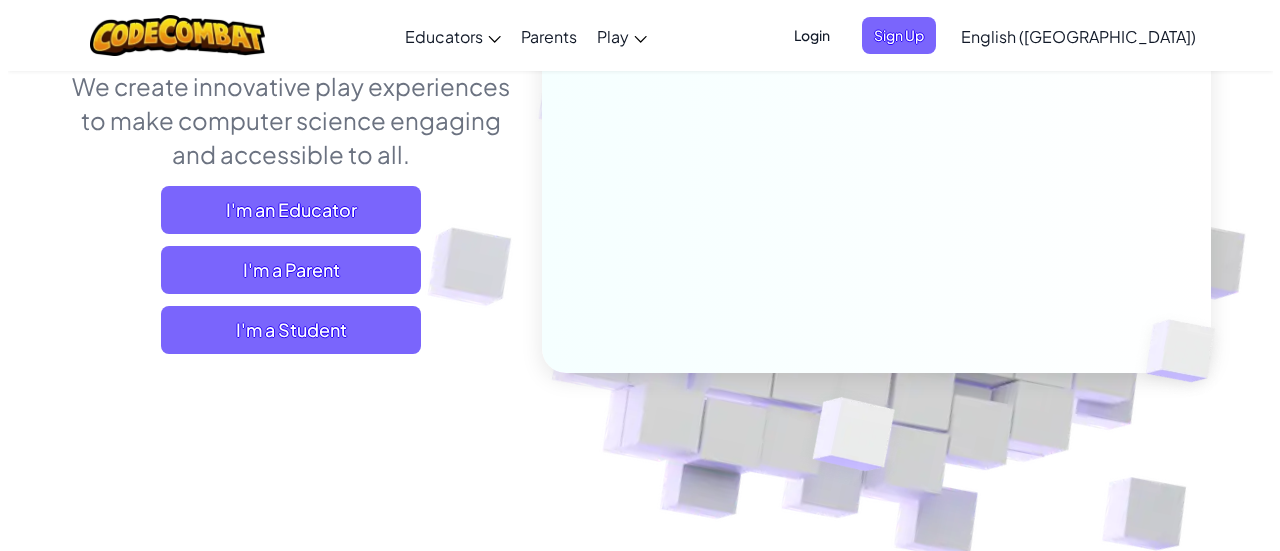 scroll, scrollTop: 300, scrollLeft: 0, axis: vertical 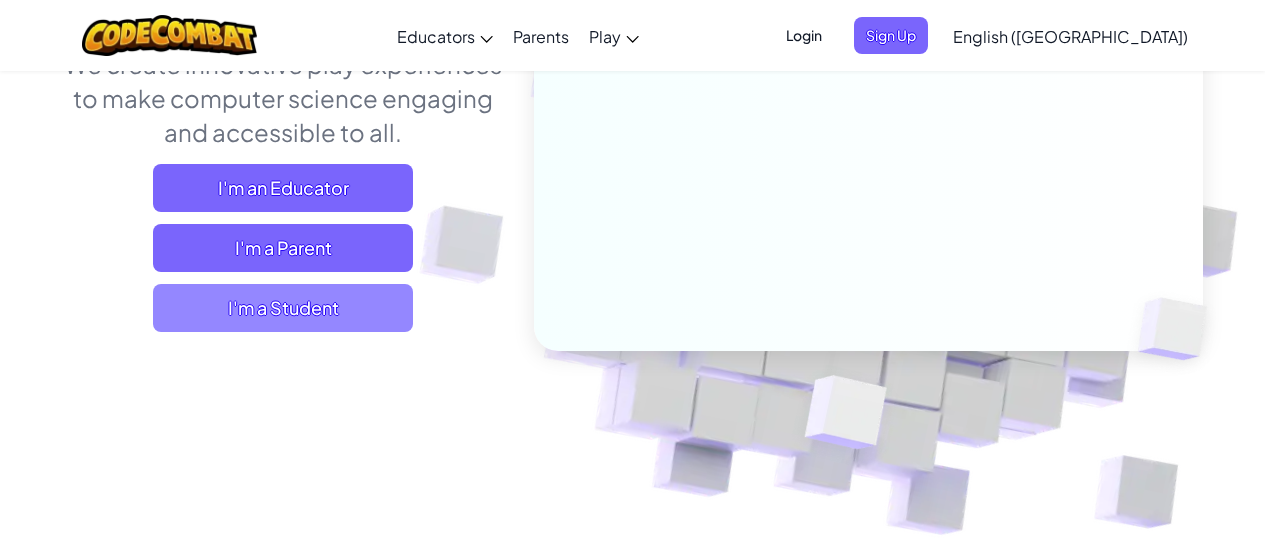 click on "I'm a Student" at bounding box center [283, 308] 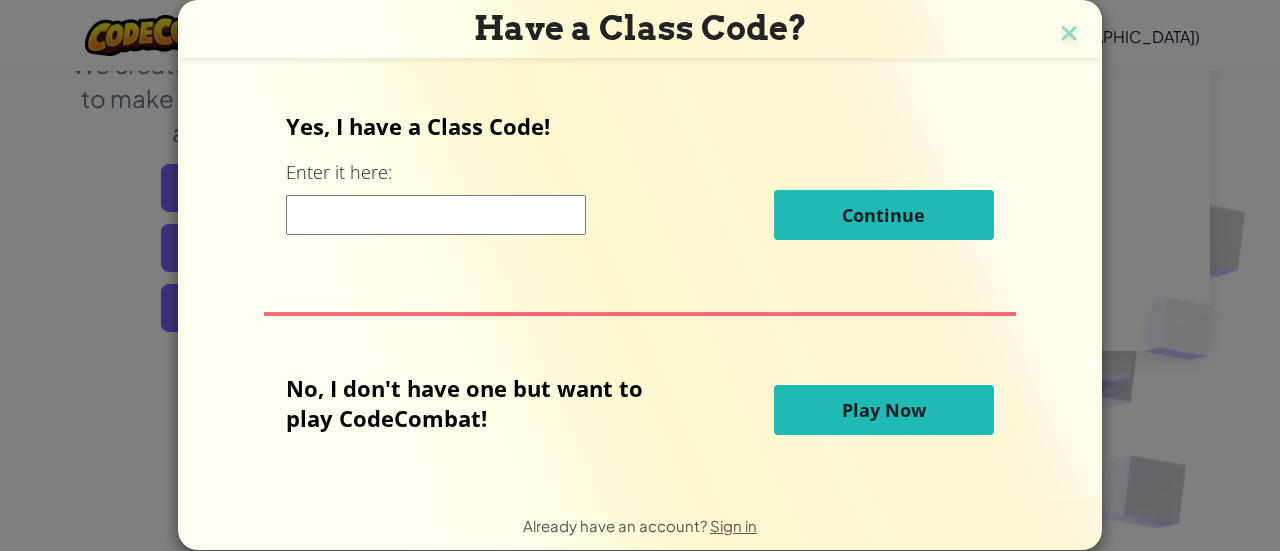 click at bounding box center [436, 215] 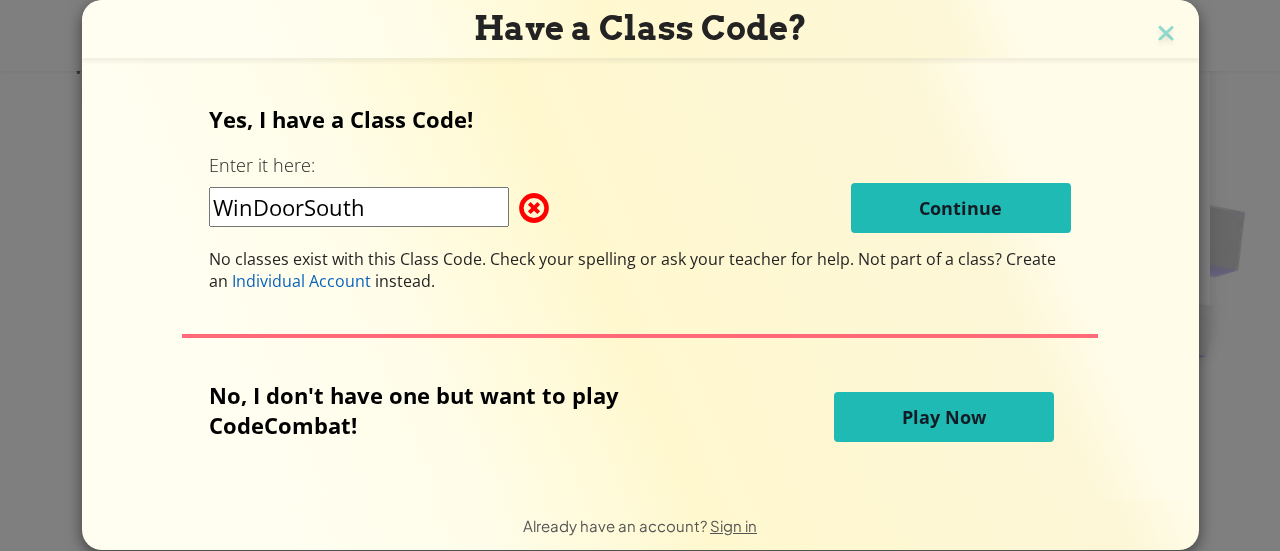 type on "WinDoorSouth" 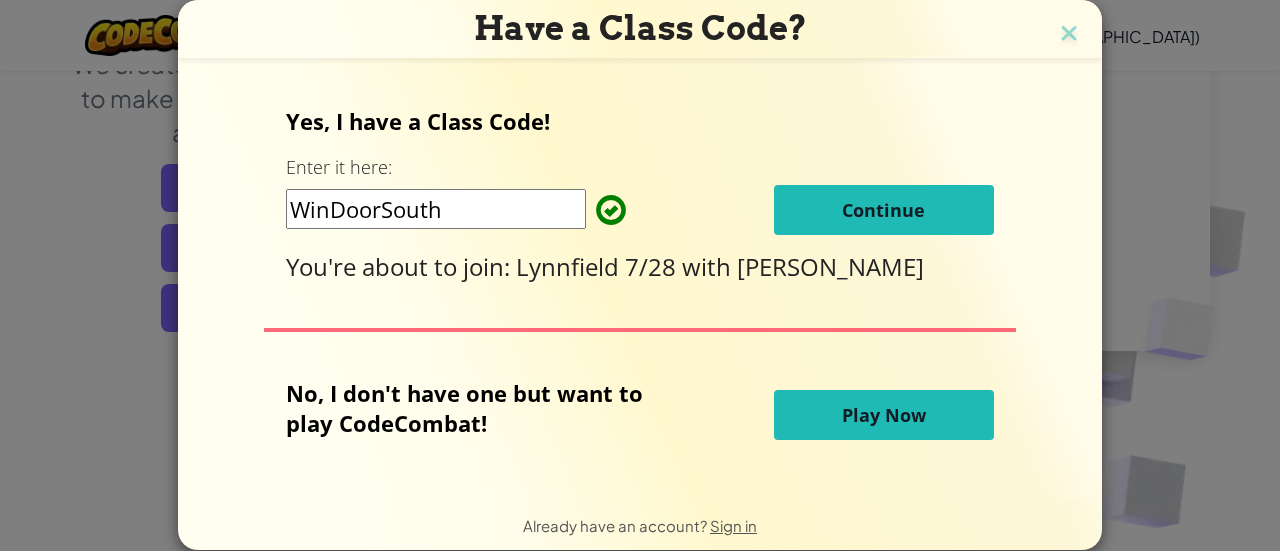 click on "Play Now" at bounding box center (884, 415) 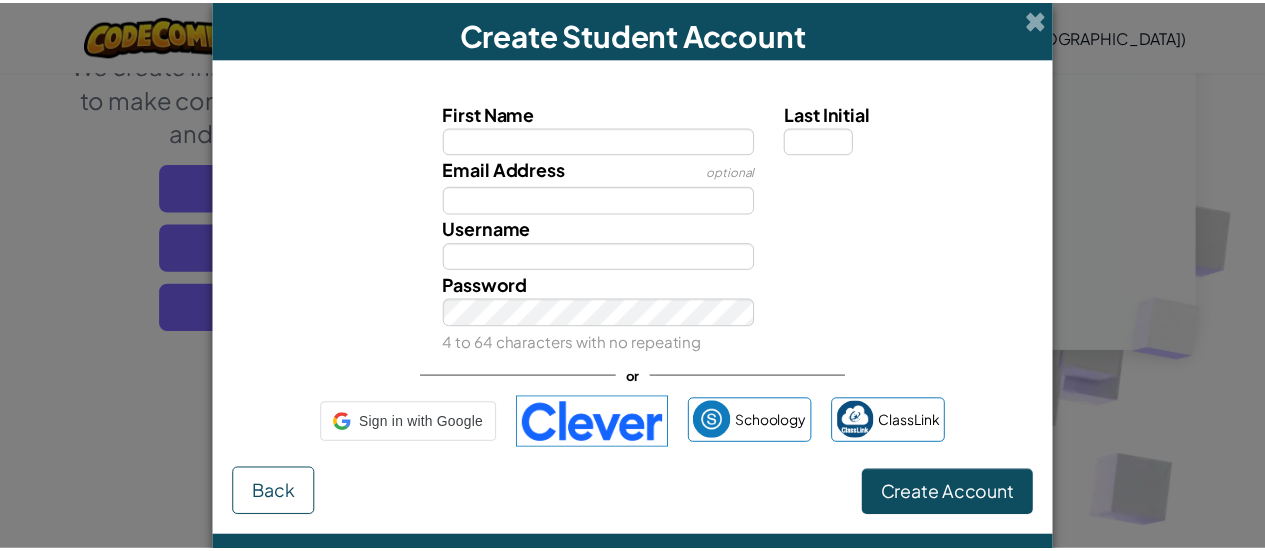 scroll, scrollTop: 0, scrollLeft: 0, axis: both 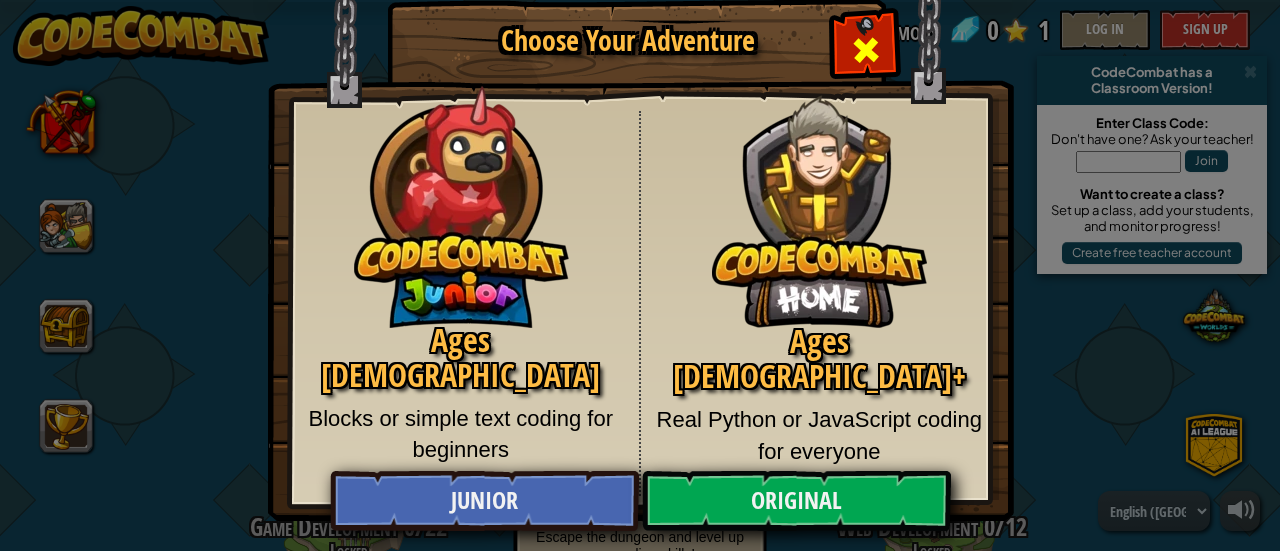 click at bounding box center [866, 50] 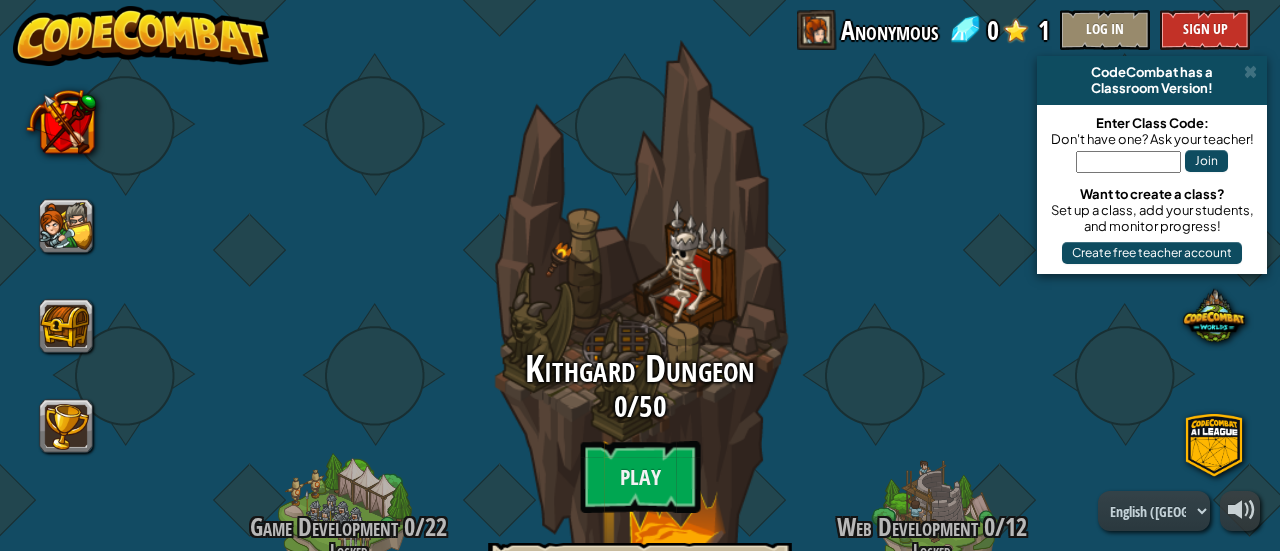 click on "Kithgard Dungeon 0 / 50 Play Escape the dungeon and level up your coding skills!" at bounding box center [640, 387] 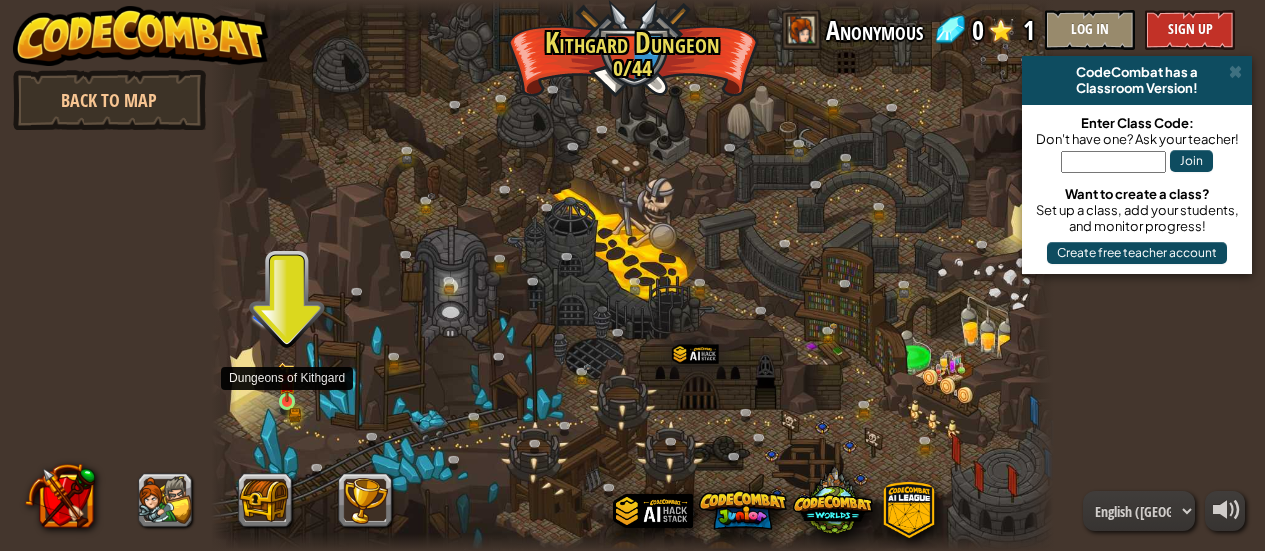 click at bounding box center [287, 382] 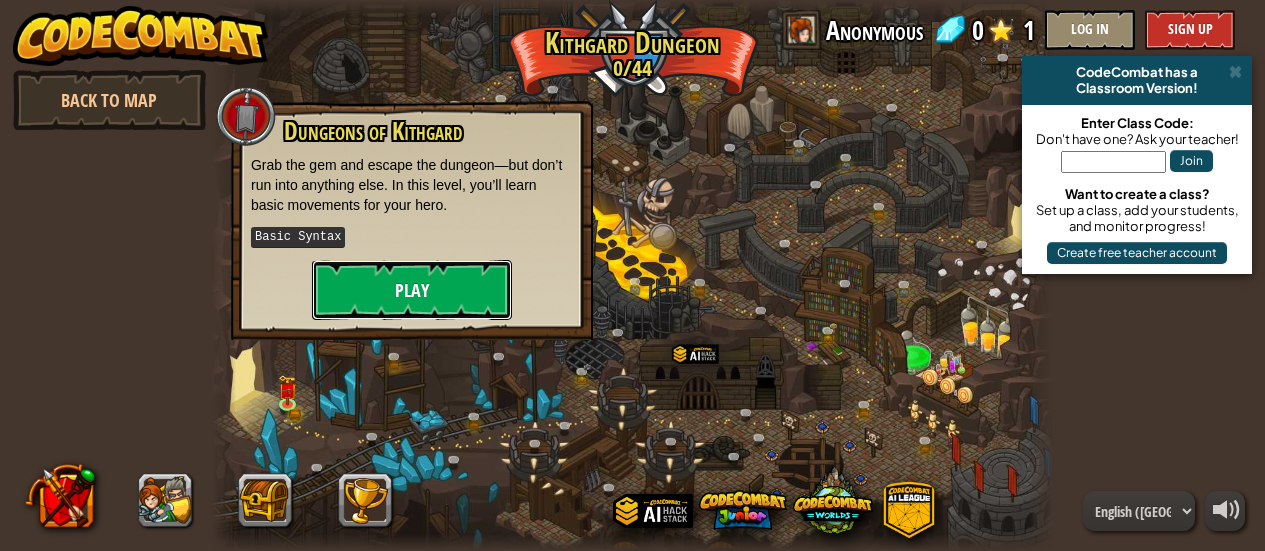 click on "Play" at bounding box center (412, 290) 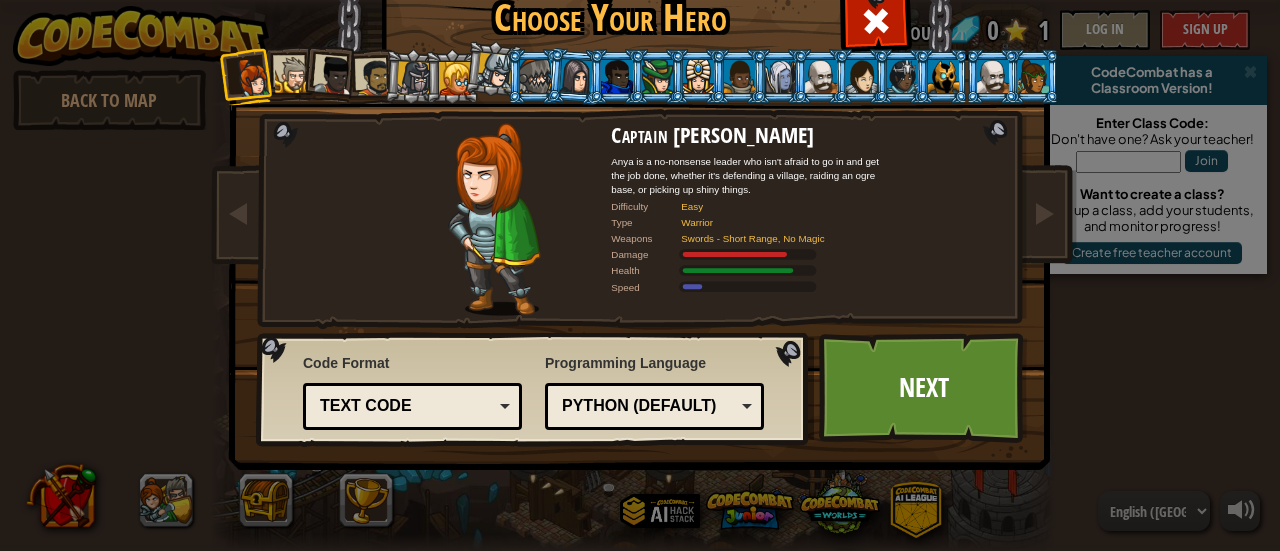 click at bounding box center [697, 76] 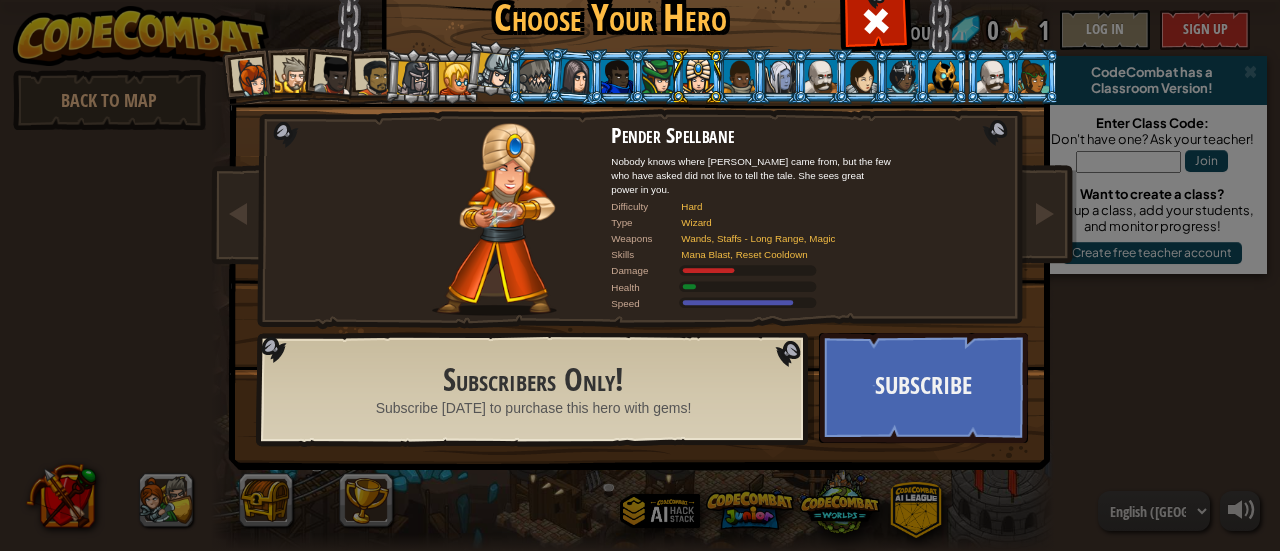 click at bounding box center (657, 76) 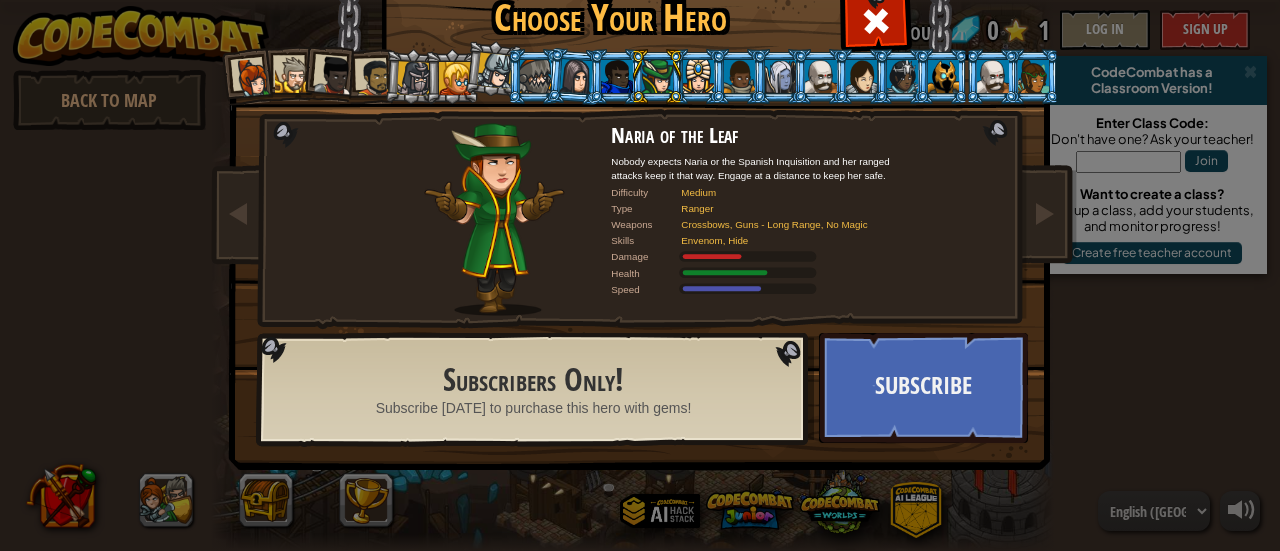 click at bounding box center [1033, 76] 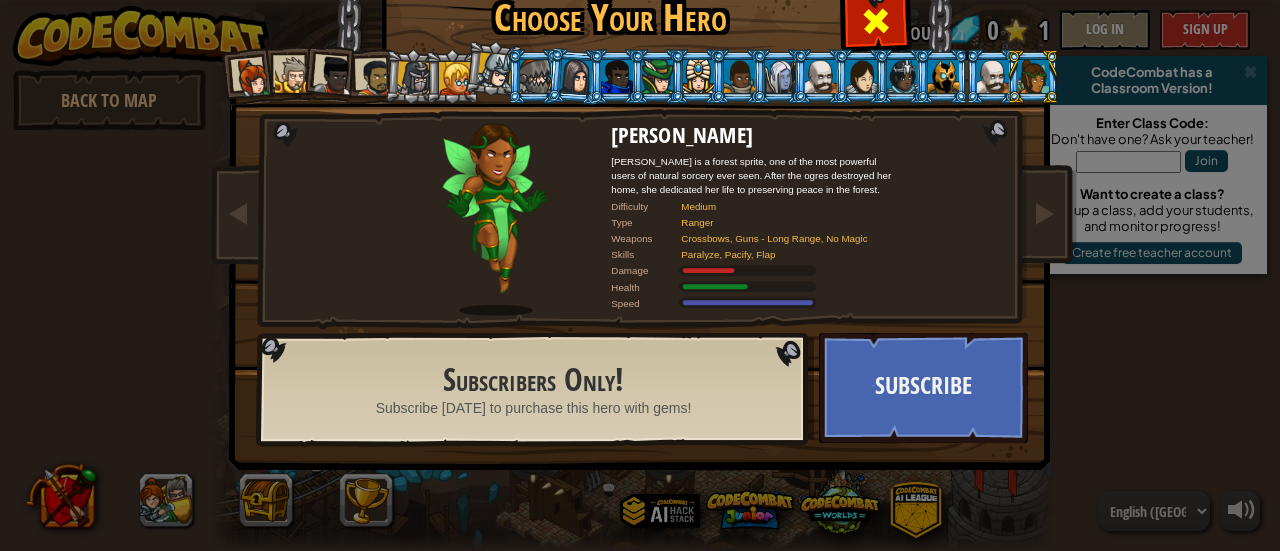click at bounding box center (876, 21) 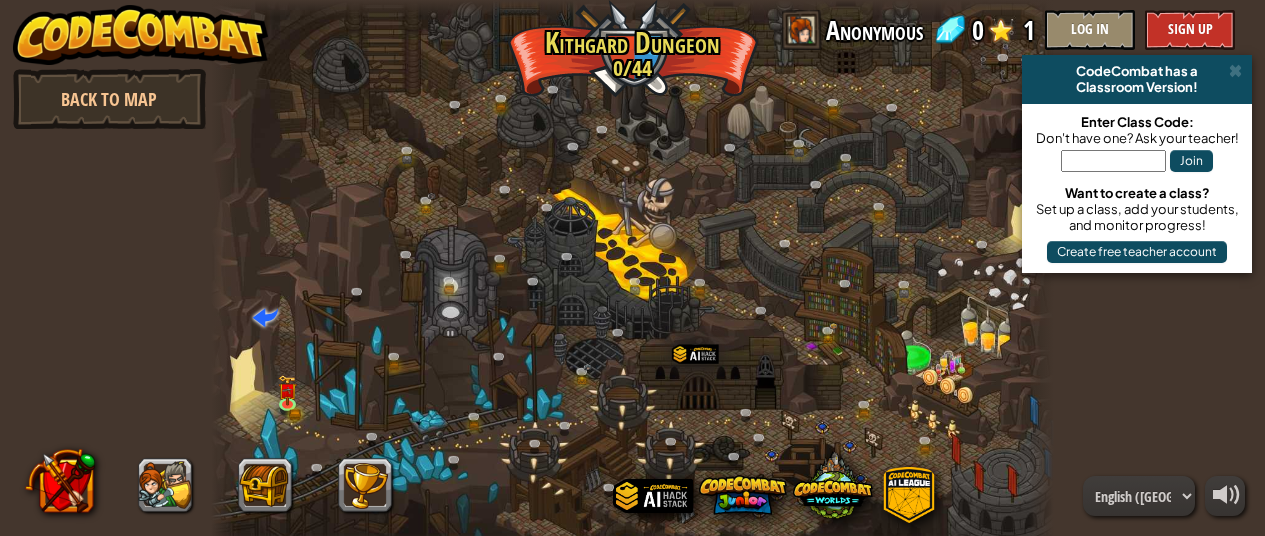click at bounding box center [632, 275] 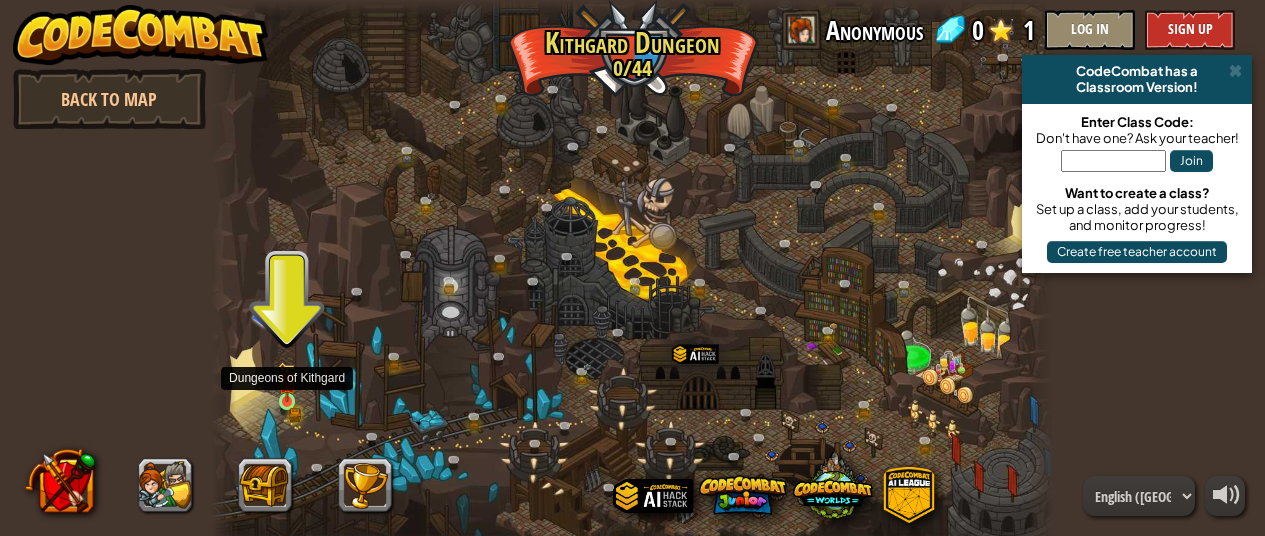 click at bounding box center (287, 401) 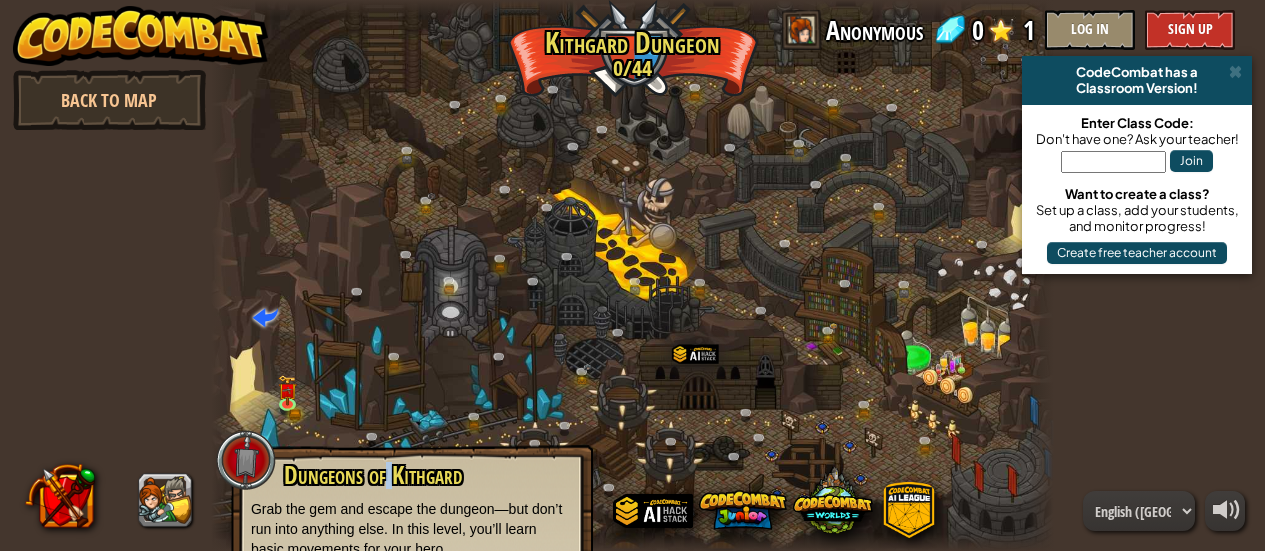 drag, startPoint x: 392, startPoint y: 456, endPoint x: 385, endPoint y: 465, distance: 11.401754 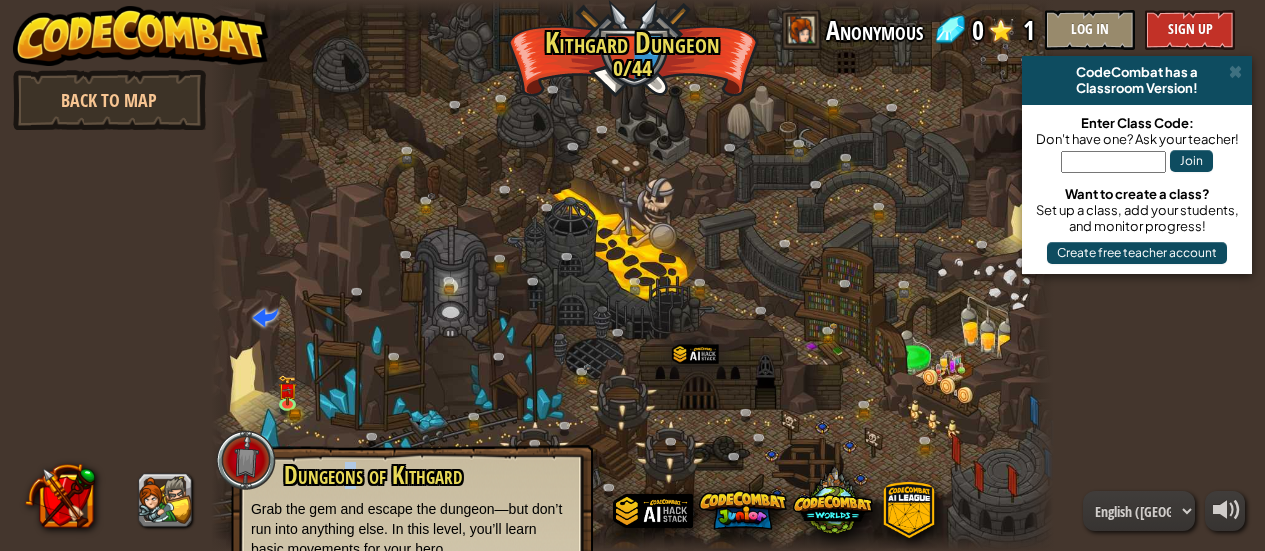 drag, startPoint x: 349, startPoint y: 469, endPoint x: 339, endPoint y: 470, distance: 10.049875 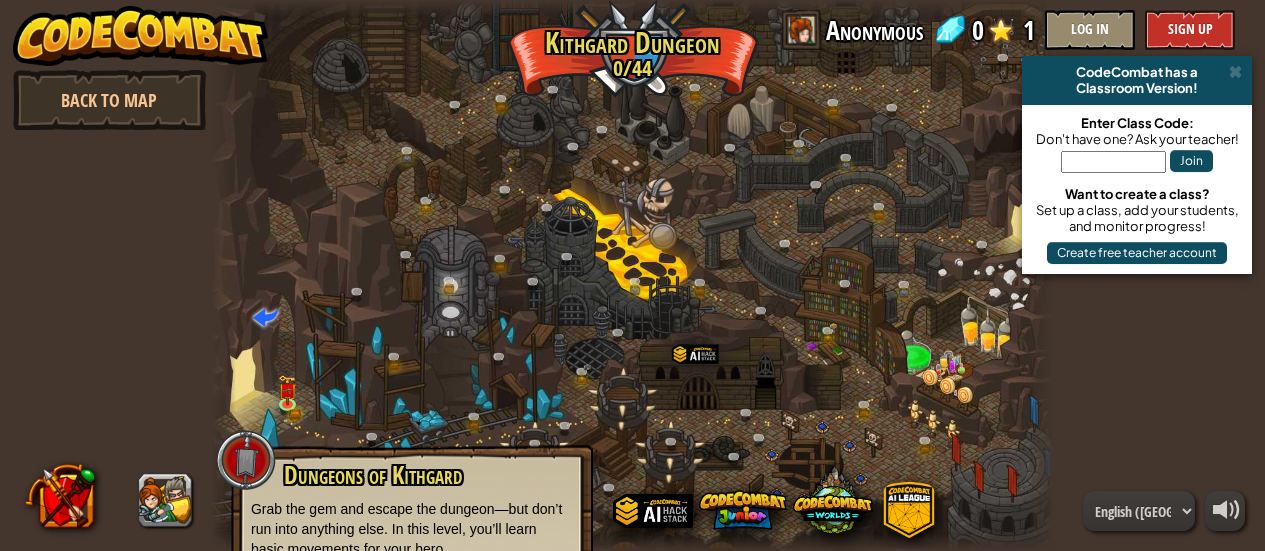 click at bounding box center (223, 275) 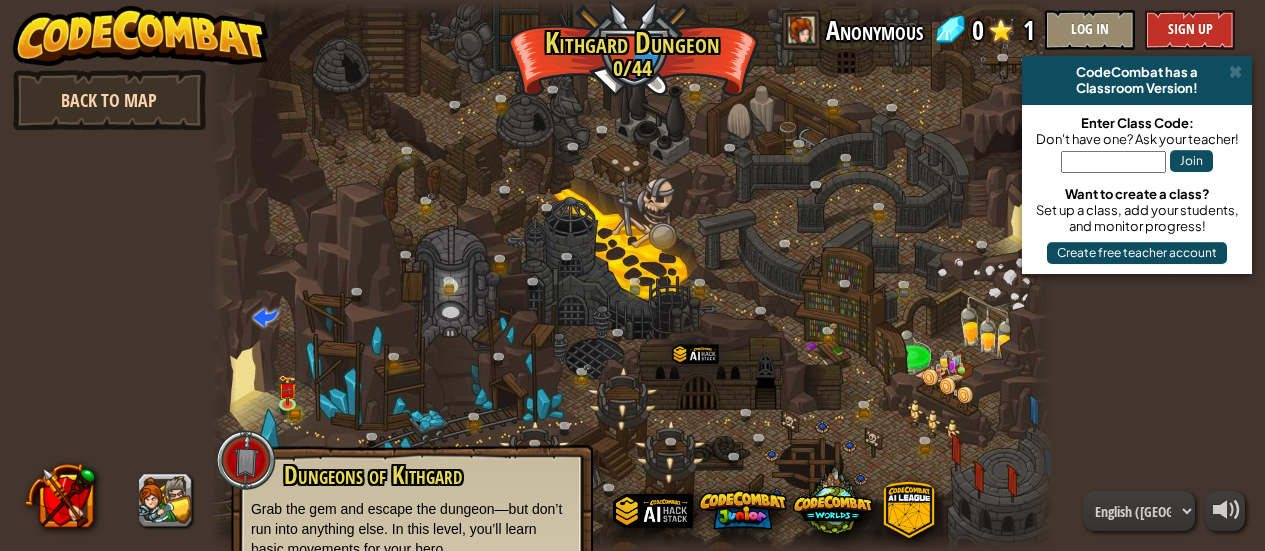 click on "Back to Map" at bounding box center (109, 100) 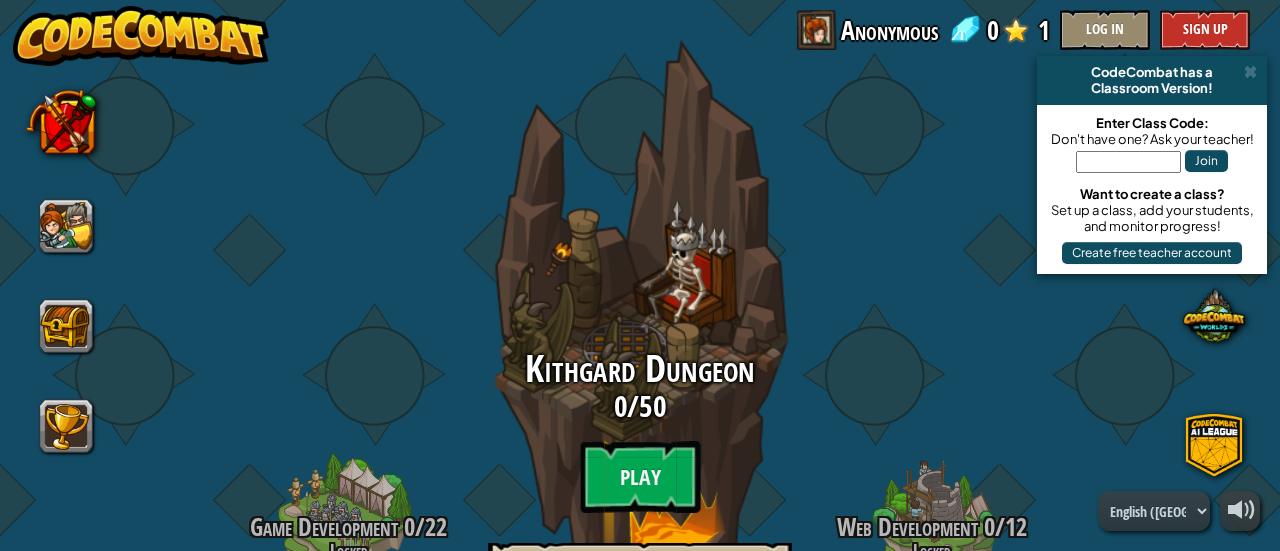 click on "Kithgard Dungeon 0 / 50 Play Escape the dungeon and level up your coding skills!" at bounding box center (640, 486) 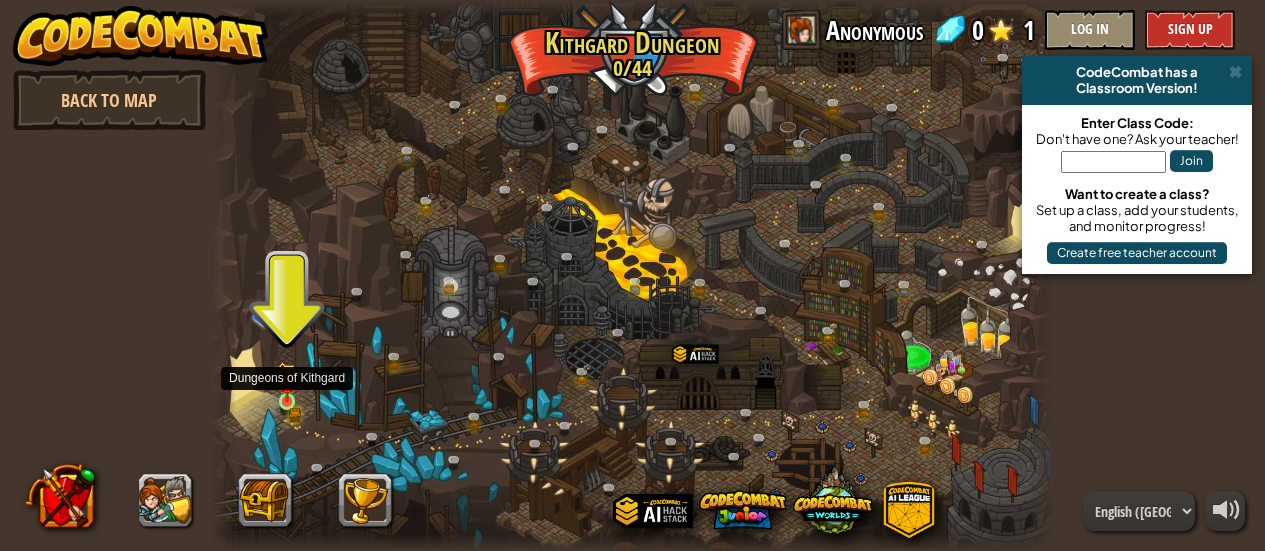 click at bounding box center [287, 382] 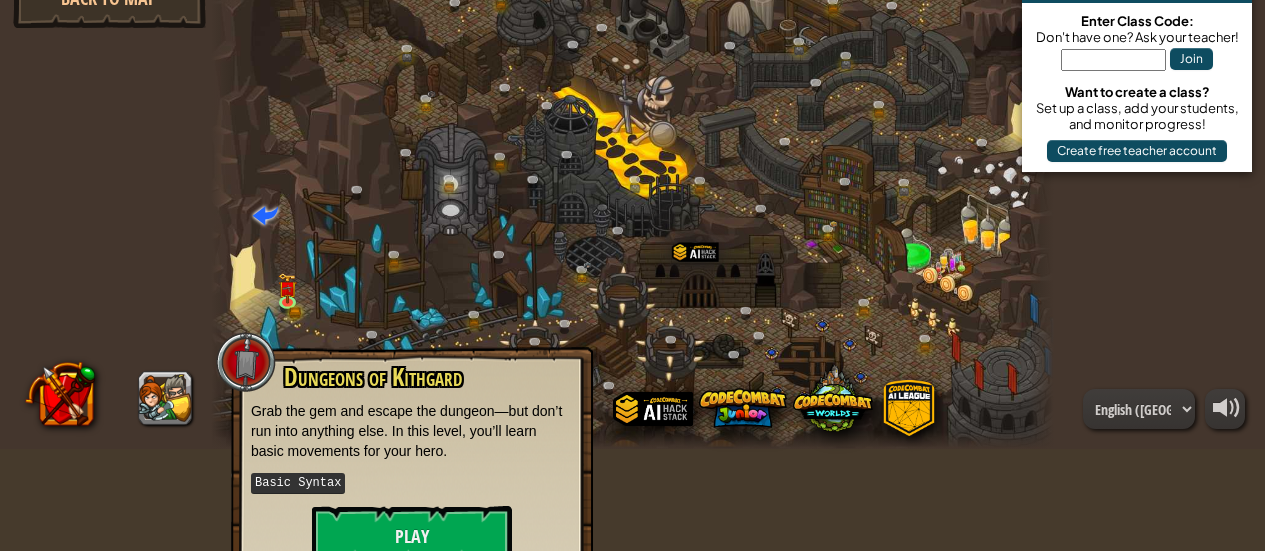 scroll, scrollTop: 135, scrollLeft: 0, axis: vertical 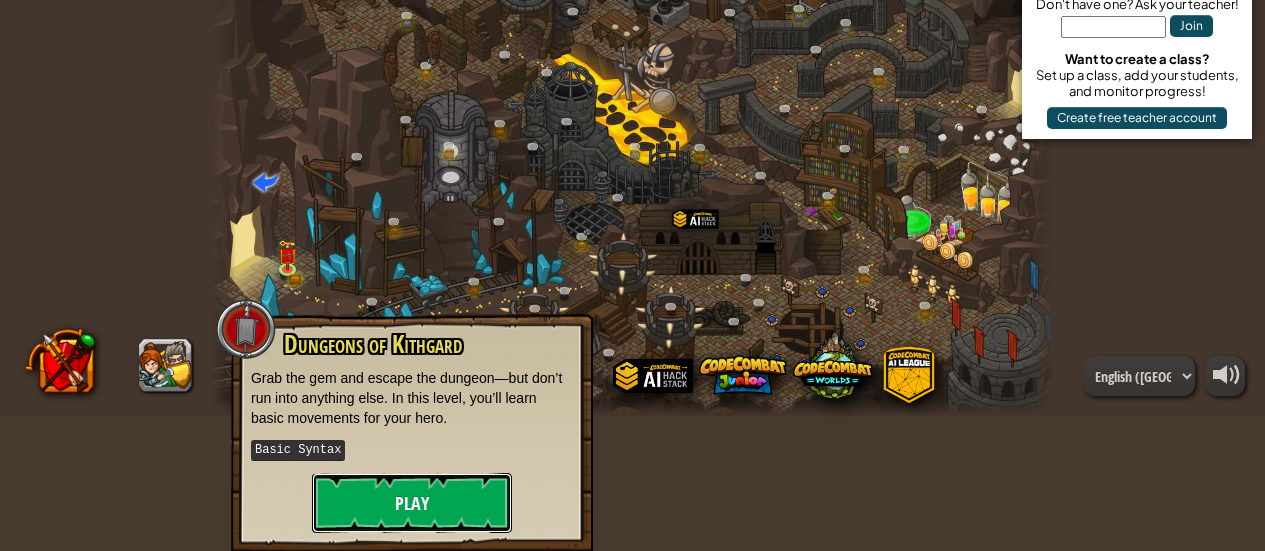 click on "Play" at bounding box center (412, 503) 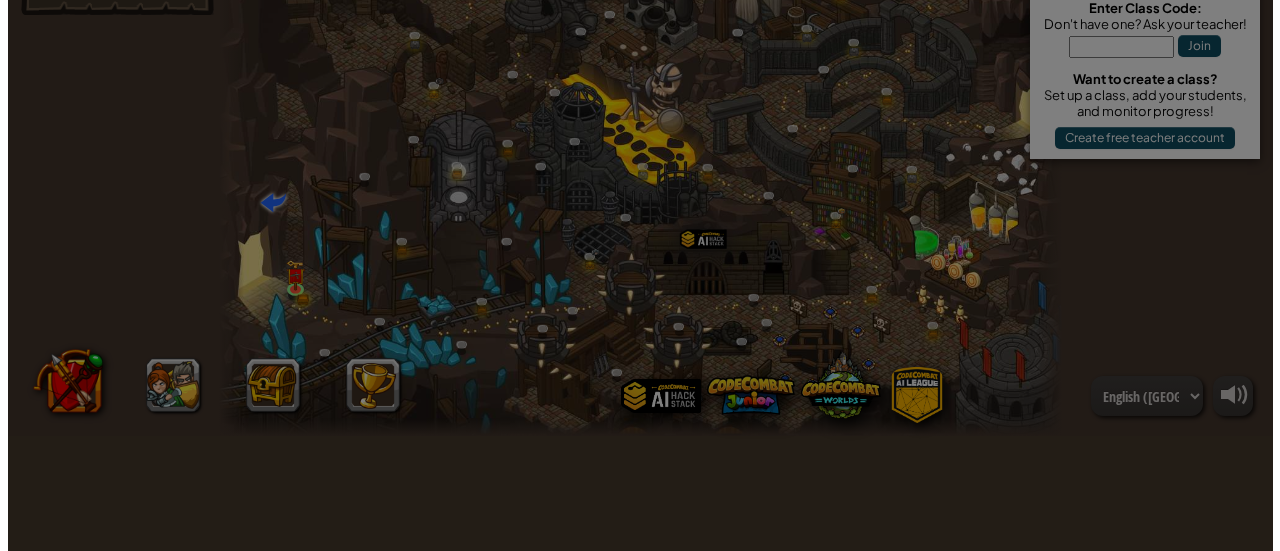 scroll, scrollTop: 115, scrollLeft: 0, axis: vertical 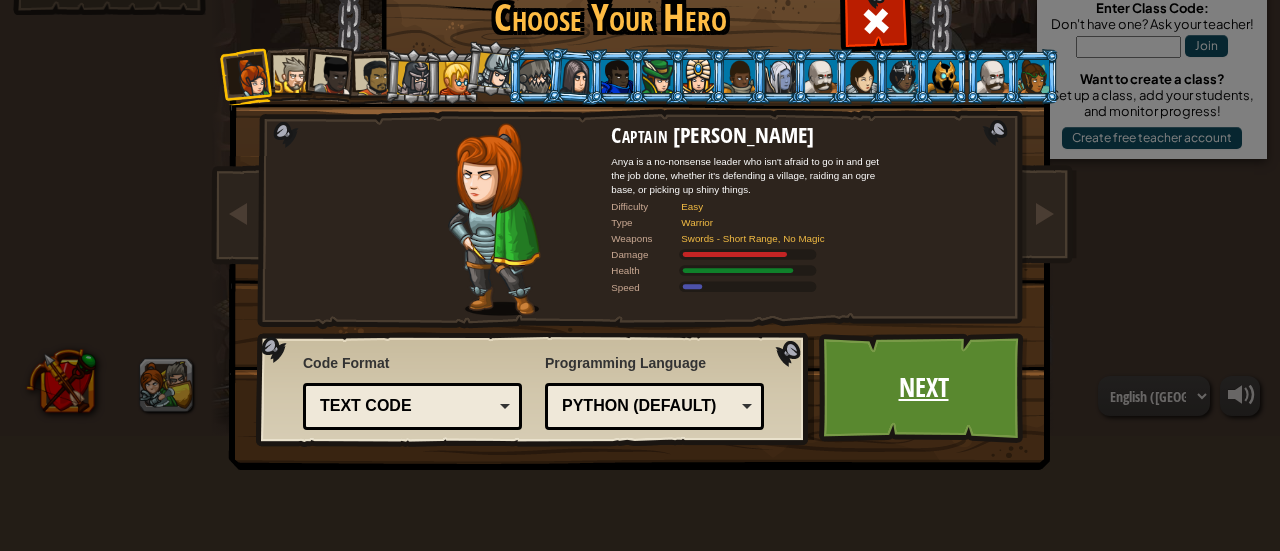 click on "Next" at bounding box center [923, 388] 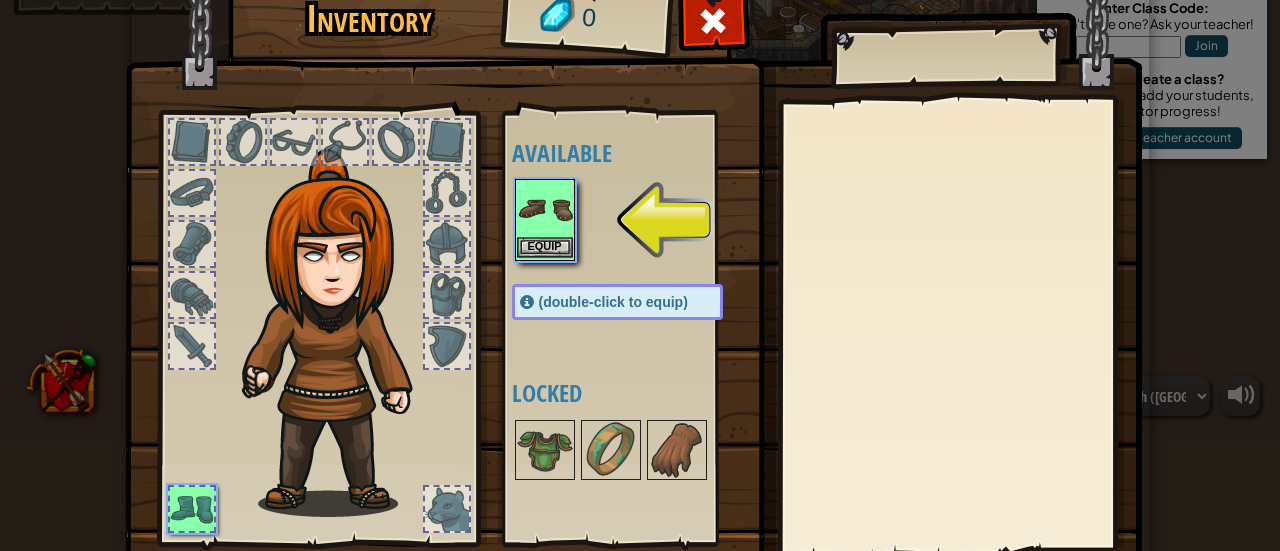 click at bounding box center (545, 209) 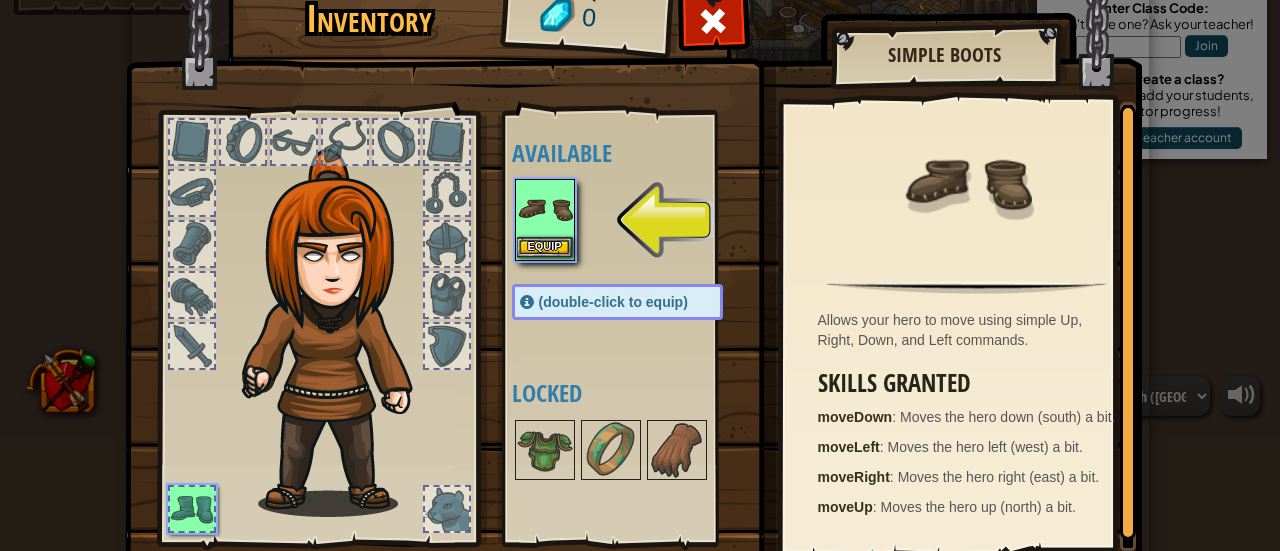 click at bounding box center (545, 209) 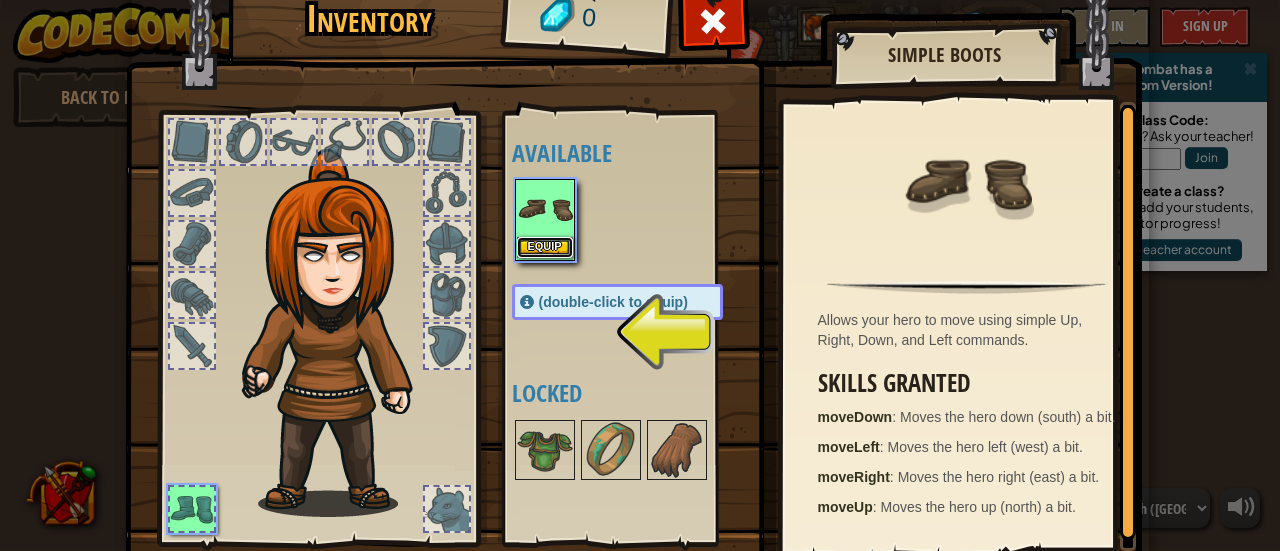 scroll, scrollTop: 3, scrollLeft: 0, axis: vertical 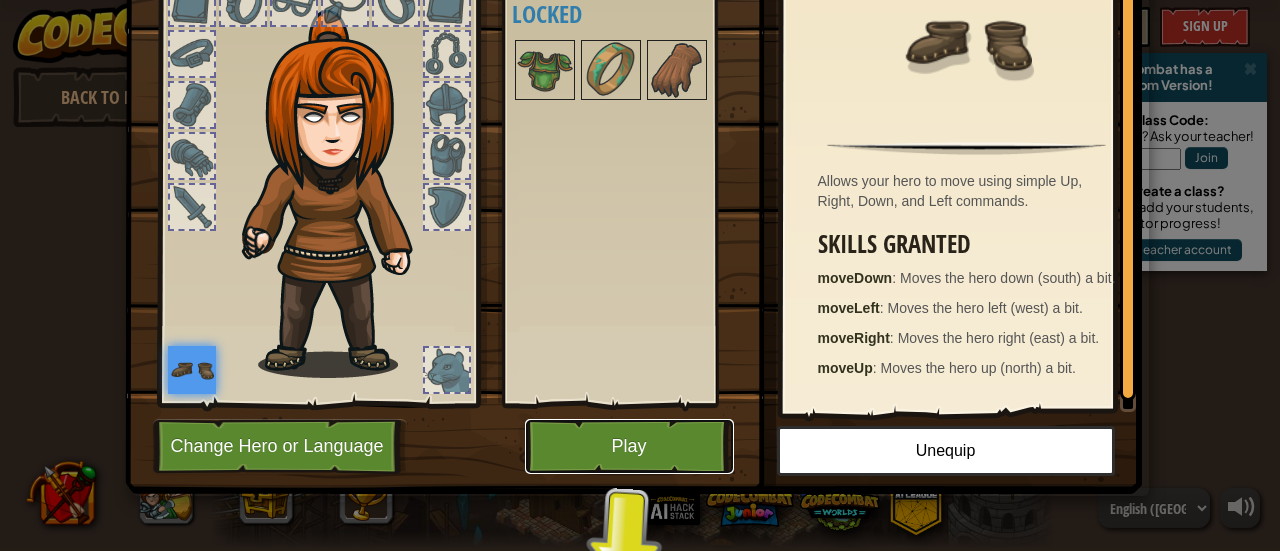 click on "Play" at bounding box center (629, 446) 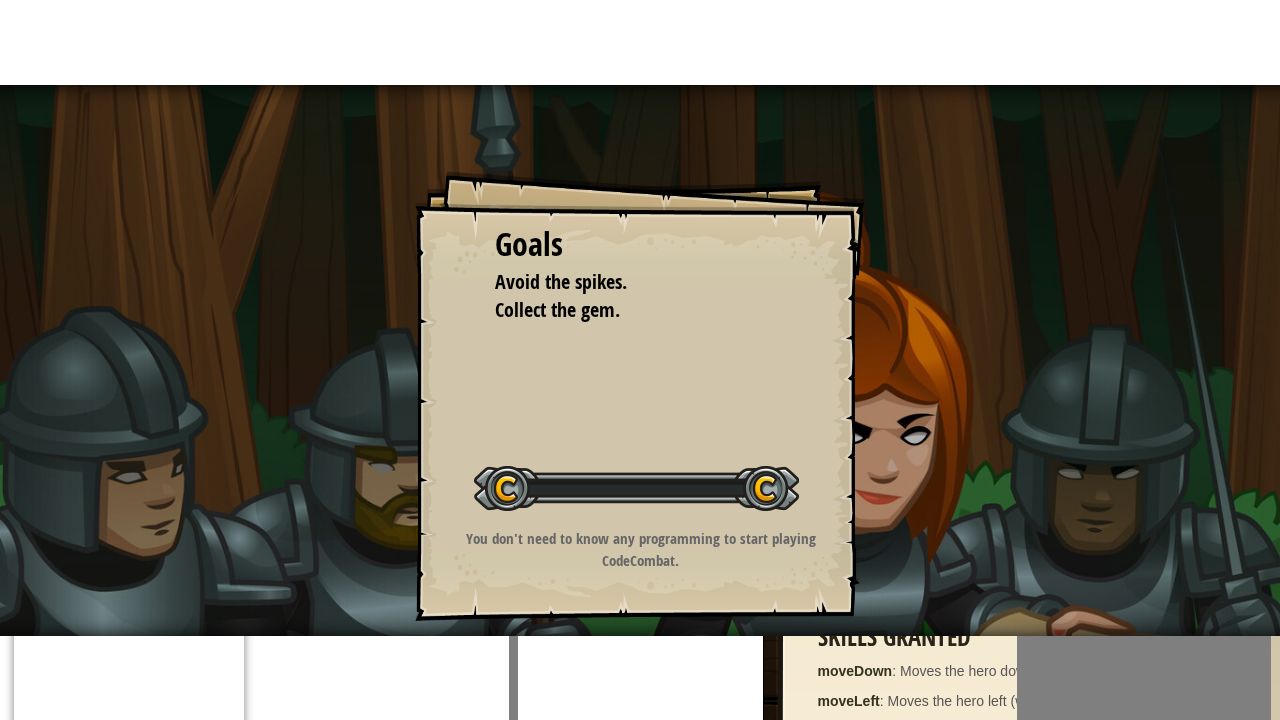 scroll, scrollTop: 0, scrollLeft: 0, axis: both 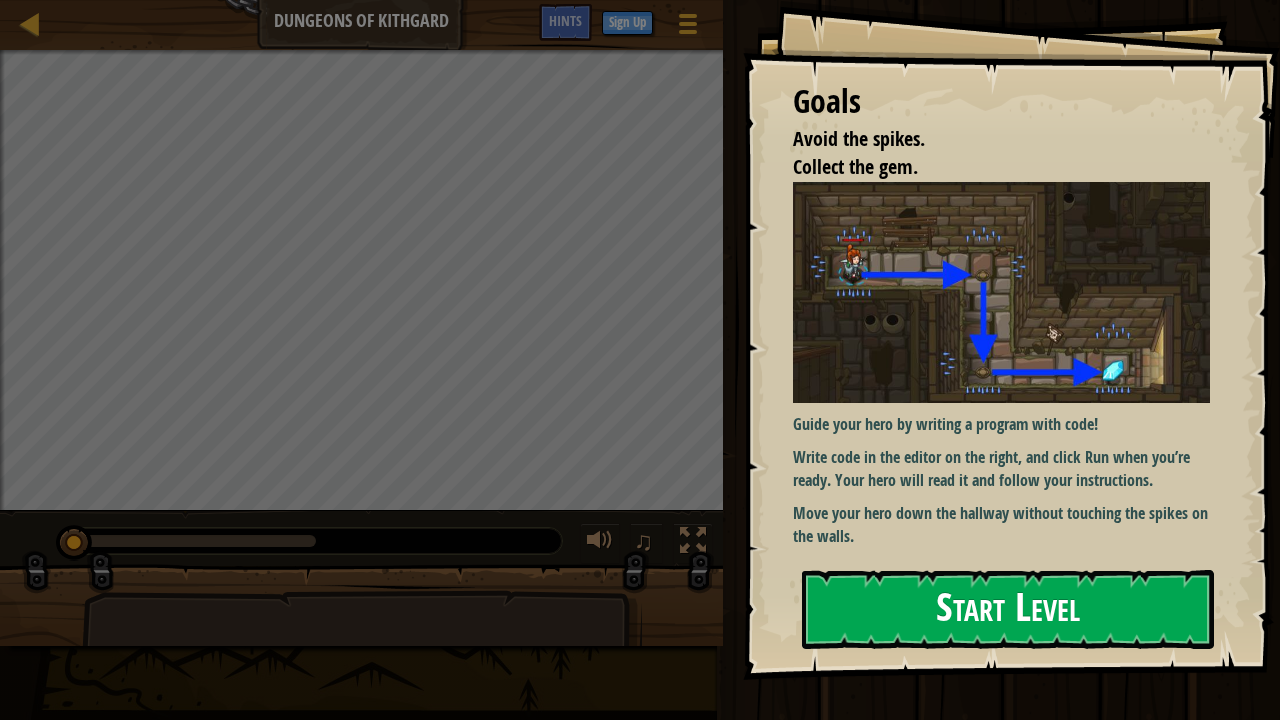 click on "Start Level" at bounding box center (1008, 609) 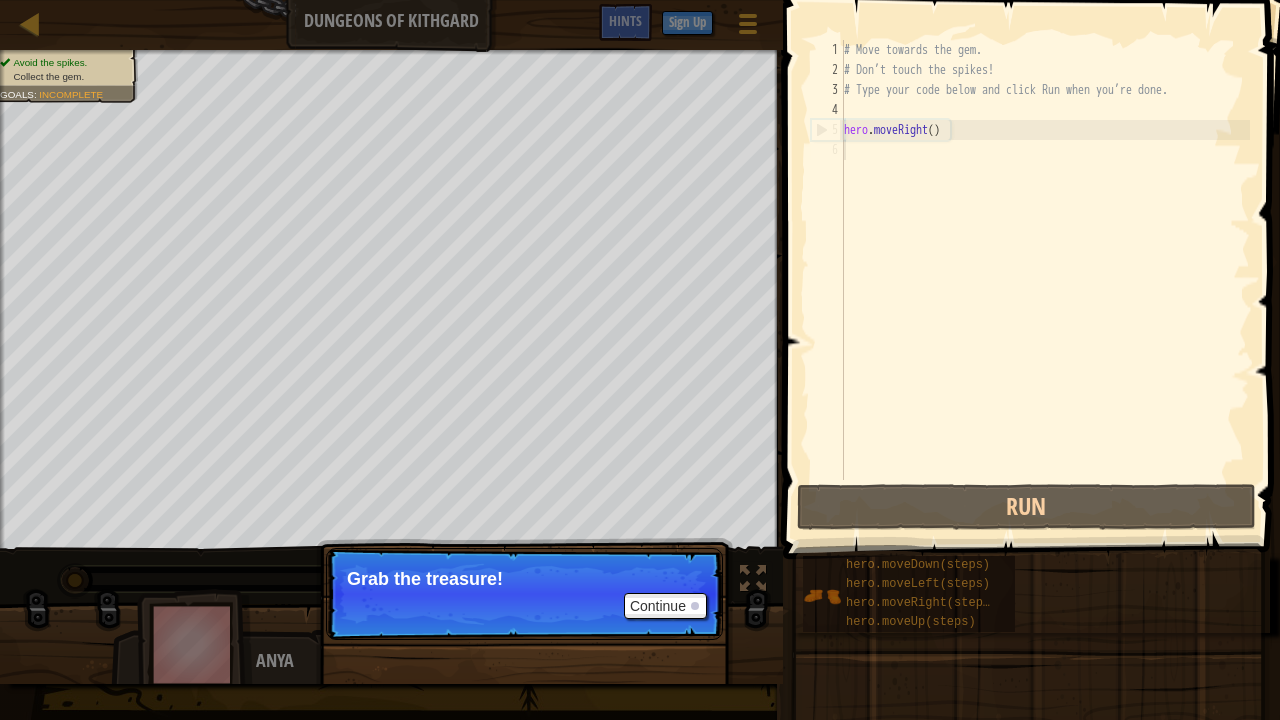 click on "Continue  Grab the treasure!" at bounding box center (524, 594) 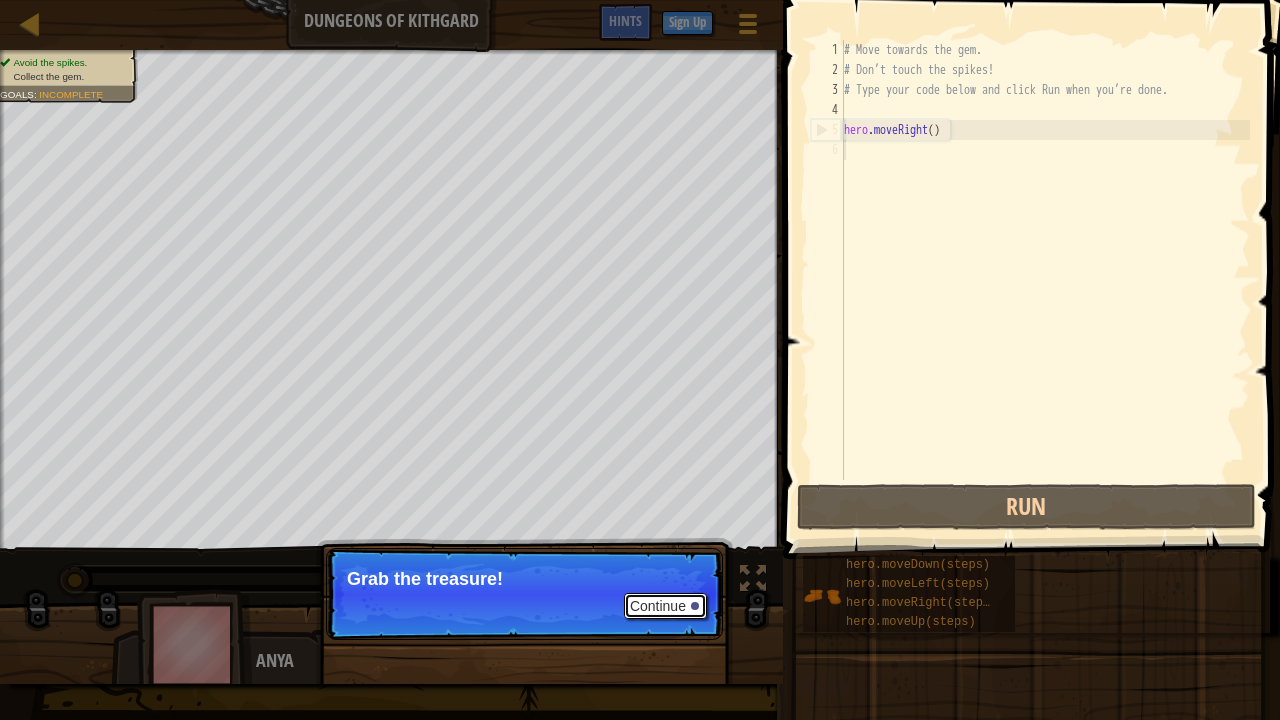 click on "Continue" at bounding box center (665, 606) 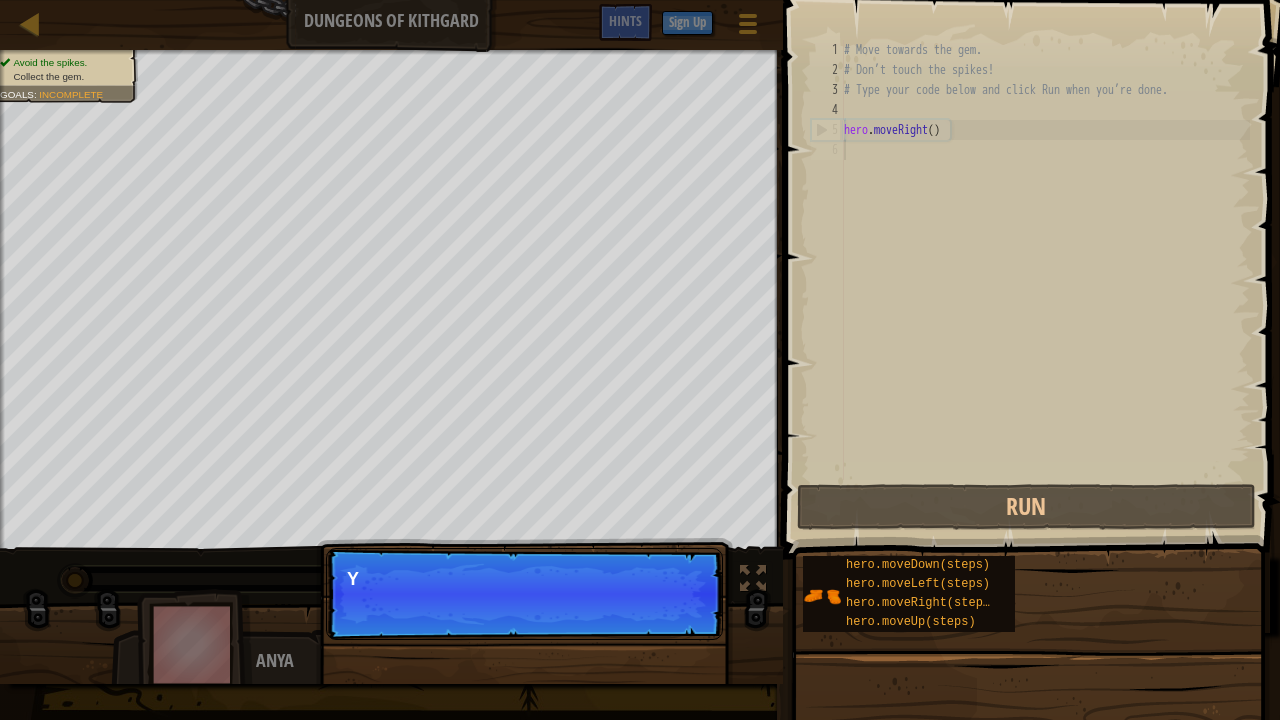 scroll, scrollTop: 9, scrollLeft: 0, axis: vertical 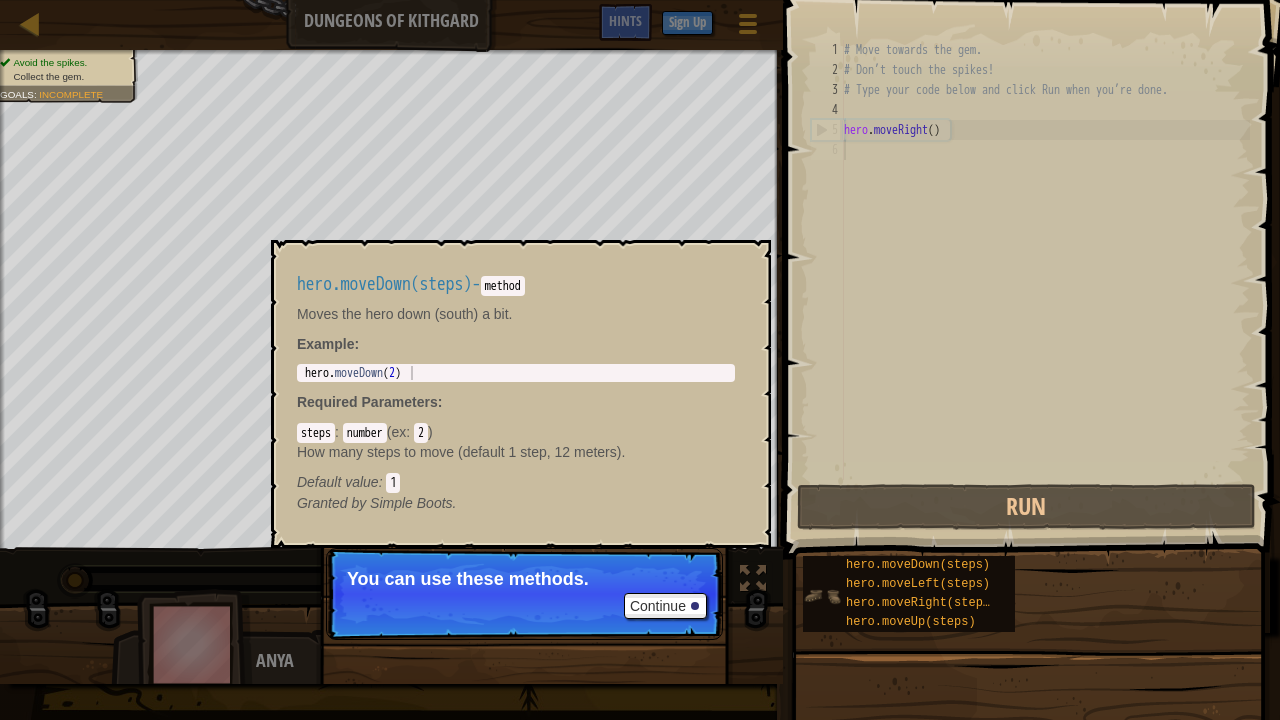click at bounding box center (822, 596) 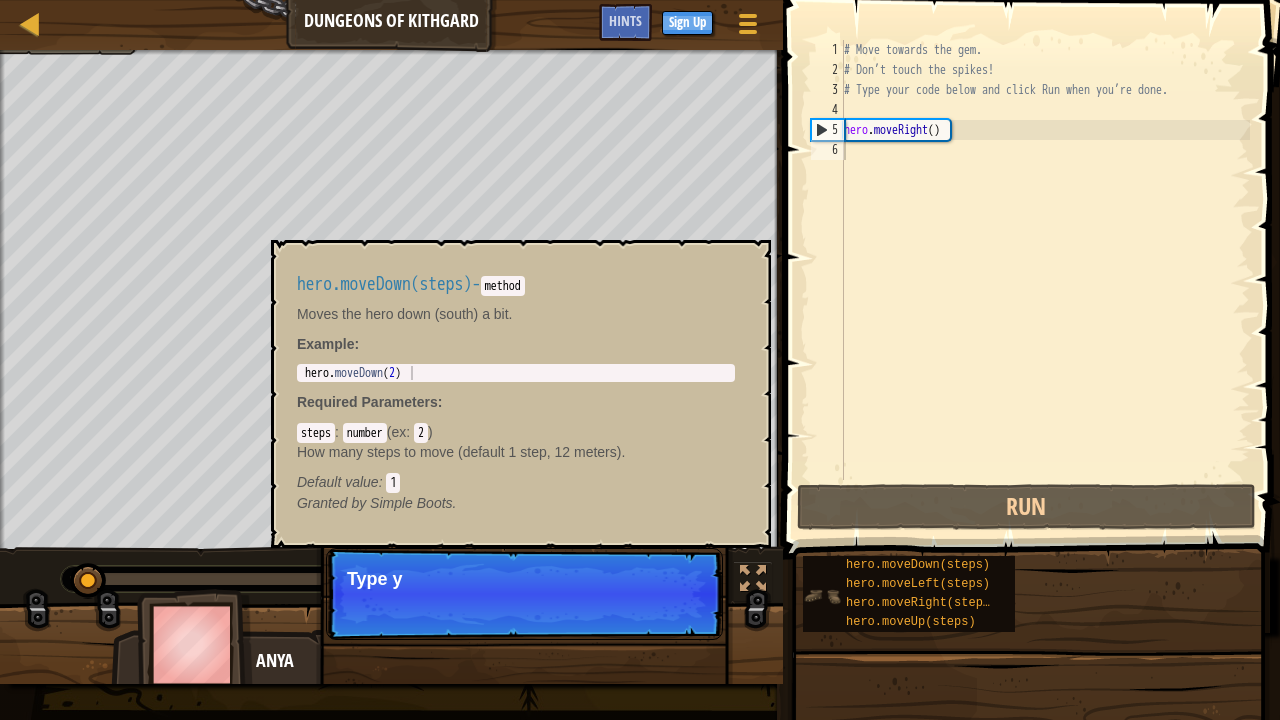 click at bounding box center [822, 596] 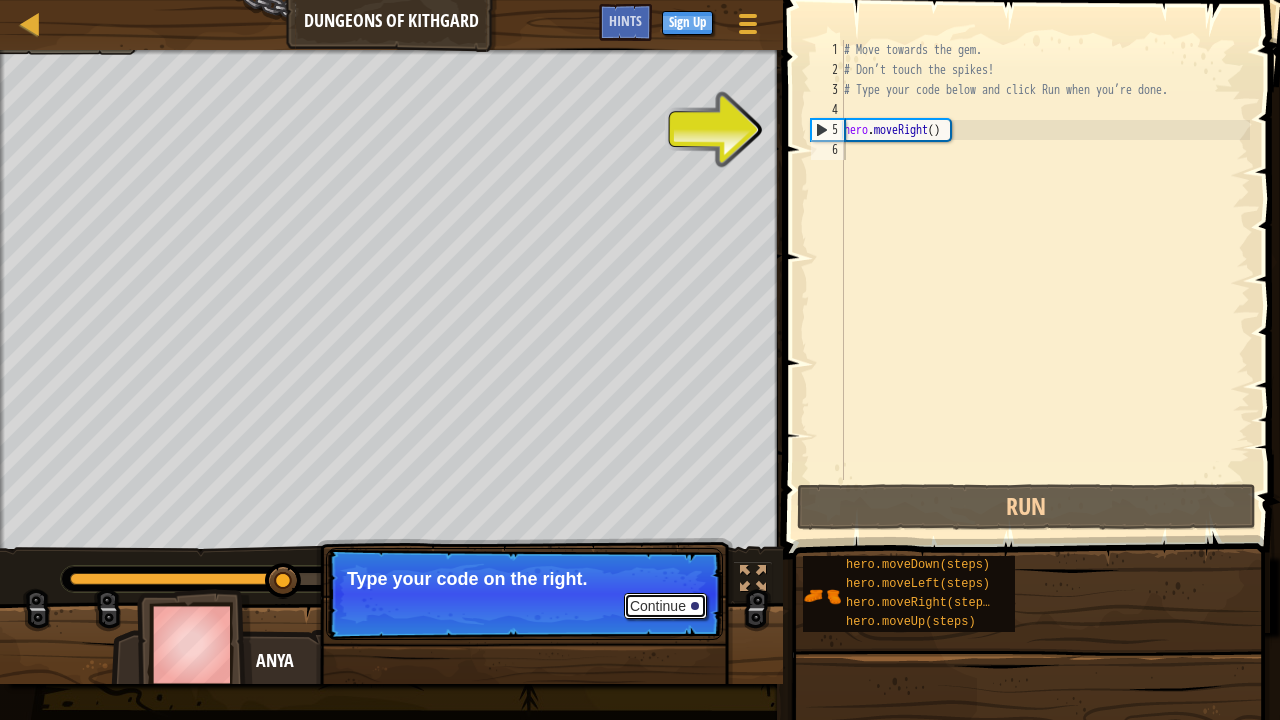 click on "Continue" at bounding box center (665, 606) 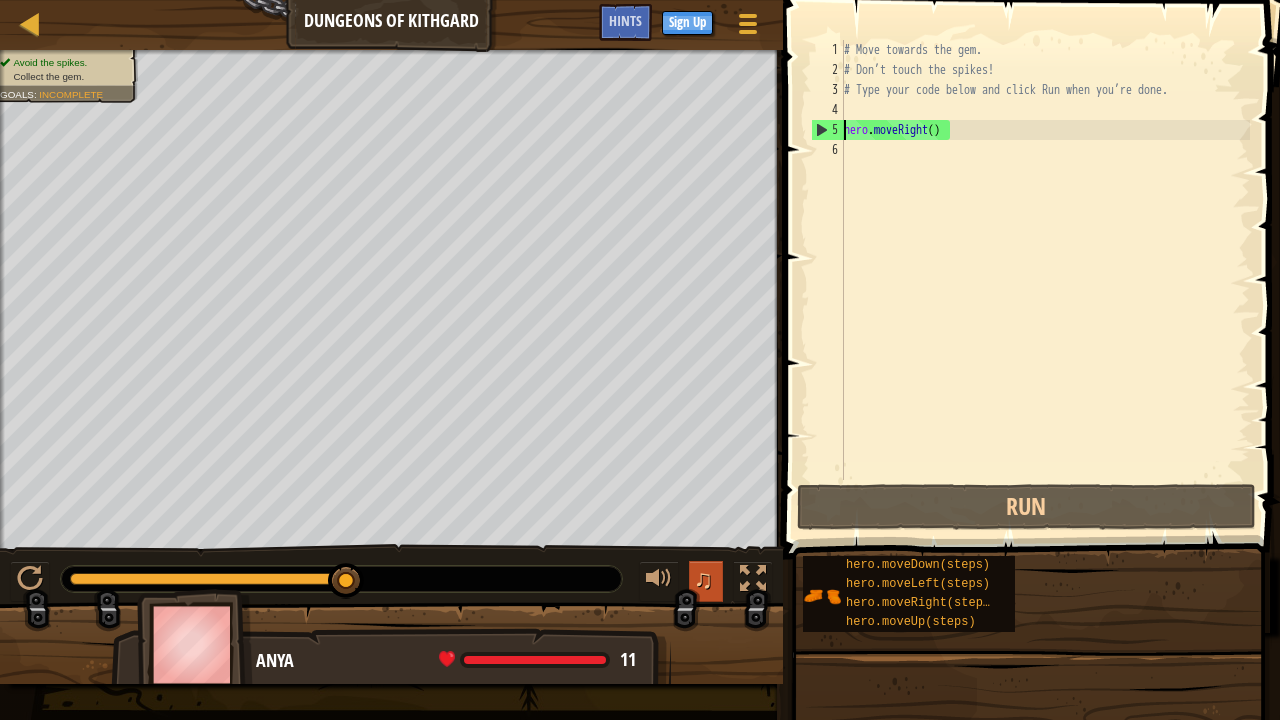 type on "hero.moveRight()" 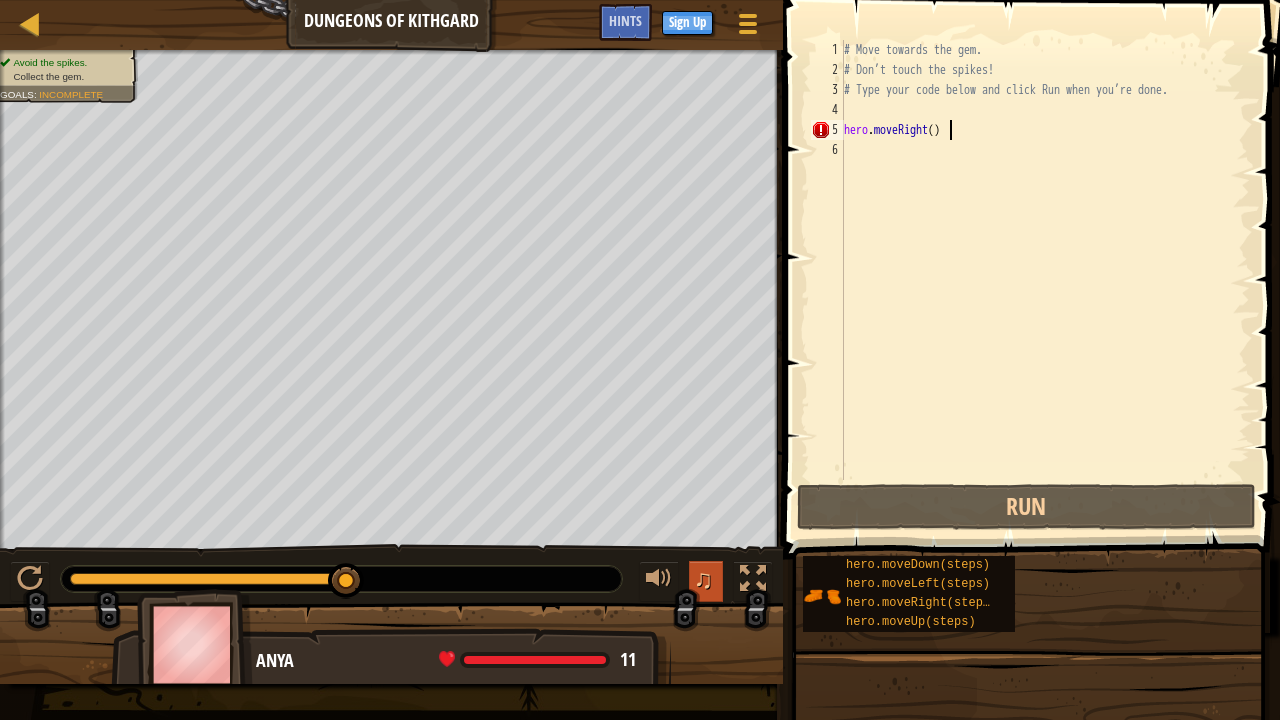 scroll, scrollTop: 9, scrollLeft: 8, axis: both 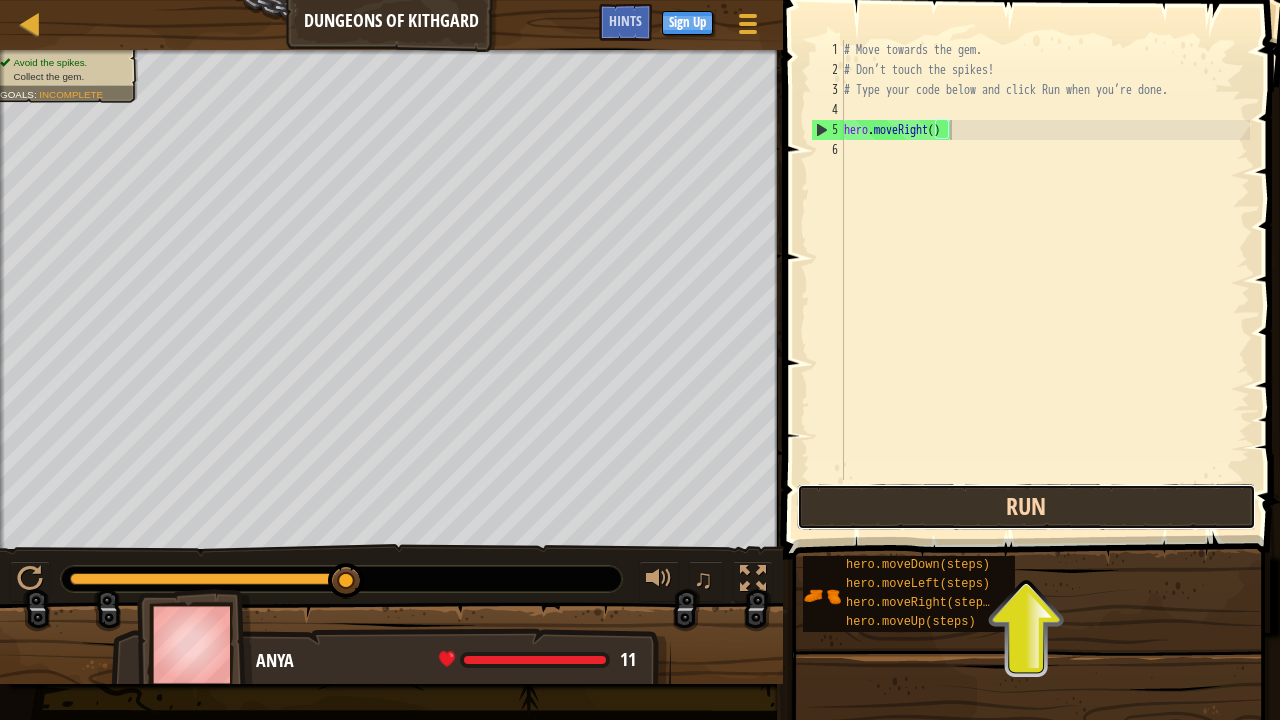 click on "Run" at bounding box center [1026, 507] 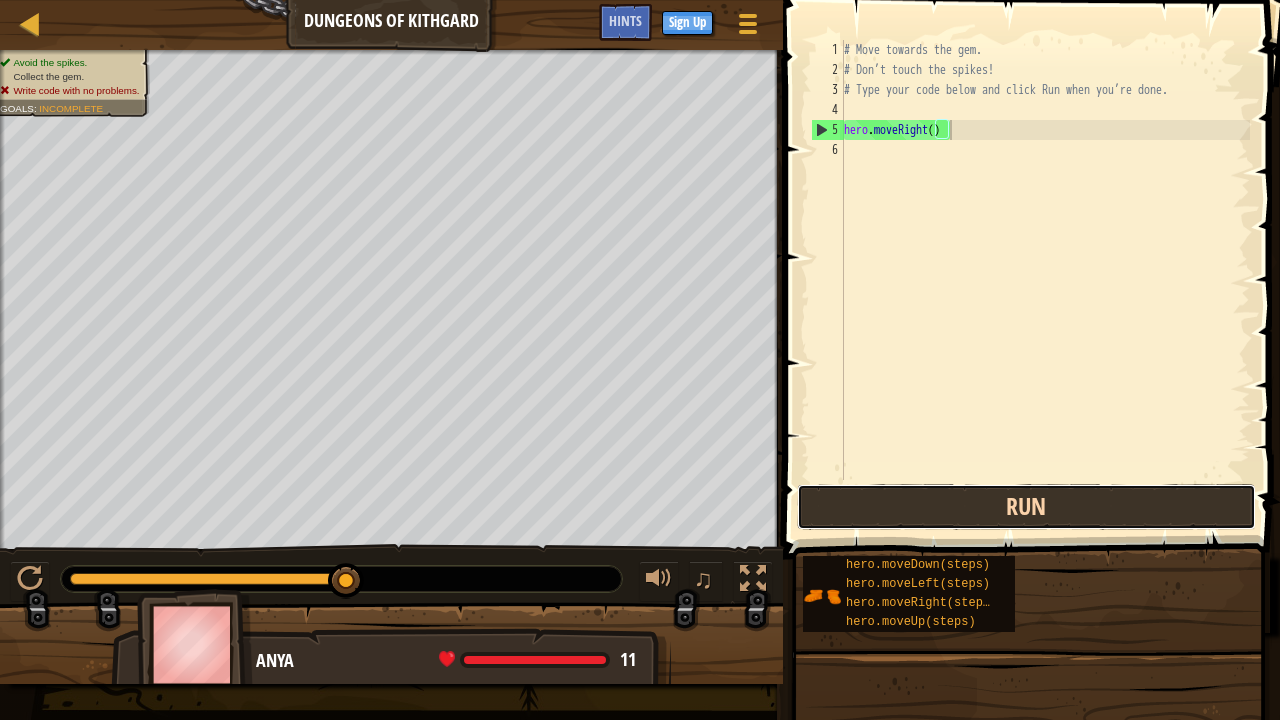 click on "Run" at bounding box center [1026, 507] 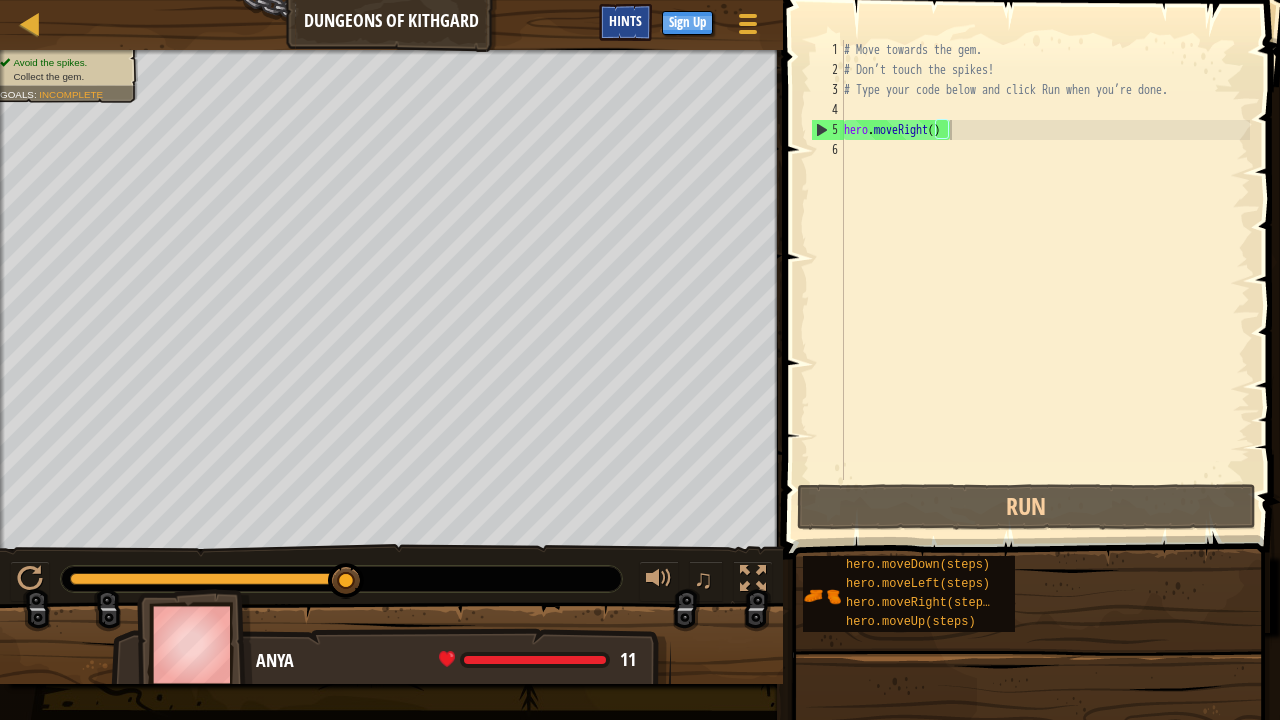 click on "Hints" at bounding box center (625, 22) 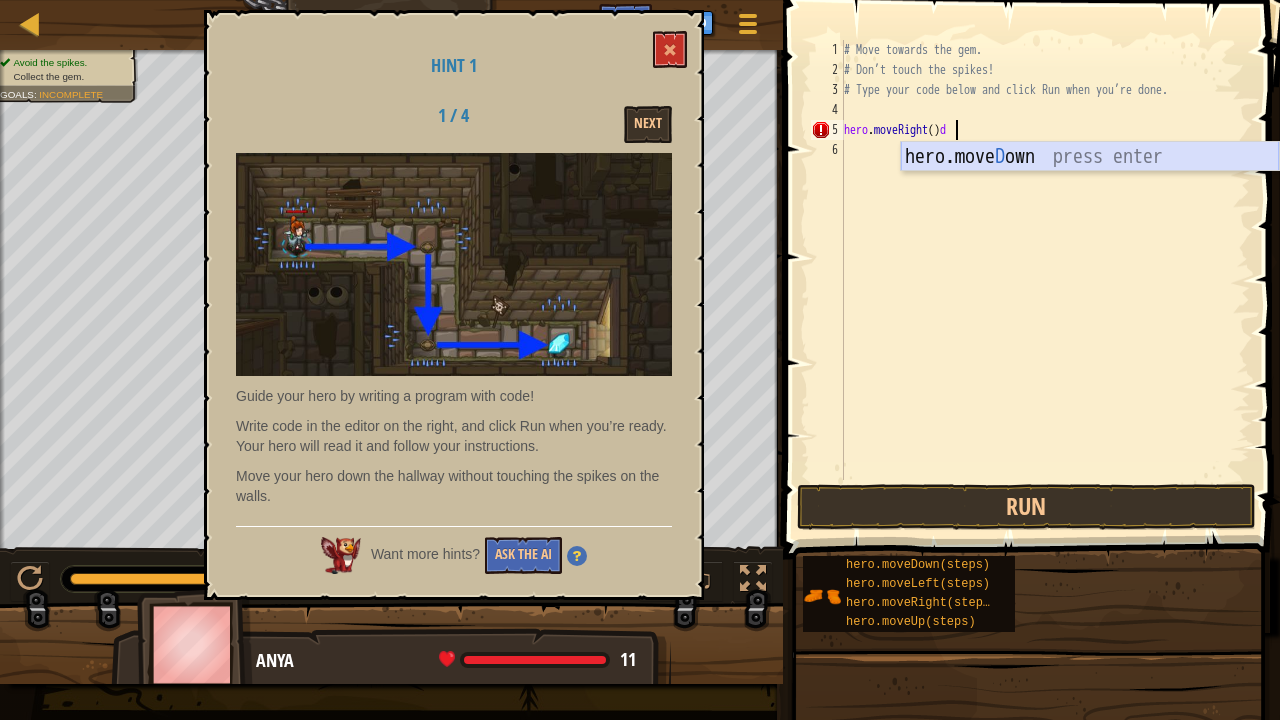 click on "hero.[PERSON_NAME] own press enter" at bounding box center (1090, 187) 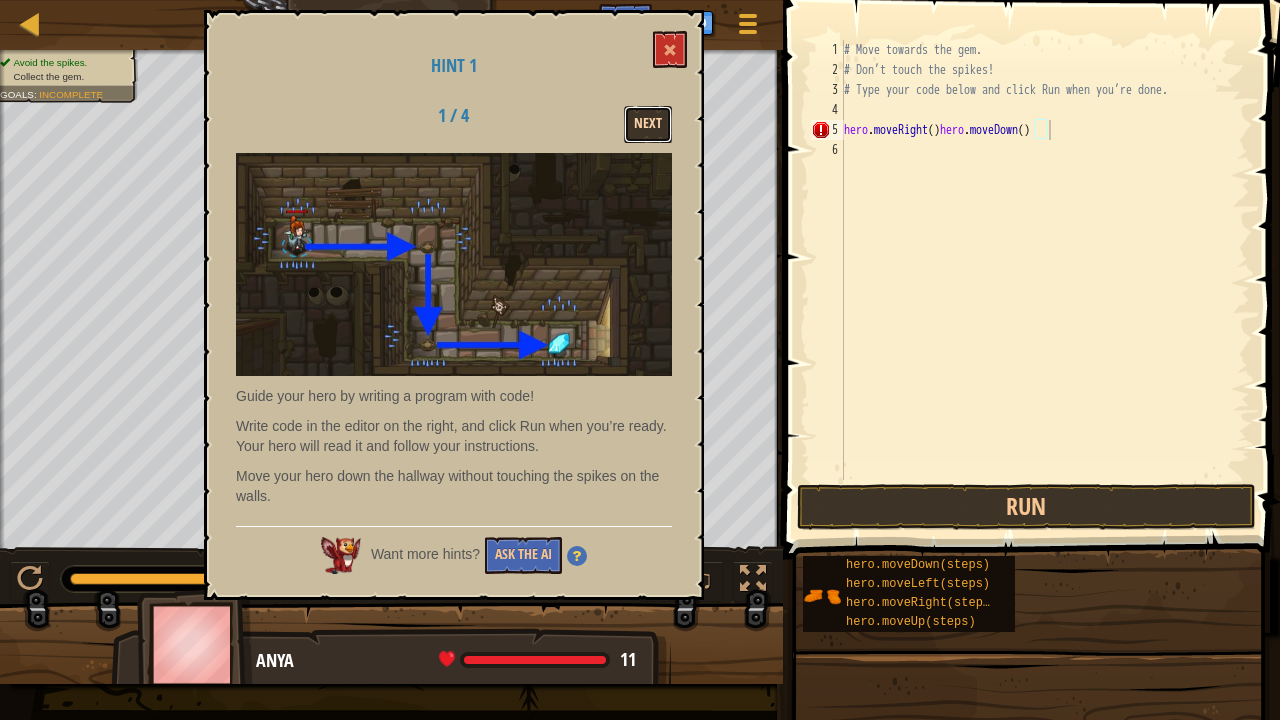 click on "Next" at bounding box center (648, 124) 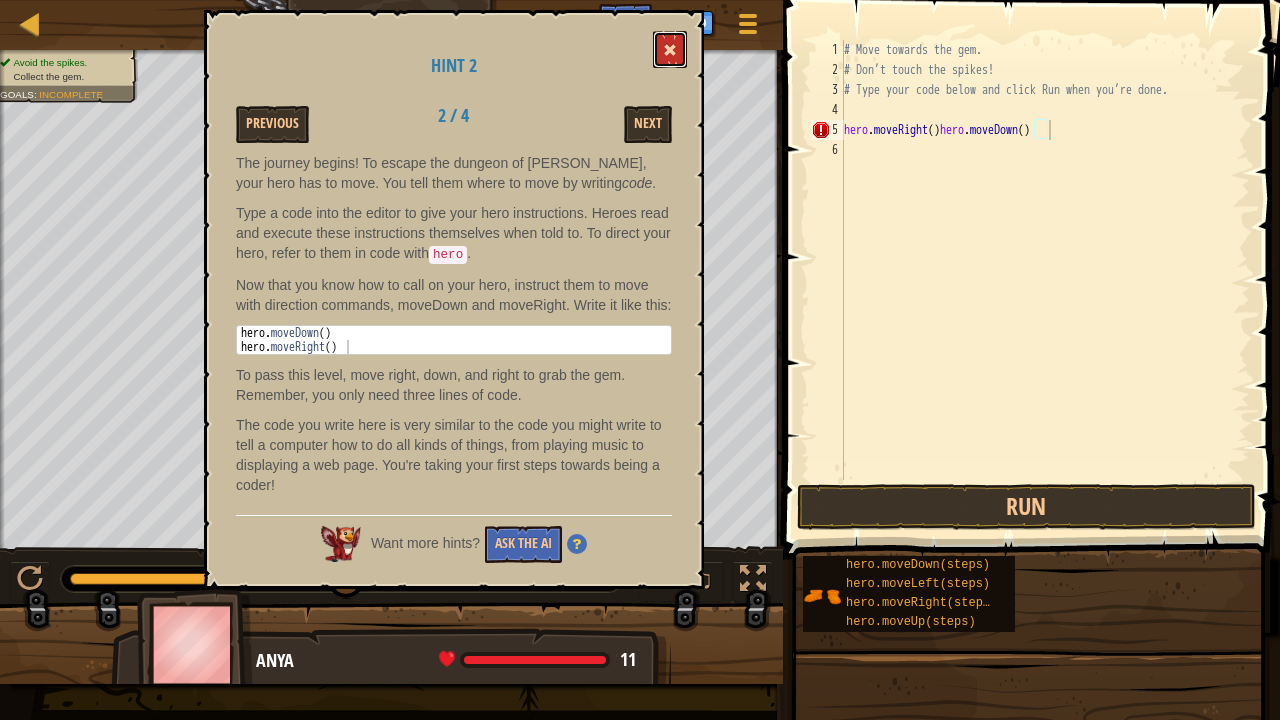click at bounding box center [670, 50] 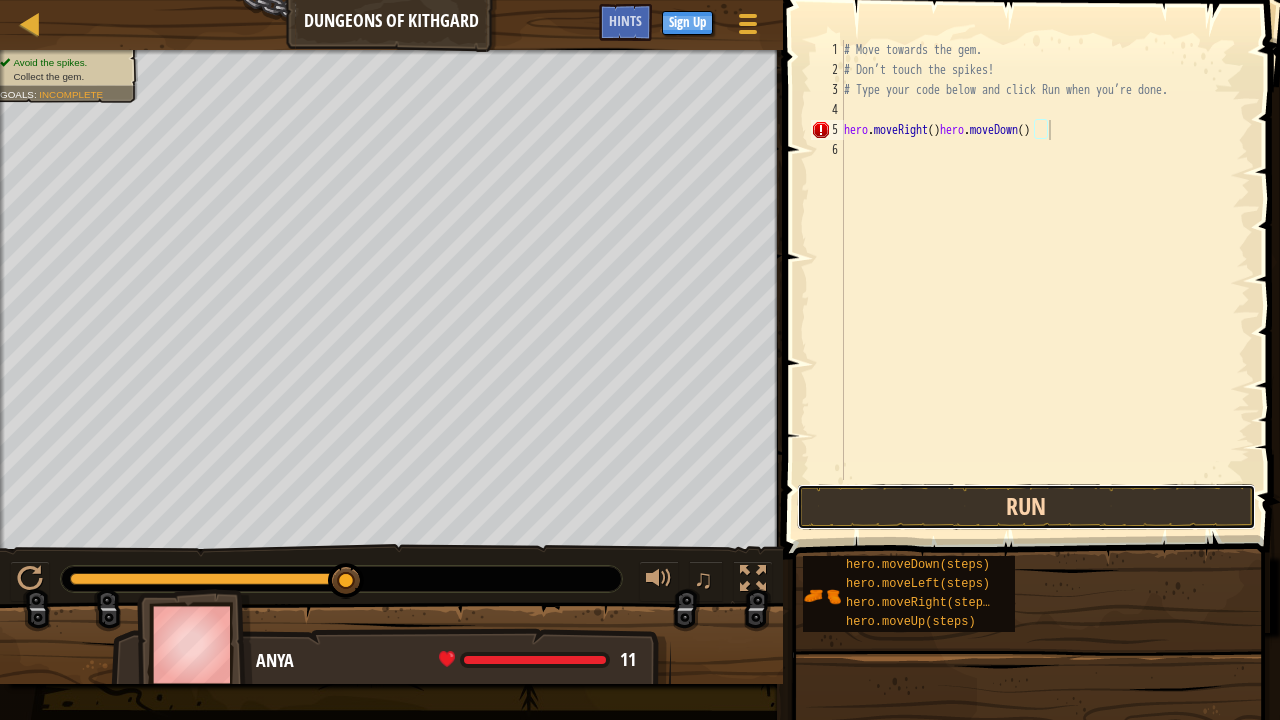 click on "Run" at bounding box center (1026, 507) 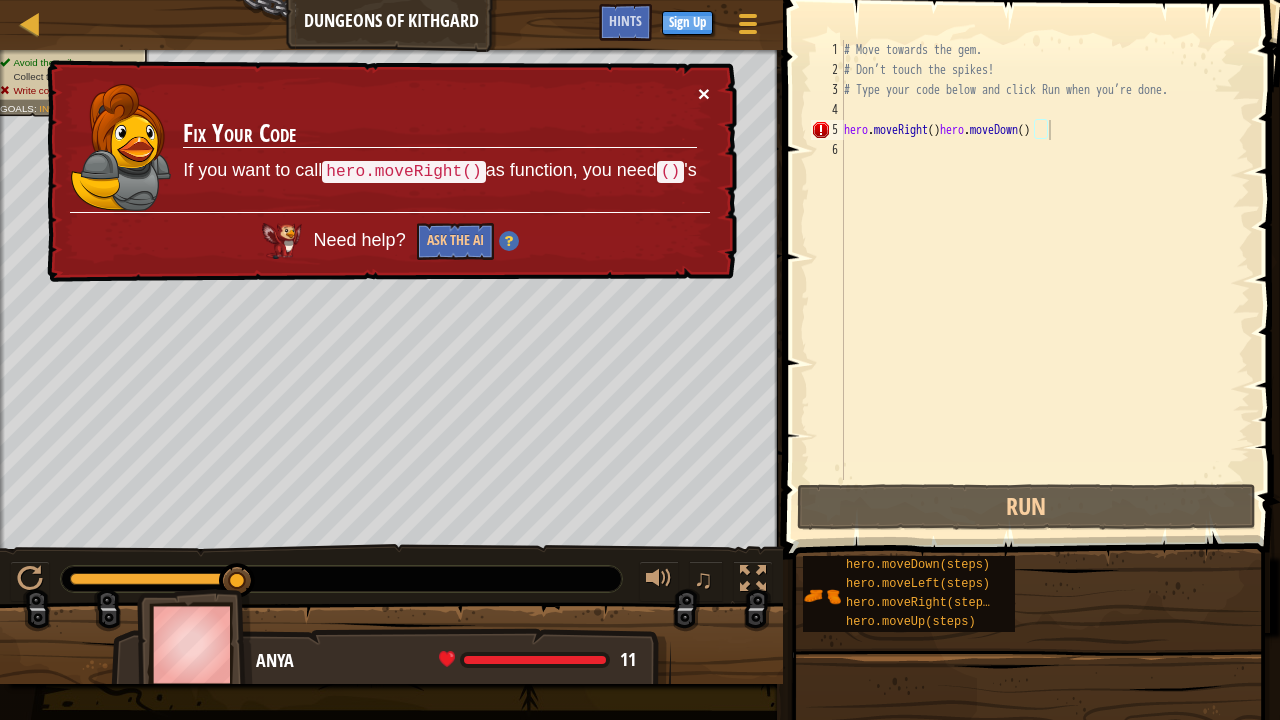 click on "×" at bounding box center [704, 93] 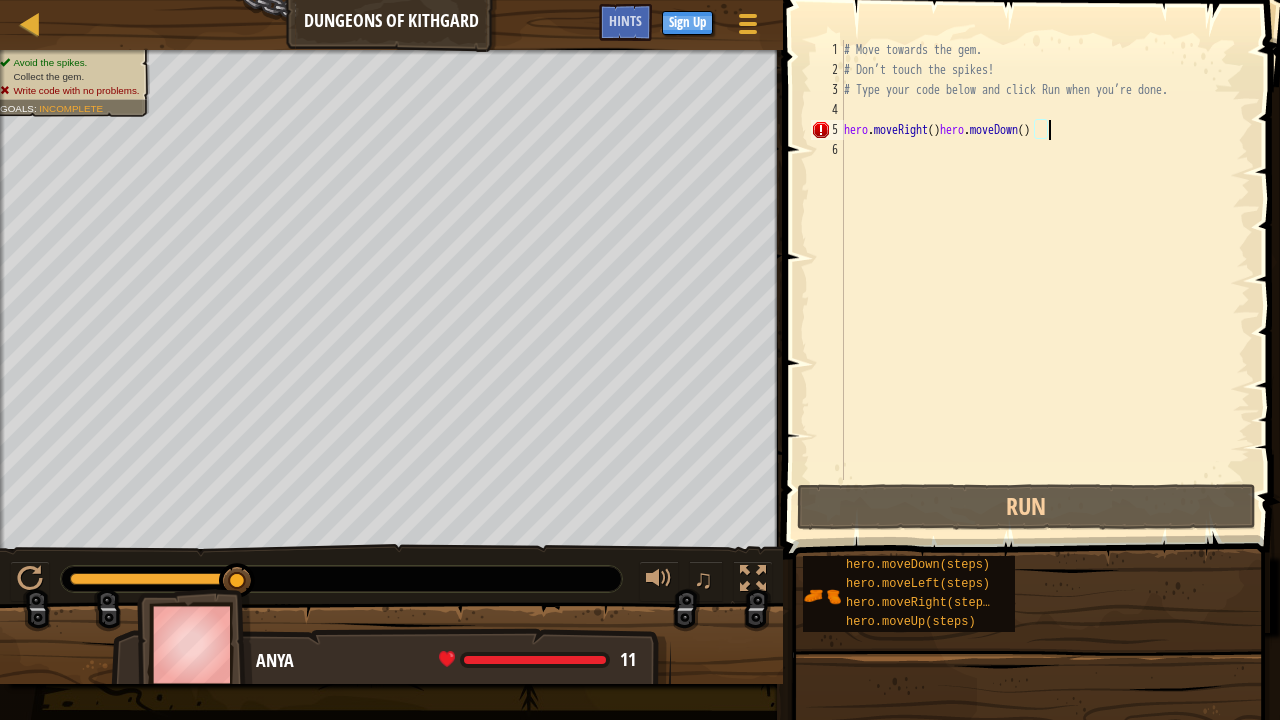 click on "# Move towards the gem. # Don’t touch the spikes! # Type your code below and click Run when you’re done. hero . moveRight ( ) hero . moveDown ( )" at bounding box center [1045, 280] 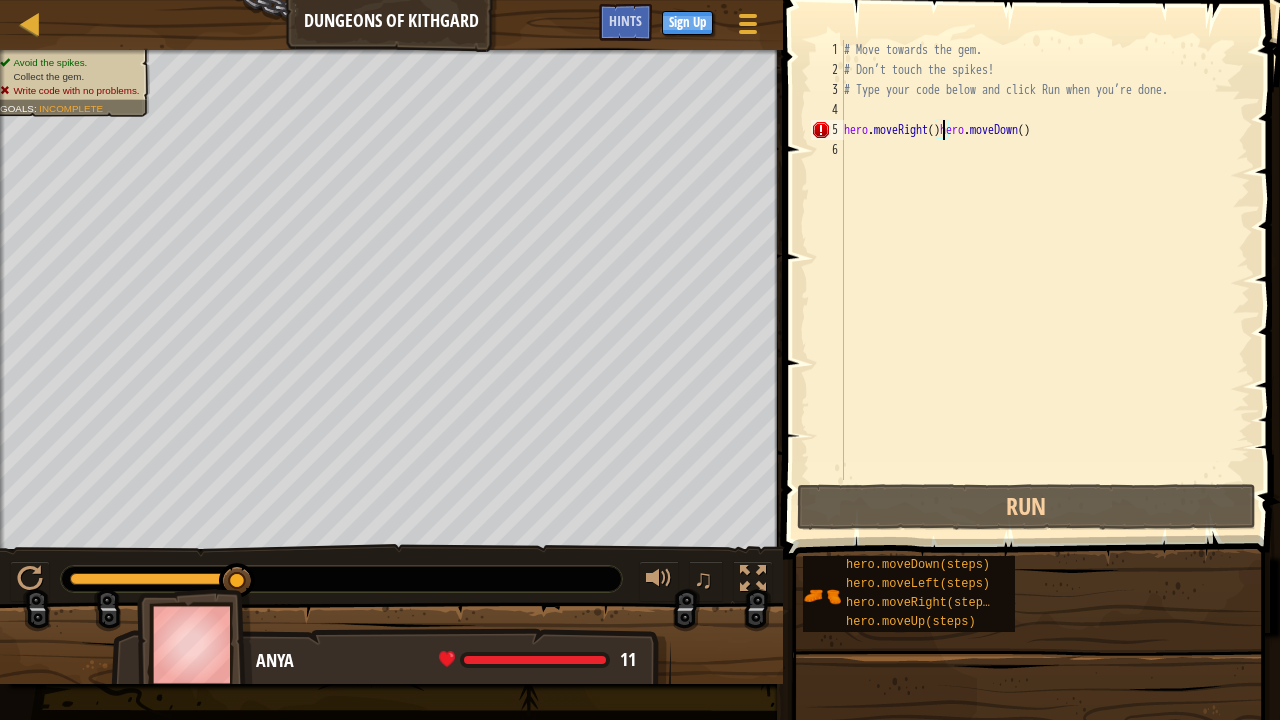 click on "# Move towards the gem. # Don’t touch the spikes! # Type your code below and click Run when you’re done. hero . moveRight ( ) hero . moveDown ( )" at bounding box center (1045, 280) 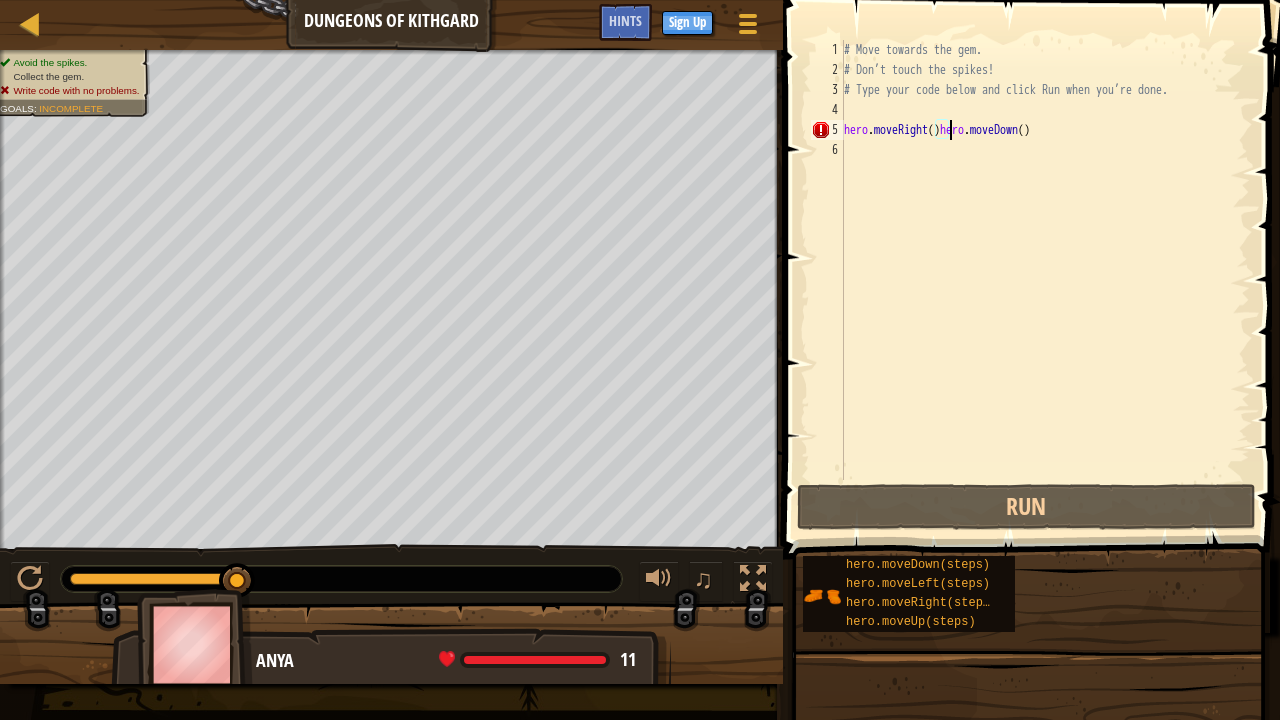 type on "hero.moveDown()" 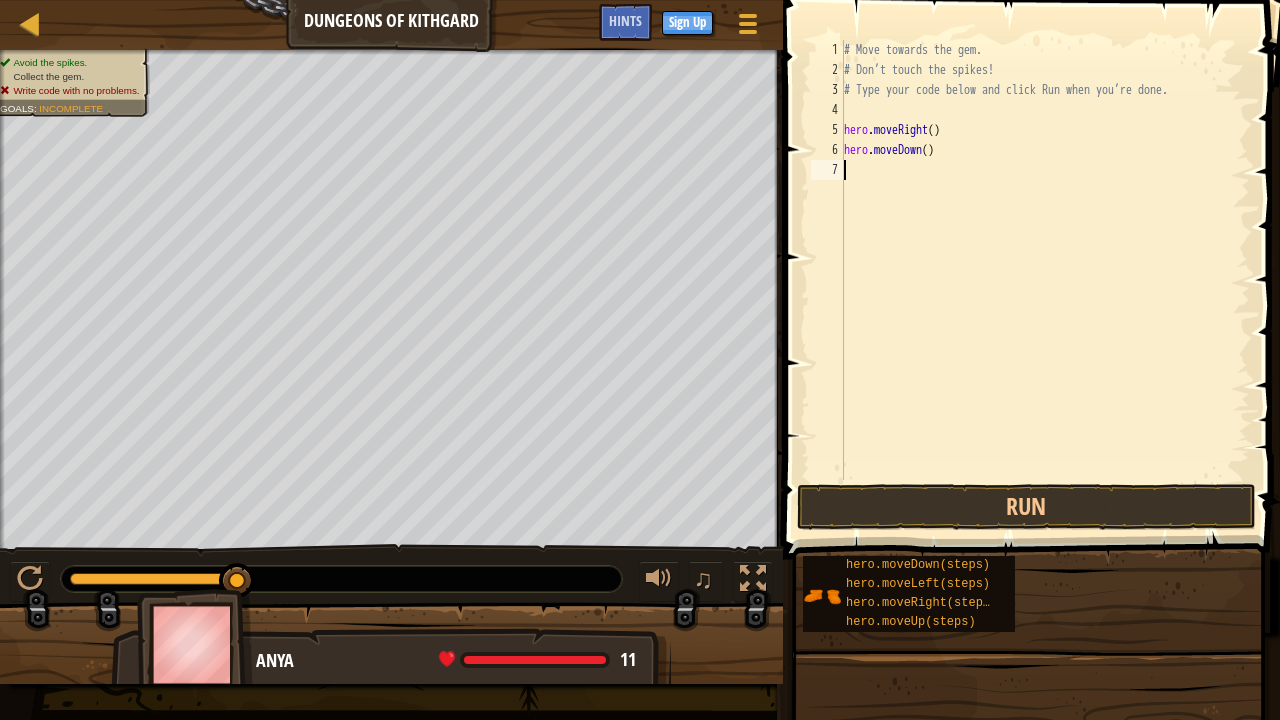 click on "# Move towards the gem. # Don’t touch the spikes! # Type your code below and click Run when you’re done. hero . moveRight ( ) hero . moveDown ( )" at bounding box center [1045, 280] 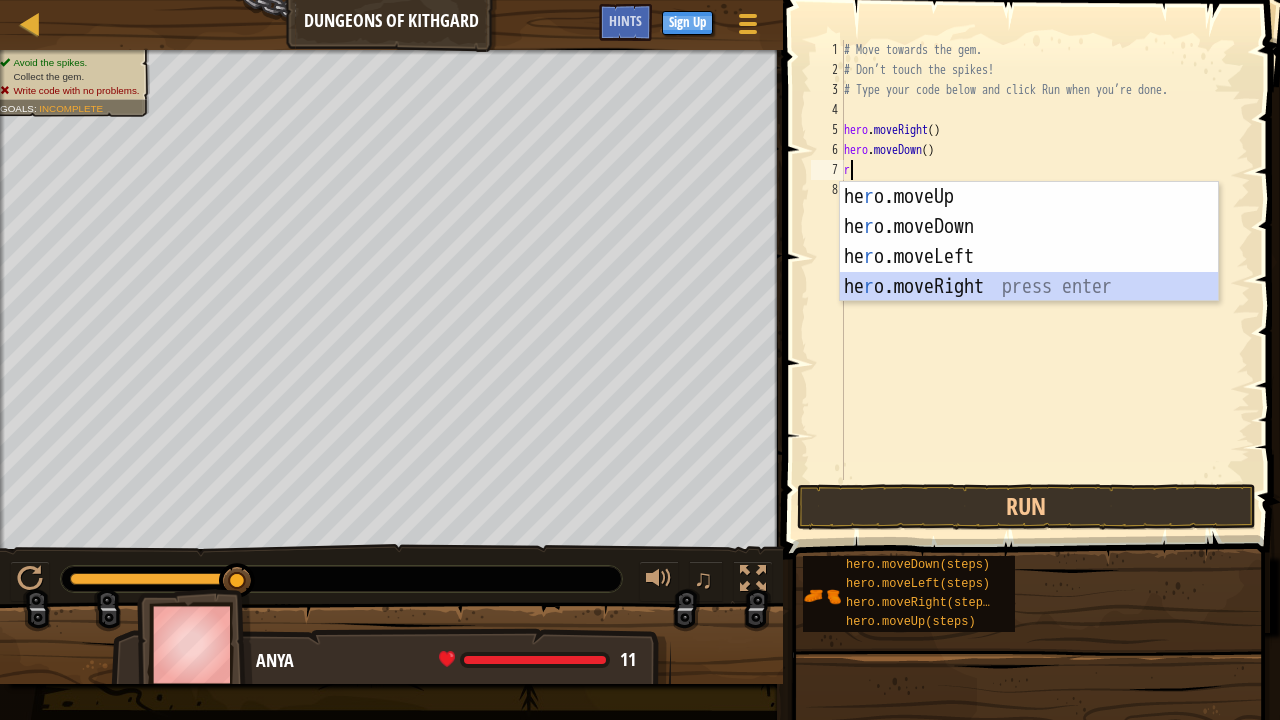 click on "he r o.moveUp press enter he r o.moveDown press enter he r o.moveLeft press enter he r o.moveRight press enter" at bounding box center [1029, 272] 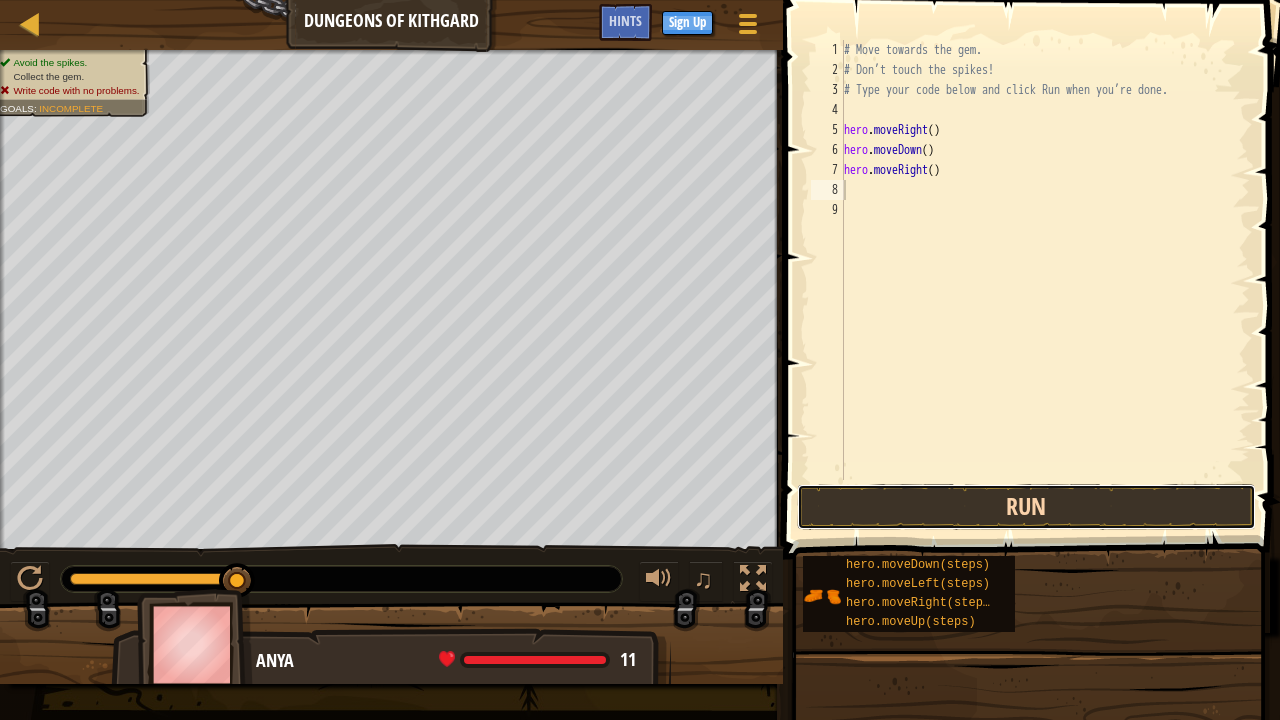 click on "Run" at bounding box center (1026, 507) 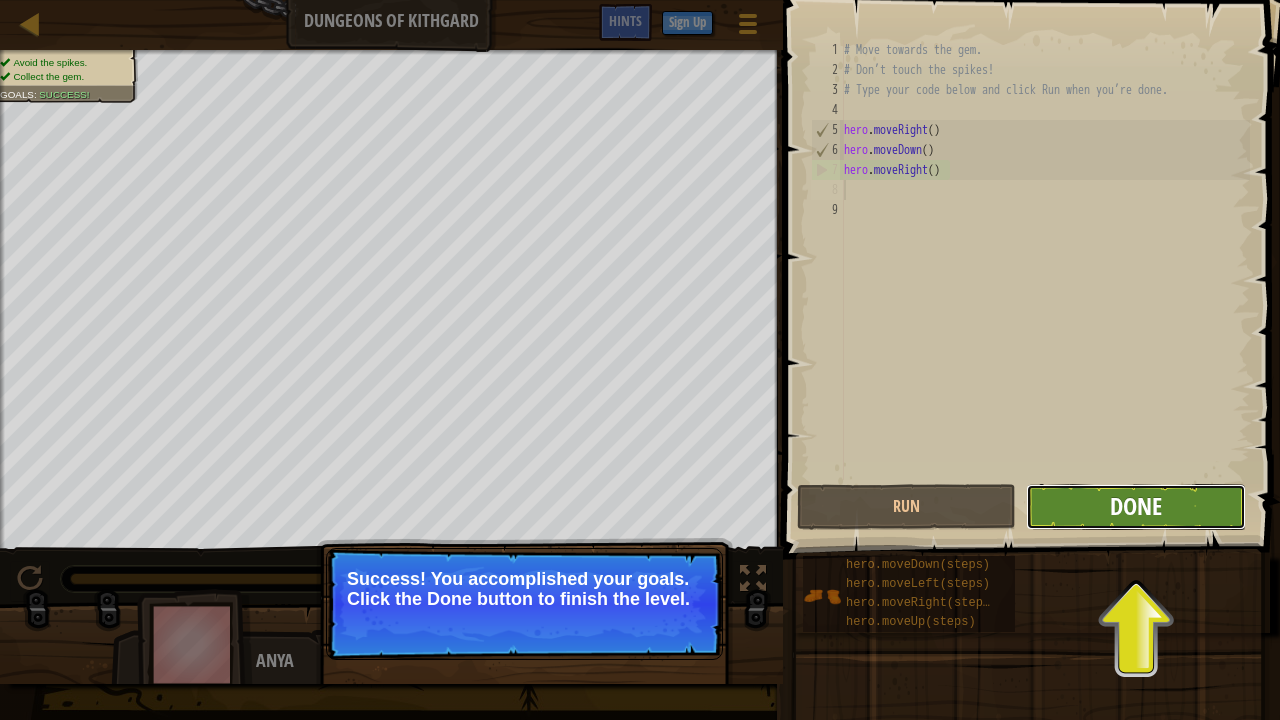 click on "Done" at bounding box center [1136, 506] 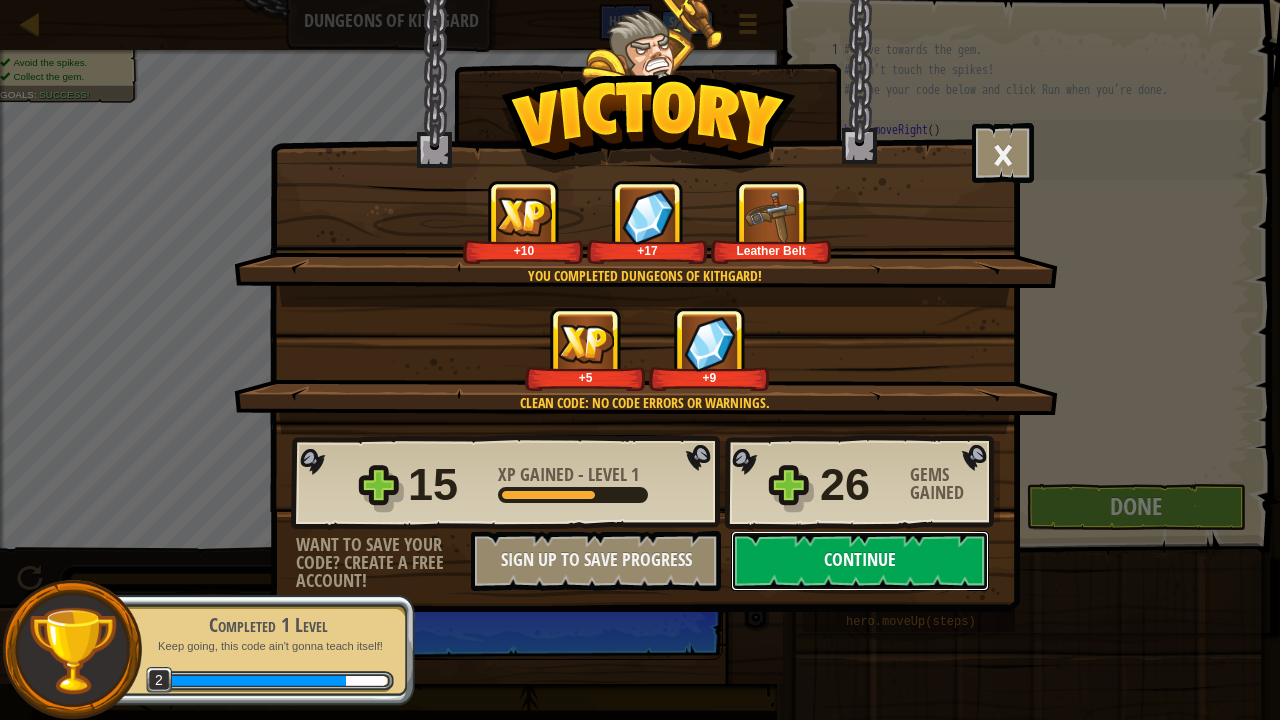 click on "Continue" at bounding box center [860, 561] 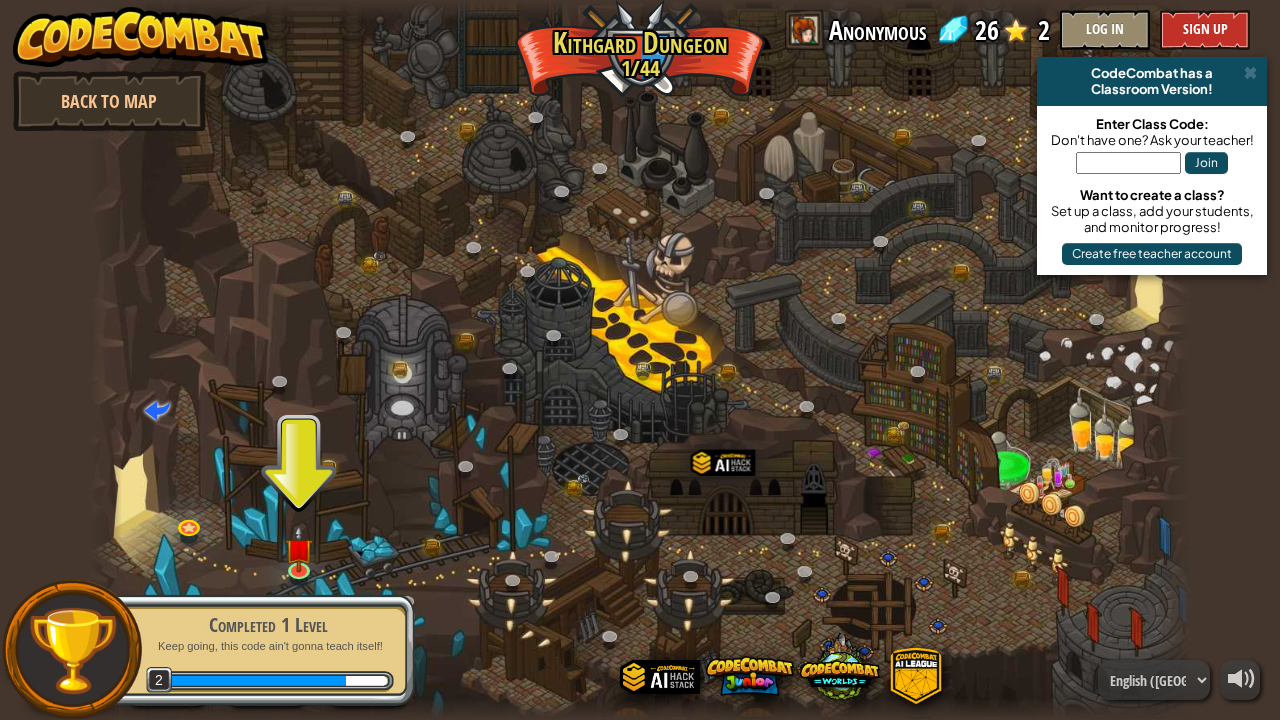 click on "Completed 1 Level Keep going, this code ain't gonna teach itself! 2" at bounding box center [257, 650] 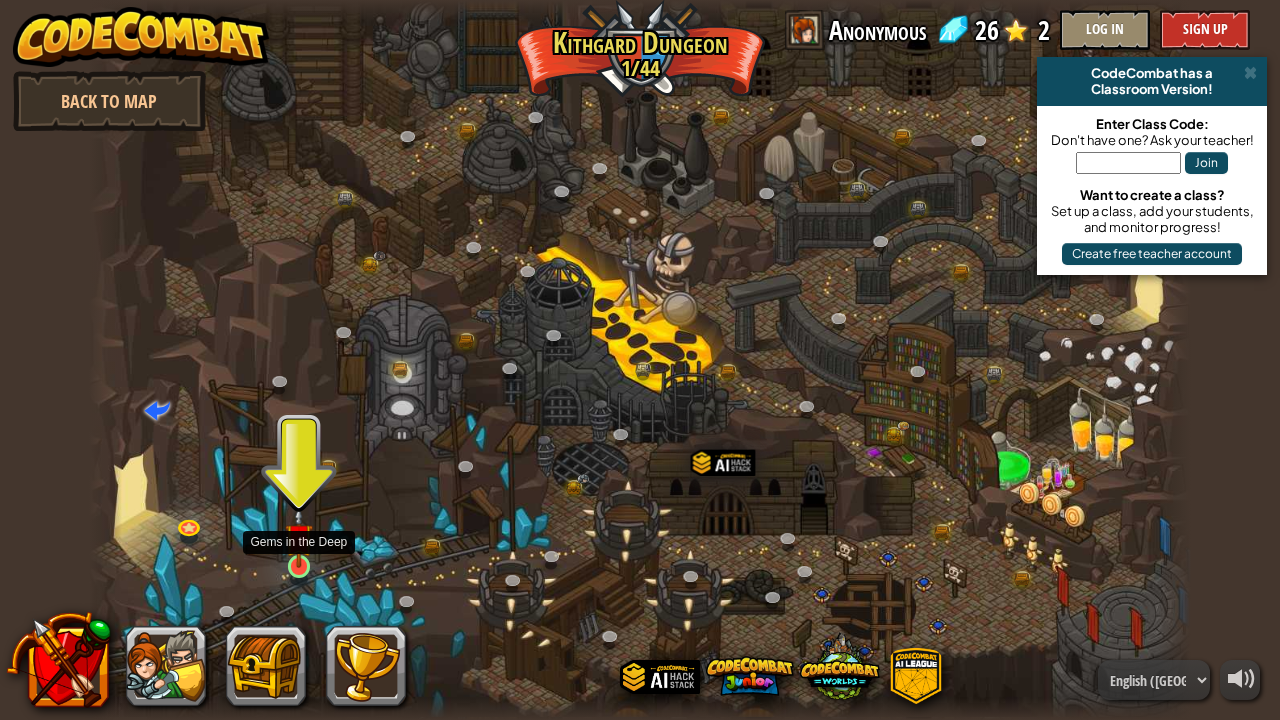 click at bounding box center (298, 537) 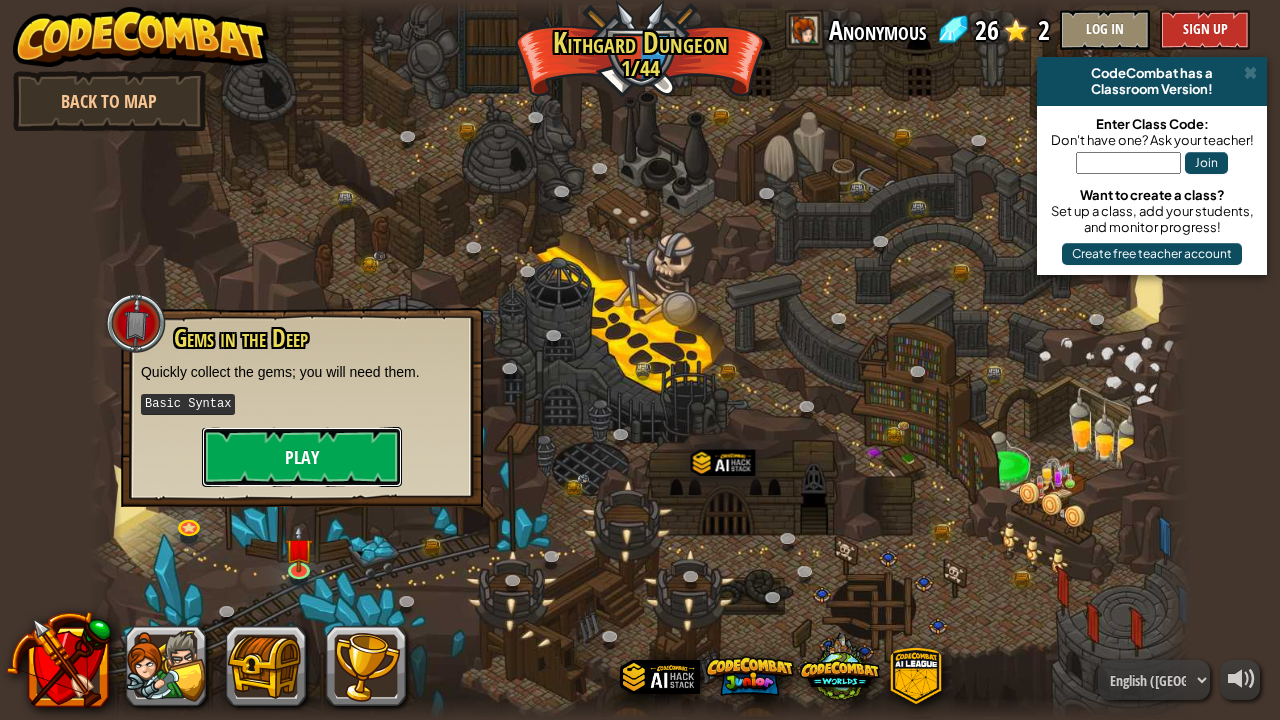 click on "Play" at bounding box center [302, 457] 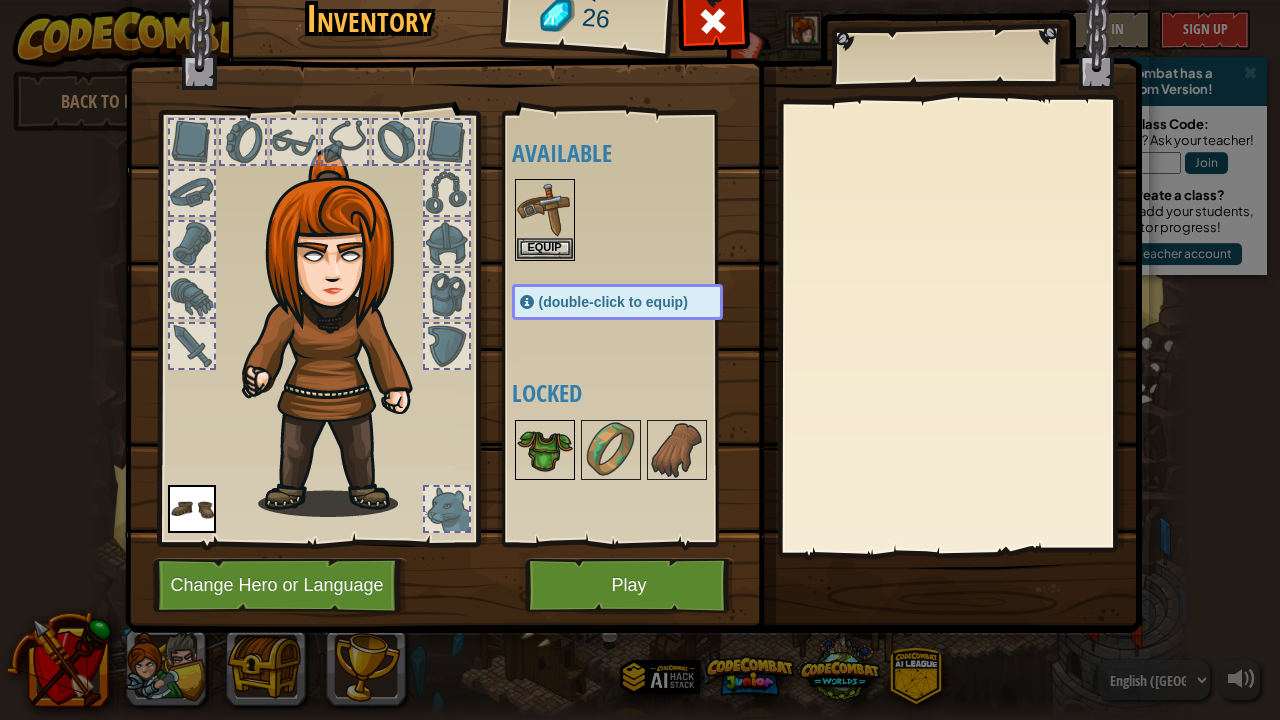 click at bounding box center (545, 450) 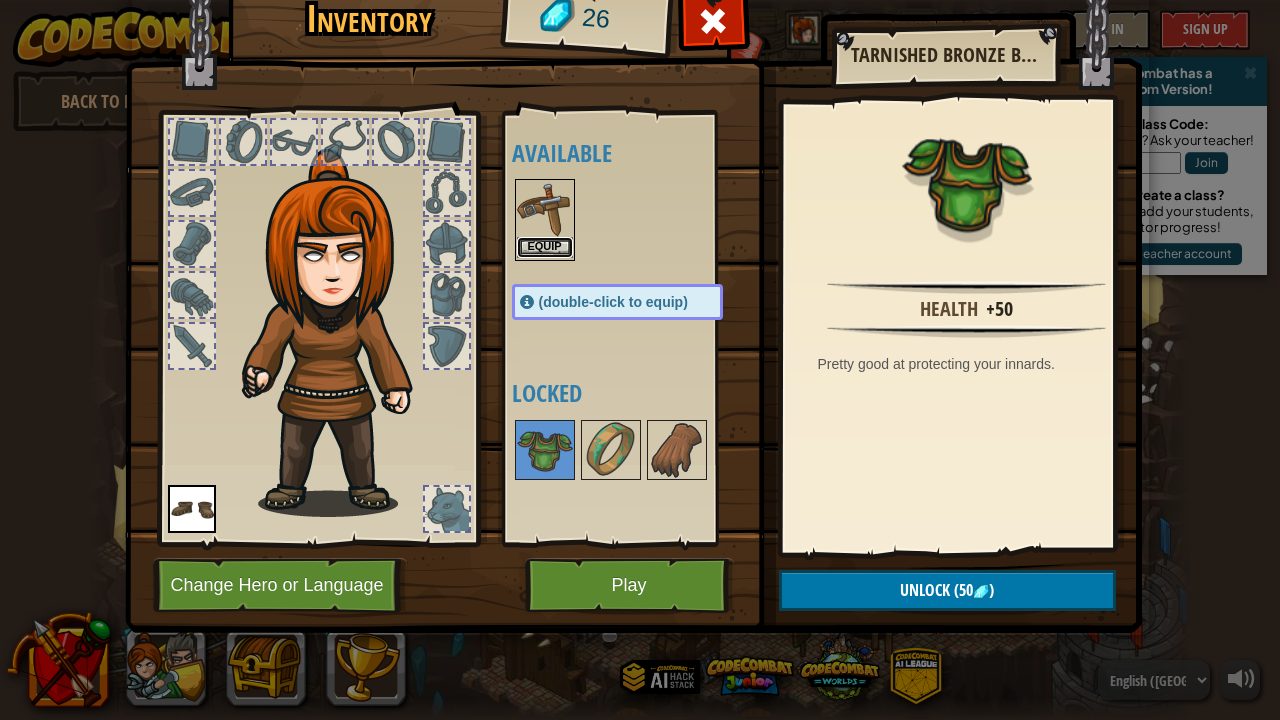 click on "Equip" at bounding box center [545, 247] 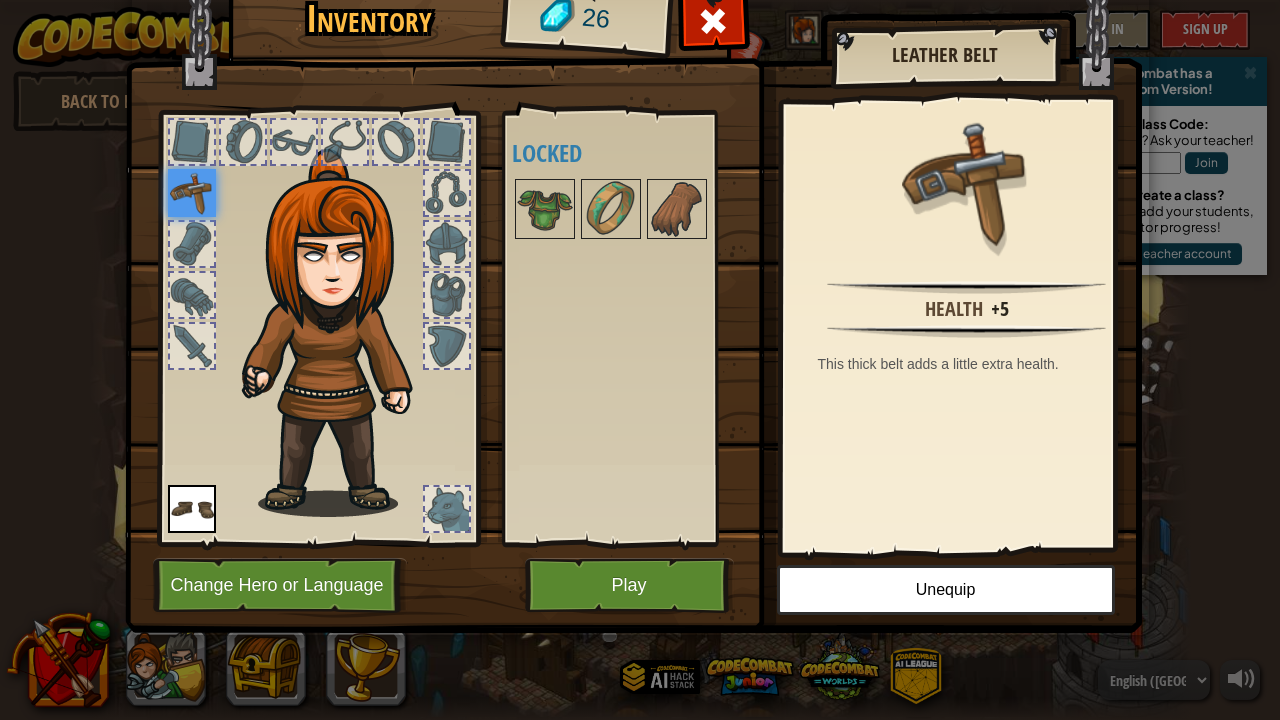 click at bounding box center (192, 193) 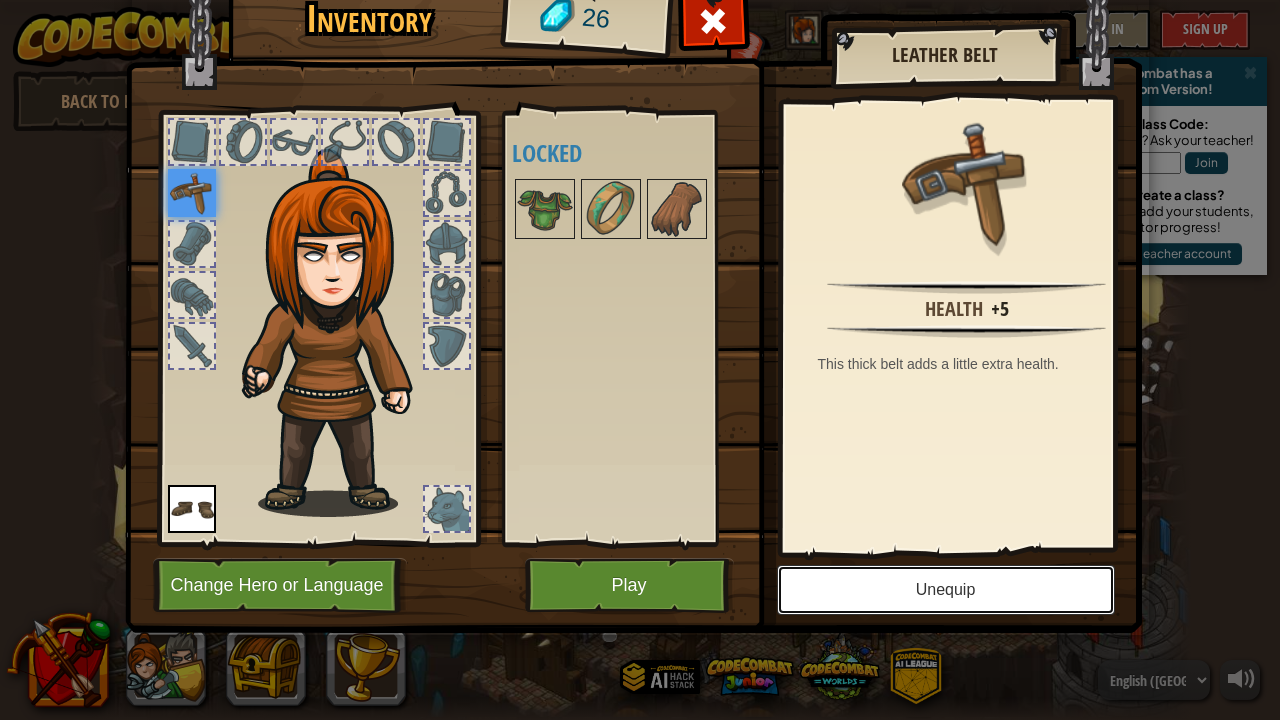 click on "Unequip" at bounding box center (946, 590) 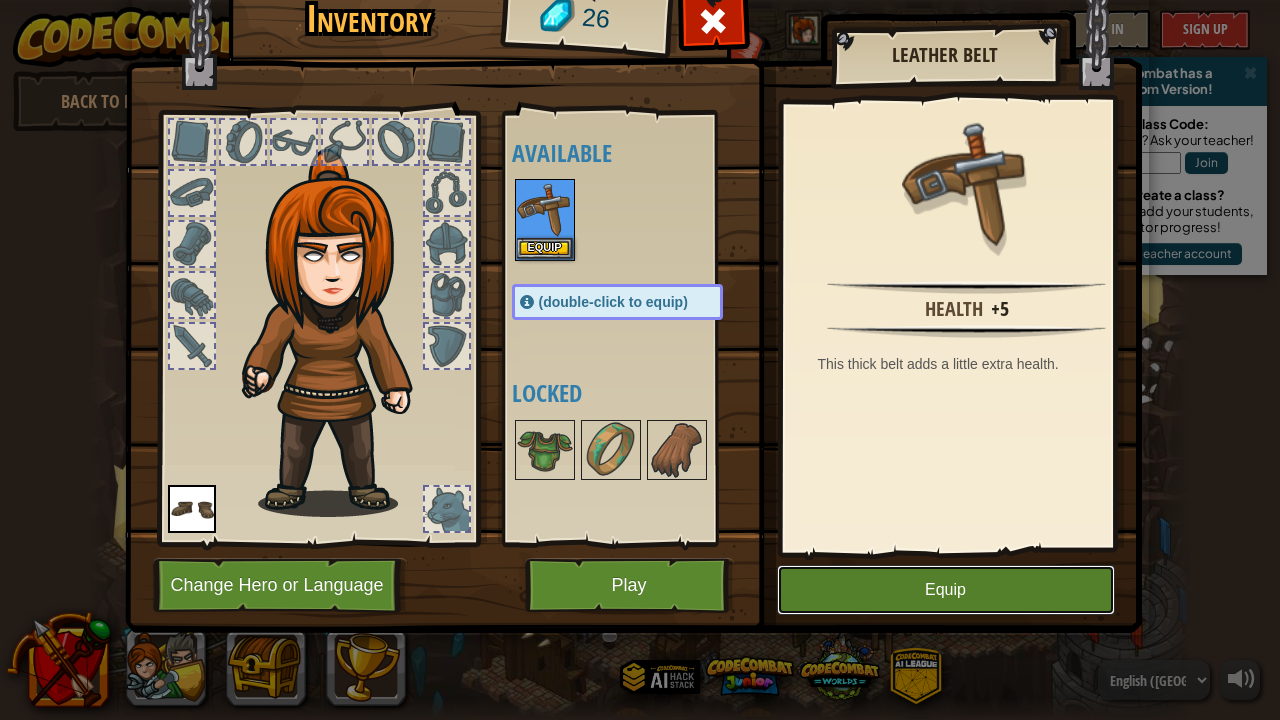 drag, startPoint x: 926, startPoint y: 591, endPoint x: 912, endPoint y: 594, distance: 14.3178215 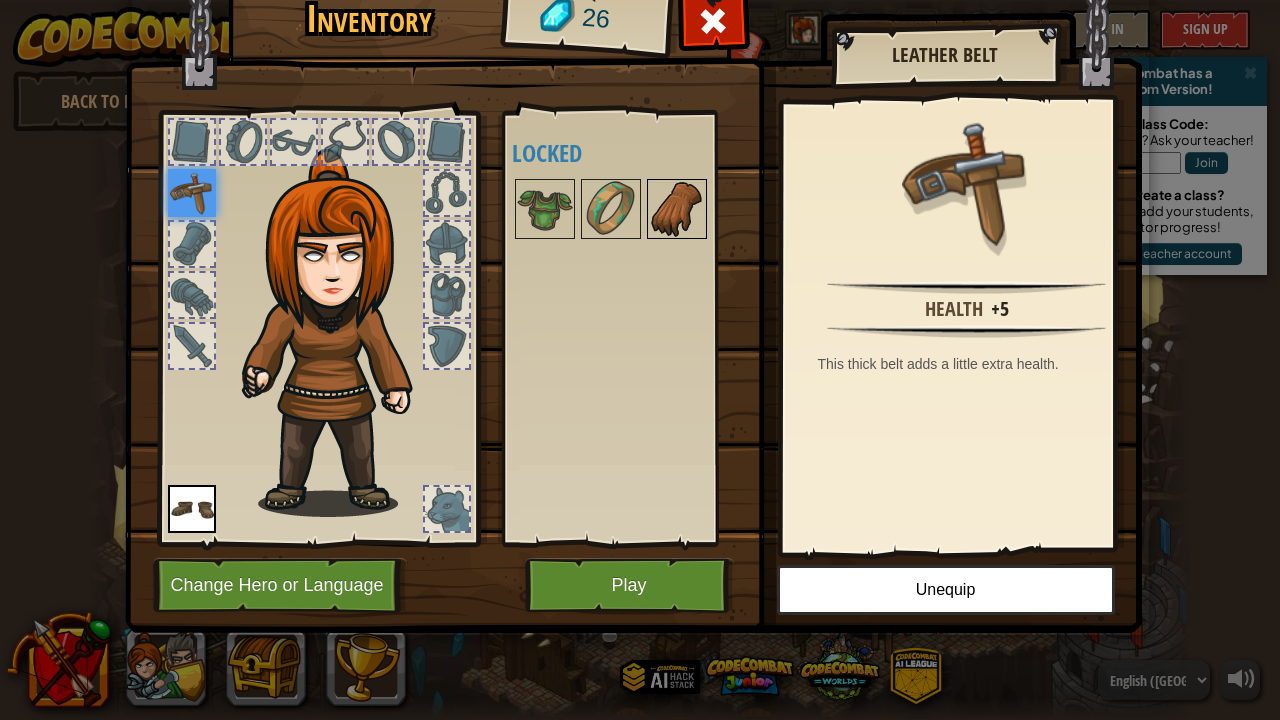 click at bounding box center [677, 209] 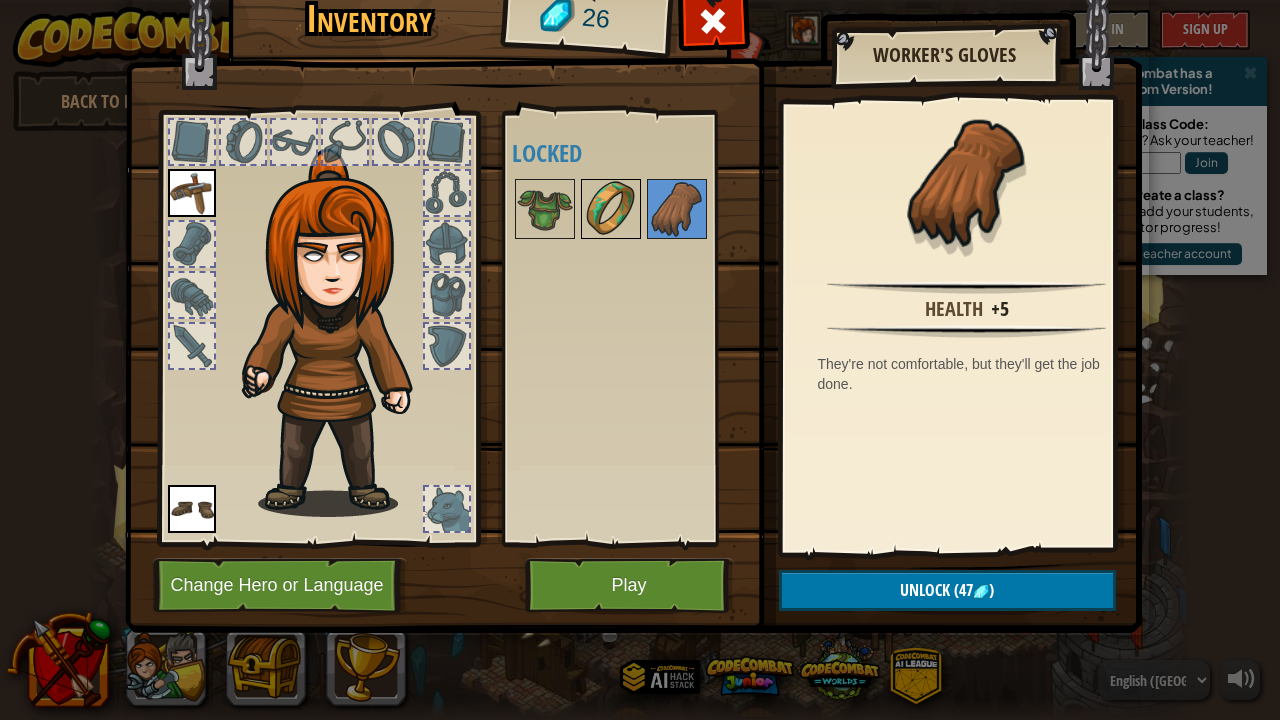 click at bounding box center [611, 209] 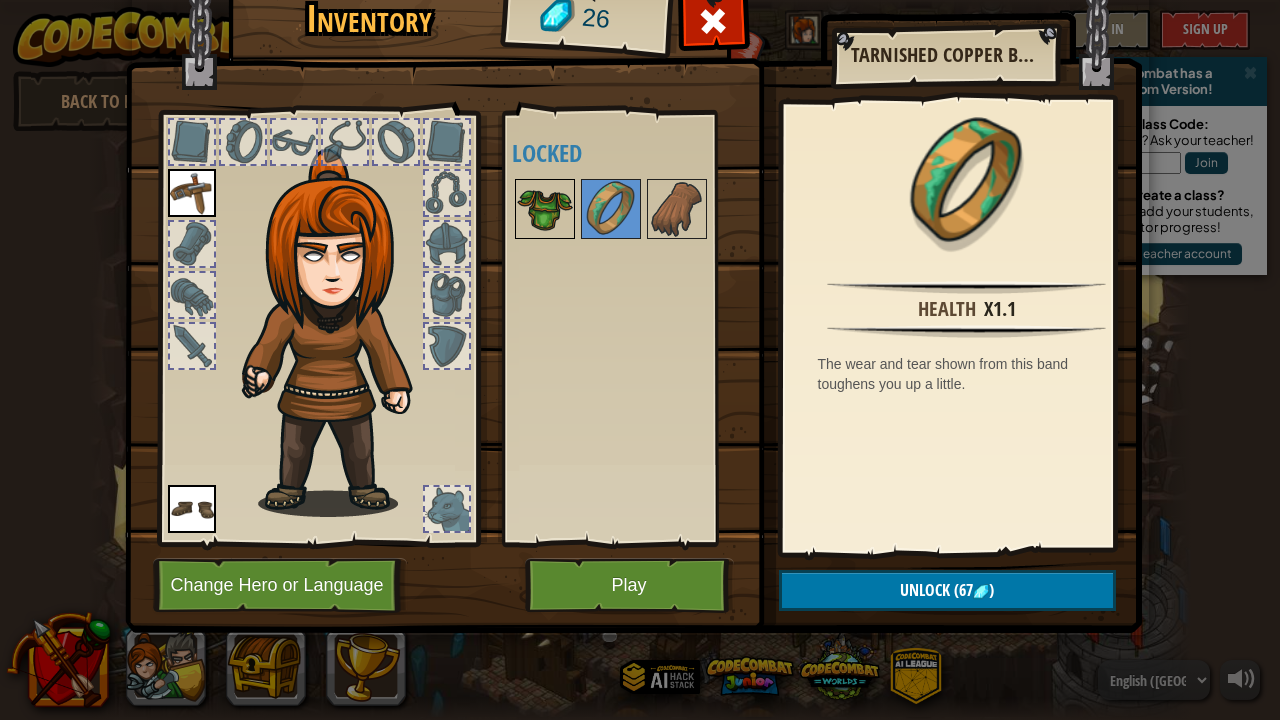 click at bounding box center (545, 209) 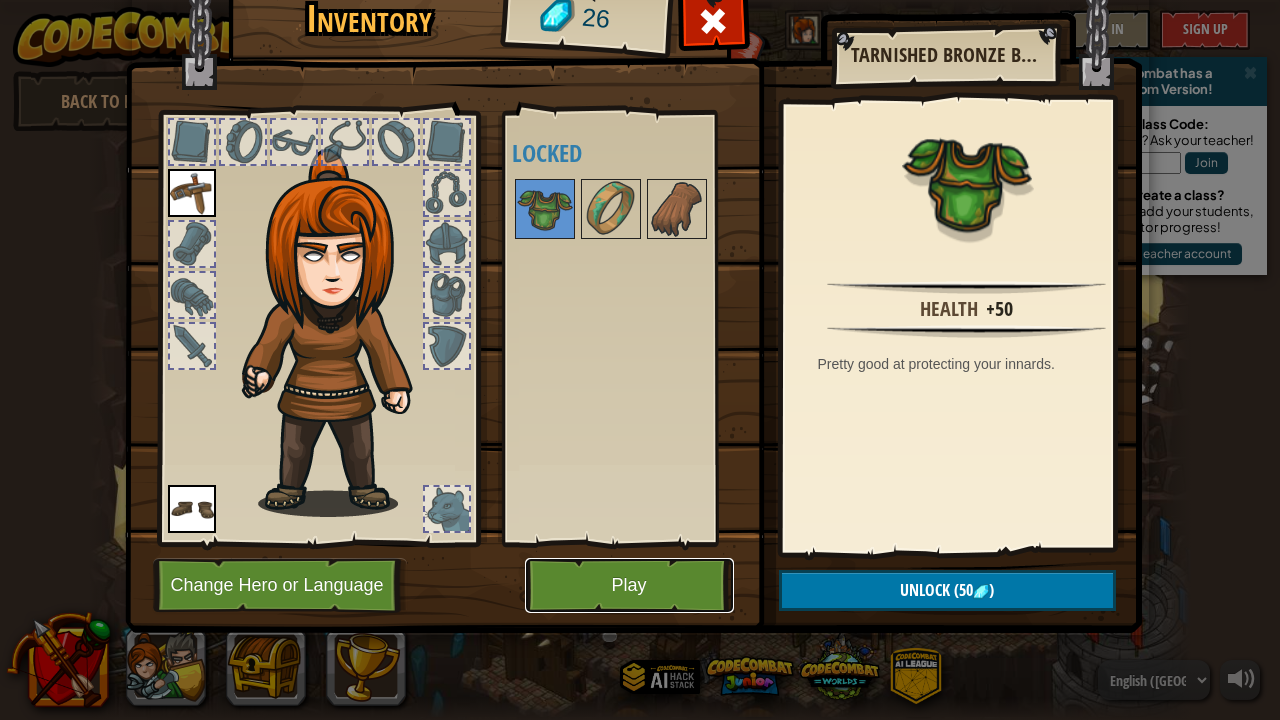 click on "Play" at bounding box center [629, 585] 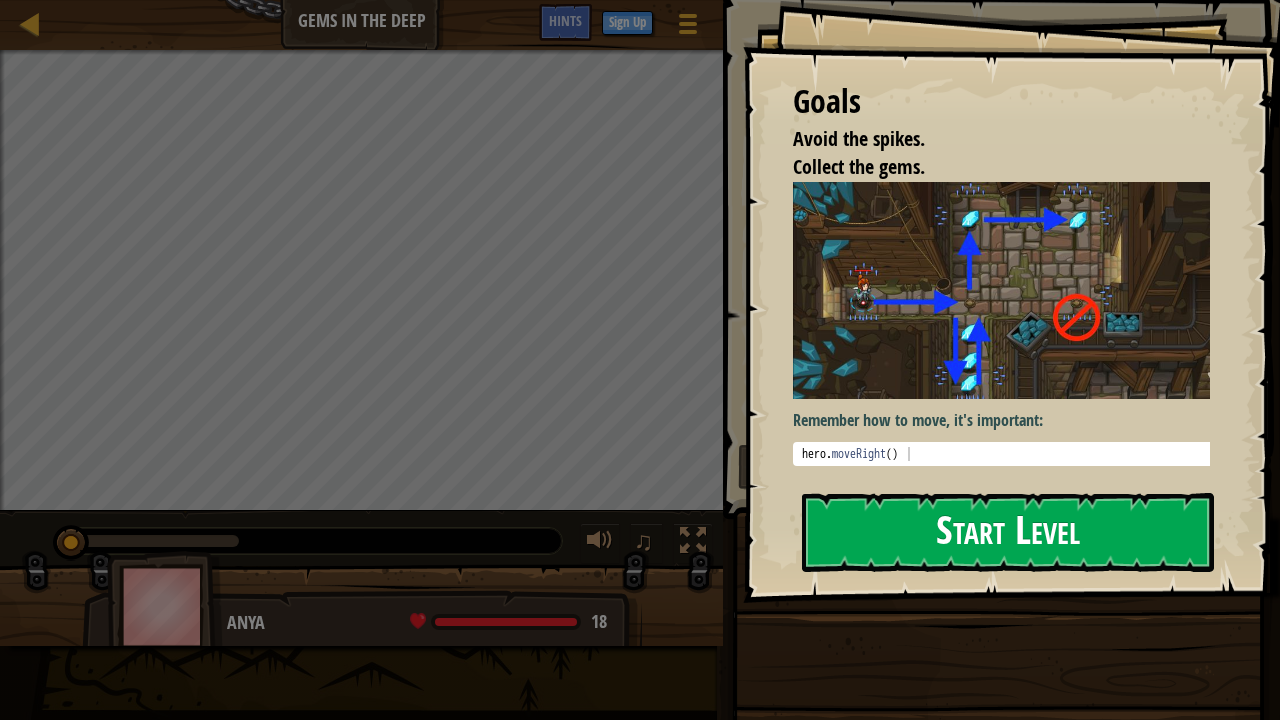 click on "Start Level" at bounding box center (1008, 532) 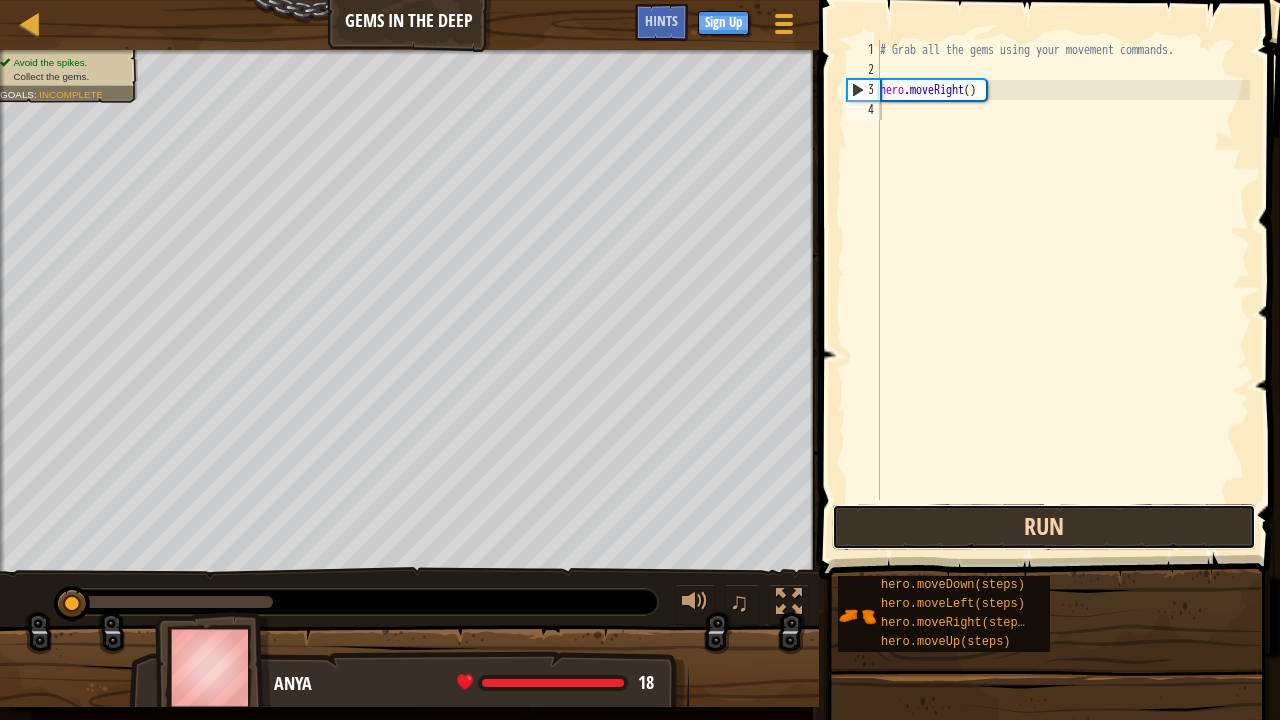 click on "Run" at bounding box center (1044, 527) 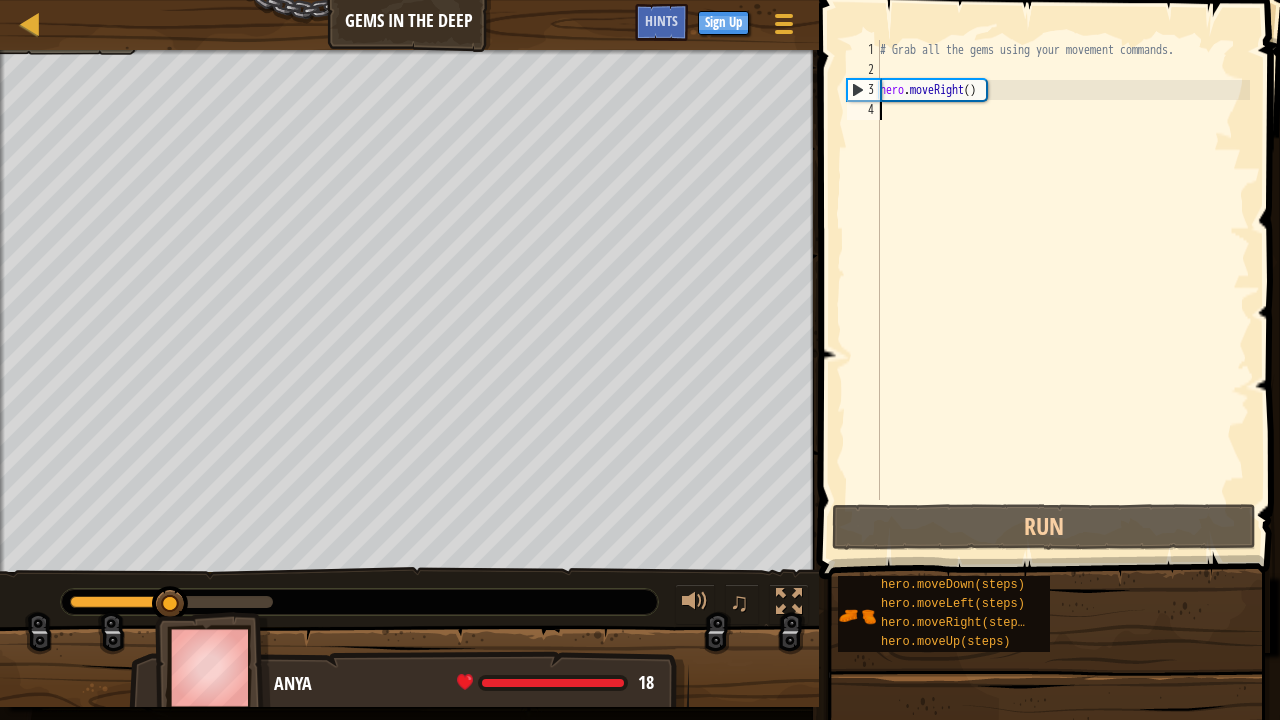 click on "# Grab all the gems using your movement commands. hero . moveRight ( )" at bounding box center (1063, 290) 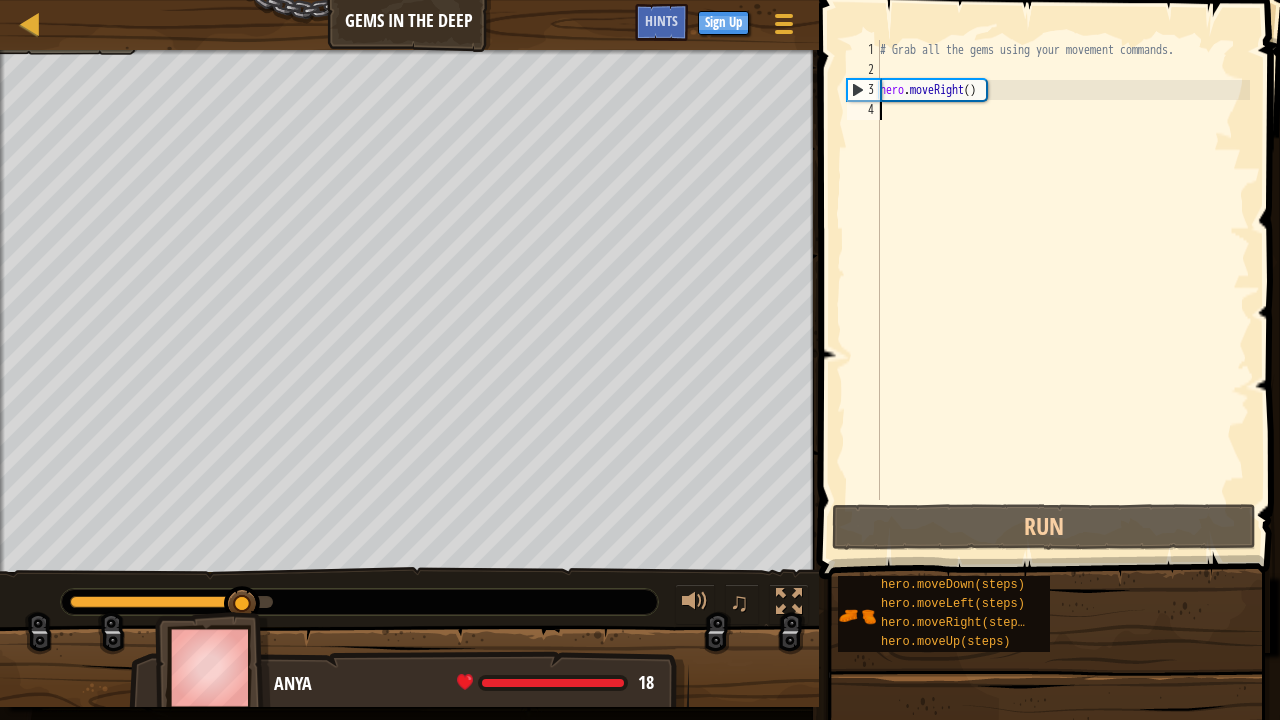 type on "d" 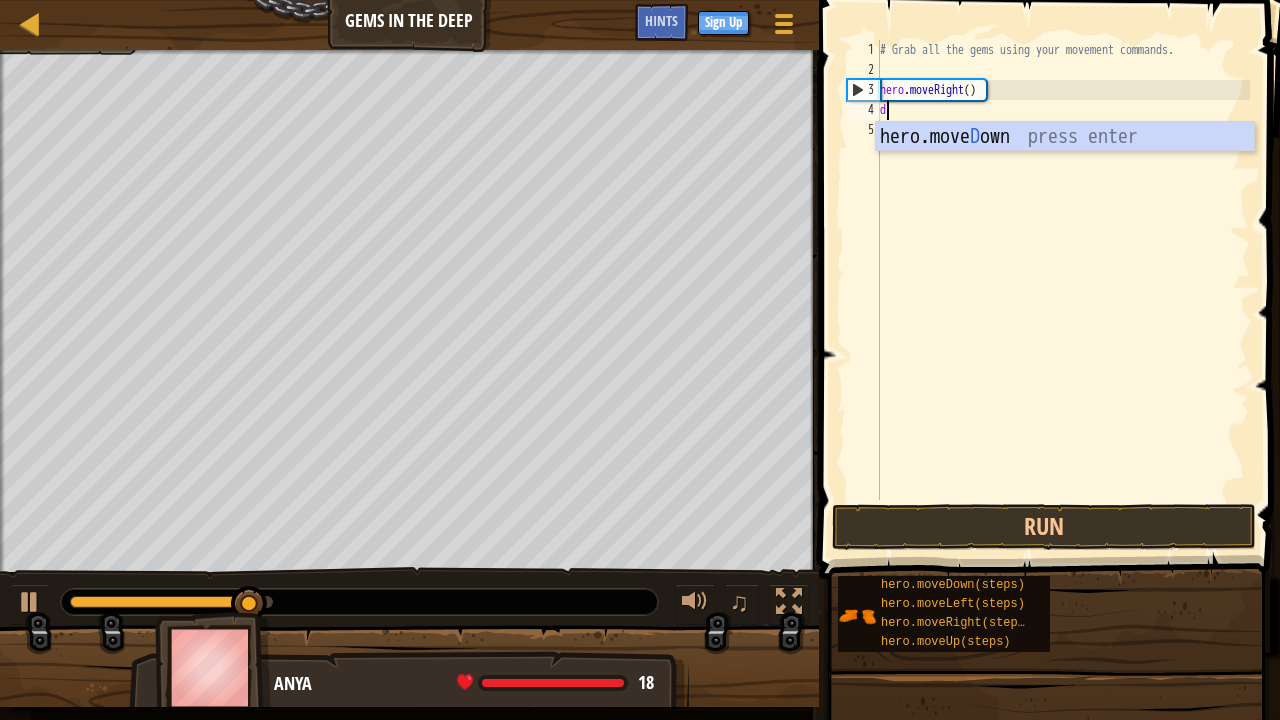 scroll, scrollTop: 9, scrollLeft: 0, axis: vertical 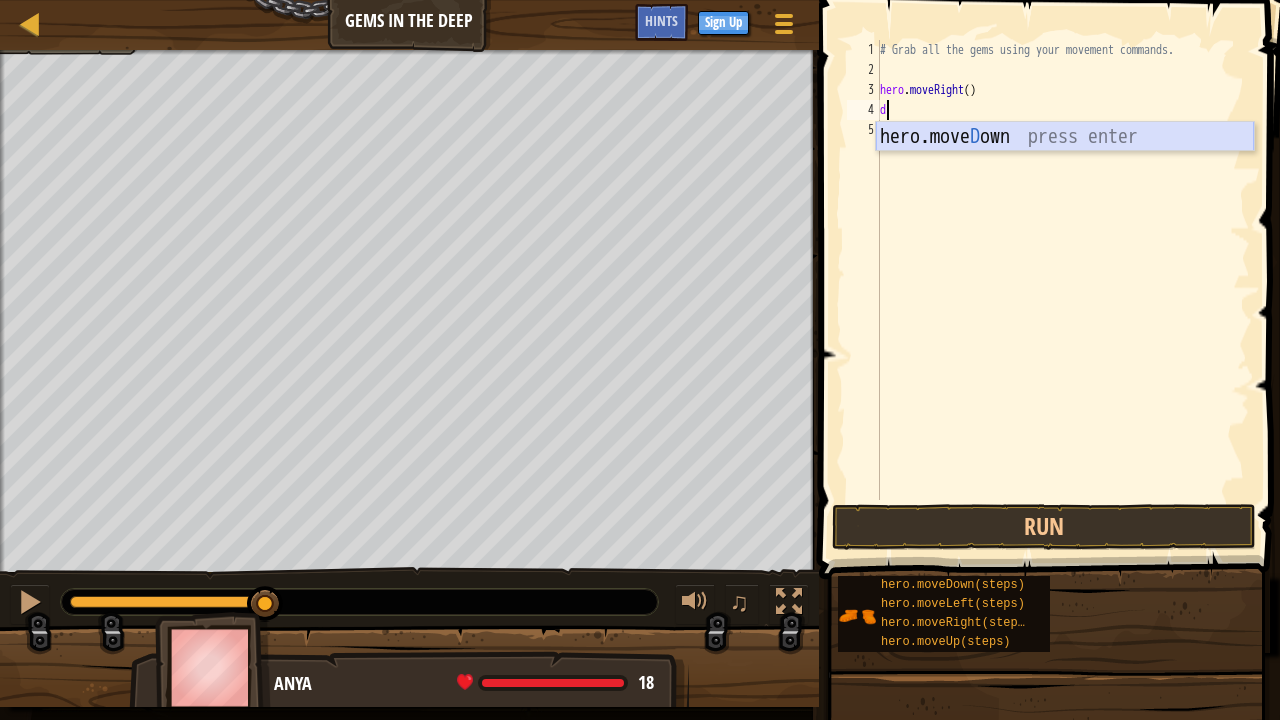click on "hero.[PERSON_NAME] own press enter" at bounding box center [1065, 167] 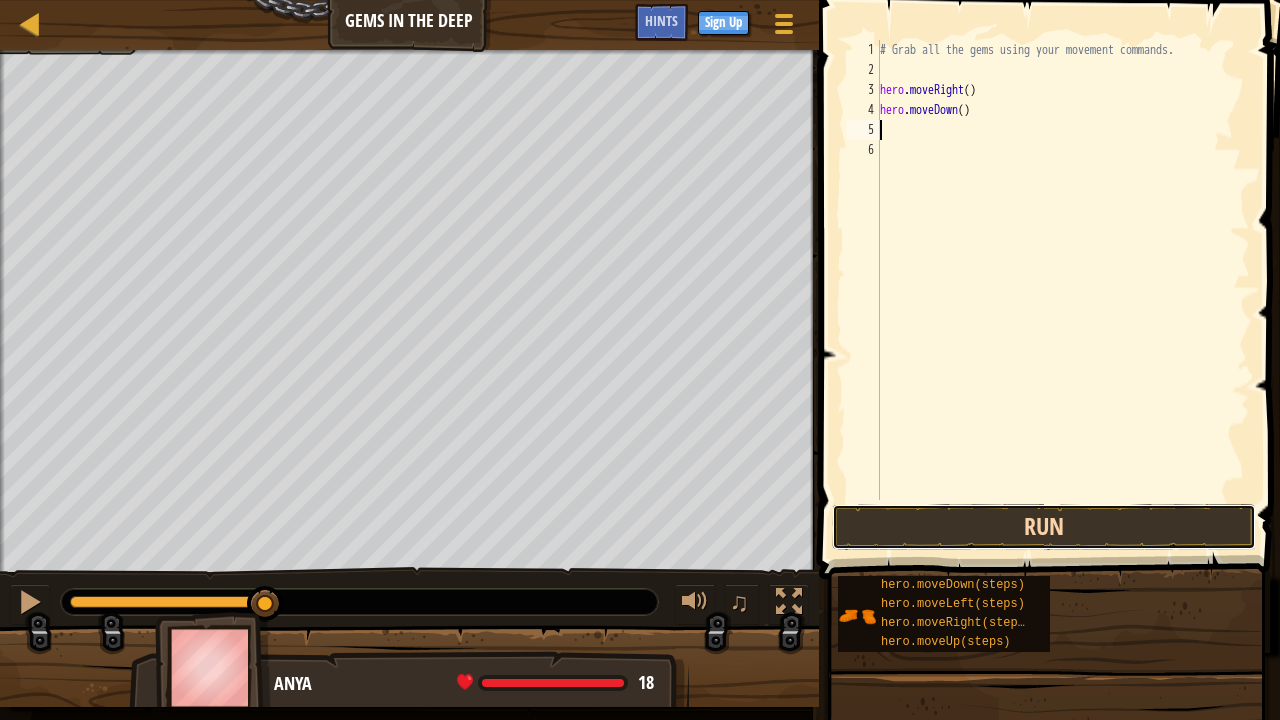 click on "Run" at bounding box center (1044, 527) 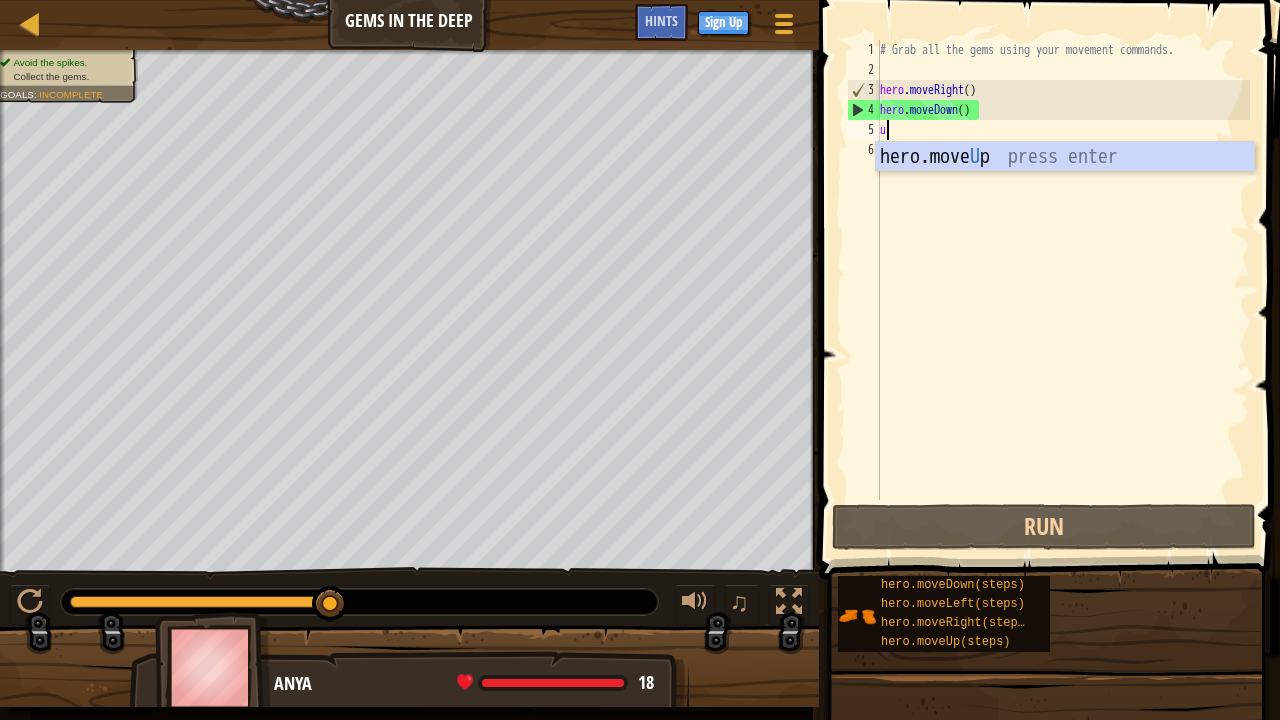 type on "u" 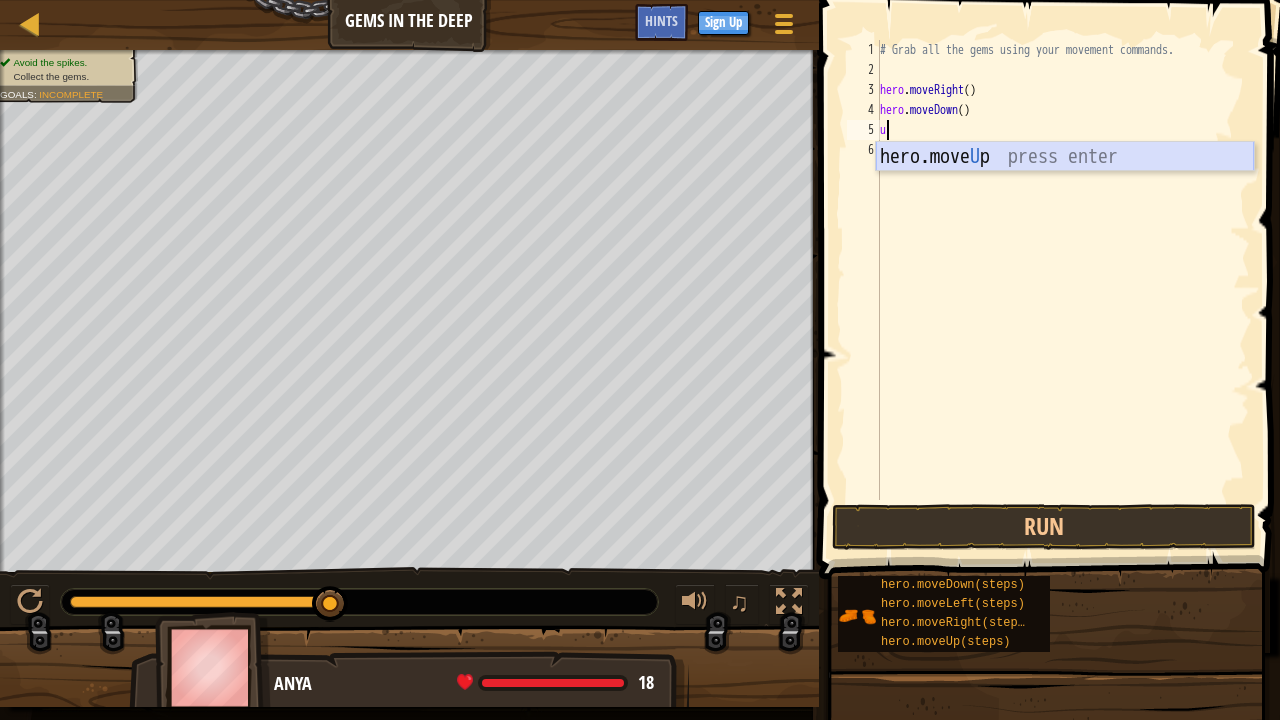 click on "hero.move U p press enter" at bounding box center [1065, 187] 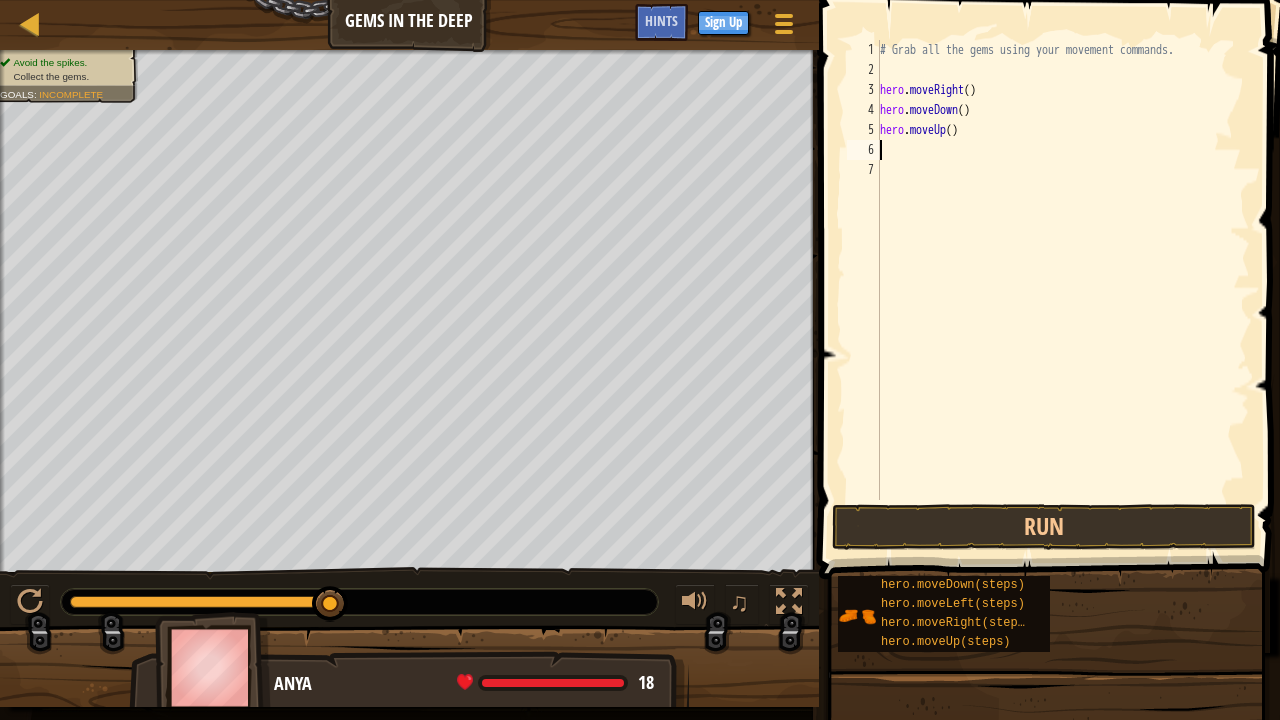 type on "u" 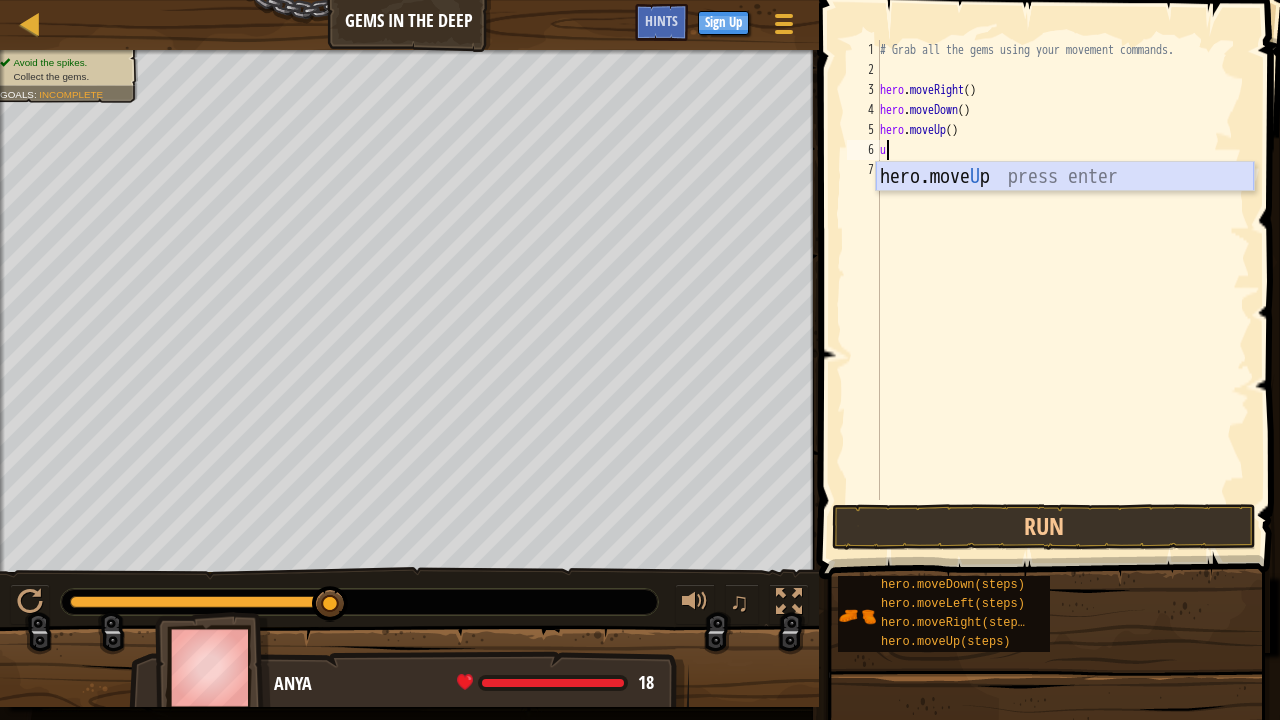 click on "hero.move U p press enter" at bounding box center [1065, 207] 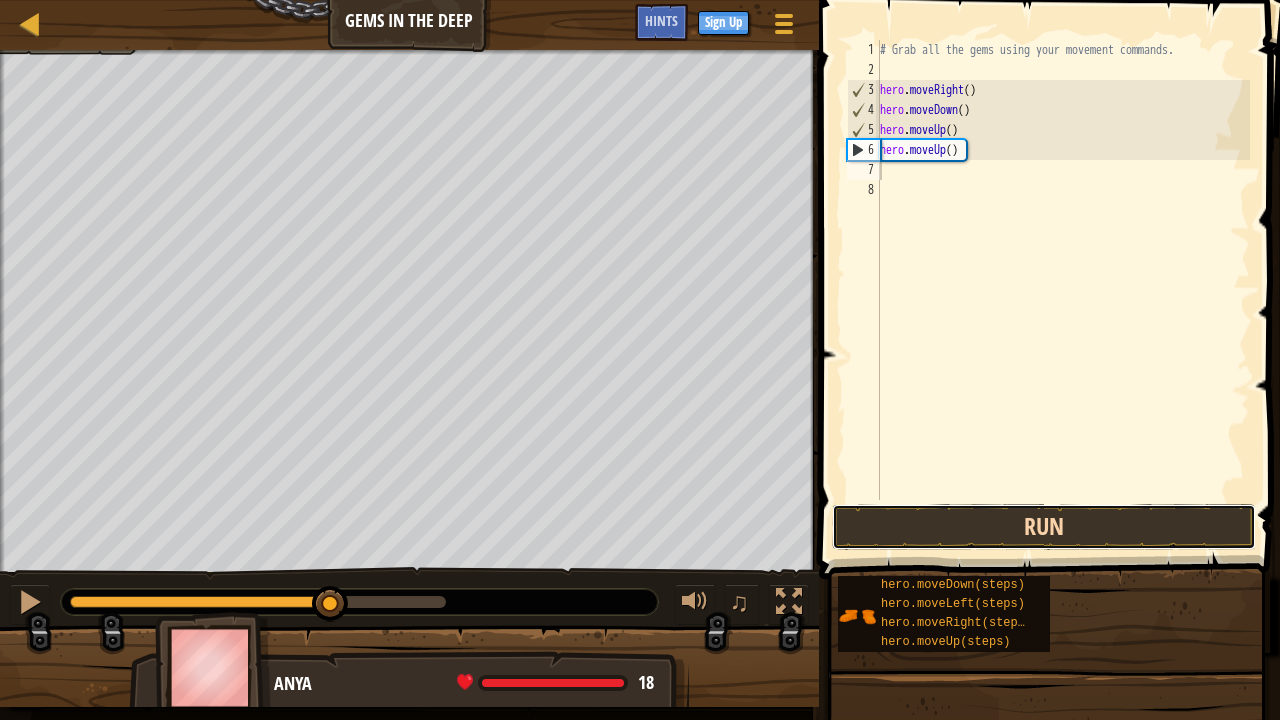 click on "Run" at bounding box center [1044, 527] 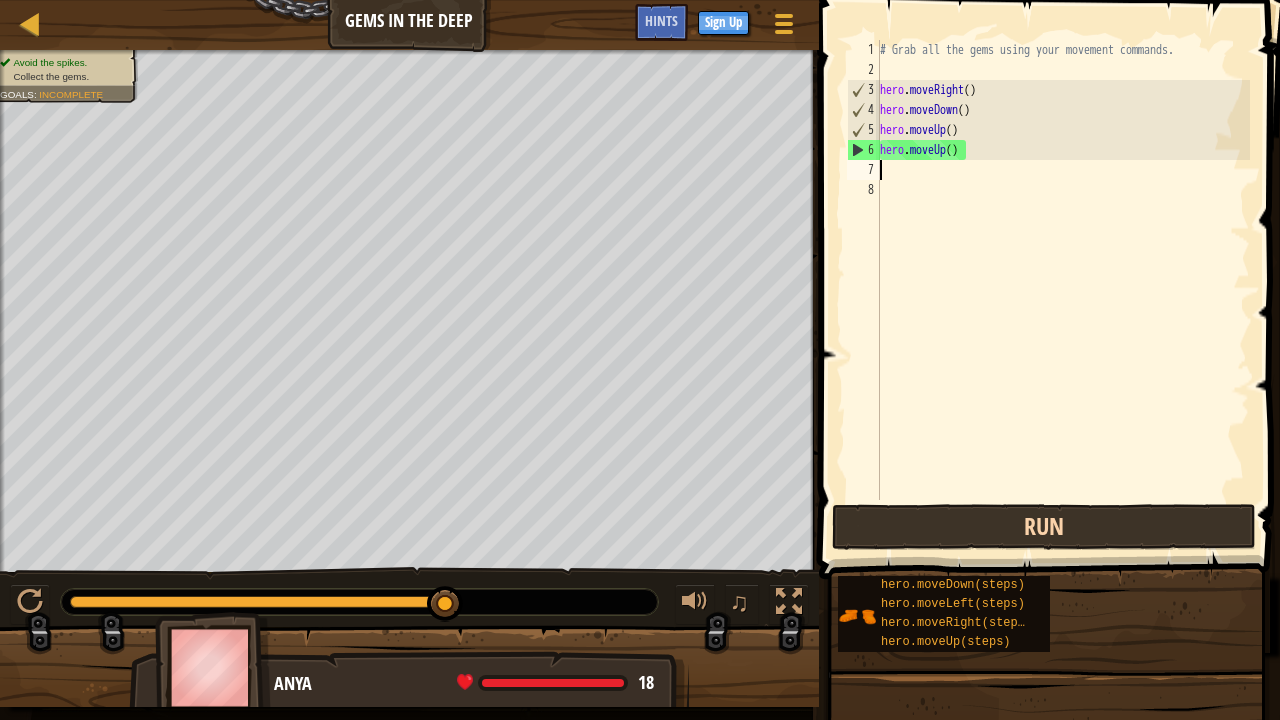 type on "r" 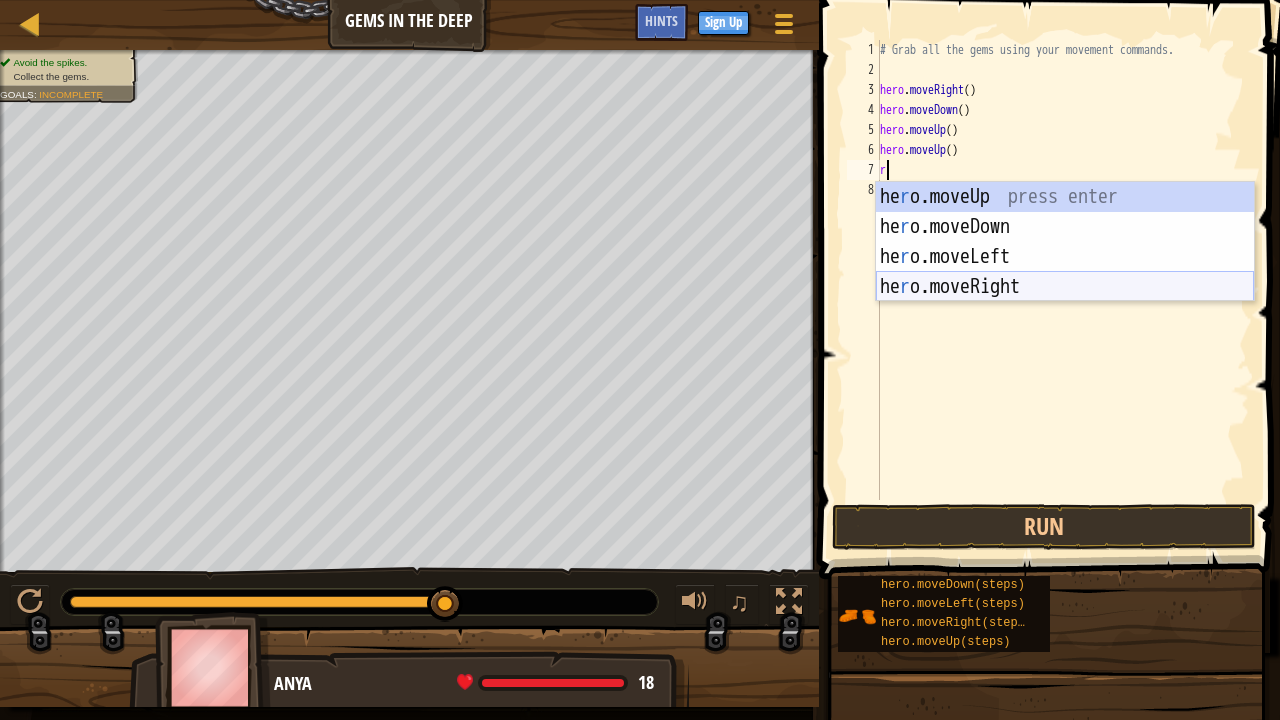 click on "he r o.moveUp press enter he r o.moveDown press enter he r o.moveLeft press enter he r o.moveRight press enter" at bounding box center (1065, 272) 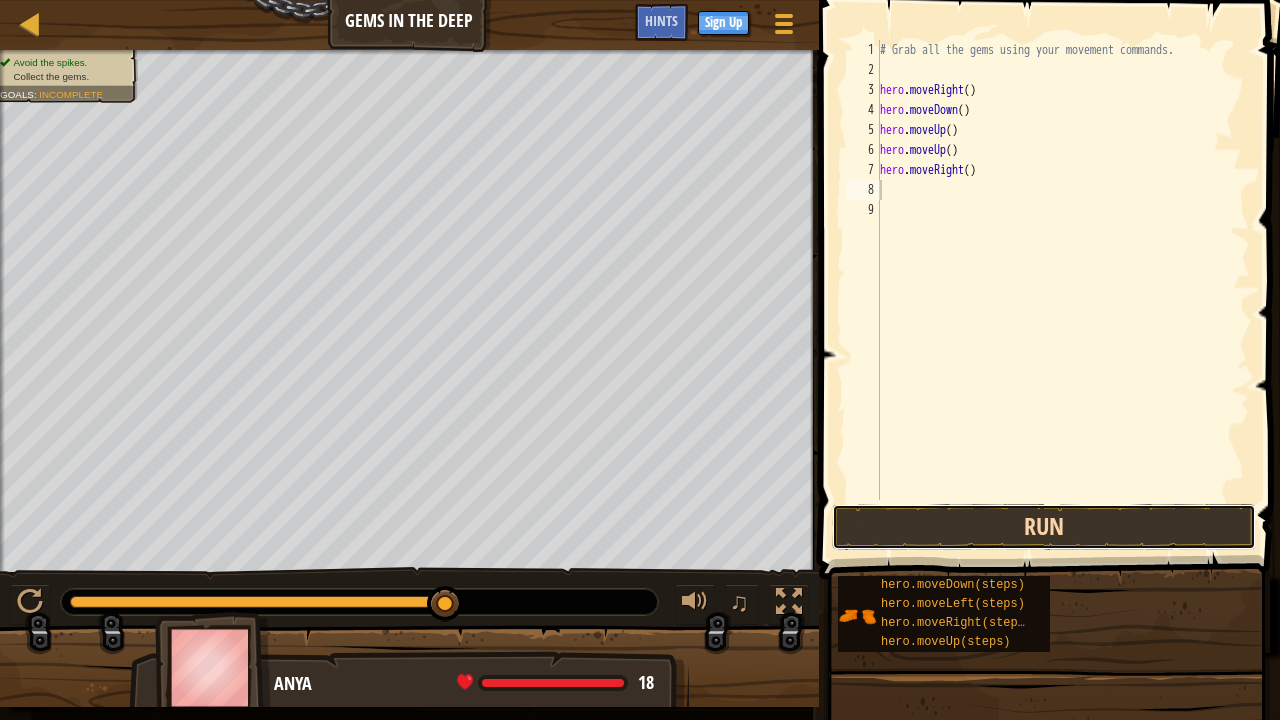 click on "Run" at bounding box center (1044, 527) 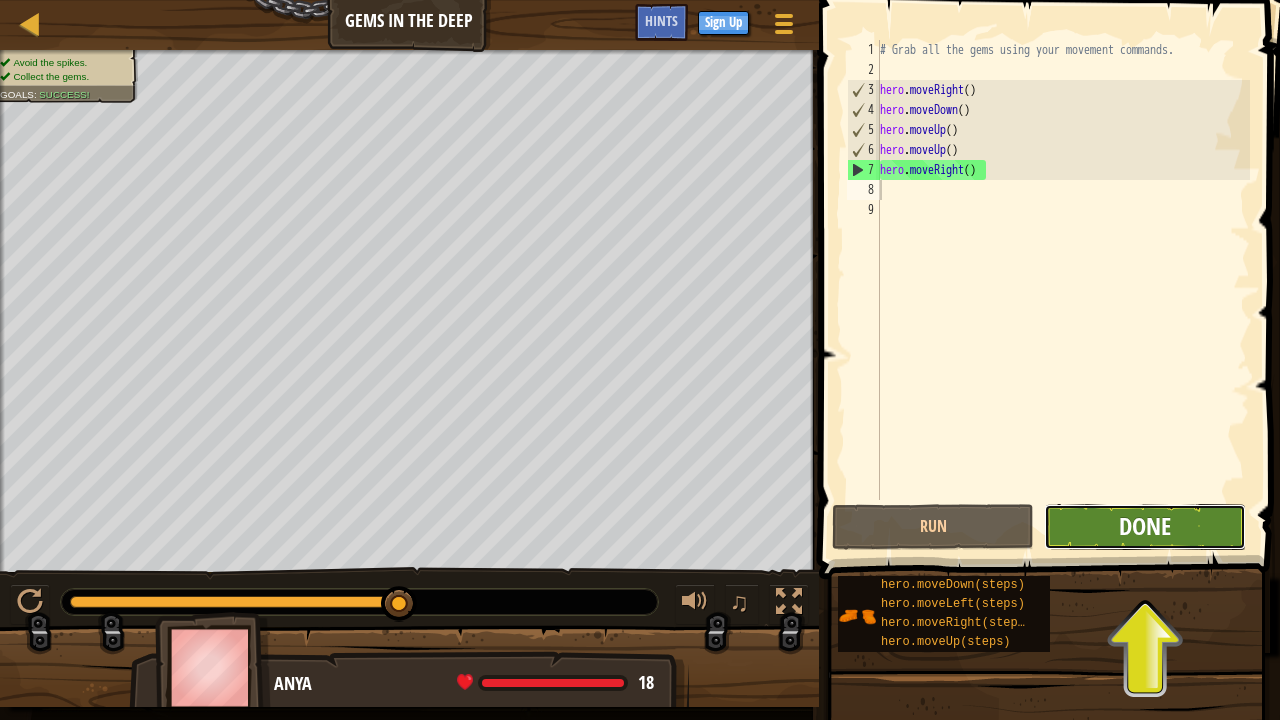 click on "Done" at bounding box center [1145, 526] 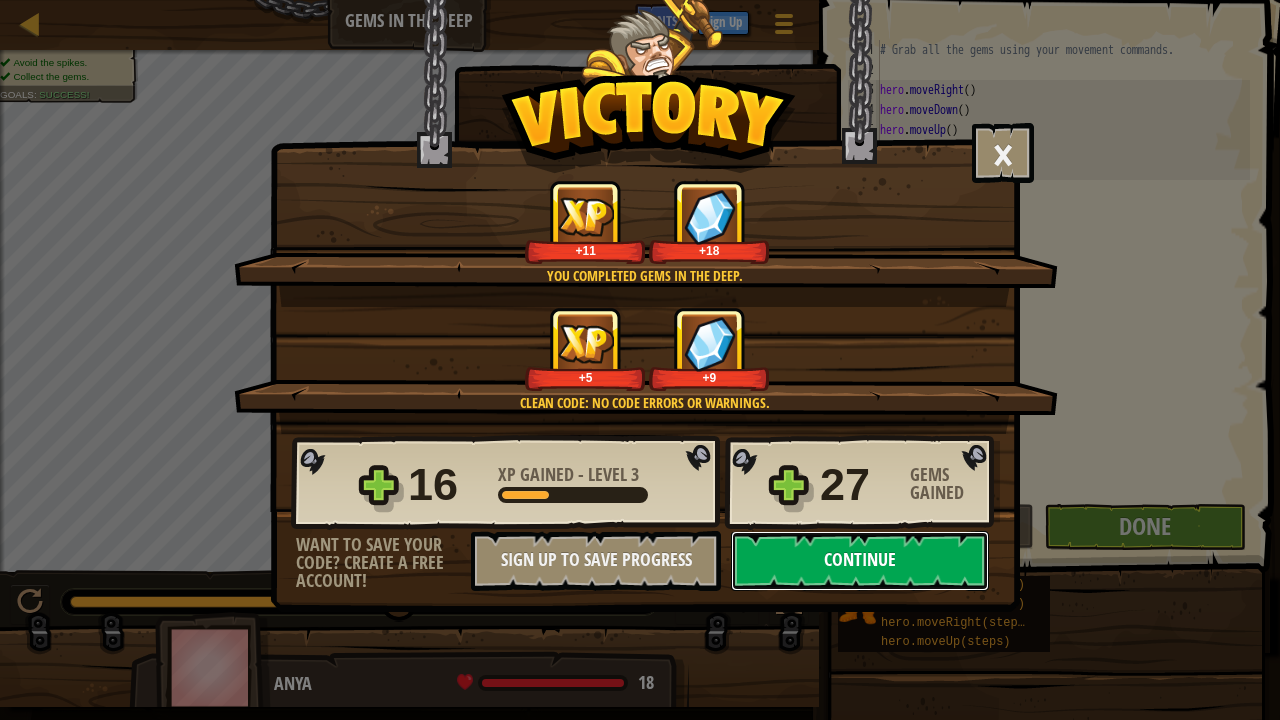 click on "Continue" at bounding box center (860, 561) 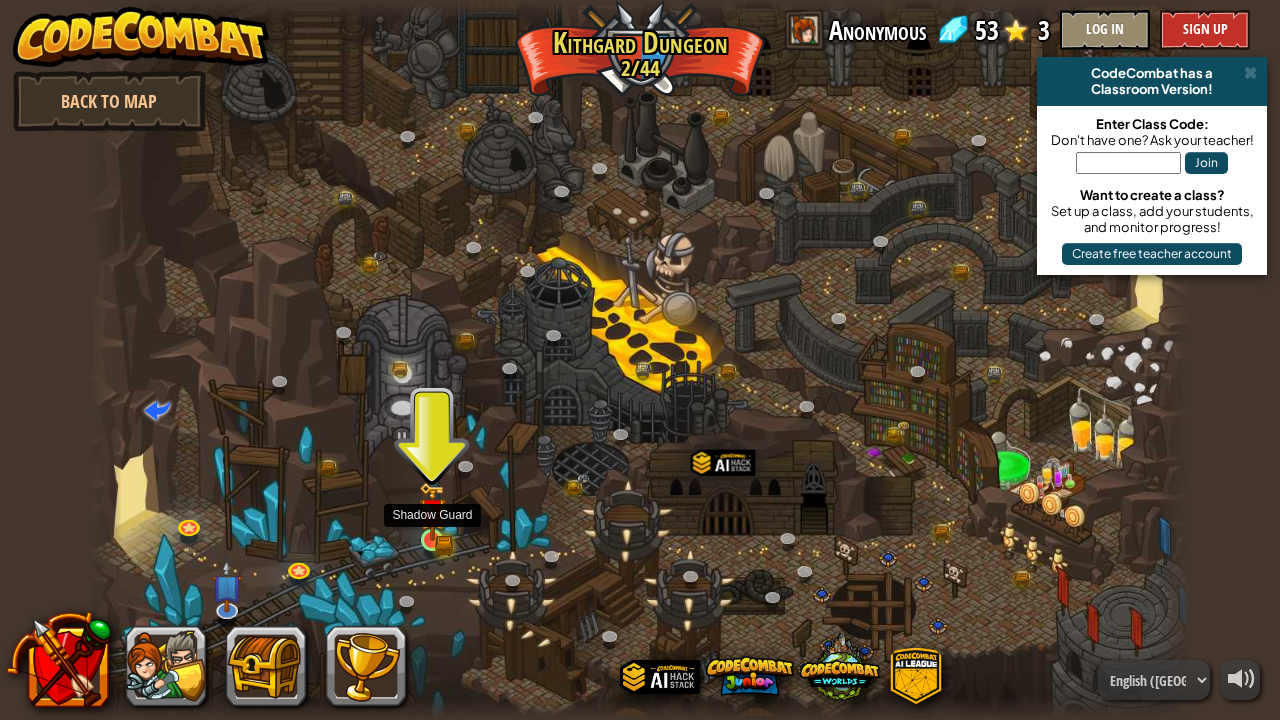 click at bounding box center (432, 512) 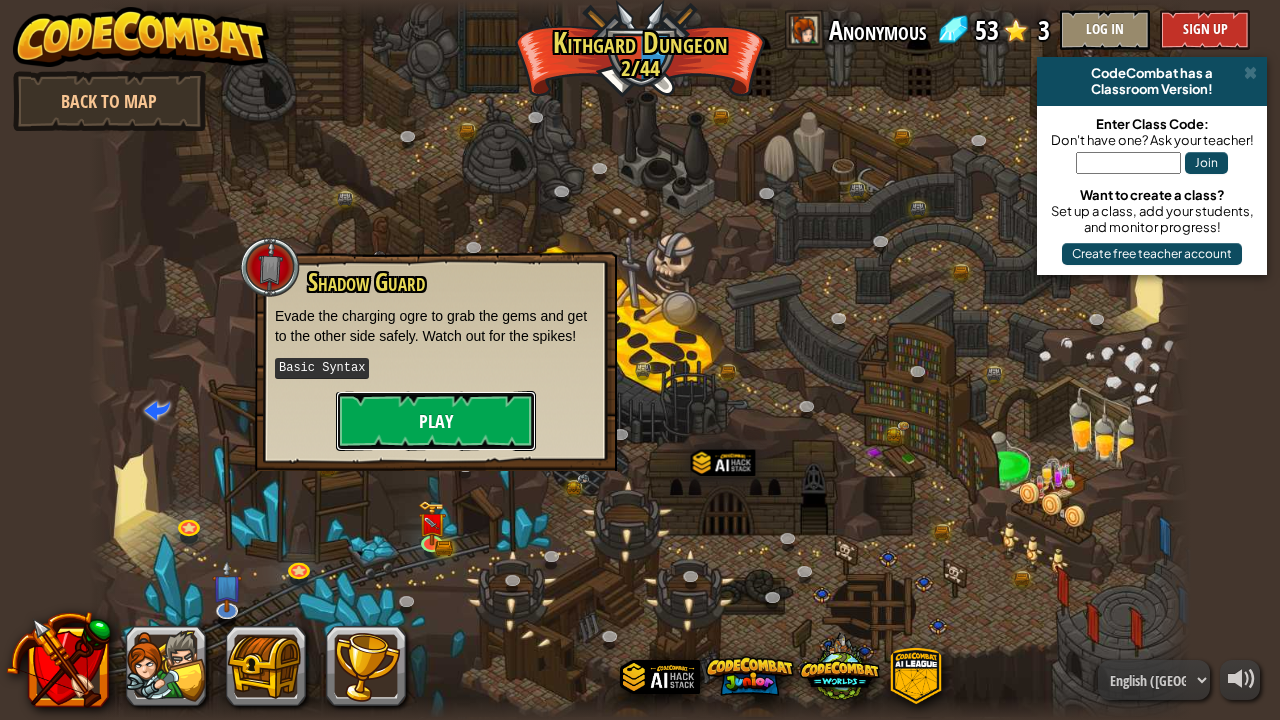 click on "Play" at bounding box center (436, 421) 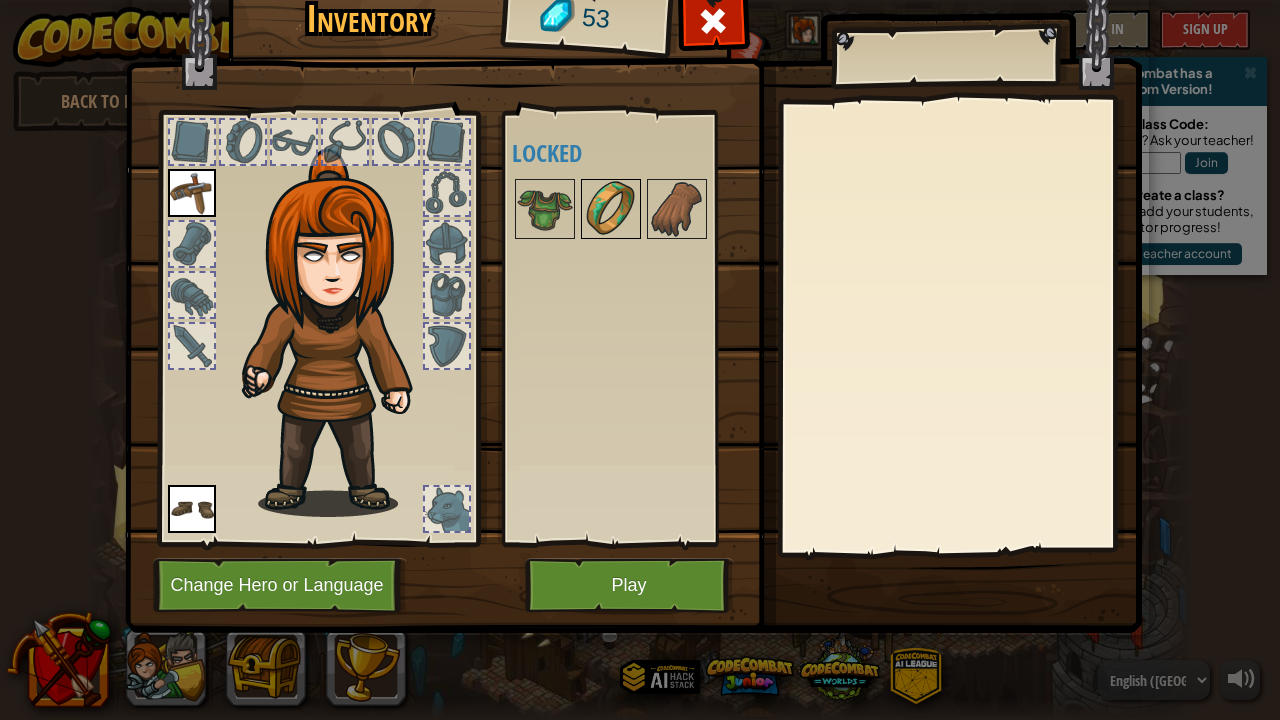 click at bounding box center (611, 209) 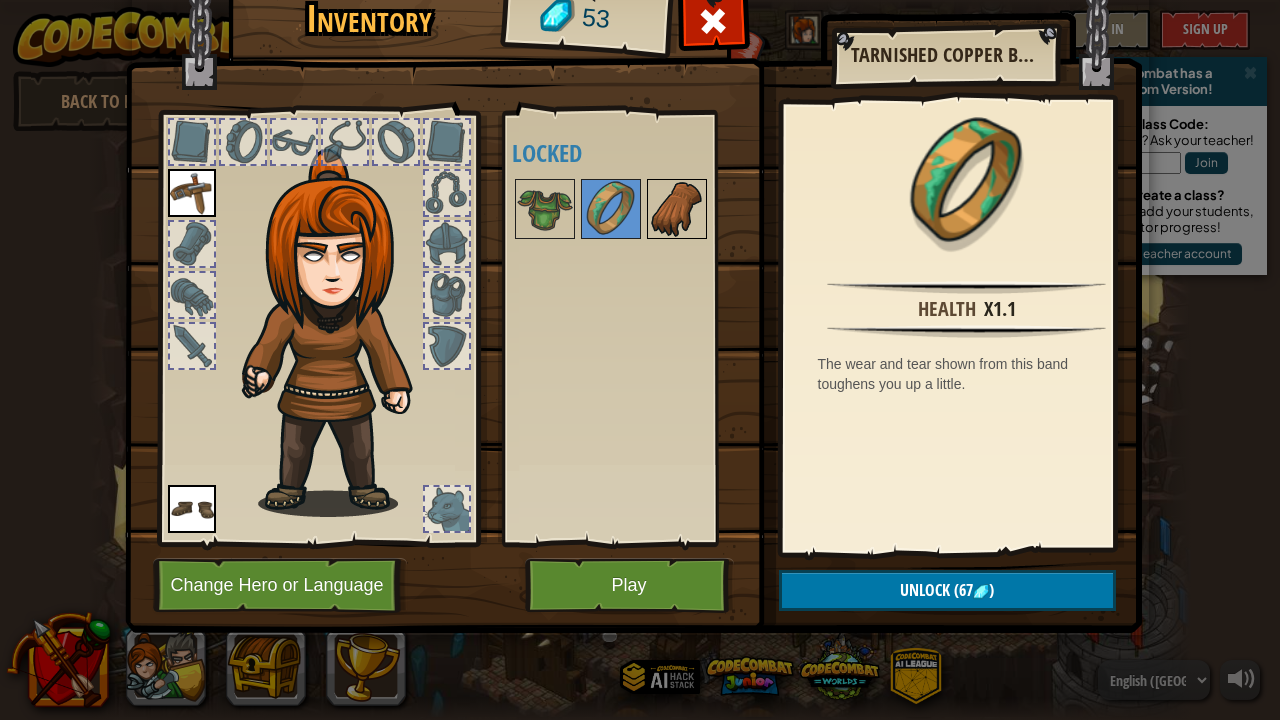 click at bounding box center [677, 209] 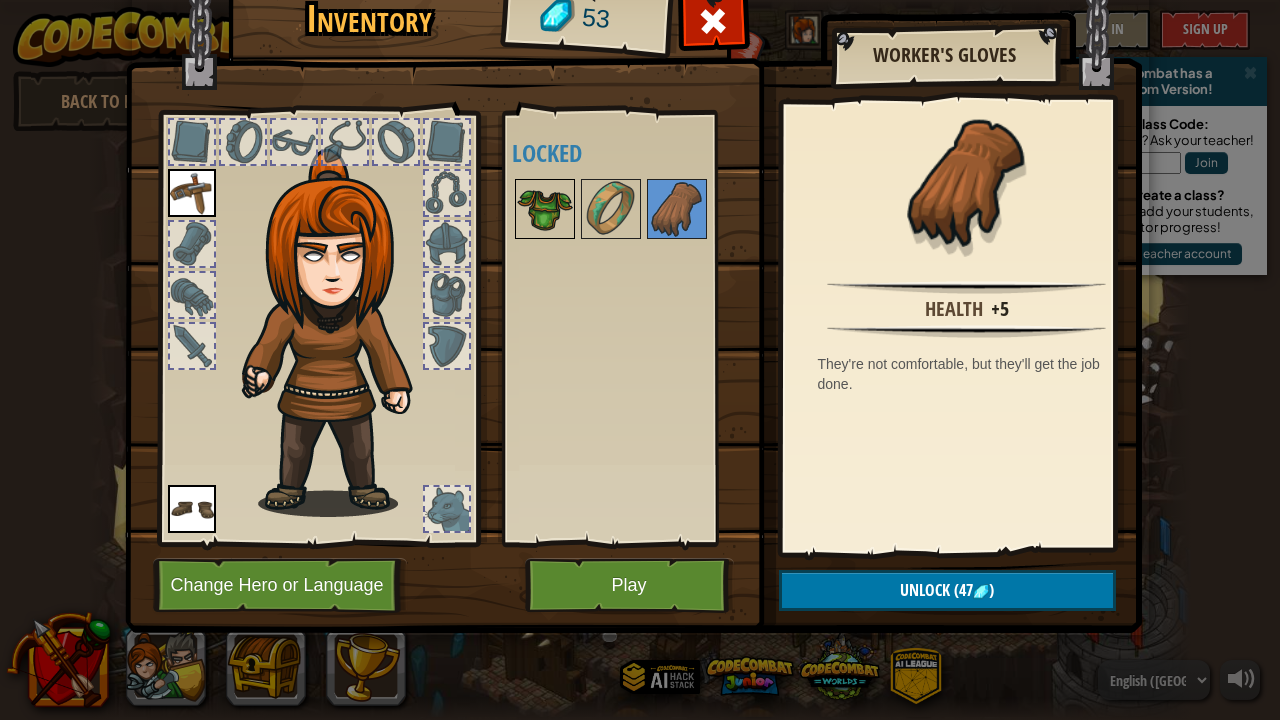 click at bounding box center [545, 209] 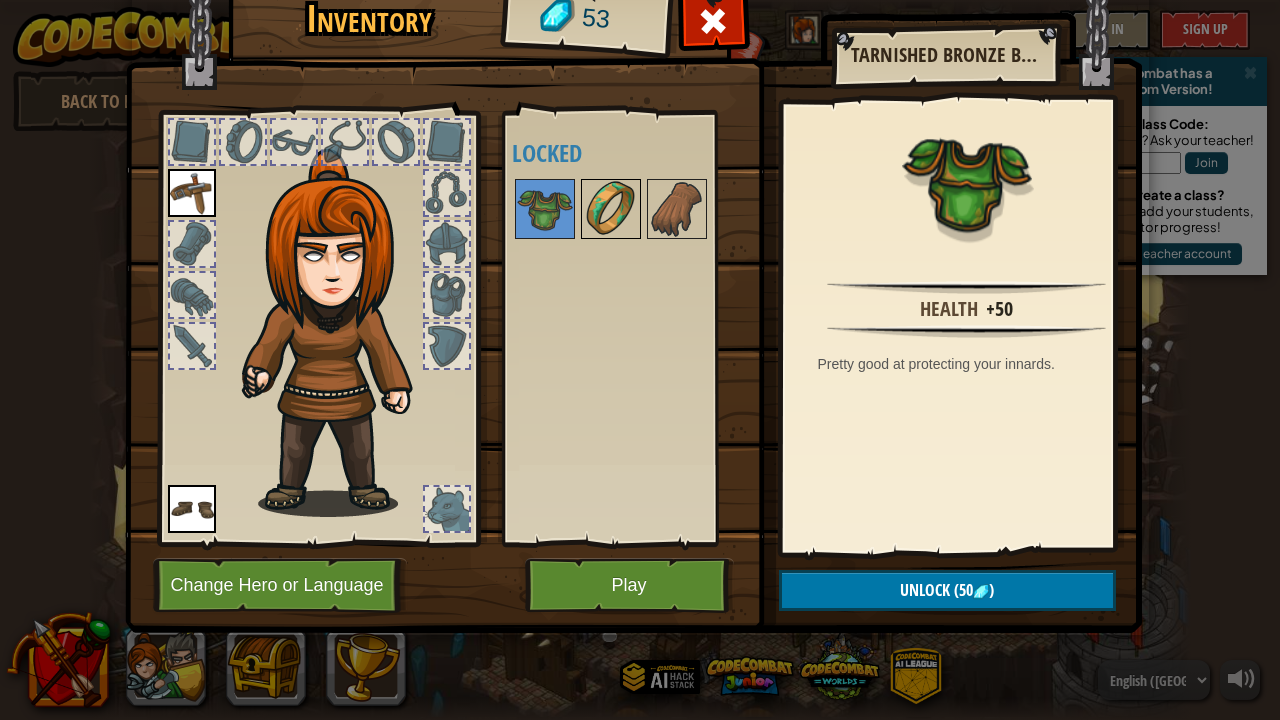 click at bounding box center [611, 209] 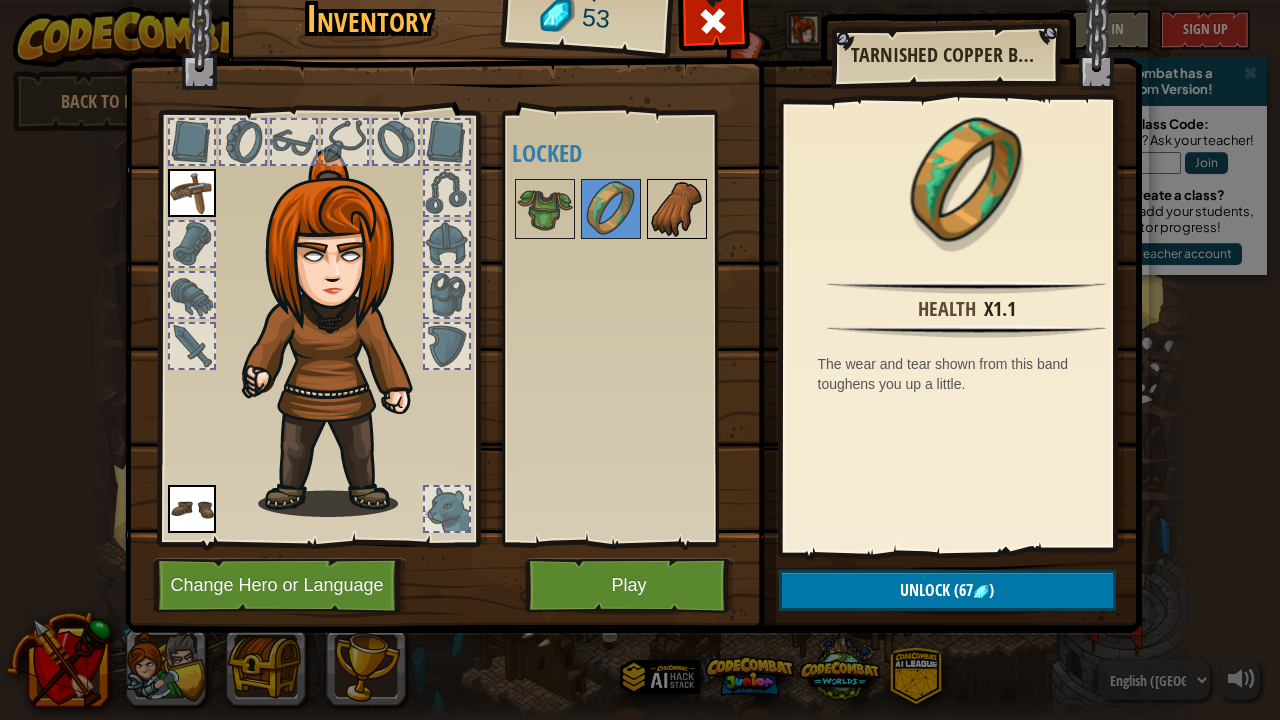 click at bounding box center (677, 209) 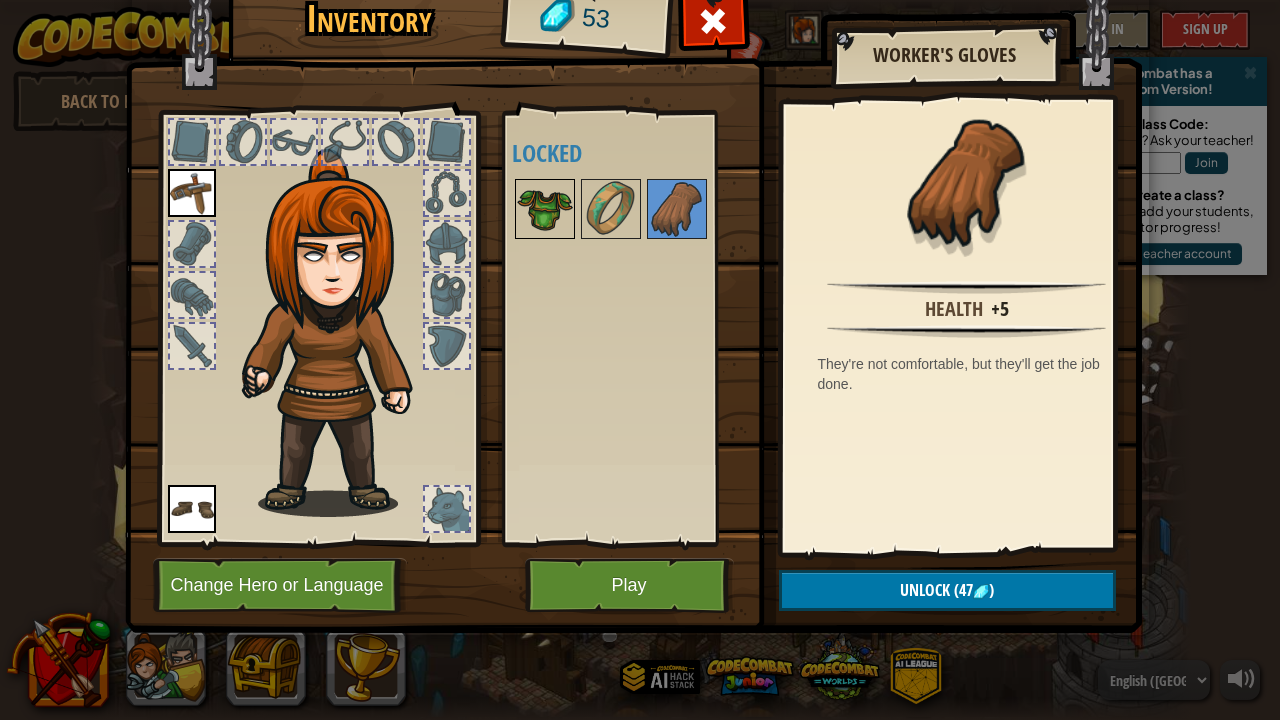 click at bounding box center (545, 209) 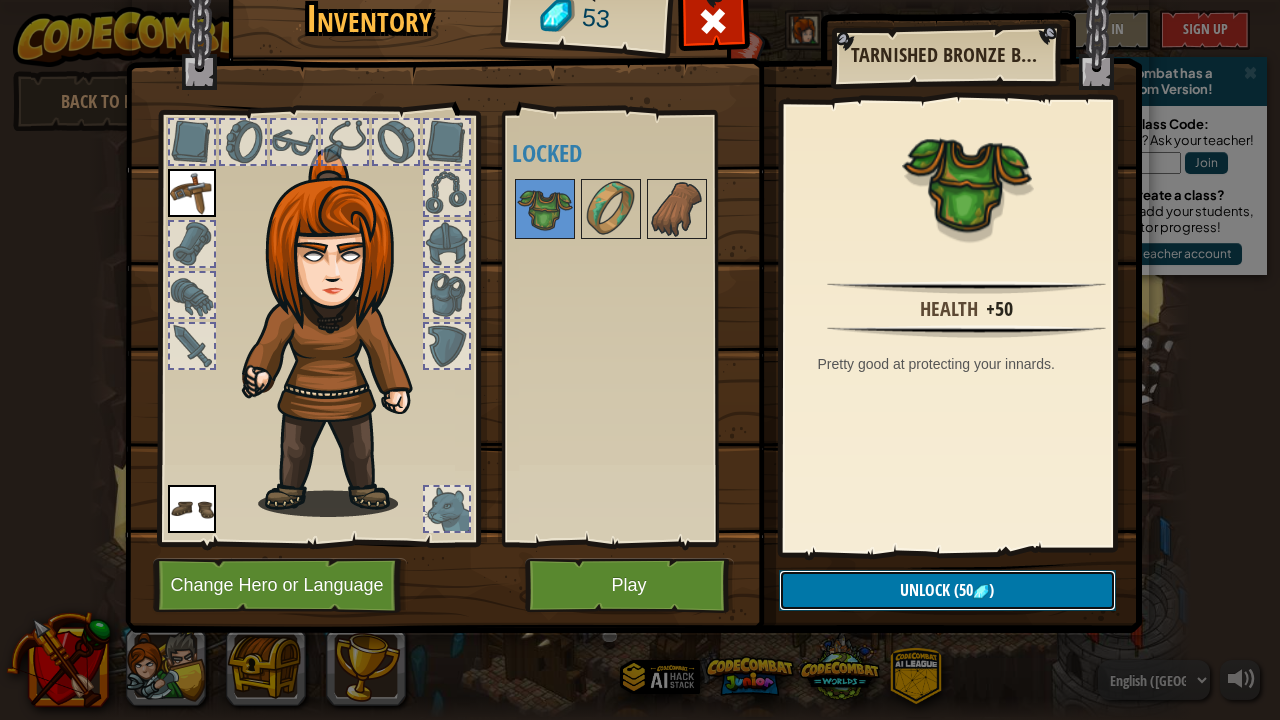 click at bounding box center [981, 592] 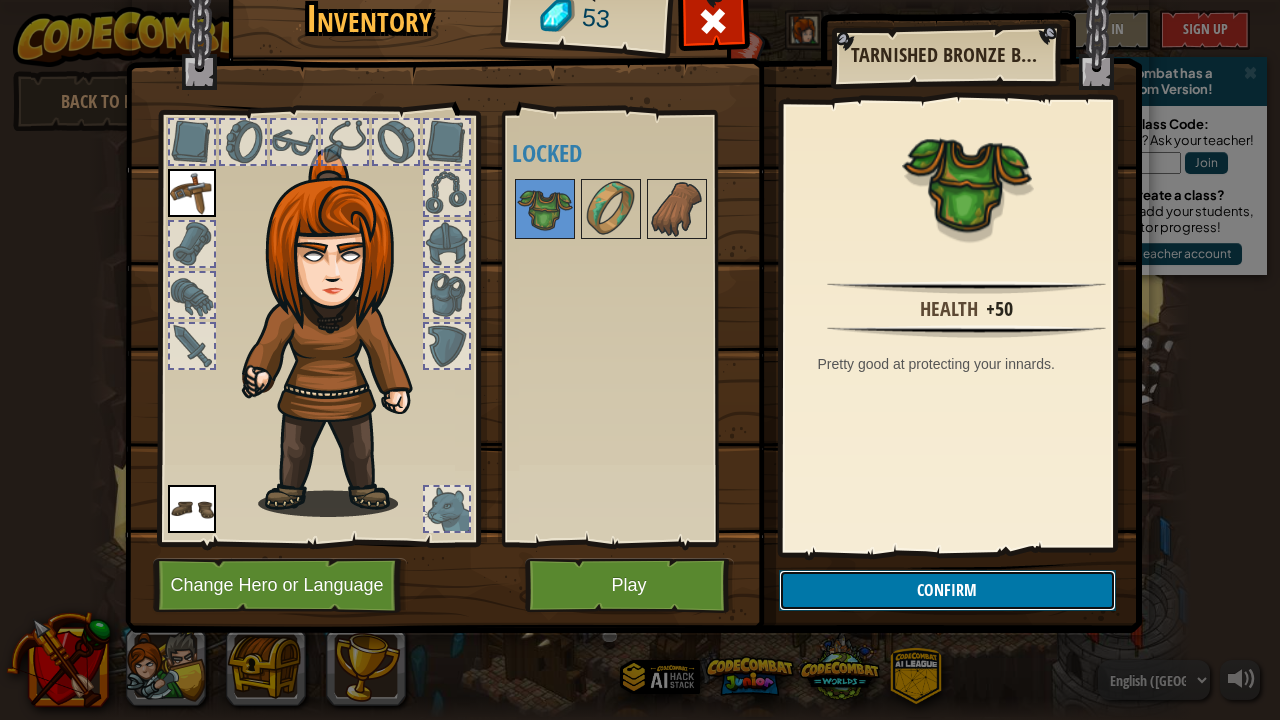 click on "Confirm" at bounding box center (947, 590) 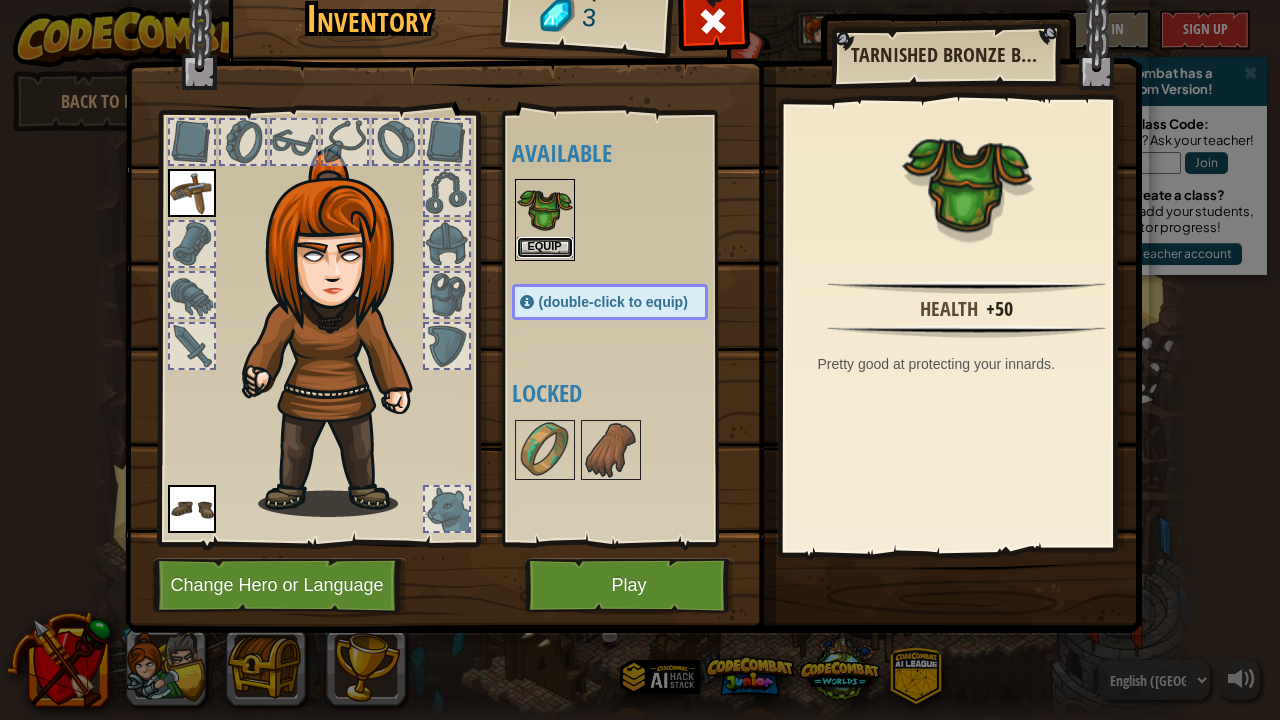 click on "Equip" at bounding box center (545, 247) 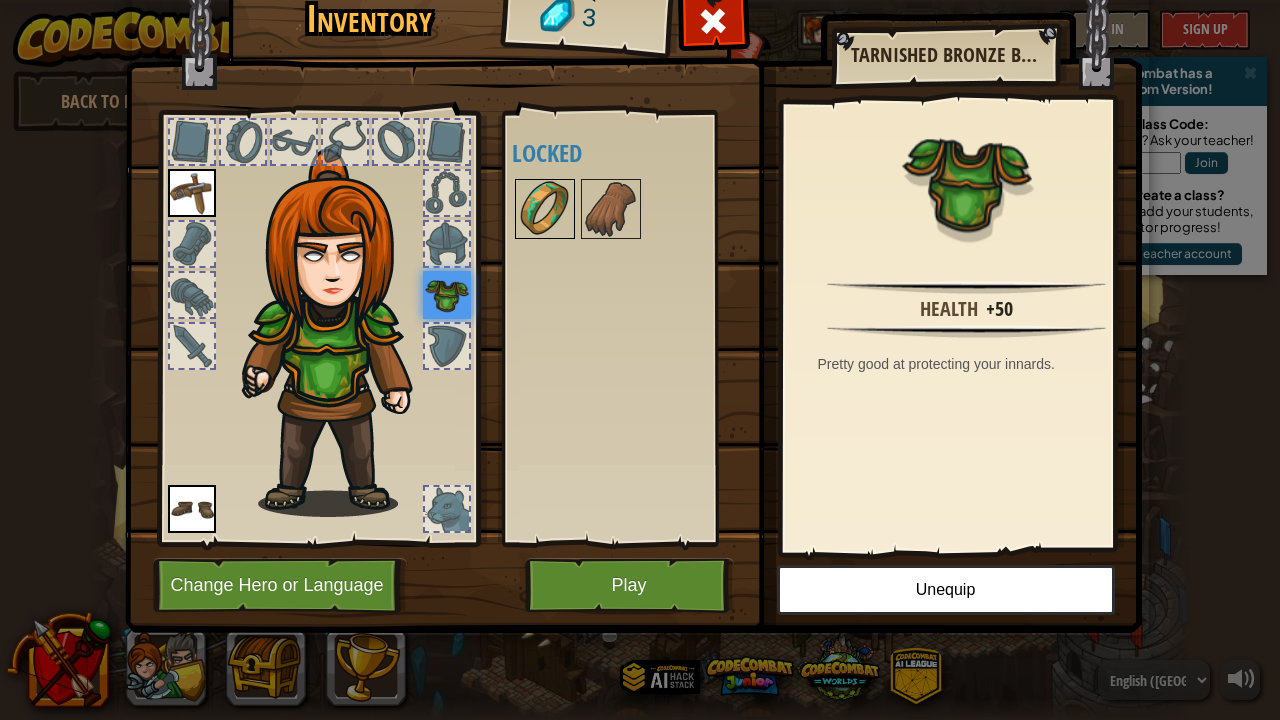 click at bounding box center [545, 209] 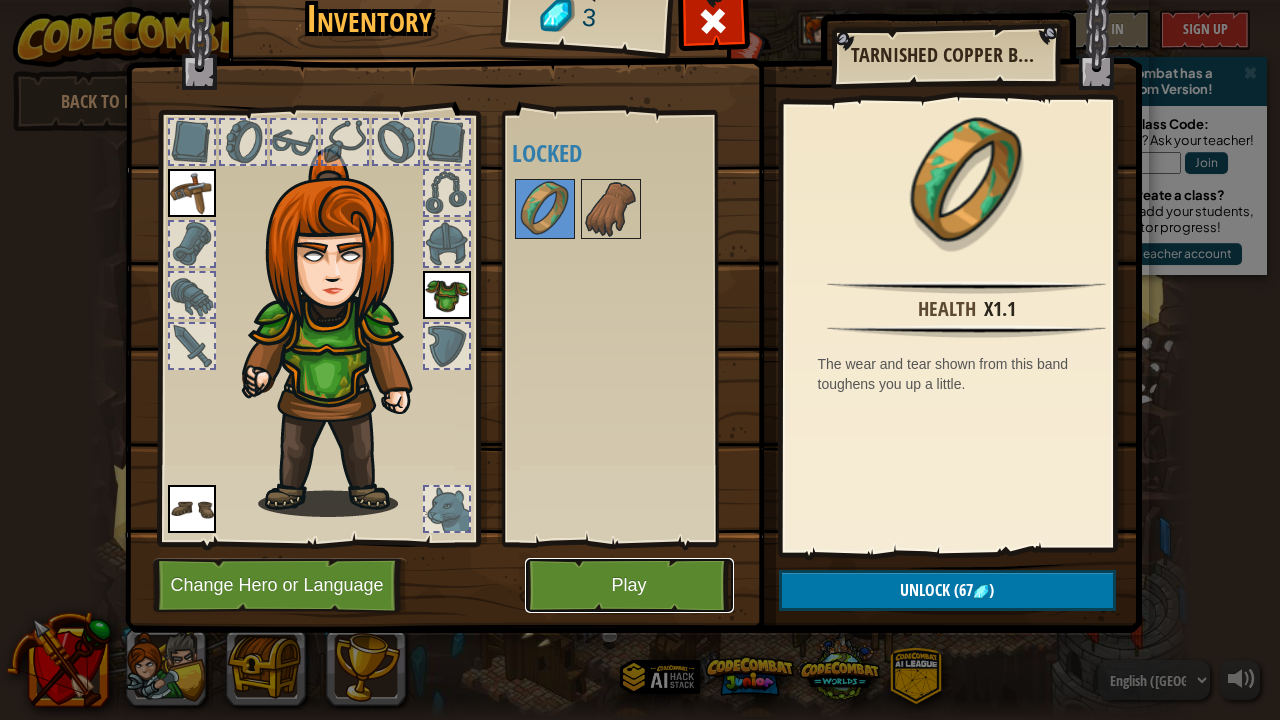 click on "Play" at bounding box center (629, 585) 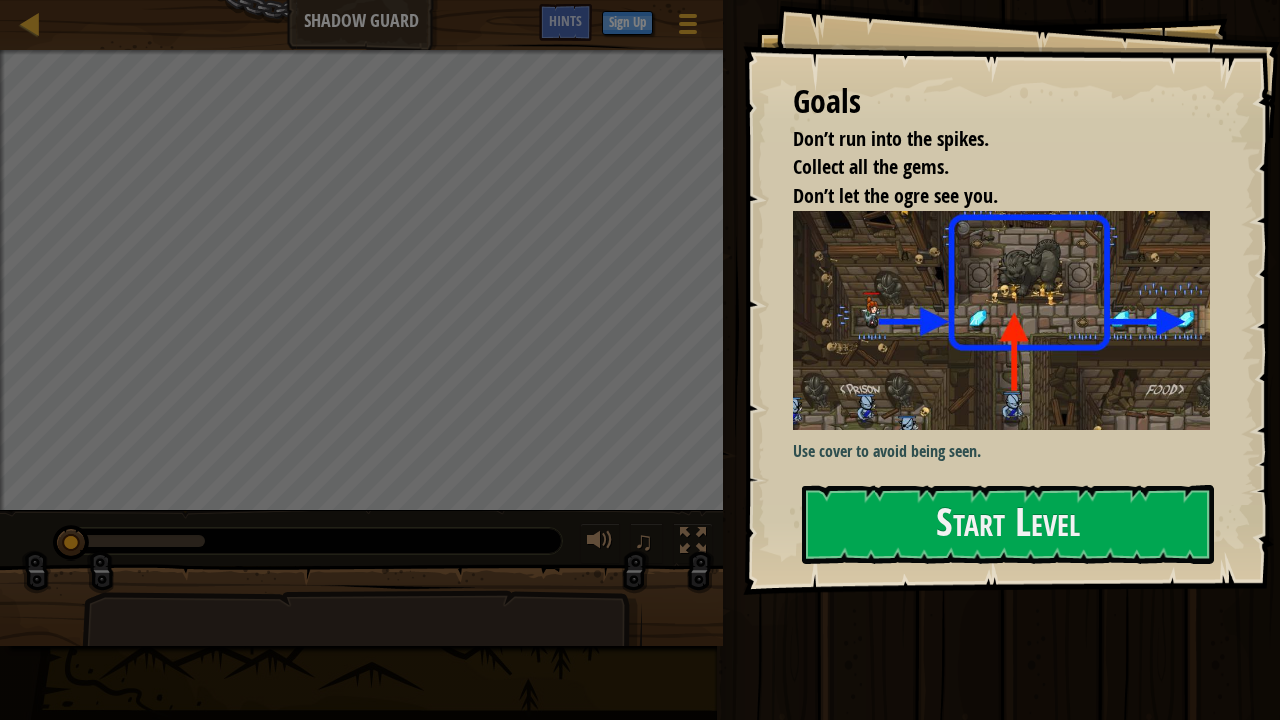 click at bounding box center [1009, 320] 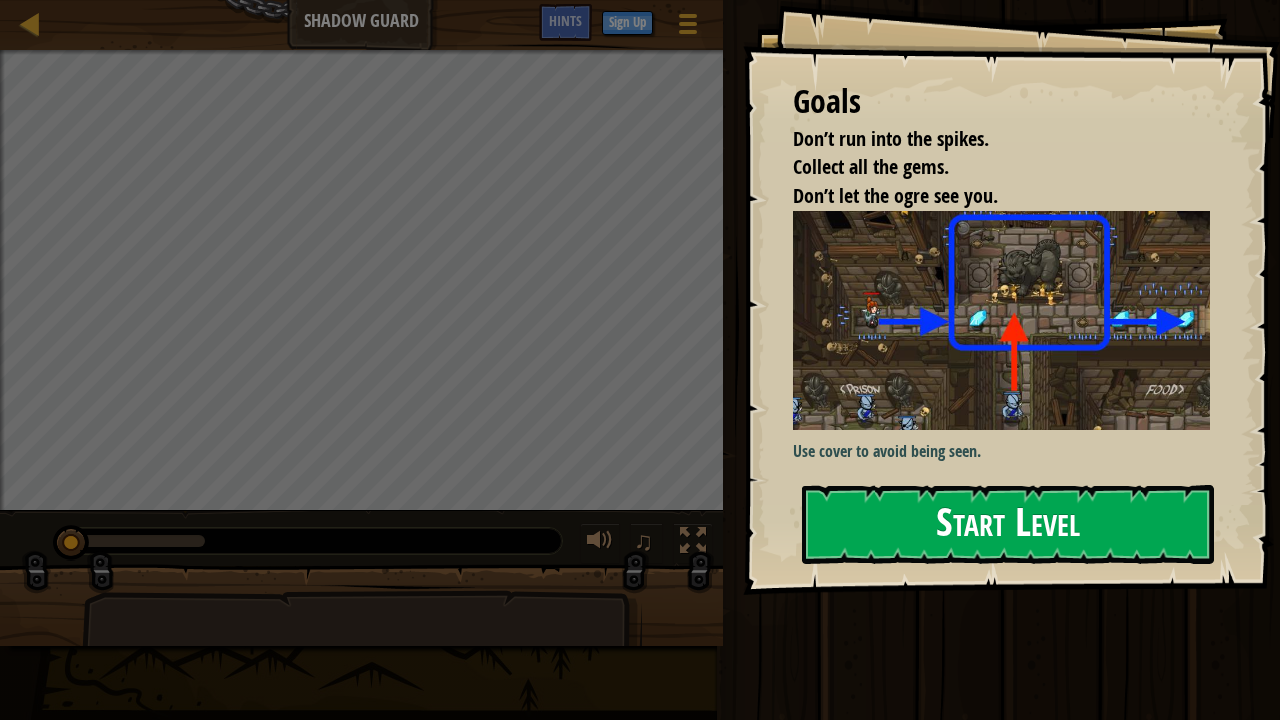 drag, startPoint x: 930, startPoint y: 507, endPoint x: 899, endPoint y: 512, distance: 31.400637 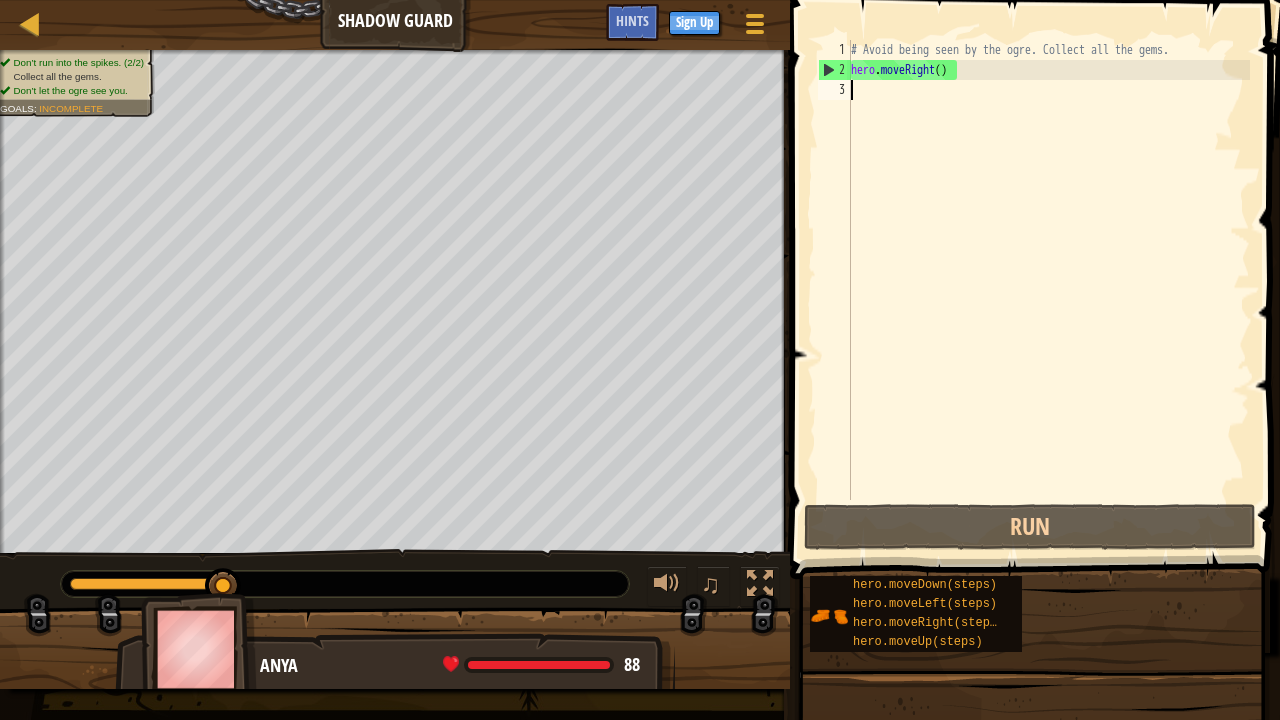type on "r" 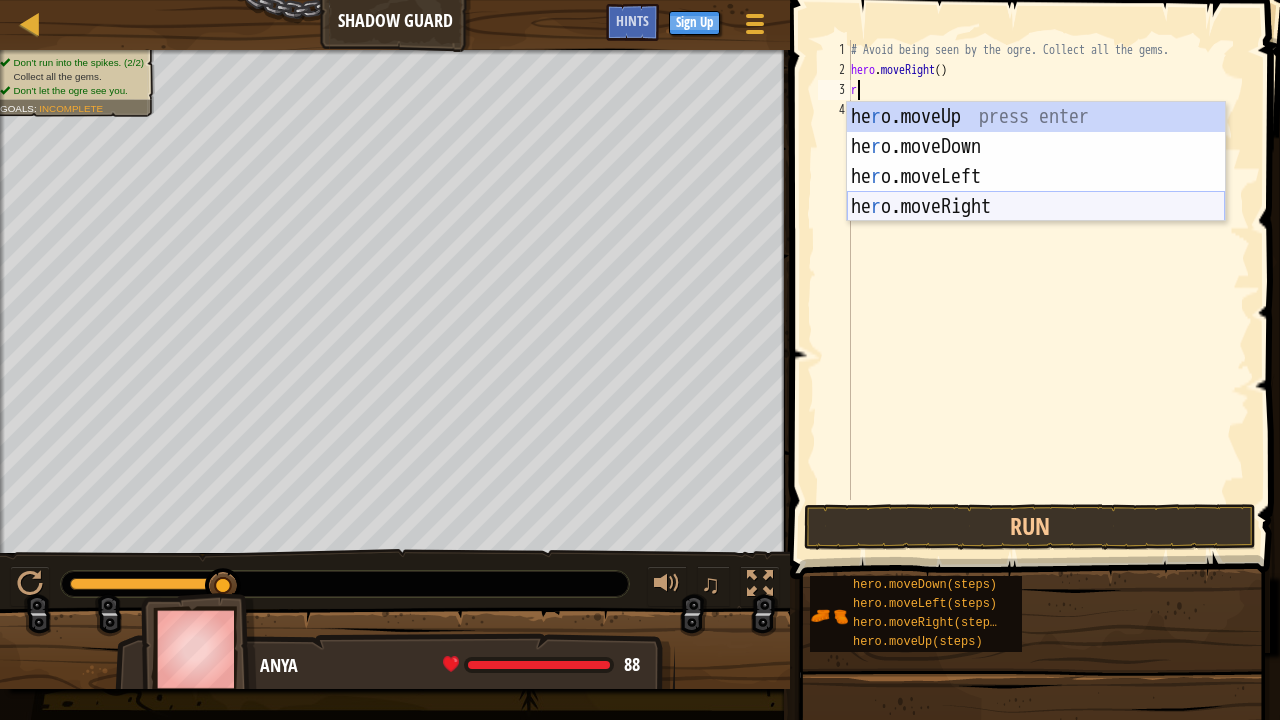 click on "he r o.moveUp press enter he r o.moveDown press enter he r o.moveLeft press enter he r o.moveRight press enter" at bounding box center (1036, 192) 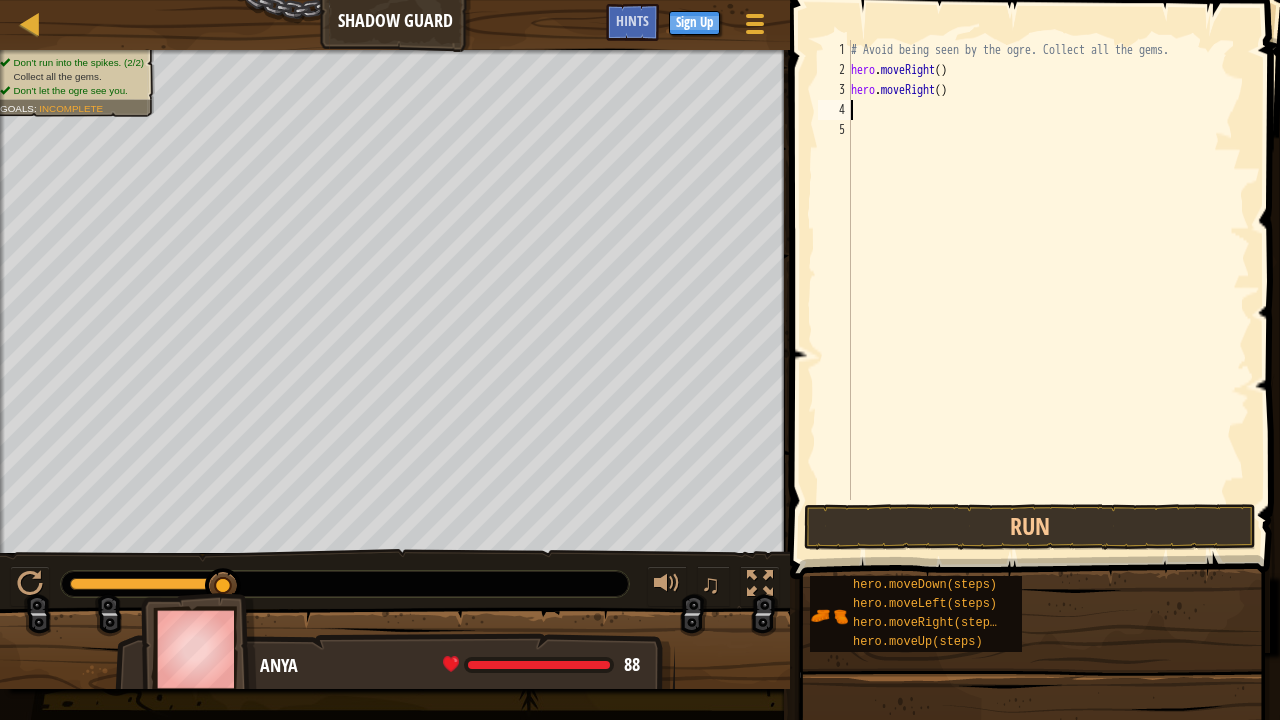 type on "r" 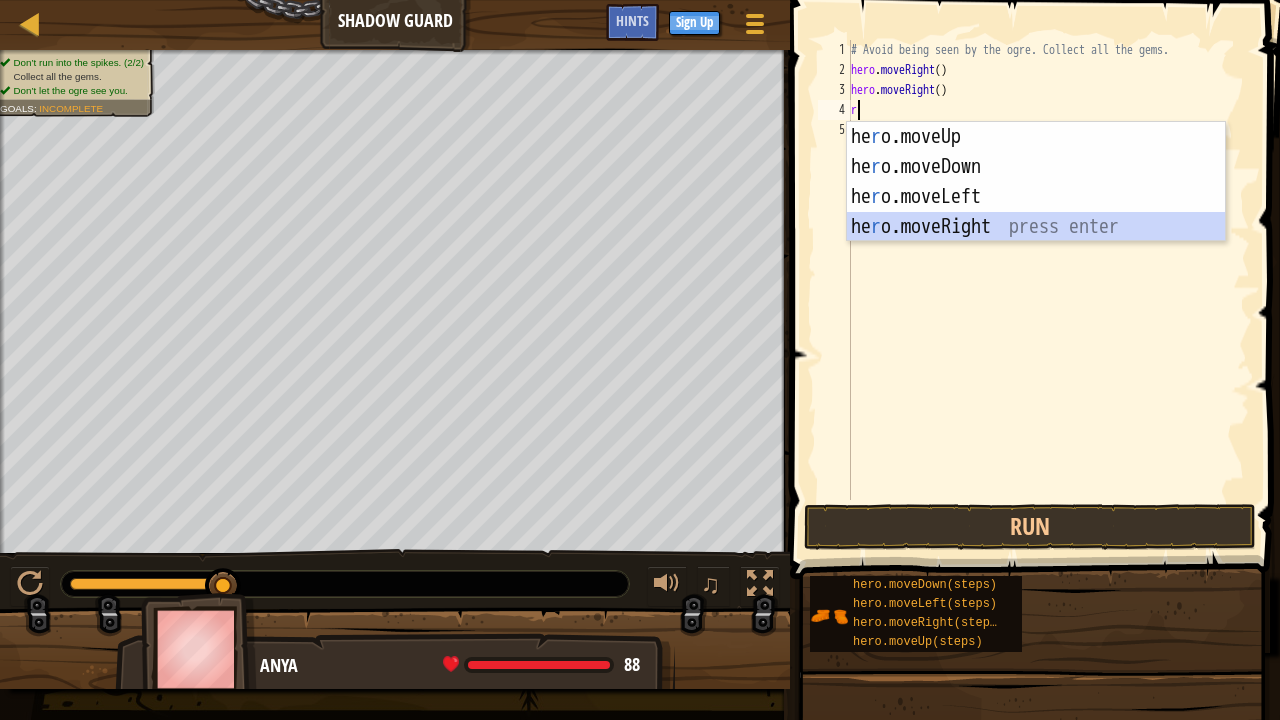 click on "he r o.moveUp press enter he r o.moveDown press enter he r o.moveLeft press enter he r o.moveRight press enter" at bounding box center [1036, 212] 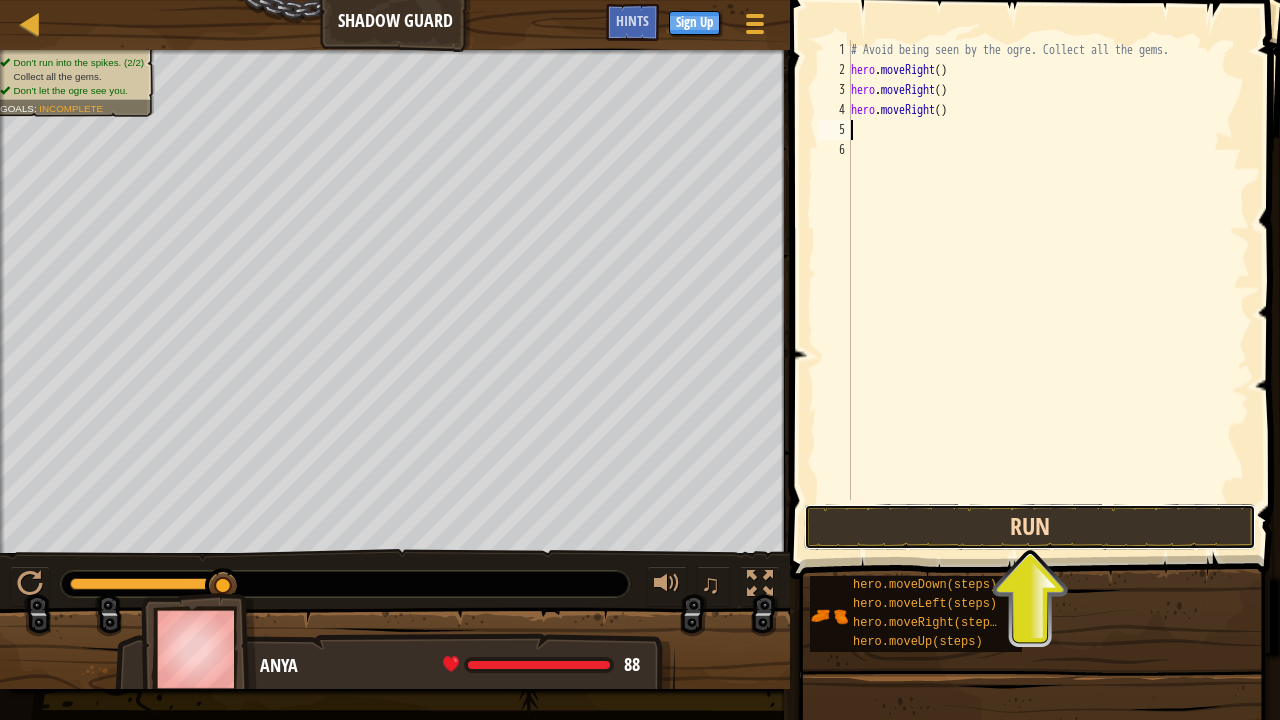 click on "Run" at bounding box center [1030, 527] 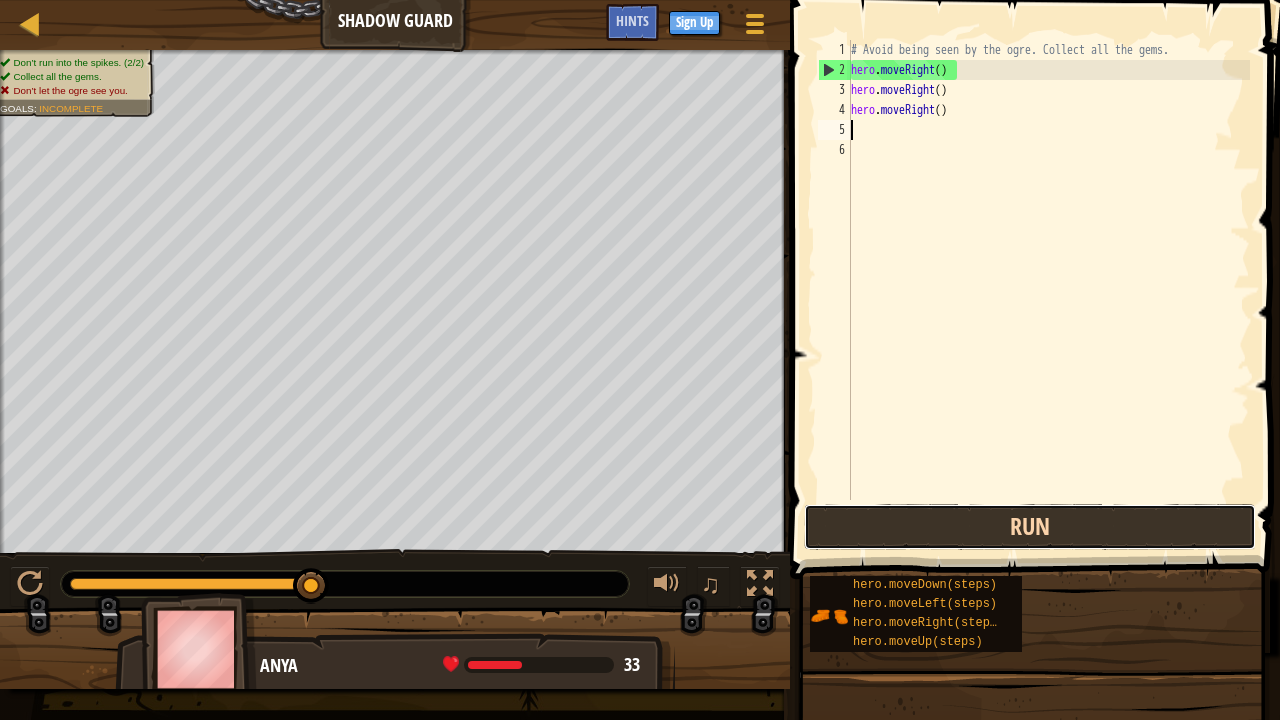 click on "Run" at bounding box center [1030, 527] 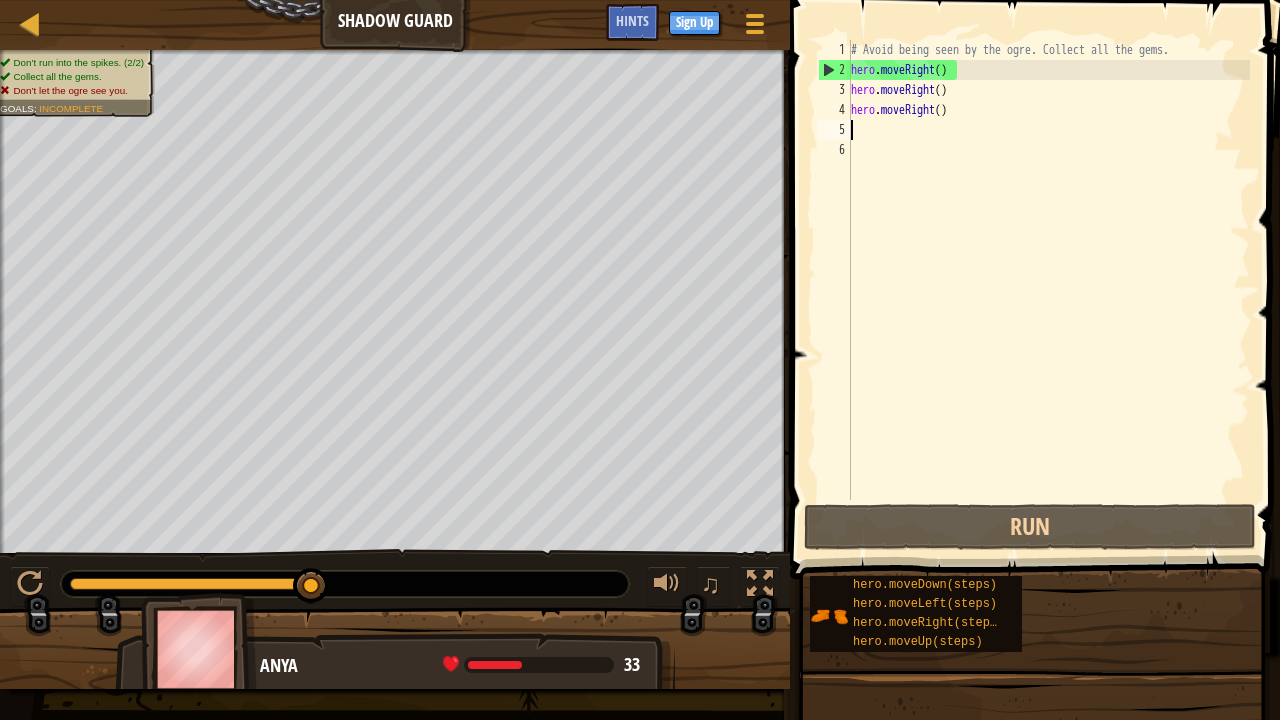 click on "# Avoid being seen by the ogre. Collect all the gems. hero . moveRight ( ) hero . moveRight ( ) hero . moveRight ( )" at bounding box center [1048, 290] 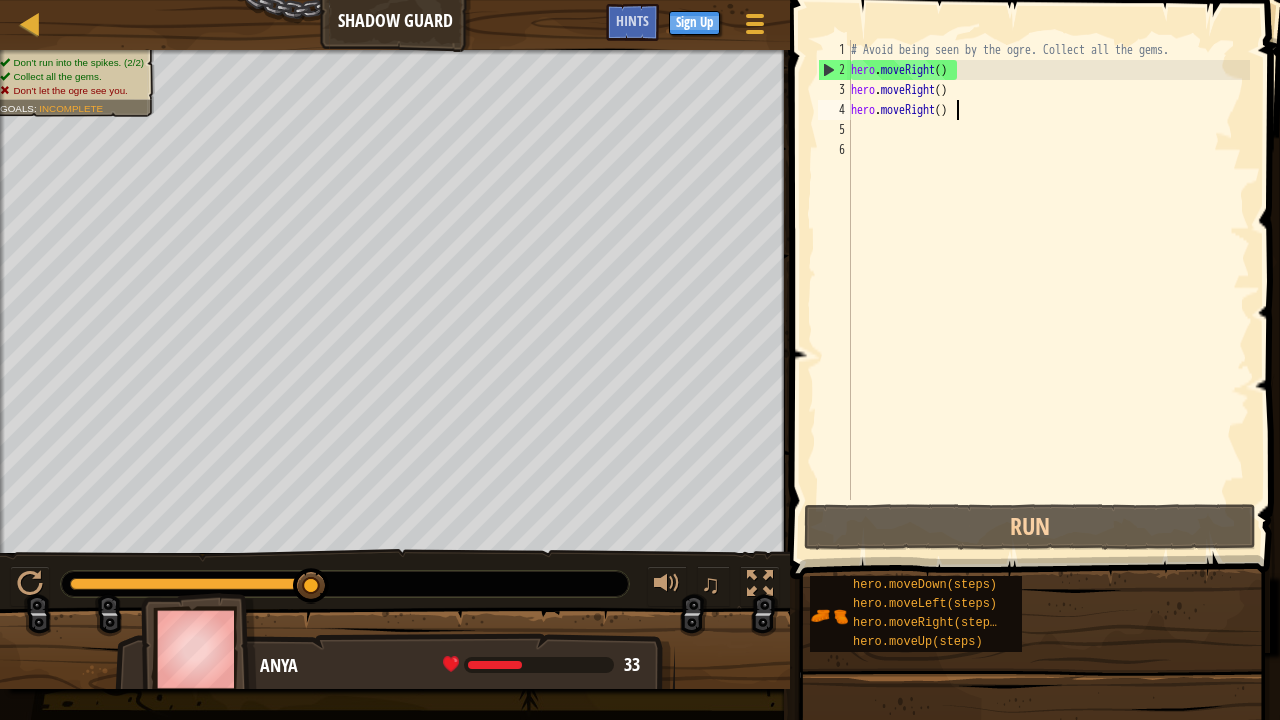 click on "# Avoid being seen by the ogre. Collect all the gems. hero . moveRight ( ) hero . moveRight ( ) hero . moveRight ( )" at bounding box center [1048, 290] 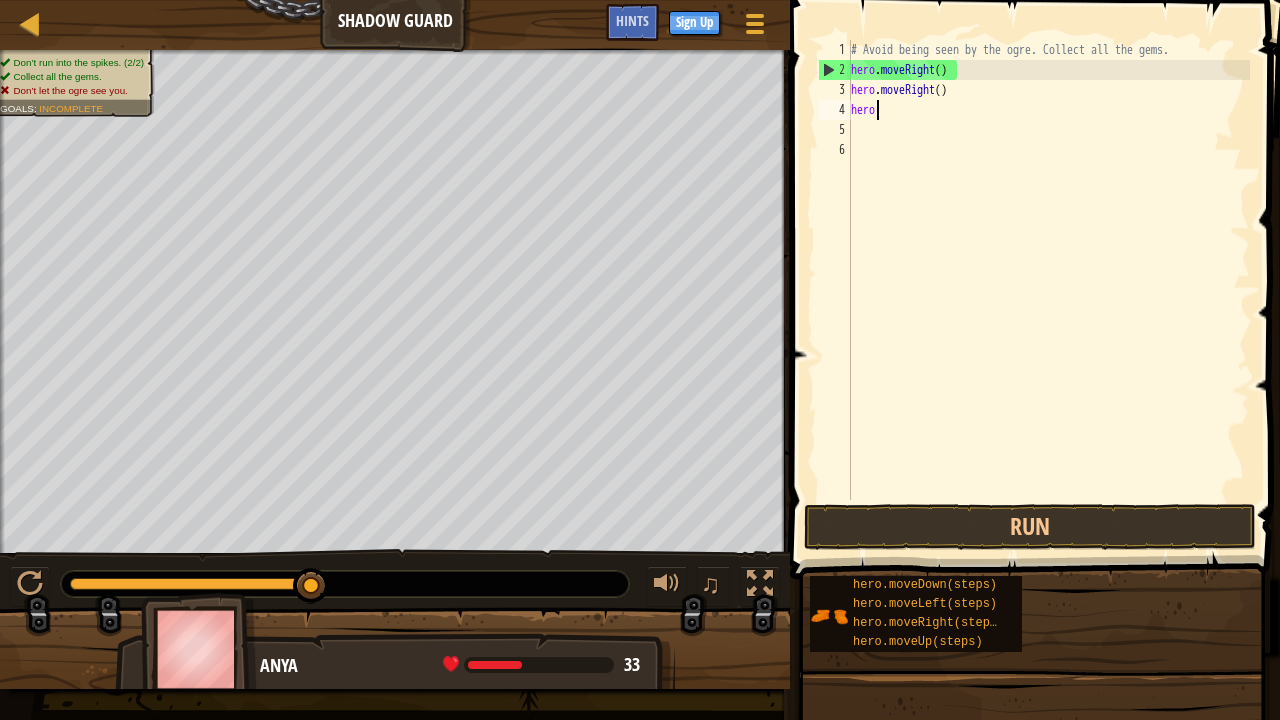 type on "h" 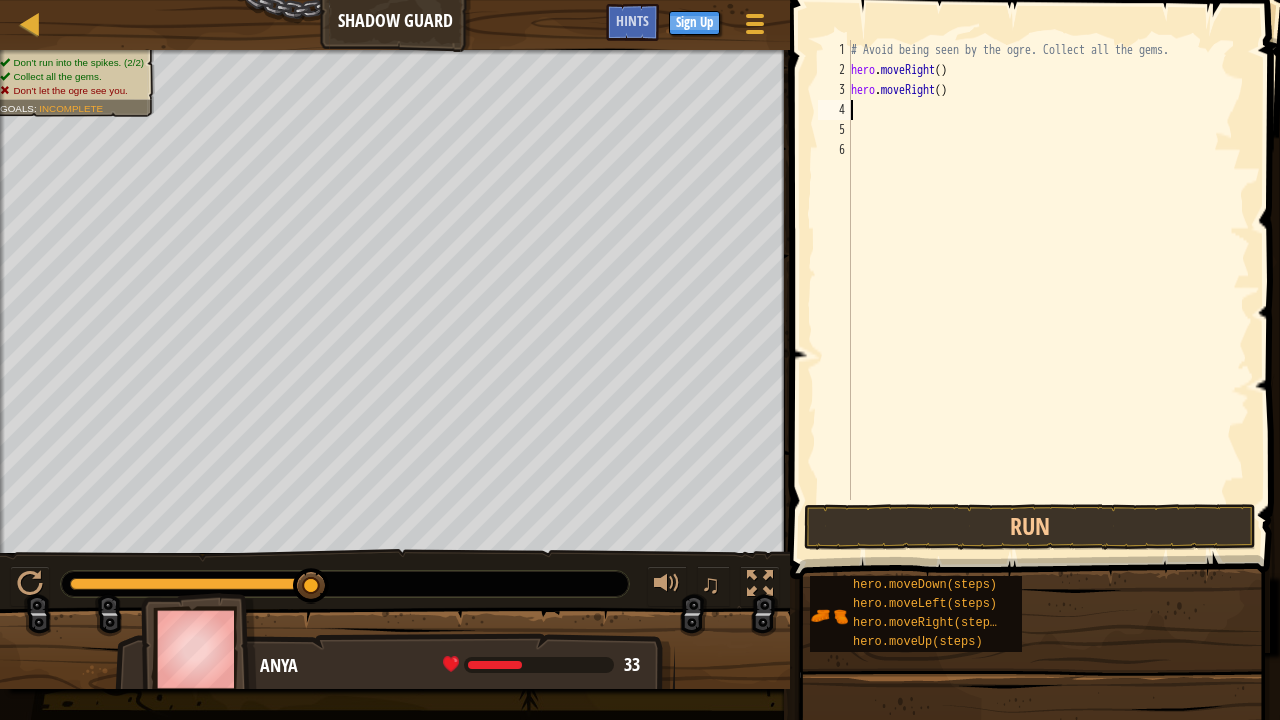 type on "u" 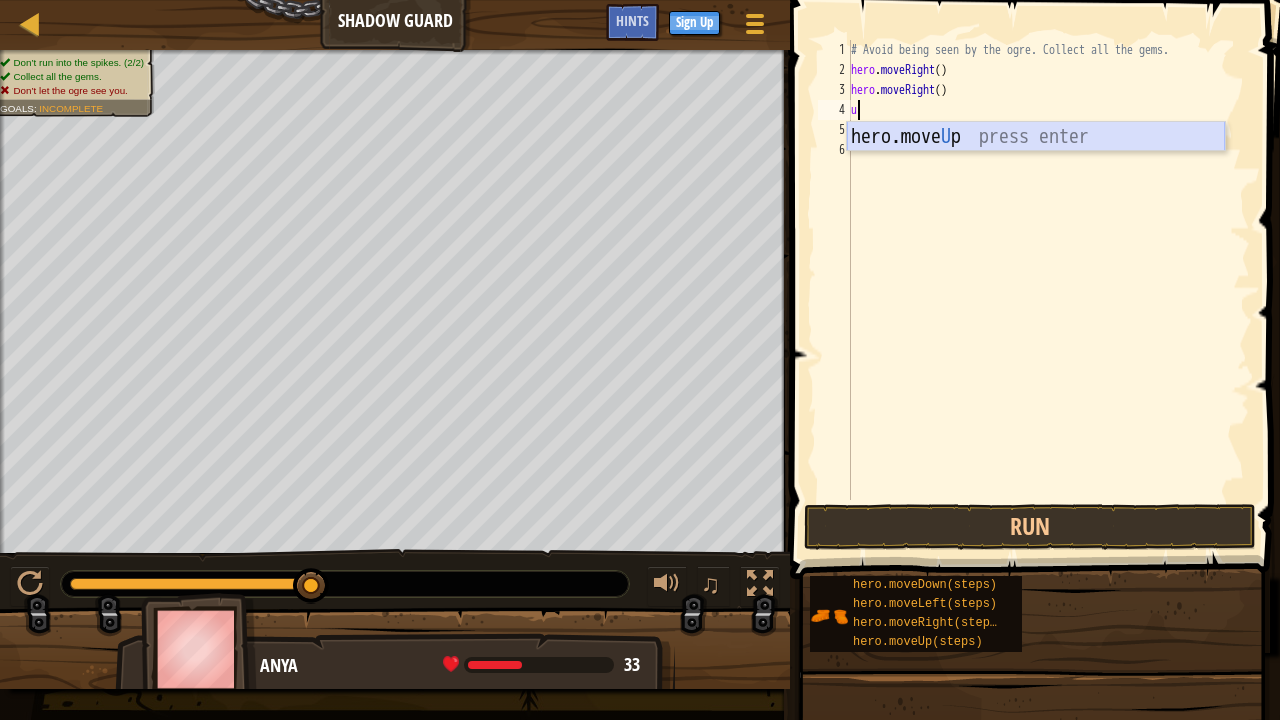 click on "hero.move U p press enter" at bounding box center [1036, 167] 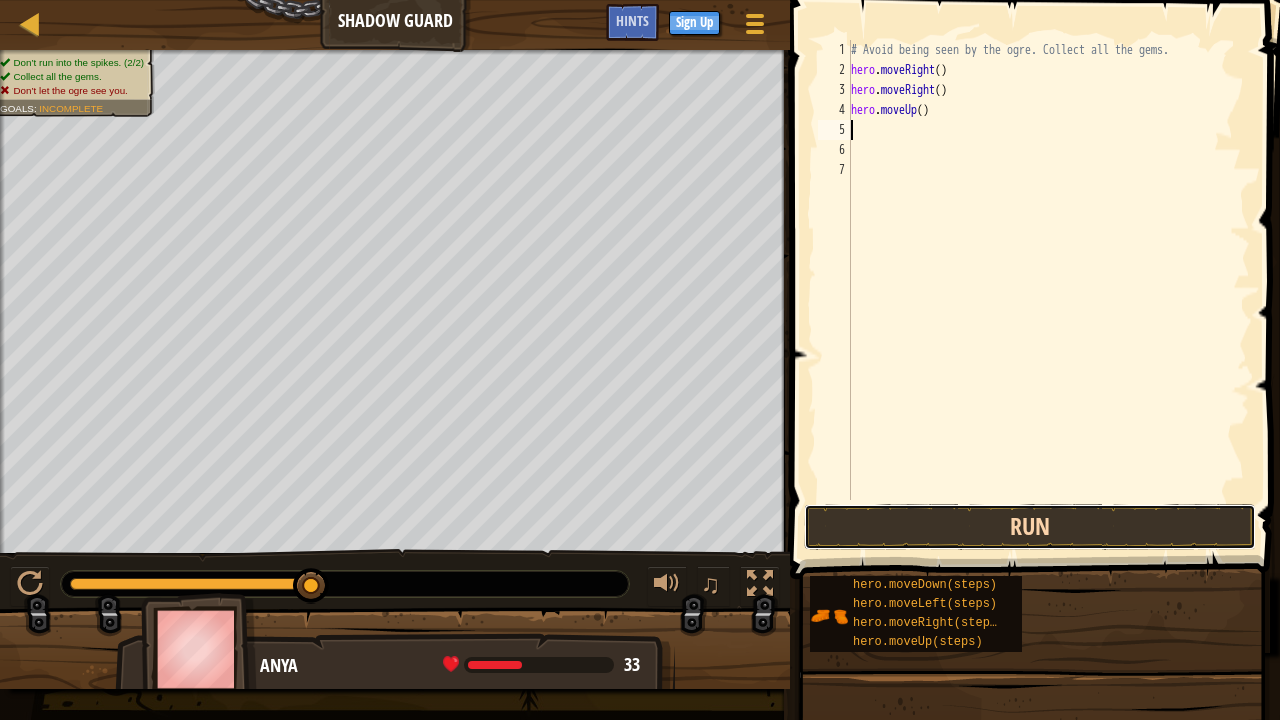 click on "Run" at bounding box center [1030, 527] 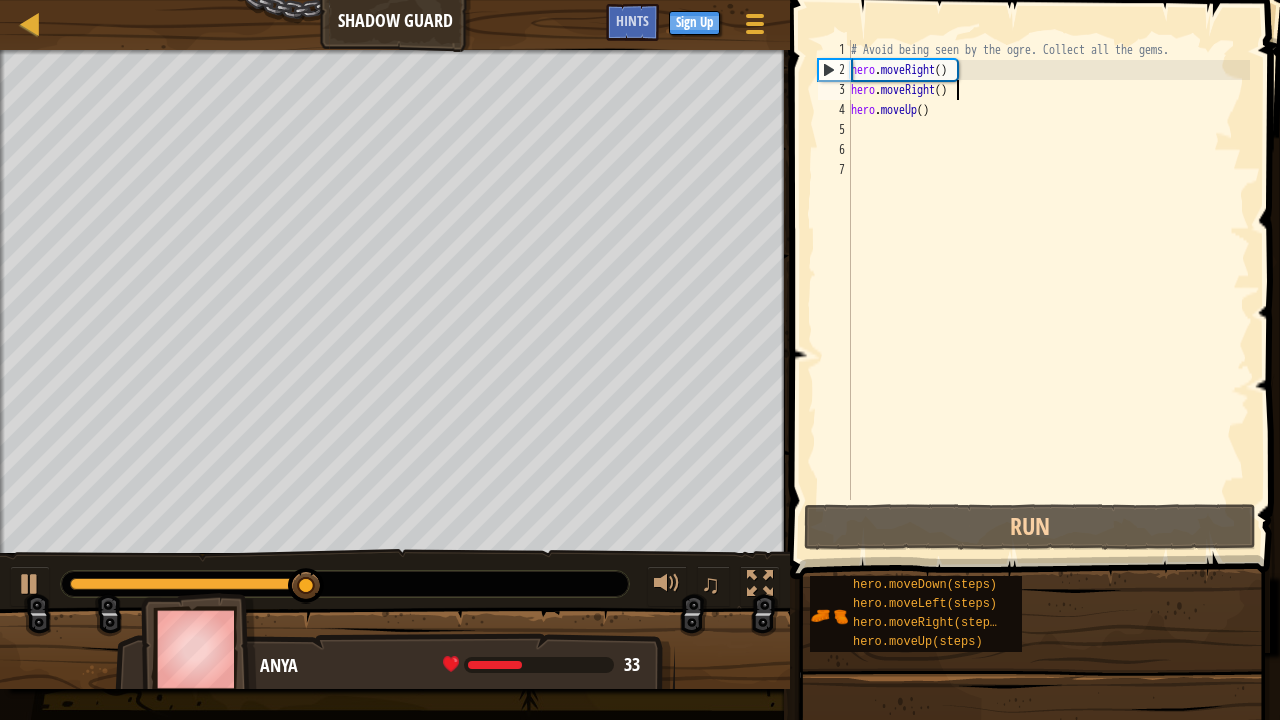 click on "# Avoid being seen by the ogre. Collect all the gems. hero . moveRight ( ) hero . moveRight ( ) hero . moveUp ( )" at bounding box center (1048, 290) 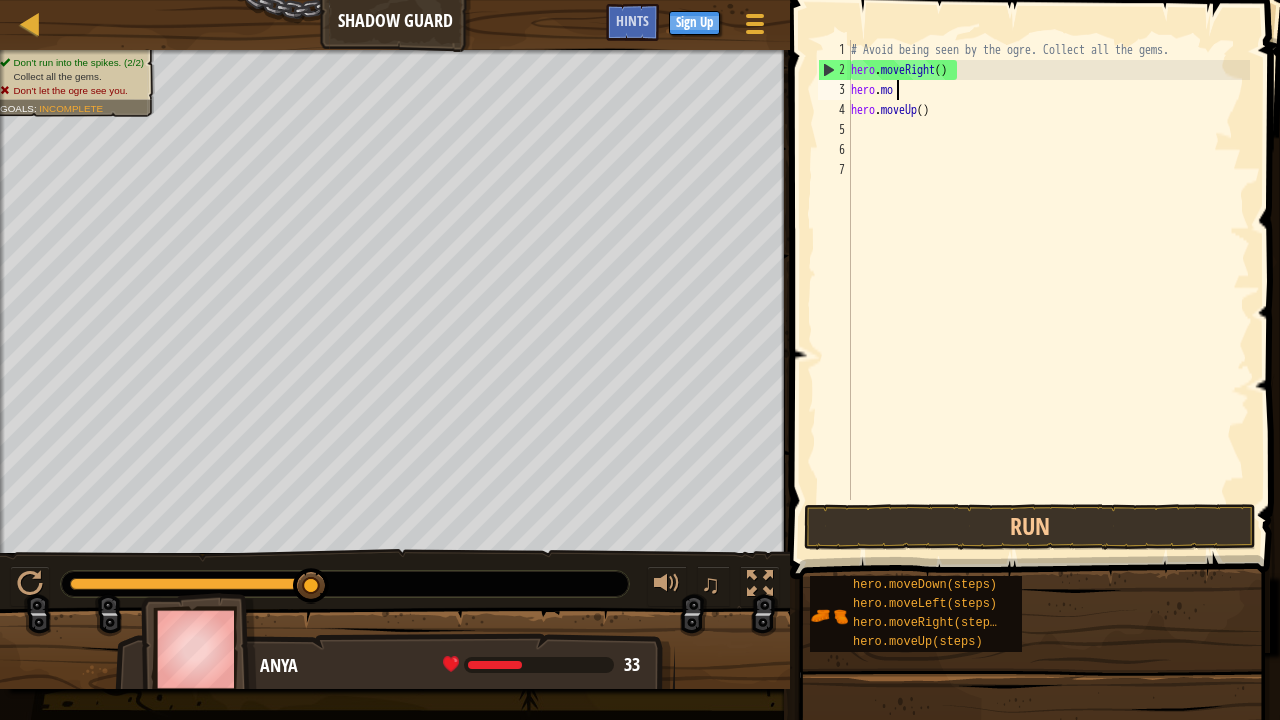 type on "h" 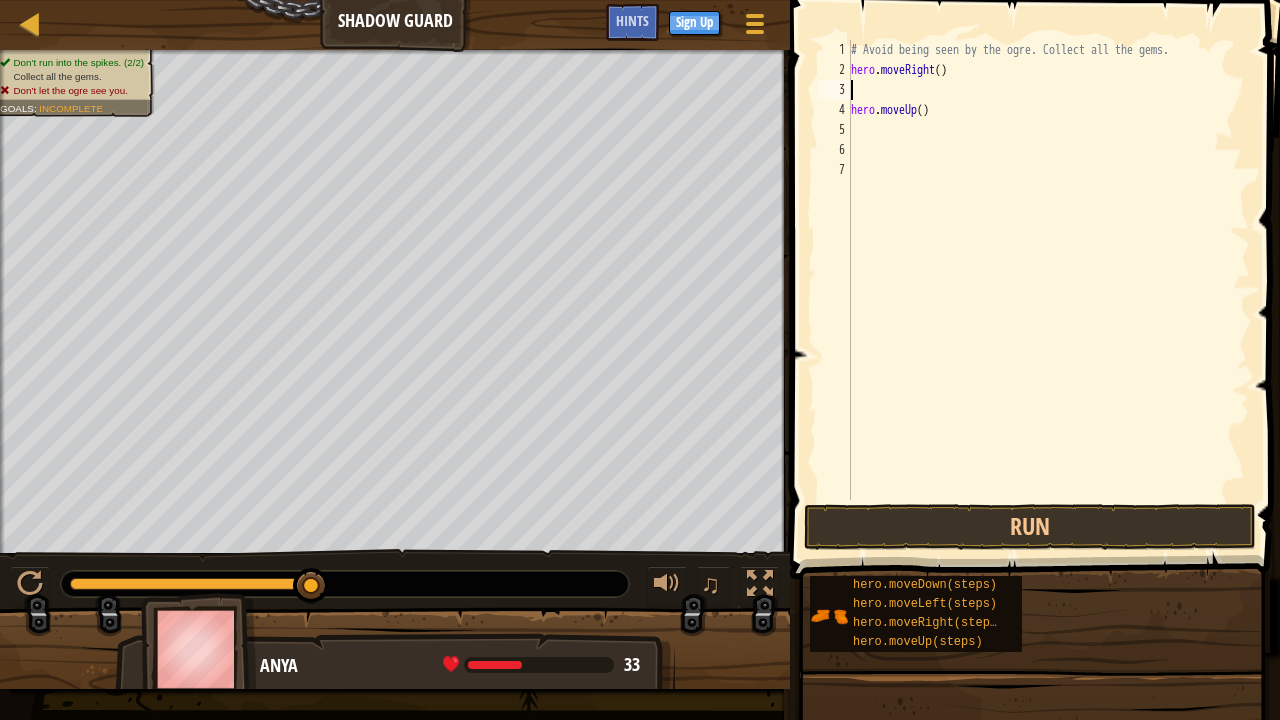 type on "u" 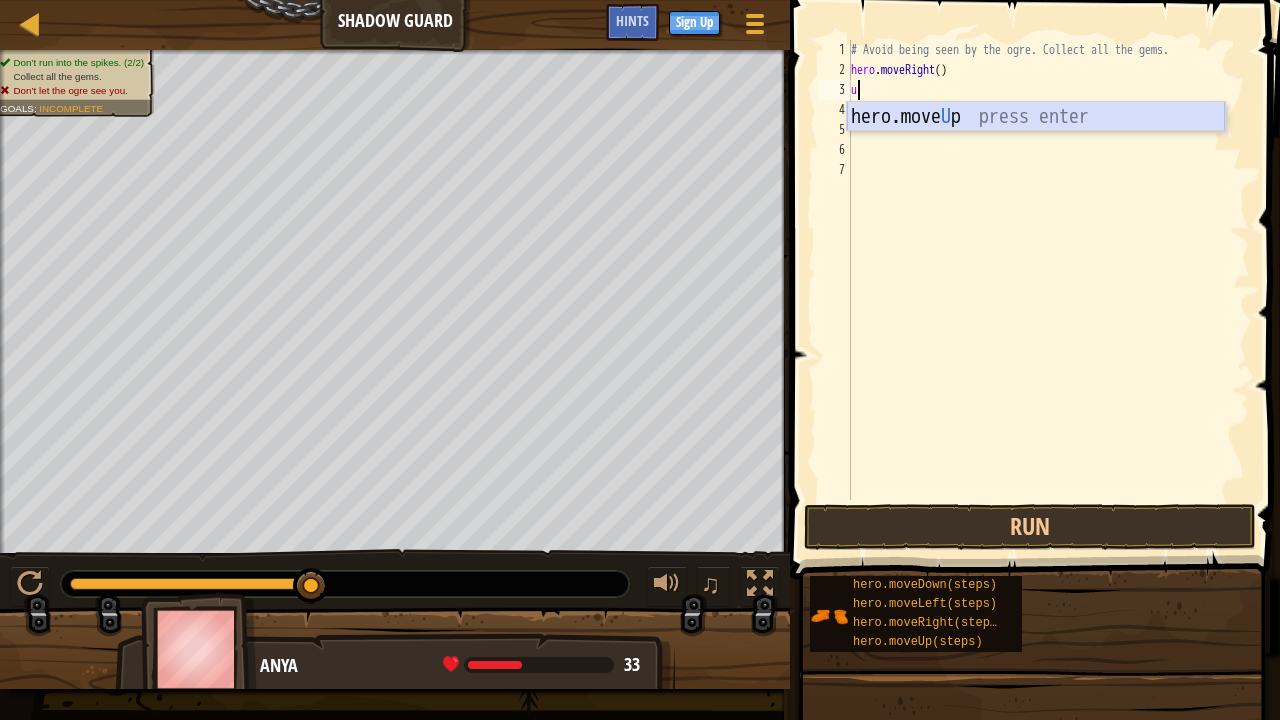 click on "hero.move U p press enter" at bounding box center [1036, 147] 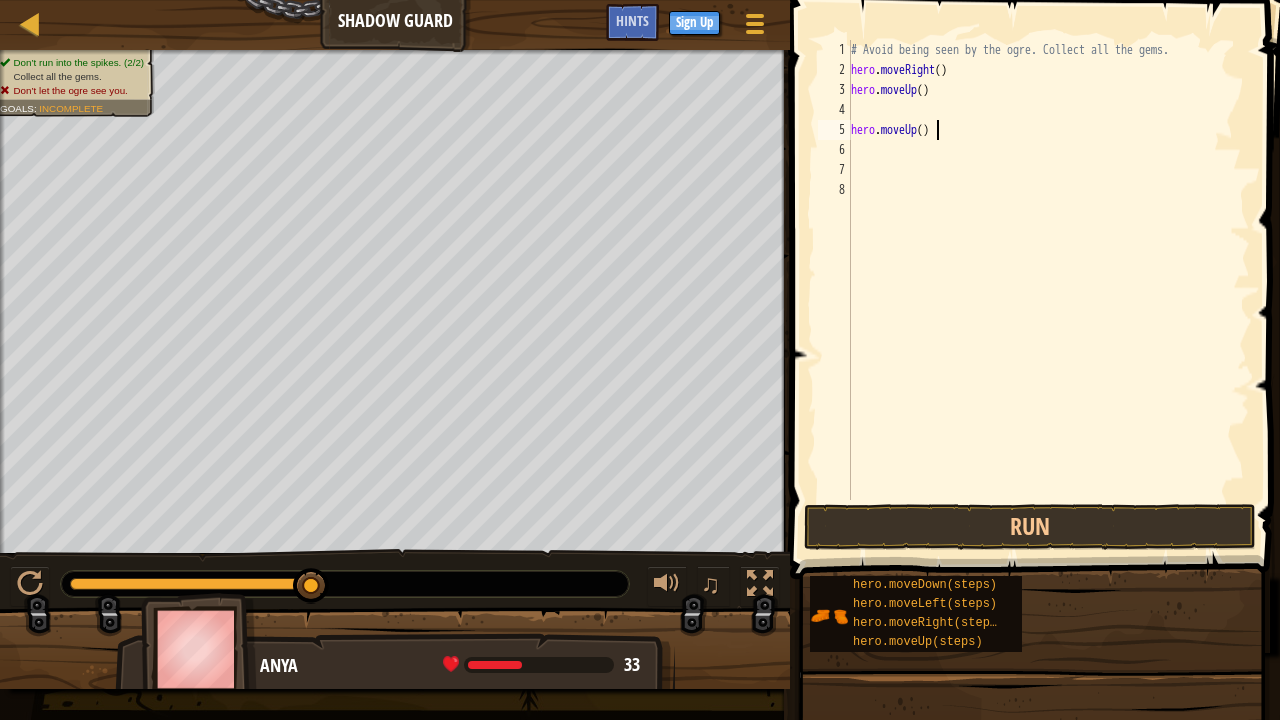 click on "# Avoid being seen by the ogre. Collect all the gems. hero . moveRight ( ) hero . moveUp ( ) hero . moveUp ( )" at bounding box center (1048, 290) 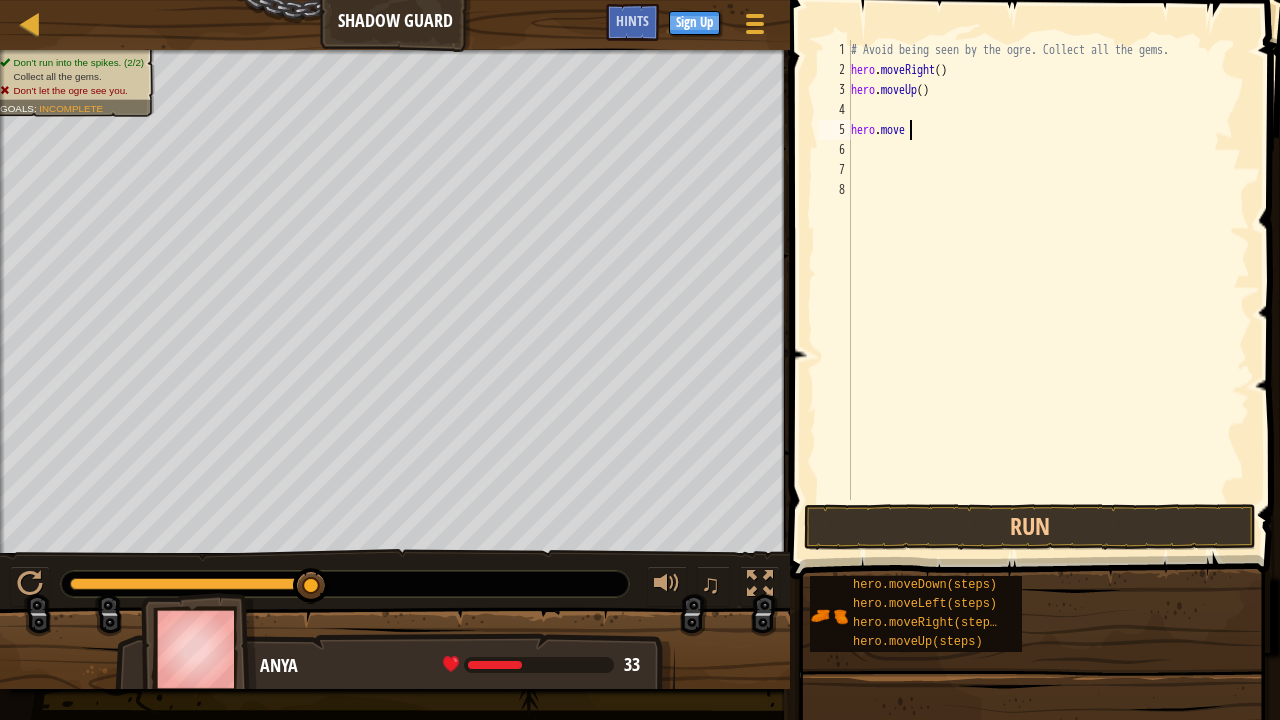 type on "h" 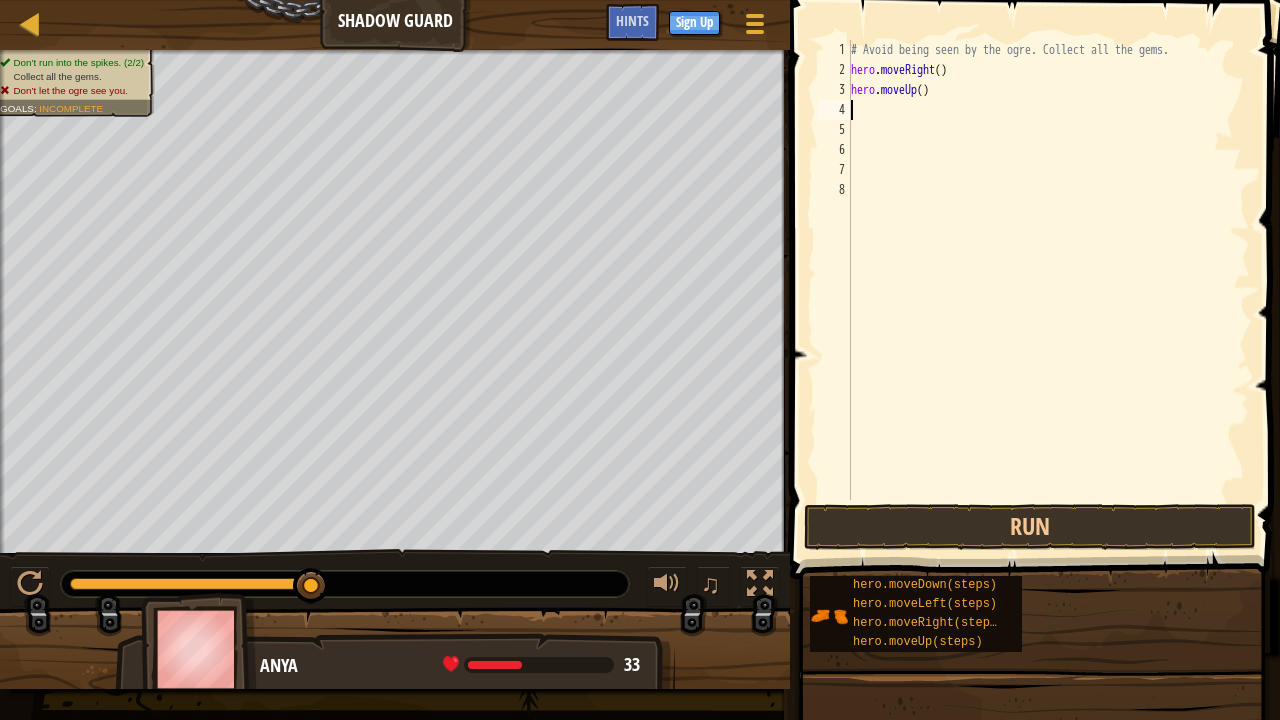 click on "# Avoid being seen by the ogre. Collect all the gems. hero . moveRight ( ) hero . moveUp ( )" at bounding box center (1048, 290) 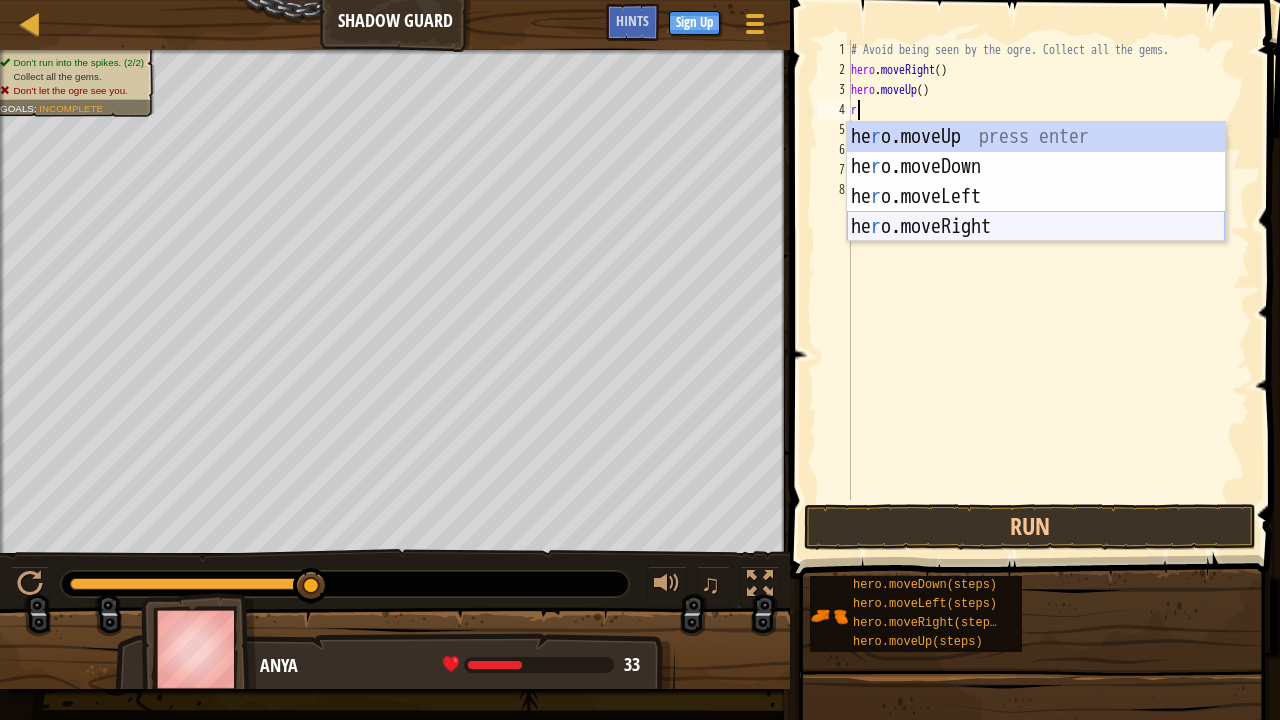 click on "he r o.moveUp press enter he r o.moveDown press enter he r o.moveLeft press enter he r o.moveRight press enter" at bounding box center (1036, 212) 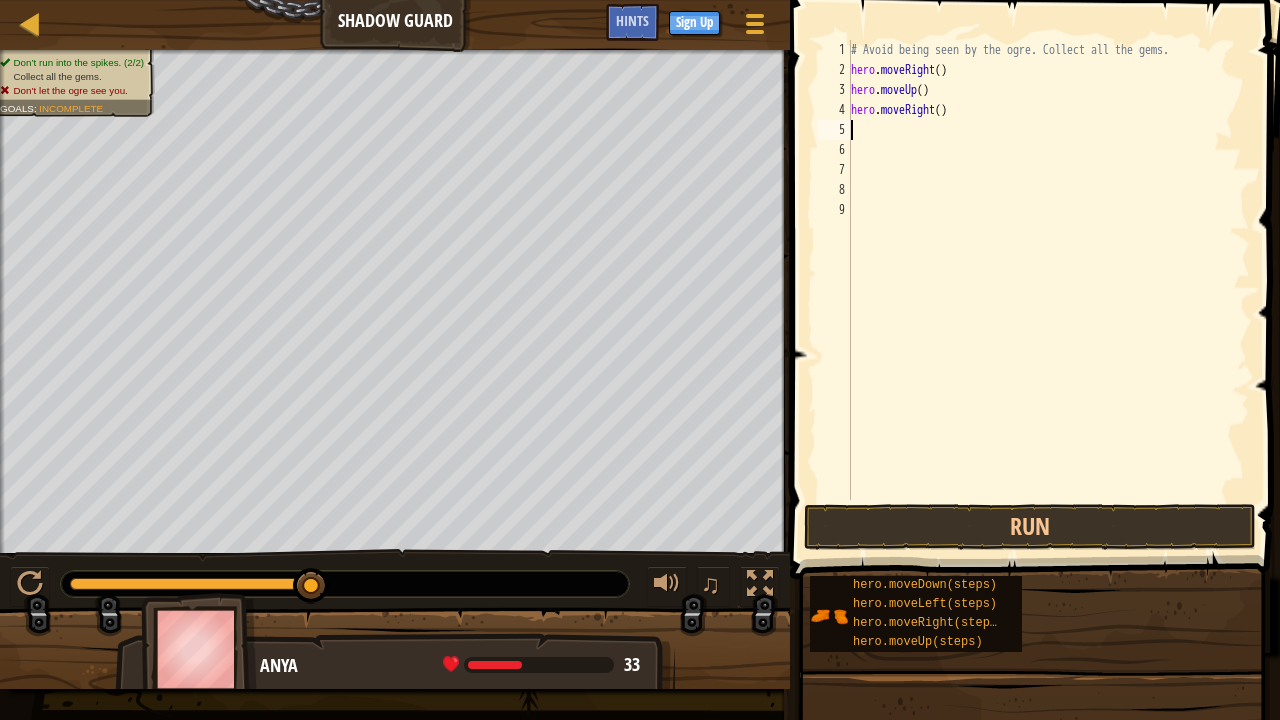type on "d" 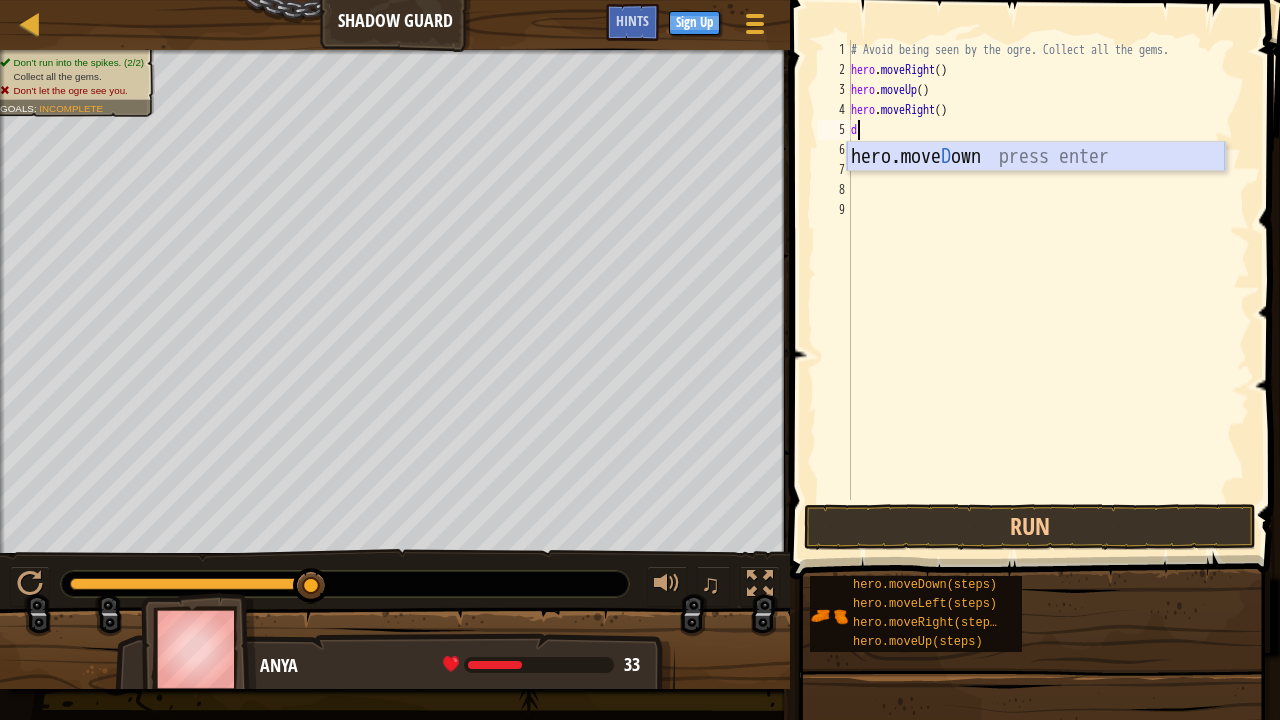 click on "hero.[PERSON_NAME] own press enter" at bounding box center (1036, 187) 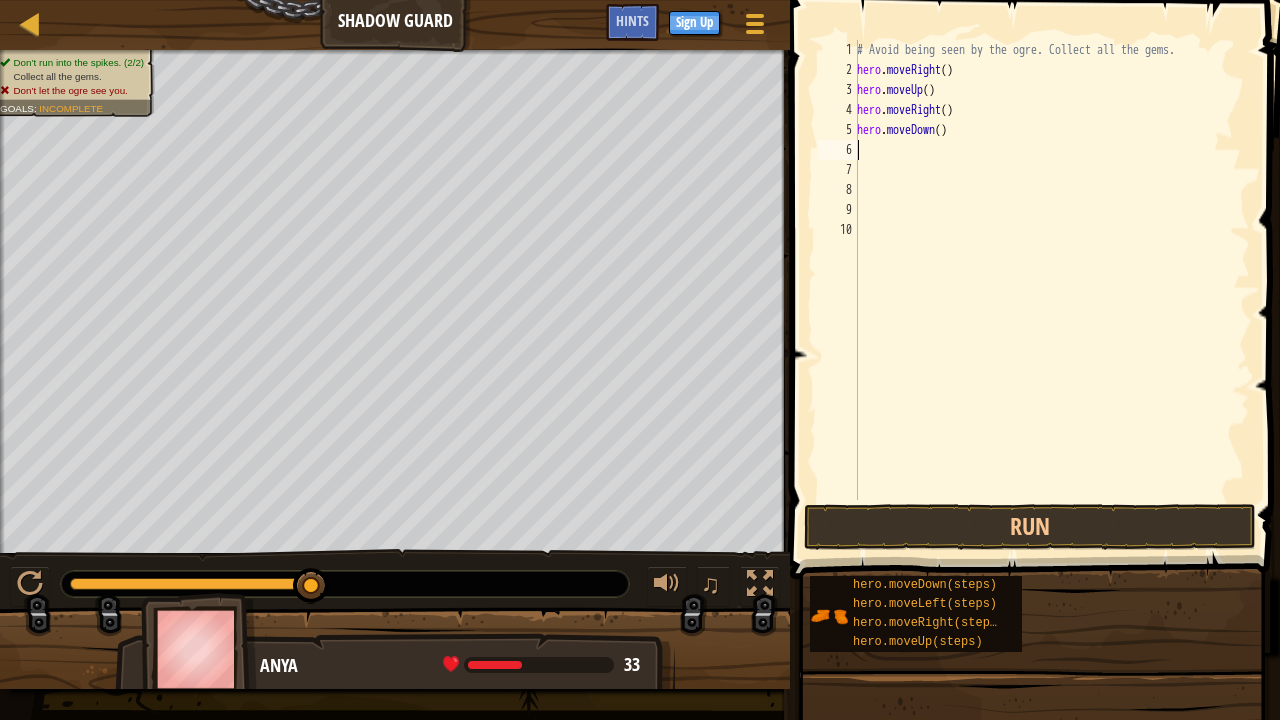 type on "r" 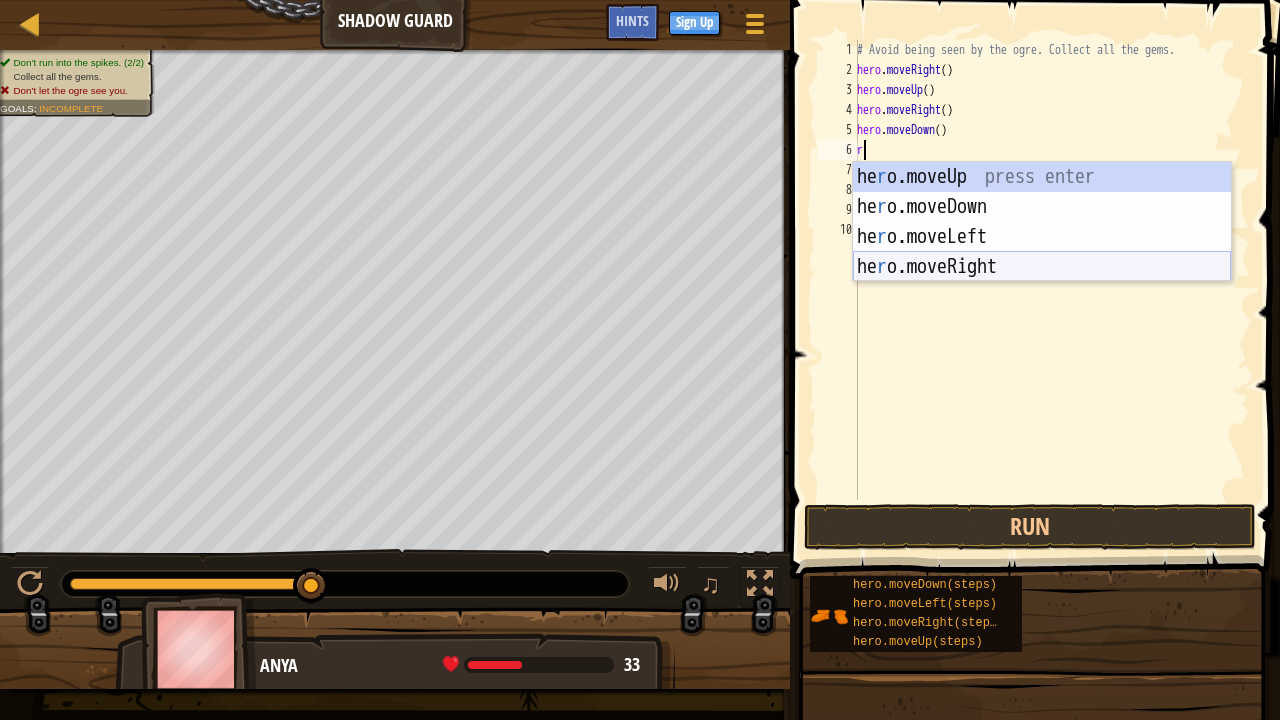 click on "he r o.moveUp press enter he r o.moveDown press enter he r o.moveLeft press enter he r o.moveRight press enter" at bounding box center [1042, 252] 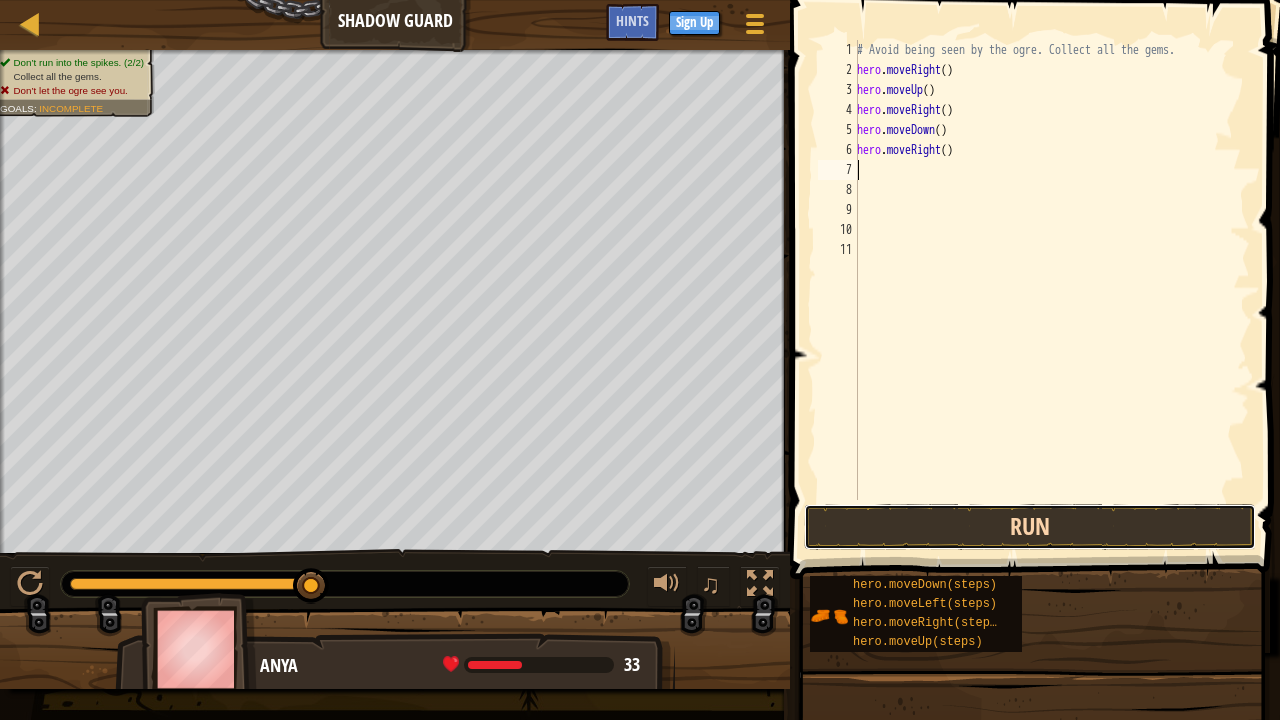 click on "Run" at bounding box center (1030, 527) 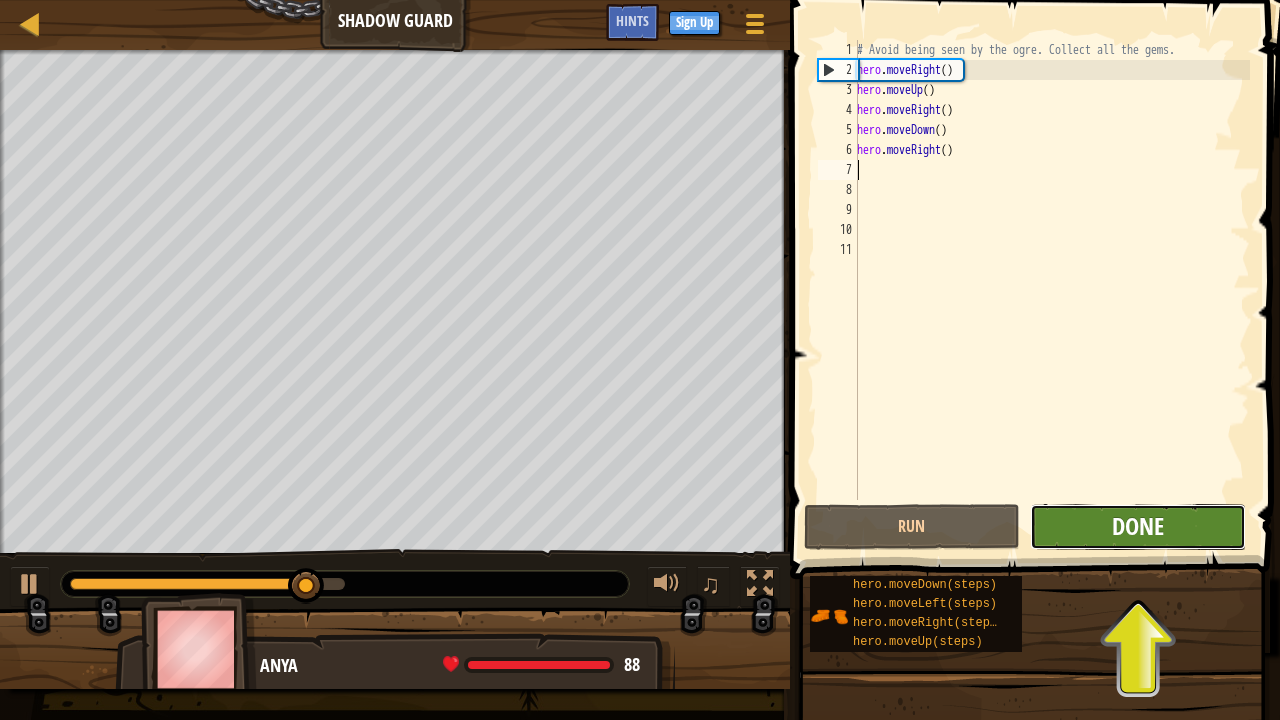 click on "Done" at bounding box center [1138, 526] 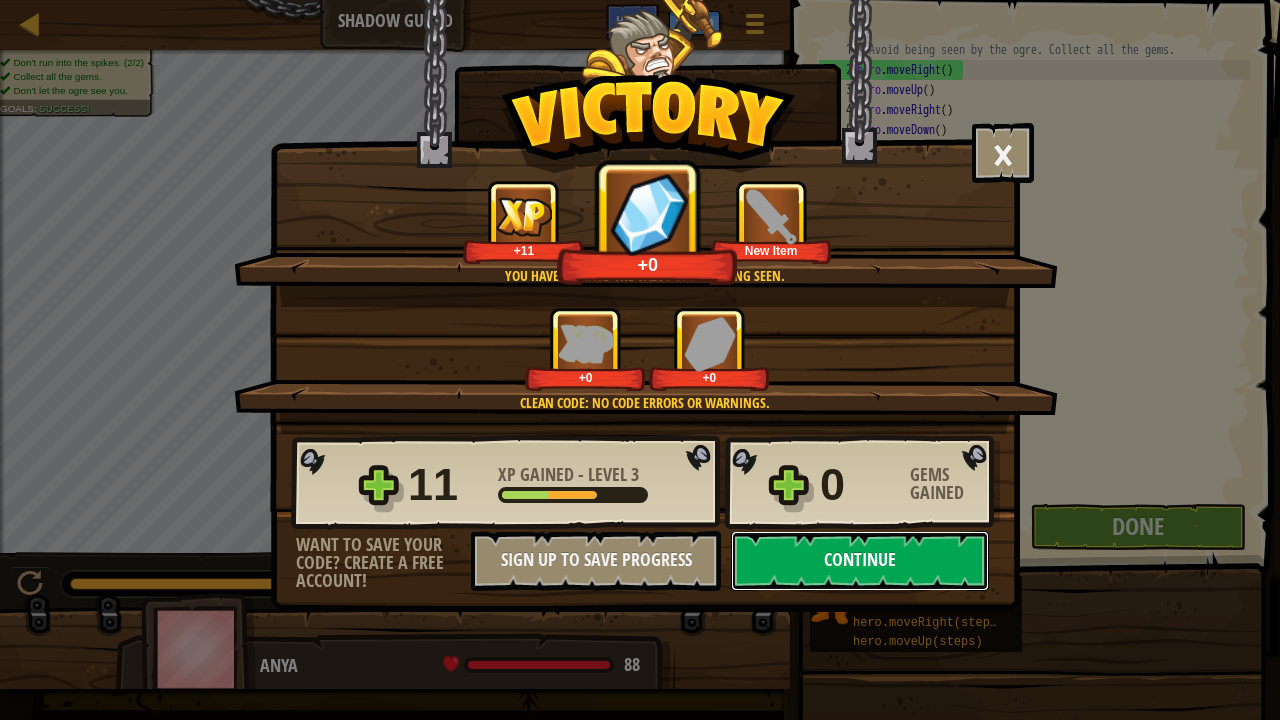 click on "Continue" at bounding box center (860, 561) 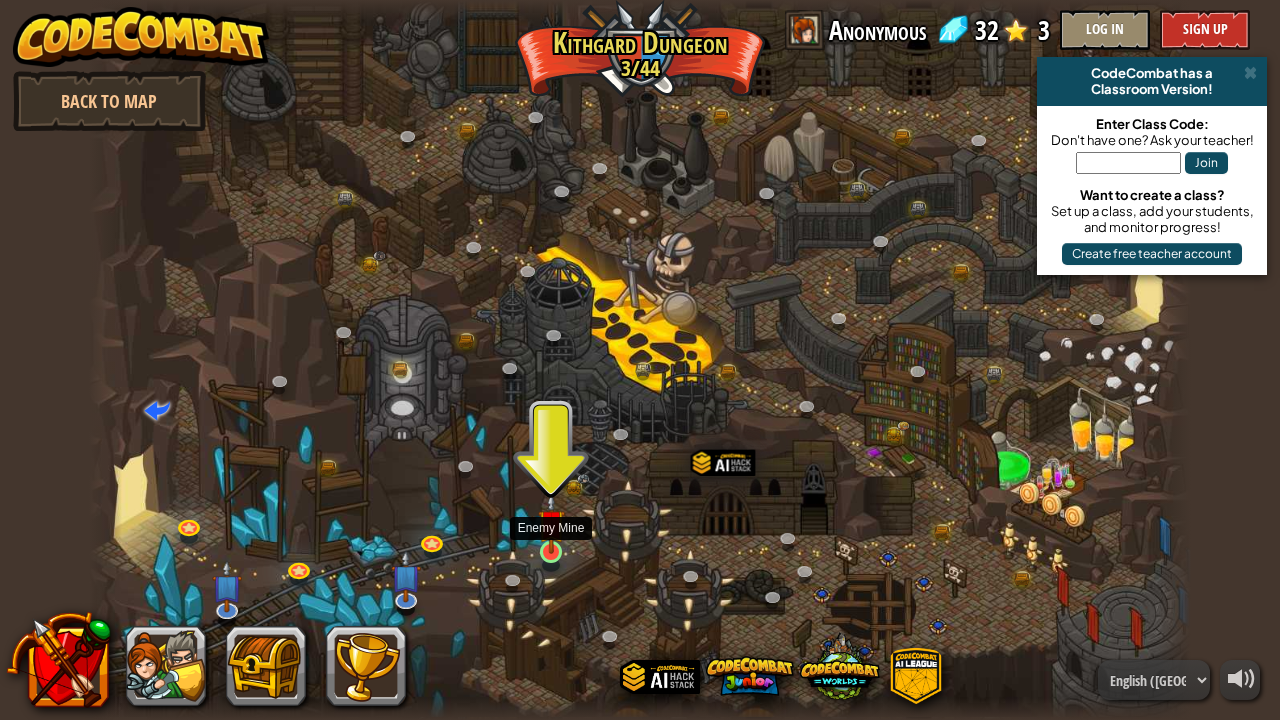 click at bounding box center [551, 523] 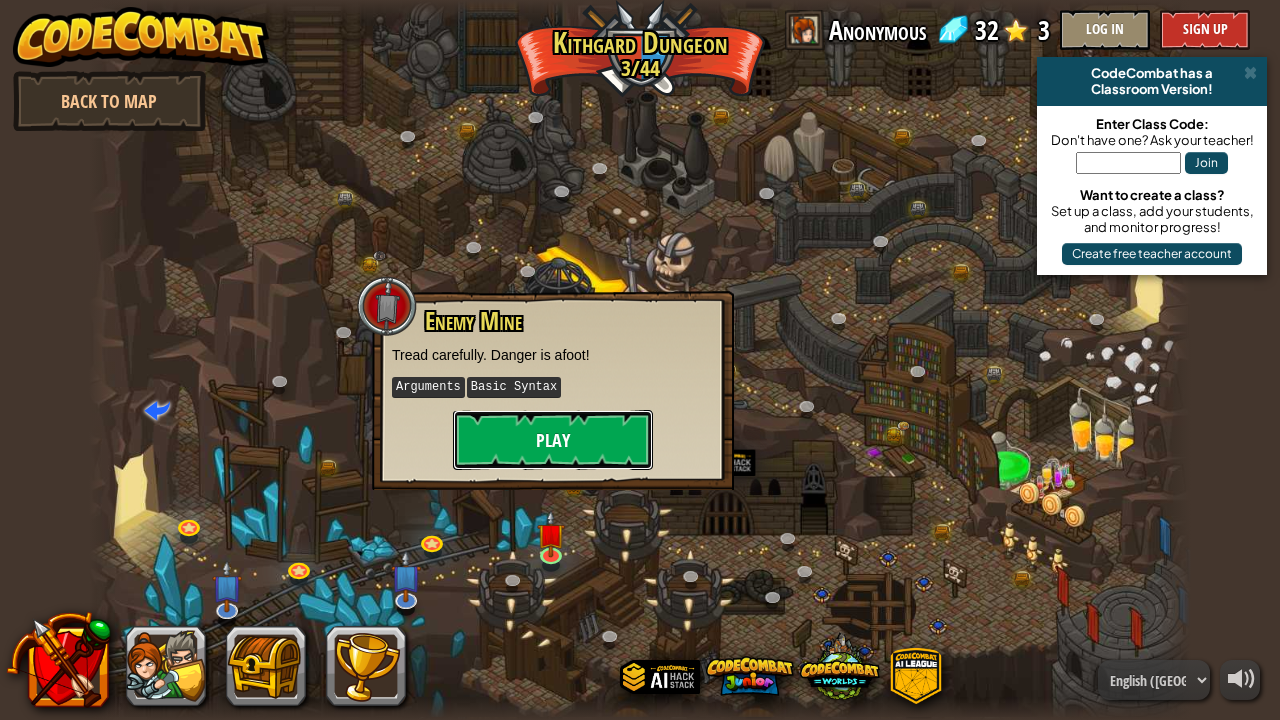 click on "Play" at bounding box center [553, 440] 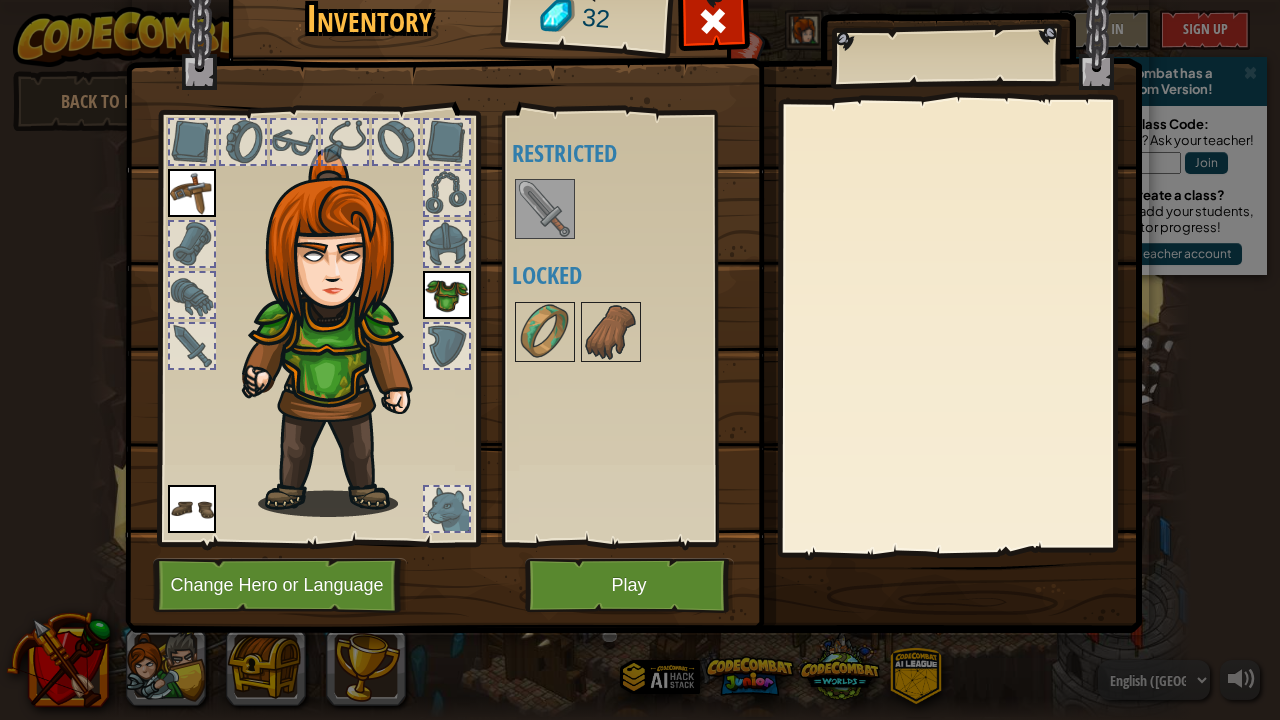 click at bounding box center [545, 209] 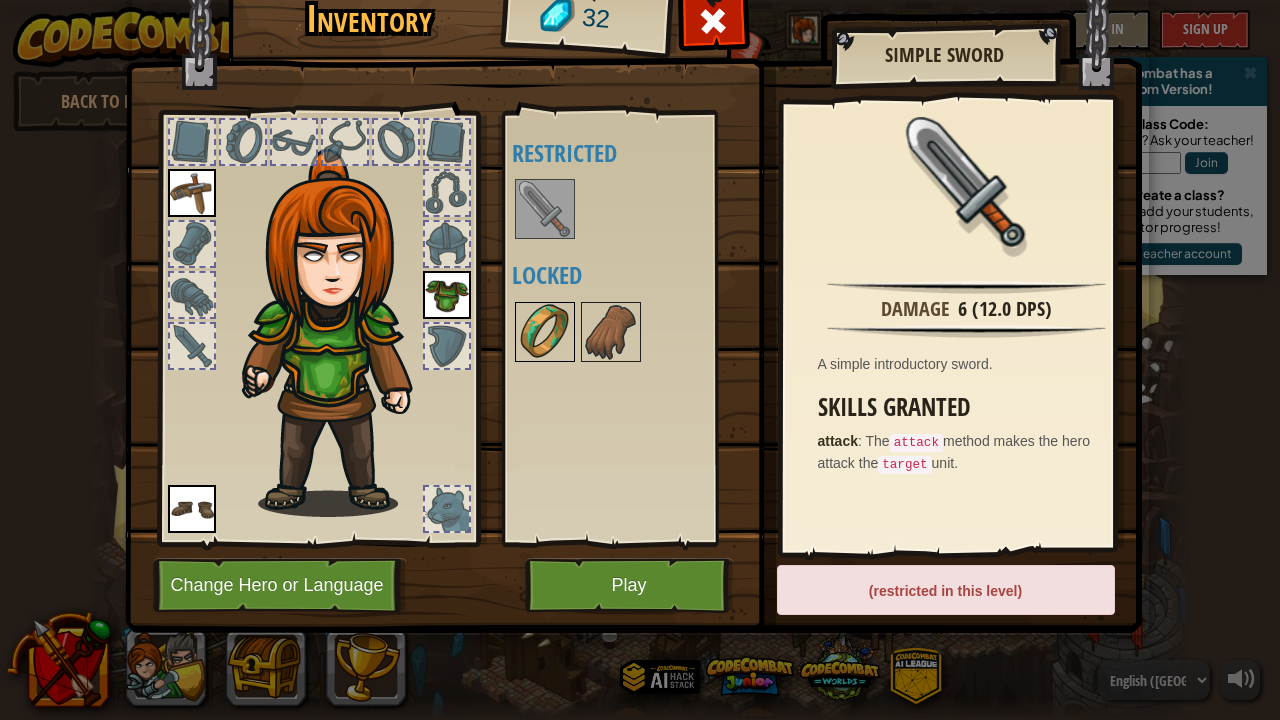 click at bounding box center (545, 332) 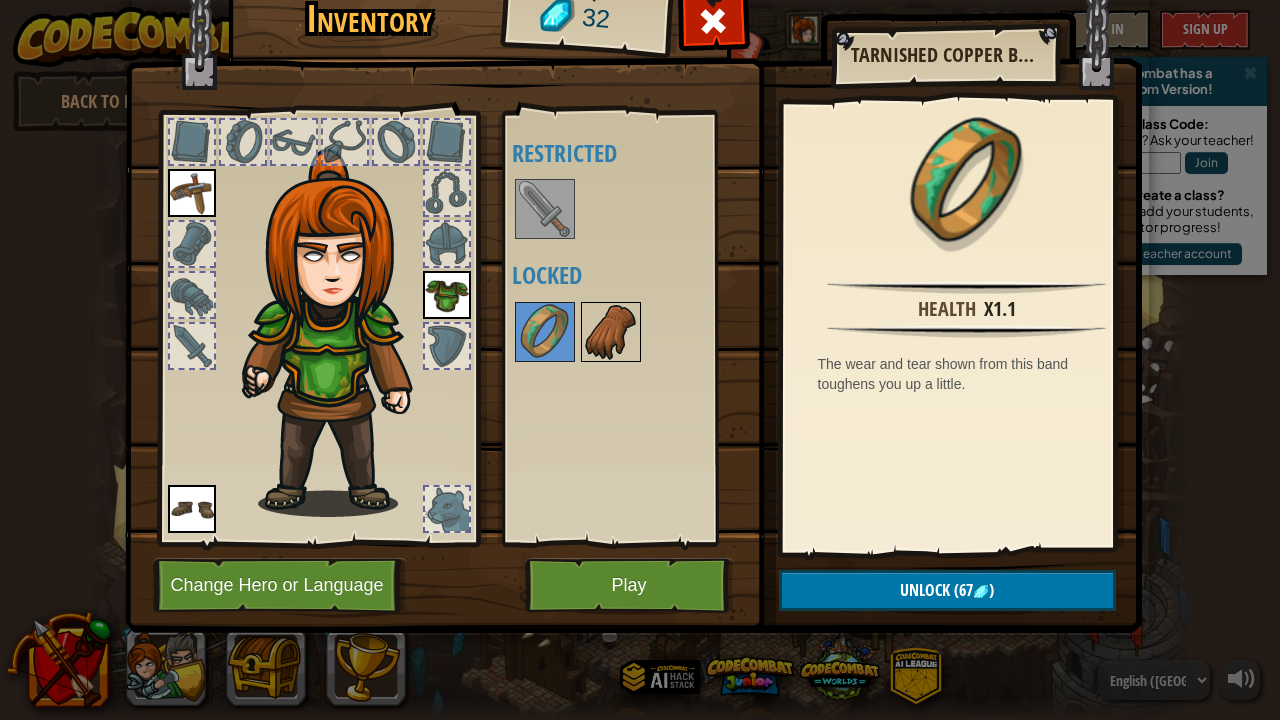 click at bounding box center [611, 332] 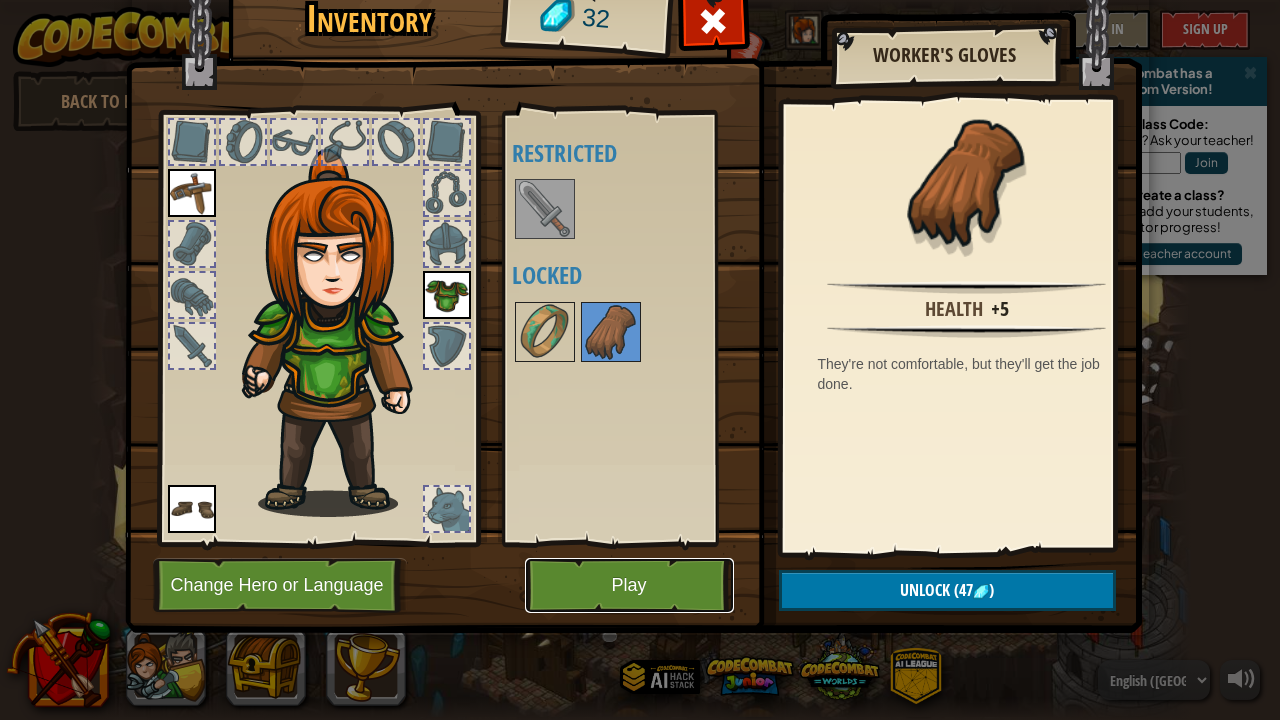 click on "Play" at bounding box center (629, 585) 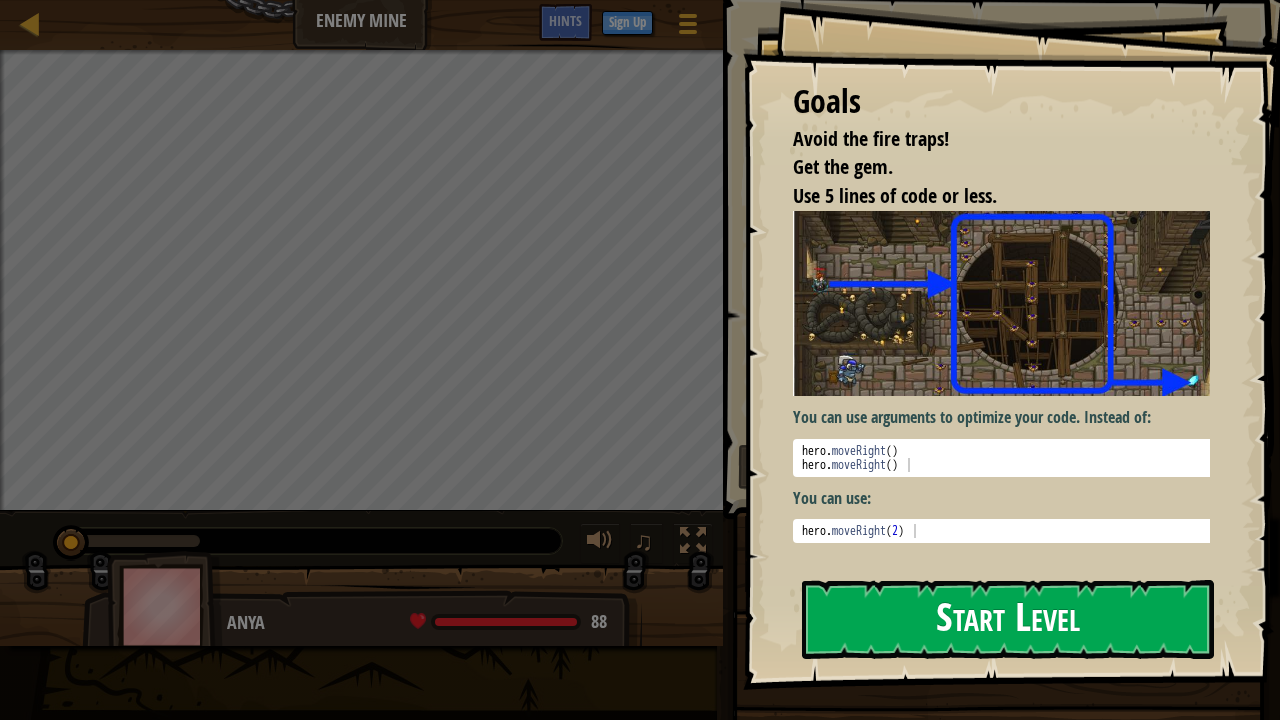 click on "Start Level" at bounding box center [1008, 619] 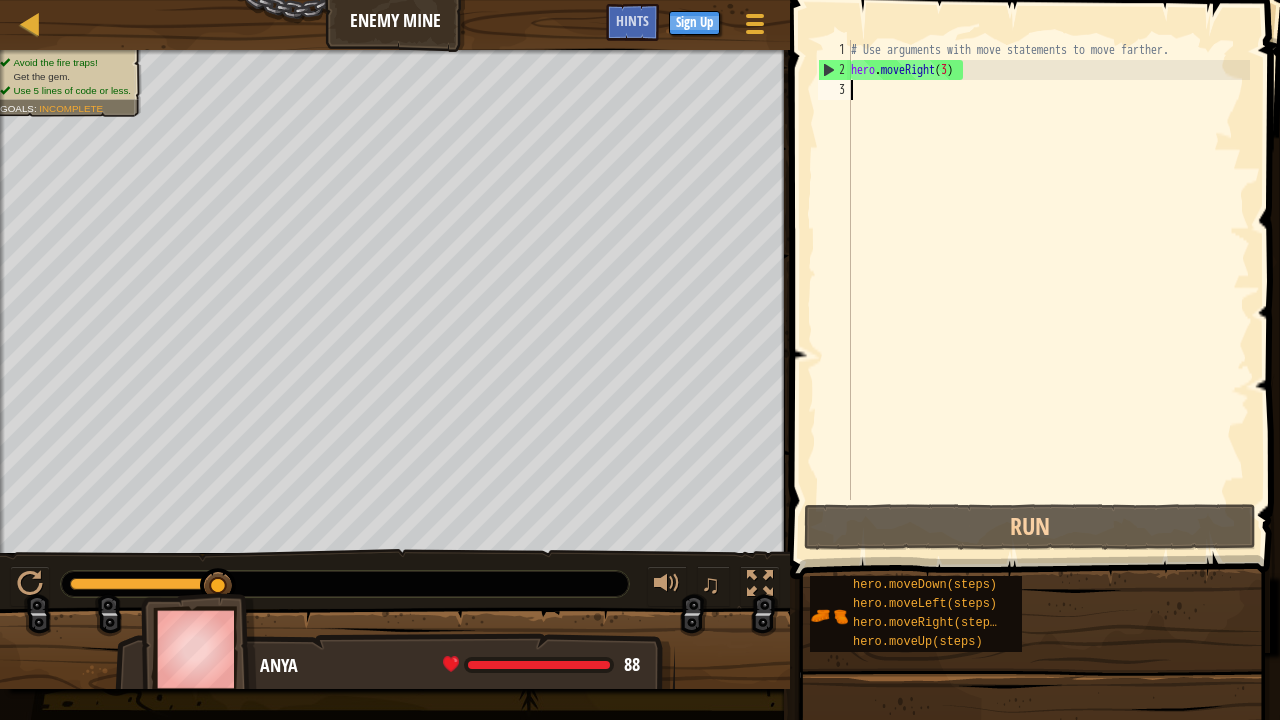 type on "u" 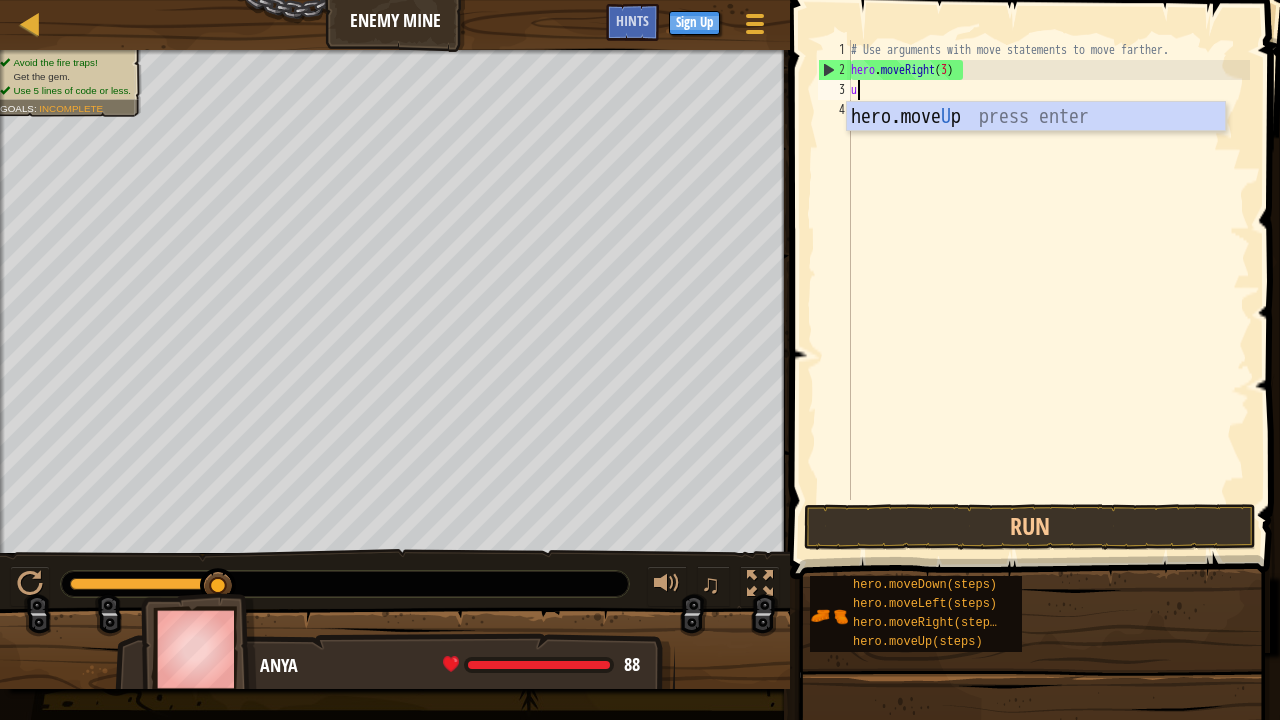 scroll, scrollTop: 9, scrollLeft: 0, axis: vertical 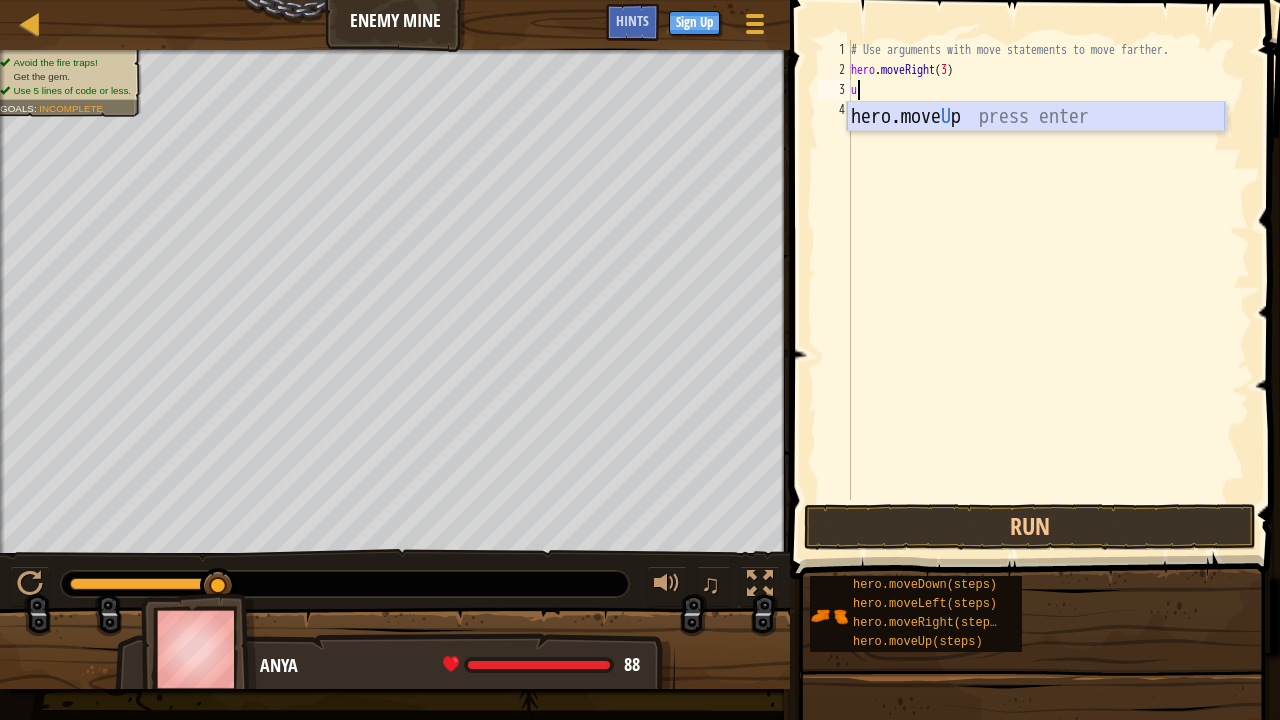 click on "hero.move U p press enter" at bounding box center [1036, 147] 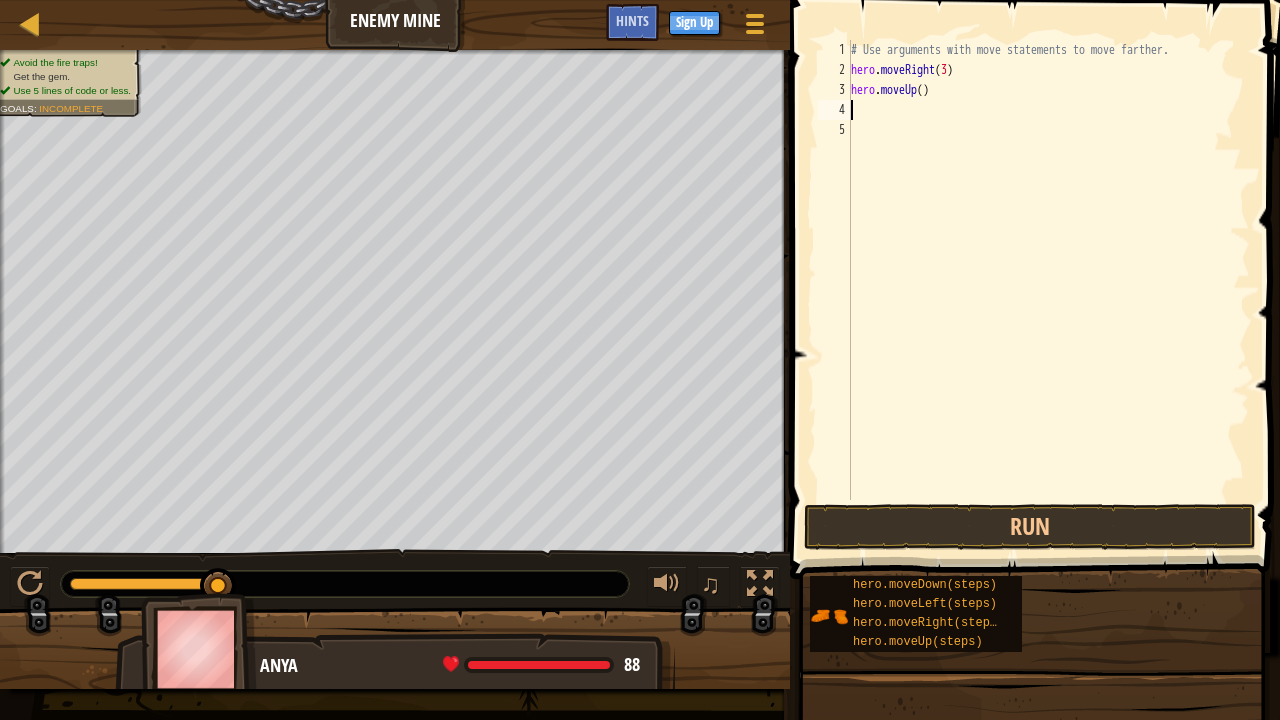 type on "r" 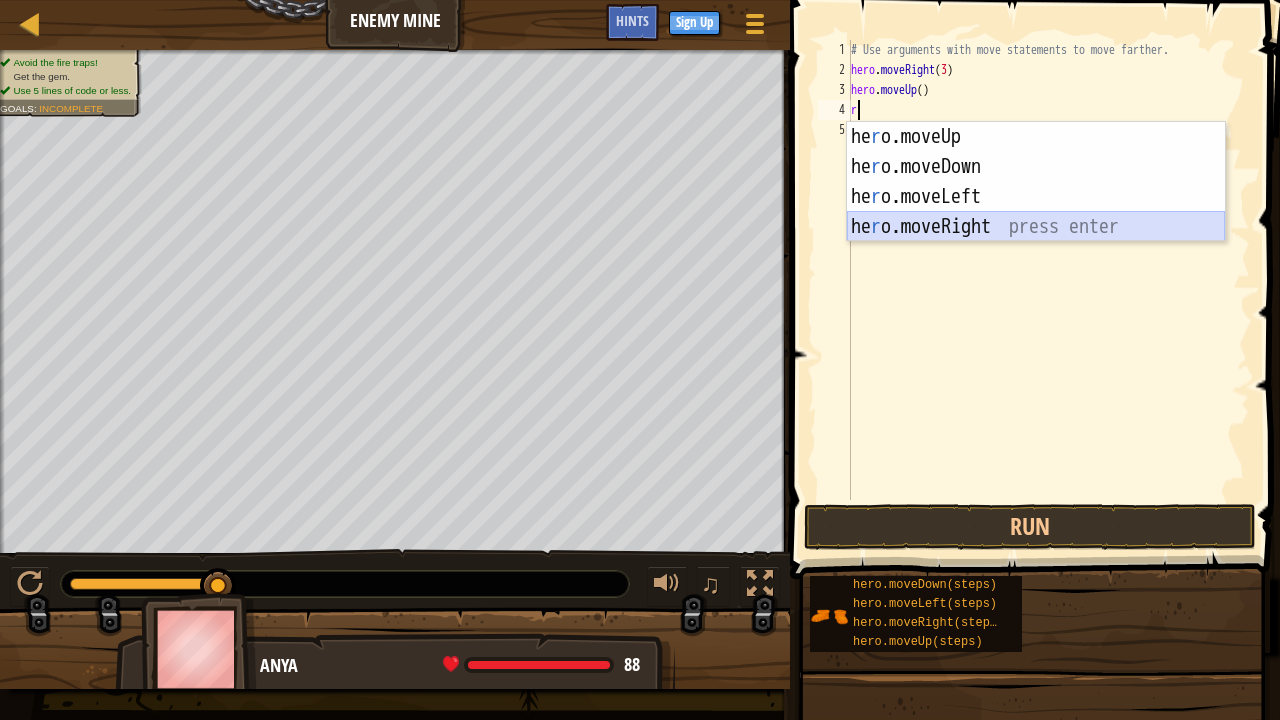 click on "he r o.moveUp press enter he r o.moveDown press enter he r o.moveLeft press enter he r o.moveRight press enter" at bounding box center [1036, 212] 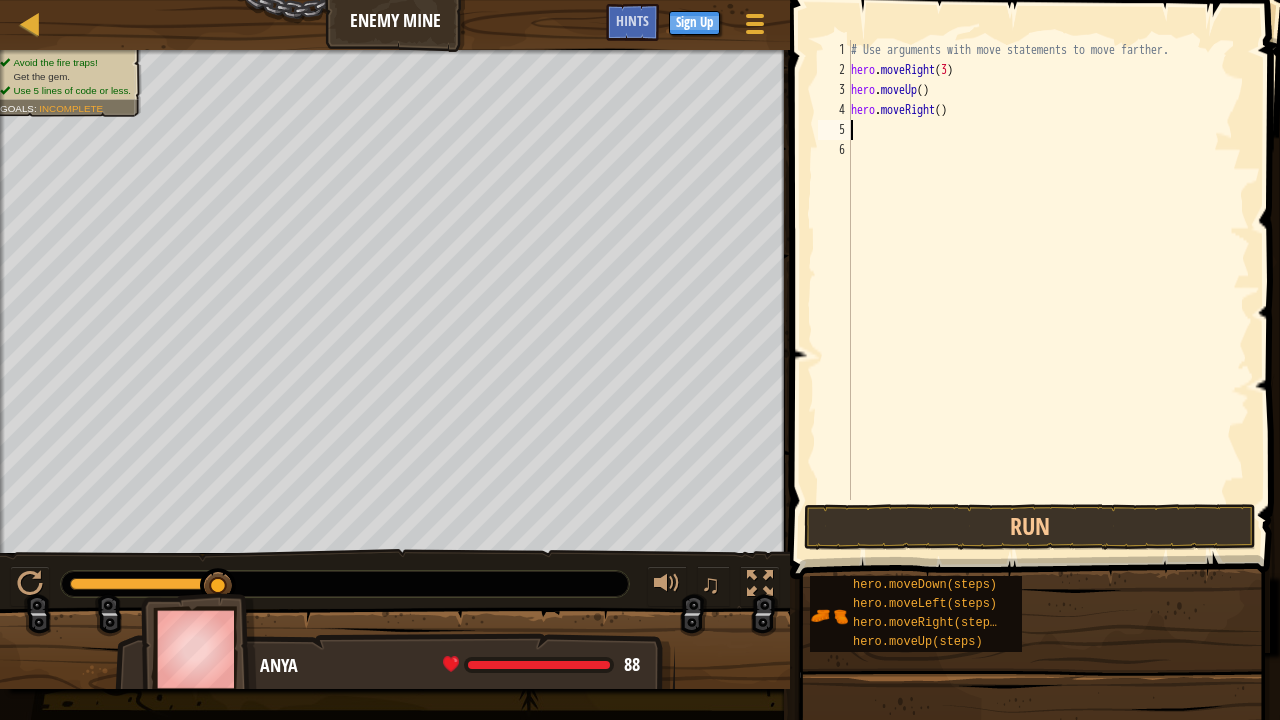 type on "d" 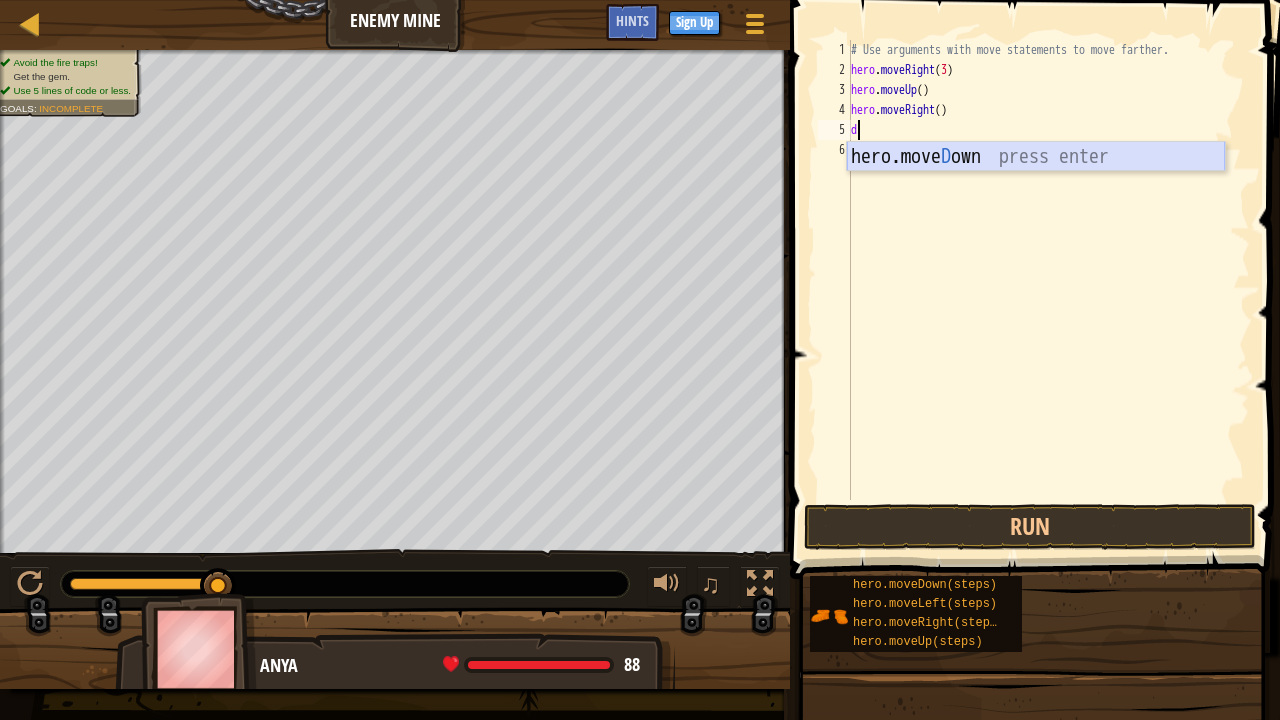 click on "hero.[PERSON_NAME] own press enter" at bounding box center [1036, 187] 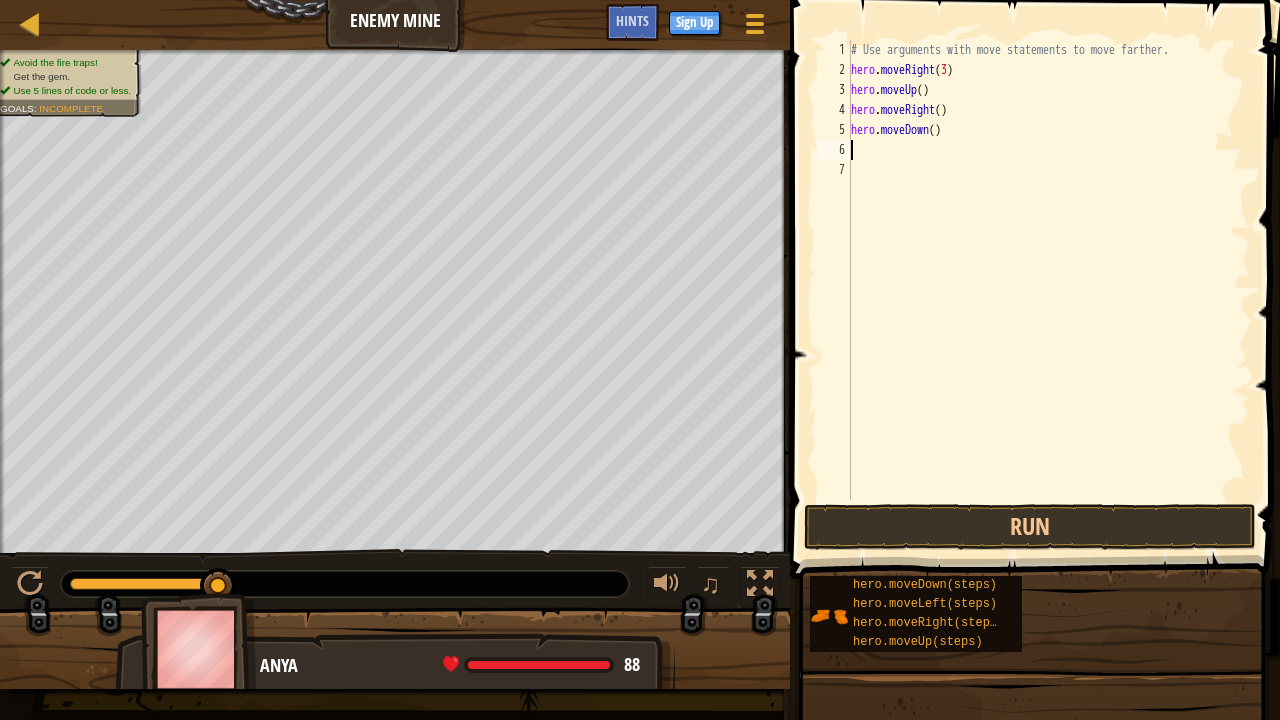 type on "d" 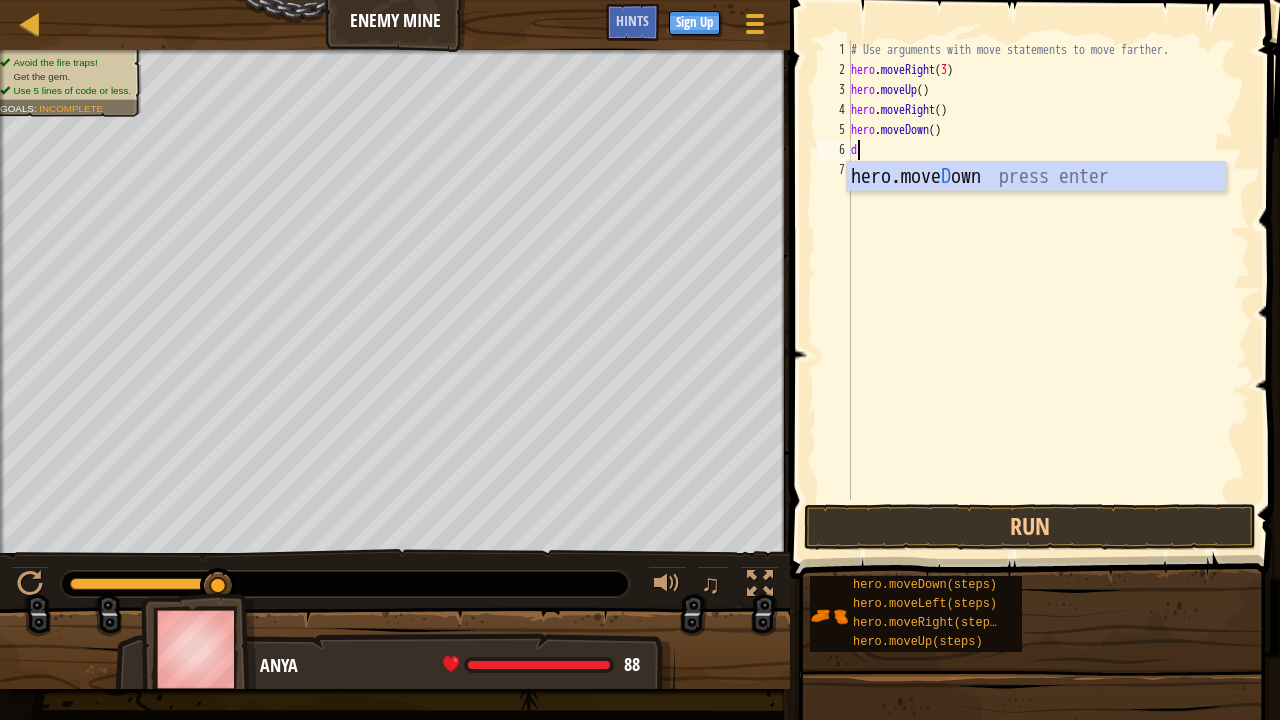 click on "# Use arguments with move statements to move farther. hero . moveRight ( 3 ) hero . moveUp ( ) hero . moveRight ( ) hero . moveDown ( ) d" at bounding box center [1048, 290] 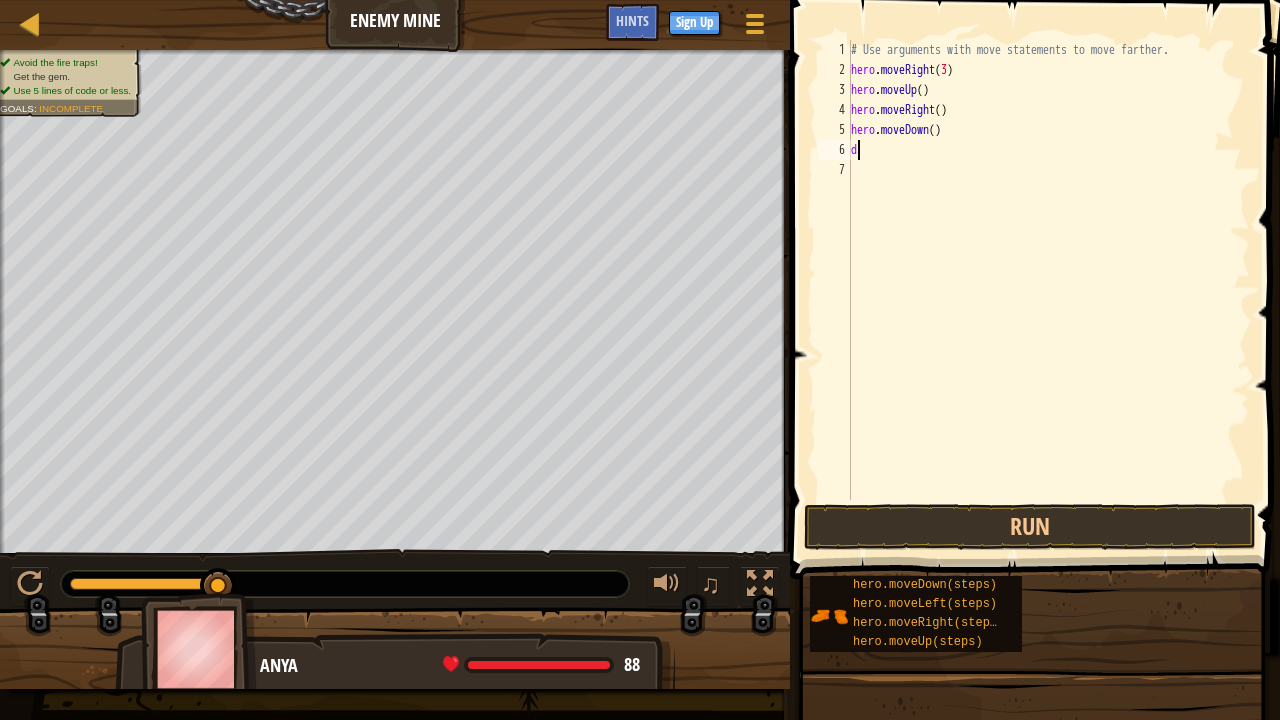 click on "# Use arguments with move statements to move farther. hero . moveRight ( 3 ) hero . moveUp ( ) hero . moveRight ( ) hero . moveDown ( ) d" at bounding box center (1048, 290) 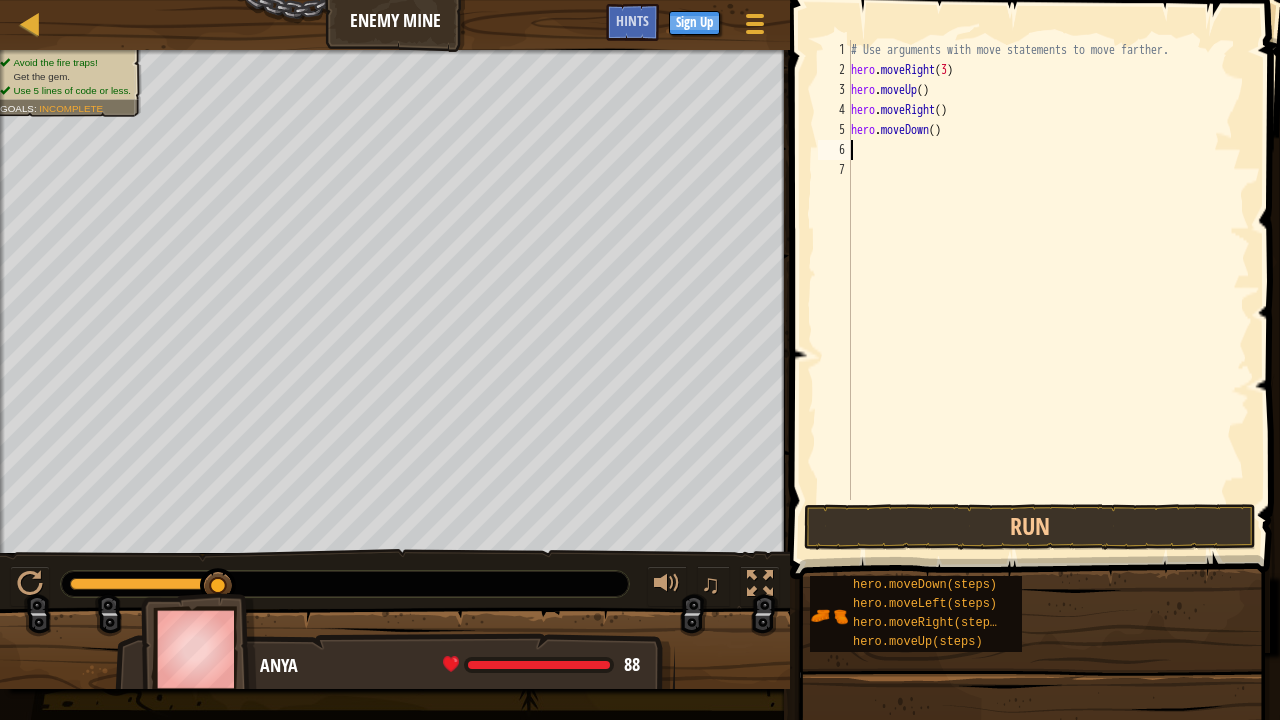 type on "d" 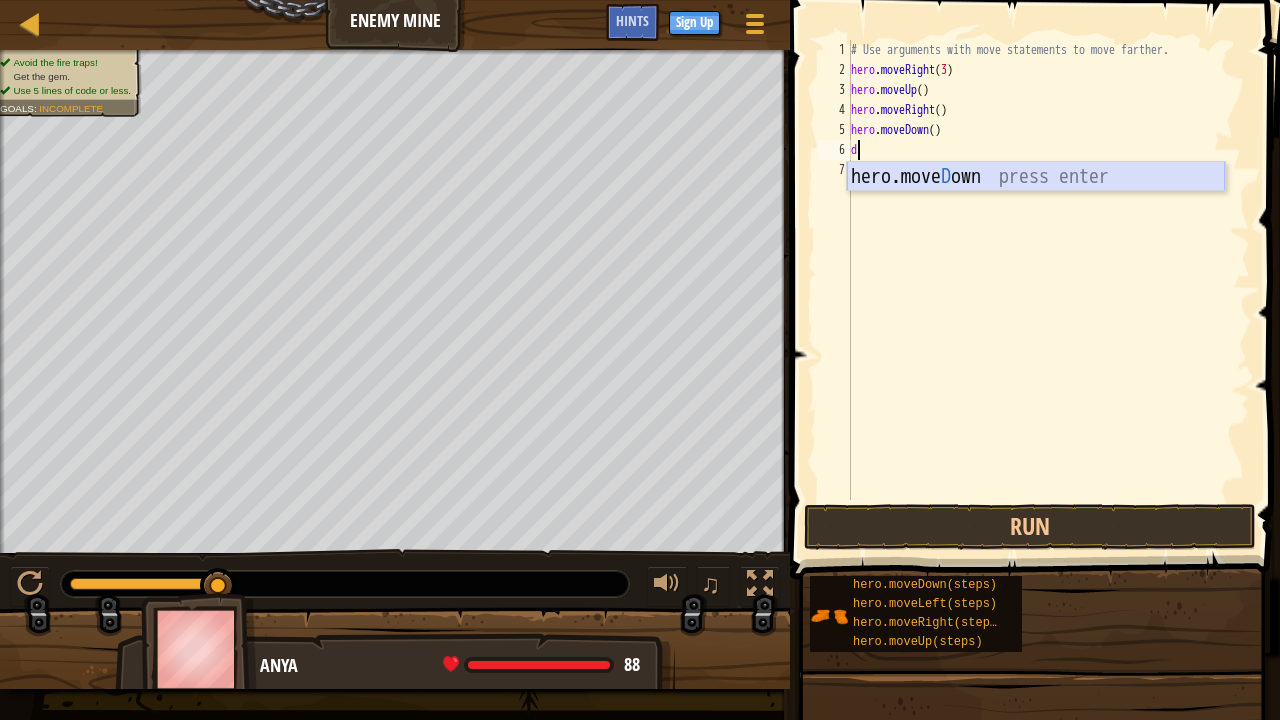 click on "hero.[PERSON_NAME] own press enter" at bounding box center (1036, 207) 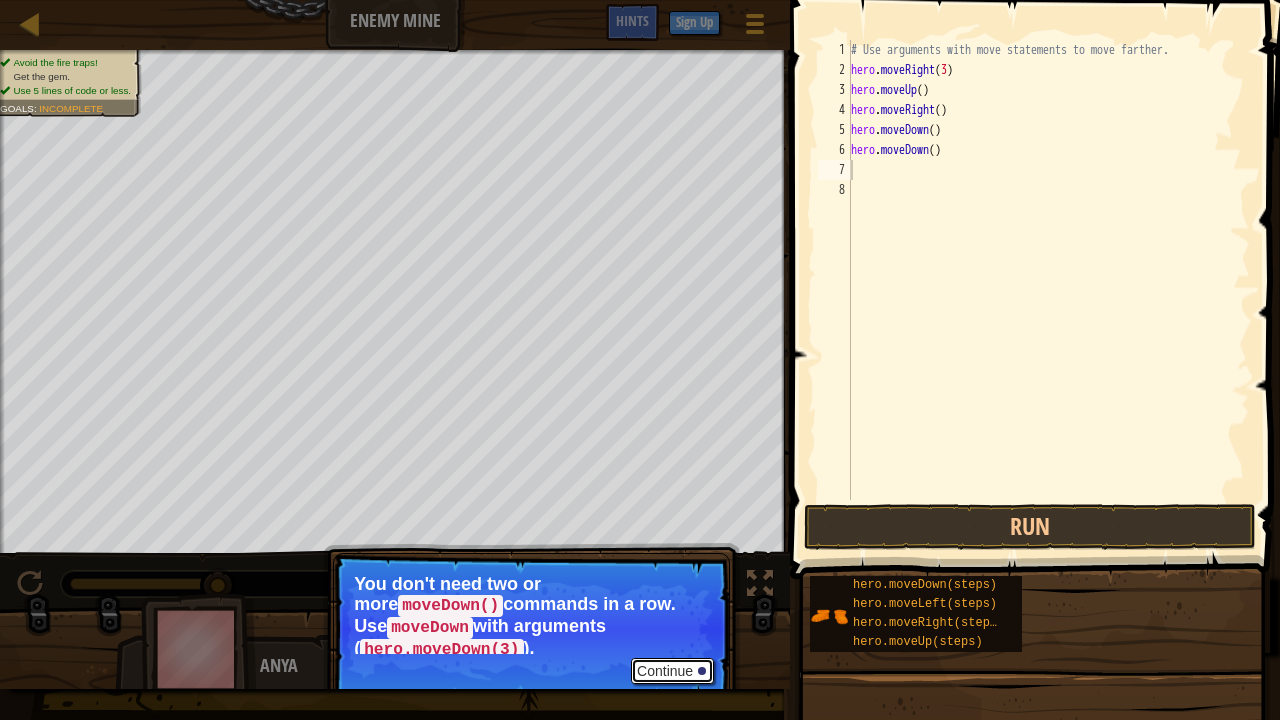 click on "Continue" at bounding box center [672, 671] 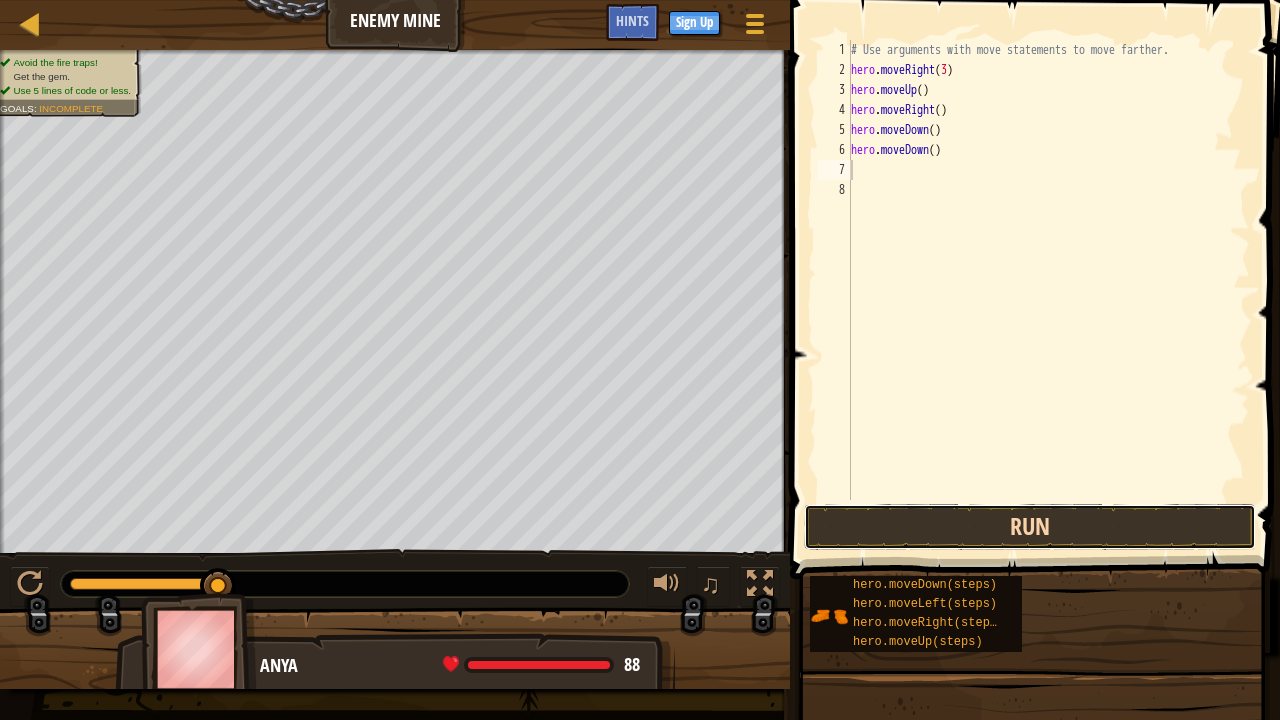click on "Run" at bounding box center (1030, 527) 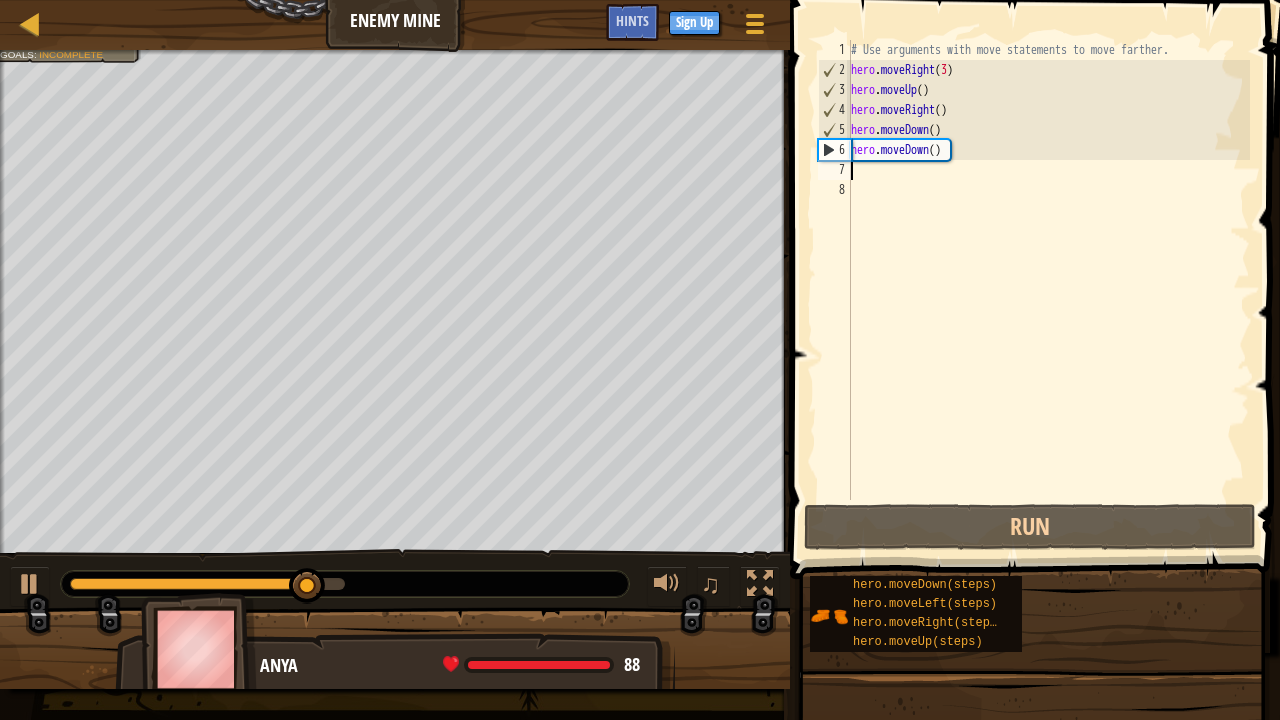 type on "d" 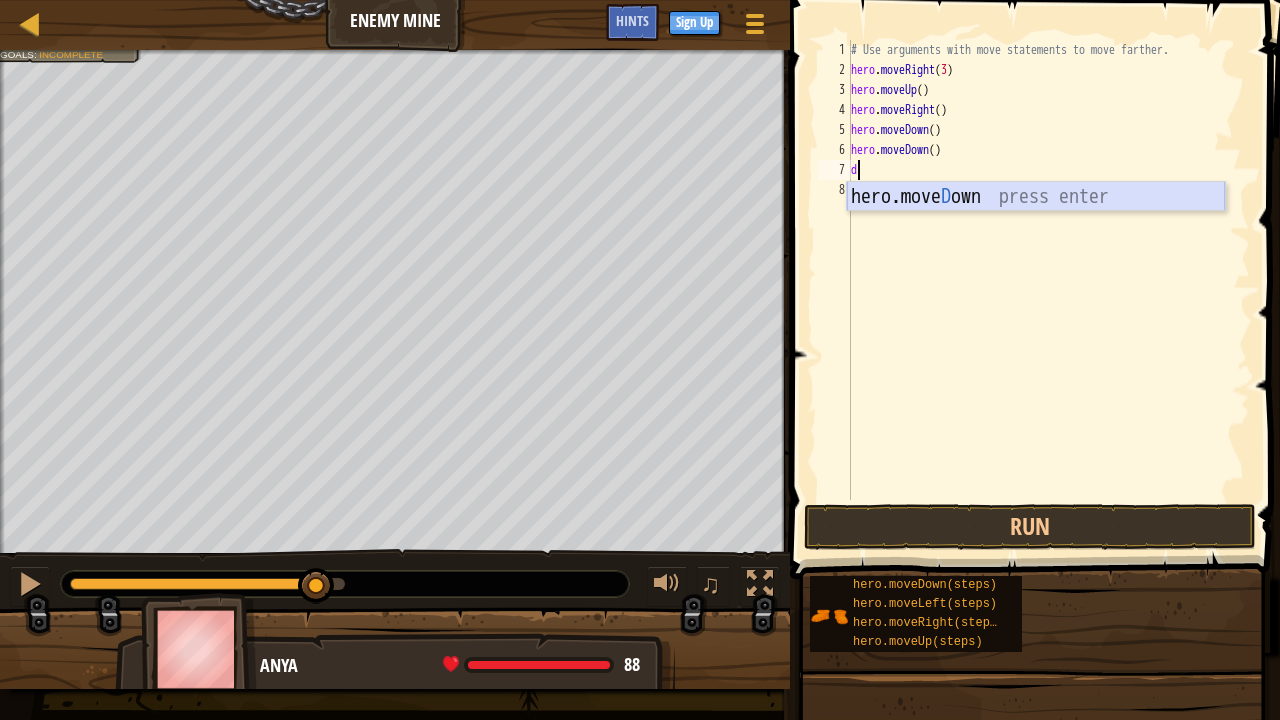 click on "hero.[PERSON_NAME] own press enter" at bounding box center (1036, 227) 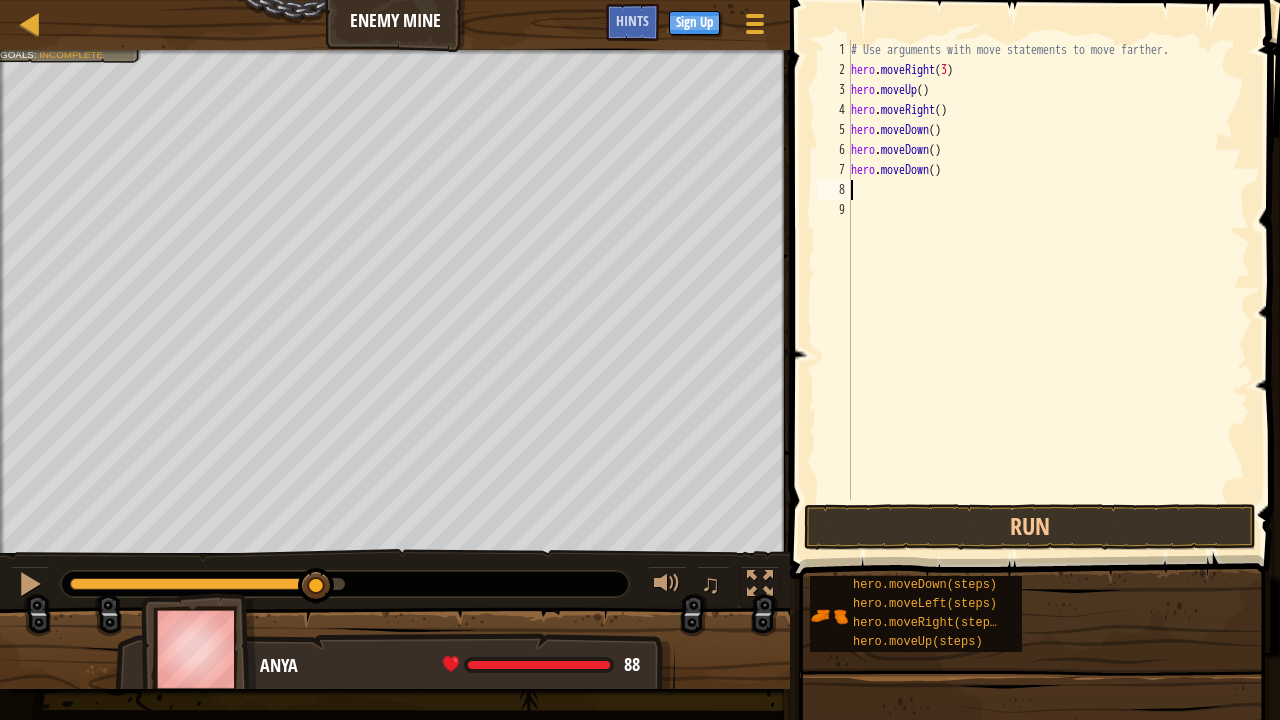 type on "r" 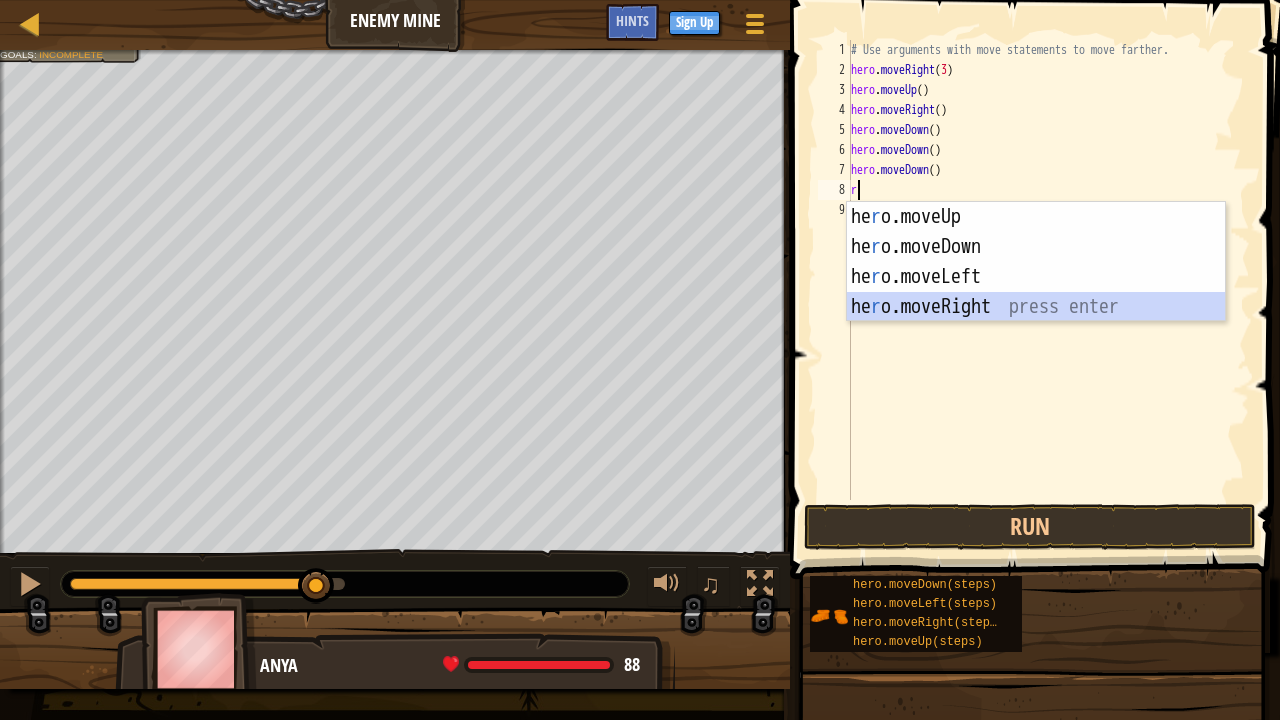 click on "he r o.moveUp press enter he r o.moveDown press enter he r o.moveLeft press enter he r o.moveRight press enter" at bounding box center [1036, 292] 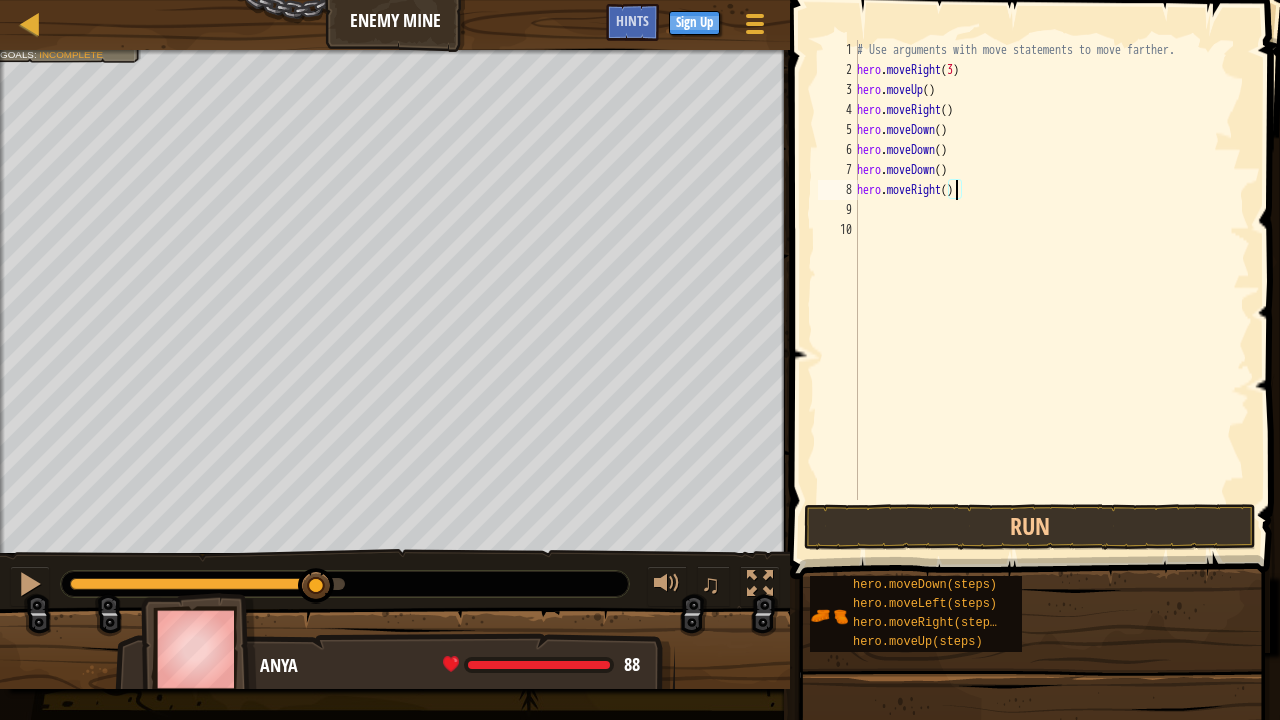 click on "# Use arguments with move statements to move farther. hero . moveRight ( 3 ) hero . moveUp ( ) hero . moveRight ( ) hero . moveDown ( ) hero . moveDown ( ) hero . moveDown ( ) hero . moveRight ( )" at bounding box center [1051, 290] 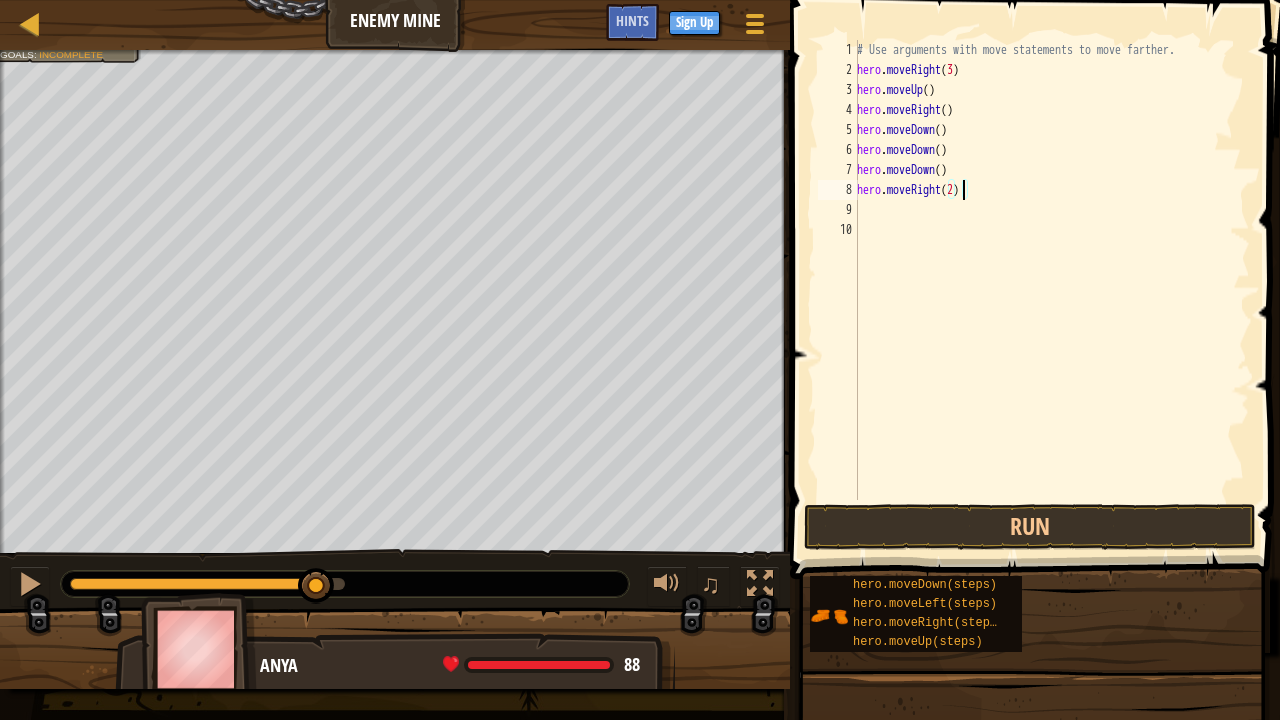 scroll, scrollTop: 9, scrollLeft: 8, axis: both 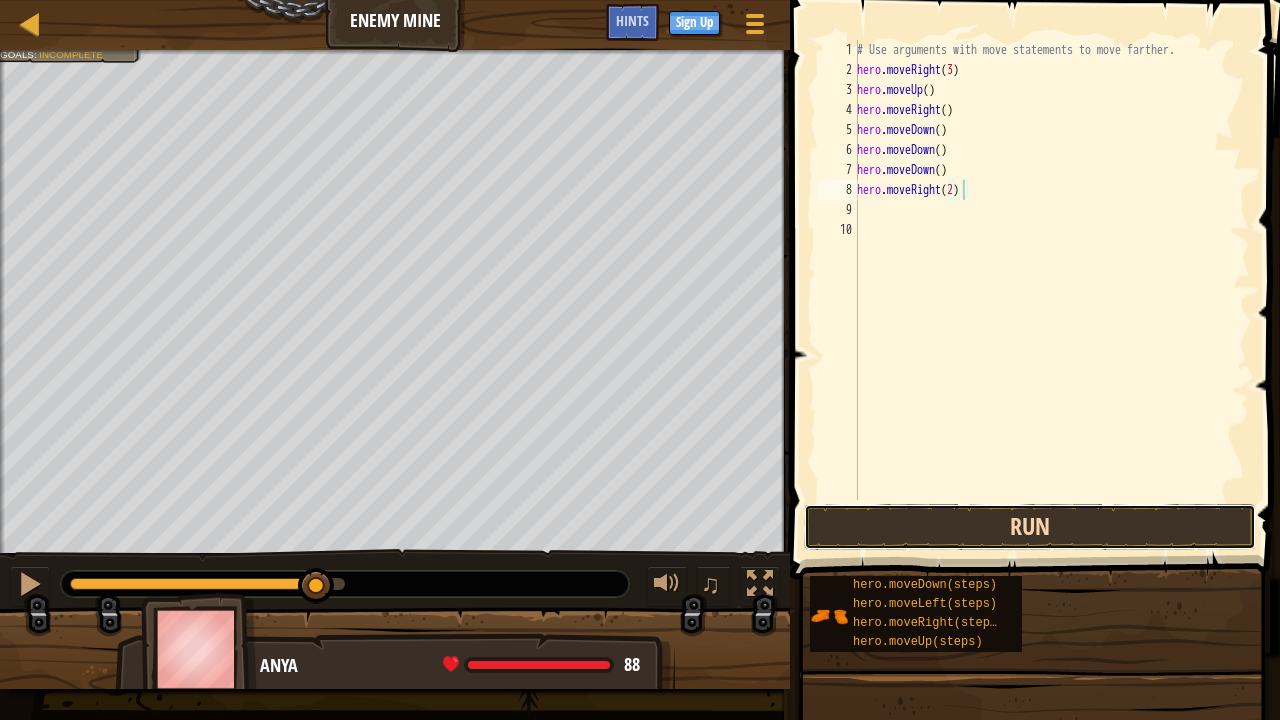 click on "Run" at bounding box center [1030, 527] 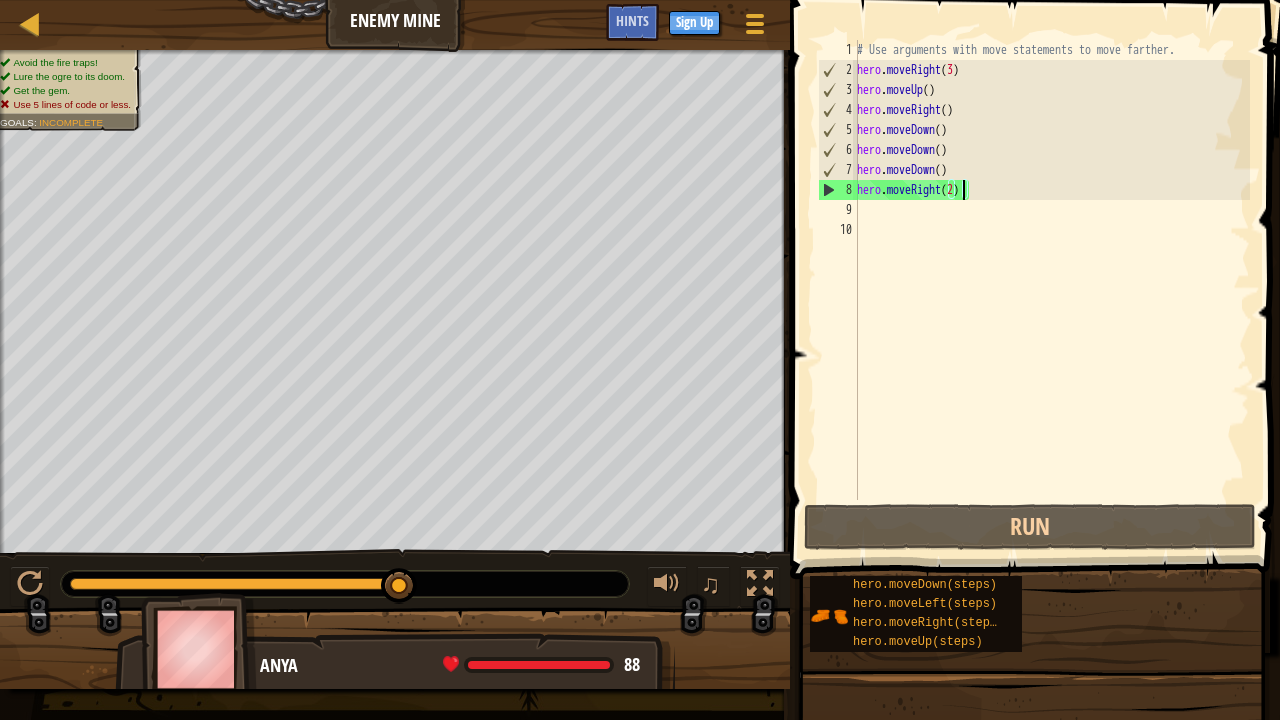 type on "hero.moveRight()" 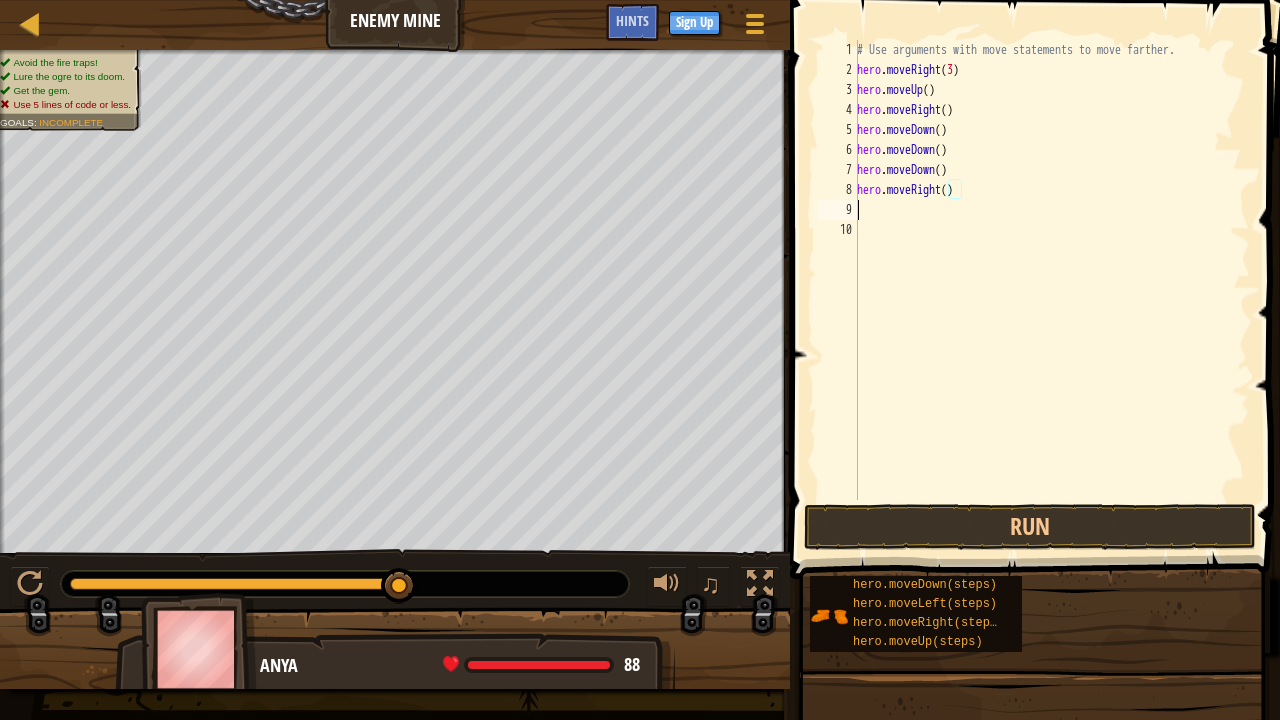 click on "# Use arguments with move statements to move farther. hero . moveRight ( 3 ) hero . moveUp ( ) hero . moveRight ( ) hero . moveDown ( ) hero . moveDown ( ) hero . moveDown ( ) hero . moveRight ( )" at bounding box center [1051, 290] 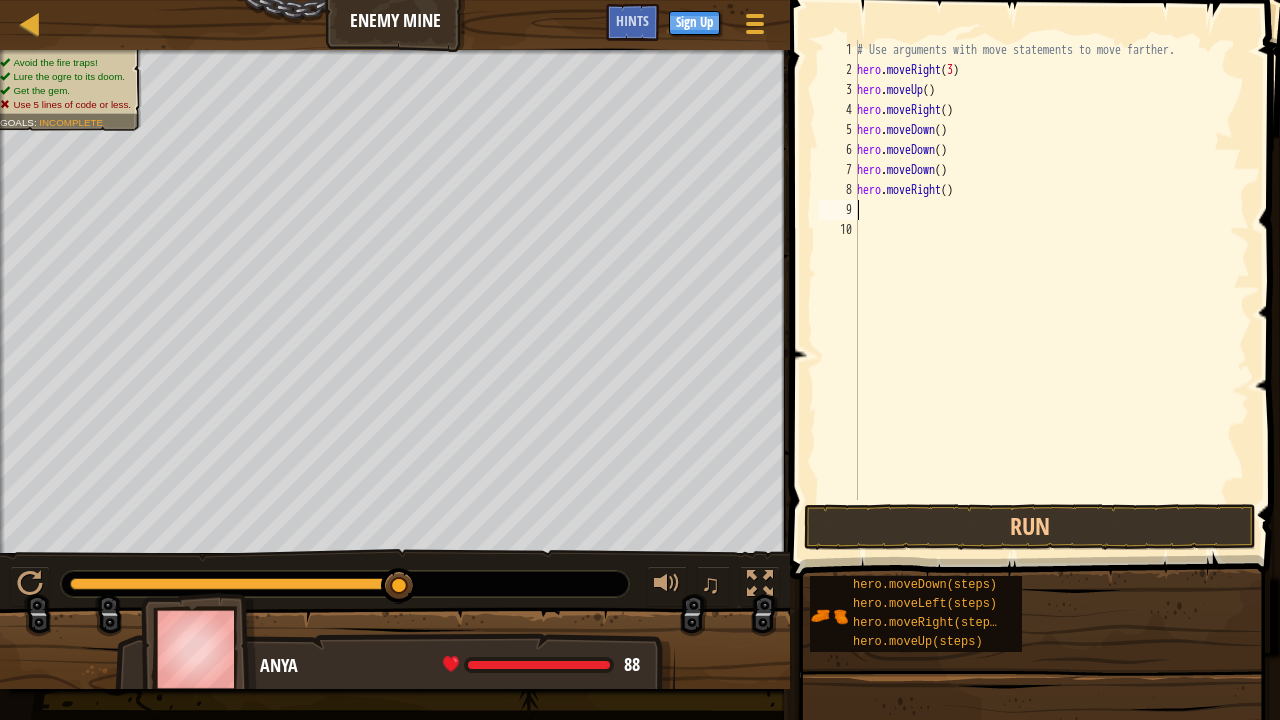 type on "r" 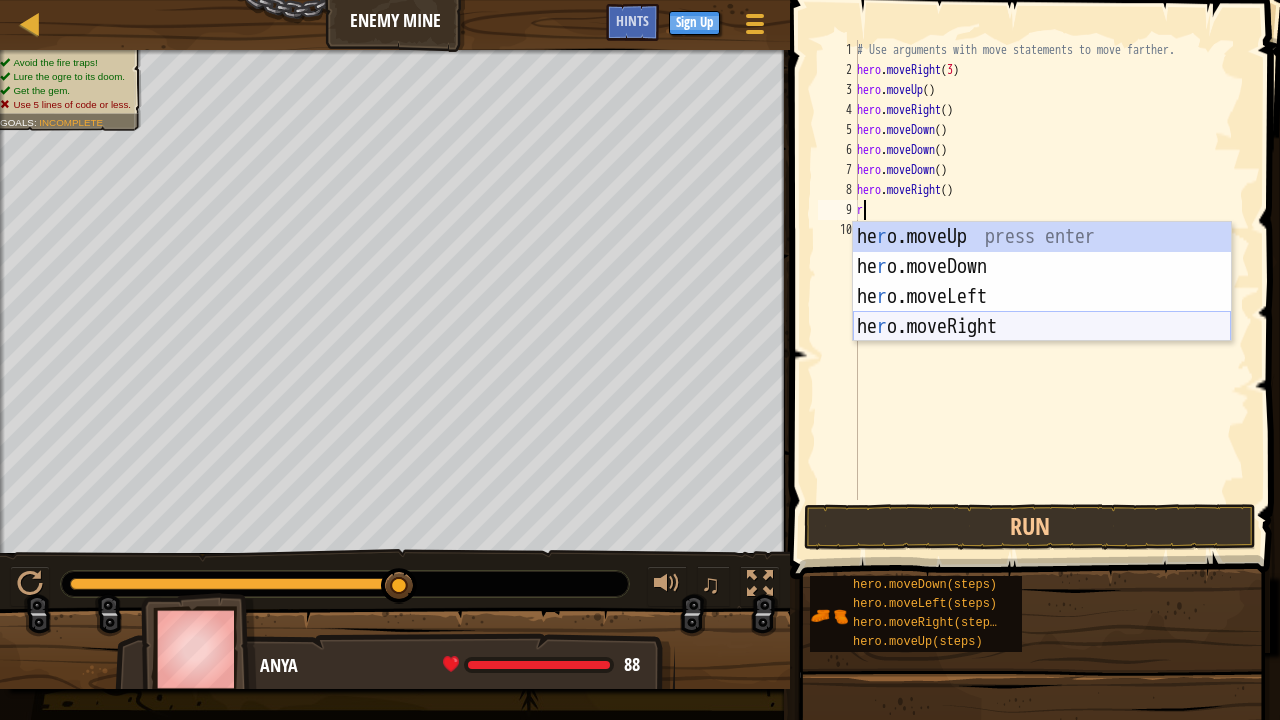 click on "he r o.moveUp press enter he r o.moveDown press enter he r o.moveLeft press enter he r o.moveRight press enter" at bounding box center [1042, 312] 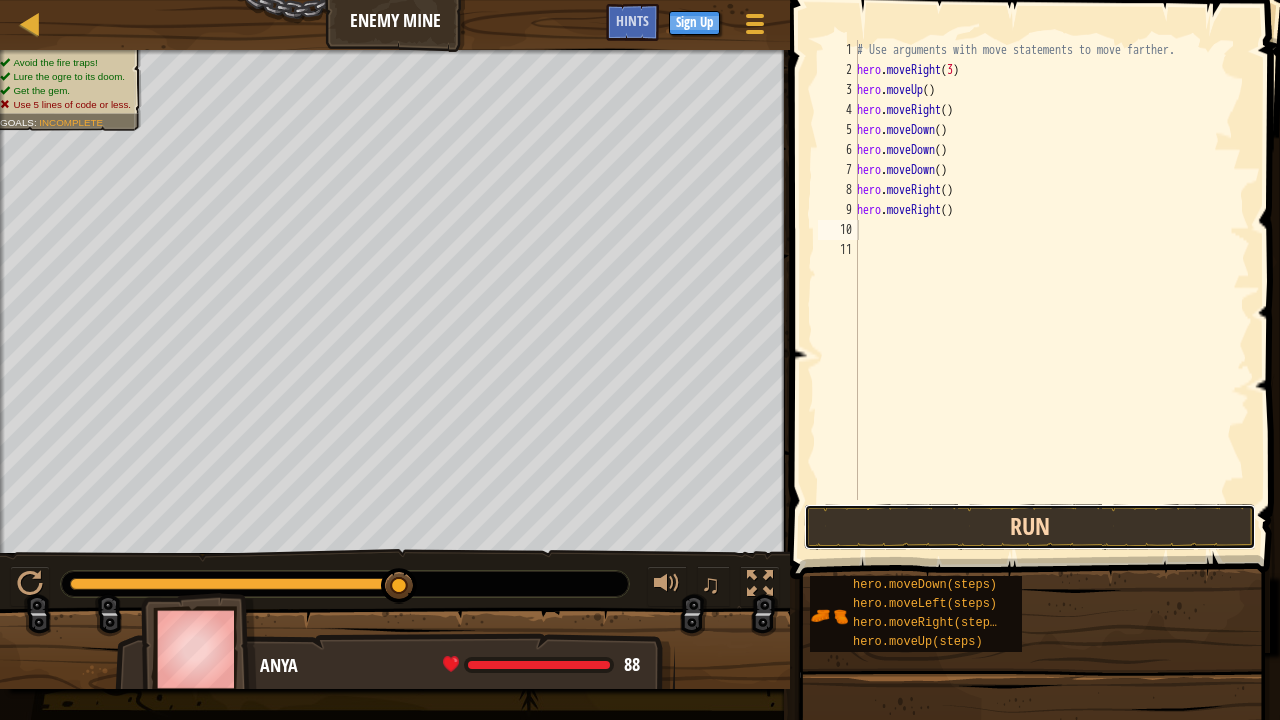 click on "Run" at bounding box center (1030, 527) 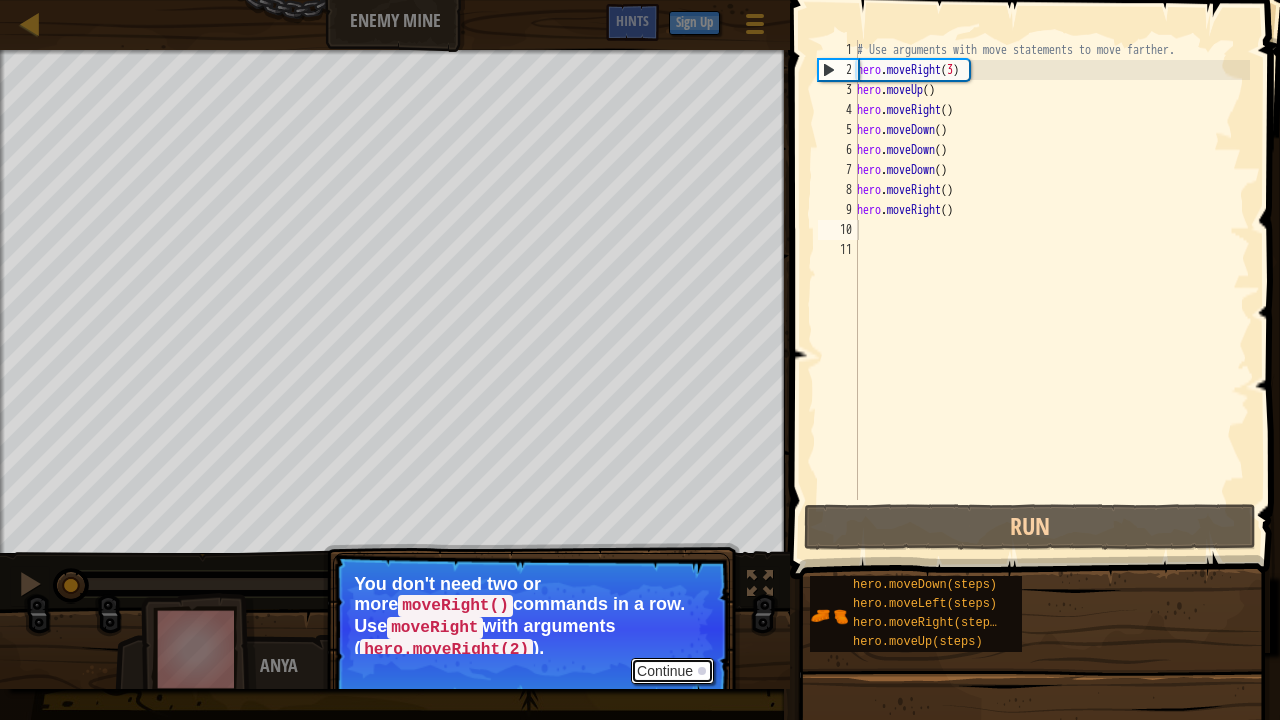 click on "Continue" at bounding box center (672, 671) 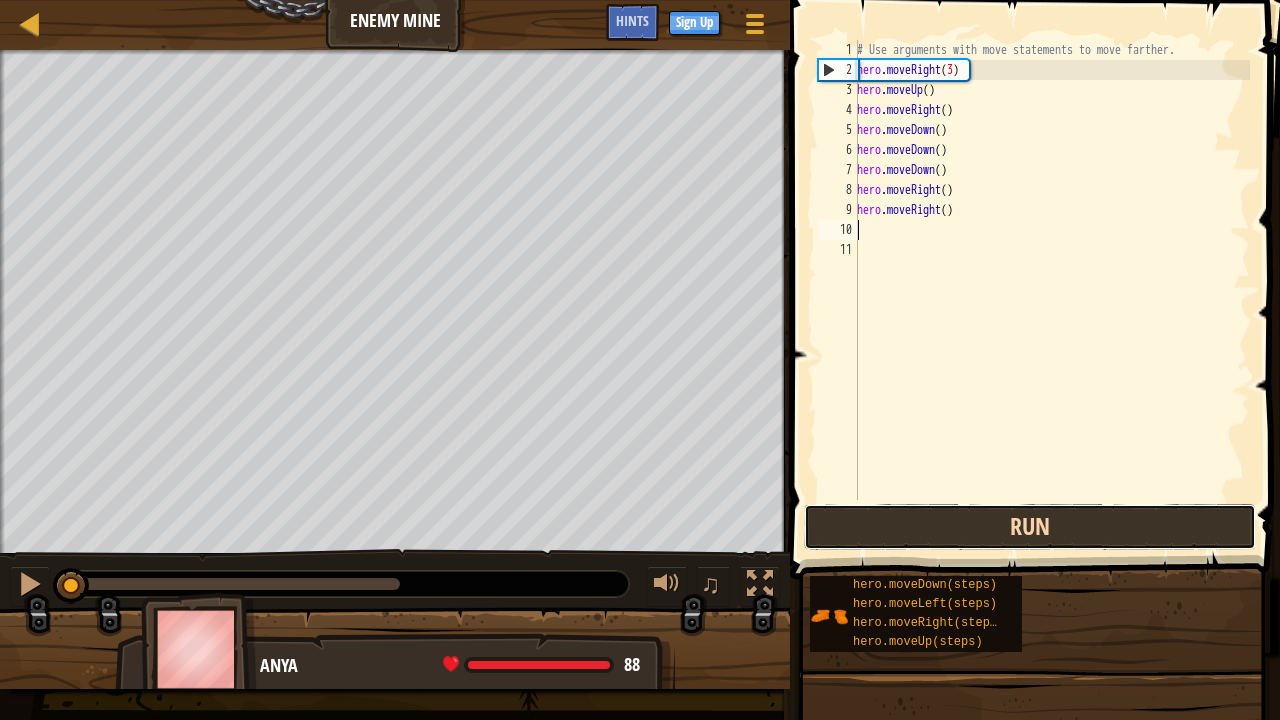 click on "Run" at bounding box center (1030, 527) 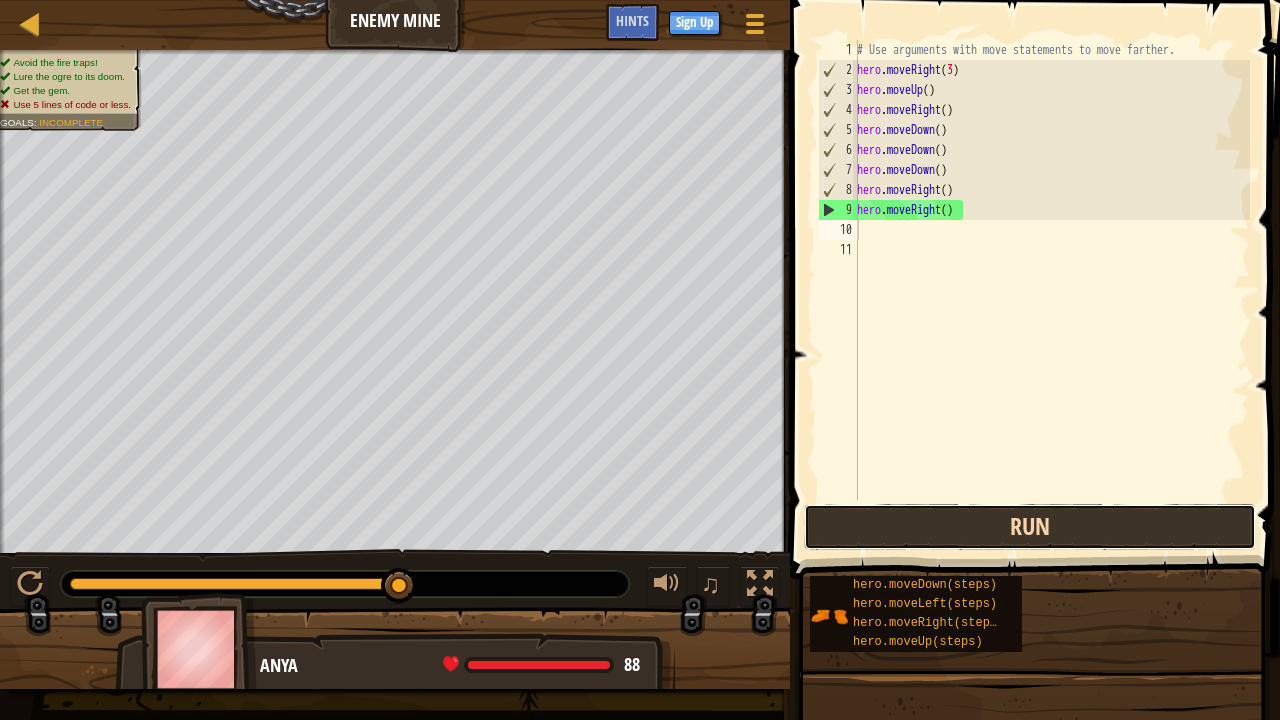 click on "Run" at bounding box center [1030, 527] 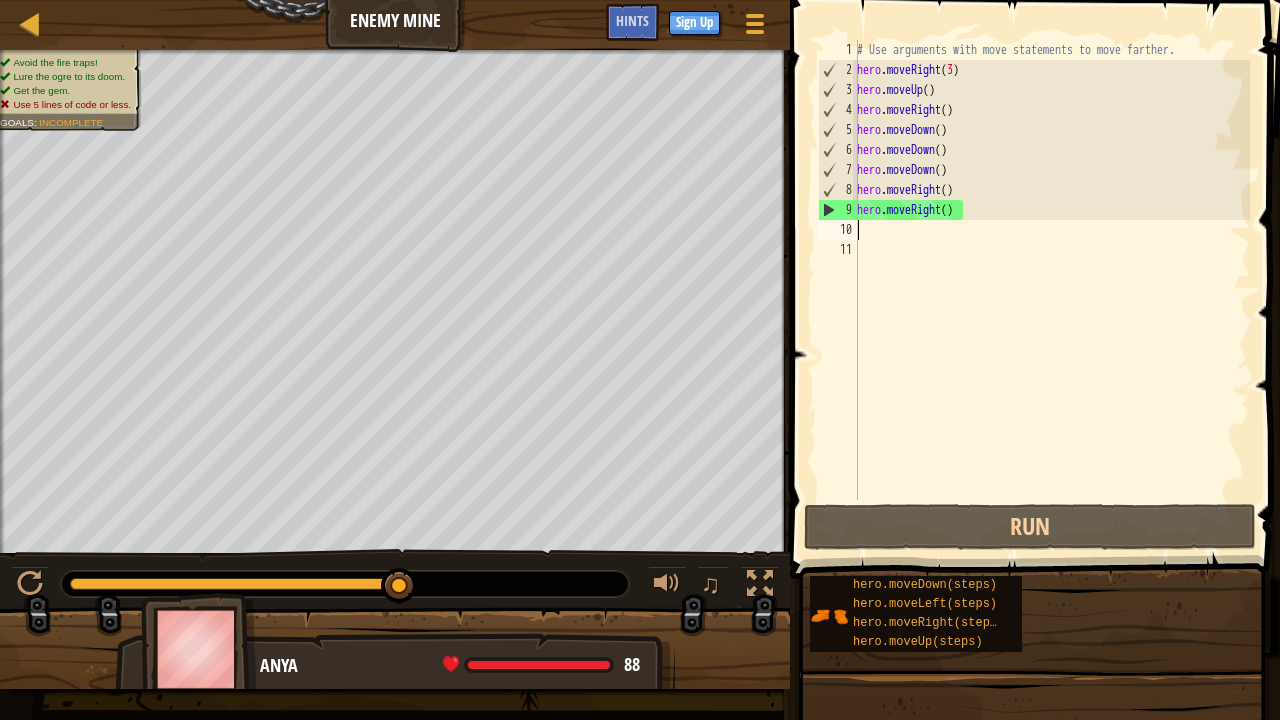 click on "# Use arguments with move statements to move farther. hero . moveRight ( 3 ) hero . moveUp ( ) hero . moveRight ( ) hero . moveDown ( ) hero . moveDown ( ) hero . moveDown ( ) hero . moveRight ( ) hero . moveRight ( )" at bounding box center [1051, 290] 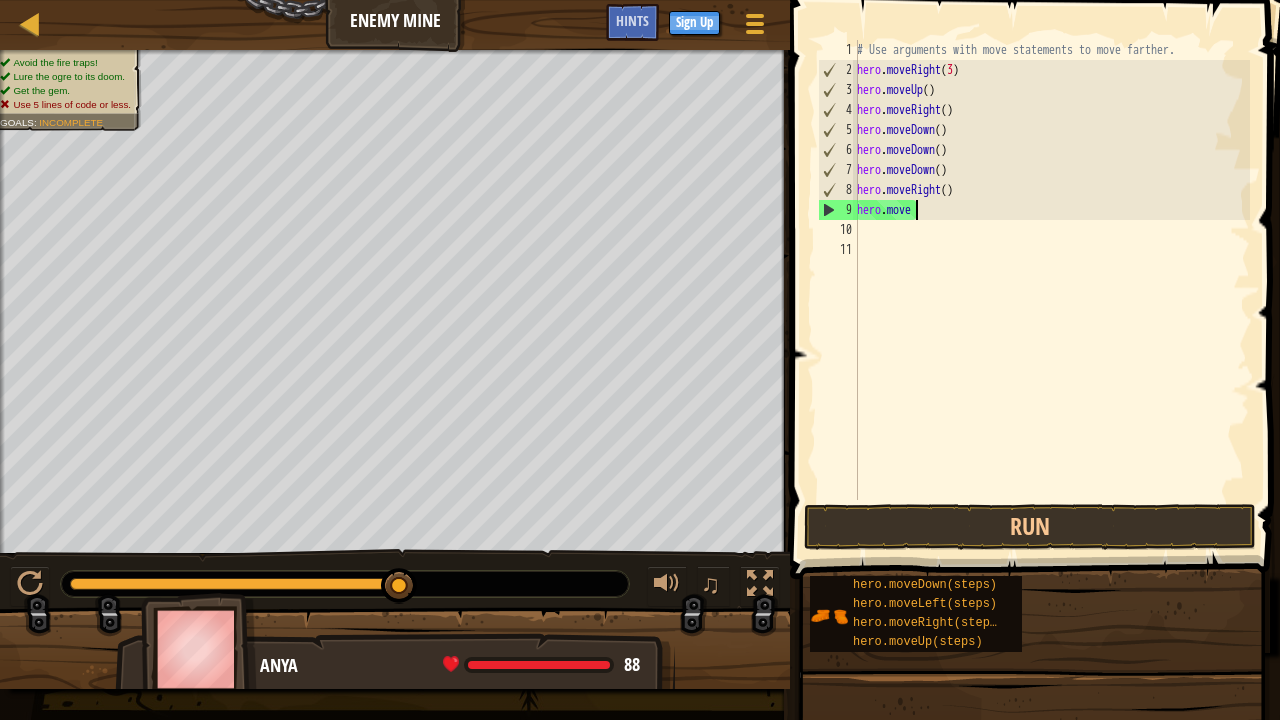 type on "h" 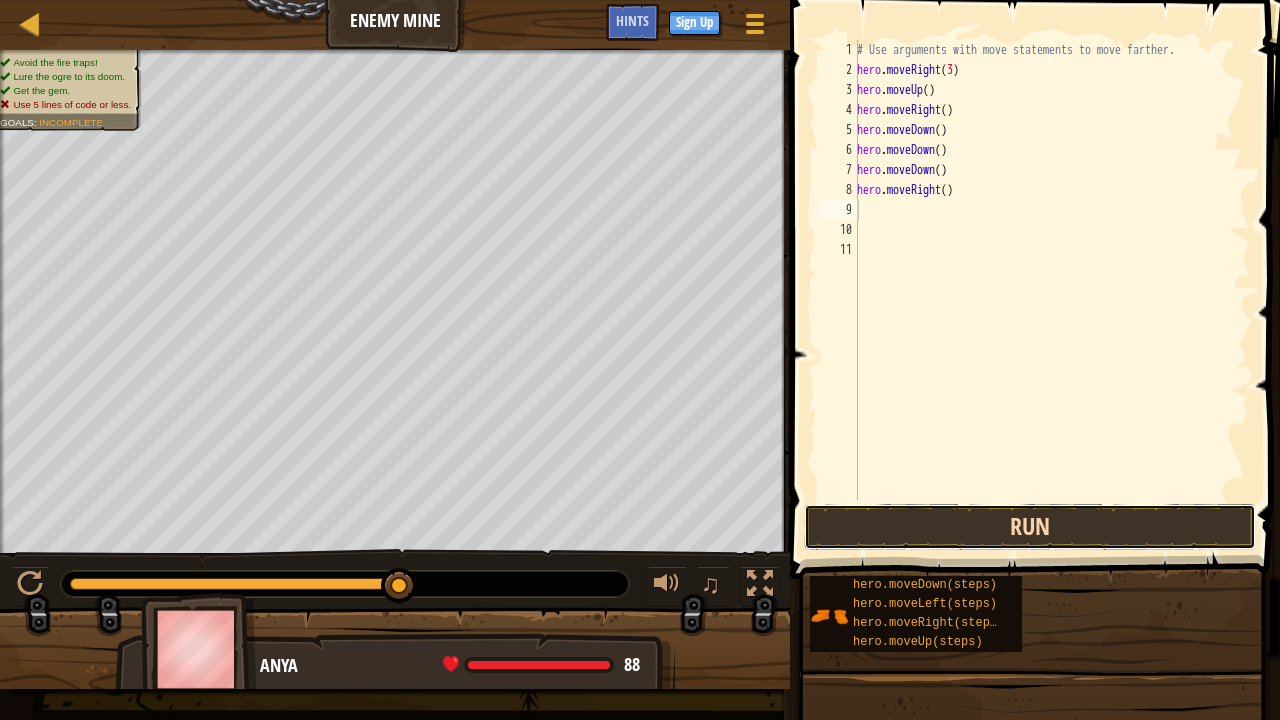 click on "Run" at bounding box center (1030, 527) 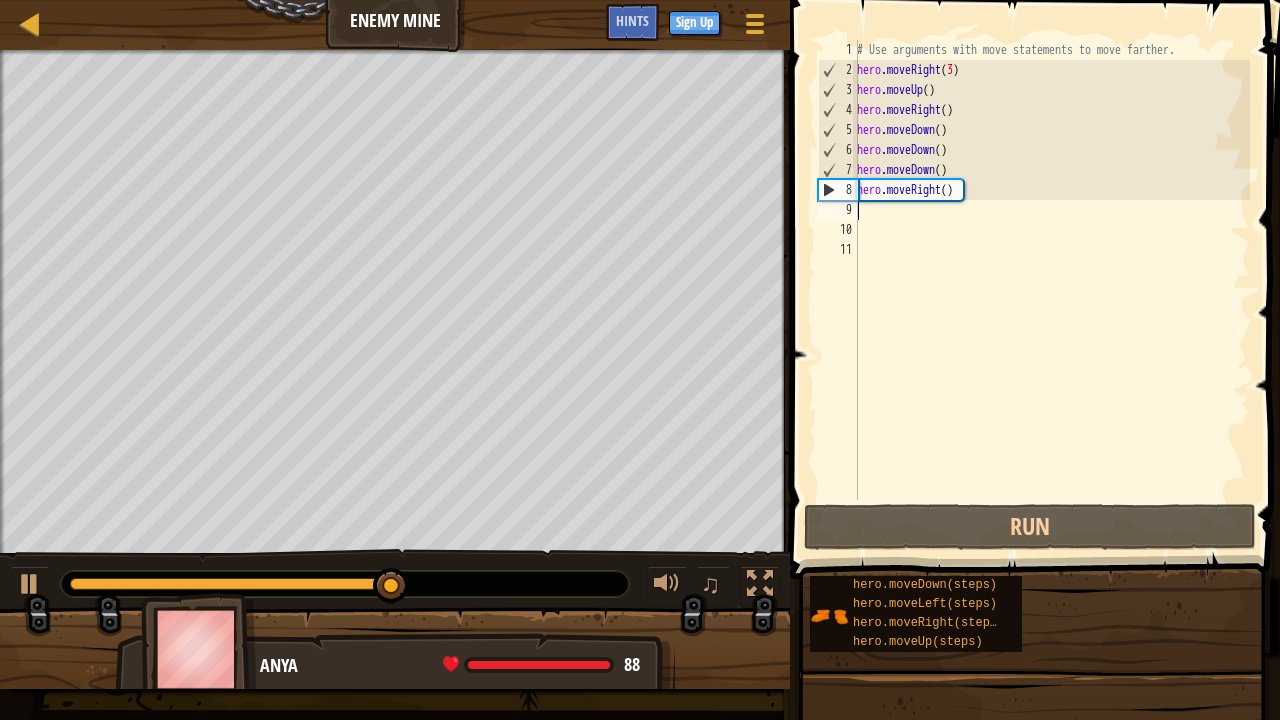 type on "r" 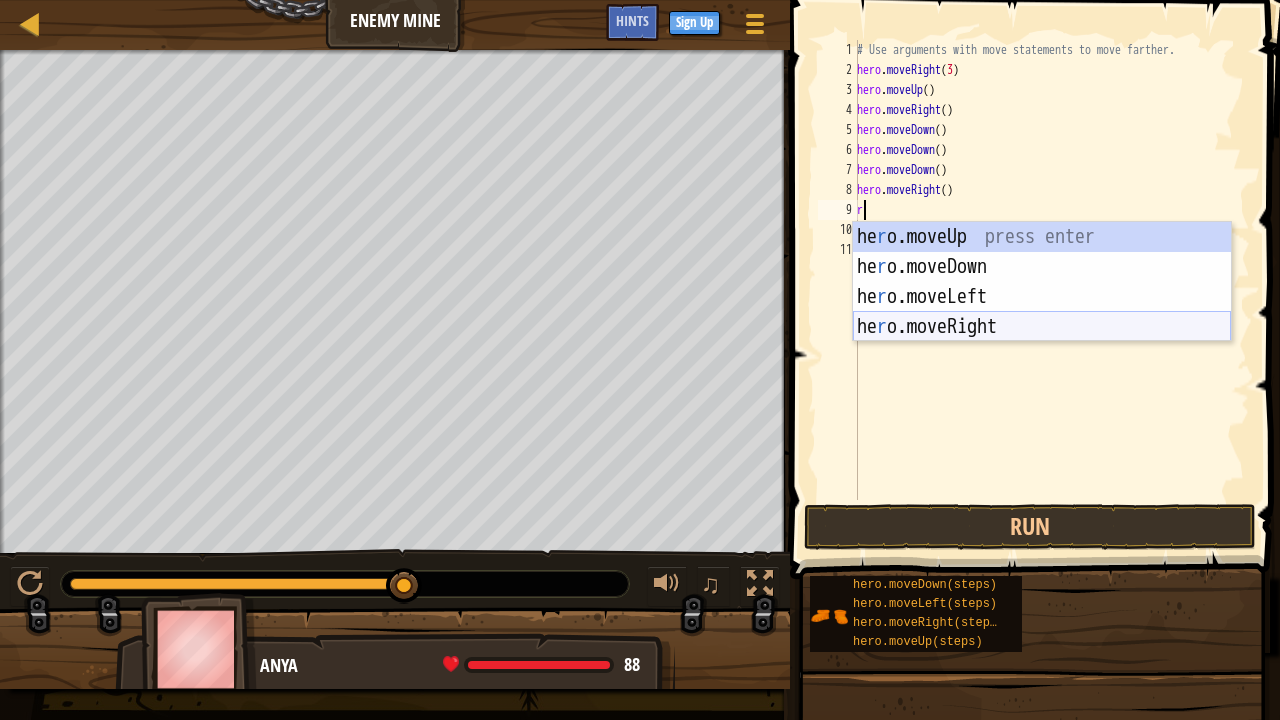 click on "he r o.moveUp press enter he r o.moveDown press enter he r o.moveLeft press enter he r o.moveRight press enter" at bounding box center (1042, 312) 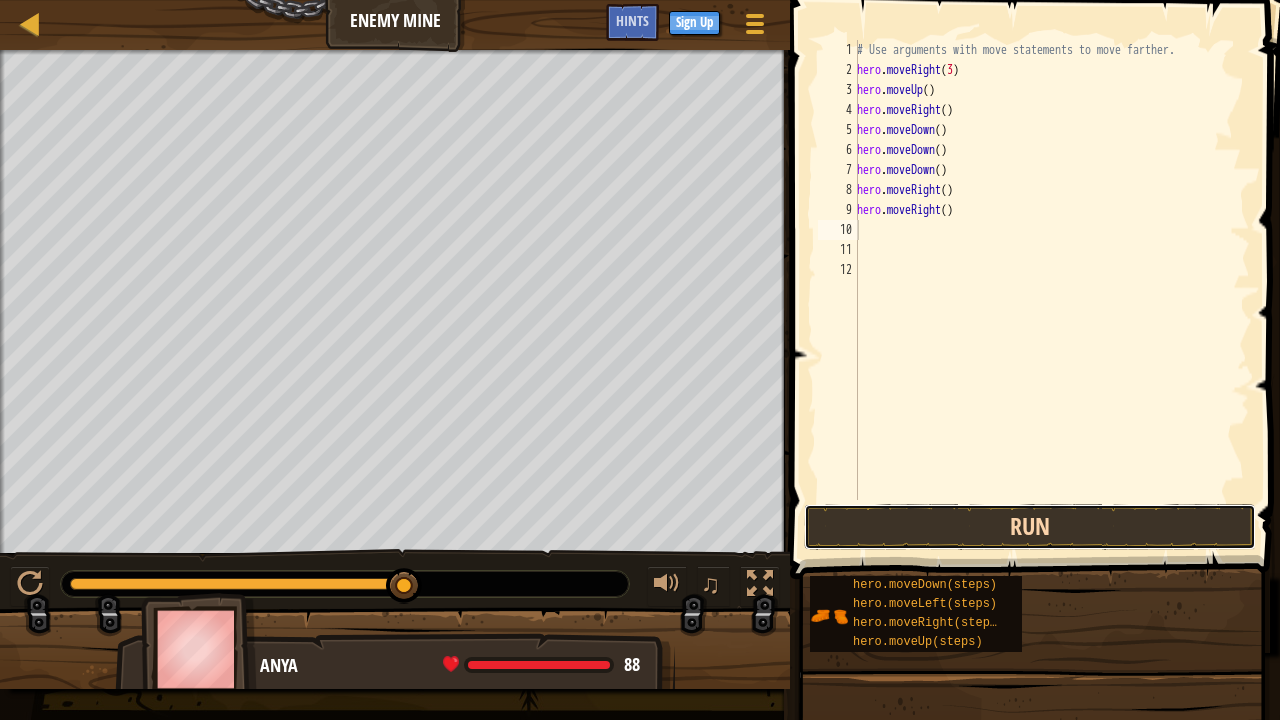 click on "Run" at bounding box center [1030, 527] 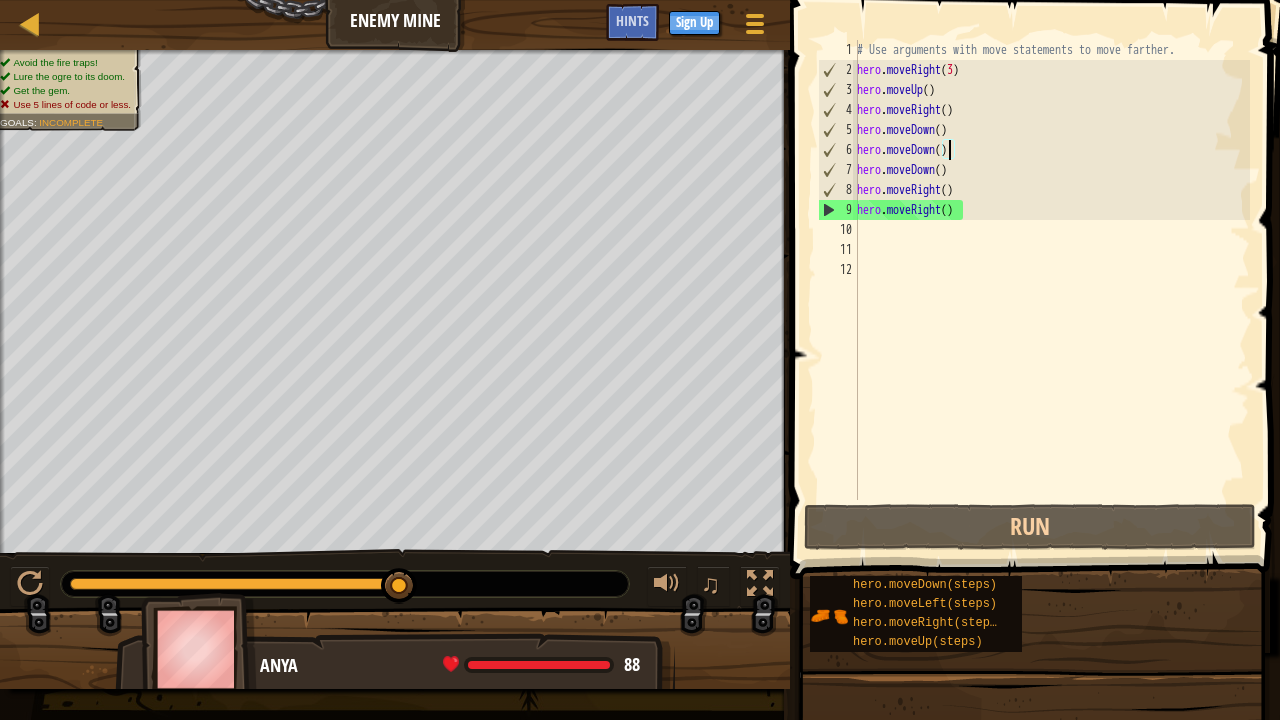 click on "# Use arguments with move statements to move farther. hero . moveRight ( 3 ) hero . moveUp ( ) hero . moveRight ( ) hero . moveDown ( ) hero . moveDown ( ) hero . moveDown ( ) hero . moveRight ( ) hero . moveRight ( )" at bounding box center (1051, 290) 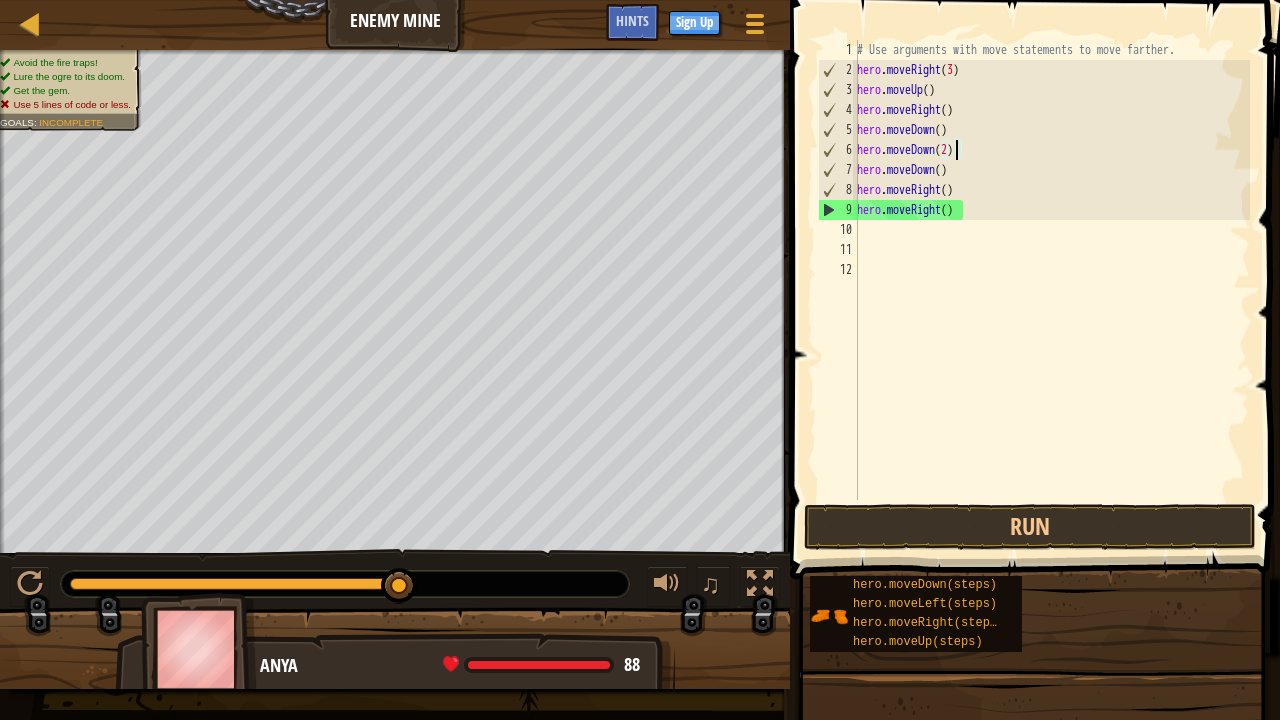 scroll, scrollTop: 9, scrollLeft: 8, axis: both 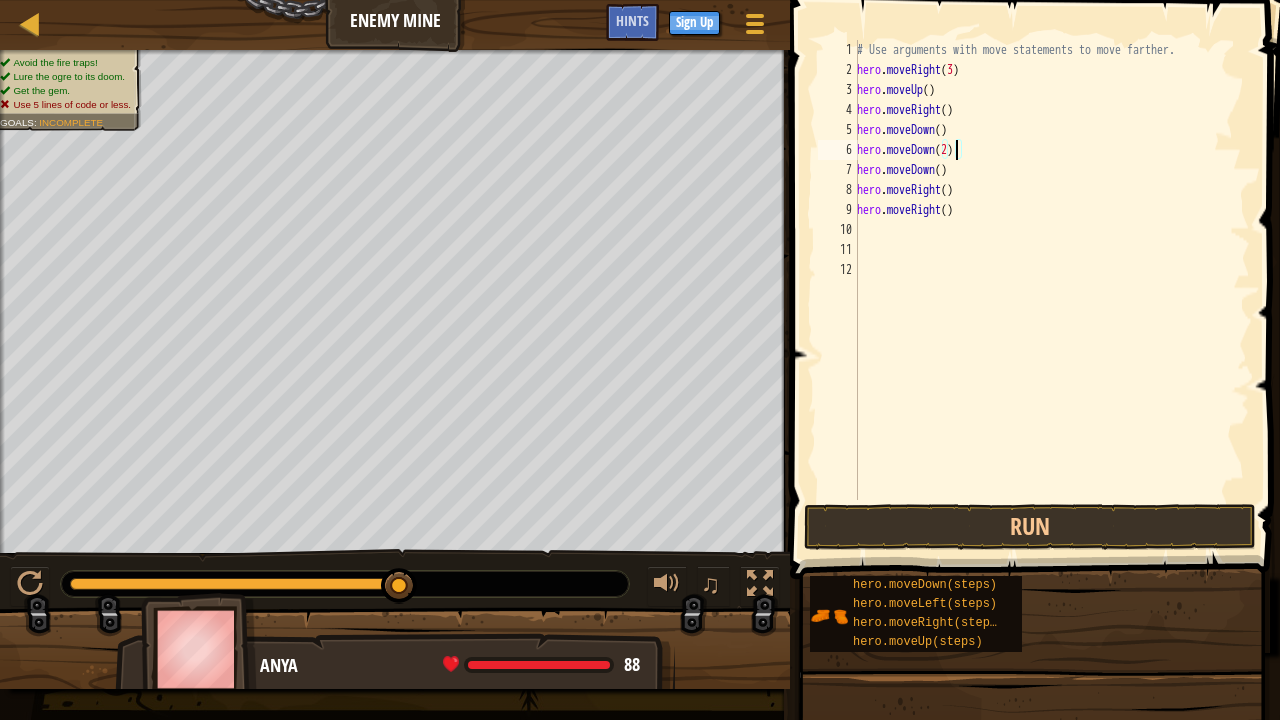 click on "# Use arguments with move statements to move farther. hero . moveRight ( 3 ) hero . moveUp ( ) hero . moveRight ( ) hero . moveDown ( ) hero . moveDown ( 2 ) hero . moveDown ( ) hero . moveRight ( ) hero . moveRight ( )" at bounding box center [1051, 290] 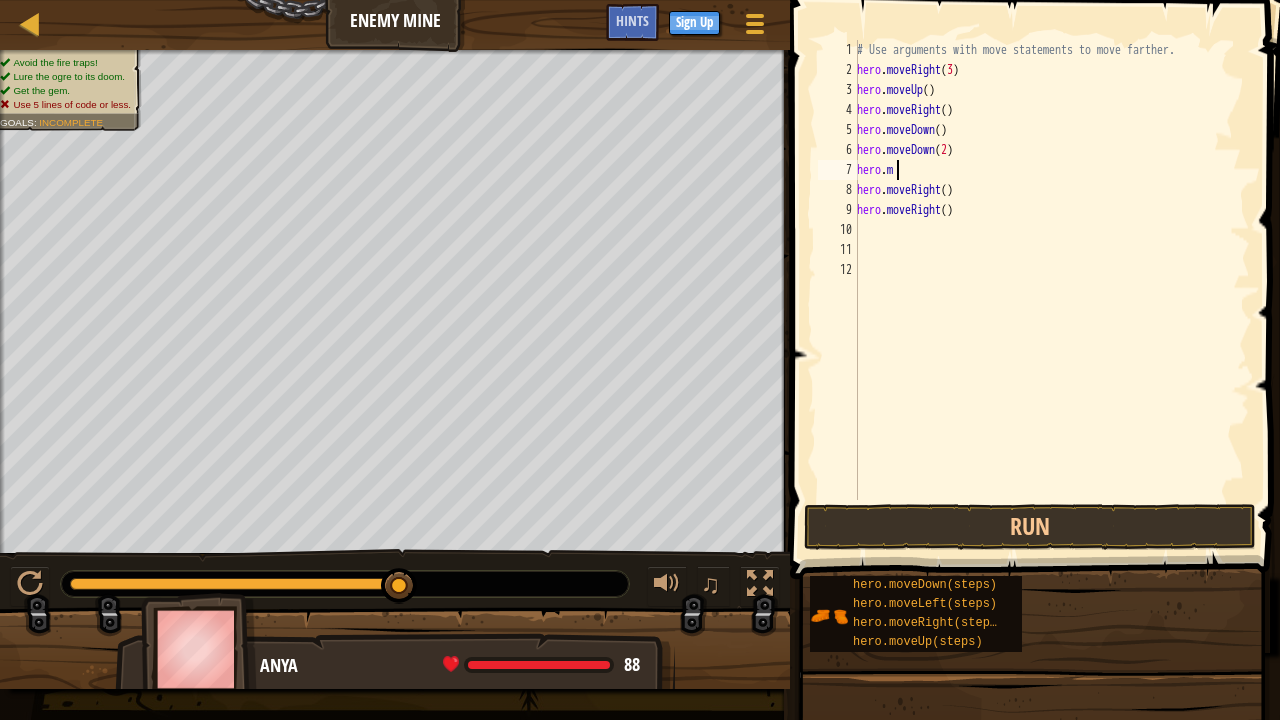 scroll, scrollTop: 9, scrollLeft: 0, axis: vertical 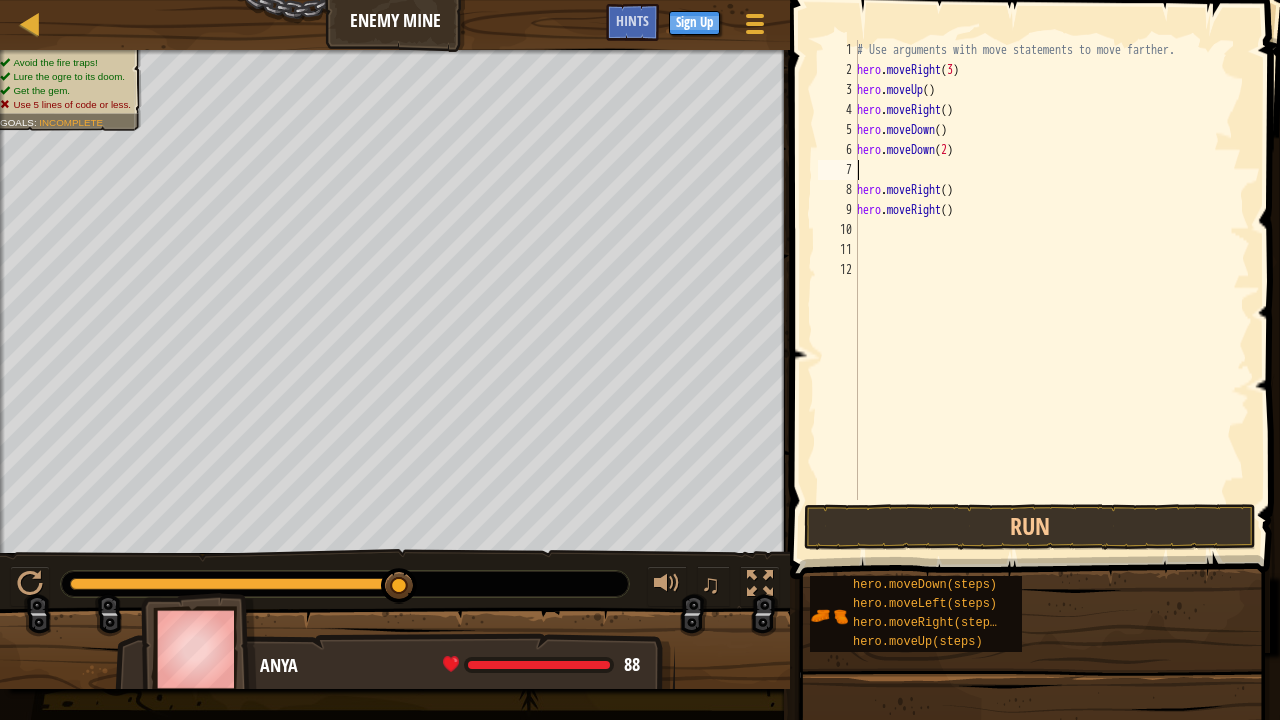 click on "# Use arguments with move statements to move farther. hero . moveRight ( 3 ) hero . moveUp ( ) hero . moveRight ( ) hero . moveDown ( ) hero . moveDown ( 2 ) hero . moveRight ( ) hero . moveRight ( )" at bounding box center [1051, 290] 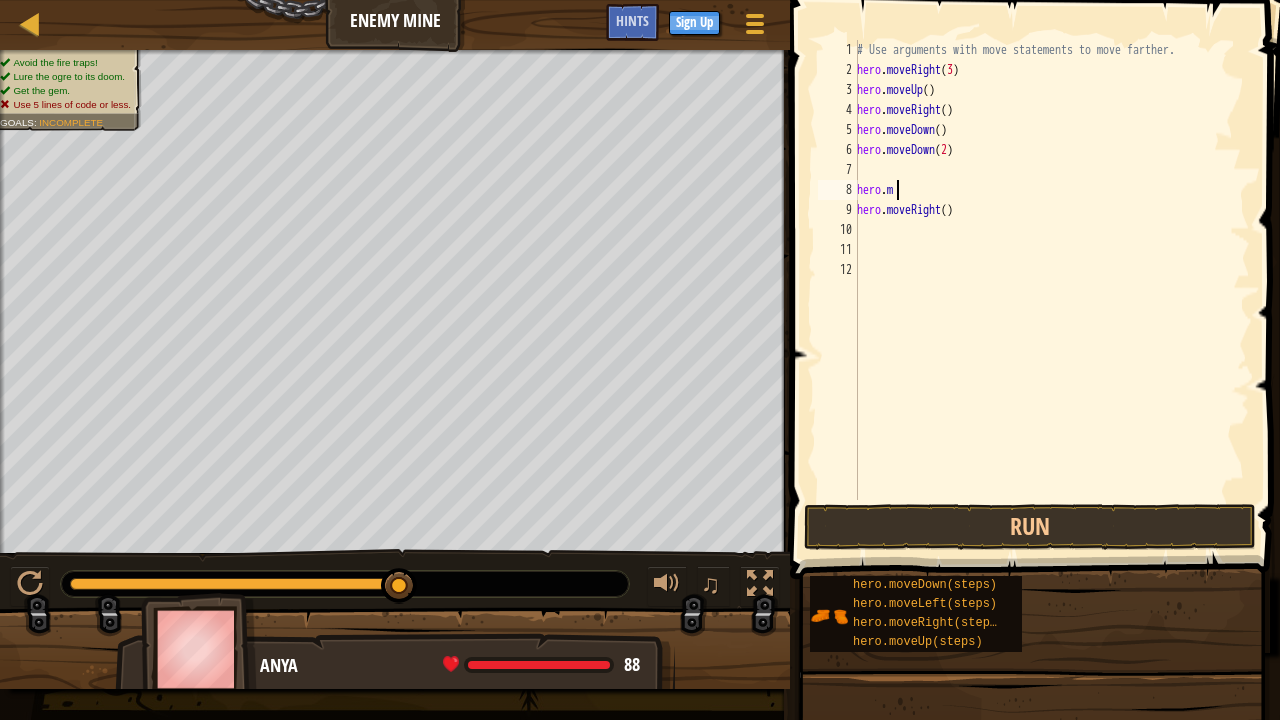 type on "h" 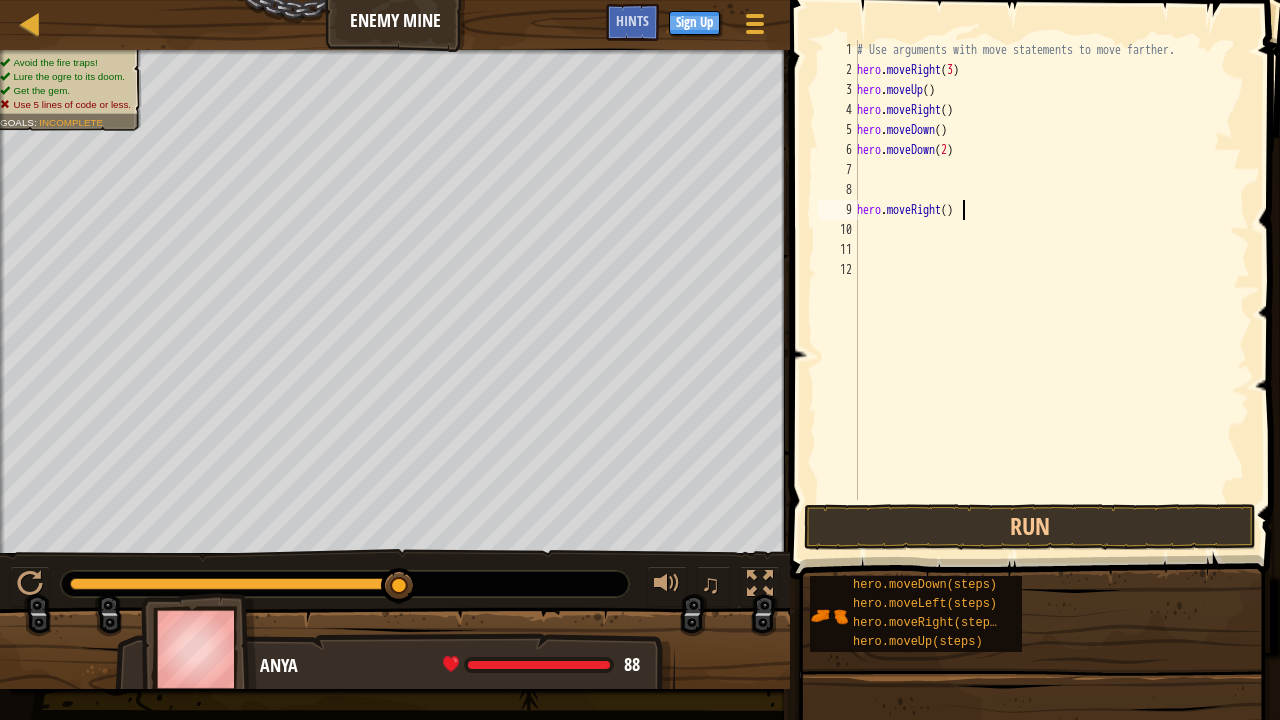 click on "# Use arguments with move statements to move farther. hero . moveRight ( 3 ) hero . moveUp ( ) hero . moveRight ( ) hero . moveDown ( ) hero . moveDown ( 2 ) hero . moveRight ( )" at bounding box center [1051, 290] 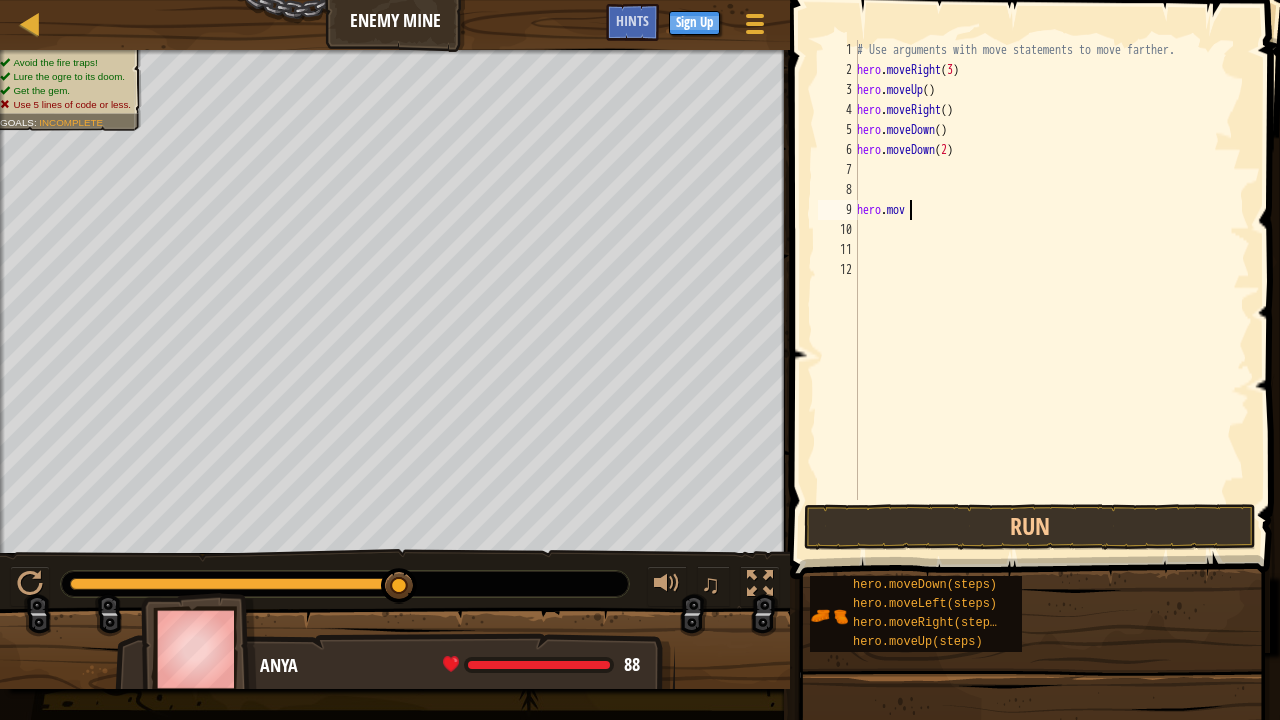 type on "h" 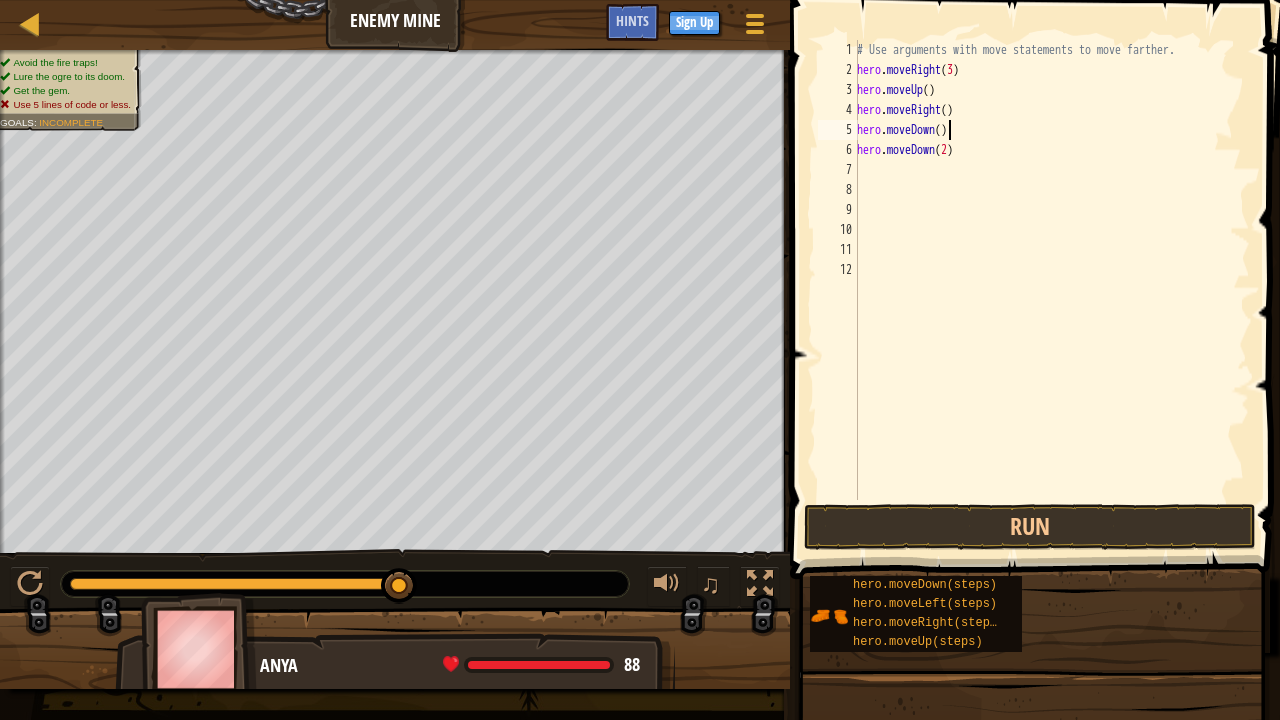 click on "# Use arguments with move statements to move farther. hero . moveRight ( 3 ) hero . moveUp ( ) hero . moveRight ( ) hero . moveDown ( ) hero . moveDown ( 2 )" at bounding box center (1051, 290) 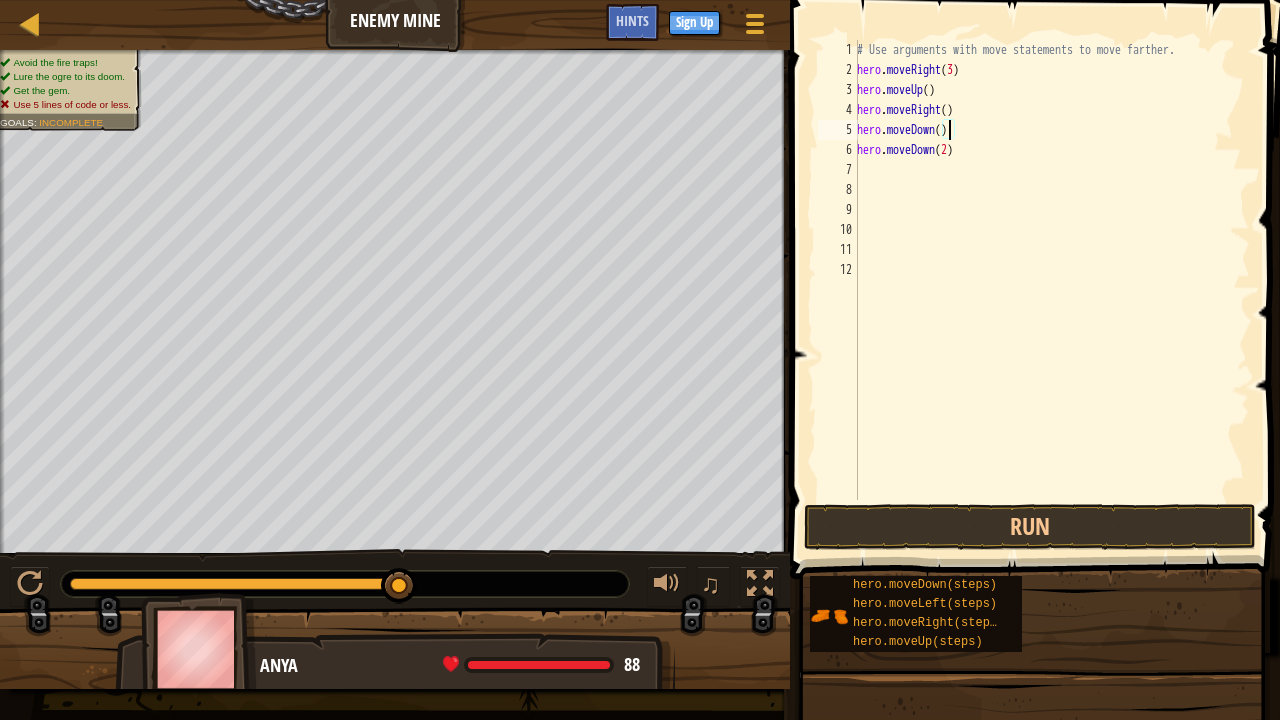 scroll, scrollTop: 9, scrollLeft: 8, axis: both 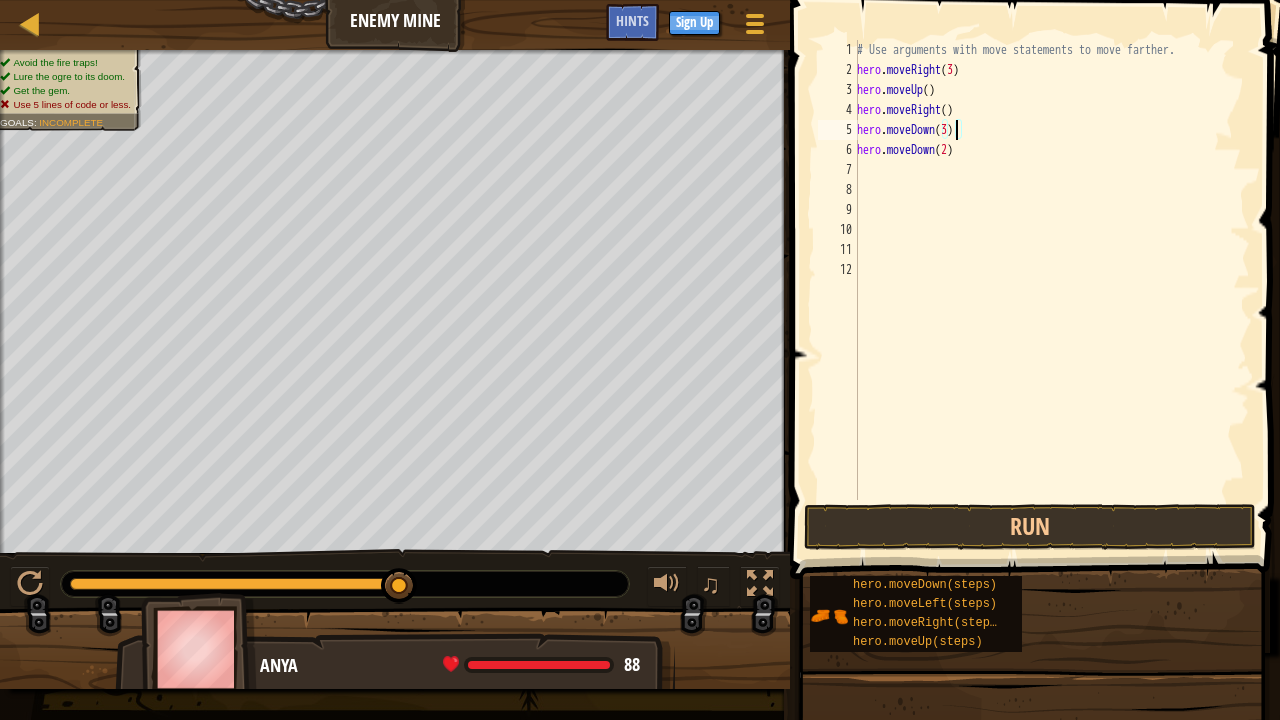 click on "# Use arguments with move statements to move farther. hero . moveRight ( 3 ) hero . moveUp ( ) hero . moveRight ( ) hero . moveDown ( 3 ) hero . moveDown ( 2 )" at bounding box center (1051, 290) 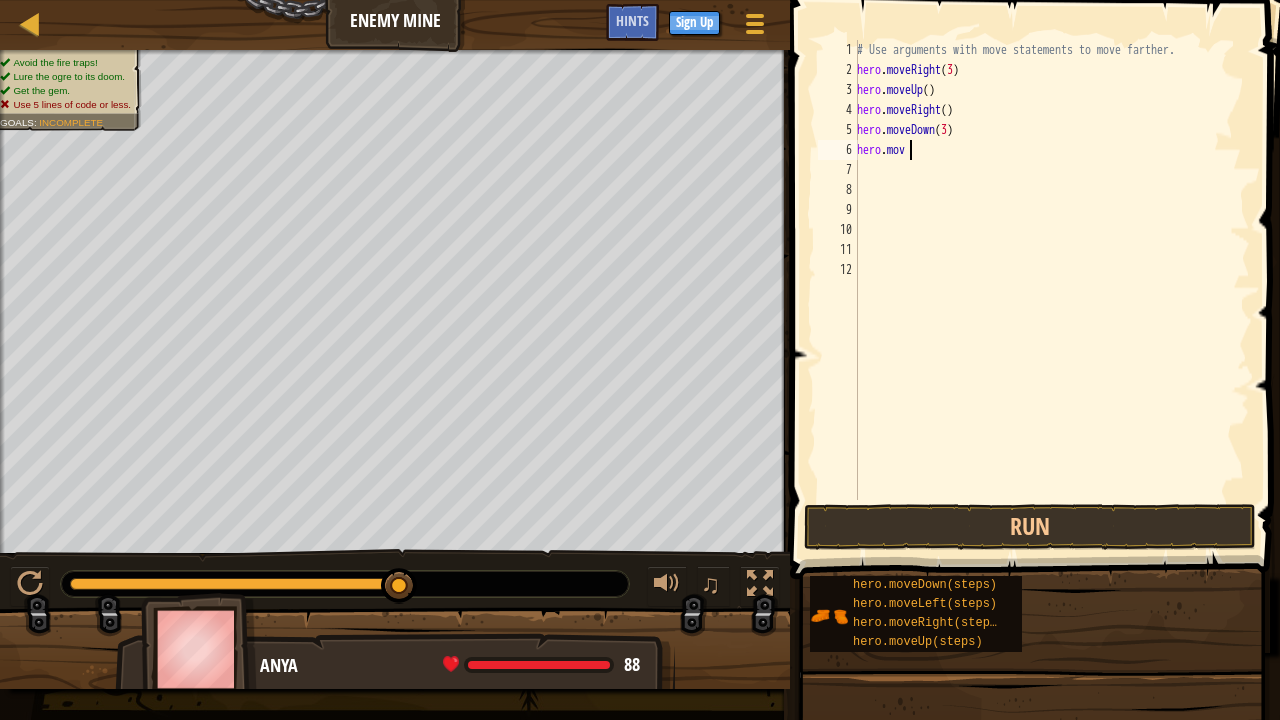 scroll, scrollTop: 9, scrollLeft: 3, axis: both 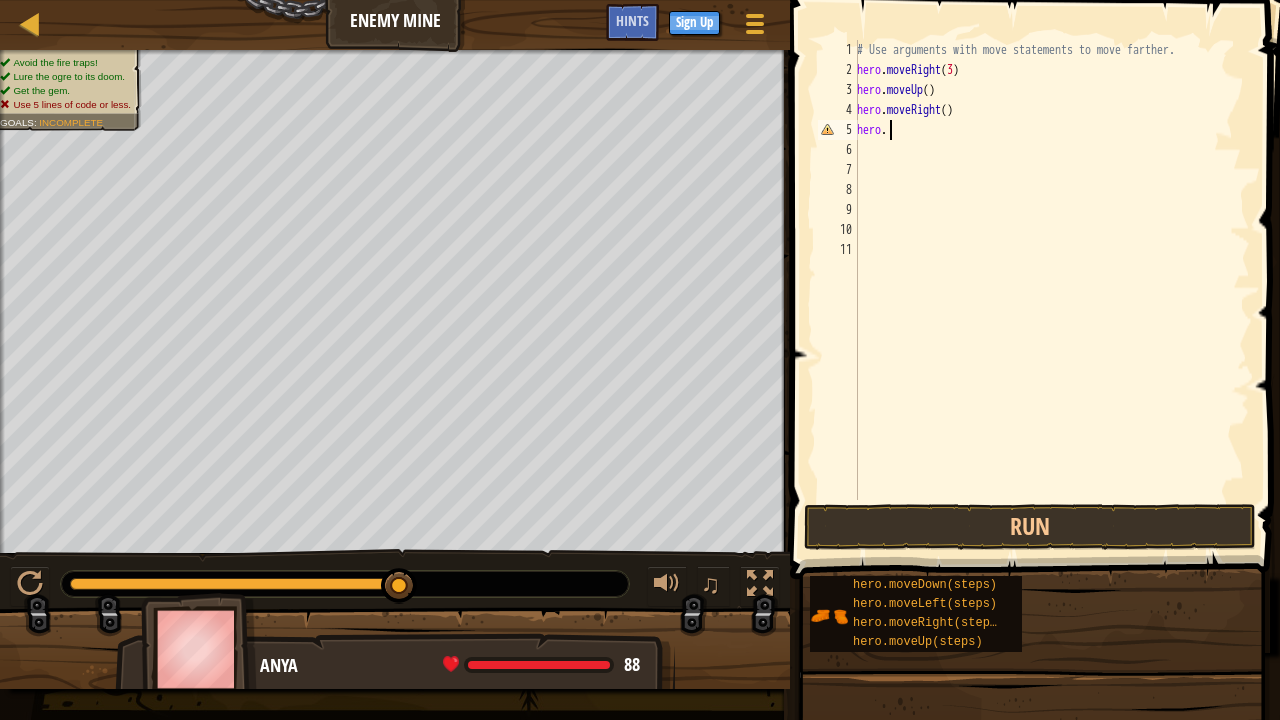 type on "h" 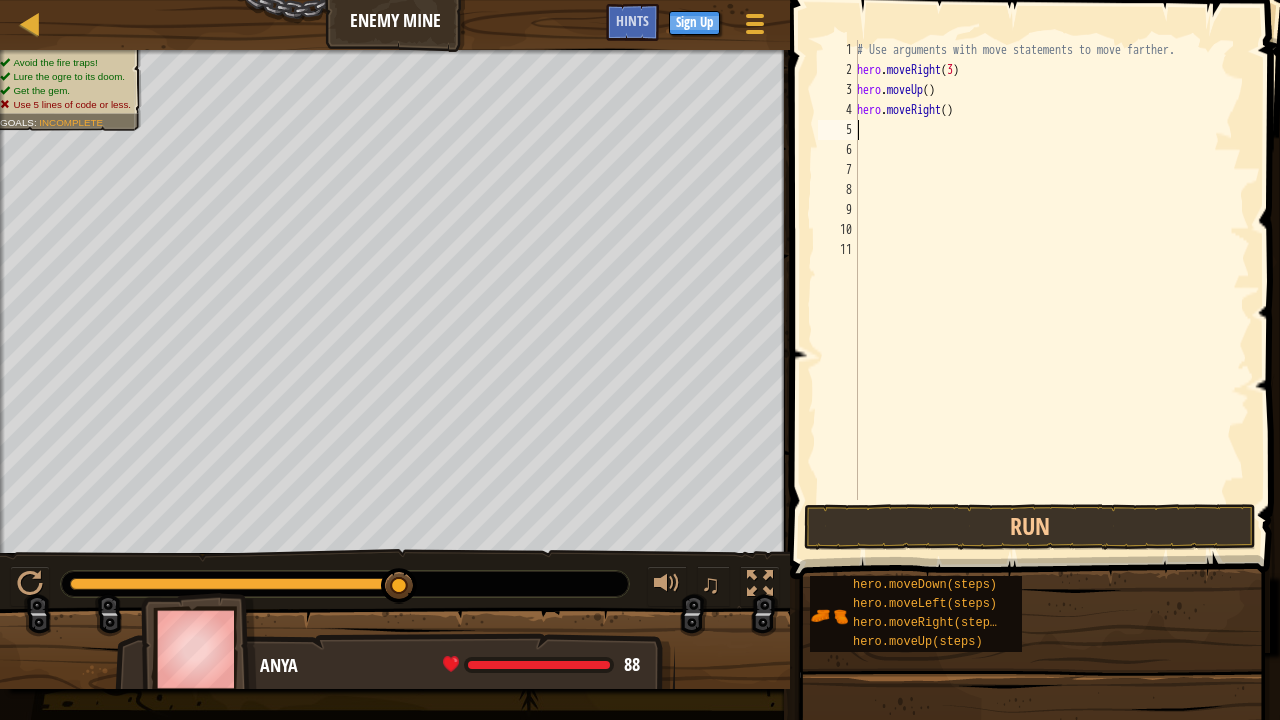 type on "d" 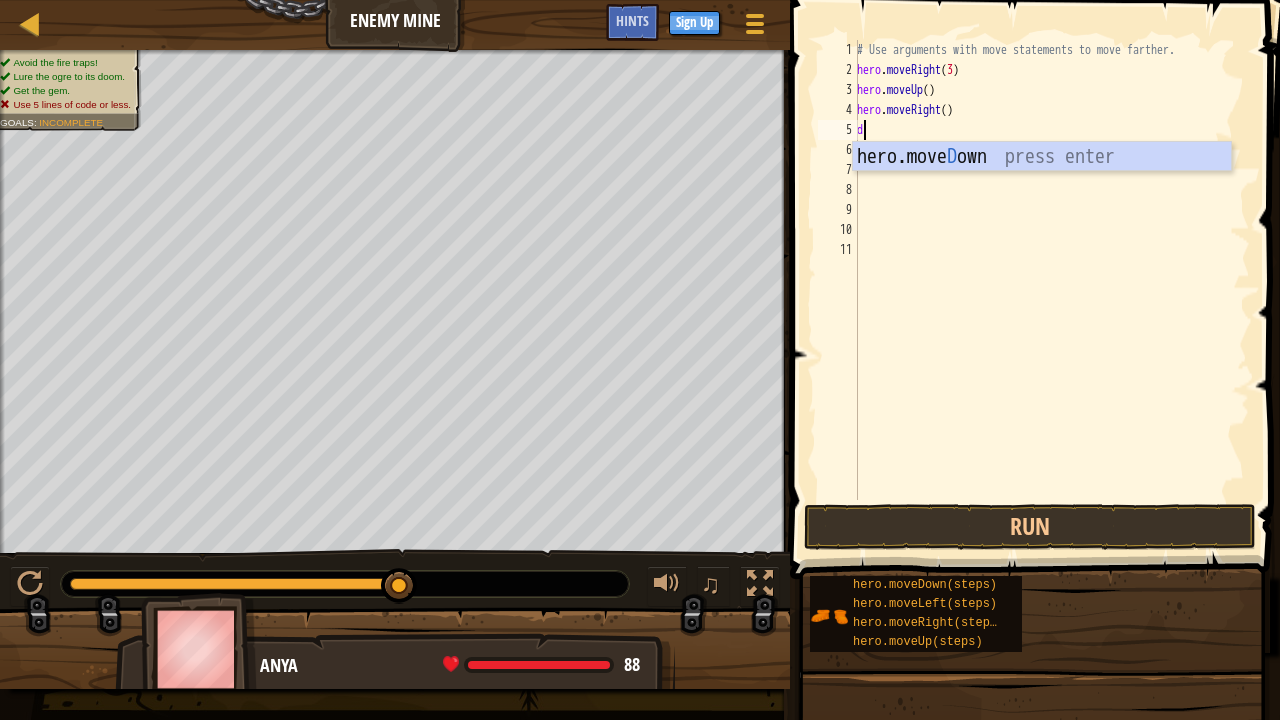 click on "hero.[PERSON_NAME] own press enter" at bounding box center [1042, 187] 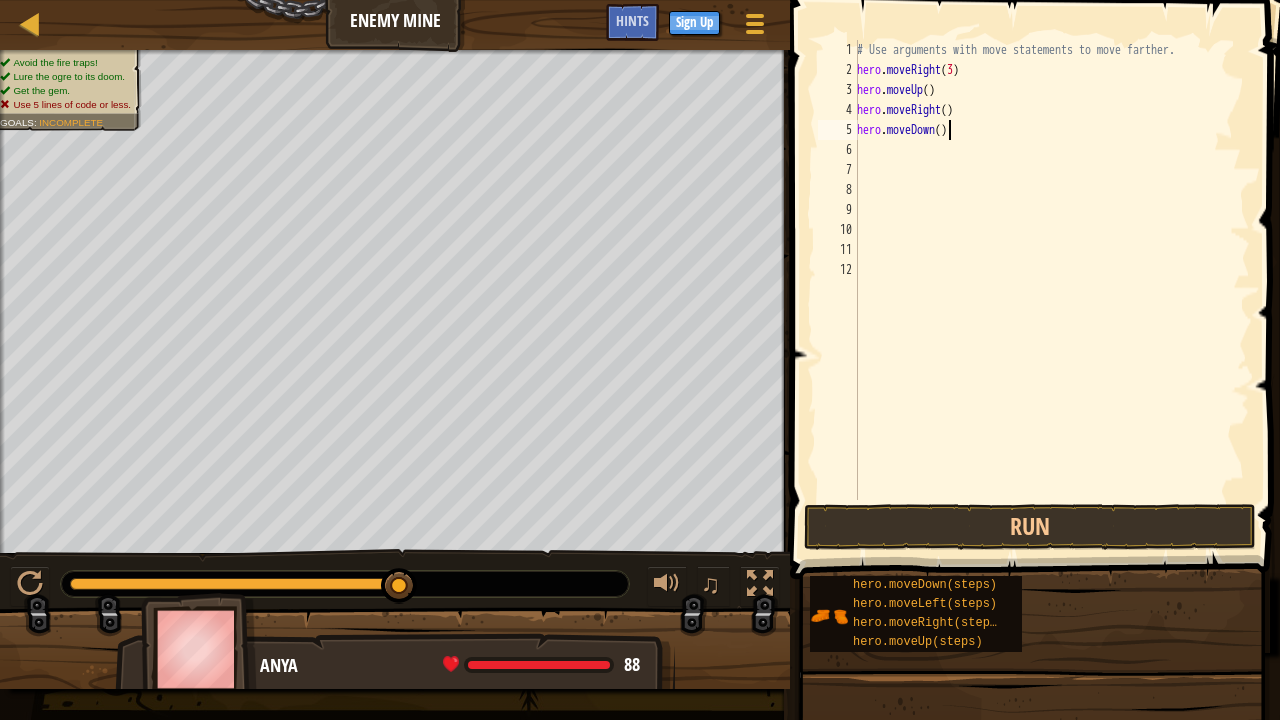 click on "# Use arguments with move statements to move farther. hero . moveRight ( 3 ) hero . moveUp ( ) hero . moveRight ( ) hero . moveDown ( )" at bounding box center (1051, 290) 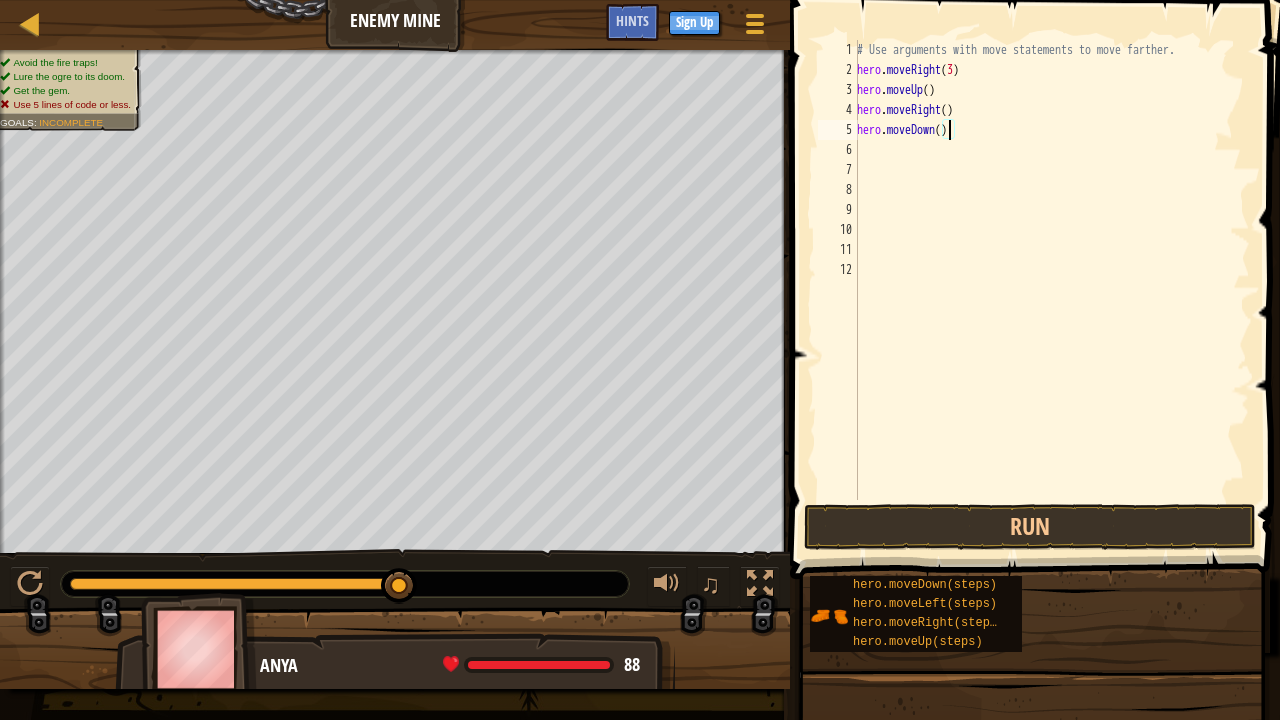 scroll, scrollTop: 9, scrollLeft: 8, axis: both 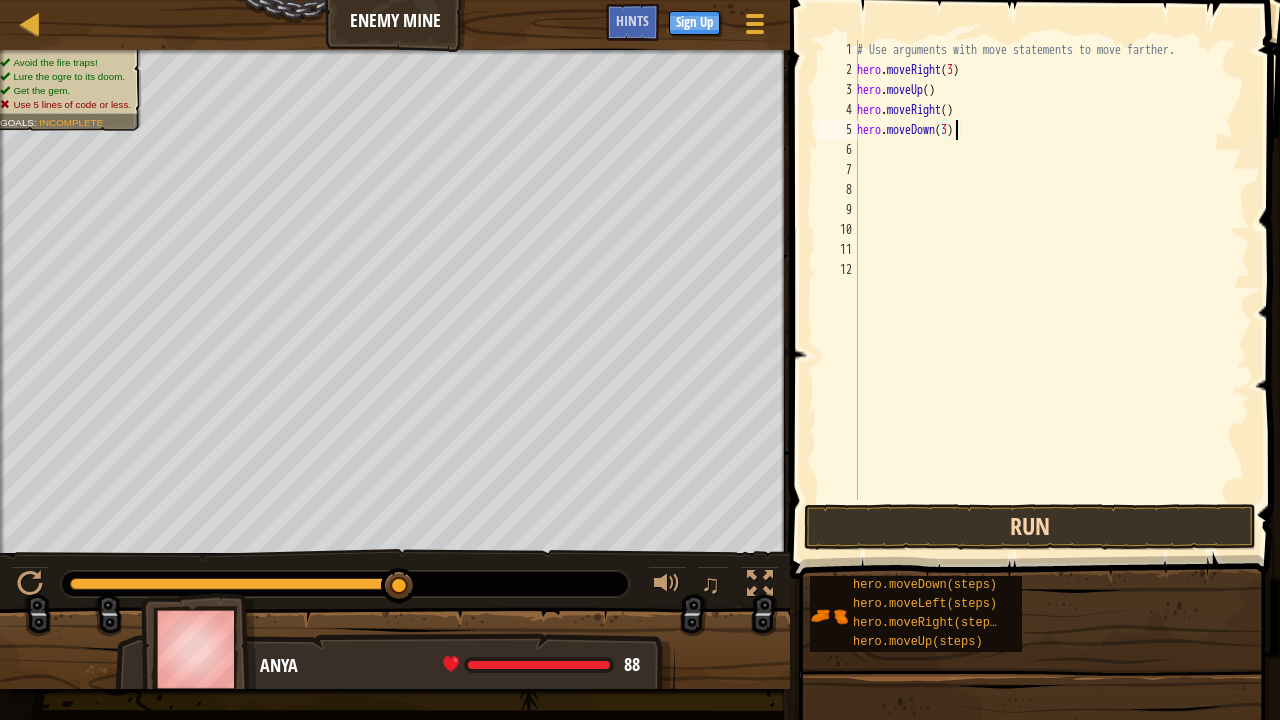 type on "hero.moveDown(3)" 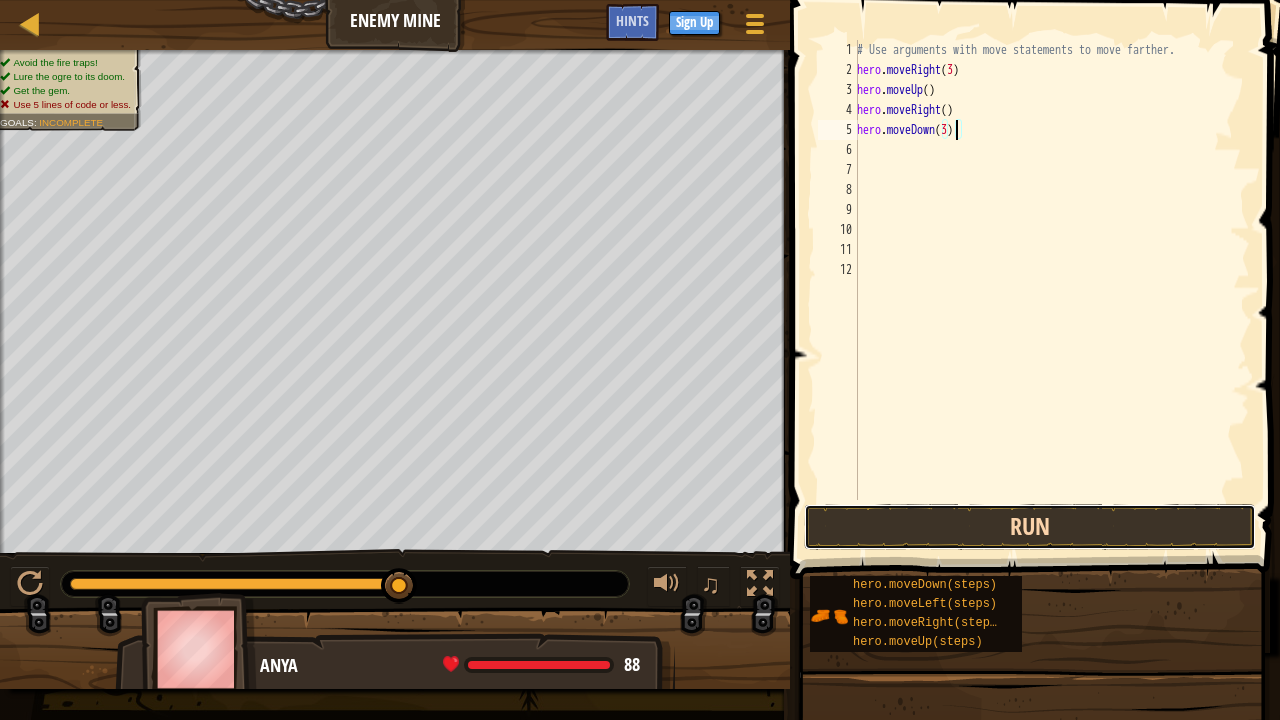 click on "Run" at bounding box center [1030, 527] 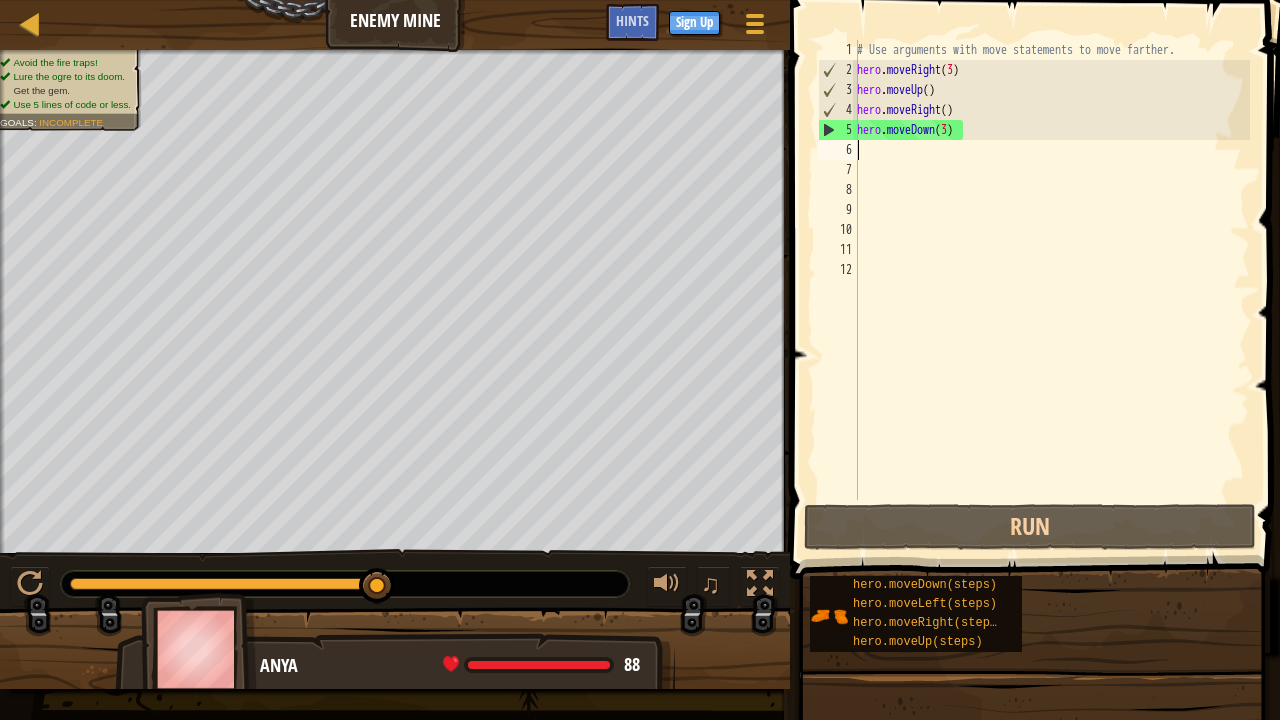click on "# Use arguments with move statements to move farther. hero . moveRight ( 3 ) hero . moveUp ( ) hero . moveRight ( ) hero . moveDown ( 3 )" at bounding box center [1051, 290] 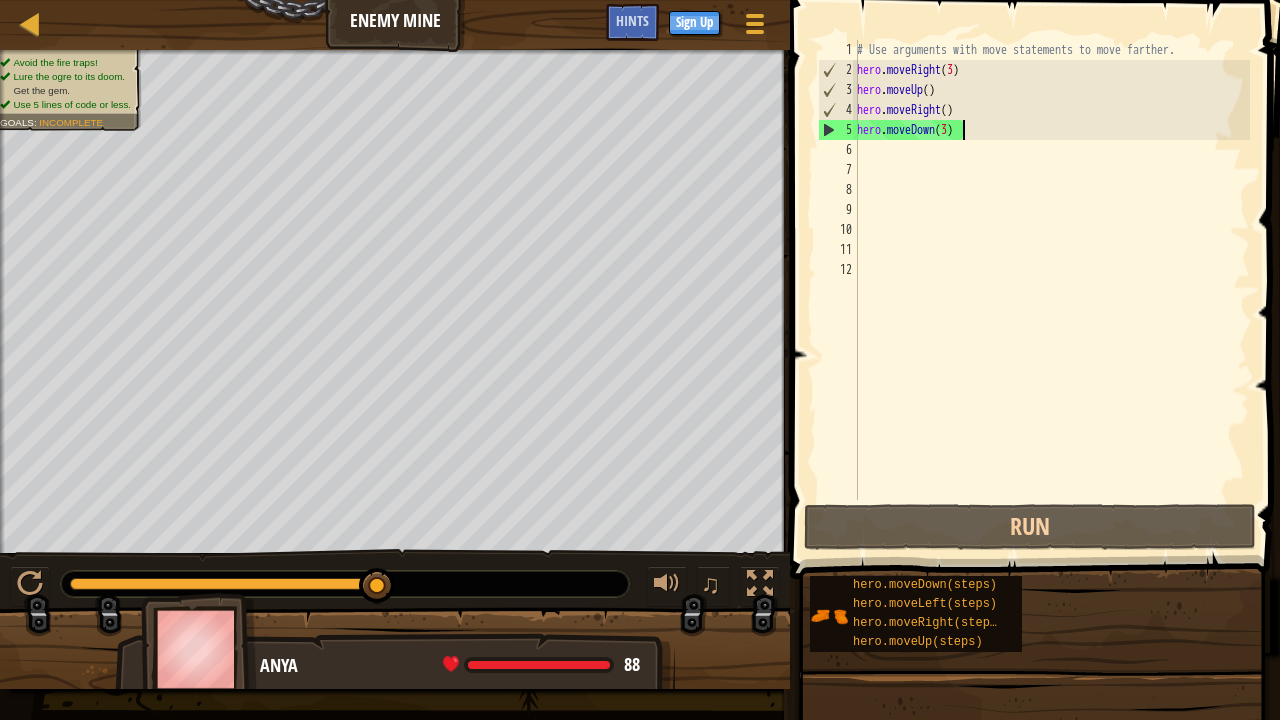 click on "# Use arguments with move statements to move farther. hero . moveRight ( 3 ) hero . moveUp ( ) hero . moveRight ( ) hero . moveDown ( 3 )" at bounding box center [1051, 290] 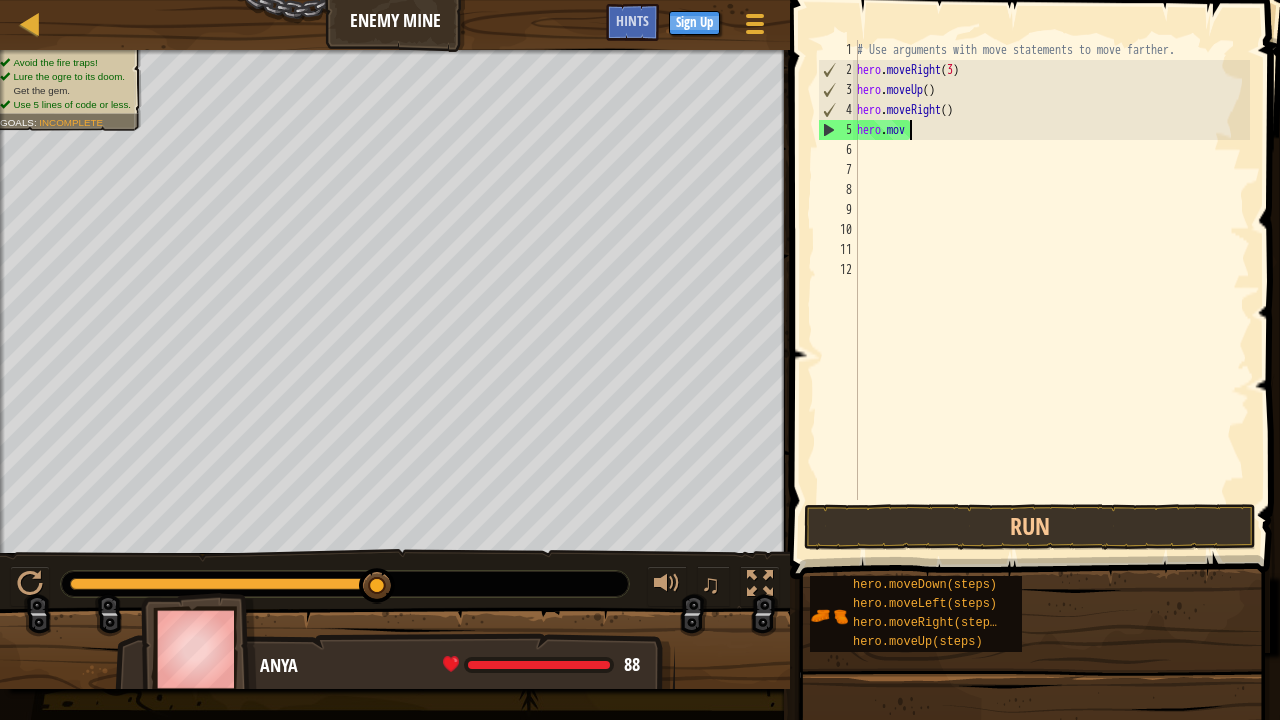 type on "h" 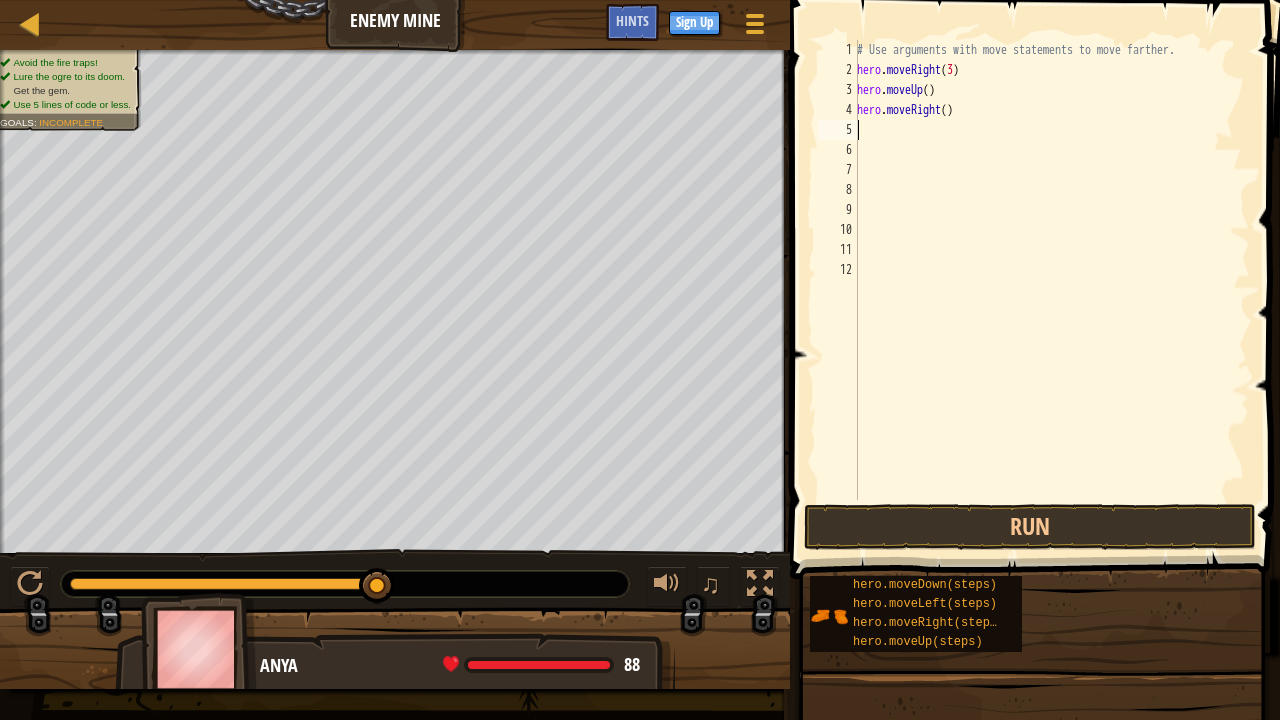 type on "d" 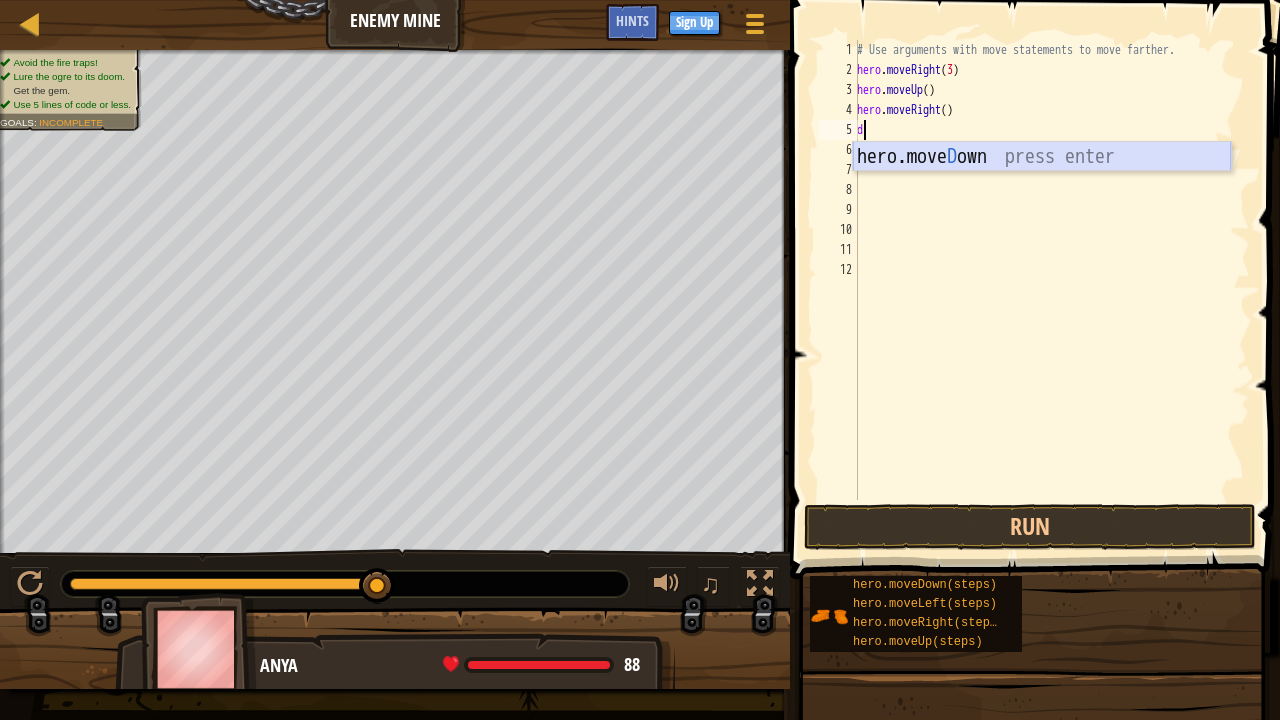 click on "hero.[PERSON_NAME] own press enter" at bounding box center [1042, 187] 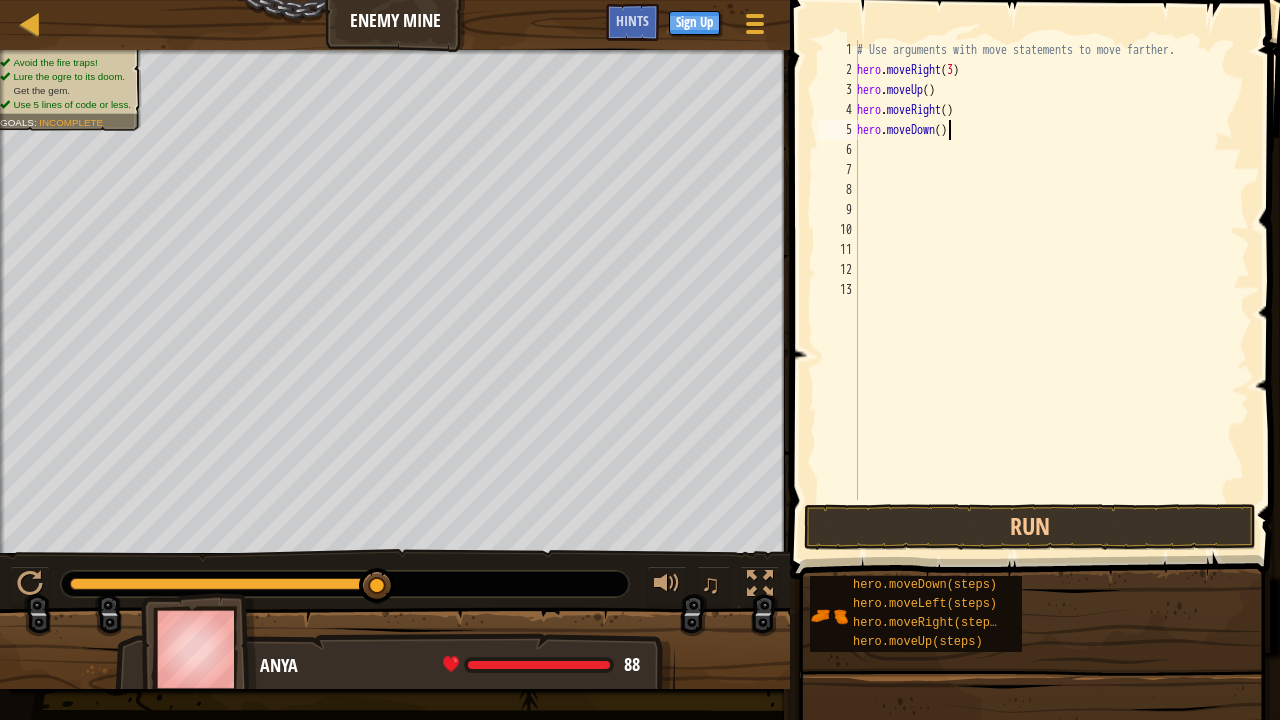 click on "# Use arguments with move statements to move farther. hero . moveRight ( 3 ) hero . moveUp ( ) hero . moveRight ( ) hero . moveDown ( )" at bounding box center (1051, 290) 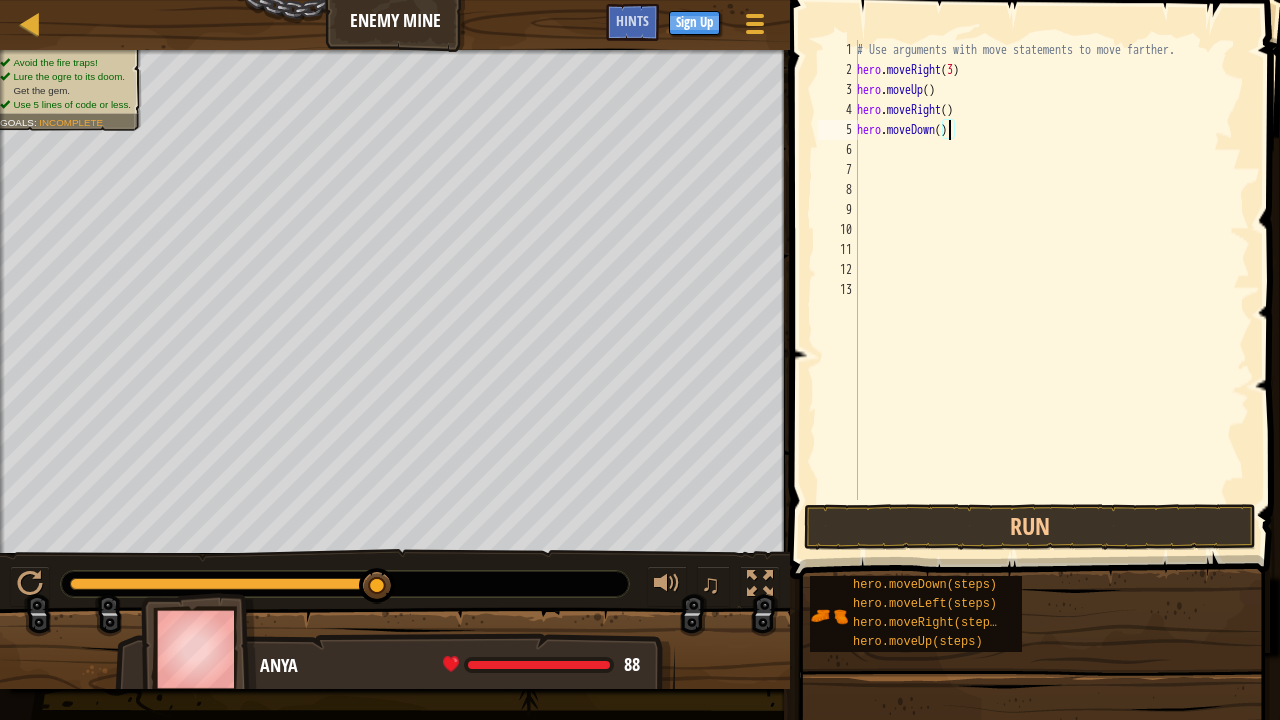 type on "hero.moveDown(3)" 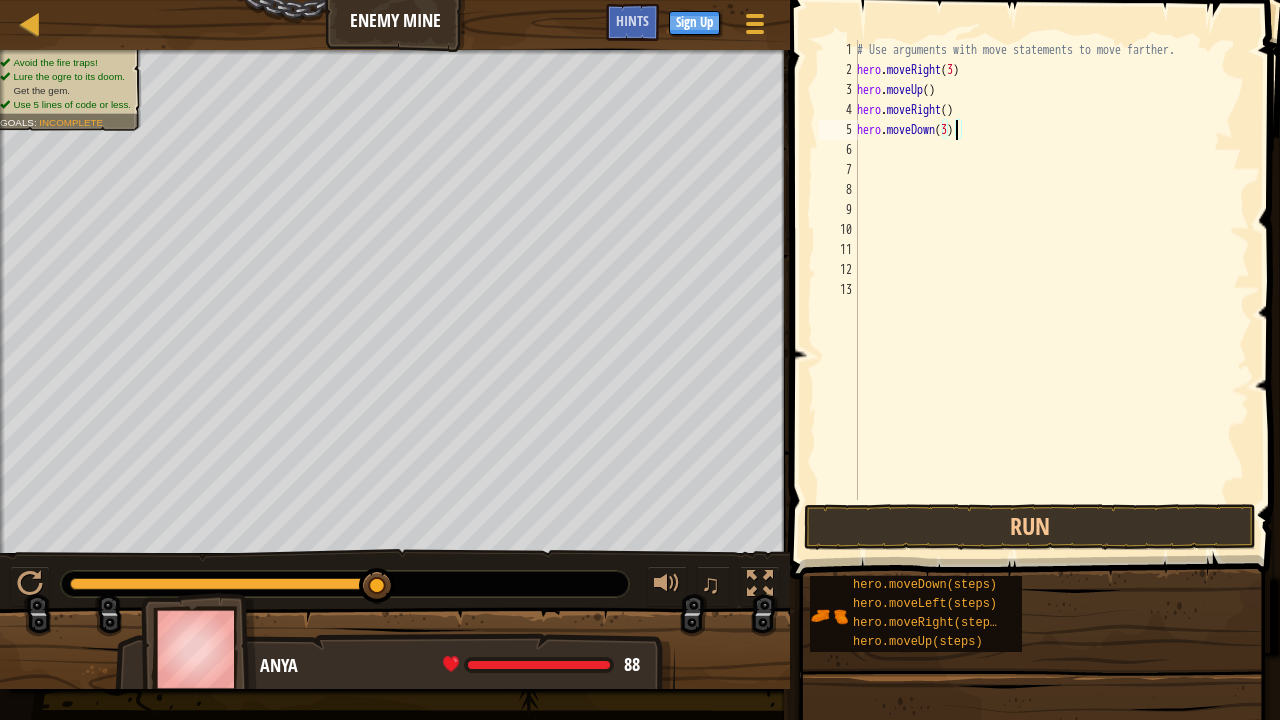 scroll, scrollTop: 9, scrollLeft: 0, axis: vertical 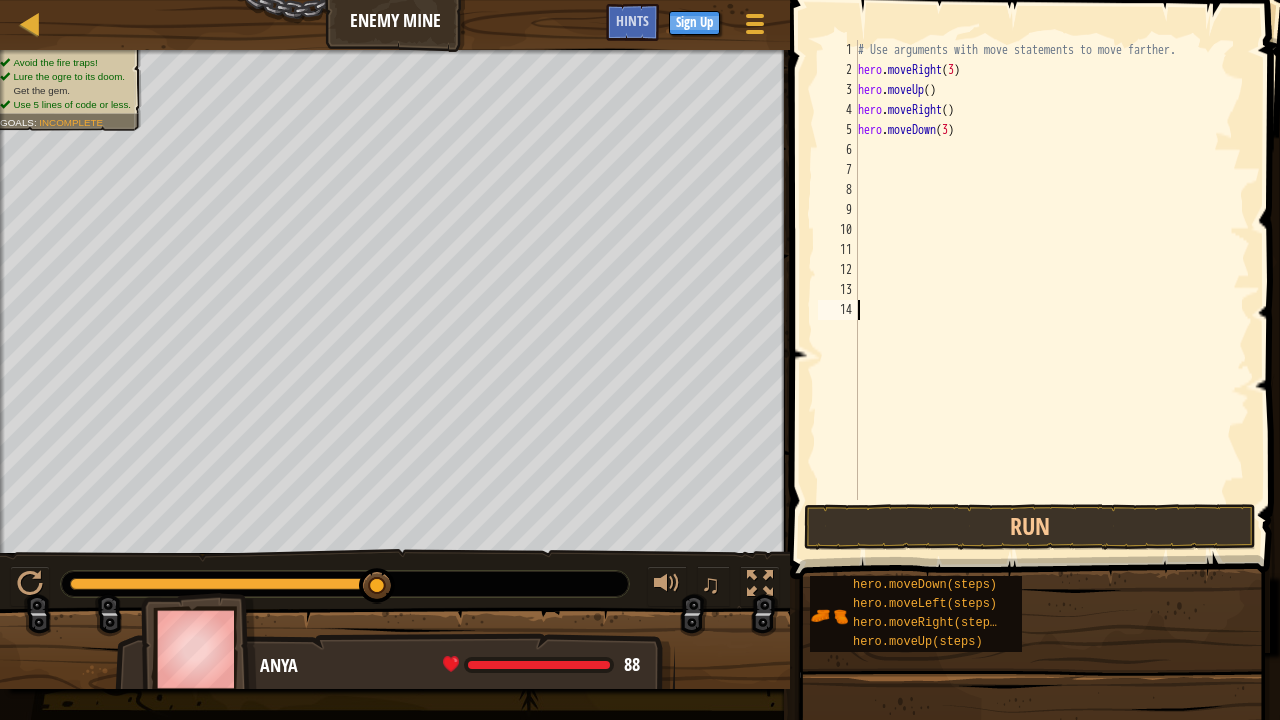 drag, startPoint x: 861, startPoint y: 306, endPoint x: 870, endPoint y: 311, distance: 10.29563 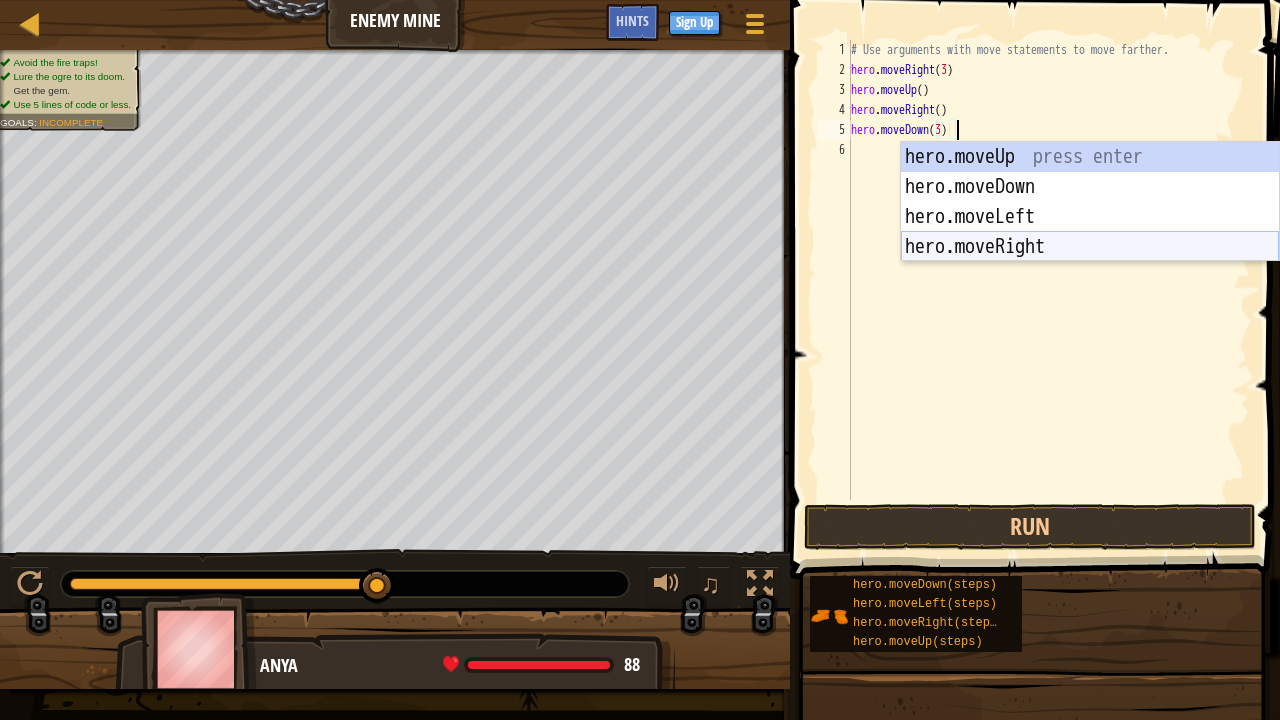 click on "hero.moveUp press enter hero.moveDown press enter hero.moveLeft press enter hero.moveRight press enter" at bounding box center (1090, 232) 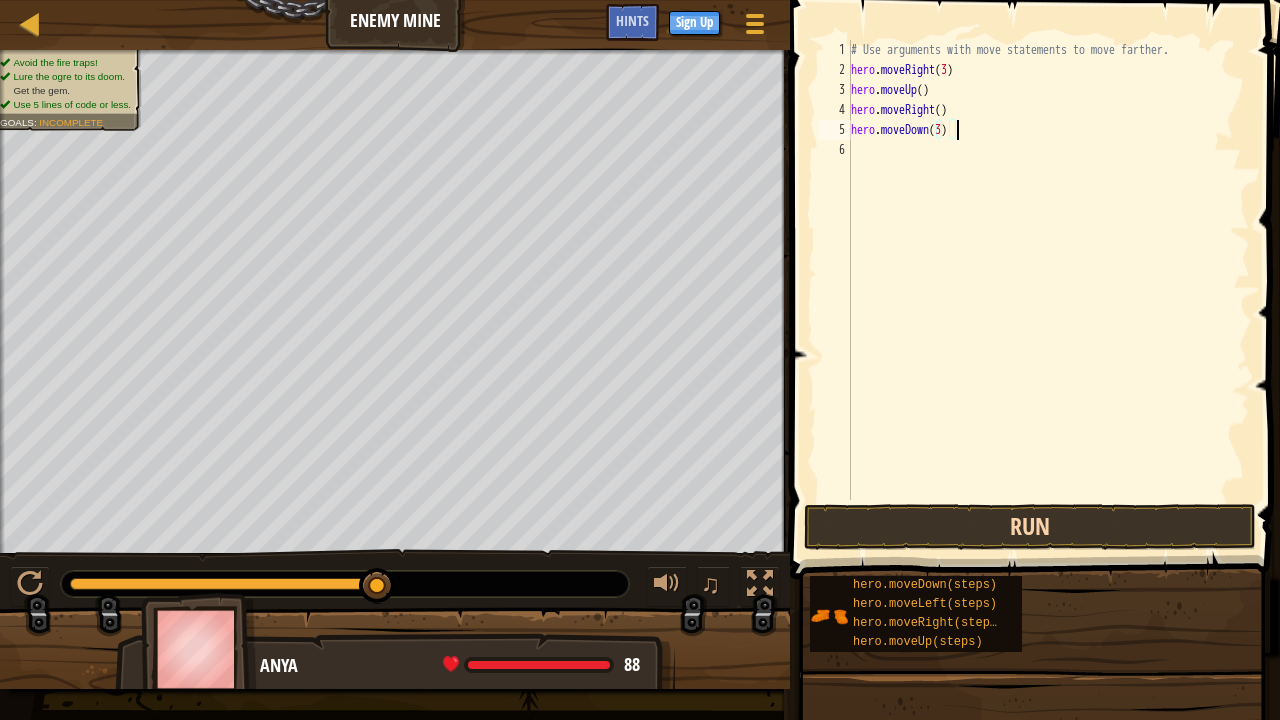 type on "hero.moveDown(3)" 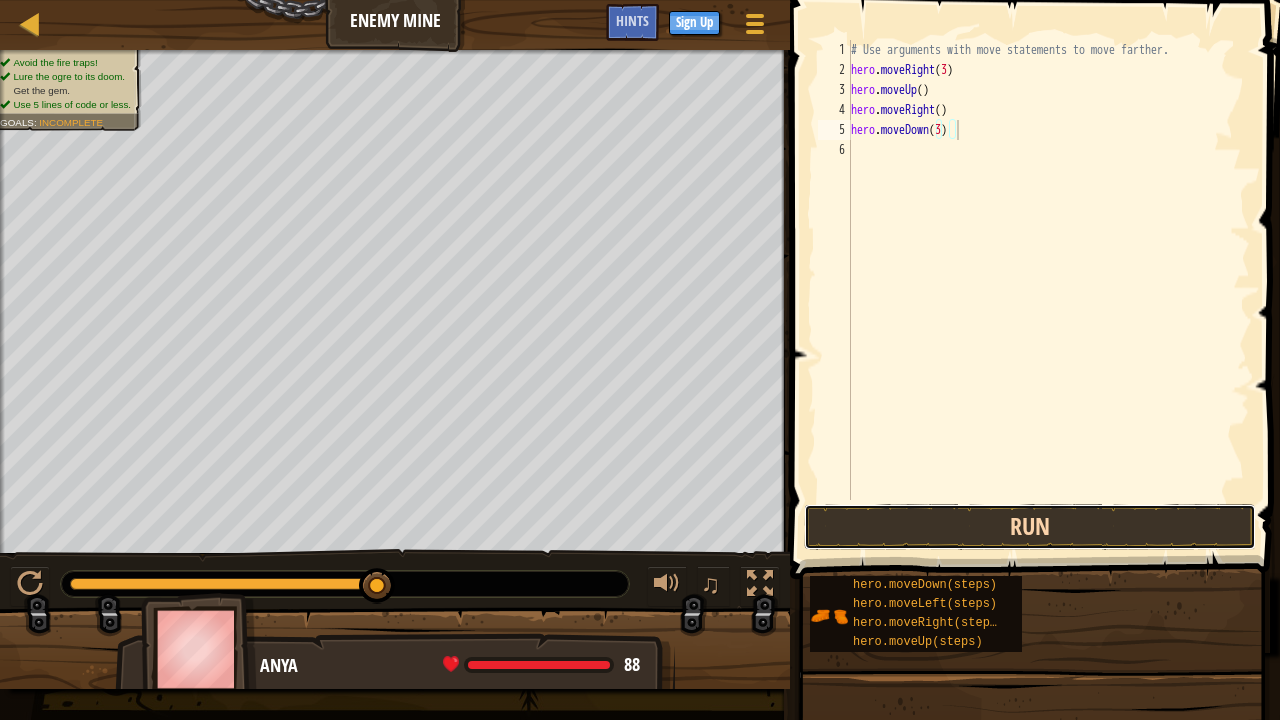 click on "Run" at bounding box center [1030, 527] 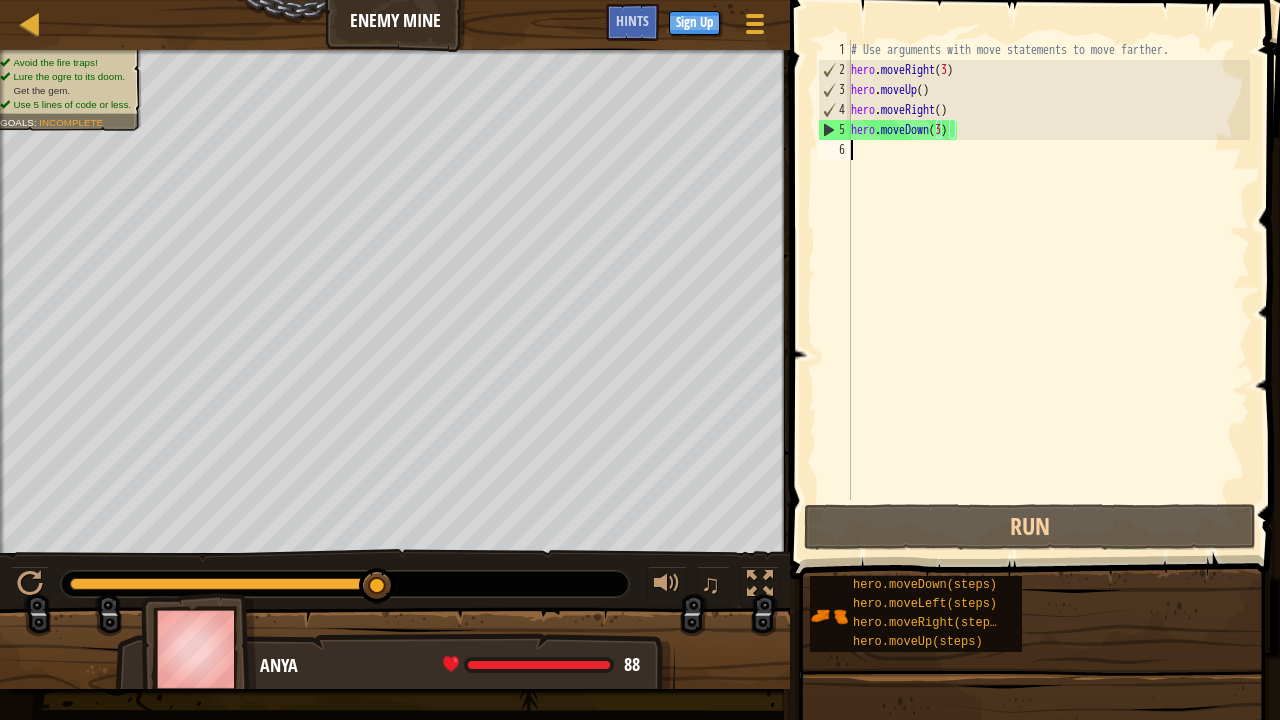 click on "# Use arguments with move statements to move farther. hero . moveRight ( 3 ) hero . moveUp ( ) hero . moveRight ( ) hero . moveDown ( 3 )" at bounding box center [1048, 290] 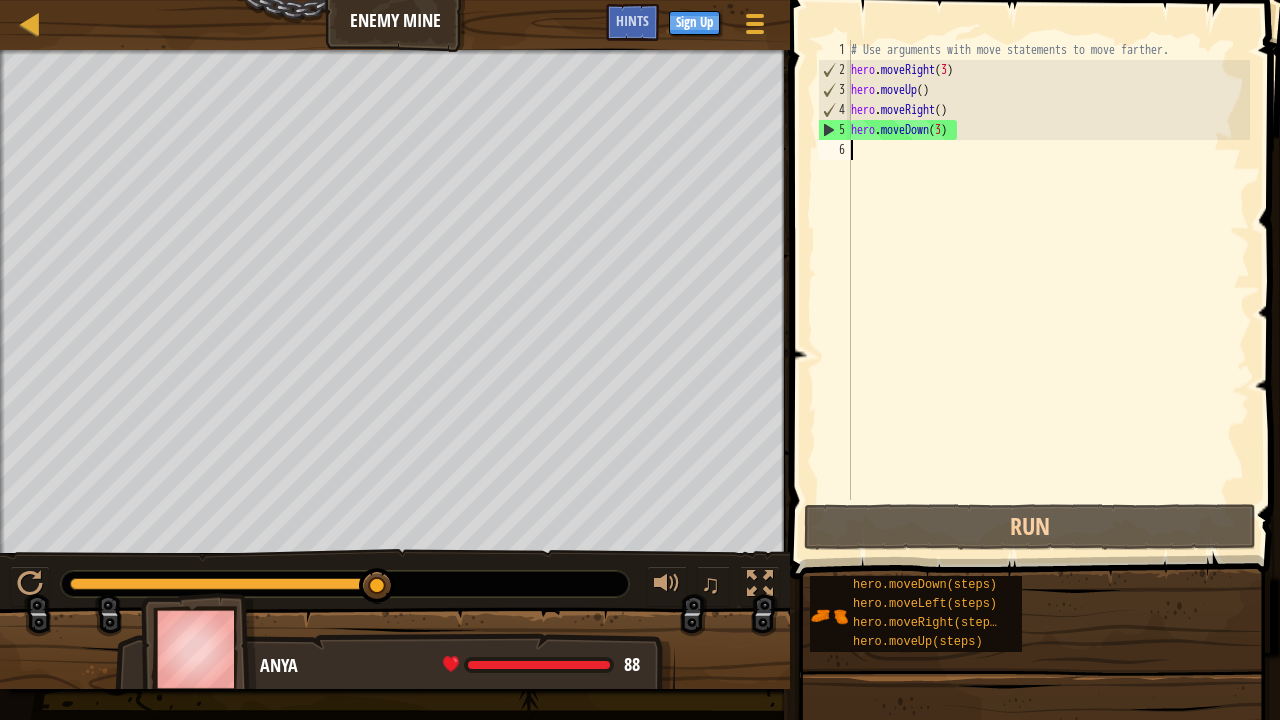 type on "r" 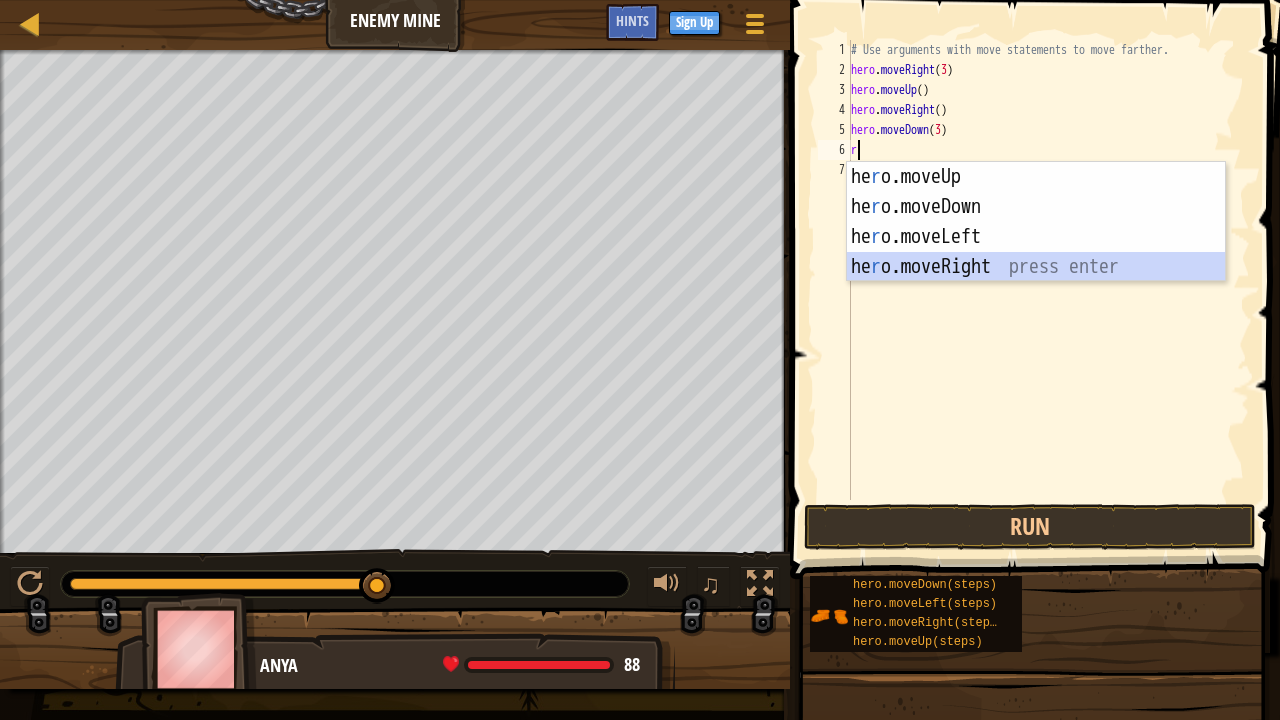 click on "he r o.moveUp press enter he r o.moveDown press enter he r o.moveLeft press enter he r o.moveRight press enter" at bounding box center [1036, 252] 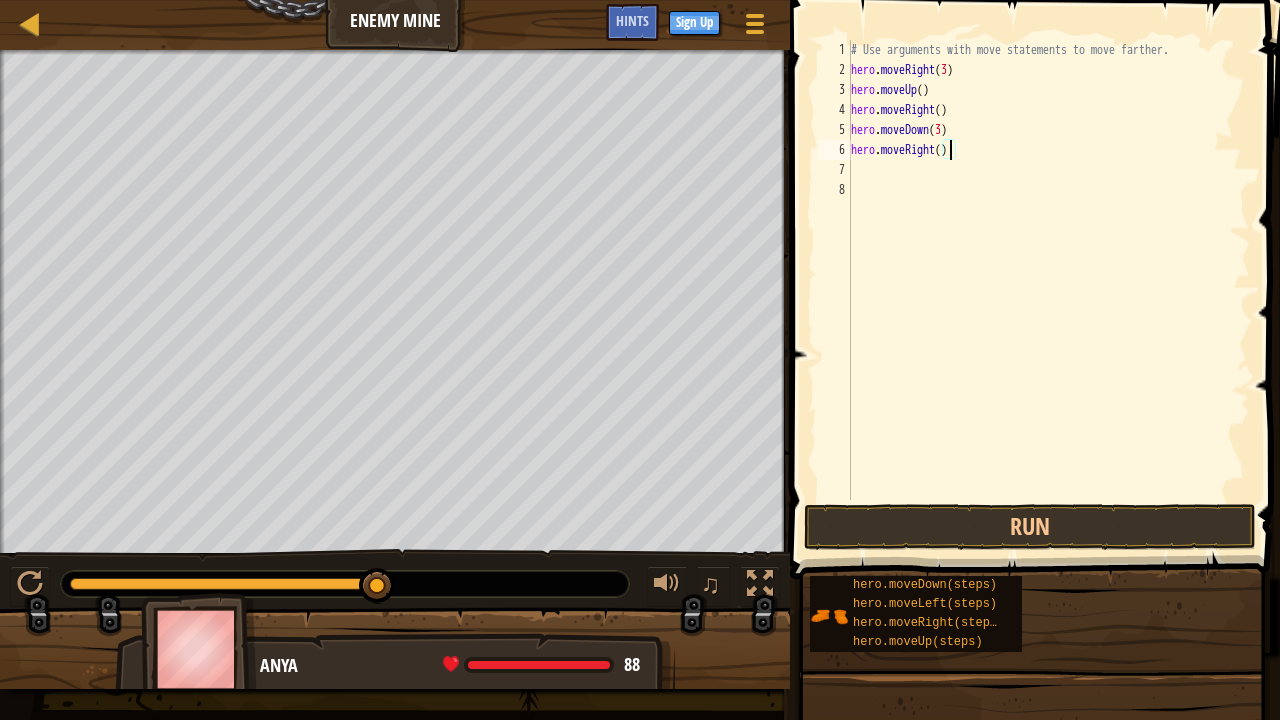 click on "# Use arguments with move statements to move farther. hero . moveRight ( 3 ) hero . moveUp ( ) hero . moveRight ( ) hero . moveDown ( 3 ) hero . moveRight ( )" at bounding box center [1048, 290] 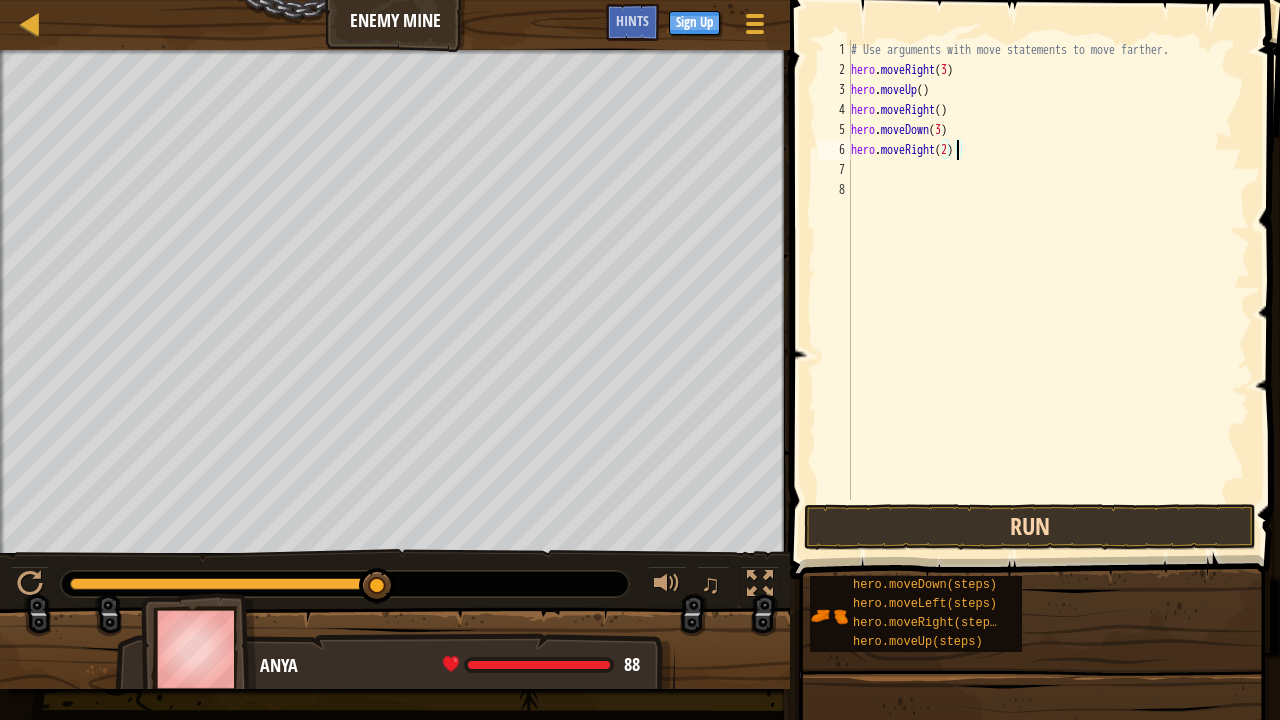 type on "hero.moveRight(2)" 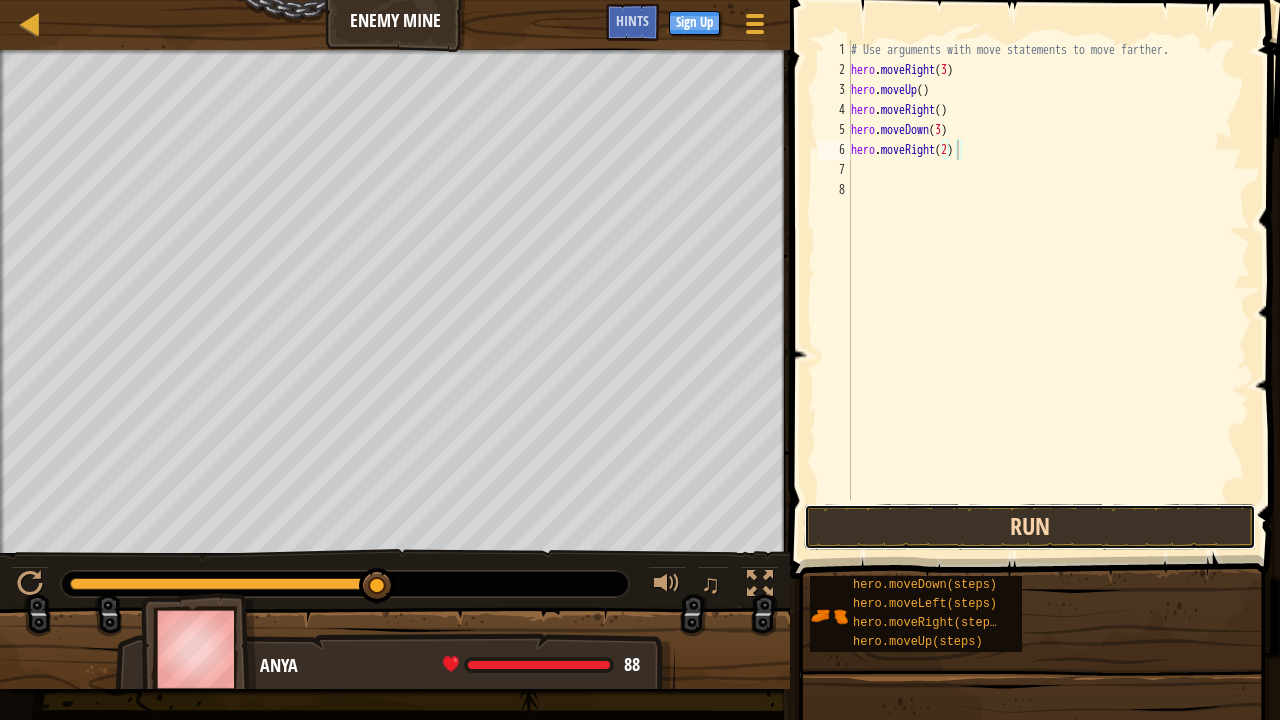 click on "Run" at bounding box center (1030, 527) 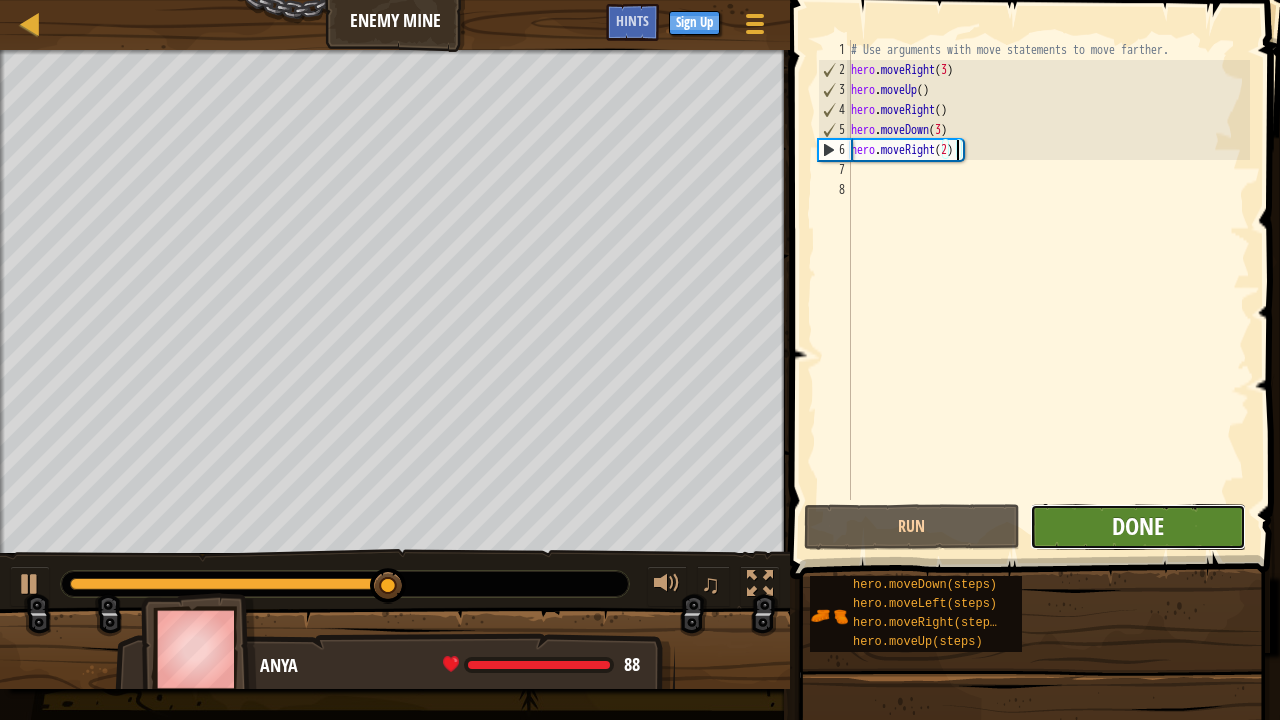 click on "Done" at bounding box center [1138, 526] 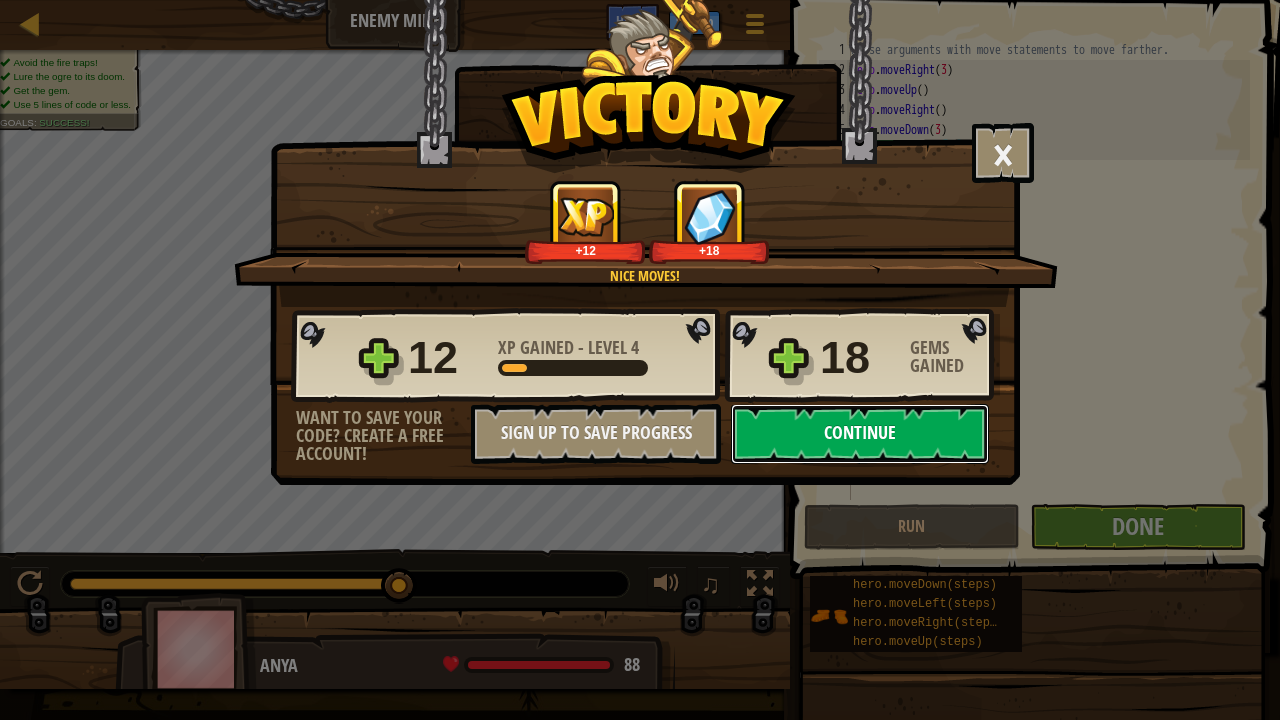 click on "Continue" at bounding box center (860, 434) 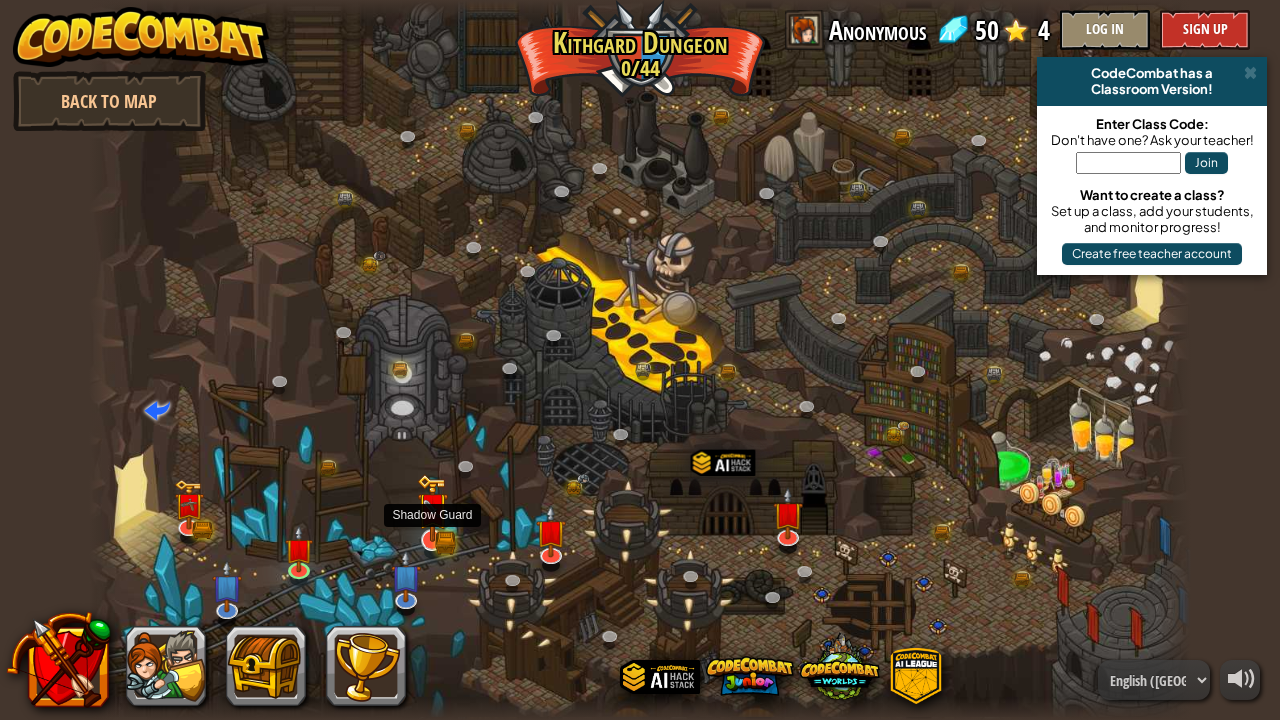 click at bounding box center (432, 507) 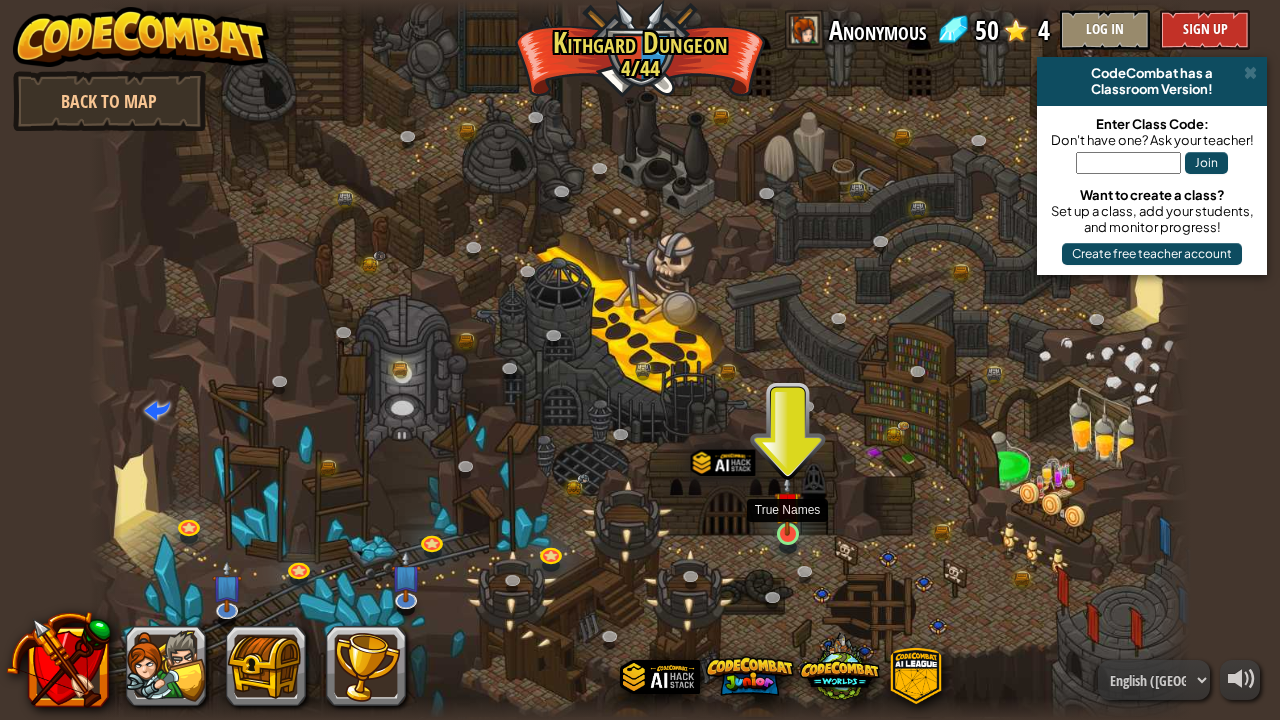 click at bounding box center [787, 505] 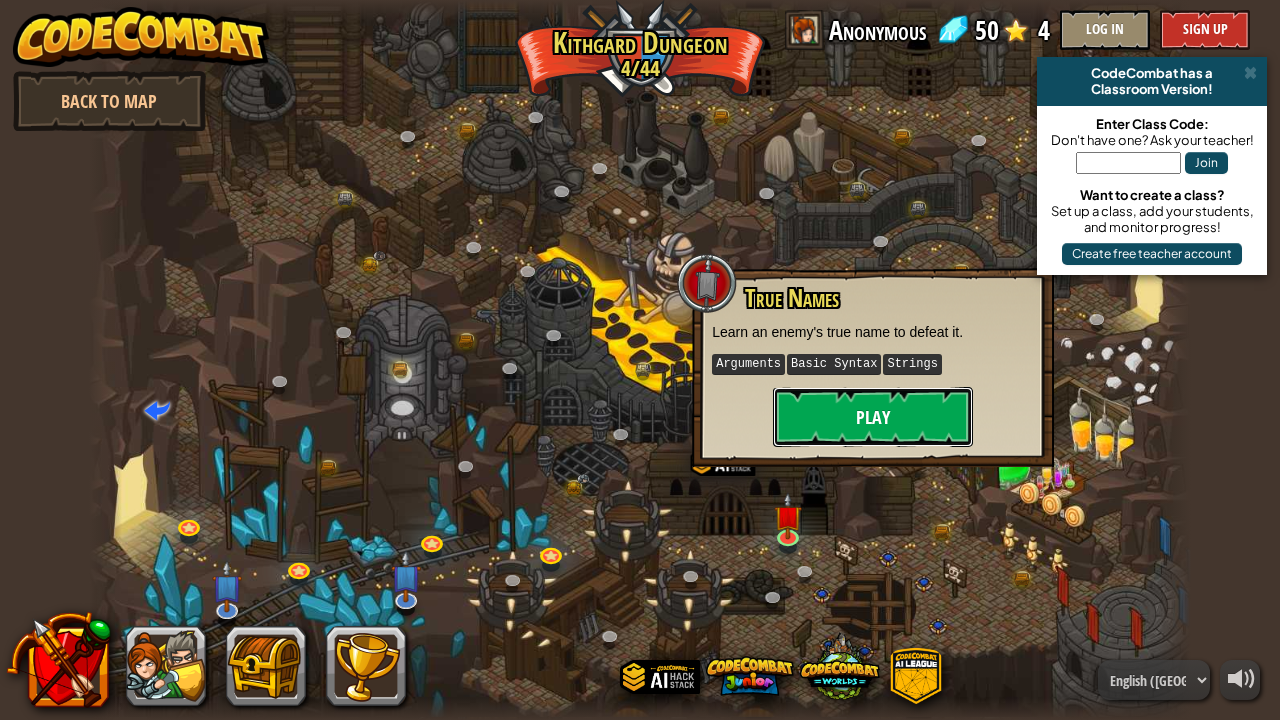 click on "Play" at bounding box center [873, 417] 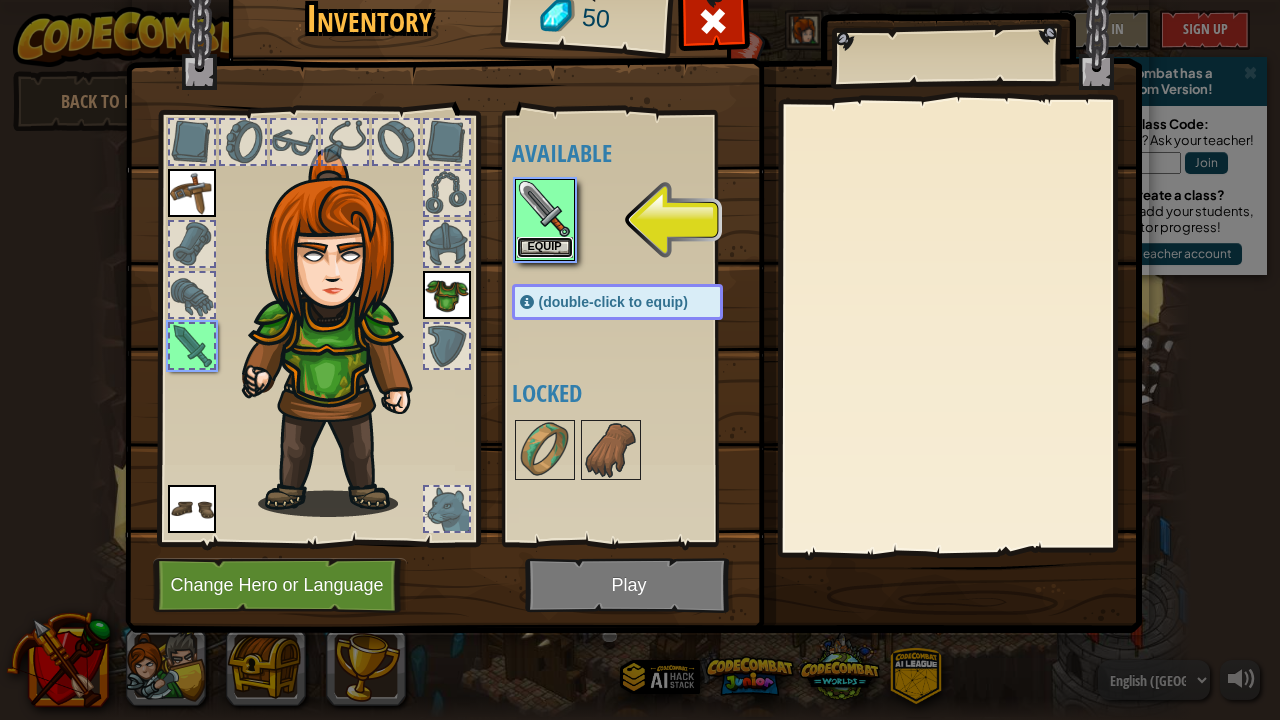 click on "Equip" at bounding box center (545, 247) 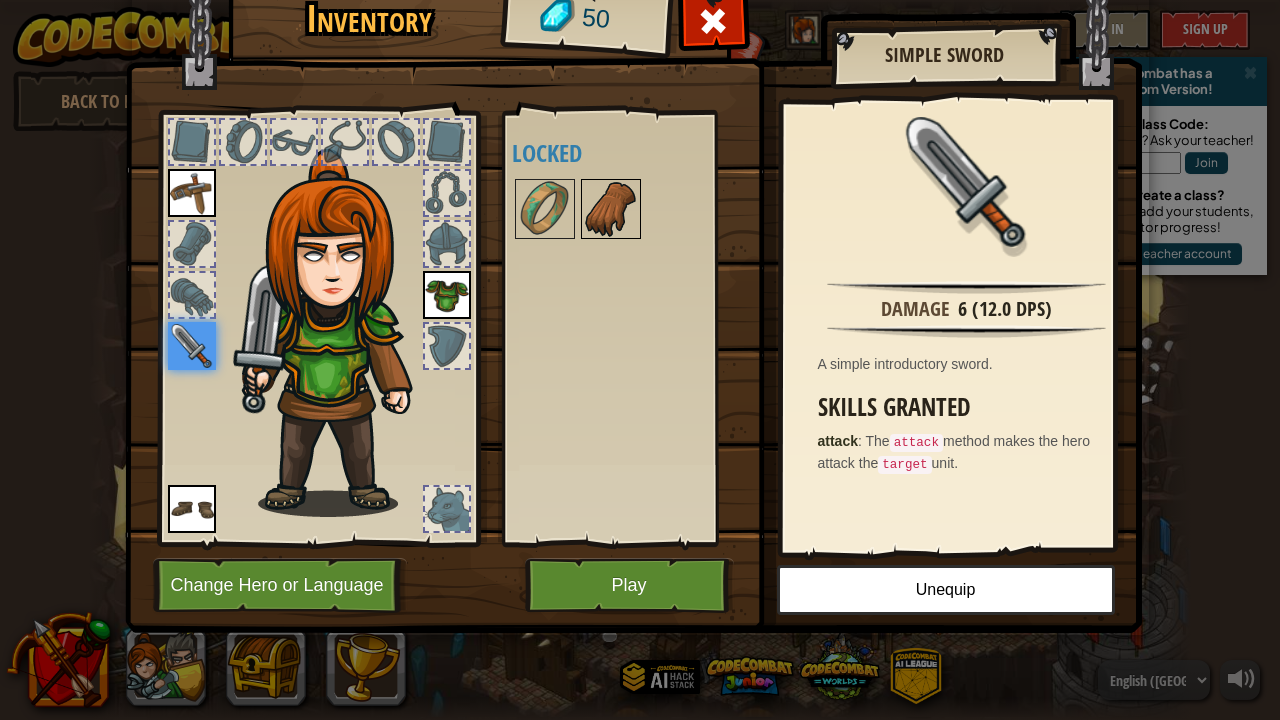 click at bounding box center [611, 209] 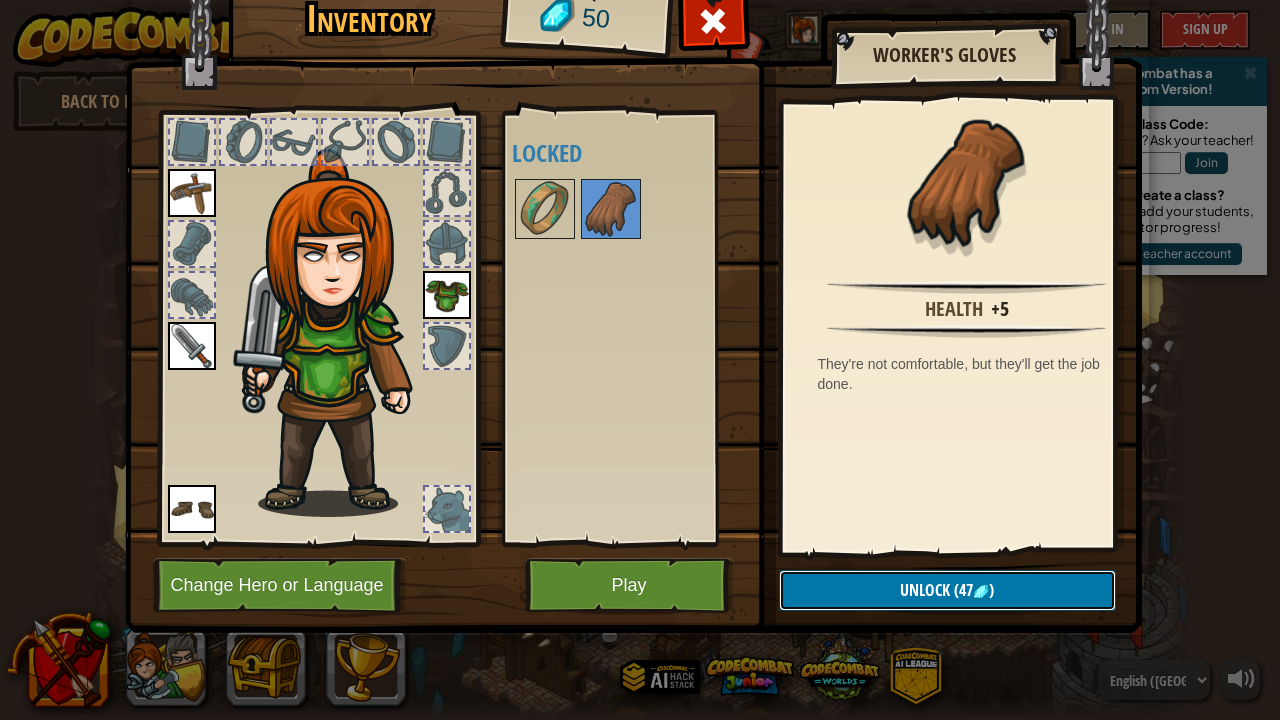 click on "Unlock (47 )" at bounding box center [947, 590] 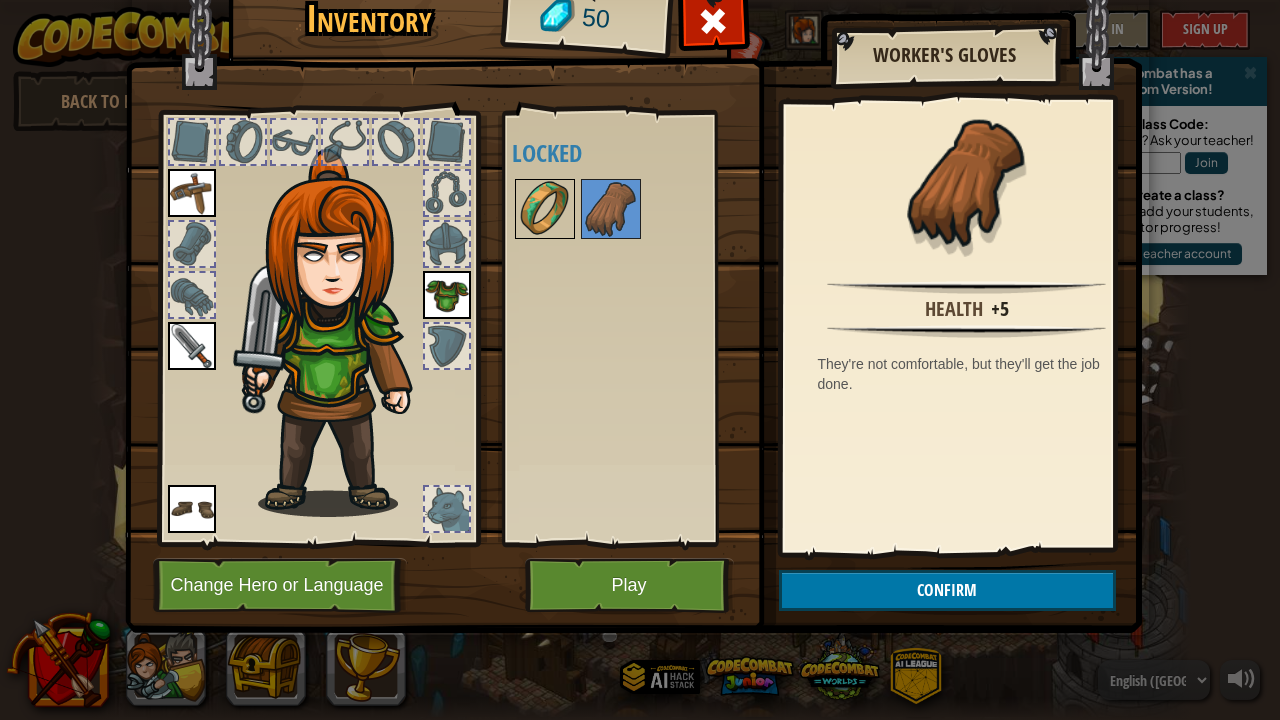 click at bounding box center [545, 209] 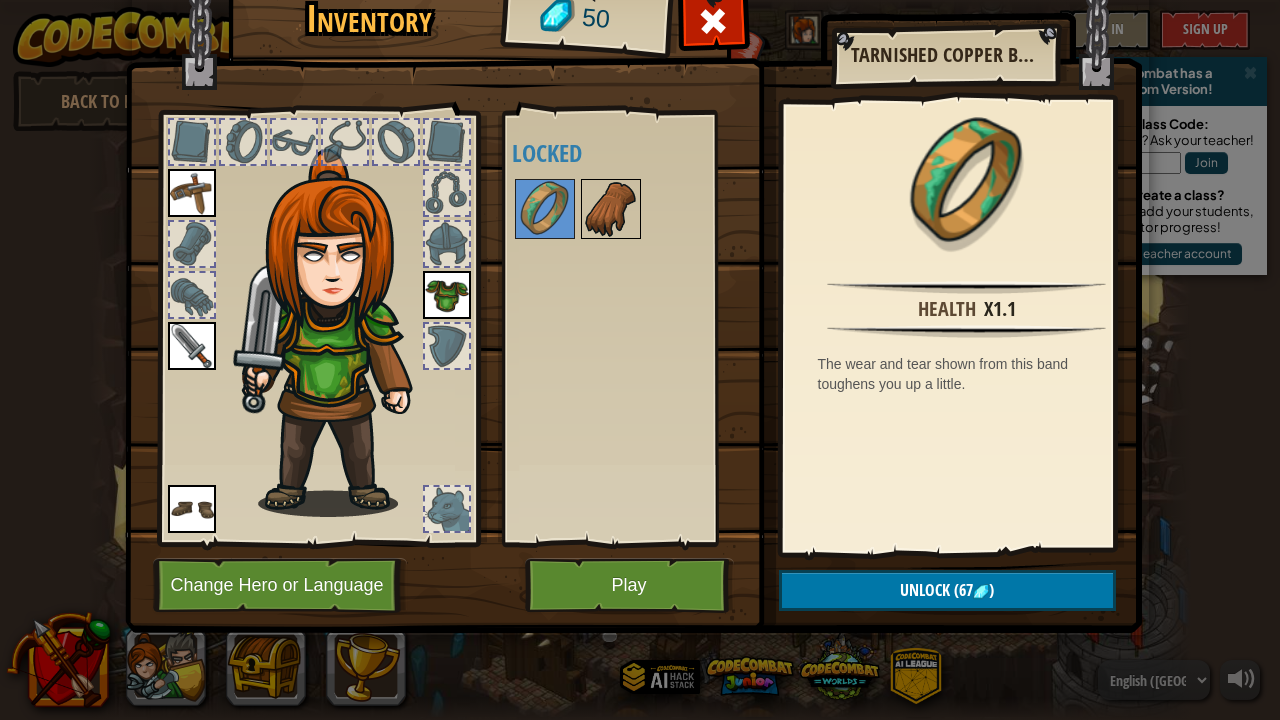 click at bounding box center [611, 209] 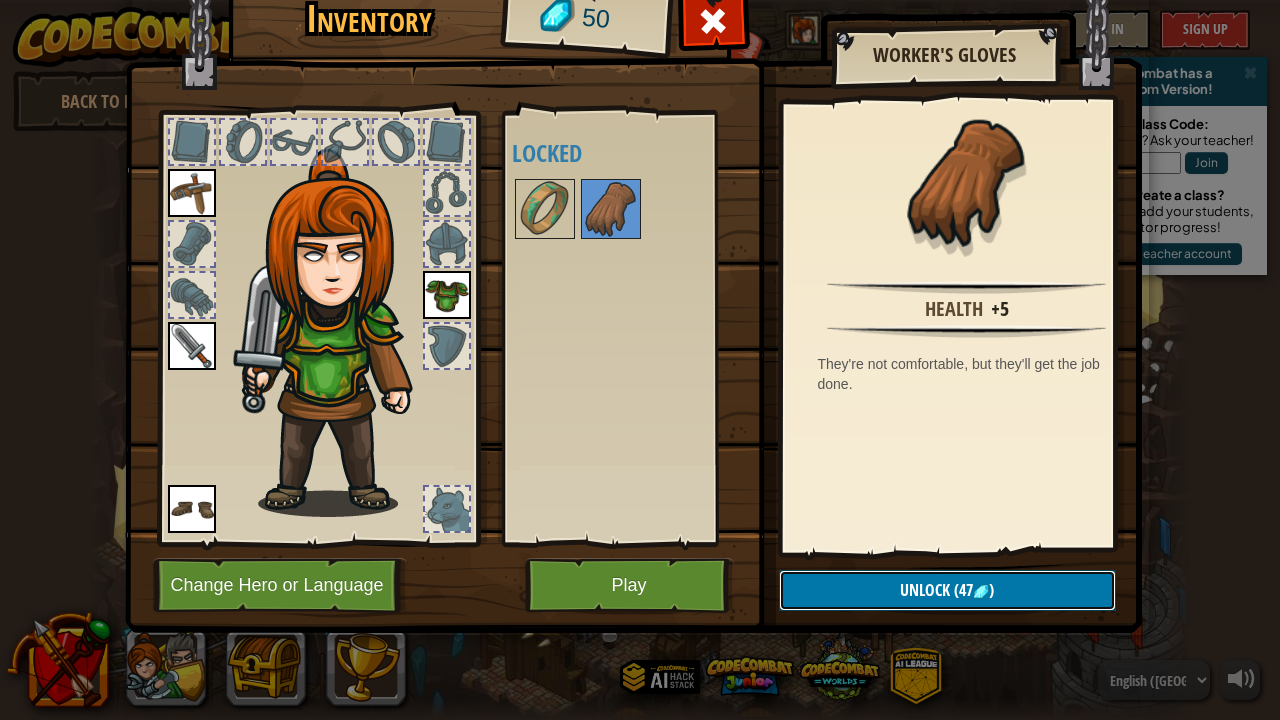 click on "(47" at bounding box center (961, 590) 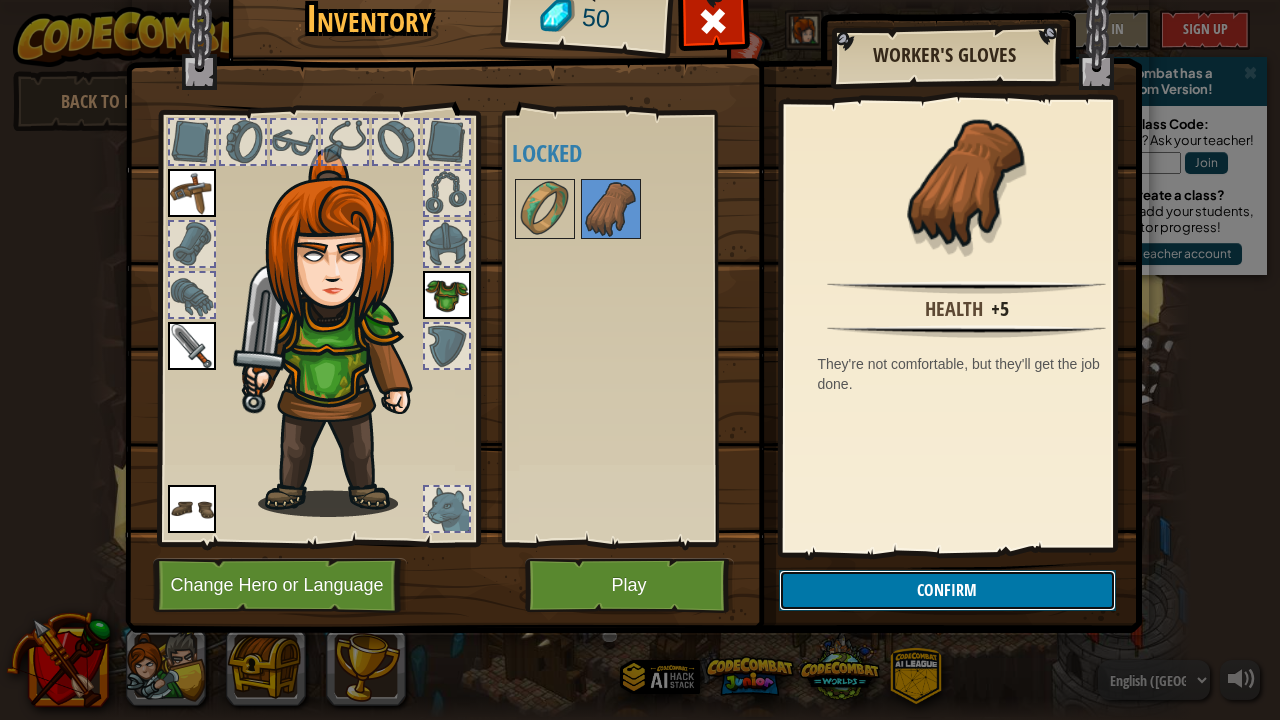 click on "Confirm" at bounding box center [947, 590] 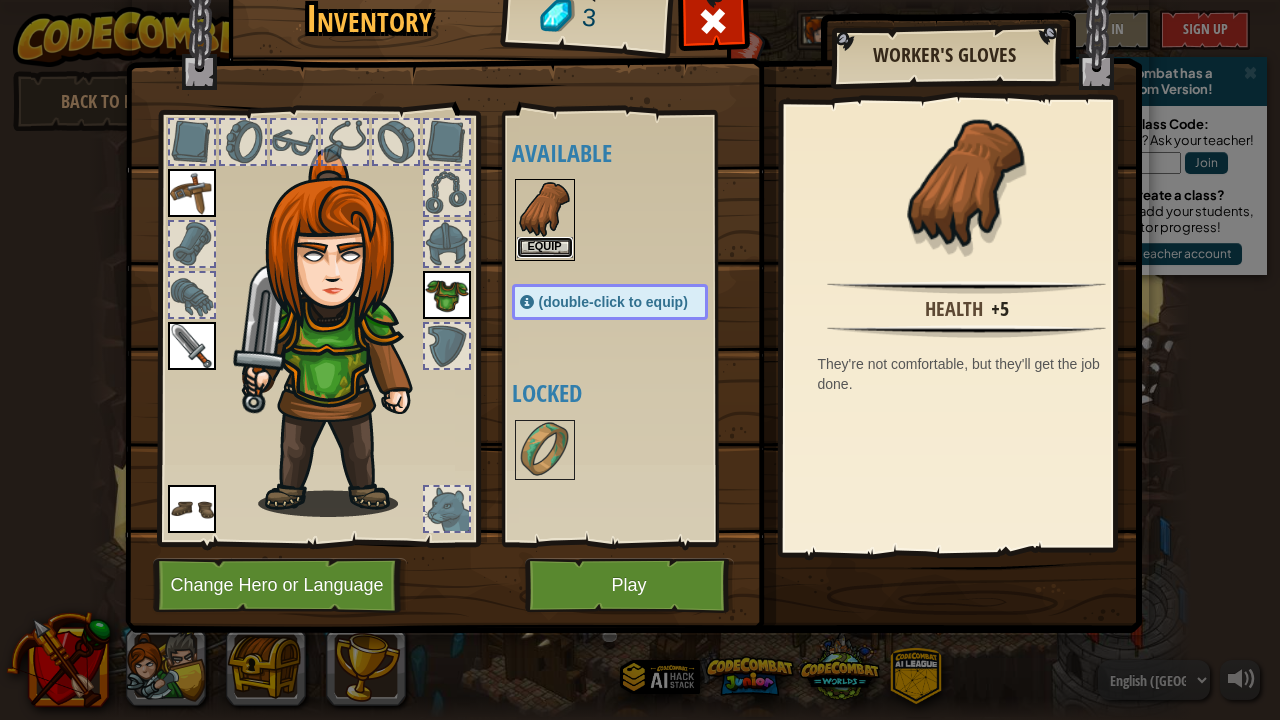 click on "Equip" at bounding box center [545, 247] 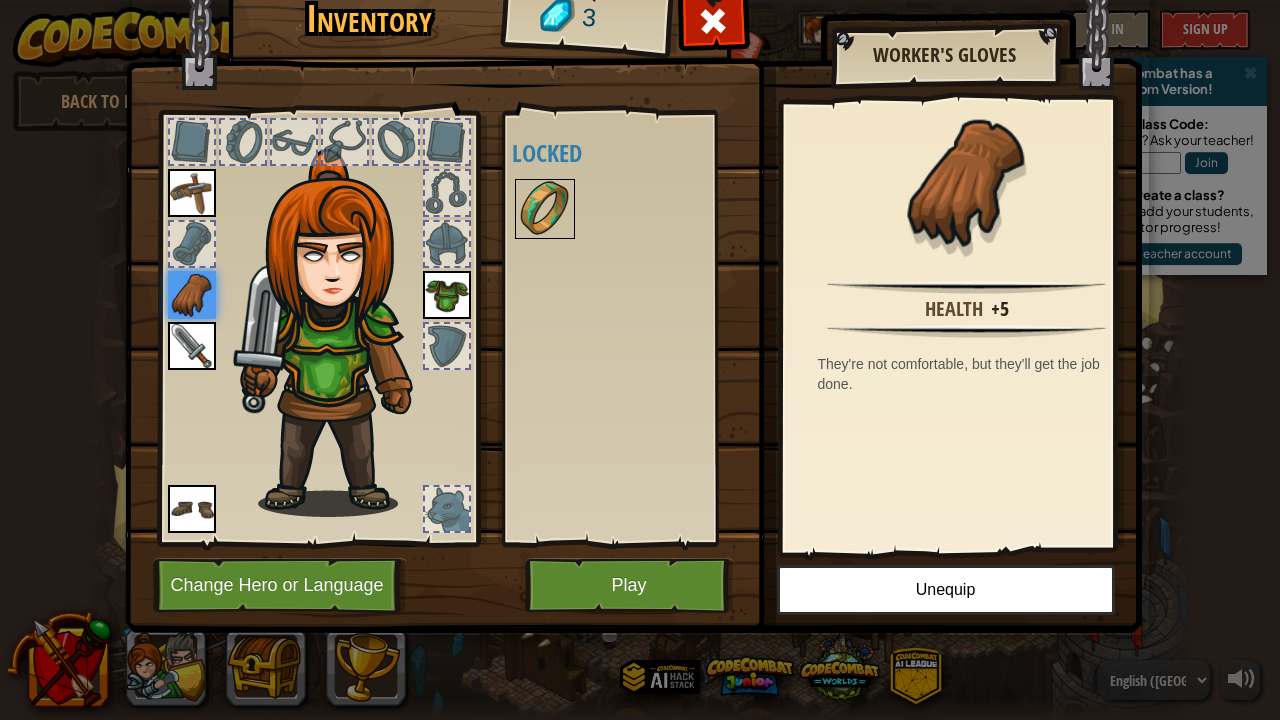 click at bounding box center [545, 209] 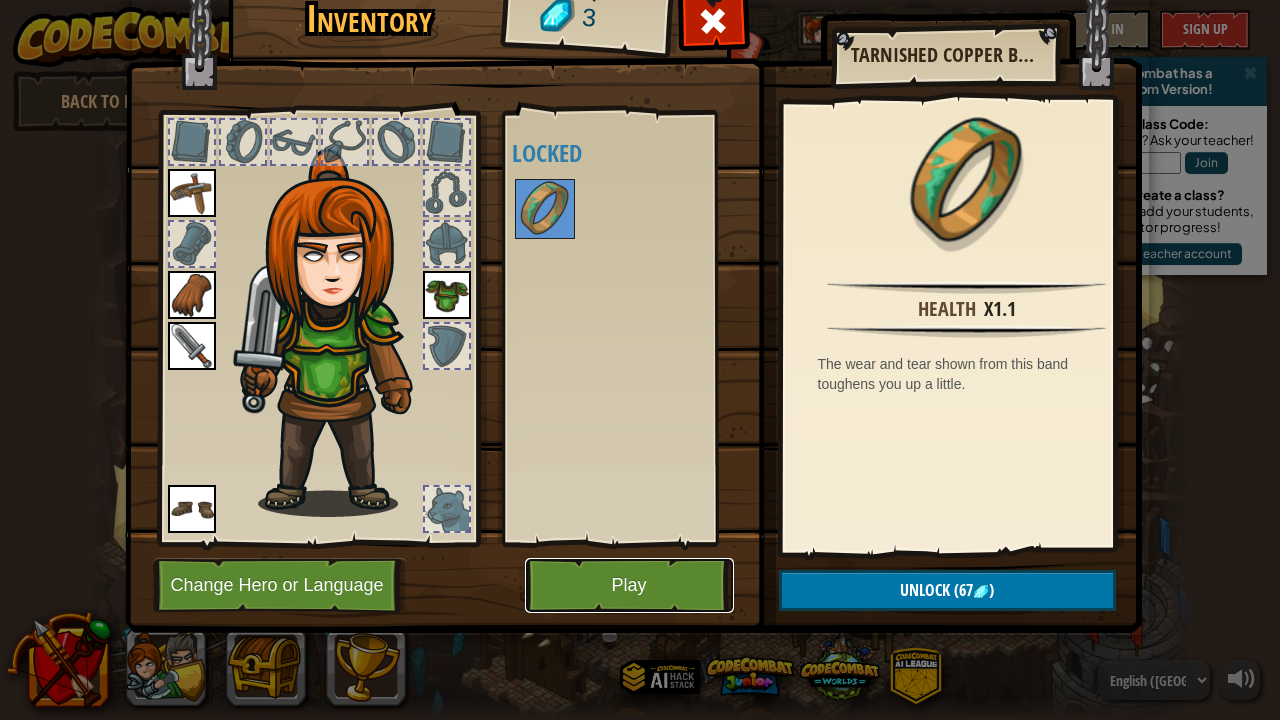 click on "Play" at bounding box center [629, 585] 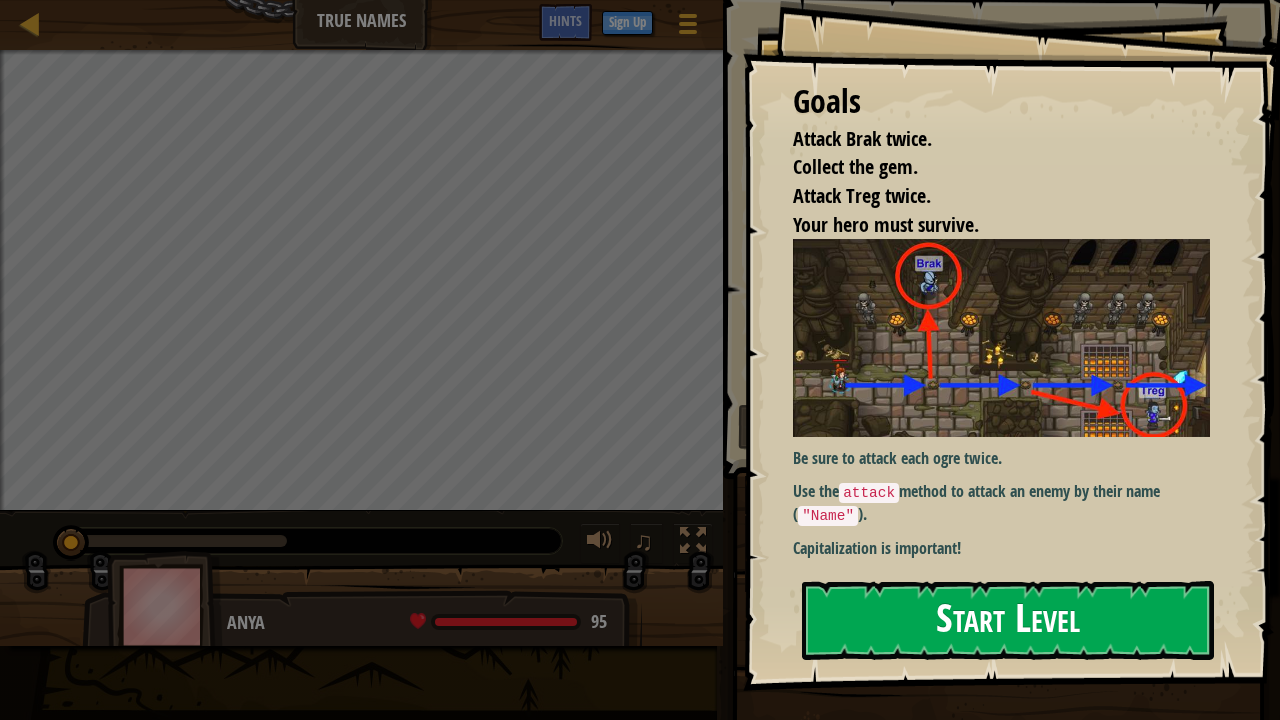 click on "Start Level" at bounding box center (1008, 620) 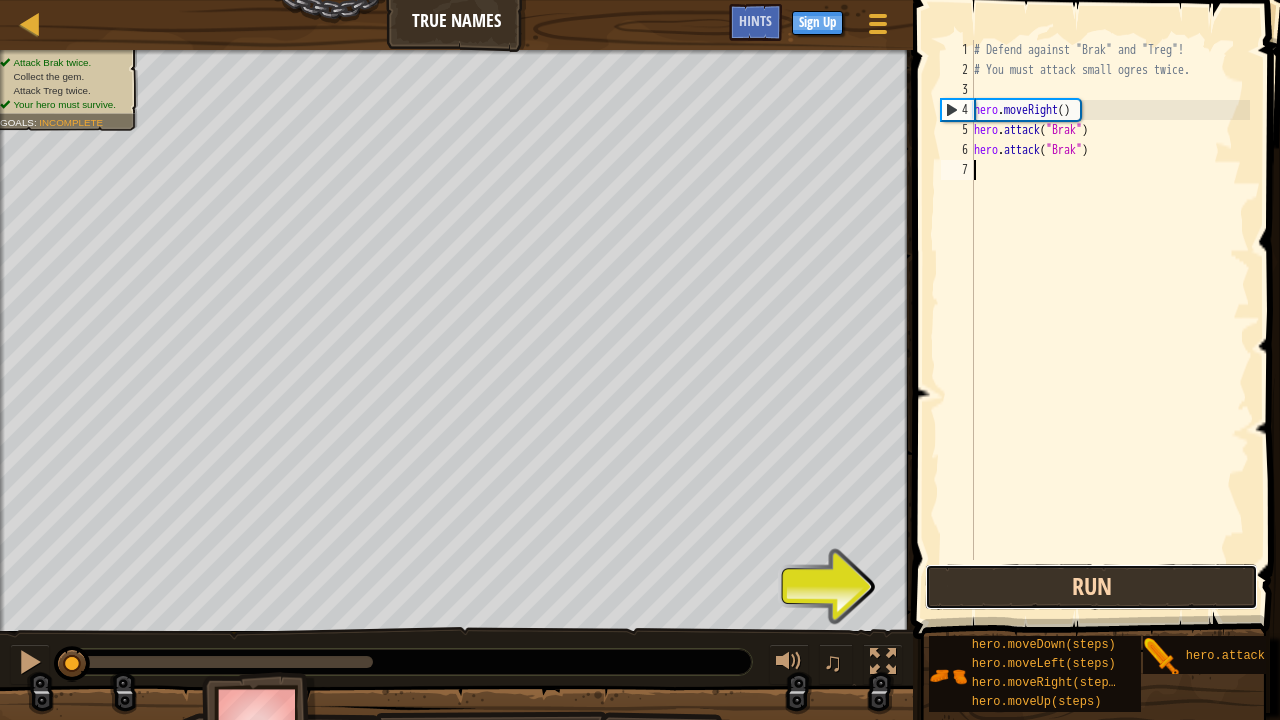 click on "Run" at bounding box center [1091, 587] 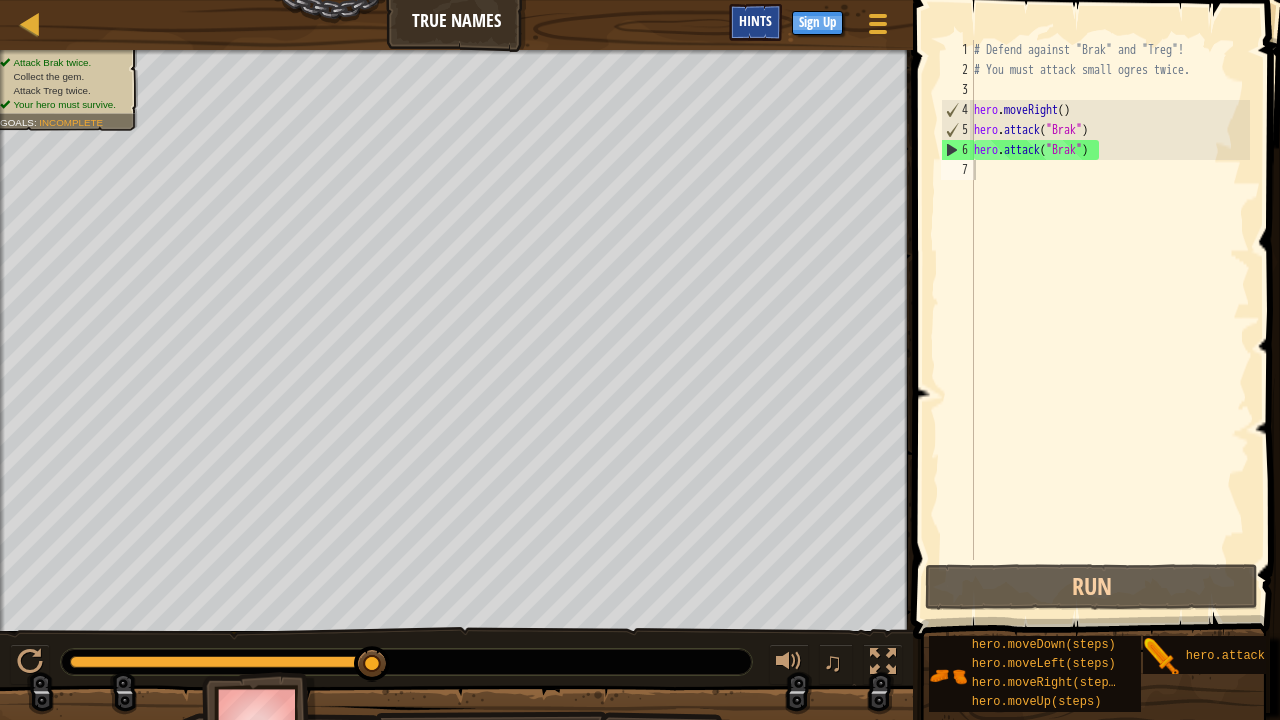 click on "Hints" at bounding box center [755, 20] 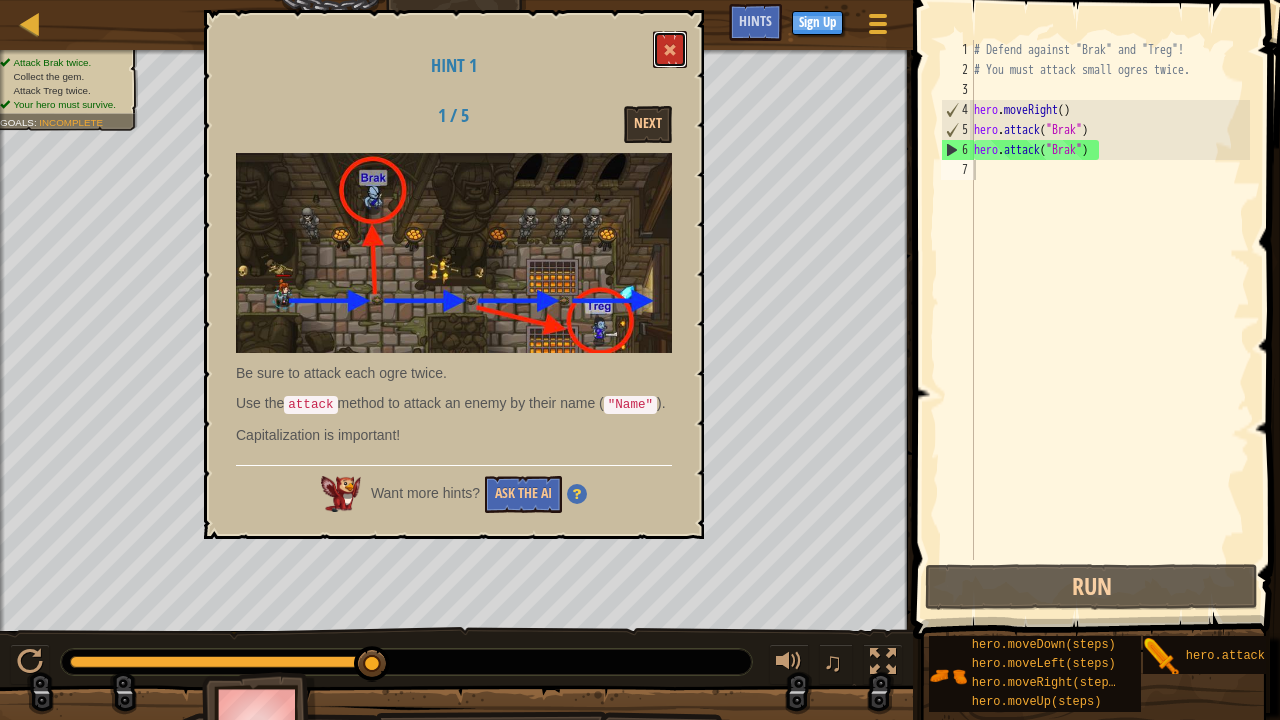 click at bounding box center [670, 49] 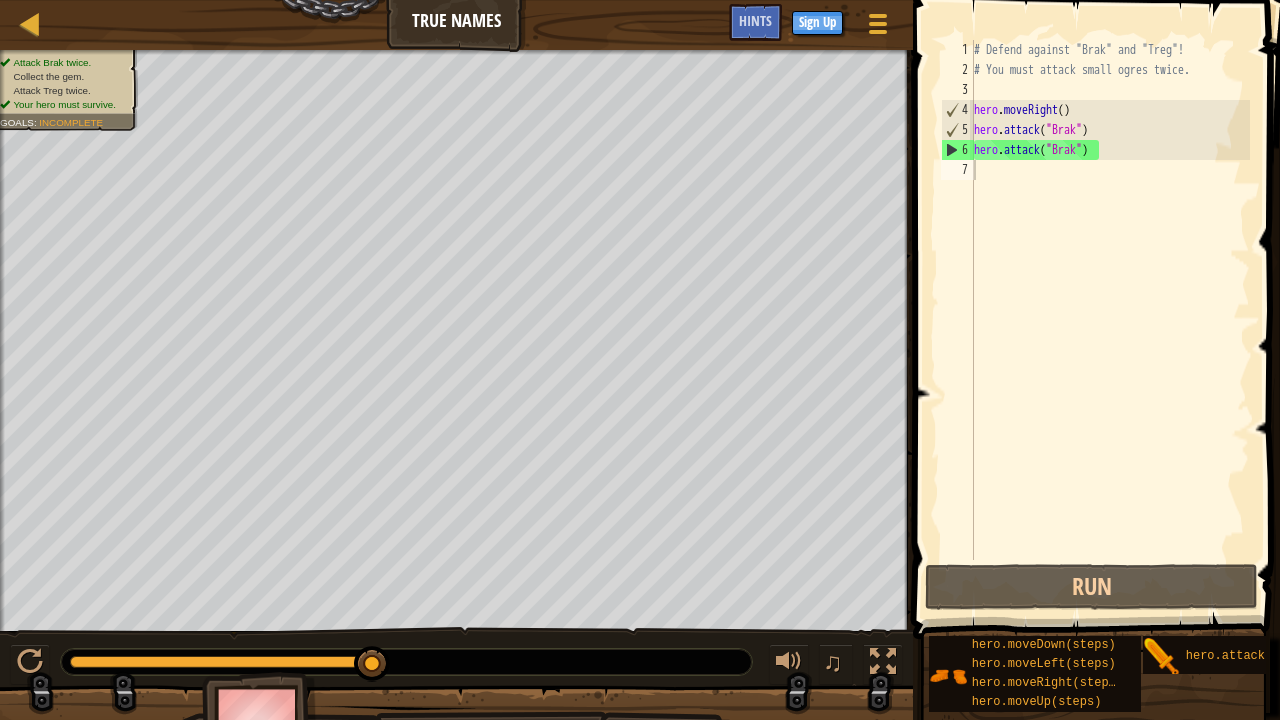click on "Map True Names Game Menu Done Sign Up Hints" at bounding box center [456, 25] 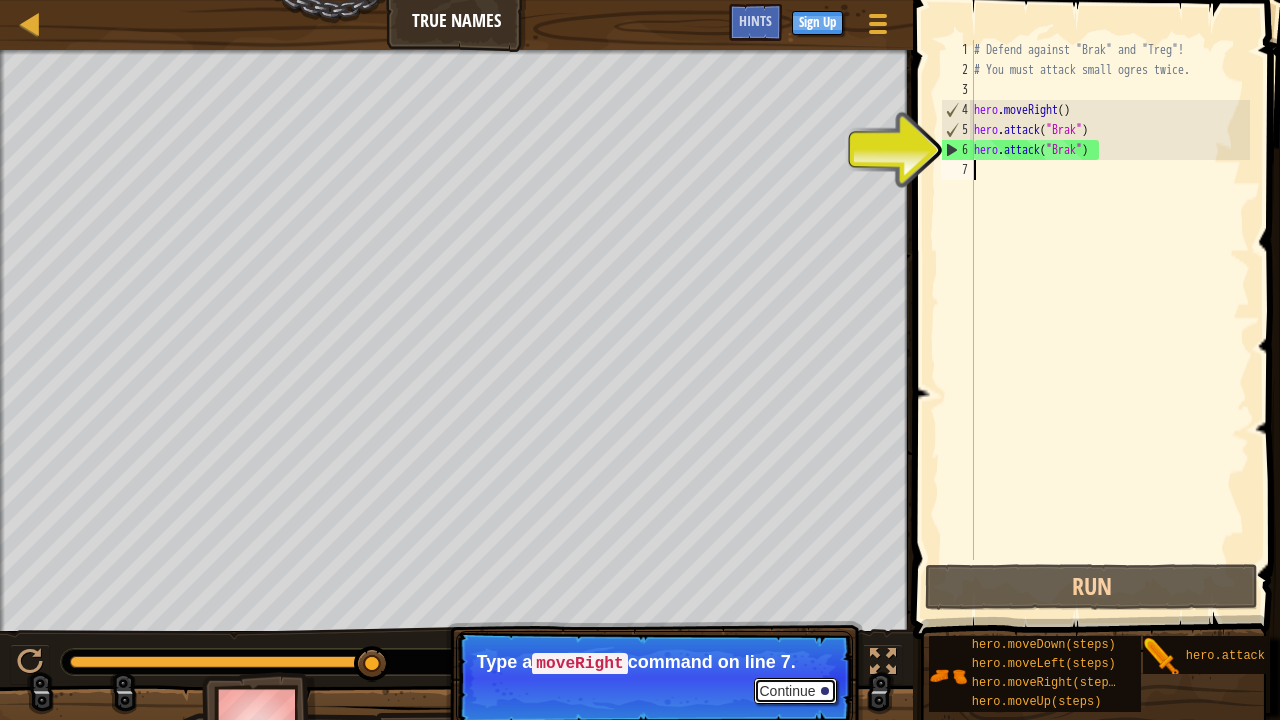 click on "Continue" at bounding box center [795, 691] 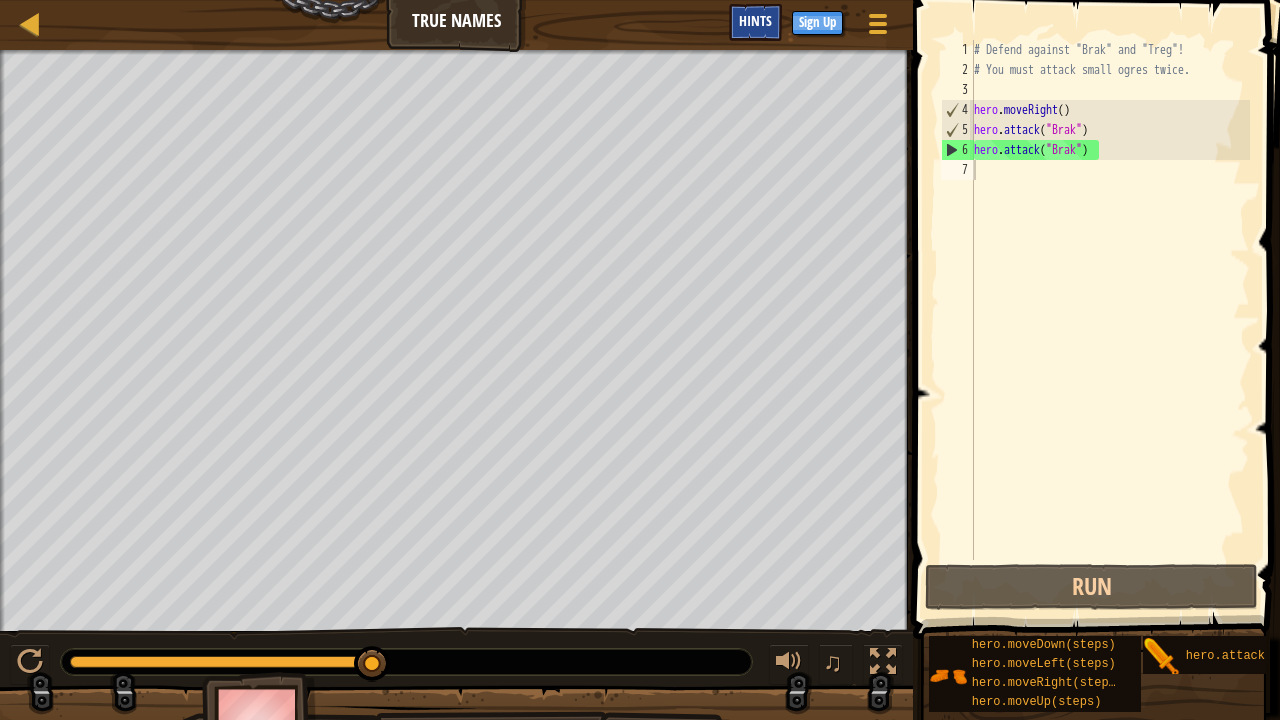 click on "Hints" at bounding box center [755, 20] 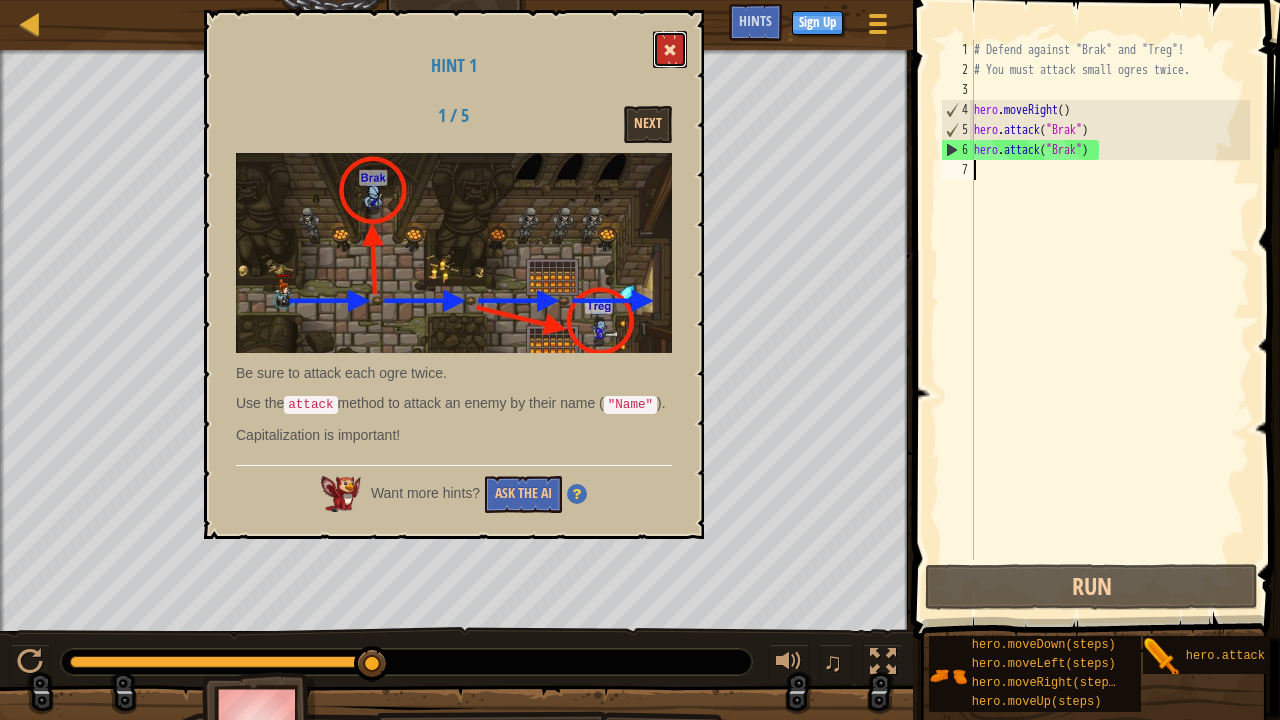 click at bounding box center [670, 49] 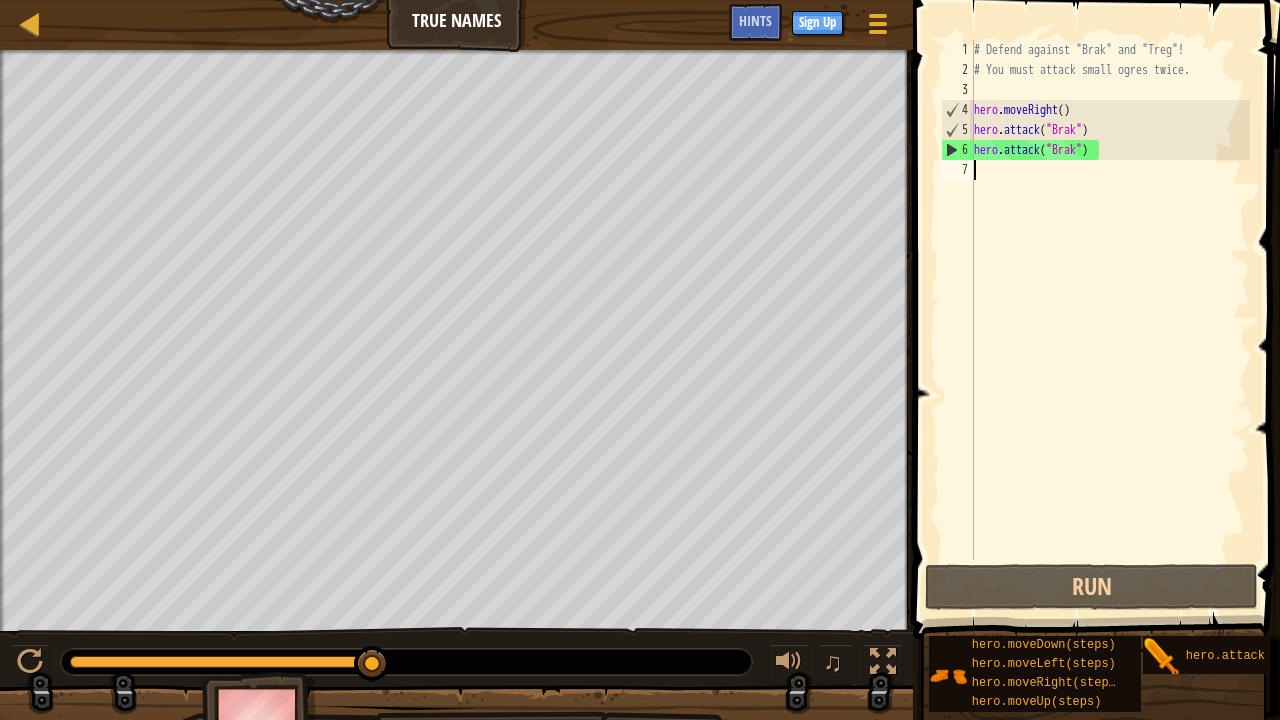click on "# Defend against "Brak" and "Treg"! # You must attack small ogres twice. hero . moveRight ( ) hero . attack ( "Brak" ) hero . attack ( "Brak" )" at bounding box center [1110, 320] 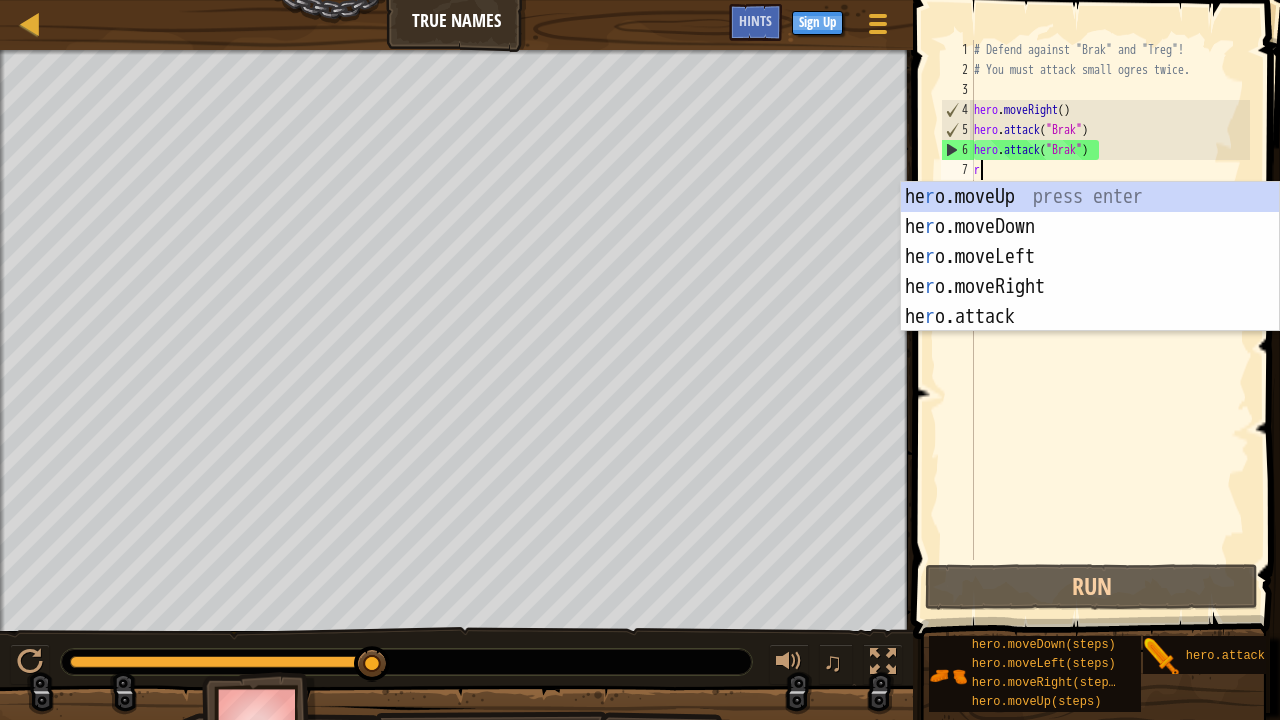 scroll, scrollTop: 9, scrollLeft: 0, axis: vertical 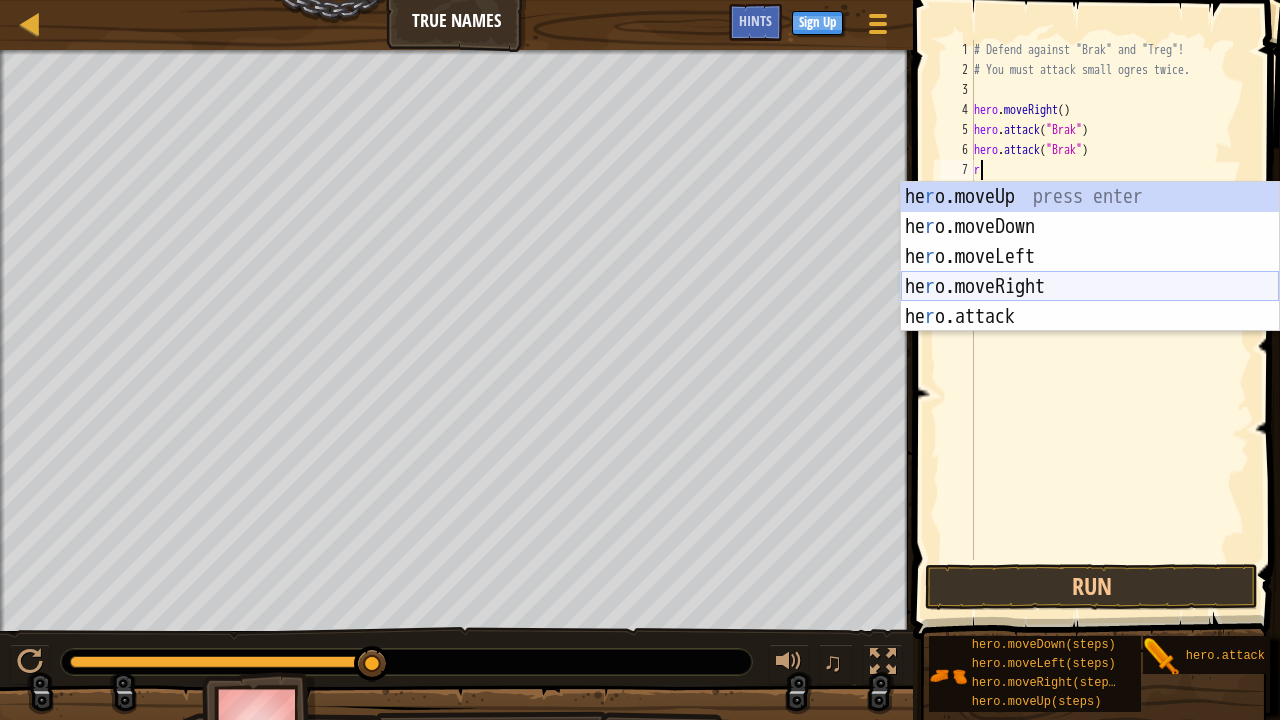 click on "he r o.moveUp press enter he r o.moveDown press enter he r o.moveLeft press enter he r o.moveRight press enter he r o.attack press enter" at bounding box center (1090, 287) 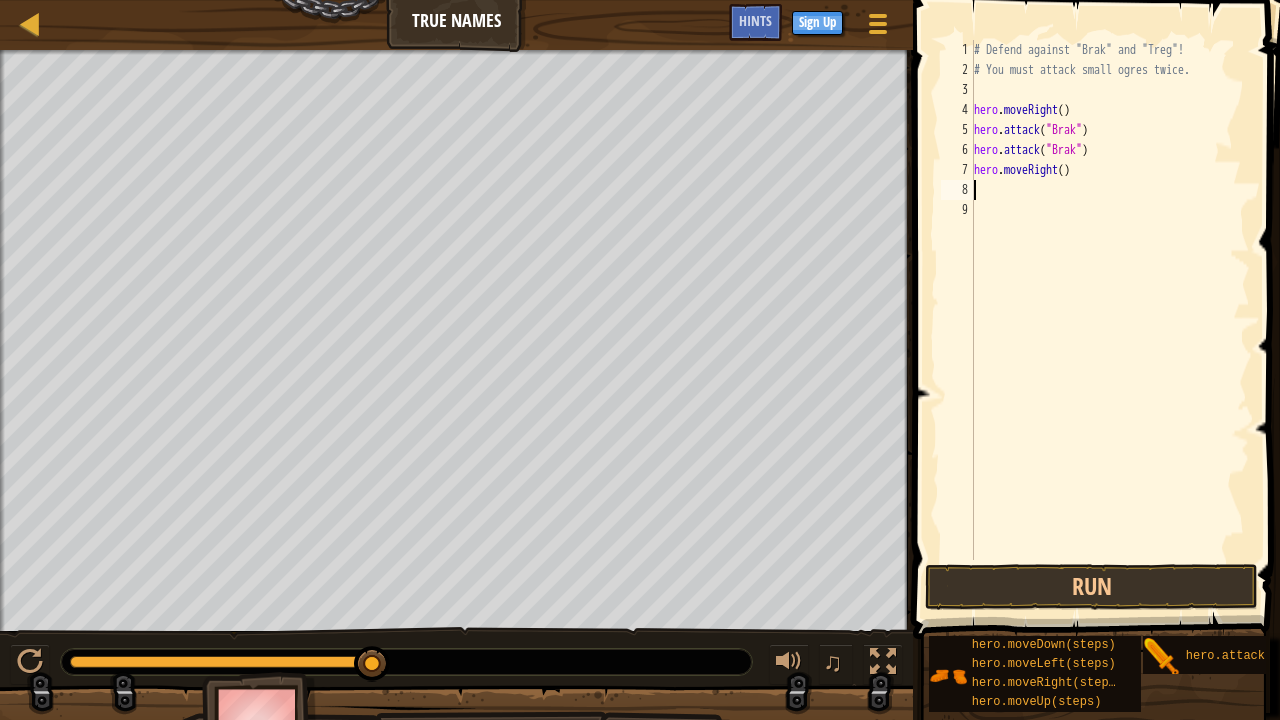 type on "r" 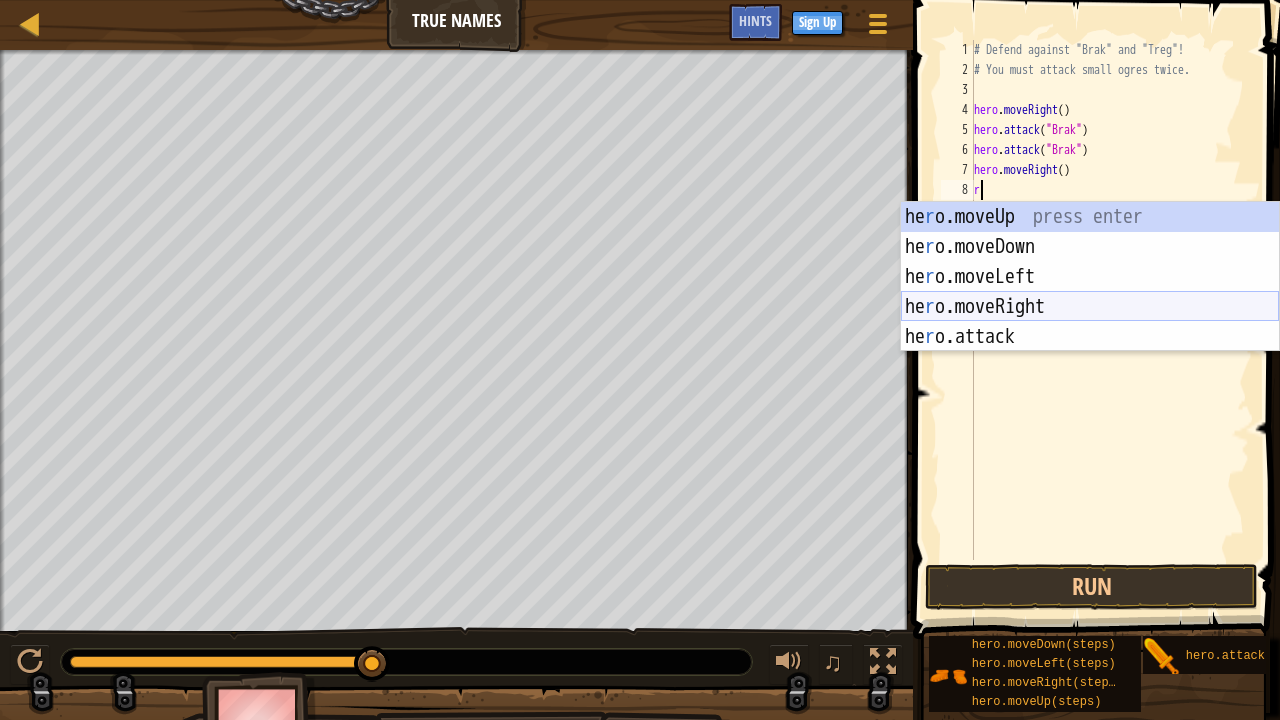 click on "he r o.moveUp press enter he r o.moveDown press enter he r o.moveLeft press enter he r o.moveRight press enter he r o.attack press enter" at bounding box center [1090, 307] 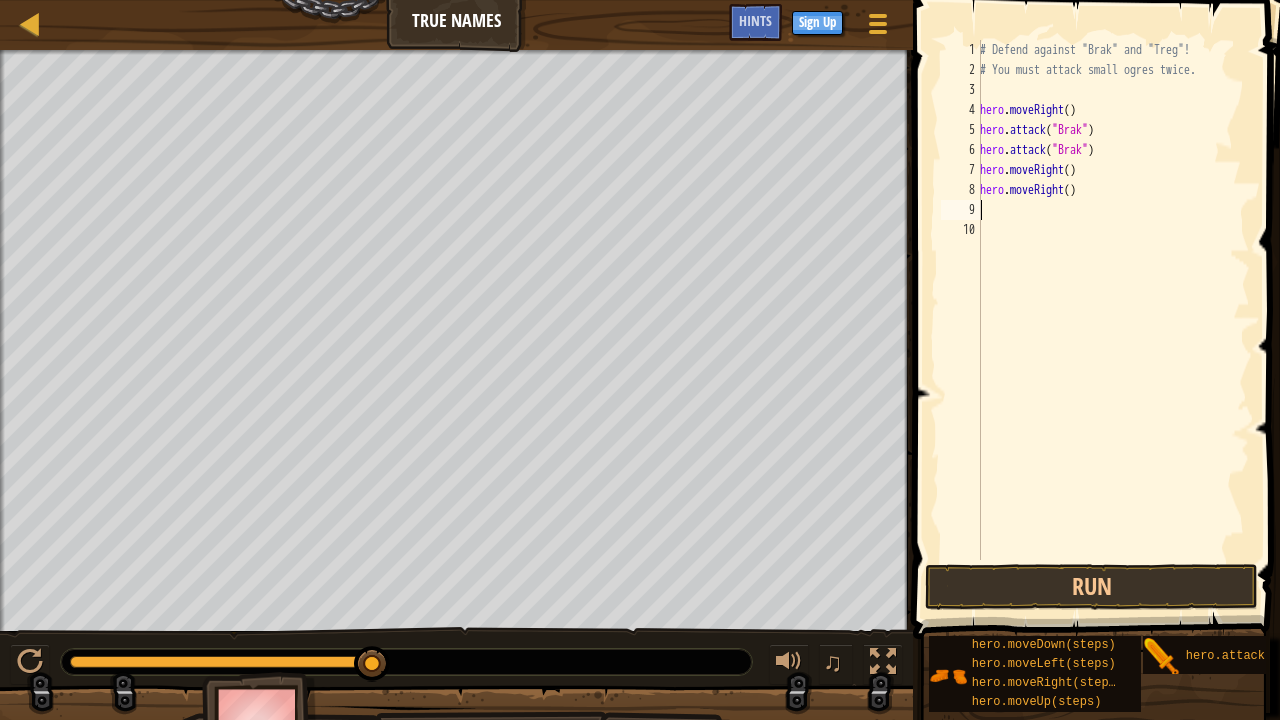 type on "r" 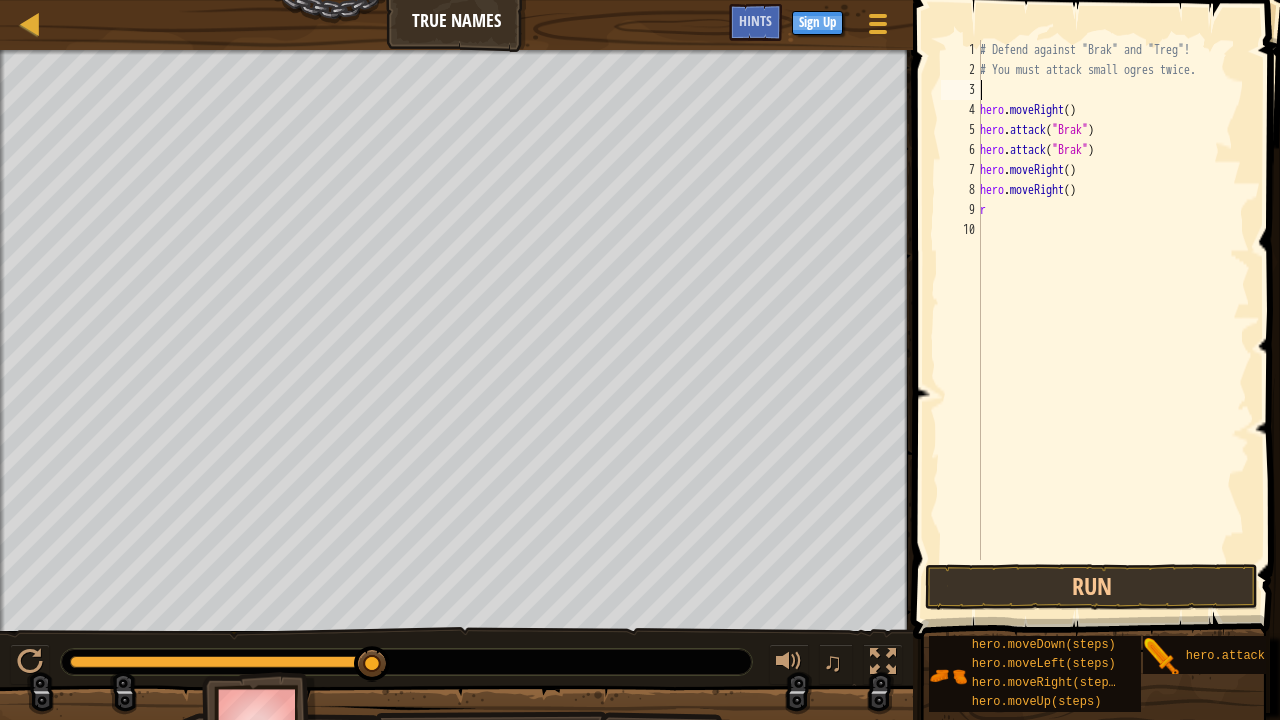 click on "# Defend against "Brak" and "Treg"! # You must attack small ogres twice. hero . moveRight ( ) hero . attack ( "Brak" ) hero . attack ( "Brak" ) hero . moveRight ( ) hero . moveRight ( ) r" at bounding box center (1113, 320) 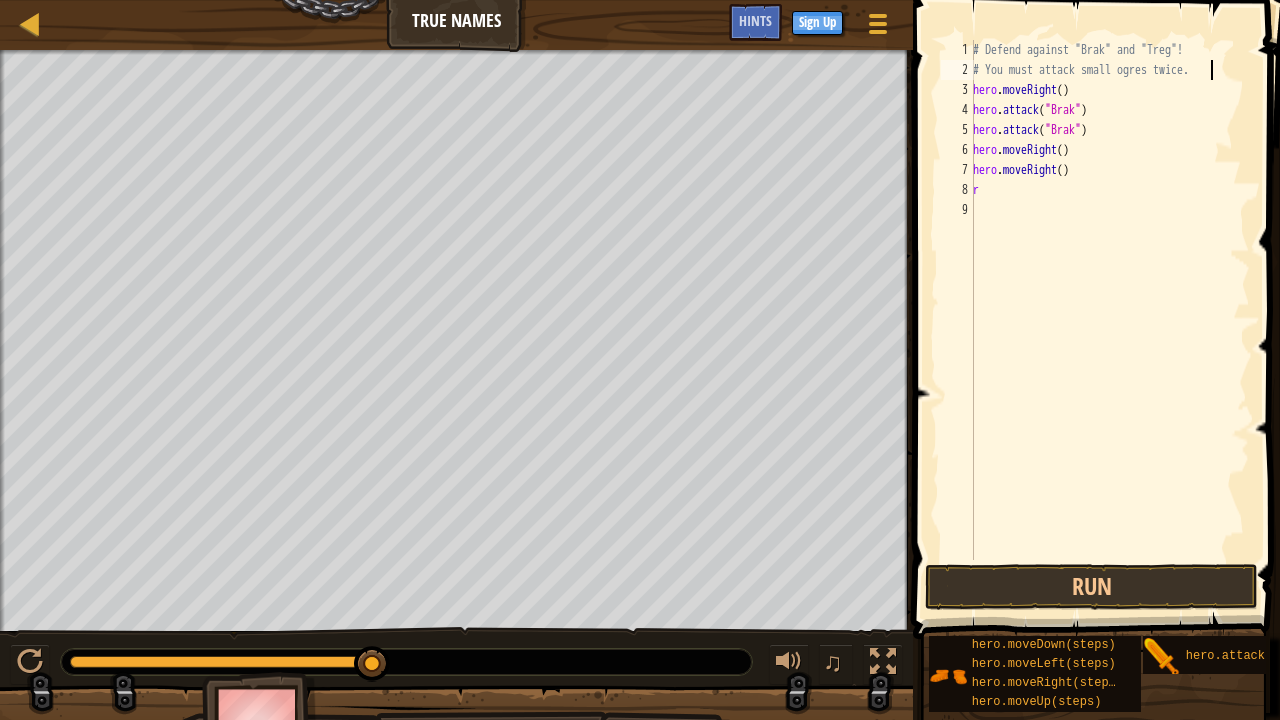 click on "# Defend against "Brak" and "Treg"! # You must attack small ogres twice. hero . moveRight ( ) hero . attack ( "Brak" ) hero . attack ( "Brak" ) hero . moveRight ( ) hero . moveRight ( ) r" at bounding box center (1109, 320) 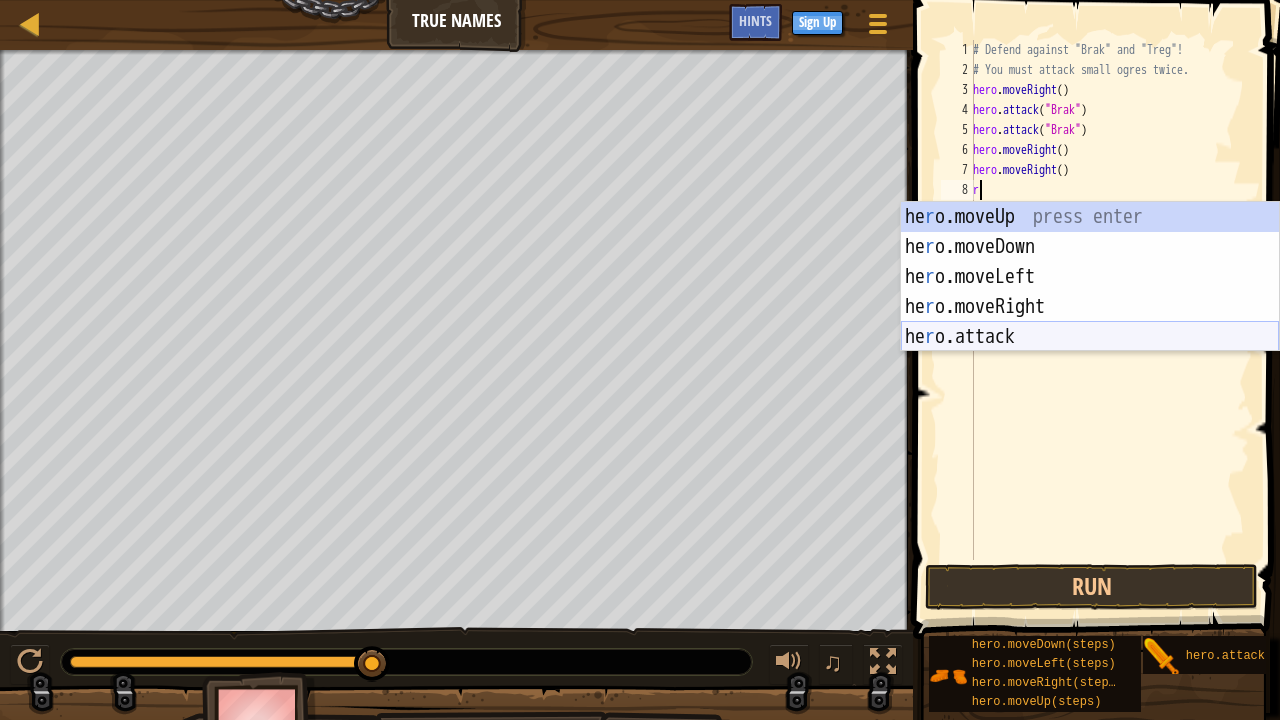 click on "he r o.moveUp press enter he r o.moveDown press enter he r o.moveLeft press enter he r o.moveRight press enter he r o.attack press enter" at bounding box center [1090, 307] 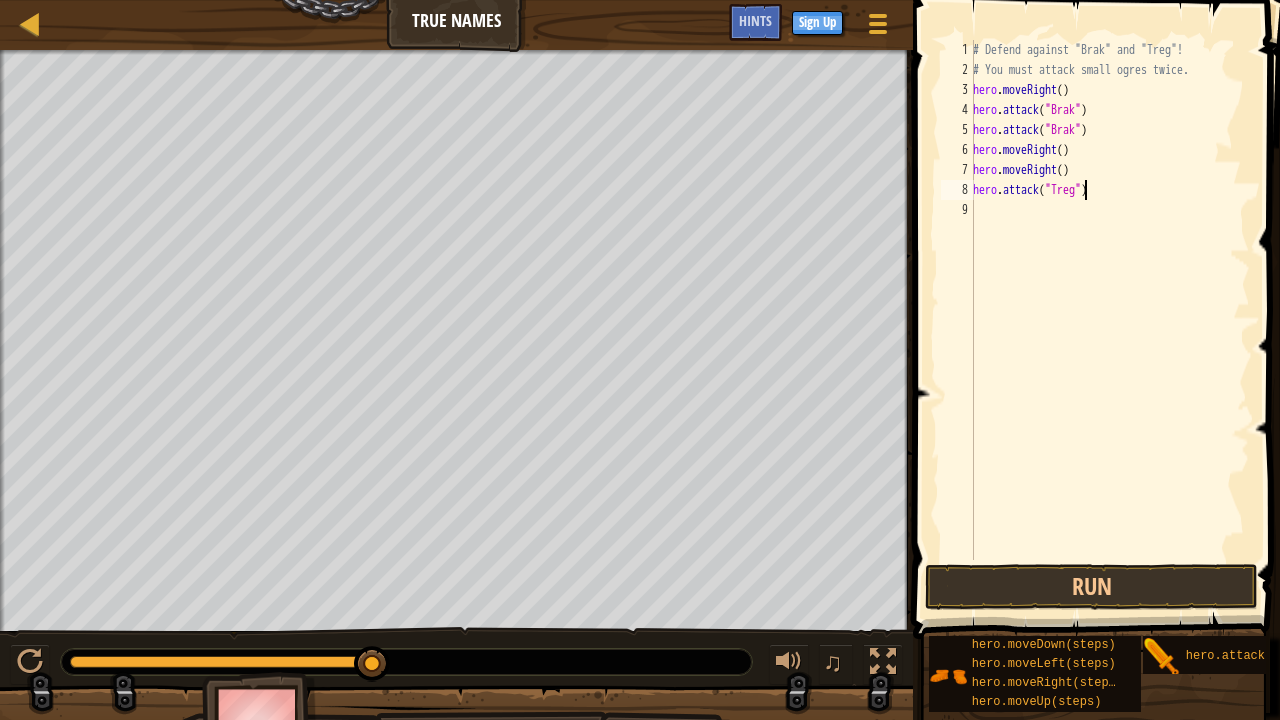 scroll, scrollTop: 9, scrollLeft: 9, axis: both 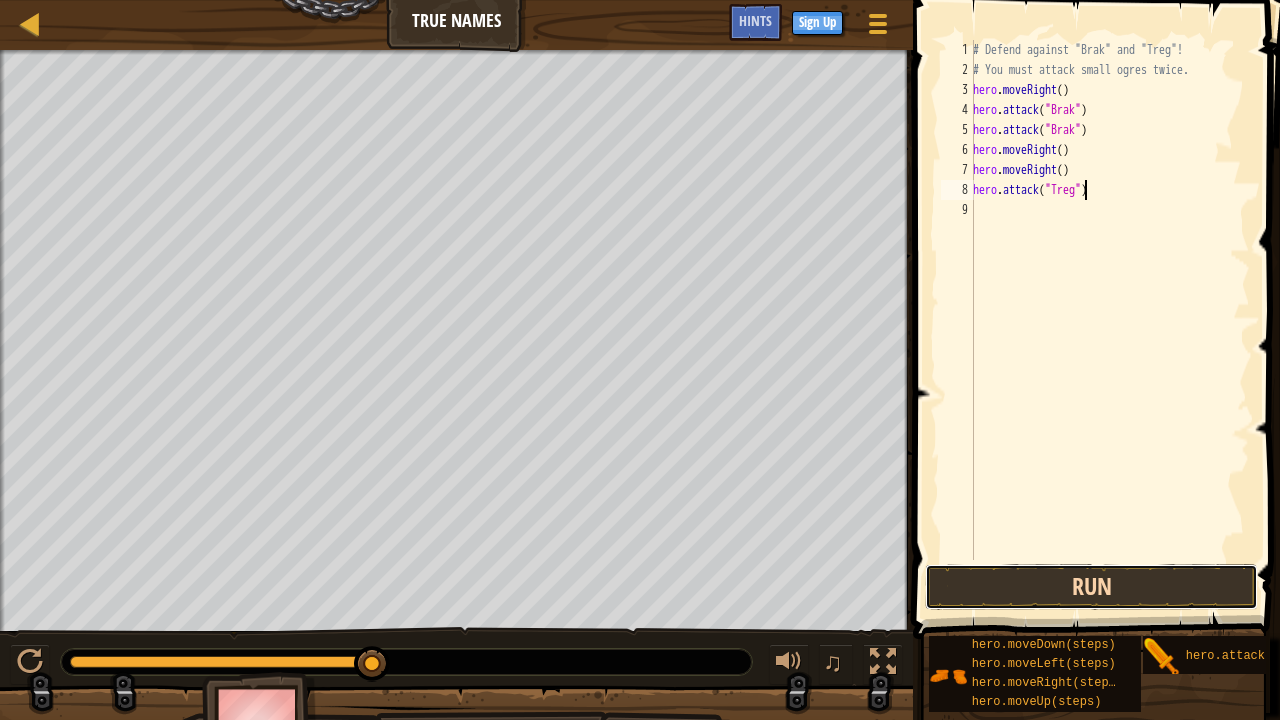 click on "Run" at bounding box center (1091, 587) 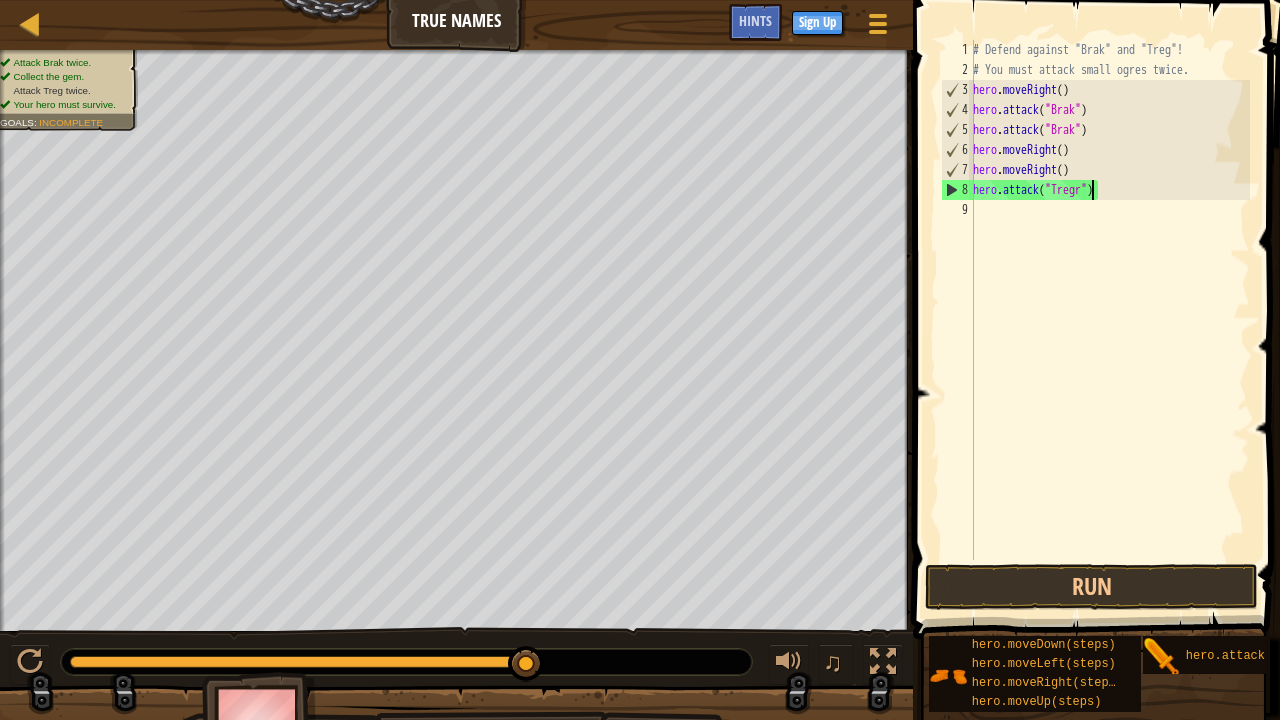 scroll, scrollTop: 9, scrollLeft: 10, axis: both 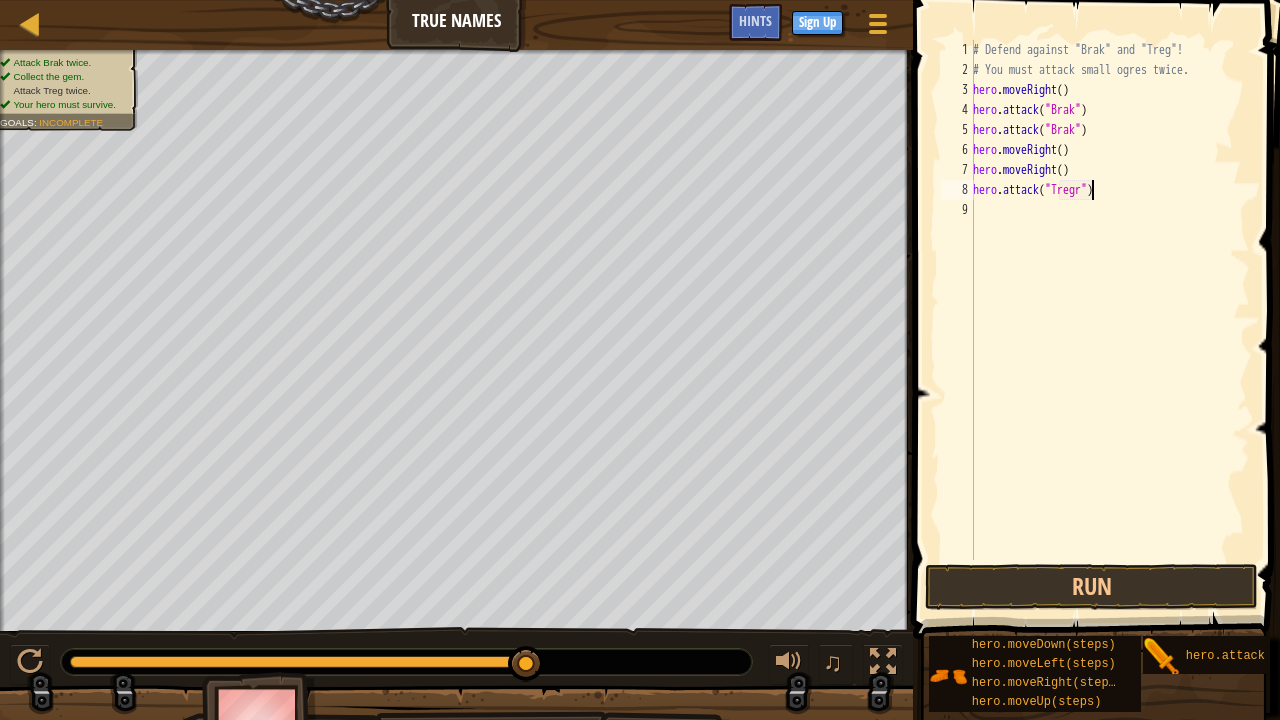 type on "hero.attack("Treg")" 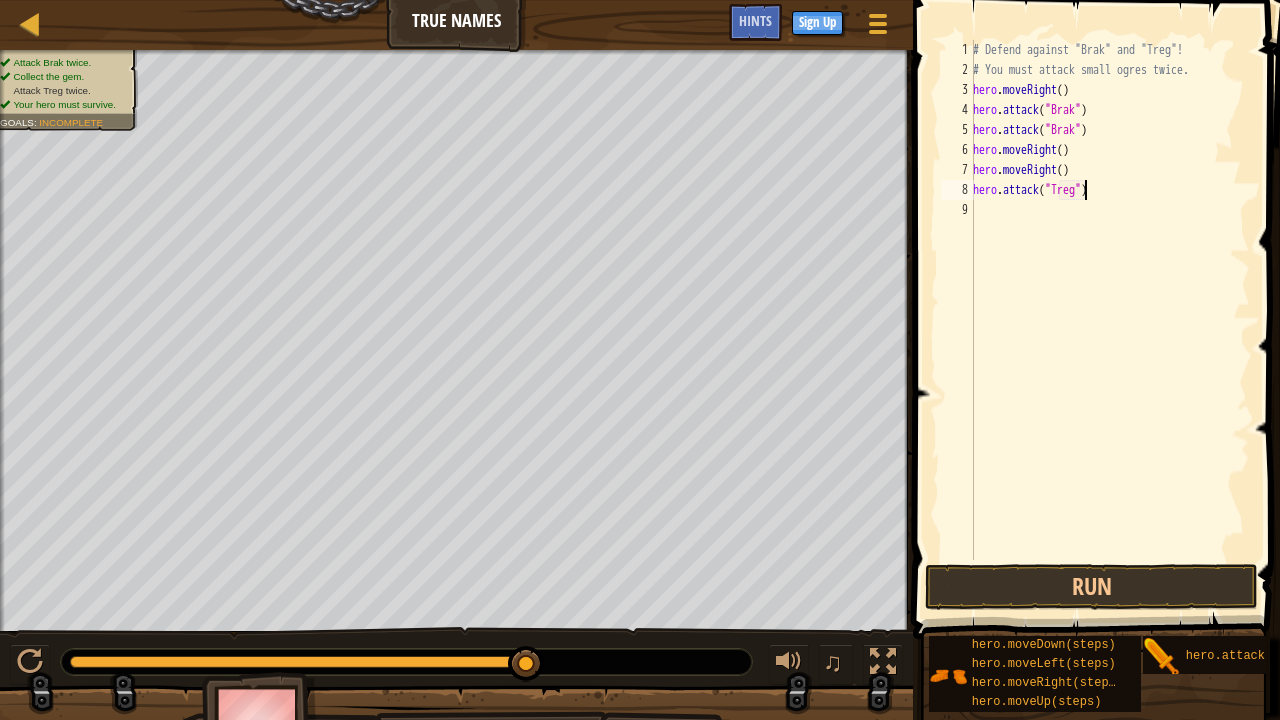 scroll, scrollTop: 9, scrollLeft: 9, axis: both 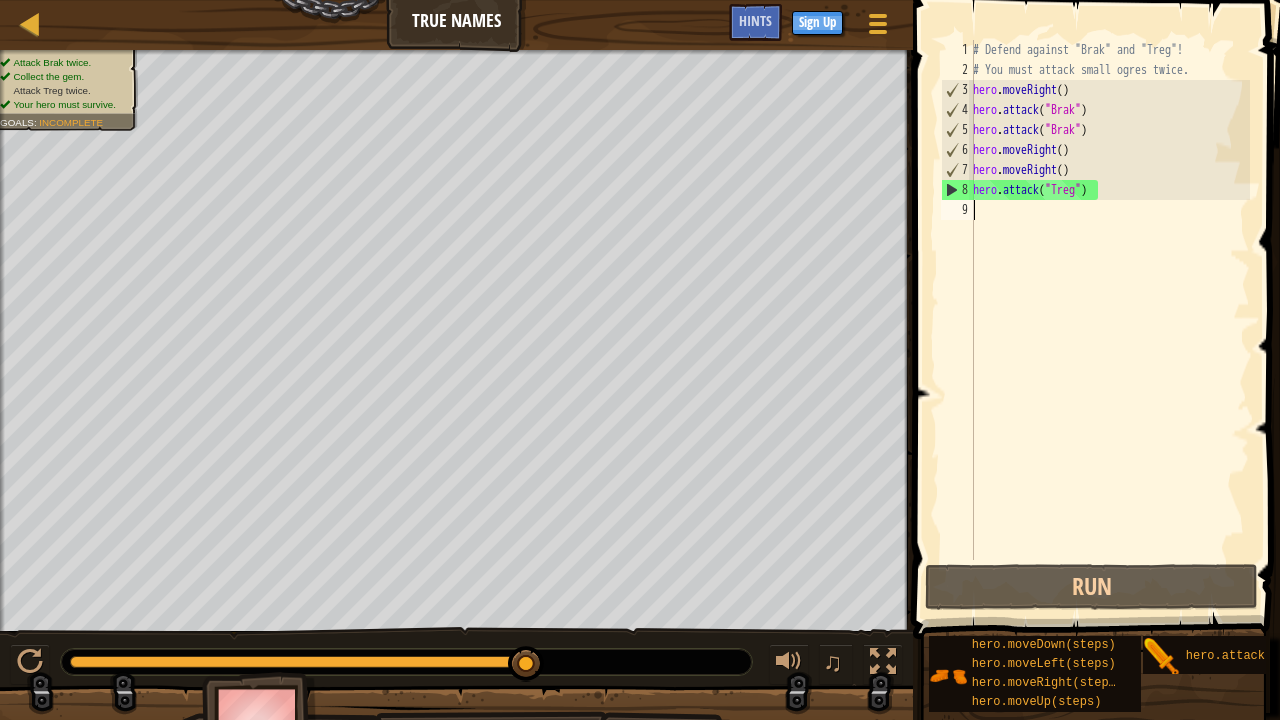 click on "# Defend against "Brak" and "Treg"! # You must attack small ogres twice. hero . moveRight ( ) hero . attack ( "Brak" ) hero . attack ( "Brak" ) hero . moveRight ( ) hero . moveRight ( ) hero . attack ( "Treg" )" at bounding box center (1109, 320) 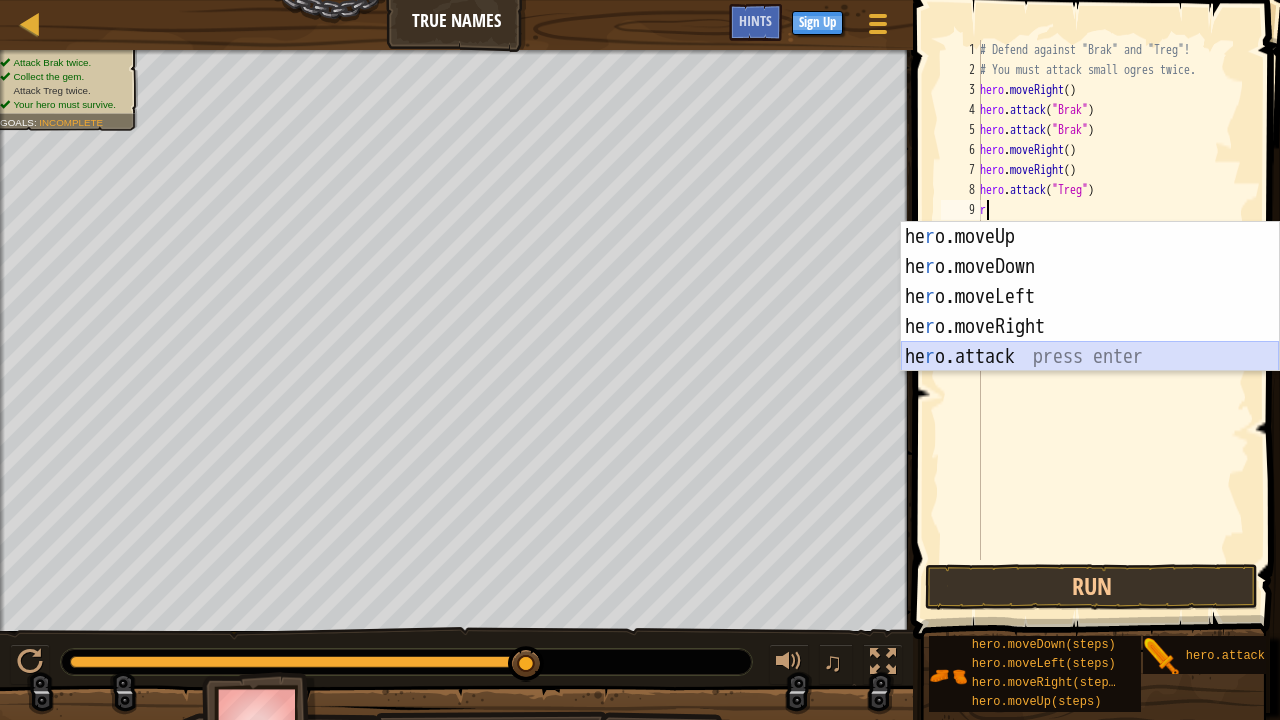 click on "he r o.moveUp press enter he r o.moveDown press enter he r o.moveLeft press enter he r o.moveRight press enter he r o.attack press enter" at bounding box center (1090, 327) 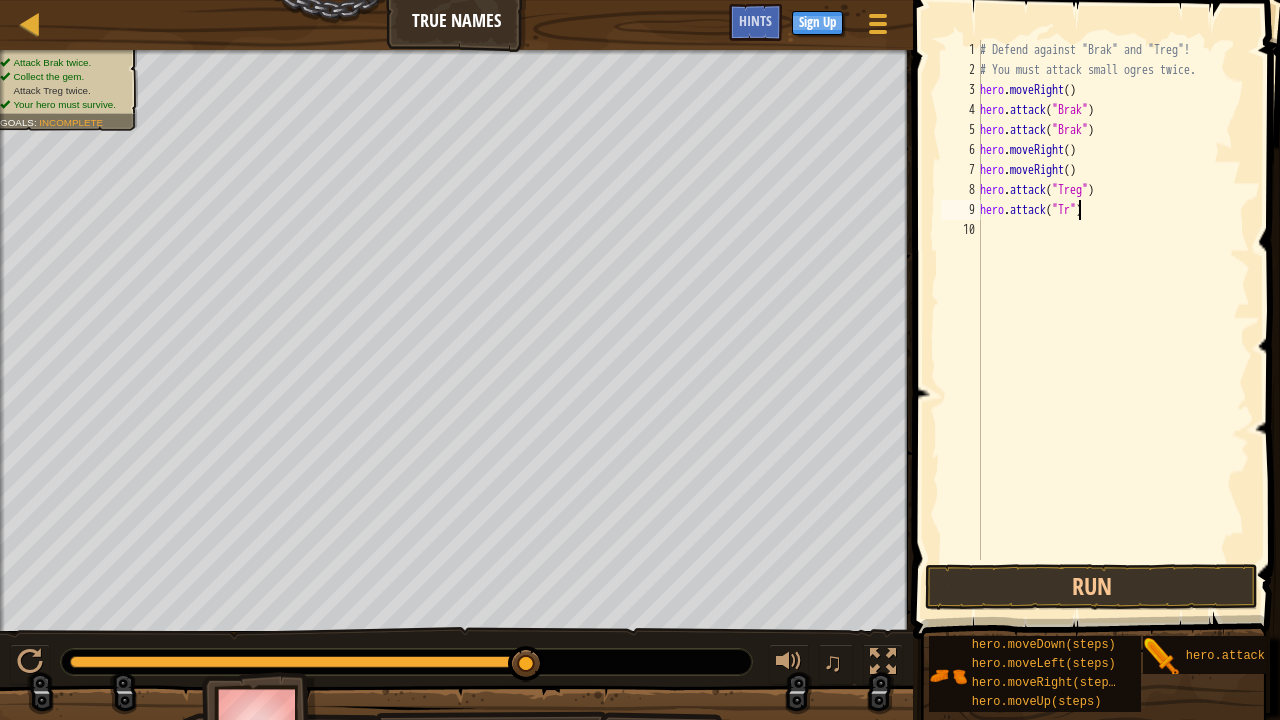scroll, scrollTop: 9, scrollLeft: 8, axis: both 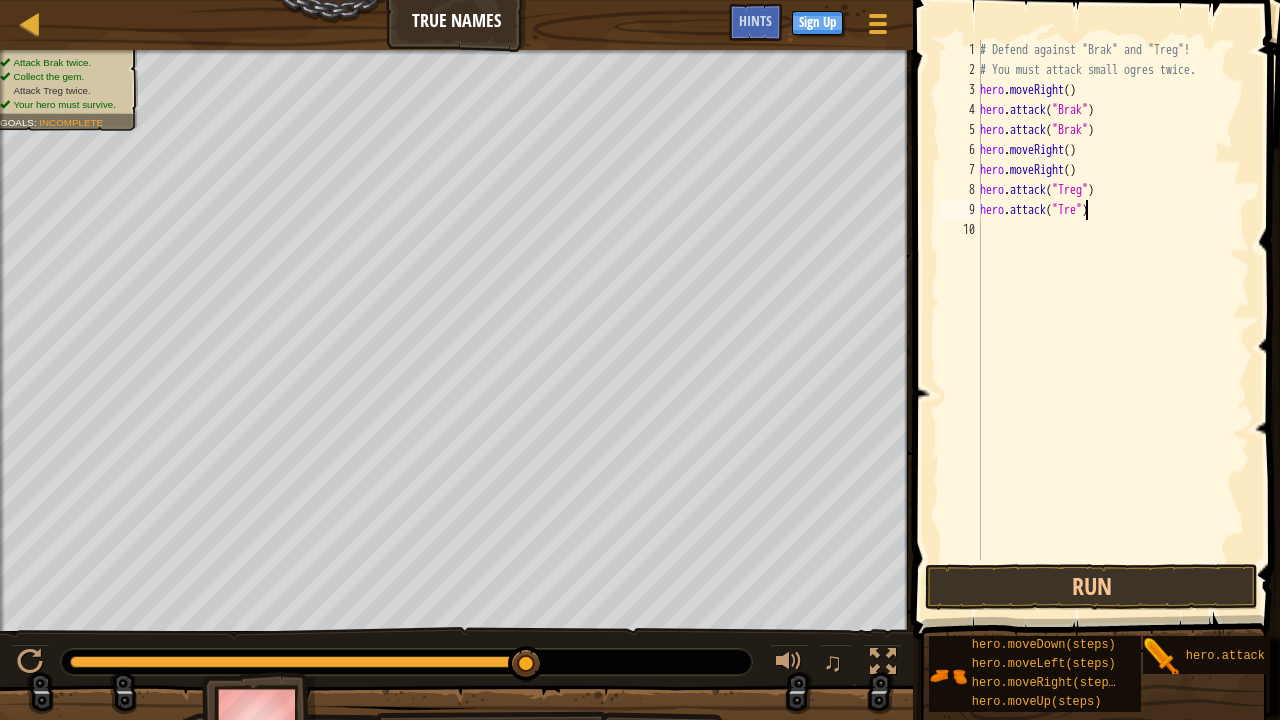 type on "hero.attack("Treg")" 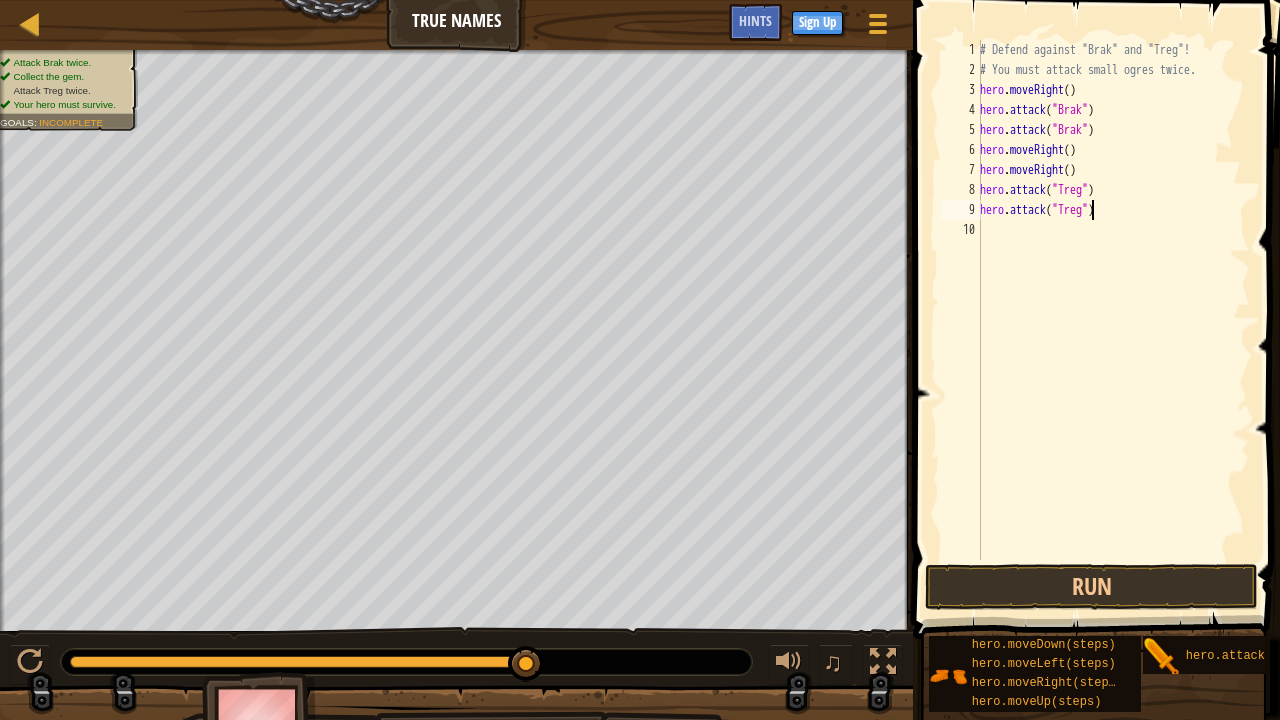 scroll, scrollTop: 9, scrollLeft: 9, axis: both 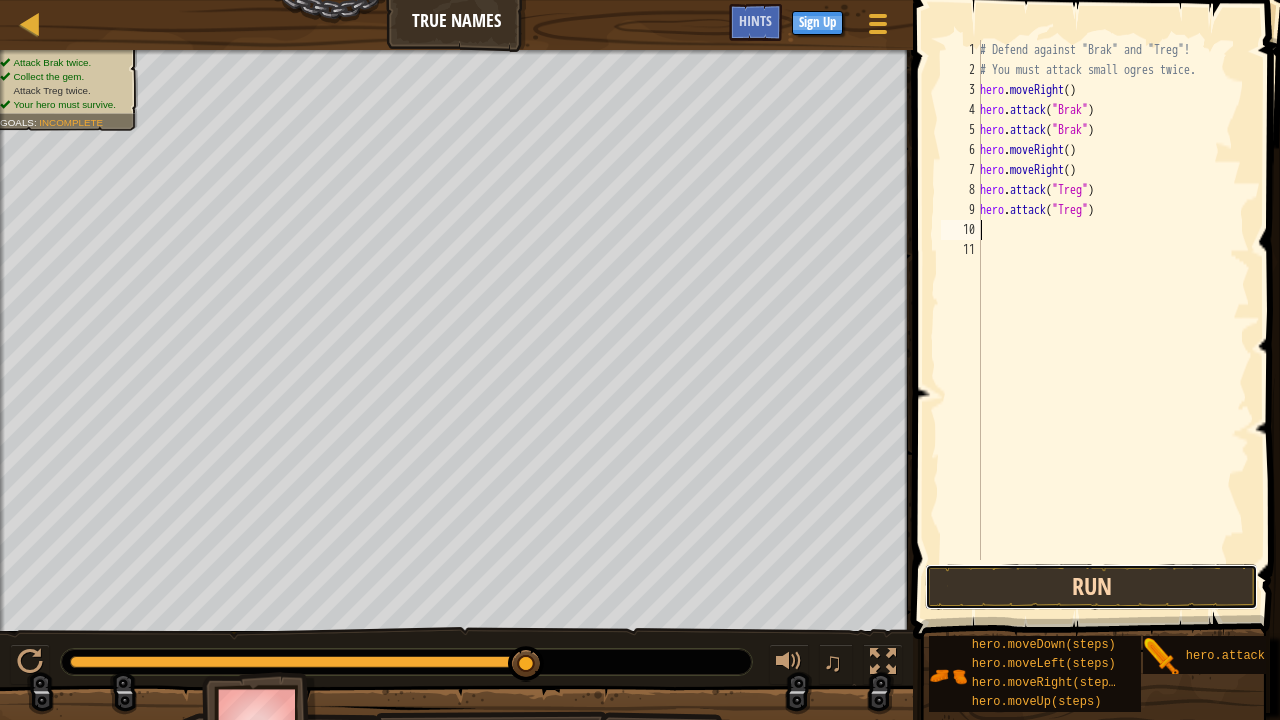 click on "Run" at bounding box center (1091, 587) 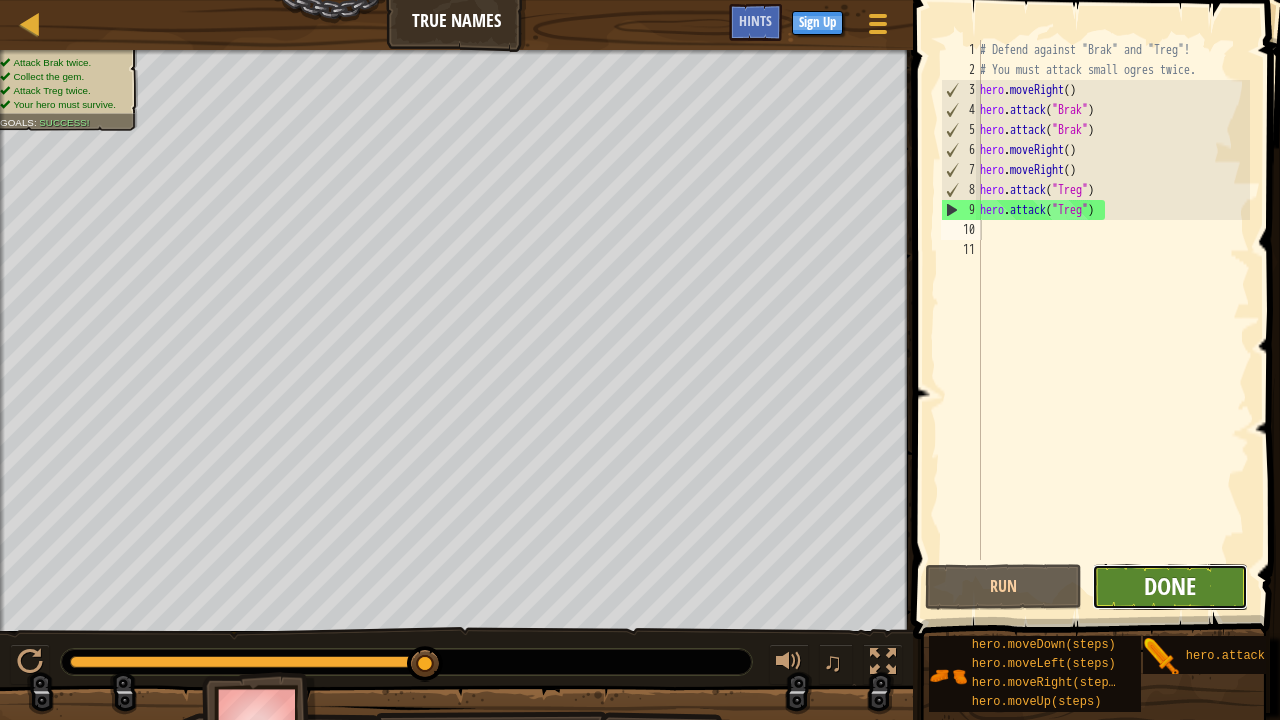 click on "Done" at bounding box center (1170, 586) 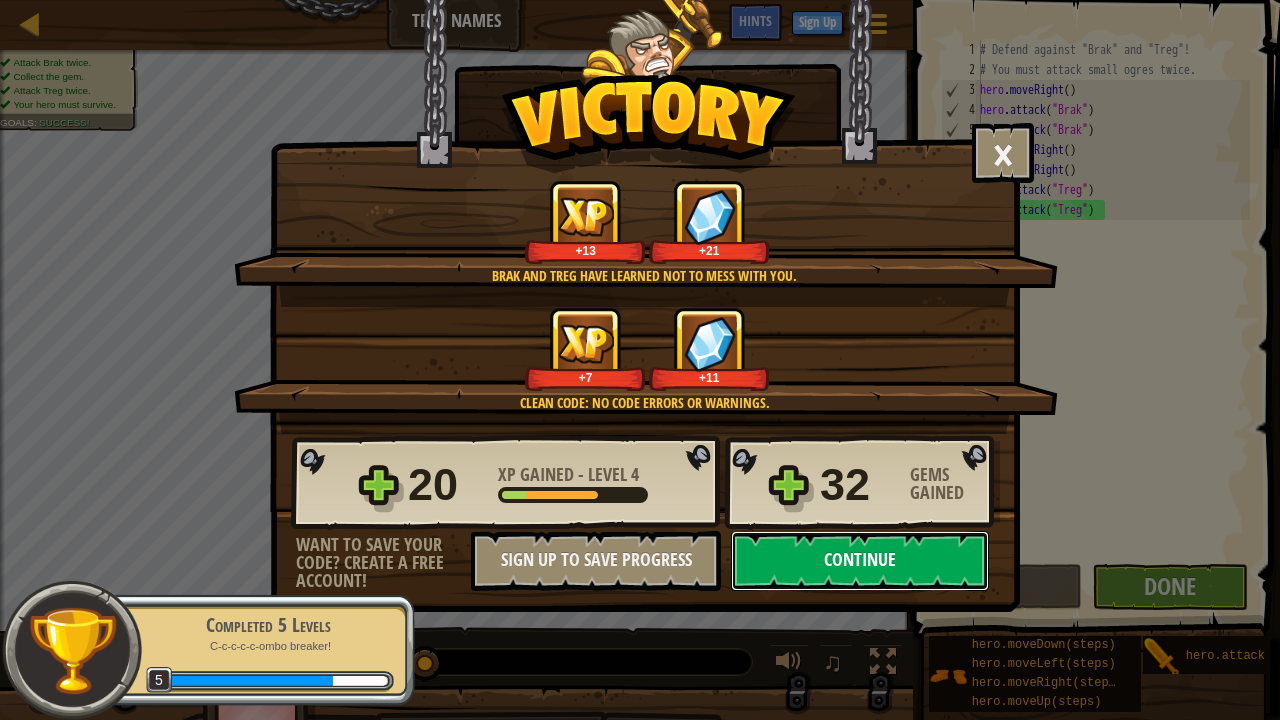 click on "Continue" at bounding box center (860, 561) 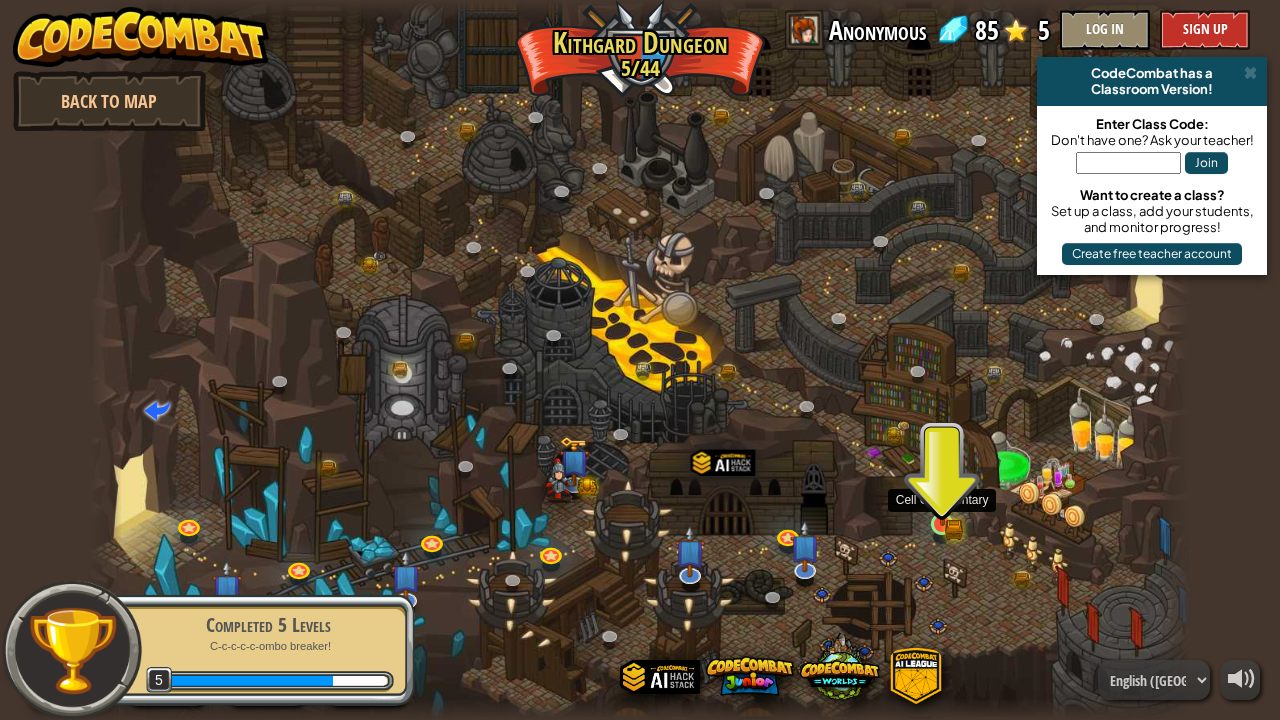 click at bounding box center (942, 497) 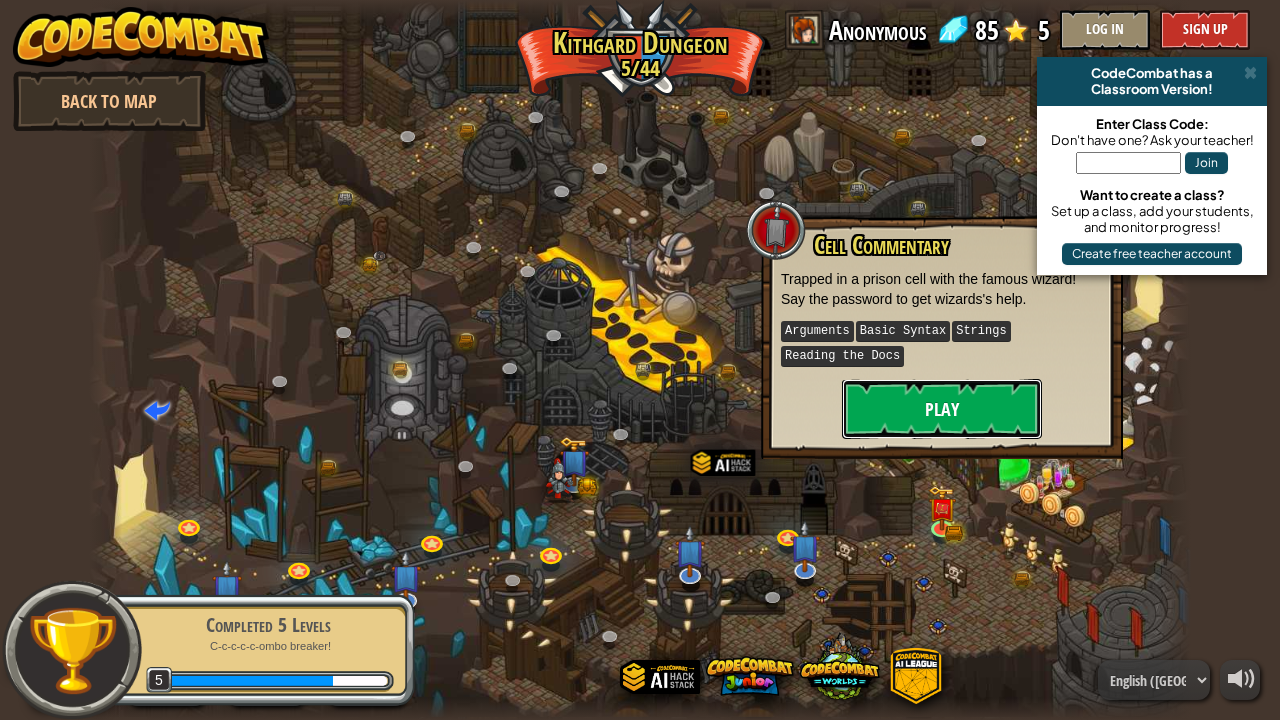 click on "Play" at bounding box center [942, 409] 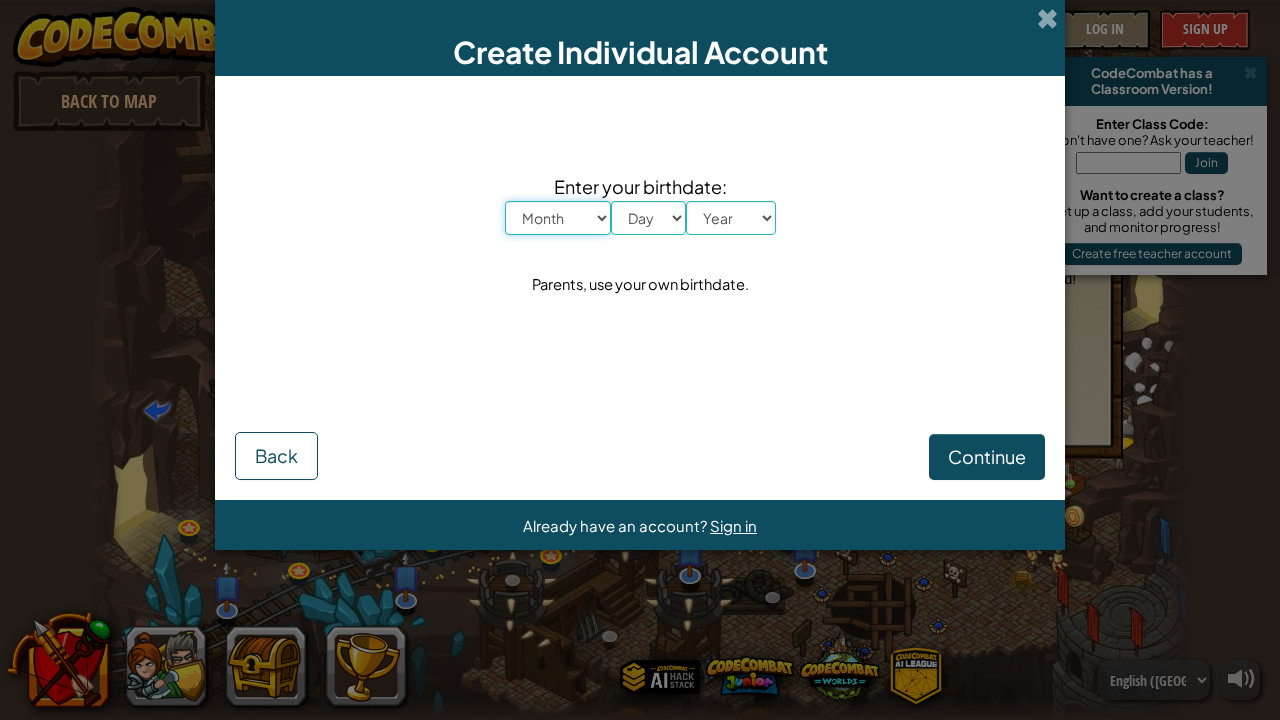 click on "Month January February March April May June July August September October November December" at bounding box center [558, 218] 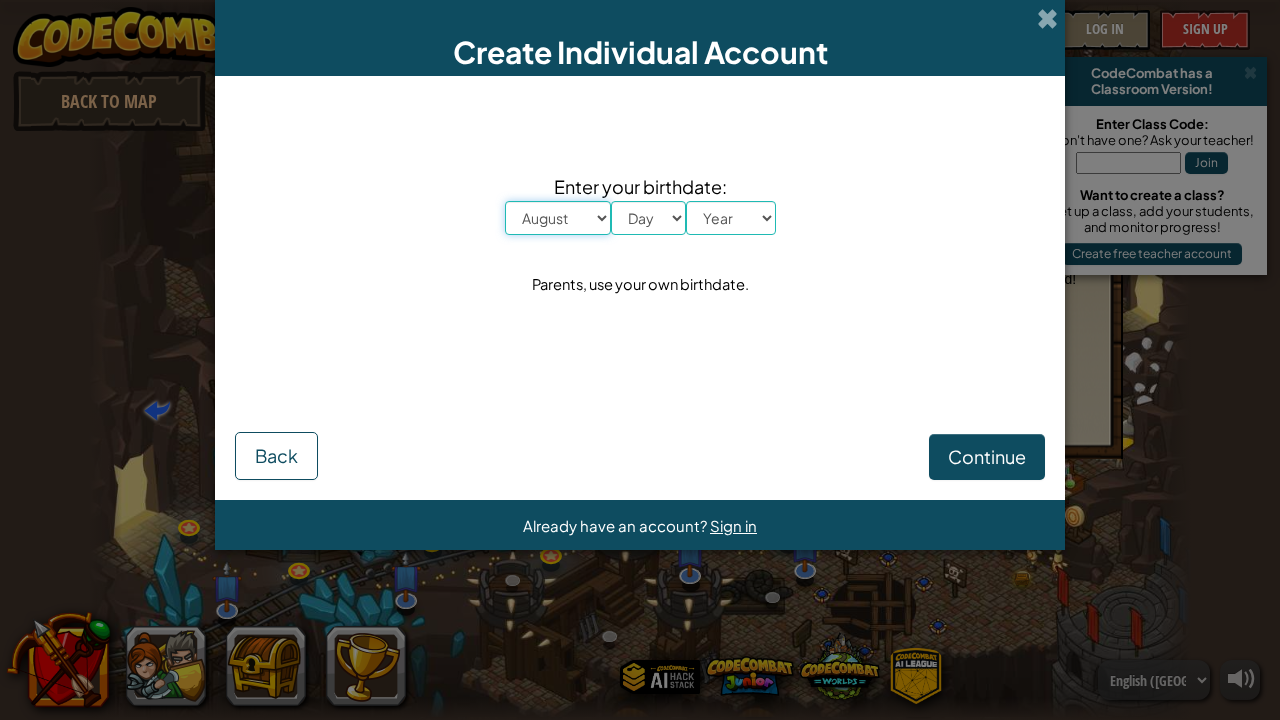 click on "Month January February March April May June July August September October November December" at bounding box center [558, 218] 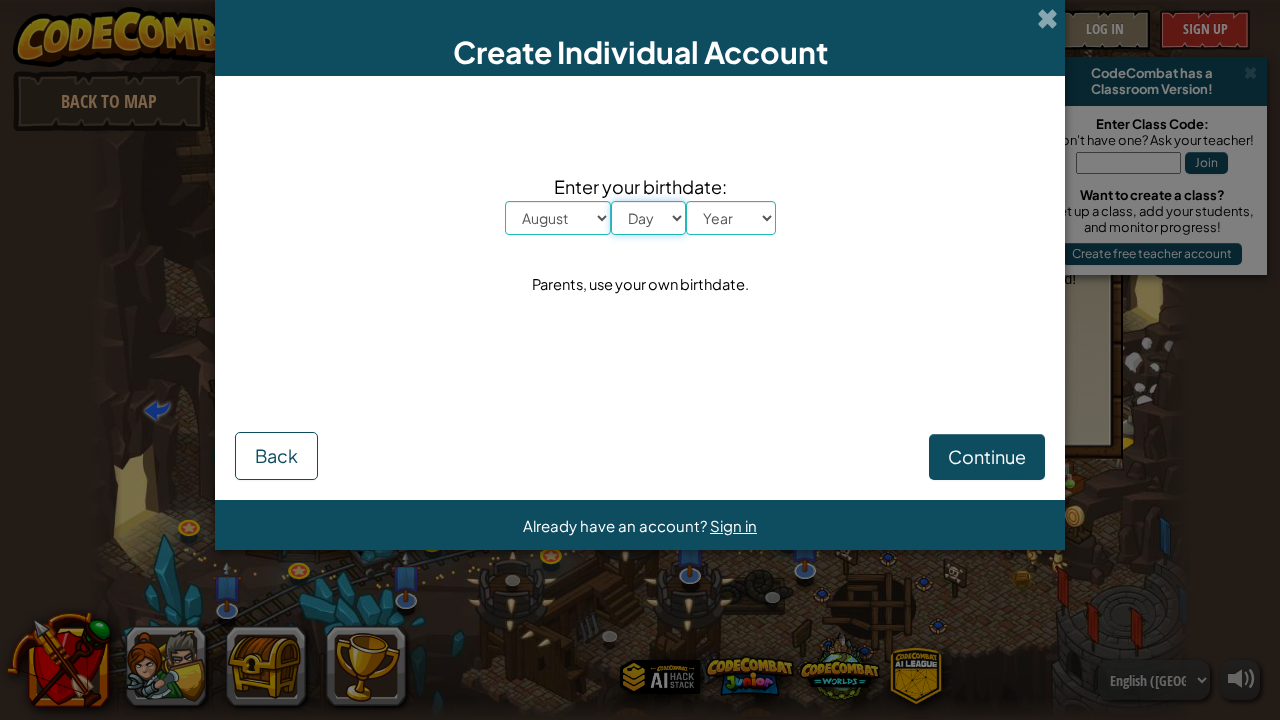 click on "Day 1 2 3 4 5 6 7 8 9 10 11 12 13 14 15 16 17 18 19 20 21 22 23 24 25 26 27 28 29 30 31" at bounding box center (648, 218) 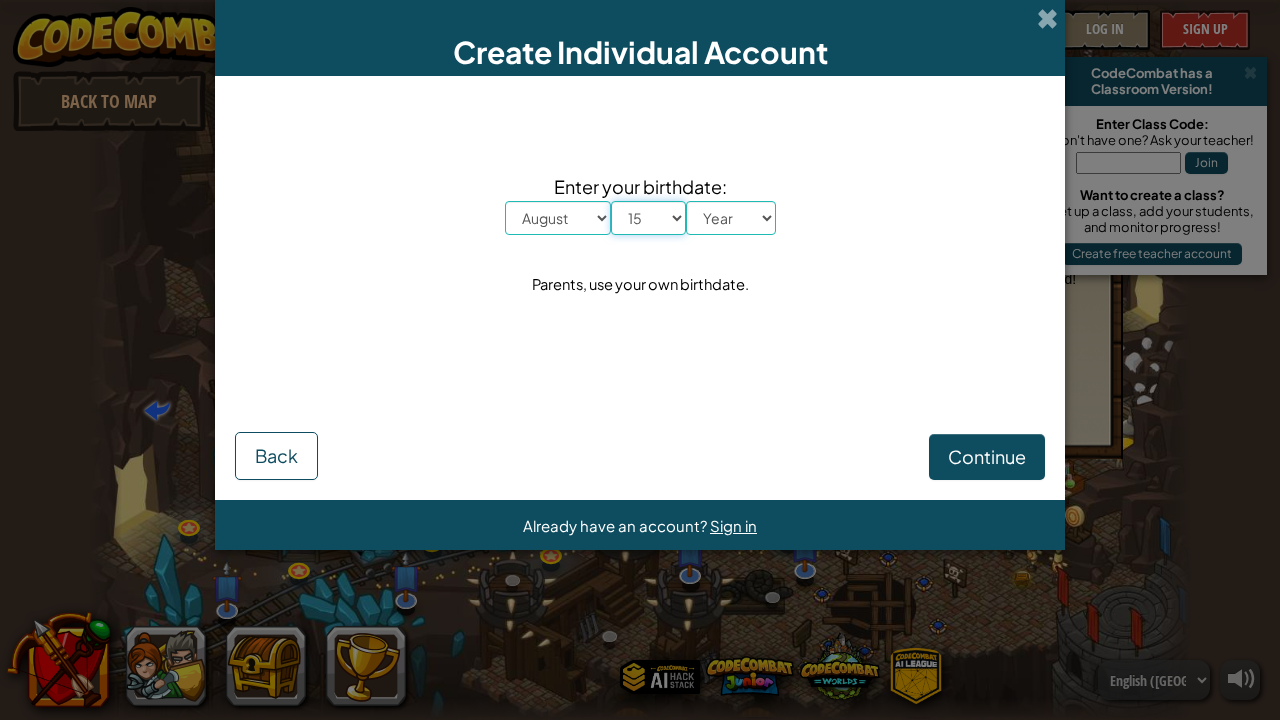 click on "Day 1 2 3 4 5 6 7 8 9 10 11 12 13 14 15 16 17 18 19 20 21 22 23 24 25 26 27 28 29 30 31" at bounding box center [648, 218] 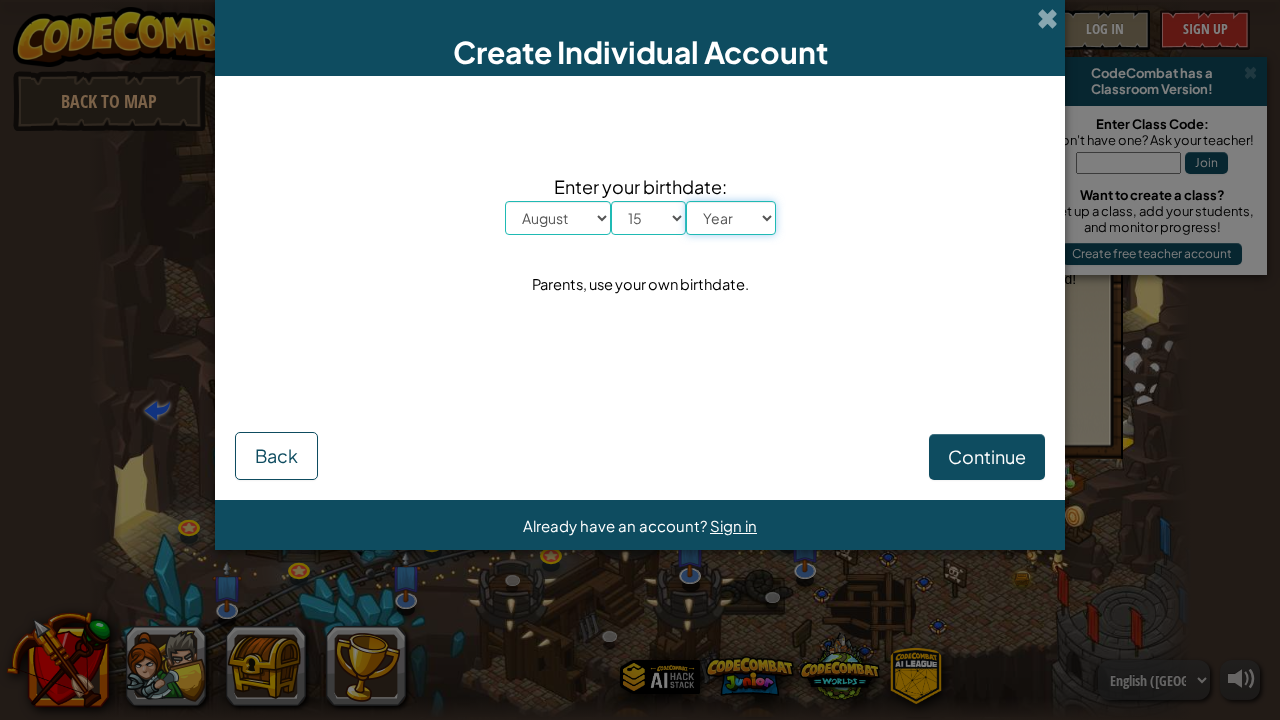 click on "Year 2025 2024 2023 2022 2021 2020 2019 2018 2017 2016 2015 2014 2013 2012 2011 2010 2009 2008 2007 2006 2005 2004 2003 2002 2001 2000 1999 1998 1997 1996 1995 1994 1993 1992 1991 1990 1989 1988 1987 1986 1985 1984 1983 1982 1981 1980 1979 1978 1977 1976 1975 1974 1973 1972 1971 1970 1969 1968 1967 1966 1965 1964 1963 1962 1961 1960 1959 1958 1957 1956 1955 1954 1953 1952 1951 1950 1949 1948 1947 1946 1945 1944 1943 1942 1941 1940 1939 1938 1937 1936 1935 1934 1933 1932 1931 1930 1929 1928 1927 1926" at bounding box center (731, 218) 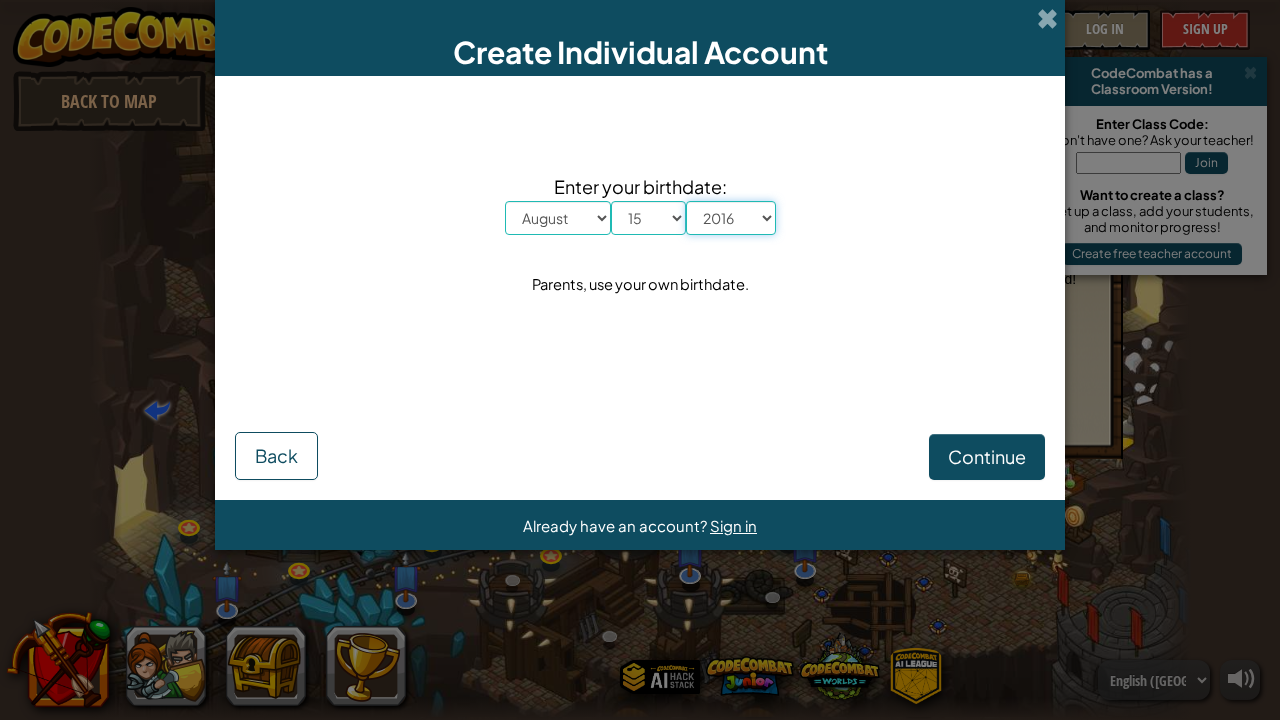 click on "Year 2025 2024 2023 2022 2021 2020 2019 2018 2017 2016 2015 2014 2013 2012 2011 2010 2009 2008 2007 2006 2005 2004 2003 2002 2001 2000 1999 1998 1997 1996 1995 1994 1993 1992 1991 1990 1989 1988 1987 1986 1985 1984 1983 1982 1981 1980 1979 1978 1977 1976 1975 1974 1973 1972 1971 1970 1969 1968 1967 1966 1965 1964 1963 1962 1961 1960 1959 1958 1957 1956 1955 1954 1953 1952 1951 1950 1949 1948 1947 1946 1945 1944 1943 1942 1941 1940 1939 1938 1937 1936 1935 1934 1933 1932 1931 1930 1929 1928 1927 1926" at bounding box center (731, 218) 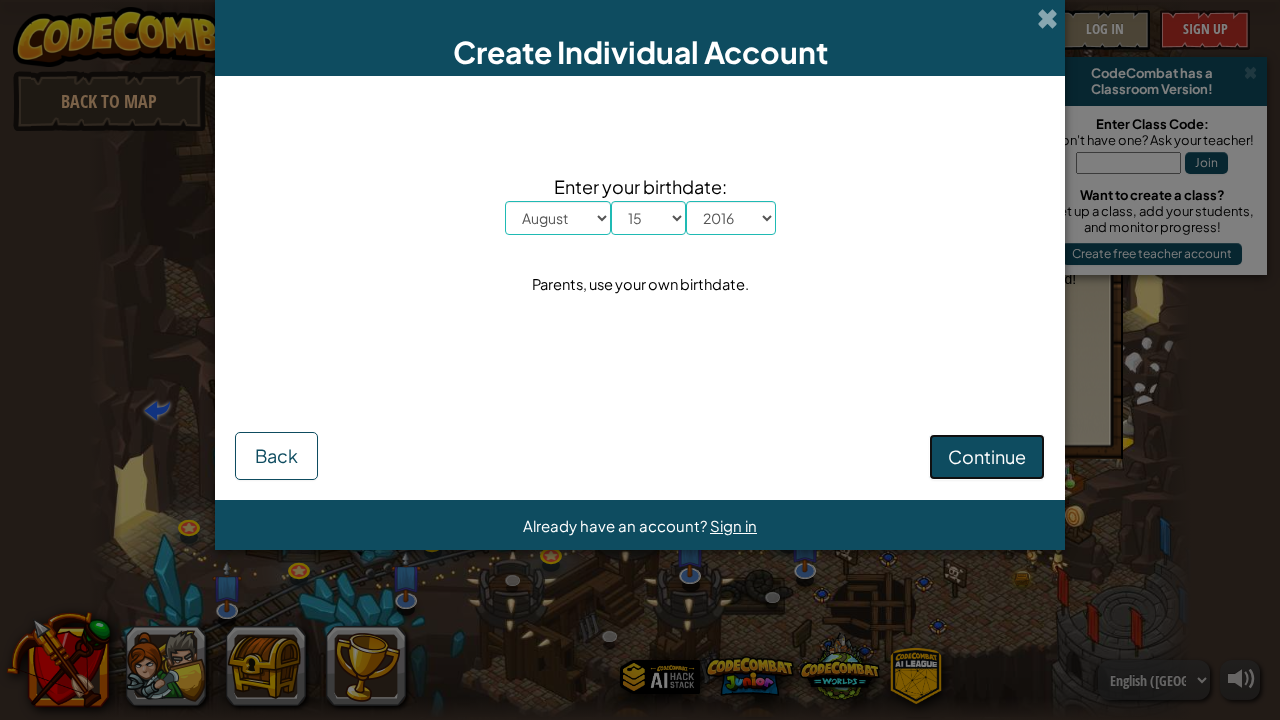 click on "Continue" at bounding box center [987, 456] 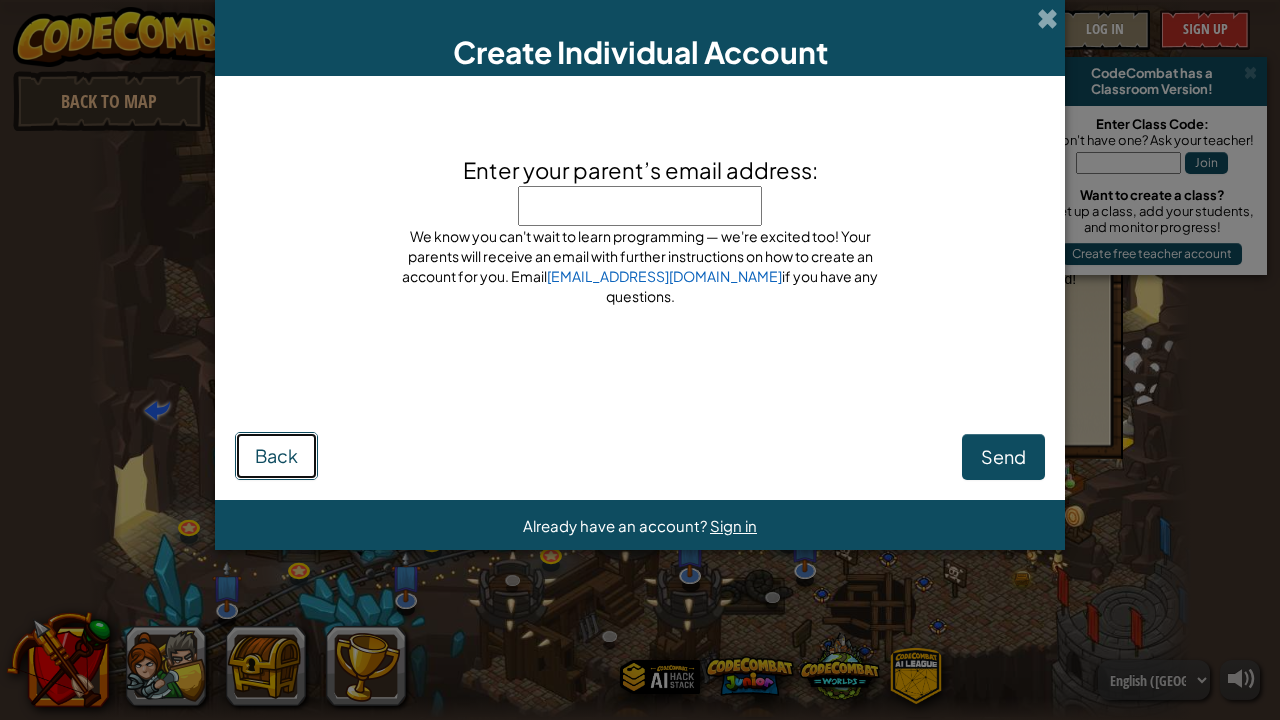 click on "Back" at bounding box center (276, 456) 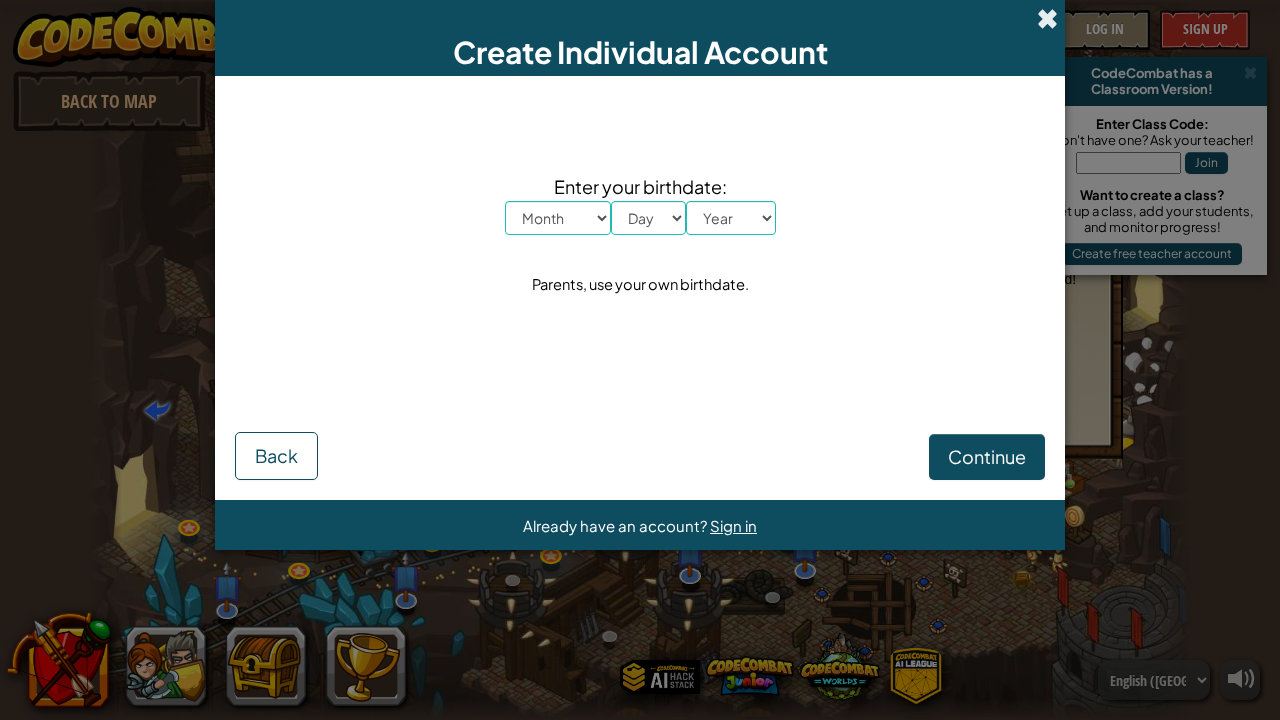 click at bounding box center (1047, 18) 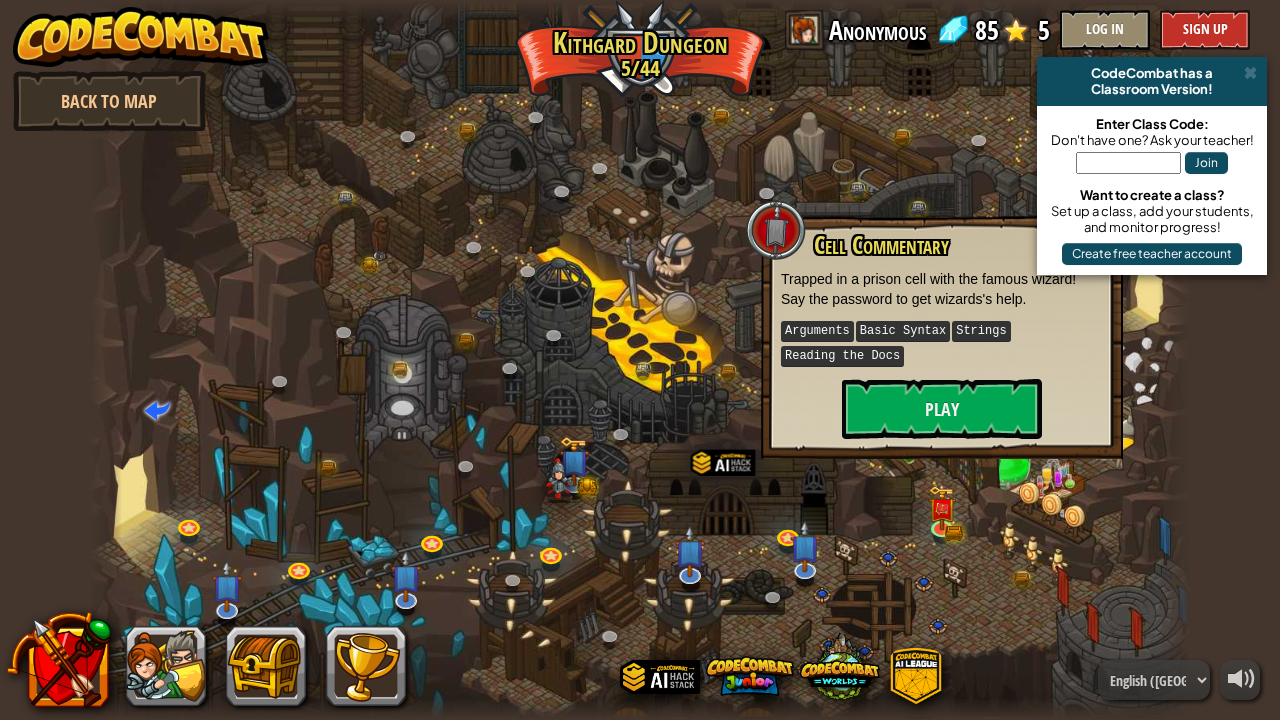 click on "Join" at bounding box center (1152, 167) 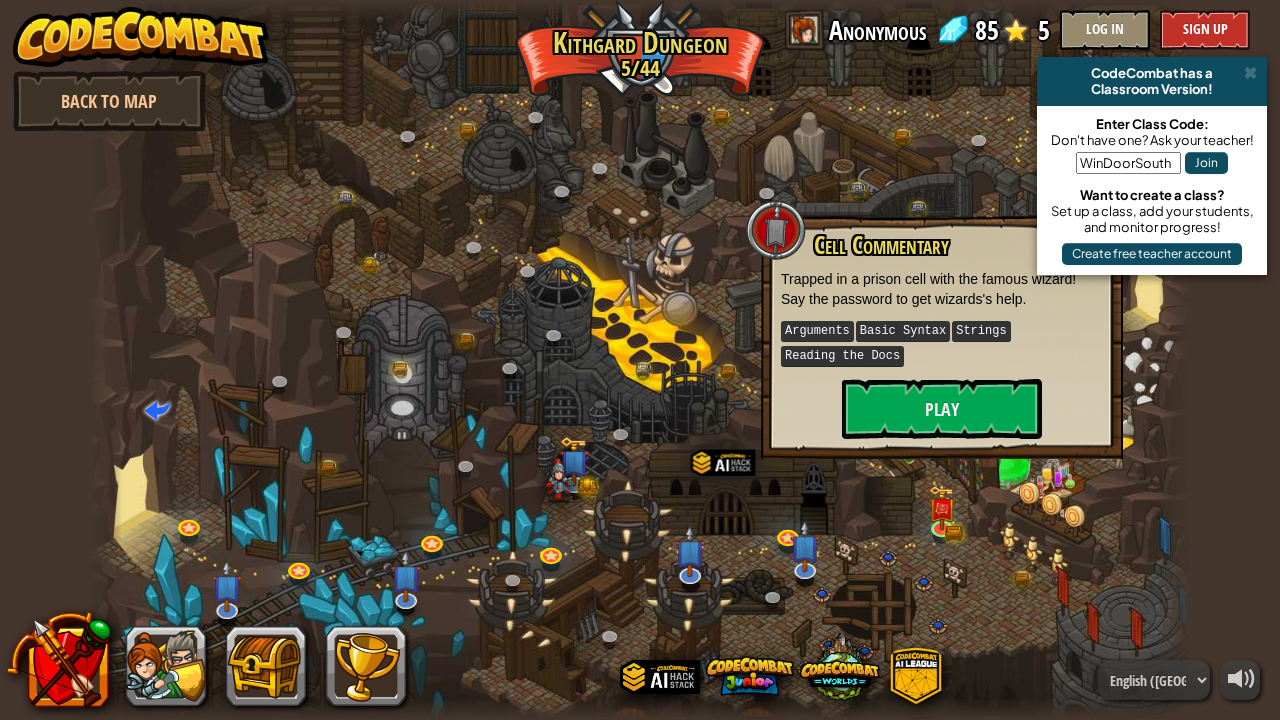 type on "WinDoorSouth" 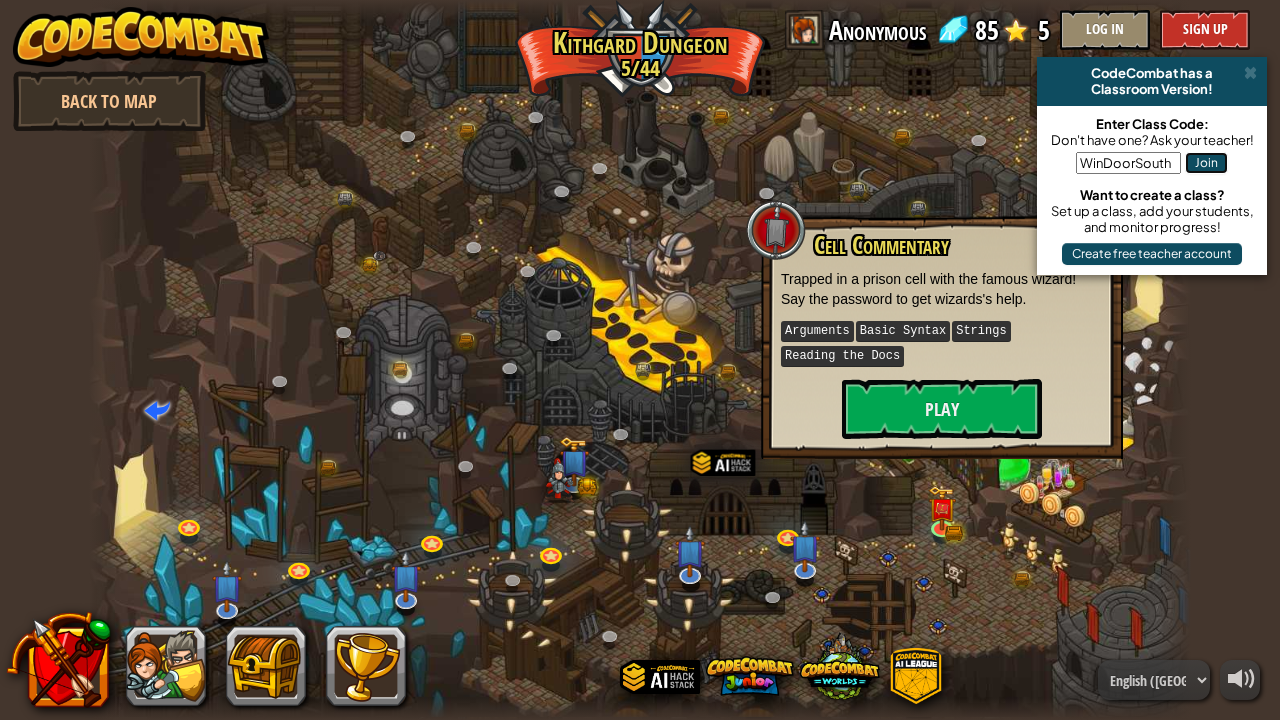 click on "Join" at bounding box center (1206, 163) 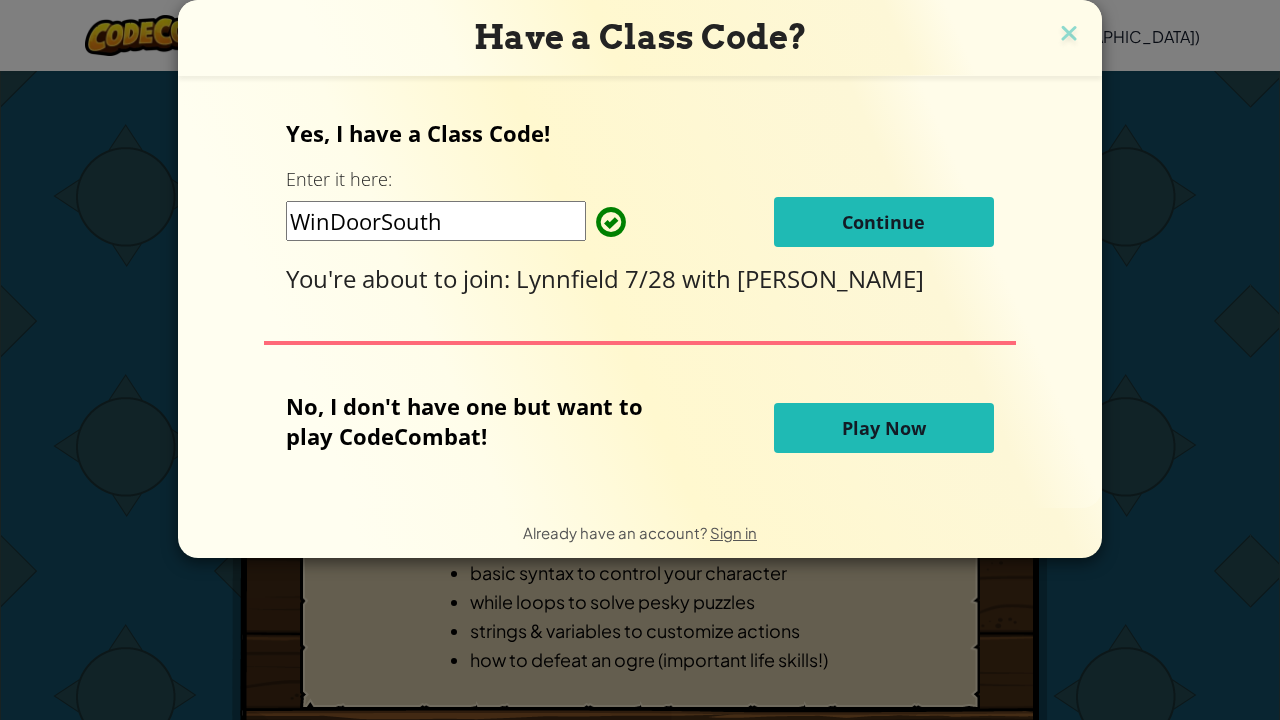 click on "Continue" at bounding box center (884, 222) 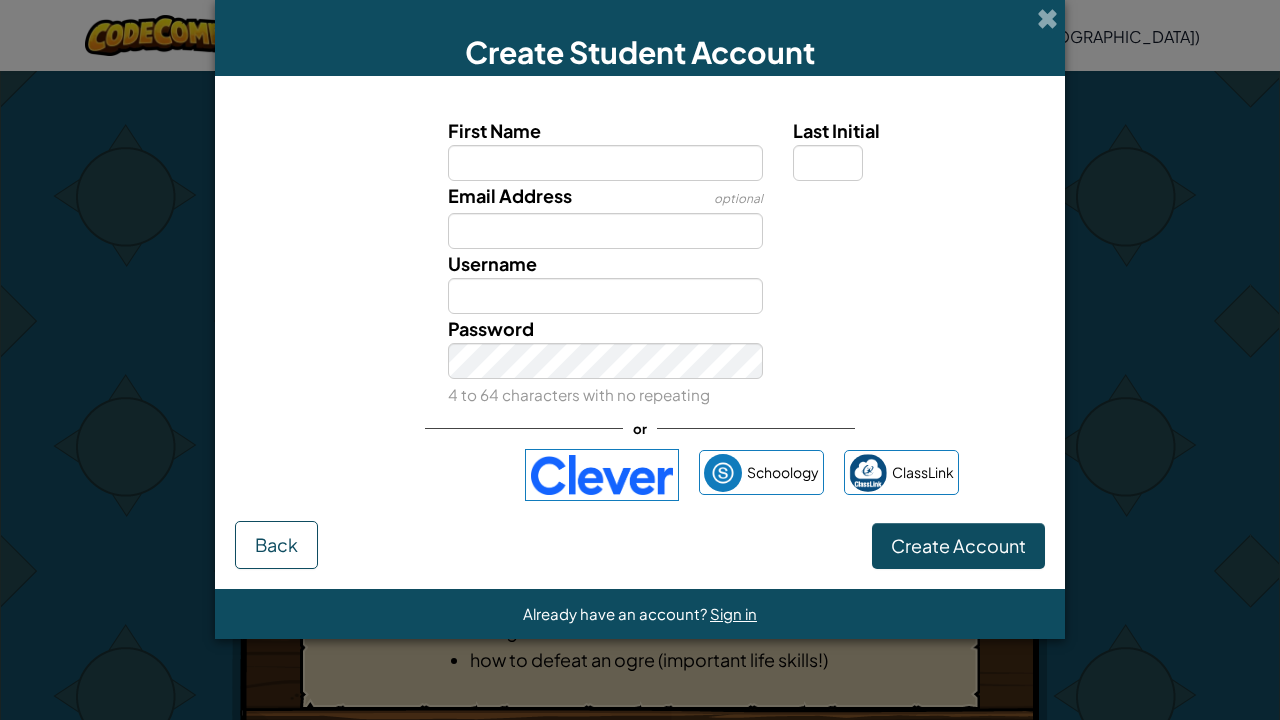 click on "First Name" at bounding box center [606, 163] 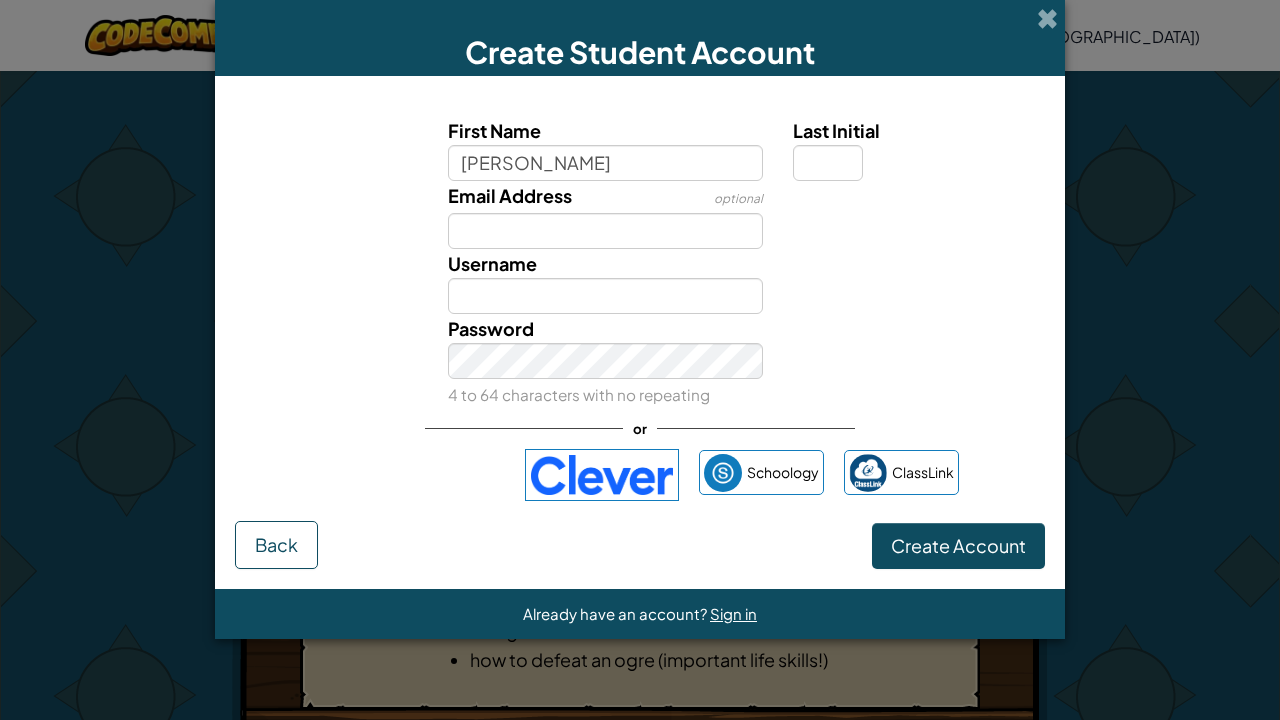 type on "ANNE" 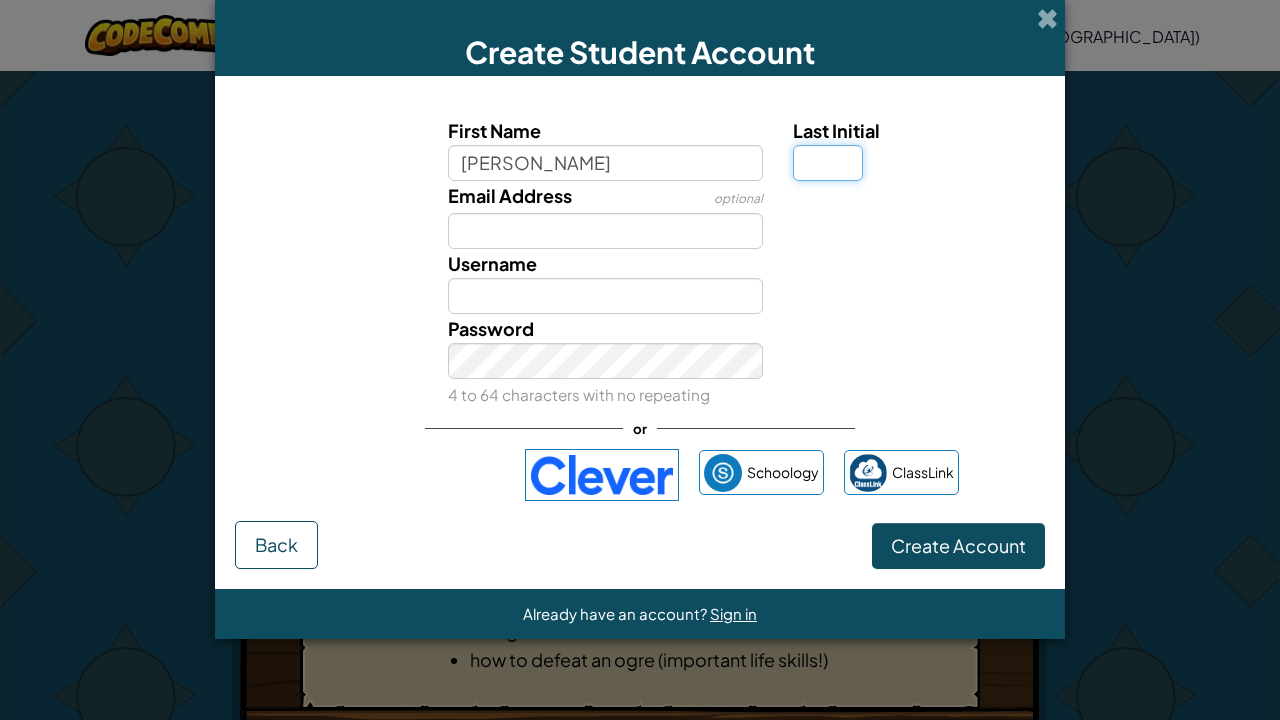 type on "ANNE" 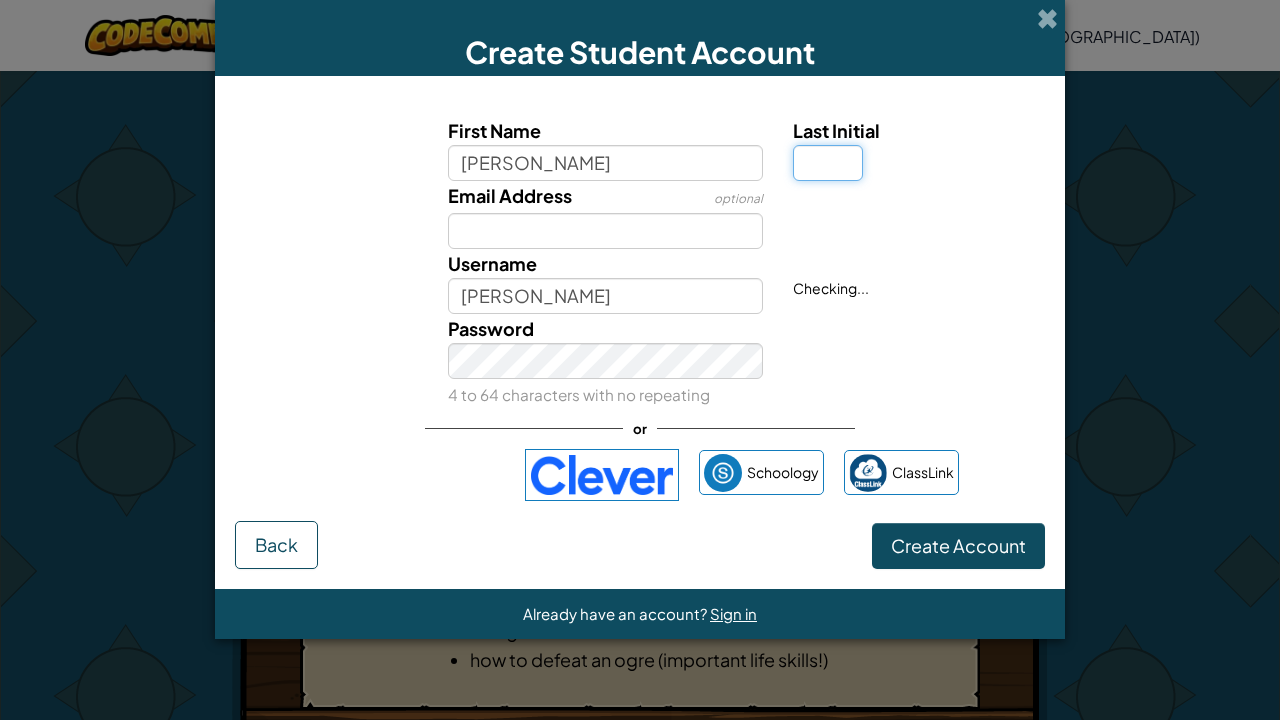click on "Last Initial" at bounding box center (828, 163) 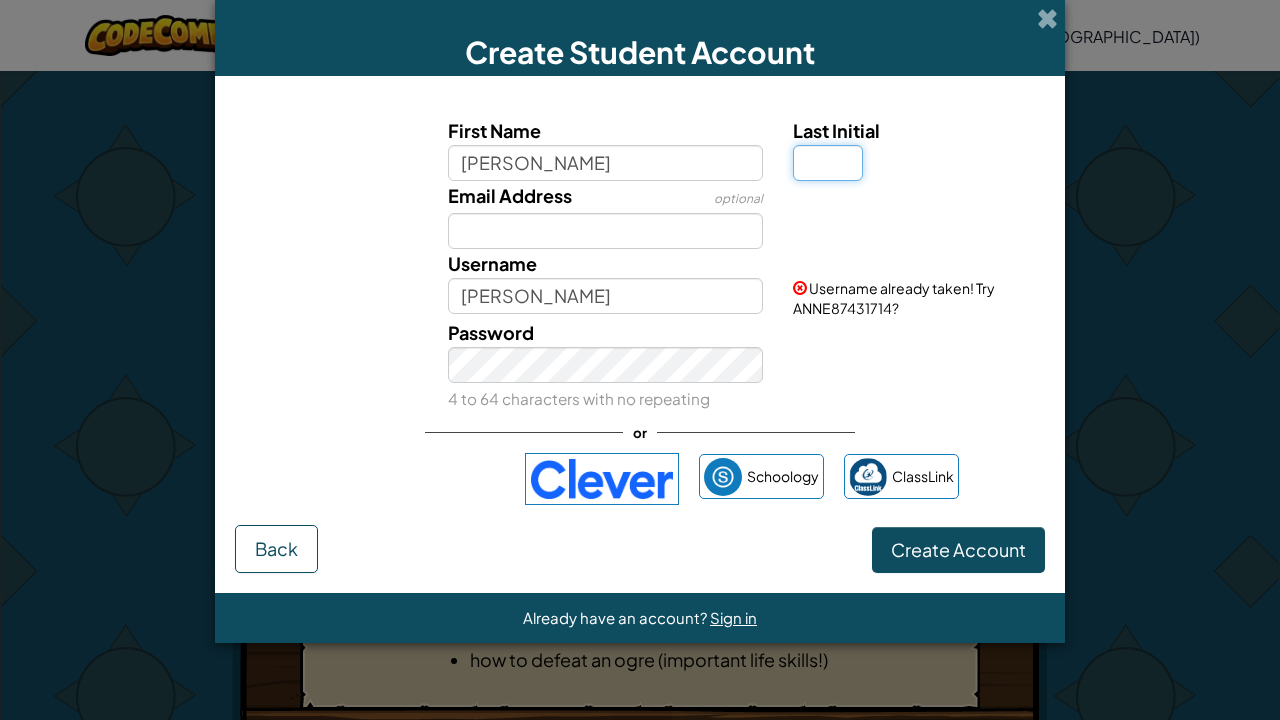 type on "b" 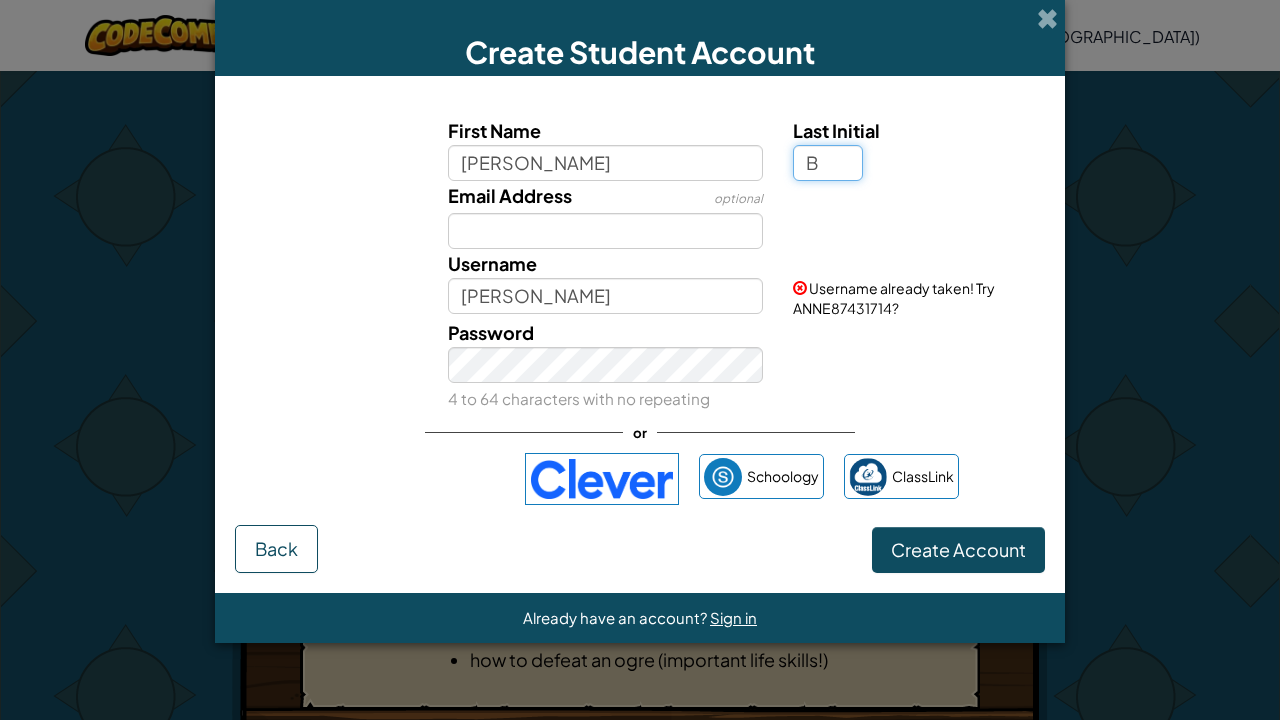 type on "B" 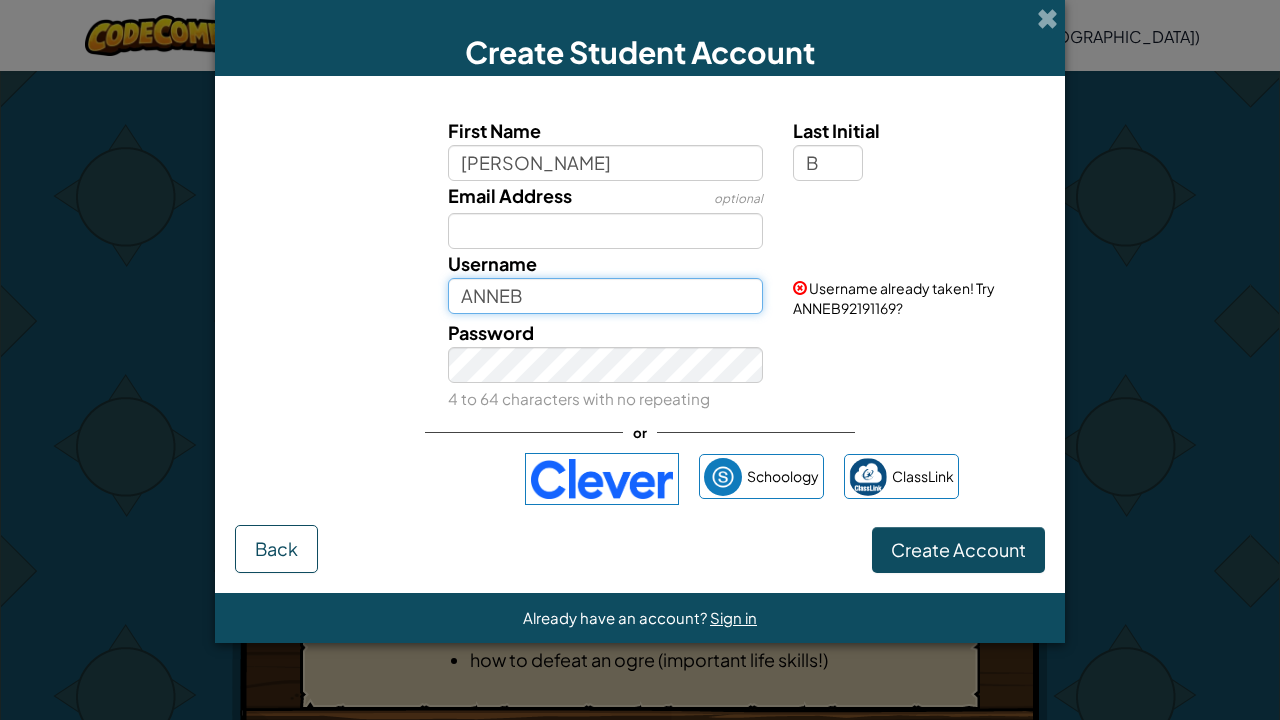 click on "ANNEB" at bounding box center (606, 296) 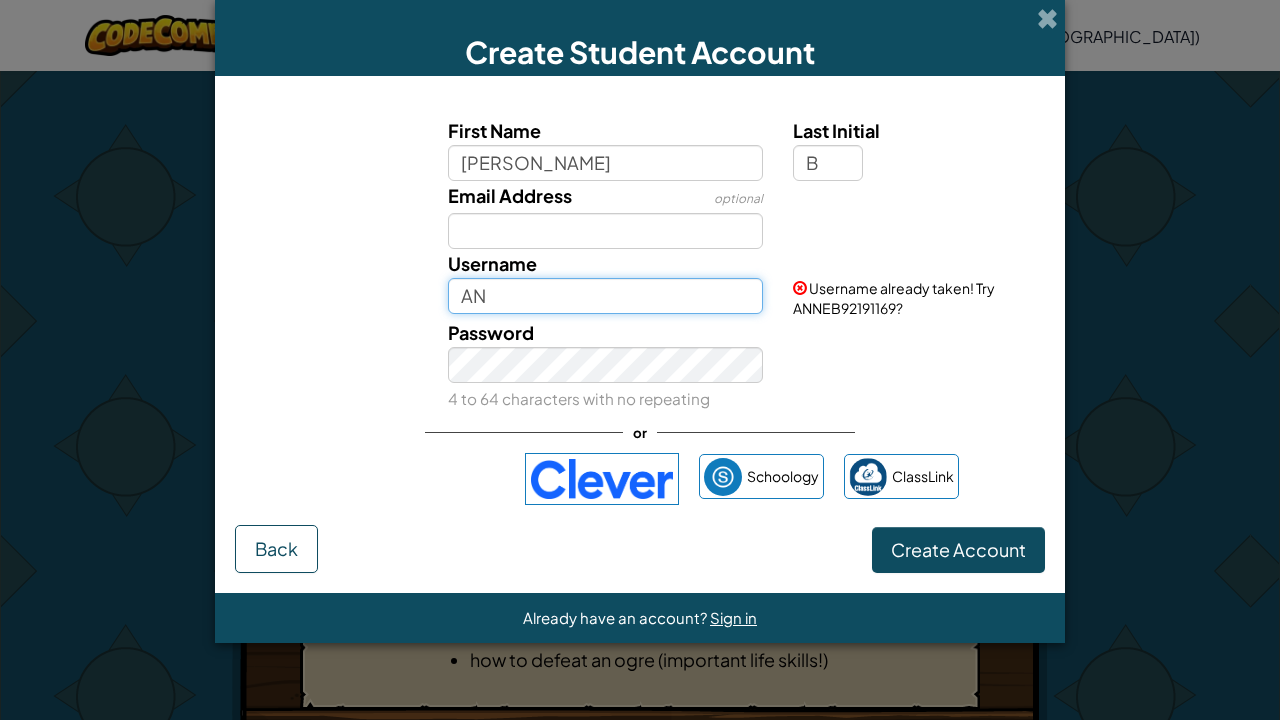 type on "A" 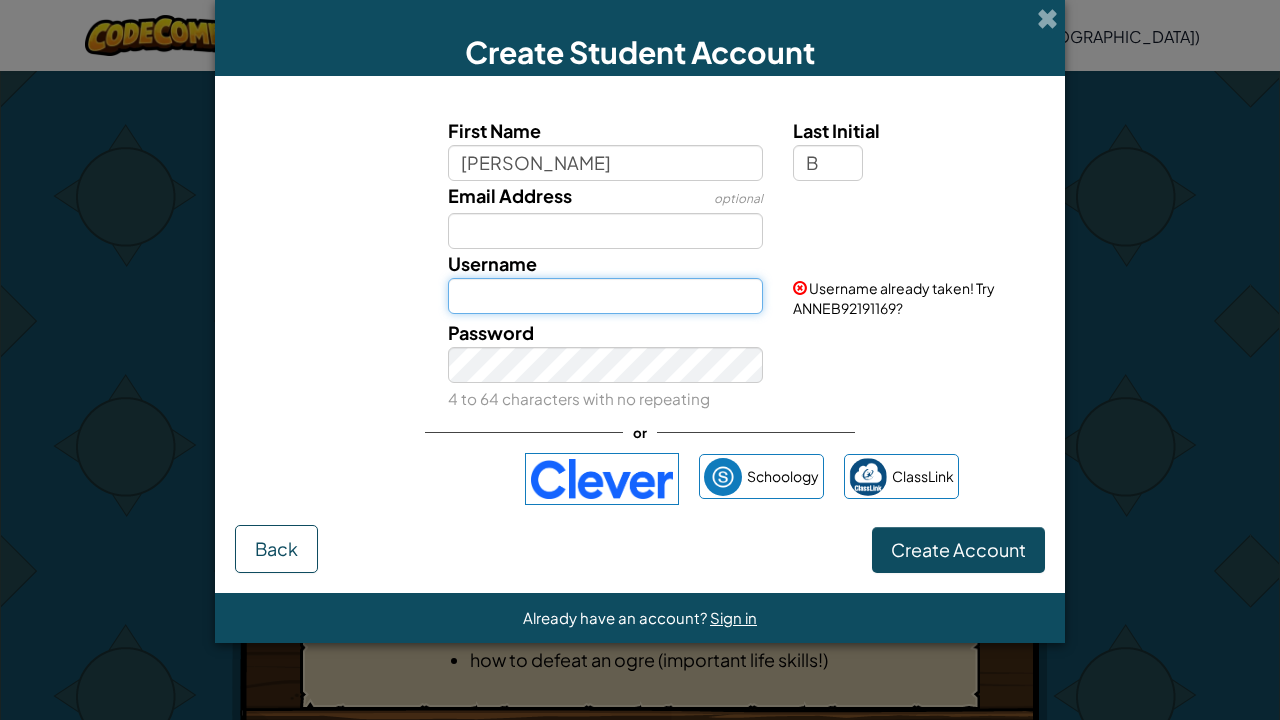 type on "c" 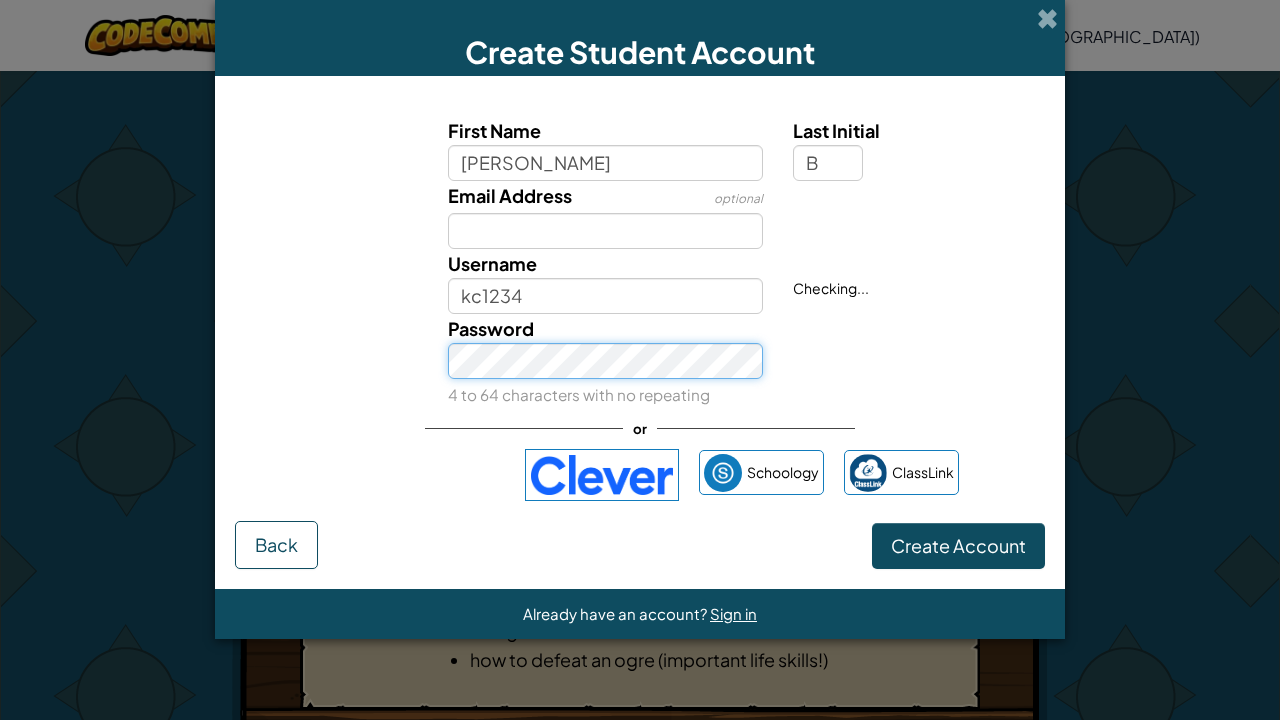 click on "Password 4 to 64 characters with no repeating" at bounding box center (606, 361) 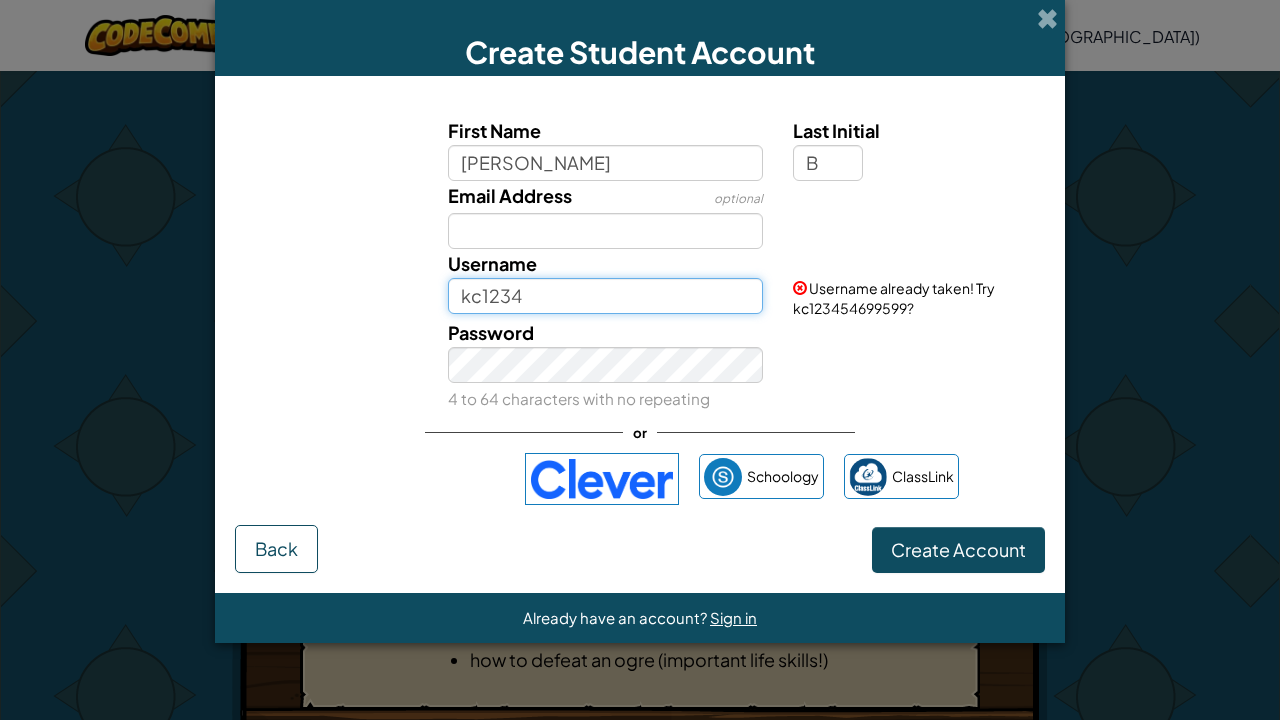 click on "kc1234" at bounding box center (606, 296) 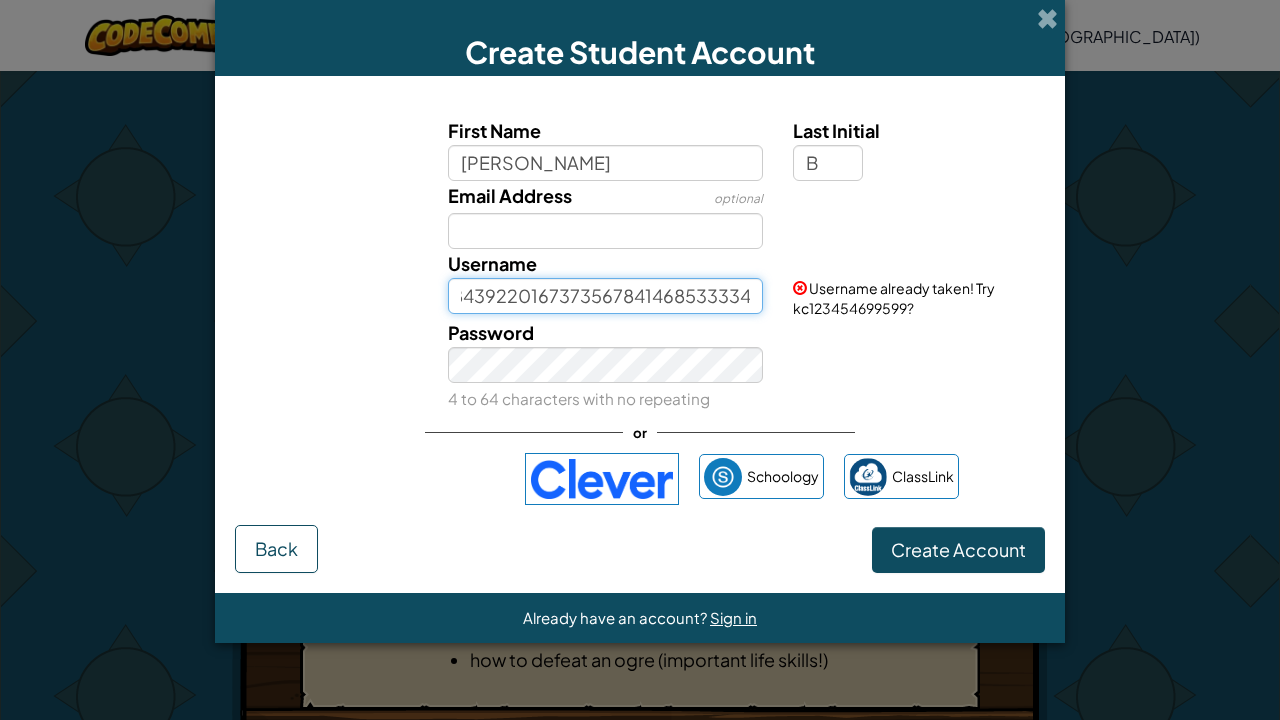 scroll, scrollTop: 0, scrollLeft: 0, axis: both 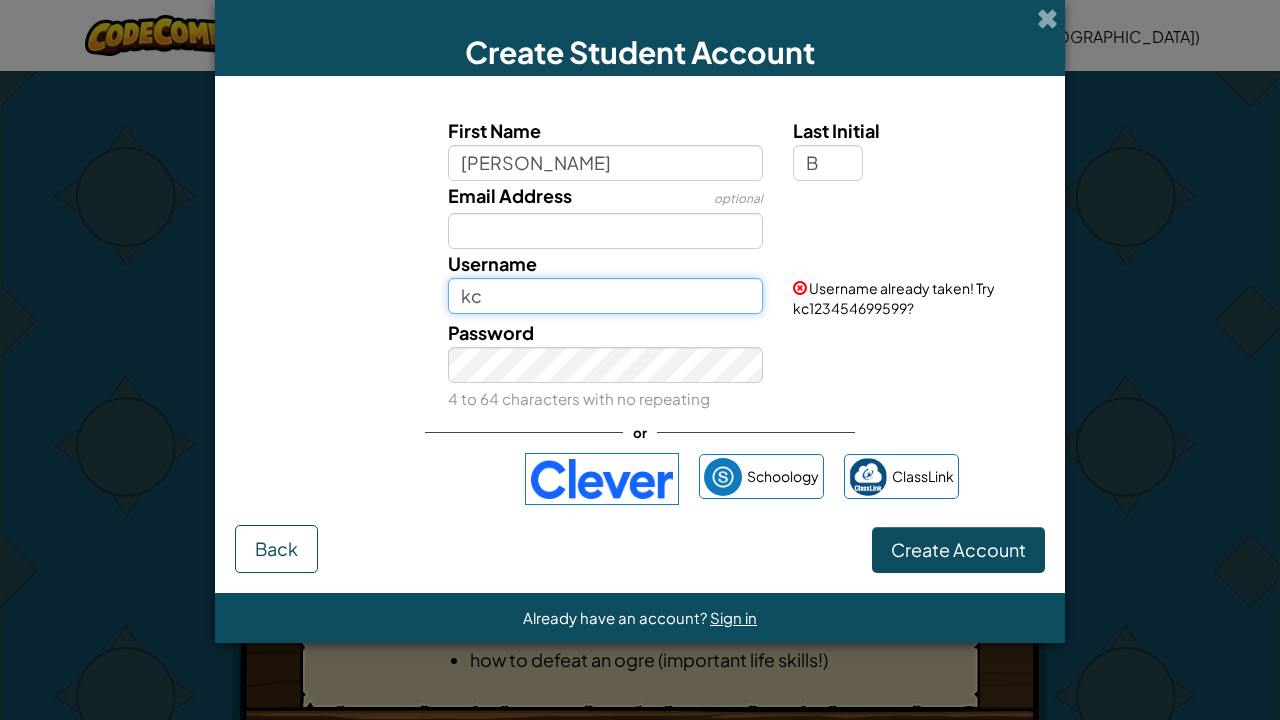 type on "k" 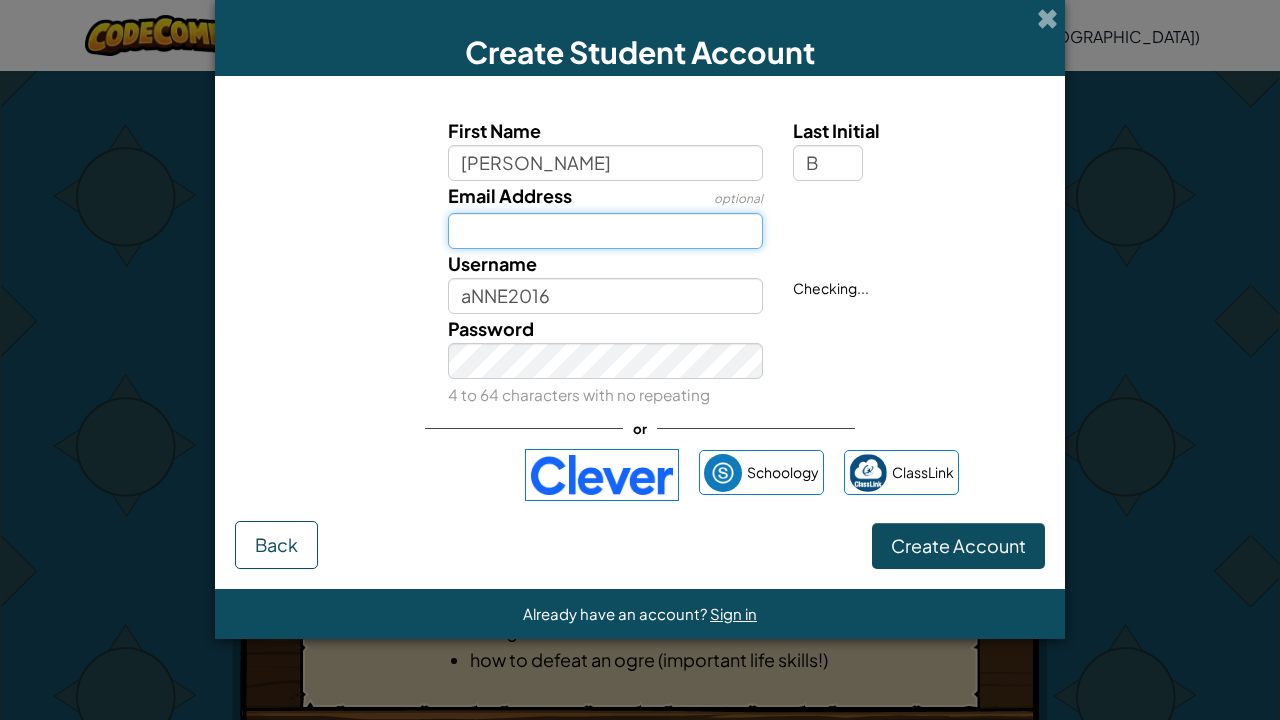 click on "Email Address" at bounding box center [606, 231] 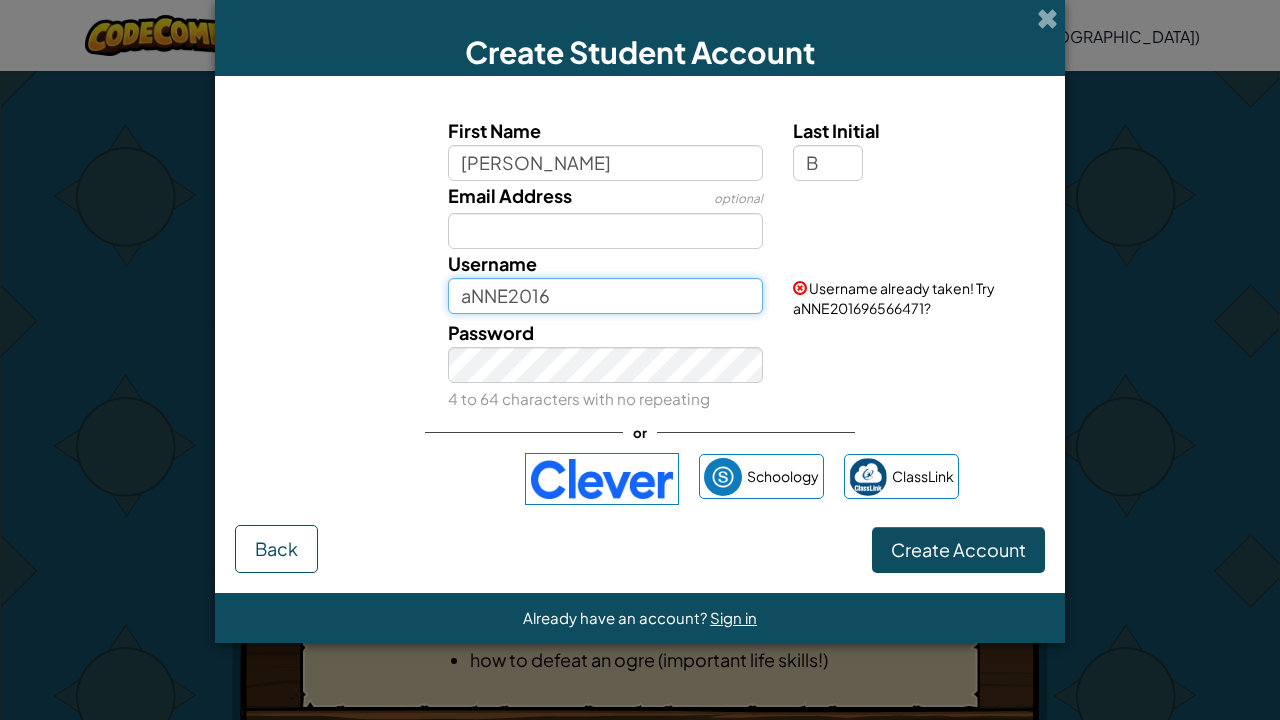 click on "aNNE2016" at bounding box center [606, 296] 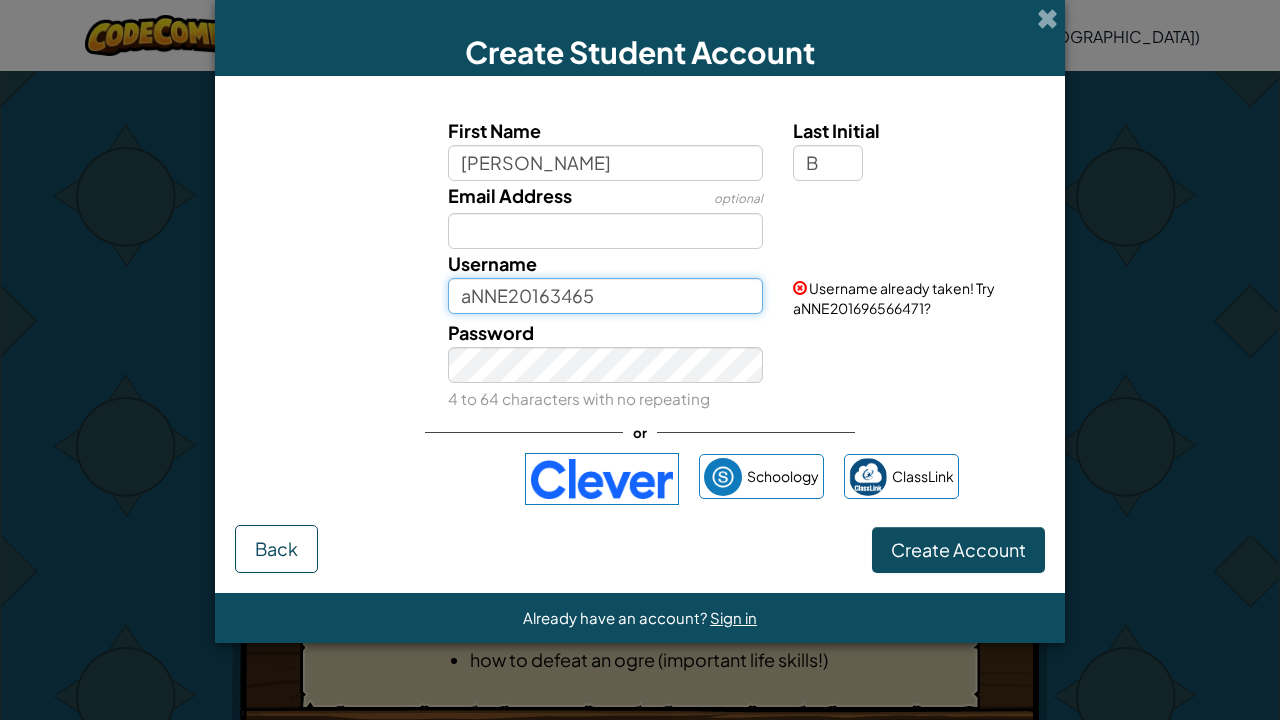 type on "aNNE20163465" 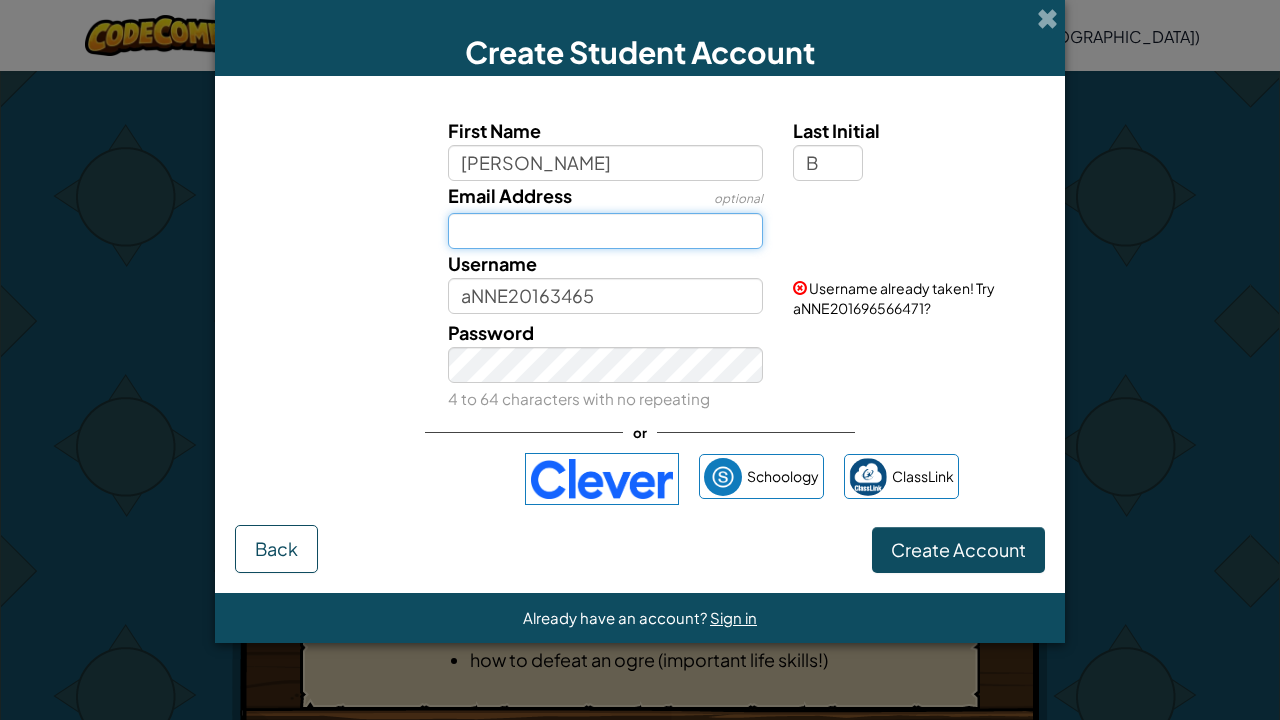 click on "Email Address" at bounding box center [606, 231] 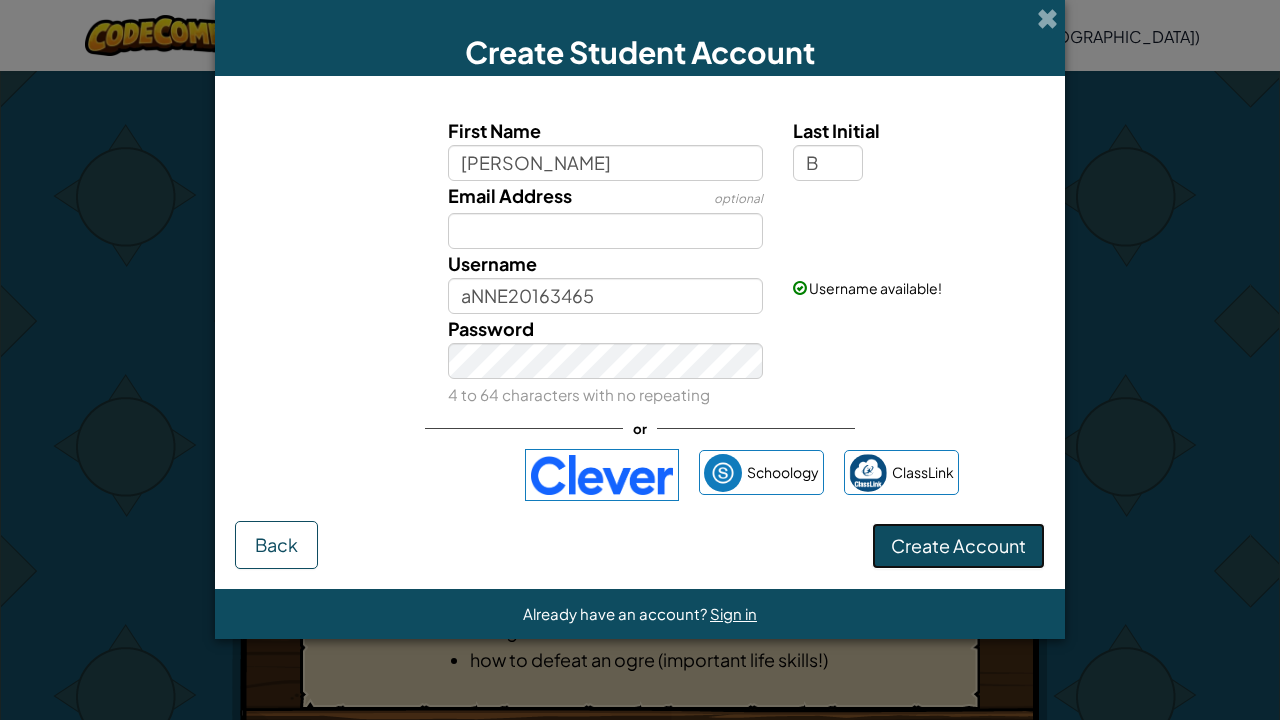 click on "Create Account" at bounding box center [958, 545] 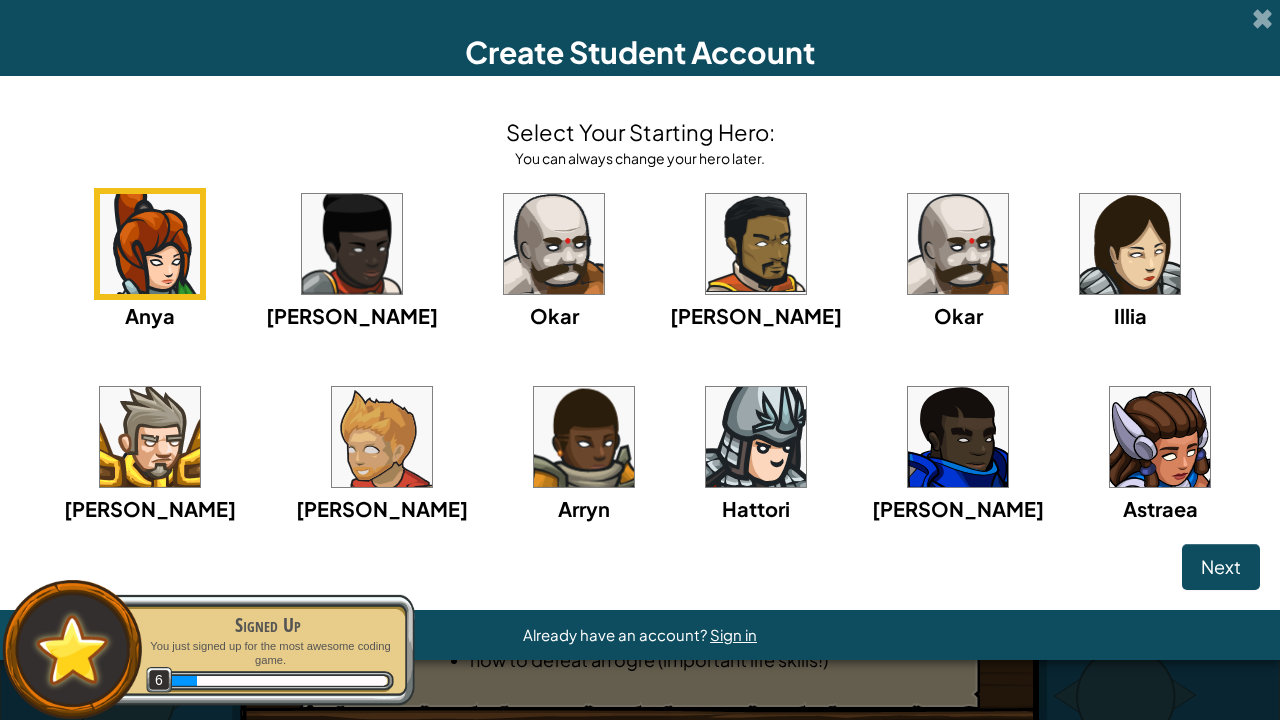 click at bounding box center [150, 244] 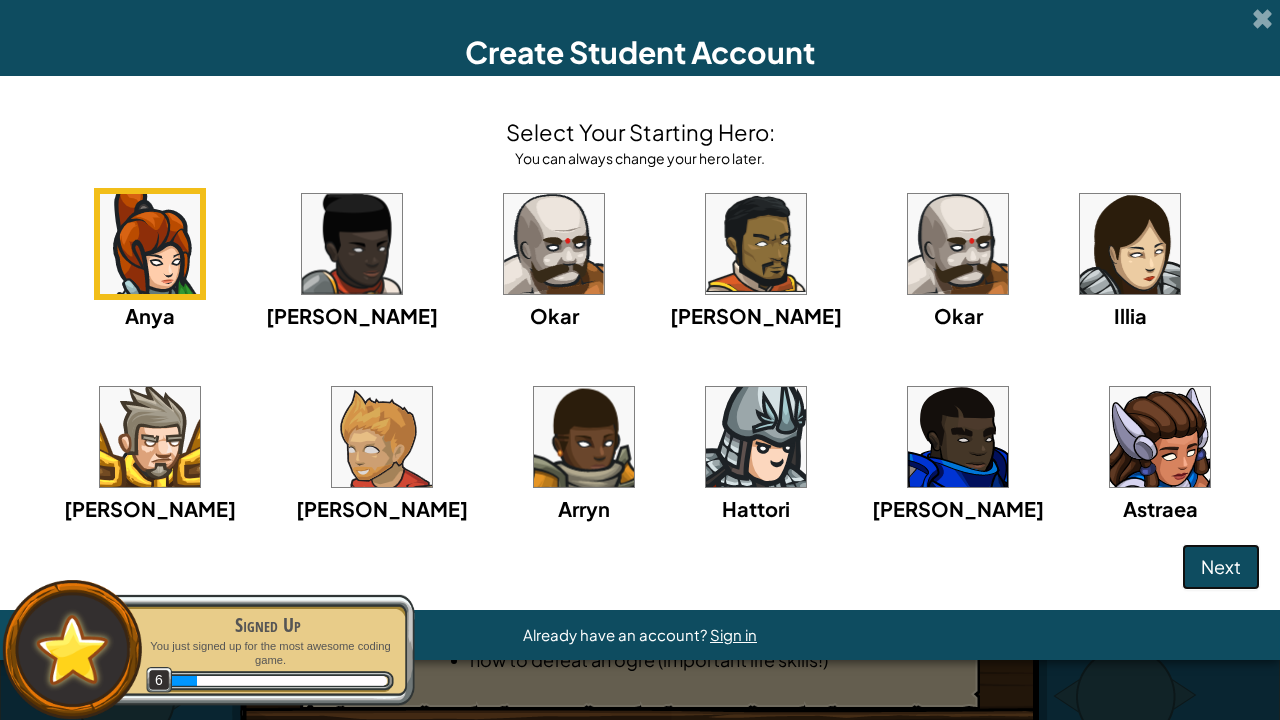 click on "Next" at bounding box center (1221, 567) 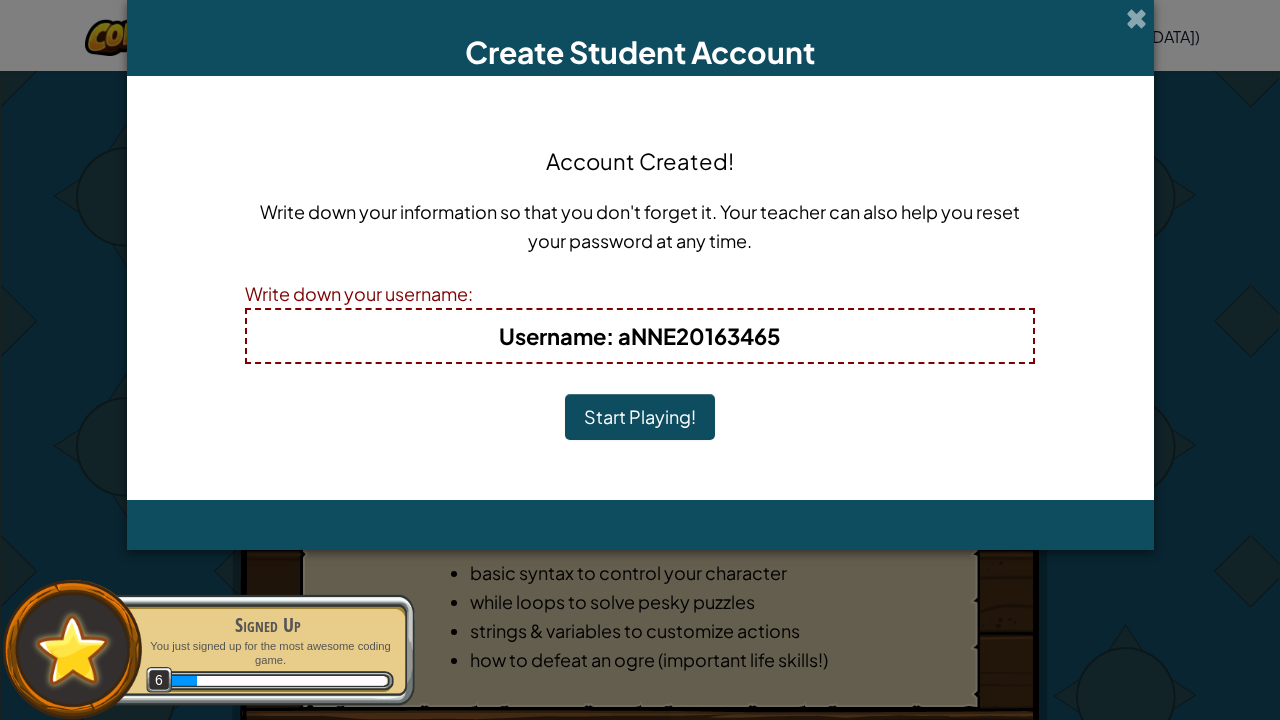 click on "Start Playing!" at bounding box center (640, 417) 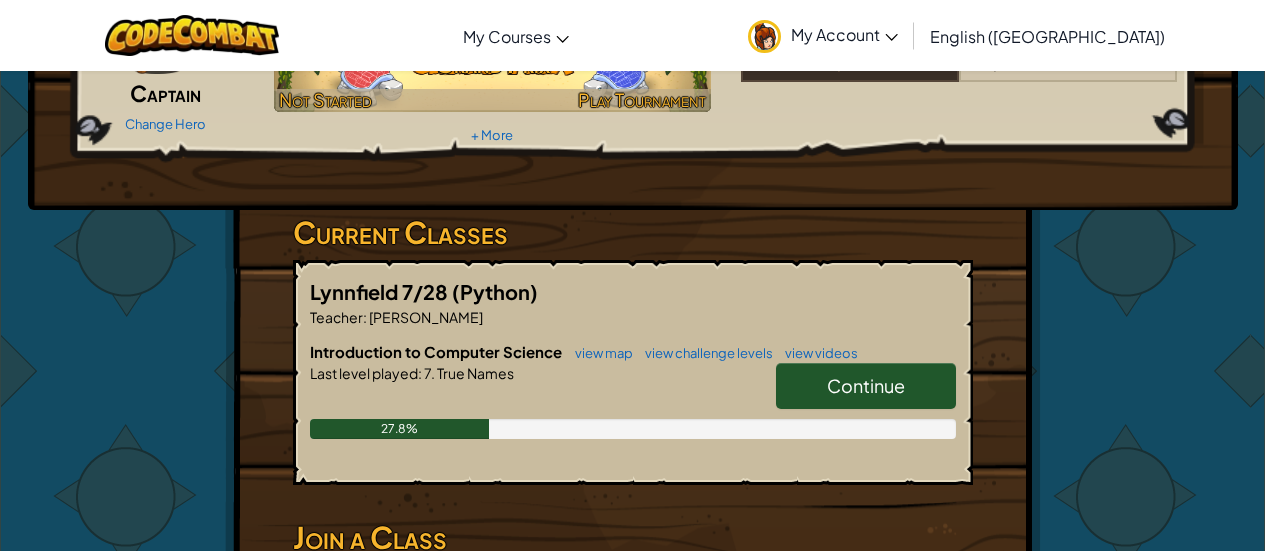 scroll, scrollTop: 400, scrollLeft: 0, axis: vertical 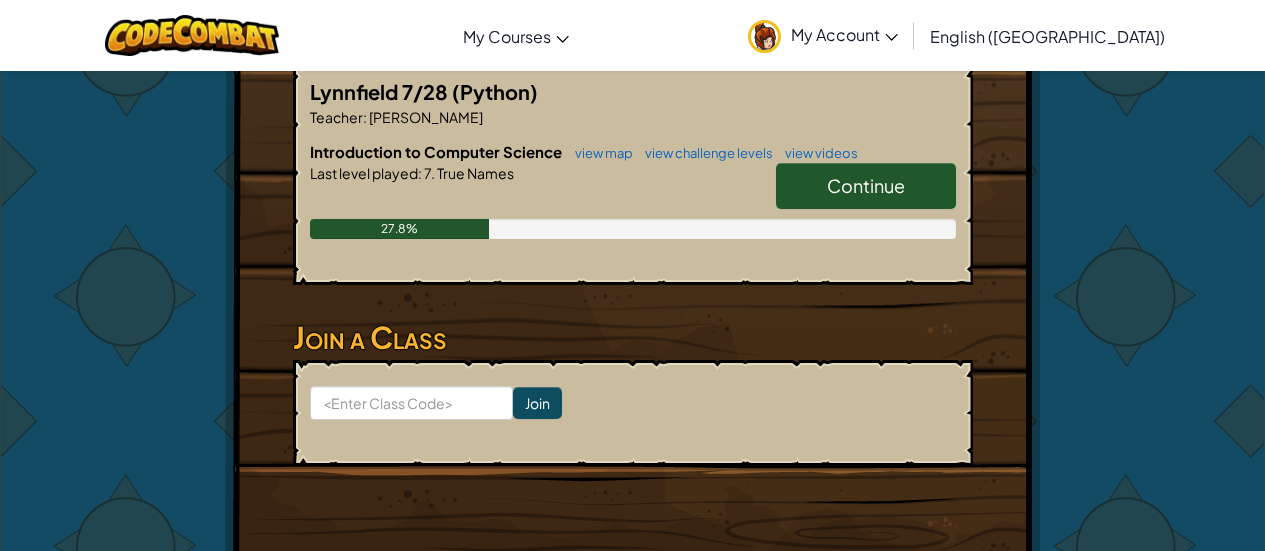 click on "Continue" at bounding box center [866, 185] 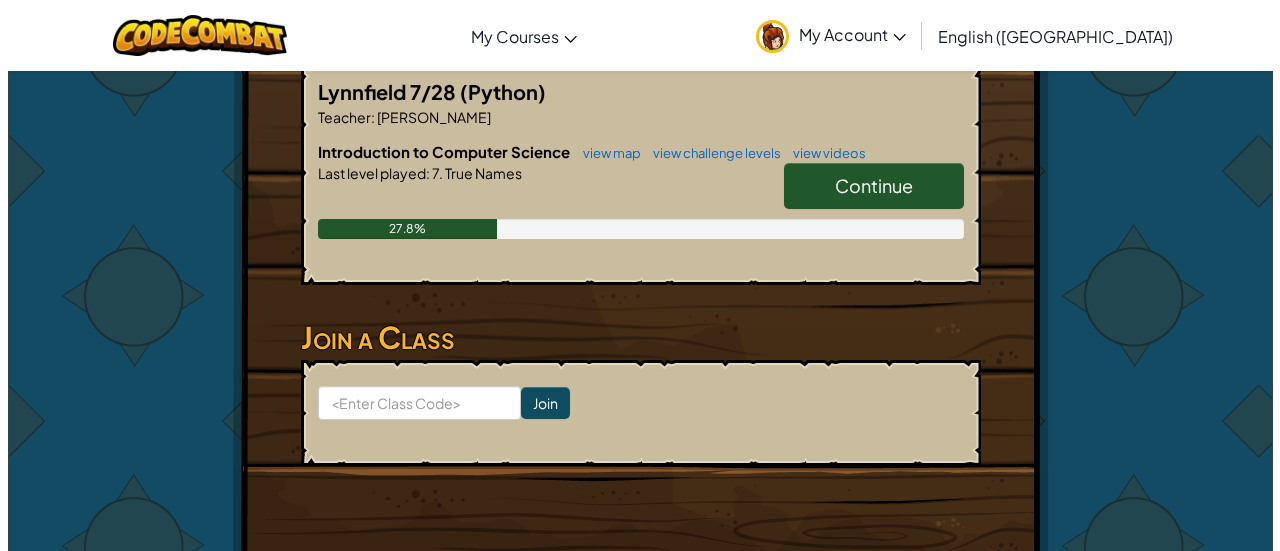 scroll, scrollTop: 0, scrollLeft: 0, axis: both 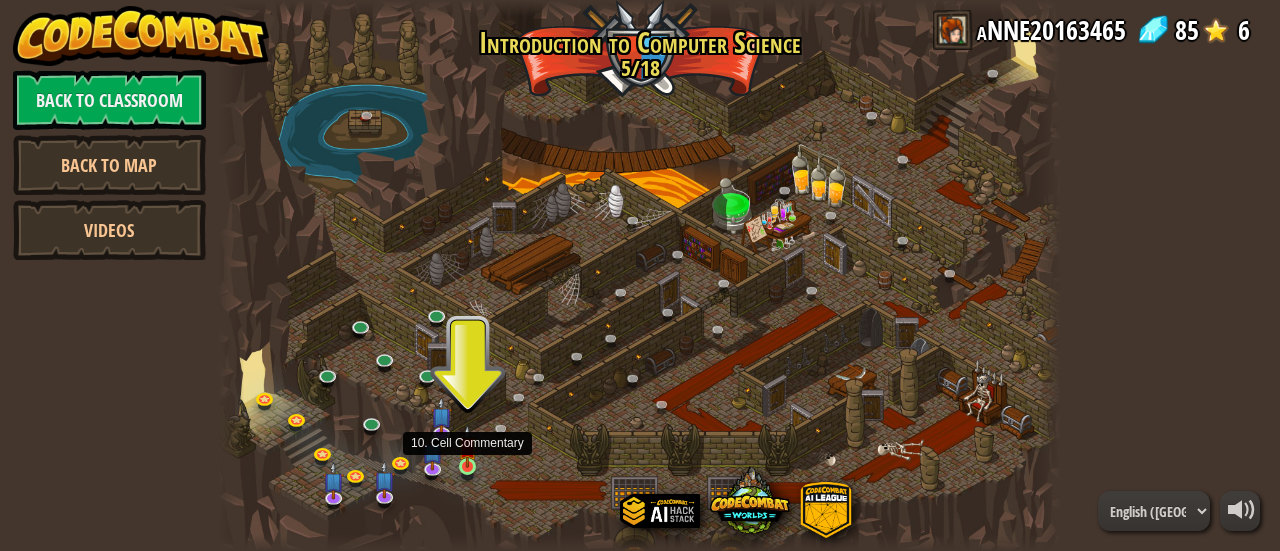 click at bounding box center (467, 446) 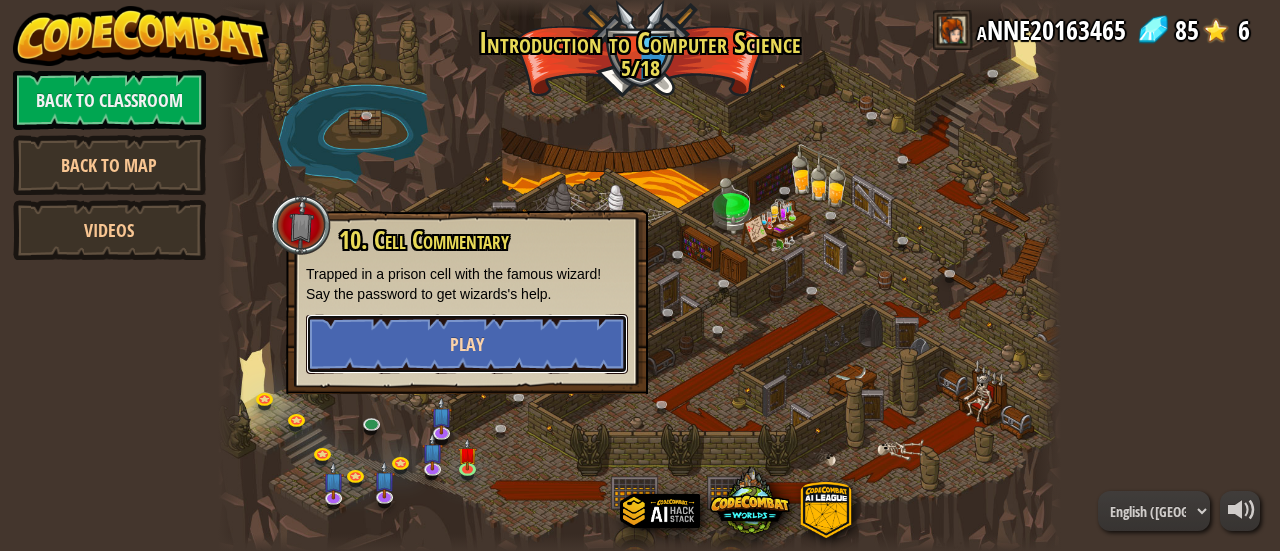 click on "Play" at bounding box center [467, 344] 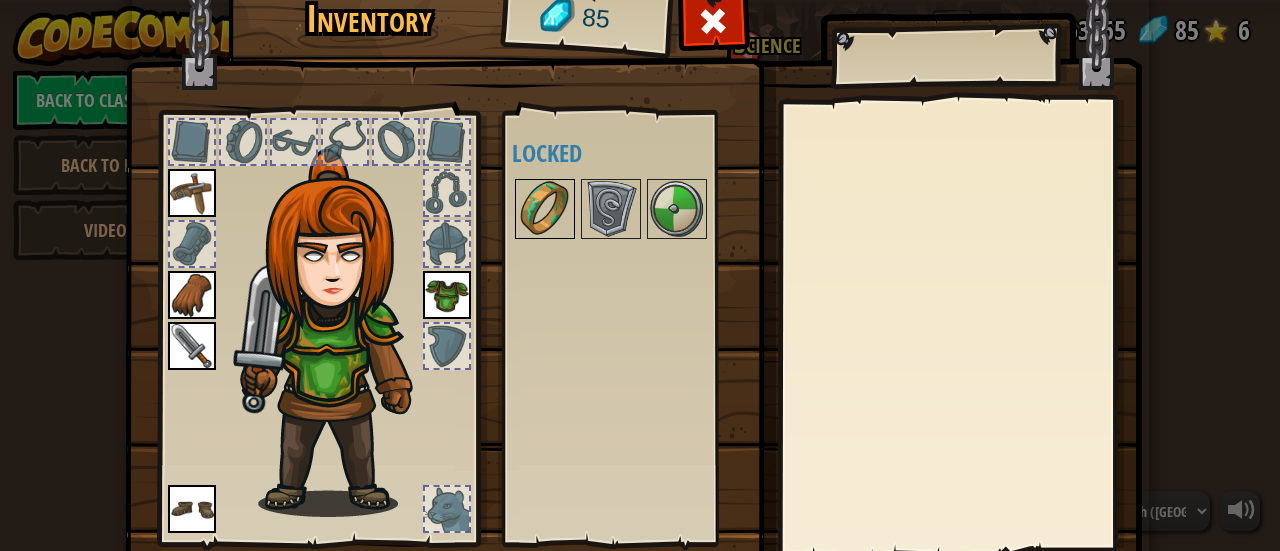 click at bounding box center [545, 209] 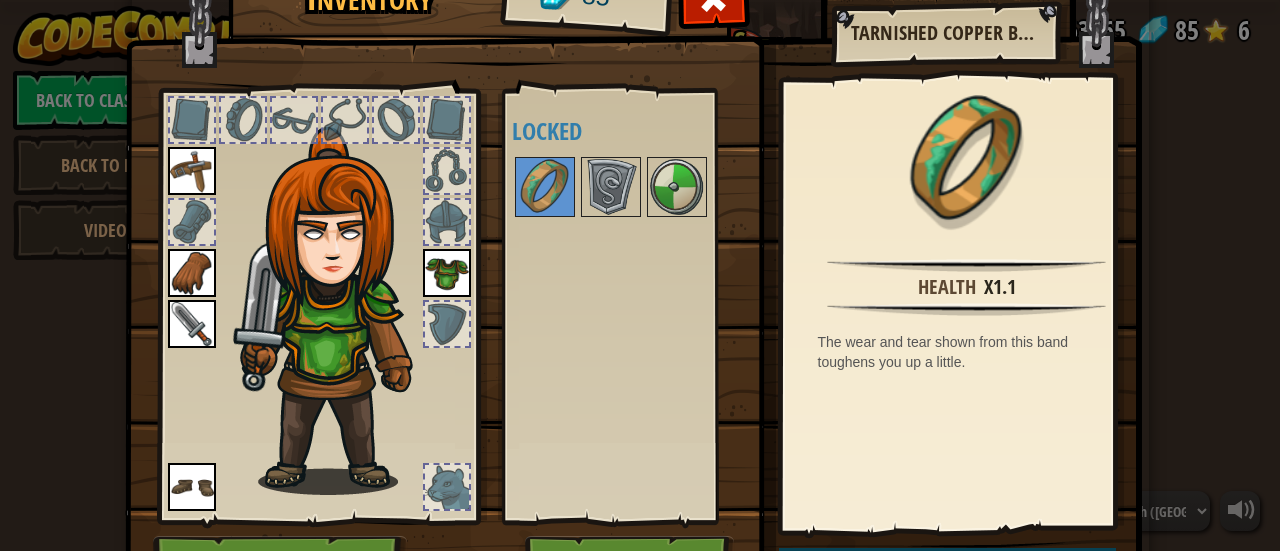 scroll, scrollTop: 0, scrollLeft: 0, axis: both 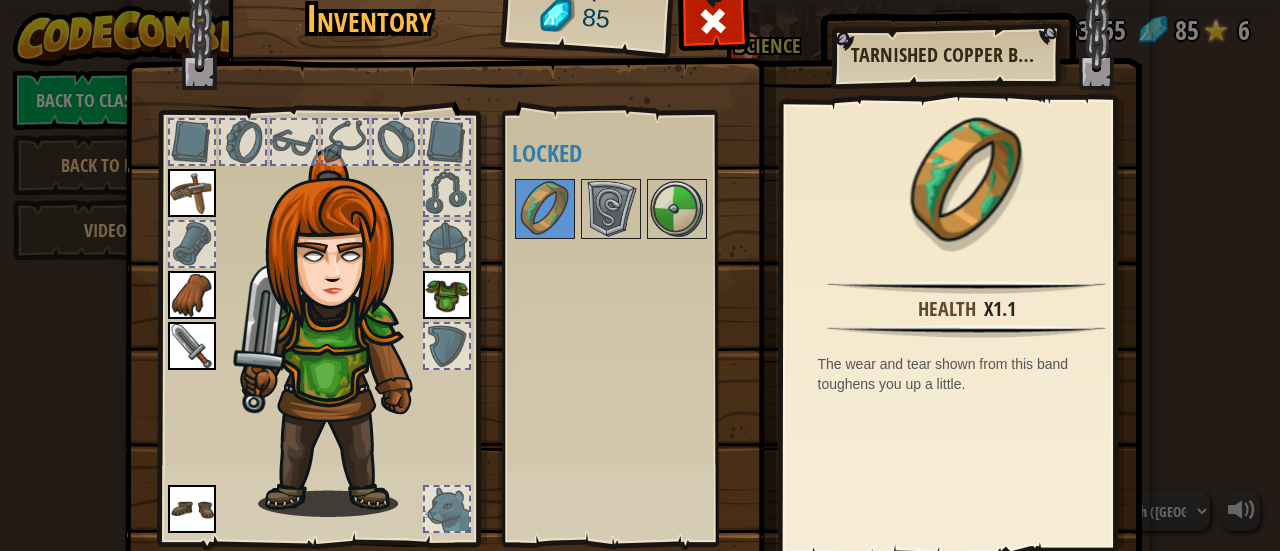 drag, startPoint x: 40, startPoint y: 0, endPoint x: 59, endPoint y: 273, distance: 273.66037 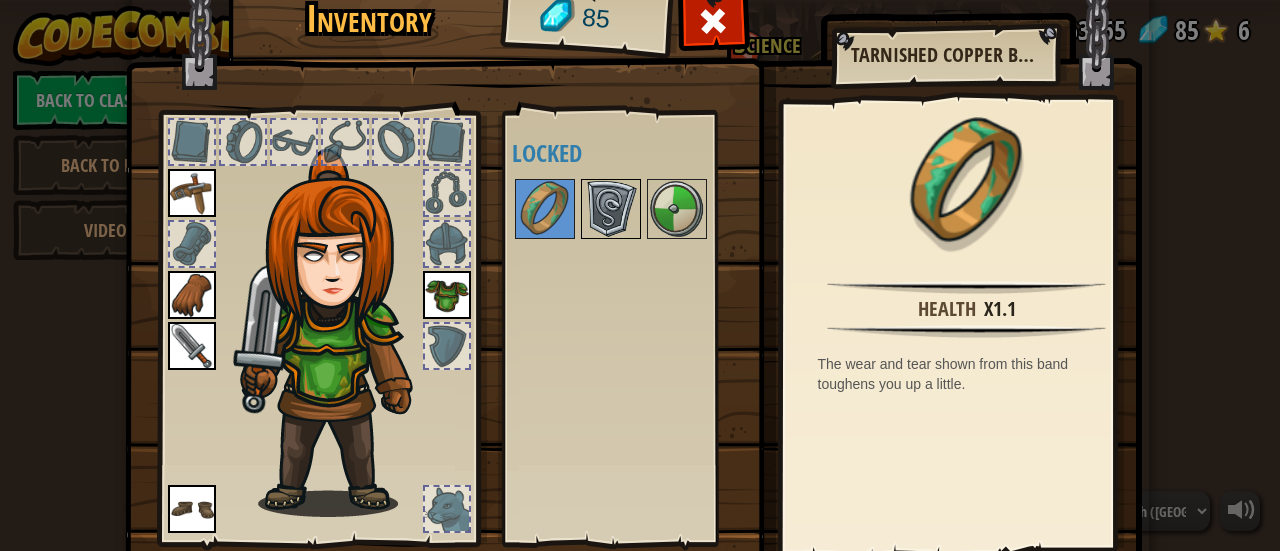 drag, startPoint x: 581, startPoint y: 217, endPoint x: 594, endPoint y: 215, distance: 13.152946 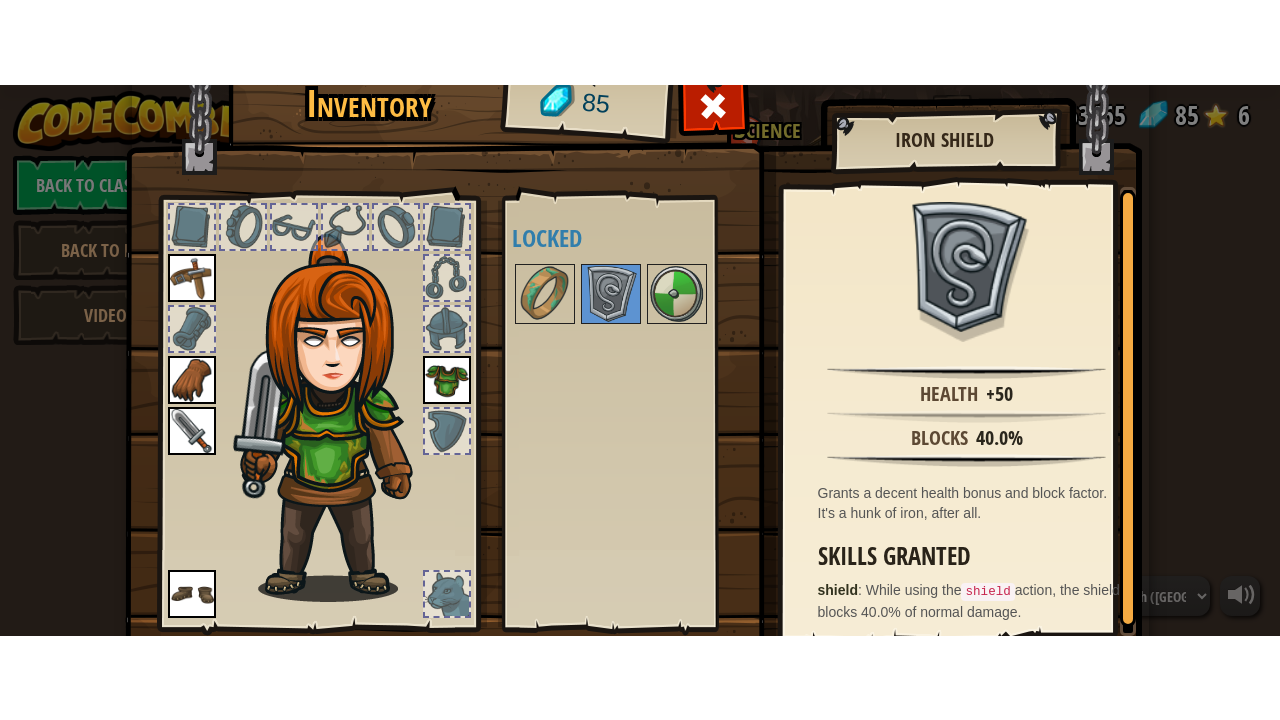 scroll, scrollTop: 139, scrollLeft: 0, axis: vertical 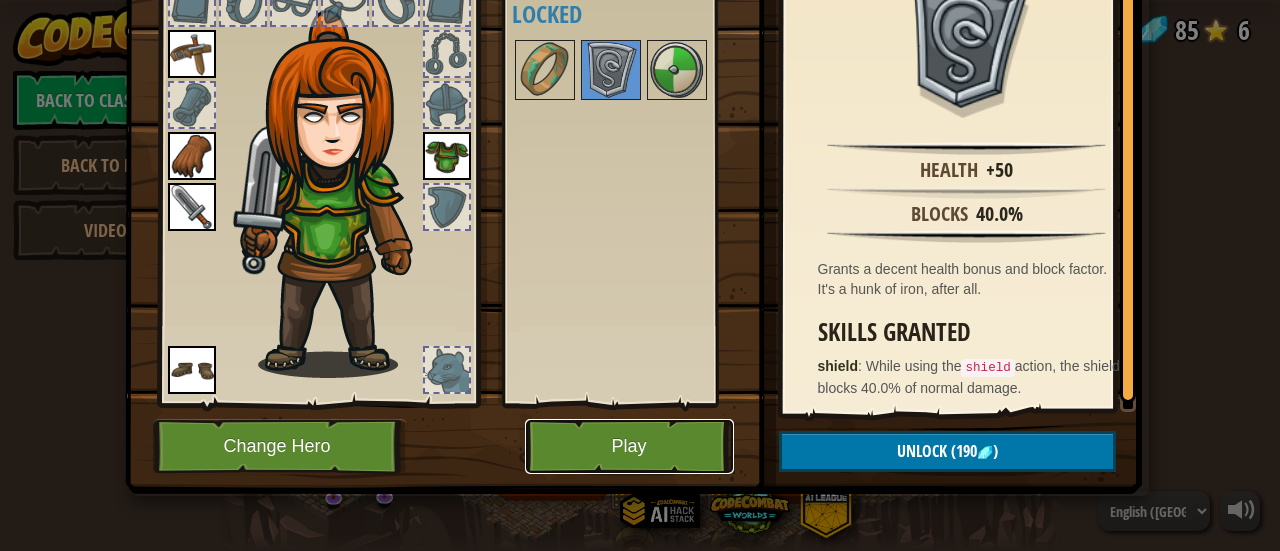 click on "Play" at bounding box center [629, 446] 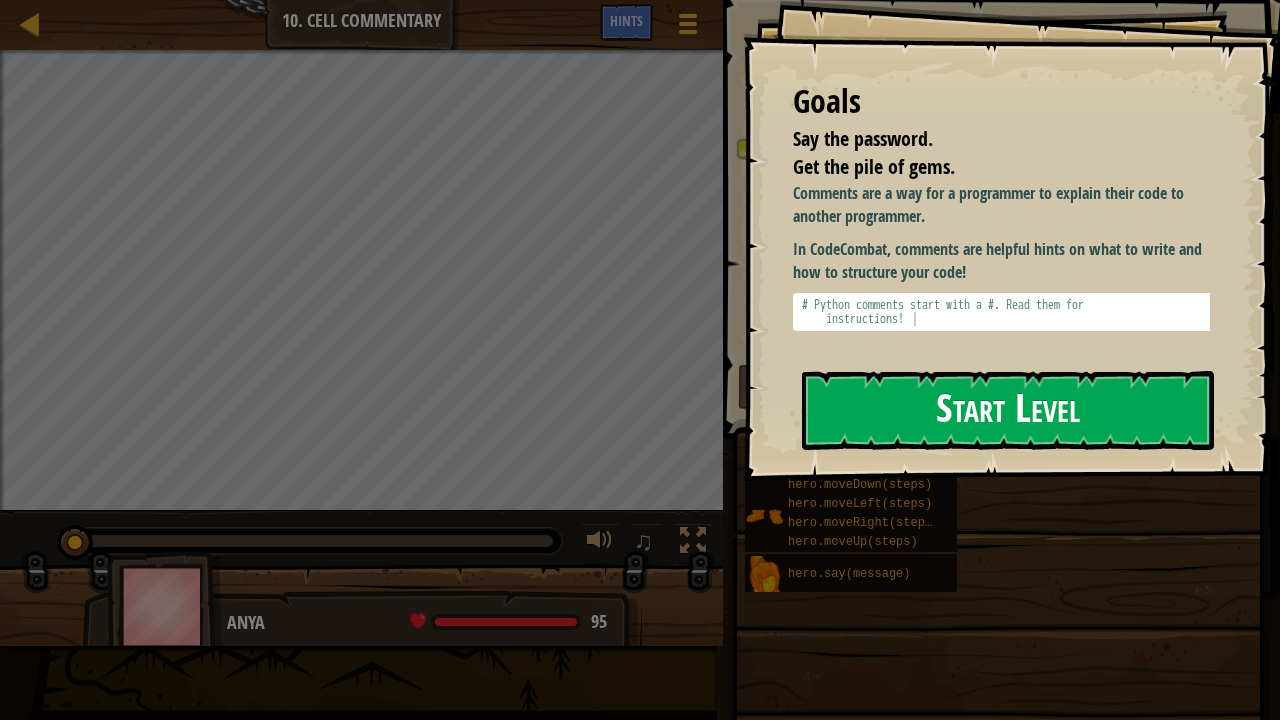 click on "Start Level" at bounding box center [1008, 410] 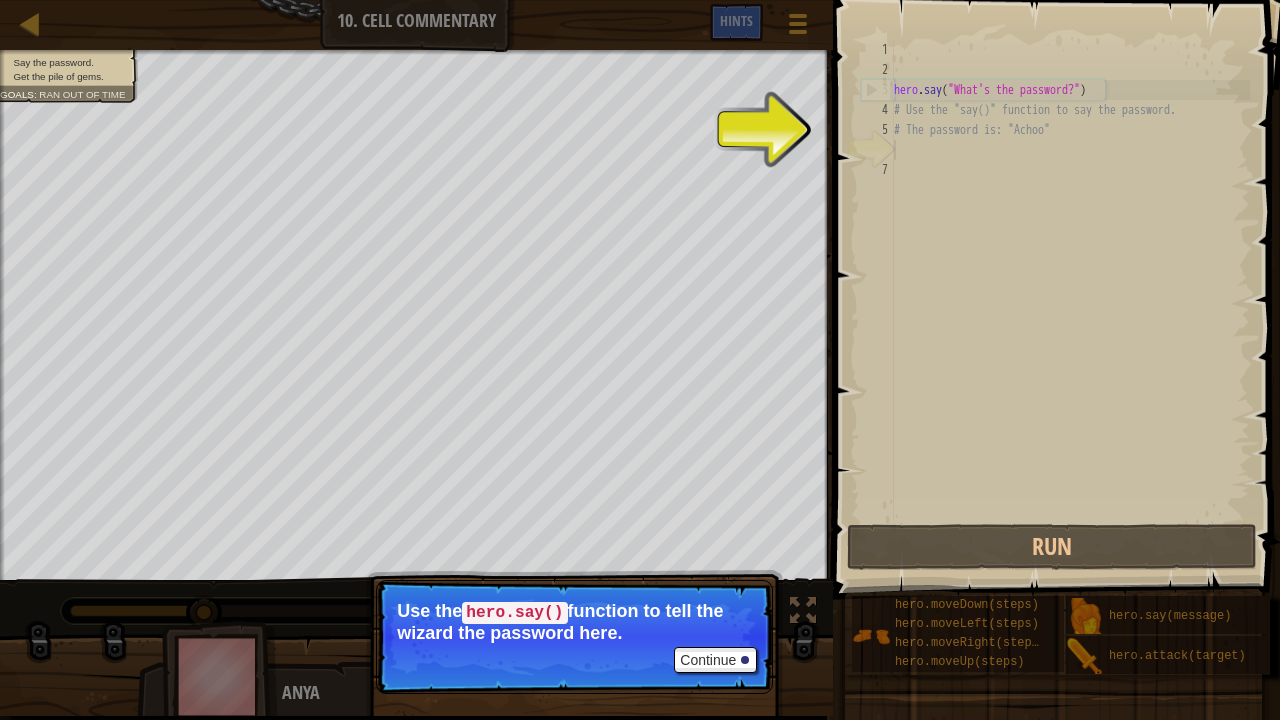 click on "hero . say ( "What's the password?" ) # Use the "say()" function to say the password. # The password is: "Achoo"" at bounding box center [1070, 300] 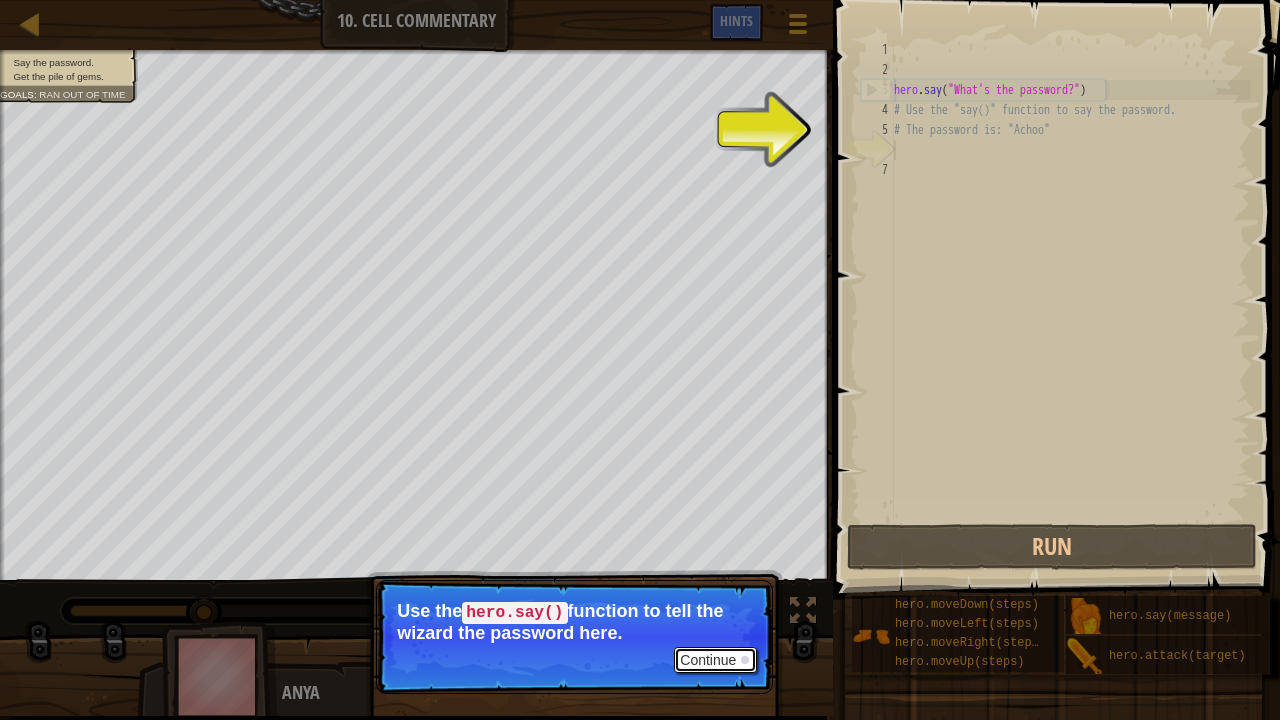 click on "Continue" at bounding box center (715, 660) 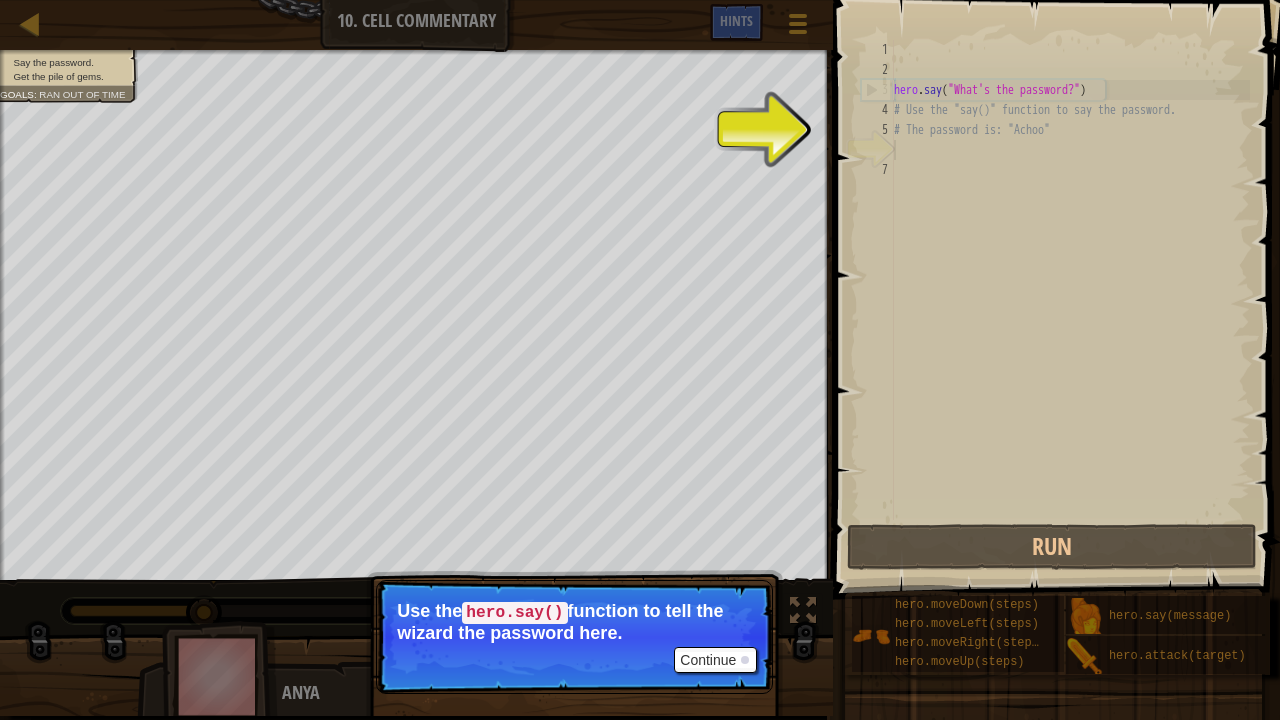 scroll, scrollTop: 9, scrollLeft: 0, axis: vertical 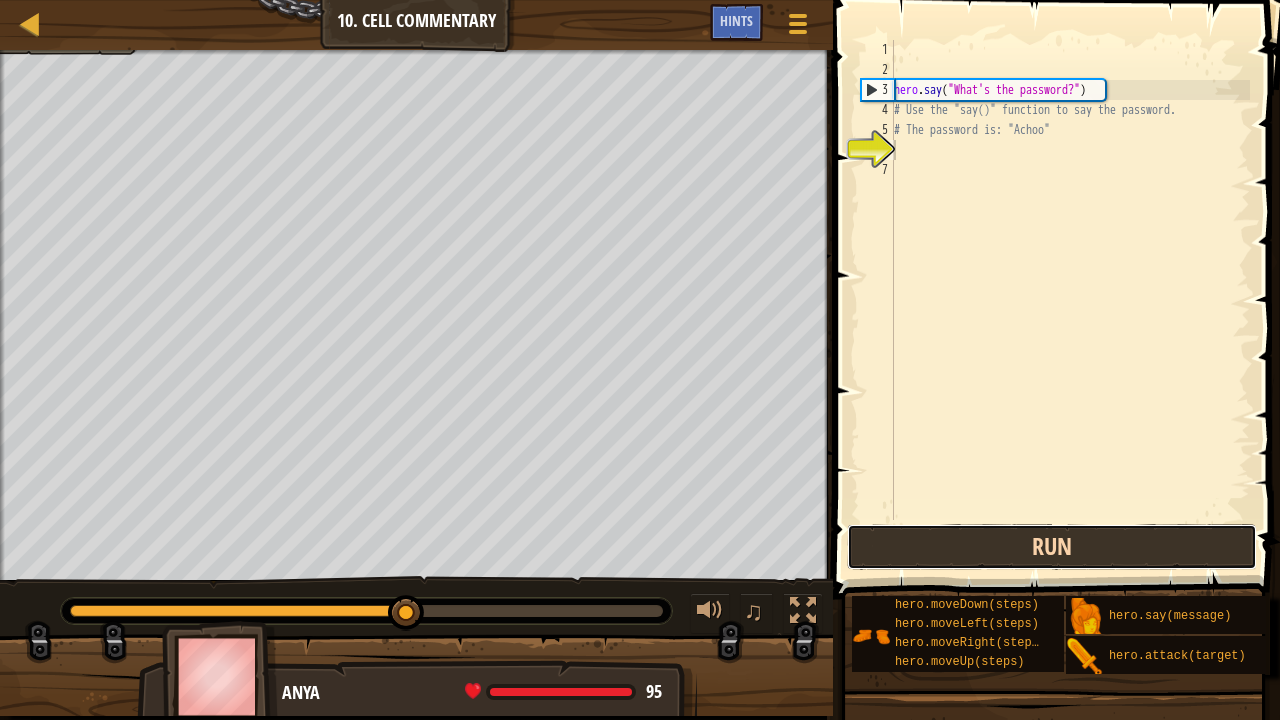 click on "Run" at bounding box center [1052, 547] 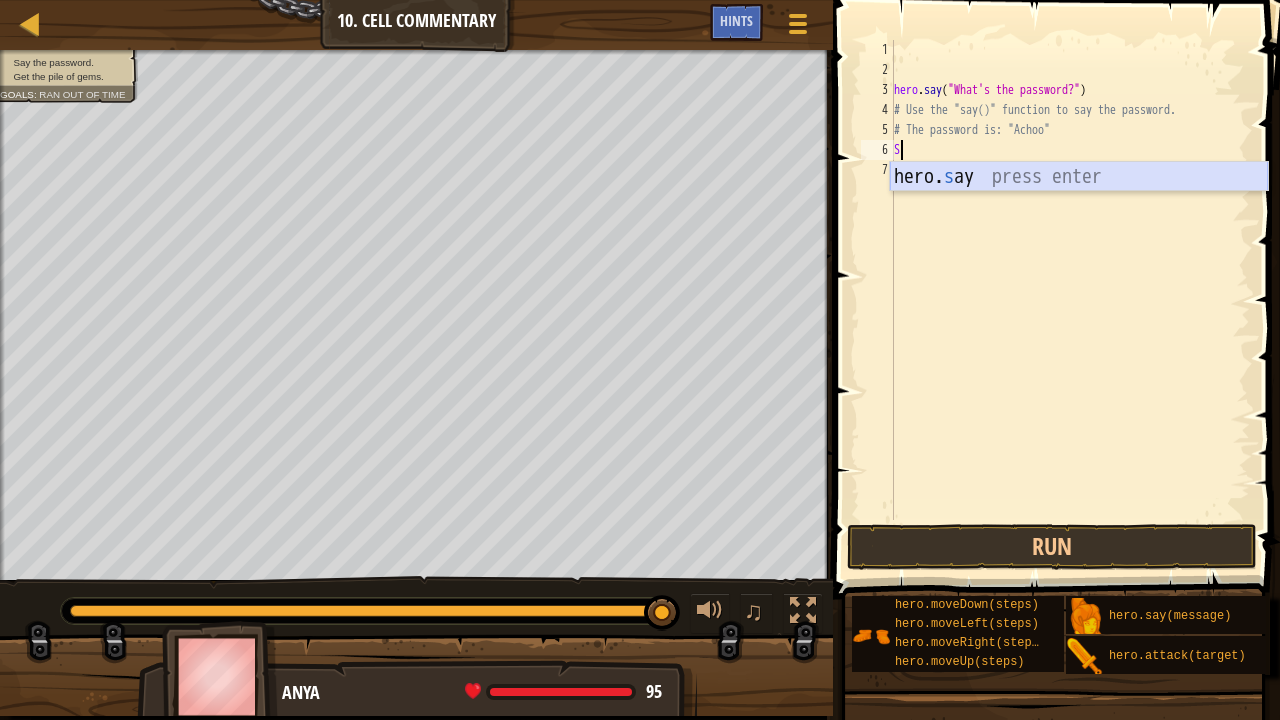 click on "hero. s ay press enter" at bounding box center [1079, 207] 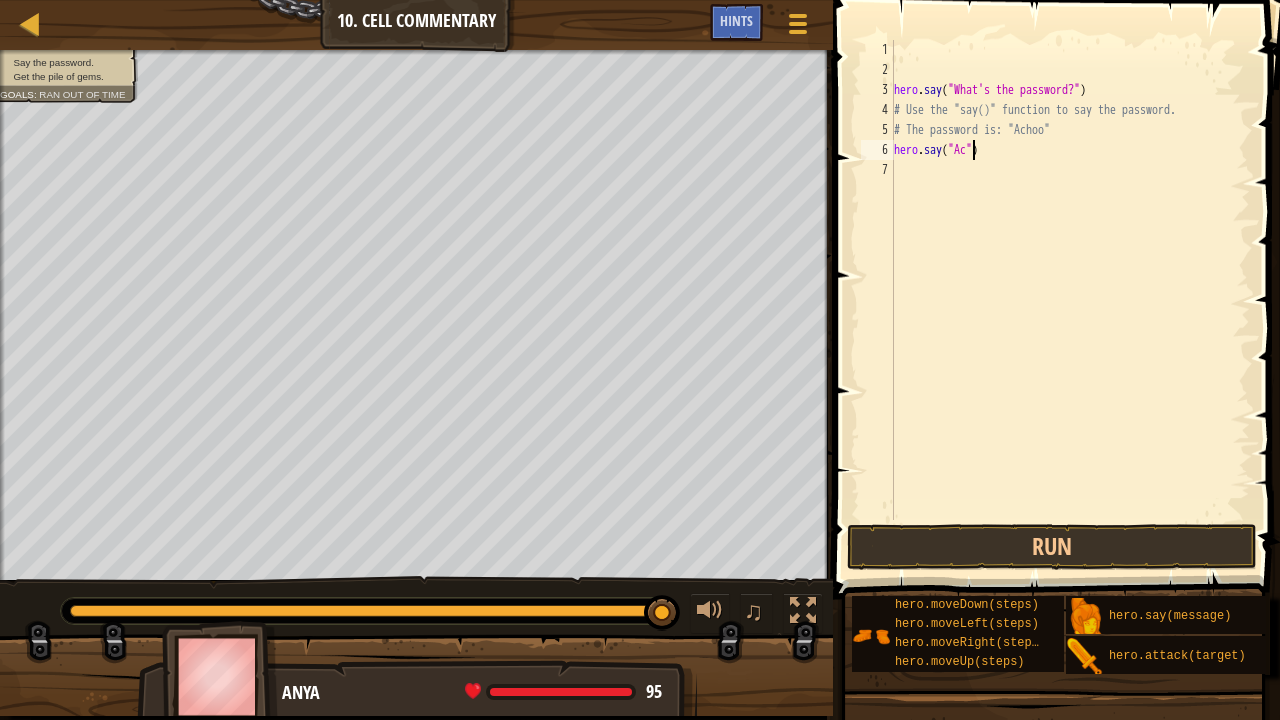 scroll, scrollTop: 9, scrollLeft: 6, axis: both 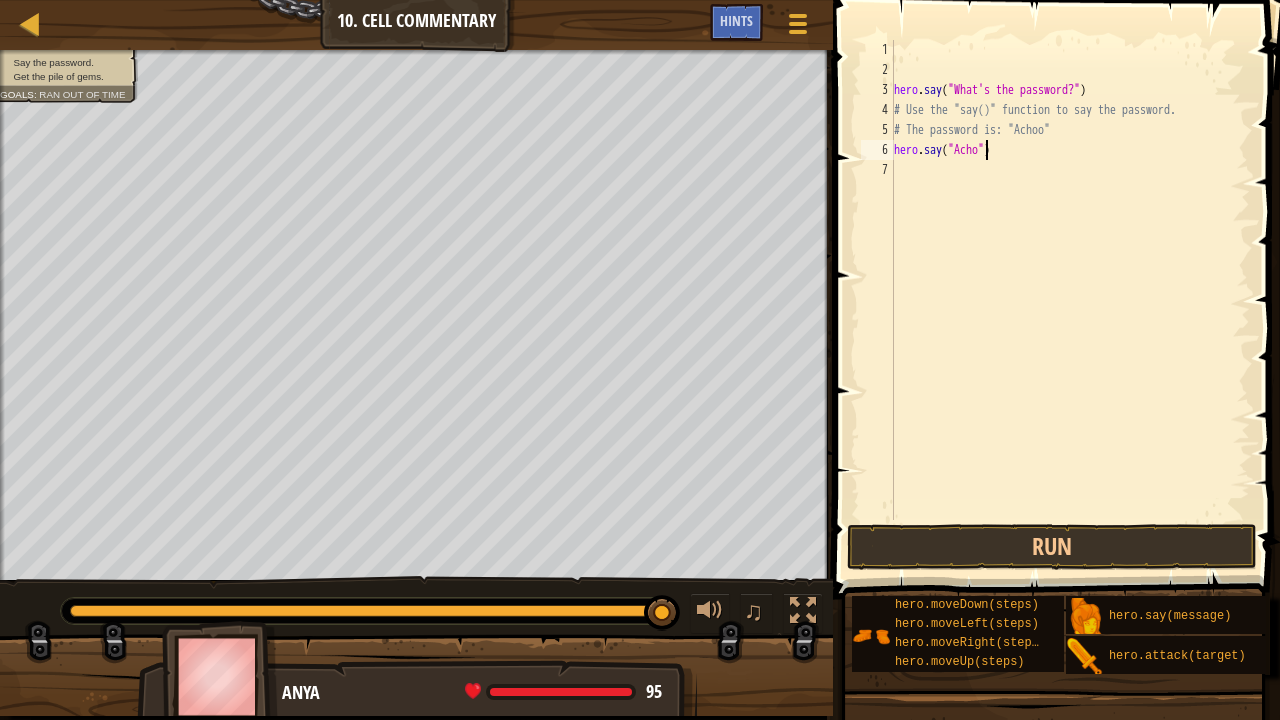 type on "hero.say("Achoo")" 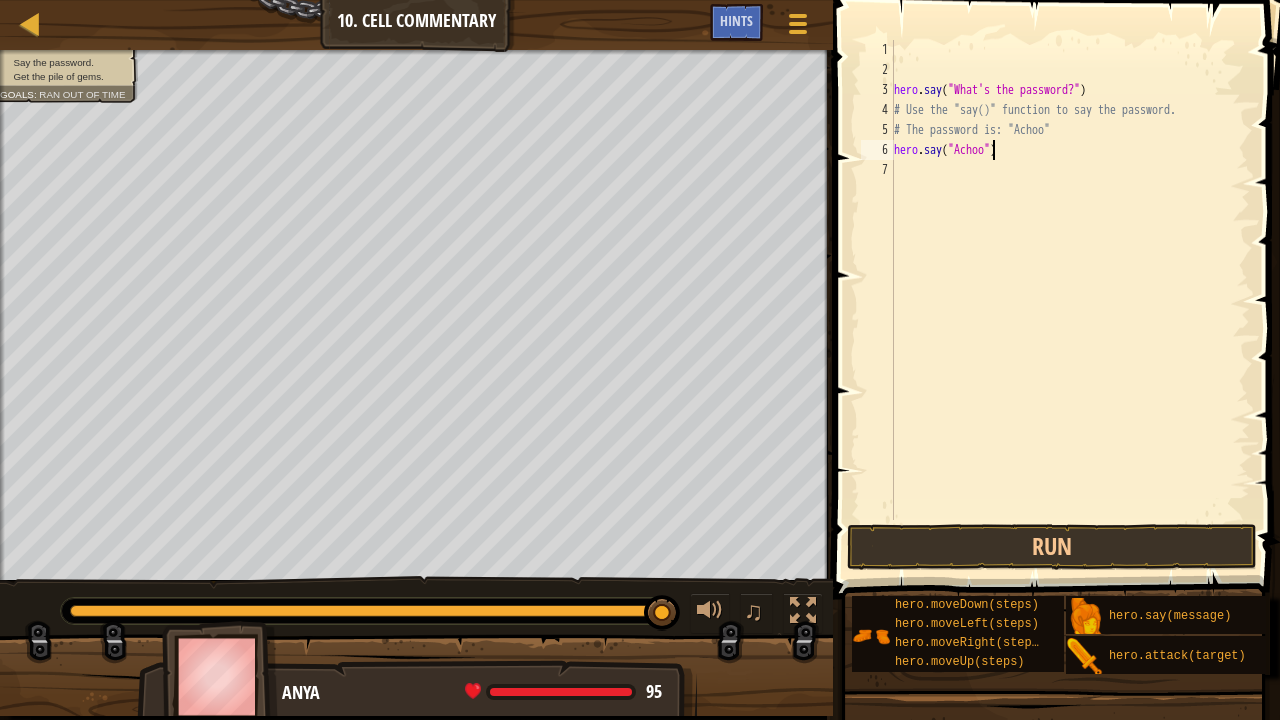 click on "hero . say ( "What's the password?" ) # Use the "say()" function to say the password. # The password is: "Achoo" hero . say ( "Achoo" )" at bounding box center (1070, 300) 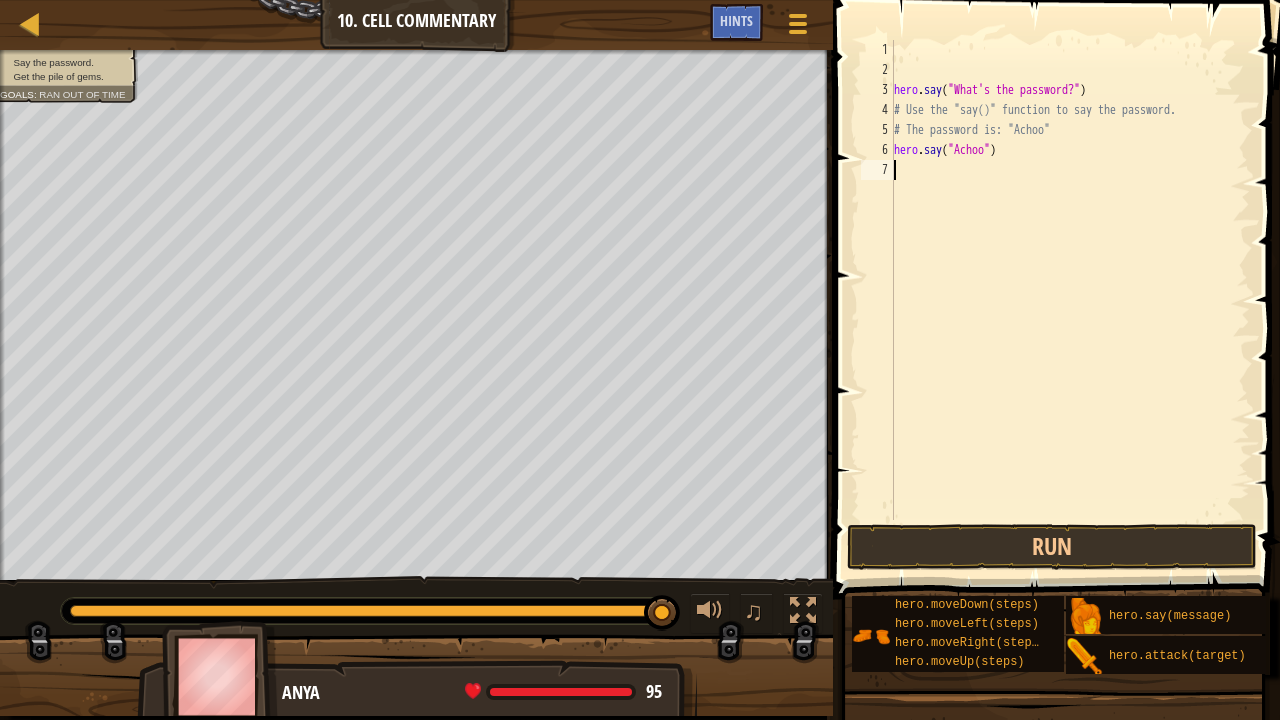 scroll, scrollTop: 9, scrollLeft: 0, axis: vertical 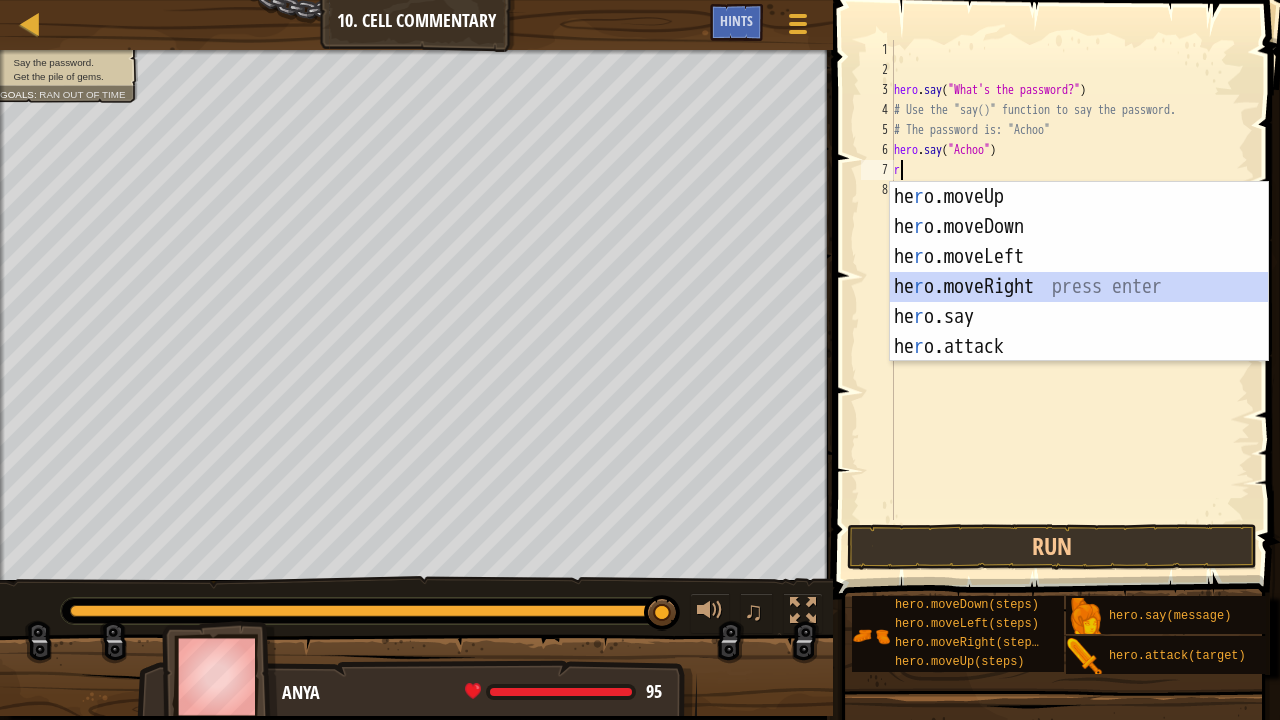 click on "he r o.moveUp press enter he r o.moveDown press enter he r o.moveLeft press enter he r o.moveRight press enter he r o.say press enter he r o.attack press enter" at bounding box center (1079, 302) 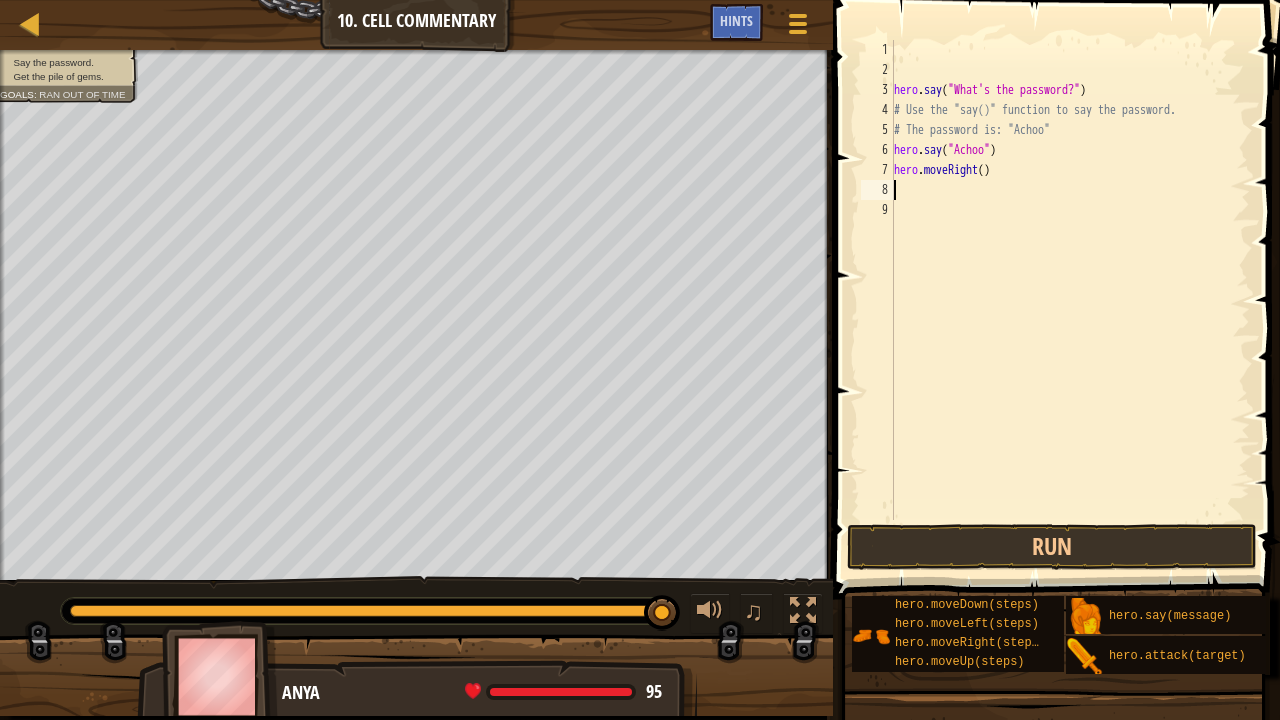click on "hero . say ( "What's the password?" ) # Use the "say()" function to say the password. # The password is: "Achoo" hero . say ( "Achoo" ) hero . moveRight ( )" at bounding box center [1070, 300] 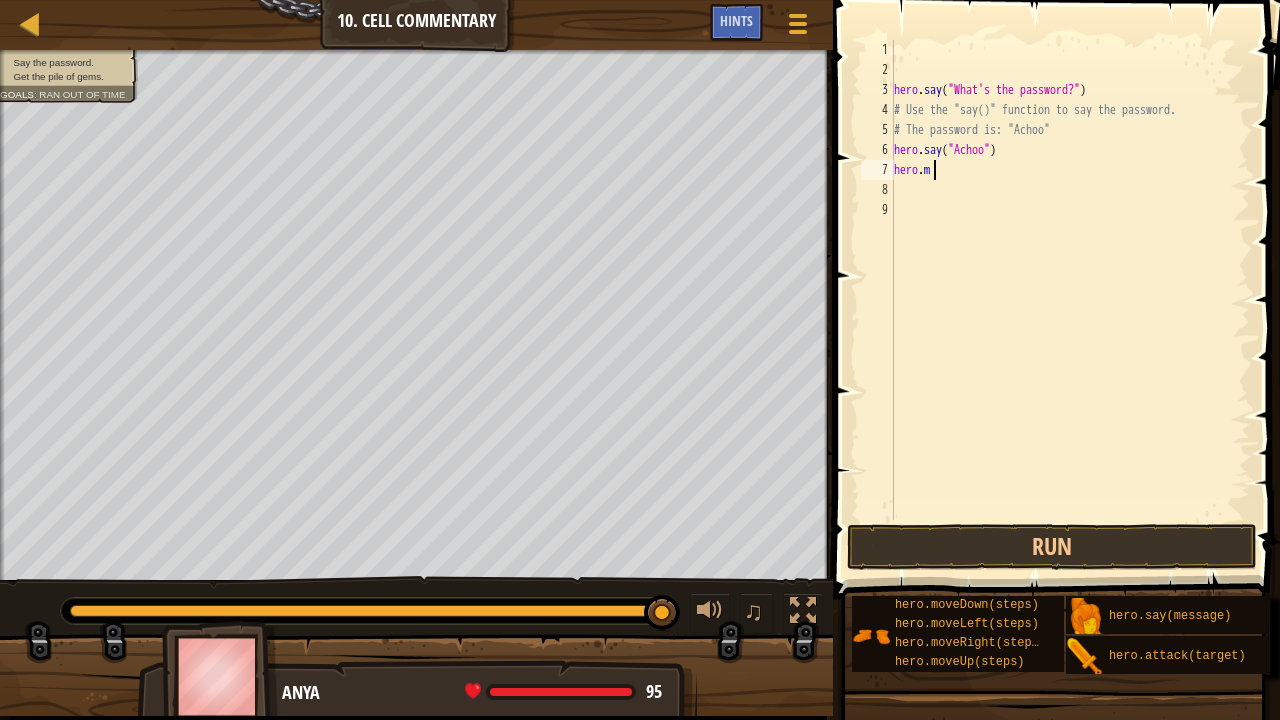 type on "h" 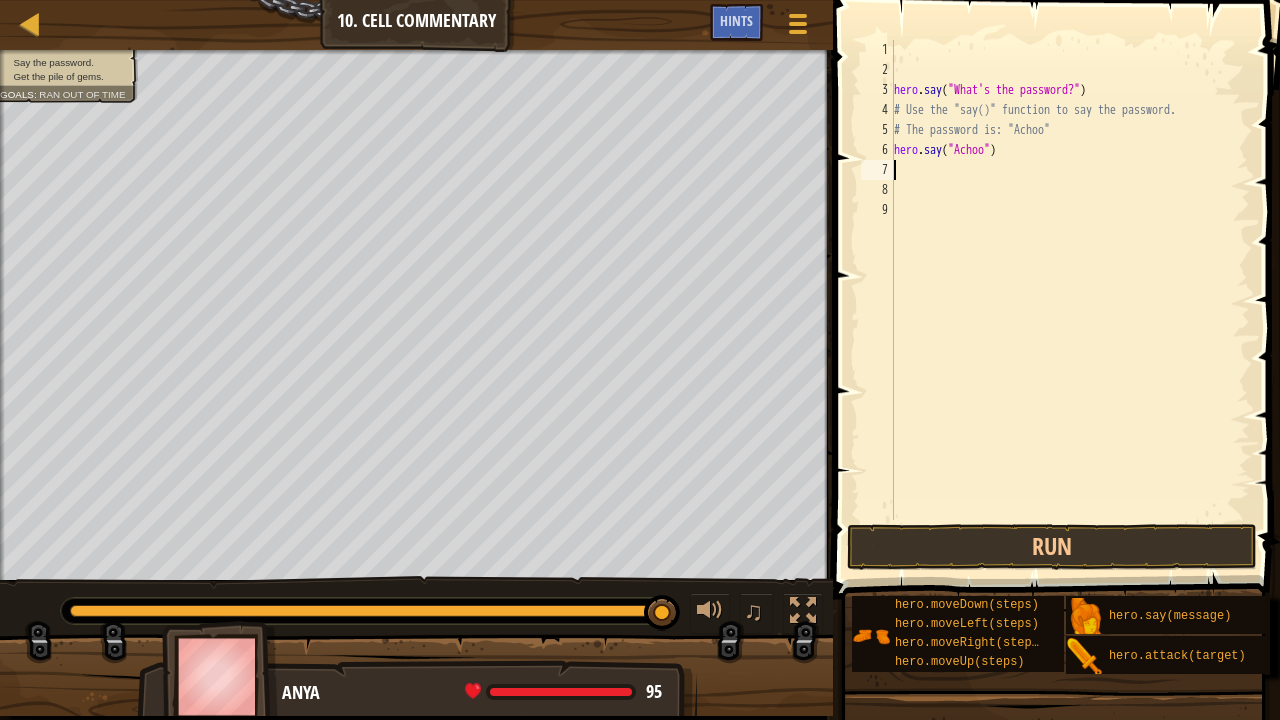 click on "hero . say ( "What's the password?" ) # Use the "say()" function to say the password. # The password is: "Achoo" hero . say ( "Achoo" )" at bounding box center [1070, 300] 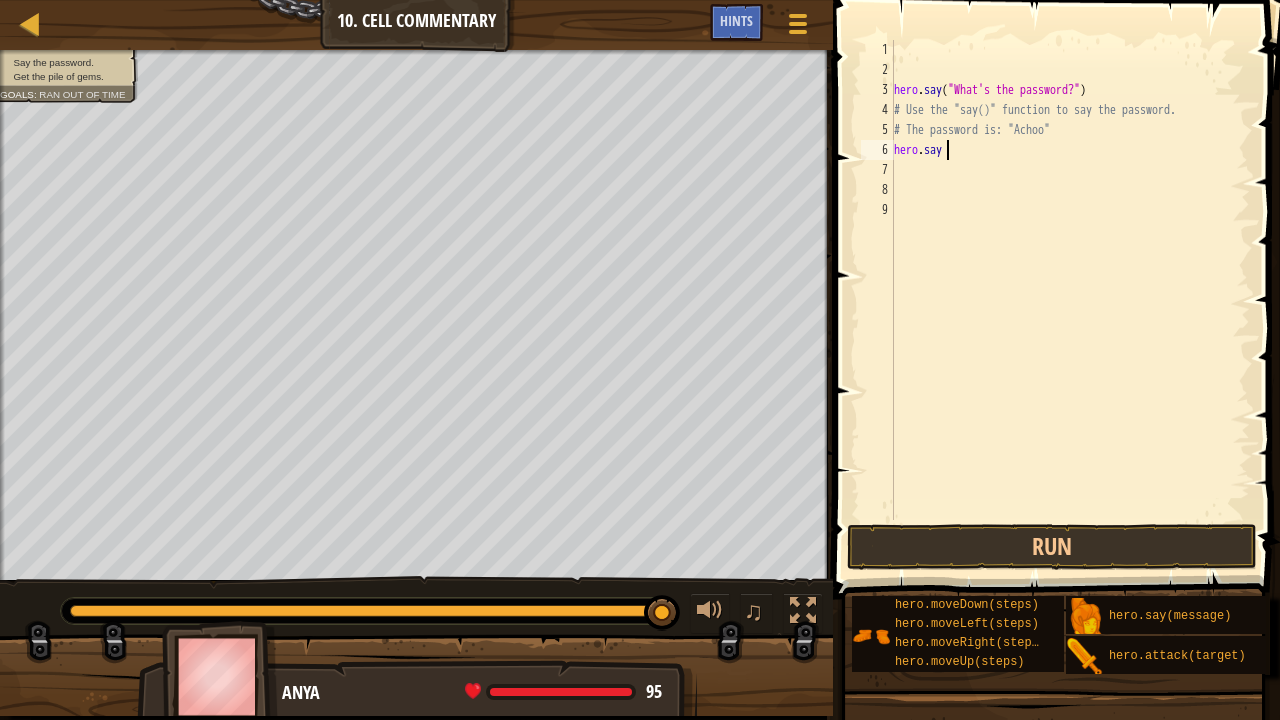 type on "h" 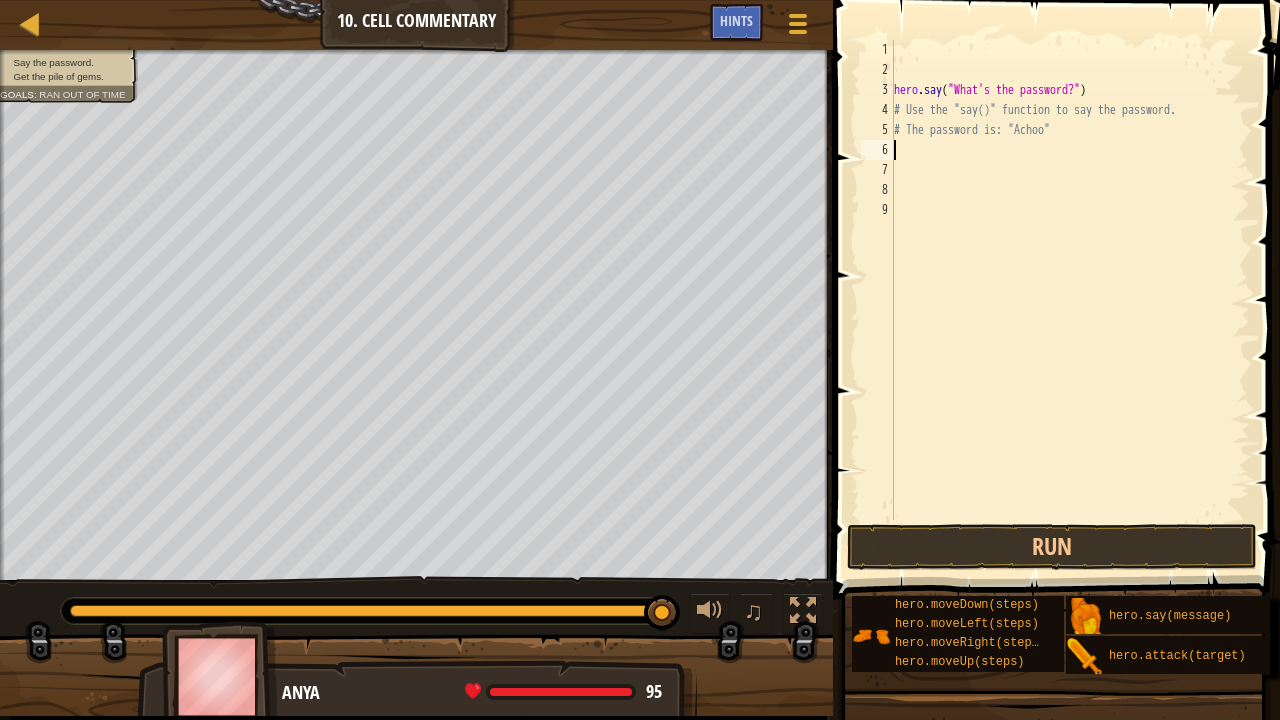 type on "r" 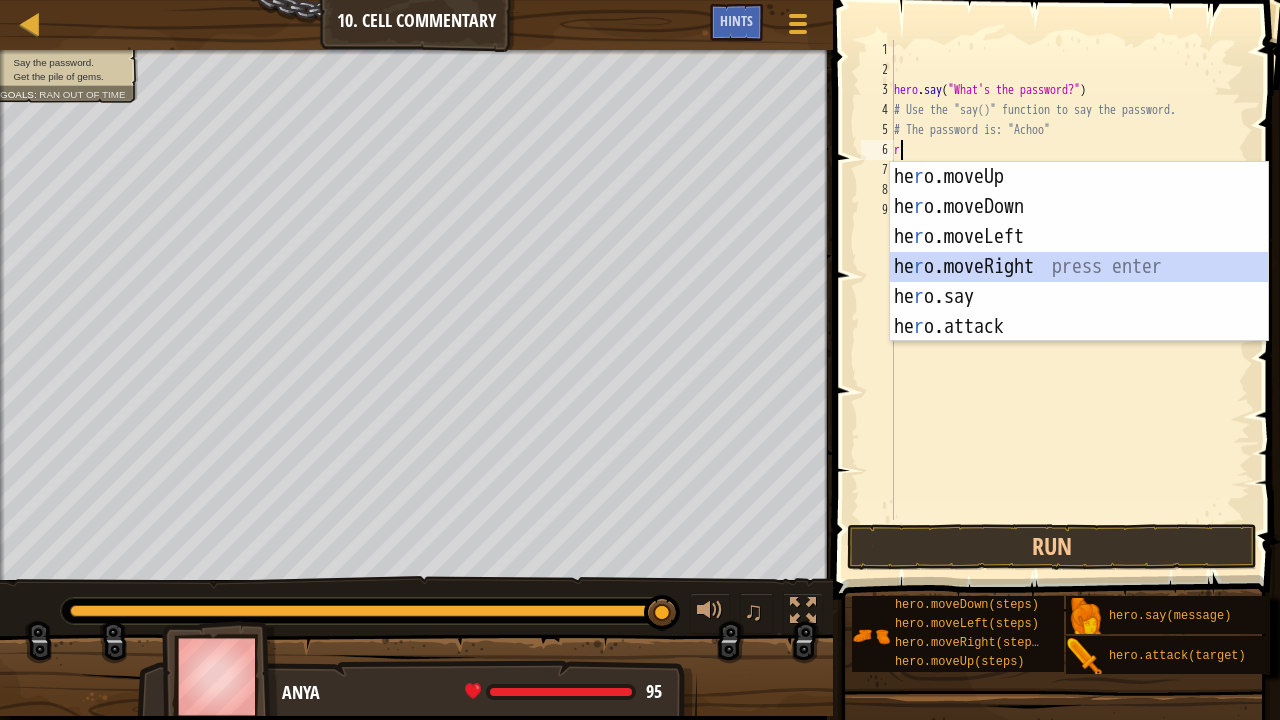 click on "he r o.moveUp press enter he r o.moveDown press enter he r o.moveLeft press enter he r o.moveRight press enter he r o.say press enter he r o.attack press enter" at bounding box center (1079, 282) 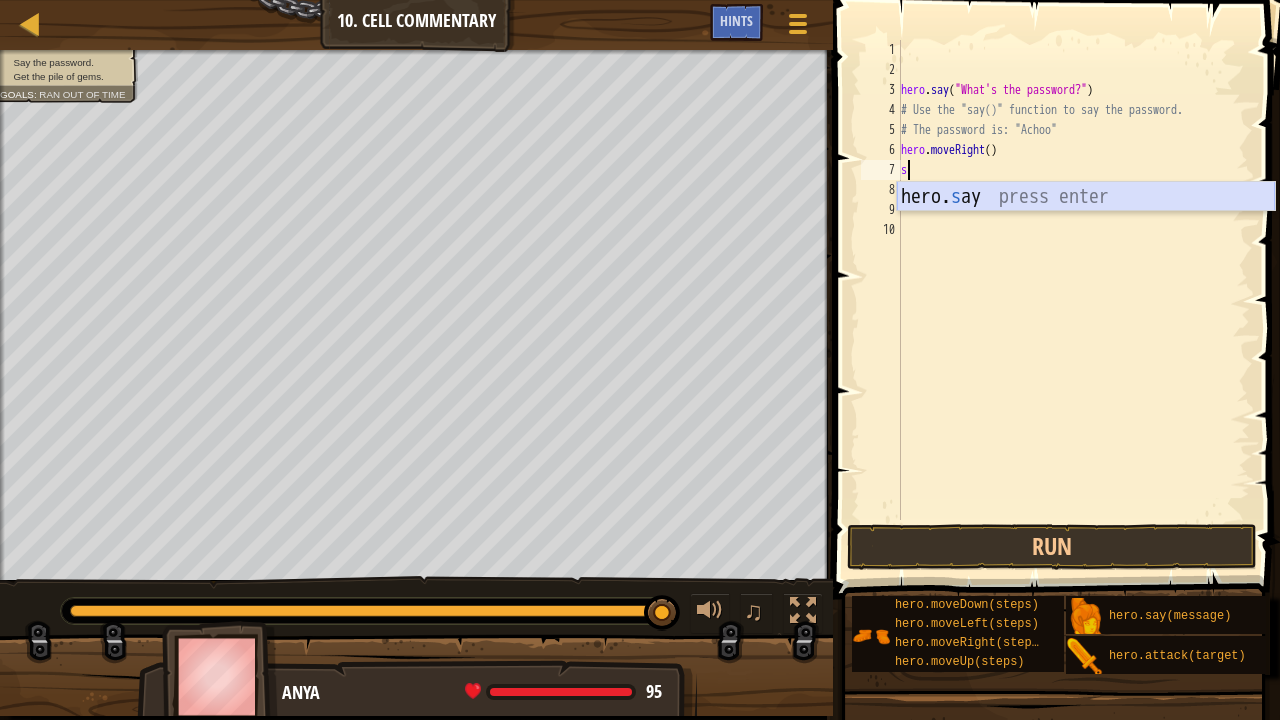 click on "hero. s ay press enter" at bounding box center [1086, 227] 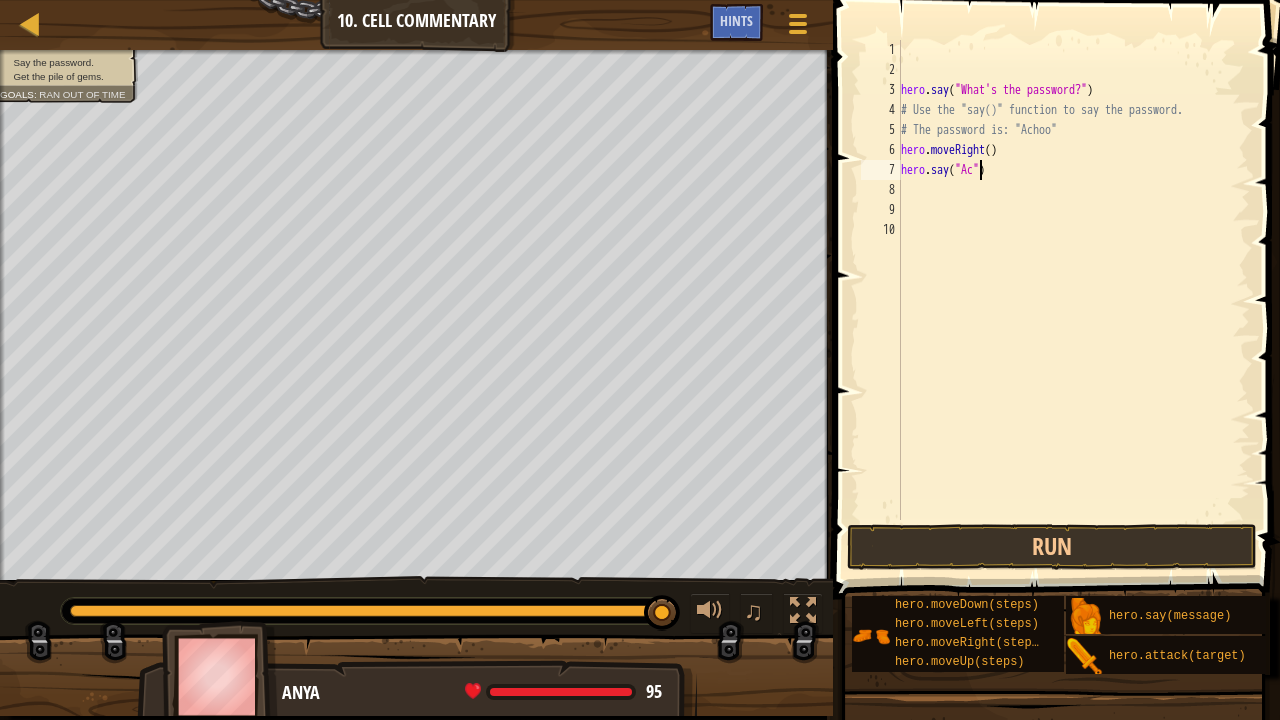 scroll, scrollTop: 9, scrollLeft: 6, axis: both 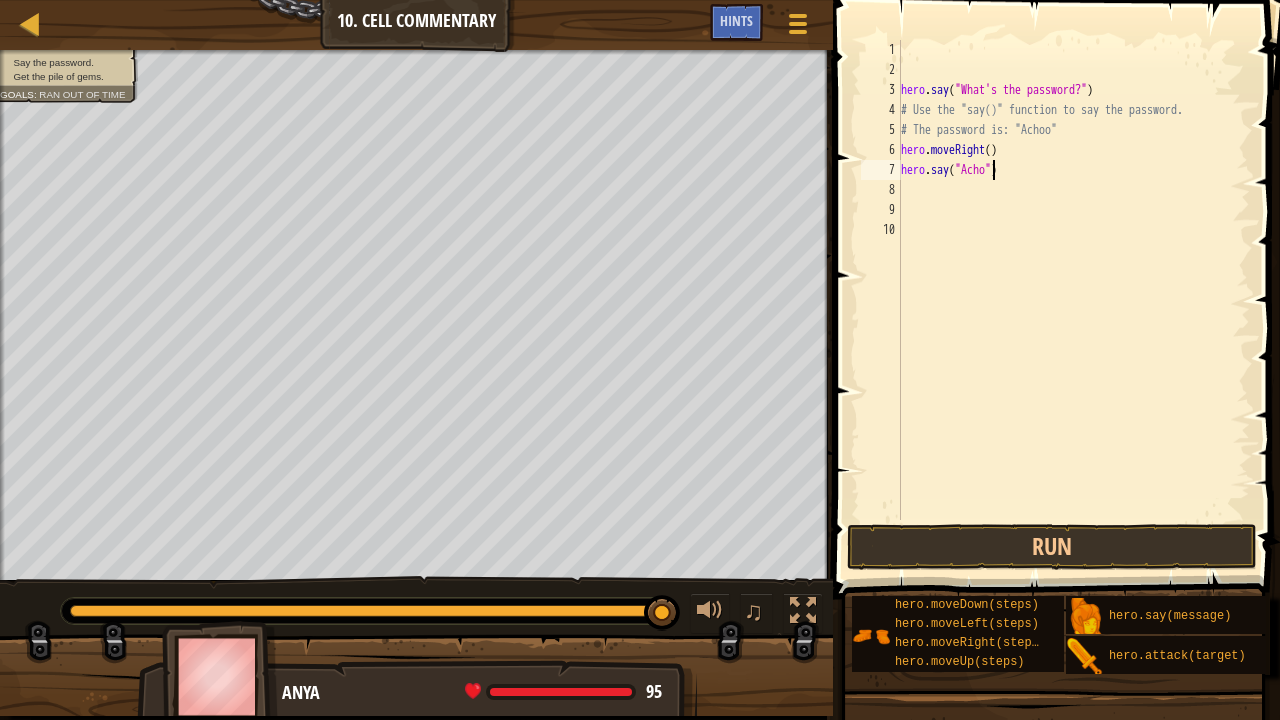 type on "hero.say("Achoo")" 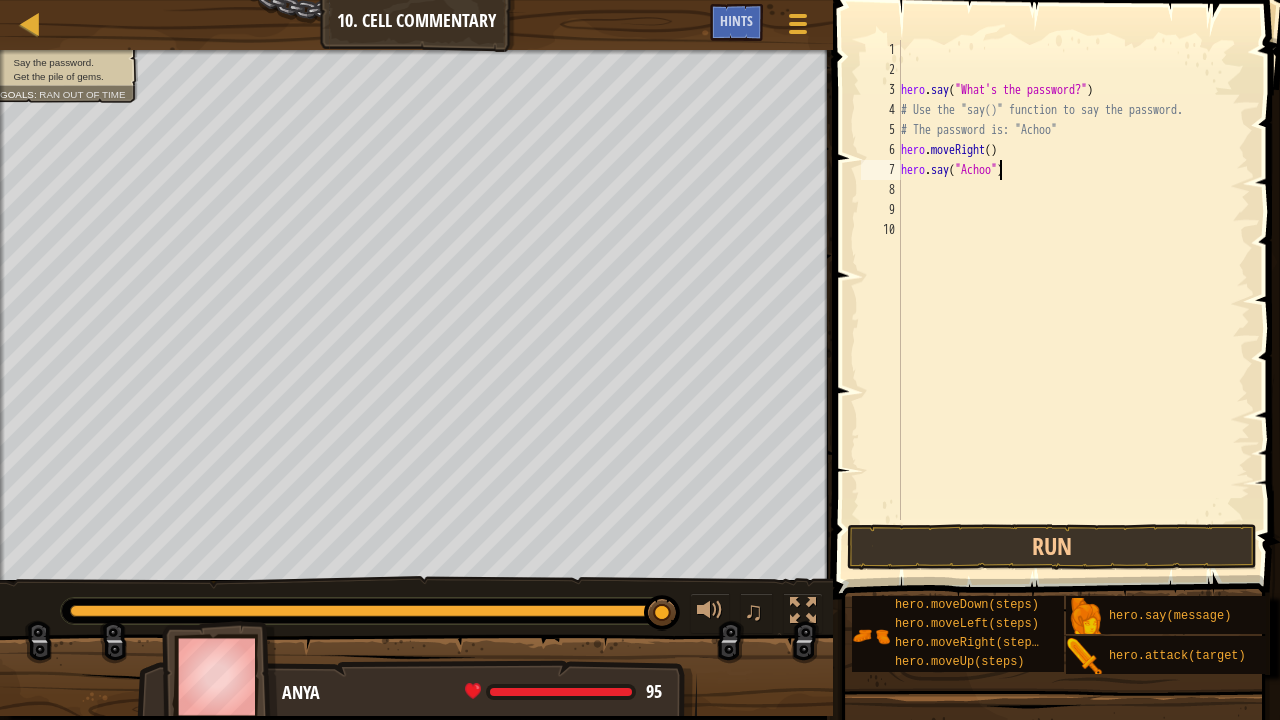 click on "hero . say ( "What's the password?" ) # Use the "say()" function to say the password. # The password is: "Achoo" hero . moveRight ( ) hero . say ( "Achoo" )" at bounding box center (1074, 300) 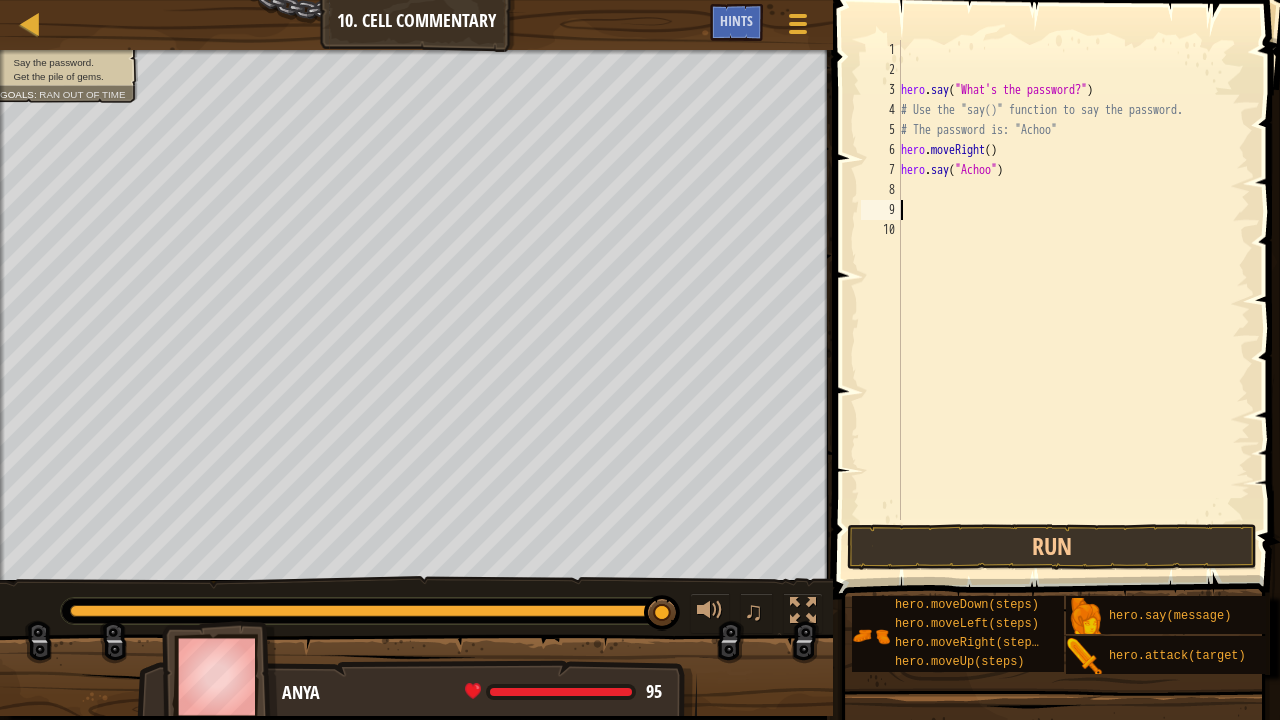 scroll, scrollTop: 9, scrollLeft: 0, axis: vertical 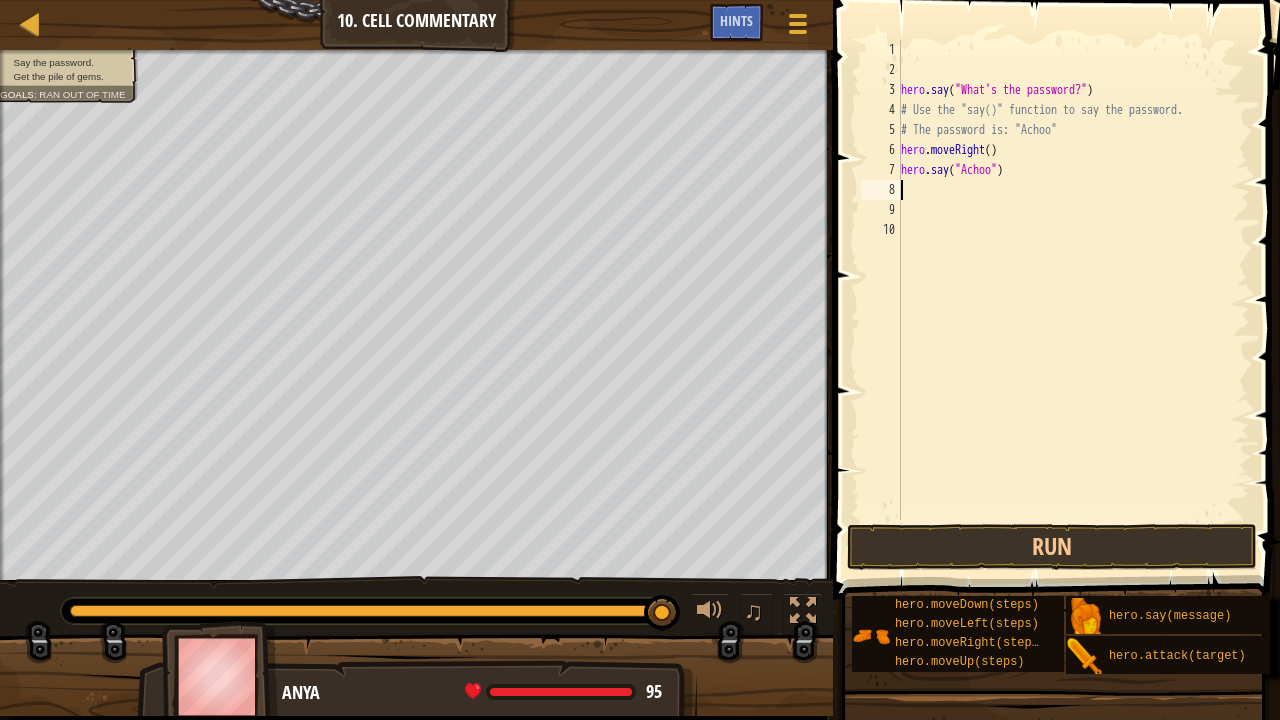 type on "u" 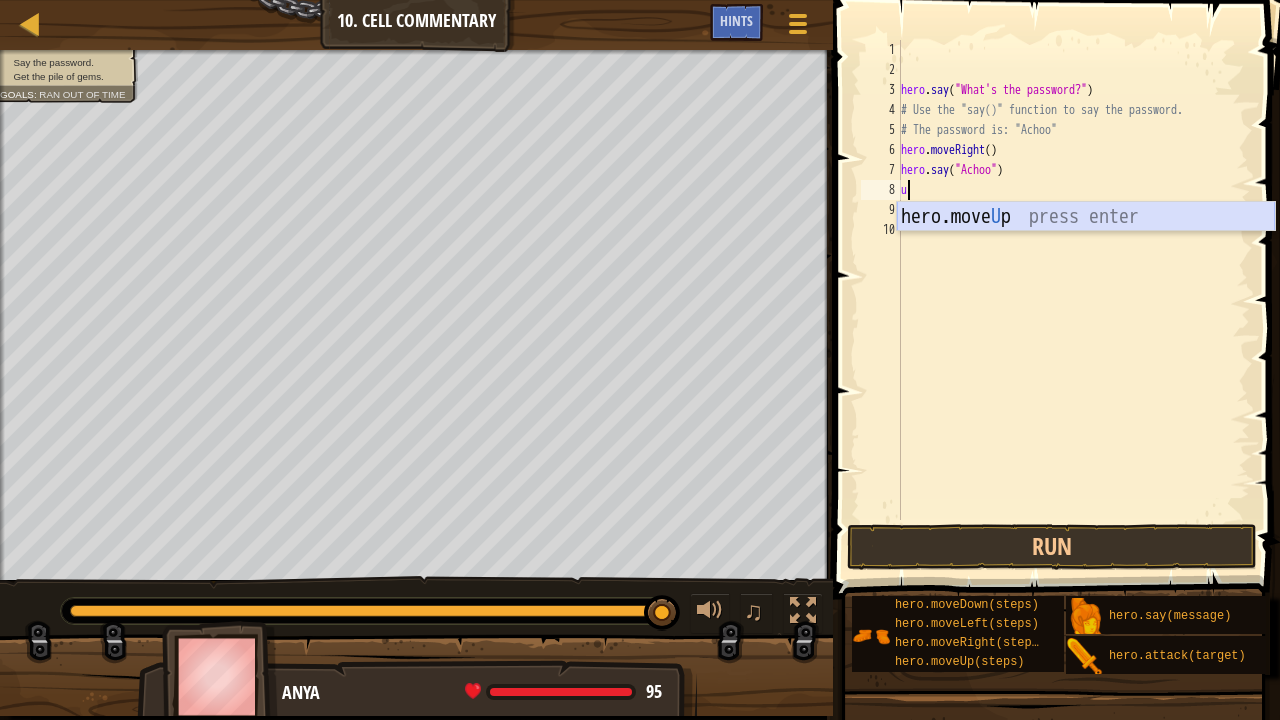 click on "hero.move U p press enter" at bounding box center (1086, 247) 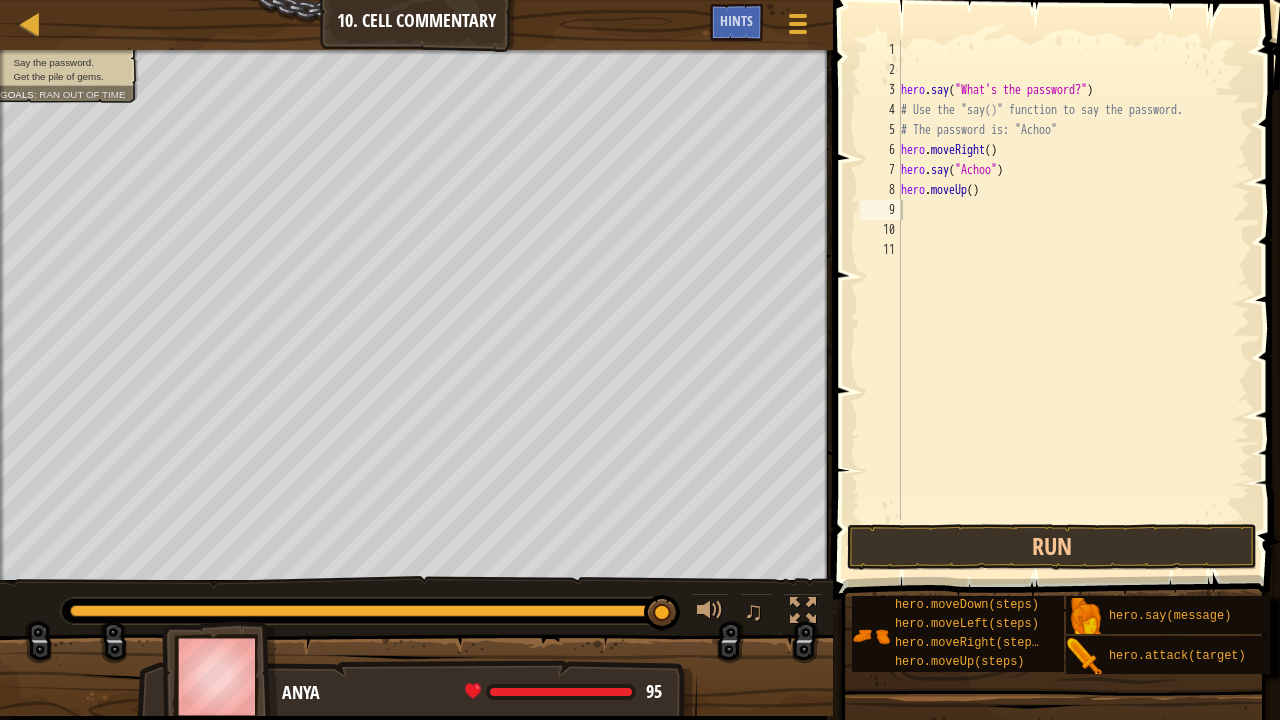 click at bounding box center [1058, 271] 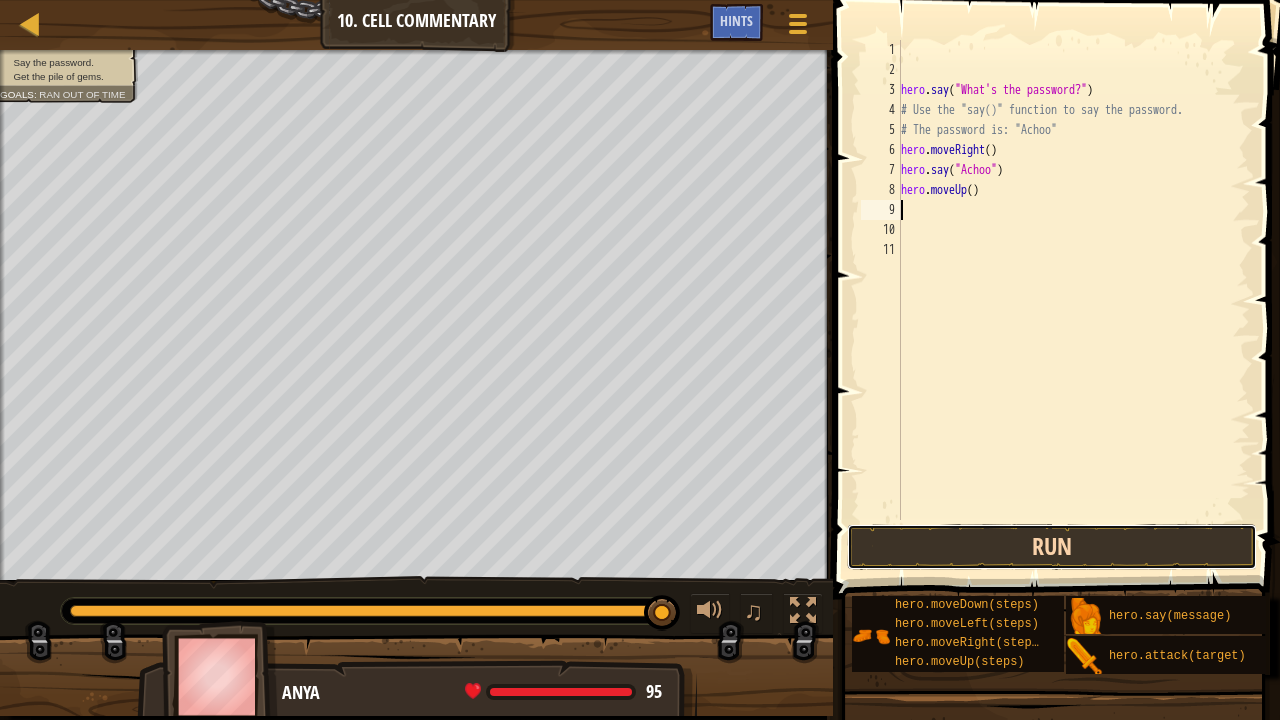 click on "Run" at bounding box center (1052, 547) 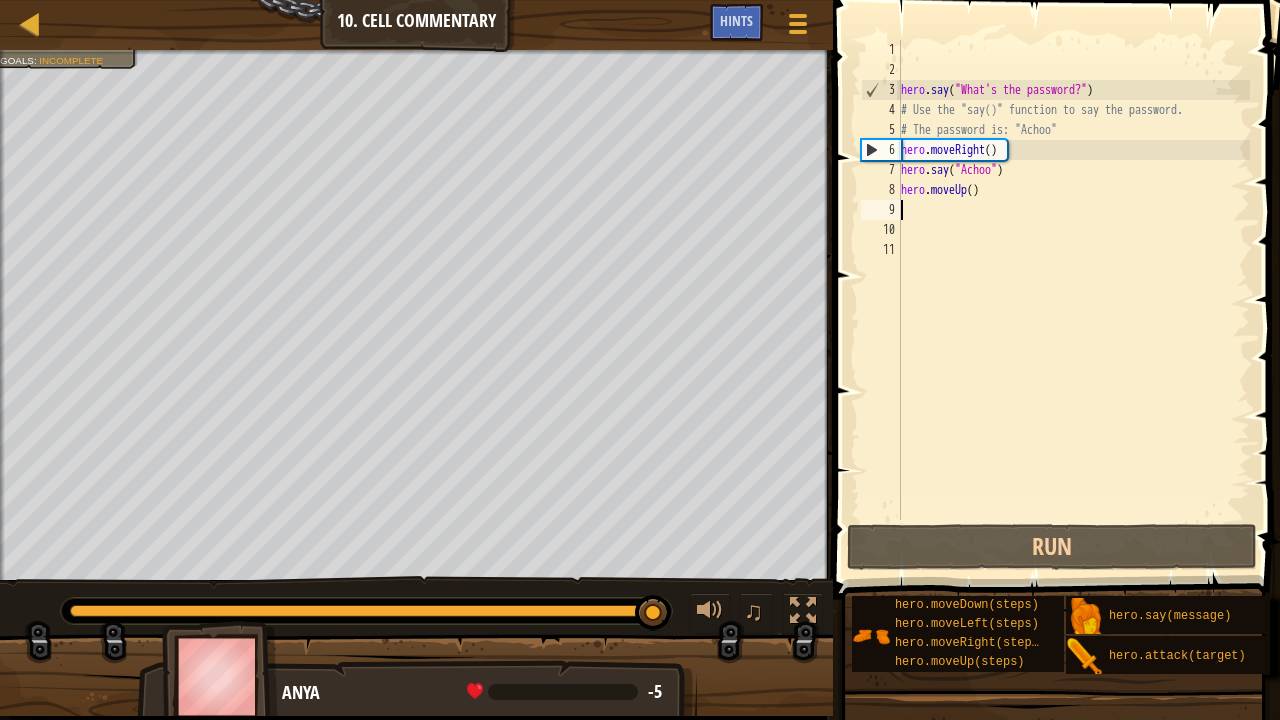 click on "hero . say ( "What's the password?" ) # Use the "say()" function to say the password. # The password is: "Achoo" hero . moveRight ( ) hero . say ( "Achoo" ) hero . moveUp ( )" at bounding box center (1074, 300) 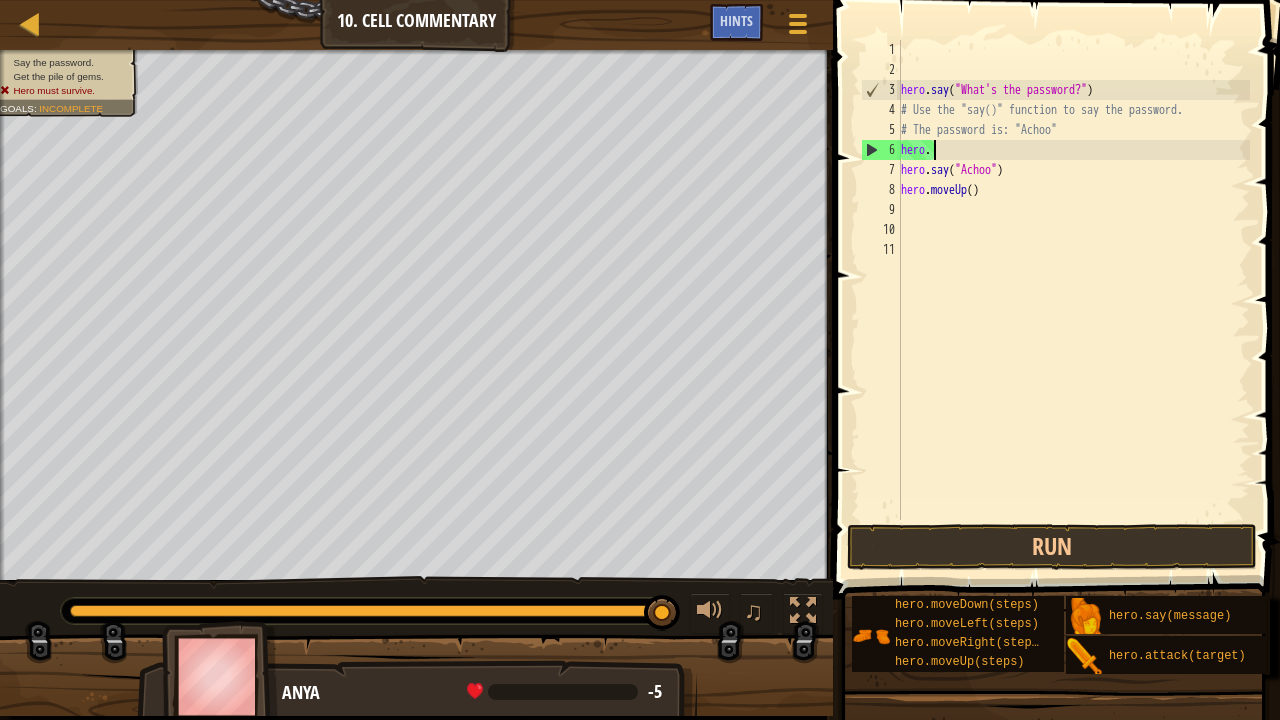 type on "h" 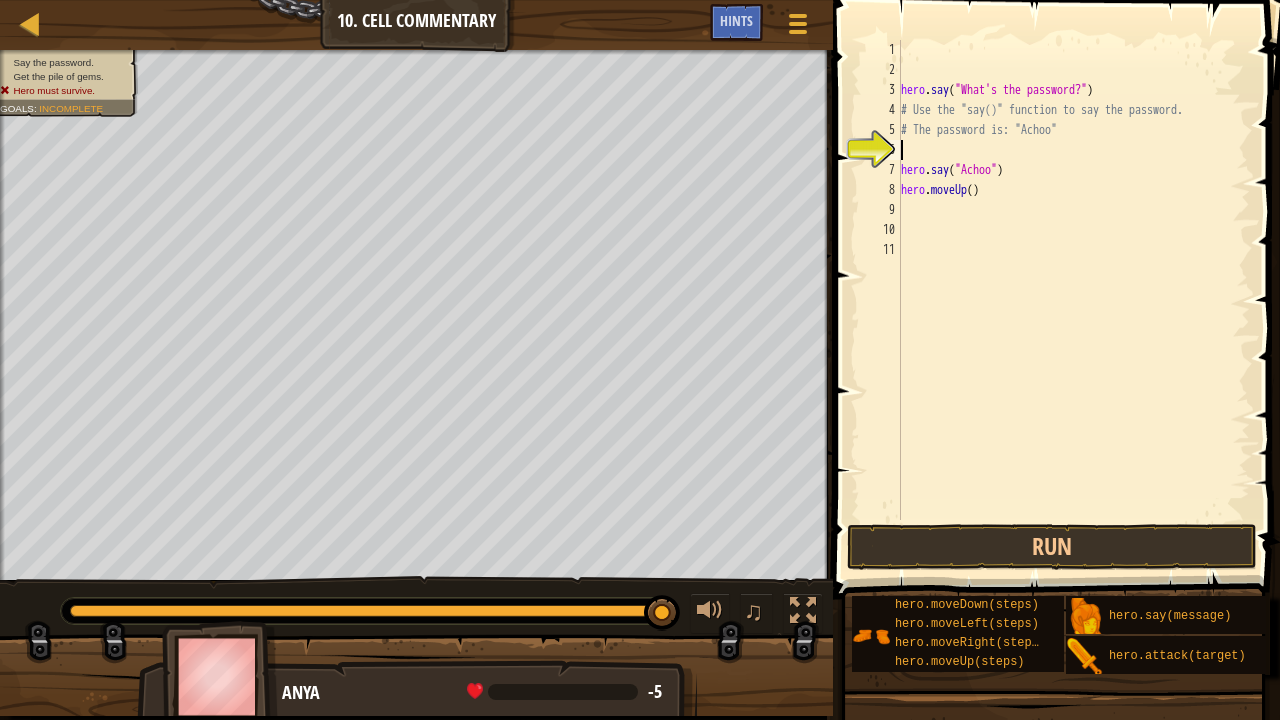 type on "l" 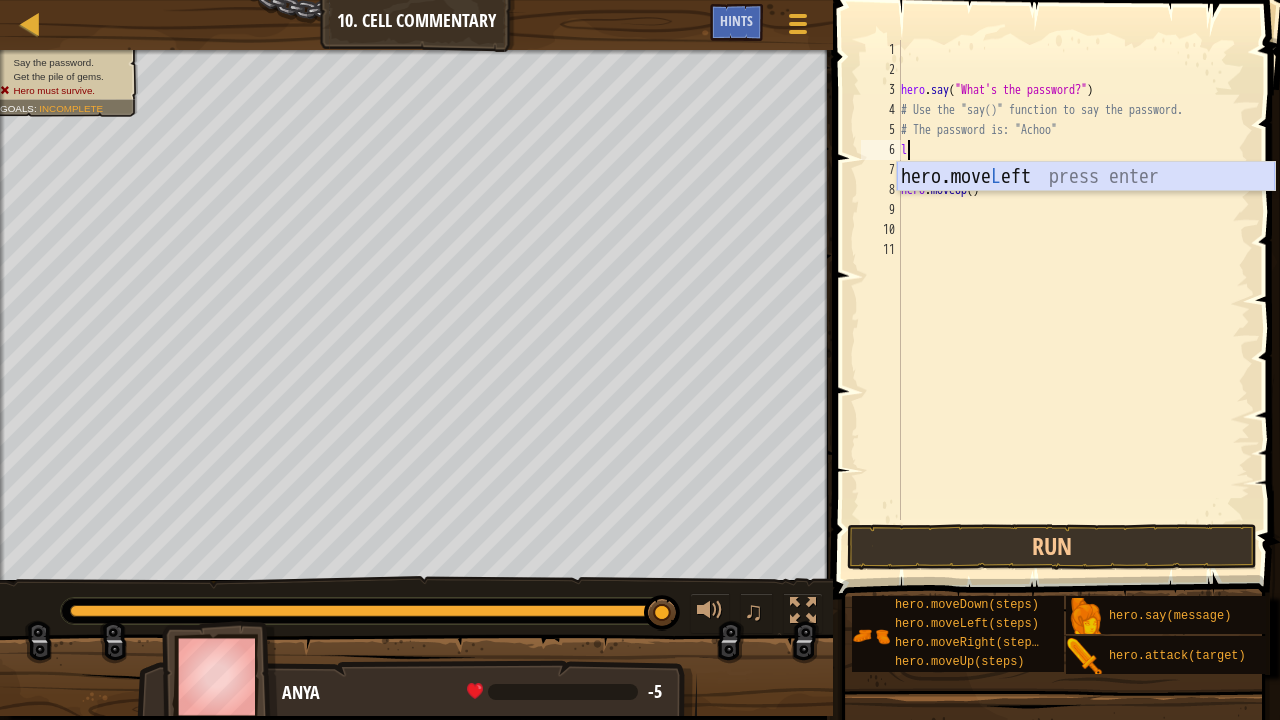click on "hero.move L eft press enter" at bounding box center (1086, 207) 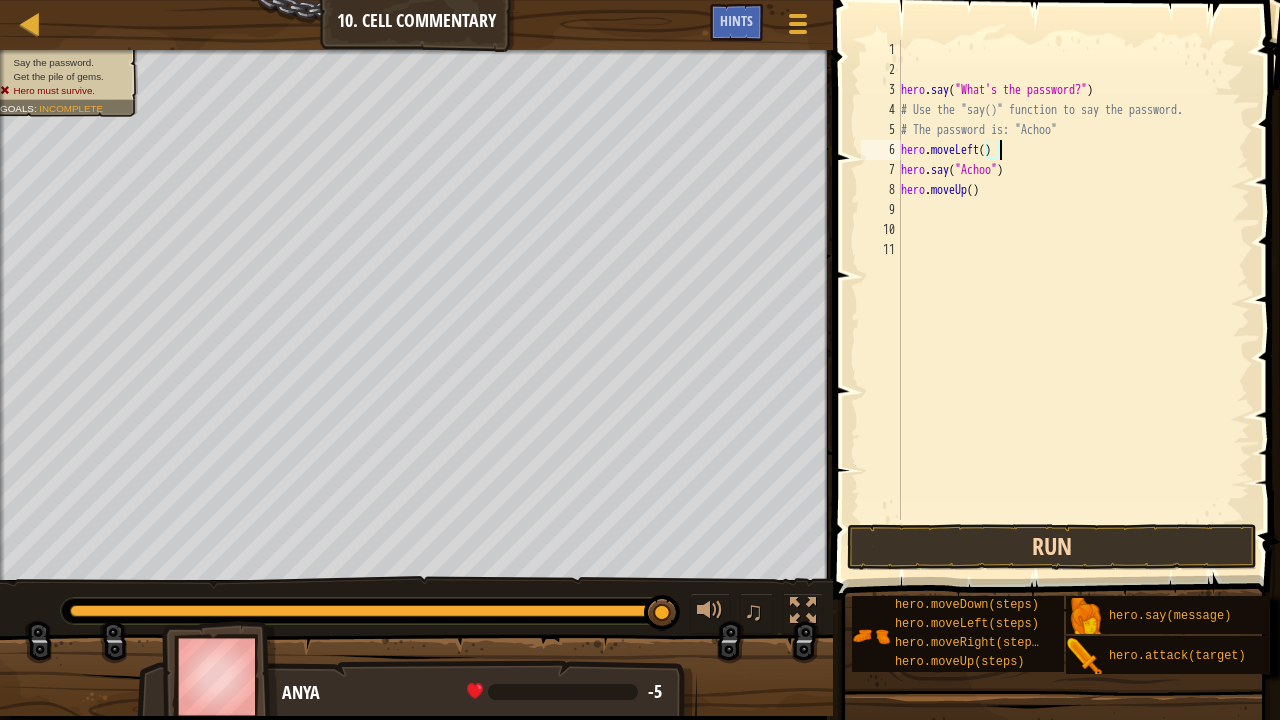 type on "hero.moveLeft()" 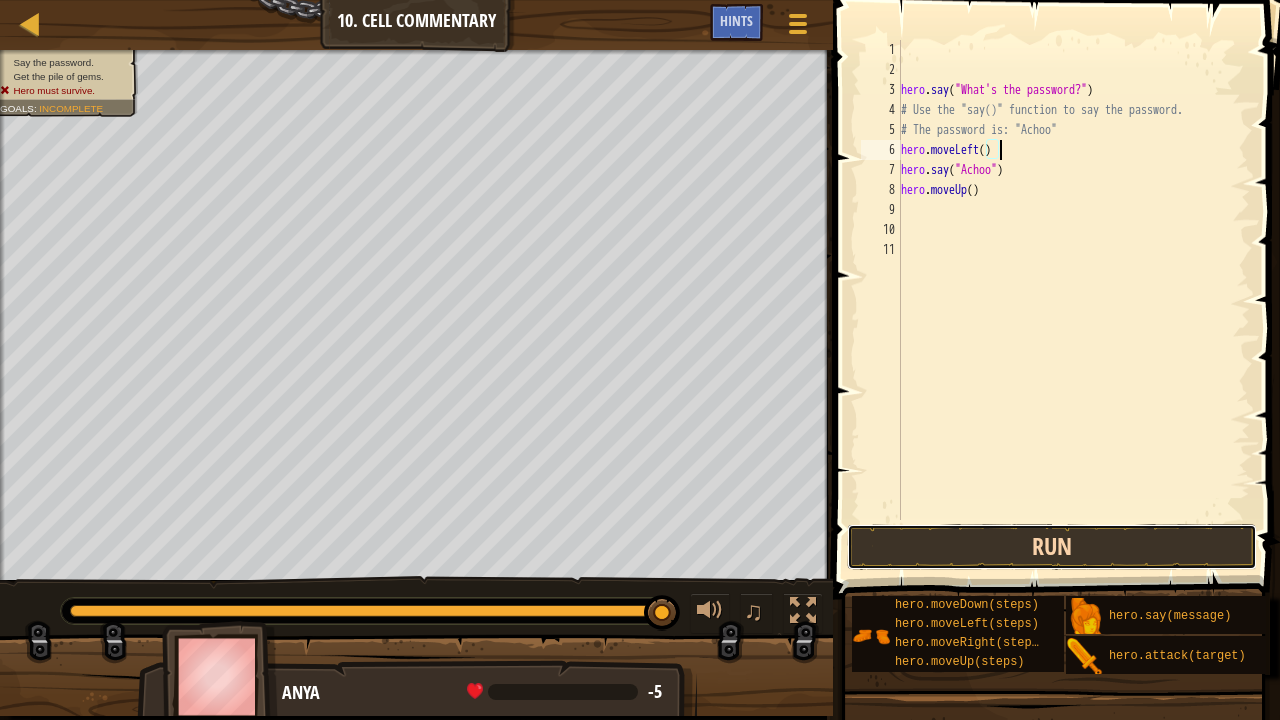 click on "Run" at bounding box center [1052, 547] 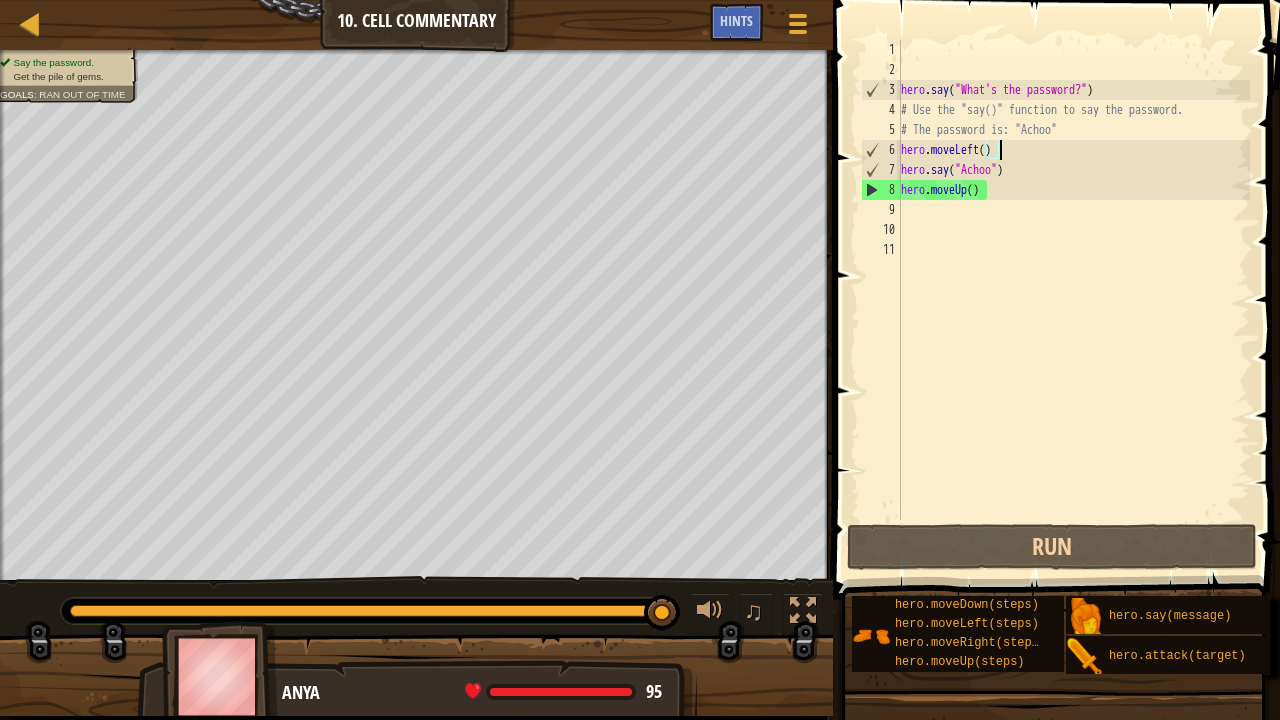click on "hero . say ( "What's the password?" ) # Use the "say()" function to say the password. # The password is: "Achoo" hero . moveLeft ( ) hero . say ( "Achoo" ) hero . moveUp ( )" at bounding box center (1074, 300) 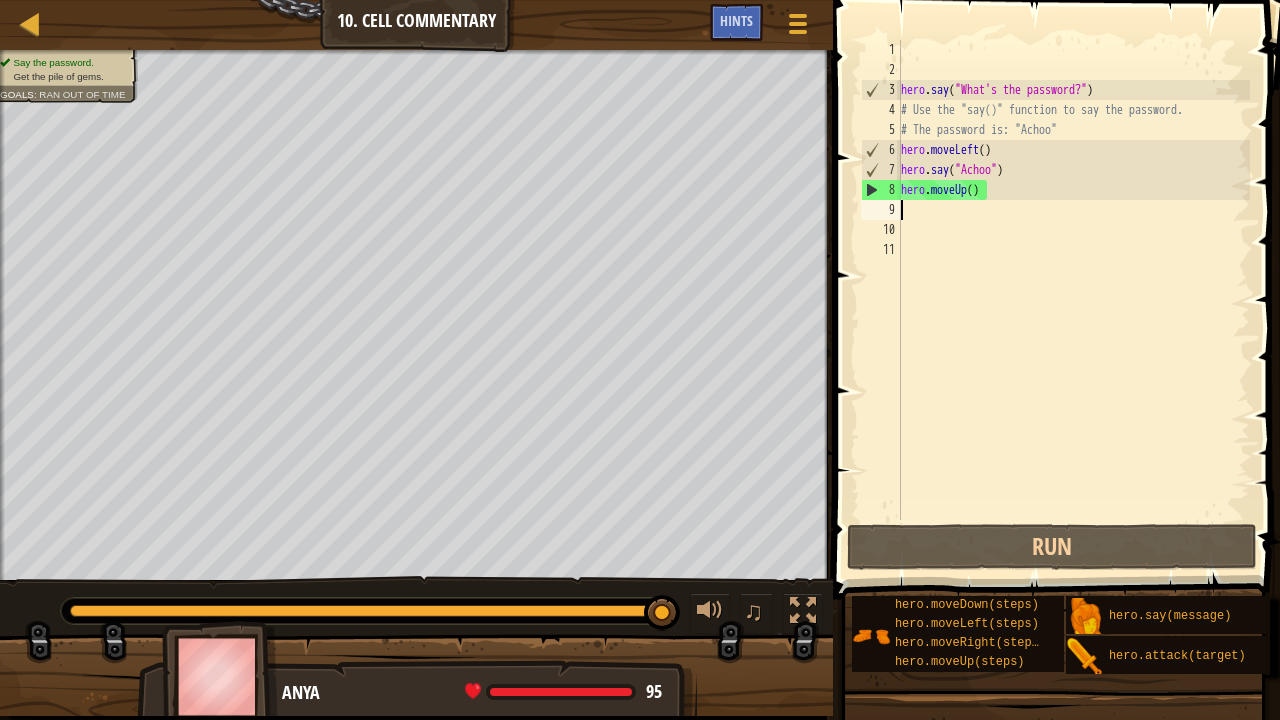 type on "r" 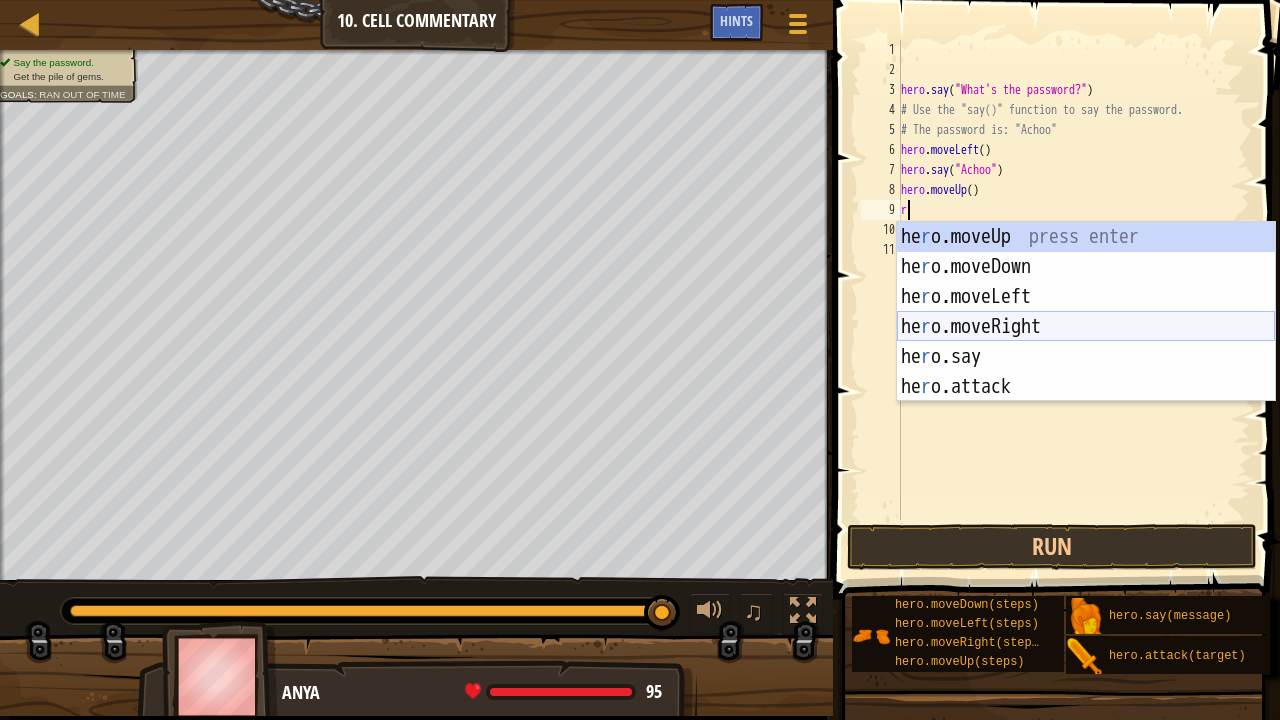 click on "he r o.moveUp press enter he r o.moveDown press enter he r o.moveLeft press enter he r o.moveRight press enter he r o.say press enter he r o.attack press enter" at bounding box center (1086, 342) 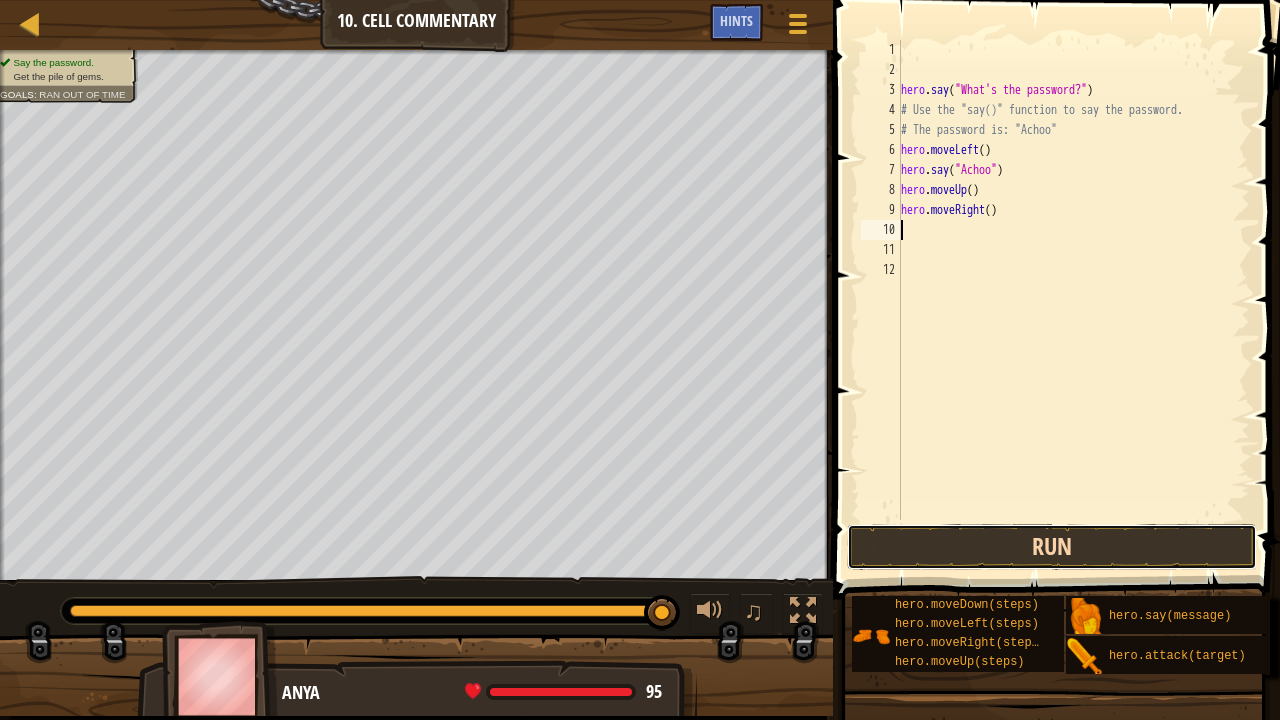 drag, startPoint x: 1053, startPoint y: 527, endPoint x: 1059, endPoint y: 537, distance: 11.661903 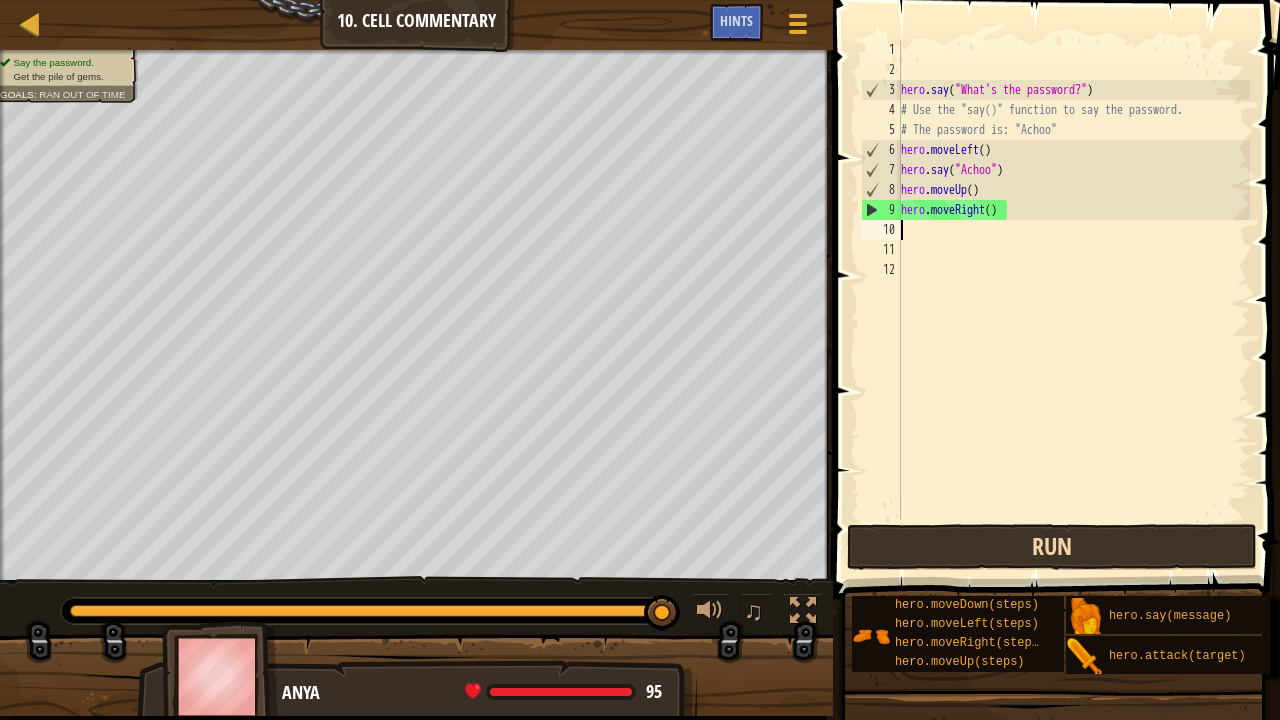 type on "r" 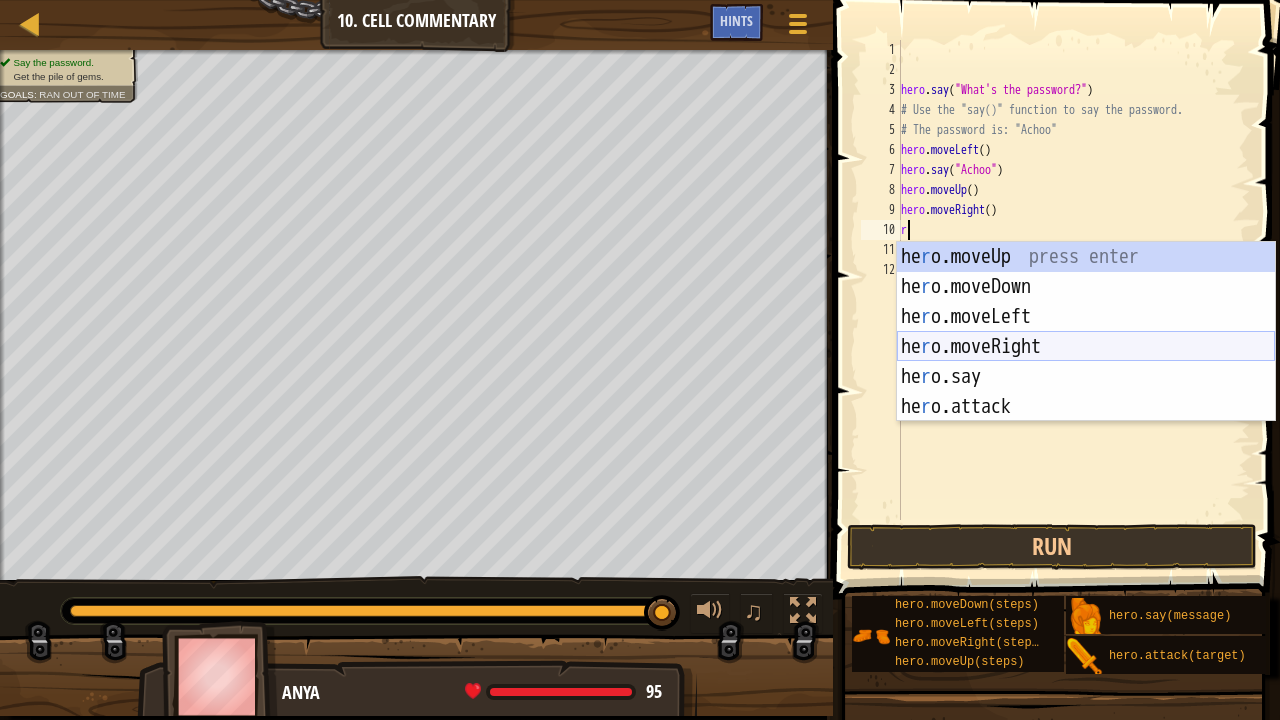 click on "he r o.moveUp press enter he r o.moveDown press enter he r o.moveLeft press enter he r o.moveRight press enter he r o.say press enter he r o.attack press enter" at bounding box center (1086, 362) 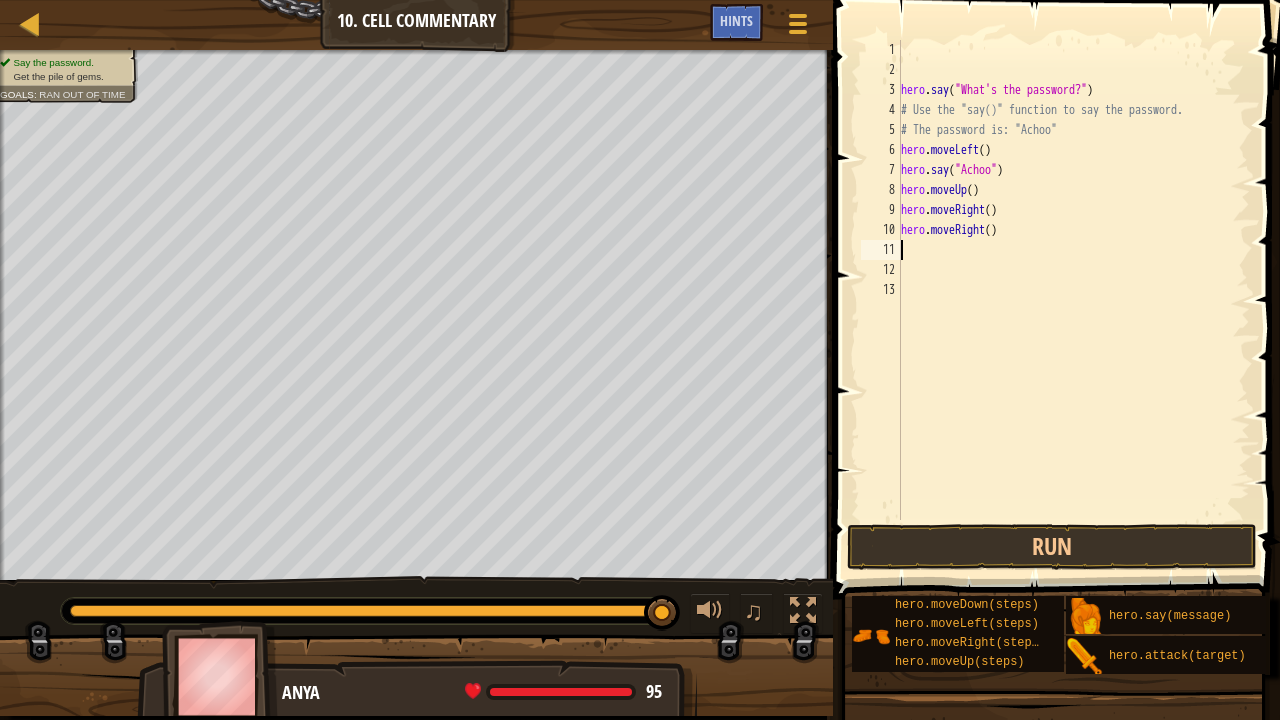 type on "r" 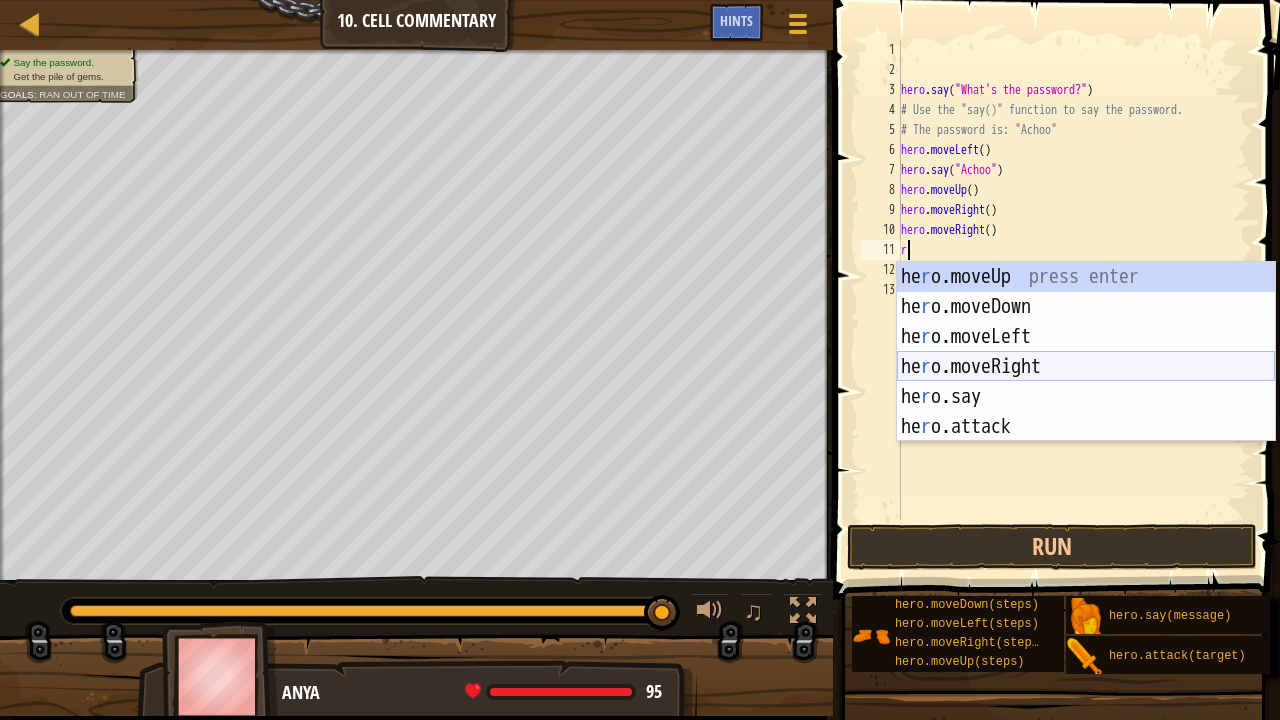 click on "he r o.moveUp press enter he r o.moveDown press enter he r o.moveLeft press enter he r o.moveRight press enter he r o.say press enter he r o.attack press enter" at bounding box center (1086, 382) 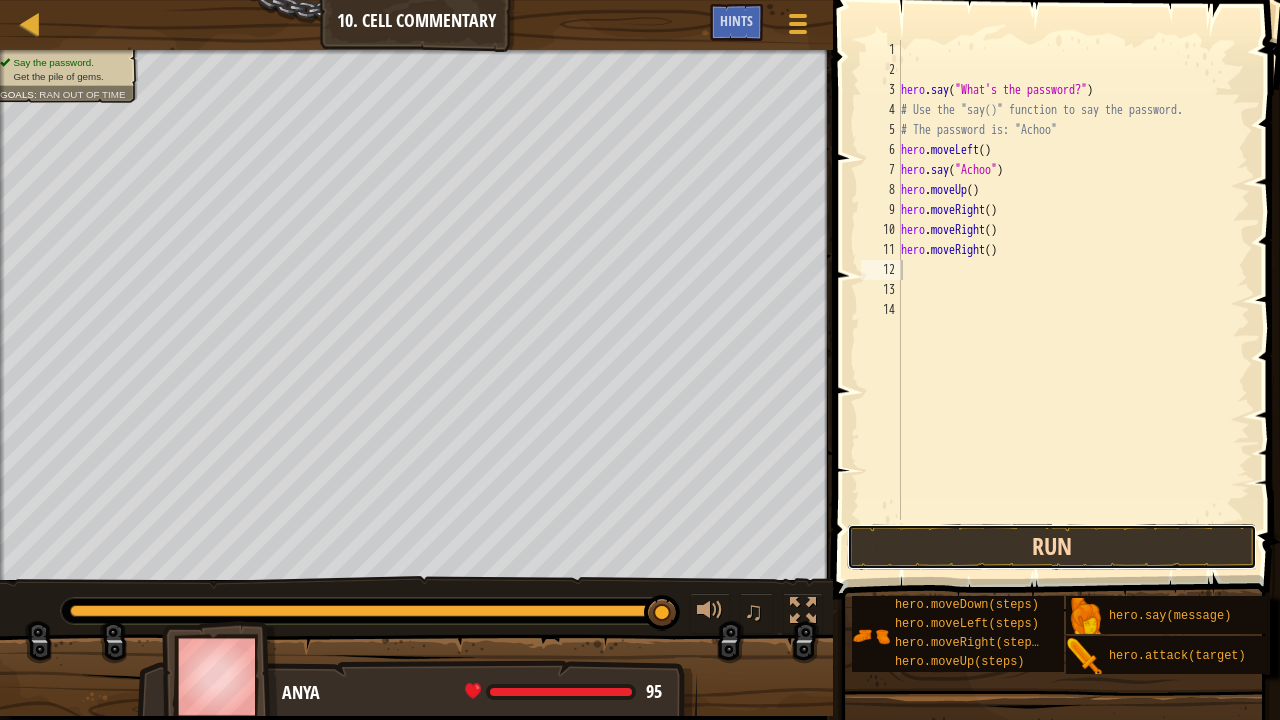 click on "Run" at bounding box center [1052, 547] 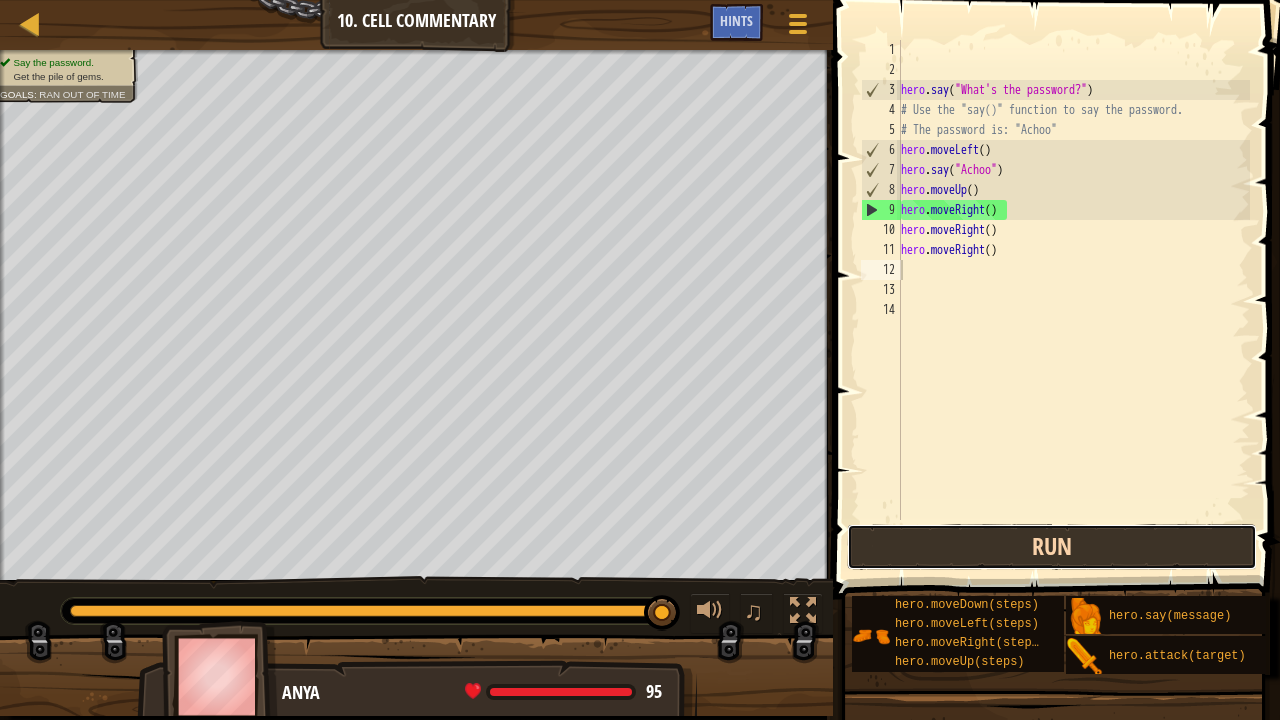 click on "Run" at bounding box center [1052, 547] 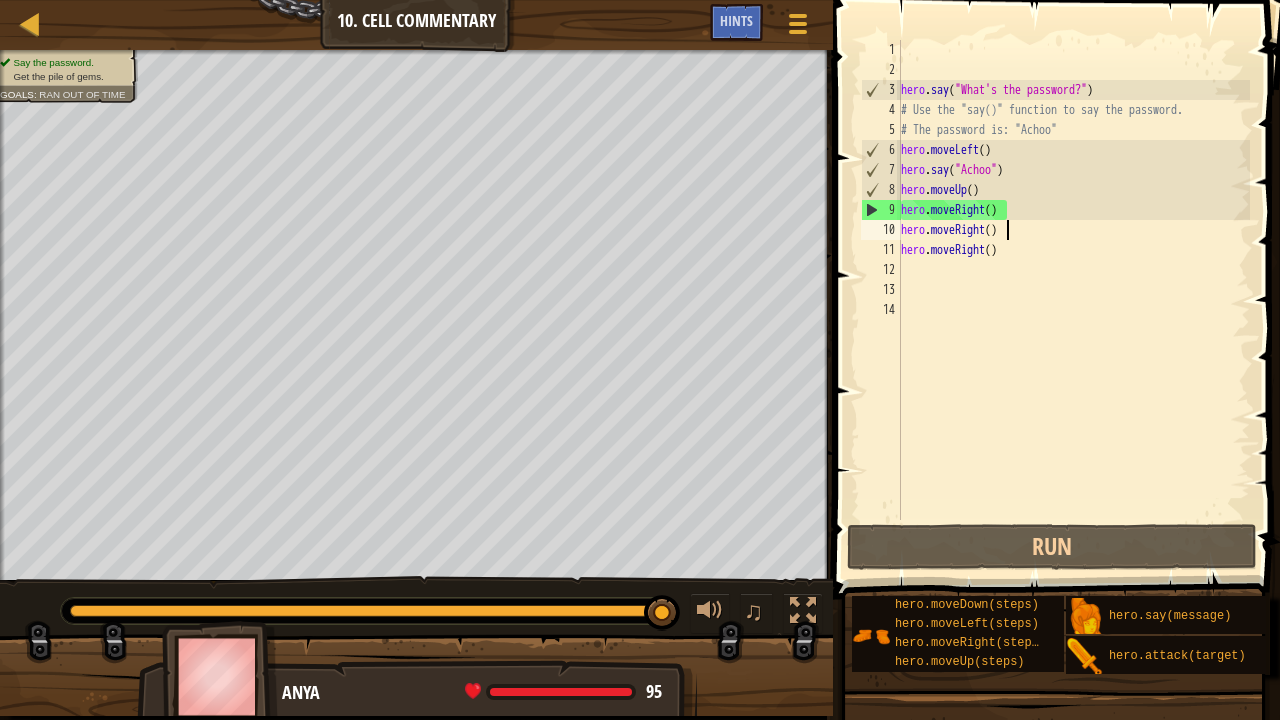 click on "hero . say ( "What's the password?" ) # Use the "say()" function to say the password. # The password is: "Achoo" hero . moveLeft ( ) hero . say ( "Achoo" ) hero . moveUp ( ) hero . moveRight ( ) hero . moveRight ( ) hero . moveRight ( )" at bounding box center [1074, 300] 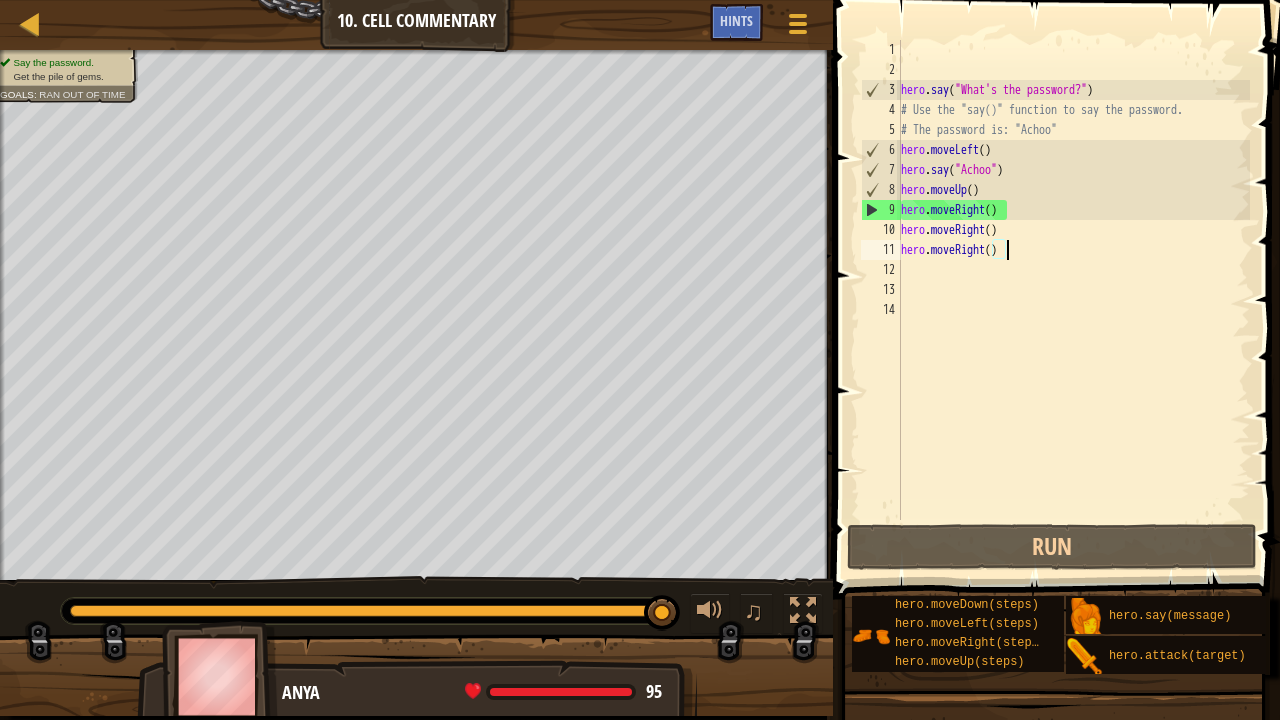 click on "hero . say ( "What's the password?" ) # Use the "say()" function to say the password. # The password is: "Achoo" hero . moveLeft ( ) hero . say ( "Achoo" ) hero . moveUp ( ) hero . moveRight ( ) hero . moveRight ( ) hero . moveRight ( )" at bounding box center (1074, 300) 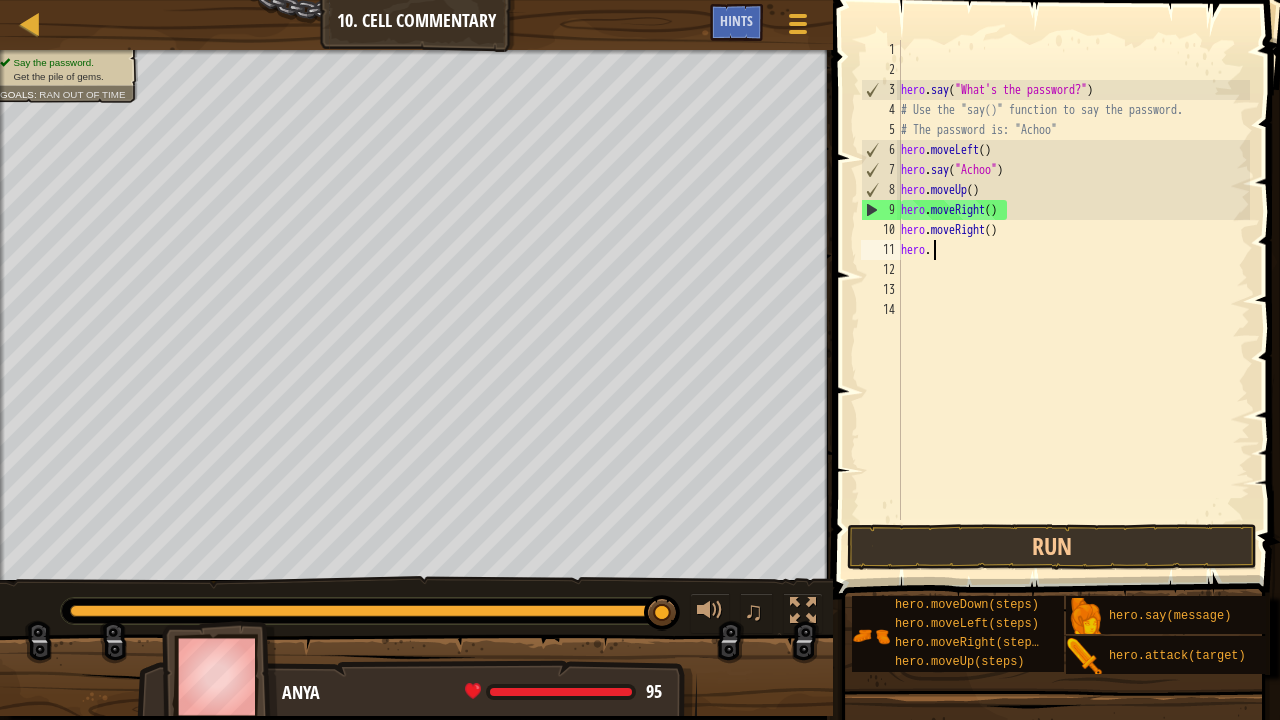 type on "h" 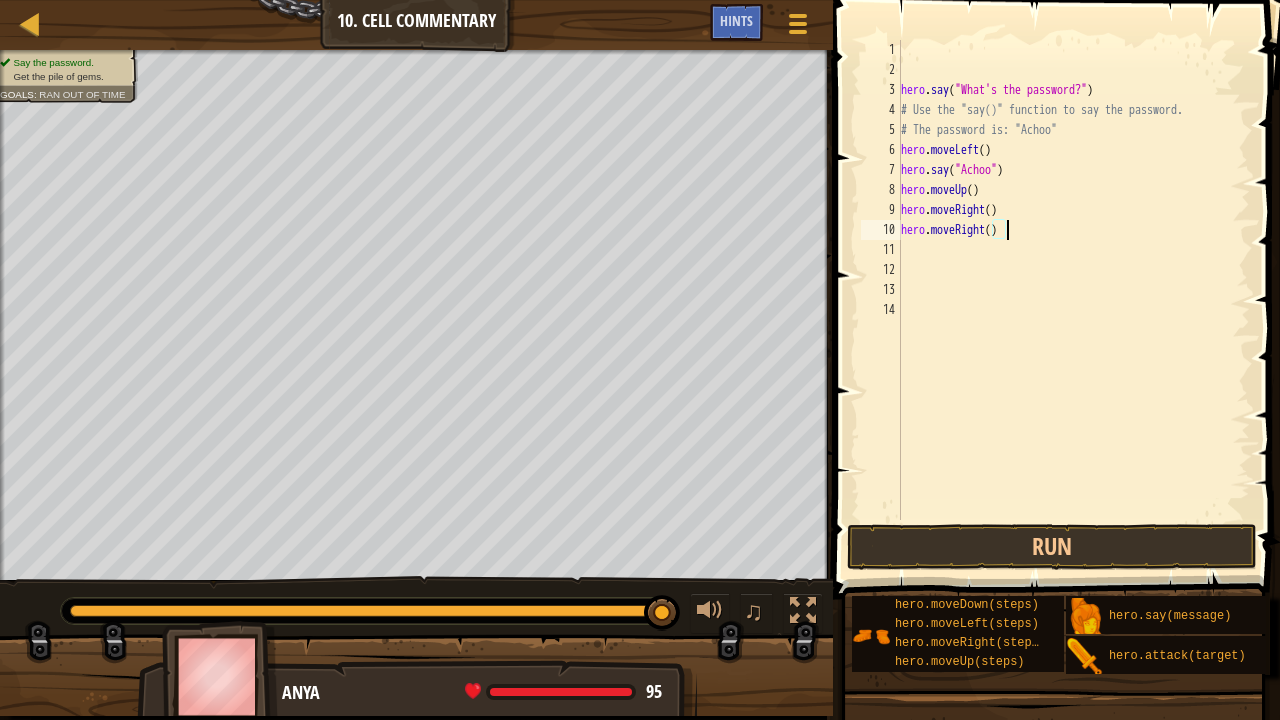 click on "hero . say ( "What's the password?" ) # Use the "say()" function to say the password. # The password is: "Achoo" hero . moveLeft ( ) hero . say ( "Achoo" ) hero . moveUp ( ) hero . moveRight ( ) hero . moveRight ( )" at bounding box center [1074, 300] 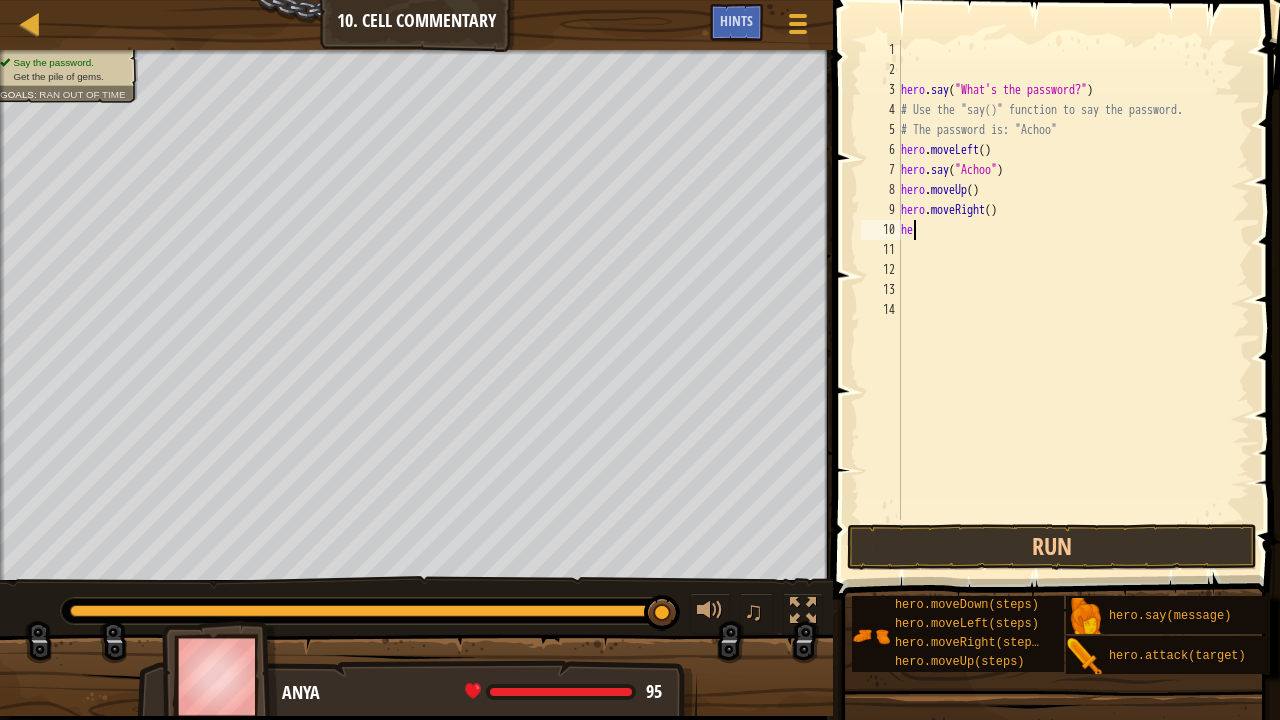type on "h" 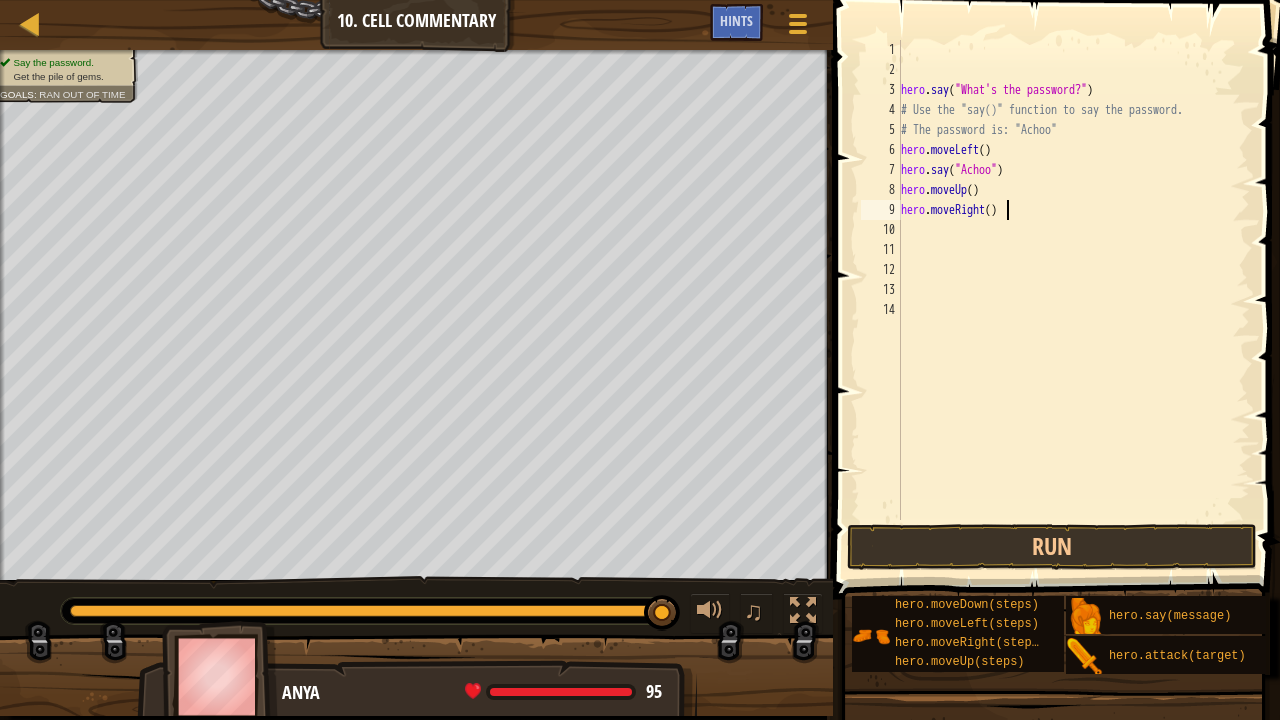 click on "hero . say ( "What's the password?" ) # Use the "say()" function to say the password. # The password is: "Achoo" hero . moveLeft ( ) hero . say ( "Achoo" ) hero . moveUp ( ) hero . moveRight ( )" at bounding box center (1074, 300) 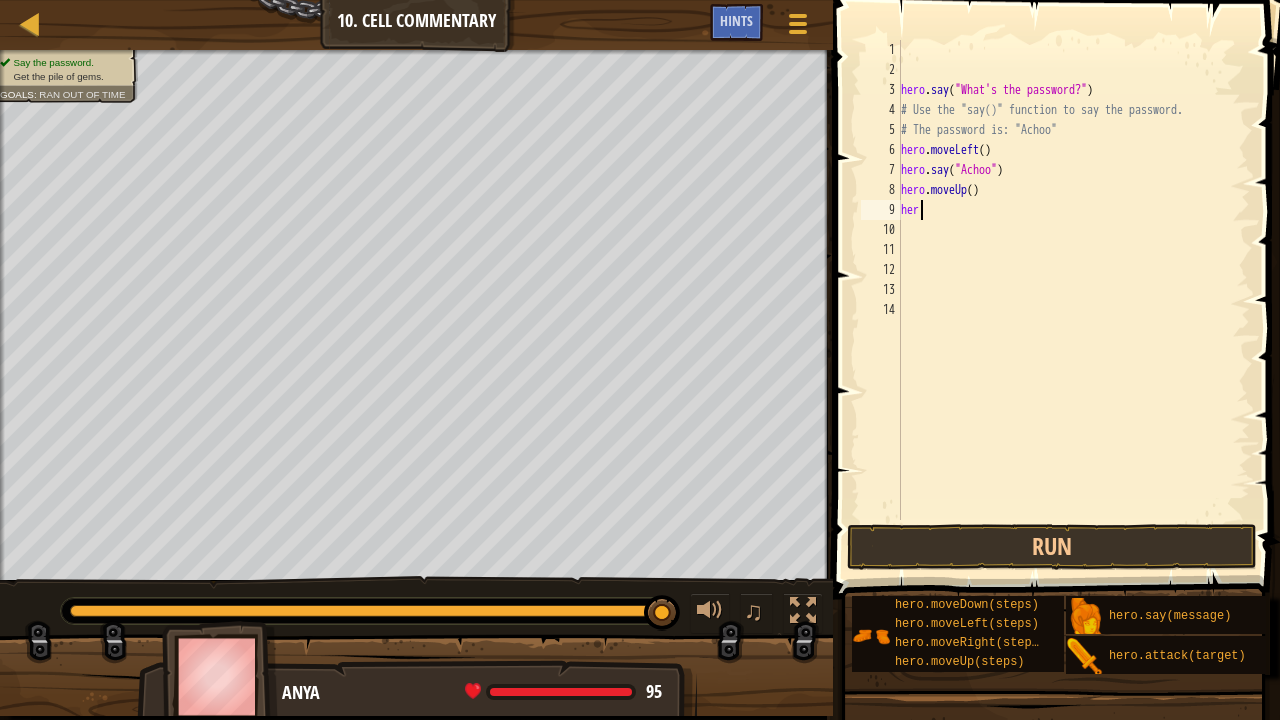 type on "h" 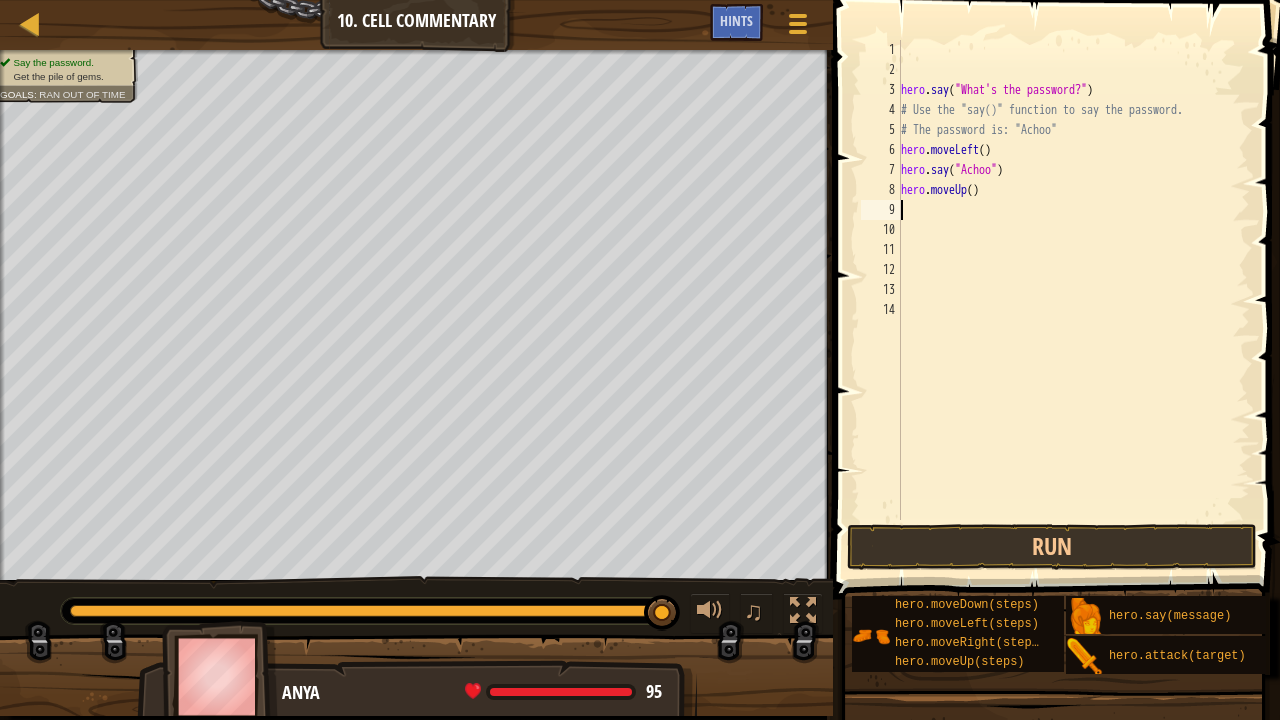 click on "hero . say ( "What's the password?" ) # Use the "say()" function to say the password. # The password is: "Achoo" hero . moveLeft ( ) hero . say ( "Achoo" ) hero . moveUp ( )" at bounding box center [1074, 300] 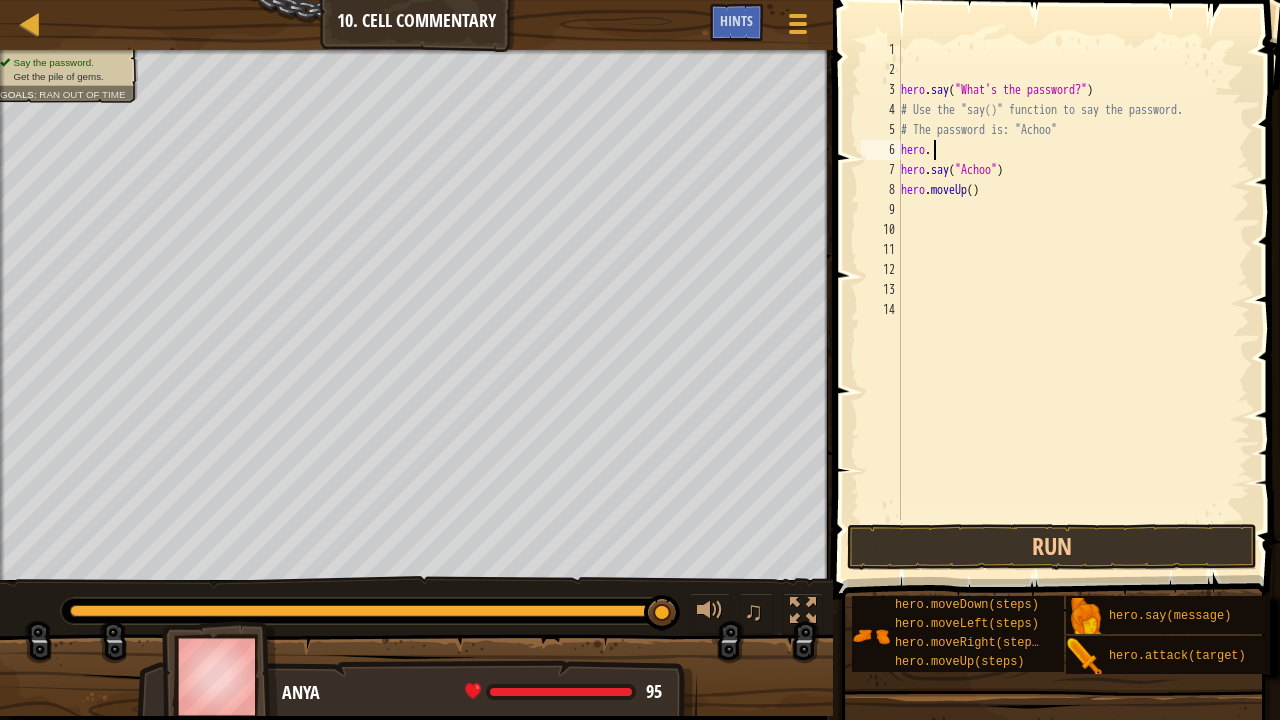 type on "h" 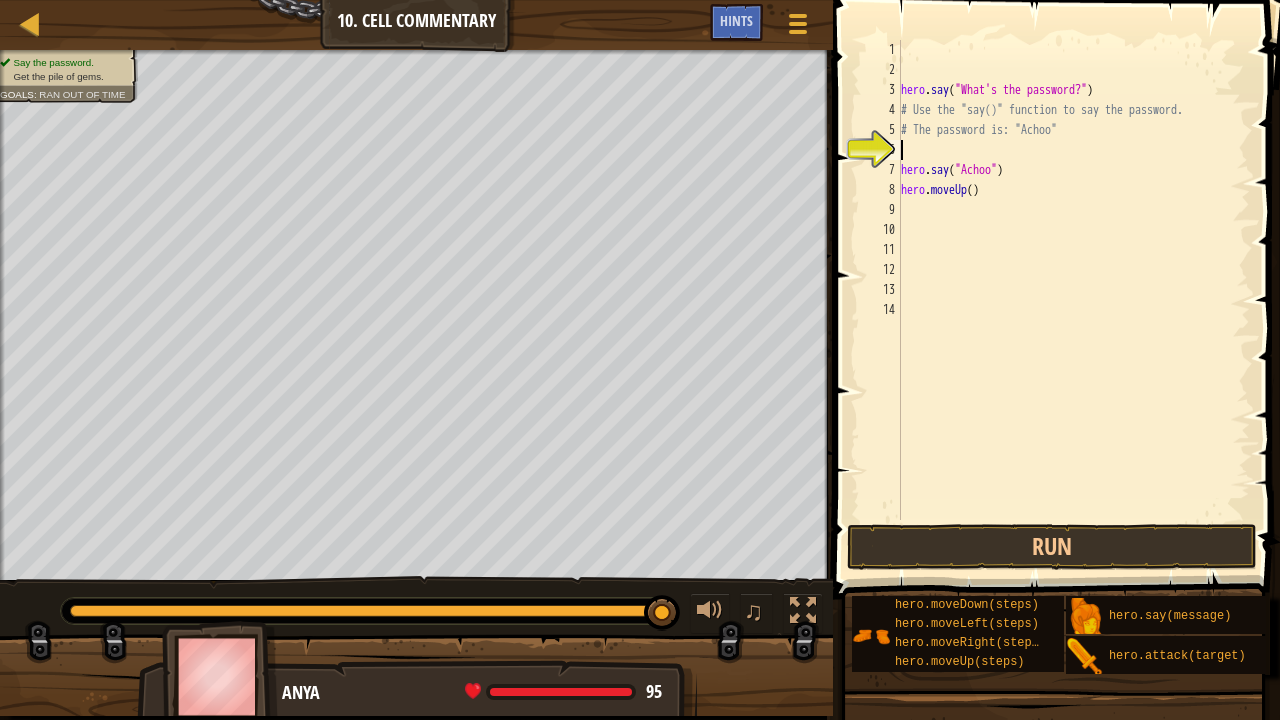 type on "u" 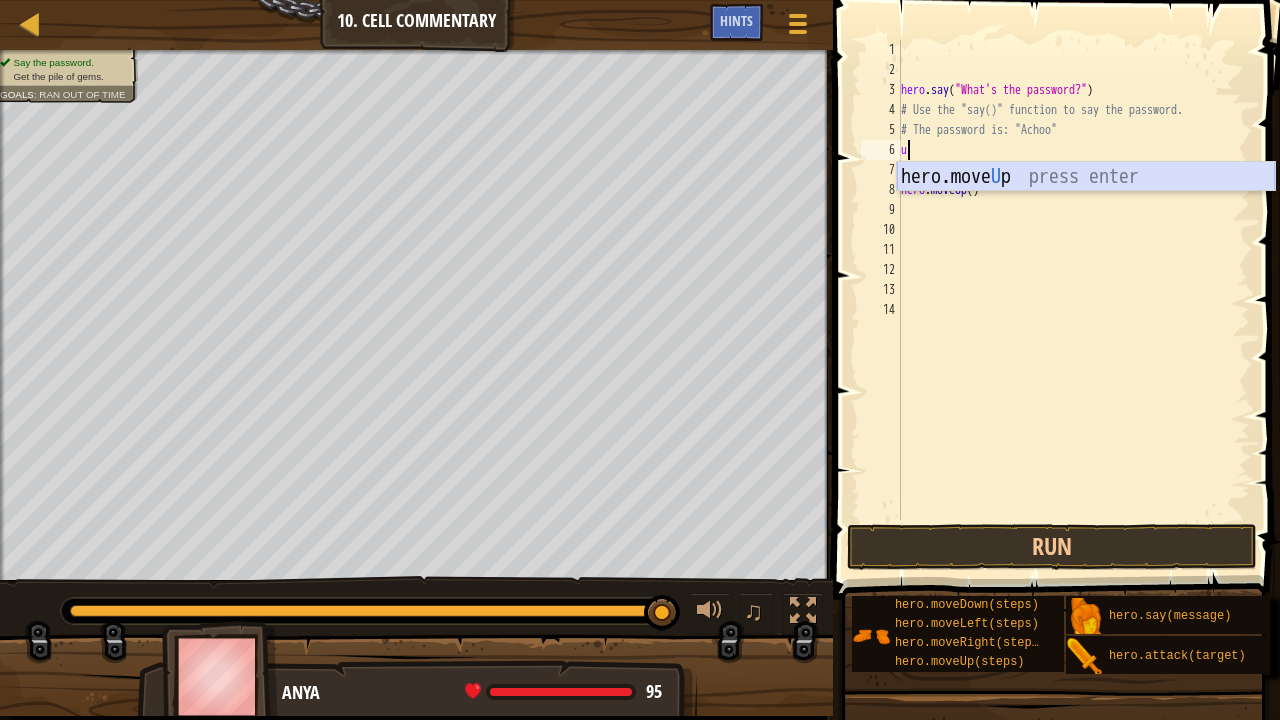 click on "hero.move U p press enter" at bounding box center (1086, 207) 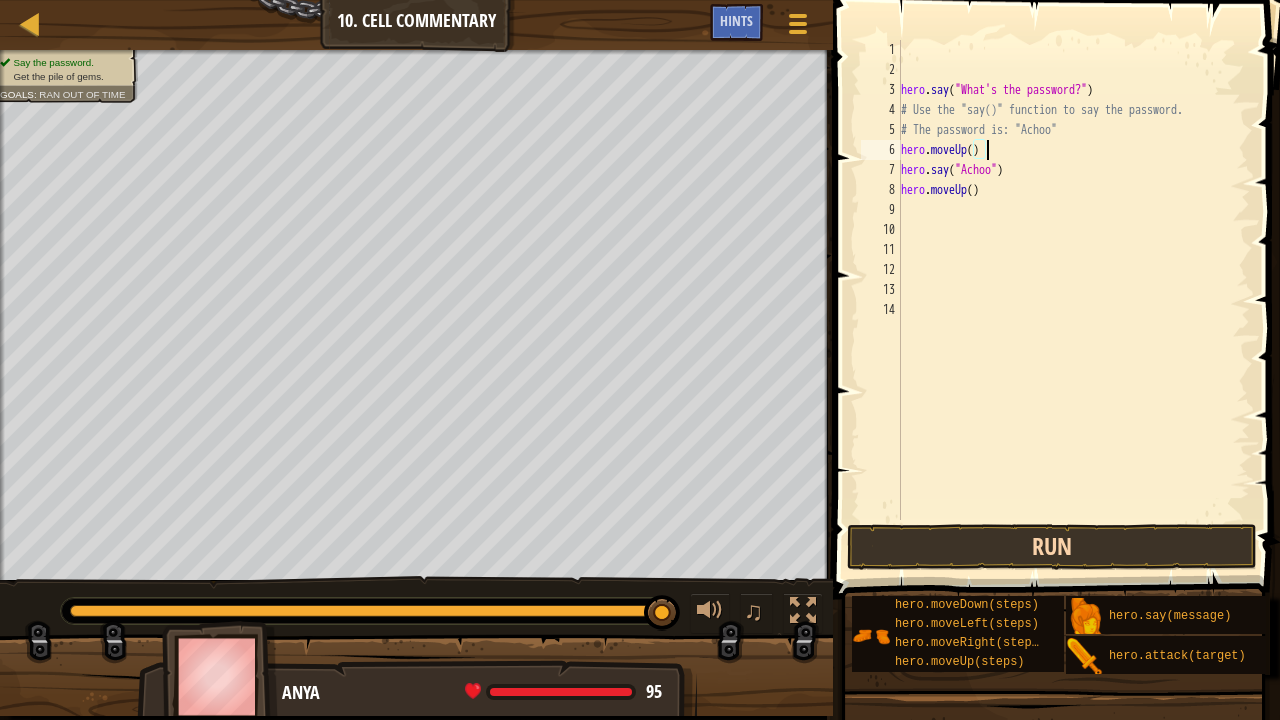 type on "hero.moveUp()" 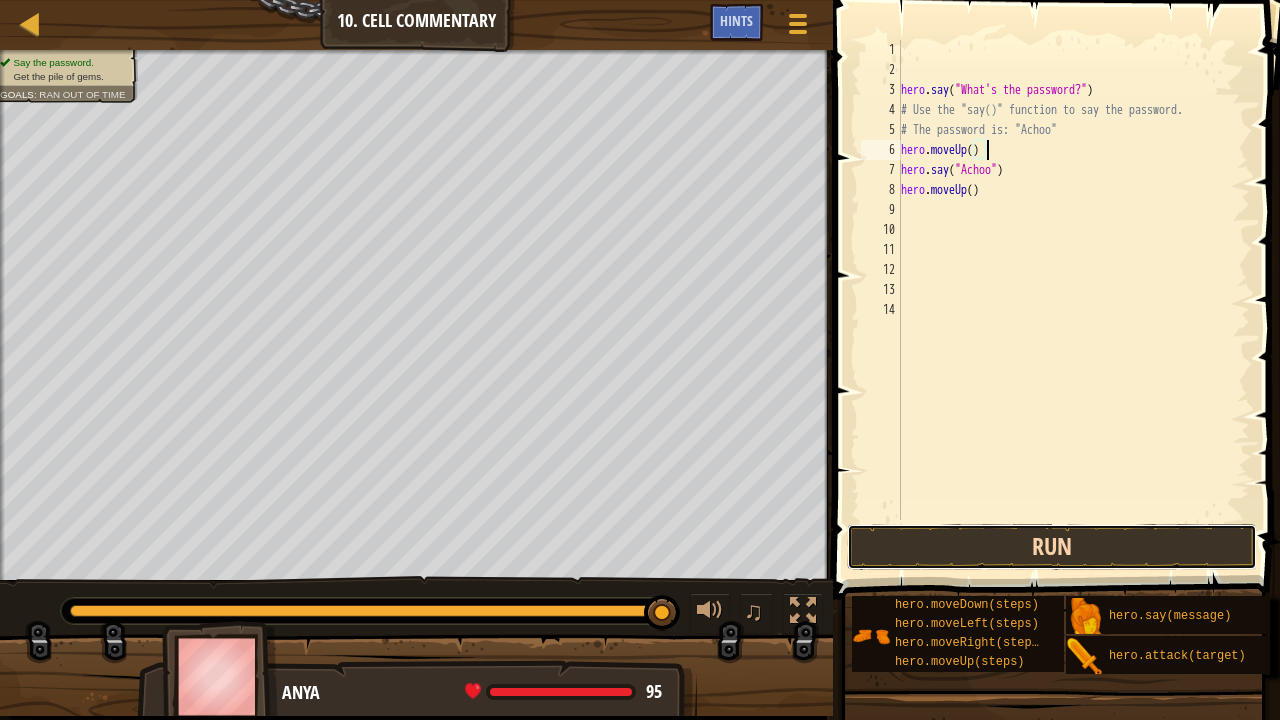click on "Run" at bounding box center (1052, 547) 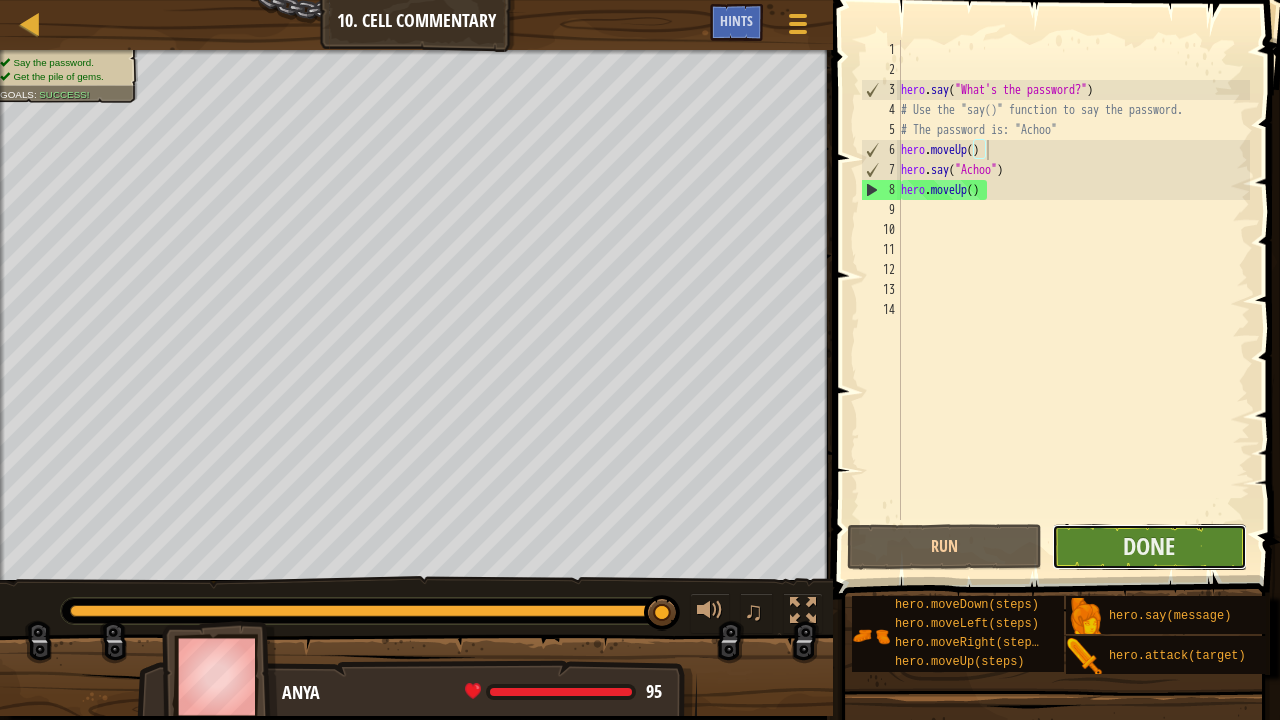 click on "Done" at bounding box center (1149, 547) 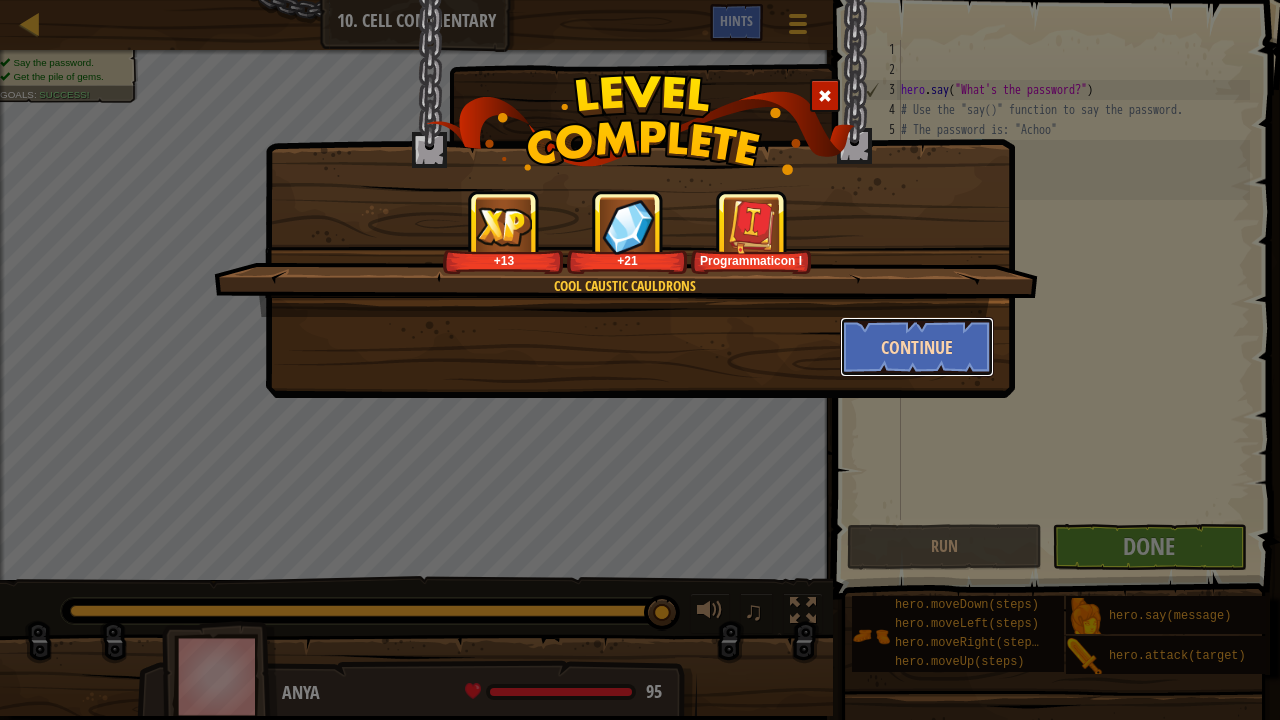 click on "Continue" at bounding box center [917, 347] 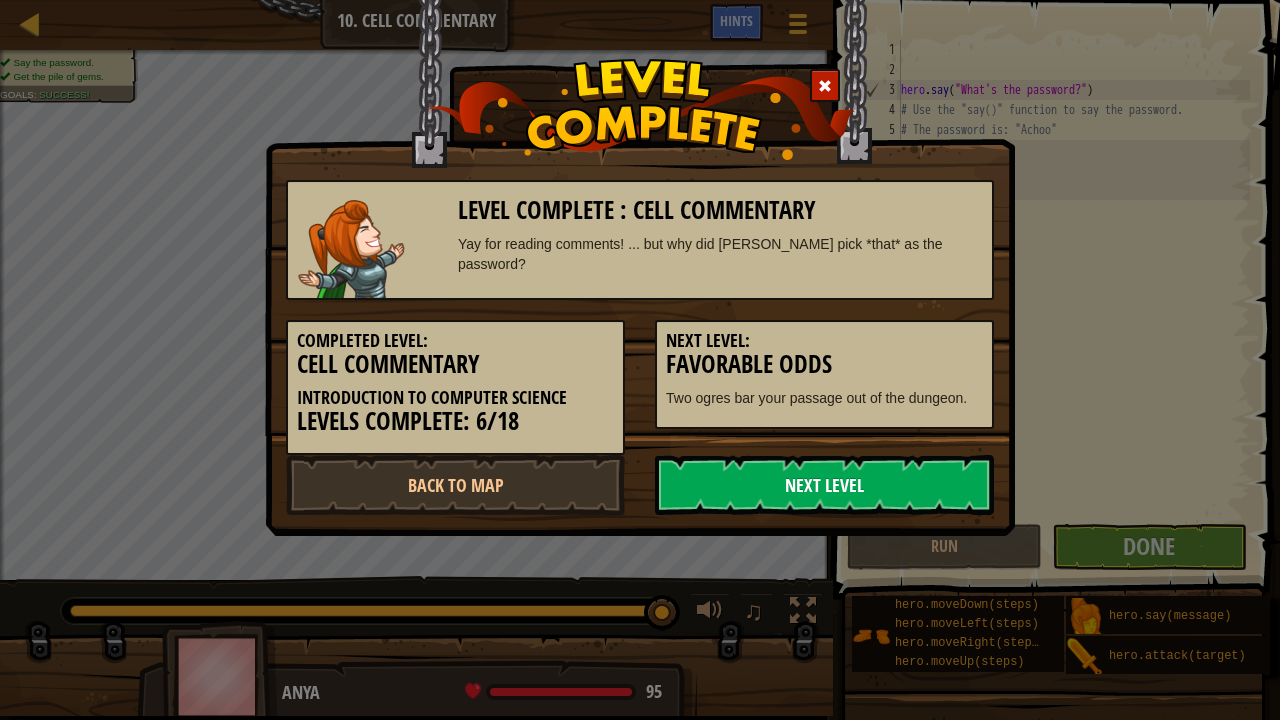click on "Next Level" at bounding box center [824, 485] 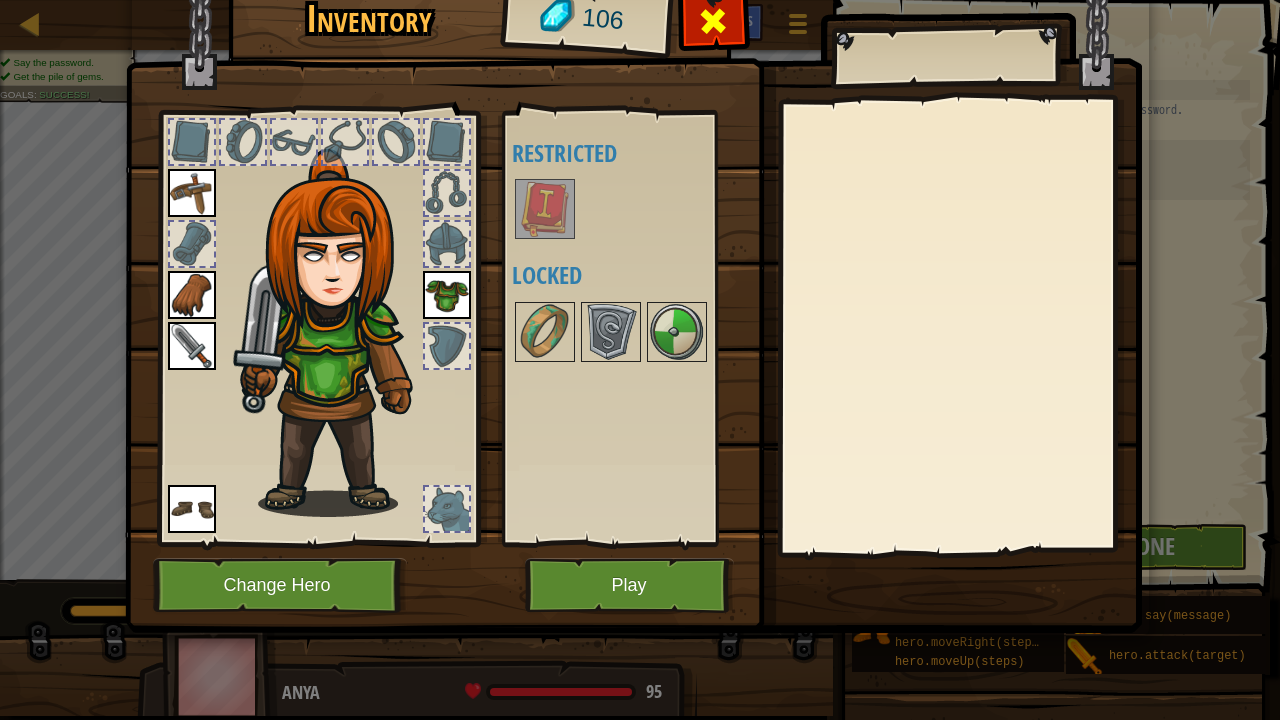 click at bounding box center (713, 21) 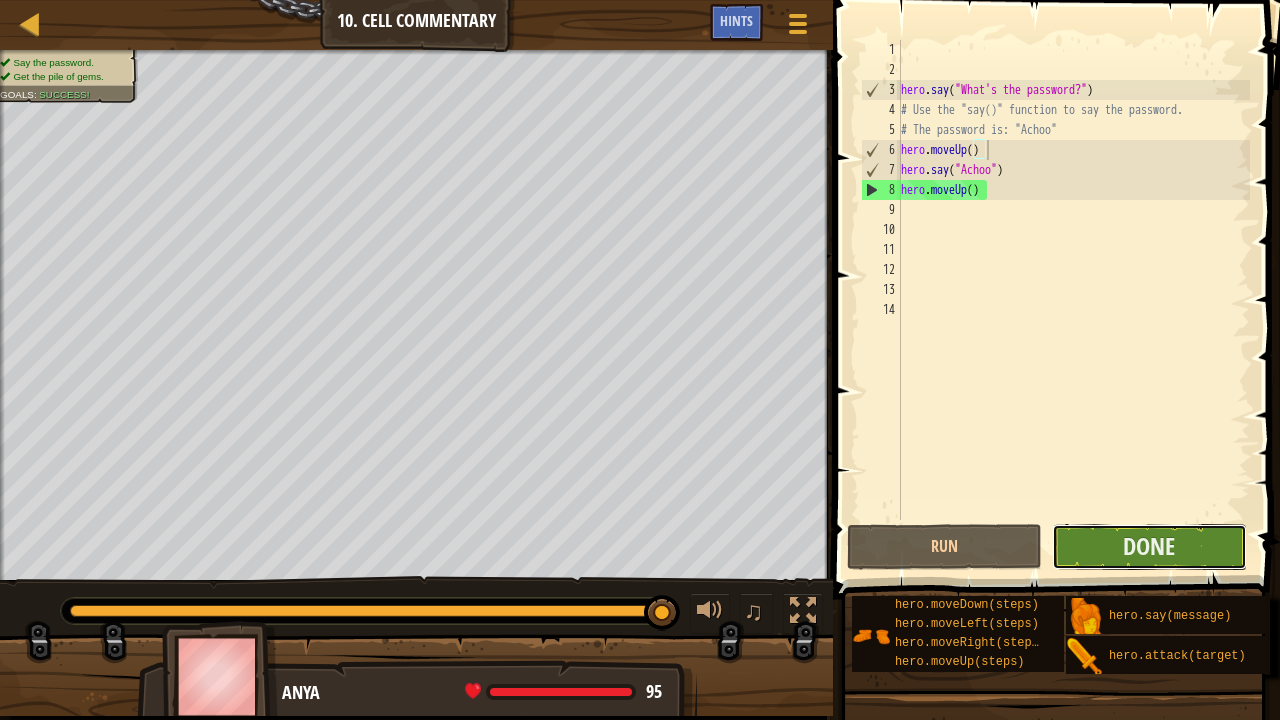 click on "Done" at bounding box center [1149, 547] 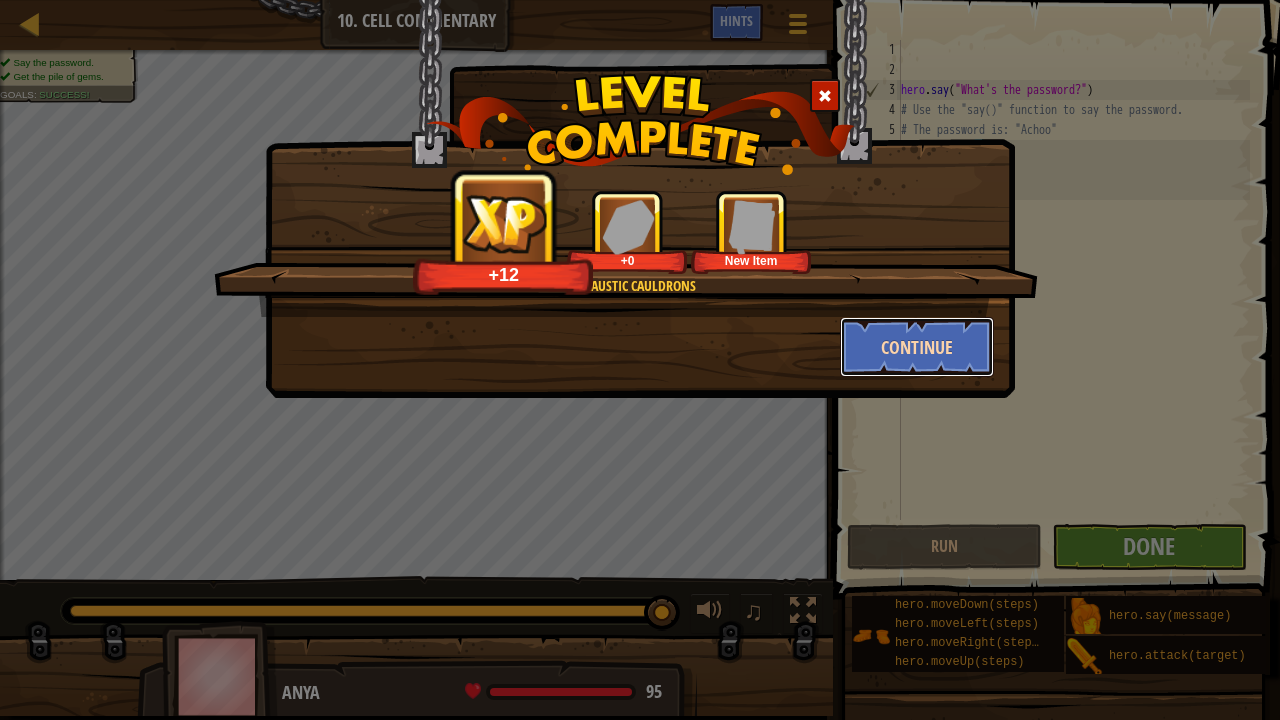 click on "Continue" at bounding box center (917, 347) 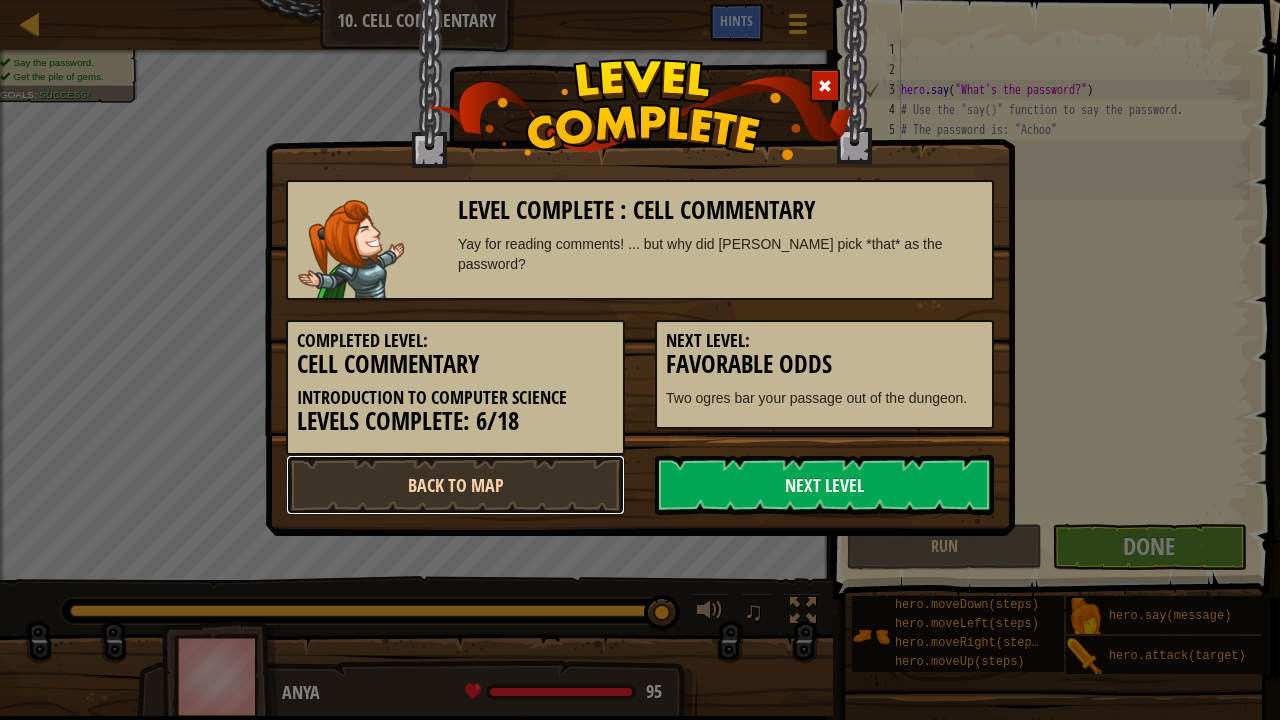 click on "Back to Map" at bounding box center [455, 485] 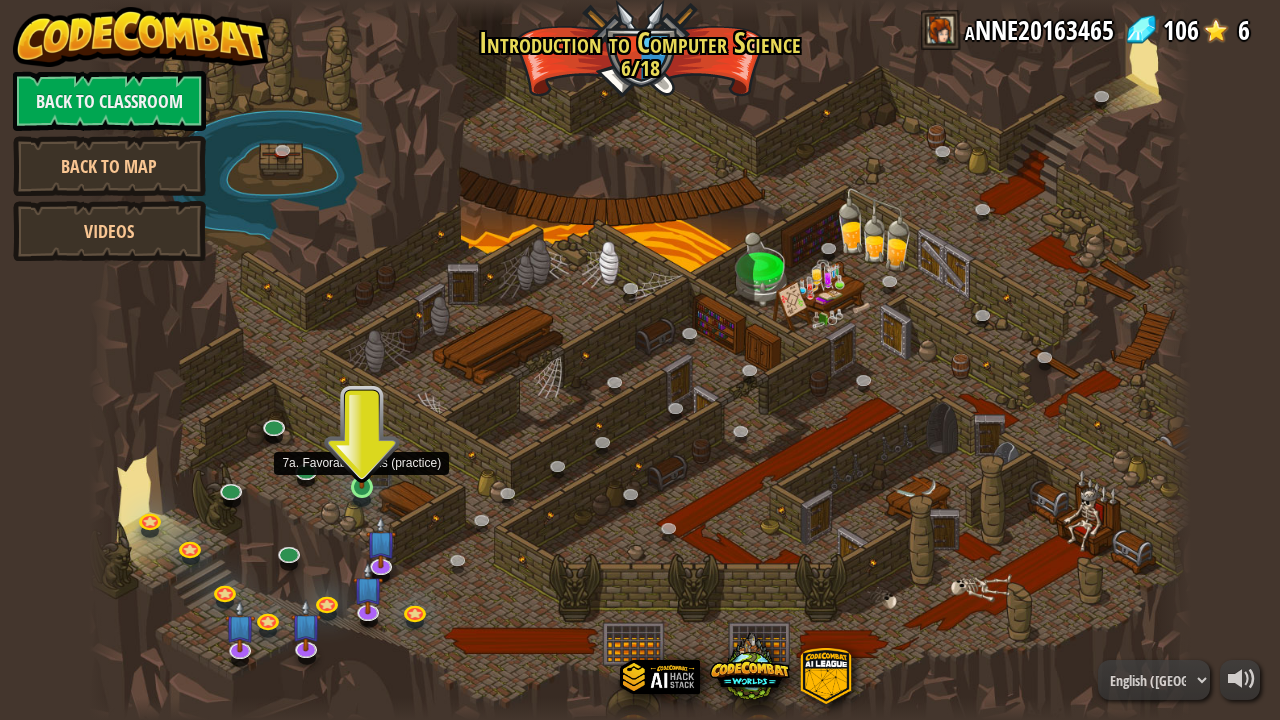 click at bounding box center (361, 458) 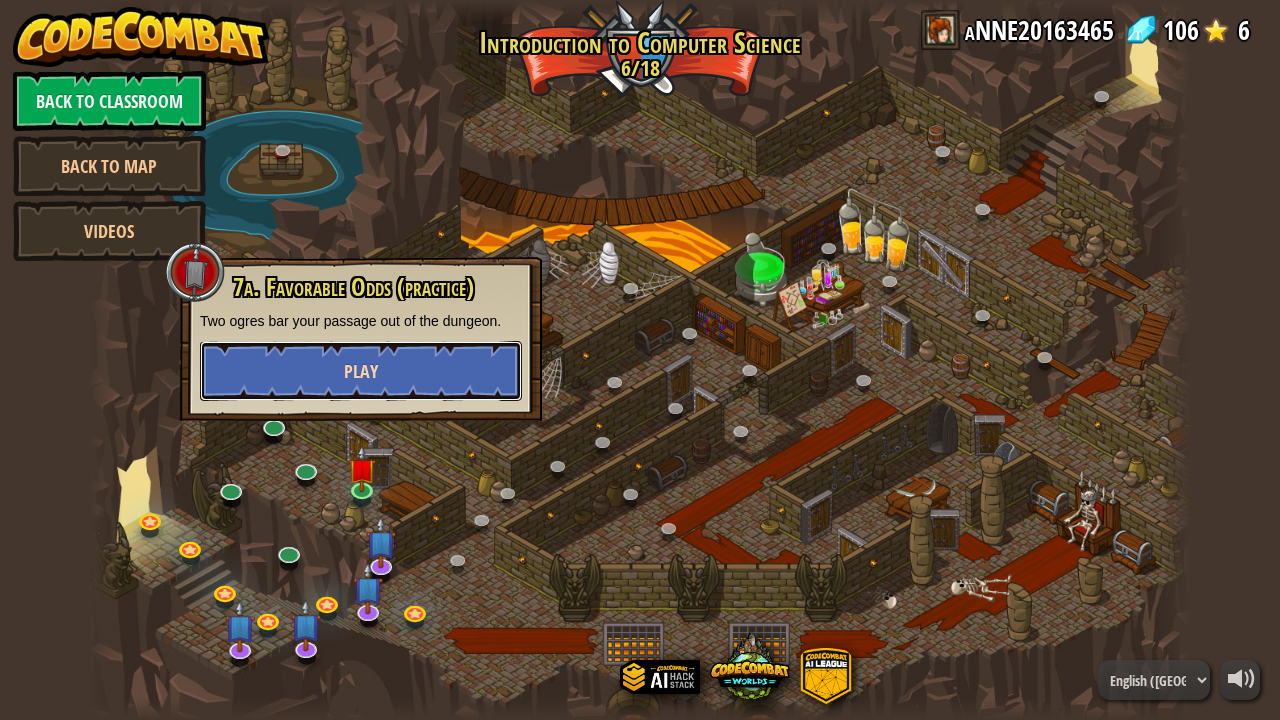 click on "Play" at bounding box center [361, 371] 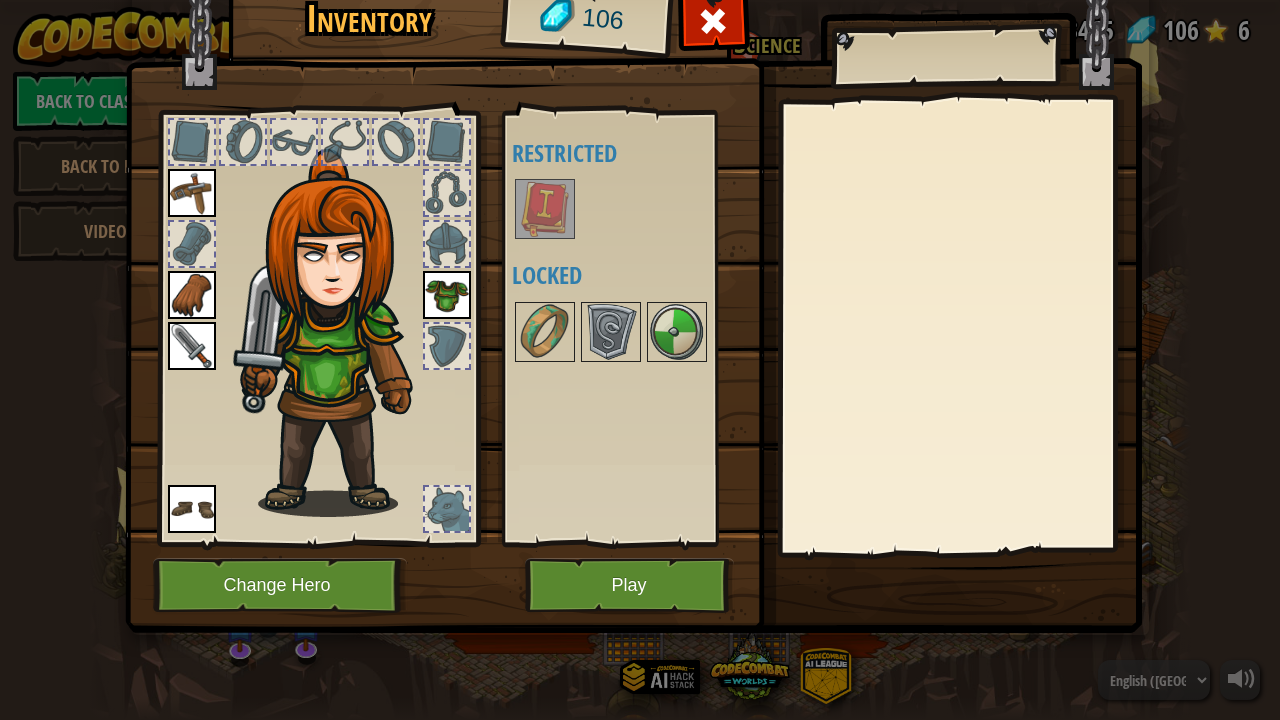click at bounding box center [545, 209] 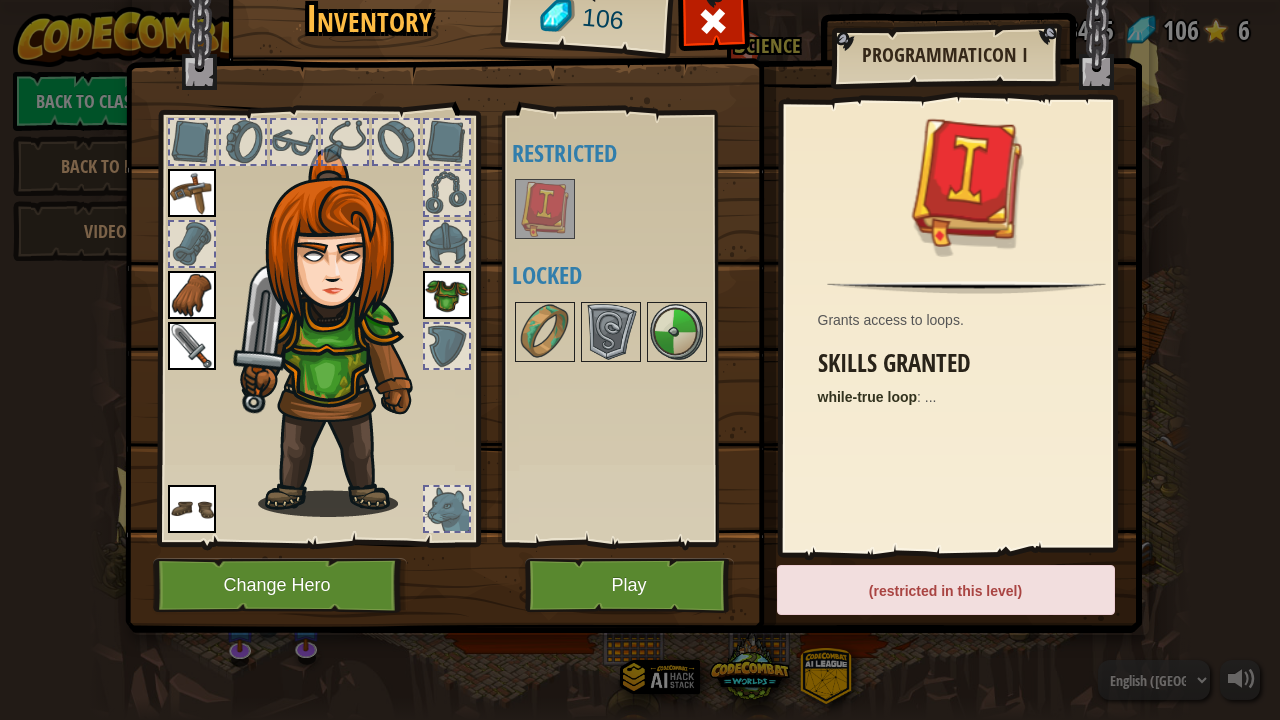 click at bounding box center (545, 209) 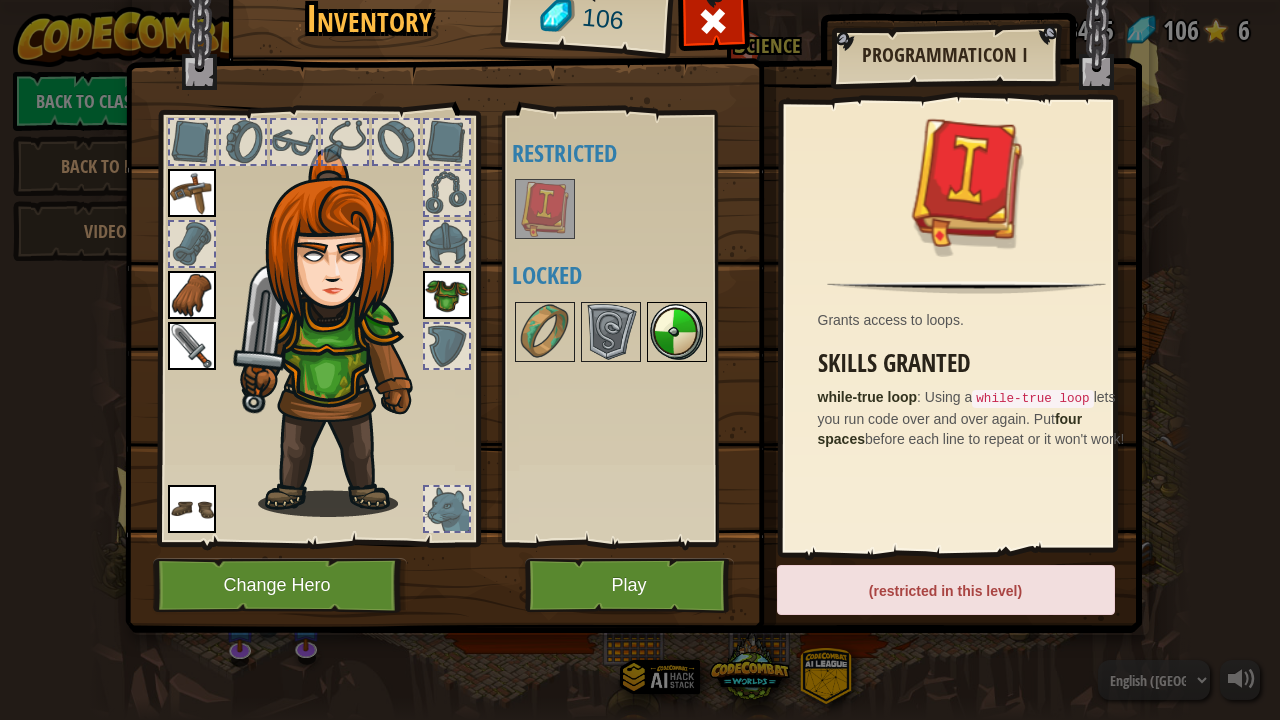 click at bounding box center (677, 332) 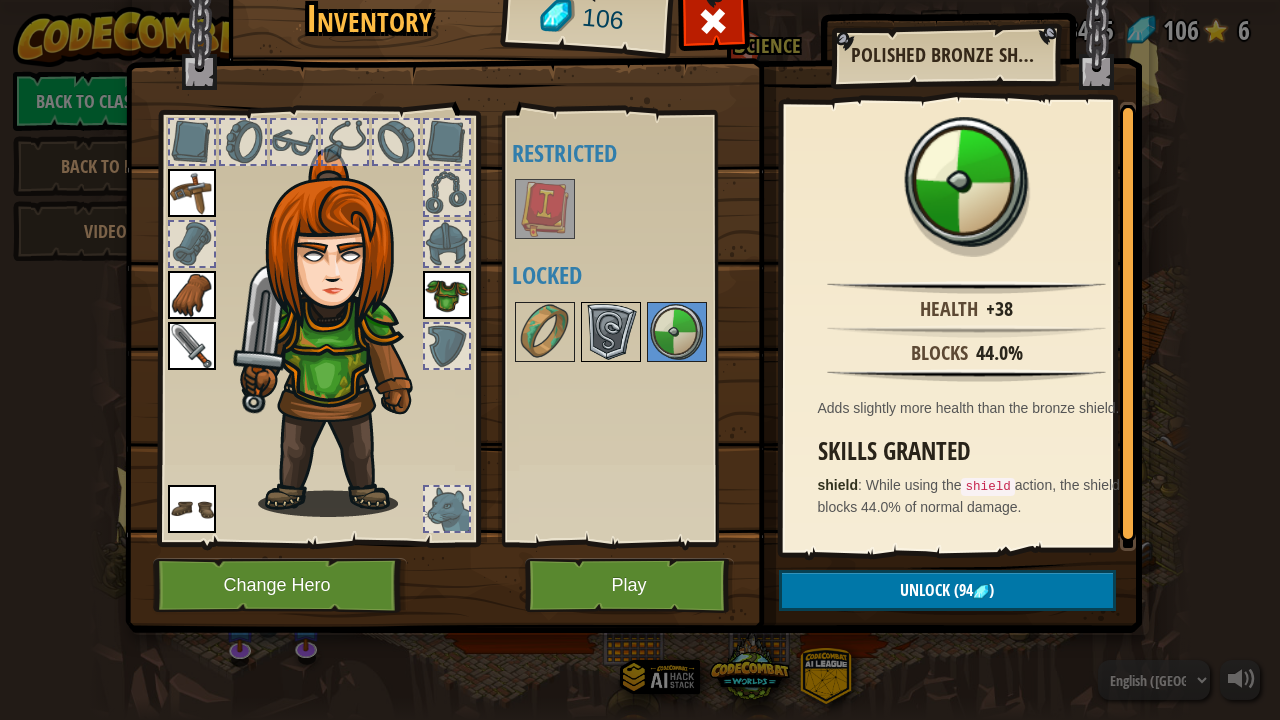 click at bounding box center (611, 332) 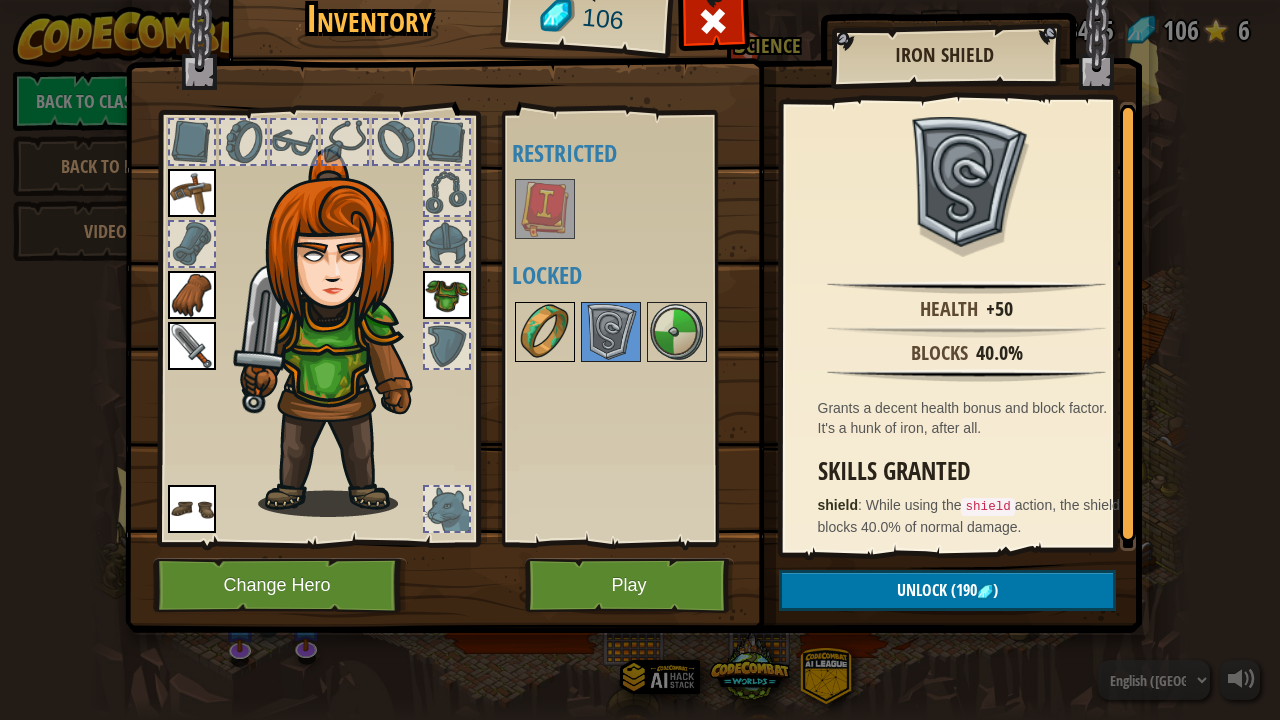 click at bounding box center [545, 332] 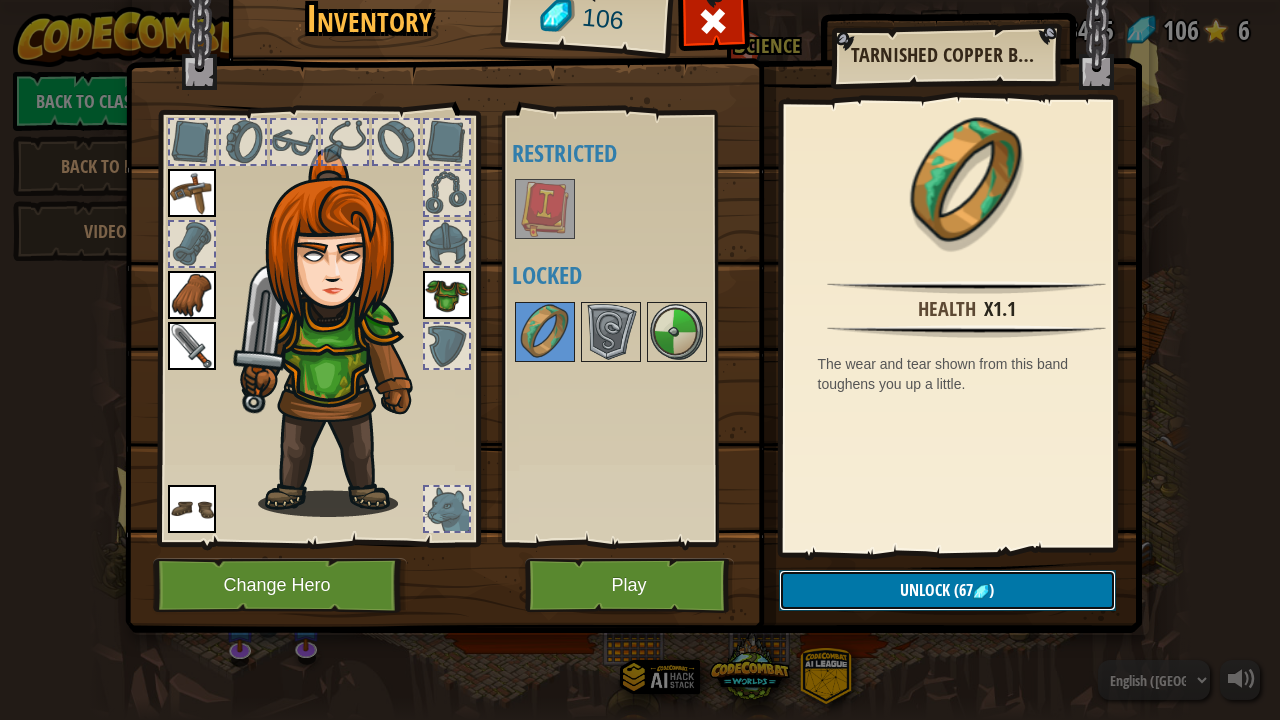 click on "Unlock" at bounding box center (925, 590) 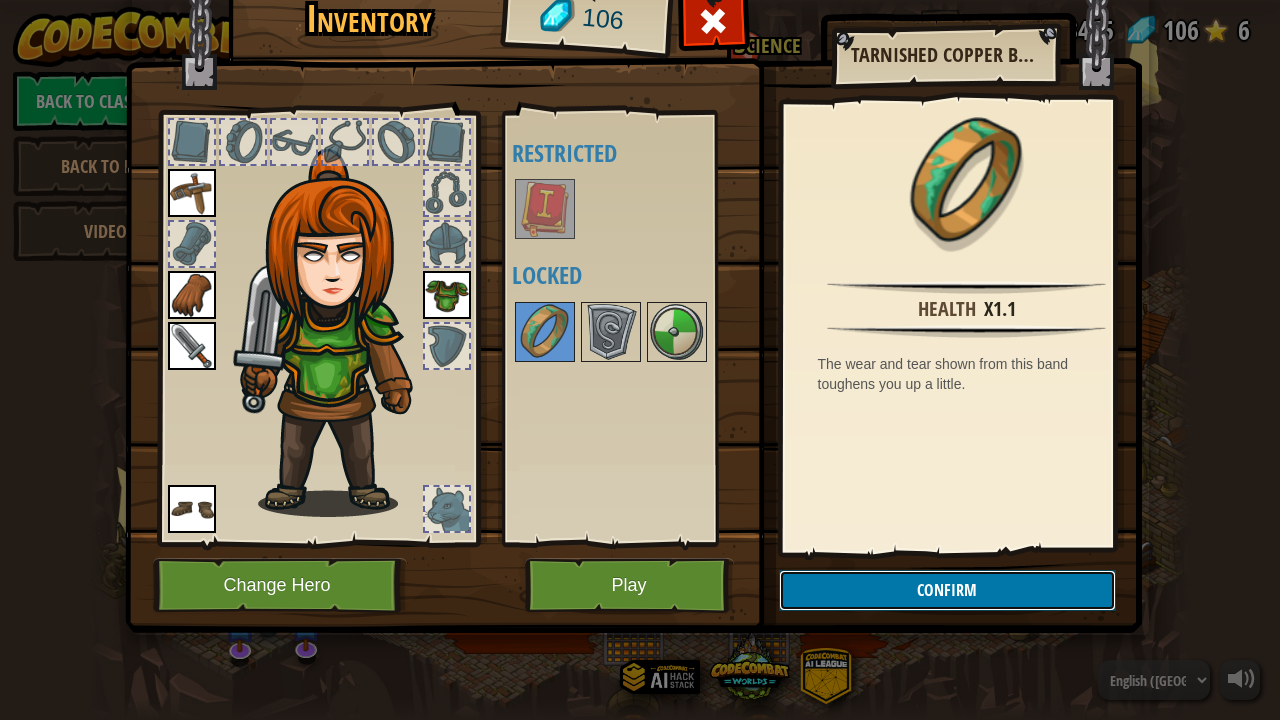 click on "Confirm" at bounding box center [947, 590] 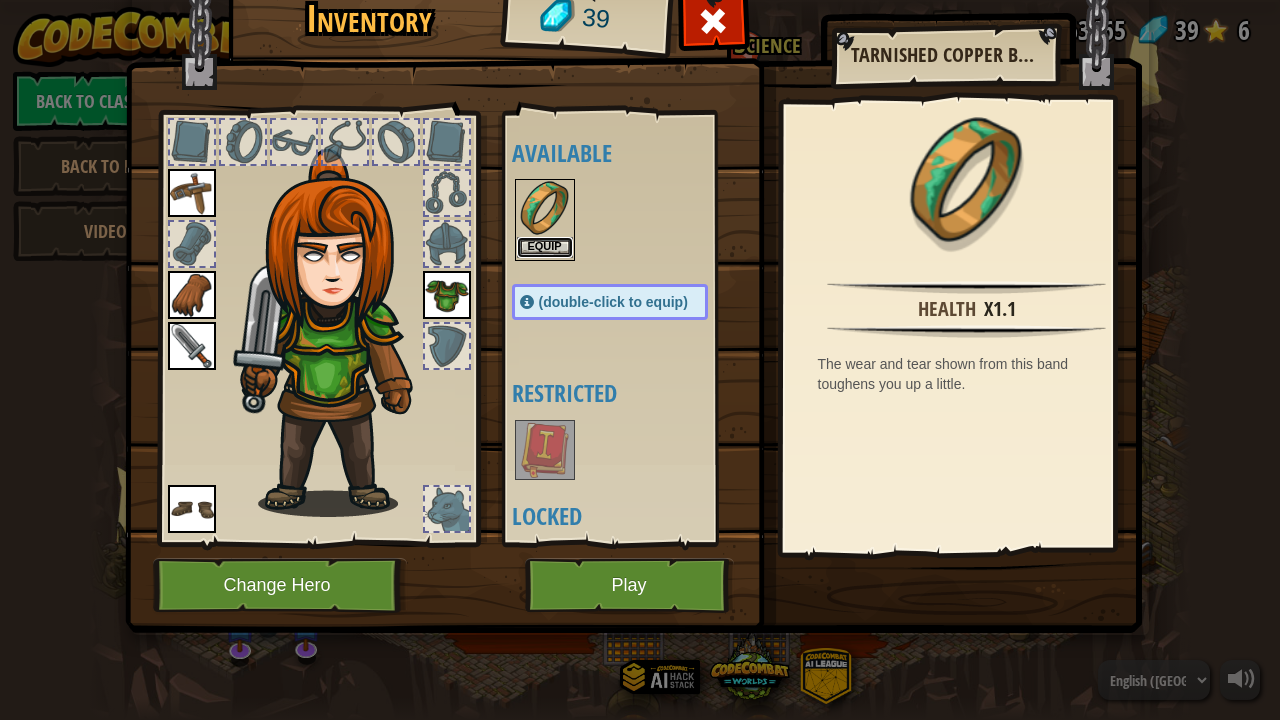 click on "Equip" at bounding box center (545, 247) 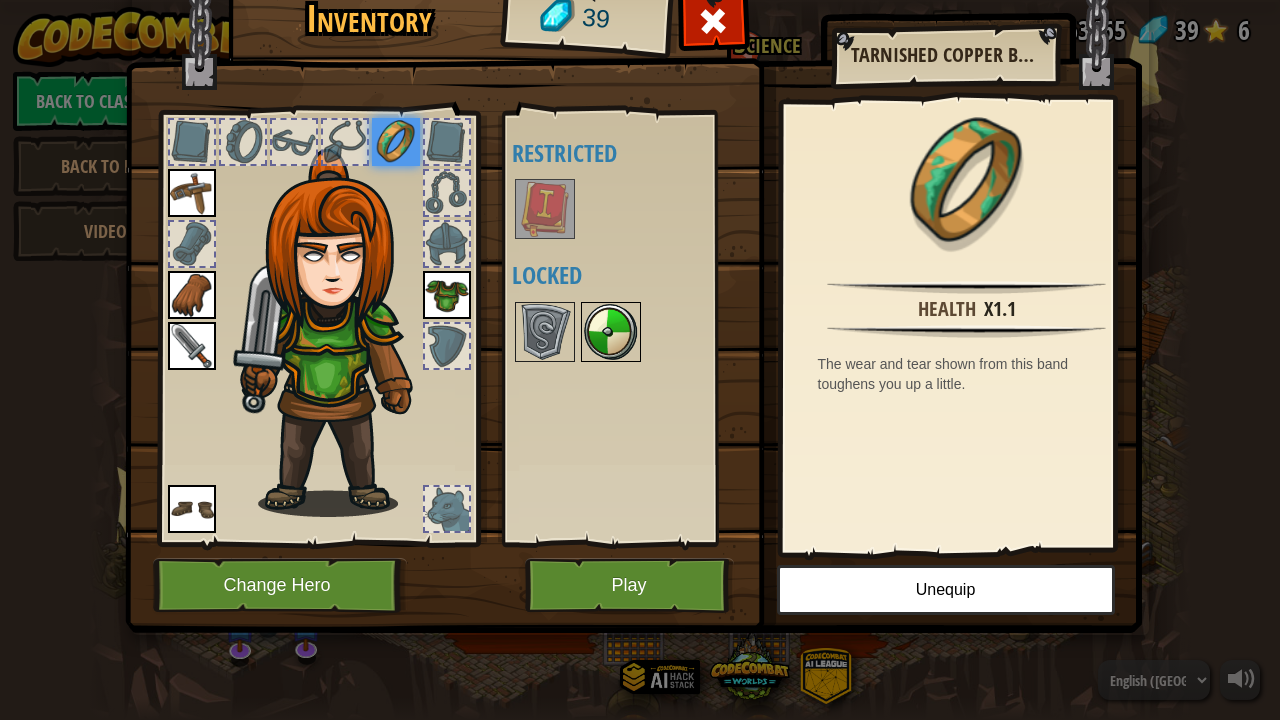 click at bounding box center [611, 332] 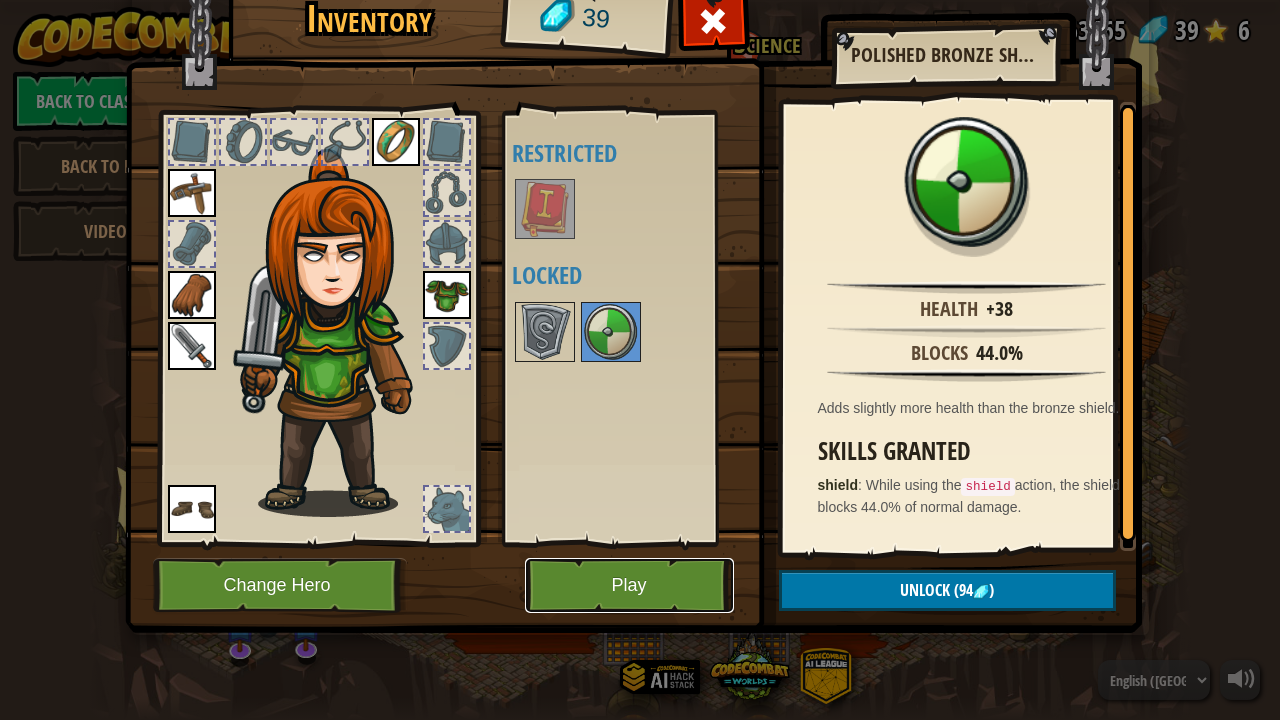 click on "Play" at bounding box center [629, 585] 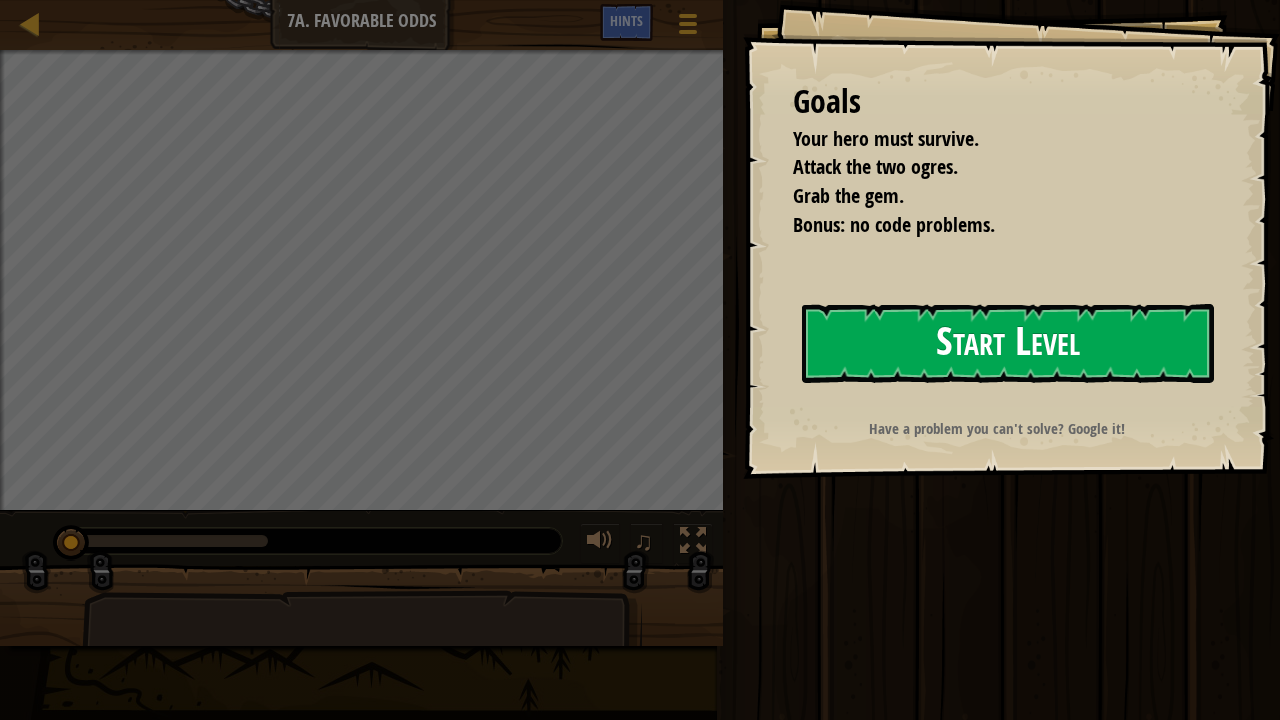 click on "Start Level" at bounding box center (1008, 343) 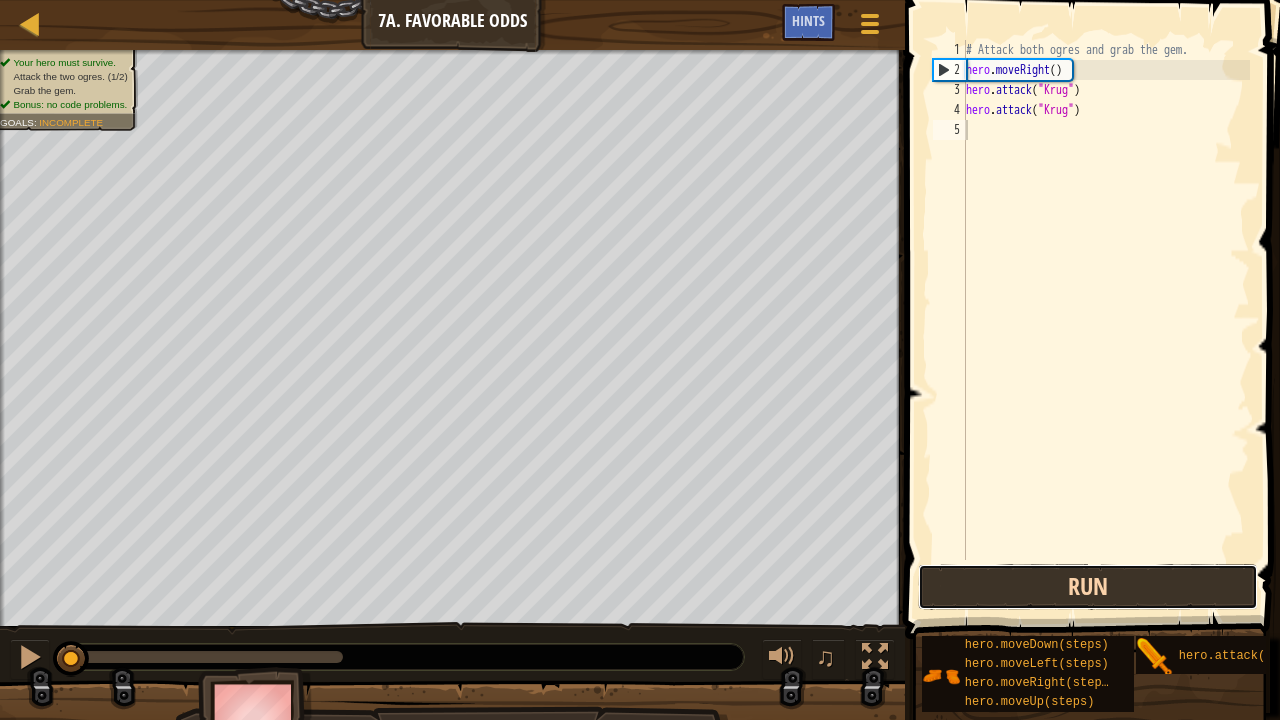 click on "Run" at bounding box center [1088, 587] 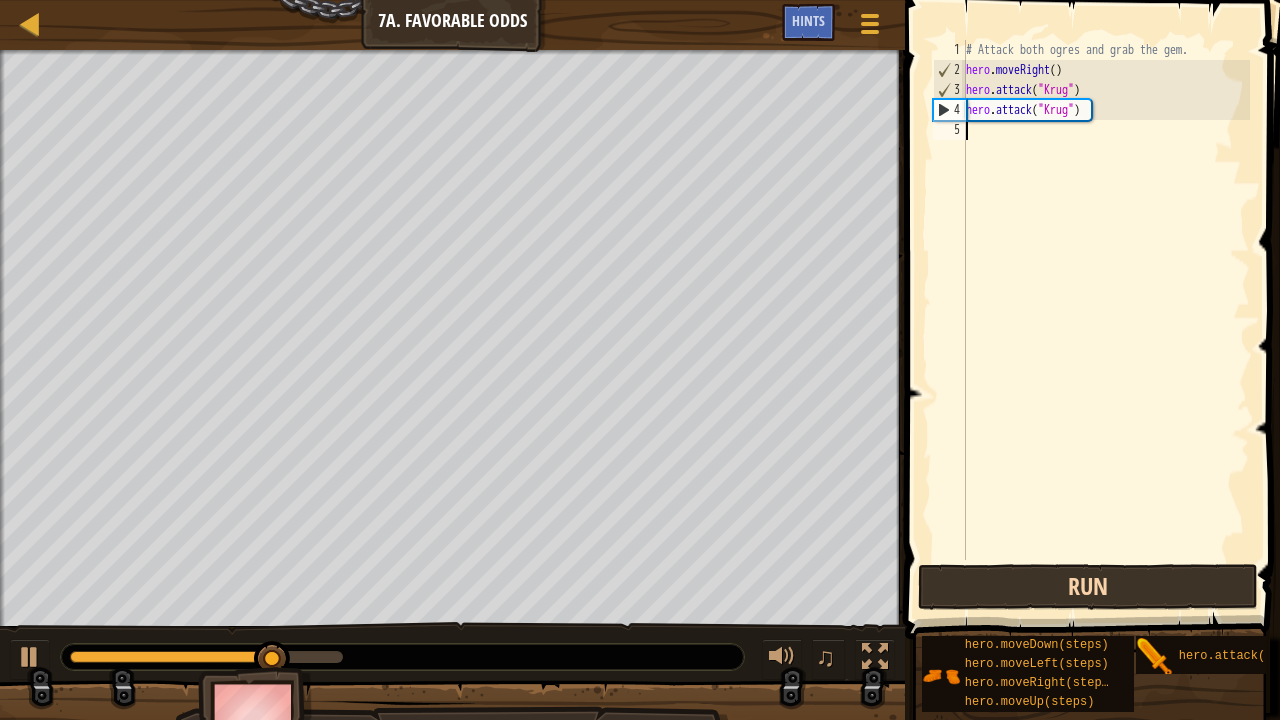 type on "r" 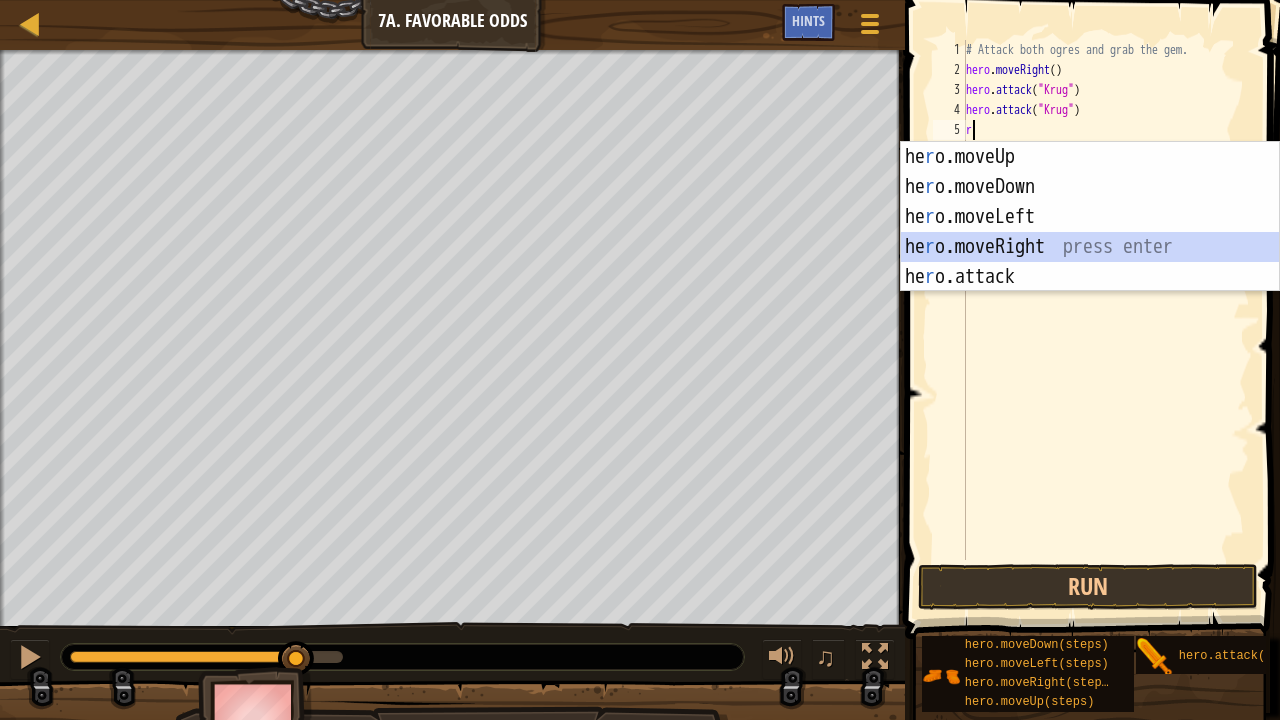 click on "he r o.moveUp press enter he r o.moveDown press enter he r o.moveLeft press enter he r o.moveRight press enter he r o.attack press enter" at bounding box center [1090, 247] 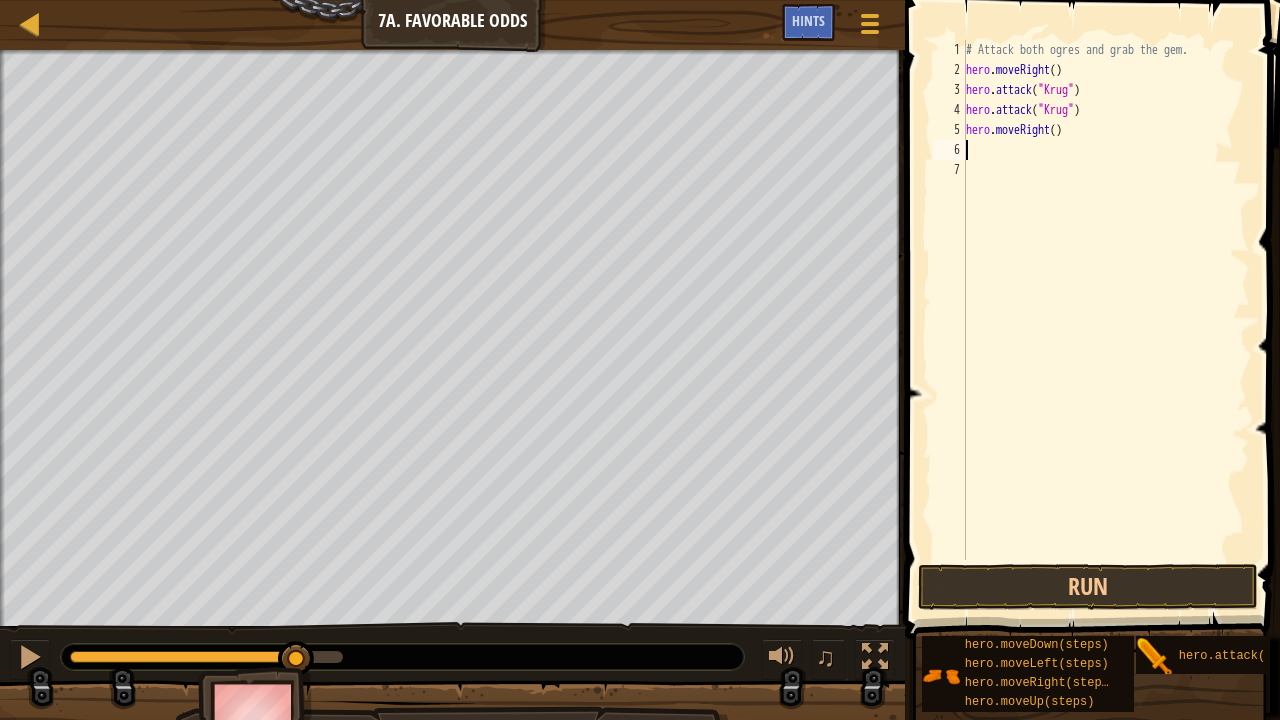 type on "u" 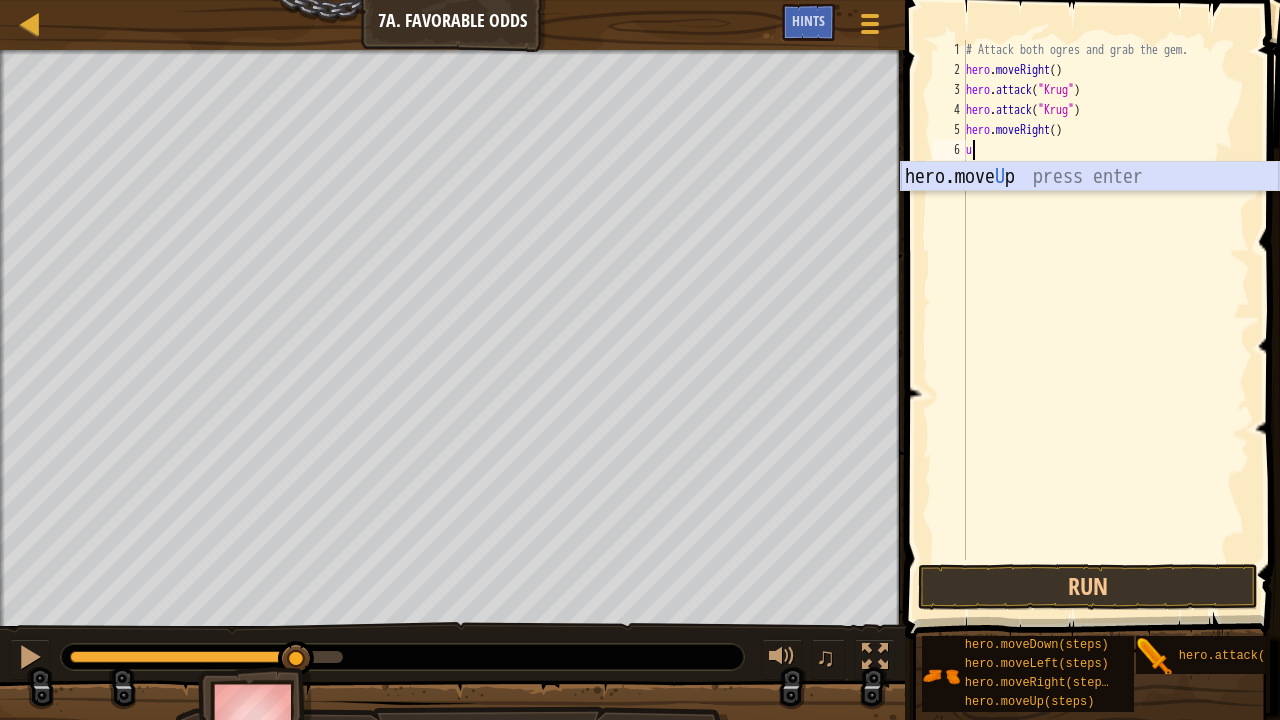click on "hero.move U p press enter" at bounding box center [1090, 207] 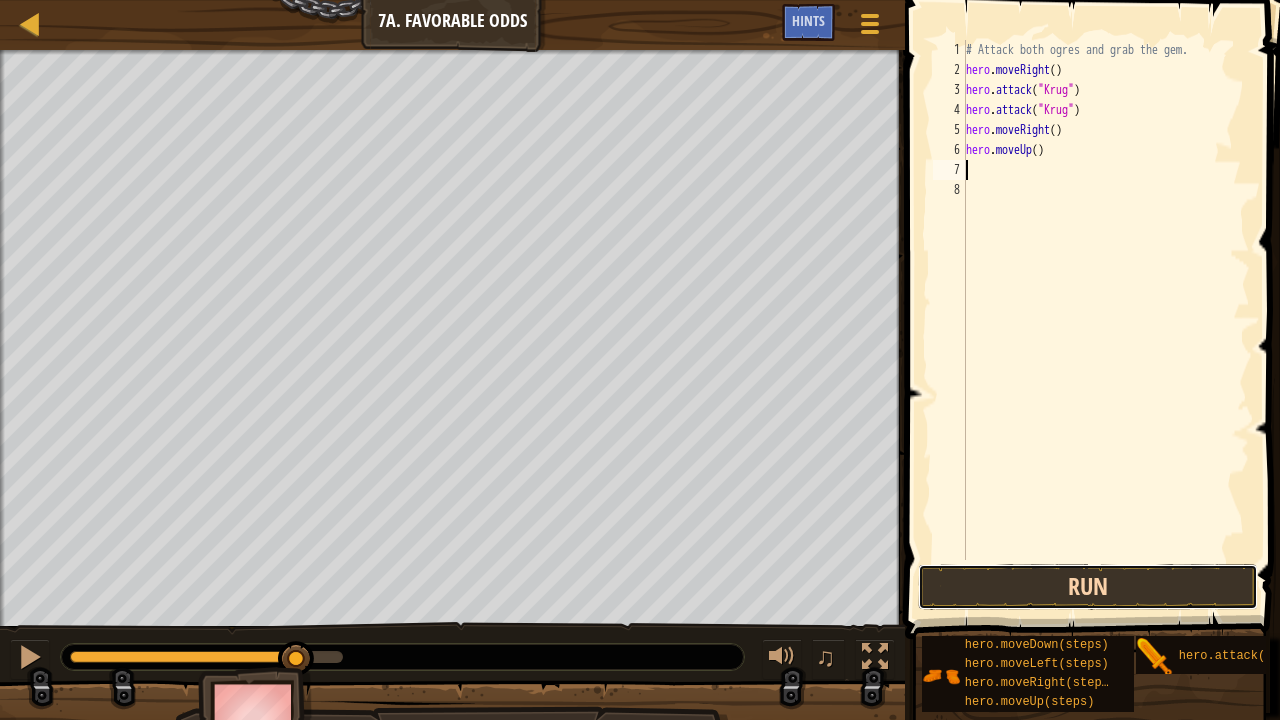 click on "Run" at bounding box center [1088, 587] 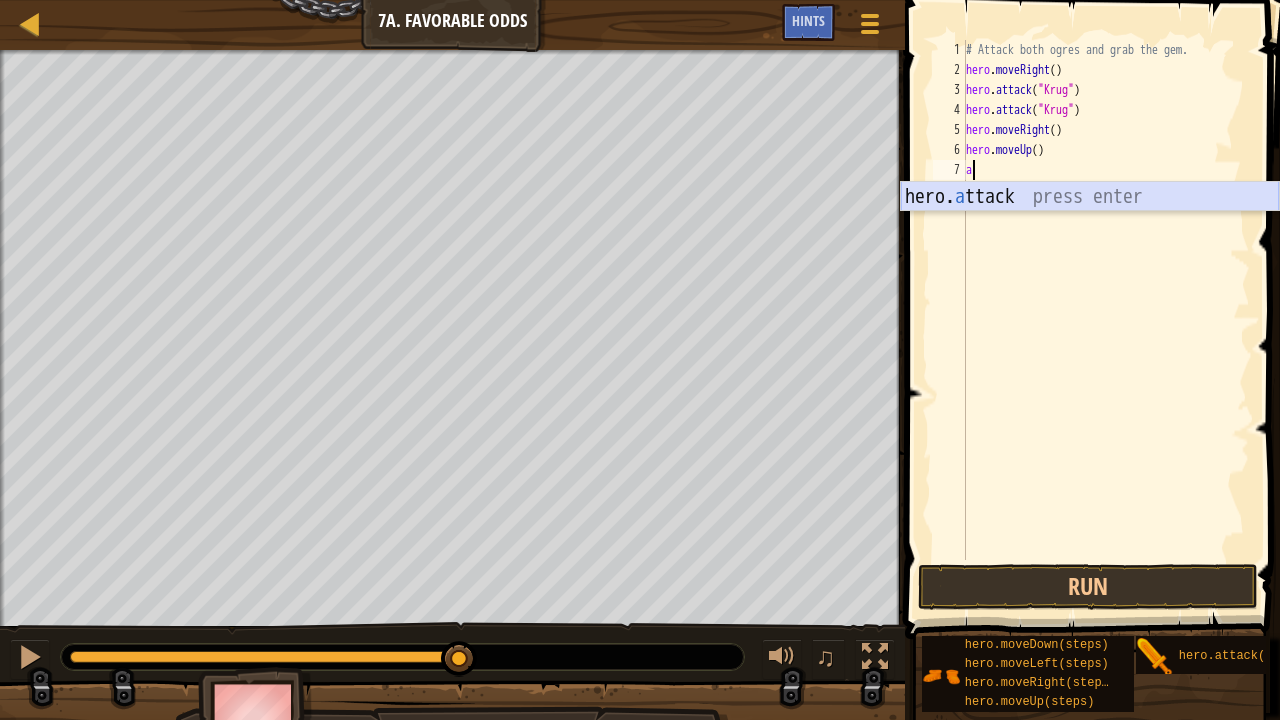 click on "hero. a ttack press enter" at bounding box center (1090, 227) 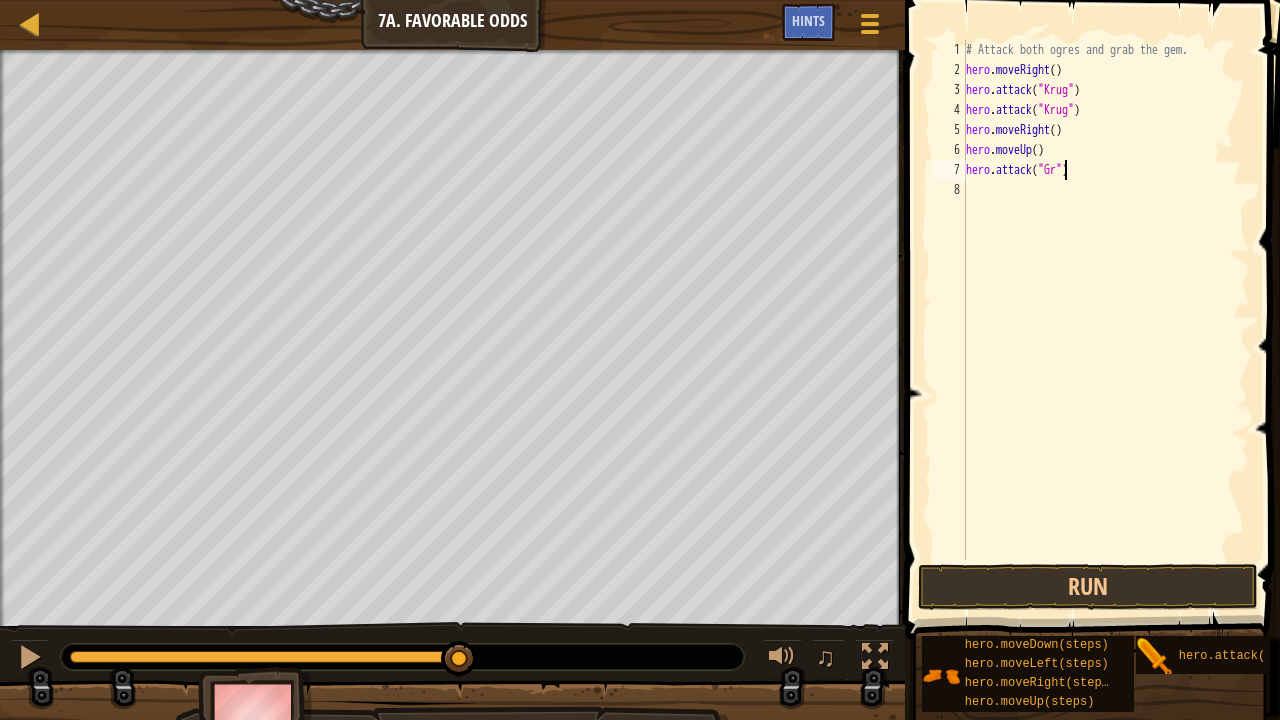 scroll, scrollTop: 9, scrollLeft: 8, axis: both 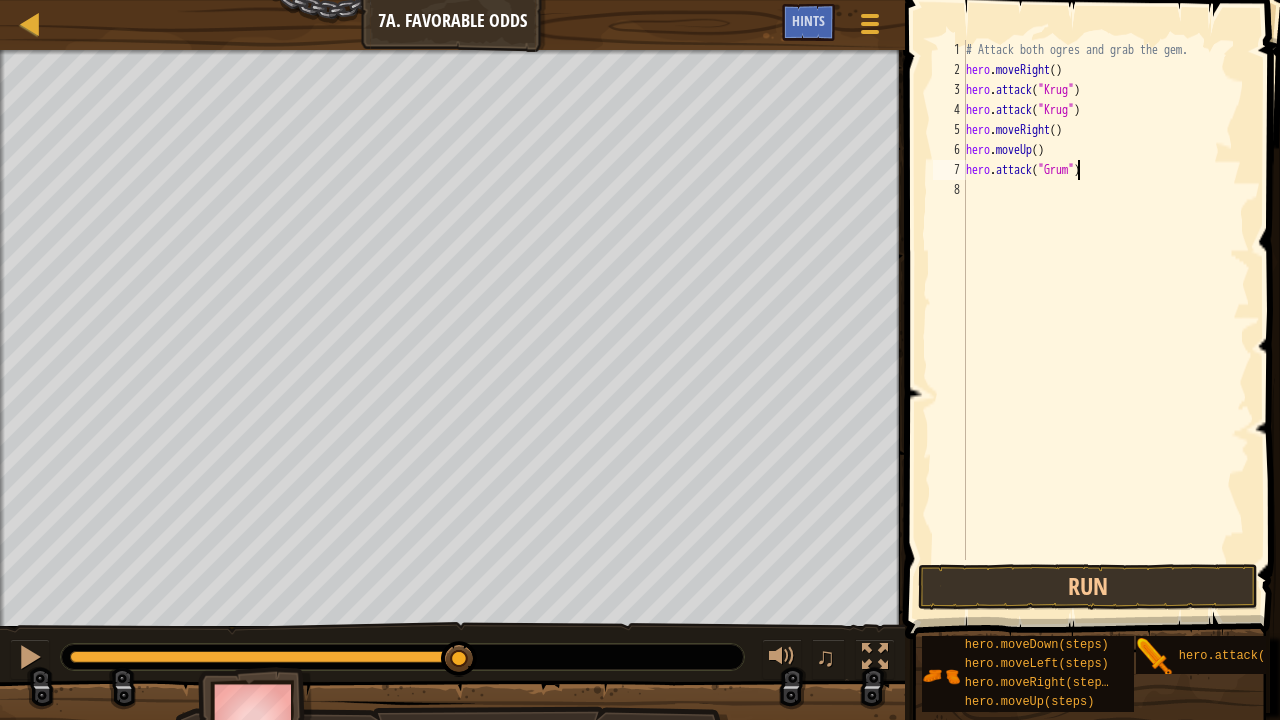 type on "hero.attack("Grump")" 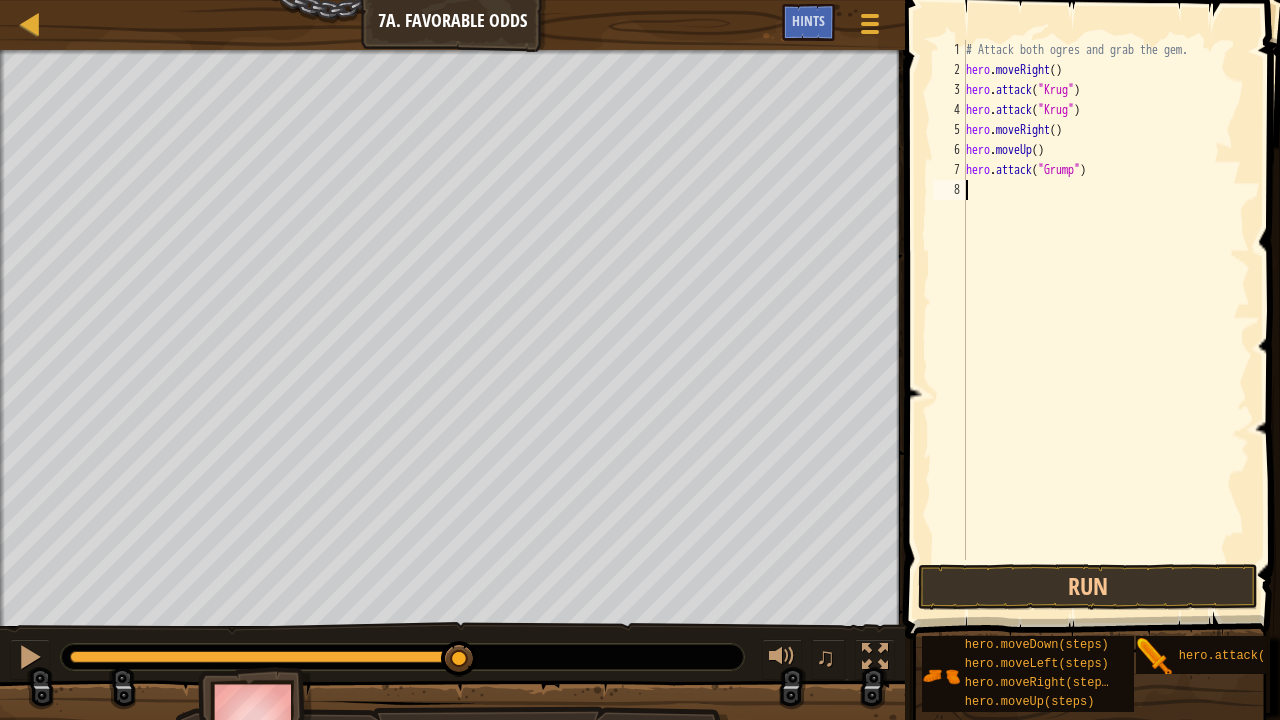 click on "# Attack both ogres and grab the gem. hero . moveRight ( ) hero . attack ( "[PERSON_NAME]" ) hero . attack ( "[PERSON_NAME]" ) hero . moveRight ( ) hero . moveUp ( ) hero . attack ( "Grump" )" at bounding box center [1106, 320] 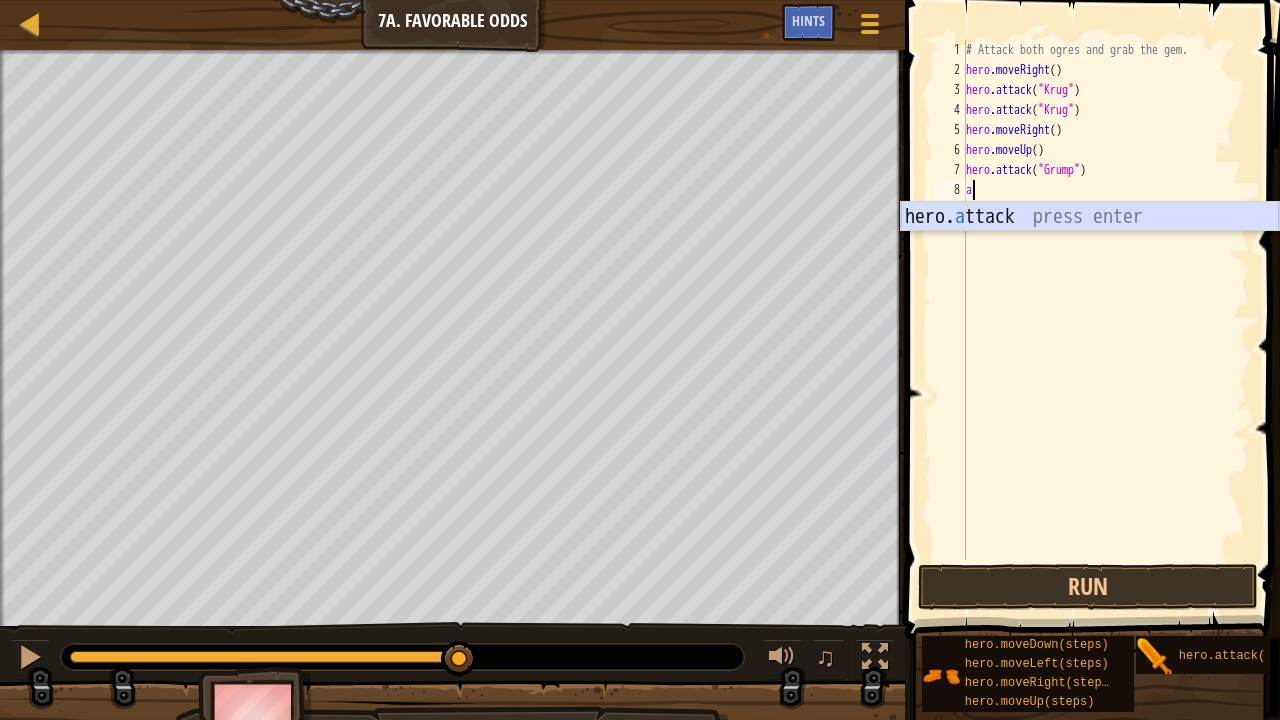 click on "hero. a ttack press enter" at bounding box center (1090, 247) 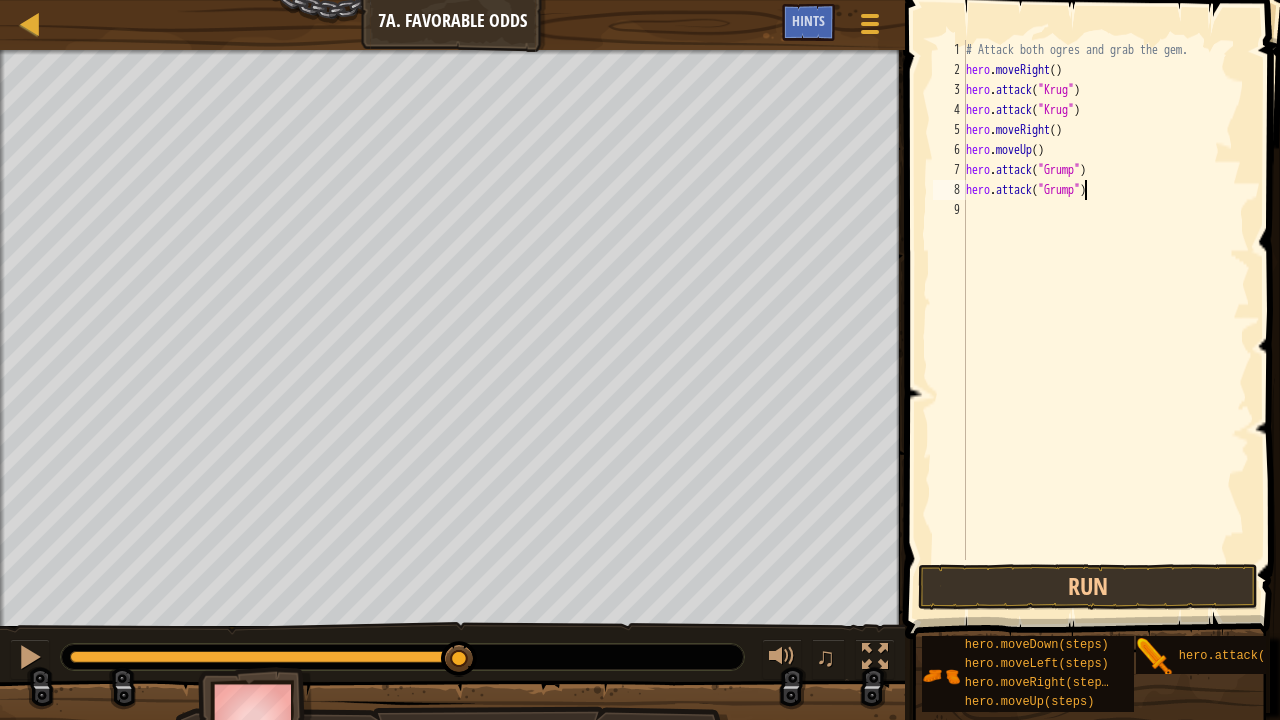 scroll, scrollTop: 9, scrollLeft: 9, axis: both 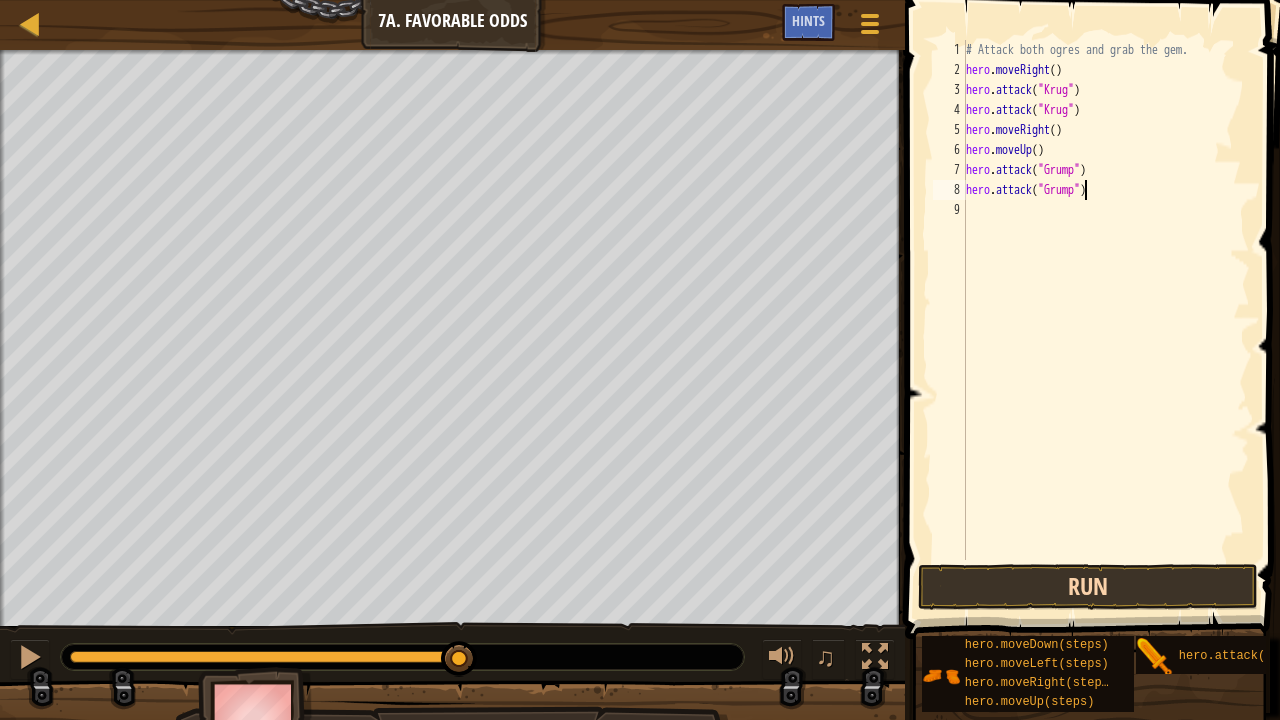 type on "hero.attack("Grump")" 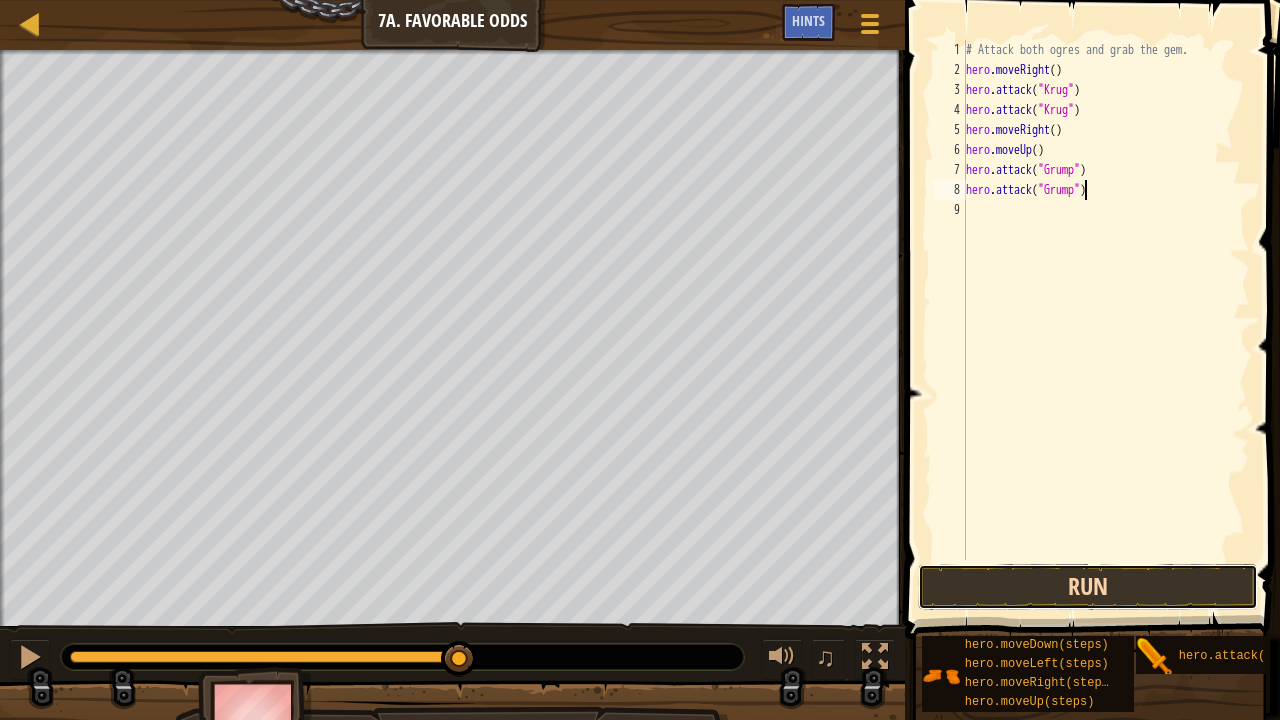 click on "Run" at bounding box center (1088, 587) 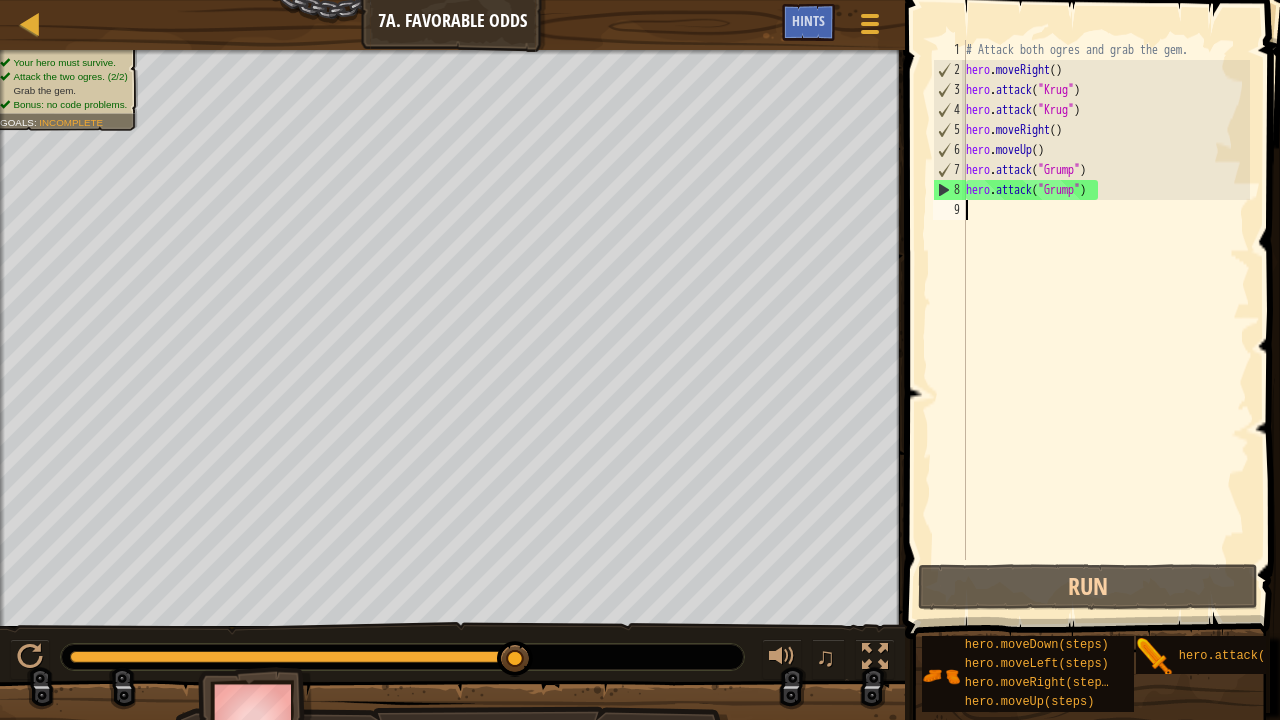 click on "# Attack both ogres and grab the gem. hero . moveRight ( ) hero . attack ( "[PERSON_NAME]" ) hero . attack ( "[PERSON_NAME]" ) hero . moveRight ( ) hero . moveUp ( ) hero . attack ( "Grump" ) hero . attack ( "Grump" )" at bounding box center (1106, 320) 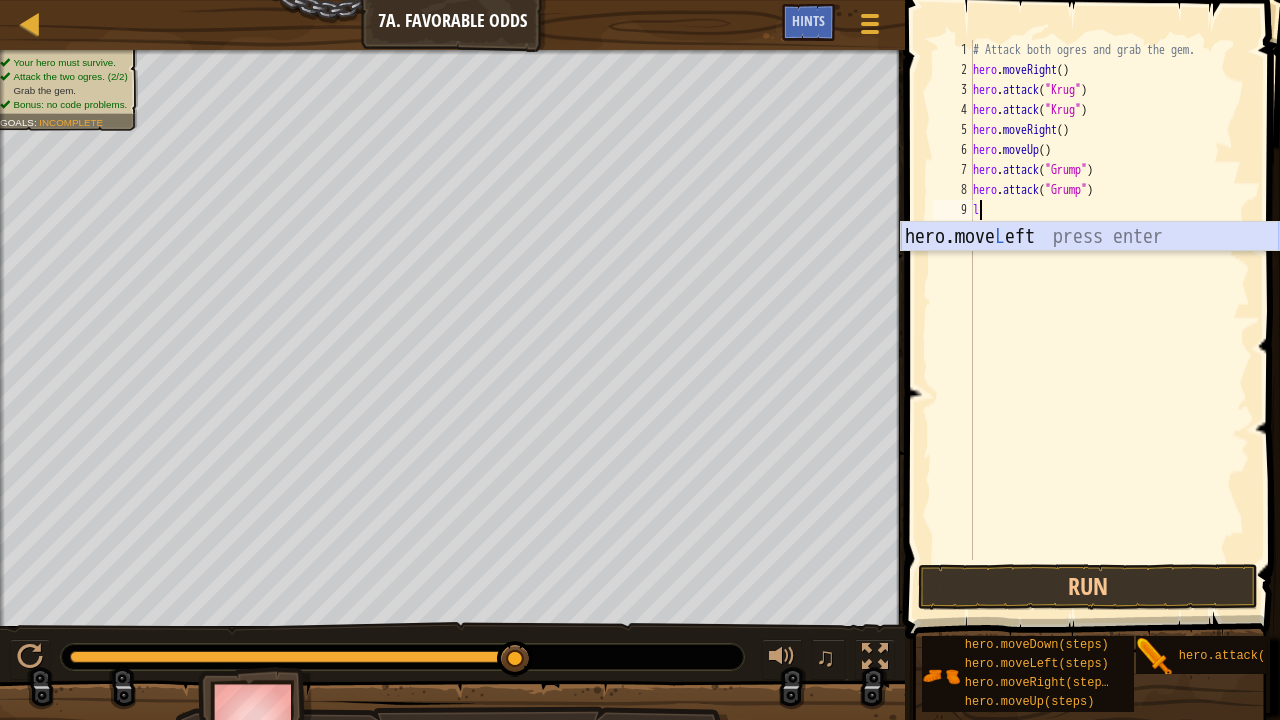 click on "hero.move L eft press enter" at bounding box center [1090, 267] 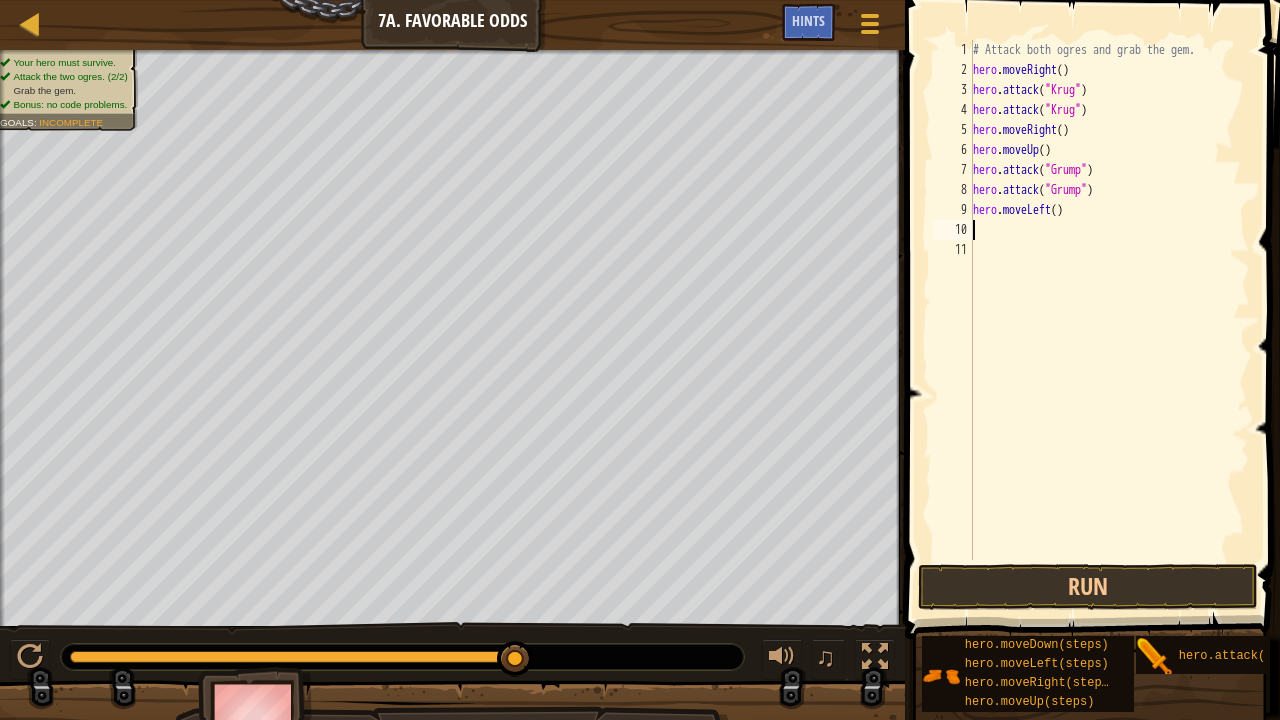 type on "l" 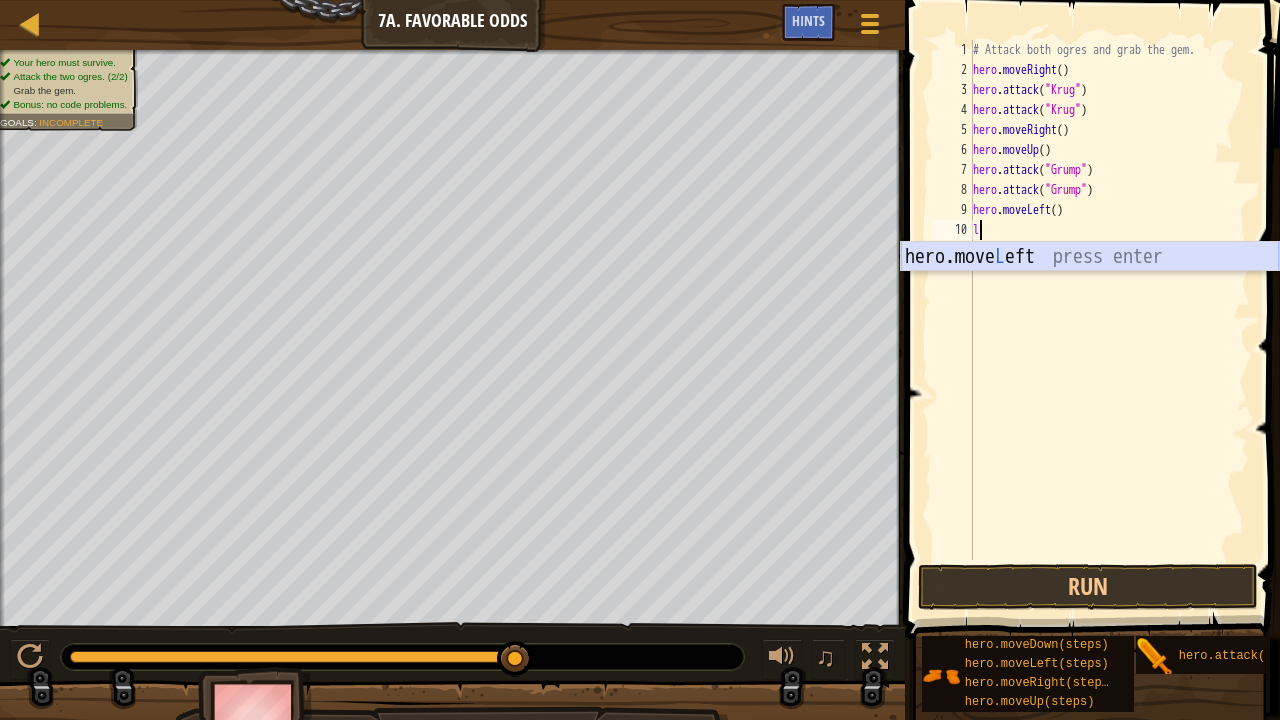 drag, startPoint x: 1100, startPoint y: 256, endPoint x: 1094, endPoint y: 267, distance: 12.529964 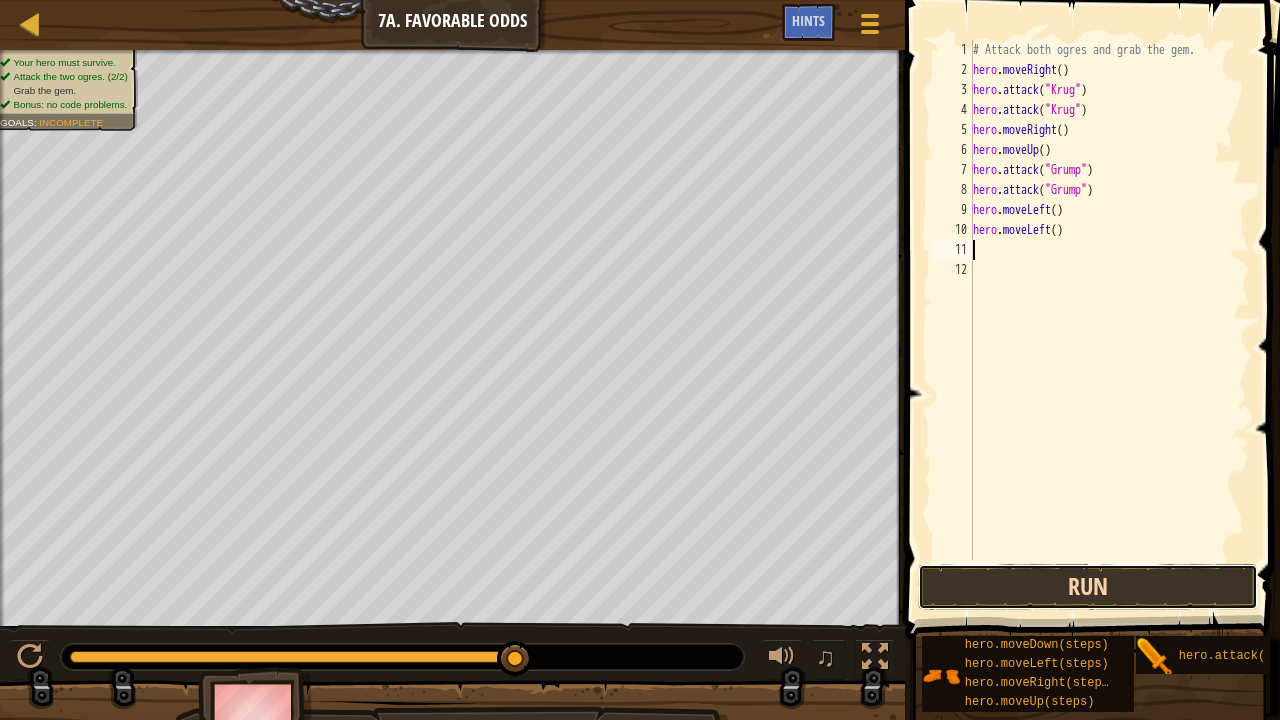 click on "Run" at bounding box center [1088, 587] 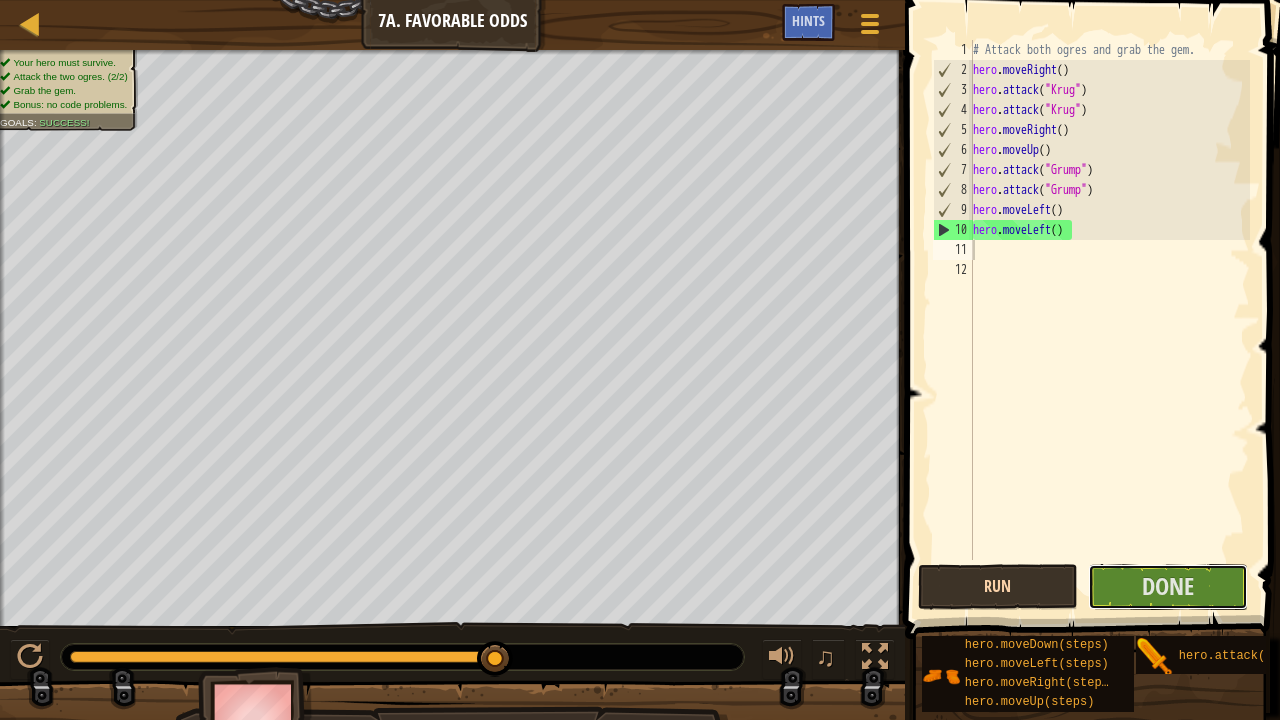 click on "Done" at bounding box center (1168, 587) 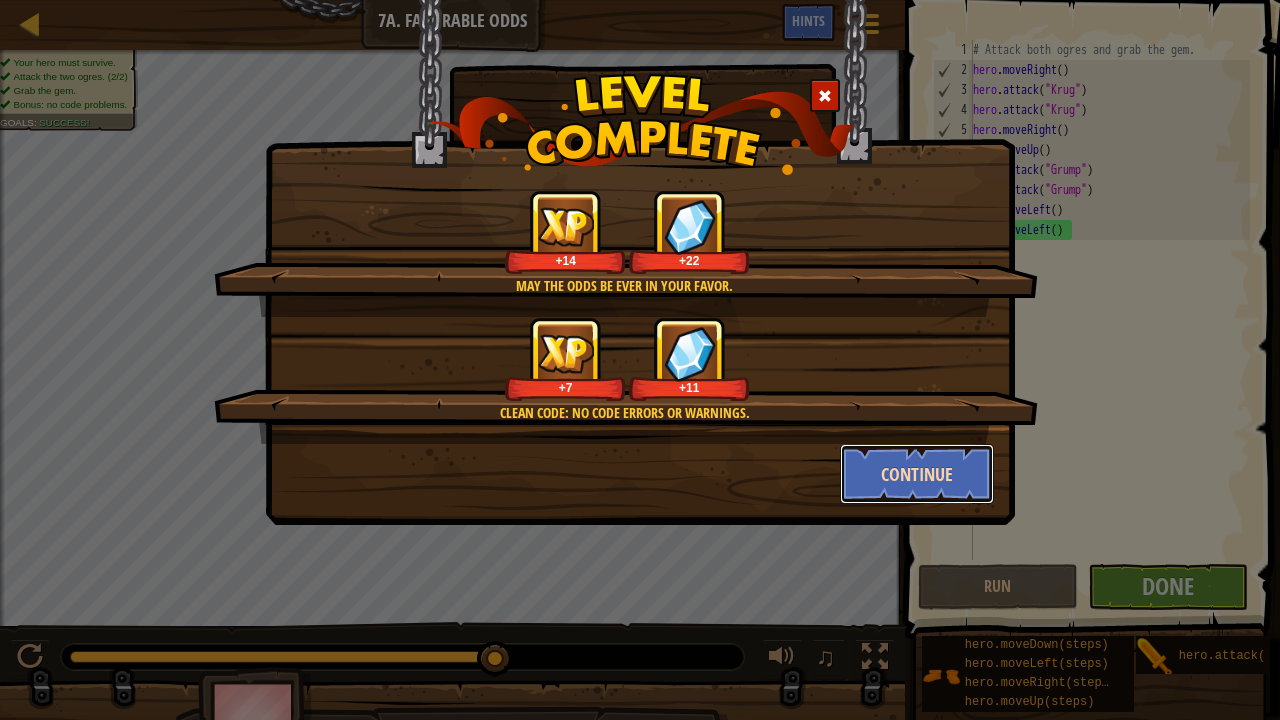 click on "Continue" at bounding box center (917, 474) 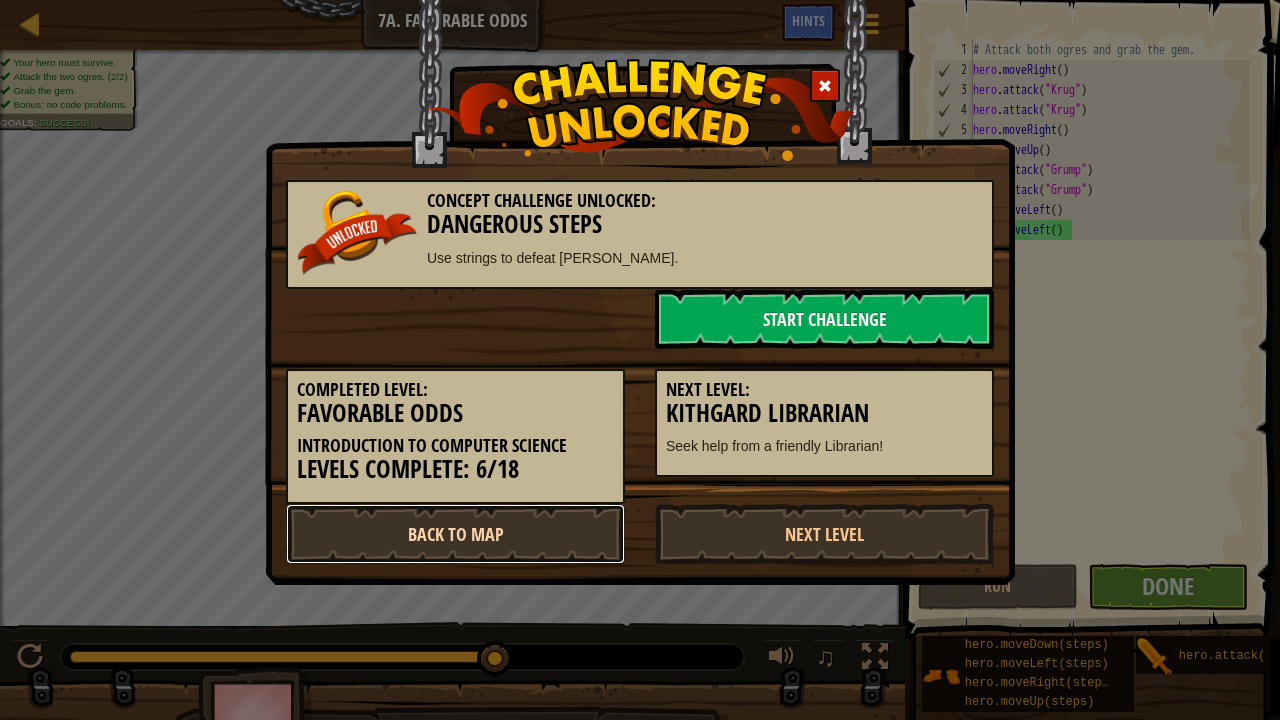 click on "Back to Map" at bounding box center [455, 534] 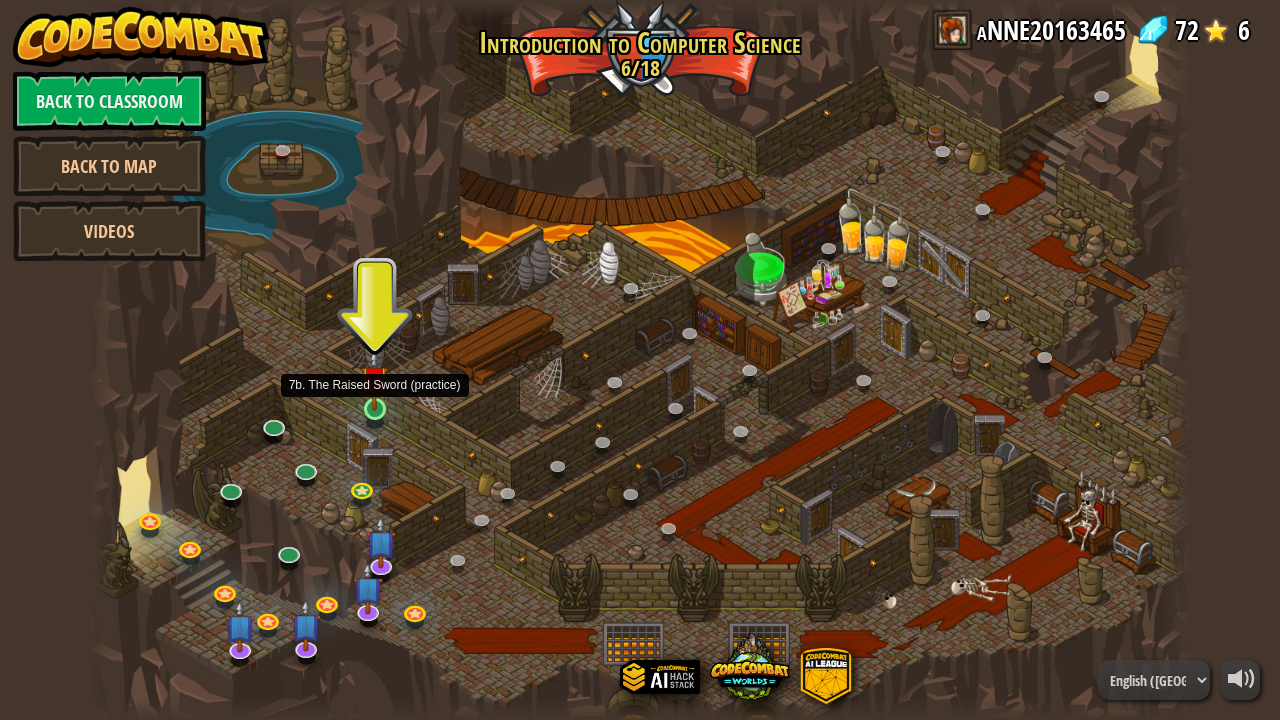 click at bounding box center [374, 379] 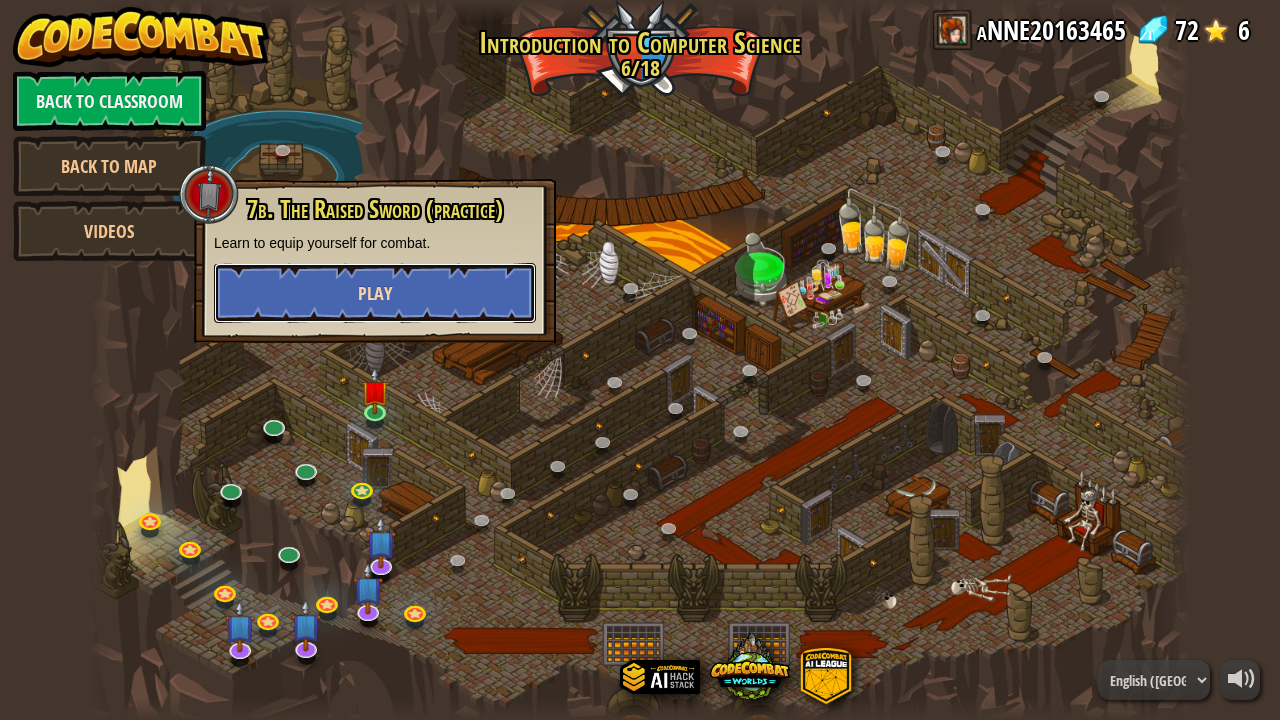 click on "Play" at bounding box center (375, 293) 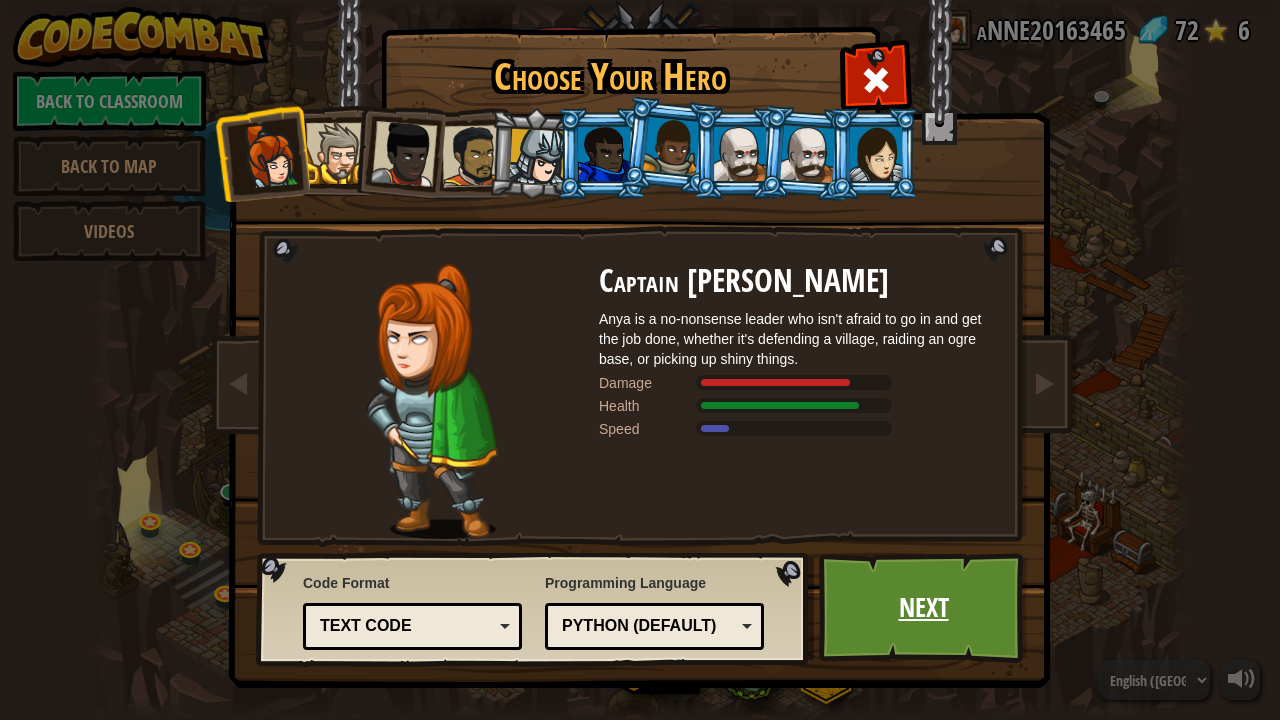 click on "Next" at bounding box center (923, 608) 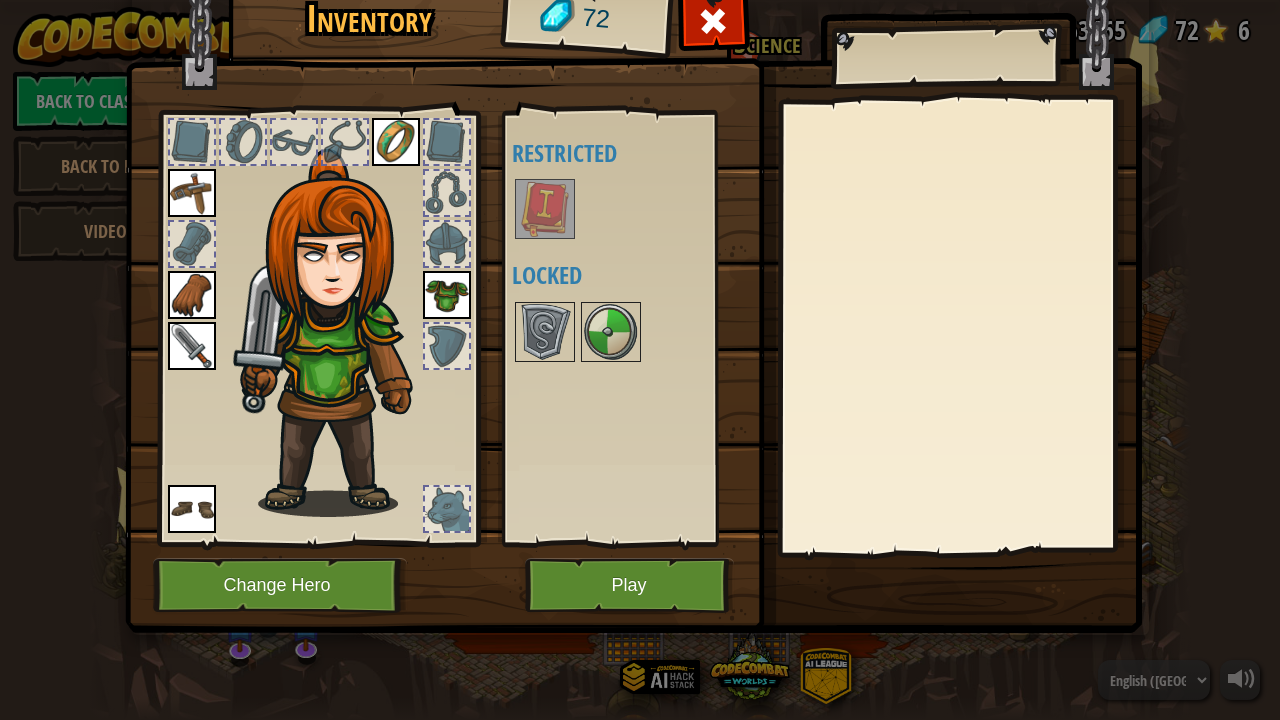 click at bounding box center [545, 209] 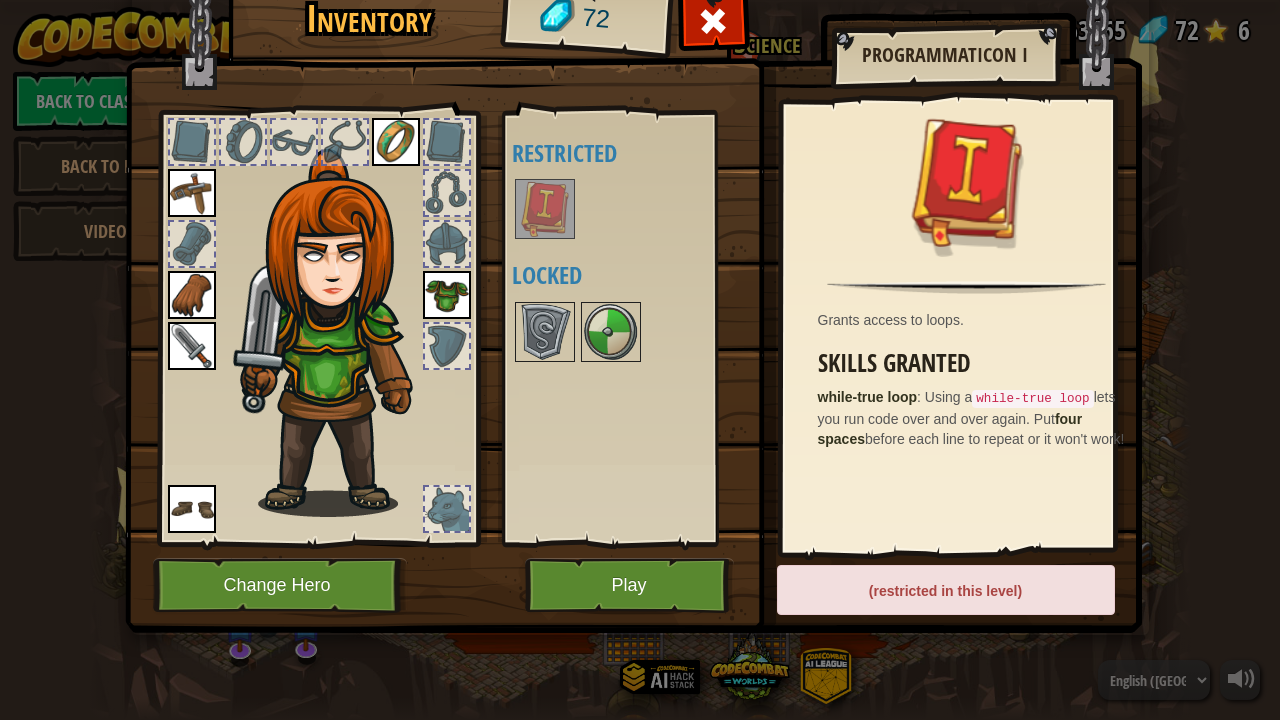 click at bounding box center [192, 193] 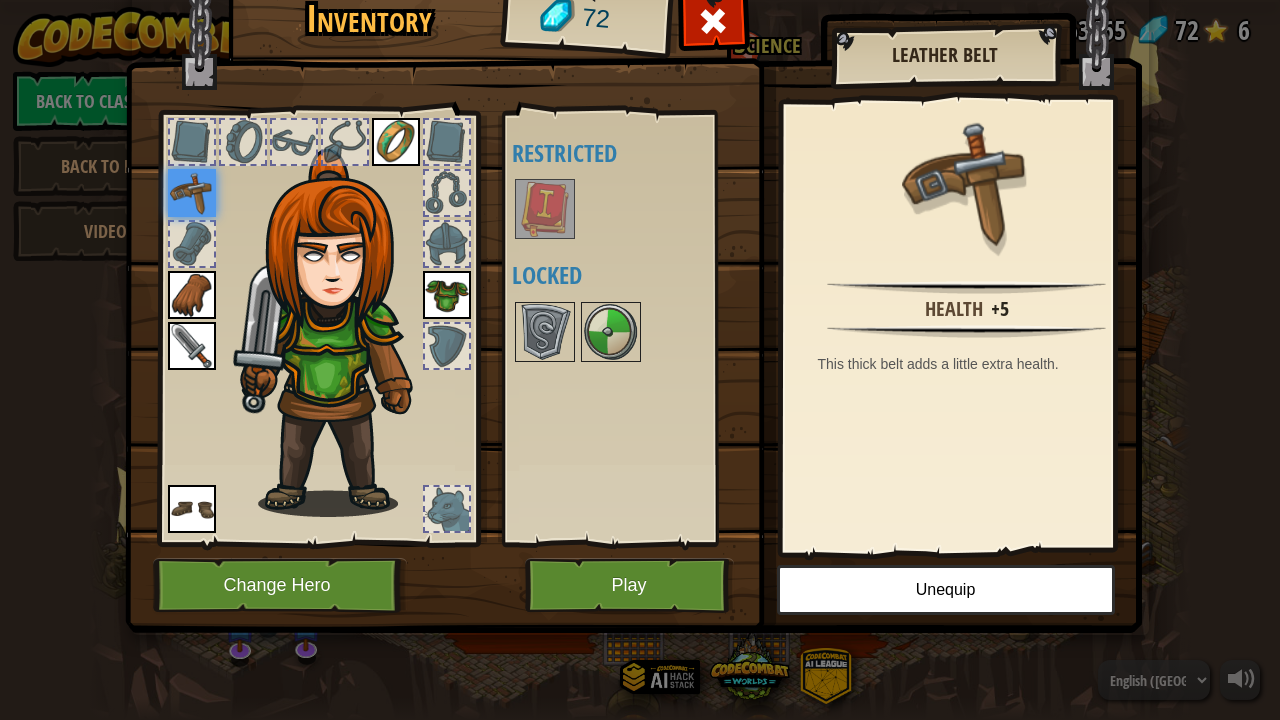 click at bounding box center (192, 295) 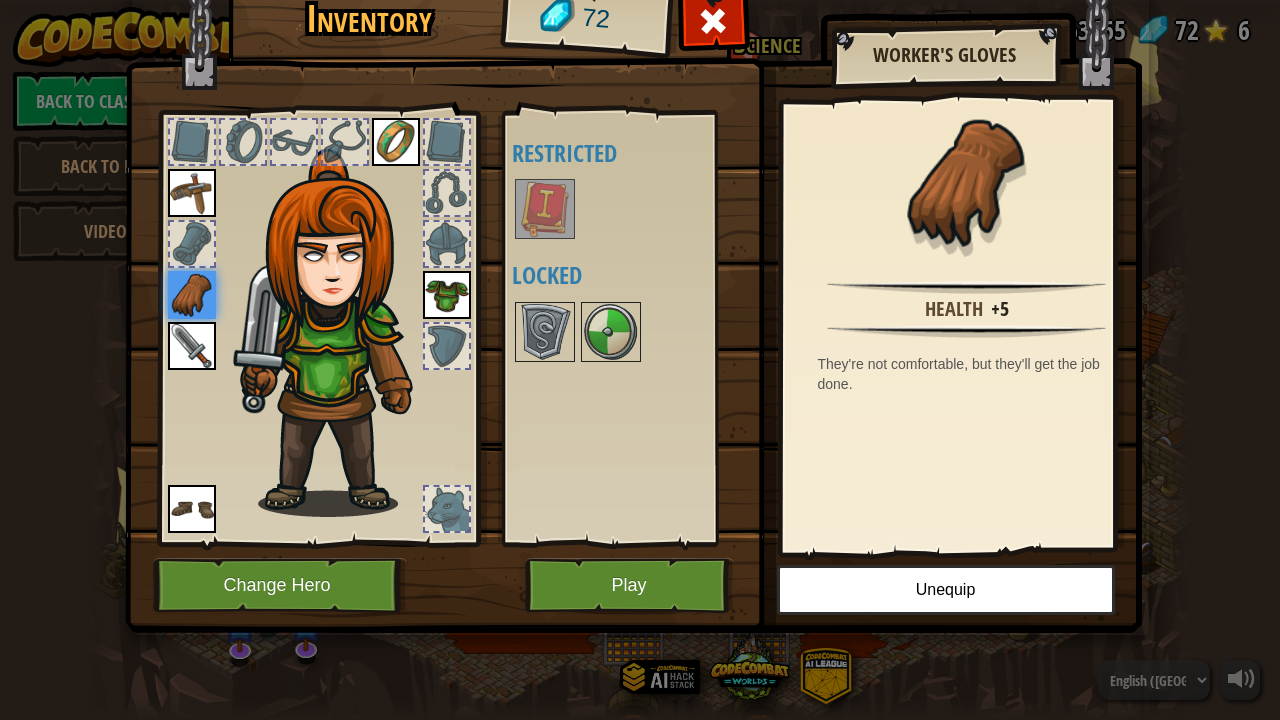 click at bounding box center [192, 346] 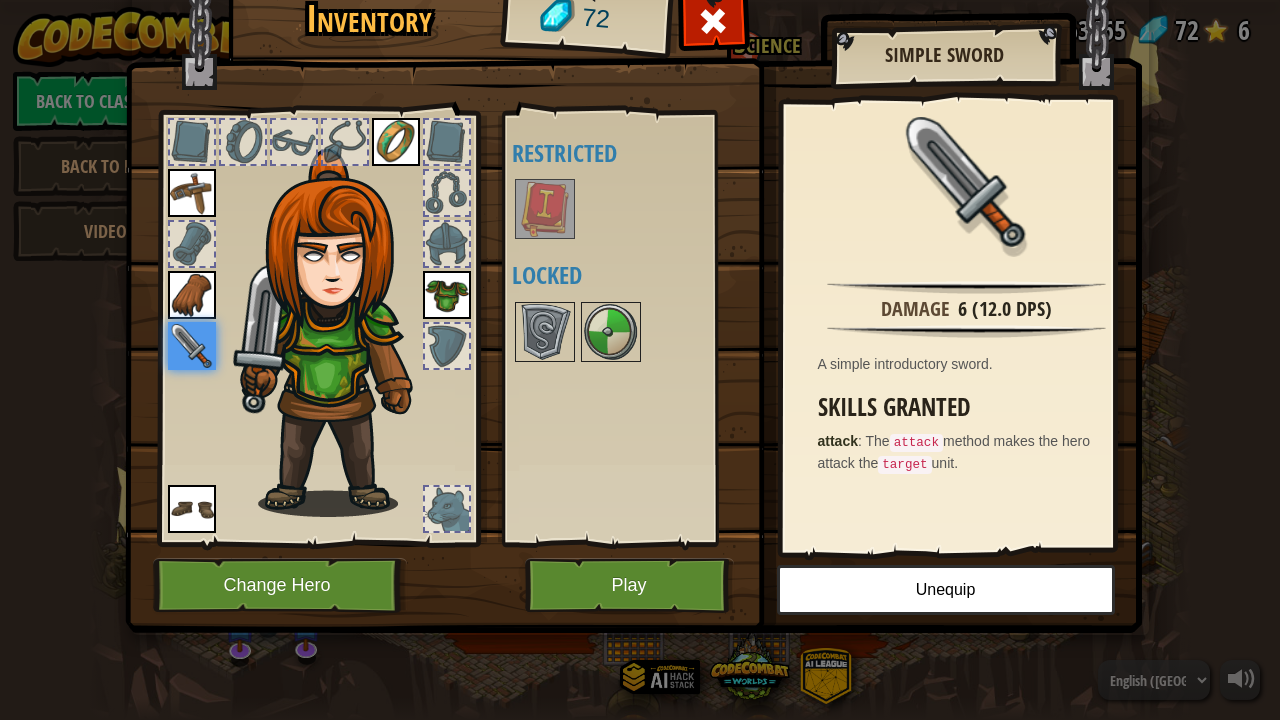 click at bounding box center (396, 142) 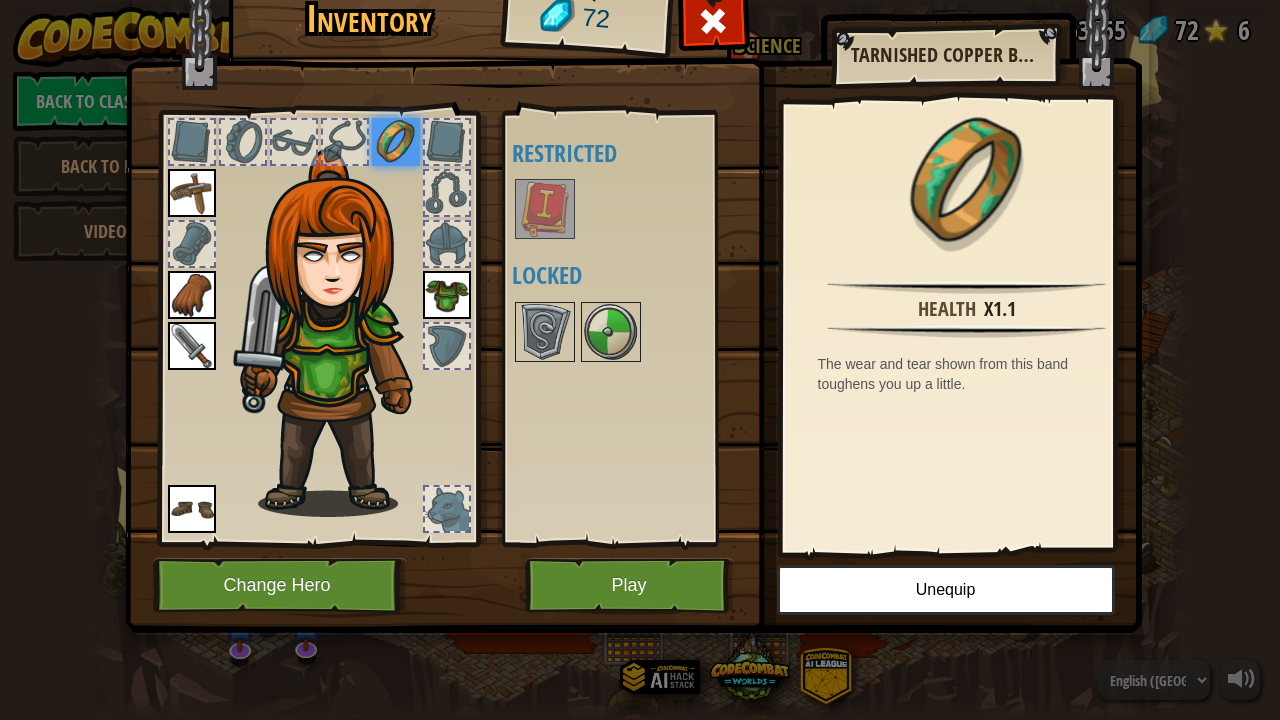 click at bounding box center (318, 323) 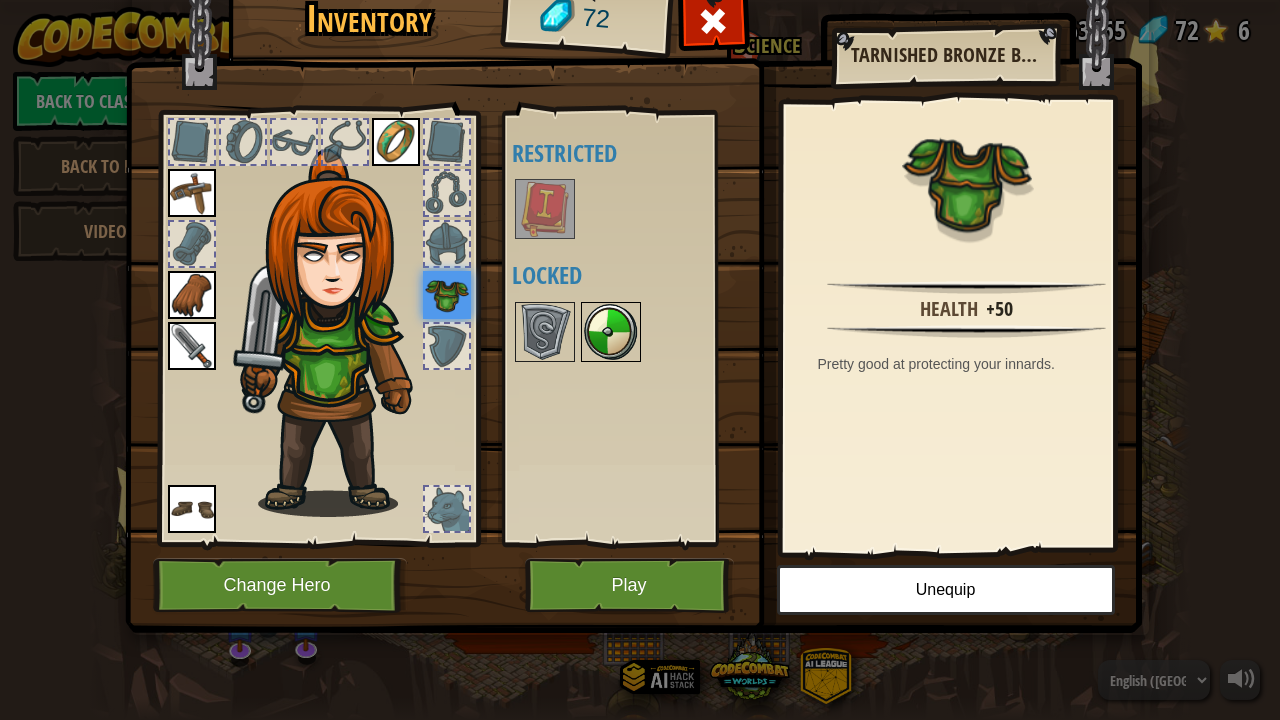 click at bounding box center (611, 332) 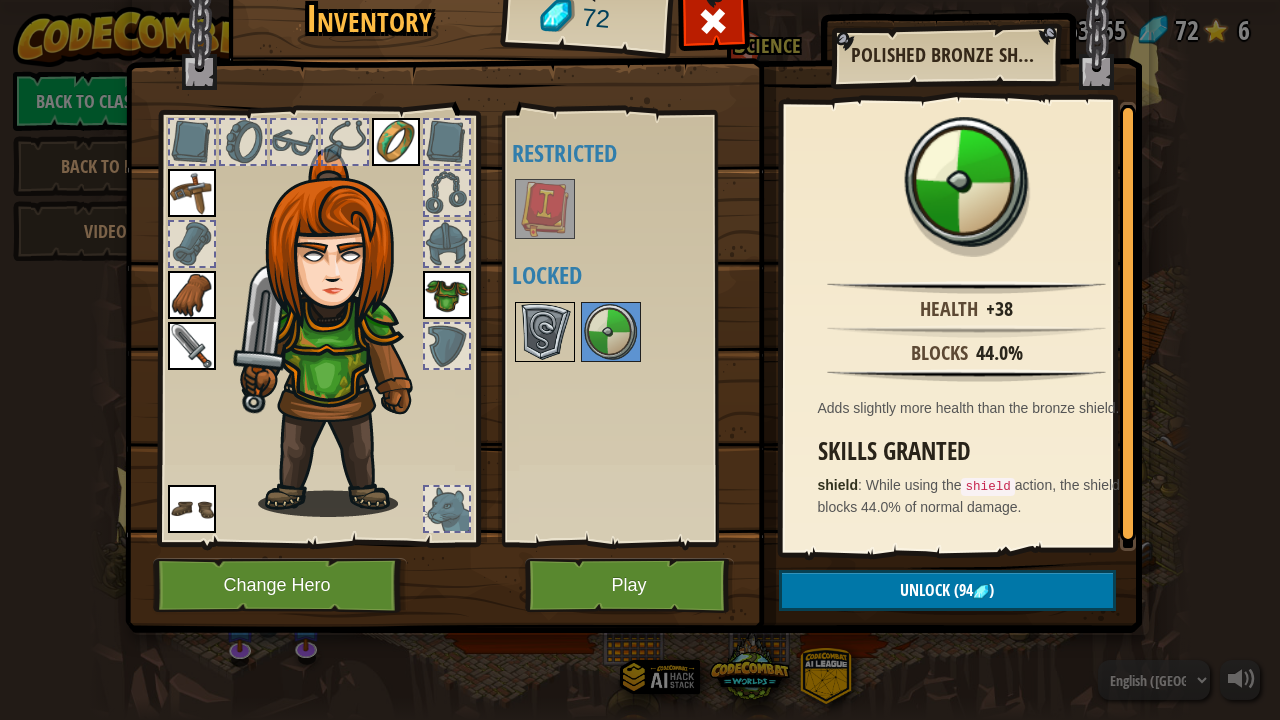 click at bounding box center [545, 332] 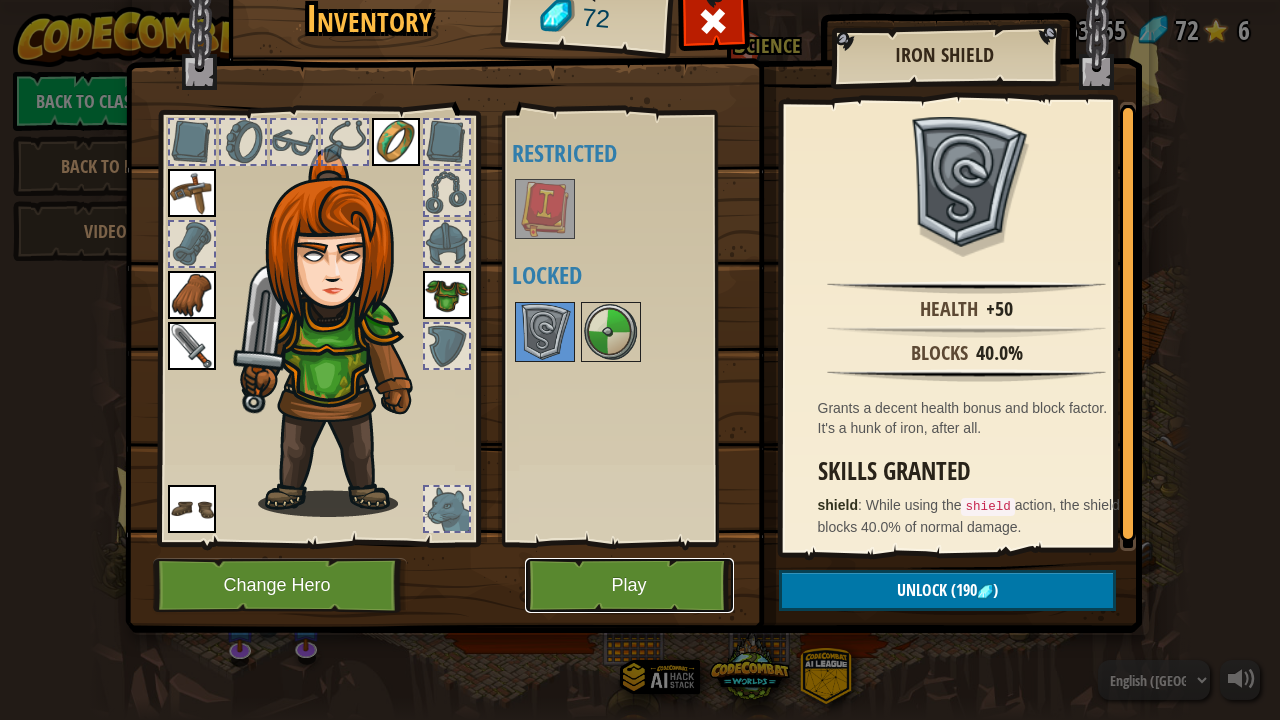 click on "Play" at bounding box center [629, 585] 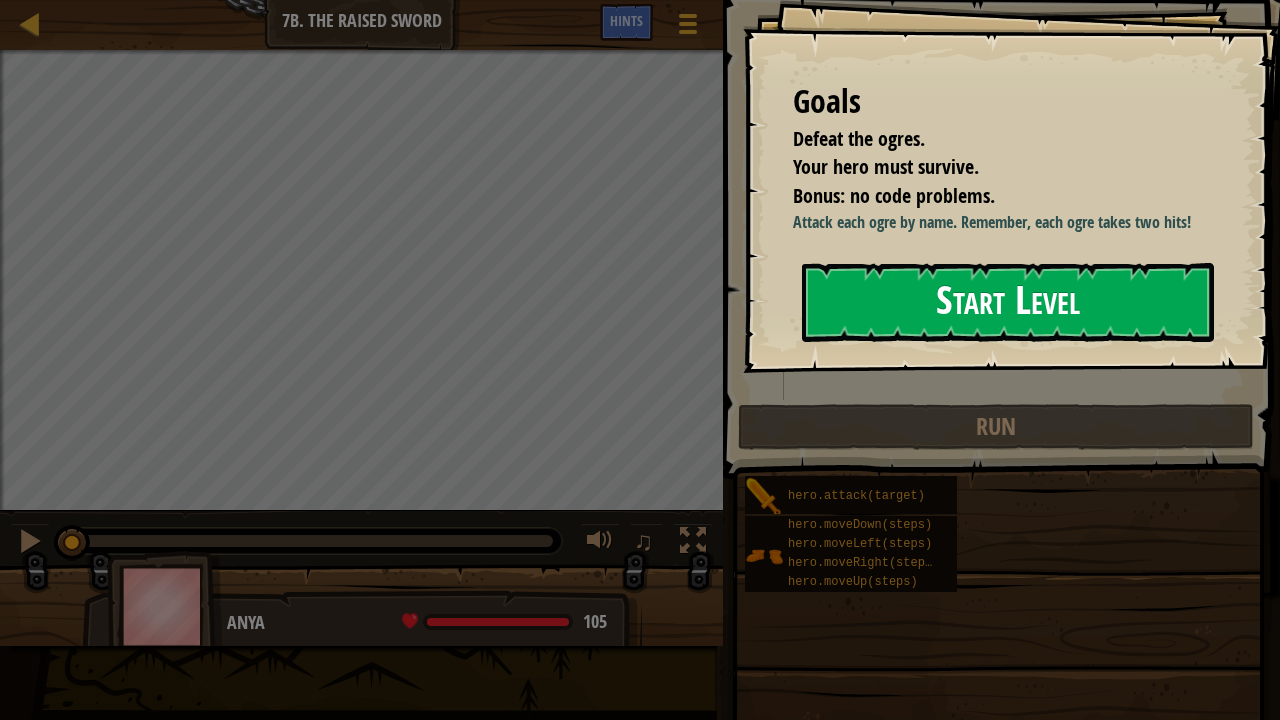 click on "Start Level" at bounding box center [1008, 302] 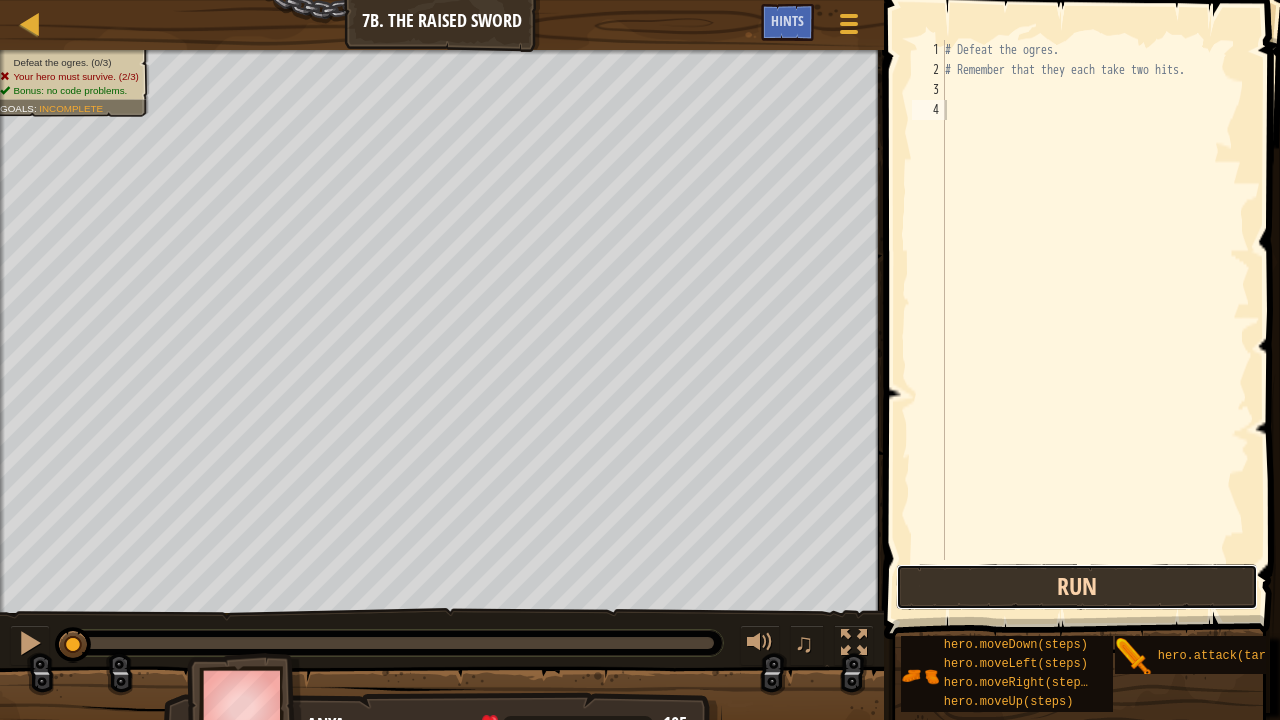 click on "Run" at bounding box center (1076, 587) 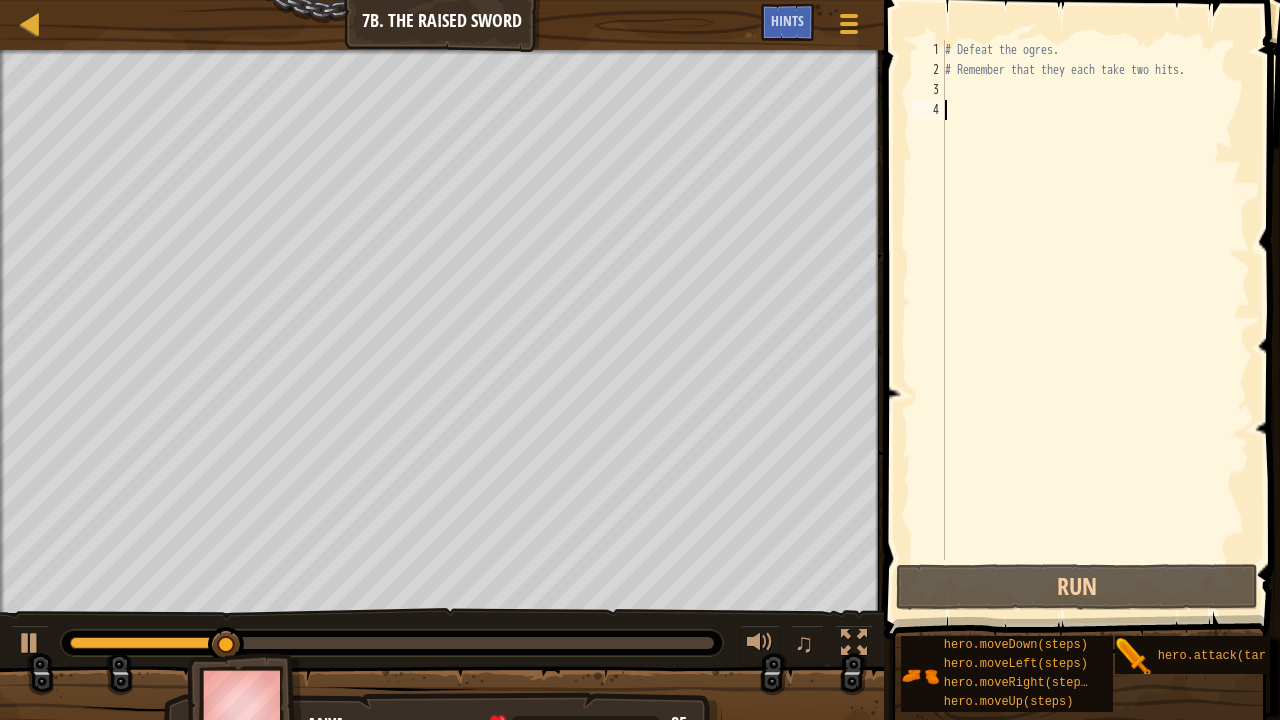 click on "# Defeat the ogres. # Remember that they each take two hits." at bounding box center [1095, 320] 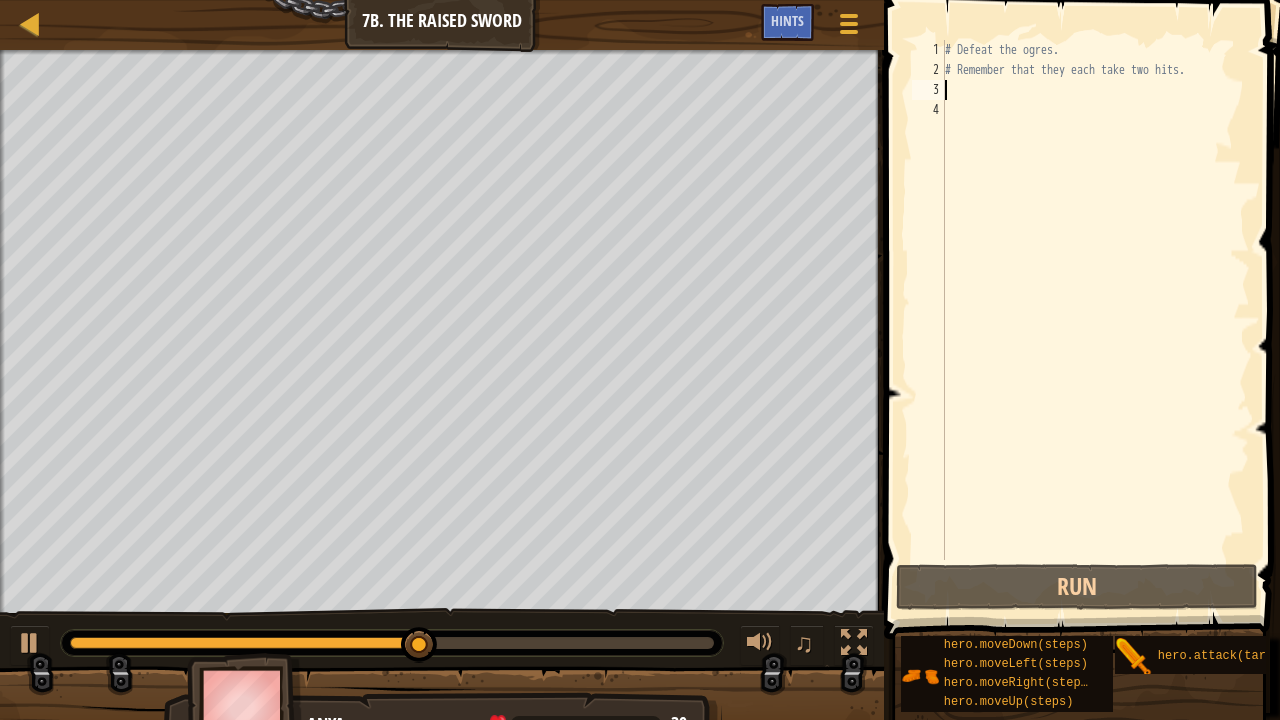type on "r" 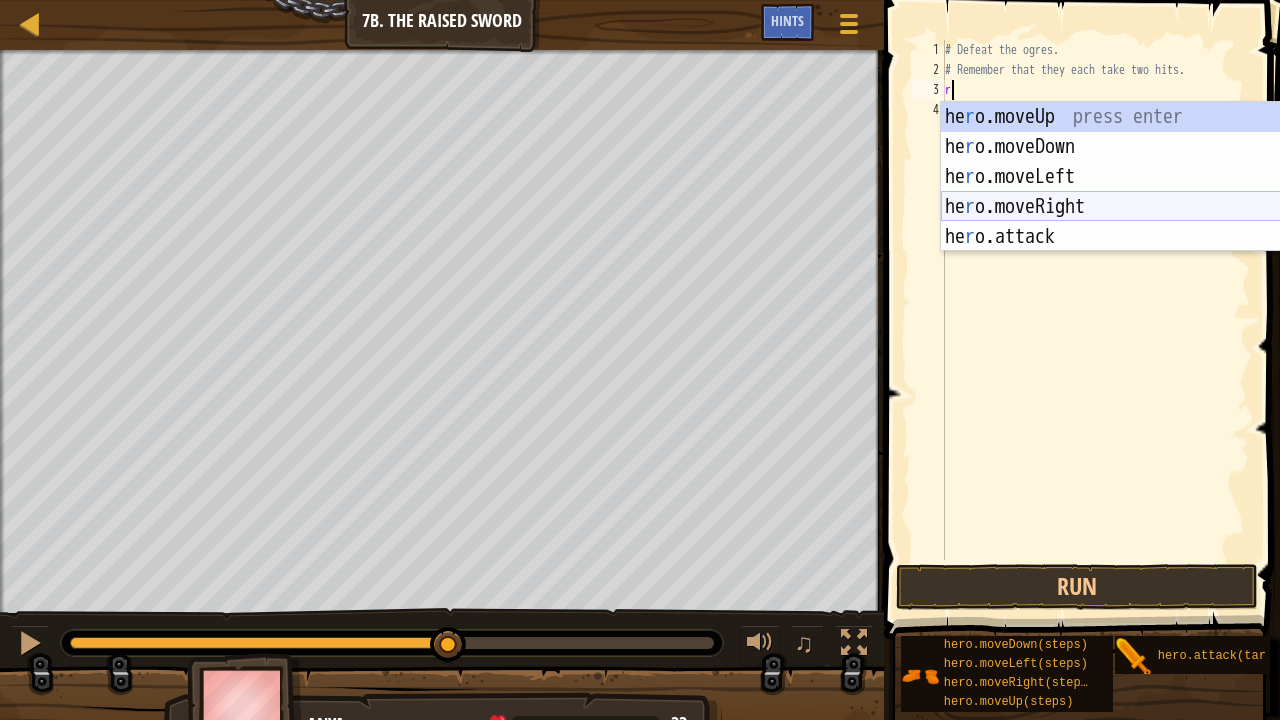 click on "he r o.moveUp press enter he r o.moveDown press enter he r o.moveLeft press enter he r o.moveRight press enter he r o.attack press enter" at bounding box center (1130, 207) 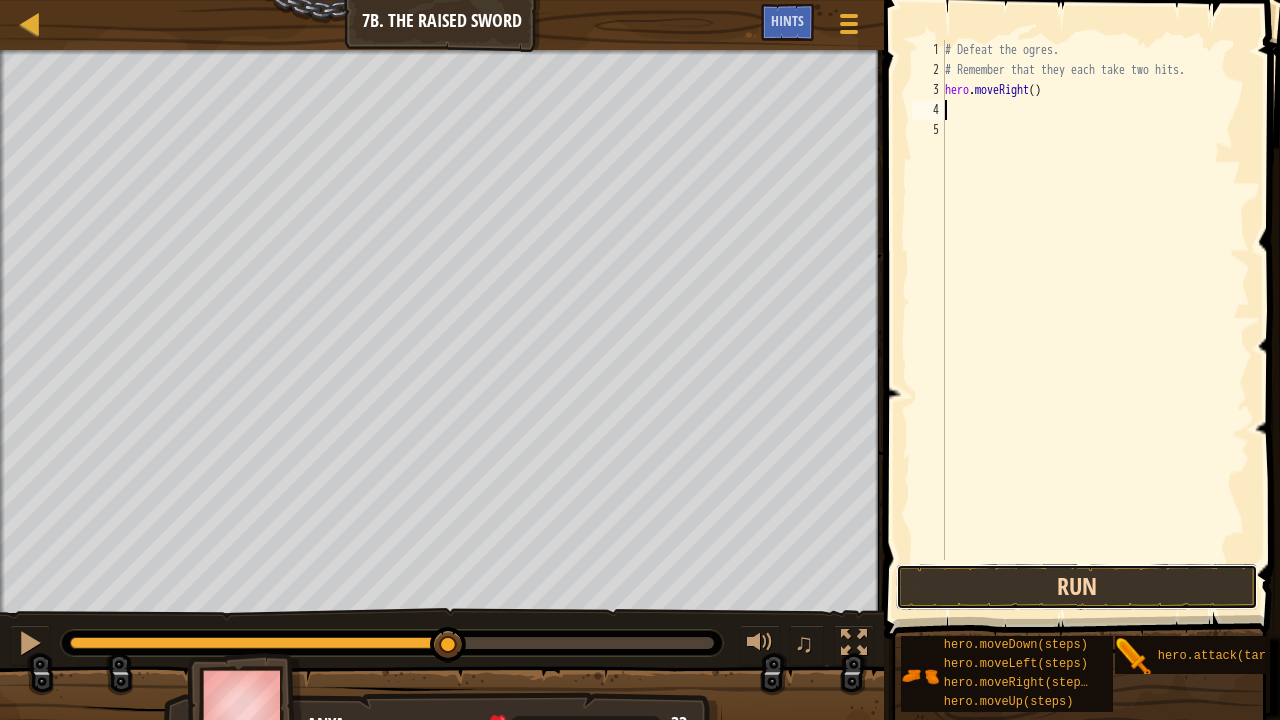 click on "Run" at bounding box center [1076, 587] 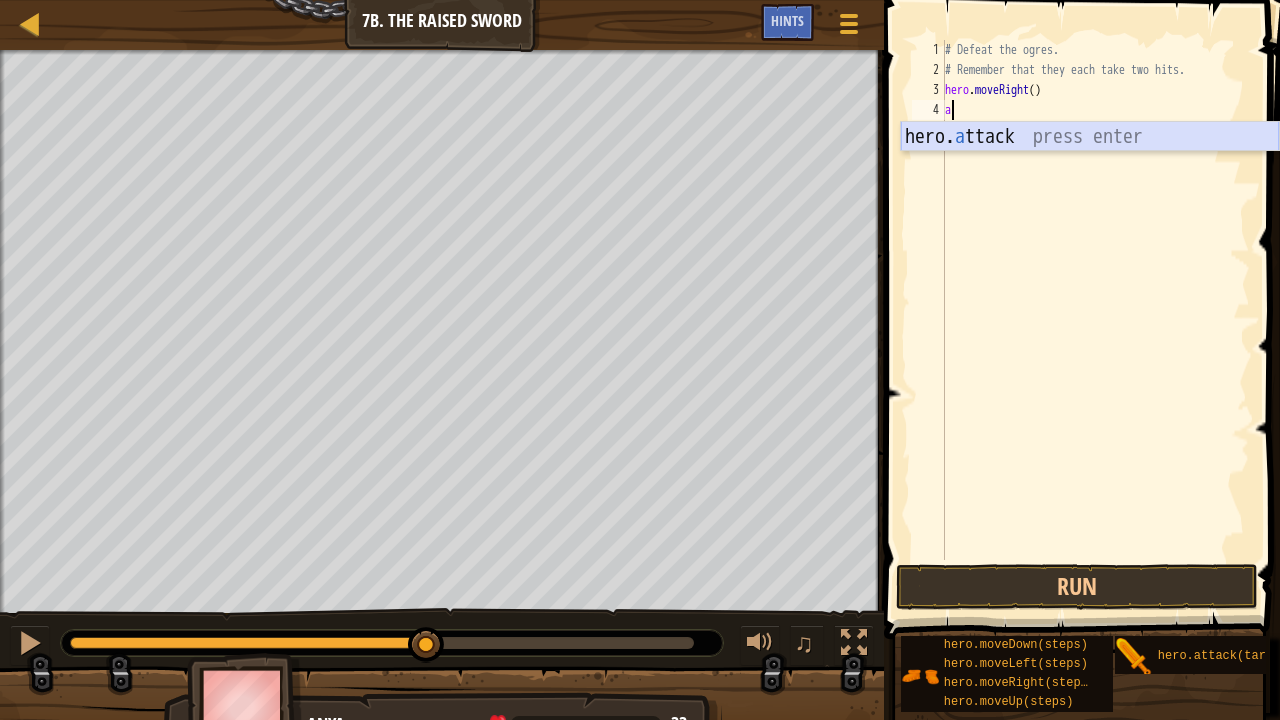 click on "hero. a ttack press enter" at bounding box center [1090, 167] 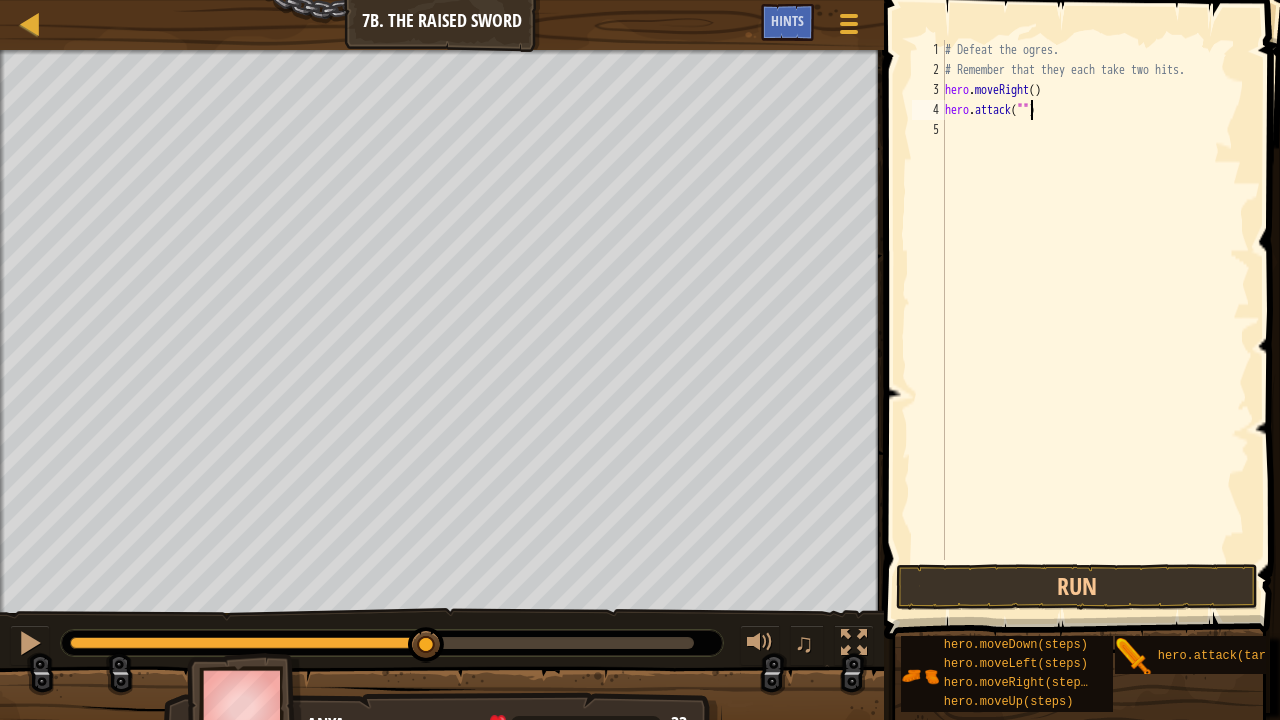 scroll, scrollTop: 9, scrollLeft: 7, axis: both 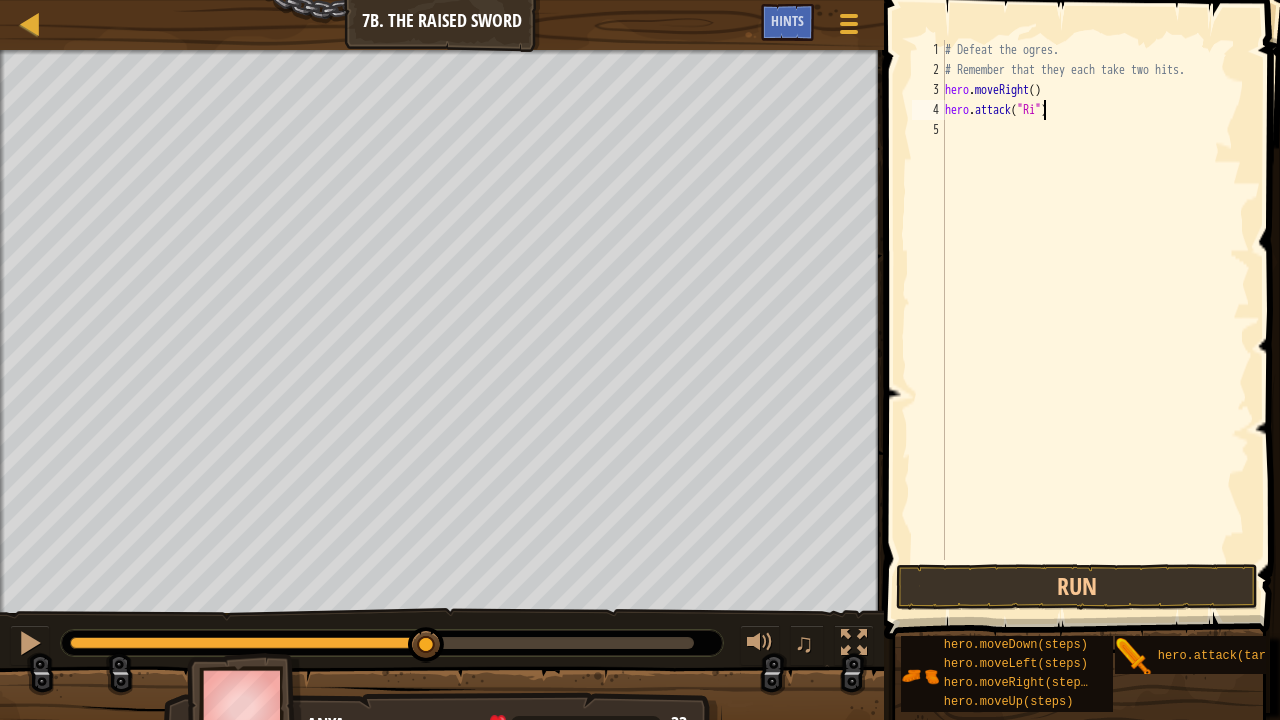 type on "hero.attack("Rig")" 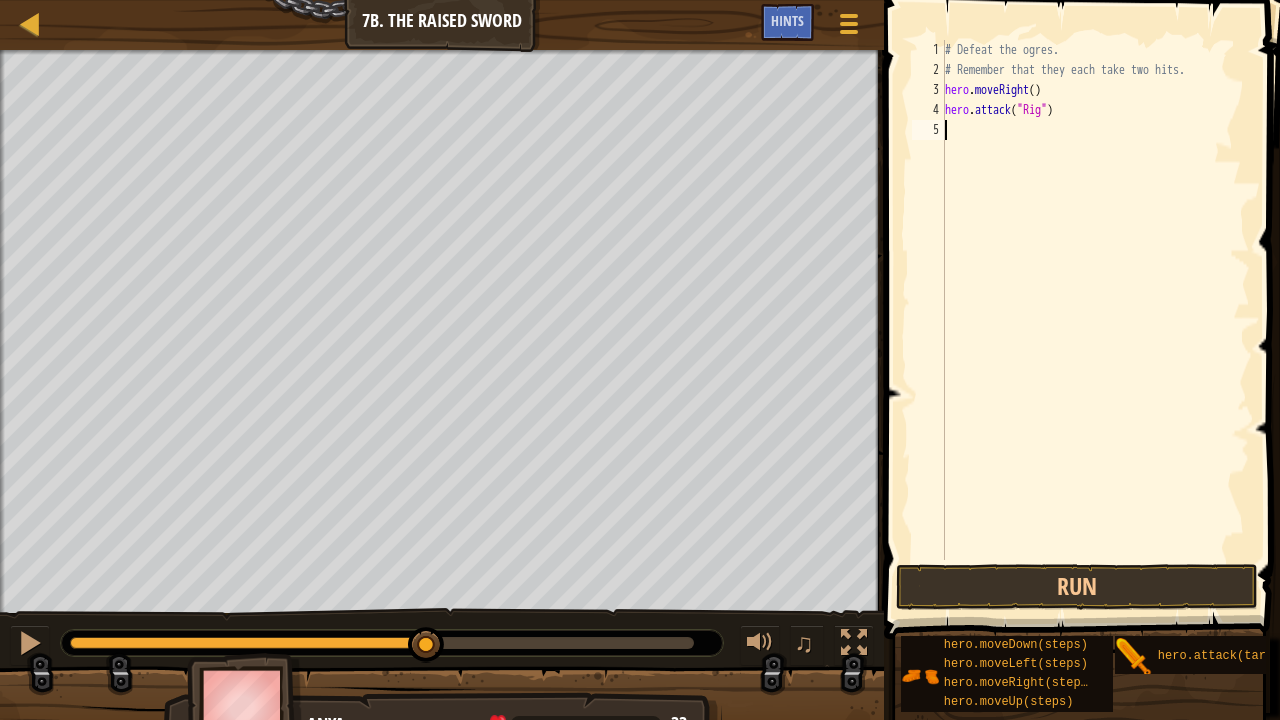 click on "# Defeat the ogres. # Remember that they each take two hits. hero . moveRight ( ) hero . attack ( "Rig" )" at bounding box center [1095, 320] 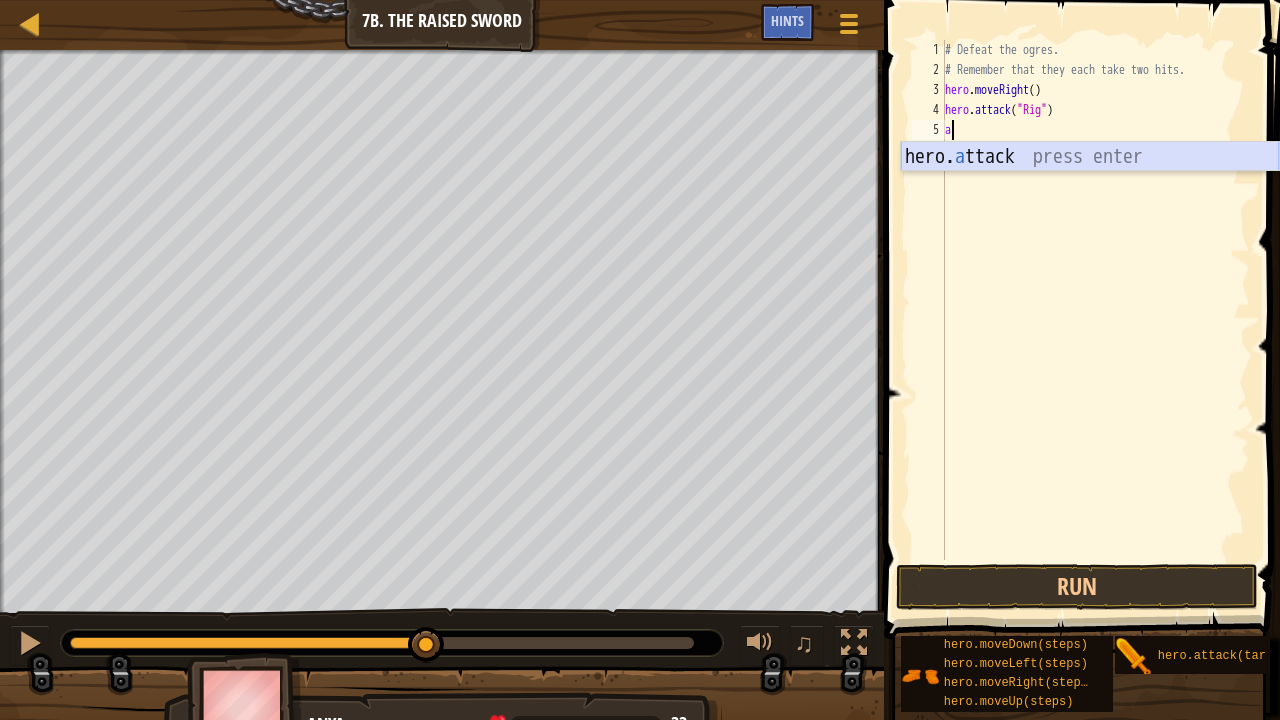 click on "hero. a ttack press enter" at bounding box center [1090, 187] 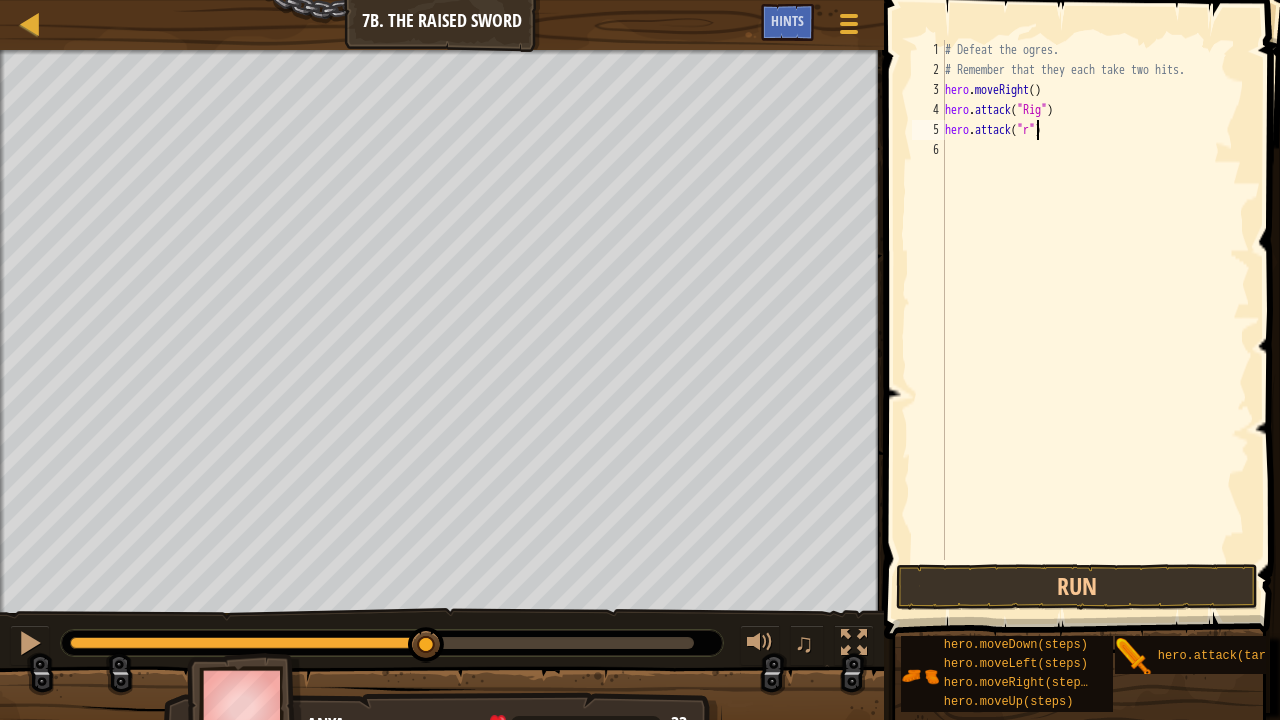 scroll, scrollTop: 9, scrollLeft: 7, axis: both 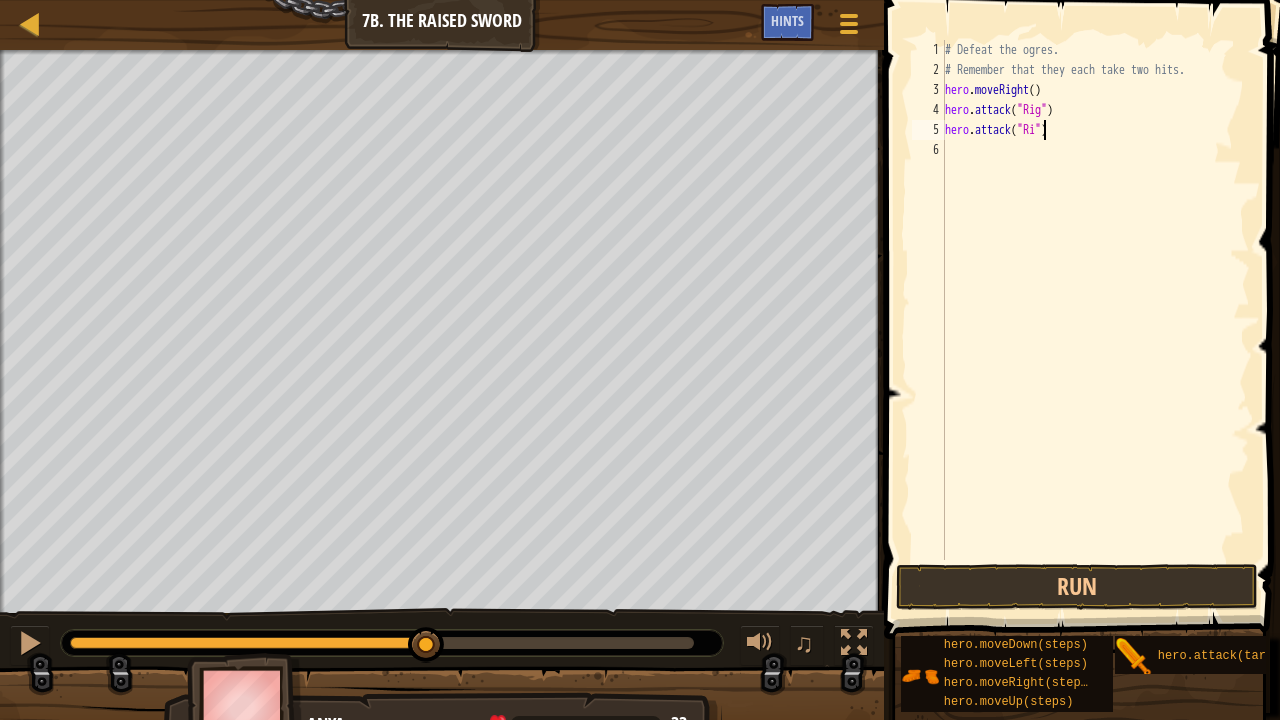 type on "hero.attack("Rig")" 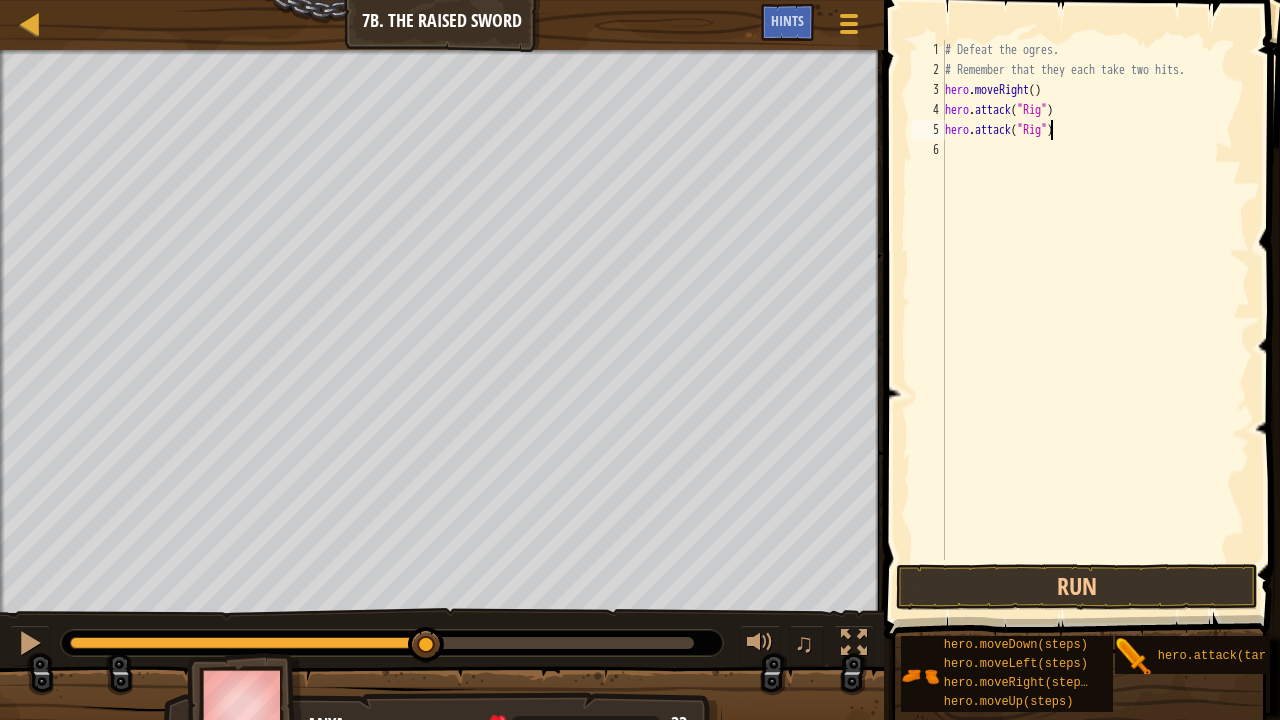 click on "# Defeat the ogres. # Remember that they each take two hits. hero . moveRight ( ) hero . attack ( "Rig" ) hero . attack ( "Rig" )" at bounding box center [1095, 320] 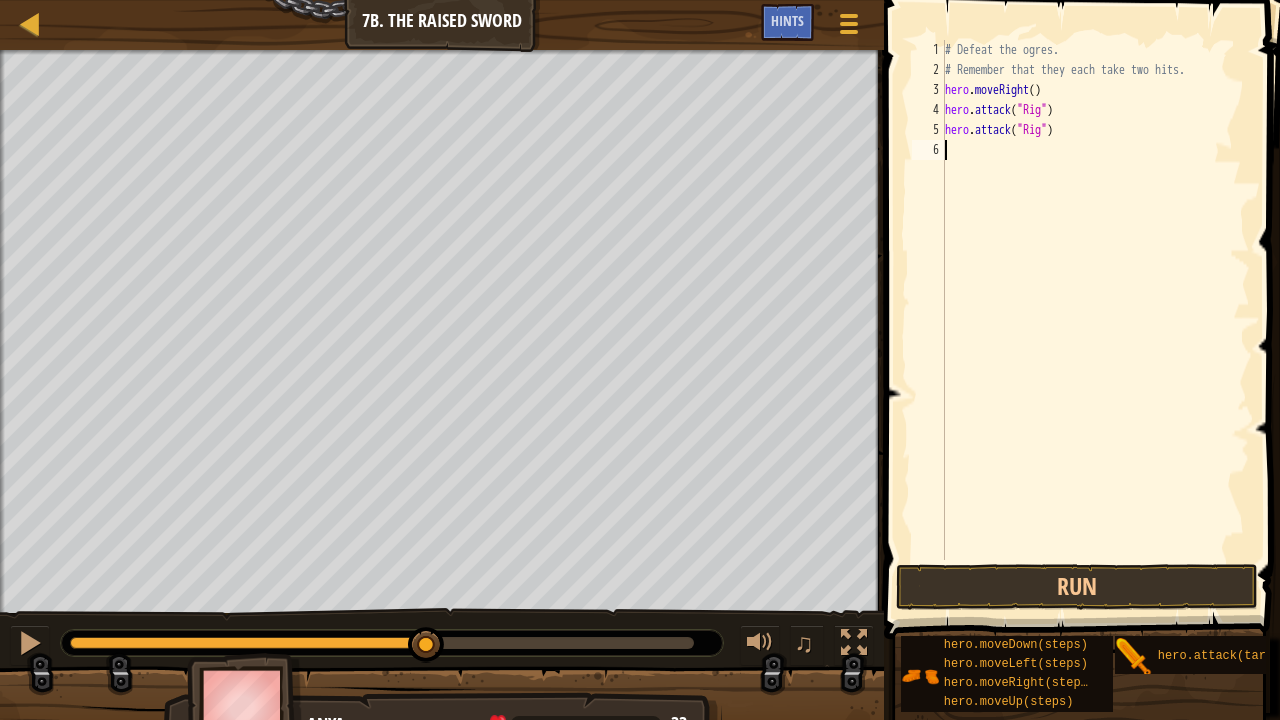scroll, scrollTop: 9, scrollLeft: 0, axis: vertical 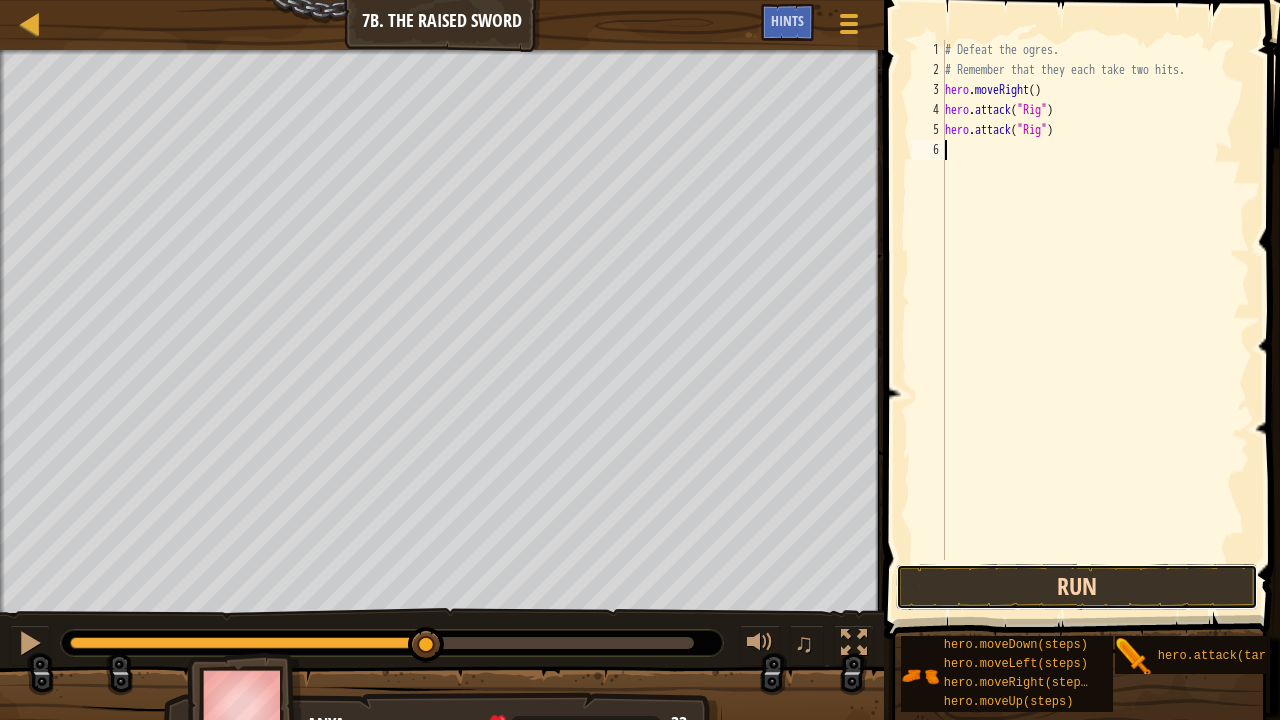 click on "Run" at bounding box center [1076, 587] 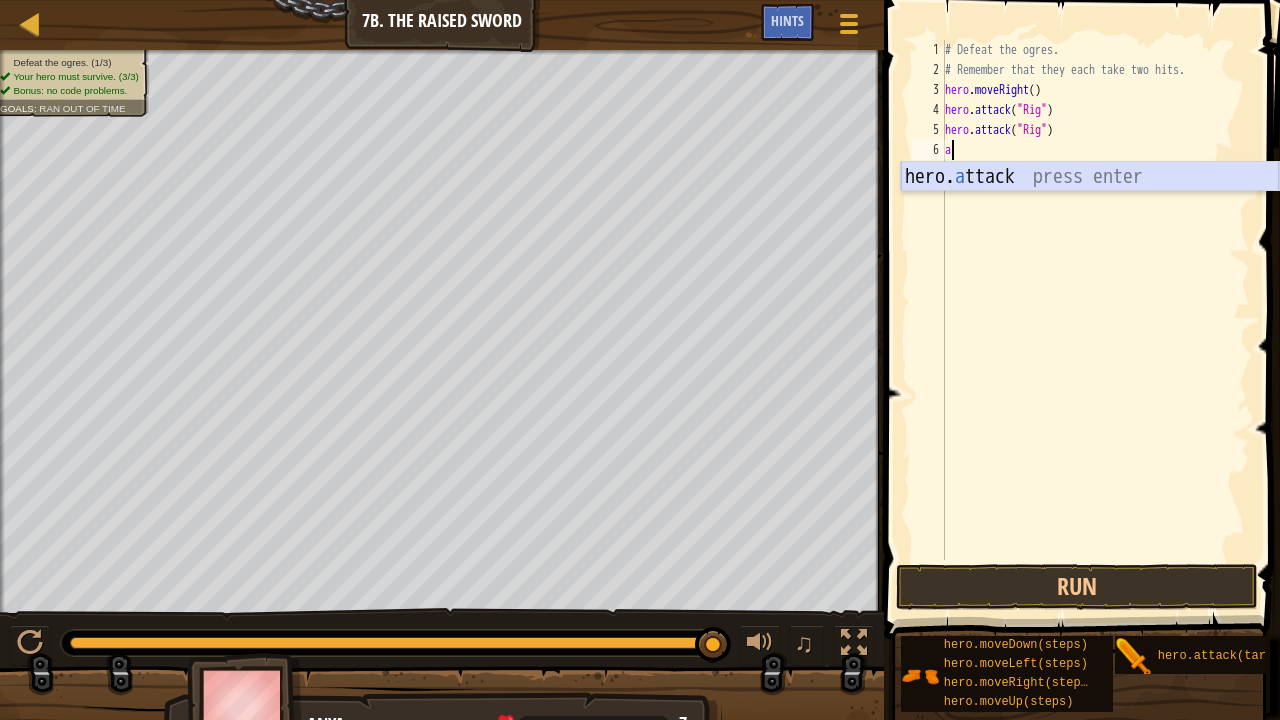 click on "hero. a ttack press enter" at bounding box center [1090, 207] 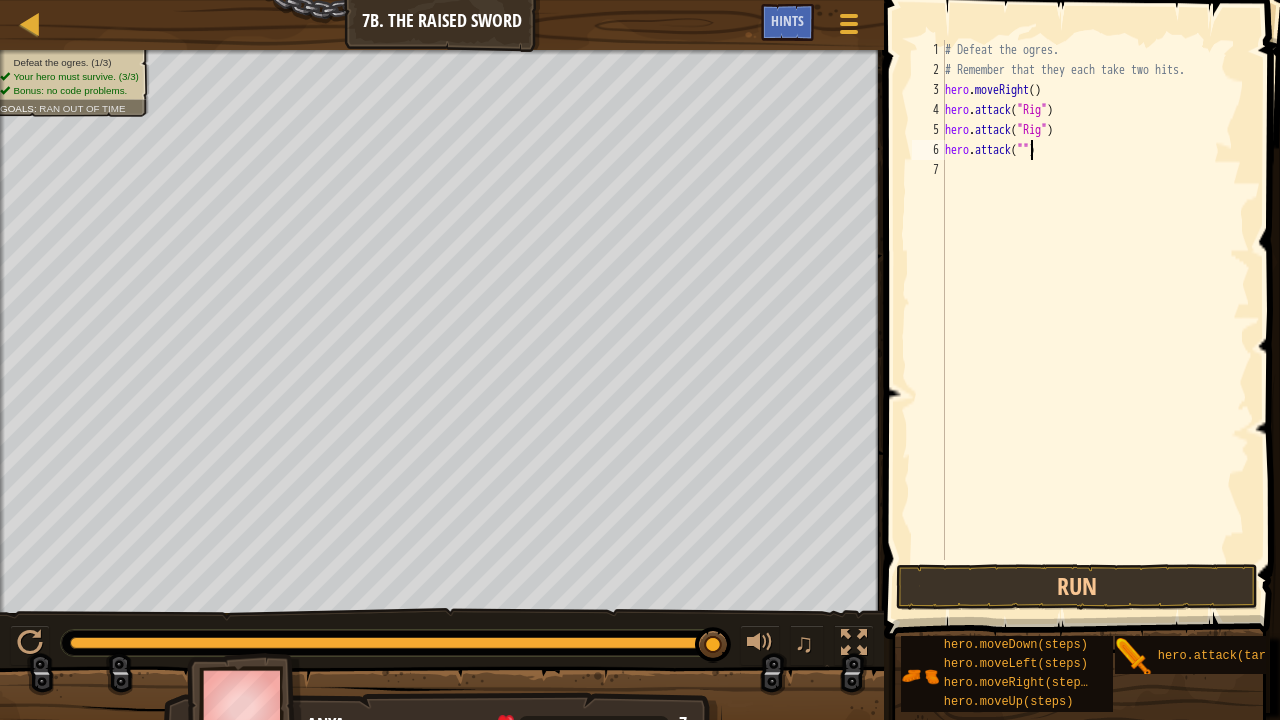 scroll, scrollTop: 9, scrollLeft: 7, axis: both 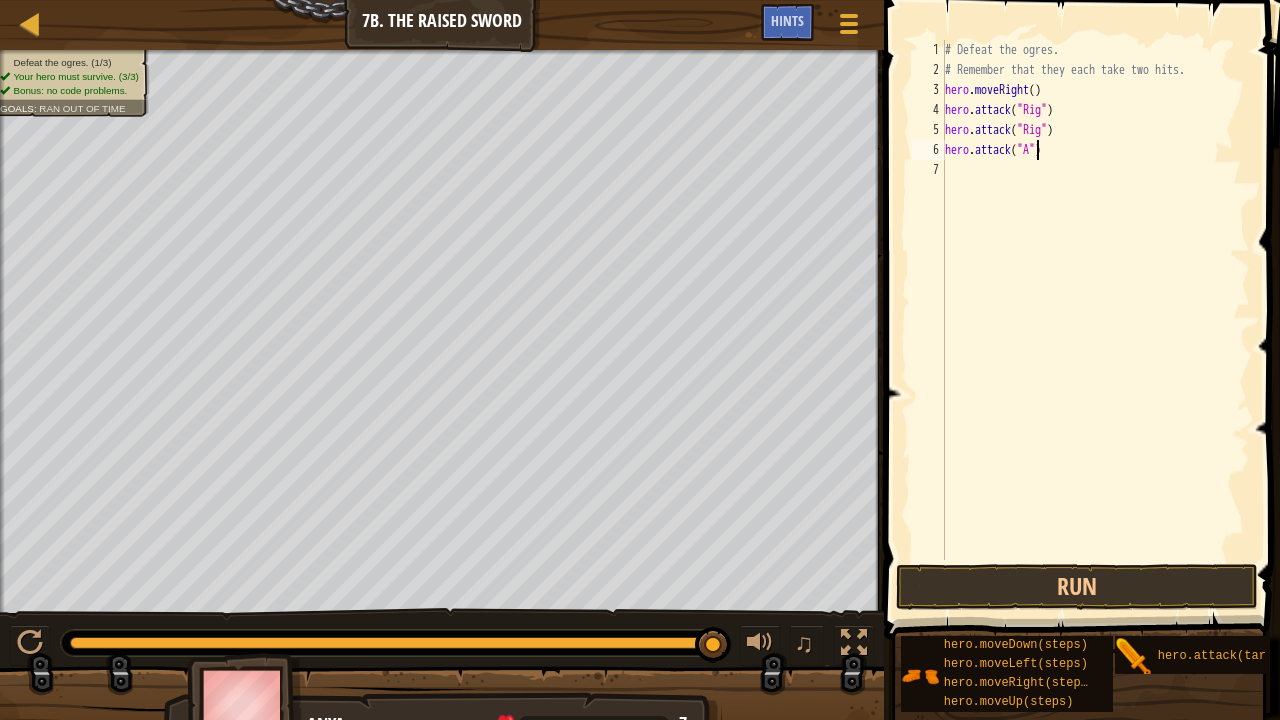 type on "hero.attack("Ack")" 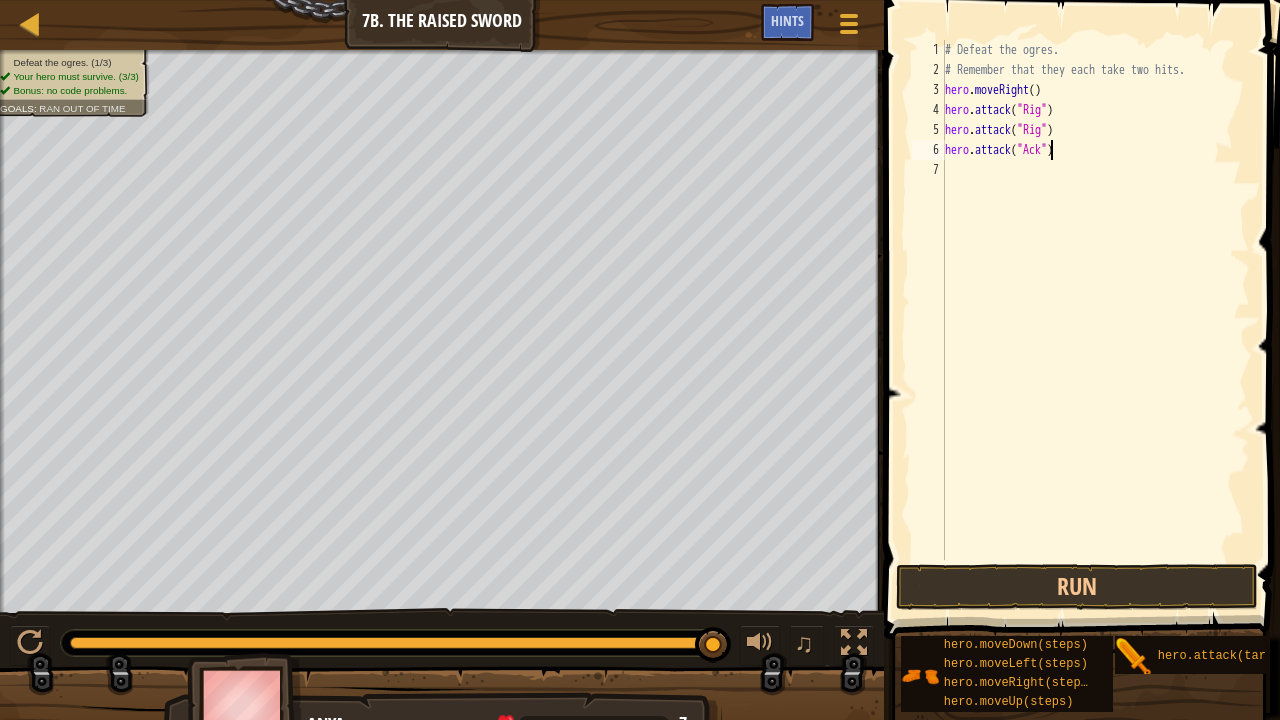 scroll, scrollTop: 9, scrollLeft: 9, axis: both 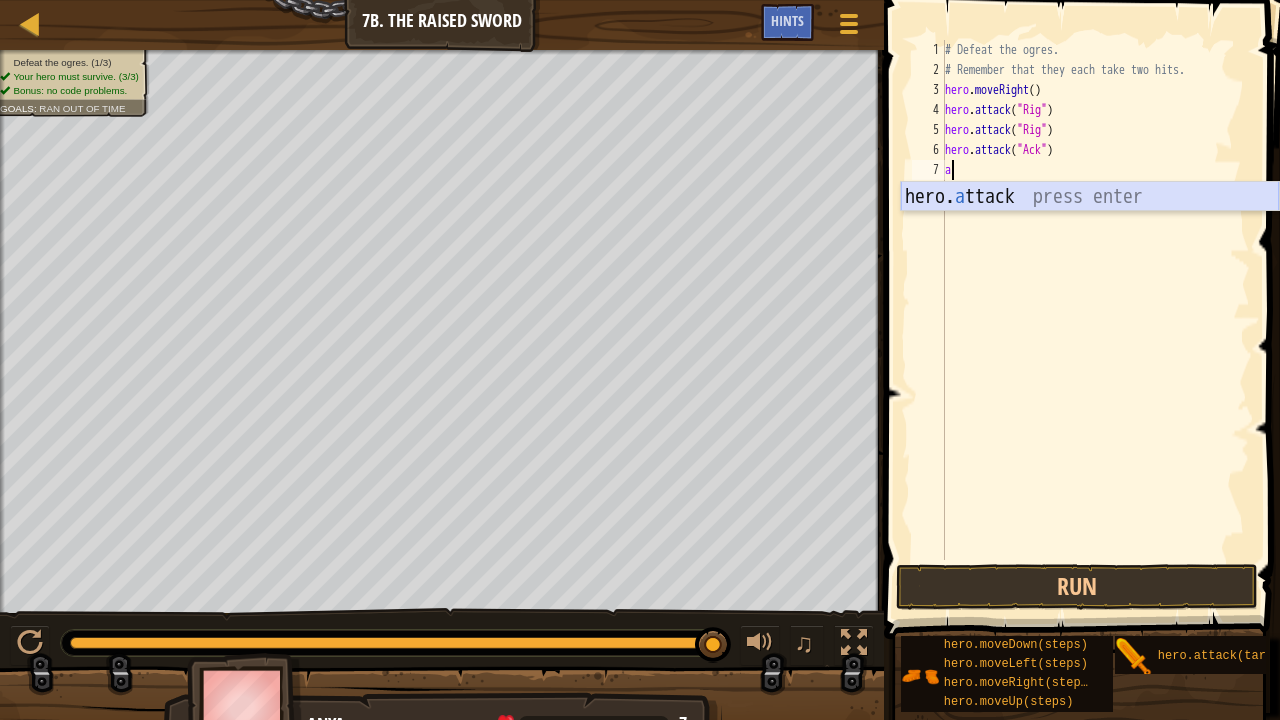 click on "hero. a ttack press enter" at bounding box center (1090, 227) 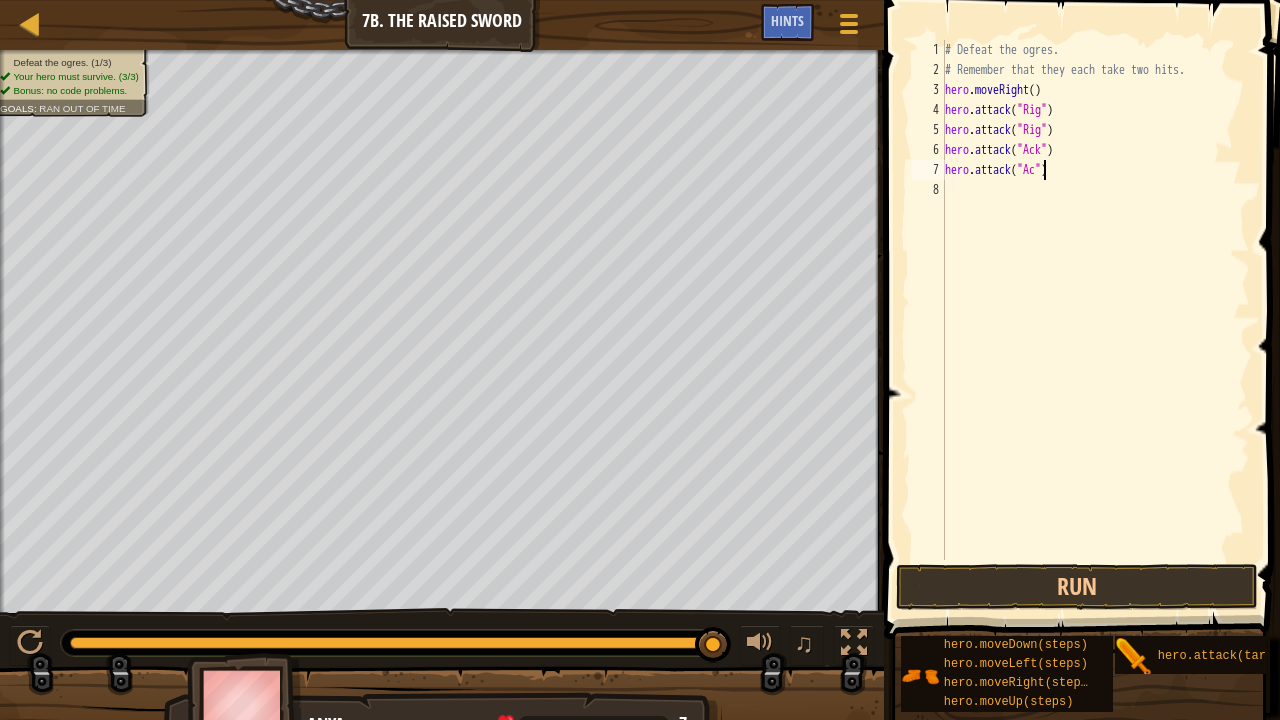 scroll, scrollTop: 9, scrollLeft: 9, axis: both 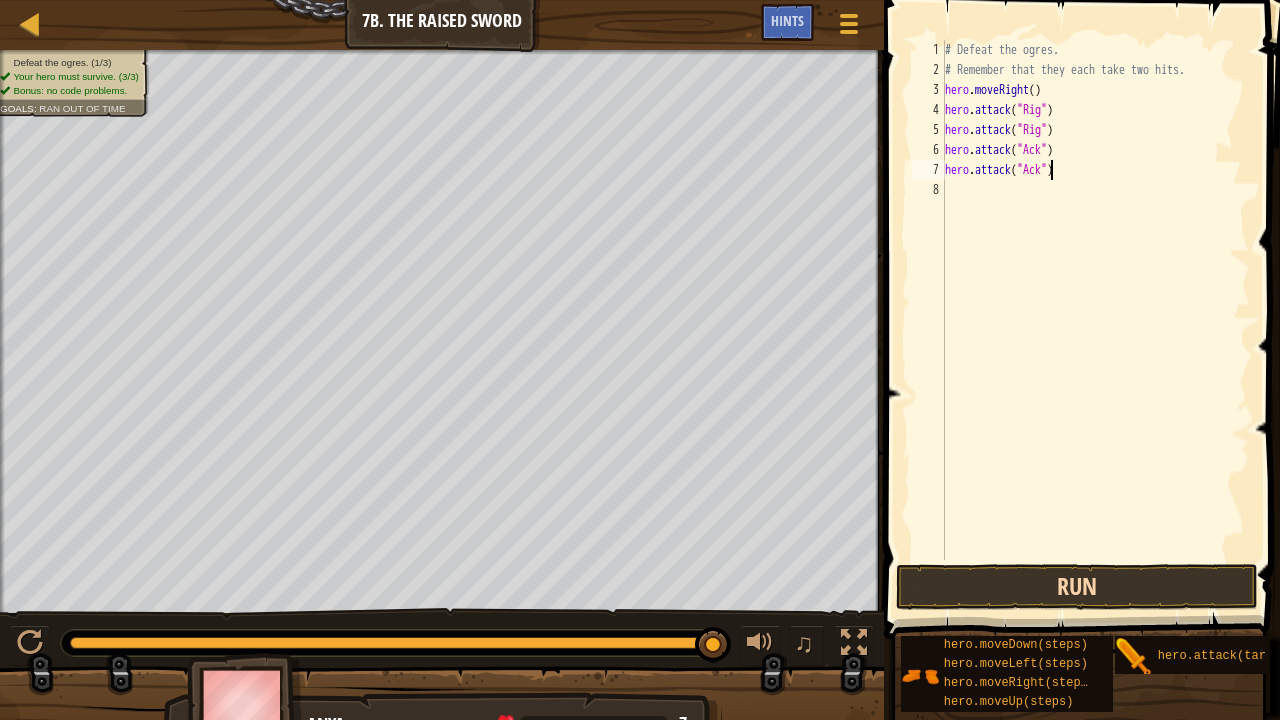type on "hero.attack("Ack")" 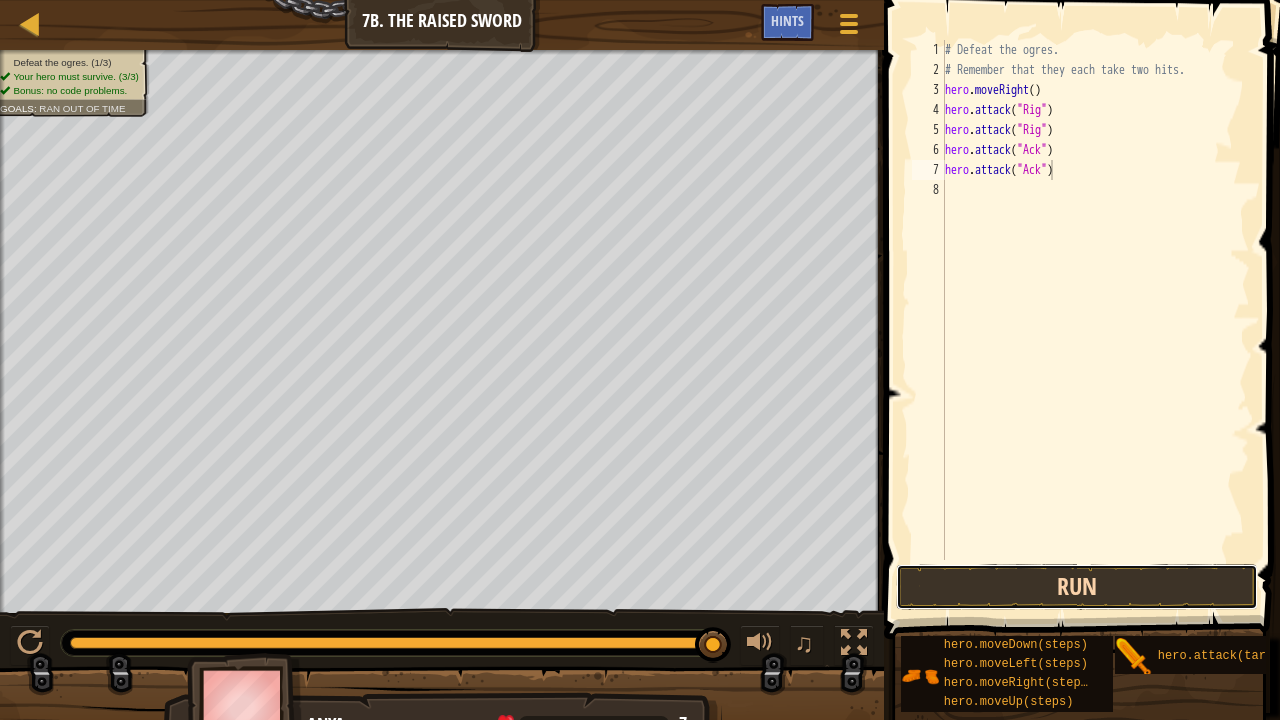 click on "Run" at bounding box center (1076, 587) 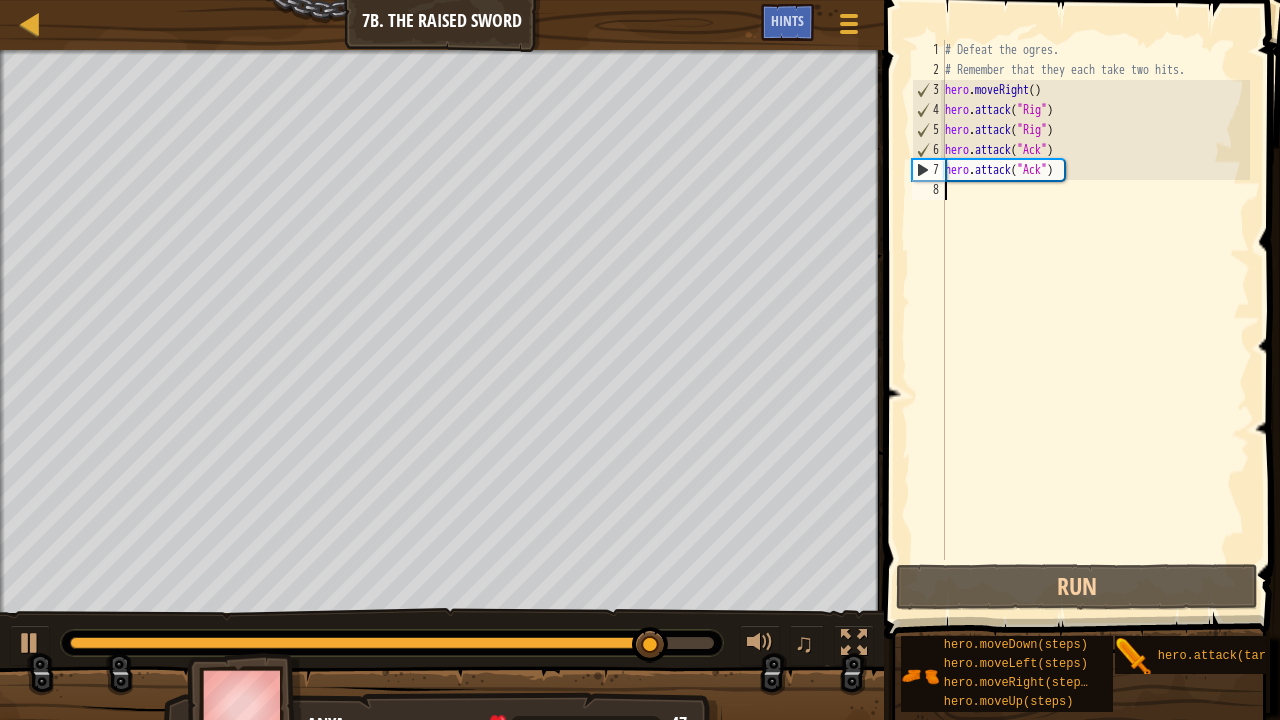 click on "# Defeat the ogres. # Remember that they each take two hits. hero . moveRight ( ) hero . attack ( "Rig" ) hero . attack ( "Rig" ) hero . attack ( "Ack" ) hero . attack ( "Ack" )" at bounding box center (1095, 320) 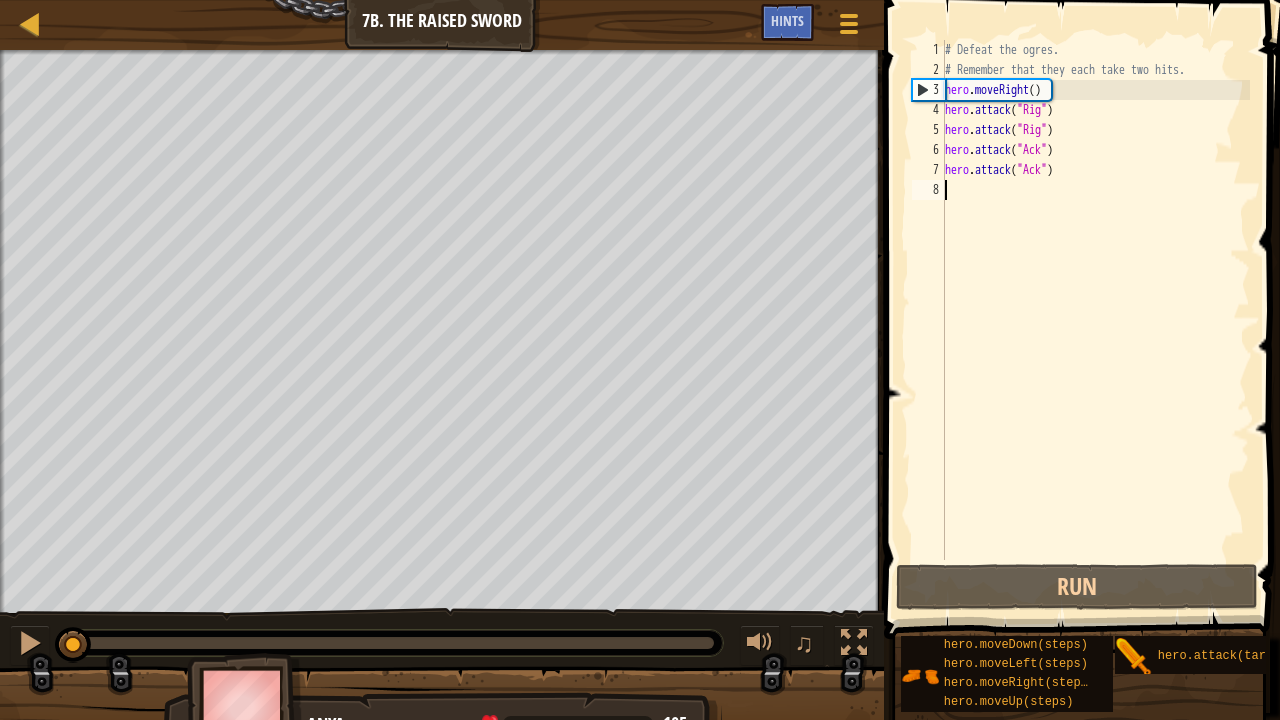 drag, startPoint x: 709, startPoint y: 646, endPoint x: 0, endPoint y: 571, distance: 712.9558 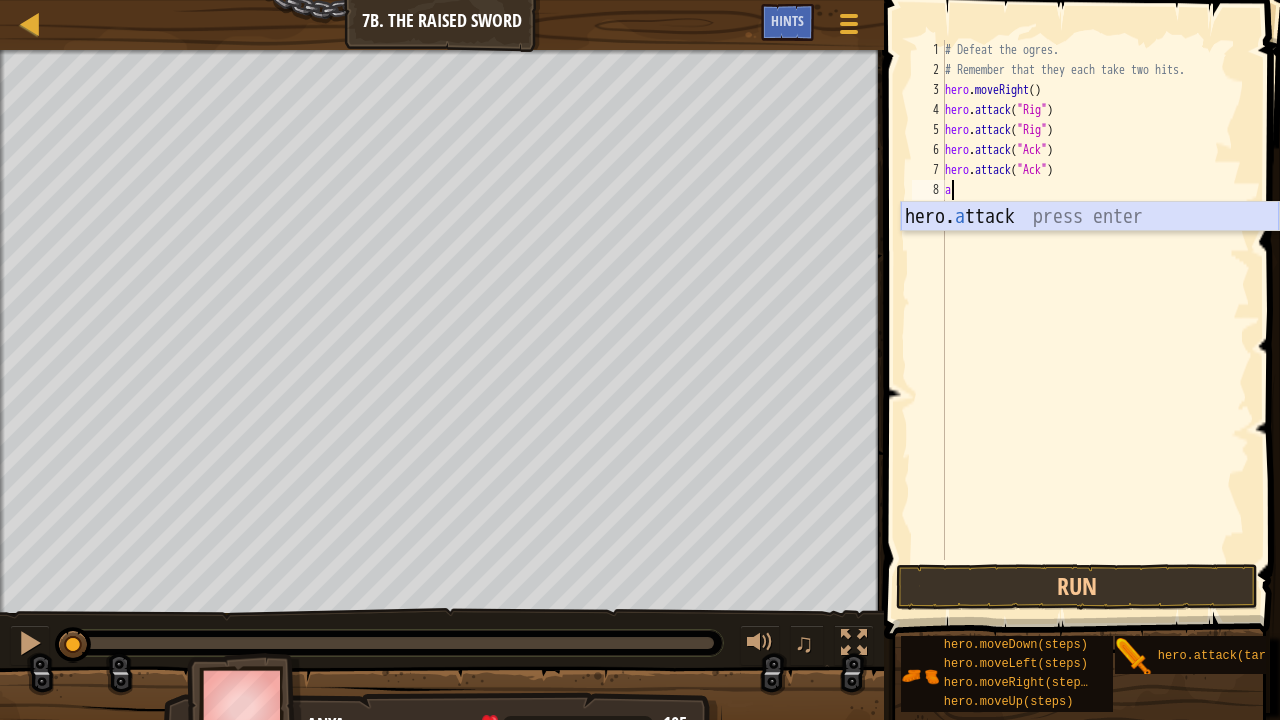 click on "hero. a ttack press enter" at bounding box center [1090, 247] 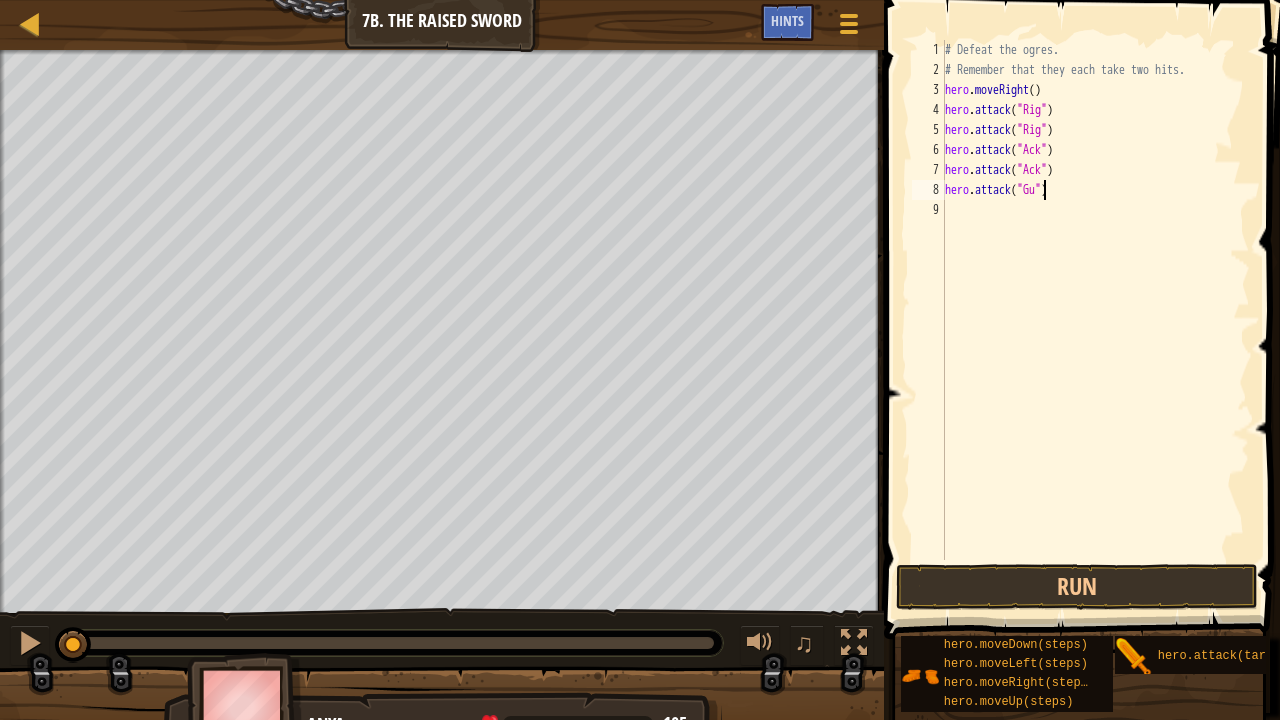 scroll, scrollTop: 9, scrollLeft: 9, axis: both 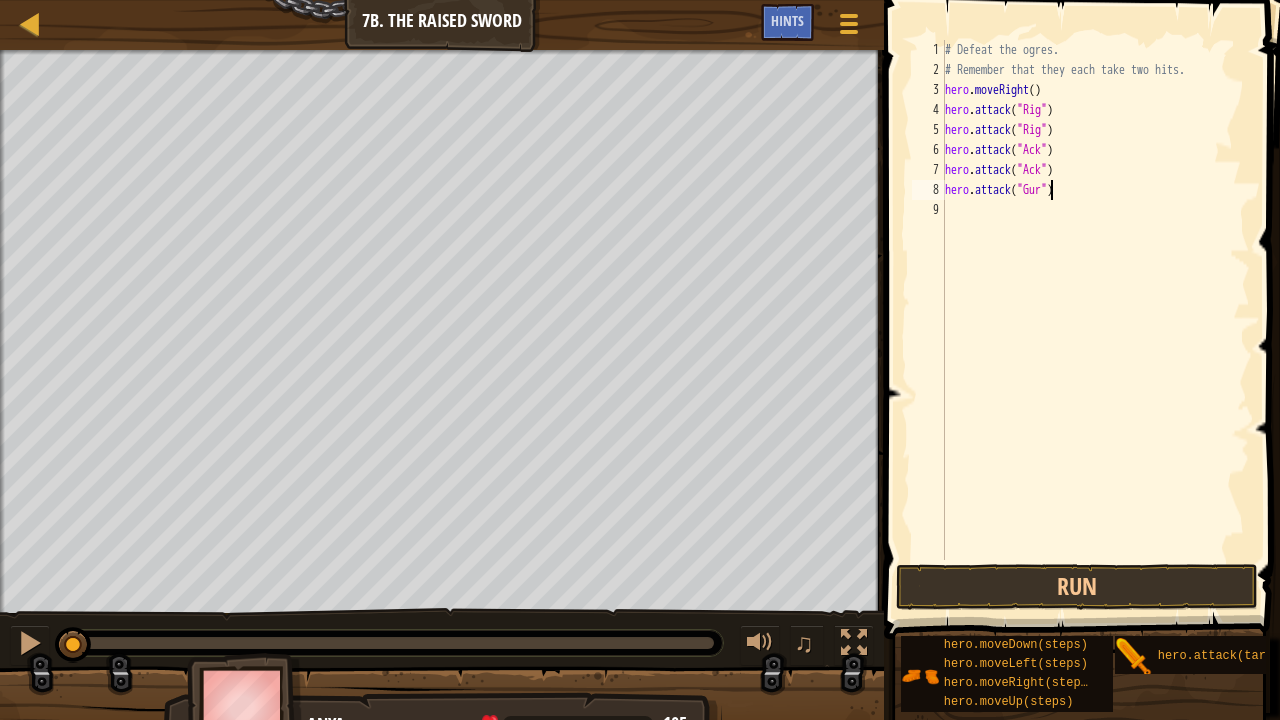 type on "hero.attack("Gurt")" 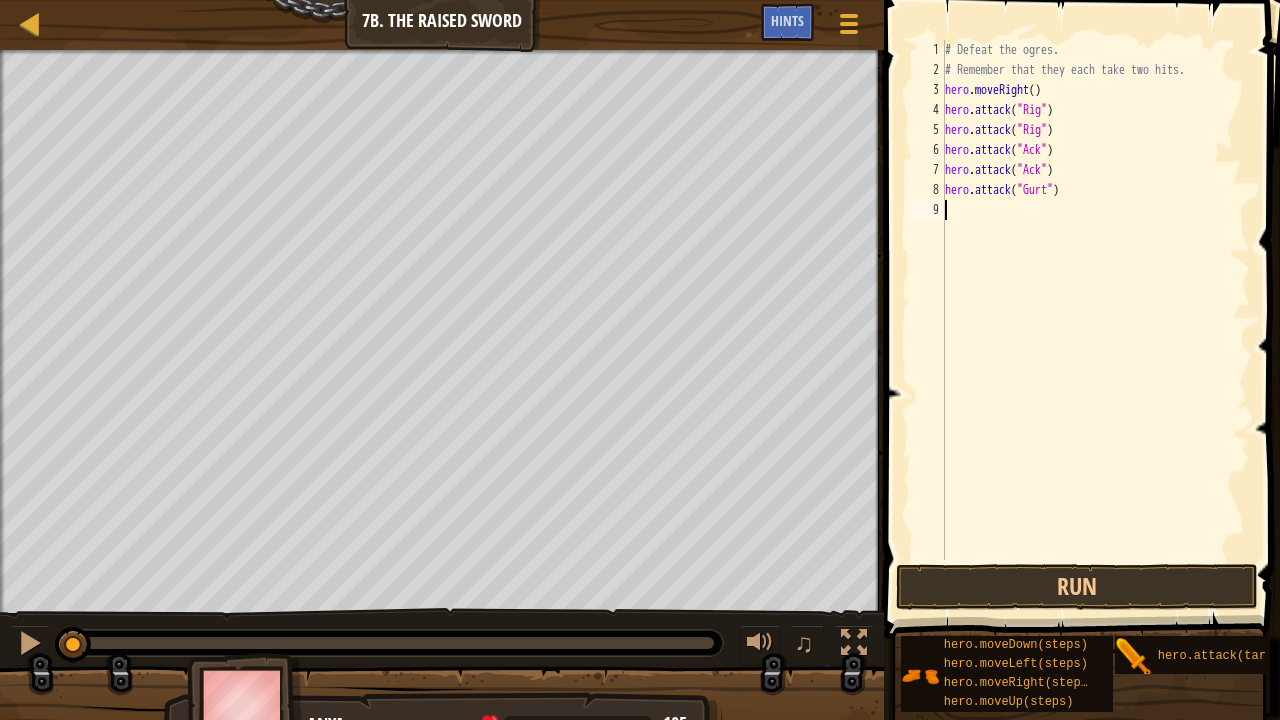 click on "# Defeat the ogres. # Remember that they each take two hits. hero . moveRight ( ) hero . attack ( "Rig" ) hero . attack ( "Rig" ) hero . attack ( "Ack" ) hero . attack ( "Ack" ) hero . attack ( "Gurt" )" at bounding box center (1095, 320) 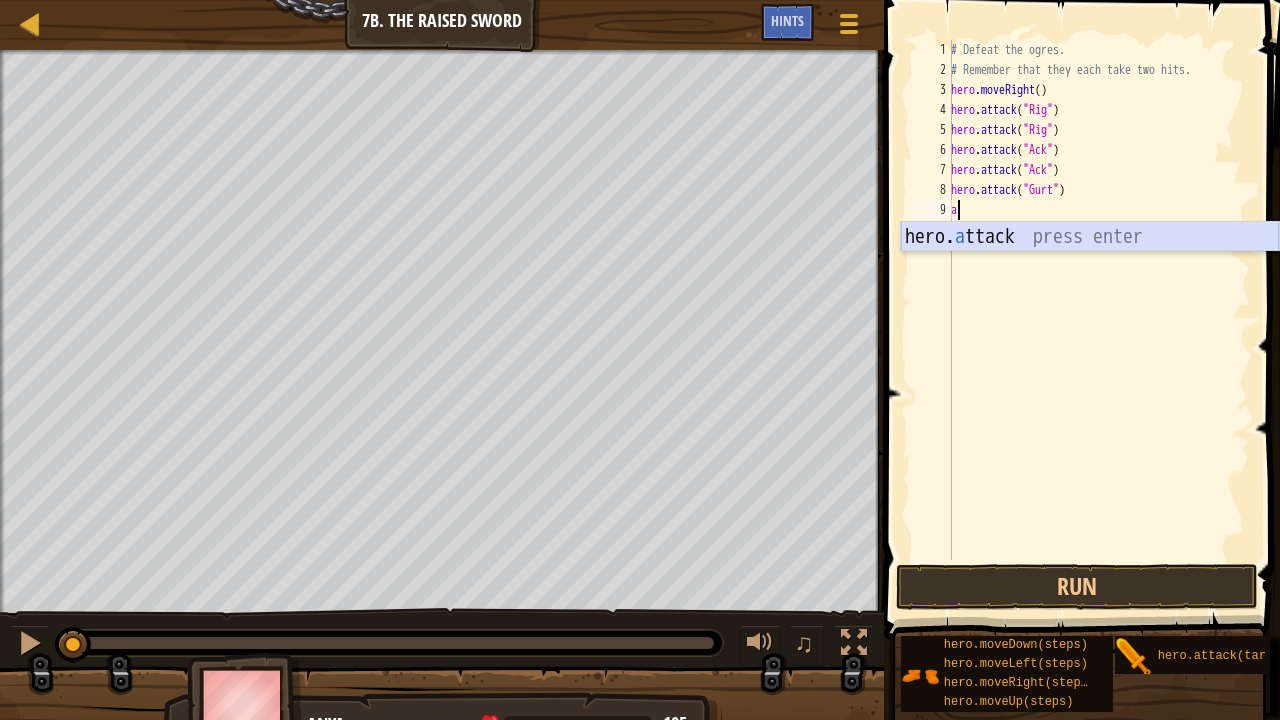 click on "hero. a ttack press enter" at bounding box center (1090, 267) 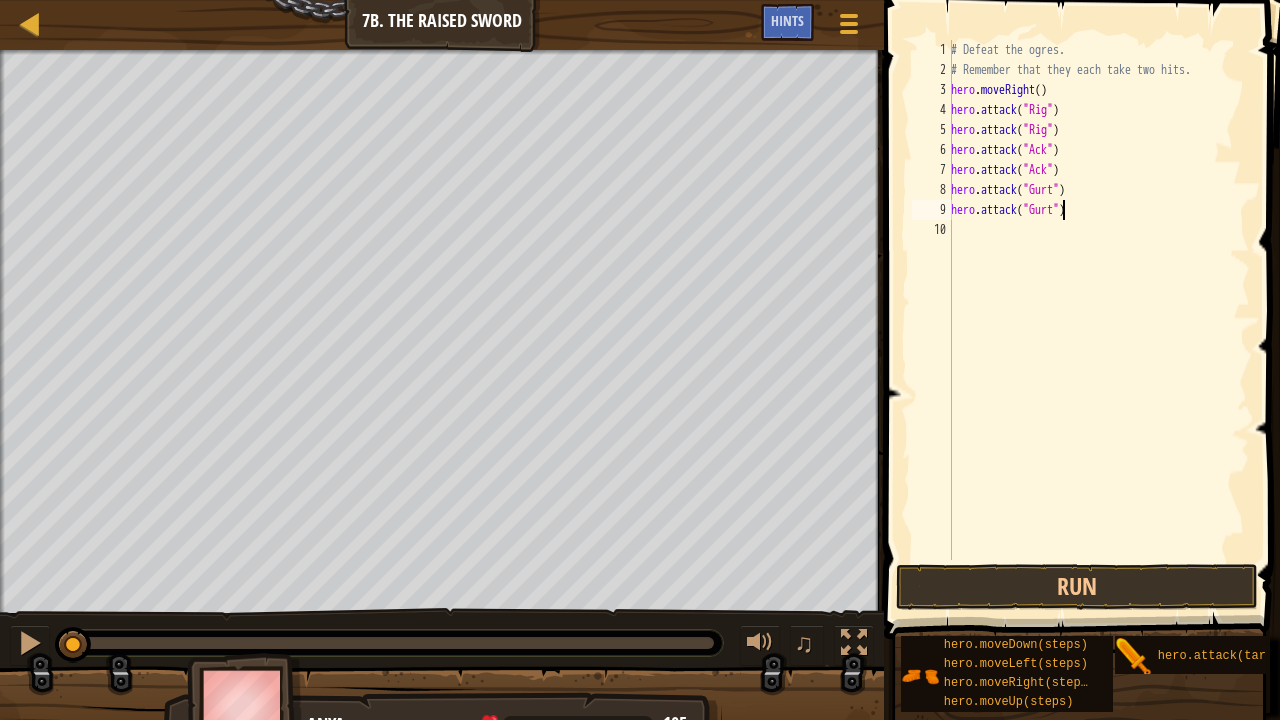 scroll, scrollTop: 9, scrollLeft: 10, axis: both 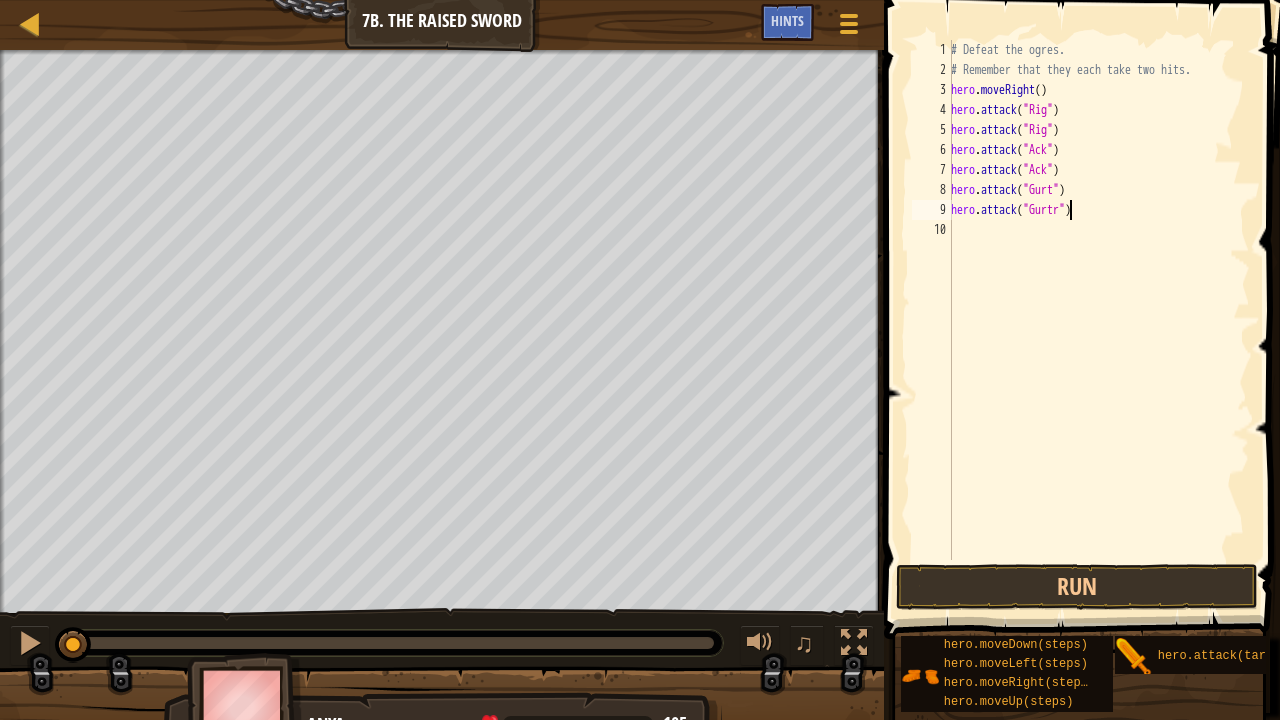 type on "hero.attack("Gurt")" 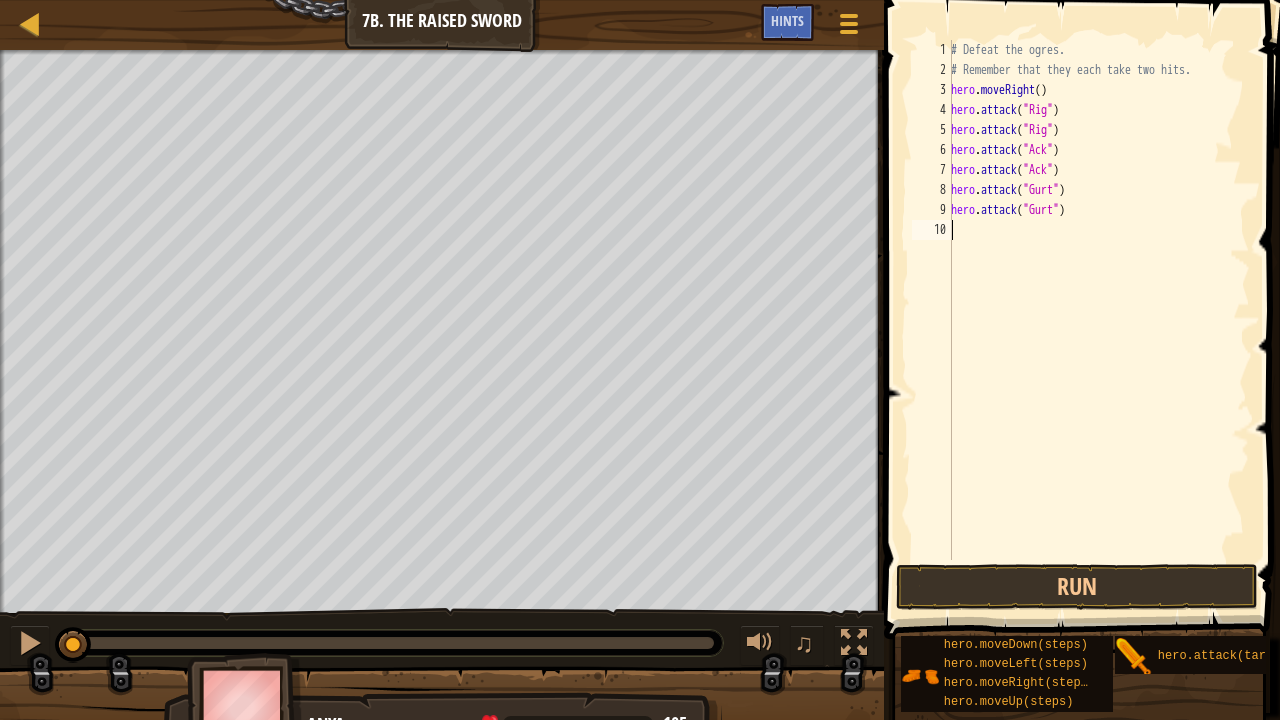 click on "# Defeat the ogres. # Remember that they each take two hits. hero . moveRight ( ) hero . attack ( "Rig" ) hero . attack ( "Rig" ) hero . attack ( "Ack" ) hero . attack ( "Ack" ) hero . attack ( "Gurt" ) hero . attack ( "Gurt" )" at bounding box center (1098, 320) 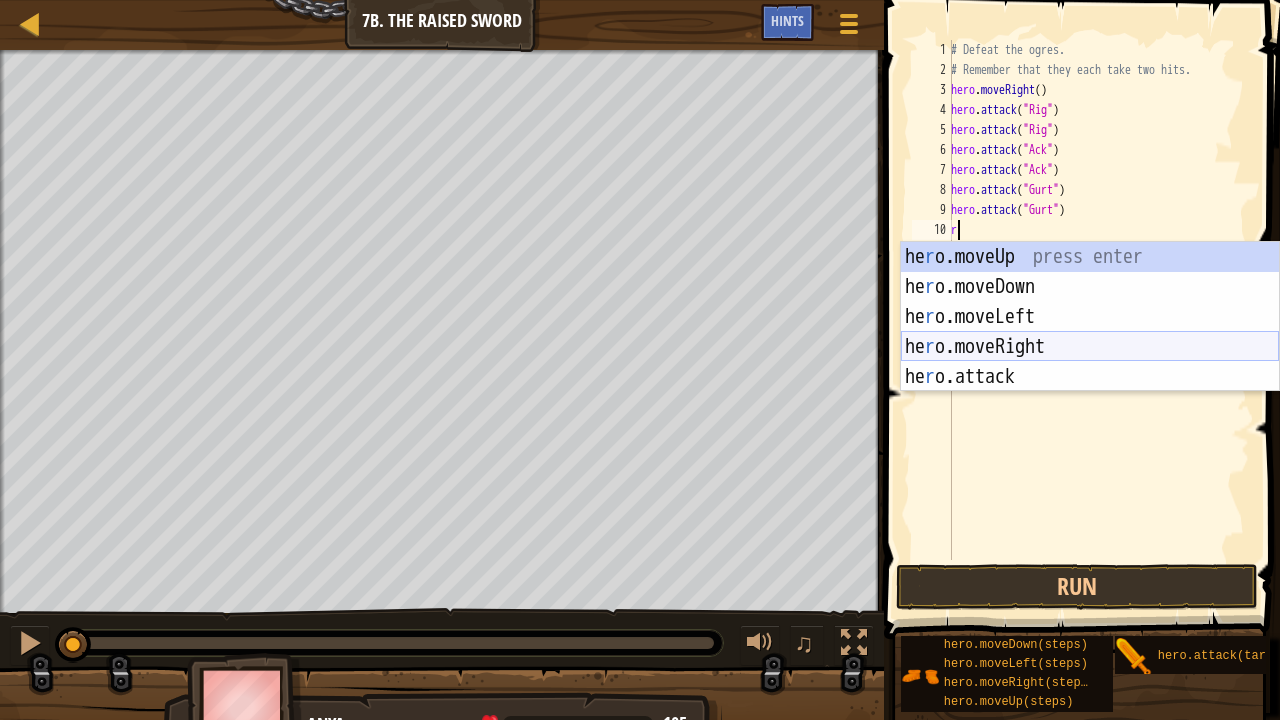 click on "he r o.moveUp press enter he r o.moveDown press enter he r o.moveLeft press enter he r o.moveRight press enter he r o.attack press enter" at bounding box center [1090, 347] 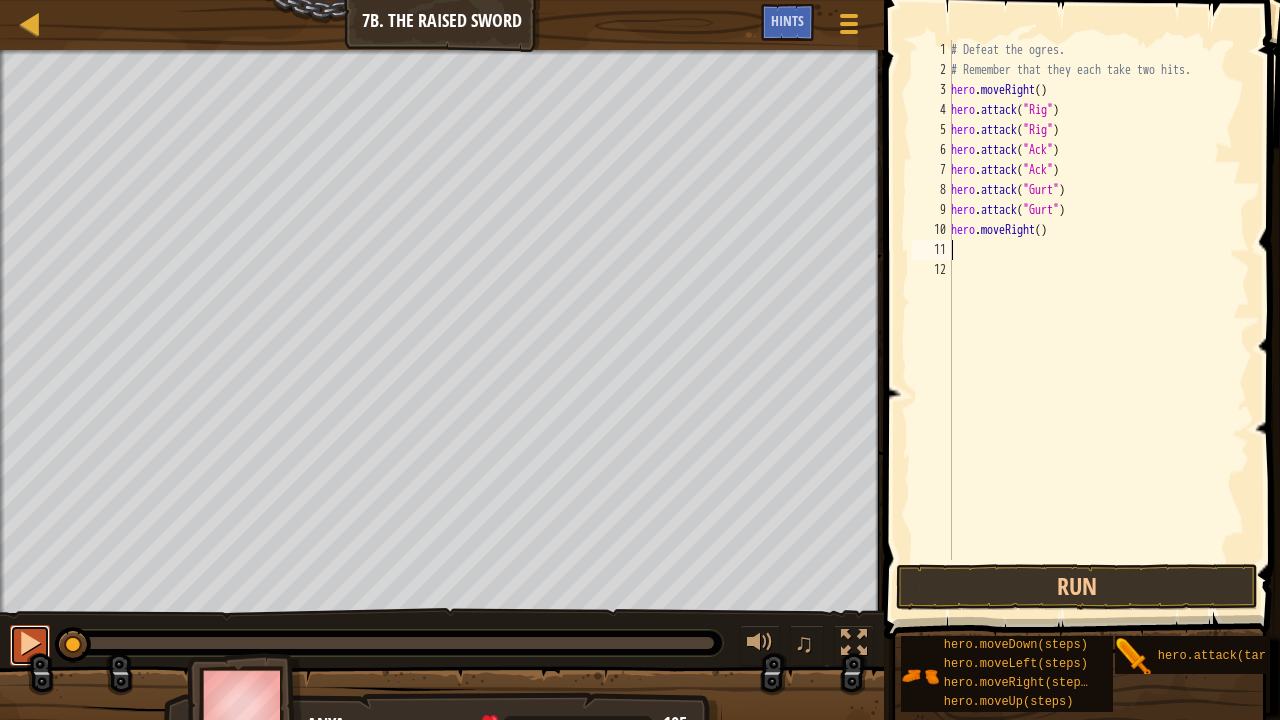 click at bounding box center (30, 643) 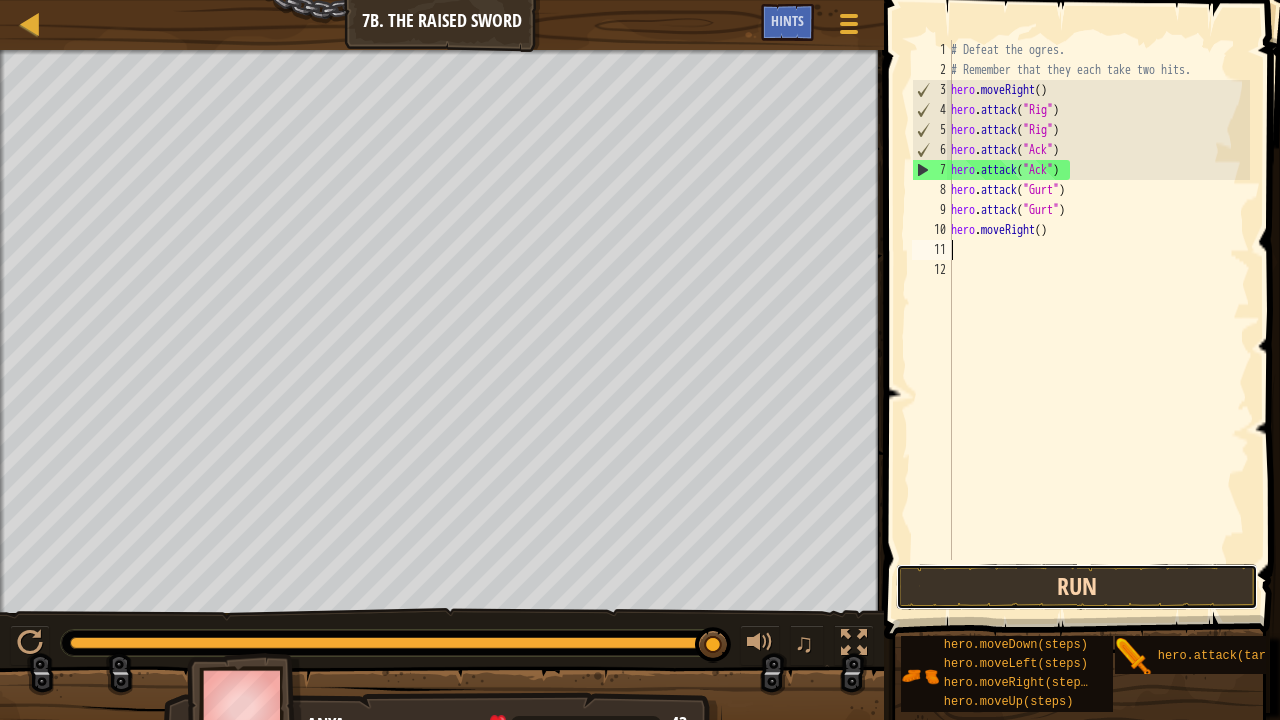 click on "Run" at bounding box center [1076, 587] 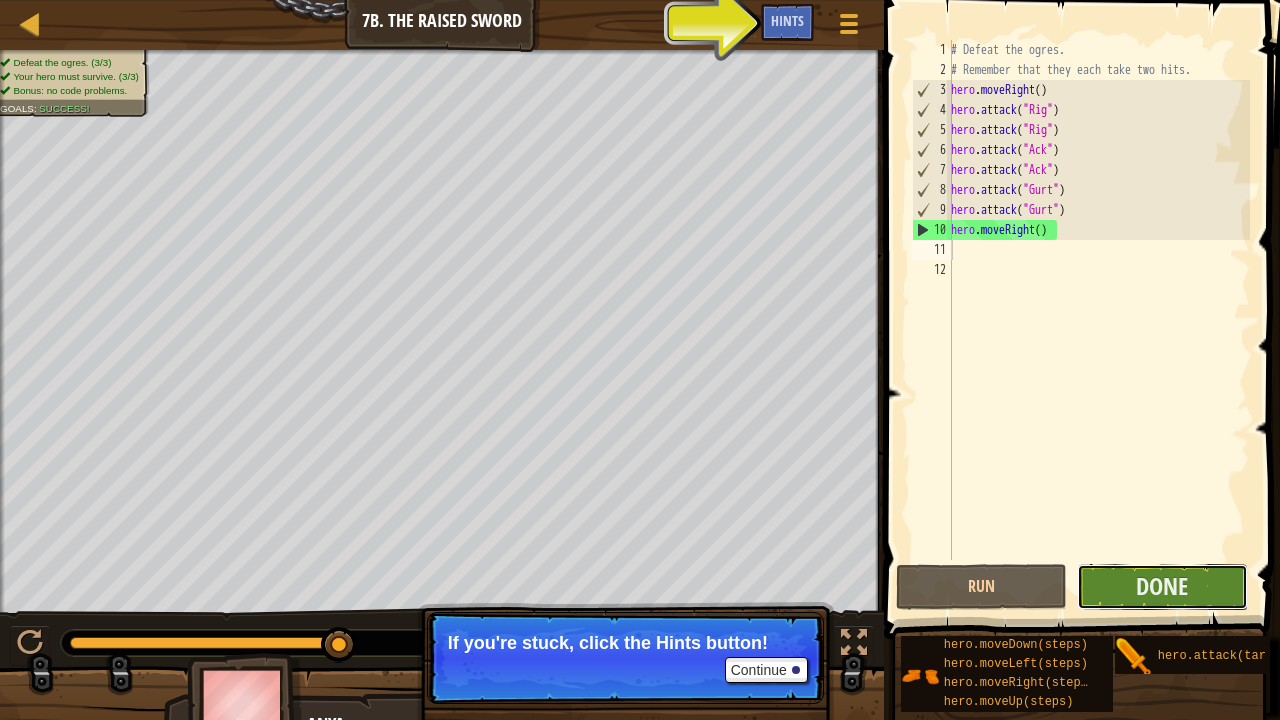 click on "Done" at bounding box center (1162, 587) 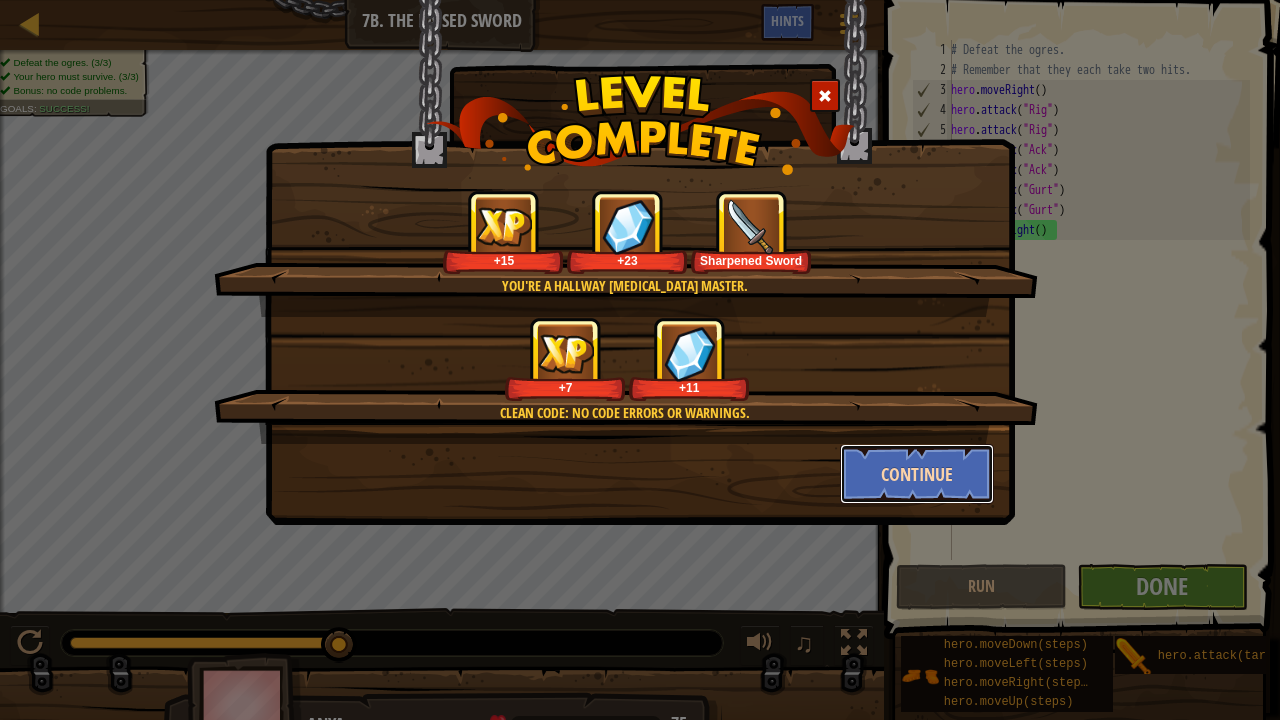 click on "Continue" at bounding box center [917, 474] 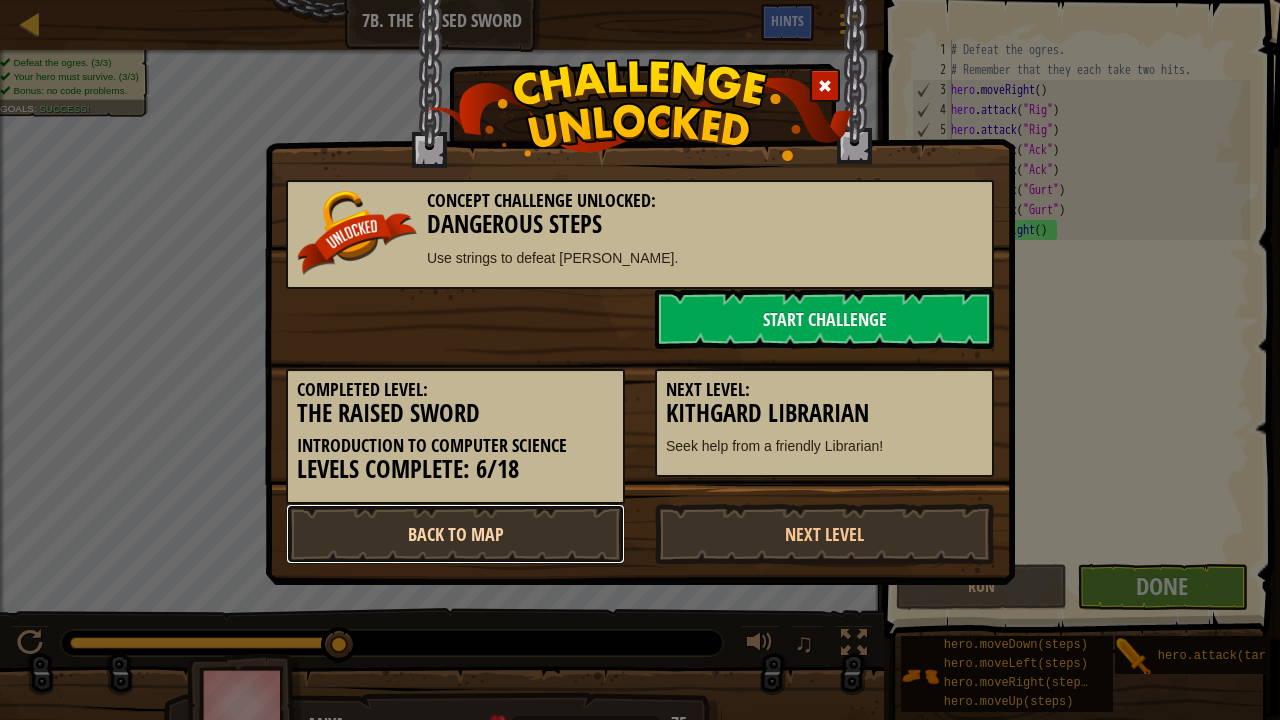 click on "Back to Map" at bounding box center (455, 534) 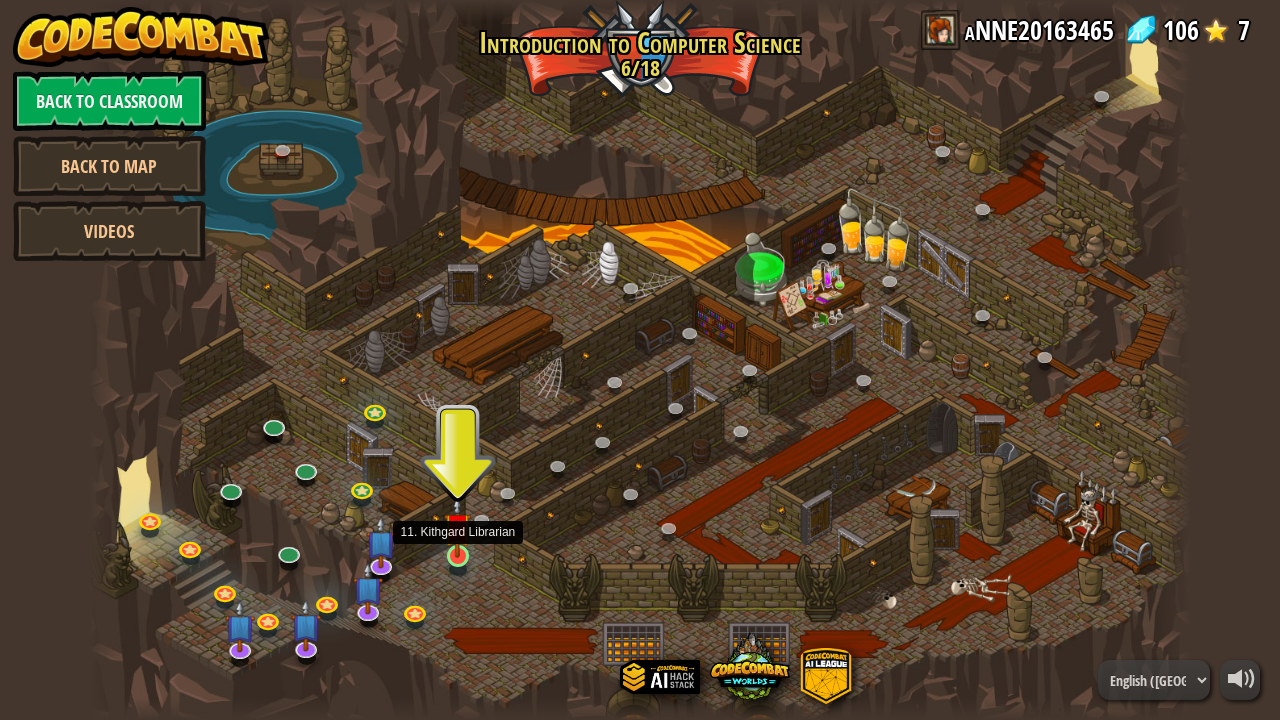 click at bounding box center [457, 526] 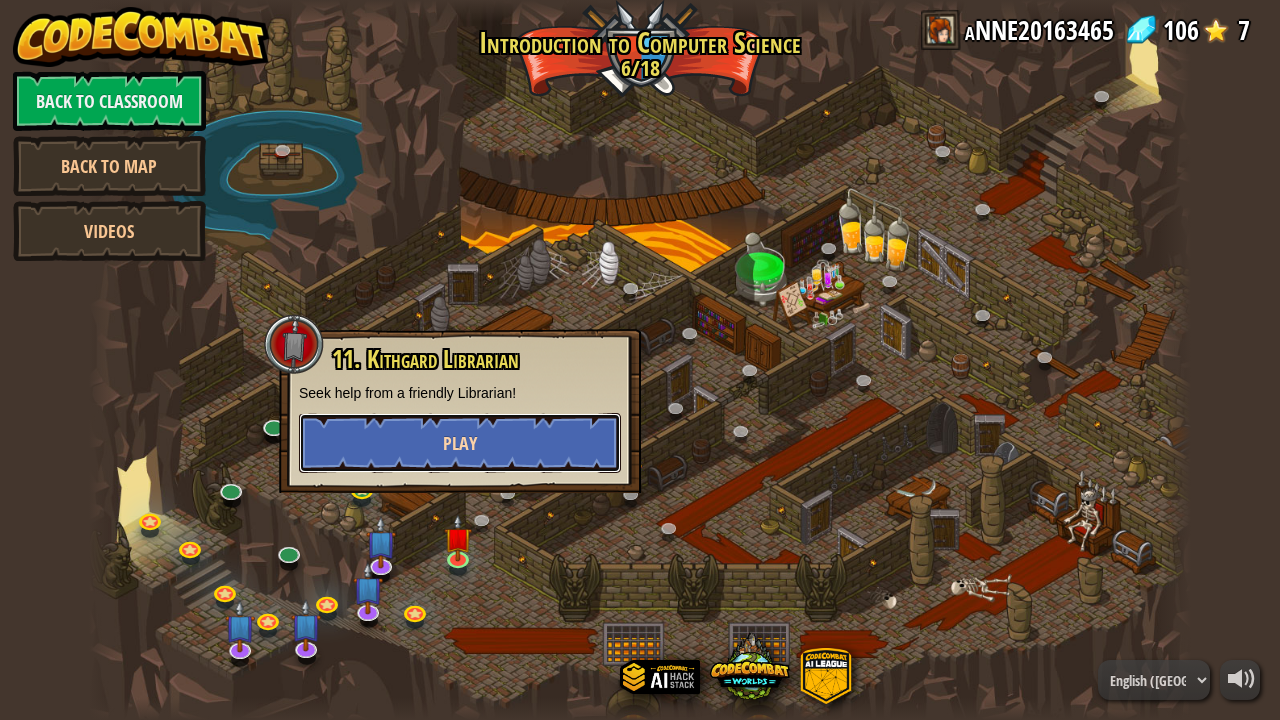 click on "Play" at bounding box center [460, 443] 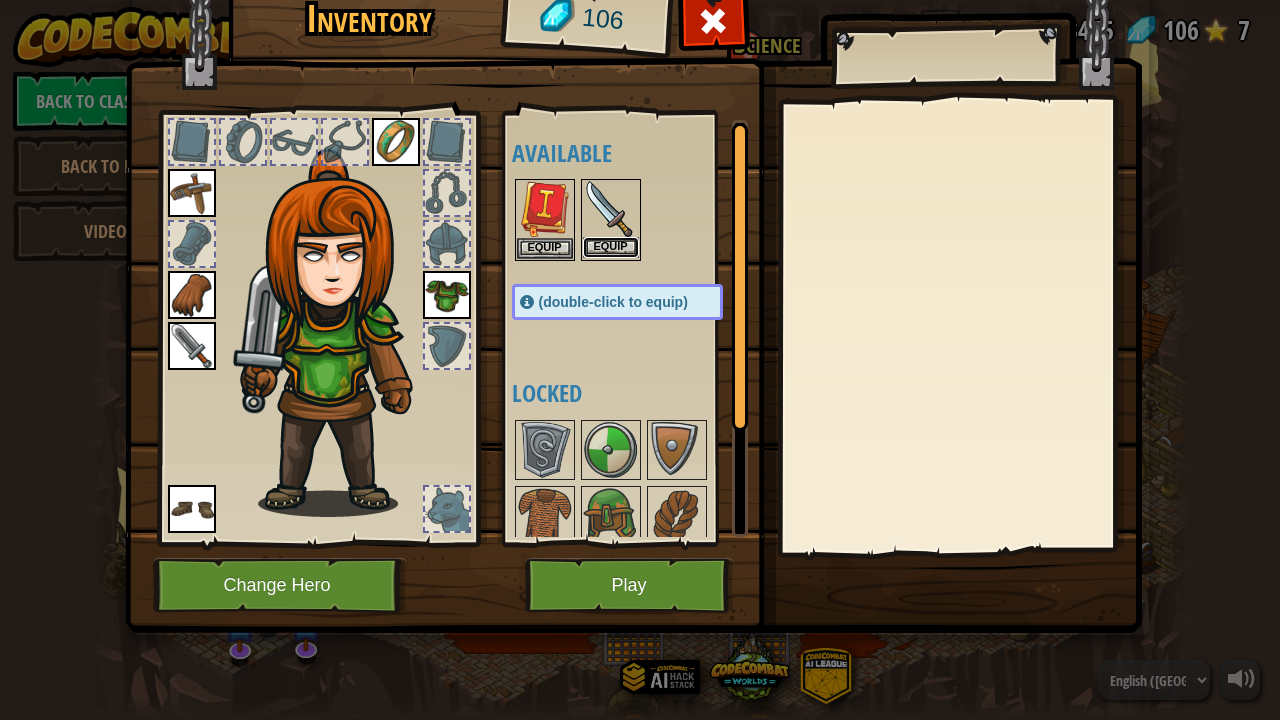 click on "Equip" at bounding box center (611, 247) 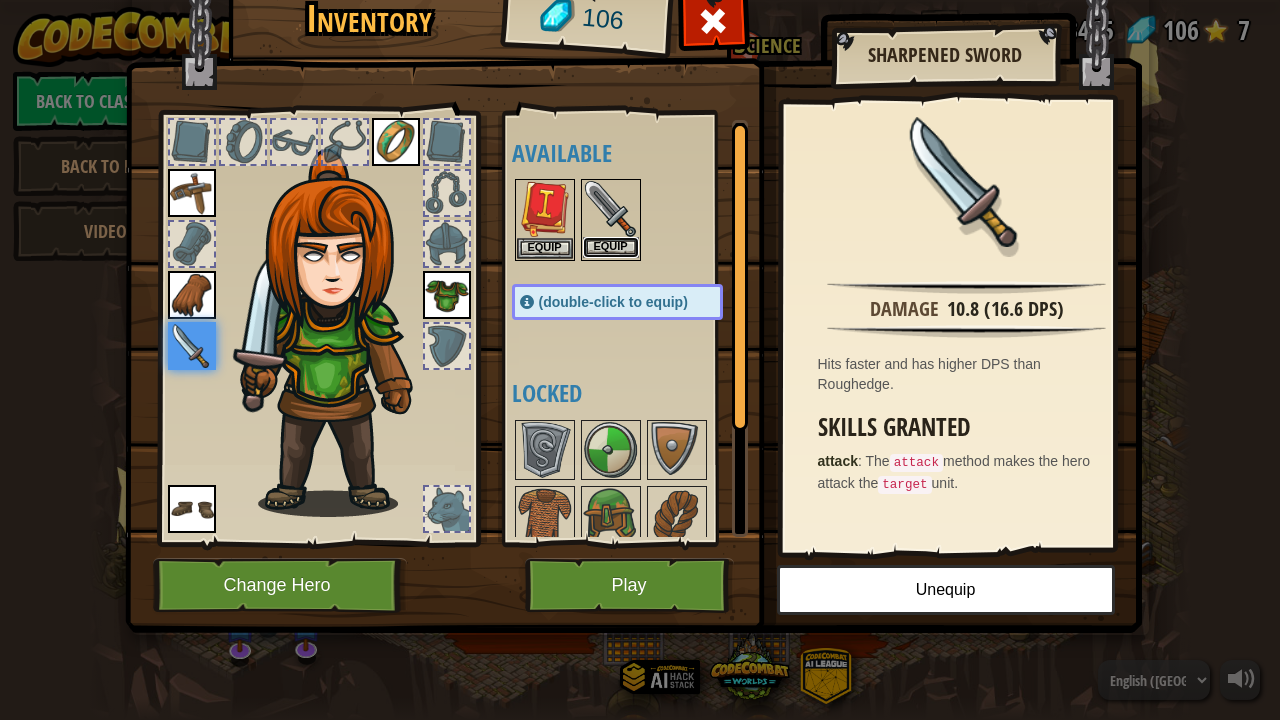 click on "Equip" at bounding box center (611, 247) 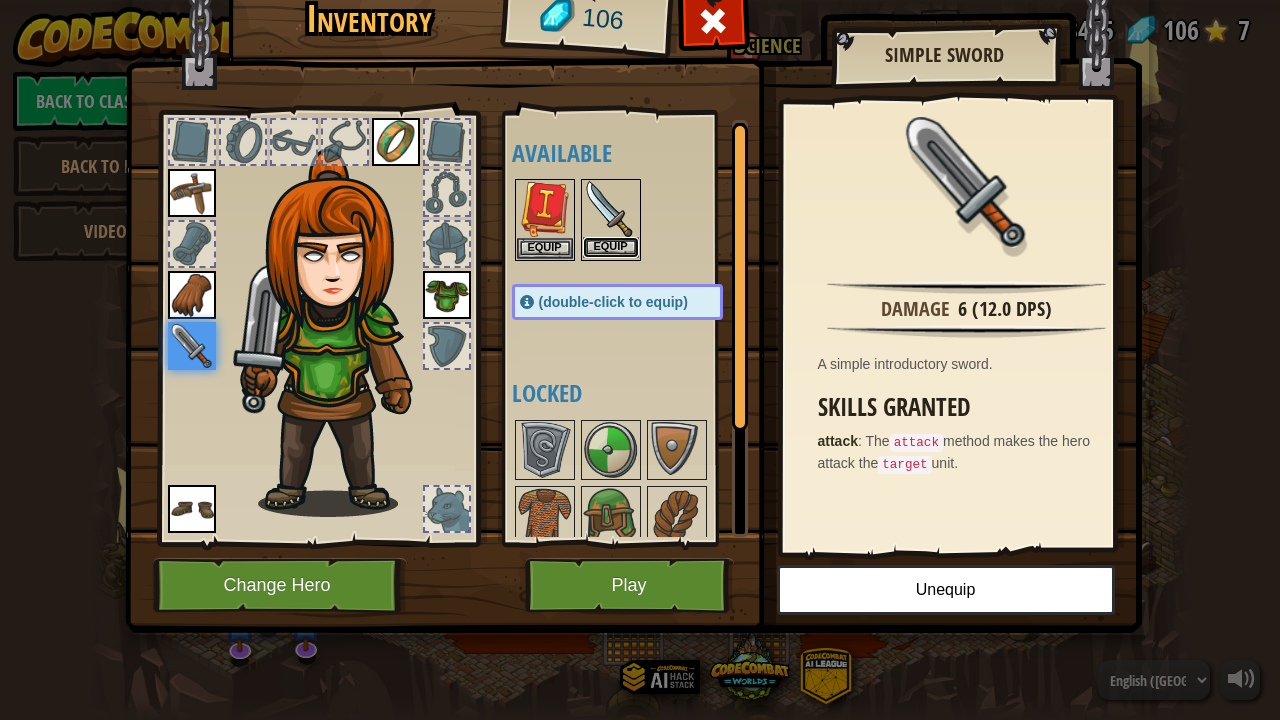 click on "Equip" at bounding box center (611, 247) 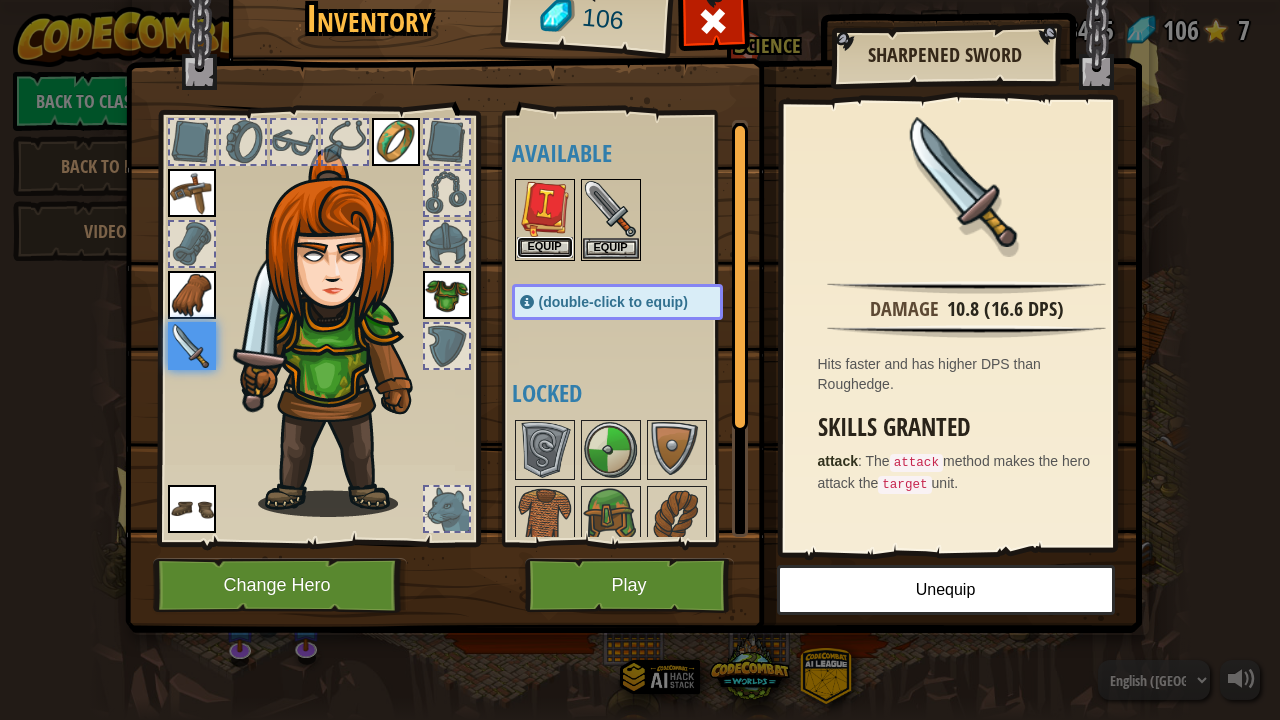 click on "Equip" at bounding box center [545, 247] 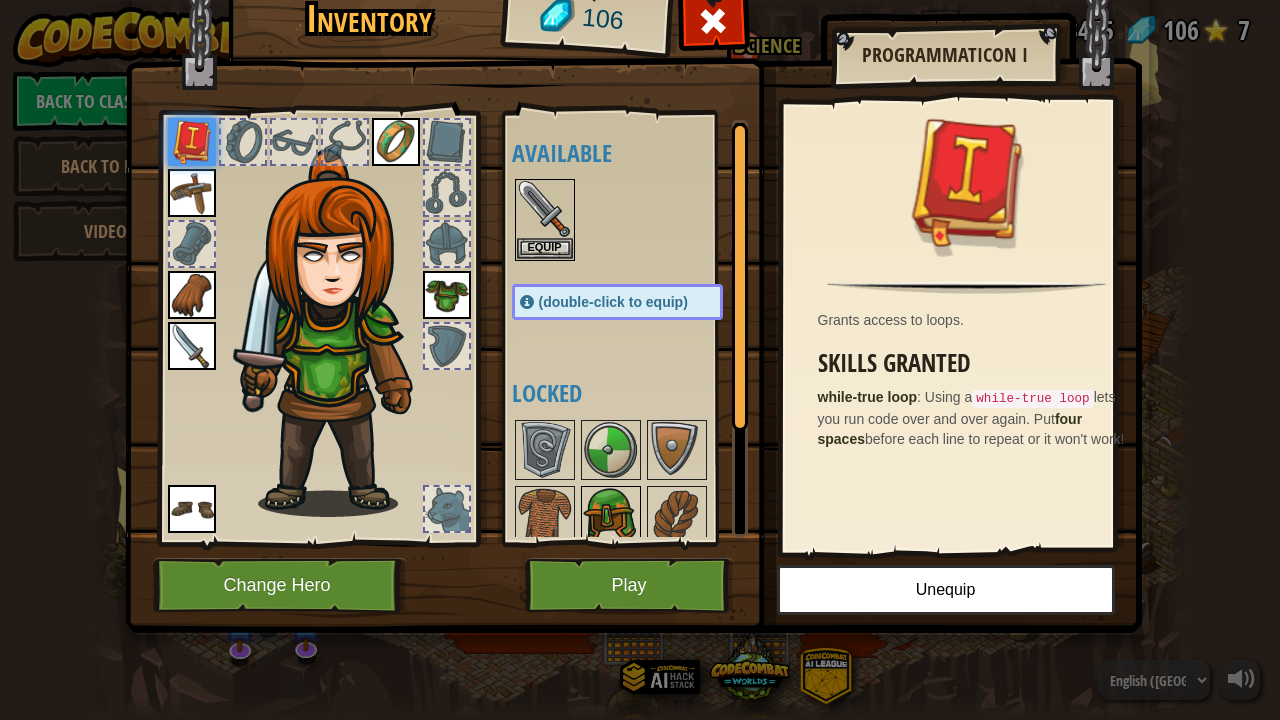 click at bounding box center (611, 516) 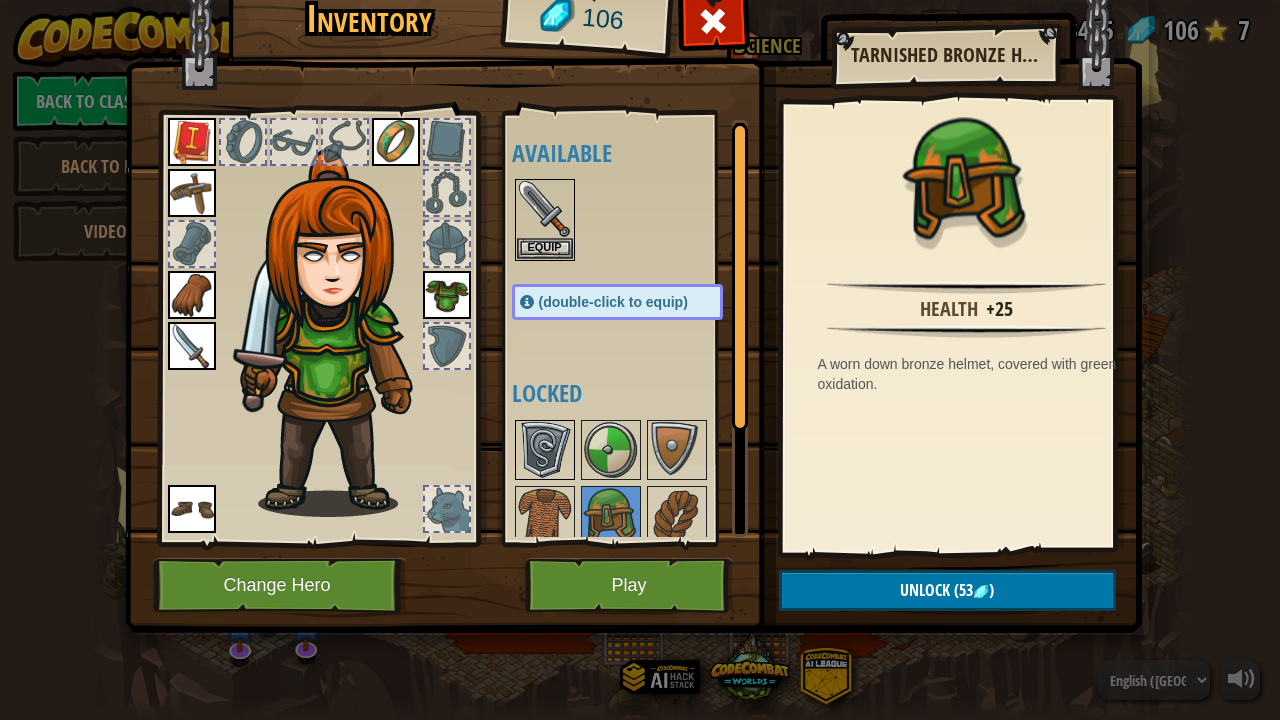 click at bounding box center (545, 450) 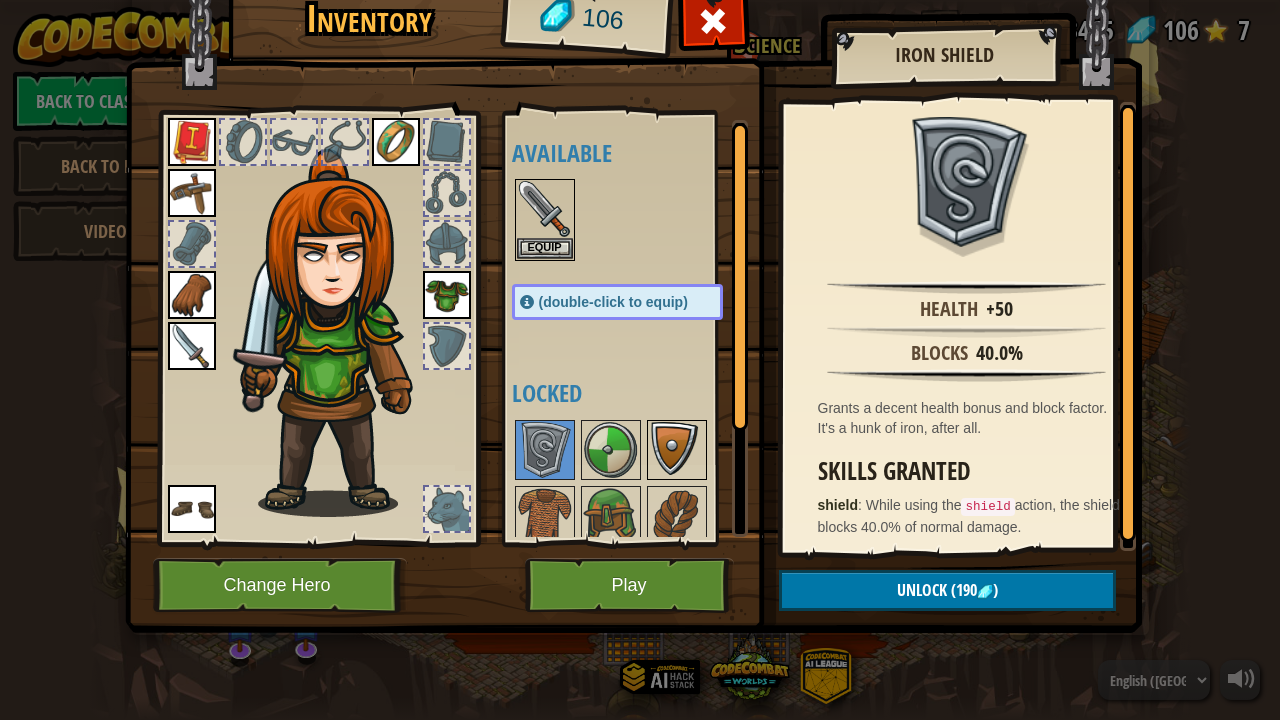 click at bounding box center [677, 450] 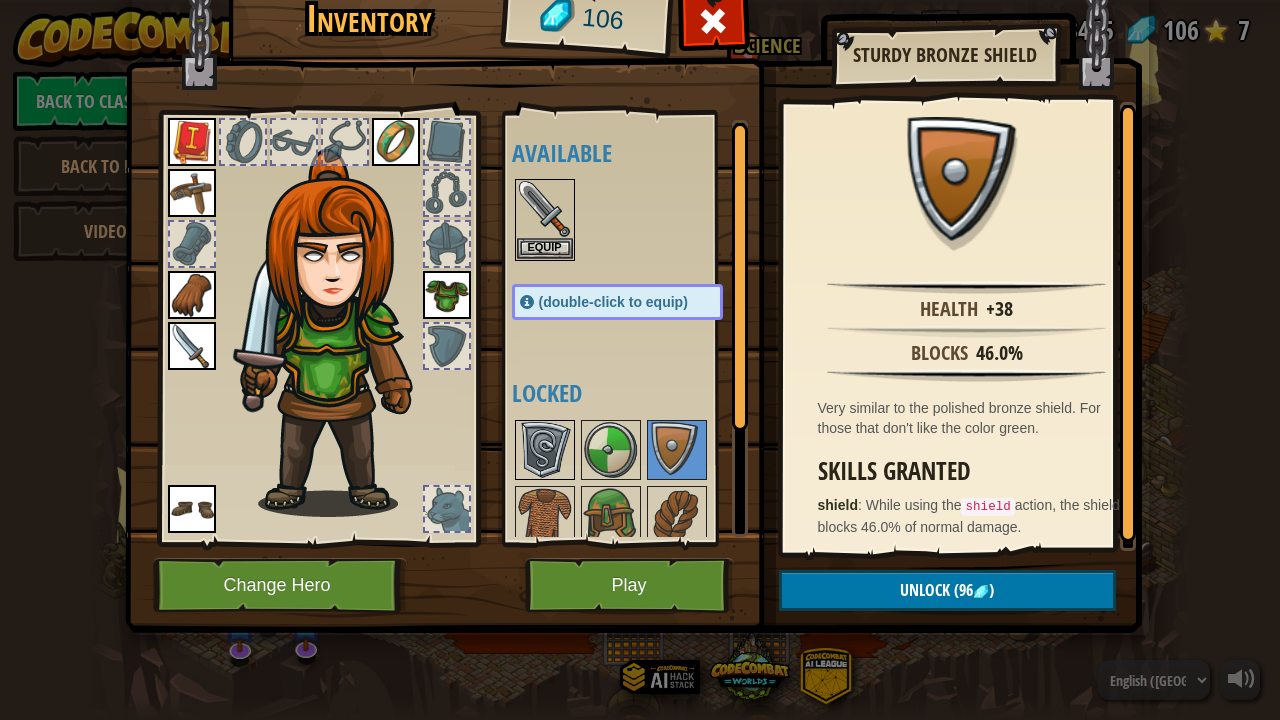 click at bounding box center (545, 450) 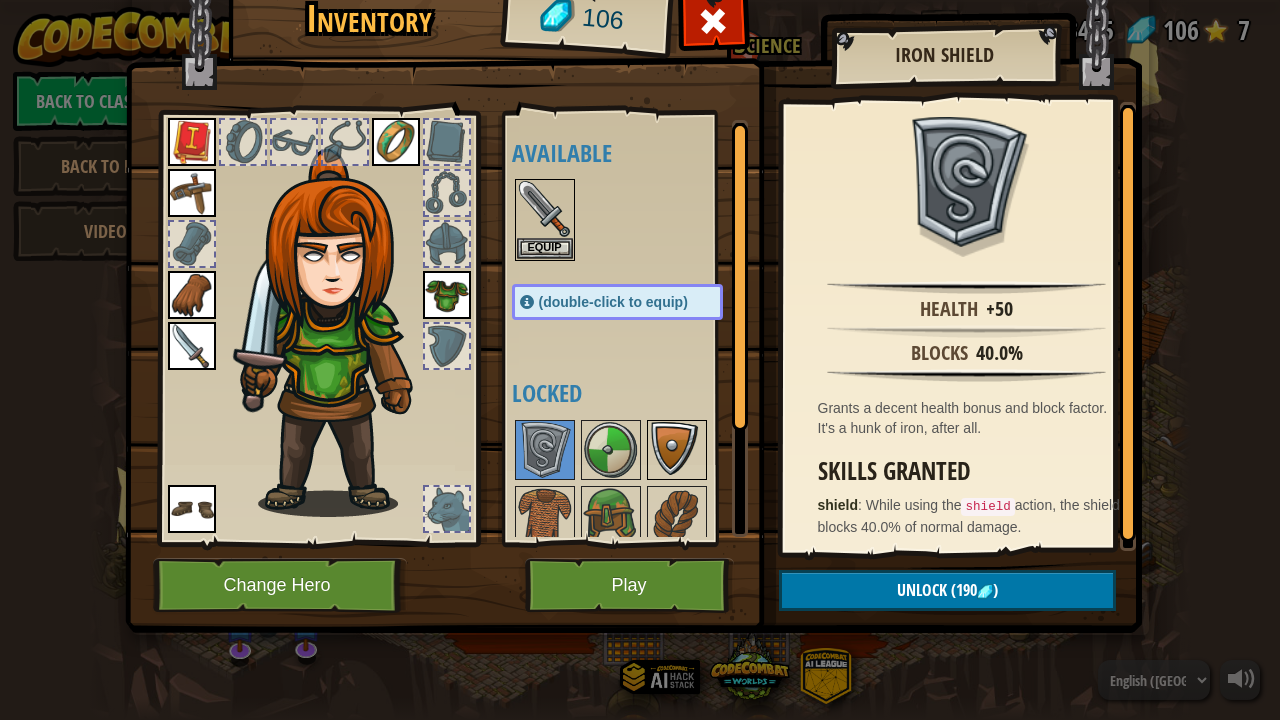 click at bounding box center [677, 450] 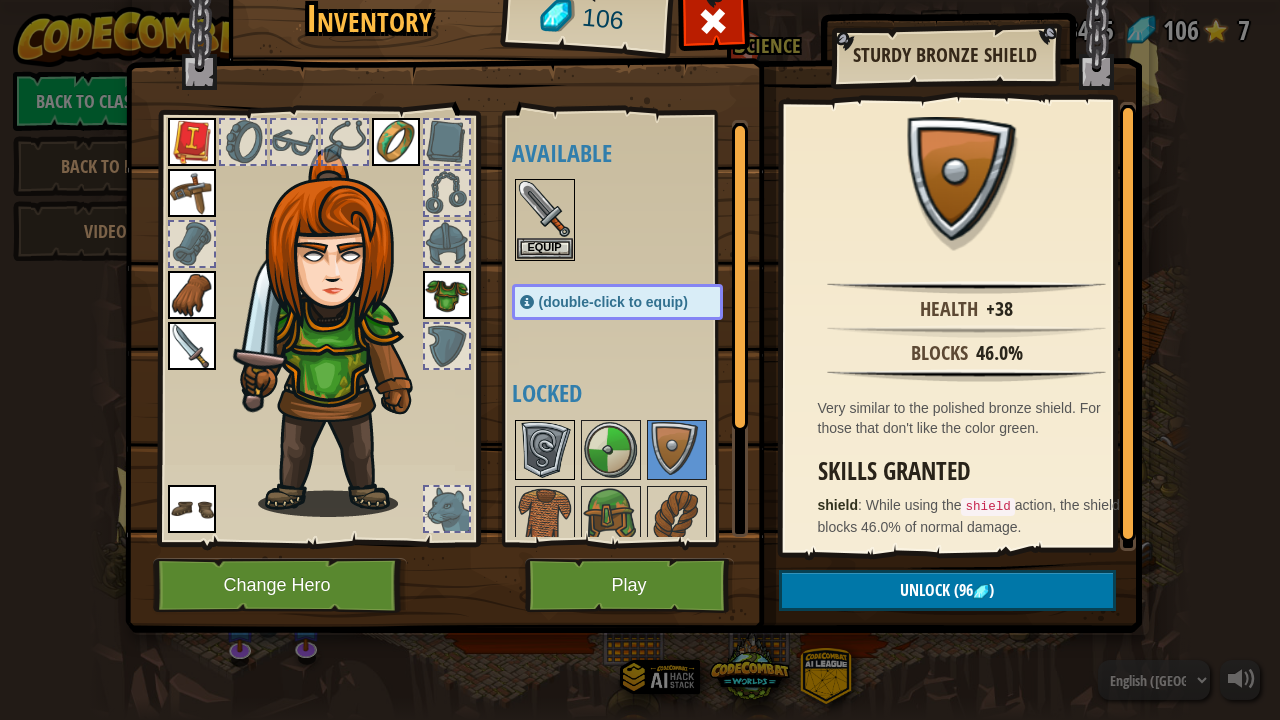 click at bounding box center [545, 450] 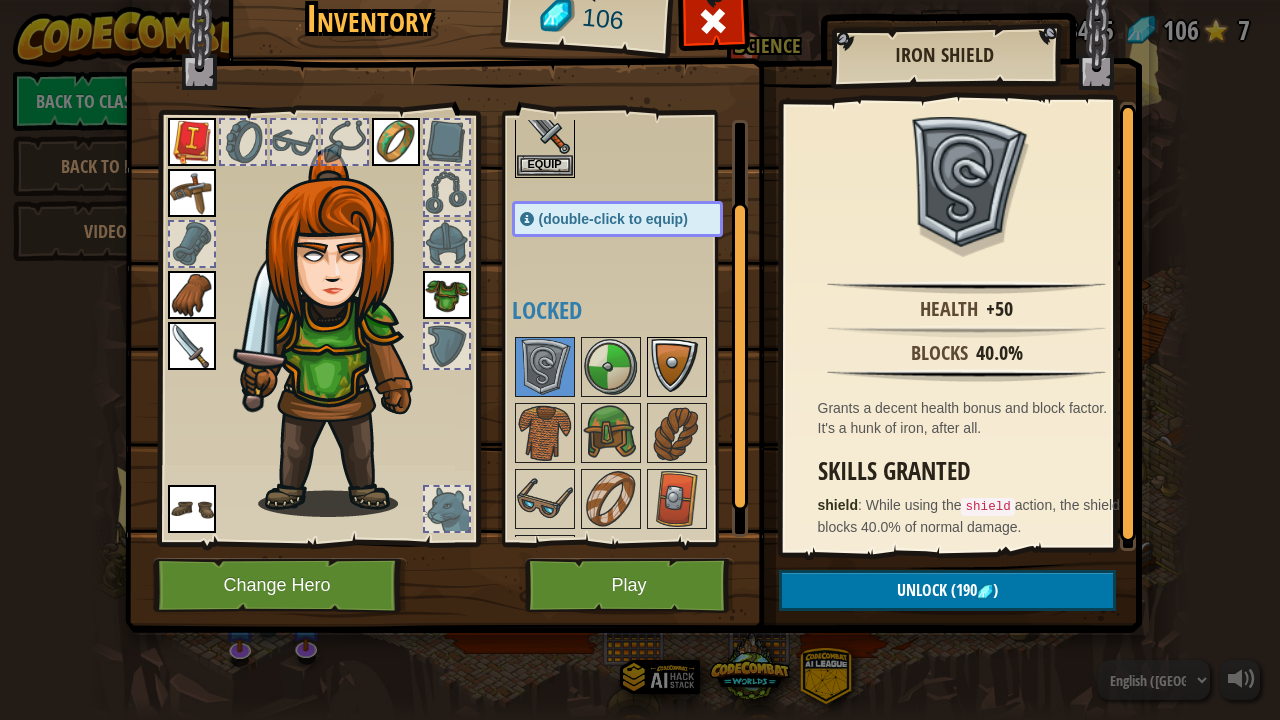scroll, scrollTop: 100, scrollLeft: 0, axis: vertical 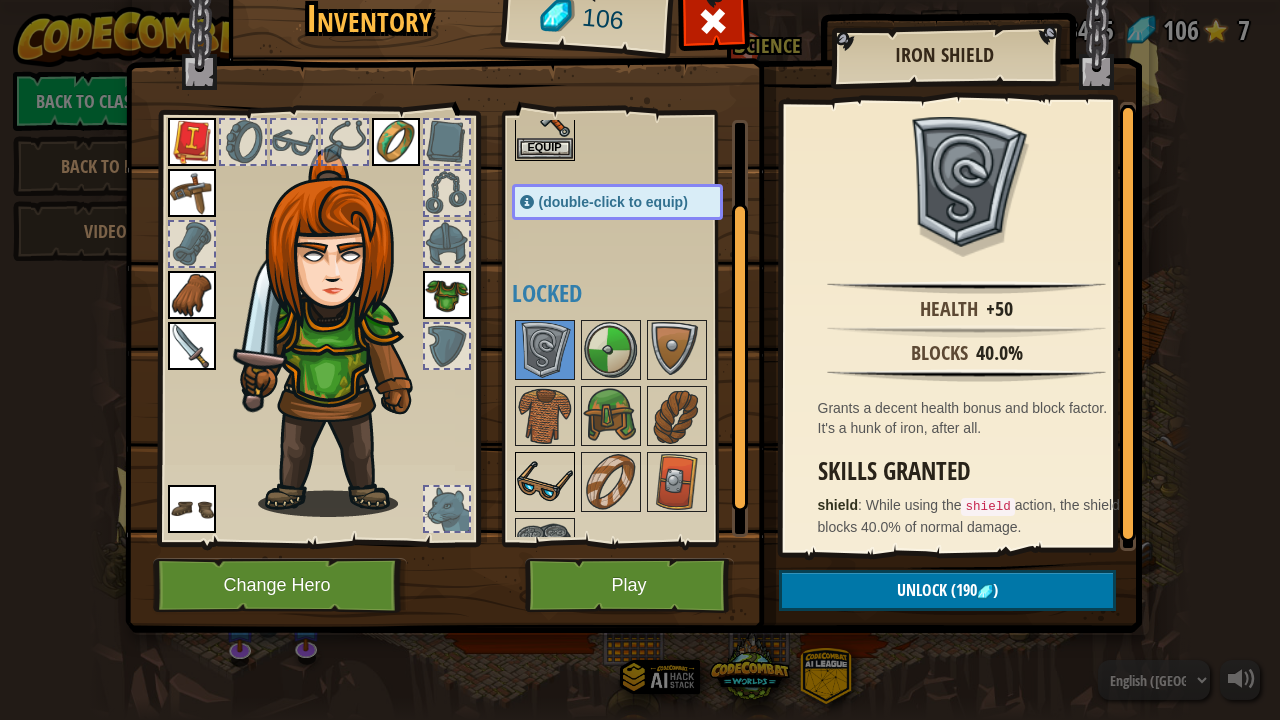 click at bounding box center (545, 482) 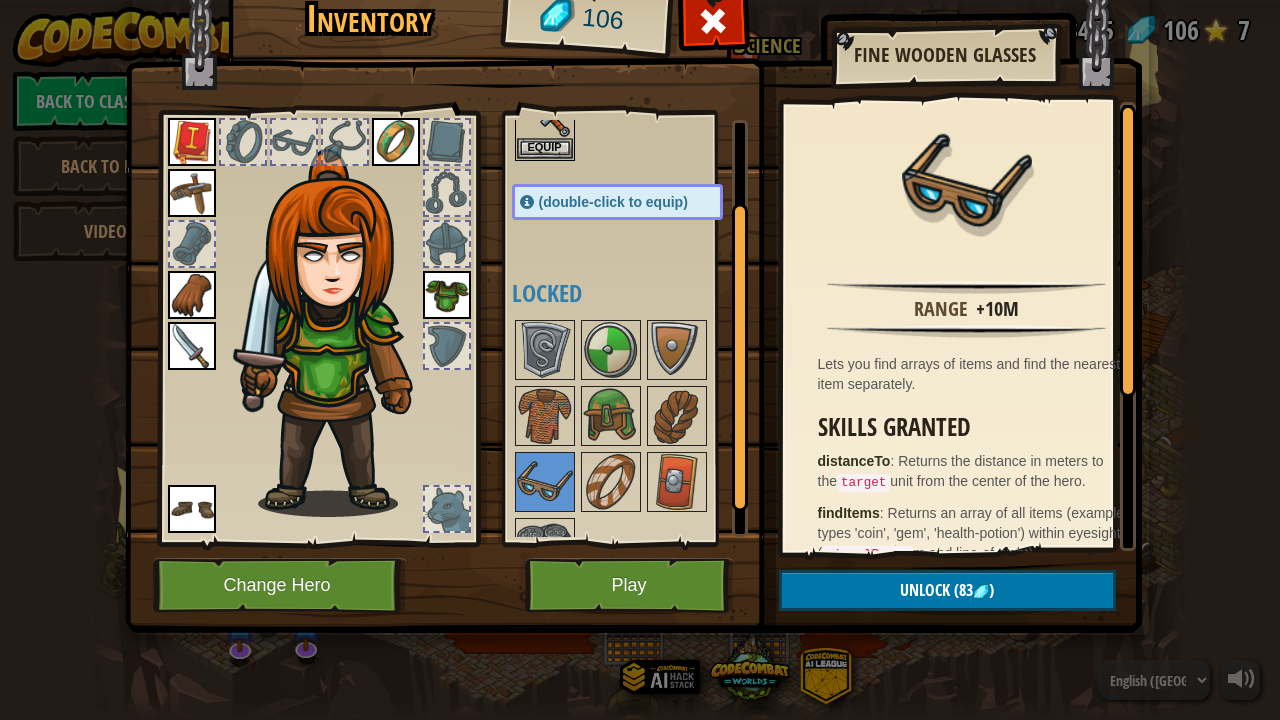 drag, startPoint x: 625, startPoint y: 457, endPoint x: 673, endPoint y: 449, distance: 48.6621 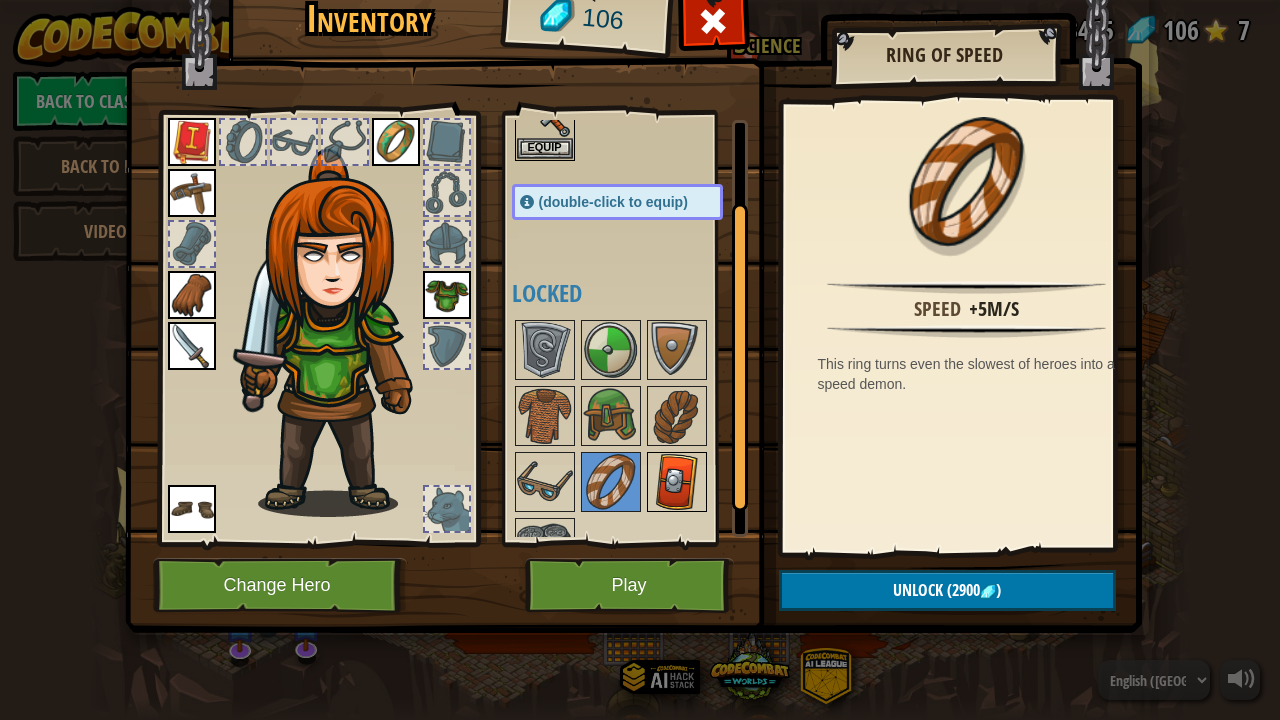 click at bounding box center [677, 482] 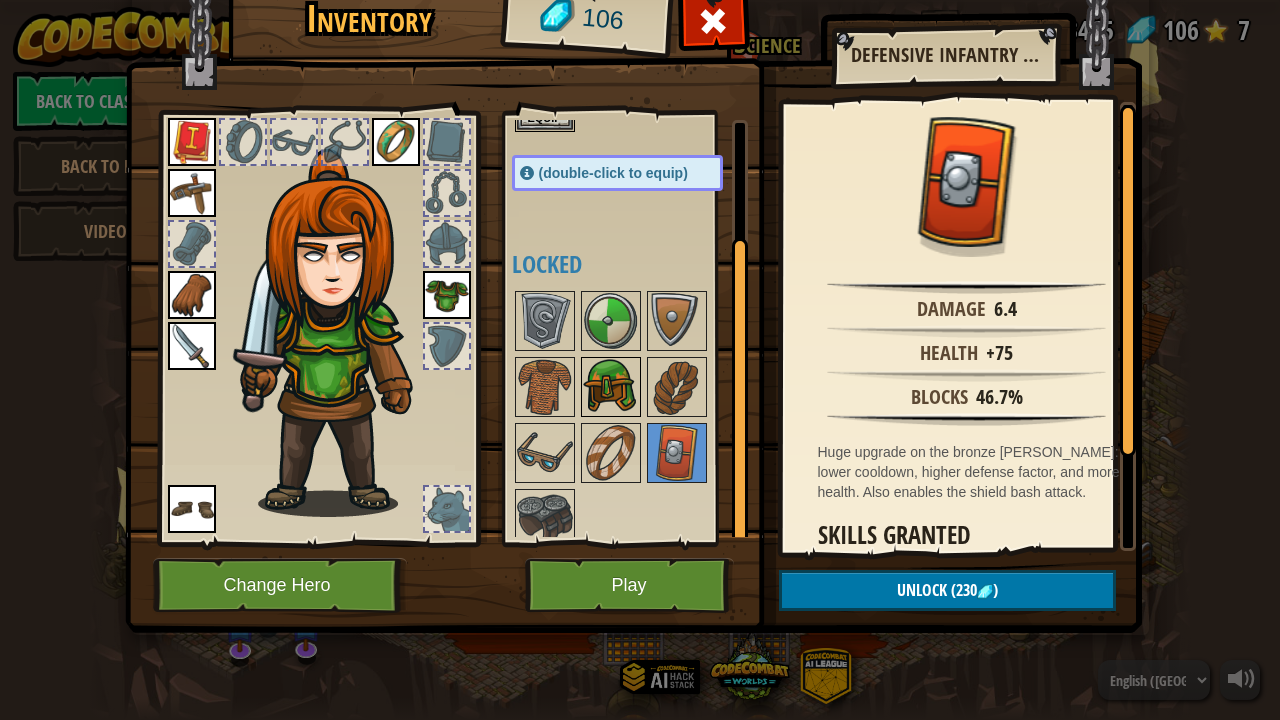 scroll, scrollTop: 143, scrollLeft: 0, axis: vertical 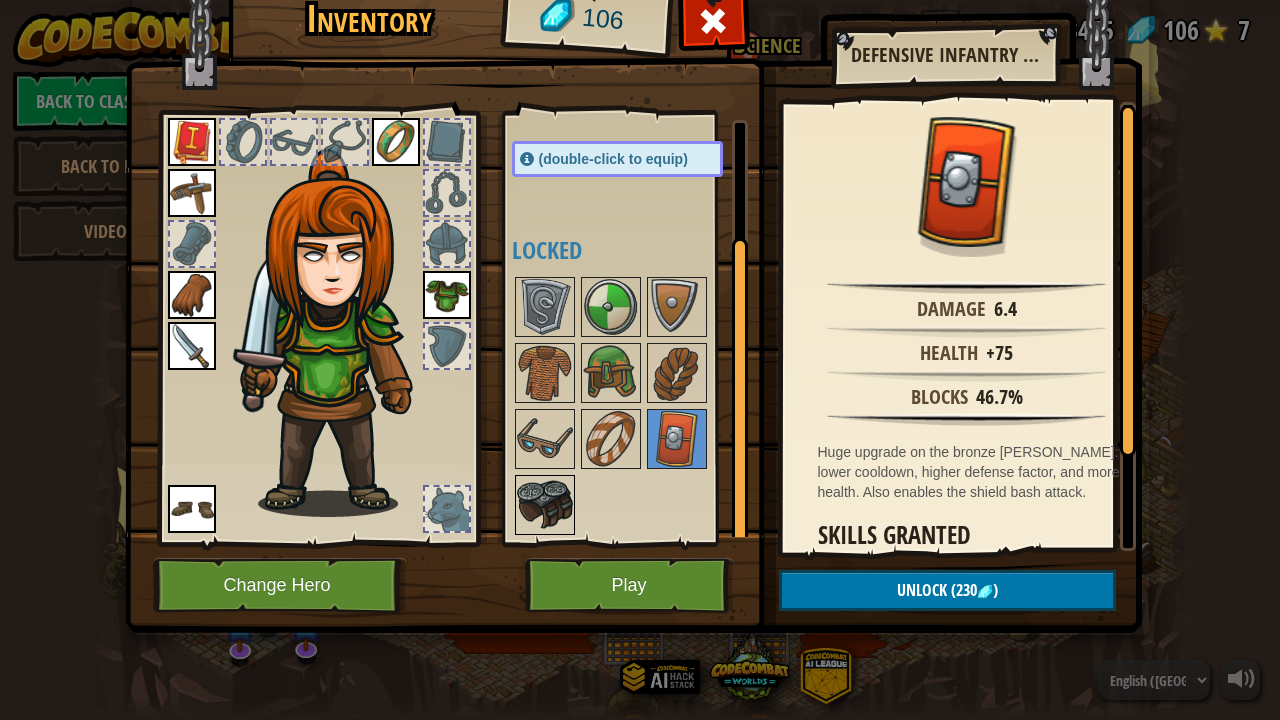 click at bounding box center [545, 505] 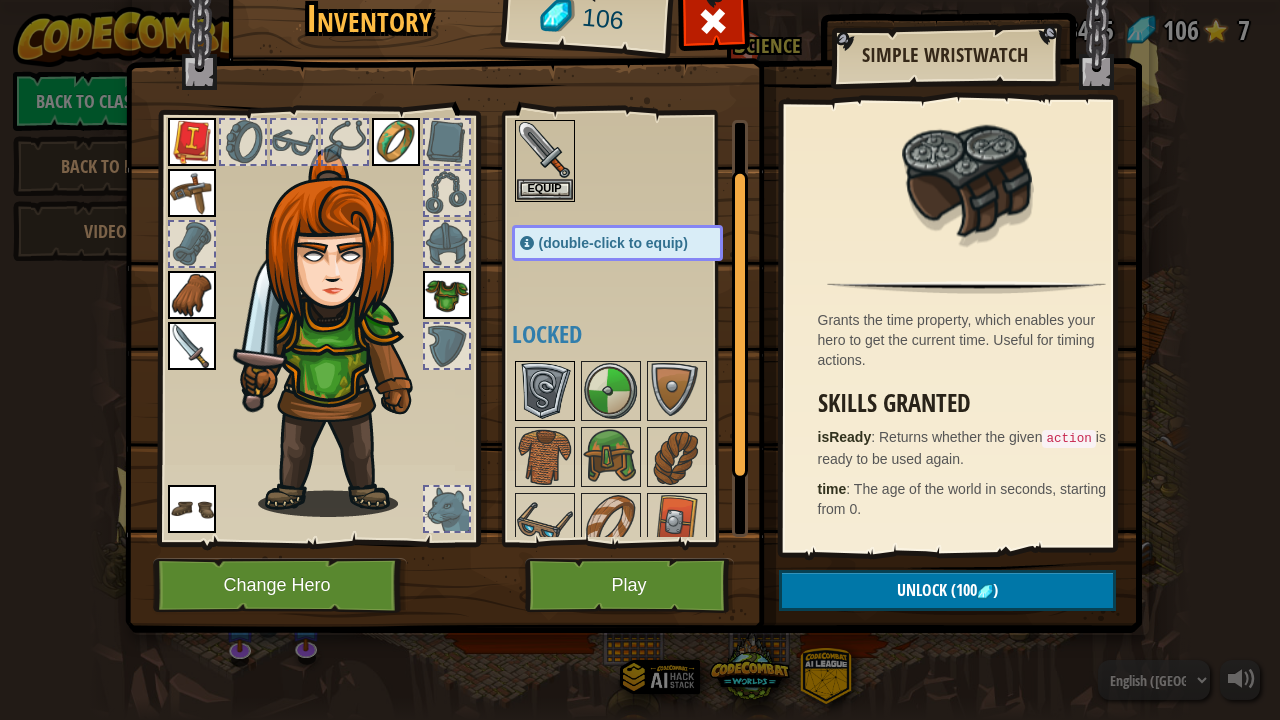 scroll, scrollTop: 43, scrollLeft: 0, axis: vertical 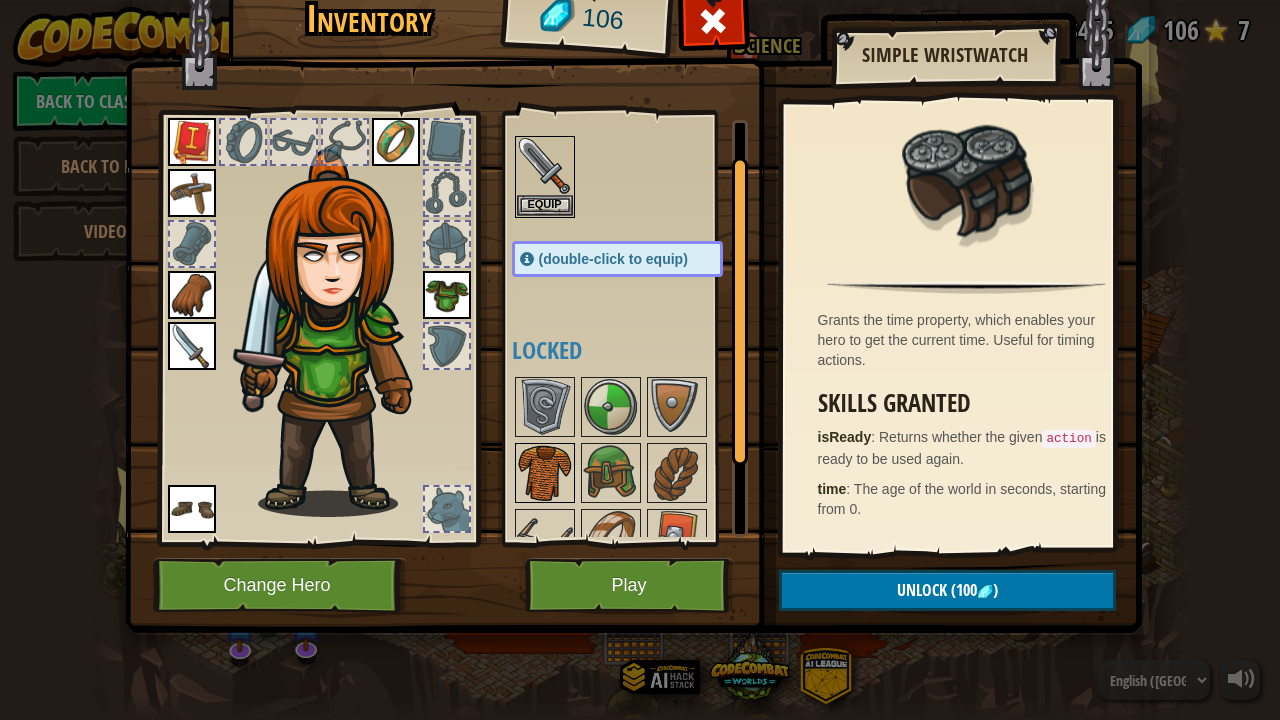 click at bounding box center (545, 473) 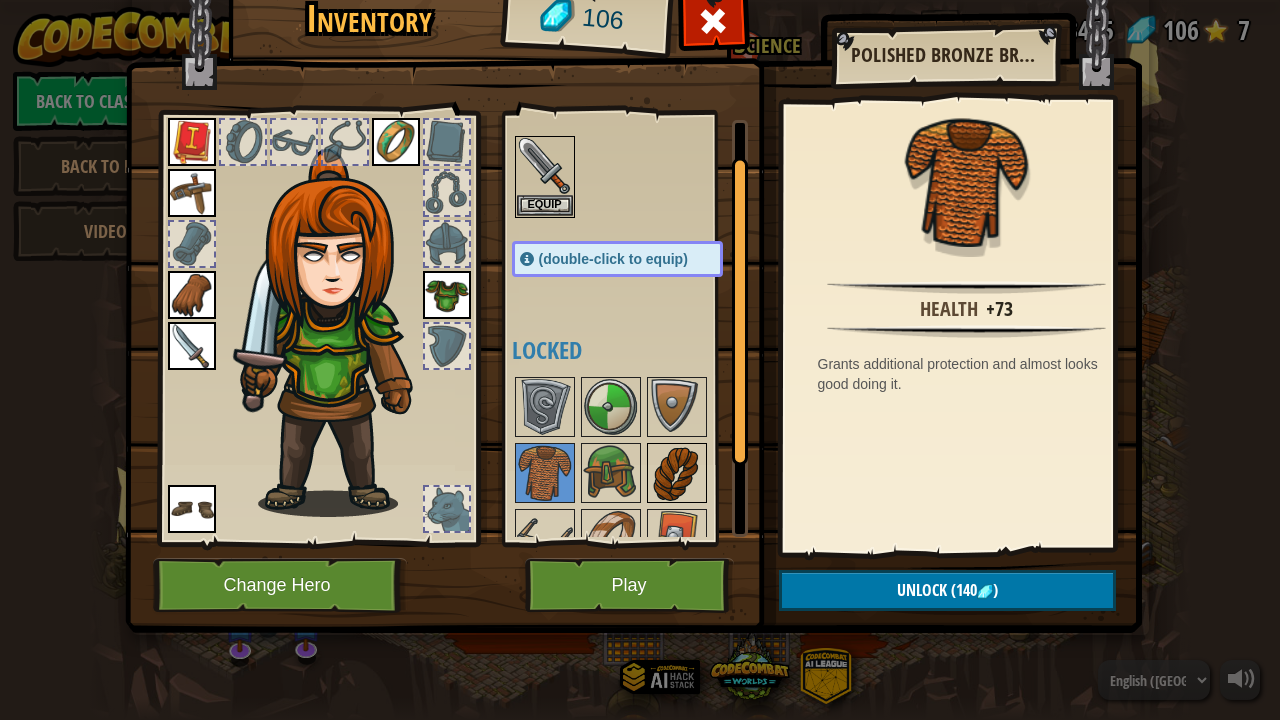 click at bounding box center [677, 473] 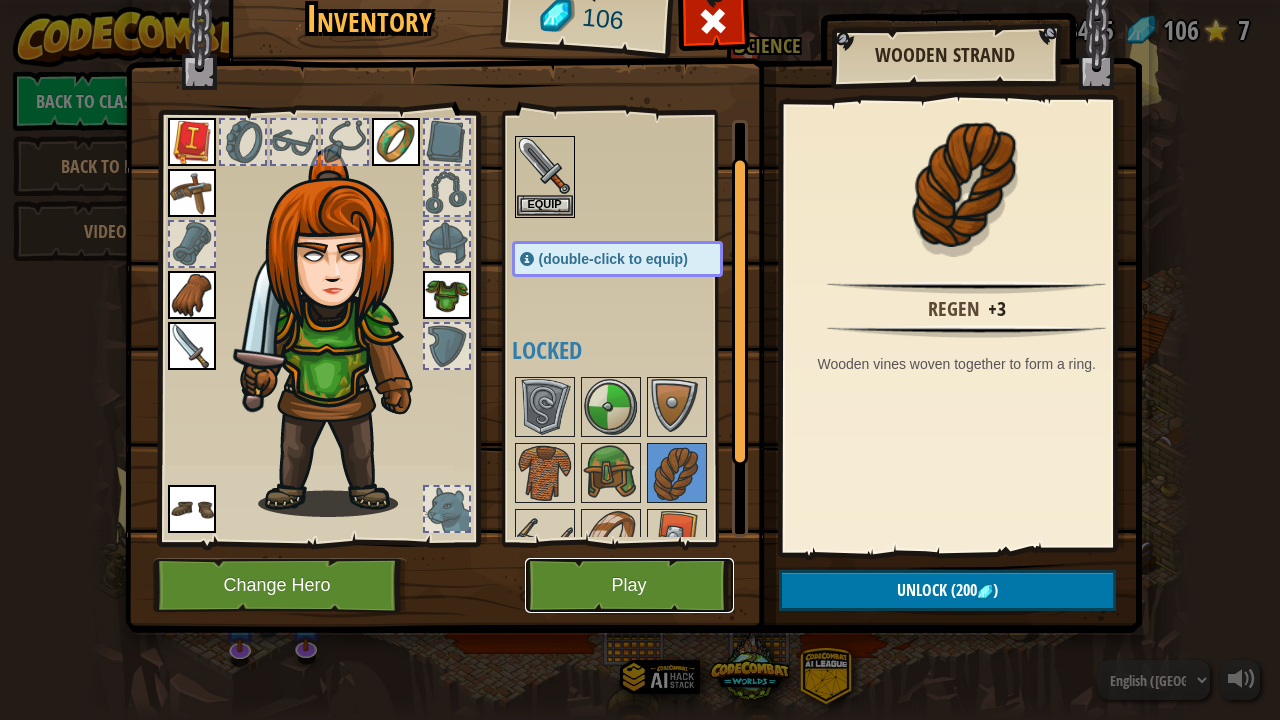 click on "Play" at bounding box center [629, 585] 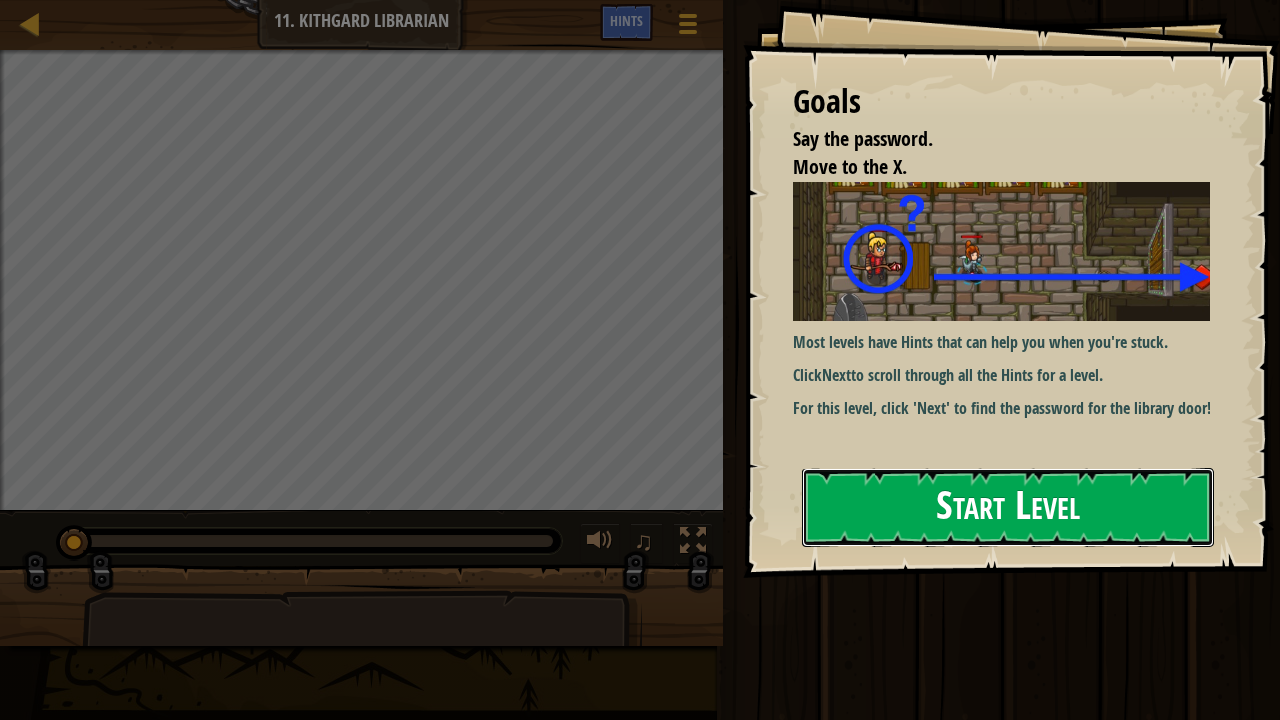 click on "Start Level" at bounding box center [1008, 507] 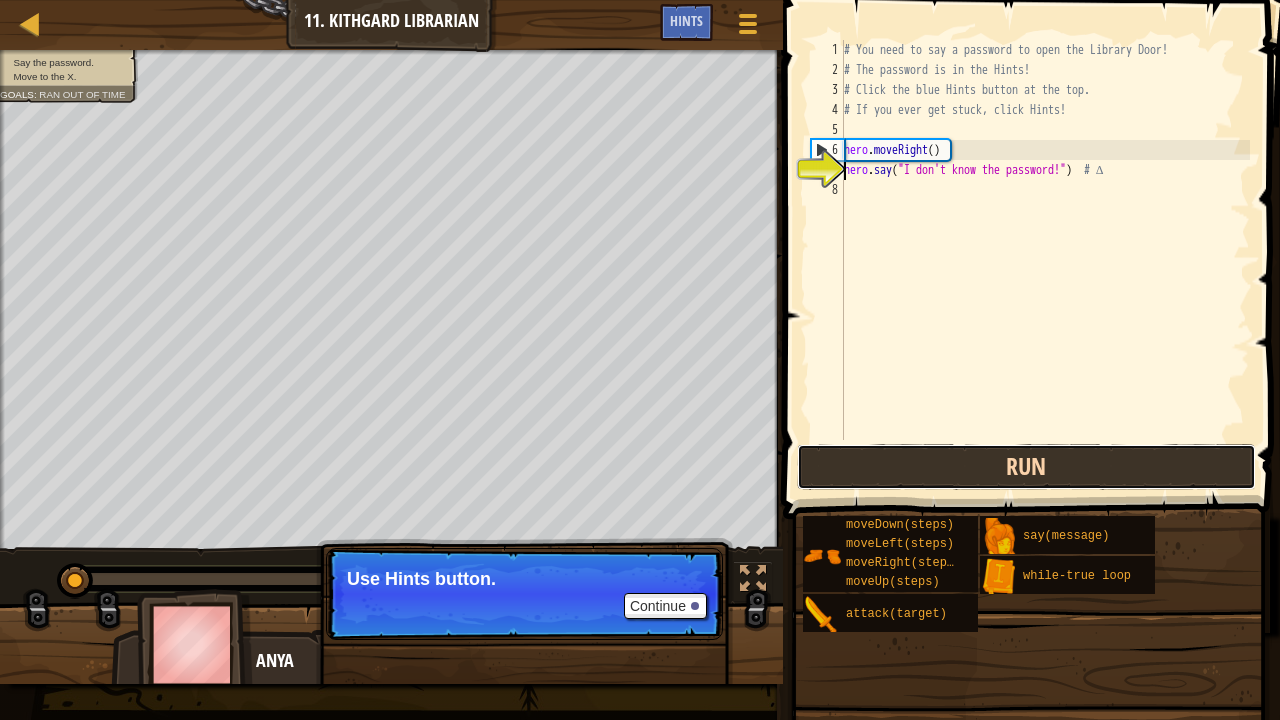 click on "Run" at bounding box center (1026, 467) 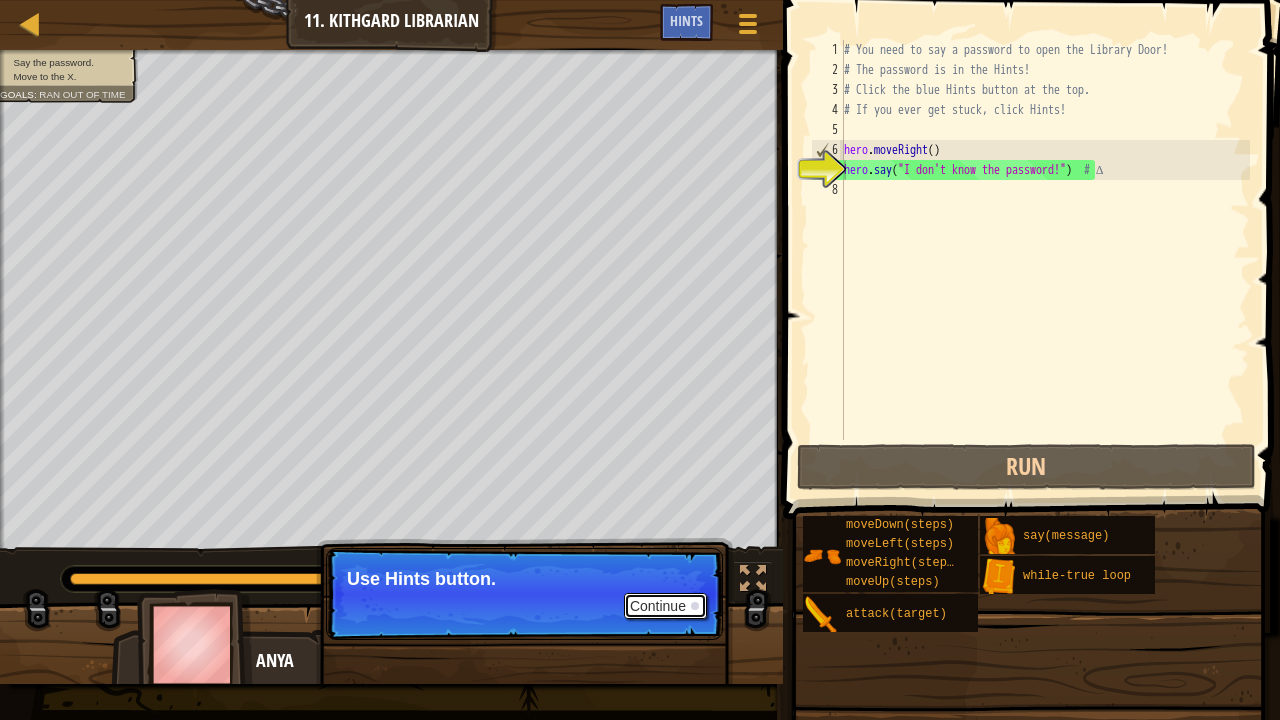 click on "Continue" at bounding box center (665, 606) 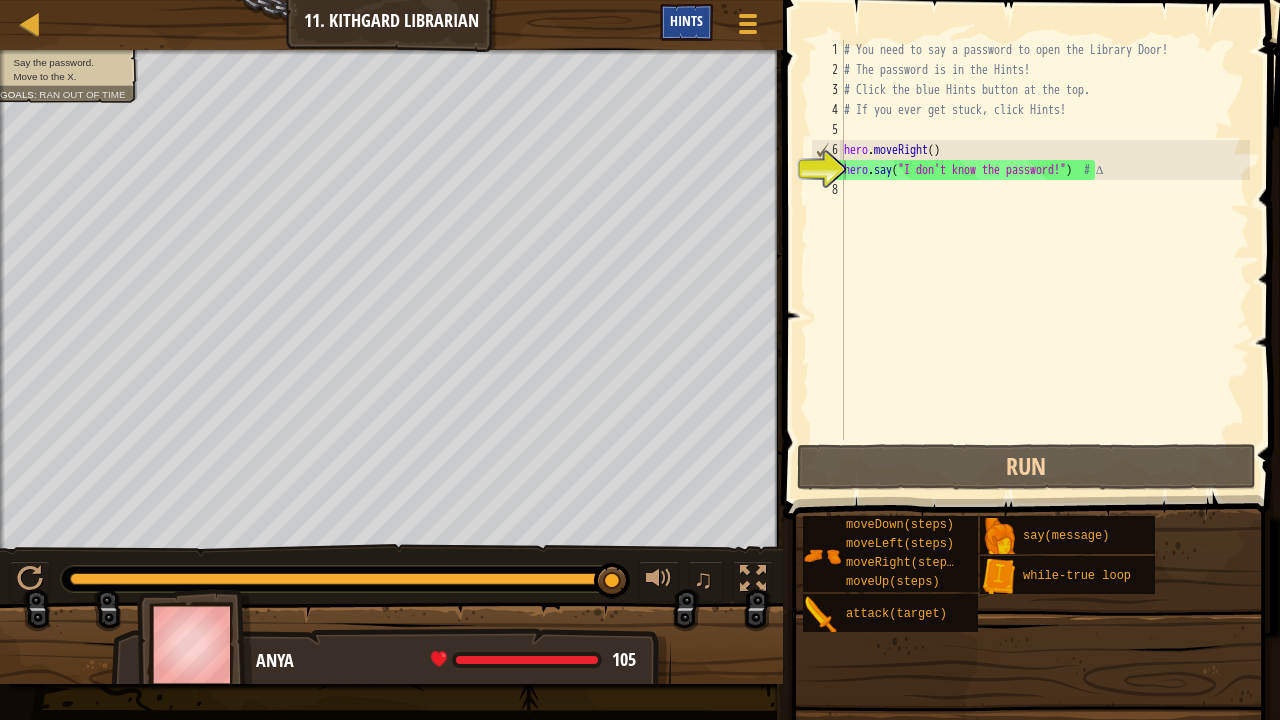 click on "Hints" at bounding box center [686, 22] 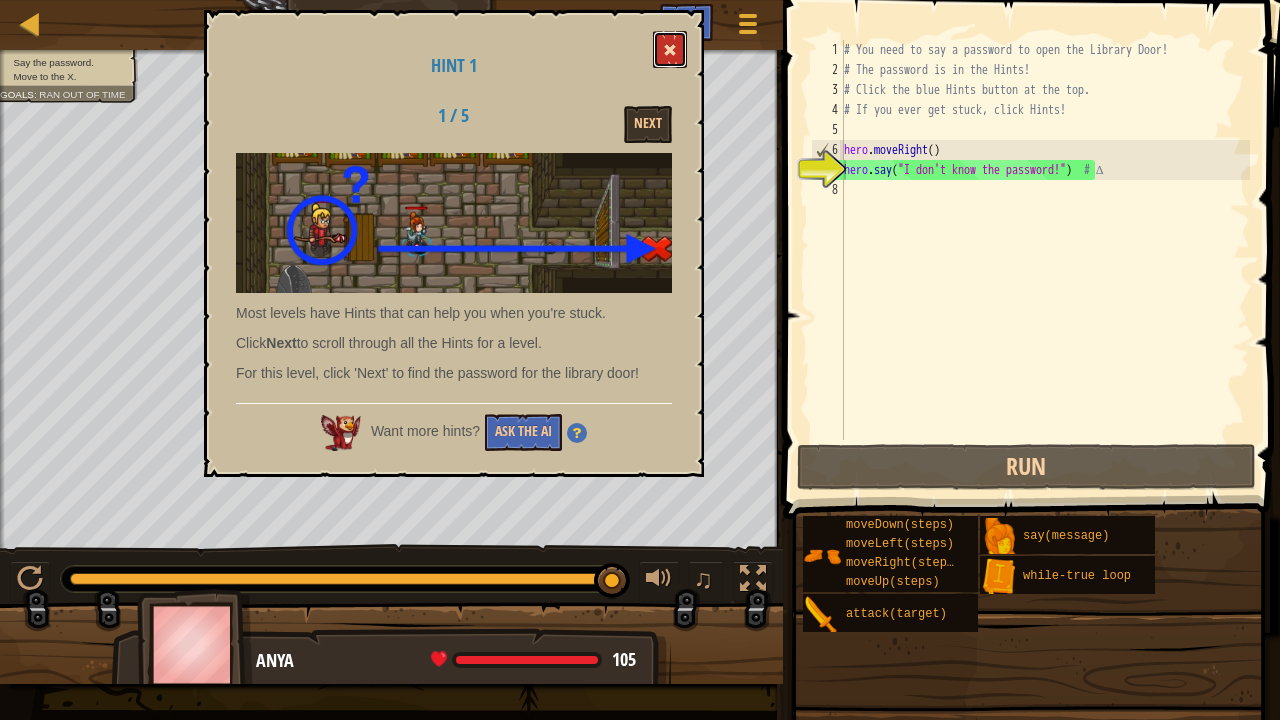 click at bounding box center (670, 49) 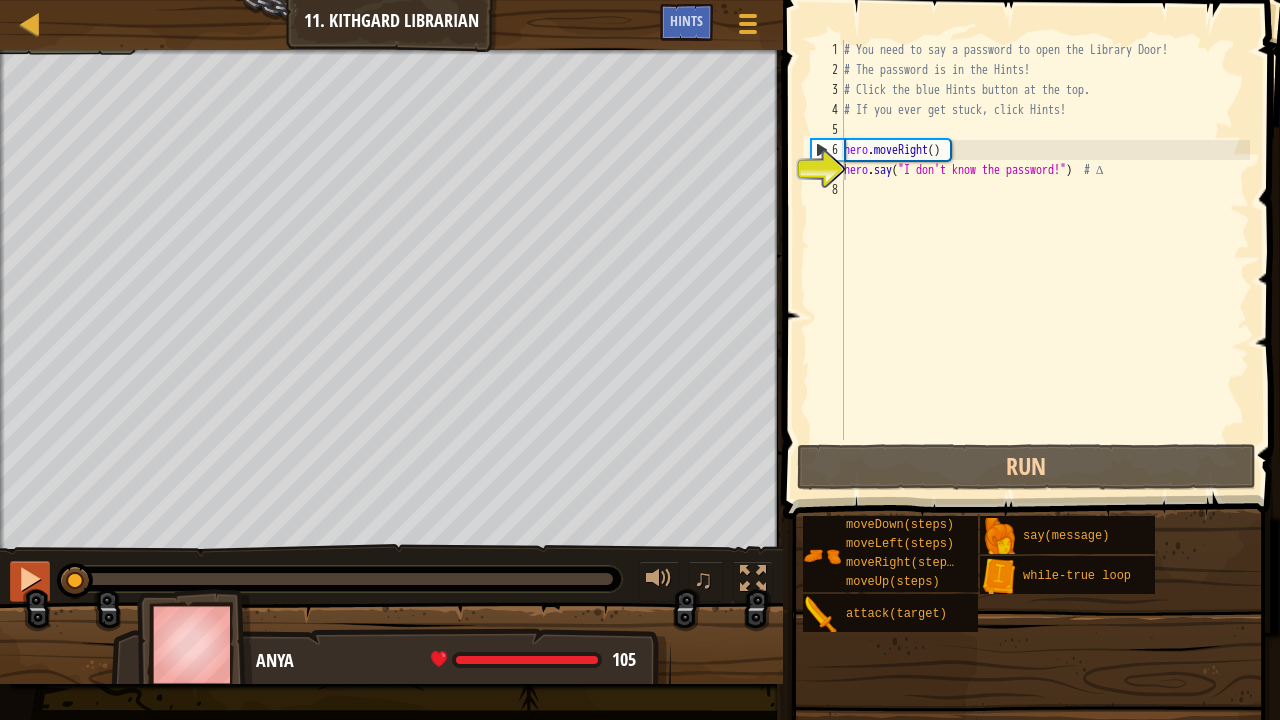 drag, startPoint x: 608, startPoint y: 576, endPoint x: 47, endPoint y: 589, distance: 561.1506 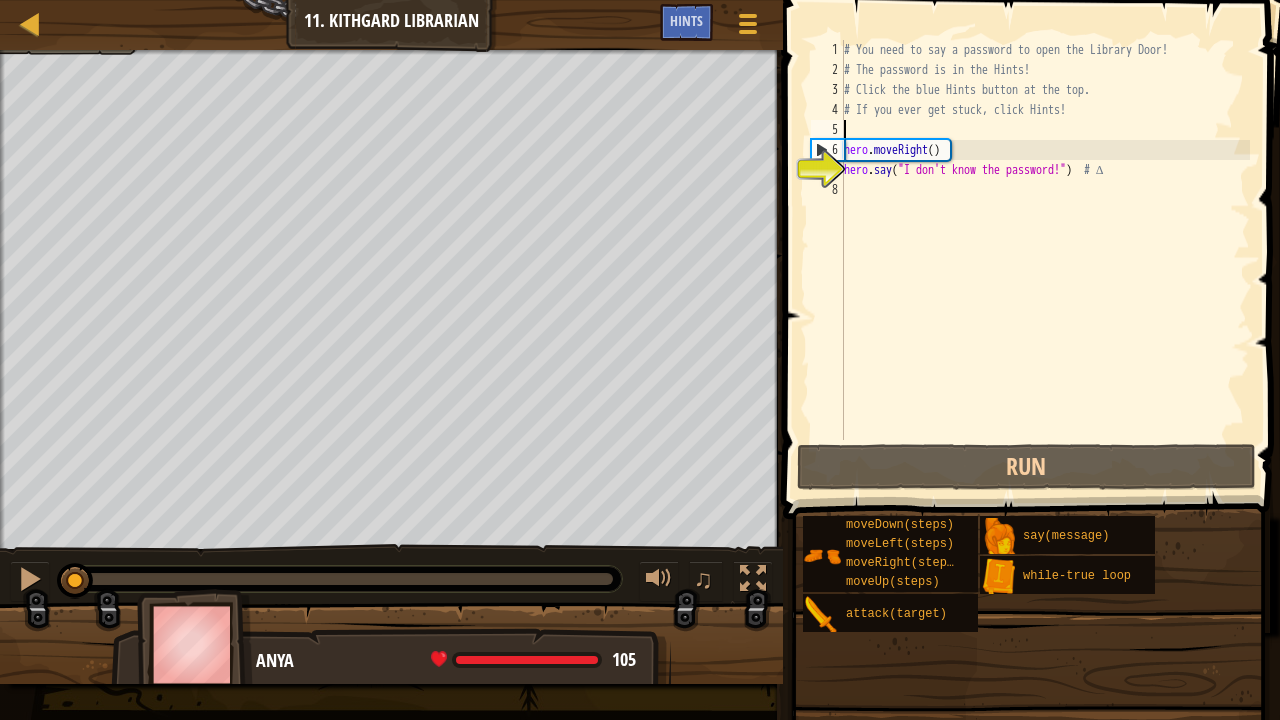click on "# You need to say a password to open the Library Door! # The password is in the Hints! # Click the blue Hints button at the top. # If you ever get stuck, click Hints! hero . moveRight ( ) hero . say ( "I don't know the password!" )    # ∆" at bounding box center (1045, 260) 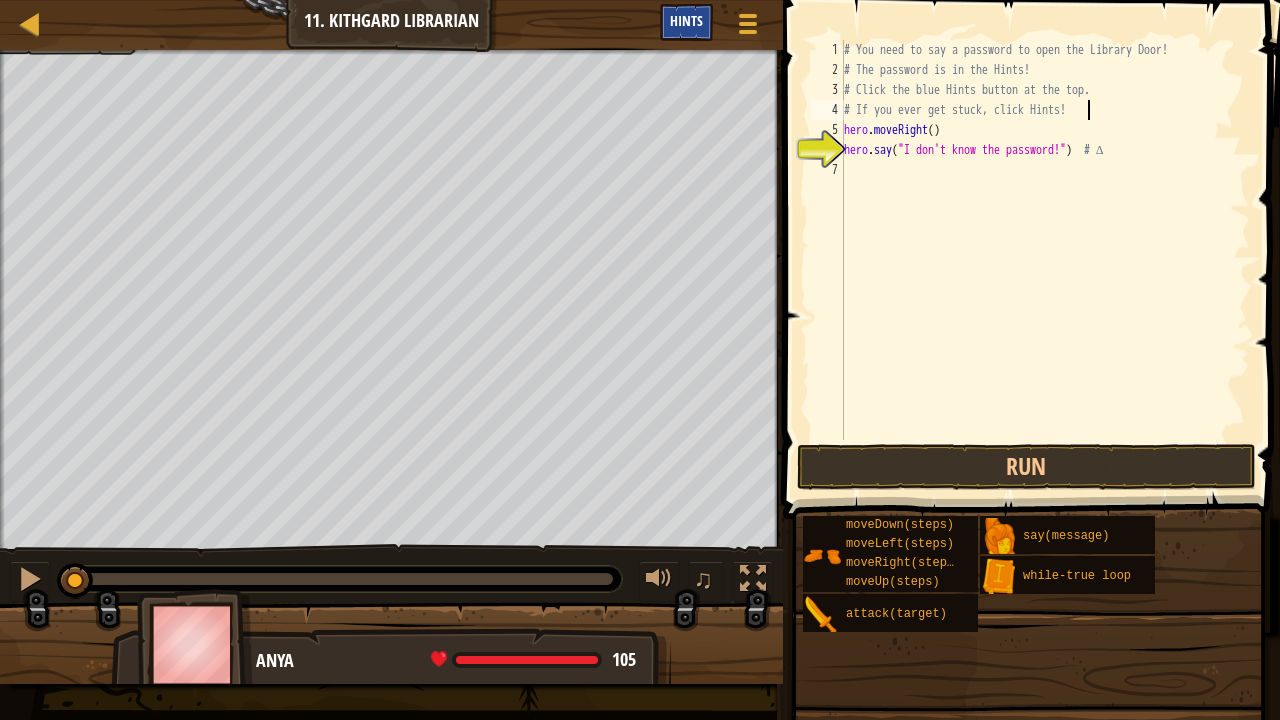 click on "Hints" at bounding box center [686, 22] 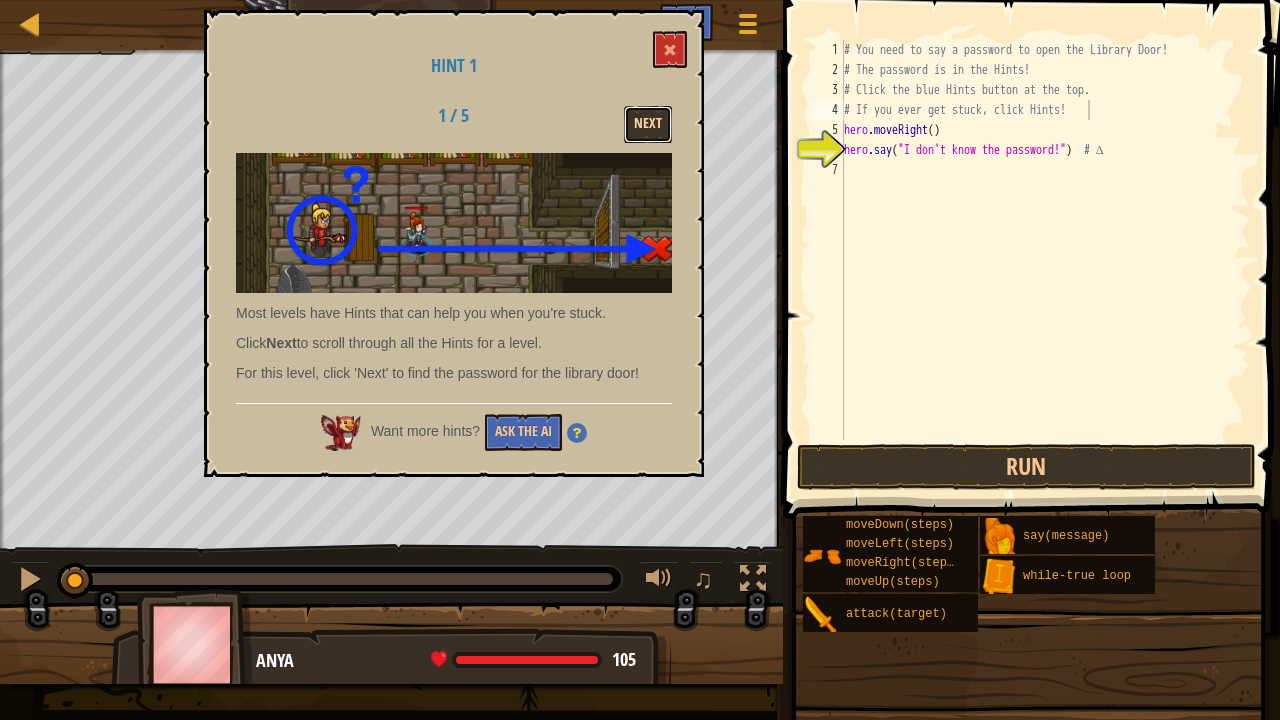 click on "Next" at bounding box center (648, 124) 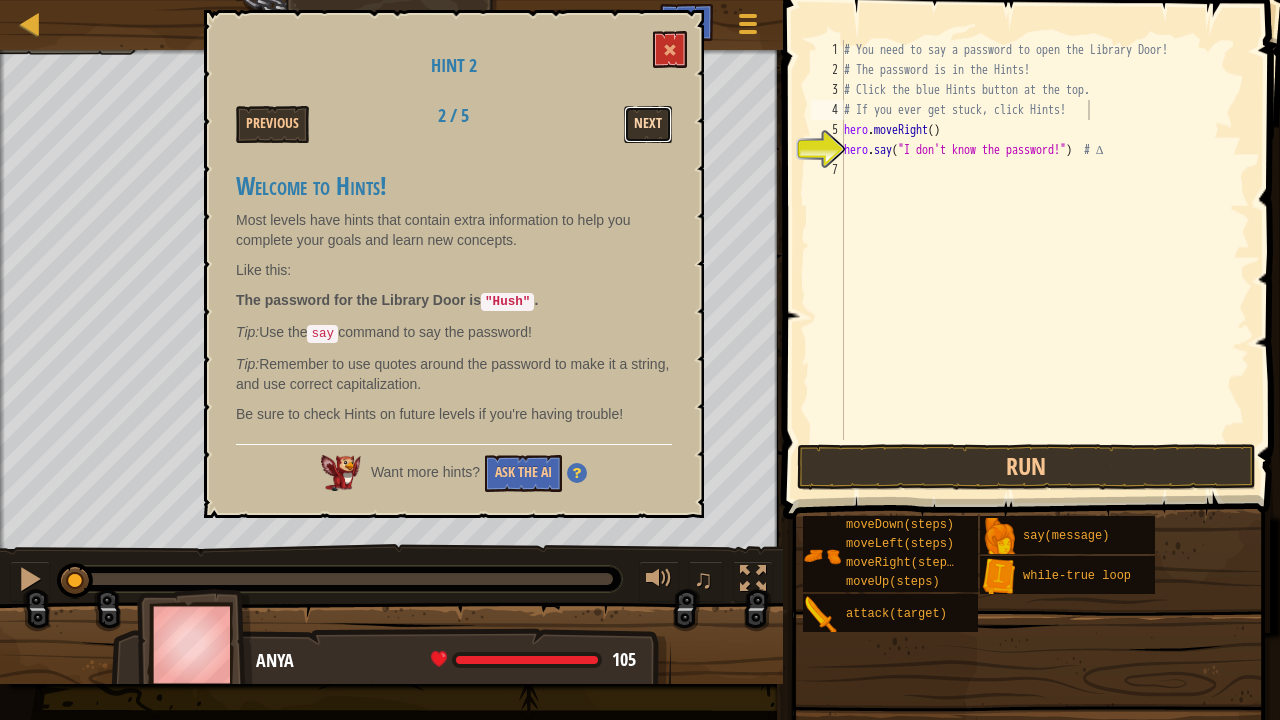 click on "Next" at bounding box center [648, 124] 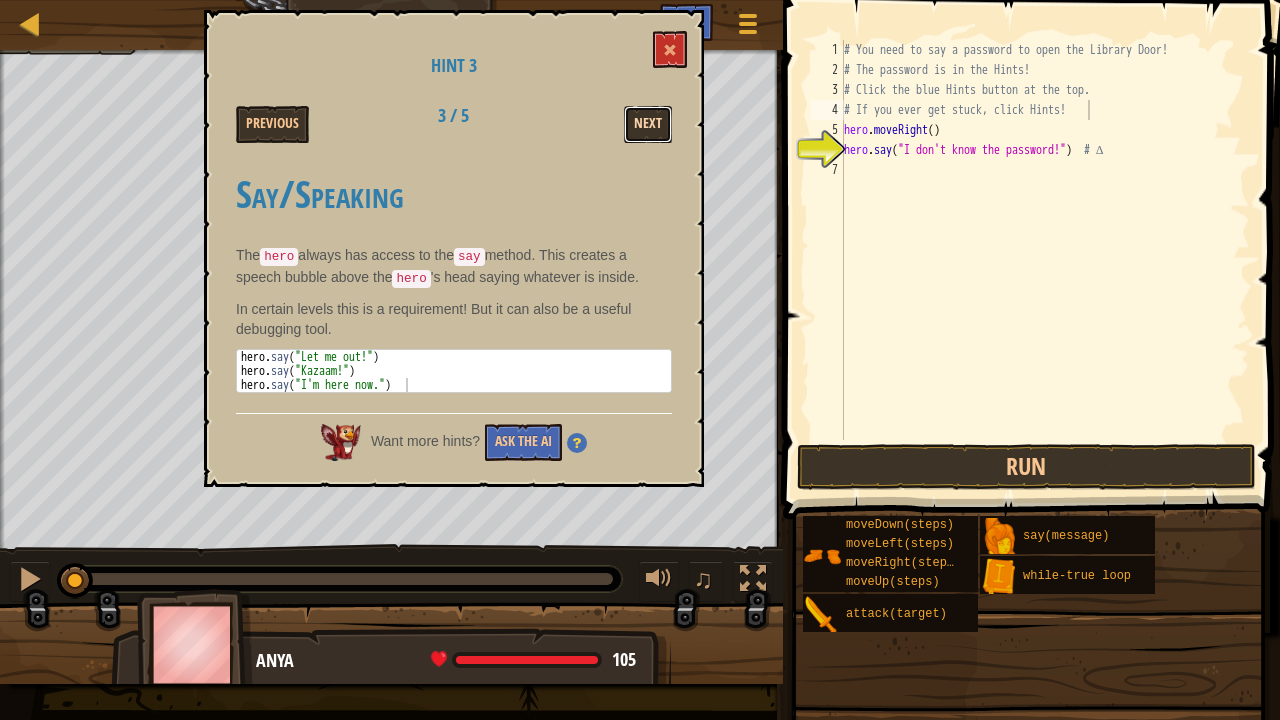 click on "Next" at bounding box center [648, 124] 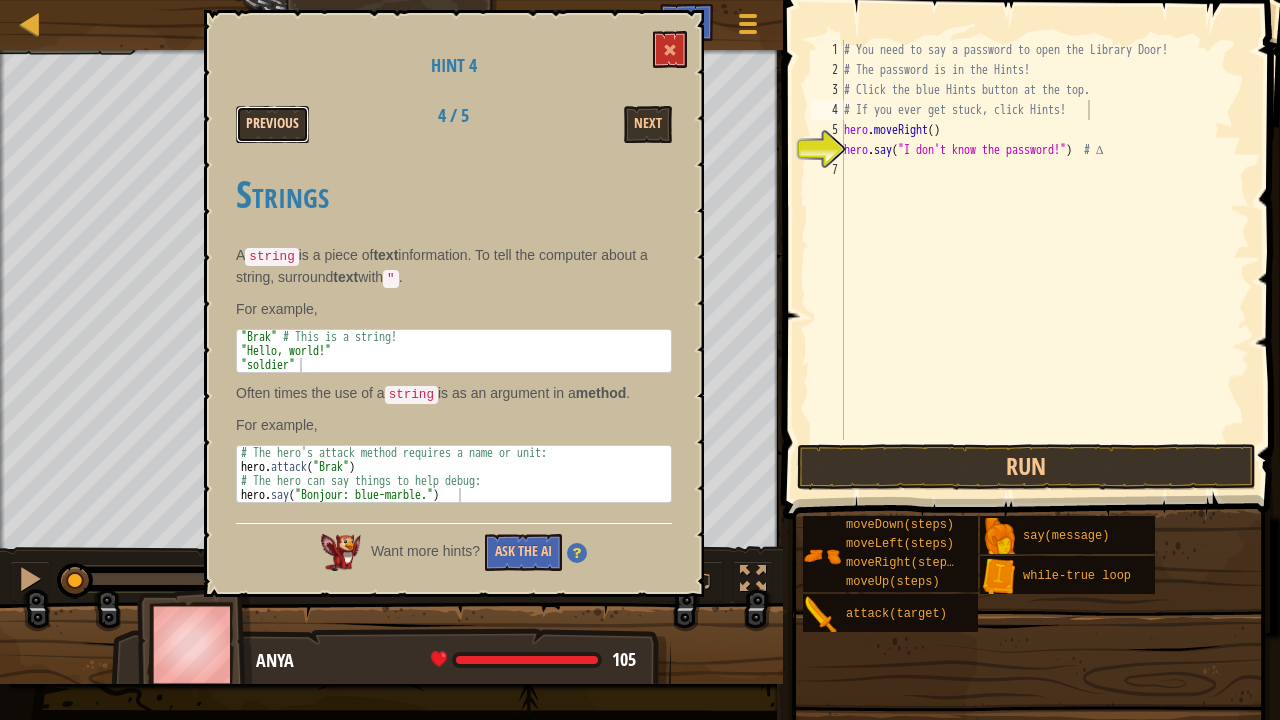 click on "Previous" at bounding box center (272, 124) 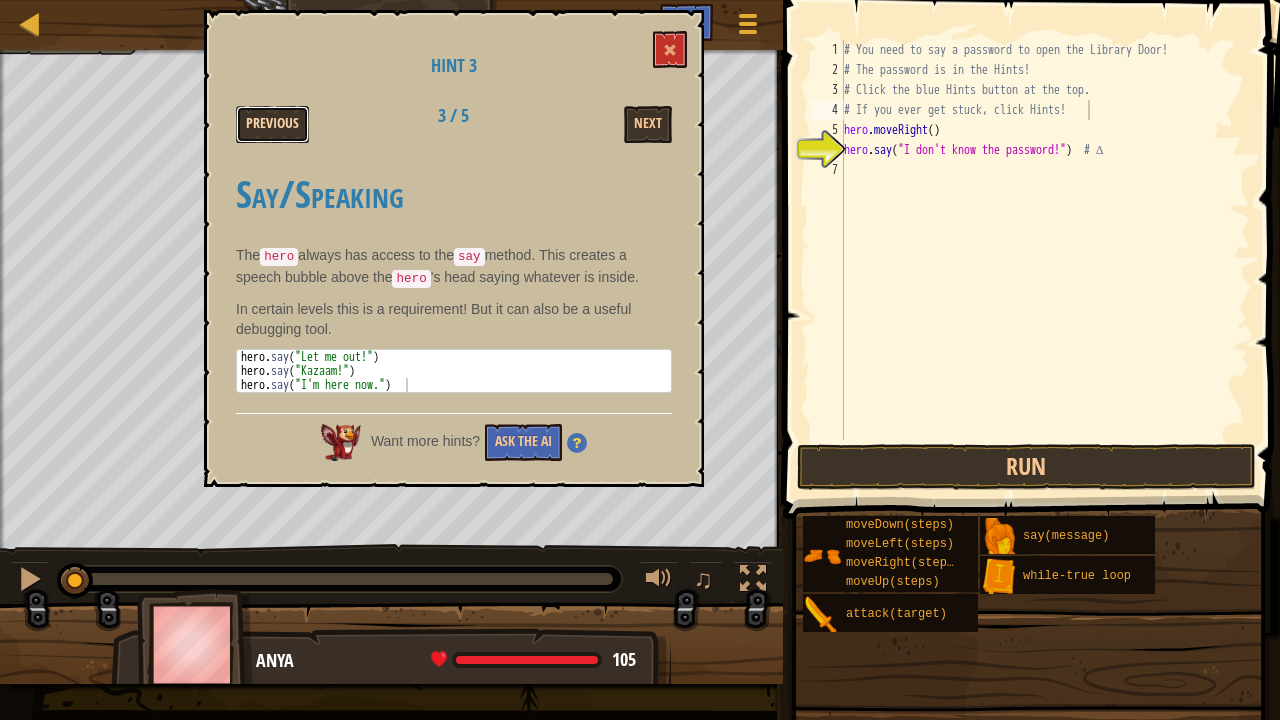 click on "Previous" at bounding box center [272, 124] 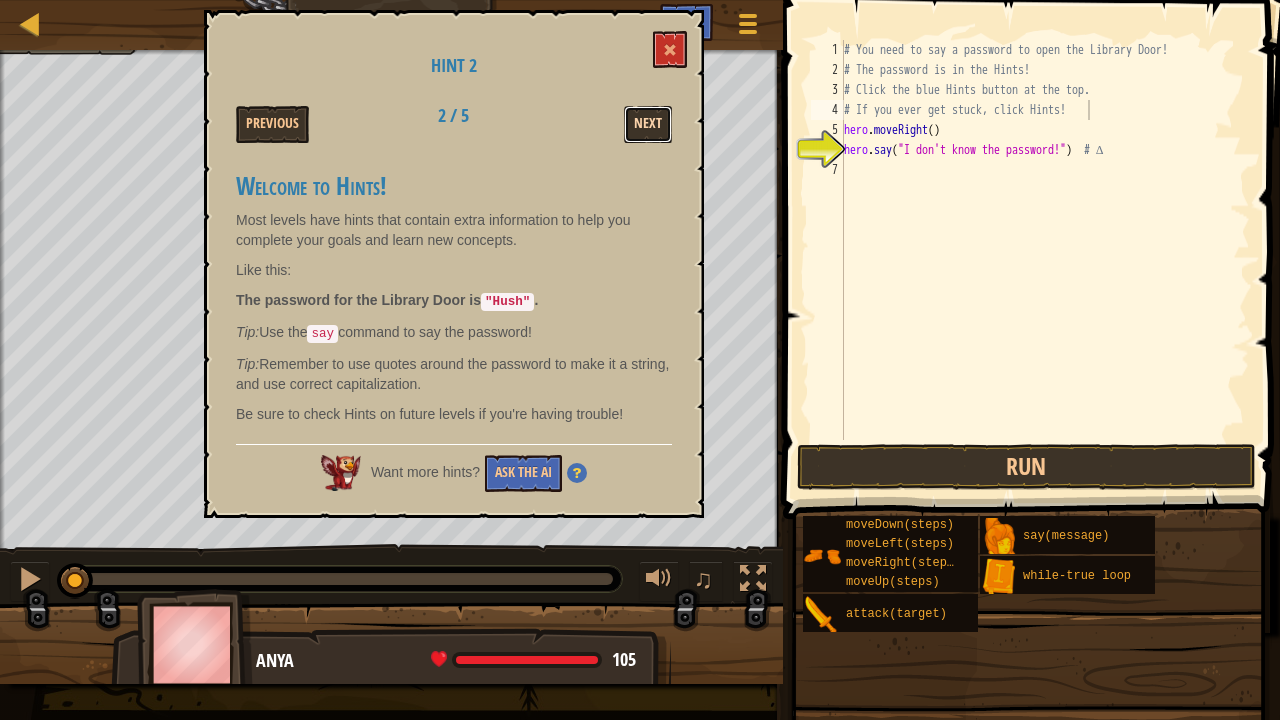 click on "Next" at bounding box center (648, 124) 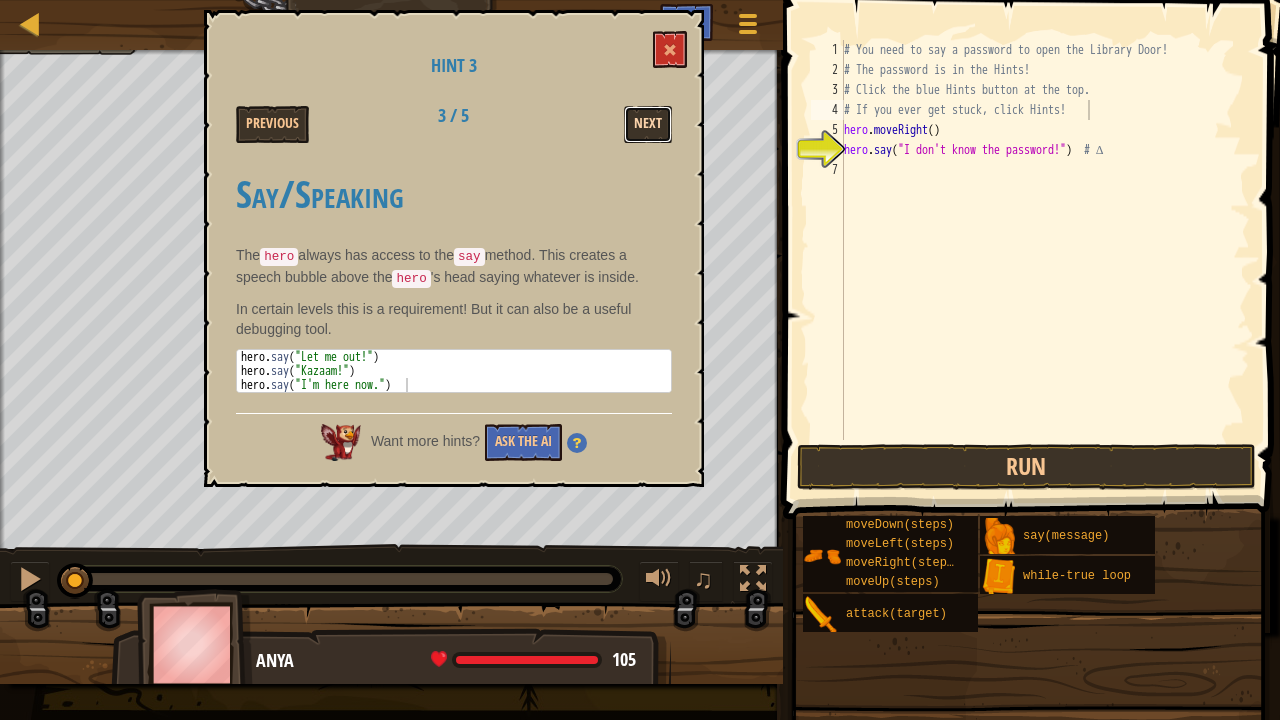 click on "Next" at bounding box center [648, 124] 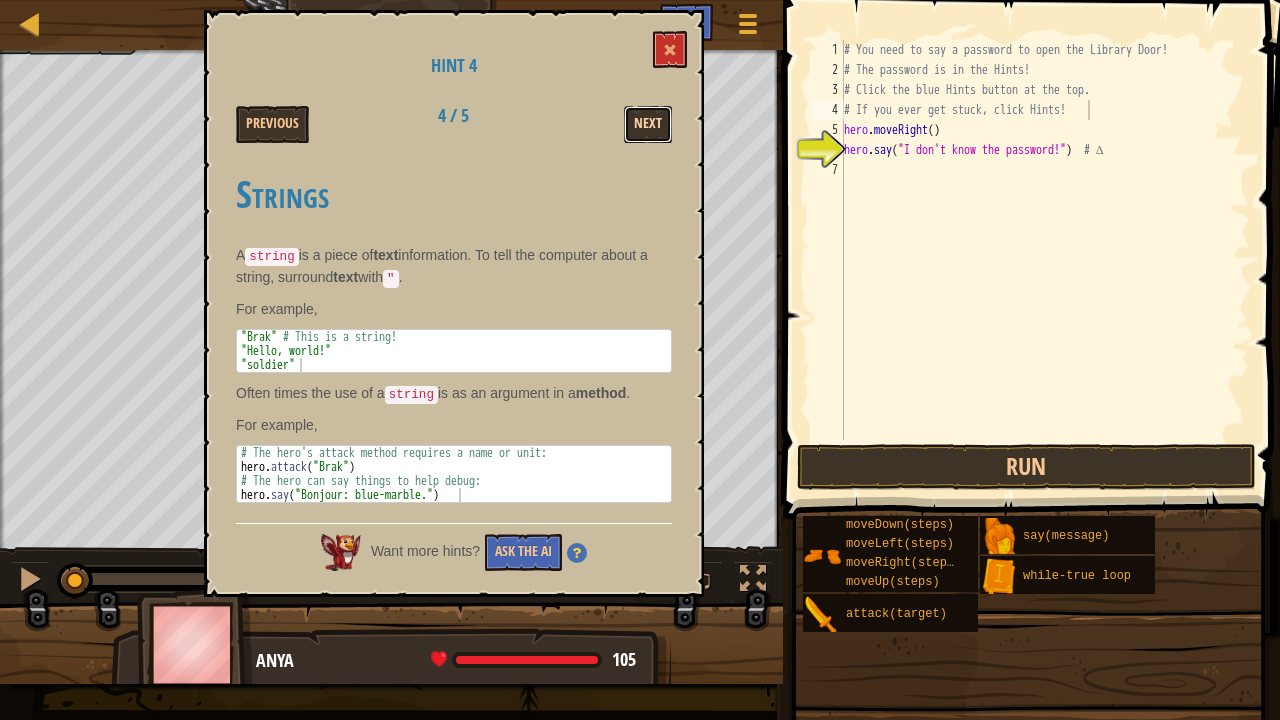 click on "Next" at bounding box center [648, 124] 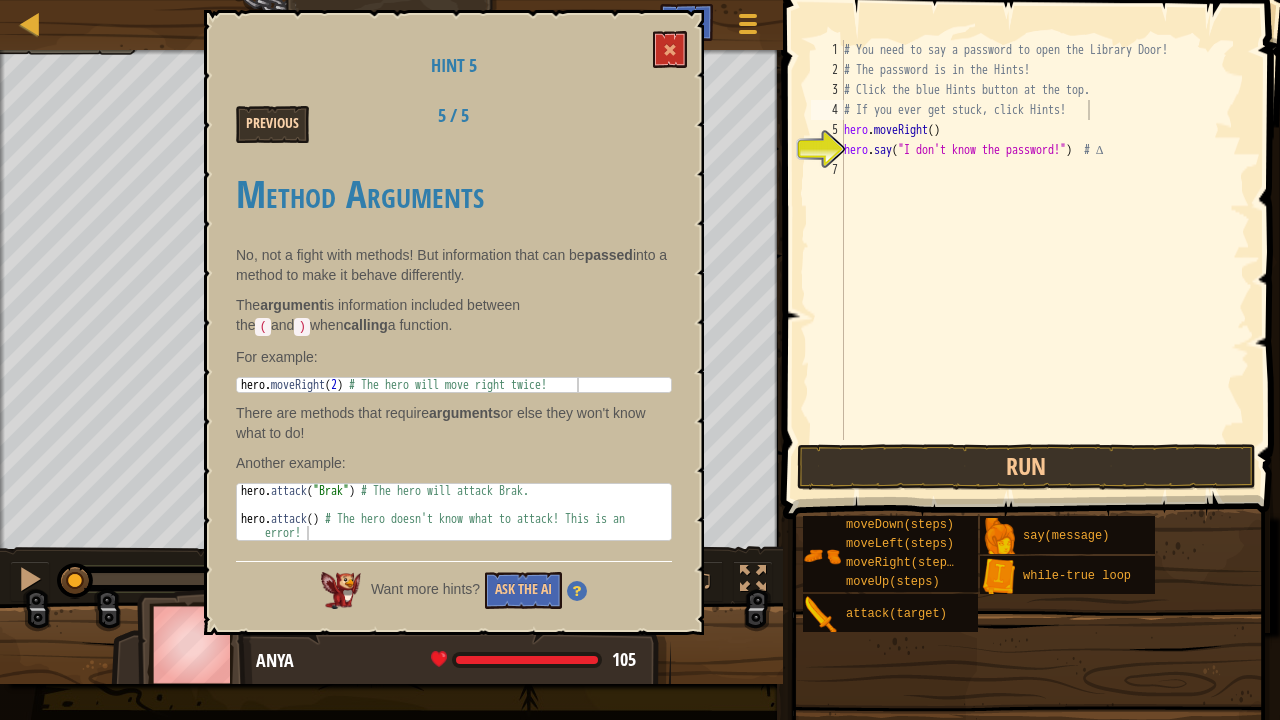 click on "Hint 5 Previous 5 / 5 Method Arguments
No, not a fight with methods! But information that can be  passed  into a method to make it behave differently.
The  argument  is information included between the  (  and  )  when  calling  a function.
For example:
1 hero . moveRight ( 2 )   # The hero will move right twice!     הההההההההההההההההההההההההההההההההההההההההההההההההההההההההההההההההההההההההההההההההההההההההההההההההההההההההההההההההההההההההההההההההההההההההההההההההההההההההההההההההההההההההההההההההההההההההההההההההההההההההההההההההההההההההההההההההההההההההההההההההההההההההההההההה
There are methods that require  arguments  or else they won't know what to do!
Another example:
1 2 3 hero . attack ( "Brak" )   # The hero will attack Brak. hero . attack ( )" at bounding box center (454, 322) 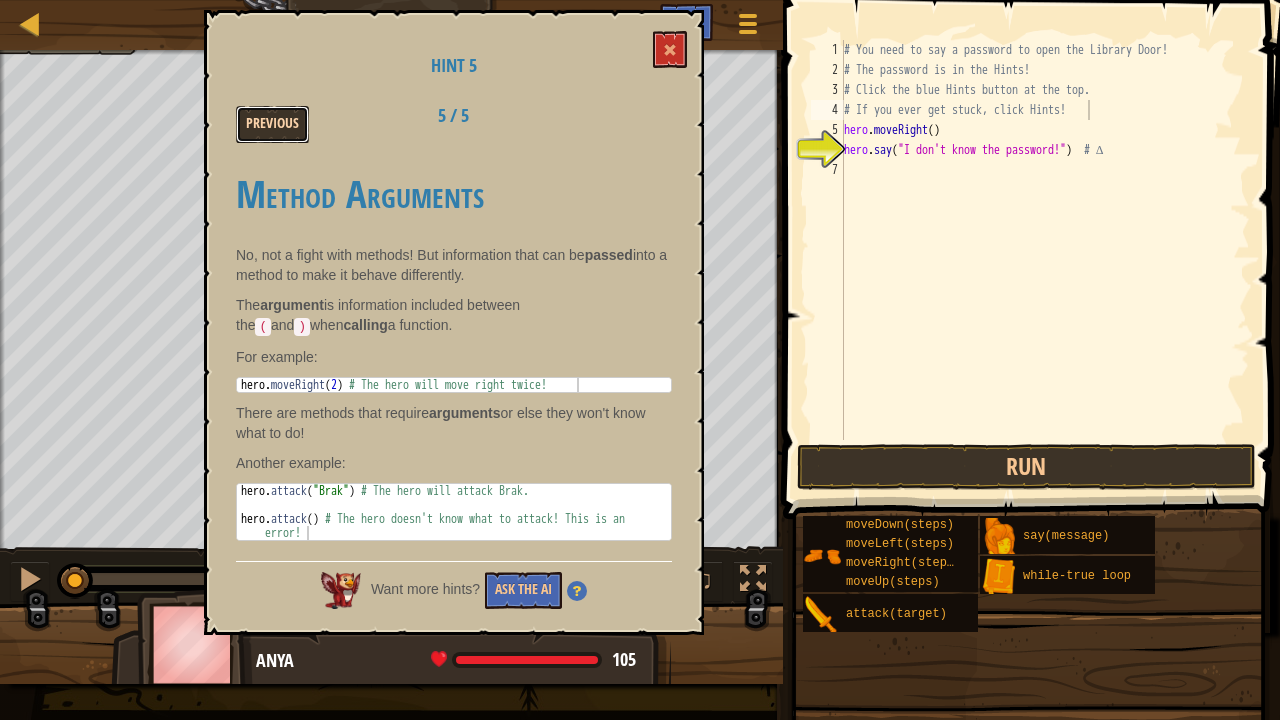 click on "Previous" at bounding box center [272, 124] 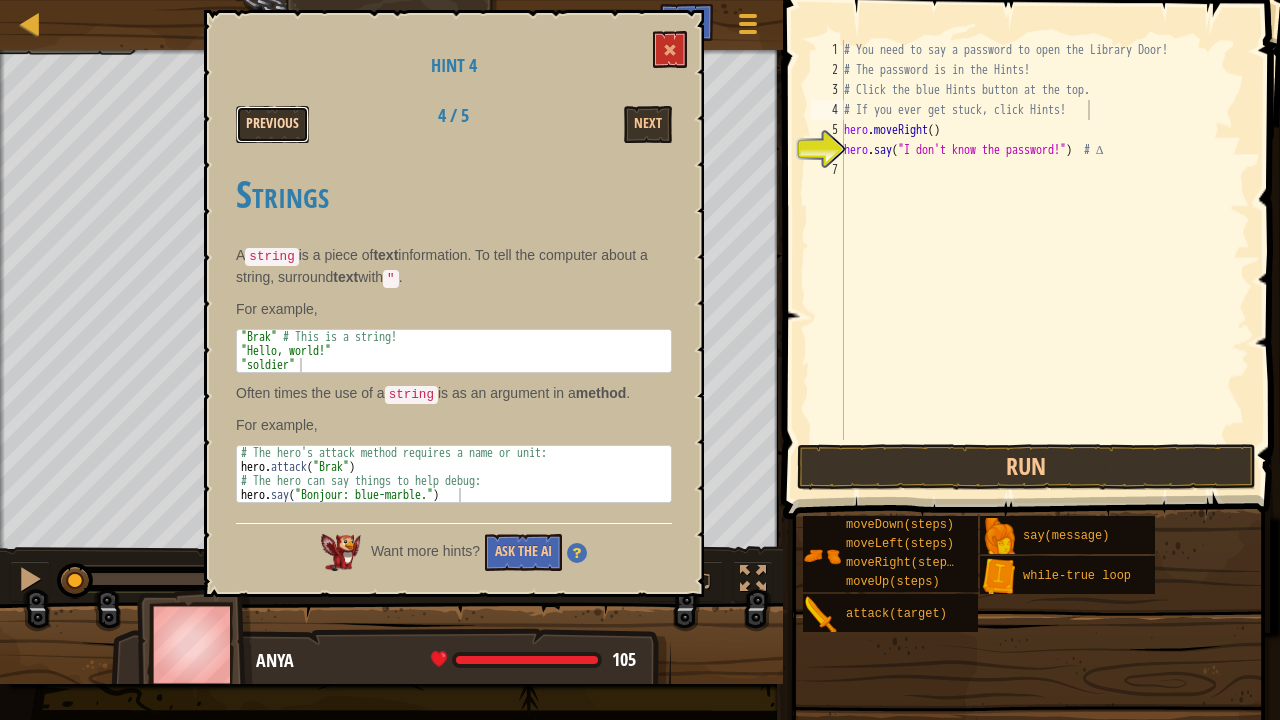 click on "Previous" at bounding box center [272, 124] 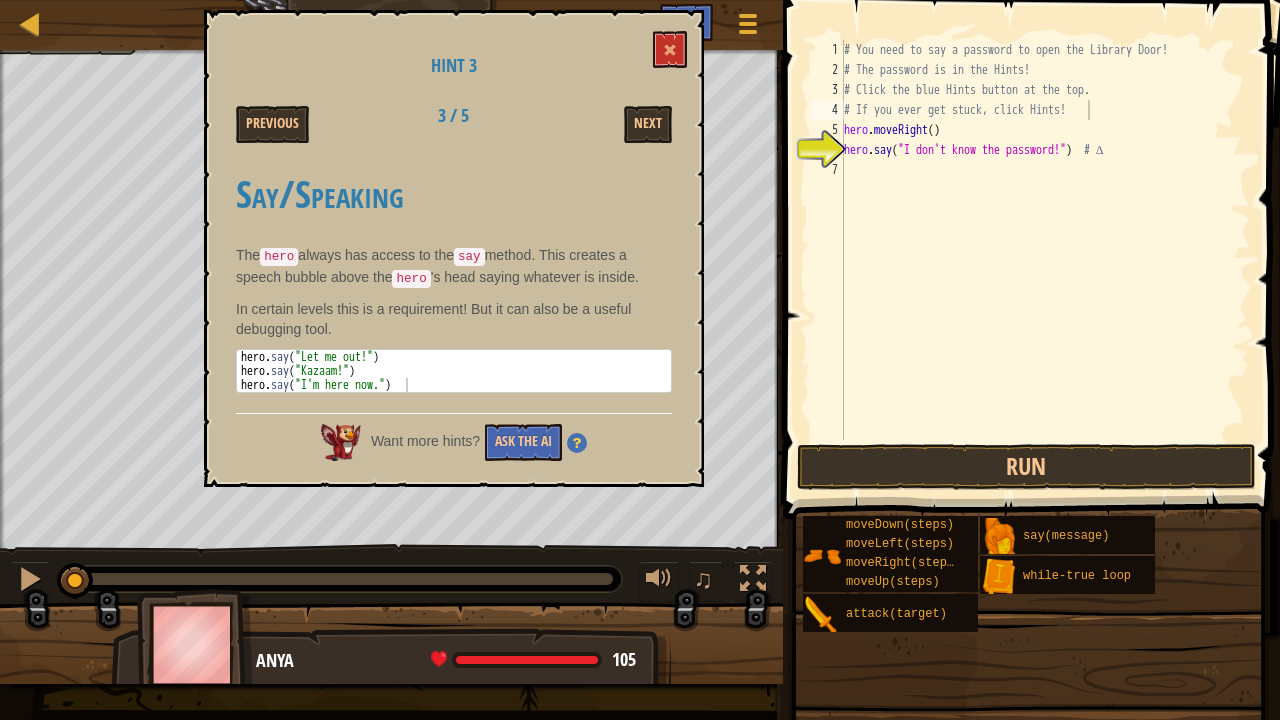 click on "# You need to say a password to open the Library Door! # The password is in the Hints! # Click the blue Hints button at the top. # If you ever get stuck, click Hints! hero . moveRight ( ) hero . say ( "I don't know the password!" )    # ∆" at bounding box center [1045, 260] 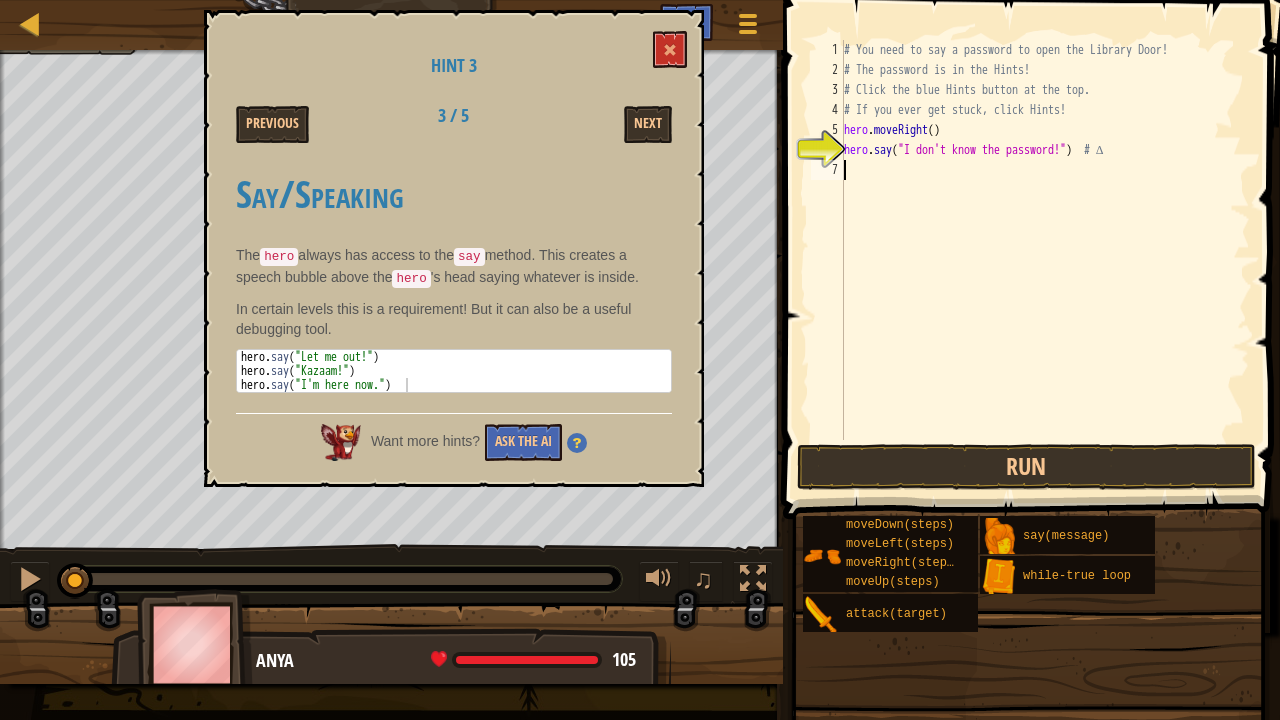 click on "# You need to say a password to open the Library Door! # The password is in the Hints! # Click the blue Hints button at the top. # If you ever get stuck, click Hints! hero . moveRight ( ) hero . say ( "I don't know the password!" )    # ∆" at bounding box center [1045, 260] 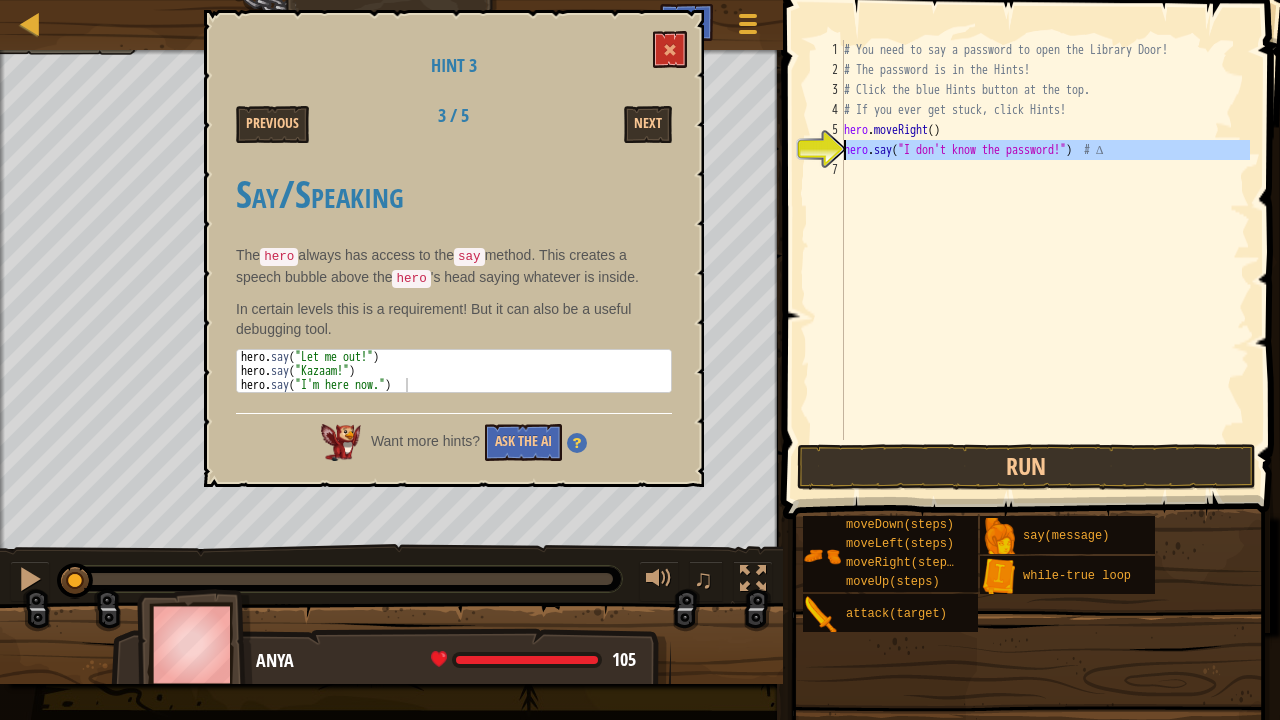 click on "6" at bounding box center [827, 150] 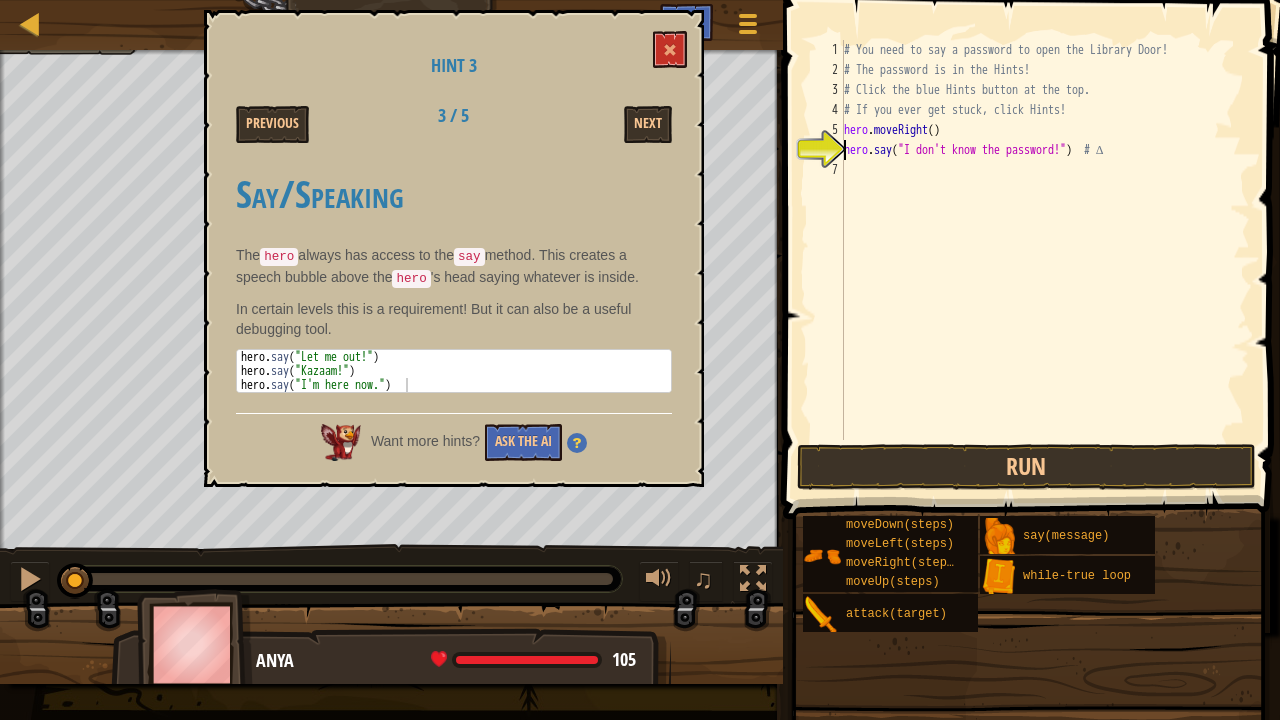 click on "6" at bounding box center [827, 150] 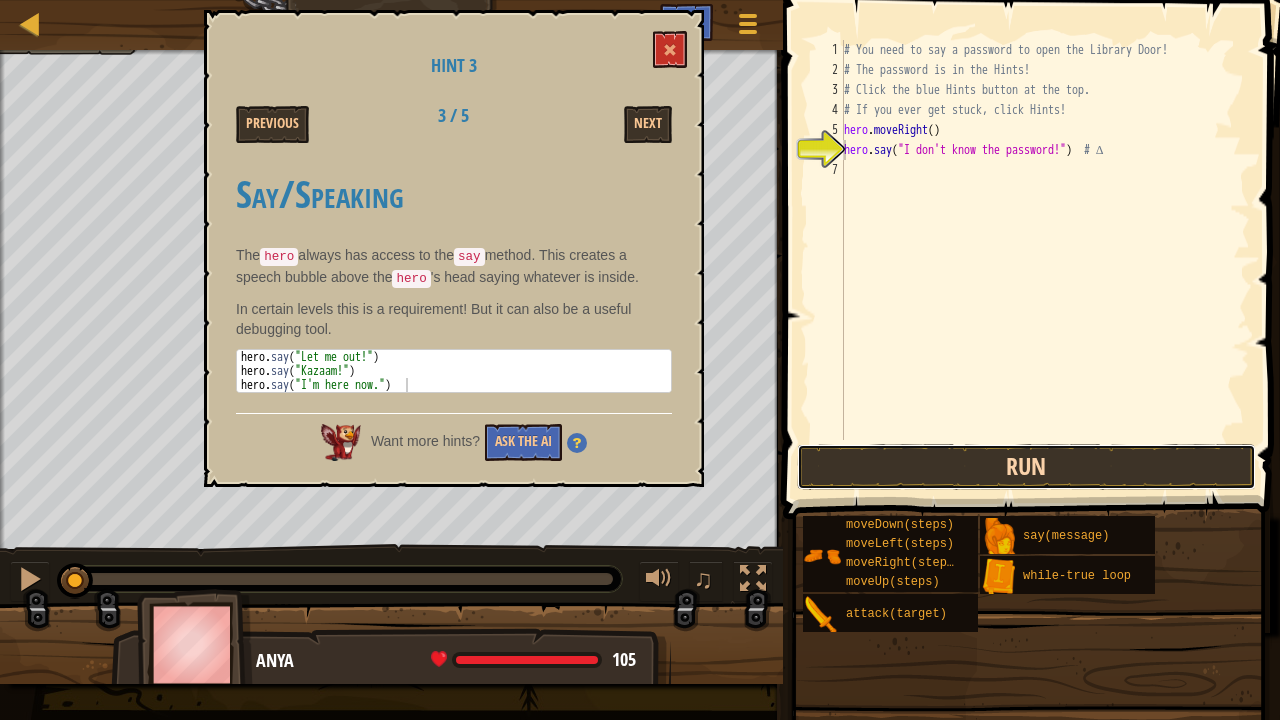 click on "Run" at bounding box center [1026, 467] 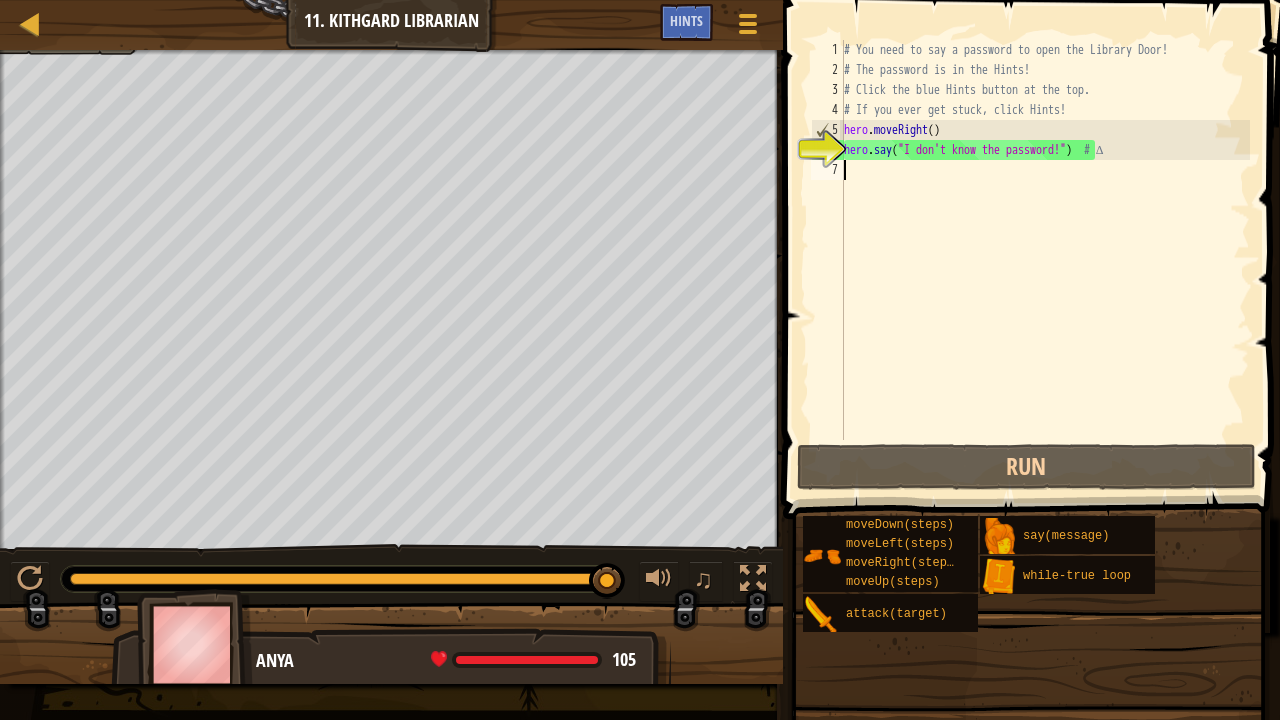 drag, startPoint x: 858, startPoint y: 169, endPoint x: 860, endPoint y: 181, distance: 12.165525 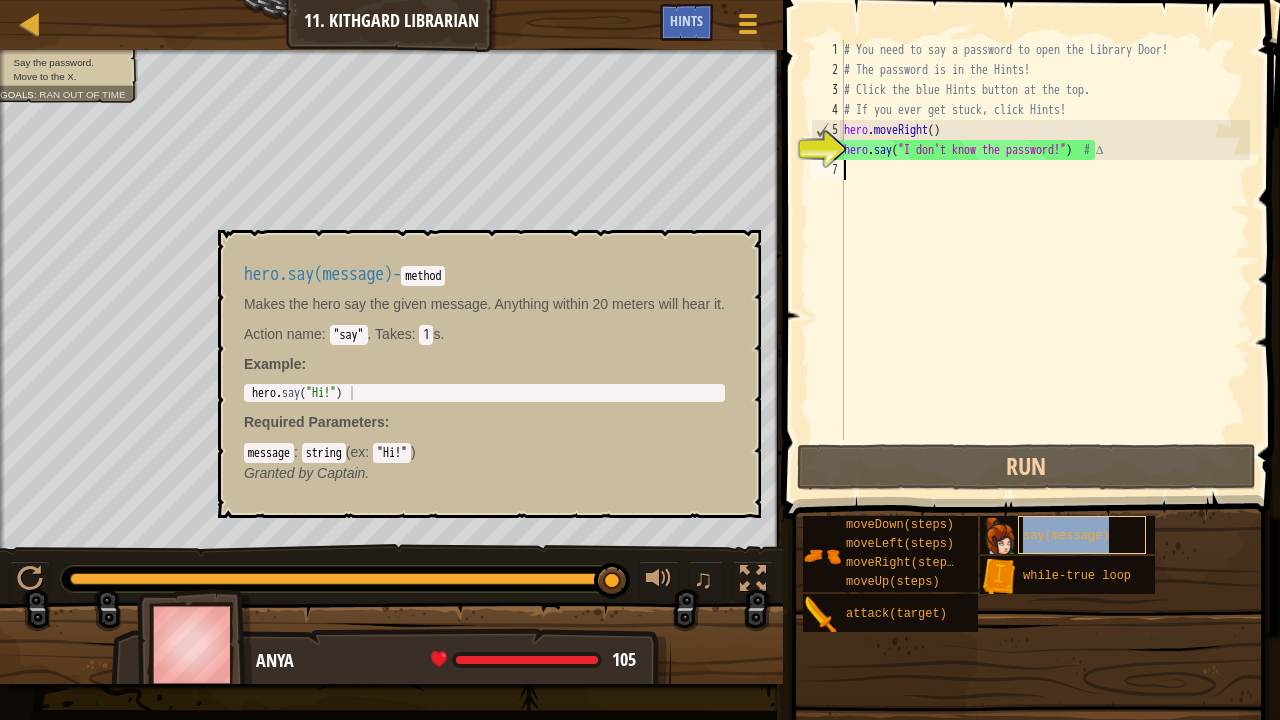 click on "say(message)" at bounding box center (1082, 535) 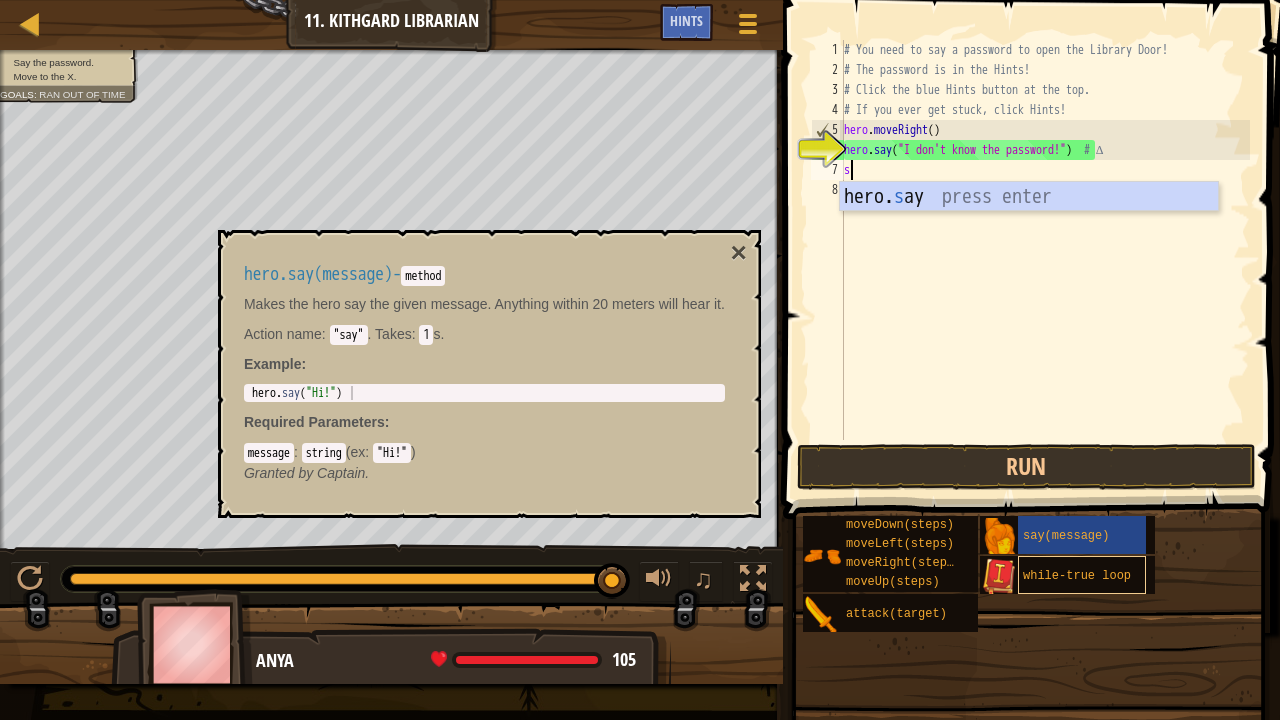 scroll, scrollTop: 9, scrollLeft: 0, axis: vertical 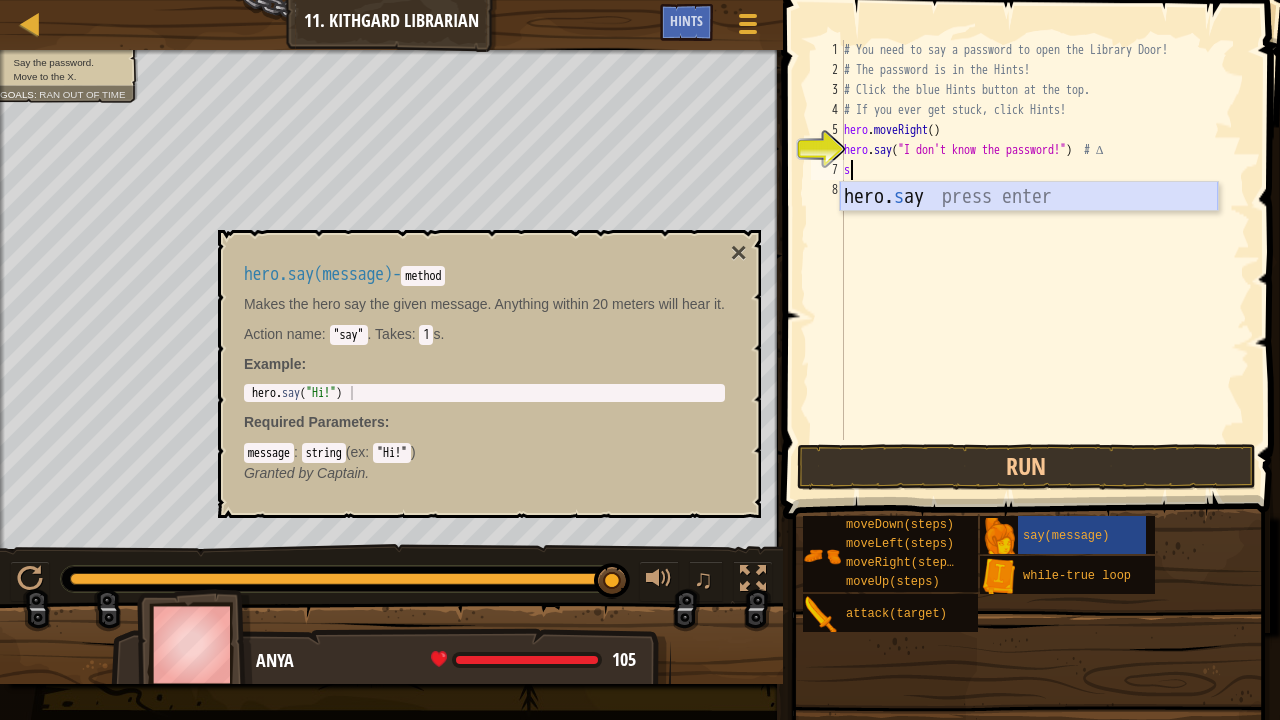 click on "hero. s ay press enter" at bounding box center [1029, 227] 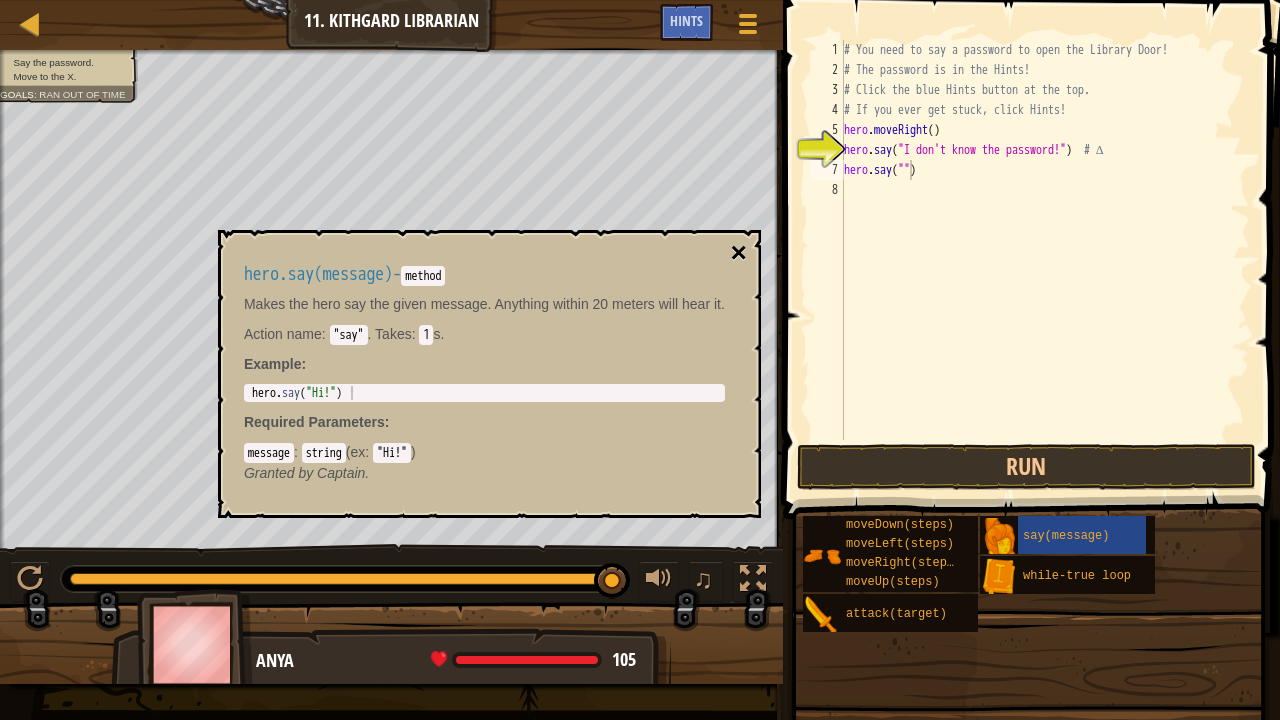 click on "×" at bounding box center (739, 253) 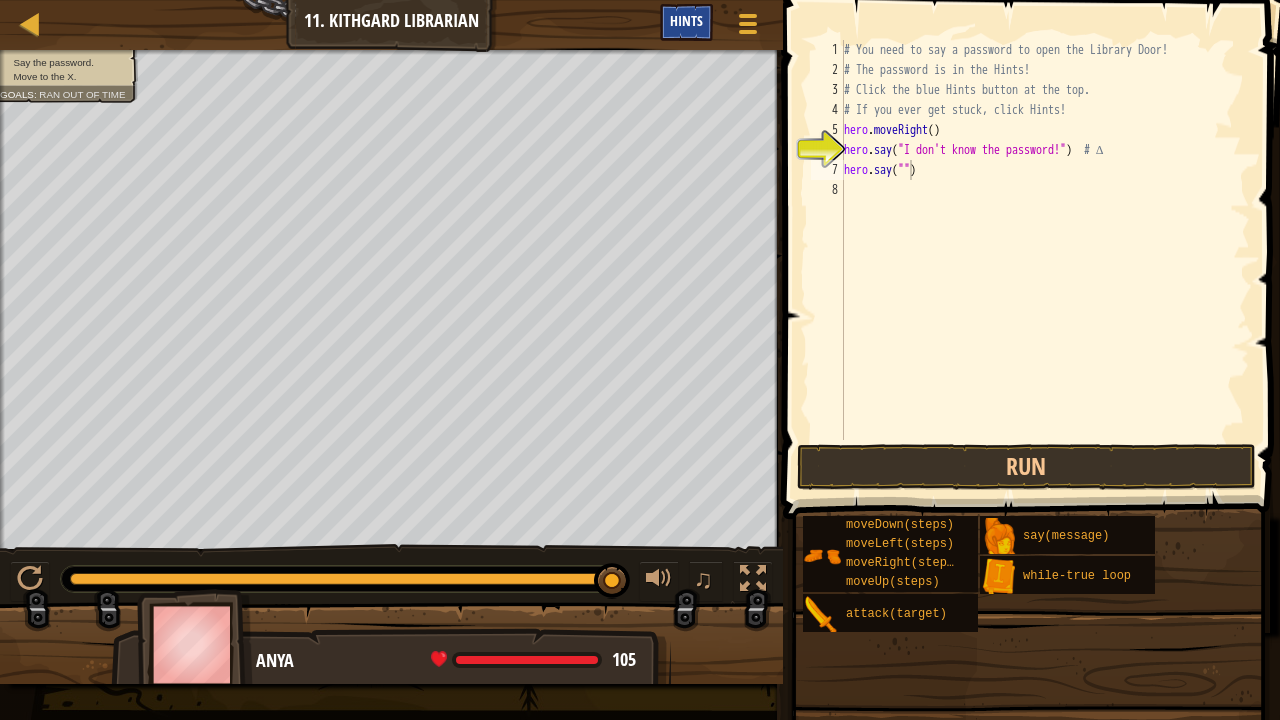 click on "Hints" at bounding box center [686, 22] 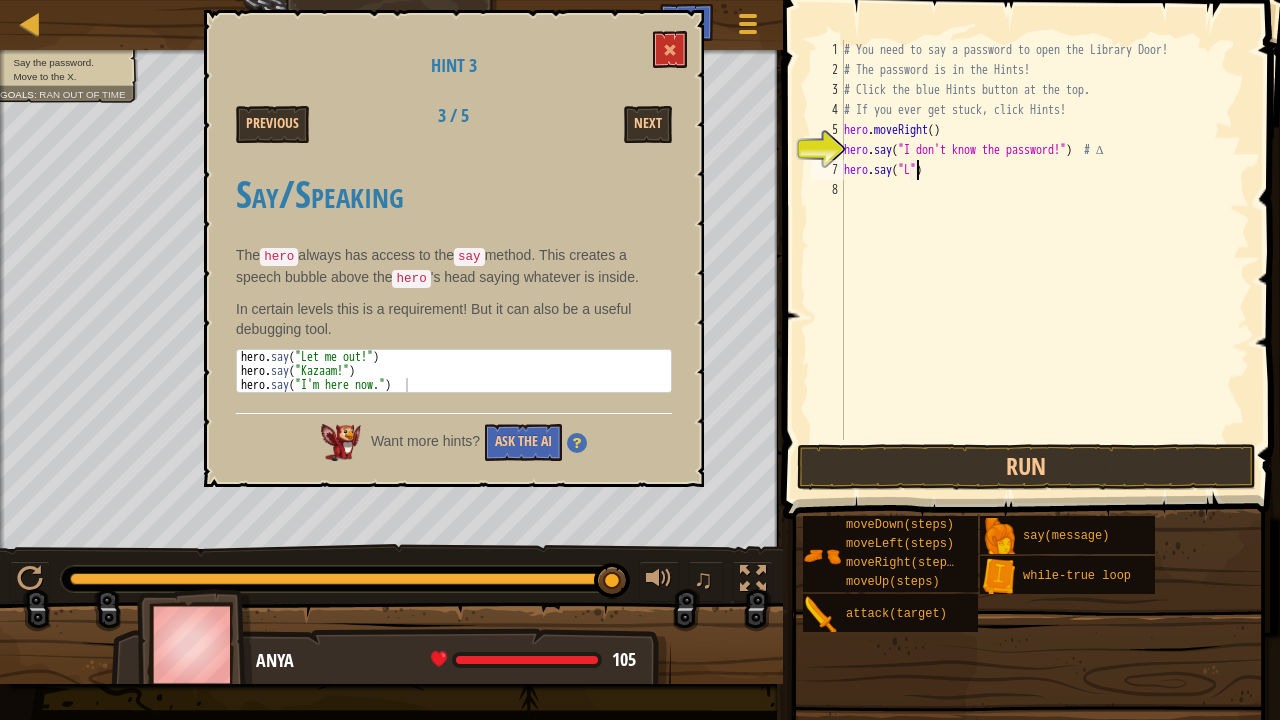 scroll, scrollTop: 9, scrollLeft: 6, axis: both 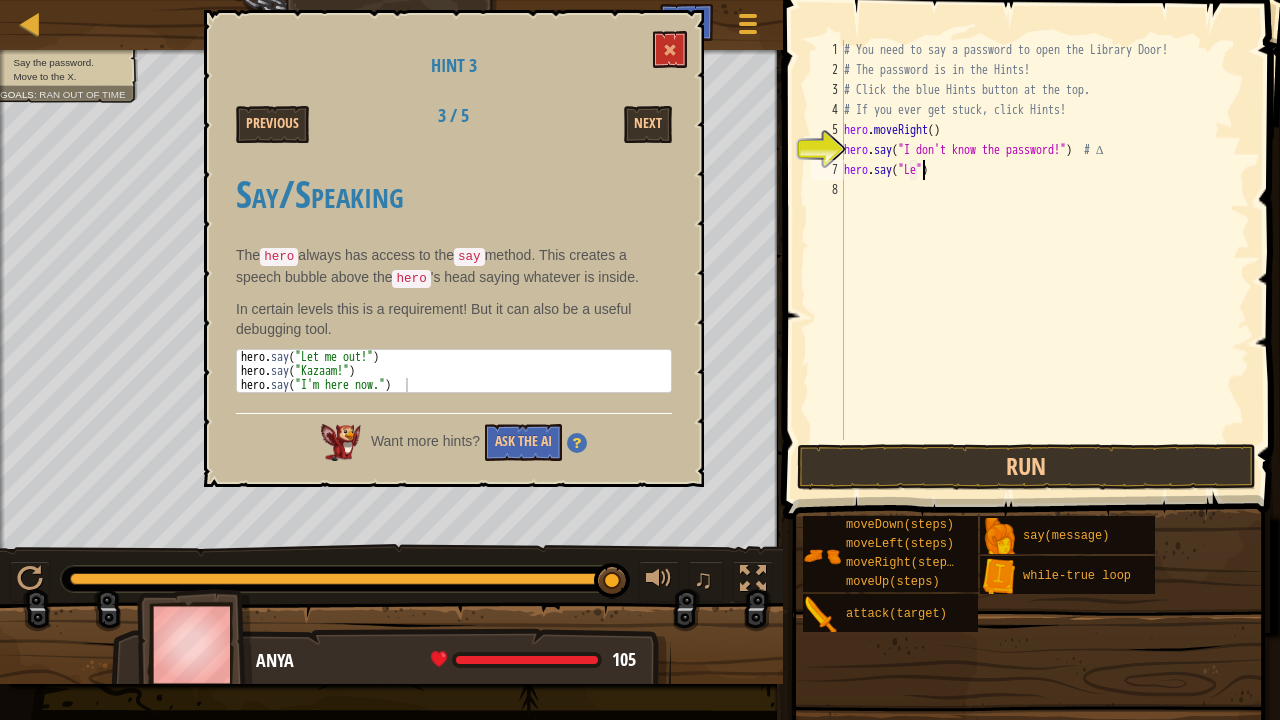 type on "hero.say("Let")" 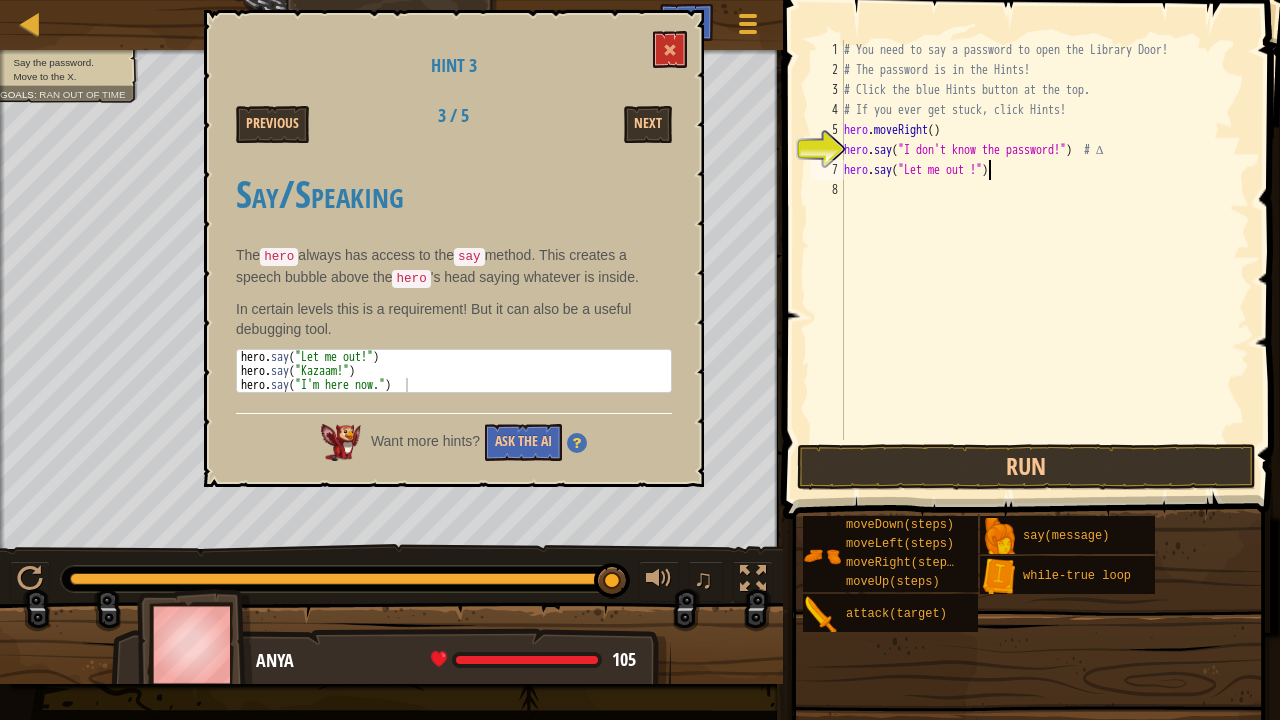 scroll, scrollTop: 9, scrollLeft: 11, axis: both 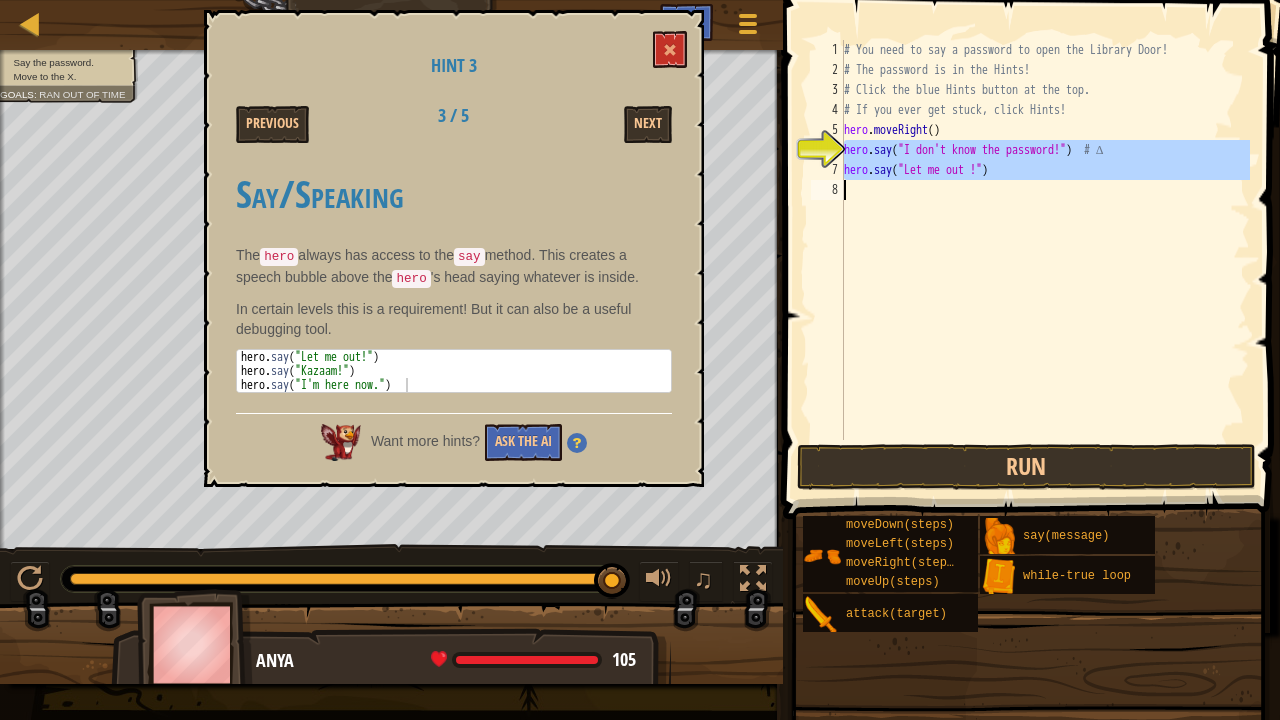 drag, startPoint x: 833, startPoint y: 134, endPoint x: 1040, endPoint y: 170, distance: 210.10712 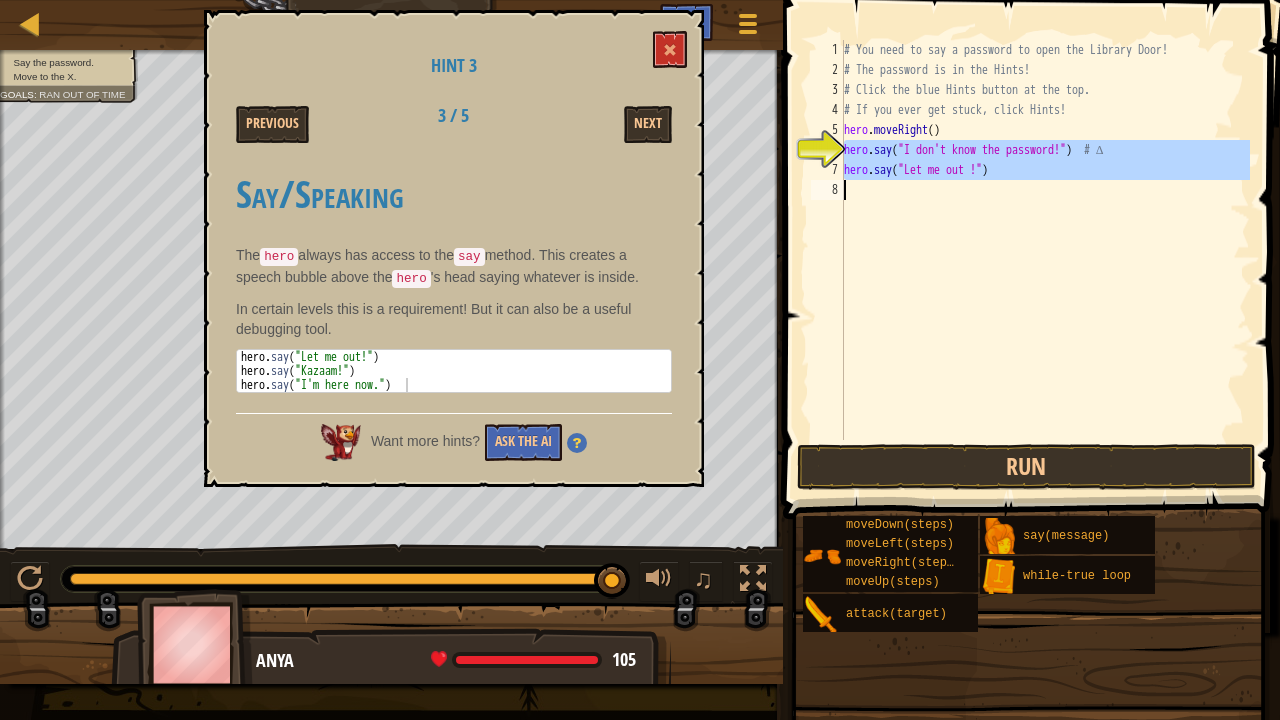 click on "# You need to say a password to open the Library Door! # The password is in the Hints! # Click the blue Hints button at the top. # If you ever get stuck, click Hints! hero . moveRight ( ) hero . say ( "I don't know the password!" )    # ∆ hero . say ( "Let me out !" )" at bounding box center (1045, 240) 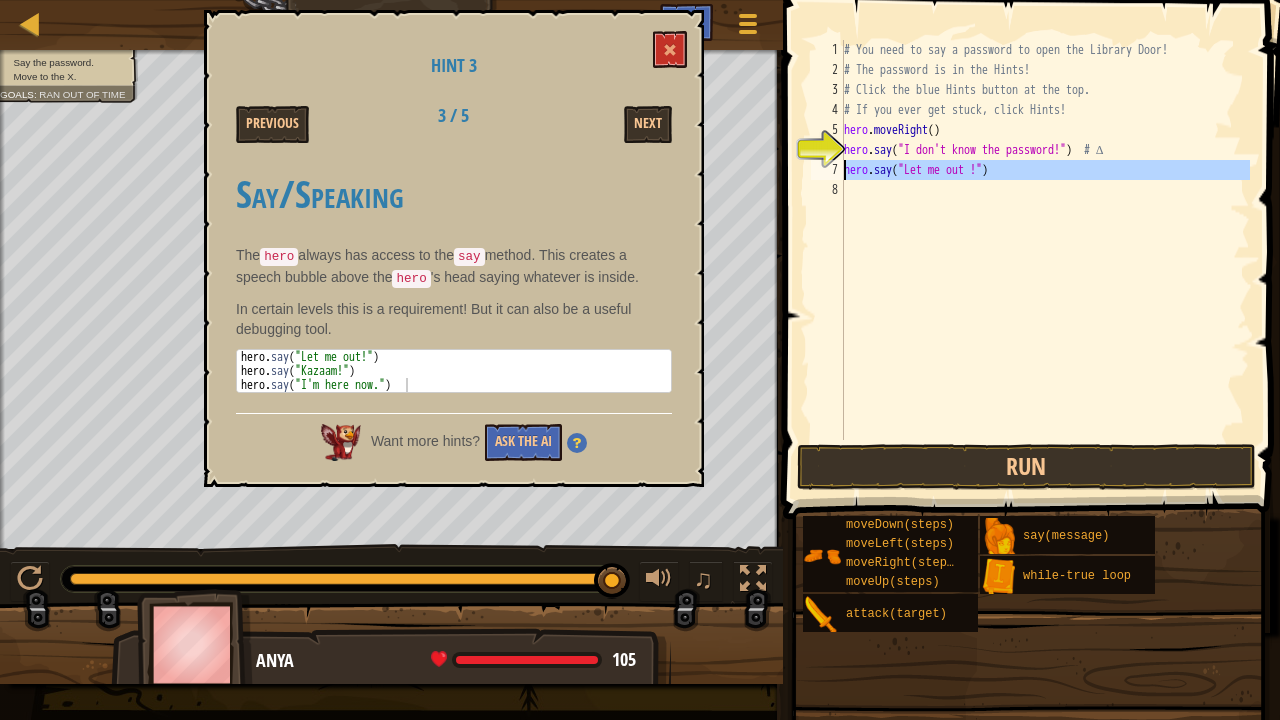 drag, startPoint x: 827, startPoint y: 160, endPoint x: 832, endPoint y: 148, distance: 13 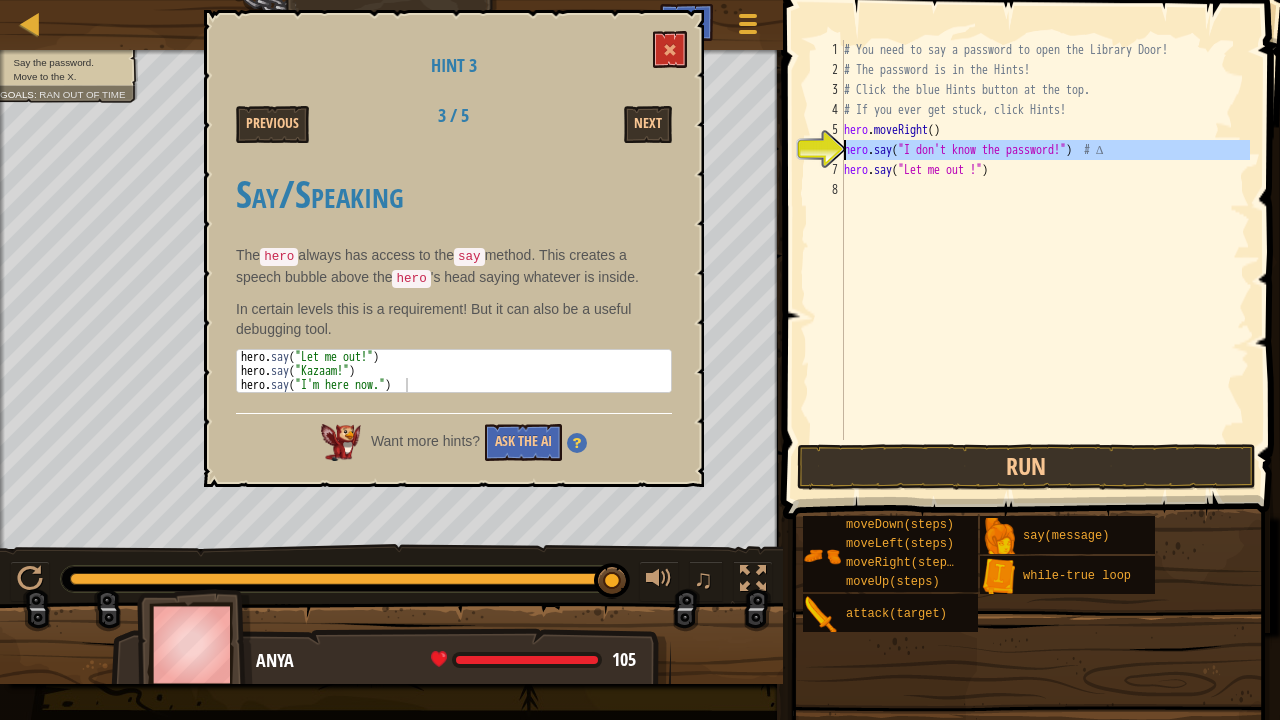 click on "6" at bounding box center (827, 150) 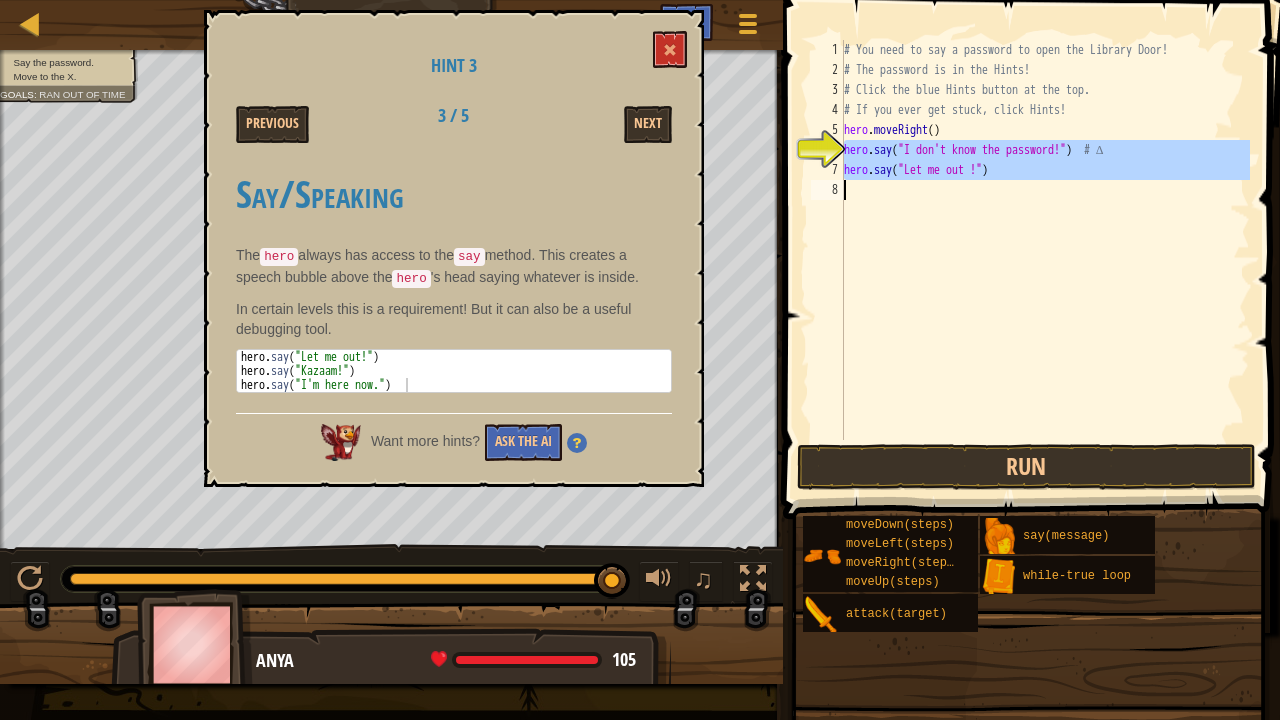 drag, startPoint x: 818, startPoint y: 146, endPoint x: 982, endPoint y: 222, distance: 180.75398 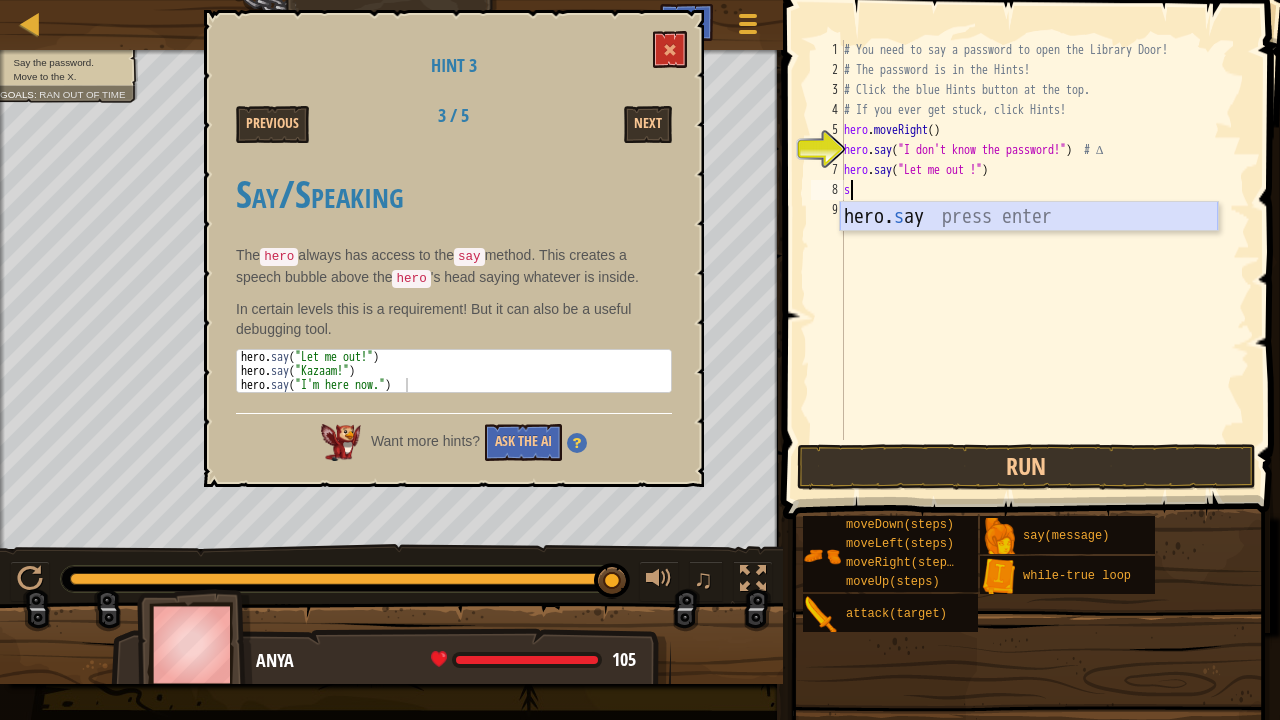 click on "hero. s ay press enter" at bounding box center (1029, 247) 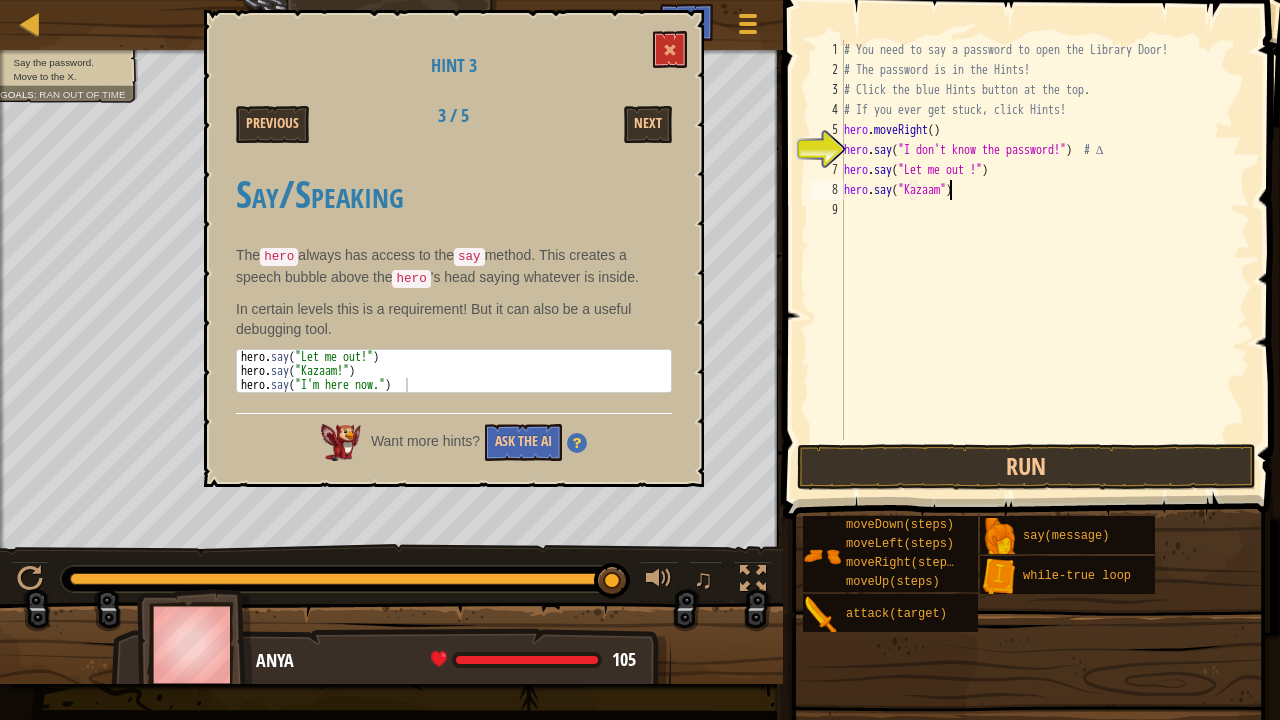 scroll, scrollTop: 9, scrollLeft: 8, axis: both 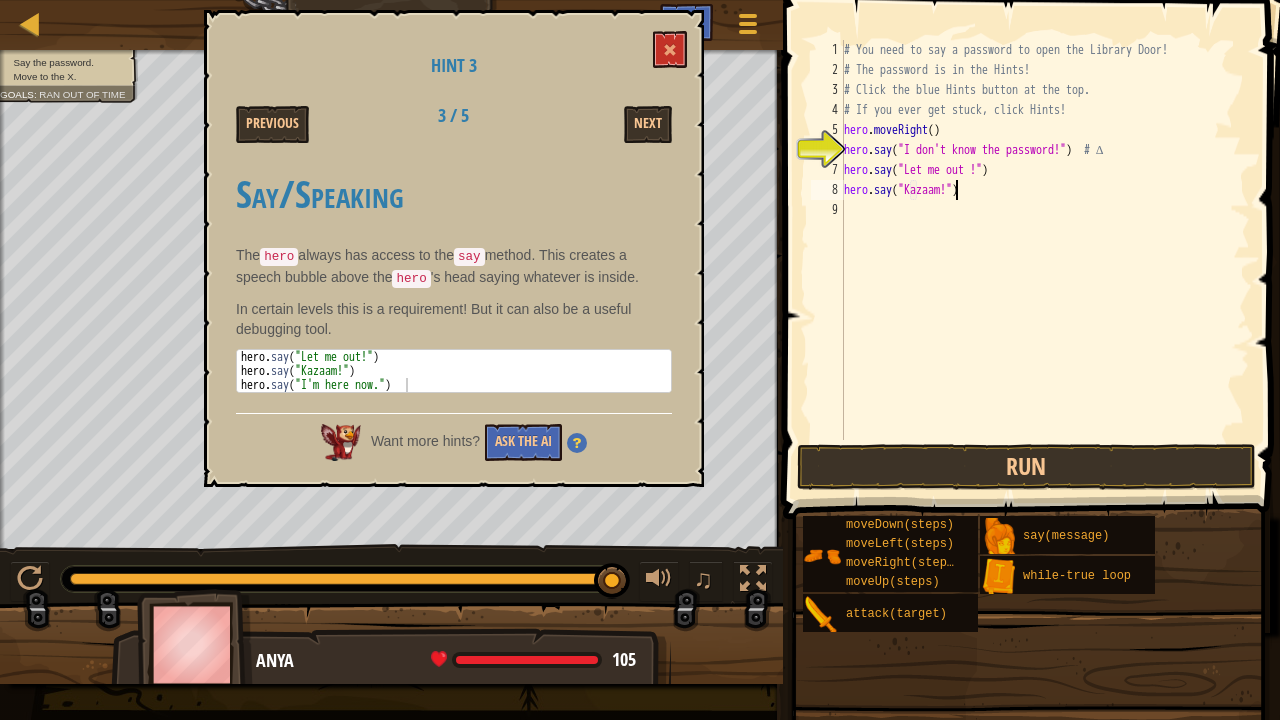 click on "# You need to say a password to open the Library Door! # The password is in the Hints! # Click the blue Hints button at the top. # If you ever get stuck, click Hints! hero . moveRight ( ) hero . say ( "I don't know the password!" )    # ∆ hero . say ( "Let me out !" ) hero . say ( "Kazaam!" )" at bounding box center [1045, 260] 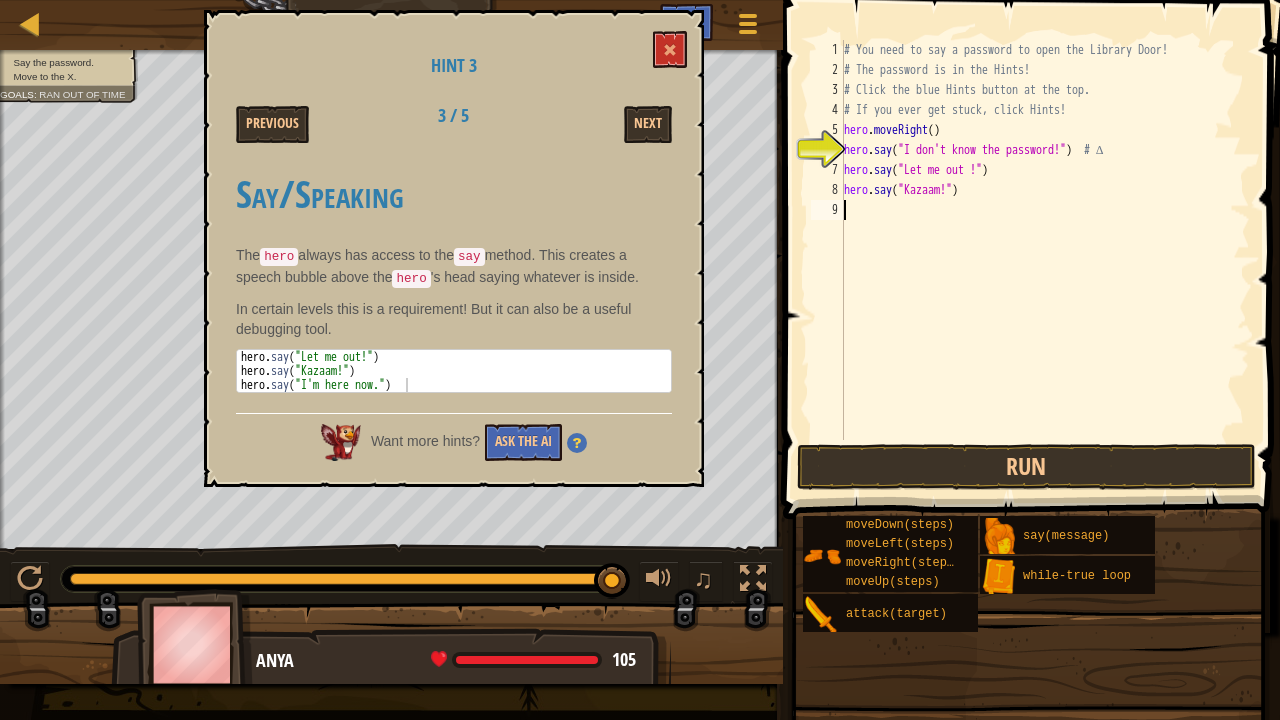 scroll, scrollTop: 9, scrollLeft: 0, axis: vertical 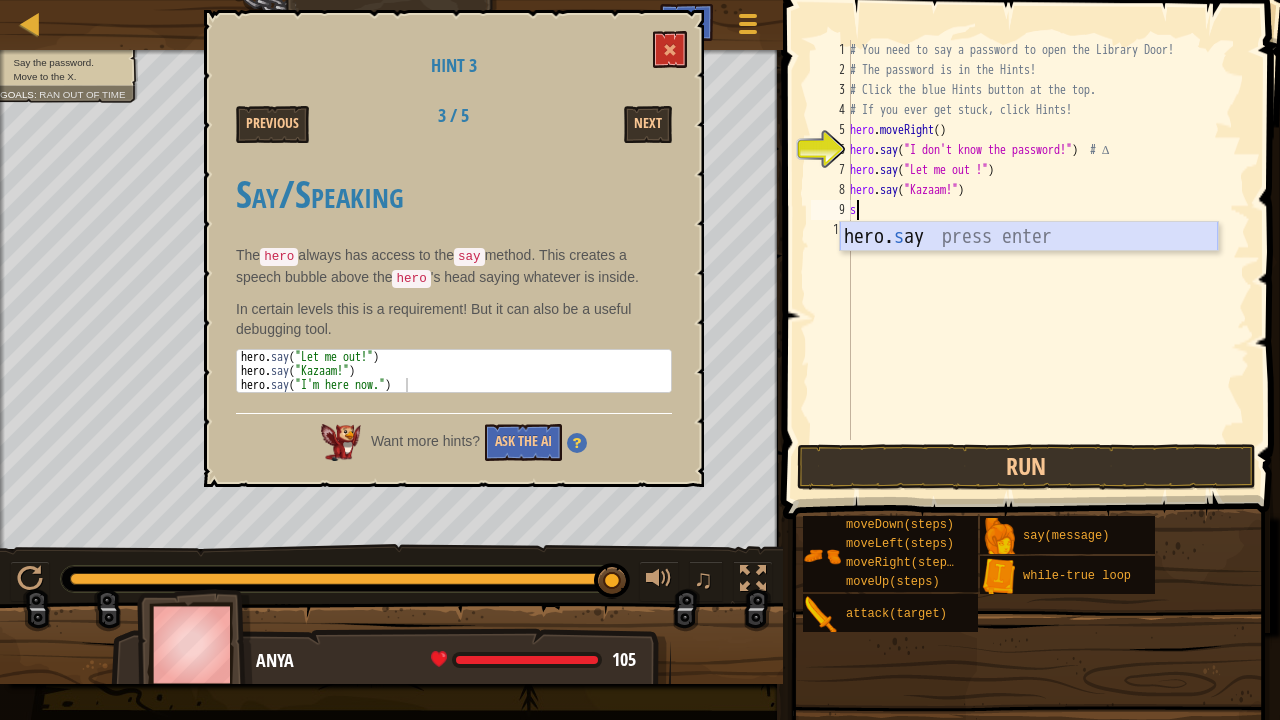 click on "hero. s ay press enter" at bounding box center (1029, 267) 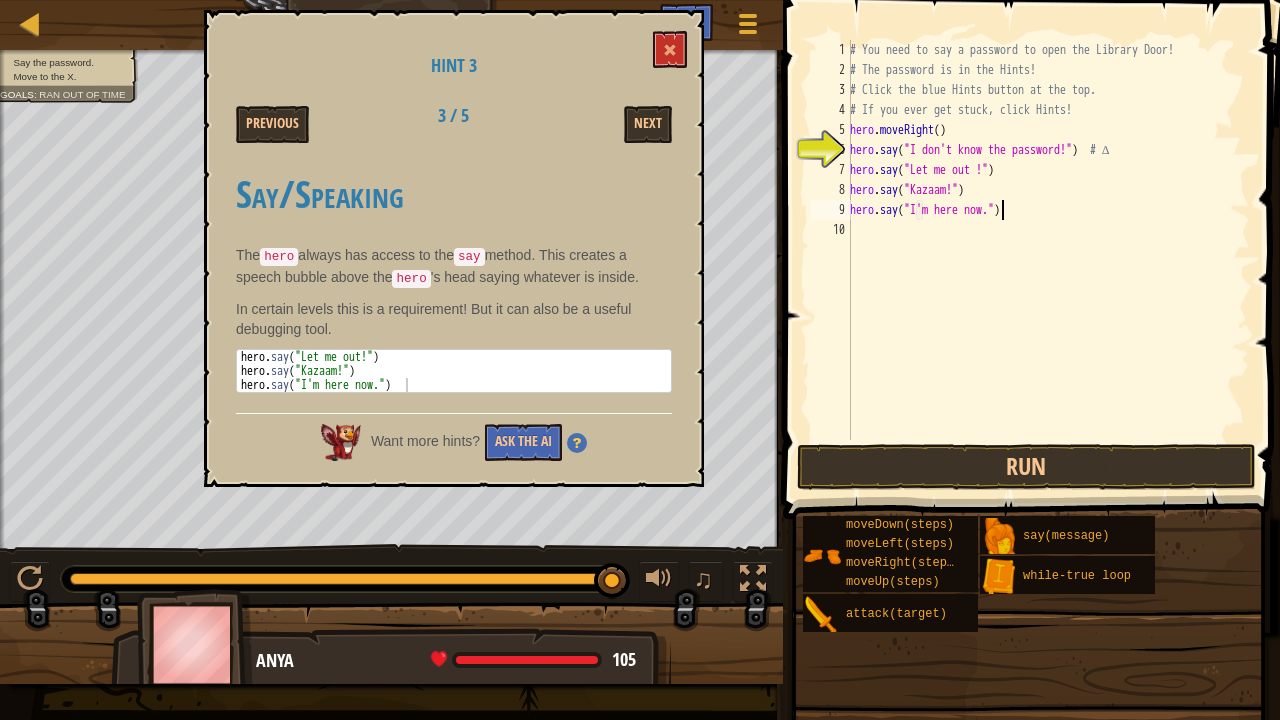 scroll, scrollTop: 9, scrollLeft: 12, axis: both 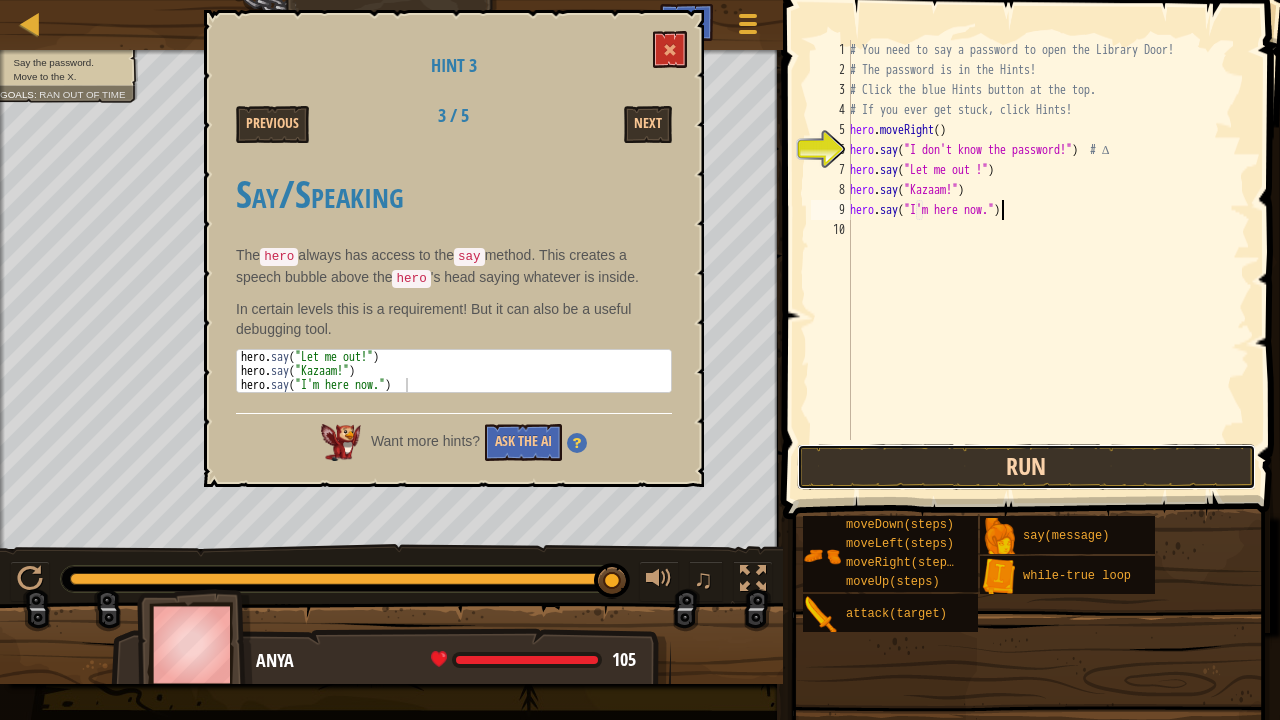 click on "Run" at bounding box center [1026, 467] 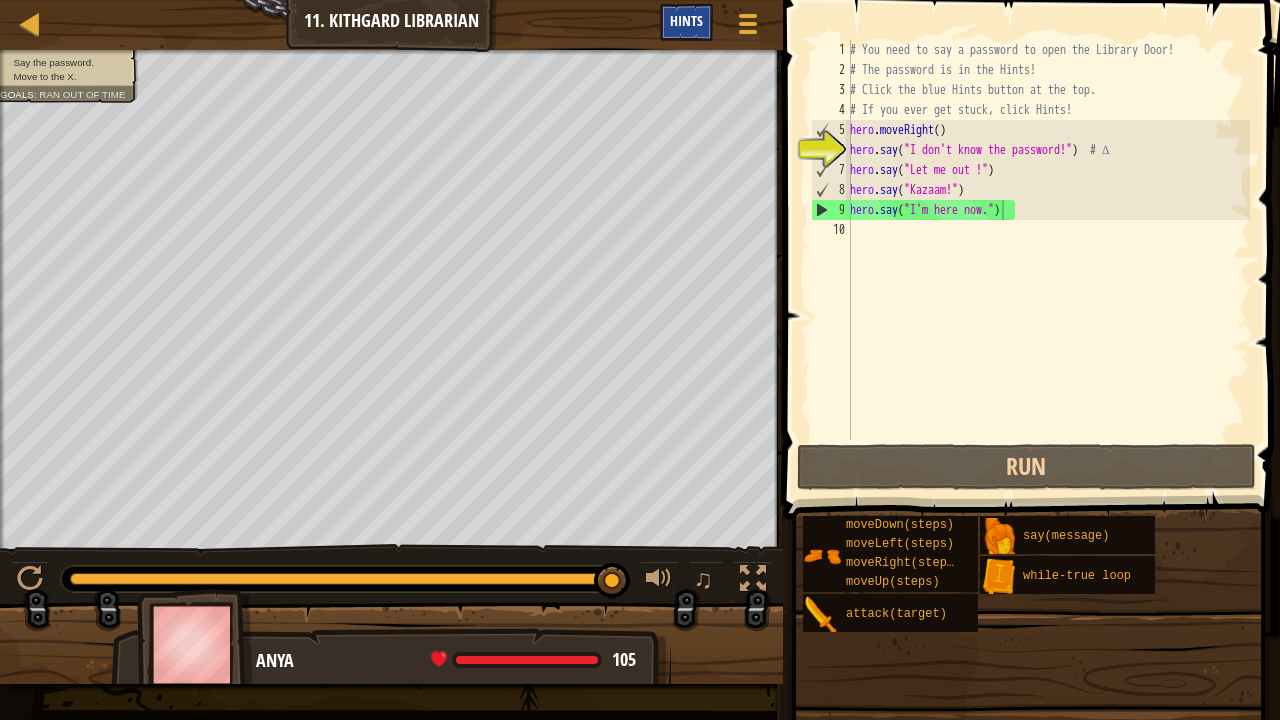 click on "Hints" at bounding box center [686, 22] 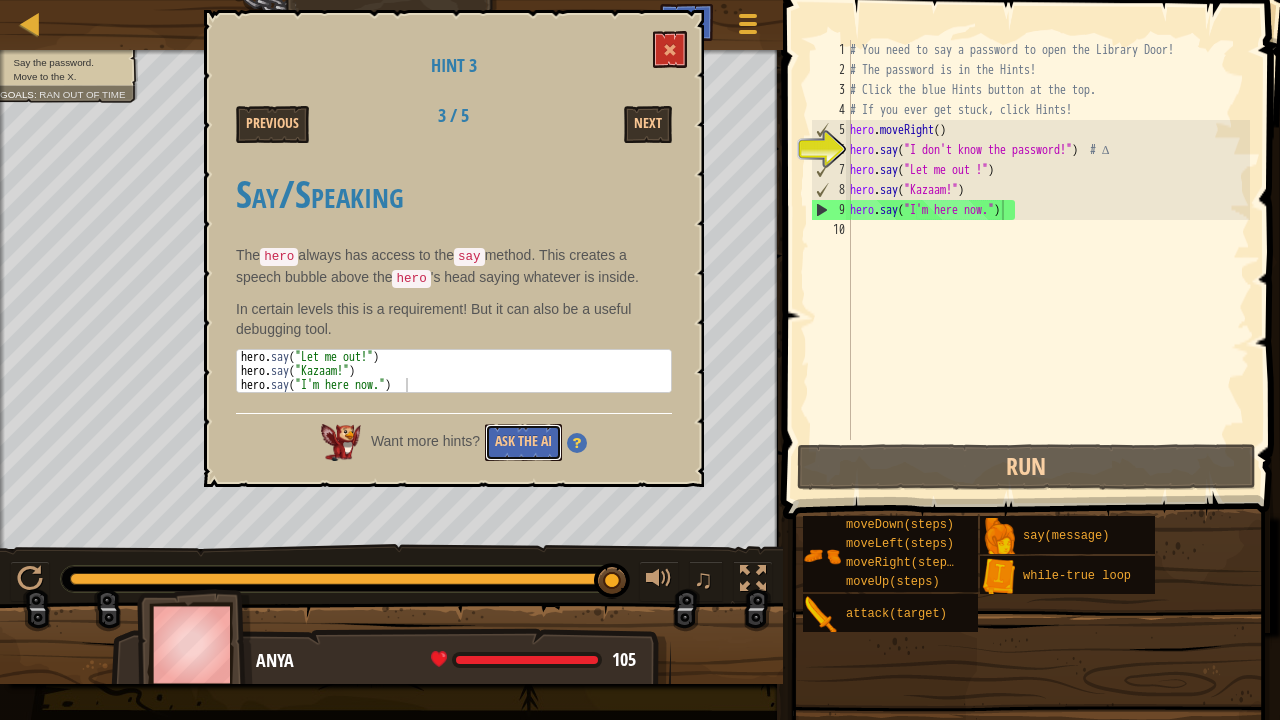 drag, startPoint x: 541, startPoint y: 432, endPoint x: 571, endPoint y: 420, distance: 32.31099 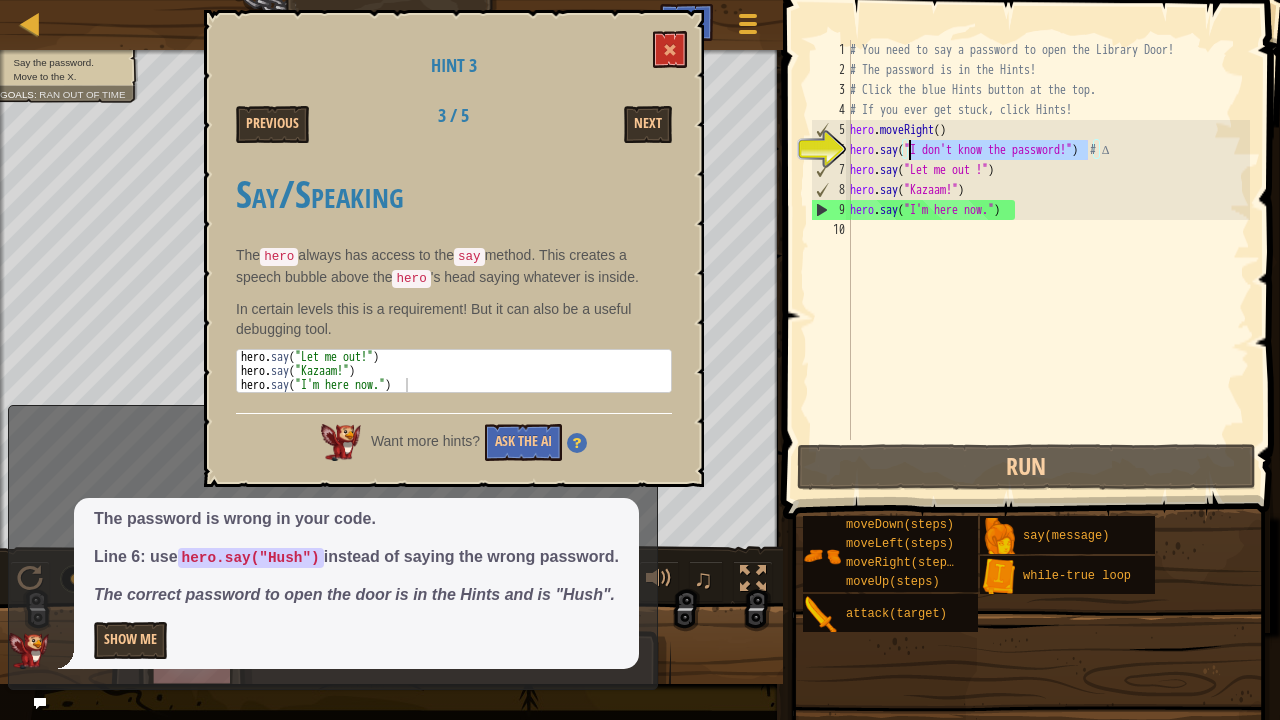 drag, startPoint x: 1086, startPoint y: 150, endPoint x: 911, endPoint y: 152, distance: 175.01143 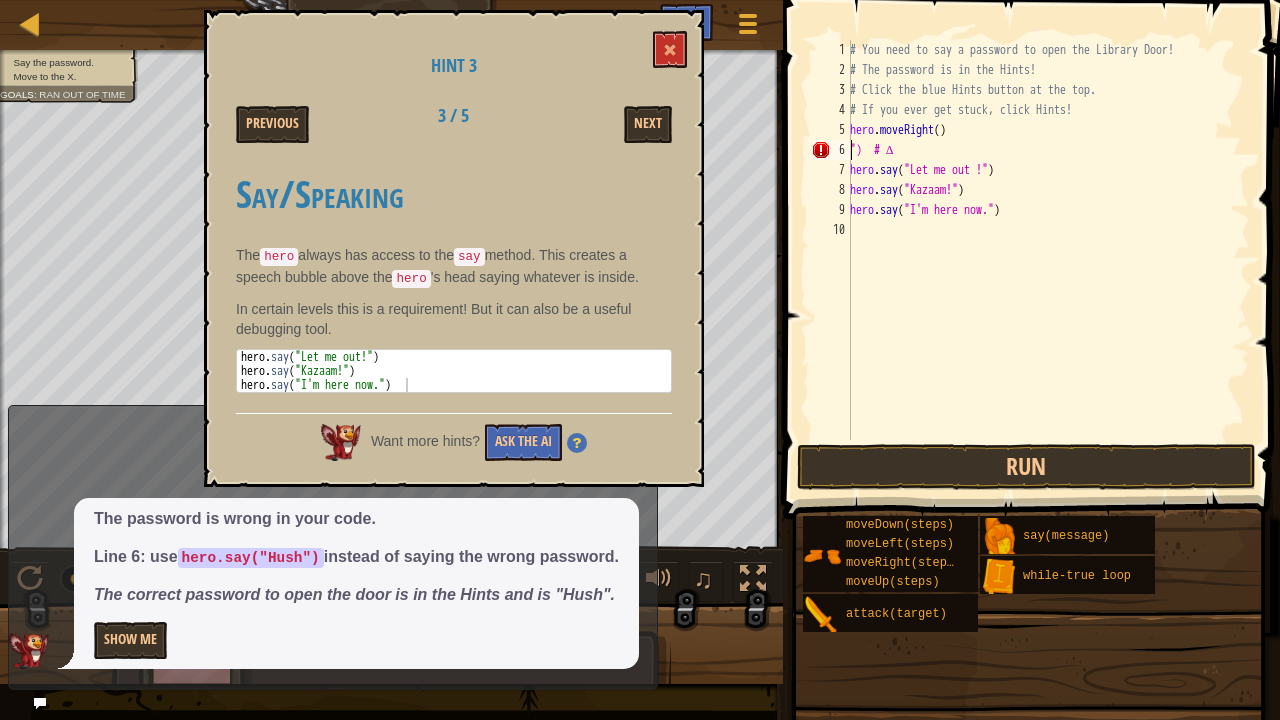 scroll, scrollTop: 9, scrollLeft: 0, axis: vertical 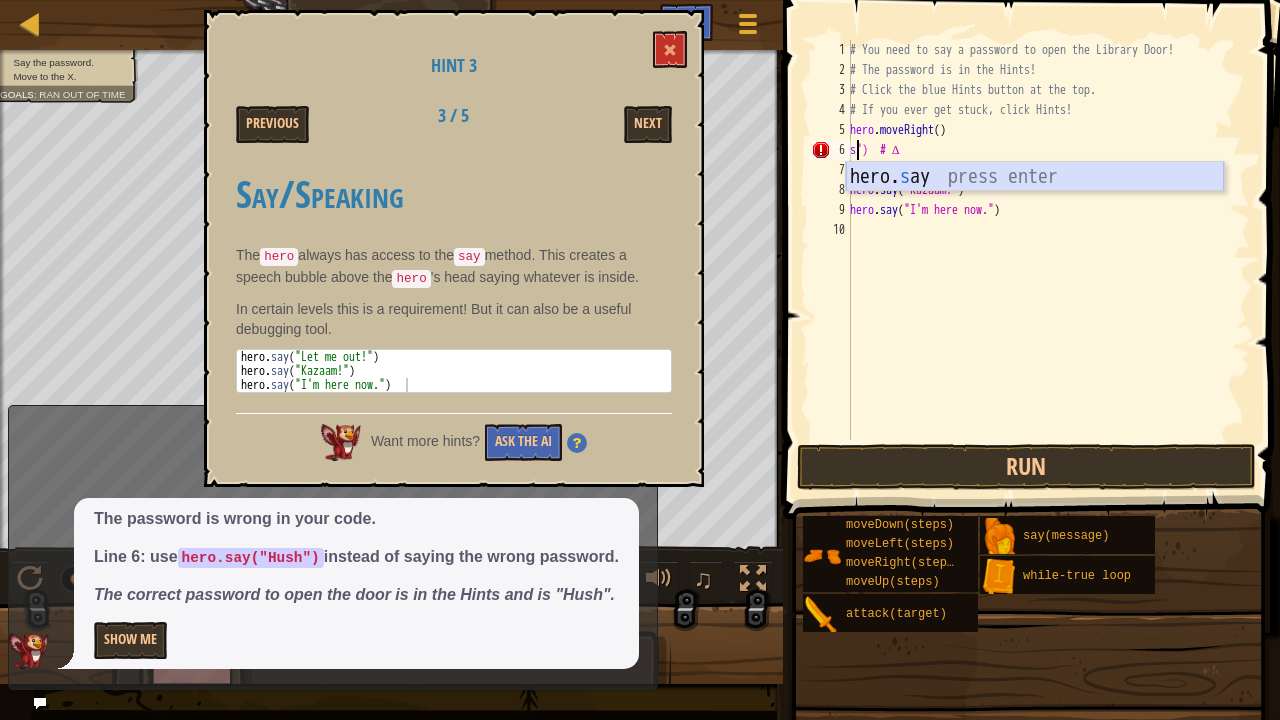 click on "hero. s ay press enter" at bounding box center [1035, 207] 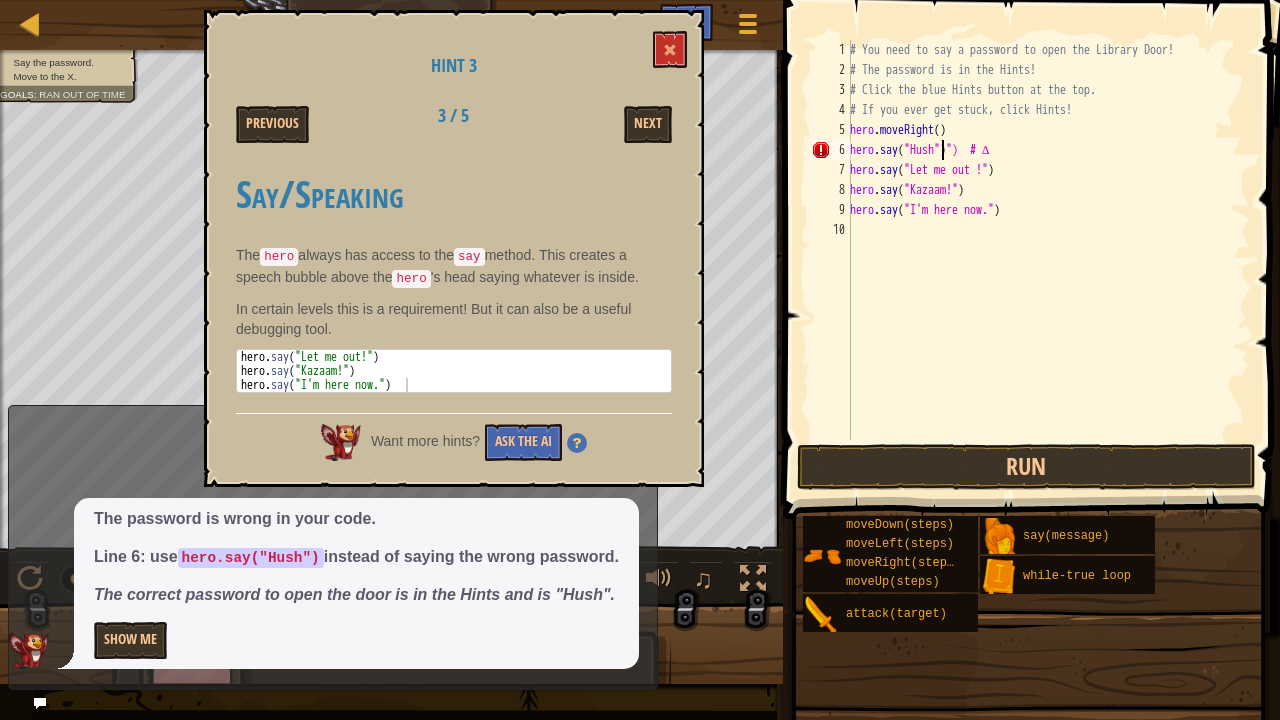 scroll, scrollTop: 9, scrollLeft: 7, axis: both 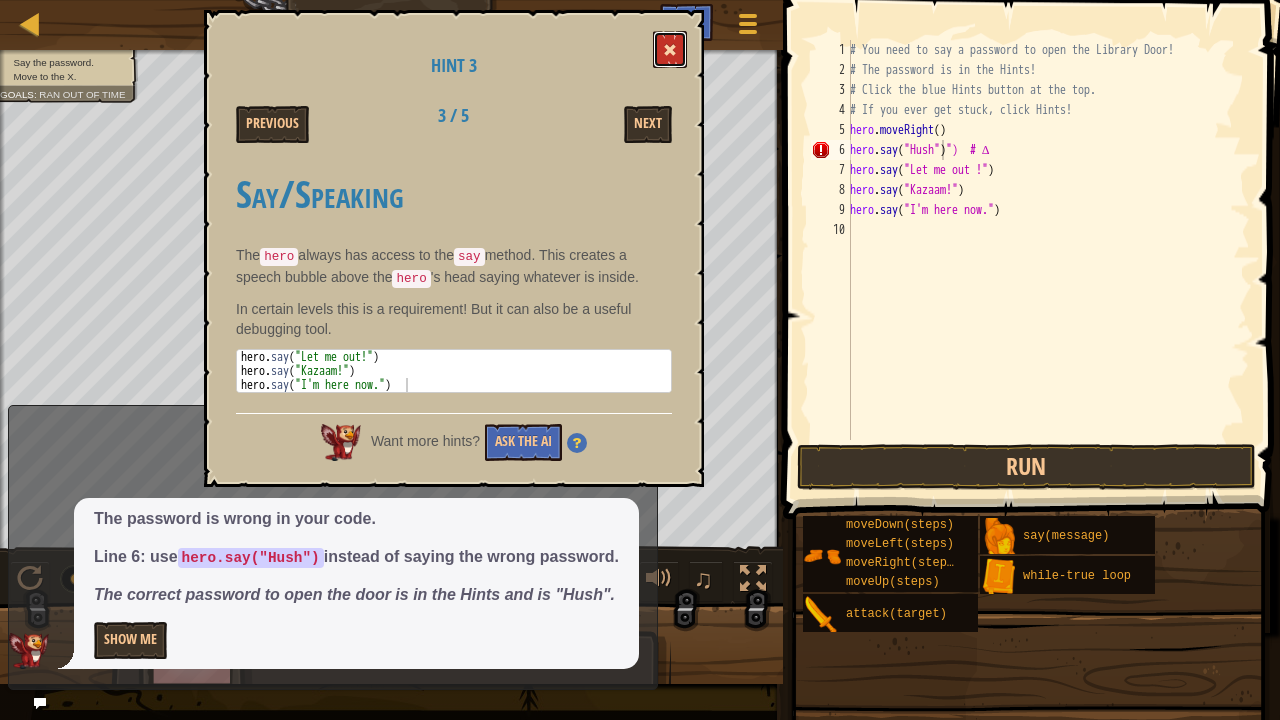 click at bounding box center (670, 50) 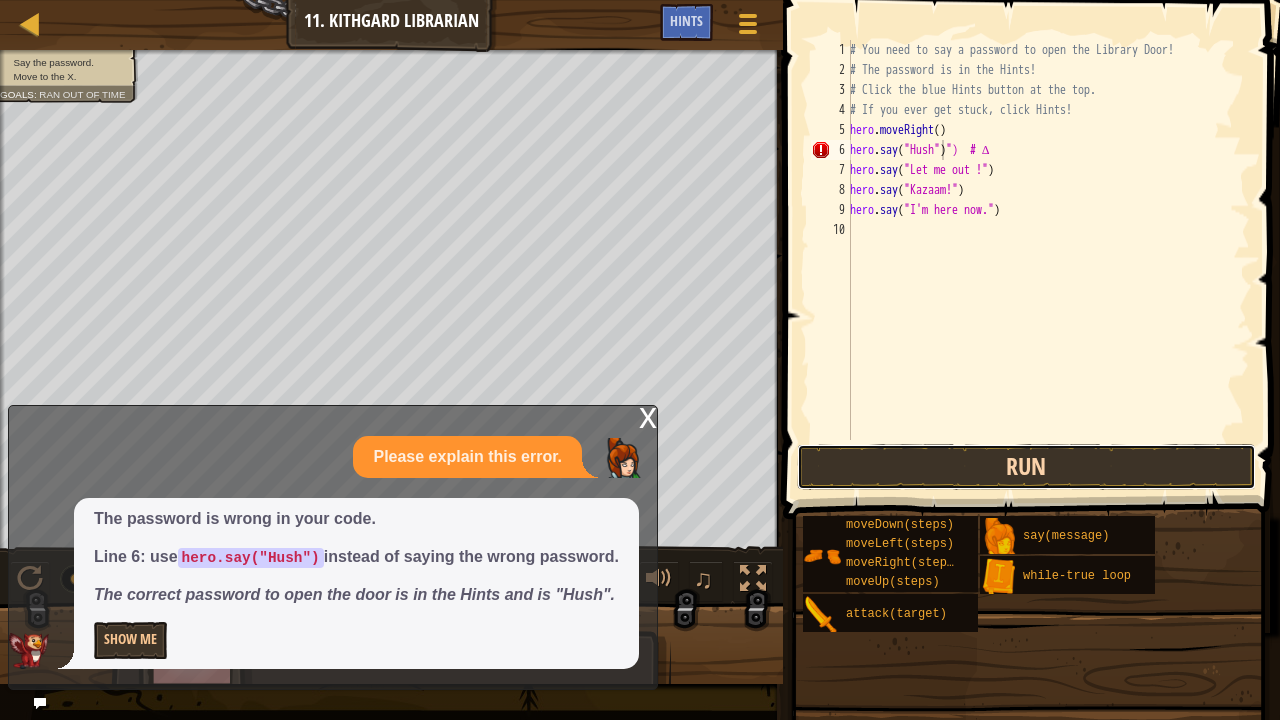 click on "Run" at bounding box center [1026, 467] 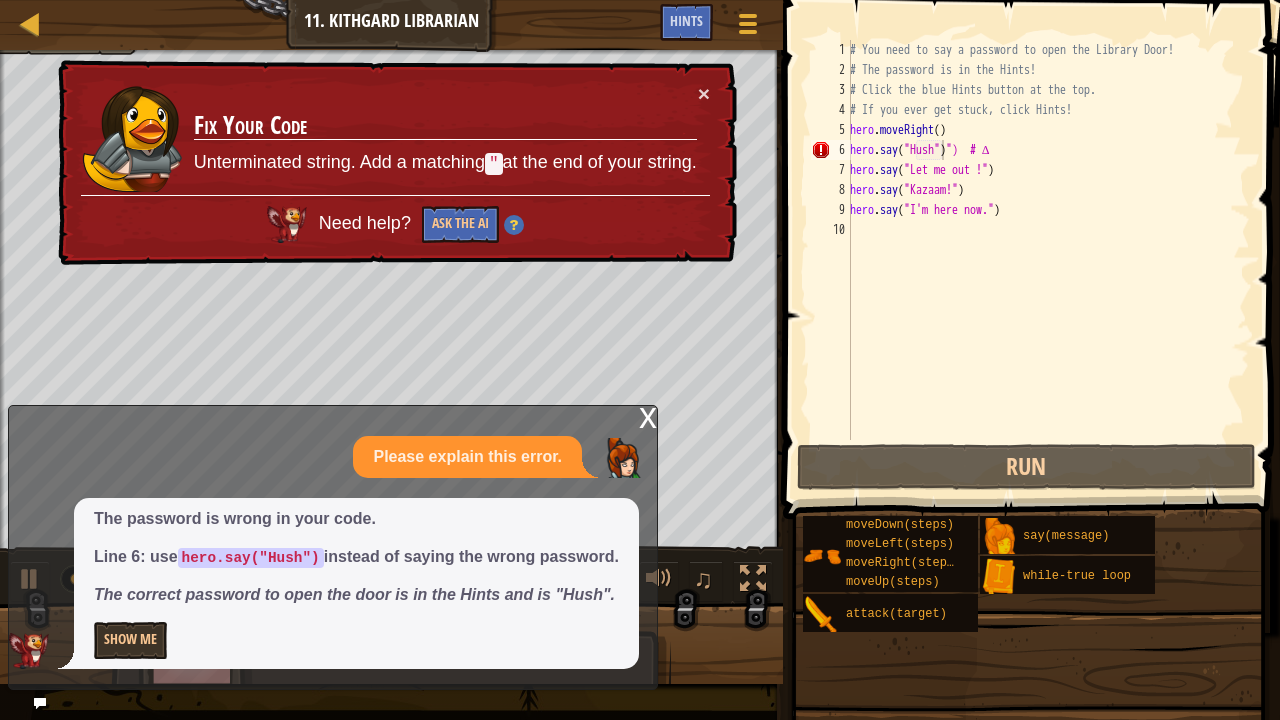 click on "x" at bounding box center [648, 416] 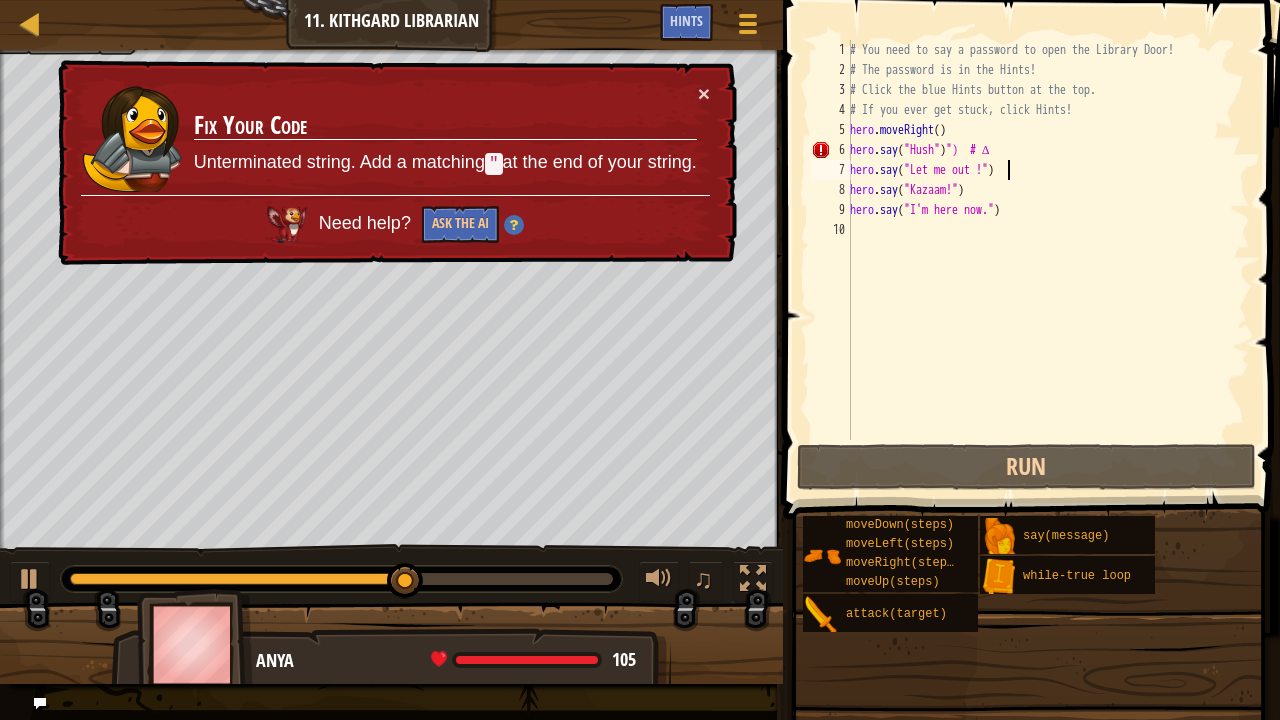 click on "# You need to say a password to open the Library Door! # The password is in the Hints! # Click the blue Hints button at the top. # If you ever get stuck, click Hints! hero . moveRight ( ) hero . say ( "Hush" ) ")  # ∆ hero . say ( "Let me out !" ) hero . say ( "Kazaam!" ) hero . say ( "I'm here now." )" at bounding box center [1048, 260] 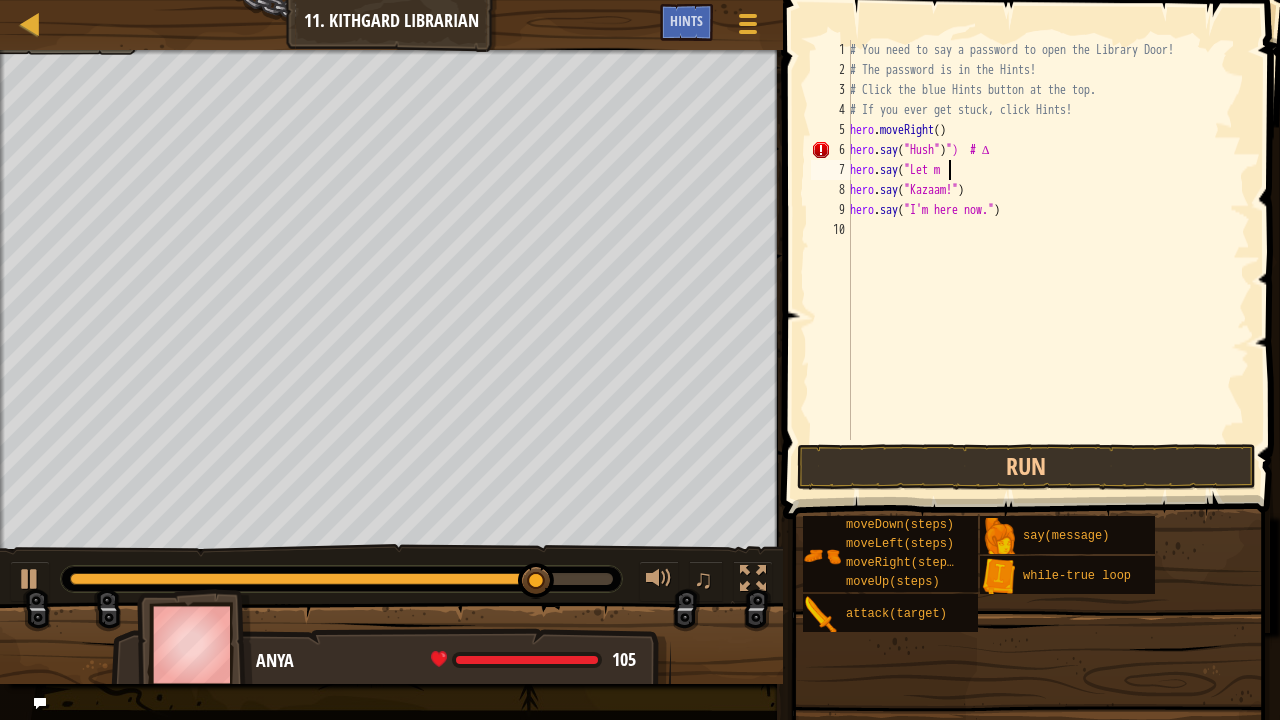 scroll, scrollTop: 9, scrollLeft: 4, axis: both 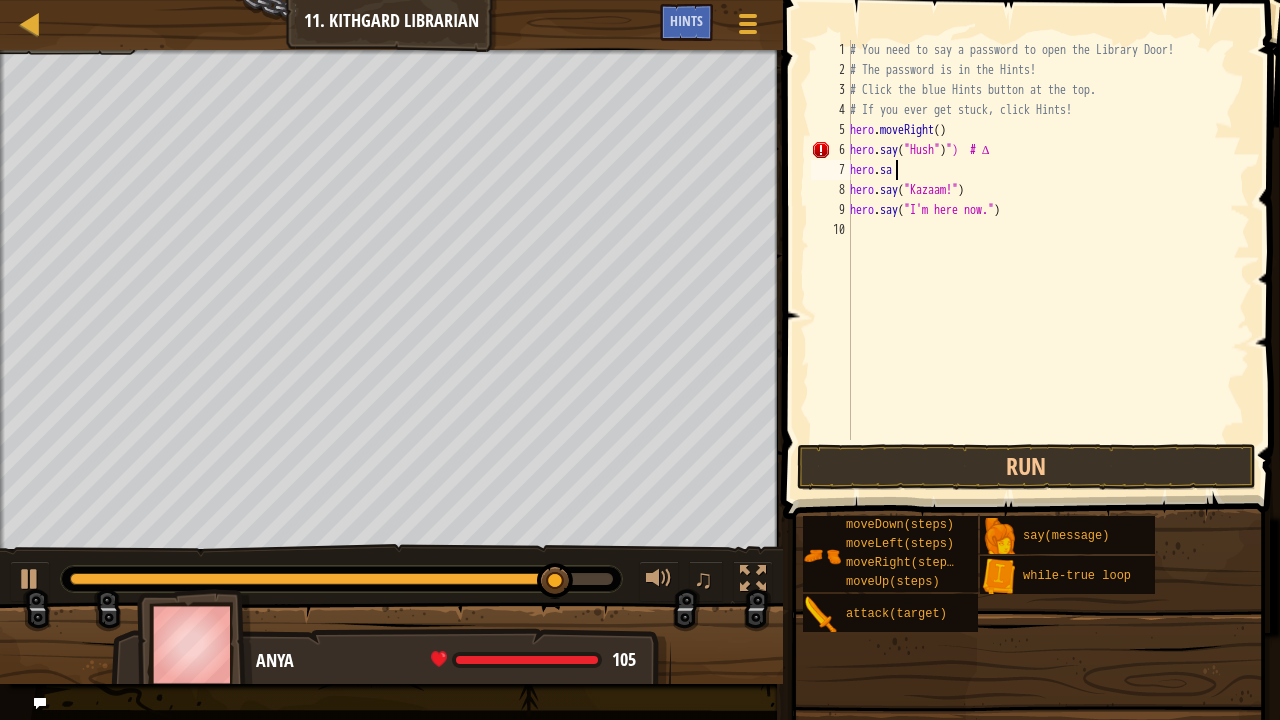 type on "h" 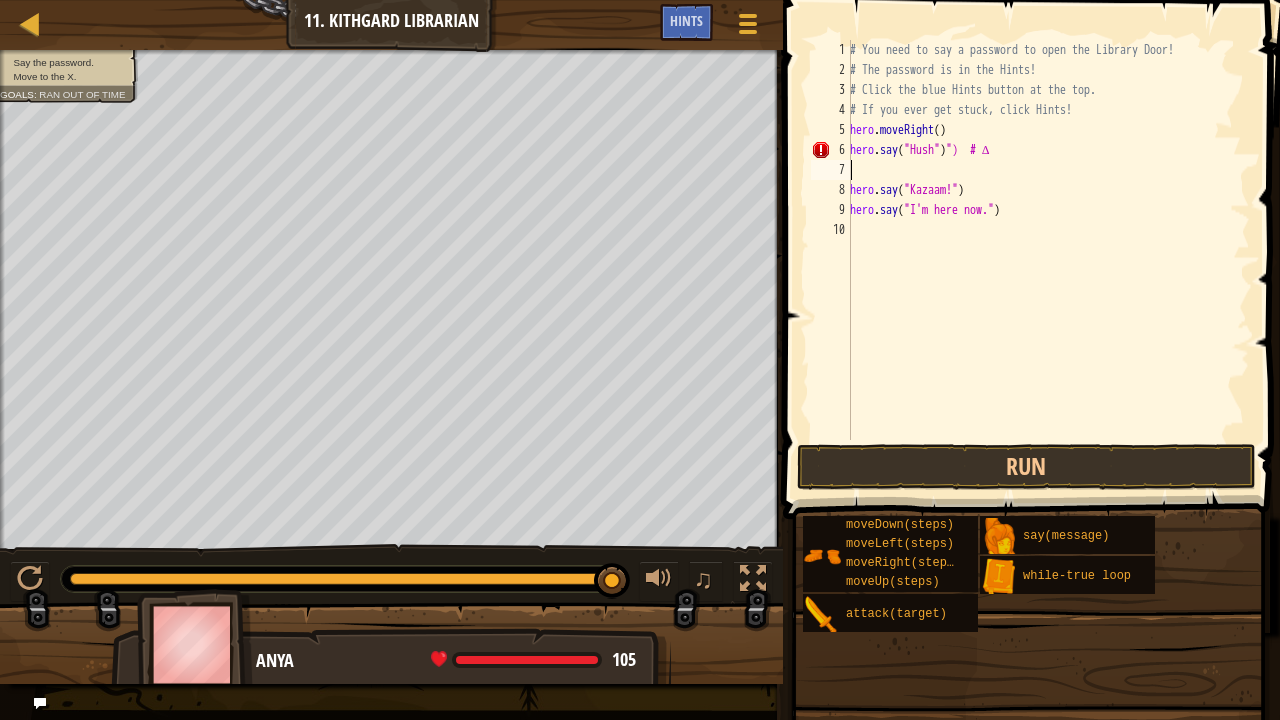 click on "# You need to say a password to open the Library Door! # The password is in the Hints! # Click the blue Hints button at the top. # If you ever get stuck, click Hints! hero . moveRight ( ) hero . say ( "Hush" ) ")  # ∆ hero . say ( "Kazaam!" ) hero . say ( "I'm here now." )" at bounding box center [1048, 260] 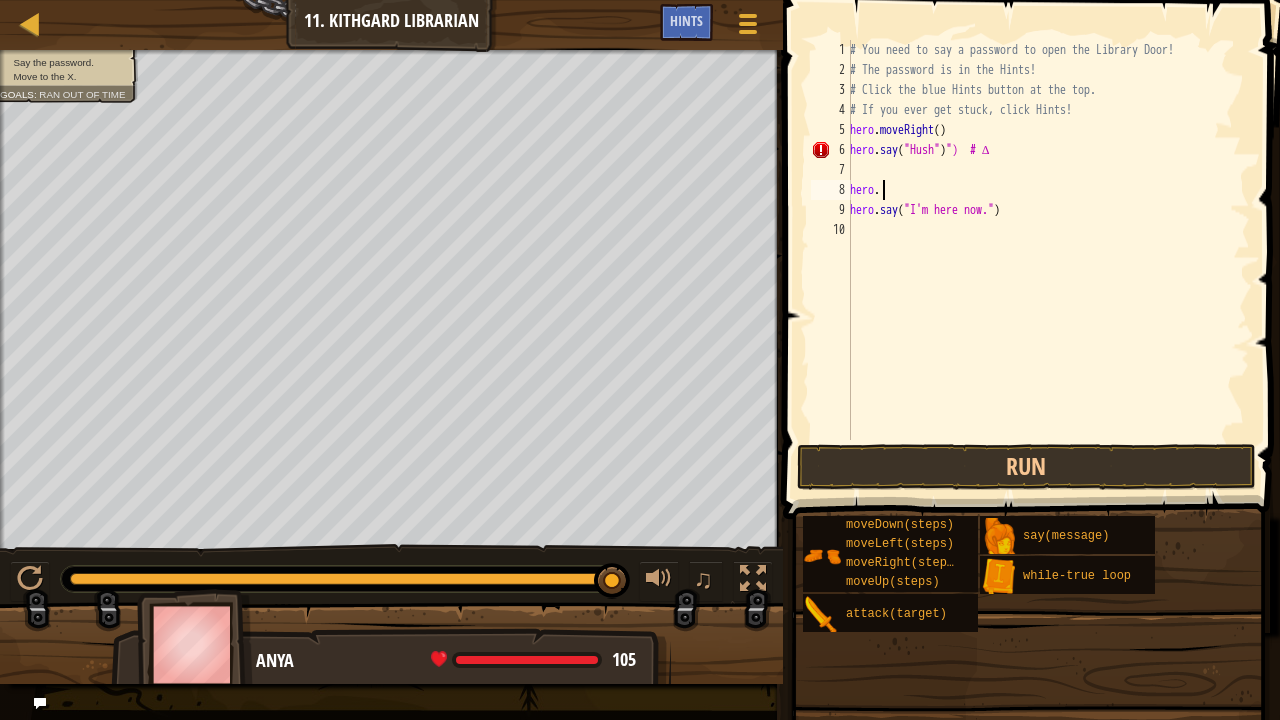 type on "h" 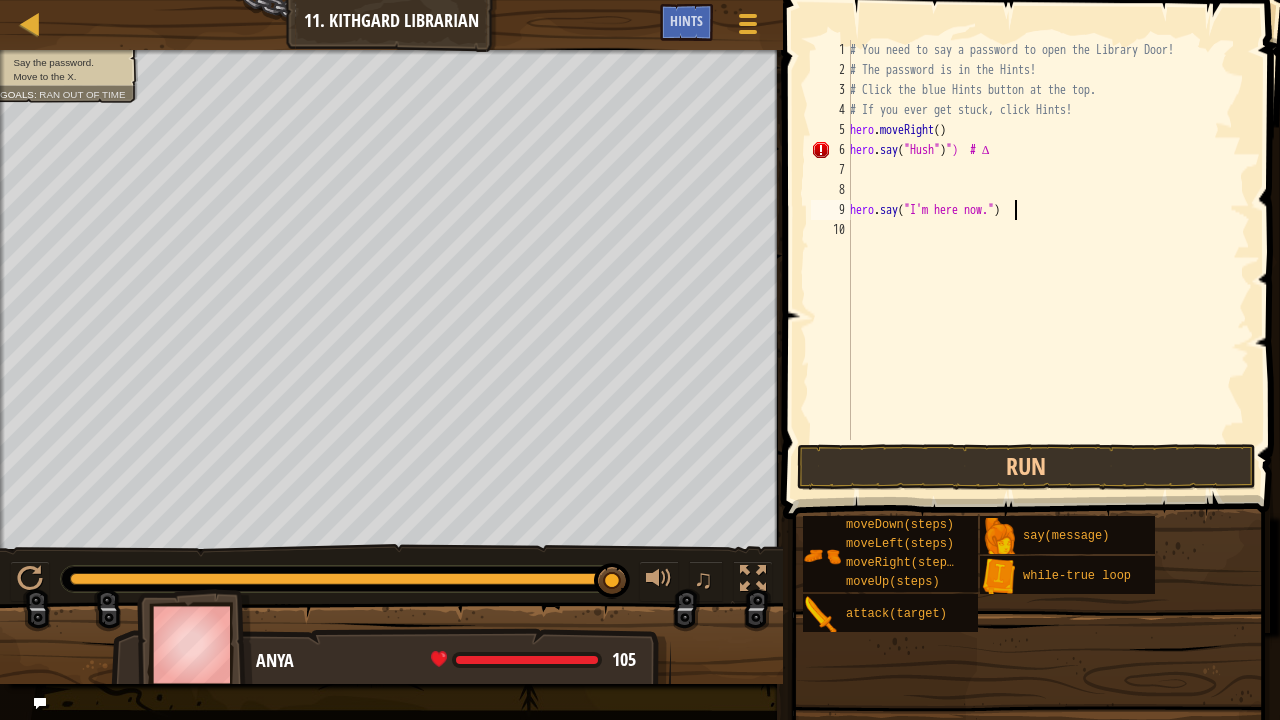 click on "# You need to say a password to open the Library Door! # The password is in the Hints! # Click the blue Hints button at the top. # If you ever get stuck, click Hints! hero . moveRight ( ) hero . say ( "Hush" ) ")  # ∆ hero . say ( "I'm here now." )" at bounding box center (1048, 260) 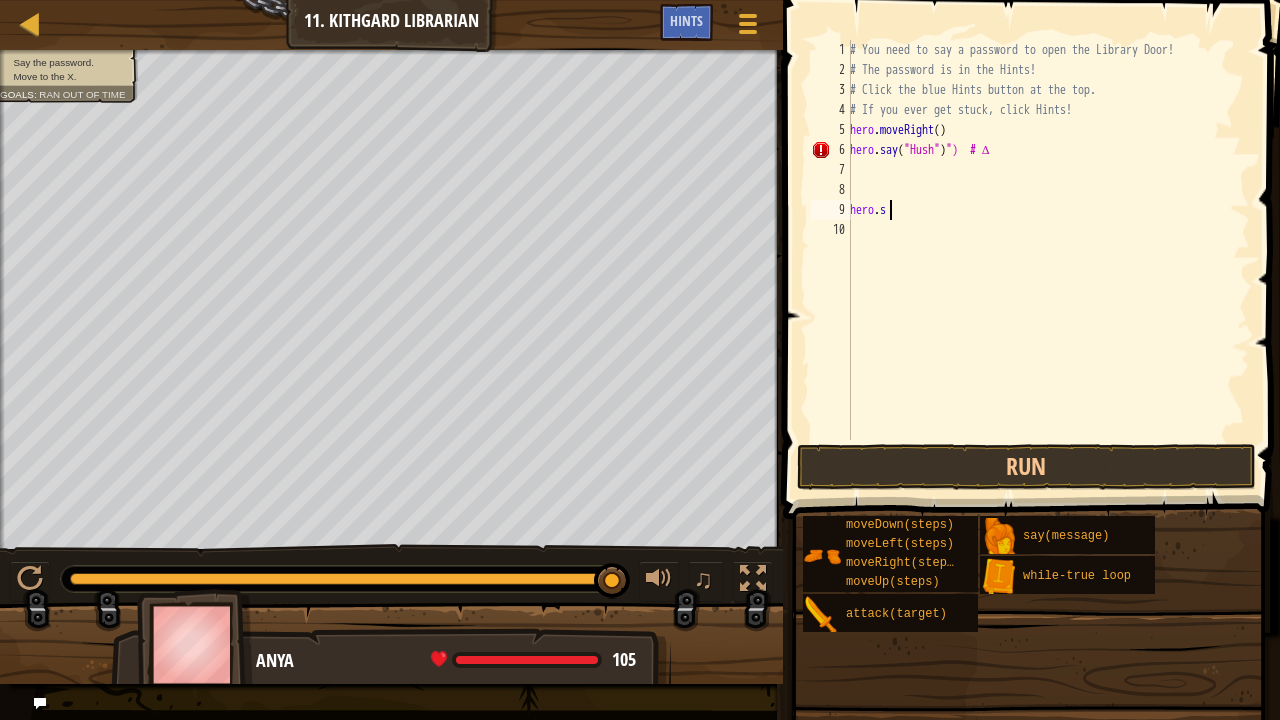 type on "h" 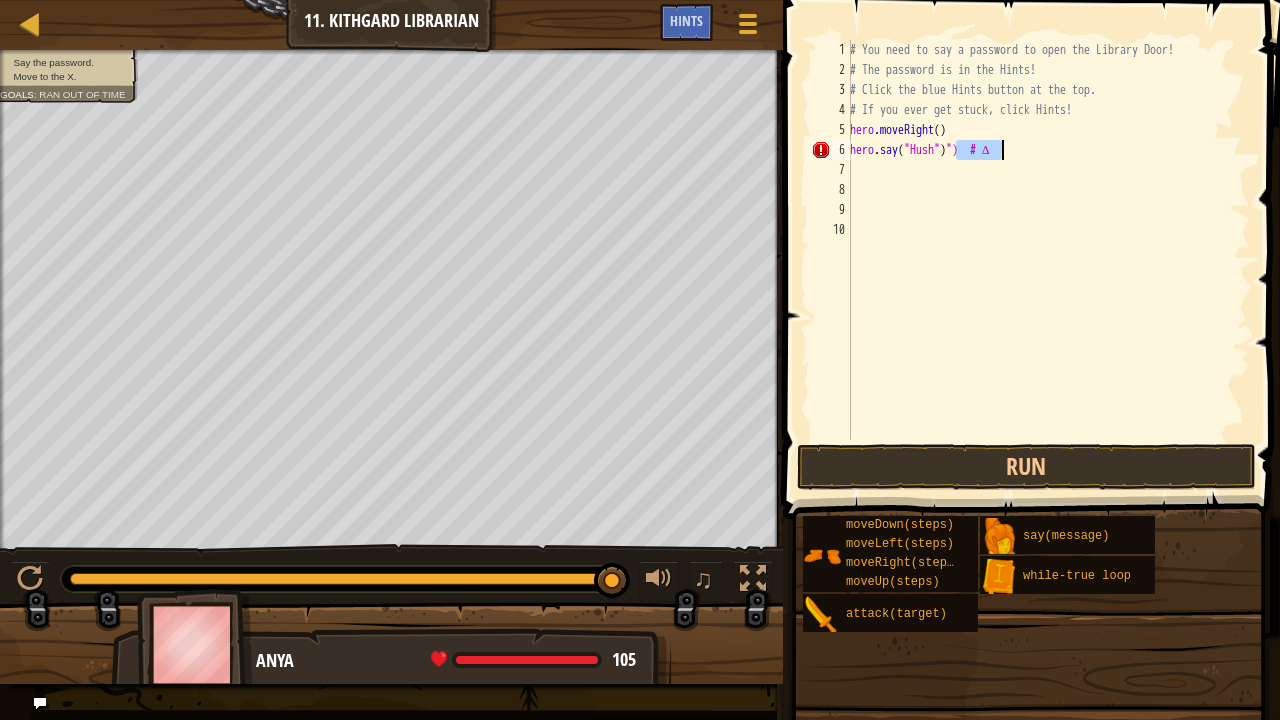 drag, startPoint x: 954, startPoint y: 151, endPoint x: 1003, endPoint y: 152, distance: 49.010204 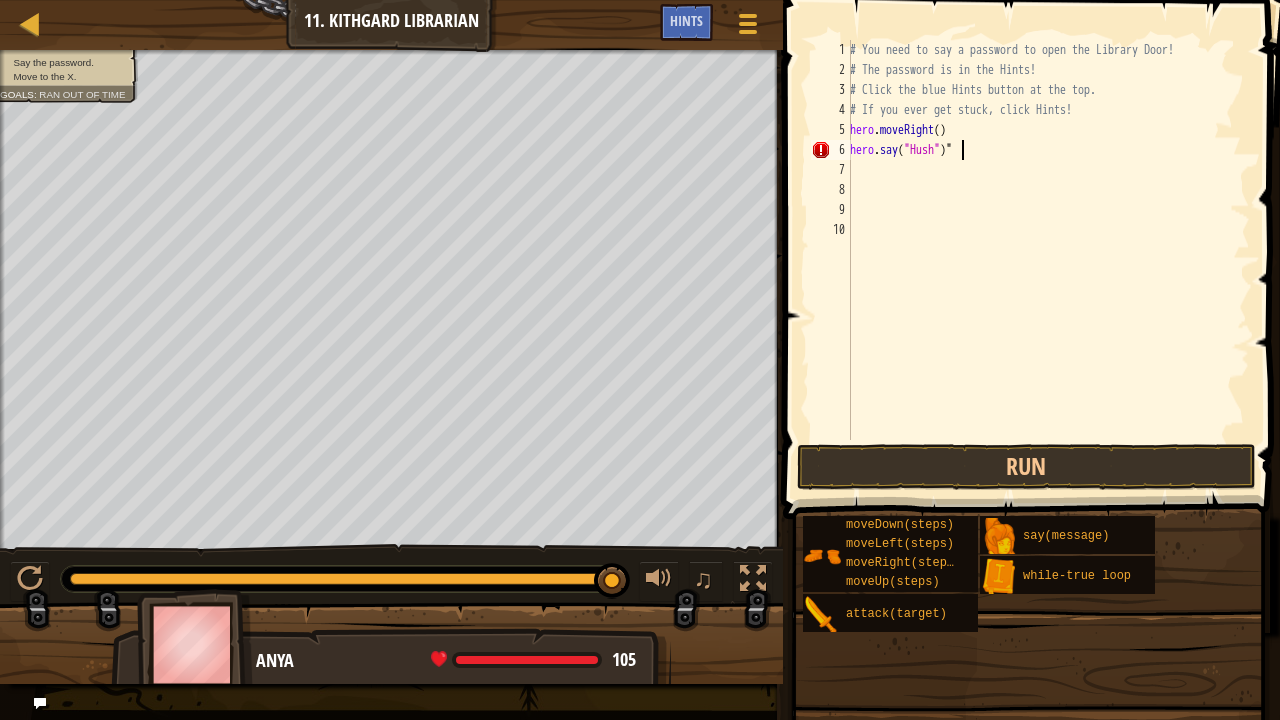 type on "hero.say("Hush")" 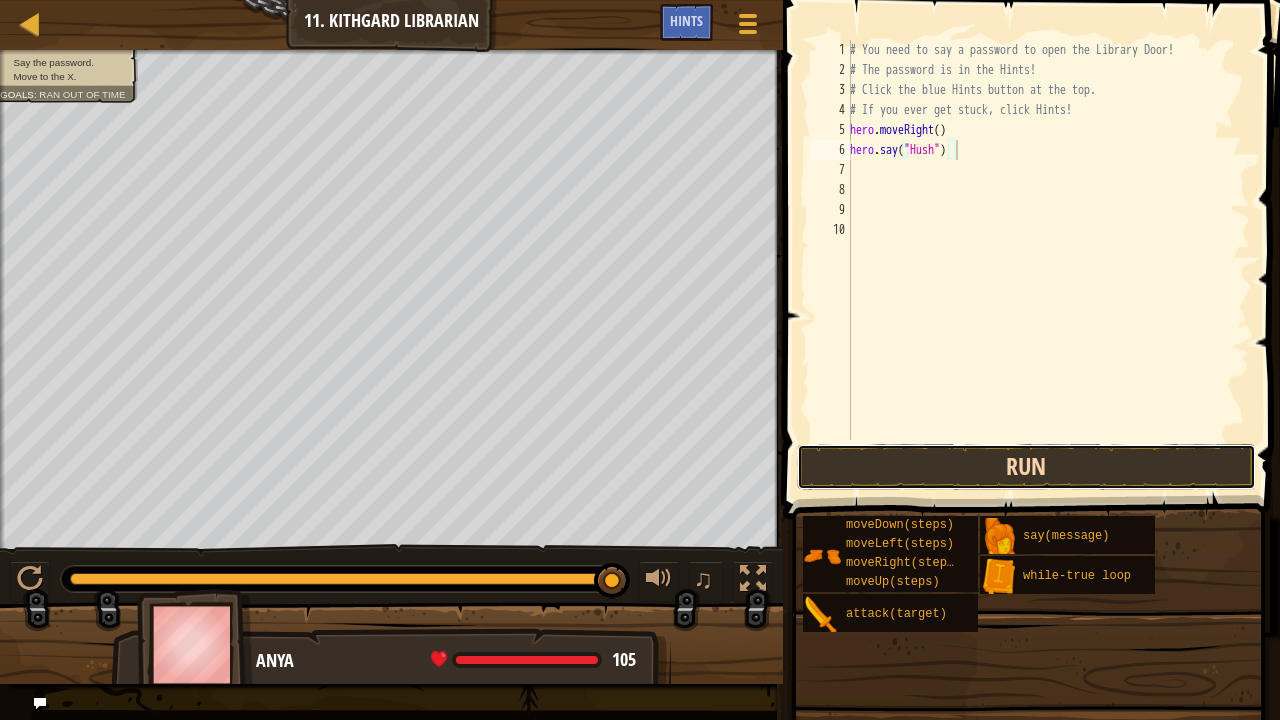 click on "Run" at bounding box center [1026, 467] 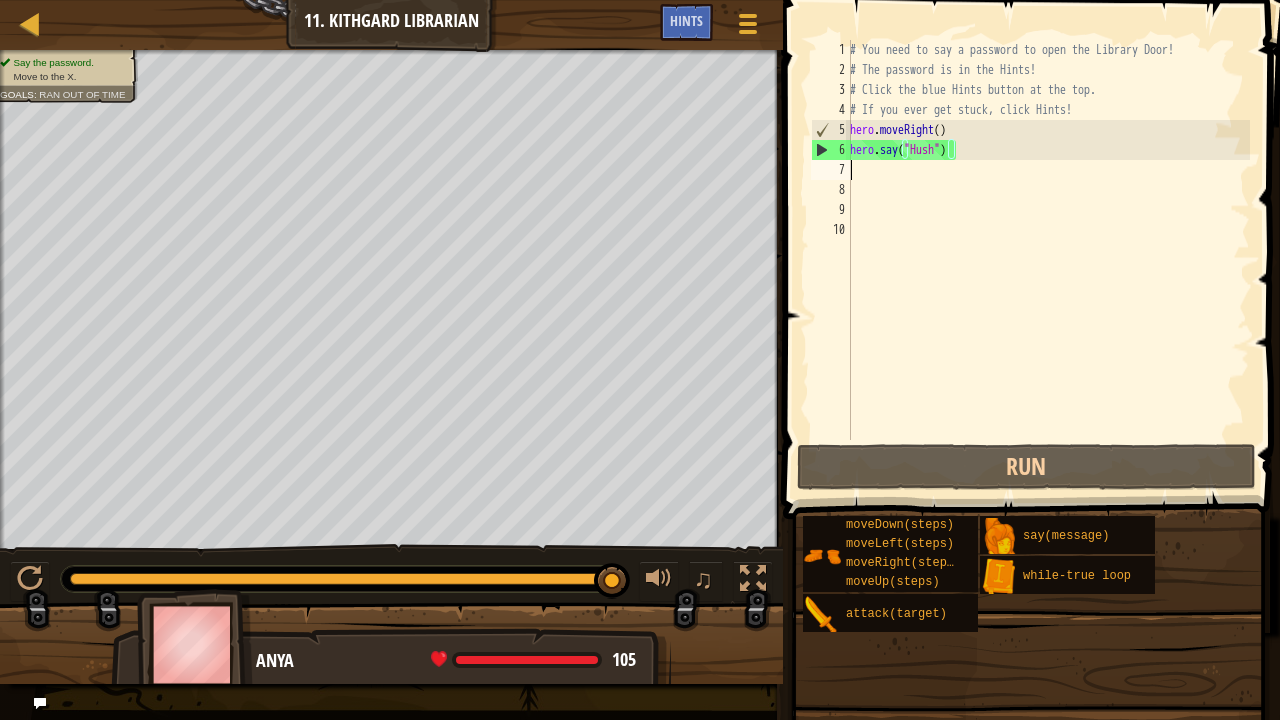click on "# You need to say a password to open the Library Door! # The password is in the Hints! # Click the blue Hints button at the top. # If you ever get stuck, click Hints! hero . moveRight ( ) hero . say ( "Hush" )" at bounding box center [1048, 260] 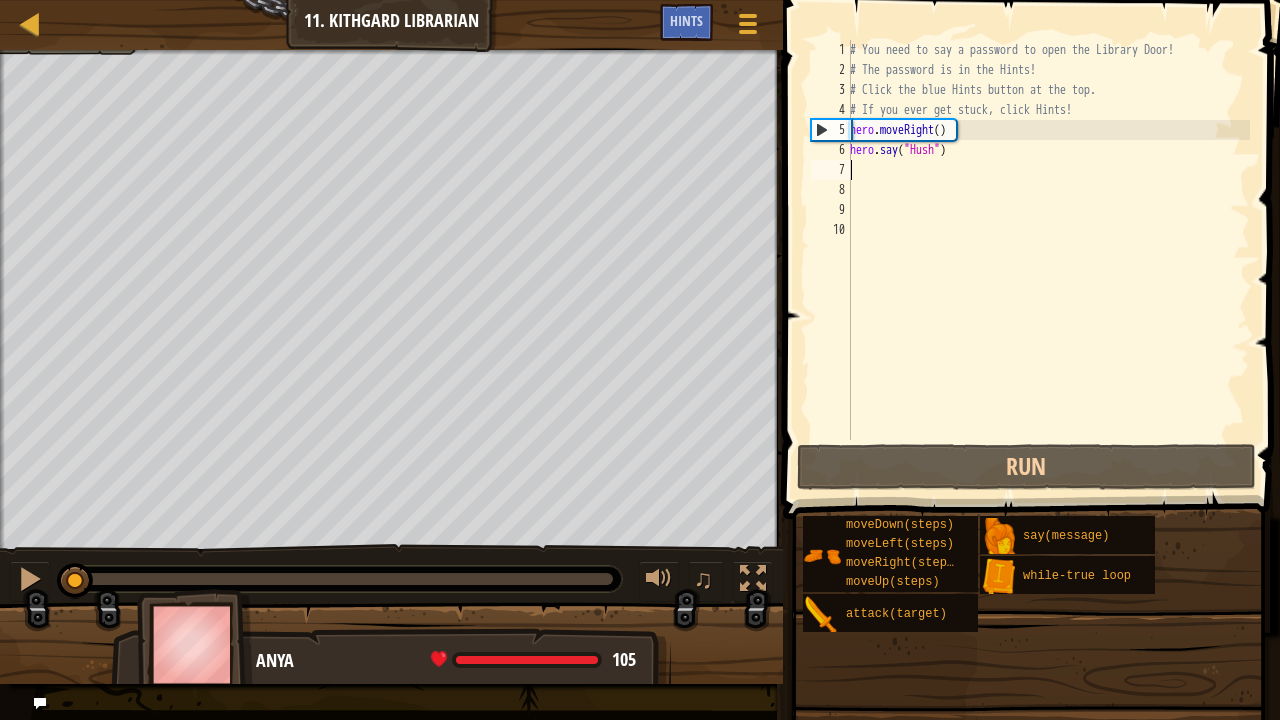 click on "Say the password. Move to the X. Goals : Ran out of time ♫ Anya 105 x: 42 y: 30 x: 54 y: 30 Continue  Use Hints button." at bounding box center [640, 367] 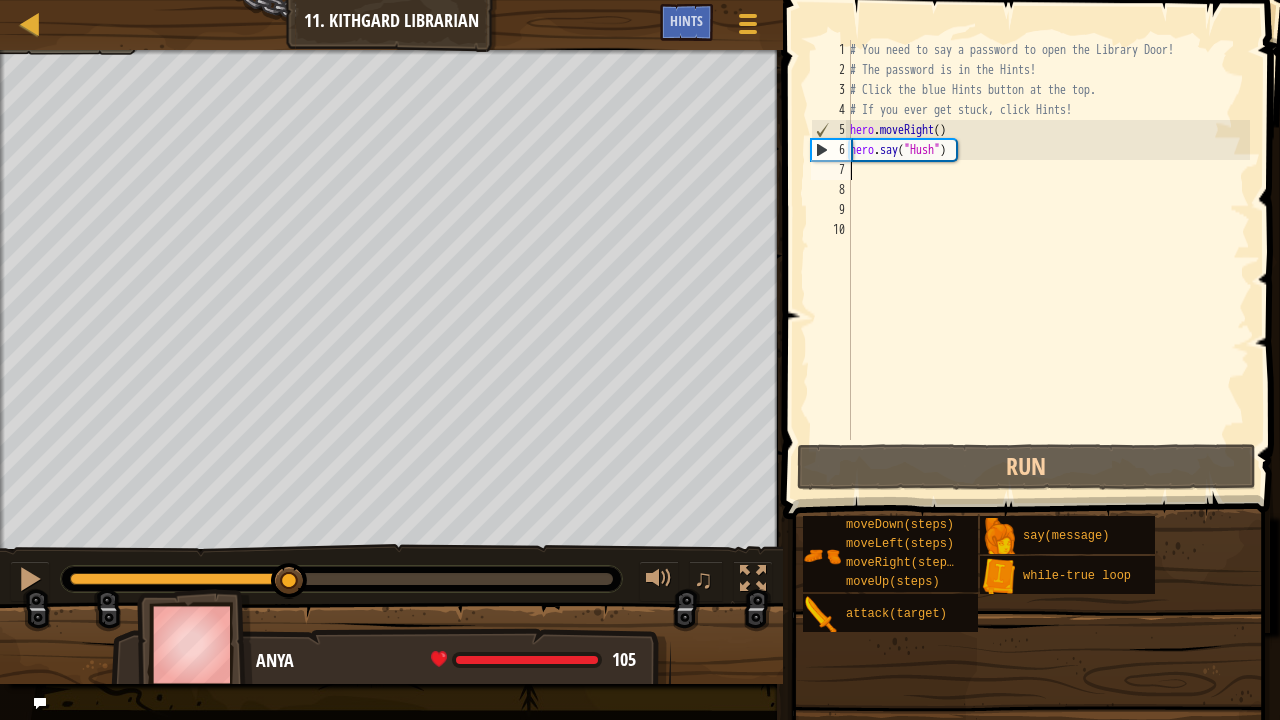 type on "r" 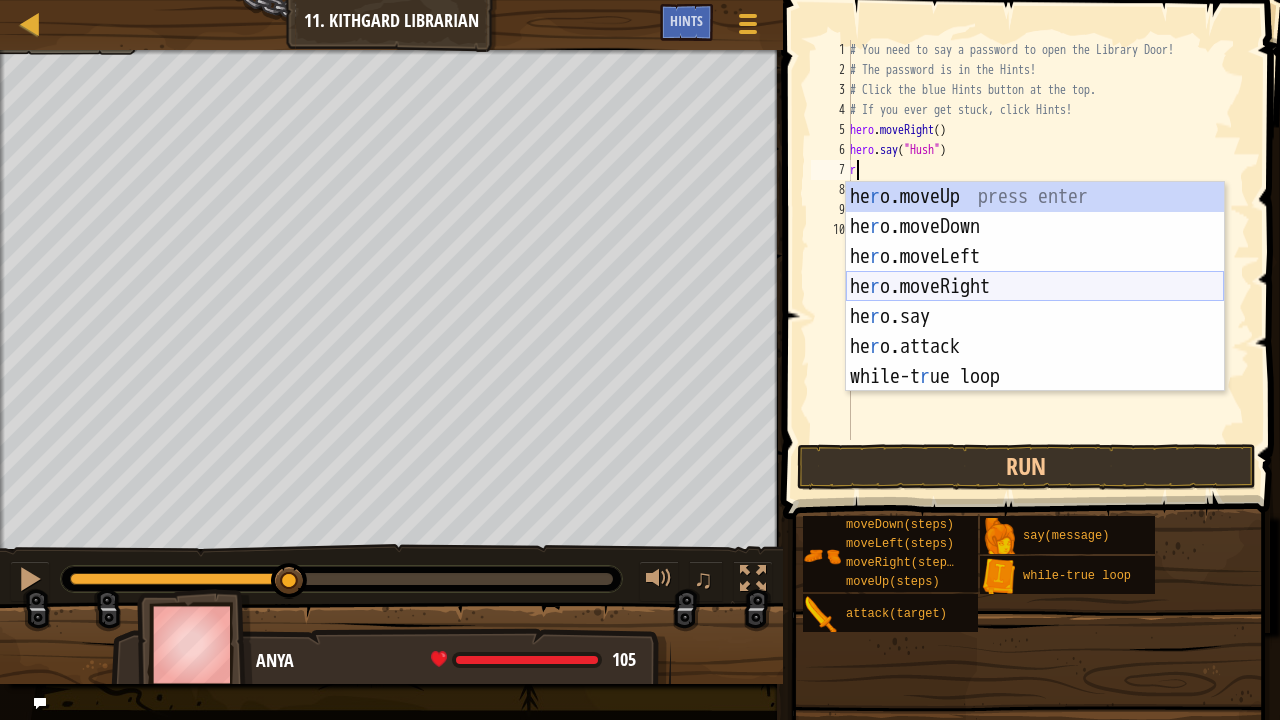 click on "he r o.moveUp press enter he r o.moveDown press enter he r o.moveLeft press enter he r o.moveRight press enter he r o.say press enter he r o.attack press enter while-t r ue loop press enter" at bounding box center (1035, 317) 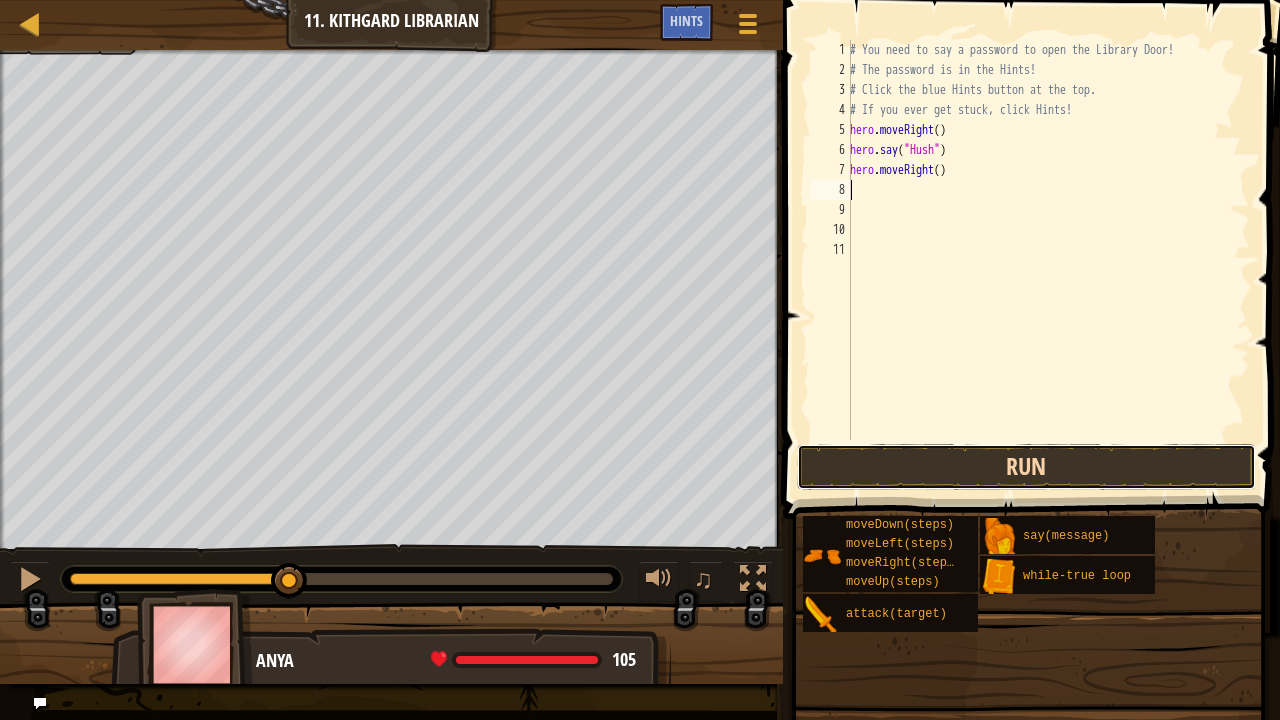 drag, startPoint x: 1070, startPoint y: 449, endPoint x: 1075, endPoint y: 458, distance: 10.29563 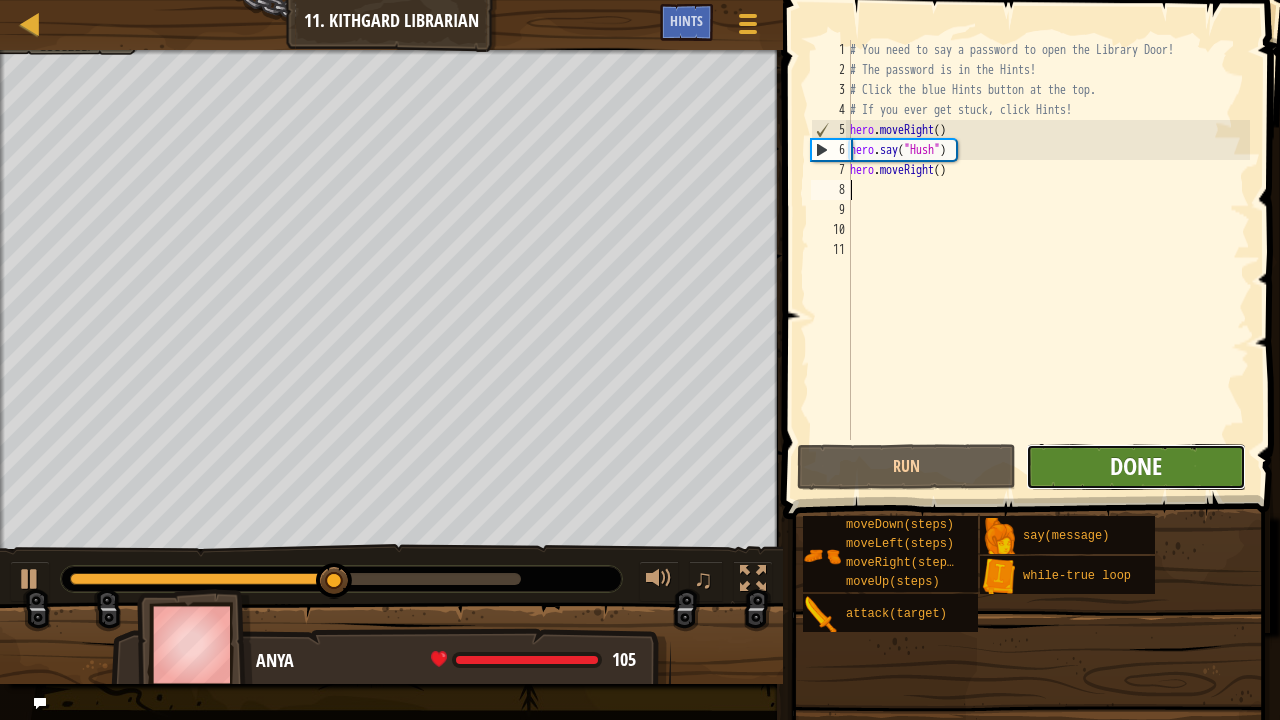 click on "Done" at bounding box center (1136, 466) 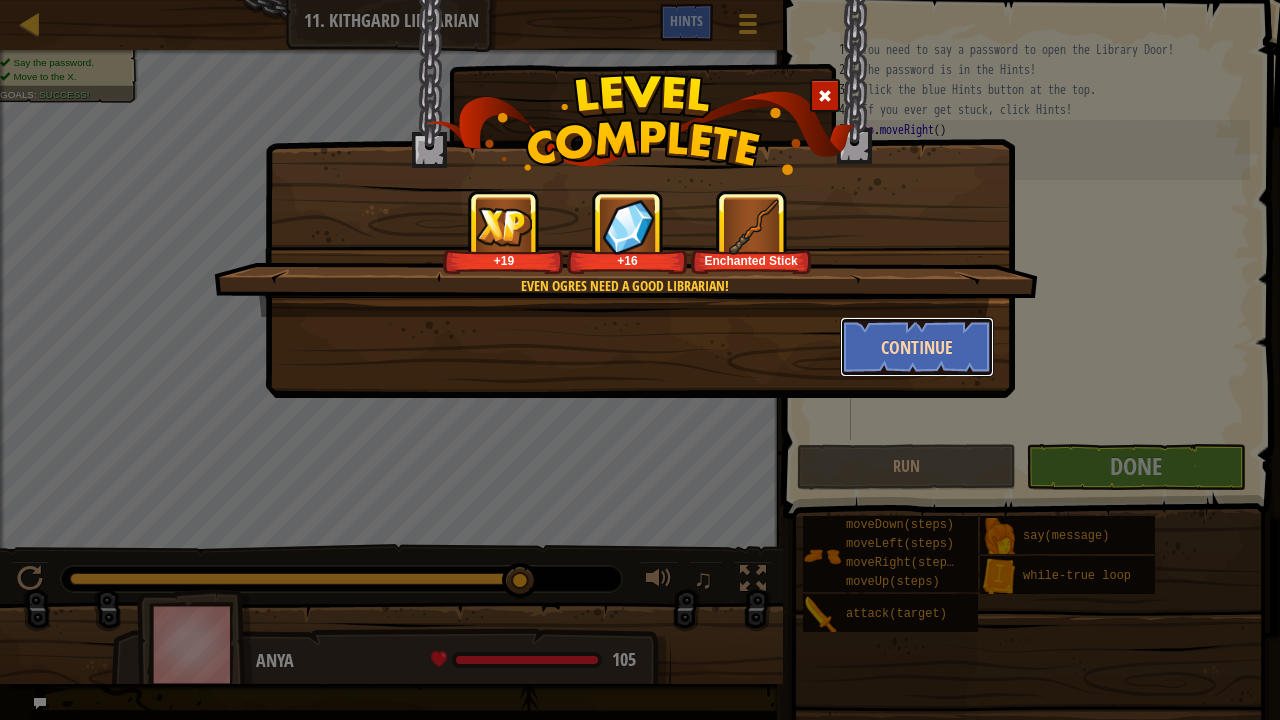 click on "Continue" at bounding box center (917, 347) 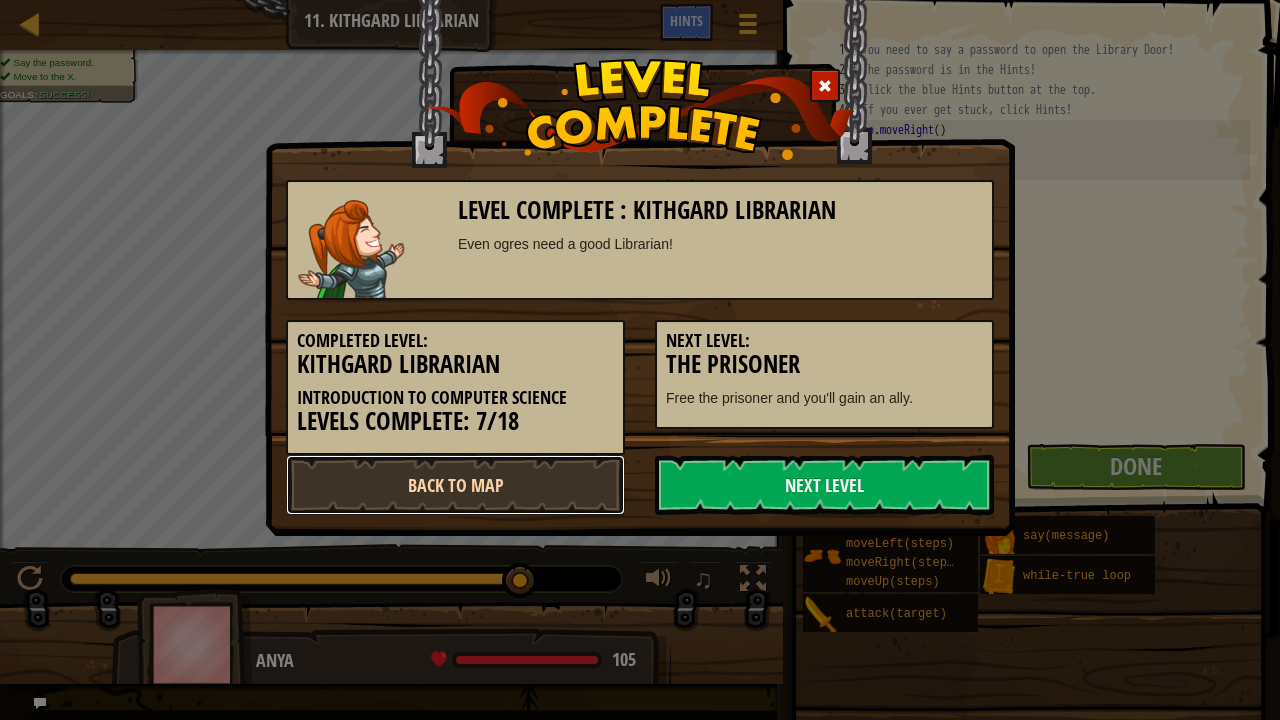 click on "Back to Map" at bounding box center (455, 485) 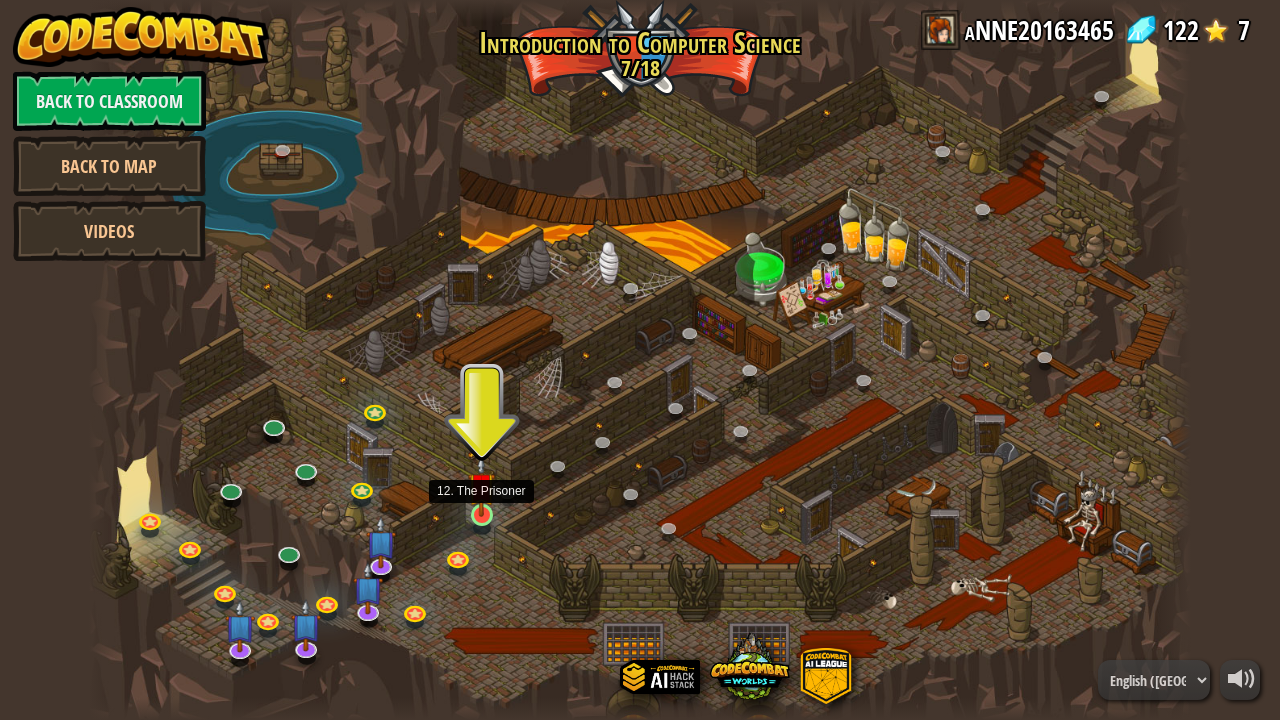 click at bounding box center (481, 486) 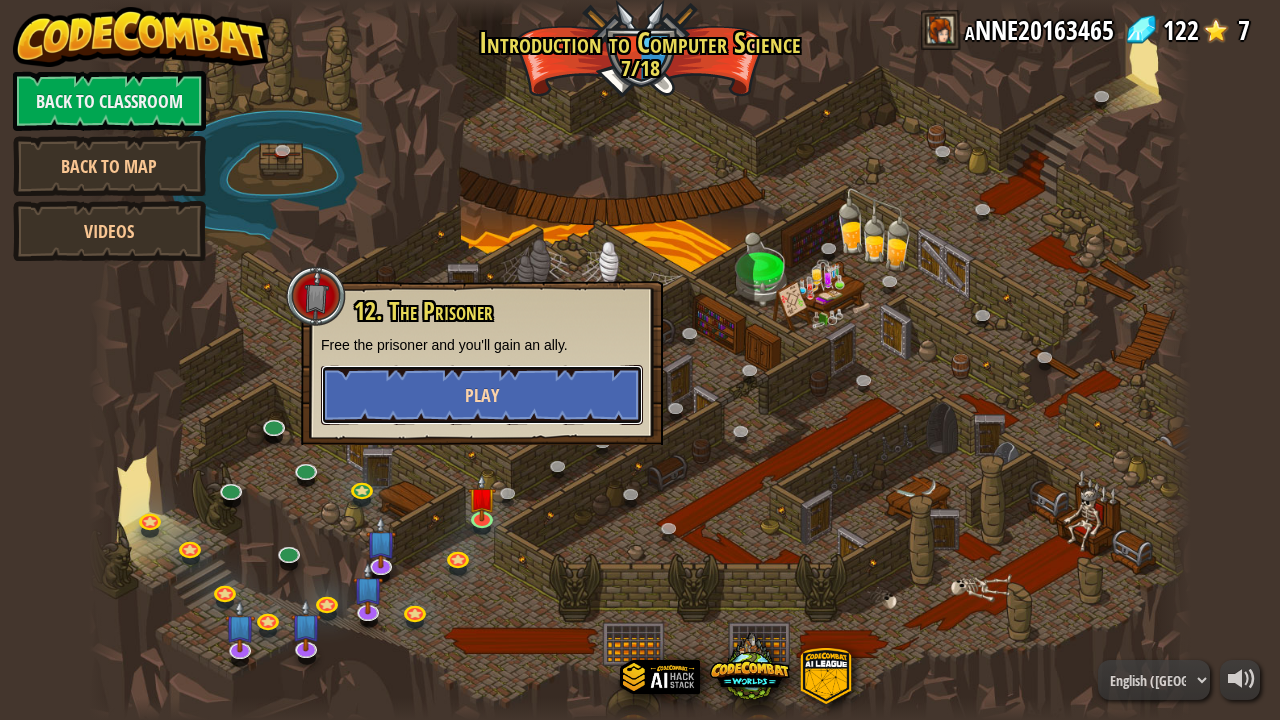 click on "Play" at bounding box center (482, 395) 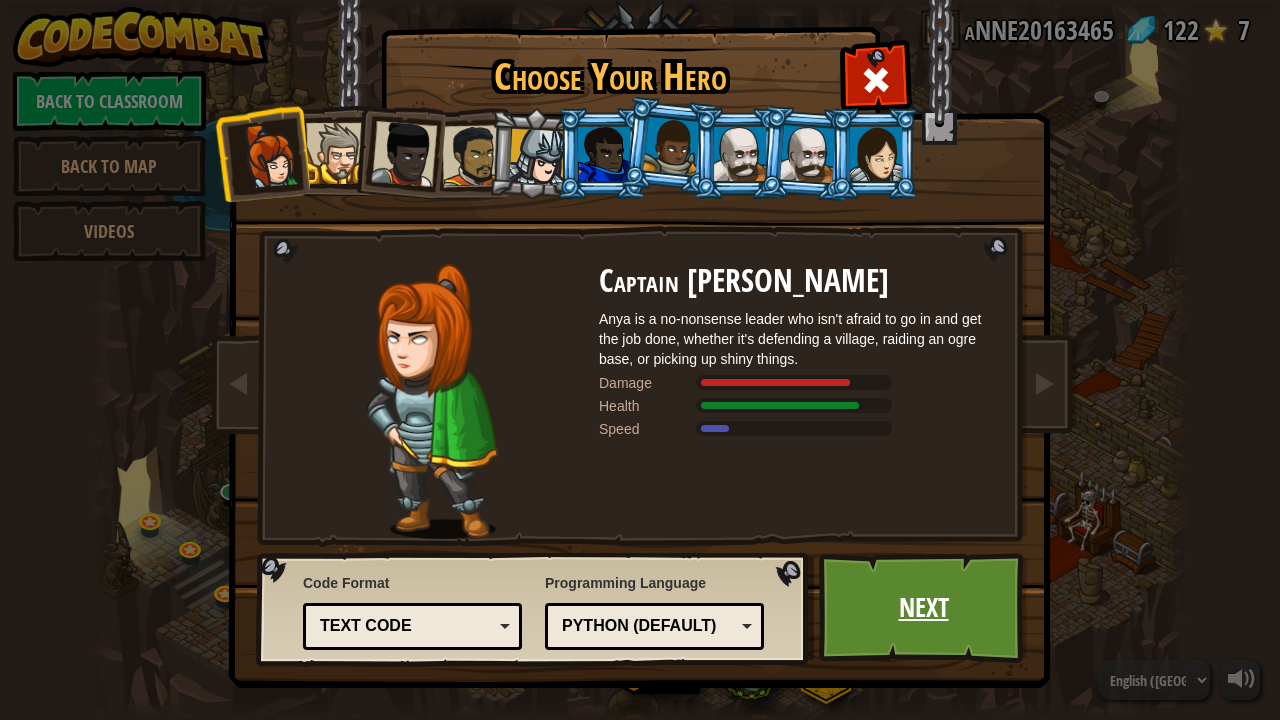 click on "Next" at bounding box center [923, 608] 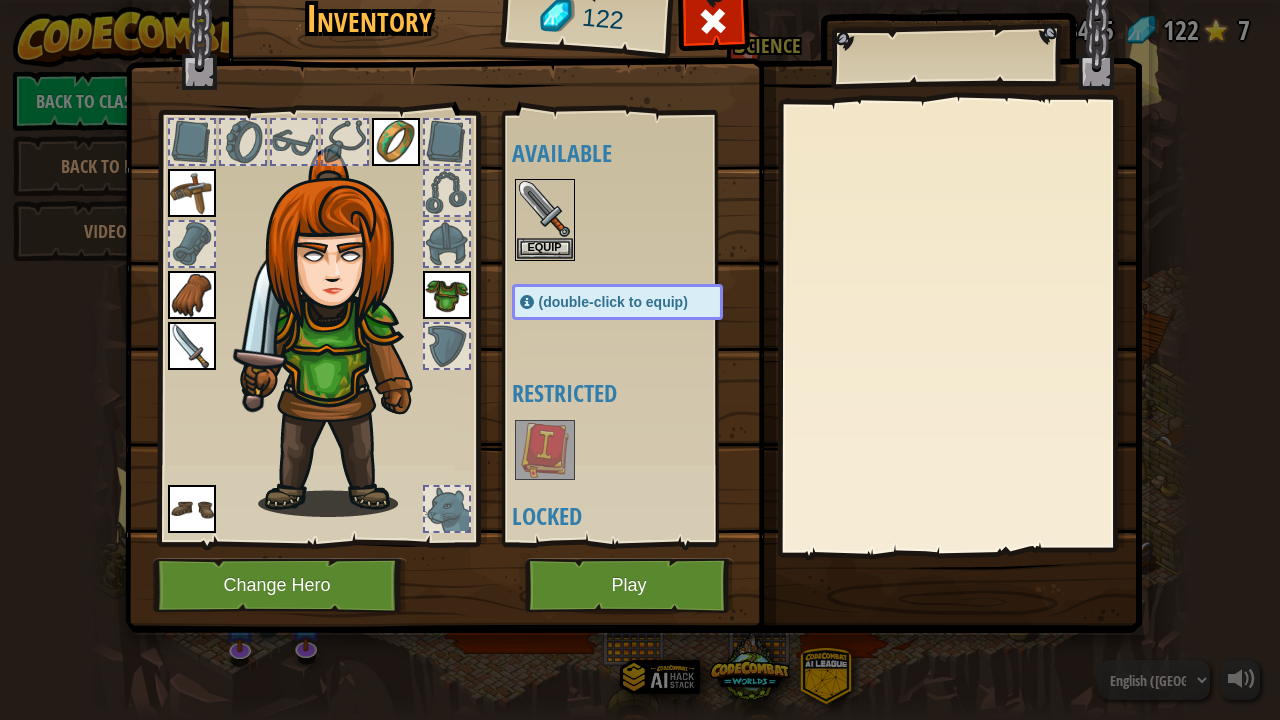 click at bounding box center (447, 193) 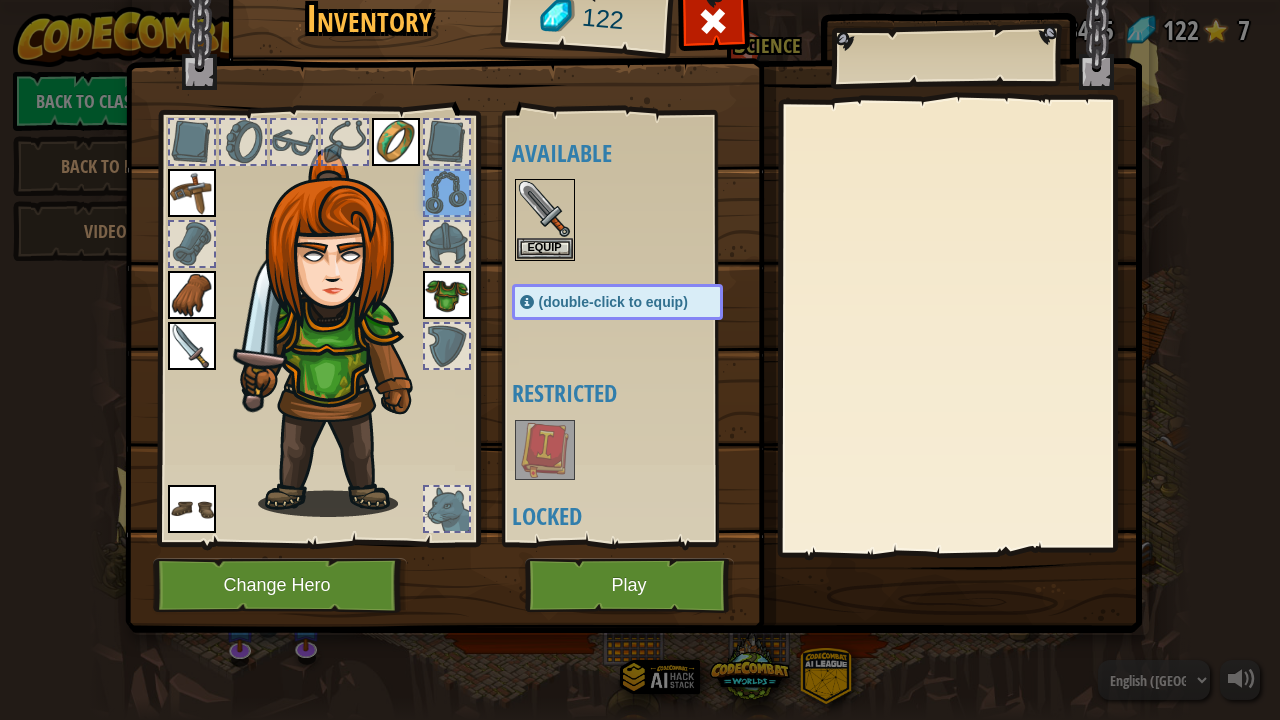 click at bounding box center (447, 142) 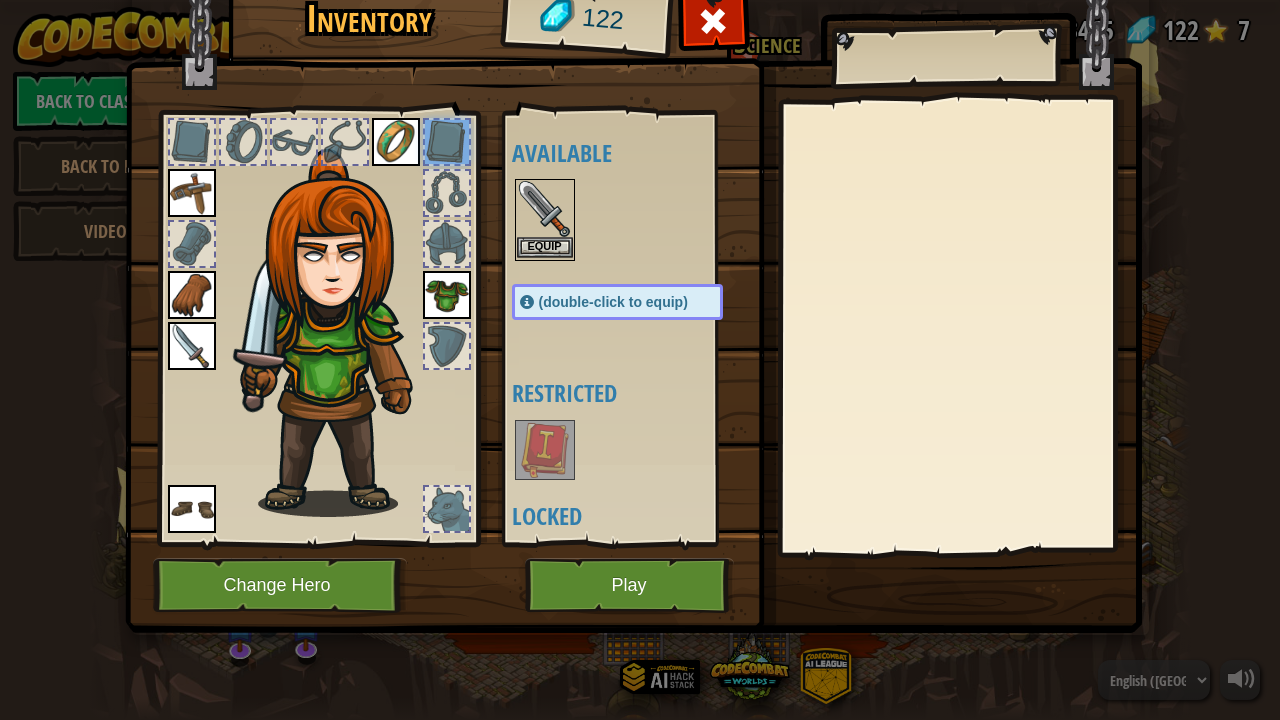 click on "Equip" at bounding box center [545, 220] 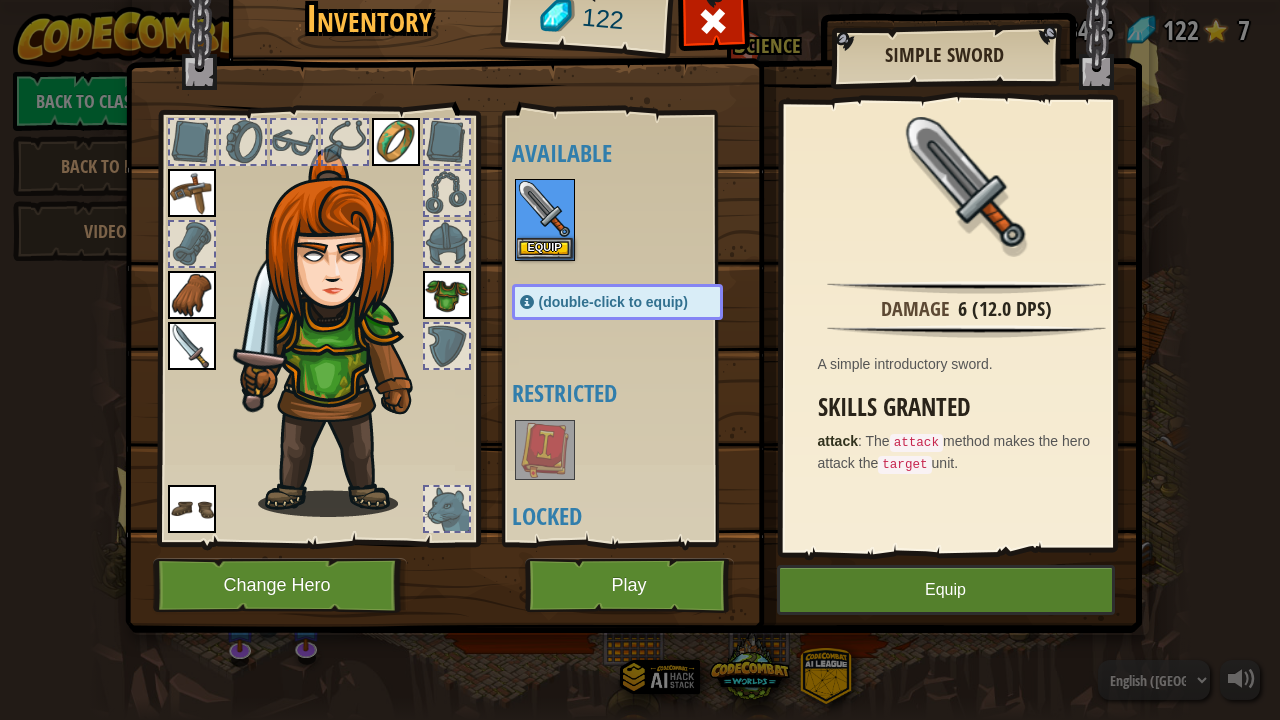 click at bounding box center (545, 450) 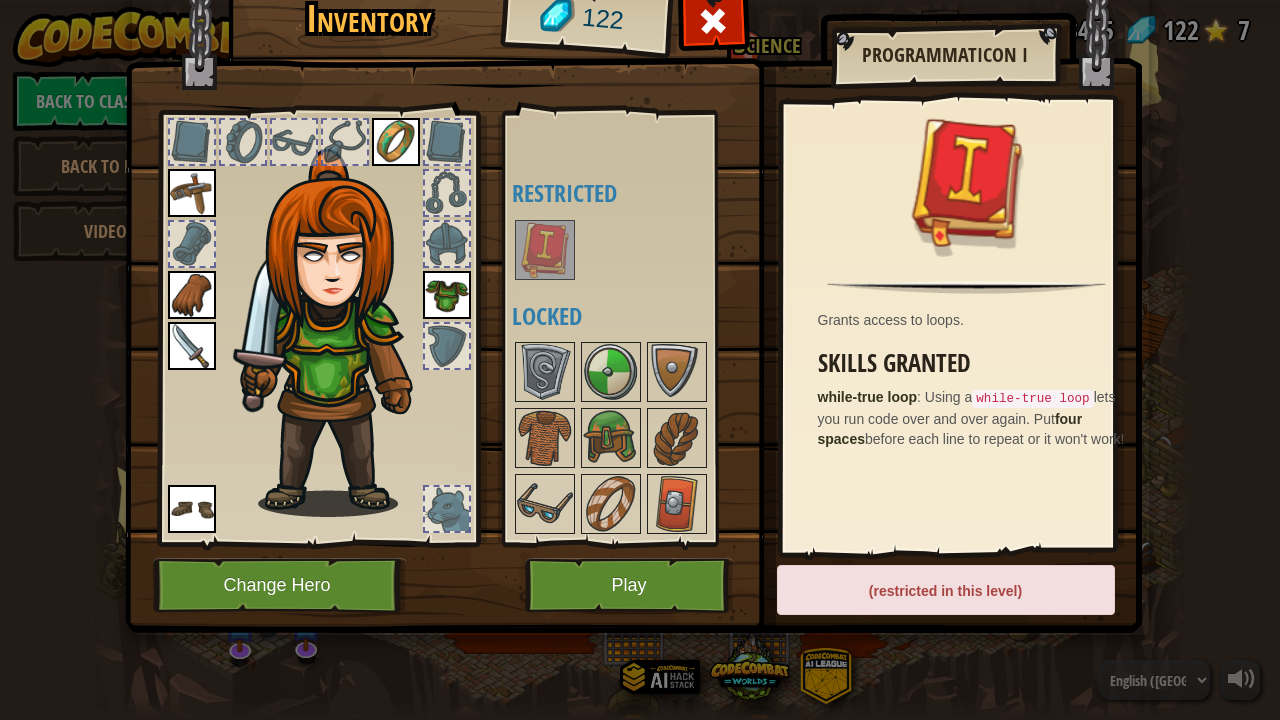 scroll, scrollTop: 0, scrollLeft: 0, axis: both 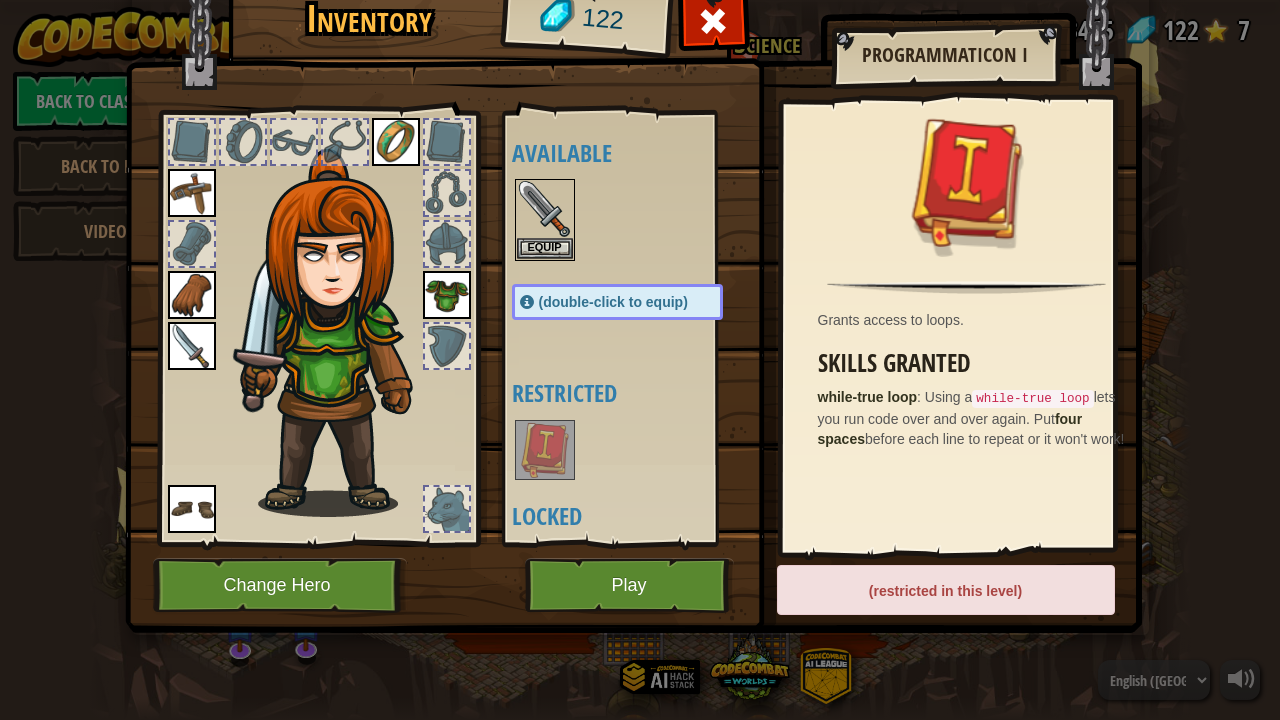 click on "(double-click to equip)" at bounding box center [617, 302] 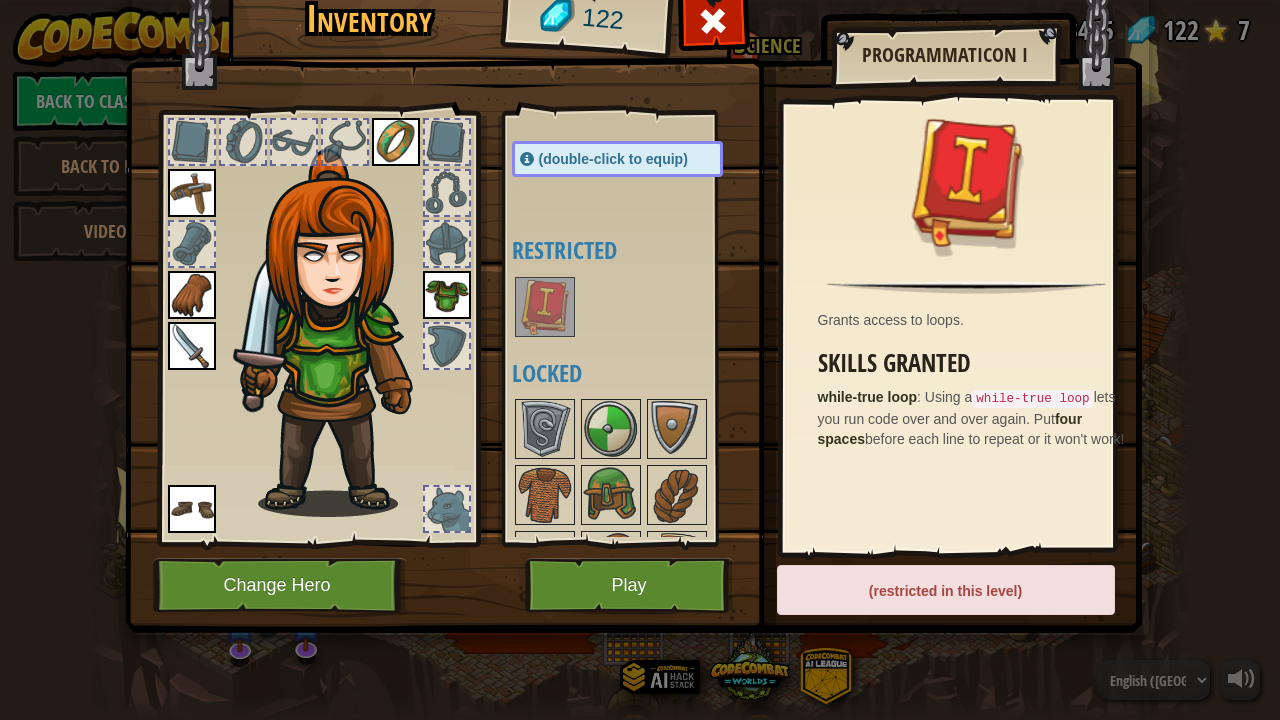 scroll, scrollTop: 0, scrollLeft: 0, axis: both 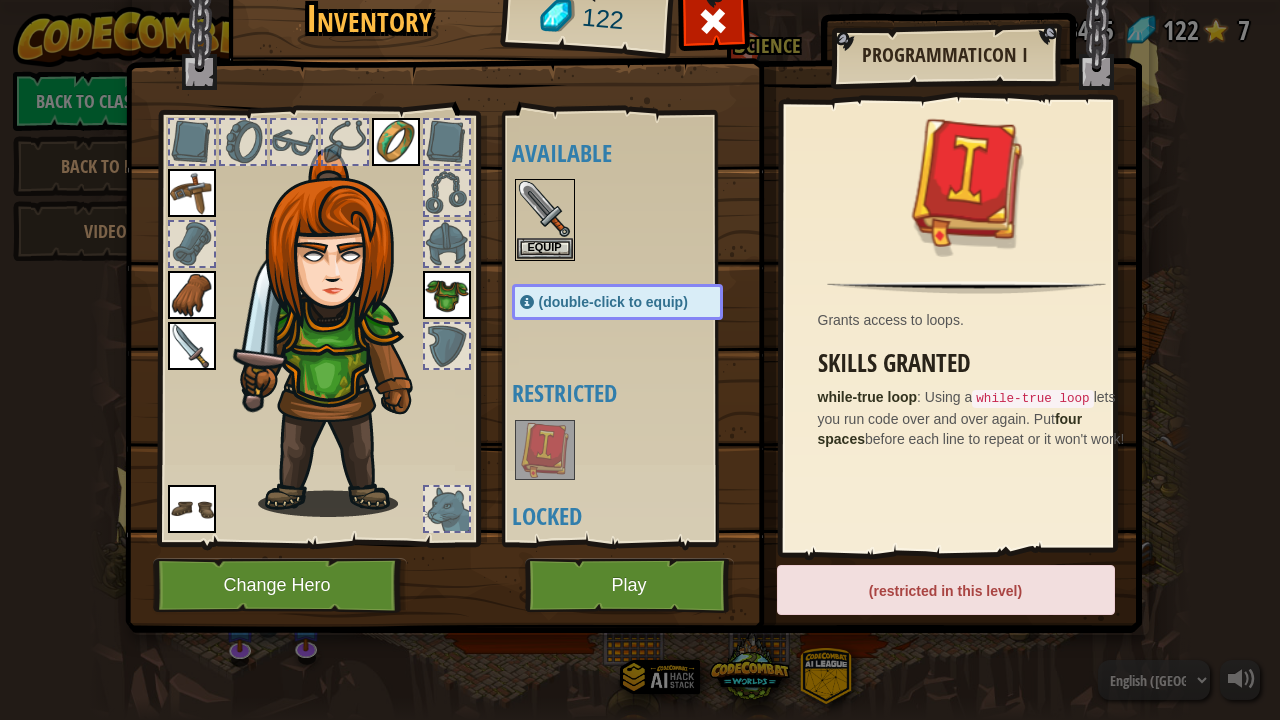 click at bounding box center (545, 450) 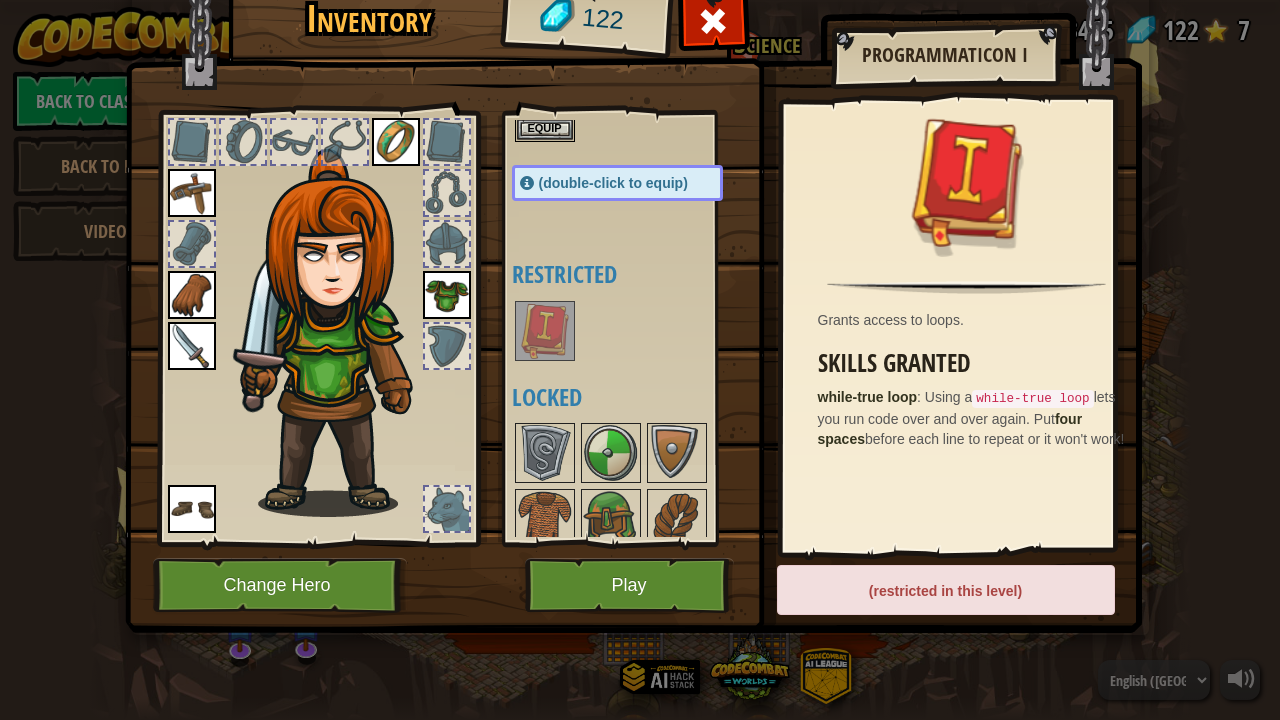 scroll, scrollTop: 200, scrollLeft: 0, axis: vertical 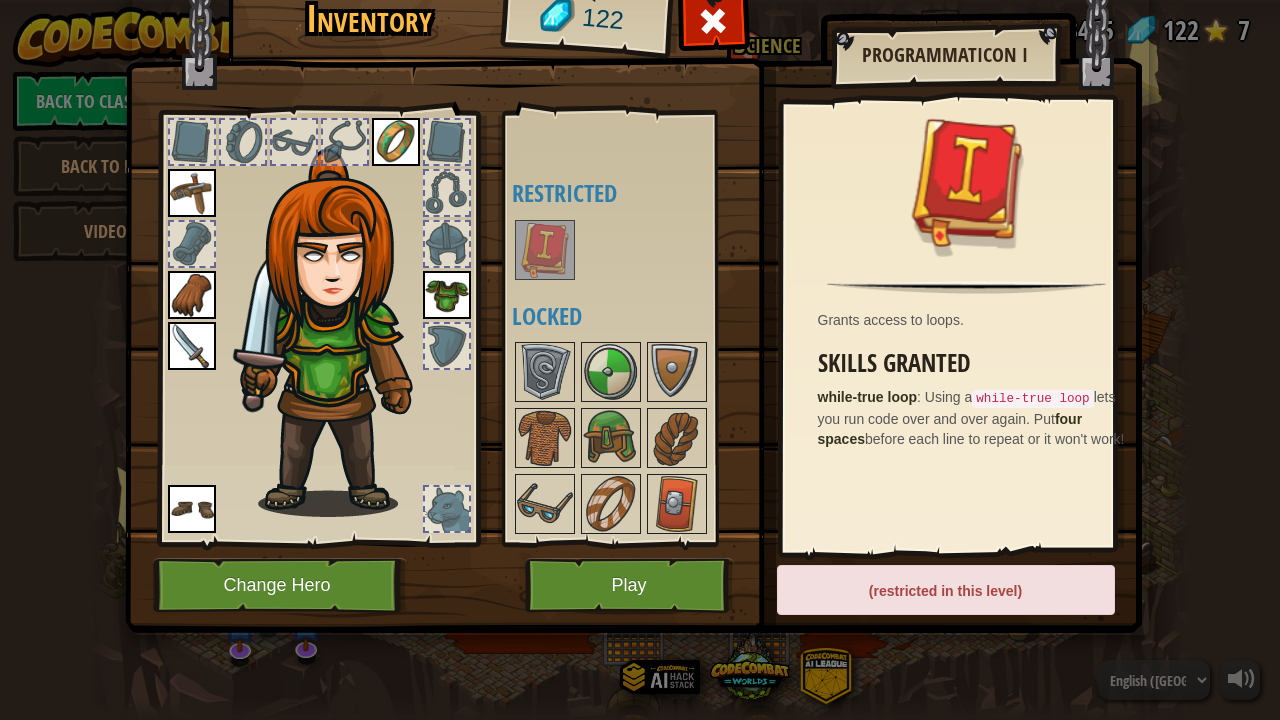click at bounding box center [192, 193] 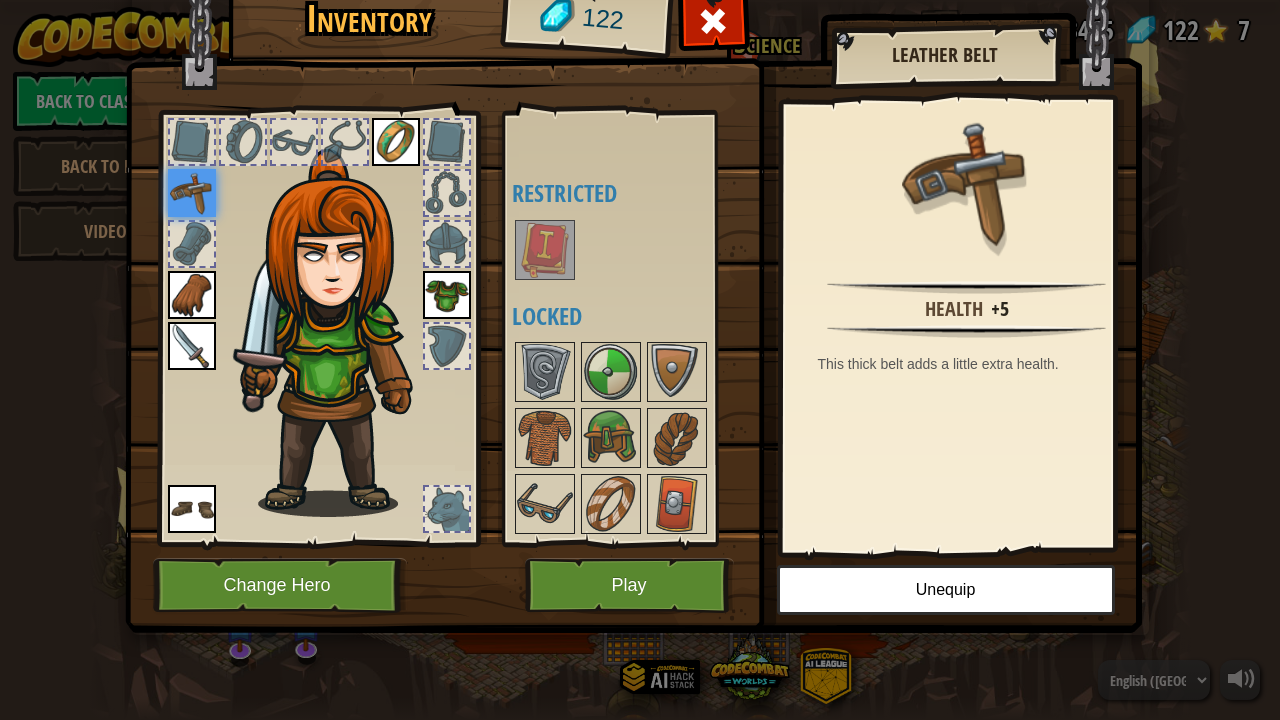 click at bounding box center (545, 250) 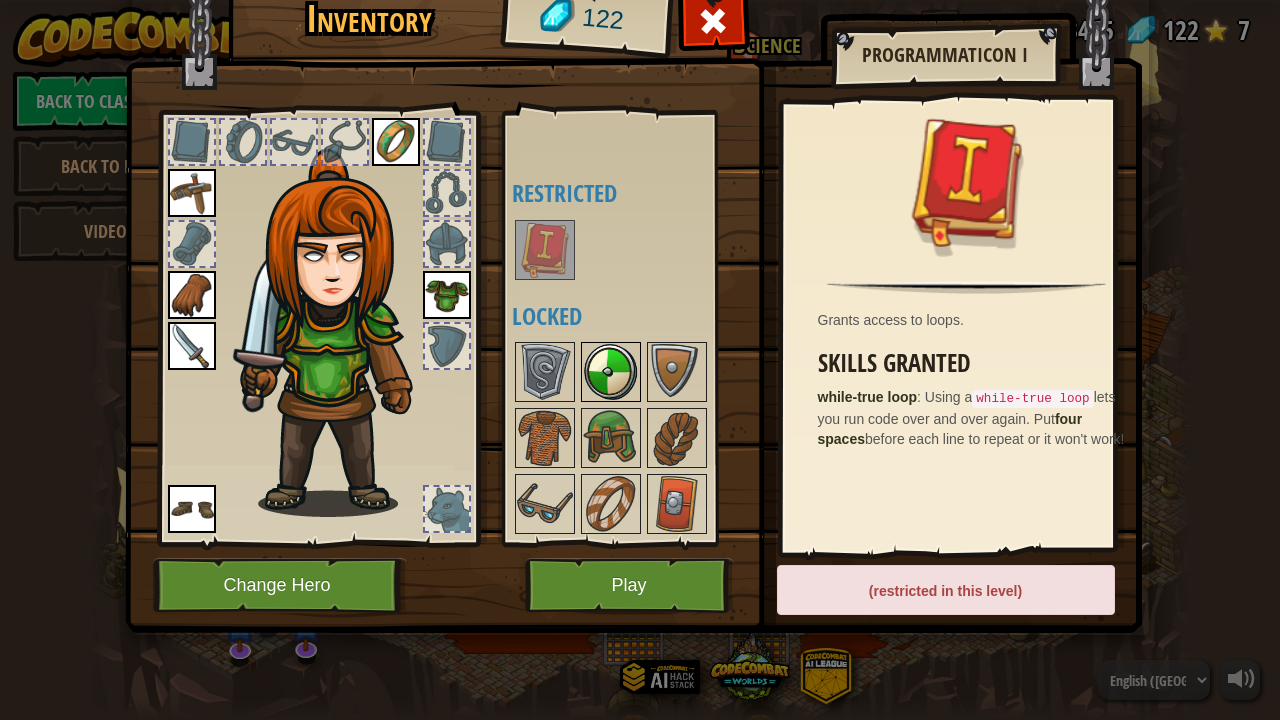 click at bounding box center (611, 372) 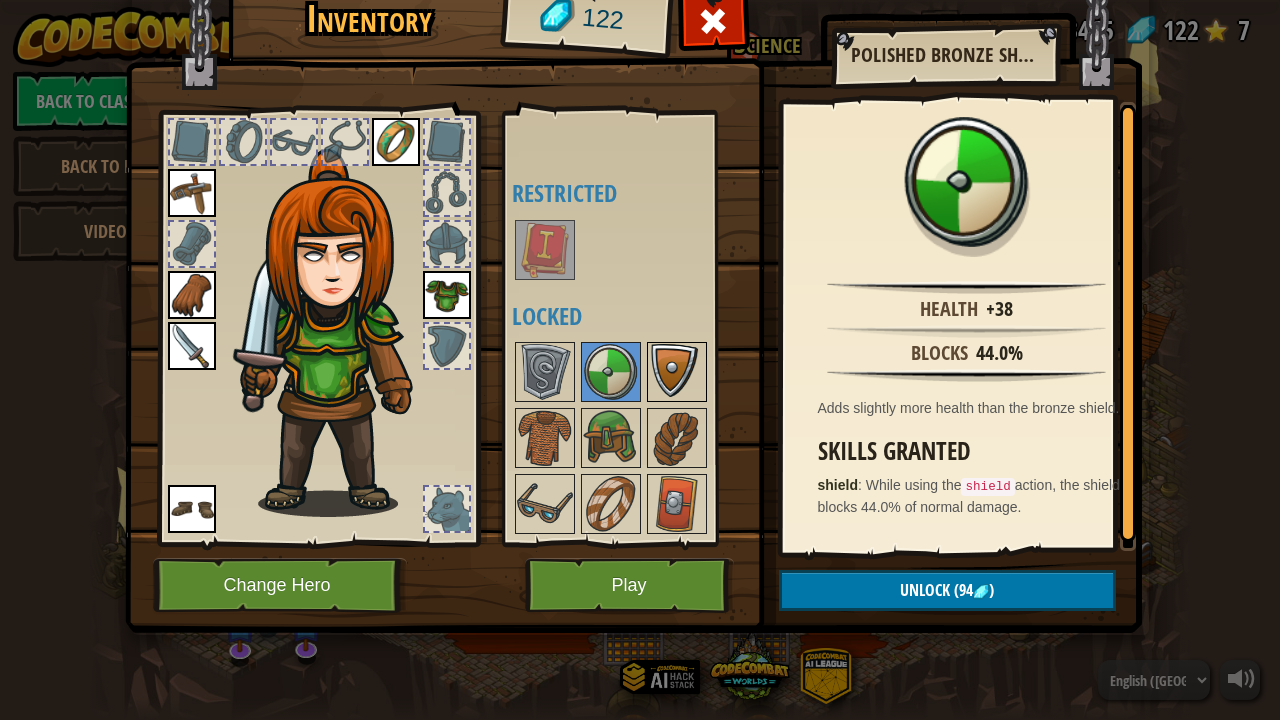 click at bounding box center (677, 372) 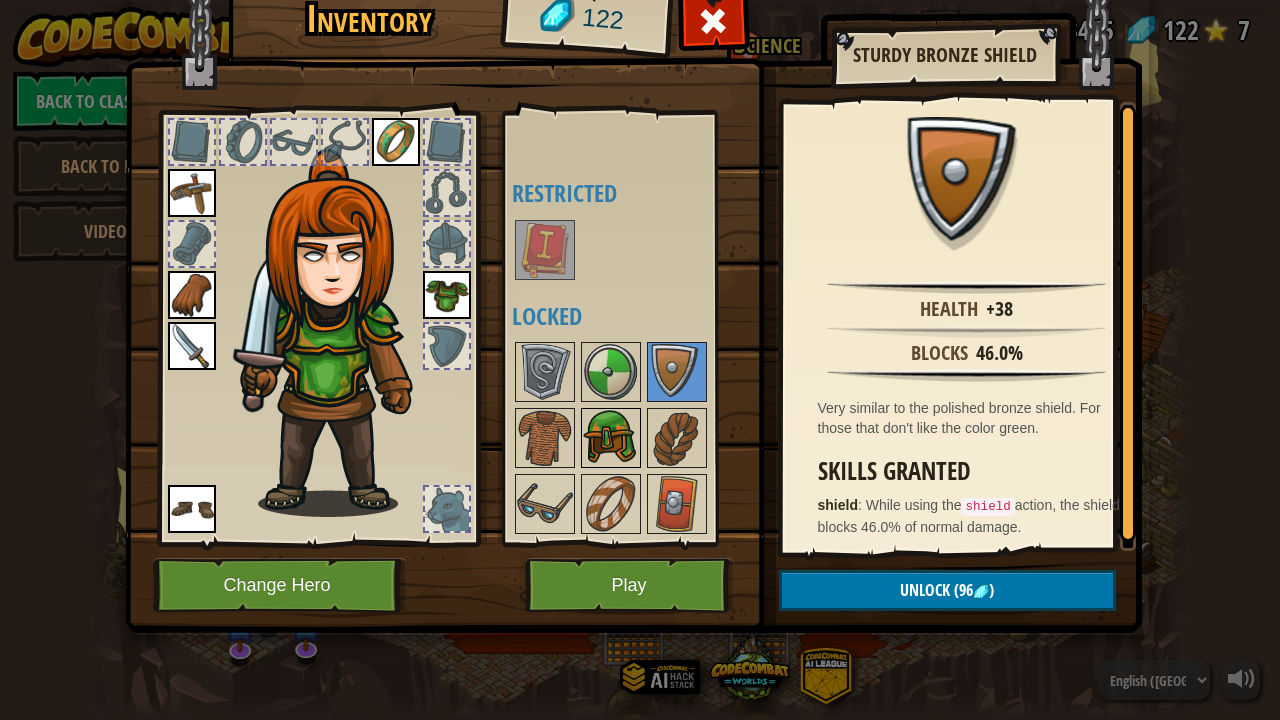 click at bounding box center [611, 438] 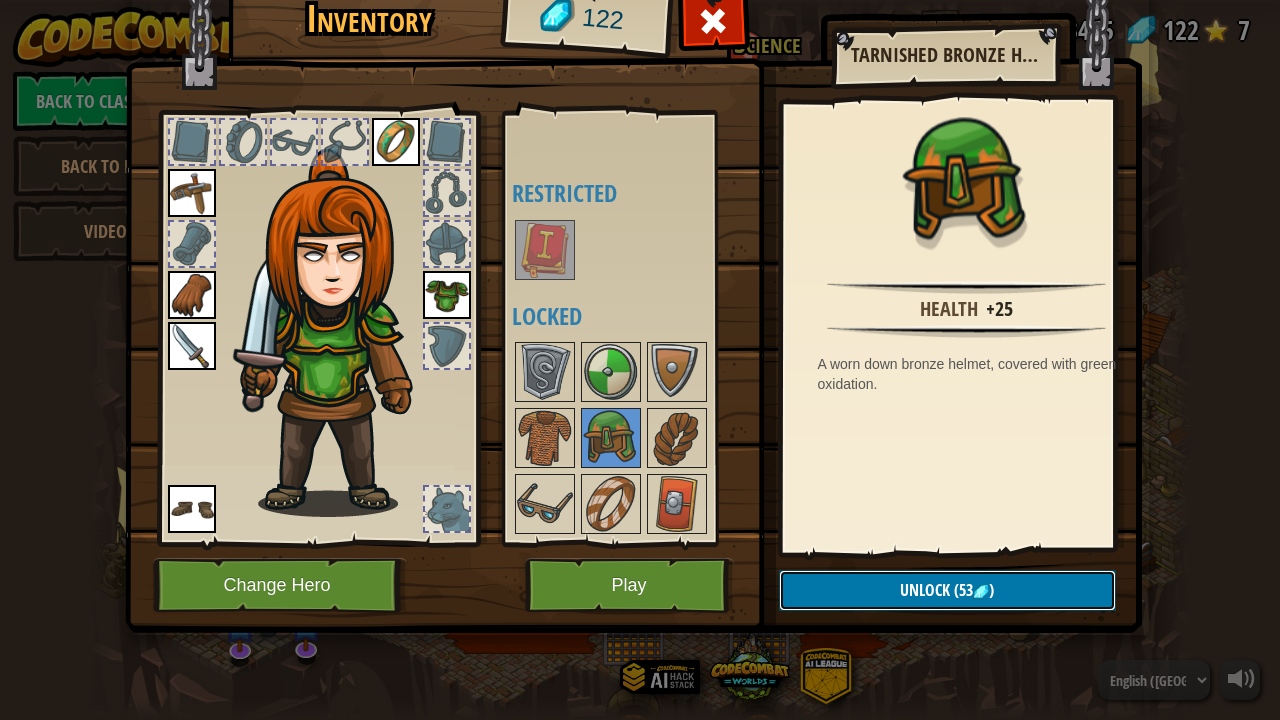 click on "Unlock" at bounding box center [925, 590] 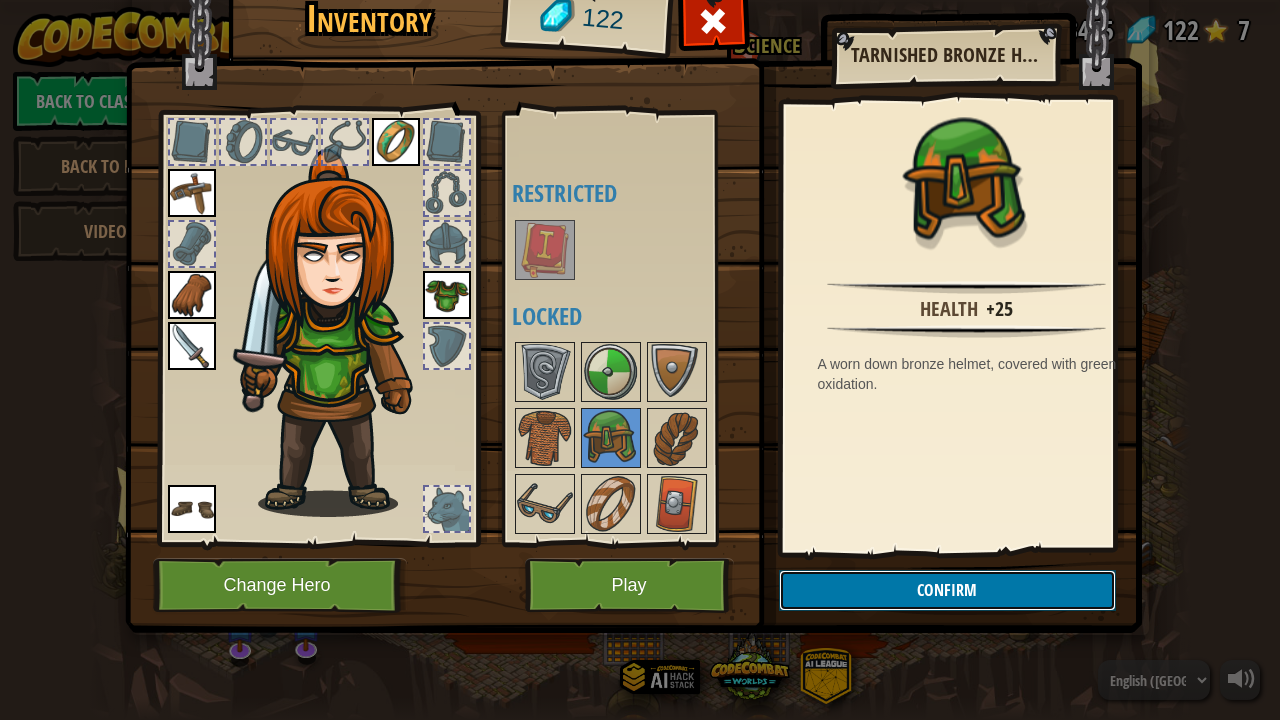 click on "Confirm" at bounding box center (947, 590) 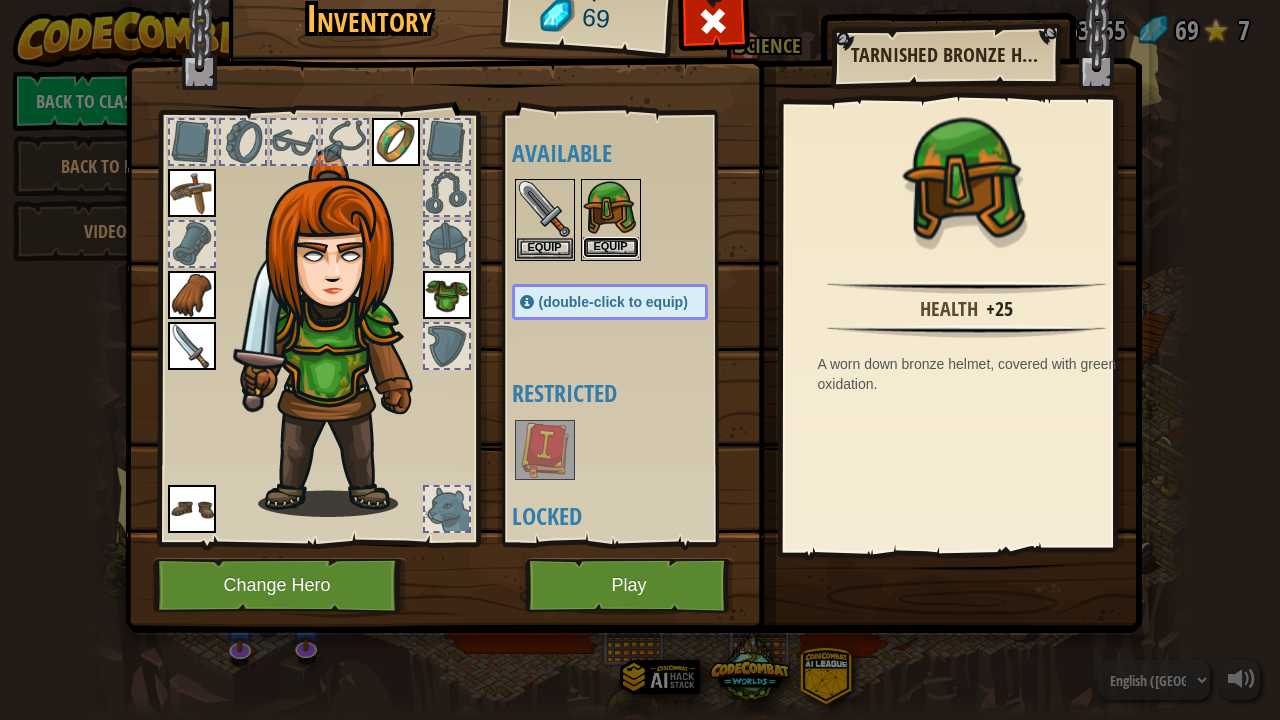 click on "Equip" at bounding box center [611, 247] 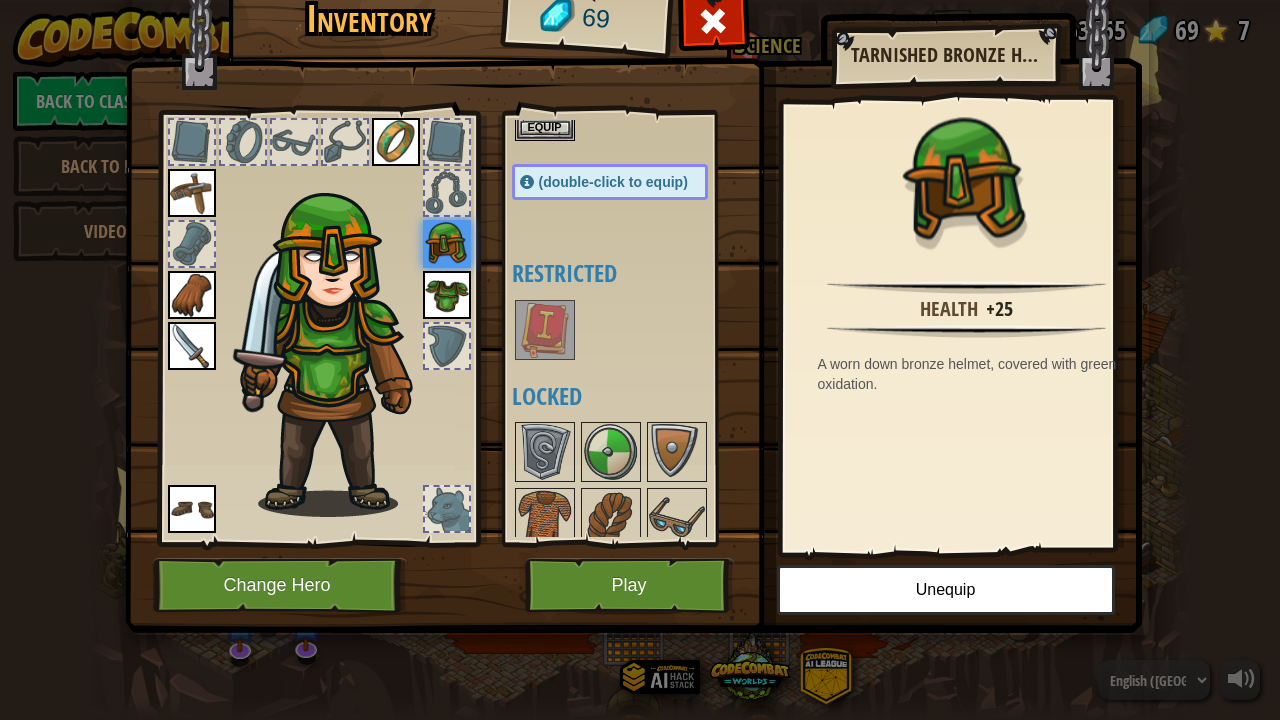 scroll, scrollTop: 199, scrollLeft: 0, axis: vertical 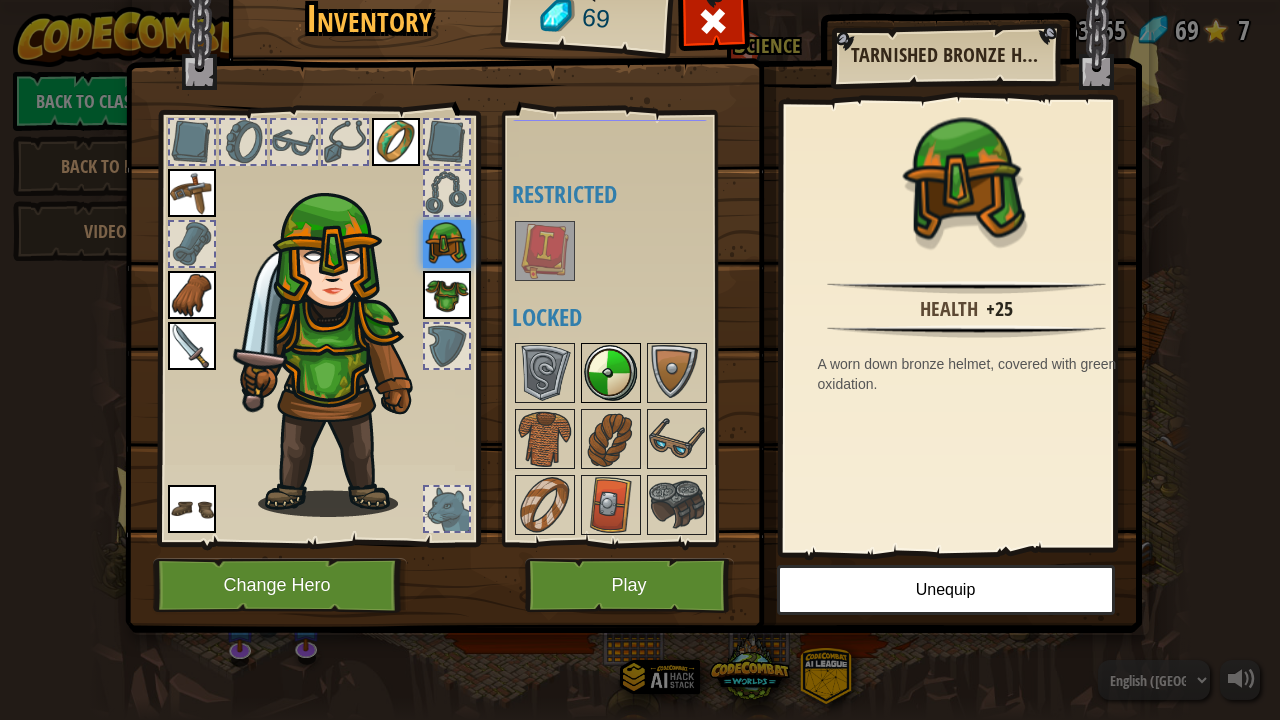 click at bounding box center (611, 373) 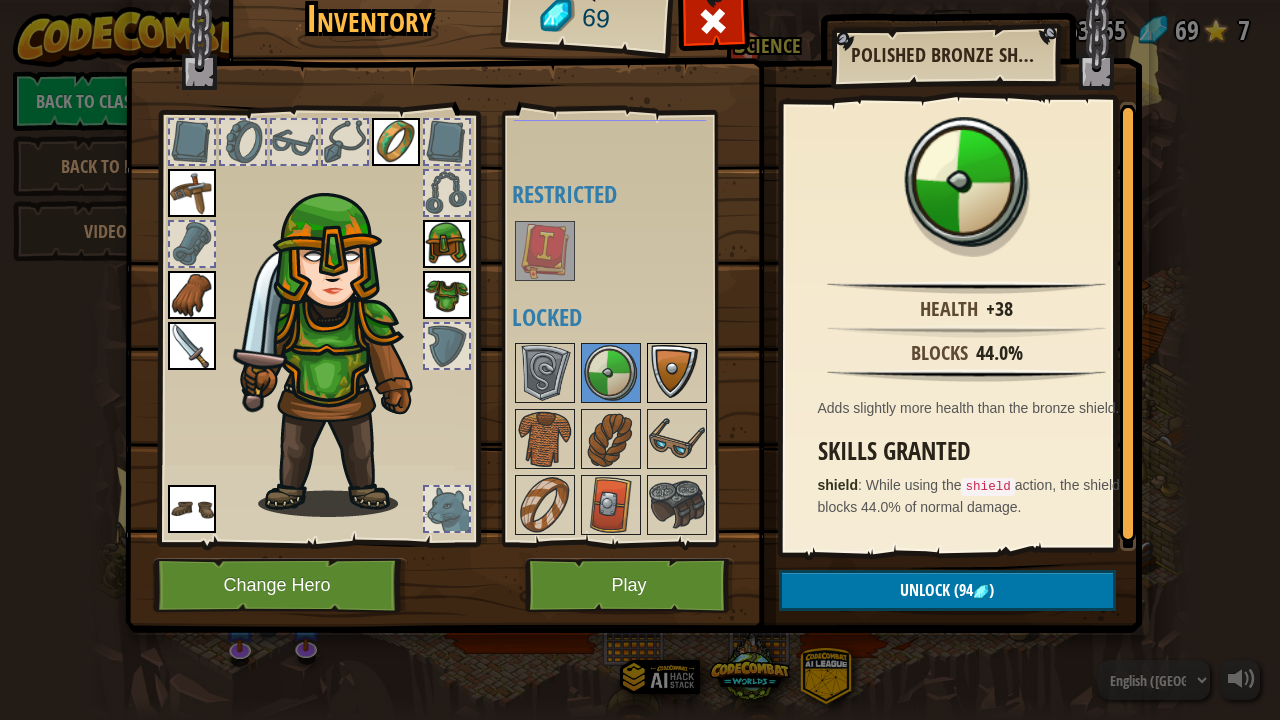 click at bounding box center [677, 373] 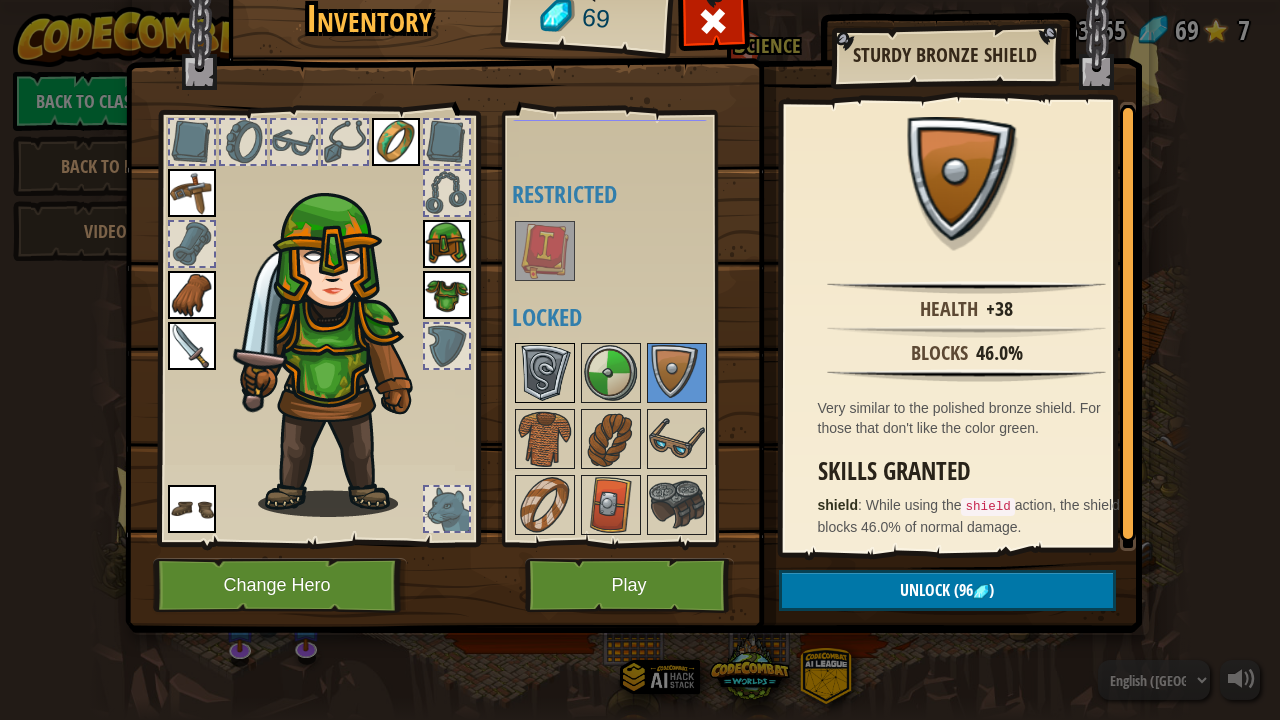 click at bounding box center (545, 373) 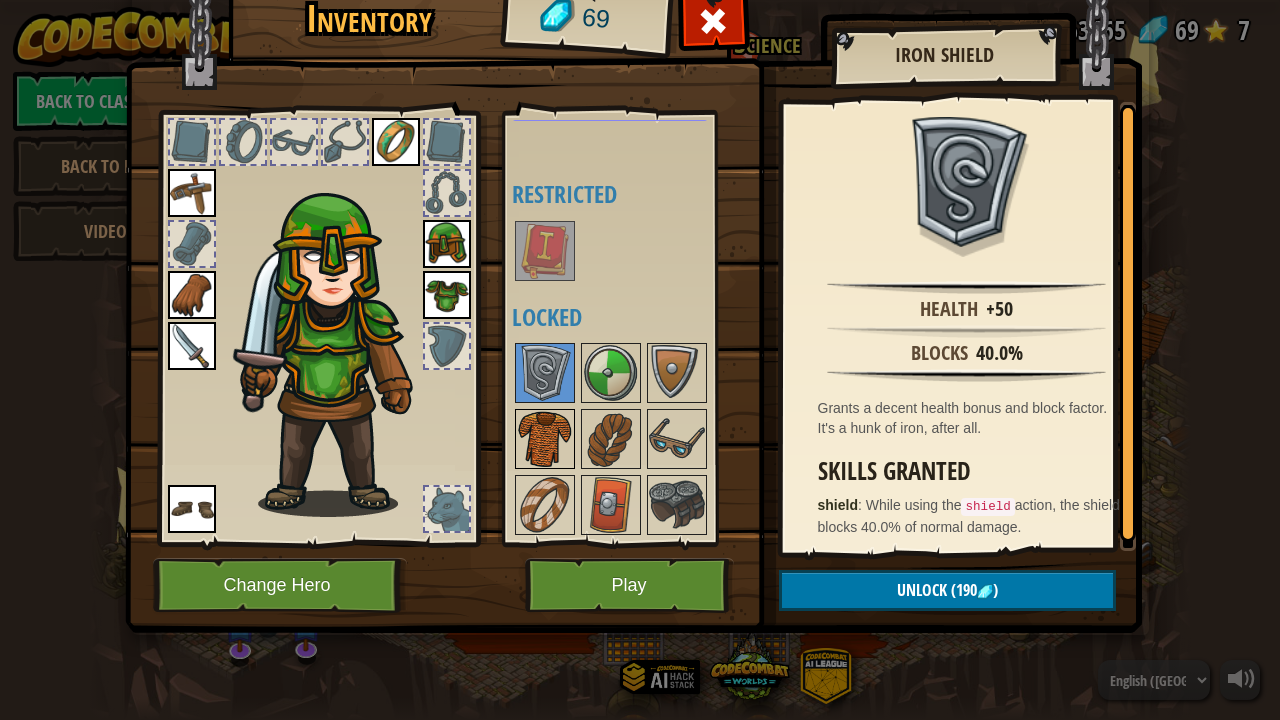 click at bounding box center [545, 439] 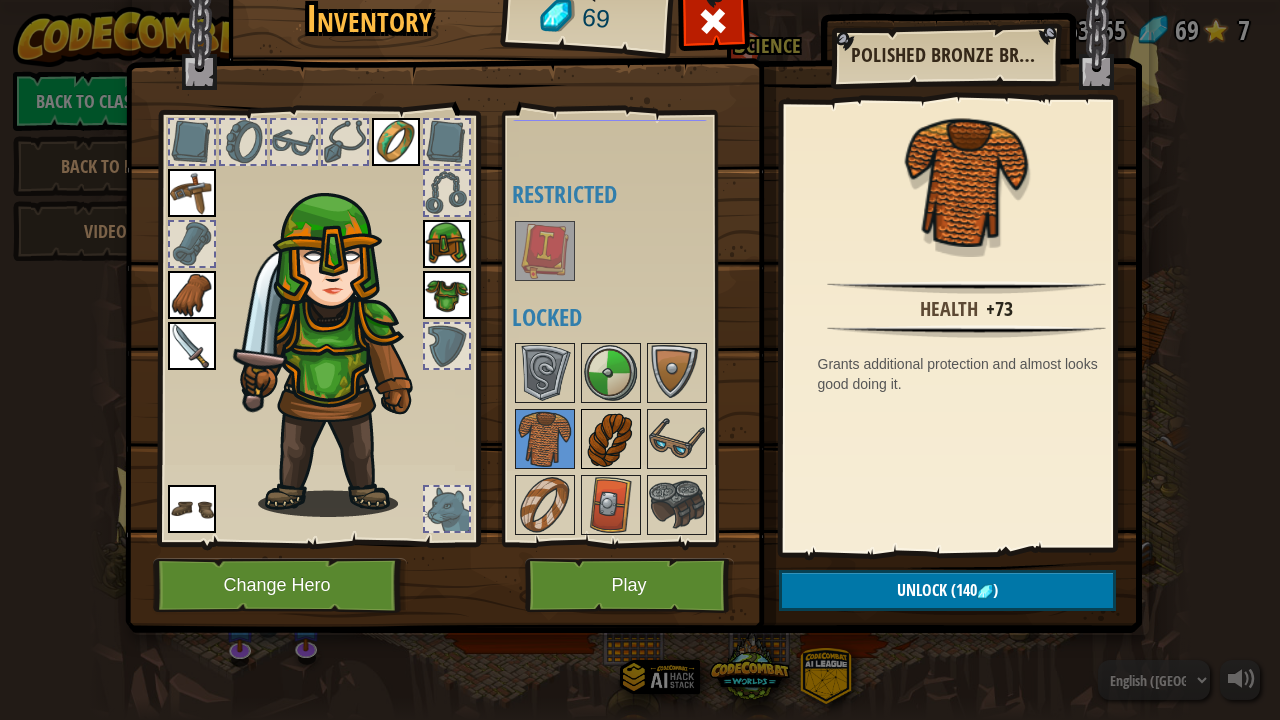 click at bounding box center (611, 439) 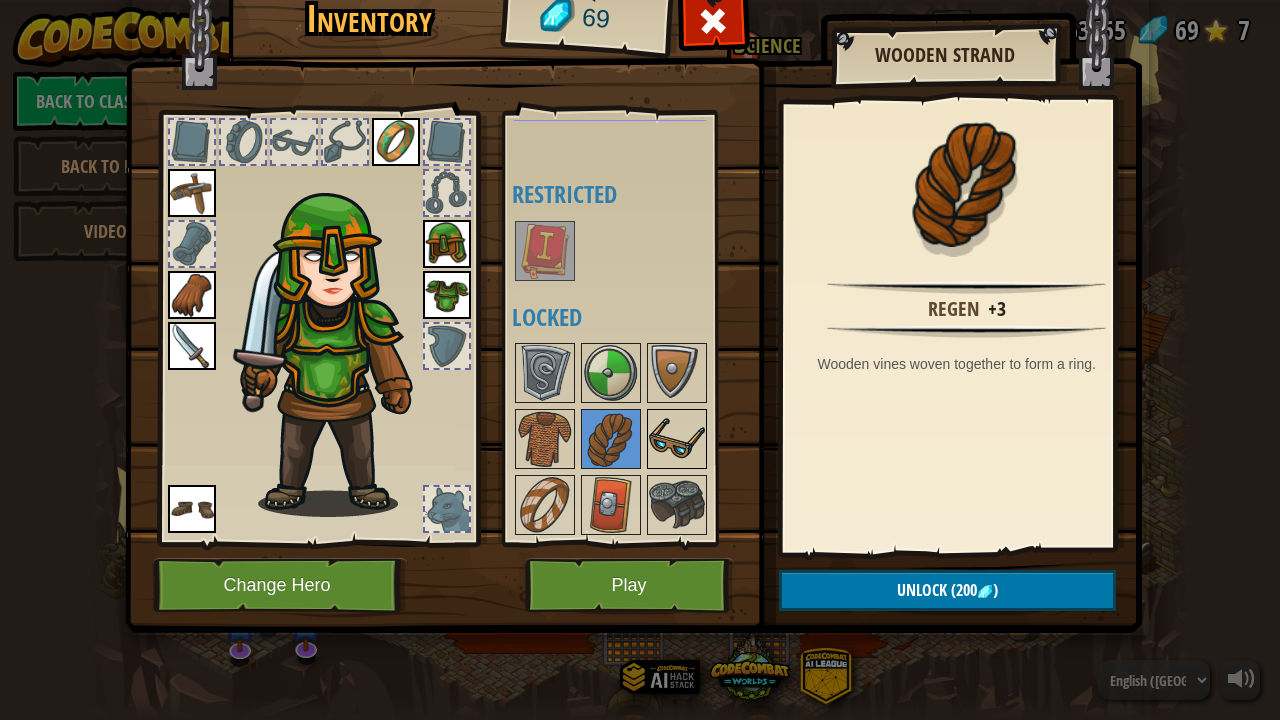click at bounding box center [677, 439] 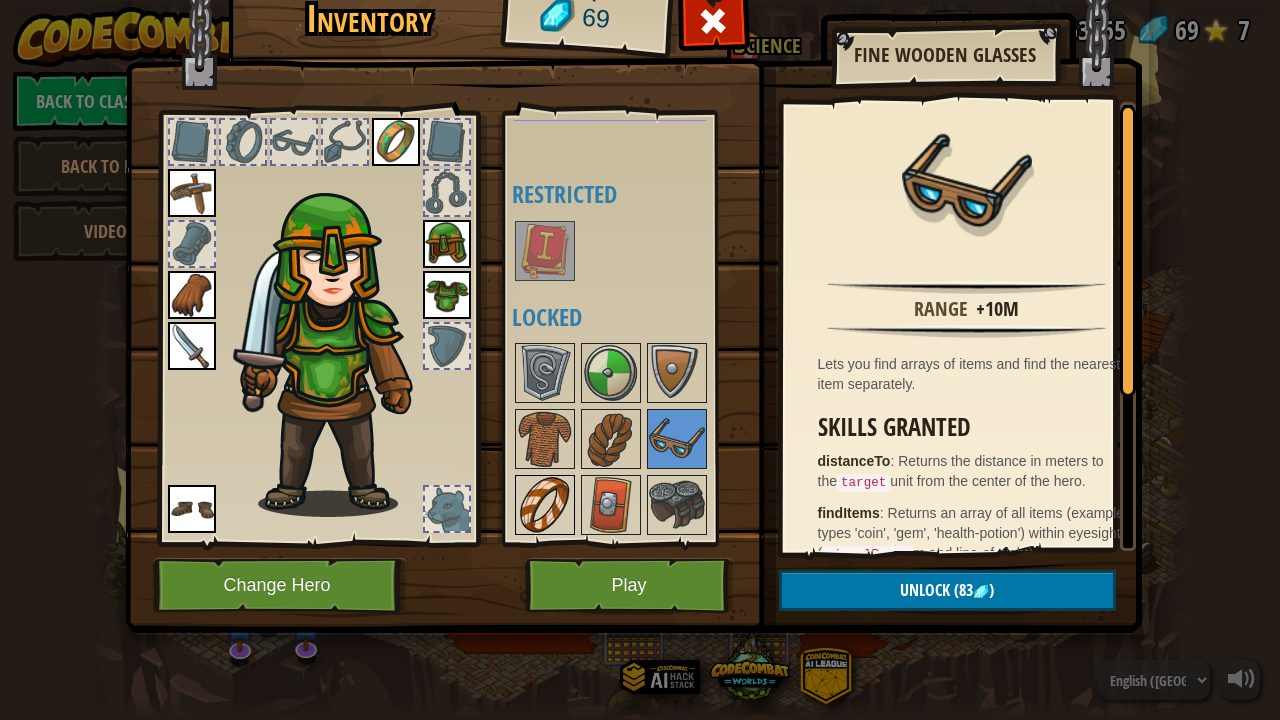 click at bounding box center [545, 505] 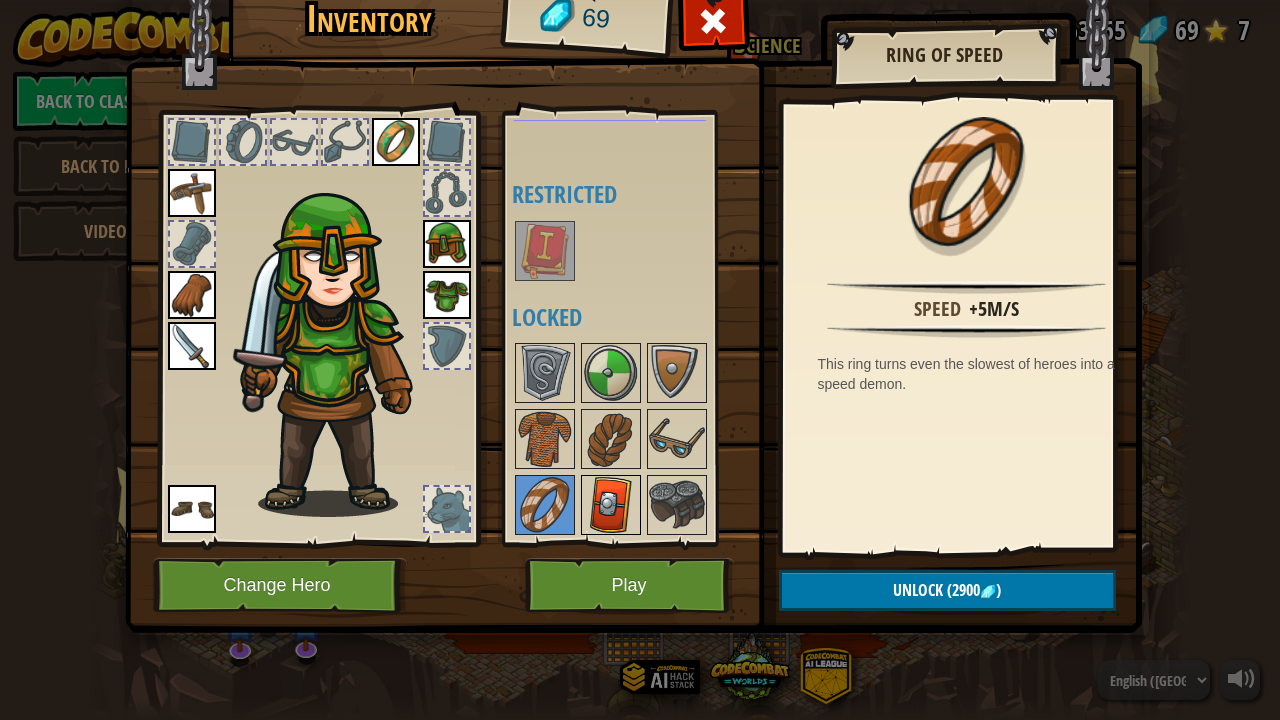 click at bounding box center (611, 505) 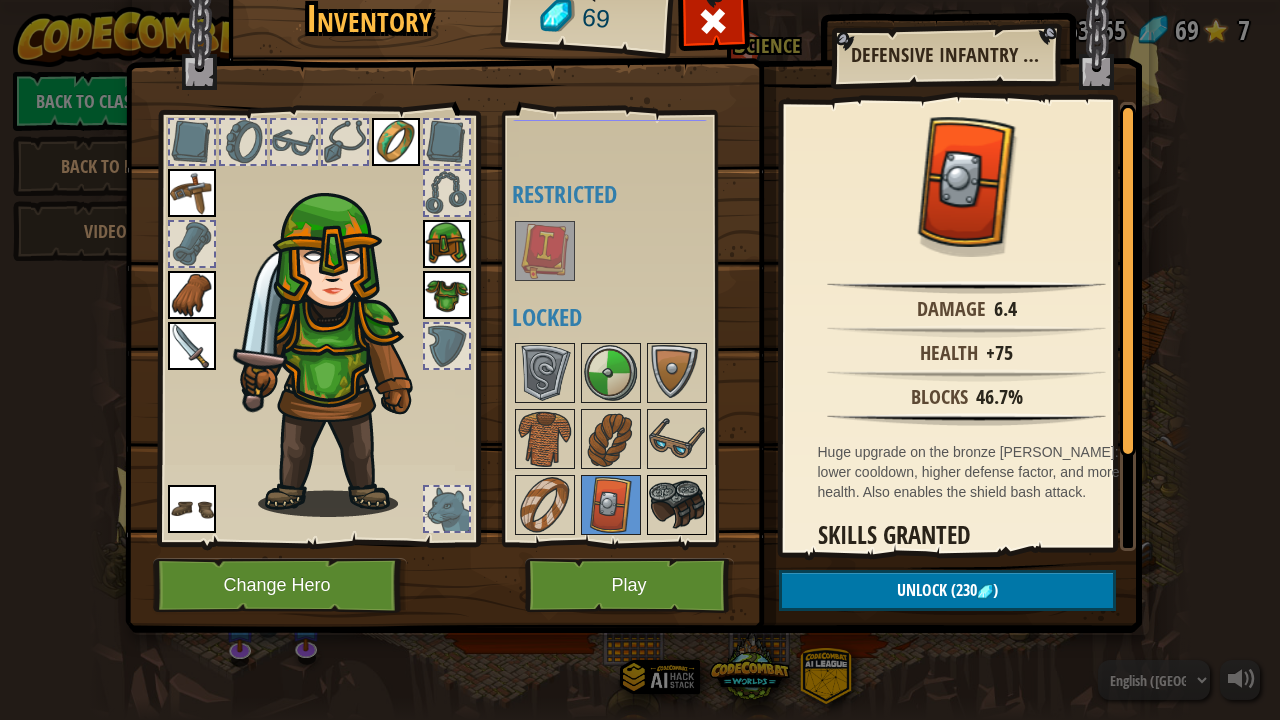 click at bounding box center [677, 505] 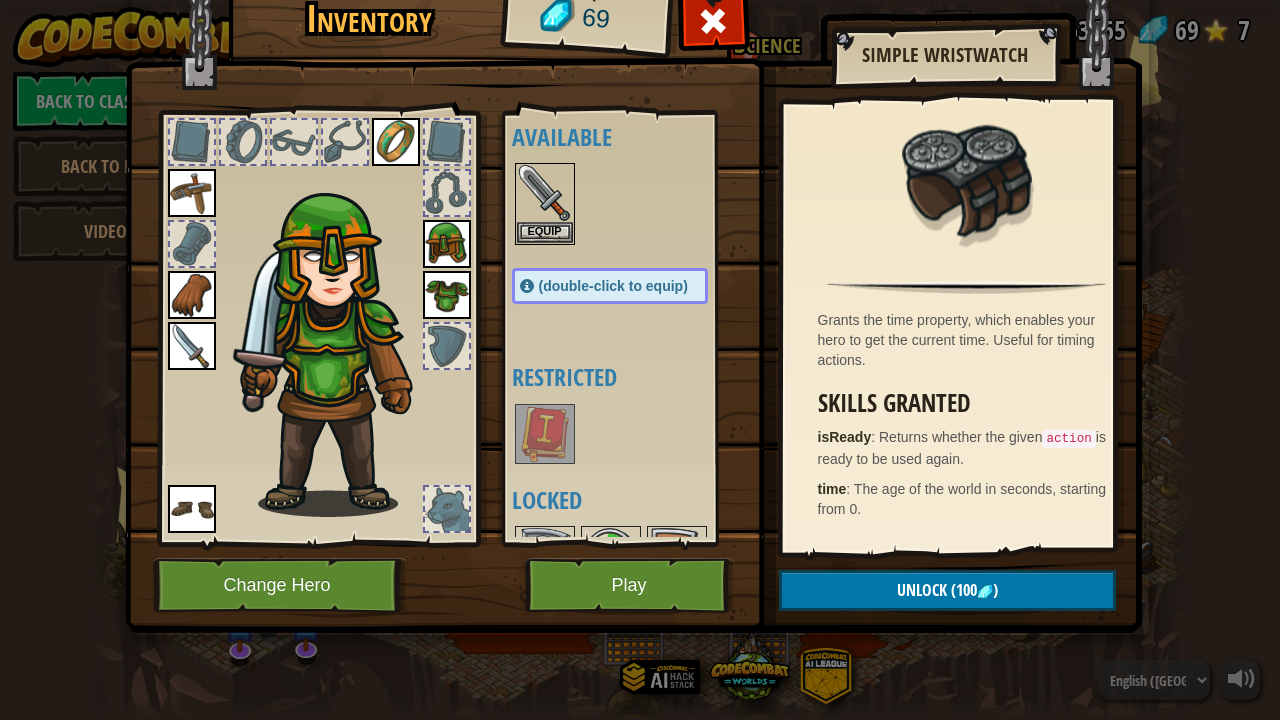 scroll, scrollTop: 0, scrollLeft: 0, axis: both 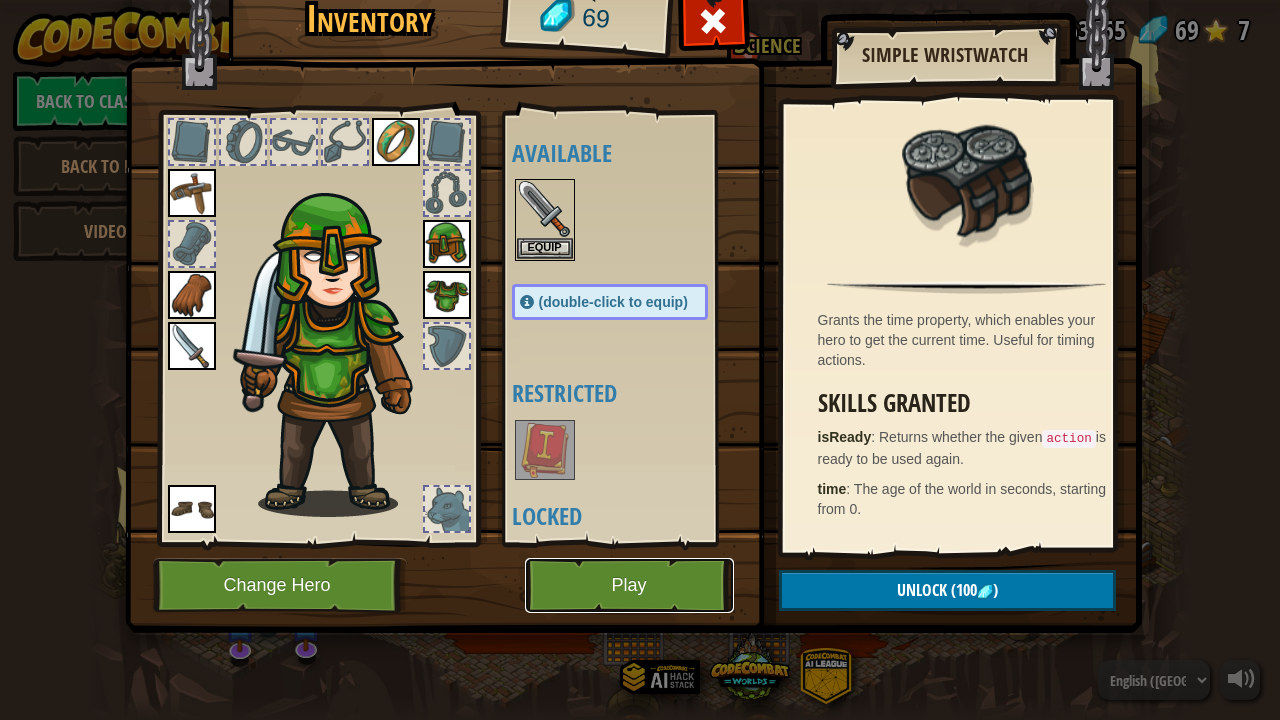 click on "Play" at bounding box center [629, 585] 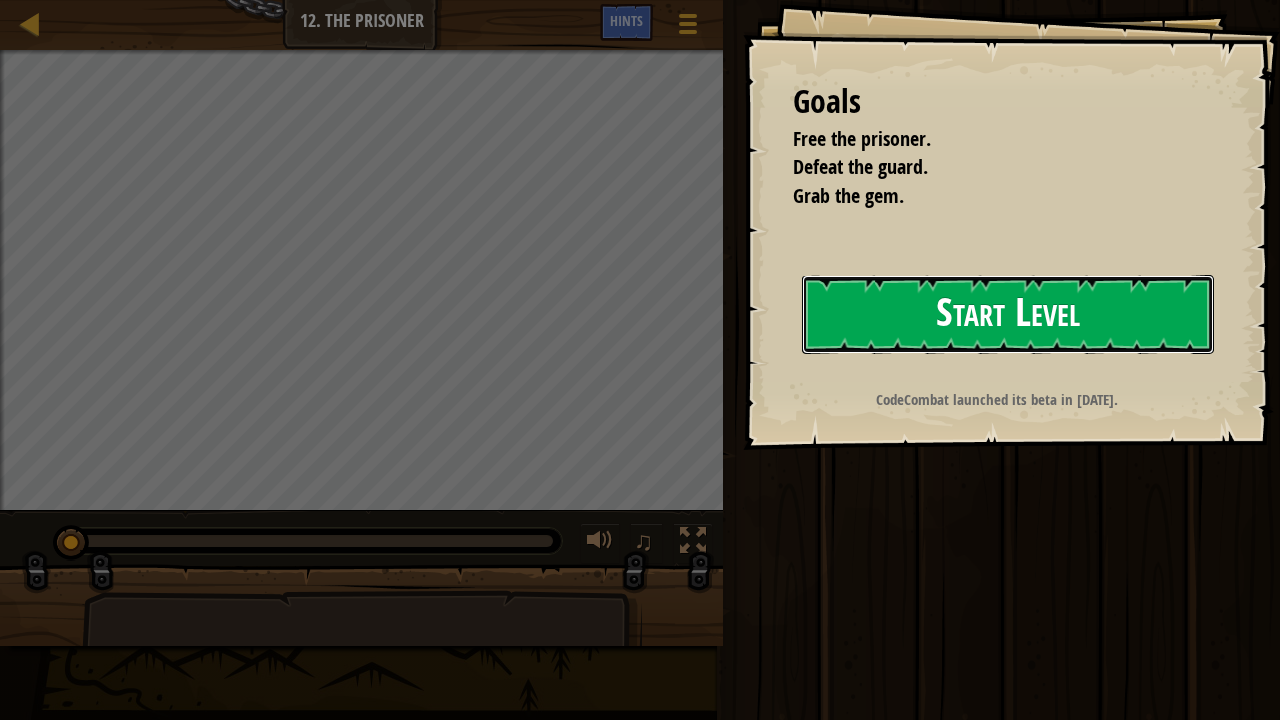 click on "Start Level" at bounding box center [1008, 314] 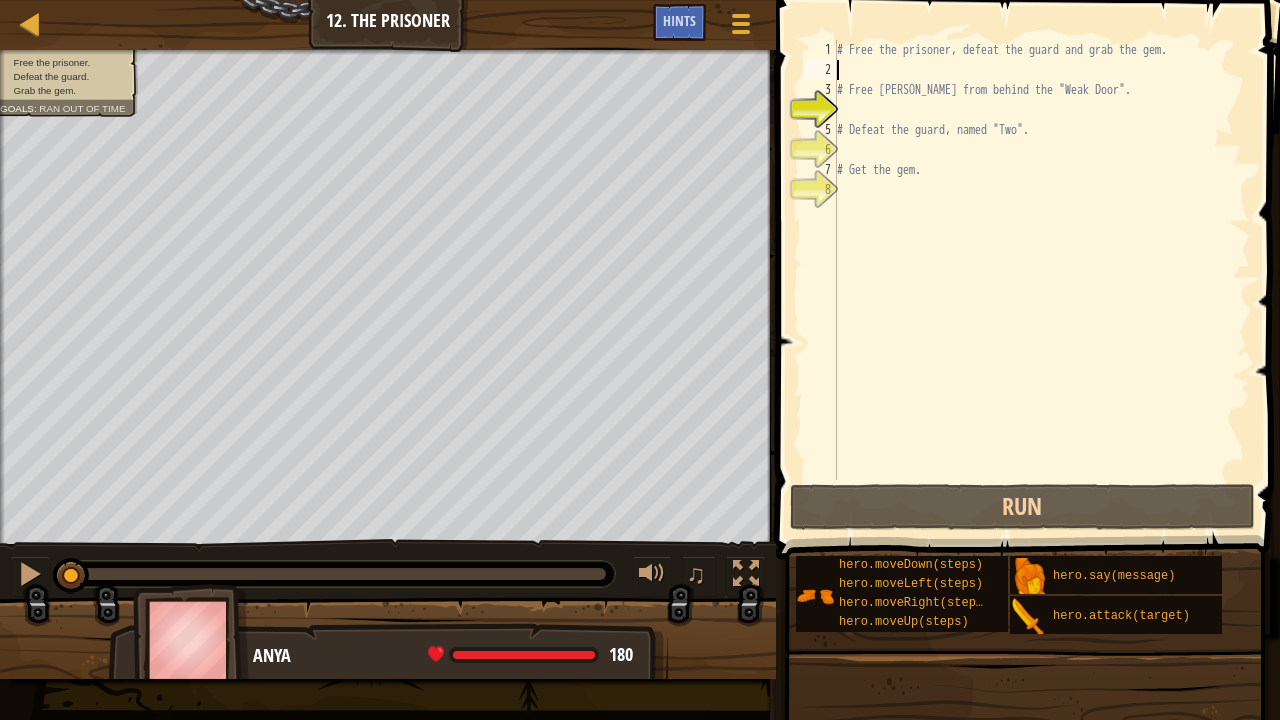 click on "# Free the prisoner, defeat the guard and grab the gem. # Free [PERSON_NAME] from behind the "Weak Door". # Defeat the guard, named "Two". # Get the gem." at bounding box center [1041, 280] 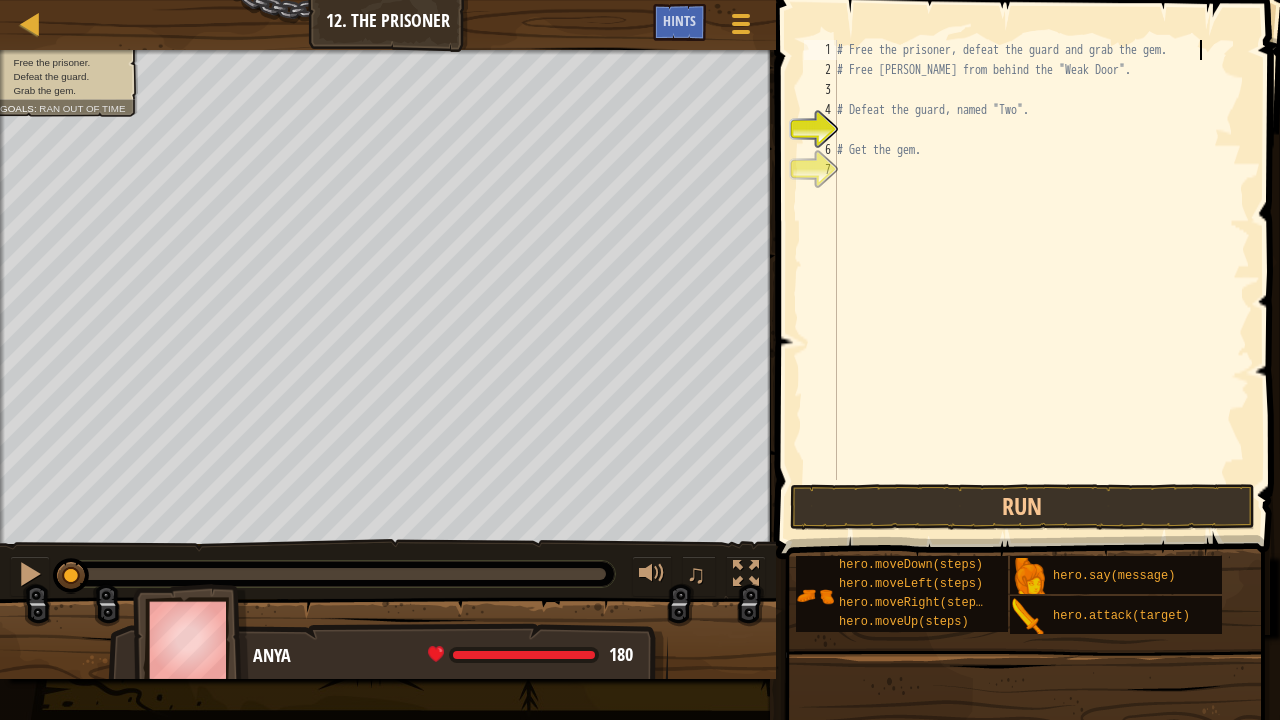 click on "# Free the prisoner, defeat the guard and grab the gem. # Free [PERSON_NAME] from behind the "Weak Door". # Defeat the guard, named "Two". # Get the gem." at bounding box center [1041, 280] 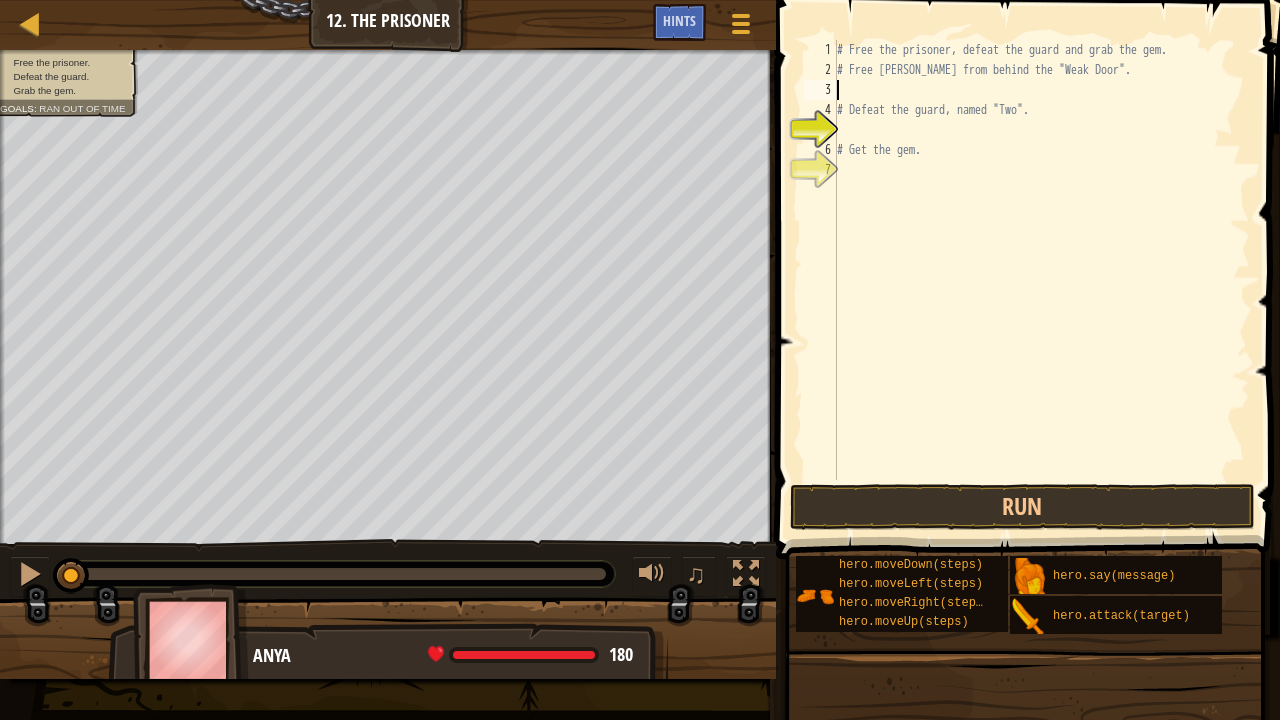 type on "# Free [PERSON_NAME] from behind the "Weak Door"." 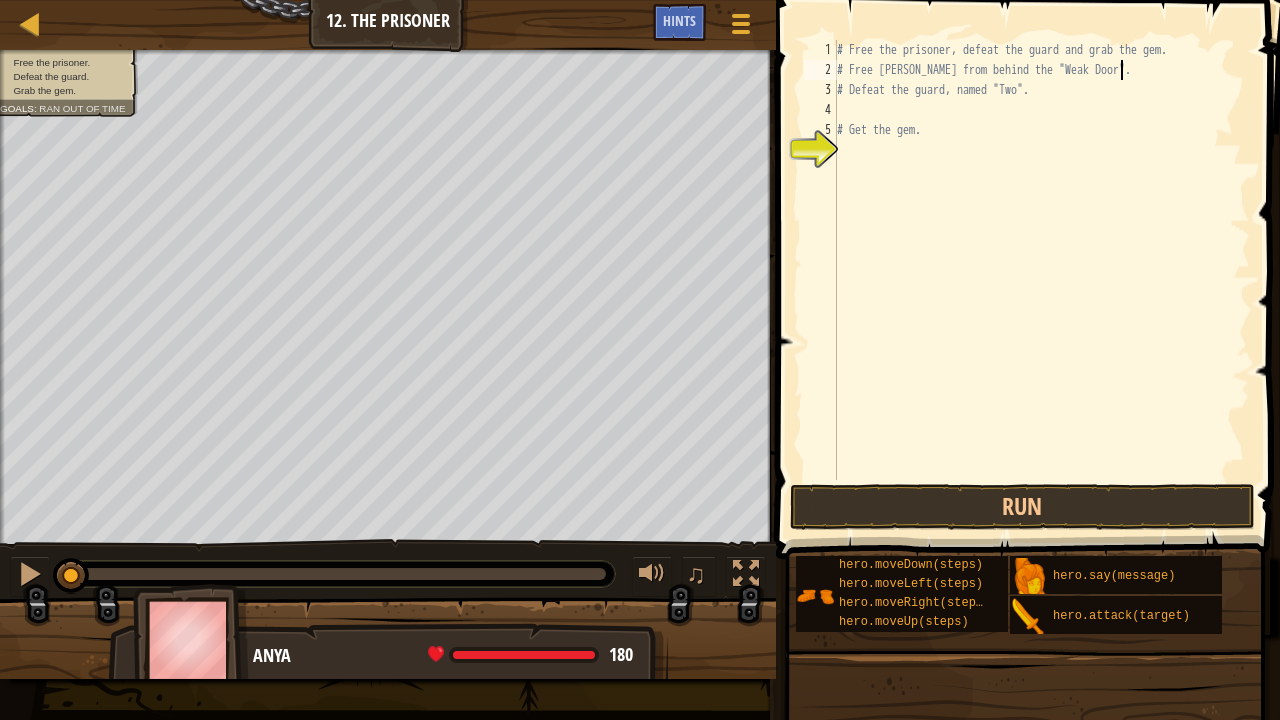 click on "# Free the prisoner, defeat the guard and grab the gem. # Free [PERSON_NAME] from behind the "Weak Door". # Defeat the guard, named "Two". # Get the gem." at bounding box center [1041, 280] 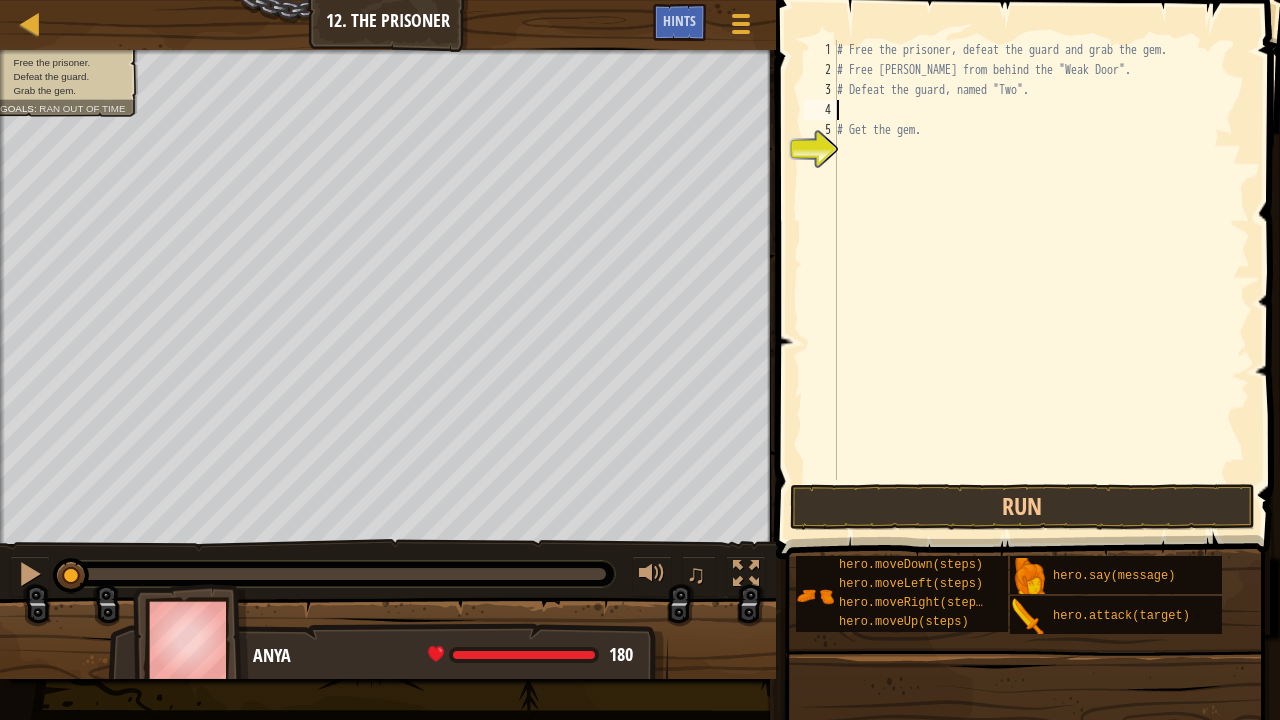 type on "# Defeat the guard, named "Two"." 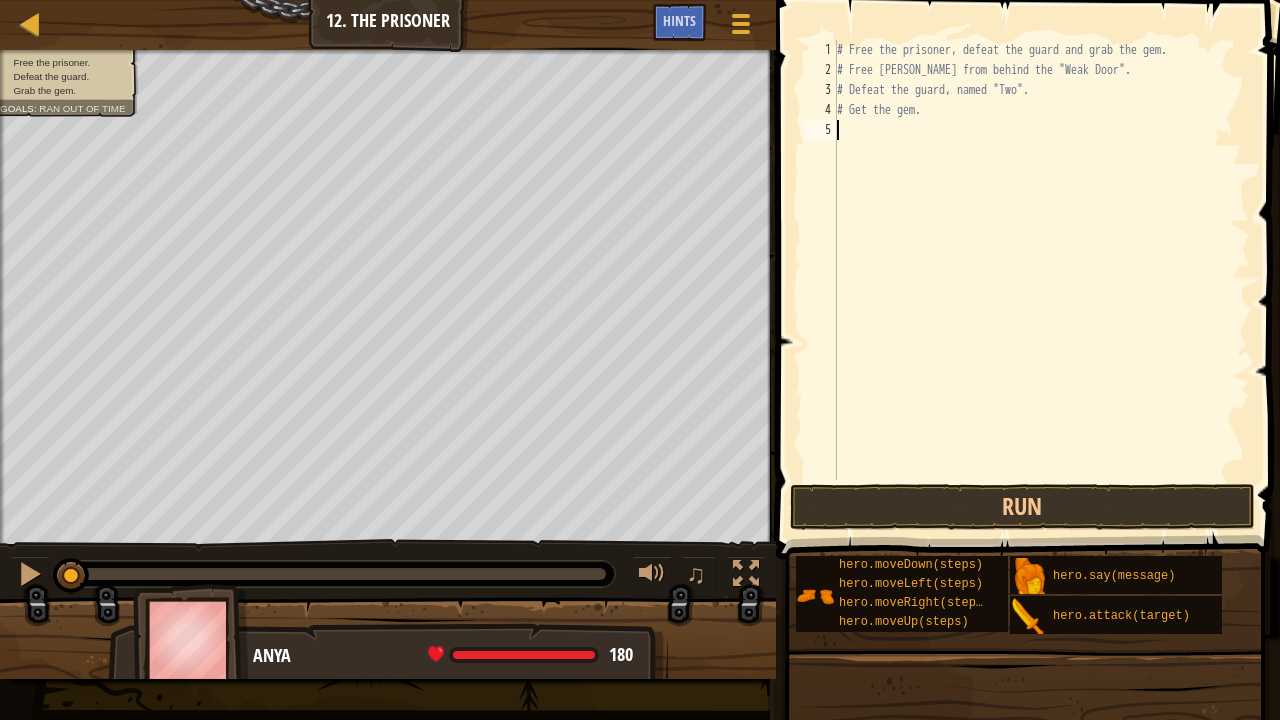 click on "# Free the prisoner, defeat the guard and grab the gem. # Free [PERSON_NAME] from behind the "Weak Door". # Defeat the guard, named "Two". # Get the gem." at bounding box center [1041, 280] 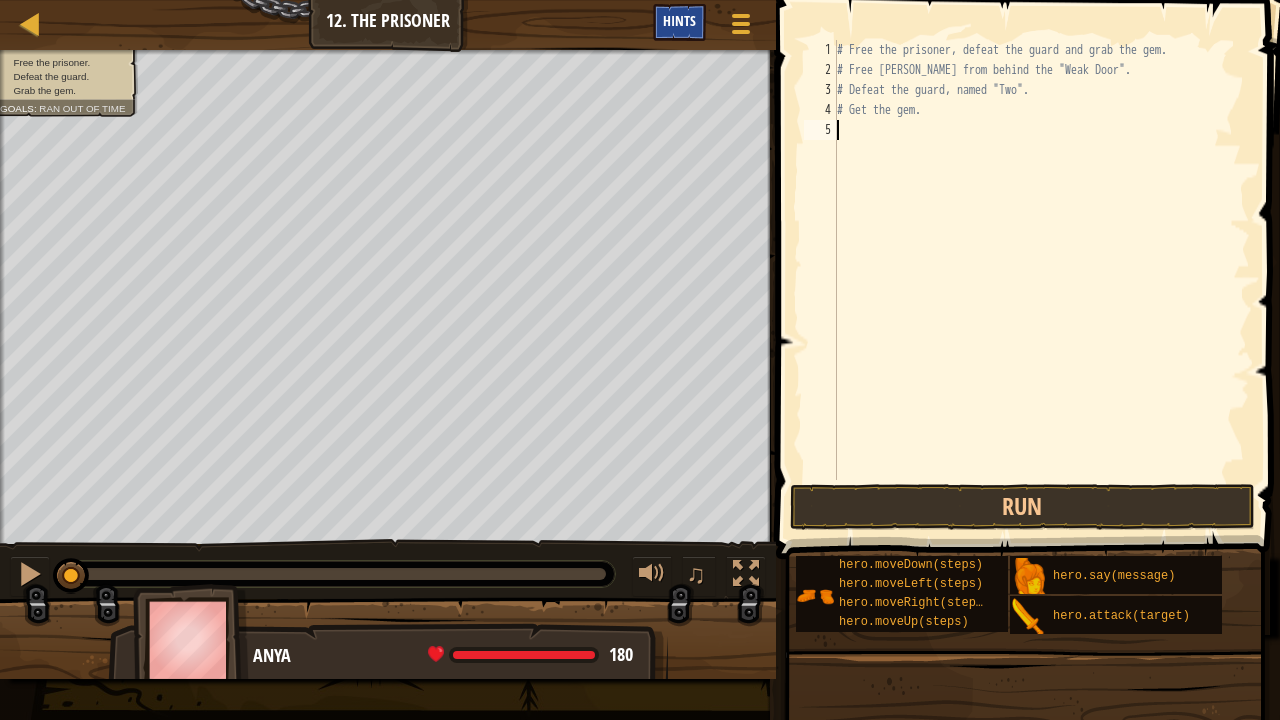 click on "Hints" at bounding box center [679, 20] 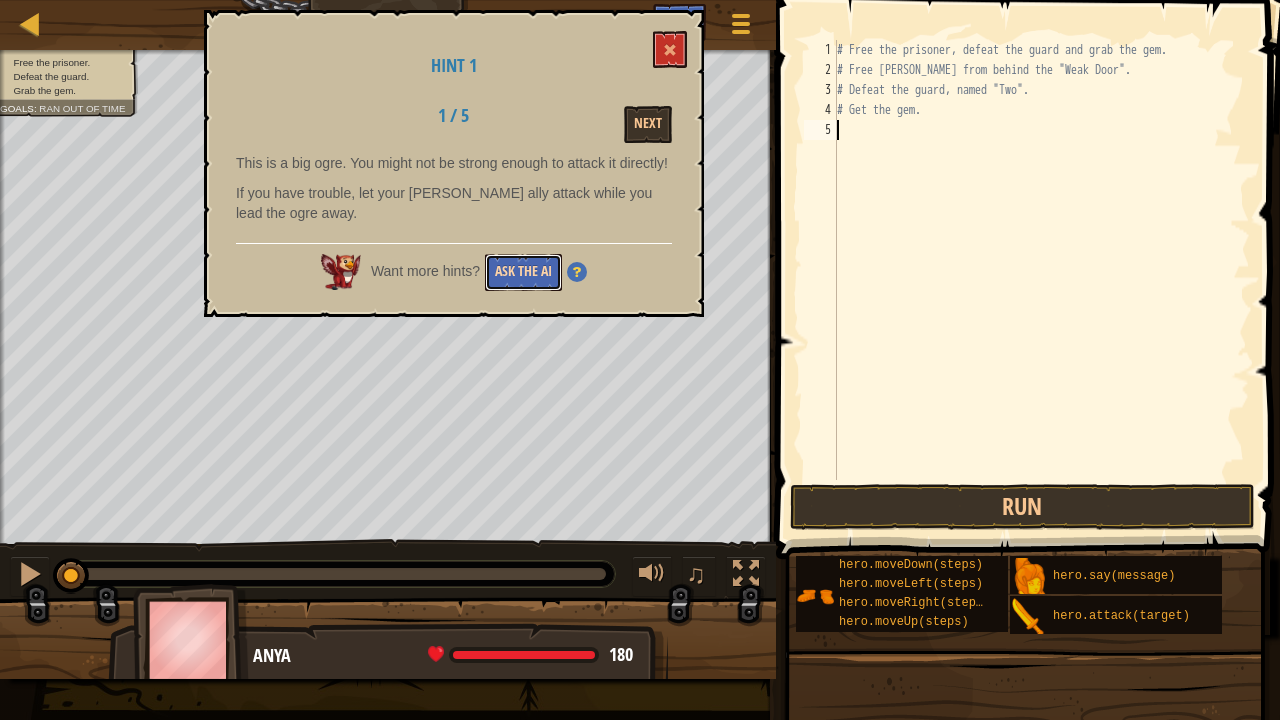 click on "Ask the AI" at bounding box center (523, 272) 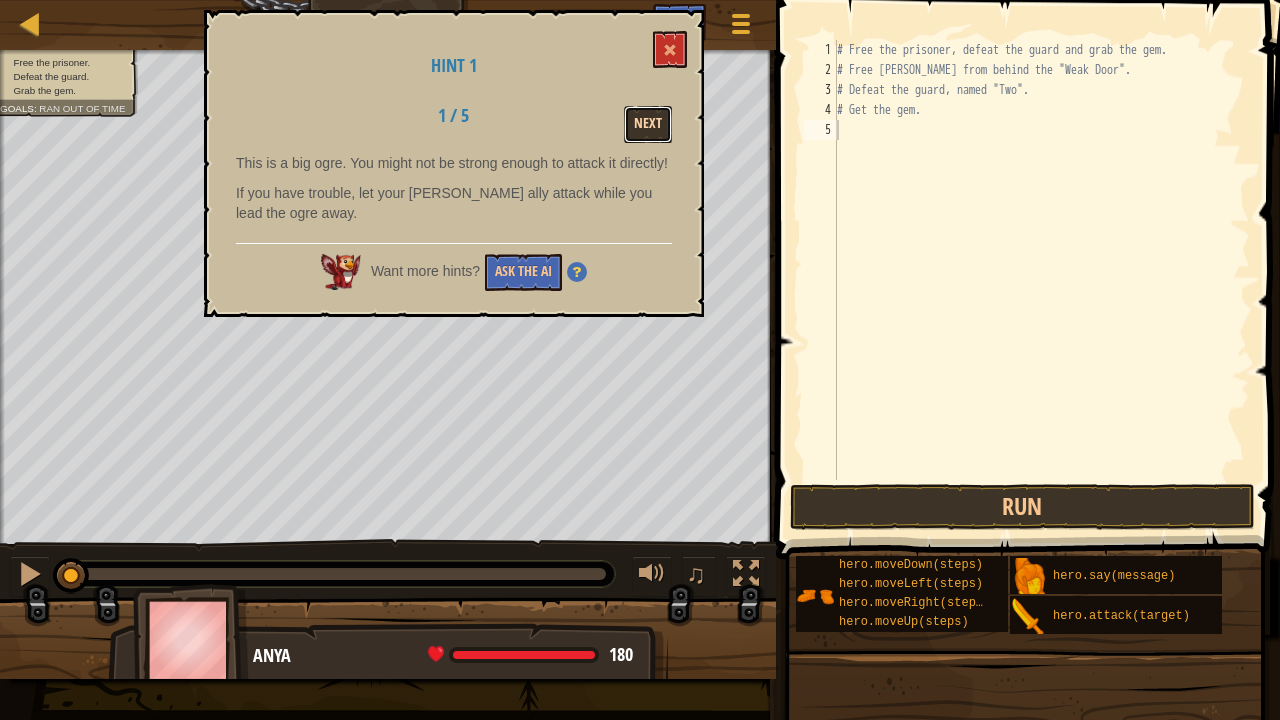 click on "Next" at bounding box center [648, 124] 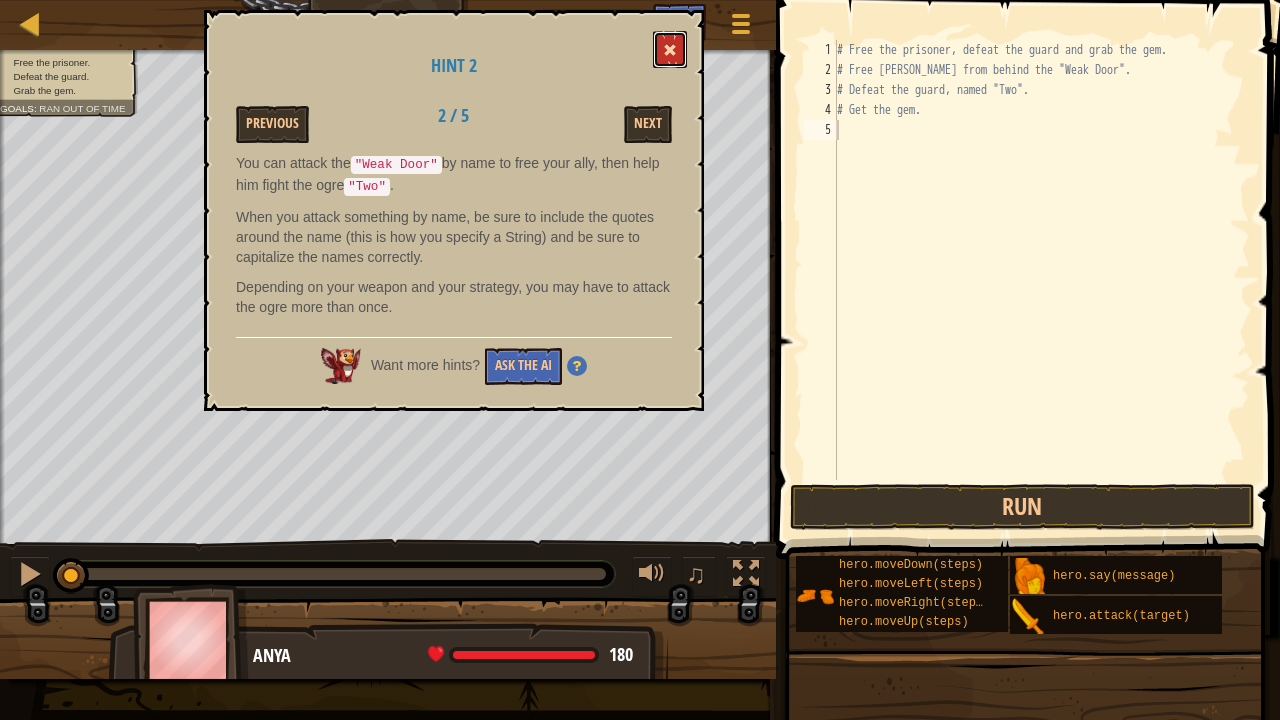 click at bounding box center [670, 50] 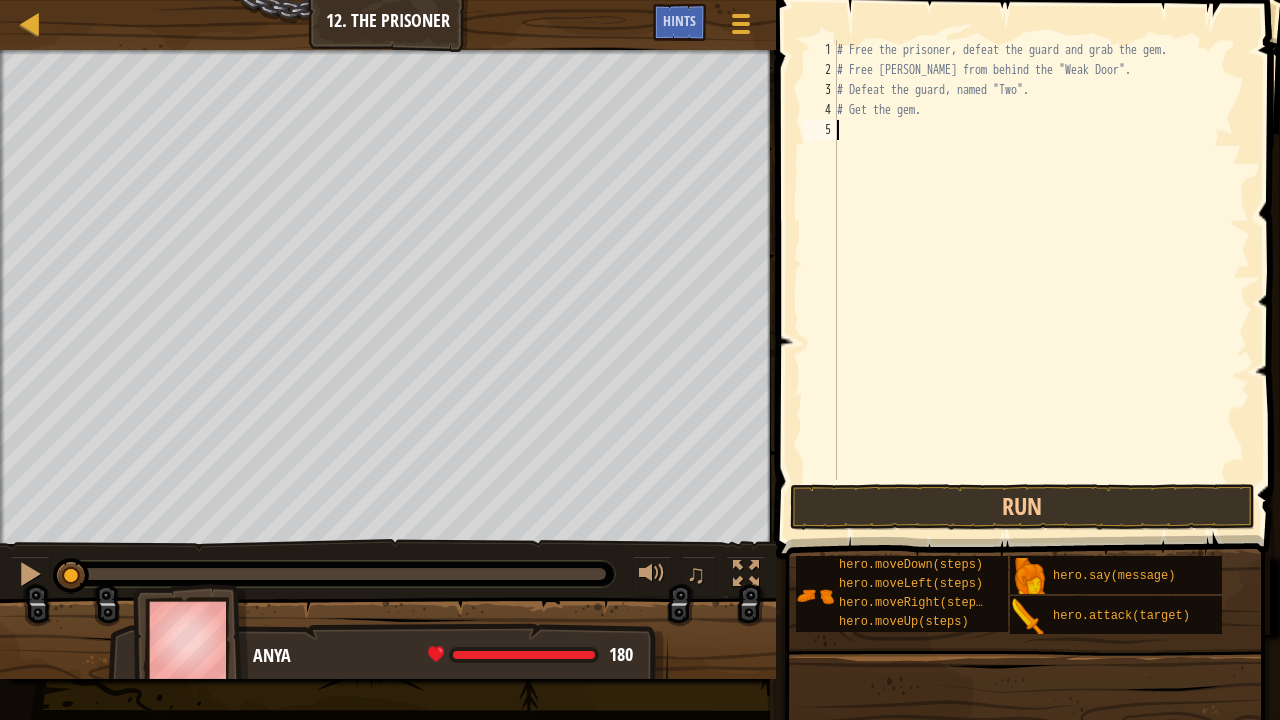 type on "r" 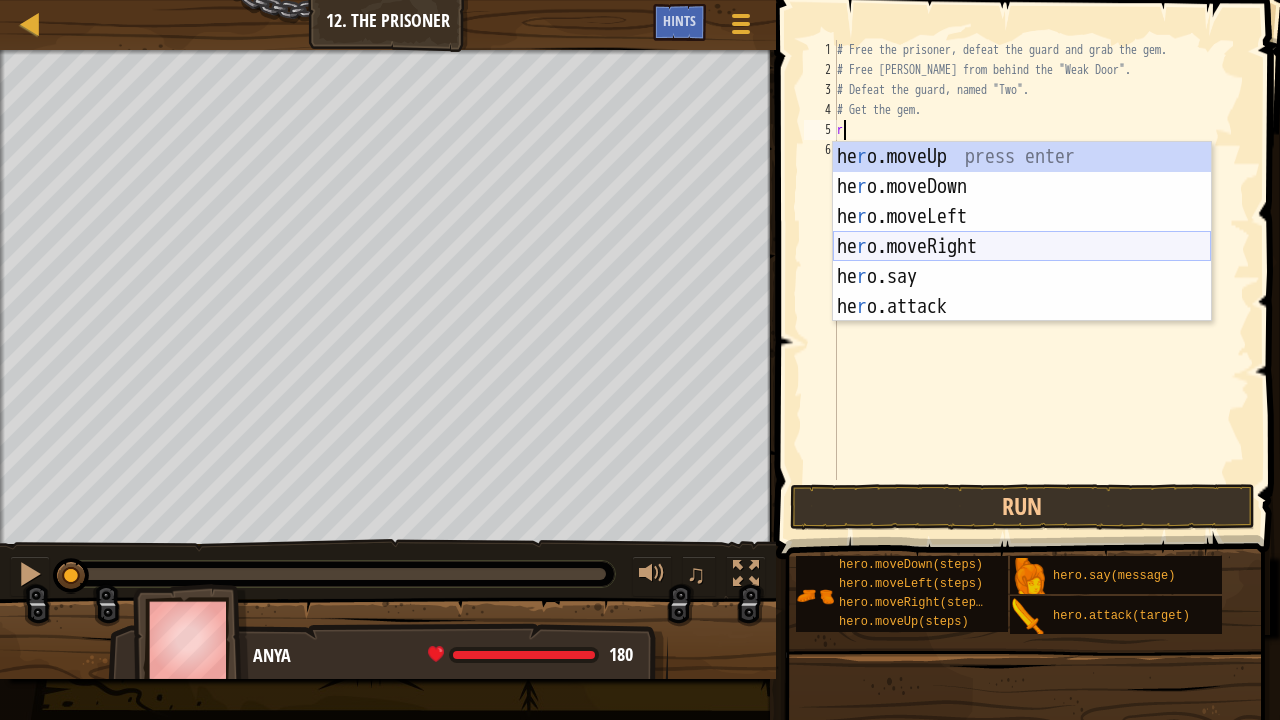 click on "he r o.moveUp press enter he r o.moveDown press enter he r o.moveLeft press enter he r o.moveRight press enter he r o.say press enter he r o.attack press enter" at bounding box center (1022, 262) 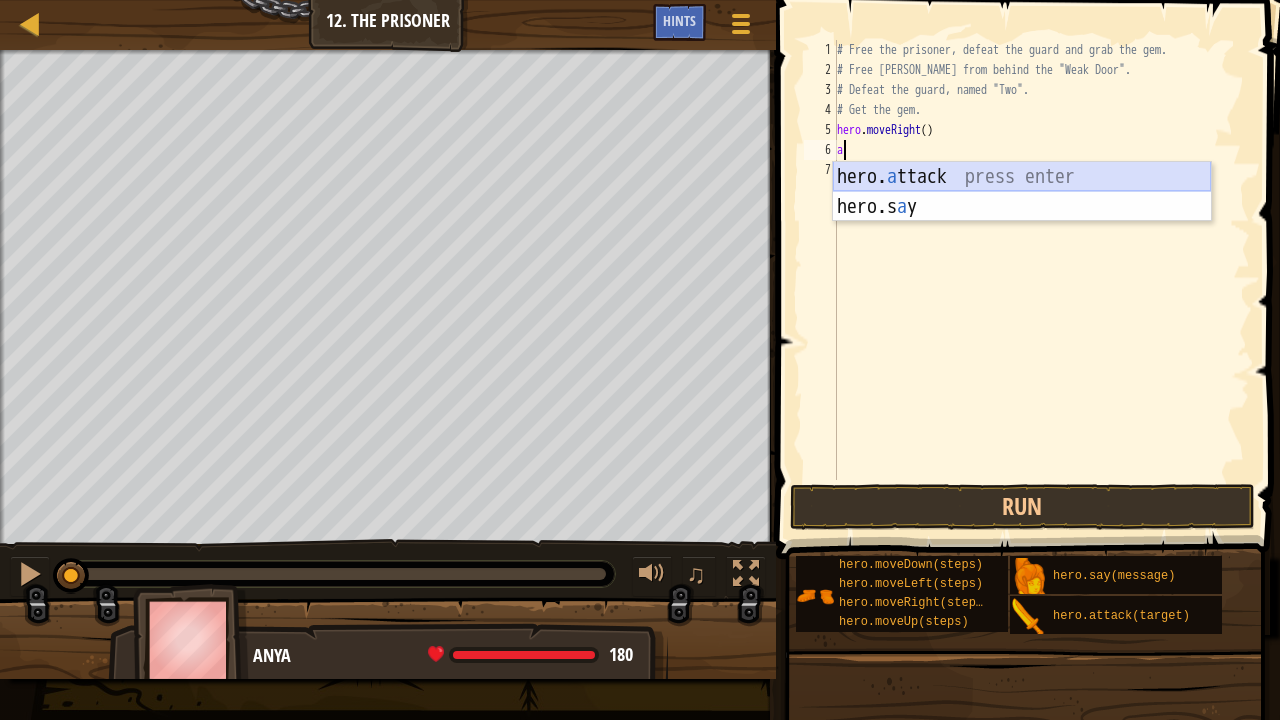 click on "hero. a ttack press enter hero.s a y press enter" at bounding box center (1022, 222) 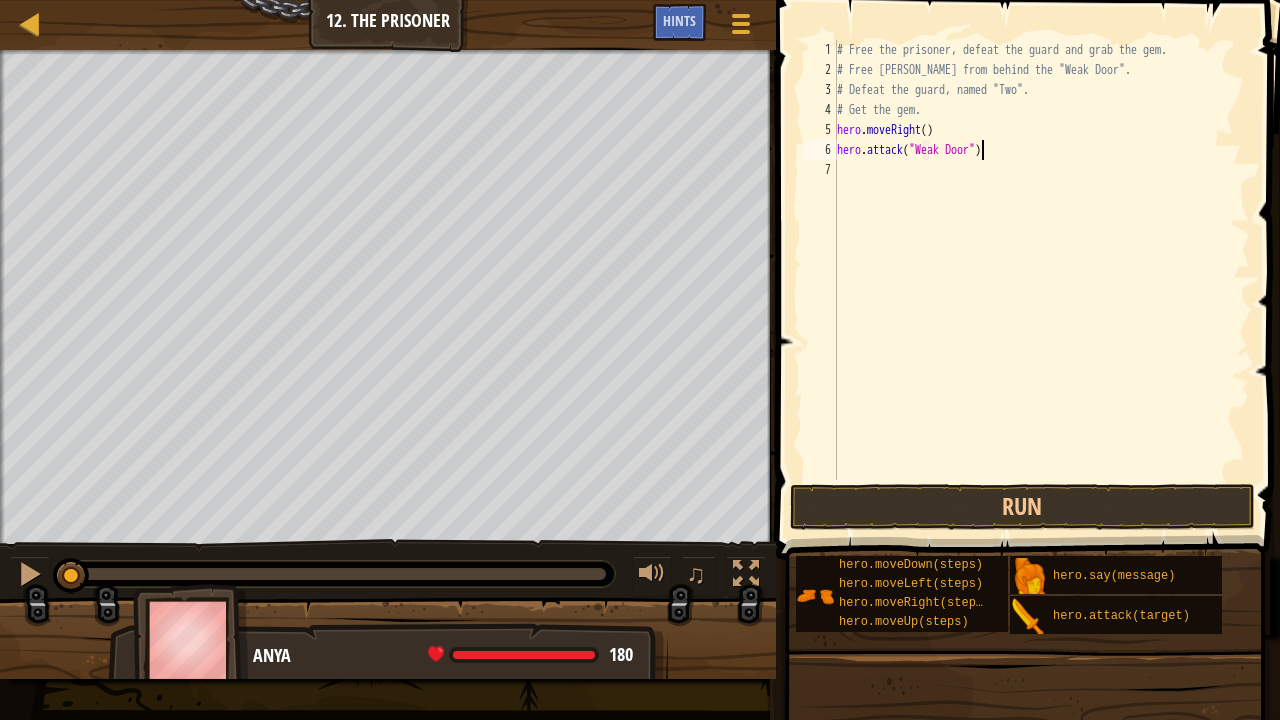 scroll, scrollTop: 9, scrollLeft: 12, axis: both 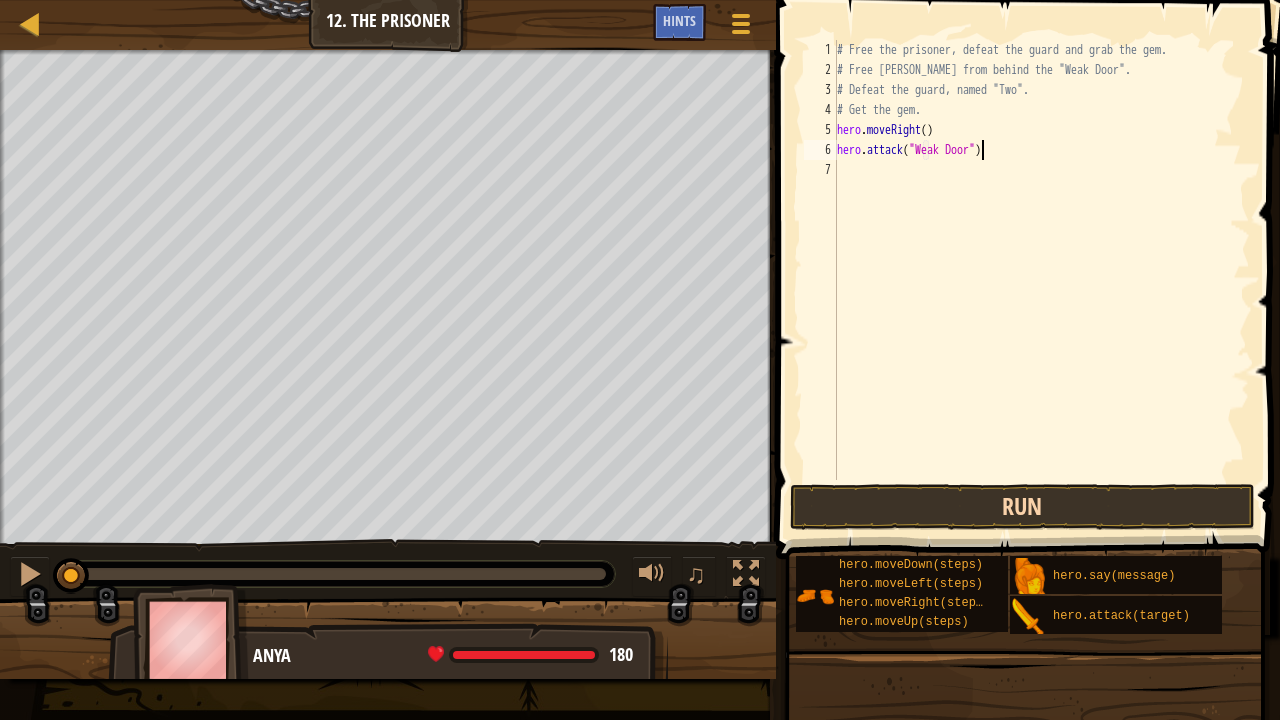 type on "hero.attack("Weak Door")" 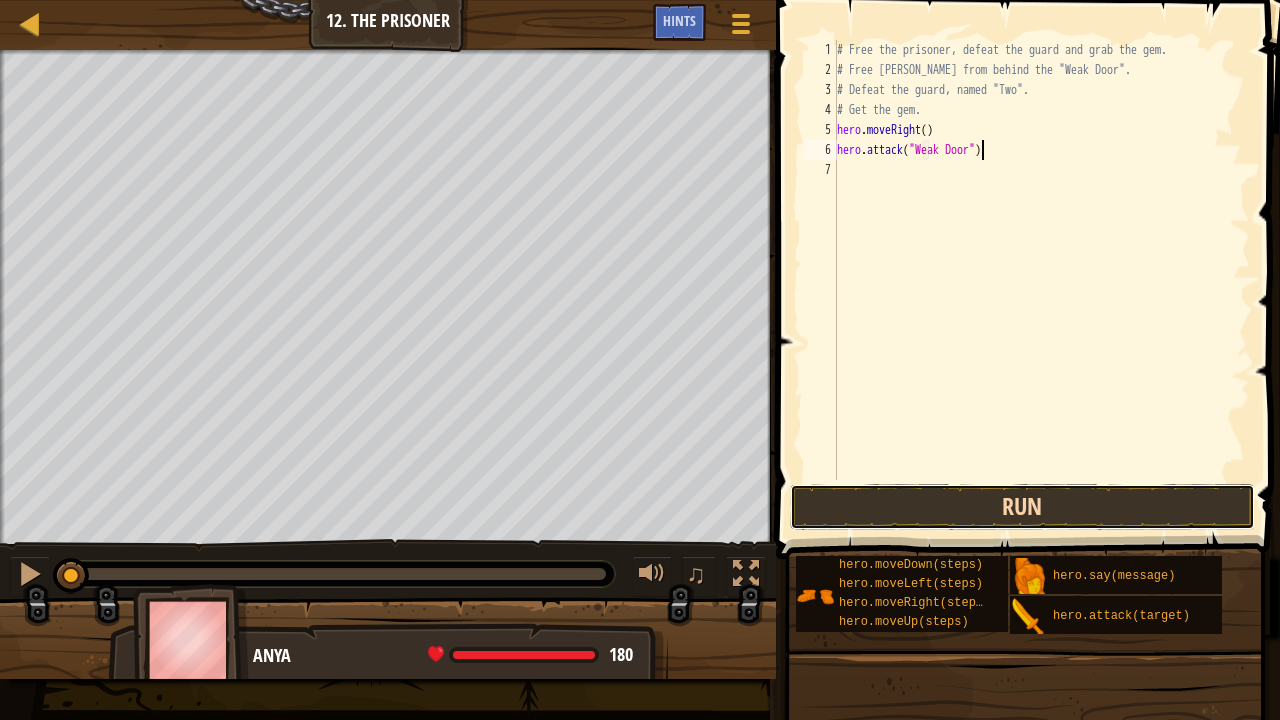 click on "Run" at bounding box center (1023, 507) 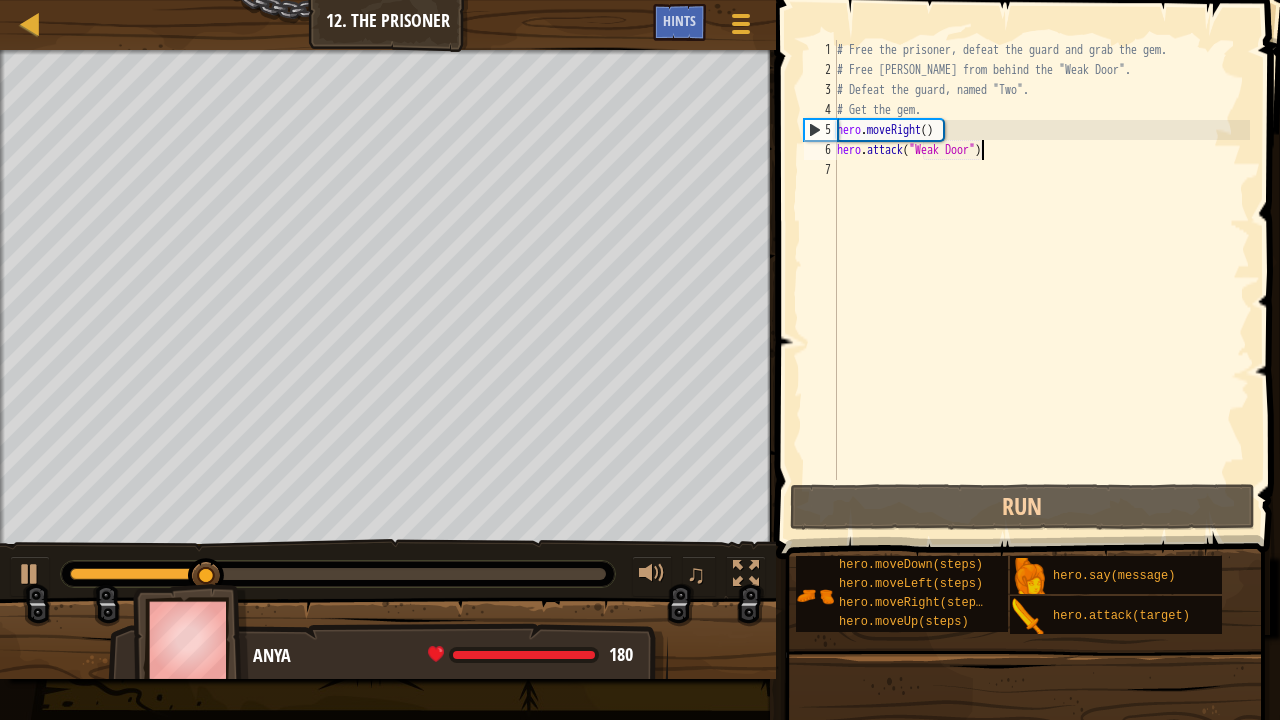 click on "# Free the prisoner, defeat the guard and grab the gem. # Free [PERSON_NAME] from behind the "Weak Door". # Defeat the guard, named "Two". # Get the gem. hero . moveRight ( ) hero . attack ( "Weak Door" )" at bounding box center [1041, 280] 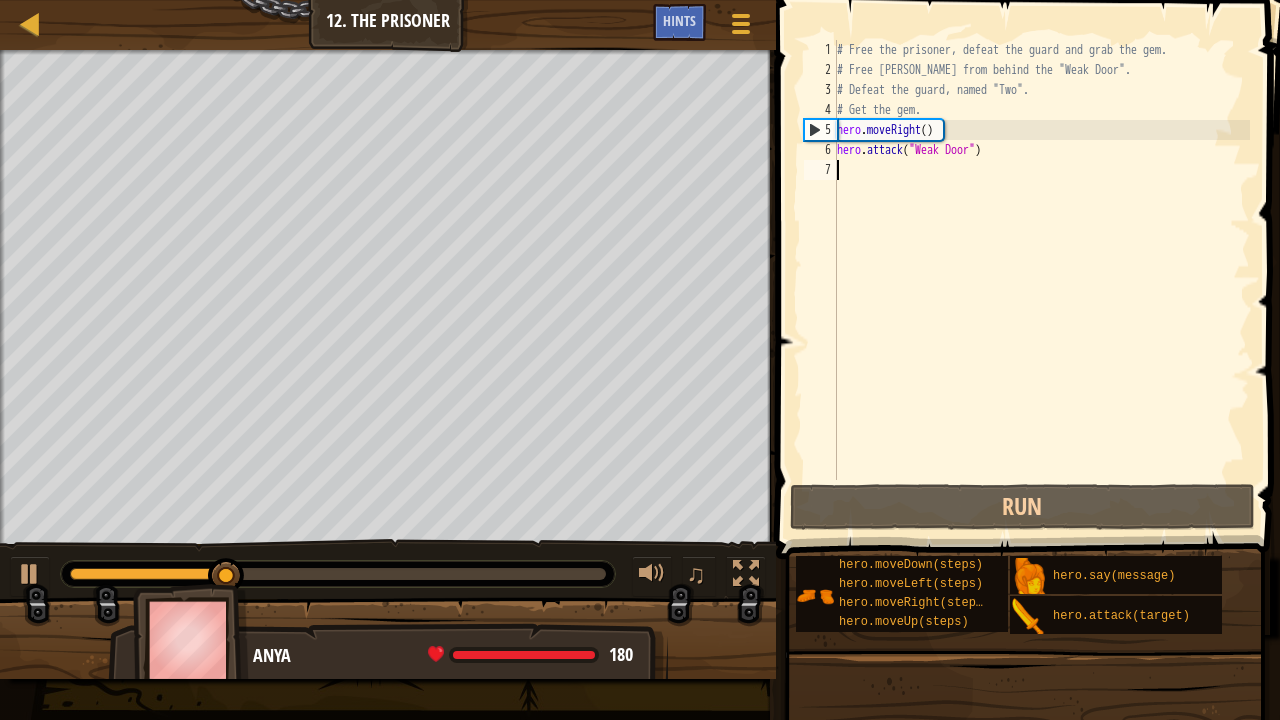 type on "r" 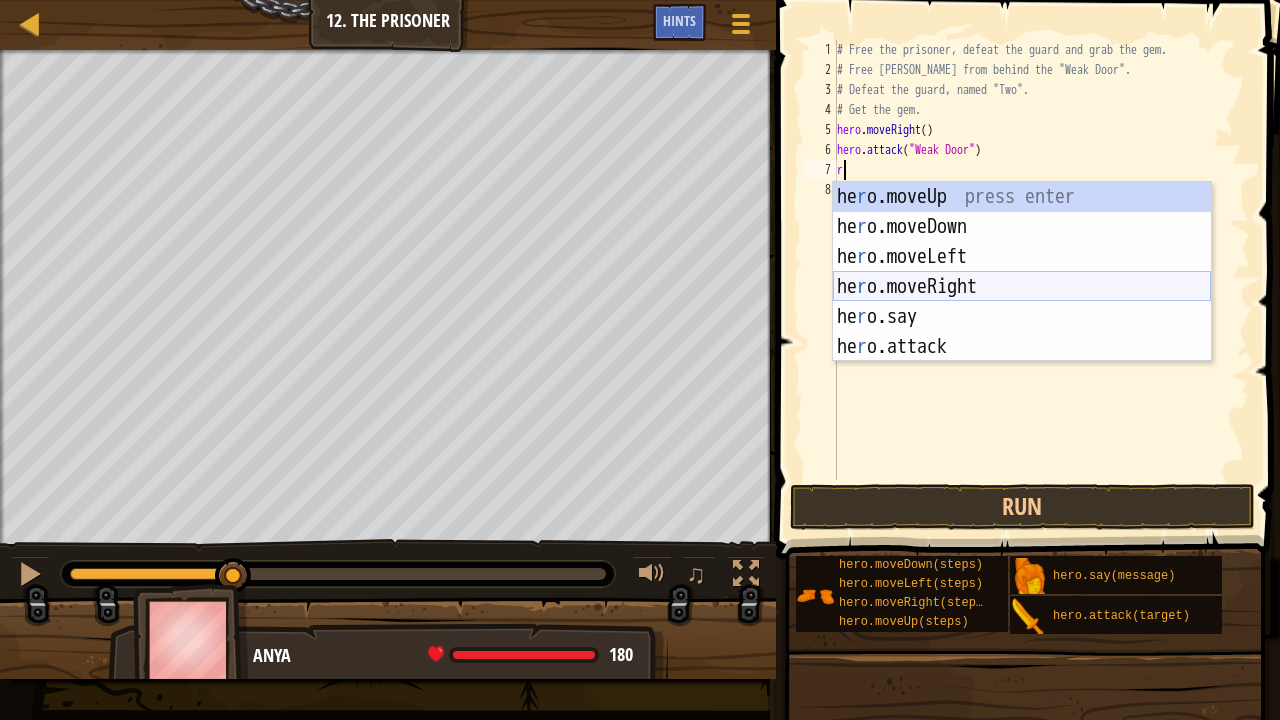 click on "he r o.moveUp press enter he r o.moveDown press enter he r o.moveLeft press enter he r o.moveRight press enter he r o.say press enter he r o.attack press enter" at bounding box center [1022, 302] 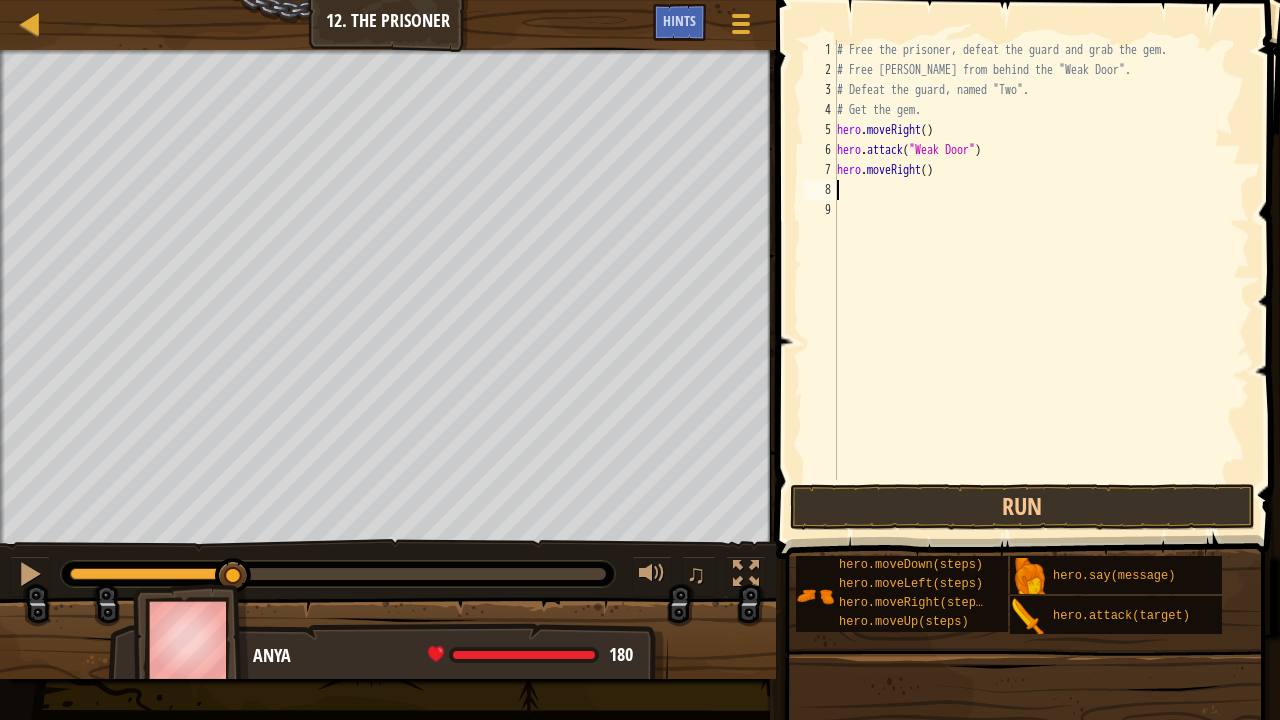 type on "r" 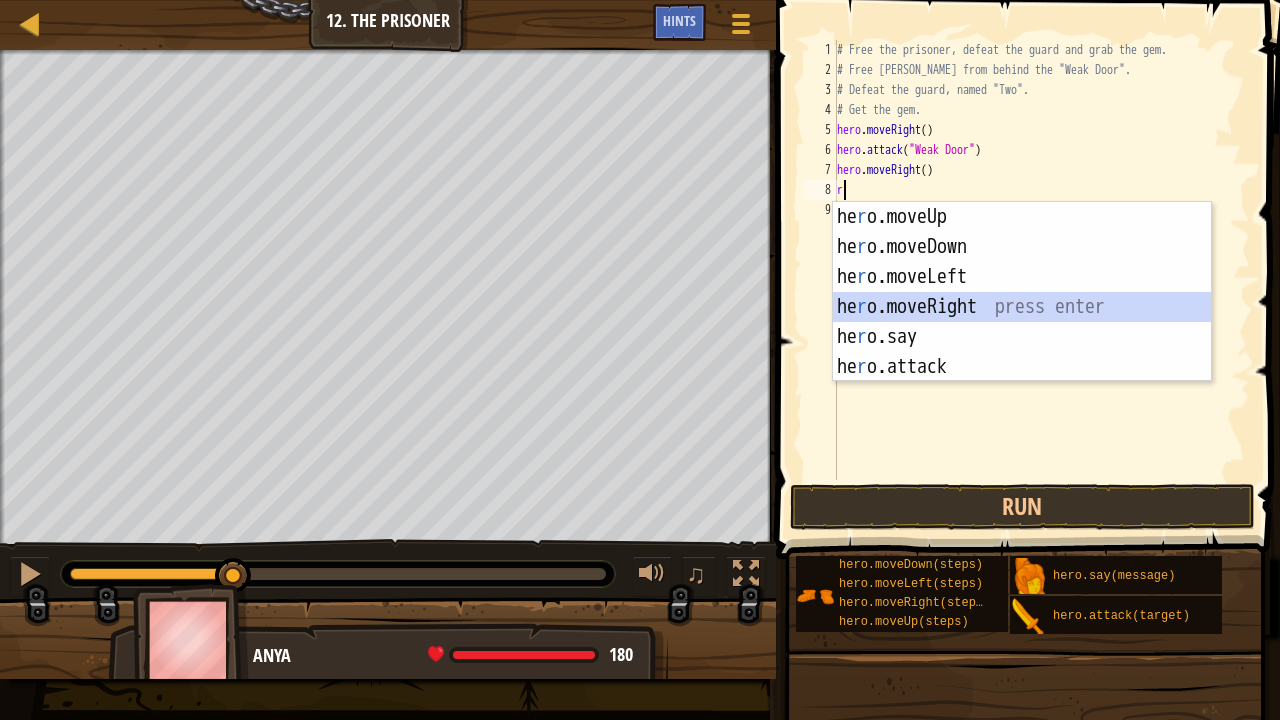 click on "he r o.moveUp press enter he r o.moveDown press enter he r o.moveLeft press enter he r o.moveRight press enter he r o.say press enter he r o.attack press enter" at bounding box center (1022, 322) 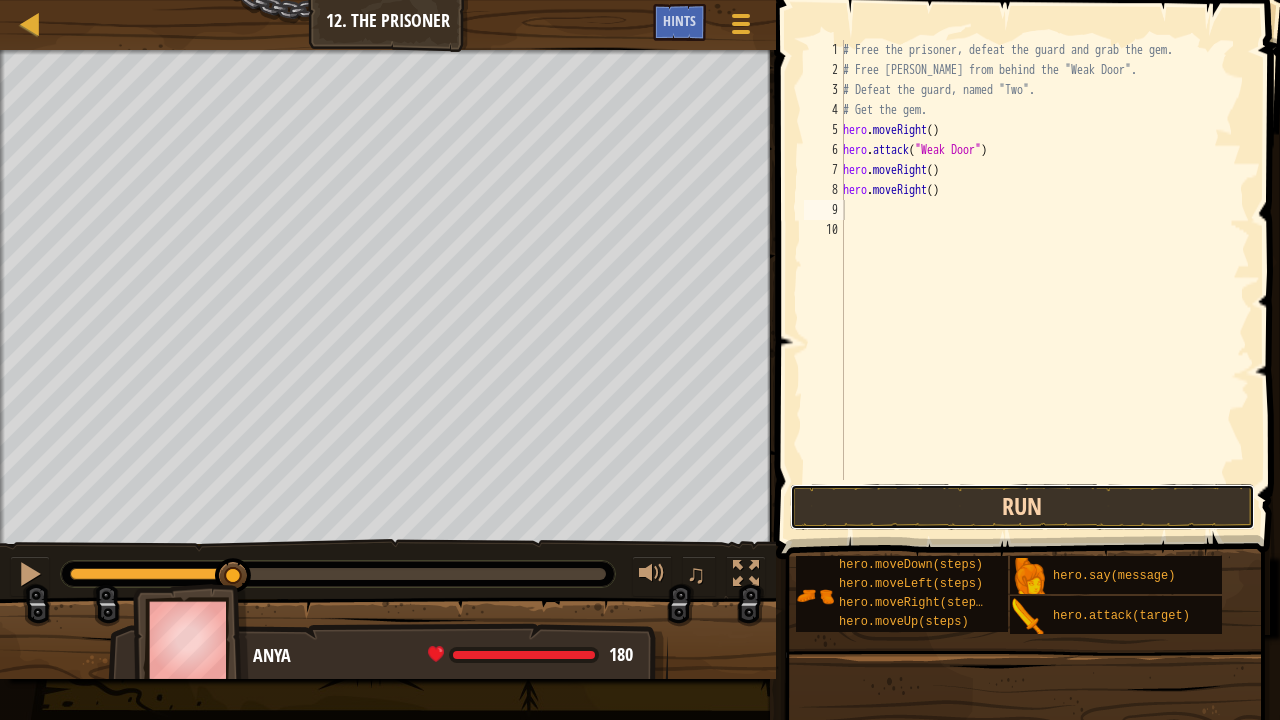 click on "Run" at bounding box center (1023, 507) 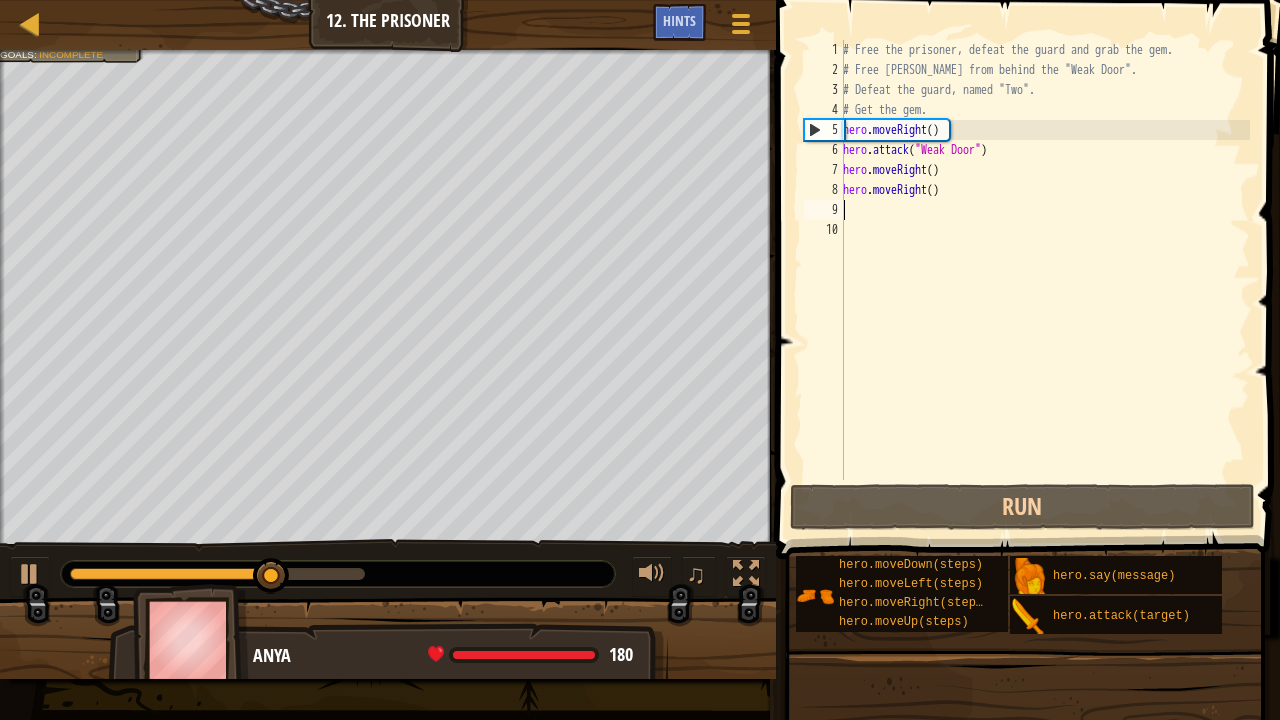 type on "d" 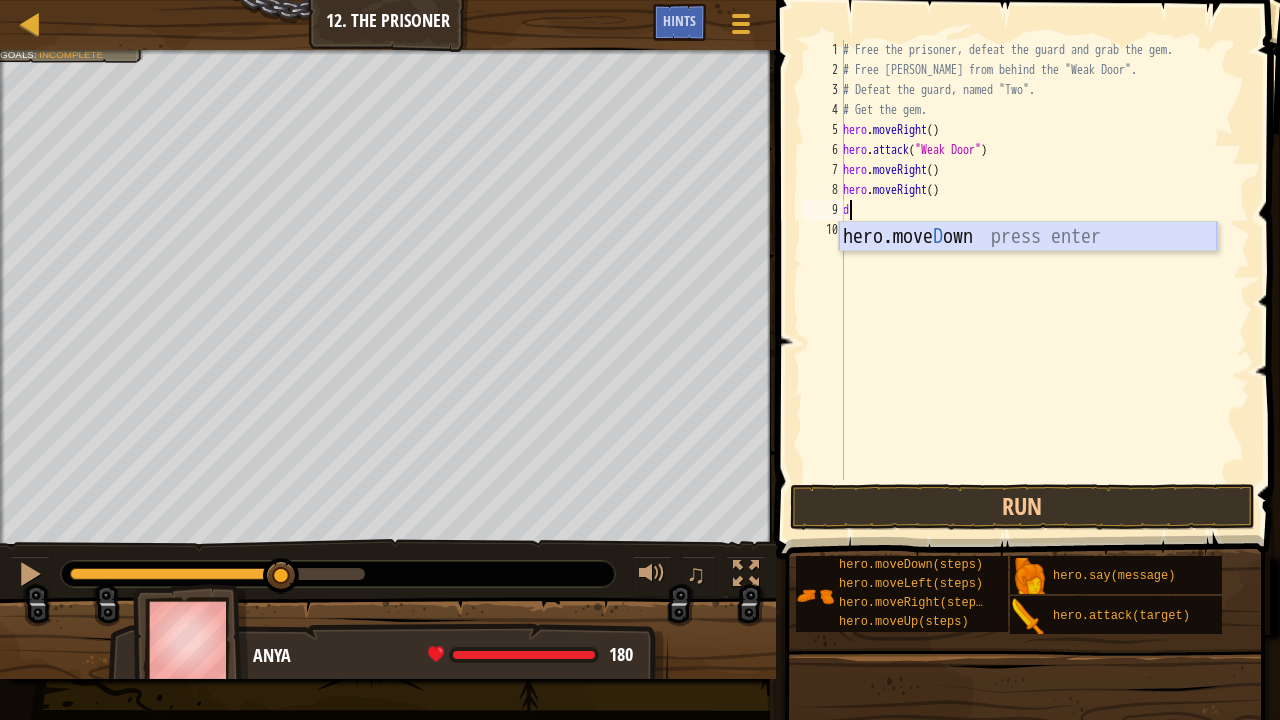 click on "hero.[PERSON_NAME] own press enter" at bounding box center [1028, 267] 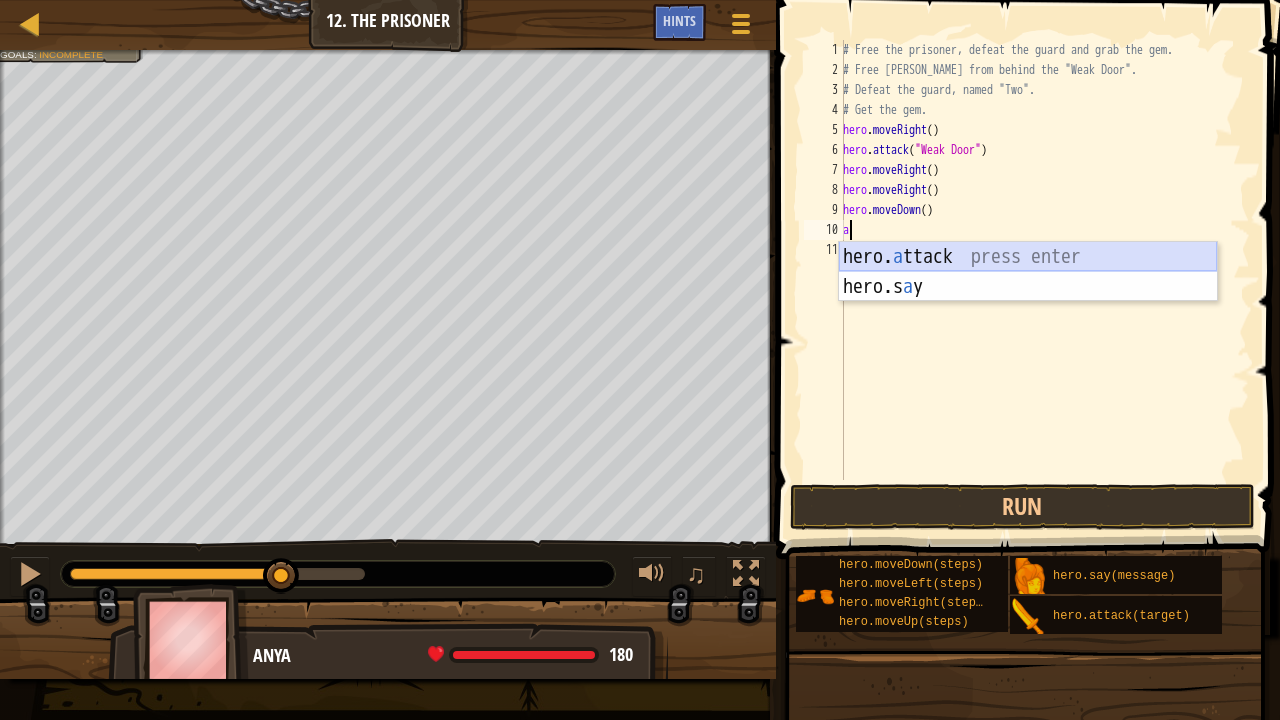 click on "hero. a ttack press enter hero.s a y press enter" at bounding box center [1028, 302] 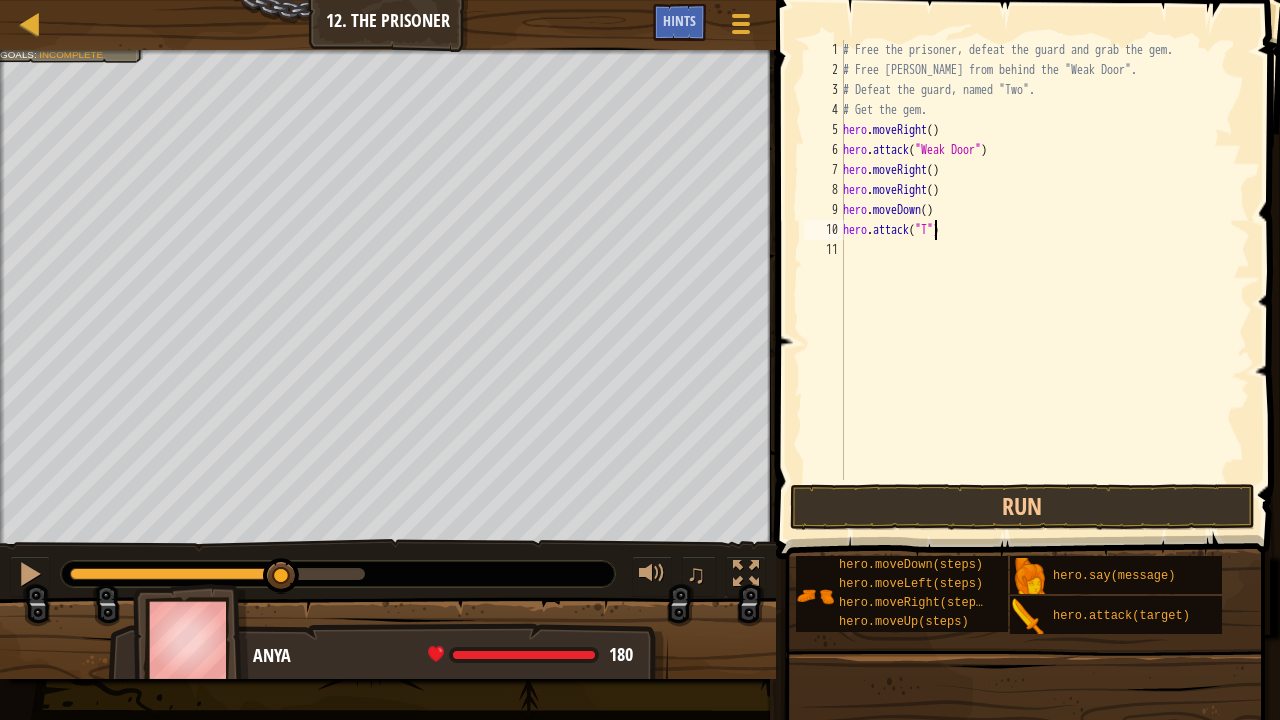 scroll, scrollTop: 9, scrollLeft: 7, axis: both 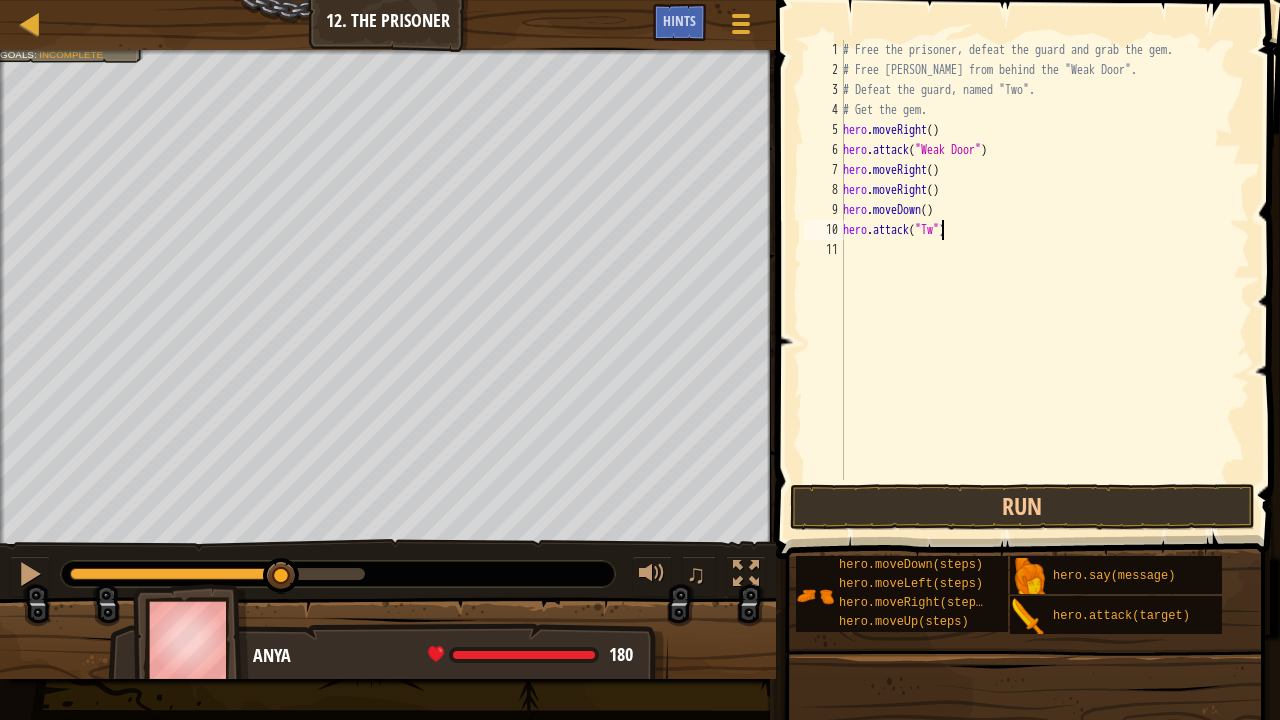 type on "hero.attack("Two")" 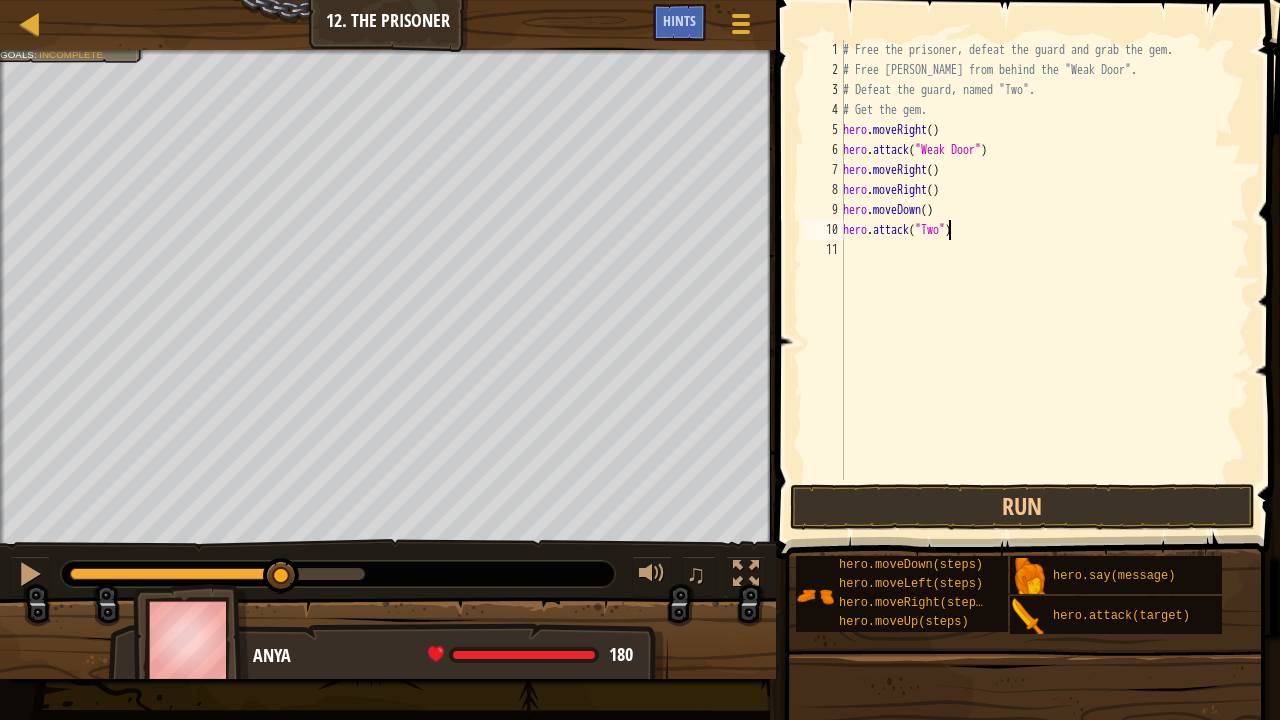 click on "# Free the prisoner, defeat the guard and grab the gem. # Free [PERSON_NAME] from behind the "Weak Door". # Defeat the guard, named "Two". # Get the gem. hero . moveRight ( ) hero . attack ( "Weak Door" ) hero . moveRight ( ) hero . moveRight ( ) hero . moveDown ( ) hero . attack ( "Two" )" at bounding box center [1044, 280] 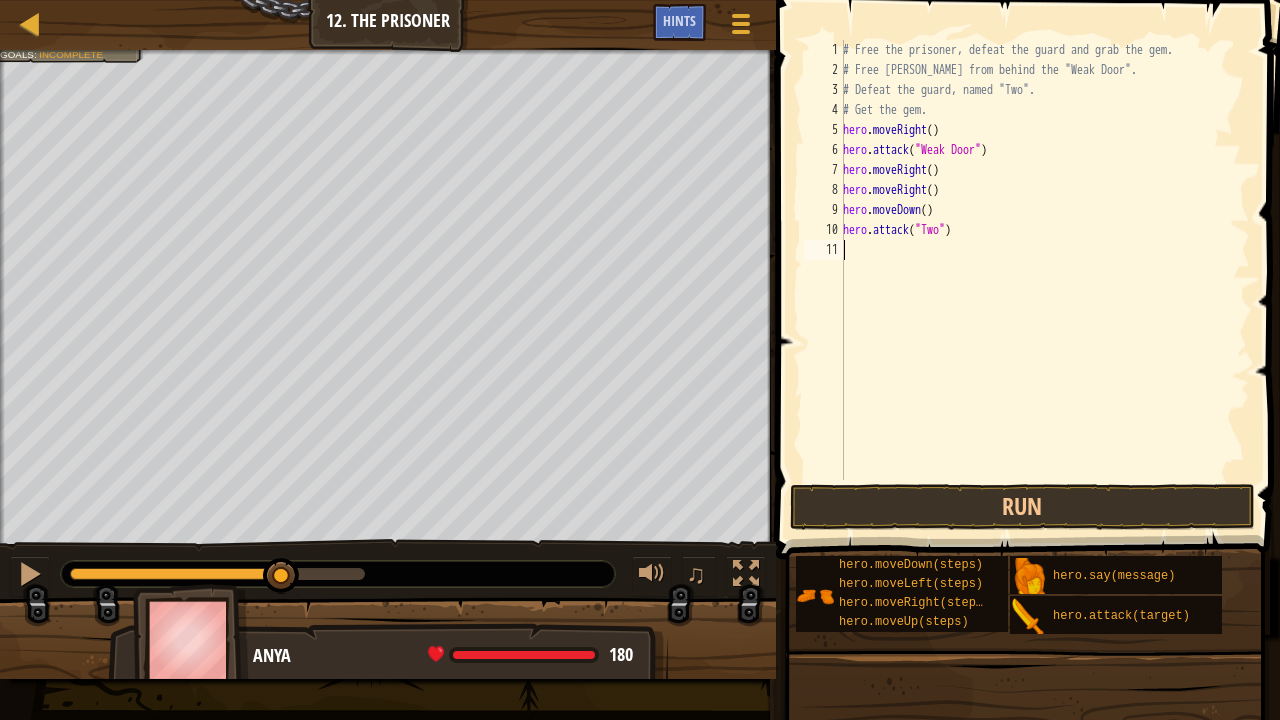 scroll, scrollTop: 9, scrollLeft: 0, axis: vertical 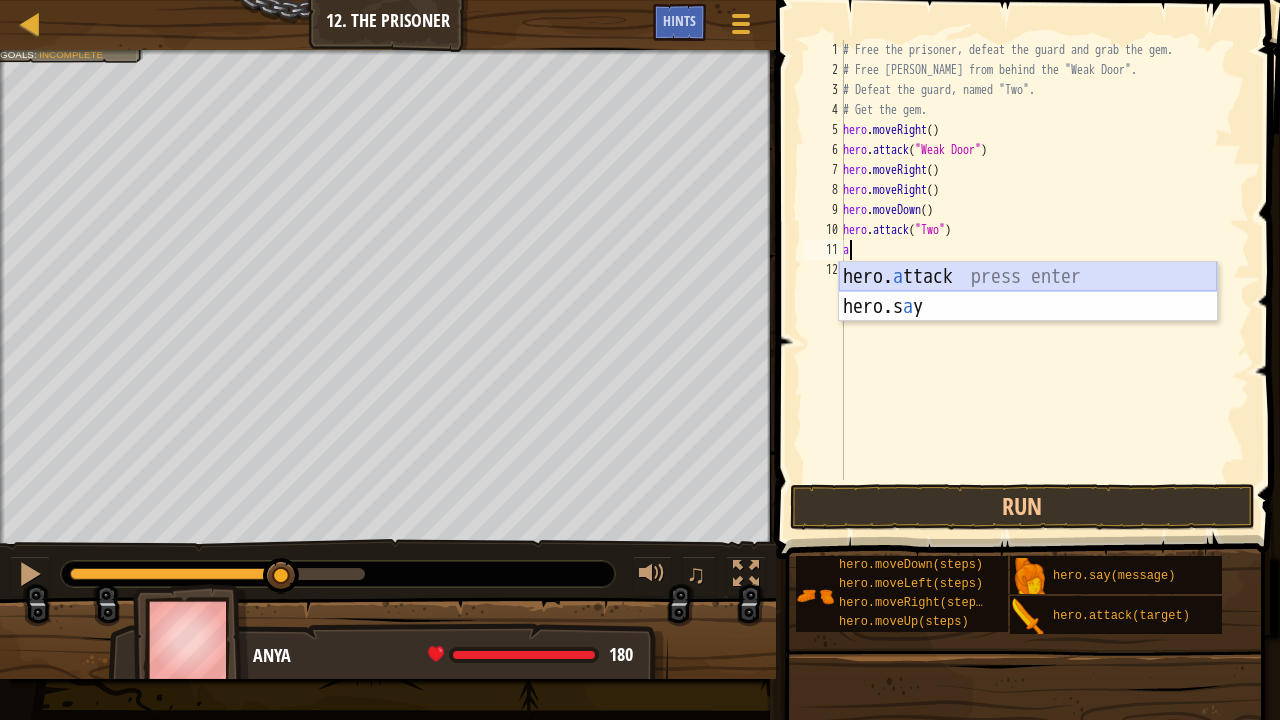 click on "hero. a ttack press enter hero.s a y press enter" at bounding box center [1028, 322] 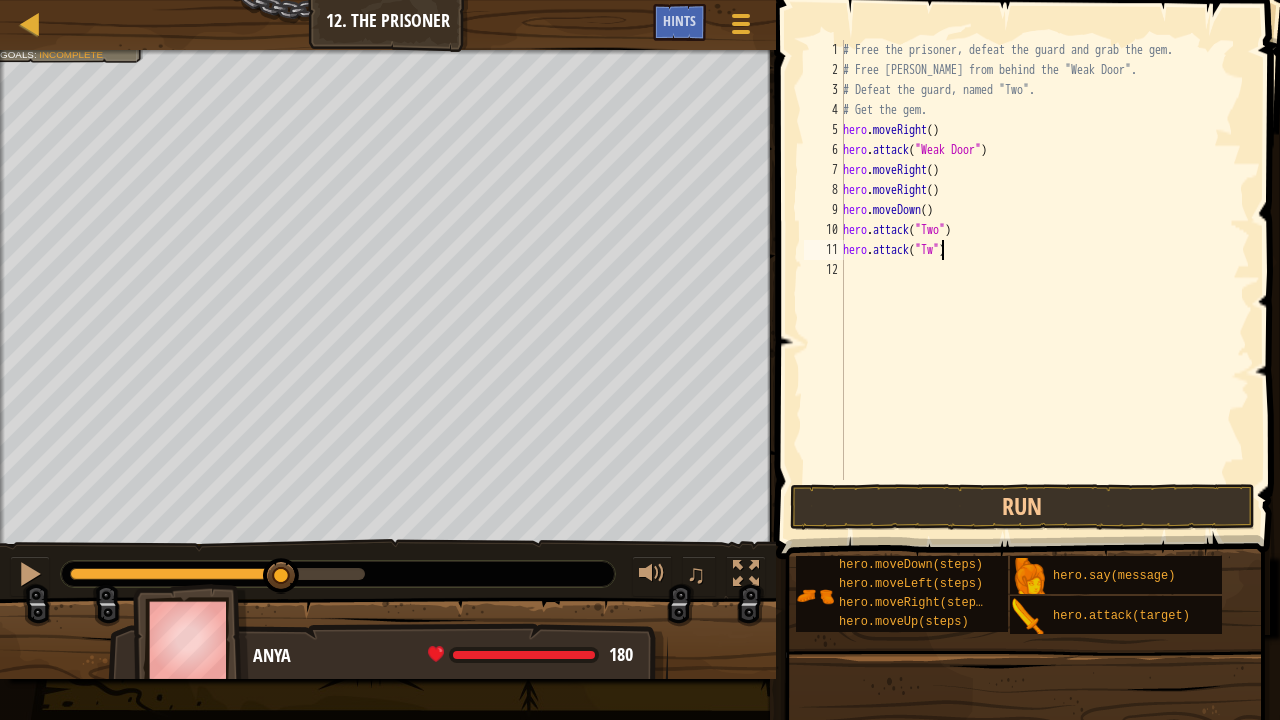 scroll, scrollTop: 9, scrollLeft: 9, axis: both 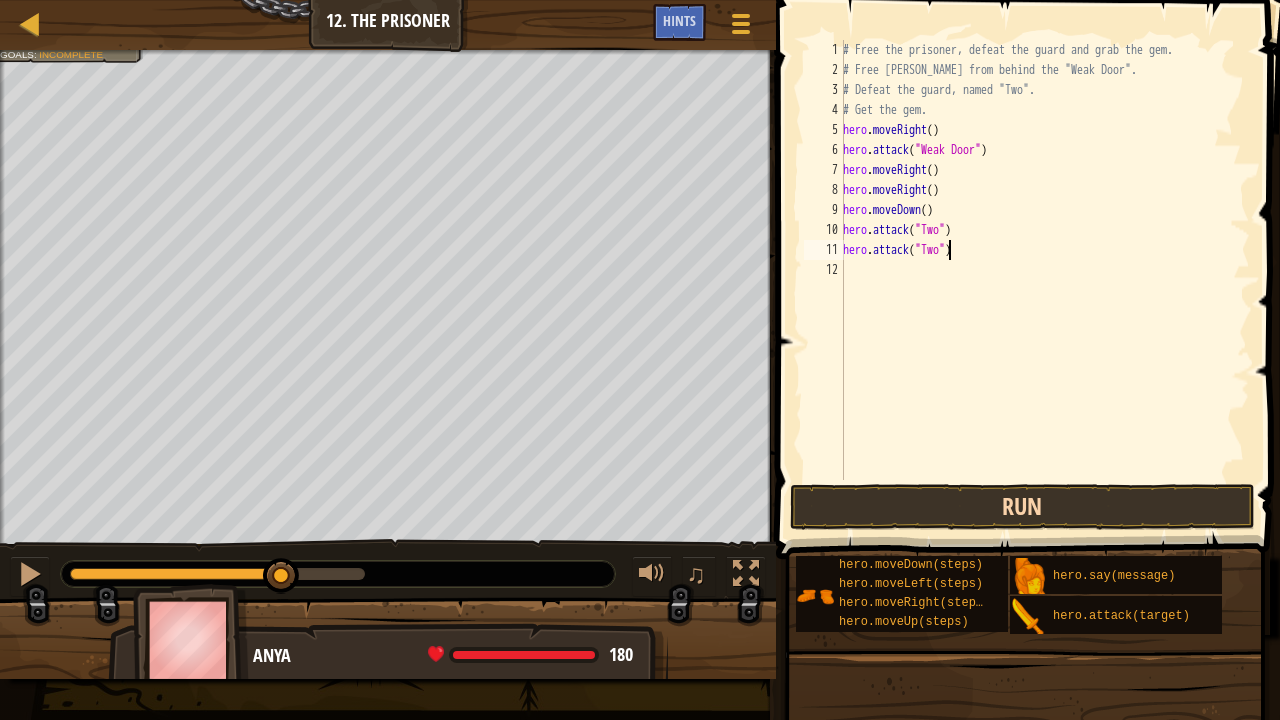 type on "hero.attack("Two")" 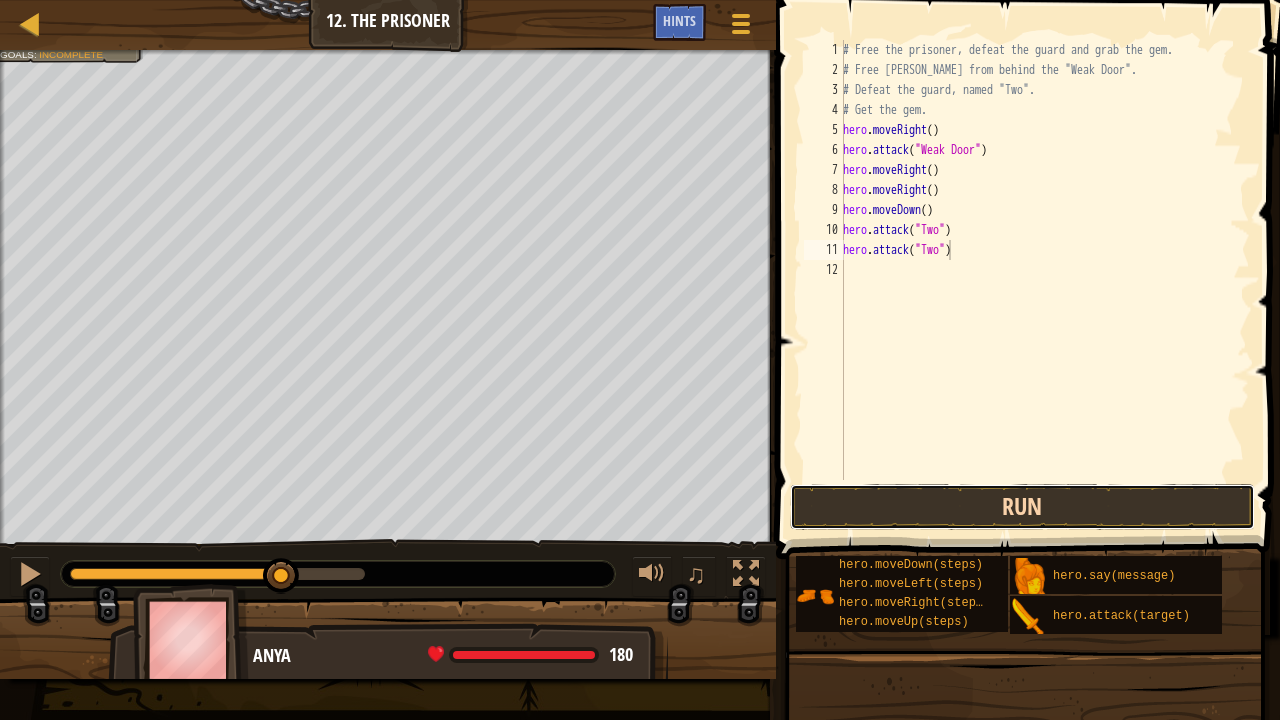 drag, startPoint x: 1006, startPoint y: 508, endPoint x: 992, endPoint y: 509, distance: 14.035668 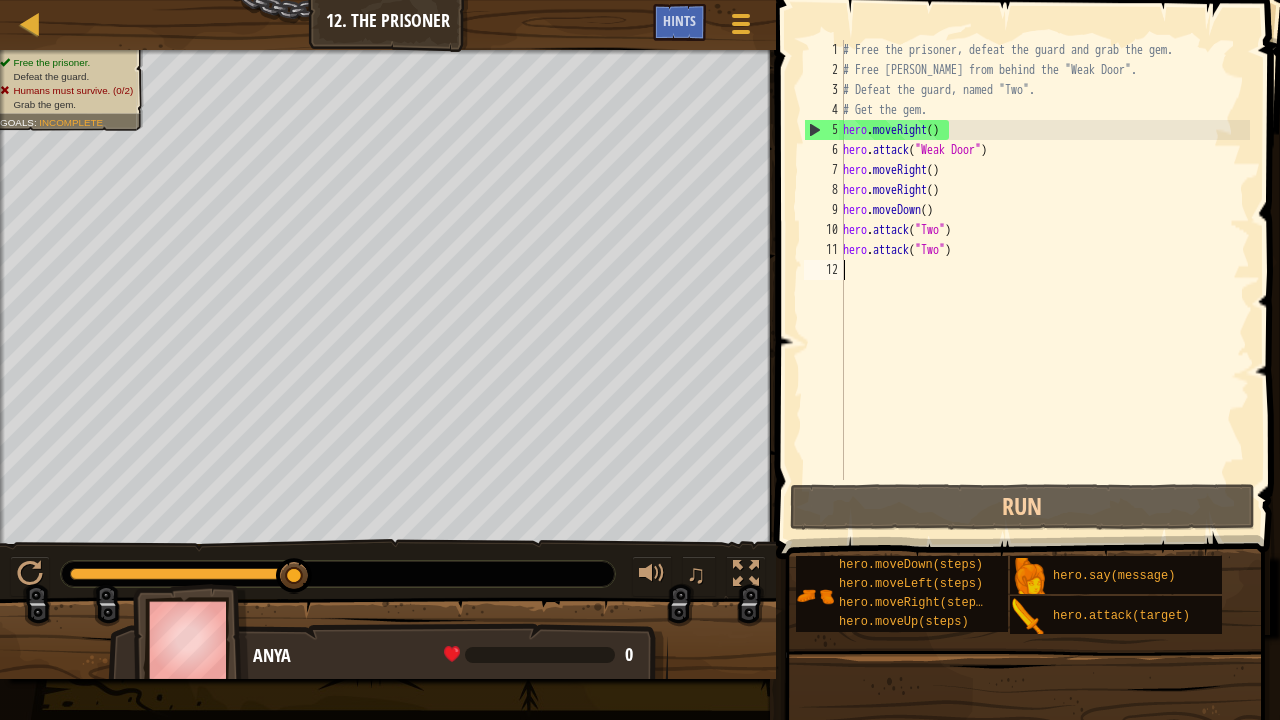 click on "# Free the prisoner, defeat the guard and grab the gem. # Free [PERSON_NAME] from behind the "Weak Door". # Defeat the guard, named "Two". # Get the gem. hero . moveRight ( ) hero . attack ( "Weak Door" ) hero . moveRight ( ) hero . moveRight ( ) hero . moveDown ( ) hero . attack ( "Two" ) hero . attack ( "Two" )" at bounding box center [1044, 280] 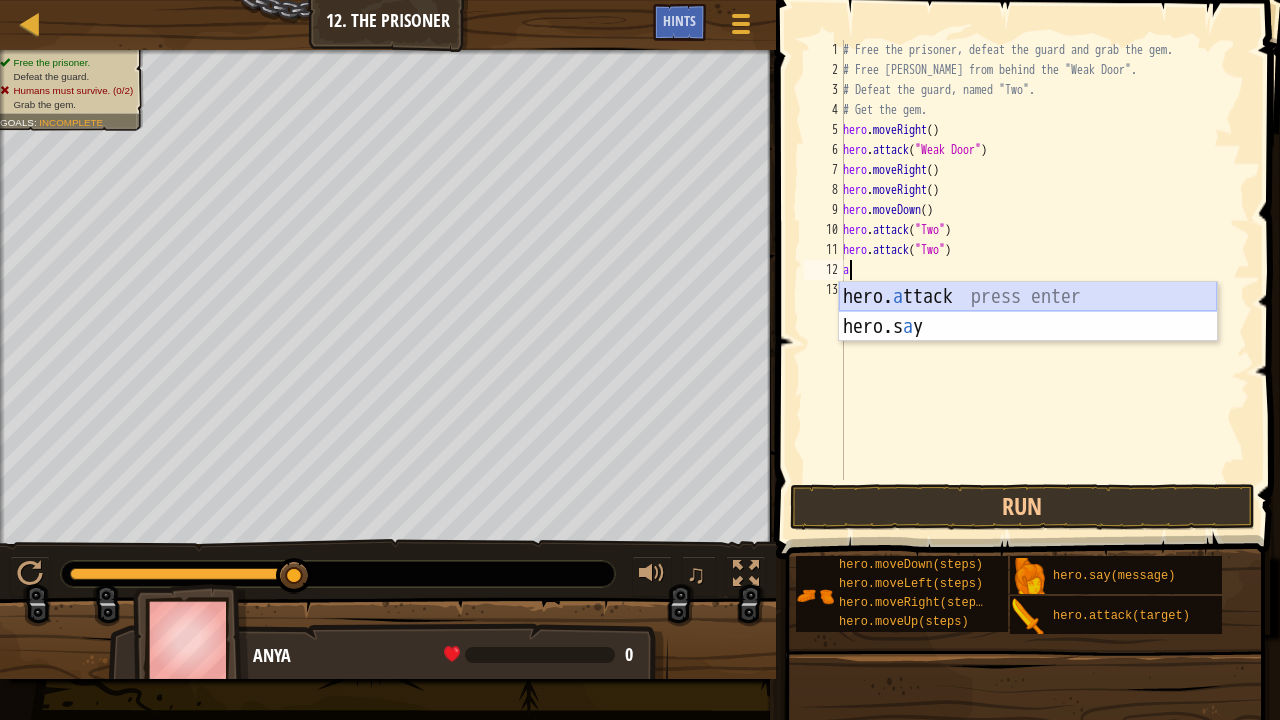 click on "hero. a ttack press enter hero.s a y press enter" at bounding box center [1028, 342] 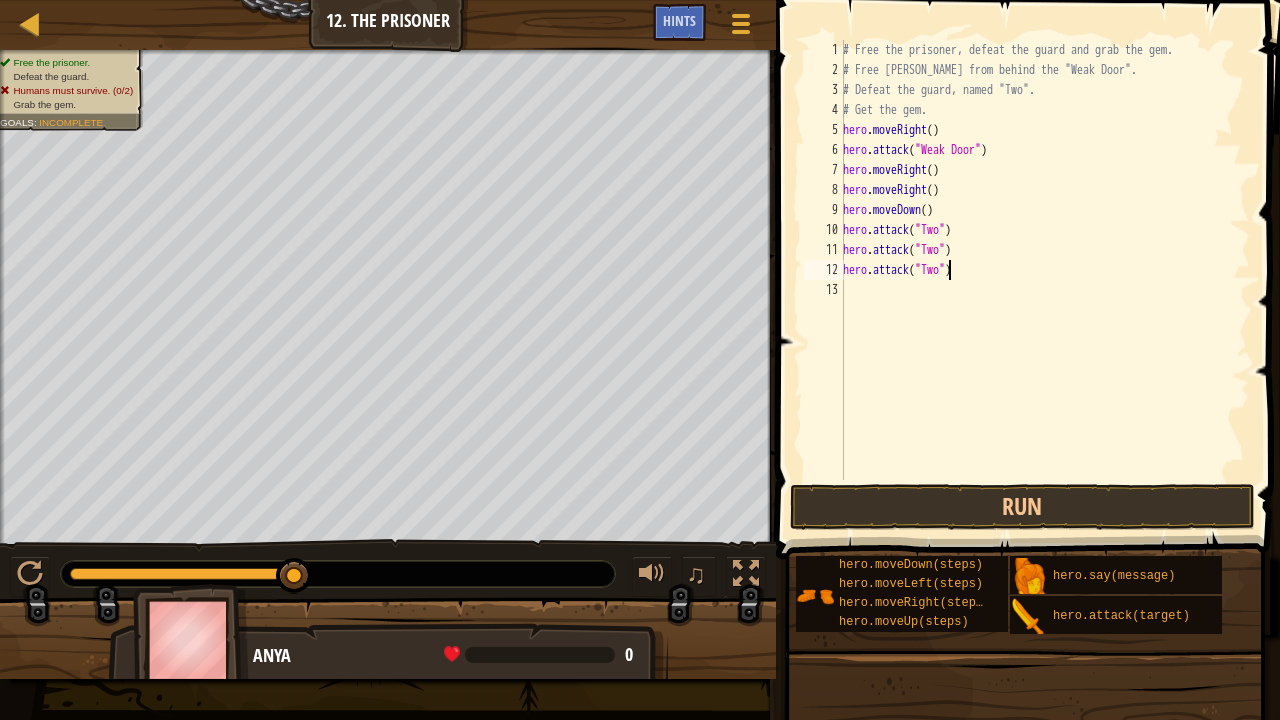 scroll, scrollTop: 9, scrollLeft: 9, axis: both 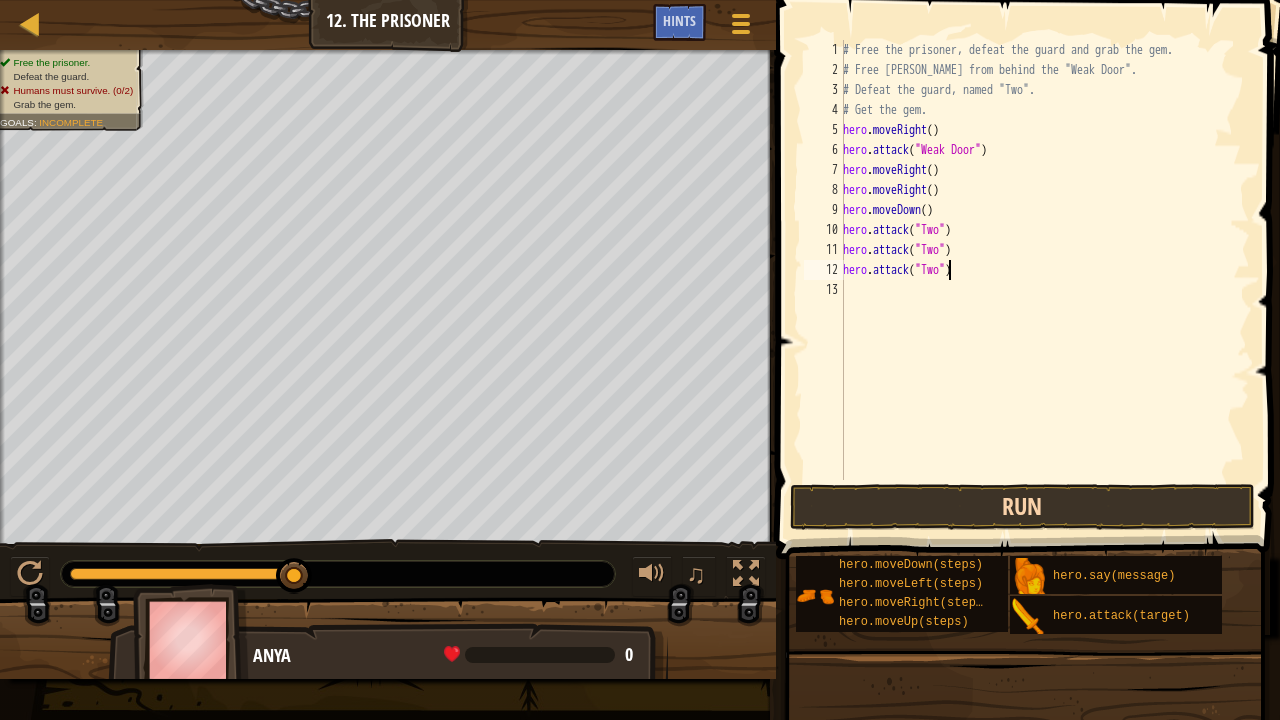 type on "hero.attack("Two")" 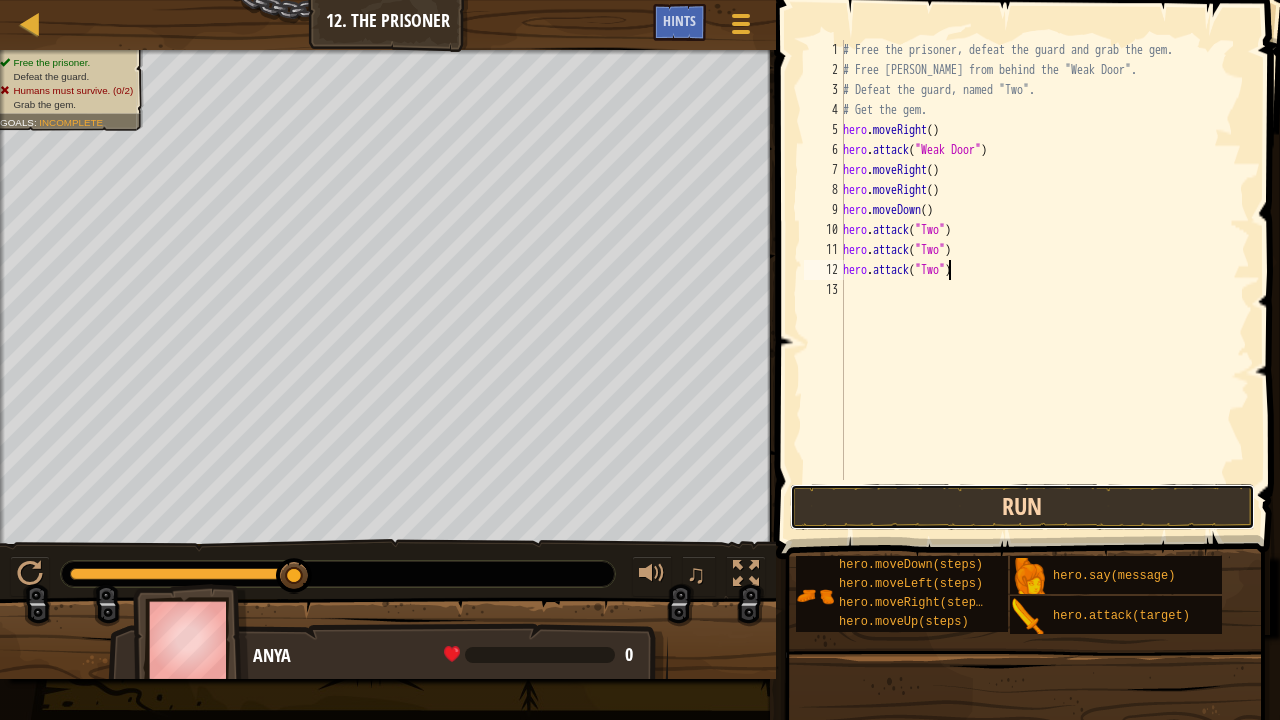 click on "Run" at bounding box center [1023, 507] 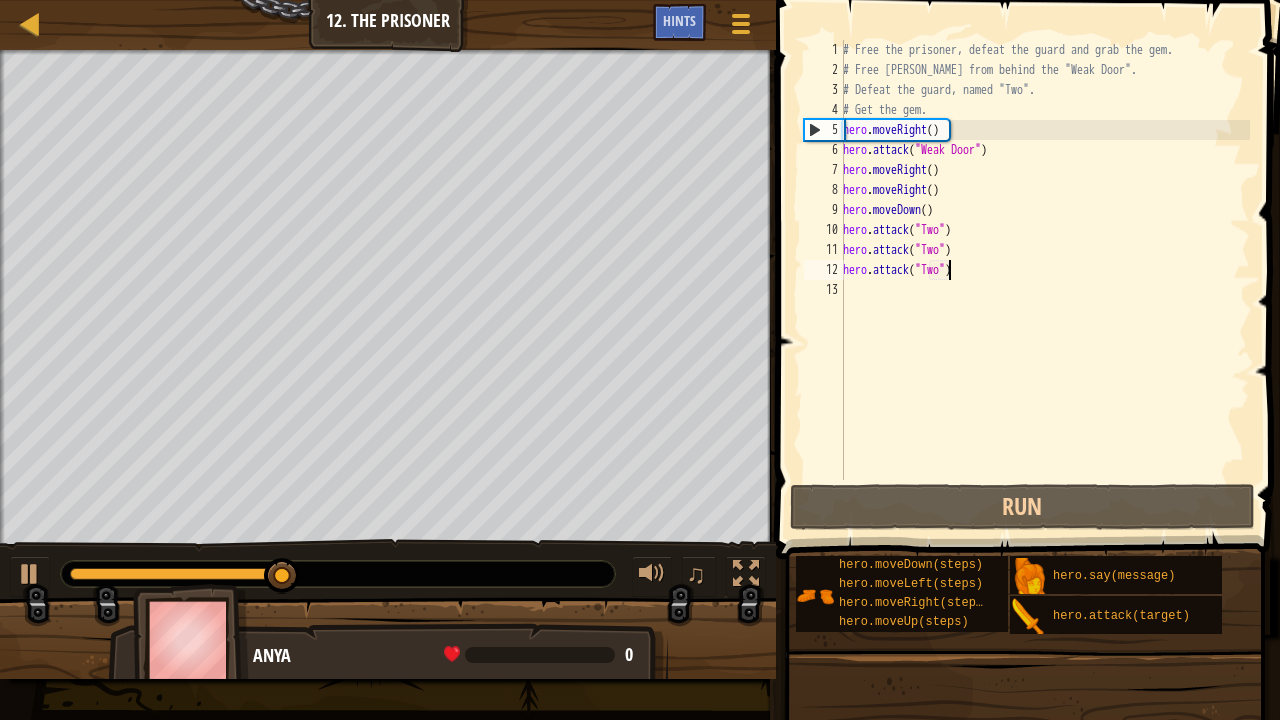 click on "# Free the prisoner, defeat the guard and grab the gem. # Free [PERSON_NAME] from behind the "Weak Door". # Defeat the guard, named "Two". # Get the gem. hero . moveRight ( ) hero . attack ( "Weak Door" ) hero . moveRight ( ) hero . moveRight ( ) hero . moveDown ( ) hero . attack ( "Two" ) hero . attack ( "Two" ) hero . attack ( "Two" )" at bounding box center [1044, 280] 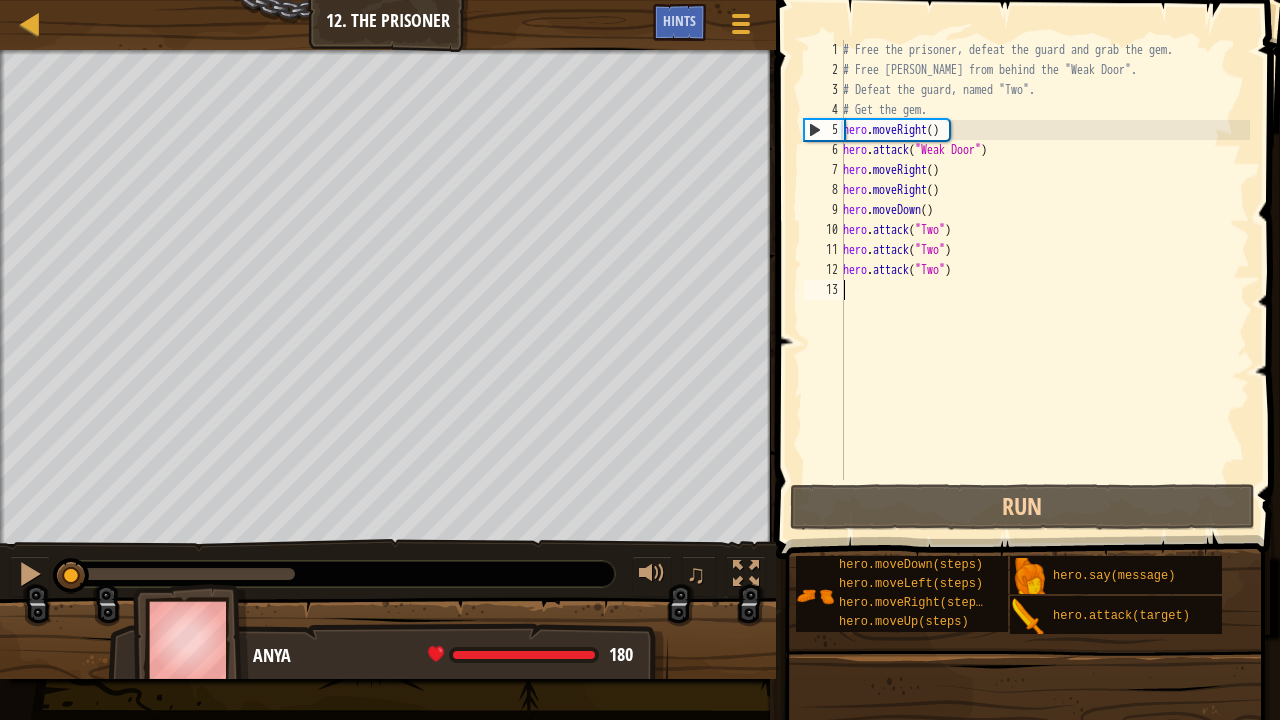 drag, startPoint x: 294, startPoint y: 569, endPoint x: 0, endPoint y: 565, distance: 294.02722 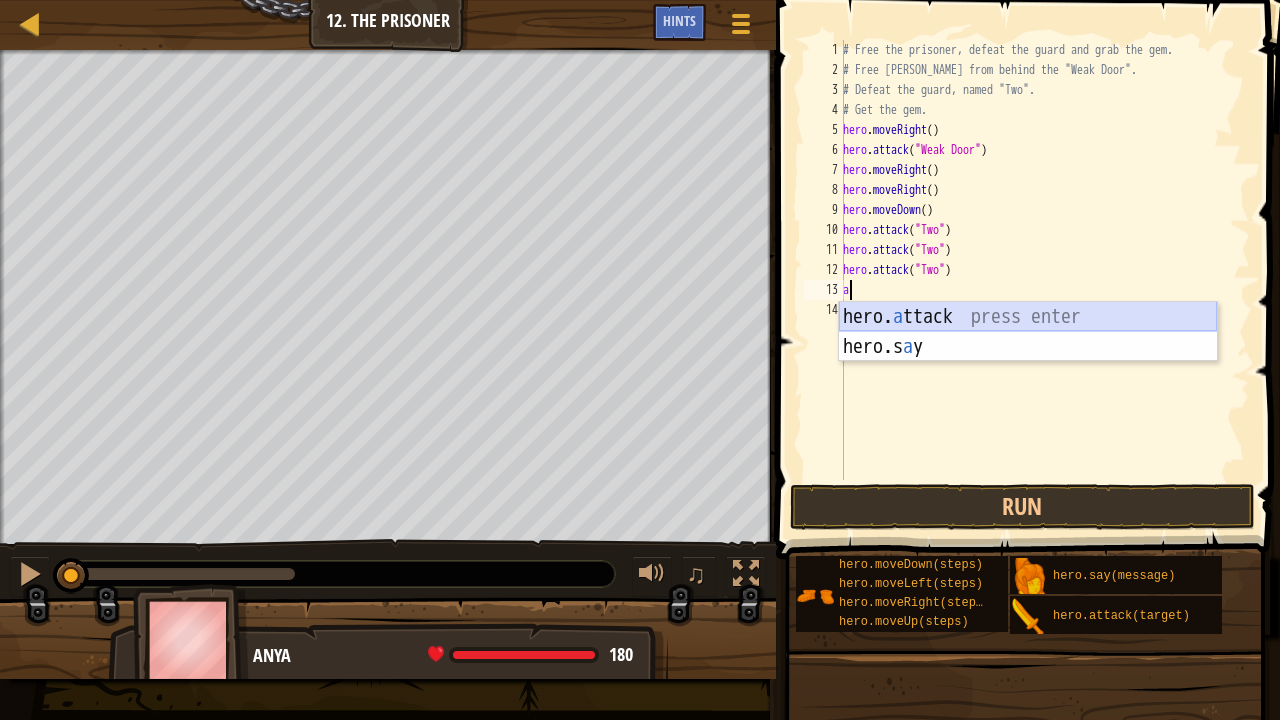 click on "hero. a ttack press enter hero.s a y press enter" at bounding box center (1028, 362) 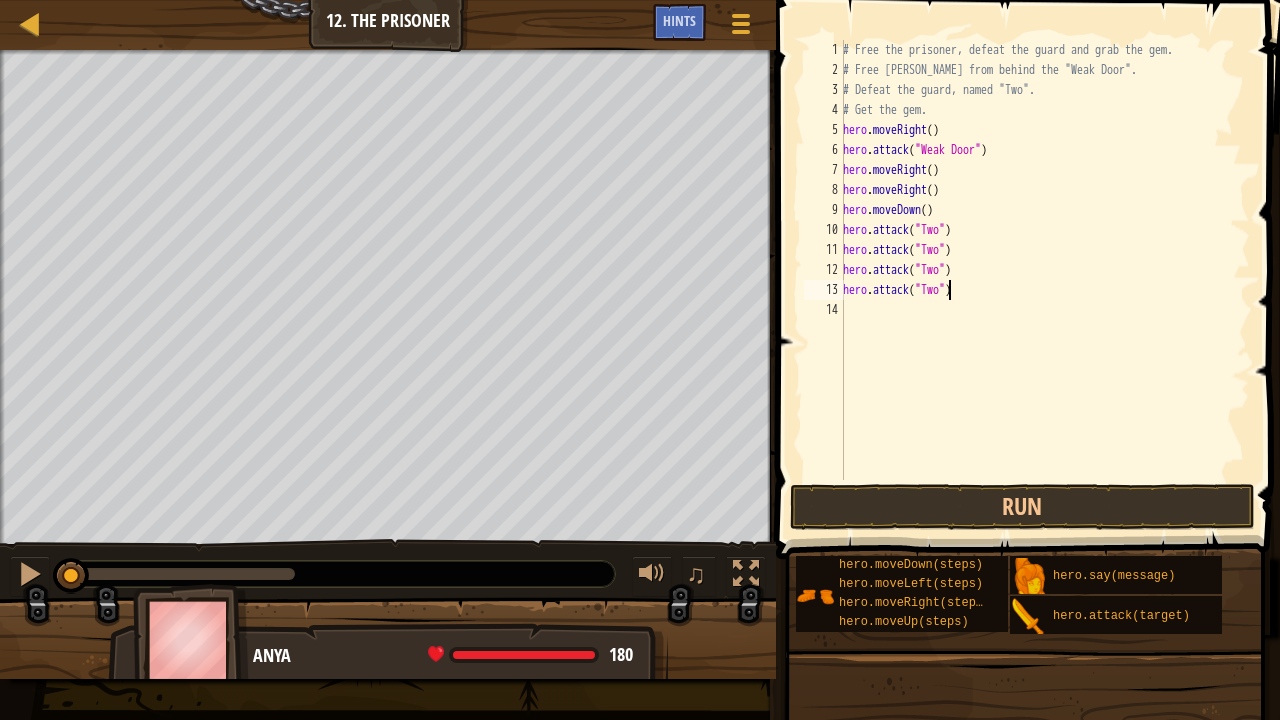 scroll, scrollTop: 9, scrollLeft: 9, axis: both 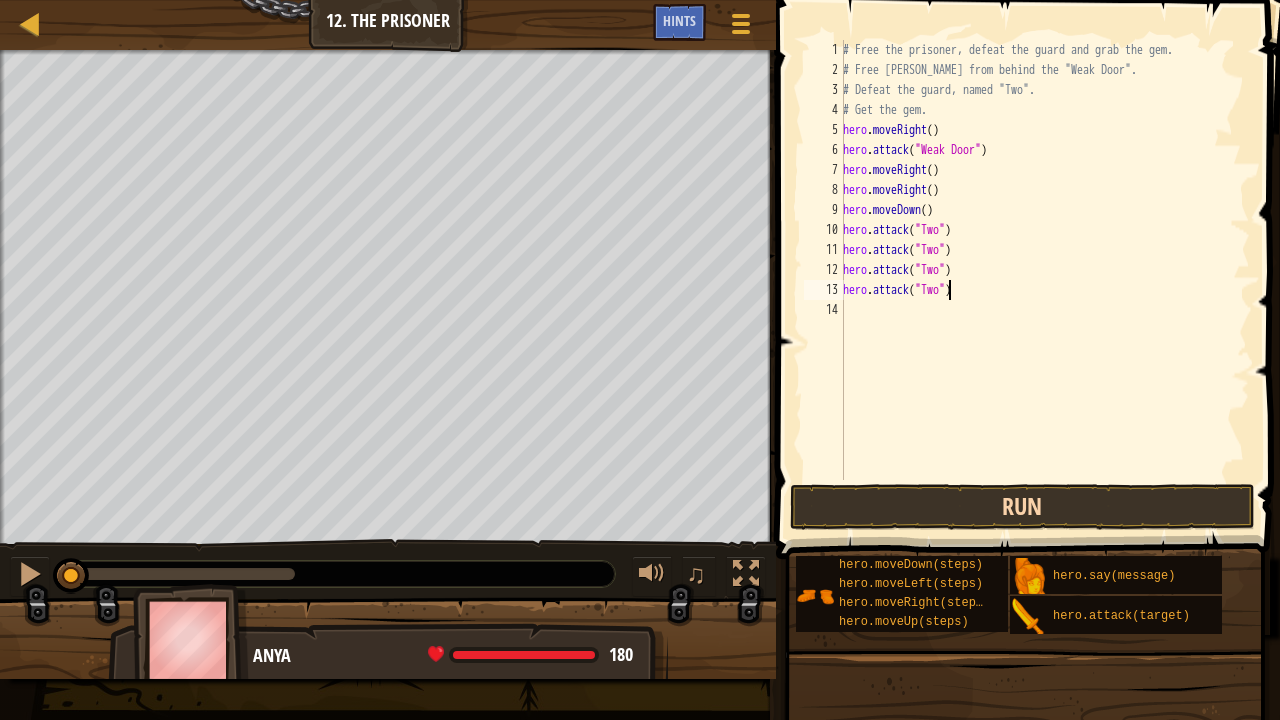 type on "hero.attack("Two")" 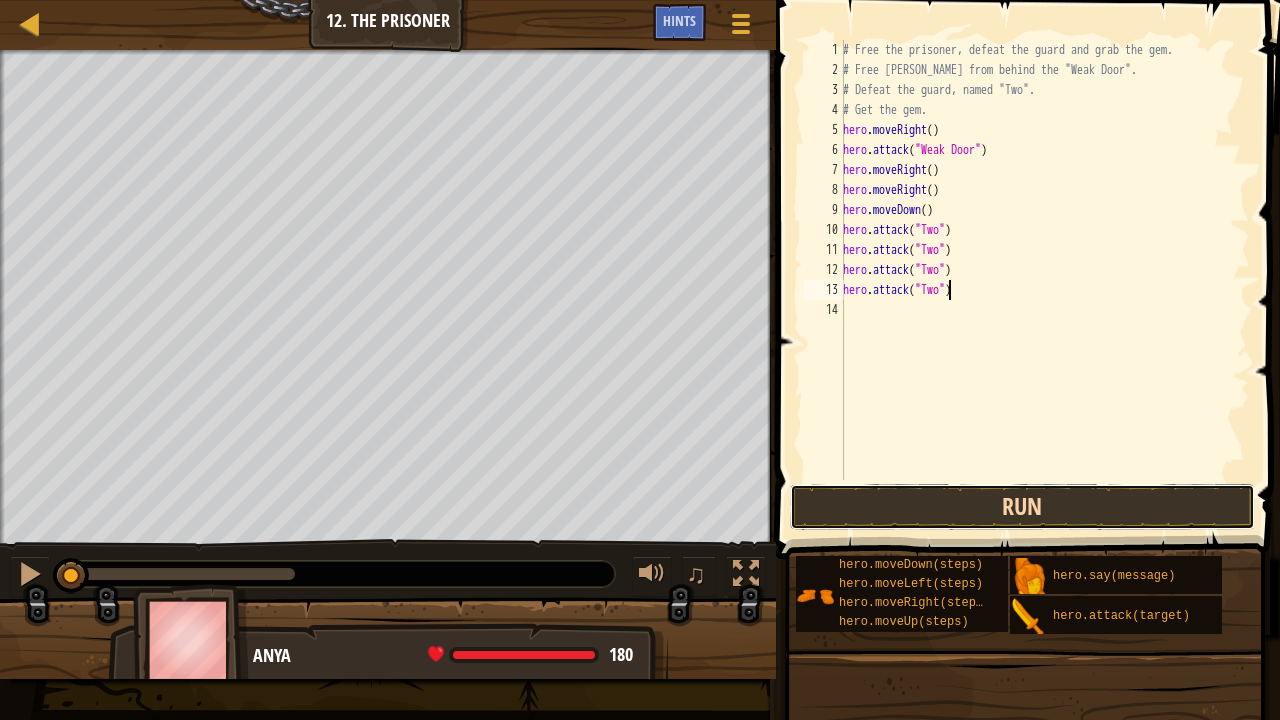 click on "Run" at bounding box center [1023, 507] 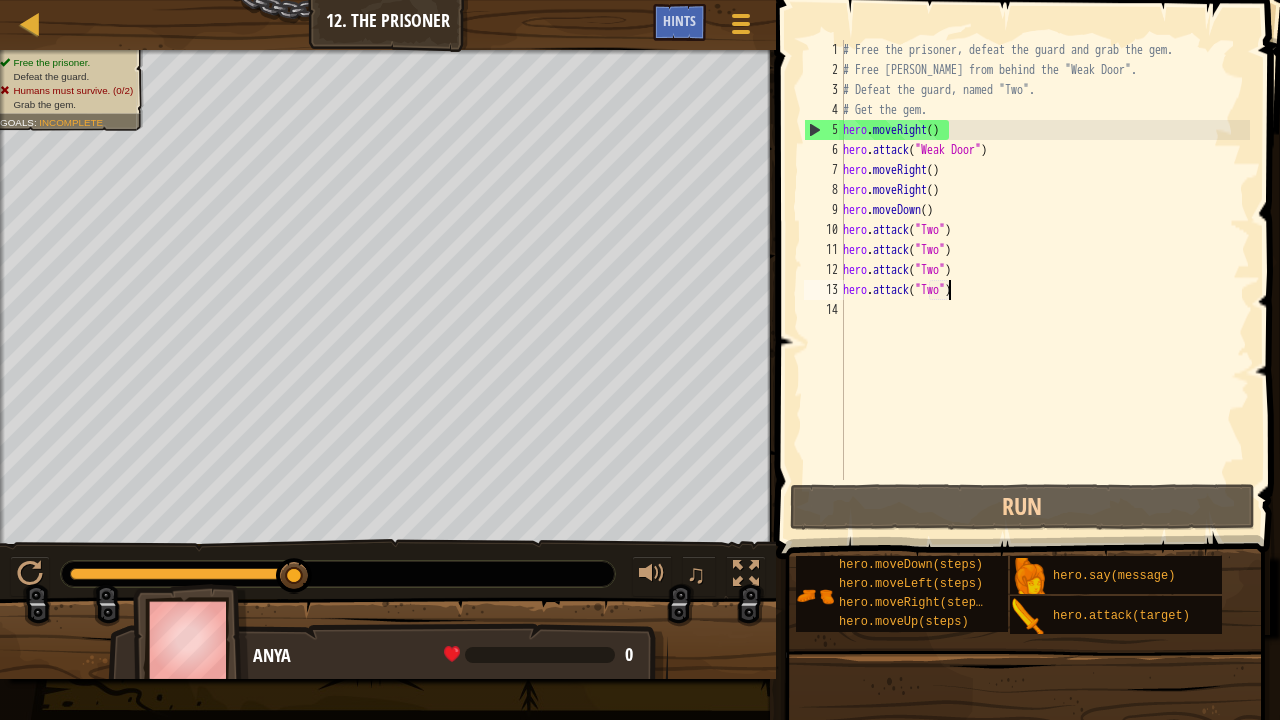 click on "# Free the prisoner, defeat the guard and grab the gem. # Free [PERSON_NAME] from behind the "Weak Door". # Defeat the guard, named "Two". # Get the gem. hero . moveRight ( ) hero . attack ( "Weak Door" ) hero . moveRight ( ) hero . moveRight ( ) hero . moveDown ( ) hero . attack ( "Two" ) hero . attack ( "Two" ) hero . attack ( "Two" ) hero . attack ( "Two" )" at bounding box center (1044, 280) 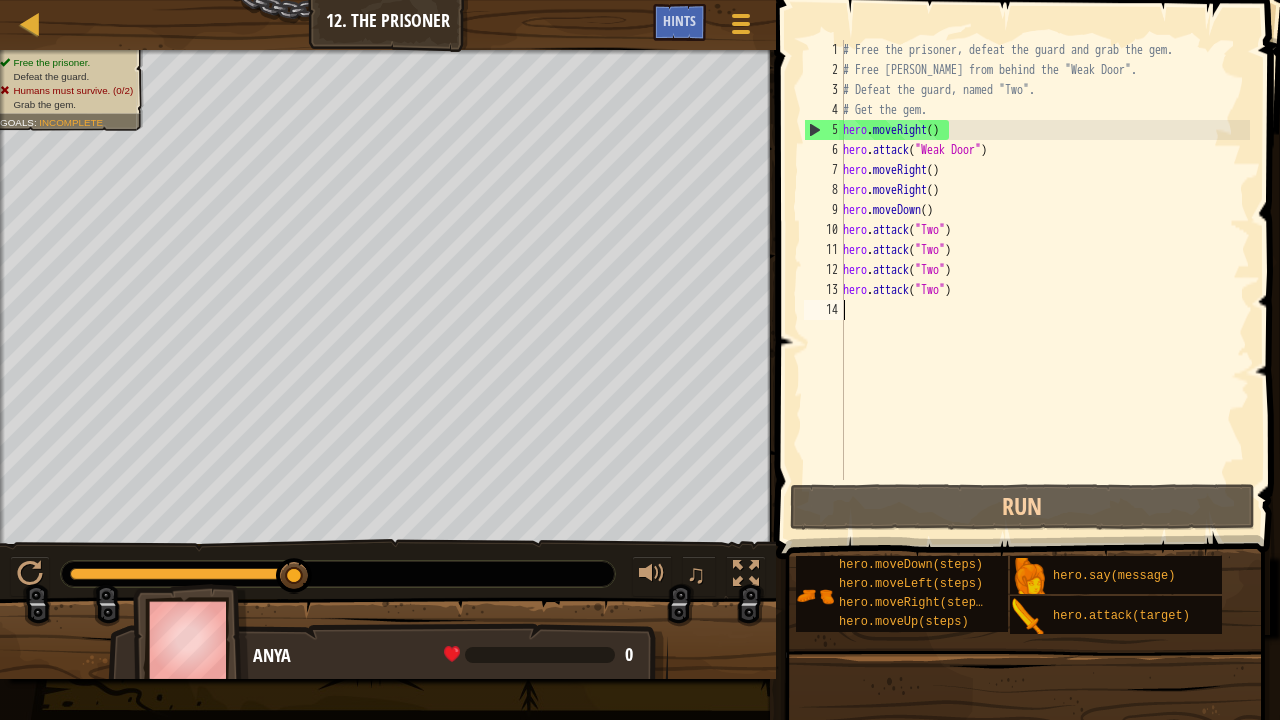 scroll, scrollTop: 9, scrollLeft: 0, axis: vertical 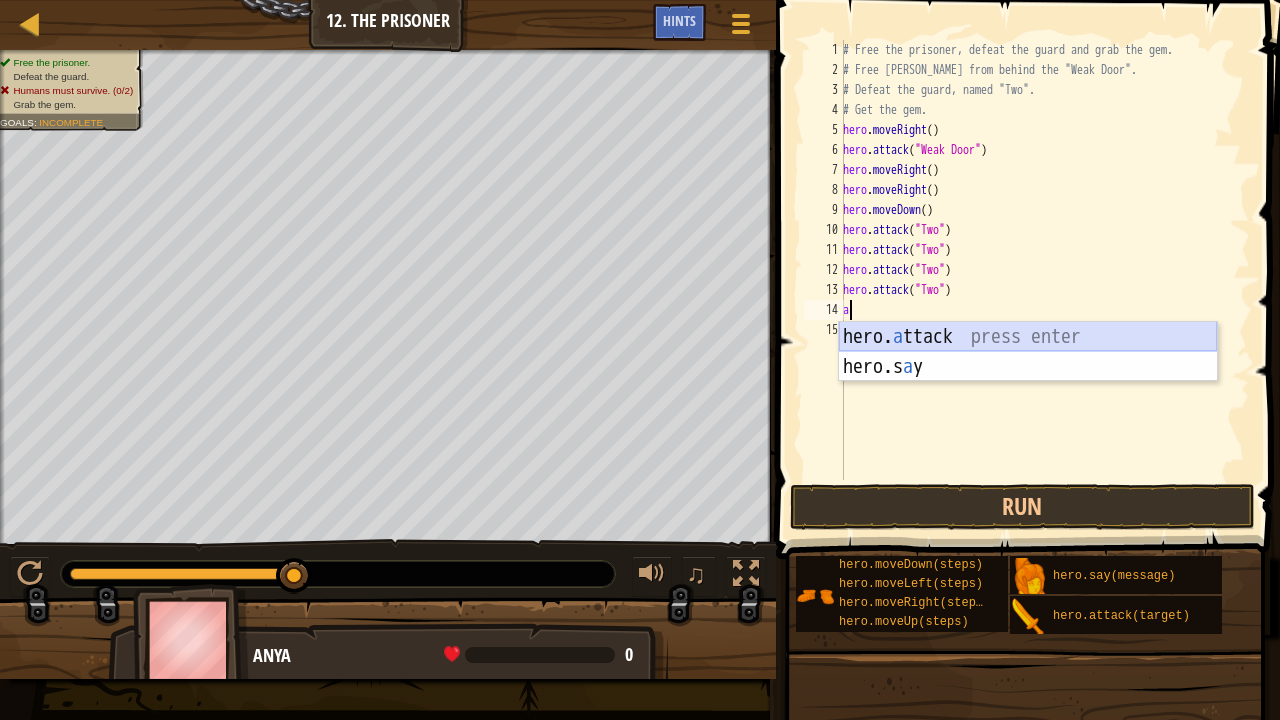 click on "hero. a ttack press enter hero.s a y press enter" at bounding box center [1028, 382] 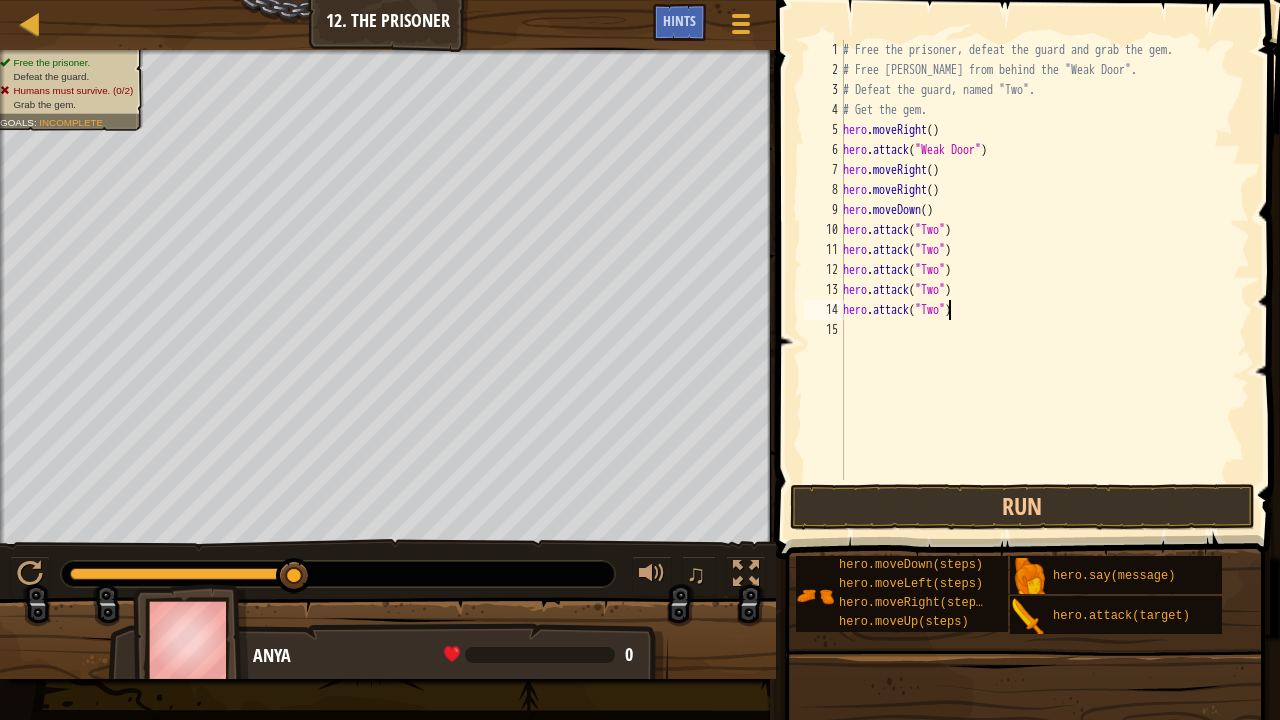 scroll, scrollTop: 9, scrollLeft: 9, axis: both 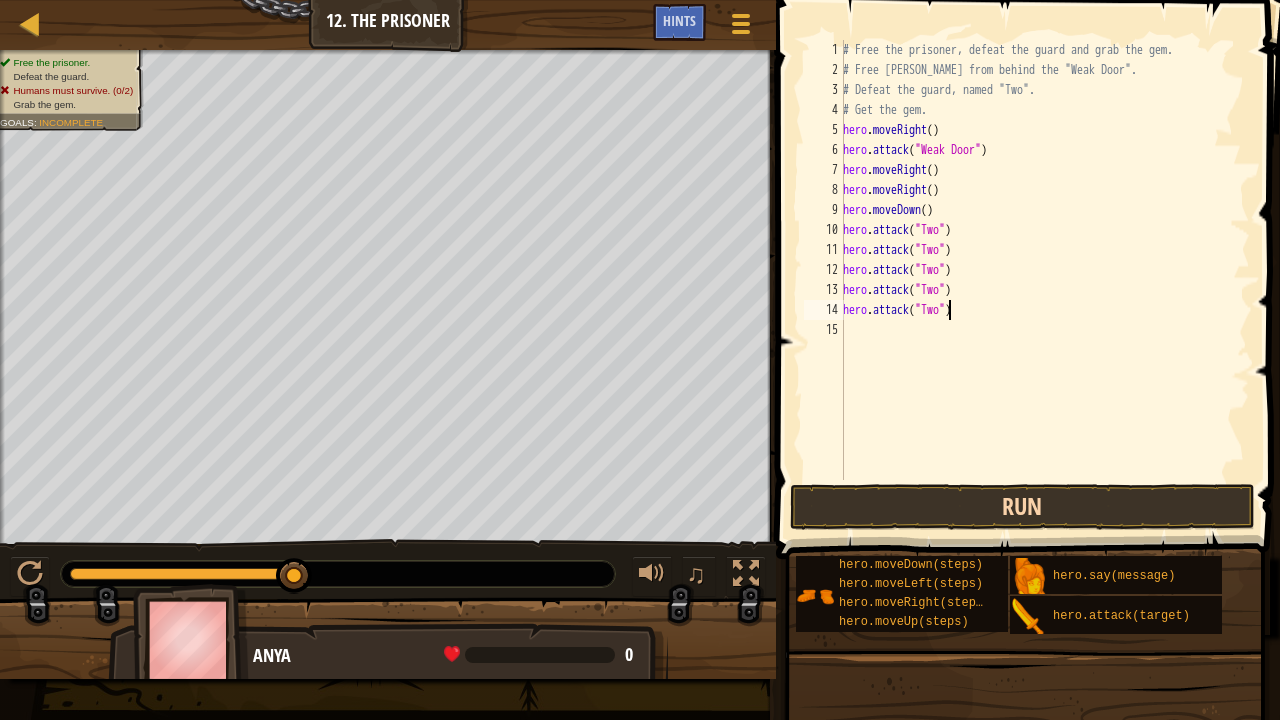 type on "hero.attack("Two")" 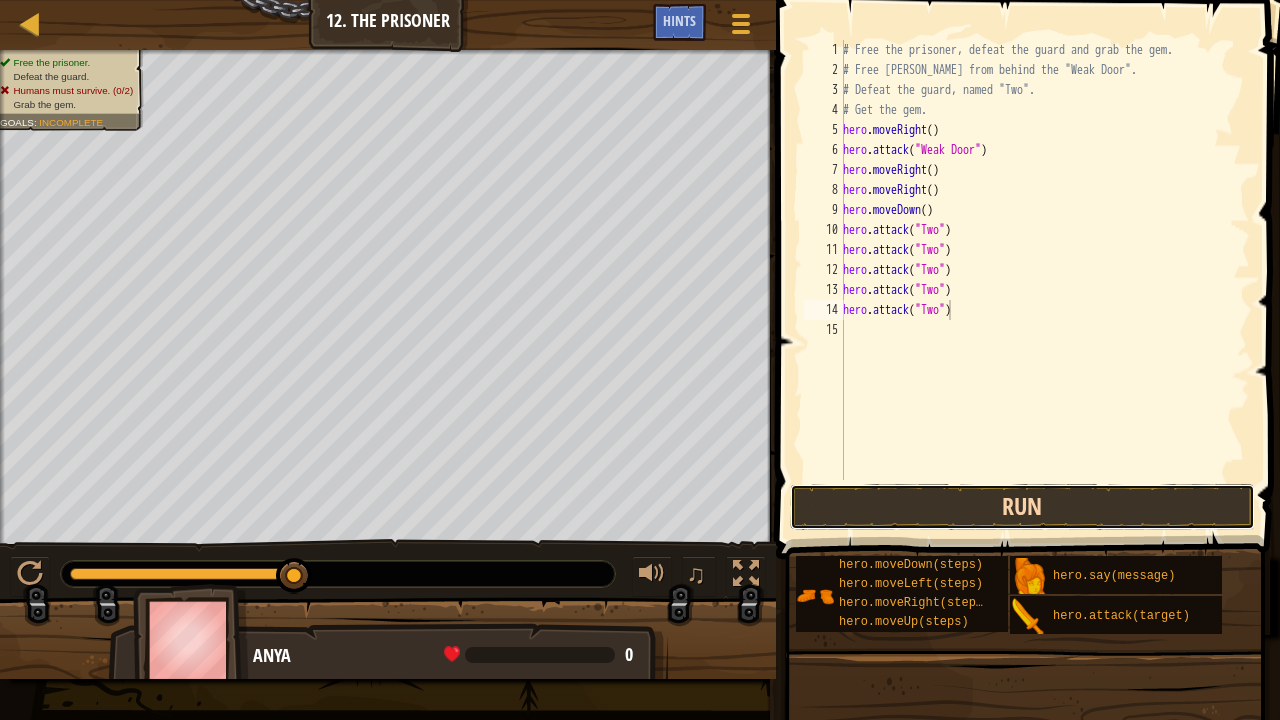 click on "Run" at bounding box center (1023, 507) 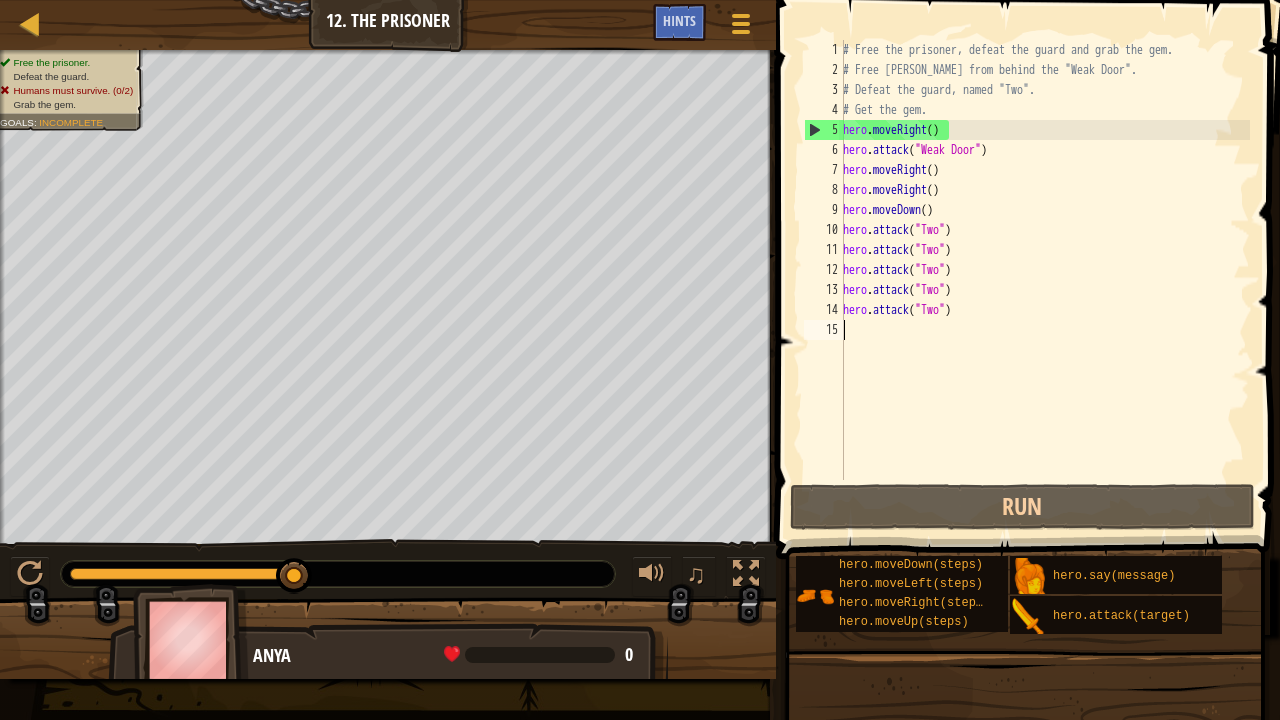 click on "# Free the prisoner, defeat the guard and grab the gem. # Free [PERSON_NAME] from behind the "Weak Door". # Defeat the guard, named "Two". # Get the gem. hero . moveRight ( ) hero . attack ( "Weak Door" ) hero . moveRight ( ) hero . moveRight ( ) hero . moveDown ( ) hero . attack ( "Two" ) hero . attack ( "Two" ) hero . attack ( "Two" ) hero . attack ( "Two" ) hero . attack ( "Two" )" at bounding box center (1044, 280) 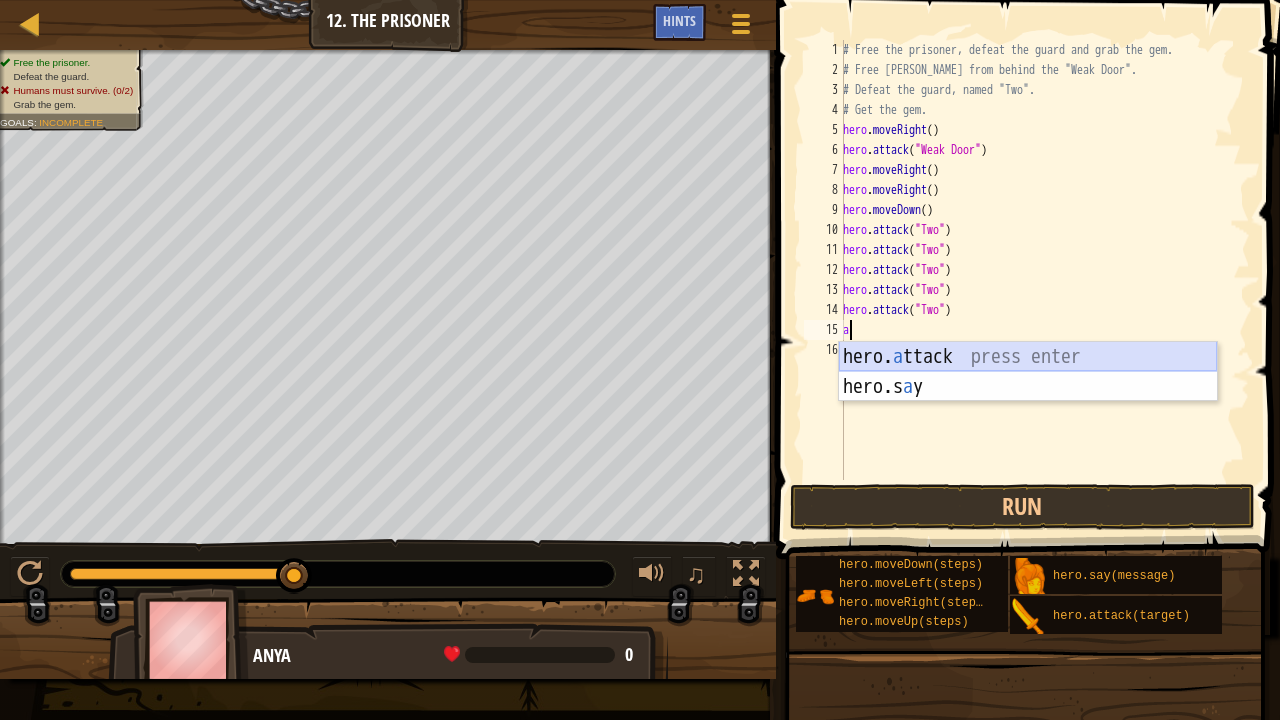 click on "hero. a ttack press enter hero.s a y press enter" at bounding box center [1028, 402] 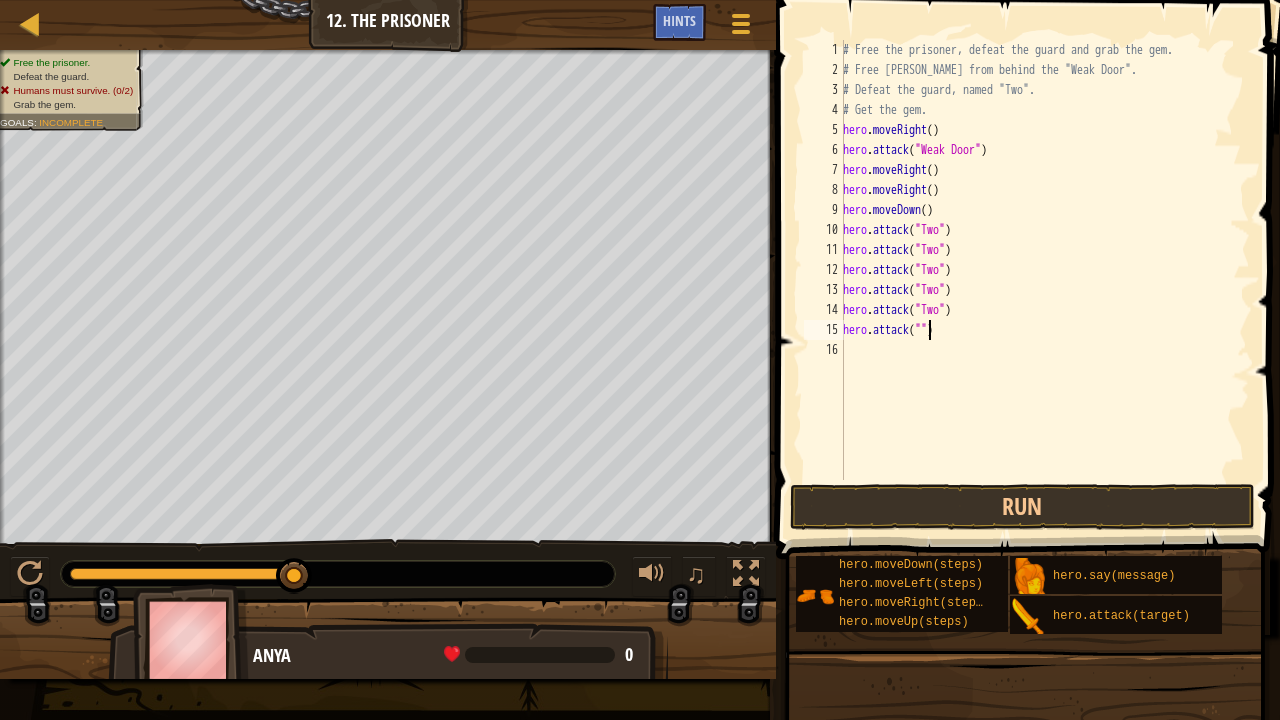 click on "# Free the prisoner, defeat the guard and grab the gem. # Free [PERSON_NAME] from behind the "Weak Door". # Defeat the guard, named "Two". # Get the gem. hero . moveRight ( ) hero . attack ( "Weak Door" ) hero . moveRight ( ) hero . moveRight ( ) hero . moveDown ( ) hero . attack ( "Two" ) hero . attack ( "Two" ) hero . attack ( "Two" ) hero . attack ( "Two" ) hero . attack ( "Two" ) hero . attack ( "" )" at bounding box center (1044, 280) 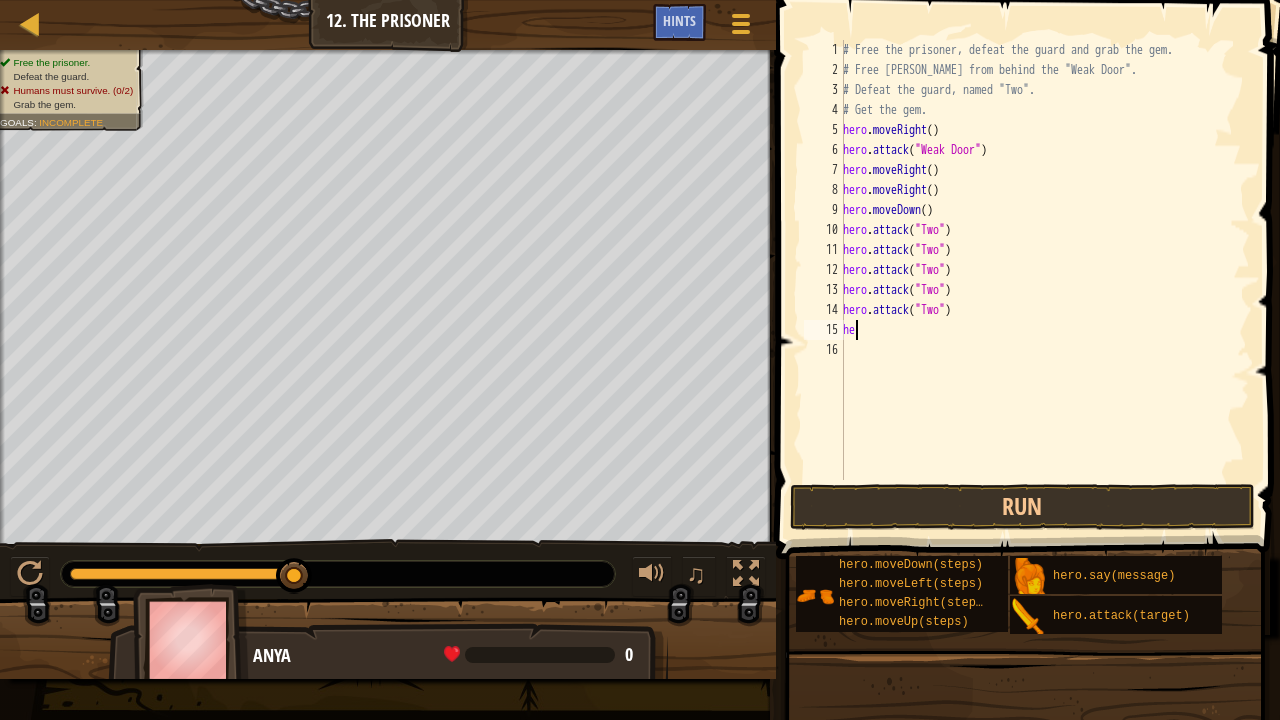 type on "h" 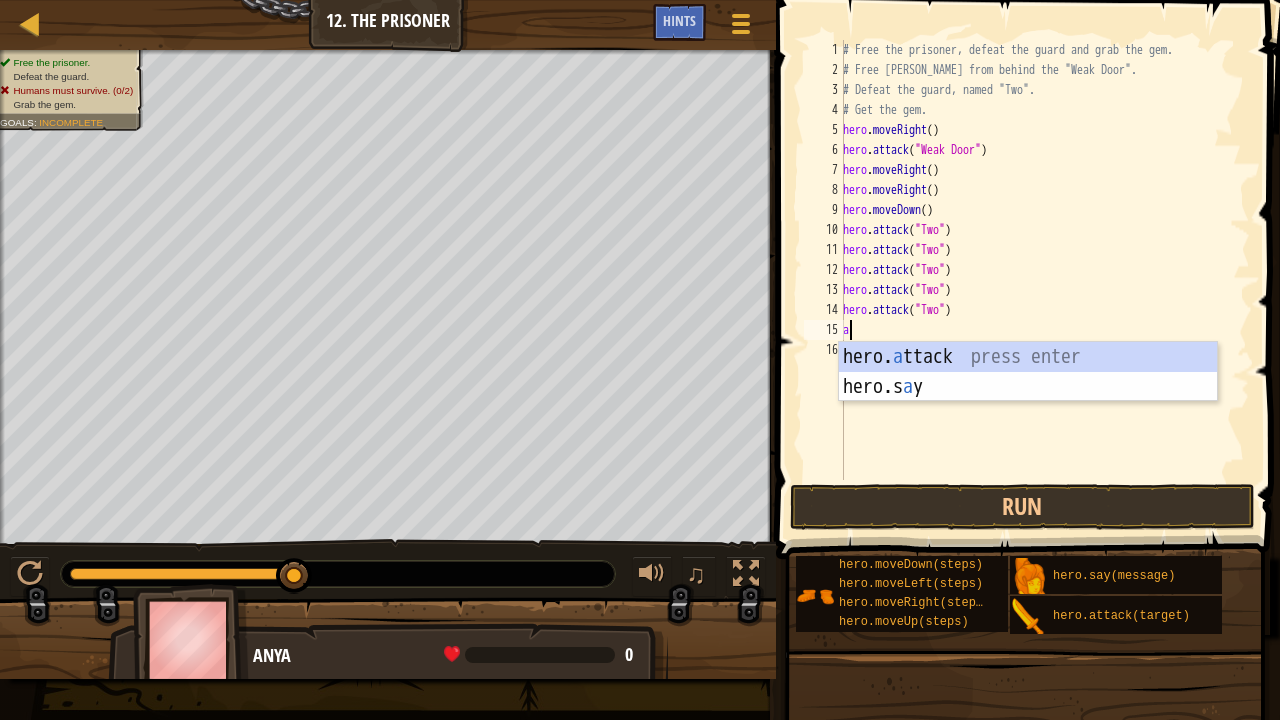 click on "hero. a ttack press enter hero.s a y press enter" at bounding box center (1028, 402) 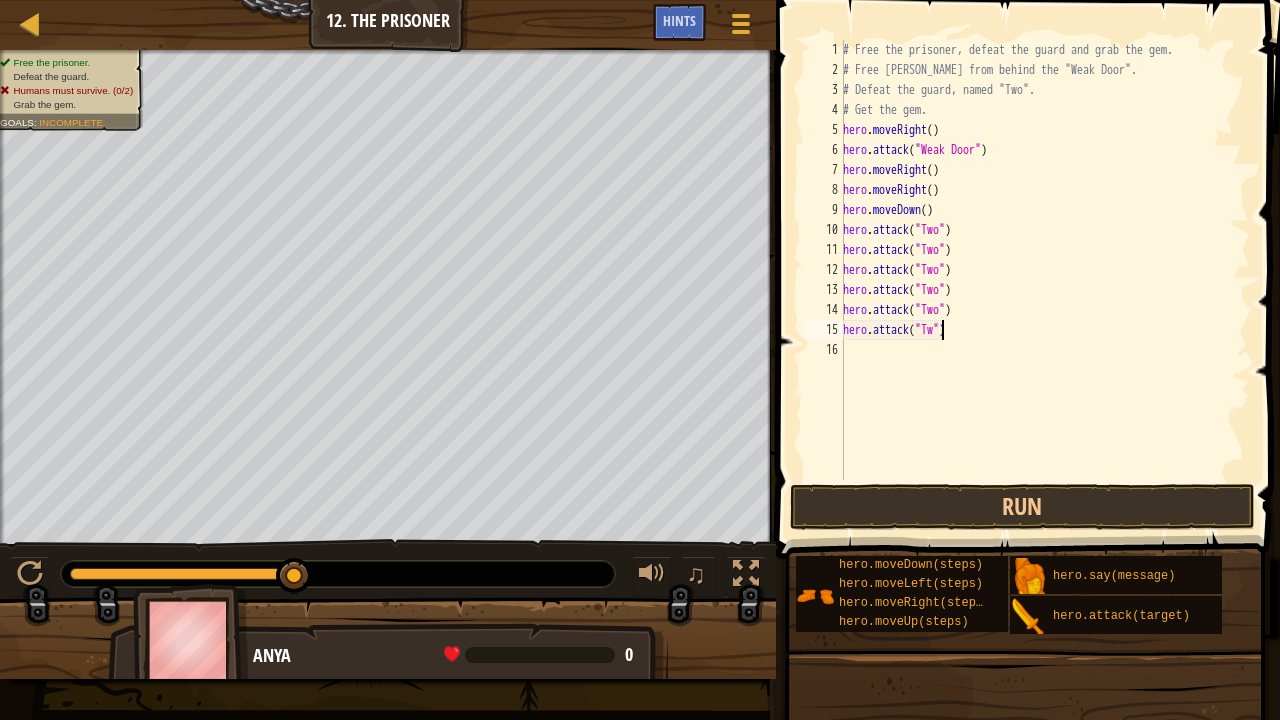 scroll, scrollTop: 9, scrollLeft: 9, axis: both 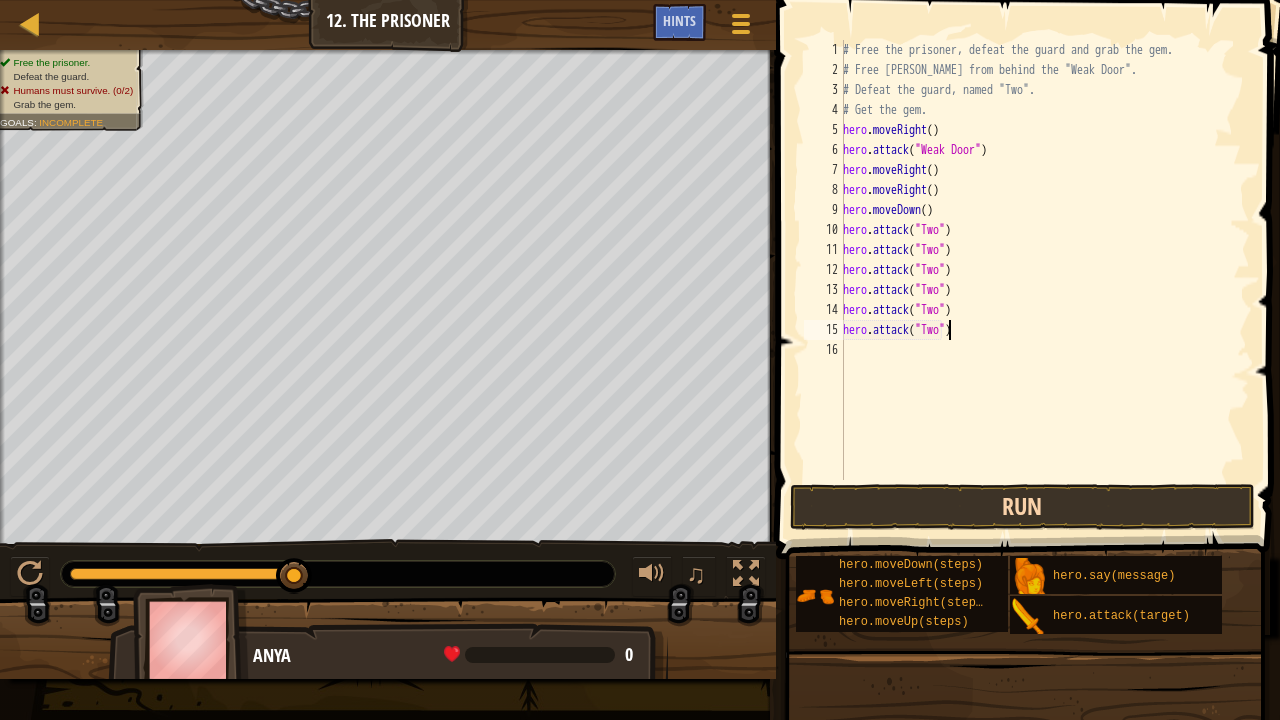 type on "hero.attack("Two")" 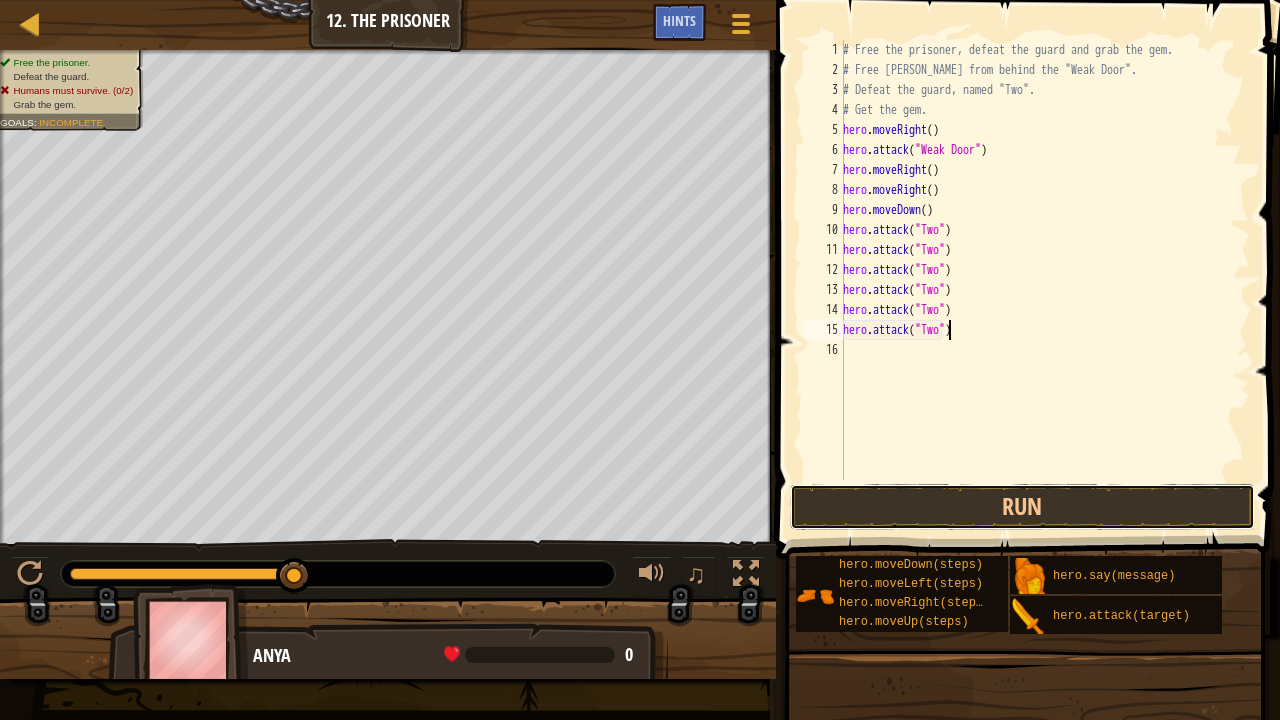 drag, startPoint x: 1073, startPoint y: 514, endPoint x: 1059, endPoint y: 475, distance: 41.4367 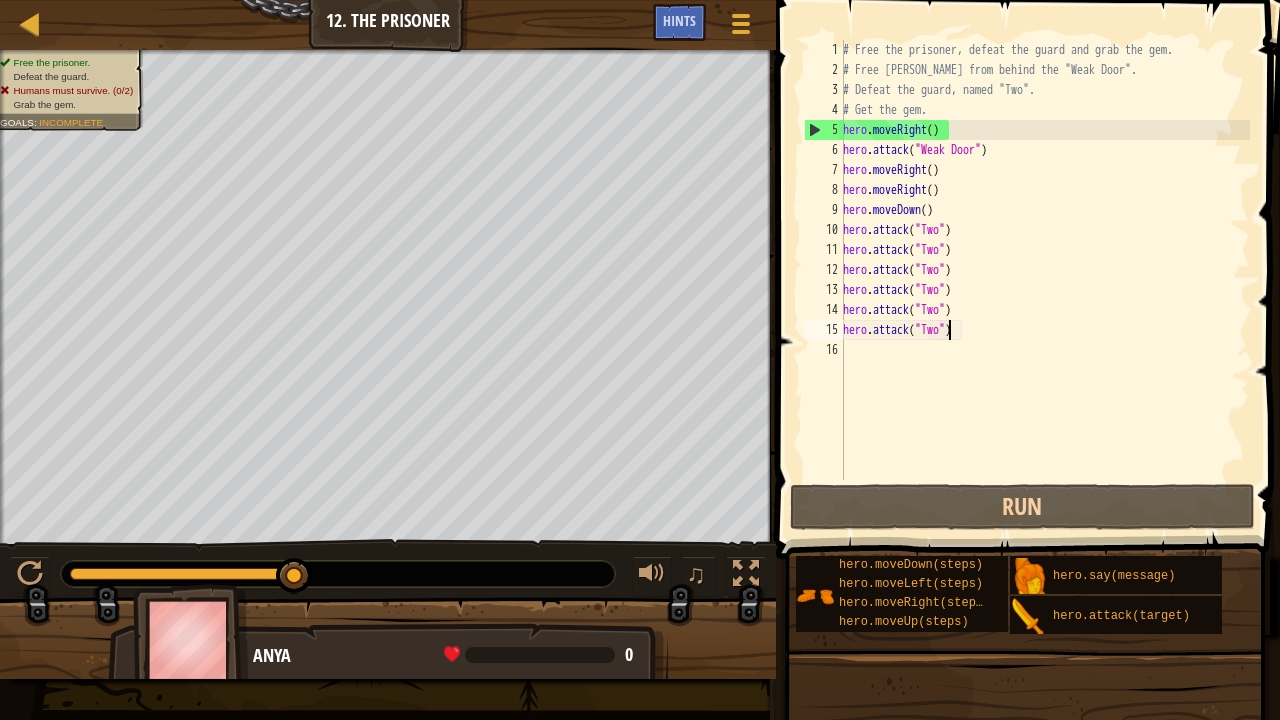 drag, startPoint x: 293, startPoint y: 571, endPoint x: 332, endPoint y: 558, distance: 41.109608 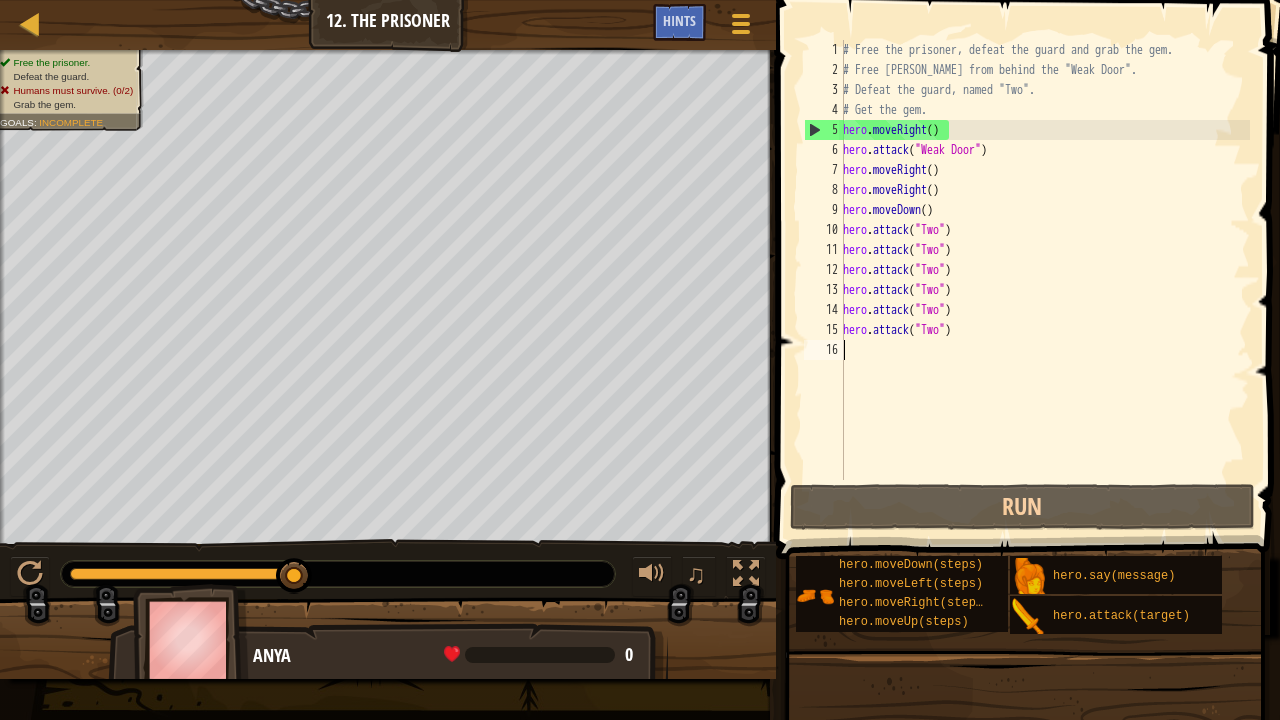 scroll, scrollTop: 9, scrollLeft: 0, axis: vertical 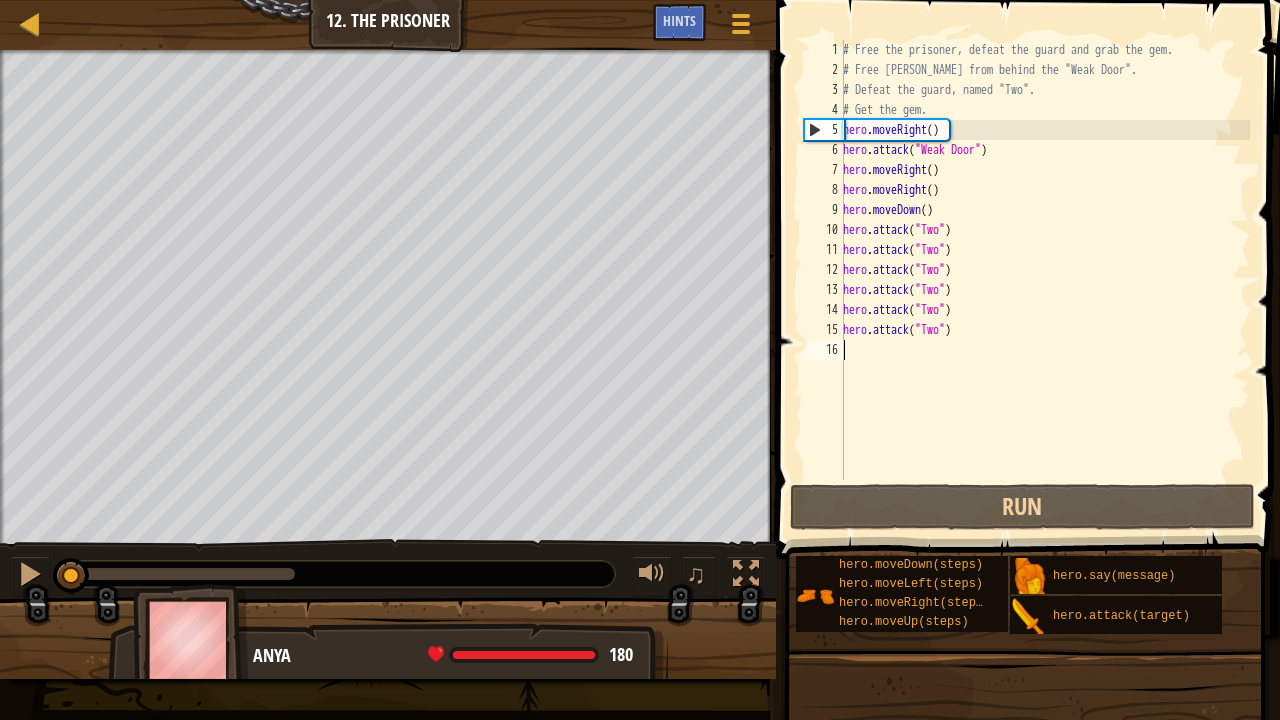 drag, startPoint x: 310, startPoint y: 564, endPoint x: 7, endPoint y: 565, distance: 303.00165 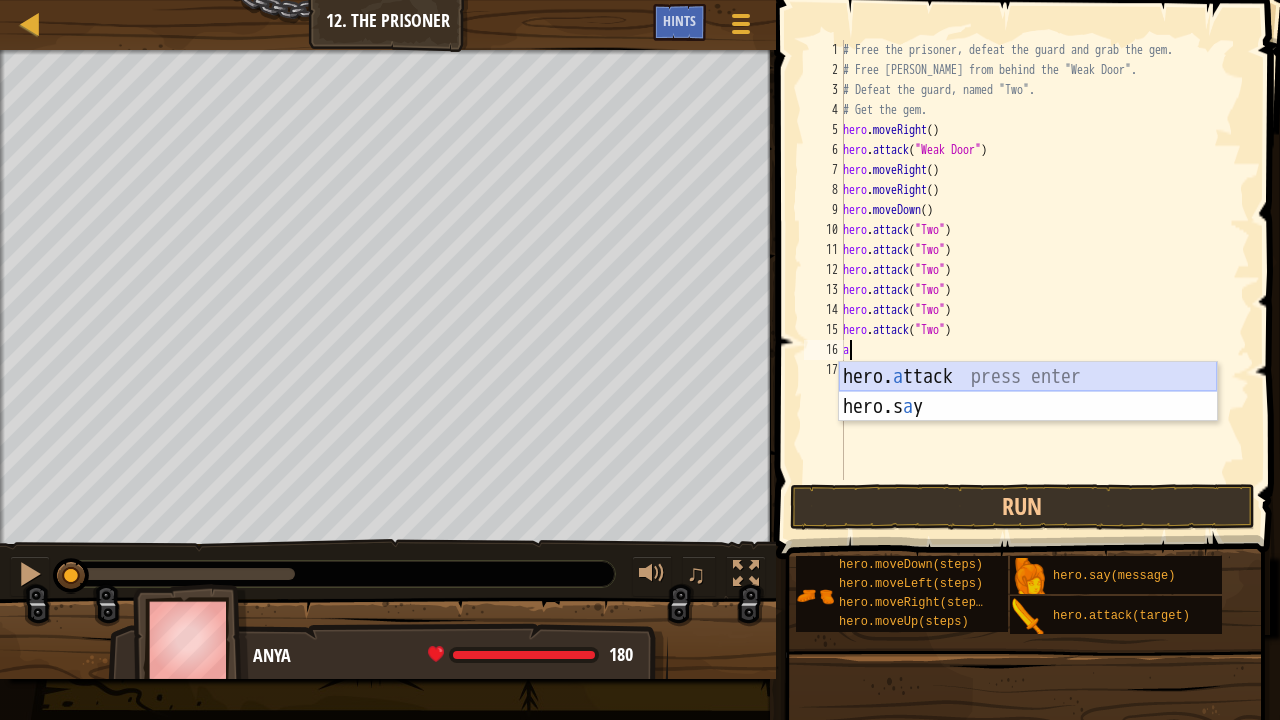 click on "hero. a ttack press enter hero.s a y press enter" at bounding box center (1028, 422) 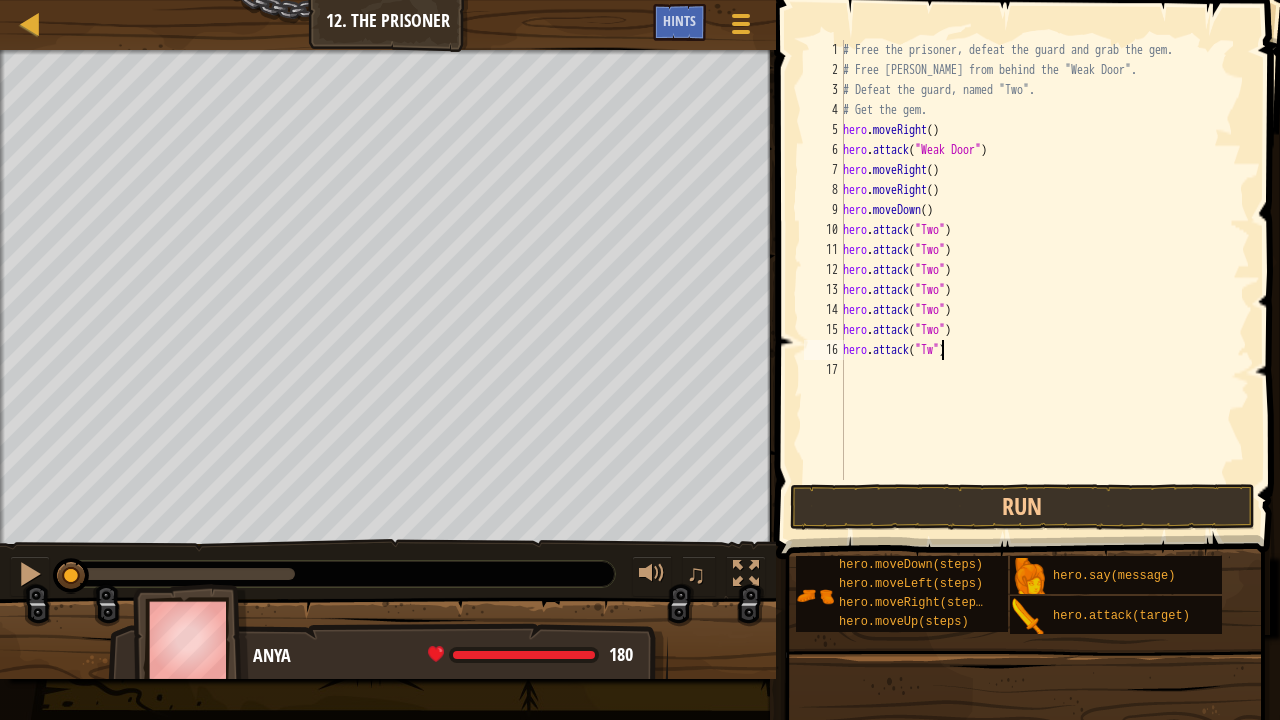 scroll, scrollTop: 9, scrollLeft: 9, axis: both 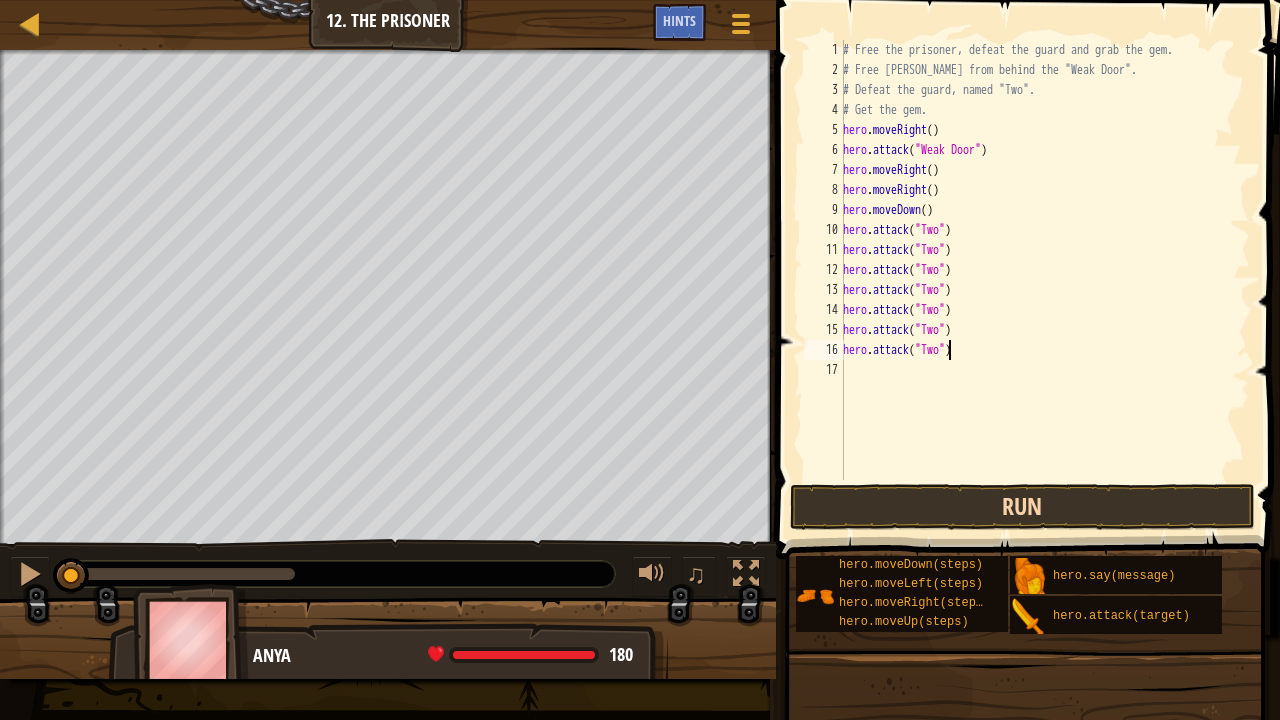 type on "hero.attack("Two")" 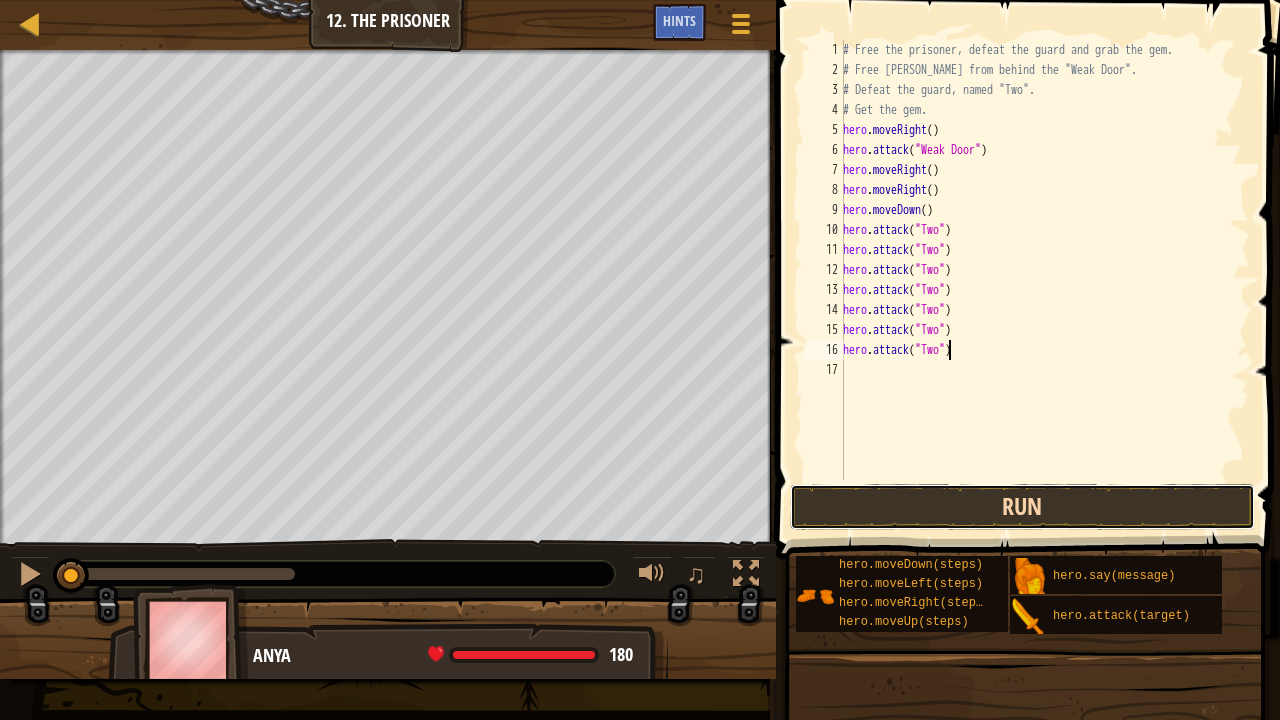 click on "Run" at bounding box center (1023, 507) 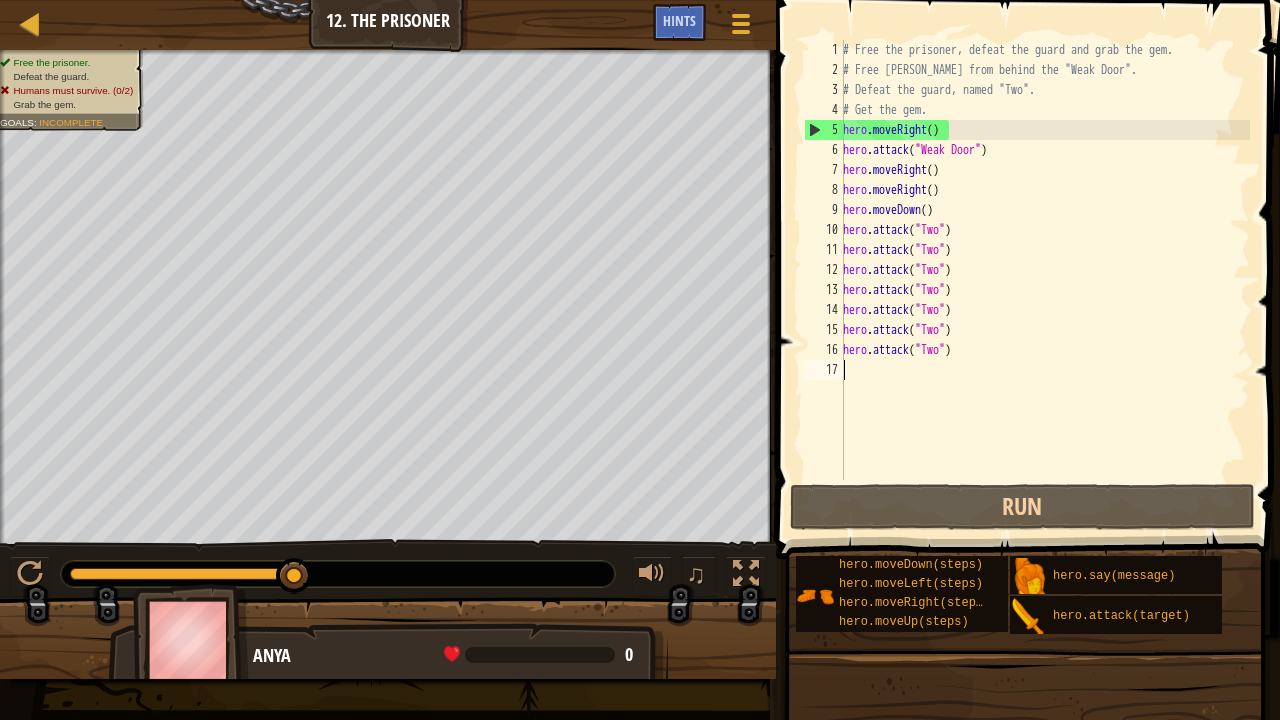 click on "# Free the prisoner, defeat the guard and grab the gem. # Free [PERSON_NAME] from behind the "Weak Door". # Defeat the guard, named "Two". # Get the gem. hero . moveRight ( ) hero . attack ( "Weak Door" ) hero . moveRight ( ) hero . moveRight ( ) hero . moveDown ( ) hero . attack ( "Two" ) hero . attack ( "Two" ) hero . attack ( "Two" ) hero . attack ( "Two" ) hero . attack ( "Two" ) hero . attack ( "Two" ) hero . attack ( "Two" )" at bounding box center (1044, 280) 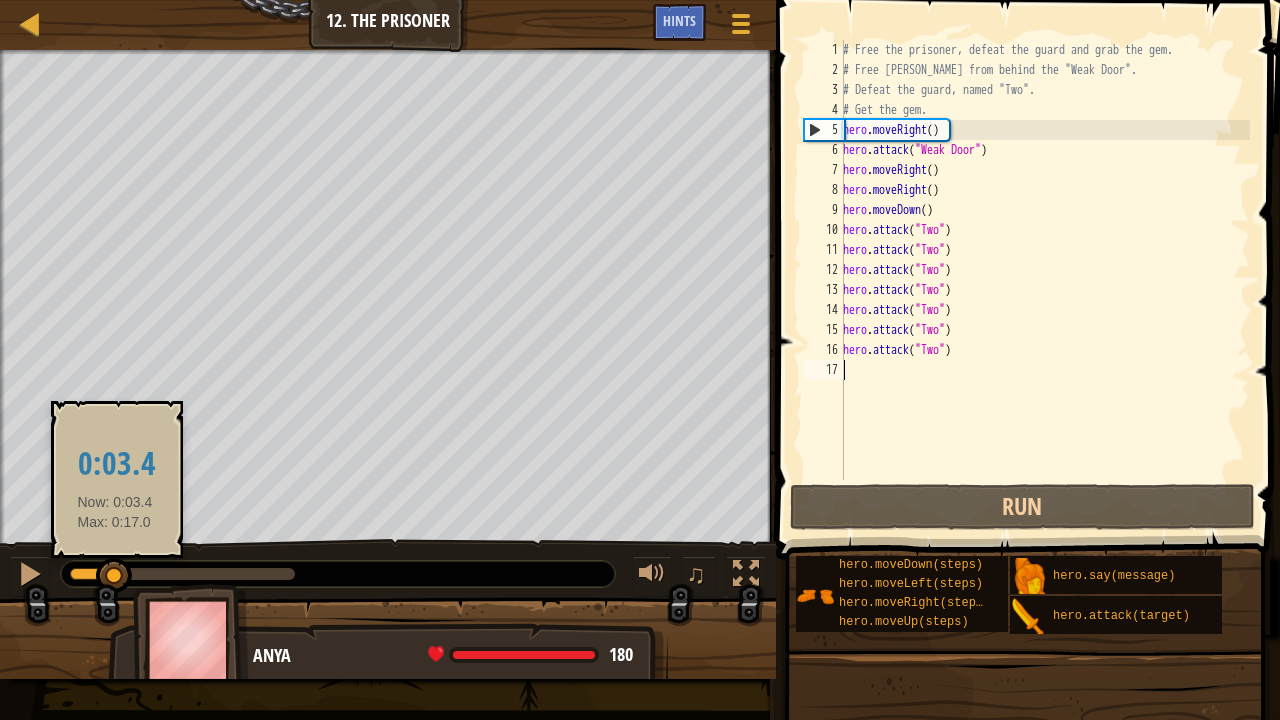 drag, startPoint x: 299, startPoint y: 573, endPoint x: 113, endPoint y: 591, distance: 186.86894 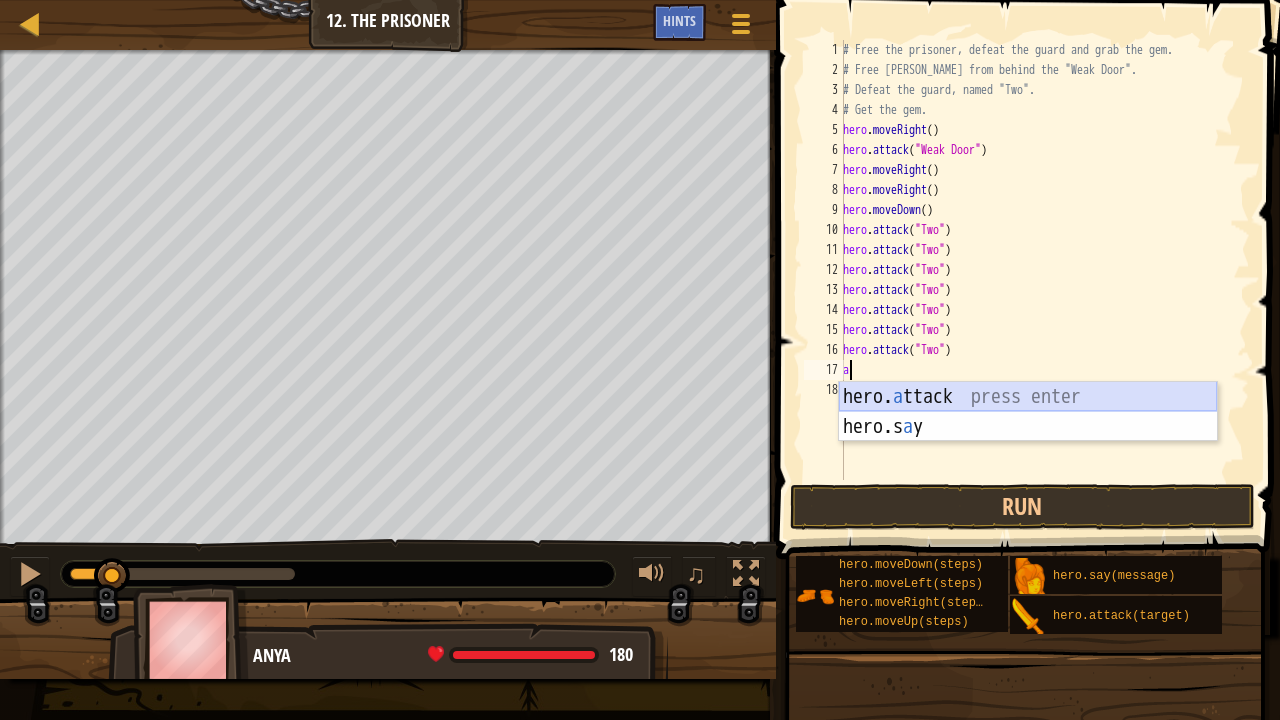 click on "hero. a ttack press enter hero.s a y press enter" at bounding box center (1028, 442) 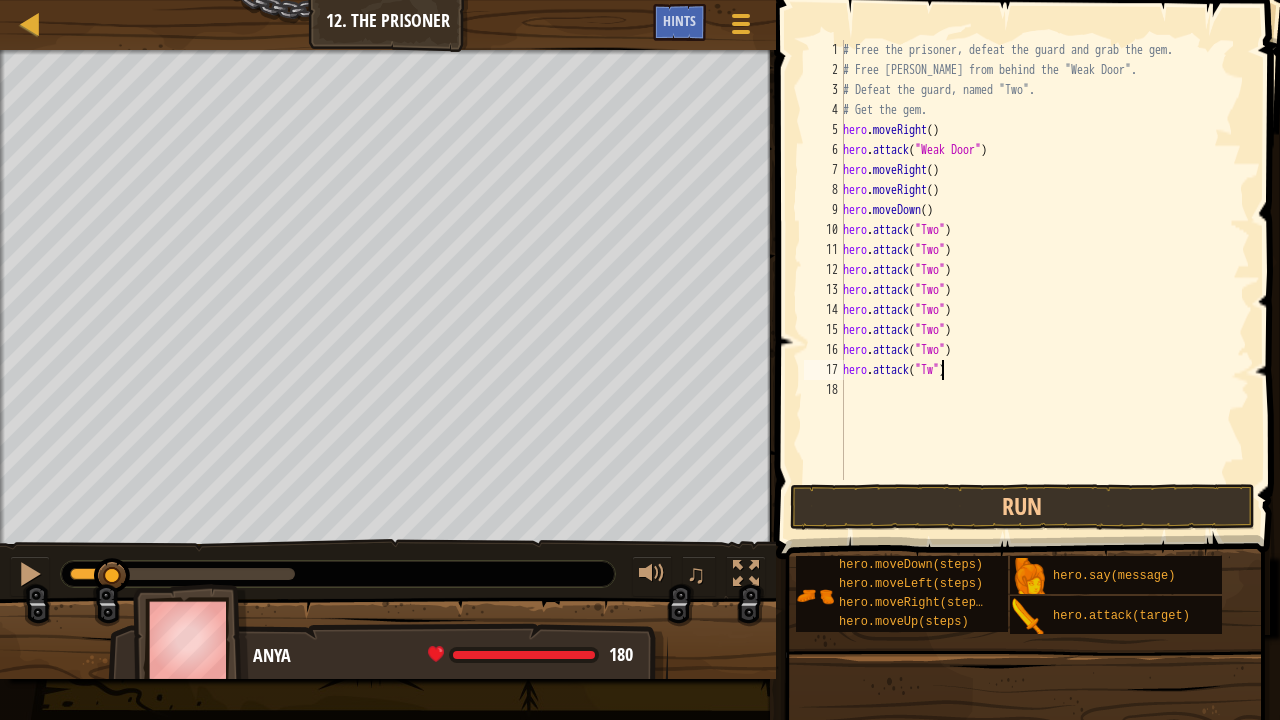 scroll, scrollTop: 9, scrollLeft: 9, axis: both 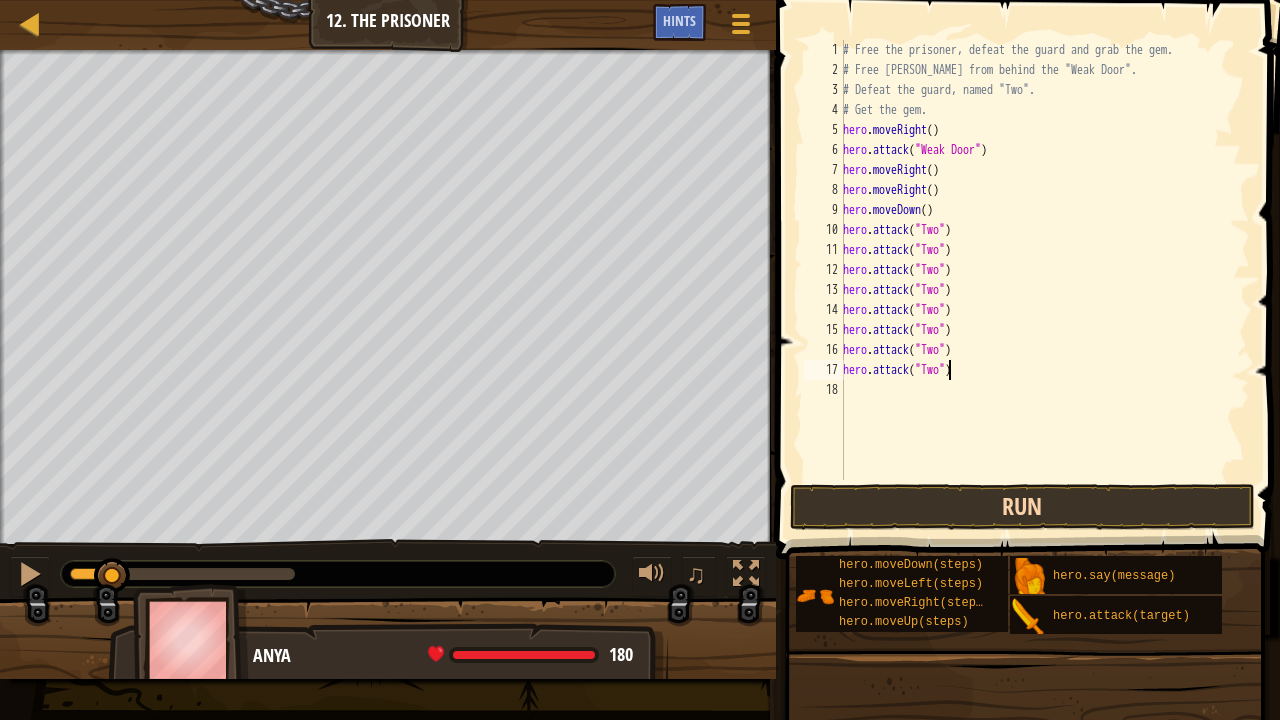 type on "hero.attack("Two")" 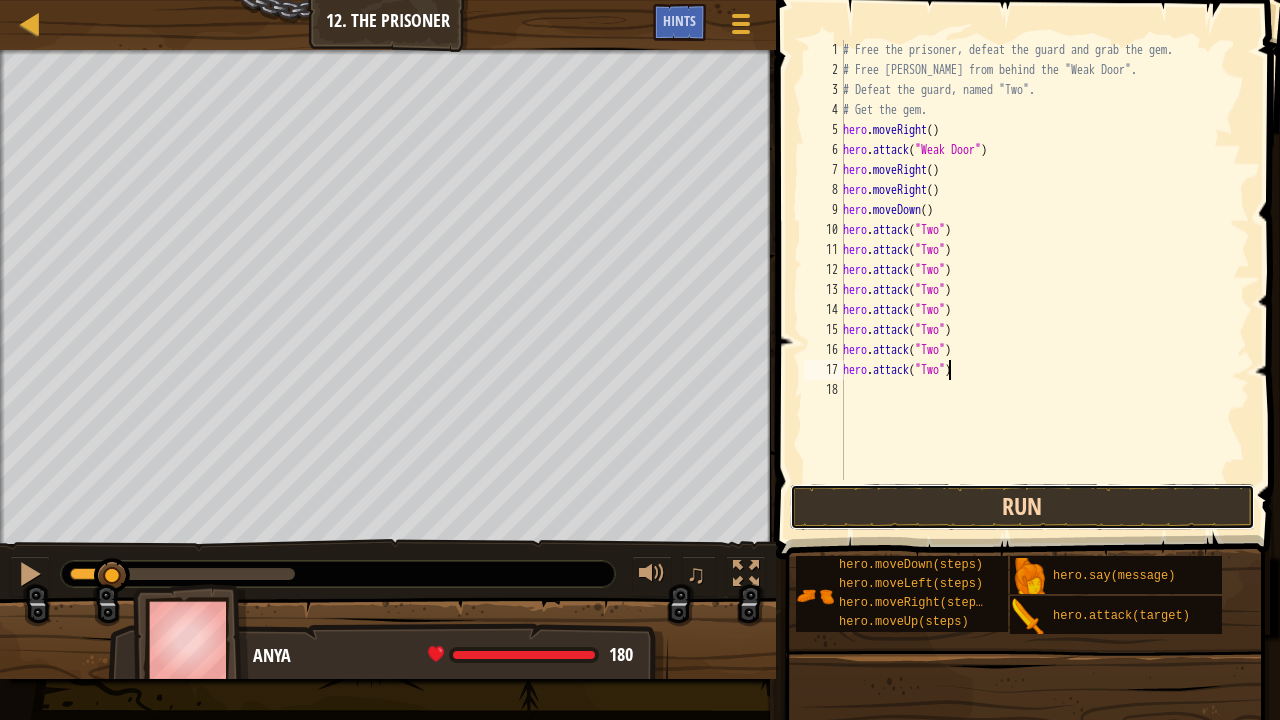 click on "Run" at bounding box center [1023, 507] 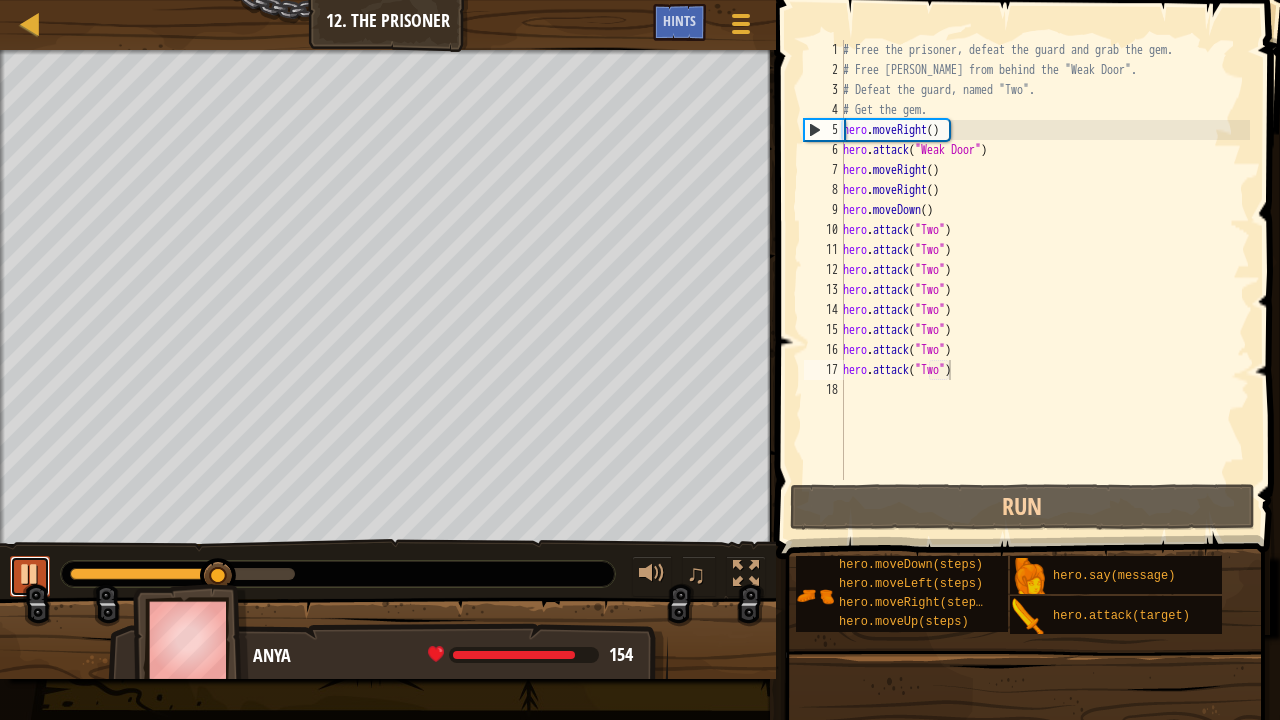 click at bounding box center (30, 574) 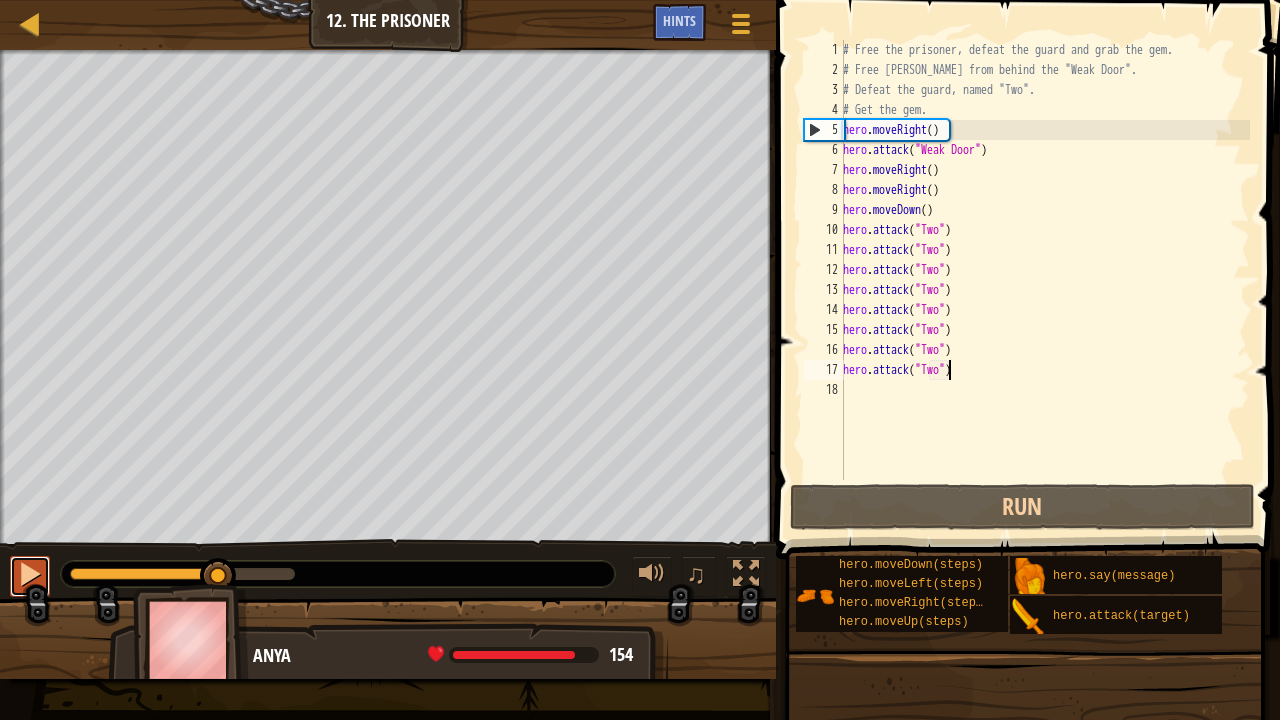 click at bounding box center (30, 574) 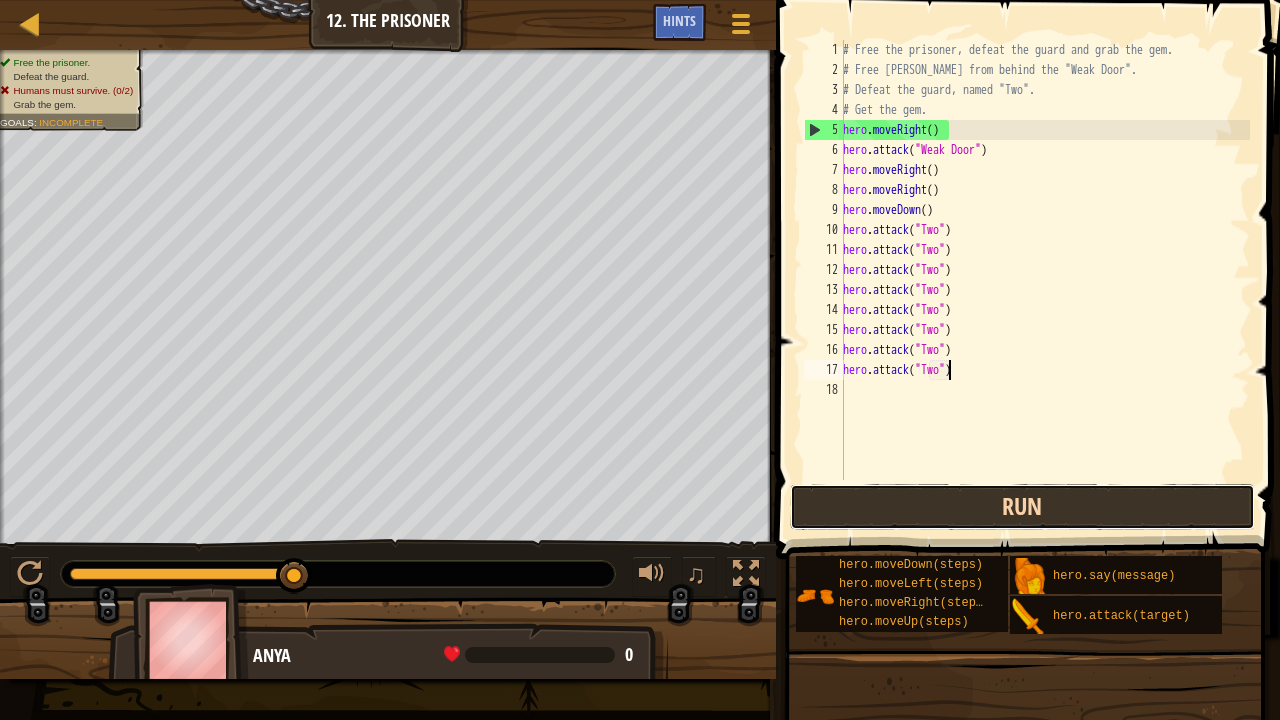 click on "Run" at bounding box center [1023, 507] 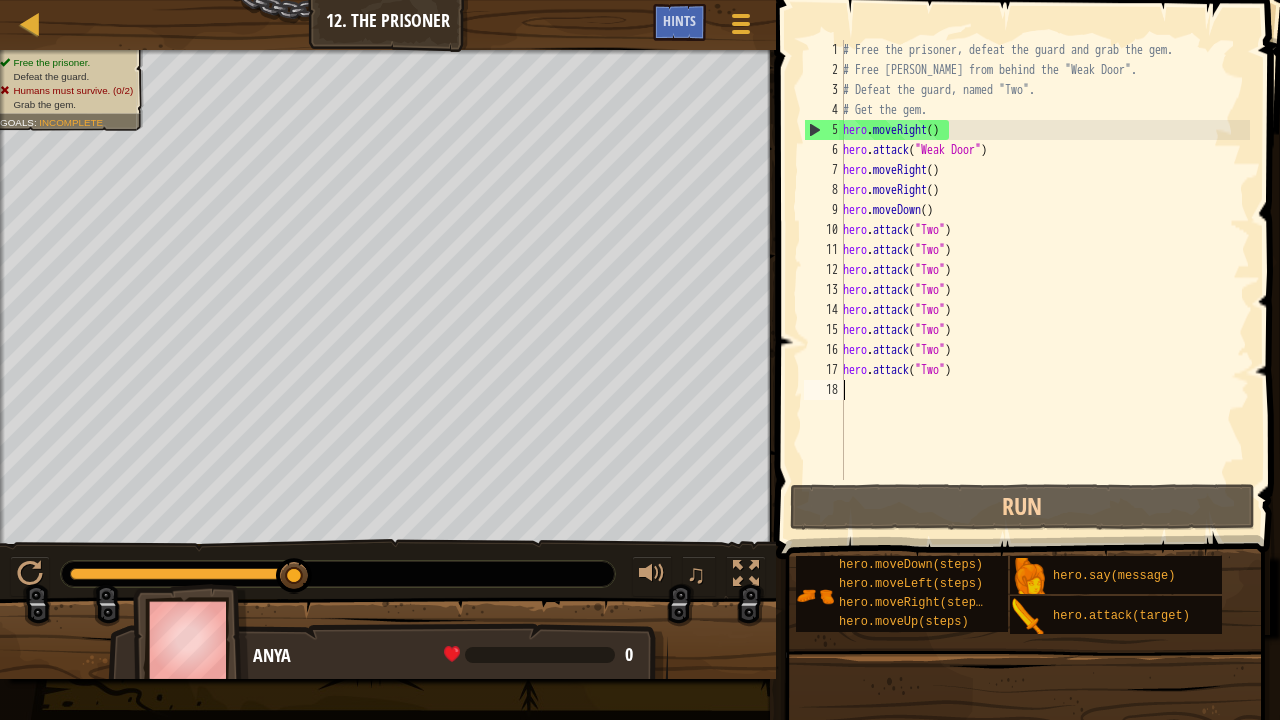 click on "# Free the prisoner, defeat the guard and grab the gem. # Free [PERSON_NAME] from behind the "Weak Door". # Defeat the guard, named "Two". # Get the gem. hero . moveRight ( ) hero . attack ( "Weak Door" ) hero . moveRight ( ) hero . moveRight ( ) hero . moveDown ( ) hero . attack ( "Two" ) hero . attack ( "Two" ) hero . attack ( "Two" ) hero . attack ( "Two" ) hero . attack ( "Two" ) hero . attack ( "Two" ) hero . attack ( "Two" ) hero . attack ( "Two" )" at bounding box center [1044, 280] 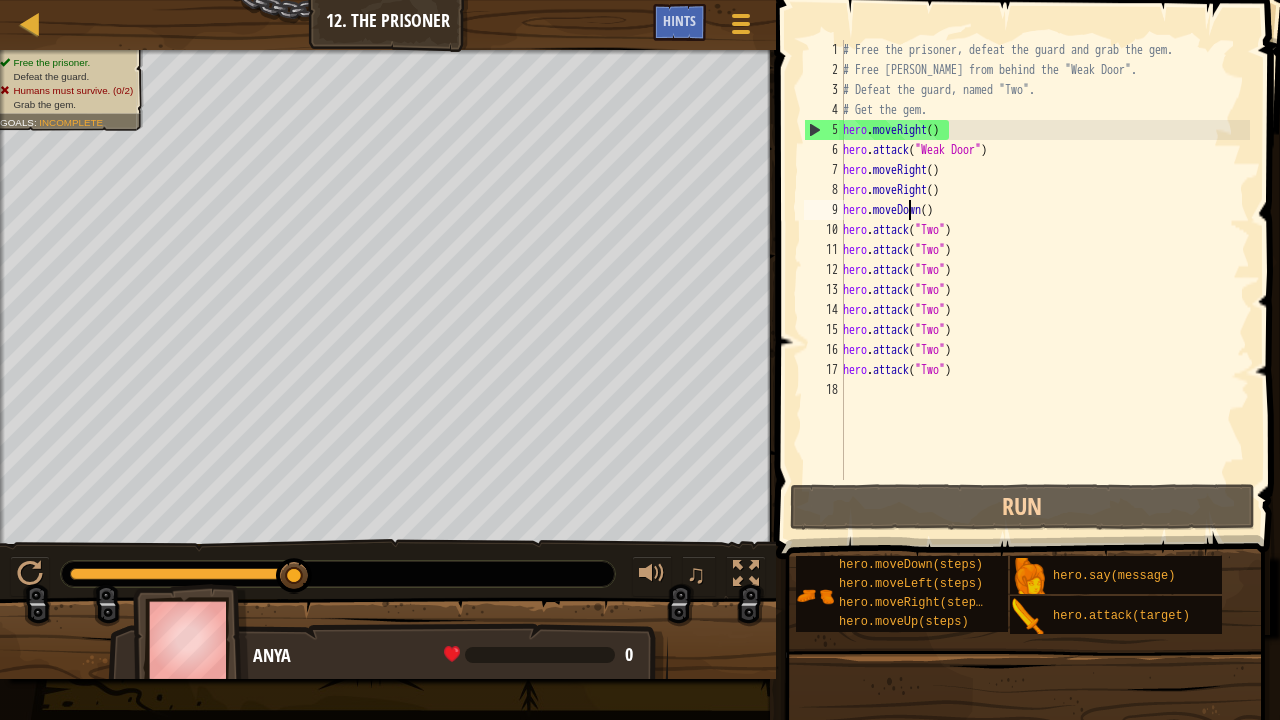 click on "# Free the prisoner, defeat the guard and grab the gem. # Free [PERSON_NAME] from behind the "Weak Door". # Defeat the guard, named "Two". # Get the gem. hero . moveRight ( ) hero . attack ( "Weak Door" ) hero . moveRight ( ) hero . moveRight ( ) hero . moveDown ( ) hero . attack ( "Two" ) hero . attack ( "Two" ) hero . attack ( "Two" ) hero . attack ( "Two" ) hero . attack ( "Two" ) hero . attack ( "Two" ) hero . attack ( "Two" ) hero . attack ( "Two" )" at bounding box center (1044, 280) 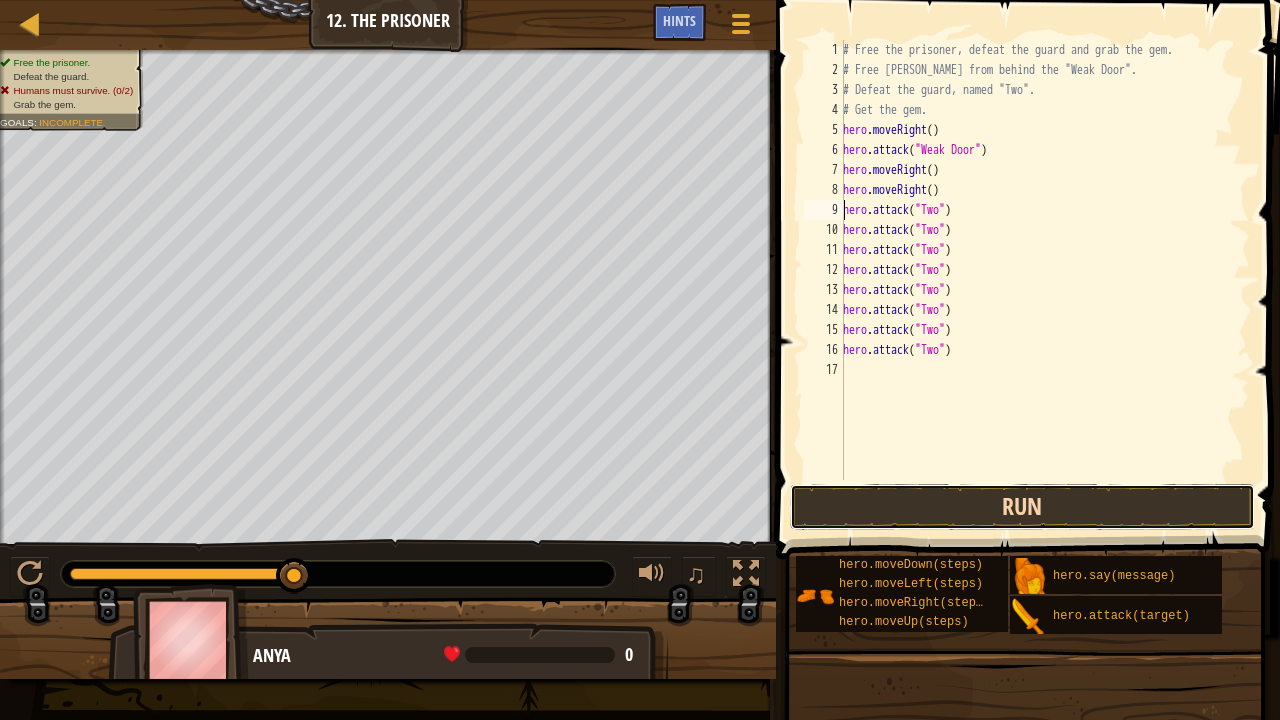 click on "Run" at bounding box center [1023, 507] 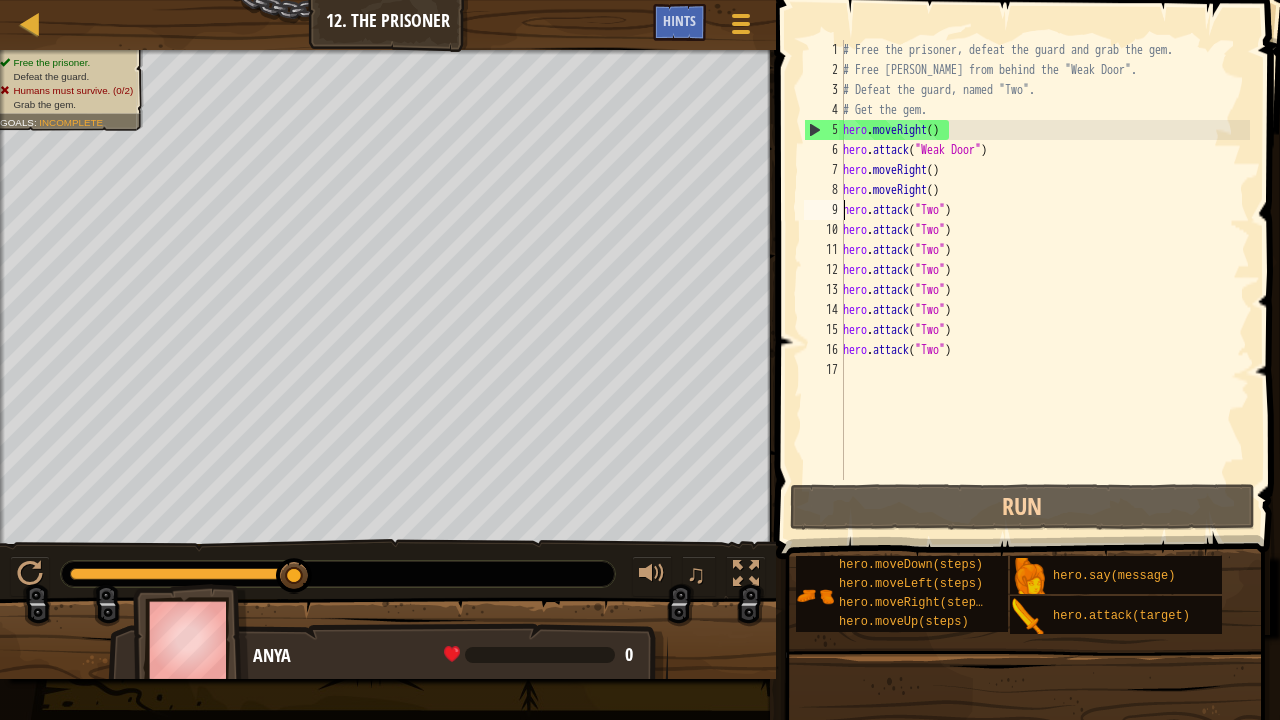 click on "# Free the prisoner, defeat the guard and grab the gem. # Free [PERSON_NAME] from behind the "Weak Door". # Defeat the guard, named "Two". # Get the gem. hero . moveRight ( ) hero . attack ( "Weak Door" ) hero . moveRight ( ) hero . moveRight ( ) hero . attack ( "Two" ) hero . attack ( "Two" ) hero . attack ( "Two" ) hero . attack ( "Two" ) hero . attack ( "Two" ) hero . attack ( "Two" ) hero . attack ( "Two" ) hero . attack ( "Two" )" at bounding box center [1044, 280] 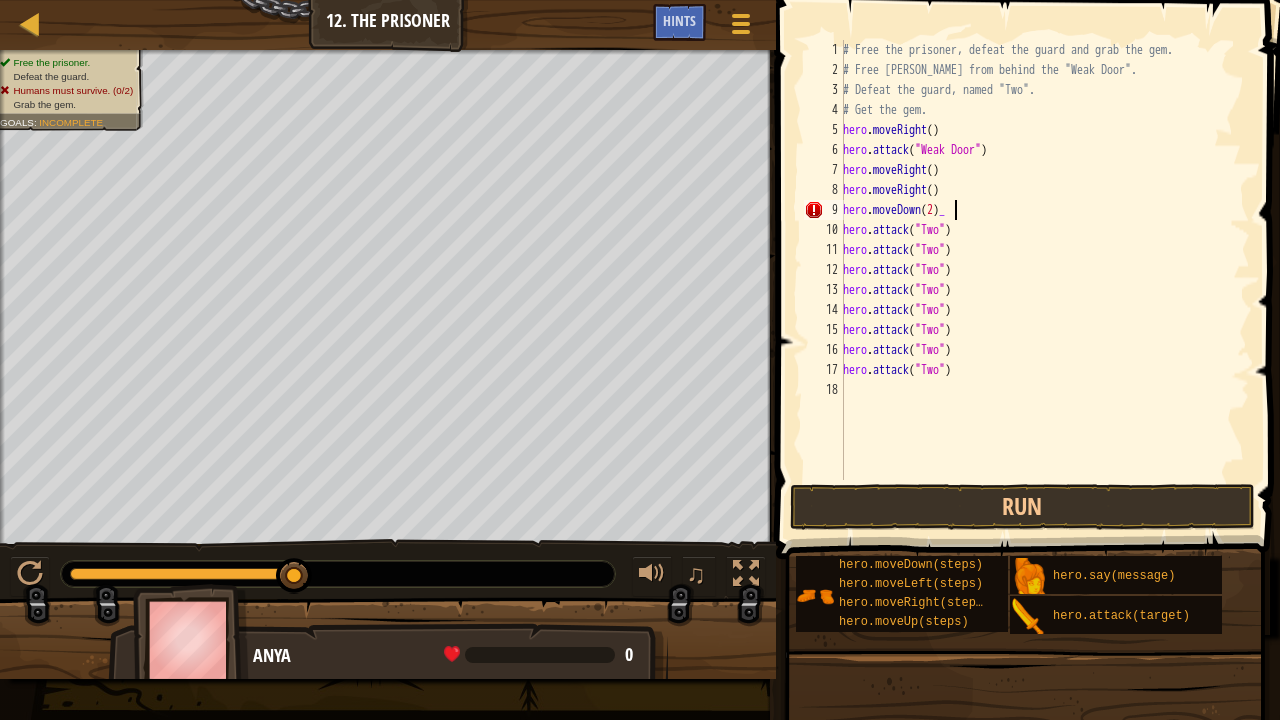 scroll, scrollTop: 9, scrollLeft: 8, axis: both 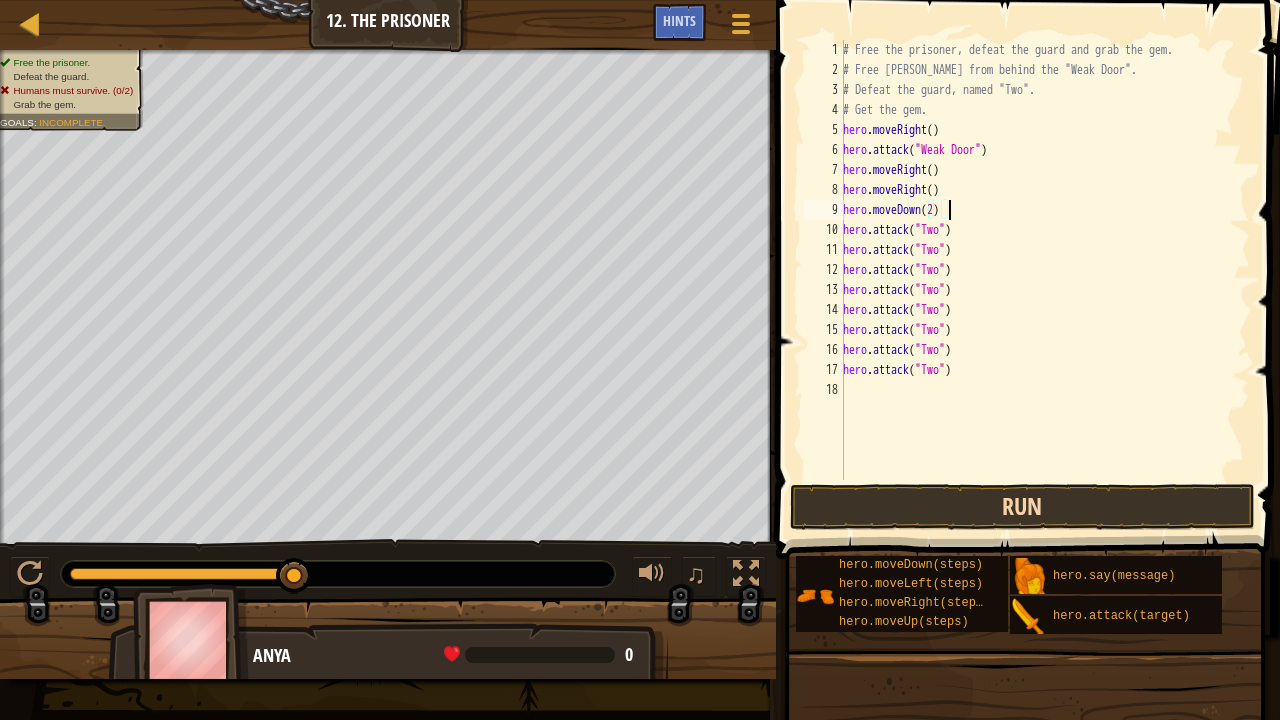 type on "hero.moveDown(2)" 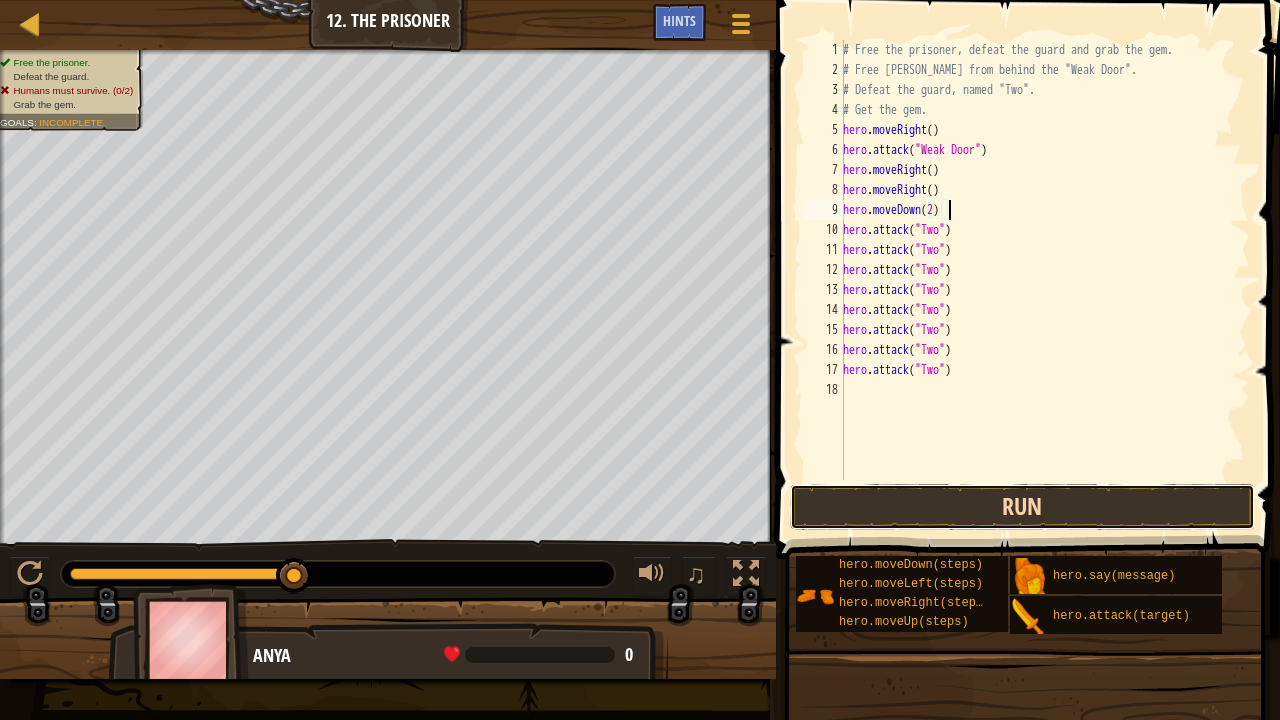 click on "Run" at bounding box center (1023, 507) 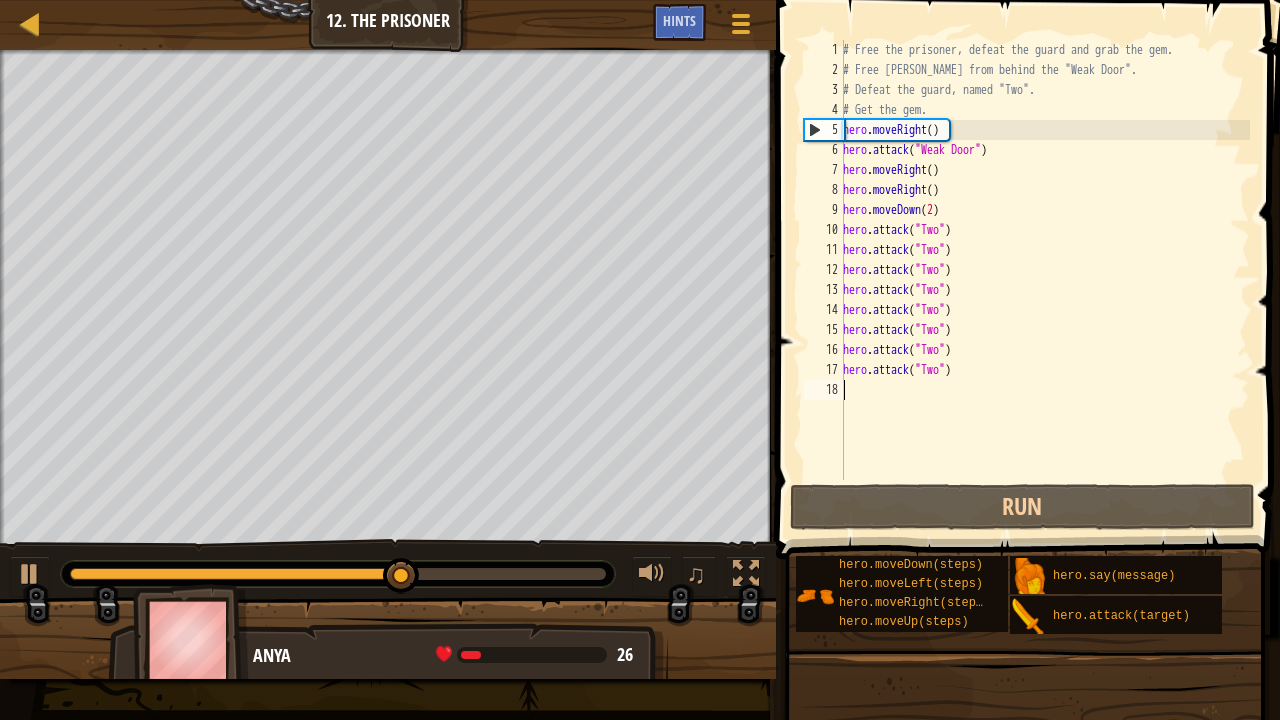 click on "# Free the prisoner, defeat the guard and grab the gem. # Free [PERSON_NAME] from behind the "Weak Door". # Defeat the guard, named "Two". # Get the gem. hero . moveRight ( ) hero . attack ( "Weak Door" ) hero . moveRight ( ) hero . moveRight ( ) hero . moveDown ( 2 ) hero . attack ( "Two" ) hero . attack ( "Two" ) hero . attack ( "Two" ) hero . attack ( "Two" ) hero . attack ( "Two" ) hero . attack ( "Two" ) hero . attack ( "Two" ) hero . attack ( "Two" )" at bounding box center [1044, 280] 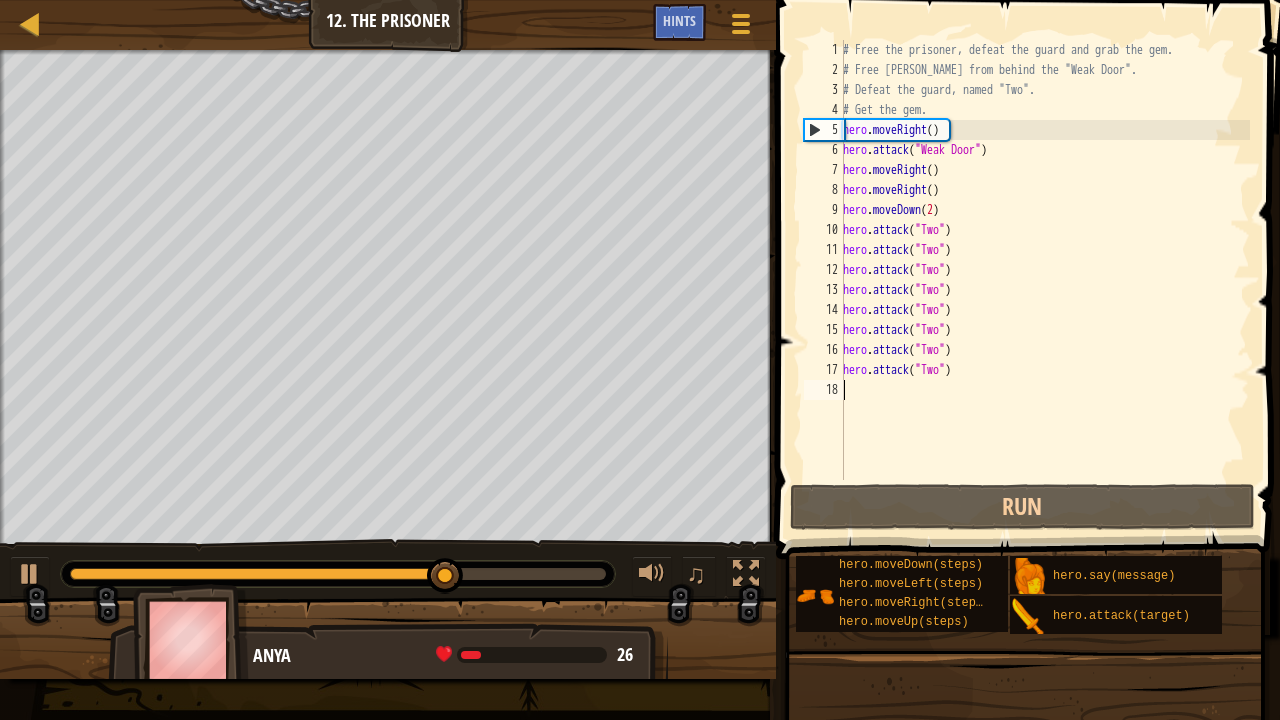type on "d" 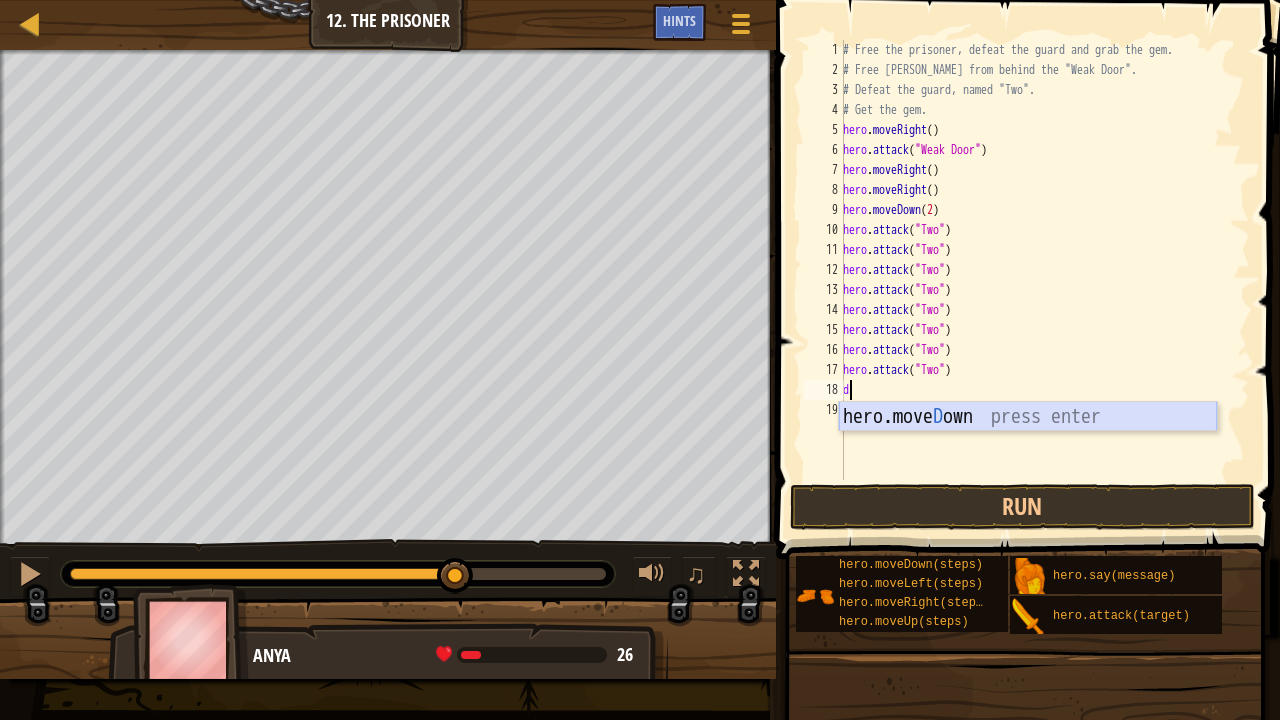 click on "hero.[PERSON_NAME] own press enter" at bounding box center [1028, 447] 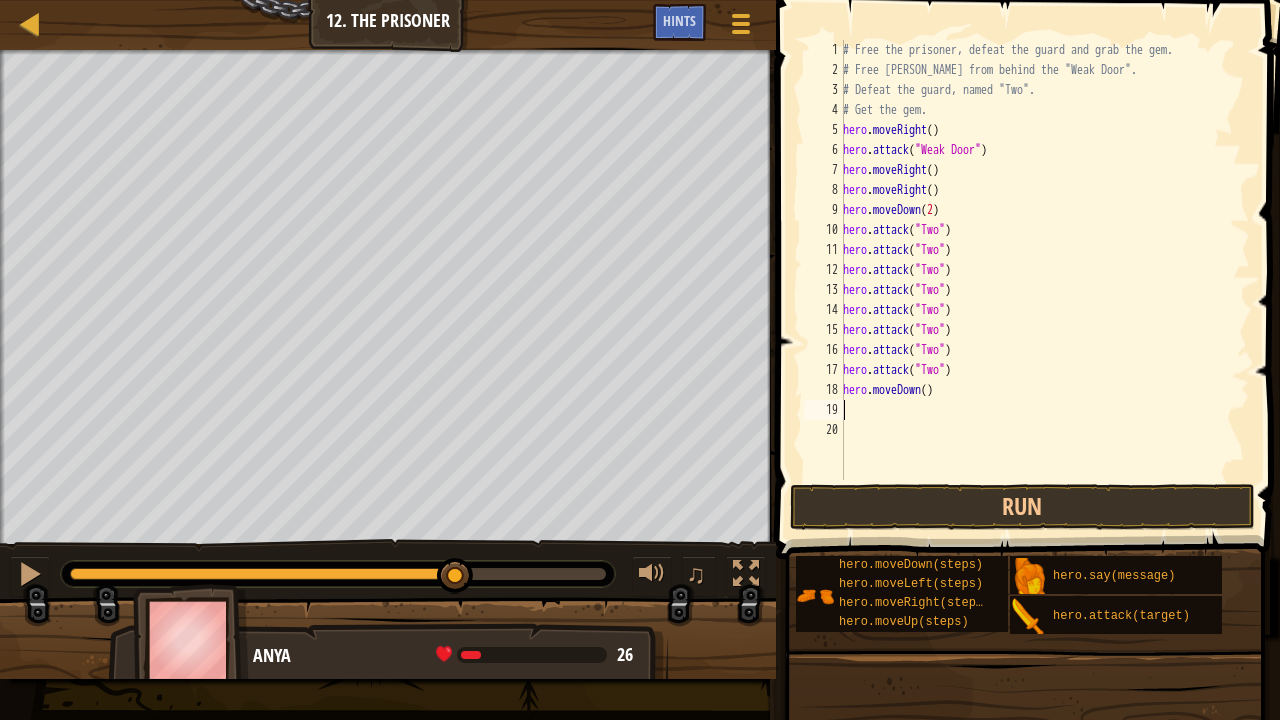 type on "r" 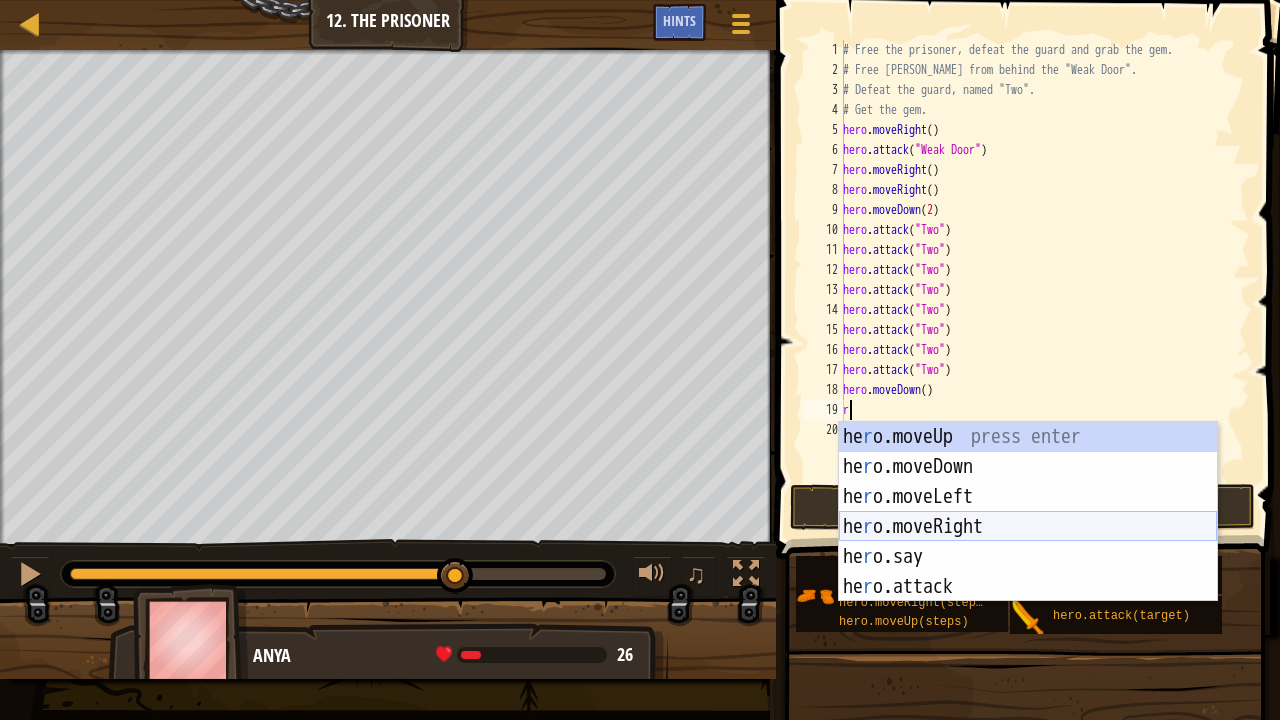 click on "he r o.moveUp press enter he r o.moveDown press enter he r o.moveLeft press enter he r o.moveRight press enter he r o.say press enter he r o.attack press enter" at bounding box center [1028, 542] 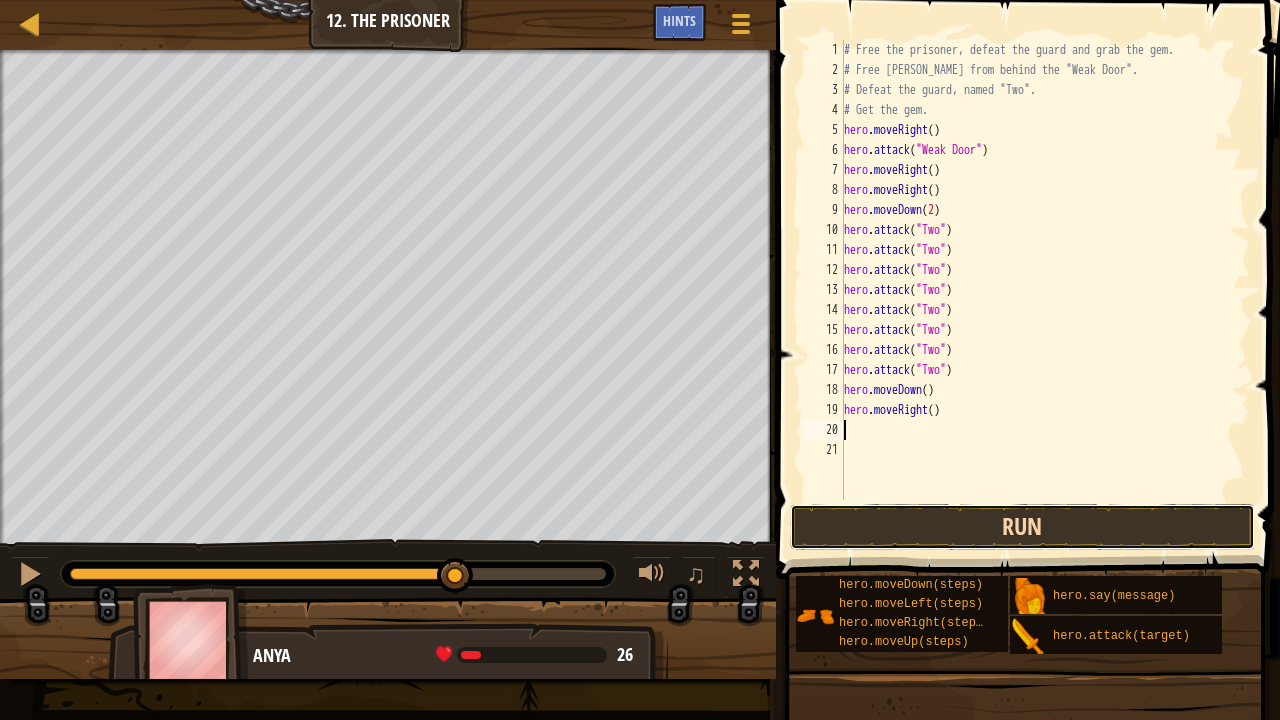 click on "Run" at bounding box center [1023, 527] 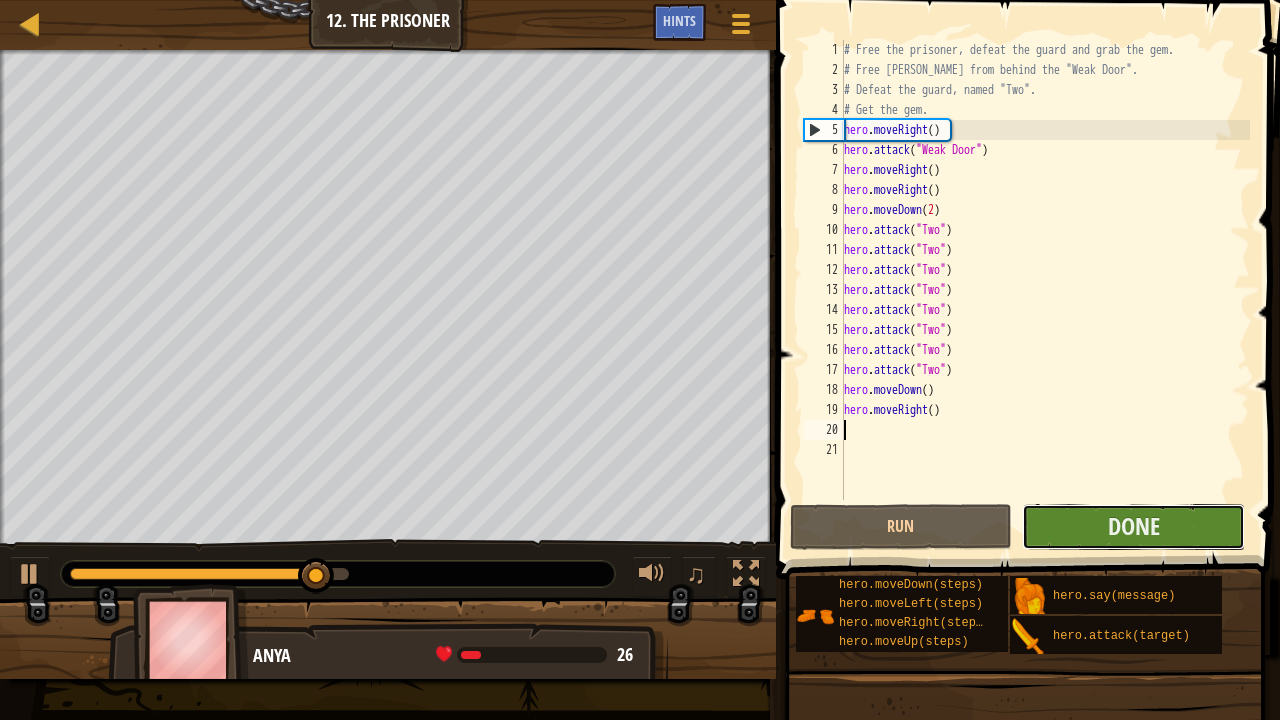 click on "Done" at bounding box center [1133, 527] 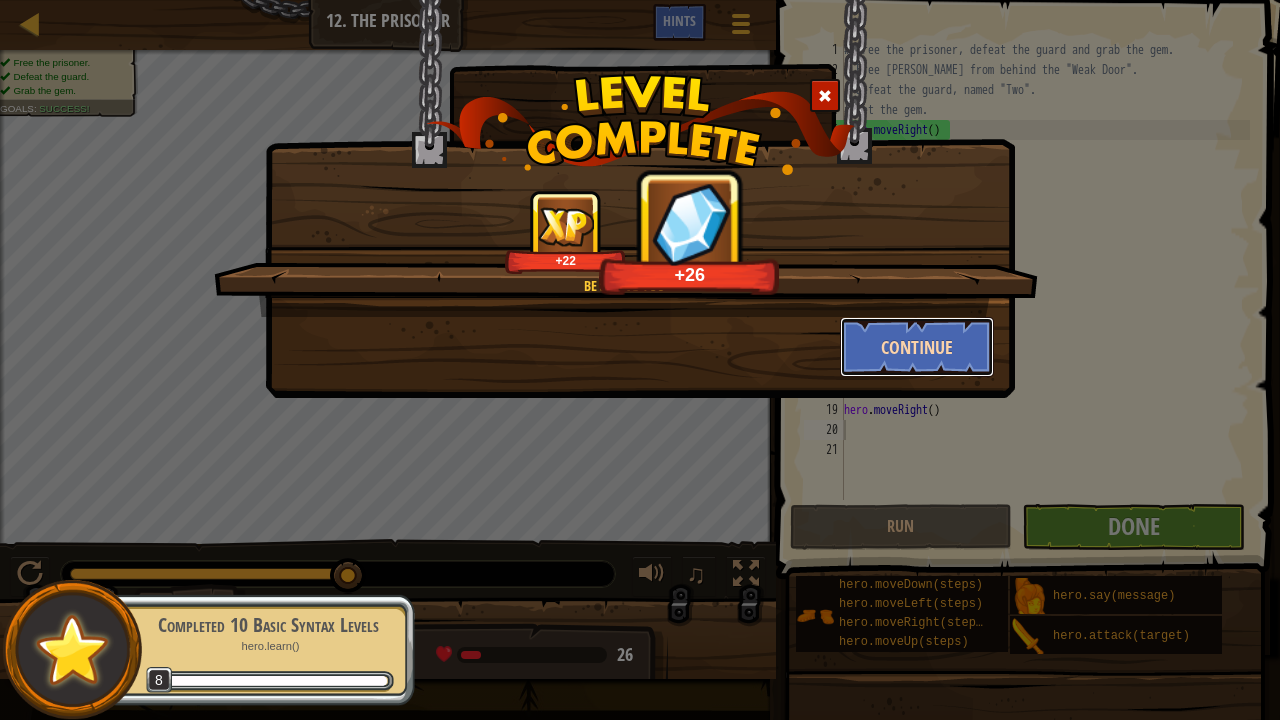 click on "Continue" at bounding box center (917, 347) 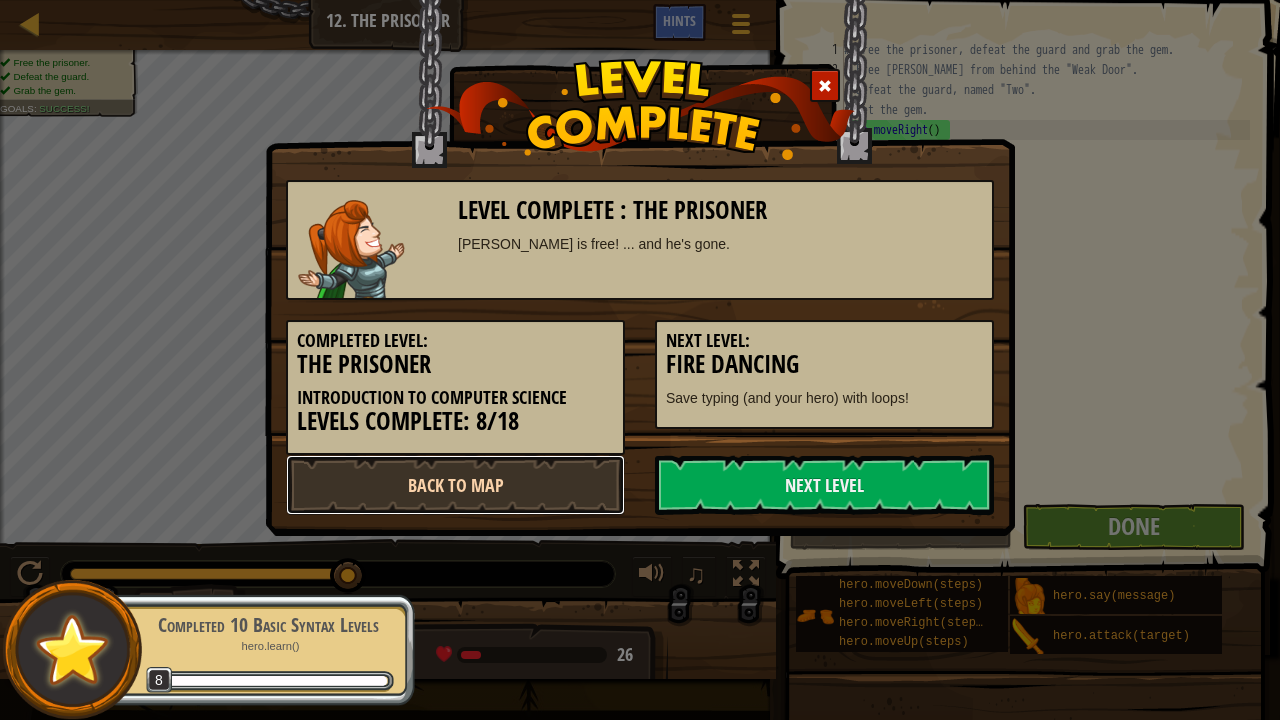click on "Back to Map" at bounding box center (455, 485) 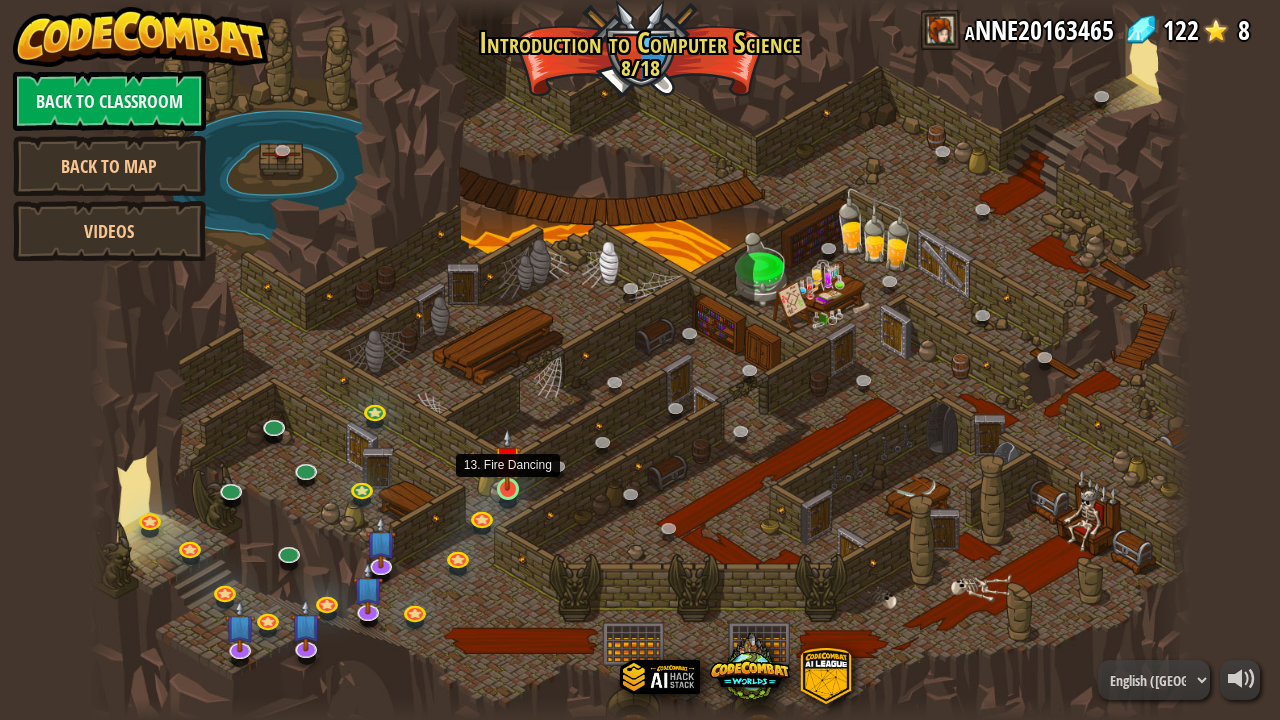 click at bounding box center [507, 459] 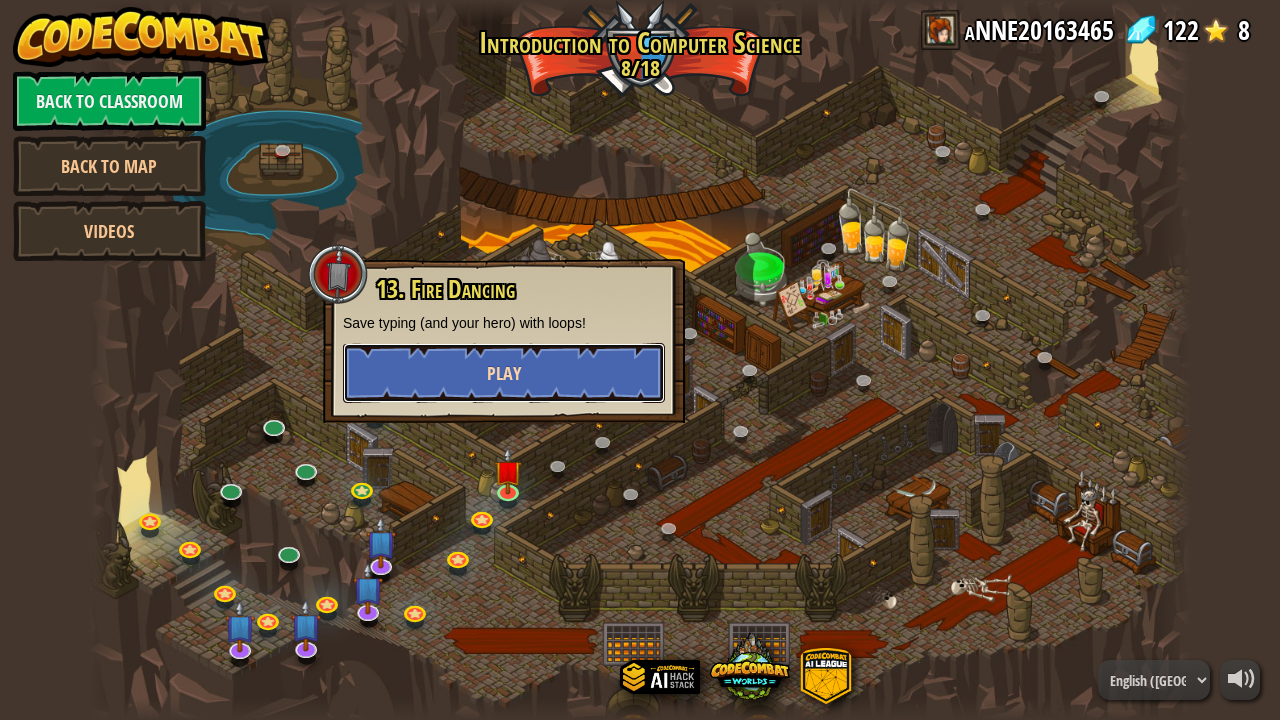 click on "Play" at bounding box center (504, 373) 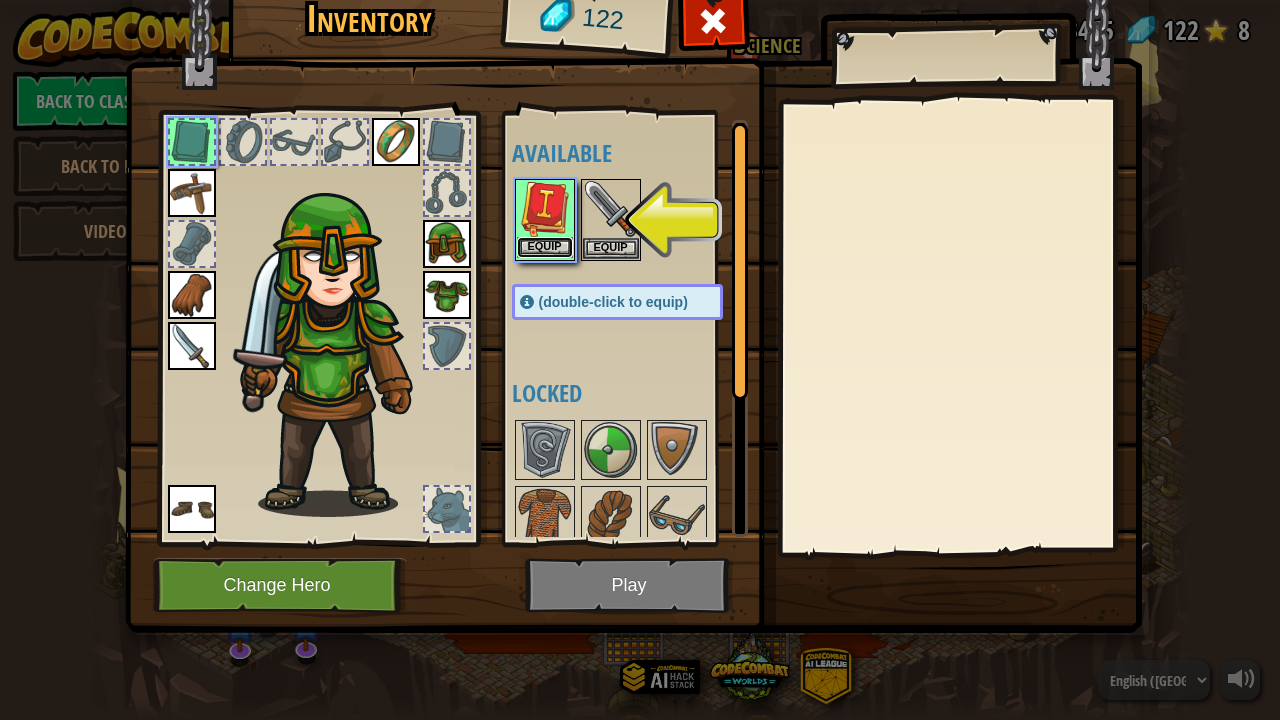 click on "Equip" at bounding box center (545, 247) 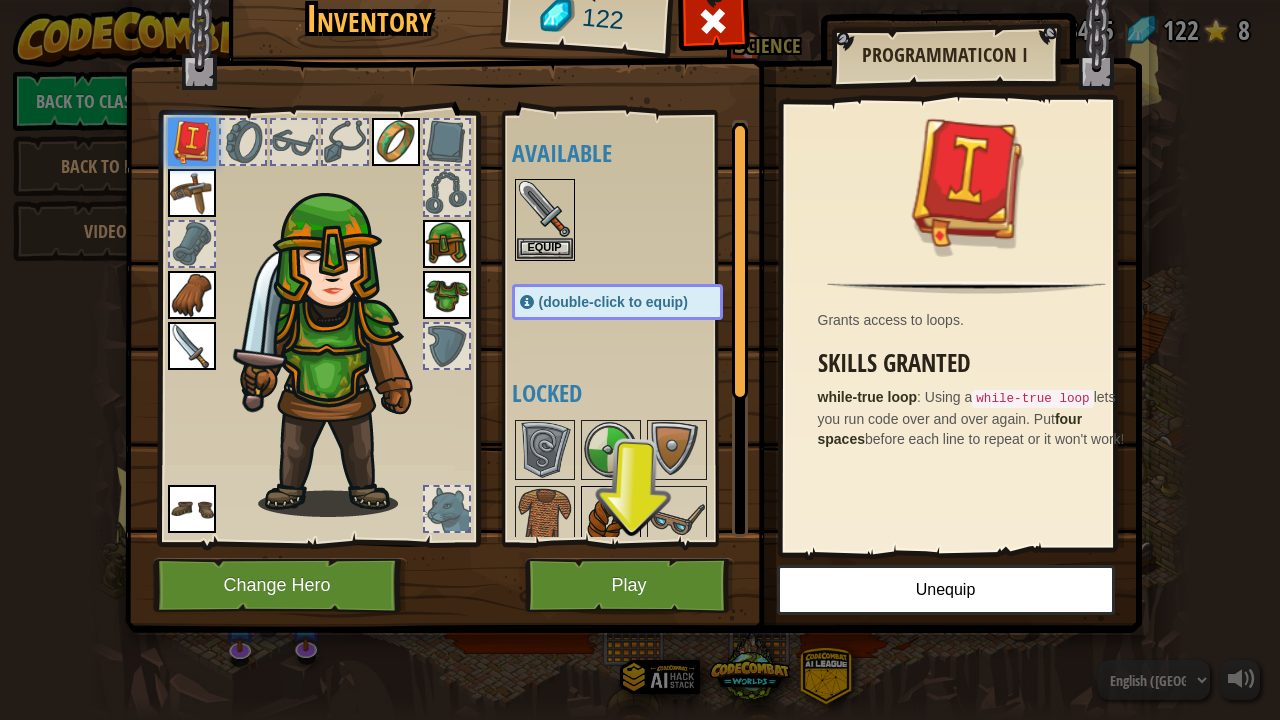 click at bounding box center [611, 516] 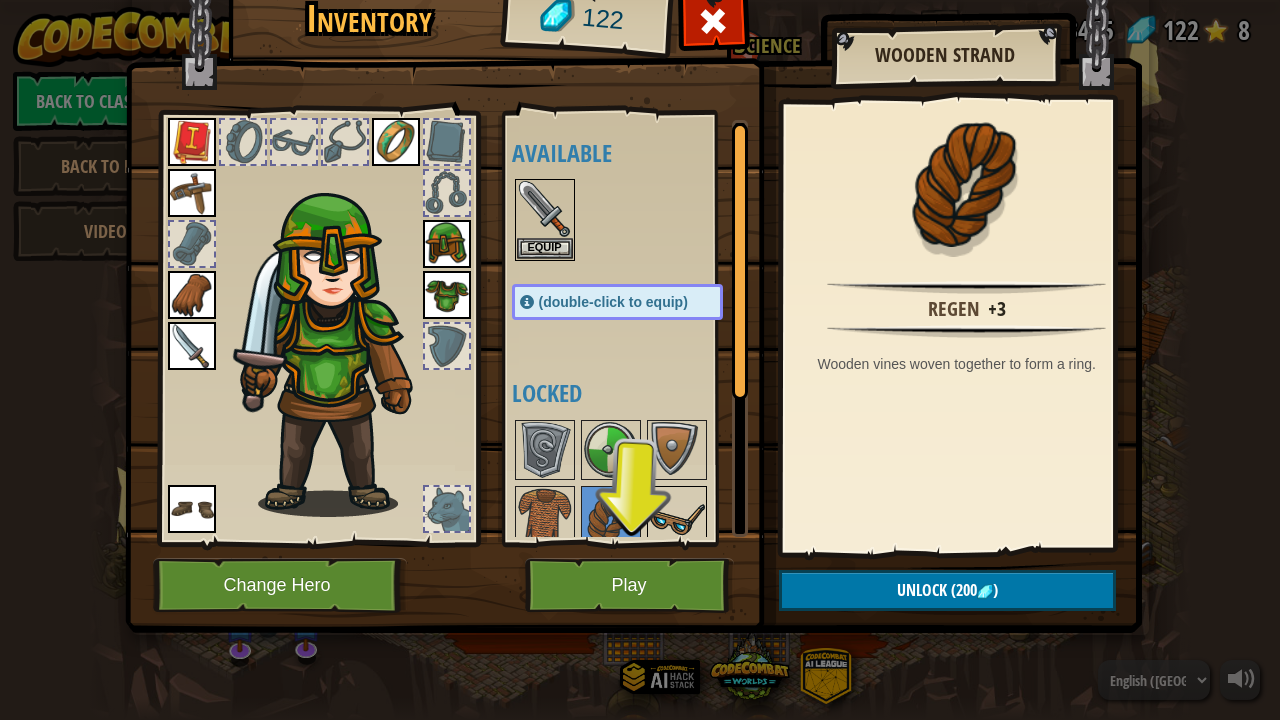 click at bounding box center (677, 516) 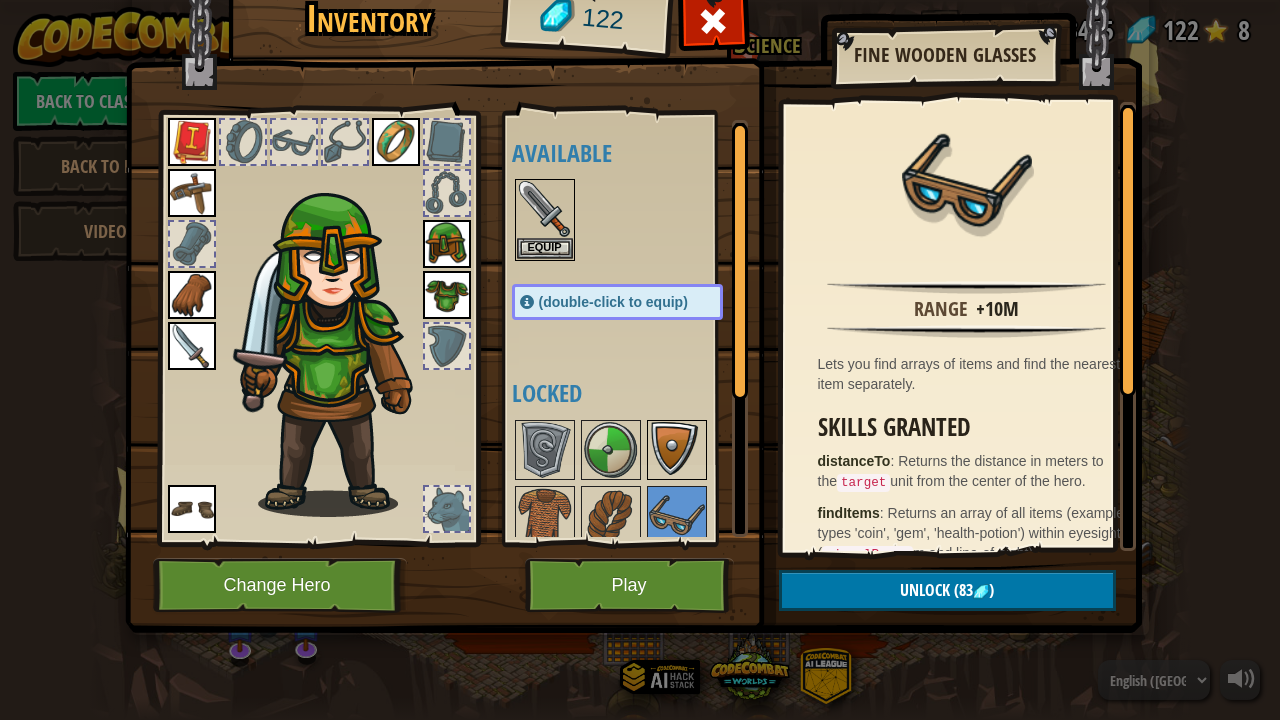 click at bounding box center [677, 450] 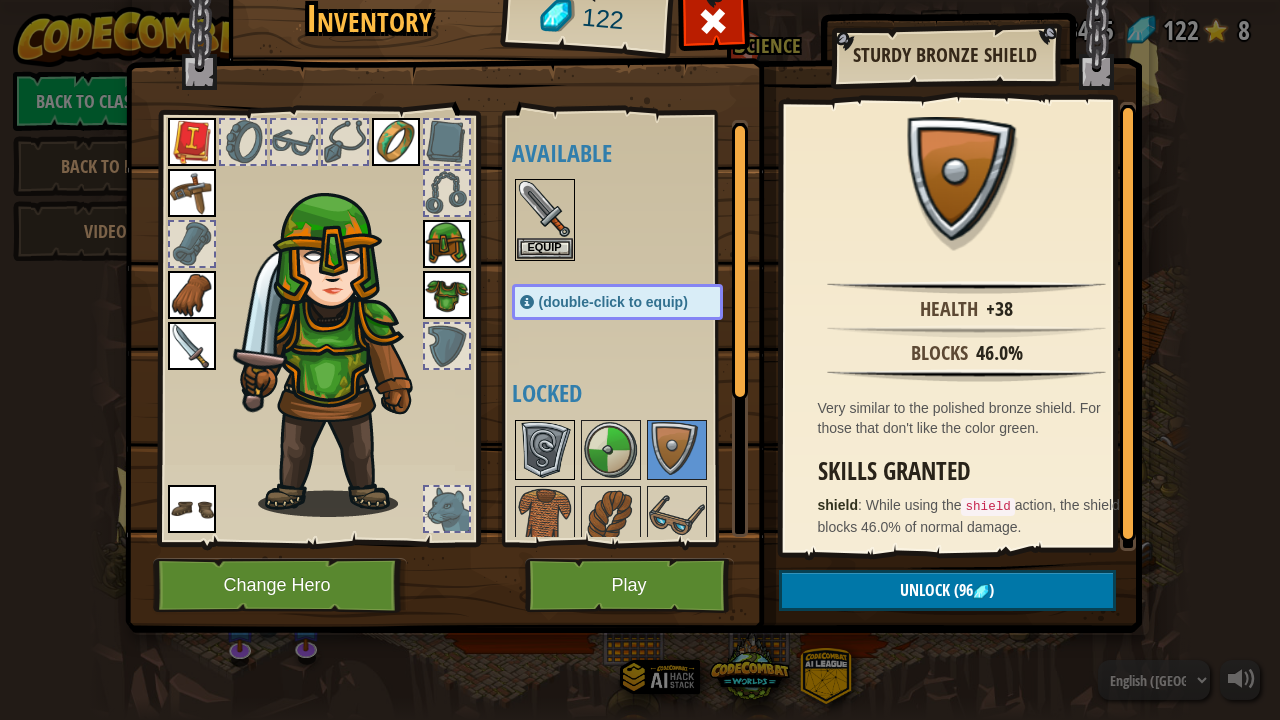 click at bounding box center [545, 450] 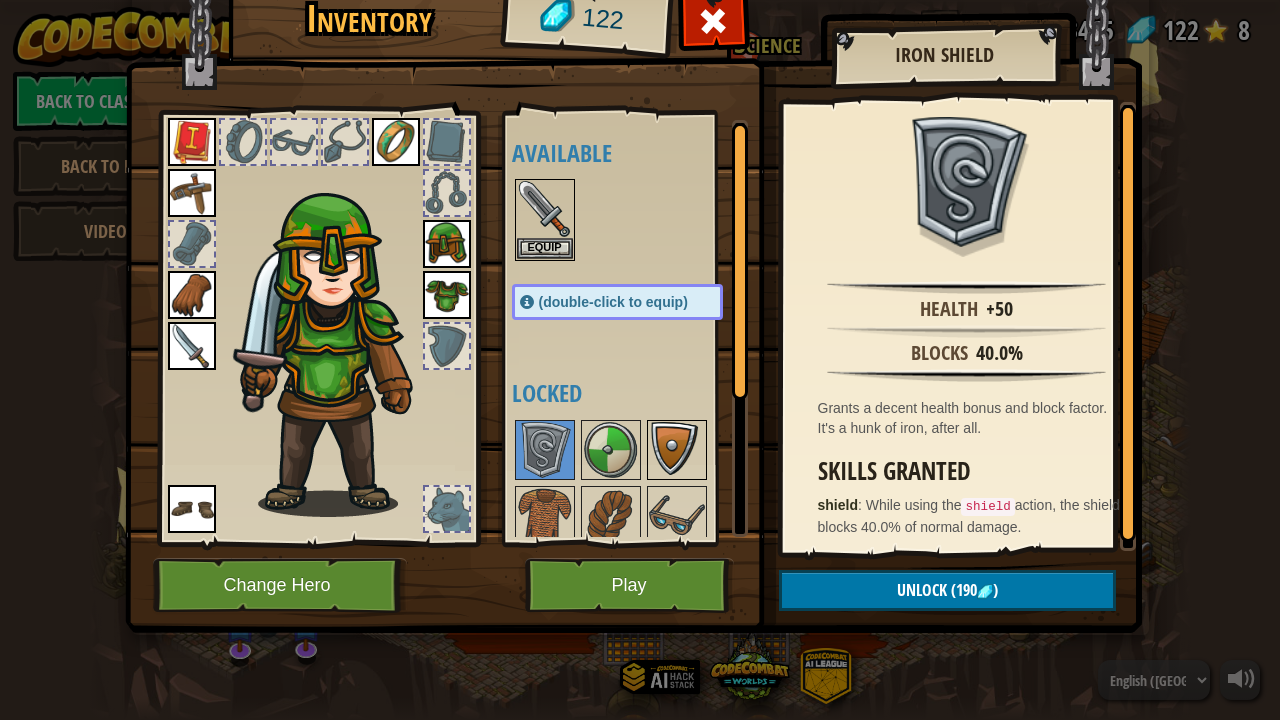 click at bounding box center (677, 450) 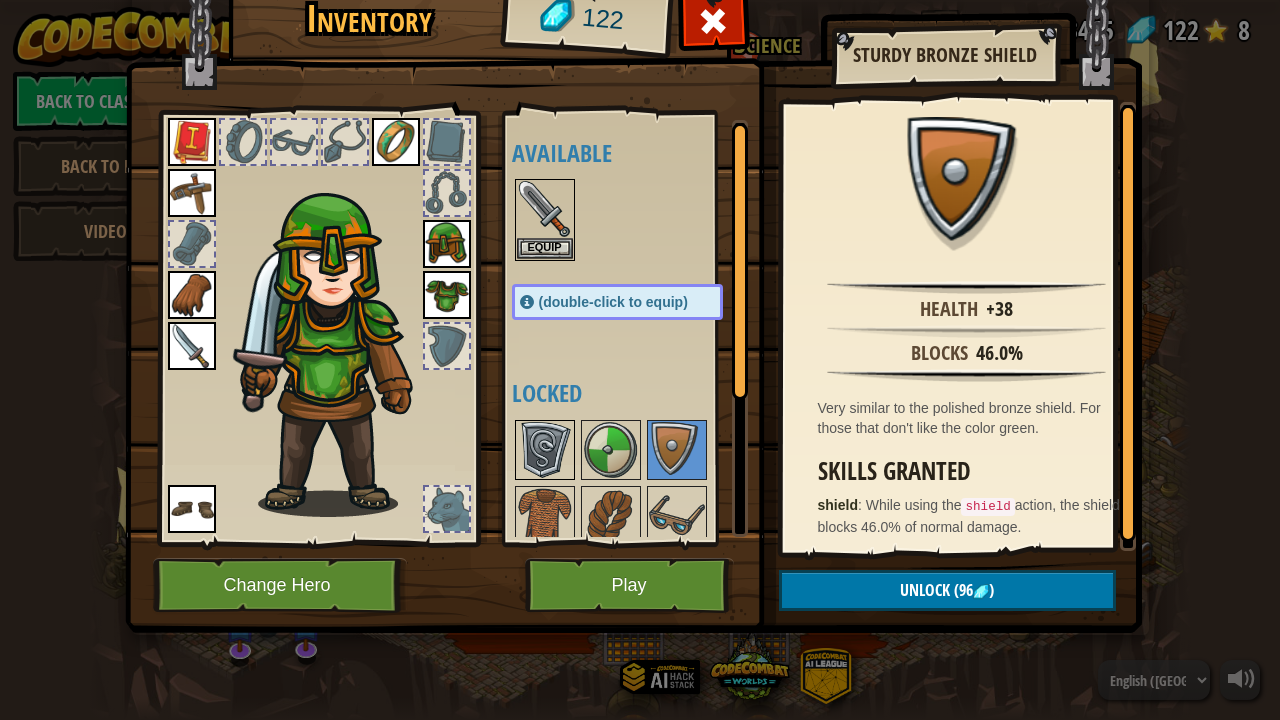 click at bounding box center [545, 450] 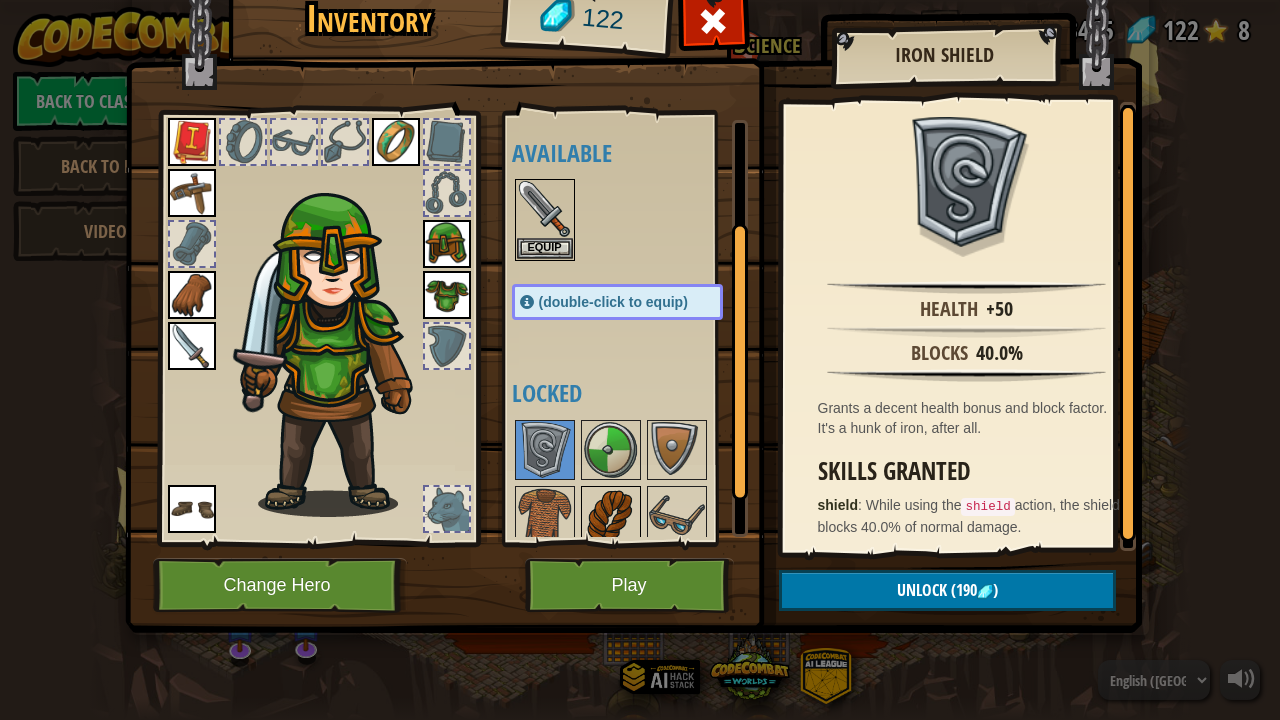 scroll, scrollTop: 209, scrollLeft: 0, axis: vertical 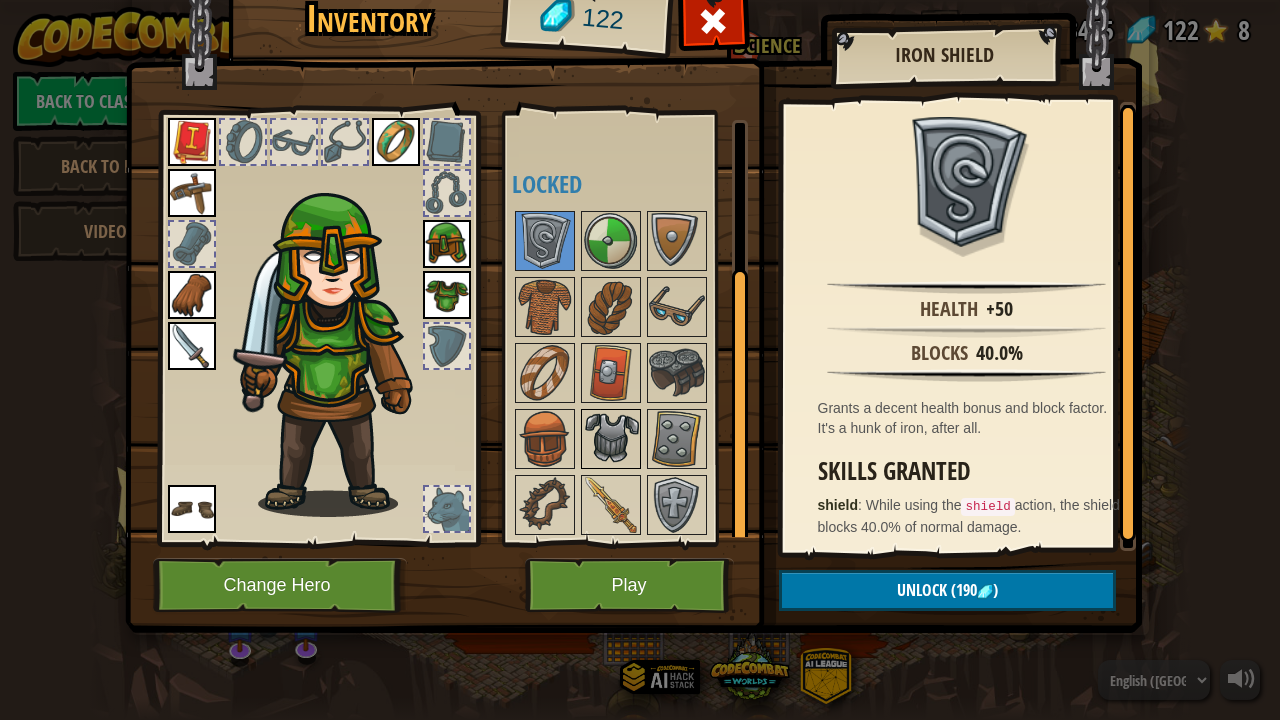 click at bounding box center [611, 439] 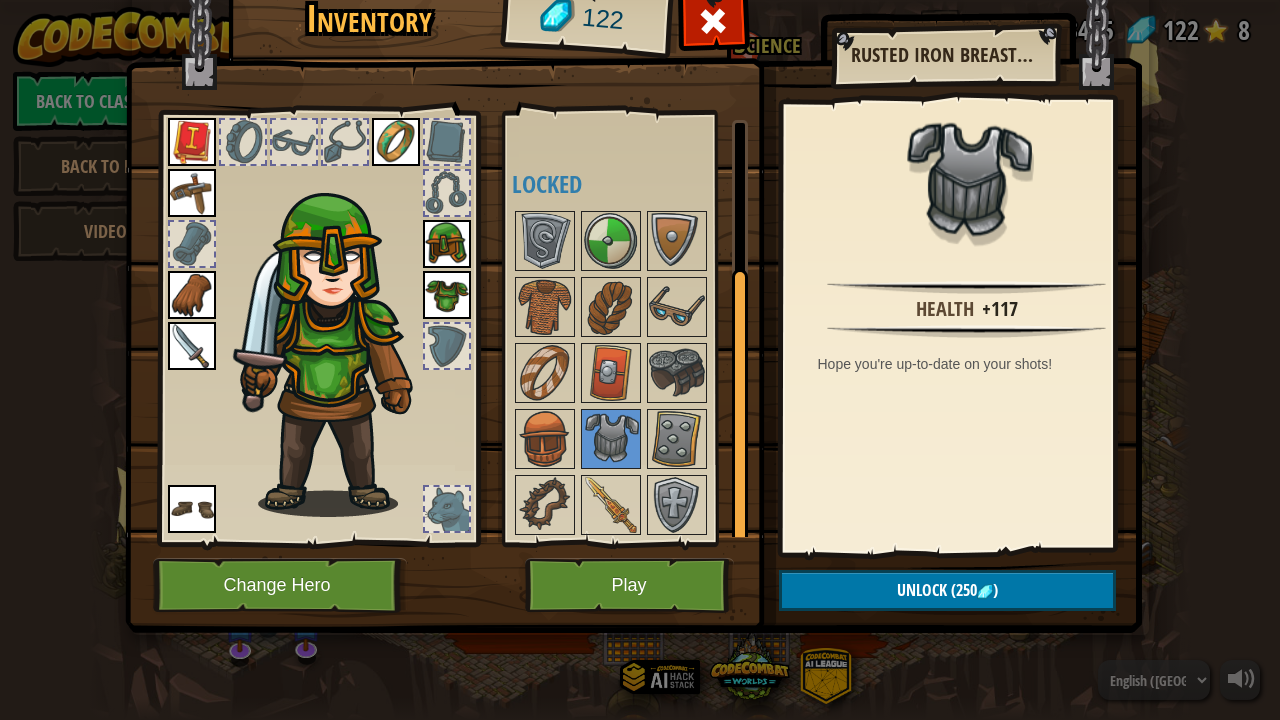 drag, startPoint x: 629, startPoint y: 431, endPoint x: 1008, endPoint y: 471, distance: 381.10498 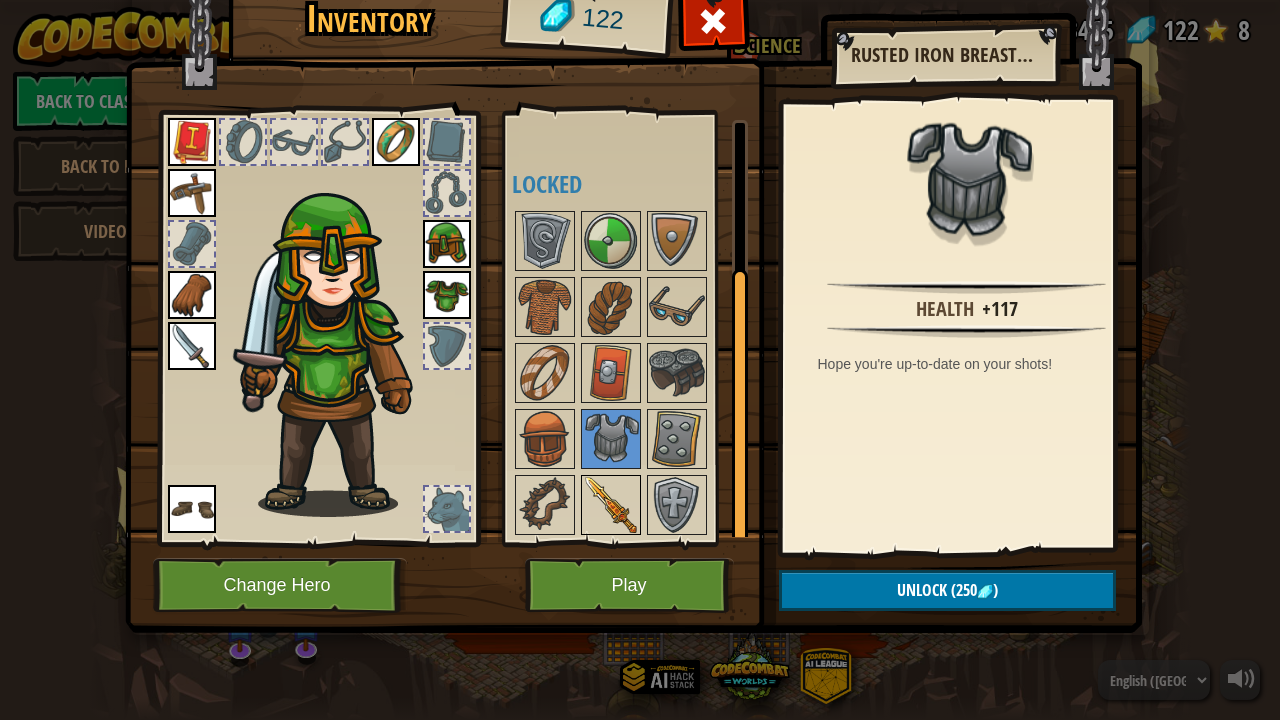 click at bounding box center (611, 505) 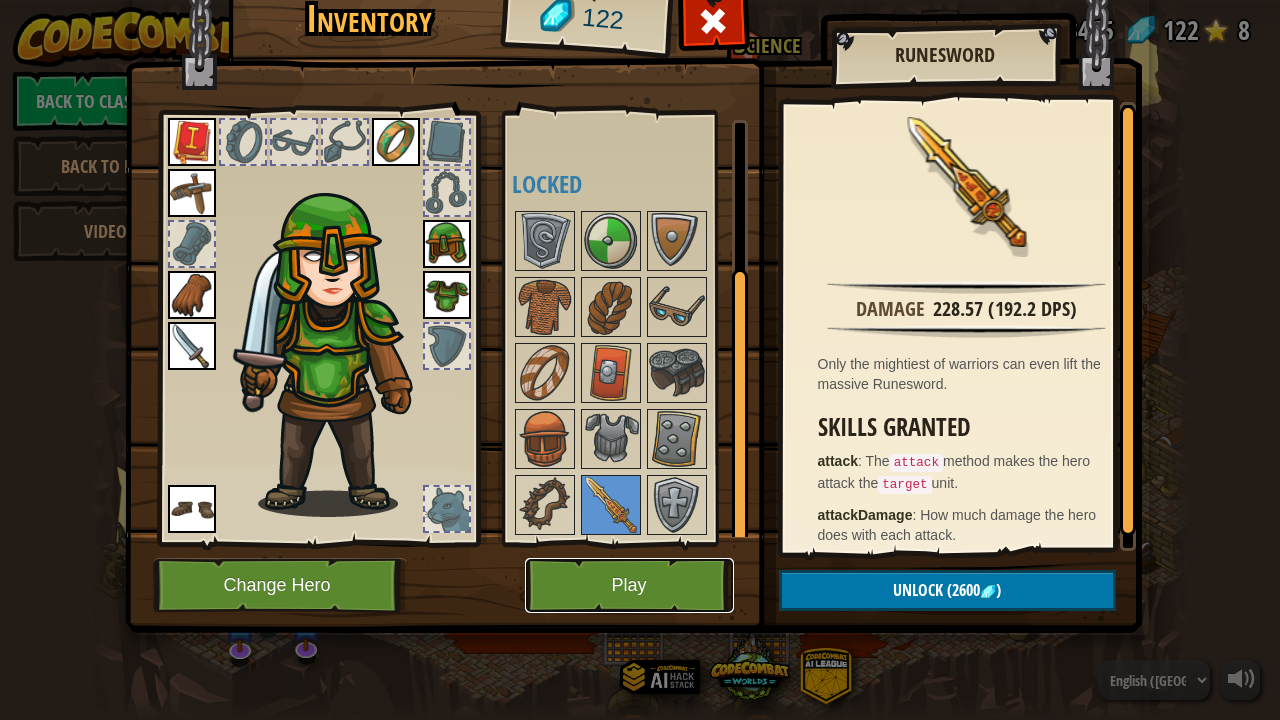 click on "Play" at bounding box center (629, 585) 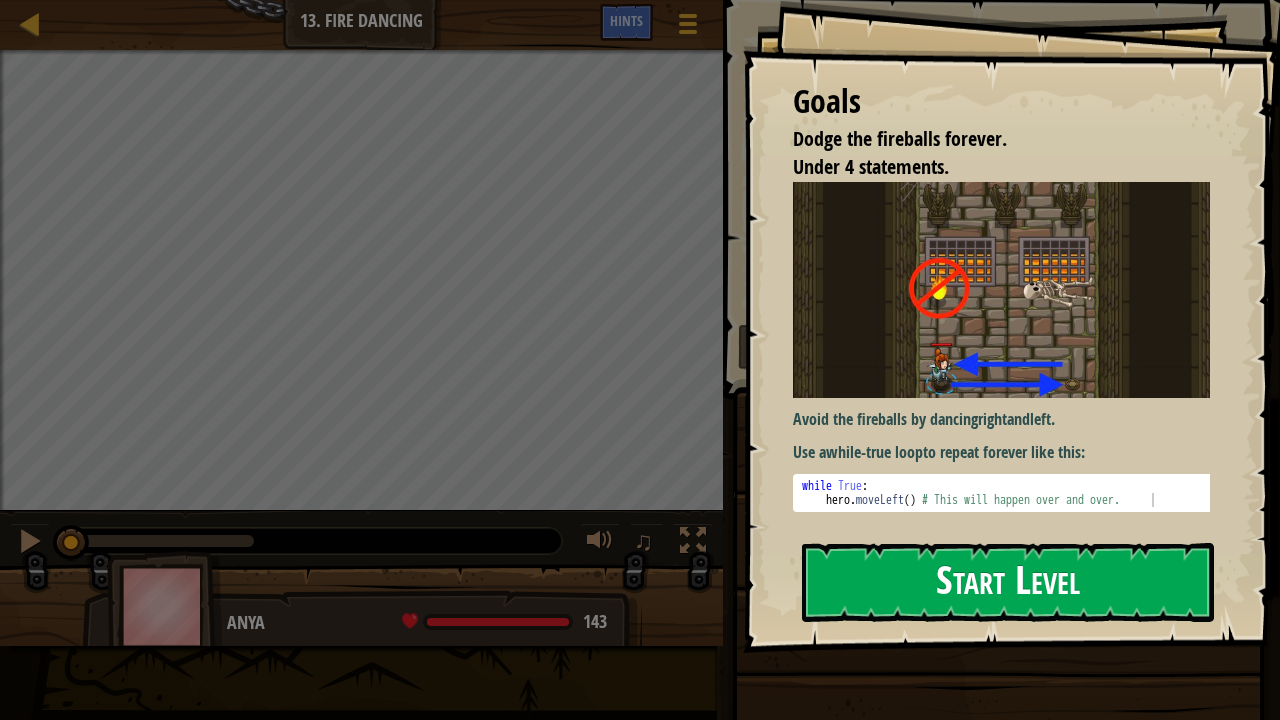 click on "Start Level" at bounding box center (1008, 582) 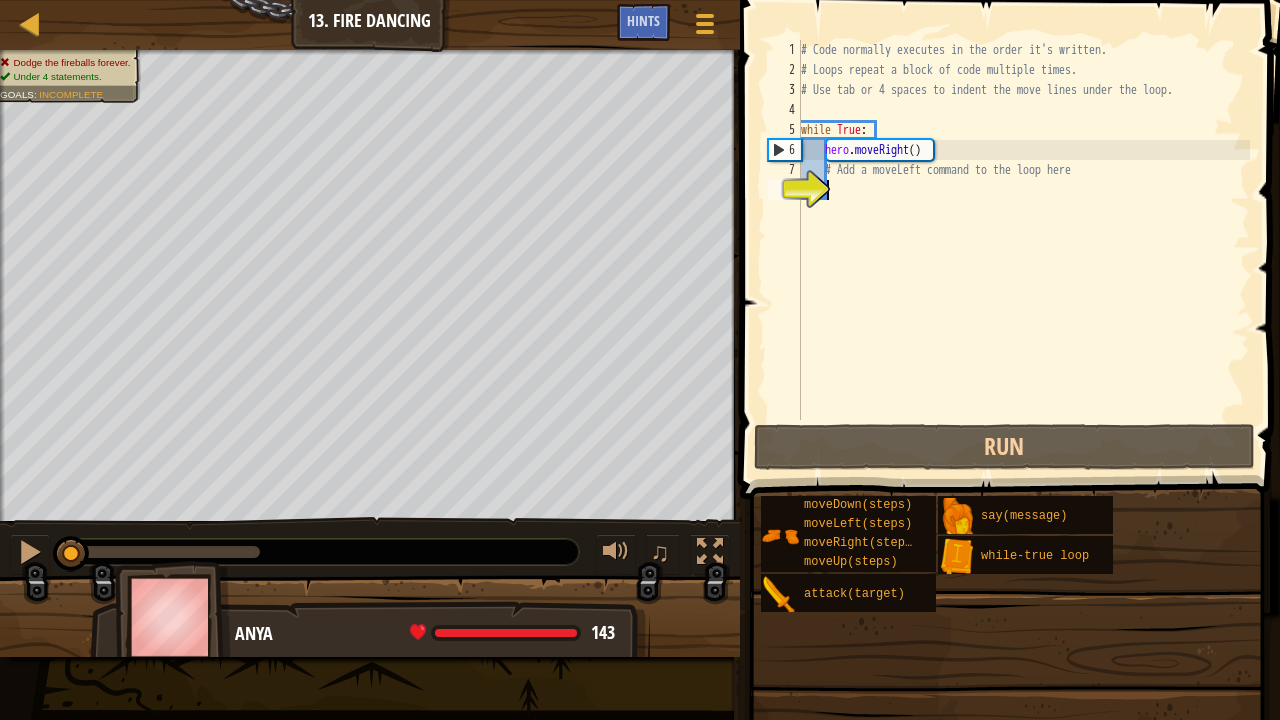 click on "# Code normally executes in the order it's written. # Loops repeat a block of code multiple times. # Use tab or 4 spaces to indent the move lines under the loop. while   True :      hero . moveRight ( )      # Add a moveLeft command to the loop here" at bounding box center [1023, 250] 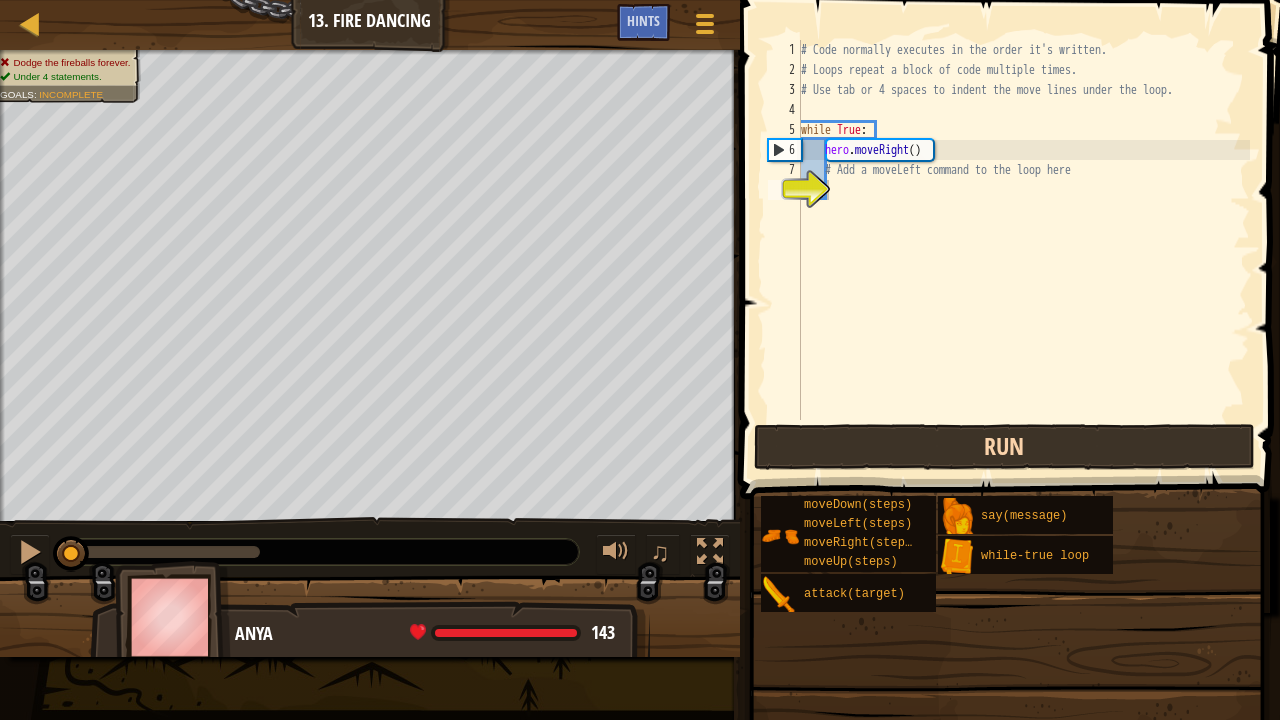 click on "1 2 3 4 5 6 7 8 # Code normally executes in the order it's written. # Loops repeat a block of code multiple times. # Use tab or 4 spaces to indent the move lines under the loop. while   True :      hero . moveRight ( )      # Add a moveLeft command to the loop here          הההההההההההההההההההההההההההההההההההההההההההההההההההההההההההההההההההההההההההההההההההההההההההההההההההההההההההההההההההההההההההההההההההההההההההההההההההההההההההההההההההההההההההההההההההההההההההההההההההההההההההההההההההההההההההההההההההההההההההההההההההההההההההההההה Code Saved Programming language : Python Run Submit Done Statement   /  Call   /" at bounding box center (1007, 289) 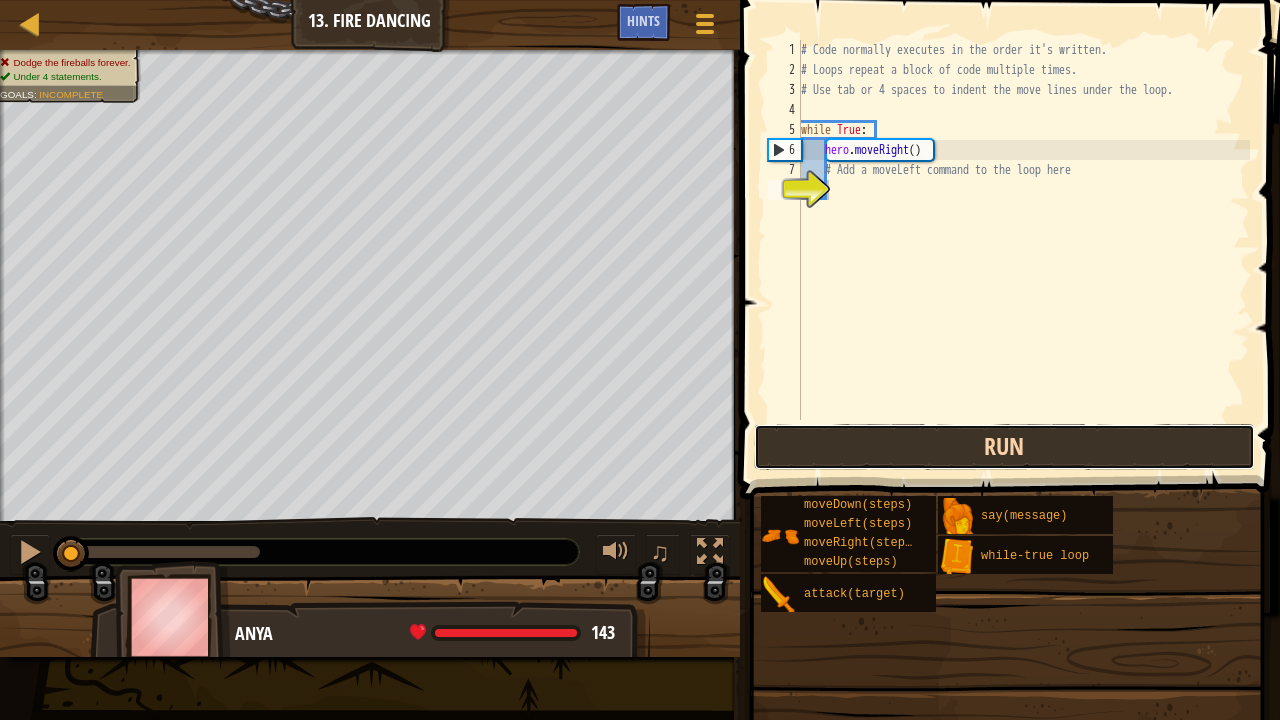 click on "Run" at bounding box center [1004, 447] 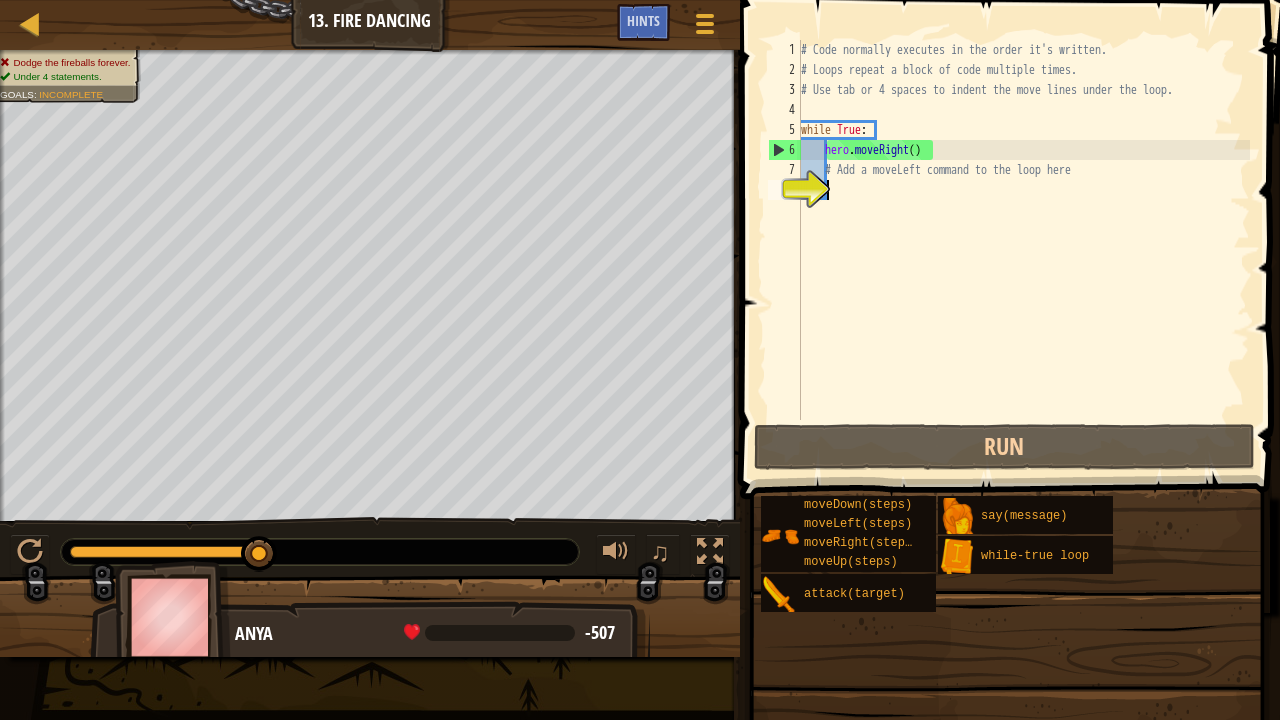 type on "l" 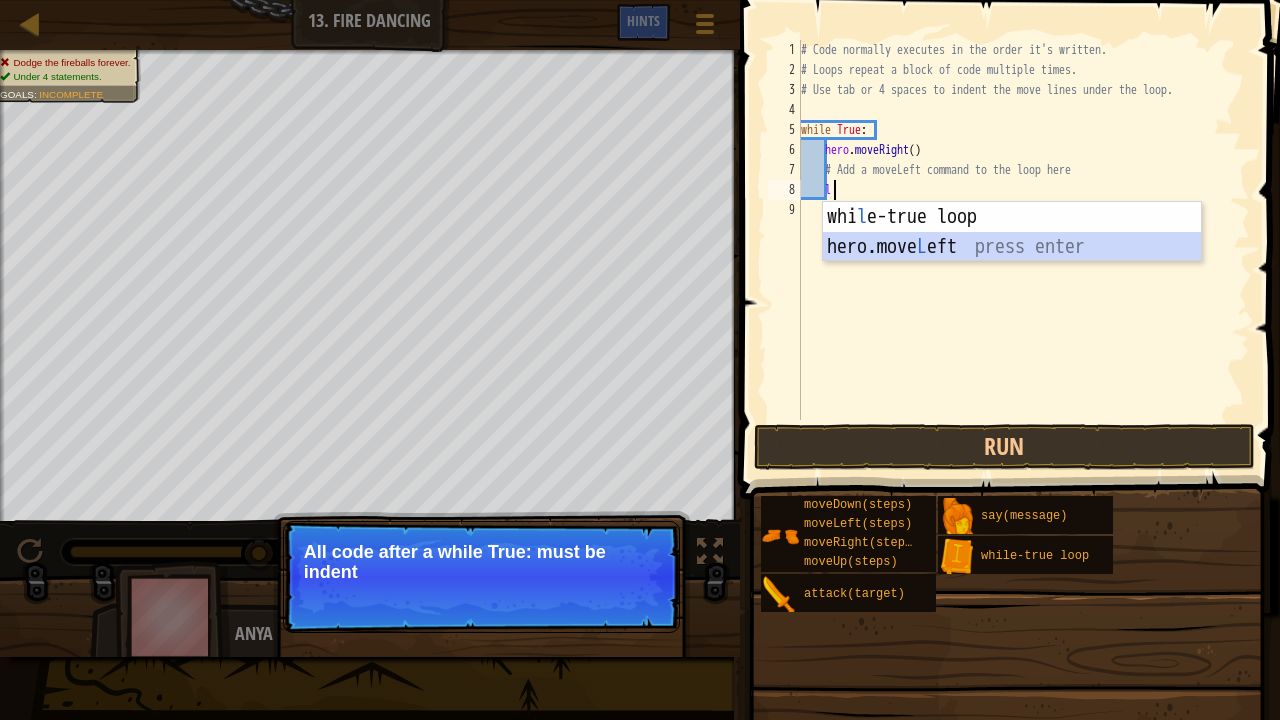 click on "whi l e-true loop press enter hero.move L eft press enter" at bounding box center [1012, 262] 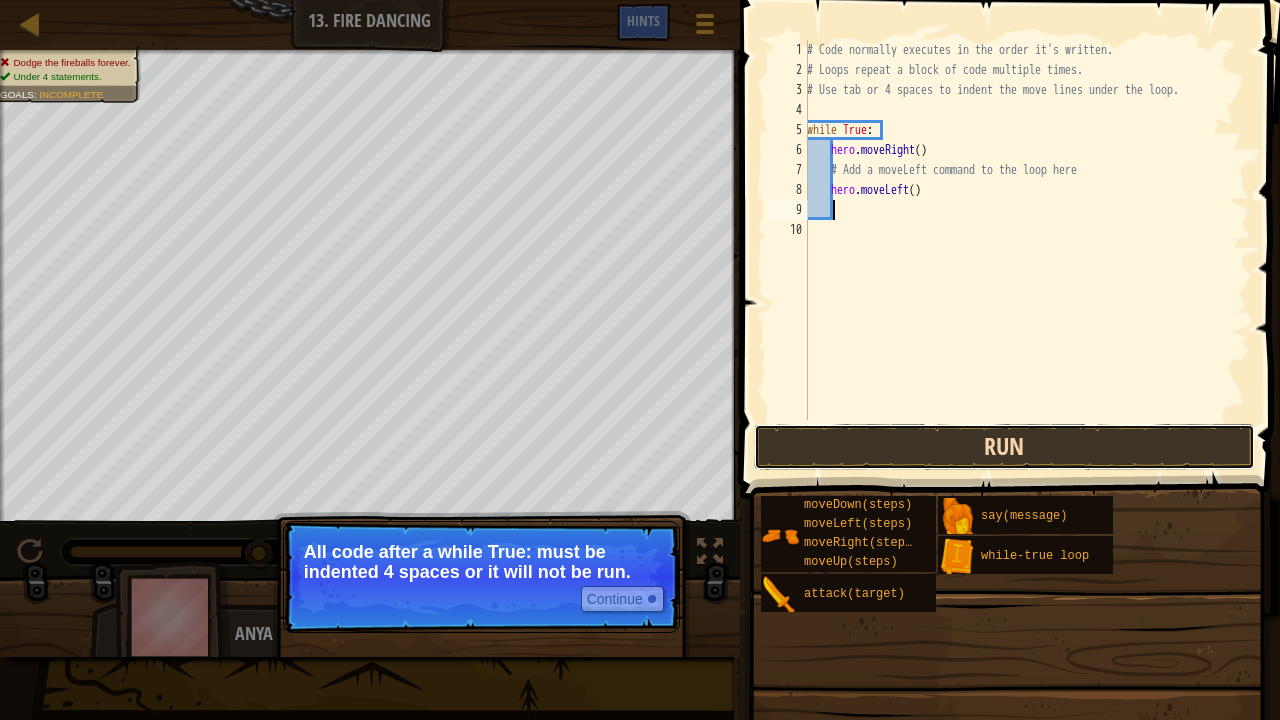 click on "Run" at bounding box center [1004, 447] 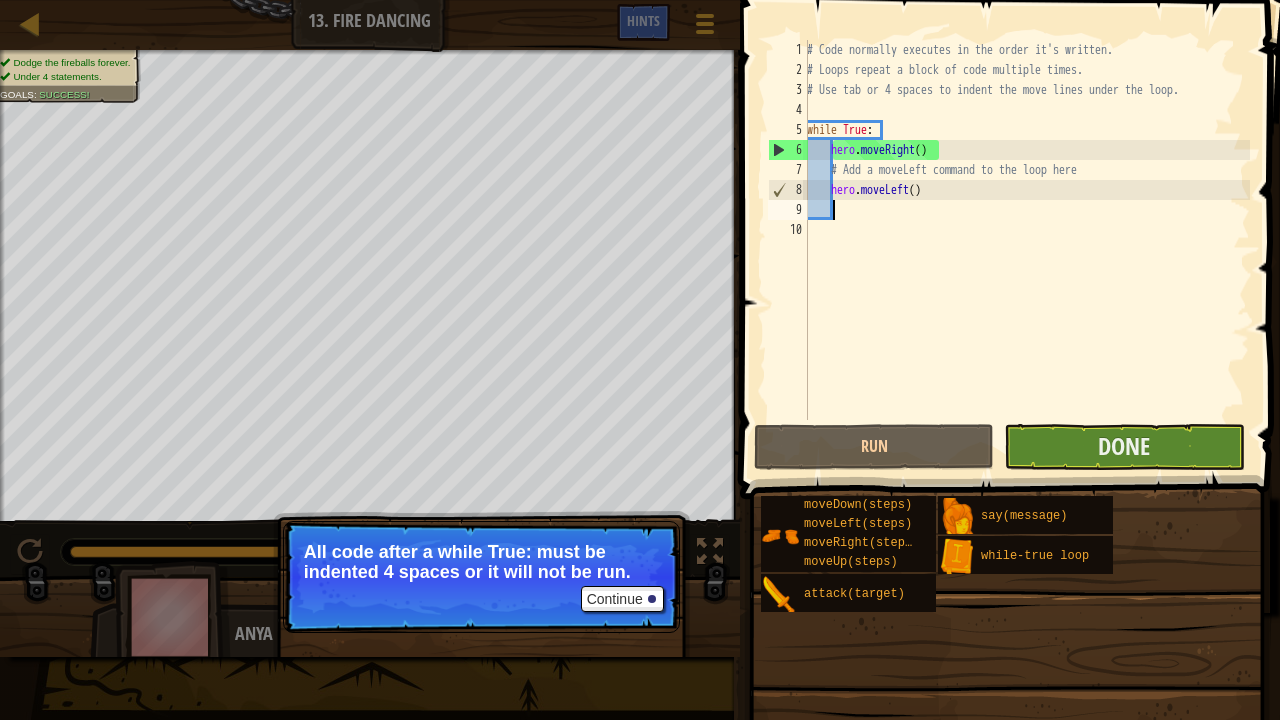 click on "1 2 3 4 5 6 7 8 9 10 # Code normally executes in the order it's written. # Loops repeat a block of code multiple times. # Use tab or 4 spaces to indent the move lines under the loop. while   True :      hero . moveRight ( )      # Add a moveLeft command to the loop here      hero . moveLeft ( )          הההההההההההההההההההההההההההההההההההההההההההההההההההההההההההההההההההההההההההההההההההההההההההההההההההההההההההההההההההההההההההההההההההההההההההההההההההההההההההההההההההההההההההההההההההההההההההההההההההההההההההההההההההההההההההההההההההההההההההההההההההההההההההההההה Code Saved Programming language : Python Run Submit Done Statement   /  Call   /" at bounding box center (1007, 289) 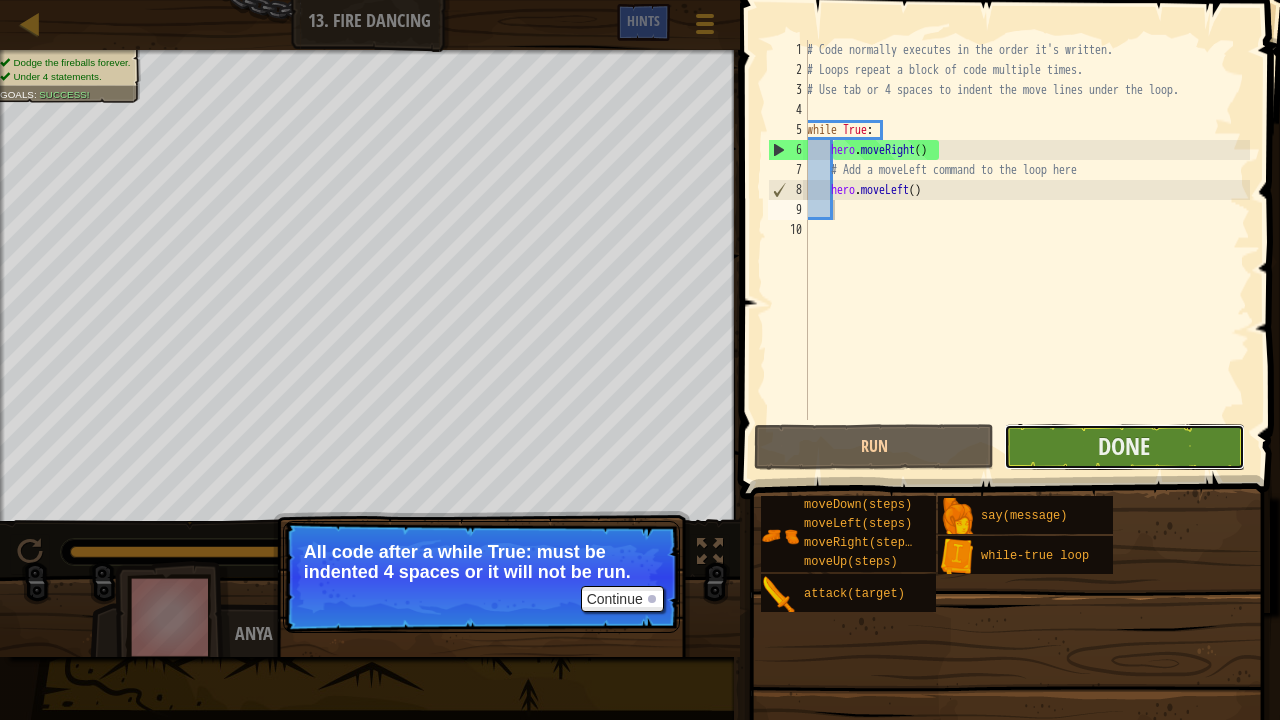 click on "Done" at bounding box center [1124, 447] 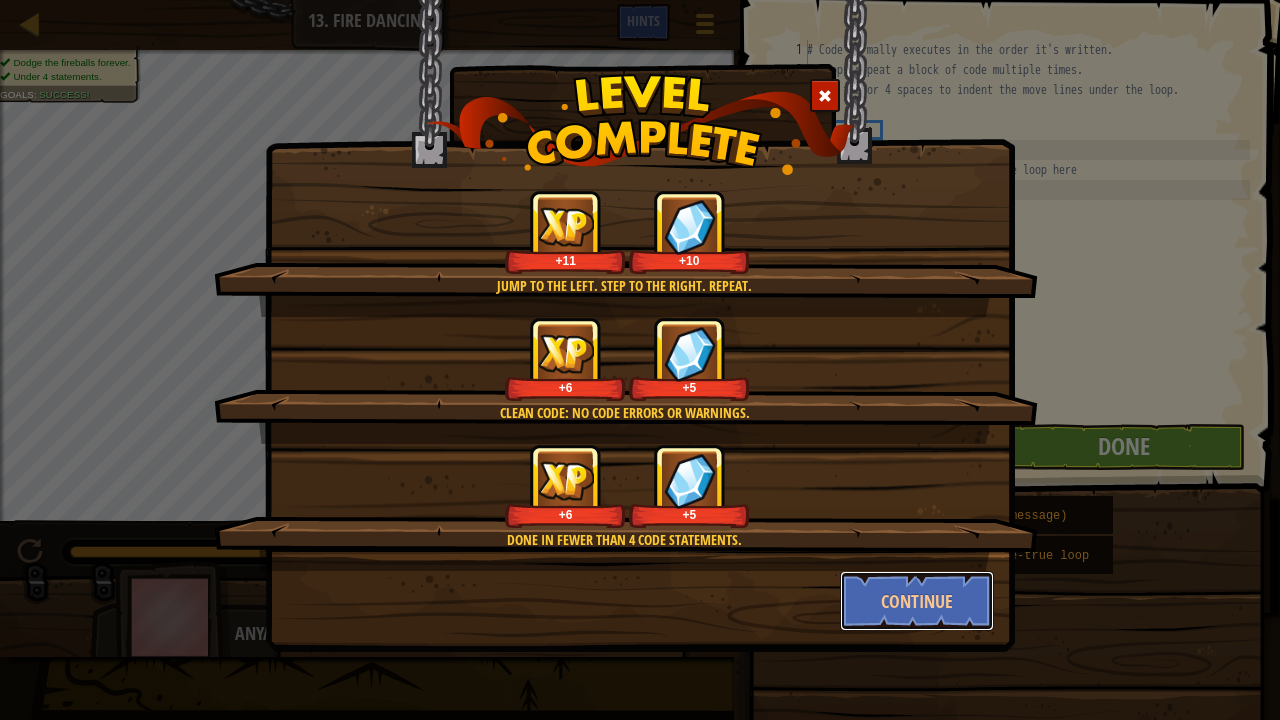 drag, startPoint x: 933, startPoint y: 579, endPoint x: 921, endPoint y: 596, distance: 20.808653 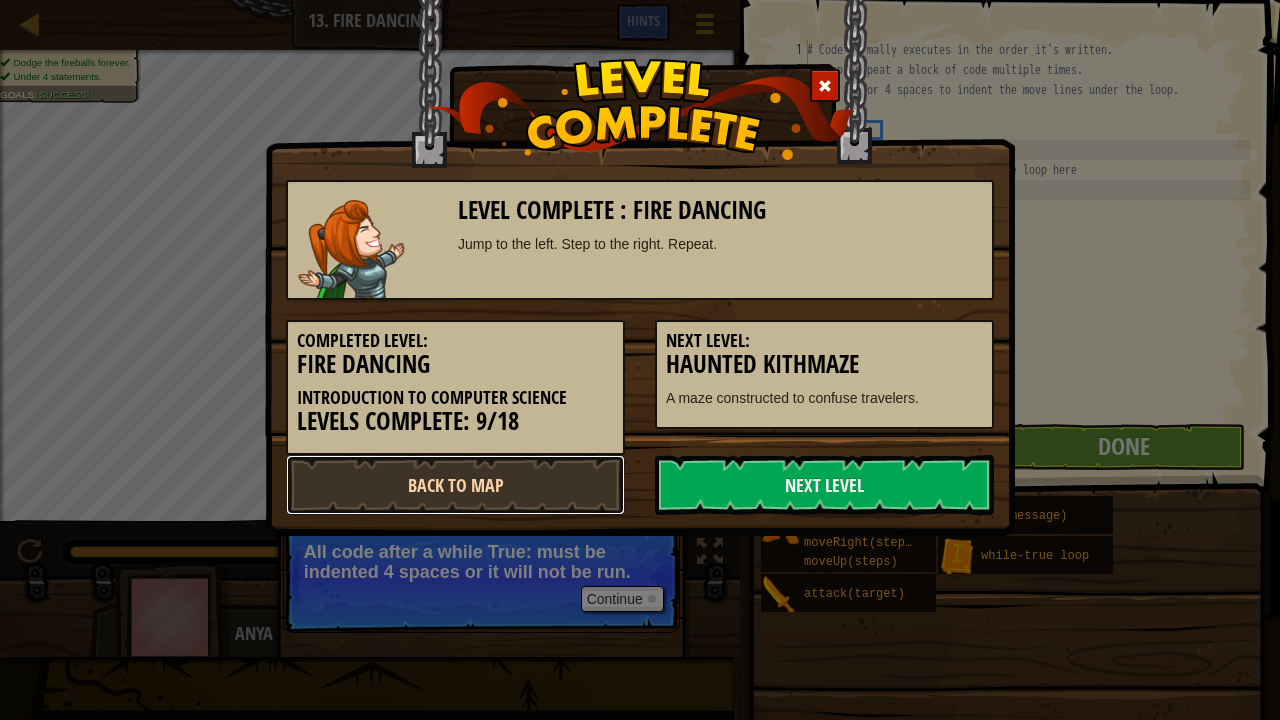 click on "Back to Map" at bounding box center (455, 485) 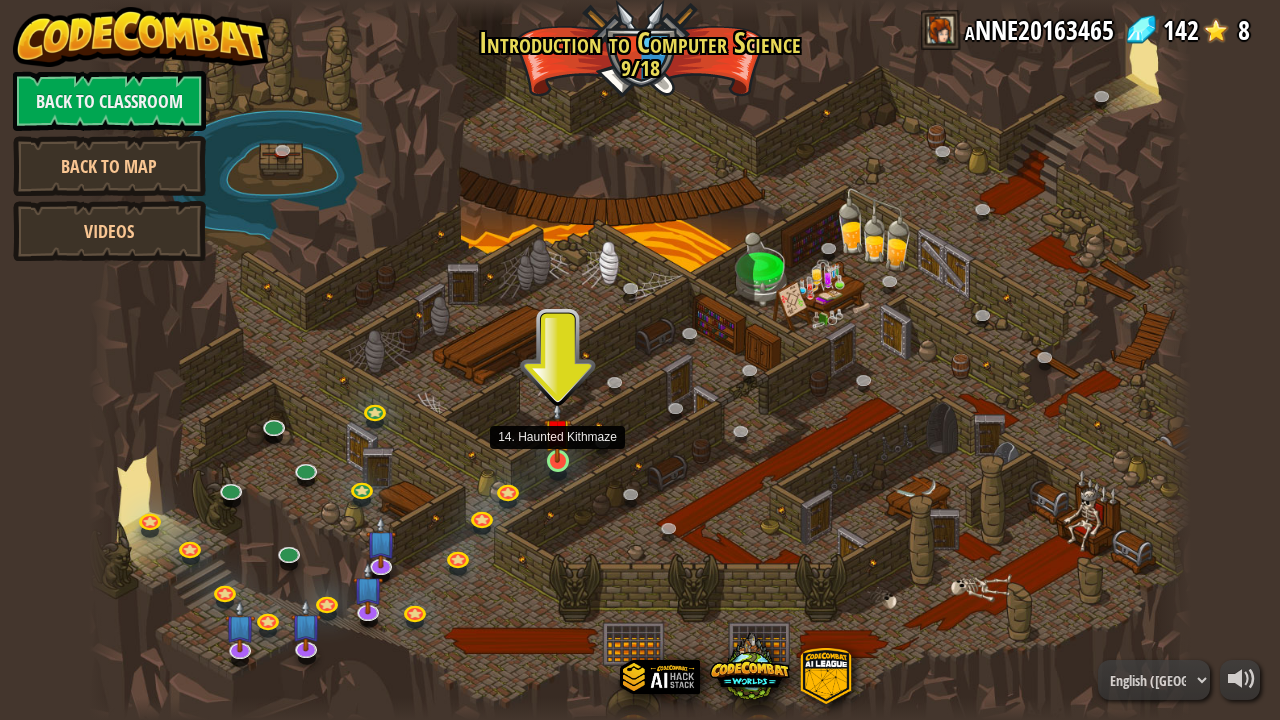 click at bounding box center (557, 432) 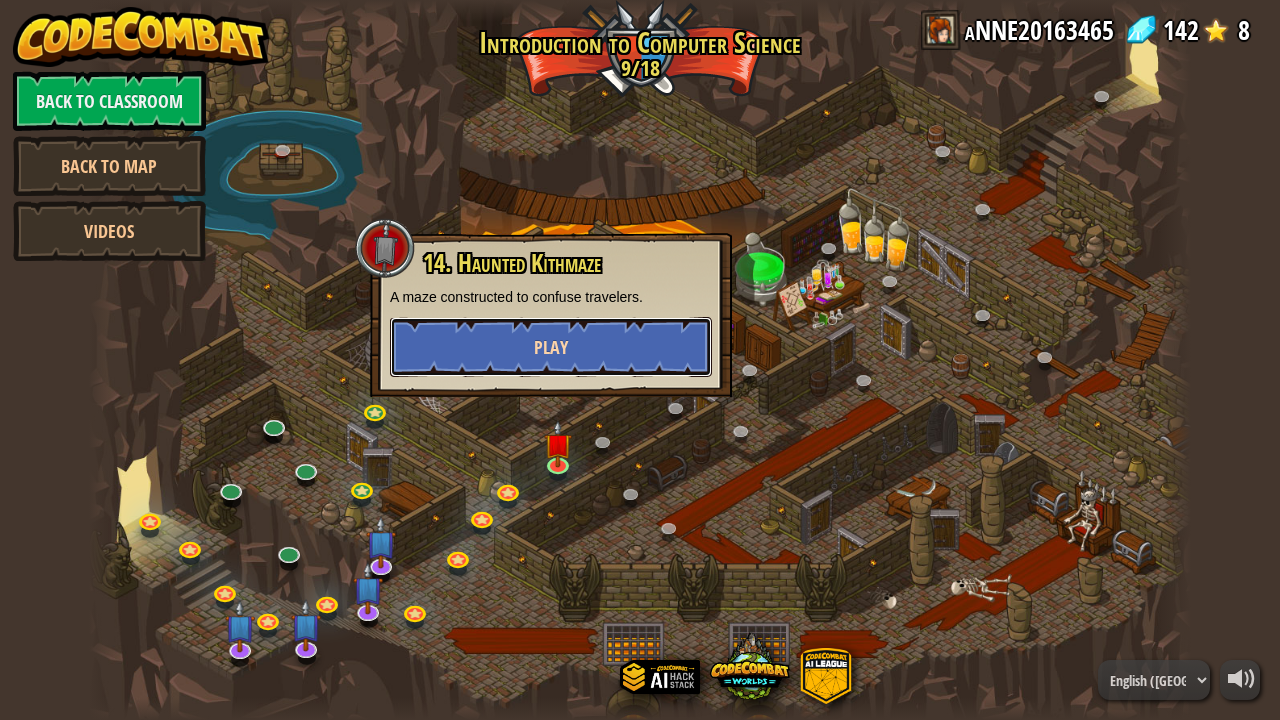 click on "Play" at bounding box center [551, 347] 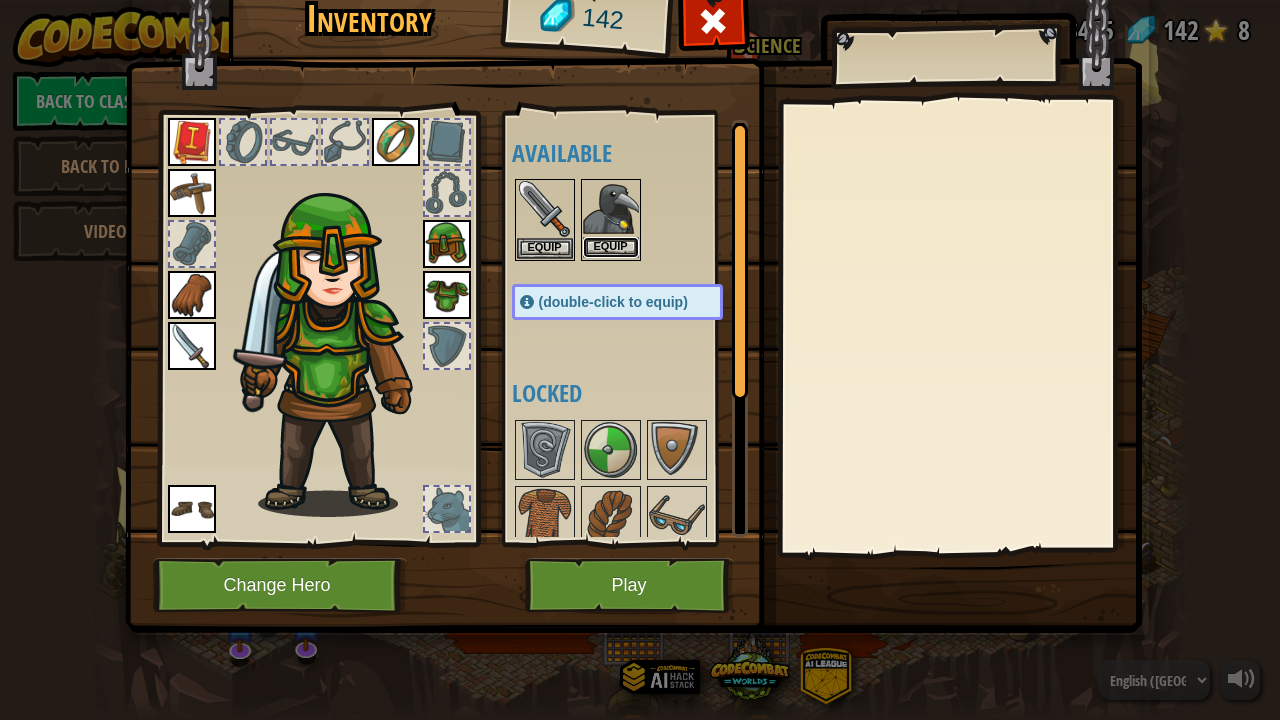 click on "Equip" at bounding box center [611, 247] 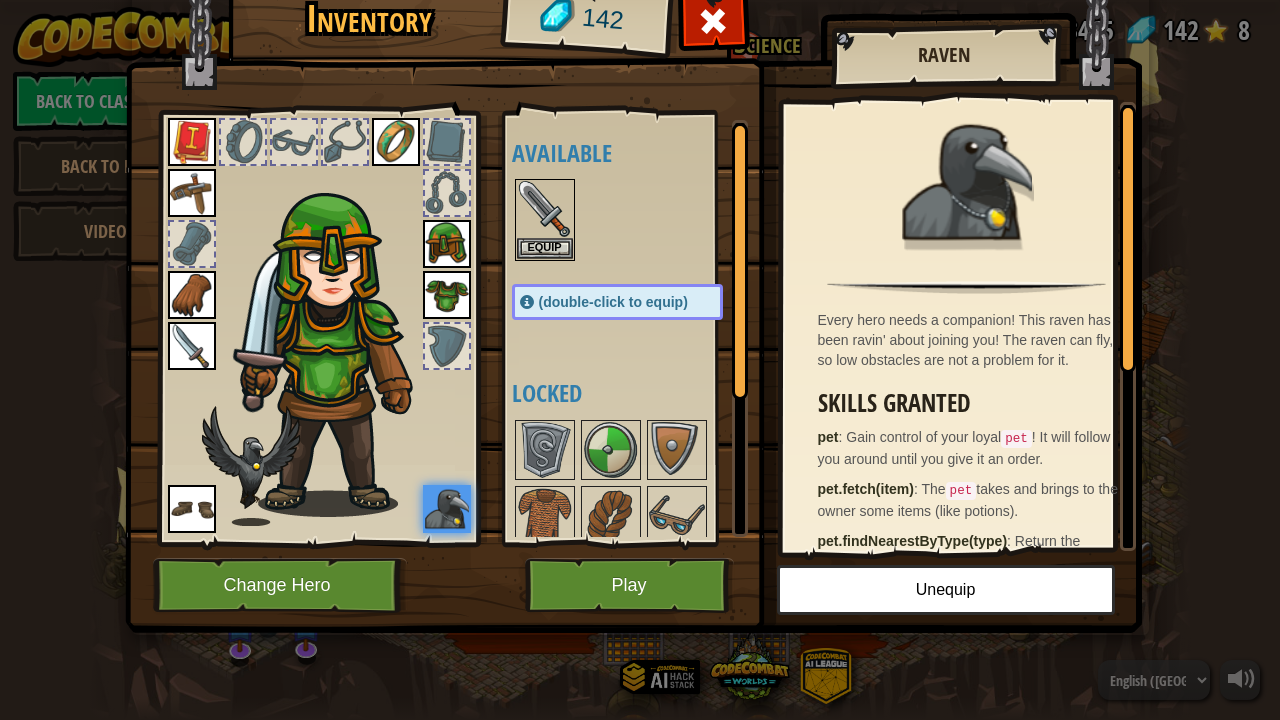 click at bounding box center (447, 509) 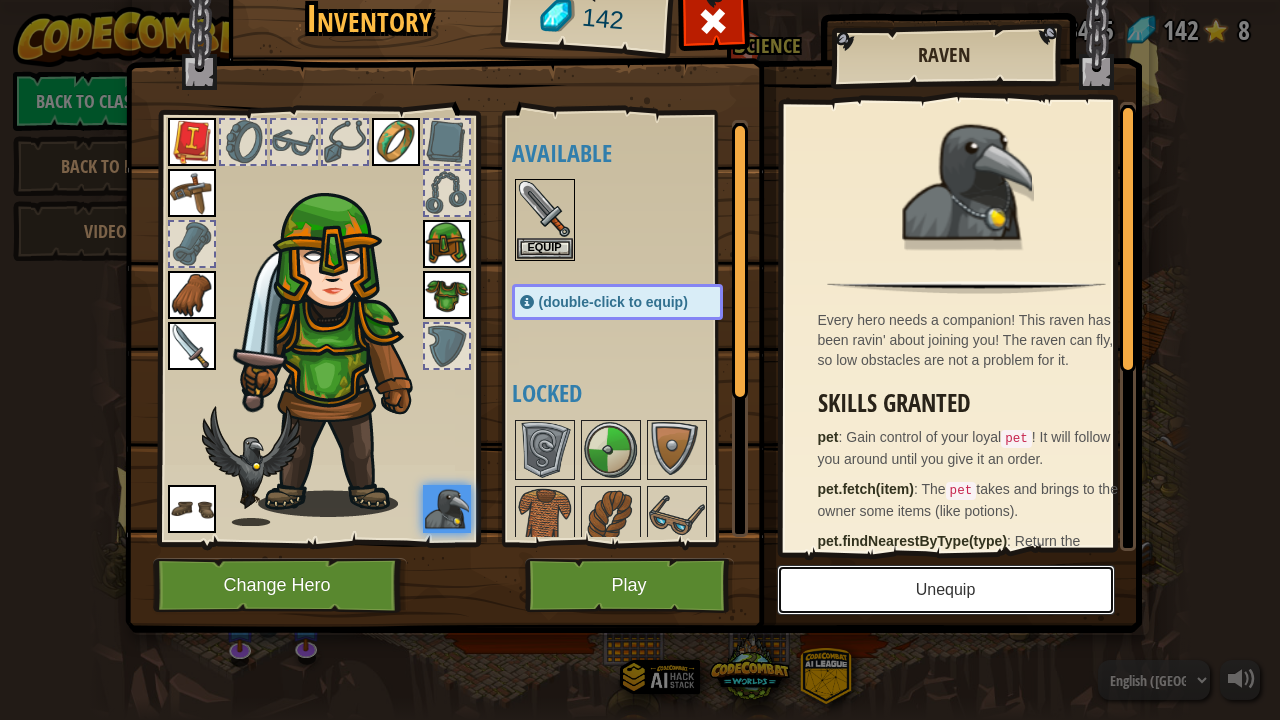 click on "Unequip" at bounding box center (946, 590) 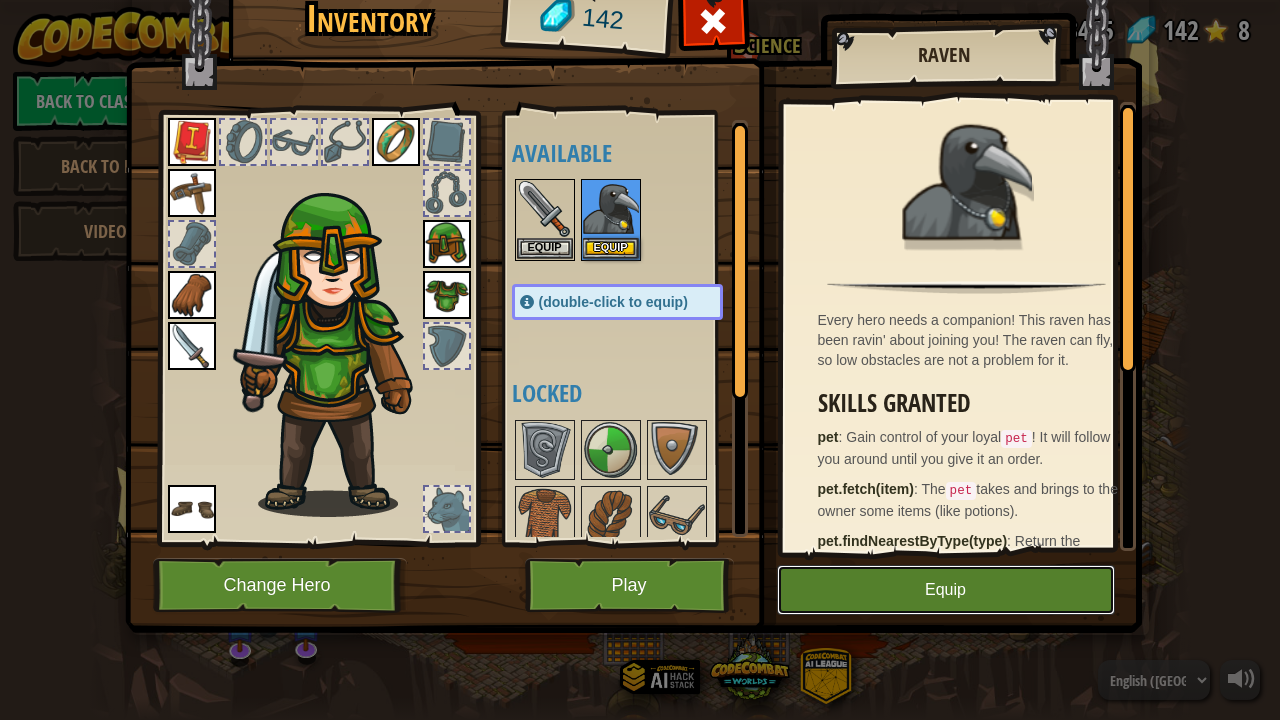 click on "Equip" at bounding box center (946, 590) 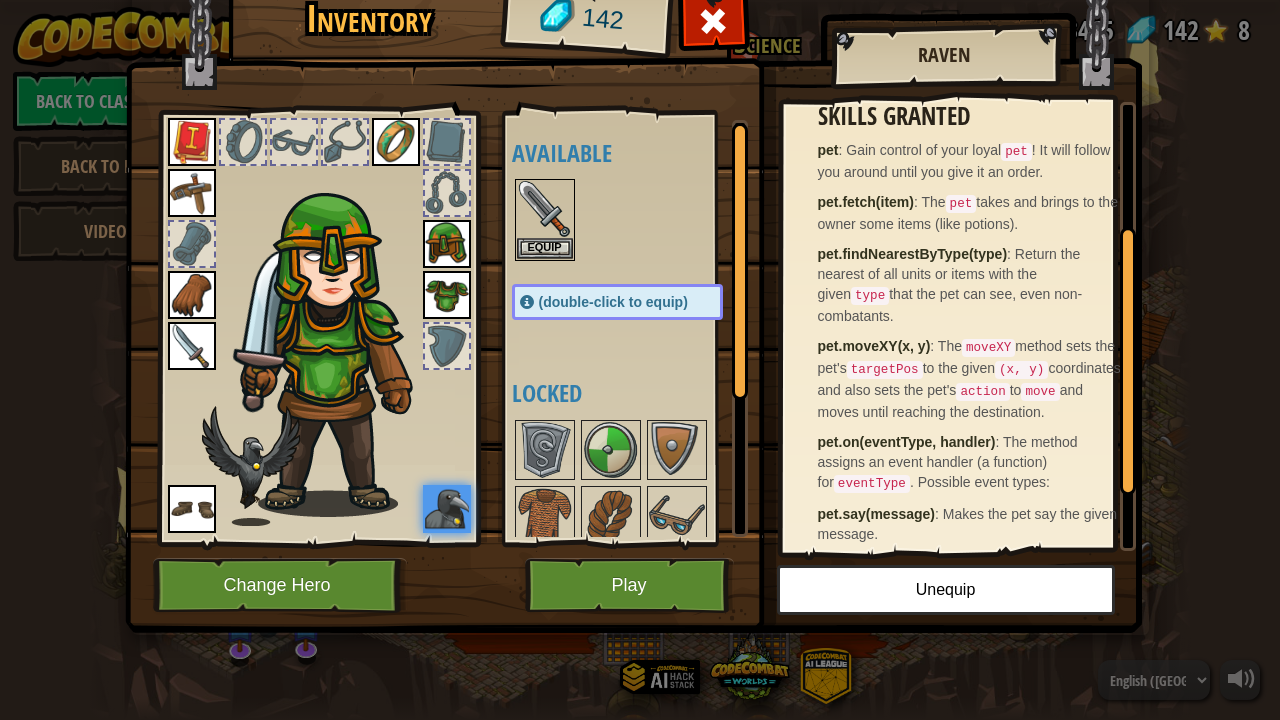 scroll, scrollTop: 306, scrollLeft: 0, axis: vertical 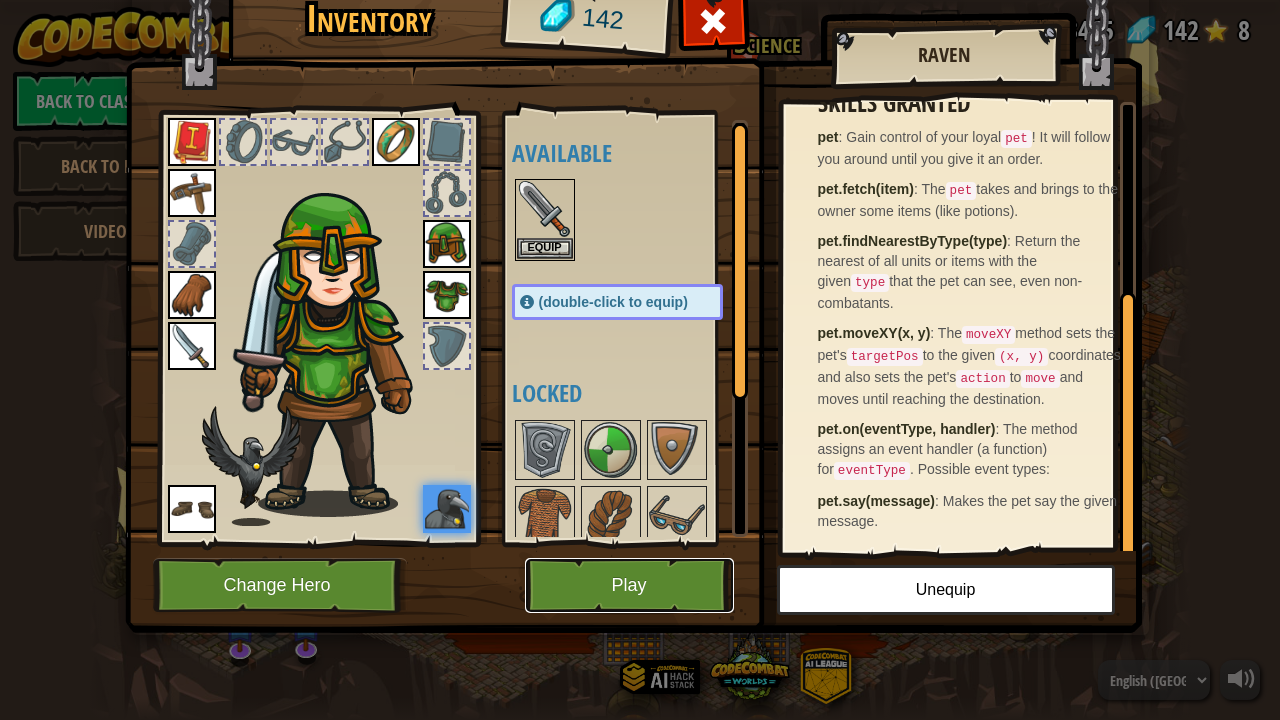 click on "Play" at bounding box center [629, 585] 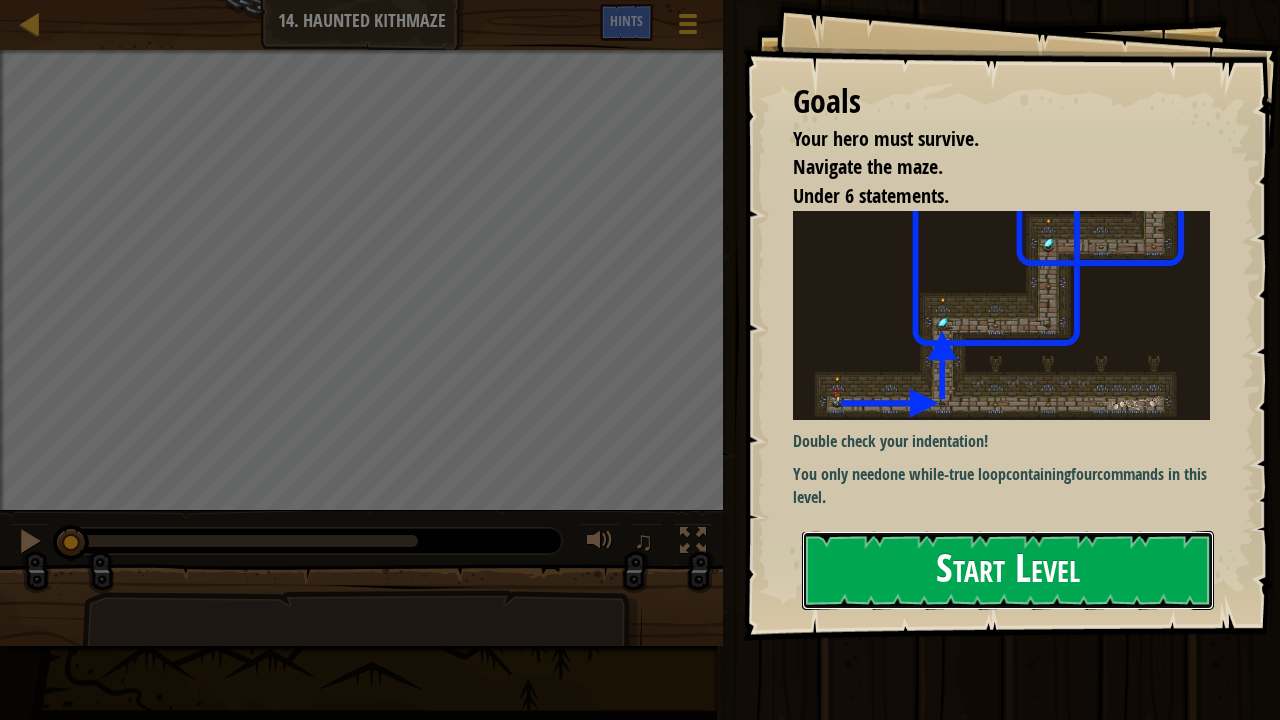 click on "Start Level" at bounding box center [1008, 570] 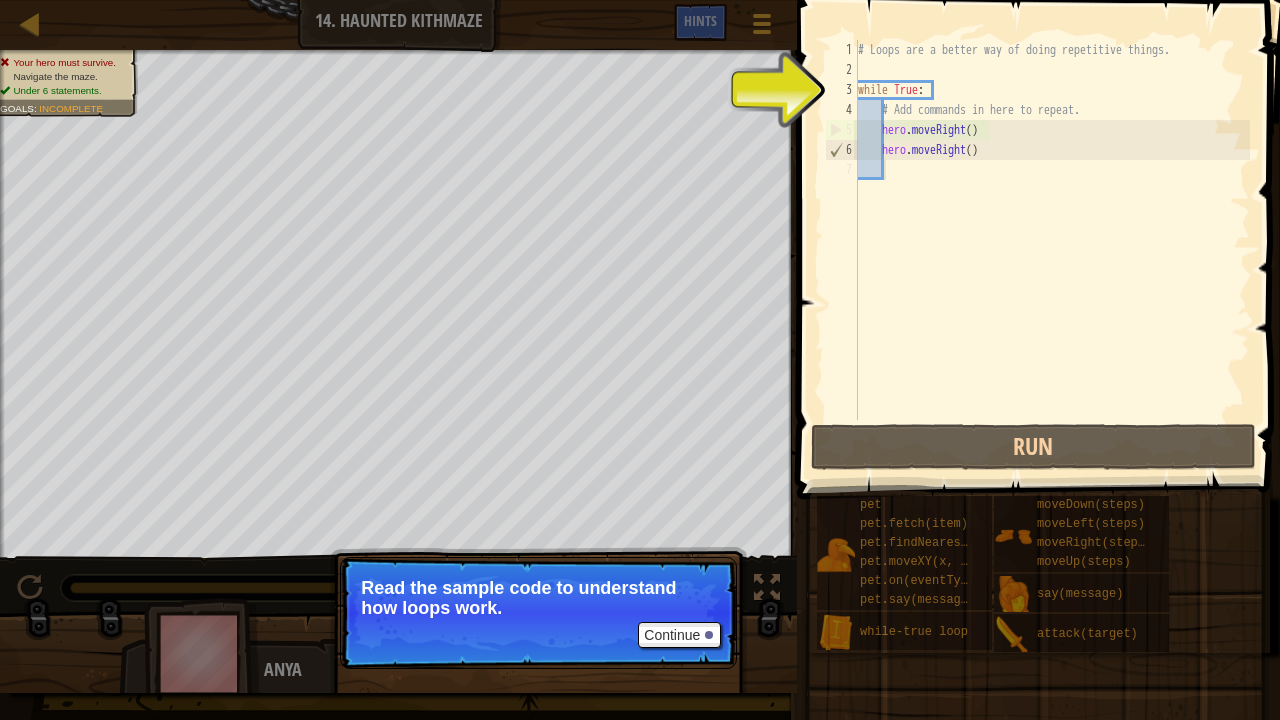 click on "# Loops are a better way of doing repetitive things. while   True :      # Add commands in here to repeat.      hero . moveRight ( )      hero . moveRight ( )" at bounding box center [1052, 250] 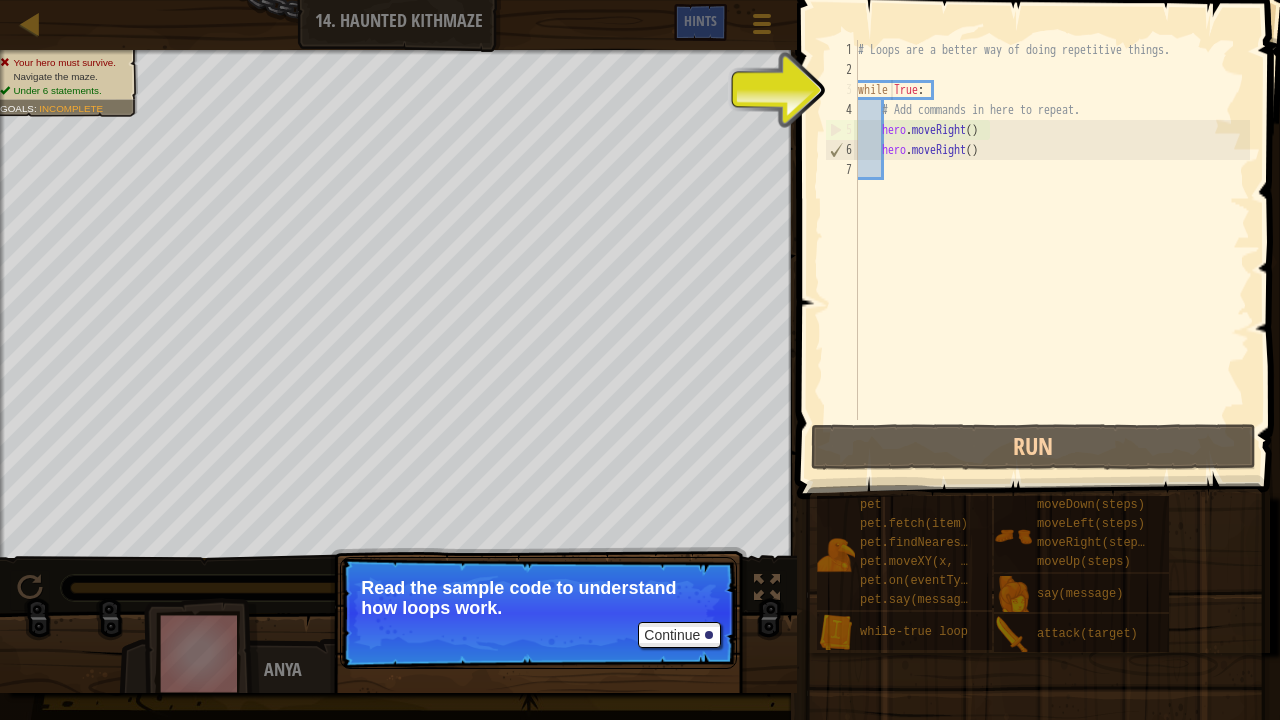click on "# Loops are a better way of doing repetitive things. while   True :      # Add commands in here to repeat.      hero . moveRight ( )      hero . moveRight ( )" at bounding box center [1052, 250] 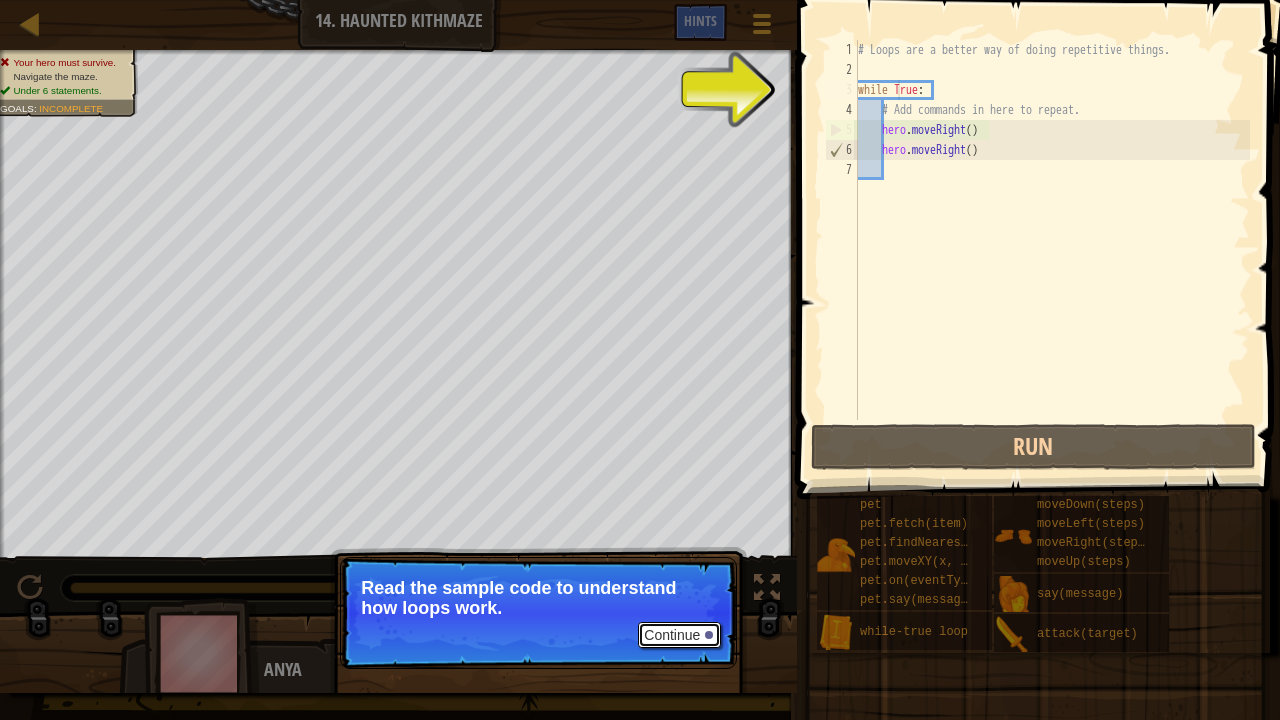 drag, startPoint x: 682, startPoint y: 626, endPoint x: 733, endPoint y: 574, distance: 72.835434 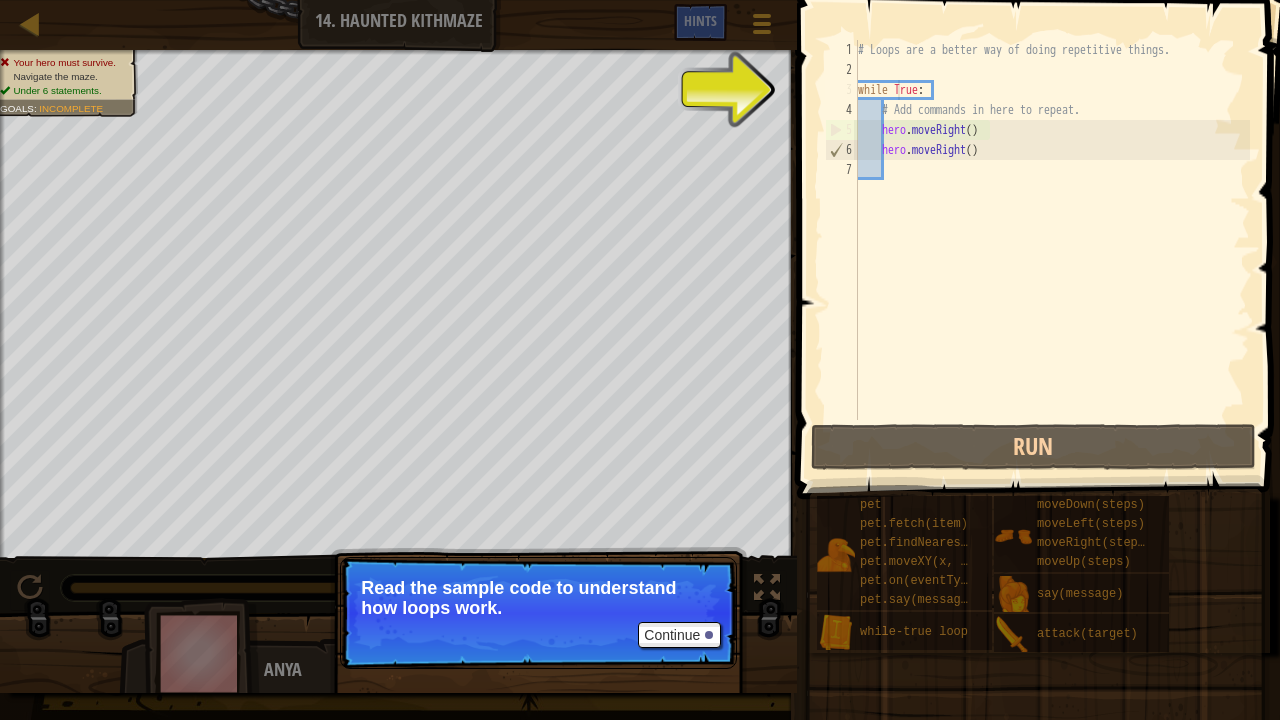 scroll, scrollTop: 9, scrollLeft: 3, axis: both 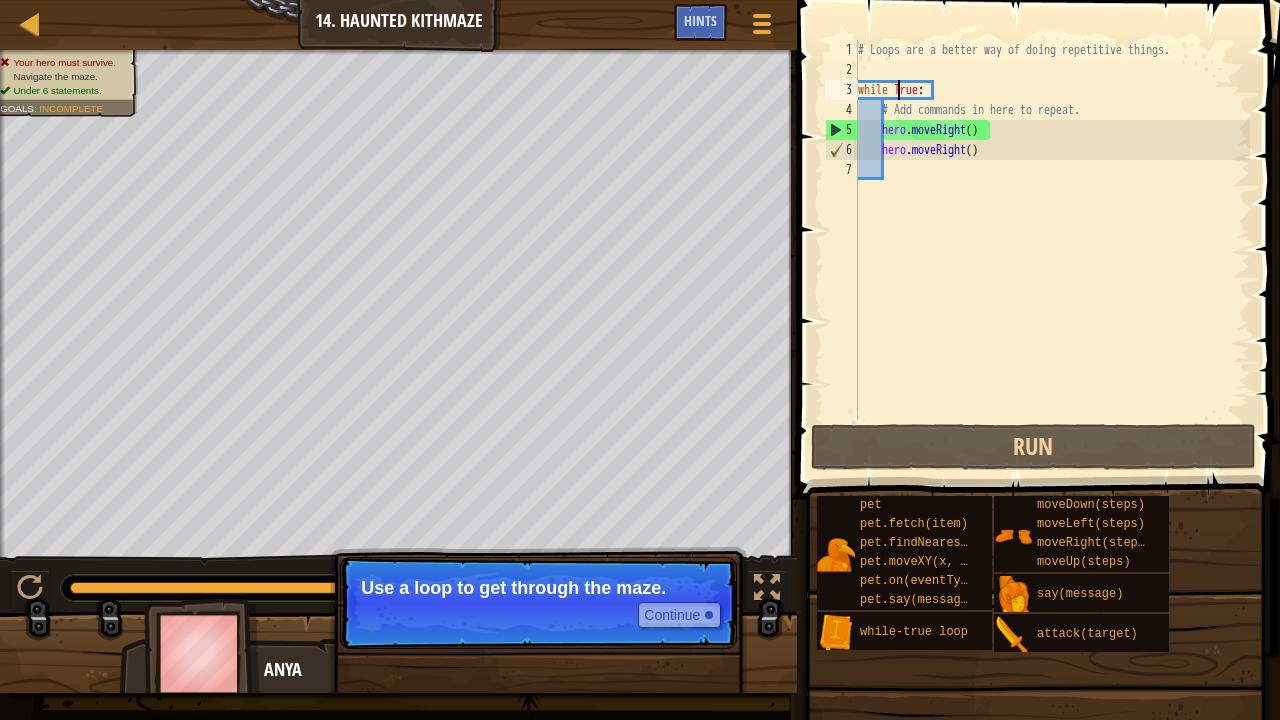 click on "# Loops are a better way of doing repetitive things. while   True :      # Add commands in here to repeat.      hero . moveRight ( )      hero . moveRight ( )" at bounding box center [1052, 250] 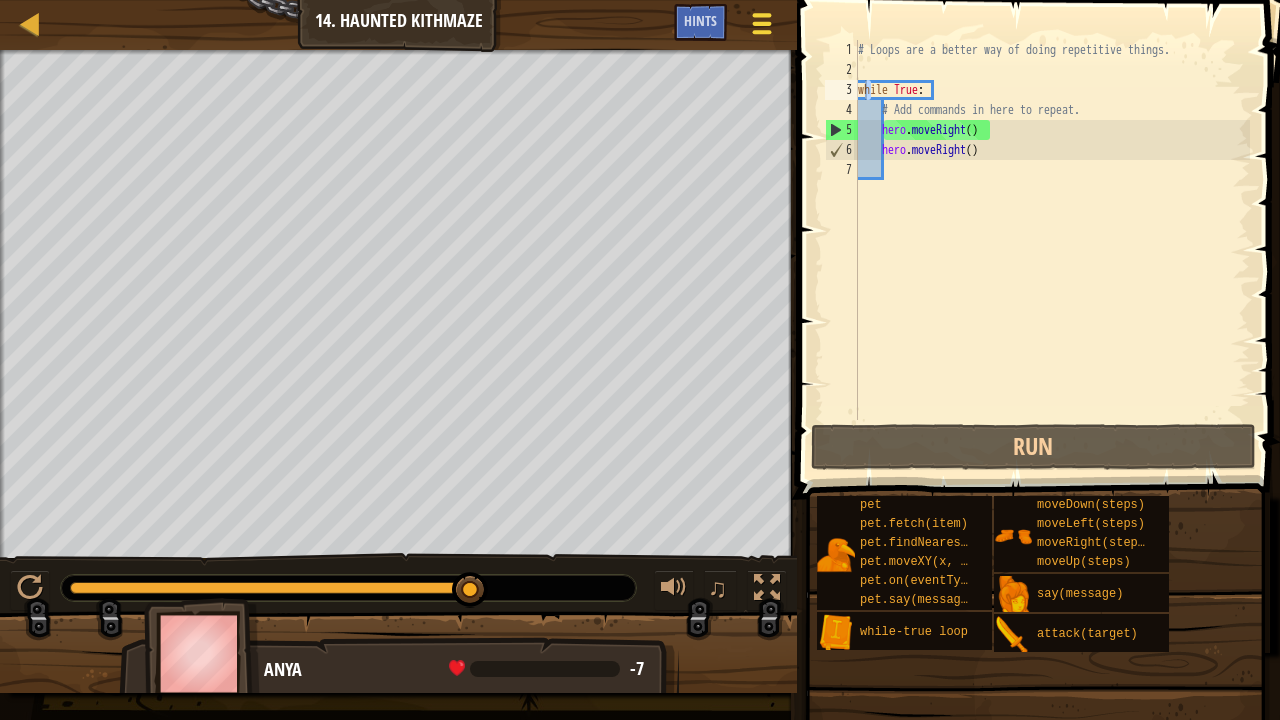 click at bounding box center (762, 23) 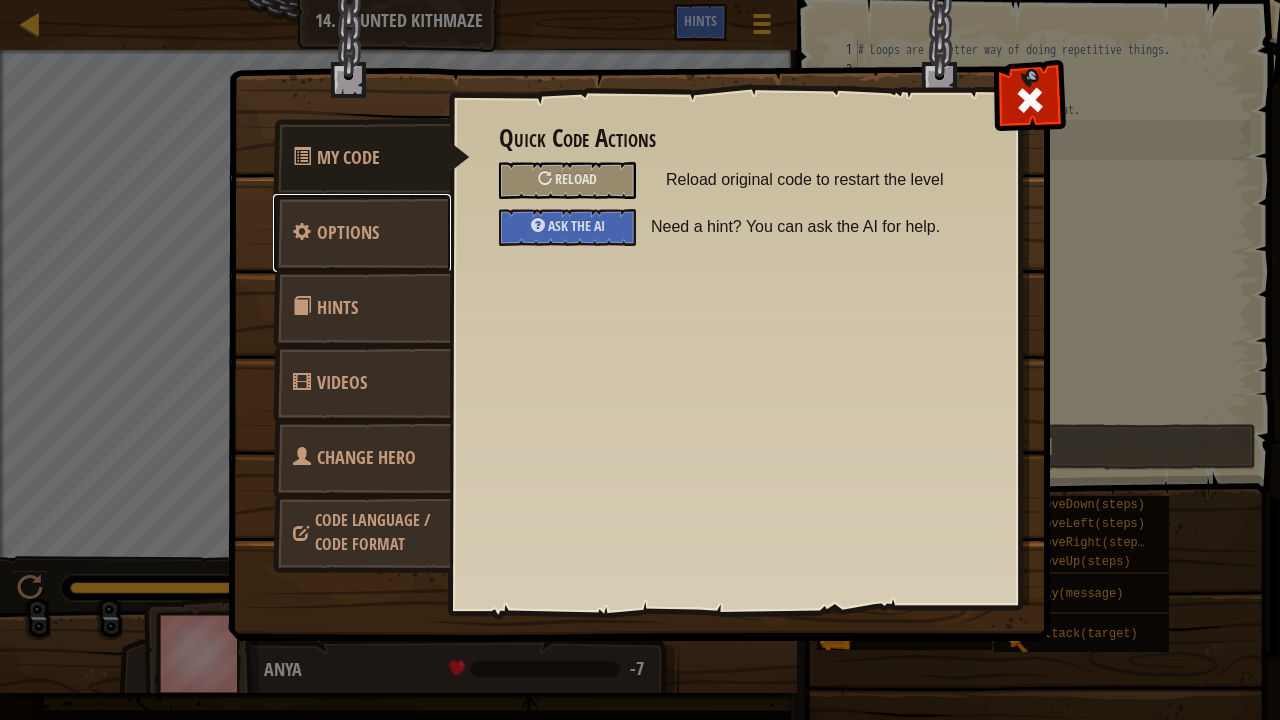 click on "Options" at bounding box center [362, 233] 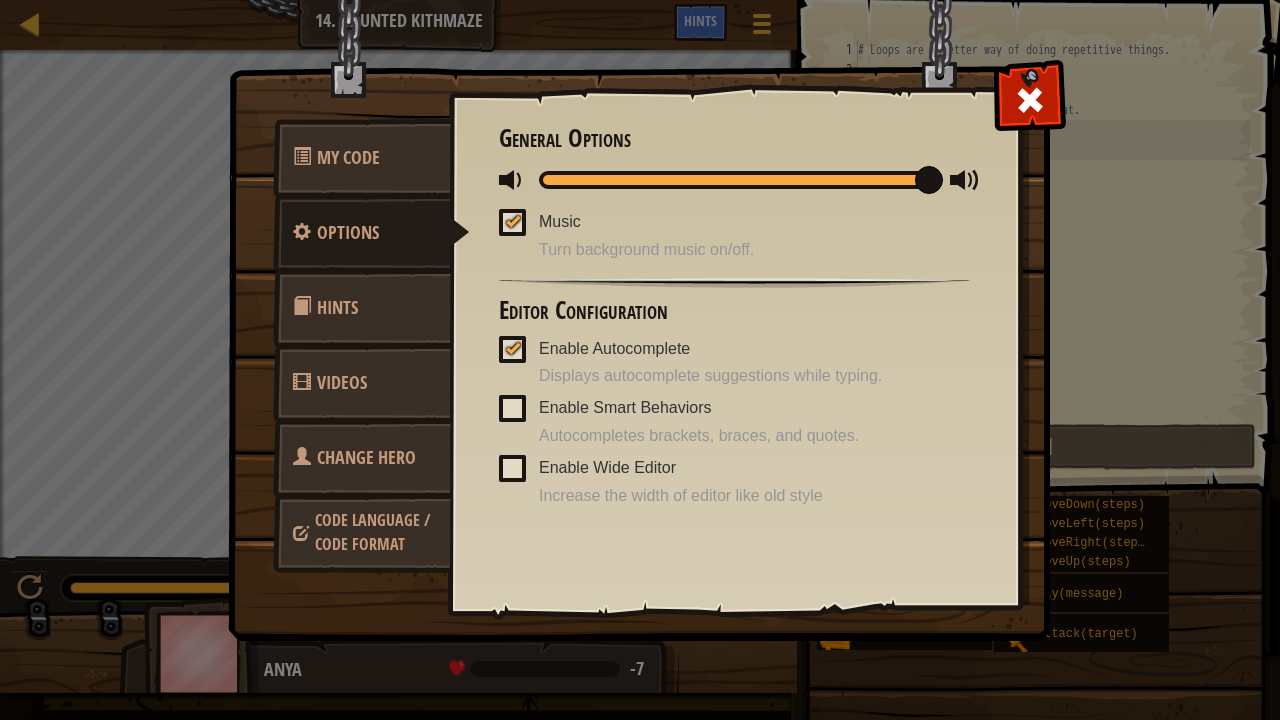 click on "Hints" at bounding box center [362, 308] 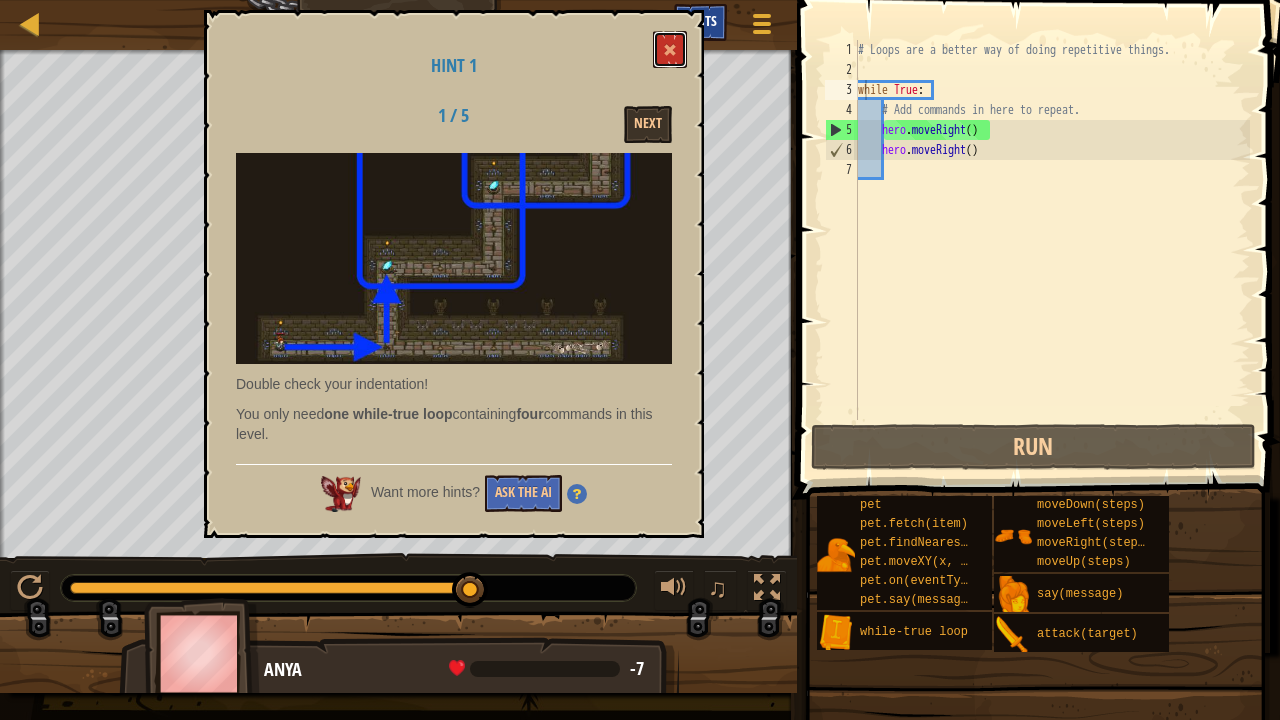 drag, startPoint x: 677, startPoint y: 52, endPoint x: 713, endPoint y: 36, distance: 39.39543 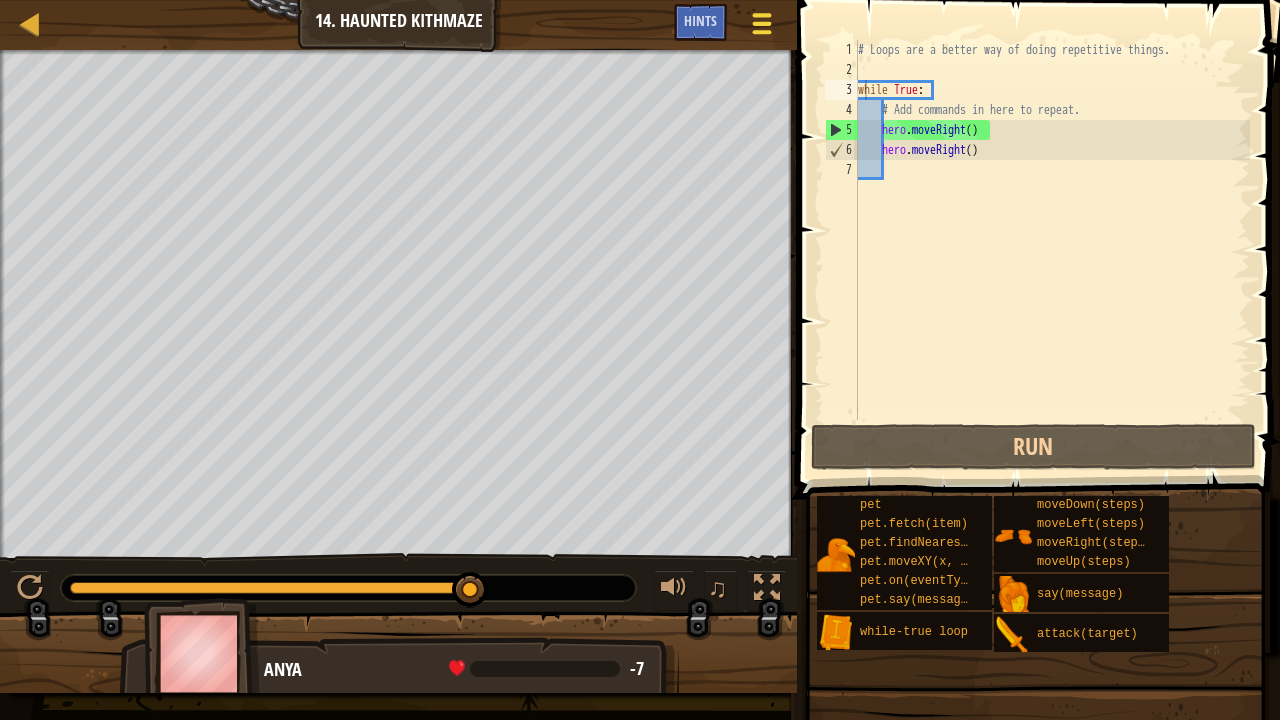 click at bounding box center [762, 32] 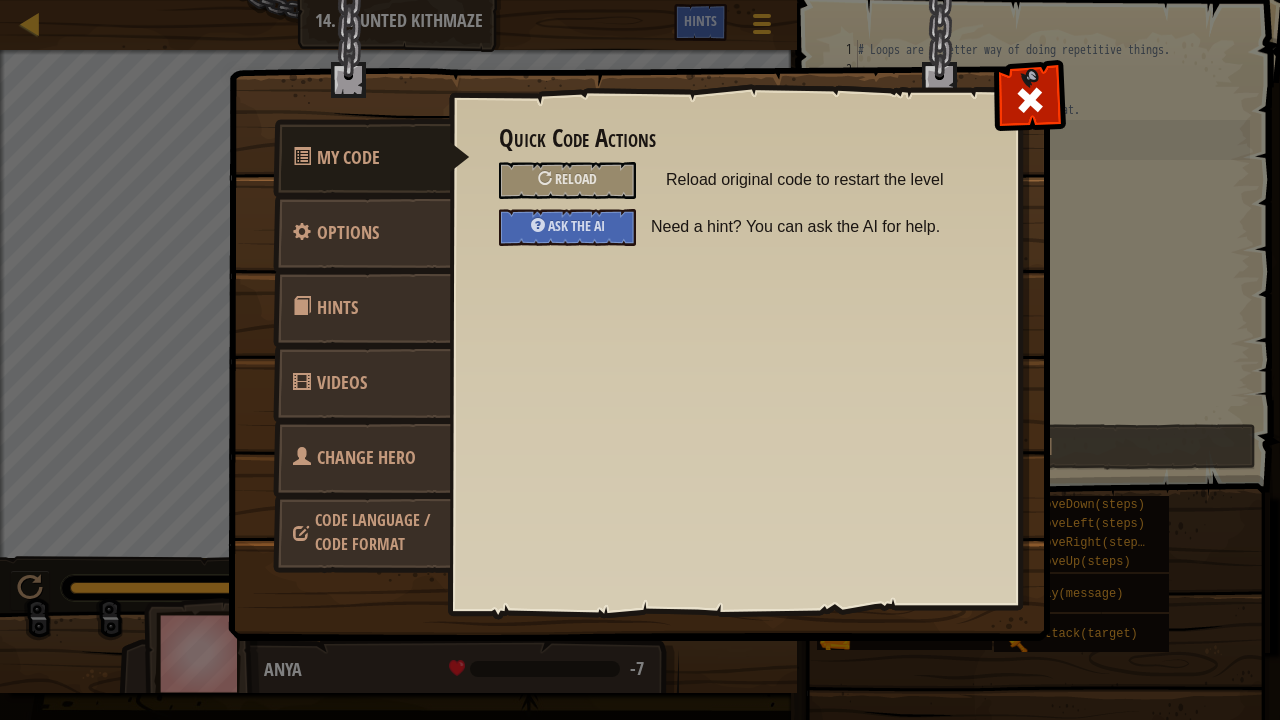 click on "Videos" at bounding box center [362, 383] 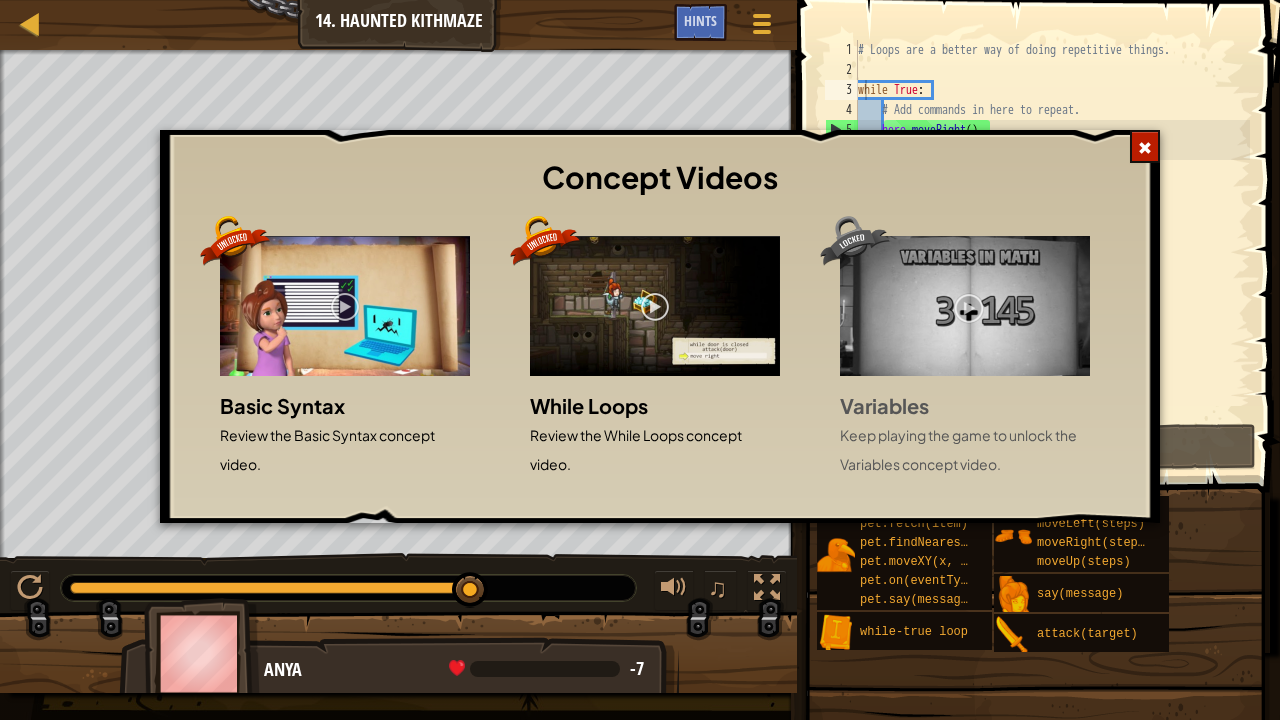 drag, startPoint x: 1149, startPoint y: 143, endPoint x: 1081, endPoint y: 138, distance: 68.18358 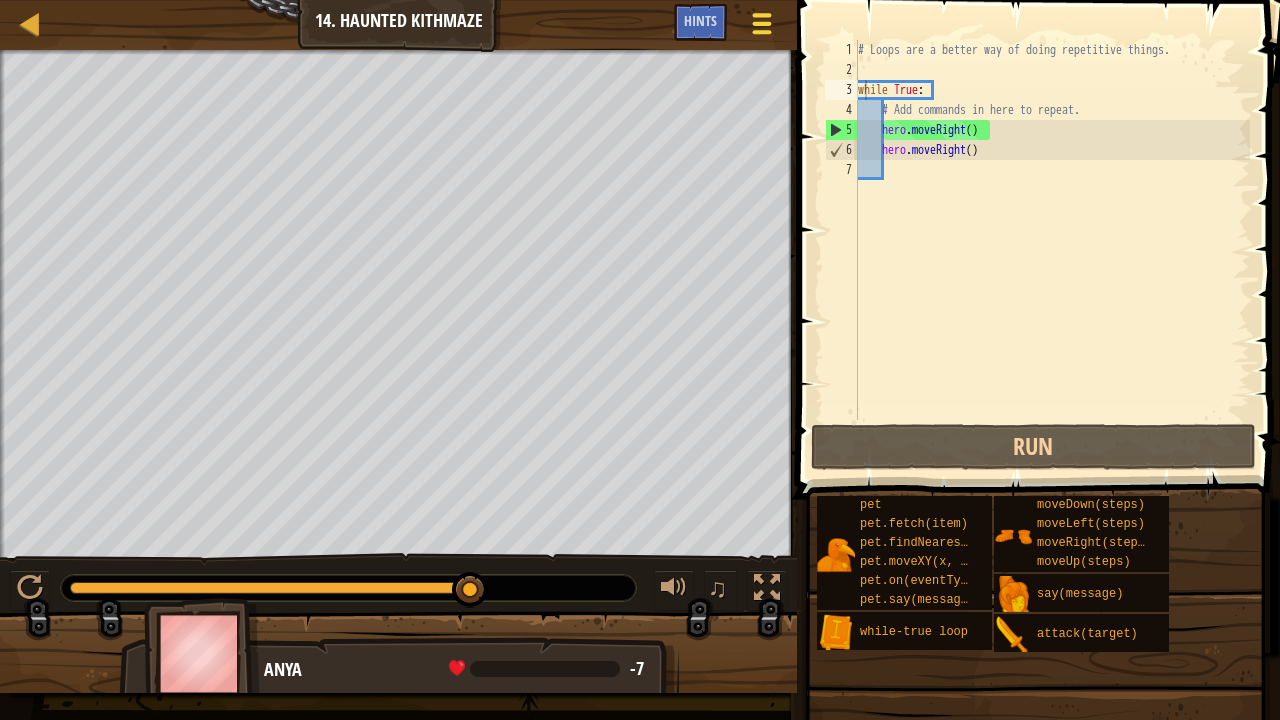 click at bounding box center (762, 23) 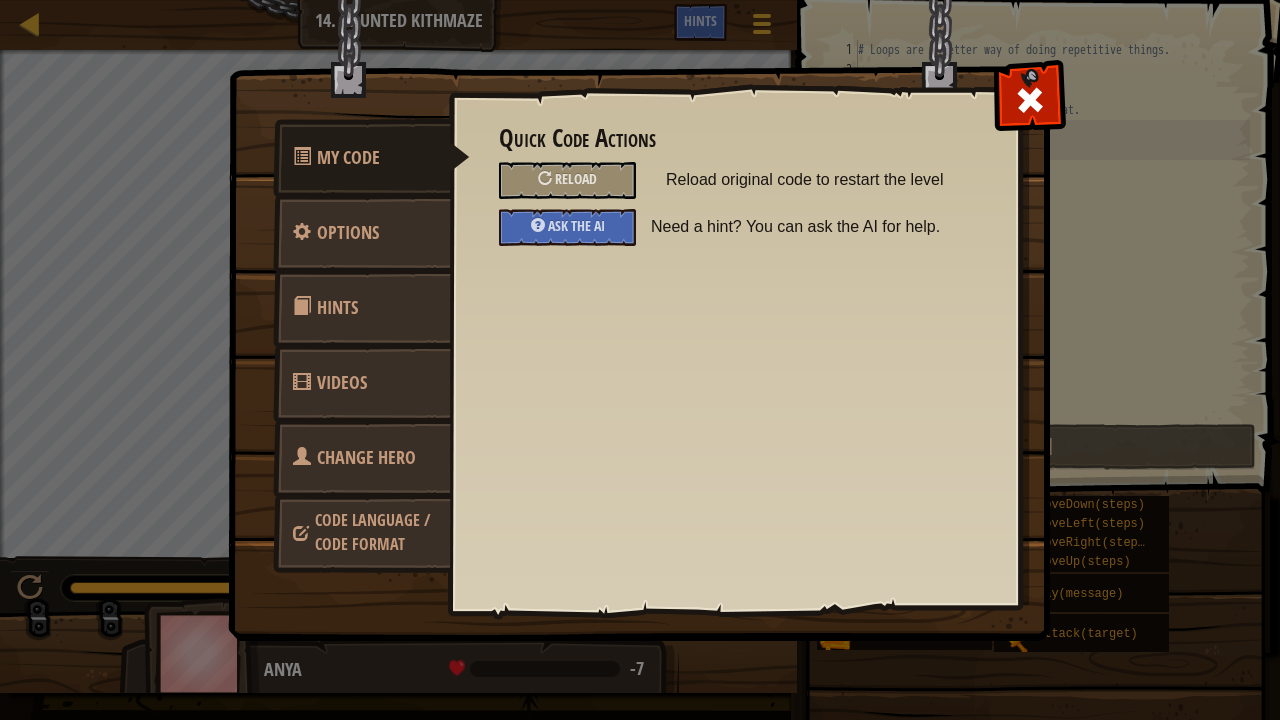 click on "Change Hero" at bounding box center [362, 458] 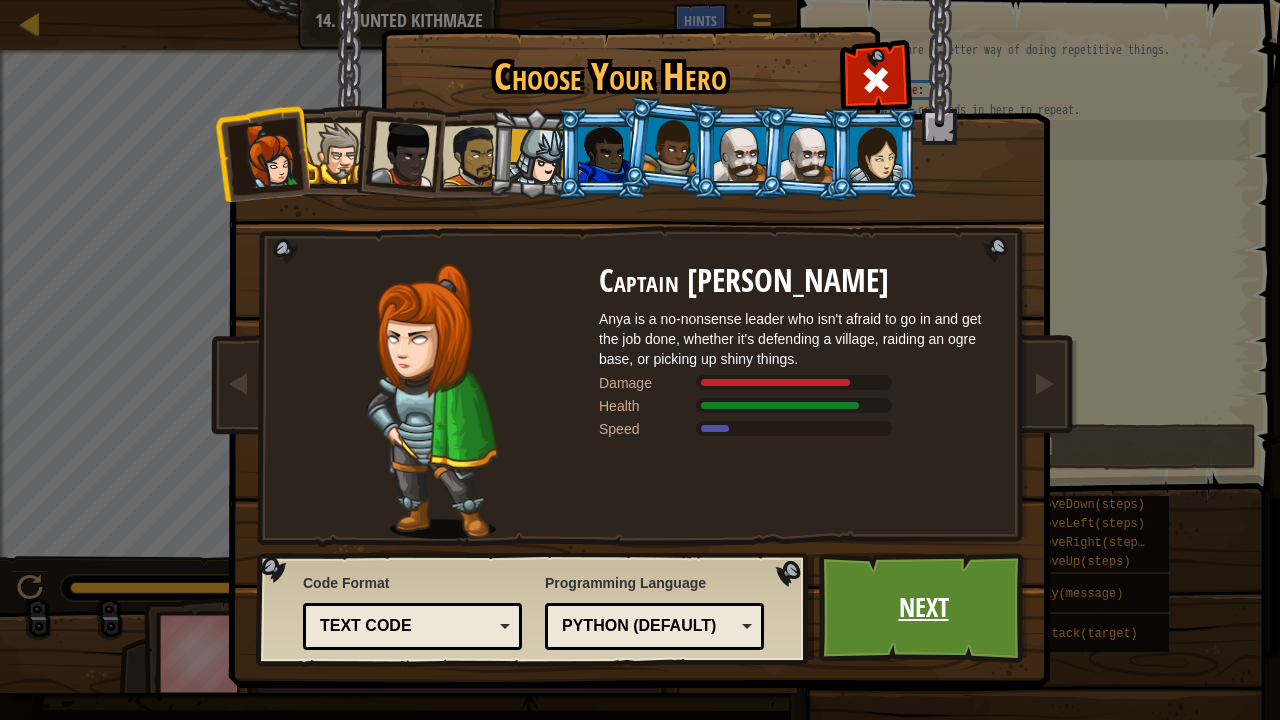click on "Next" at bounding box center (923, 608) 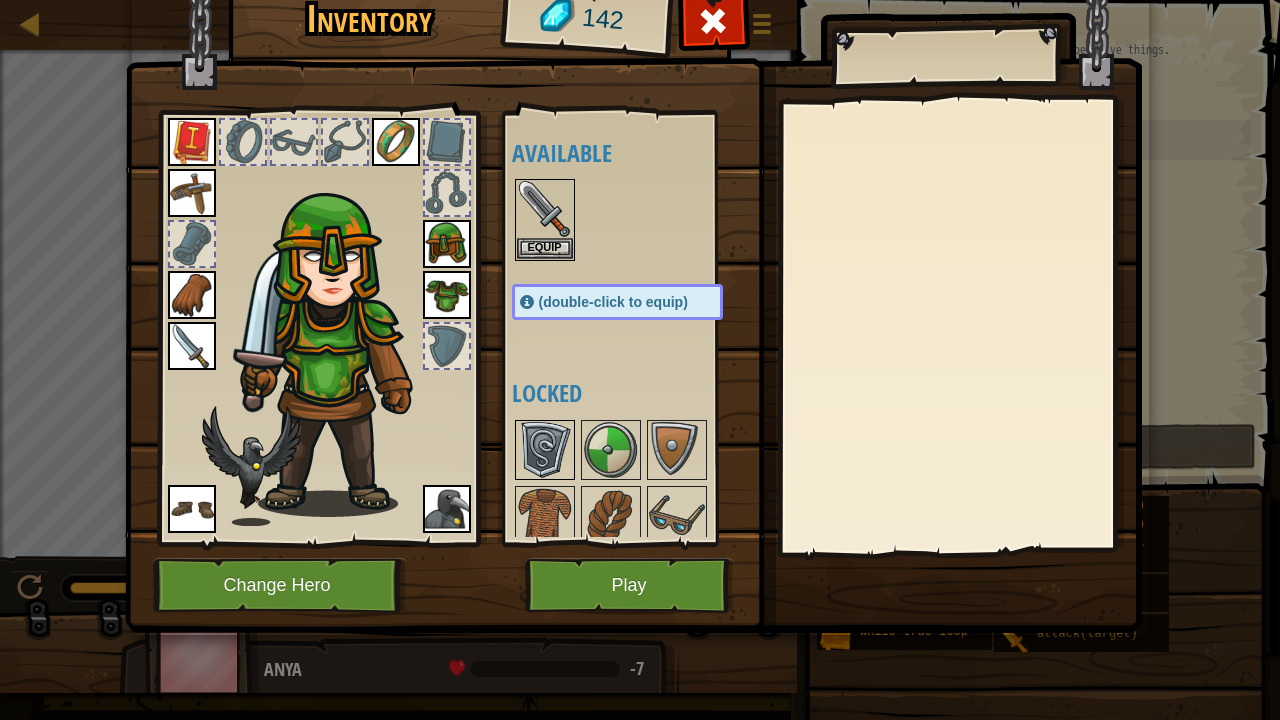 click at bounding box center [545, 450] 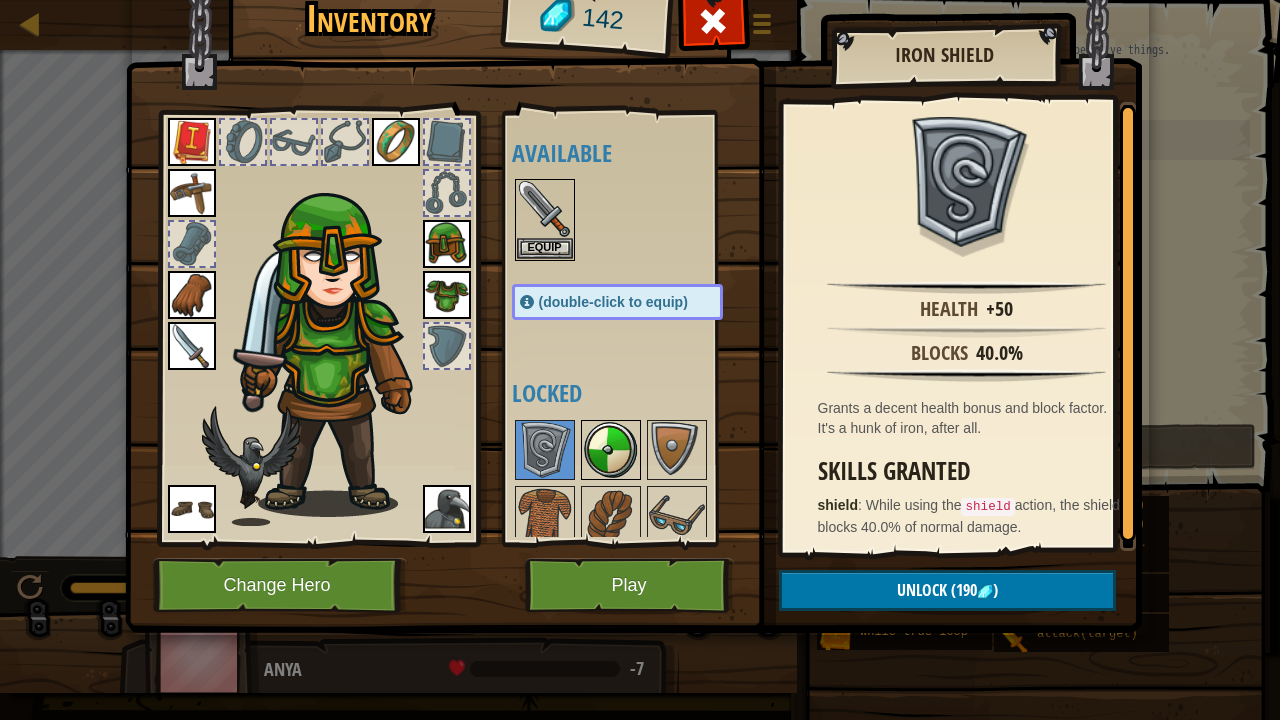 click at bounding box center [611, 450] 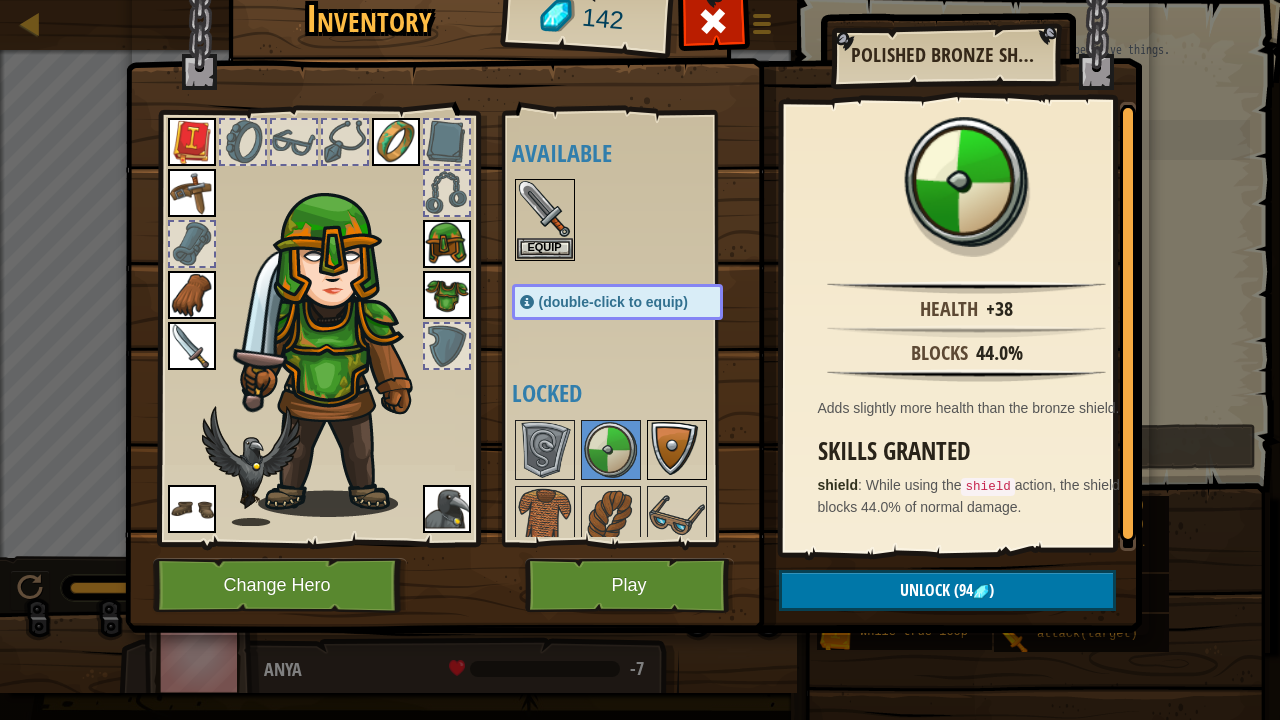 click at bounding box center [677, 450] 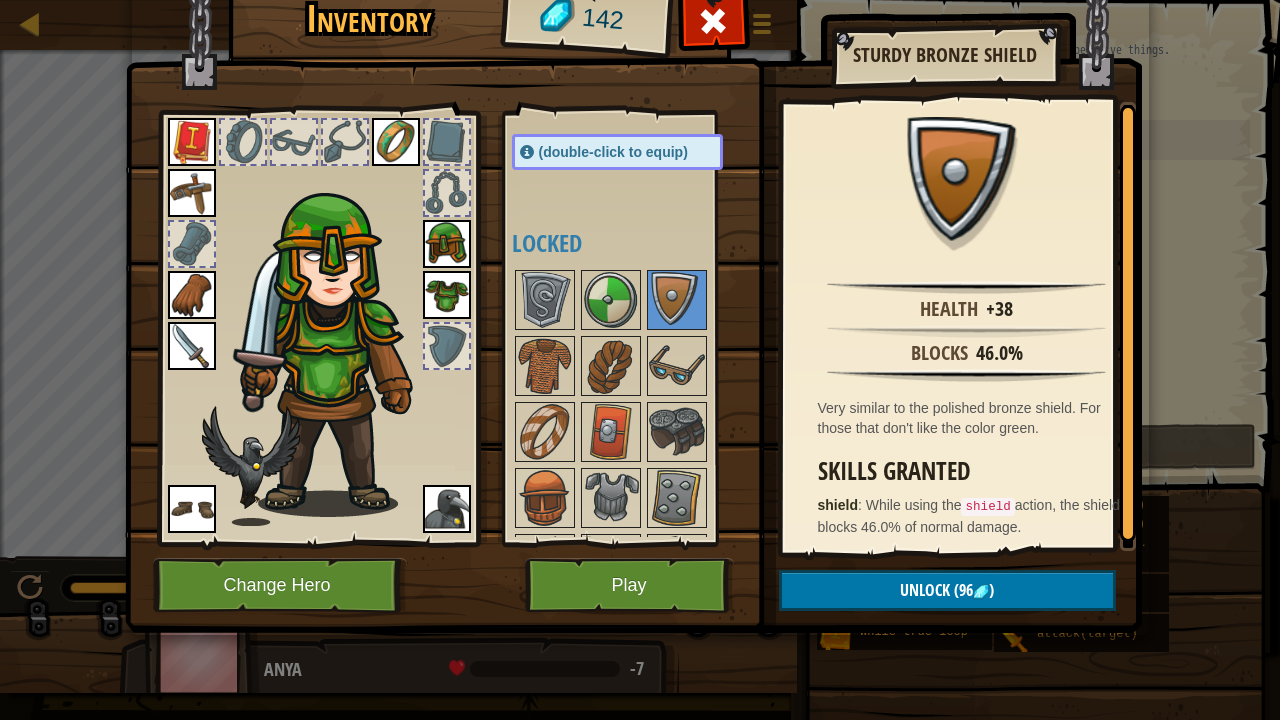 scroll, scrollTop: 209, scrollLeft: 0, axis: vertical 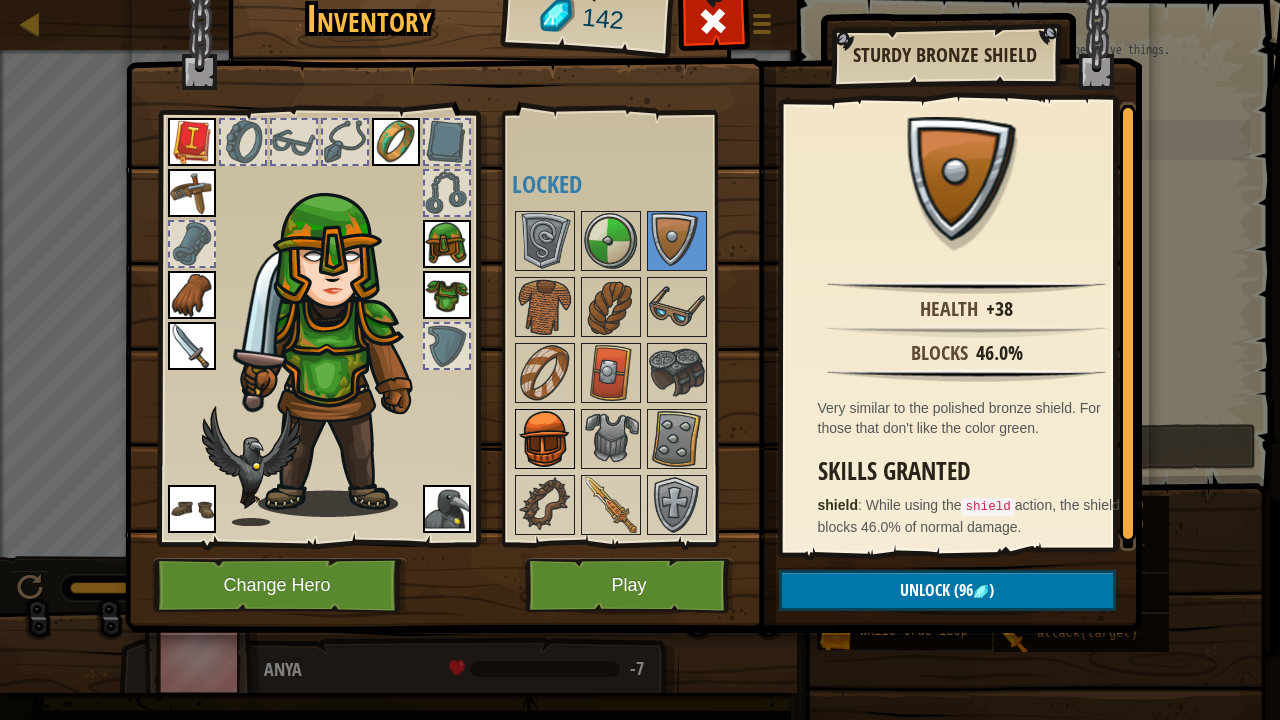 click at bounding box center (545, 439) 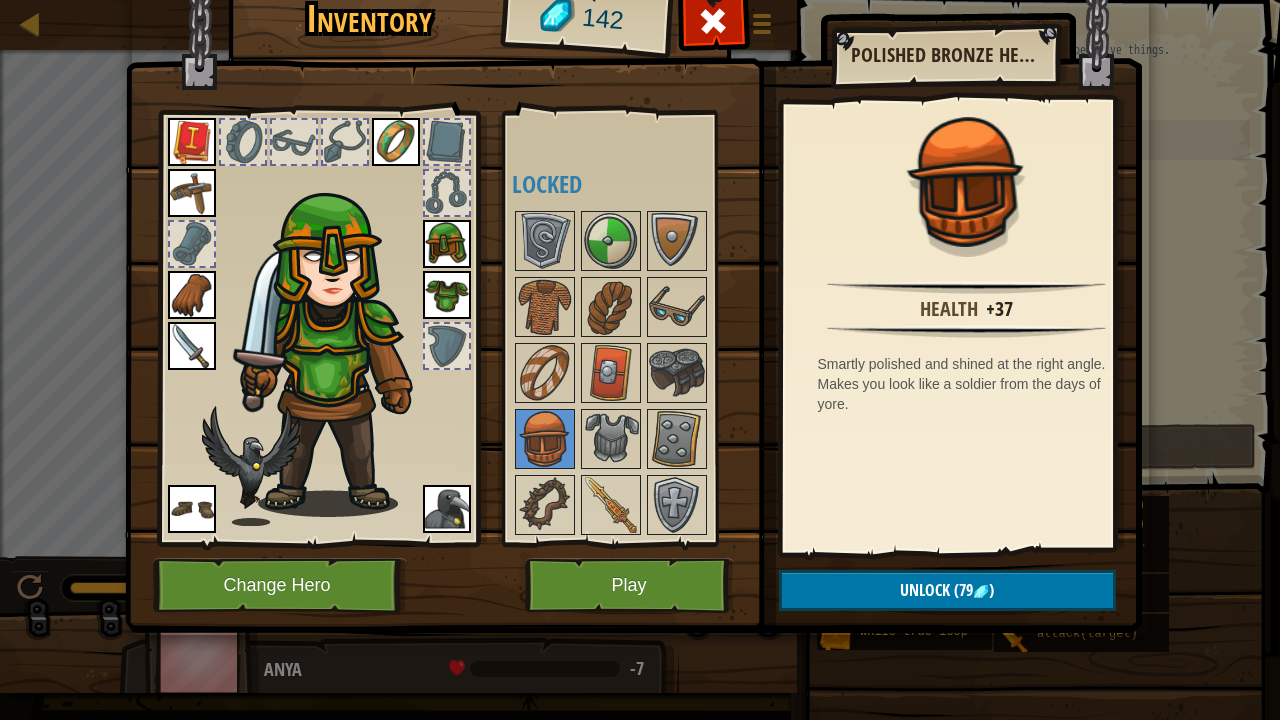 click at bounding box center (447, 244) 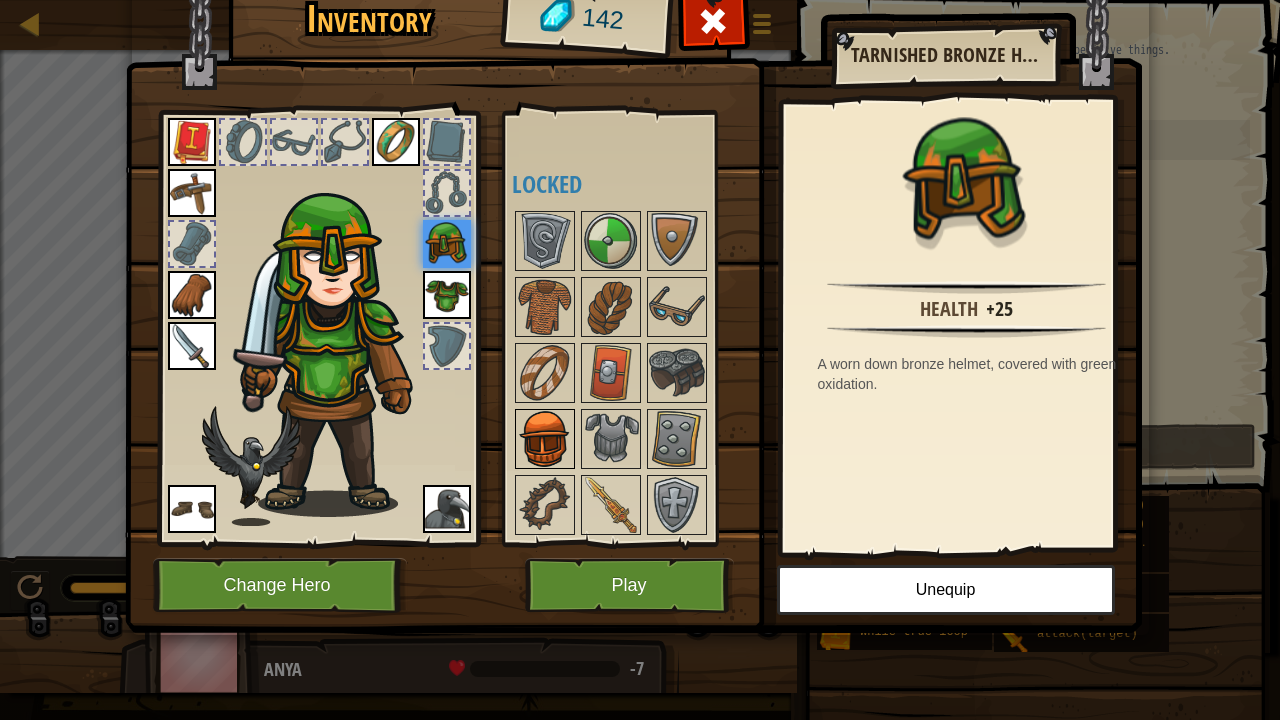 click at bounding box center (545, 439) 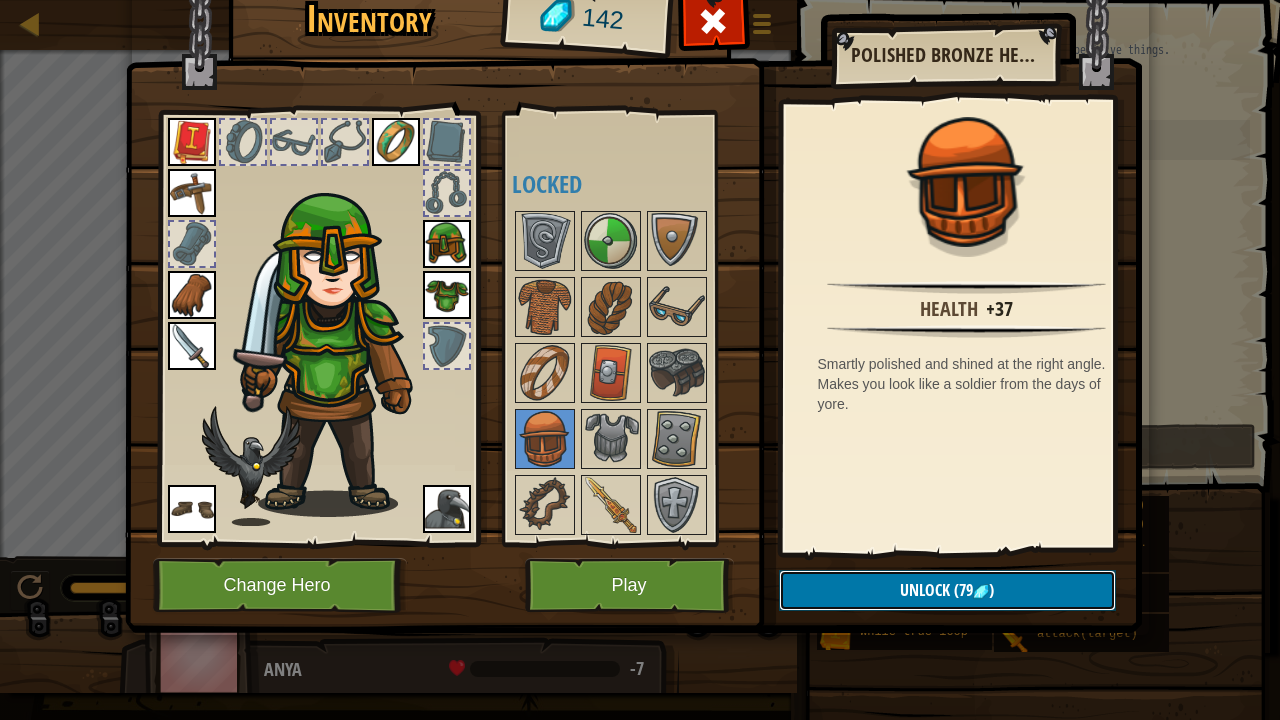 click on "Unlock (79 )" at bounding box center (947, 590) 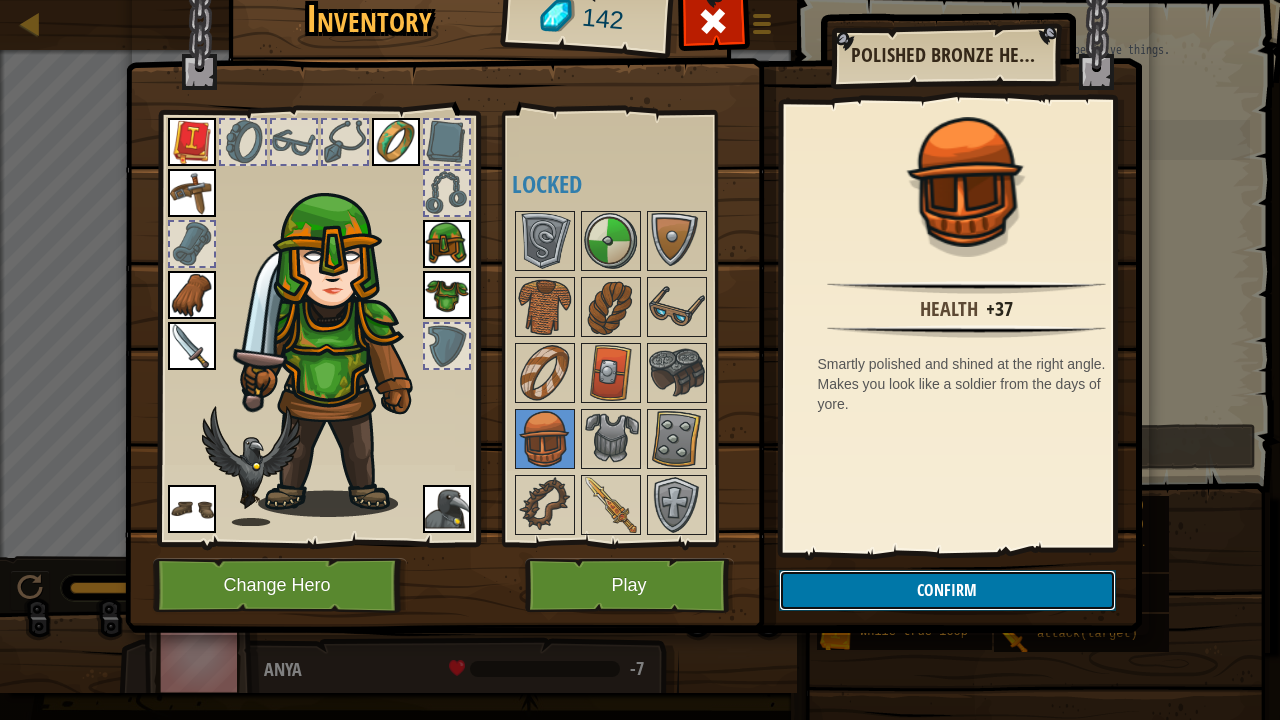 click on "Confirm" at bounding box center [947, 590] 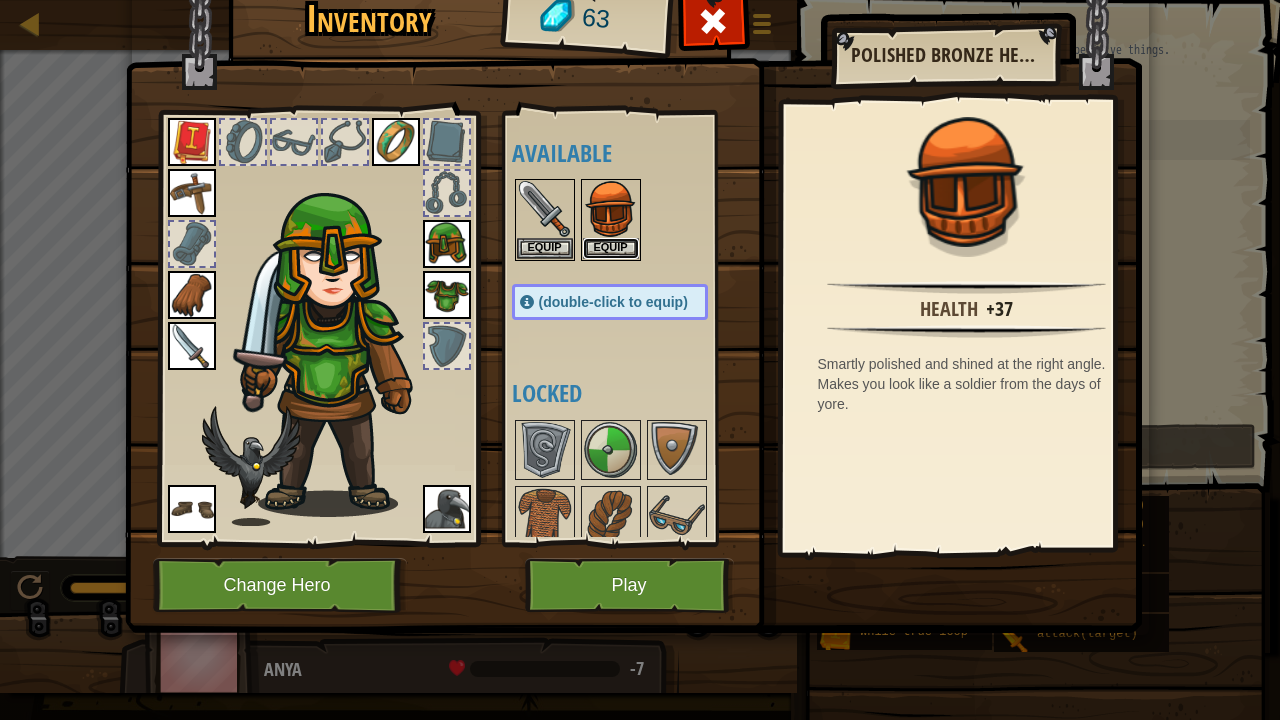 click on "Equip" at bounding box center (611, 248) 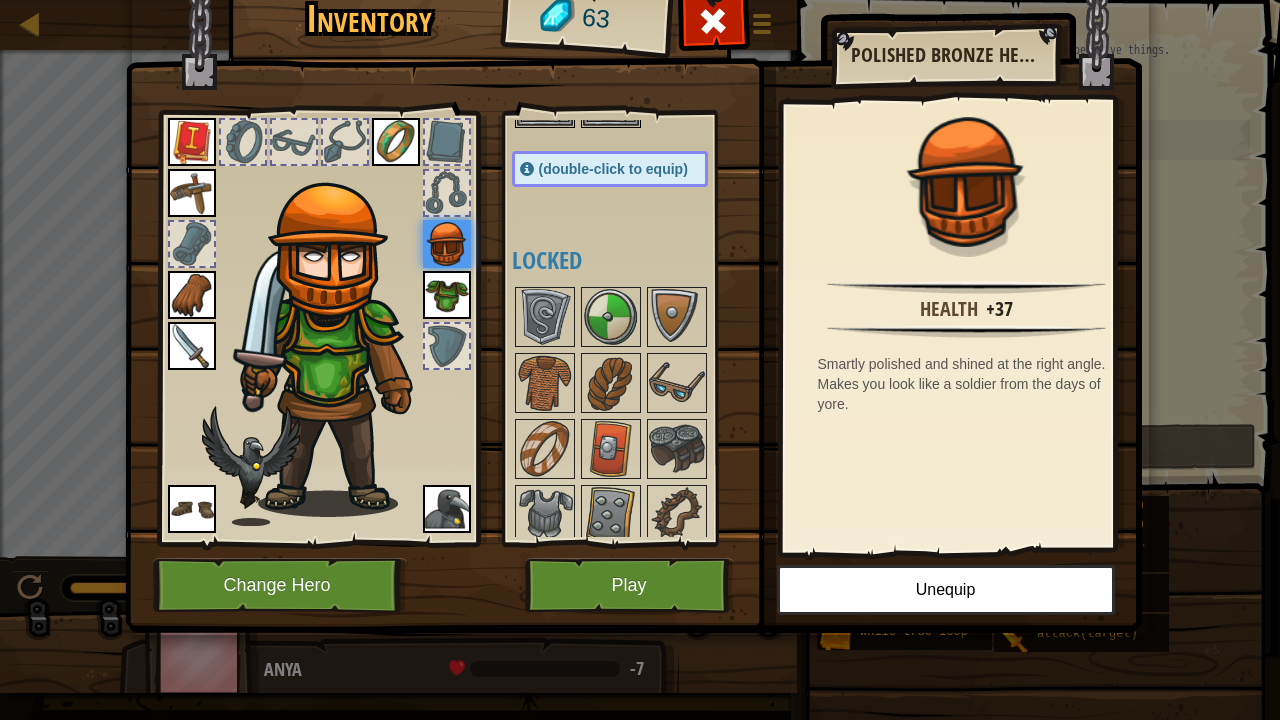 scroll, scrollTop: 209, scrollLeft: 0, axis: vertical 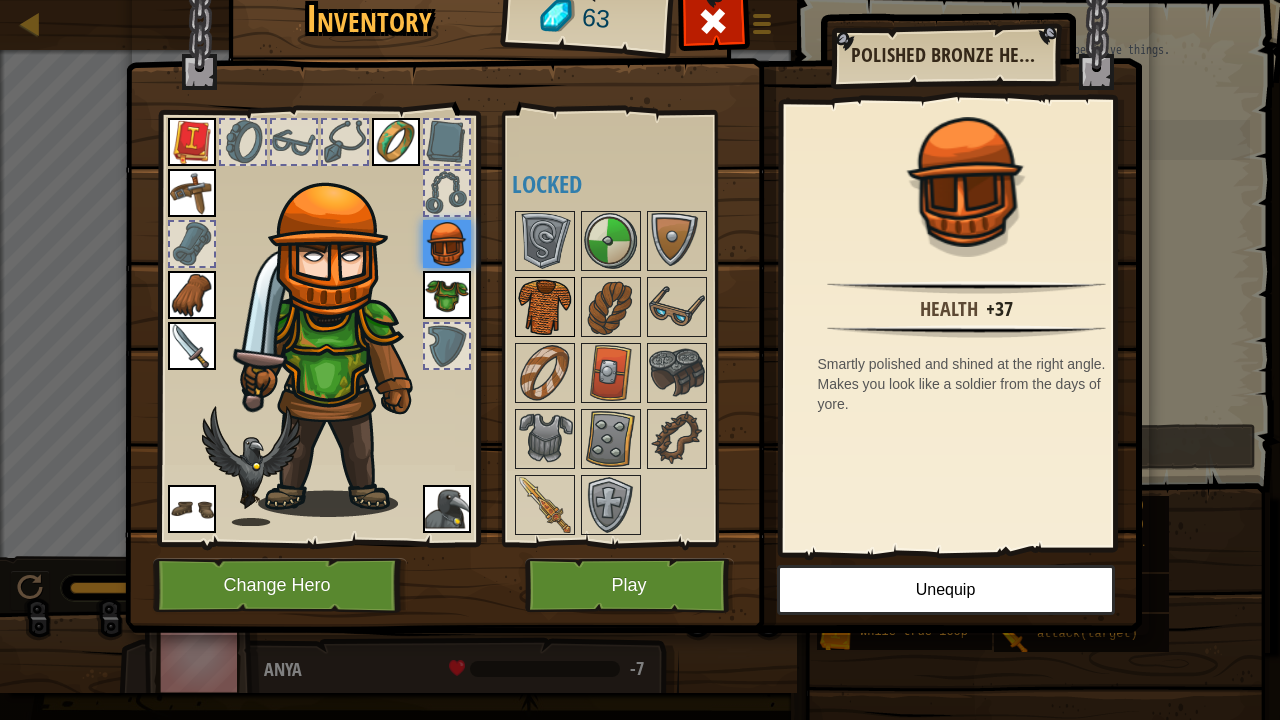 click at bounding box center (545, 307) 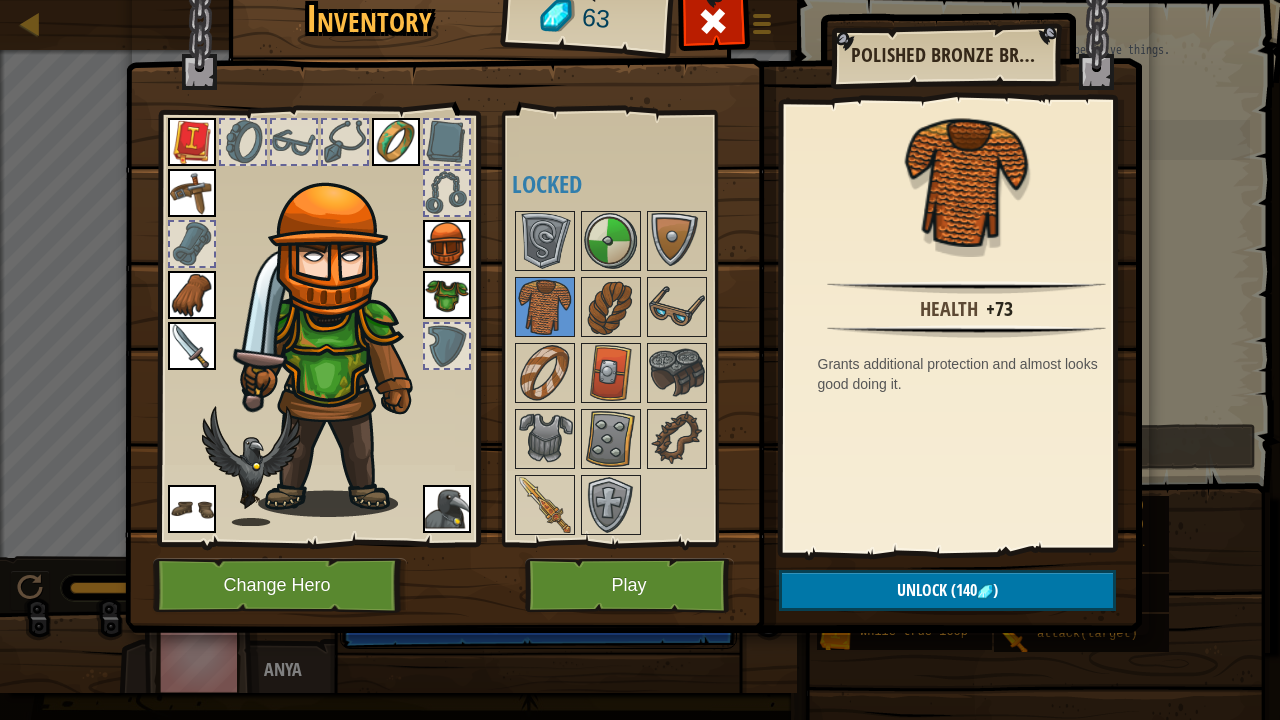 click at bounding box center (447, 295) 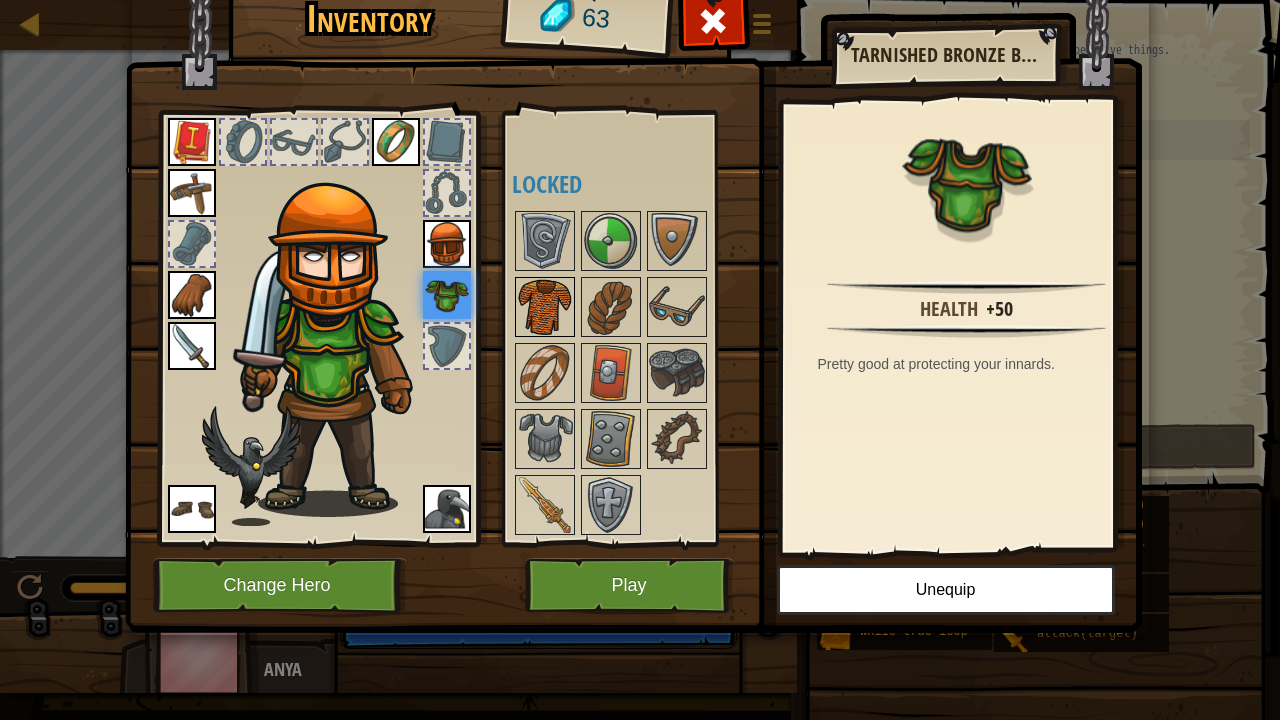 click at bounding box center (545, 307) 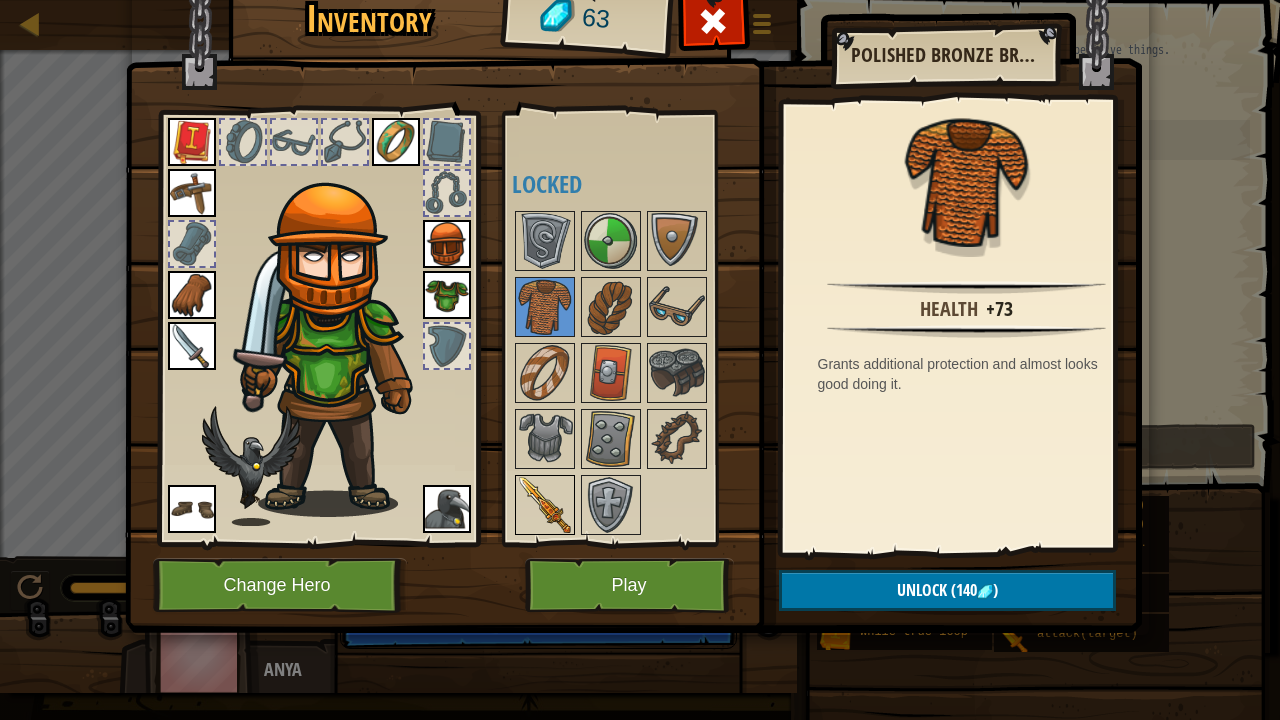 click at bounding box center (545, 505) 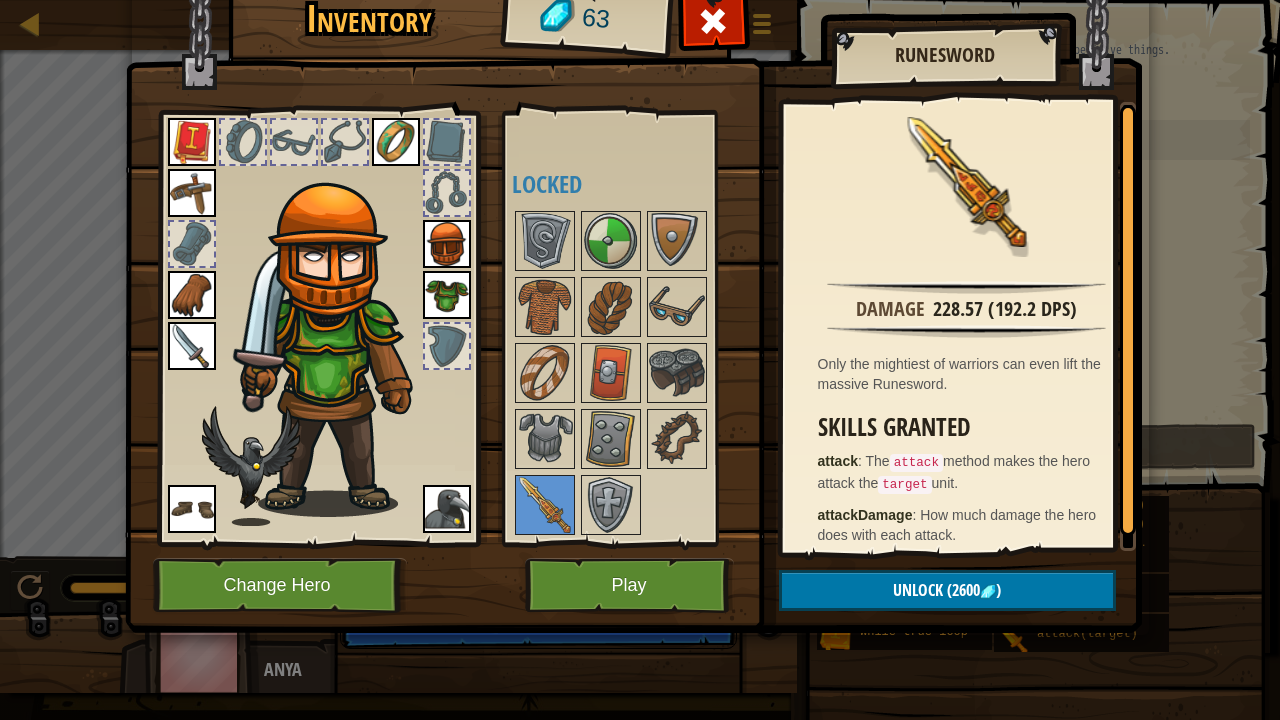 drag, startPoint x: 585, startPoint y: 514, endPoint x: 563, endPoint y: 594, distance: 82.96987 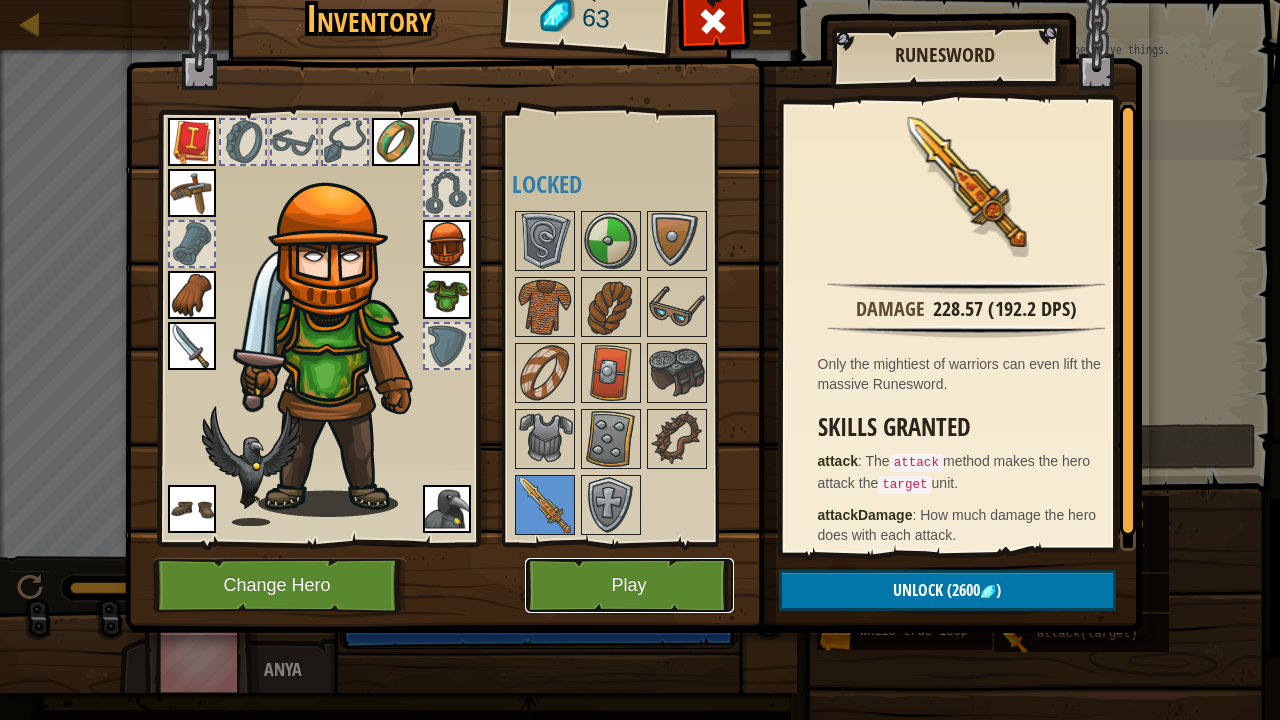 click on "Play" at bounding box center (629, 585) 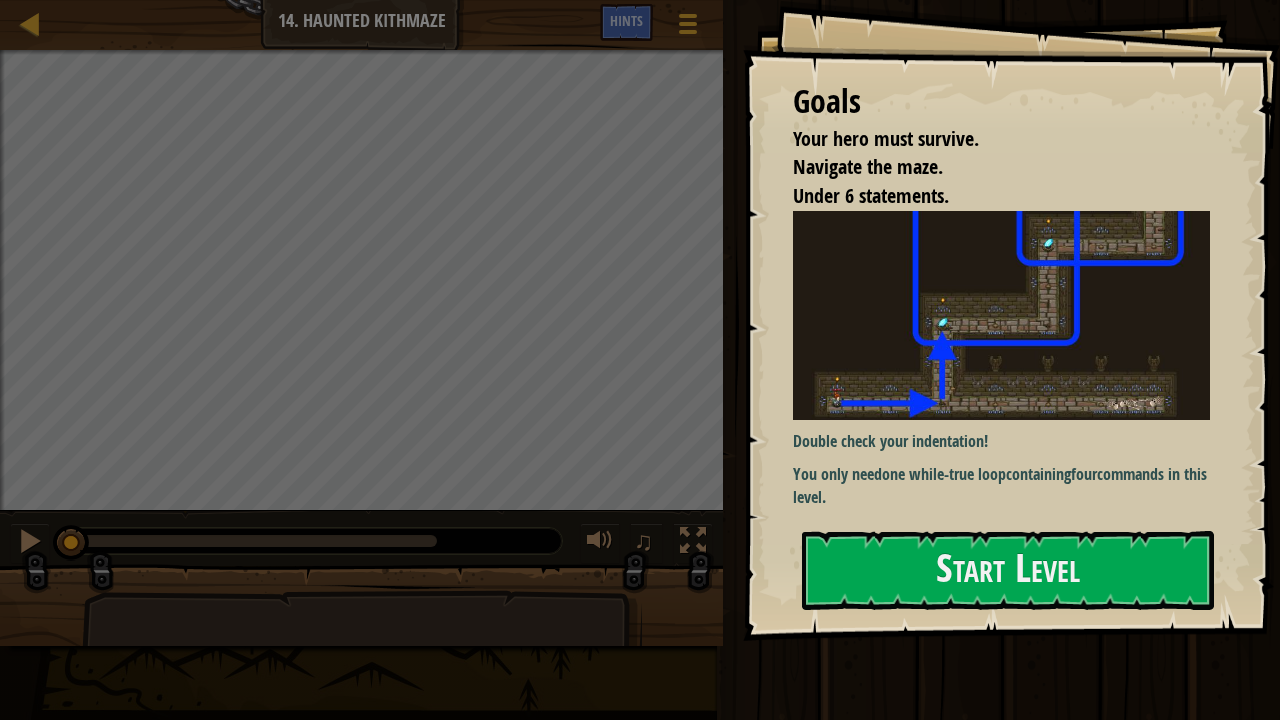click on "Start Level" at bounding box center [1008, 570] 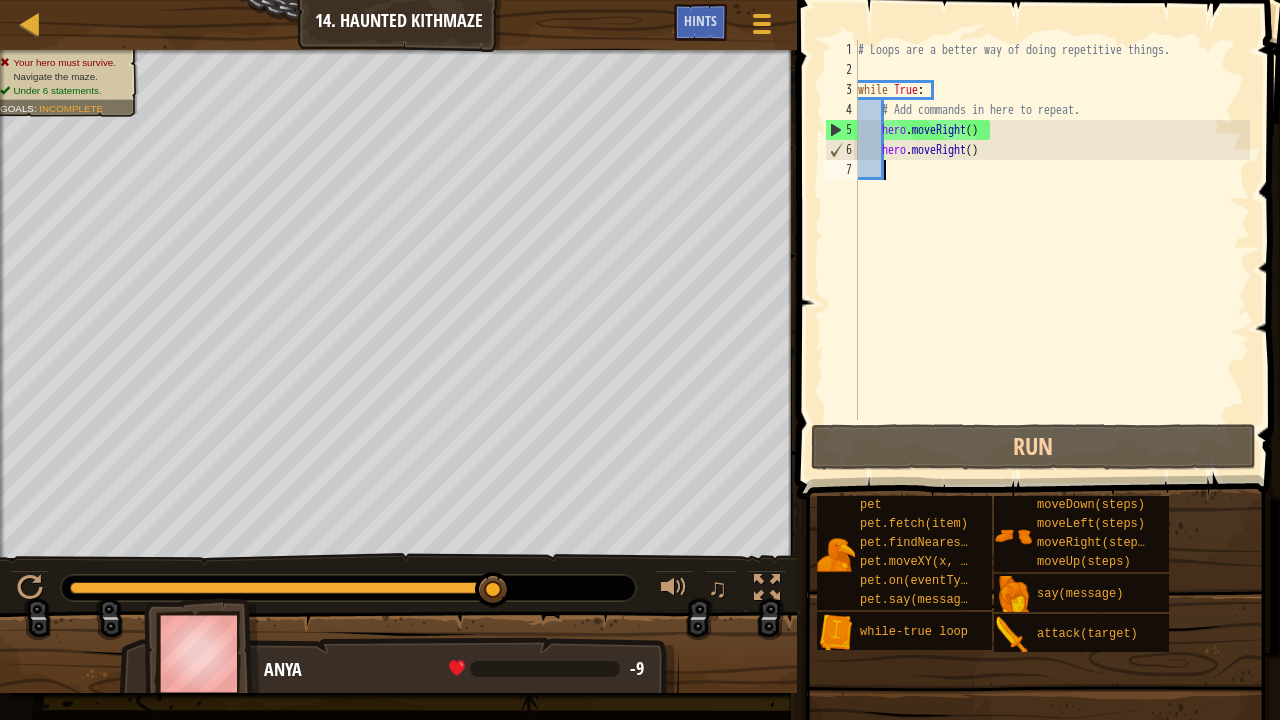 type on "y" 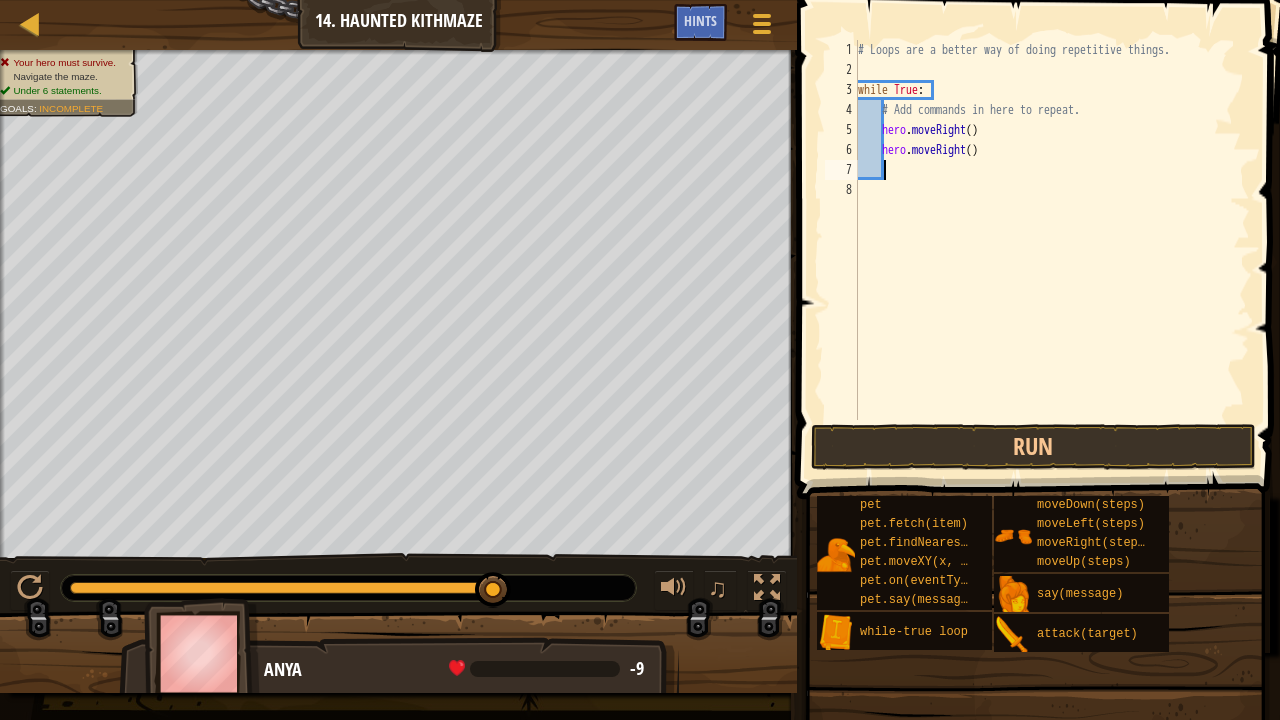 type on "u" 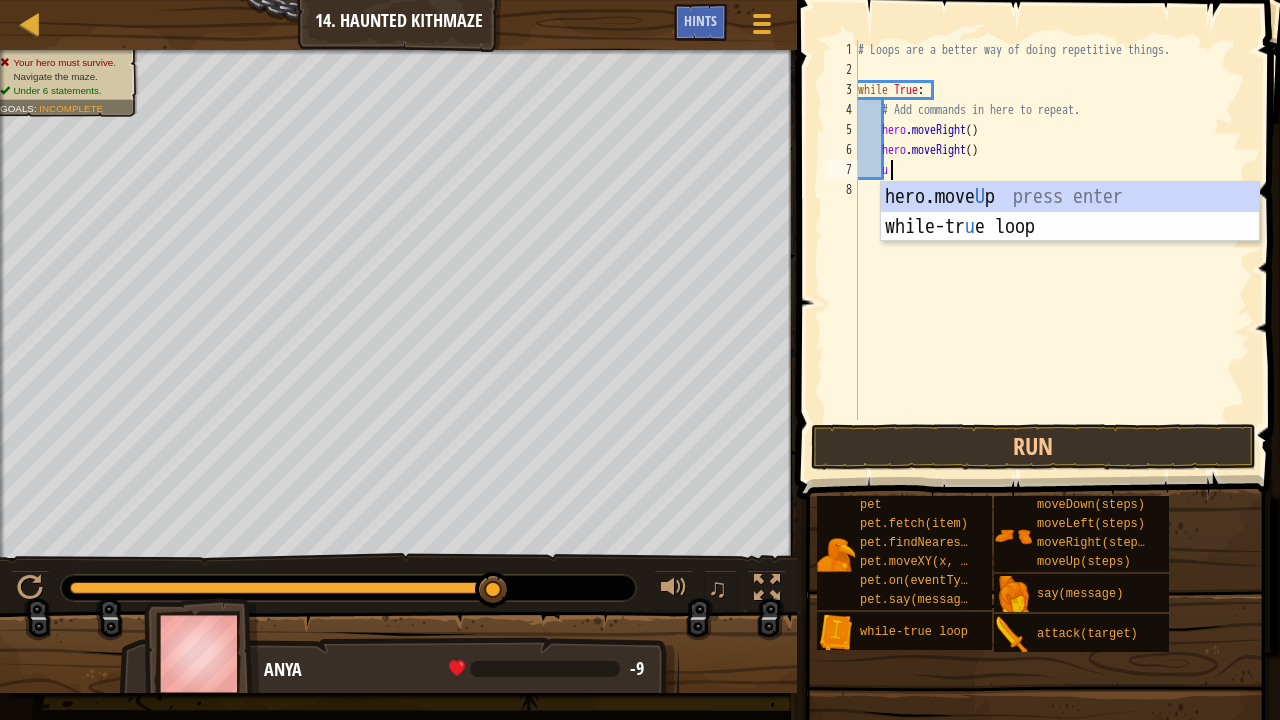 scroll, scrollTop: 9, scrollLeft: 1, axis: both 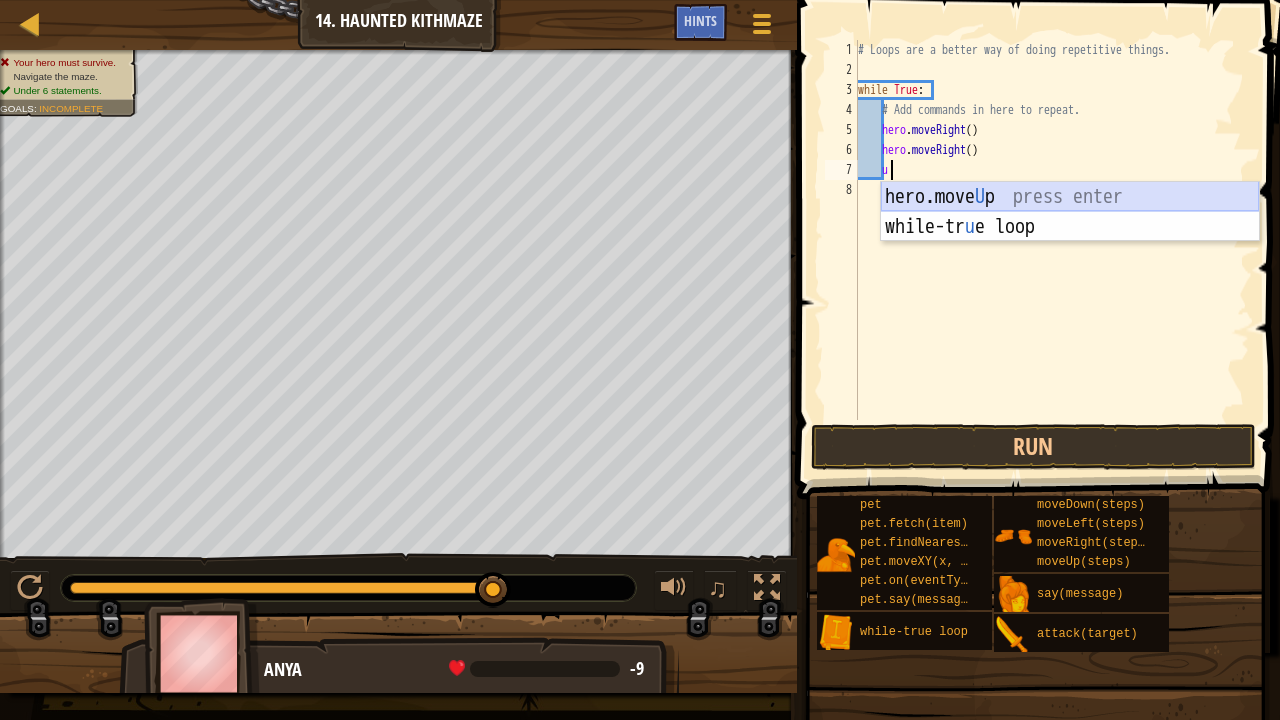 click on "hero.move U p press enter while-tr u e loop press enter" at bounding box center [1070, 242] 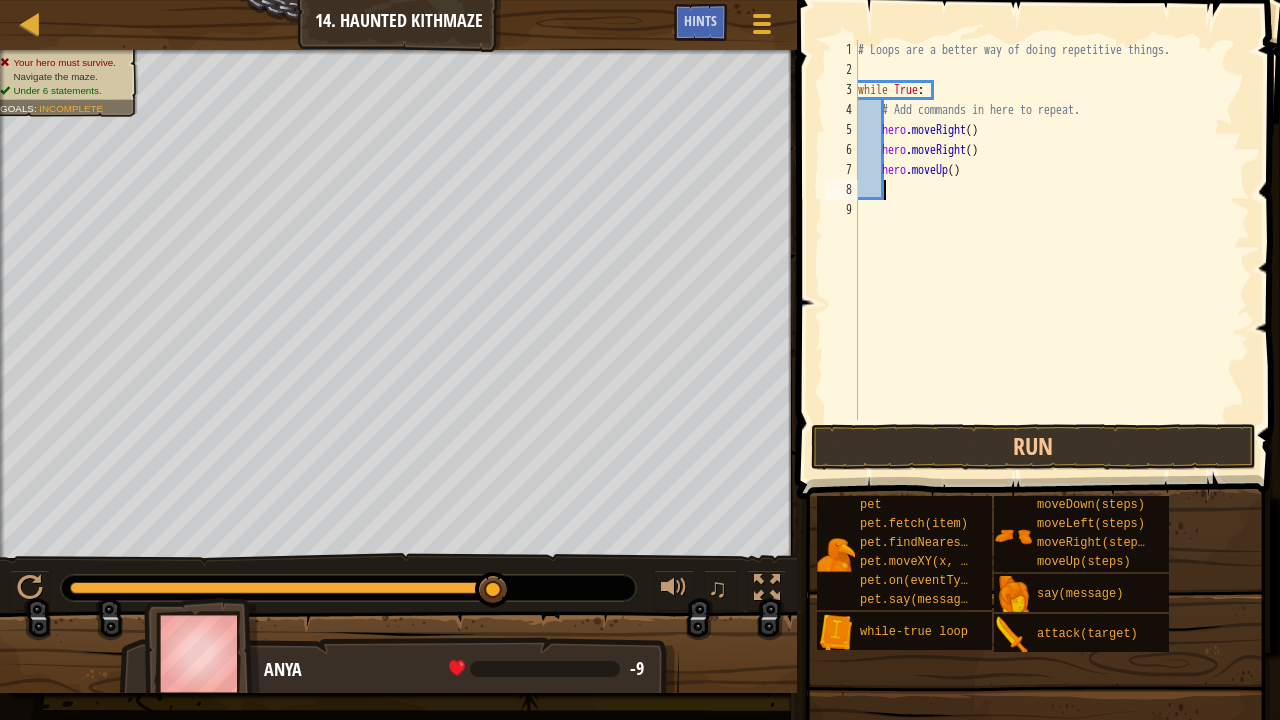 scroll, scrollTop: 9, scrollLeft: 1, axis: both 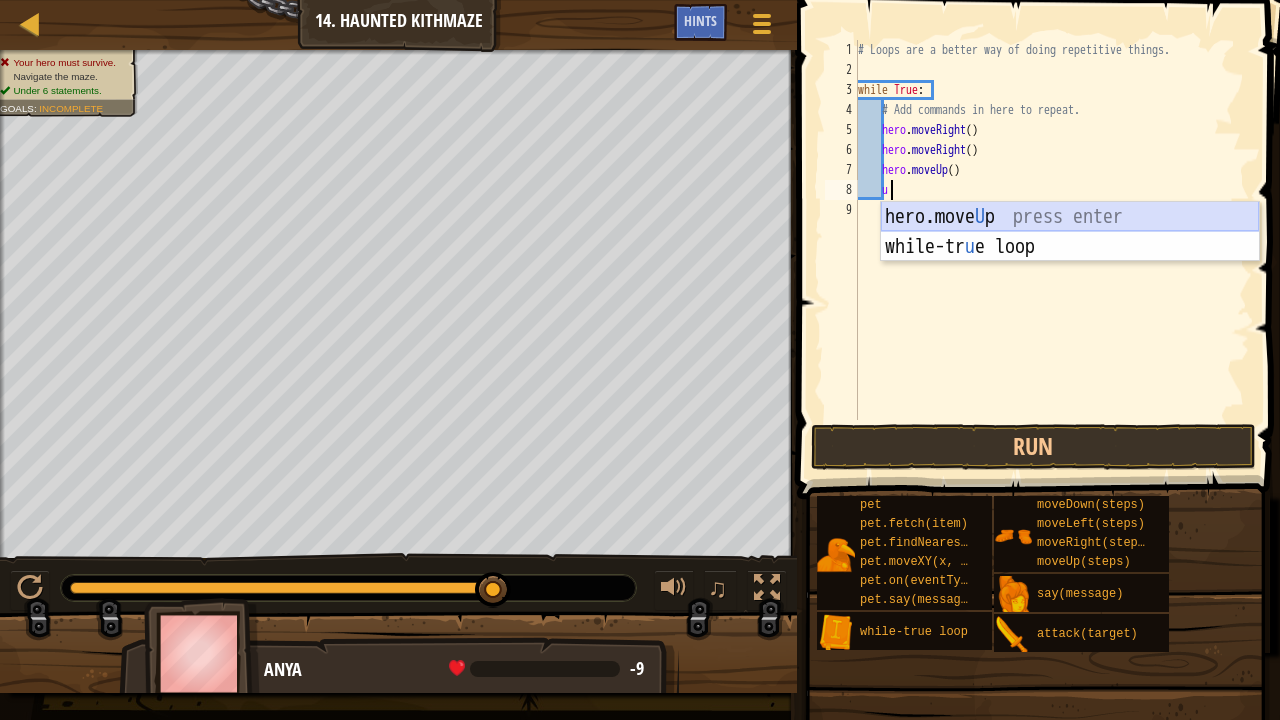 click on "hero.move U p press enter while-tr u e loop press enter" at bounding box center (1070, 262) 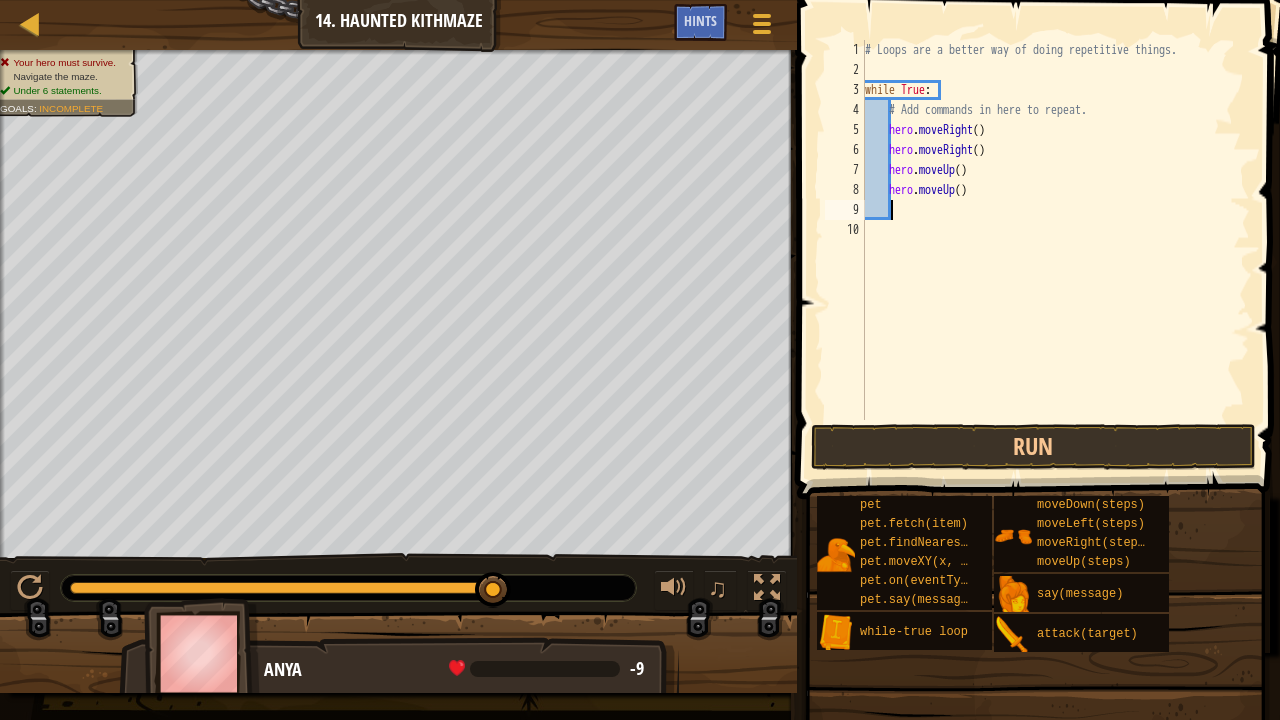 scroll, scrollTop: 9, scrollLeft: 1, axis: both 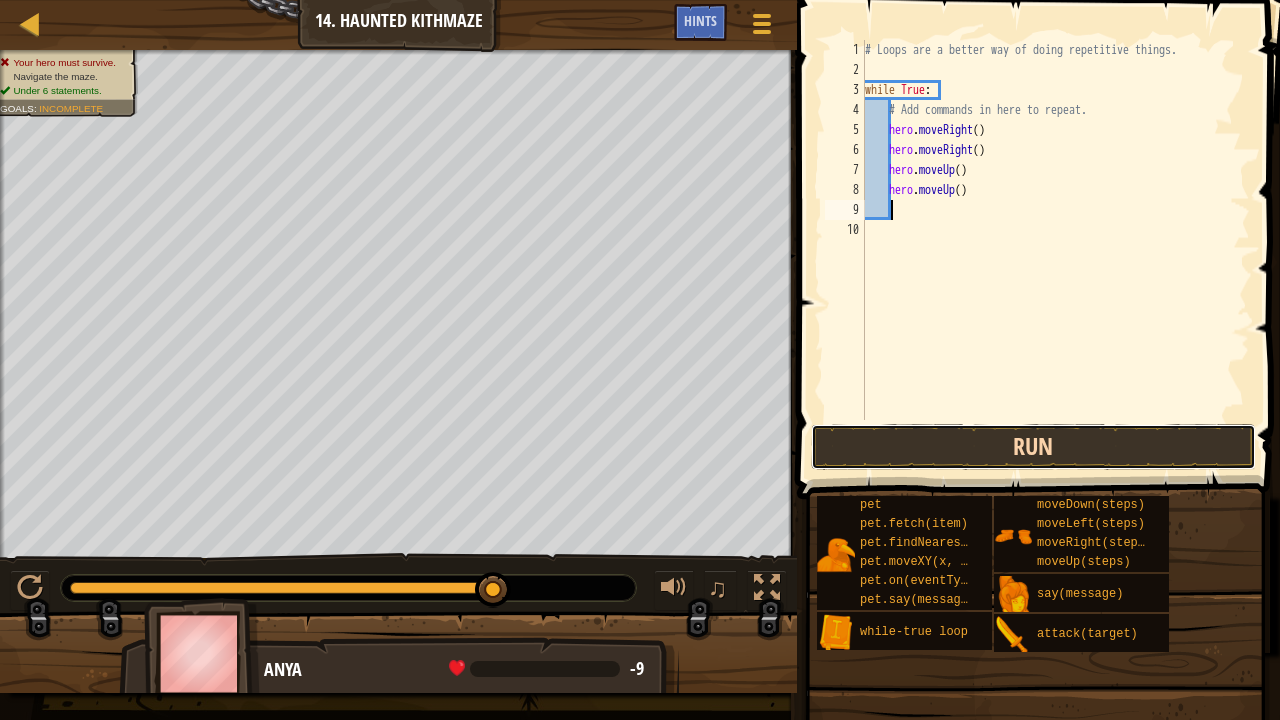 click on "Run" at bounding box center (1033, 447) 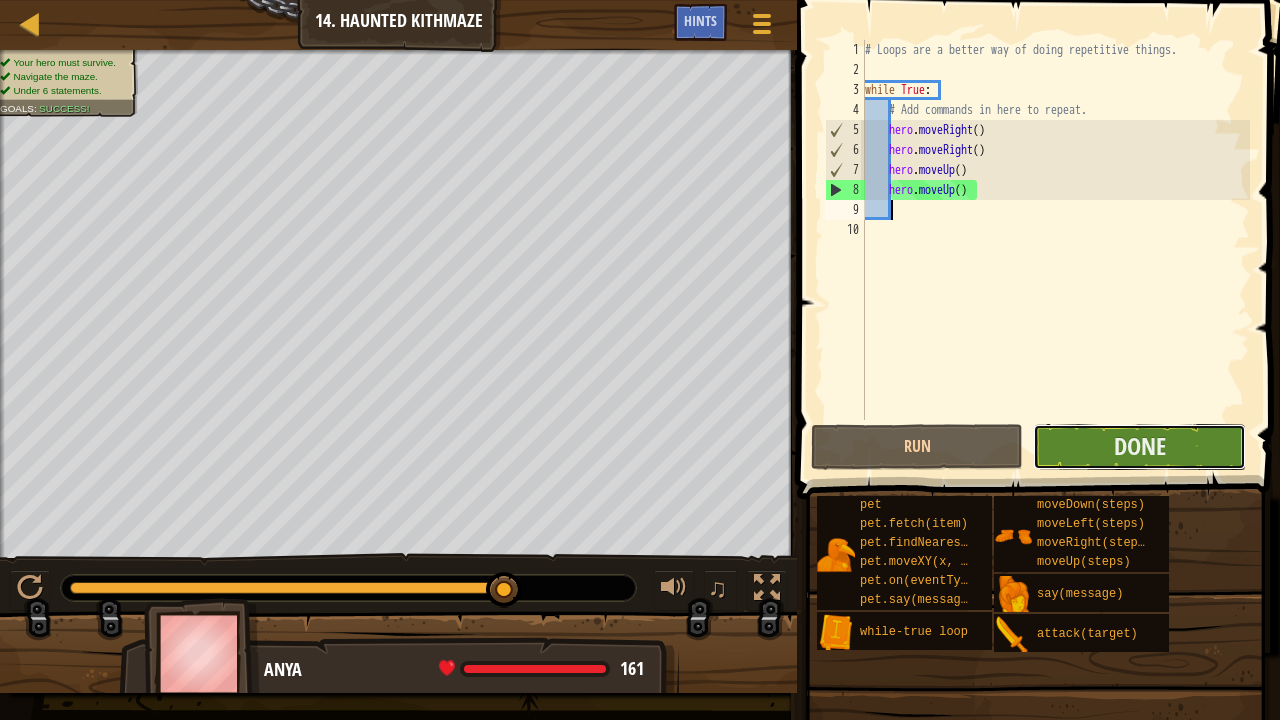 click on "Done" at bounding box center [1139, 447] 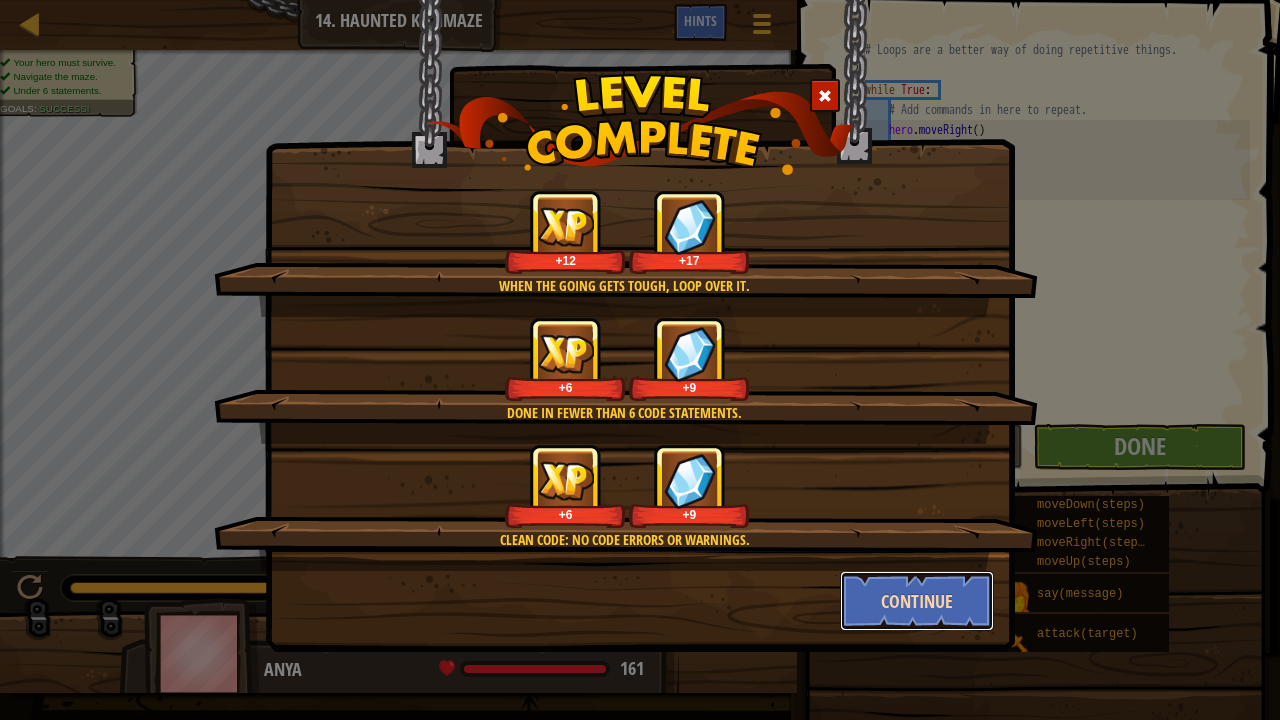 click on "Continue" at bounding box center [917, 601] 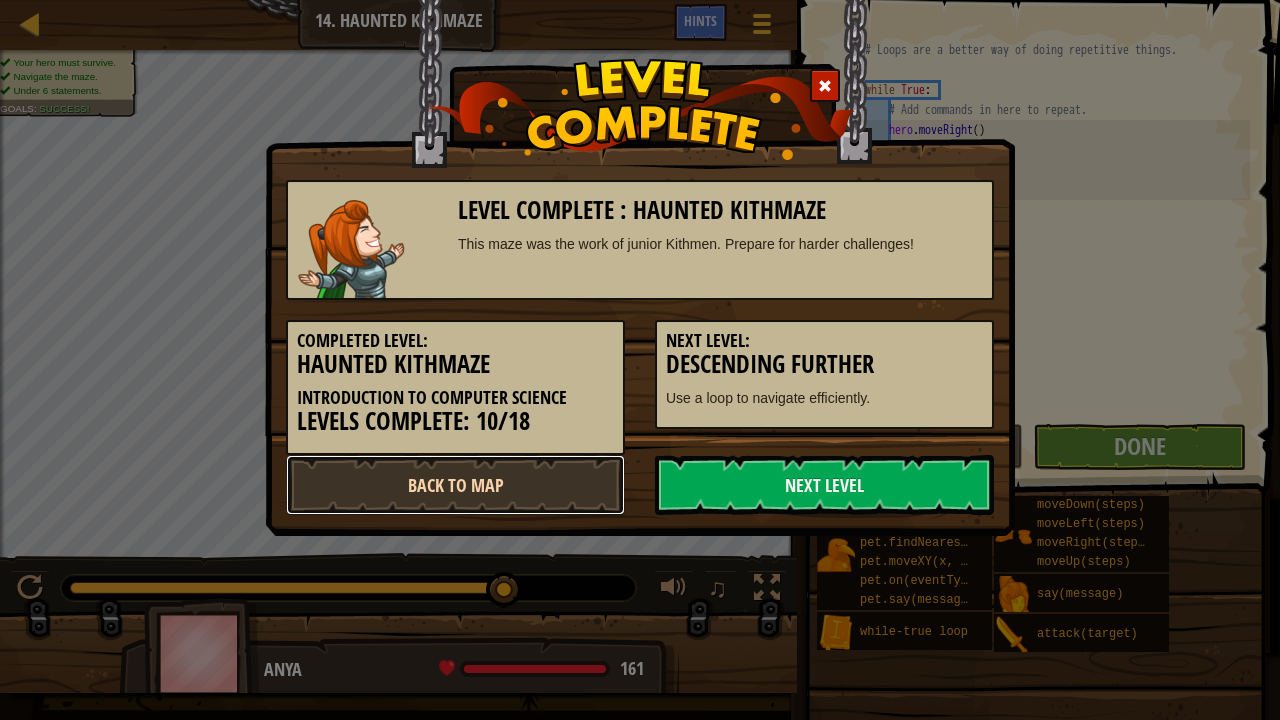 click on "Back to Map" at bounding box center (455, 485) 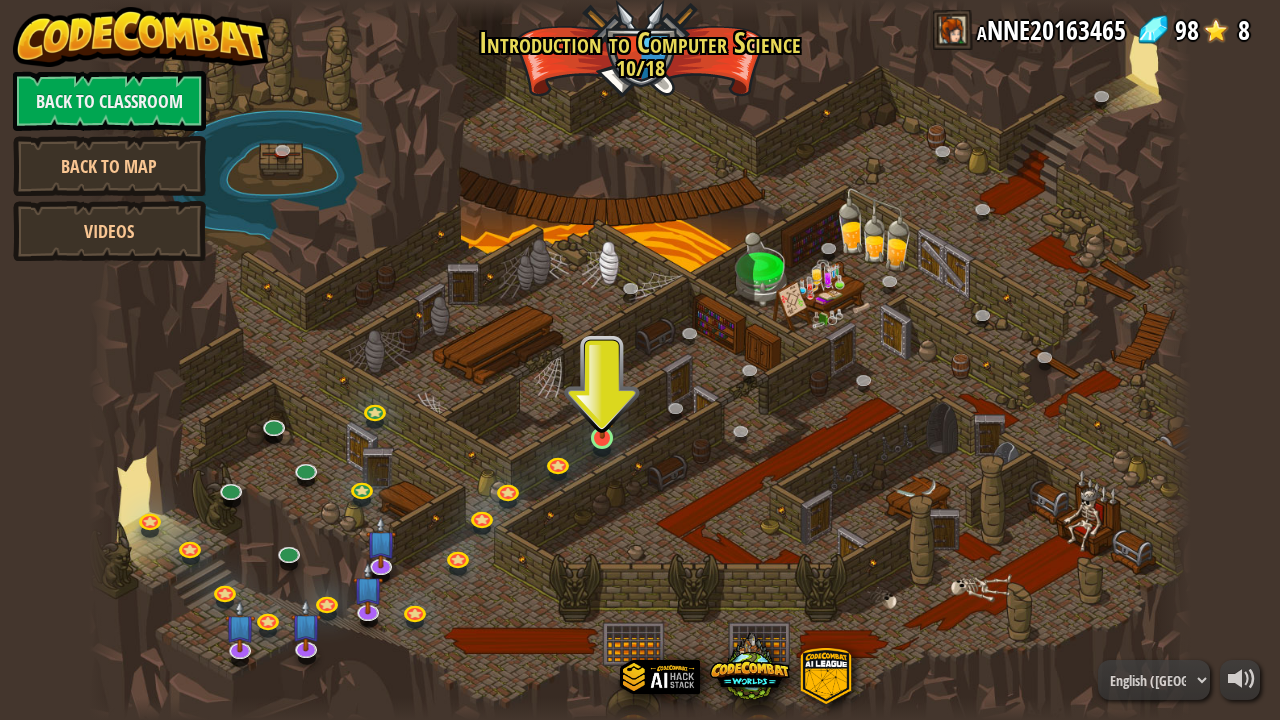 drag, startPoint x: 576, startPoint y: 456, endPoint x: 592, endPoint y: 441, distance: 21.931713 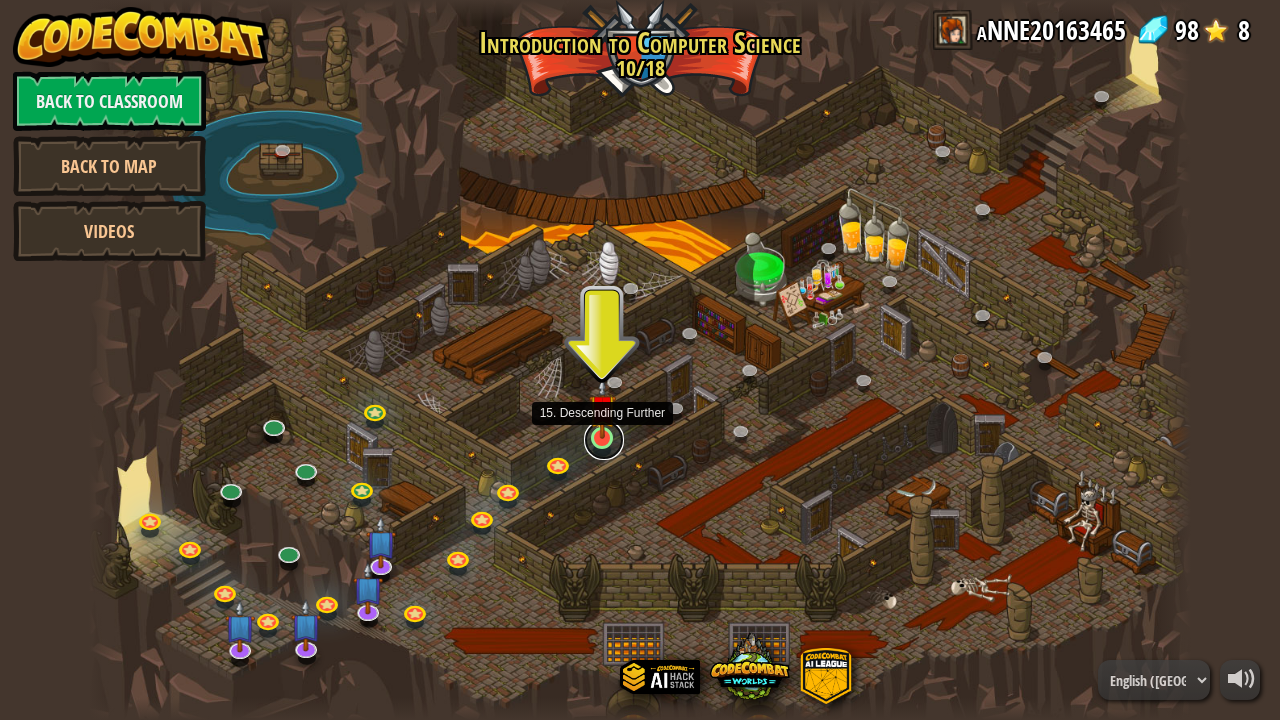 click at bounding box center (604, 440) 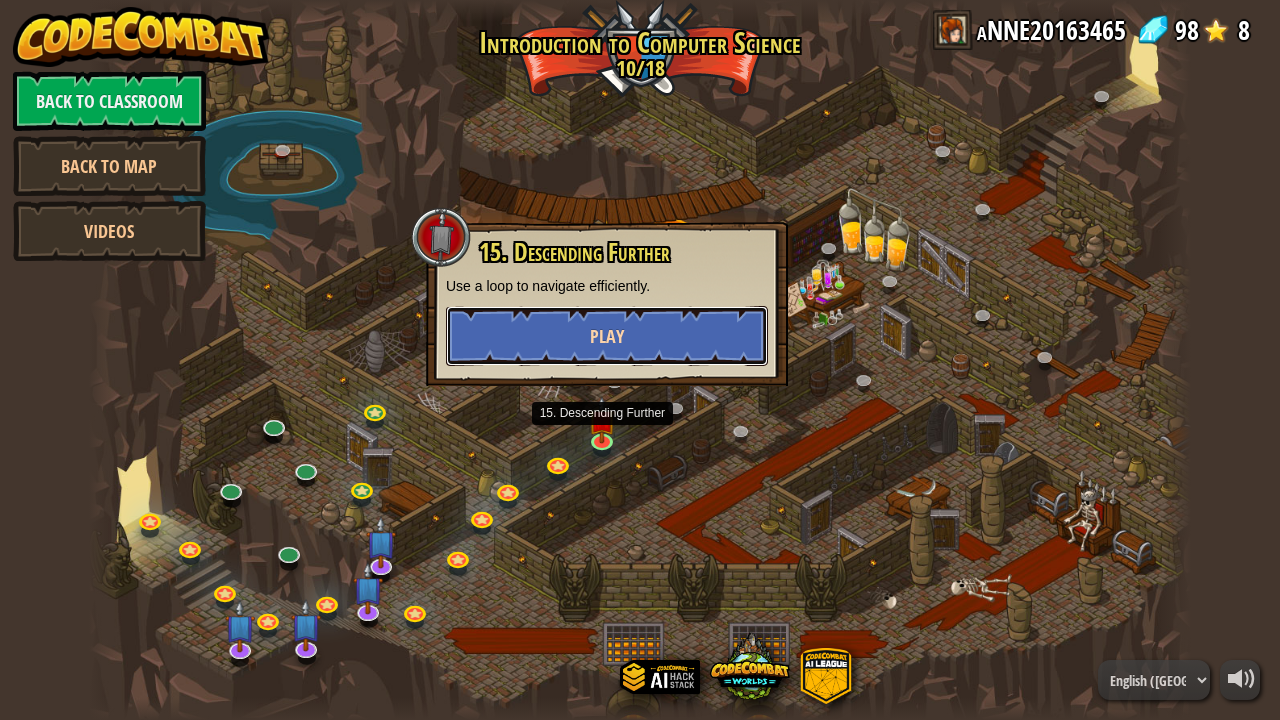 click on "Play" at bounding box center (607, 336) 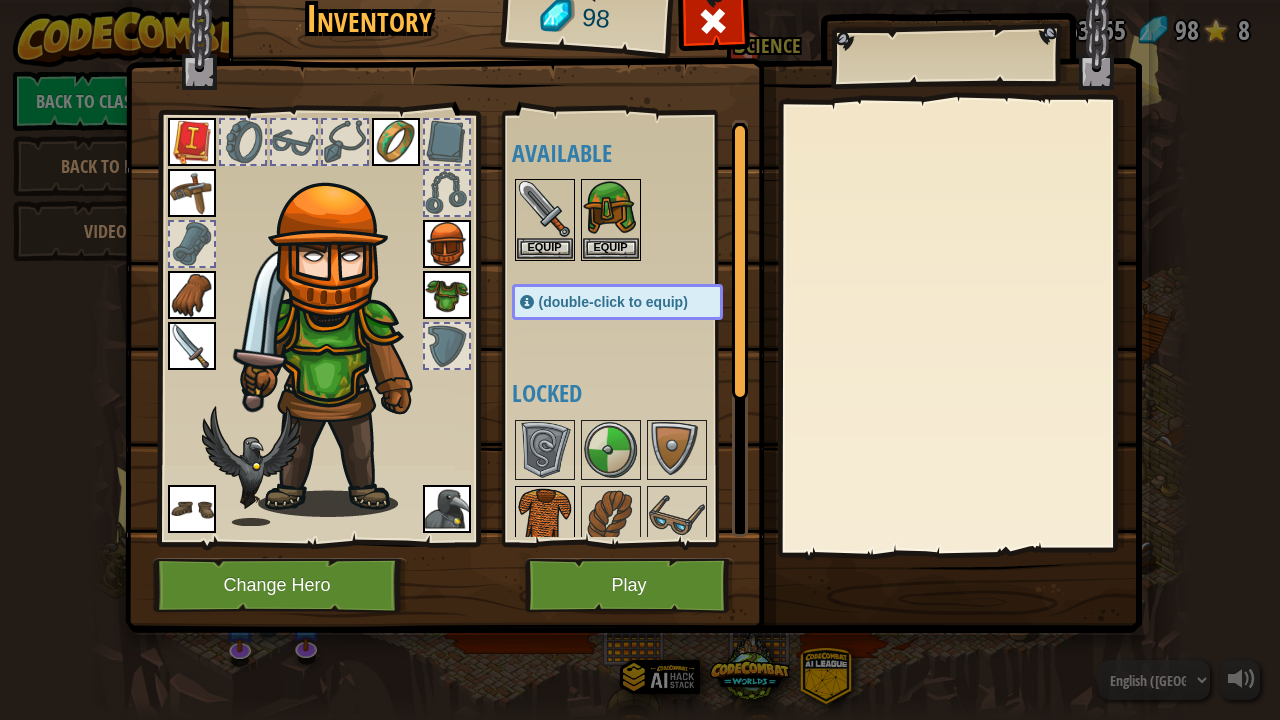 click at bounding box center [545, 516] 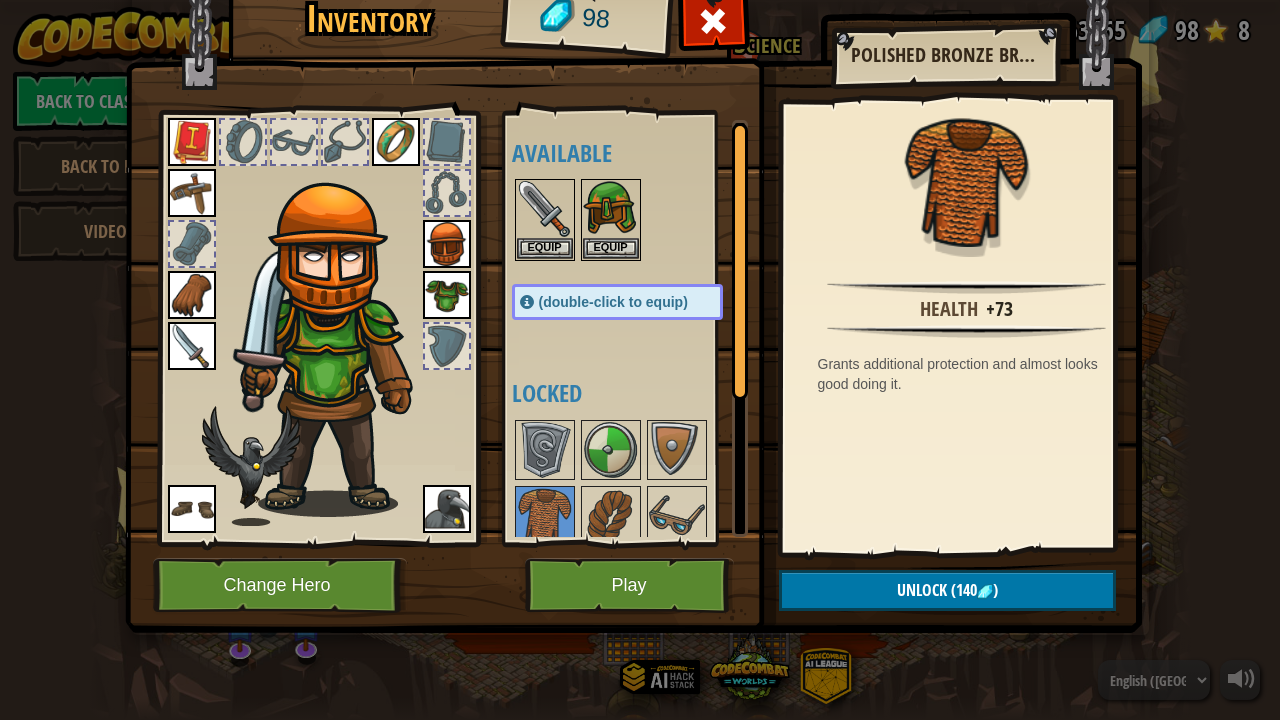 click at bounding box center [345, 142] 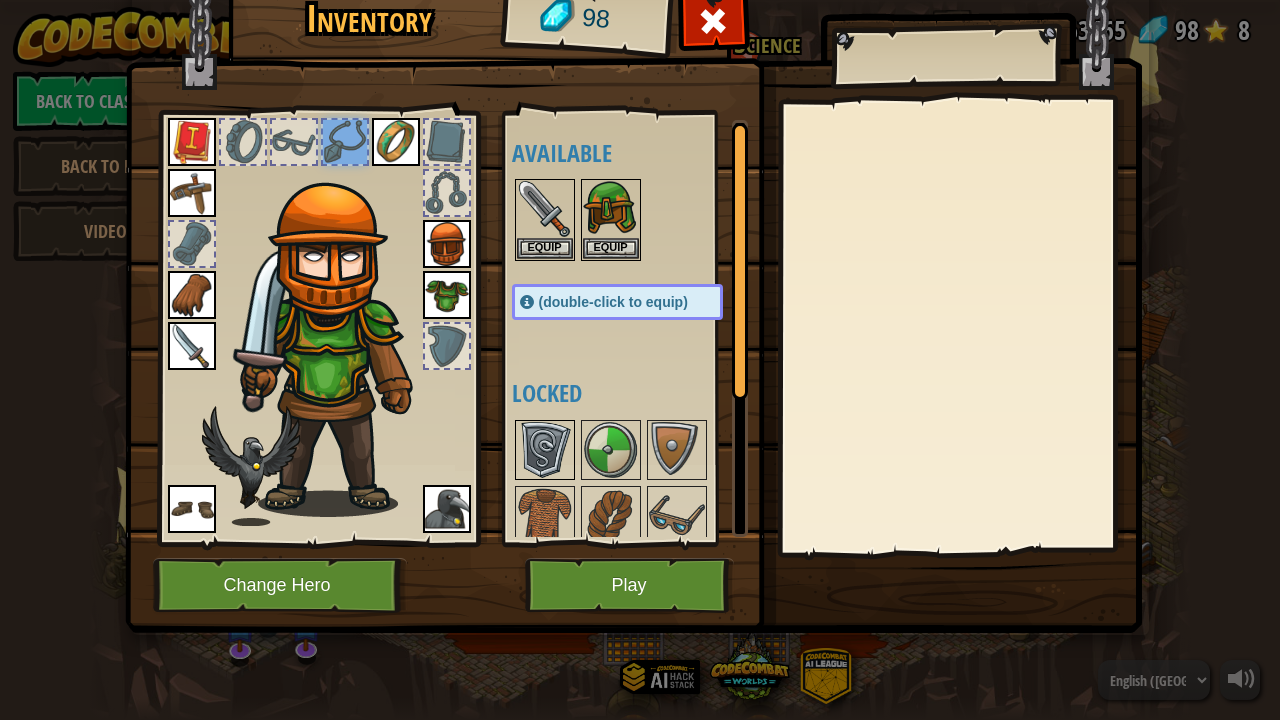 scroll, scrollTop: 209, scrollLeft: 0, axis: vertical 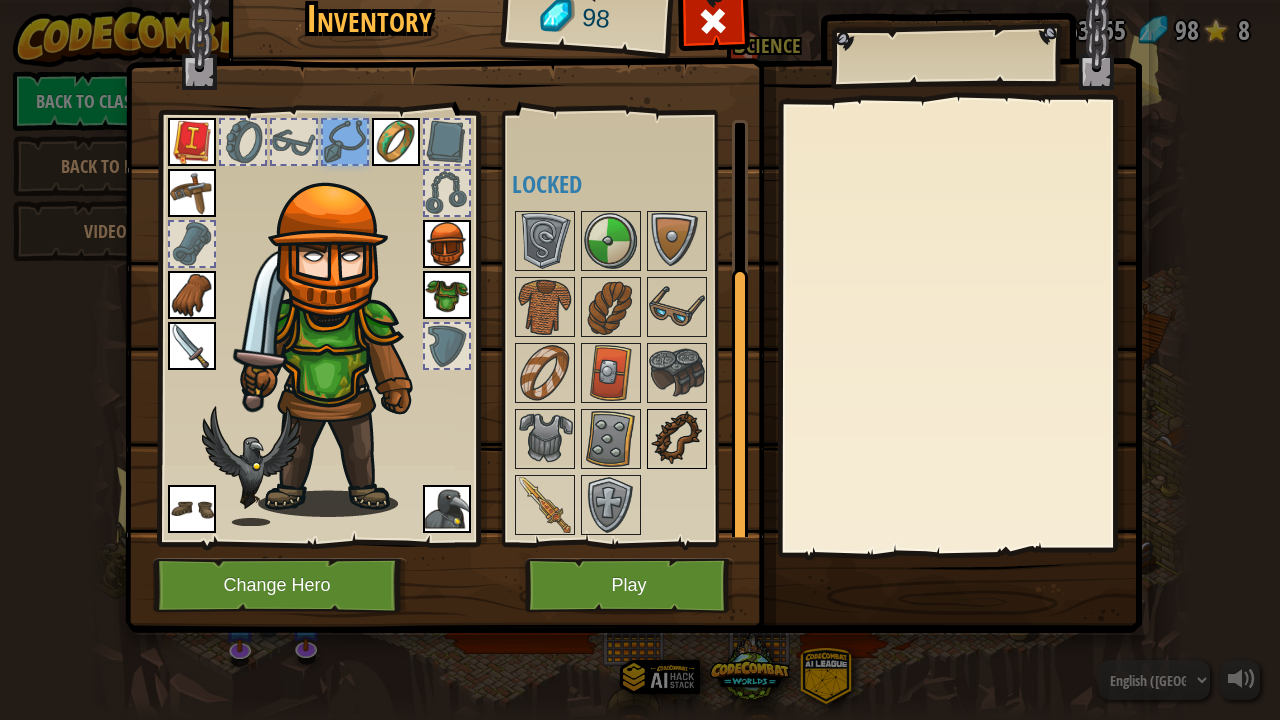click at bounding box center [677, 439] 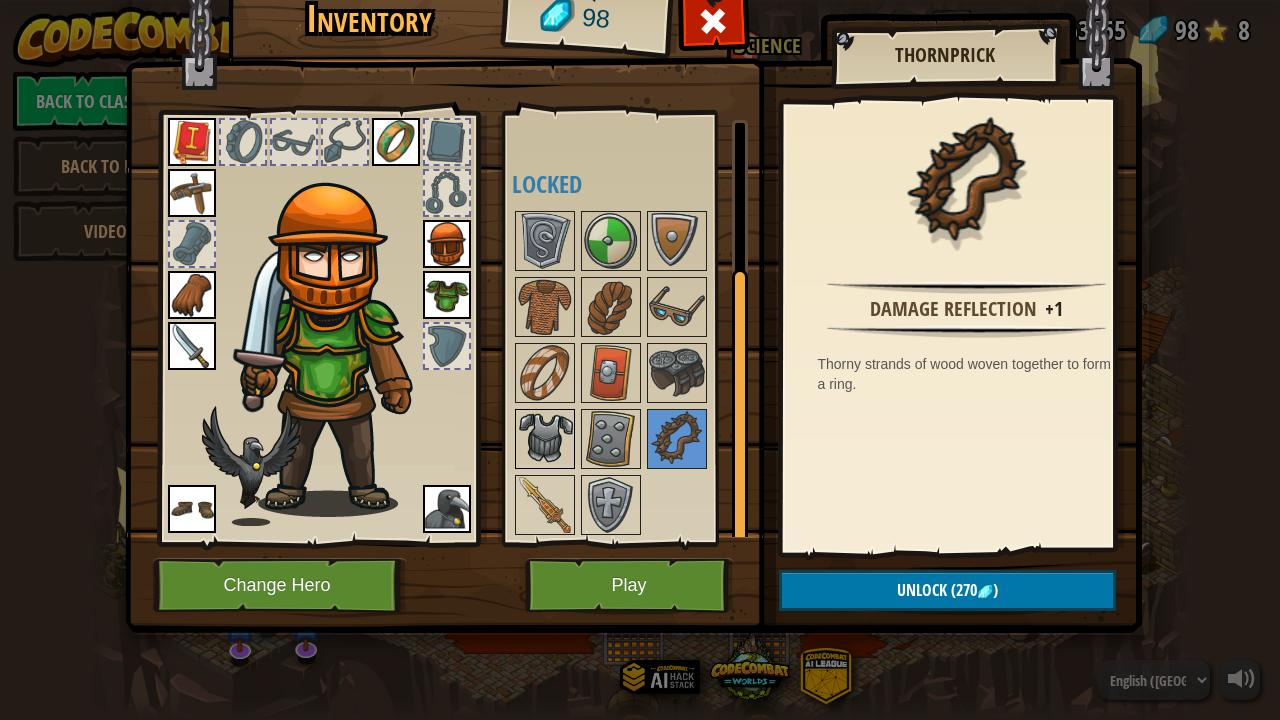 click at bounding box center (545, 439) 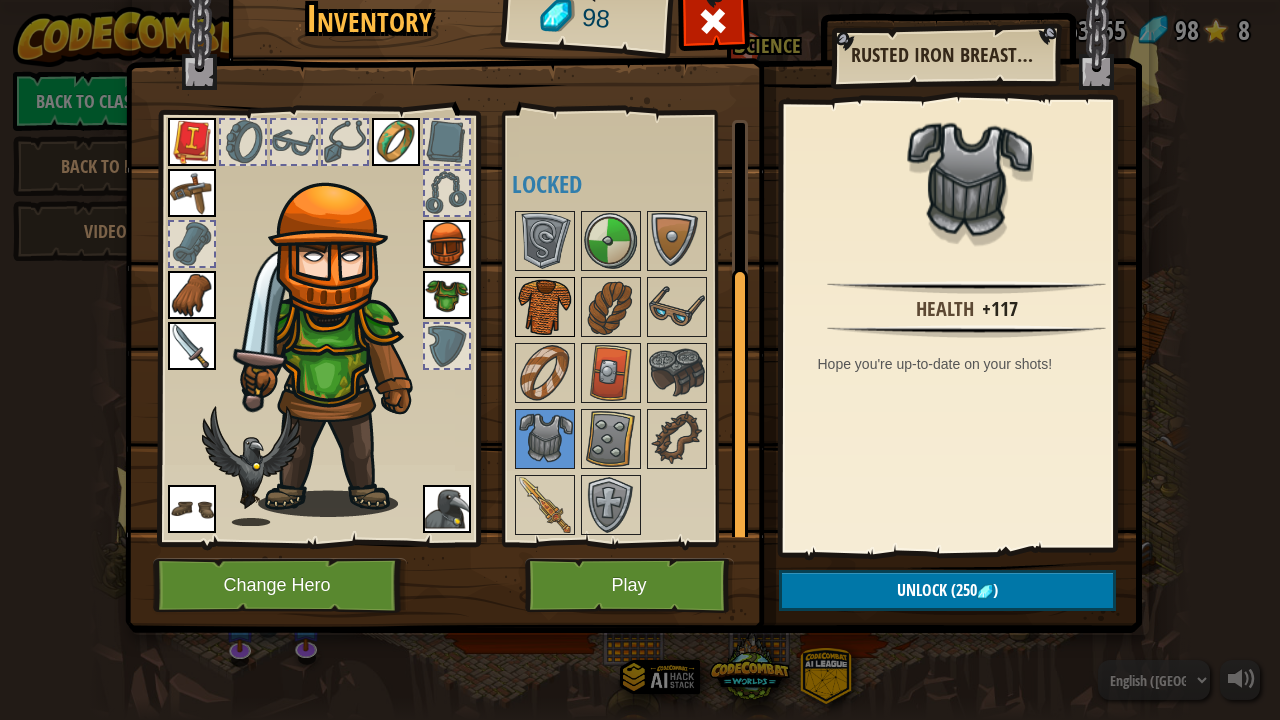 click at bounding box center [545, 307] 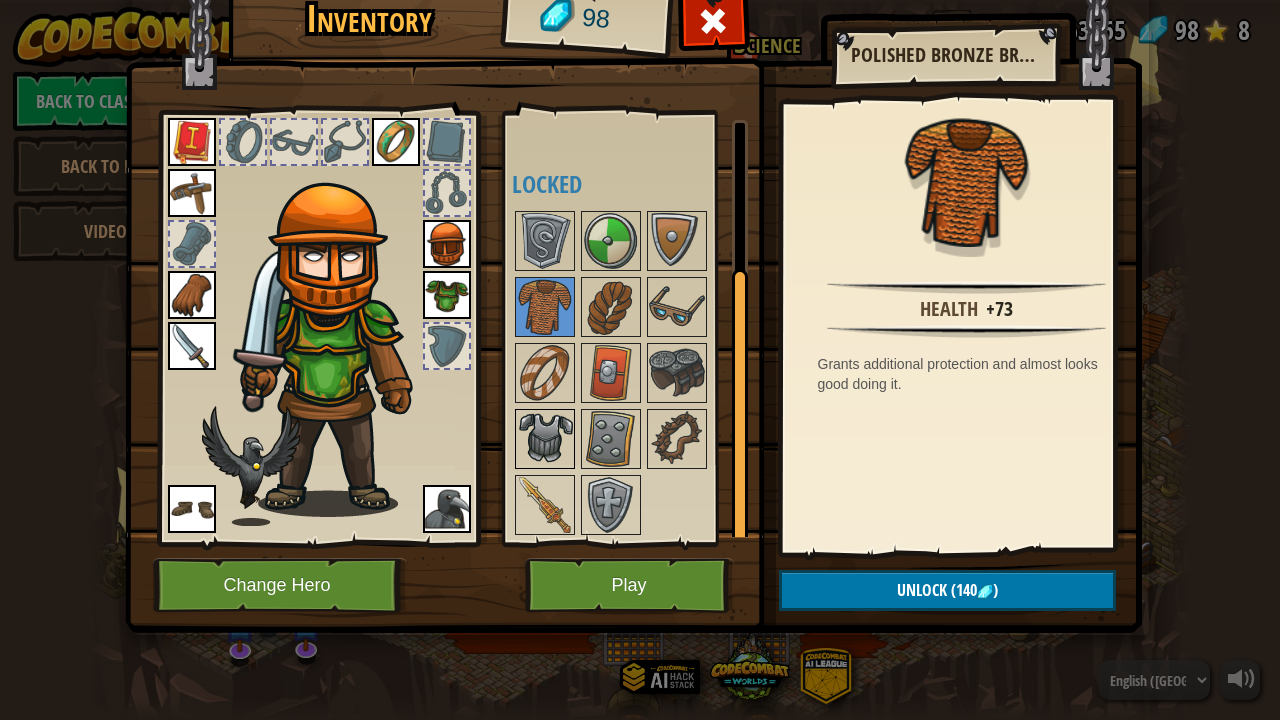 click at bounding box center [545, 439] 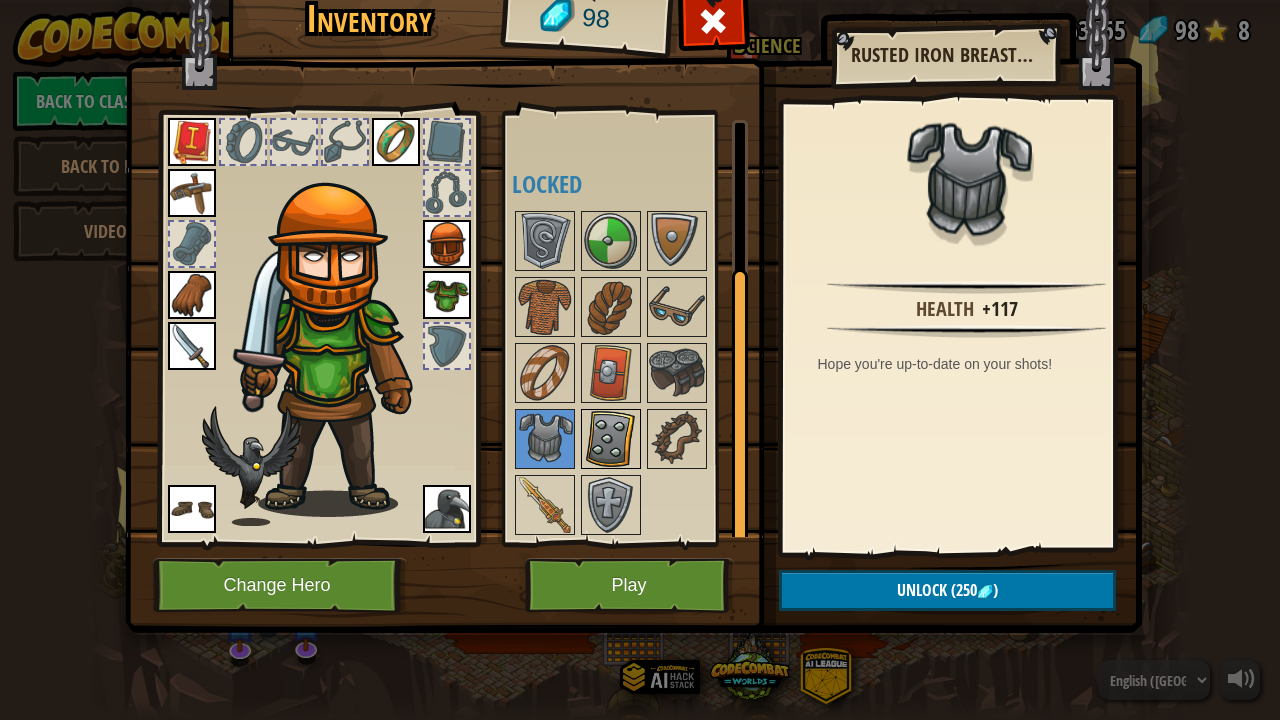 click at bounding box center [611, 439] 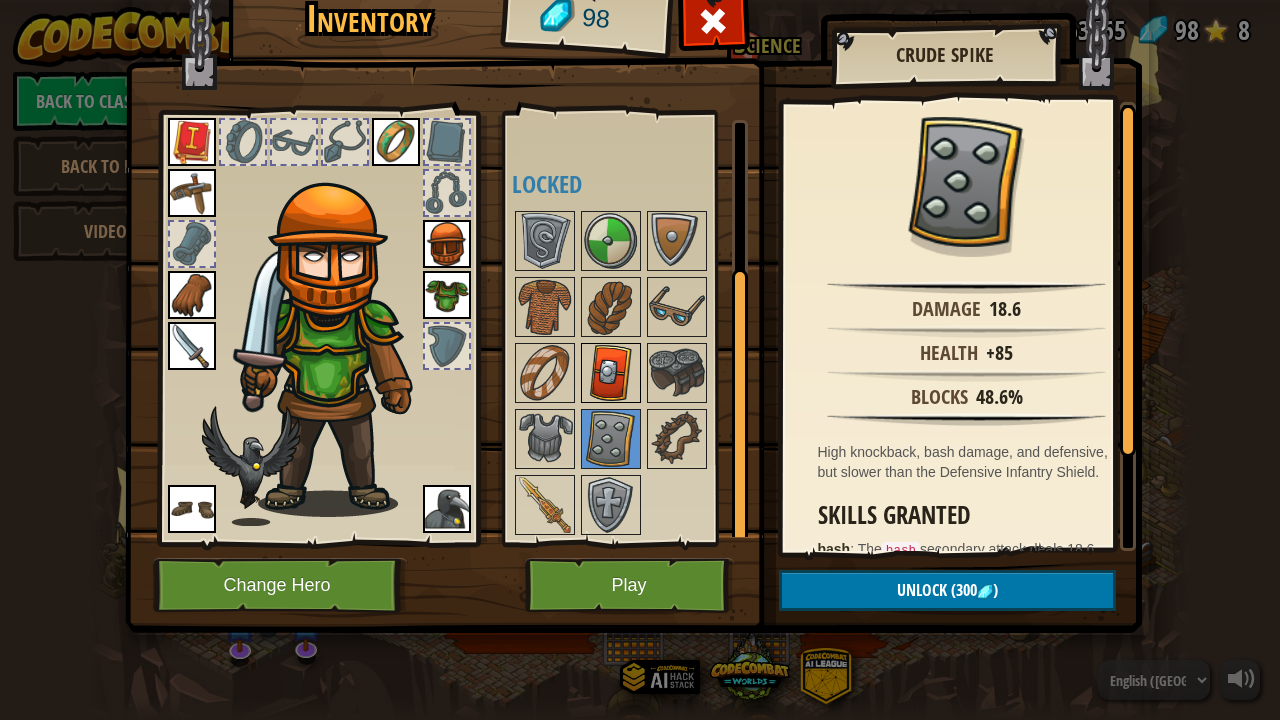 click at bounding box center (611, 373) 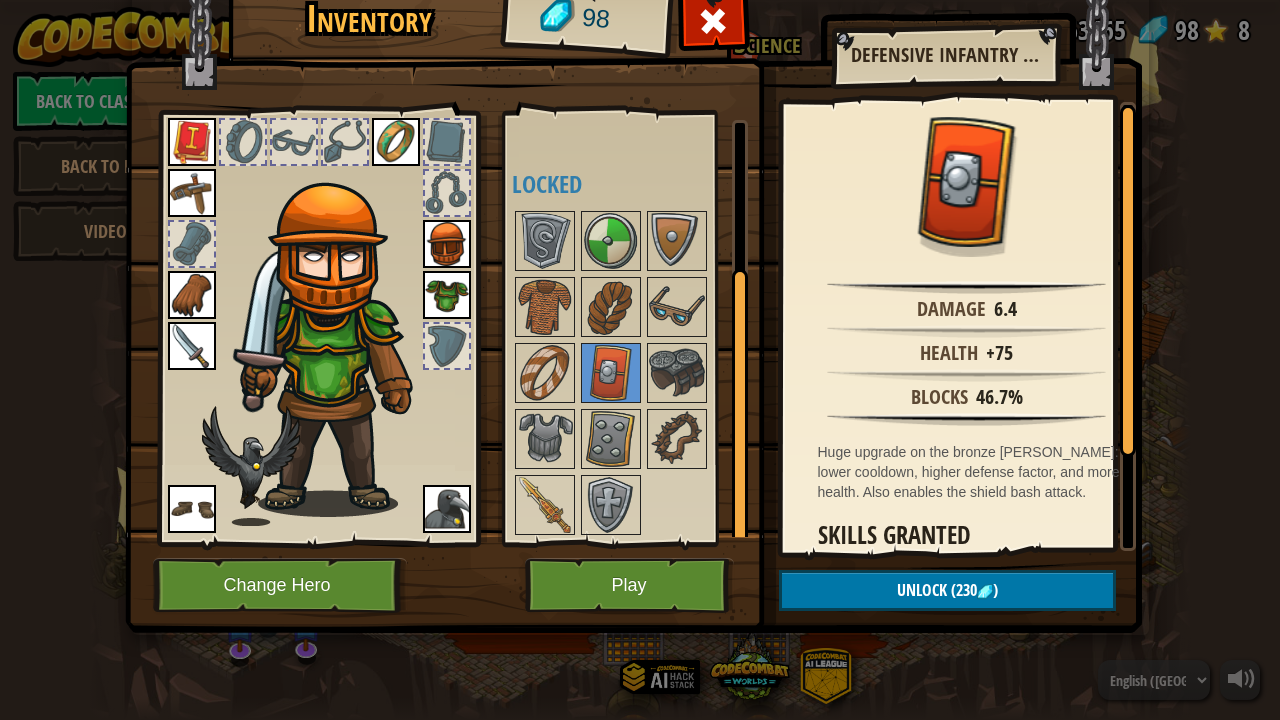 click at bounding box center [637, 373] 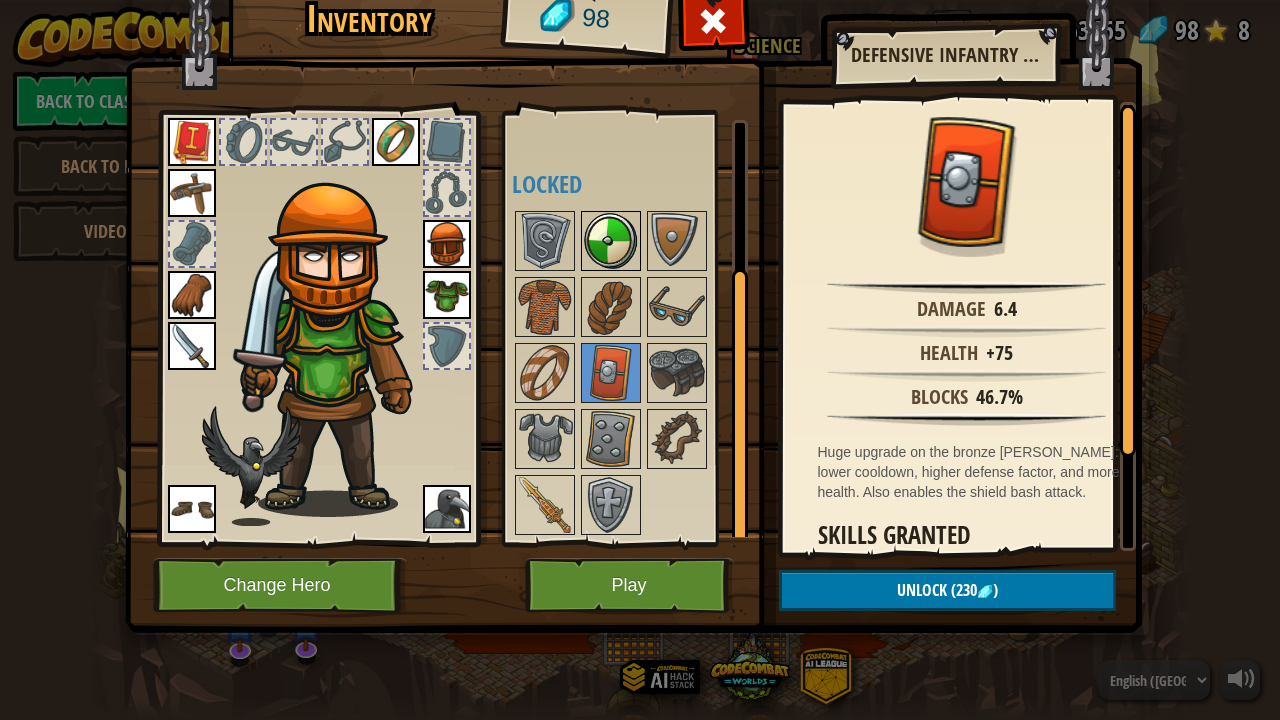 click at bounding box center [611, 241] 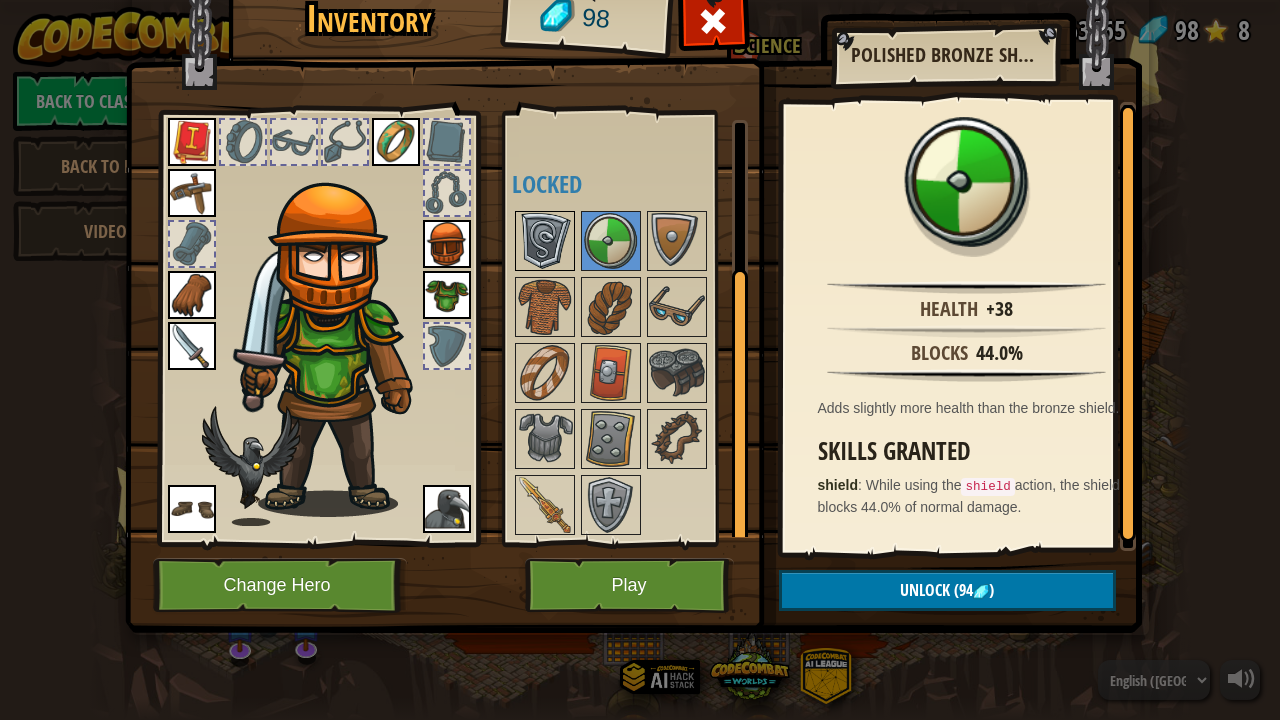click at bounding box center (545, 241) 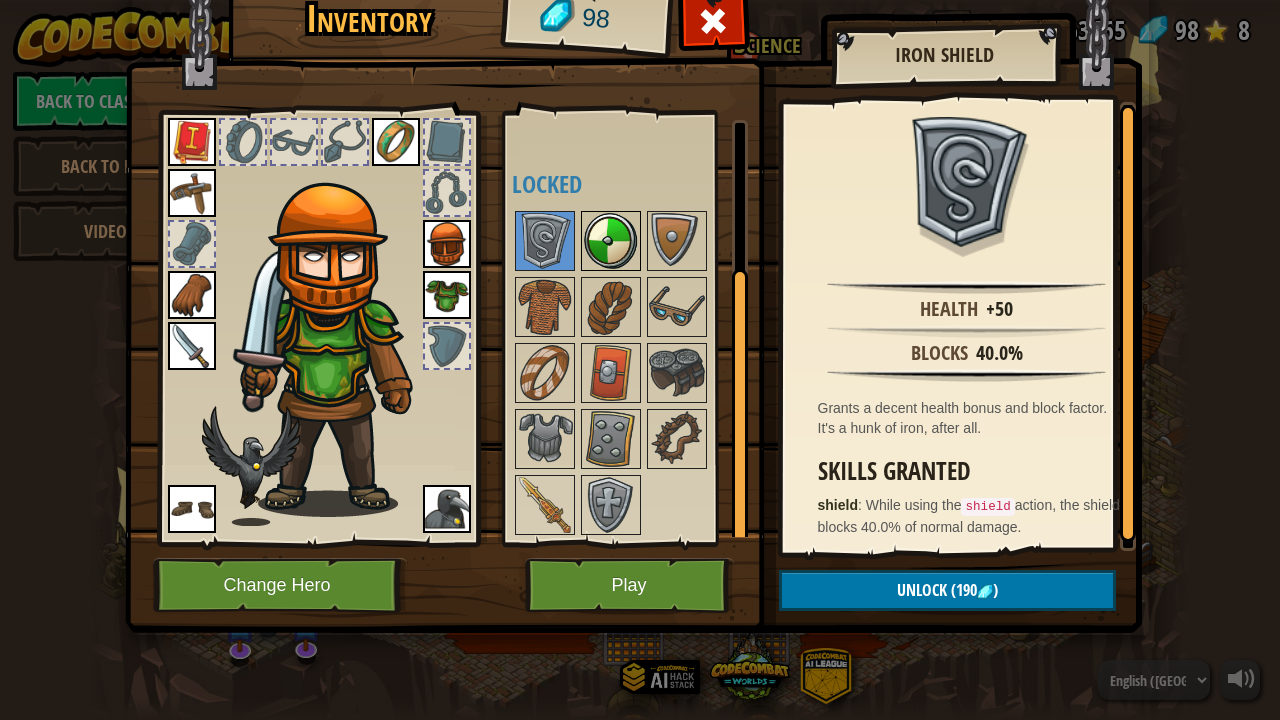 click at bounding box center (611, 241) 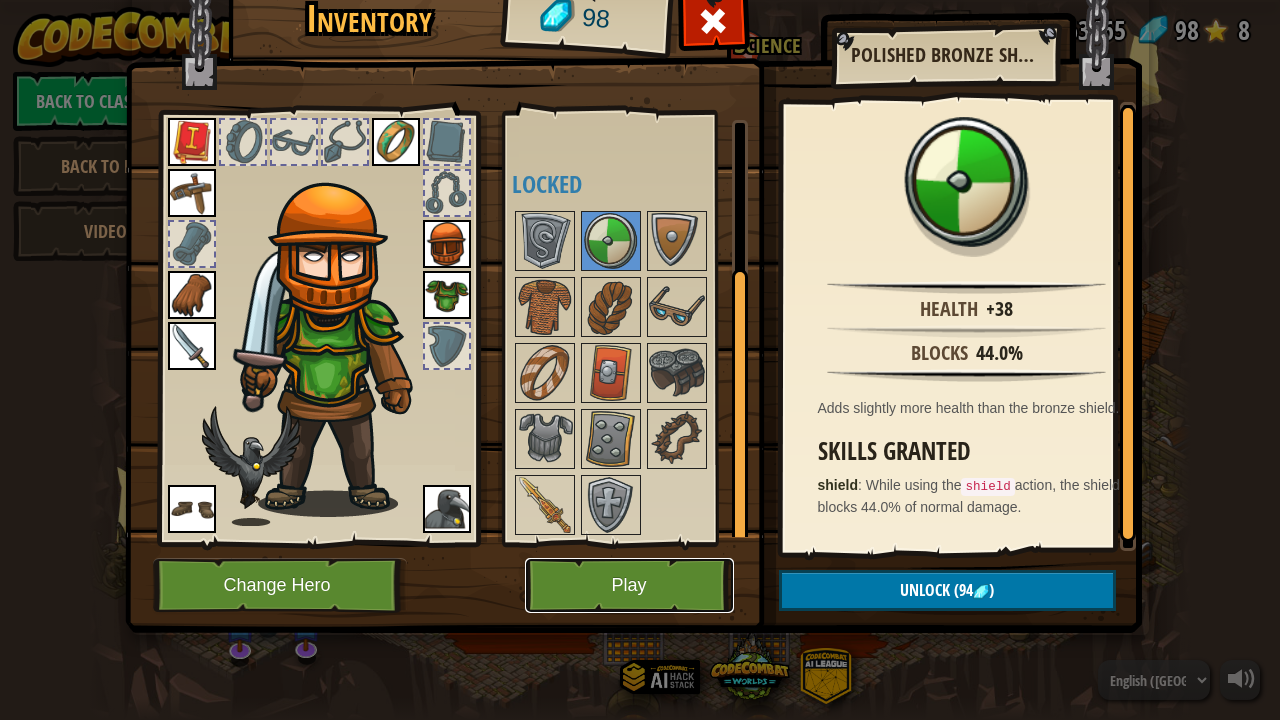 click on "Play" at bounding box center [629, 585] 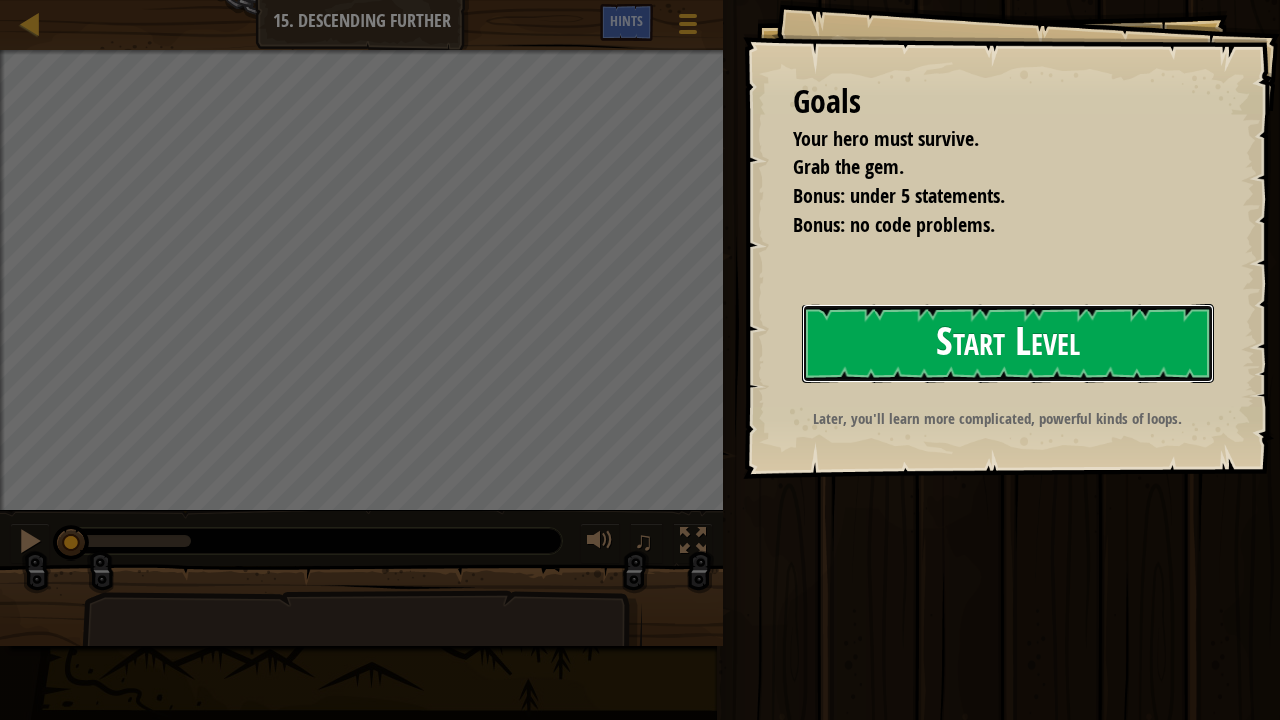click on "Start Level" at bounding box center (1008, 343) 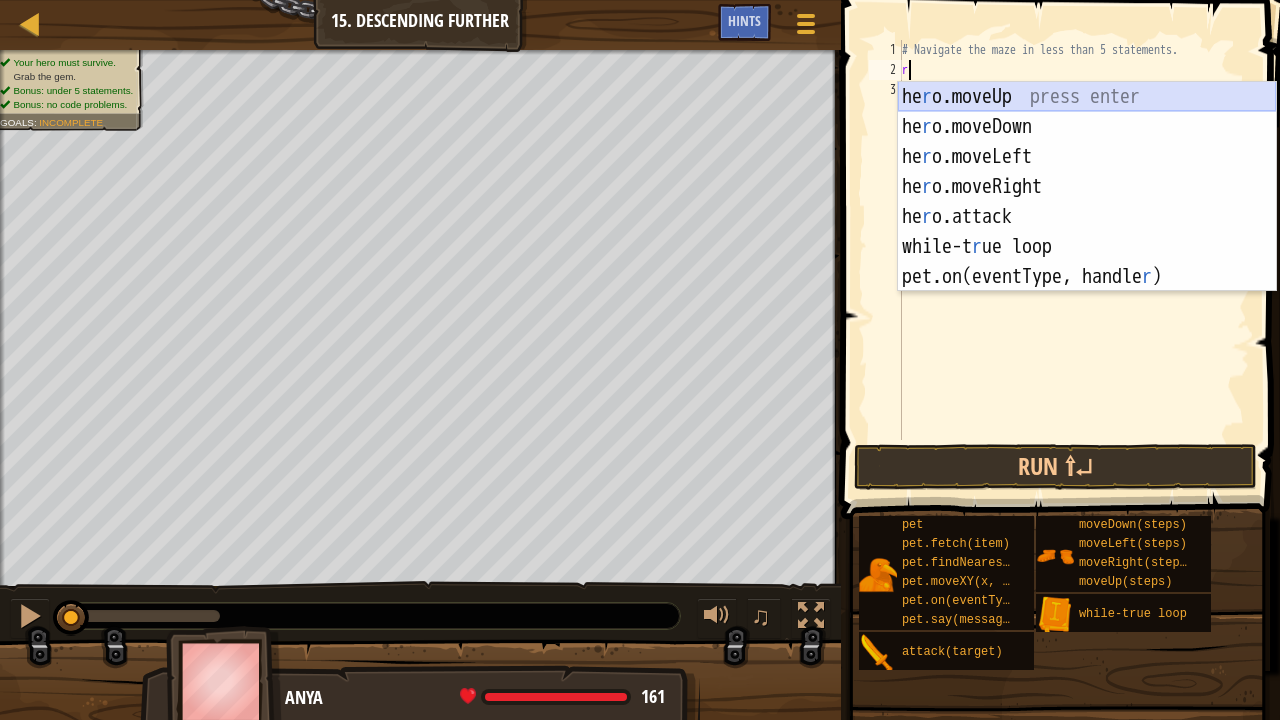scroll, scrollTop: 9, scrollLeft: 0, axis: vertical 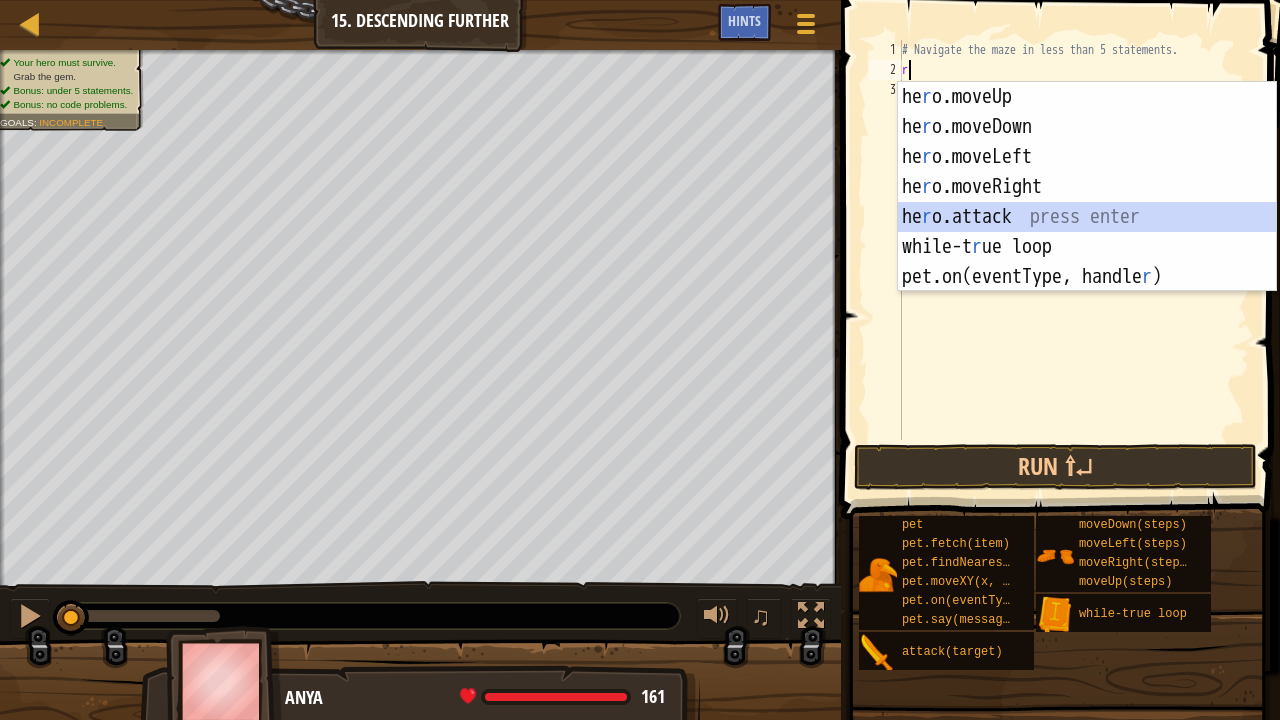 click on "he r o.moveUp press enter he r o.moveDown press enter he r o.moveLeft press enter he r o.moveRight press enter he r o.attack press enter while-t r ue loop press enter pet.on(eventType, handle r ) press enter" at bounding box center (1087, 217) 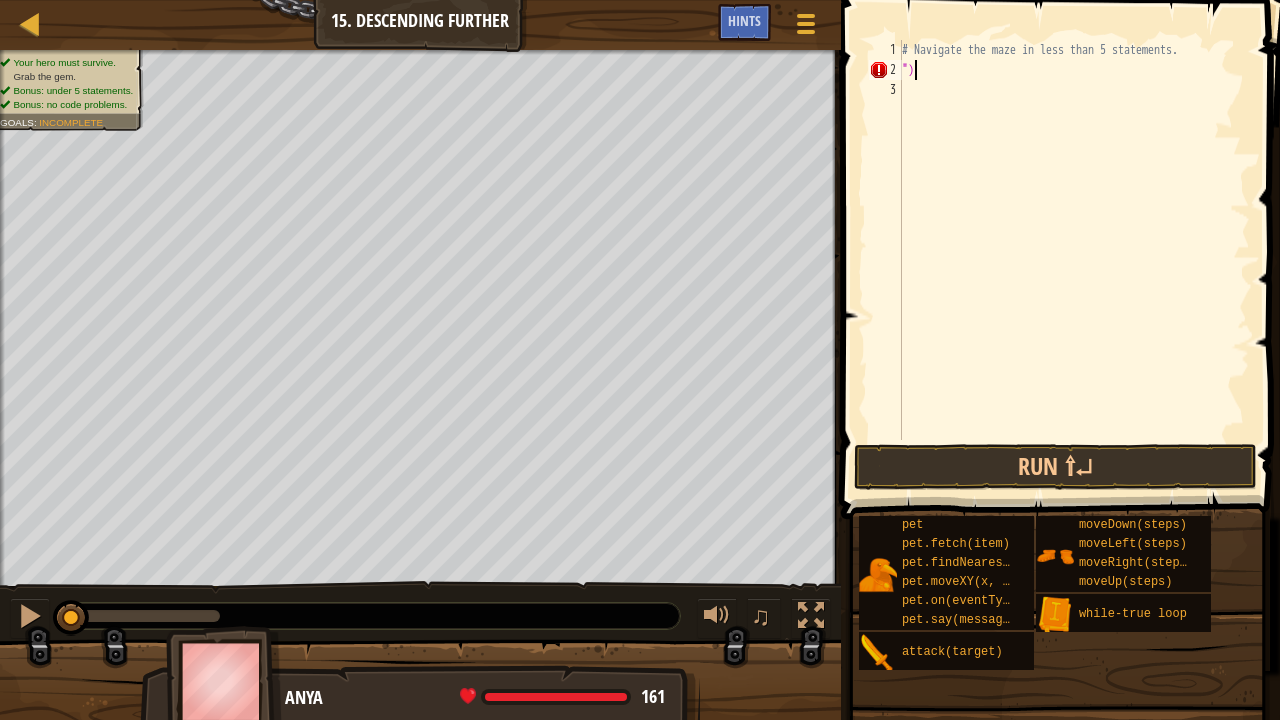 click on "# Navigate the maze in less than 5 statements. ")" at bounding box center [1074, 260] 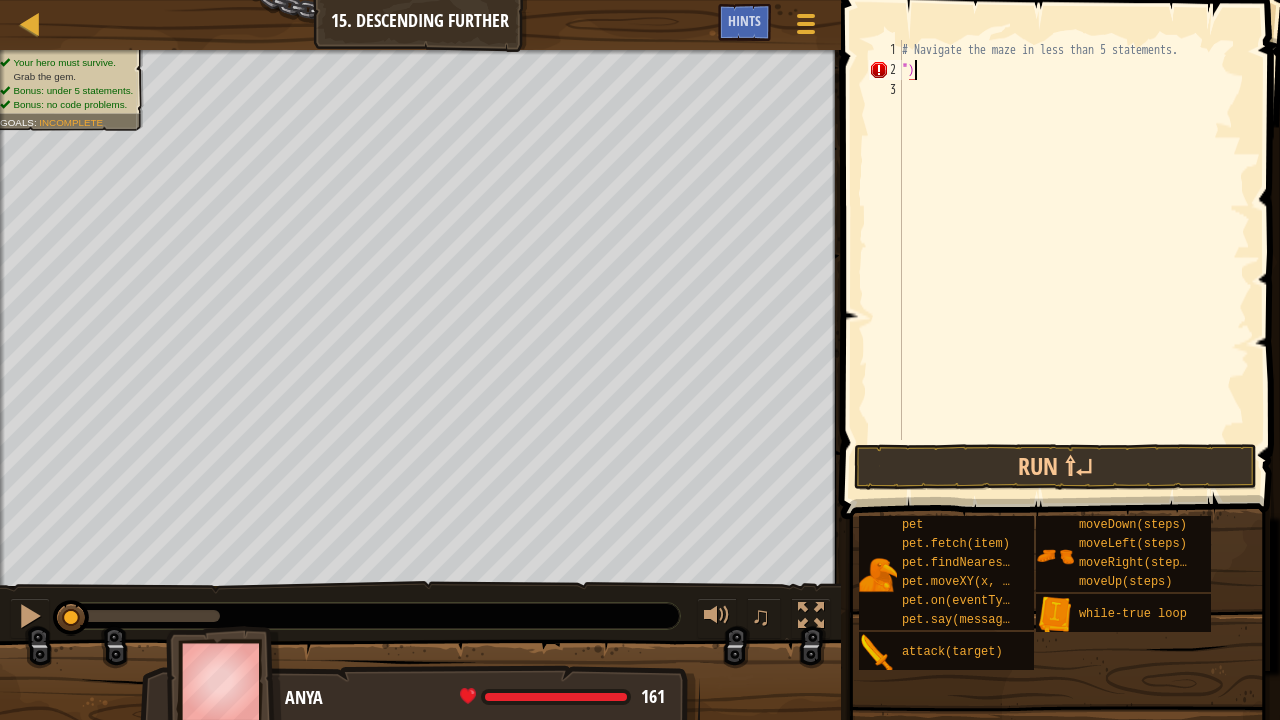 type on """ 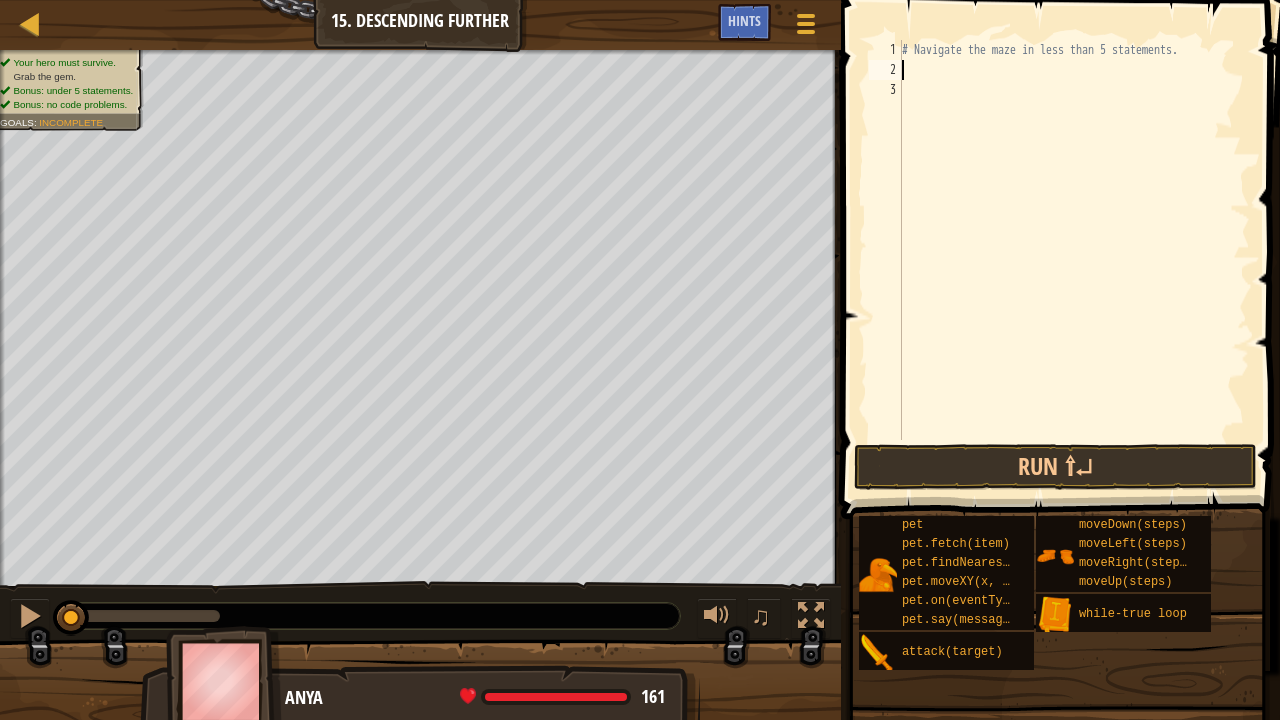 type on "r" 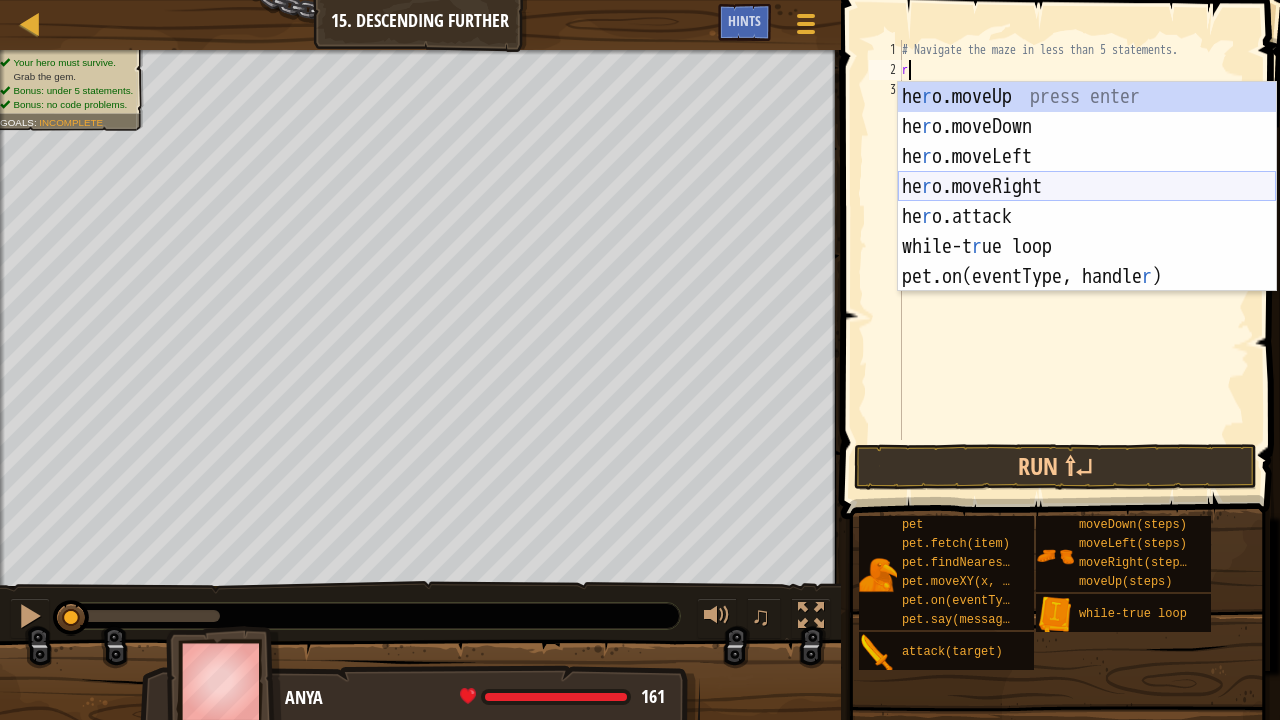 click on "he r o.moveUp press enter he r o.moveDown press enter he r o.moveLeft press enter he r o.moveRight press enter he r o.attack press enter while-t r ue loop press enter pet.on(eventType, handle r ) press enter" at bounding box center (1087, 217) 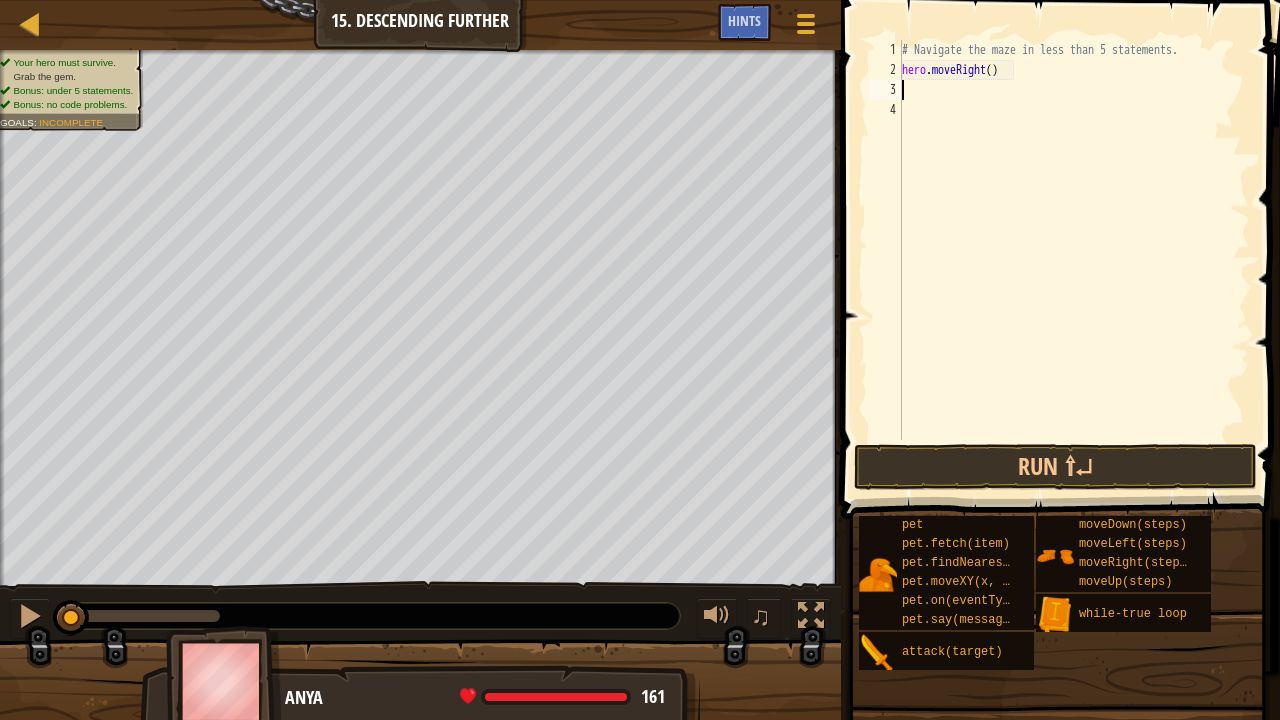 type on "r" 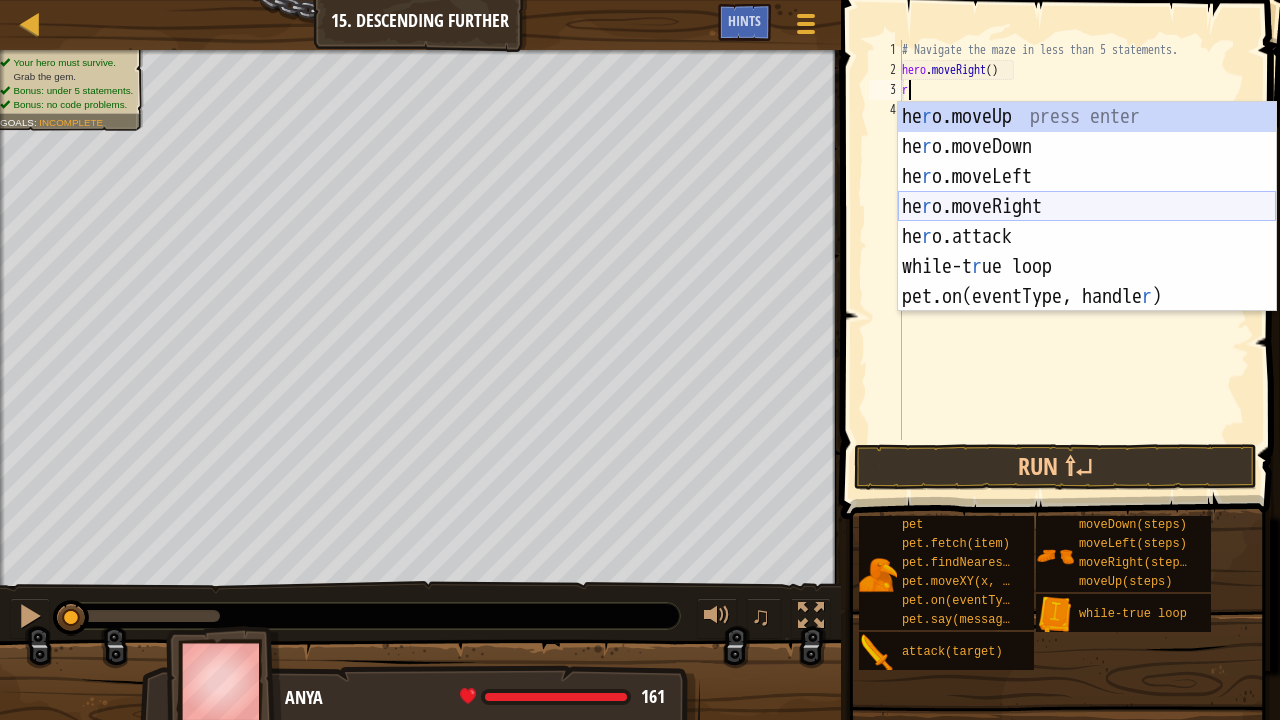 click on "he r o.moveUp press enter he r o.moveDown press enter he r o.moveLeft press enter he r o.moveRight press enter he r o.attack press enter while-t r ue loop press enter pet.on(eventType, handle r ) press enter" at bounding box center [1087, 237] 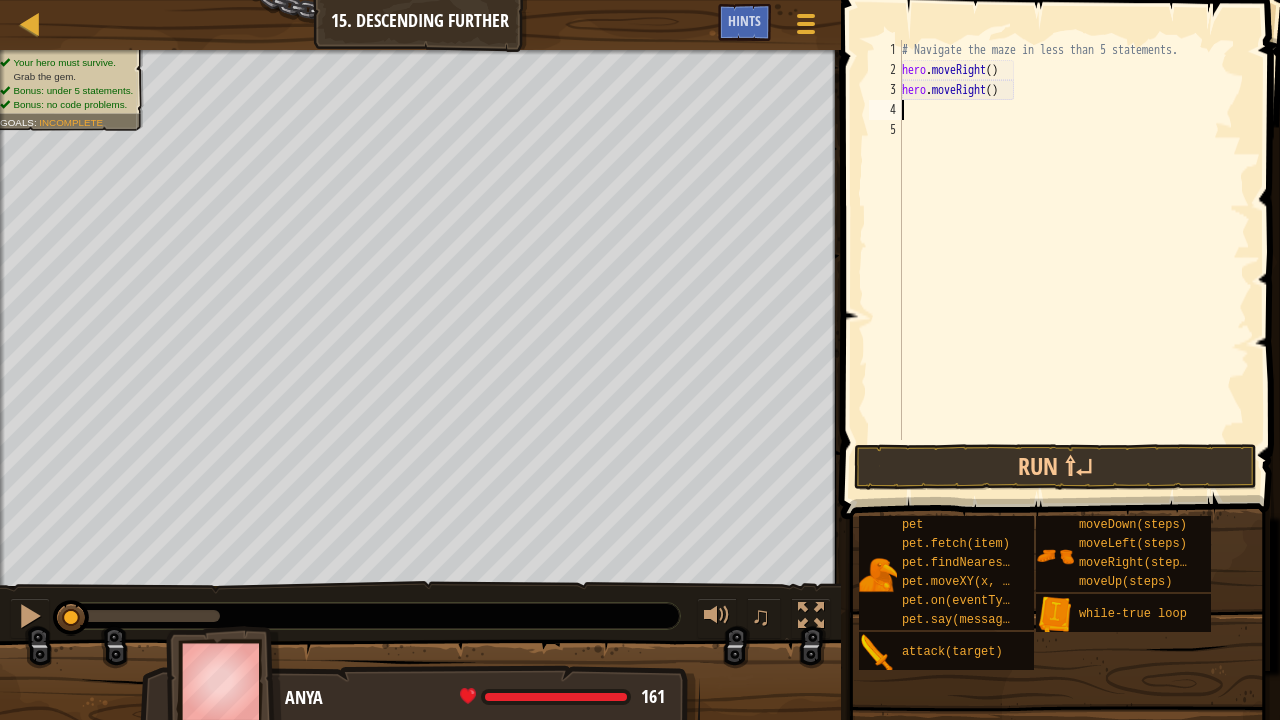 type on "r" 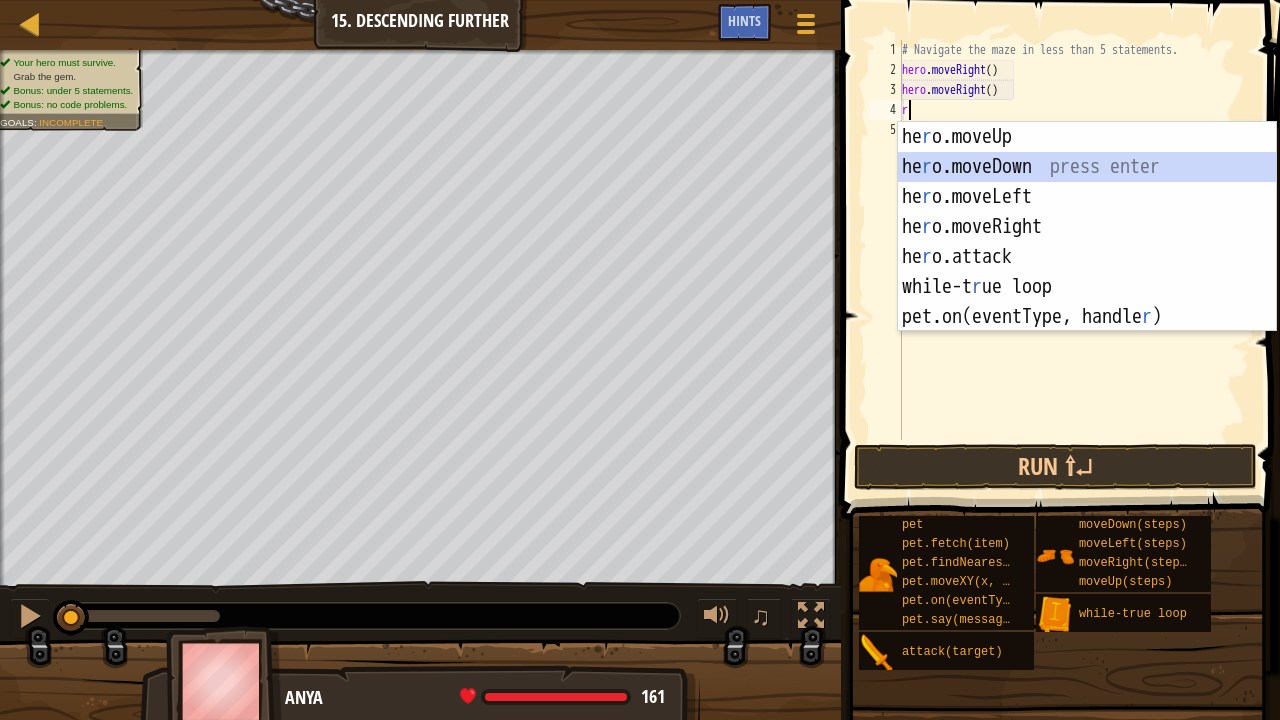 click on "he r o.moveUp press enter he r o.moveDown press enter he r o.moveLeft press enter he r o.moveRight press enter he r o.attack press enter while-t r ue loop press enter pet.on(eventType, handle r ) press enter" at bounding box center [1087, 257] 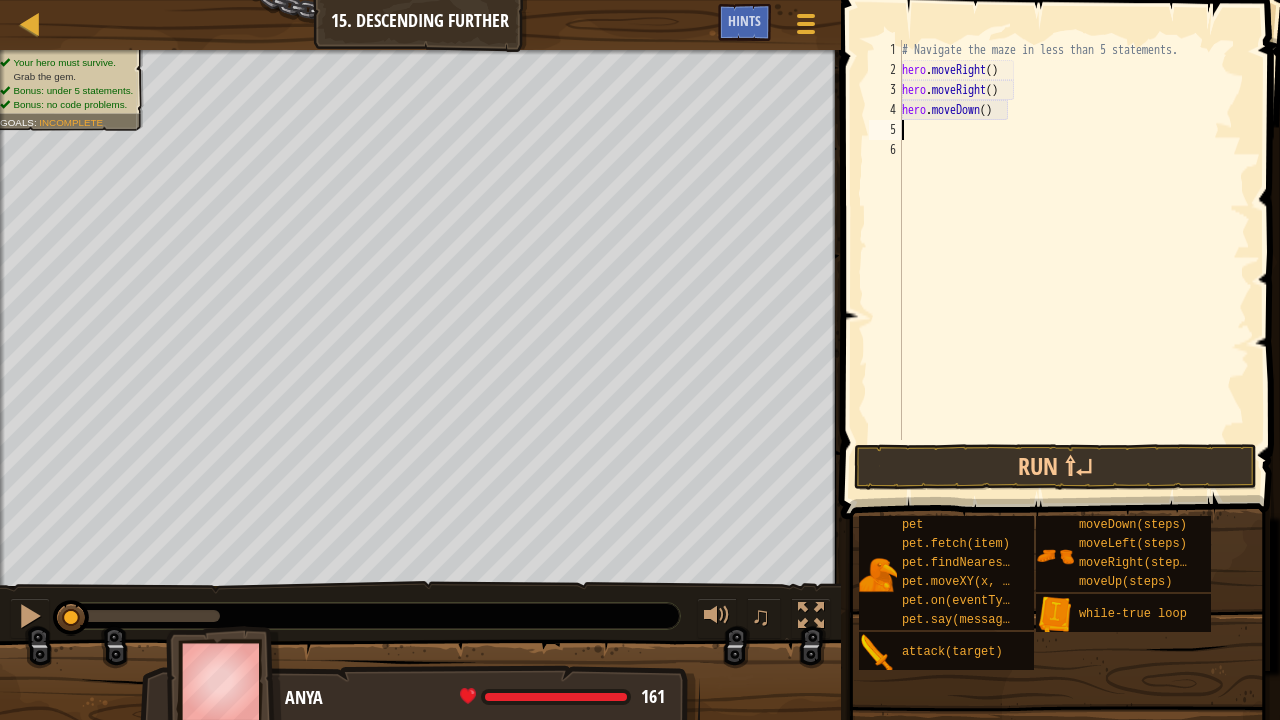 type on "r" 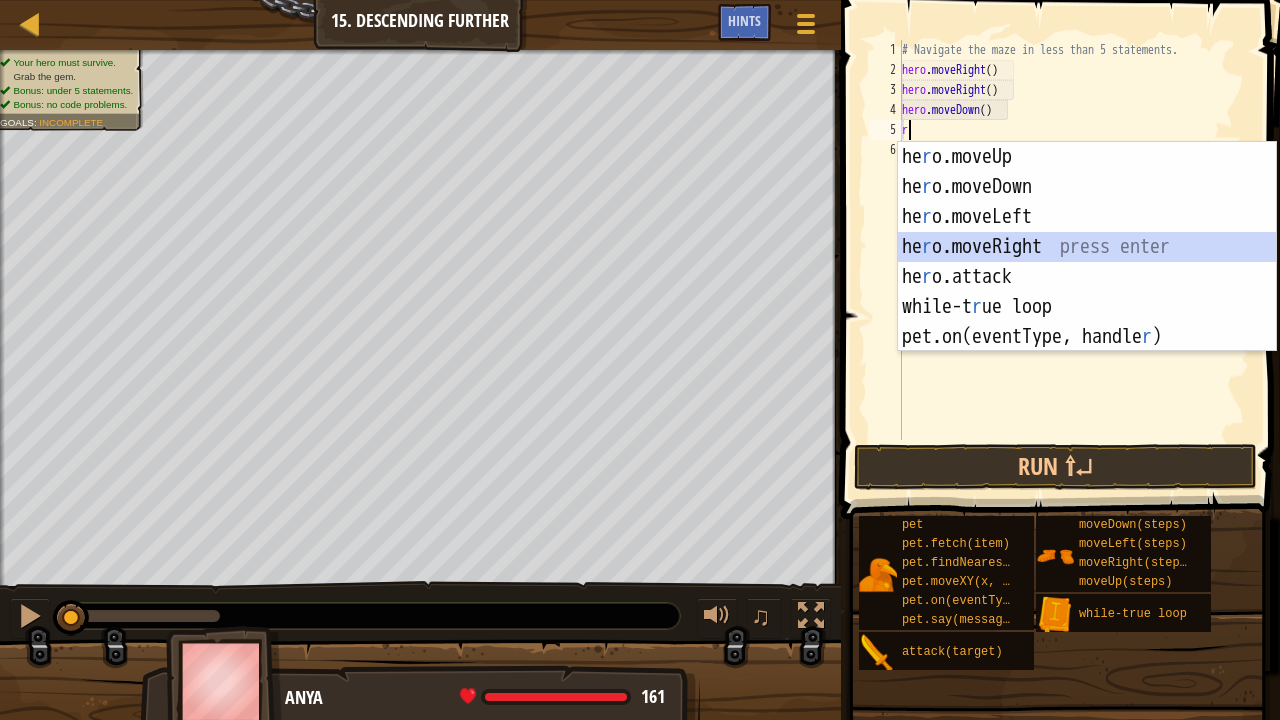 click on "he r o.moveUp press enter he r o.moveDown press enter he r o.moveLeft press enter he r o.moveRight press enter he r o.attack press enter while-t r ue loop press enter pet.on(eventType, handle r ) press enter" at bounding box center (1087, 277) 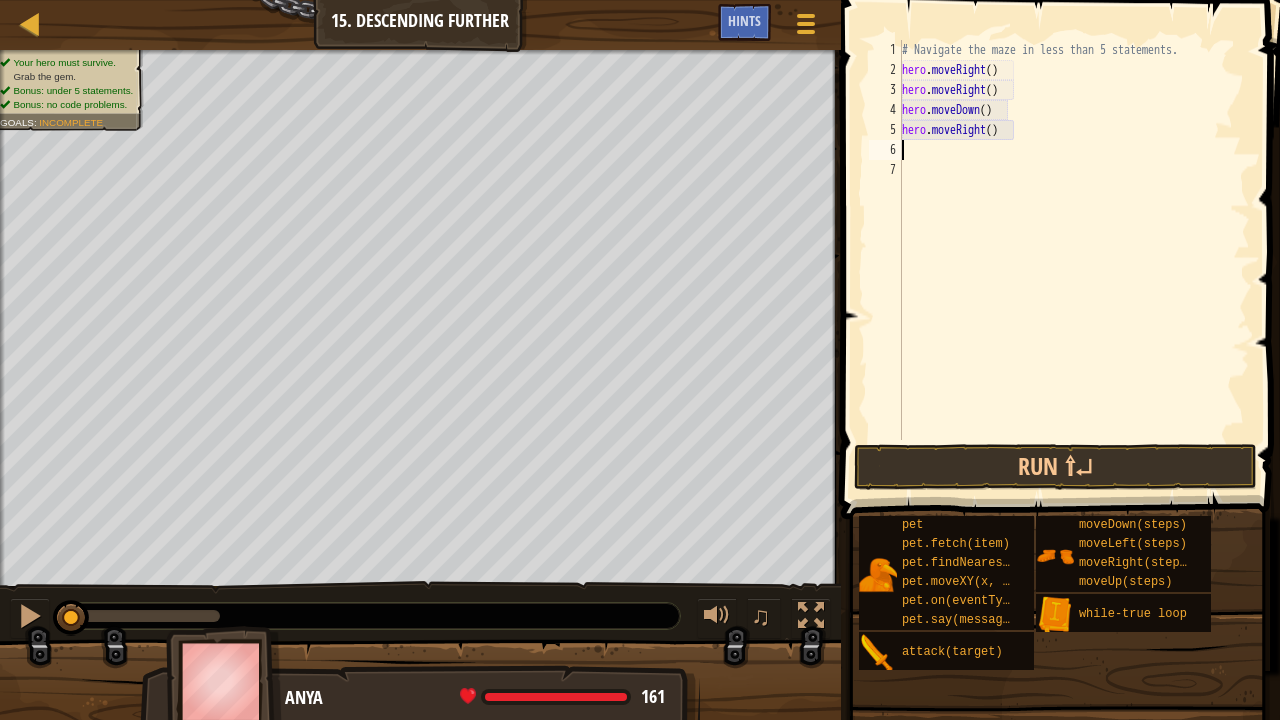type on "r" 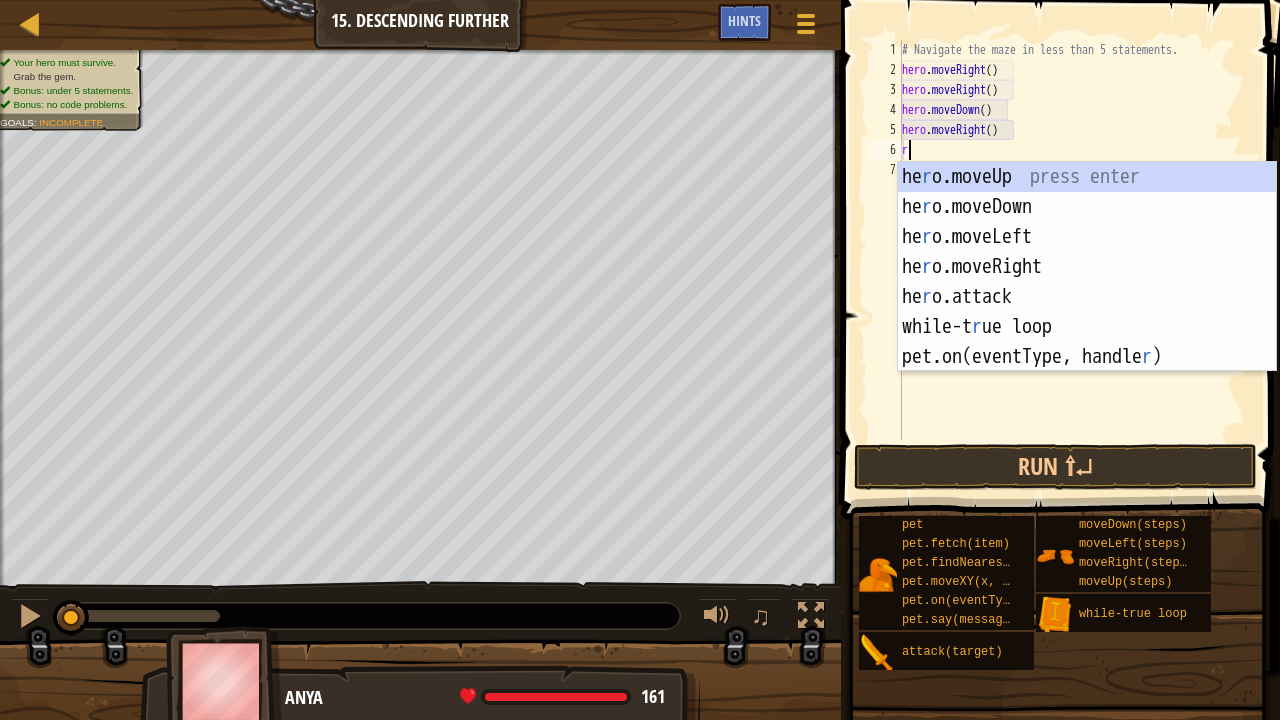 click on "he r o.moveUp press enter he r o.moveDown press enter he r o.moveLeft press enter he r o.moveRight press enter he r o.attack press enter while-t r ue loop press enter pet.on(eventType, handle r ) press enter" at bounding box center (1087, 297) 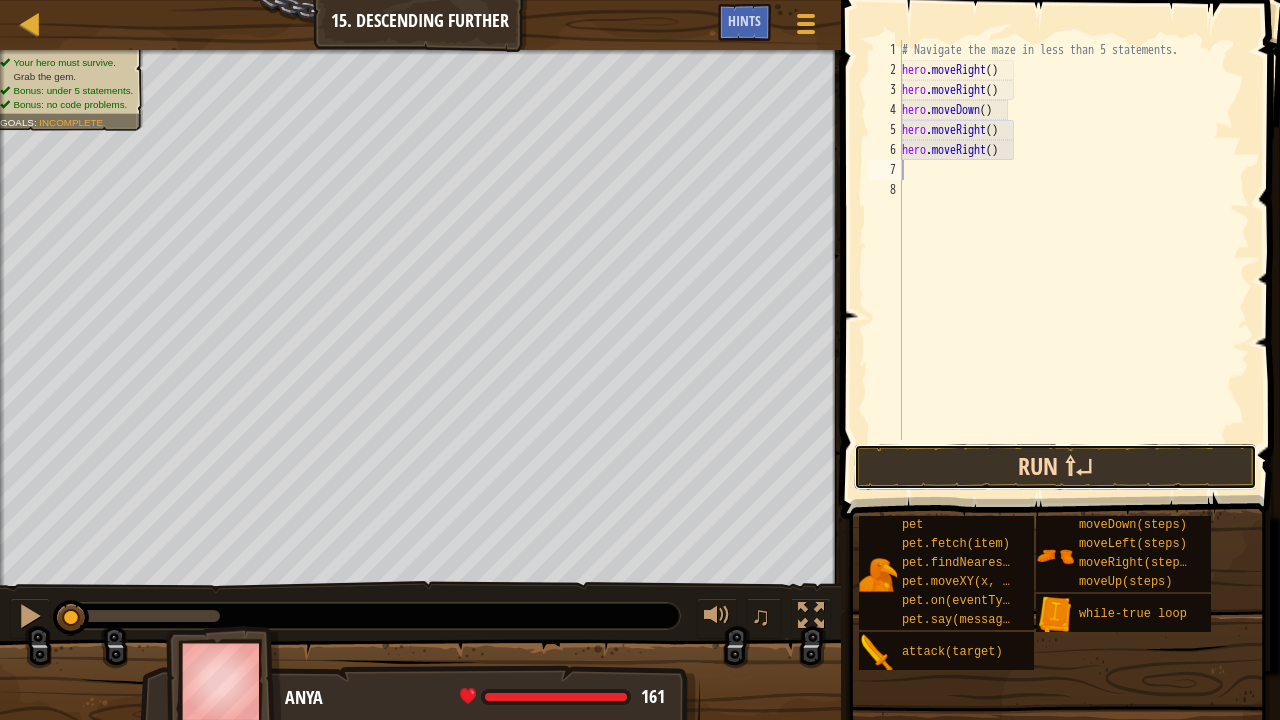 click on "Run ⇧↵" at bounding box center (1055, 467) 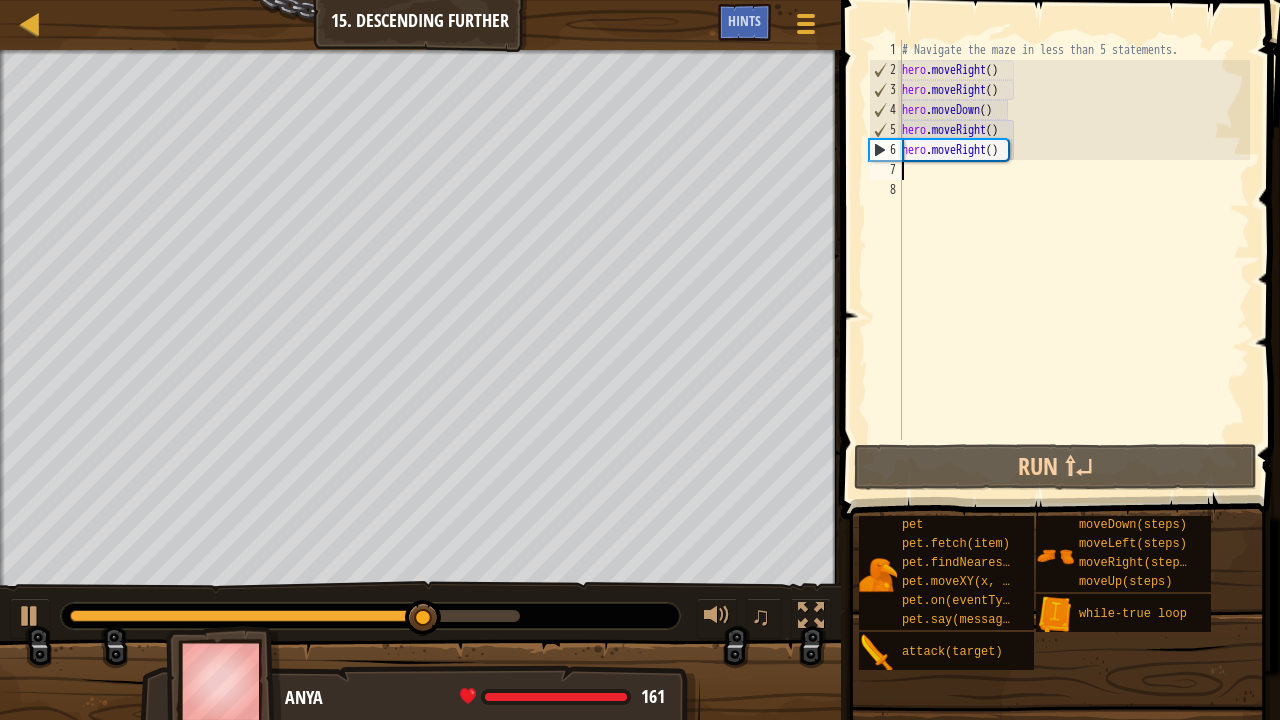 type on "r" 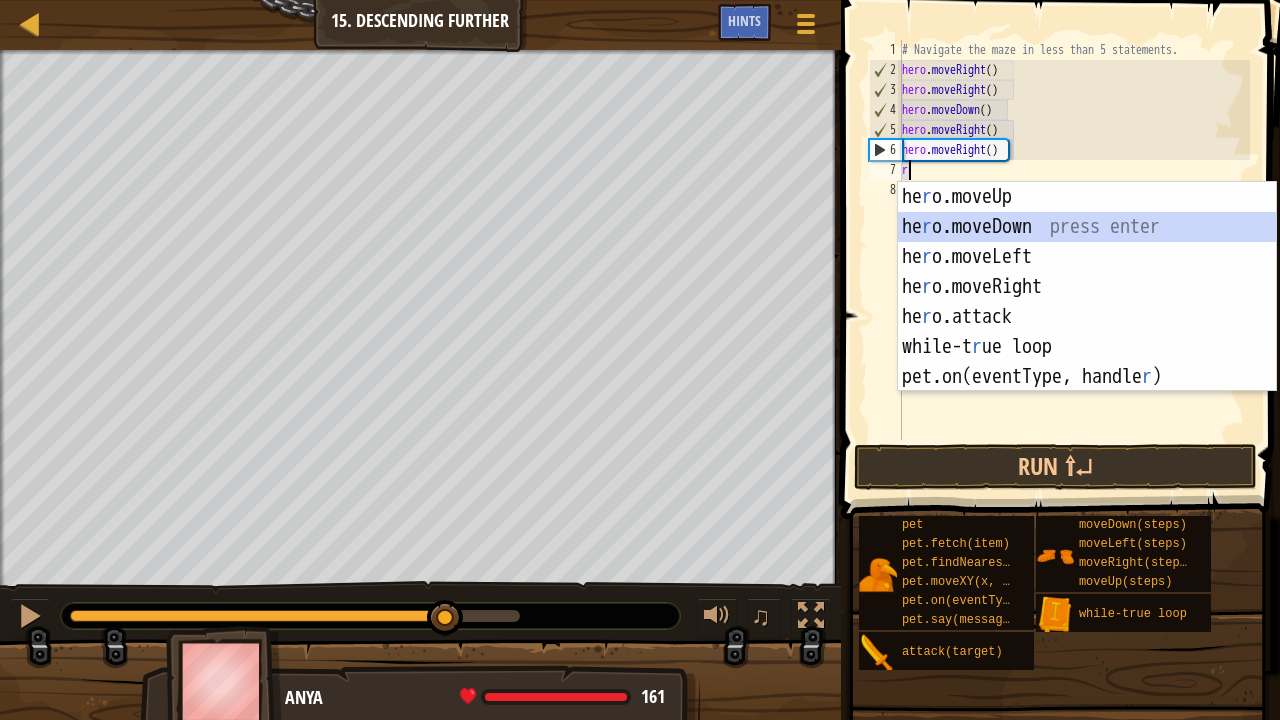 click on "he r o.moveUp press enter he r o.moveDown press enter he r o.moveLeft press enter he r o.moveRight press enter he r o.attack press enter while-t r ue loop press enter pet.on(eventType, handle r ) press enter" at bounding box center [1087, 317] 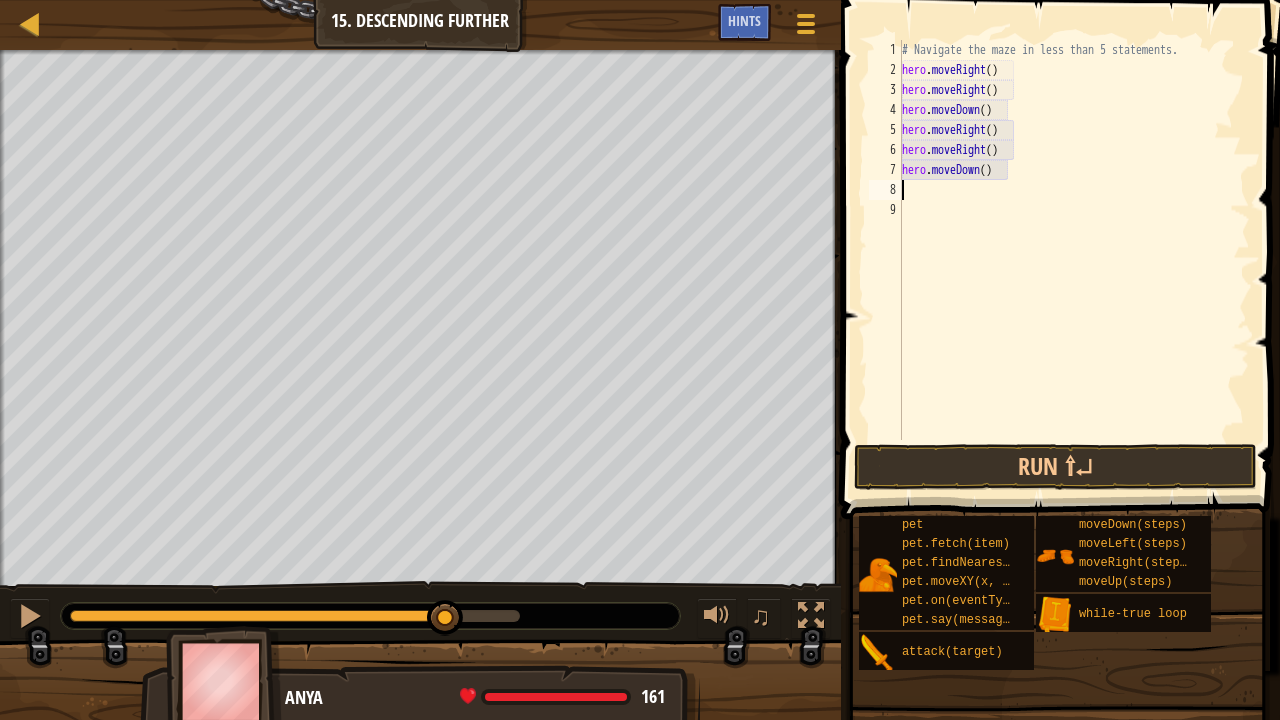 type on "r" 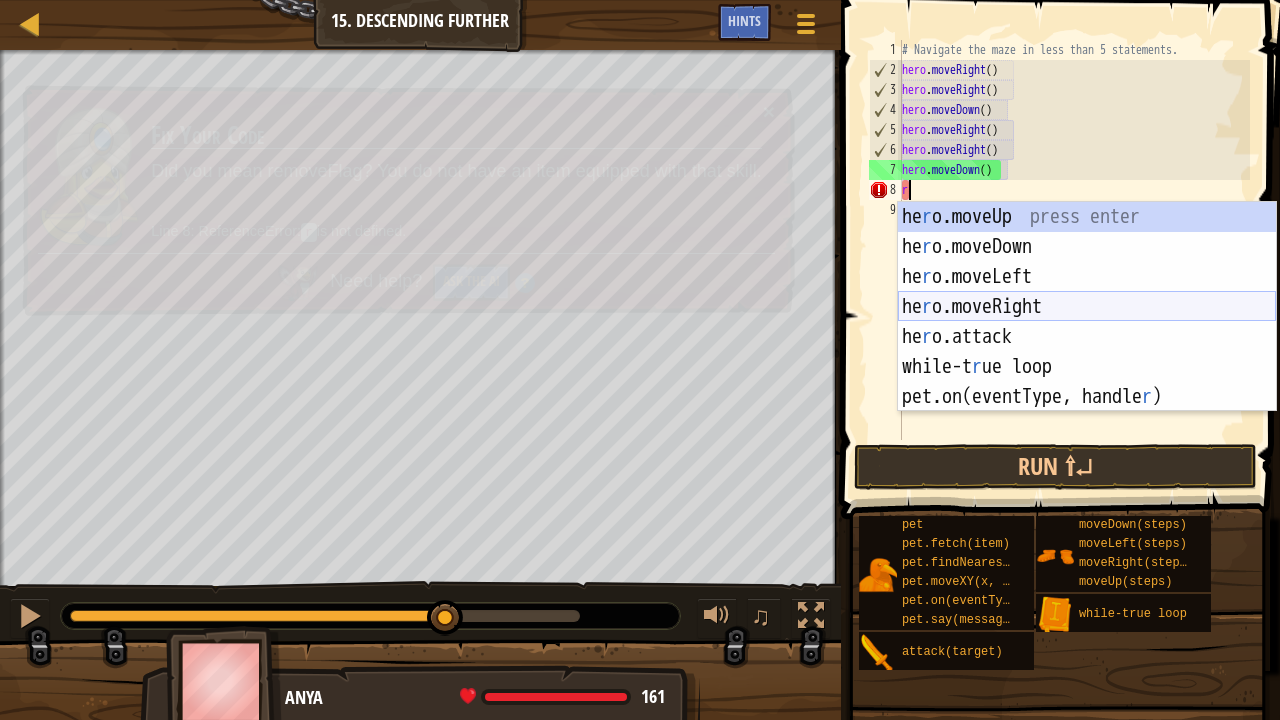 click on "he r o.moveUp press enter he r o.moveDown press enter he r o.moveLeft press enter he r o.moveRight press enter he r o.attack press enter while-t r ue loop press enter pet.on(eventType, handle r ) press enter" at bounding box center [1087, 337] 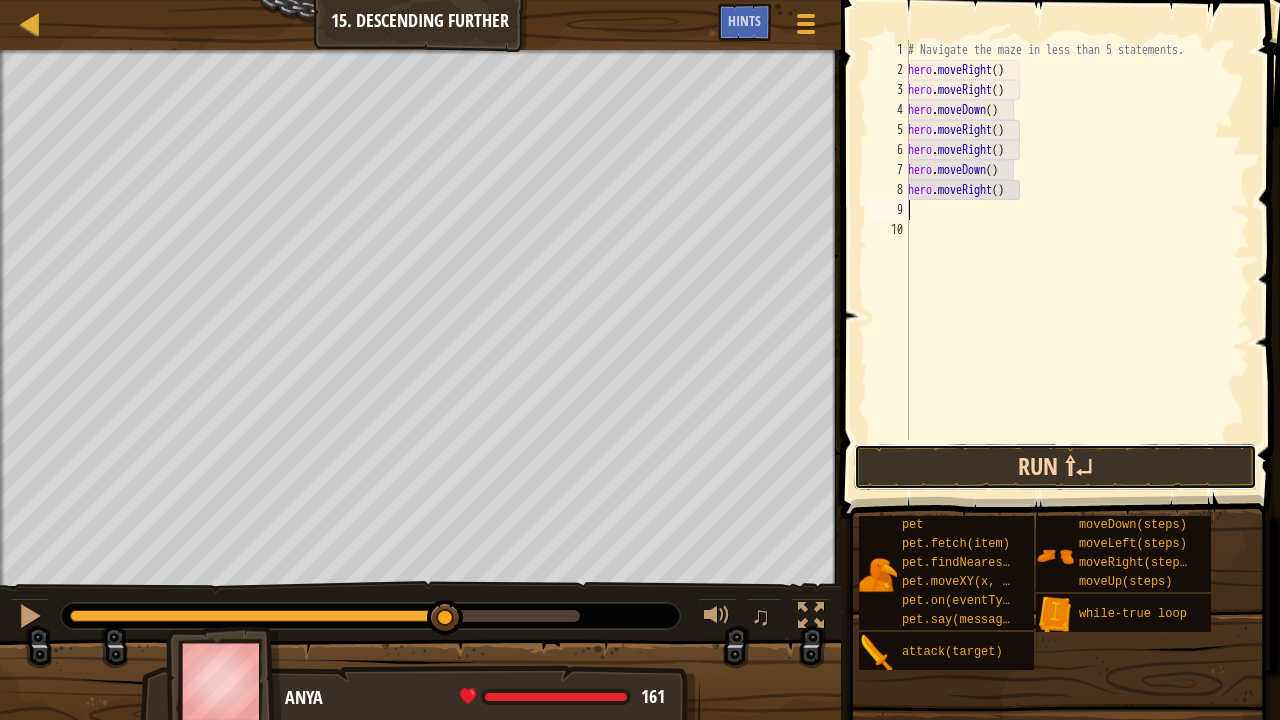 click on "Run ⇧↵" at bounding box center [1055, 467] 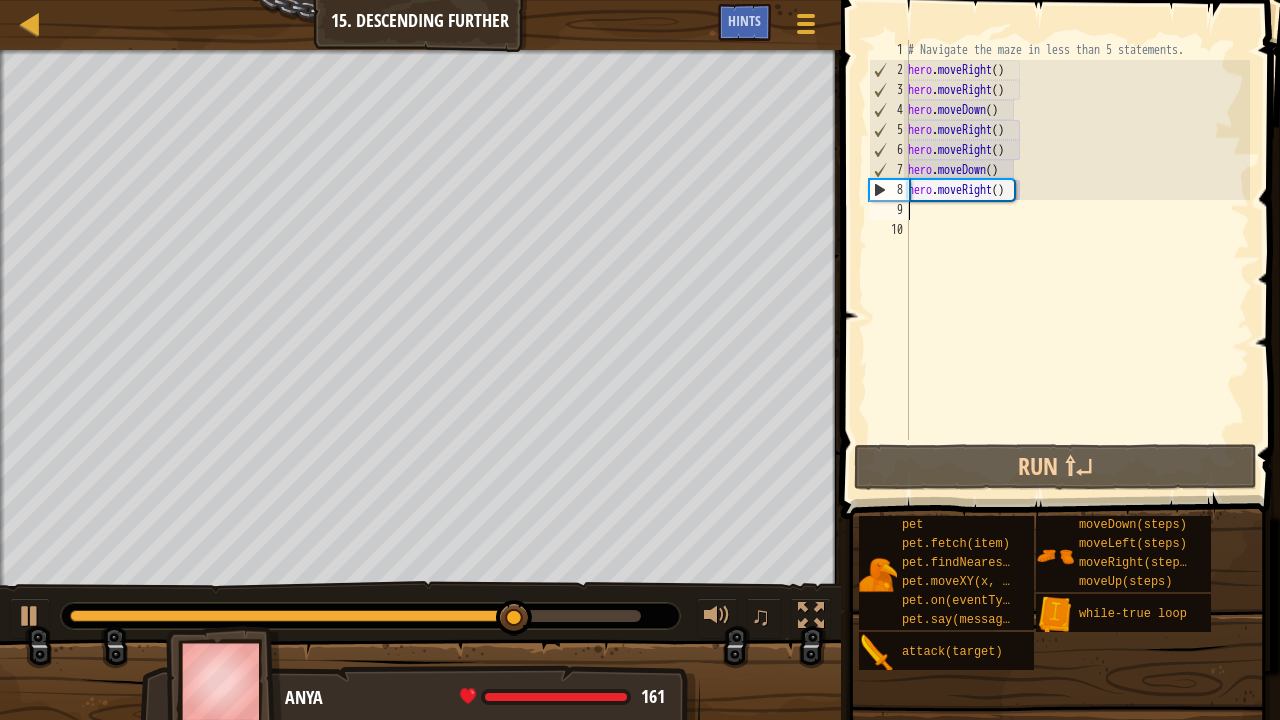 type on "r" 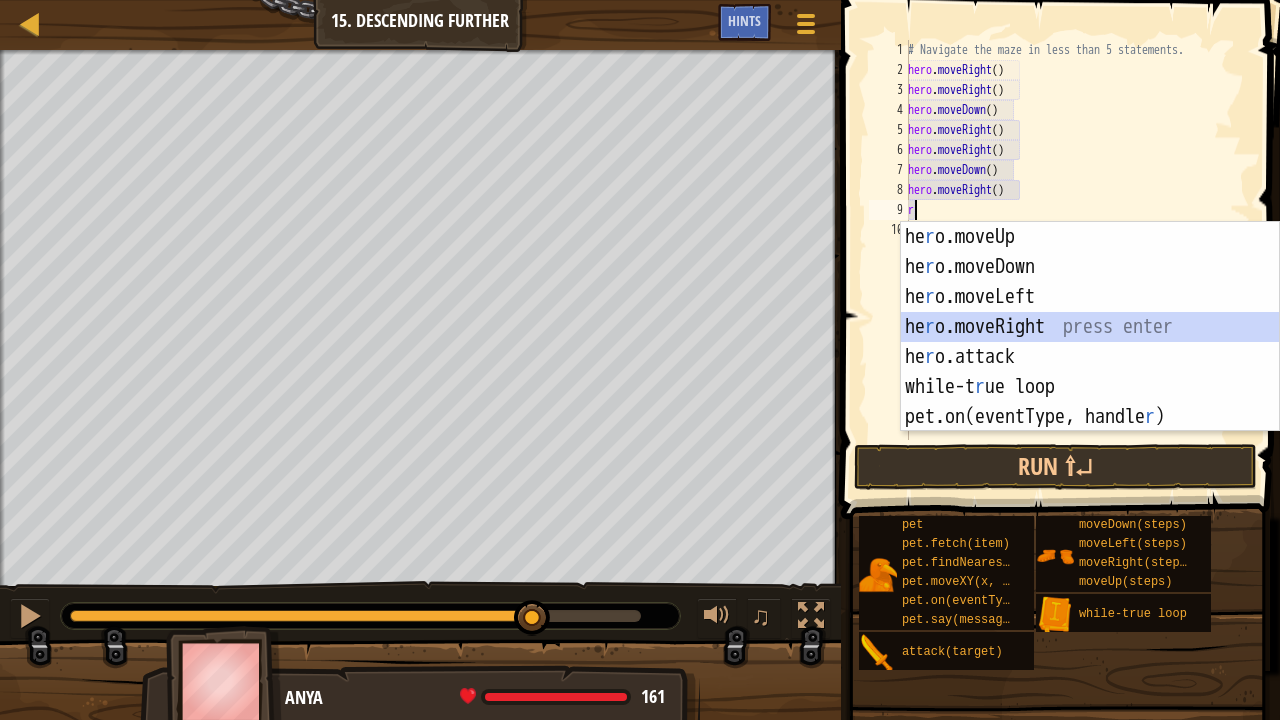 click on "he r o.moveUp press enter he r o.moveDown press enter he r o.moveLeft press enter he r o.moveRight press enter he r o.attack press enter while-t r ue loop press enter pet.on(eventType, handle r ) press enter" at bounding box center [1090, 357] 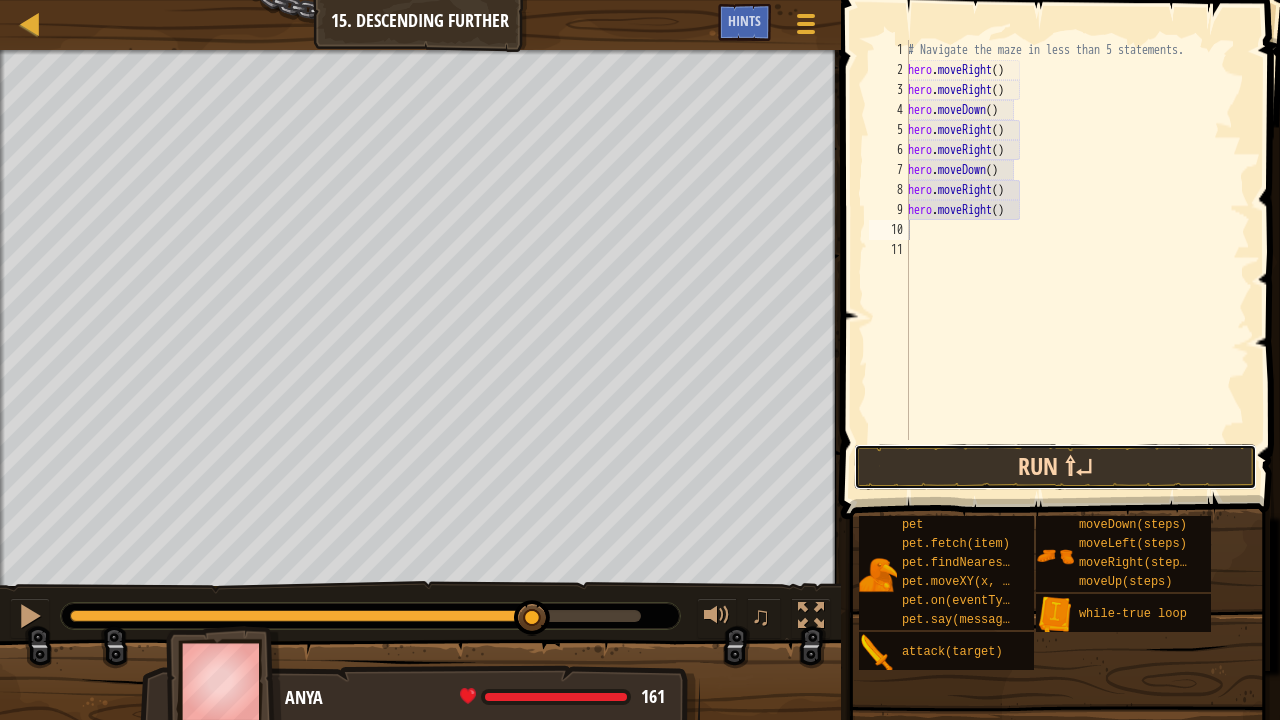 click on "Run ⇧↵" at bounding box center (1055, 467) 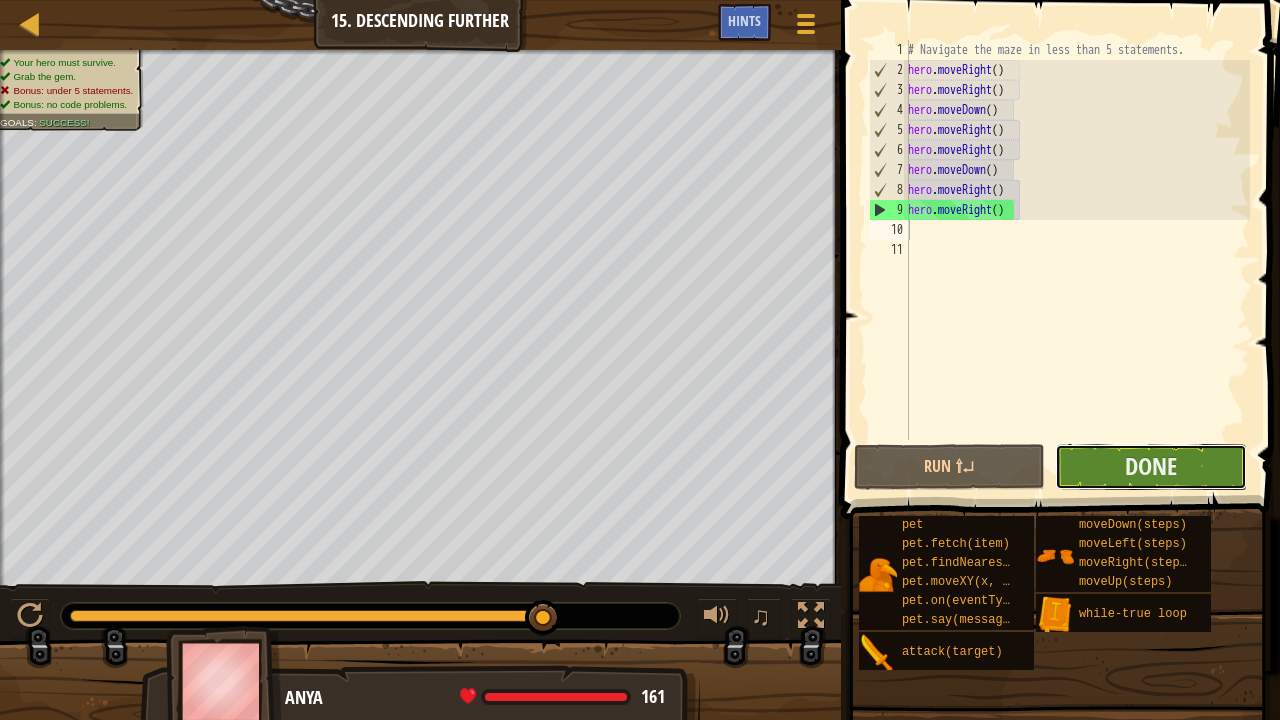 click on "Done" at bounding box center (1150, 467) 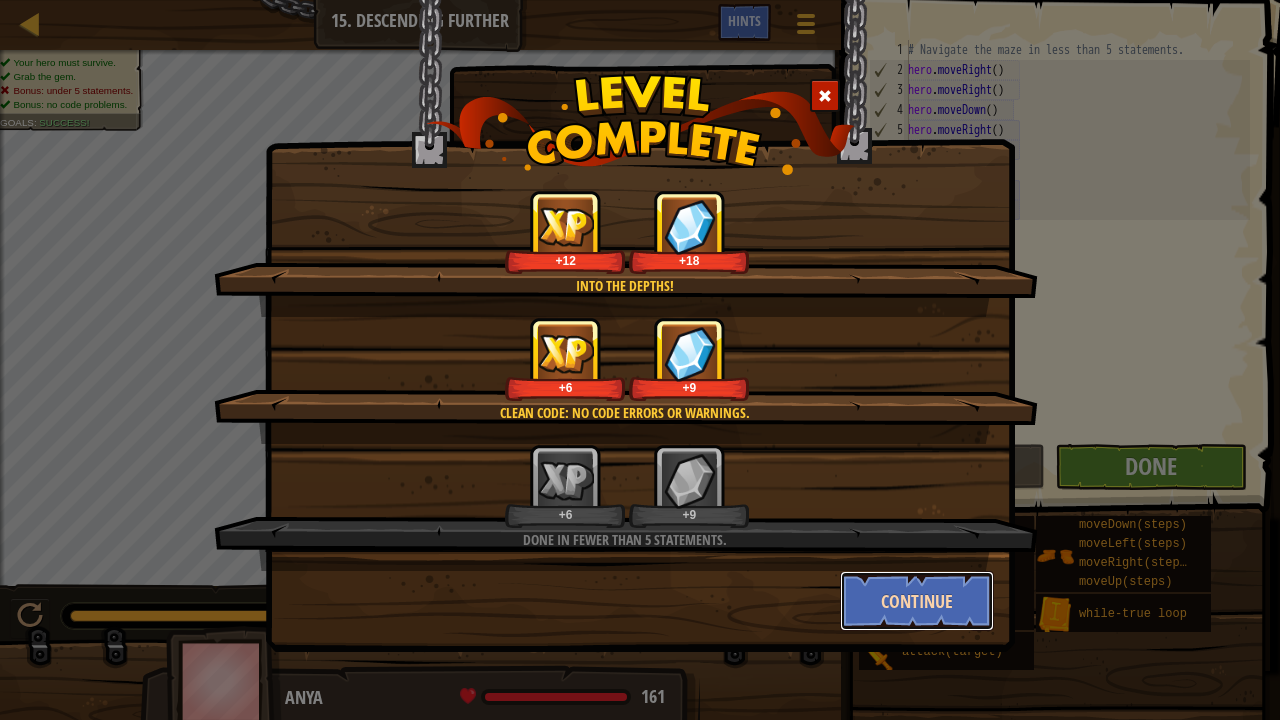 click on "Continue" at bounding box center (917, 601) 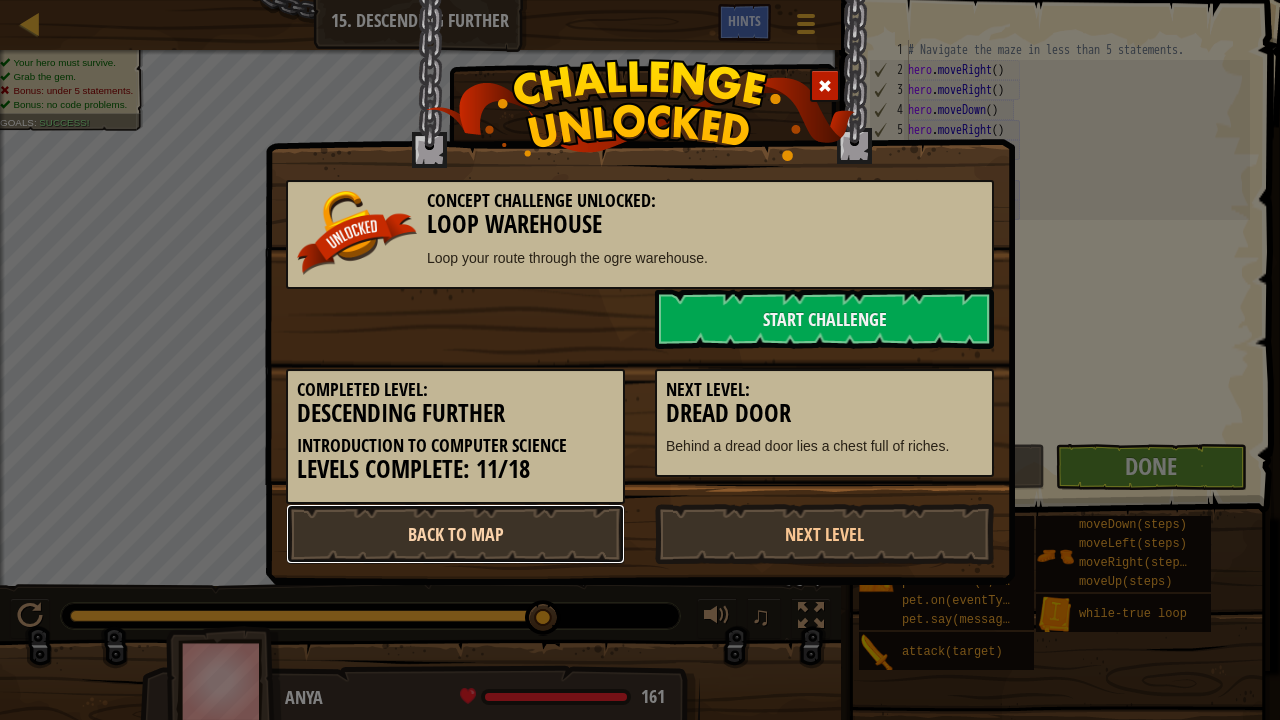 click on "Back to Map" at bounding box center (455, 534) 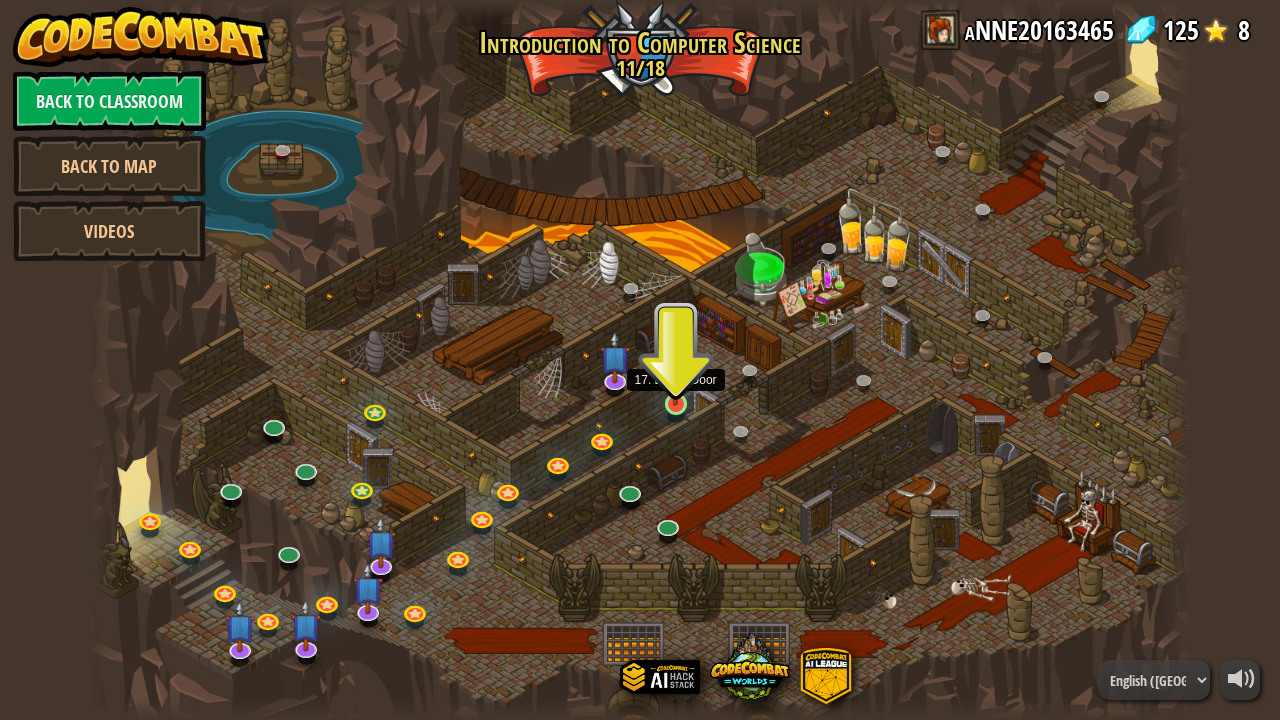 click at bounding box center (675, 374) 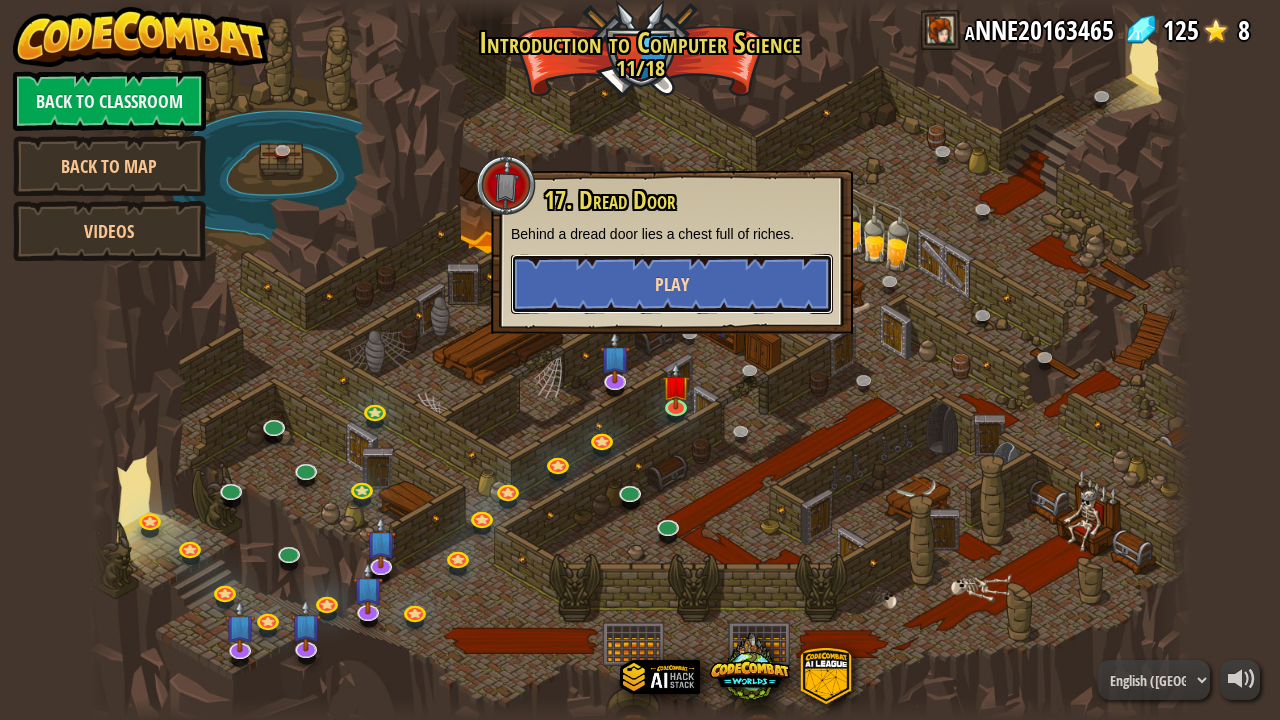 click on "Play" at bounding box center (672, 284) 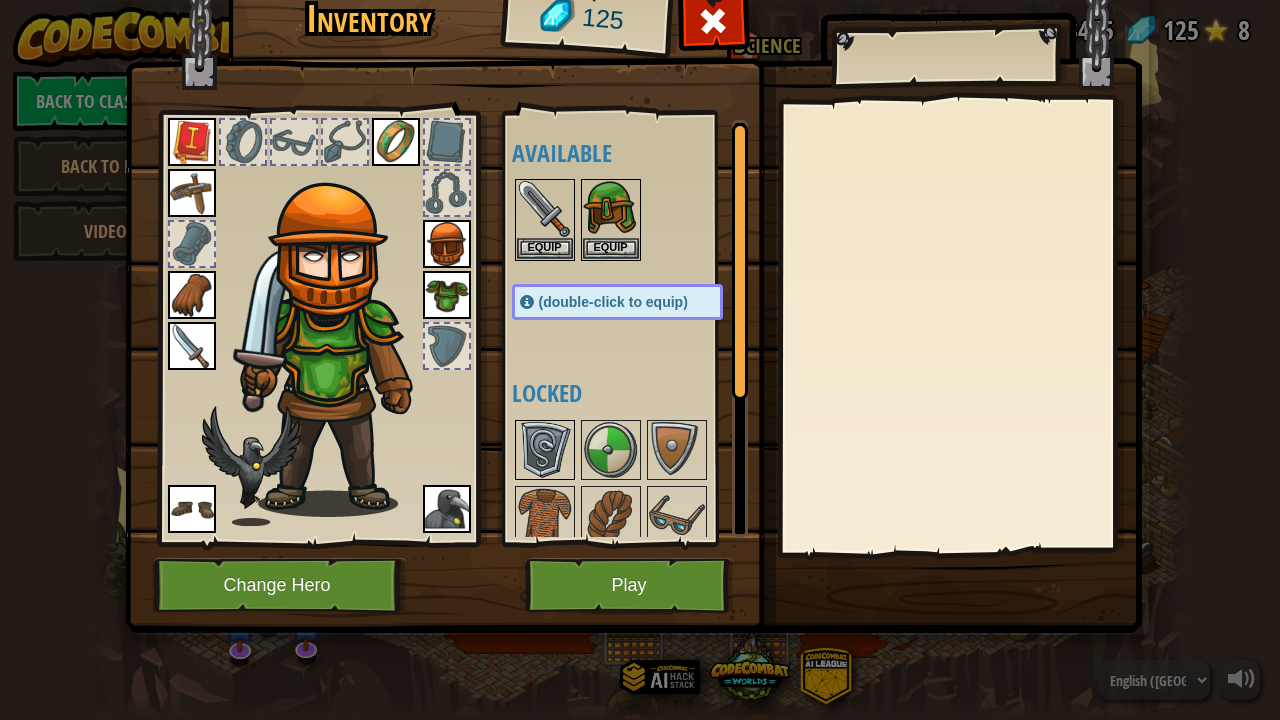 click at bounding box center [545, 450] 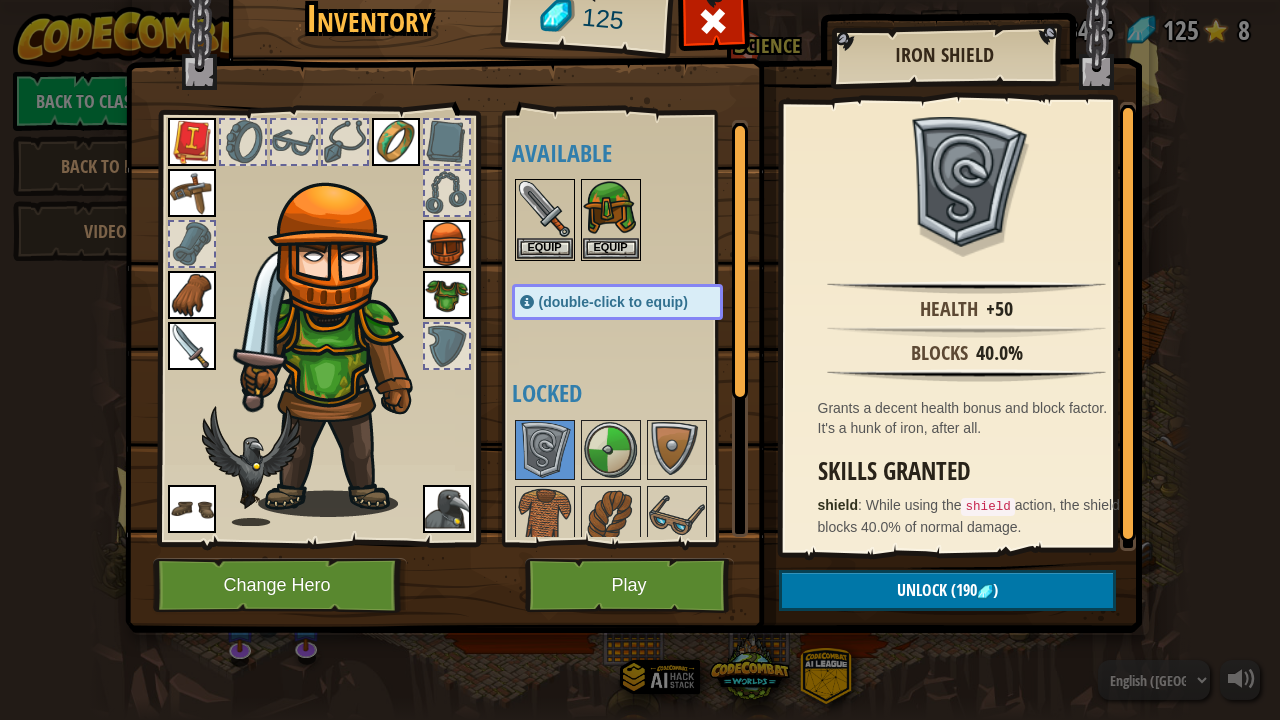 click at bounding box center [633, 270] 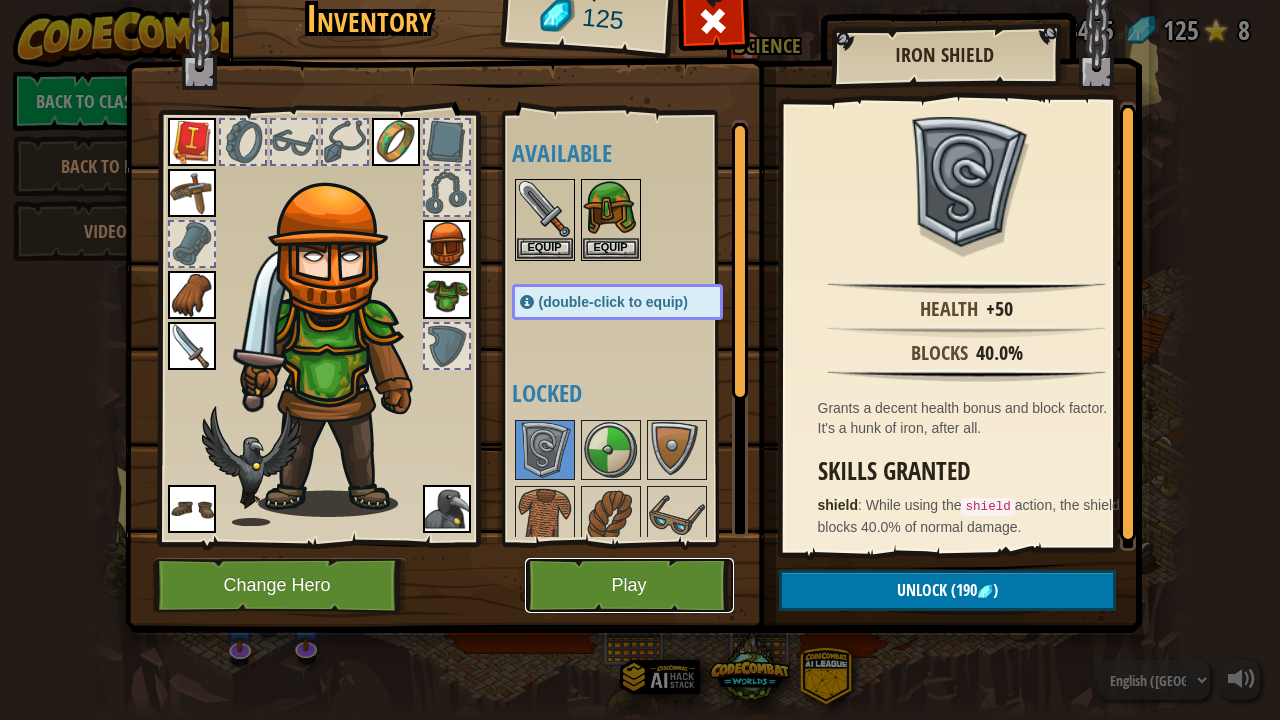 click on "Play" at bounding box center (629, 585) 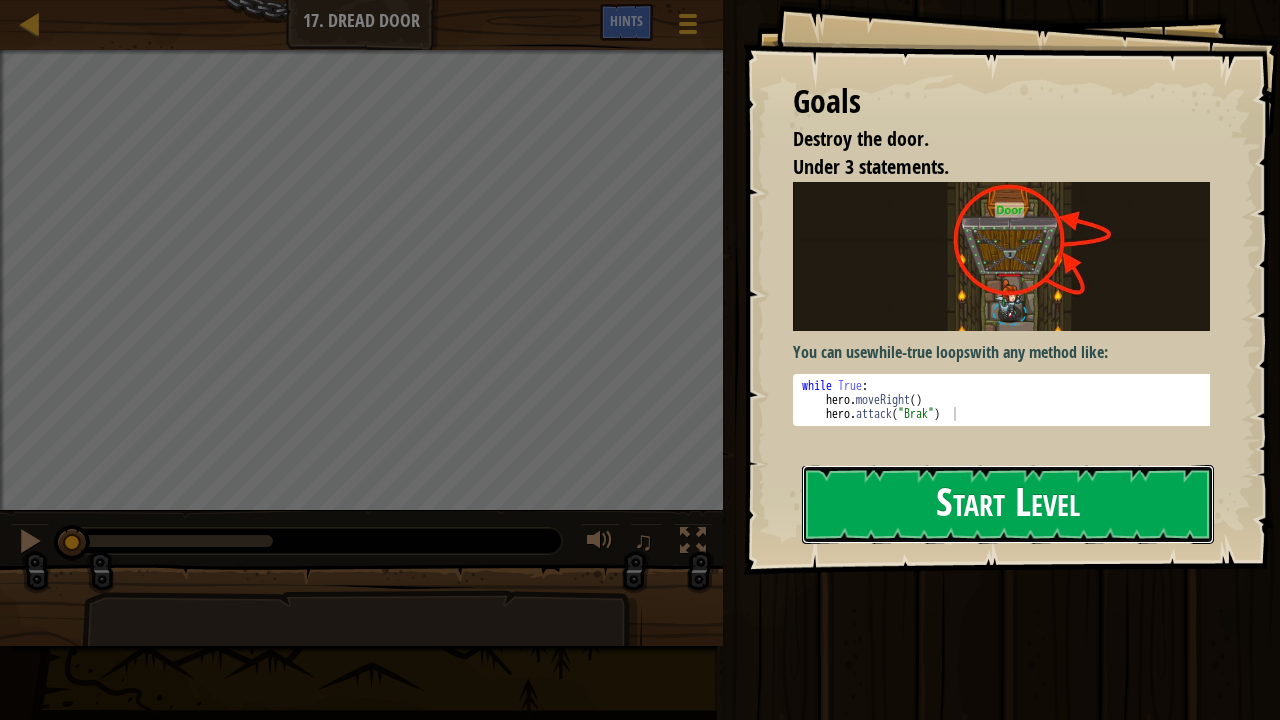 click on "Start Level" at bounding box center (1008, 504) 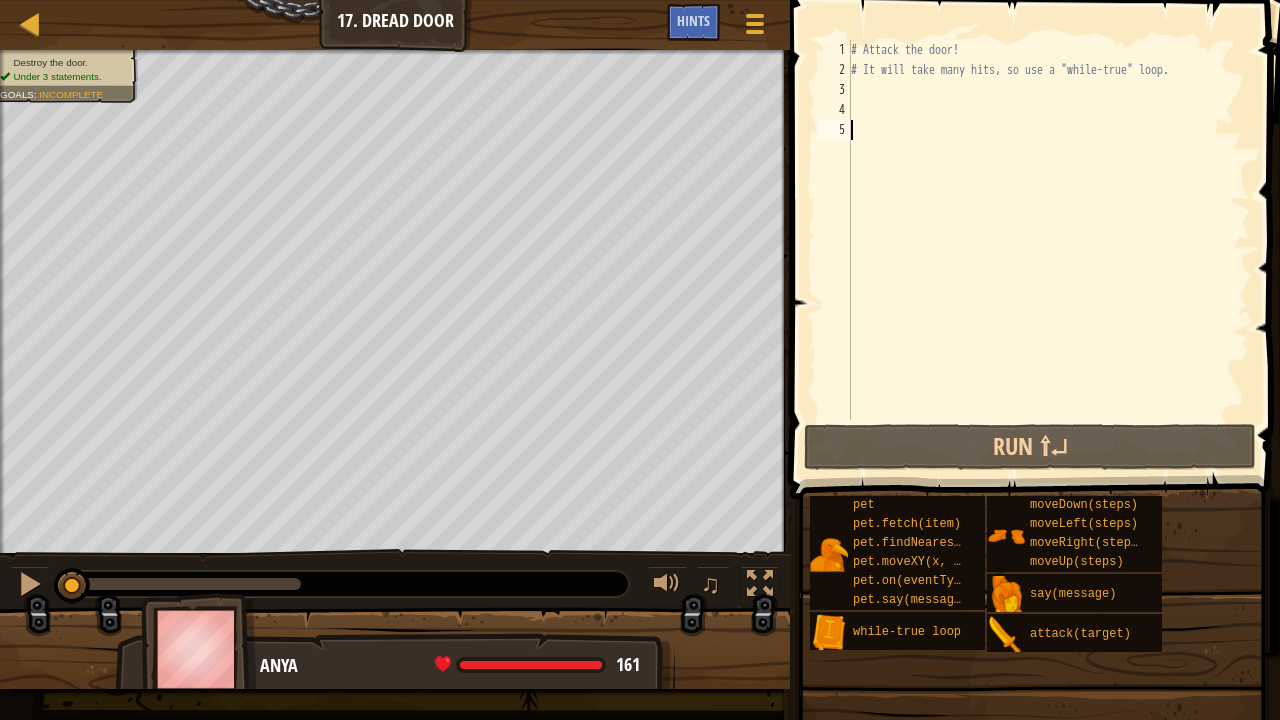 click on "# Attack the door! # It will take many hits, so use a "while-true" loop." at bounding box center [1048, 250] 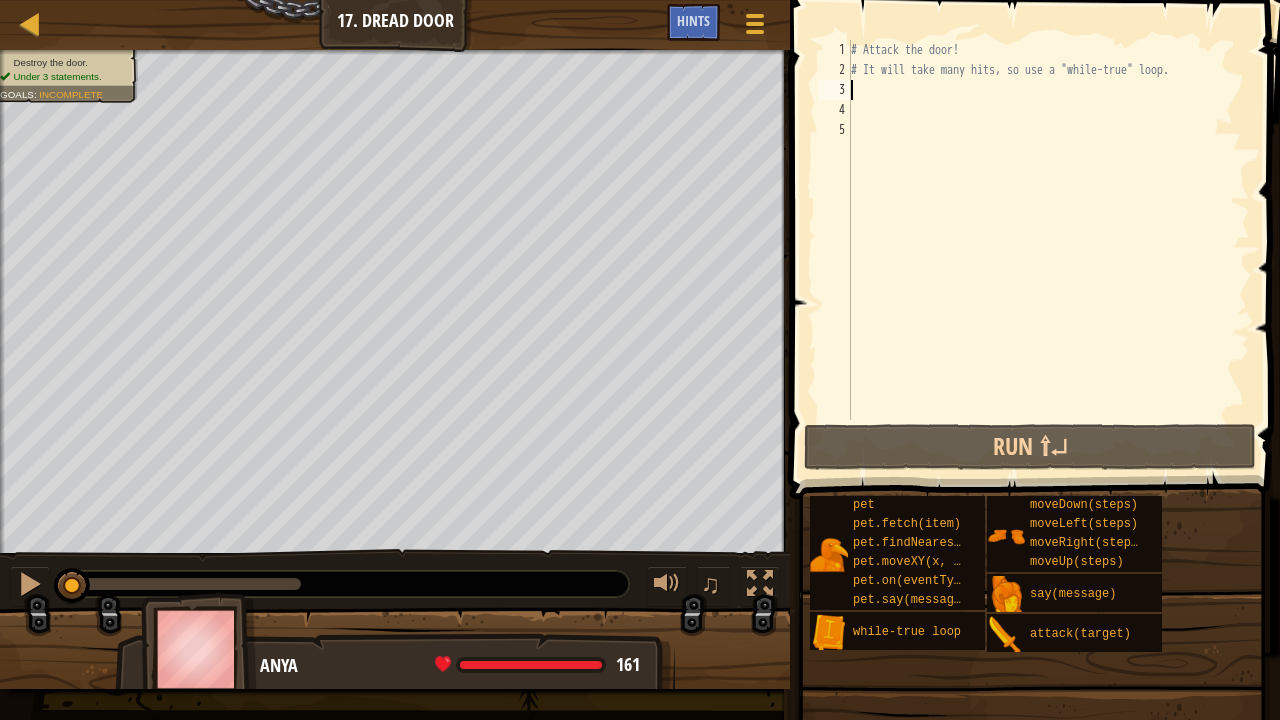 scroll, scrollTop: 9, scrollLeft: 0, axis: vertical 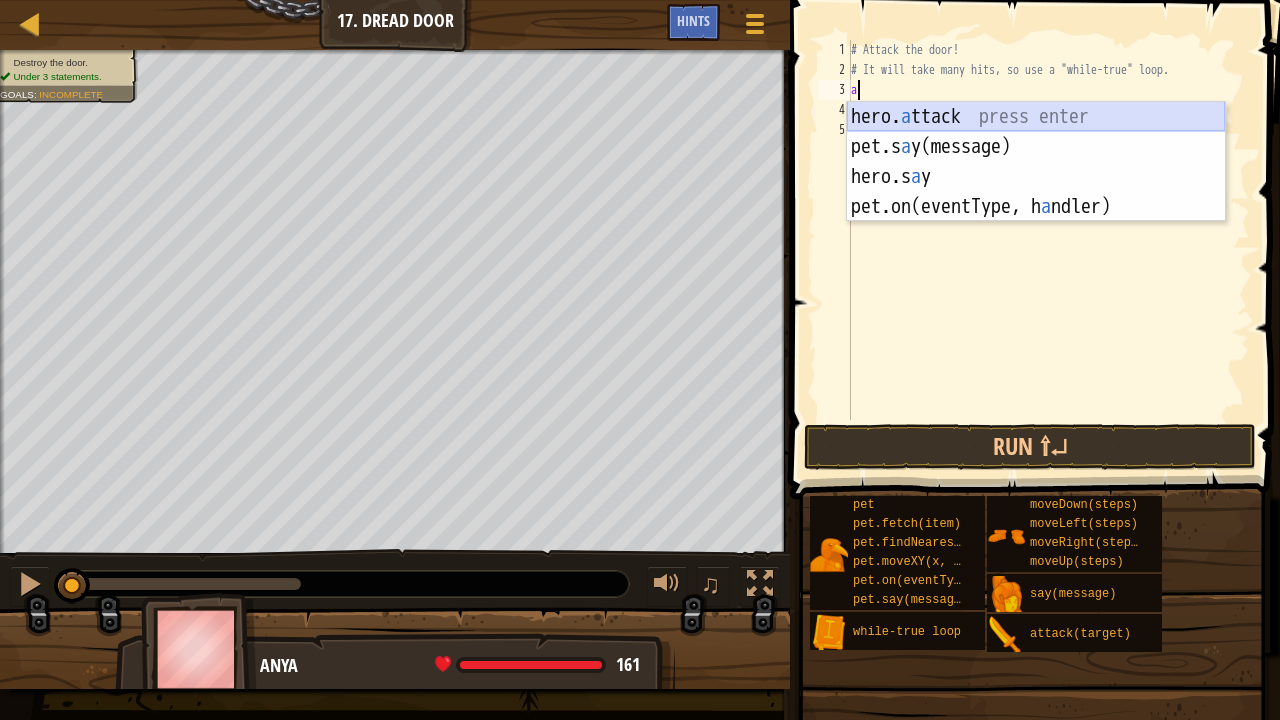 click on "hero. a ttack press enter pet.s a y(message) press enter hero.s a y press enter pet.on(eventType, h a ndler) press enter" at bounding box center [1036, 192] 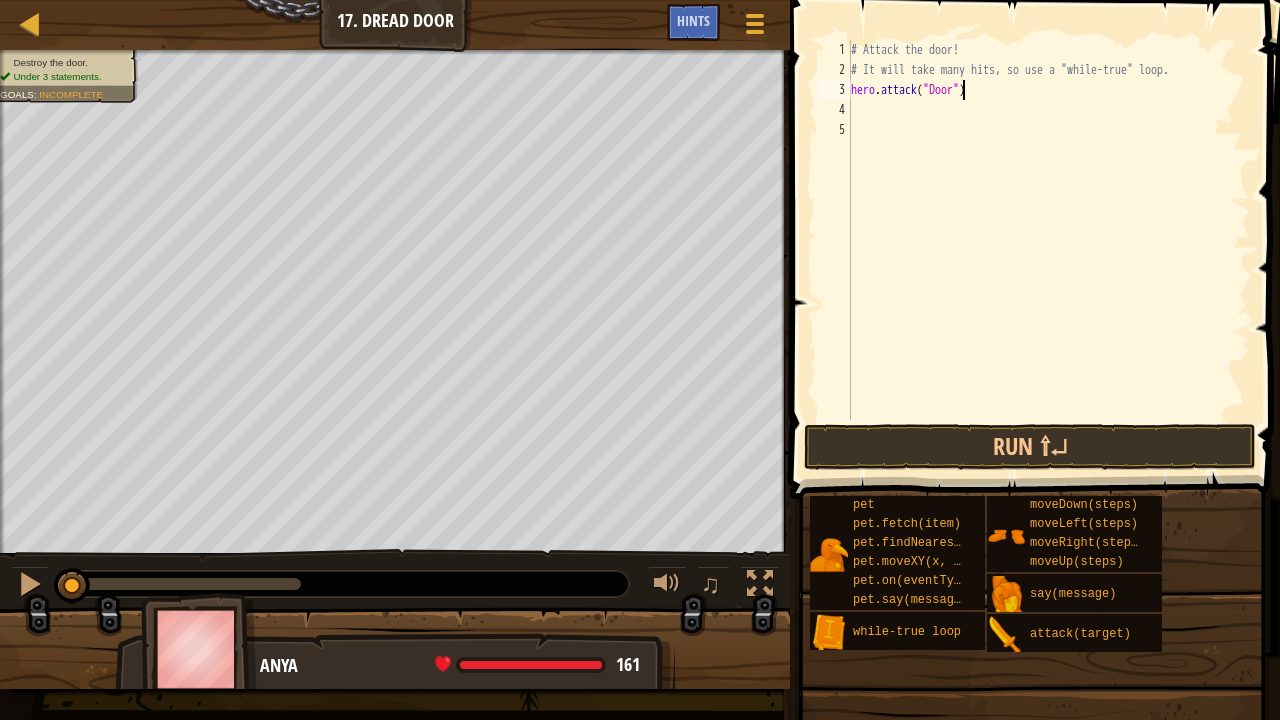 scroll, scrollTop: 9, scrollLeft: 9, axis: both 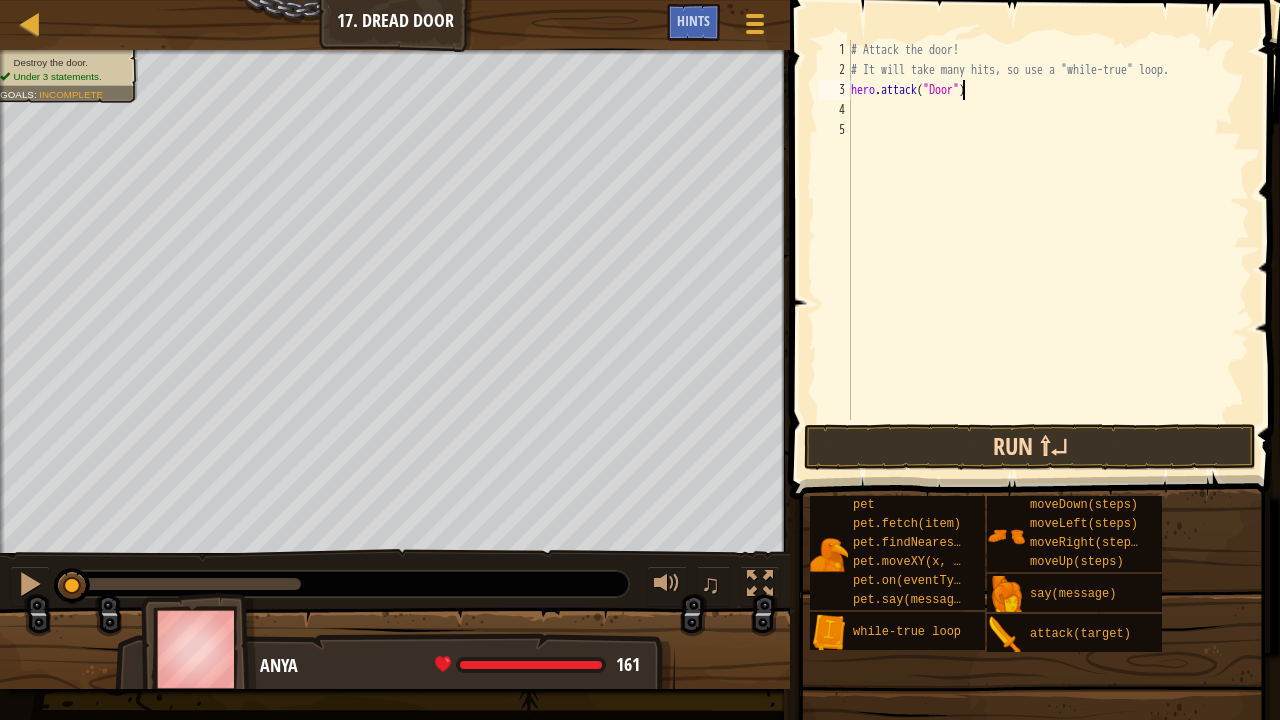 type on "hero.attack("Door")" 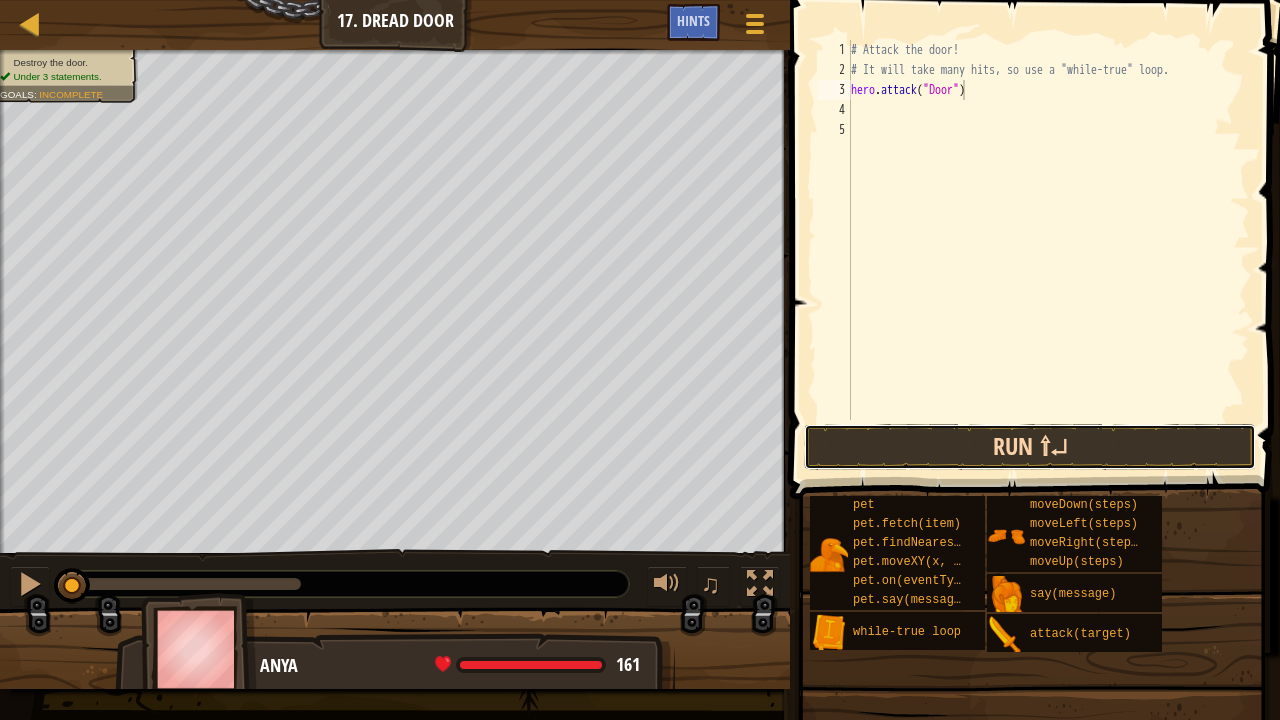 click on "Run ⇧↵" at bounding box center [1030, 447] 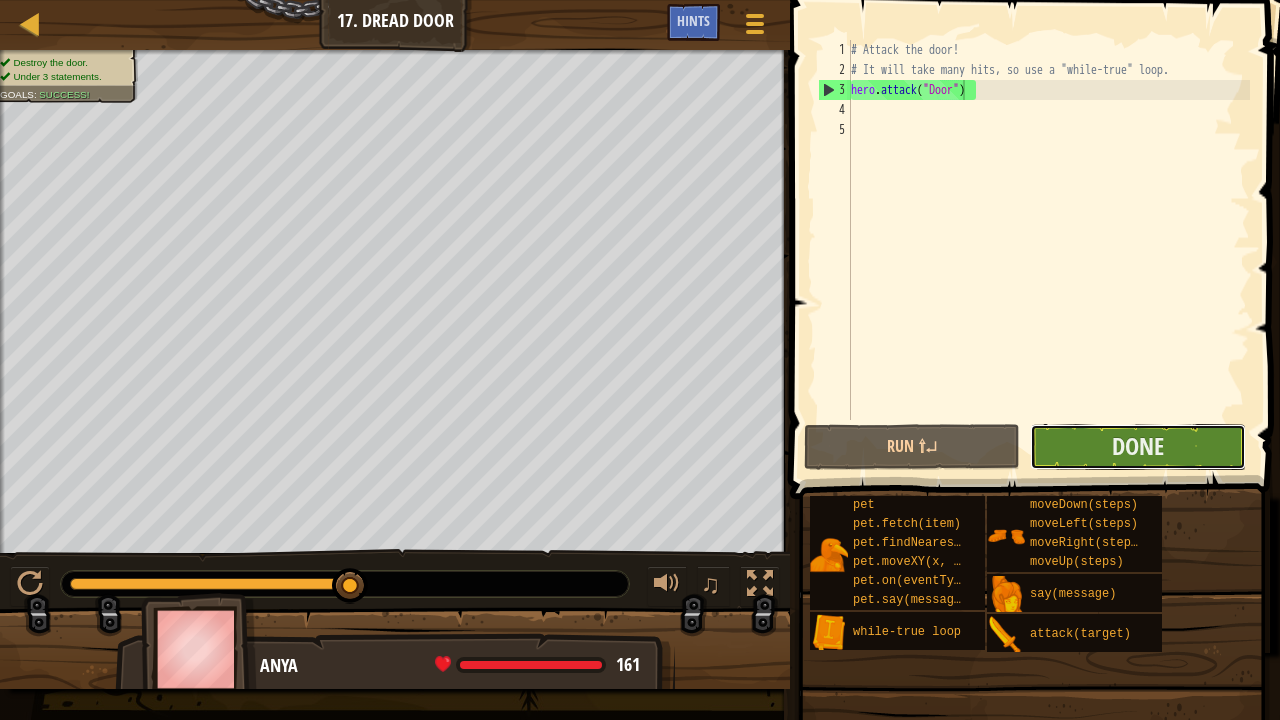 click on "Done" at bounding box center [1138, 447] 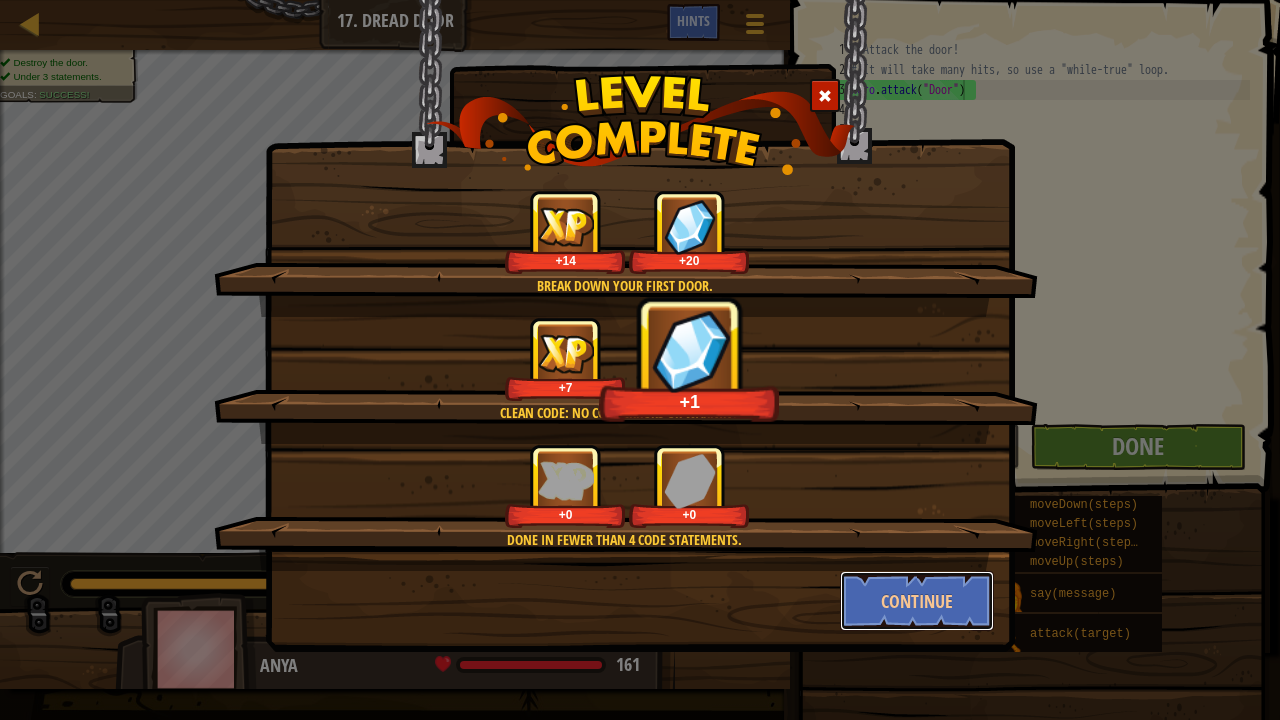 click on "Continue" at bounding box center [917, 601] 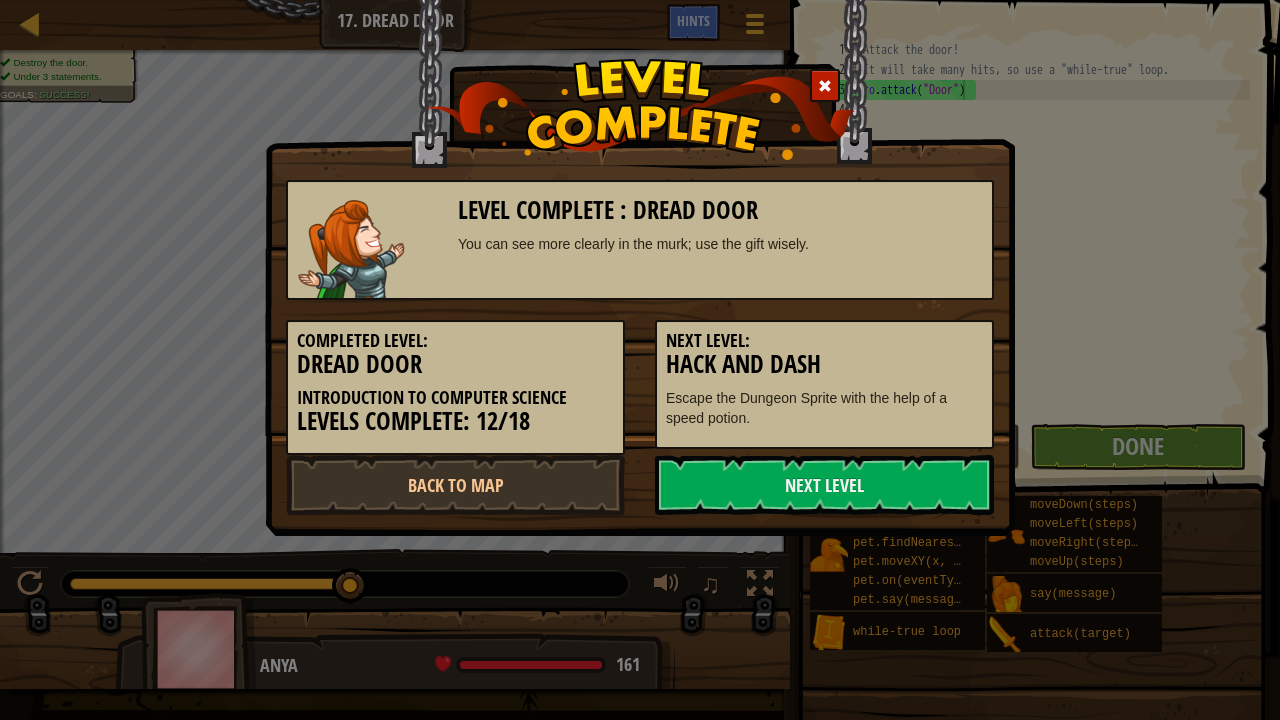 click on "Level Complete : Dread Door You can see more clearly in the murk; use the gift wisely. Completed Level: Dread Door Introduction to Computer Science Levels Complete: 12/18 Next Level: Hack and Dash Escape the Dungeon Sprite with the help of a speed potion.
Back to Map Next Level" at bounding box center (640, 360) 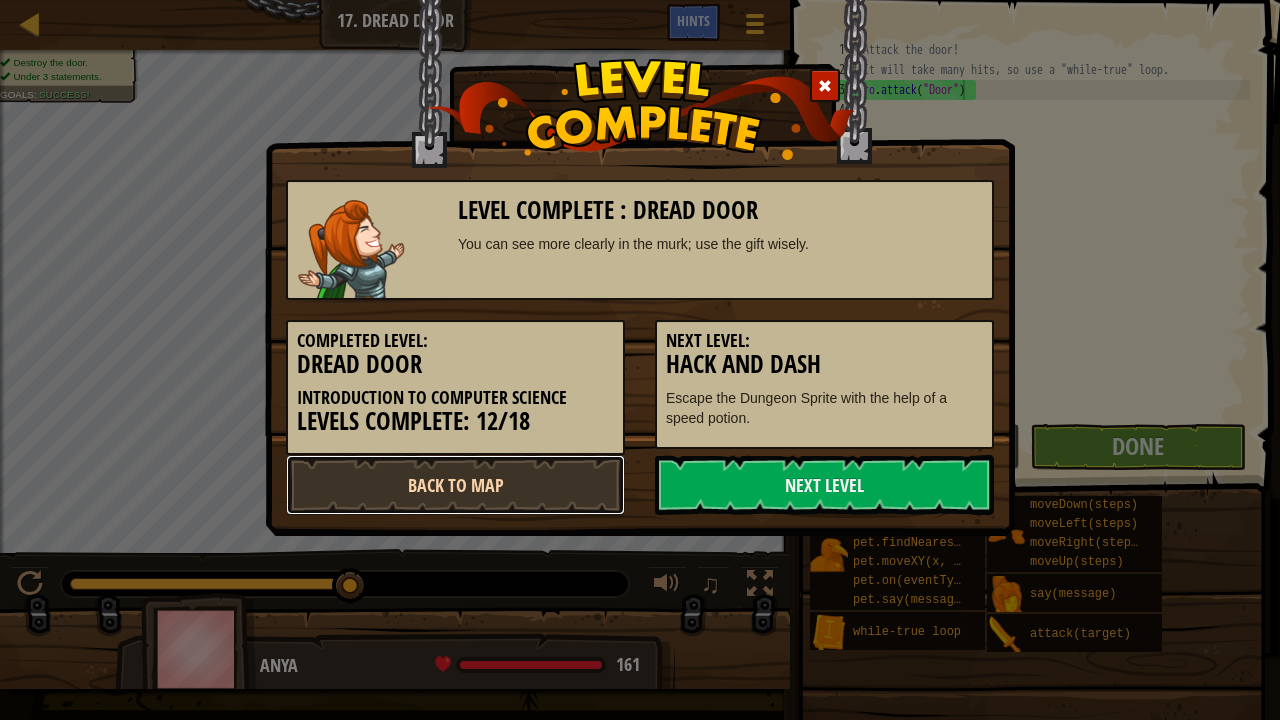 click on "Back to Map" at bounding box center [455, 485] 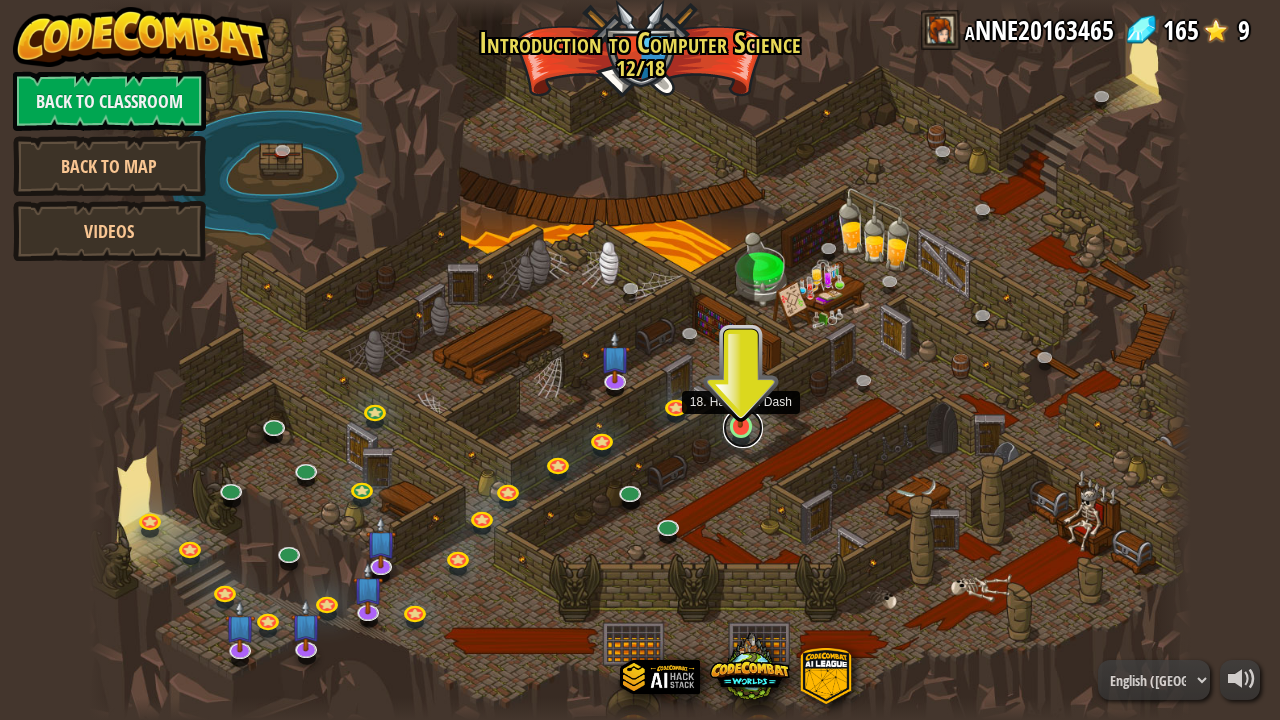 click at bounding box center [743, 428] 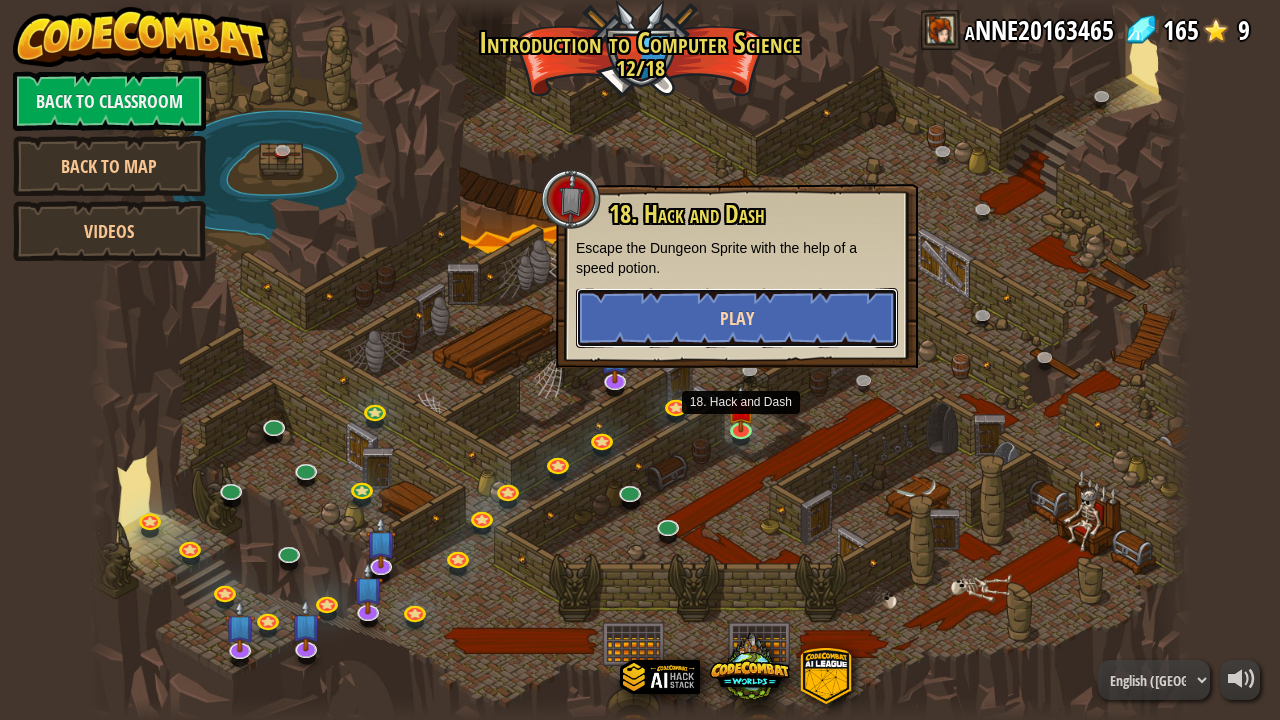 click on "Play" at bounding box center (737, 318) 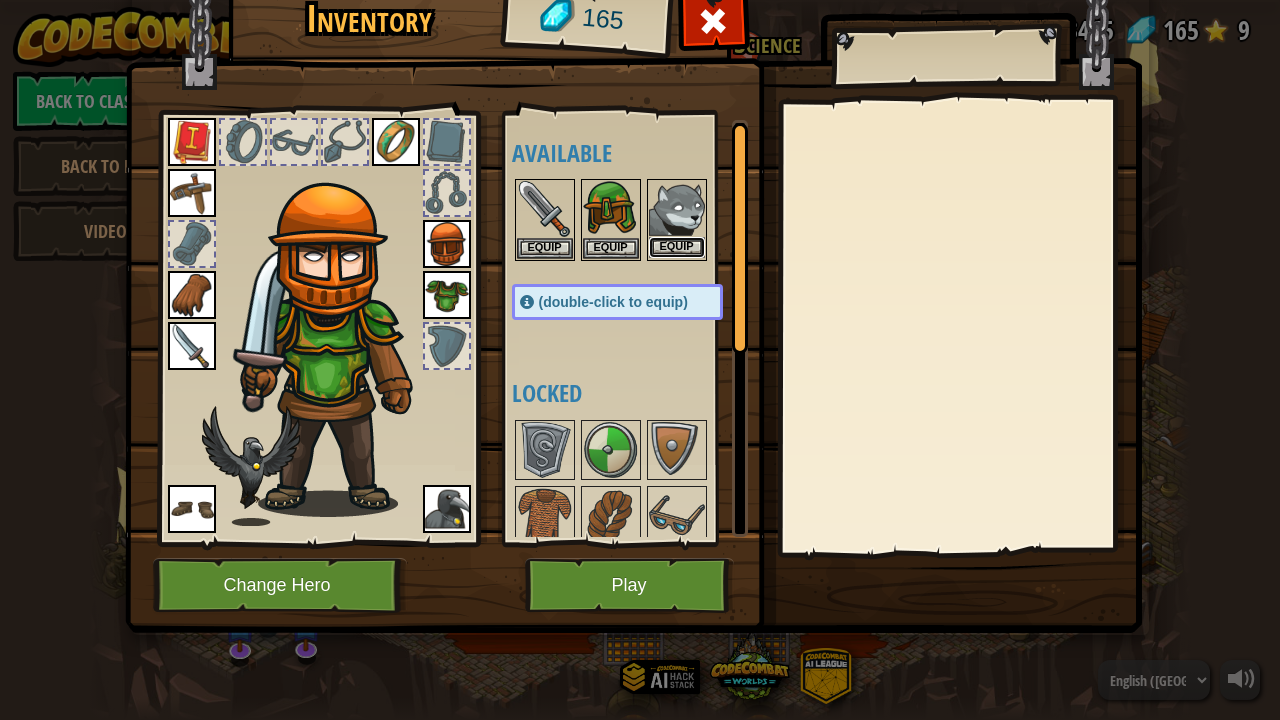click on "Equip" at bounding box center (677, 247) 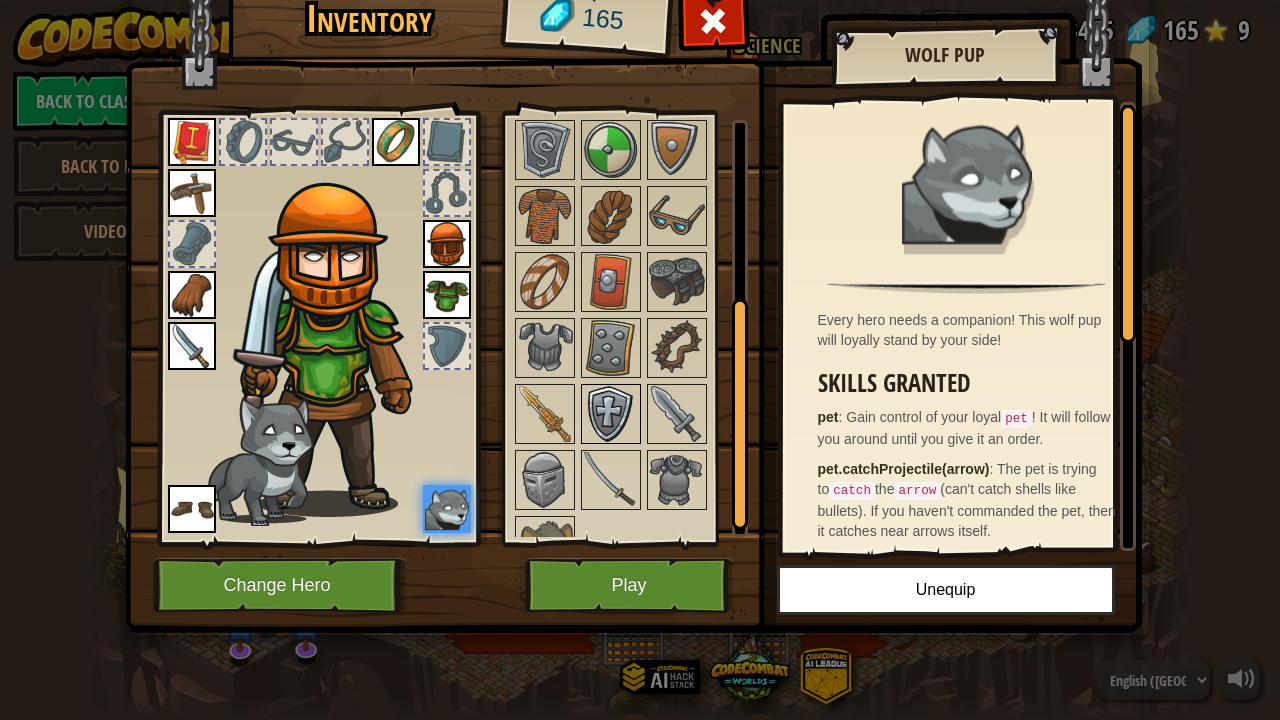 scroll, scrollTop: 341, scrollLeft: 0, axis: vertical 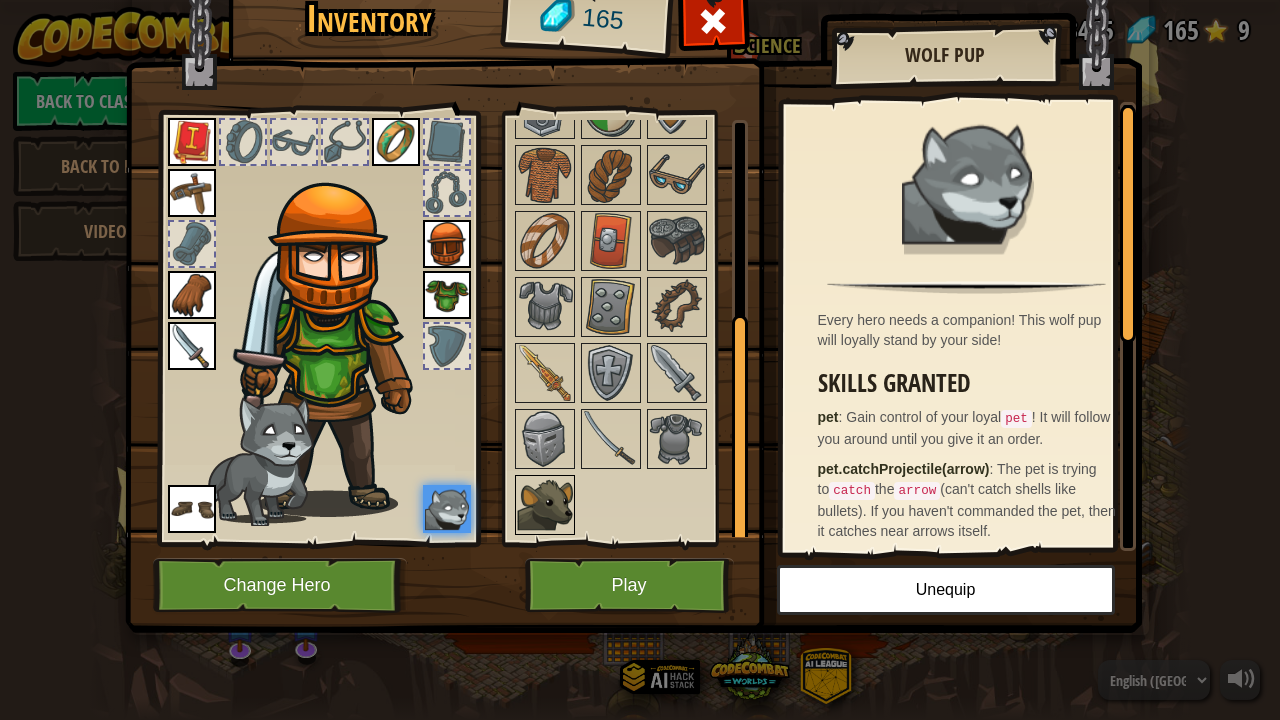 click at bounding box center [545, 505] 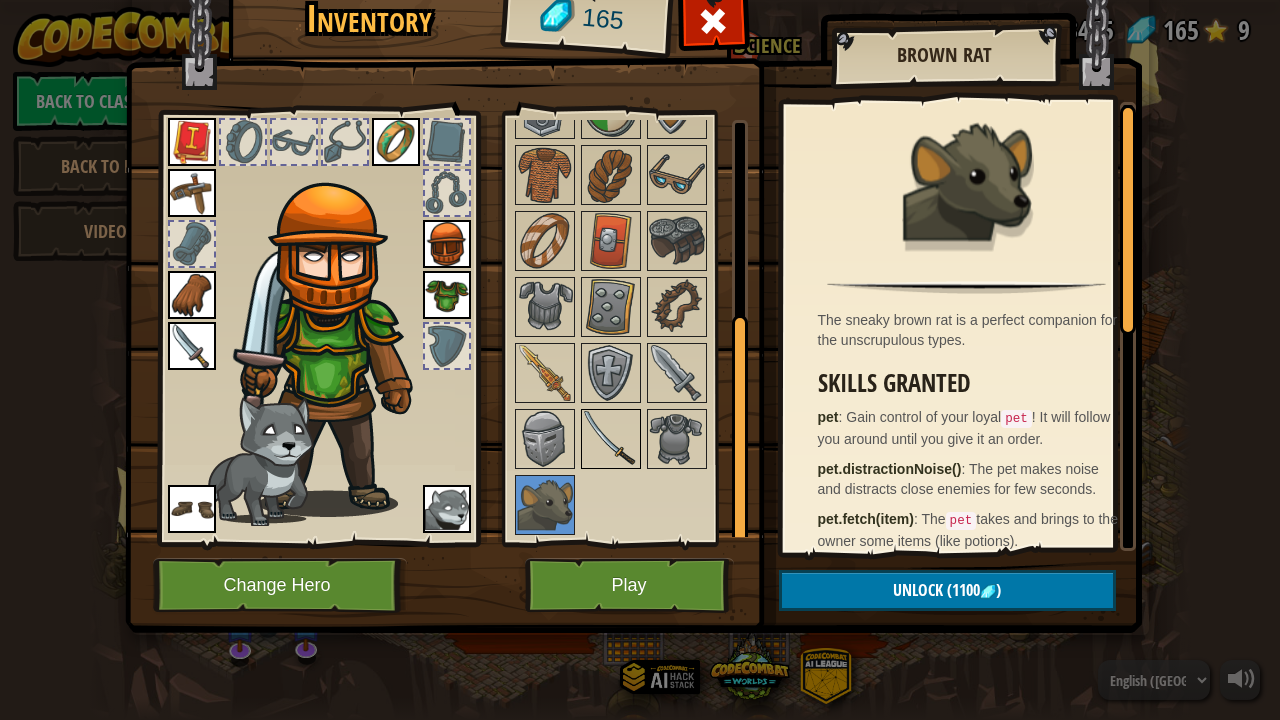 click at bounding box center (611, 439) 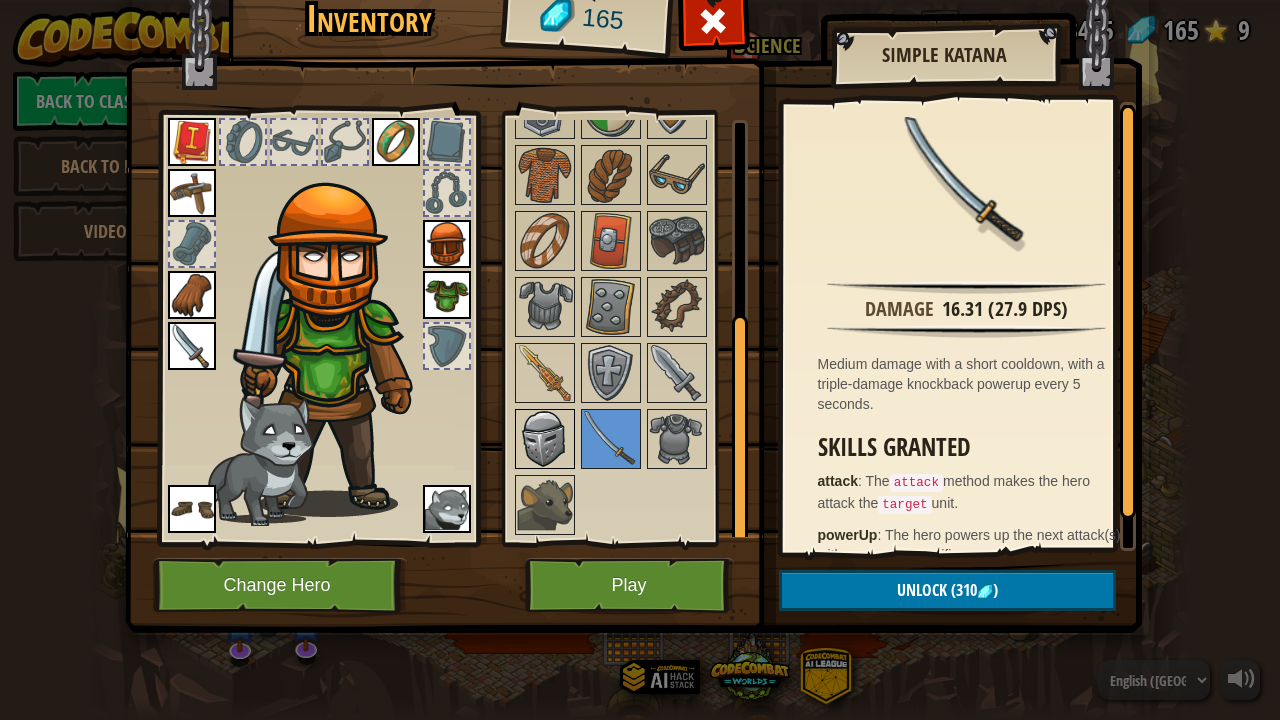 click at bounding box center [545, 439] 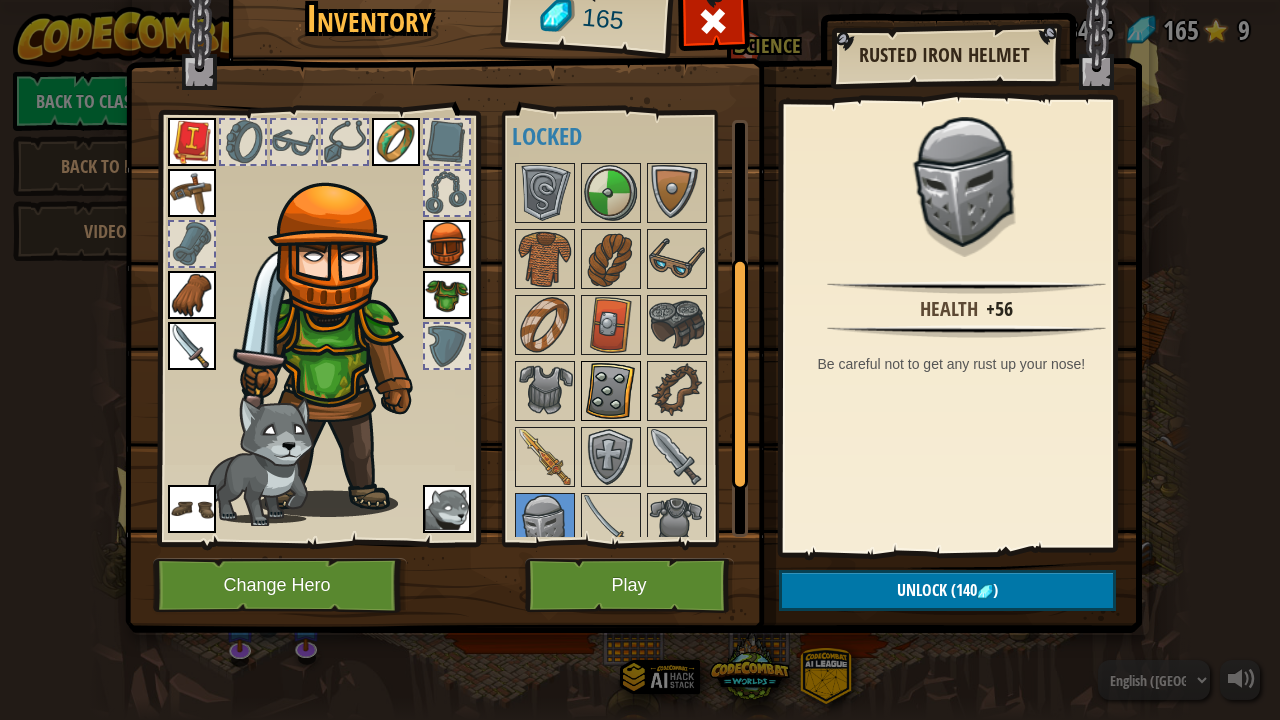 scroll, scrollTop: 241, scrollLeft: 0, axis: vertical 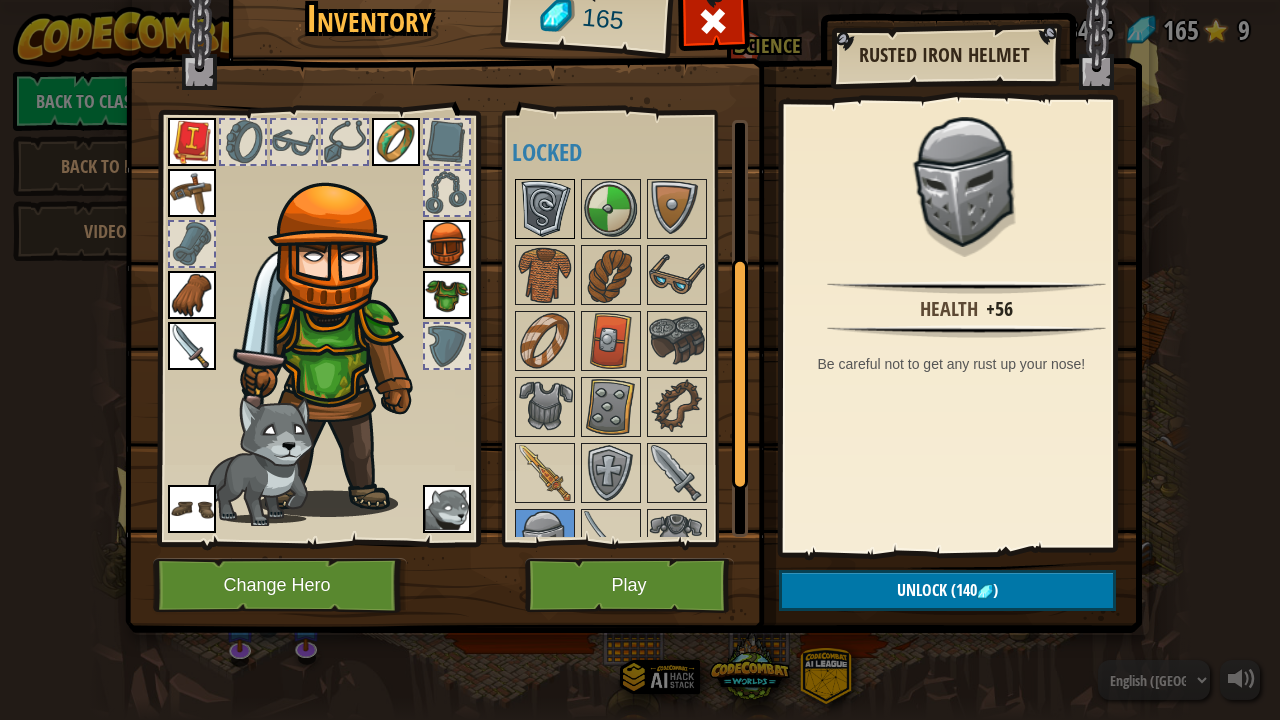 click at bounding box center (545, 209) 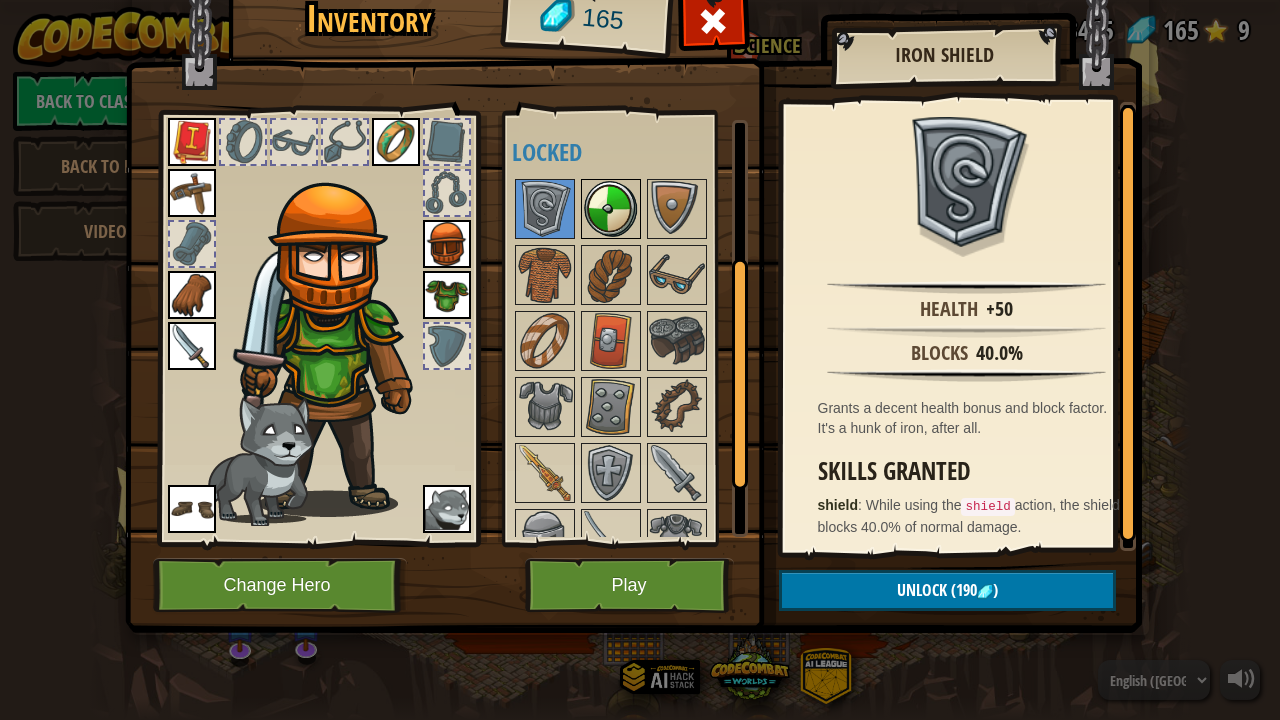 click at bounding box center [611, 209] 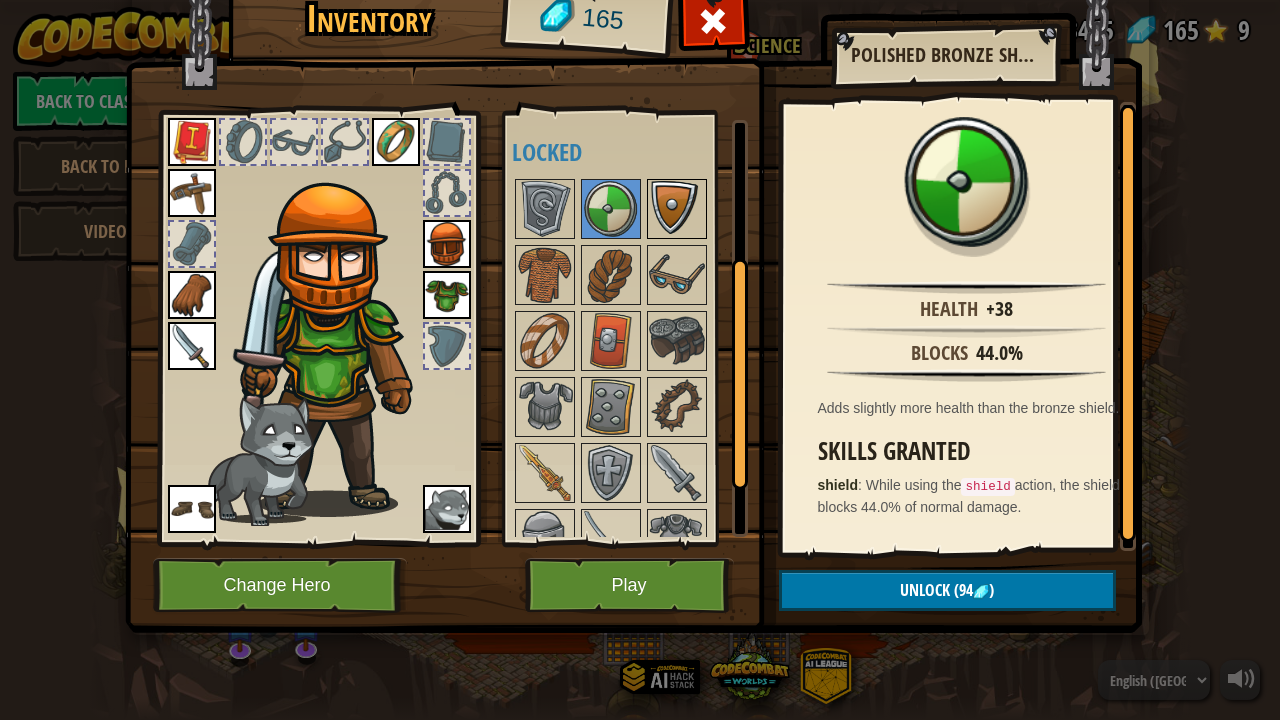click at bounding box center [677, 209] 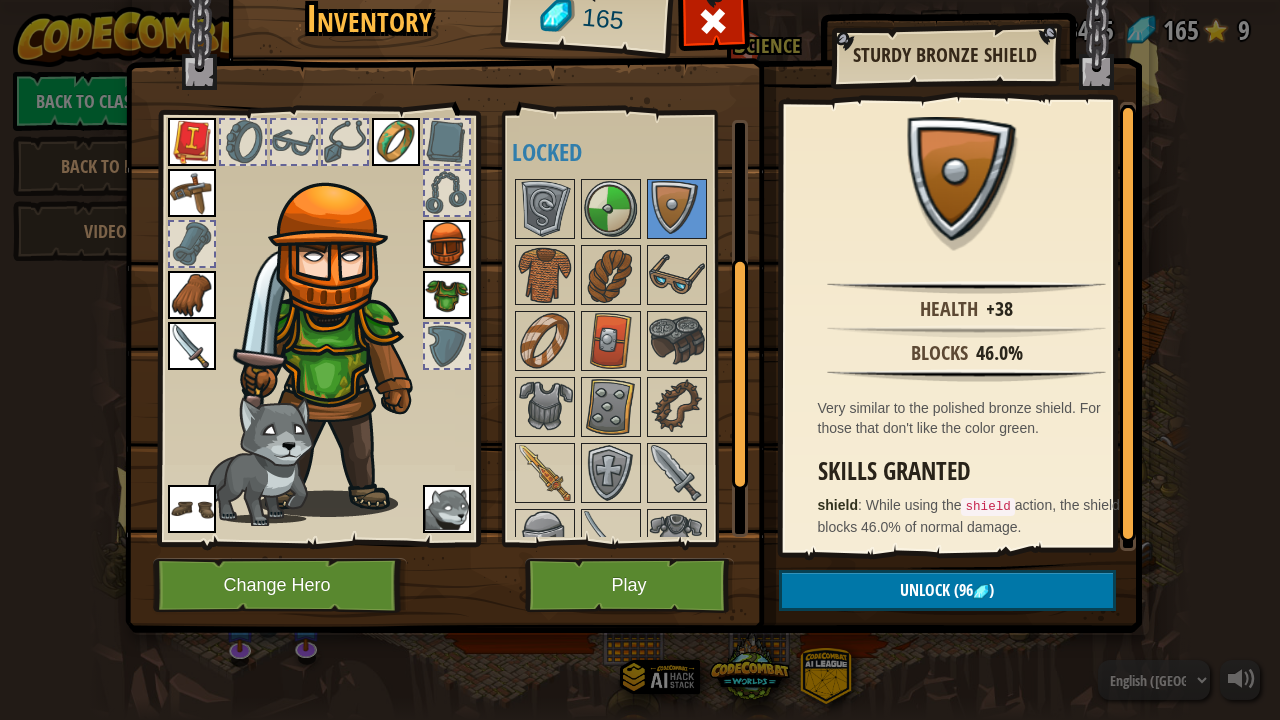 drag, startPoint x: 621, startPoint y: 211, endPoint x: 728, endPoint y: 277, distance: 125.71794 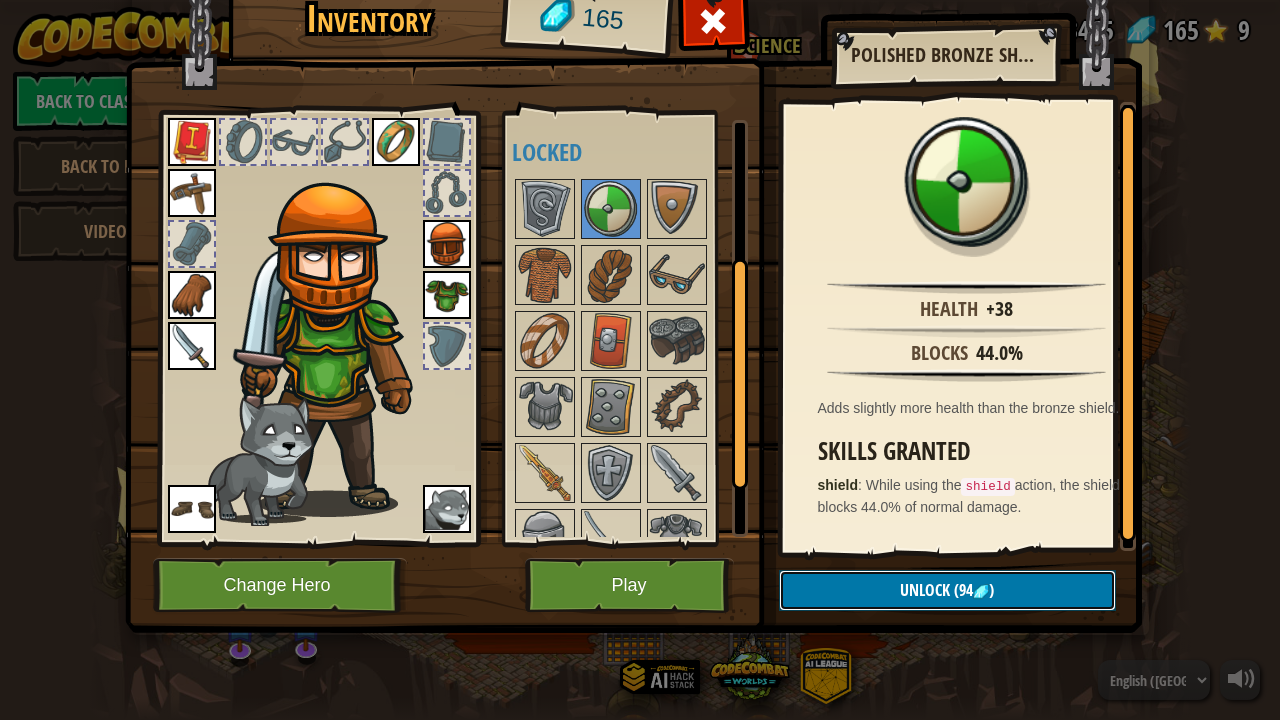 click on "Unlock" at bounding box center [925, 590] 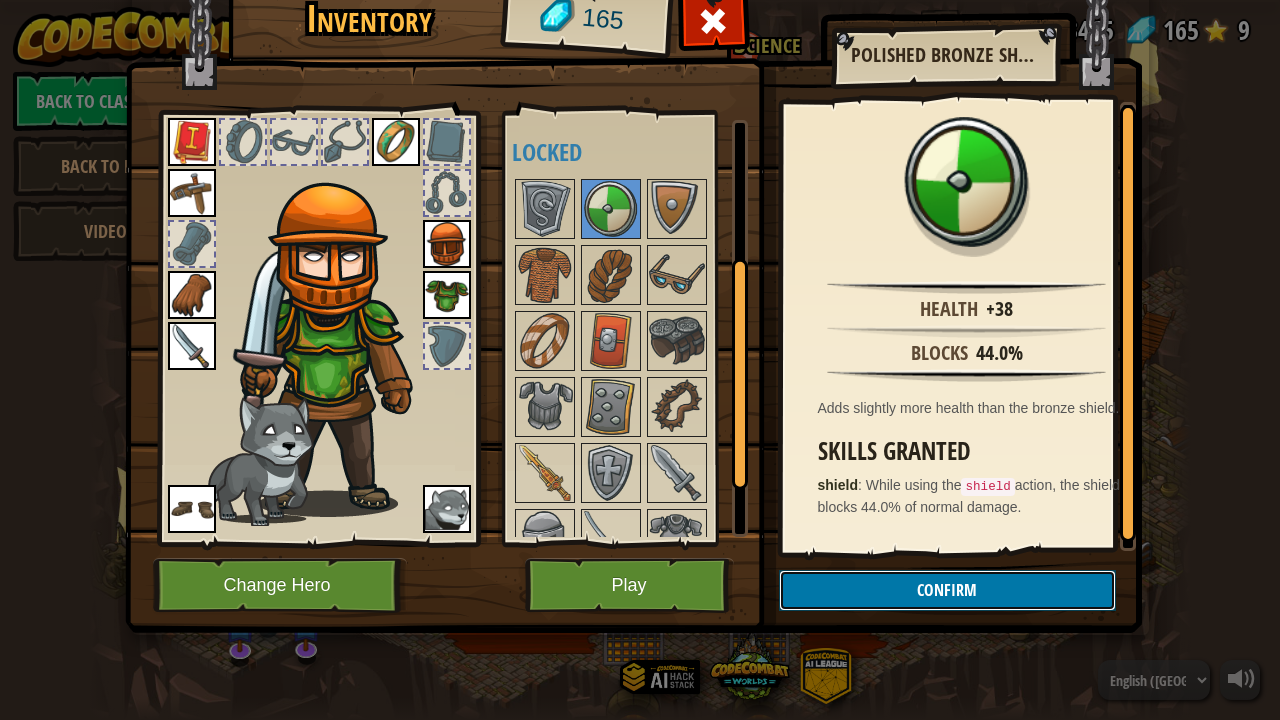 click on "Confirm" at bounding box center [947, 590] 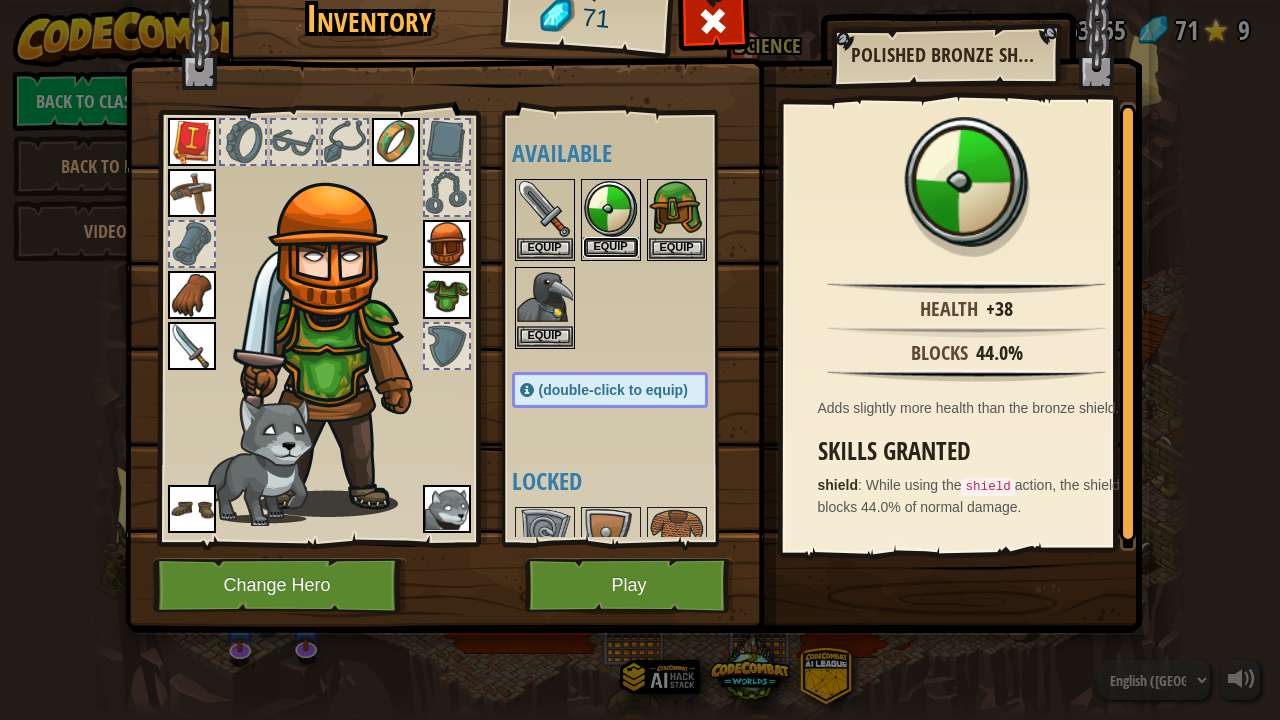 click on "Equip" at bounding box center (611, 247) 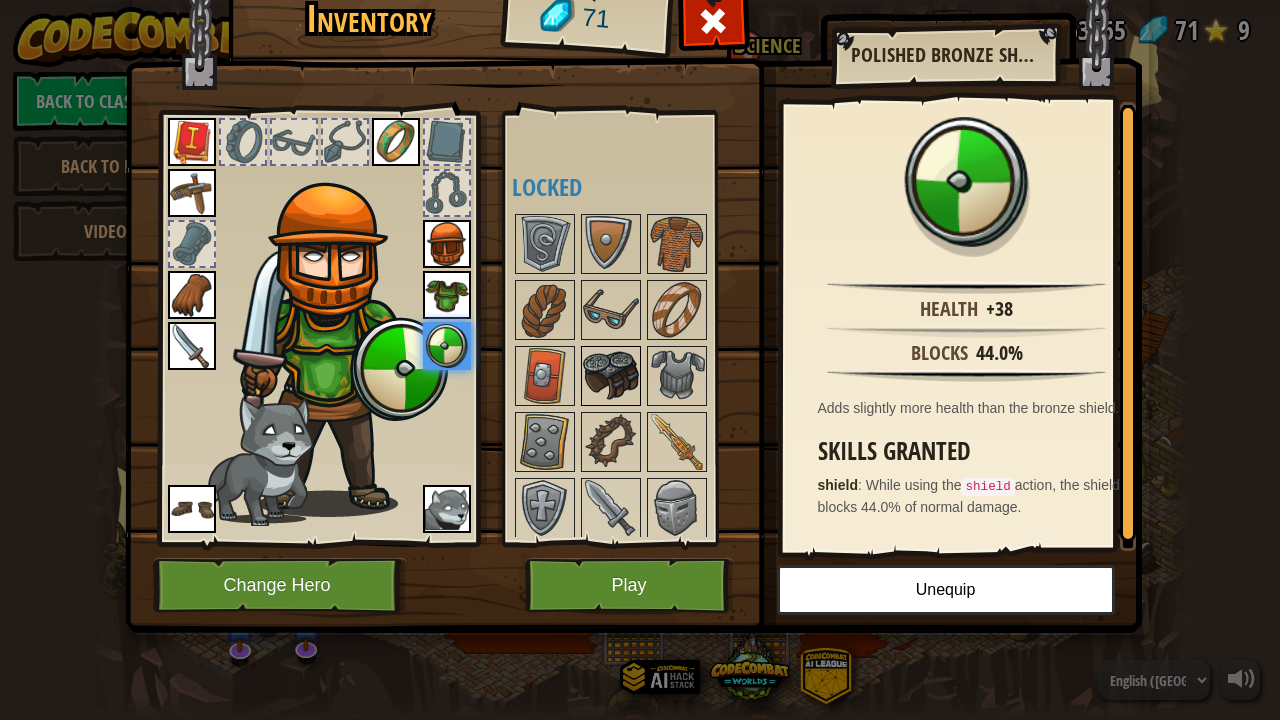 scroll, scrollTop: 275, scrollLeft: 0, axis: vertical 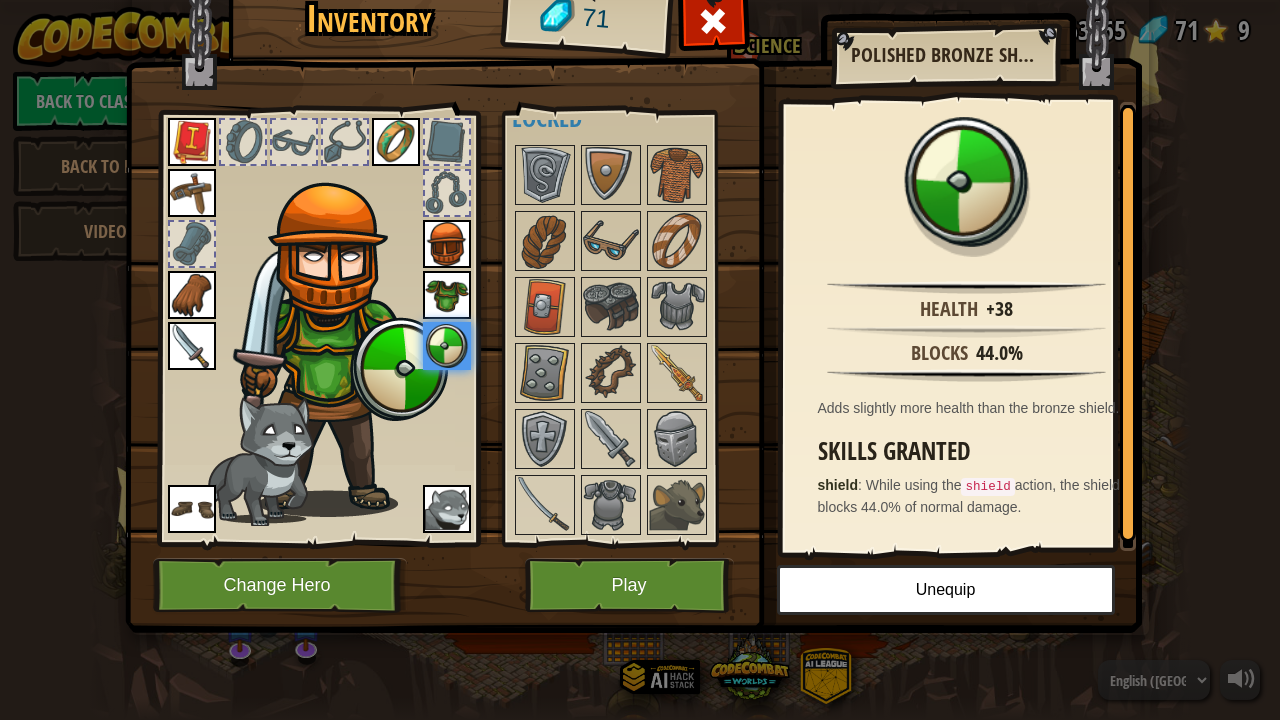 click at bounding box center [447, 295] 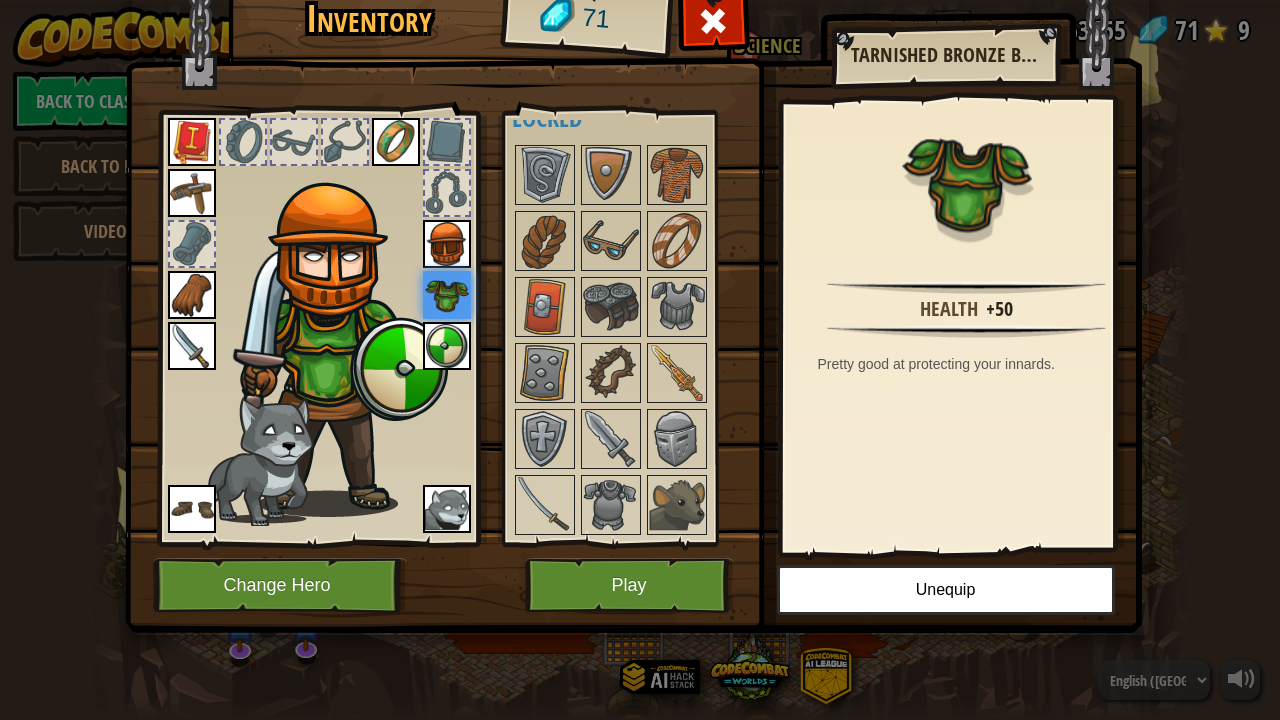 click at bounding box center [447, 193] 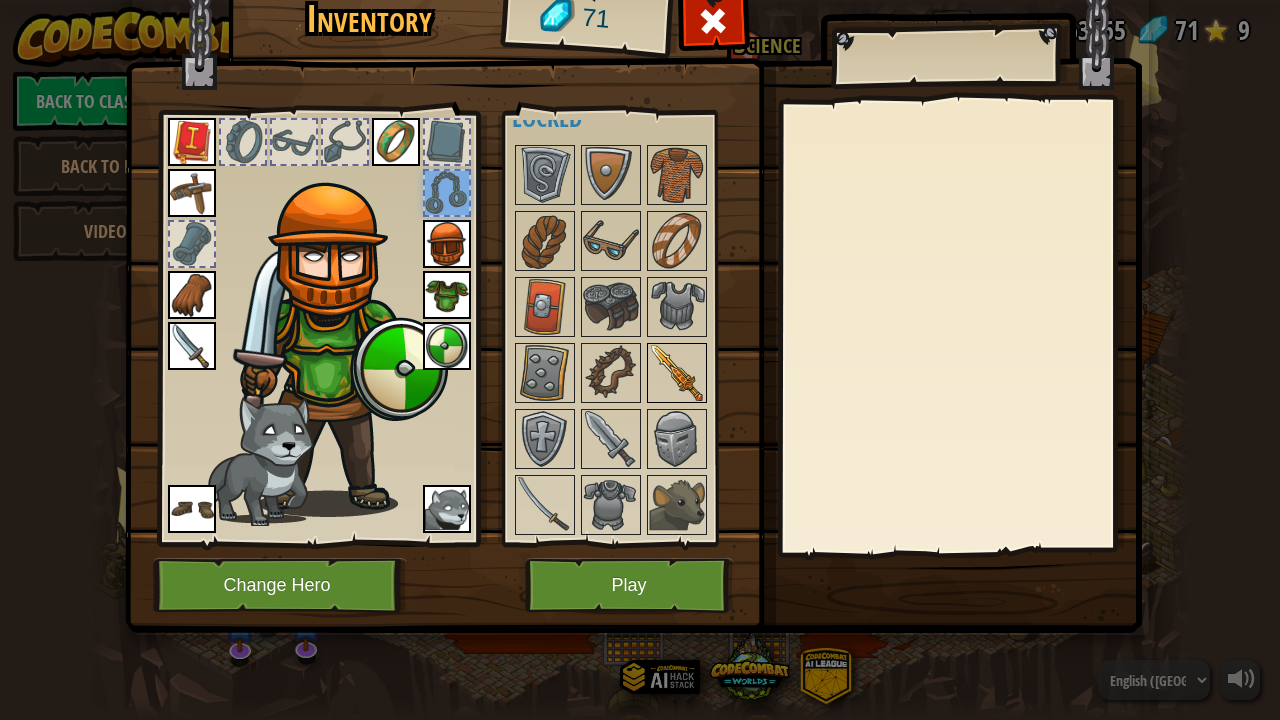 click at bounding box center [677, 373] 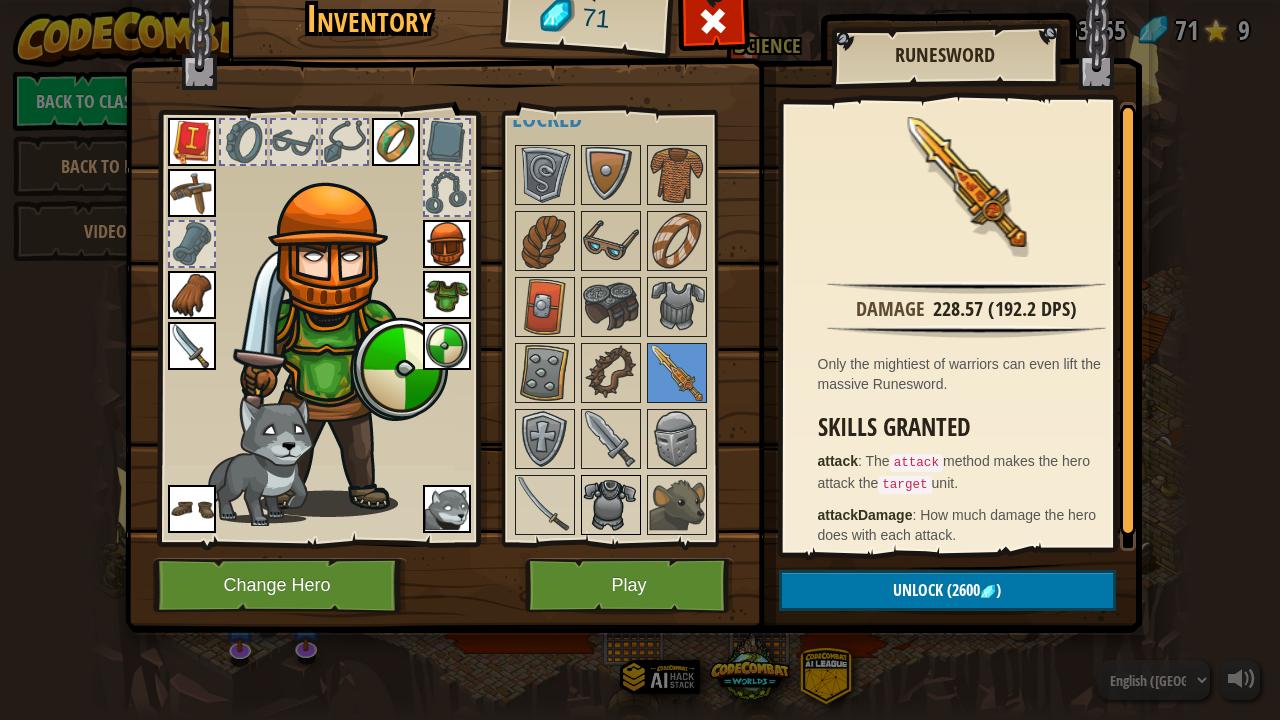 click at bounding box center (611, 505) 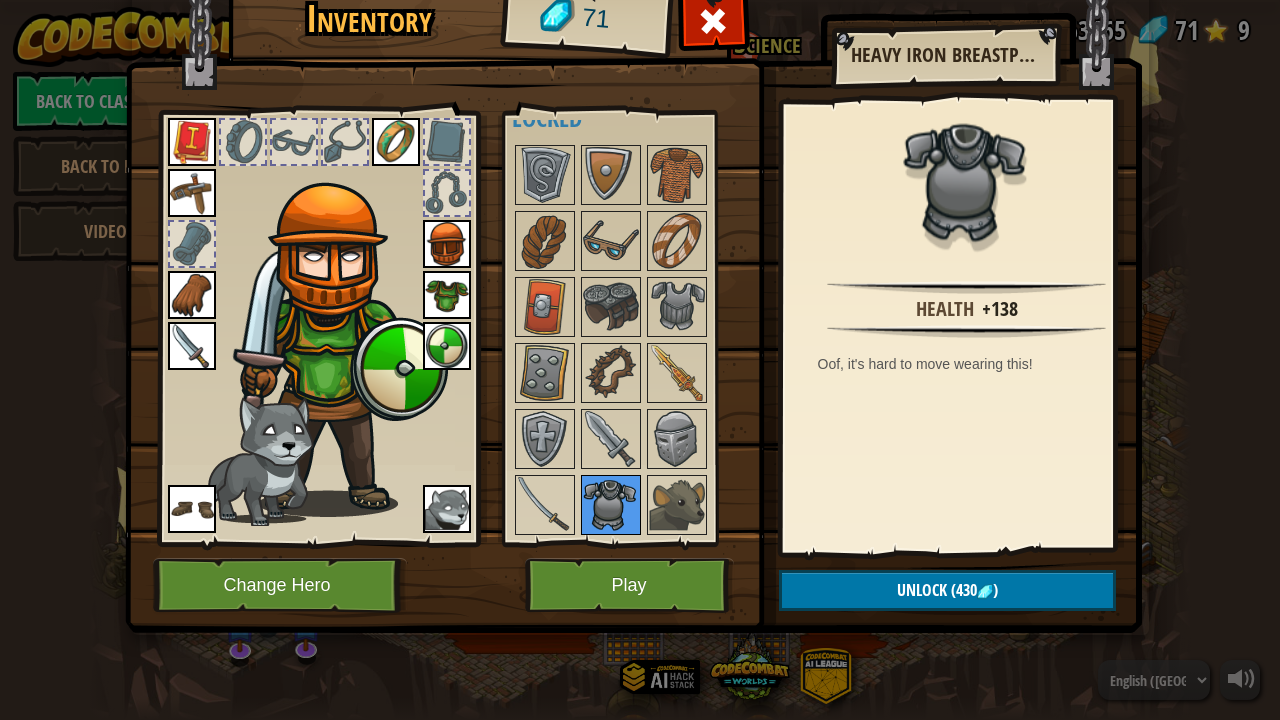 click at bounding box center [611, 505] 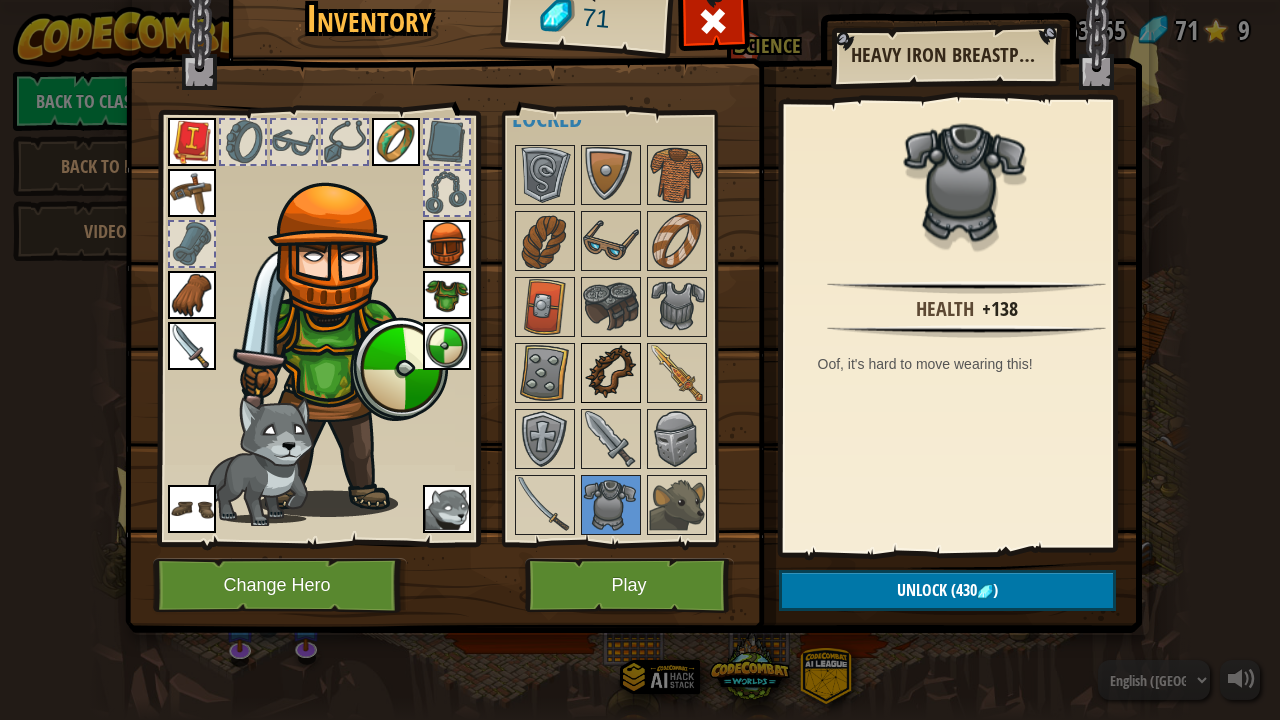 scroll, scrollTop: 0, scrollLeft: 0, axis: both 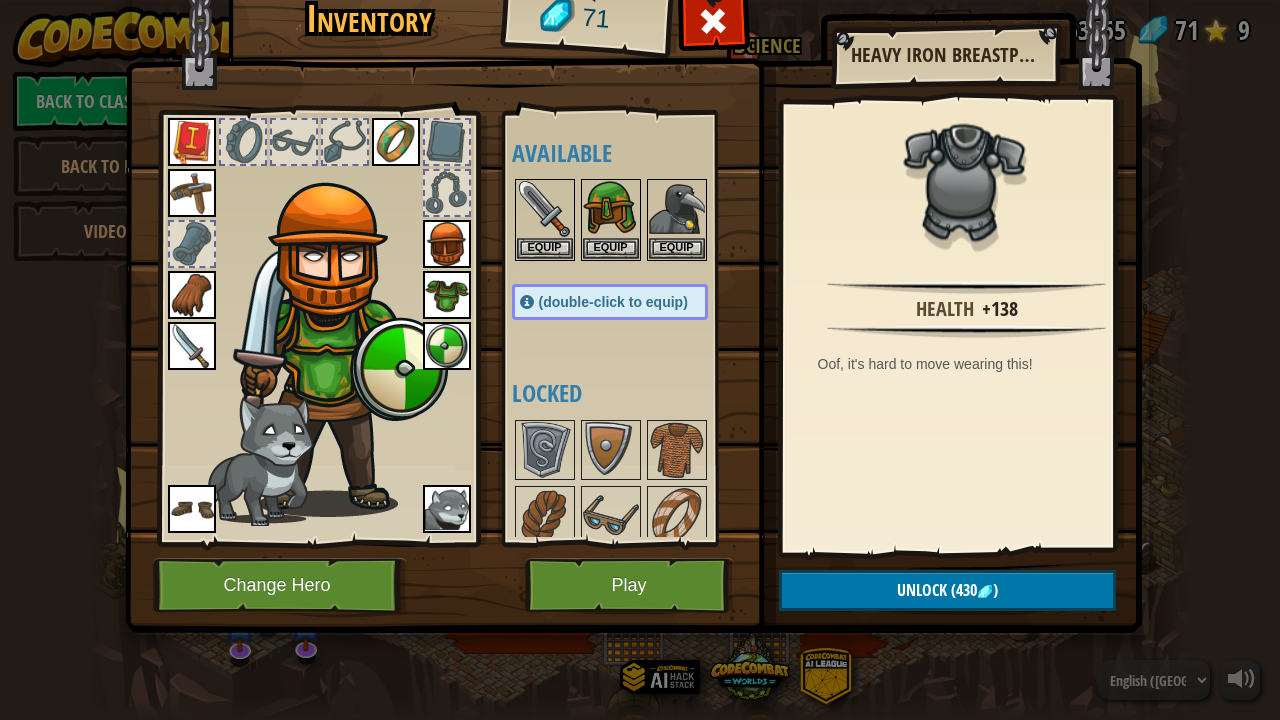 click at bounding box center (447, 509) 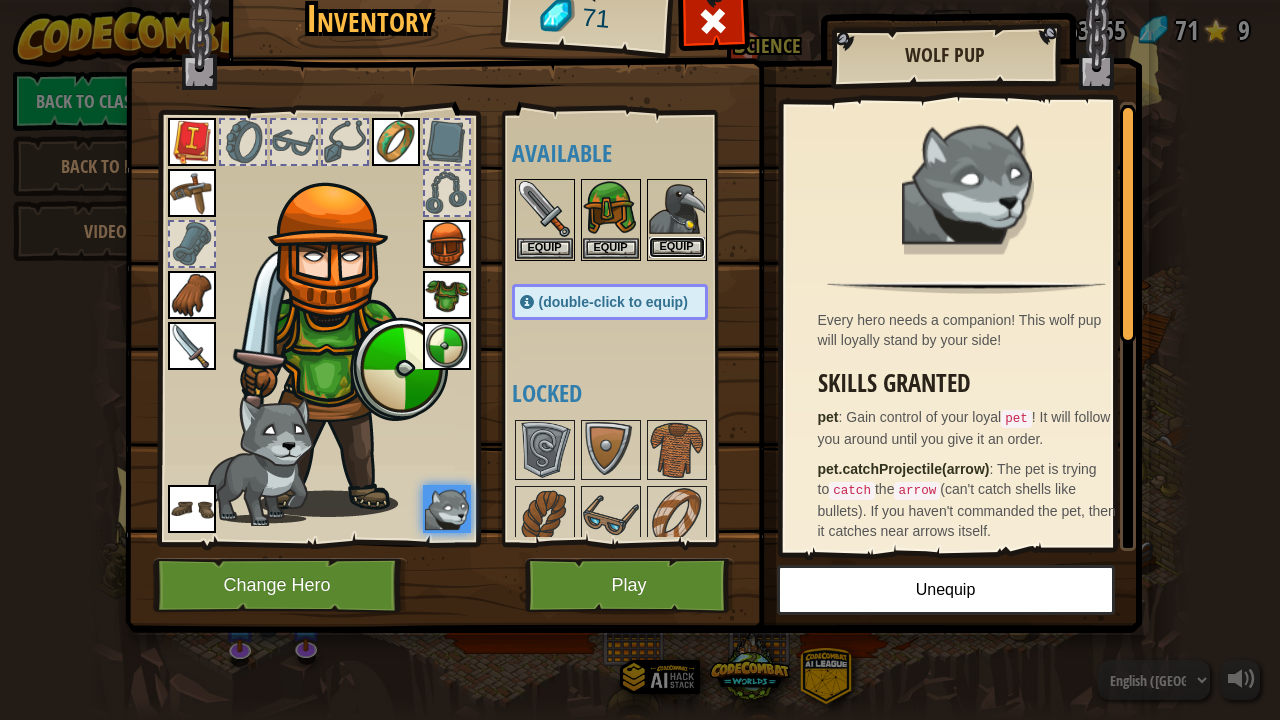 click on "Equip" at bounding box center [677, 247] 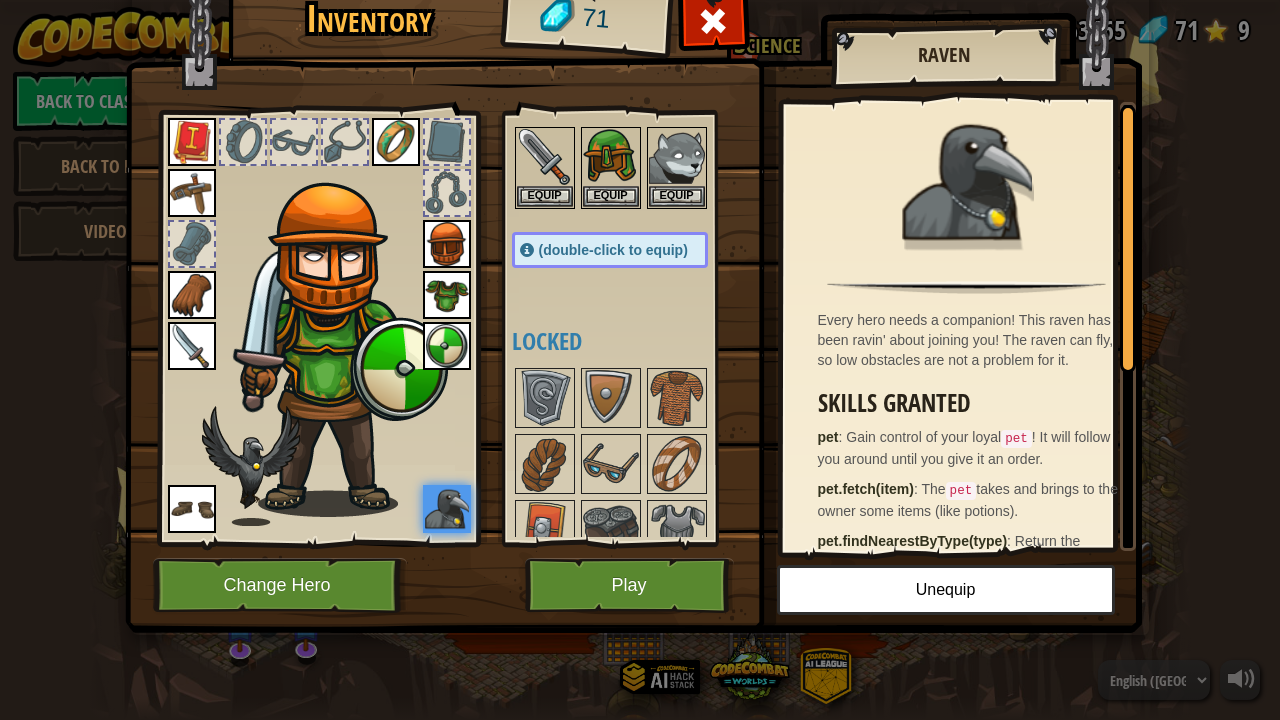 scroll, scrollTop: 0, scrollLeft: 0, axis: both 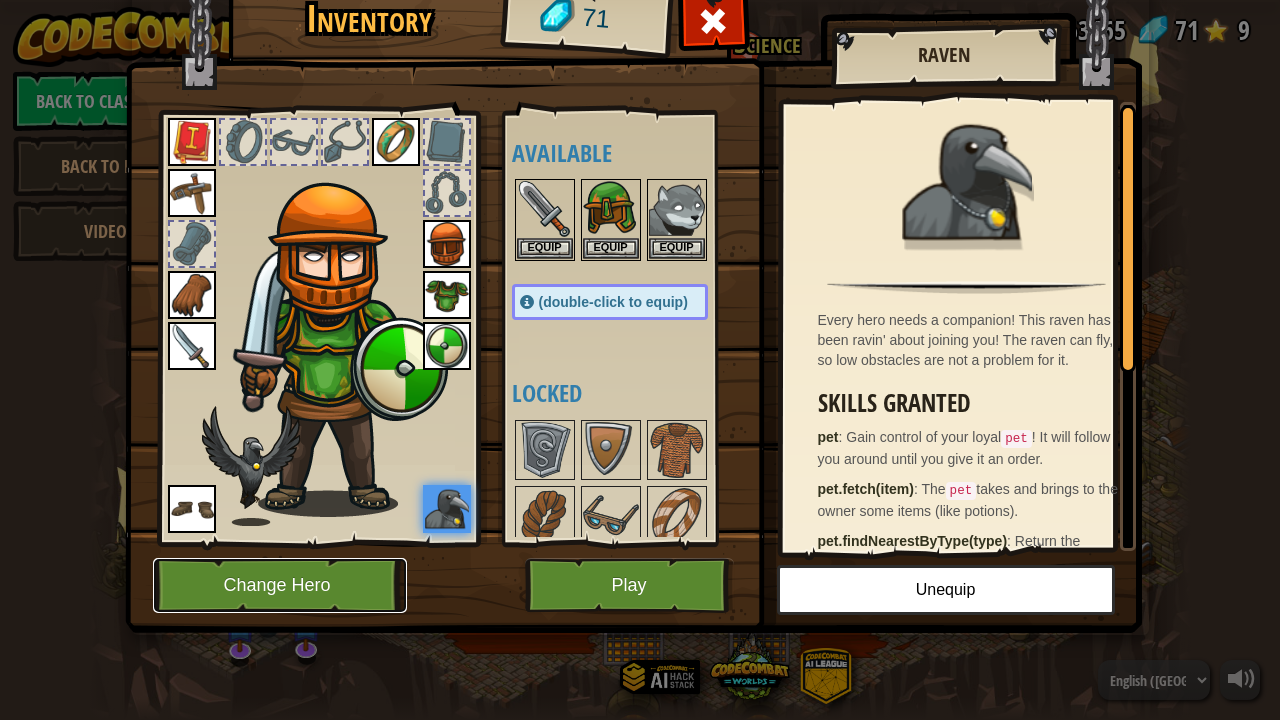 click on "Change Hero" at bounding box center [280, 585] 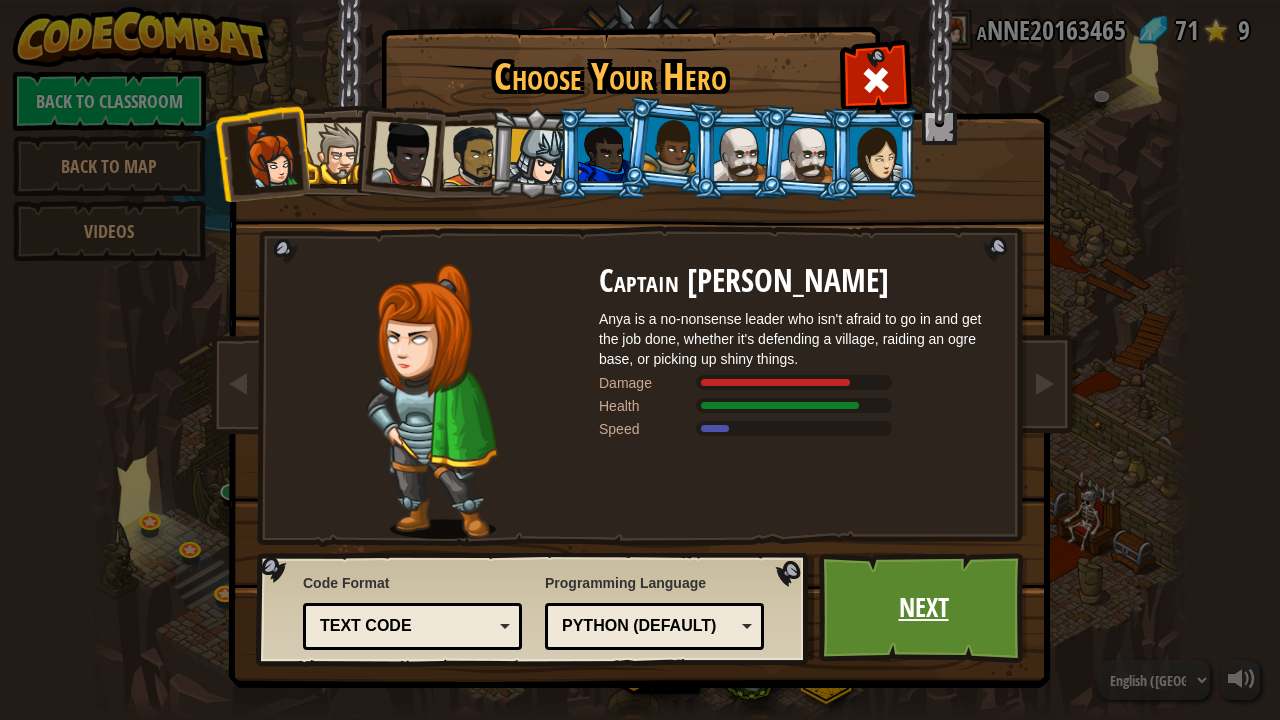 click on "Next" at bounding box center (923, 608) 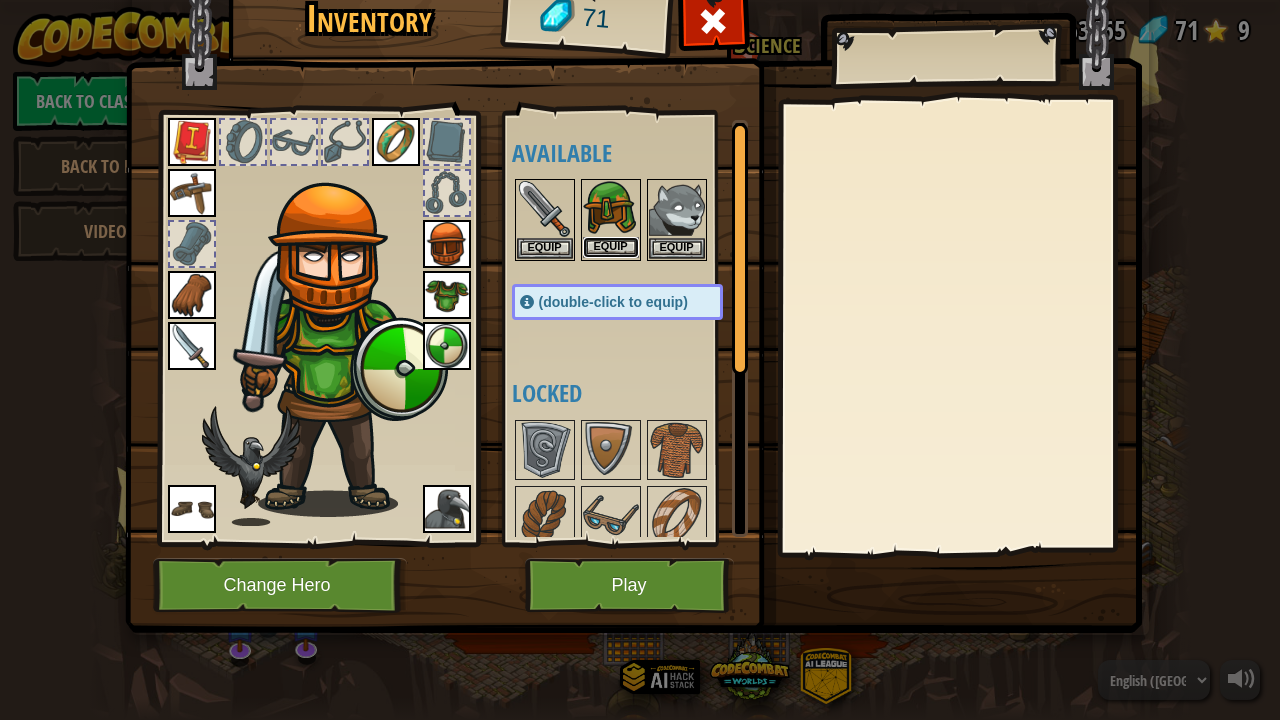 click on "Equip" at bounding box center [611, 247] 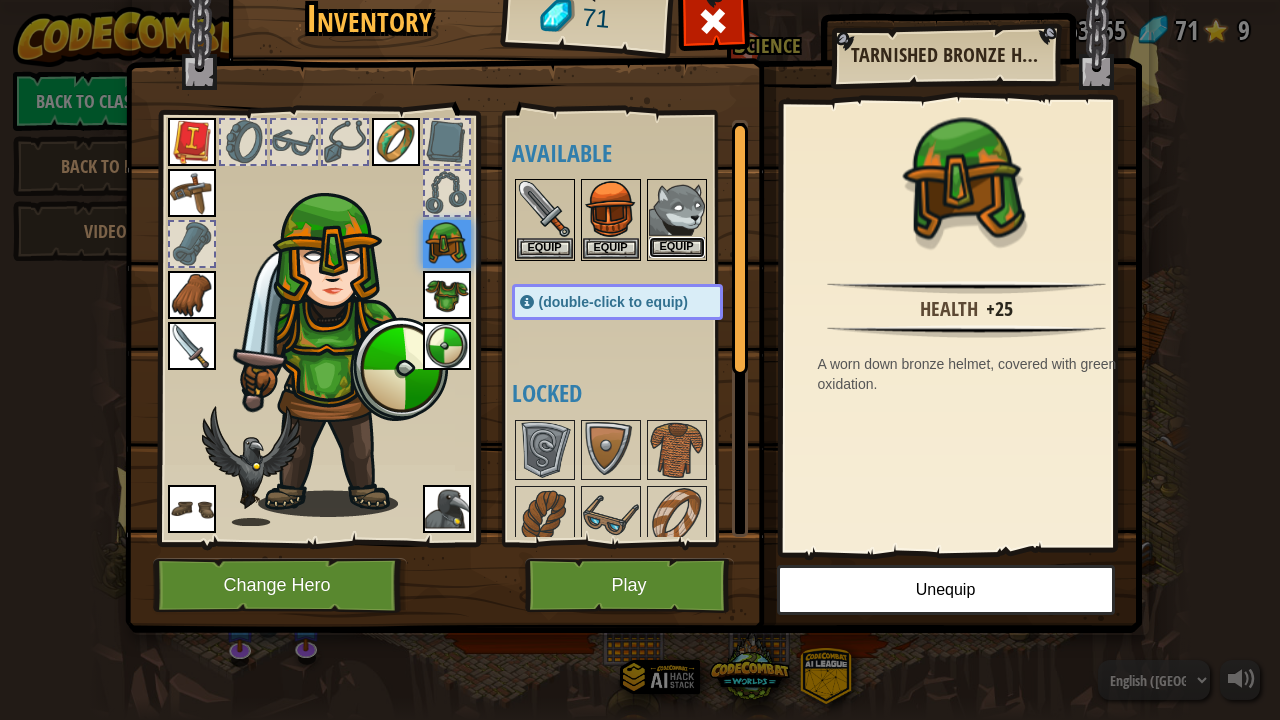 click on "Equip" at bounding box center [677, 247] 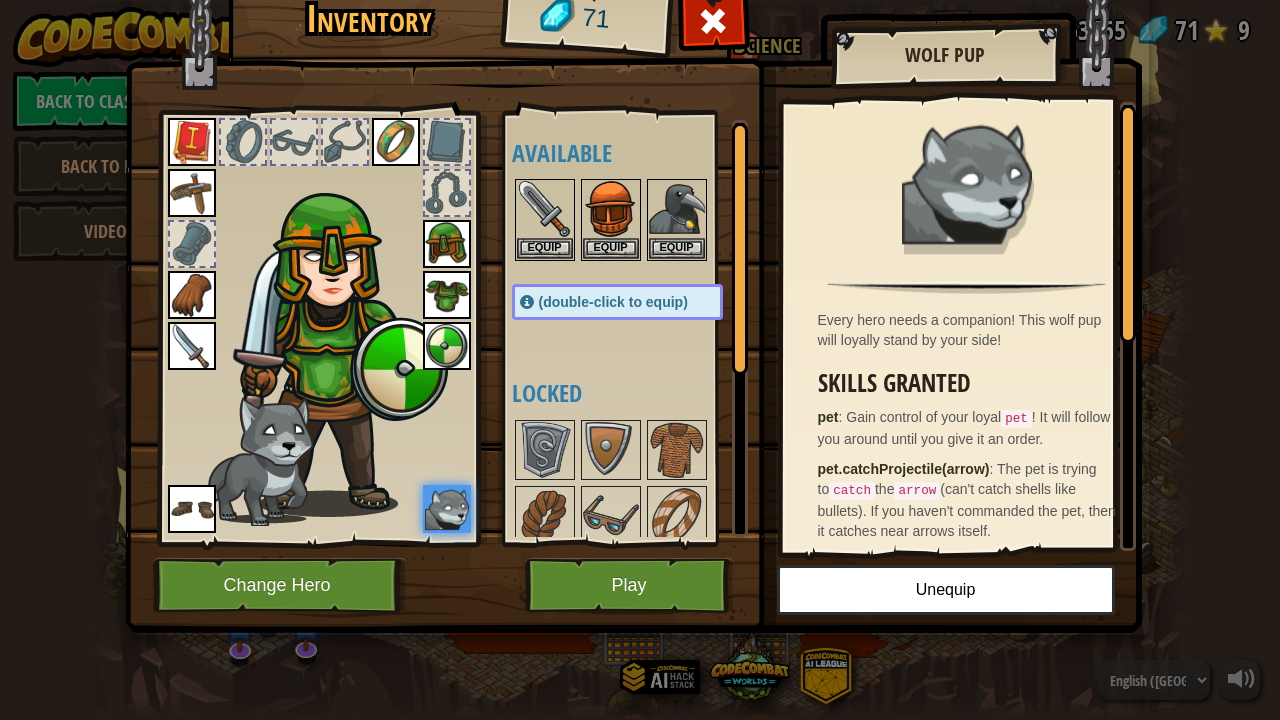 click at bounding box center (258, 461) 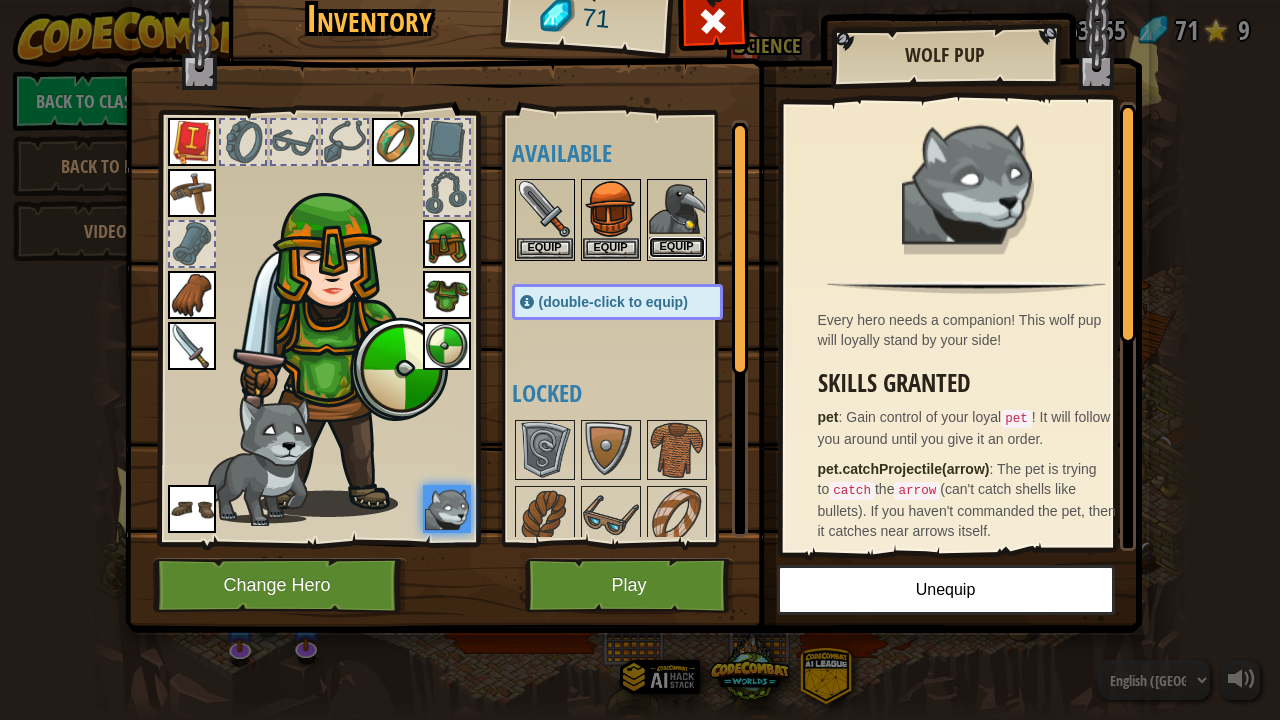 click on "Equip" at bounding box center (677, 247) 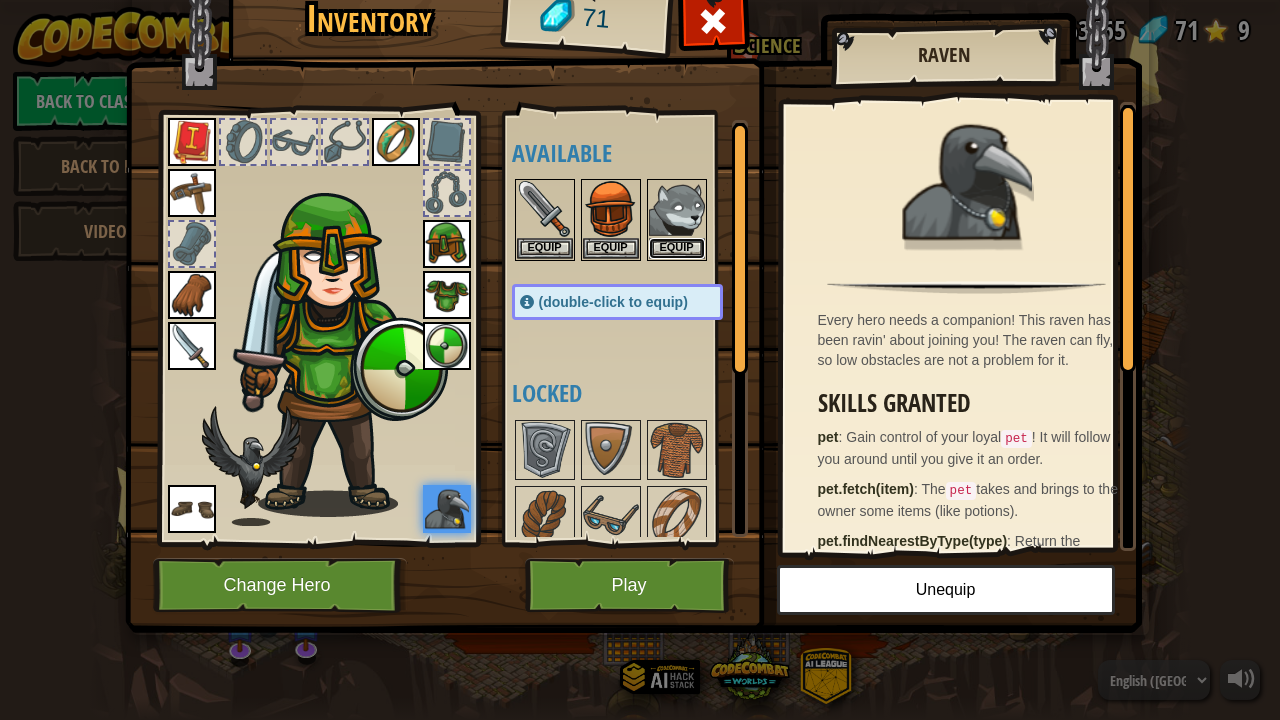 click on "Equip" at bounding box center (677, 248) 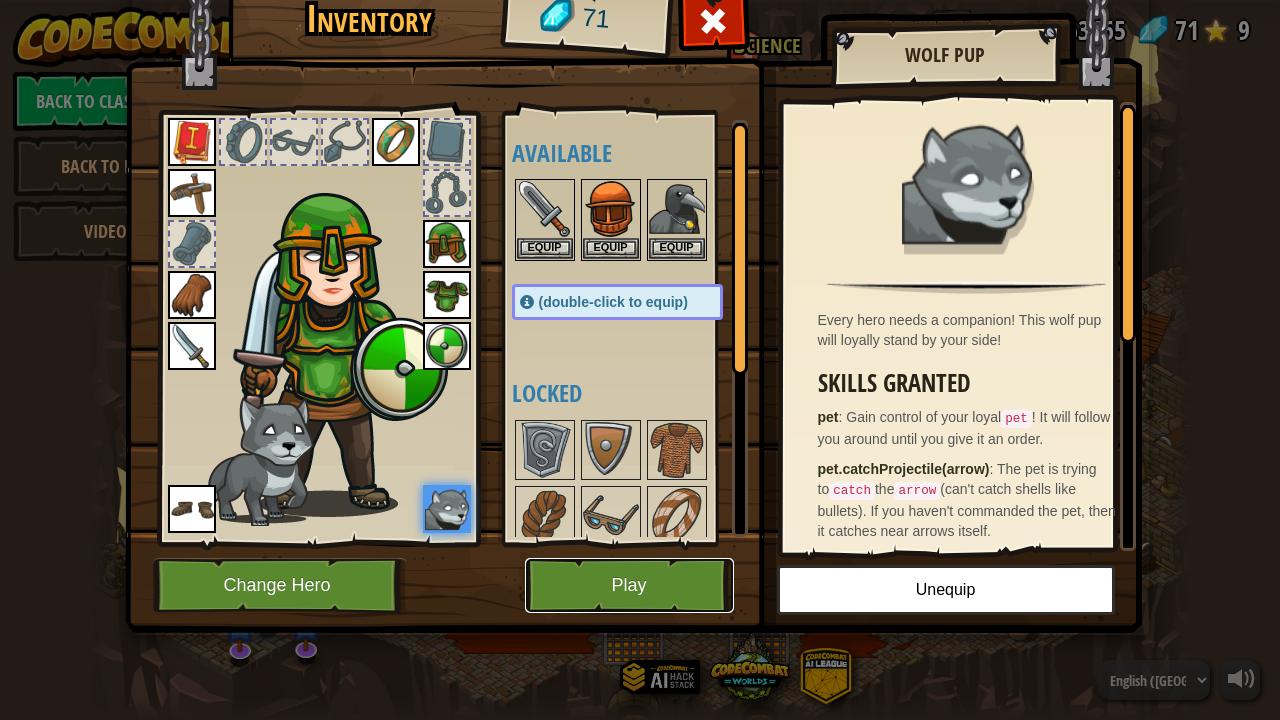 click on "Play" at bounding box center [629, 585] 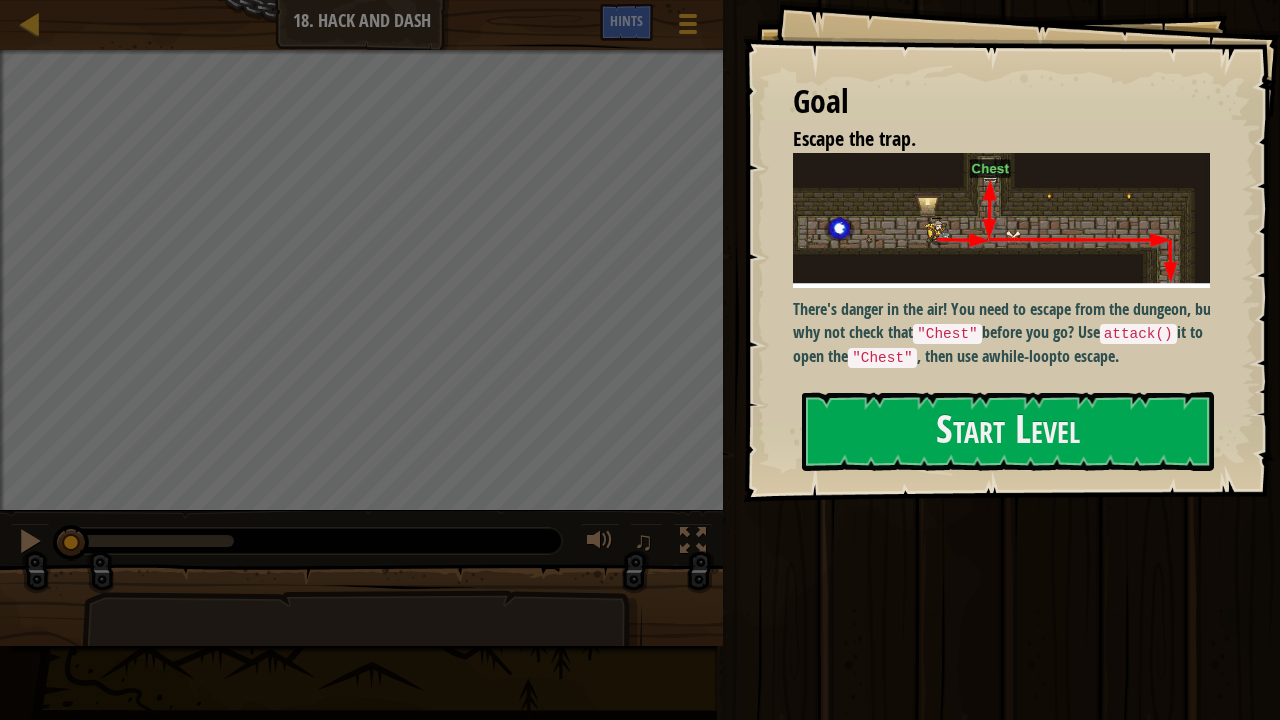 click on ""Chest"" at bounding box center (882, 358) 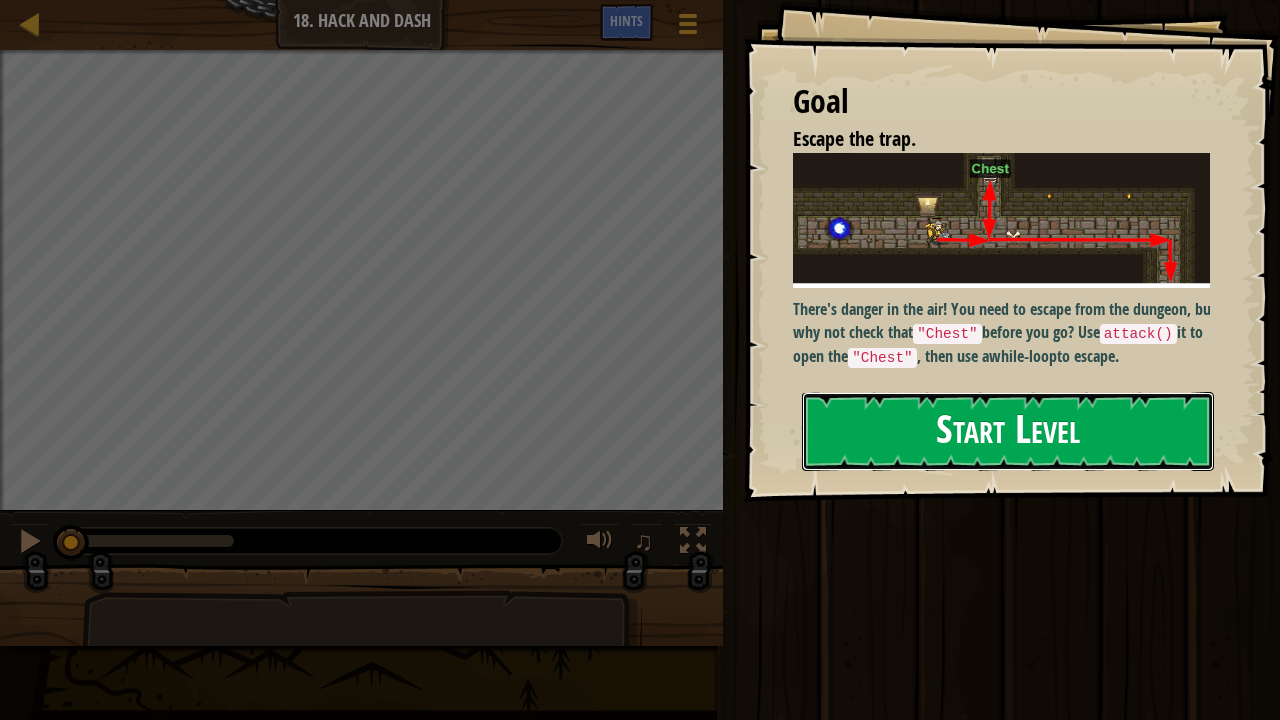 click on "Start Level" at bounding box center [1008, 431] 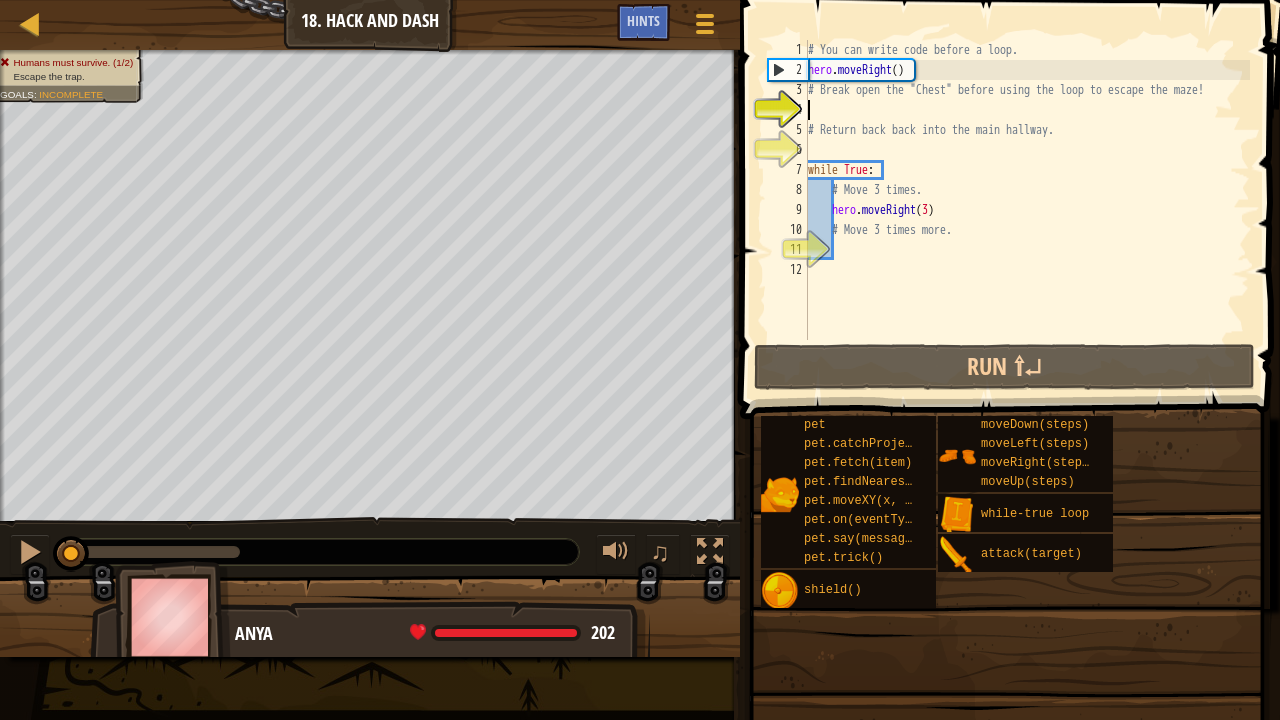 click at bounding box center [2, 301] 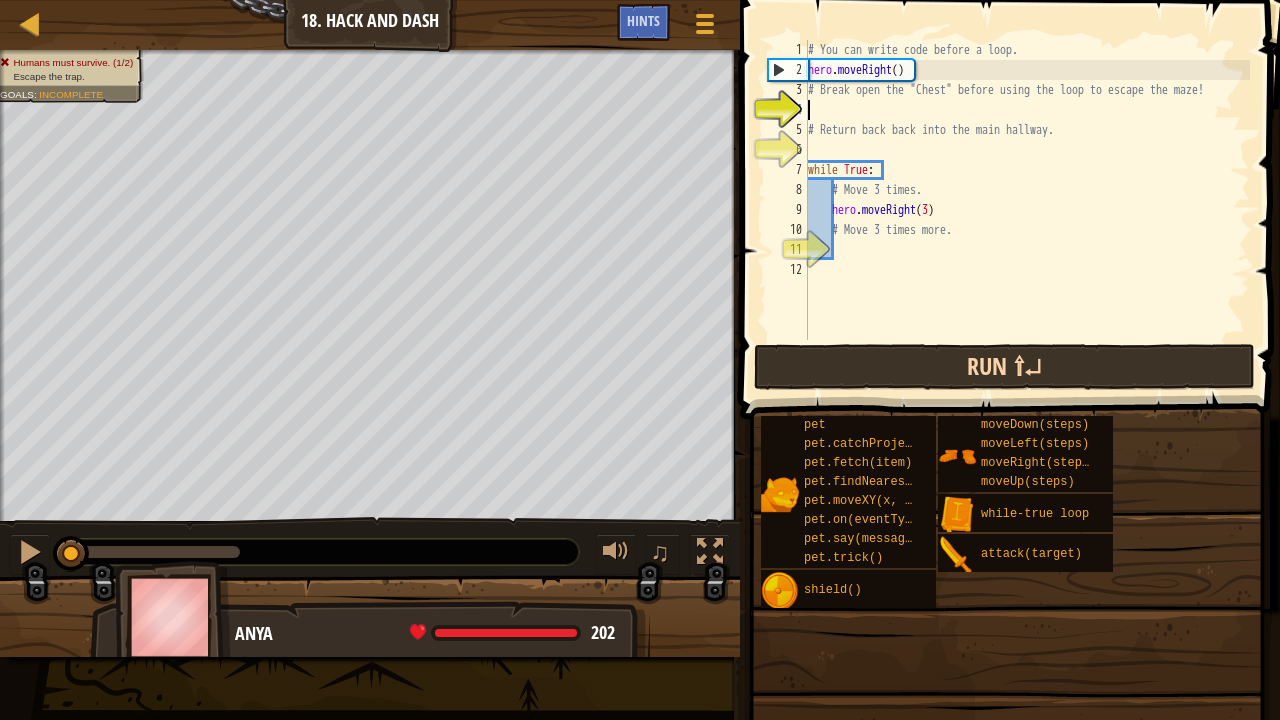 click on "Map Introduction to Computer Science 18. Hack and Dash Game Menu Done Hints 1     הההההההההההההההההההההההההההההההההההההההההההההההההההההההההההההההההההההההההההההההההההההההההההההההההההההההההההההההההההההההההההההההההההההההההההההההההההההההההההההההההההההההההההההההההההההההההההההההההההההההההההההההההההההההההההההההההההההההההההההההההההההההההההההההה XXXXXXXXXXXXXXXXXXXXXXXXXXXXXXXXXXXXXXXXXXXXXXXXXXXXXXXXXXXXXXXXXXXXXXXXXXXXXXXXXXXXXXXXXXXXXXXXXXXXXXXXXXXXXXXXXXXXXXXXXXXXXXXXXXXXXXXXXXXXXXXXXXXXXXXXXXXXXXXXXXXXXXXXXXXXXXXXXXXXXXXXXXXXXXXXXXXXXXXXXXXXXXXXXXXXXXXXXXXXXXXXXXXXXXXXXXXXXXXXXXXXXXXXXXXXXXXX Solution × Hints Videos 1 2 3 4 5 6 7 8 9 10 11 12 # You can write code before a loop. hero . moveRight ( ) # Return back back into the main hallway. while   True :" at bounding box center (640, 360) 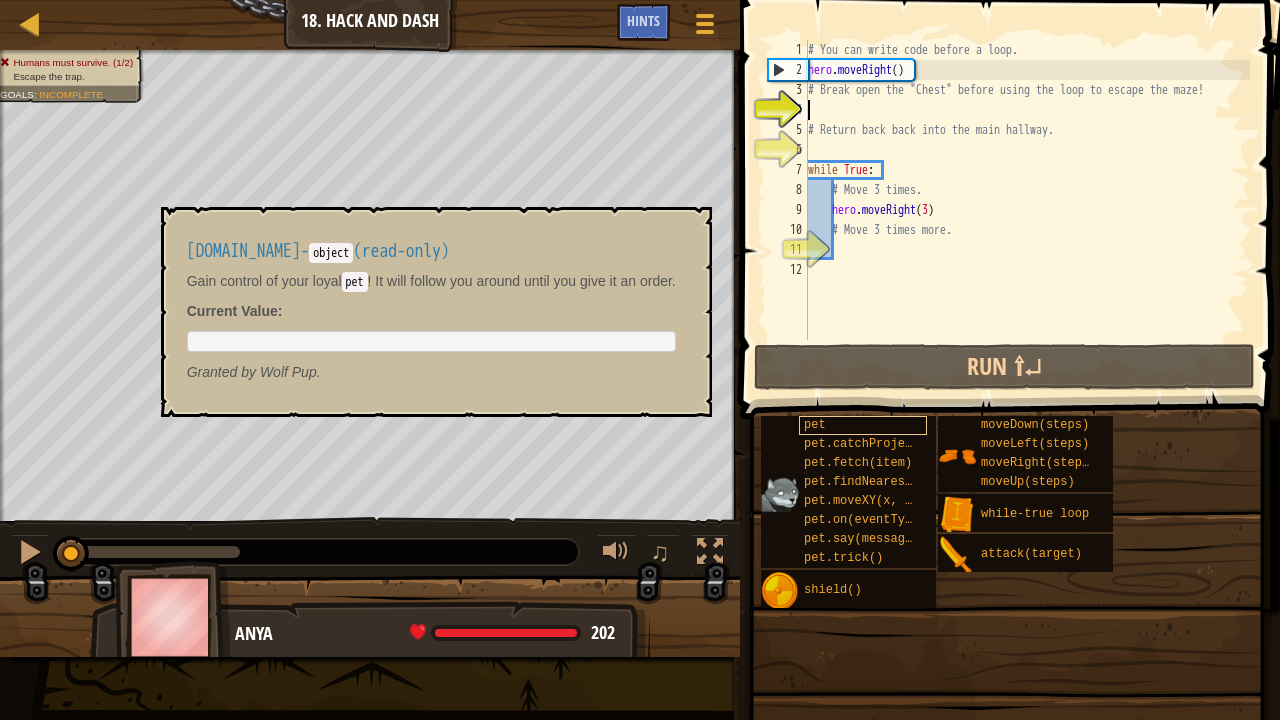 click on "Map Introduction to Computer Science 18. Hack and Dash Game Menu Done Hints 1     הההההההההההההההההההההההההההההההההההההההההההההההההההההההההההההההההההההההההההההההההההההההההההההההההההההההההההההההההההההההההההההההההההההההההההההההההההההההההההההההההההההההההההההההההההההההההההההההההההההההההההההההההההההההההההההההההההההההההההההההההההההההההההההההה XXXXXXXXXXXXXXXXXXXXXXXXXXXXXXXXXXXXXXXXXXXXXXXXXXXXXXXXXXXXXXXXXXXXXXXXXXXXXXXXXXXXXXXXXXXXXXXXXXXXXXXXXXXXXXXXXXXXXXXXXXXXXXXXXXXXXXXXXXXXXXXXXXXXXXXXXXXXXXXXXXXXXXXXXXXXXXXXXXXXXXXXXXXXXXXXXXXXXXXXXXXXXXXXXXXXXXXXXXXXXXXXXXXXXXXXXXXXXXXXXXXXXXXXXXXXXXXX Solution × Hints Videos 1 2 3 4 5 6 7 8 9 10 11 12 # You can write code before a loop. hero . moveRight ( ) # Return back back into the main hallway. while   True :" at bounding box center (640, 360) 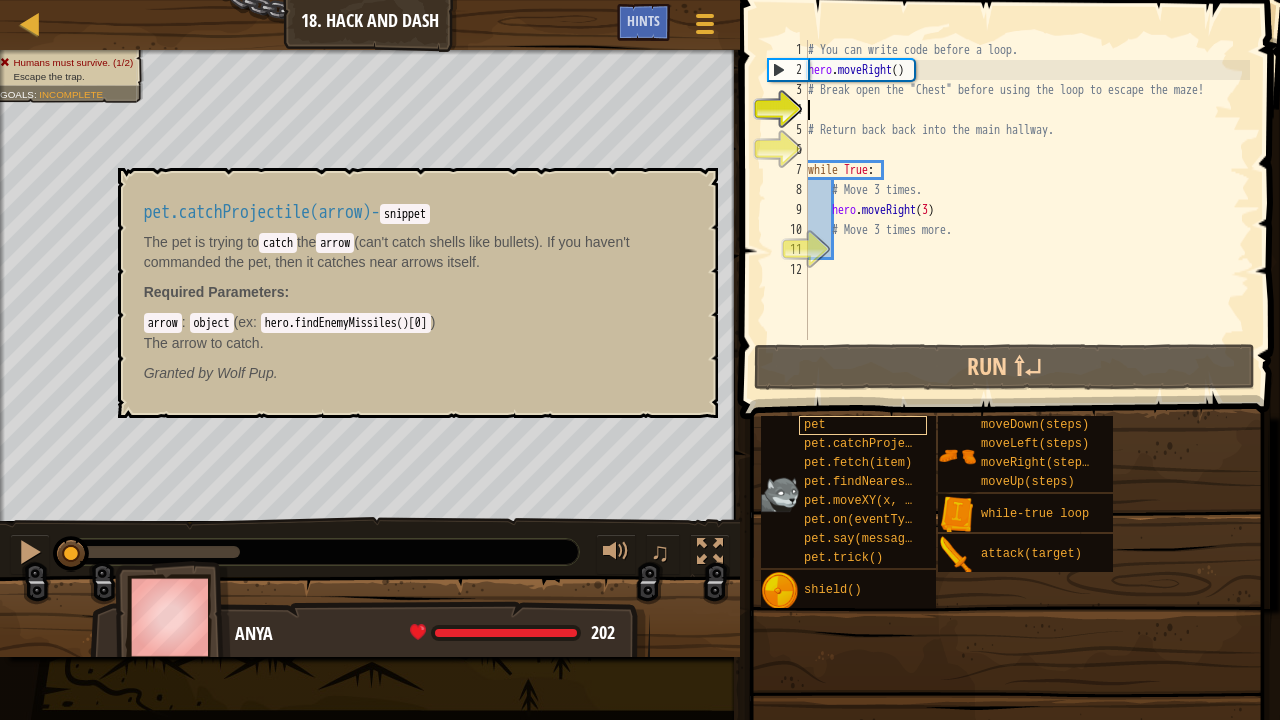 click on "Map Introduction to Computer Science 18. Hack and Dash Game Menu Done Hints 1     הההההההההההההההההההההההההההההההההההההההההההההההההההההההההההההההההההההההההההההההההההההההההההההההההההההההההההההההההההההההההההההההההההההההההההההההההההההההההההההההההההההההההההההההההההההההההההההההההההההההההההההההההההההההההההההההההההההההההההההההההההההההההההההההה XXXXXXXXXXXXXXXXXXXXXXXXXXXXXXXXXXXXXXXXXXXXXXXXXXXXXXXXXXXXXXXXXXXXXXXXXXXXXXXXXXXXXXXXXXXXXXXXXXXXXXXXXXXXXXXXXXXXXXXXXXXXXXXXXXXXXXXXXXXXXXXXXXXXXXXXXXXXXXXXXXXXXXXXXXXXXXXXXXXXXXXXXXXXXXXXXXXXXXXXXXXXXXXXXXXXXXXXXXXXXXXXXXXXXXXXXXXXXXXXXXXXXXXXXXXXXXXX Solution × Hints Videos 1 2 3 4 5 6 7 8 9 10 11 12 # You can write code before a loop. hero . moveRight ( ) # Return back back into the main hallway. while   True :" at bounding box center (640, 360) 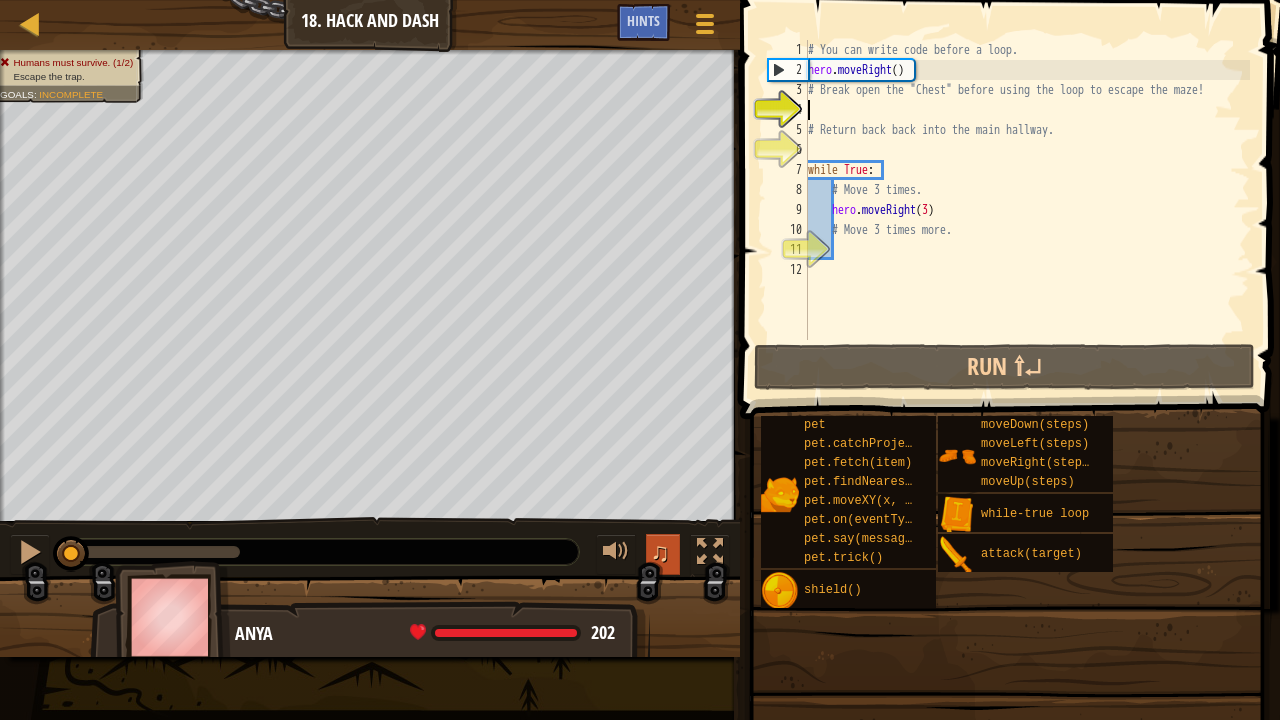 click on "Humans must survive. (1/2) Escape the trap. Goals : Incomplete ♫ Anya 202 x: 39 y: 110 x: 50 y: 110" at bounding box center (640, 353) 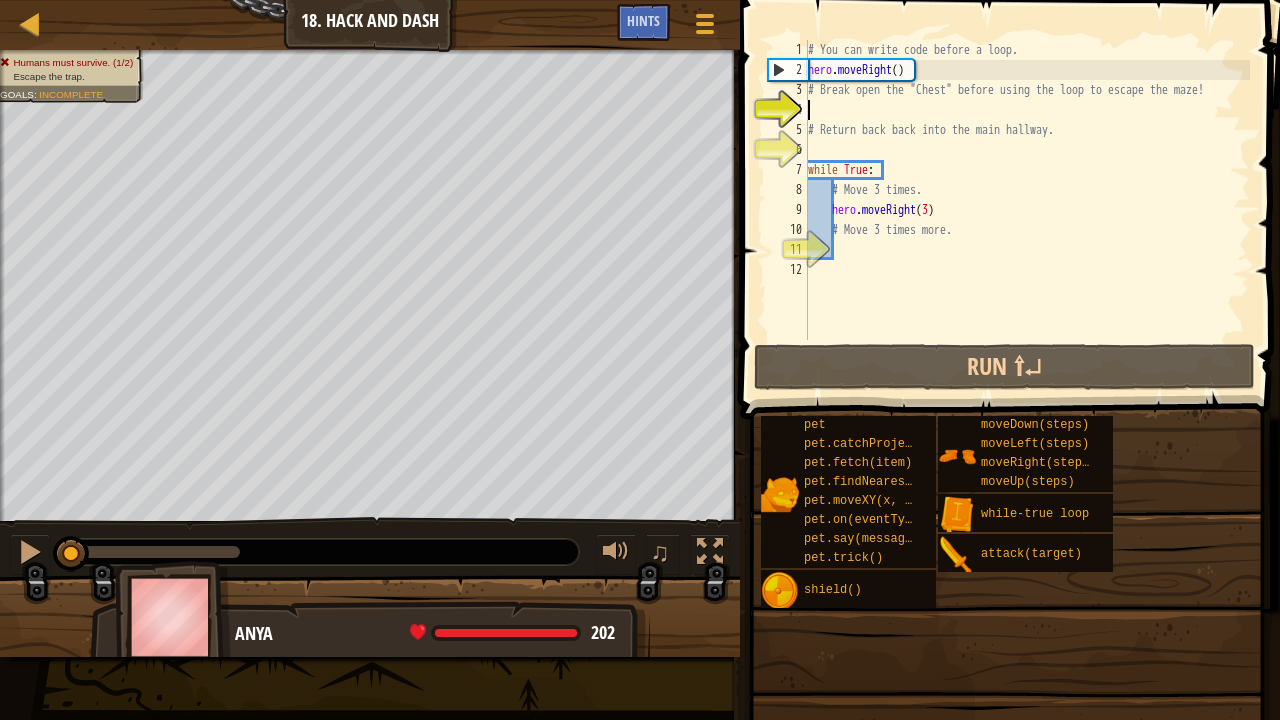 click on "Humans must survive. (1/2) Escape the trap. Goals : Incomplete ♫ Anya 202 x: 39 y: 110 x: 50 y: 110" at bounding box center (640, 353) 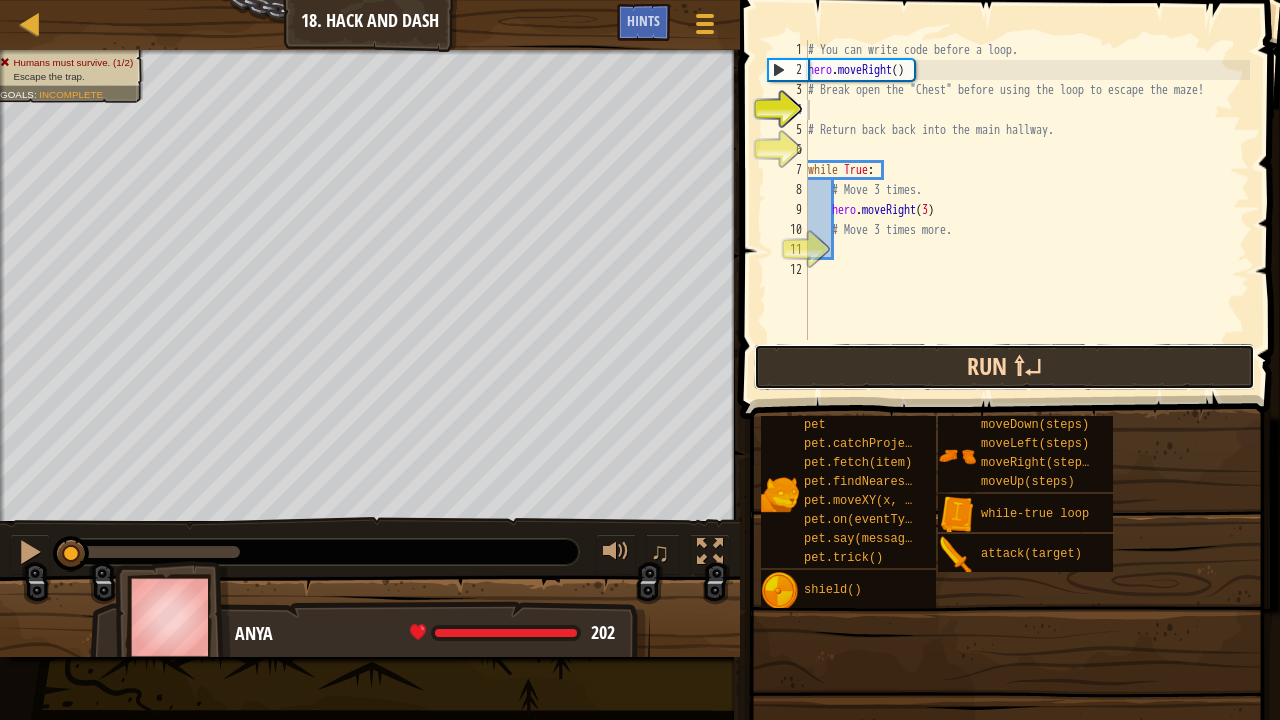 click on "Run ⇧↵" at bounding box center [1004, 367] 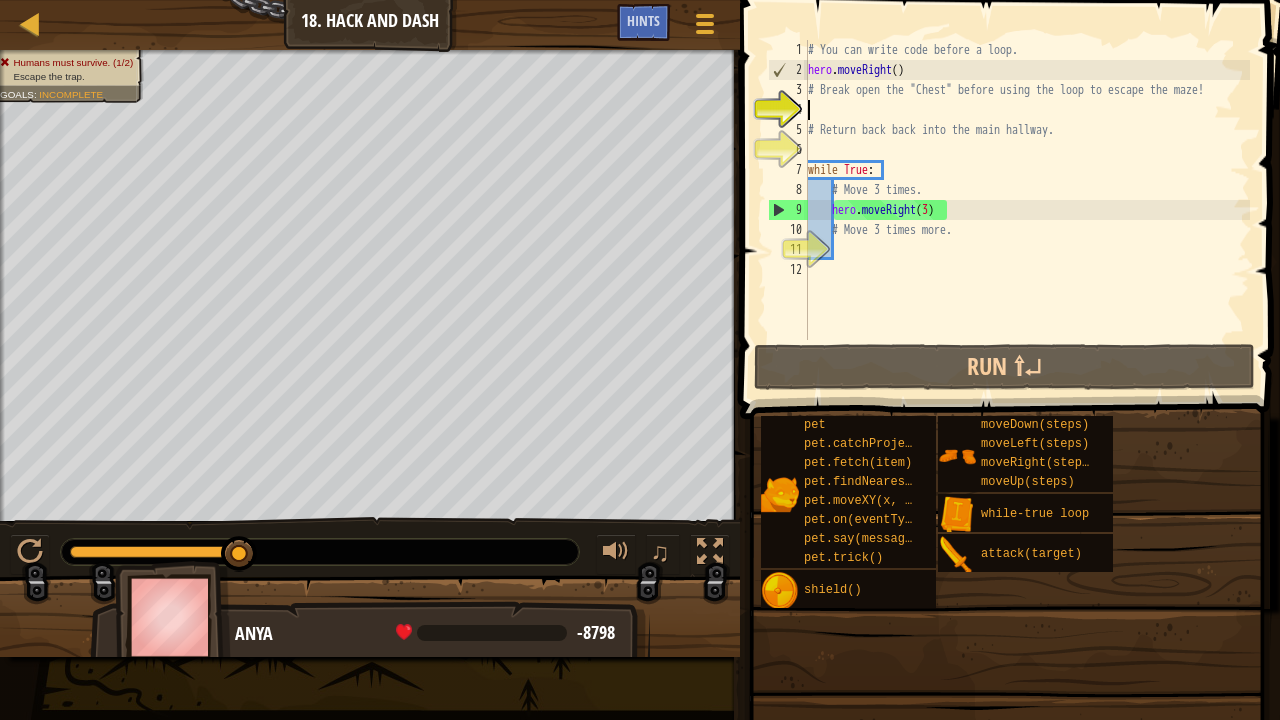 click on "# You can write code before a loop. hero . moveRight ( ) # Break open the "Chest" before using the loop to escape the maze! # Return back back into the main hallway. while   True :      # Move 3 times.      hero . moveRight ( 3 )      # Move 3 times more." at bounding box center (1027, 210) 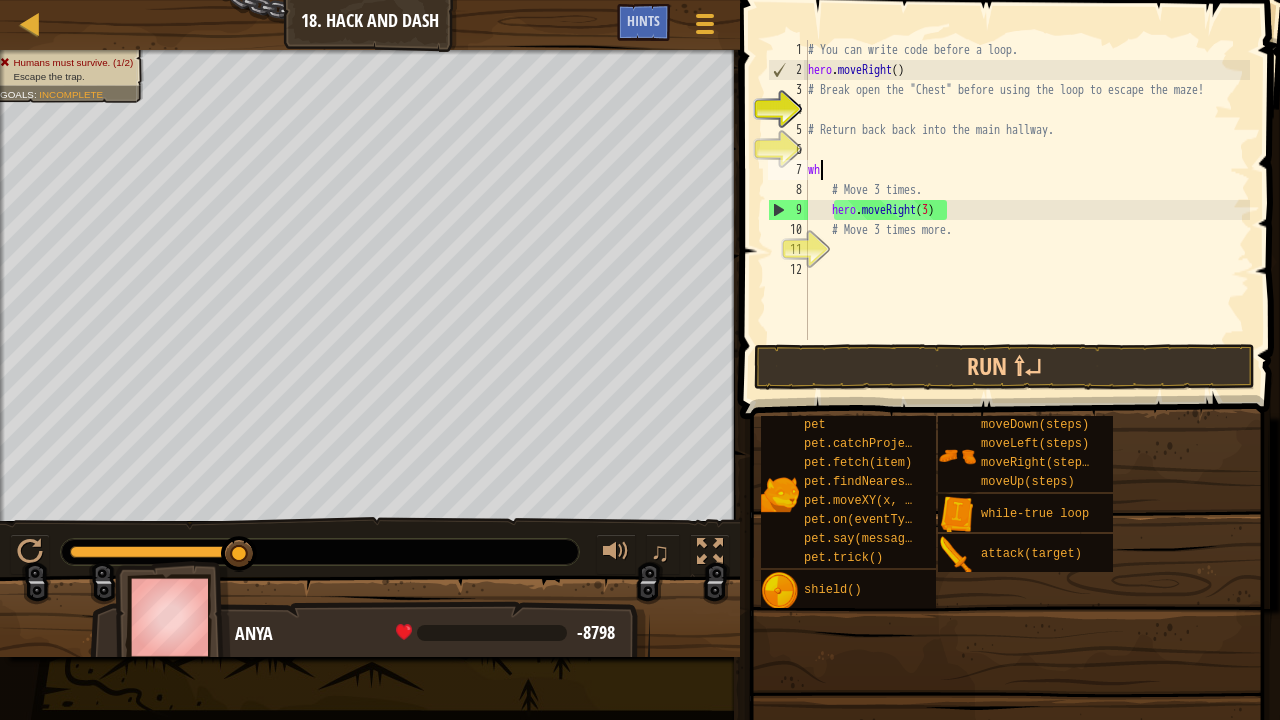type on "w" 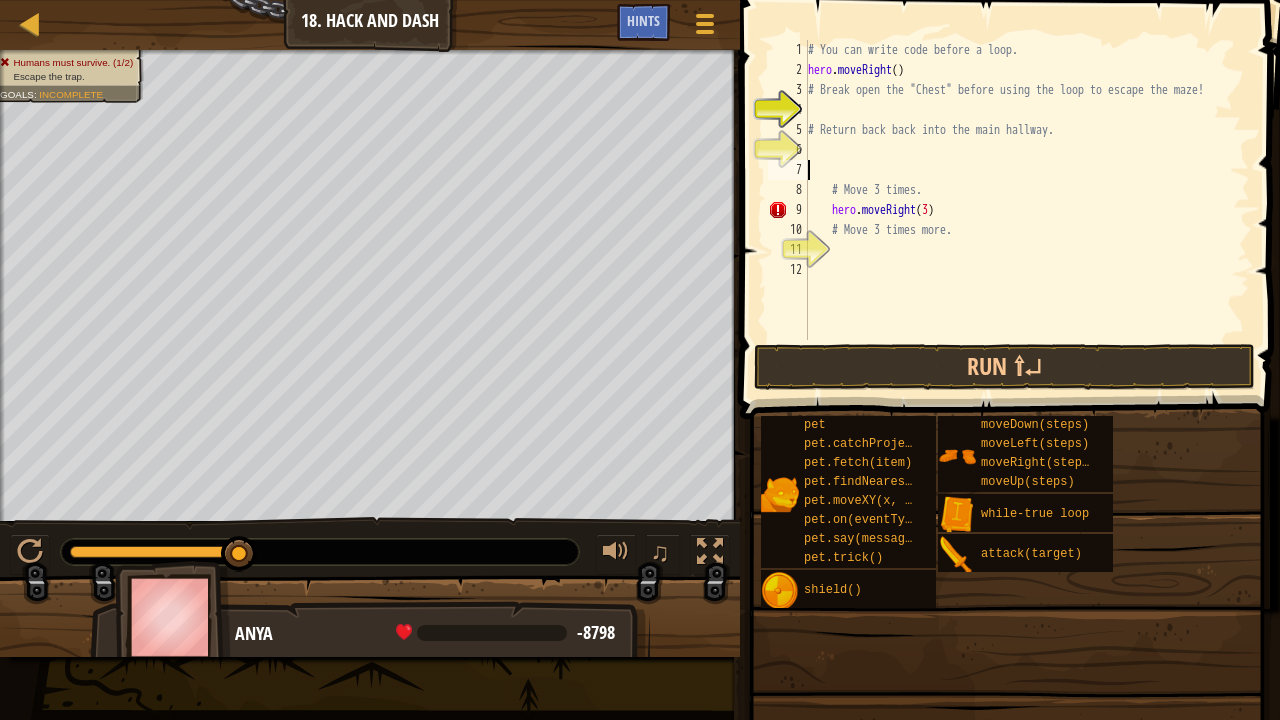 click on "# You can write code before a loop. hero . moveRight ( ) # Break open the "Chest" before using the loop to escape the maze! # Return back back into the main hallway.      # Move 3 times.      hero . moveRight ( 3 )      # Move 3 times more." at bounding box center [1027, 210] 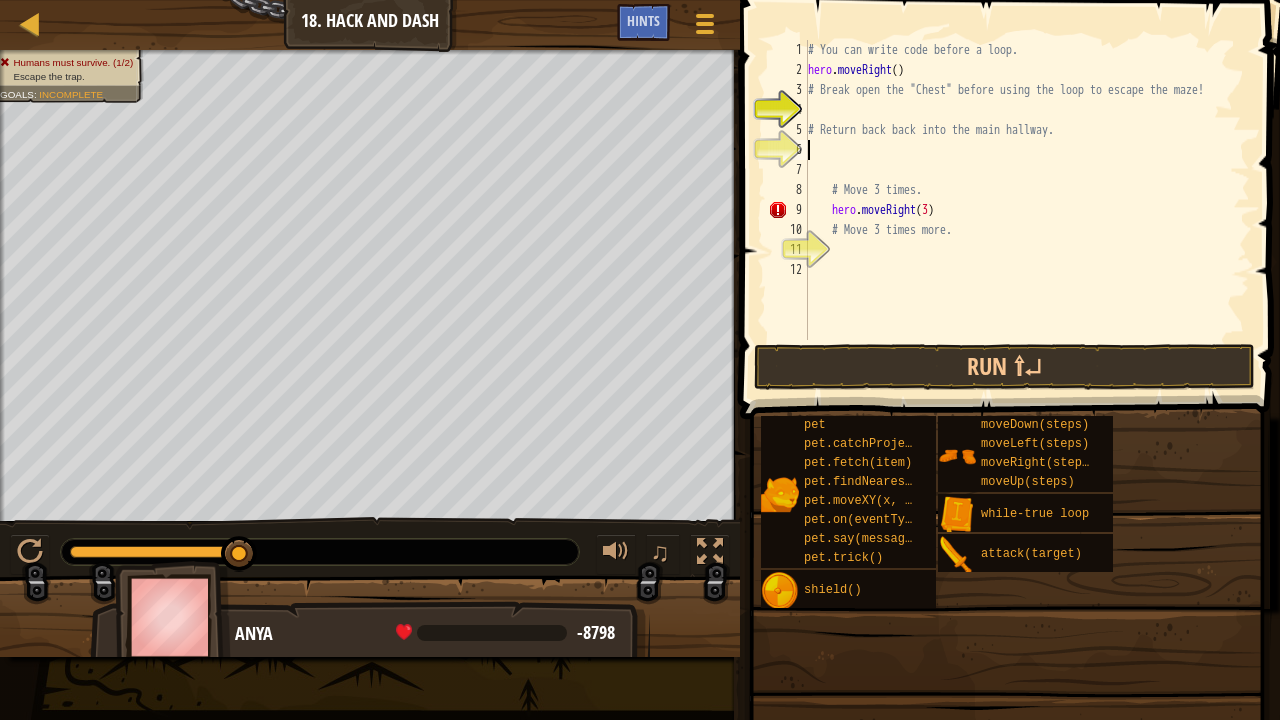 click on "# You can write code before a loop. hero . moveRight ( ) # Break open the "Chest" before using the loop to escape the maze! # Return back back into the main hallway.      # Move 3 times.      hero . moveRight ( 3 )      # Move 3 times more." at bounding box center (1027, 210) 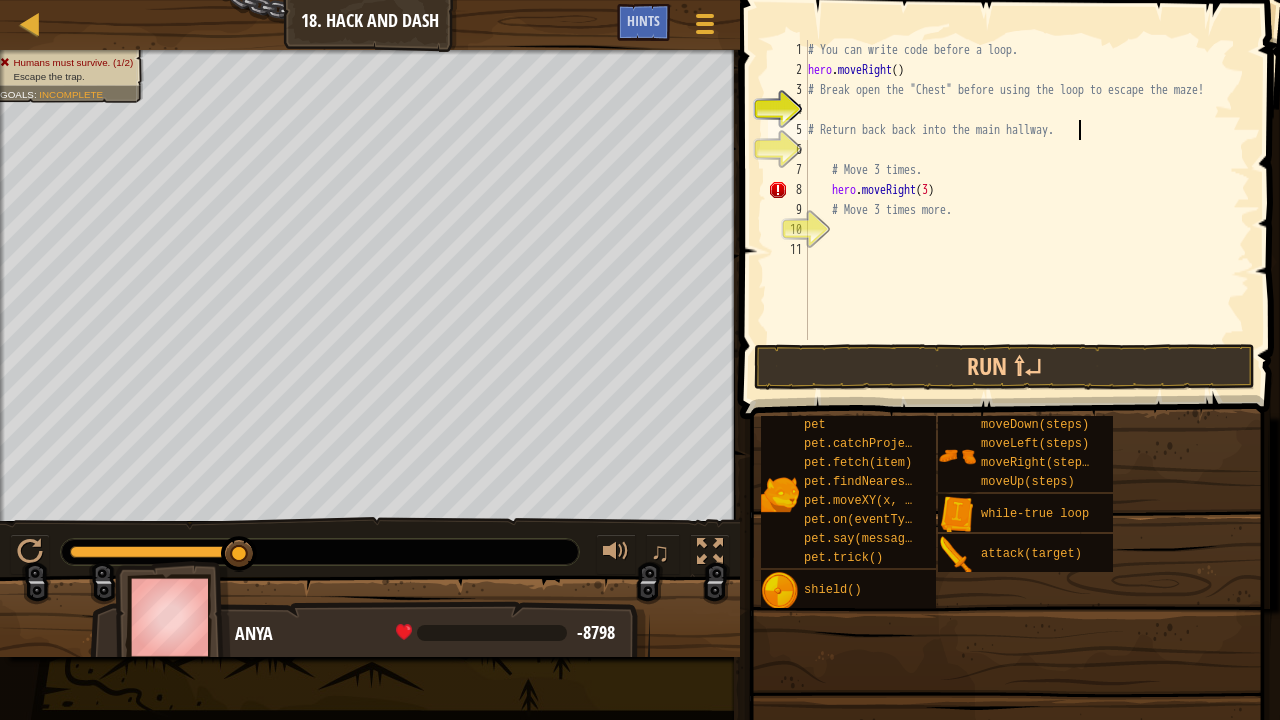 type on "# Return back back into the main hallway" 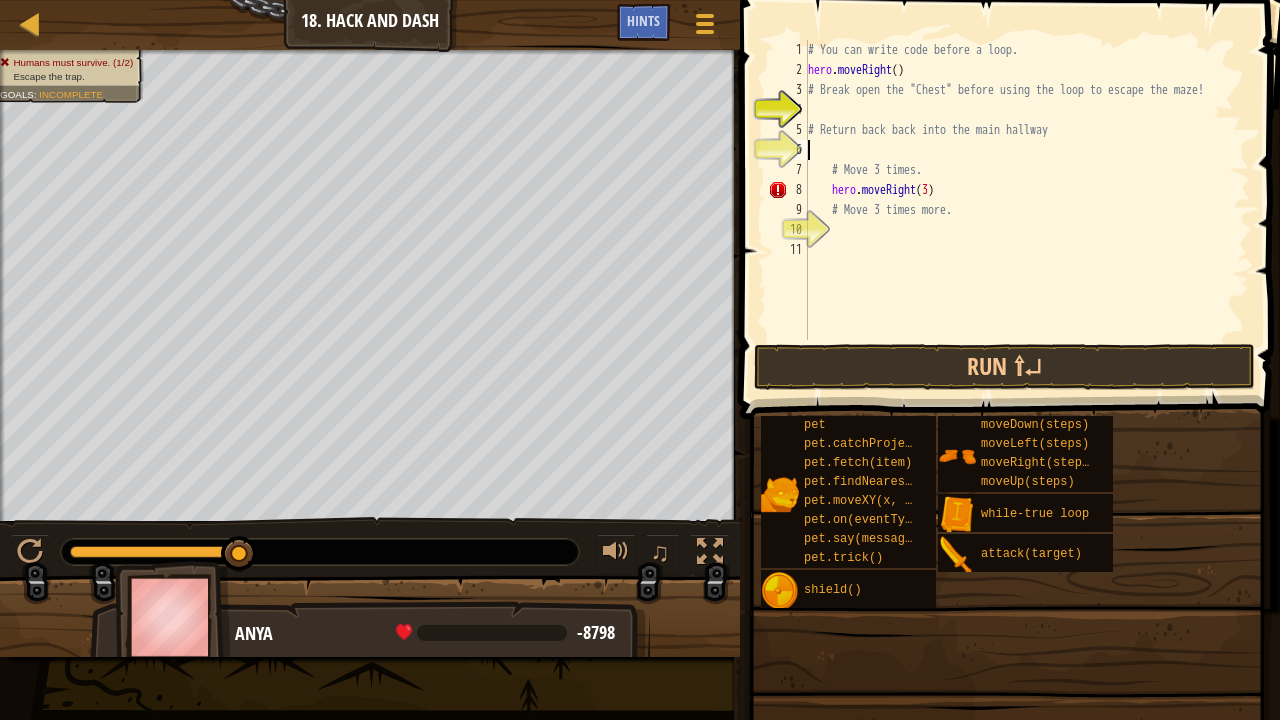 click on "# You can write code before a loop. hero . moveRight ( ) # Break open the "Chest" before using the loop to escape the maze! # Return back back into the main hallway      # Move 3 times.      hero . moveRight ( 3 )      # Move 3 times more." at bounding box center (1027, 210) 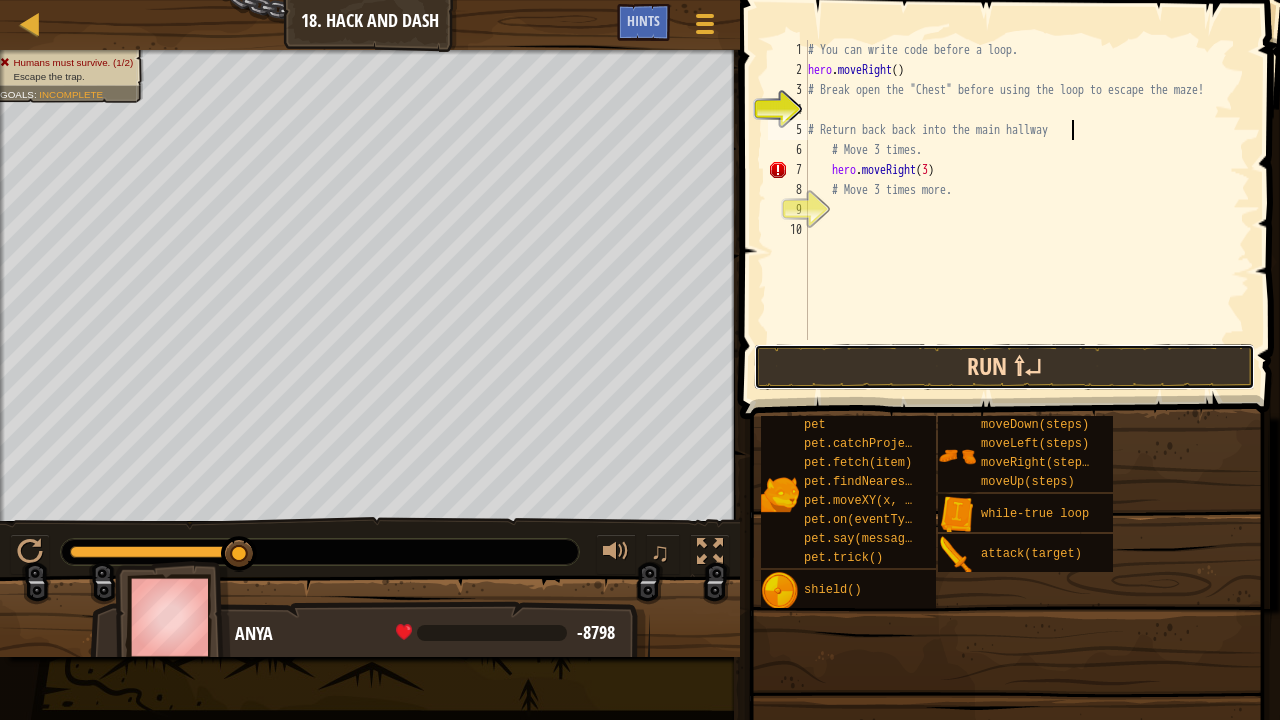 click on "Run ⇧↵" at bounding box center [1004, 367] 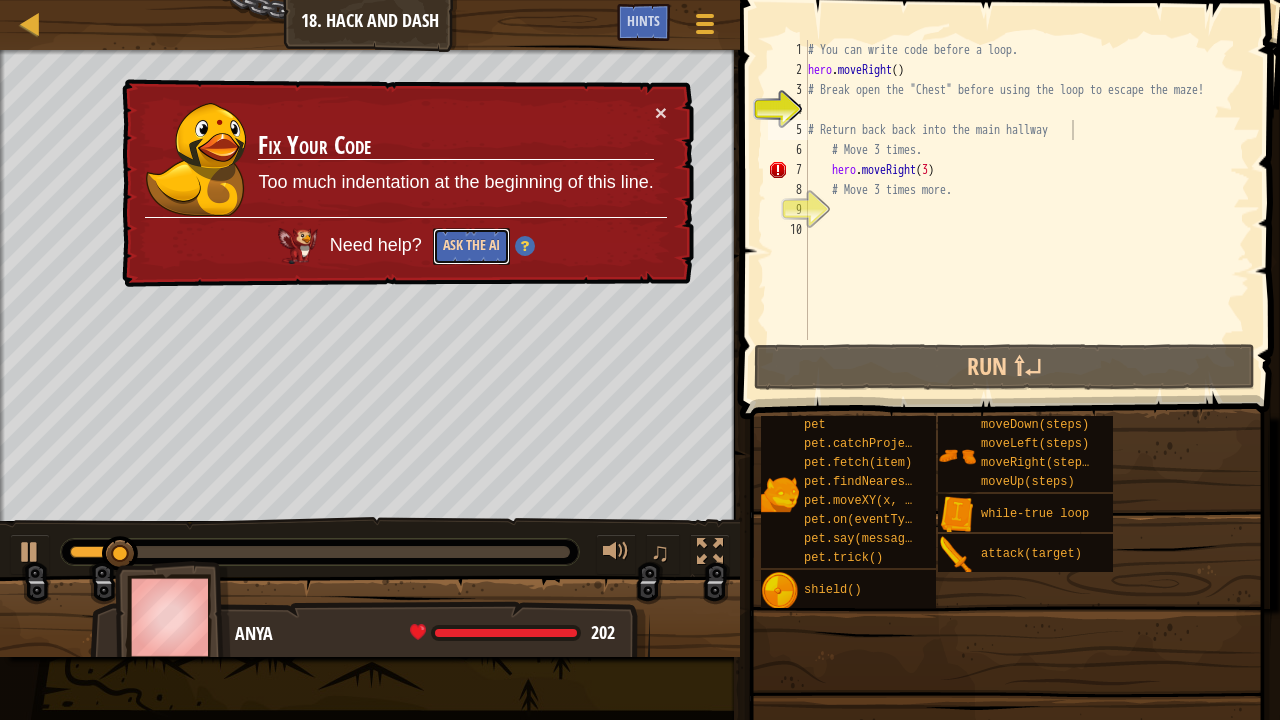 click on "Ask the AI" at bounding box center (471, 246) 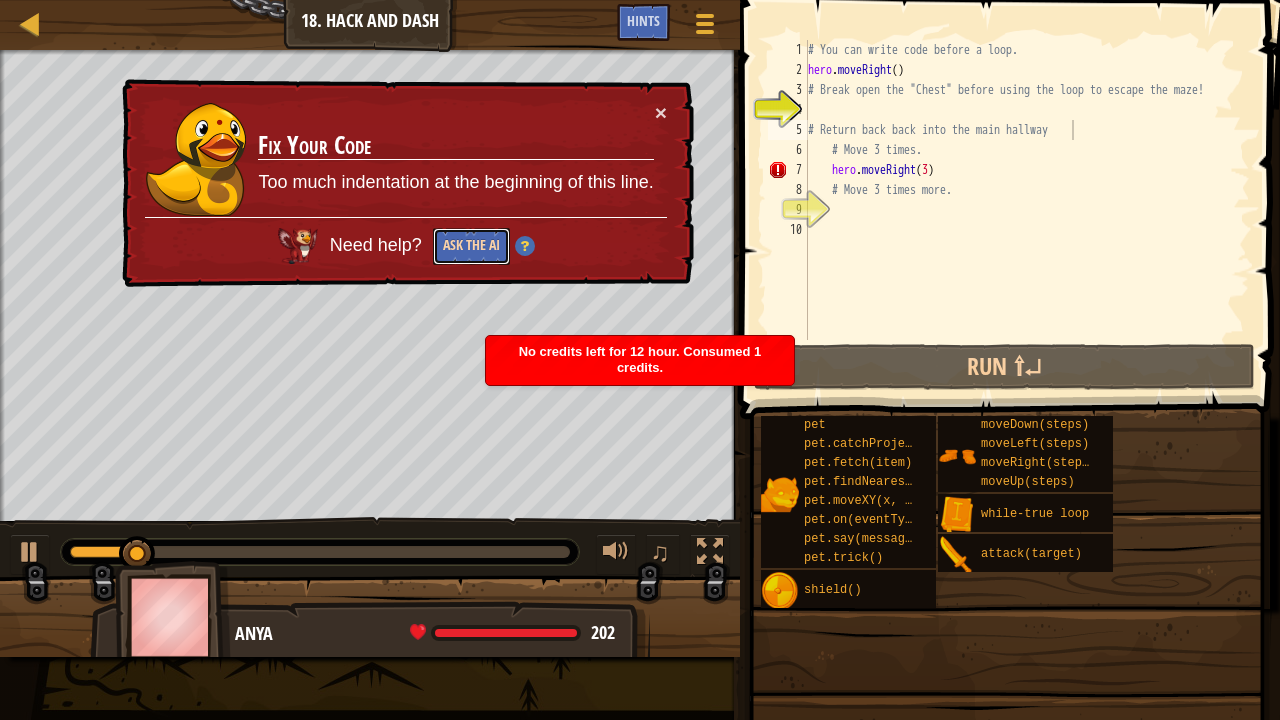 click on "Ask the AI" at bounding box center [471, 246] 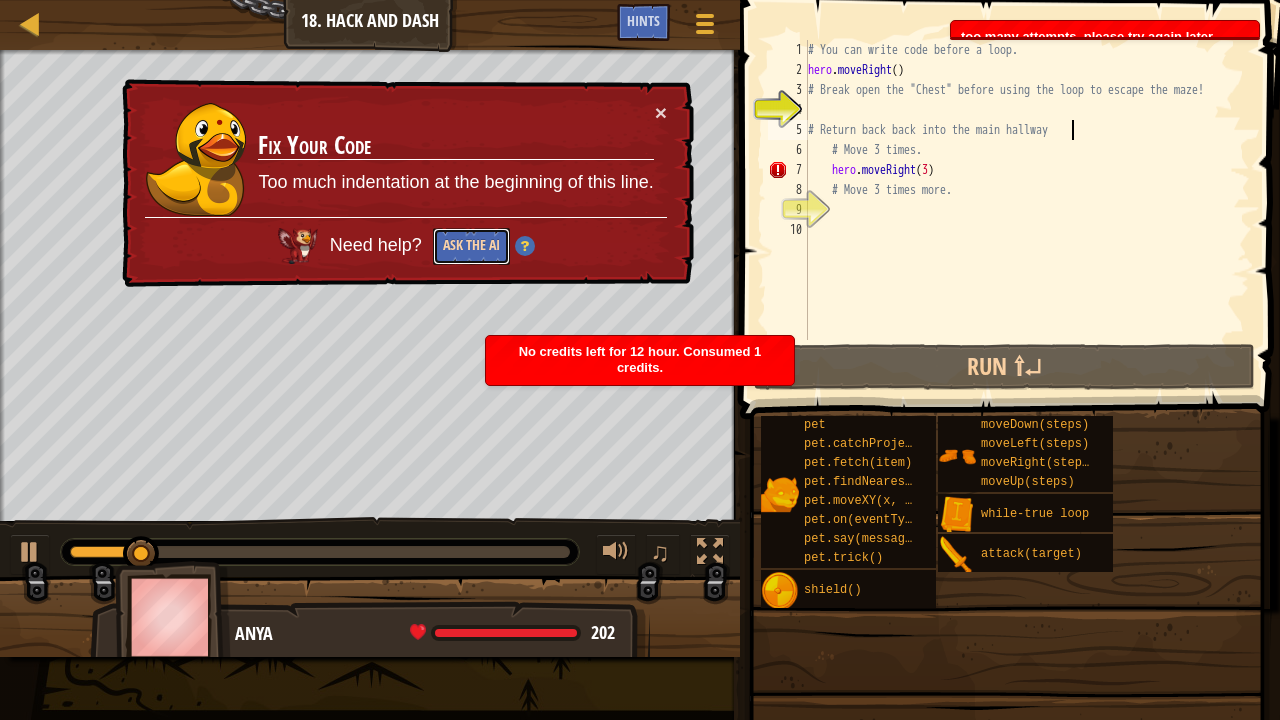 click on "Ask the AI" at bounding box center [471, 246] 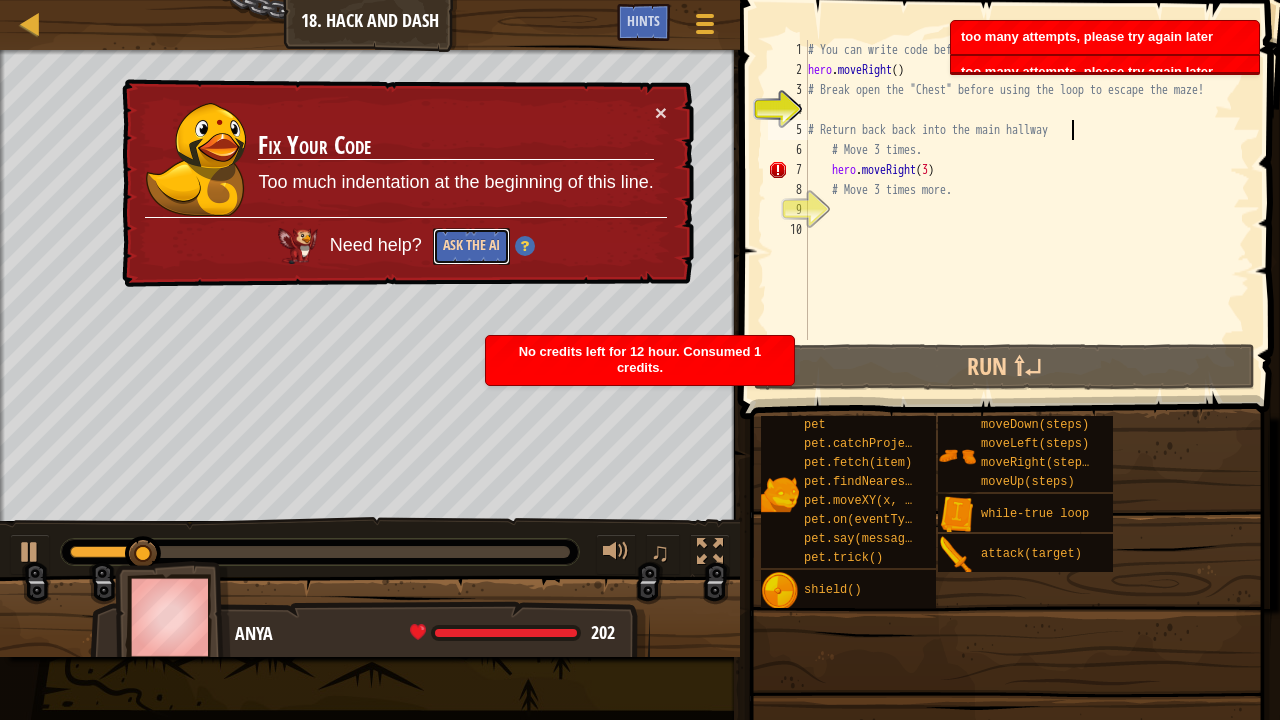 click on "Ask the AI" at bounding box center (471, 246) 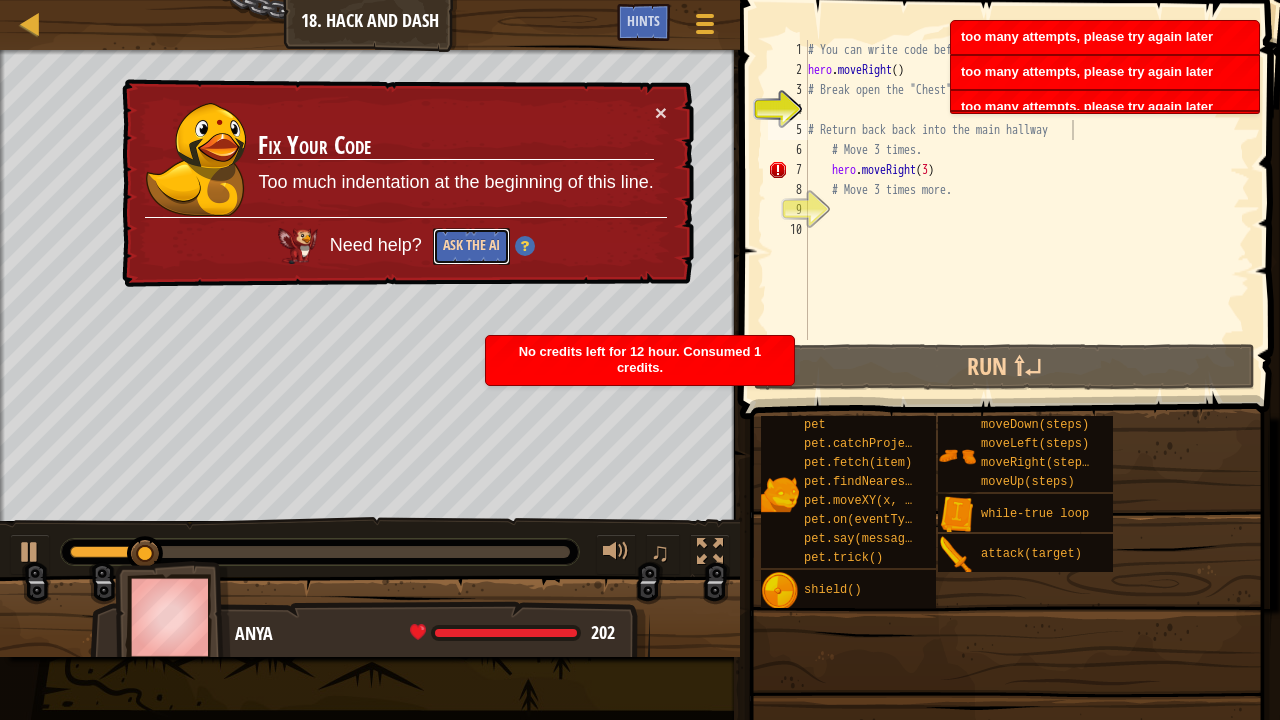click on "Ask the AI" at bounding box center (471, 246) 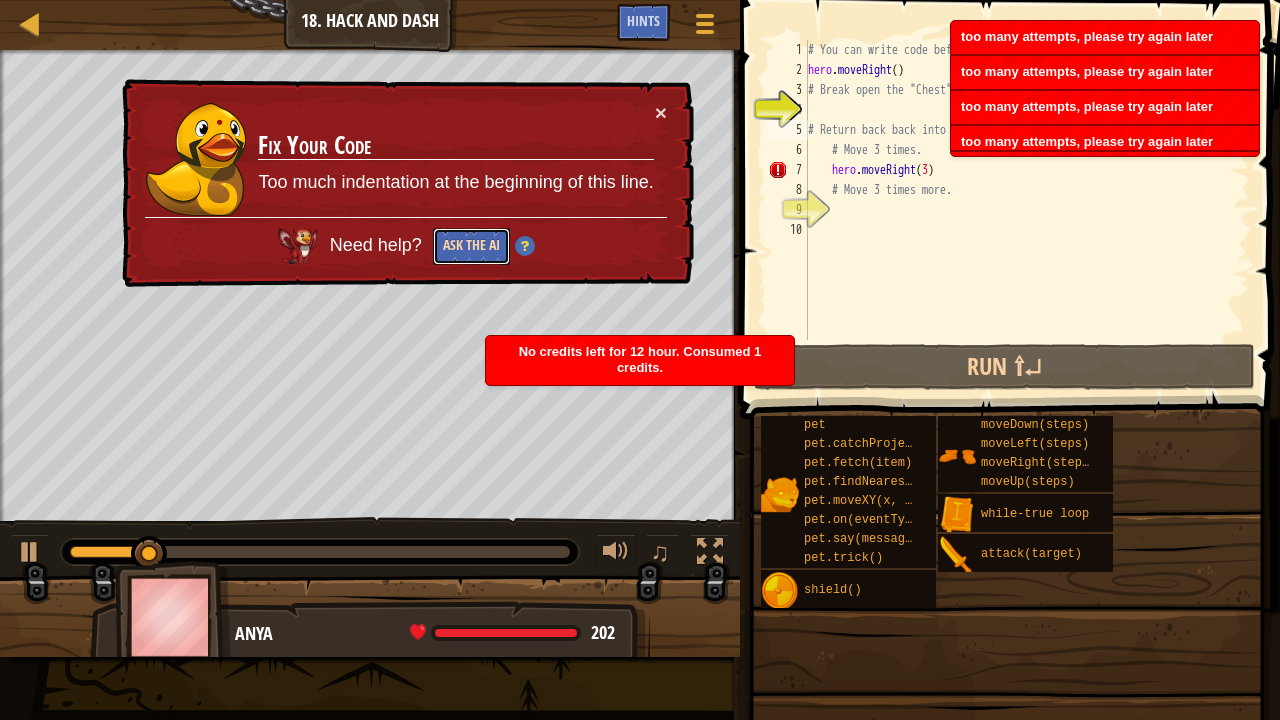 click on "Ask the AI" at bounding box center (471, 246) 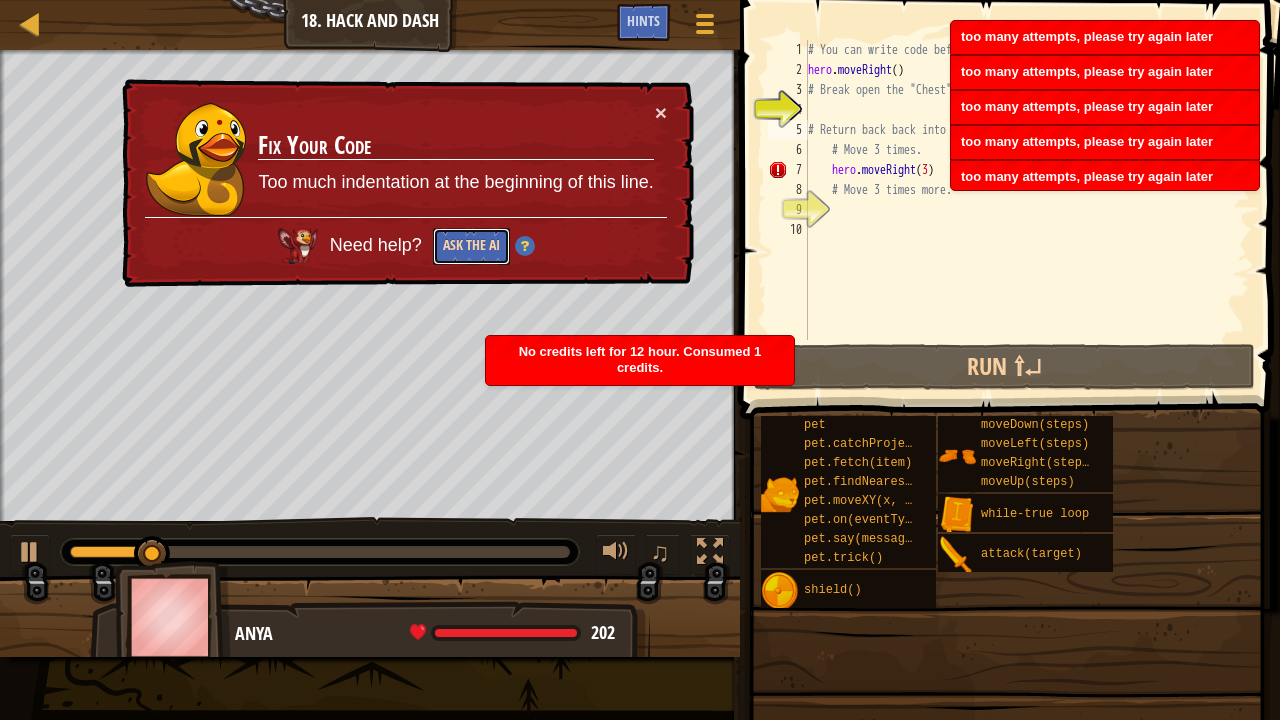 click on "Ask the AI" at bounding box center (471, 246) 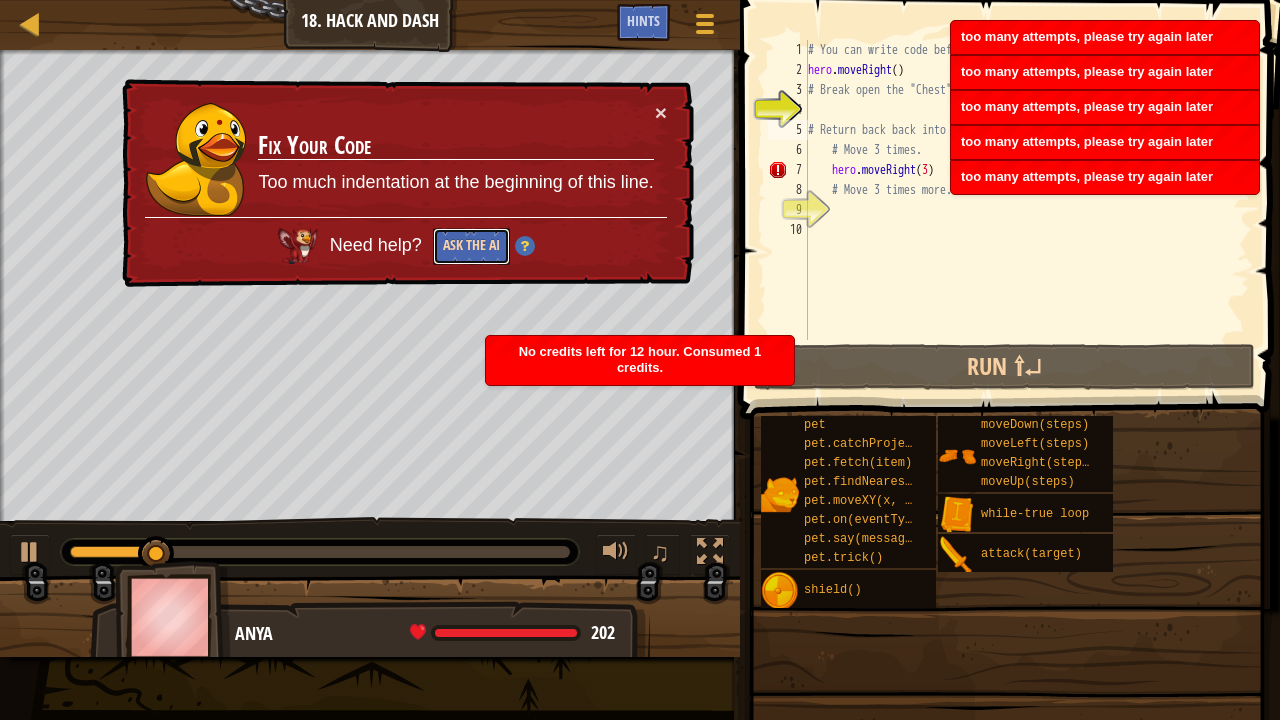 click on "Ask the AI" at bounding box center [471, 246] 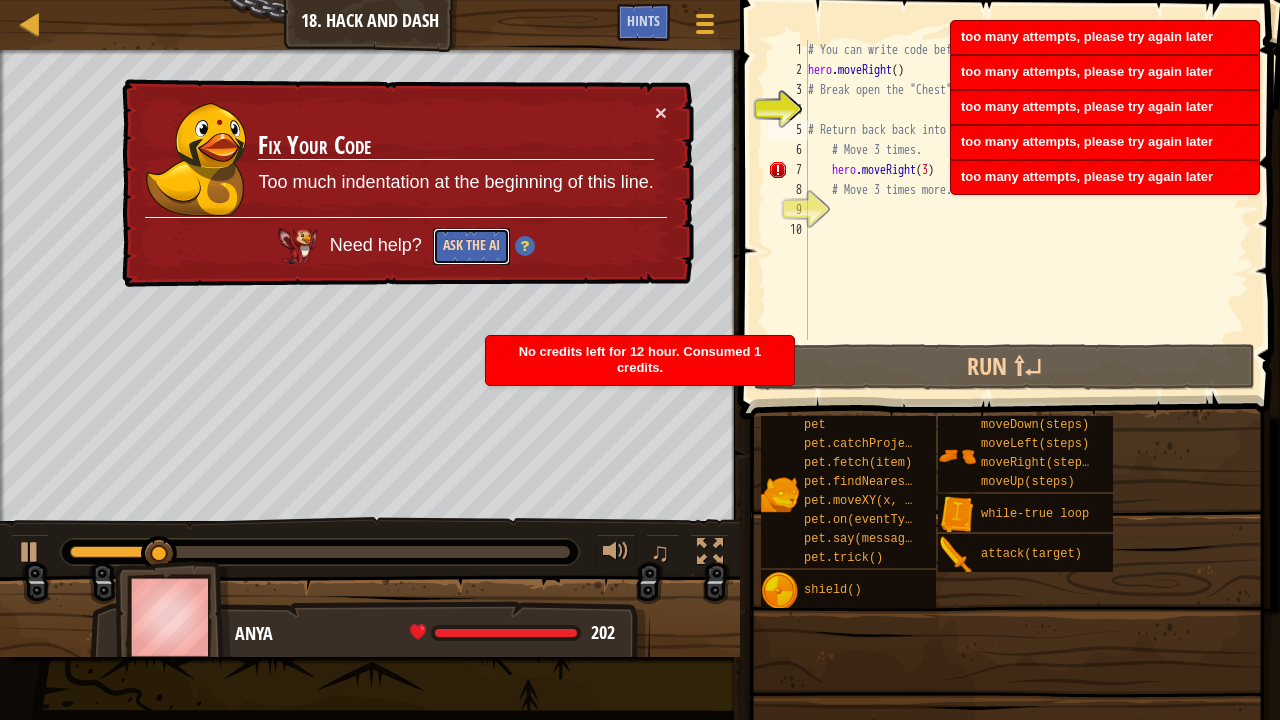 click on "Ask the AI" at bounding box center (471, 246) 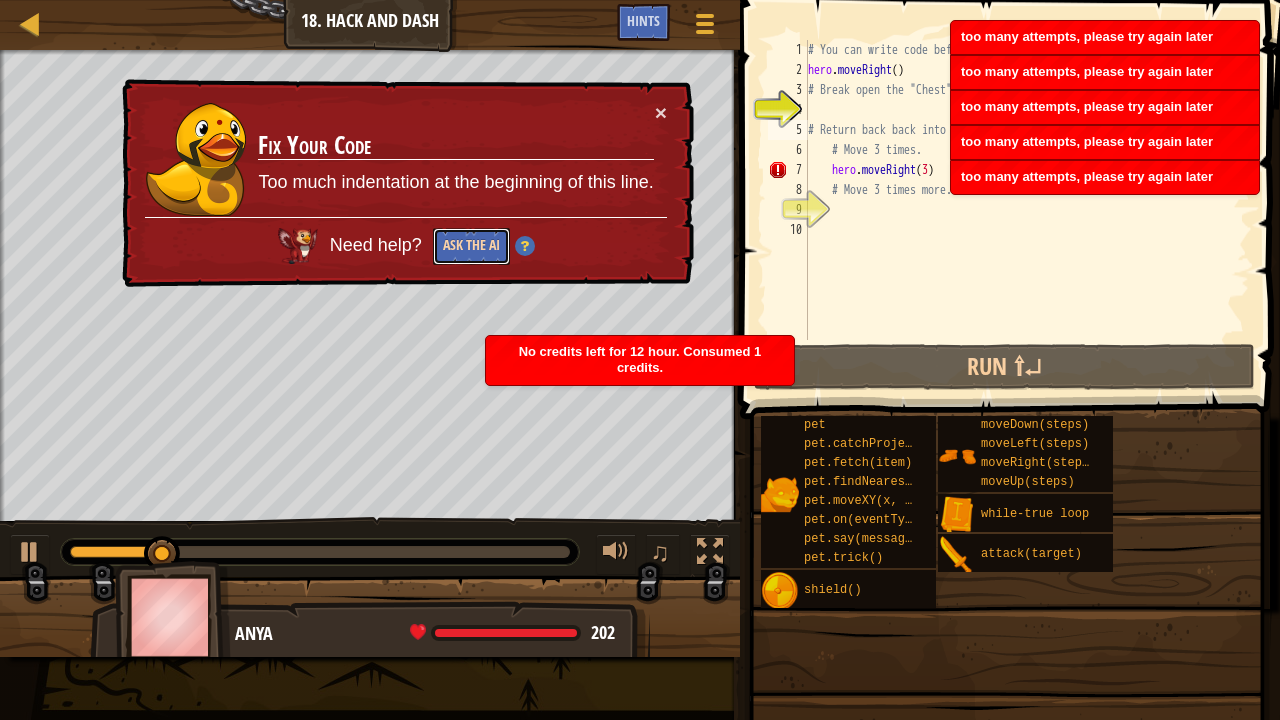 click on "Ask the AI" at bounding box center [471, 246] 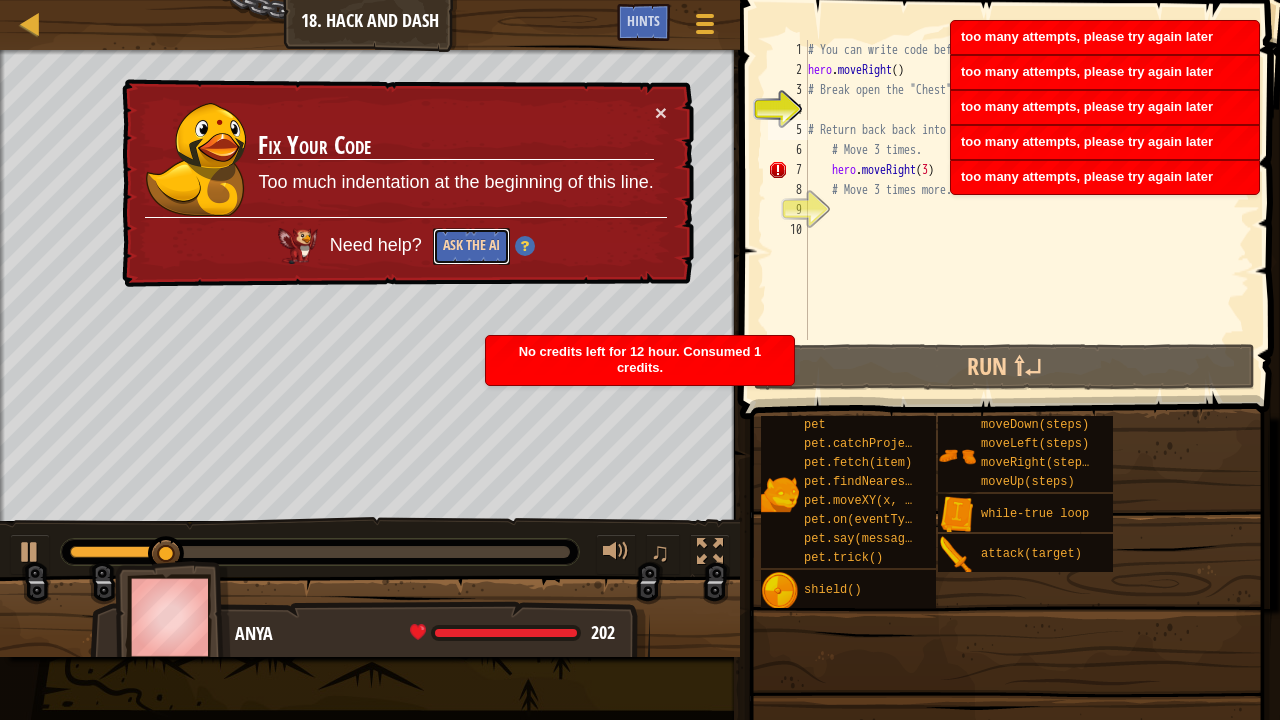 click on "Ask the AI" at bounding box center [471, 246] 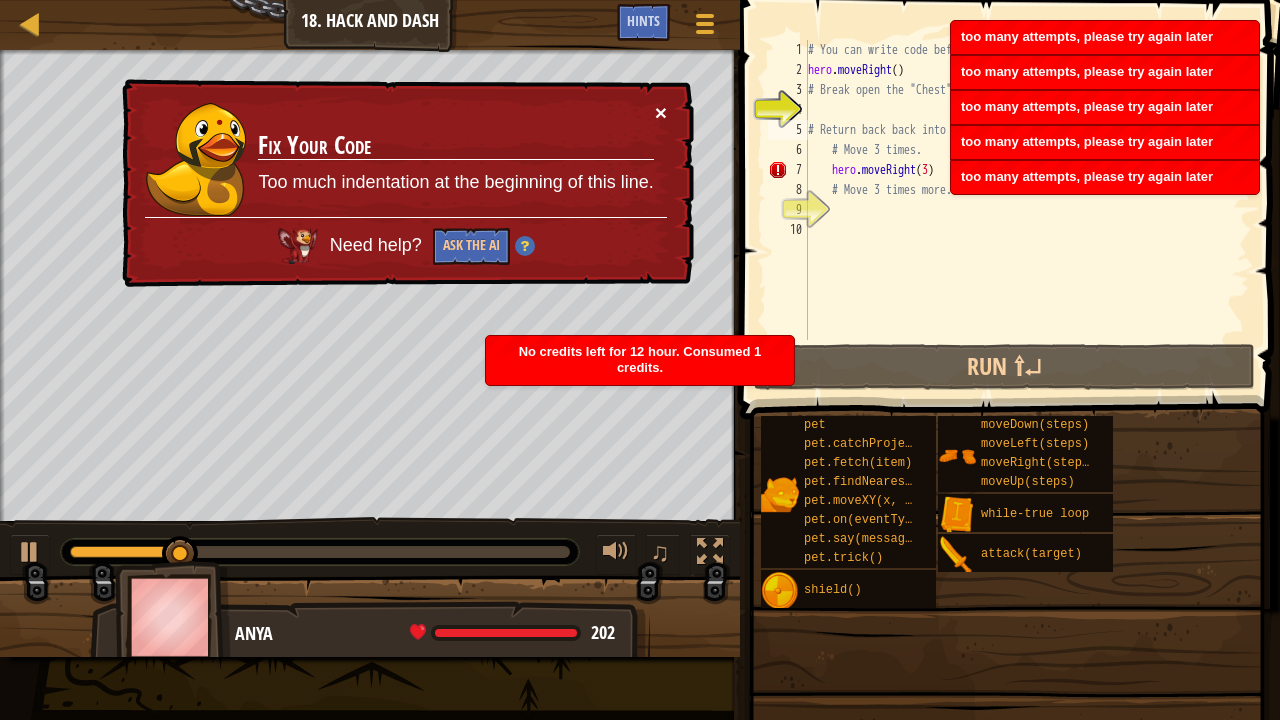 click on "×" at bounding box center (661, 112) 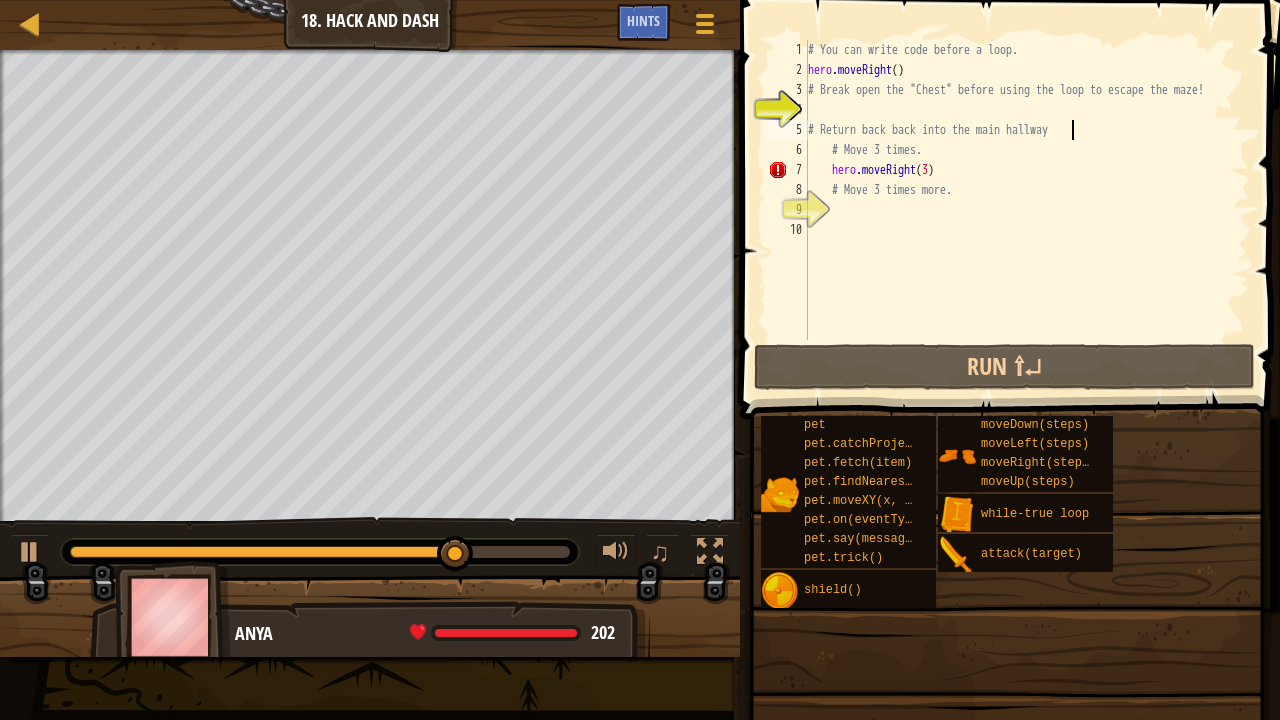 click on "# You can write code before a loop. hero . moveRight ( ) # Break open the "Chest" before using the loop to escape the maze! # Return back back into the main hallway      # Move 3 times.      hero . moveRight ( 3 )      # Move 3 times more." at bounding box center (1027, 210) 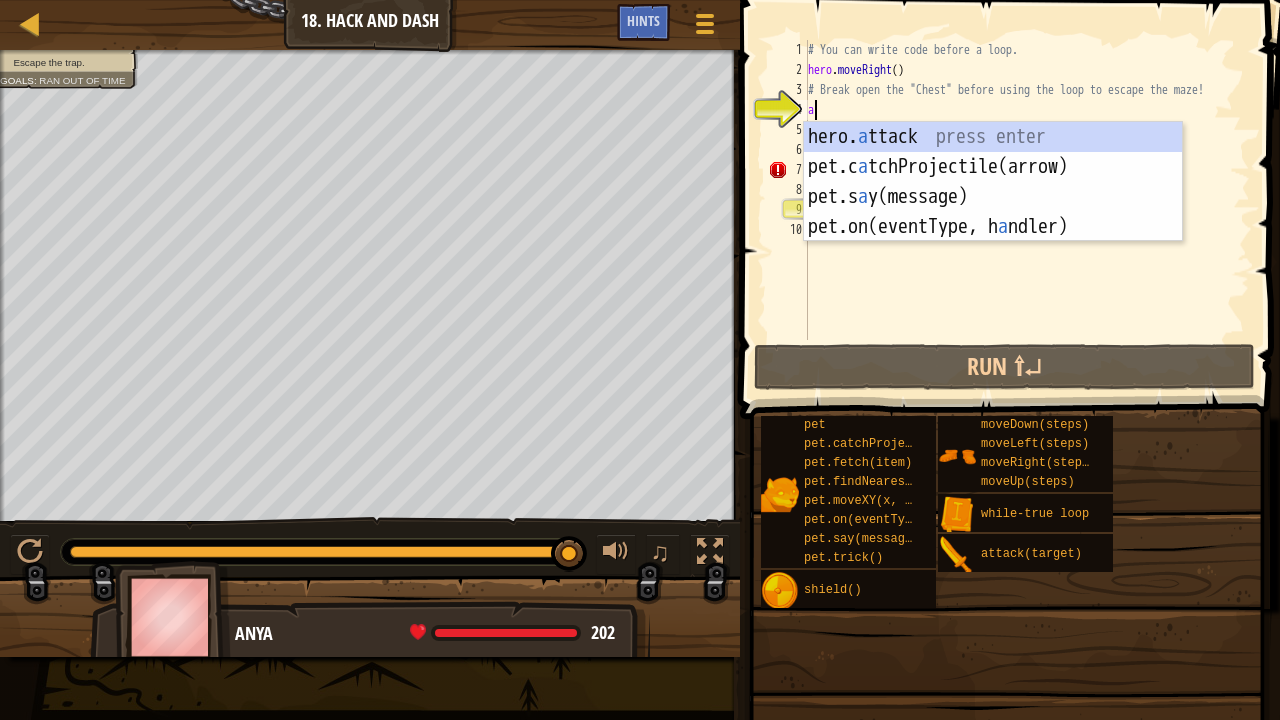 scroll, scrollTop: 9, scrollLeft: 0, axis: vertical 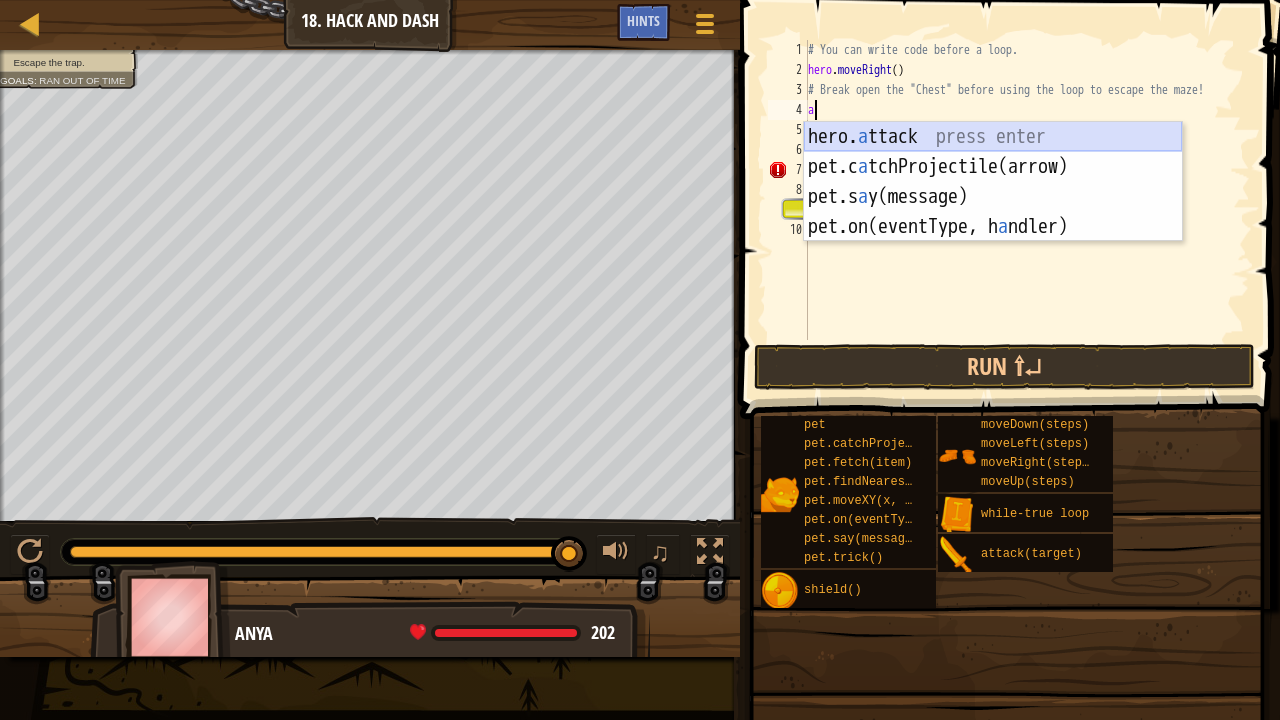 click on "hero. a ttack press enter pet.c a tchProjectile(arrow) press enter pet.s a y(message) press enter pet.on(eventType, h a ndler) press enter" at bounding box center (993, 212) 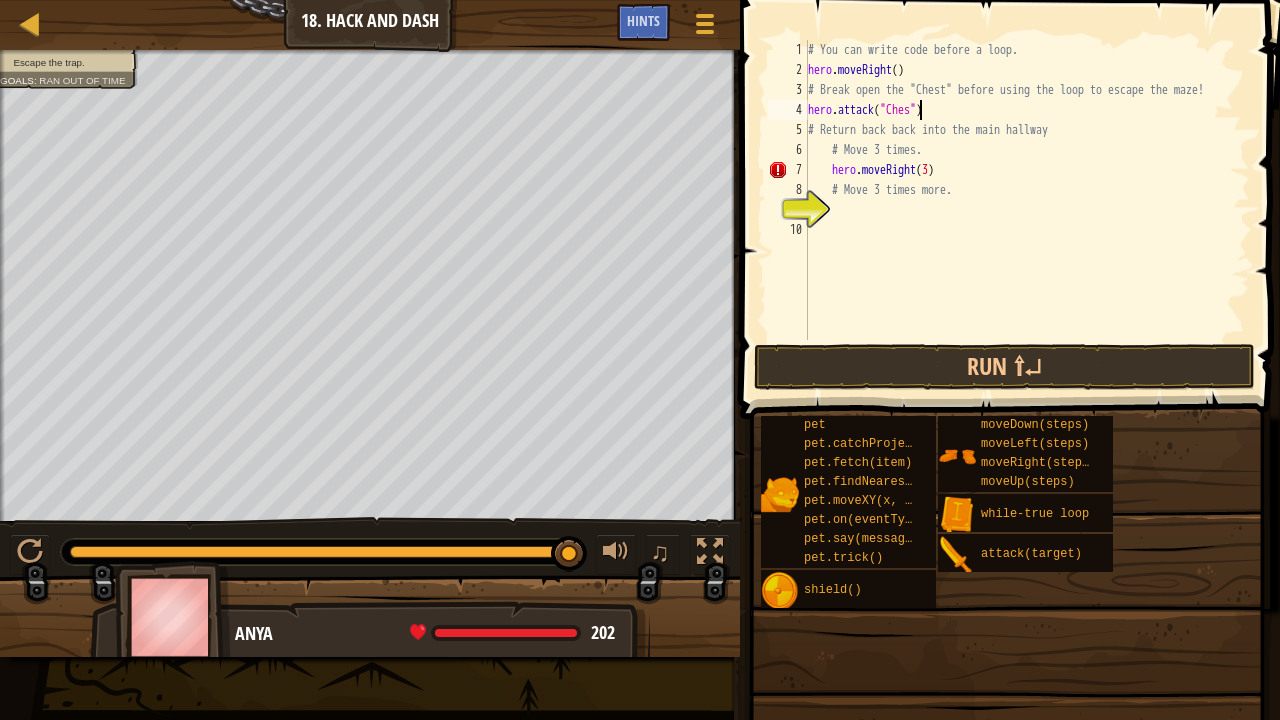 scroll, scrollTop: 9, scrollLeft: 10, axis: both 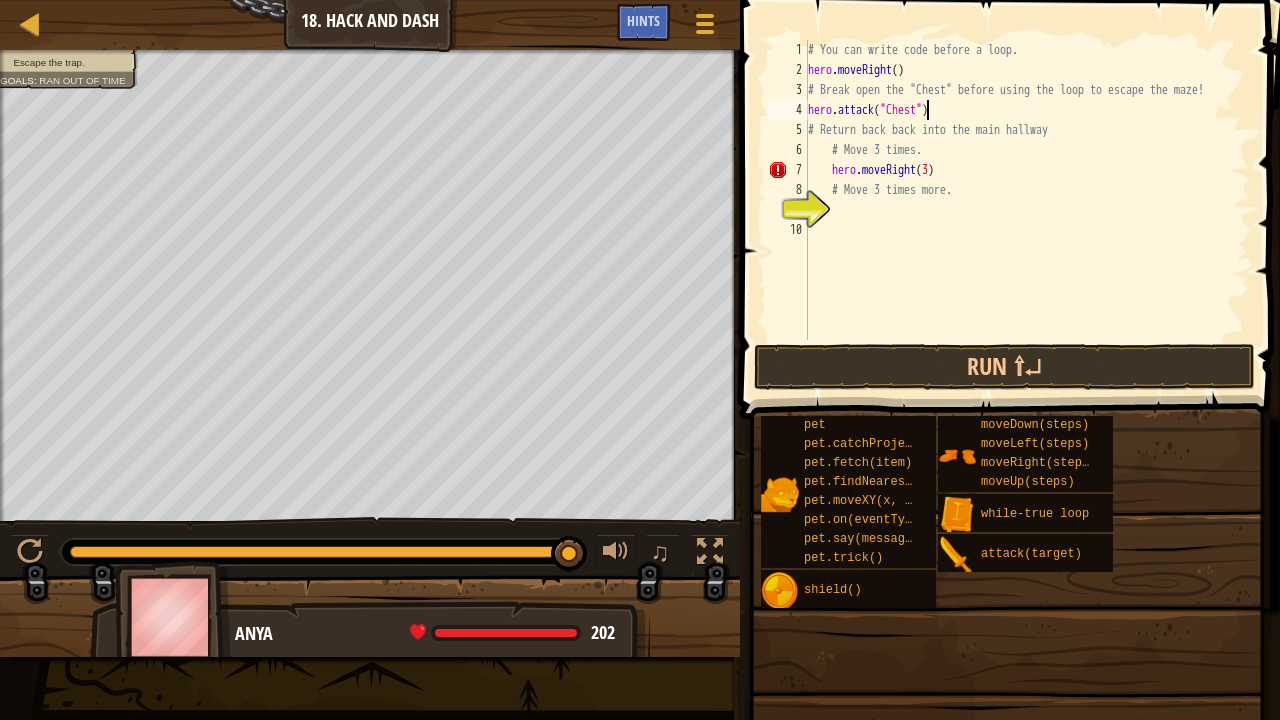 click on "# You can write code before a loop. hero . moveRight ( ) # Break open the "Chest" before using the loop to escape the maze! hero . attack ( "Chest" ) # Return back back into the main hallway      # Move 3 times.      hero . moveRight ( 3 )      # Move 3 times more." at bounding box center [1027, 210] 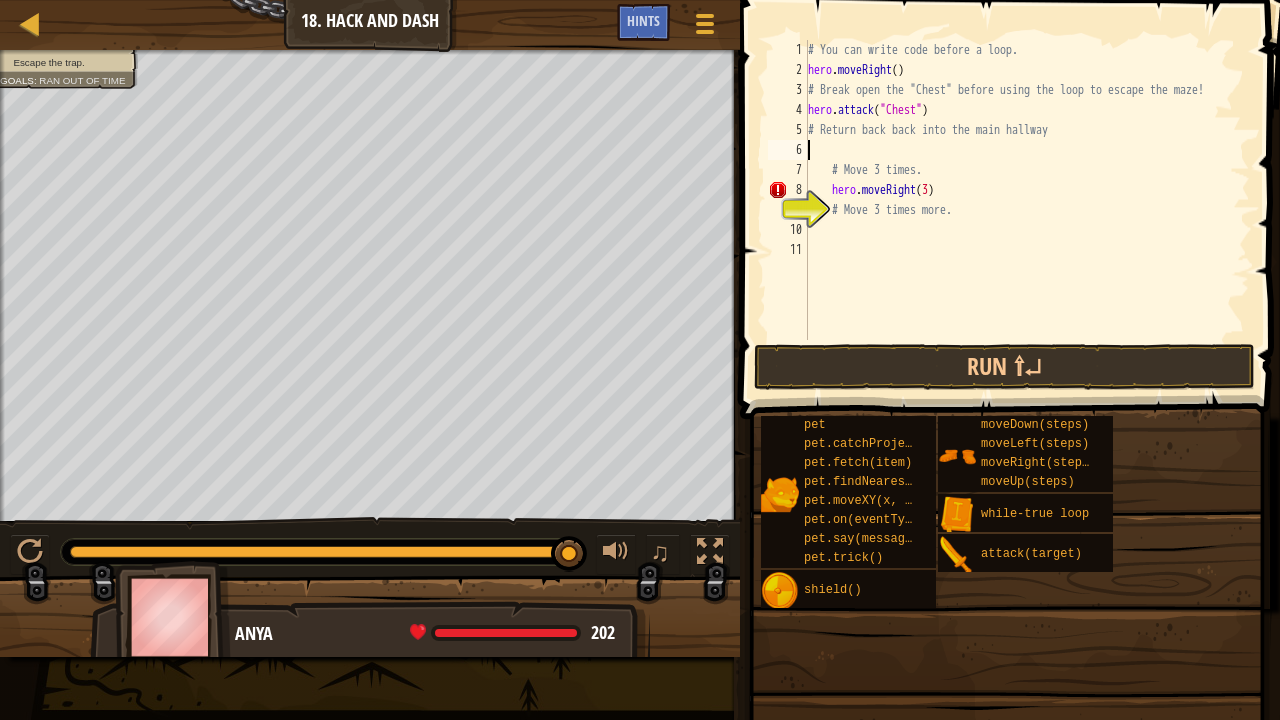 scroll, scrollTop: 9, scrollLeft: 0, axis: vertical 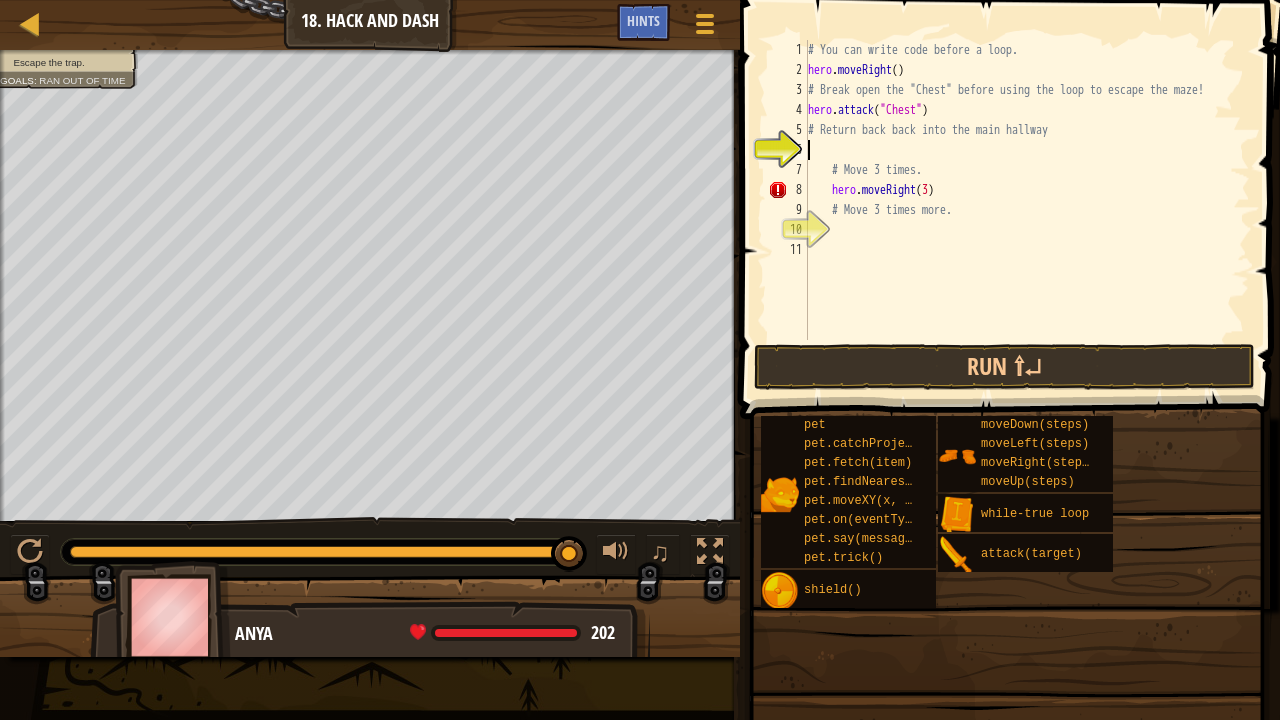 type on "d" 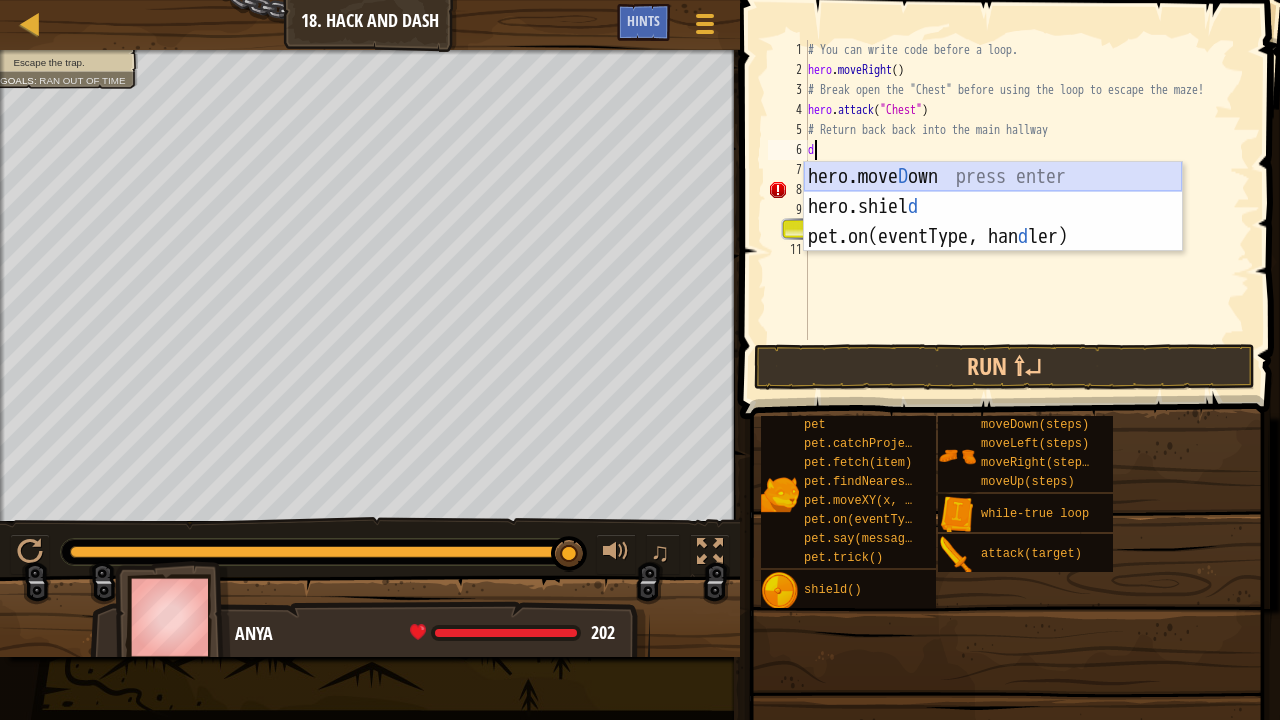 click on "hero.[PERSON_NAME] own press enter hero.[PERSON_NAME] d press enter pet.on(eventType, han d ler) press enter" at bounding box center (993, 237) 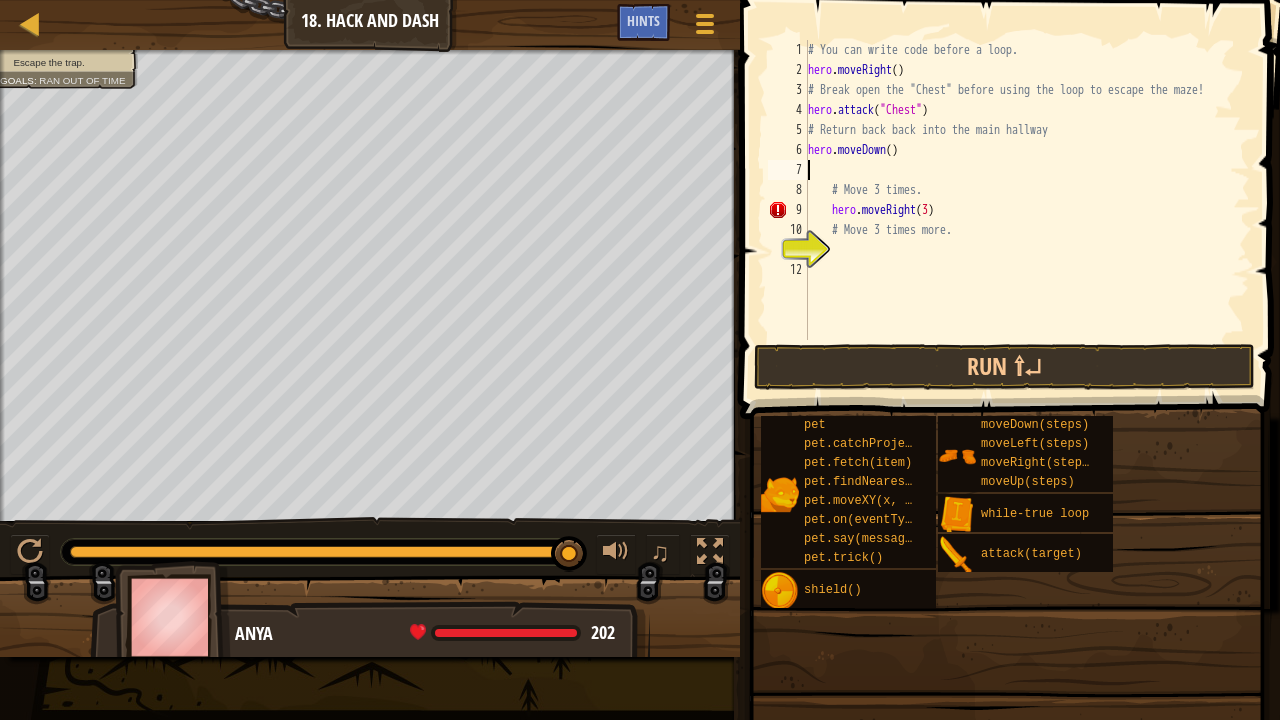 type on "w" 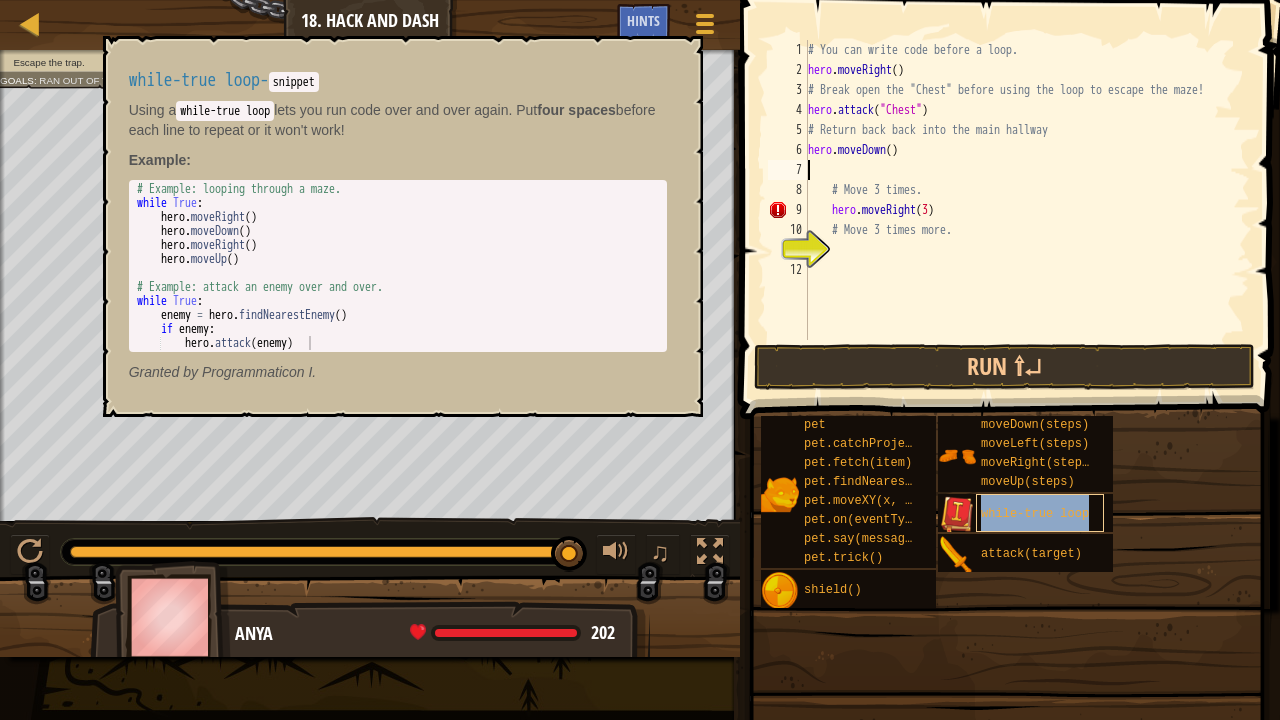 click on "while-true loop" at bounding box center [1035, 514] 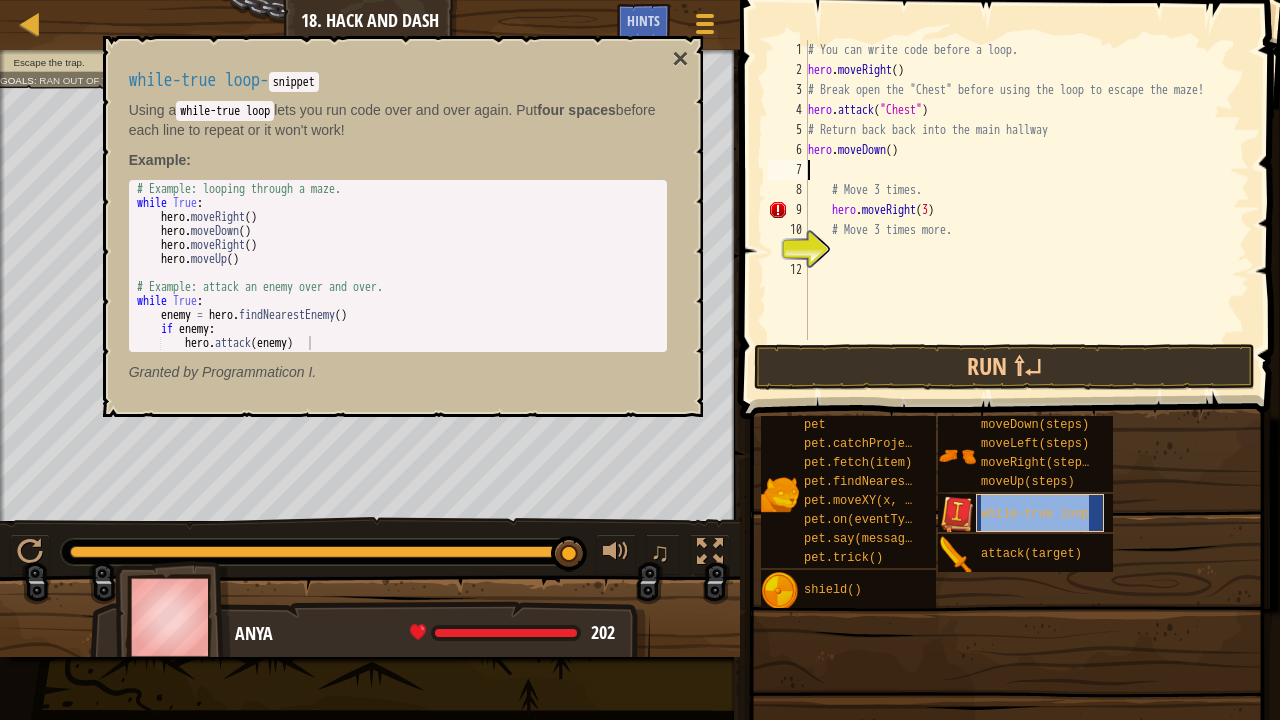 click on "while-true loop" at bounding box center (1035, 514) 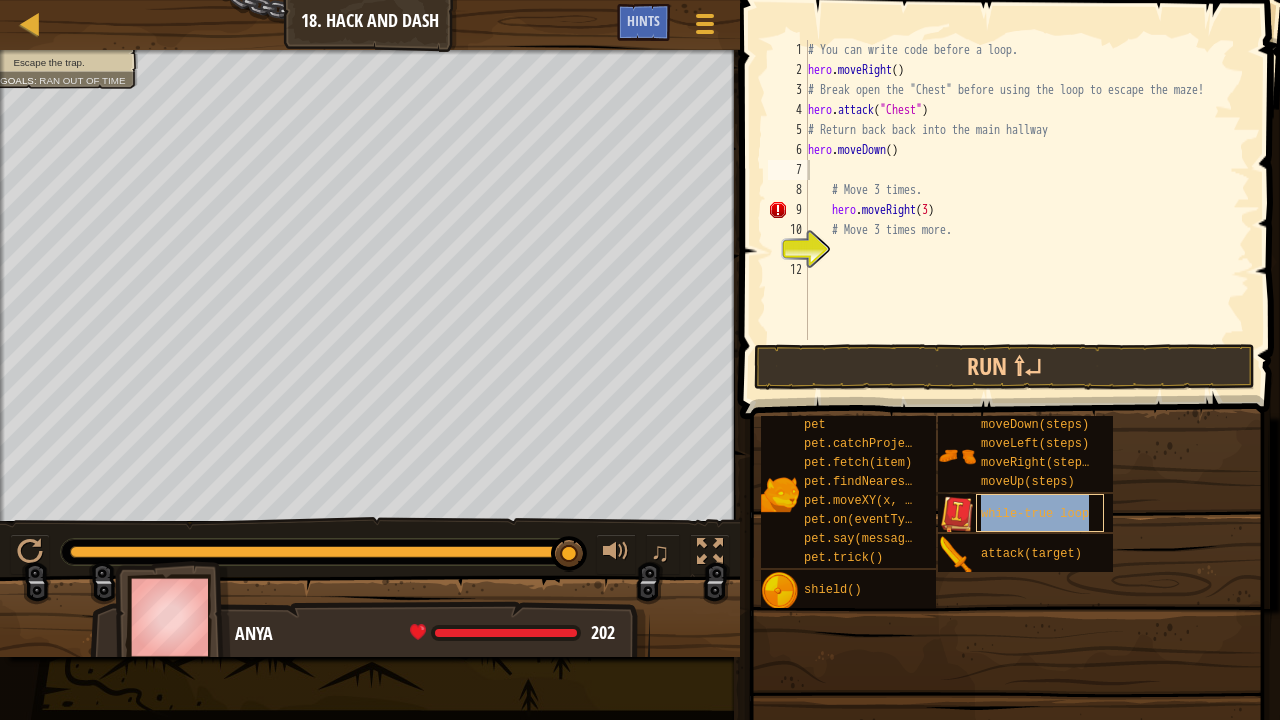 click on "while-true loop" at bounding box center (1035, 514) 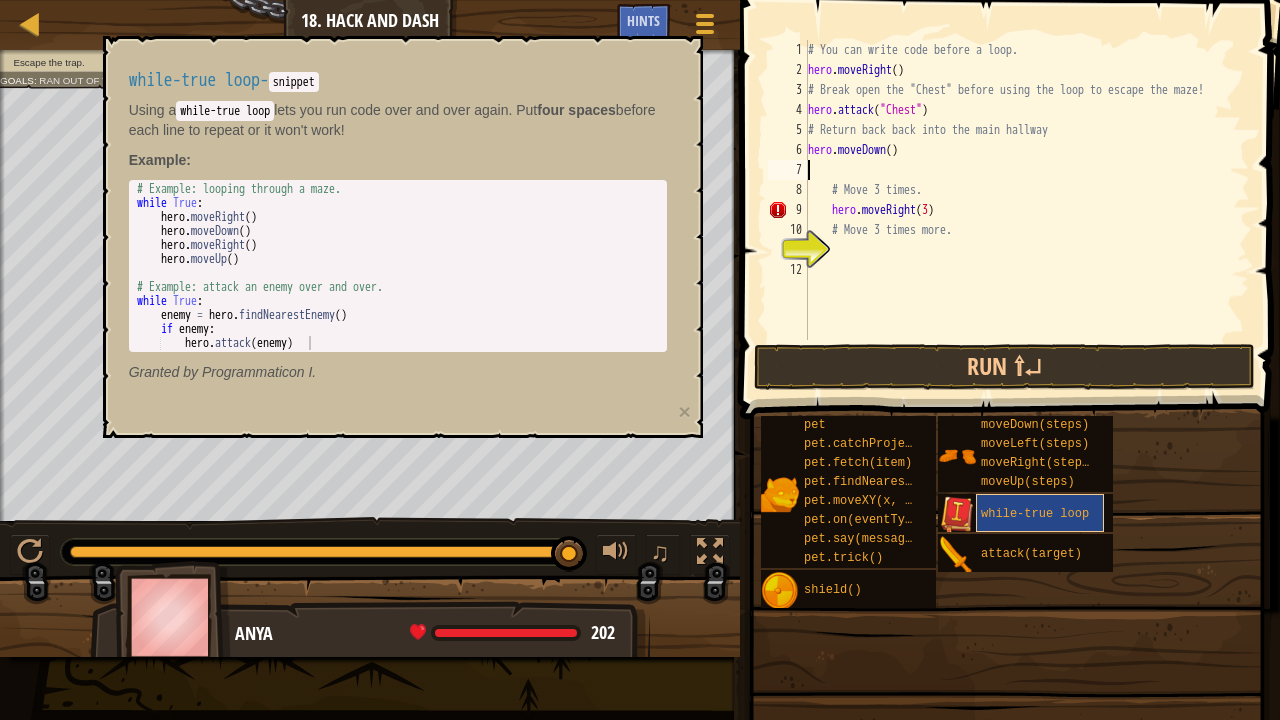 type on "w" 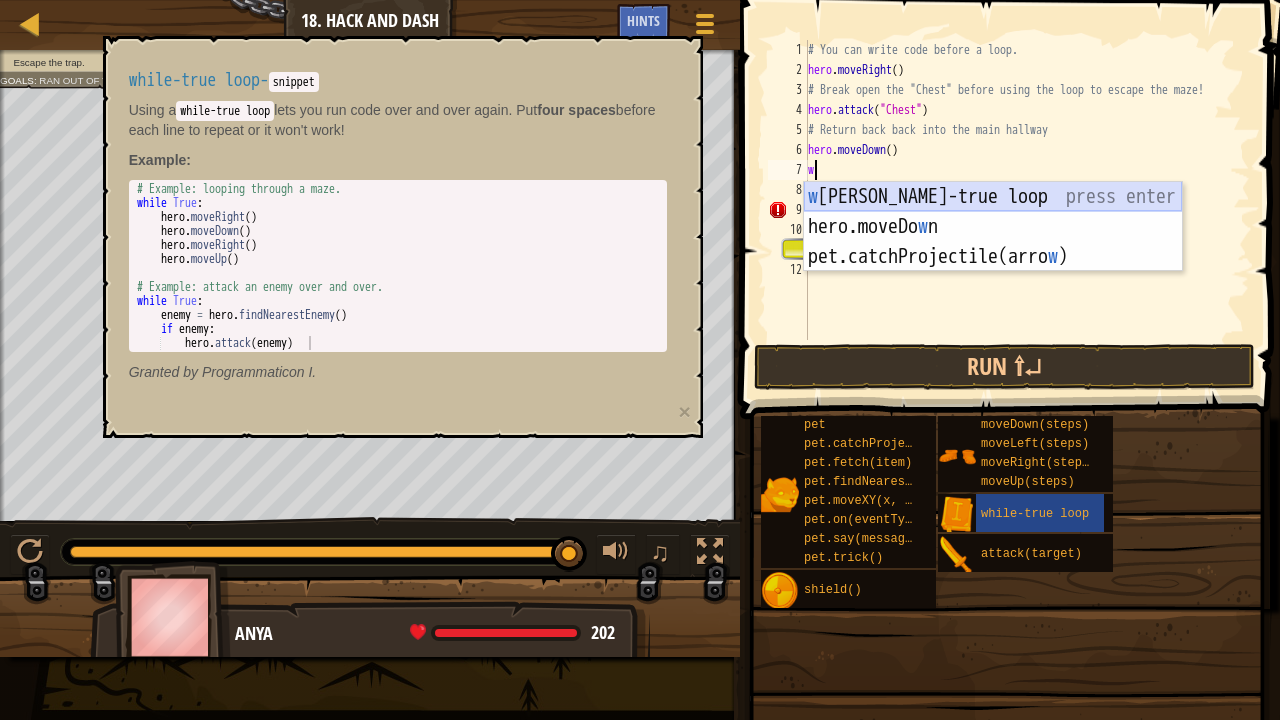 click on "w [PERSON_NAME]-true loop press enter hero.moveDo w n press enter pet.catchProjectile(arro w ) press enter" at bounding box center [993, 257] 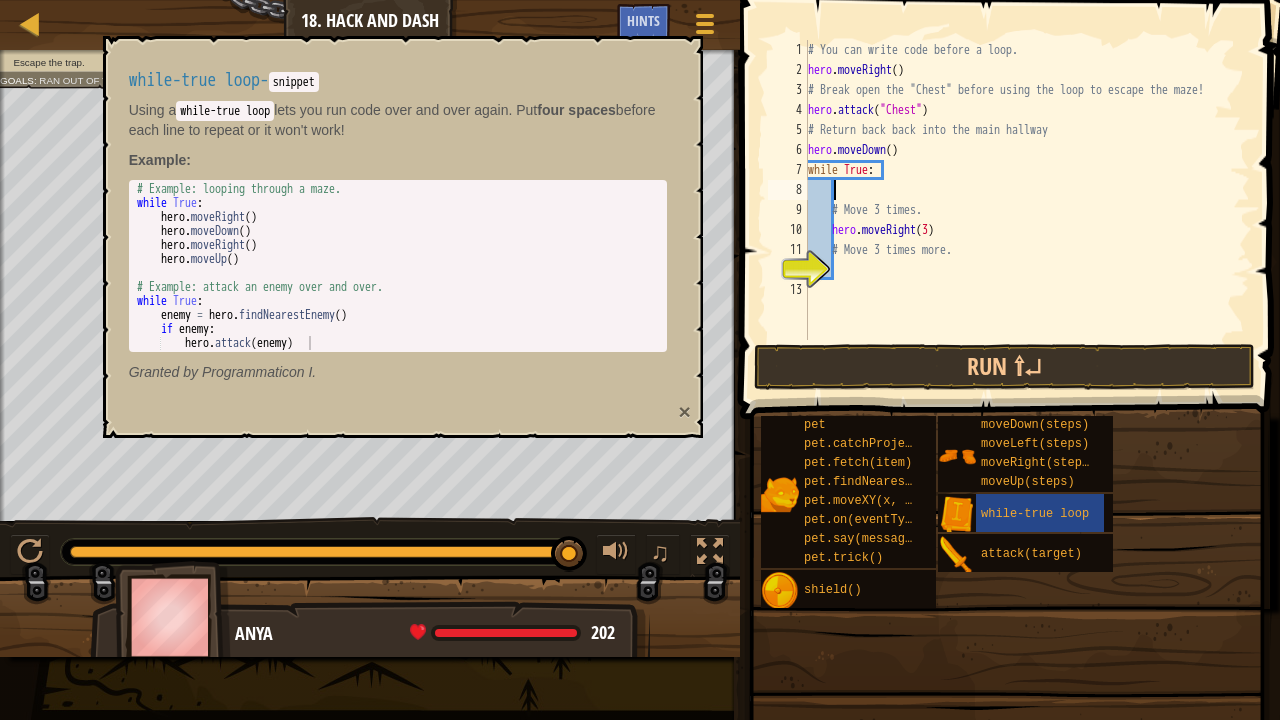 click on "×" at bounding box center [684, 411] 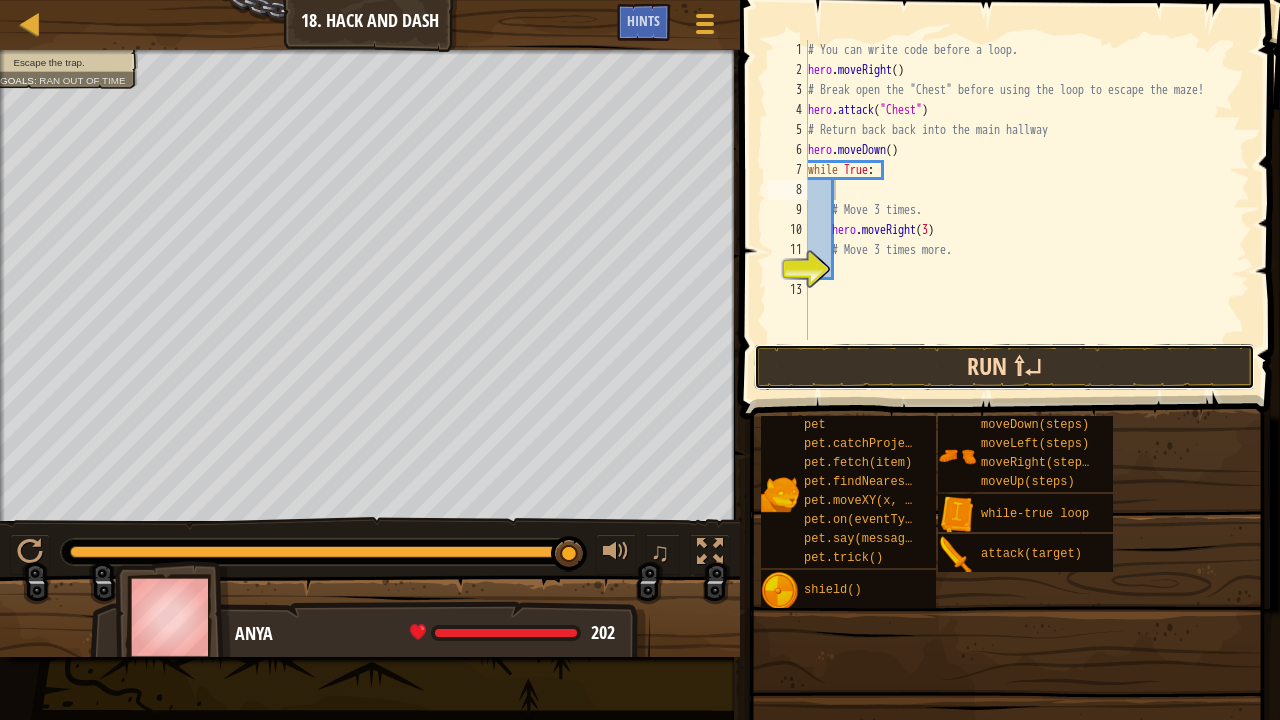 click on "Run ⇧↵" at bounding box center [1004, 367] 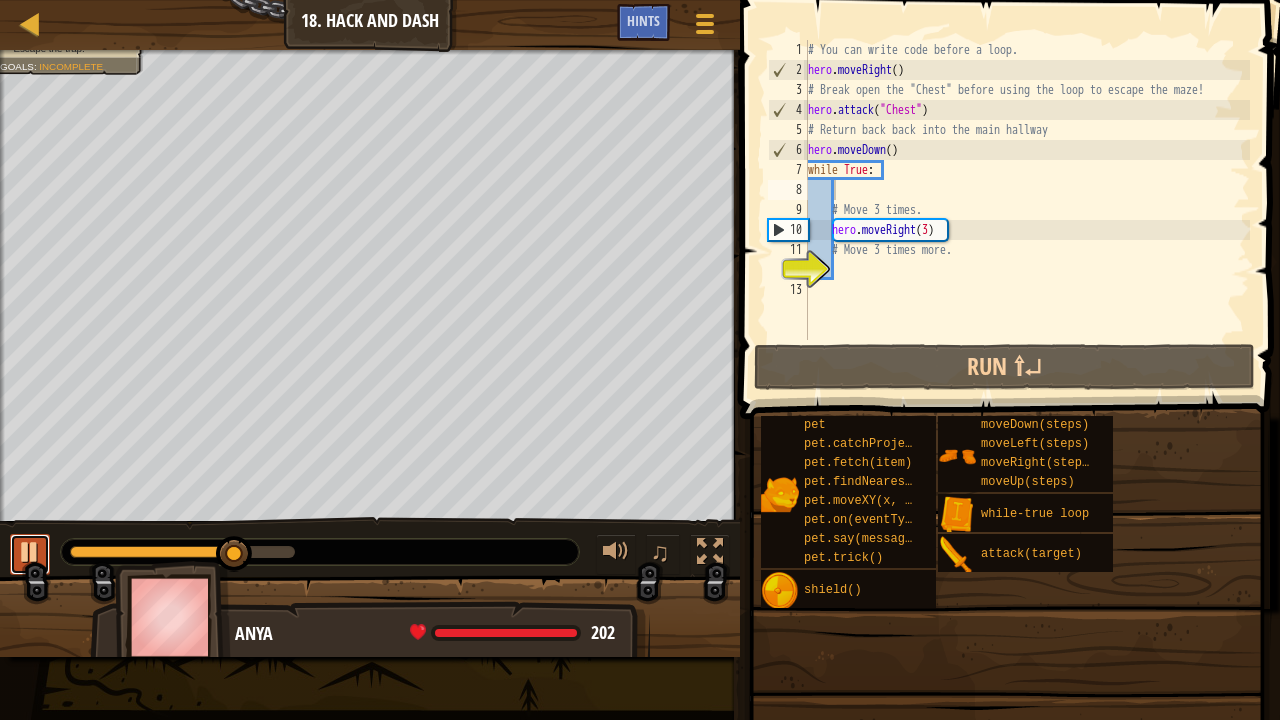 click at bounding box center [30, 552] 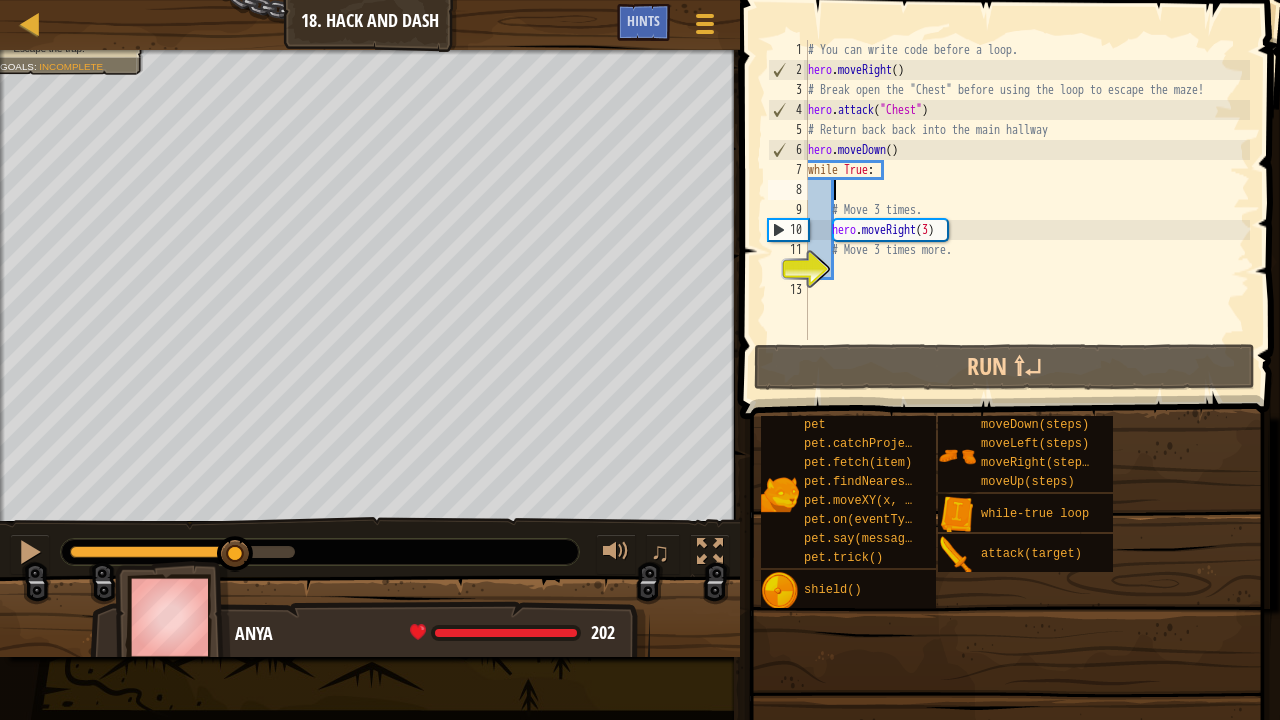 click on "Map Introduction to Computer Science 18. Hack and Dash Game Menu Done Hints 1     הההההההההההההההההההההההההההההההההההההההההההההההההההההההההההההההההההההההההההההההההההההההההההההההההההההההההההההההההההההההההההההההההההההההההההההההההההההההההההההההההההההההההההההההההההההההההההההההההההההההההההההההההההההההההההההההההההההההההההההההההההההההההההההההה XXXXXXXXXXXXXXXXXXXXXXXXXXXXXXXXXXXXXXXXXXXXXXXXXXXXXXXXXXXXXXXXXXXXXXXXXXXXXXXXXXXXXXXXXXXXXXXXXXXXXXXXXXXXXXXXXXXXXXXXXXXXXXXXXXXXXXXXXXXXXXXXXXXXXXXXXXXXXXXXXXXXXXXXXXXXXXXXXXXXXXXXXXXXXXXXXXXXXXXXXXXXXXXXXXXXXXXXXXXXXXXXXXXXXXXXXXXXXXXXXXXXXXXXXXXXXXXX Solution × Hints Videos 1 2 3 4 5 6 7 8 9 10 11 12 13 # You can write code before a loop. hero . moveRight ( ) hero . attack ( "Chest" ) hero . moveDown ( ) while   True" at bounding box center (640, 360) 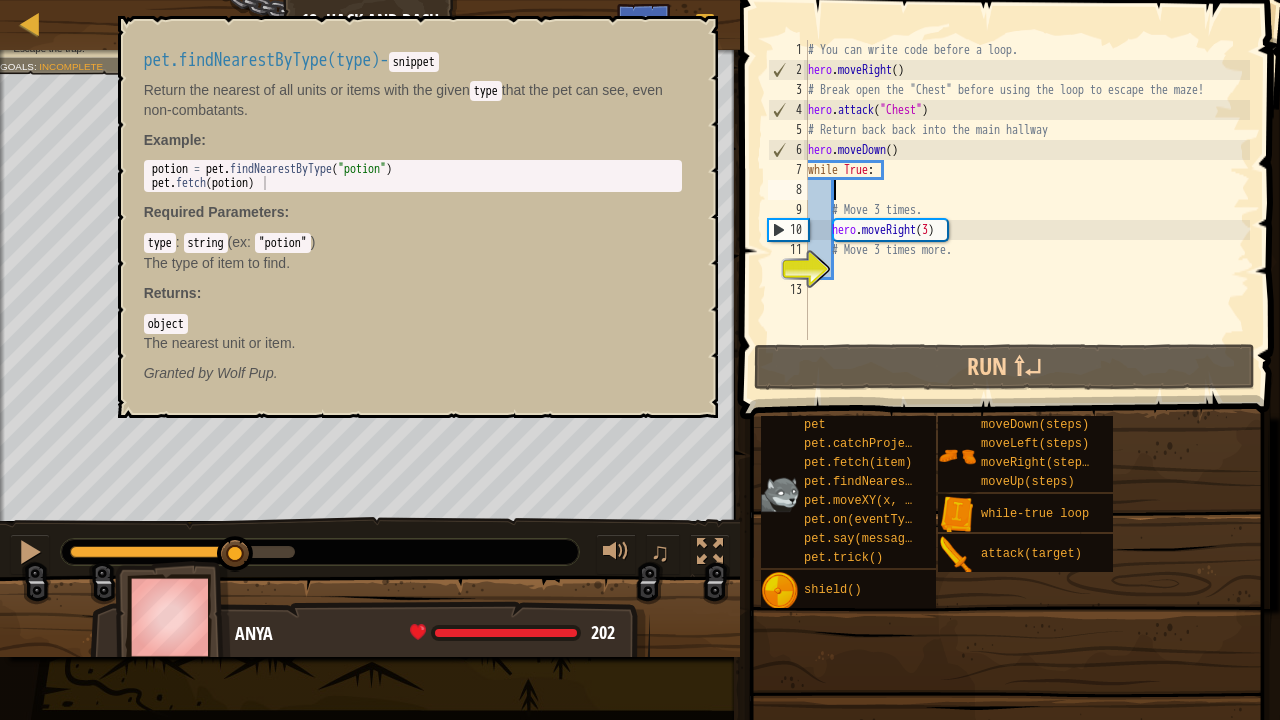 click on "Map Introduction to Computer Science 18. Hack and Dash Game Menu Done Hints 1     הההההההההההההההההההההההההההההההההההההההההההההההההההההההההההההההההההההההההההההההההההההההההההההההההההההההההההההההההההההההההההההההההההההההההההההההההההההההההההההההההההההההההההההההההההההההההההההההההההההההההההההההההההההההההההההההההההההההההההההההההההההההההההההההה XXXXXXXXXXXXXXXXXXXXXXXXXXXXXXXXXXXXXXXXXXXXXXXXXXXXXXXXXXXXXXXXXXXXXXXXXXXXXXXXXXXXXXXXXXXXXXXXXXXXXXXXXXXXXXXXXXXXXXXXXXXXXXXXXXXXXXXXXXXXXXXXXXXXXXXXXXXXXXXXXXXXXXXXXXXXXXXXXXXXXXXXXXXXXXXXXXXXXXXXXXXXXXXXXXXXXXXXXXXXXXXXXXXXXXXXXXXXXXXXXXXXXXXXXXXXXXXX Solution × Hints Videos 1 2 3 4 5 6 7 8 9 10 11 12 13 # You can write code before a loop. hero . moveRight ( ) hero . attack ( "Chest" ) hero . moveDown ( ) while   True" at bounding box center [640, 360] 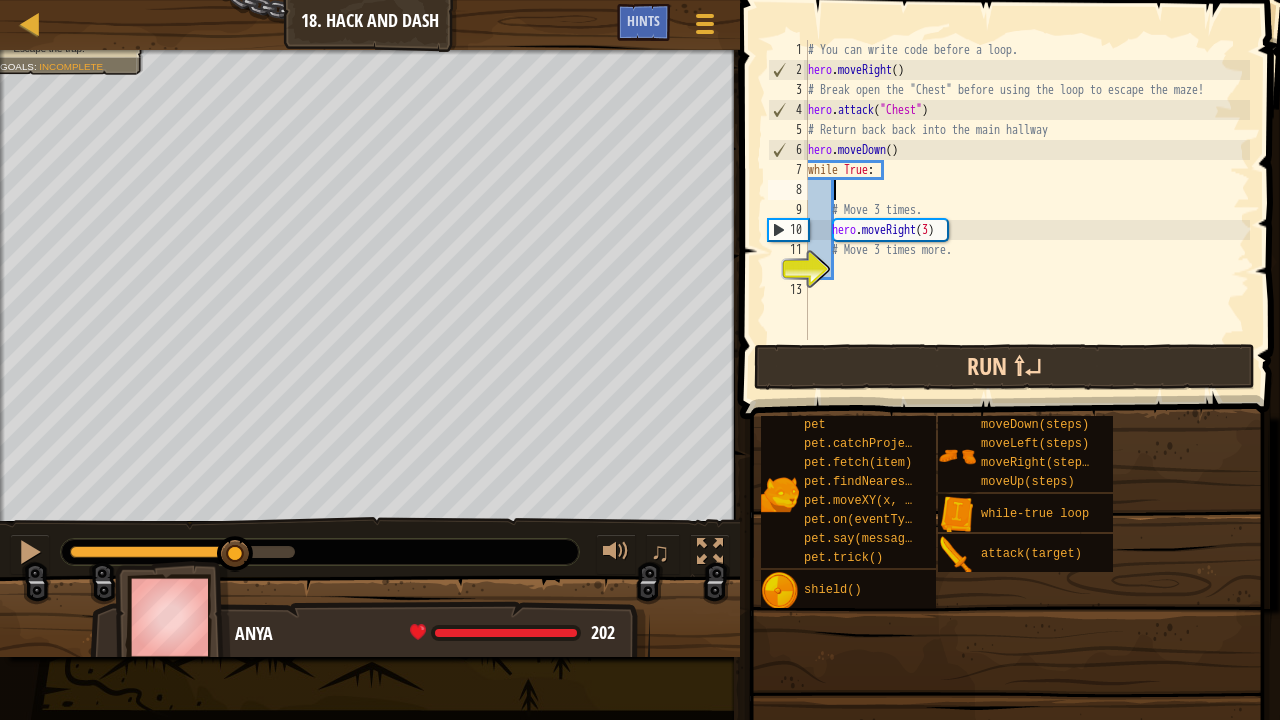 click on "Map Introduction to Computer Science 18. Hack and Dash Game Menu Done Hints 1     הההההההההההההההההההההההההההההההההההההההההההההההההההההההההההההההההההההההההההההההההההההההההההההההההההההההההההההההההההההההההההההההההההההההההההההההההההההההההההההההההההההההההההההההההההההההההההההההההההההההההההההההההההההההההההההההההההההההההההההההההההההההההההההההה XXXXXXXXXXXXXXXXXXXXXXXXXXXXXXXXXXXXXXXXXXXXXXXXXXXXXXXXXXXXXXXXXXXXXXXXXXXXXXXXXXXXXXXXXXXXXXXXXXXXXXXXXXXXXXXXXXXXXXXXXXXXXXXXXXXXXXXXXXXXXXXXXXXXXXXXXXXXXXXXXXXXXXXXXXXXXXXXXXXXXXXXXXXXXXXXXXXXXXXXXXXXXXXXXXXXXXXXXXXXXXXXXXXXXXXXXXXXXXXXXXXXXXXXXXXXXXXX Solution × Hints Videos 1 2 3 4 5 6 7 8 9 10 11 12 13 # You can write code before a loop. hero . moveRight ( ) hero . attack ( "Chest" ) hero . moveDown ( ) while   True" at bounding box center [640, 360] 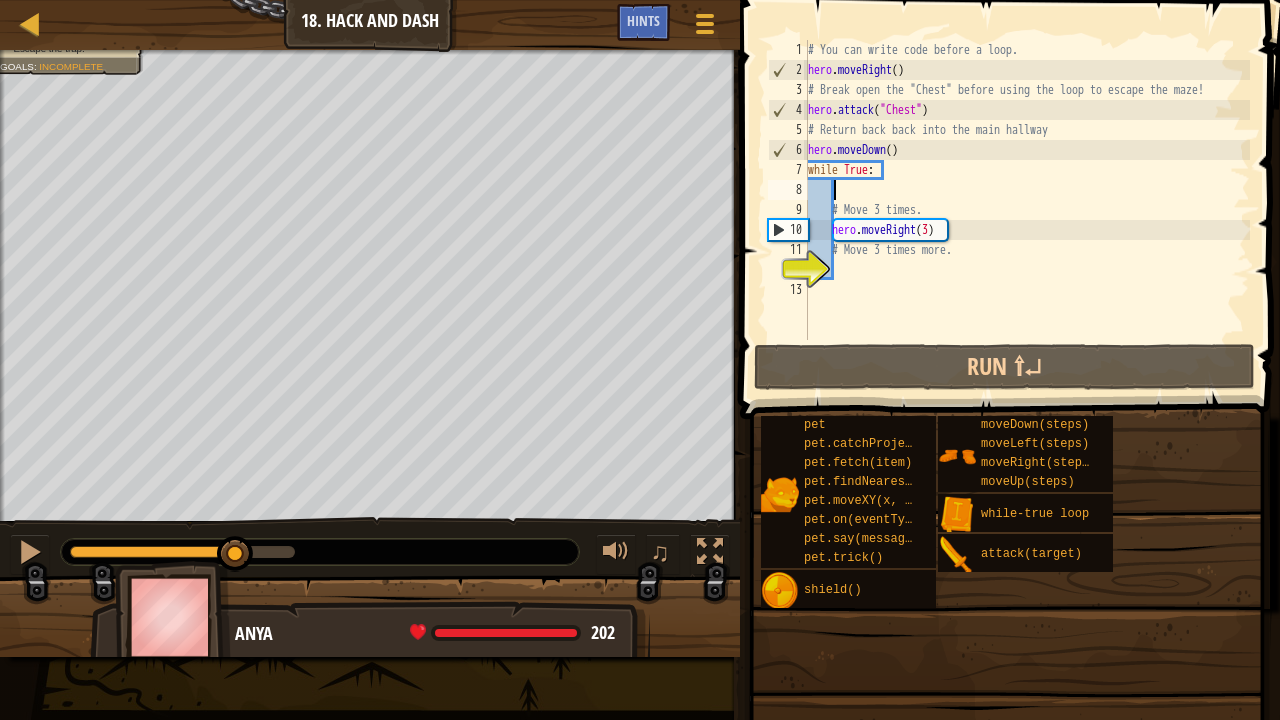 click on "Humans must survive. (1/2) Escape the trap. Goals : Incomplete" at bounding box center [370, 286] 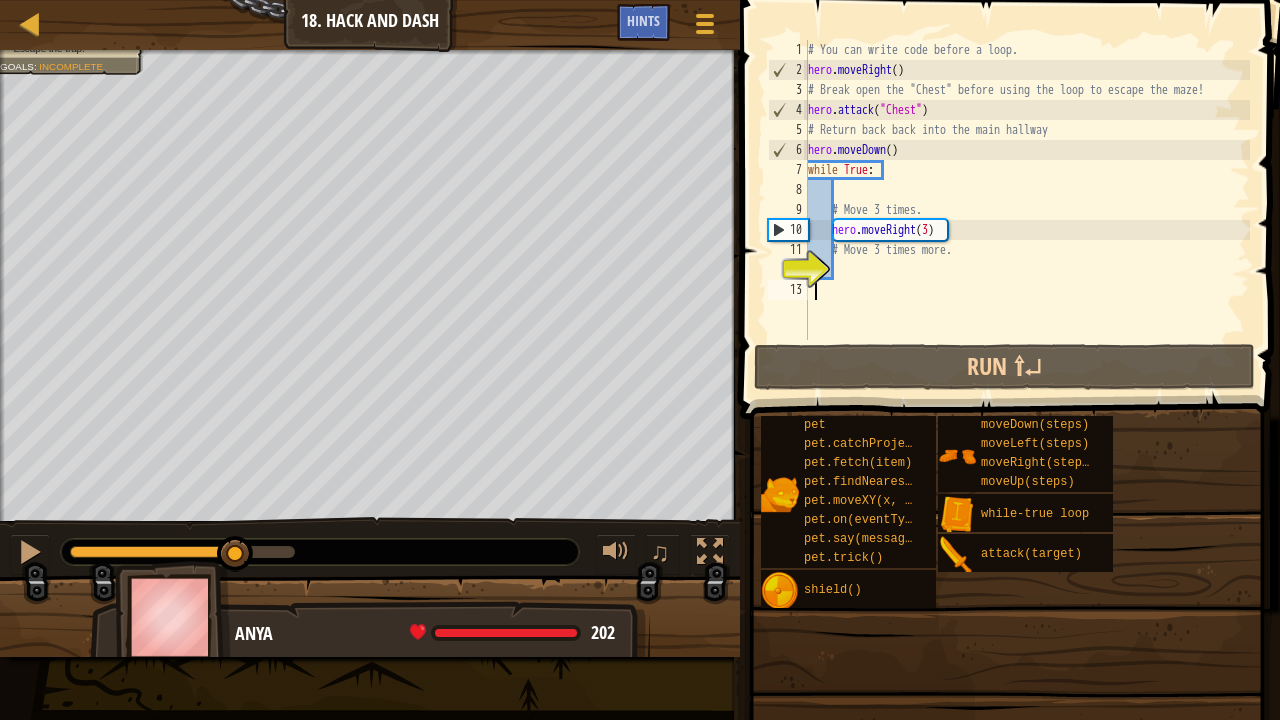 click on "# You can write code before a loop. hero . moveRight ( ) # Break open the "Chest" before using the loop to escape the maze! hero . attack ( "Chest" ) # Return back back into the main hallway hero . moveDown ( ) while   True :           # Move 3 times.      hero . moveRight ( 3 )      # Move 3 times more." at bounding box center (1027, 210) 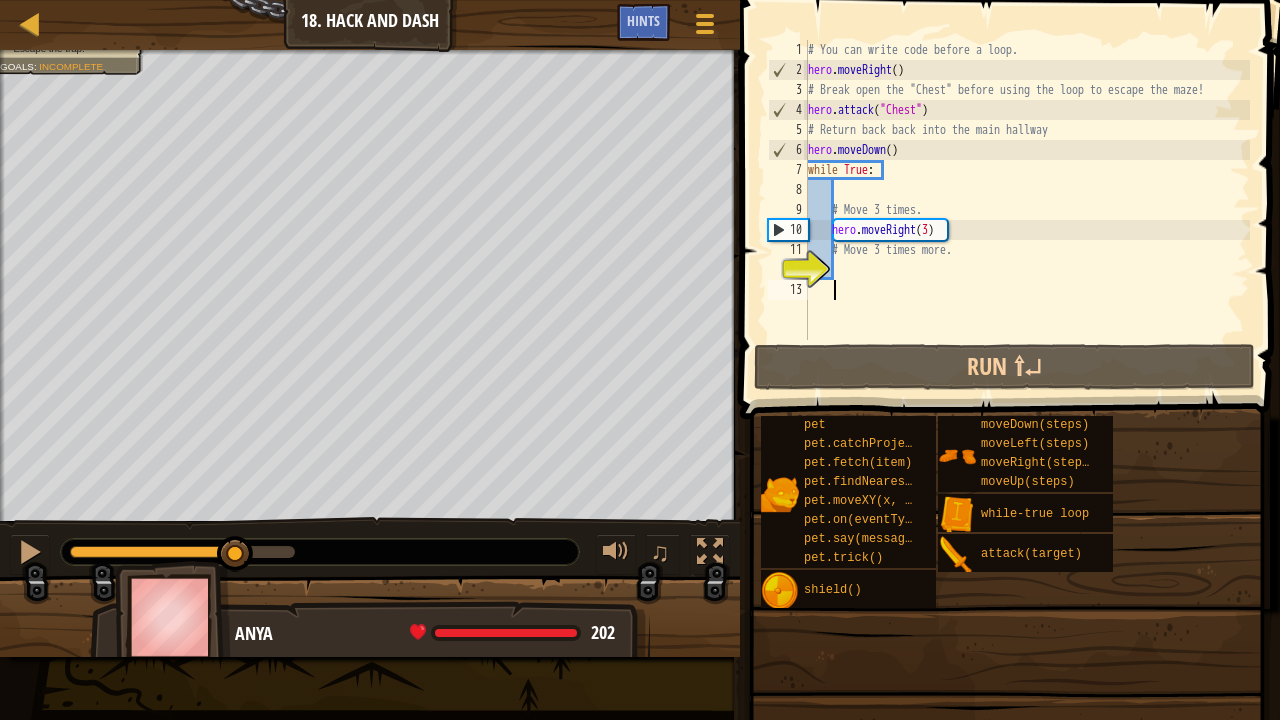 click on "# You can write code before a loop. hero . moveRight ( ) # Break open the "Chest" before using the loop to escape the maze! hero . attack ( "Chest" ) # Return back back into the main hallway hero . moveDown ( ) while   True :           # Move 3 times.      hero . moveRight ( 3 )      # Move 3 times more." at bounding box center [1027, 210] 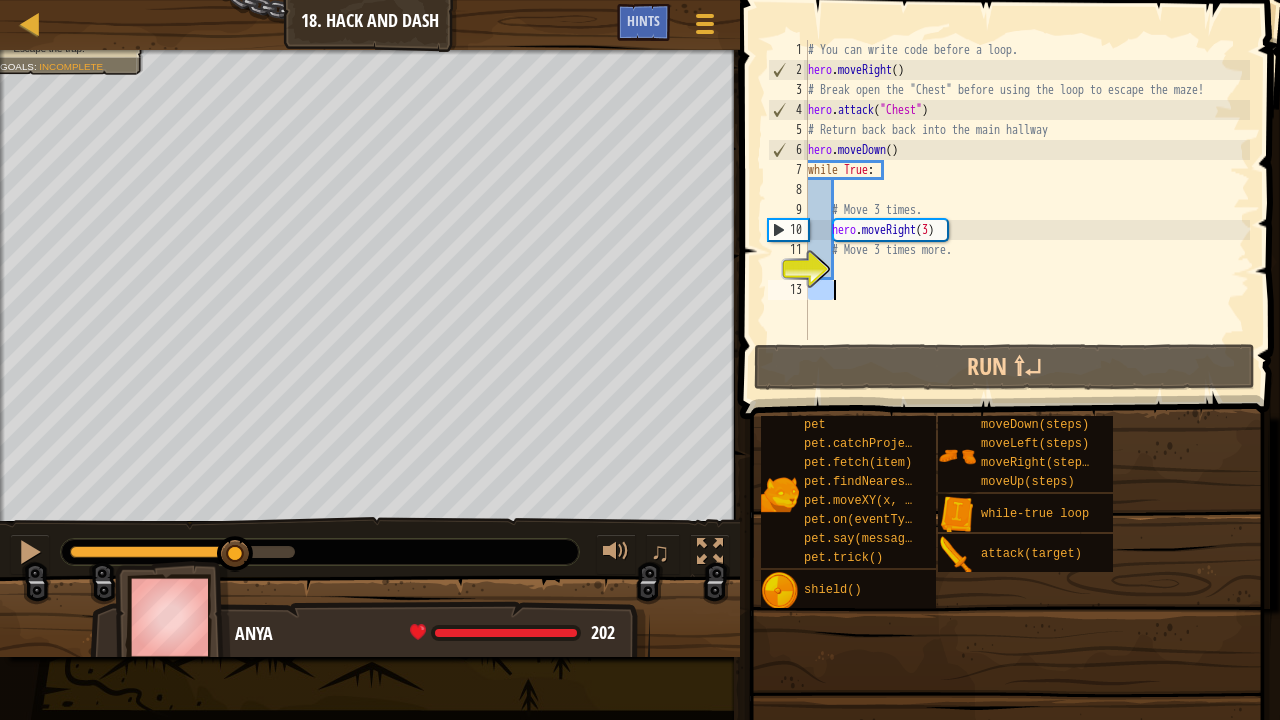 click on "# You can write code before a loop. hero . moveRight ( ) # Break open the "Chest" before using the loop to escape the maze! hero . attack ( "Chest" ) # Return back back into the main hallway hero . moveDown ( ) while   True :           # Move 3 times.      hero . moveRight ( 3 )      # Move 3 times more." at bounding box center [1027, 210] 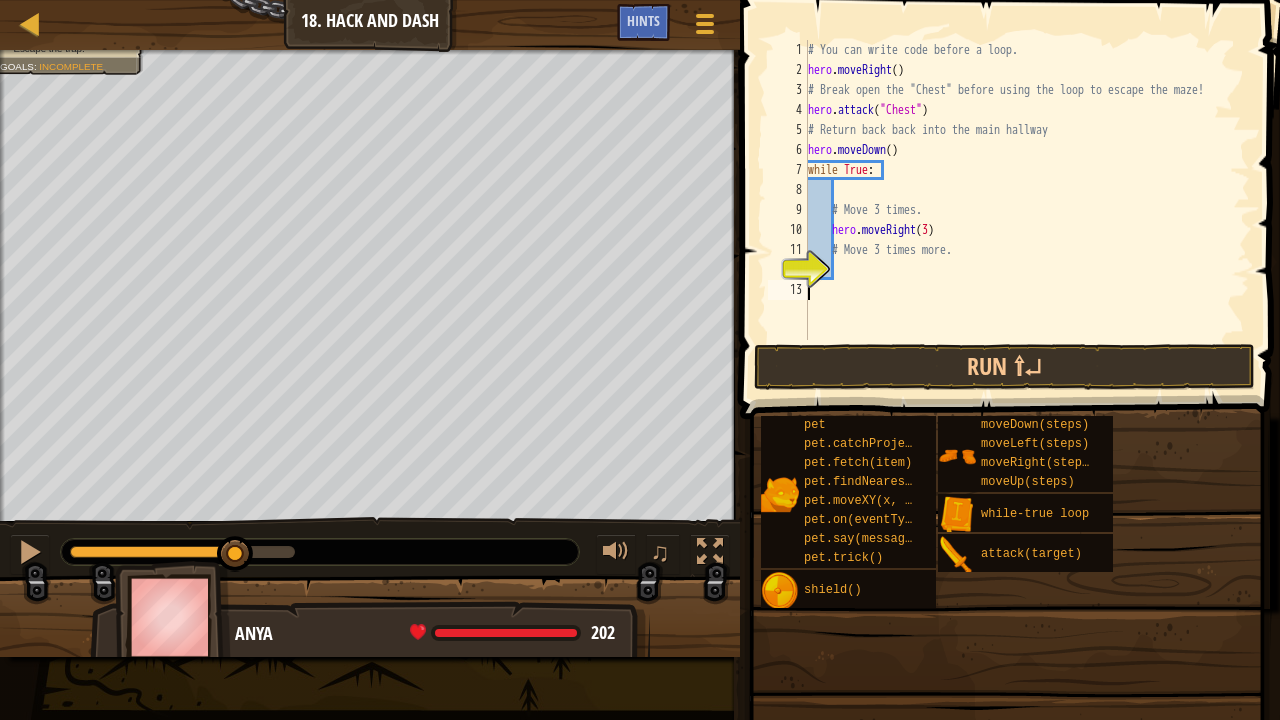 type on "d" 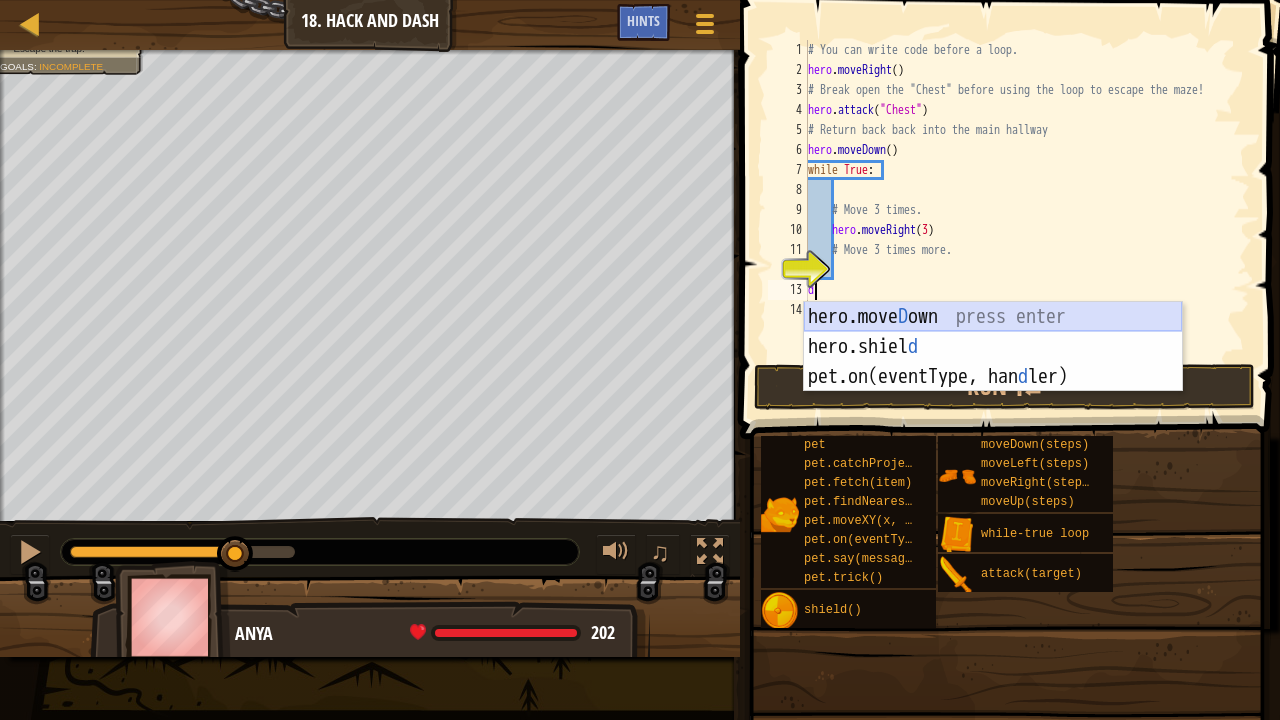 click on "hero.[PERSON_NAME] own press enter hero.[PERSON_NAME] d press enter pet.on(eventType, han d ler) press enter" at bounding box center [993, 377] 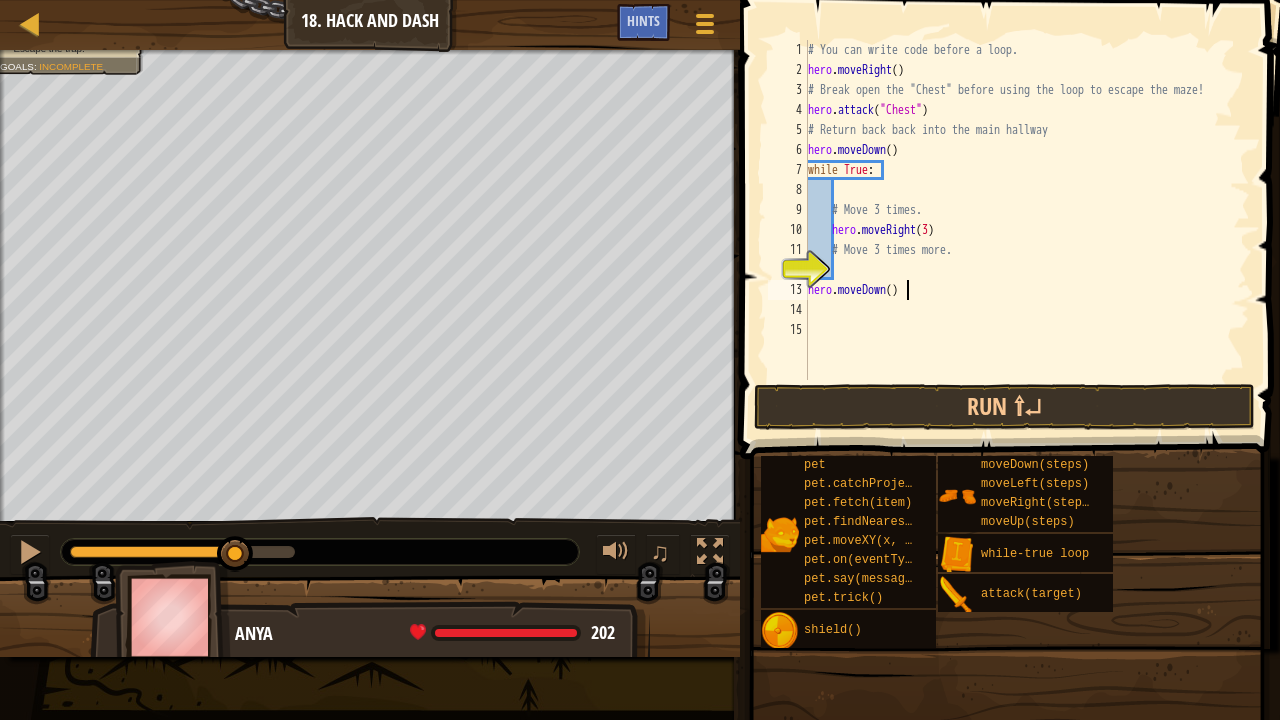 click on "# You can write code before a loop. hero . moveRight ( ) # Break open the "Chest" before using the loop to escape the maze! hero . attack ( "Chest" ) # Return back back into the main hallway hero . moveDown ( ) while   True :           # Move 3 times.      hero . moveRight ( 3 )      # Move 3 times more.      hero . moveDown ( )" at bounding box center [1027, 230] 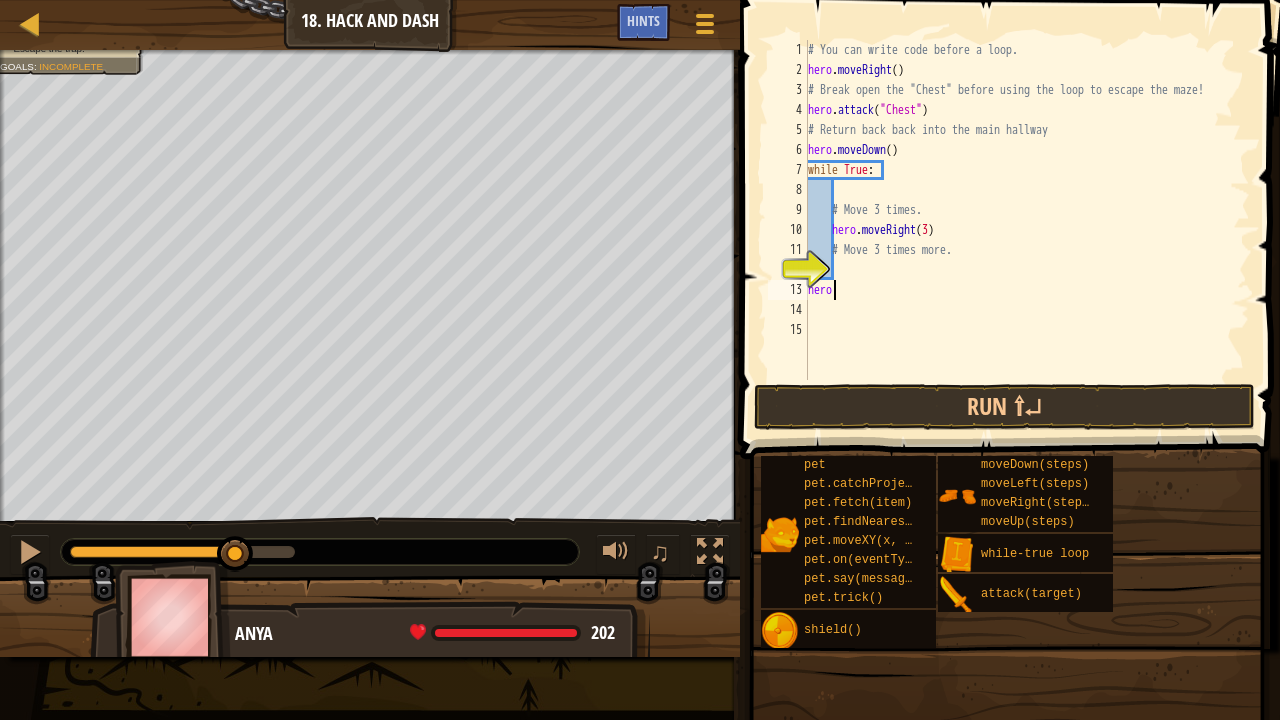 type on "h" 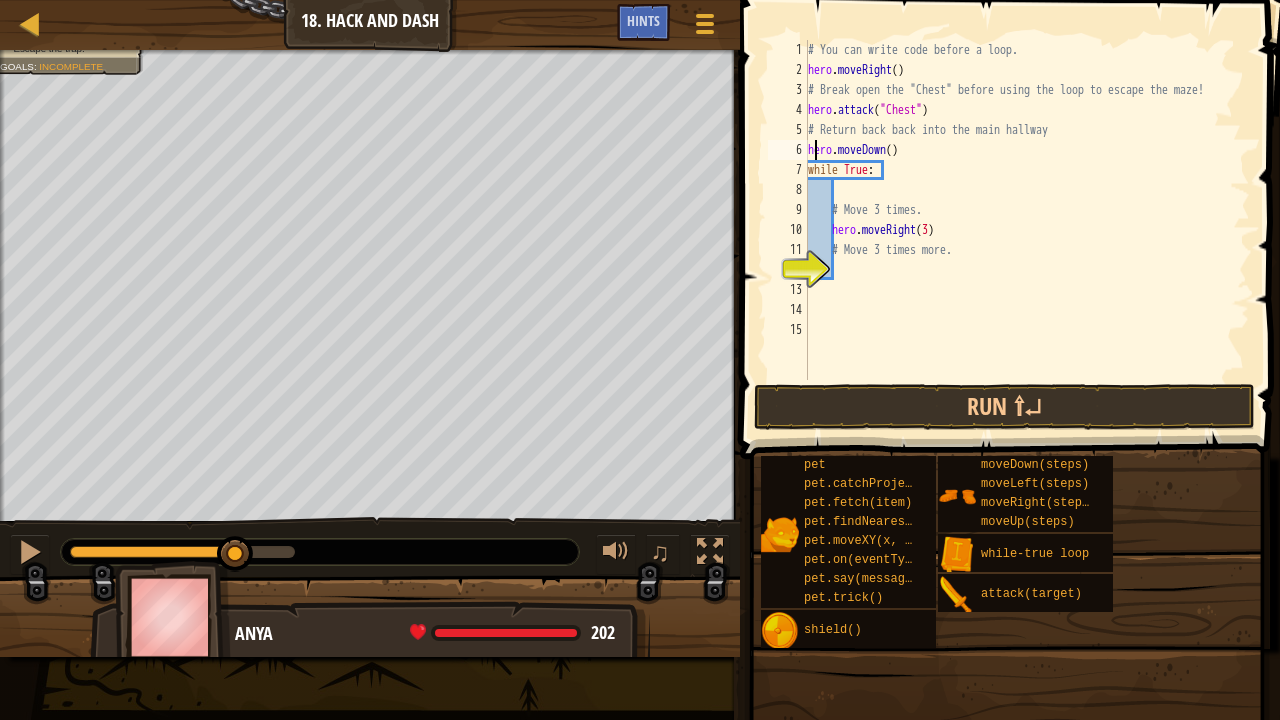 click on "# You can write code before a loop. hero . moveRight ( ) # Break open the "Chest" before using the loop to escape the maze! hero . attack ( "Chest" ) # Return back back into the main hallway hero . moveDown ( ) while   True :           # Move 3 times.      hero . moveRight ( 3 )      # Move 3 times more." at bounding box center (1027, 230) 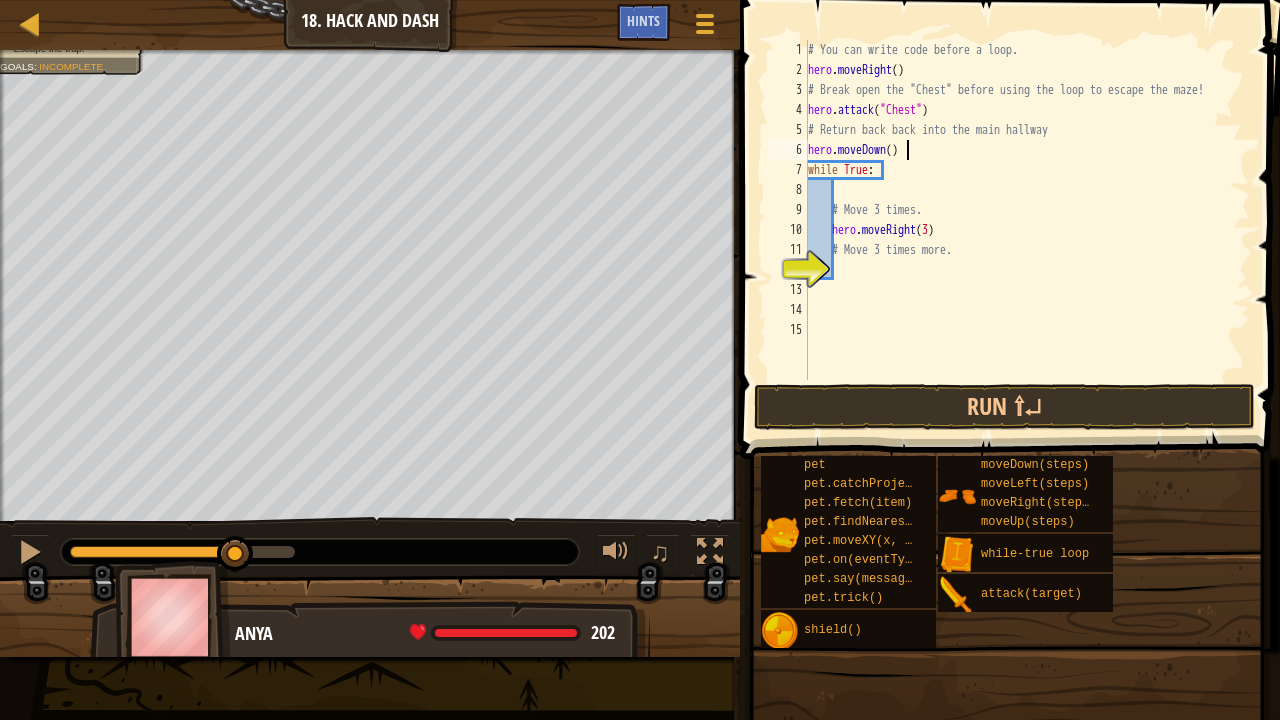 click on "# You can write code before a loop. hero . moveRight ( ) # Break open the "Chest" before using the loop to escape the maze! hero . attack ( "Chest" ) # Return back back into the main hallway hero . moveDown ( ) while   True :           # Move 3 times.      hero . moveRight ( 3 )      # Move 3 times more." at bounding box center [1027, 230] 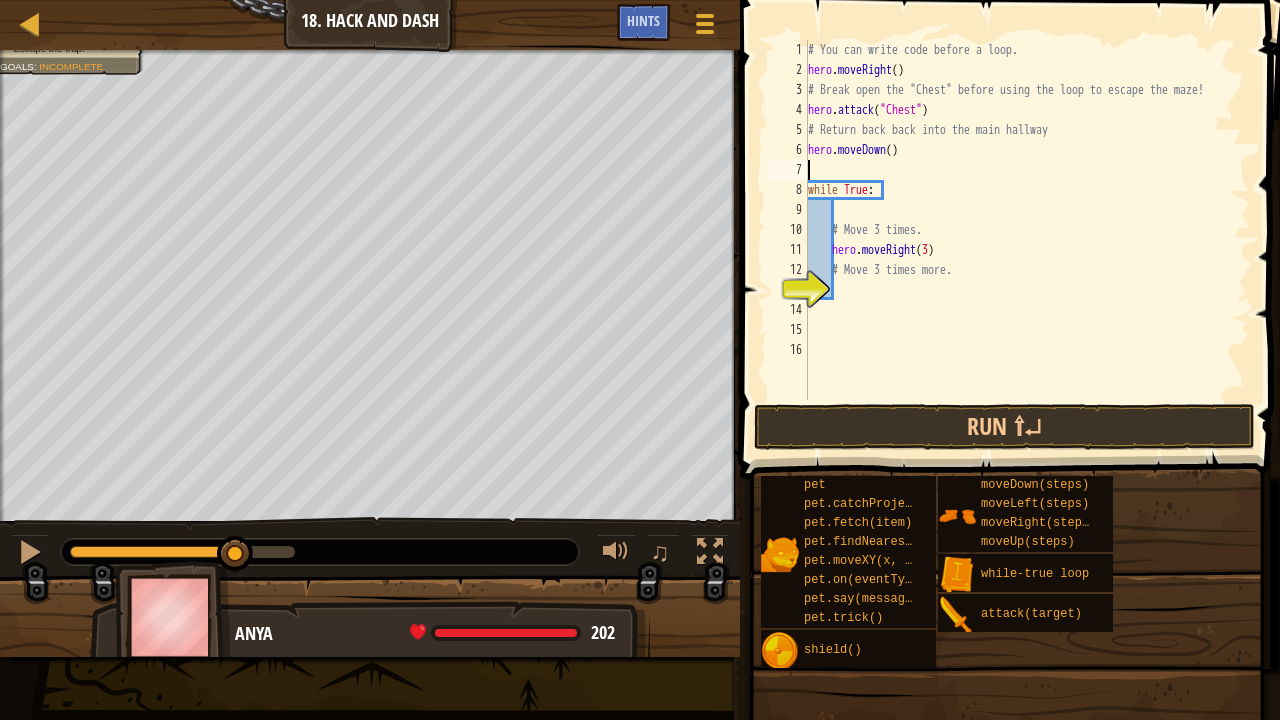 type on "d" 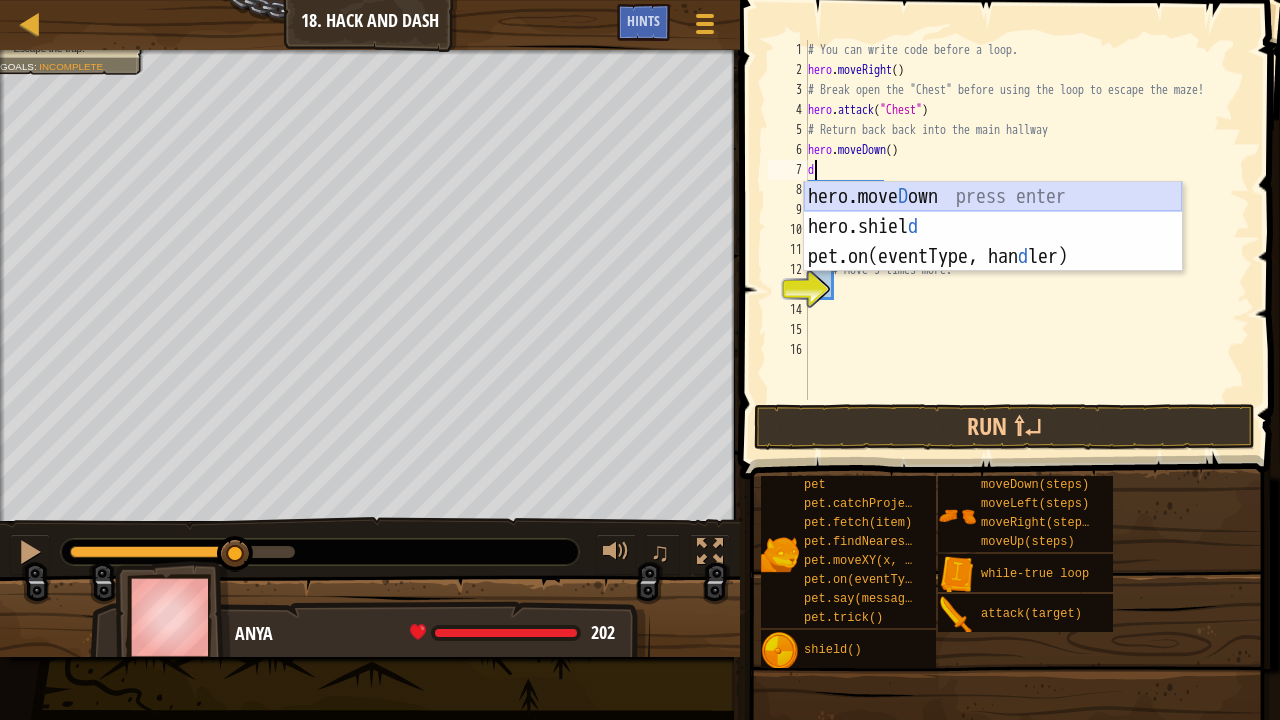 click on "hero.[PERSON_NAME] own press enter hero.[PERSON_NAME] d press enter pet.on(eventType, han d ler) press enter" at bounding box center (993, 257) 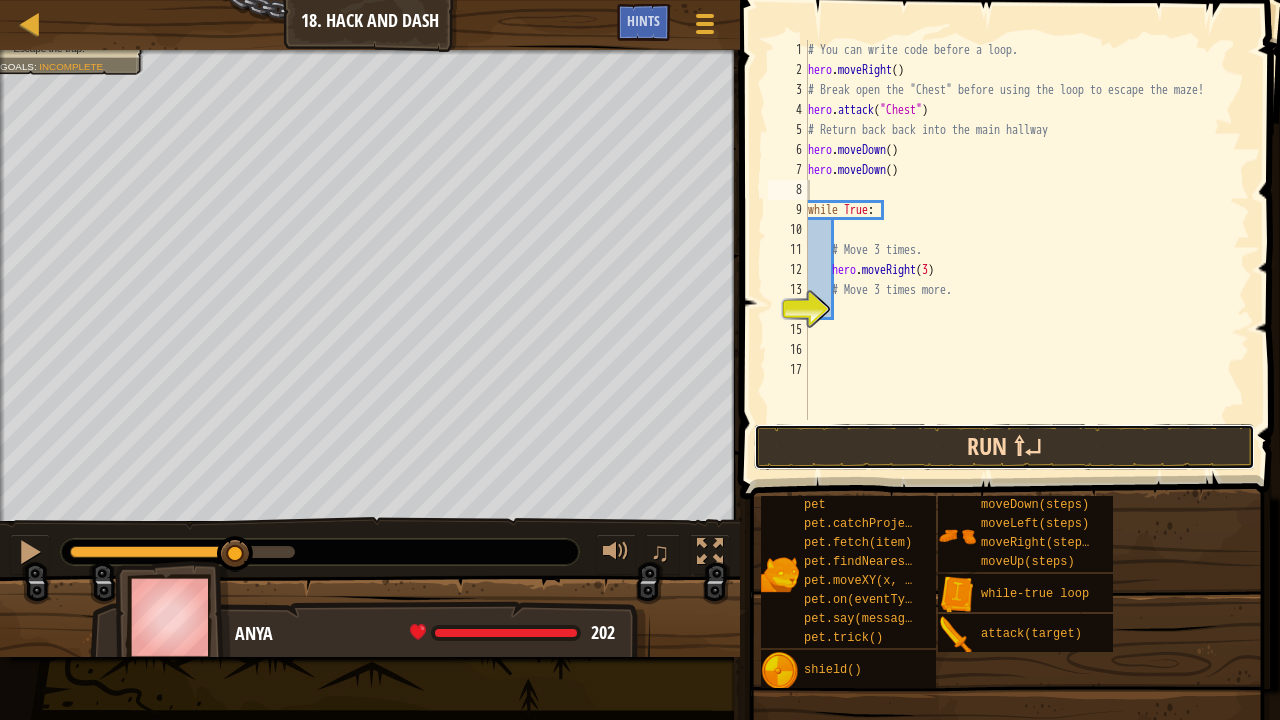 click on "Run ⇧↵" at bounding box center [1004, 447] 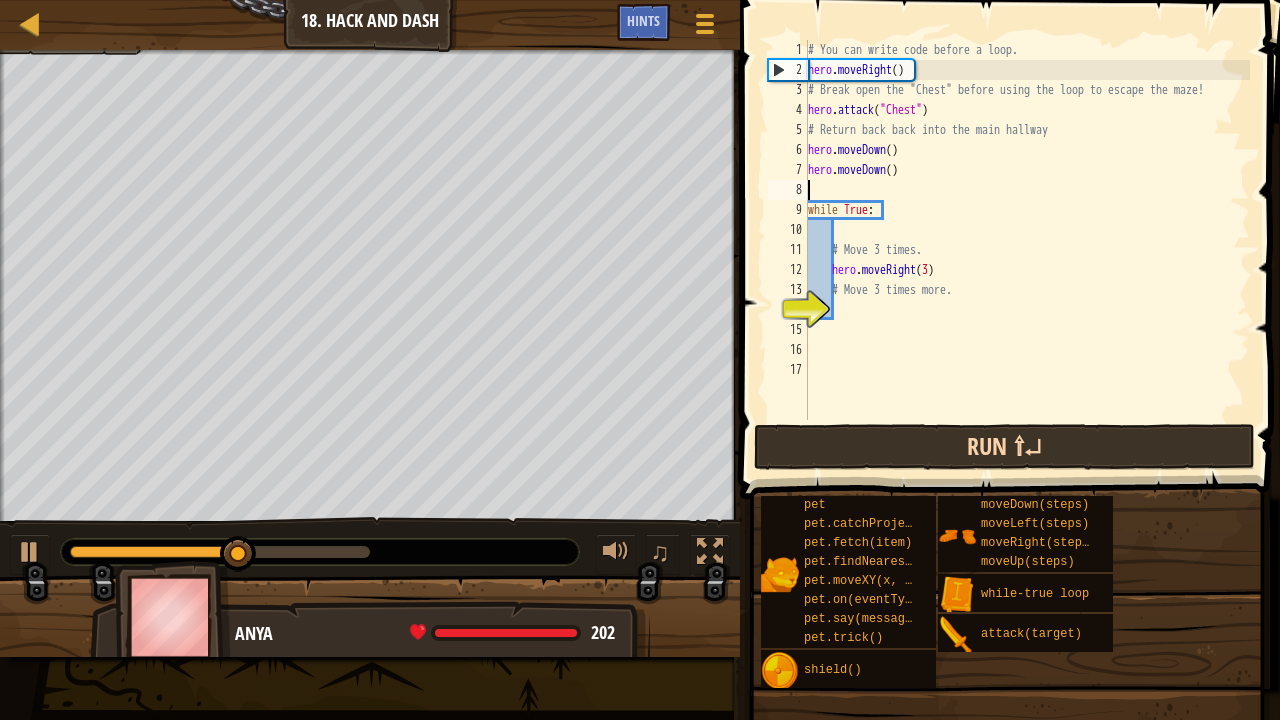type on "hero.moveDown()" 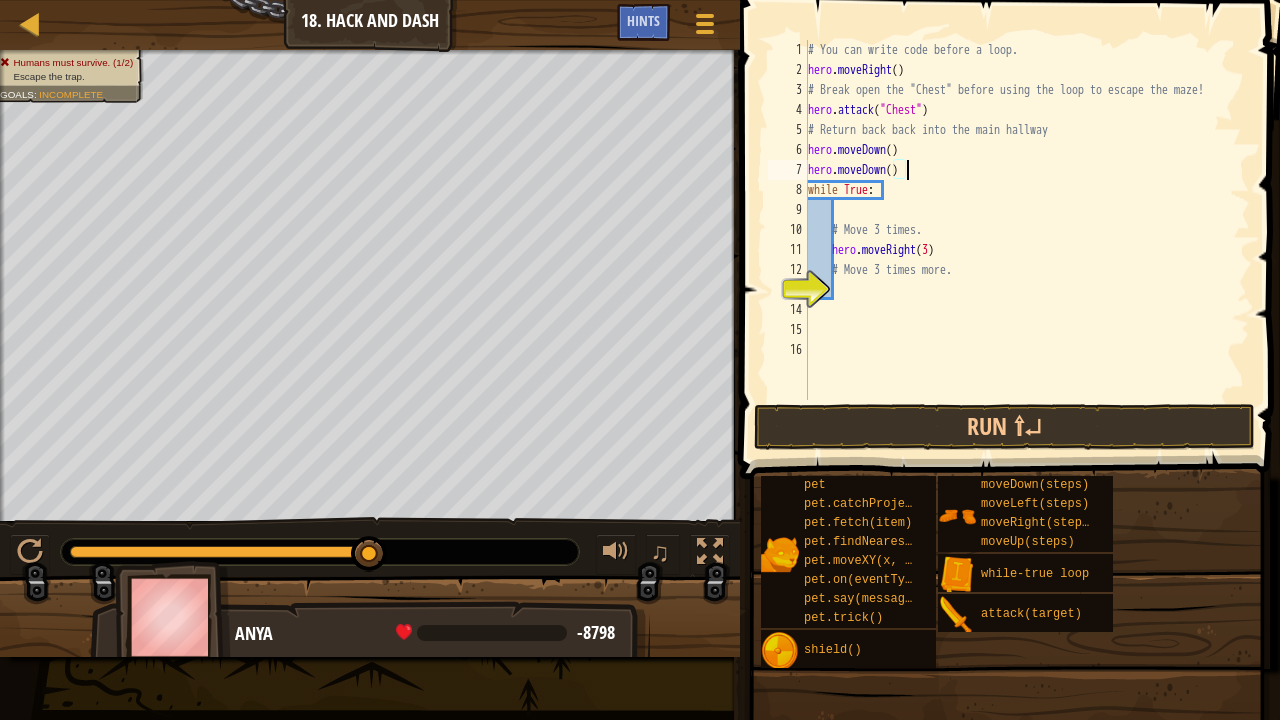drag, startPoint x: 373, startPoint y: 544, endPoint x: 498, endPoint y: 544, distance: 125 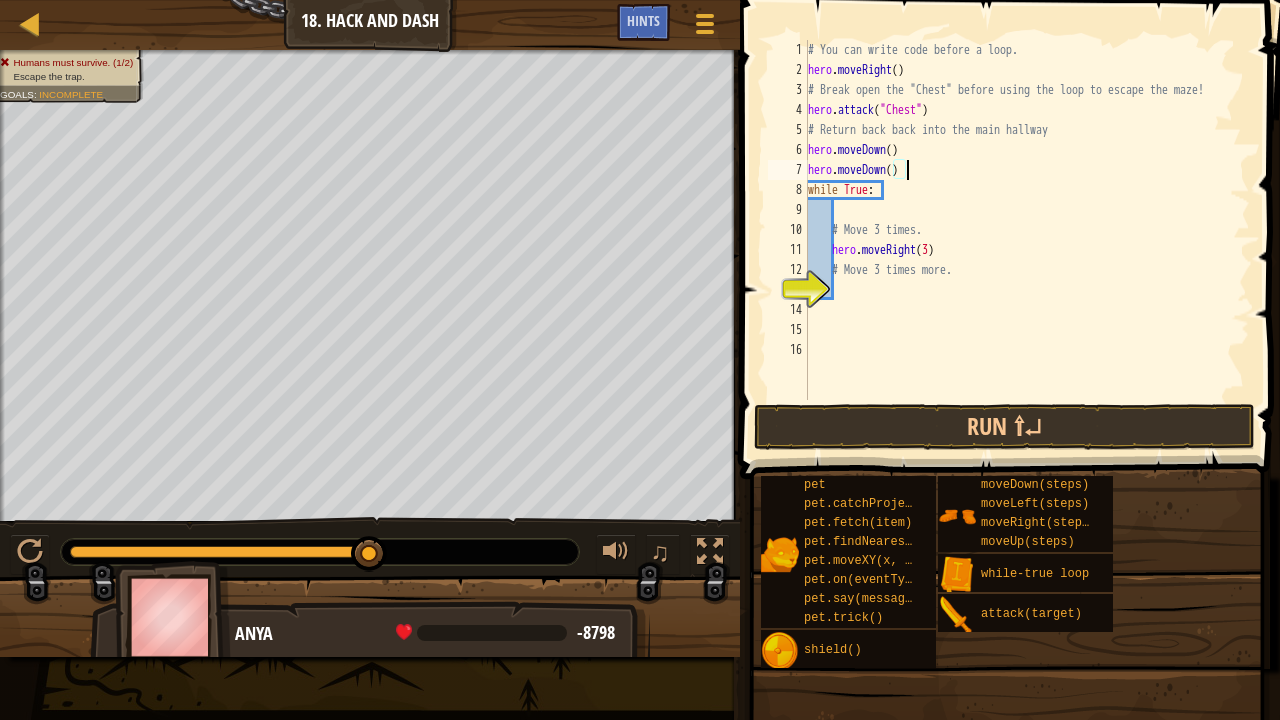 drag, startPoint x: 371, startPoint y: 543, endPoint x: 455, endPoint y: 519, distance: 87.36132 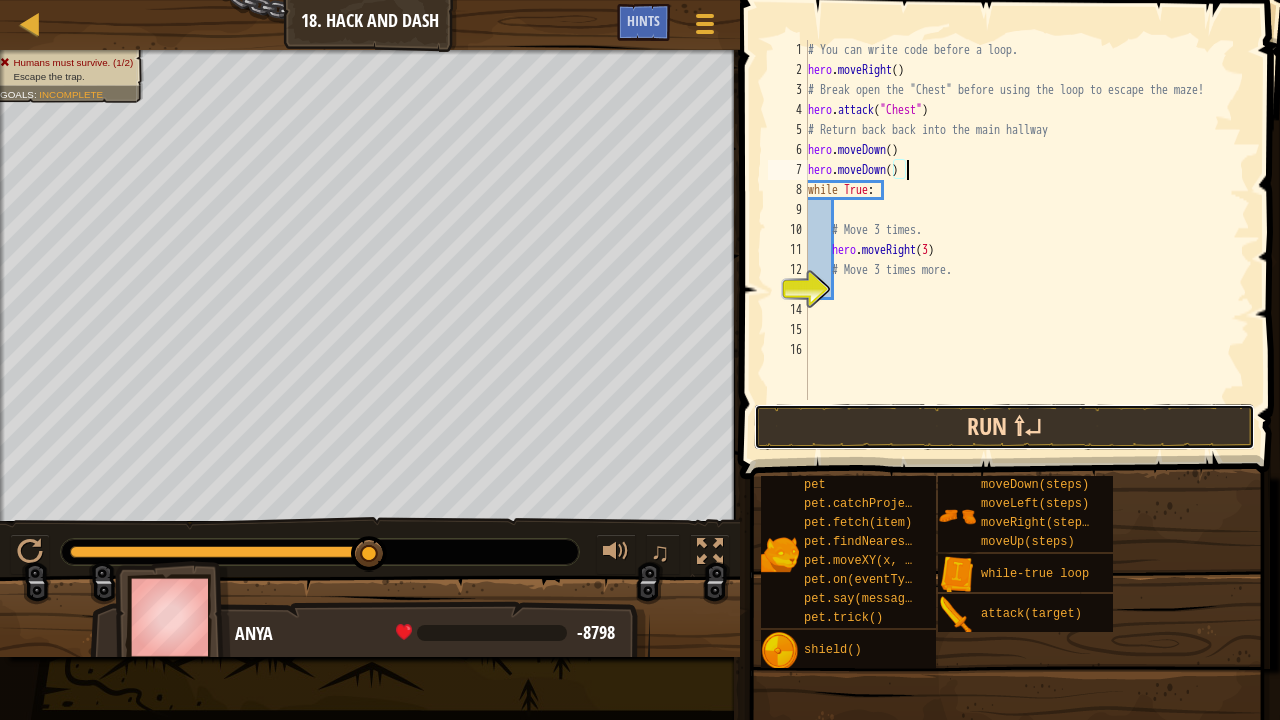click on "Run ⇧↵" at bounding box center [1004, 427] 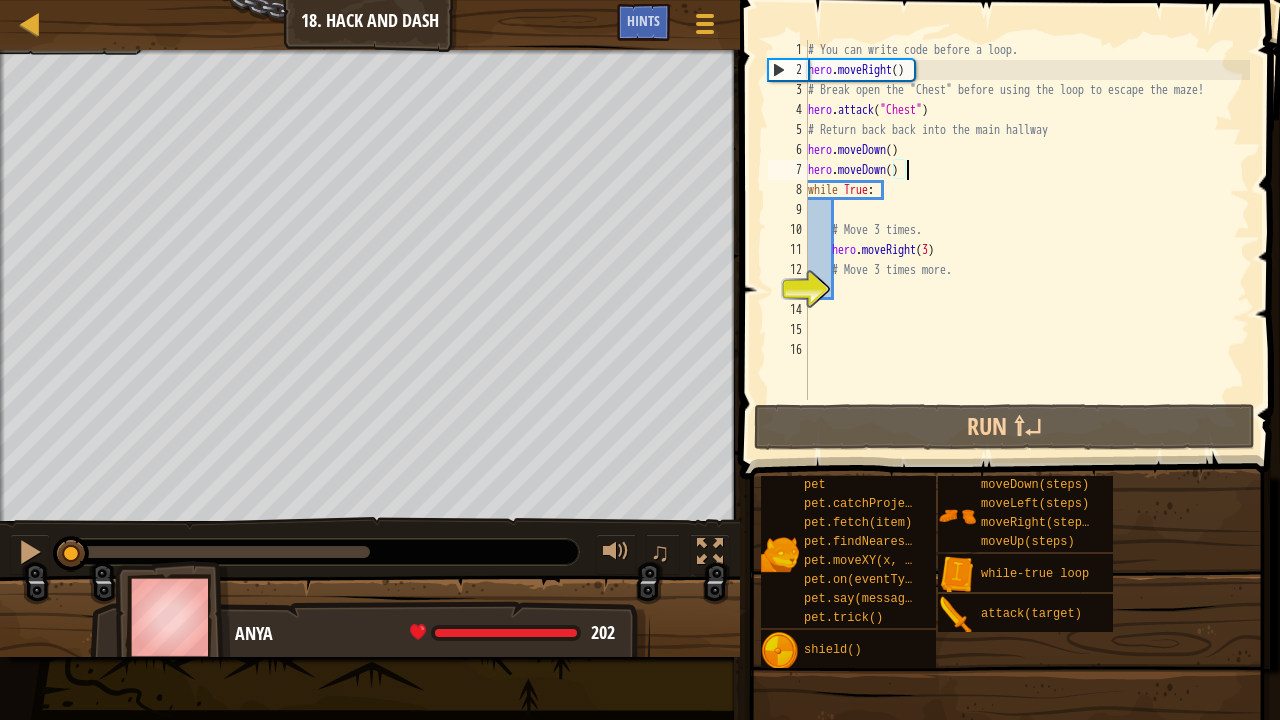 click on "Humans must survive. (1/2) Escape the trap. Goals : Incomplete ♫ Anya 202 x: 39 y: 110 x: 50 y: 110" at bounding box center (640, 353) 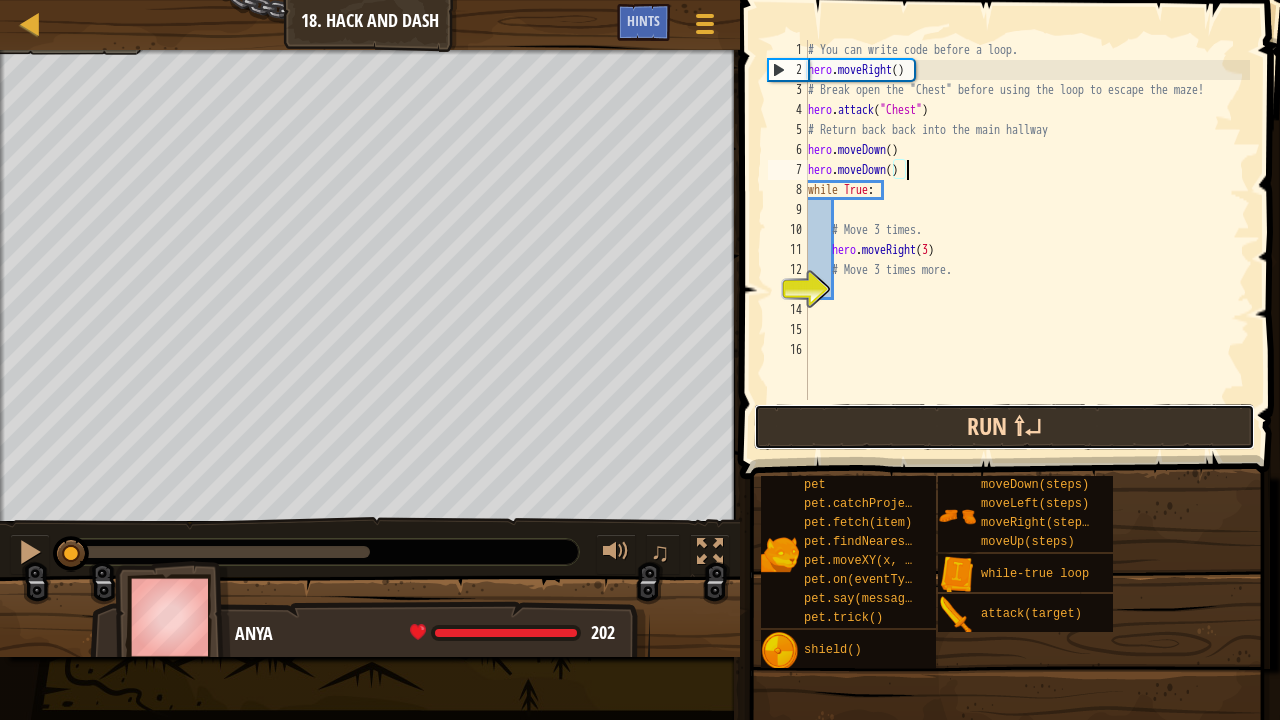 click on "Run ⇧↵" at bounding box center (1004, 427) 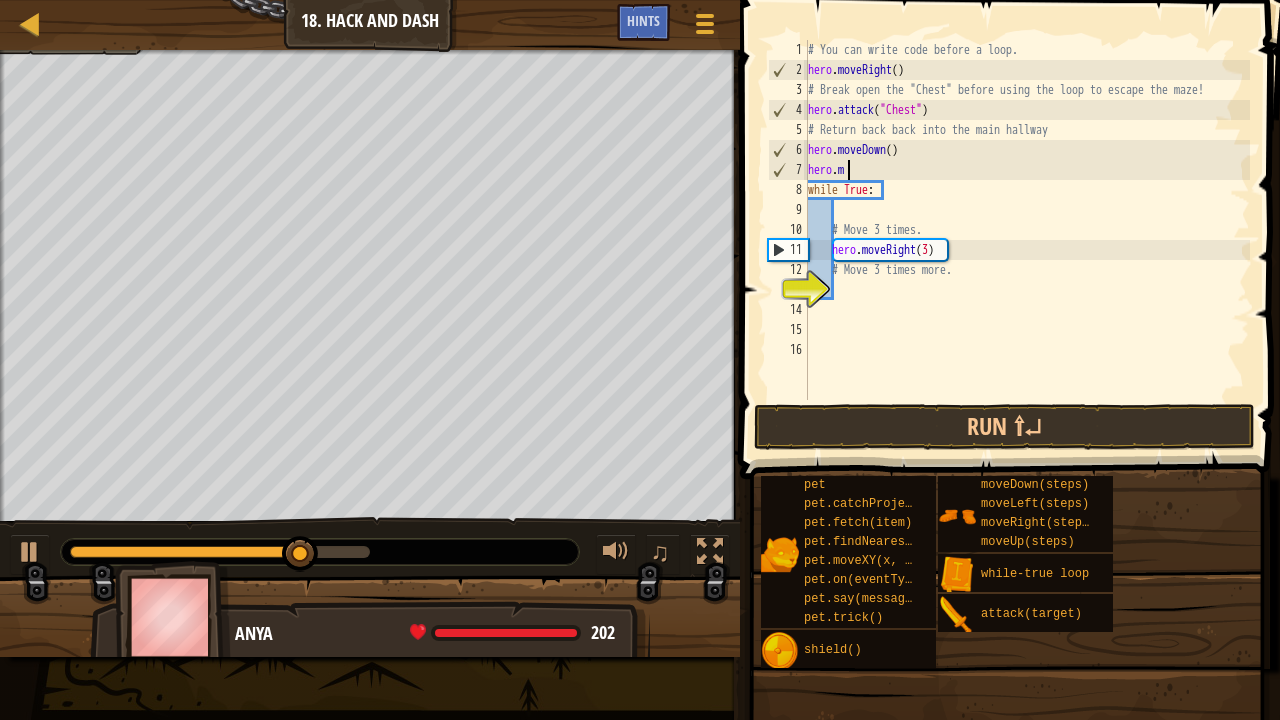 type on "h" 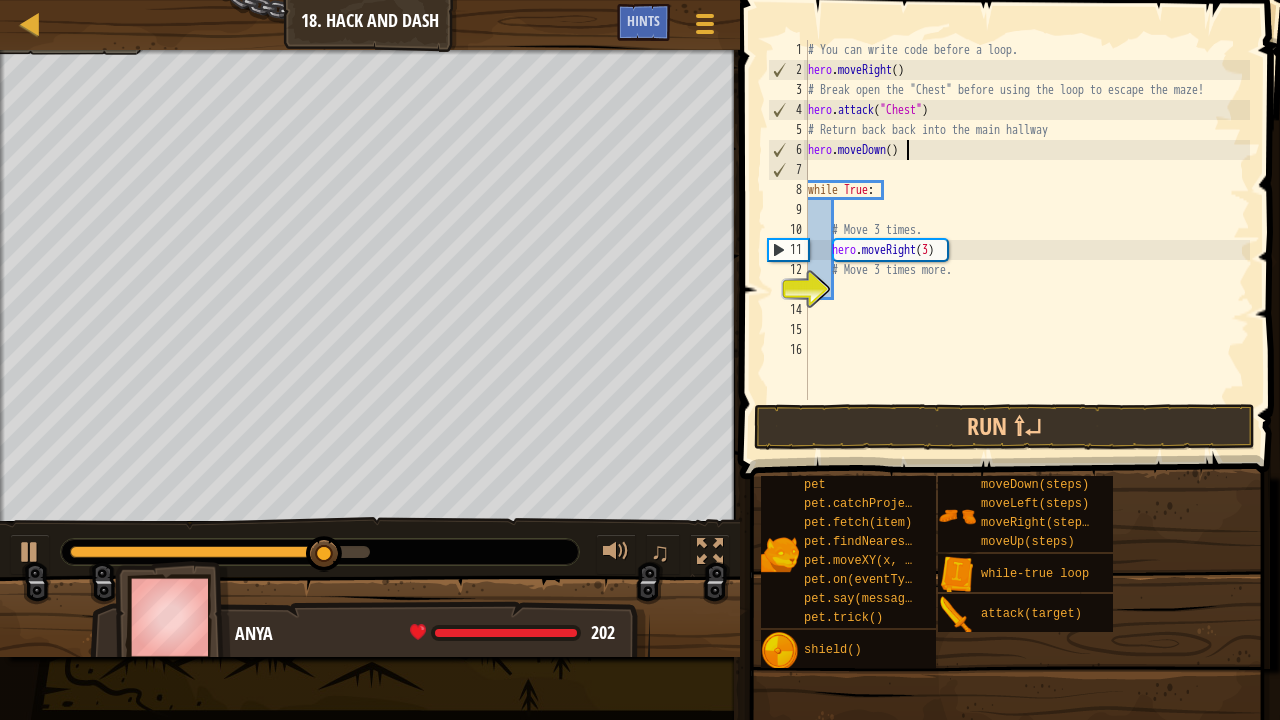 click on "# You can write code before a loop. hero . moveRight ( ) # Break open the "Chest" before using the loop to escape the maze! hero . attack ( "Chest" ) # Return back back into the main hallway hero . moveDown ( ) while   True :           # Move 3 times.      hero . moveRight ( 3 )      # Move 3 times more." at bounding box center [1027, 240] 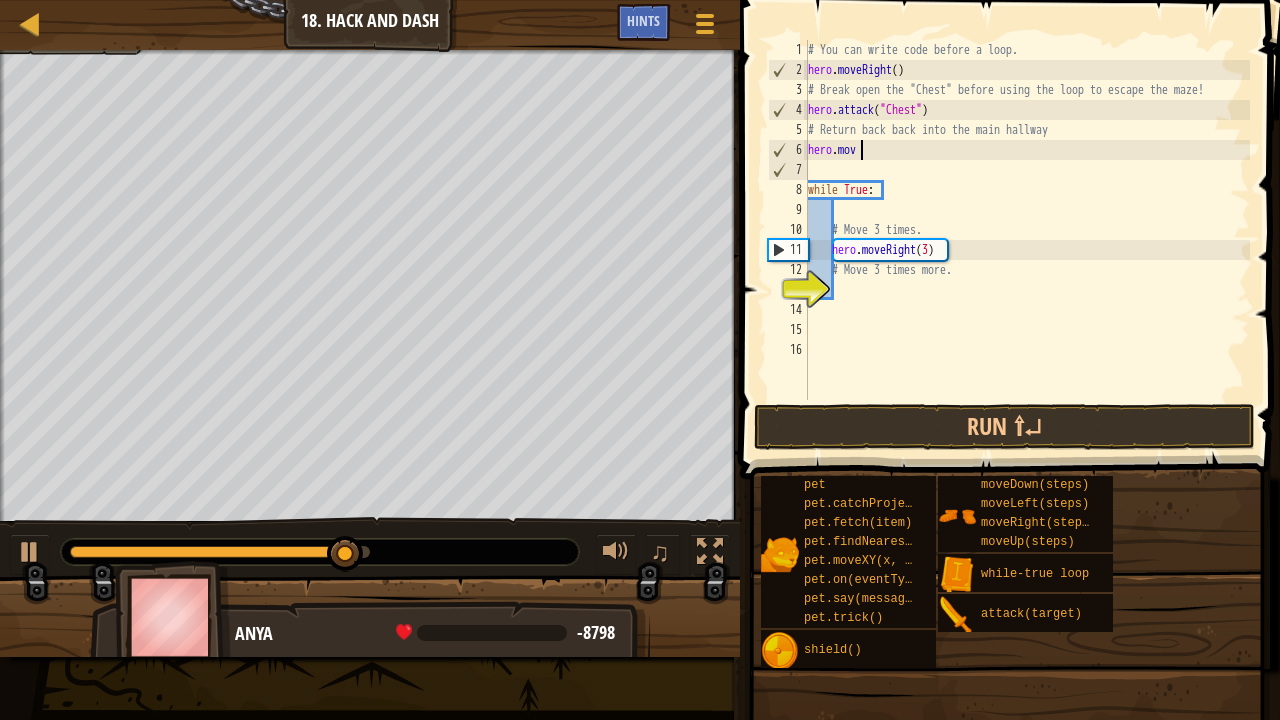 type on "h" 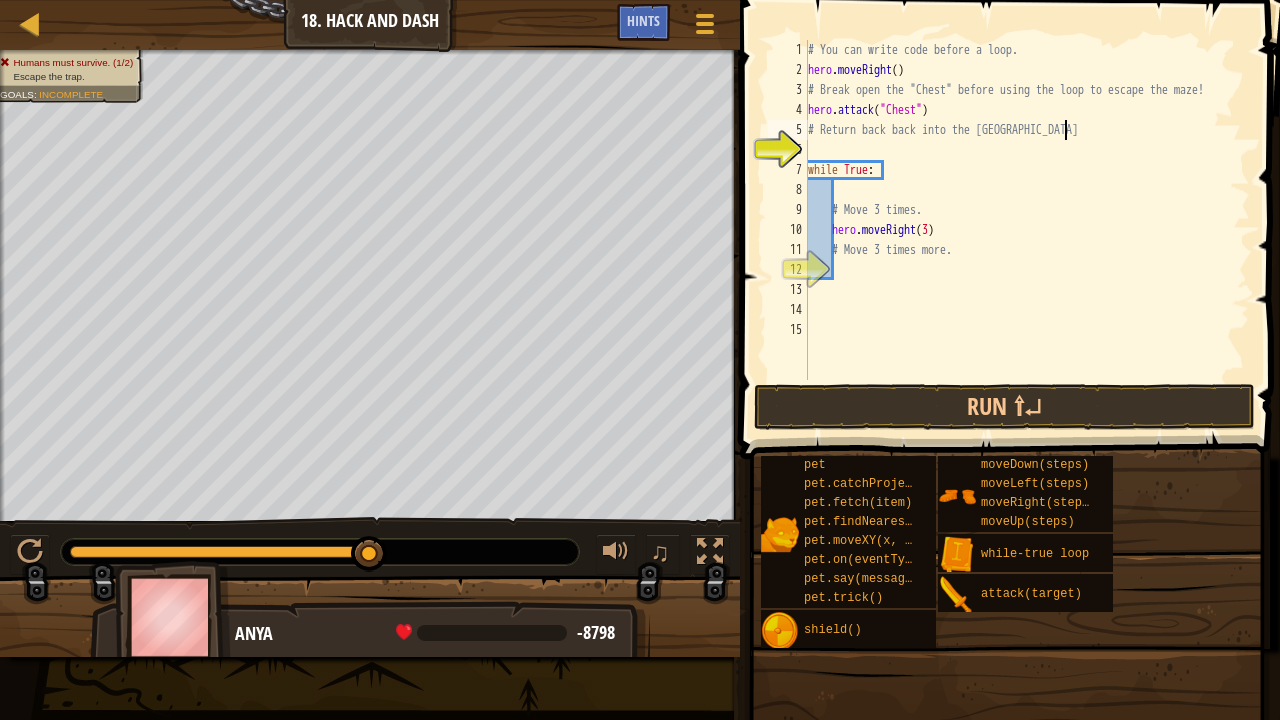 type on "# Return back back into the main hallway" 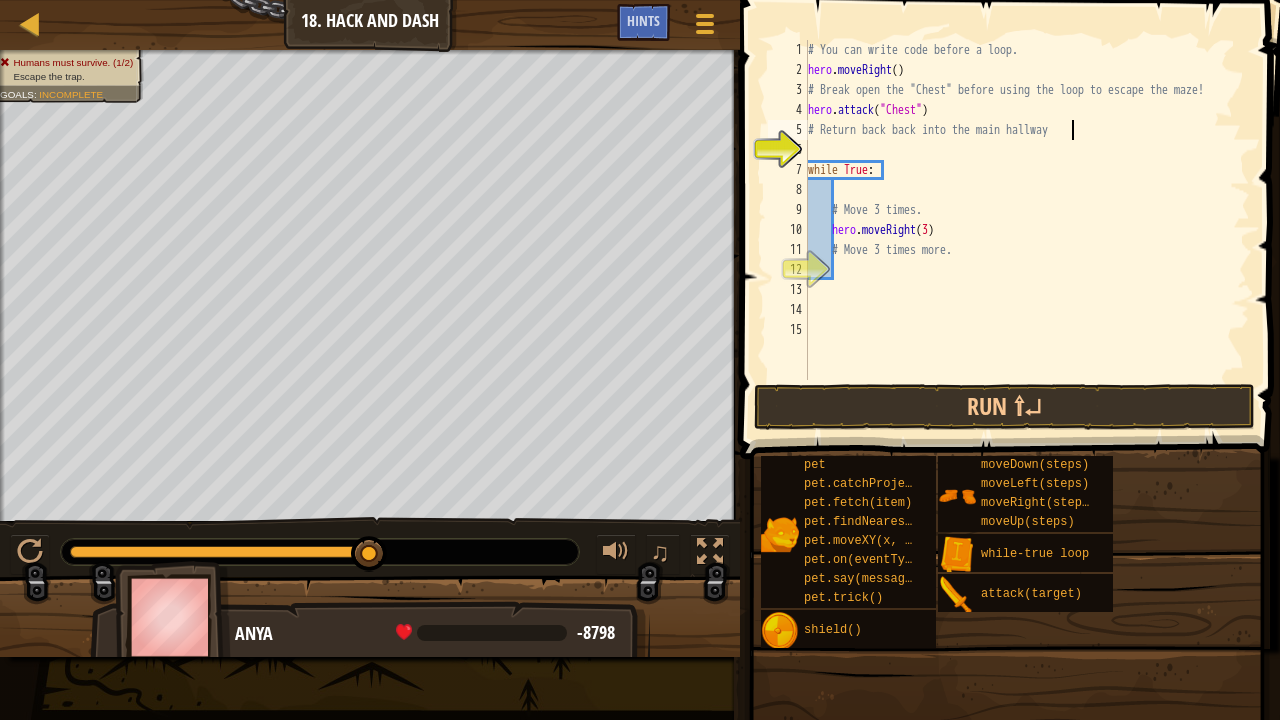 scroll, scrollTop: 9, scrollLeft: 21, axis: both 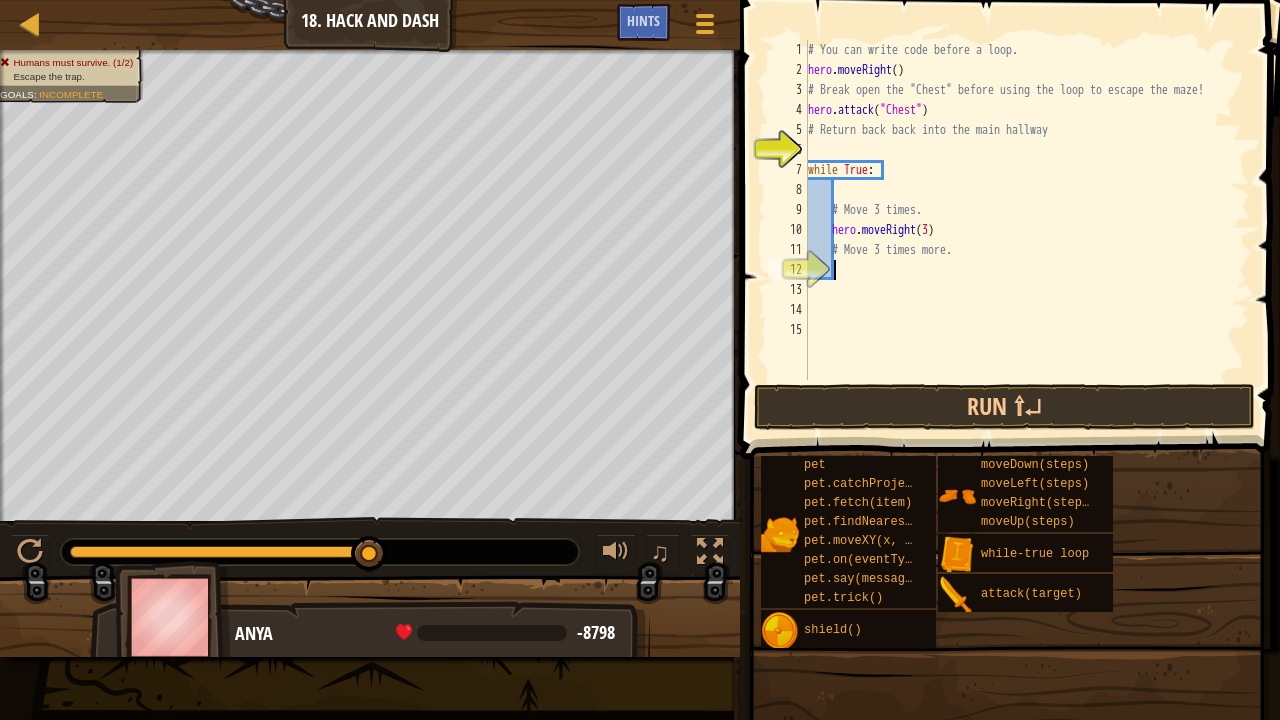 type on "d" 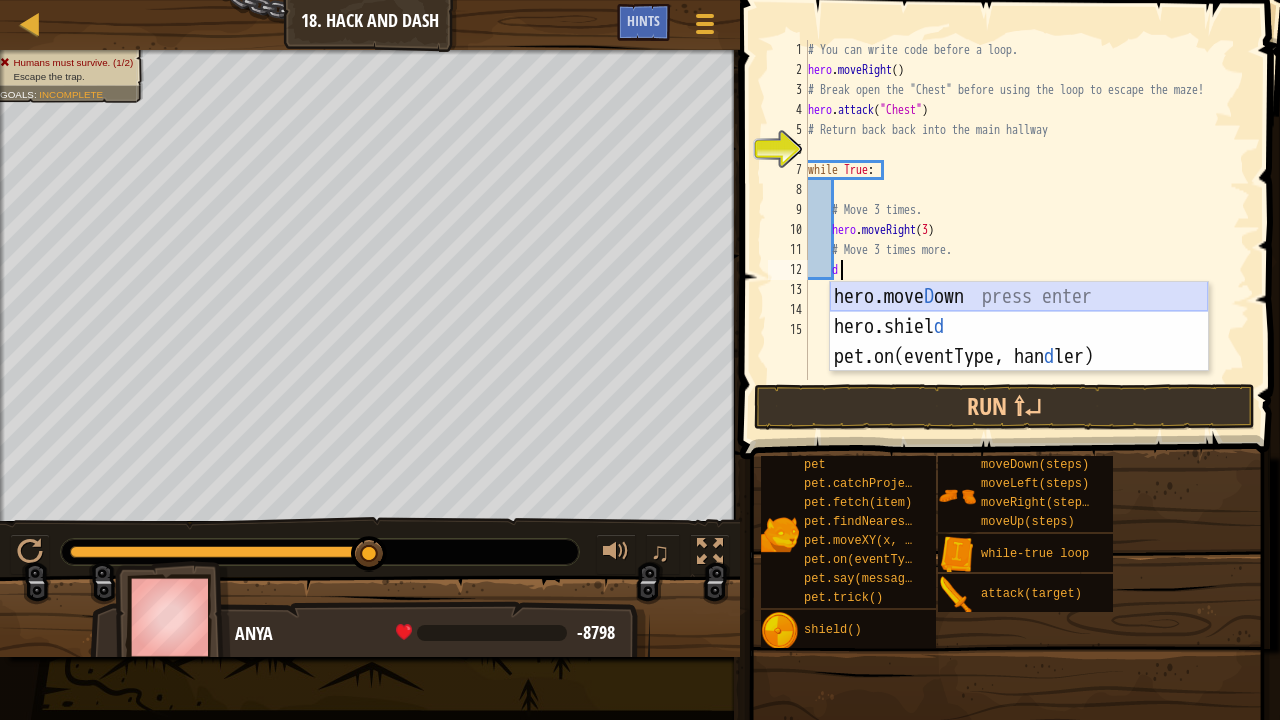 click on "hero.[PERSON_NAME] own press enter hero.[PERSON_NAME] d press enter pet.on(eventType, han d ler) press enter" at bounding box center (1019, 357) 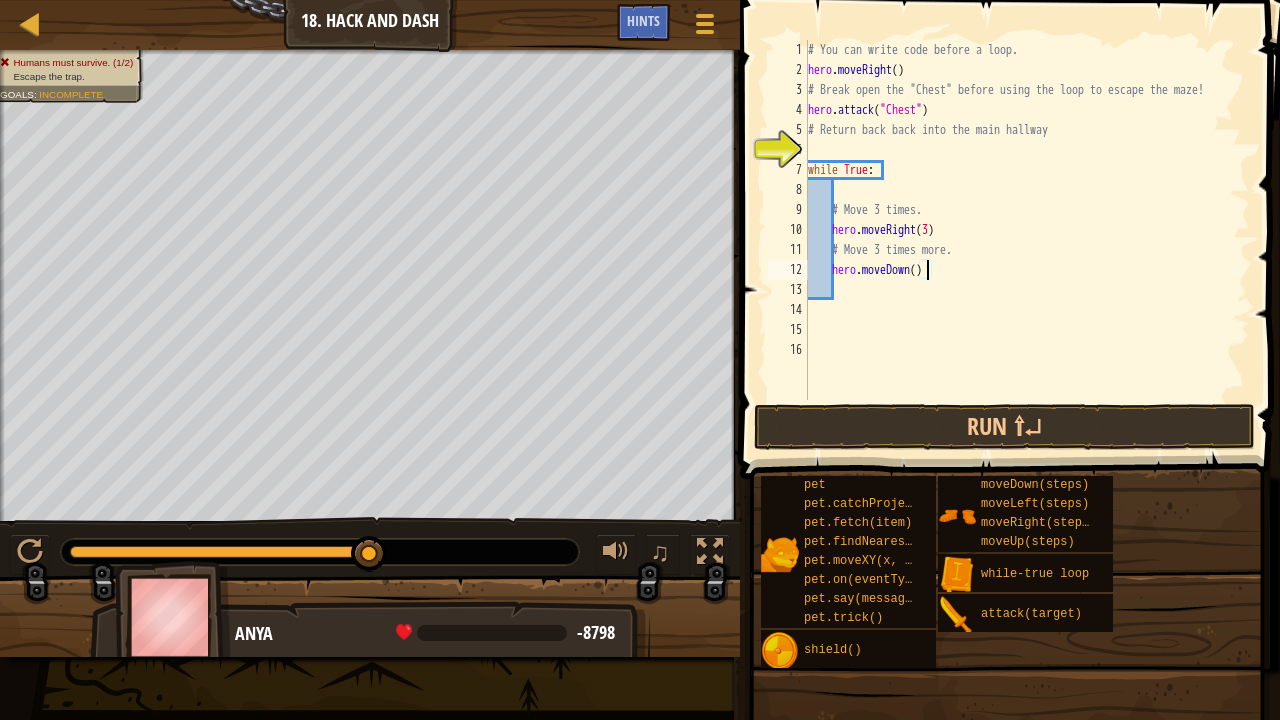 click on "# You can write code before a loop. hero . moveRight ( ) # Break open the "Chest" before using the loop to escape the maze! hero . attack ( "Chest" ) # Return back back into the main hallway while   True :           # Move 3 times.      hero . moveRight ( 3 )      # Move 3 times more.      hero . moveDown ( )" at bounding box center [1027, 240] 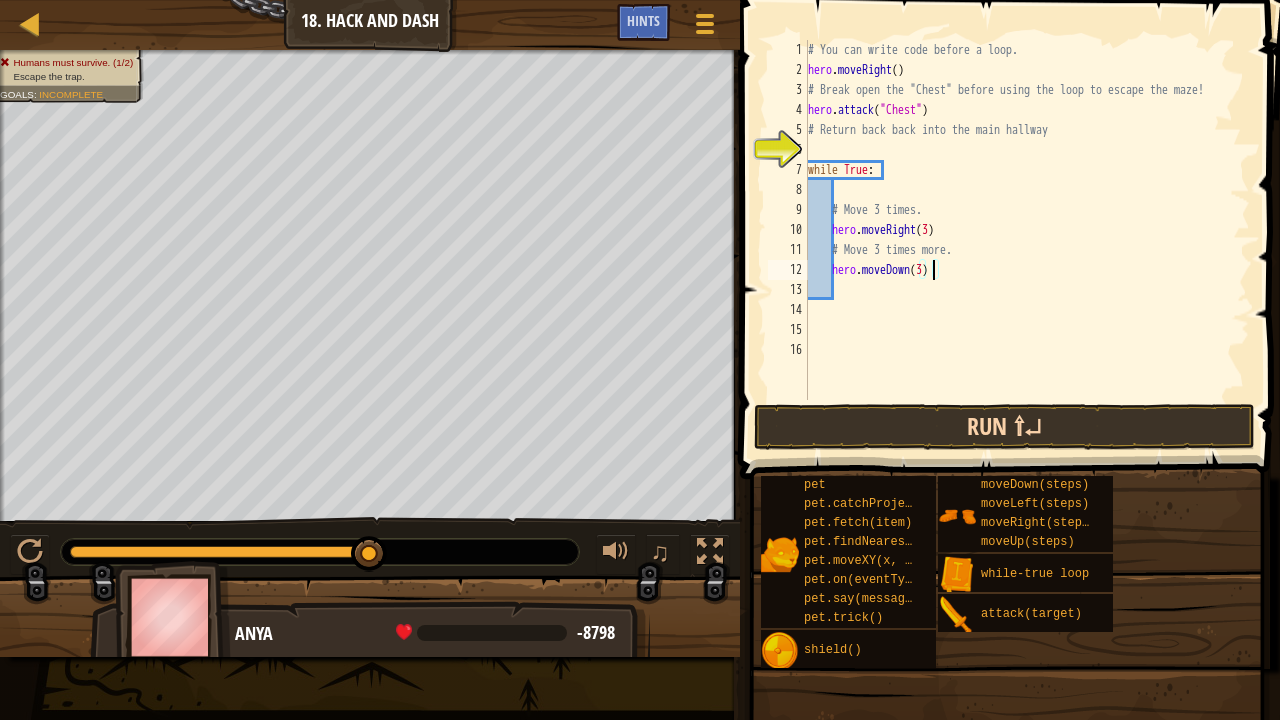 type on "hero.moveDown(3)" 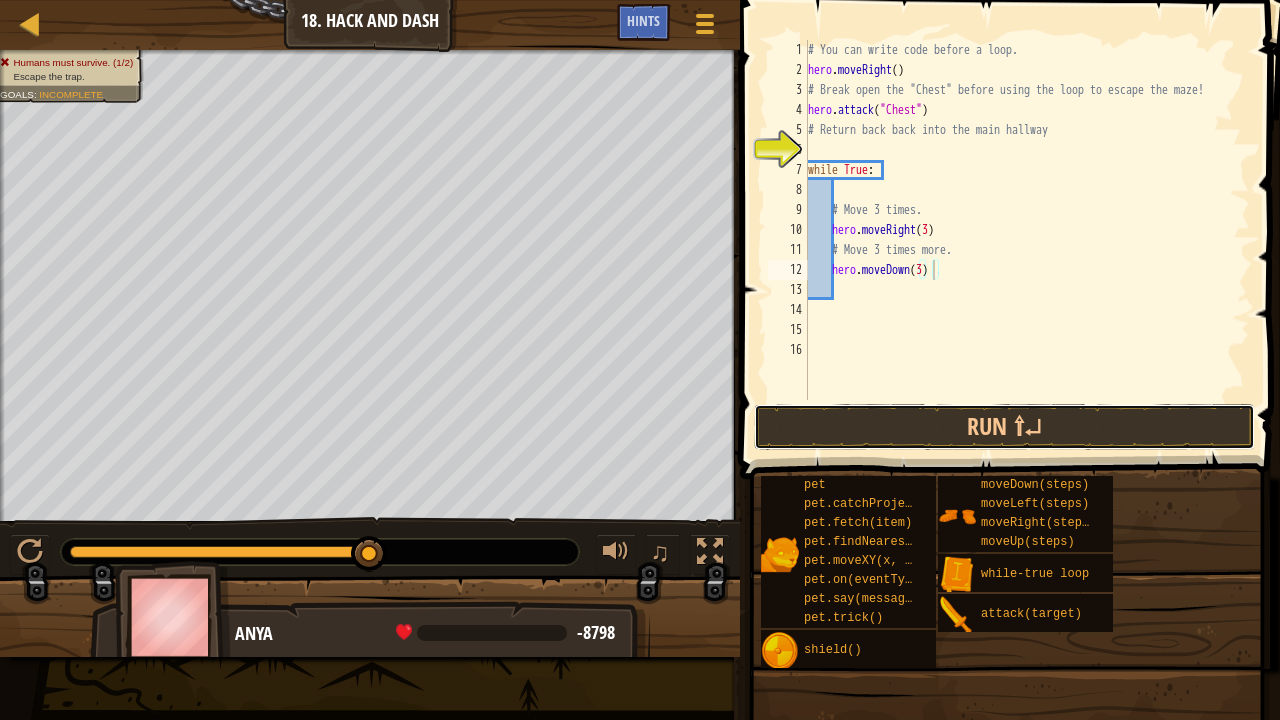drag, startPoint x: 1001, startPoint y: 435, endPoint x: 999, endPoint y: 350, distance: 85.02353 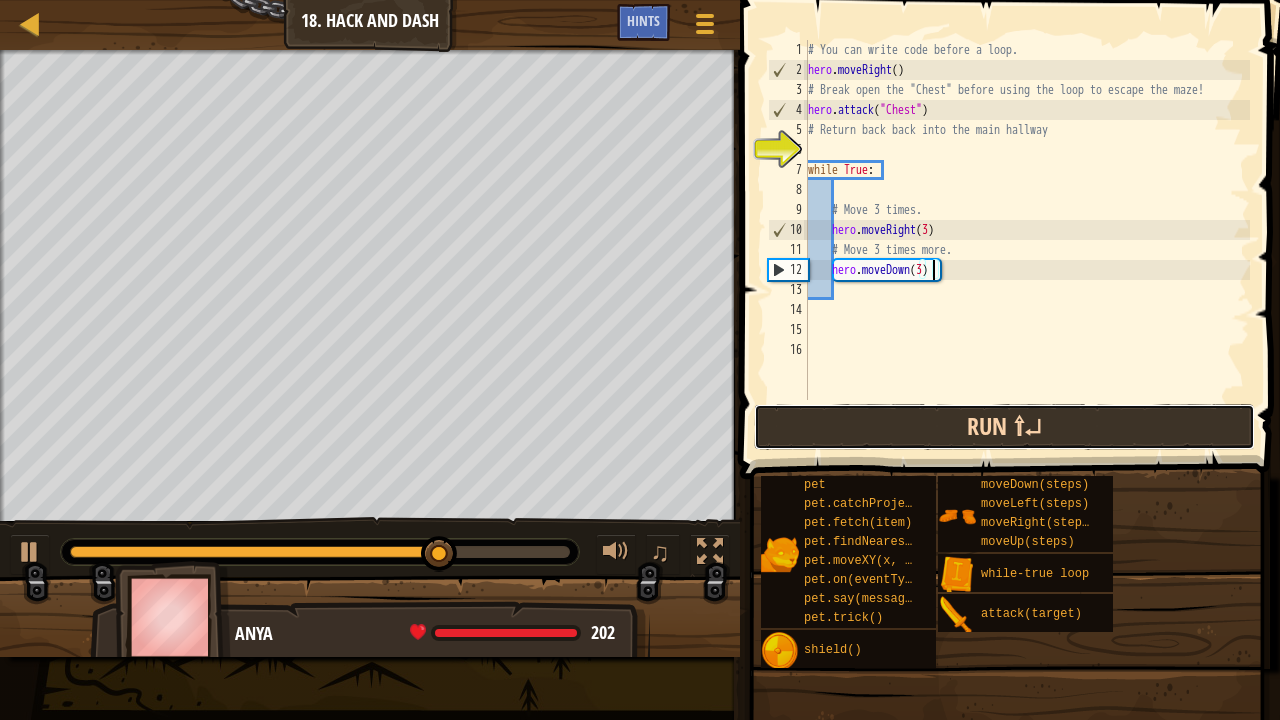 click on "Run ⇧↵" at bounding box center [1004, 427] 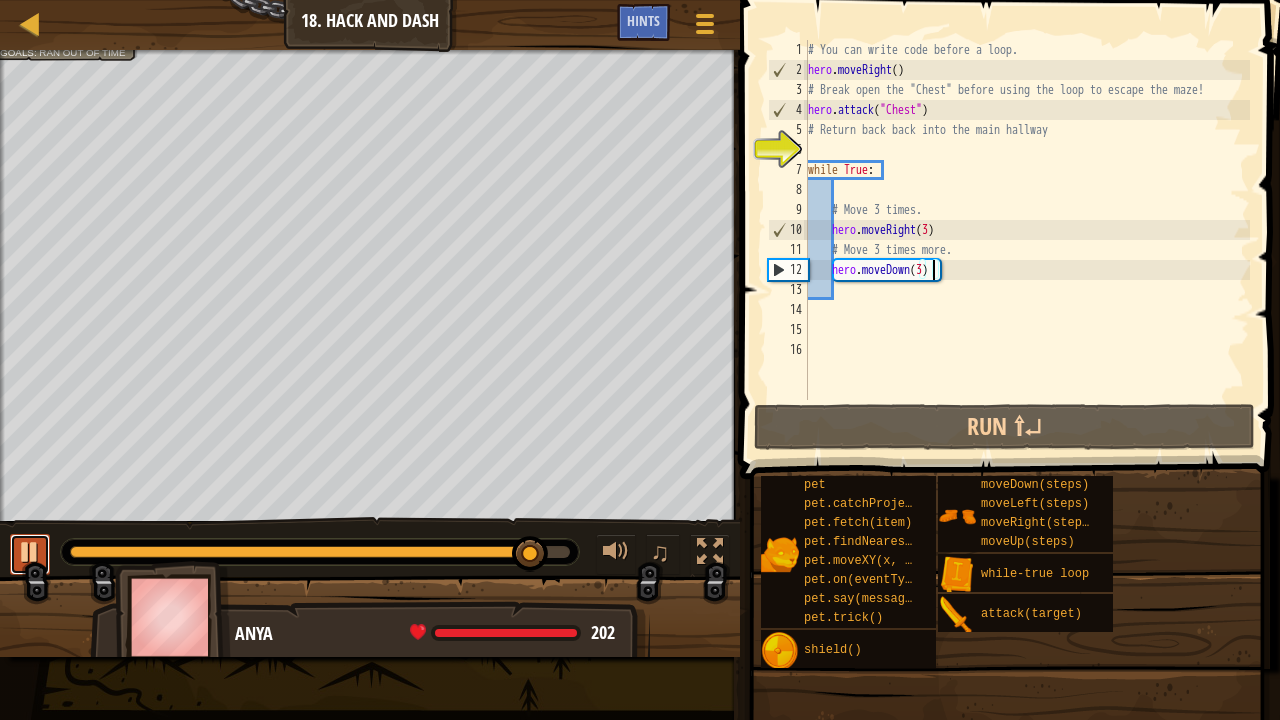 click at bounding box center [30, 552] 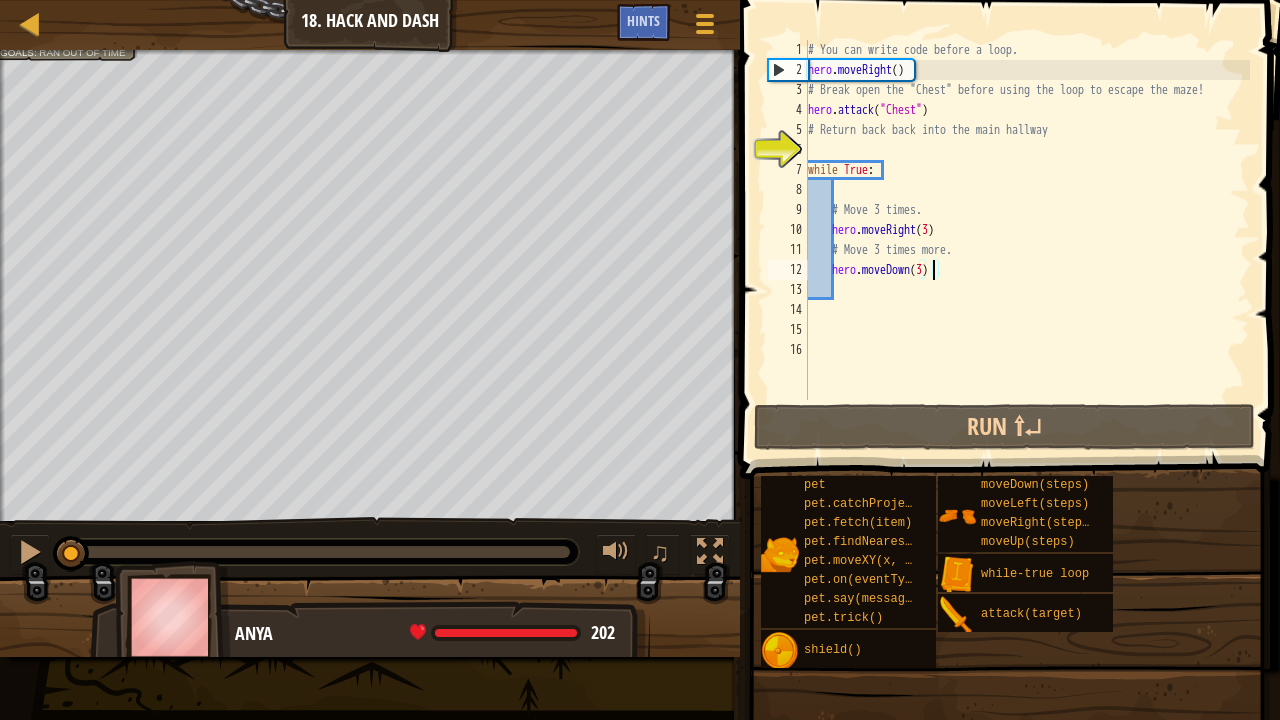 drag, startPoint x: 534, startPoint y: 556, endPoint x: 51, endPoint y: 540, distance: 483.26492 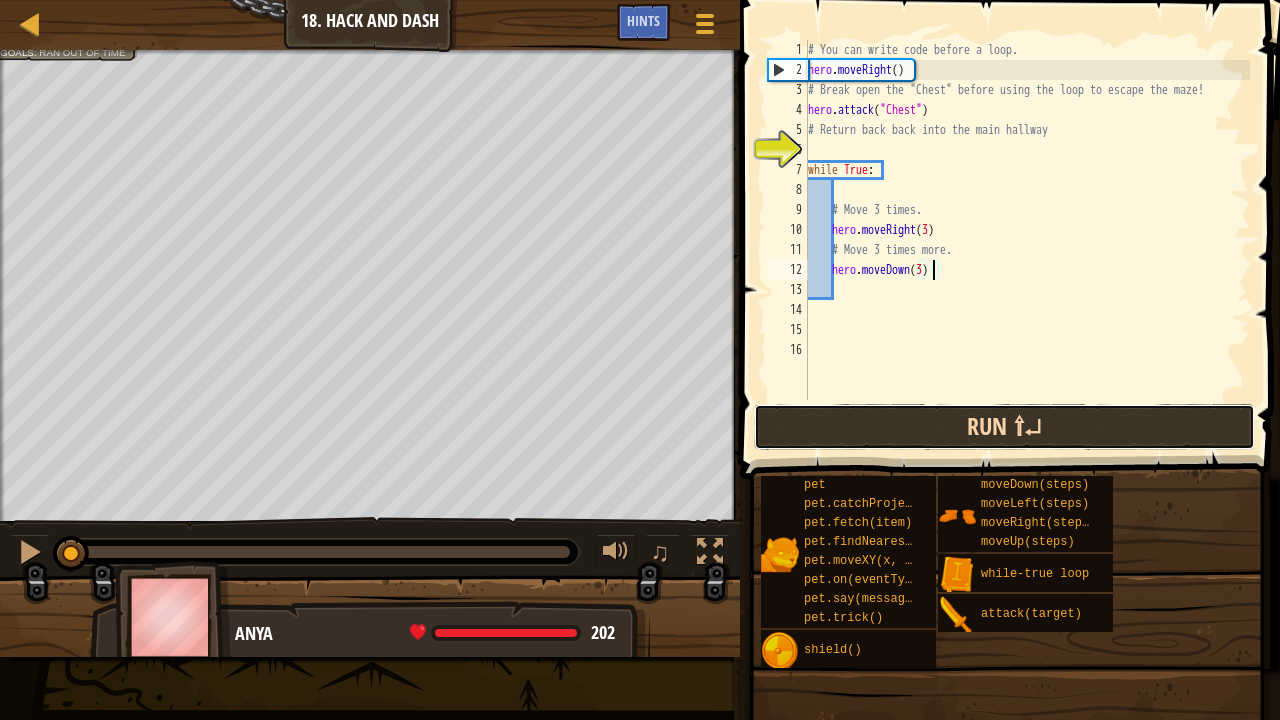 click on "Run ⇧↵" at bounding box center (1004, 427) 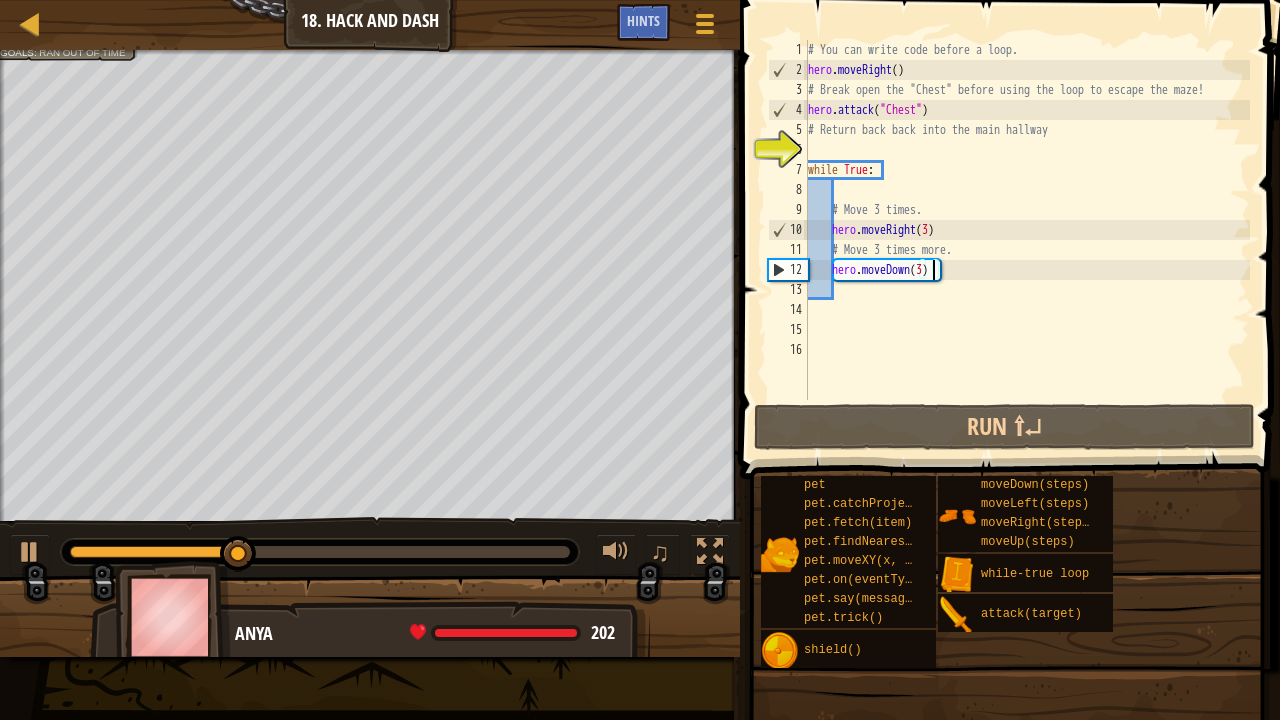 scroll, scrollTop: 0, scrollLeft: 0, axis: both 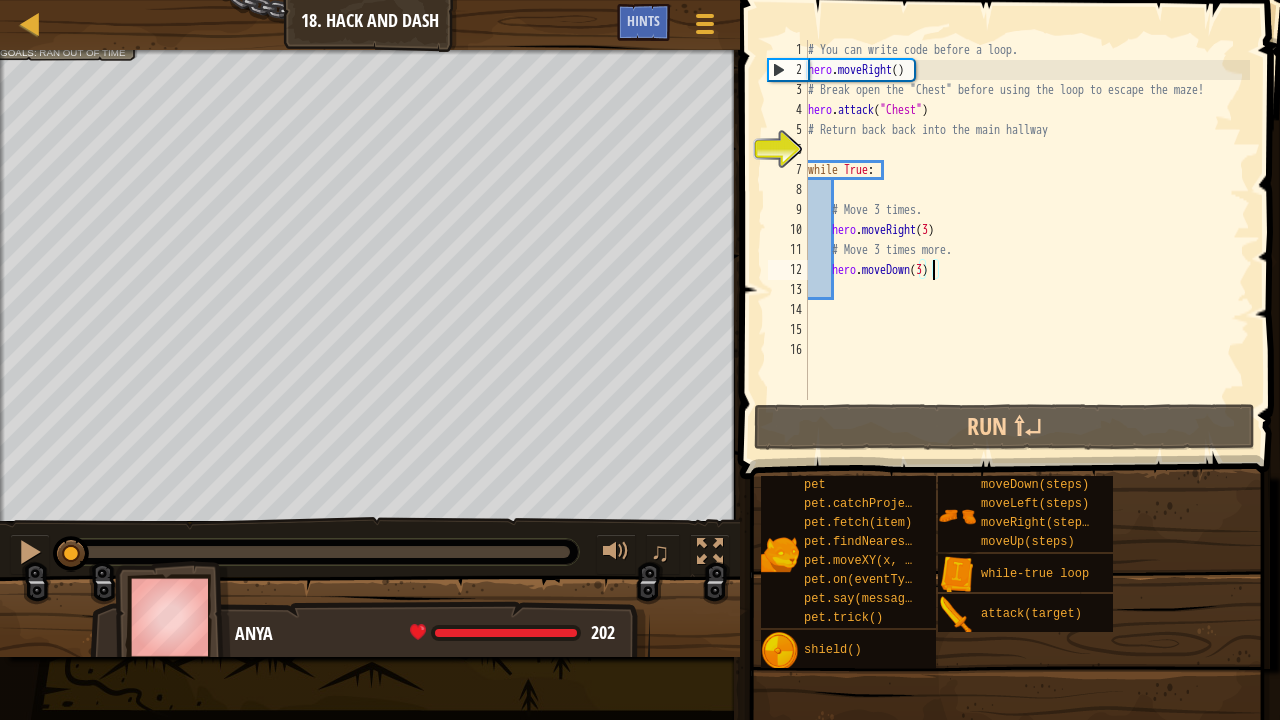drag, startPoint x: 234, startPoint y: 551, endPoint x: 0, endPoint y: 567, distance: 234.54637 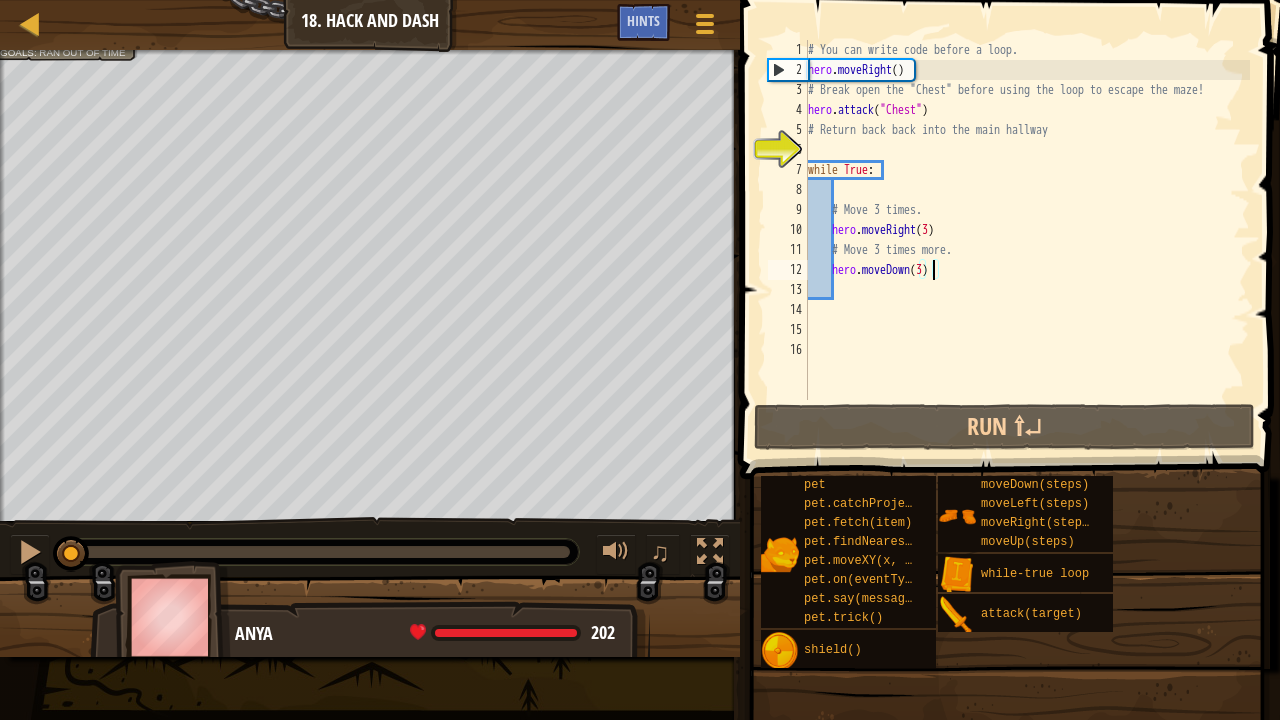 drag, startPoint x: 119, startPoint y: 541, endPoint x: 9, endPoint y: 566, distance: 112.805145 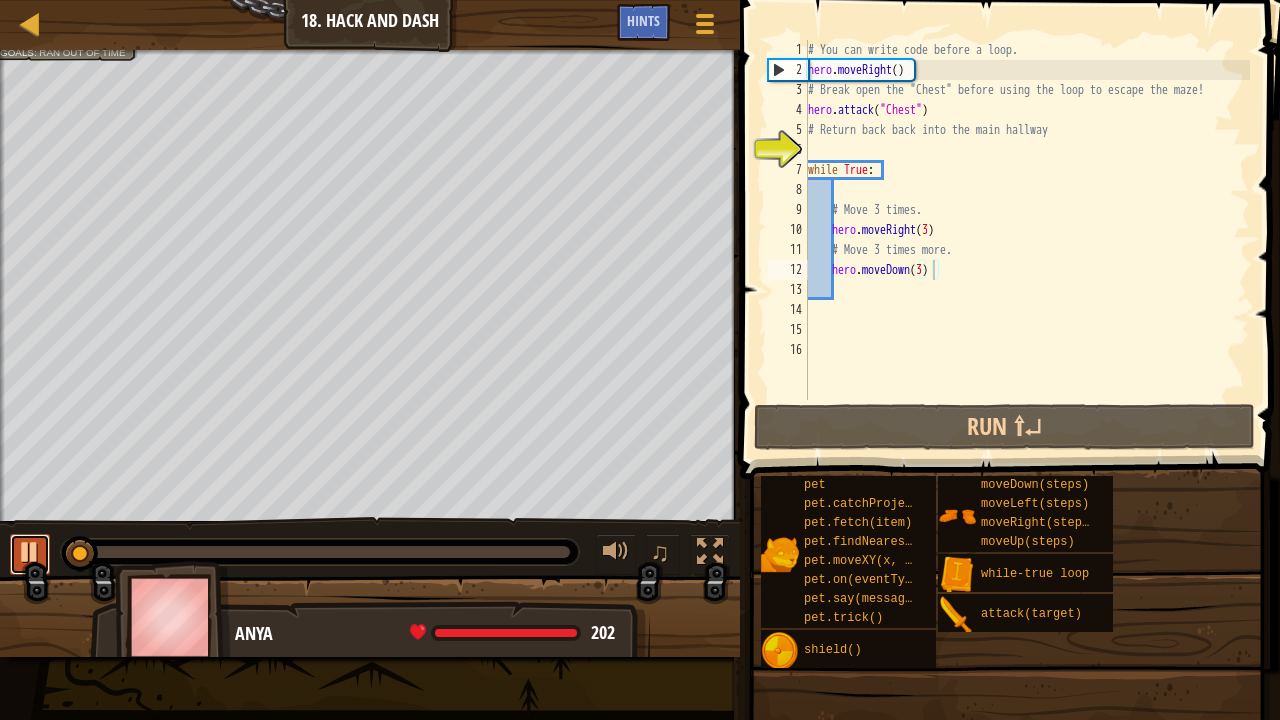 click at bounding box center (30, 554) 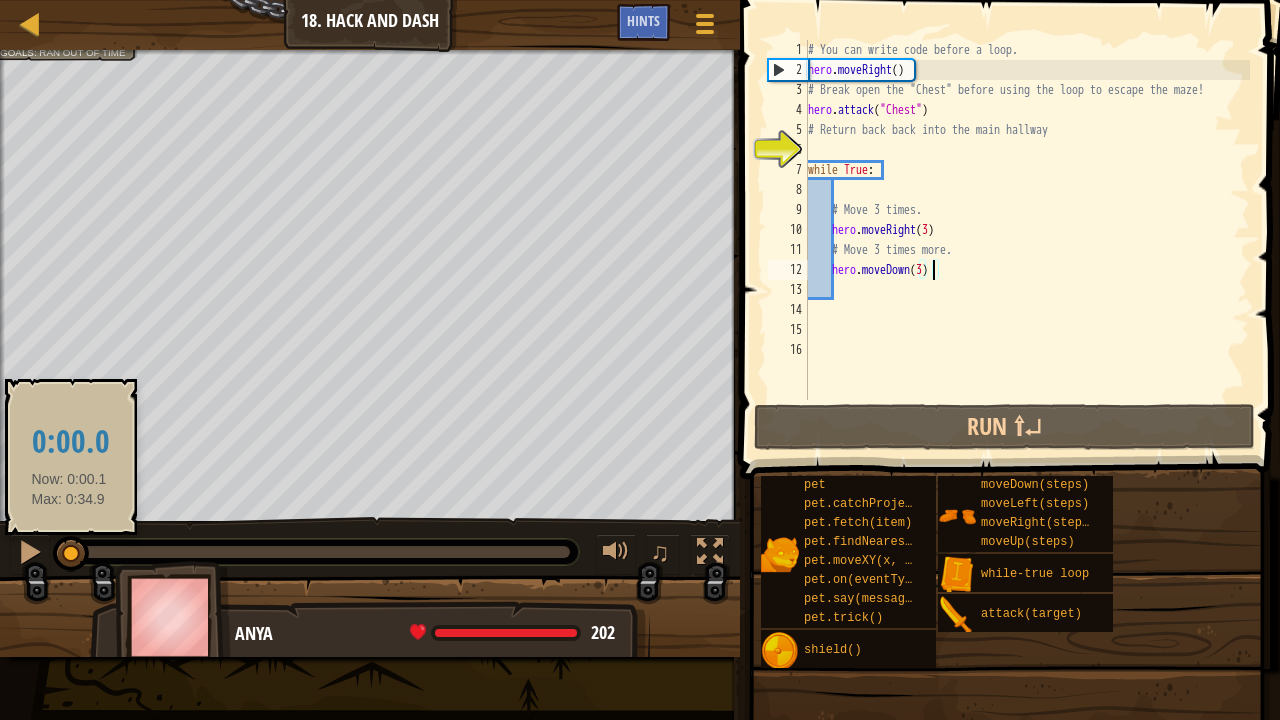 drag, startPoint x: 86, startPoint y: 552, endPoint x: 67, endPoint y: 557, distance: 19.646883 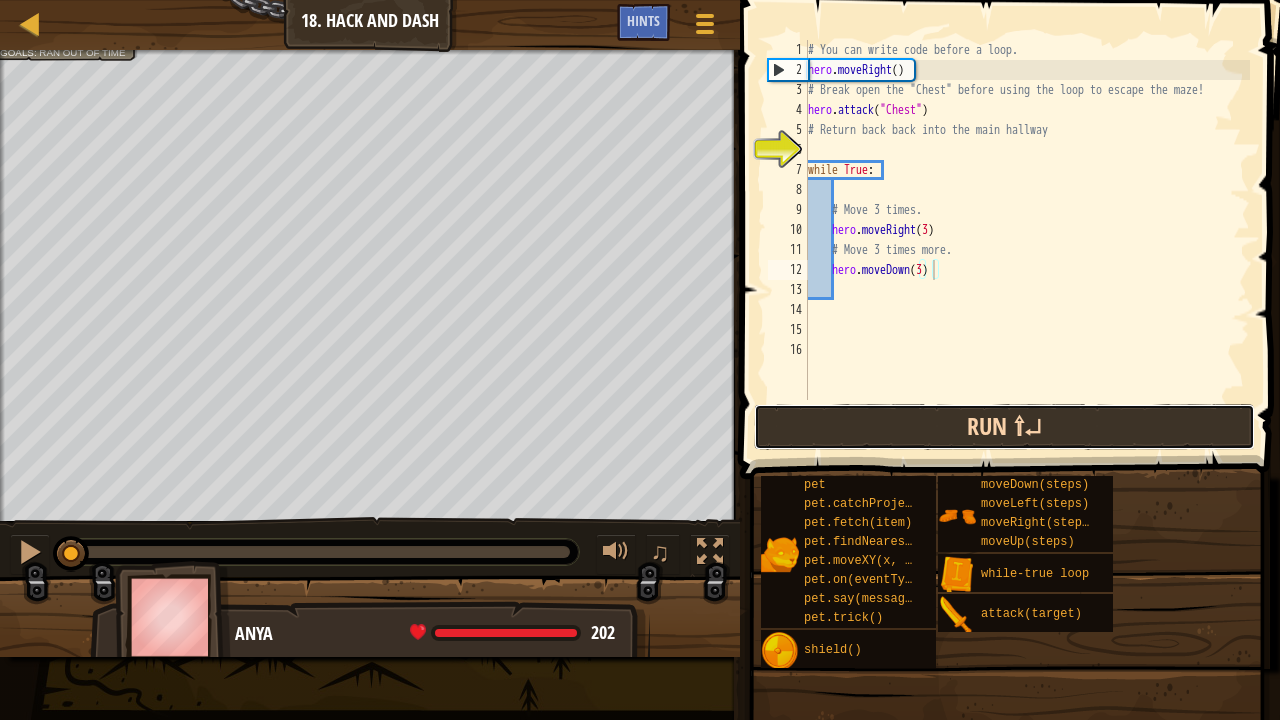 click on "Run ⇧↵" at bounding box center [1004, 427] 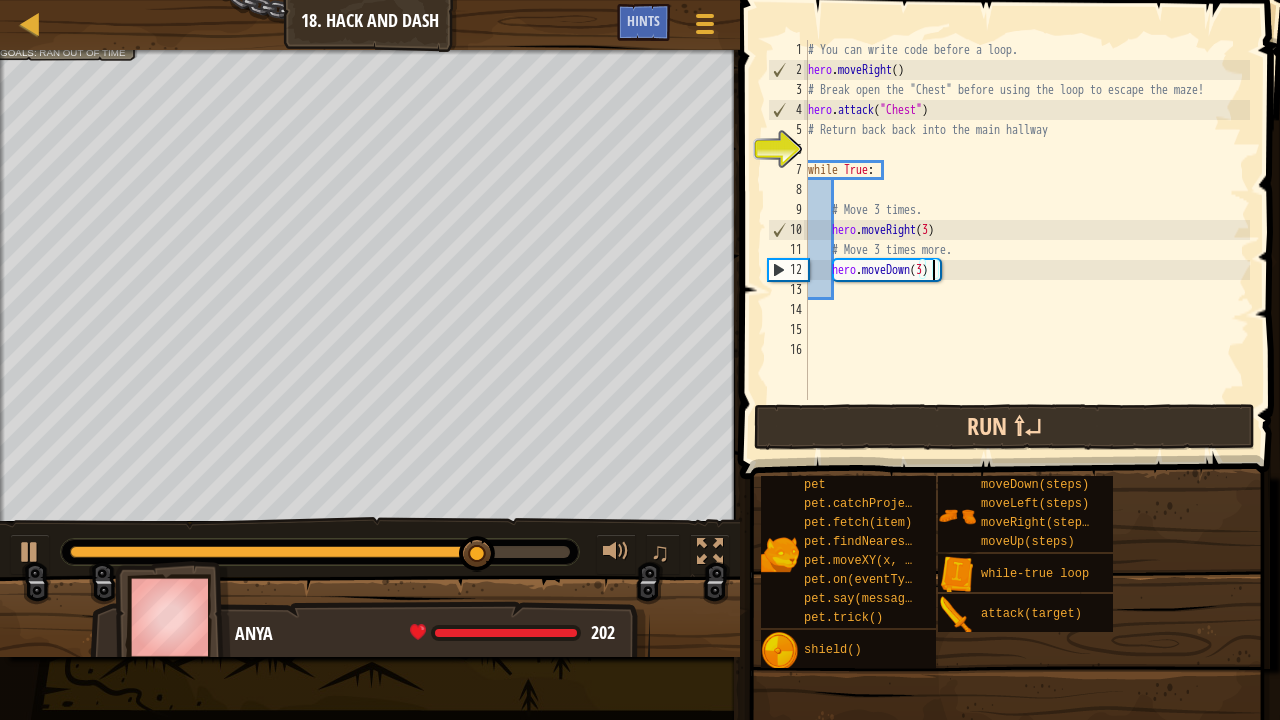 type on "hero.moveDown()" 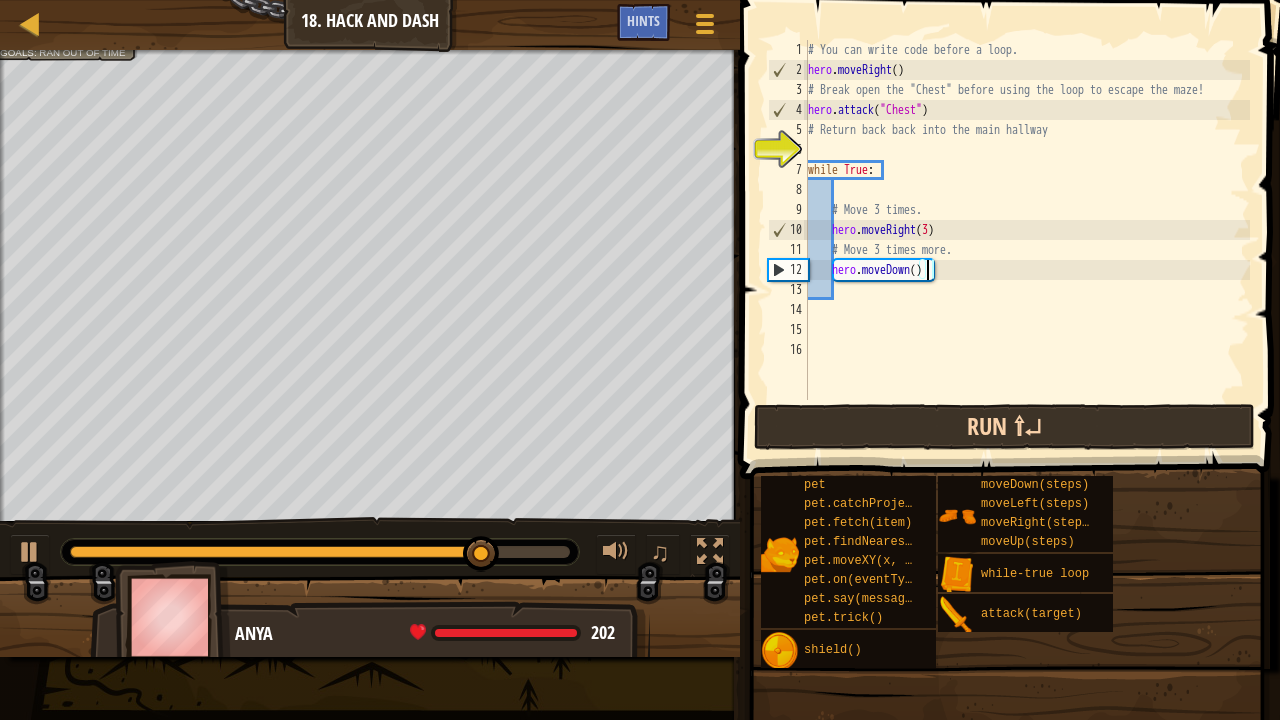 scroll, scrollTop: 9, scrollLeft: 9, axis: both 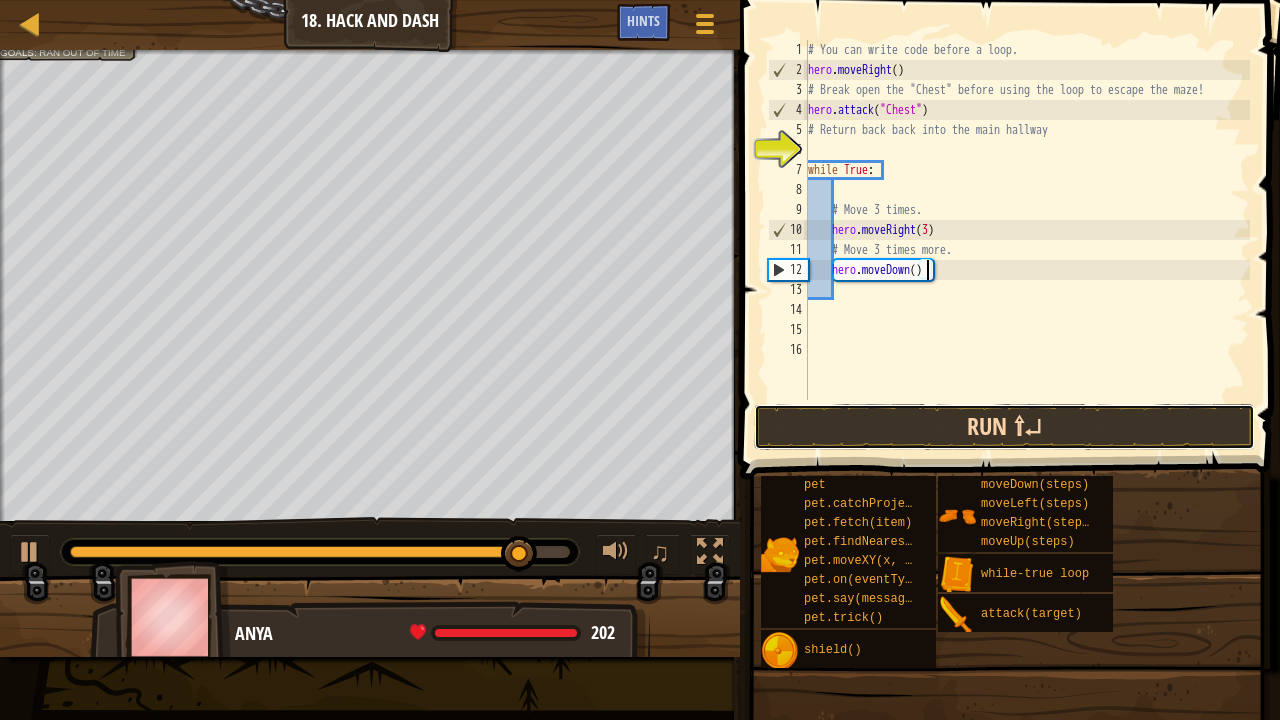 click on "Run ⇧↵" at bounding box center (1004, 427) 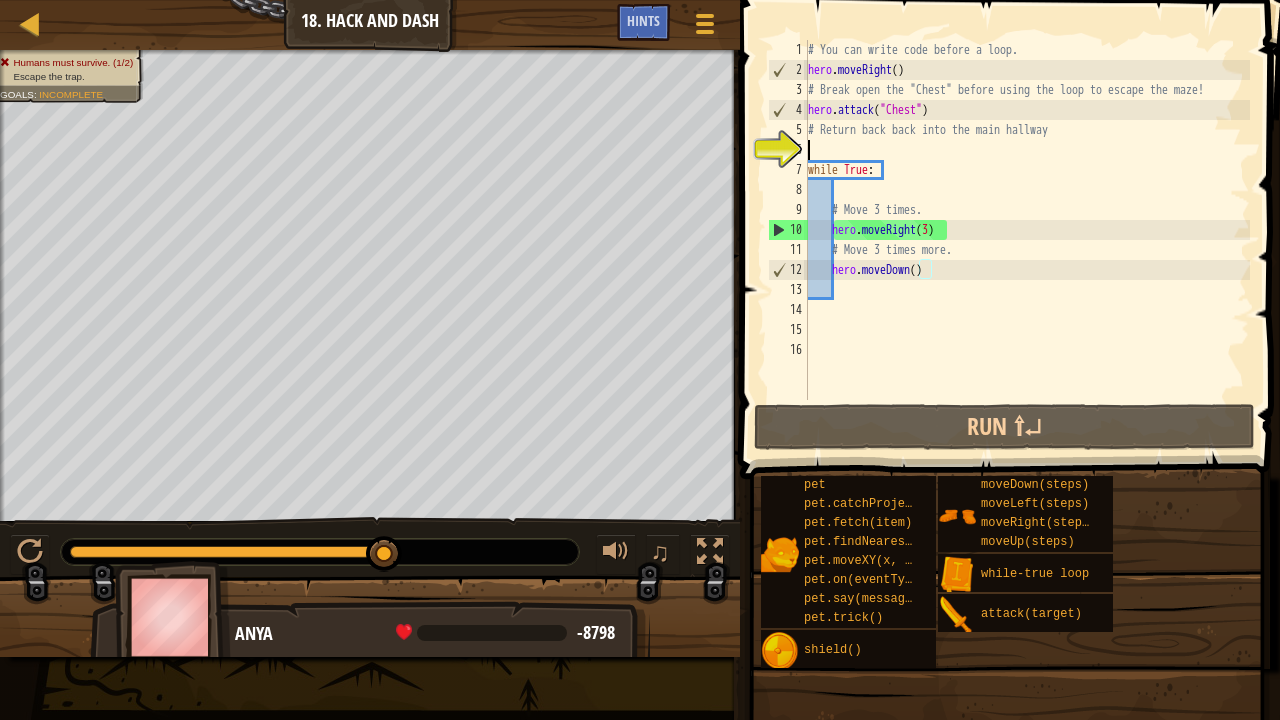 click on "# You can write code before a loop. hero . moveRight ( ) # Break open the "Chest" before using the loop to escape the maze! hero . attack ( "Chest" ) # Return back back into the main hallway while   True :           # Move 3 times.      hero . moveRight ( 3 )      # Move 3 times more.      hero . moveDown ( )" at bounding box center [1027, 240] 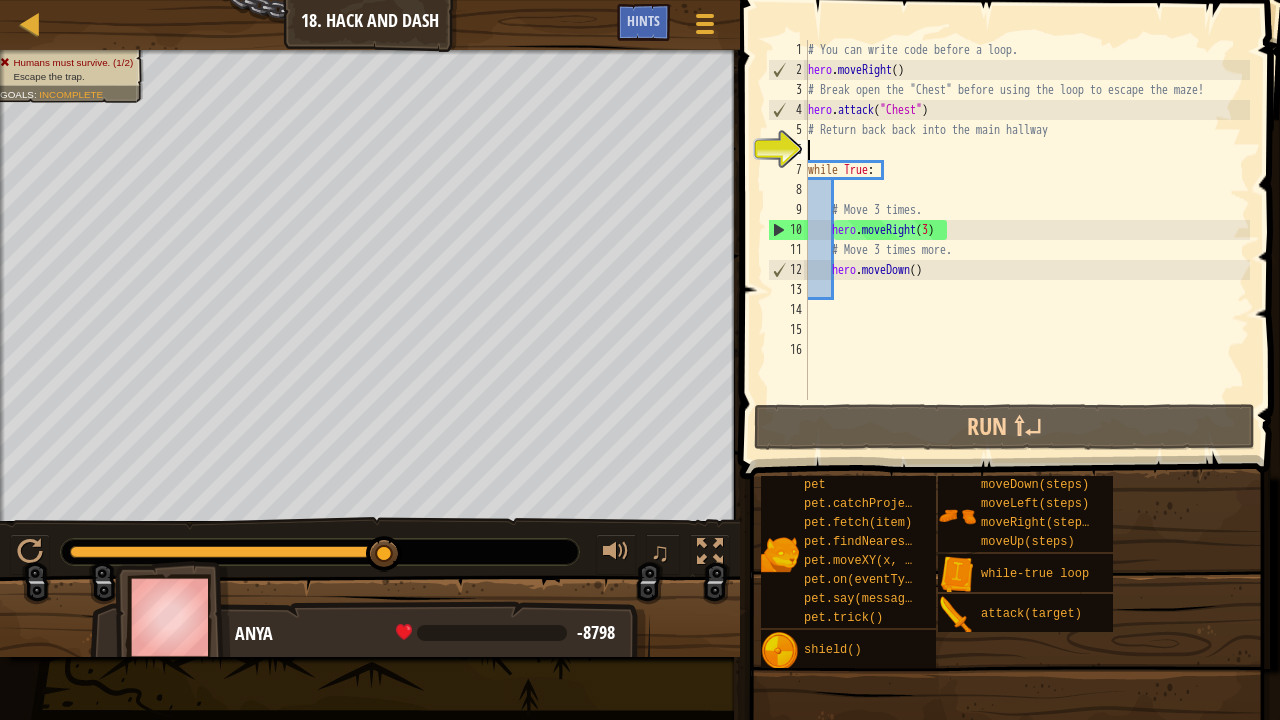 scroll, scrollTop: 9, scrollLeft: 0, axis: vertical 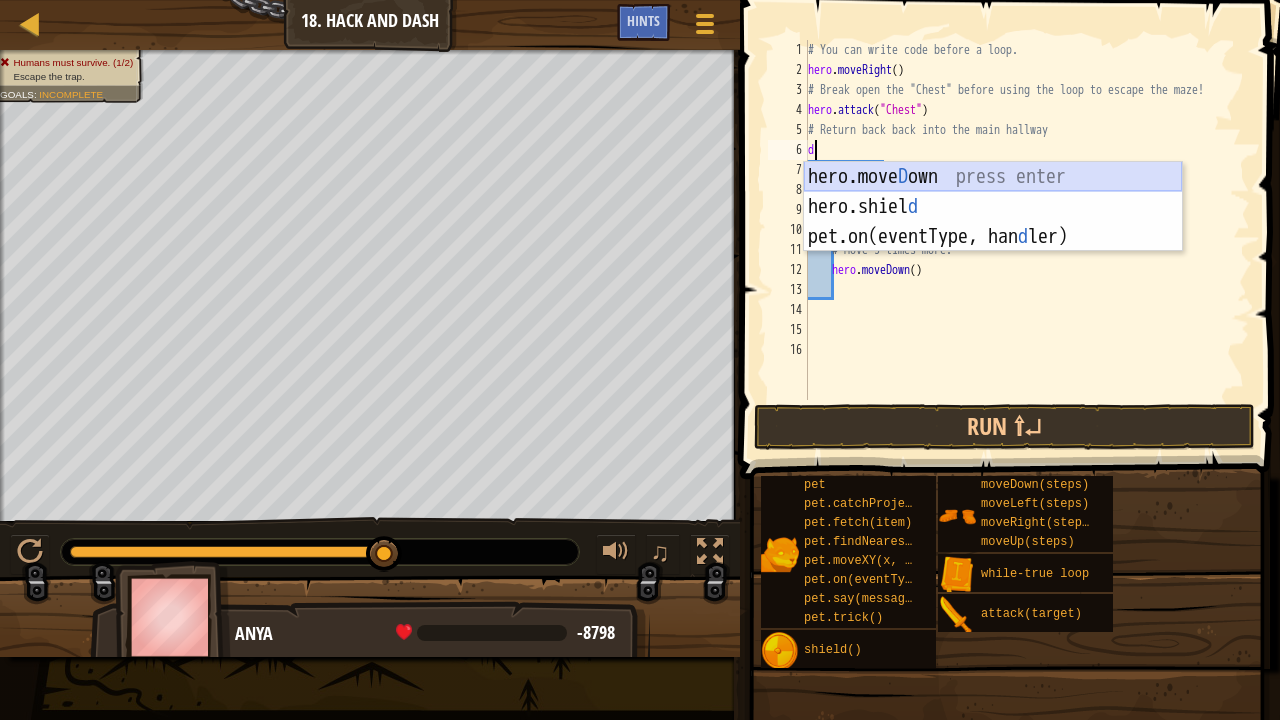 click on "hero.[PERSON_NAME] own press enter hero.[PERSON_NAME] d press enter pet.on(eventType, han d ler) press enter" at bounding box center (993, 237) 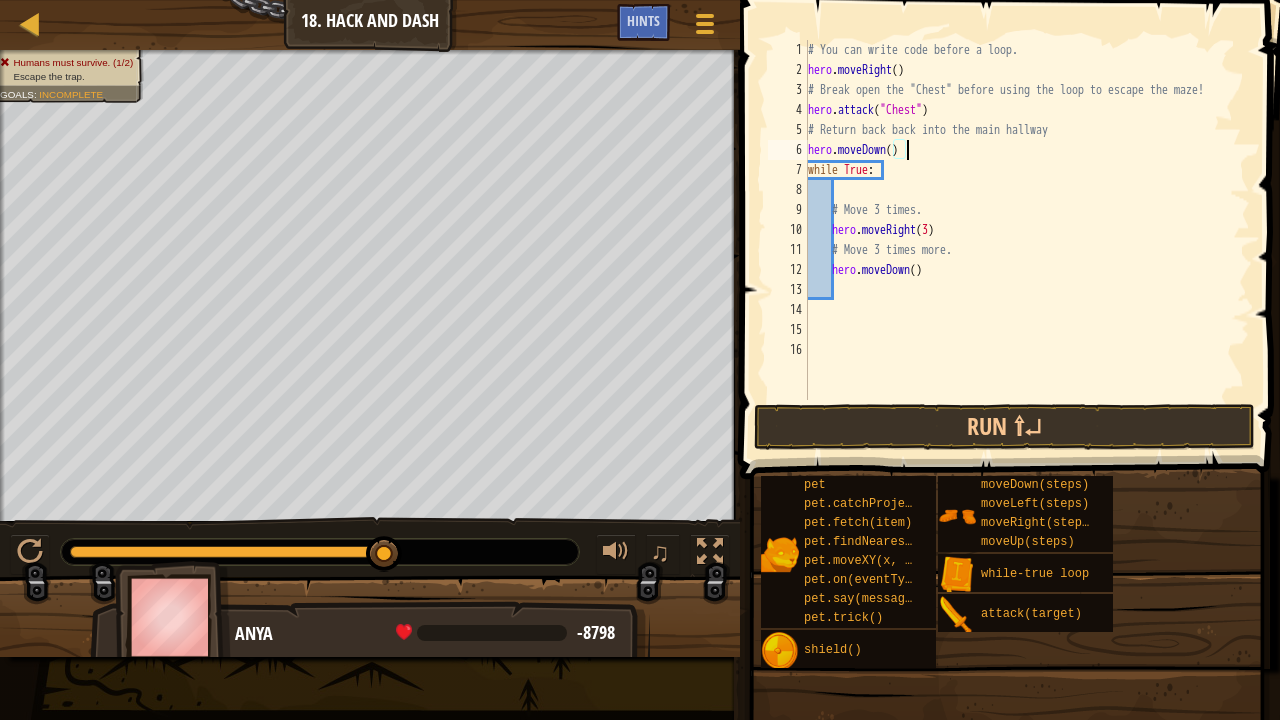 click on "# You can write code before a loop. hero . moveRight ( ) # Break open the "Chest" before using the loop to escape the maze! hero . attack ( "Chest" ) # Return back back into the main hallway hero . moveDown ( ) while   True :           # Move 3 times.      hero . moveRight ( 3 )      # Move 3 times more.      hero . moveDown ( )" at bounding box center (1027, 240) 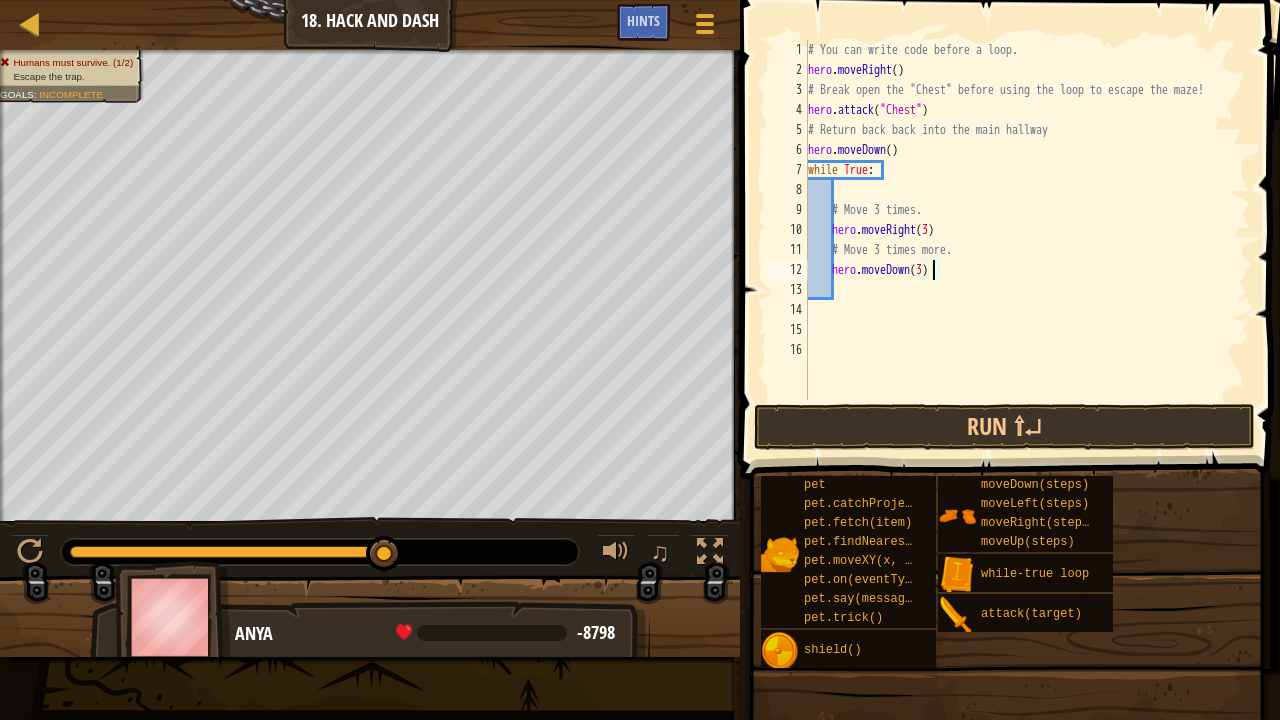 scroll, scrollTop: 9, scrollLeft: 10, axis: both 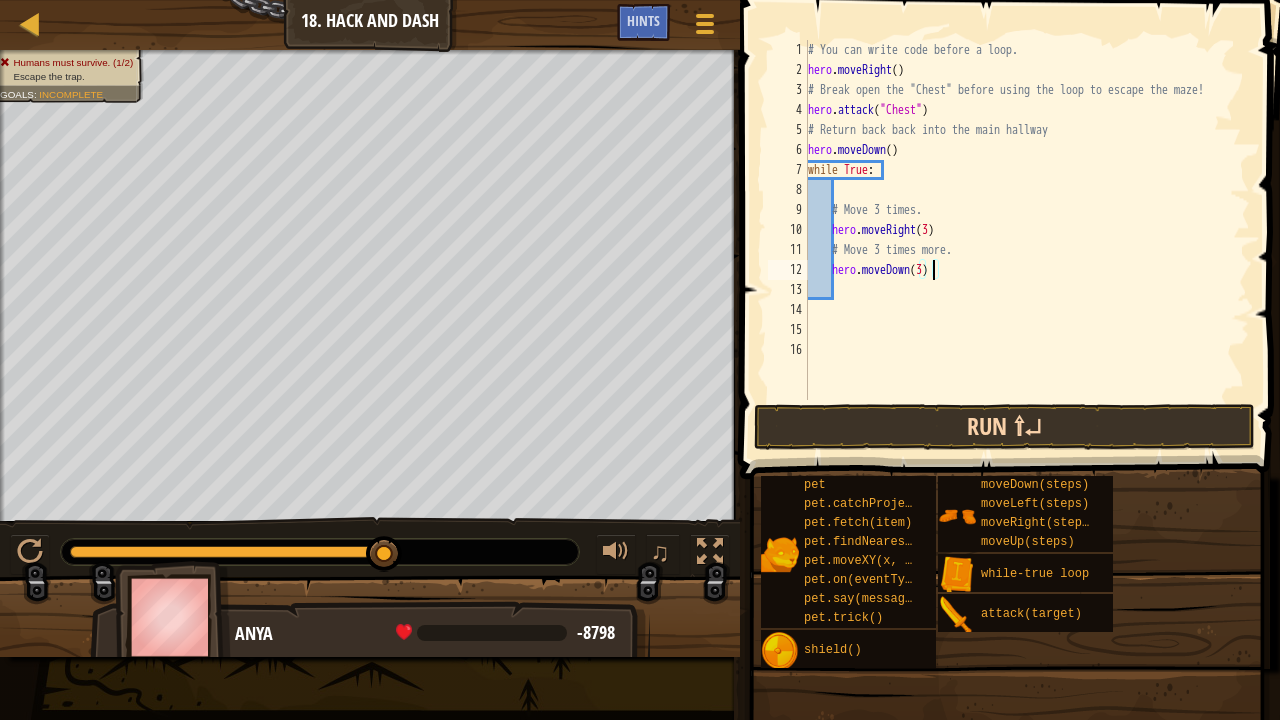 type on "hero.moveDown(3)" 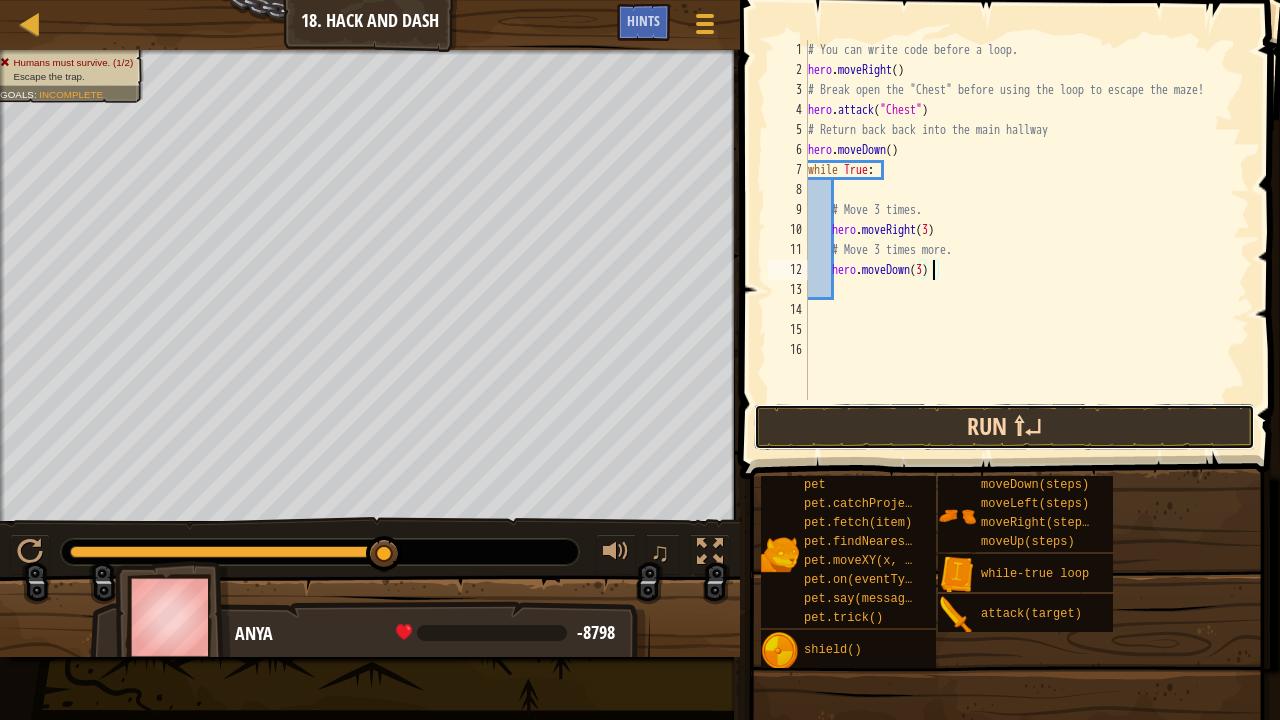 click on "Run ⇧↵" at bounding box center (1004, 427) 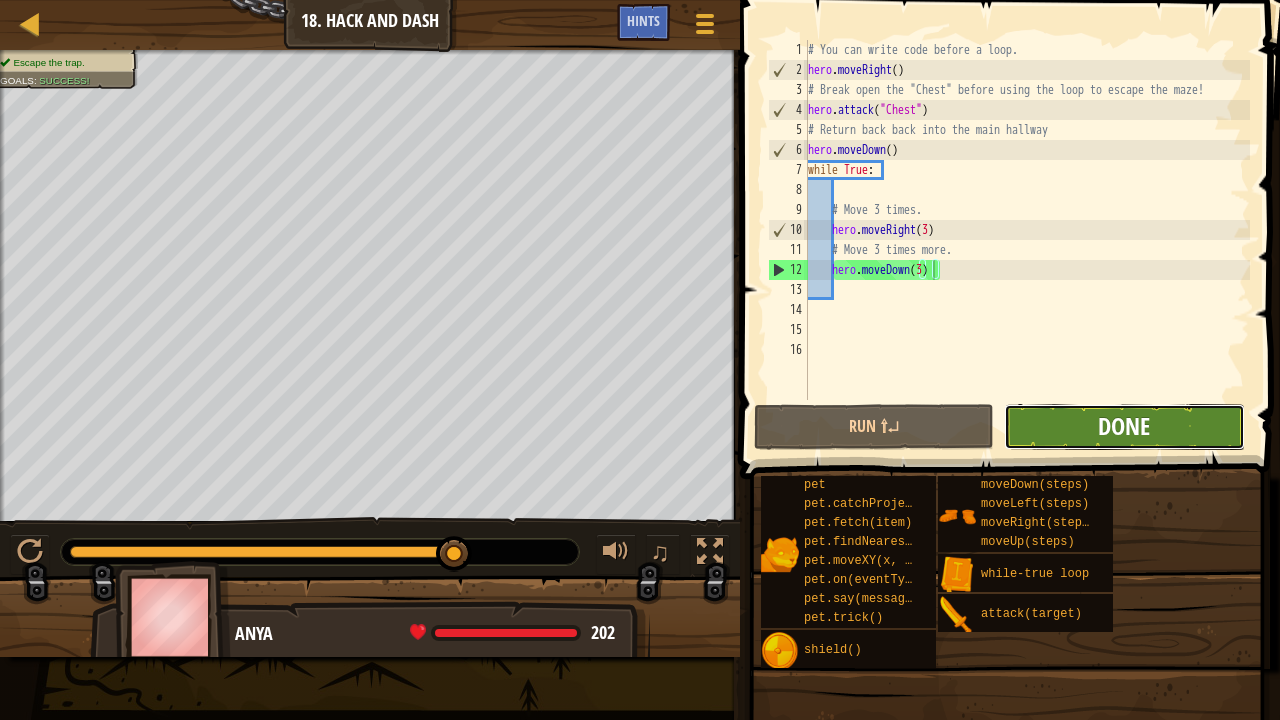 click on "Done" at bounding box center [1124, 426] 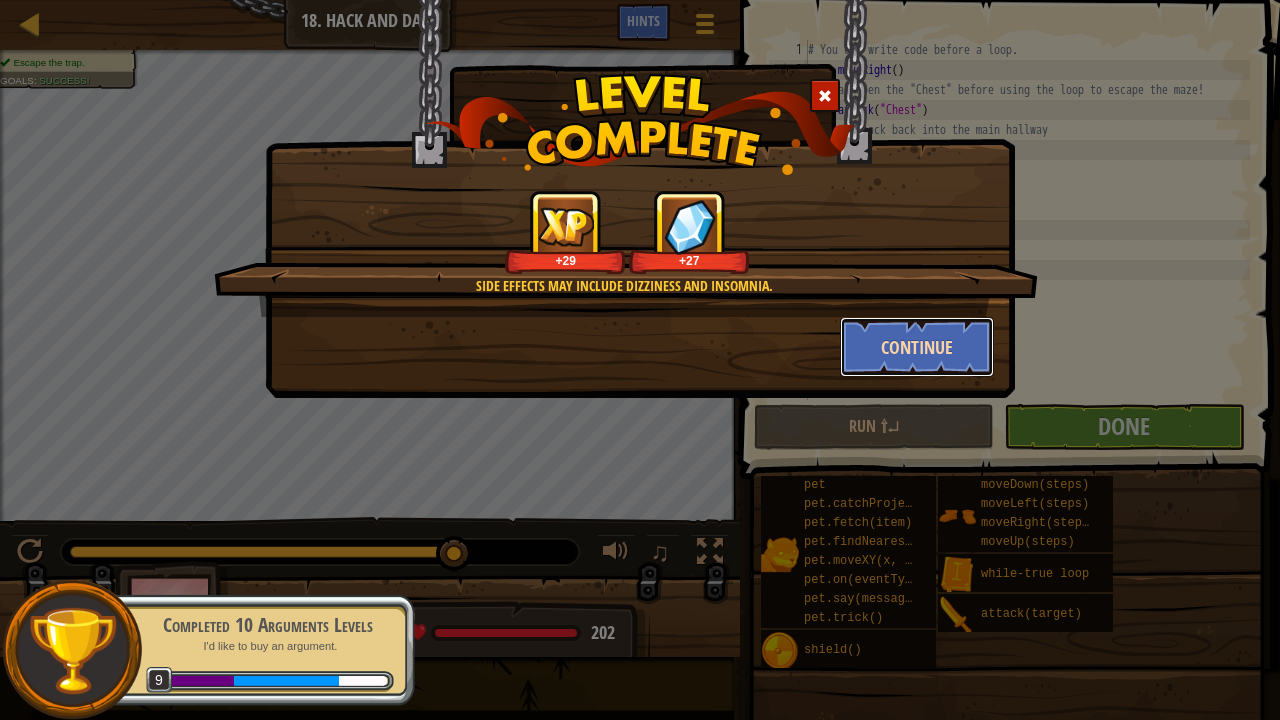 click on "Continue" at bounding box center (917, 347) 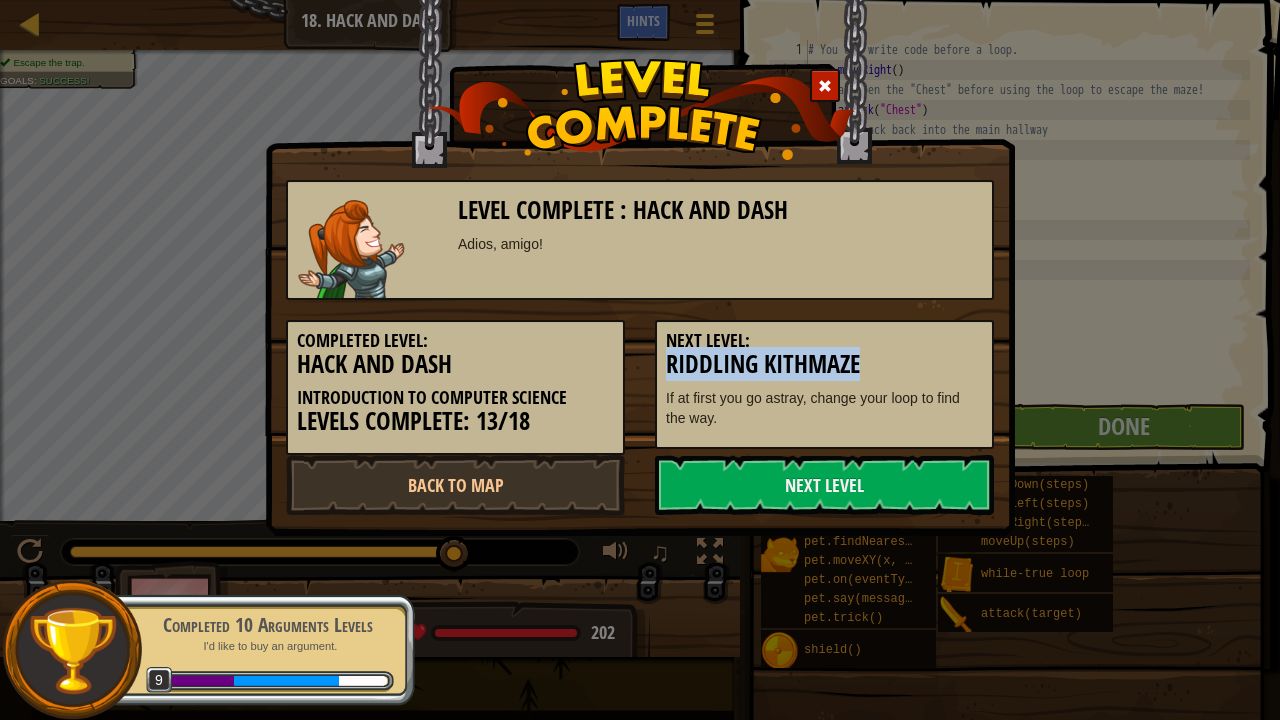 click on "Next Level: Riddling Kithmaze If at first you go astray, change your loop to find the way." at bounding box center (824, 384) 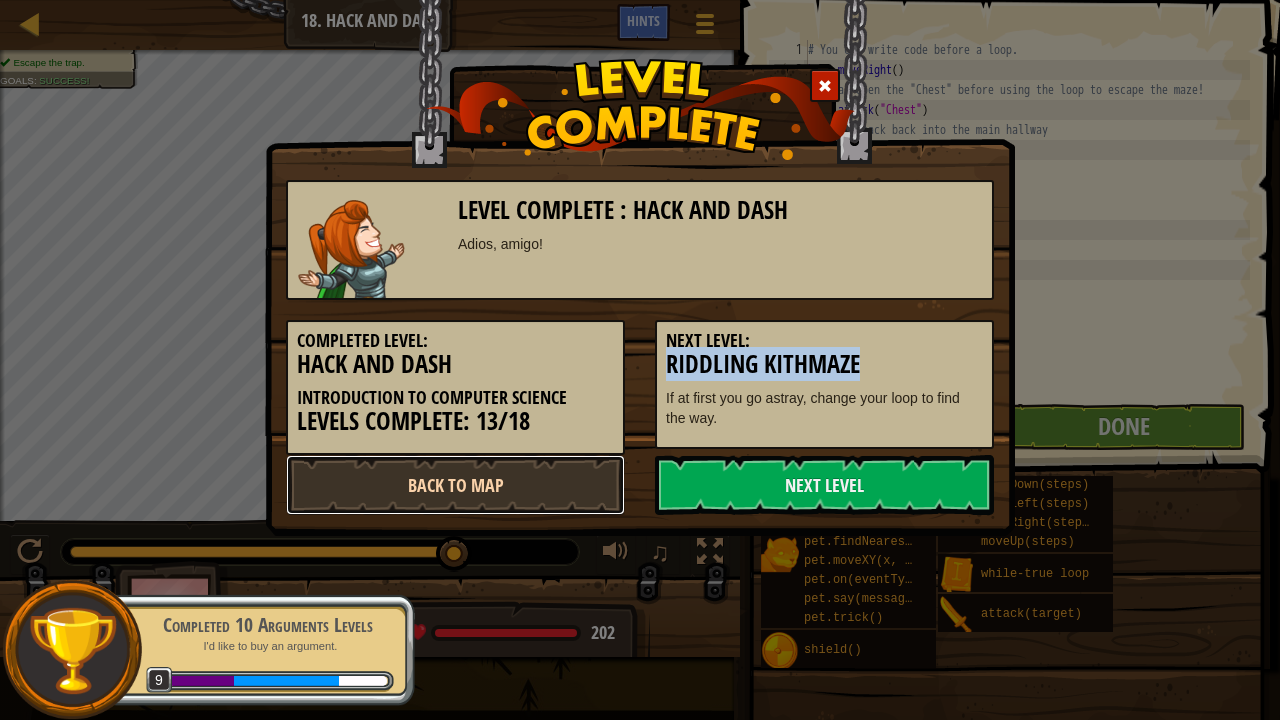 click on "Back to Map" at bounding box center [455, 485] 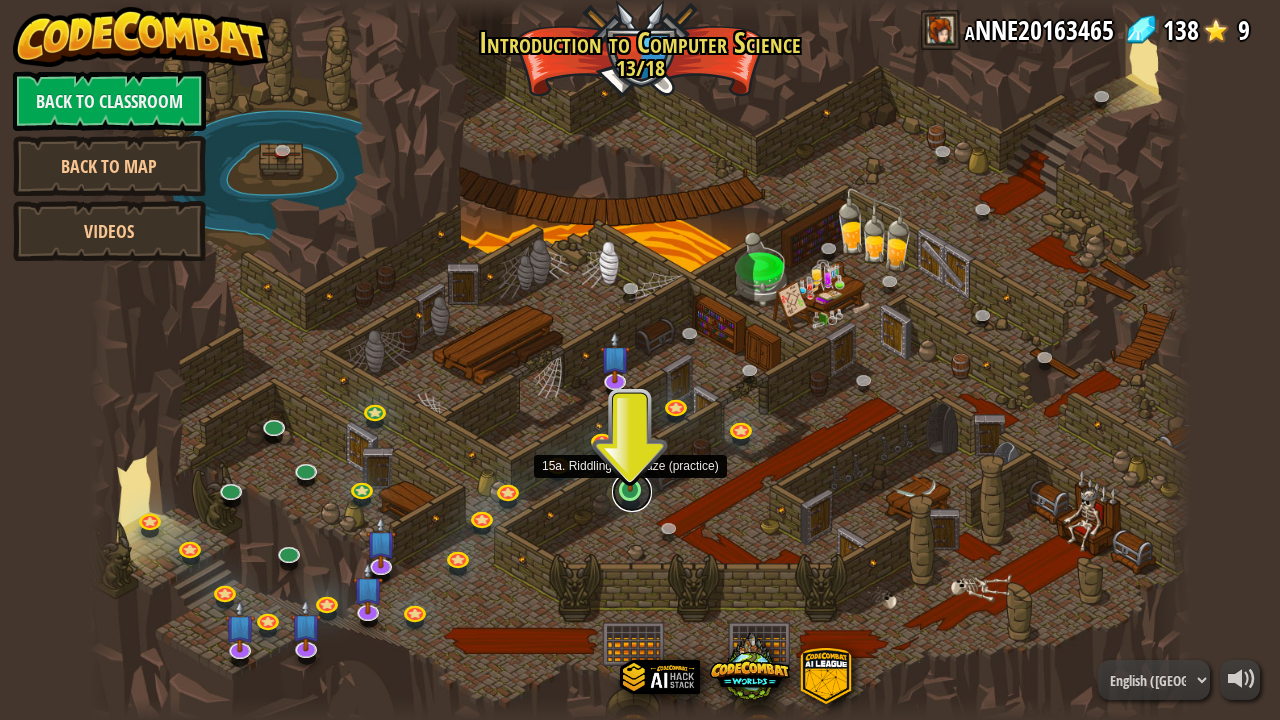 click at bounding box center (632, 492) 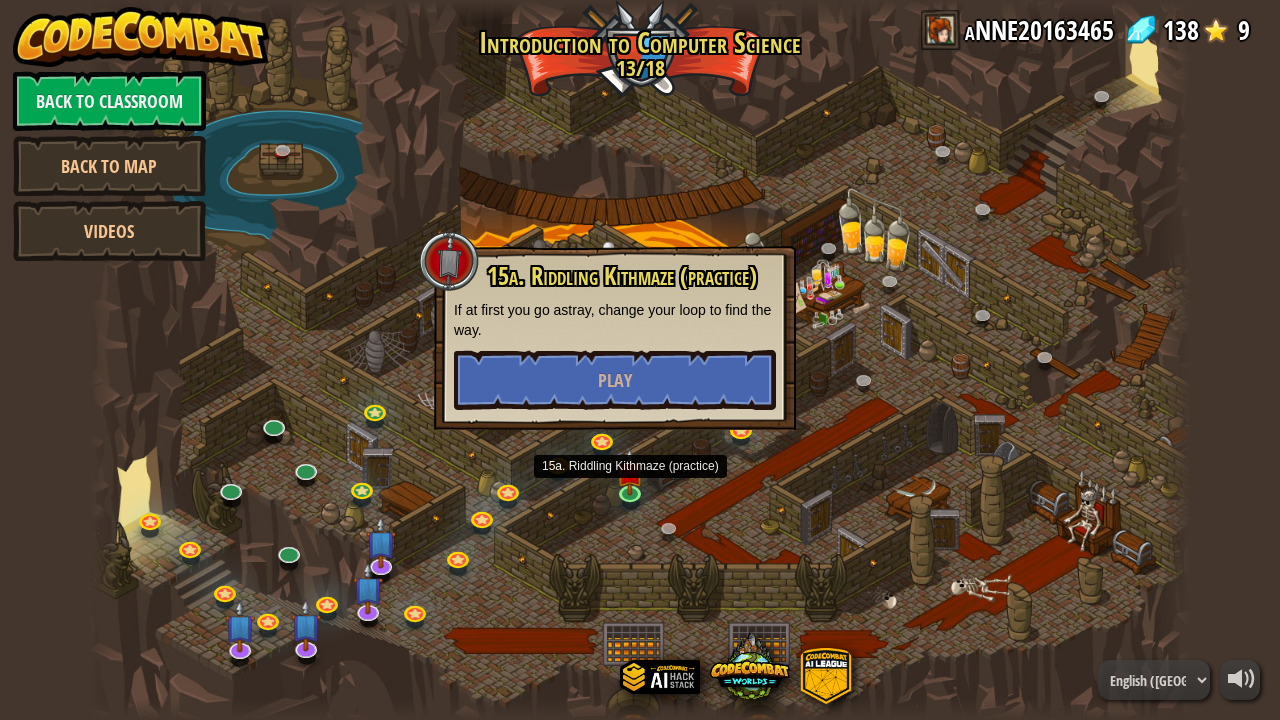 click on "15a. Riddling Kithmaze (practice) If at first you go astray, change your loop to find the way.
Play" at bounding box center (615, 338) 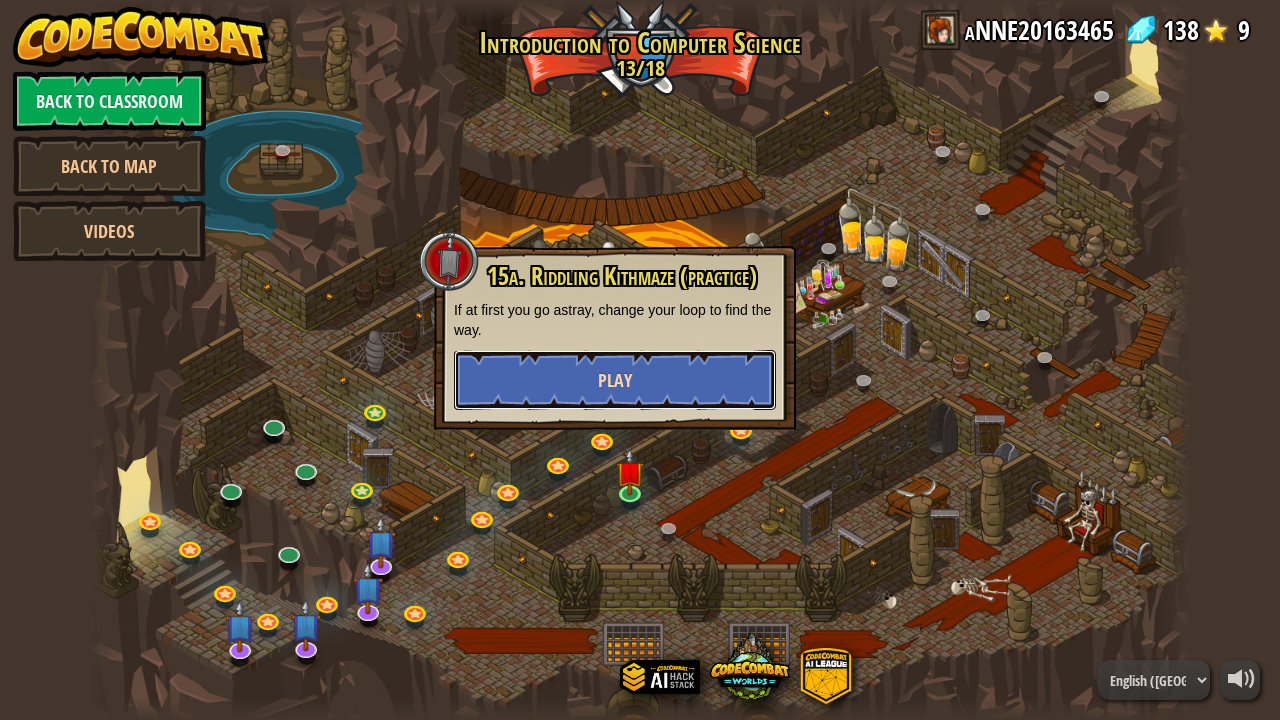 click on "Play" at bounding box center [615, 380] 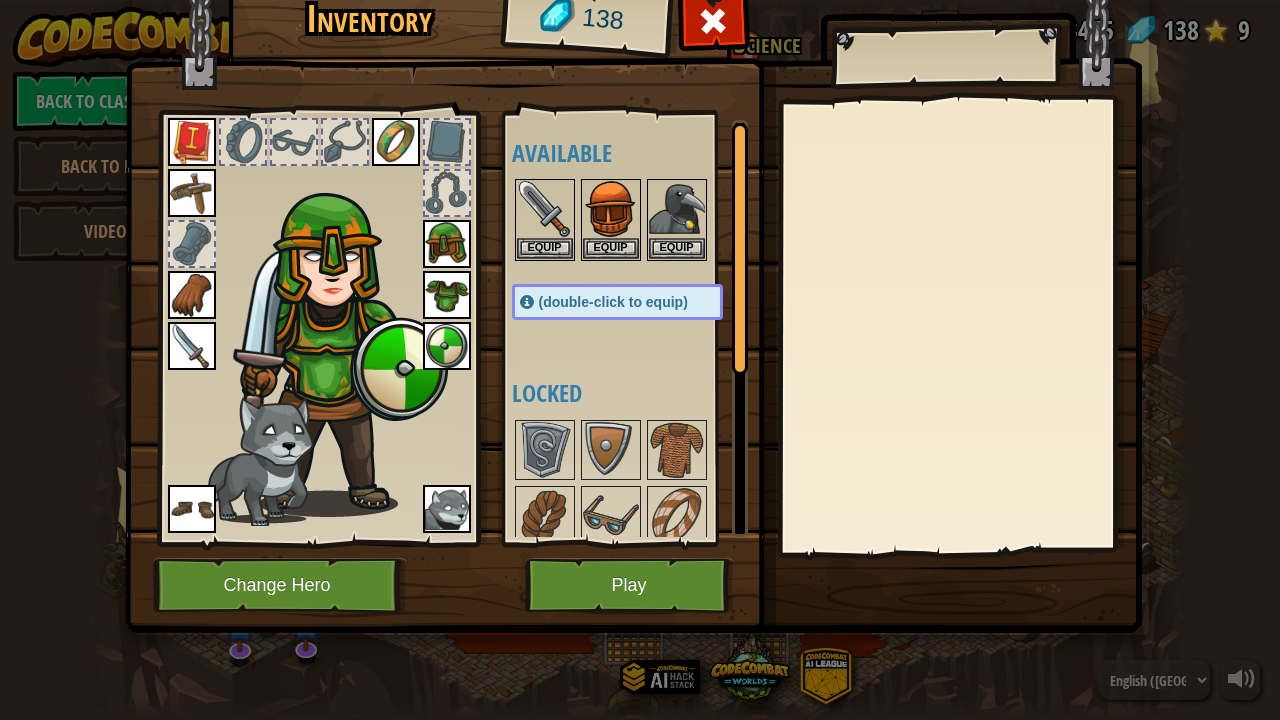 click at bounding box center (258, 461) 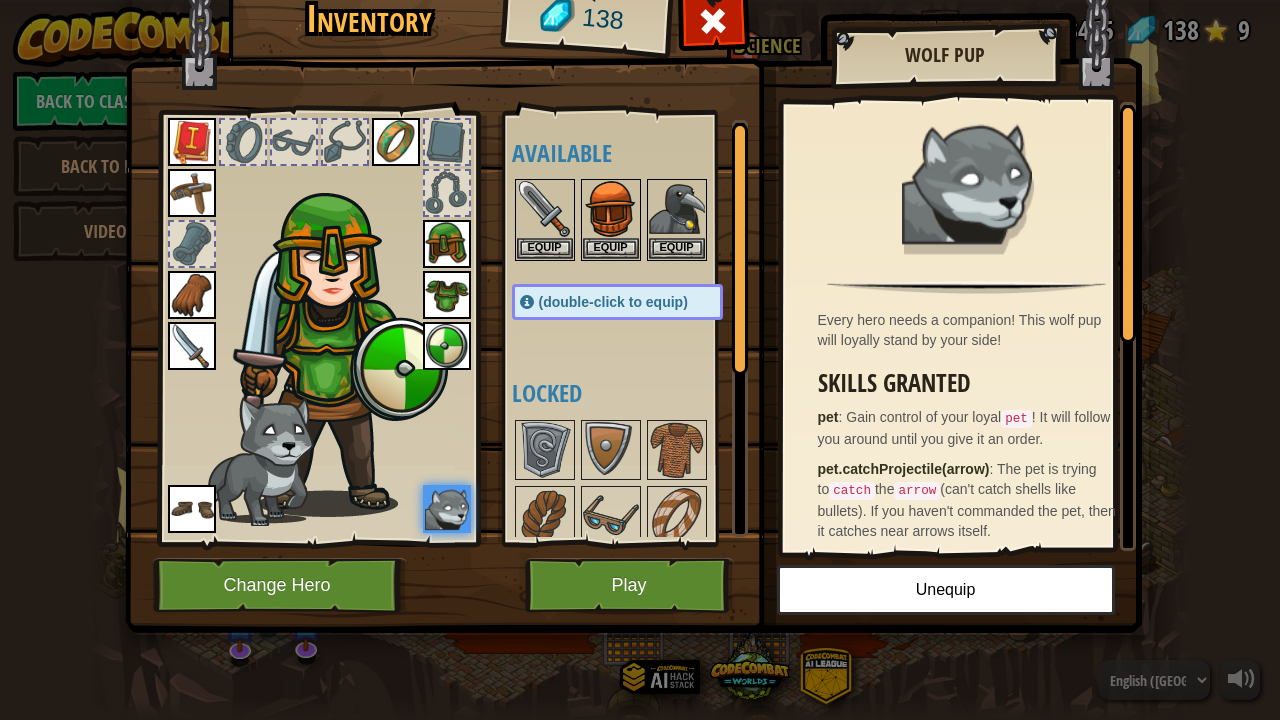 click at bounding box center (340, 333) 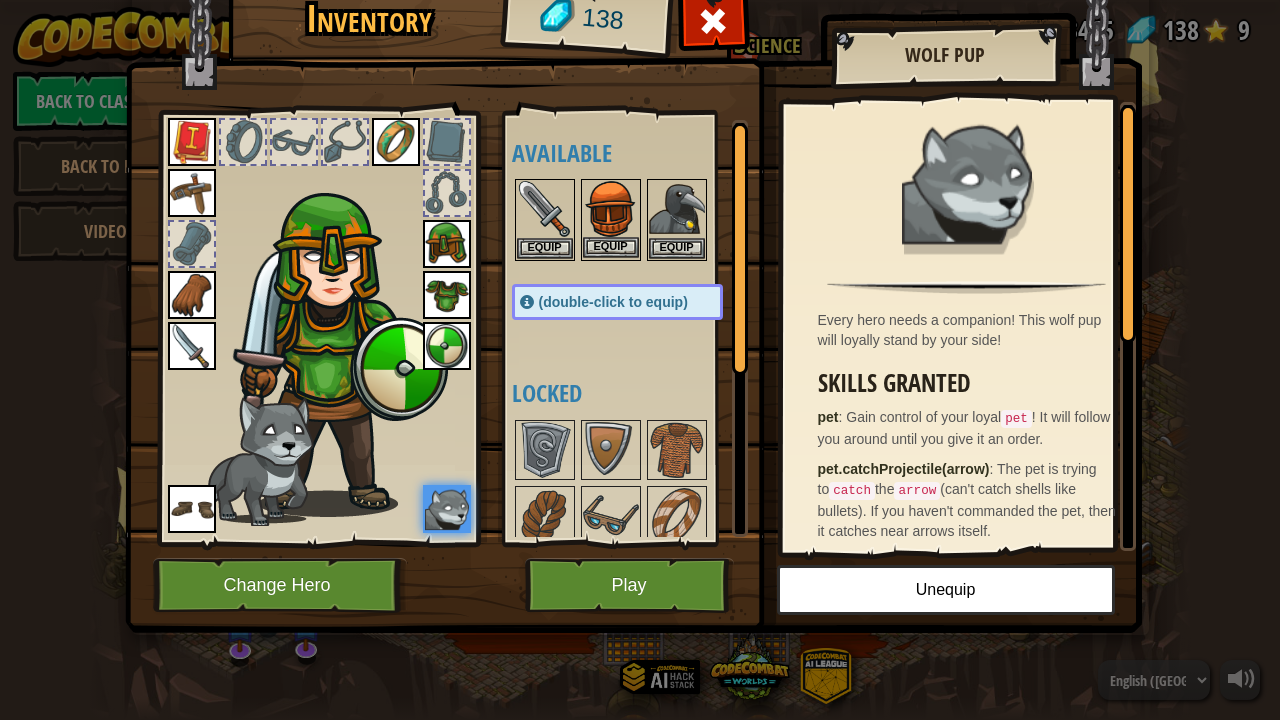 click at bounding box center (611, 209) 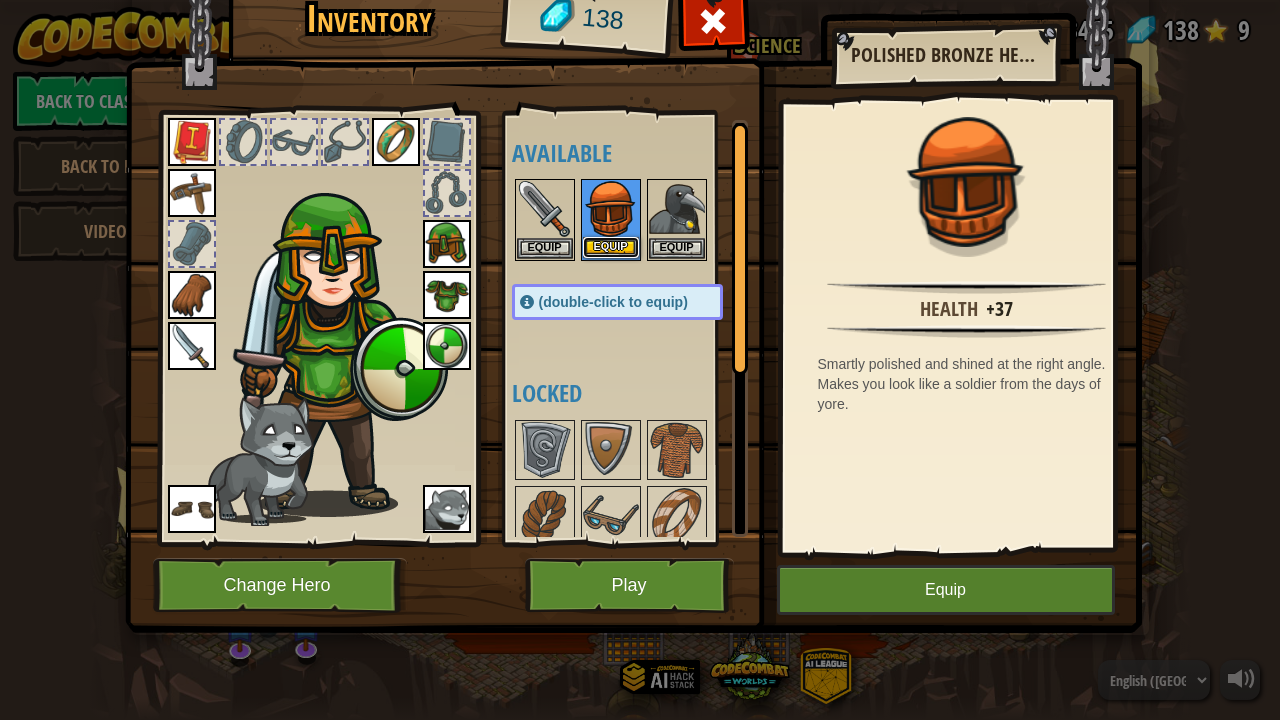 click on "Equip" at bounding box center [611, 247] 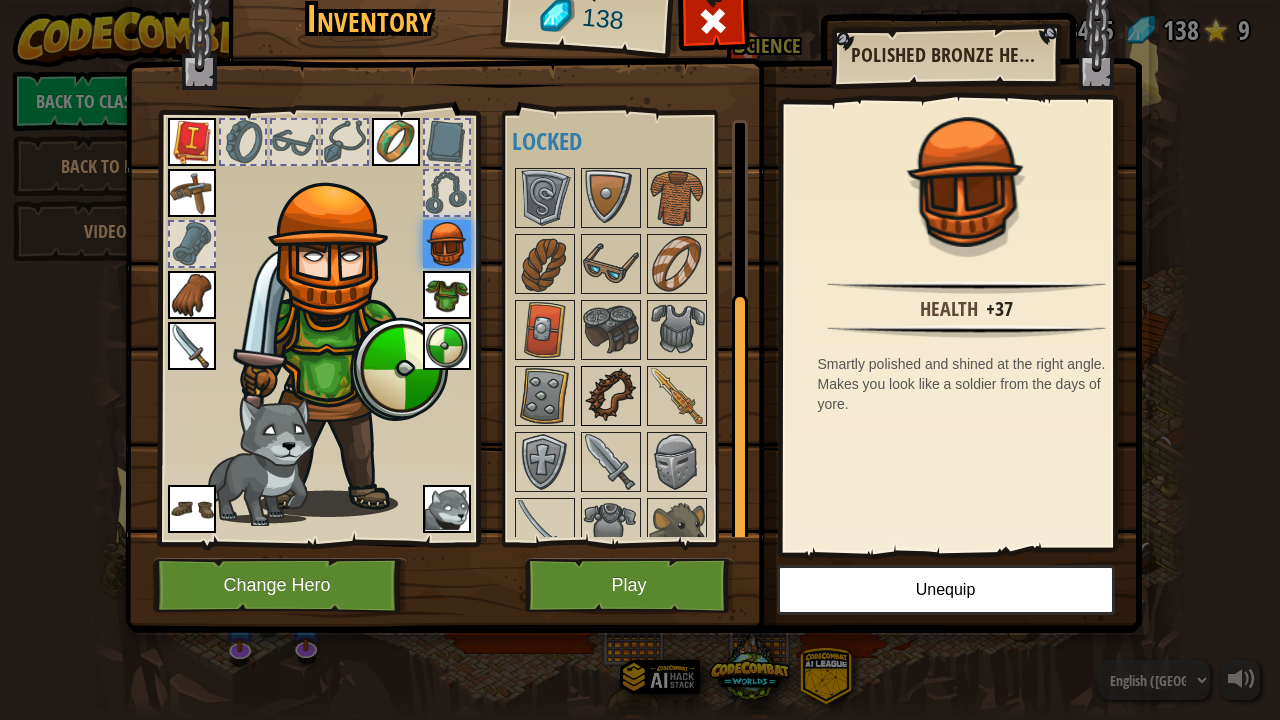scroll, scrollTop: 275, scrollLeft: 0, axis: vertical 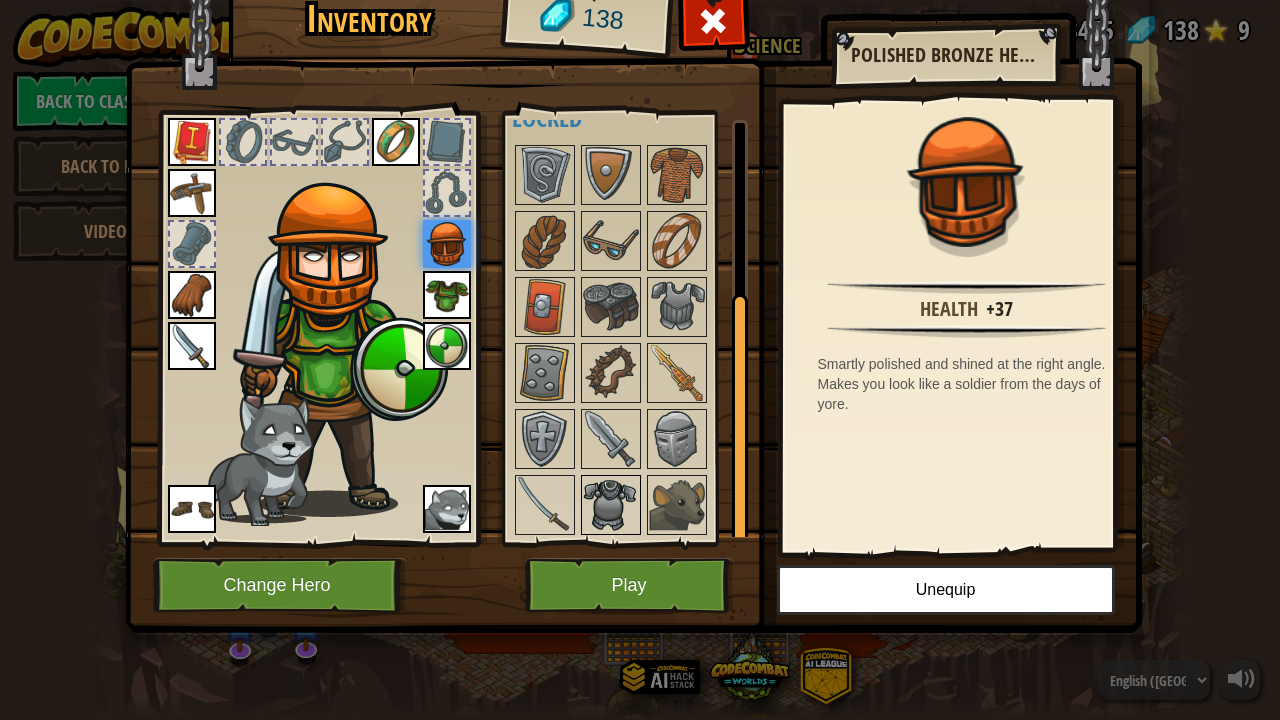 click at bounding box center [611, 505] 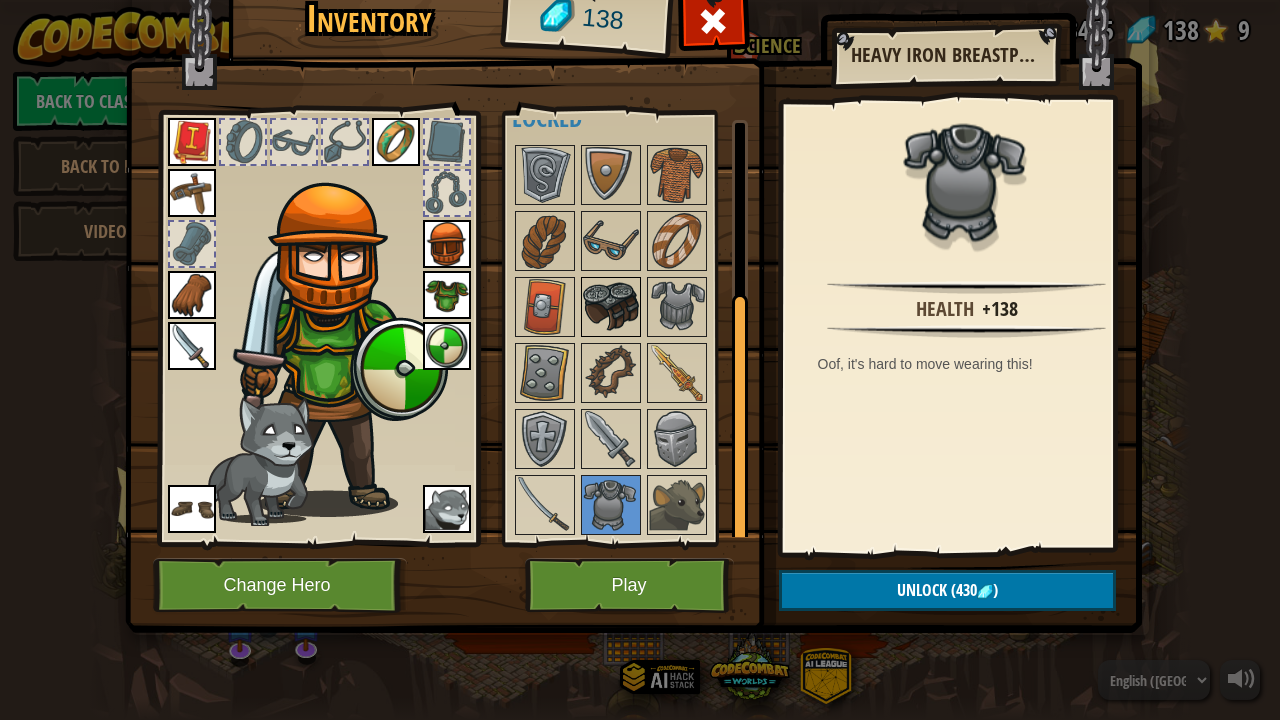 click at bounding box center (611, 307) 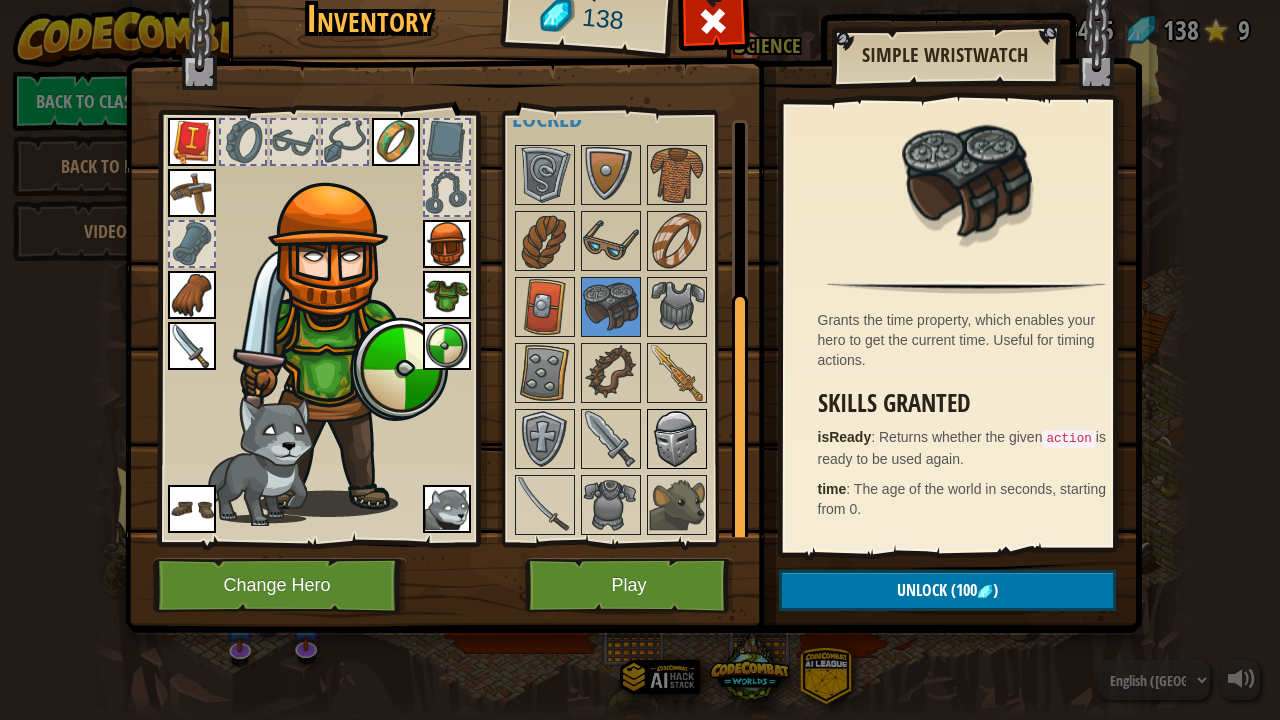 click at bounding box center [677, 439] 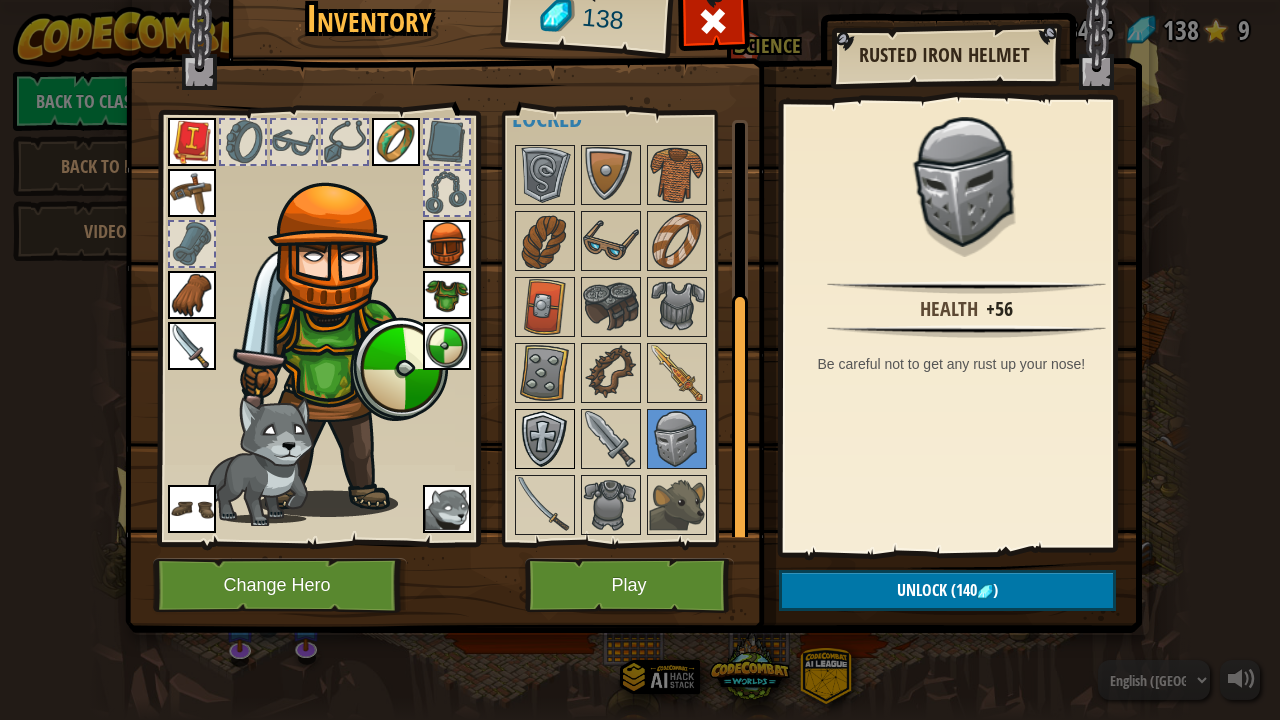click at bounding box center [545, 439] 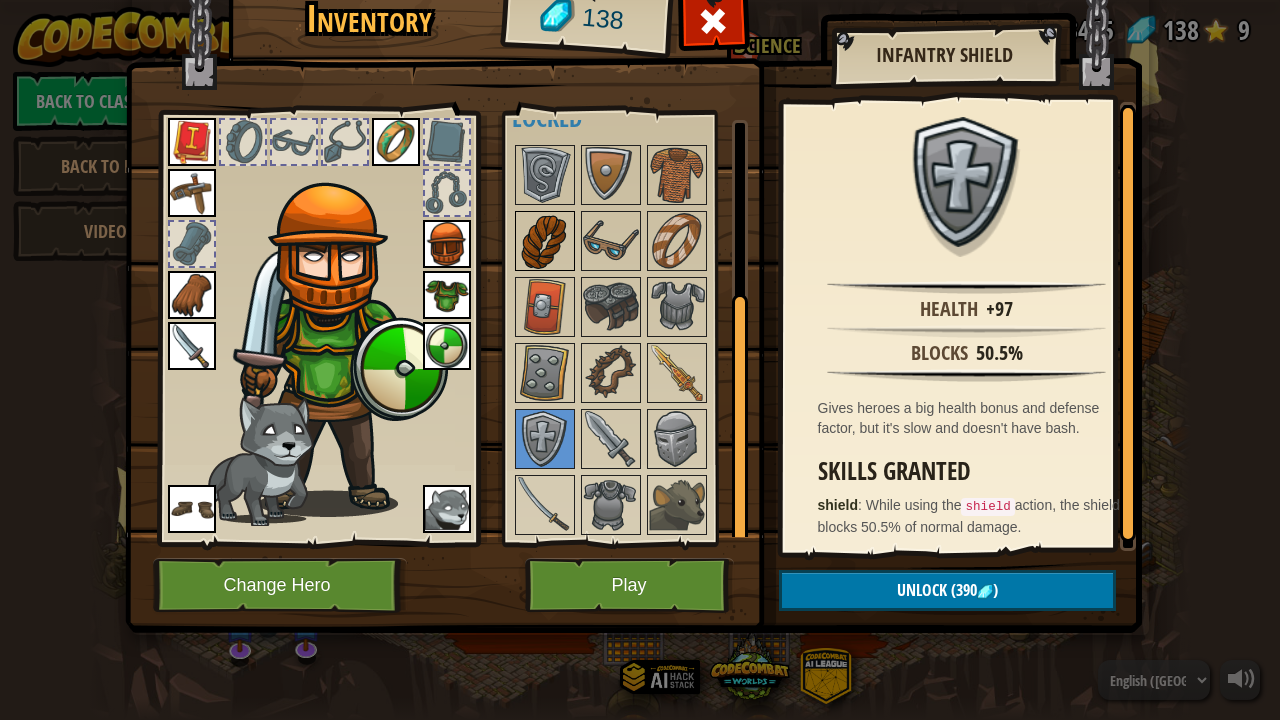 click at bounding box center (545, 241) 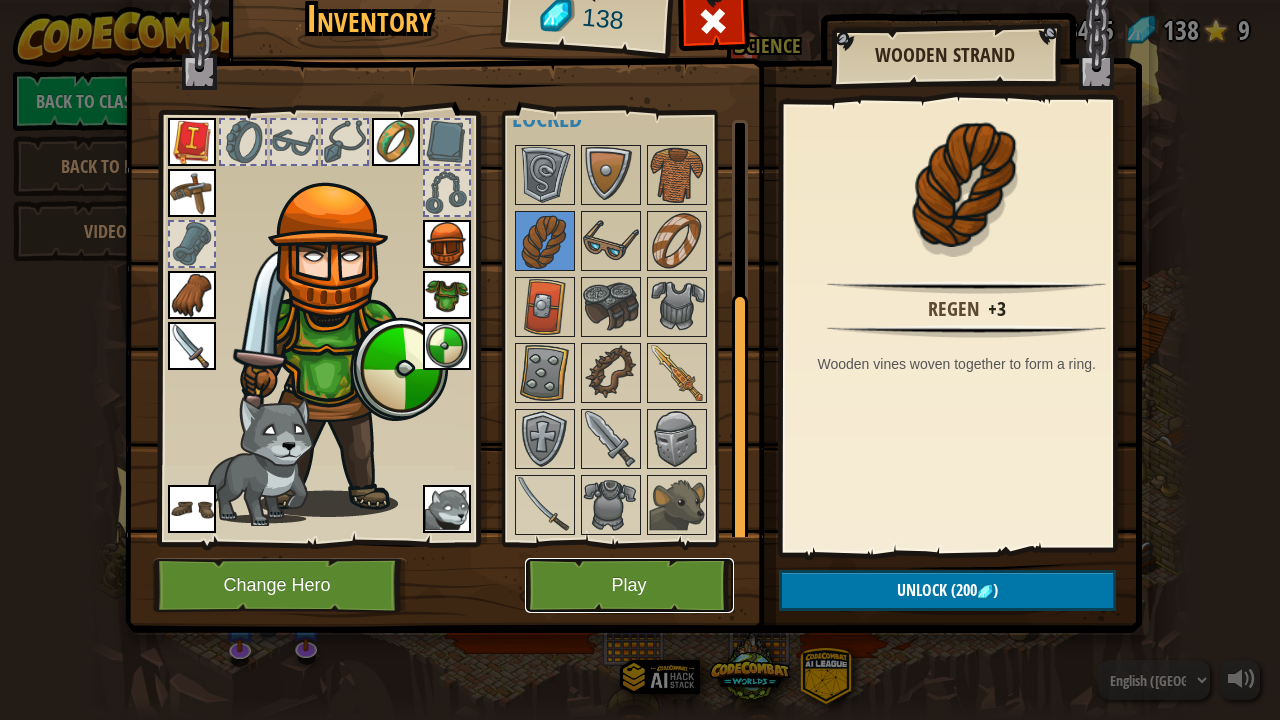 click on "Play" at bounding box center (629, 585) 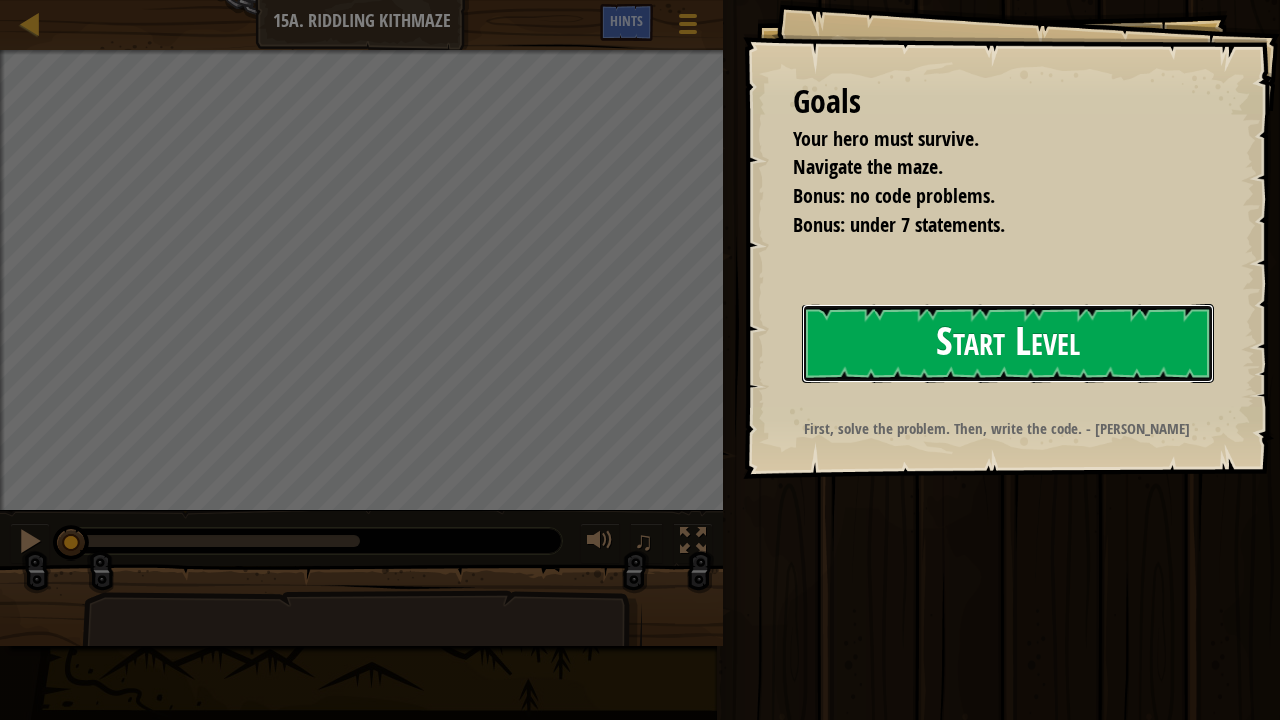 click on "Start Level" at bounding box center (1008, 343) 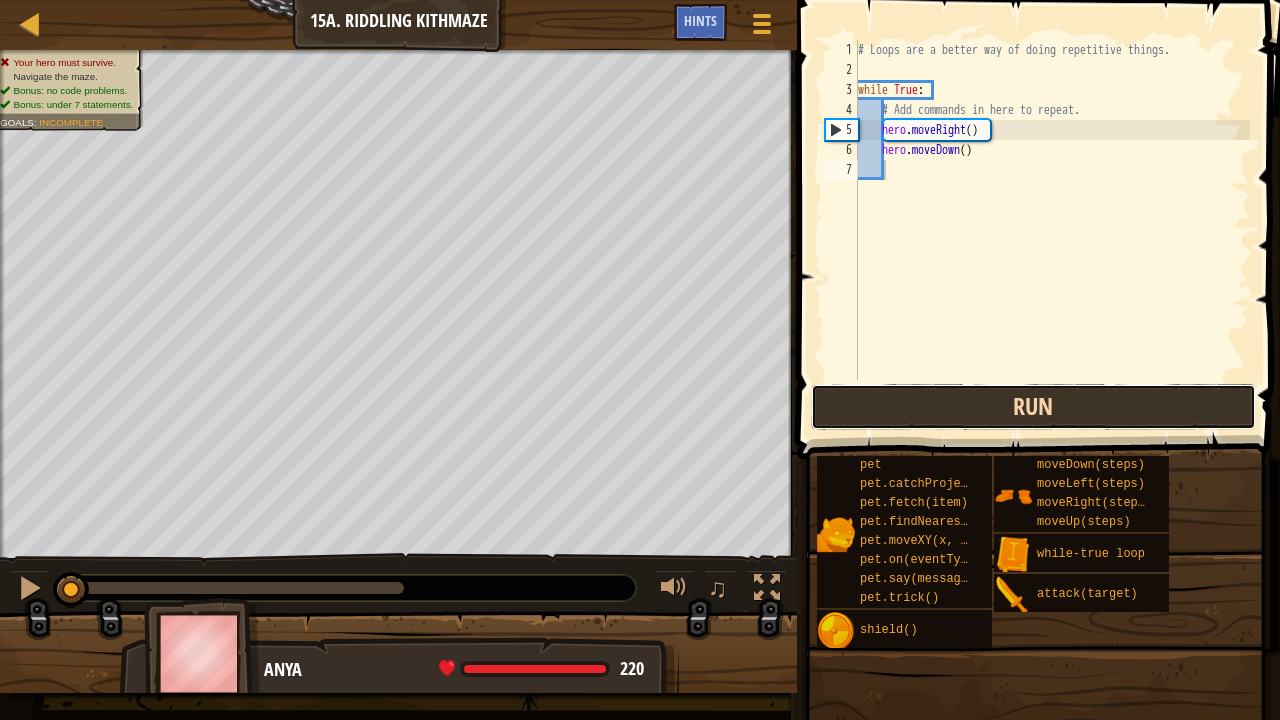 click on "Run" at bounding box center (1033, 407) 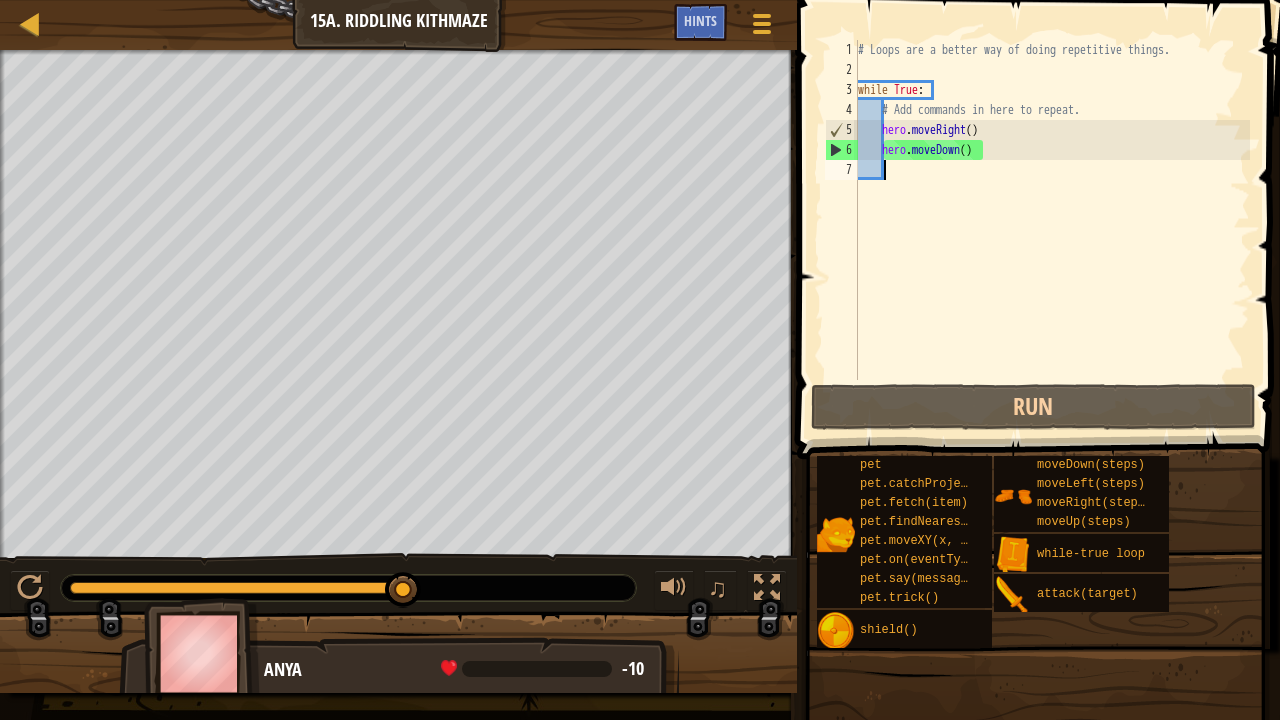 click on "Map Introduction to Computer Science 15a. Riddling Kithmaze Game Menu Done Hints 1     הההההההההההההההההההההההההההההההההההההההההההההההההההההההההההההההההההההההההההההההההההההההההההההההההההההההההההההההההההההההההההההההההההההההההההההההההההההההההההההההההההההההההההההההההההההההההההההההההההההההההההההההההההההההההההההההההההההההההההההההההההההההההההההההה XXXXXXXXXXXXXXXXXXXXXXXXXXXXXXXXXXXXXXXXXXXXXXXXXXXXXXXXXXXXXXXXXXXXXXXXXXXXXXXXXXXXXXXXXXXXXXXXXXXXXXXXXXXXXXXXXXXXXXXXXXXXXXXXXXXXXXXXXXXXXXXXXXXXXXXXXXXXXXXXXXXXXXXXXXXXXXXXXXXXXXXXXXXXXXXXXXXXXXXXXXXXXXXXXXXXXXXXXXXXXXXXXXXXXXXXXXXXXXXXXXXXXXXXXXXXXXXX Solution × Hints Videos 1 2 3 4 5 6 7 # Loops are a better way of doing repetitive things. while   True :      # Add commands in here to repeat.      hero . ( ) . (" at bounding box center (640, 360) 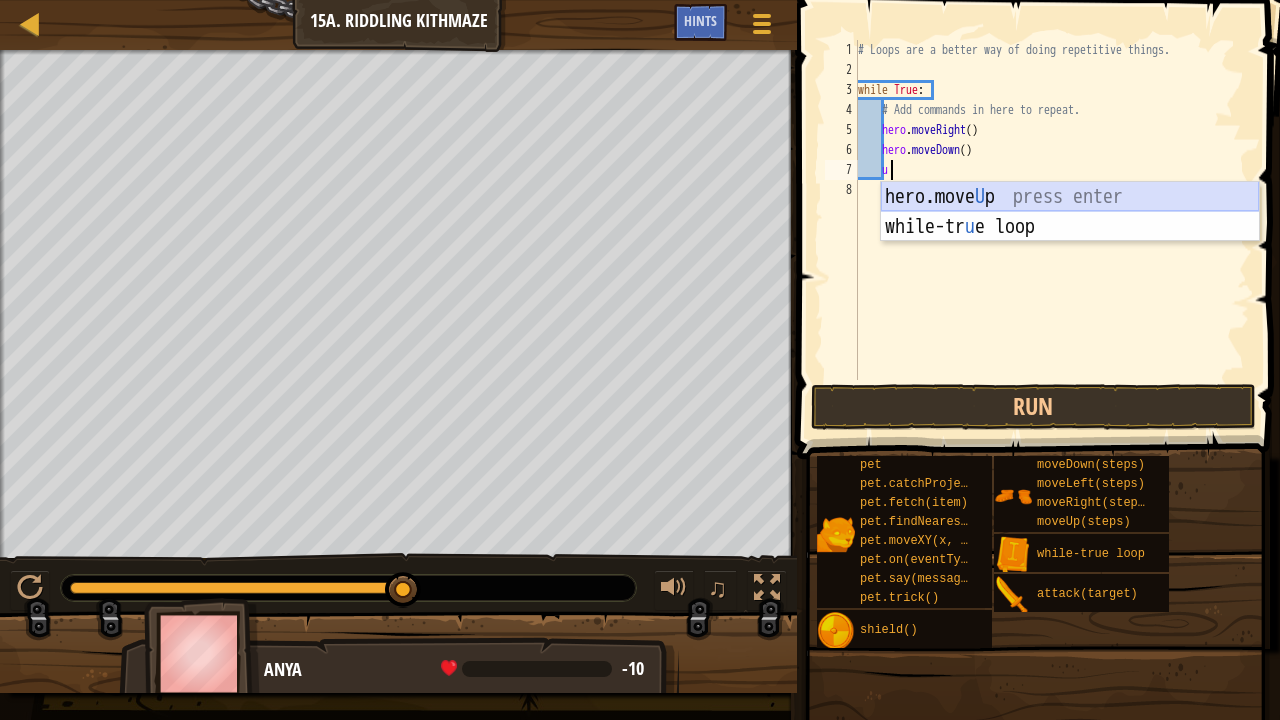 click on "hero.move U p press enter while-tr u e loop press enter" at bounding box center [1070, 242] 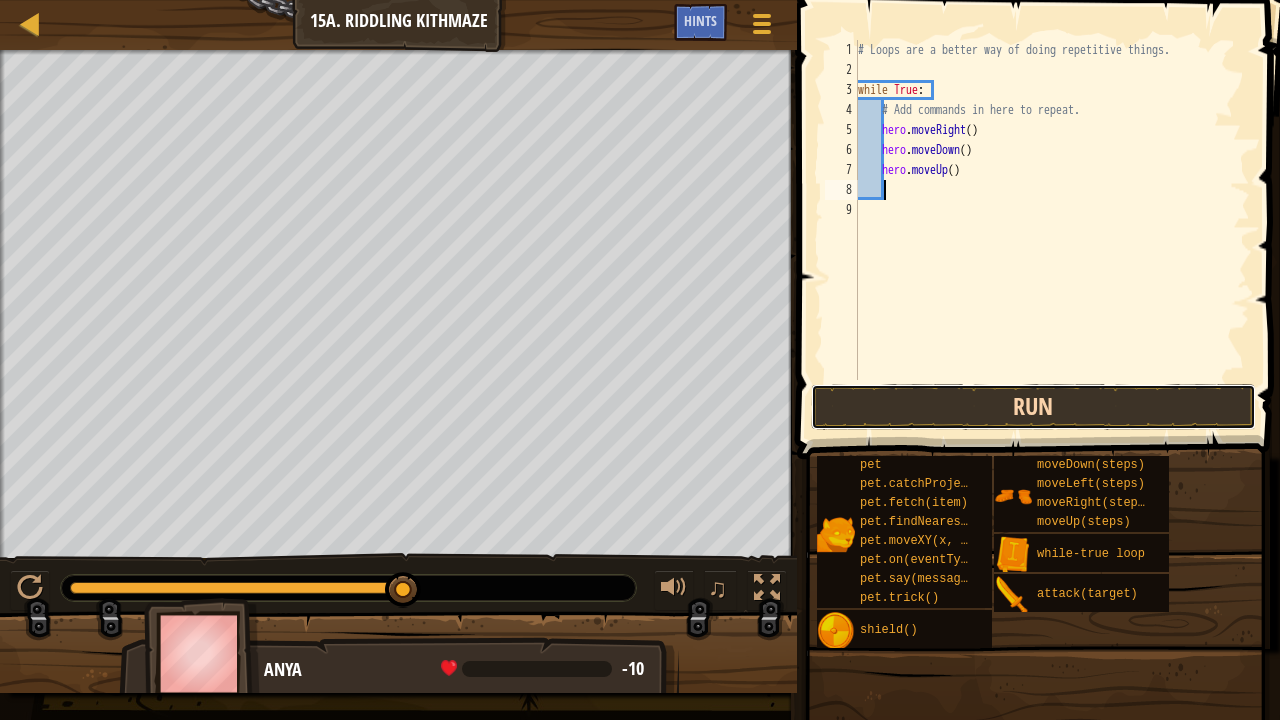 click on "Run" at bounding box center [1033, 407] 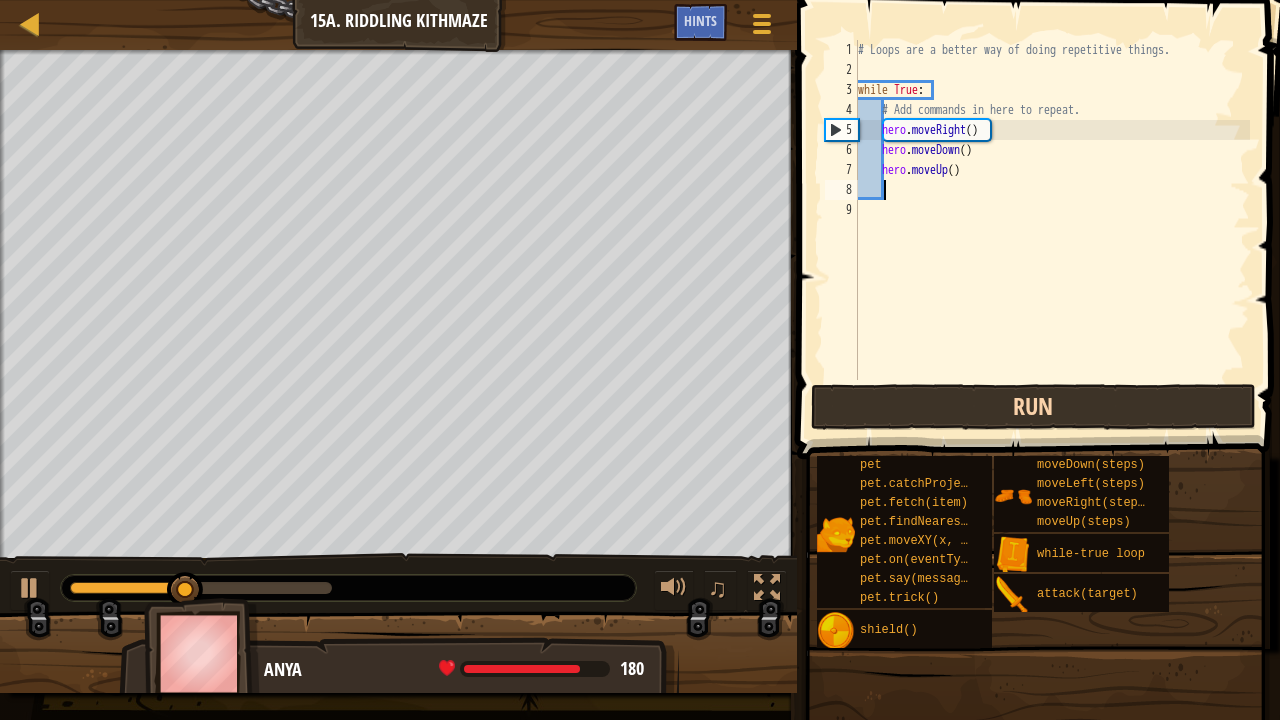 click on "Map Introduction to Computer Science 15a. Riddling Kithmaze Game Menu Done Hints 1     הההההההההההההההההההההההההההההההההההההההההההההההההההההההההההההההההההההההההההההההההההההההההההההההההההההההההההההההההההההההההההההההההההההההההההההההההההההההההההההההההההההההההההההההההההההההההההההההההההההההההההההההההההההההההההההההההההההההההההההההההההההההההההההההה XXXXXXXXXXXXXXXXXXXXXXXXXXXXXXXXXXXXXXXXXXXXXXXXXXXXXXXXXXXXXXXXXXXXXXXXXXXXXXXXXXXXXXXXXXXXXXXXXXXXXXXXXXXXXXXXXXXXXXXXXXXXXXXXXXXXXXXXXXXXXXXXXXXXXXXXXXXXXXXXXXXXXXXXXXXXXXXXXXXXXXXXXXXXXXXXXXXXXXXXXXXXXXXXXXXXXXXXXXXXXXXXXXXXXXXXXXXXXXXXXXXXXXXXXXXXXXXX Solution × Hints Videos 1 2 3 4 5 6 7 8 9 # Loops are a better way of doing repetitive things. while   True :      # Add commands in here to repeat.      hero . ( )" at bounding box center [640, 360] 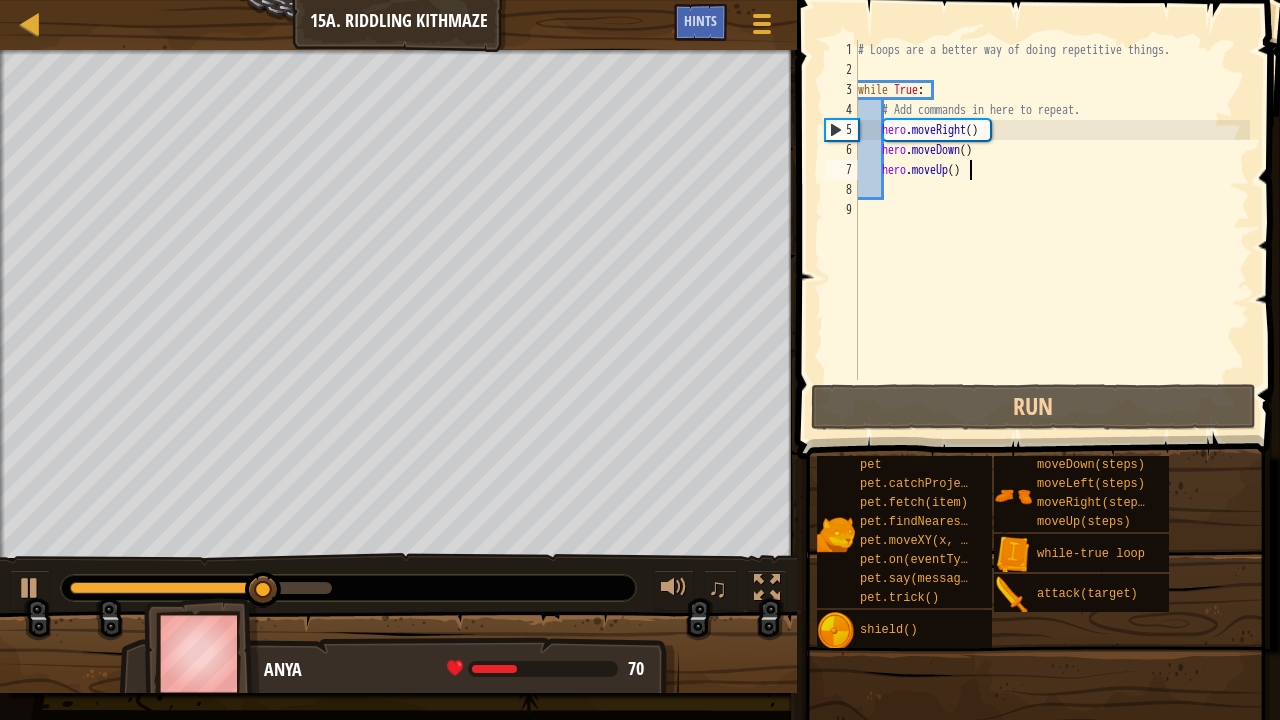 click on "# Loops are a better way of doing repetitive things. while   True :      # Add commands in here to repeat.      hero . moveRight ( )      hero . moveDown ( )      hero . moveUp ( )" at bounding box center [1052, 230] 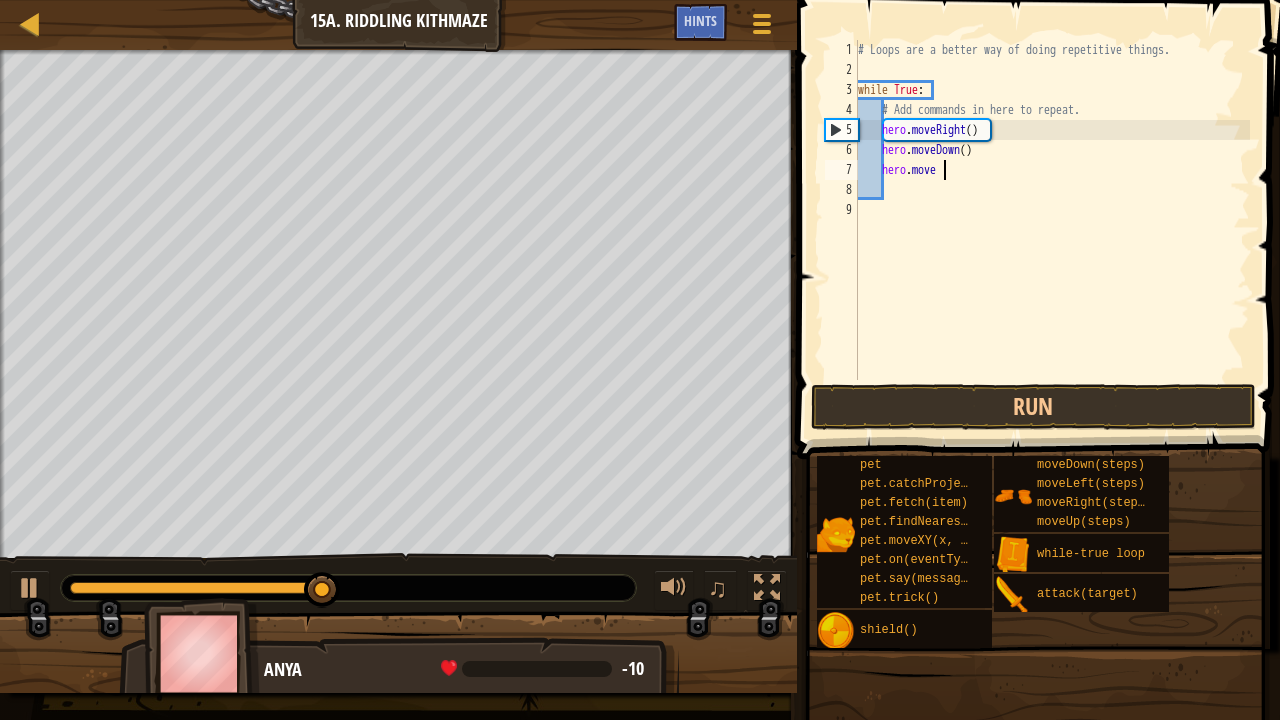 type on "h" 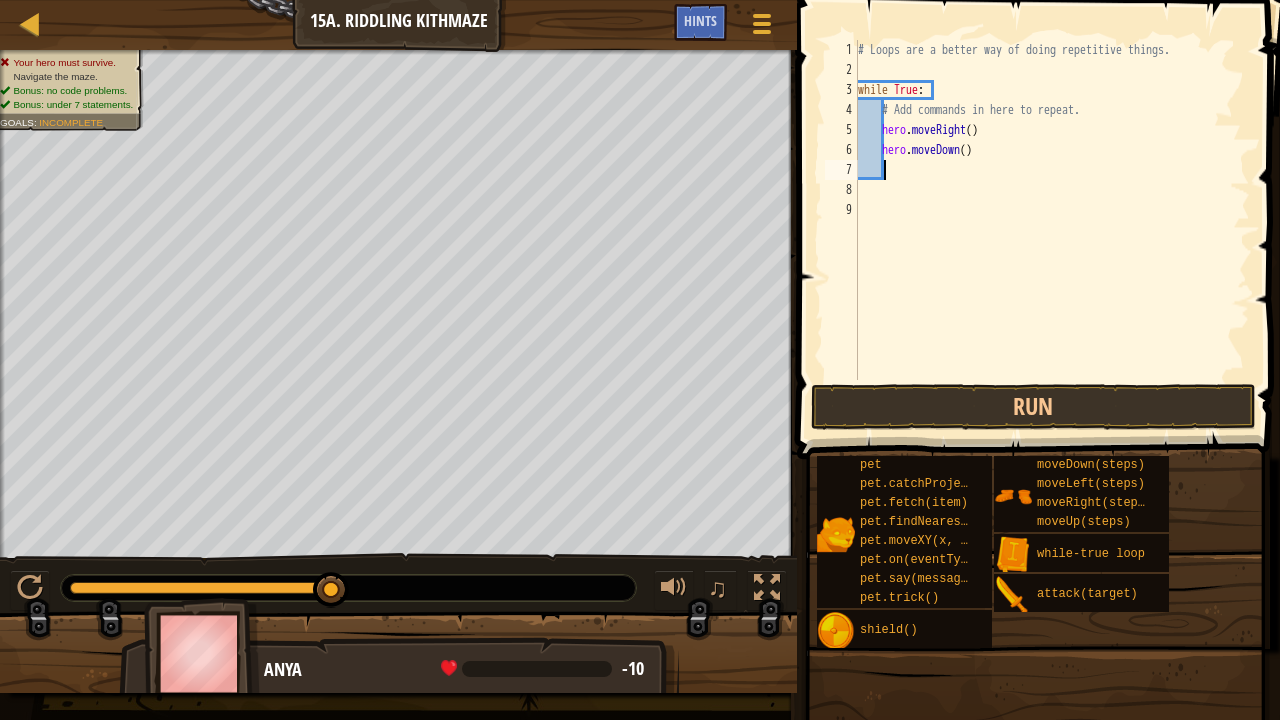type on "r" 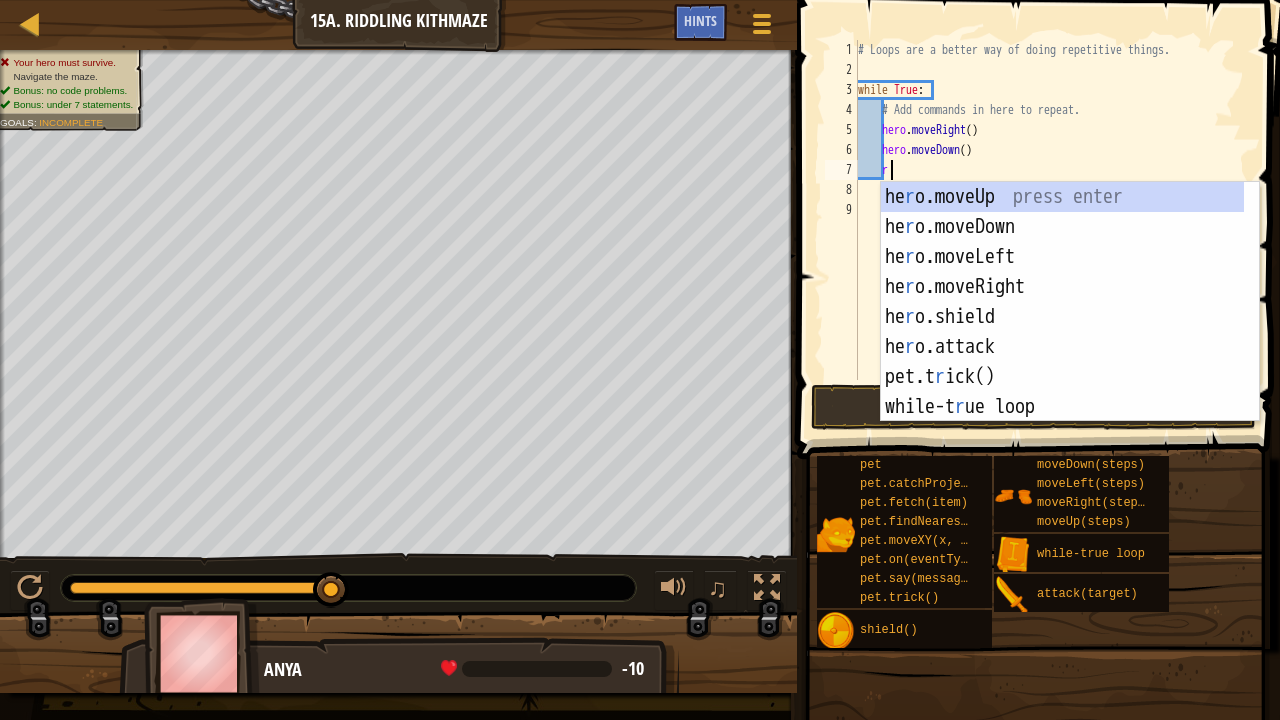 scroll, scrollTop: 9, scrollLeft: 1, axis: both 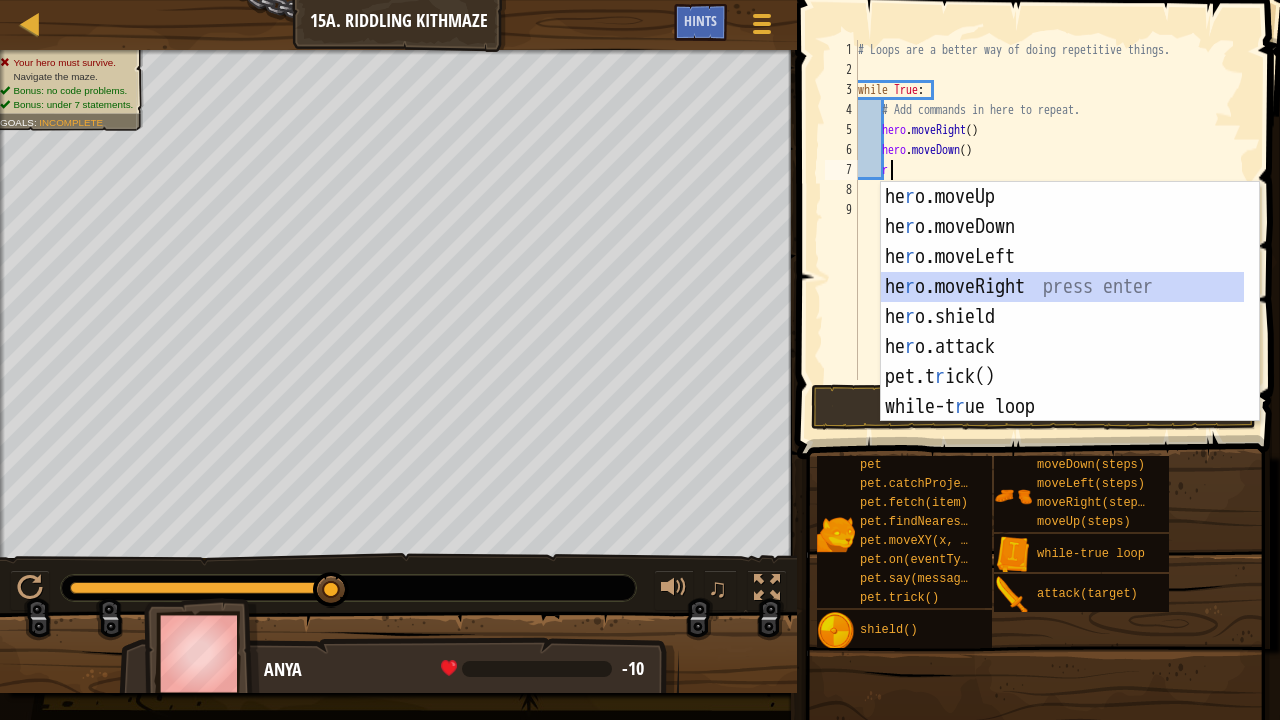 click on "he r o.moveUp press enter he r o.moveDown press enter he r o.moveLeft press enter he r o.moveRight press enter he r o.shield press enter he r o.attack press enter pet.t r ick() press enter while-t r ue loop press enter pet.catchP r ojectile(arrow) press enter" at bounding box center (1062, 332) 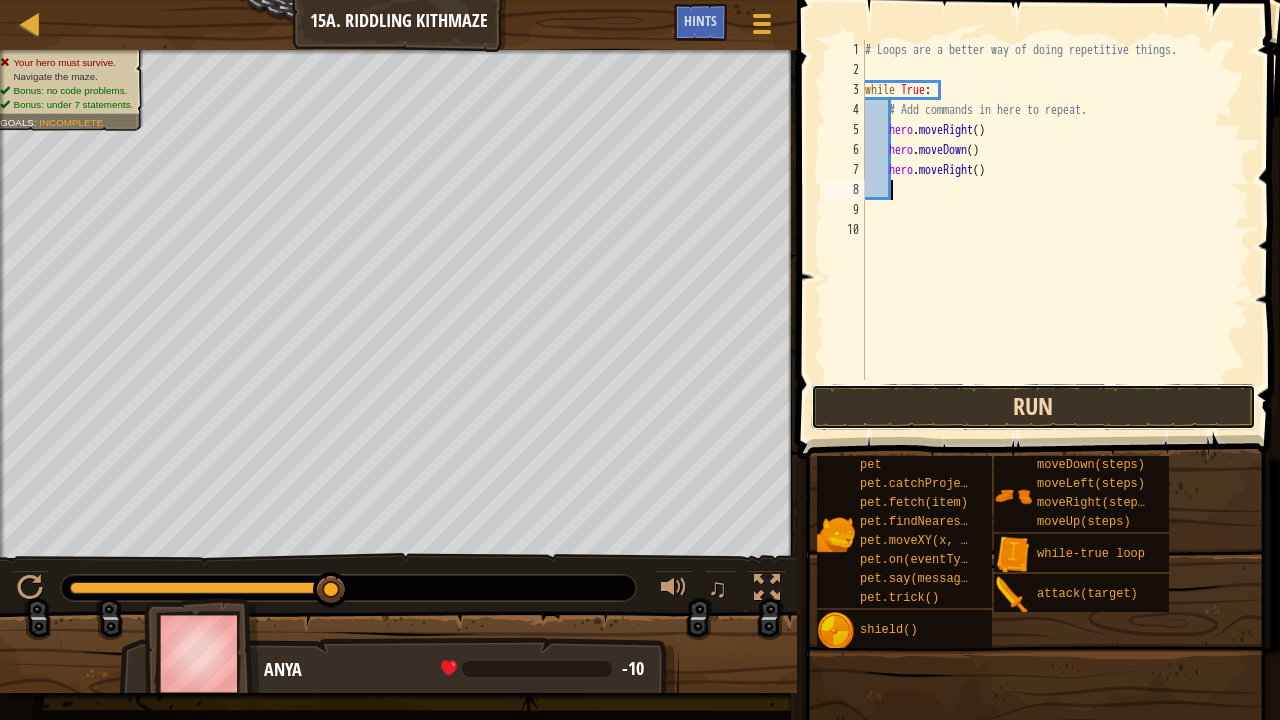 click on "Run" at bounding box center (1033, 407) 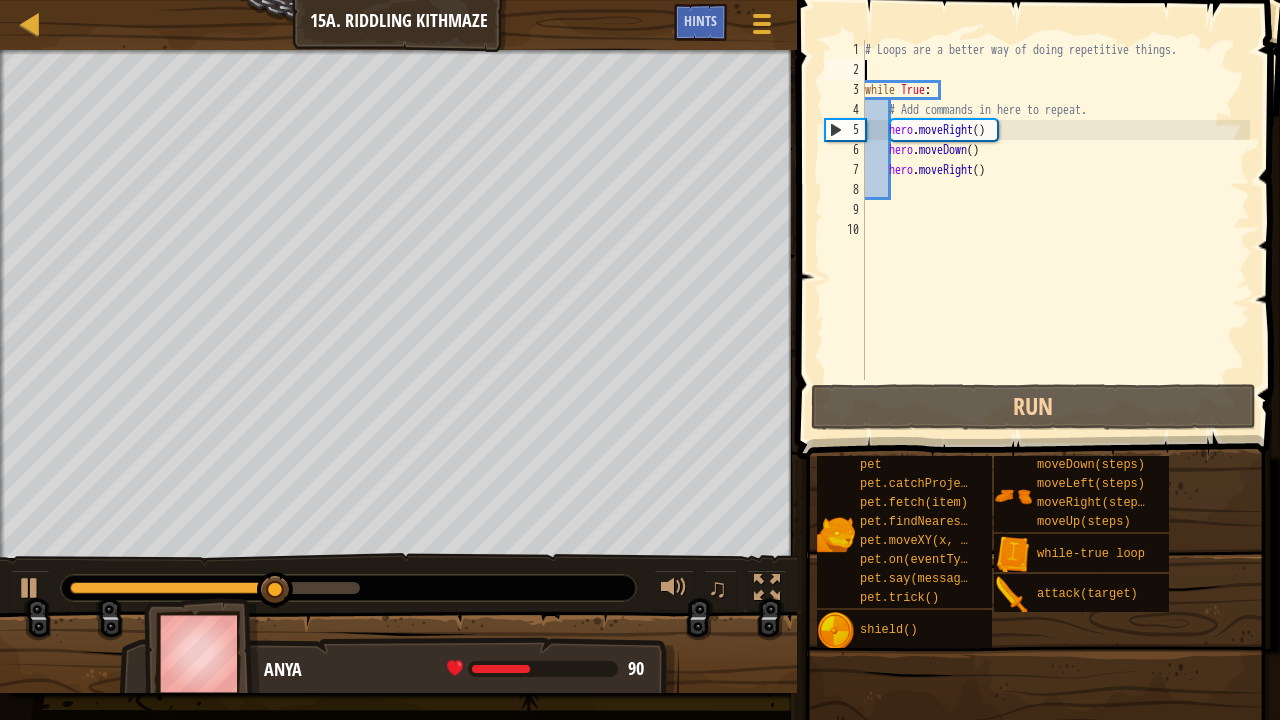 click on "# Loops are a better way of doing repetitive things. while   True :      # Add commands in here to repeat.      hero . moveRight ( )      hero . moveDown ( )      hero . moveRight ( )" at bounding box center (1056, 230) 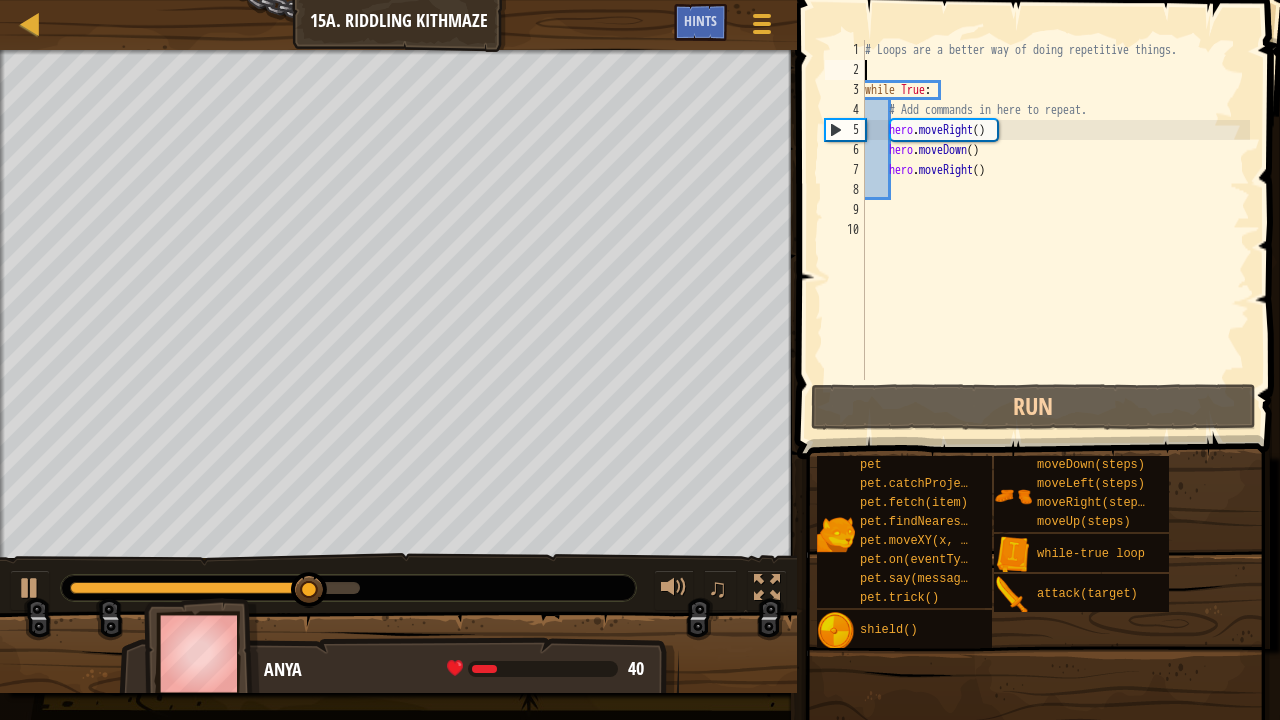 type on "# Loops are a better way of doing repetitive things." 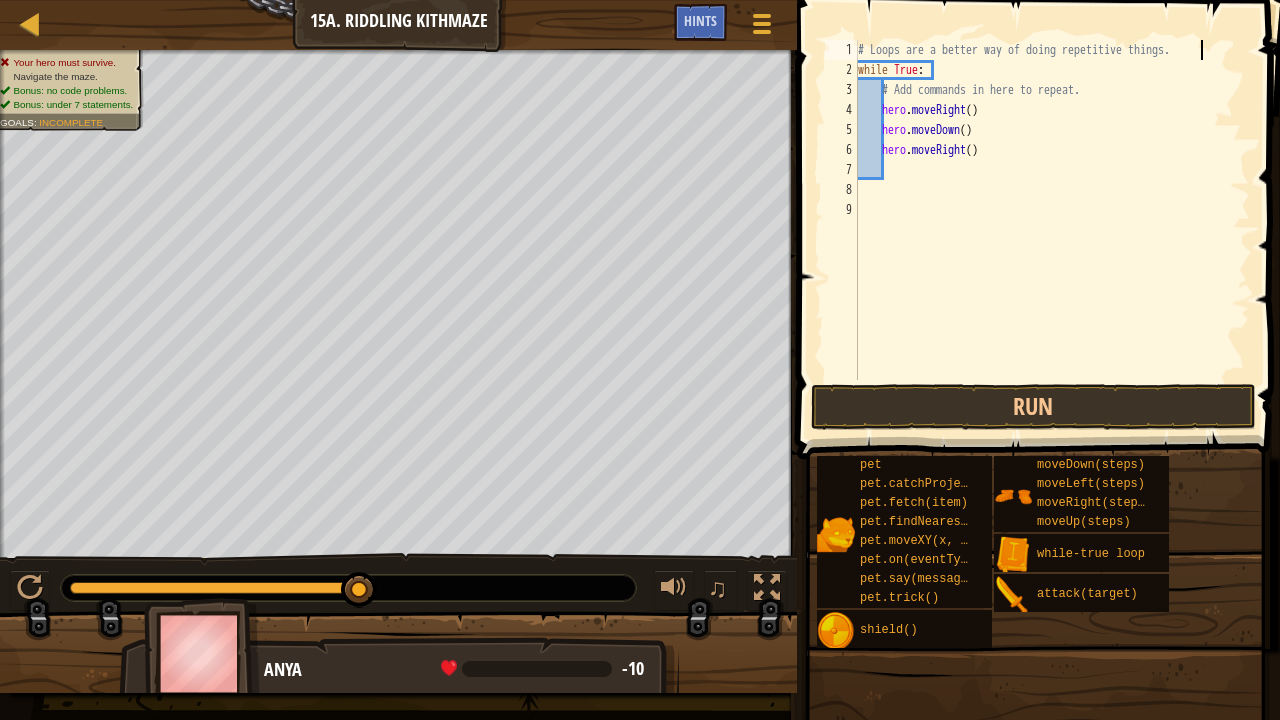click on "1 2 3 4 5 6 7 8 9" at bounding box center [841, 500040] 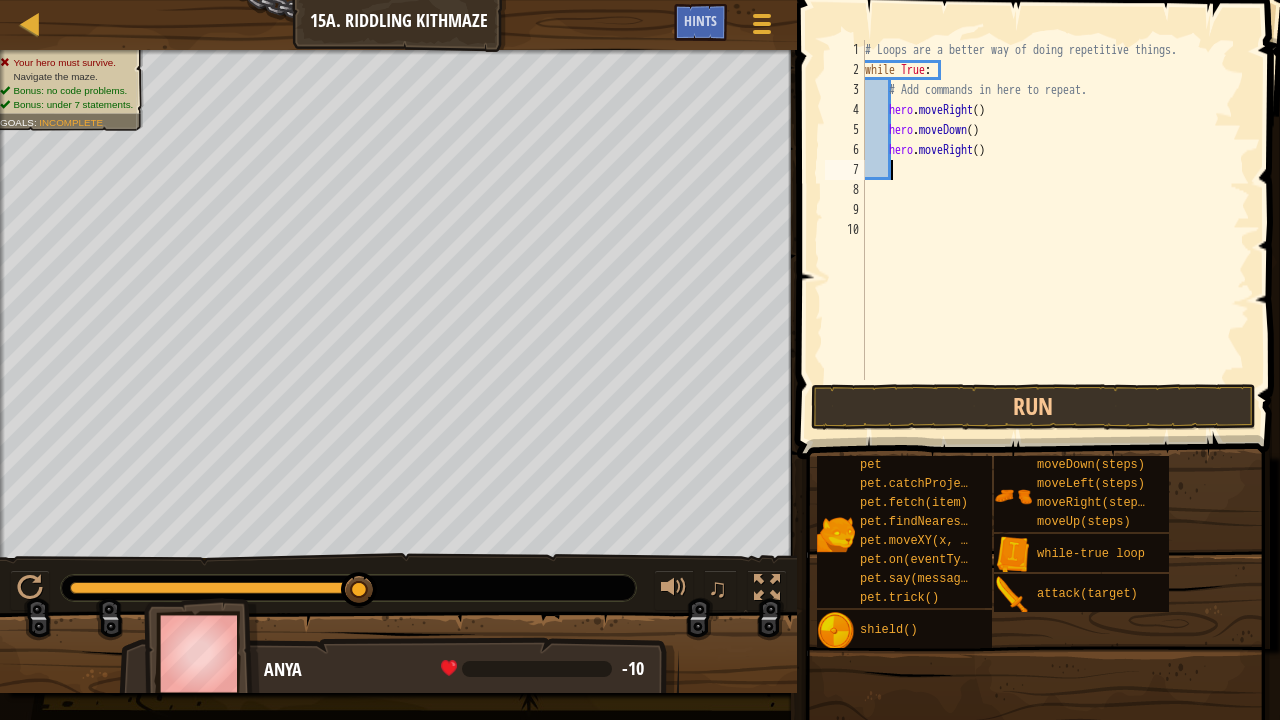 click on "# Loops are a better way of doing repetitive things. while   True :      # Add commands in here to repeat.      hero . moveRight ( )      hero . moveDown ( )      hero . moveRight ( )" at bounding box center [1056, 230] 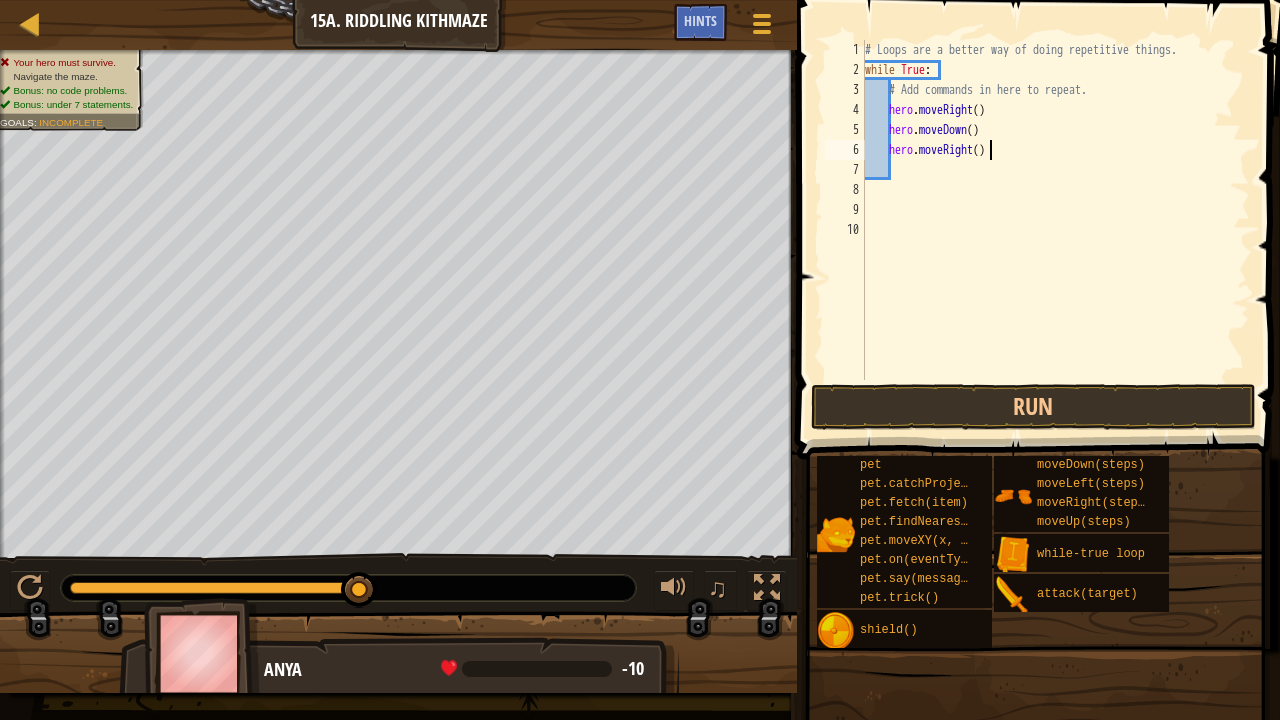 click on "# Loops are a better way of doing repetitive things. while   True :      # Add commands in here to repeat.      hero . moveRight ( )      hero . moveDown ( )      hero . moveRight ( )" at bounding box center [1056, 230] 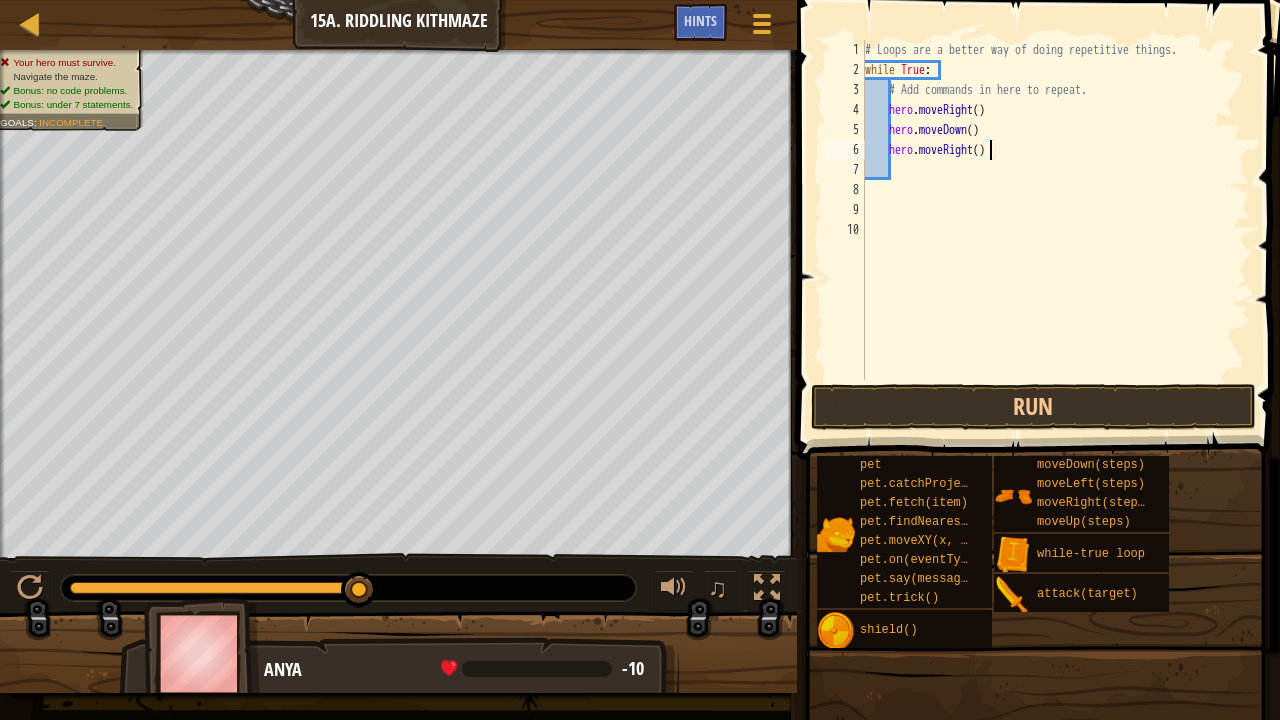 type on "hero.moveRight(2)" 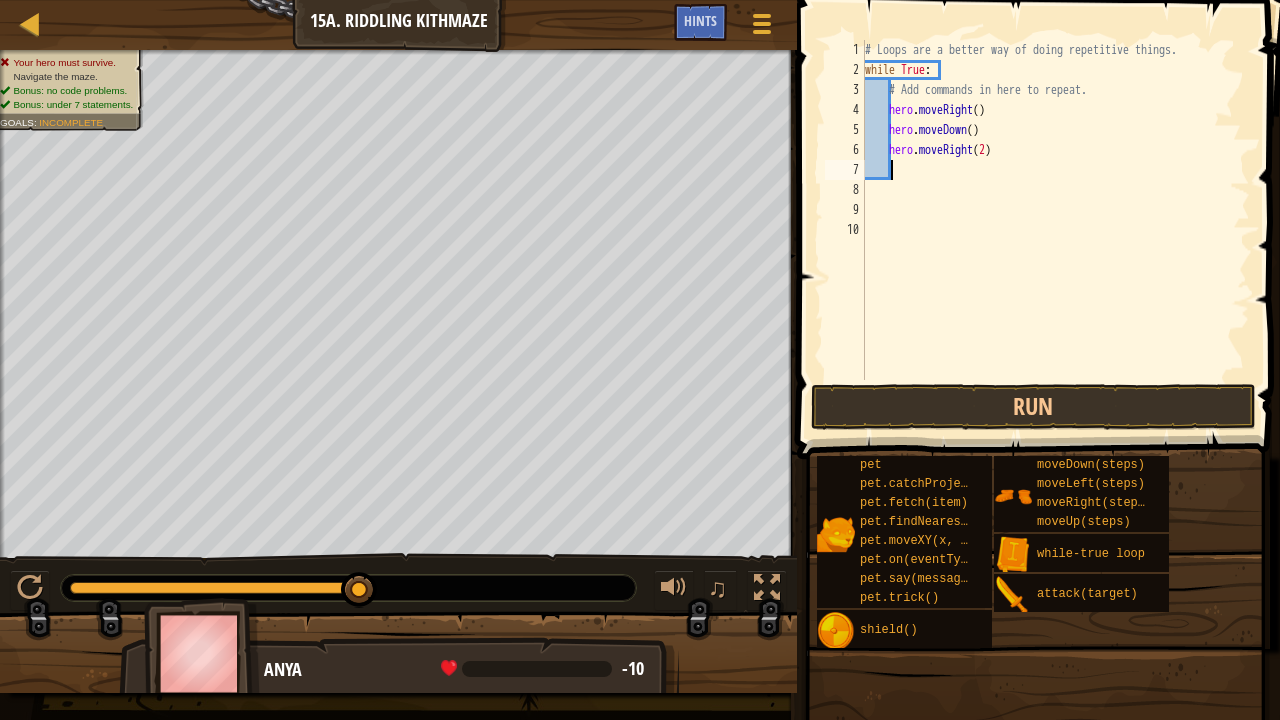 click on "# Loops are a better way of doing repetitive things. while   True :      # Add commands in here to repeat.      hero . moveRight ( )      hero . moveDown ( )      hero . moveRight ( 2 )" at bounding box center [1056, 230] 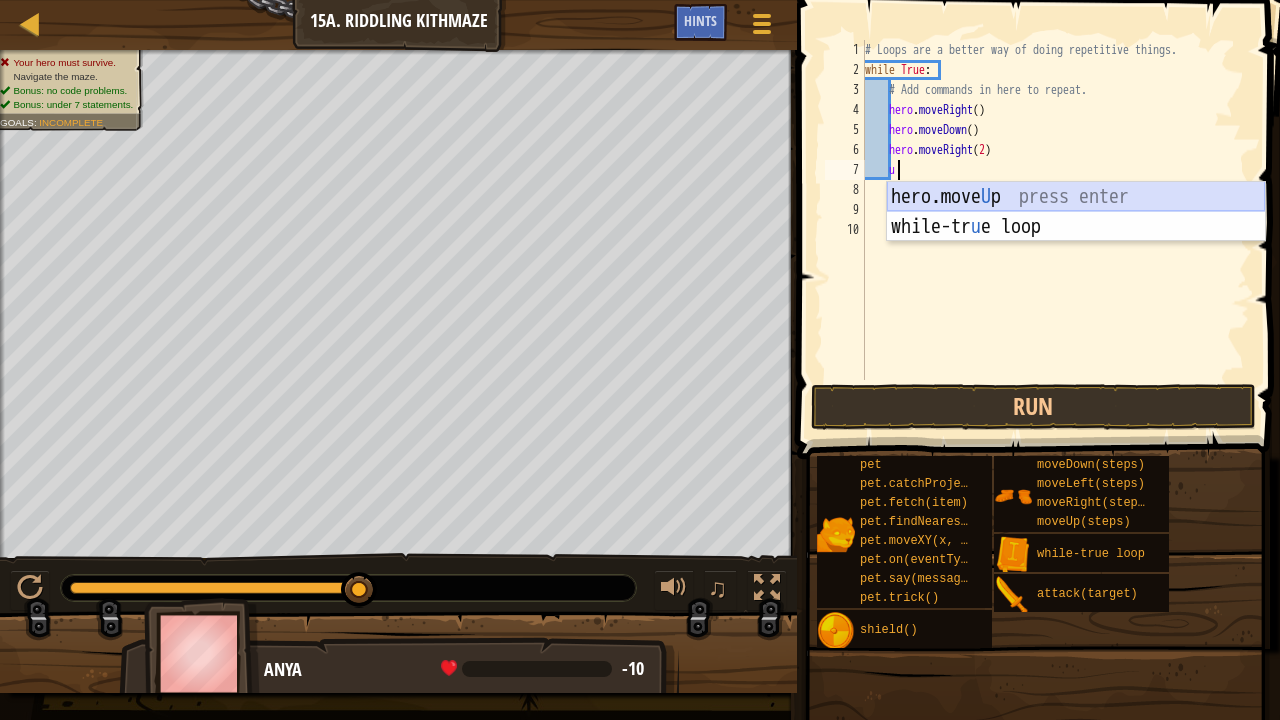 click on "hero.move U p press enter while-tr u e loop press enter" at bounding box center [1076, 242] 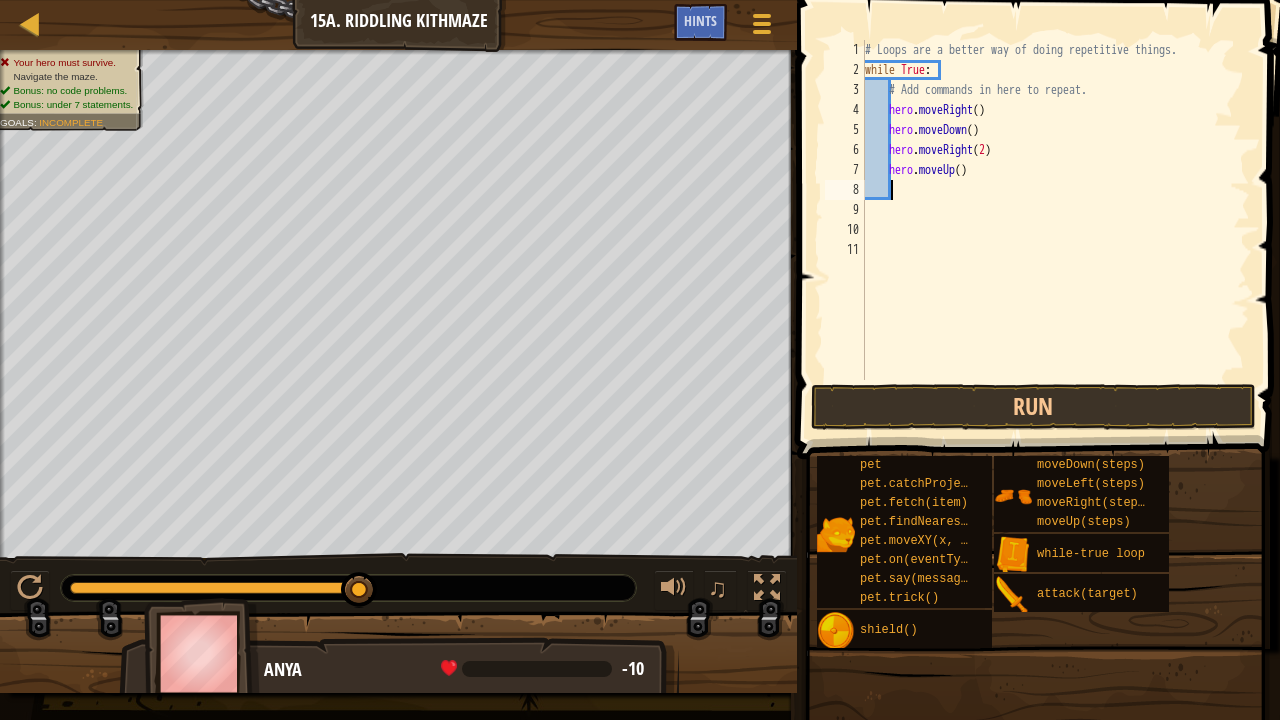 scroll, scrollTop: 9, scrollLeft: 1, axis: both 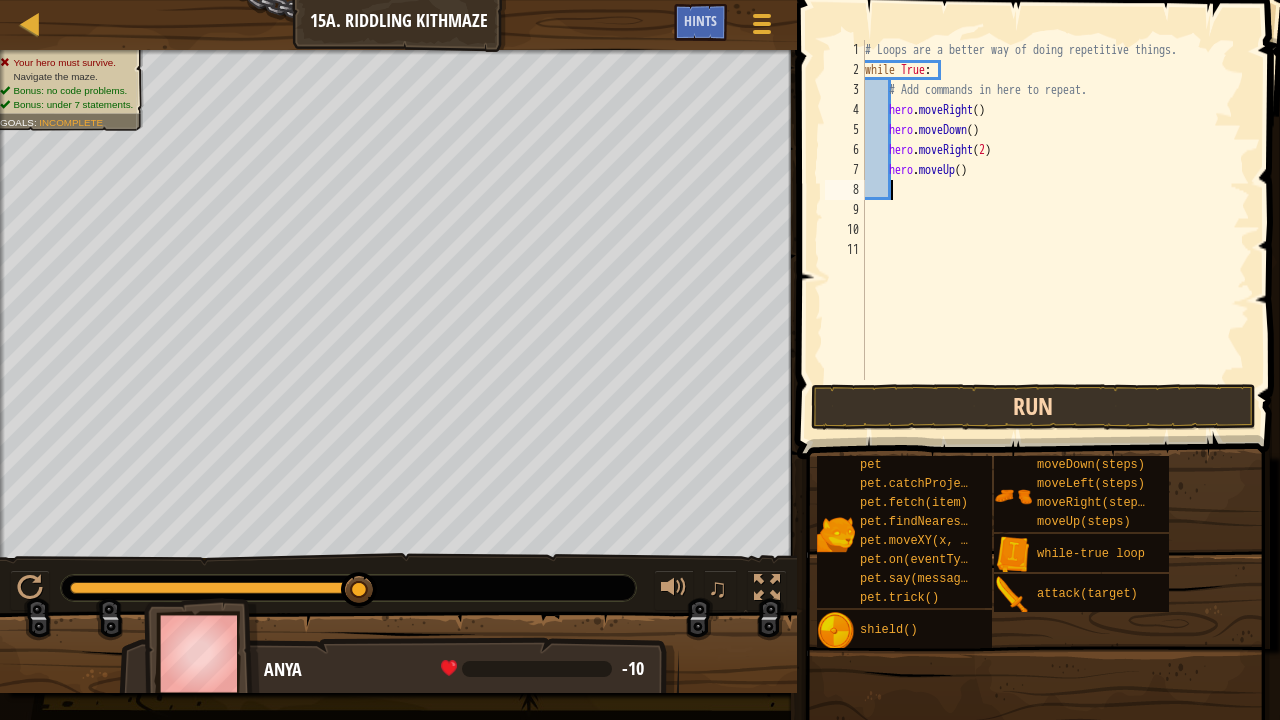 type 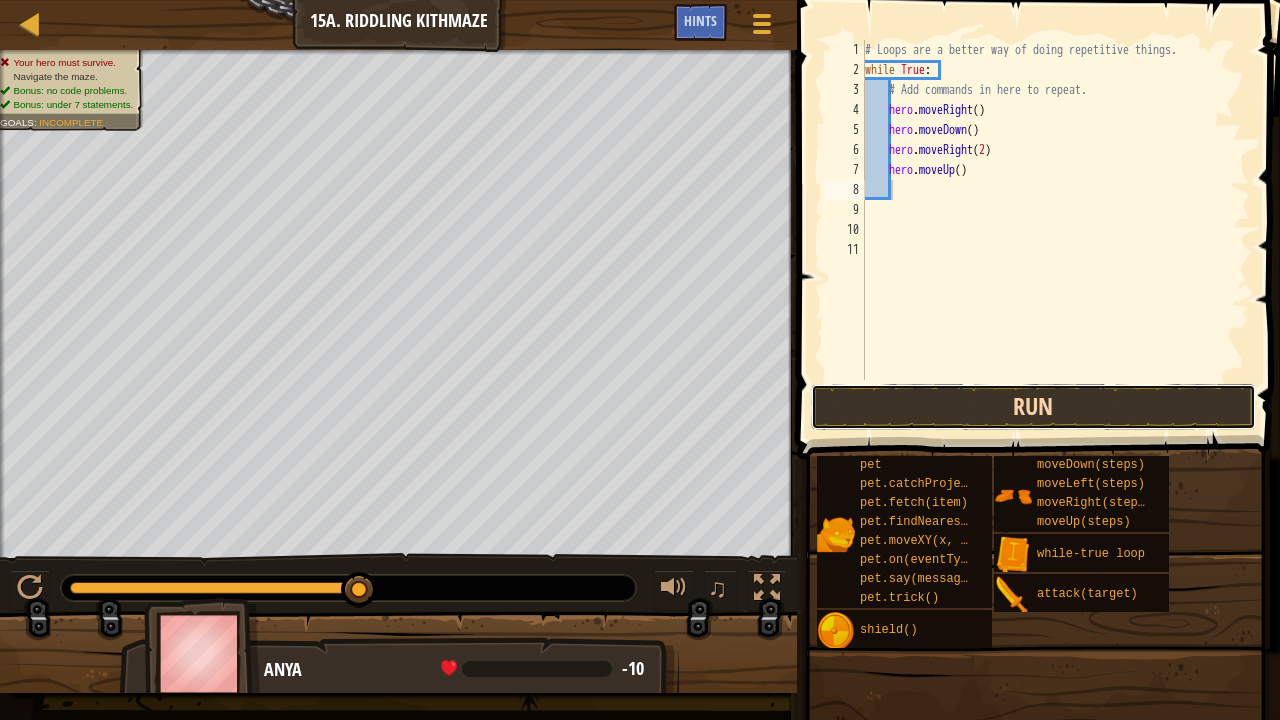 click on "Run" at bounding box center [1033, 407] 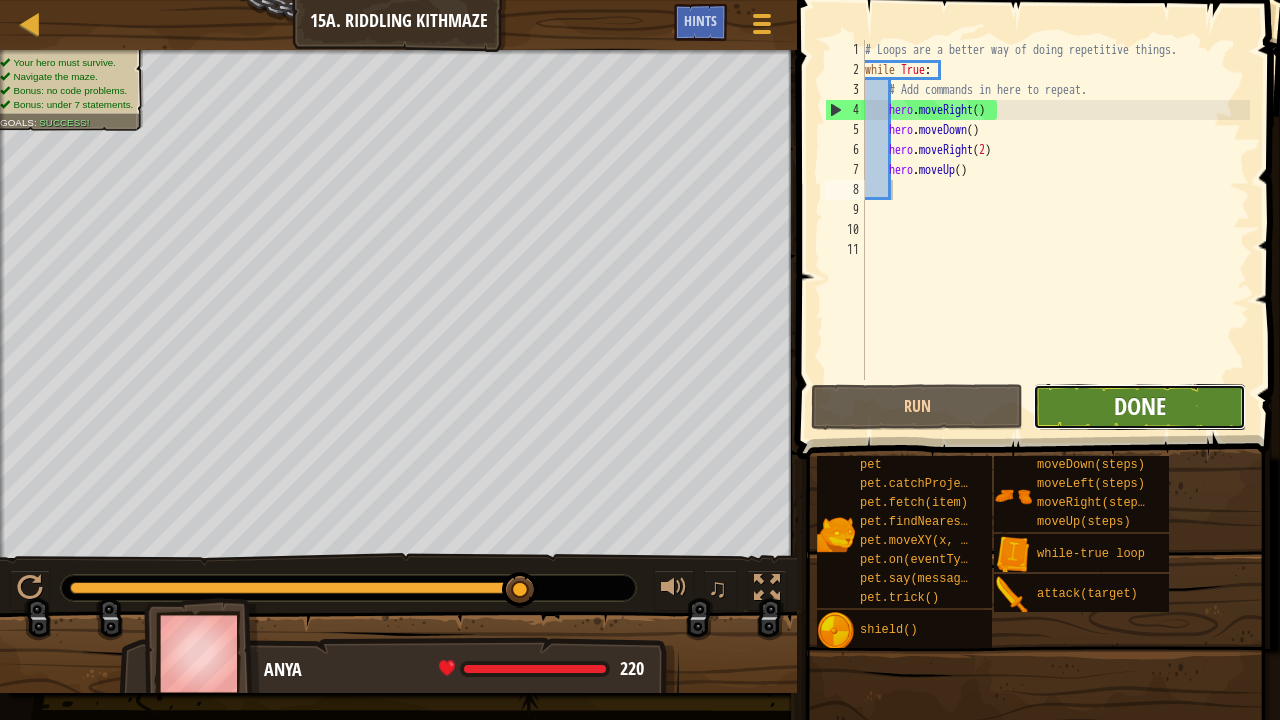 click on "Done" at bounding box center [1140, 406] 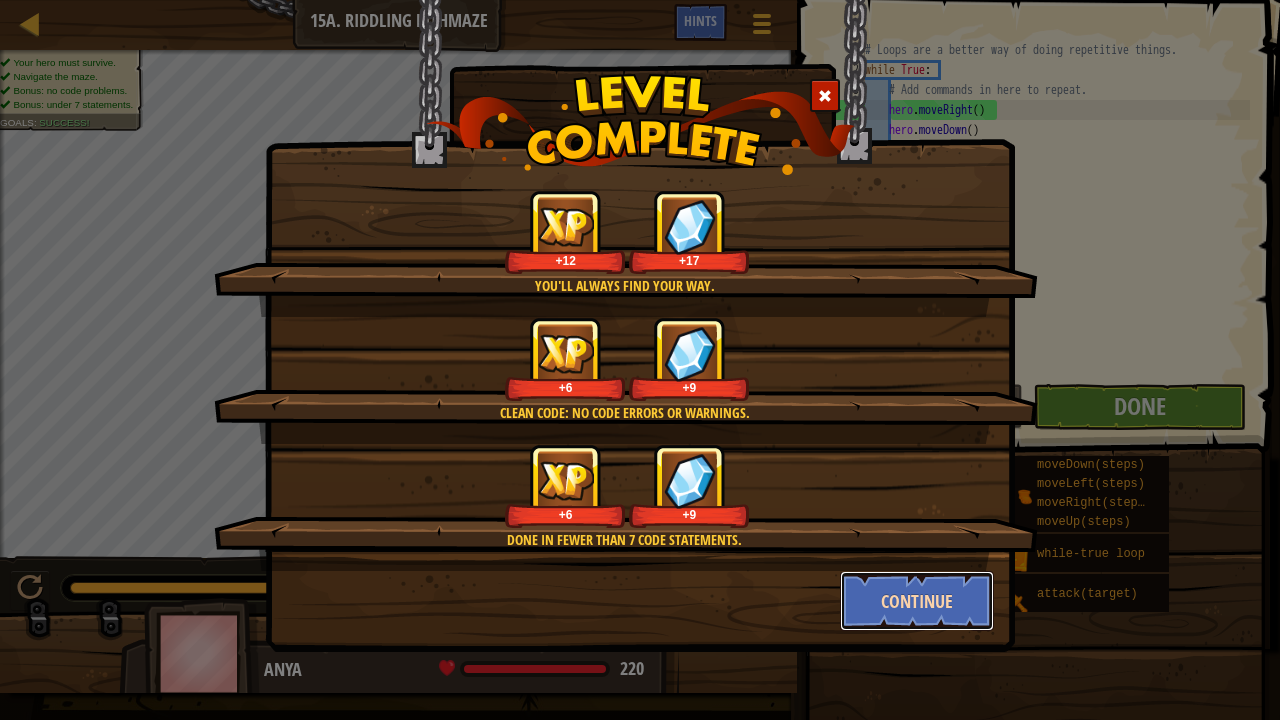 click on "Continue" at bounding box center [917, 601] 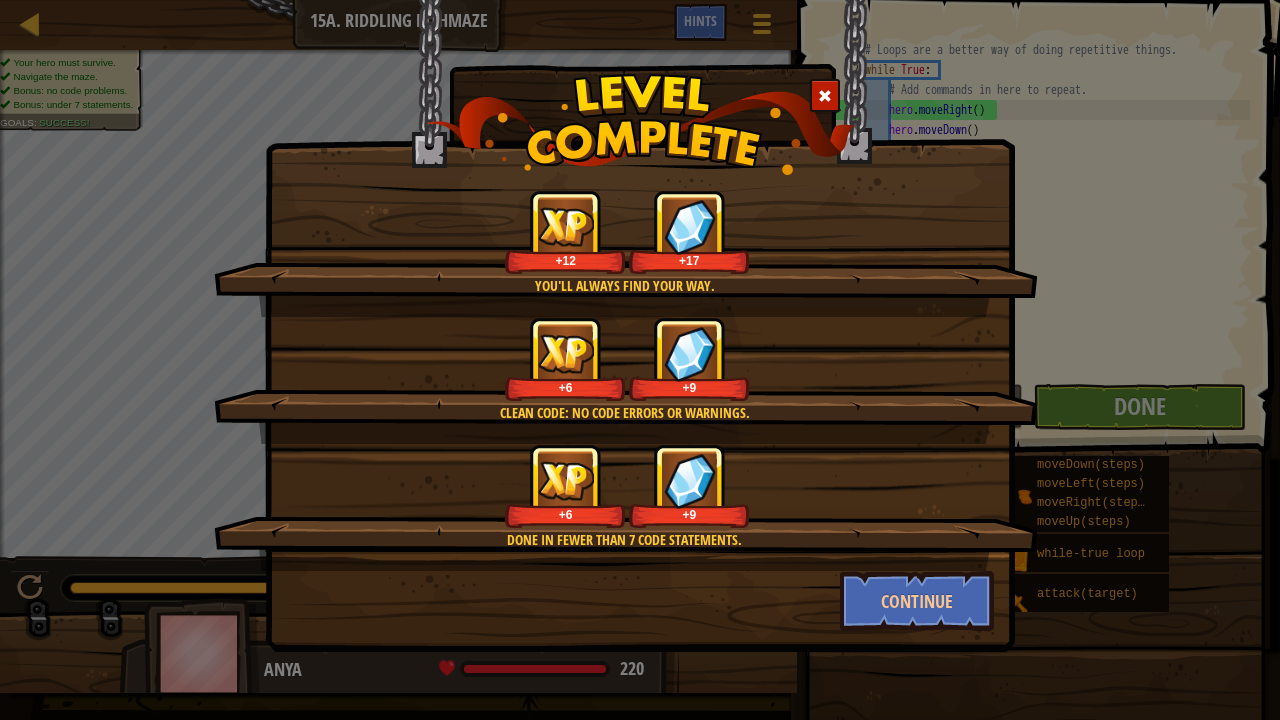 click on "You'll always find your way. +12 +17 Clean code: no code errors or warnings. +6 +9 Done in fewer than 7 code statements. +6 +9 Continue" at bounding box center (640, 360) 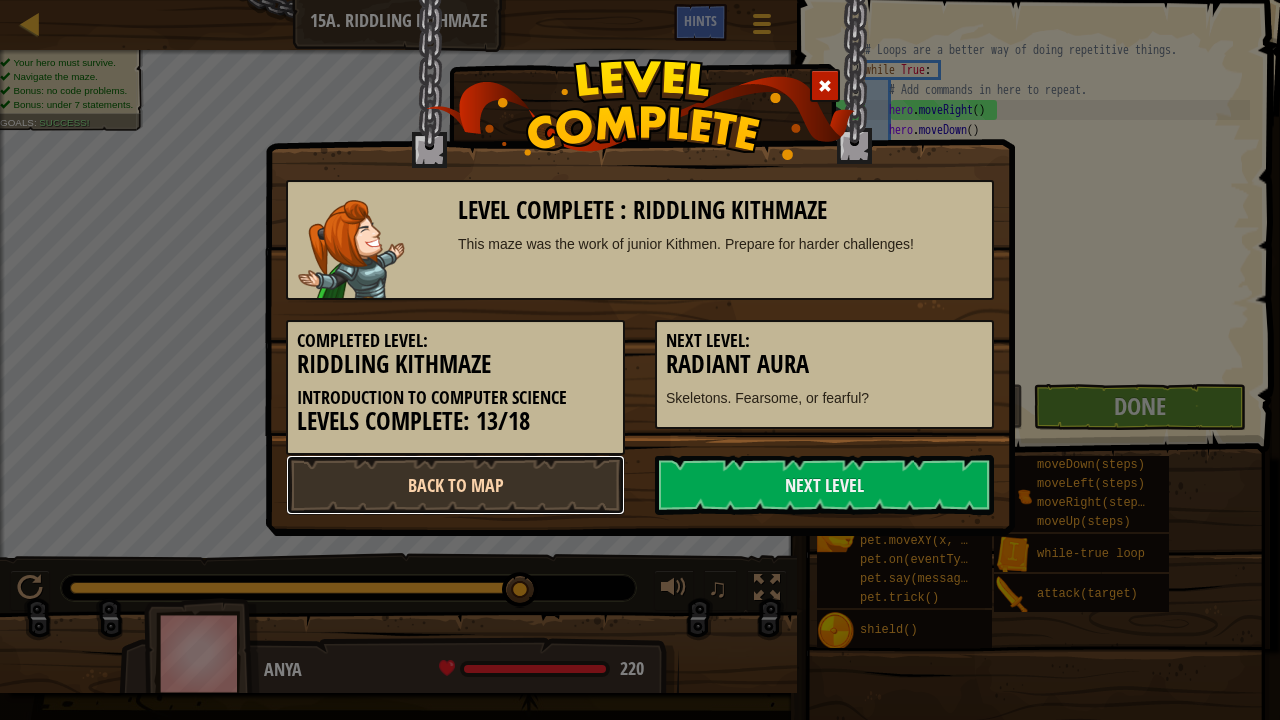 click on "Back to Map" at bounding box center (455, 485) 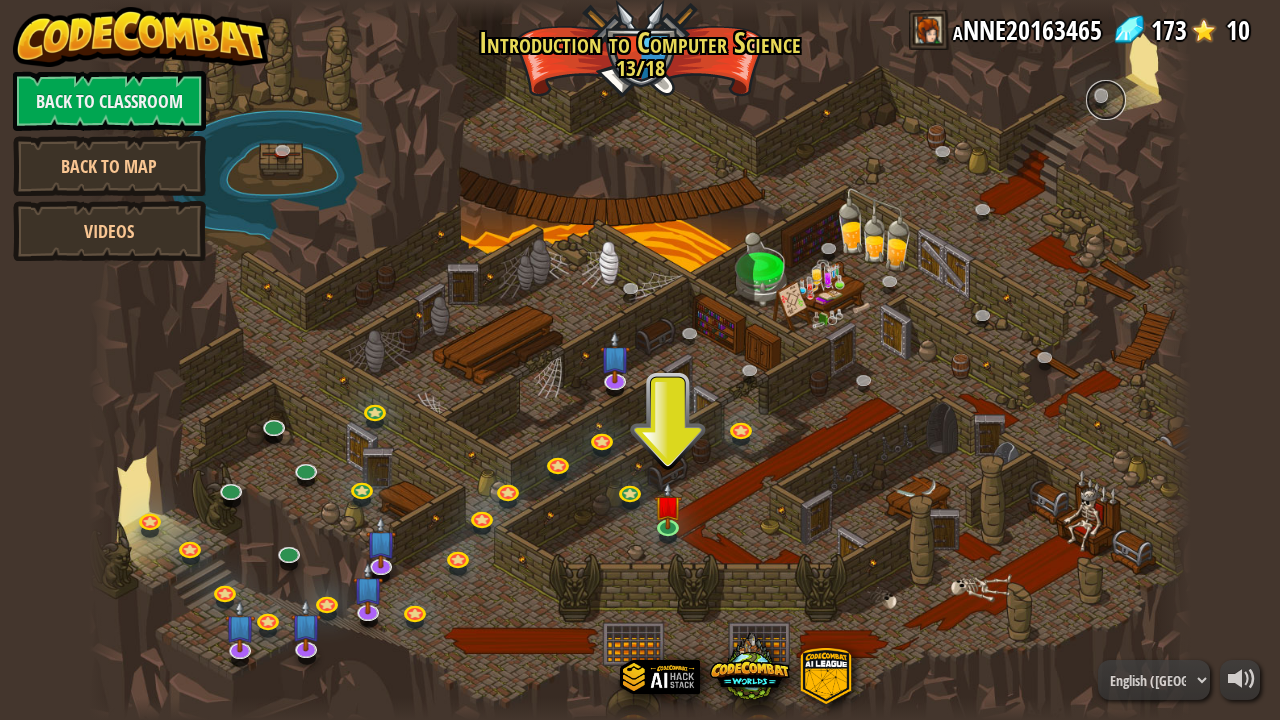click at bounding box center [1106, 100] 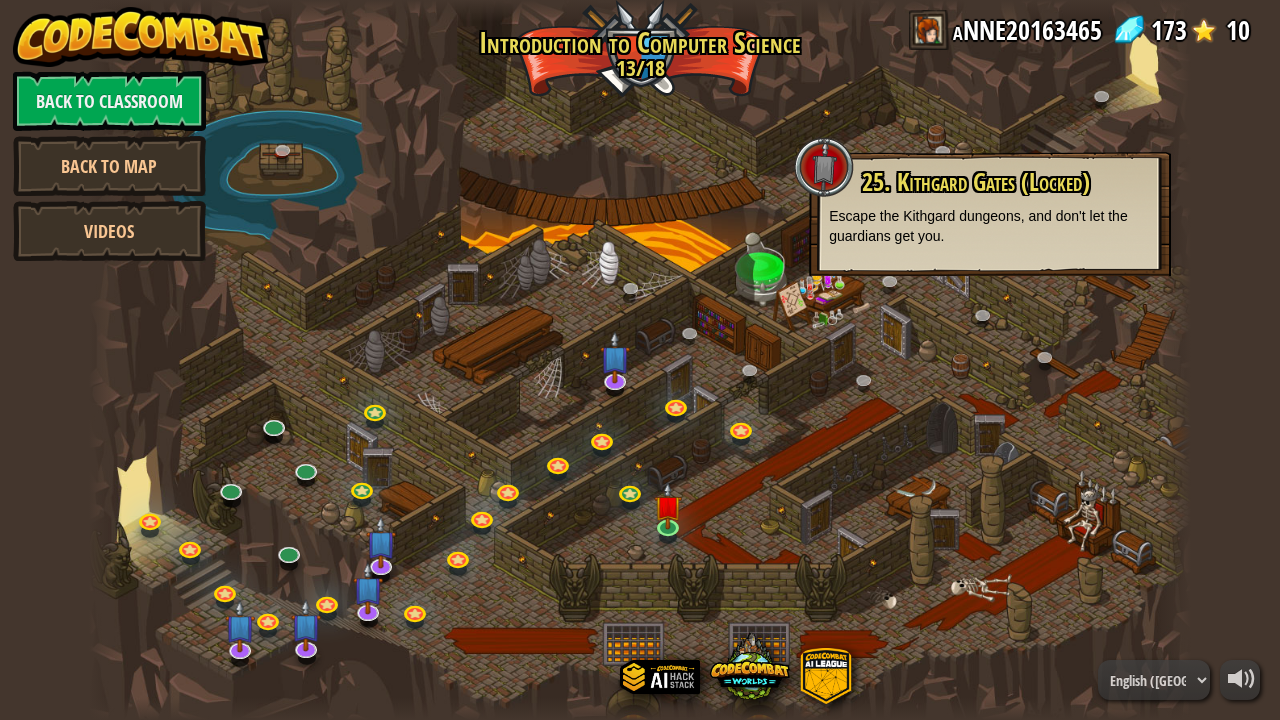 click at bounding box center (640, 360) 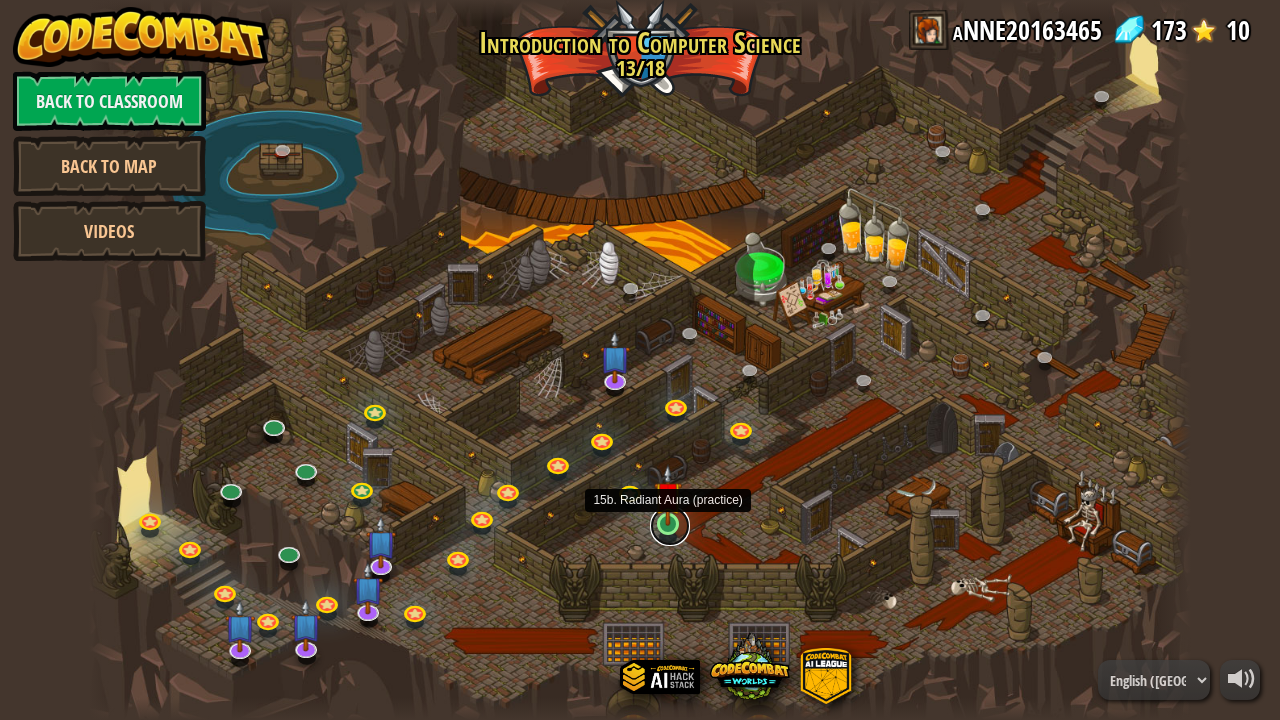 click at bounding box center (670, 526) 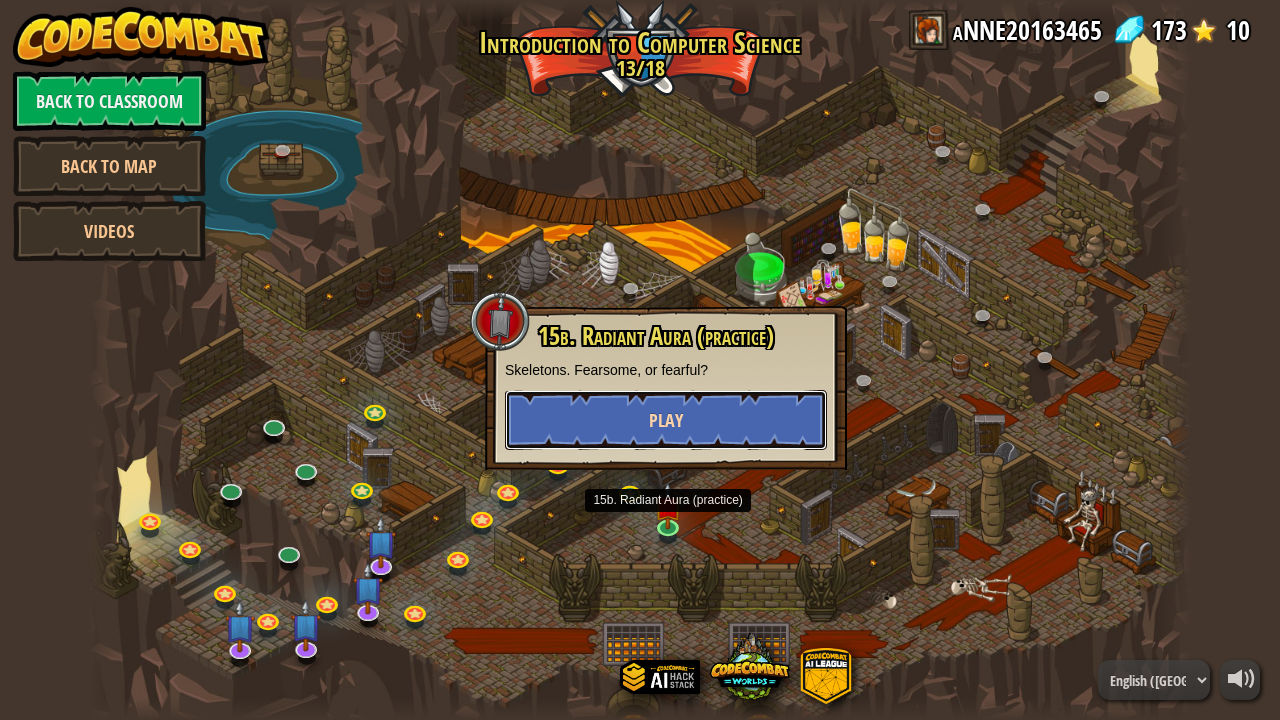 click on "Play" at bounding box center (666, 420) 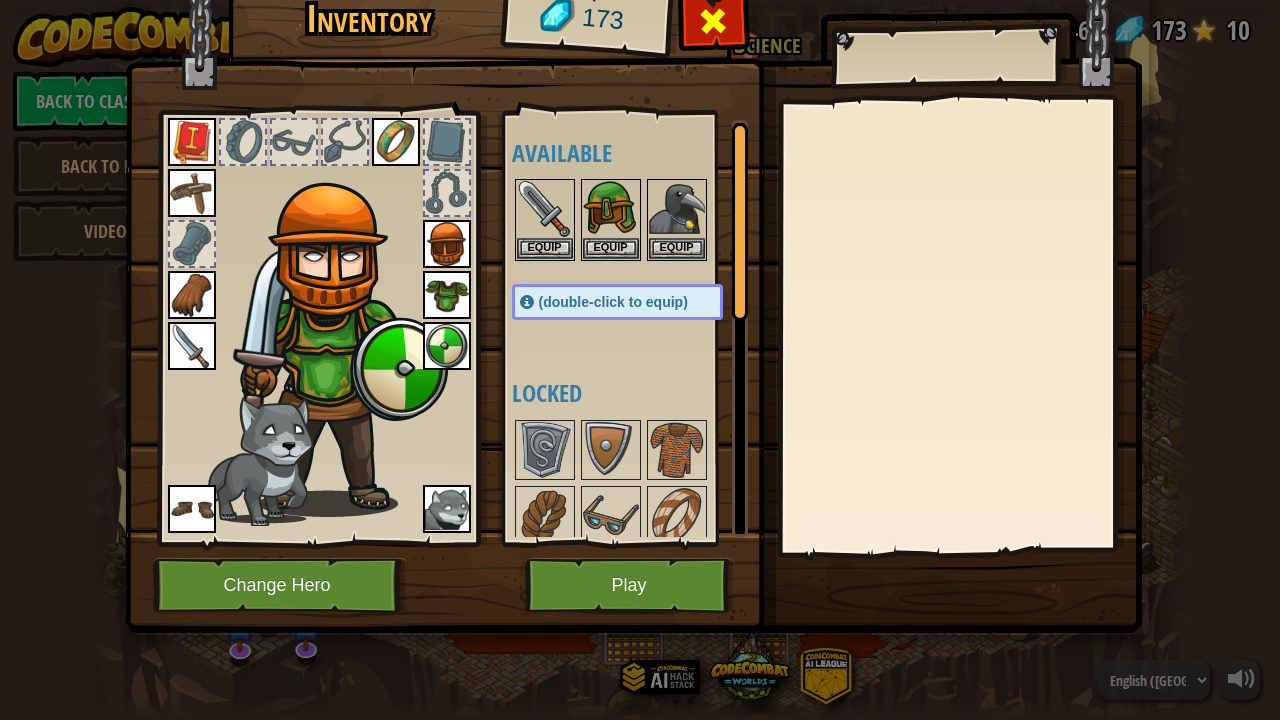 click at bounding box center (713, 21) 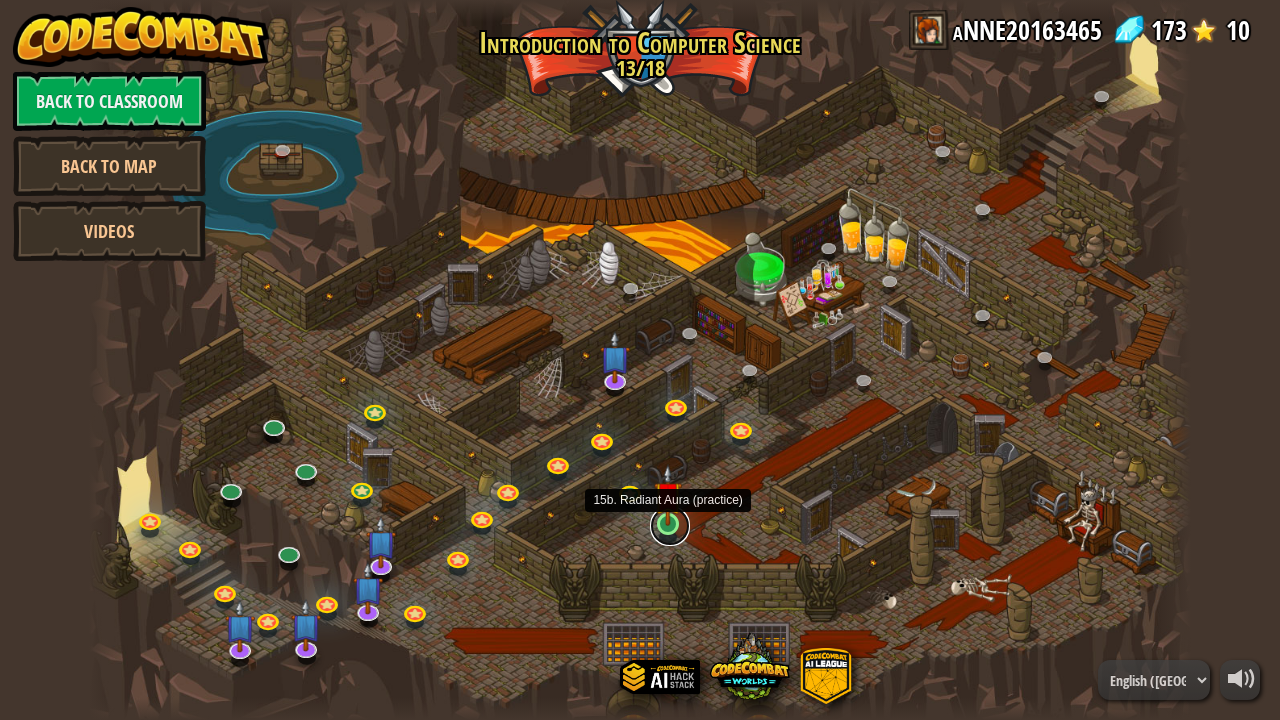 click at bounding box center [670, 526] 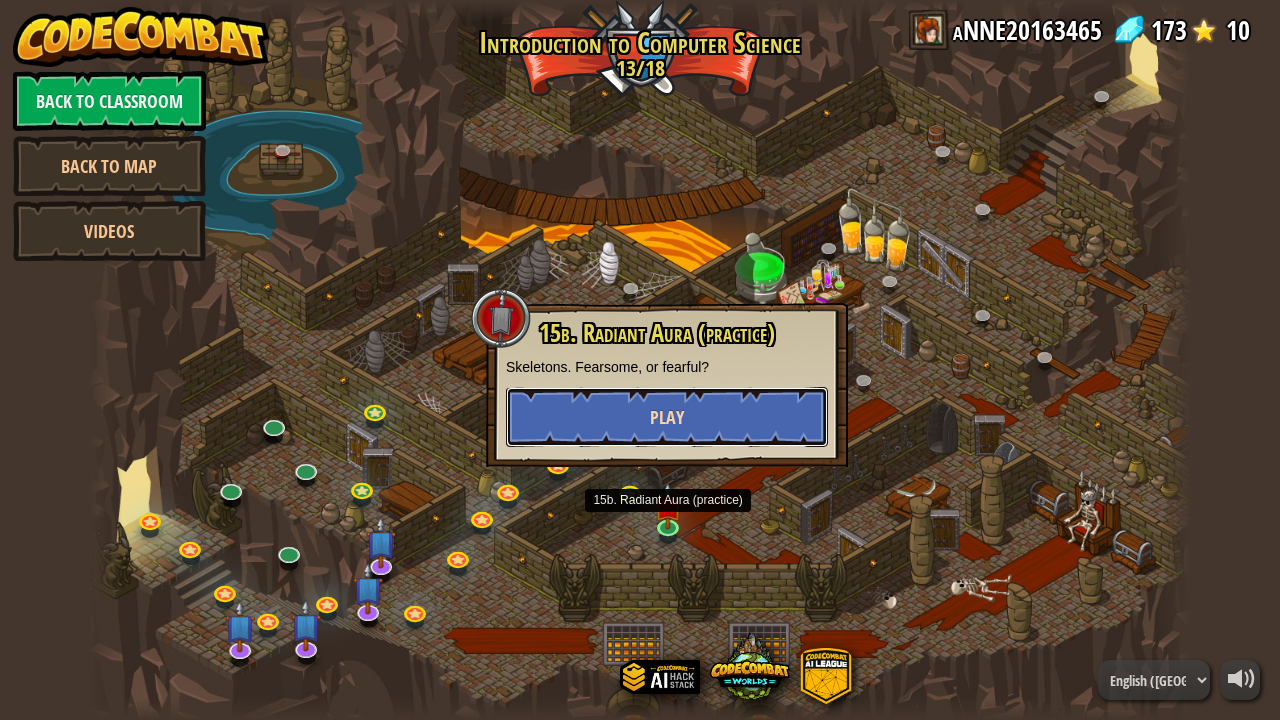 click on "Play" at bounding box center [667, 417] 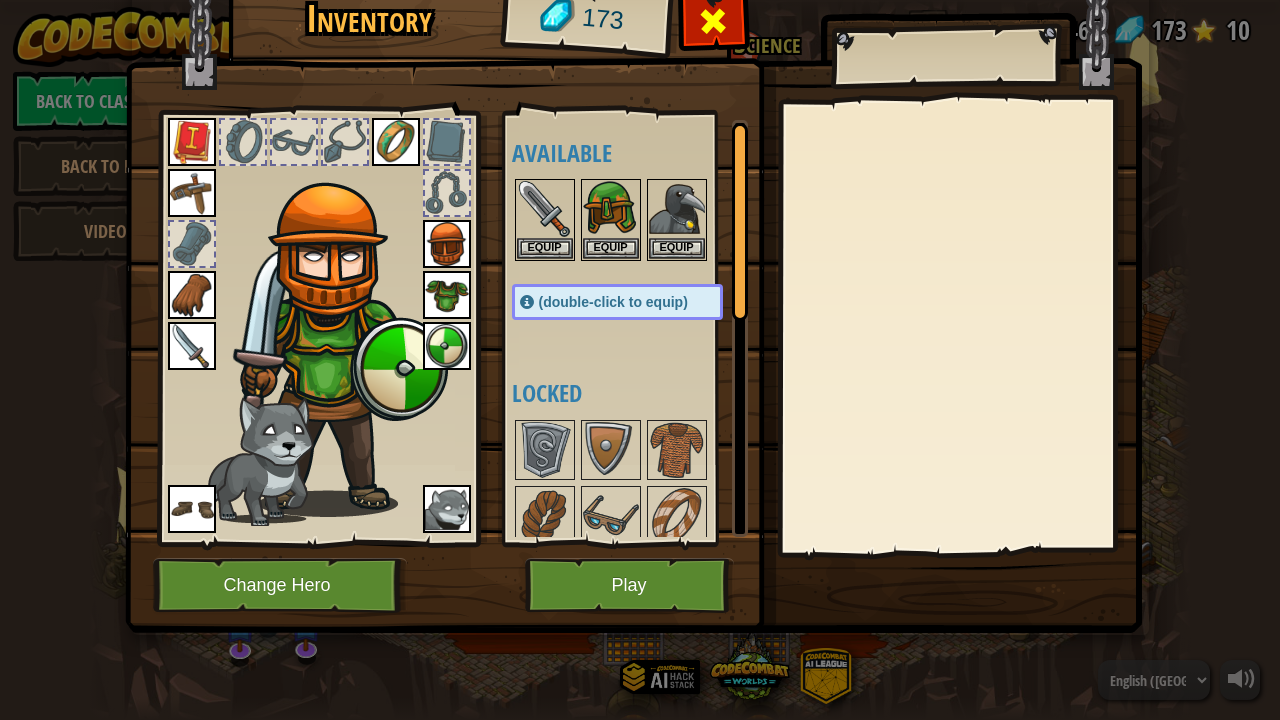 click at bounding box center (713, 21) 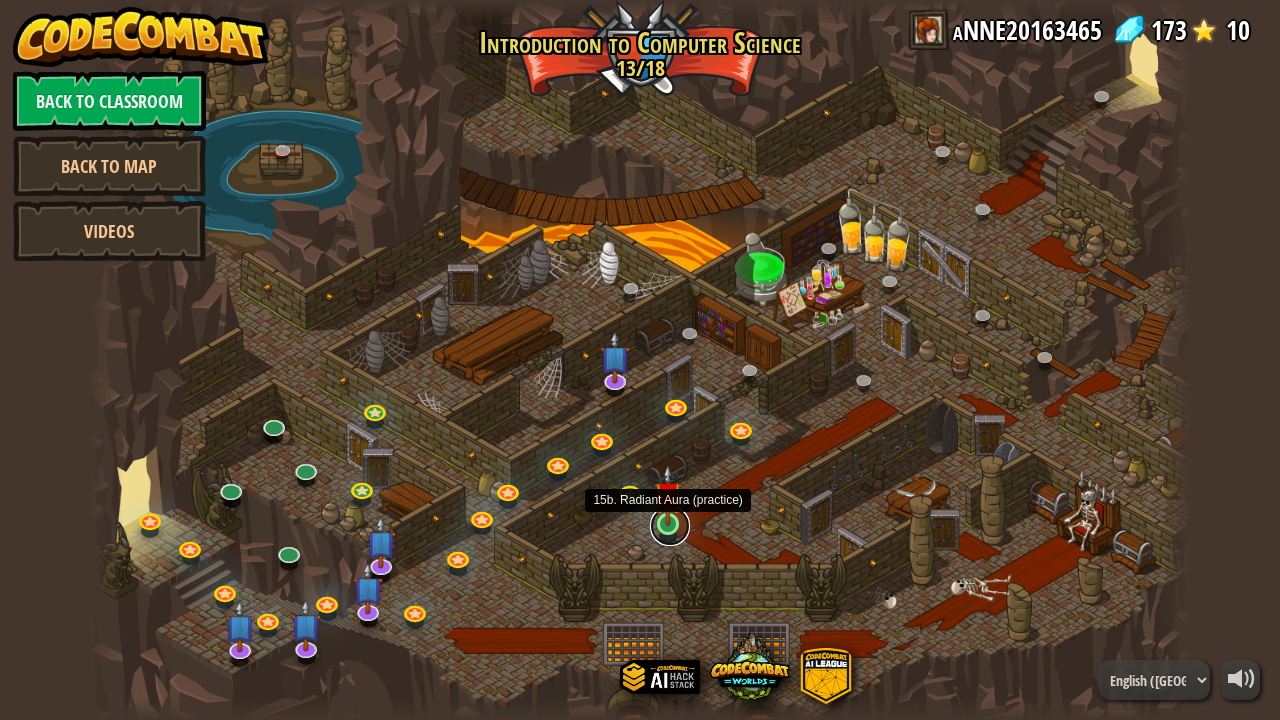 click at bounding box center (670, 526) 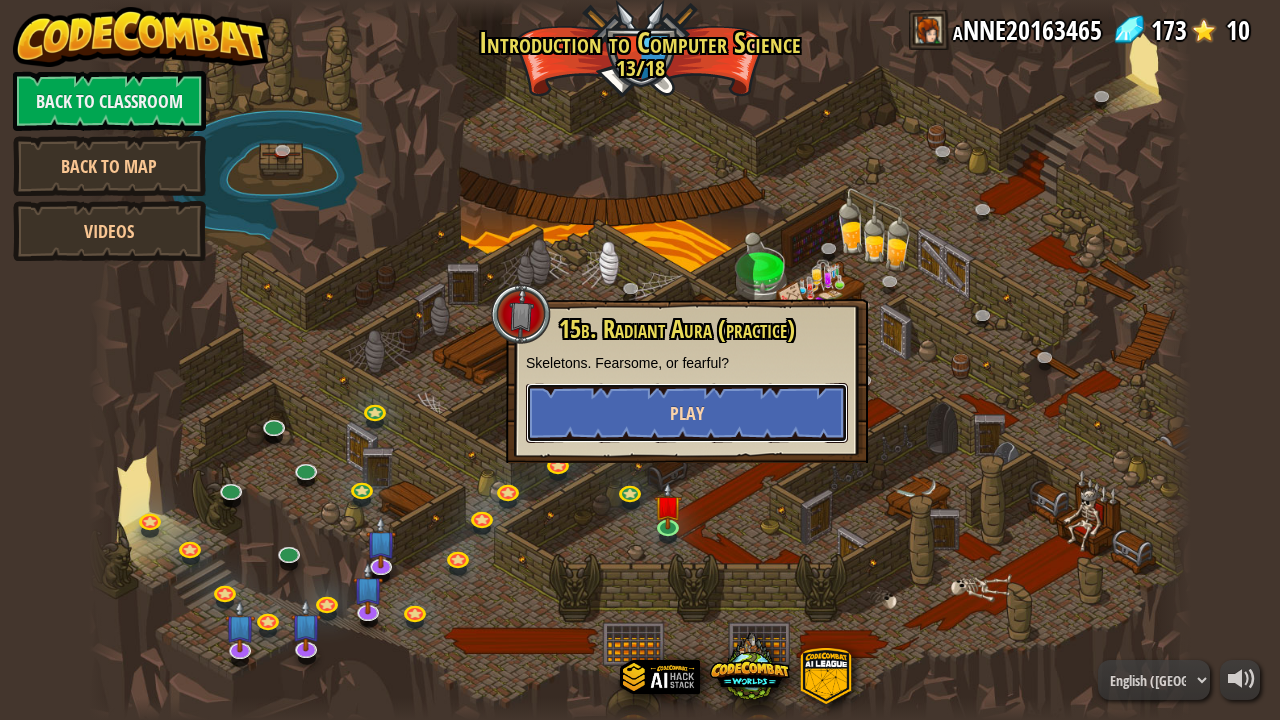 click on "Play" at bounding box center [687, 413] 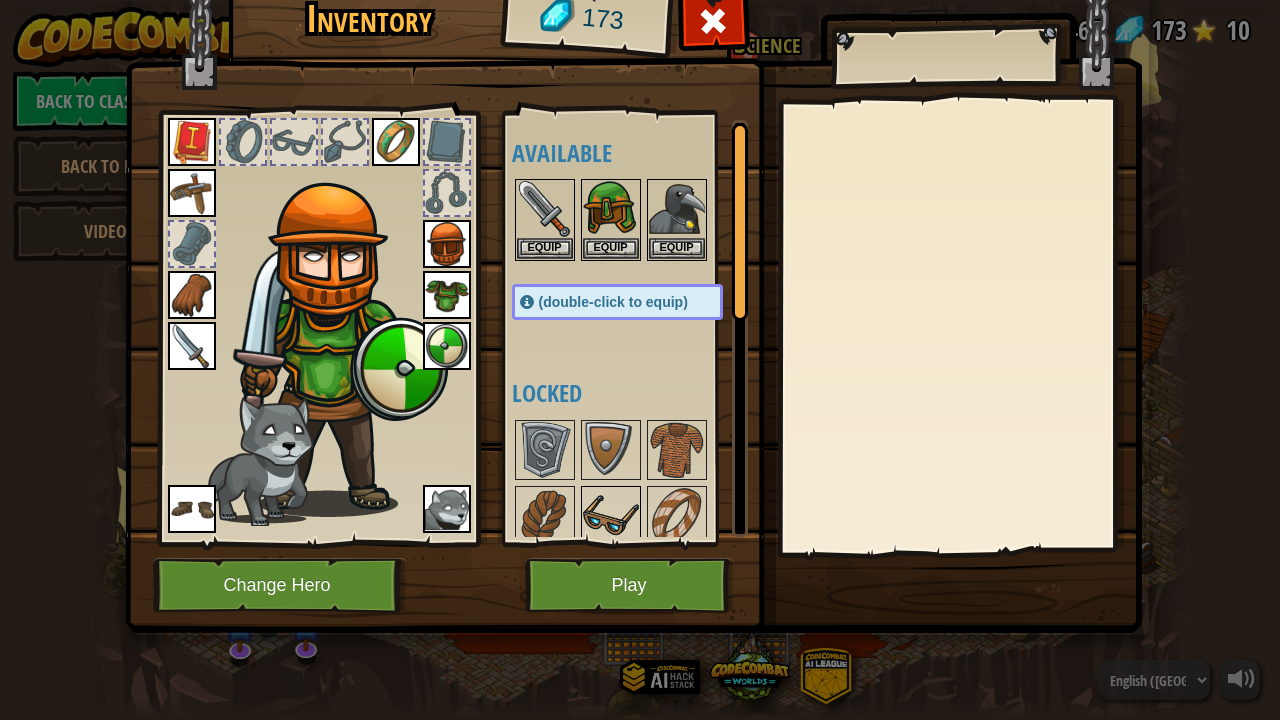 click at bounding box center (611, 516) 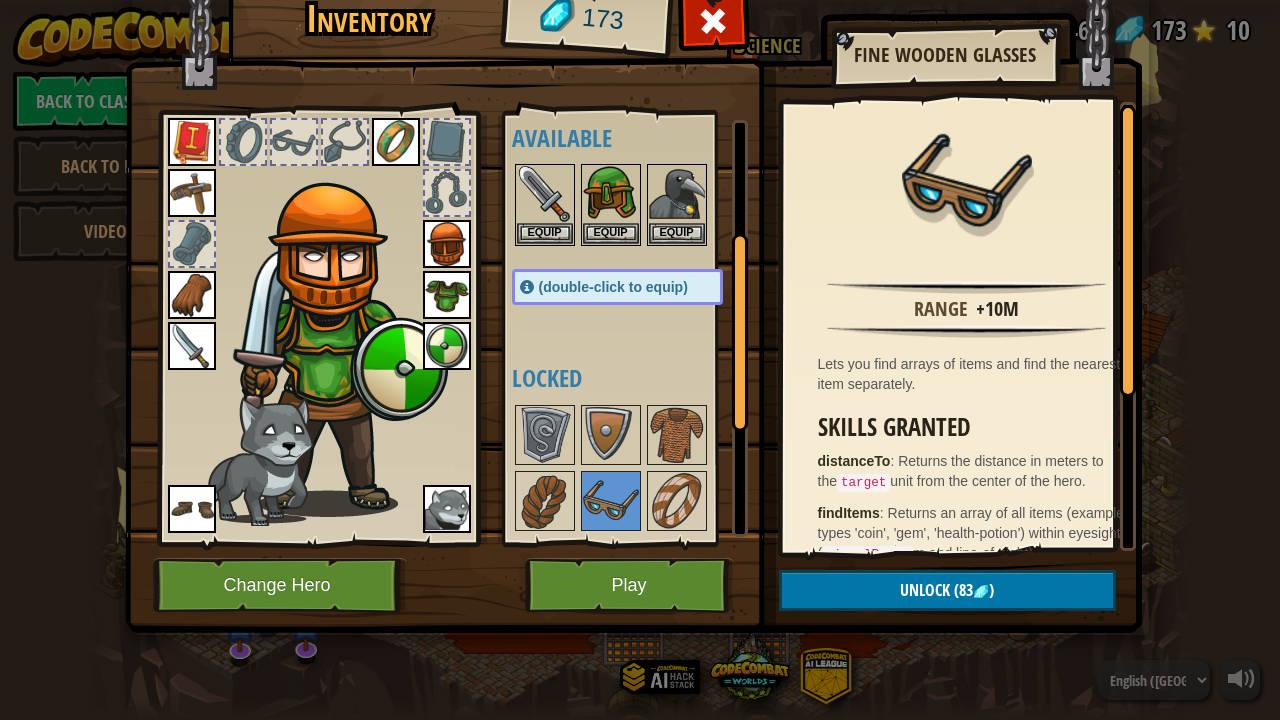 scroll, scrollTop: 0, scrollLeft: 0, axis: both 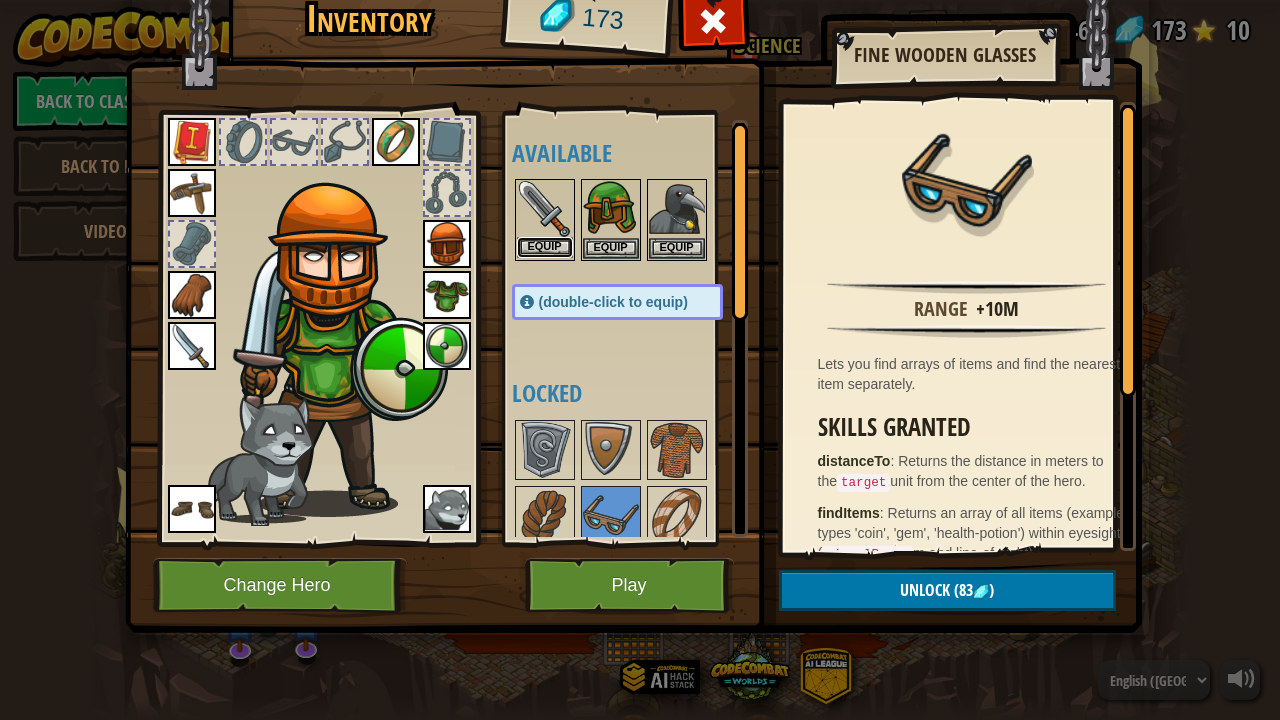 click on "Equip" at bounding box center (545, 247) 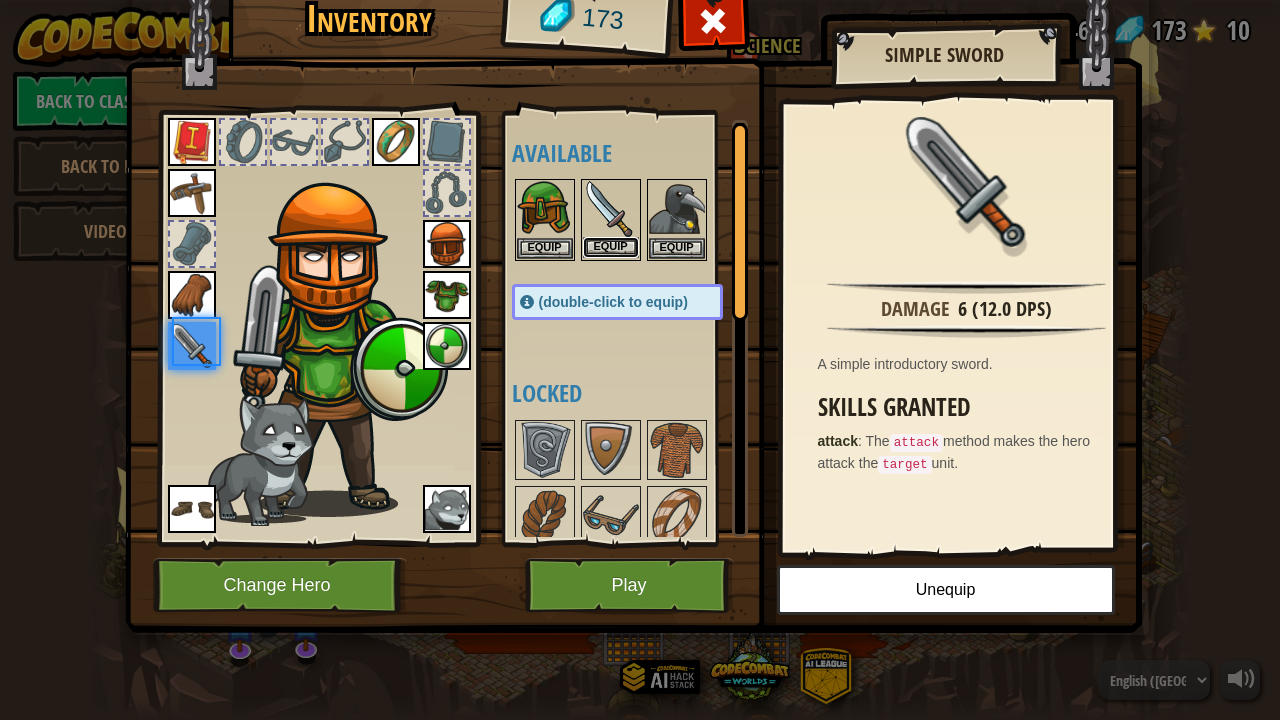 click on "Equip" at bounding box center [611, 247] 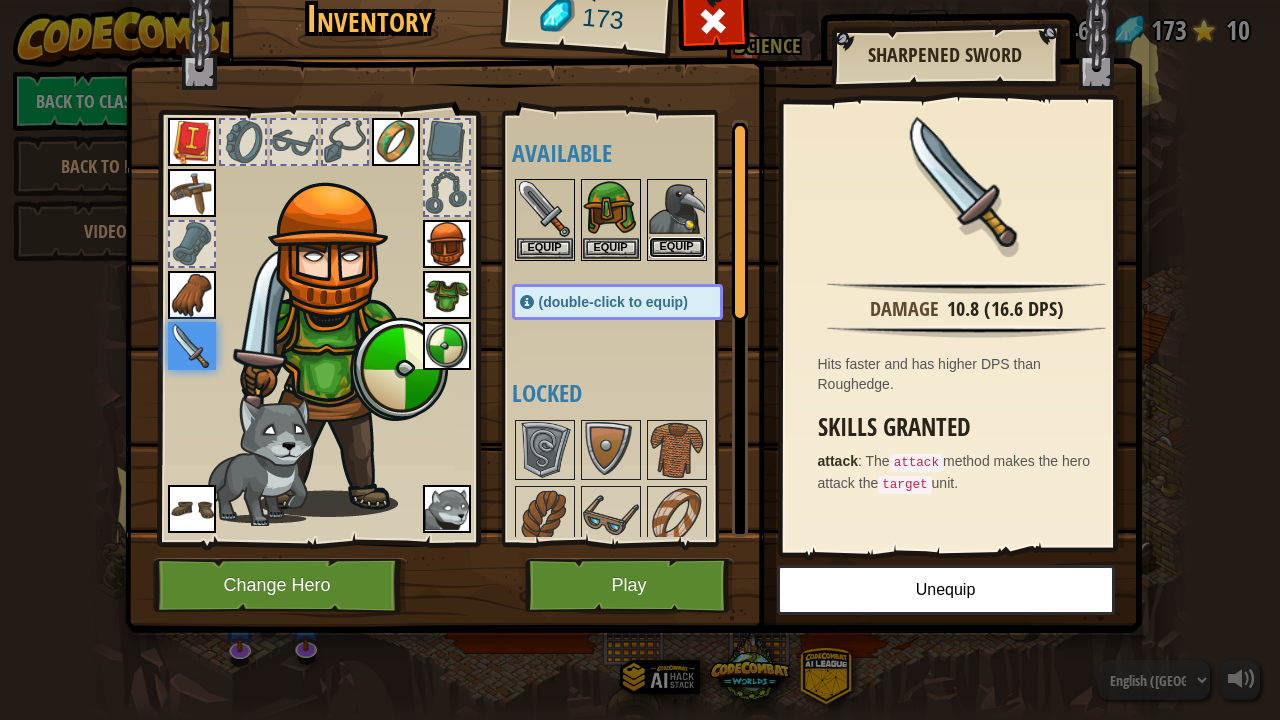 click on "Equip" at bounding box center (677, 247) 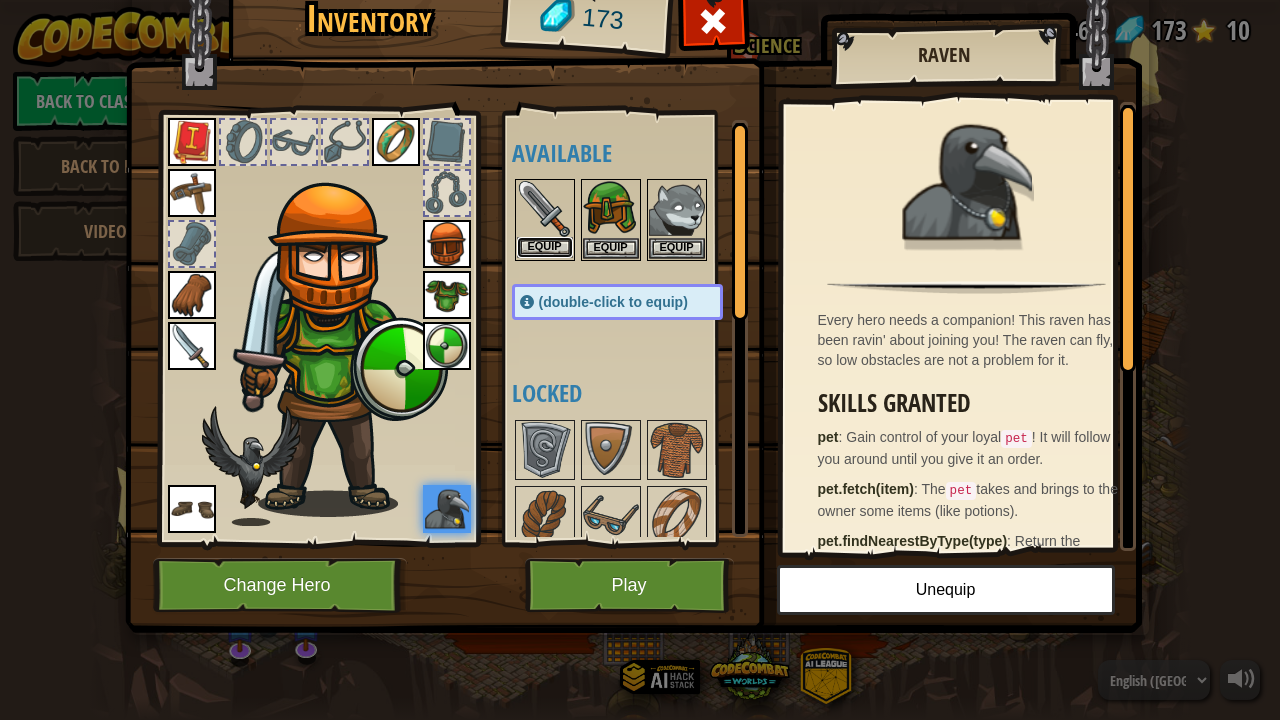 click on "Equip" at bounding box center [545, 247] 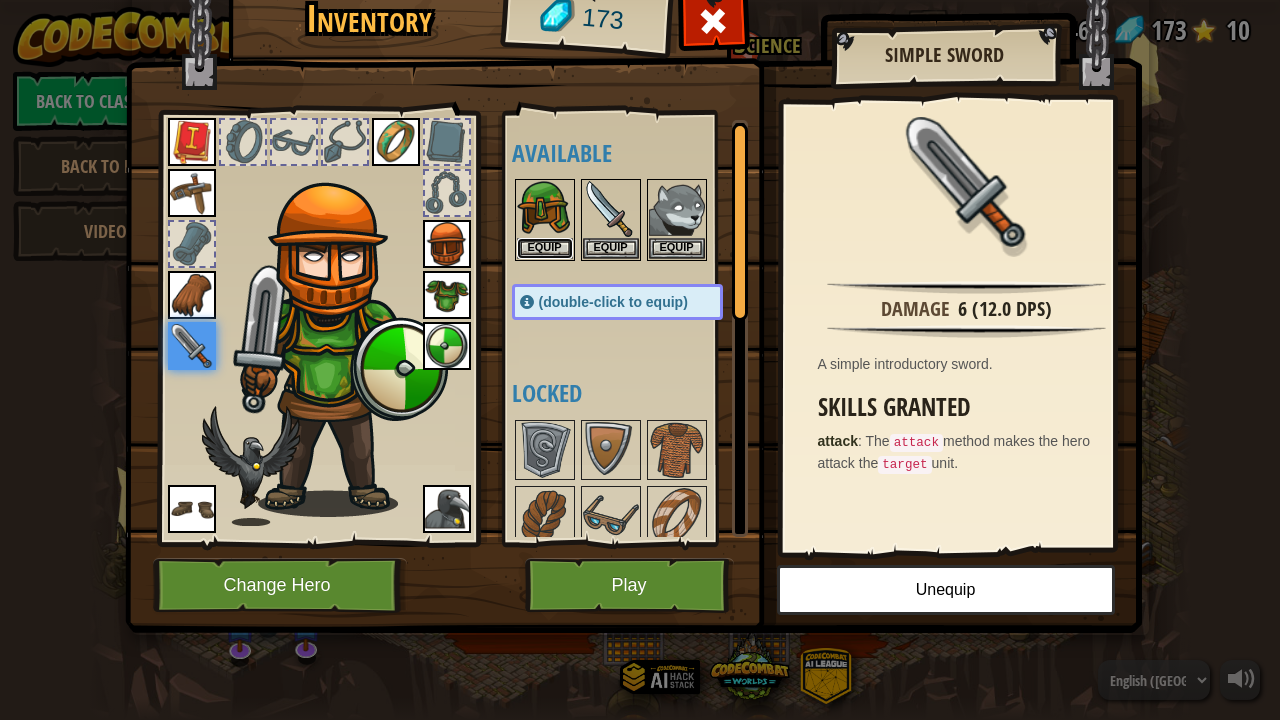 drag, startPoint x: 547, startPoint y: 246, endPoint x: 568, endPoint y: 278, distance: 38.27532 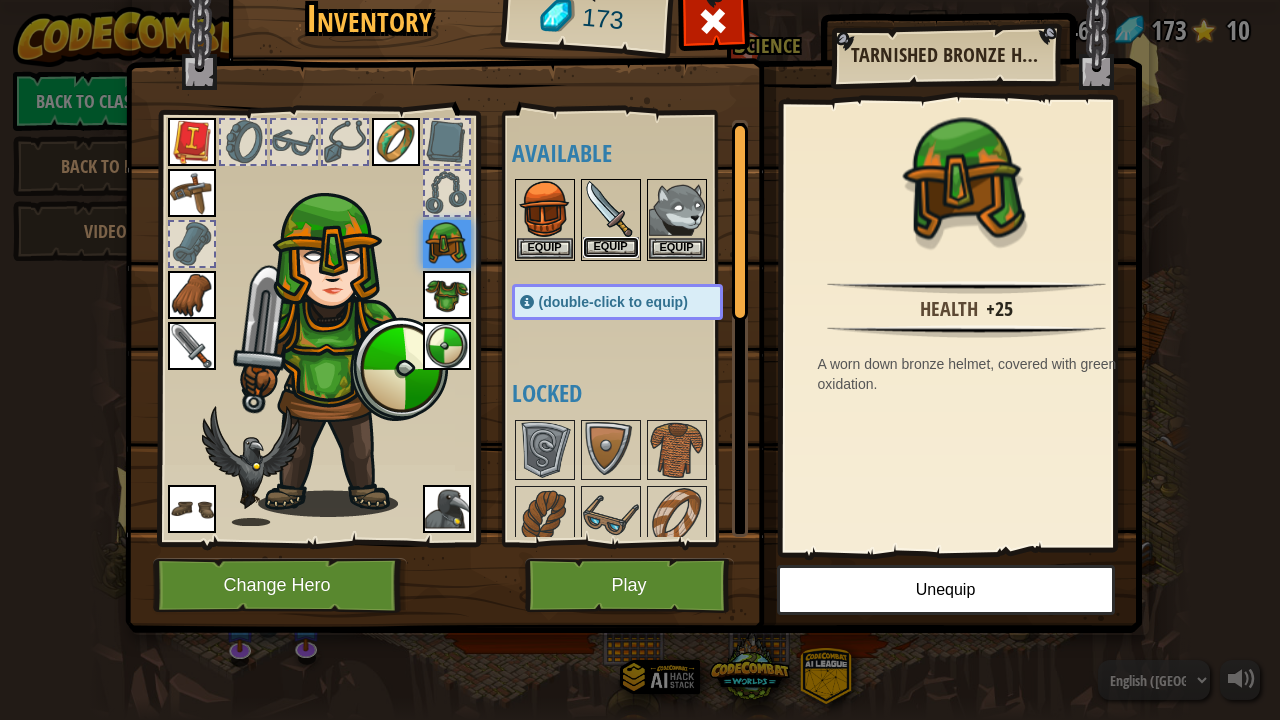 click on "Equip" at bounding box center (611, 247) 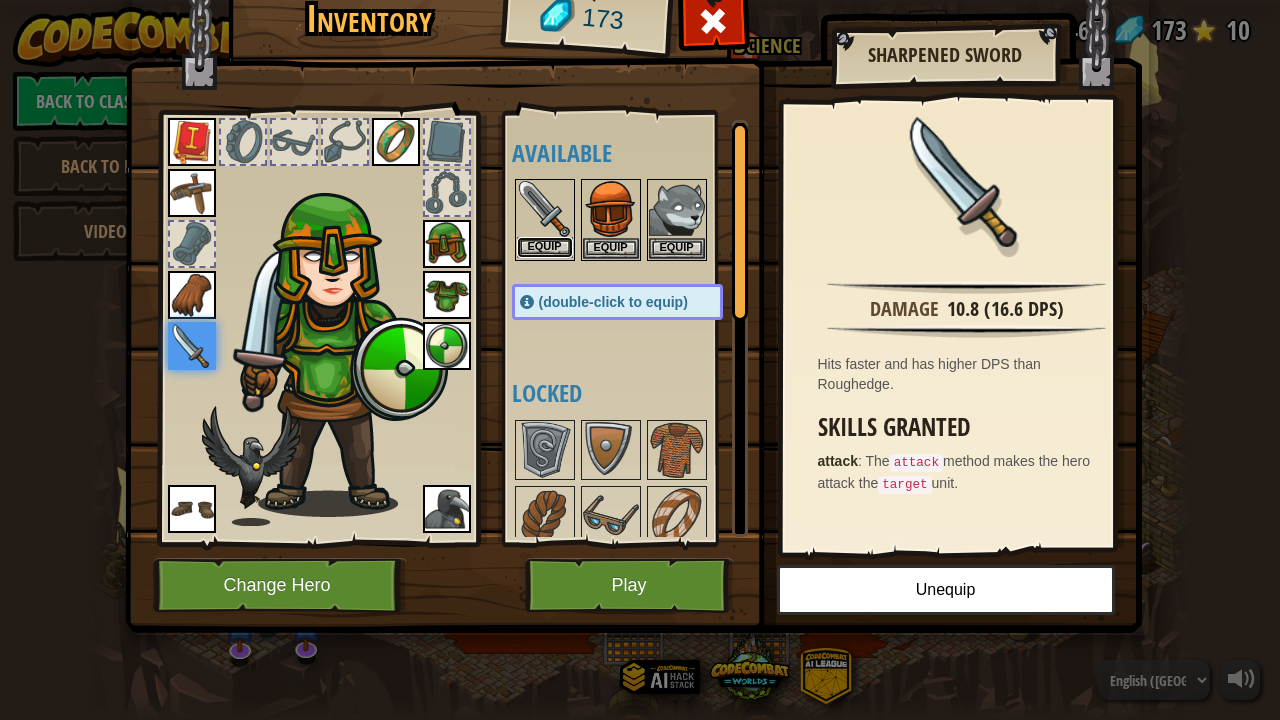 click on "Equip" at bounding box center (545, 247) 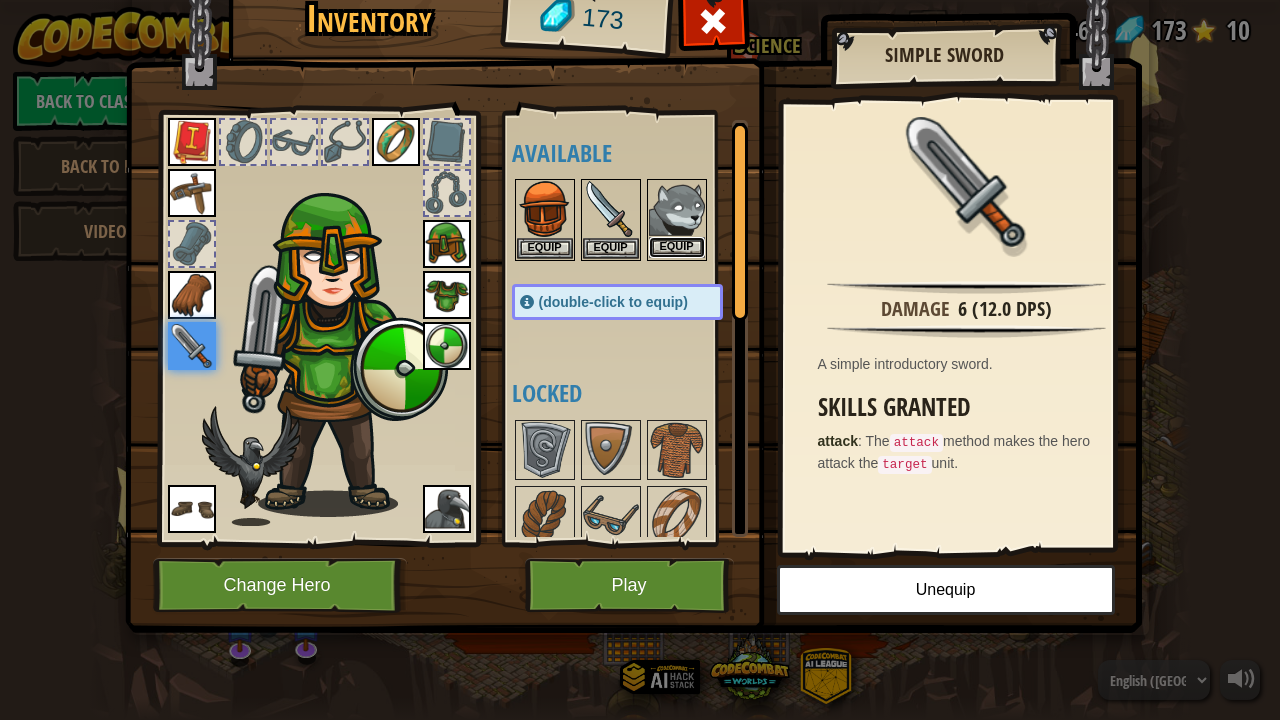 click on "Equip" at bounding box center [677, 247] 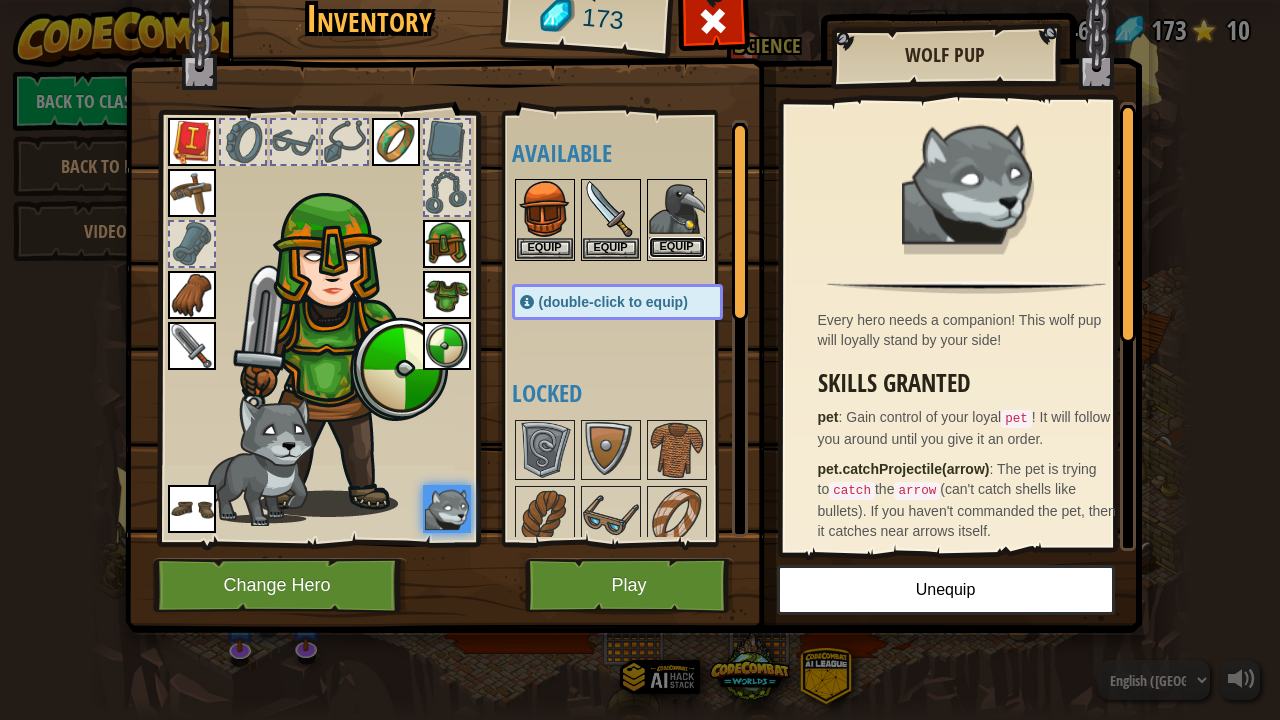 click on "Equip" at bounding box center [677, 247] 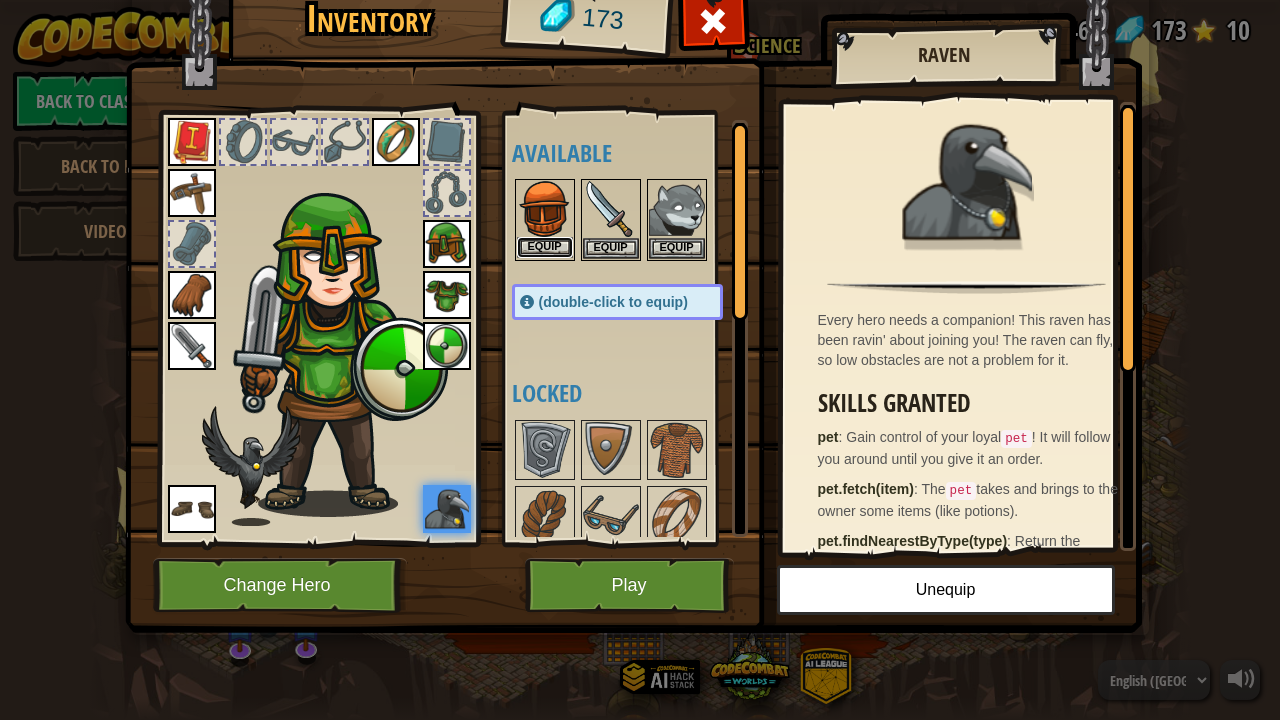 click on "Equip" at bounding box center [545, 247] 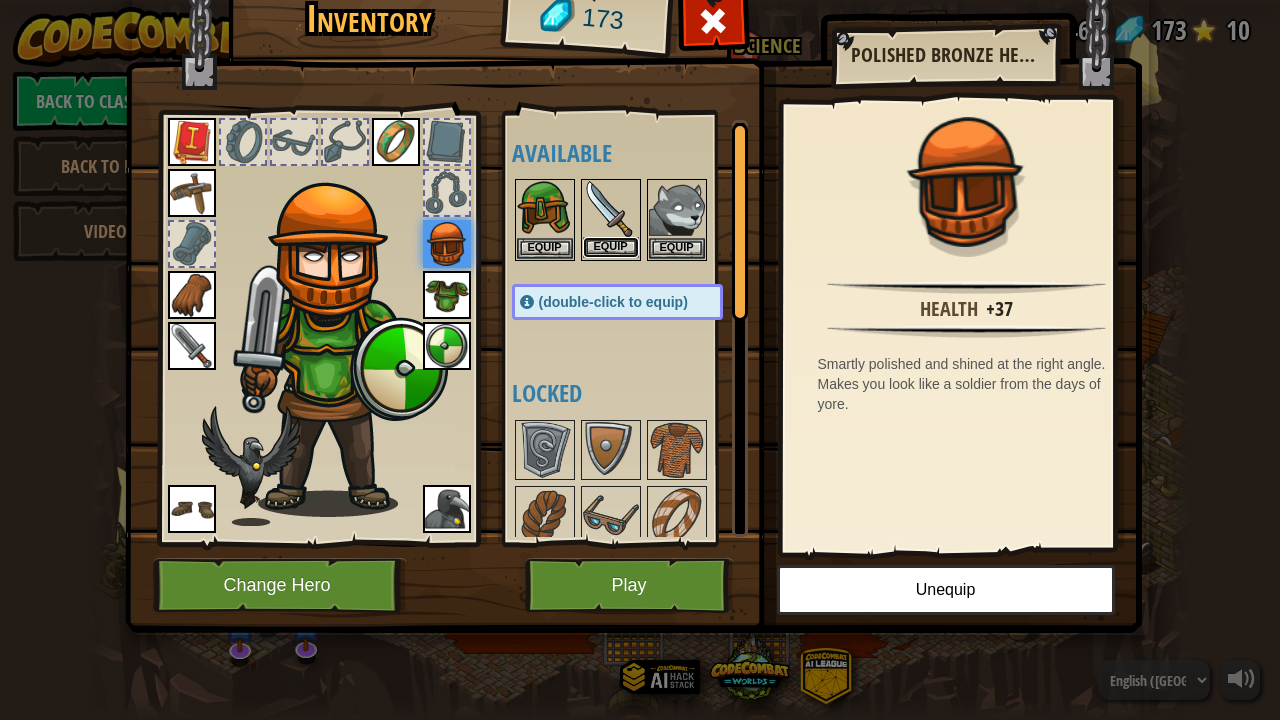 click on "Equip" at bounding box center [611, 247] 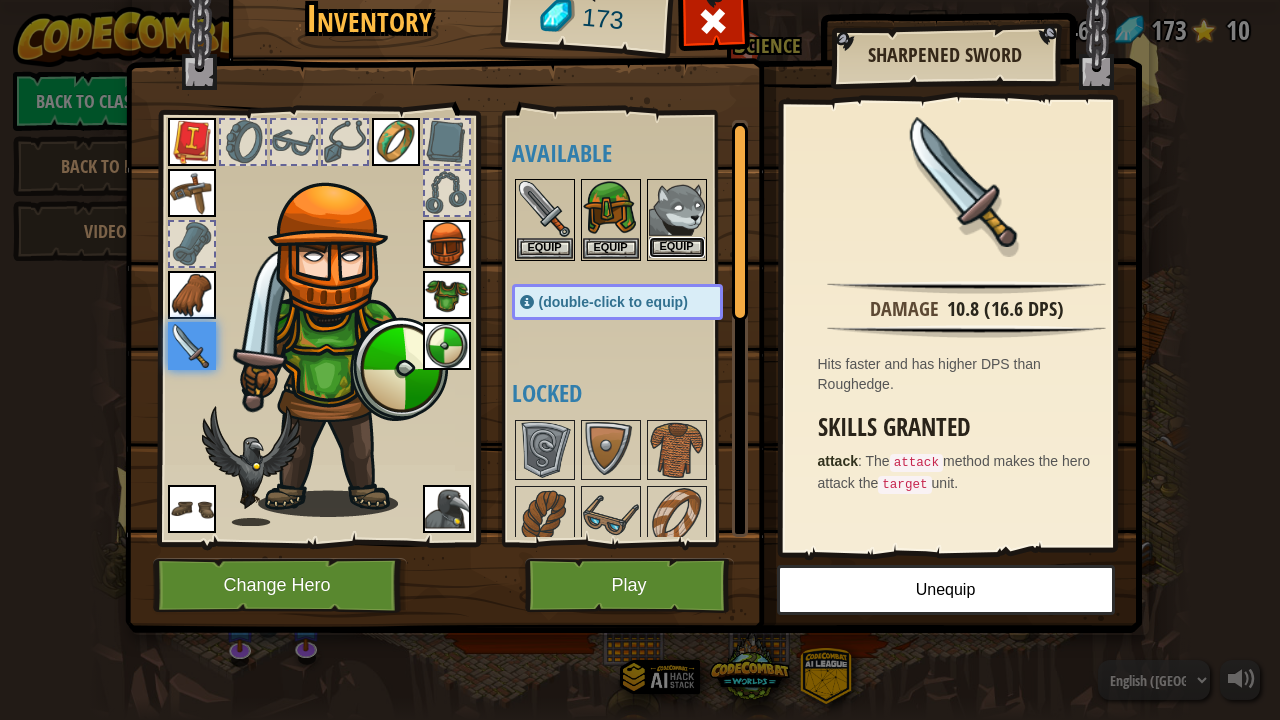 click on "Equip" at bounding box center [677, 247] 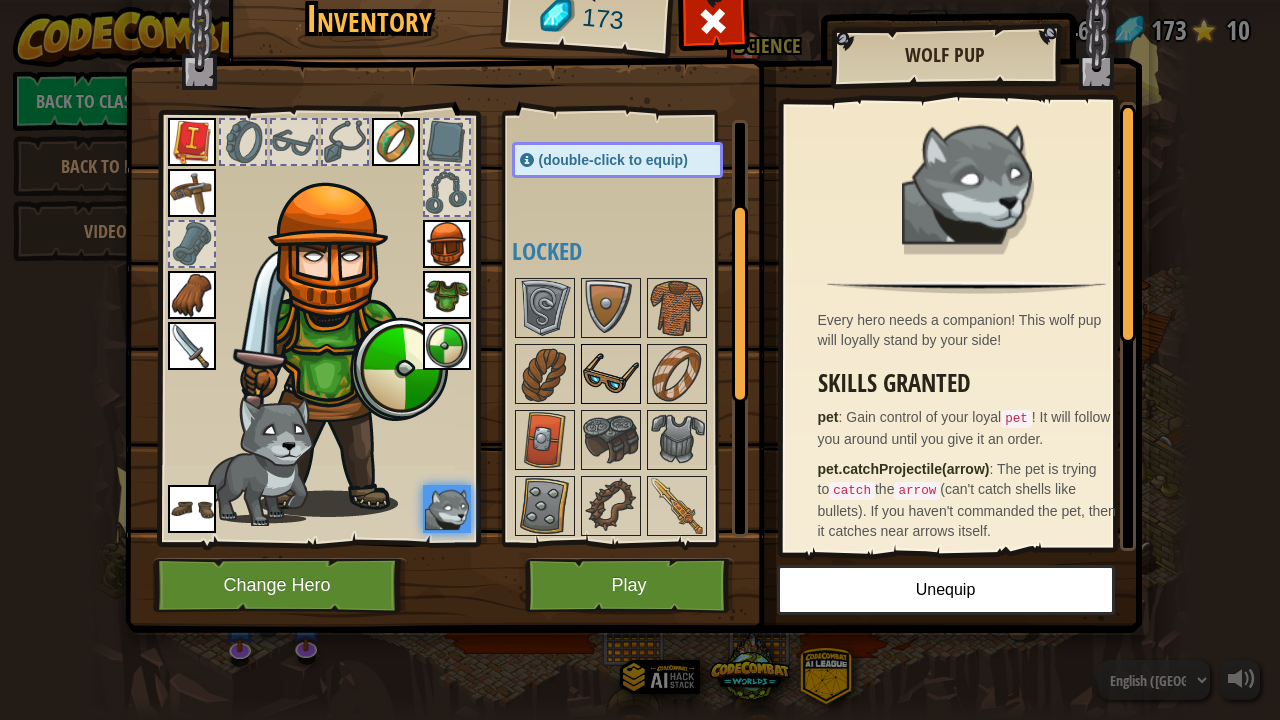 scroll, scrollTop: 200, scrollLeft: 0, axis: vertical 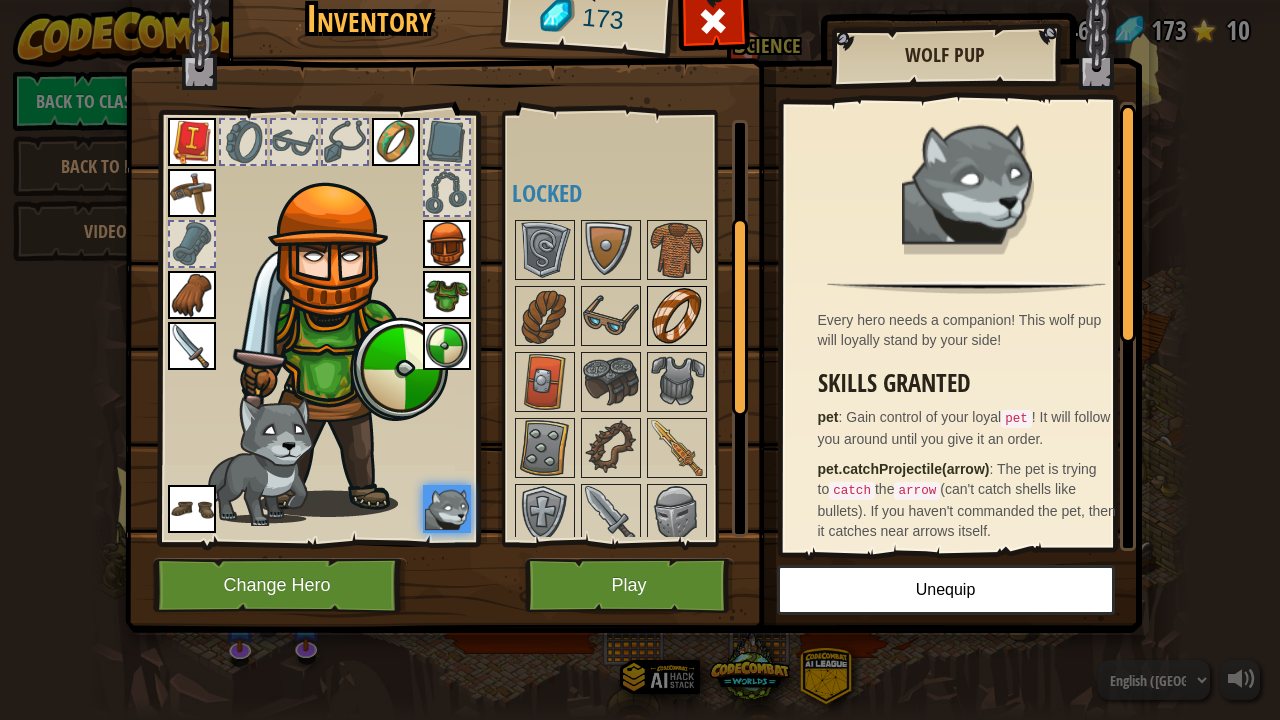 click at bounding box center (677, 316) 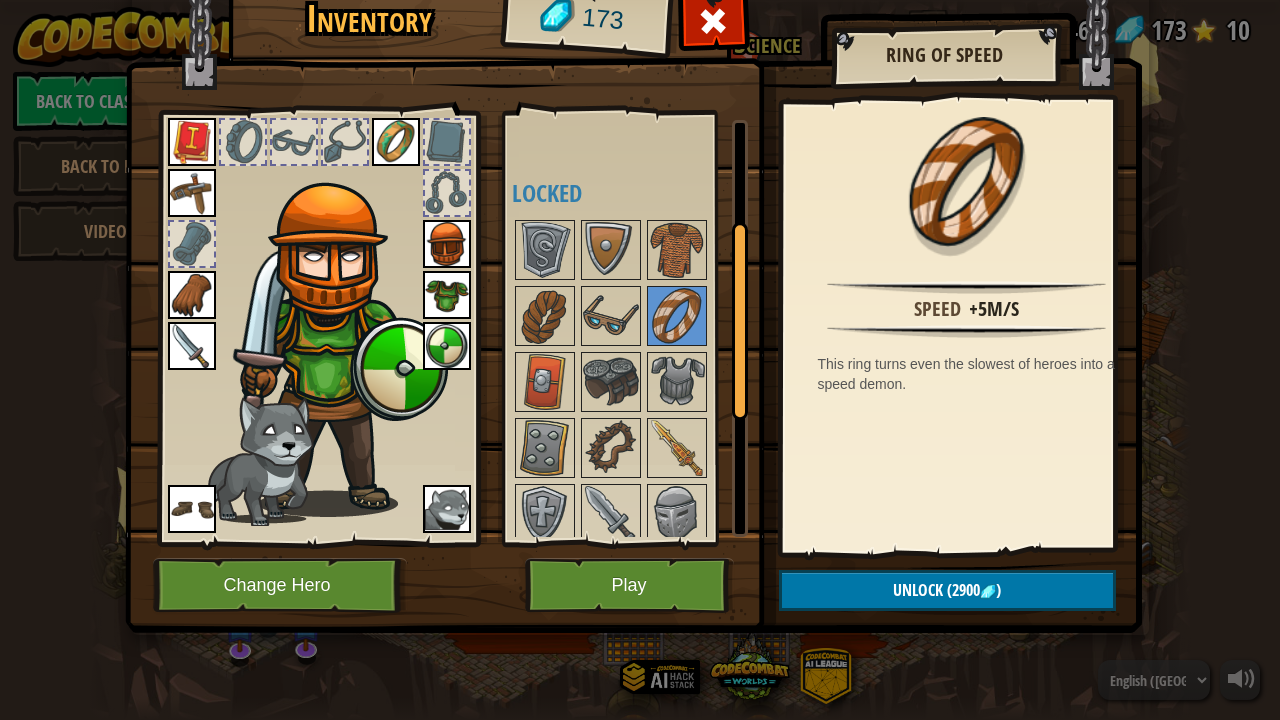 scroll, scrollTop: 473, scrollLeft: 0, axis: vertical 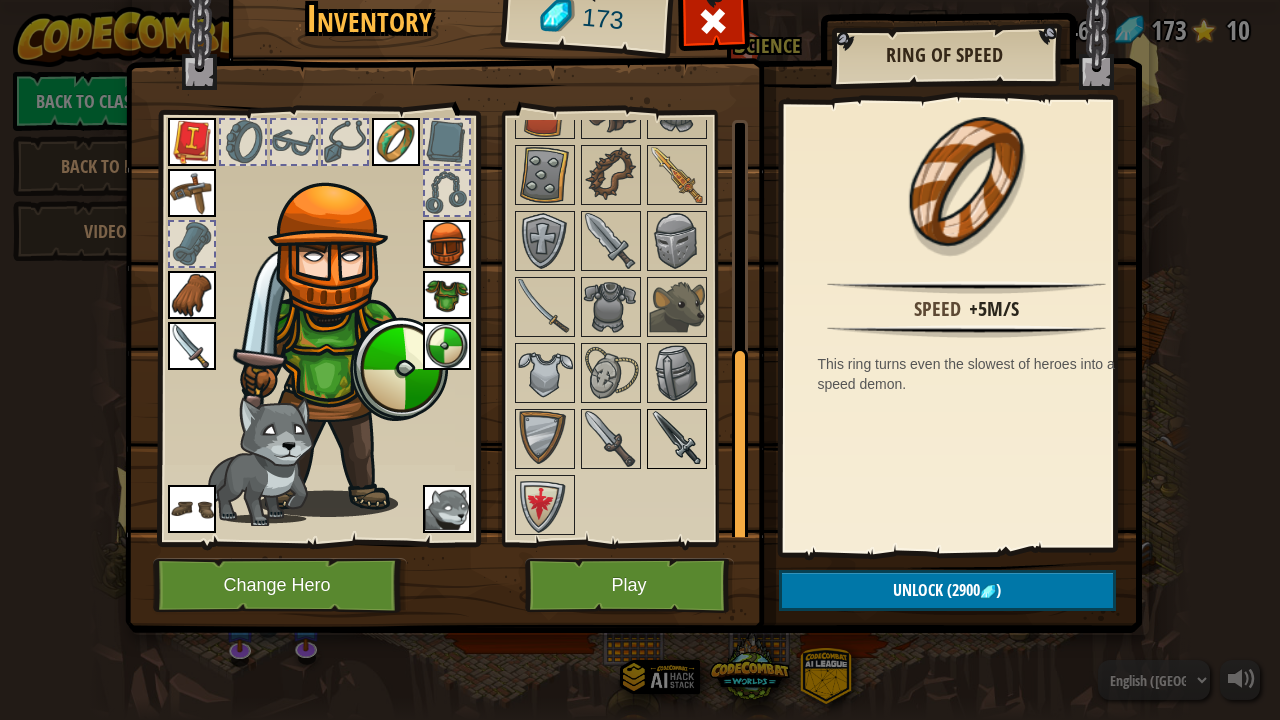 click at bounding box center (677, 439) 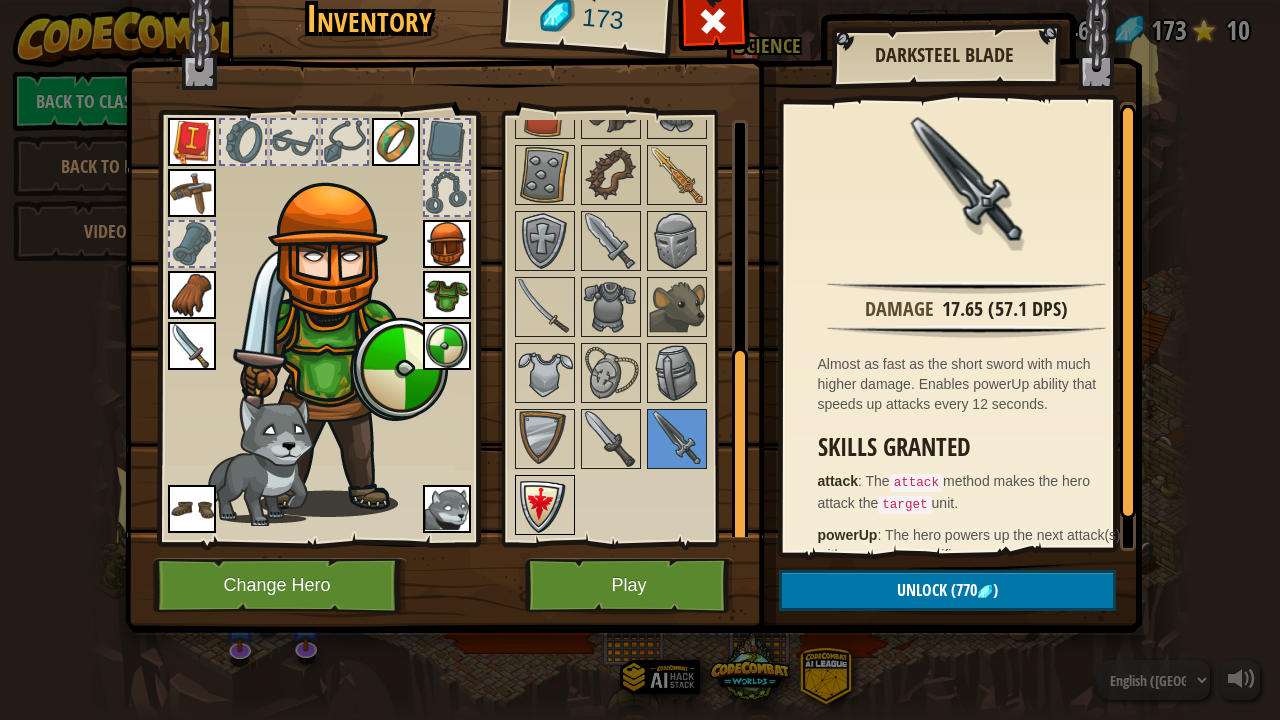 click at bounding box center [545, 505] 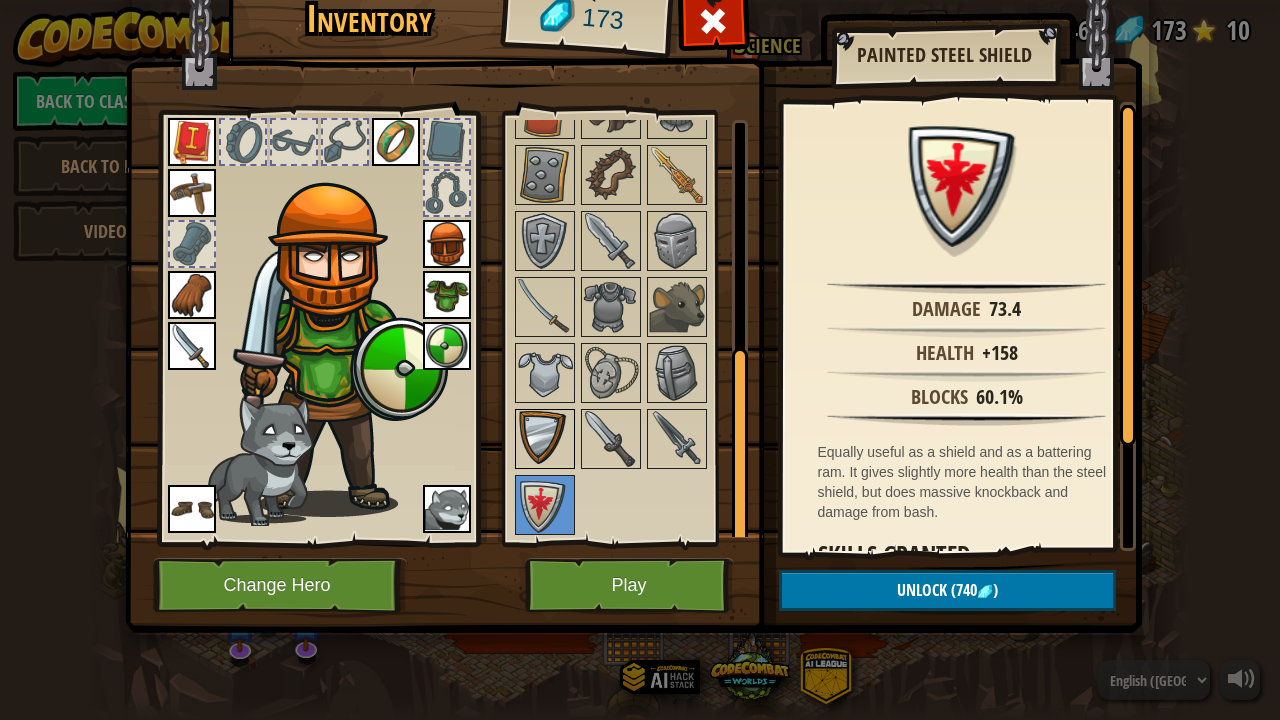 click at bounding box center (545, 439) 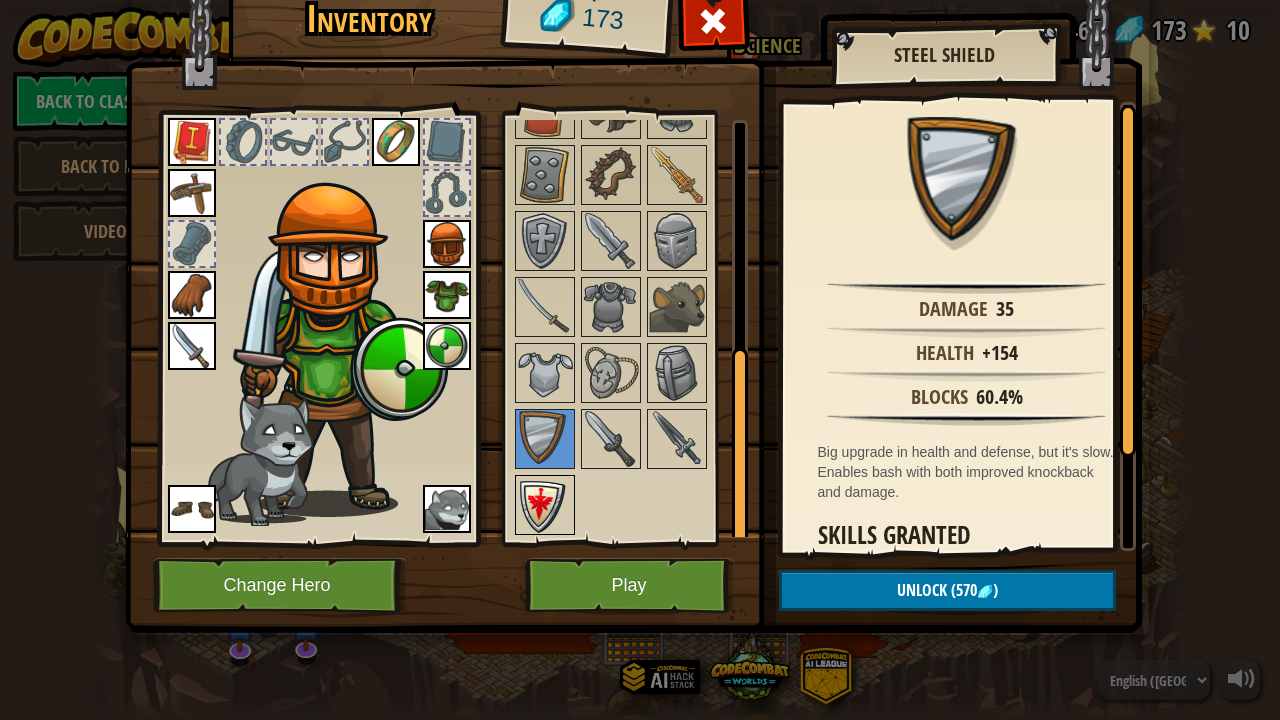 click at bounding box center (545, 505) 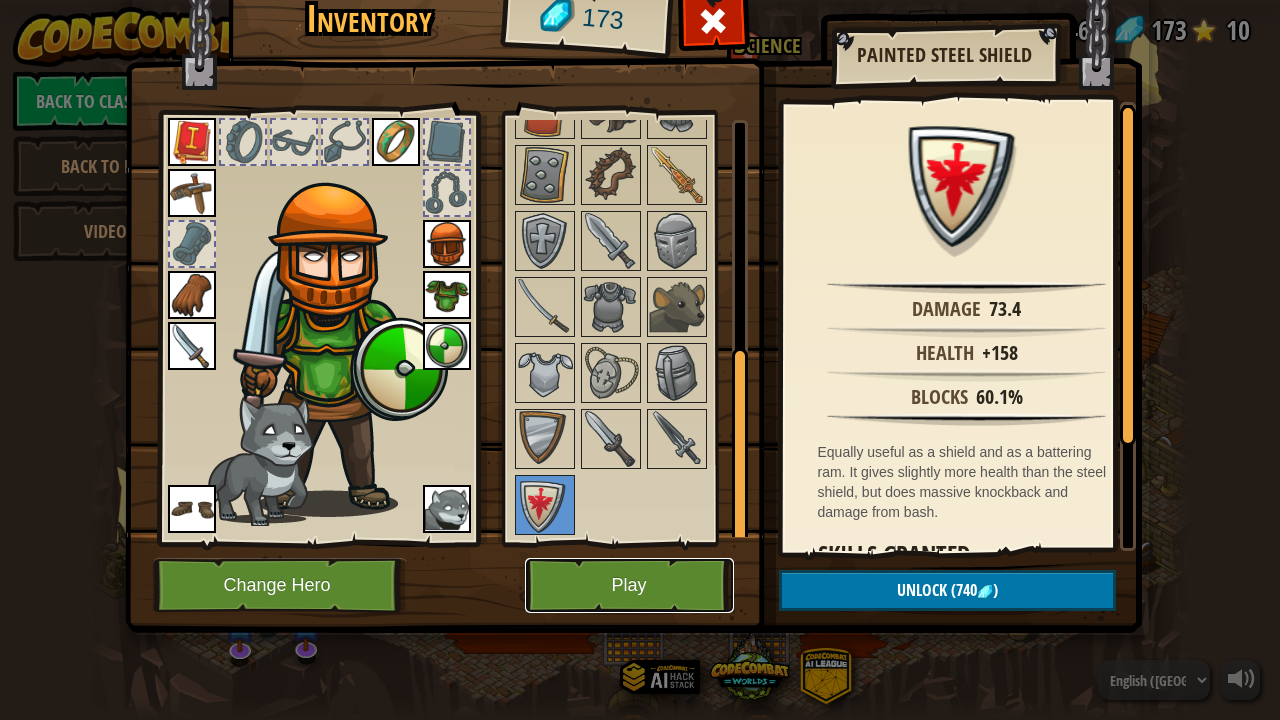 click on "Play" at bounding box center (629, 585) 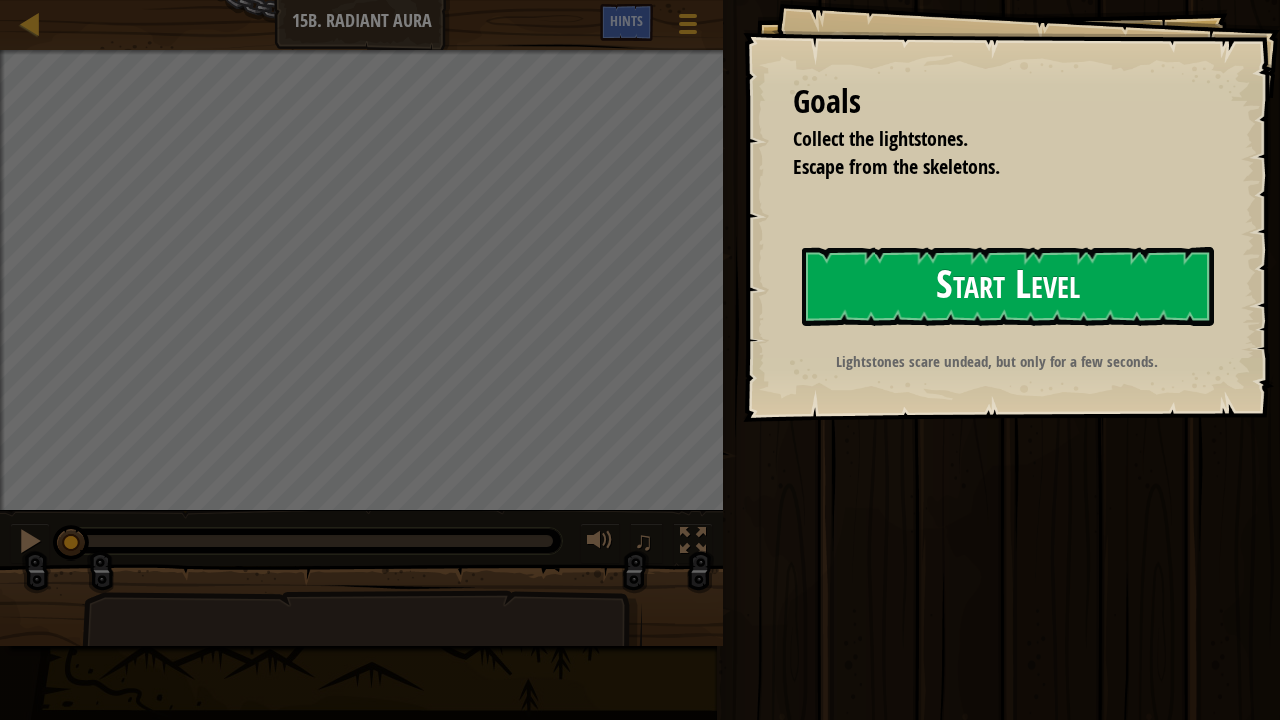 click on "Start Level" at bounding box center [1008, 286] 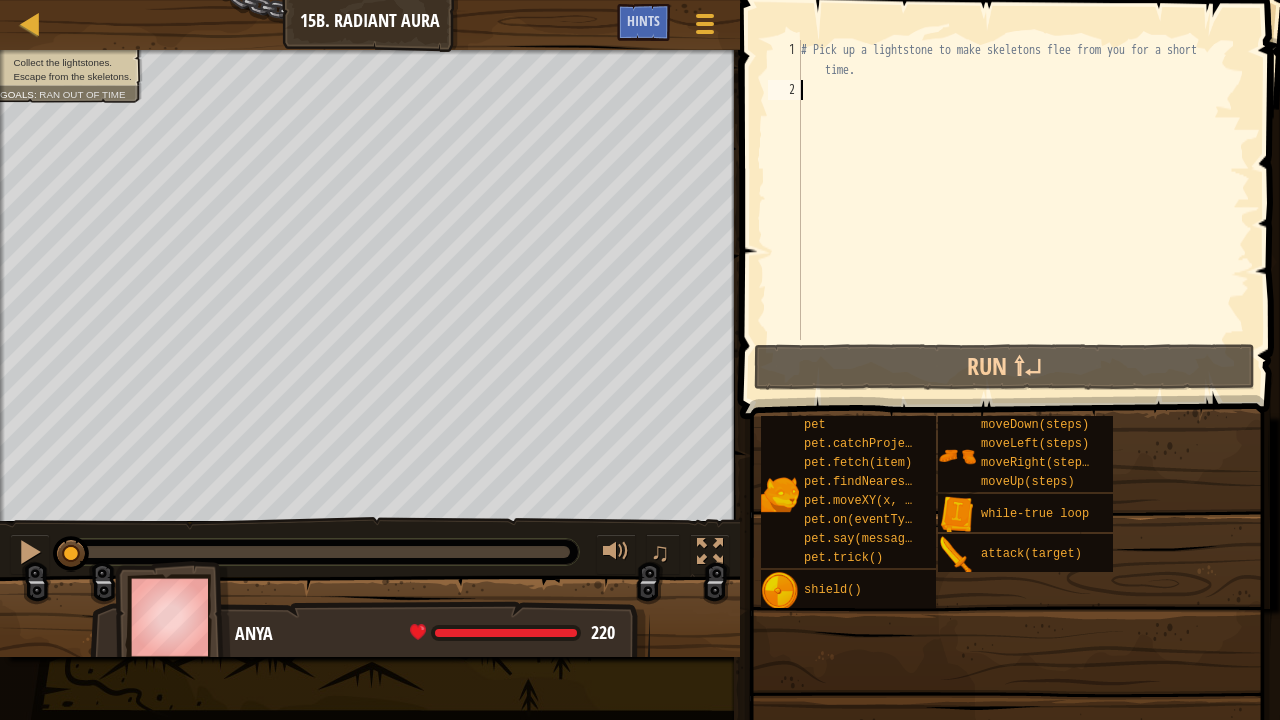 type on "u" 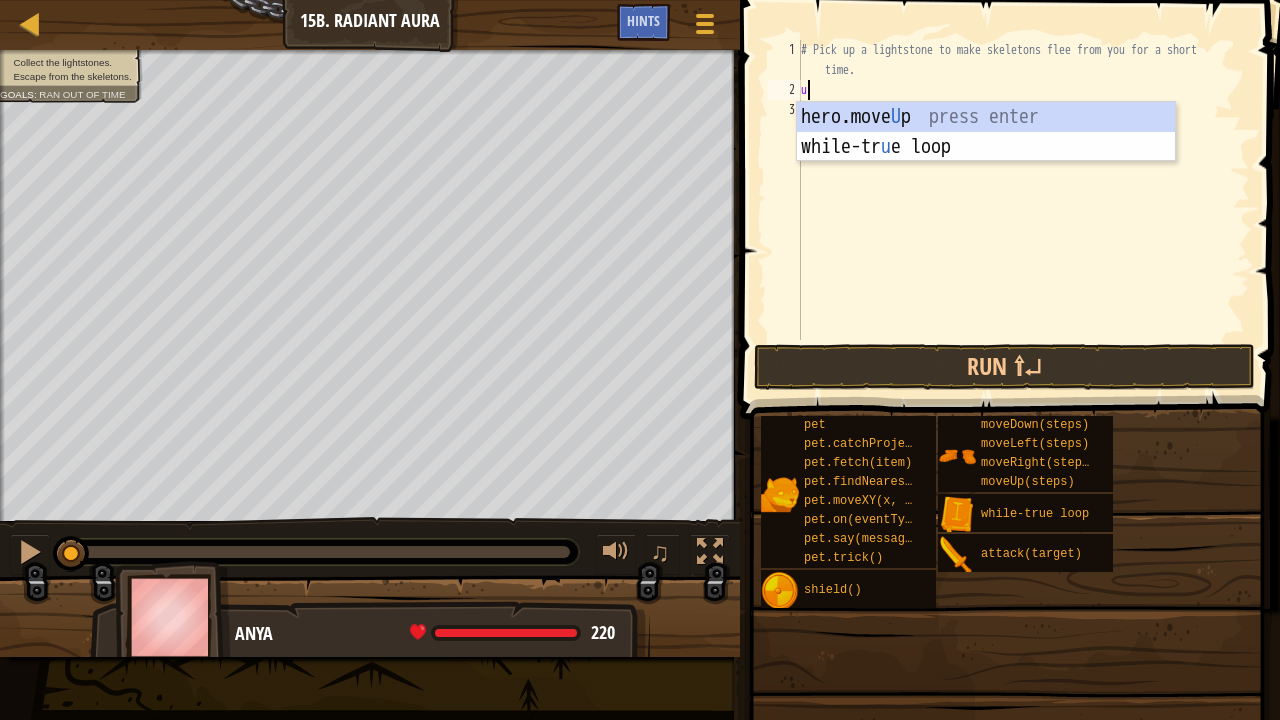 scroll, scrollTop: 9, scrollLeft: 0, axis: vertical 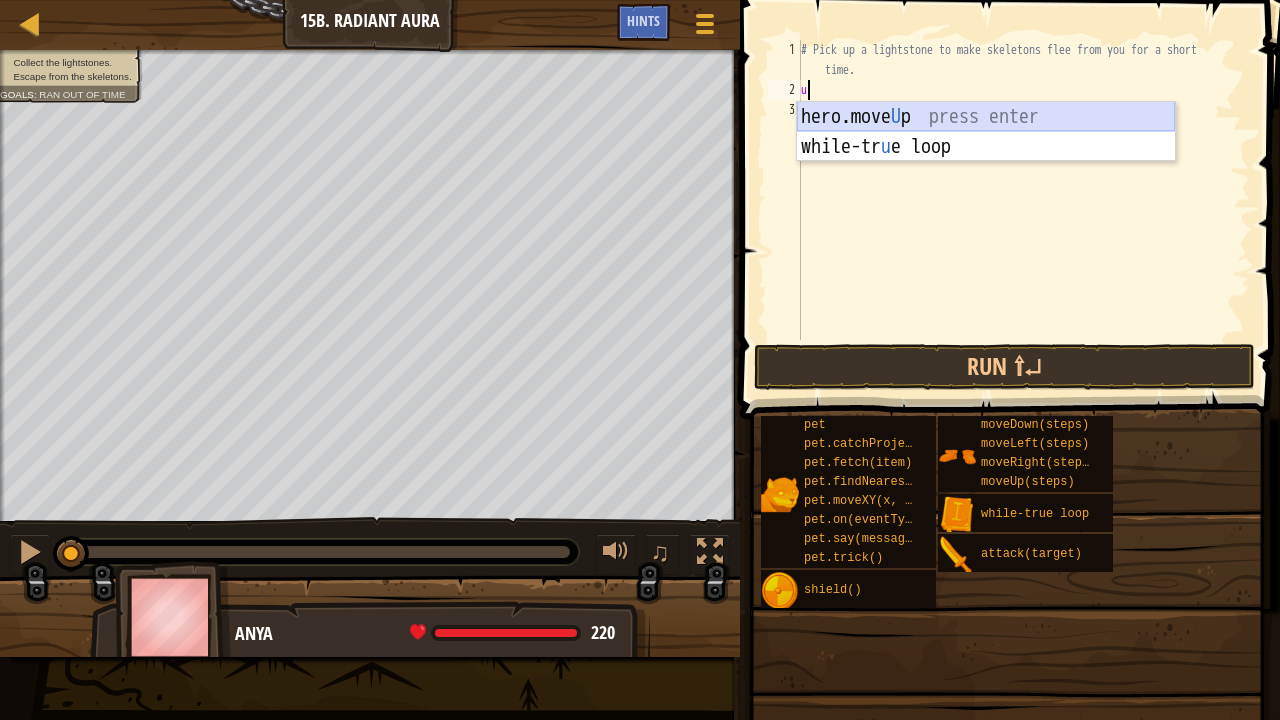 click on "hero.move U p press enter while-tr u e loop press enter" at bounding box center [986, 162] 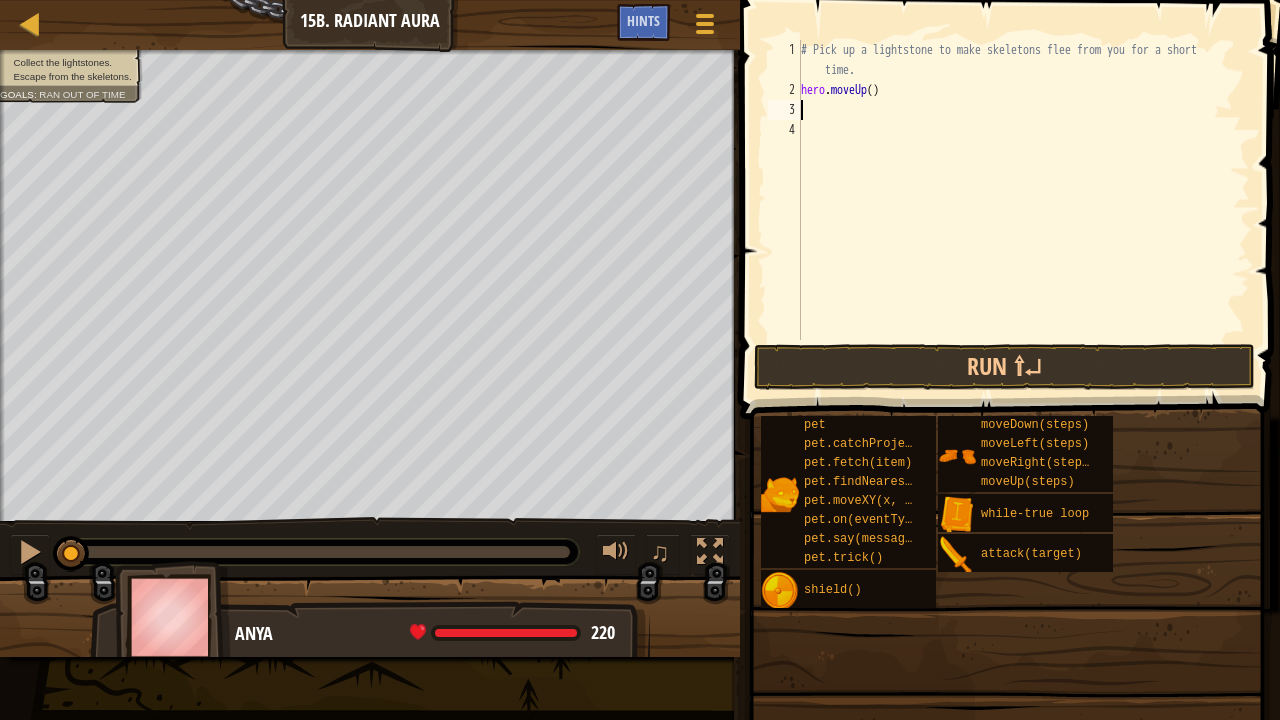 type on "d" 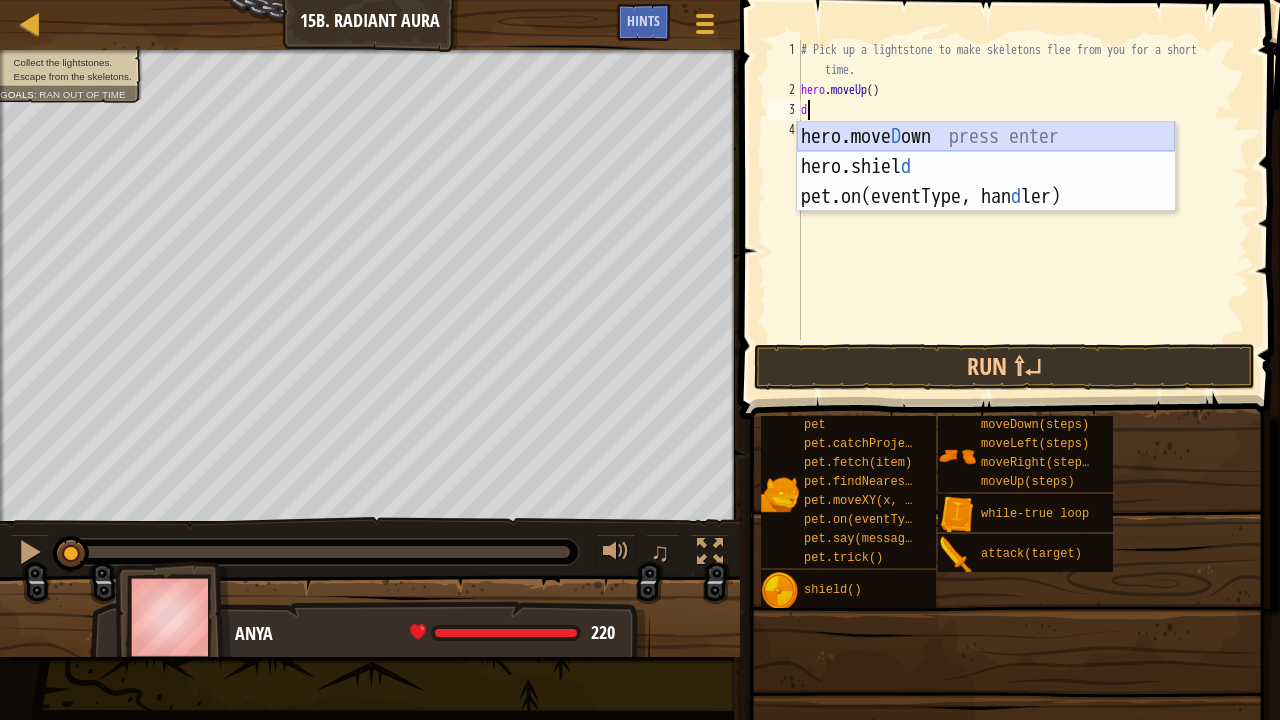 click on "hero.[PERSON_NAME] own press enter hero.[PERSON_NAME] d press enter pet.on(eventType, han d ler) press enter" at bounding box center [986, 197] 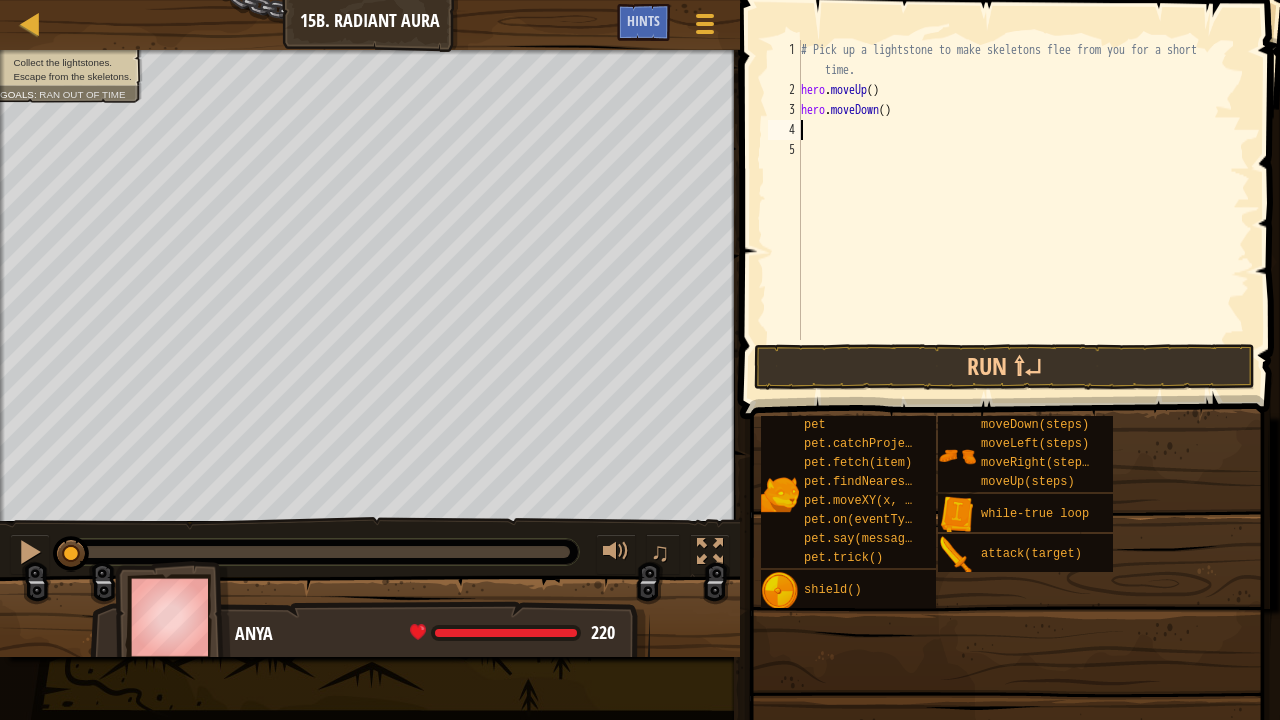 type on "r" 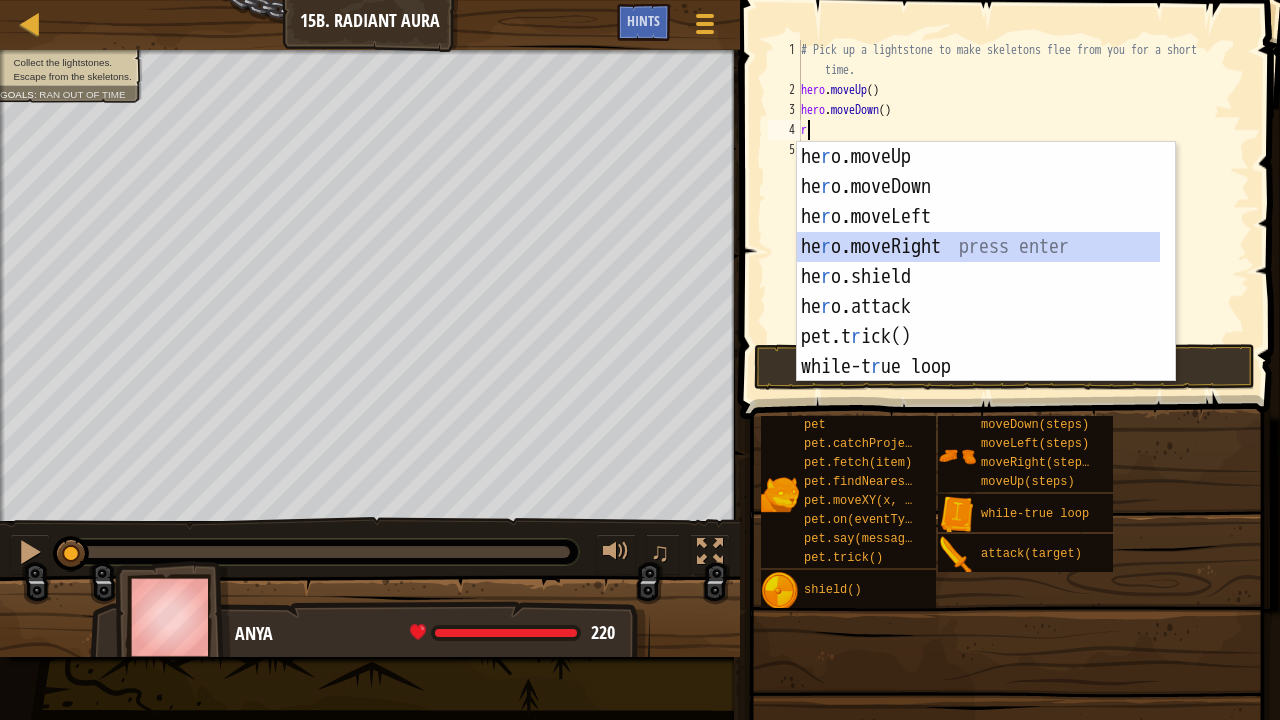 click on "he r o.moveUp press enter he r o.moveDown press enter he r o.moveLeft press enter he r o.moveRight press enter he r o.shield press enter he r o.attack press enter pet.t r ick() press enter while-t r ue loop press enter pet.catchP r ojectile(arrow) press enter" at bounding box center [978, 292] 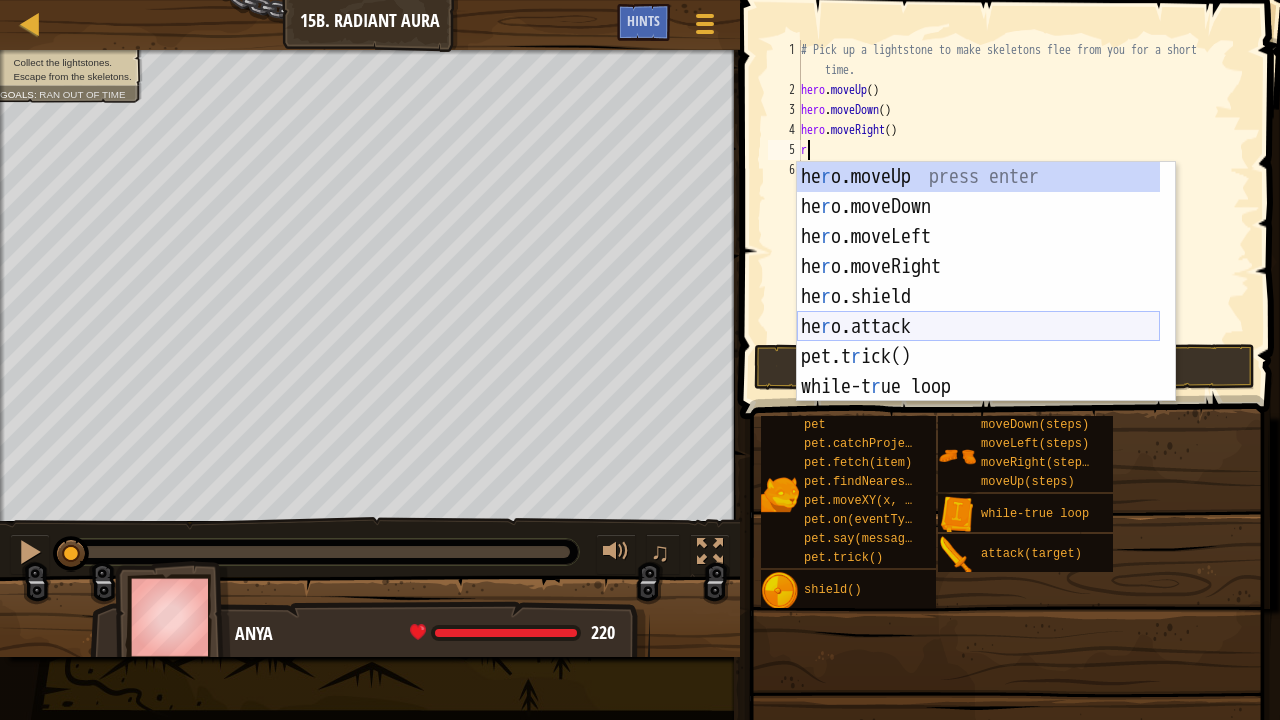 click on "he r o.moveUp press enter he r o.moveDown press enter he r o.moveLeft press enter he r o.moveRight press enter he r o.shield press enter he r o.attack press enter pet.t r ick() press enter while-t r ue loop press enter pet.catchP r ojectile(arrow) press enter" at bounding box center [978, 312] 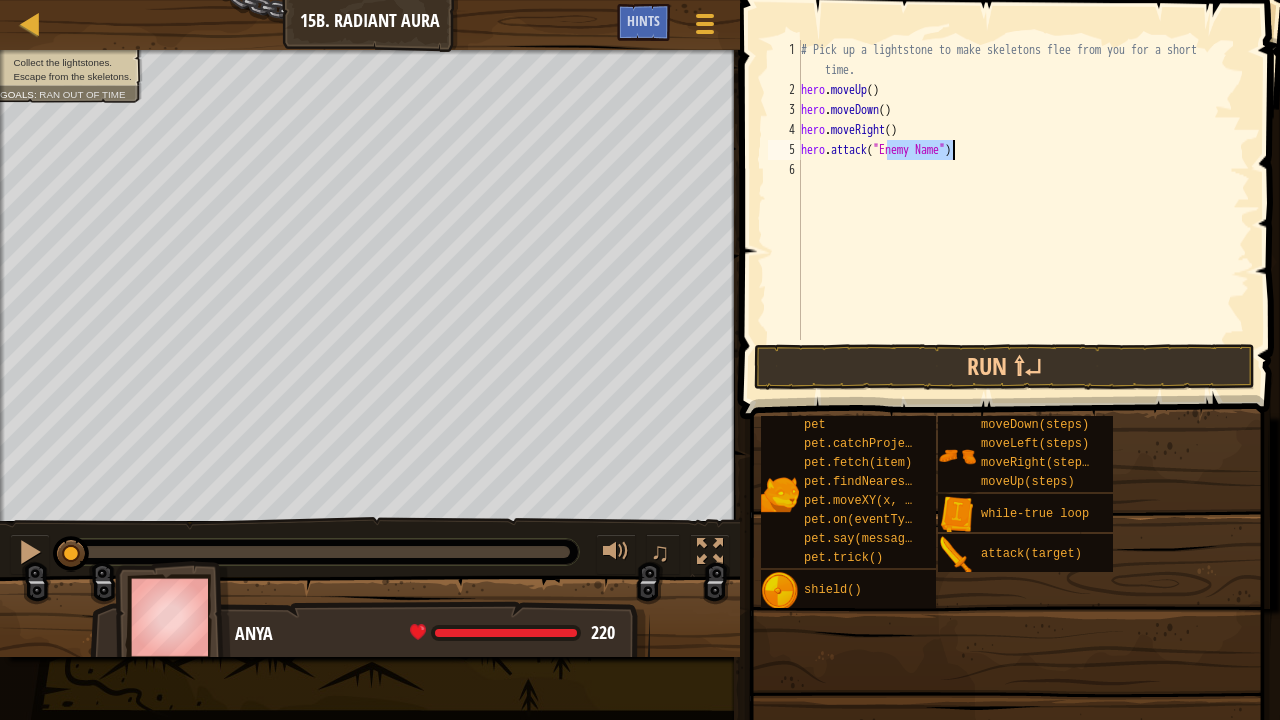type on "hero.attack("")" 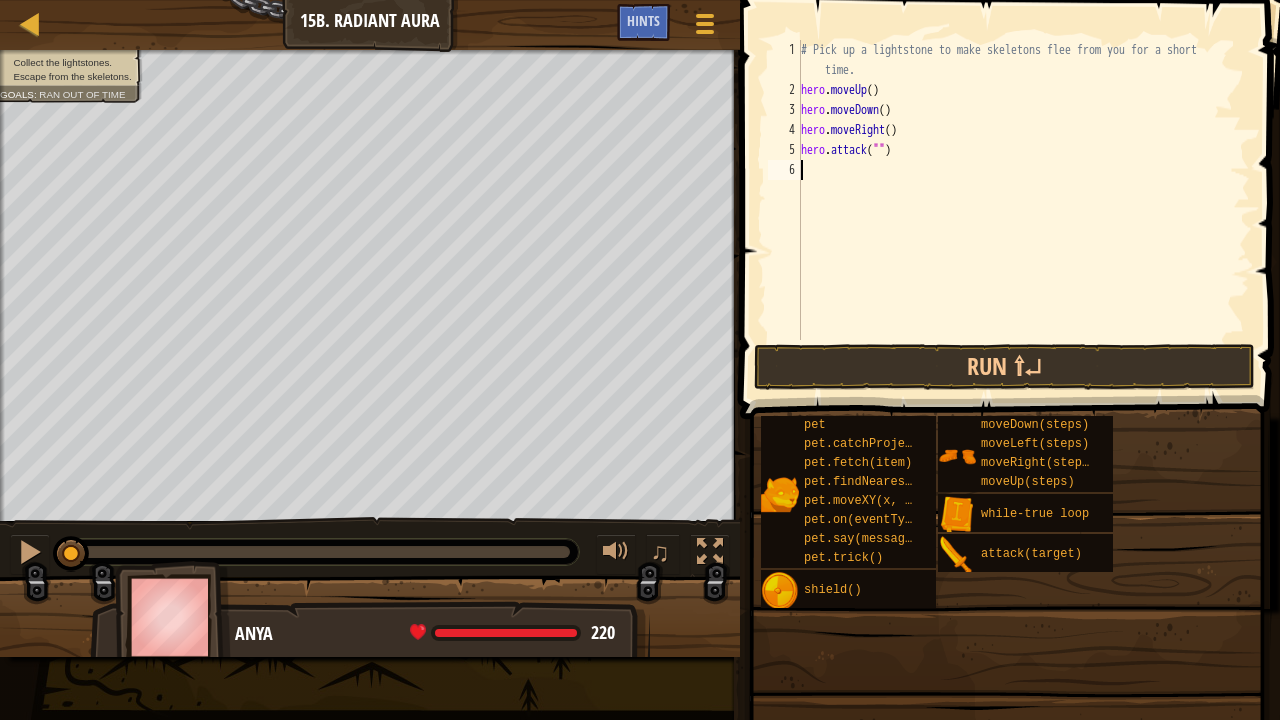 click on "# Pick up a lightstone to make skeletons flee from you for a short       time. hero . moveUp ( ) hero . moveDown ( ) hero . moveRight ( ) hero . attack ( "" )" at bounding box center [1023, 220] 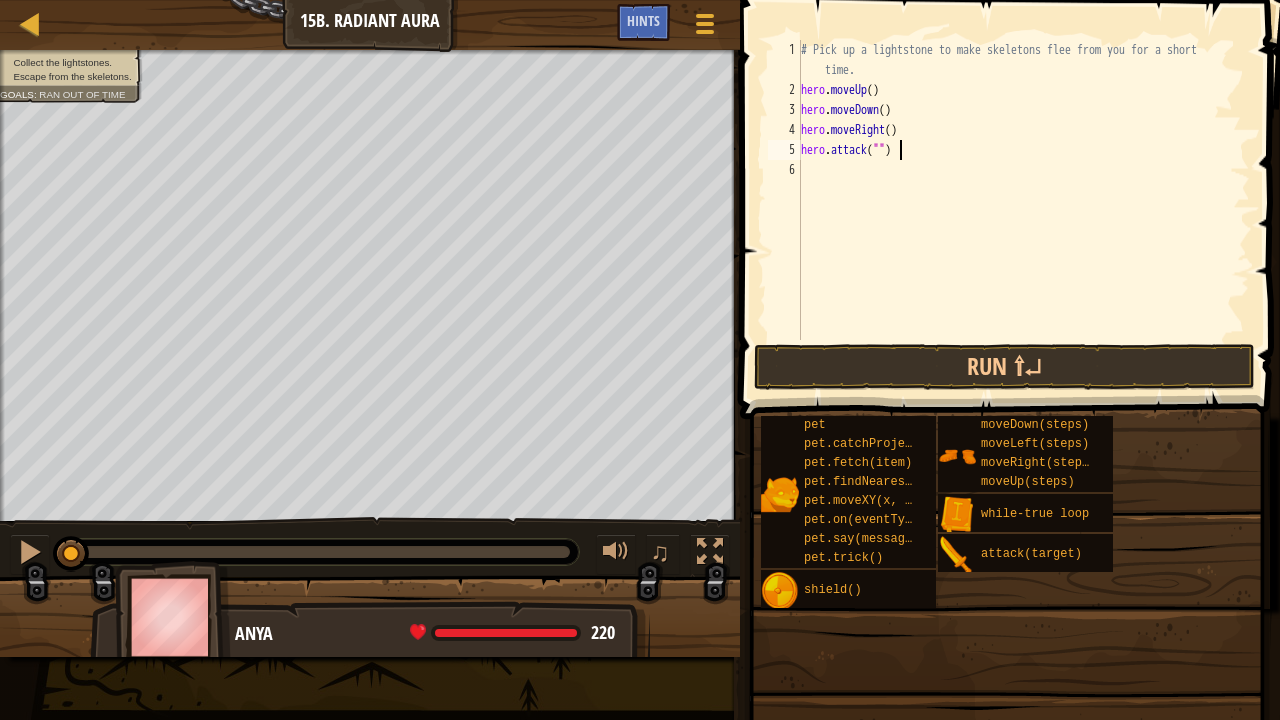 click on "# Pick up a lightstone to make skeletons flee from you for a short       time. hero . moveUp ( ) hero . moveDown ( ) hero . moveRight ( ) hero . attack ( "" )" at bounding box center [1023, 220] 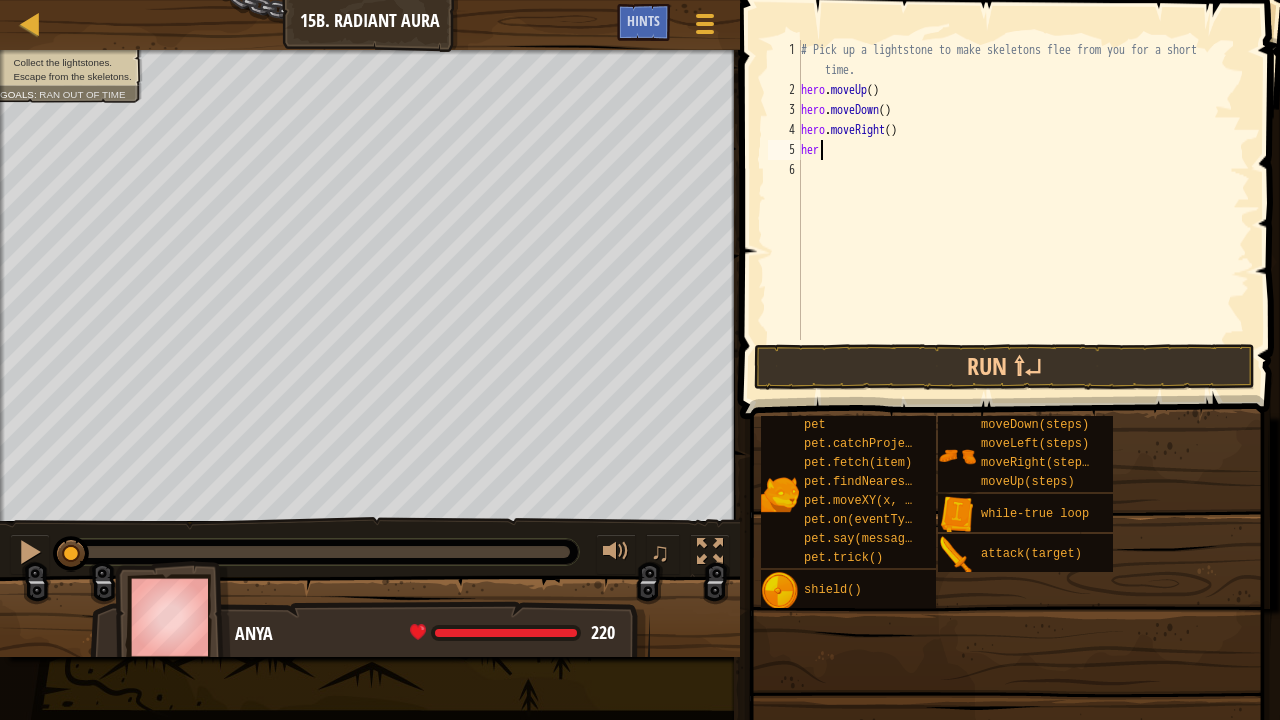 type on "h" 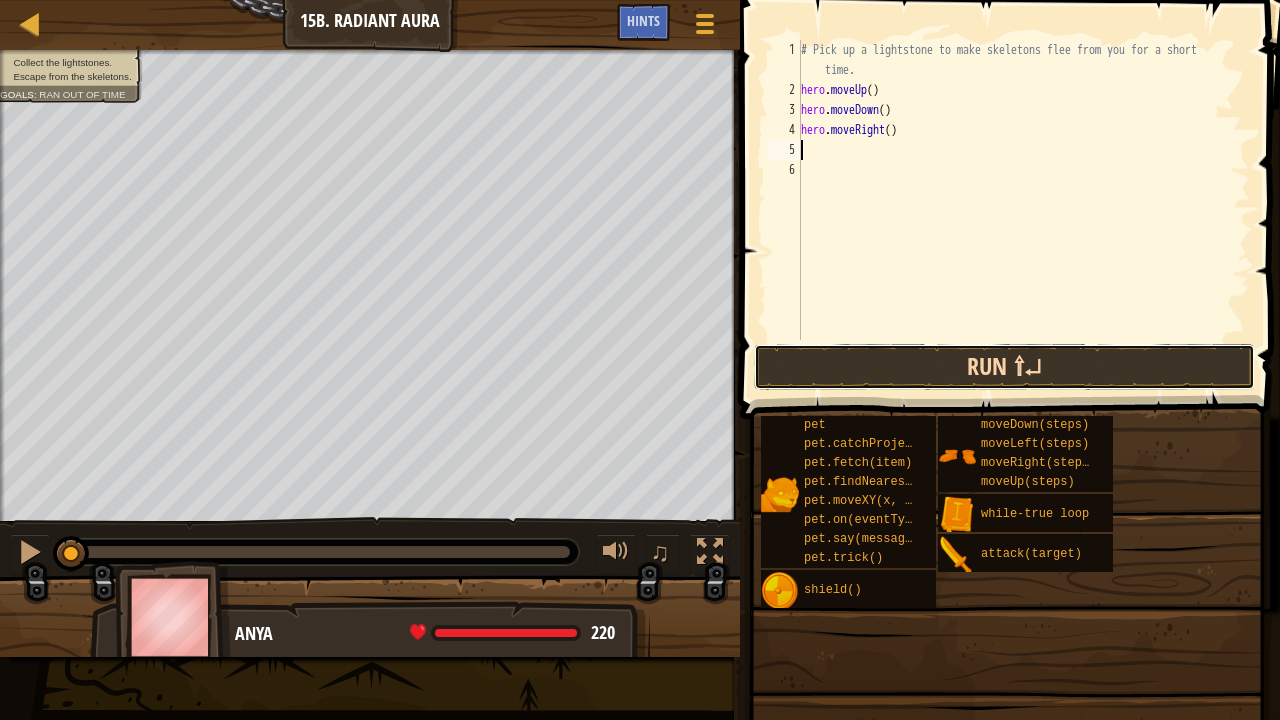 click on "Run ⇧↵" at bounding box center (1004, 367) 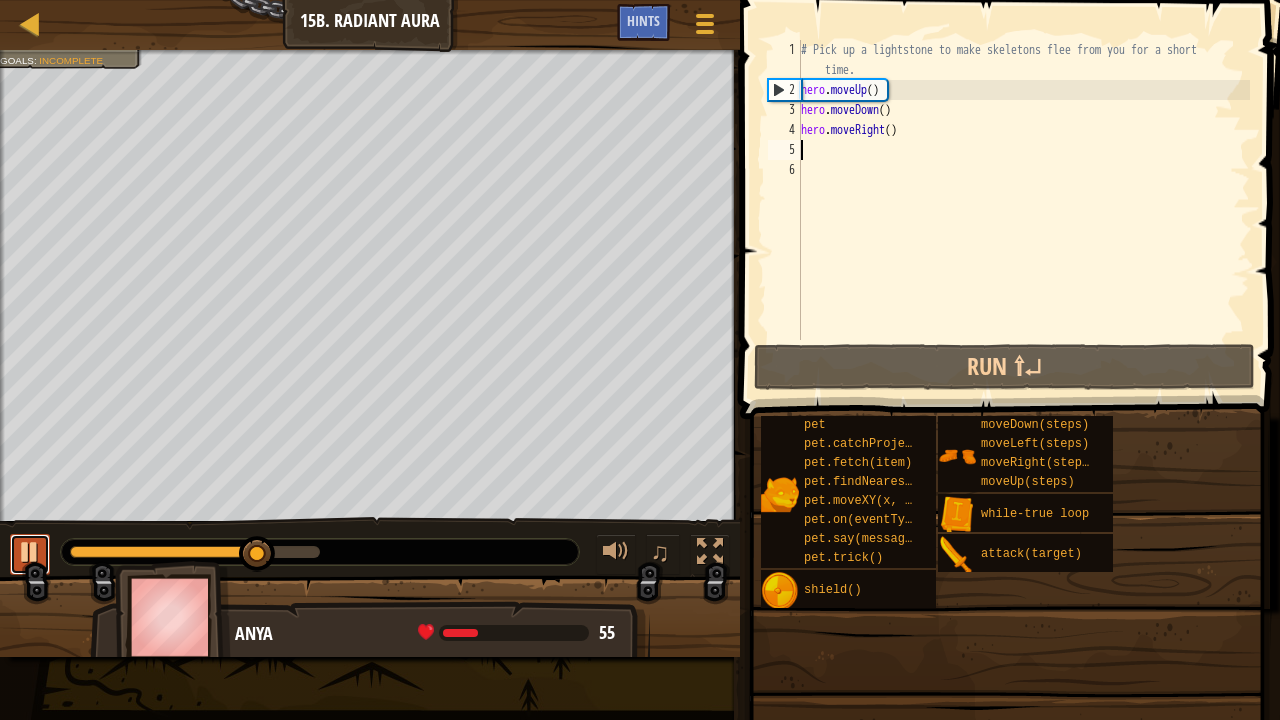 click at bounding box center (30, 552) 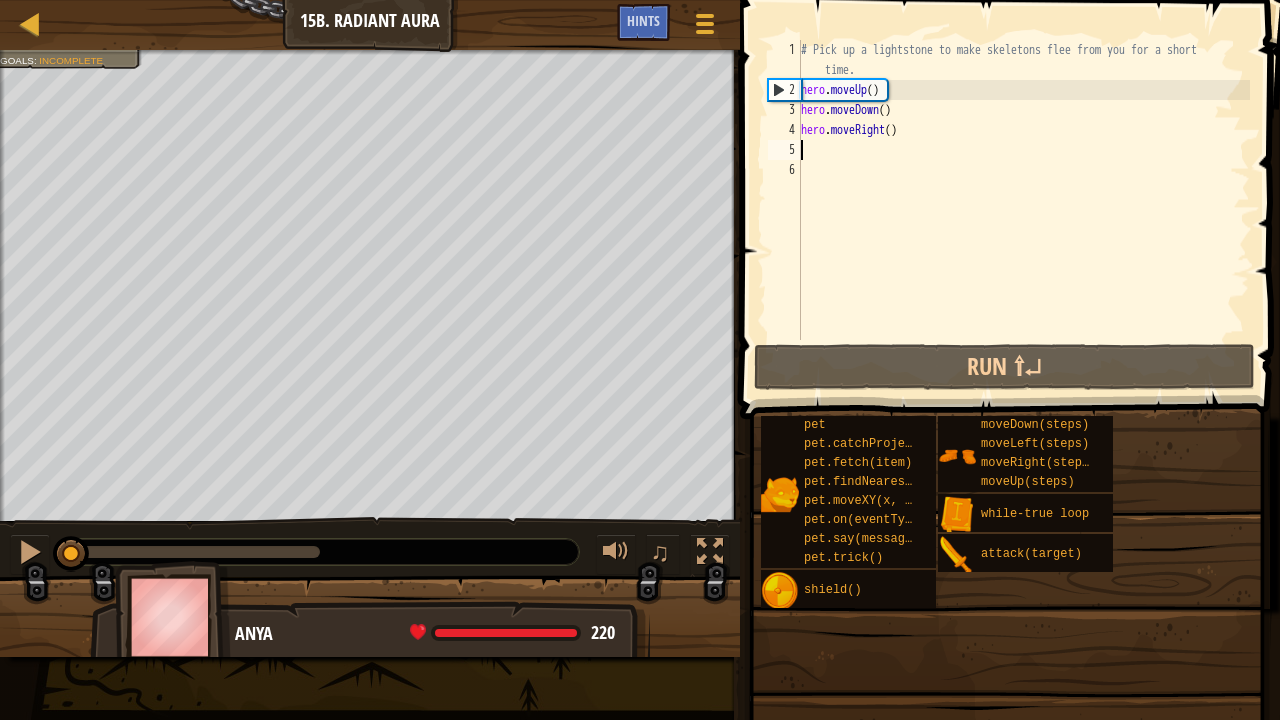 drag, startPoint x: 250, startPoint y: 557, endPoint x: 443, endPoint y: 588, distance: 195.47379 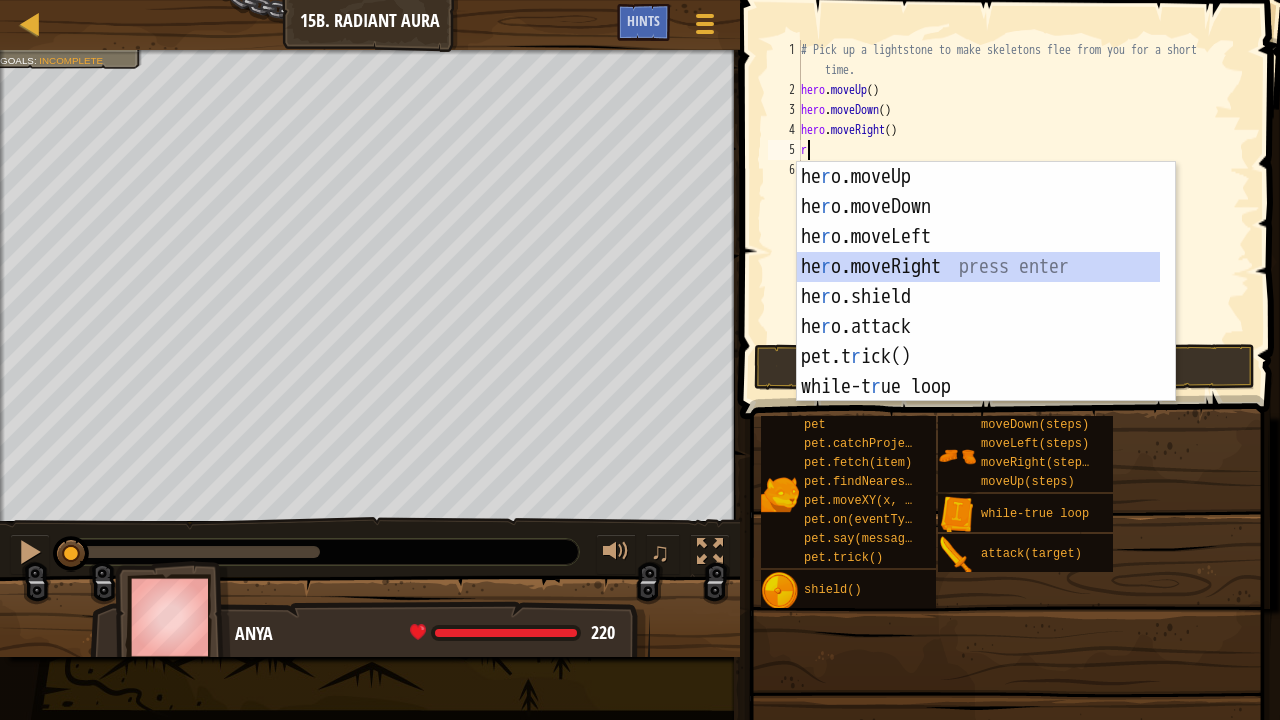 click on "he r o.moveUp press enter he r o.moveDown press enter he r o.moveLeft press enter he r o.moveRight press enter he r o.shield press enter he r o.attack press enter pet.t r ick() press enter while-t r ue loop press enter pet.catchP r ojectile(arrow) press enter" at bounding box center (978, 312) 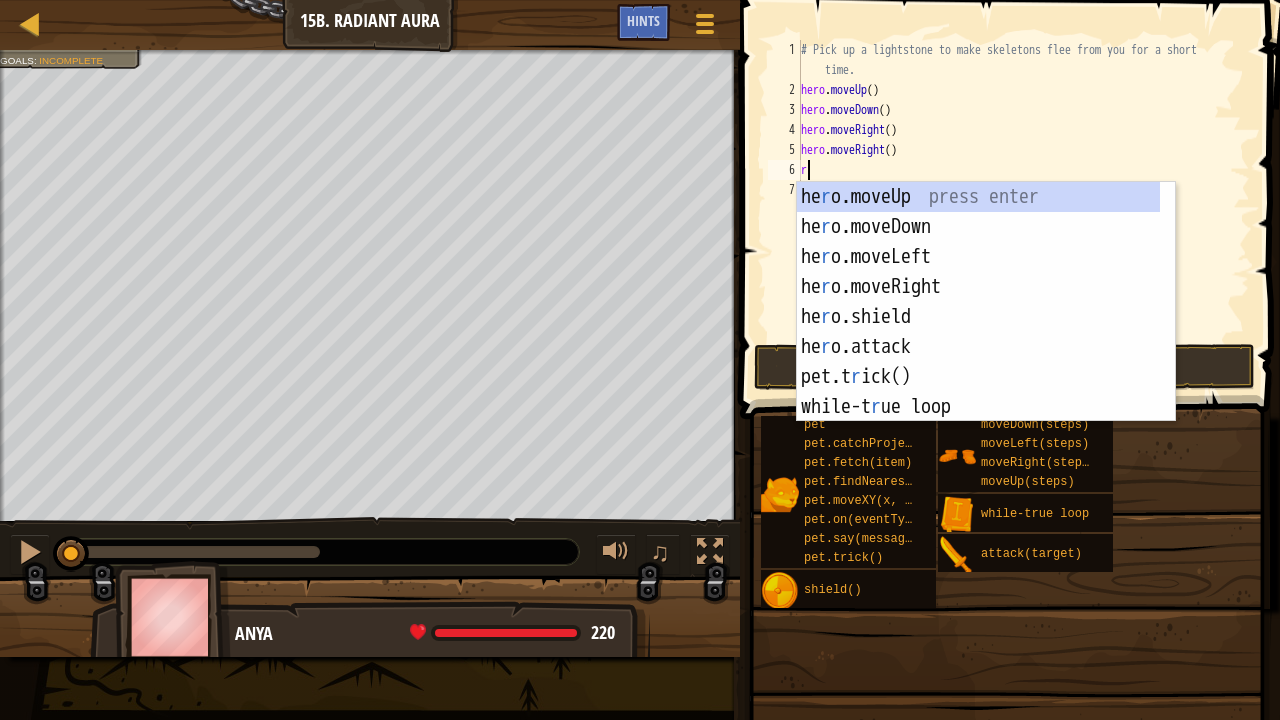 click on "# Pick up a lightstone to make skeletons flee from you for a short       time. hero . moveUp ( ) hero . moveDown ( ) hero . moveRight ( ) hero . moveRight ( ) r" at bounding box center [1023, 220] 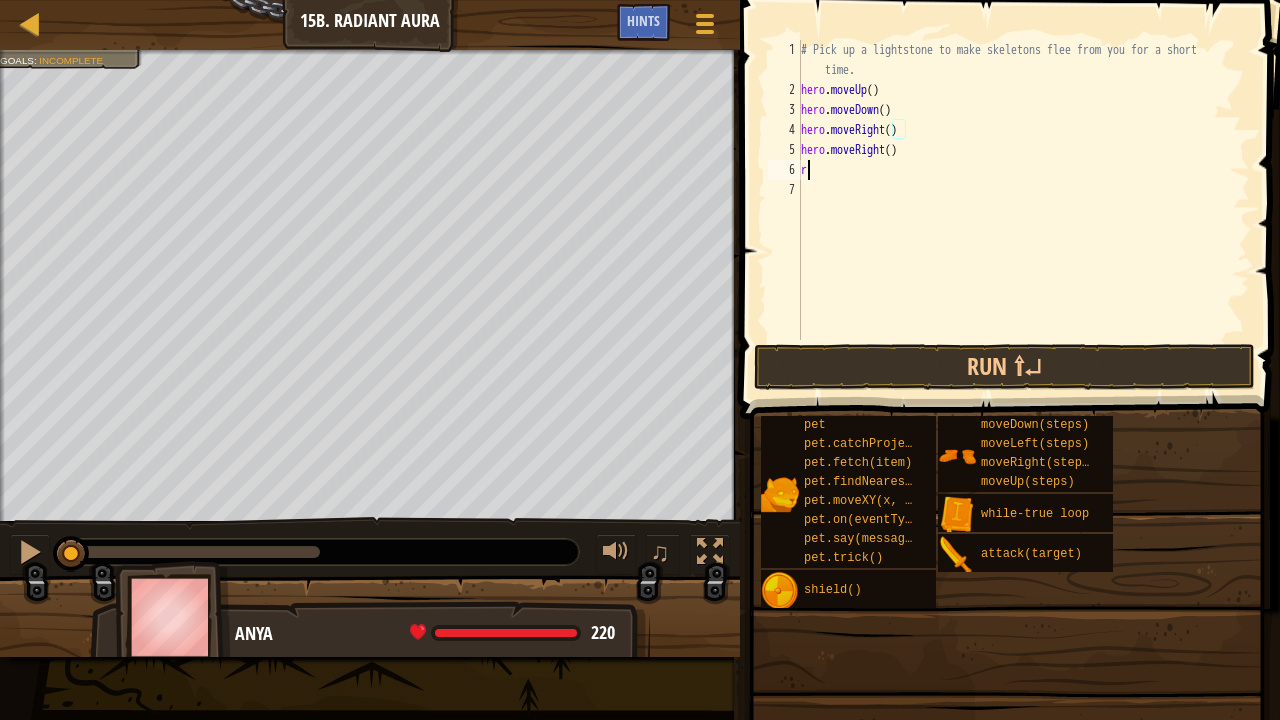 click on "# Pick up a lightstone to make skeletons flee from you for a short       time. hero . moveUp ( ) hero . moveDown ( ) hero . moveRight ( ) hero . moveRight ( ) r" at bounding box center (1023, 220) 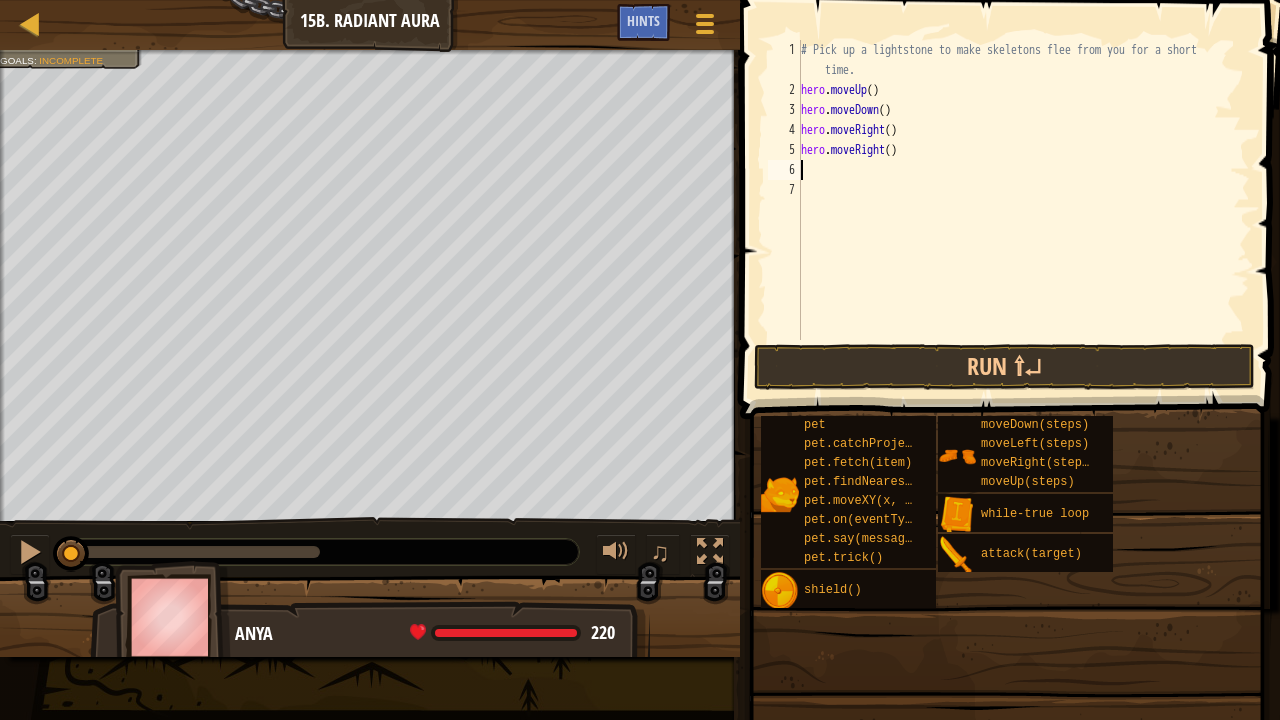 type on "u" 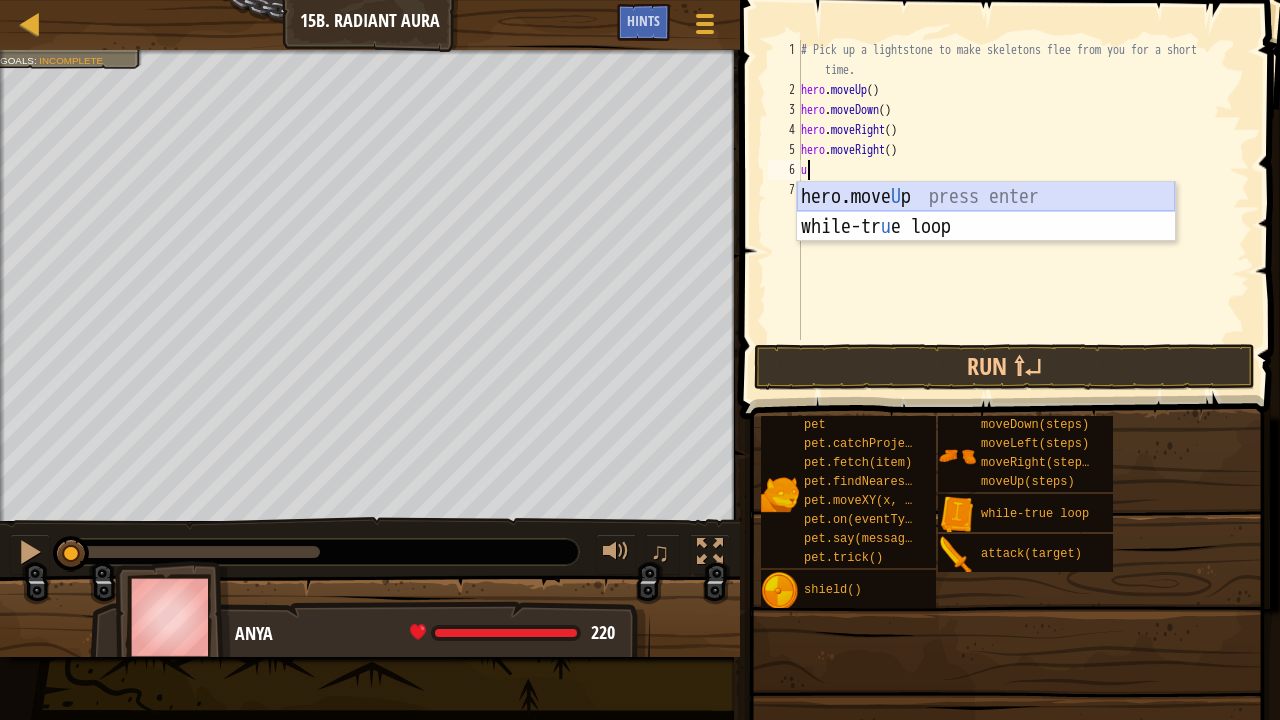 click on "hero.move U p press enter while-tr u e loop press enter" at bounding box center [986, 242] 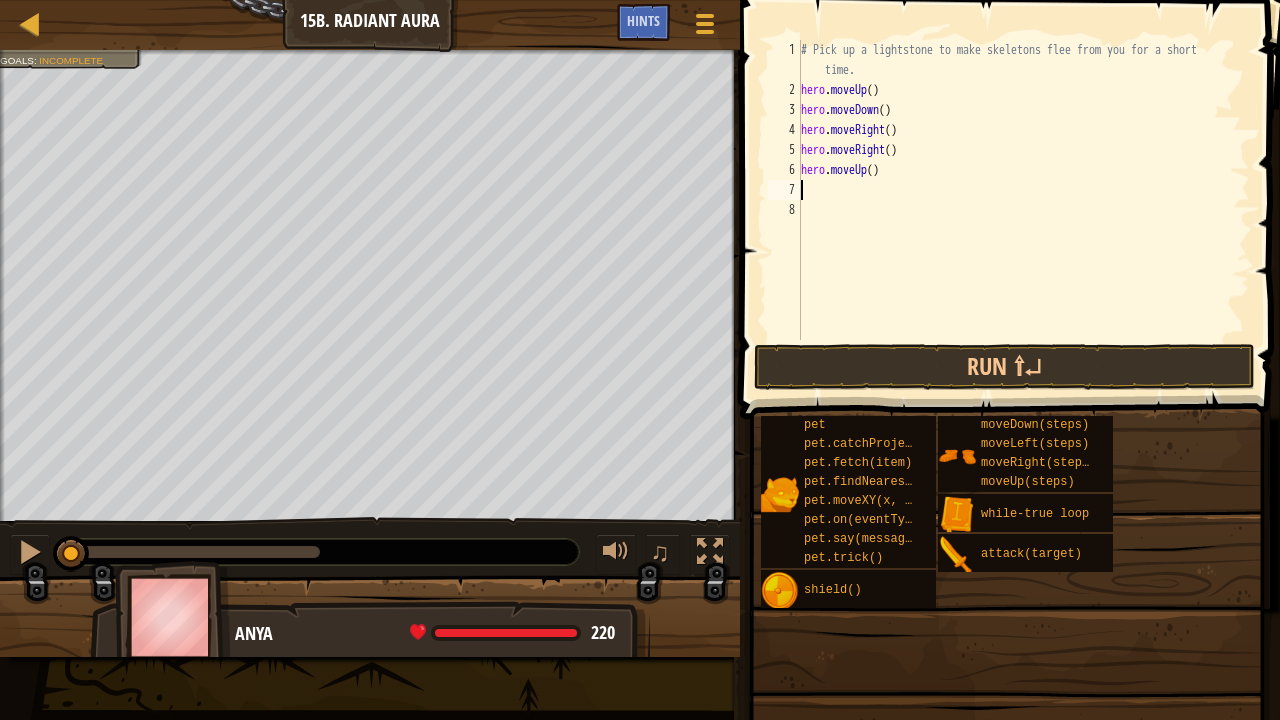 type on "r" 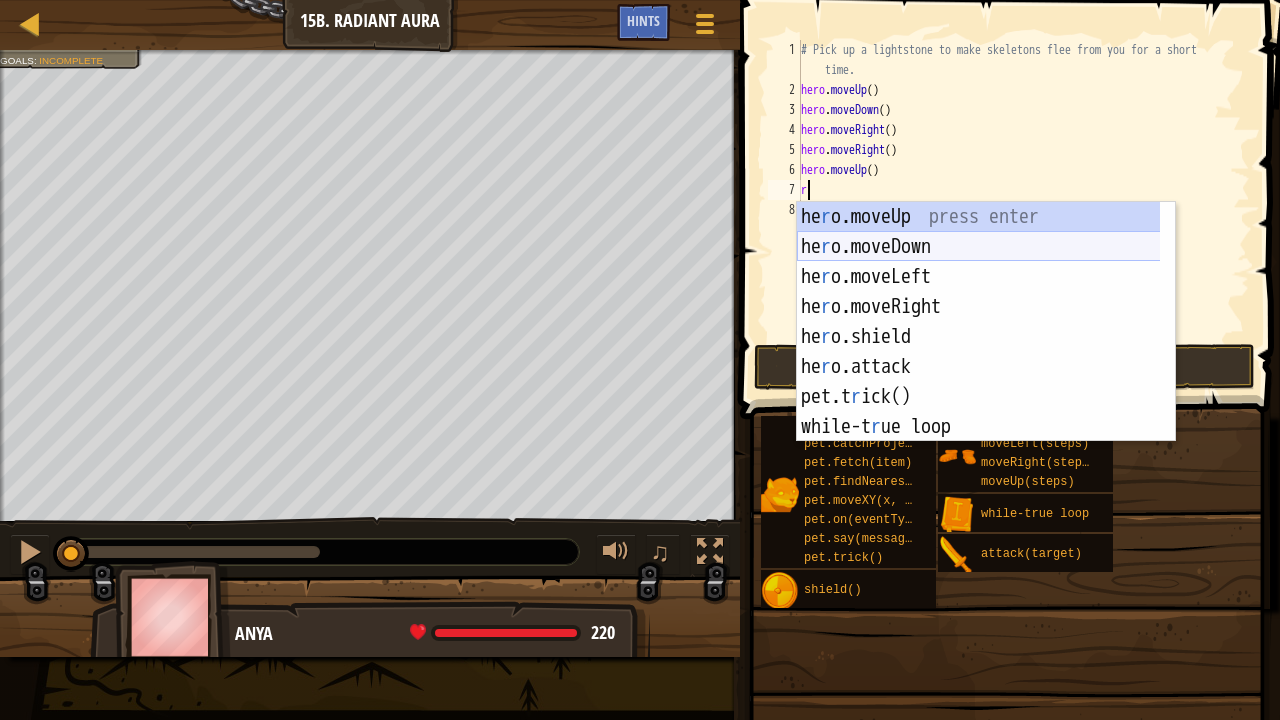 click on "he r o.moveUp press enter he r o.moveDown press enter he r o.moveLeft press enter he r o.moveRight press enter he r o.shield press enter he r o.attack press enter pet.t r ick() press enter while-t r ue loop press enter pet.catchP r ojectile(arrow) press enter" at bounding box center [986, 352] 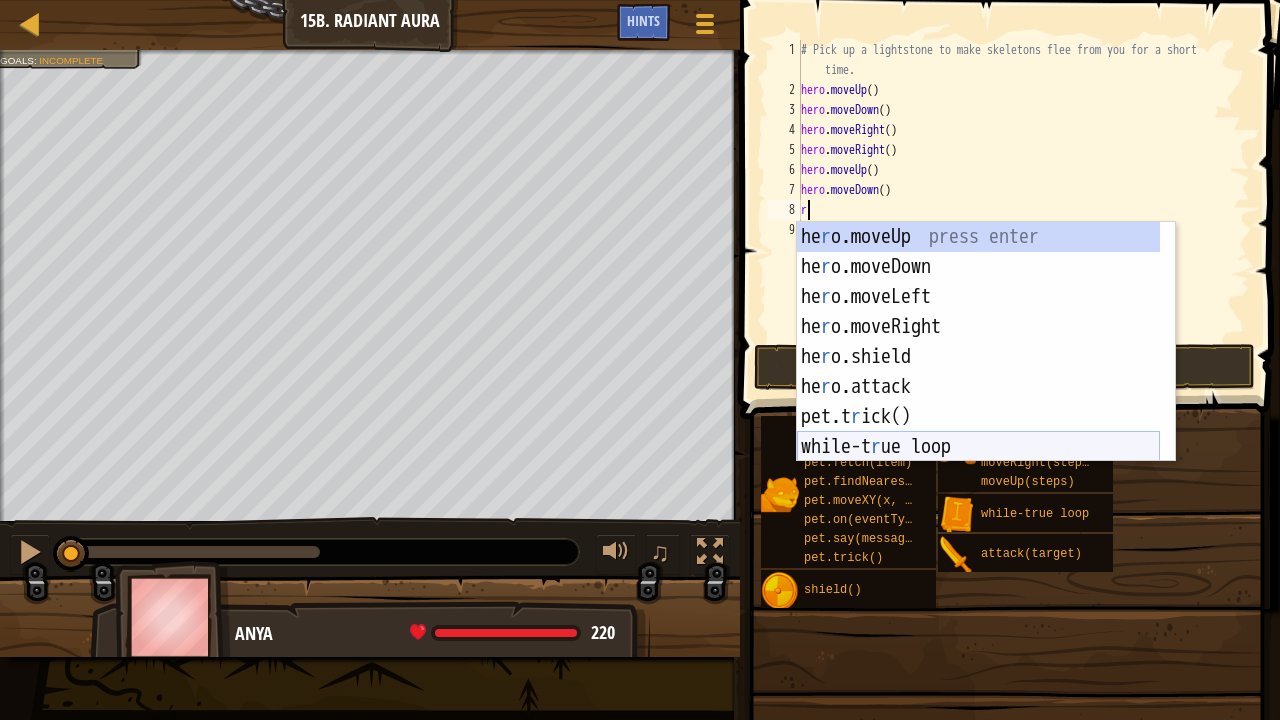 type on "r" 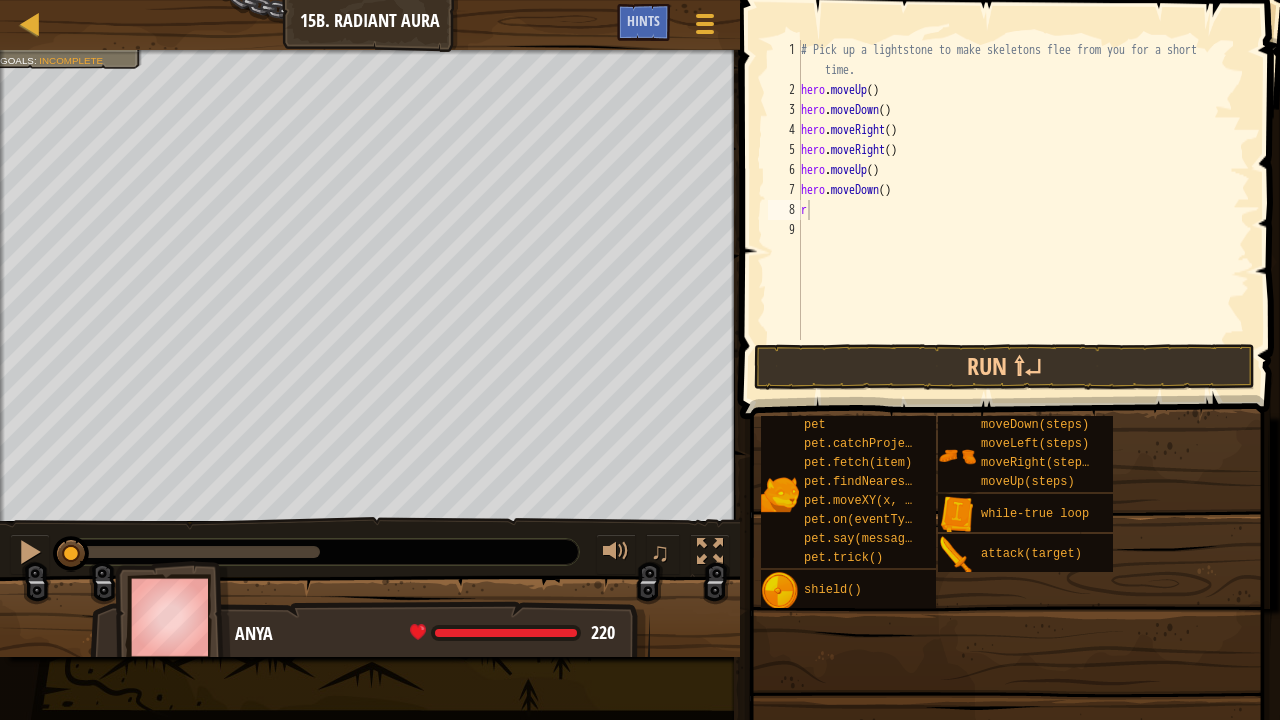 click on "pet pet.catchProjectile(arrow) pet.fetch(item) pet.findNearestByType(type) pet.moveXY(x, y) pet.on(eventType, handler) pet.say(message) pet.trick() shield() moveDown(steps) moveLeft(steps) moveRight(steps) moveUp(steps) while-true loop attack(target)" at bounding box center [1013, 512] 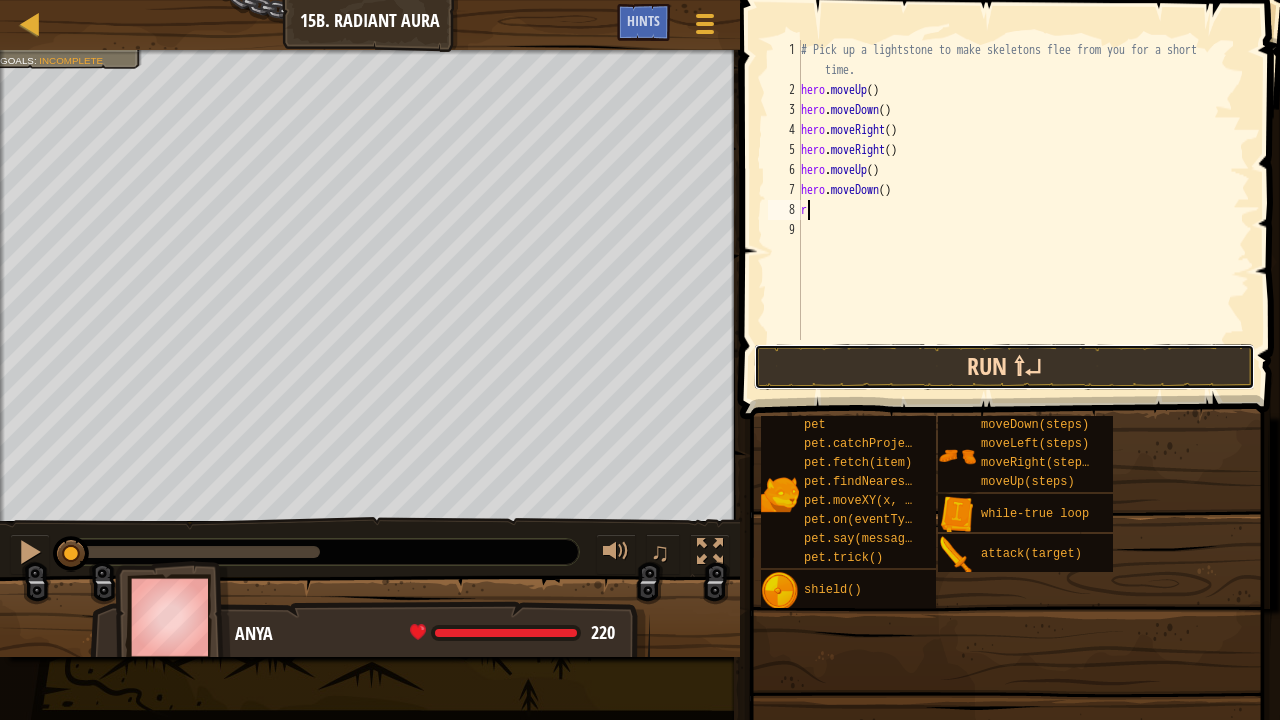 click on "Run ⇧↵" at bounding box center [1004, 367] 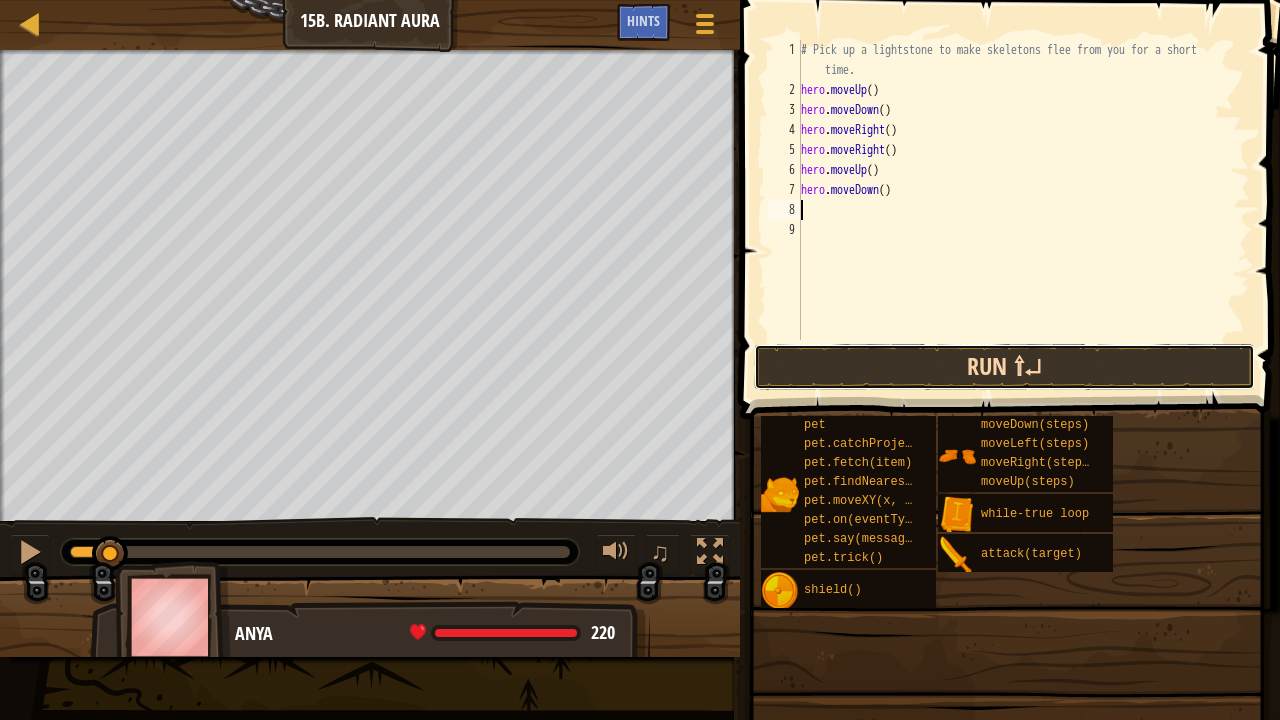 click on "Run ⇧↵" at bounding box center (1004, 367) 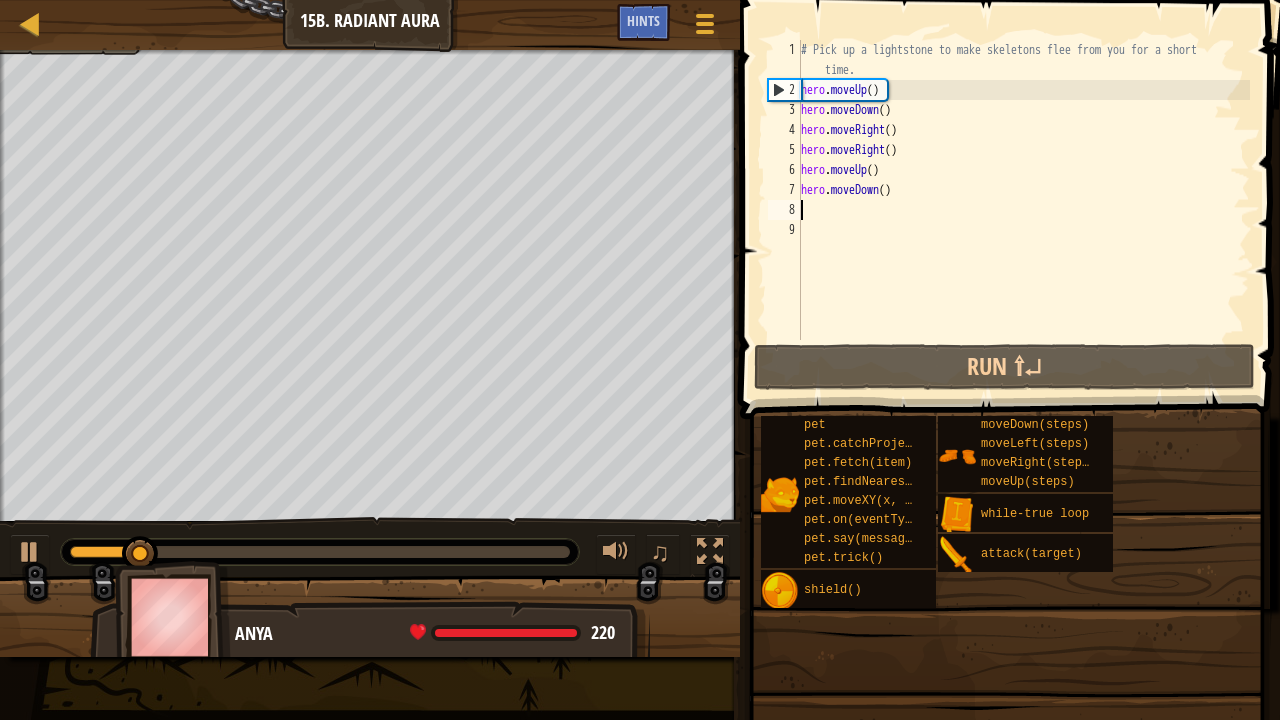 type on "r" 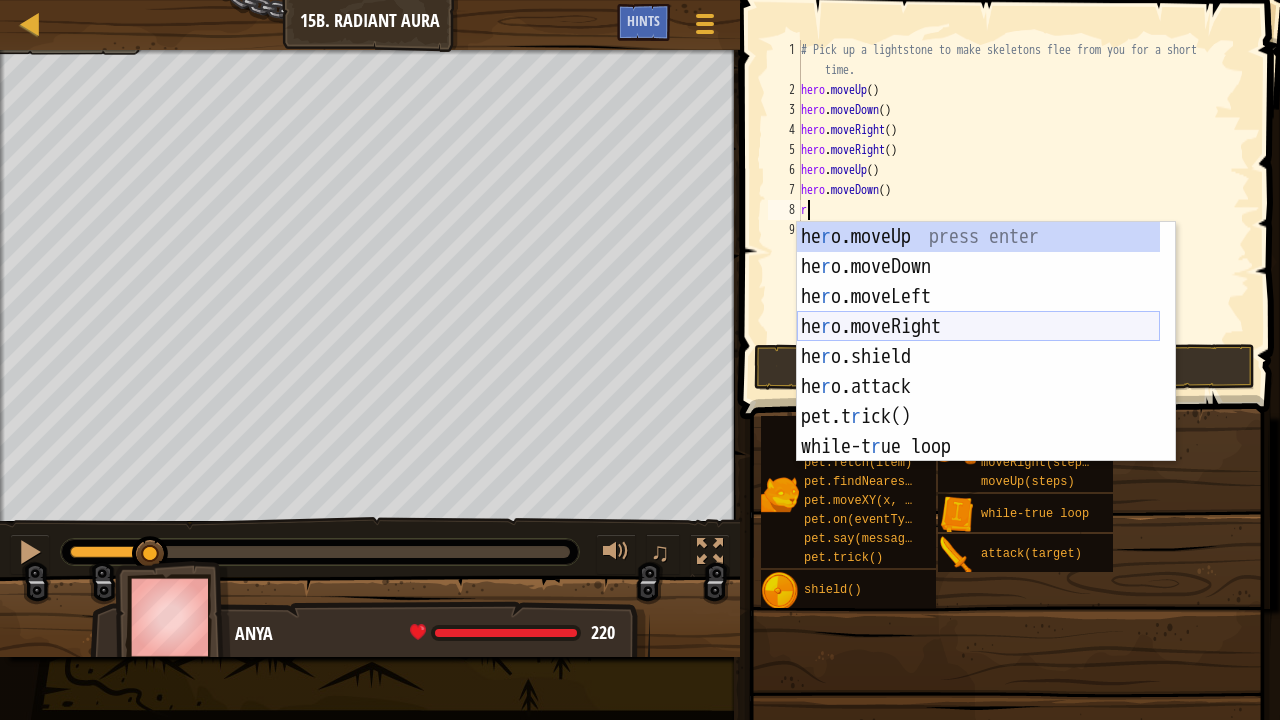 click on "he r o.moveUp press enter he r o.moveDown press enter he r o.moveLeft press enter he r o.moveRight press enter he r o.shield press enter he r o.attack press enter pet.t r ick() press enter while-t r ue loop press enter pet.catchP r ojectile(arrow) press enter" at bounding box center [978, 372] 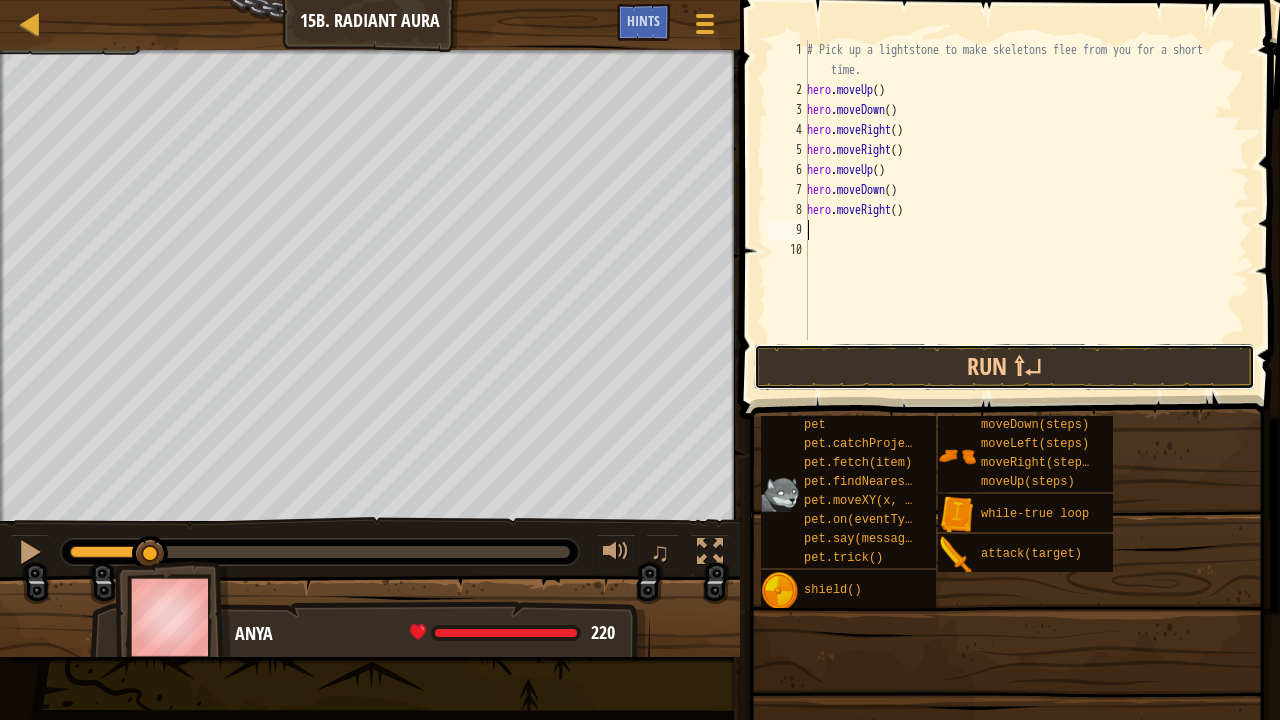 drag, startPoint x: 966, startPoint y: 370, endPoint x: 784, endPoint y: 451, distance: 199.21094 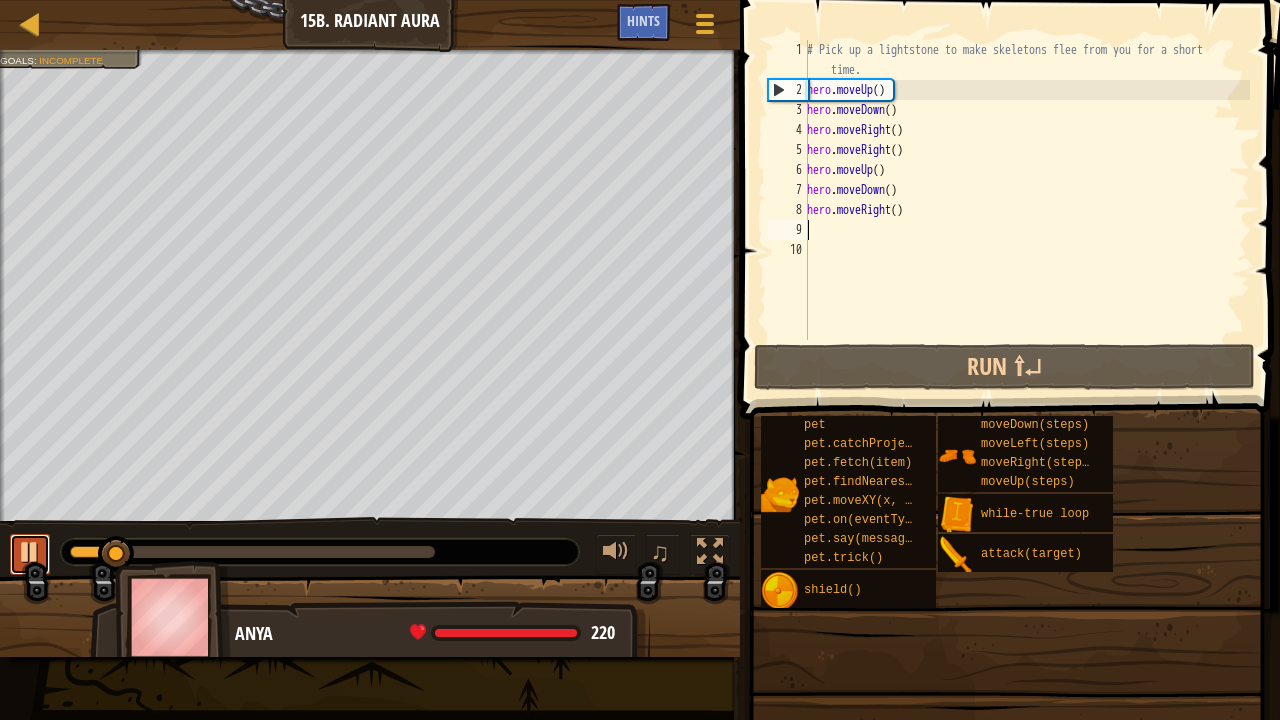 click at bounding box center (30, 552) 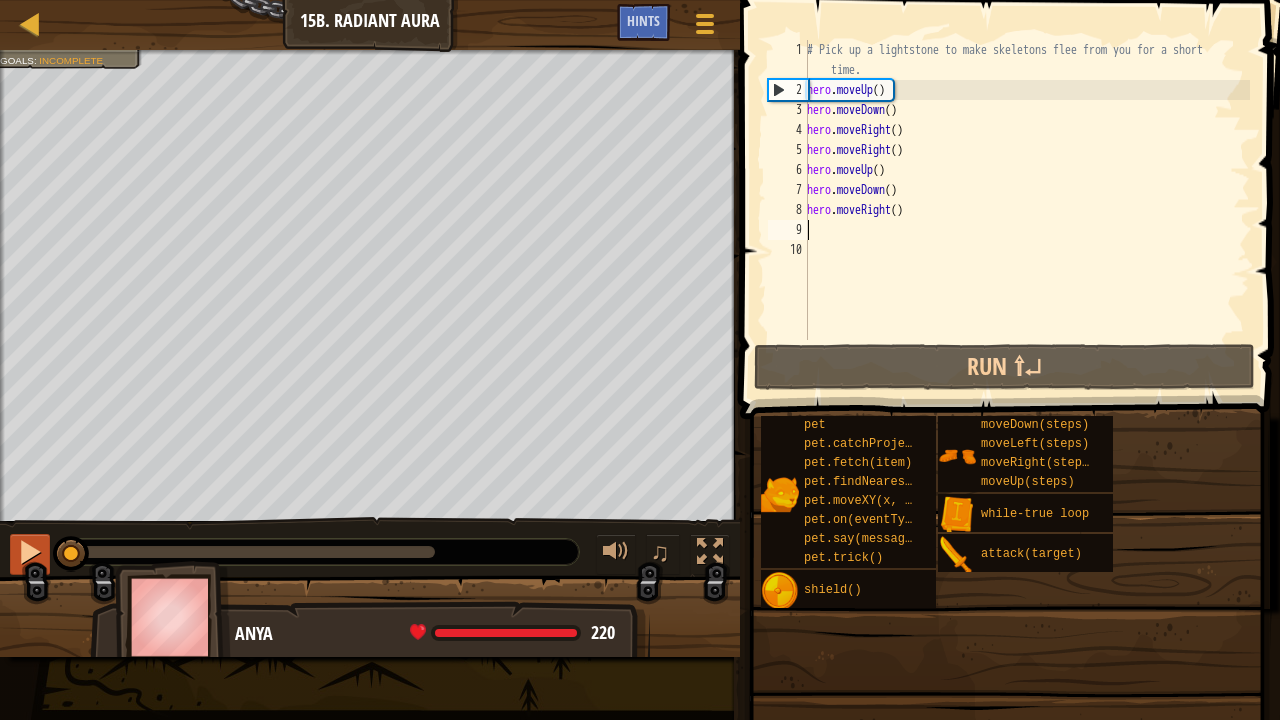 drag, startPoint x: 122, startPoint y: 548, endPoint x: 32, endPoint y: 550, distance: 90.02222 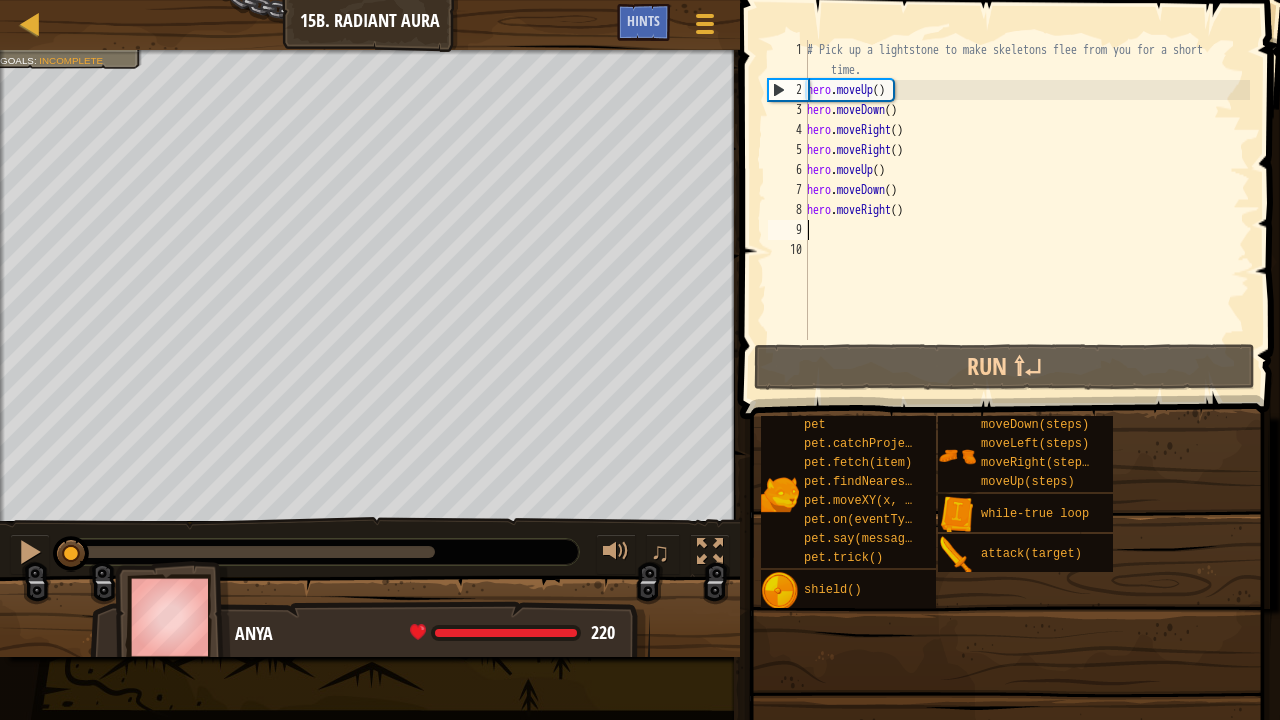 type on "r" 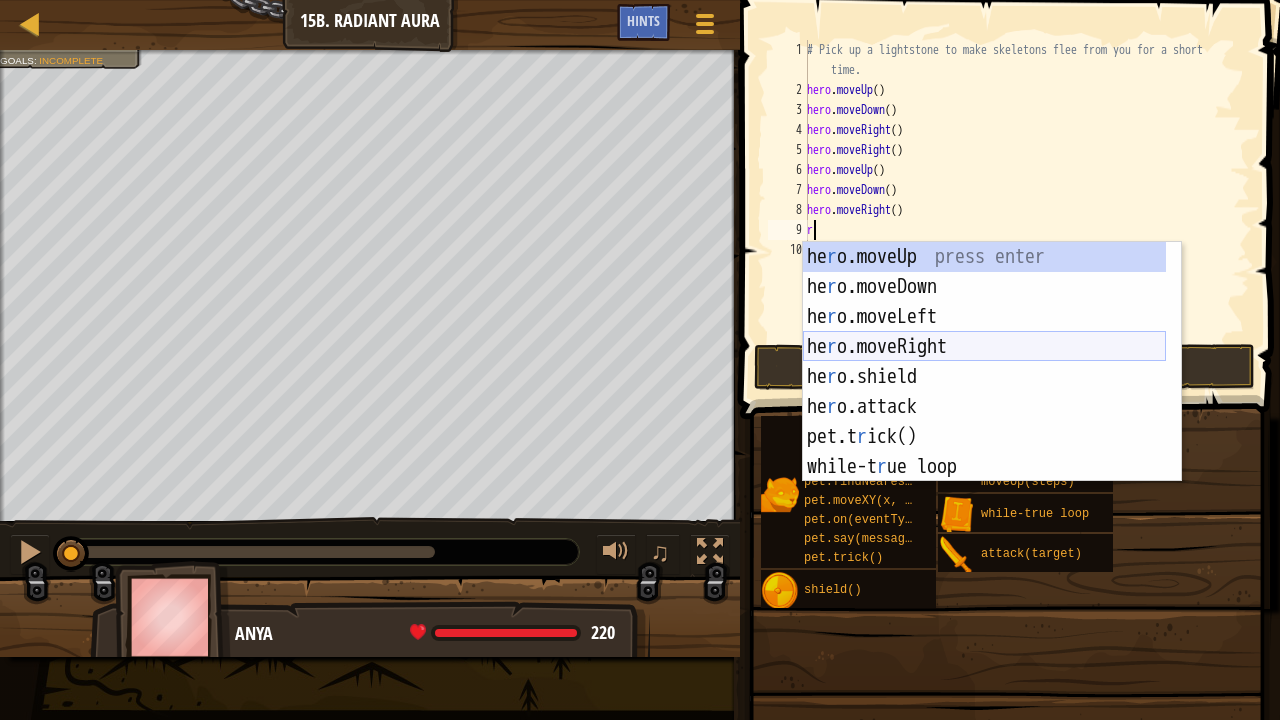 click on "he r o.moveUp press enter he r o.moveDown press enter he r o.moveLeft press enter he r o.moveRight press enter he r o.shield press enter he r o.attack press enter pet.t r ick() press enter while-t r ue loop press enter pet.catchP r ojectile(arrow) press enter" at bounding box center (984, 392) 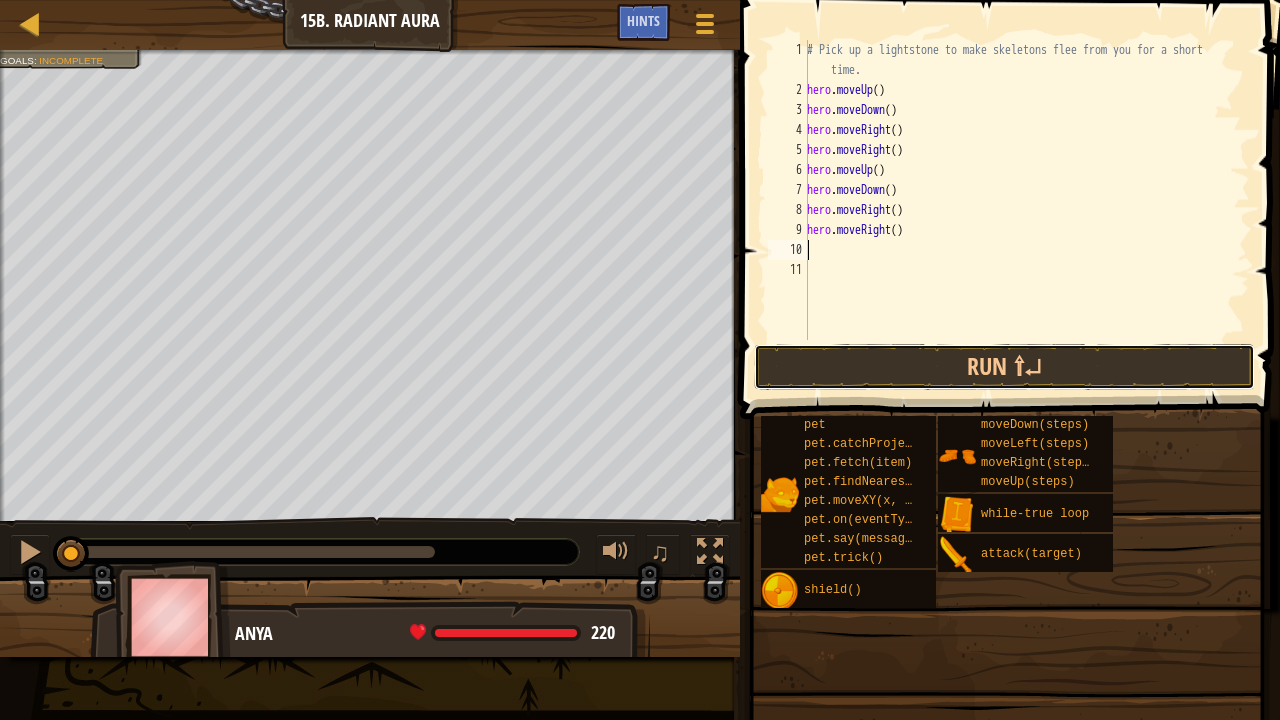 drag, startPoint x: 953, startPoint y: 363, endPoint x: 833, endPoint y: 393, distance: 123.69317 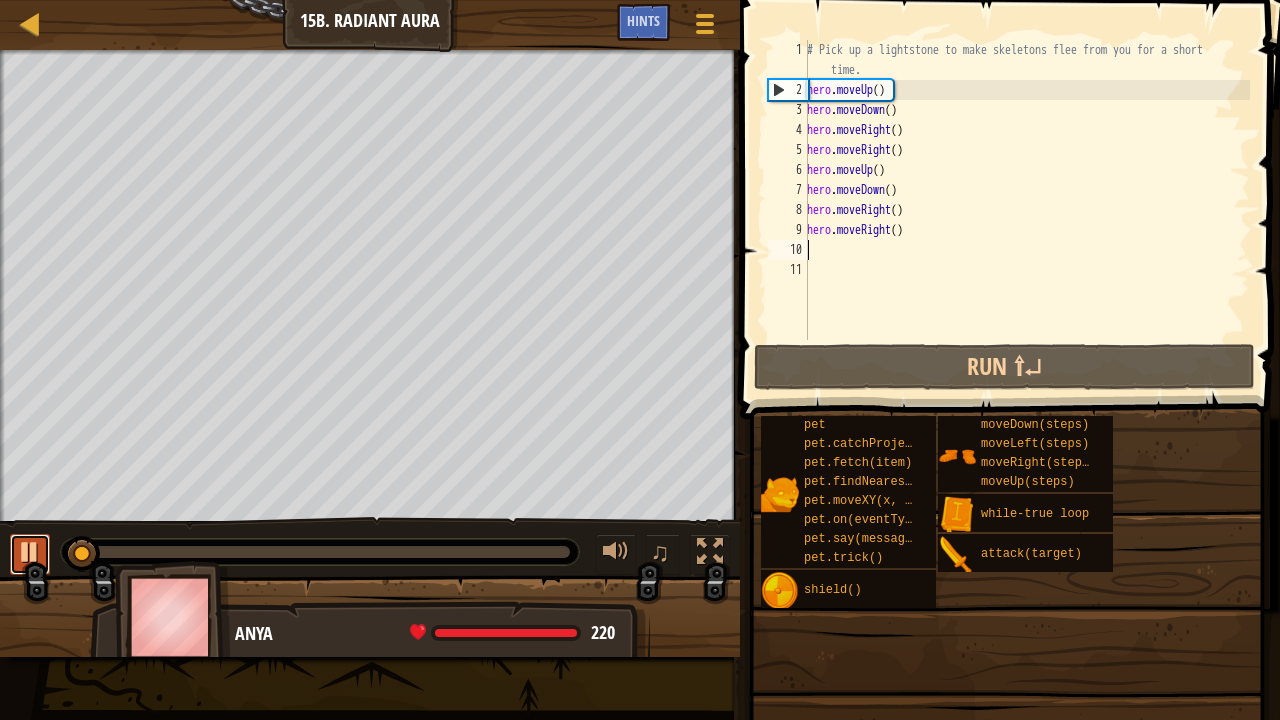 click at bounding box center [30, 552] 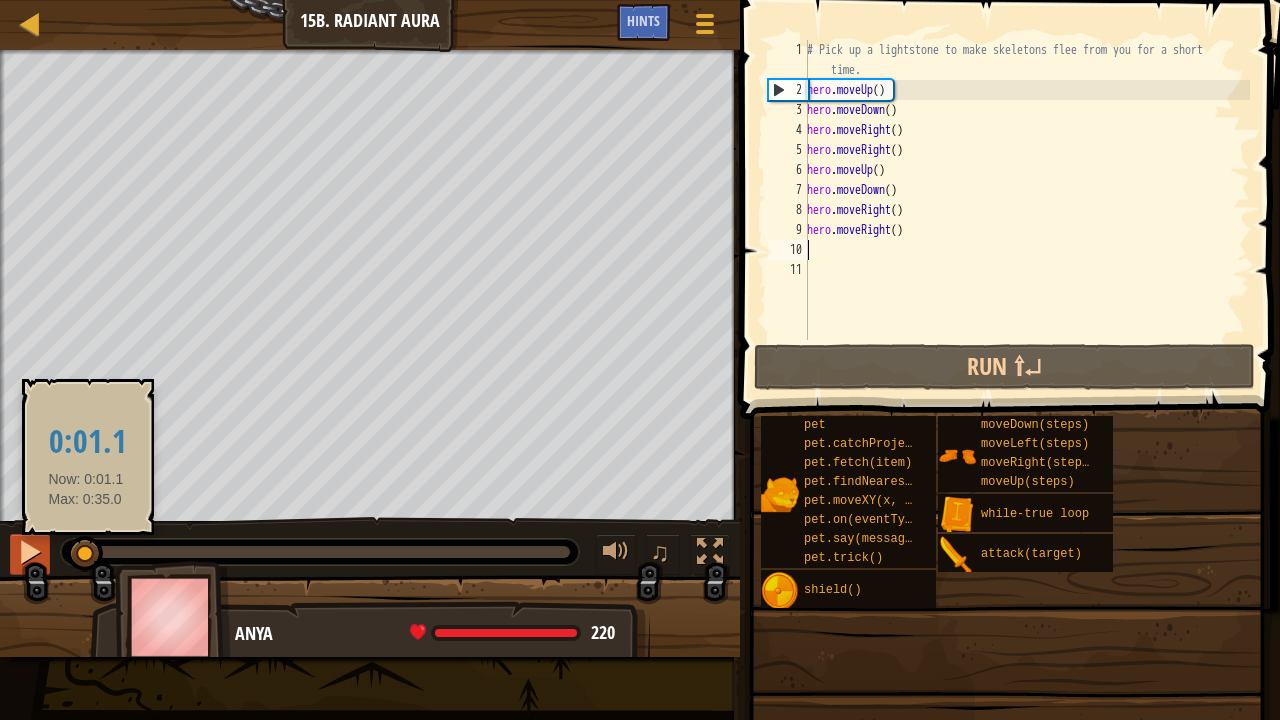 drag, startPoint x: 92, startPoint y: 552, endPoint x: 31, endPoint y: 552, distance: 61 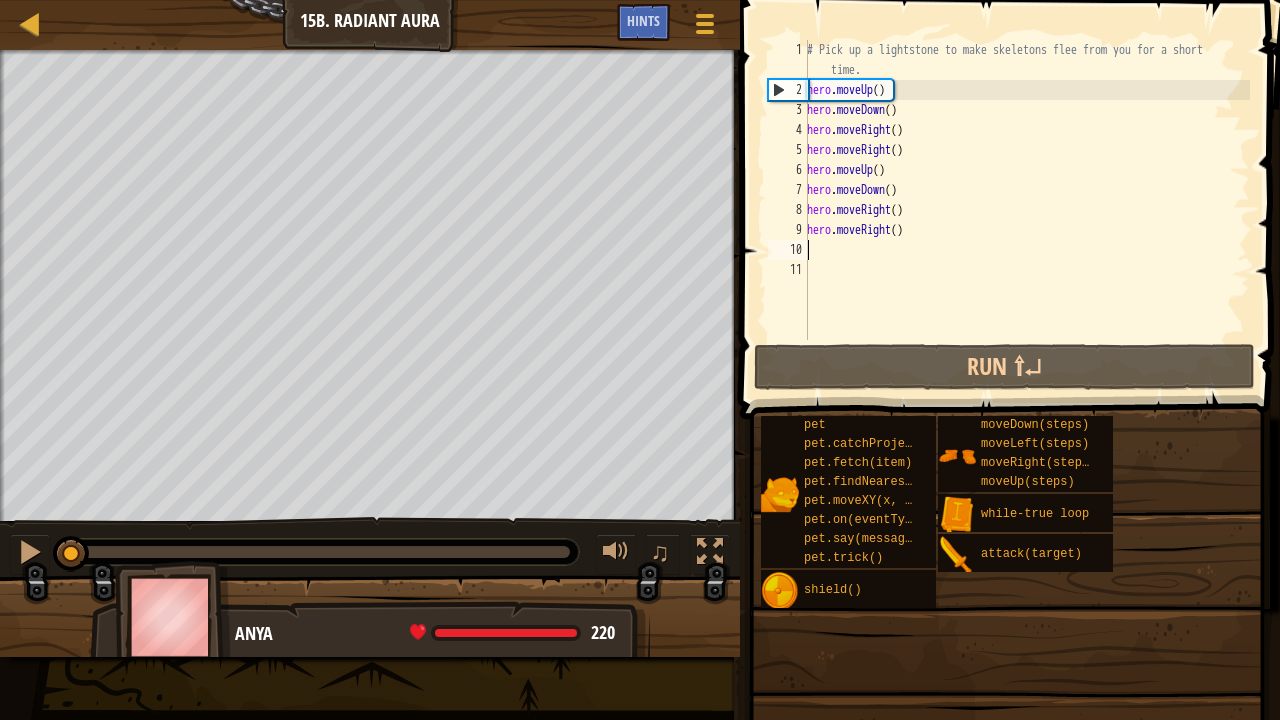 type on "r" 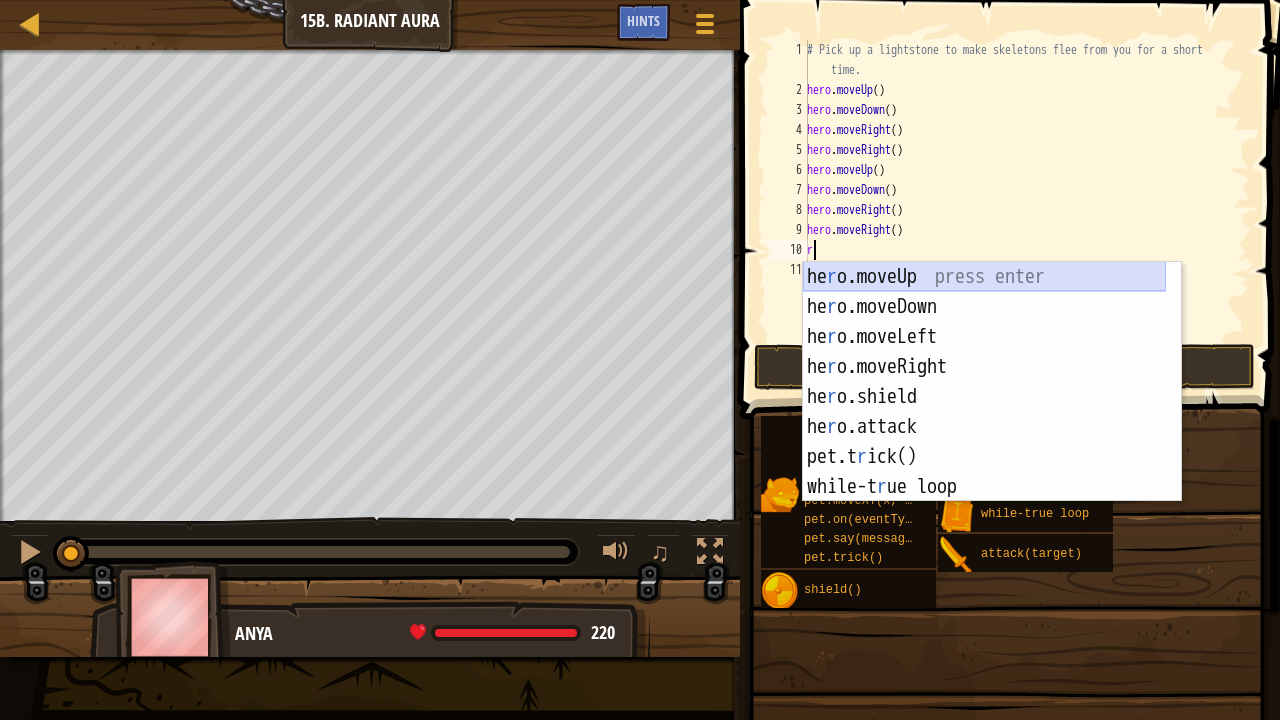 click on "he r o.moveUp press enter he r o.moveDown press enter he r o.moveLeft press enter he r o.moveRight press enter he r o.shield press enter he r o.attack press enter pet.t r ick() press enter while-t r ue loop press enter pet.catchP r ojectile(arrow) press enter" at bounding box center (984, 412) 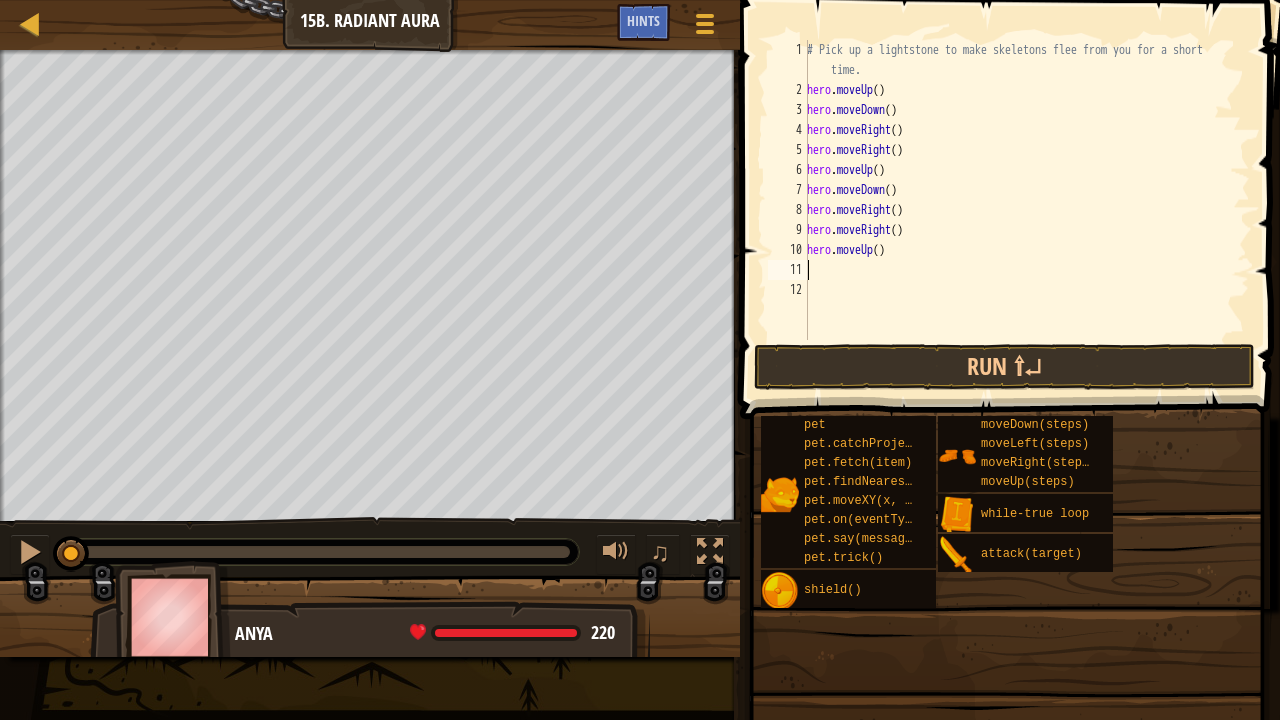 type on "r" 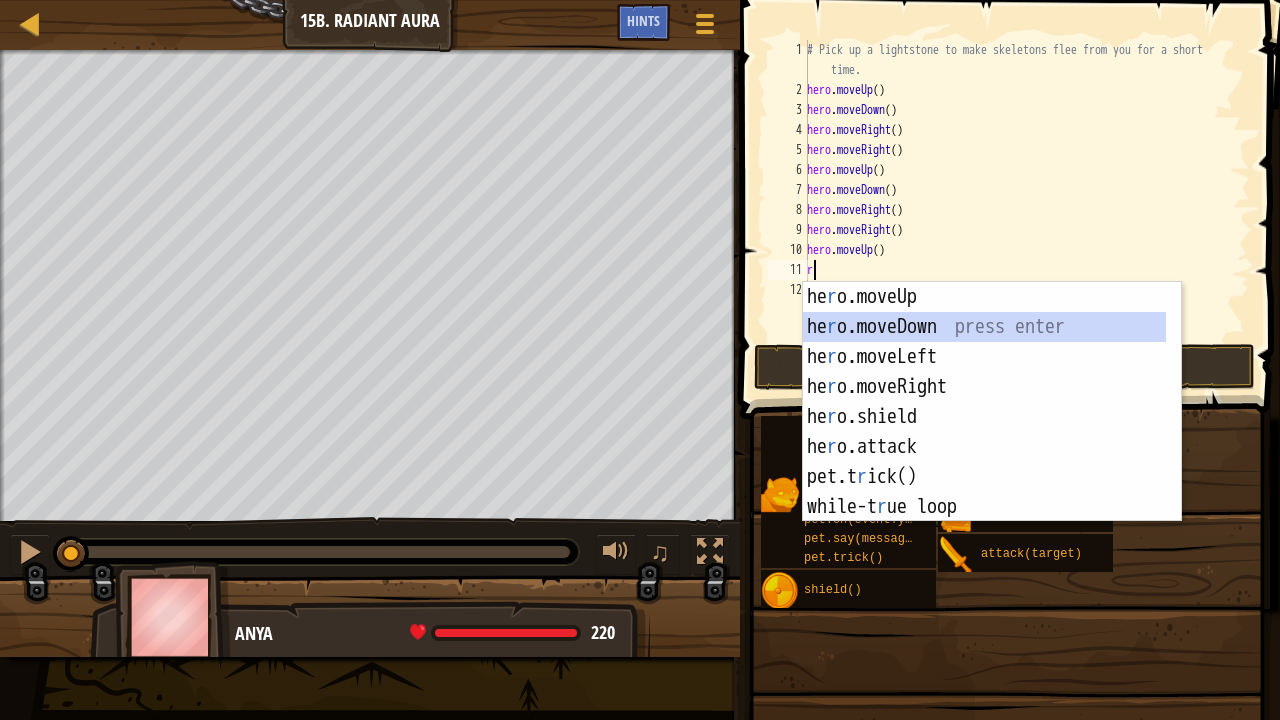 click on "he r o.moveUp press enter he r o.moveDown press enter he r o.moveLeft press enter he r o.moveRight press enter he r o.shield press enter he r o.attack press enter pet.t r ick() press enter while-t r ue loop press enter pet.catchP r ojectile(arrow) press enter" at bounding box center (984, 432) 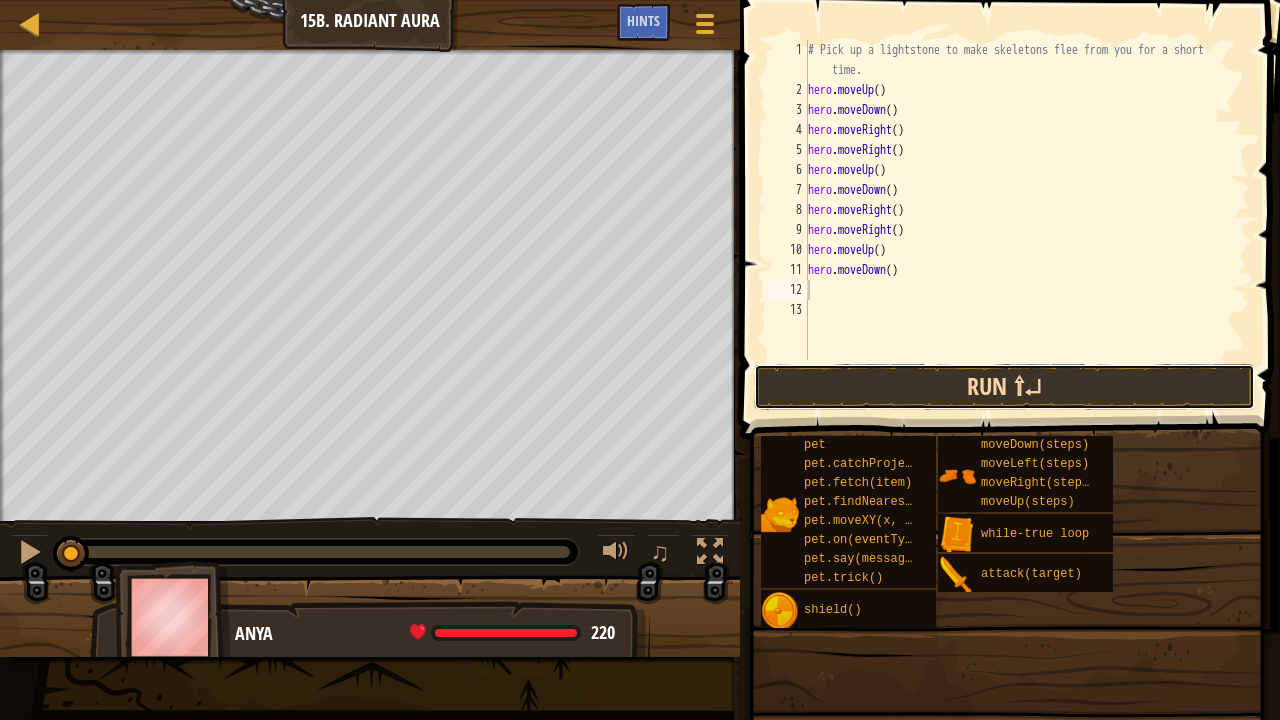 click on "Run ⇧↵" at bounding box center [1004, 387] 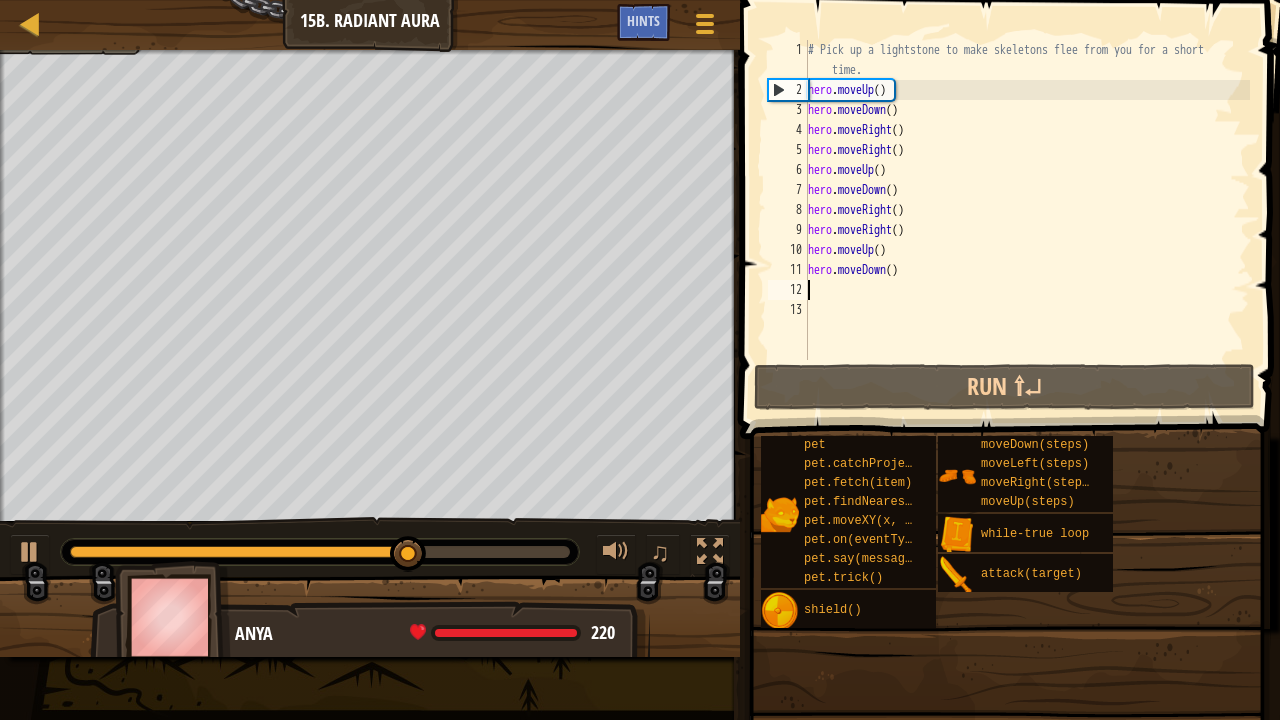 type on "r" 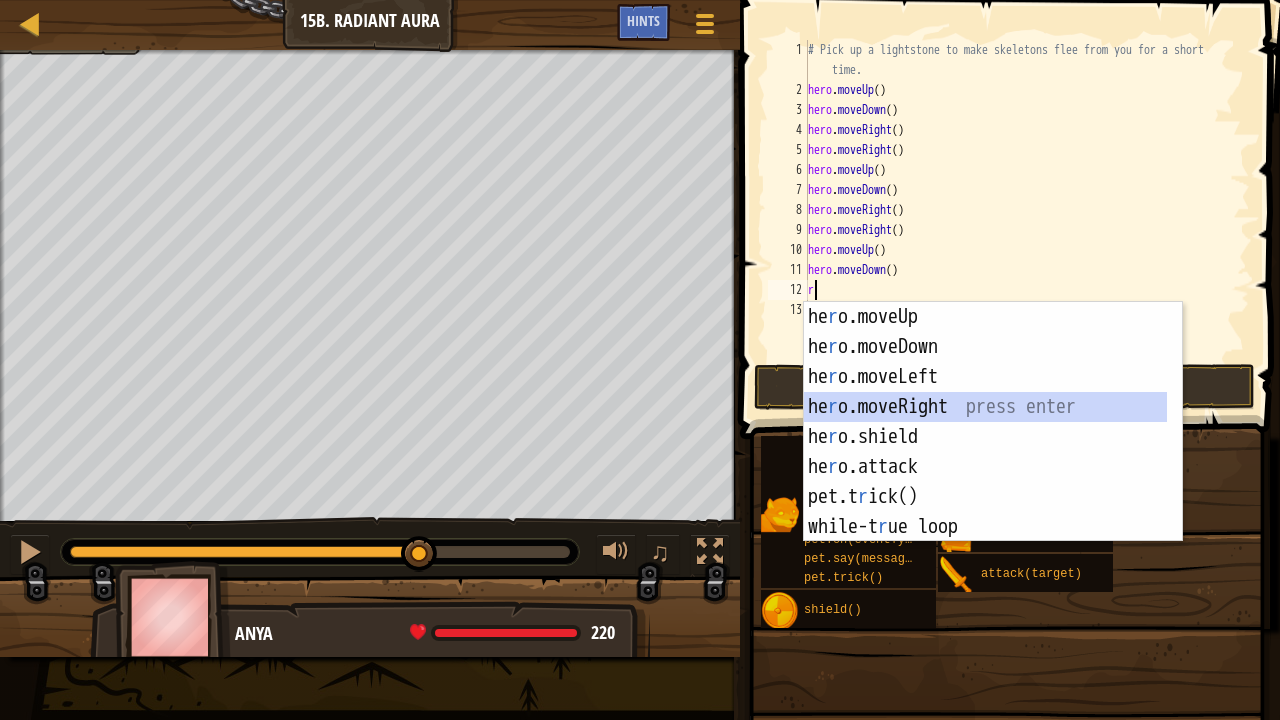click on "he r o.moveUp press enter he r o.moveDown press enter he r o.moveLeft press enter he r o.moveRight press enter he r o.shield press enter he r o.attack press enter pet.t r ick() press enter while-t r ue loop press enter pet.catchP r ojectile(arrow) press enter" at bounding box center [985, 452] 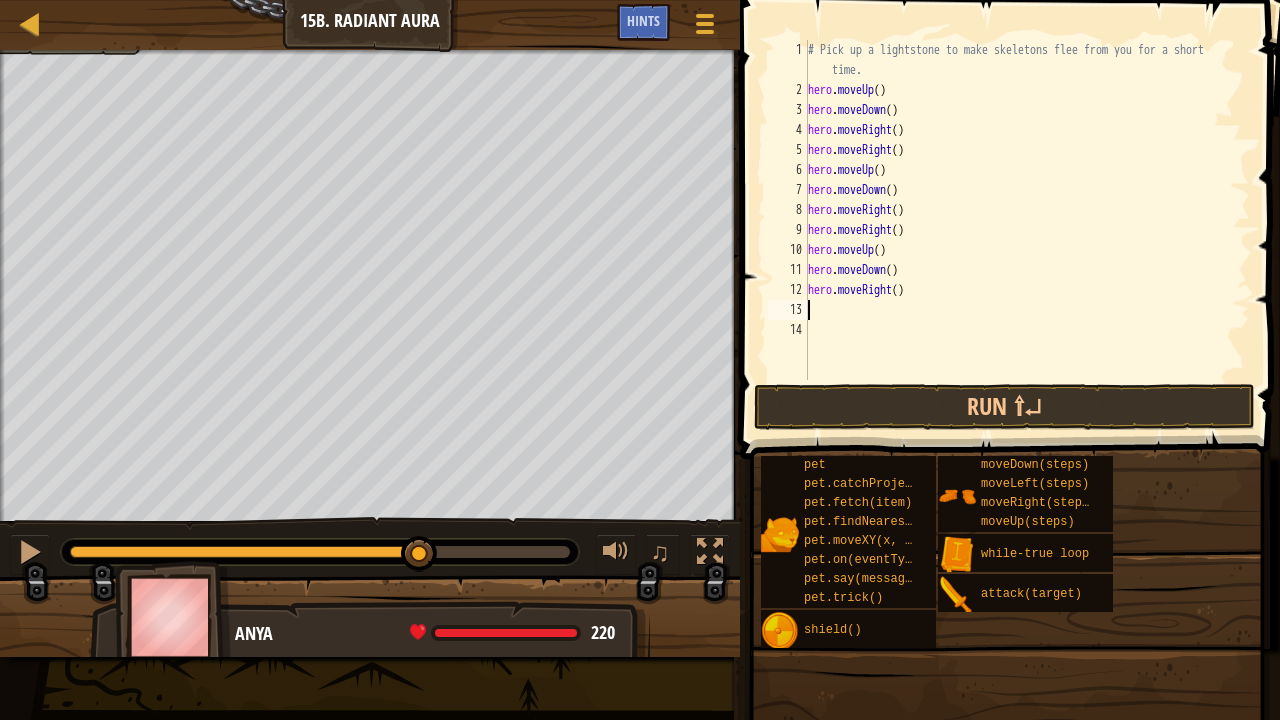 type on "r" 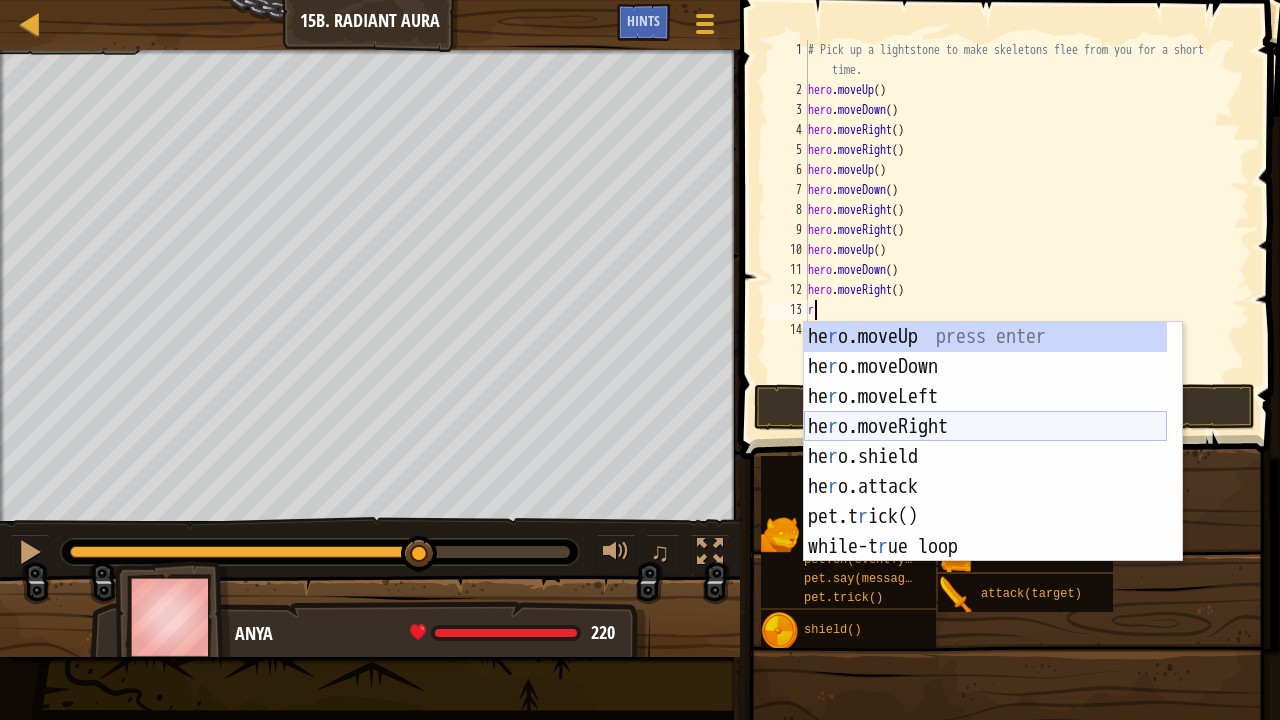 click on "he r o.moveUp press enter he r o.moveDown press enter he r o.moveLeft press enter he r o.moveRight press enter he r o.shield press enter he r o.attack press enter pet.t r ick() press enter while-t r ue loop press enter pet.catchP r ojectile(arrow) press enter" at bounding box center [985, 472] 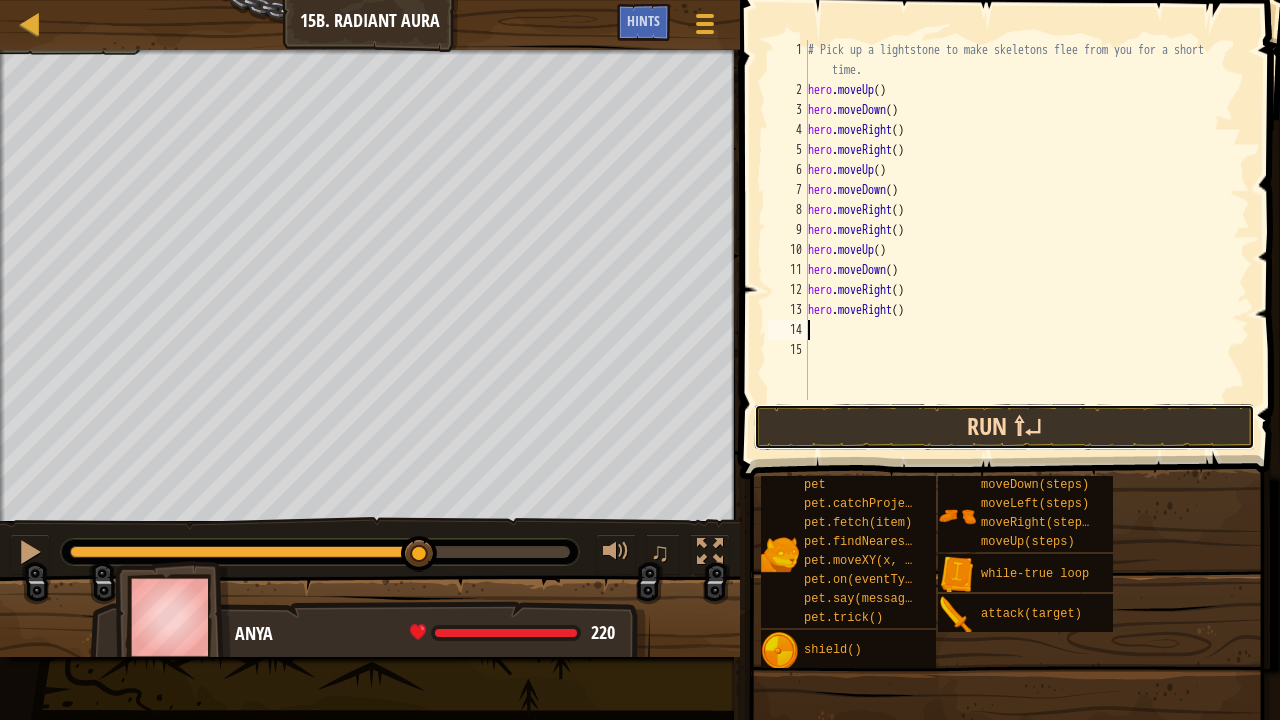 click on "Run ⇧↵" at bounding box center (1004, 427) 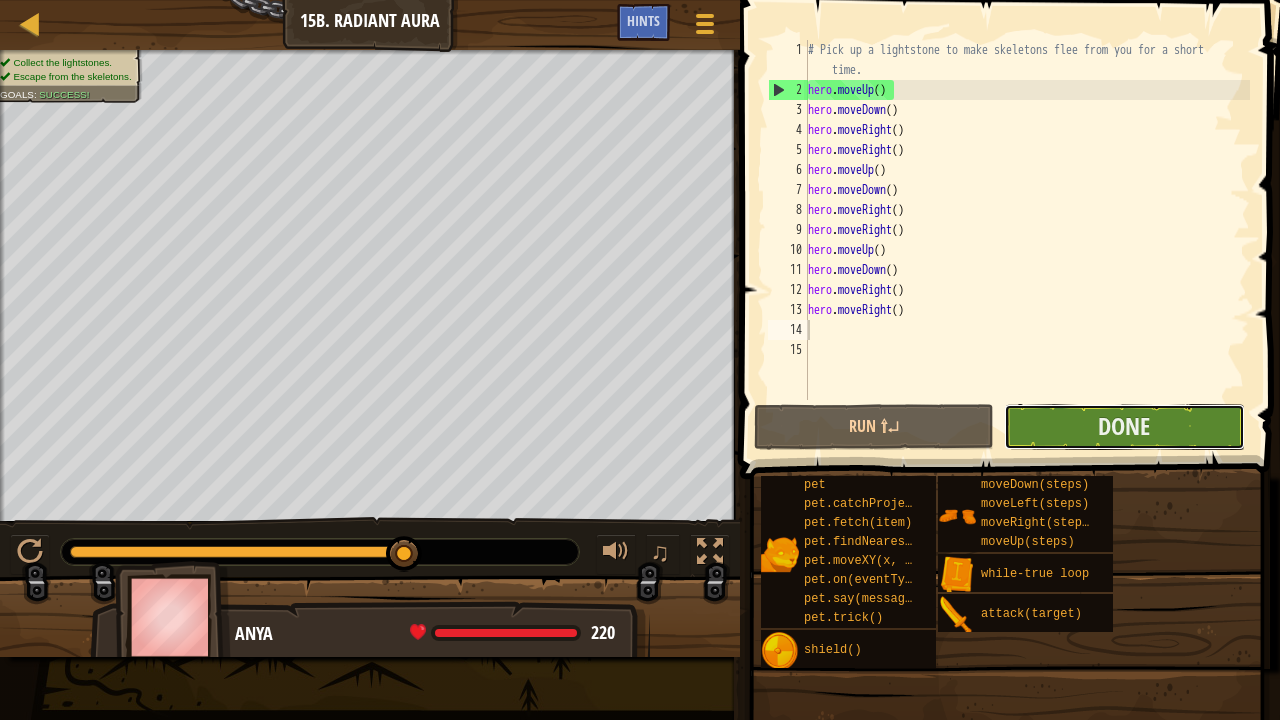 click on "Done" at bounding box center [1124, 427] 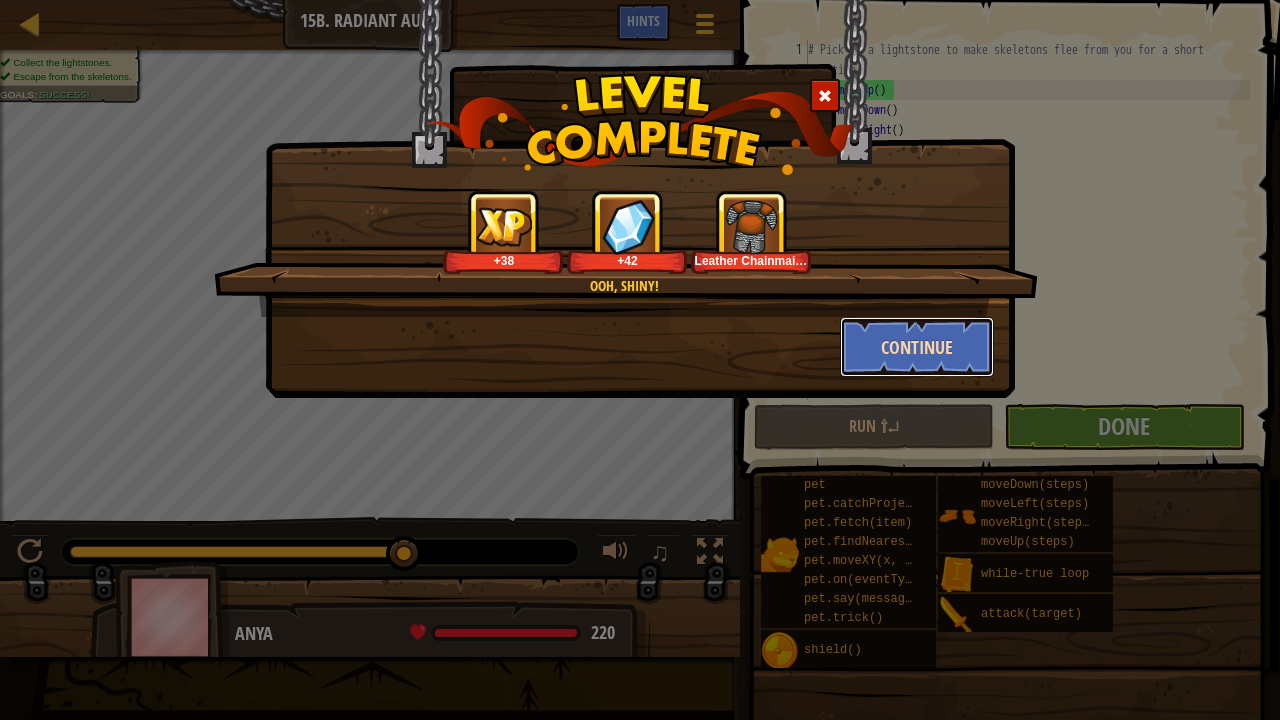 click on "Continue" at bounding box center (917, 347) 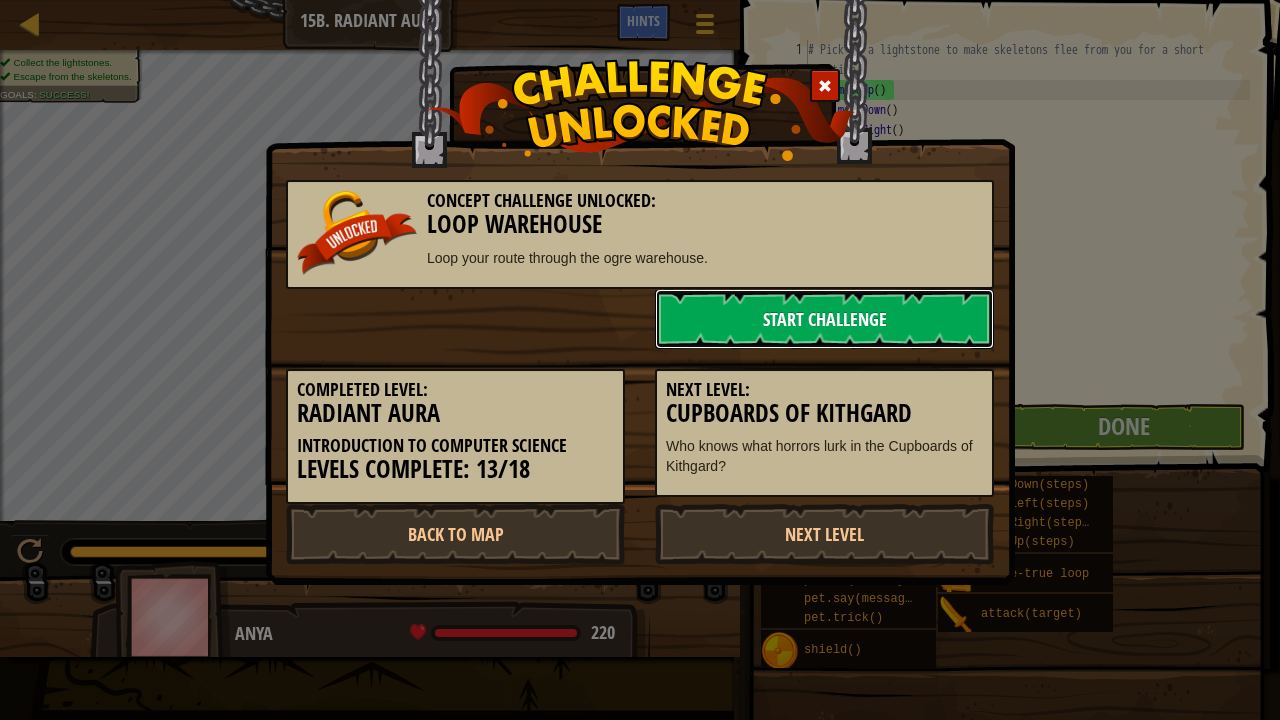 click on "Start Challenge" at bounding box center (824, 319) 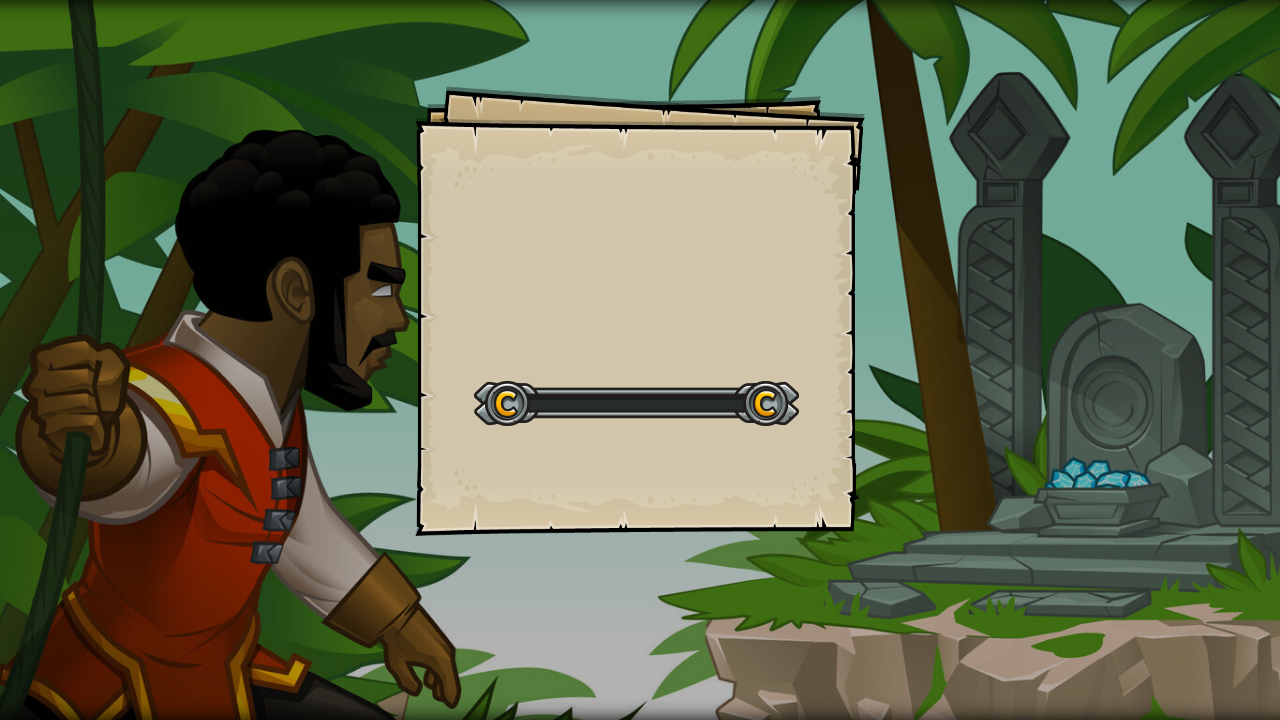 click on "Goals Start Level Error loading from server. Try refreshing the page. You'll need a subscription to play this level. Subscribe You'll need to join a course to play this level. Back to my courses Ask your teacher to assign a license to you so you can continue to play CodeCombat! Back to my courses This level is locked. Back to my courses Think of the solution, not the problem." at bounding box center [640, 360] 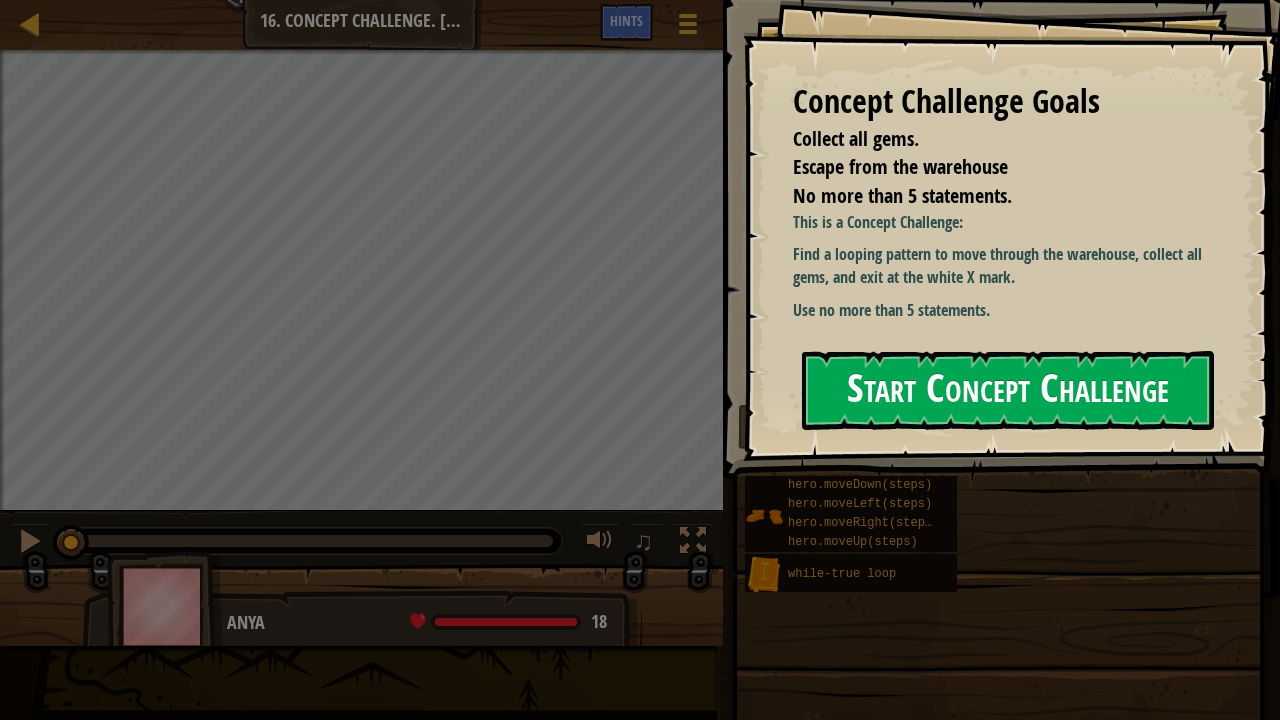 click on "Start Concept Challenge" at bounding box center (1008, 390) 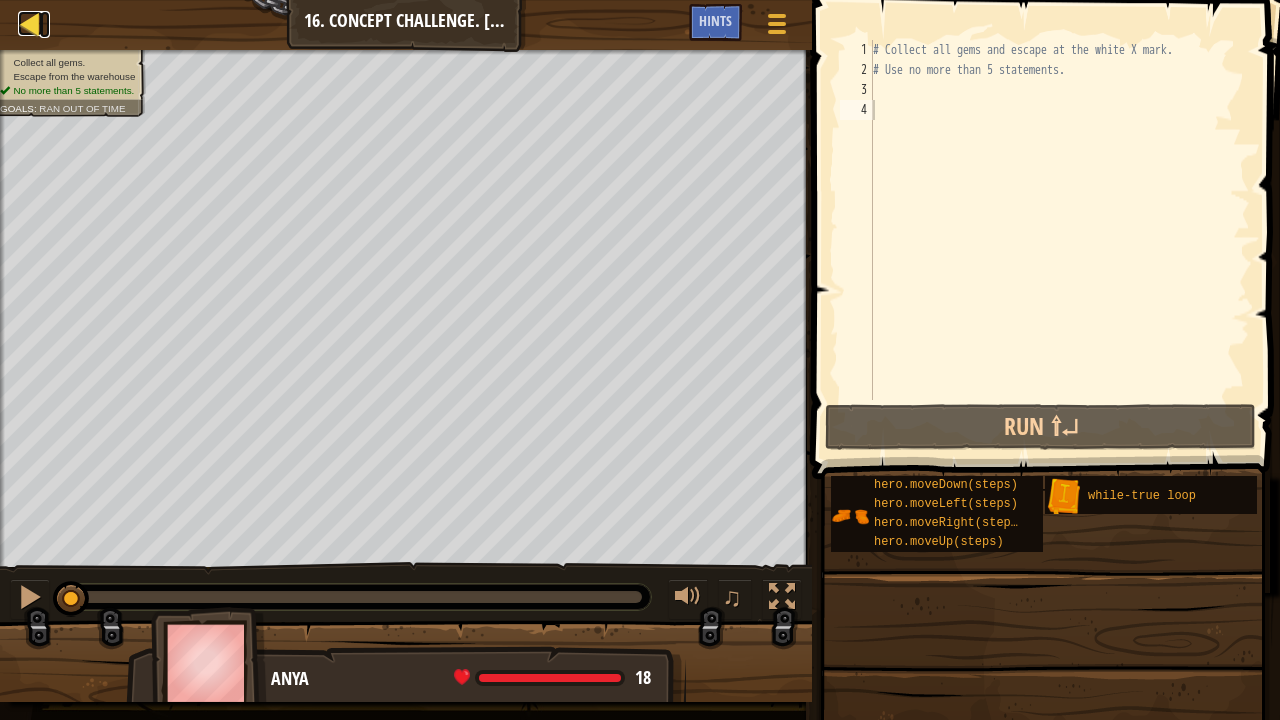 click at bounding box center (30, 23) 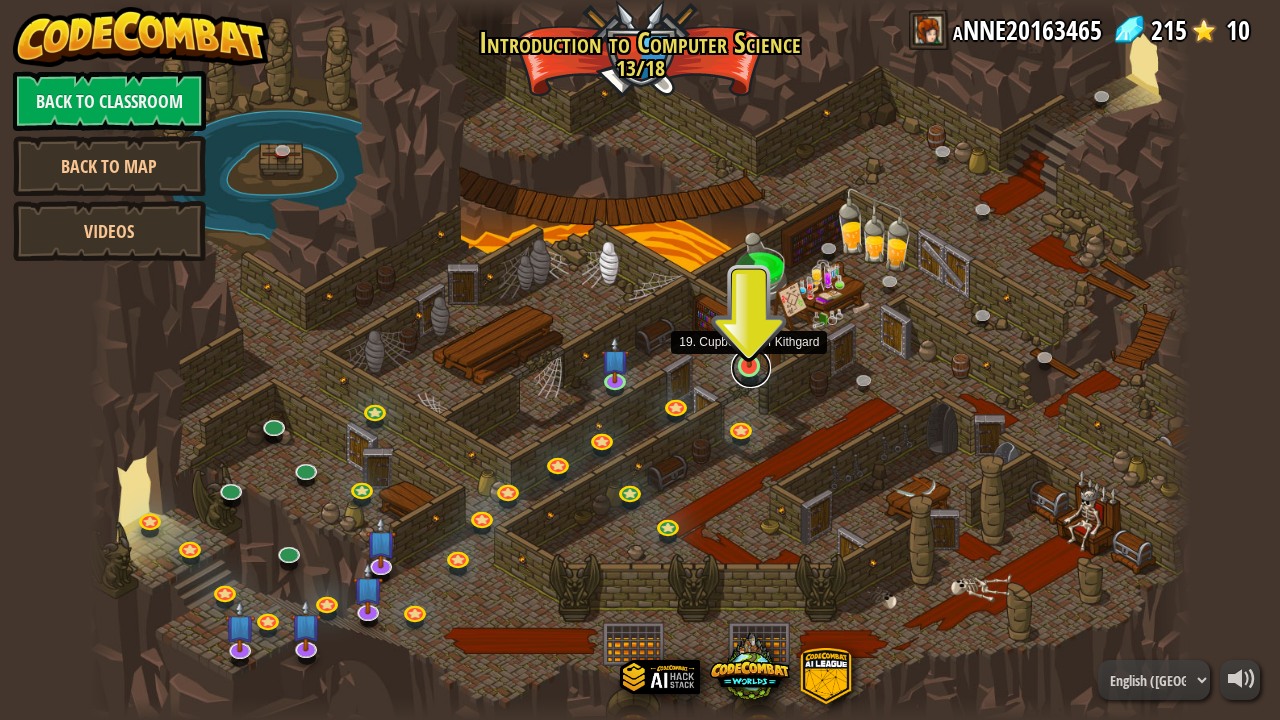 click at bounding box center (751, 368) 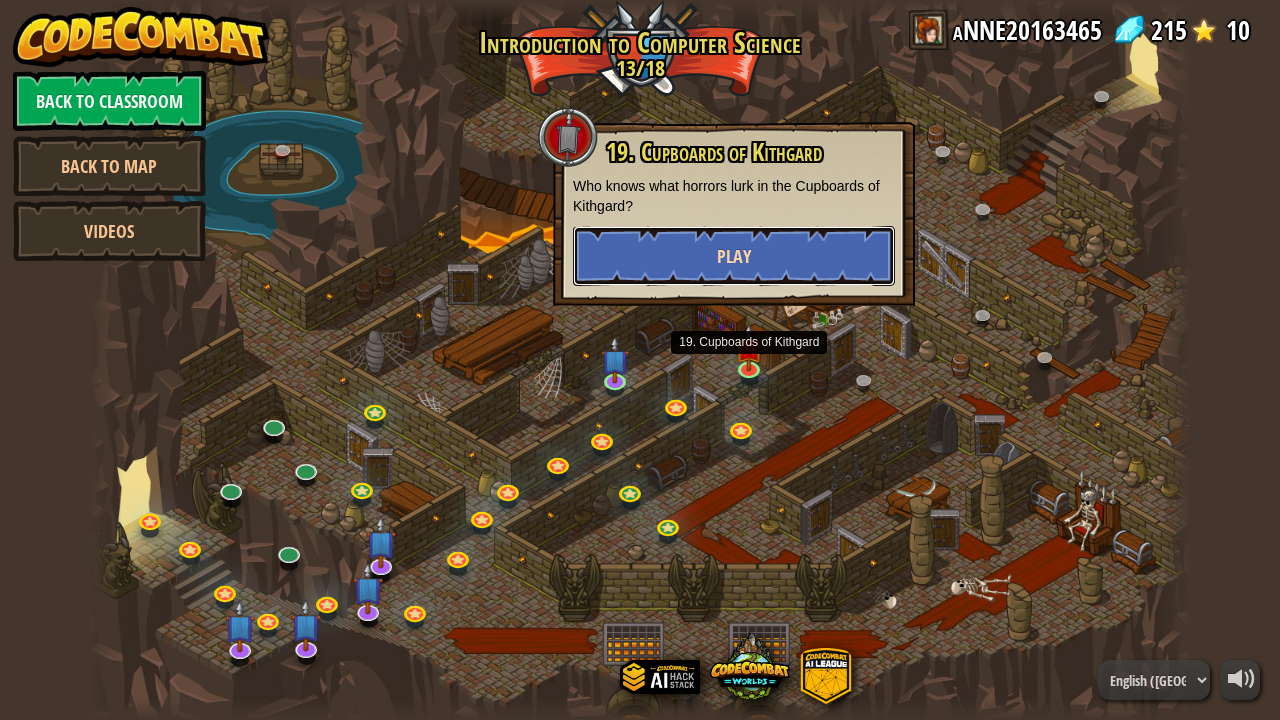 click on "Play" at bounding box center [734, 256] 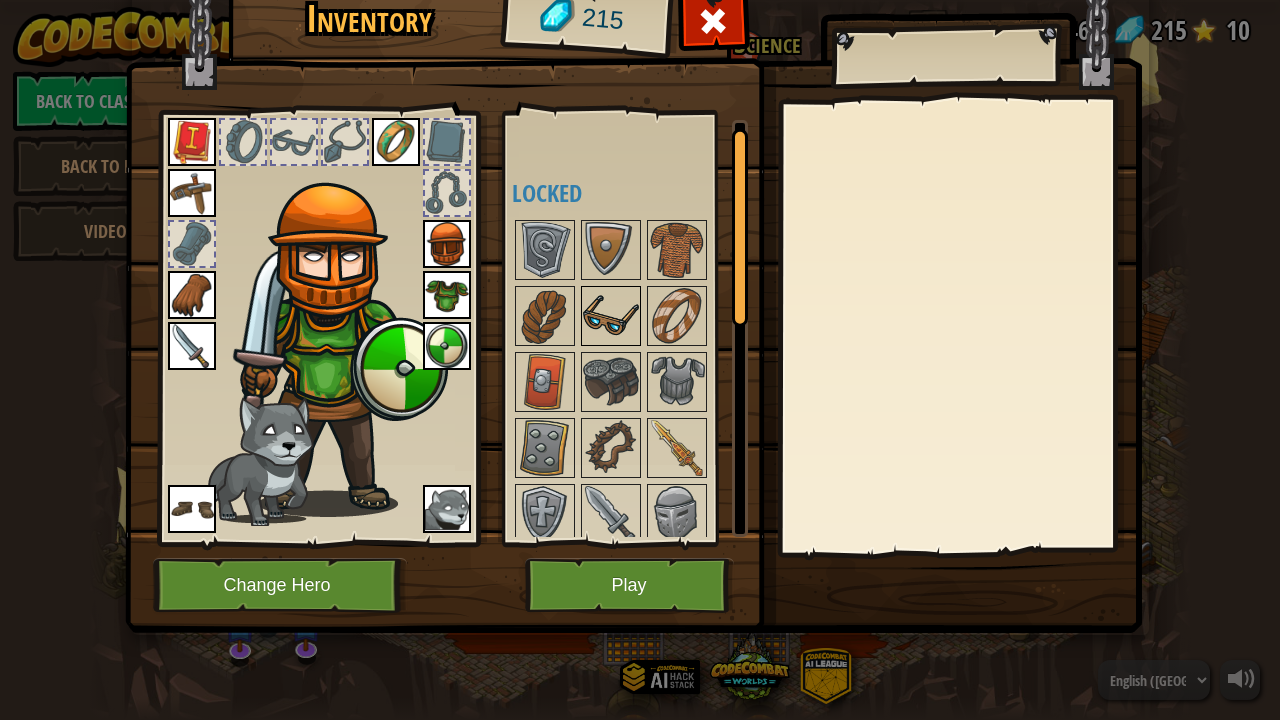 scroll, scrollTop: 0, scrollLeft: 0, axis: both 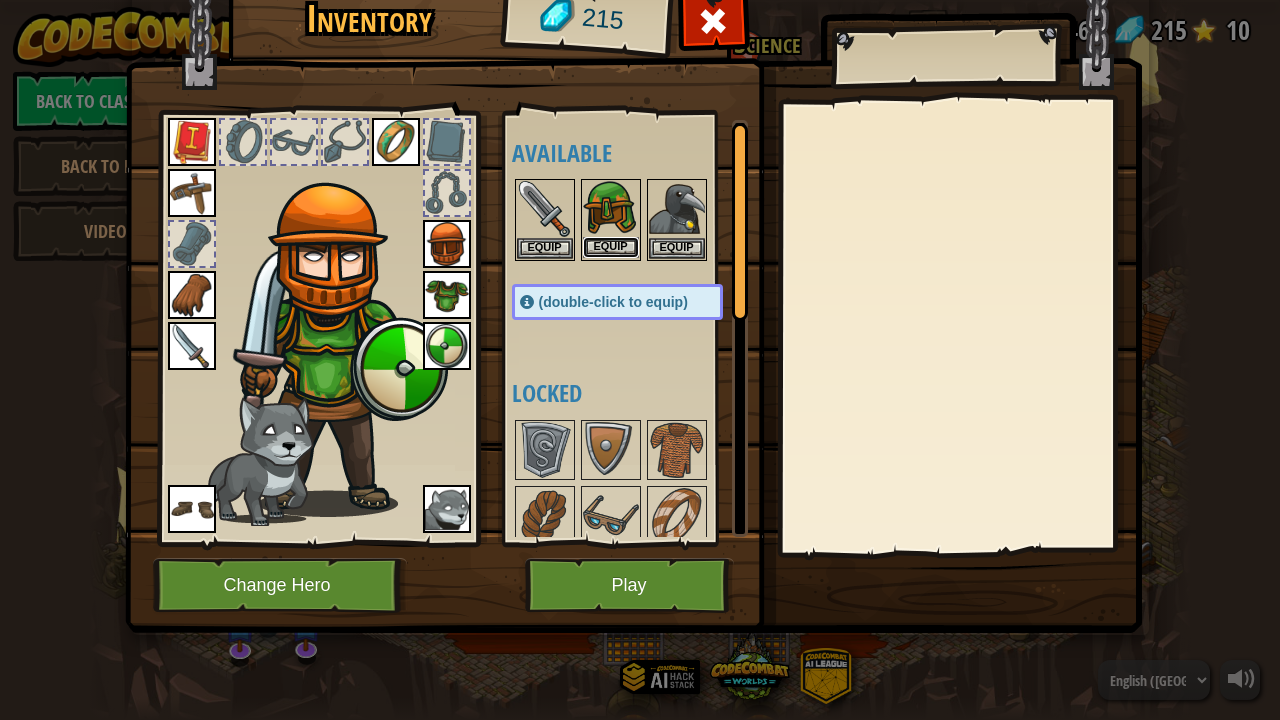 click on "Equip" at bounding box center (611, 247) 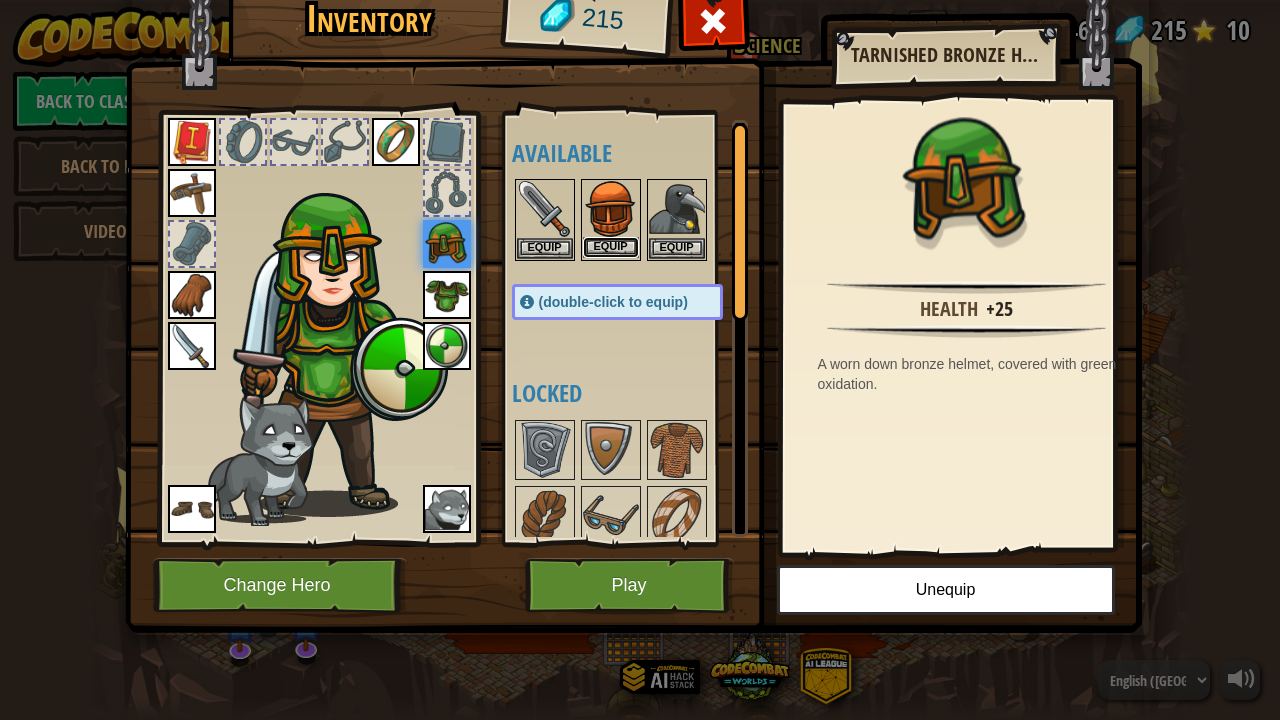 click on "Equip" at bounding box center (611, 247) 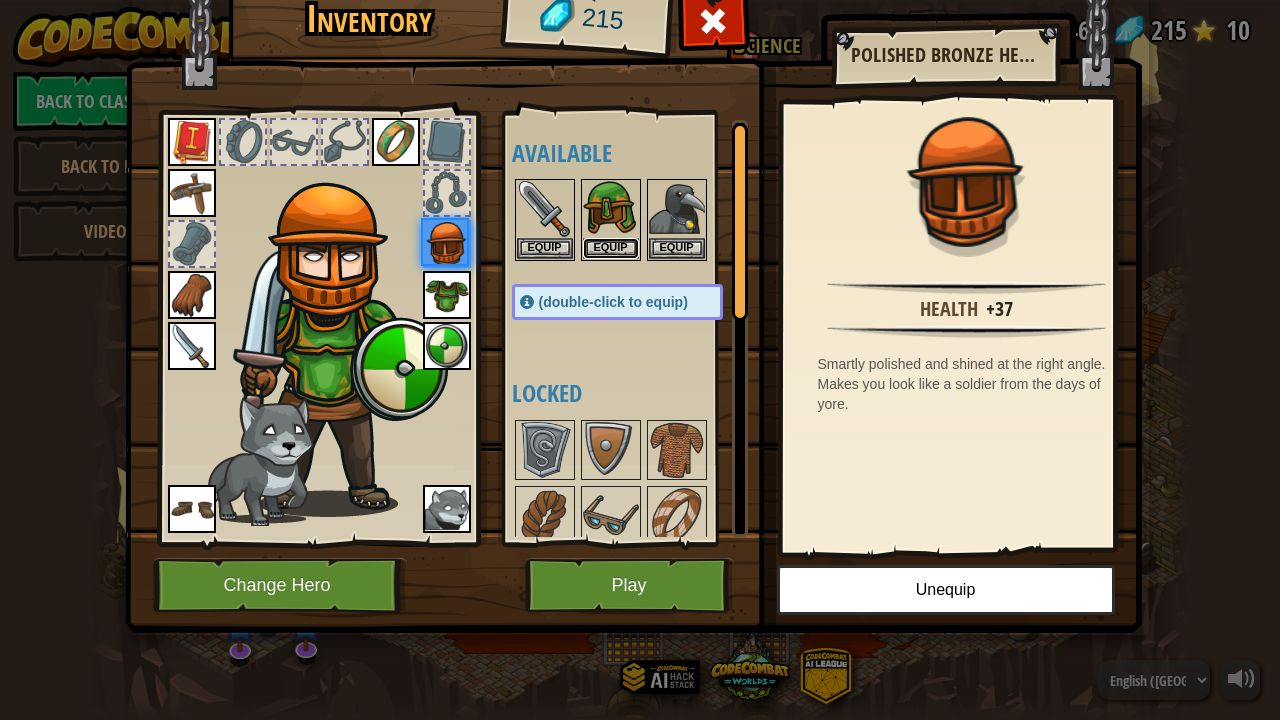 click on "Equip" at bounding box center [611, 248] 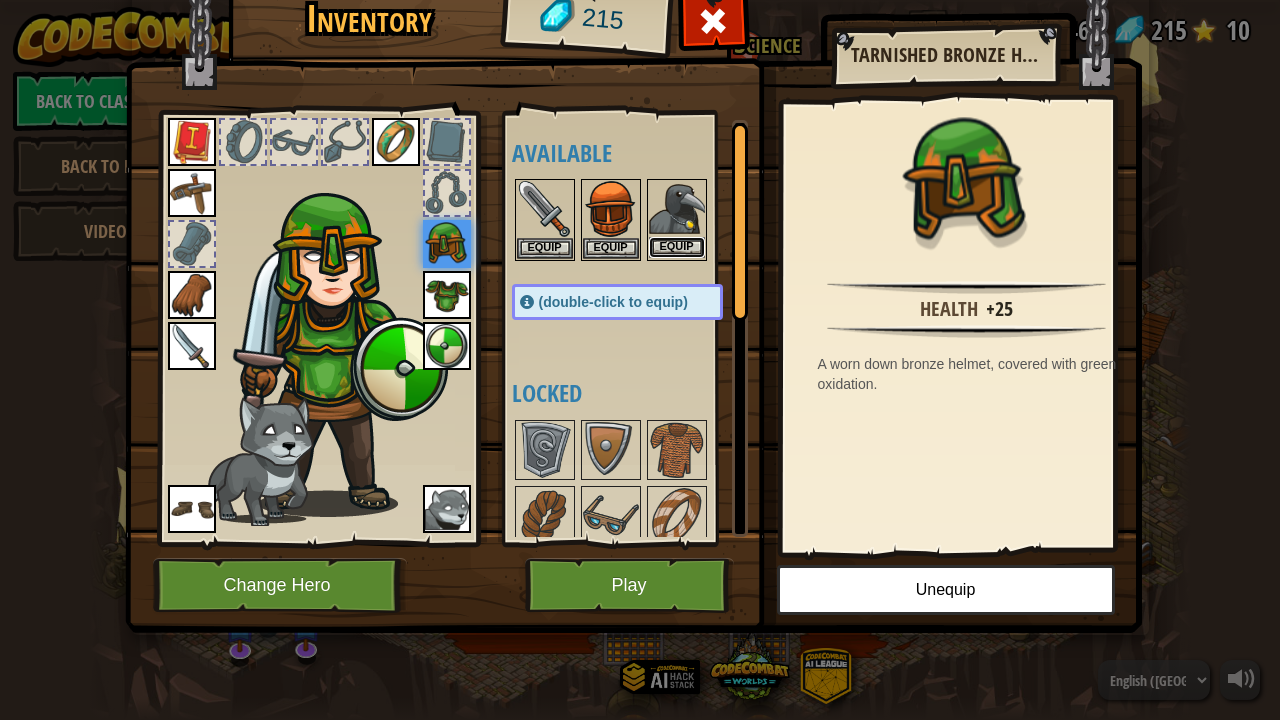 click on "Equip" at bounding box center (677, 247) 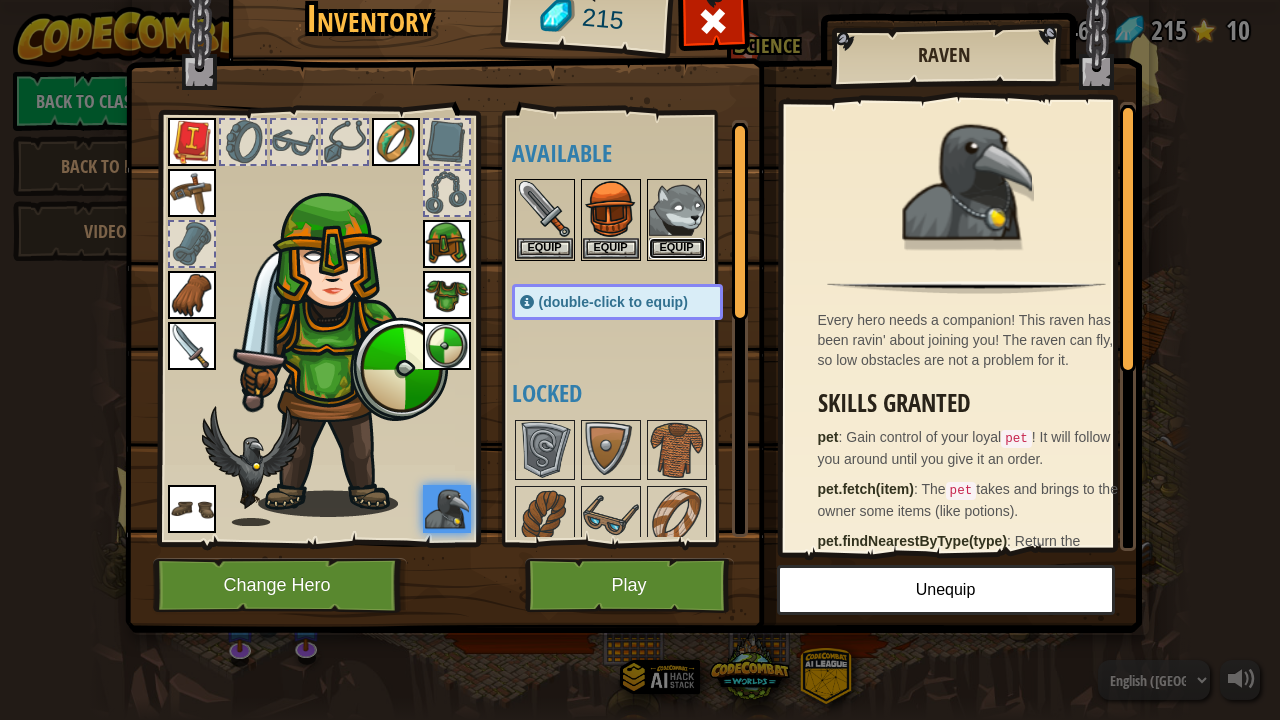 click on "Equip" at bounding box center [677, 248] 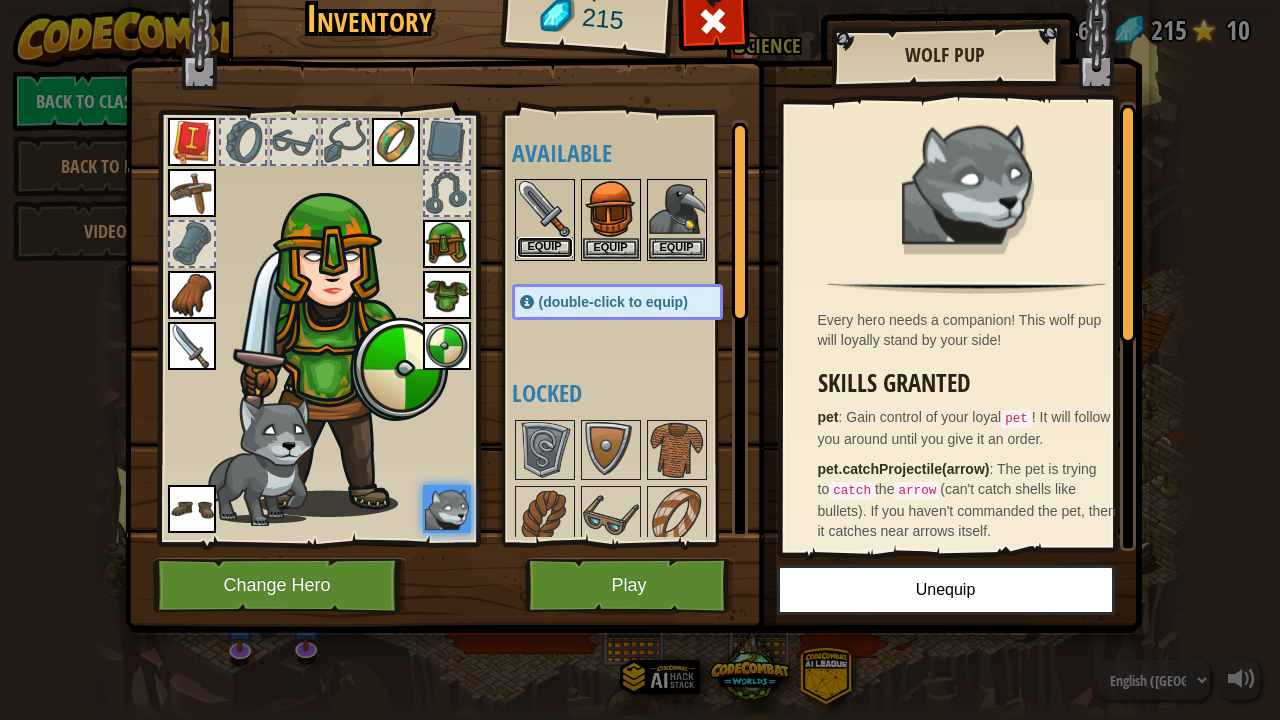 click on "Equip" at bounding box center (545, 247) 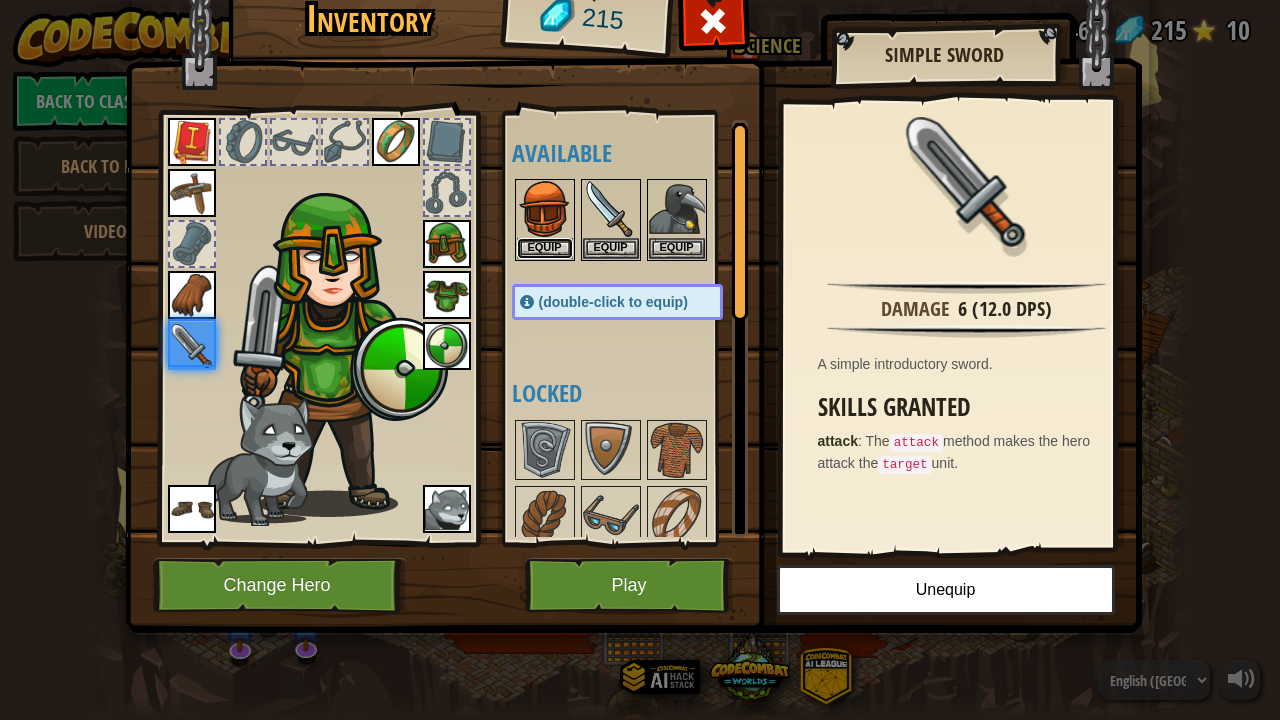 click on "Equip" at bounding box center [545, 248] 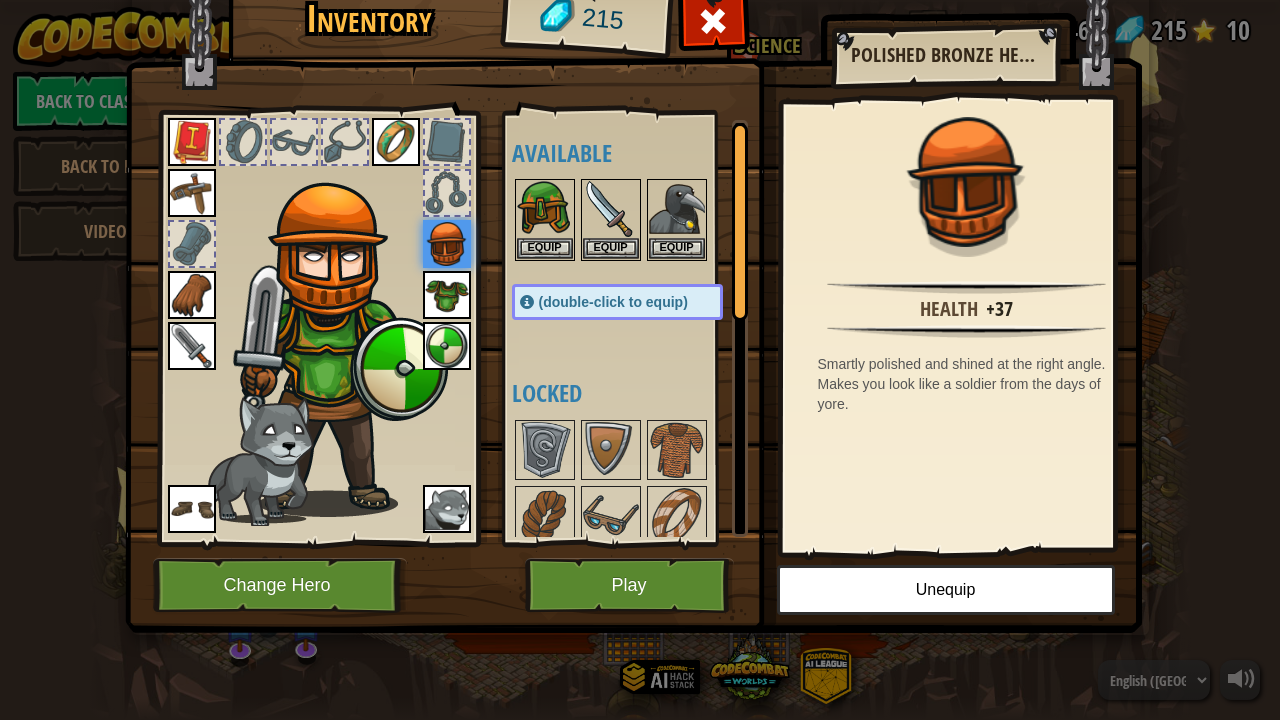 click on "Polished Bronze Helmet" at bounding box center (945, 55) 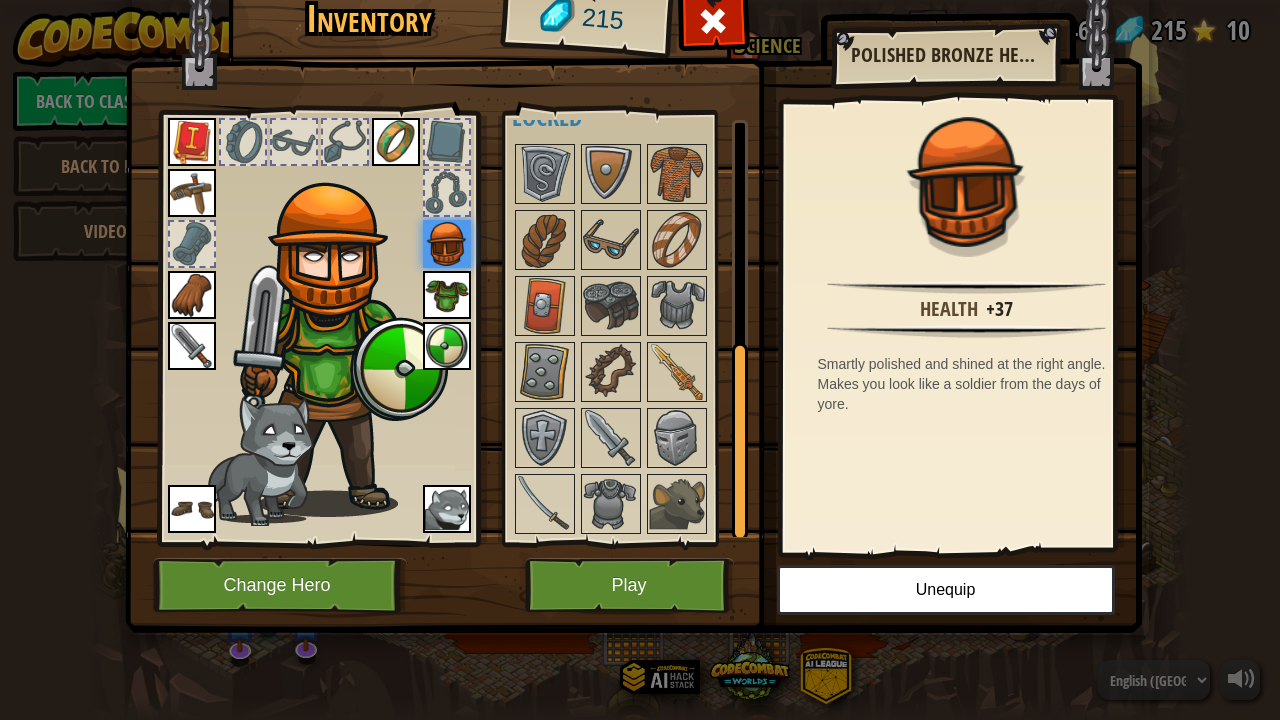 scroll, scrollTop: 473, scrollLeft: 0, axis: vertical 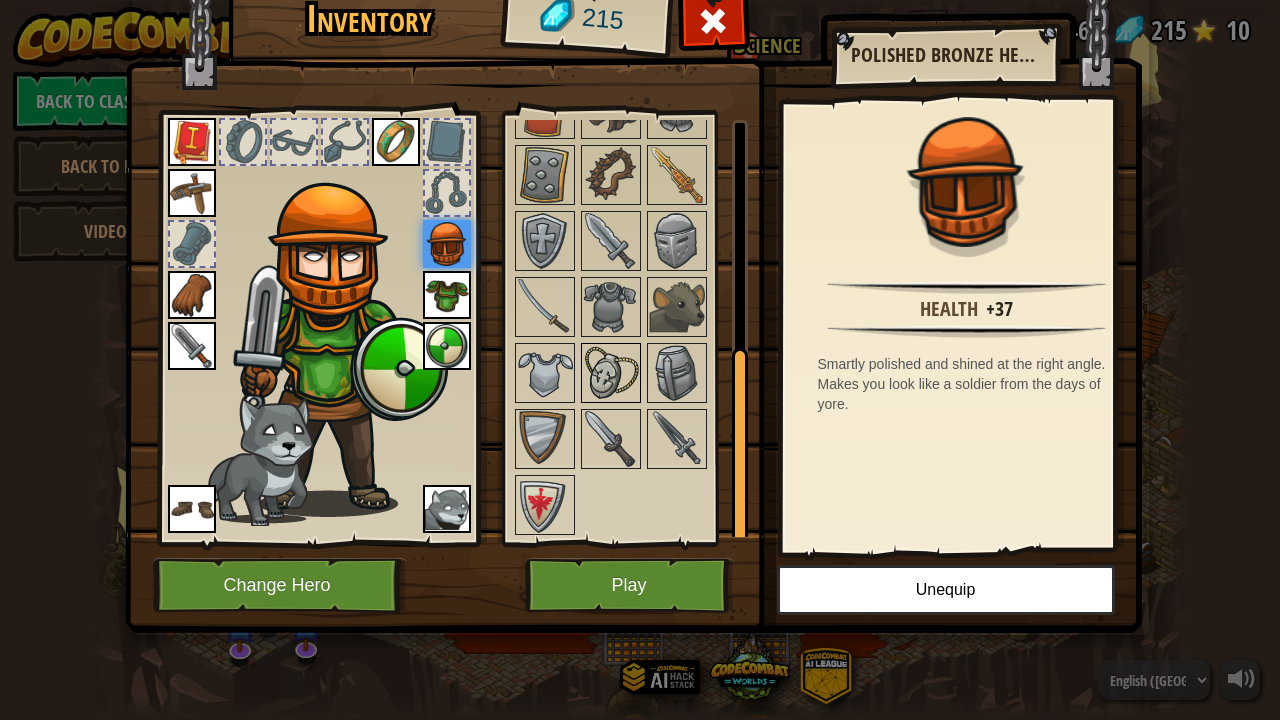 click at bounding box center [611, 373] 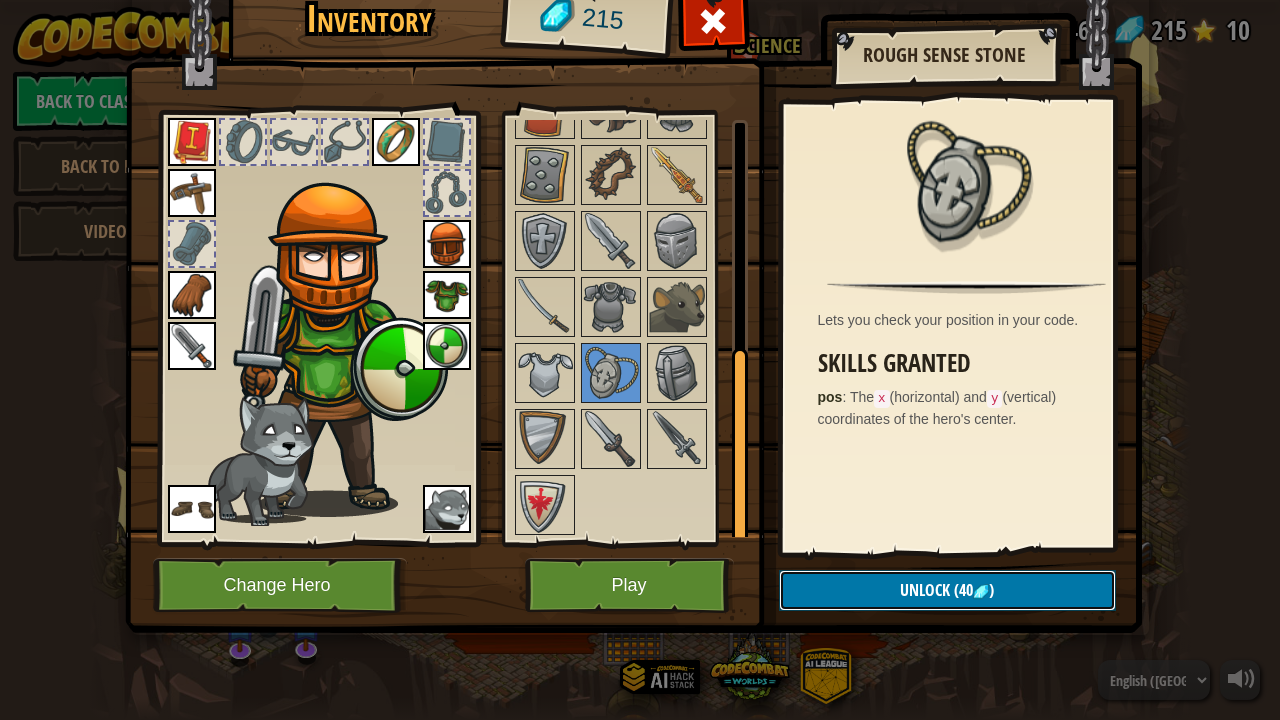 click on "Unlock (40 )" at bounding box center (947, 590) 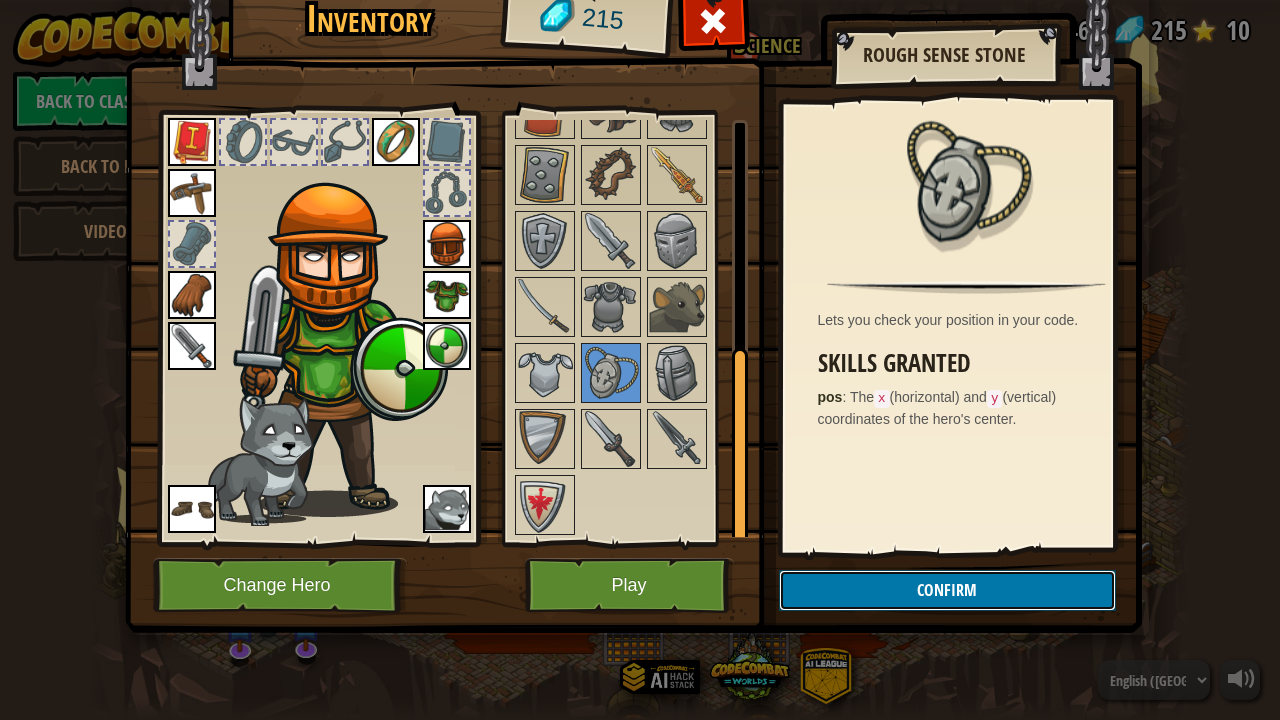 click on "Confirm" at bounding box center [947, 590] 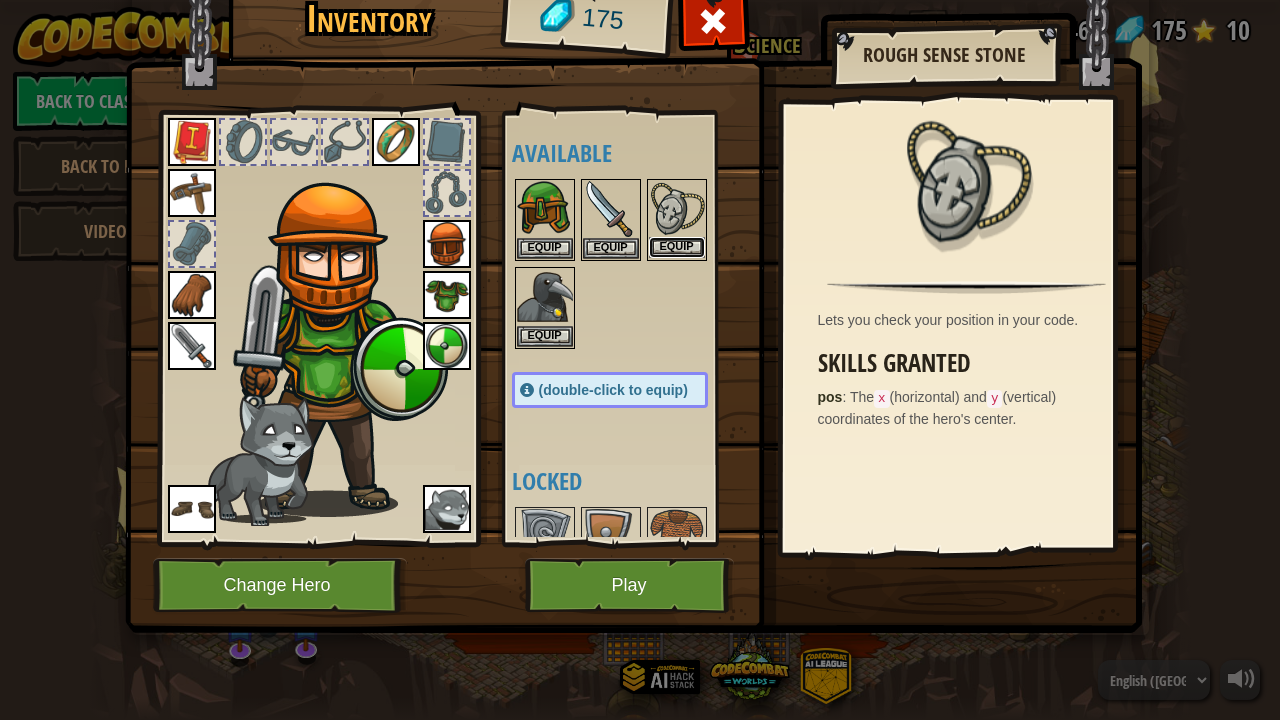 click on "Equip" at bounding box center (677, 247) 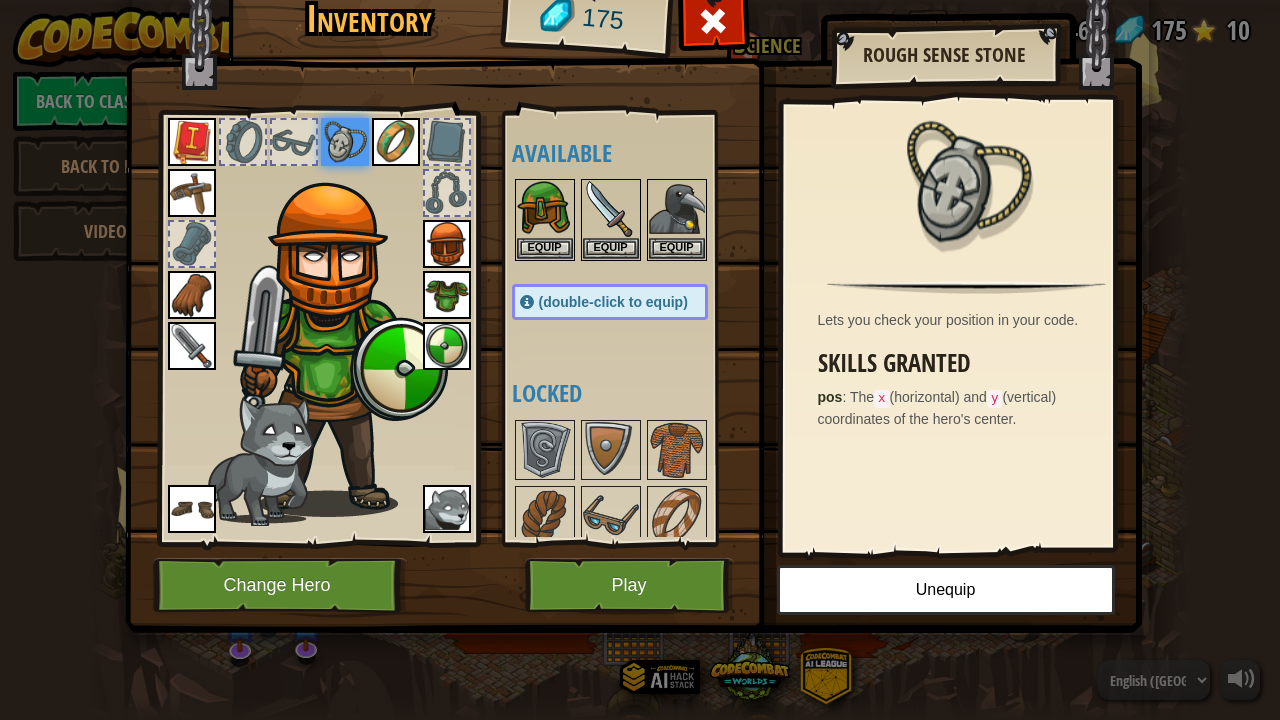 click at bounding box center [340, 333] 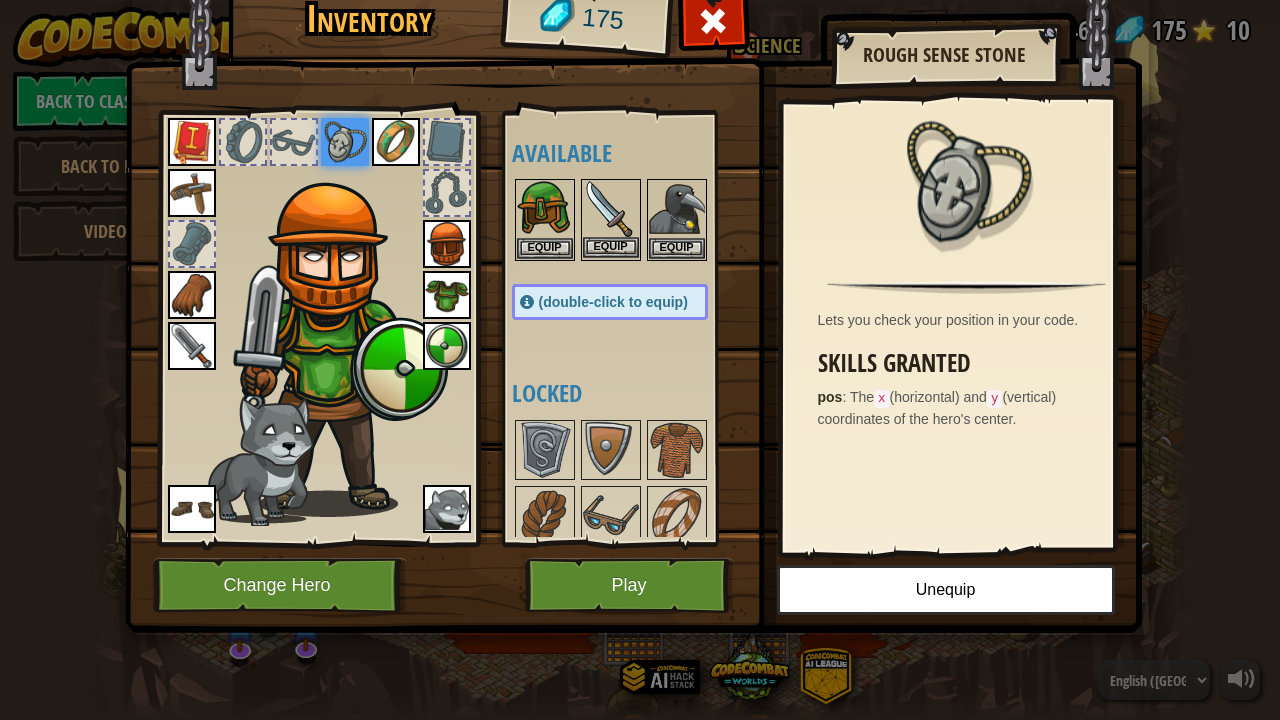 click at bounding box center [611, 209] 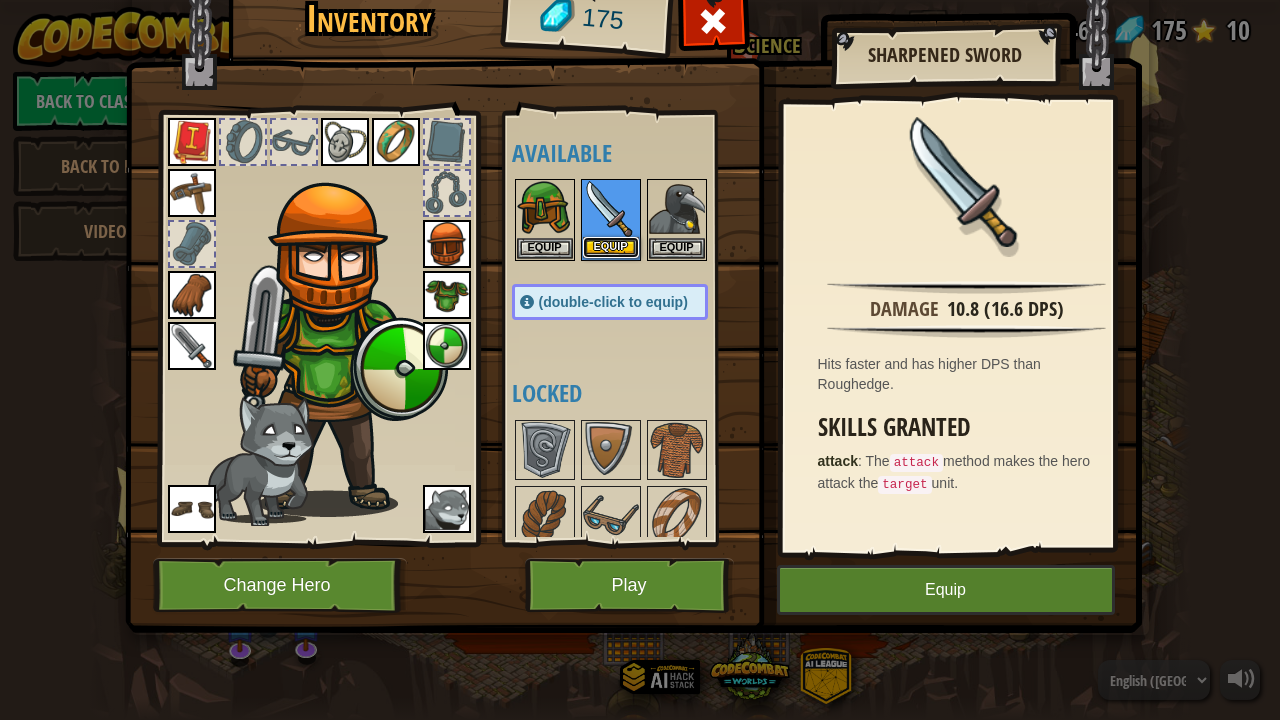 click on "Equip" at bounding box center (611, 247) 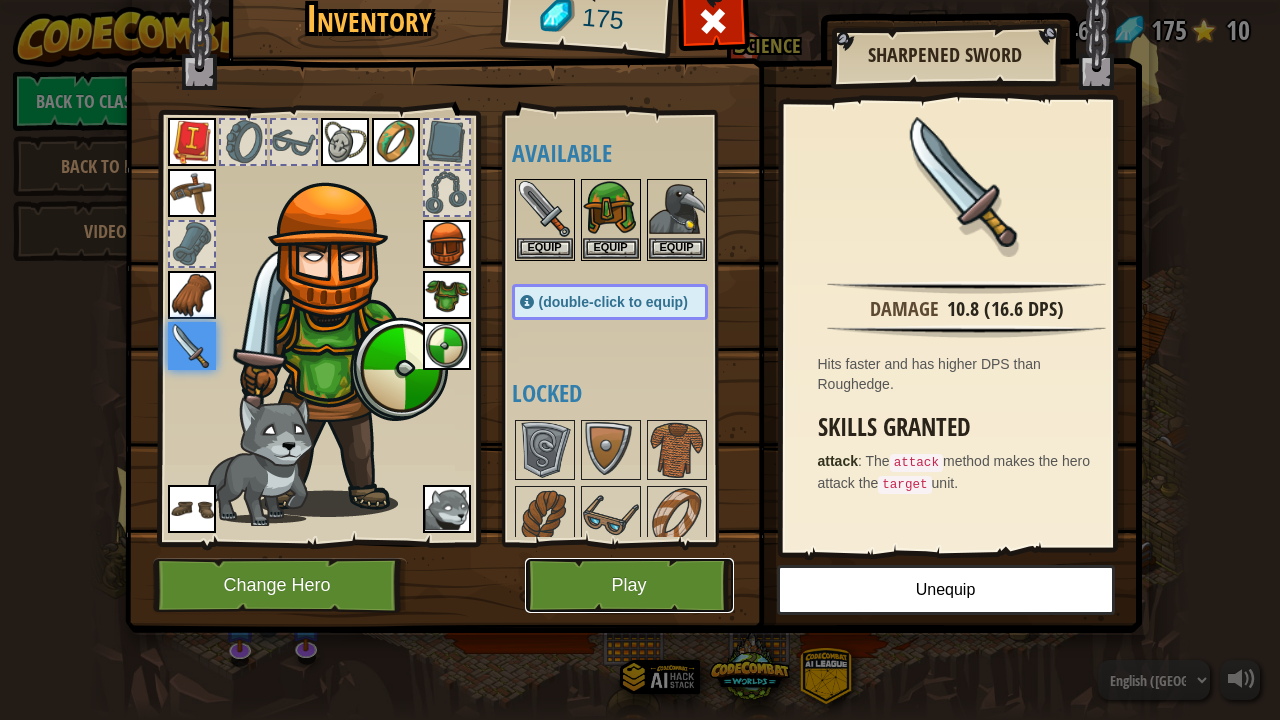 click on "Play" at bounding box center [629, 585] 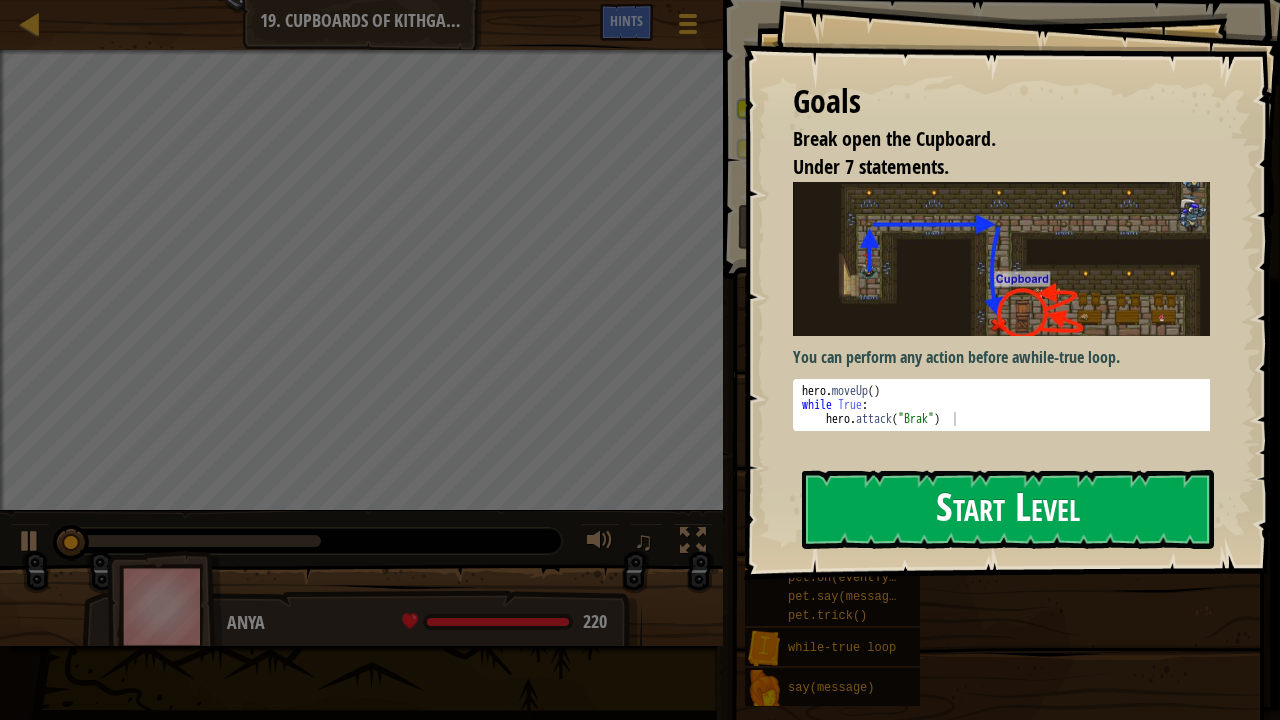 click on "Start Level" at bounding box center (1008, 509) 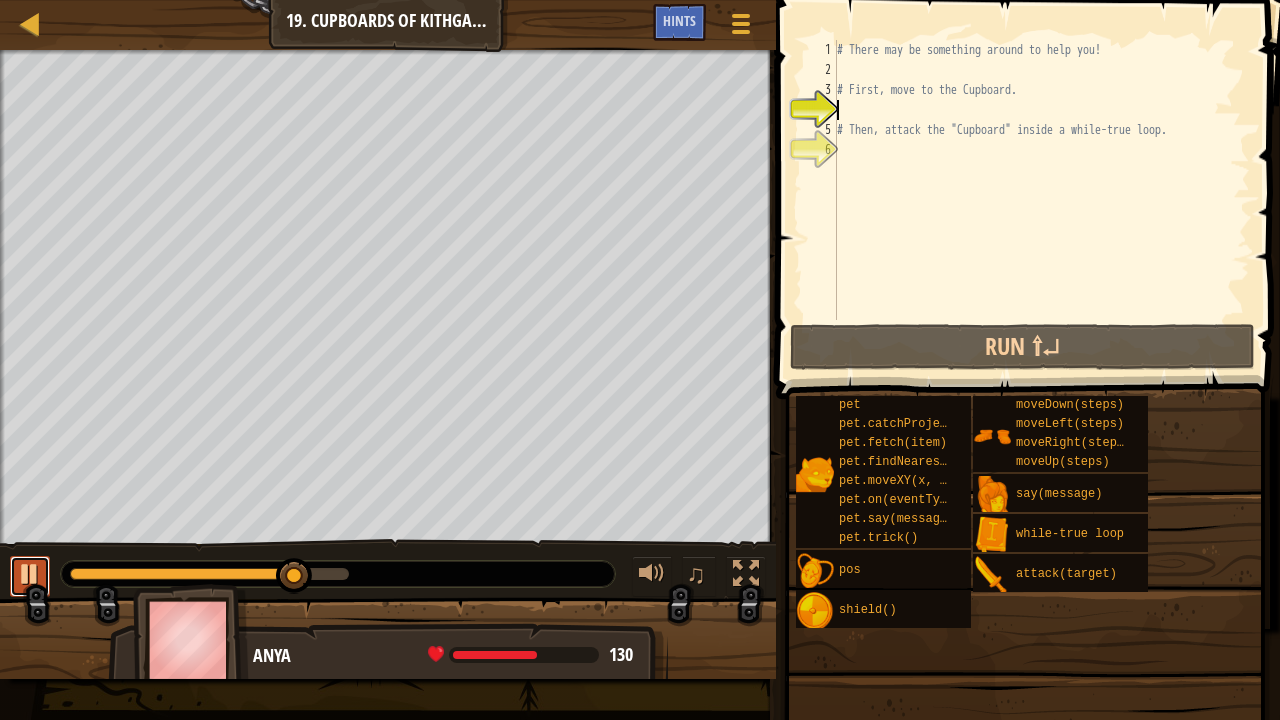 click at bounding box center (30, 574) 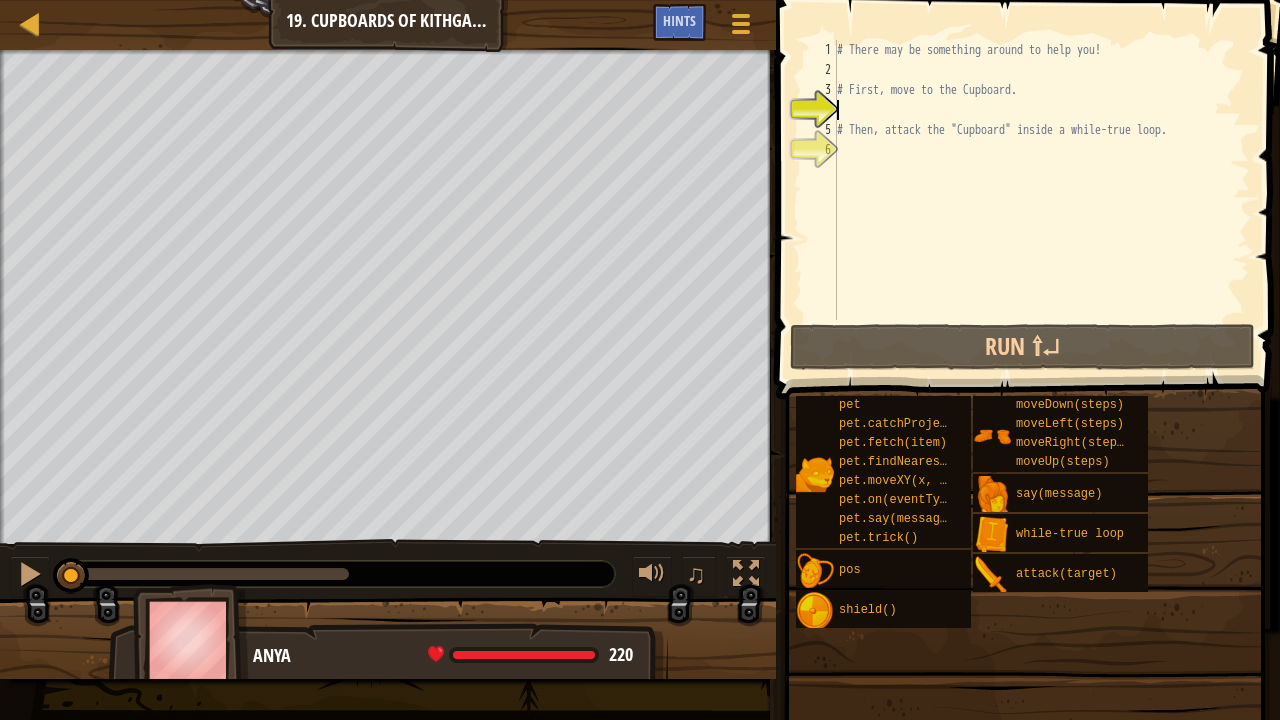 drag, startPoint x: 311, startPoint y: 565, endPoint x: 0, endPoint y: 606, distance: 313.69092 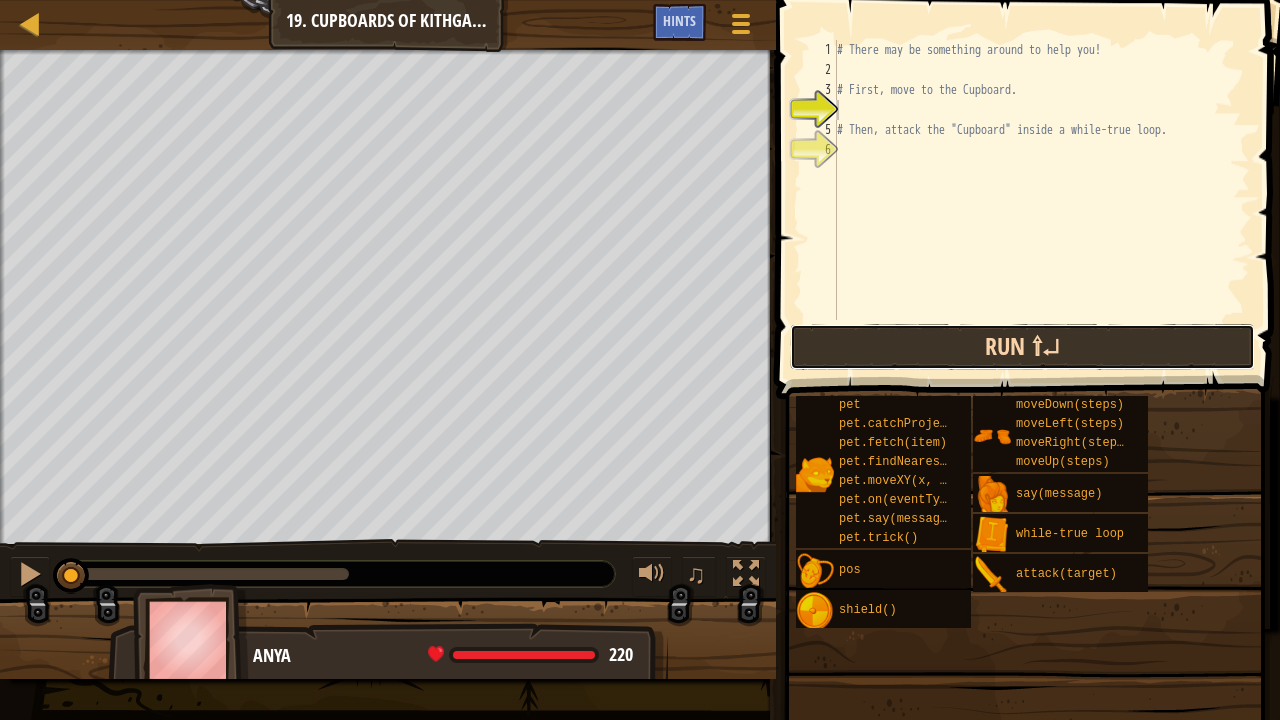 click on "Run ⇧↵" at bounding box center [1023, 347] 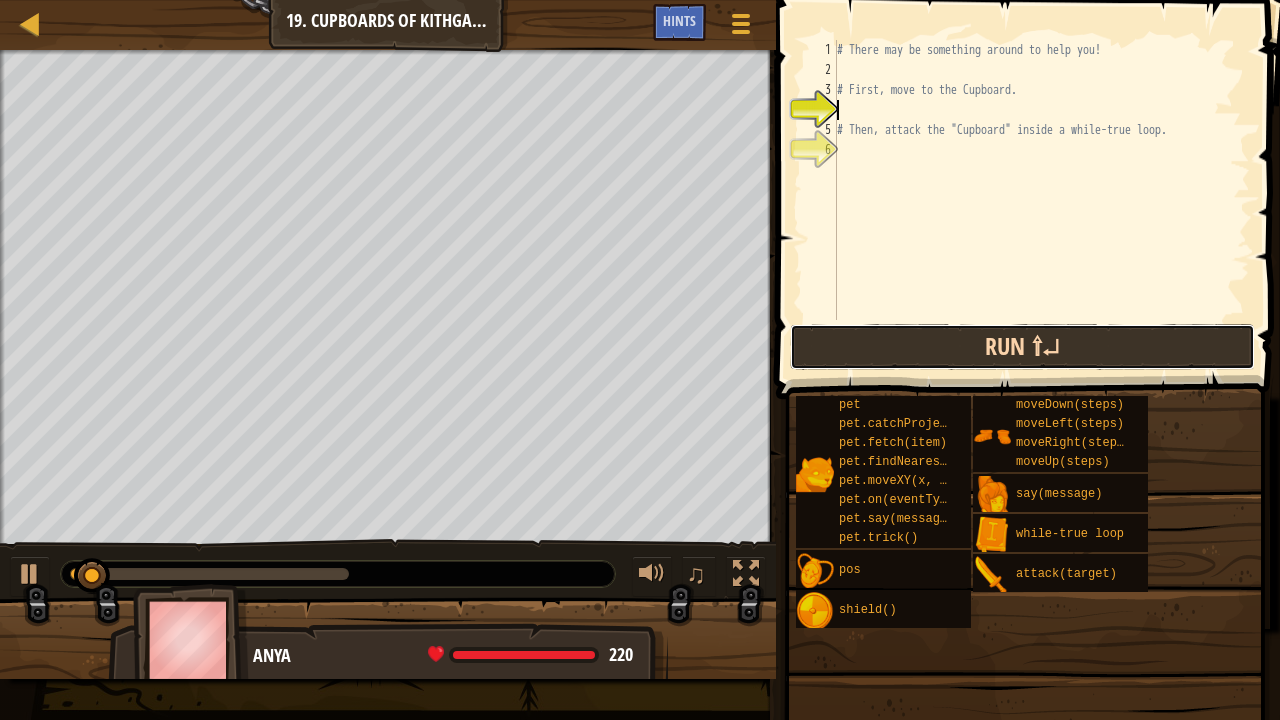 click on "Run ⇧↵" at bounding box center [1023, 347] 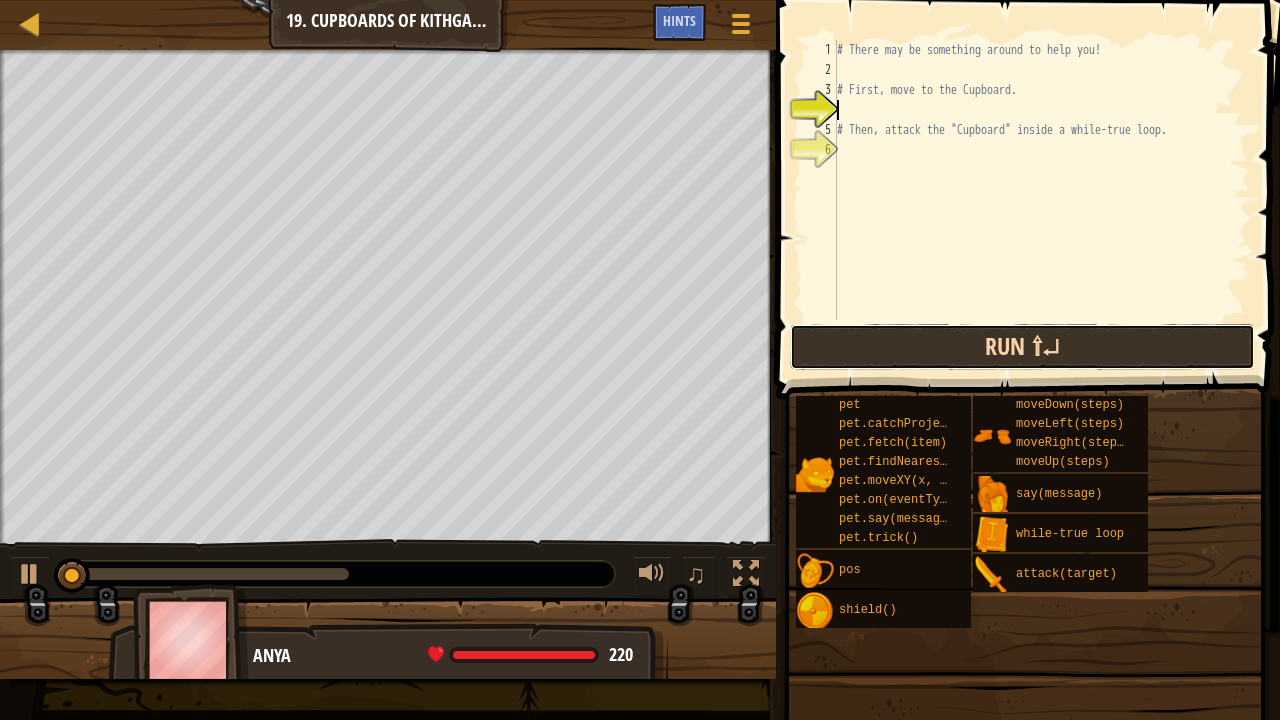 click on "Run ⇧↵" at bounding box center [1023, 347] 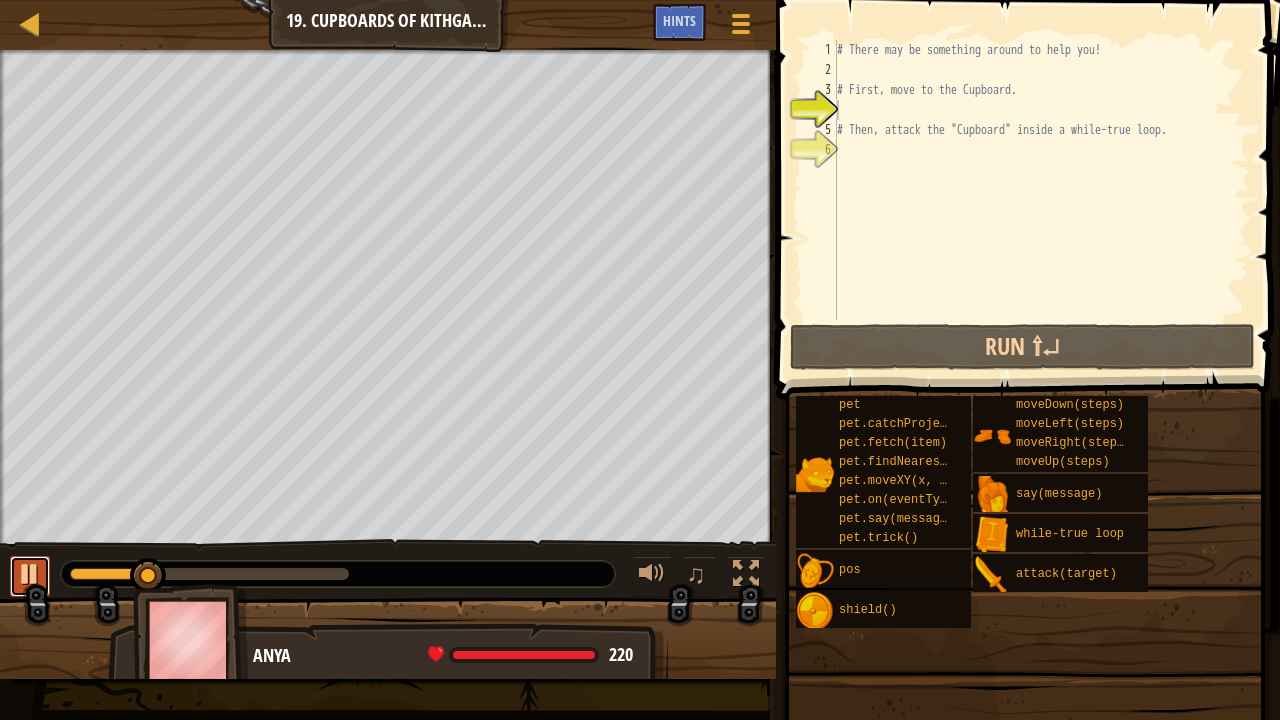click at bounding box center [30, 574] 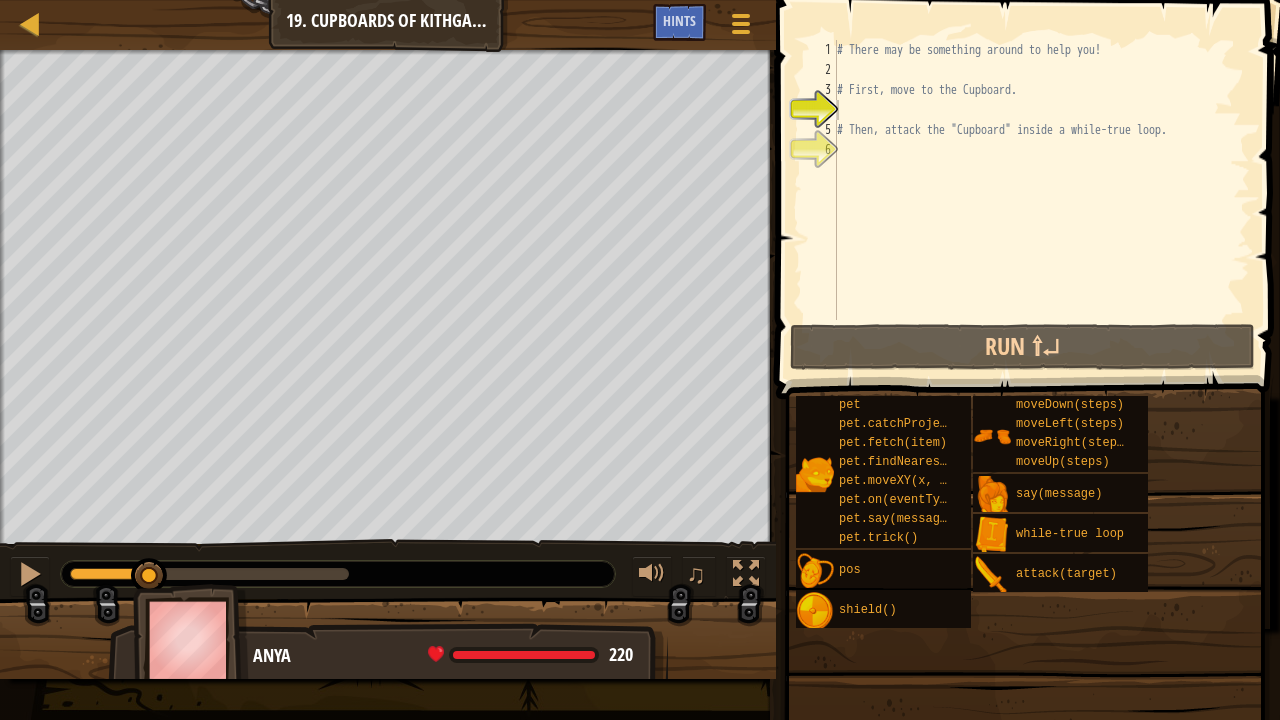 drag, startPoint x: 155, startPoint y: 555, endPoint x: 7, endPoint y: 559, distance: 148.05405 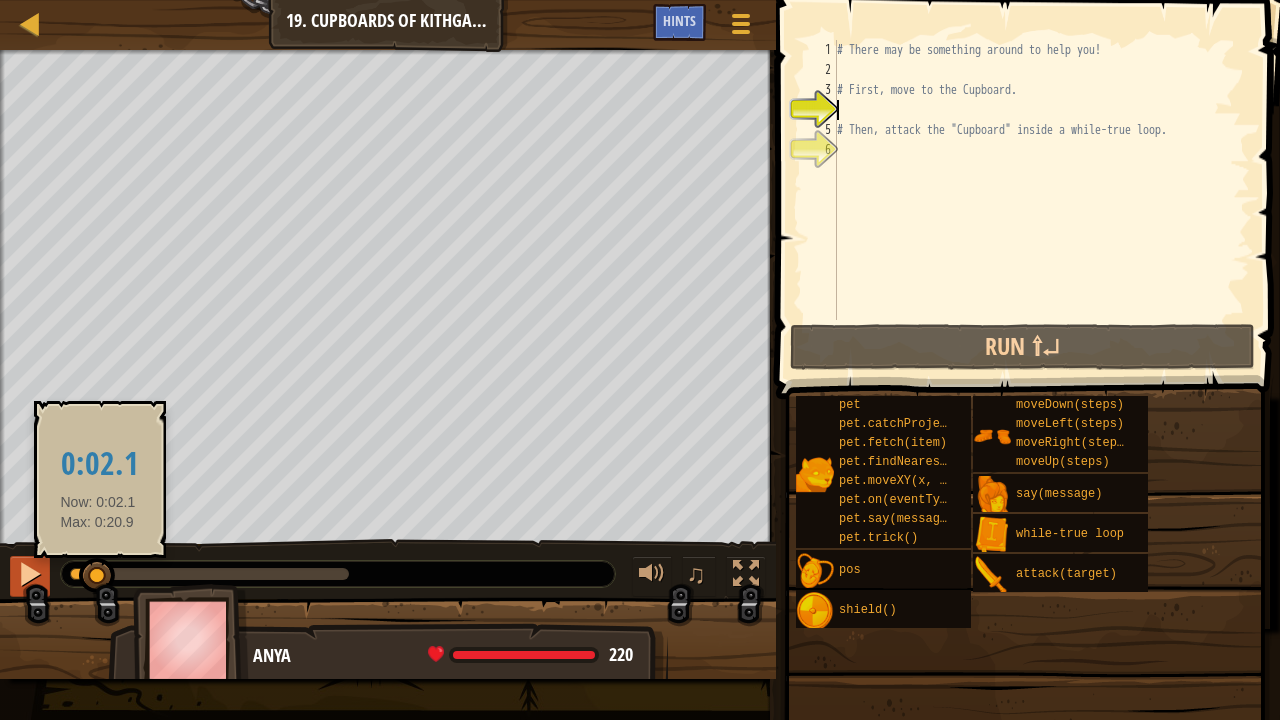 drag, startPoint x: 98, startPoint y: 569, endPoint x: 18, endPoint y: 573, distance: 80.09994 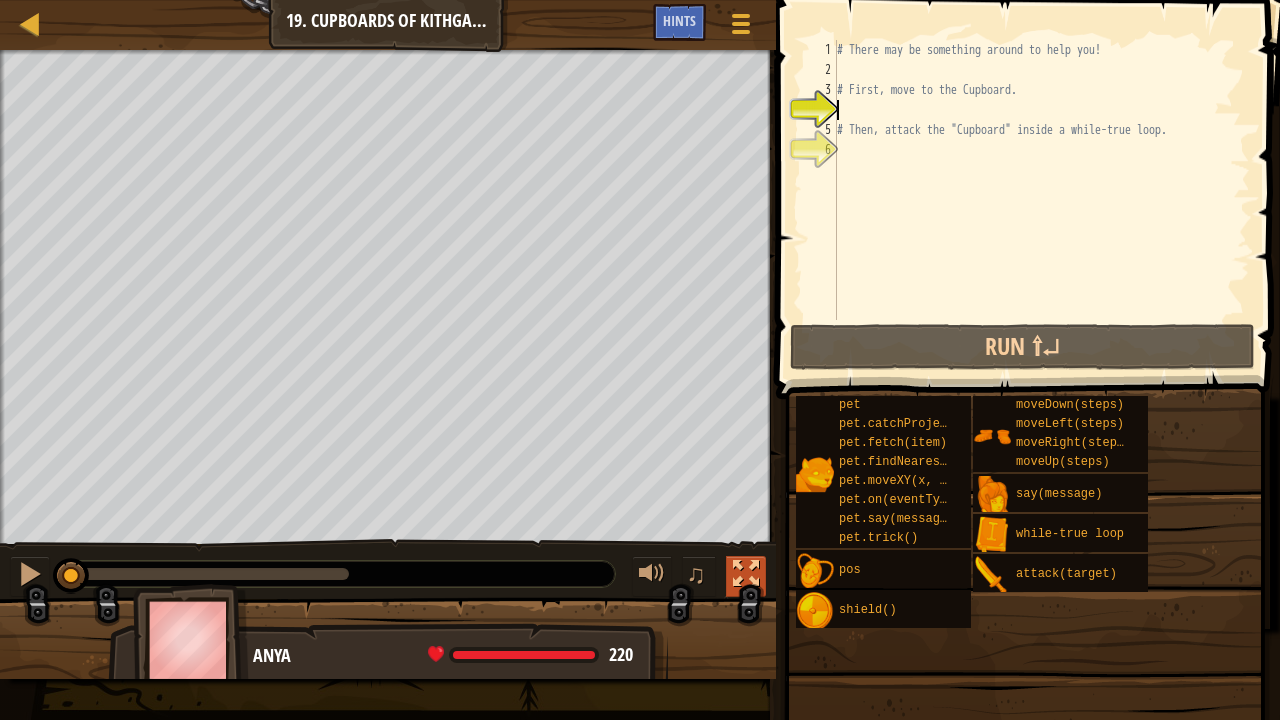 click at bounding box center [746, 574] 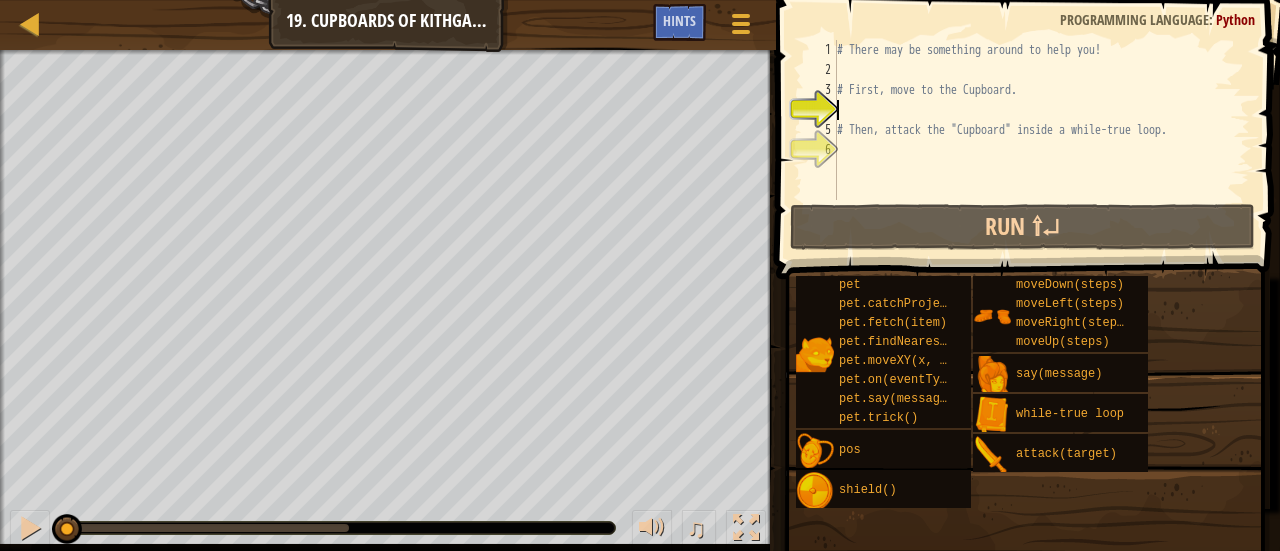 drag, startPoint x: 745, startPoint y: 514, endPoint x: 745, endPoint y: 635, distance: 121 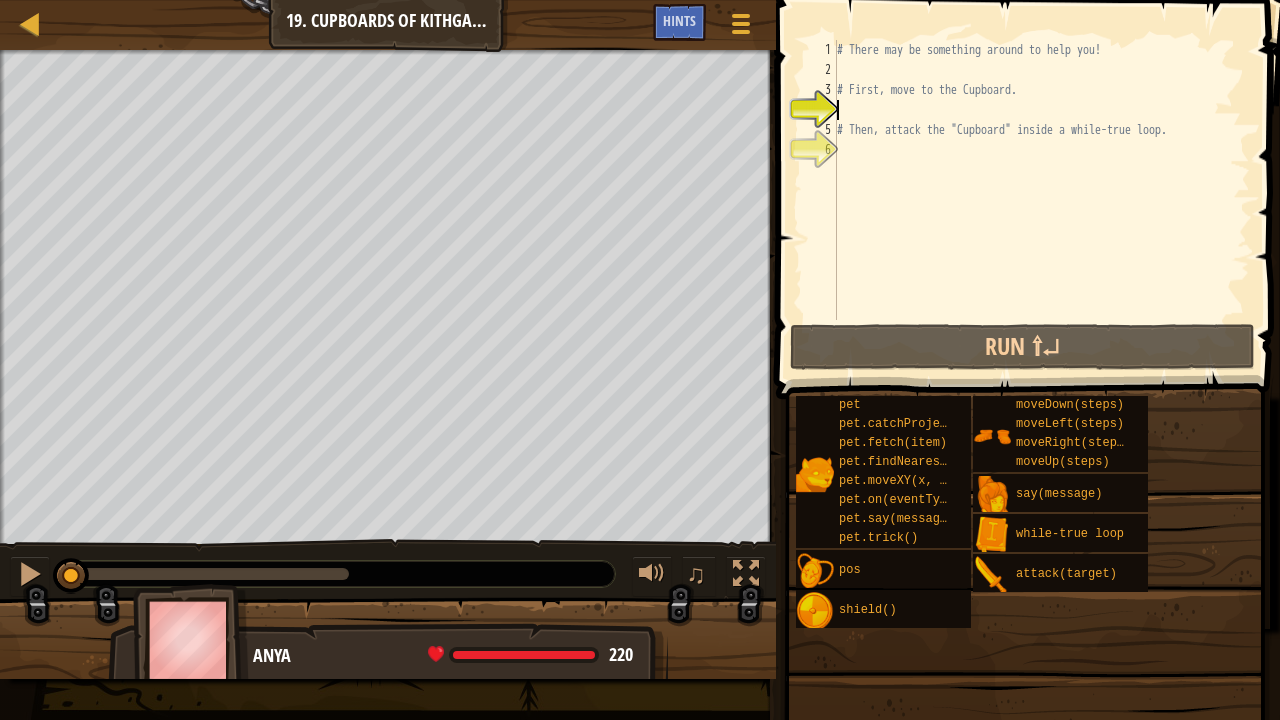 type on "r" 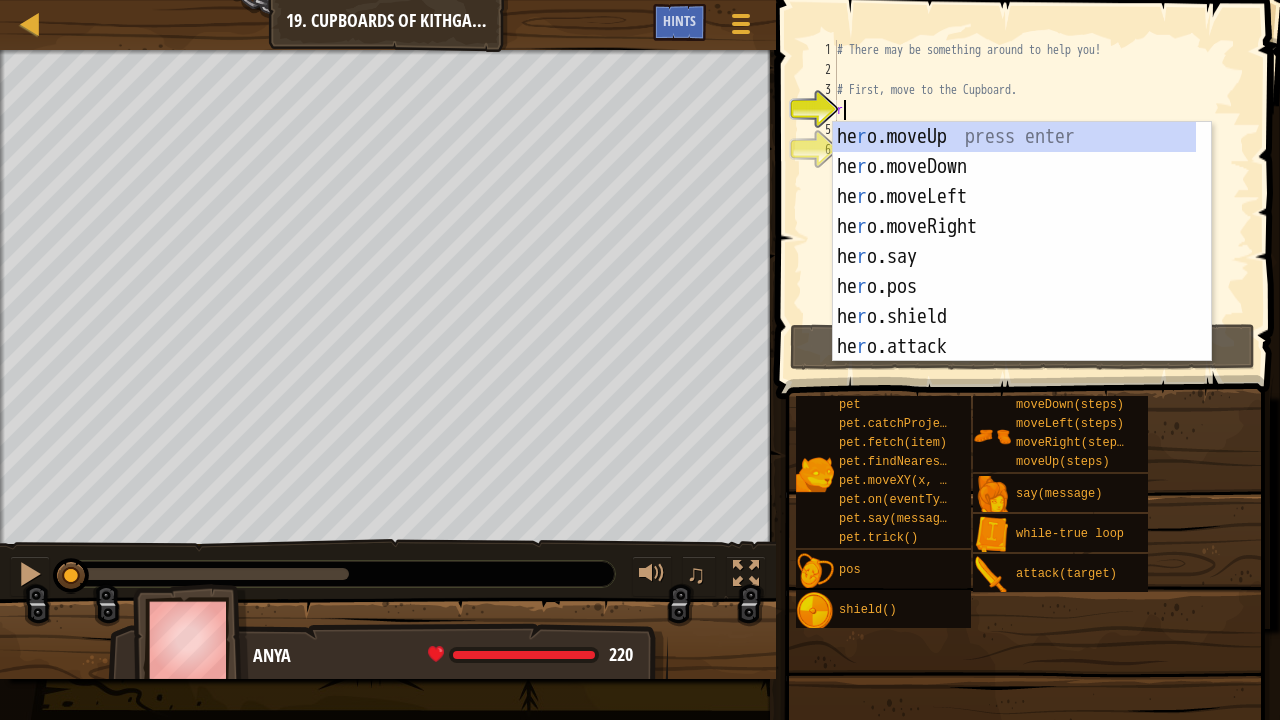 scroll, scrollTop: 9, scrollLeft: 0, axis: vertical 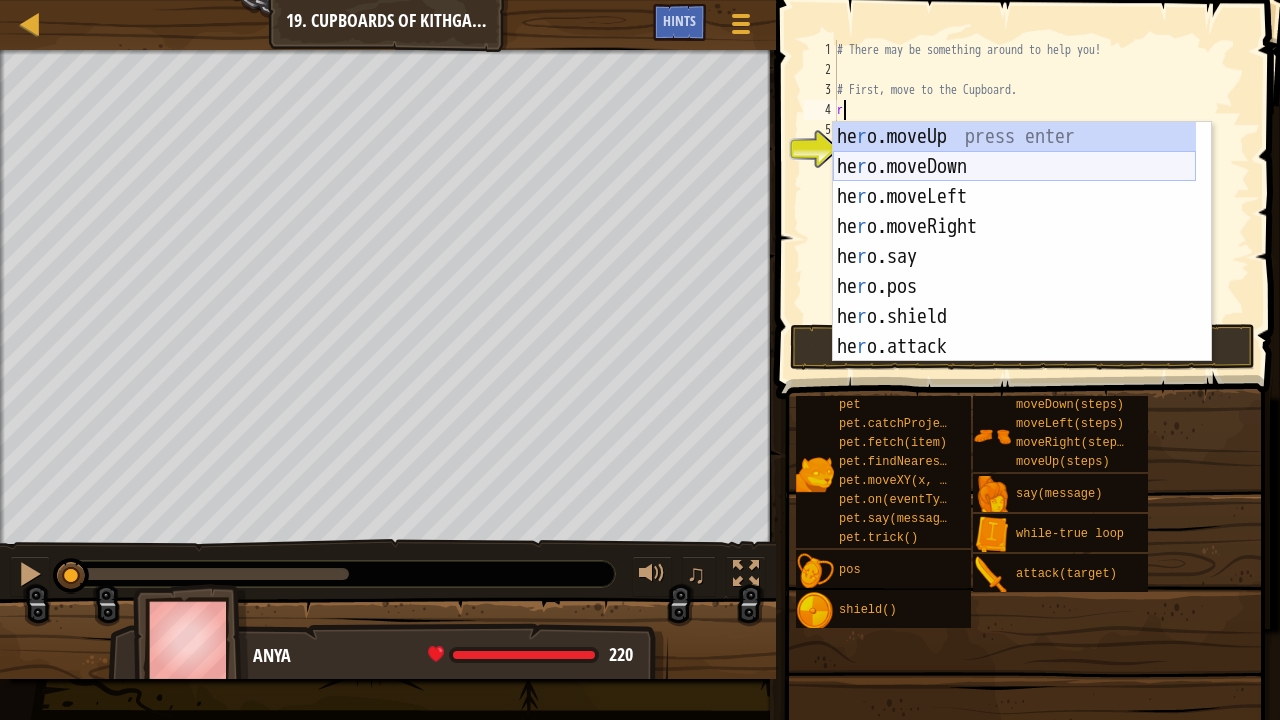 click on "he r o.moveUp press enter he r o.moveDown press enter he r o.moveLeft press enter he r o.moveRight press enter he r o.say press enter he r o.pos press enter he r o.shield press enter he r o.attack press enter pet.t r ick() press enter" at bounding box center [1014, 272] 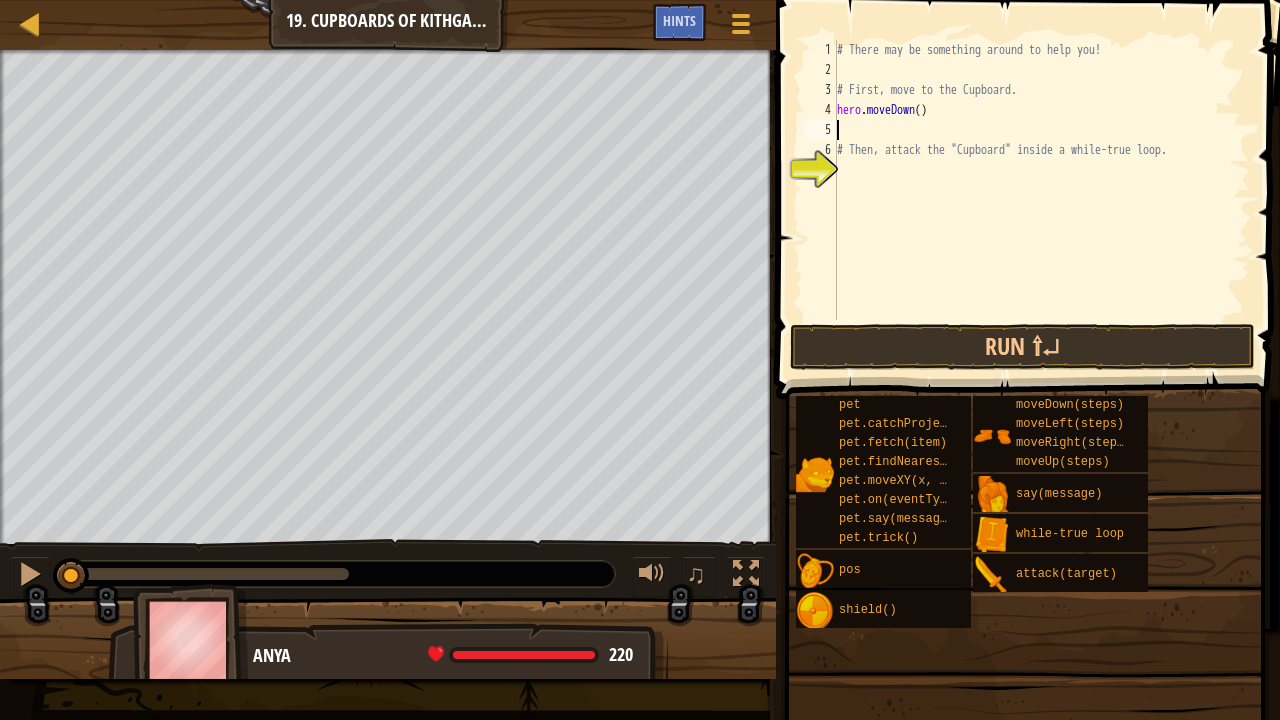 type on "r" 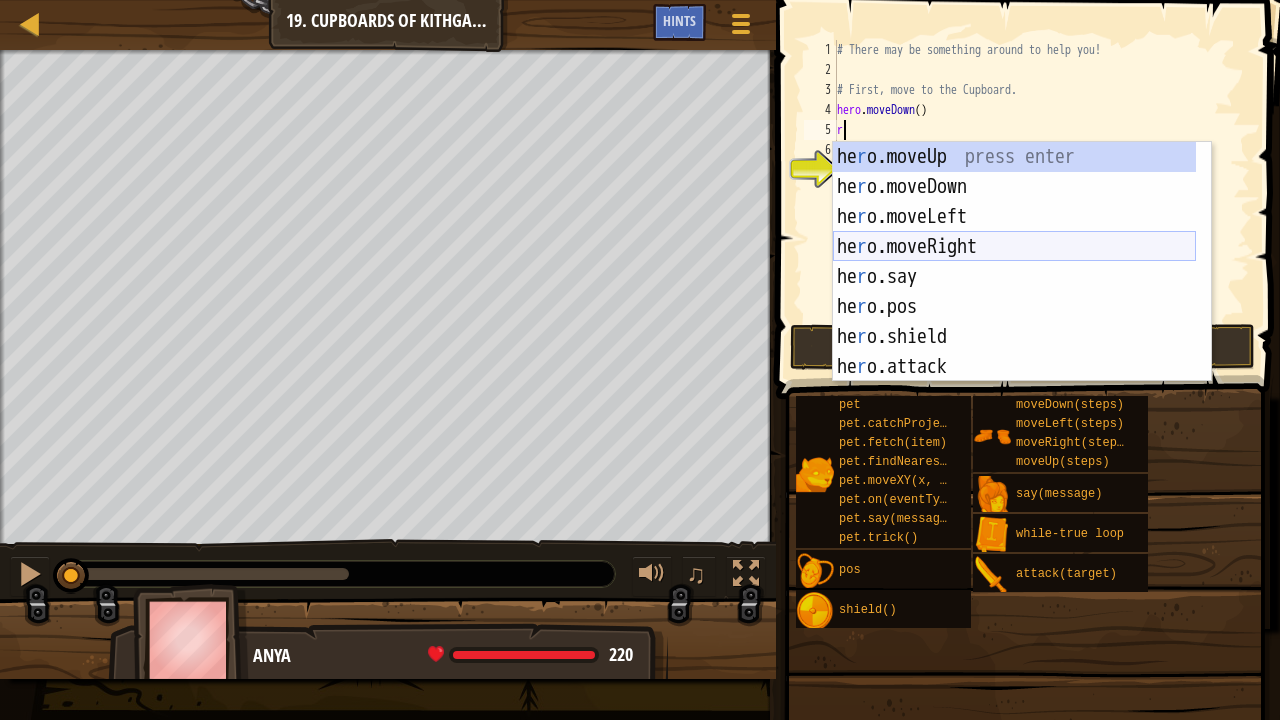 click on "he r o.moveUp press enter he r o.moveDown press enter he r o.moveLeft press enter he r o.moveRight press enter he r o.say press enter he r o.pos press enter he r o.shield press enter he r o.attack press enter pet.t r ick() press enter" at bounding box center (1014, 292) 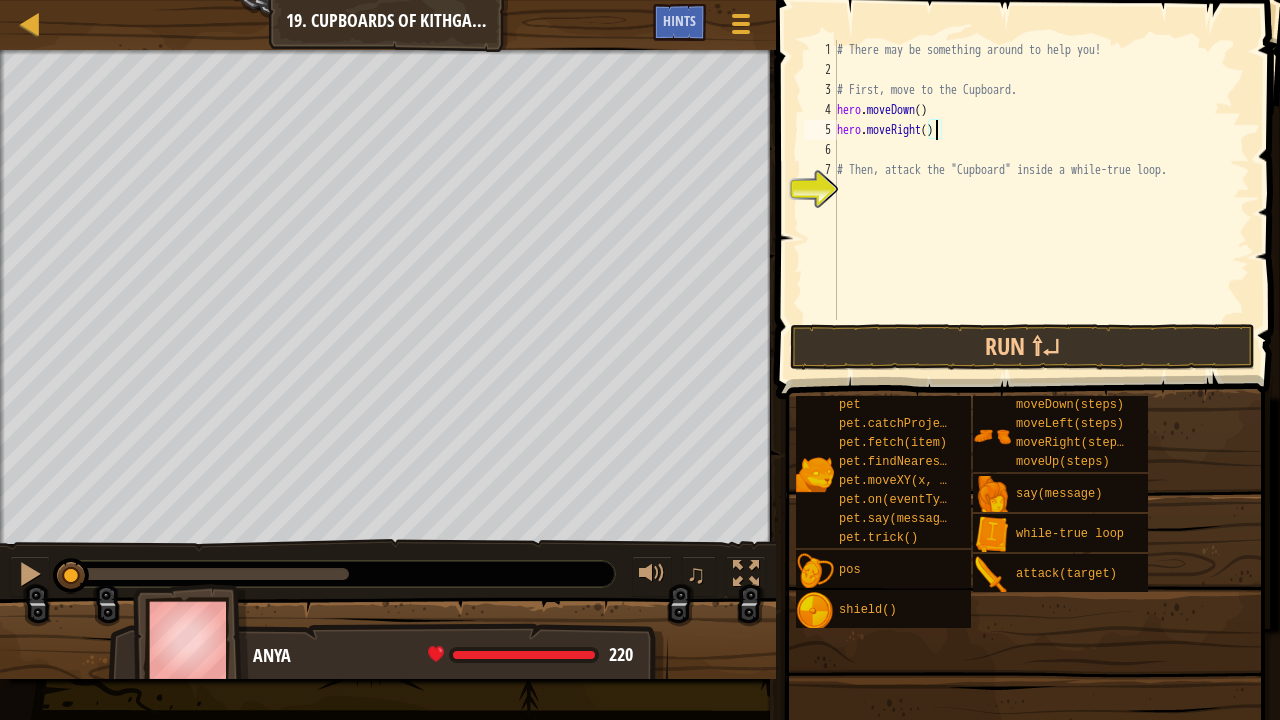 click on "# There may be something around to help you! # First, move to the Cupboard. hero . moveDown ( ) hero . moveRight ( ) # Then, attack the "Cupboard" inside a while-true loop." at bounding box center (1041, 200) 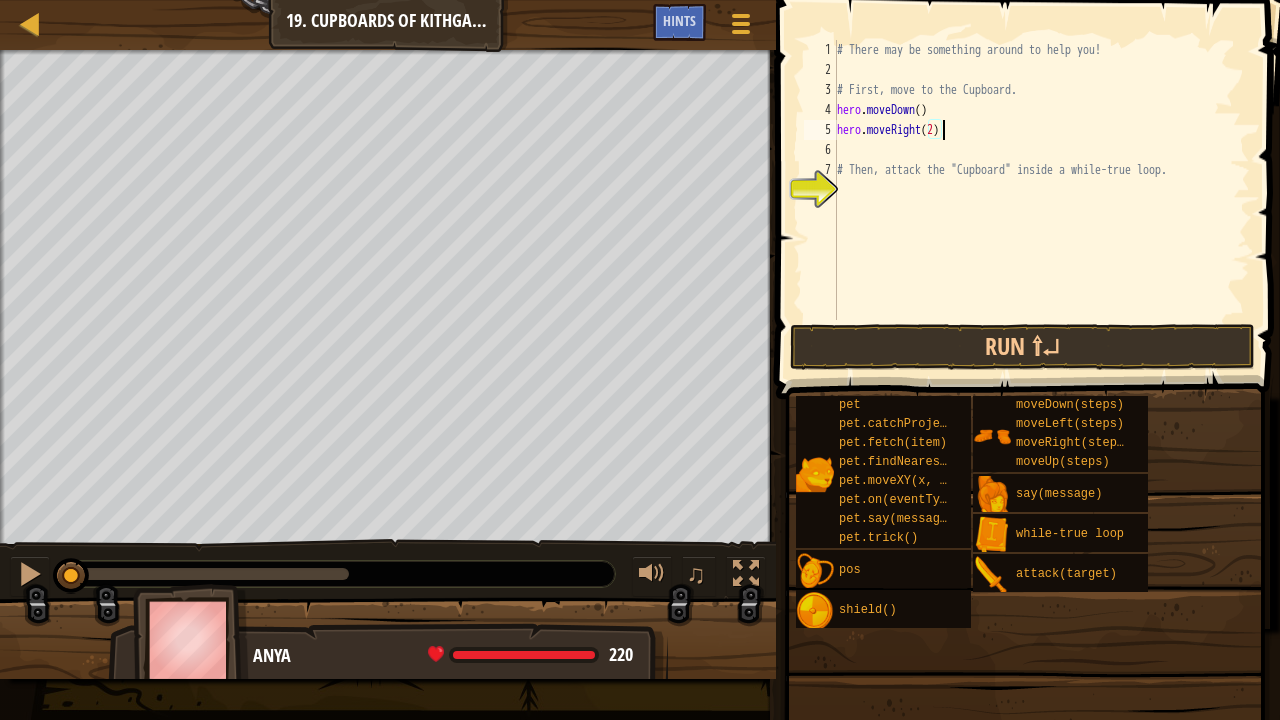 scroll, scrollTop: 9, scrollLeft: 8, axis: both 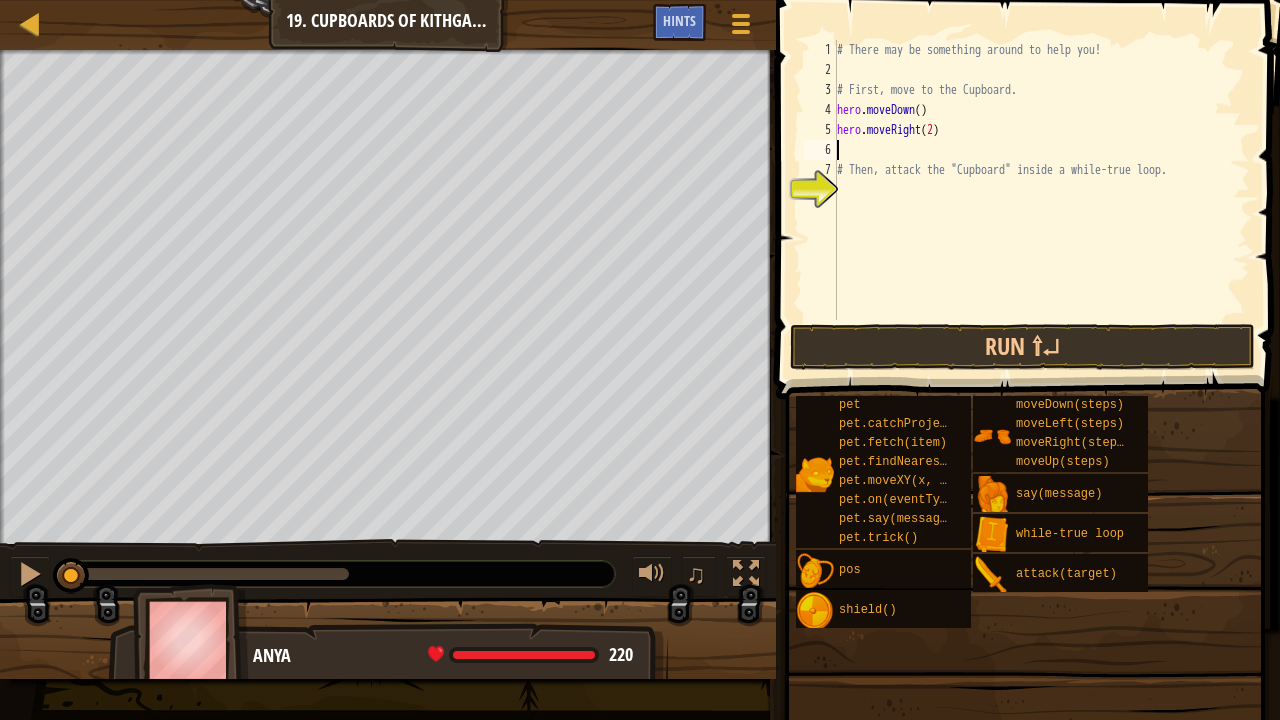 click on "# There may be something around to help you! # First, move to the Cupboard. hero . moveDown ( ) hero . moveRight ( 2 ) # Then, attack the "Cupboard" inside a while-true loop." at bounding box center [1041, 200] 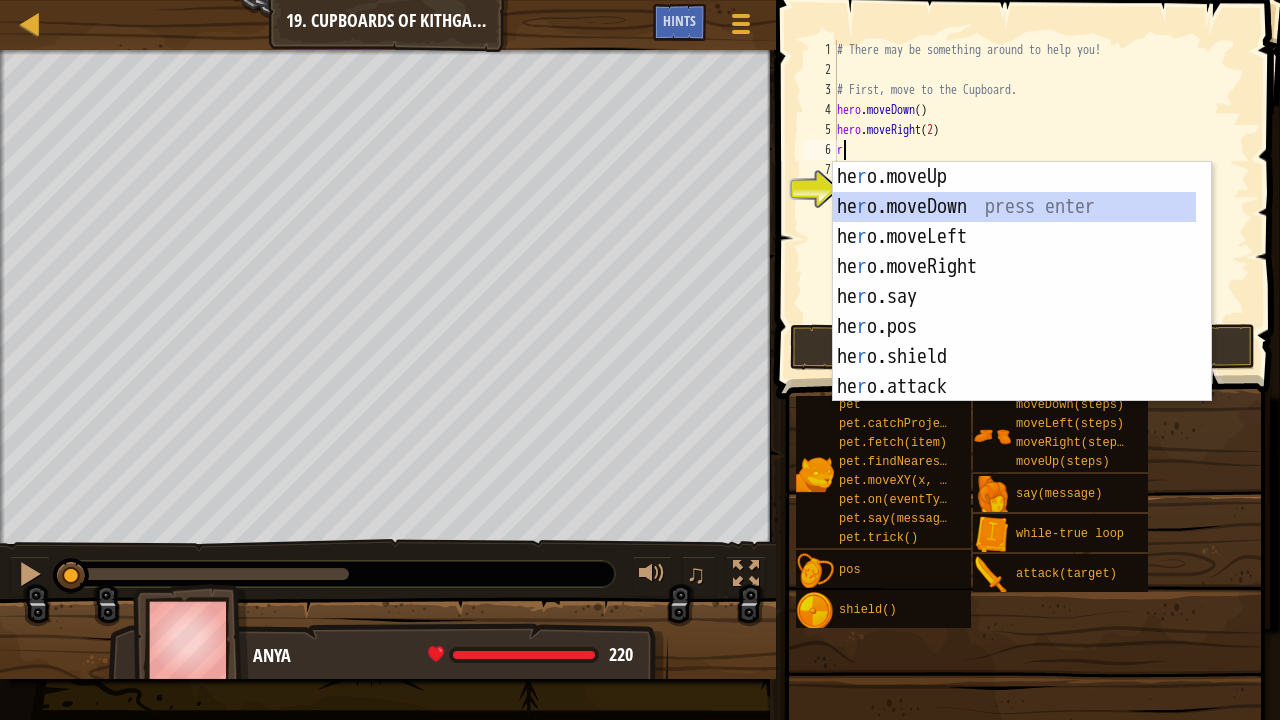 click on "he r o.moveUp press enter he r o.moveDown press enter he r o.moveLeft press enter he r o.moveRight press enter he r o.say press enter he r o.pos press enter he r o.shield press enter he r o.attack press enter pet.t r ick() press enter" at bounding box center (1014, 312) 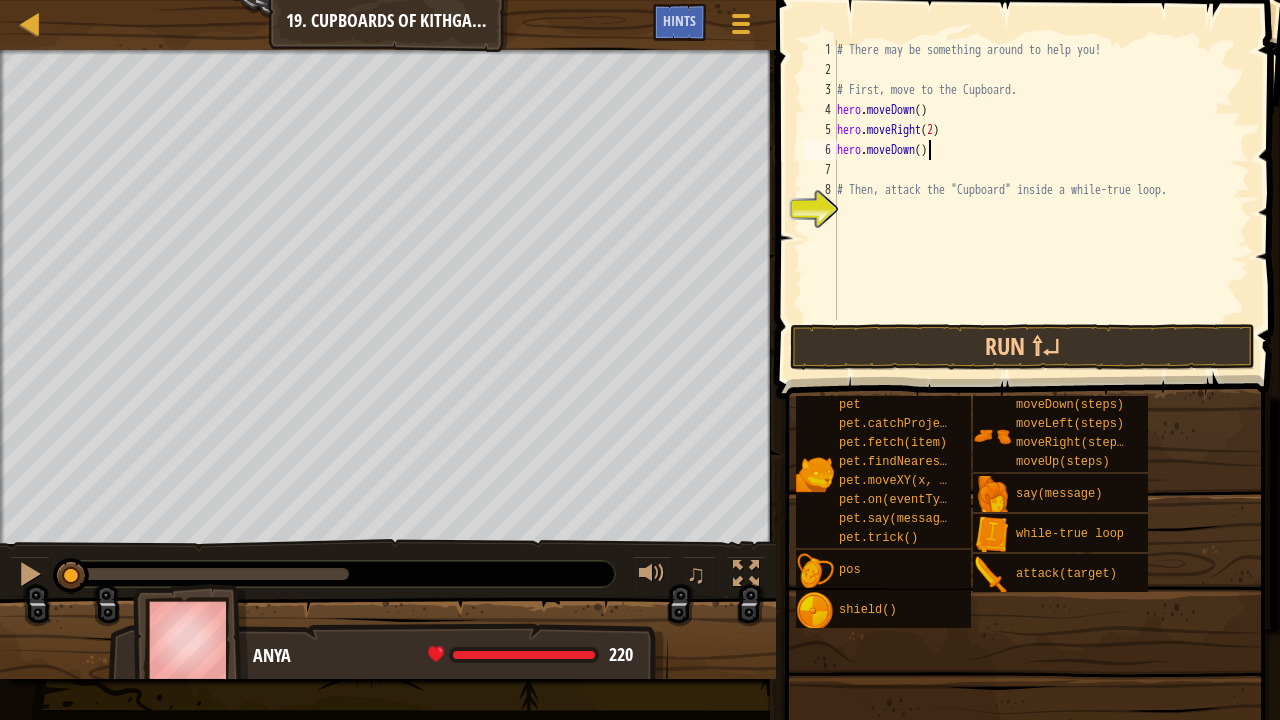click on "# There may be something around to help you! # First, move to the Cupboard. hero . moveDown ( ) hero . moveRight ( 2 ) hero . moveDown ( ) # Then, attack the "Cupboard" inside a while-true loop." at bounding box center [1041, 200] 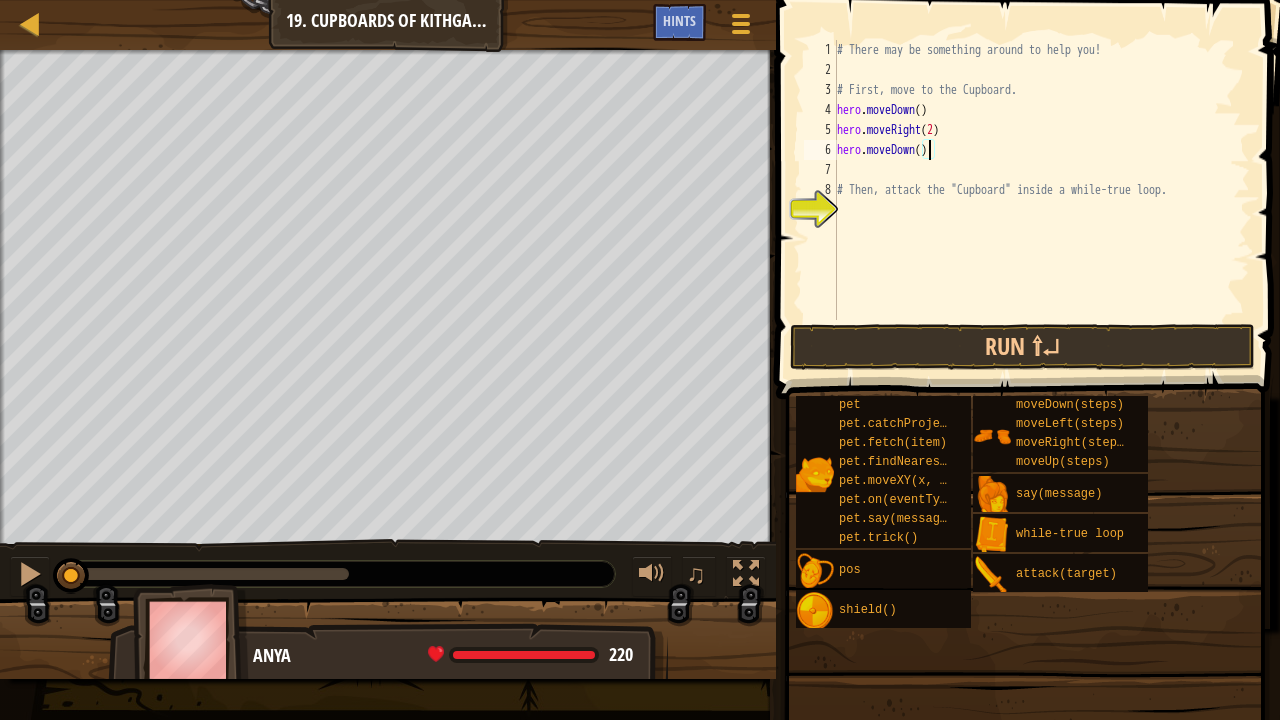 type on "hero.moveDown(2)" 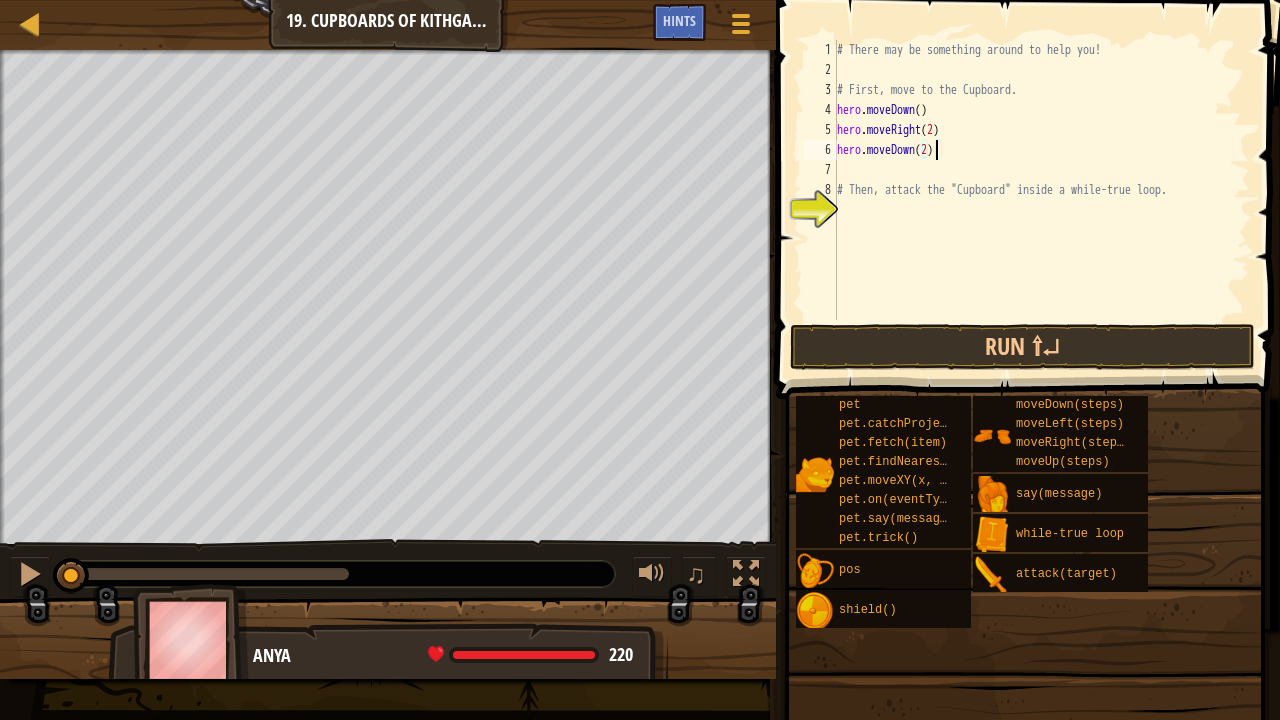 click on "# There may be something around to help you! # First, move to the Cupboard. hero . moveDown ( ) hero . moveRight ( 2 ) hero . moveDown ( 2 ) # Then, attack the "Cupboard" inside a while-true loop." at bounding box center (1041, 200) 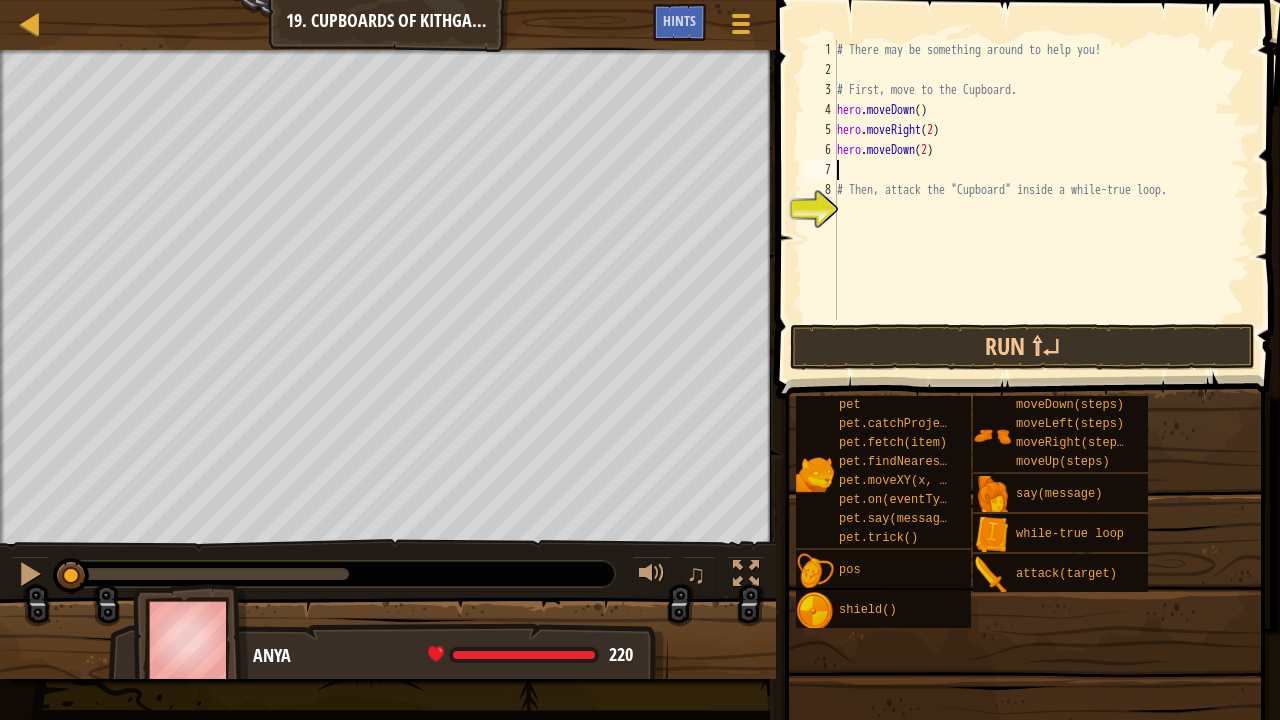 scroll, scrollTop: 9, scrollLeft: 0, axis: vertical 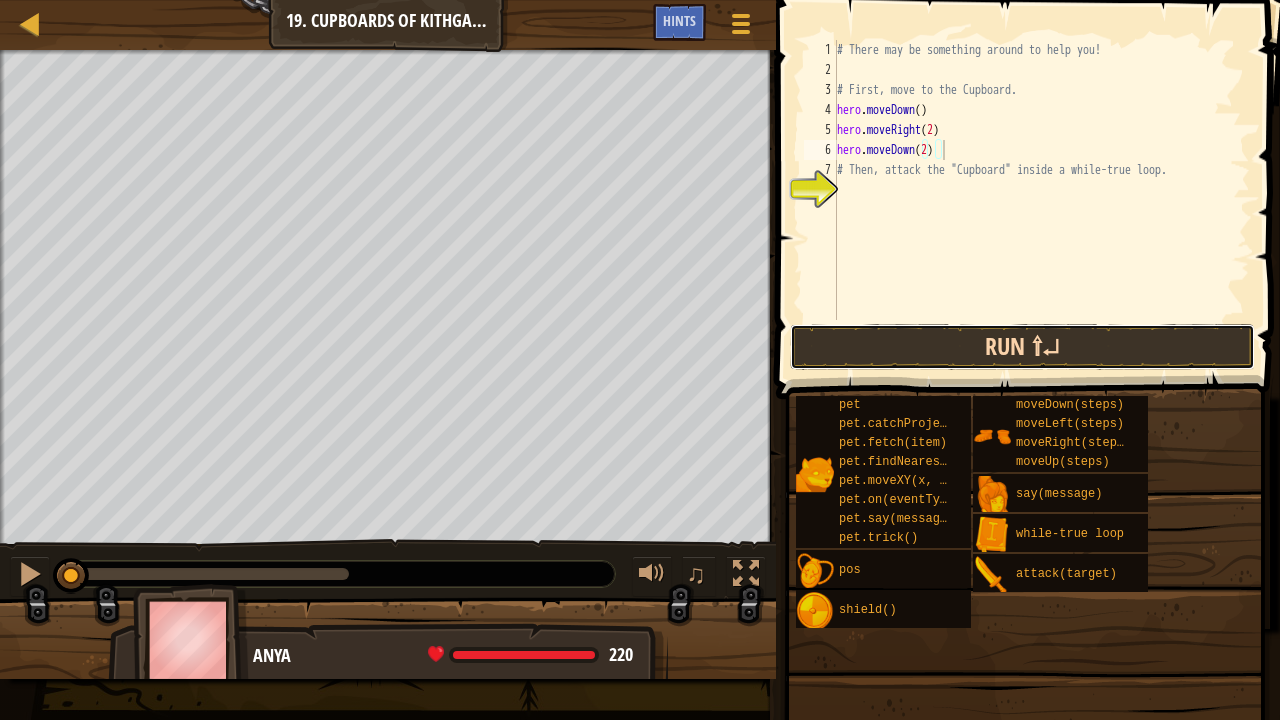 click on "Run ⇧↵" at bounding box center [1023, 347] 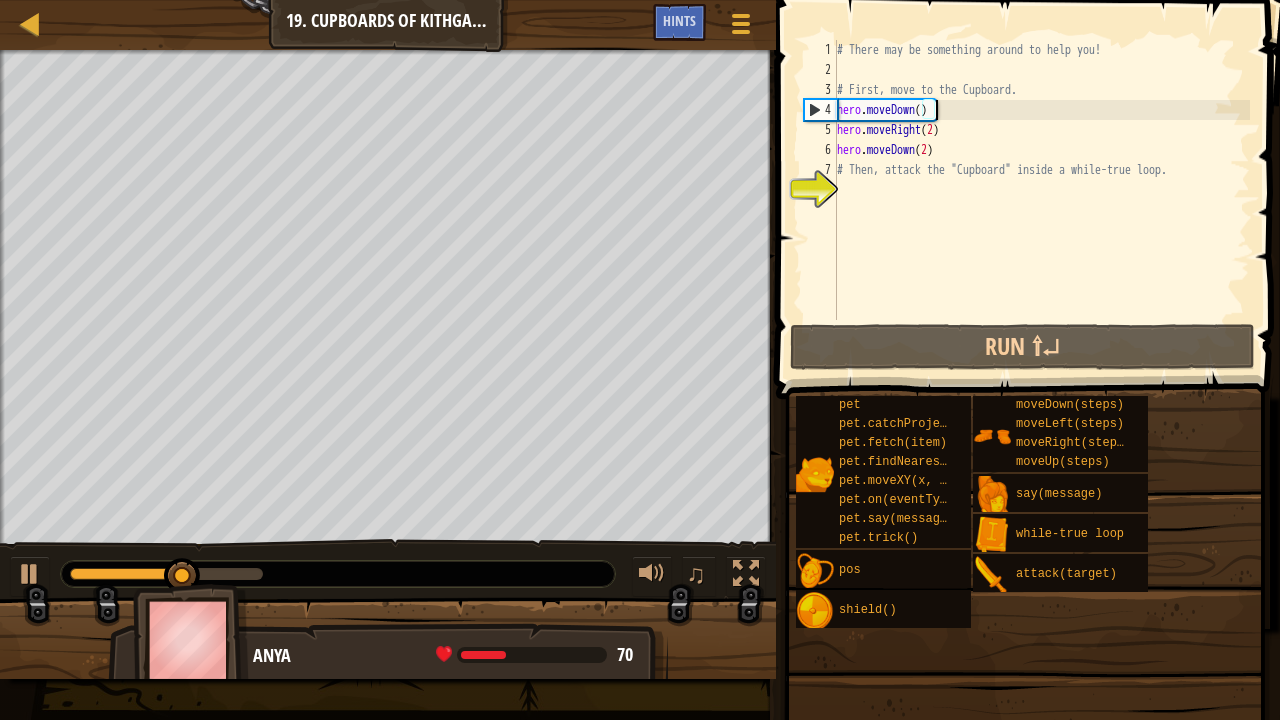 click on "# There may be something around to help you! # First, move to the Cupboard. hero . moveDown ( ) hero . moveRight ( 2 ) hero . moveDown ( 2 ) # Then, attack the "Cupboard" inside a while-true loop." at bounding box center [1041, 200] 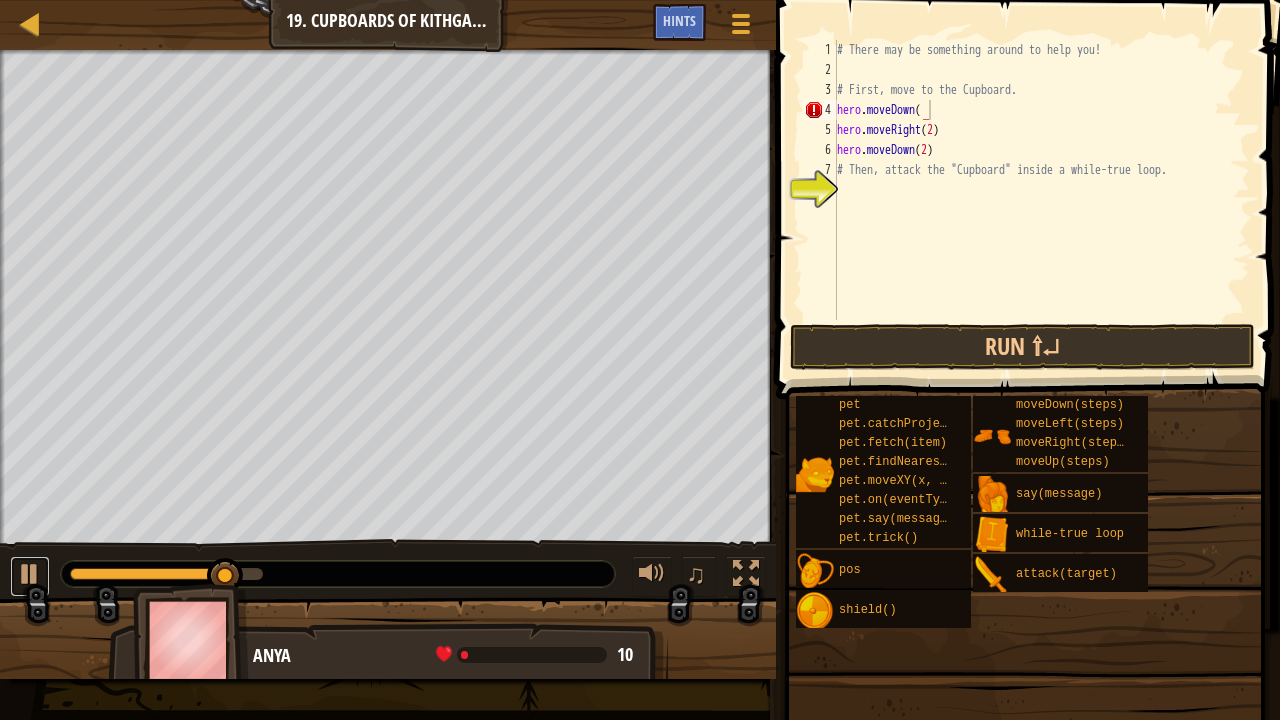 drag, startPoint x: 38, startPoint y: 577, endPoint x: 56, endPoint y: 541, distance: 40.24922 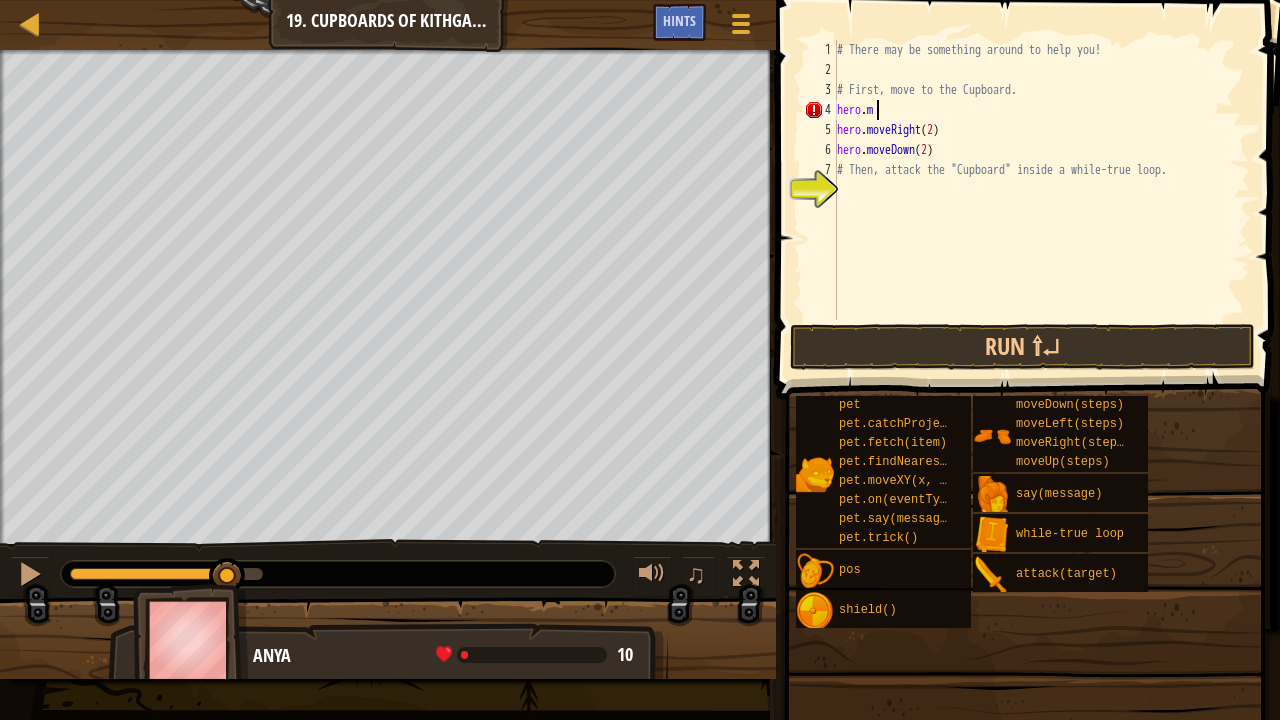 type on "h" 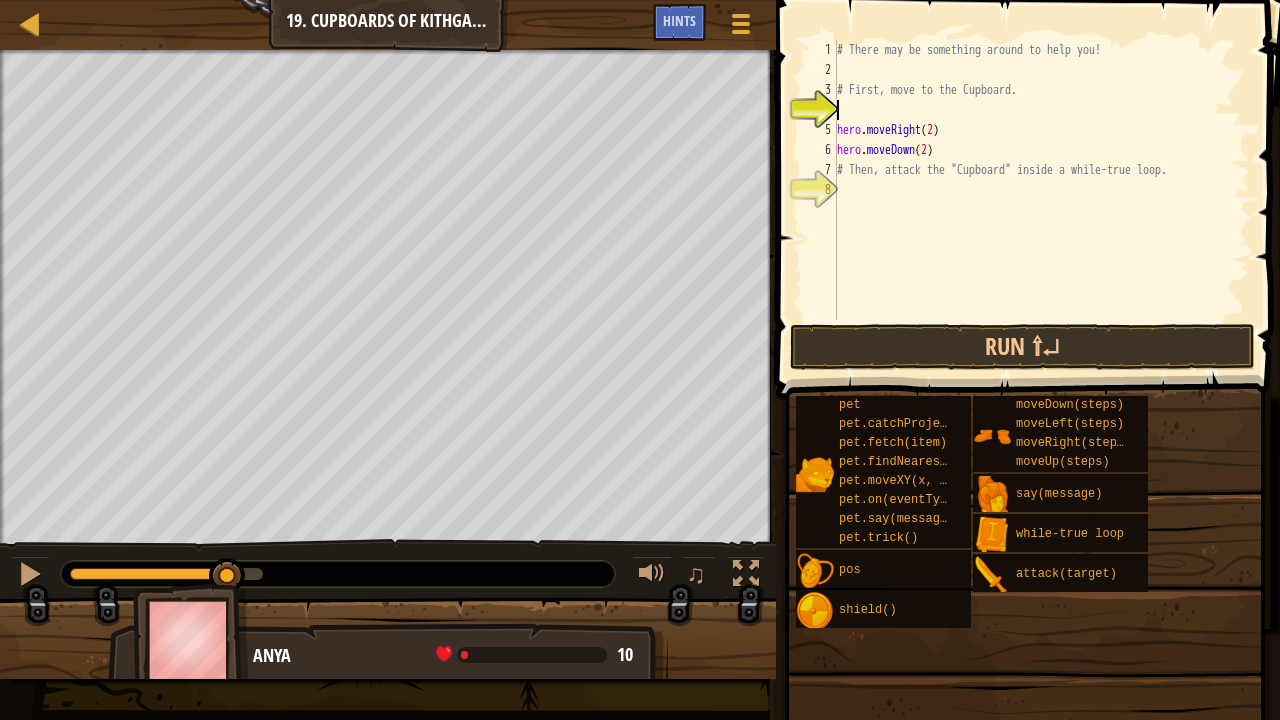 type on "r" 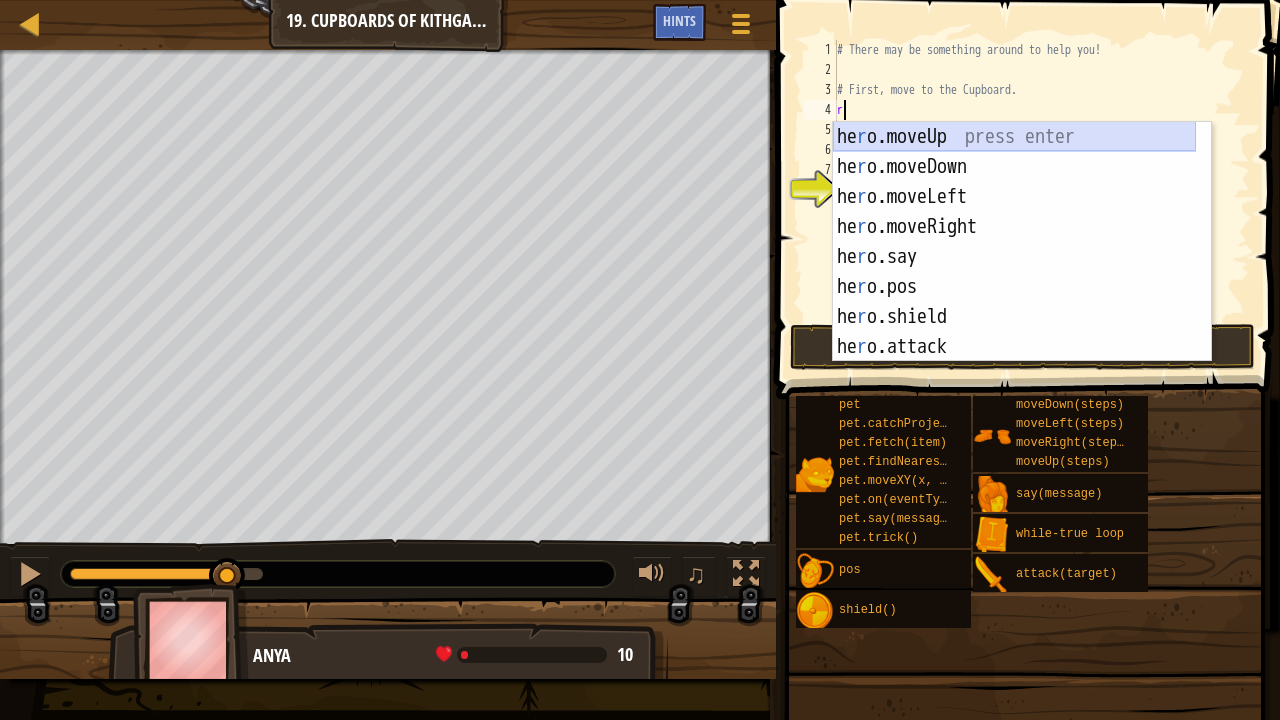 click on "he r o.moveUp press enter he r o.moveDown press enter he r o.moveLeft press enter he r o.moveRight press enter he r o.say press enter he r o.pos press enter he r o.shield press enter he r o.attack press enter pet.t r ick() press enter" at bounding box center [1014, 272] 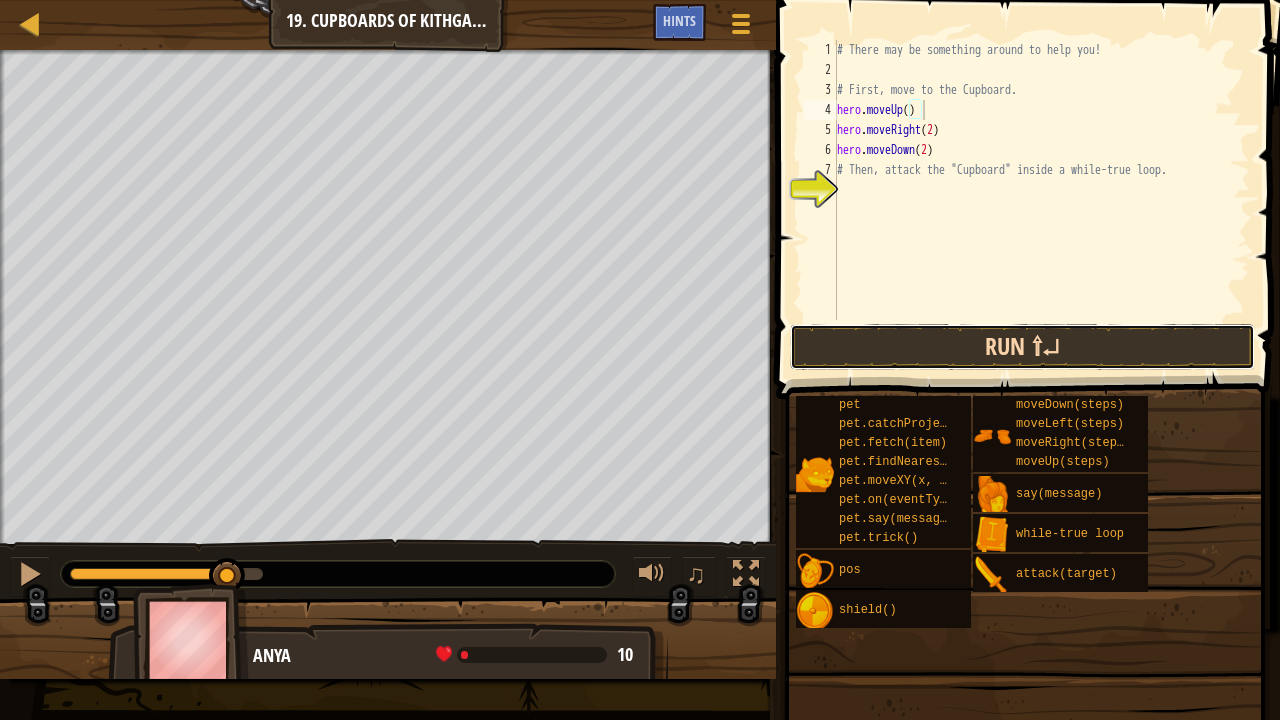 click on "Run ⇧↵" at bounding box center [1023, 347] 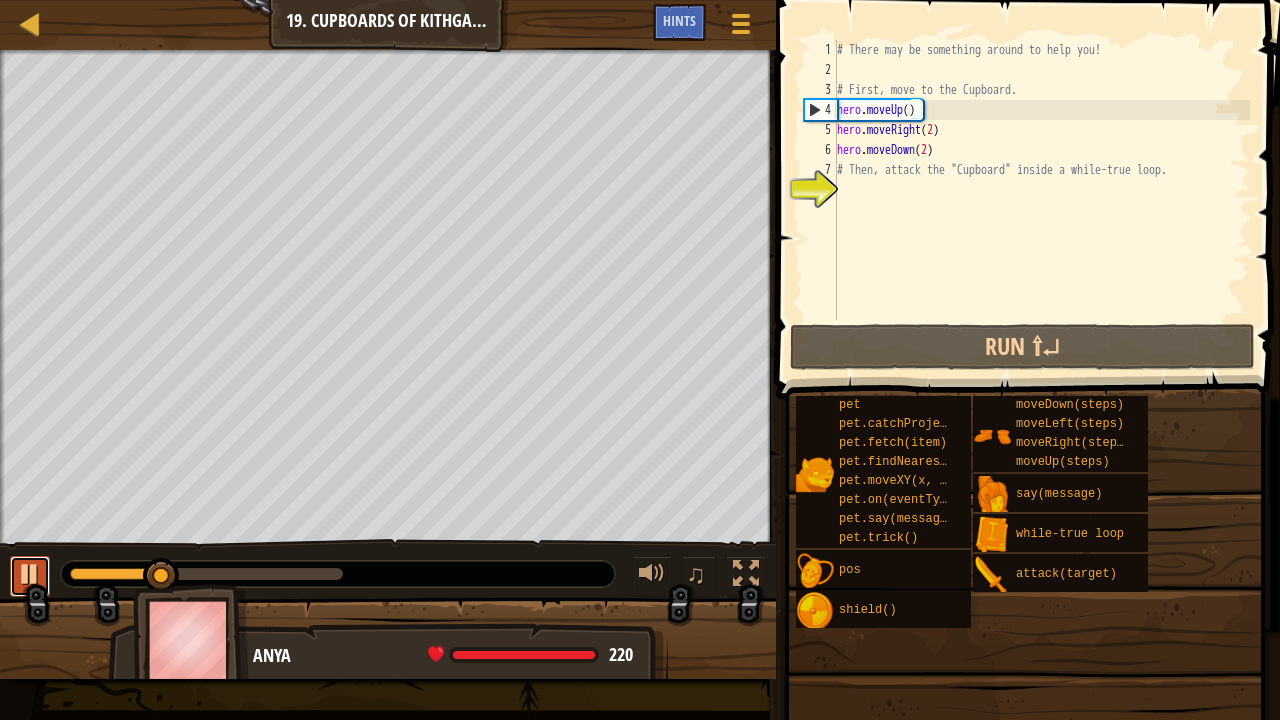 click at bounding box center (30, 574) 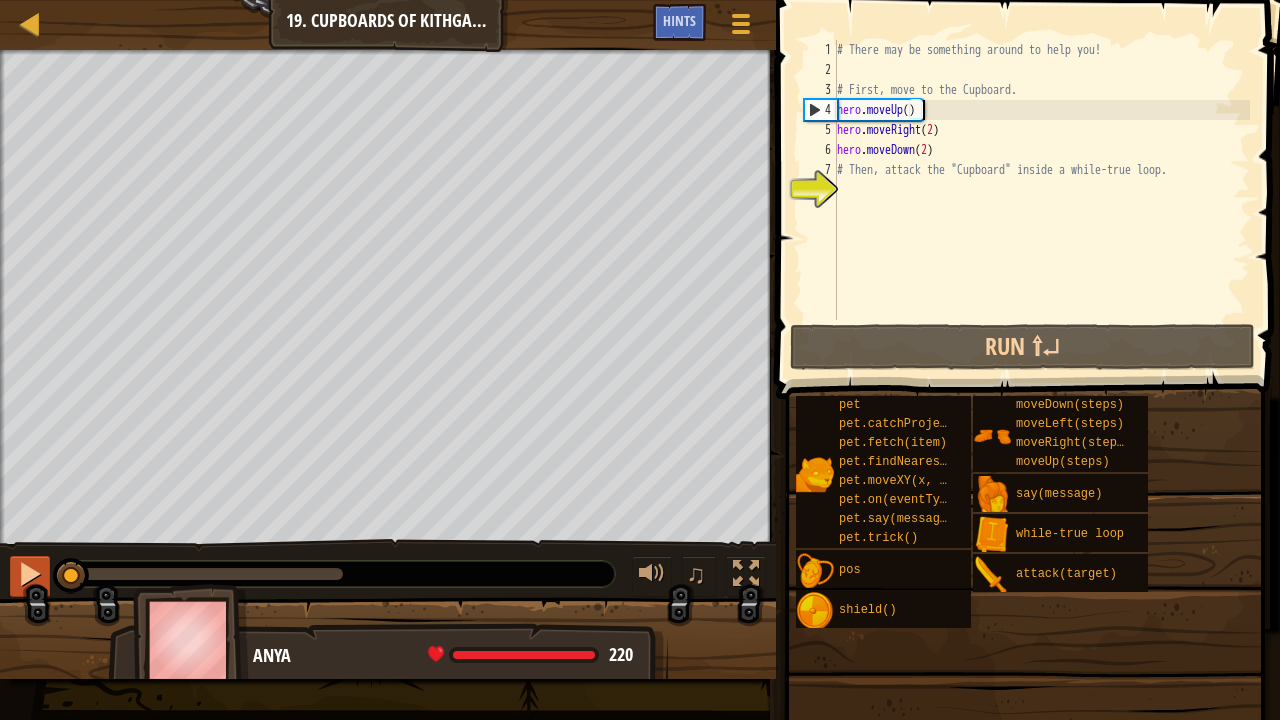 drag, startPoint x: 163, startPoint y: 572, endPoint x: 14, endPoint y: 586, distance: 149.65627 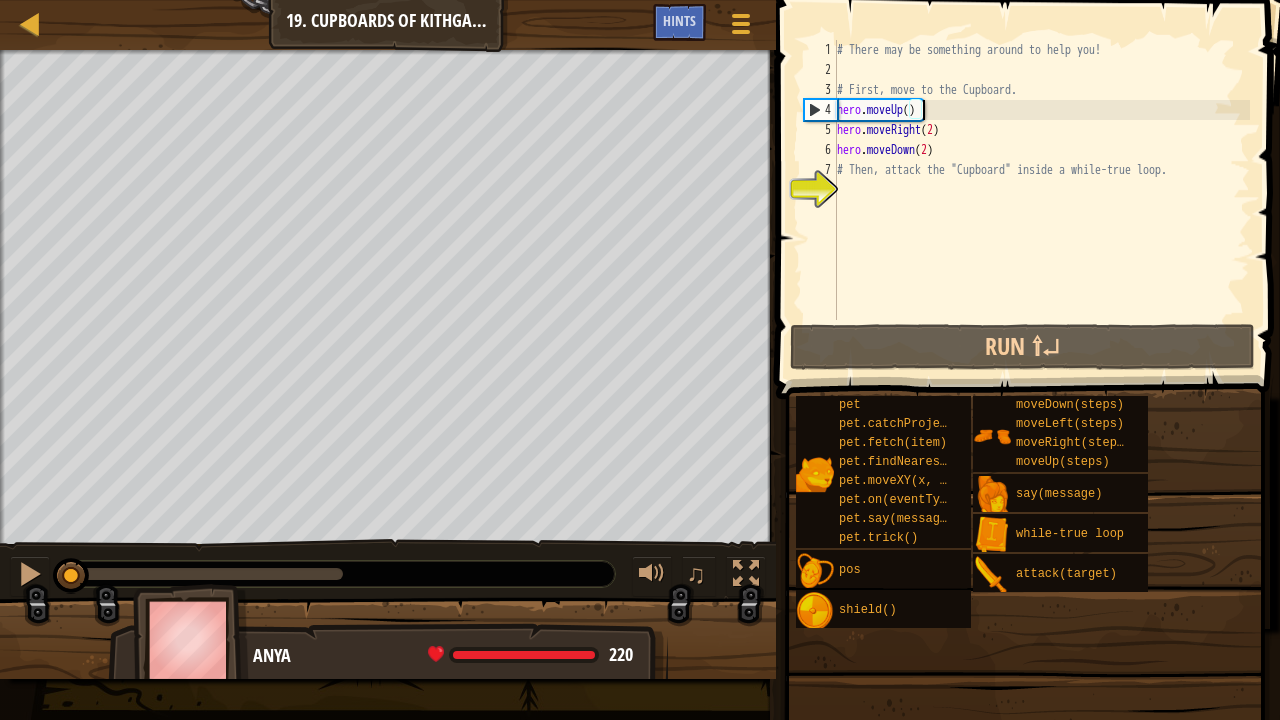 type on "hero.moveUp()a" 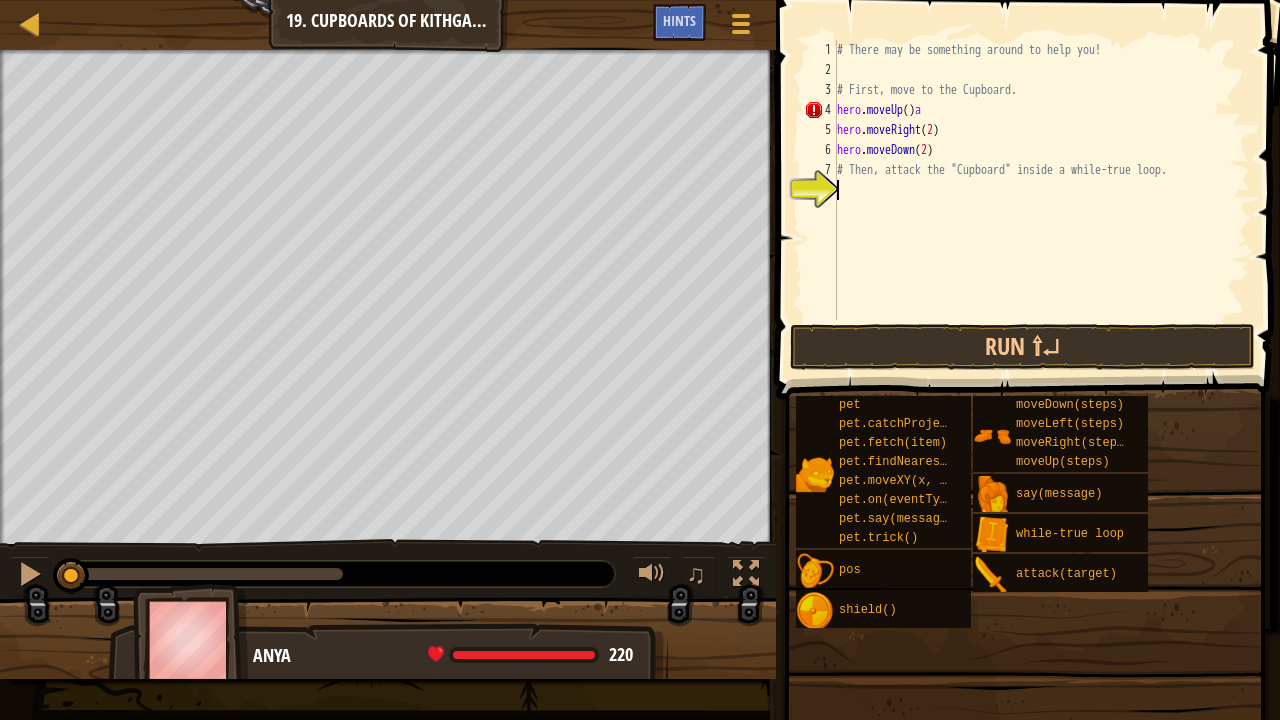 click on "# There may be something around to help you! # First, move to the Cupboard. hero . moveUp ( ) a hero . moveRight ( 2 ) hero . moveDown ( 2 ) # Then, attack the "Cupboard" inside a while-true loop." at bounding box center [1041, 200] 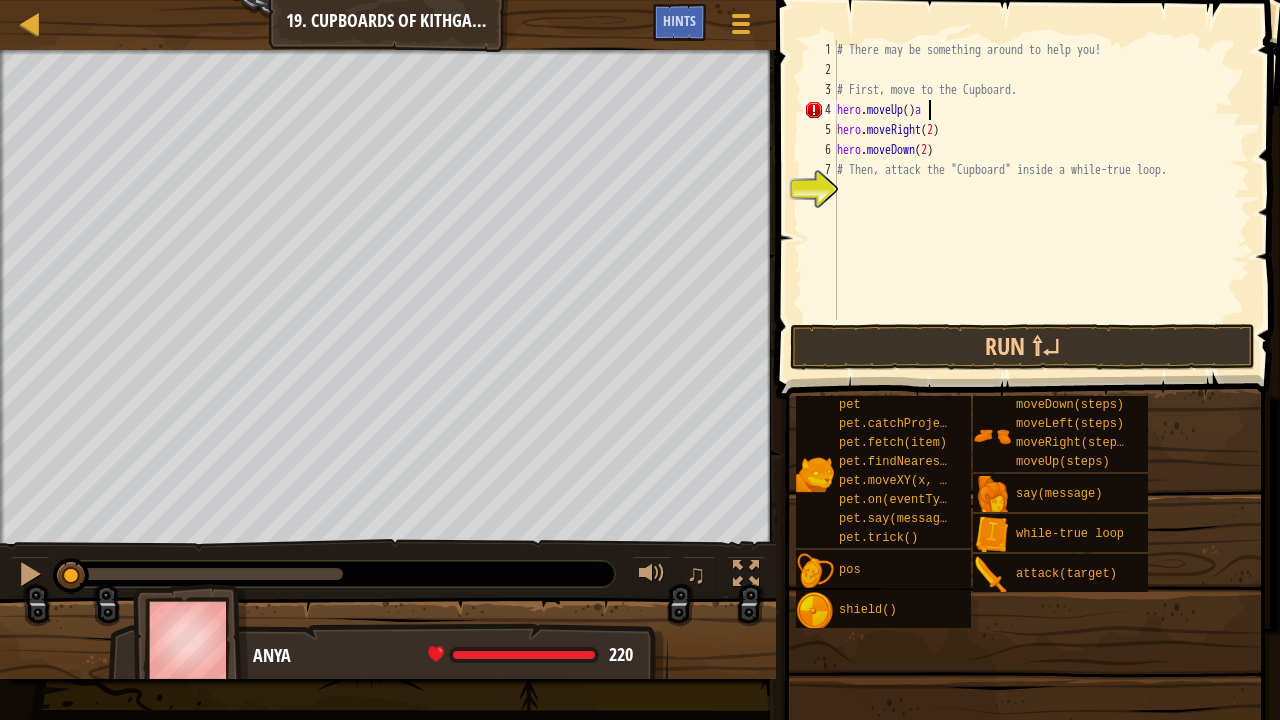 type on "hero.moveUp()" 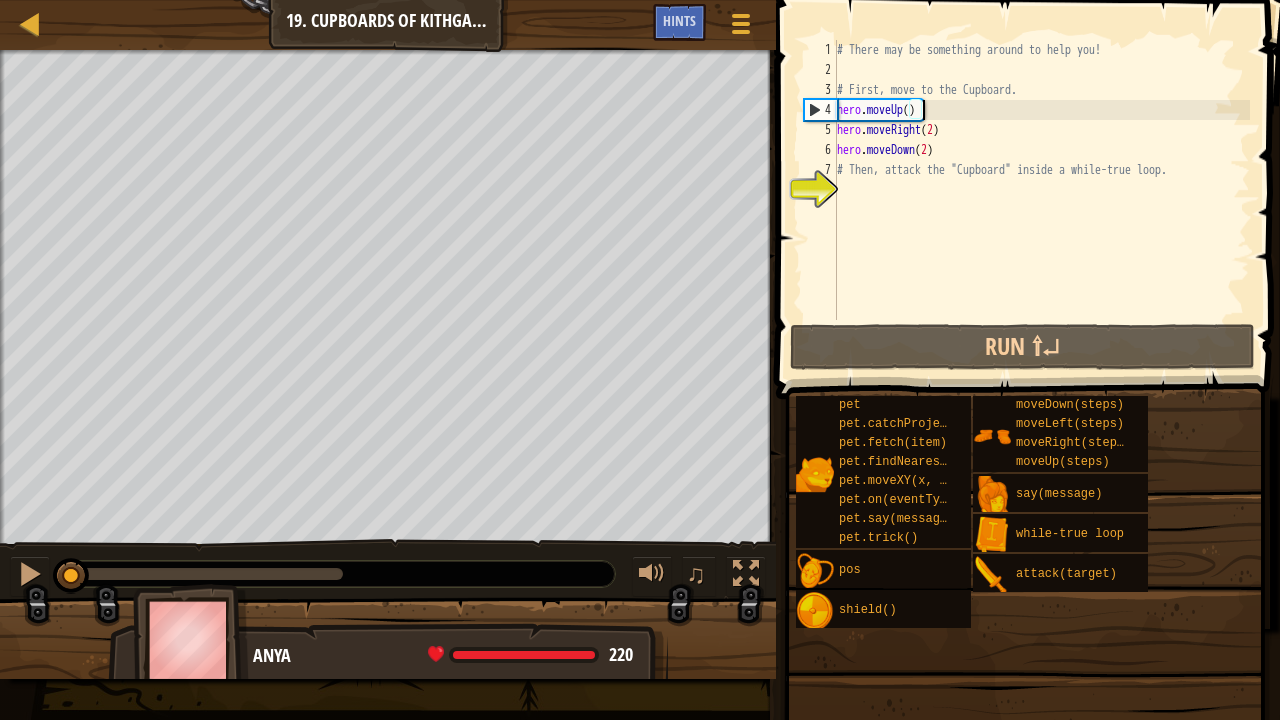 click on "# There may be something around to help you! # First, move to the Cupboard. hero . moveUp ( ) hero . moveRight ( 2 ) hero . moveDown ( 2 ) # Then, attack the "Cupboard" inside a while-true loop." at bounding box center (1041, 200) 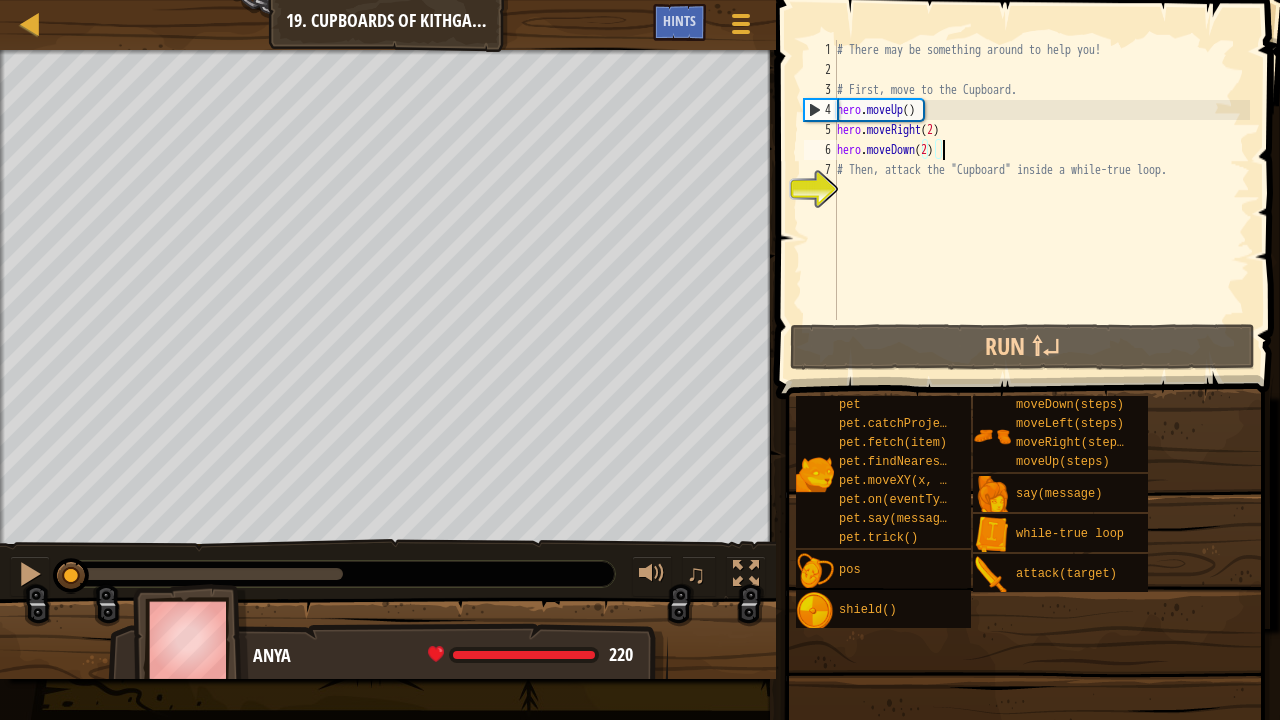 click on "# There may be something around to help you! # First, move to the Cupboard. hero . moveUp ( ) hero . moveRight ( 2 ) hero . moveDown ( 2 ) # Then, attack the "Cupboard" inside a while-true loop." at bounding box center [1041, 200] 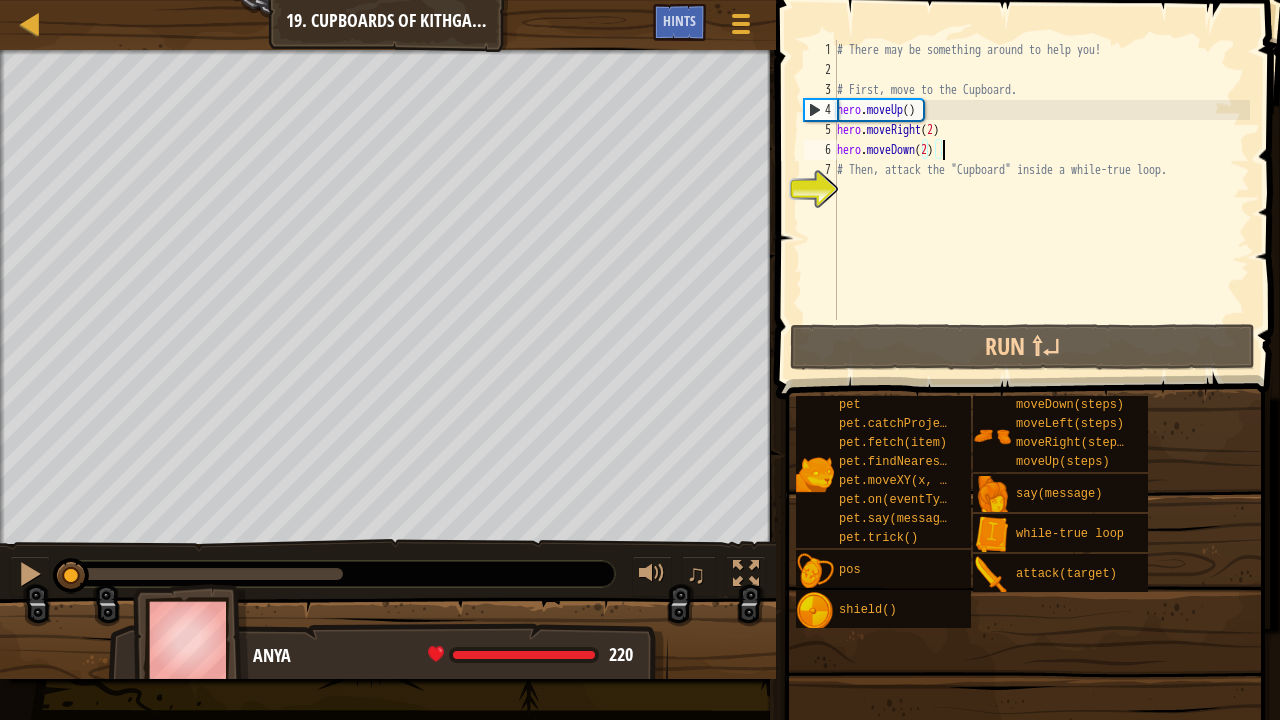 type on "hero.moveDown(2)" 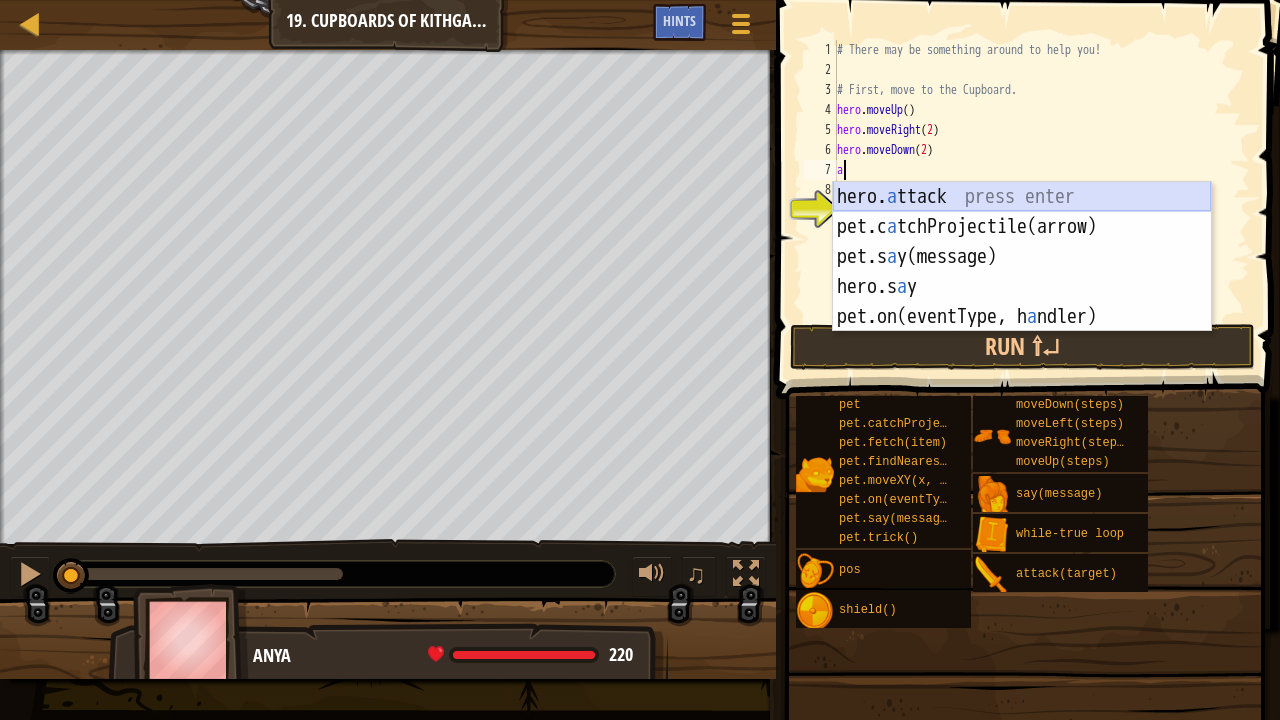 click on "hero. a ttack press enter pet.c a tchProjectile(arrow) press enter pet.s a y(message) press enter hero.s a y press enter pet.on(eventType, h a ndler) press enter" at bounding box center [1022, 287] 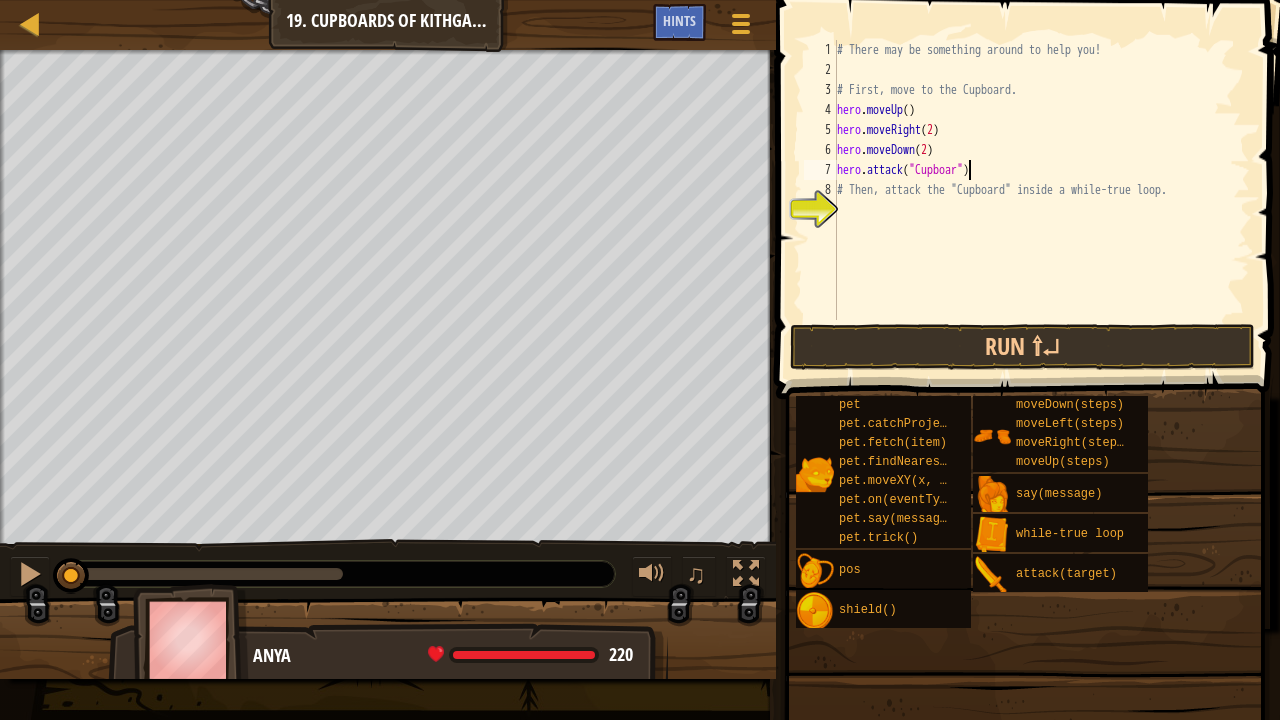 scroll, scrollTop: 9, scrollLeft: 11, axis: both 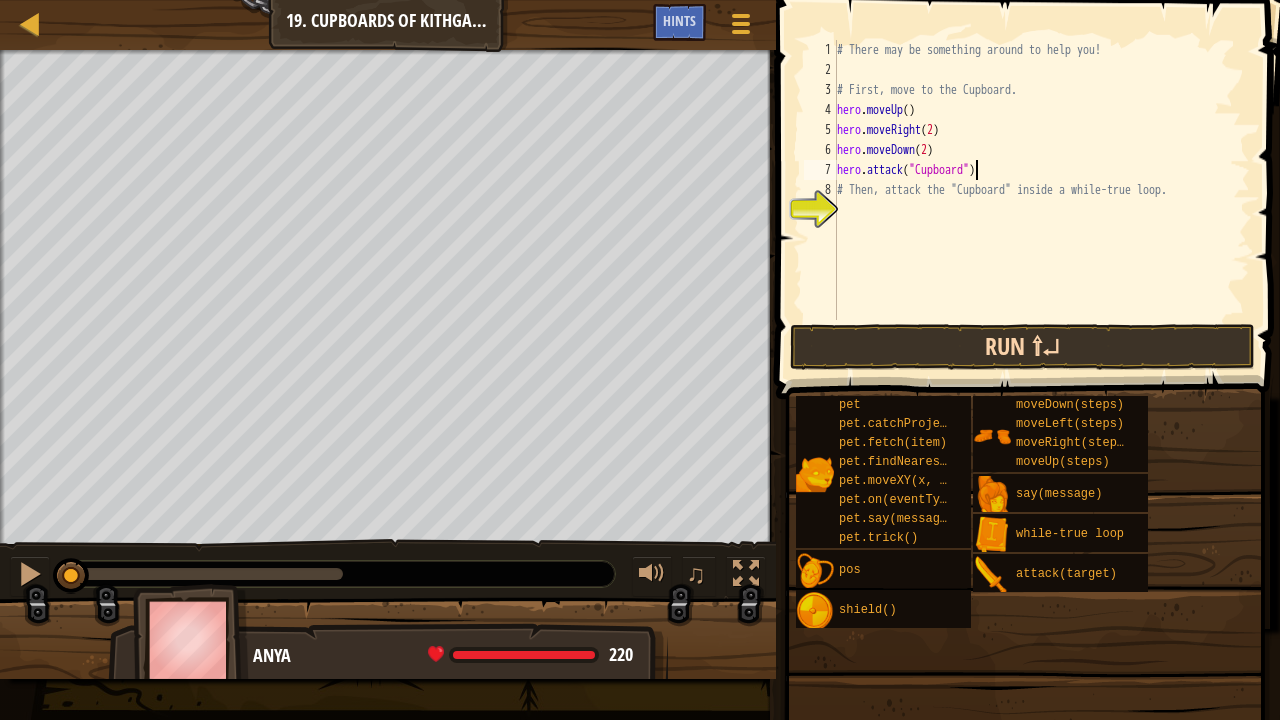 type on "hero.attack("Cupboard")" 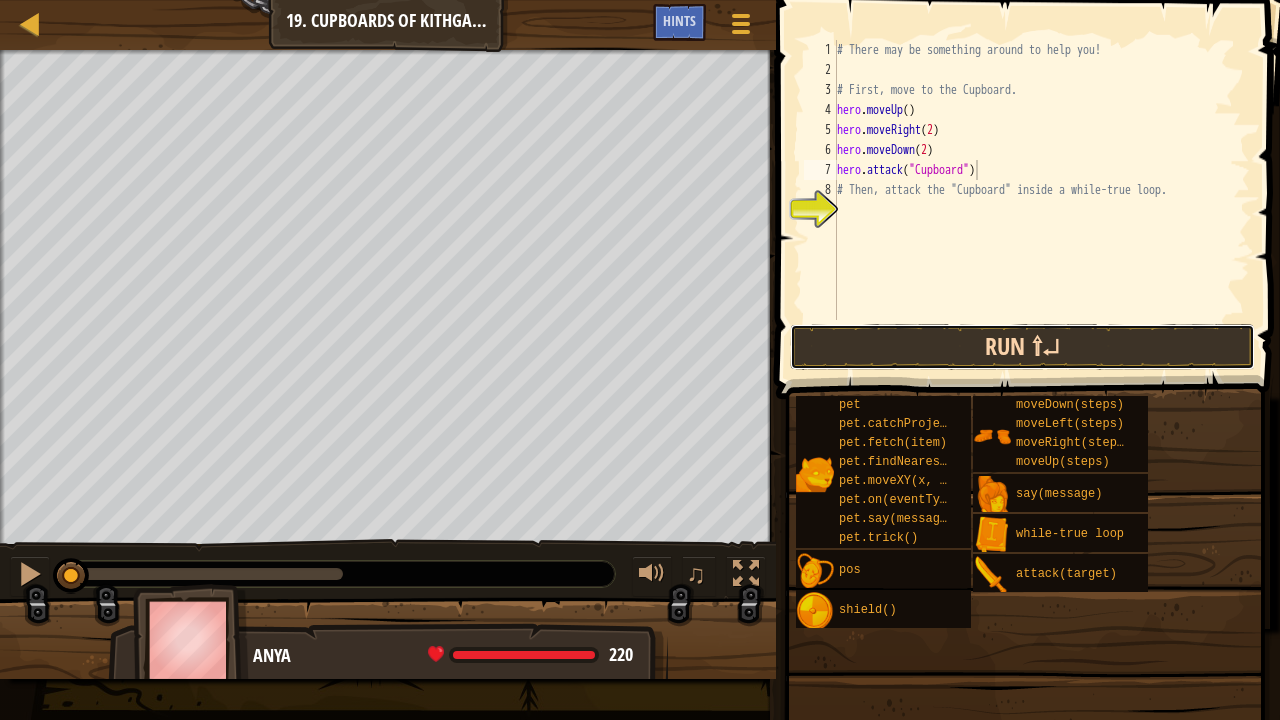 click on "Run ⇧↵" at bounding box center [1023, 347] 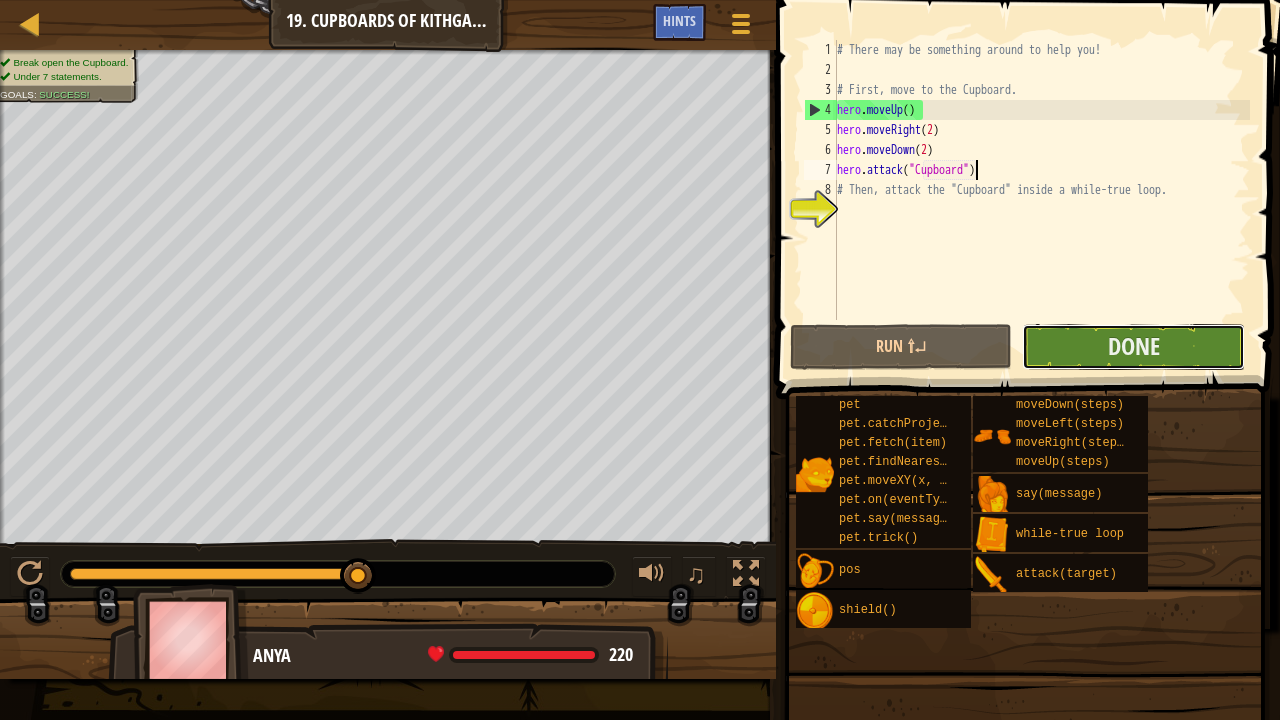 click on "Done" at bounding box center [1133, 347] 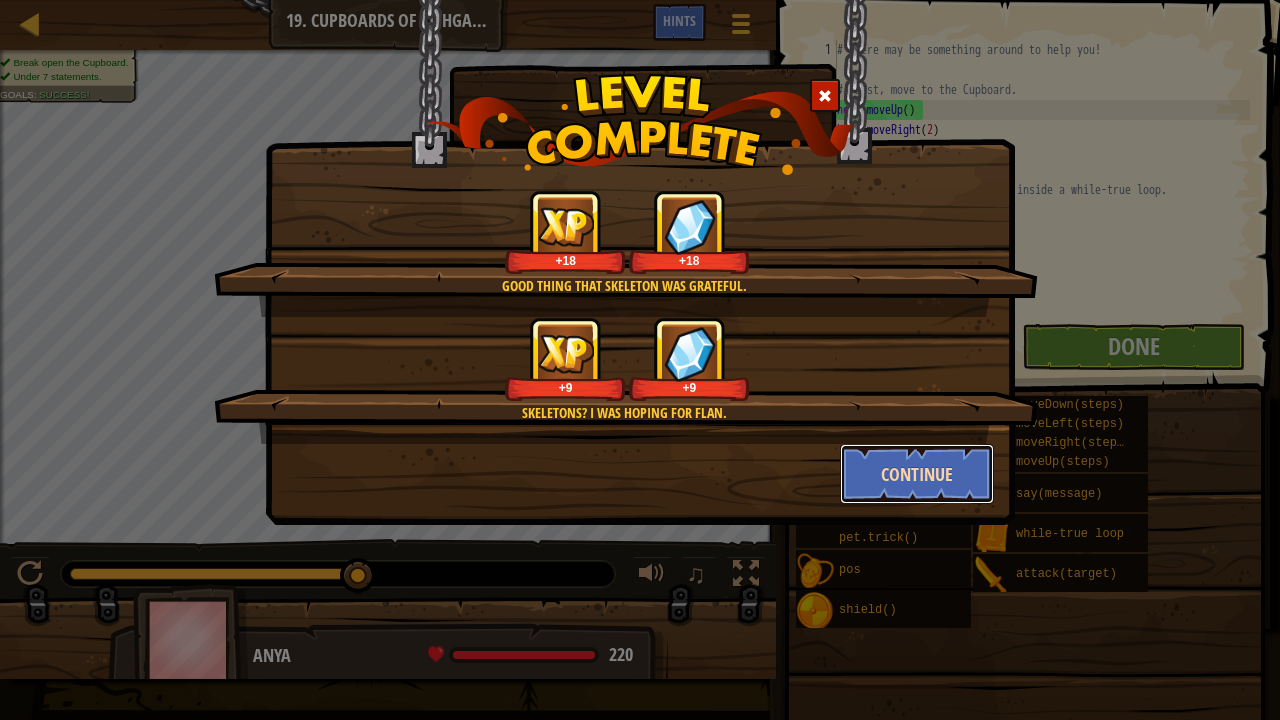 click on "Continue" at bounding box center (917, 474) 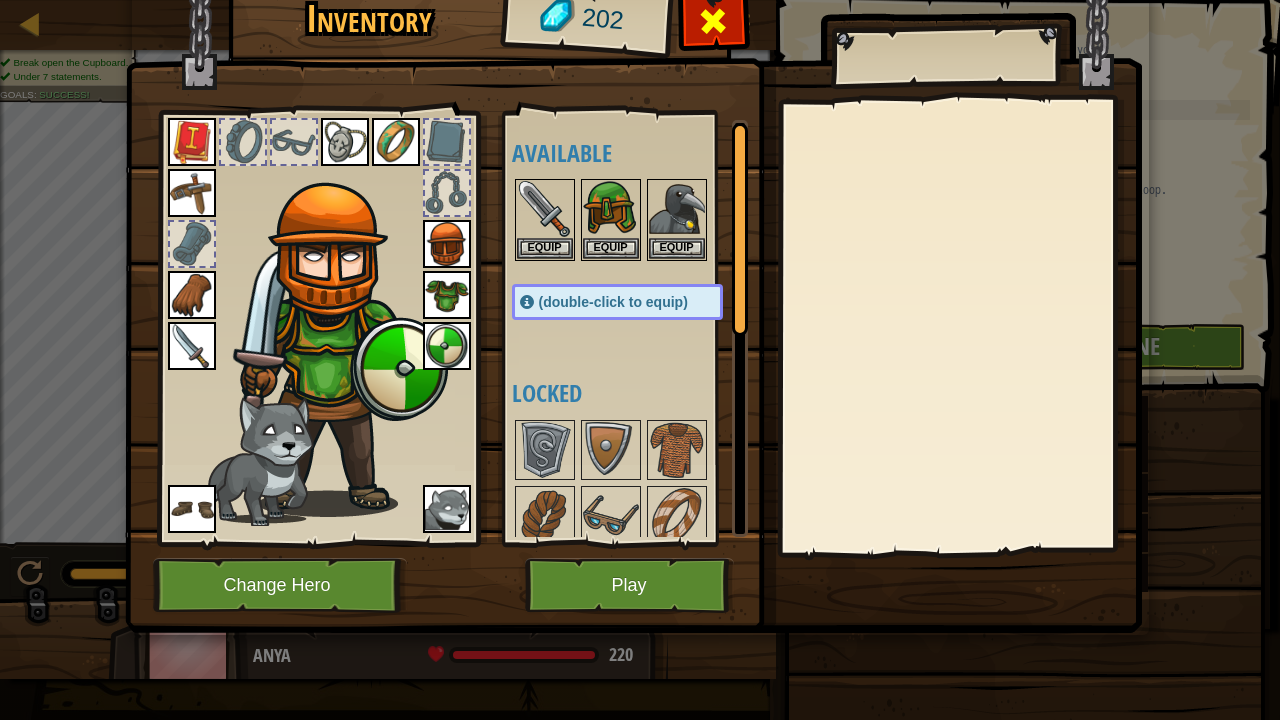 click at bounding box center (713, 21) 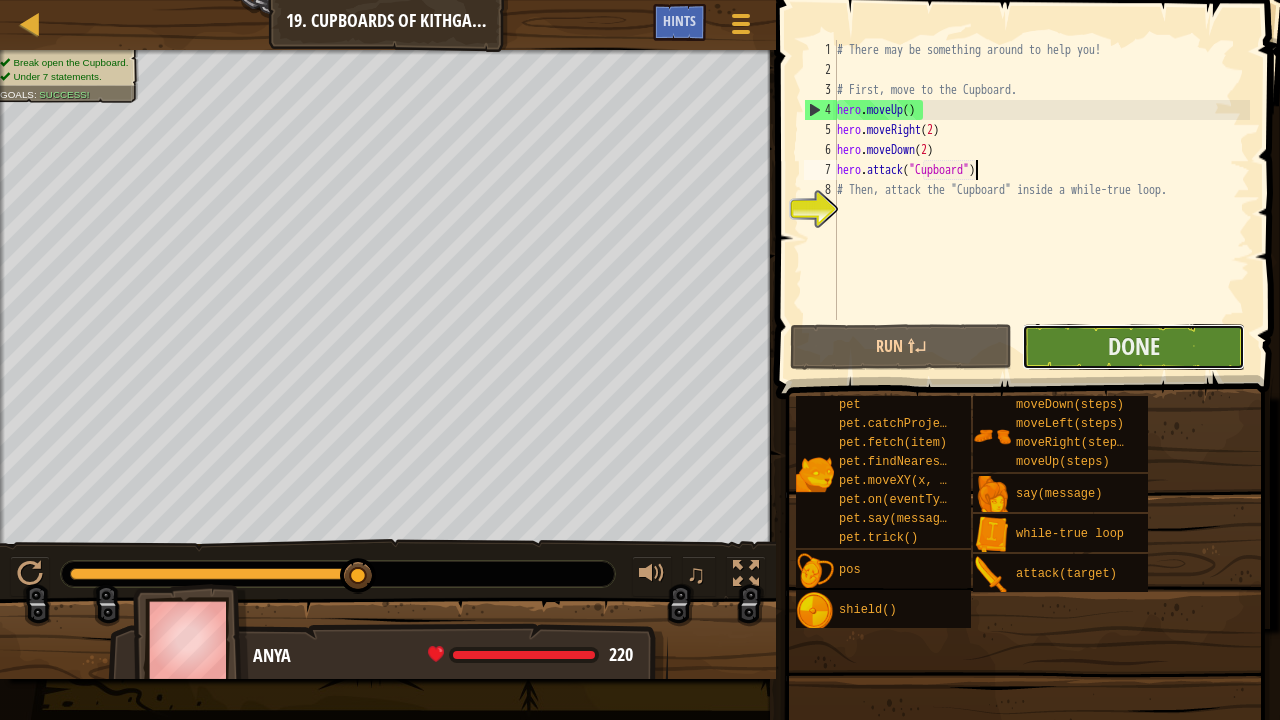 click on "Done" at bounding box center [1133, 347] 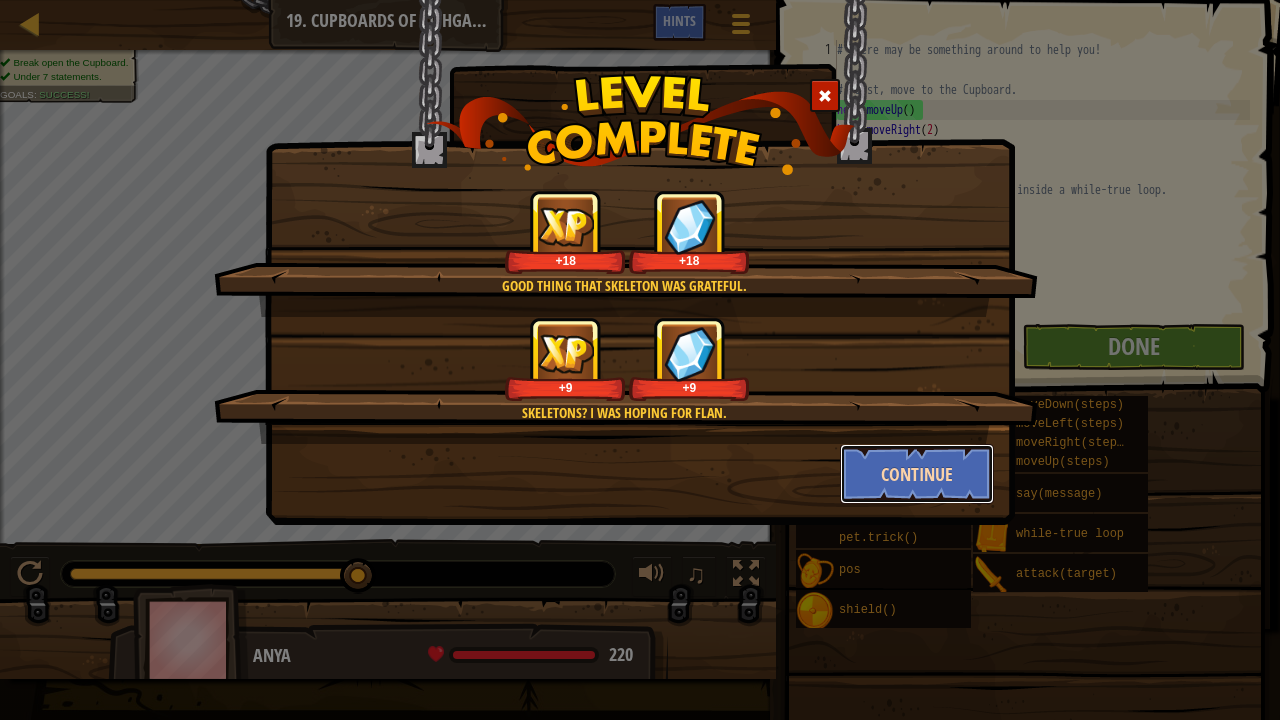 click on "Continue" at bounding box center [917, 474] 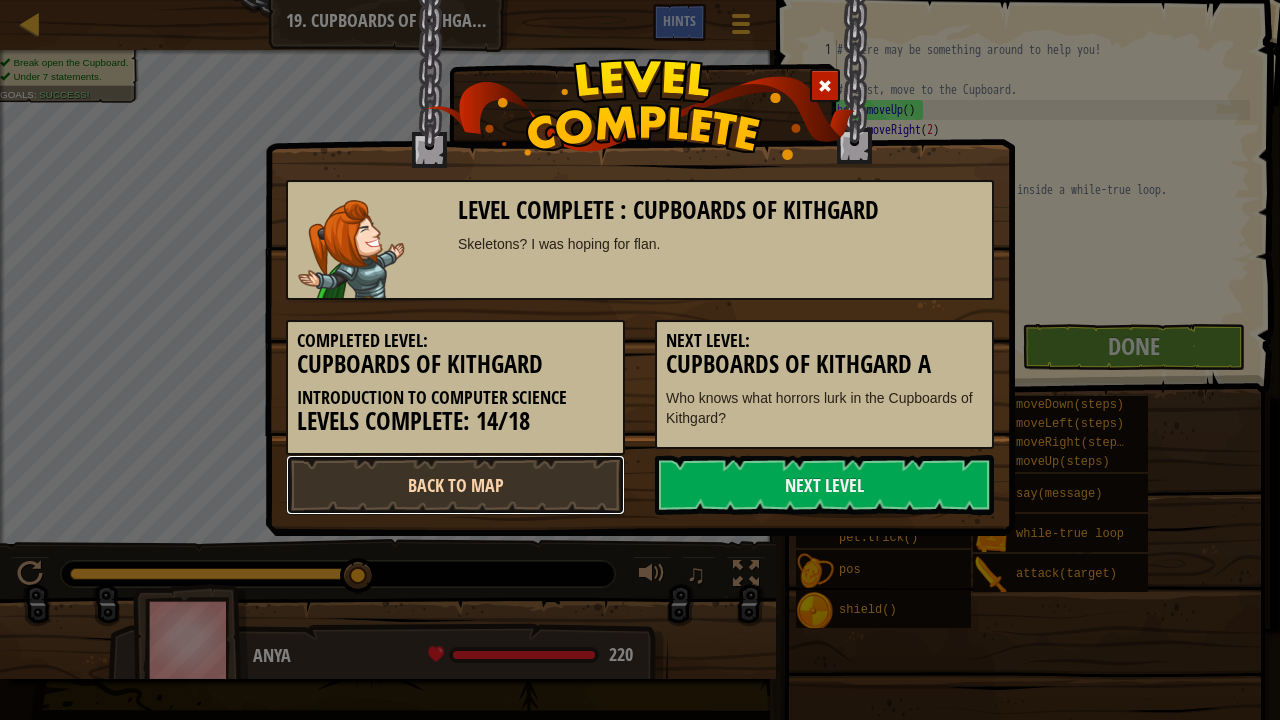 click on "Back to Map" at bounding box center (455, 485) 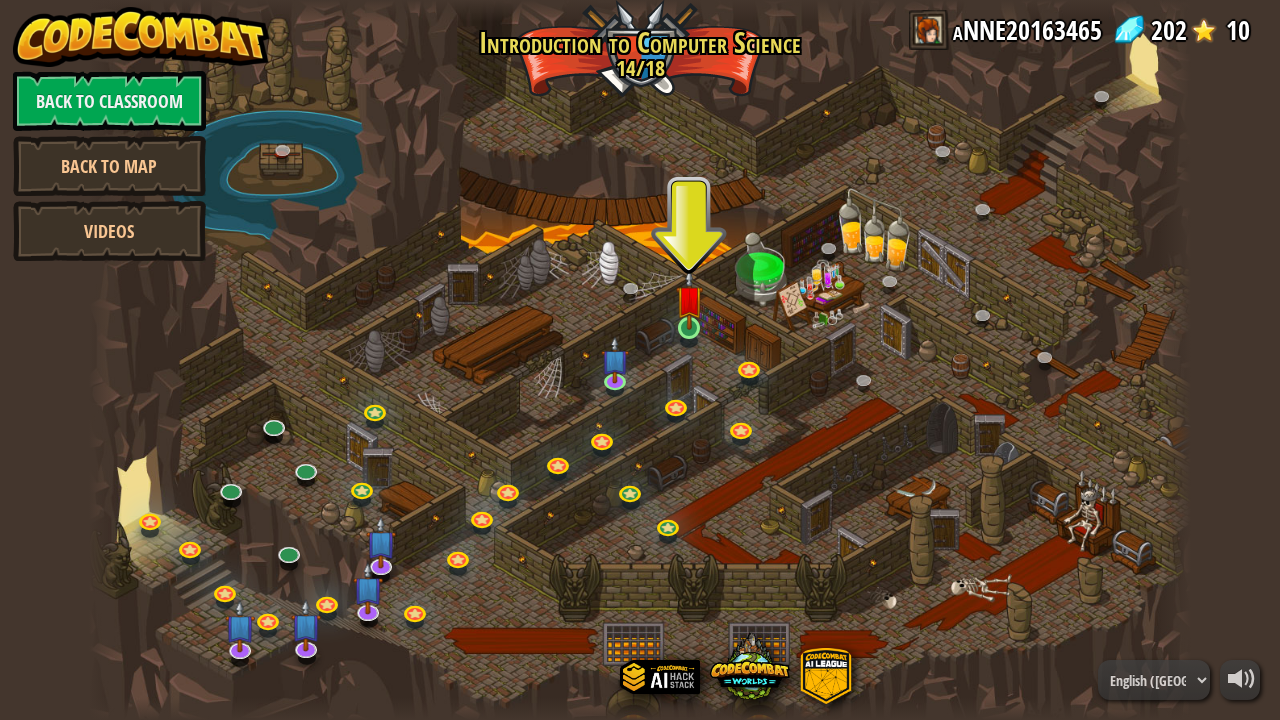 click at bounding box center [689, 299] 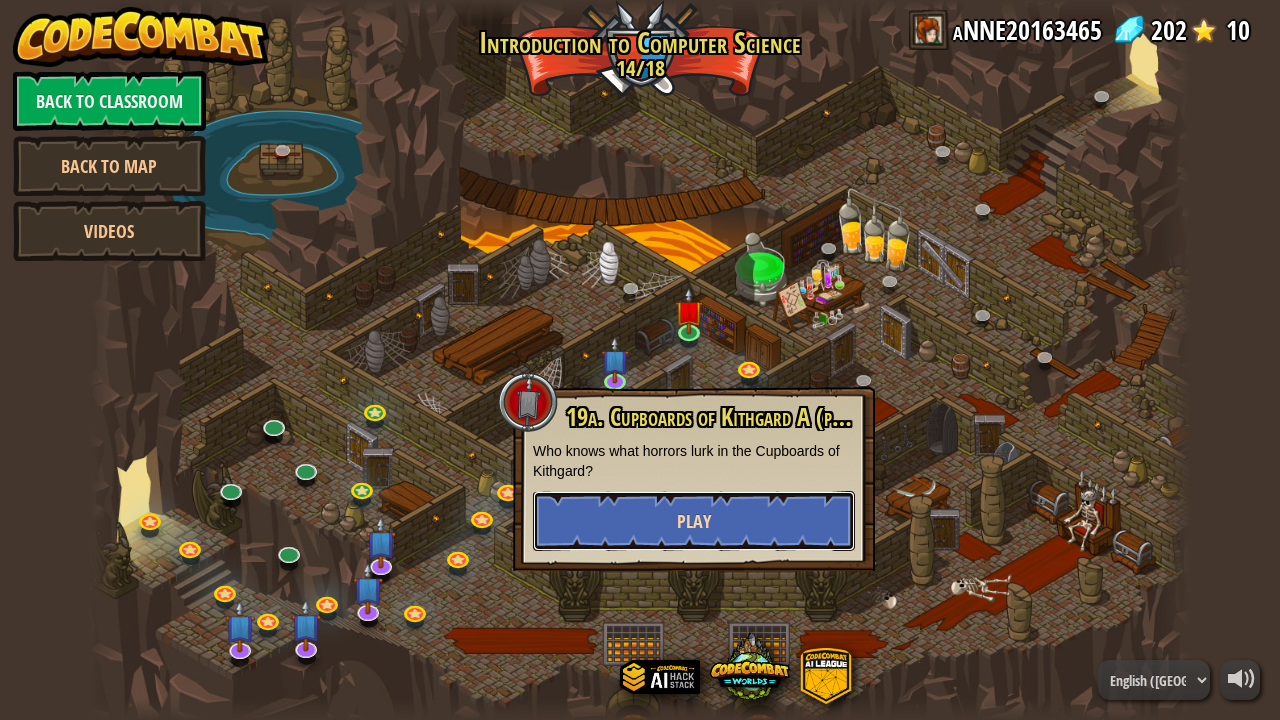 click on "Play" at bounding box center [694, 521] 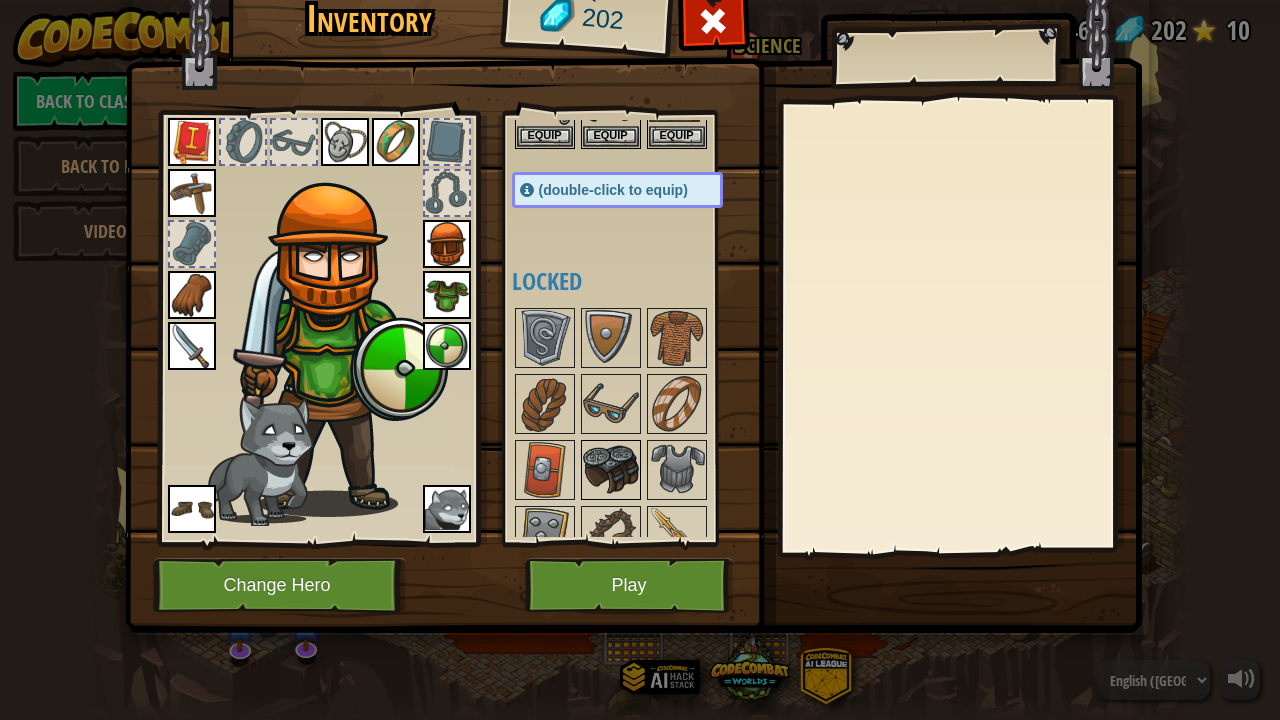 scroll, scrollTop: 200, scrollLeft: 0, axis: vertical 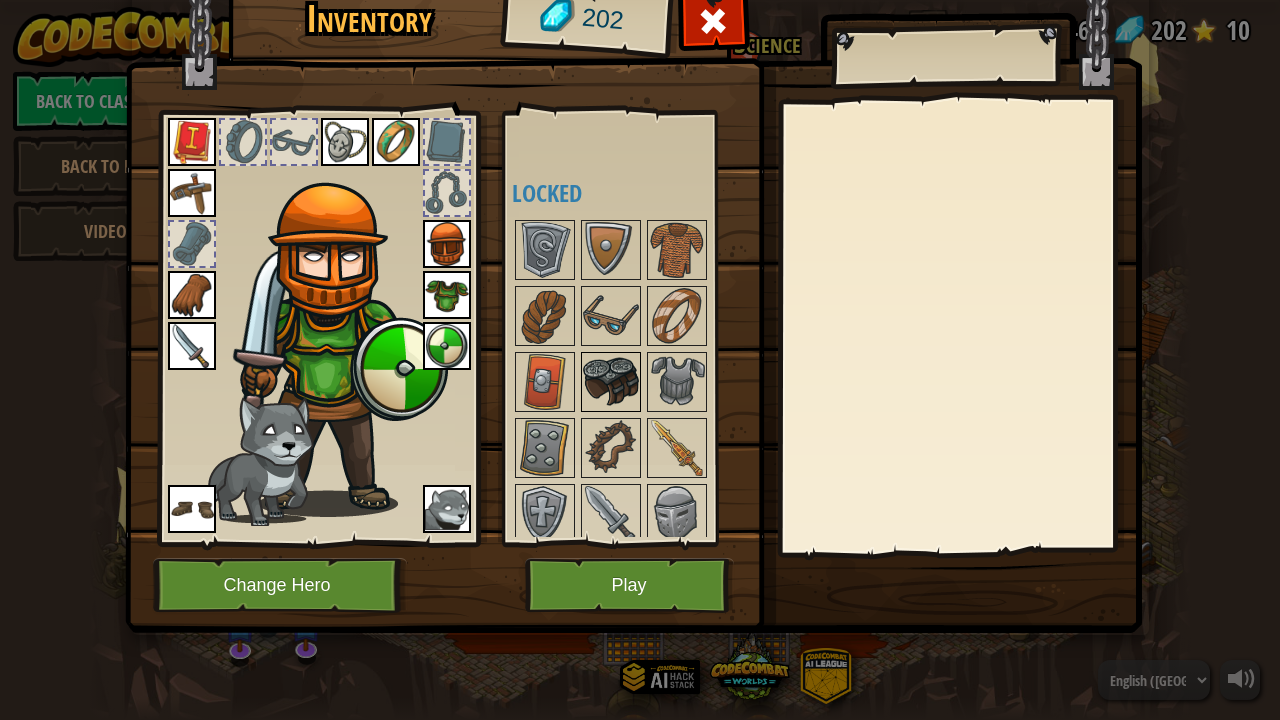 click at bounding box center (611, 382) 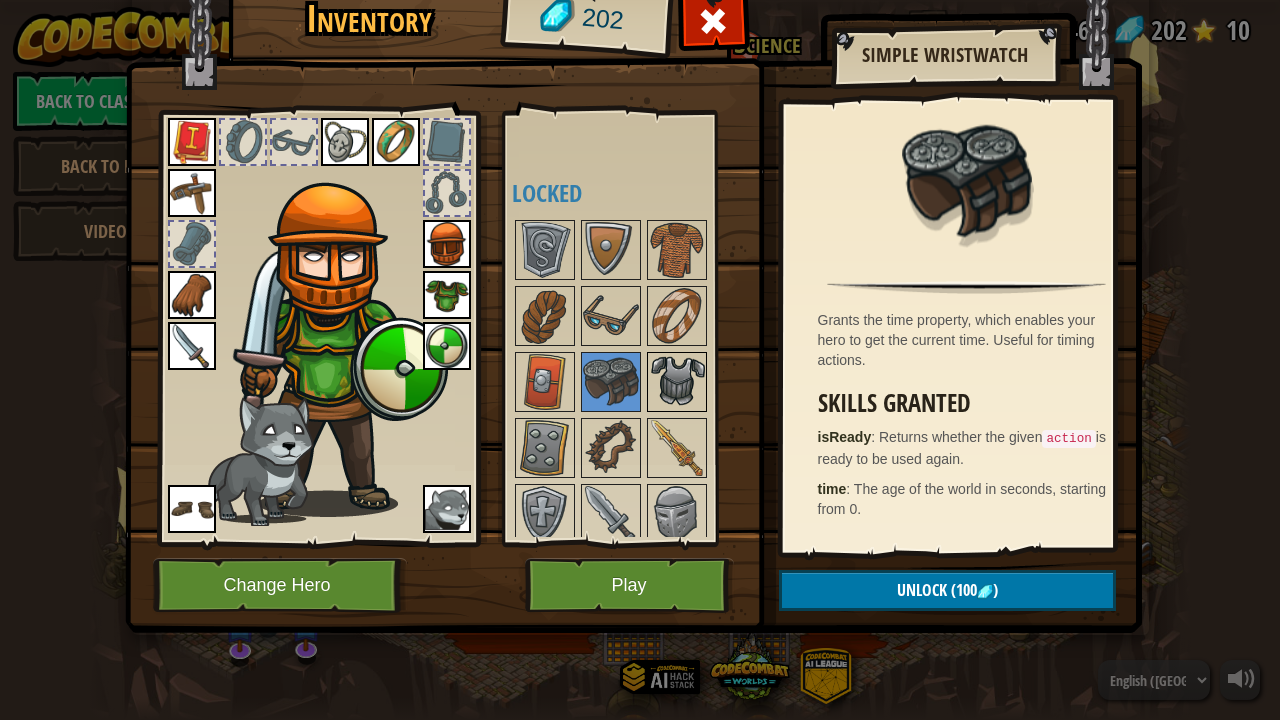 click at bounding box center (677, 382) 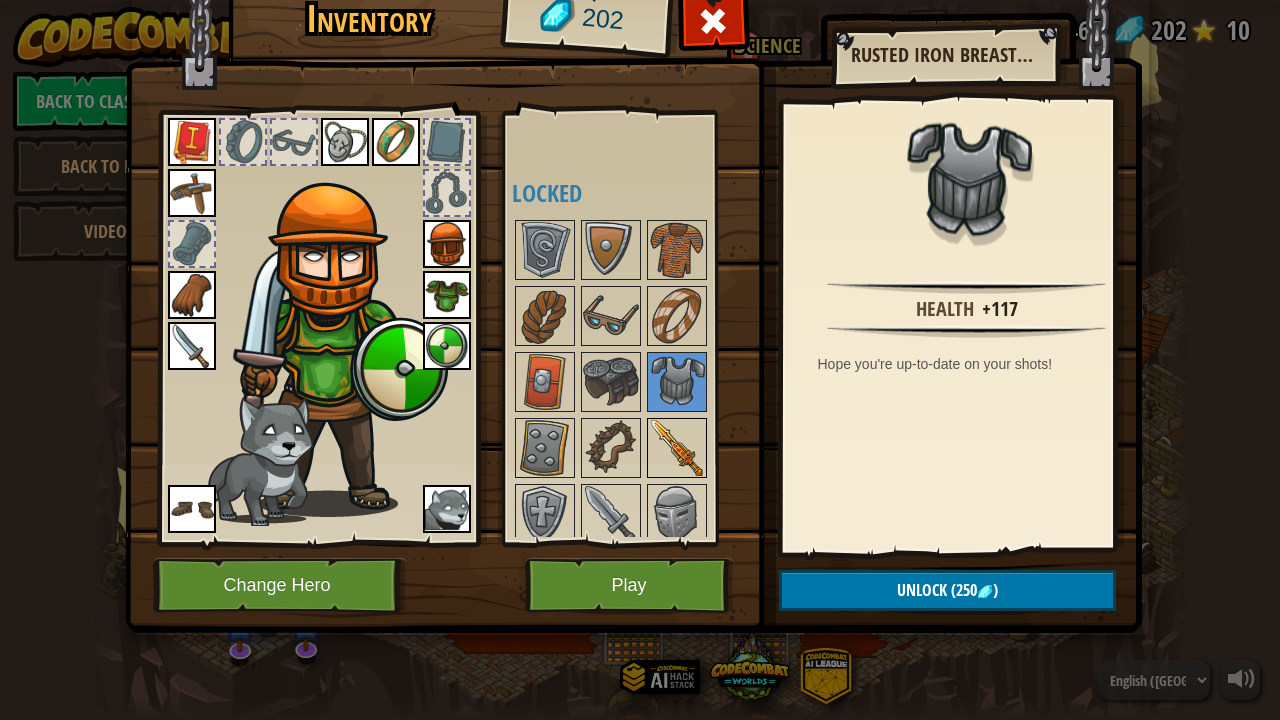 click at bounding box center (677, 448) 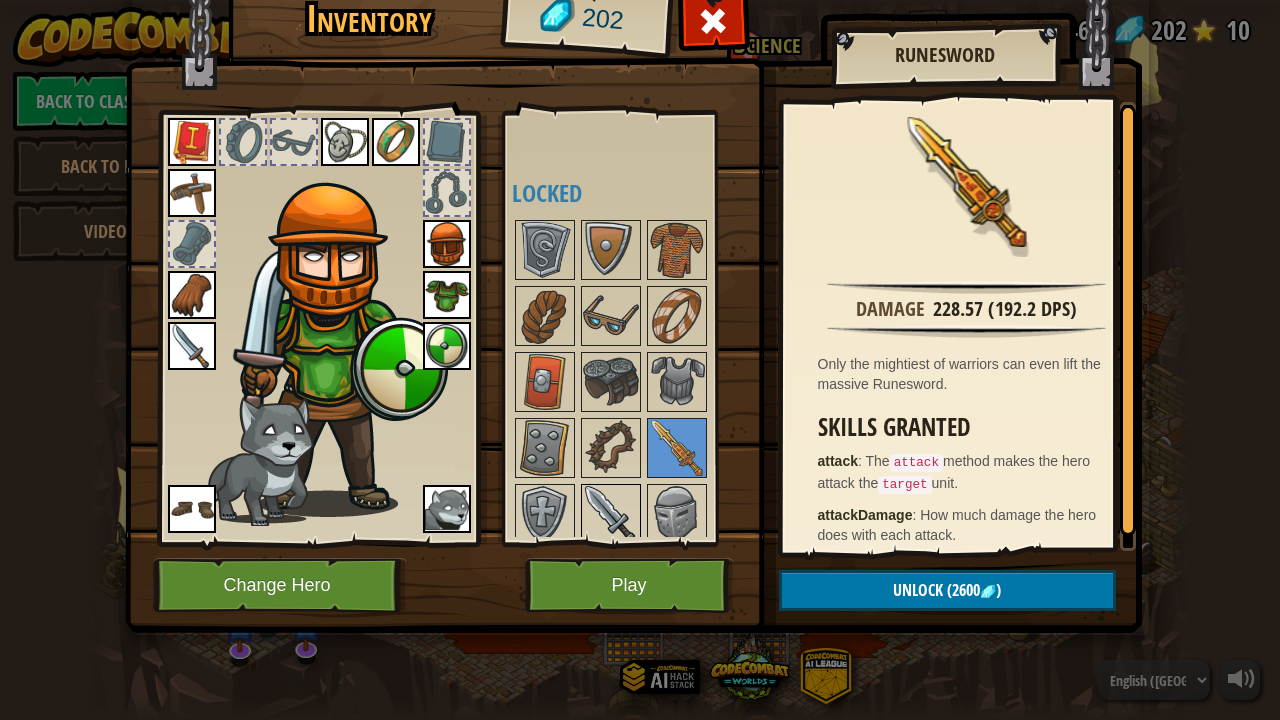 click at bounding box center (611, 514) 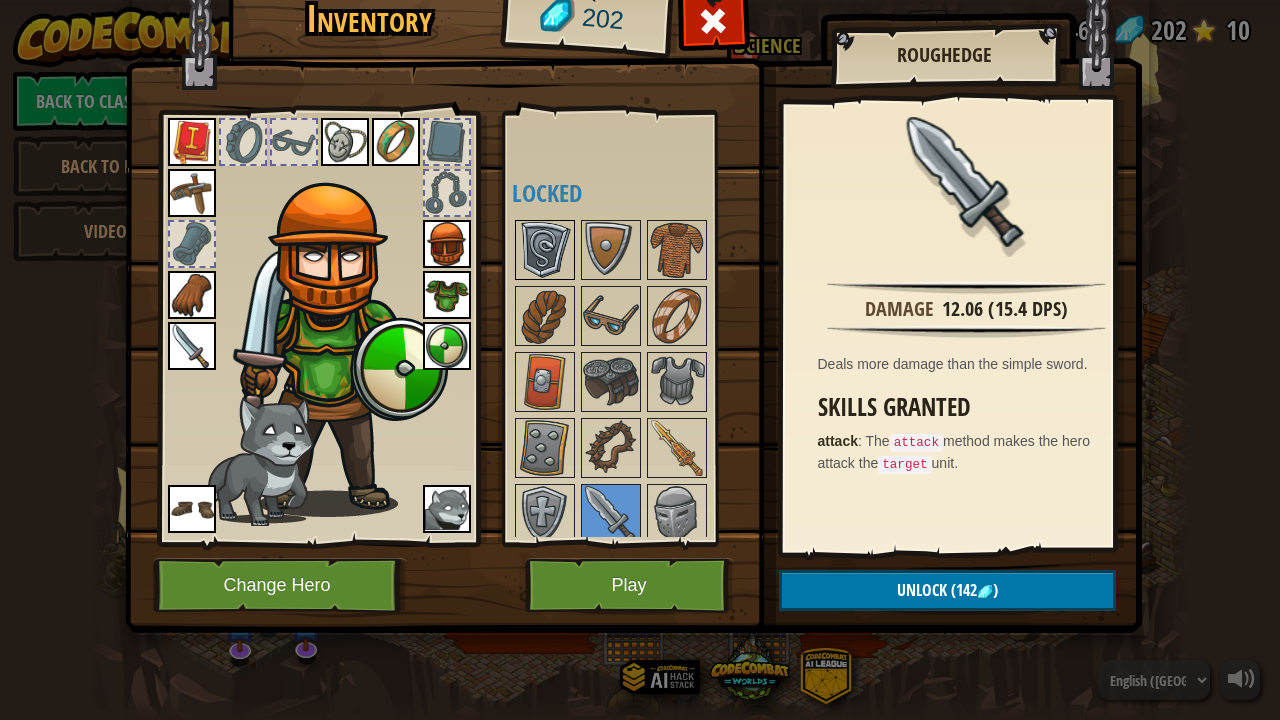 click at bounding box center (545, 250) 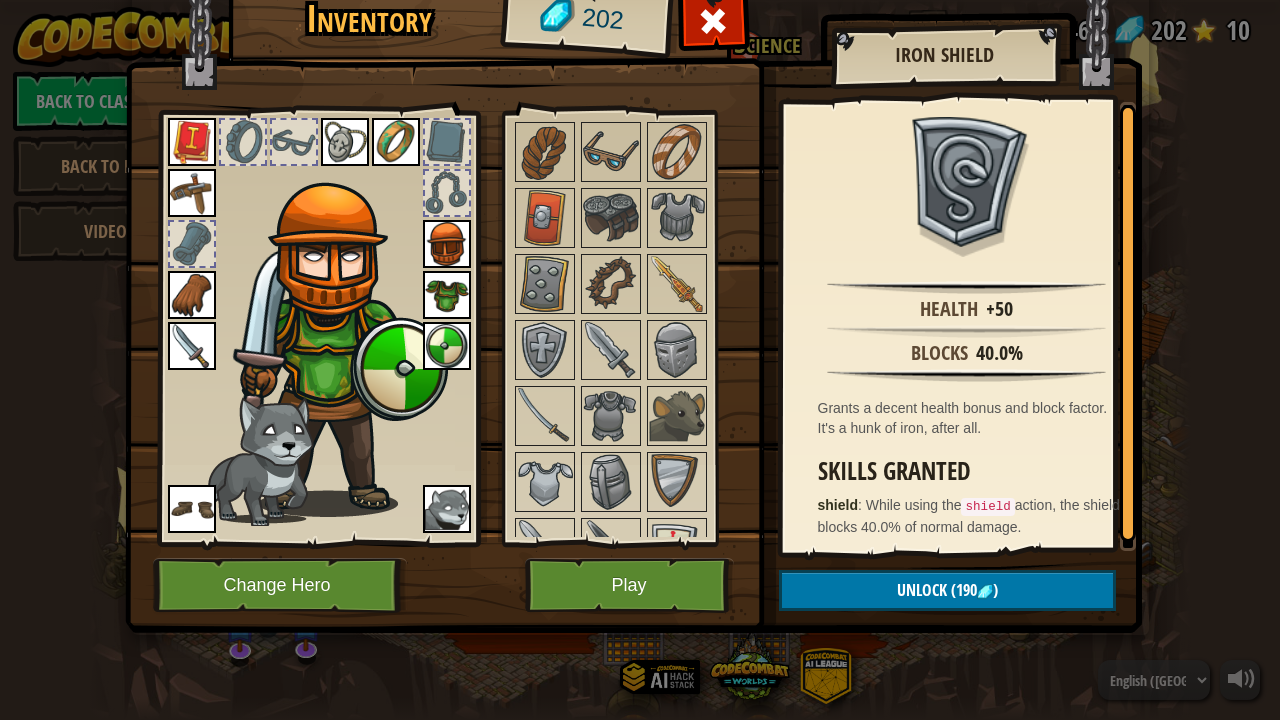 scroll, scrollTop: 400, scrollLeft: 0, axis: vertical 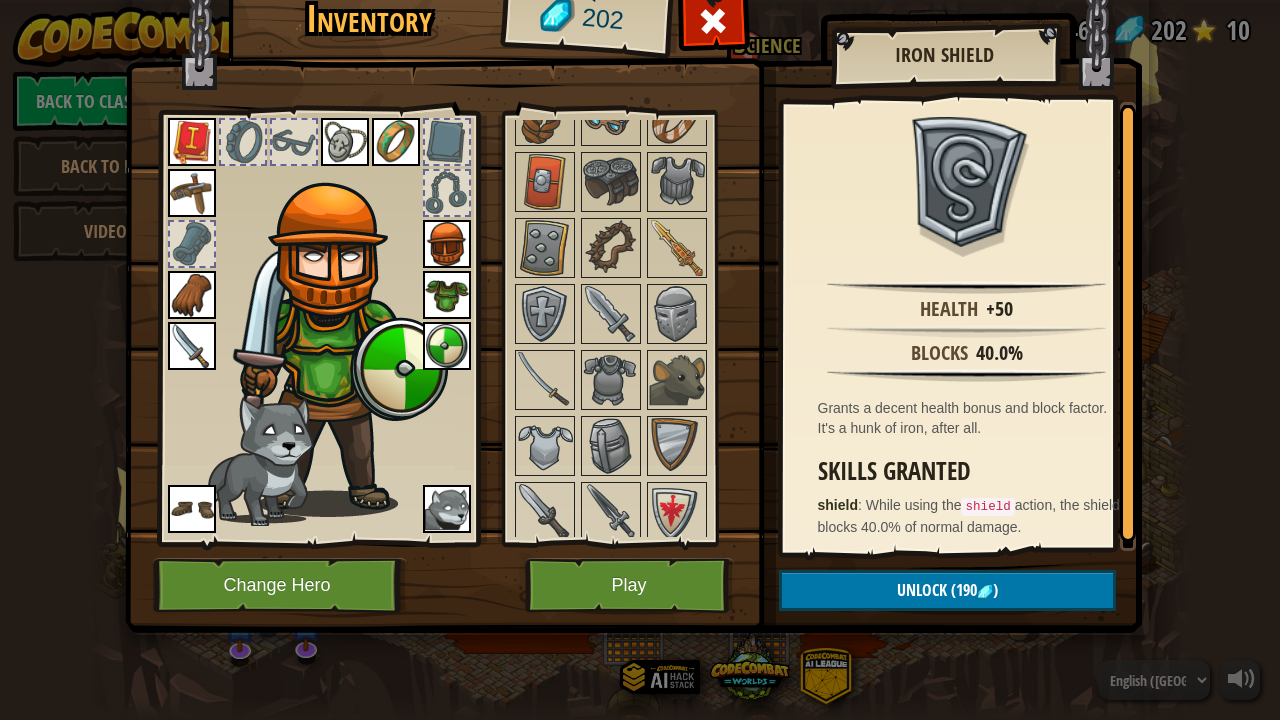 click at bounding box center (447, 509) 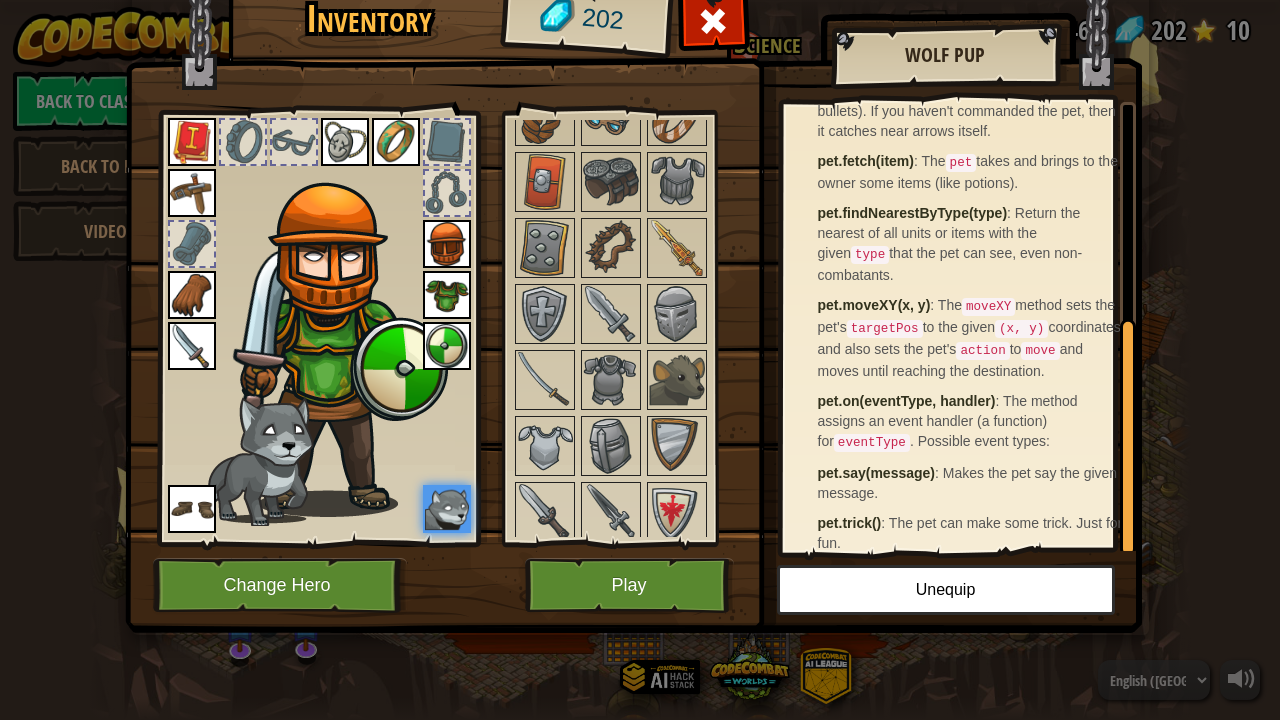 scroll, scrollTop: 406, scrollLeft: 0, axis: vertical 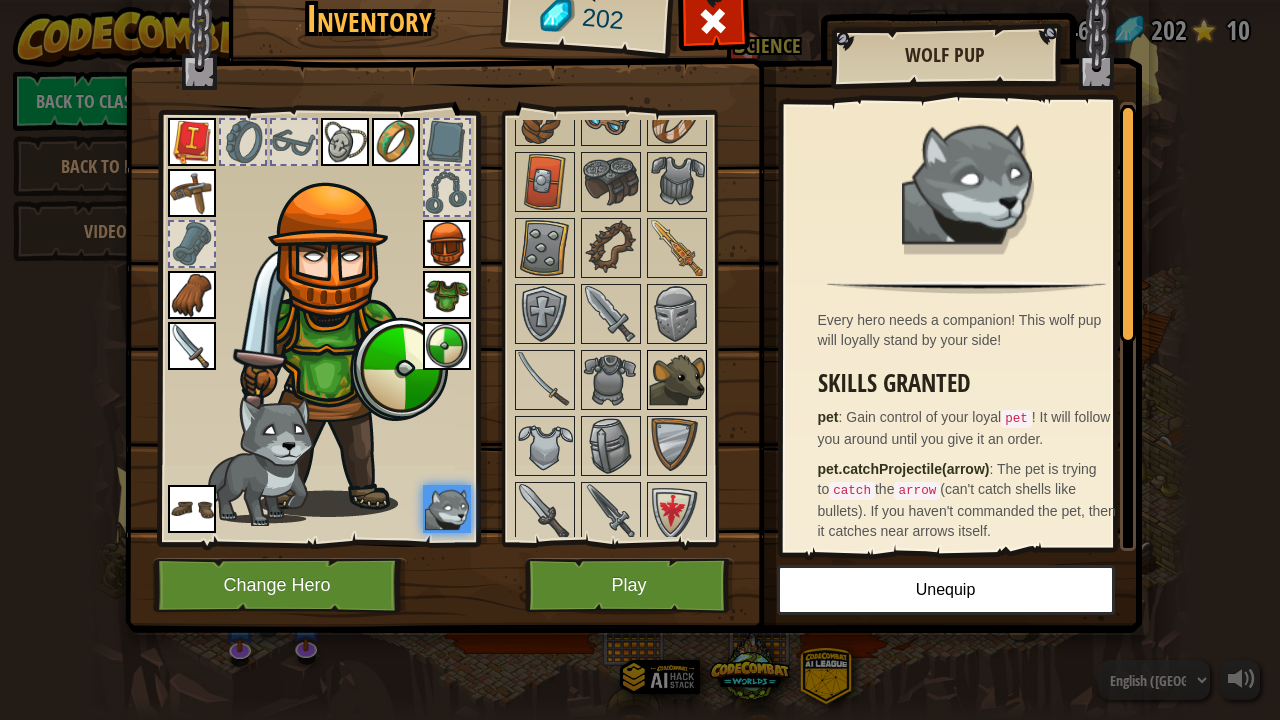 click at bounding box center (677, 380) 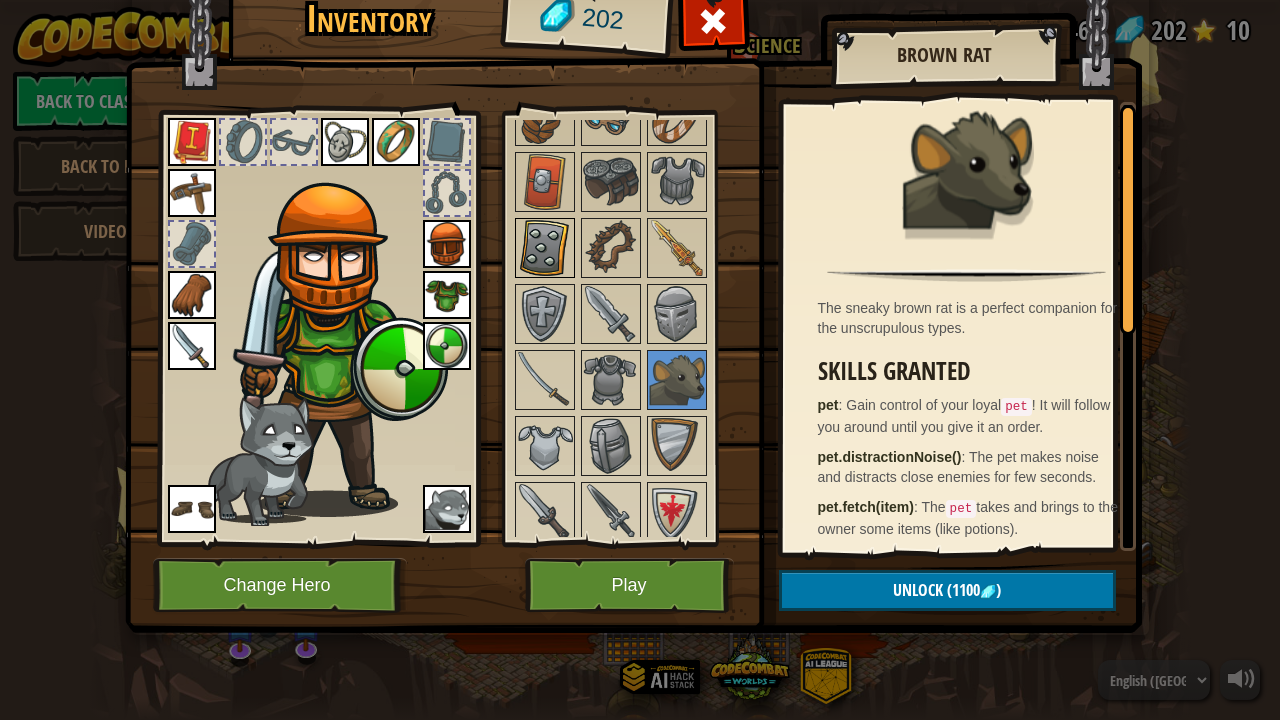 scroll, scrollTop: 0, scrollLeft: 0, axis: both 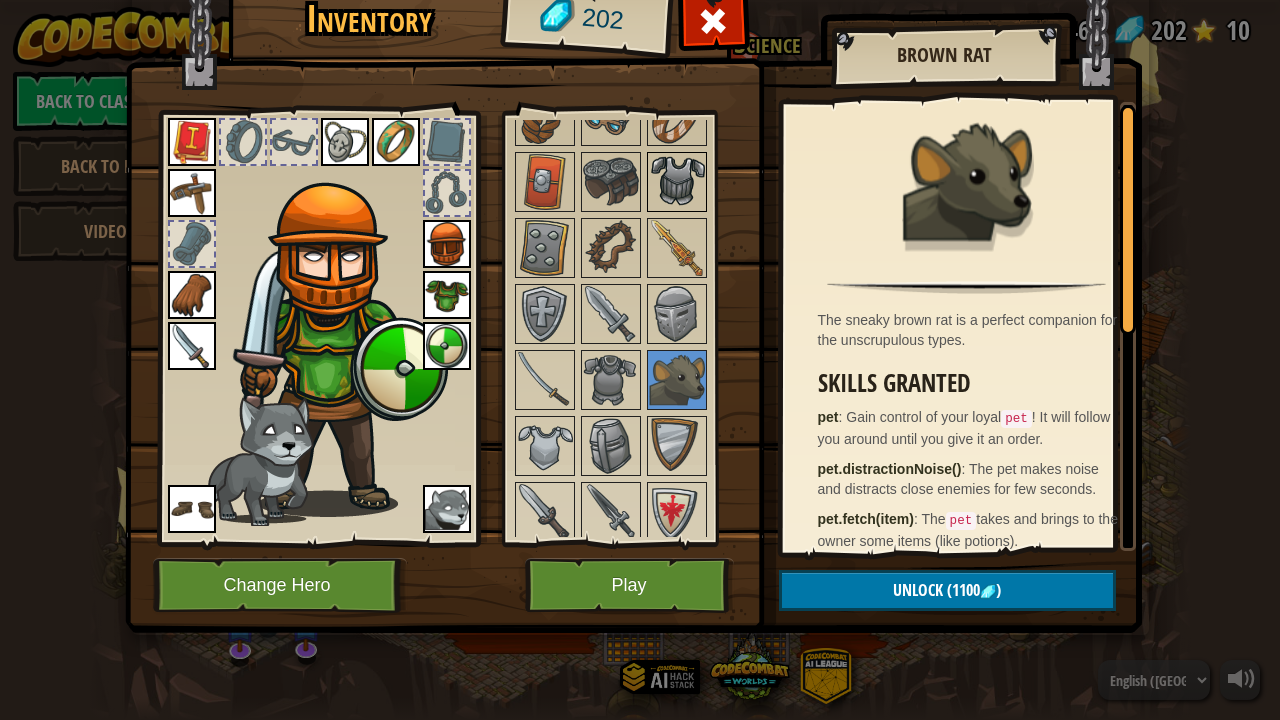 click at bounding box center [677, 182] 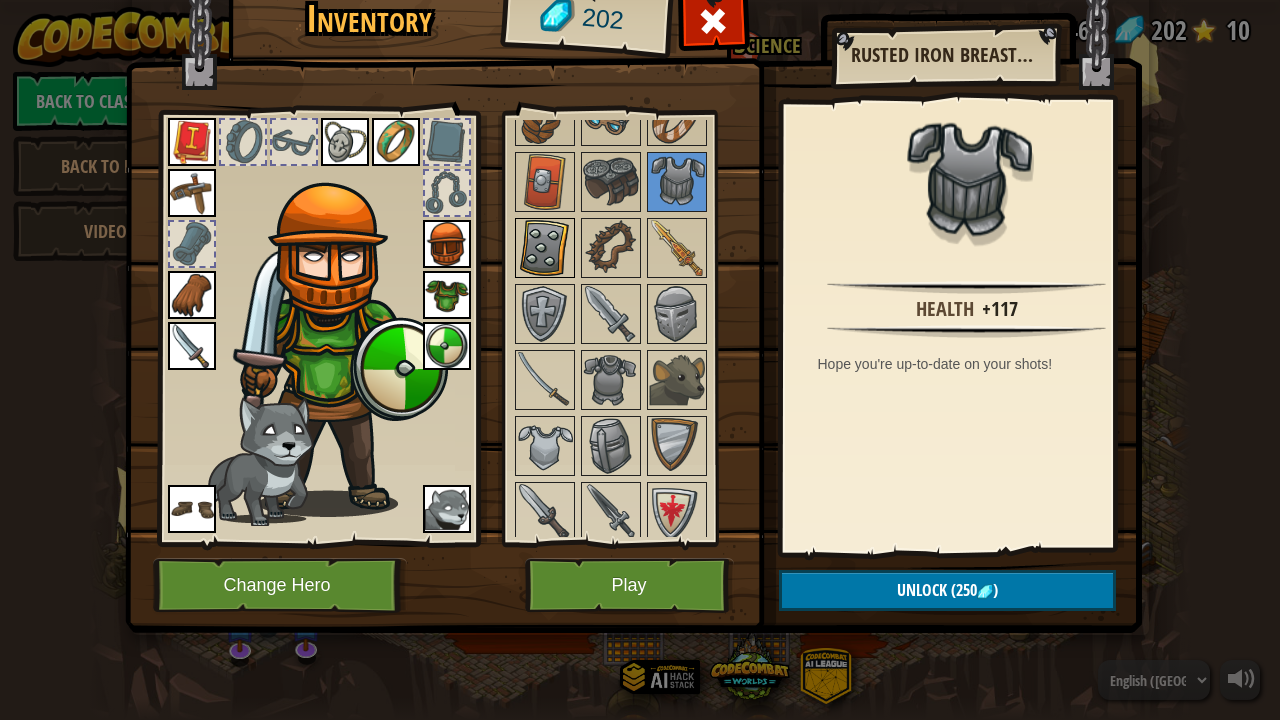 click at bounding box center [545, 248] 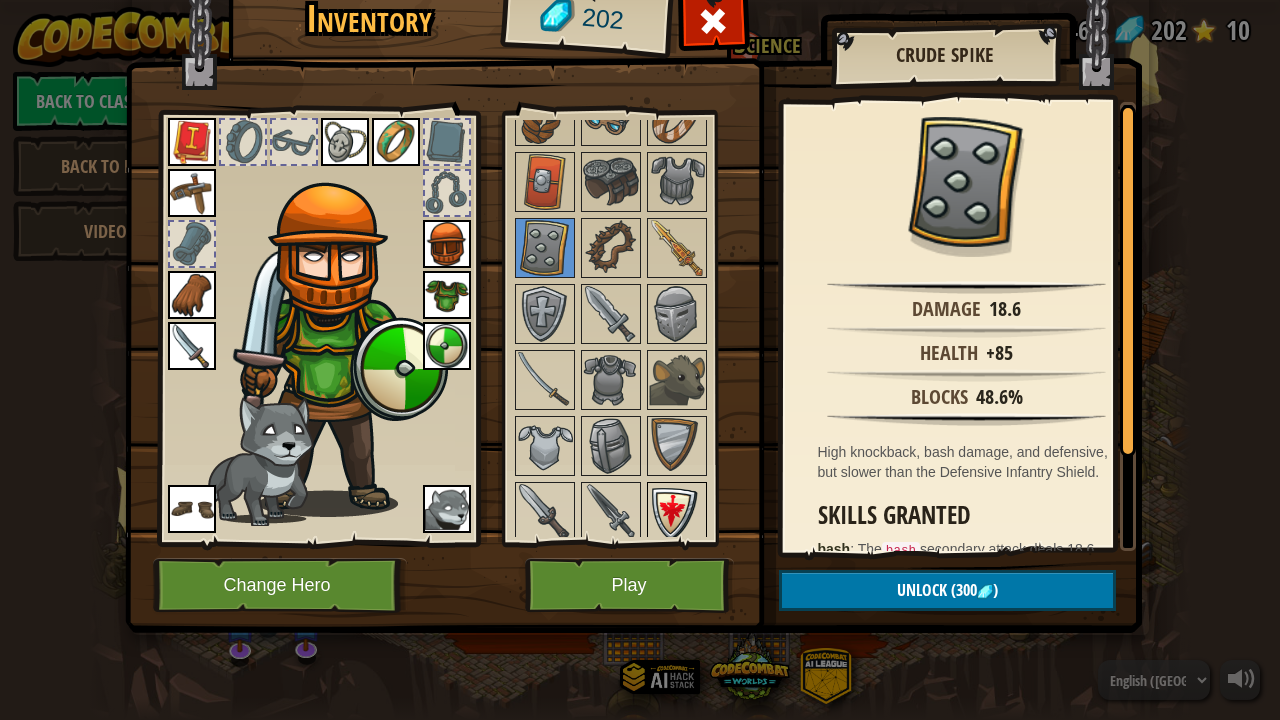 click at bounding box center (677, 512) 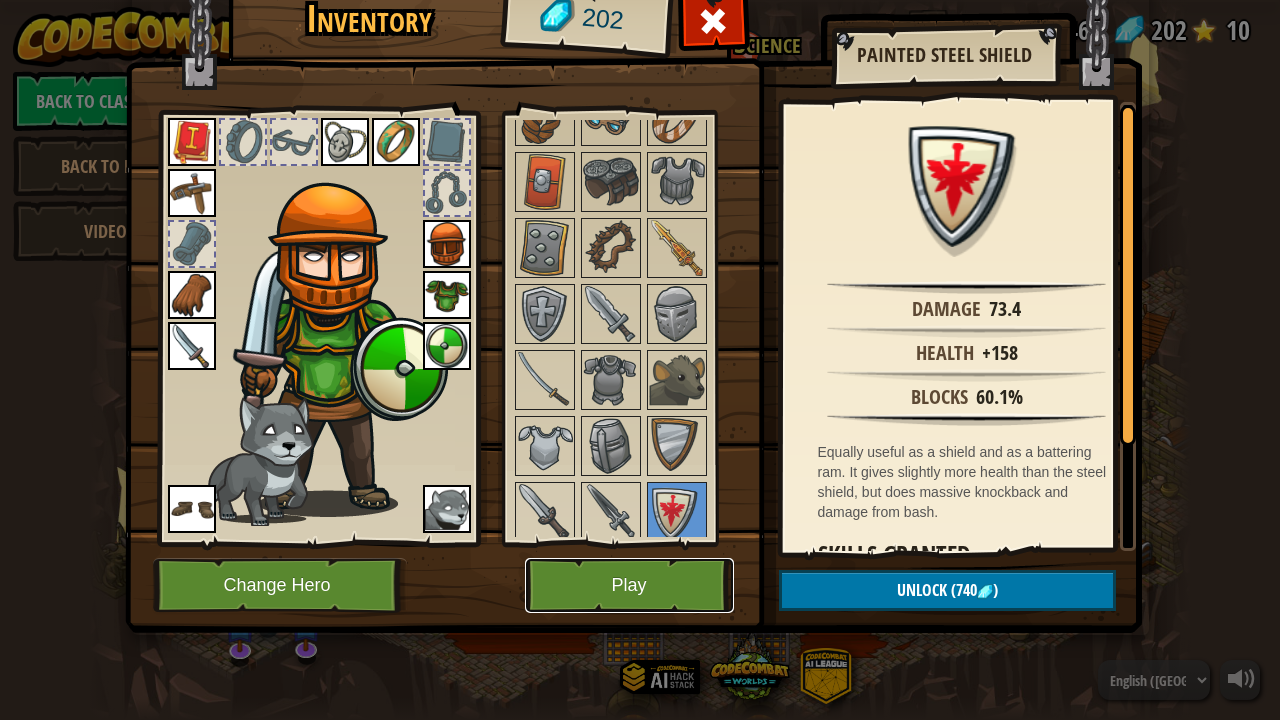 click on "Play" at bounding box center (629, 585) 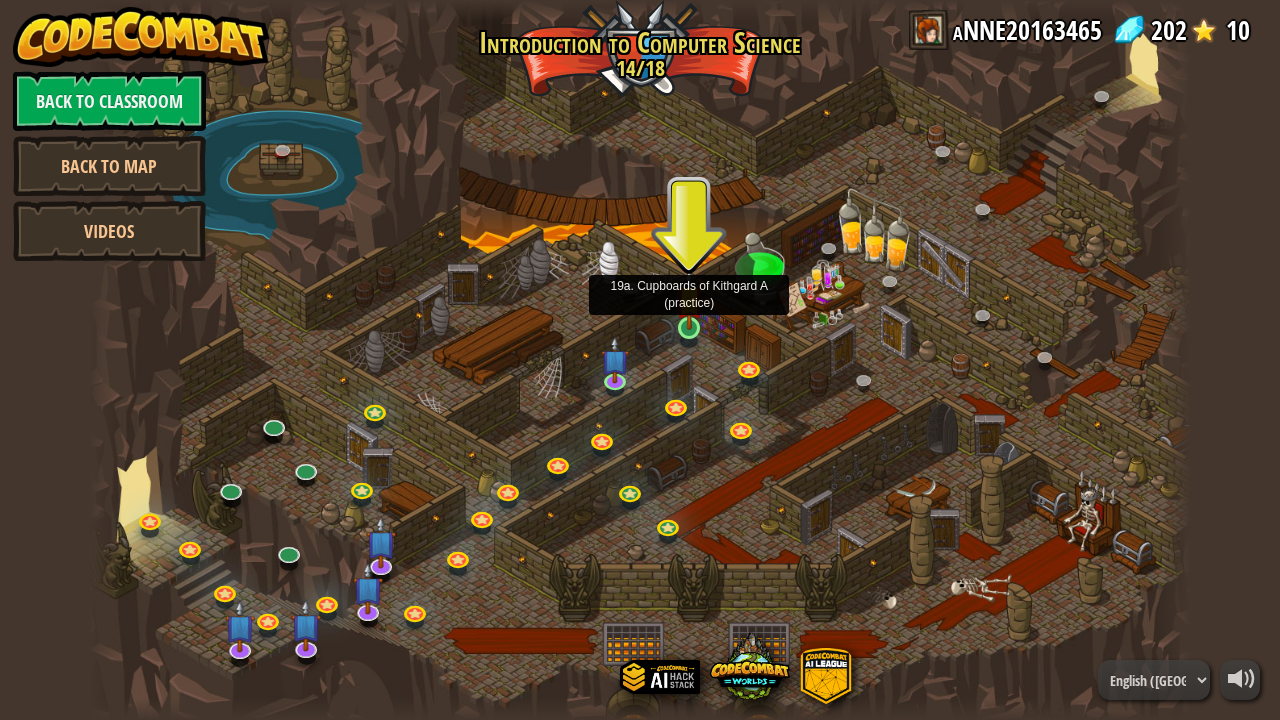 click at bounding box center [689, 299] 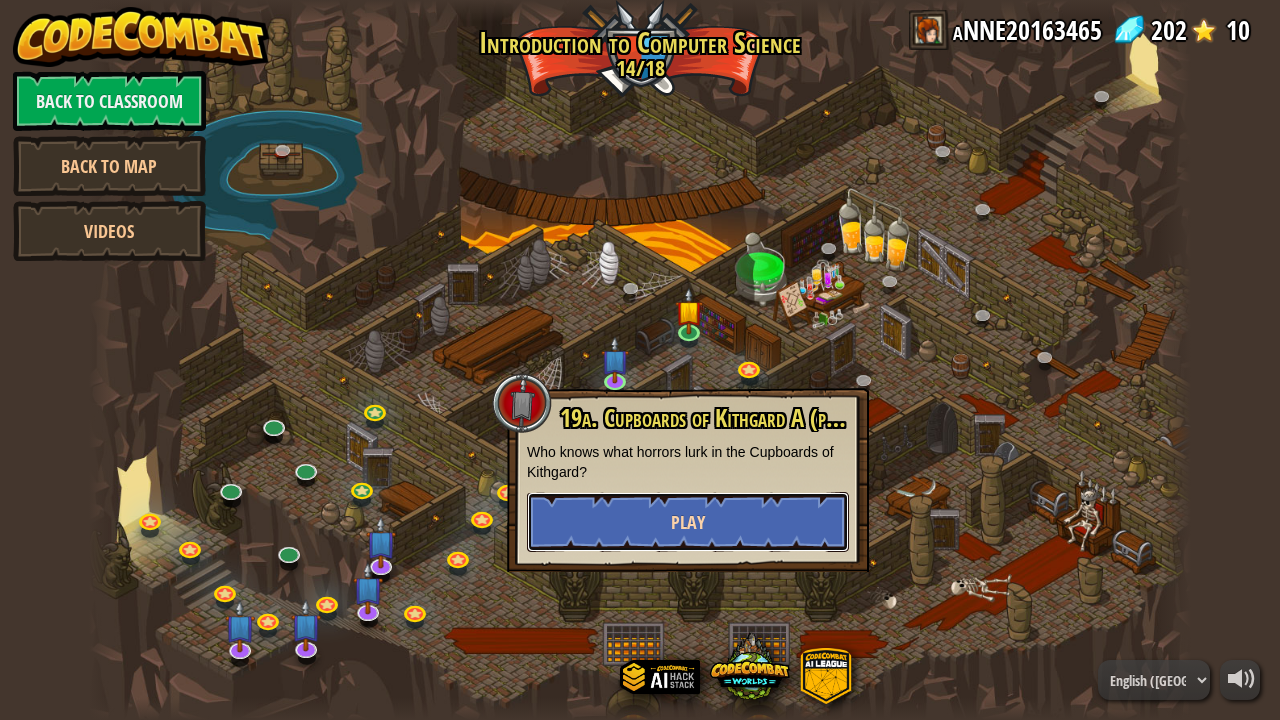 click on "Play" at bounding box center [688, 522] 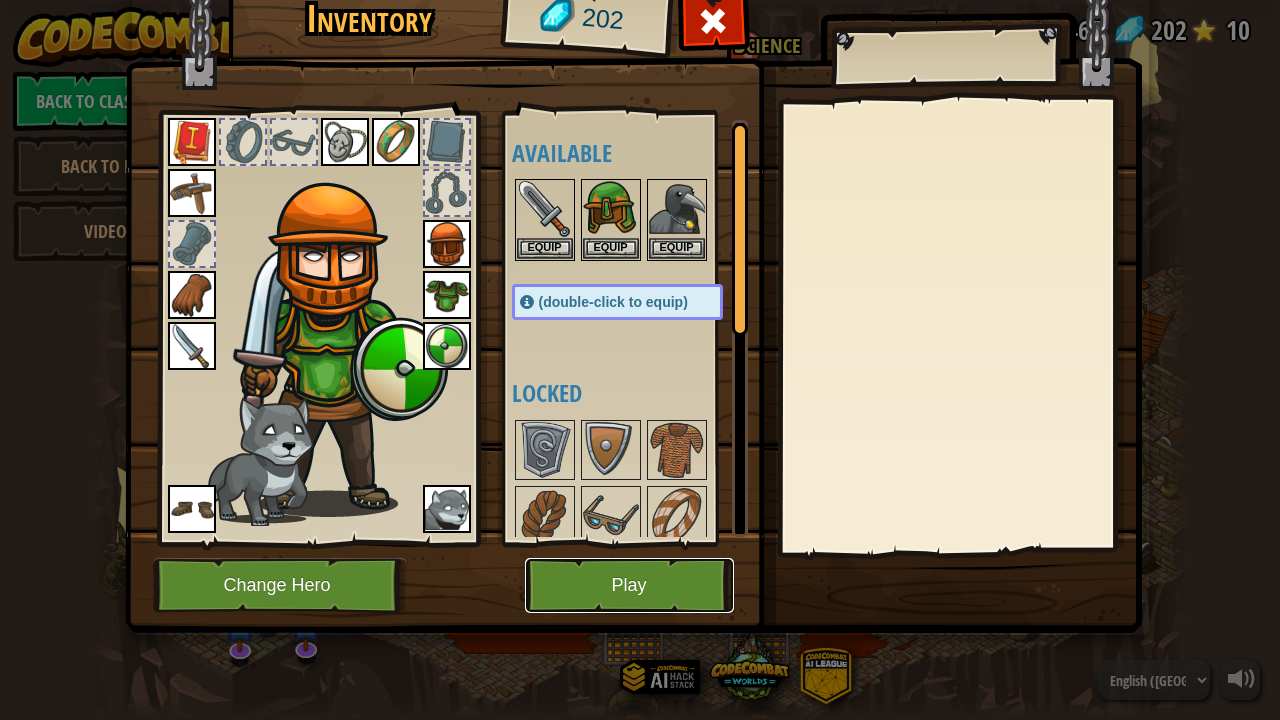 click on "Play" at bounding box center [629, 585] 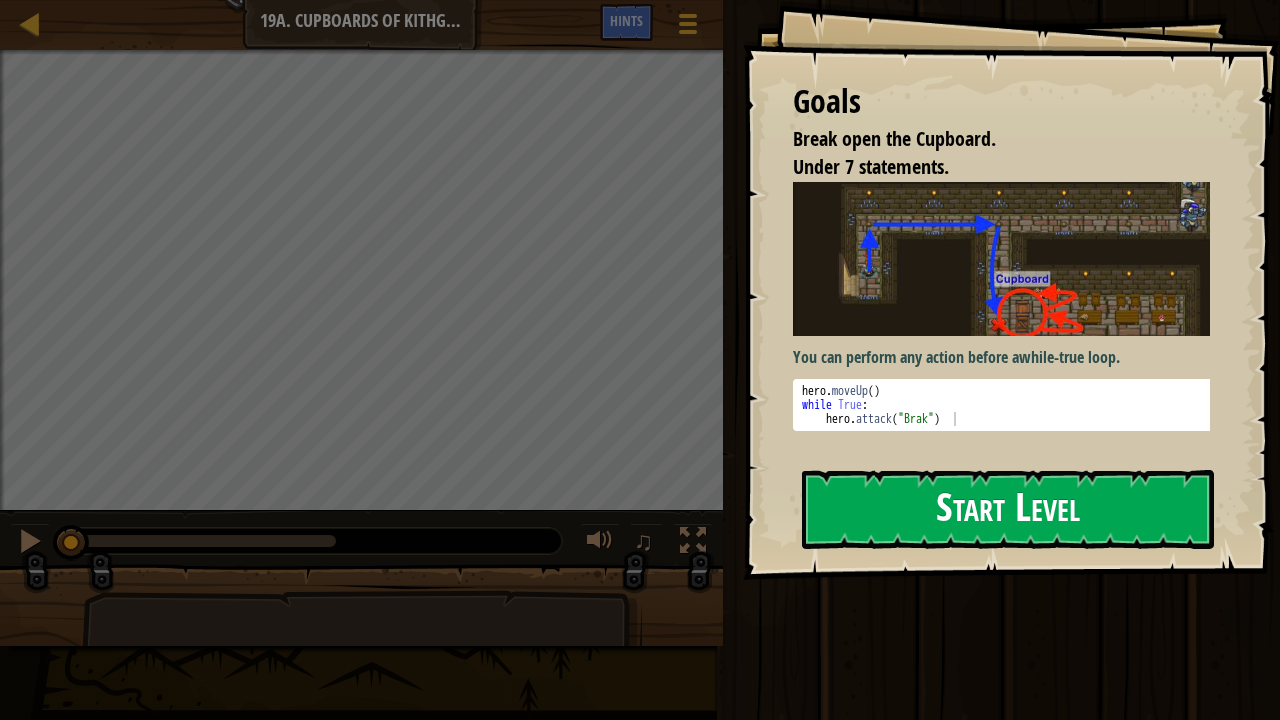 click on "Start Level" at bounding box center (1008, 509) 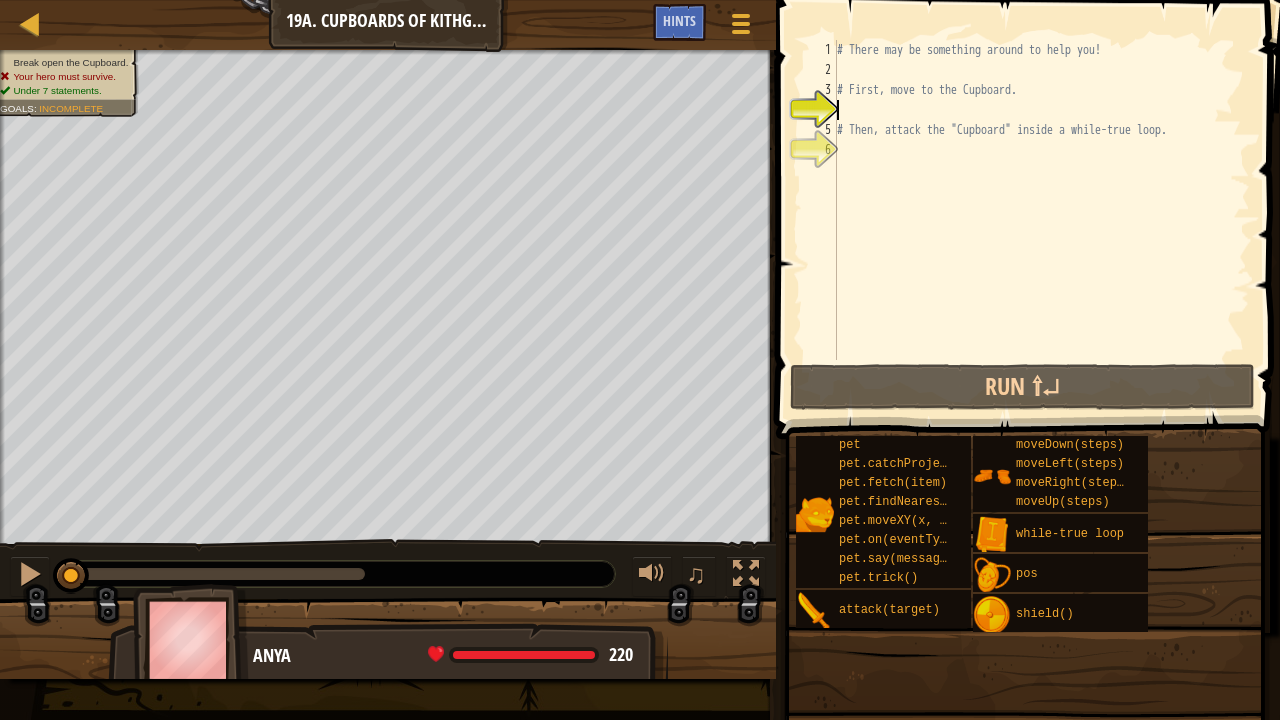type on "r" 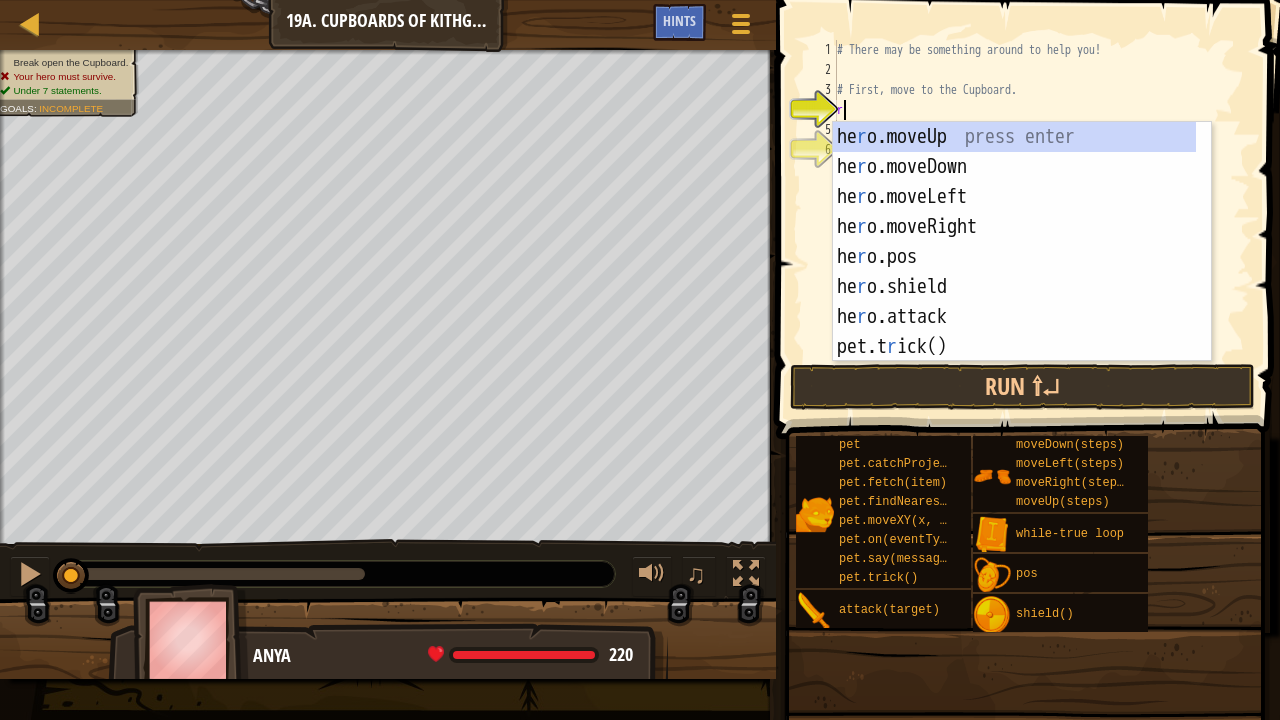 scroll, scrollTop: 9, scrollLeft: 0, axis: vertical 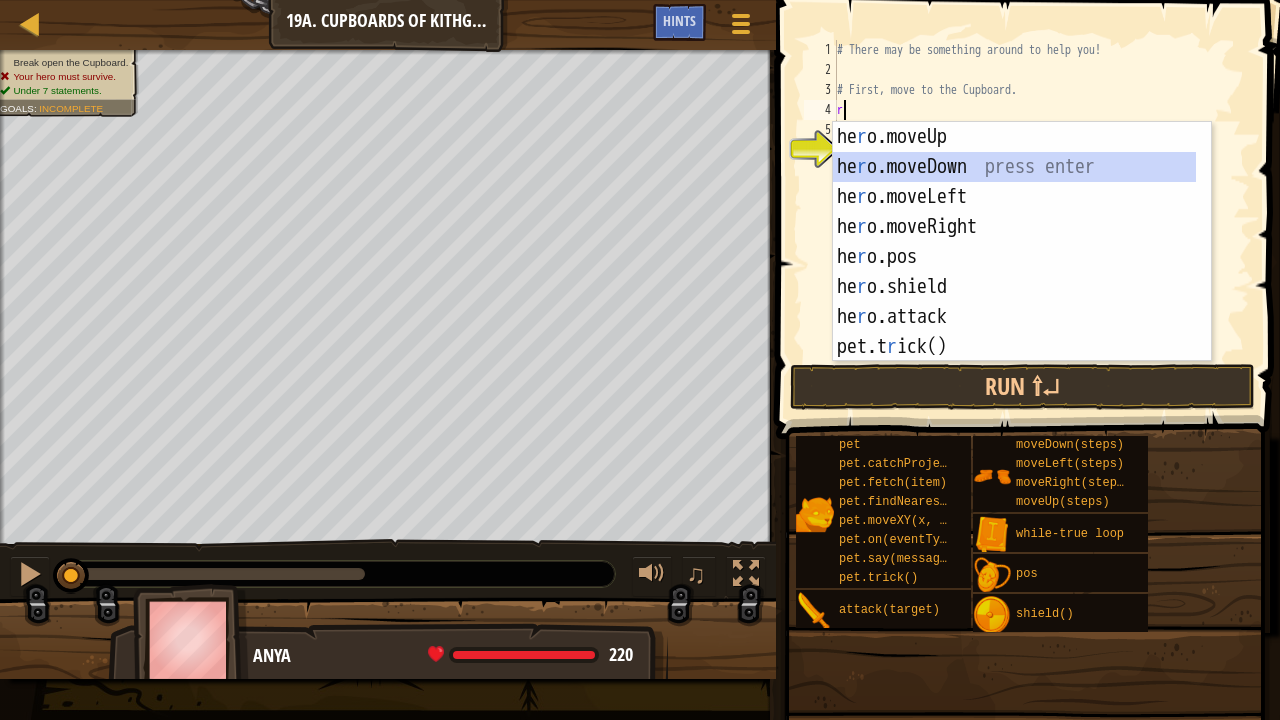 click on "he r o.moveUp press enter he r o.moveDown press enter he r o.moveLeft press enter he r o.moveRight press enter he r o.pos press enter he r o.shield press enter he r o.attack press enter pet.t r ick() press enter while-t r ue loop press enter" at bounding box center [1014, 272] 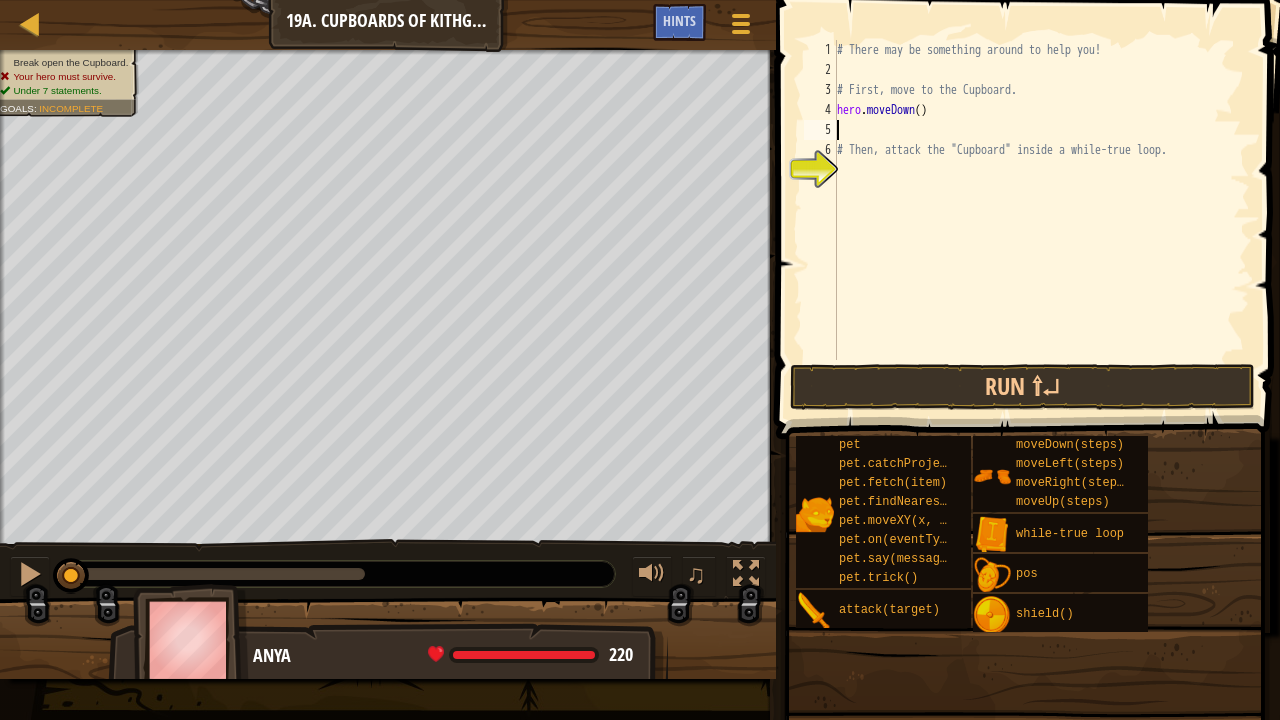 type on "r" 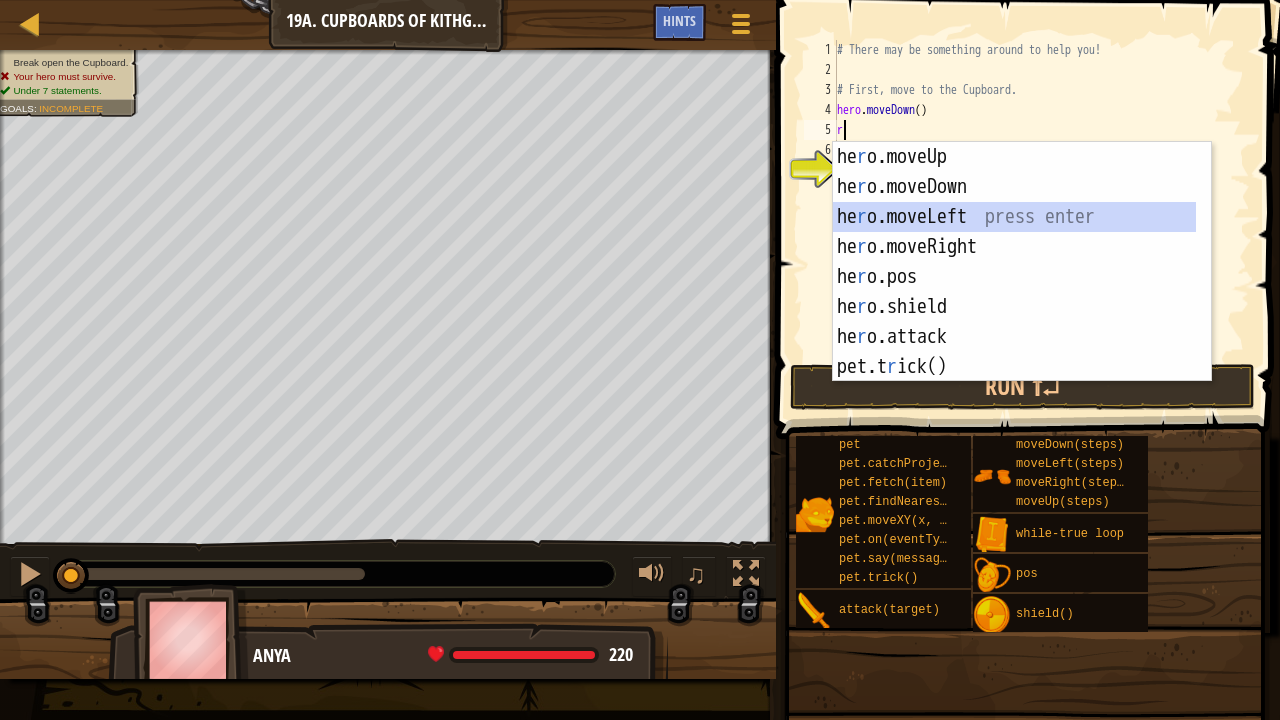 click on "he r o.moveUp press enter he r o.moveDown press enter he r o.moveLeft press enter he r o.moveRight press enter he r o.pos press enter he r o.shield press enter he r o.attack press enter pet.t r ick() press enter while-t r ue loop press enter" at bounding box center (1014, 292) 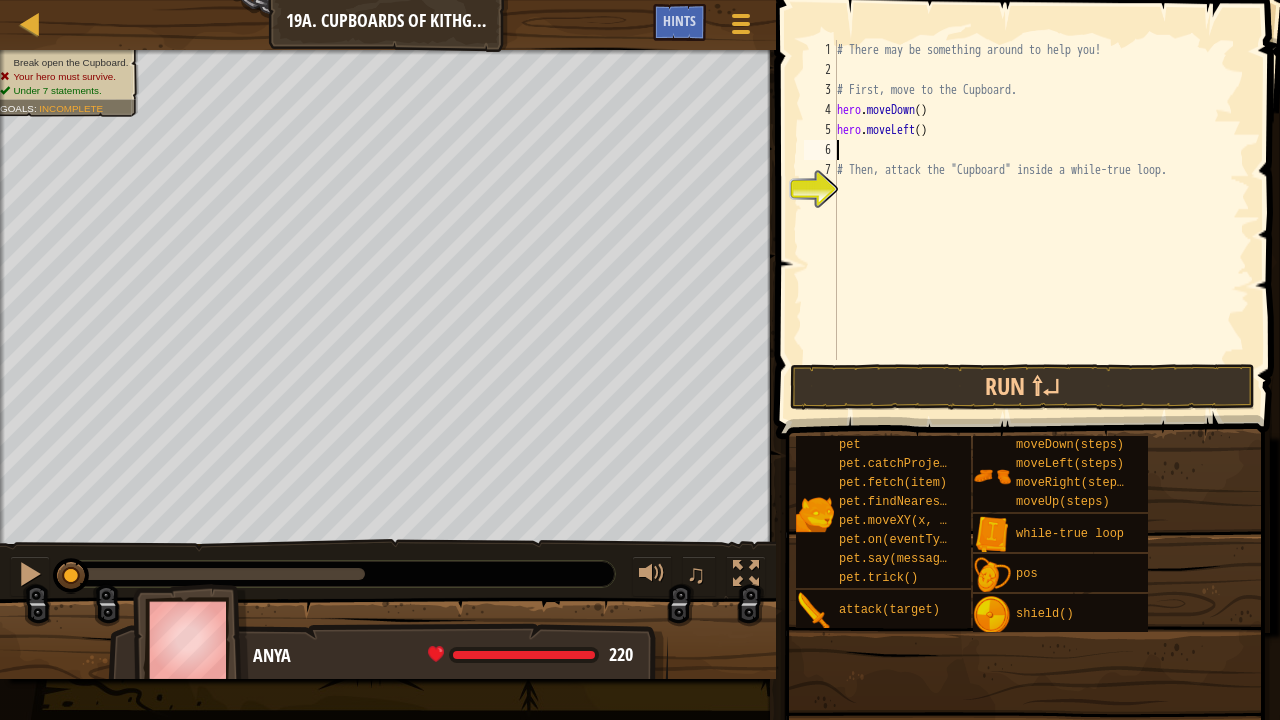 type on "r" 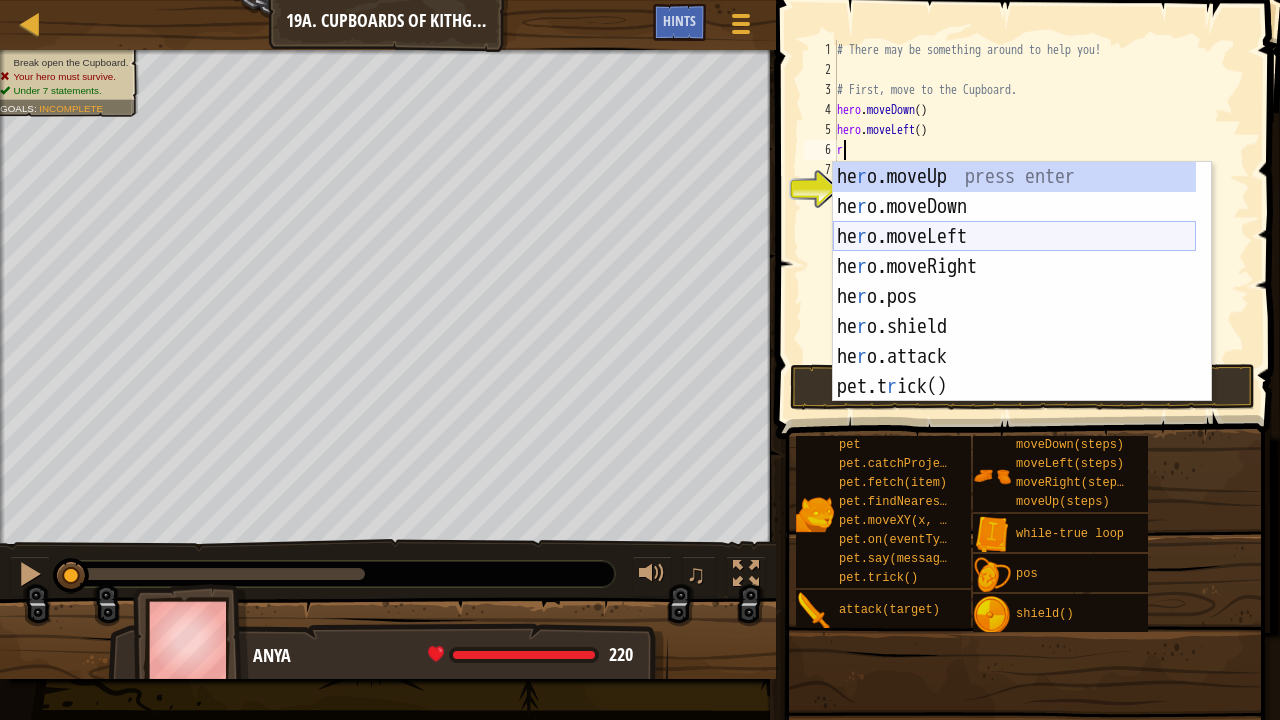 click on "he r o.moveUp press enter he r o.moveDown press enter he r o.moveLeft press enter he r o.moveRight press enter he r o.pos press enter he r o.shield press enter he r o.attack press enter pet.t r ick() press enter while-t r ue loop press enter" at bounding box center (1014, 312) 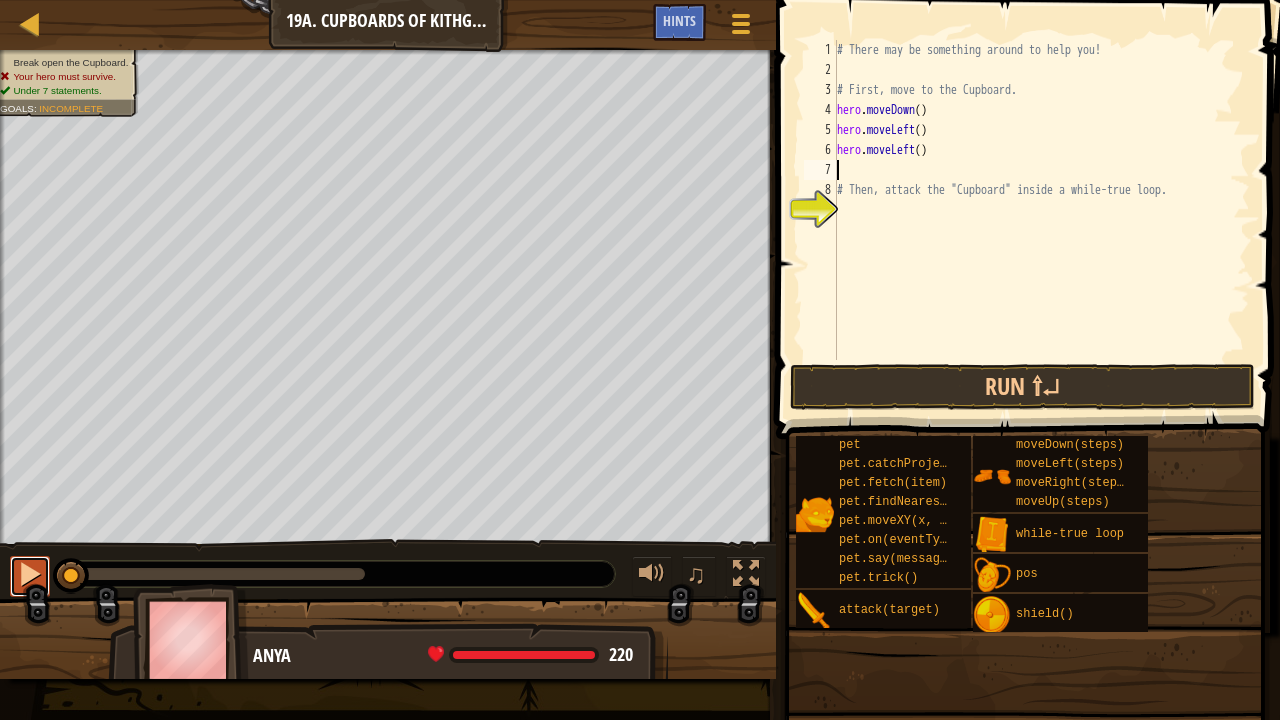 click at bounding box center [30, 574] 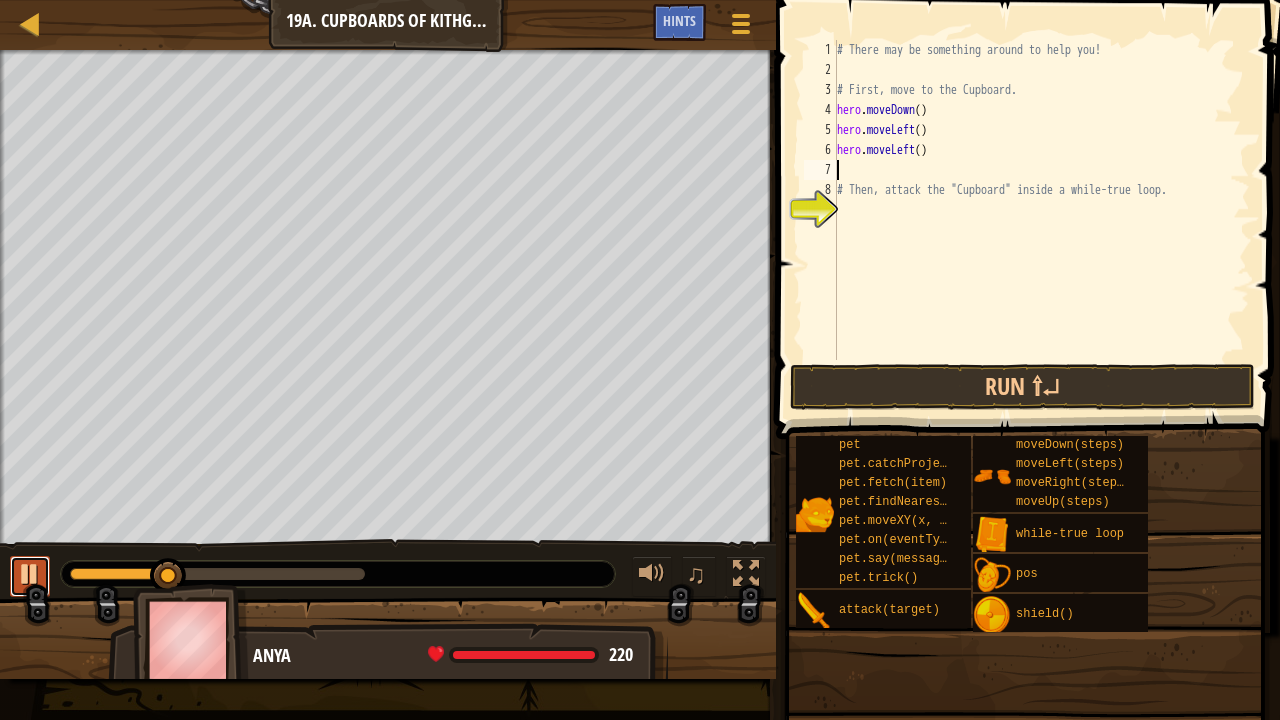 click at bounding box center [30, 574] 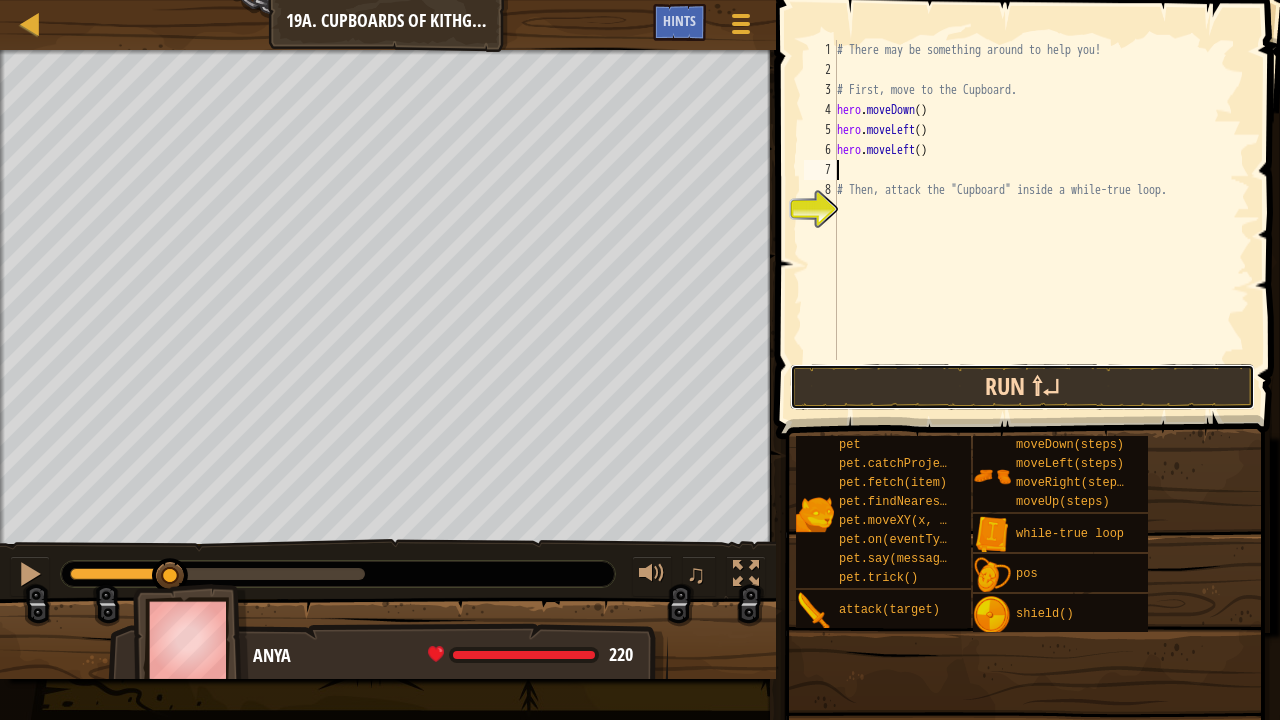 click on "Run ⇧↵" at bounding box center [1023, 387] 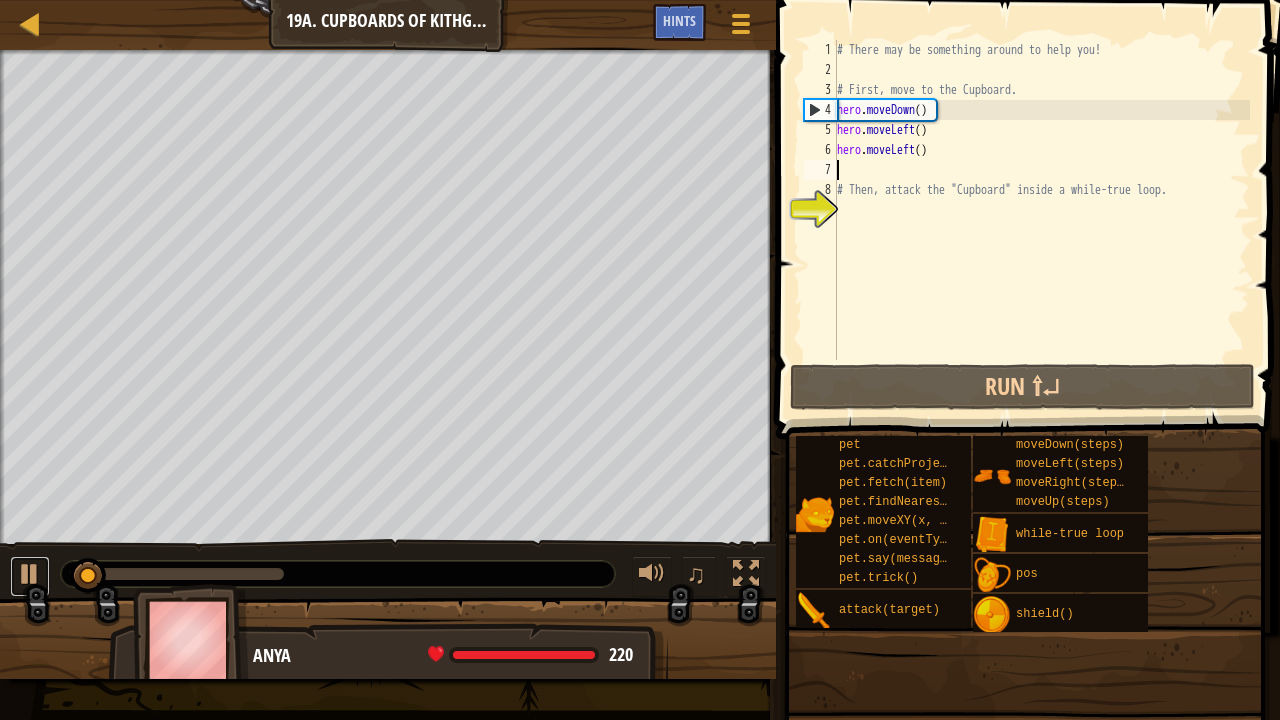 drag, startPoint x: 25, startPoint y: 562, endPoint x: 36, endPoint y: 554, distance: 13.601471 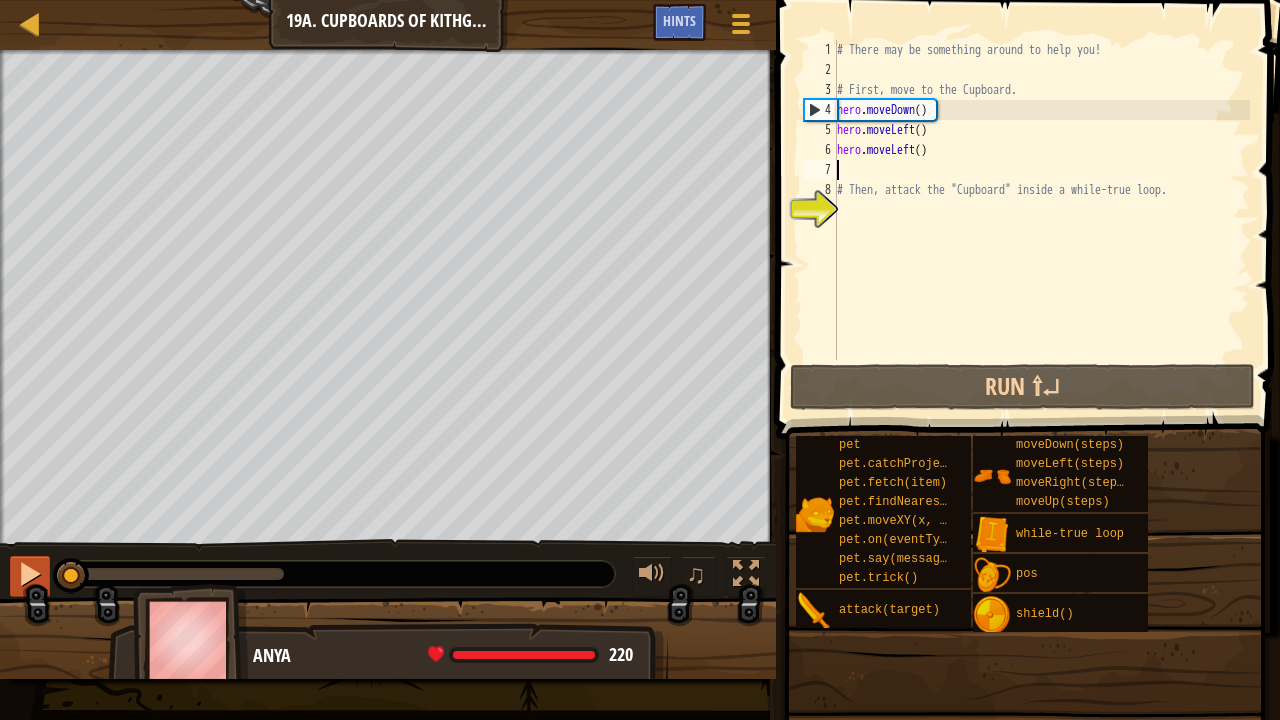 drag, startPoint x: 98, startPoint y: 577, endPoint x: 44, endPoint y: 591, distance: 55.7853 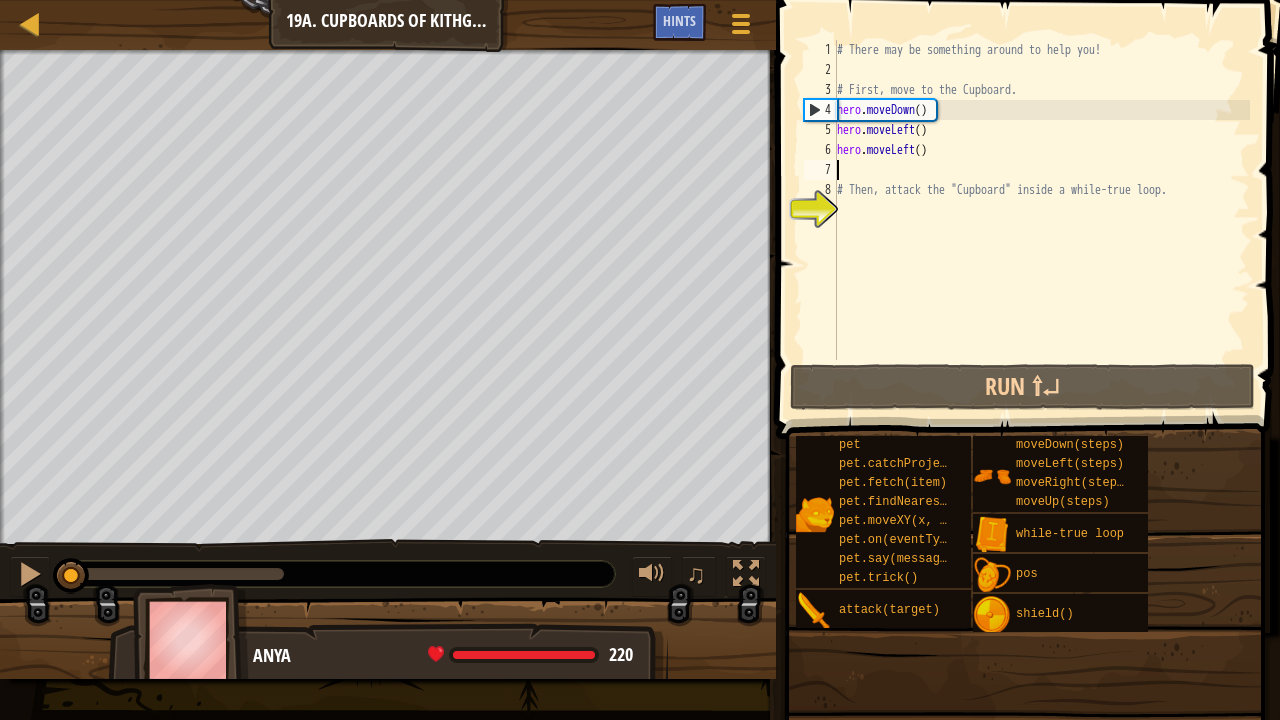 type on "r" 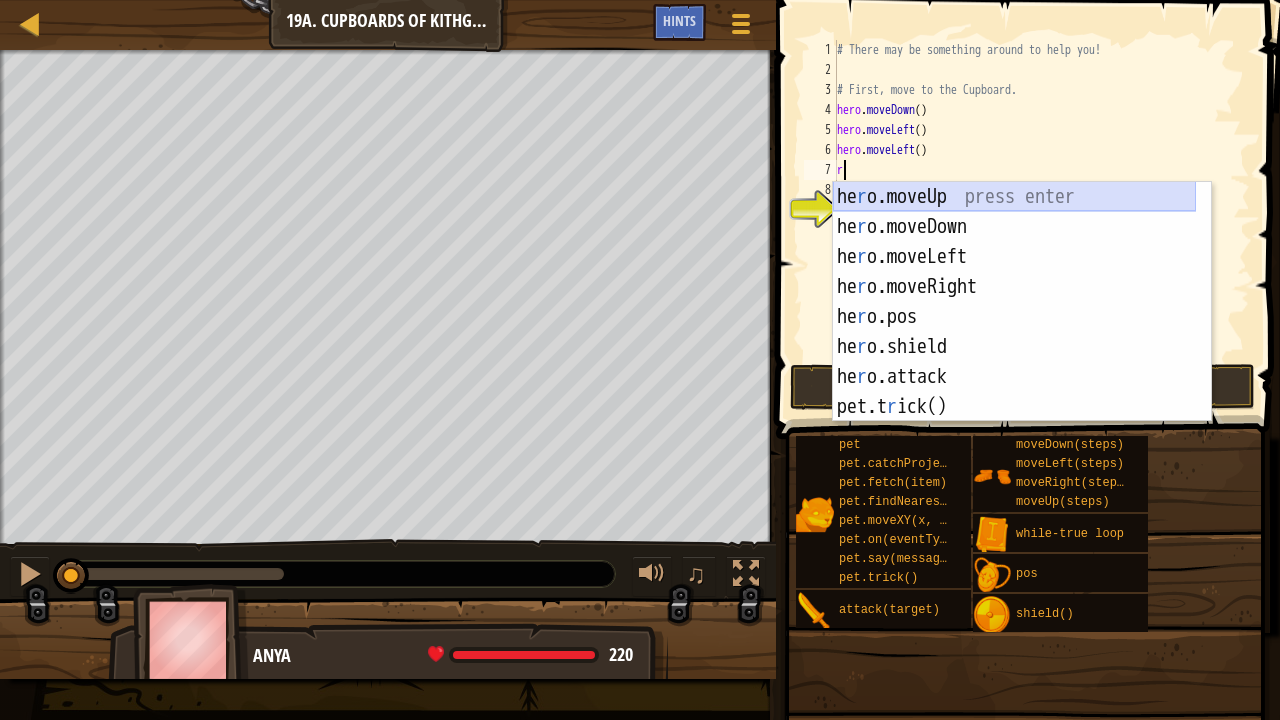 click on "he r o.moveUp press enter he r o.moveDown press enter he r o.moveLeft press enter he r o.moveRight press enter he r o.pos press enter he r o.shield press enter he r o.attack press enter pet.t r ick() press enter while-t r ue loop press enter" at bounding box center [1014, 332] 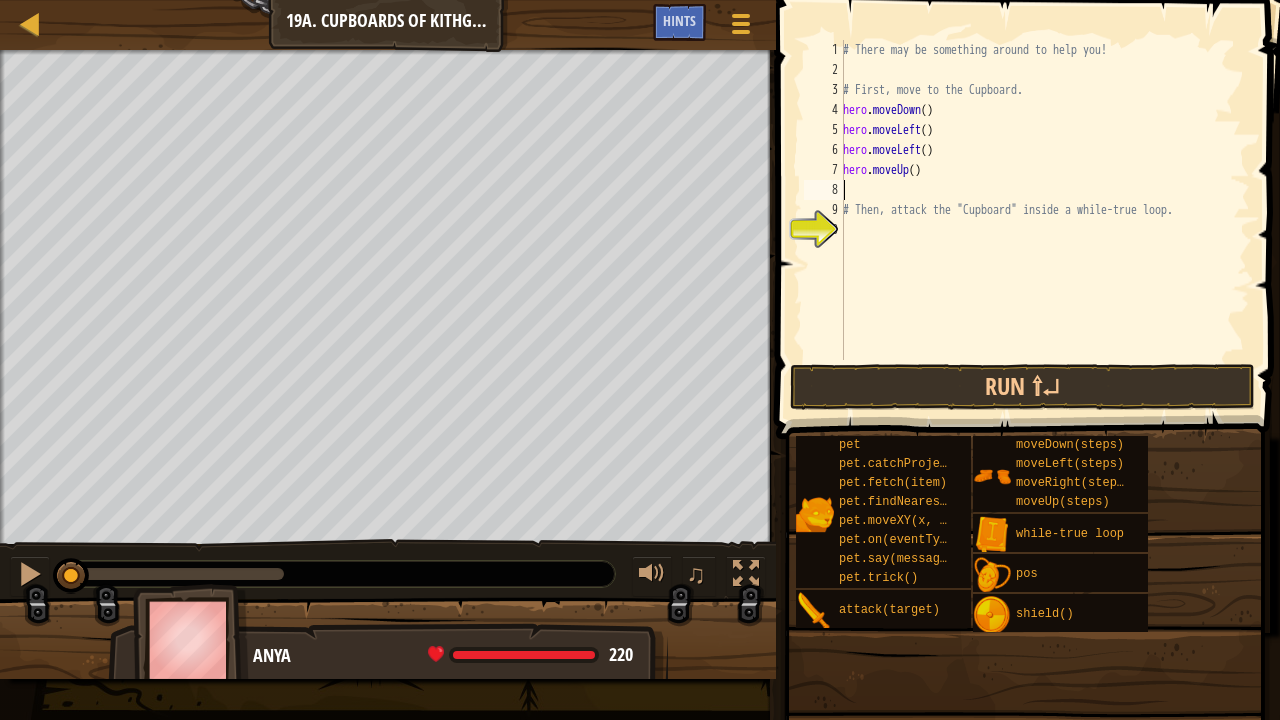 type on "r" 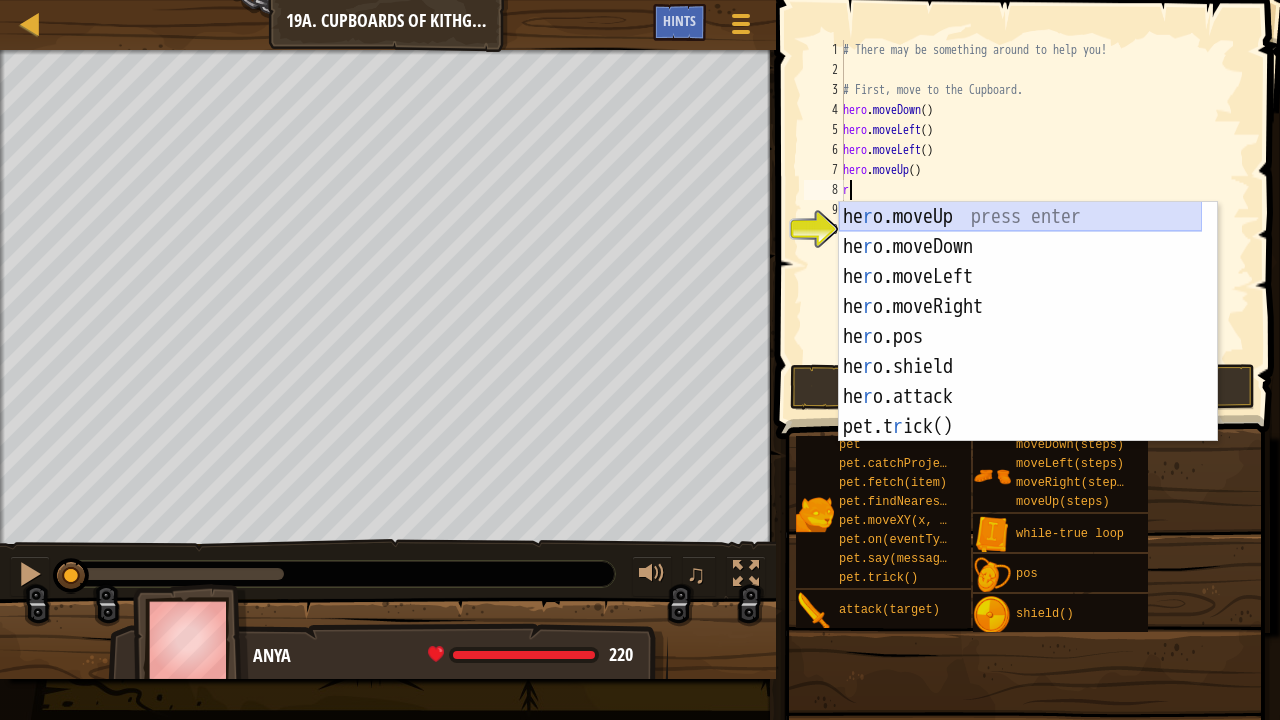 click on "he r o.moveUp press enter he r o.moveDown press enter he r o.moveLeft press enter he r o.moveRight press enter he r o.pos press enter he r o.shield press enter he r o.attack press enter pet.t r ick() press enter while-t r ue loop press enter" at bounding box center (1020, 352) 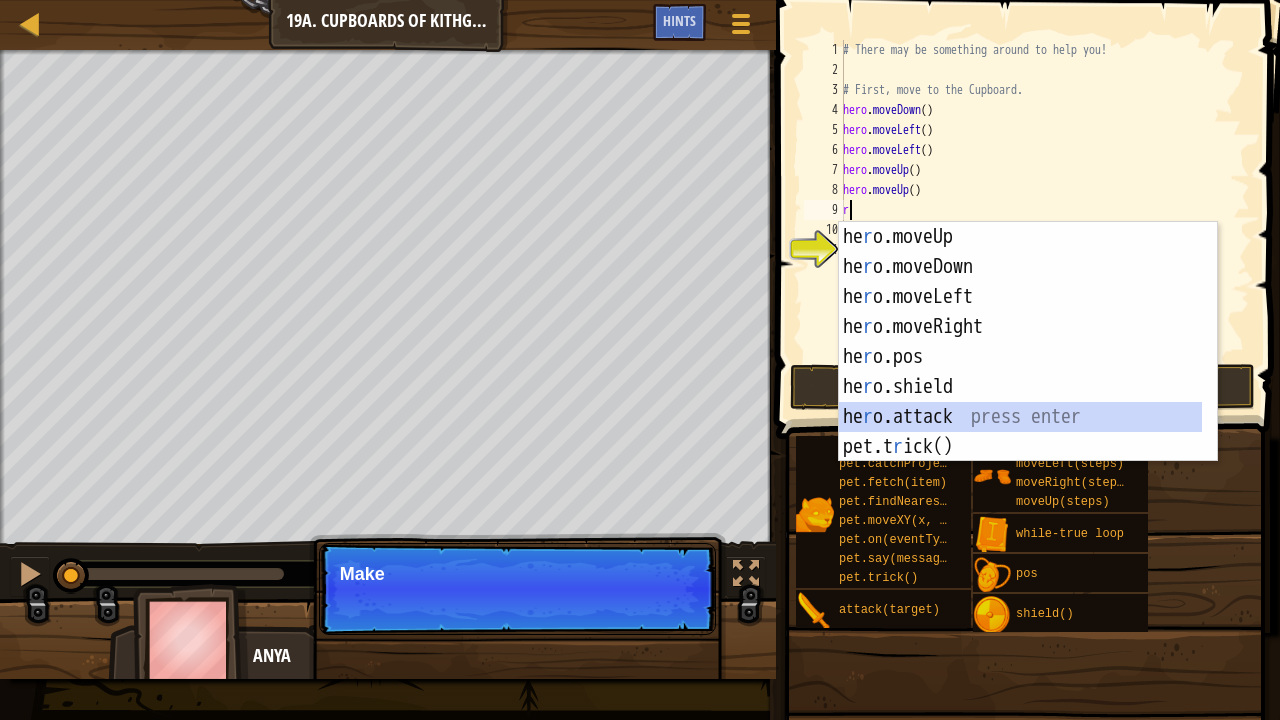 drag, startPoint x: 965, startPoint y: 409, endPoint x: 988, endPoint y: 400, distance: 24.698177 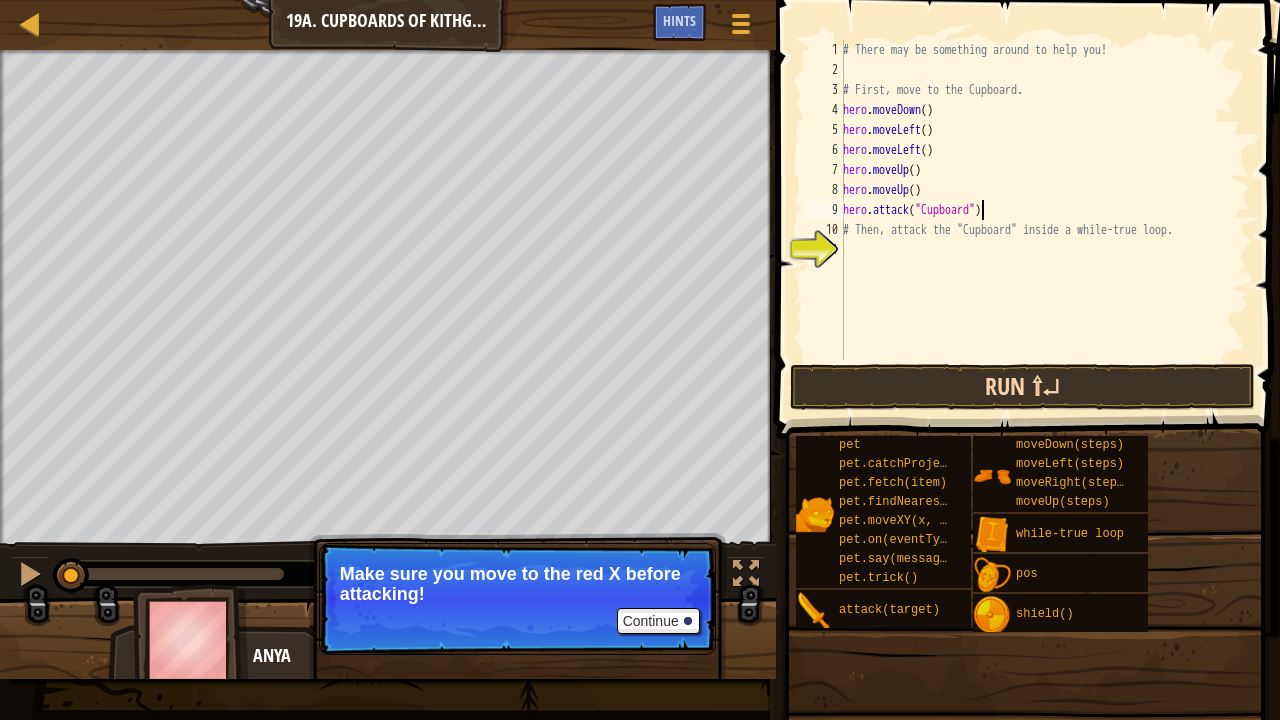 scroll, scrollTop: 9, scrollLeft: 11, axis: both 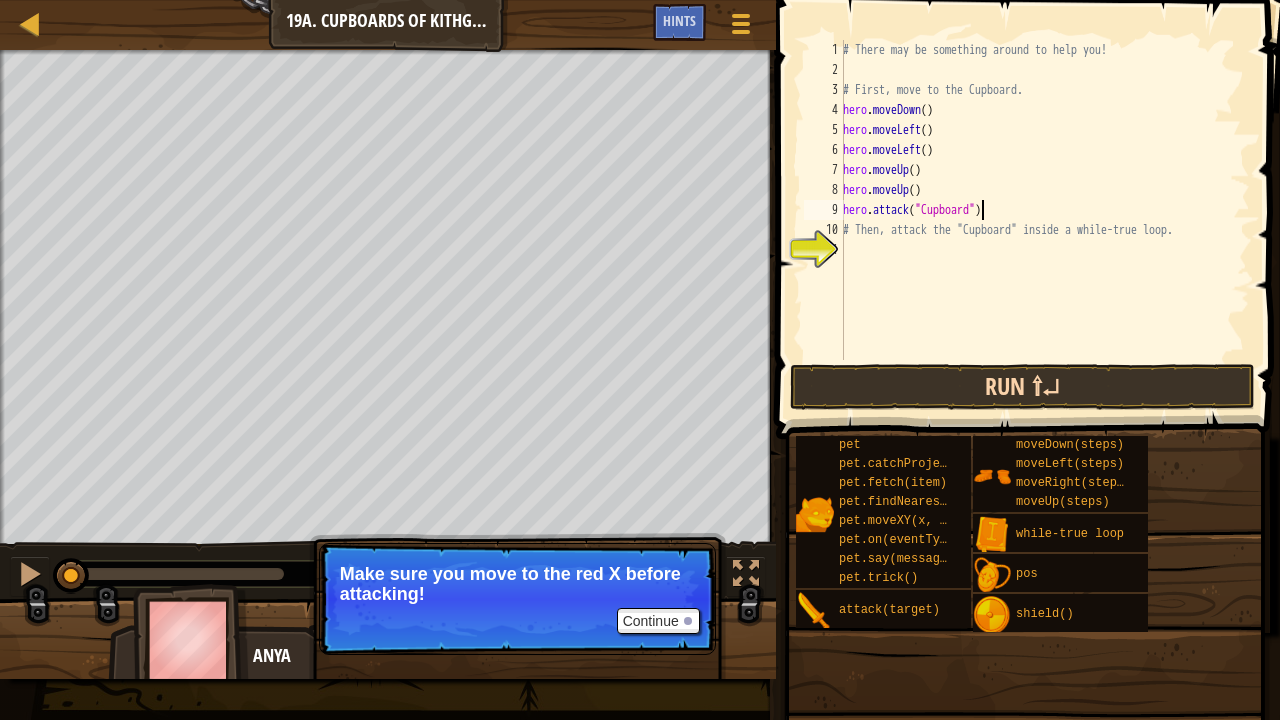 type on "hero.attack("Cupboard")" 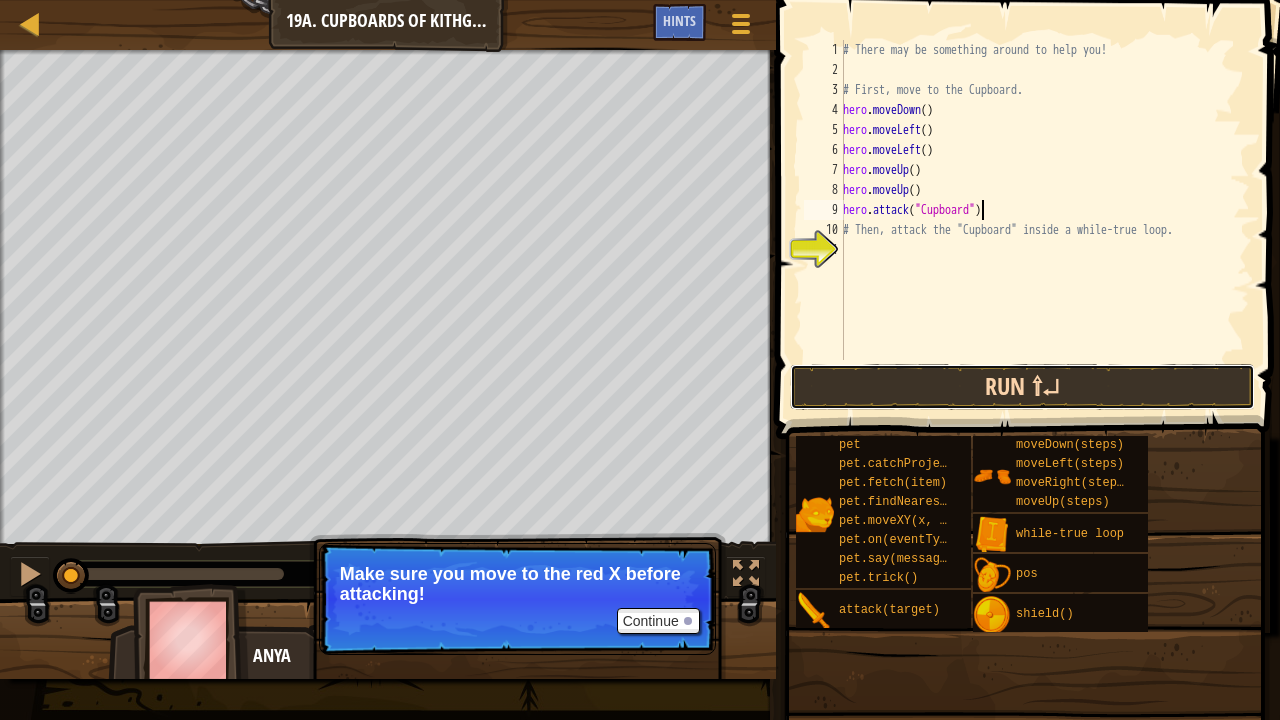 click on "Run ⇧↵" at bounding box center [1023, 387] 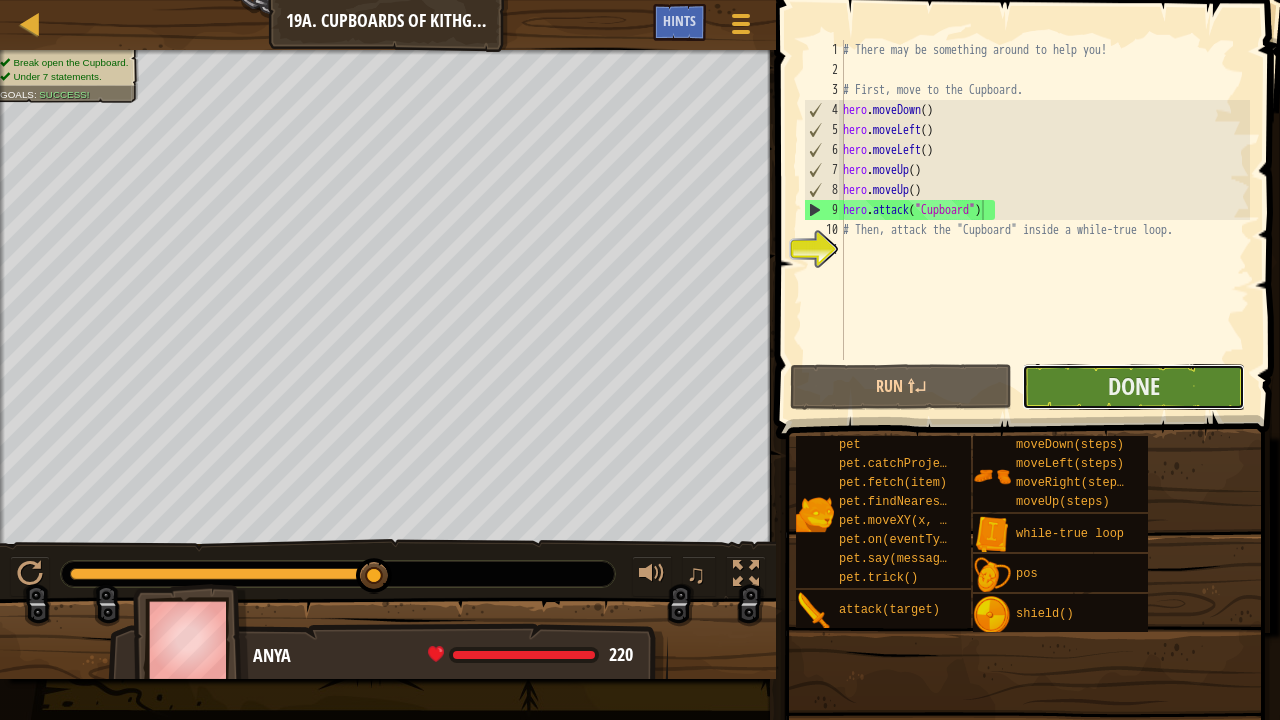 click on "Done" at bounding box center (1133, 387) 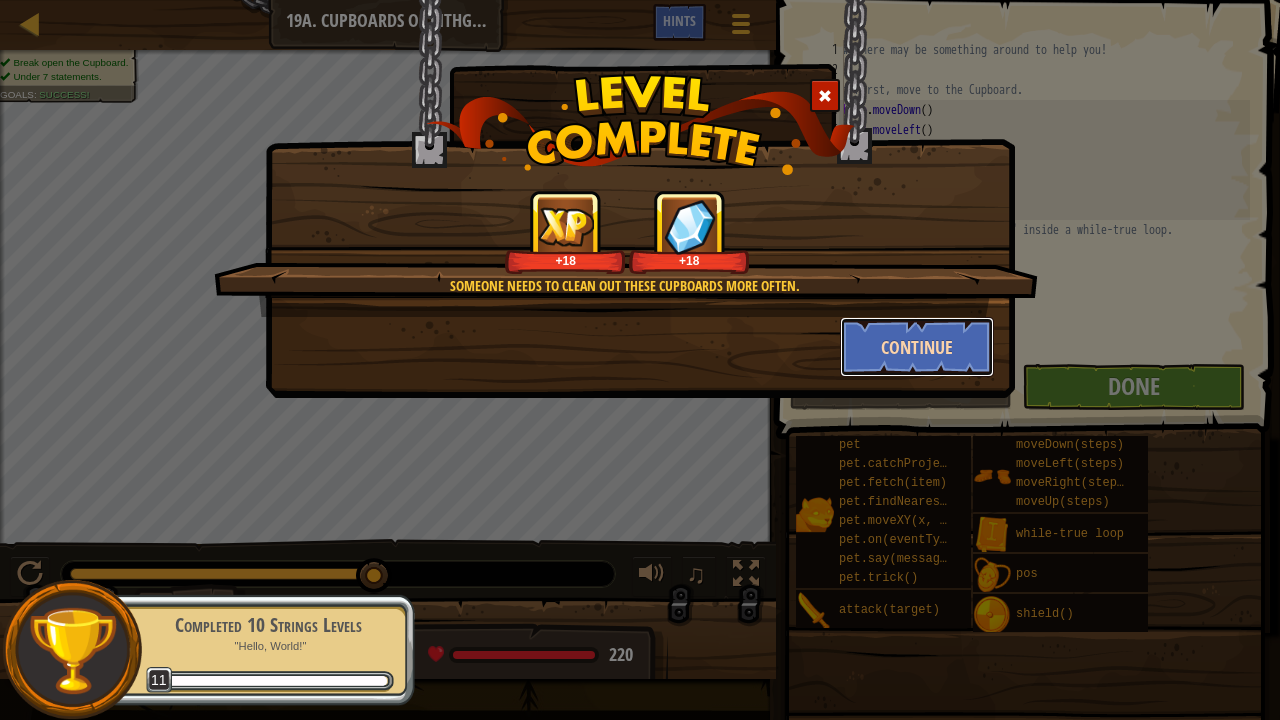 click on "Continue" at bounding box center [917, 347] 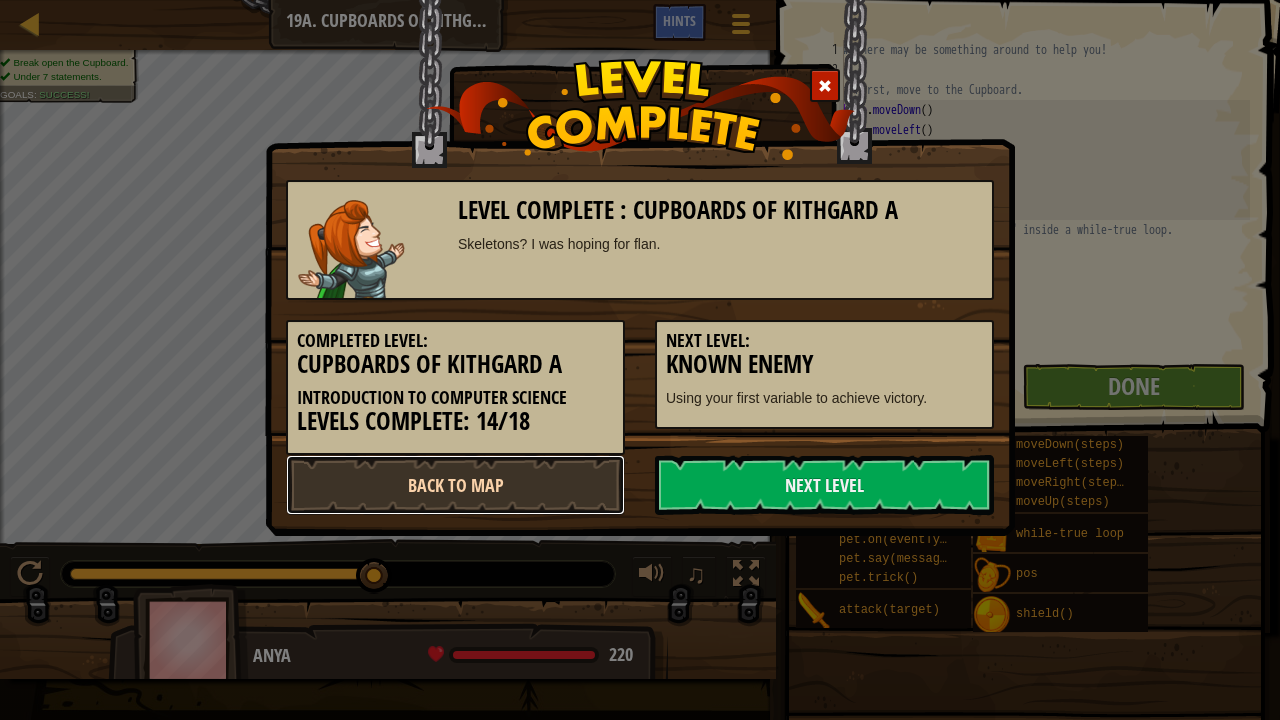 click on "Back to Map" at bounding box center (455, 485) 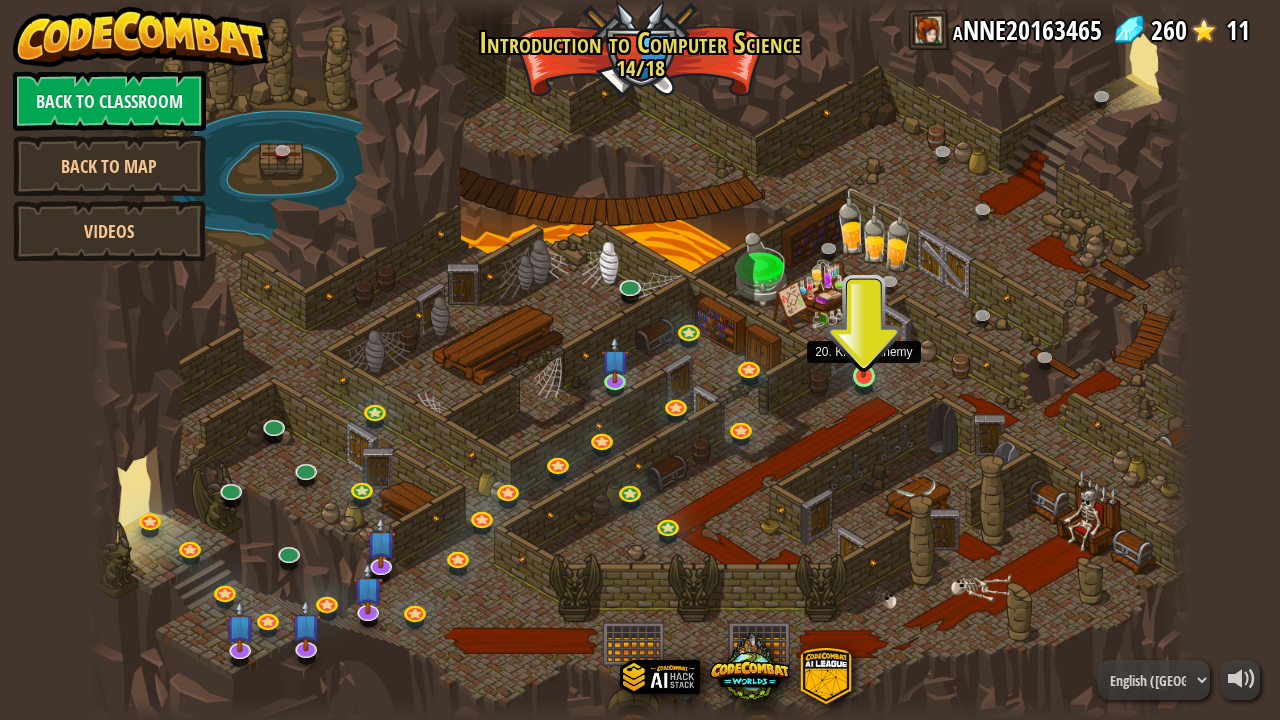 click at bounding box center (863, 346) 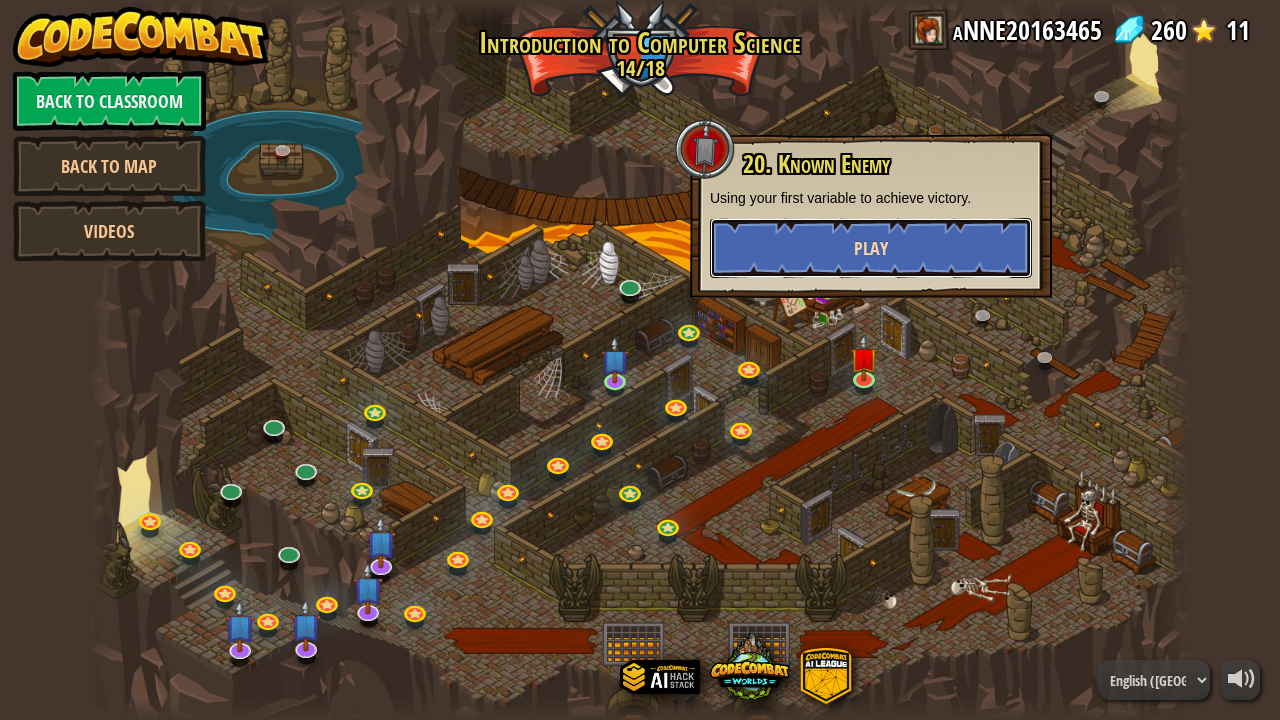 click on "Play" at bounding box center [871, 248] 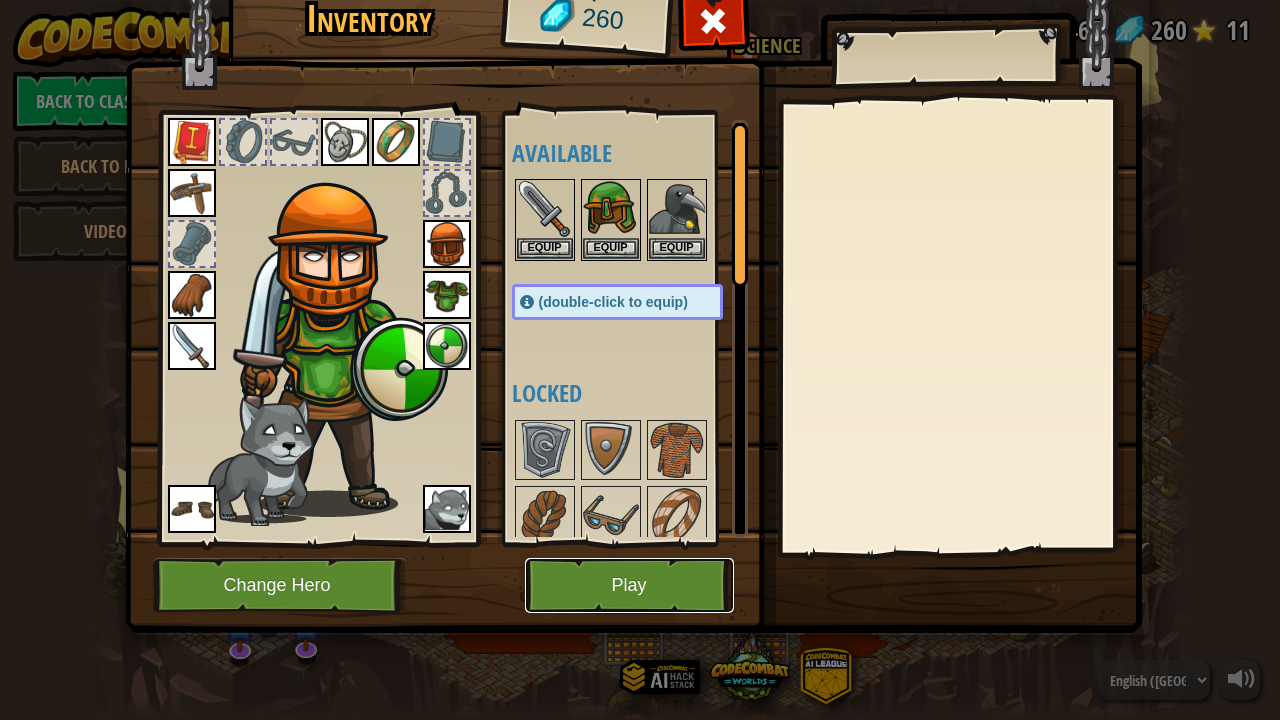 click on "Play" at bounding box center (629, 585) 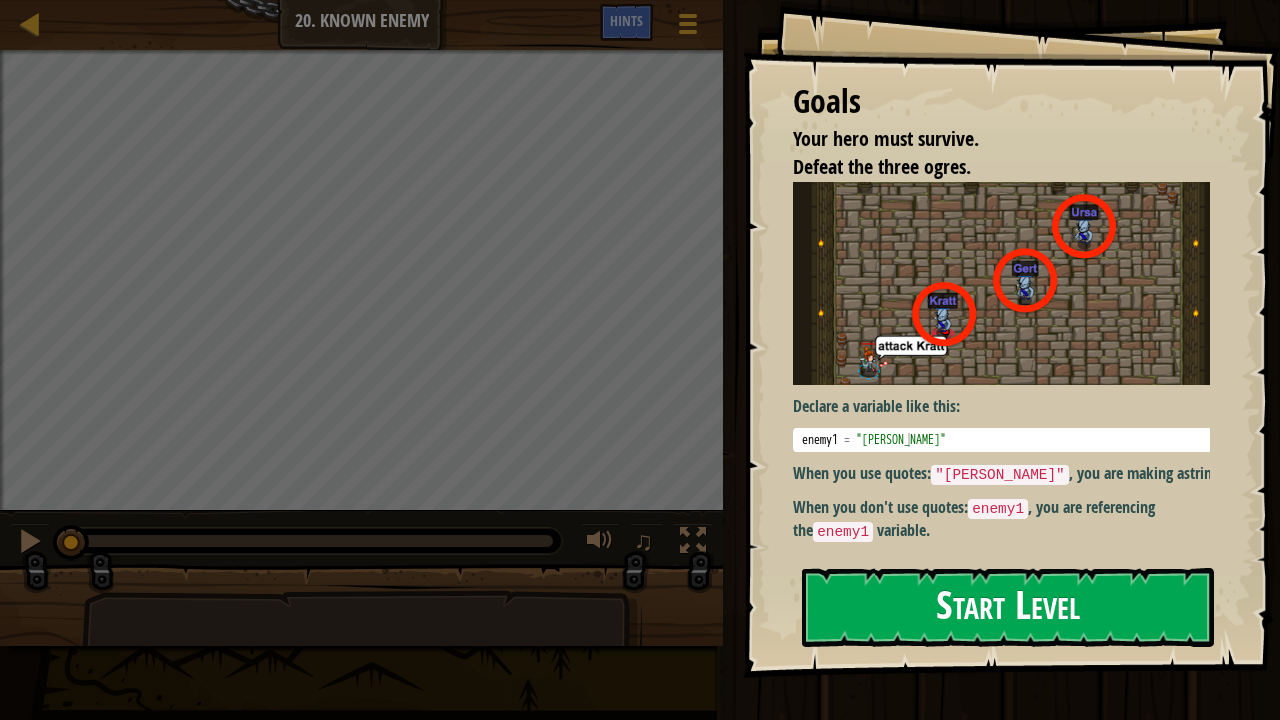 click on "Start Level" at bounding box center (1008, 607) 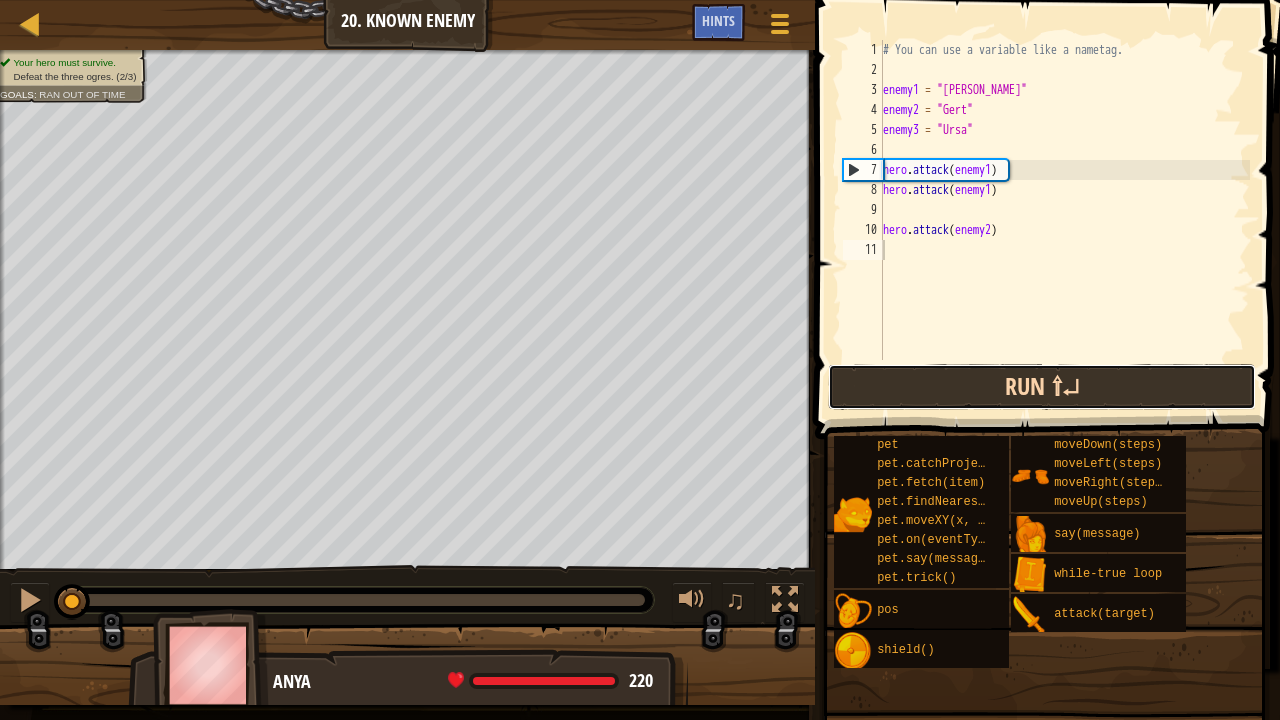 click on "Run ⇧↵" at bounding box center (1042, 387) 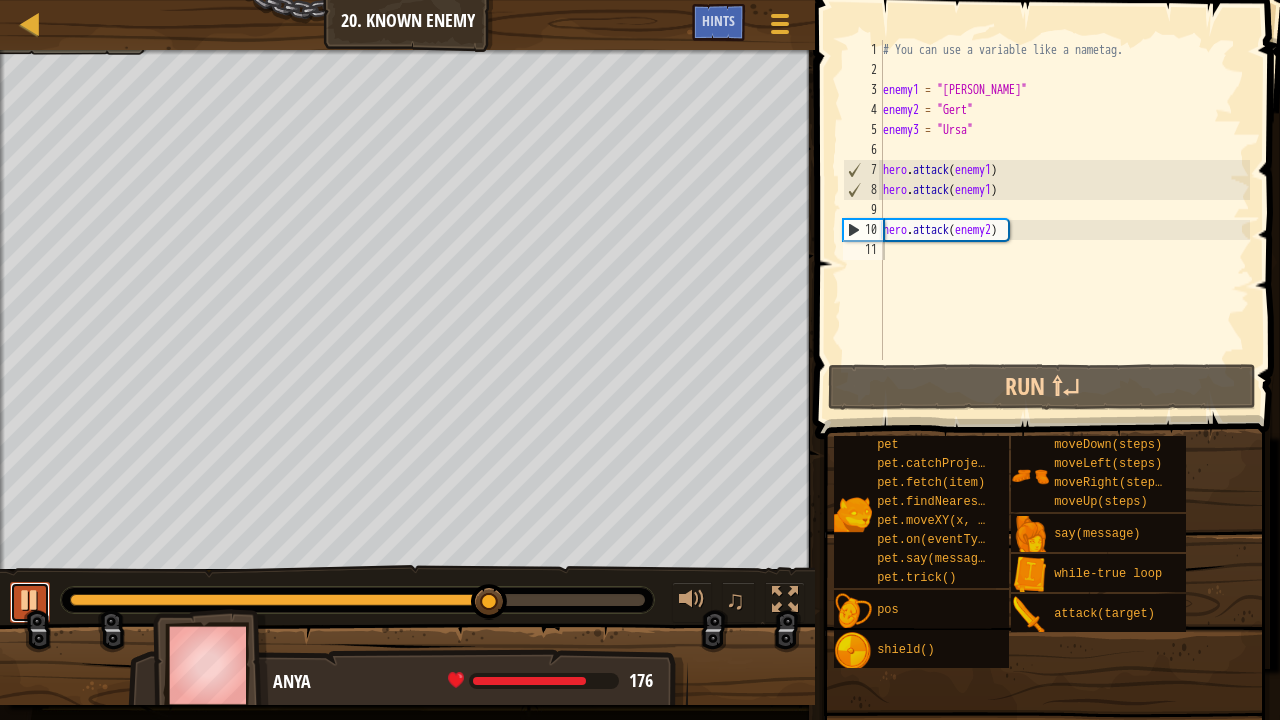 click at bounding box center (30, 602) 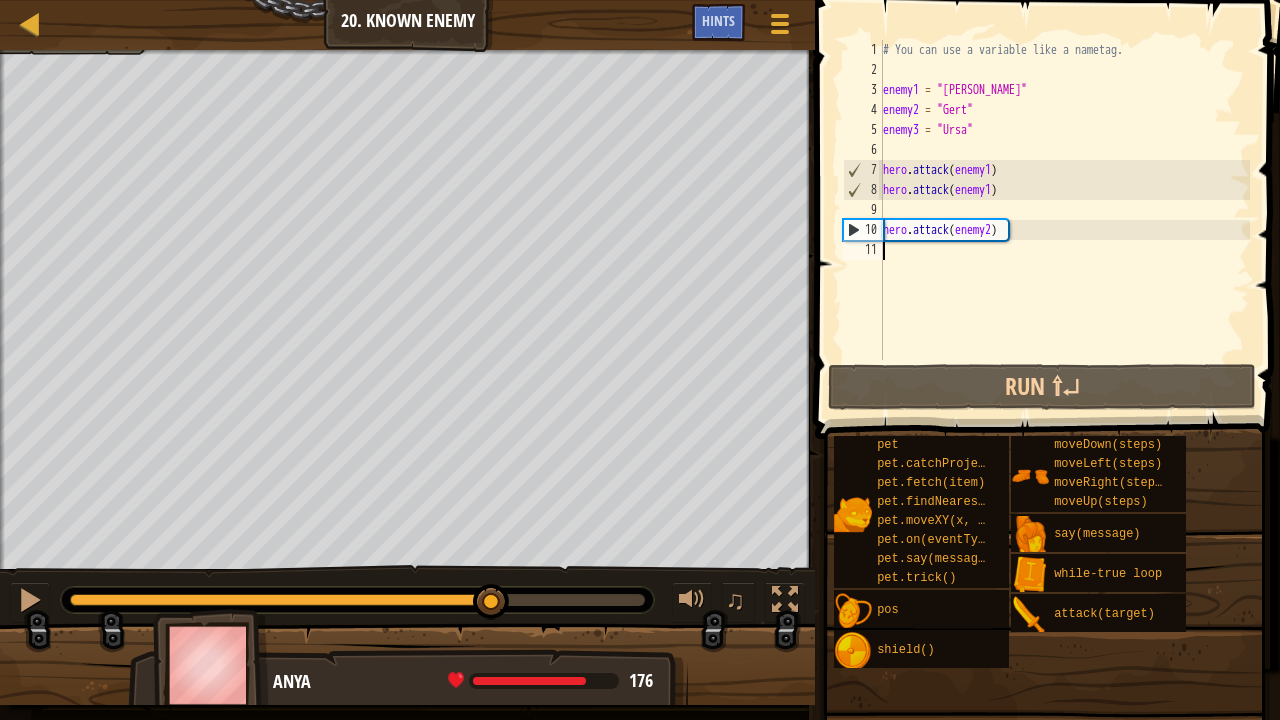 scroll, scrollTop: 9, scrollLeft: 0, axis: vertical 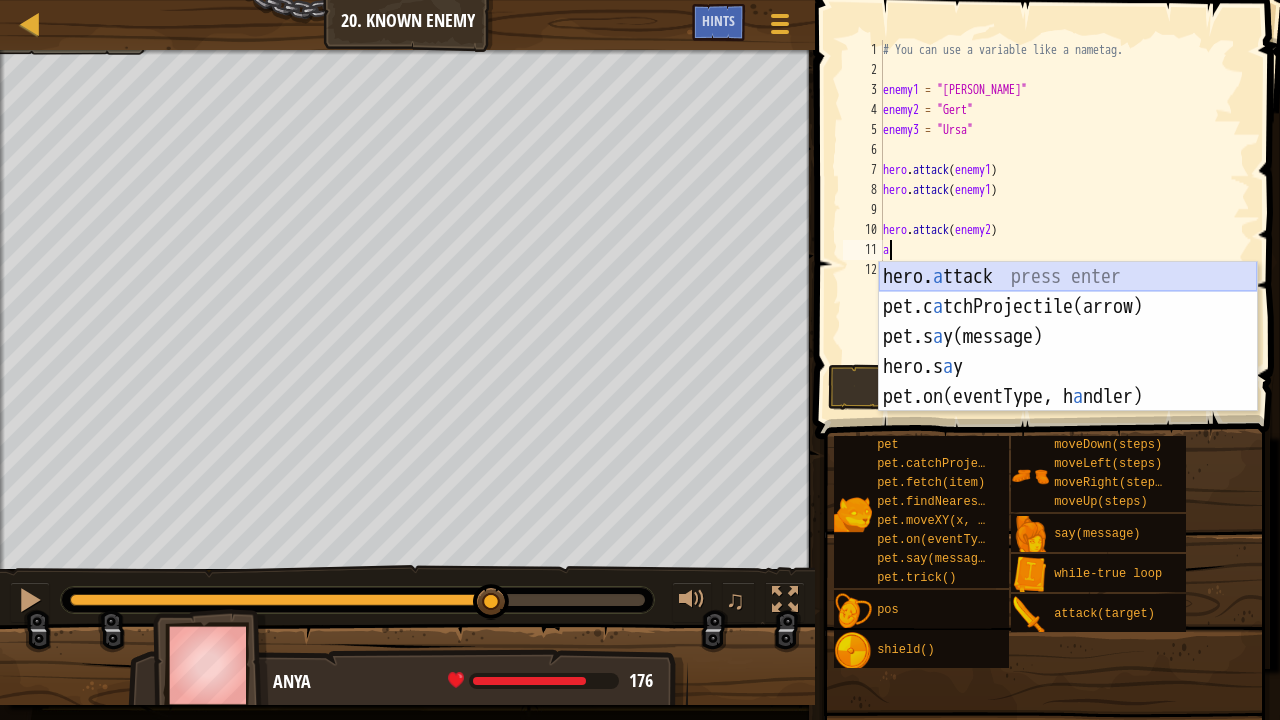 click on "hero. a ttack press enter pet.c a tchProjectile(arrow) press enter pet.s a y(message) press enter hero.s a y press enter pet.on(eventType, h a ndler) press enter" at bounding box center [1068, 367] 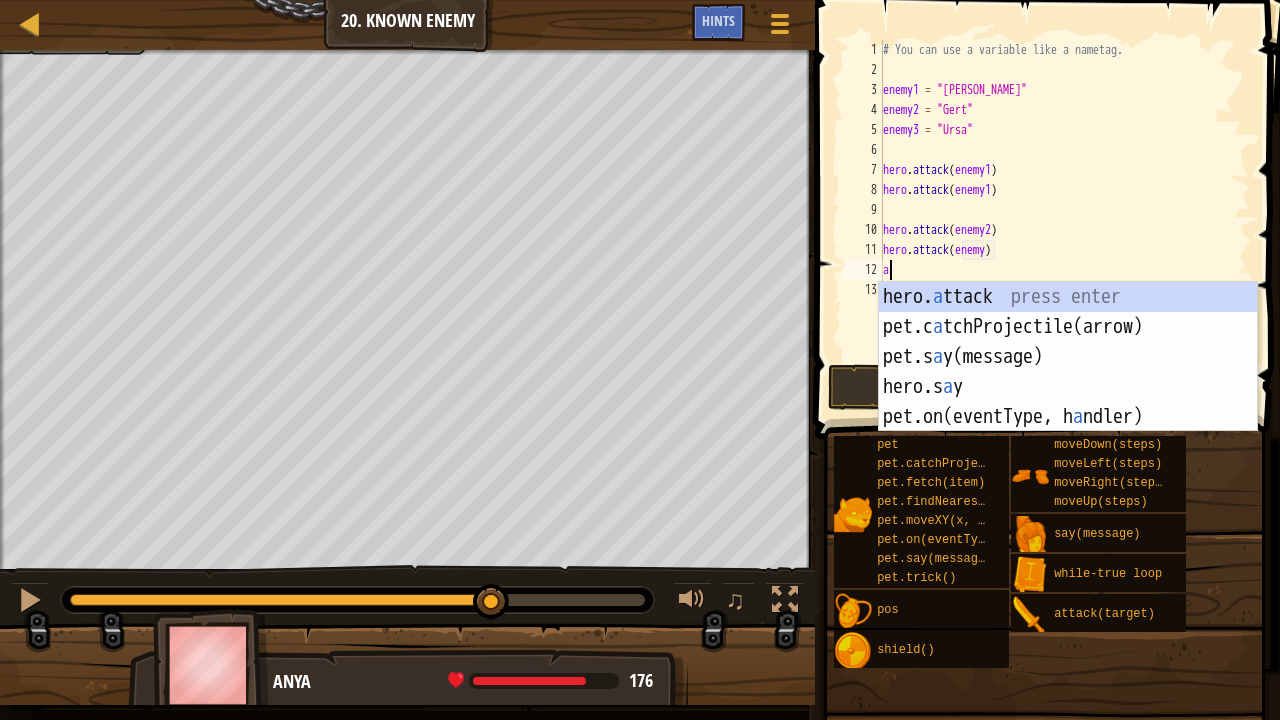 scroll, scrollTop: 9, scrollLeft: 9, axis: both 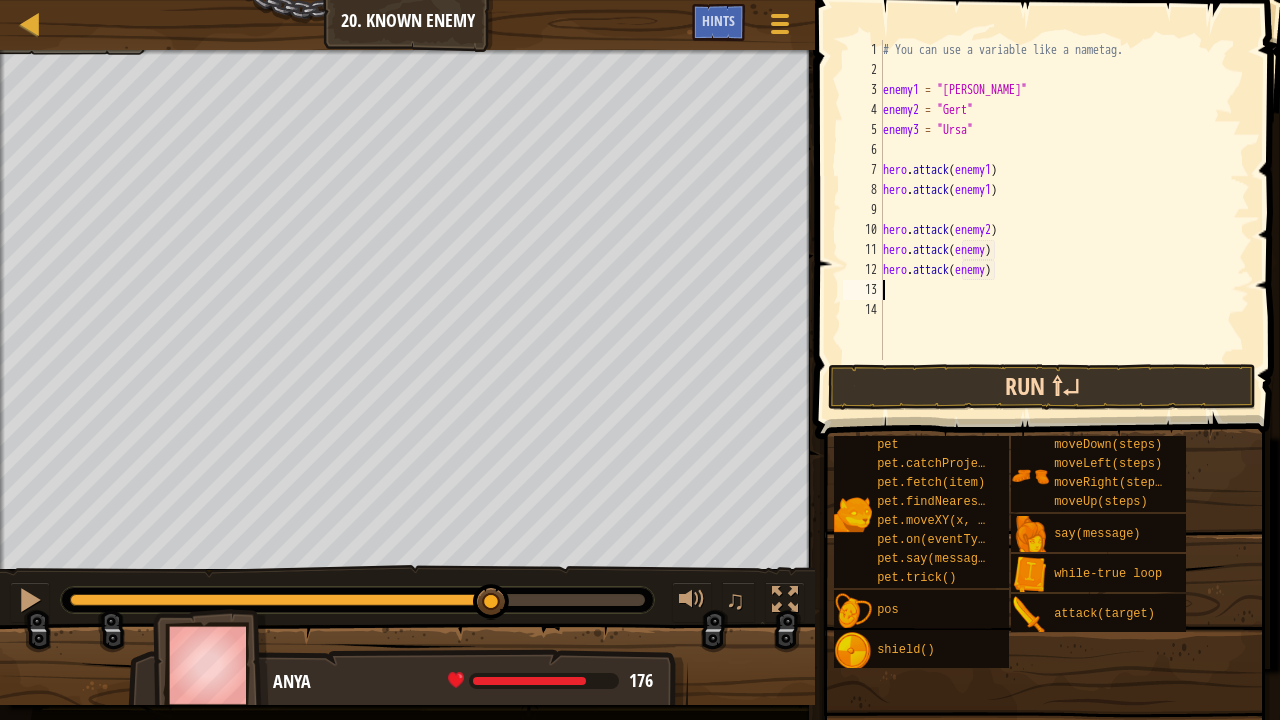 type on "hero.attack(enemy)" 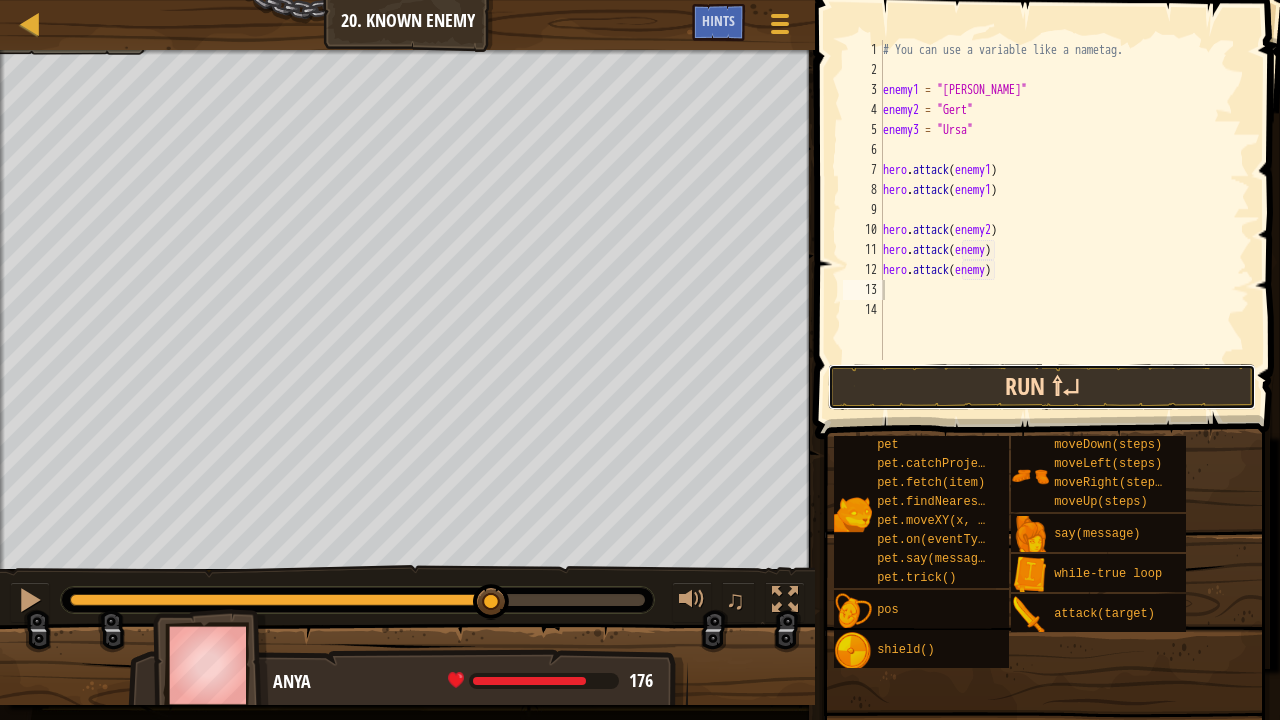 click on "Run ⇧↵" at bounding box center [1042, 387] 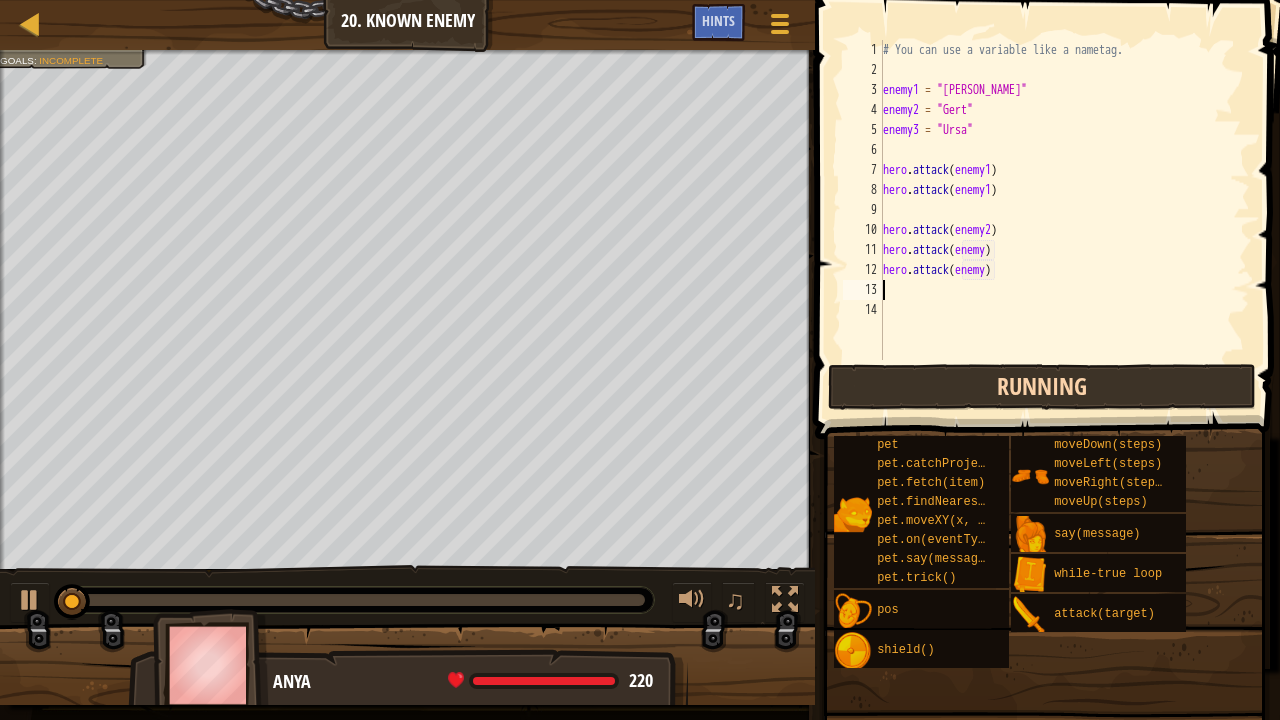 scroll, scrollTop: 9, scrollLeft: 0, axis: vertical 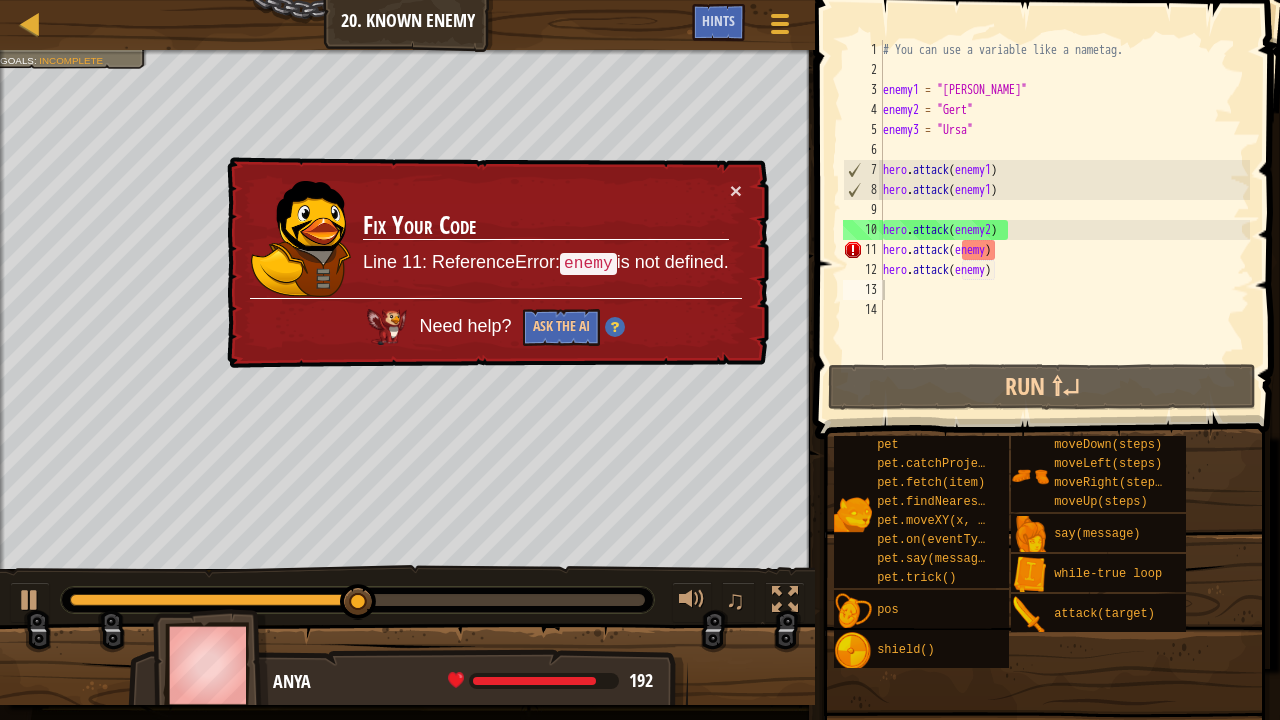 click on "× Fix Your Code Line 11: ReferenceError:  enemy  is not defined.
Need help? Ask the AI" at bounding box center [496, 263] 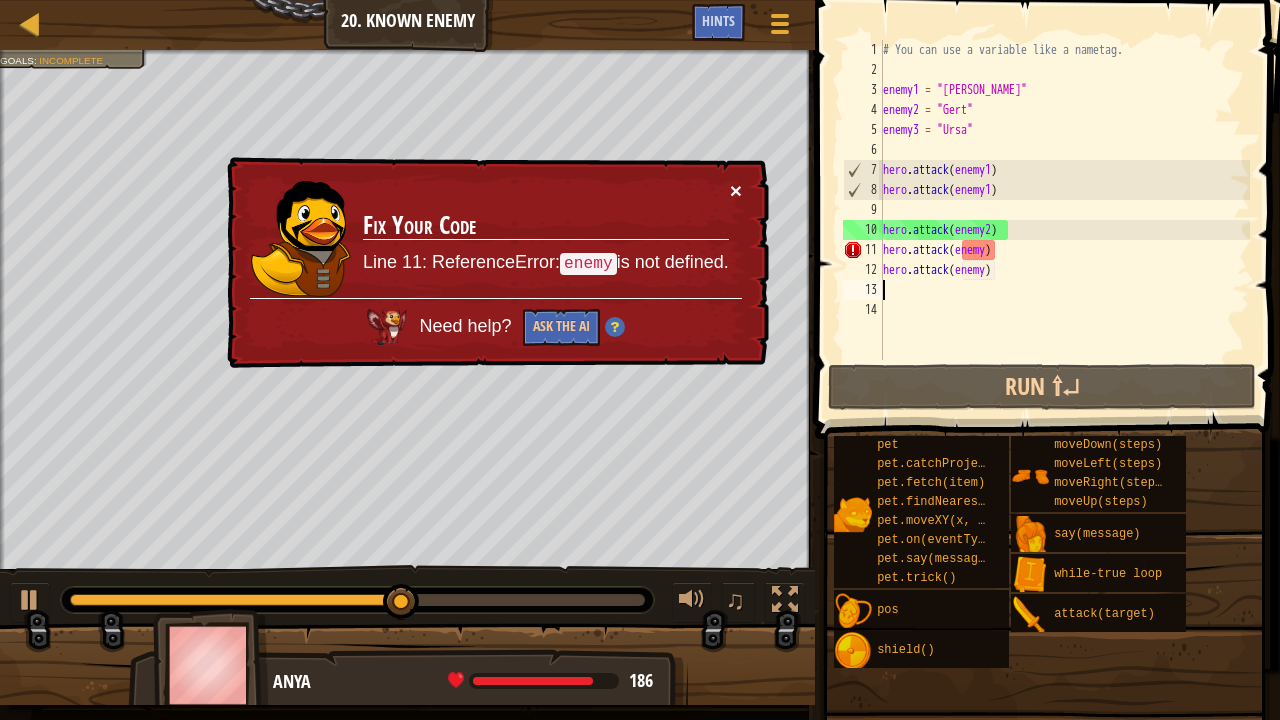 click on "×" at bounding box center [736, 190] 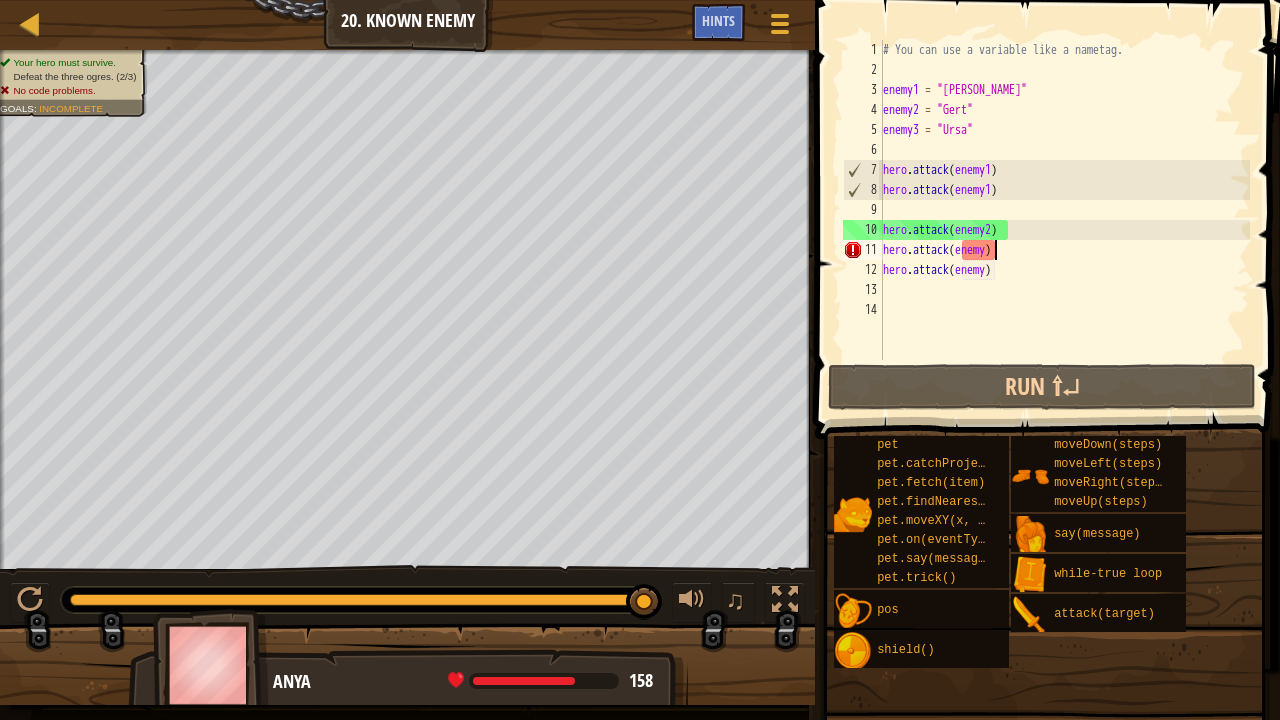 click on "# You can use a variable like a nametag. enemy1   =   "Kratt" enemy2   =   "Gert" enemy3   =   "Ursa" hero . attack ( enemy1 ) hero . attack ( enemy1 ) hero . attack ( enemy2 ) hero . attack ( enemy ) hero . attack ( enemy )" at bounding box center [1064, 220] 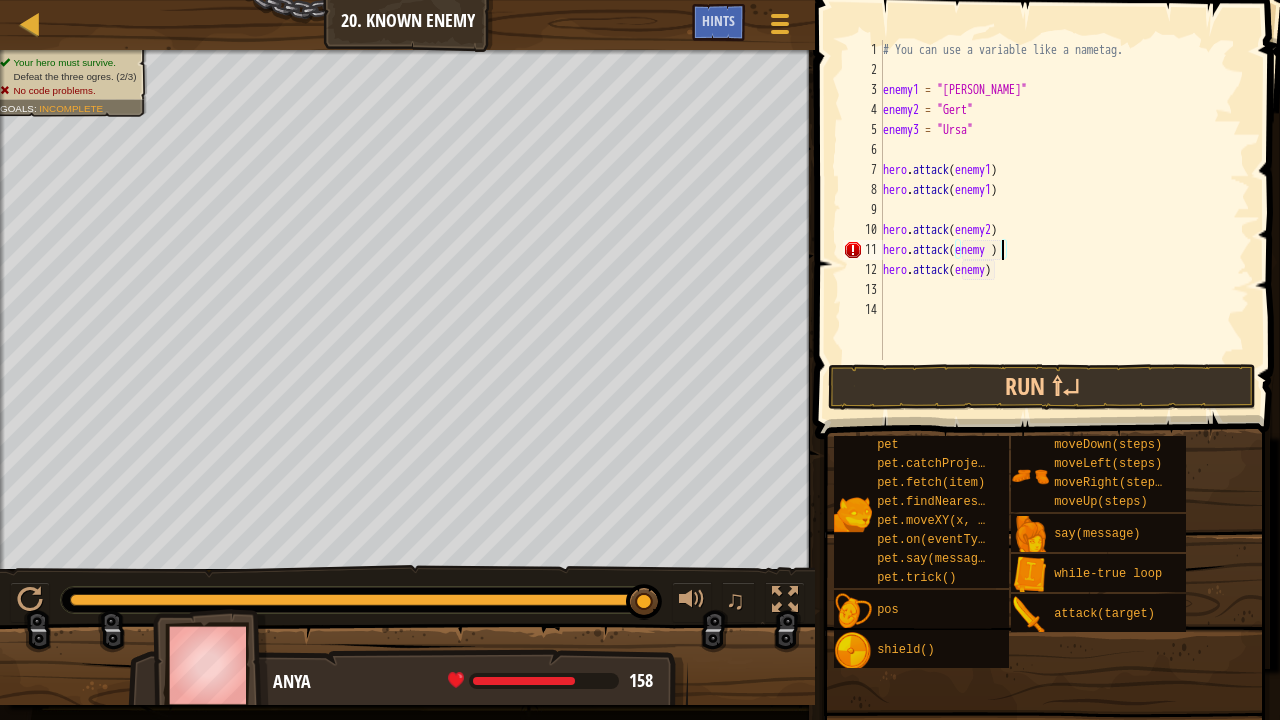 scroll, scrollTop: 9, scrollLeft: 9, axis: both 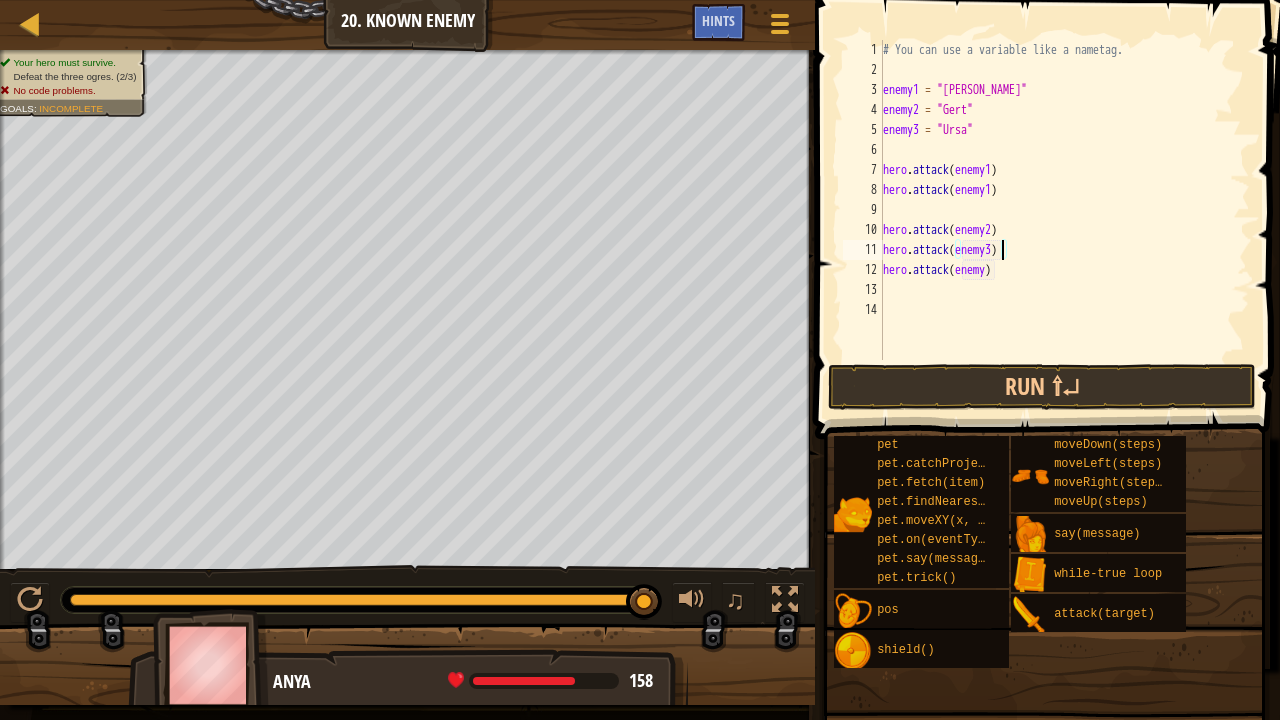 click on "# You can use a variable like a nametag. enemy1   =   "Kratt" enemy2   =   "Gert" enemy3   =   "Ursa" hero . attack ( enemy1 ) hero . attack ( enemy1 ) hero . attack ( enemy2 ) hero . attack ( enemy3 ) hero . attack ( enemy )" at bounding box center (1064, 220) 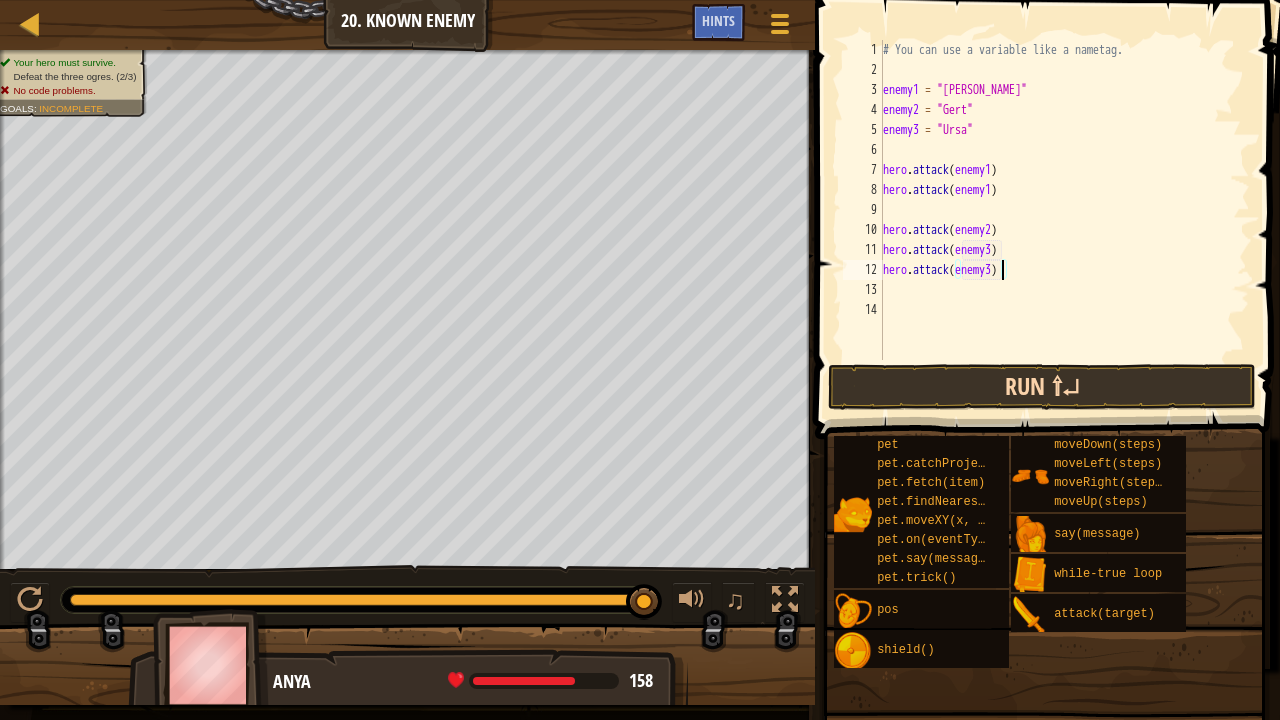 type on "hero.attack(enemy3)" 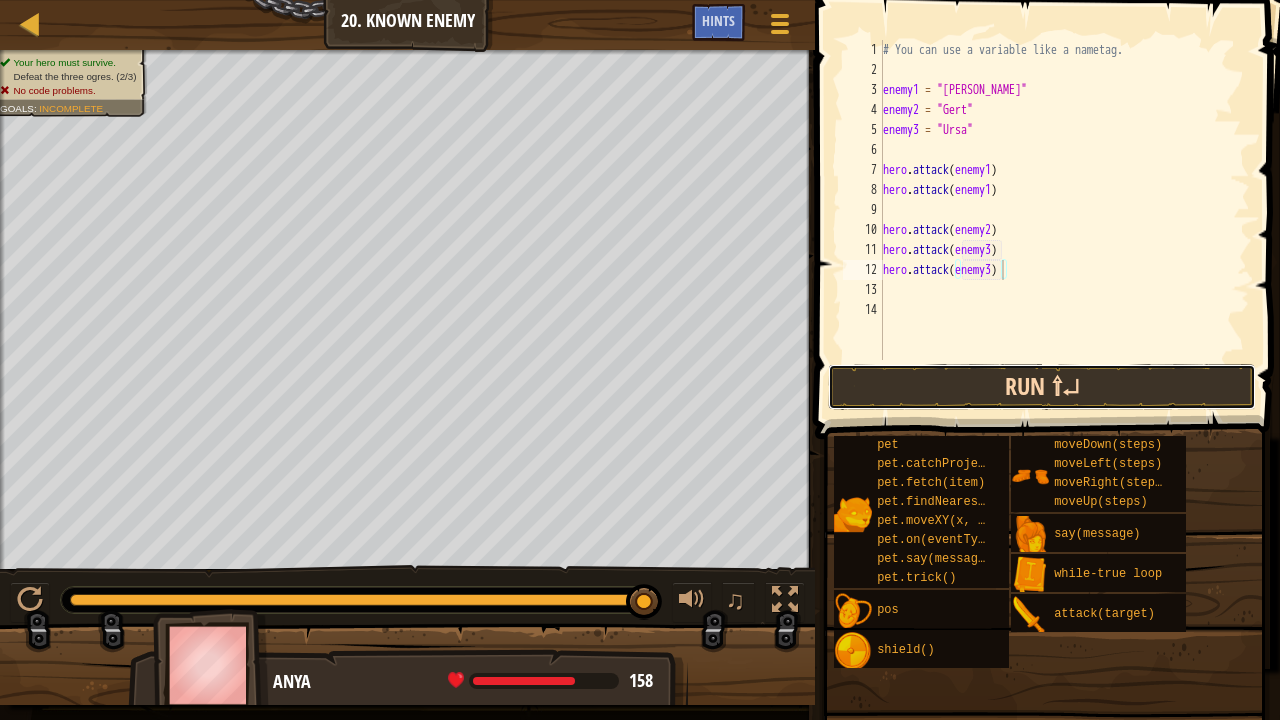 click on "Run ⇧↵" at bounding box center [1042, 387] 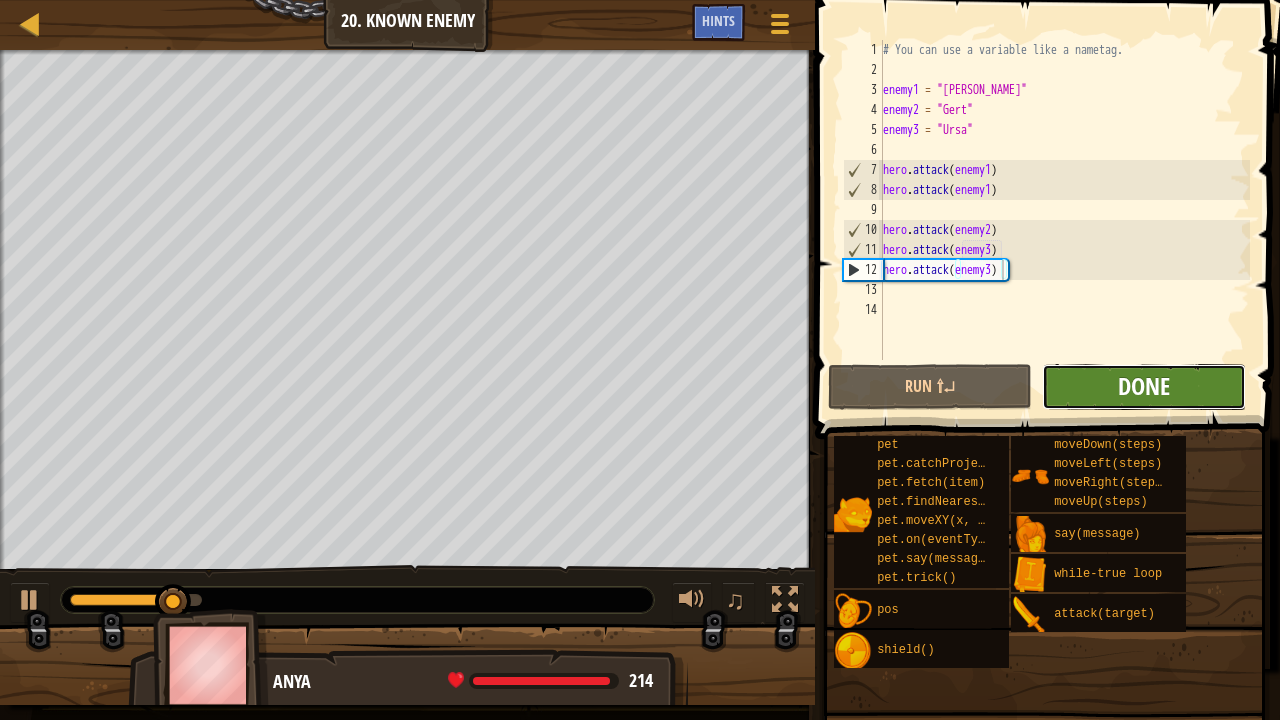 click on "Done" at bounding box center (1144, 386) 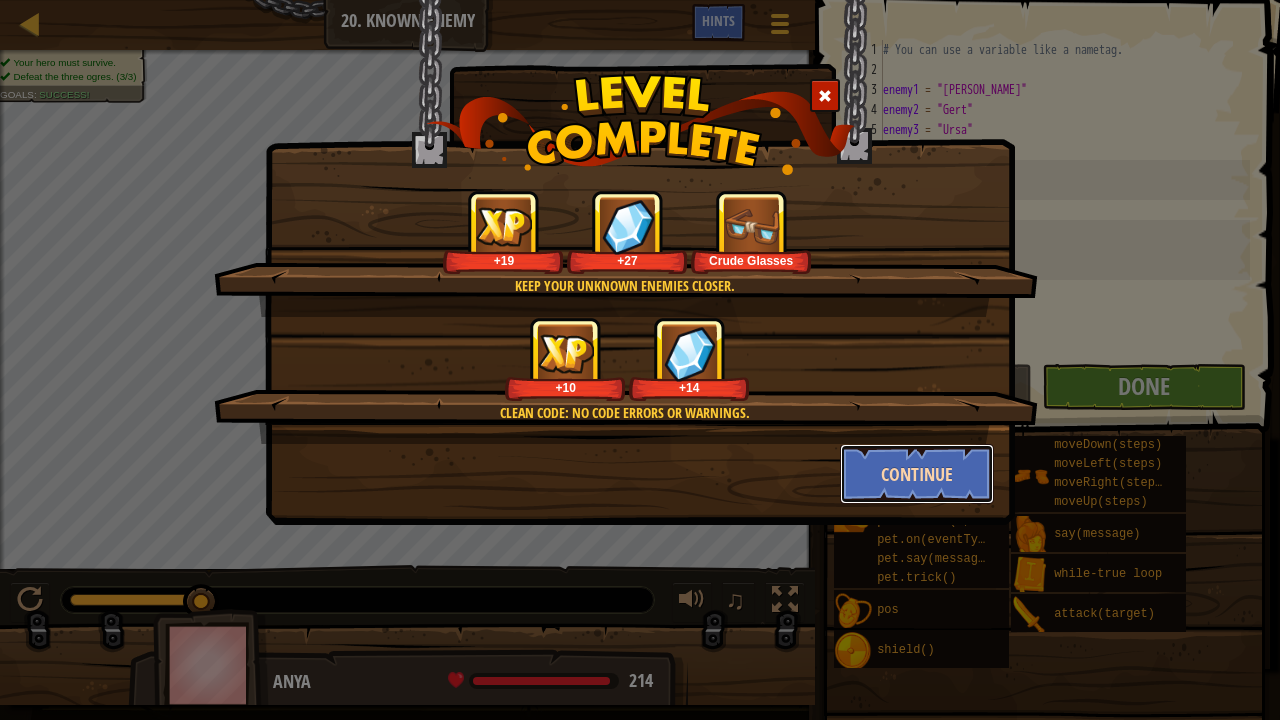 click on "Continue" at bounding box center [917, 474] 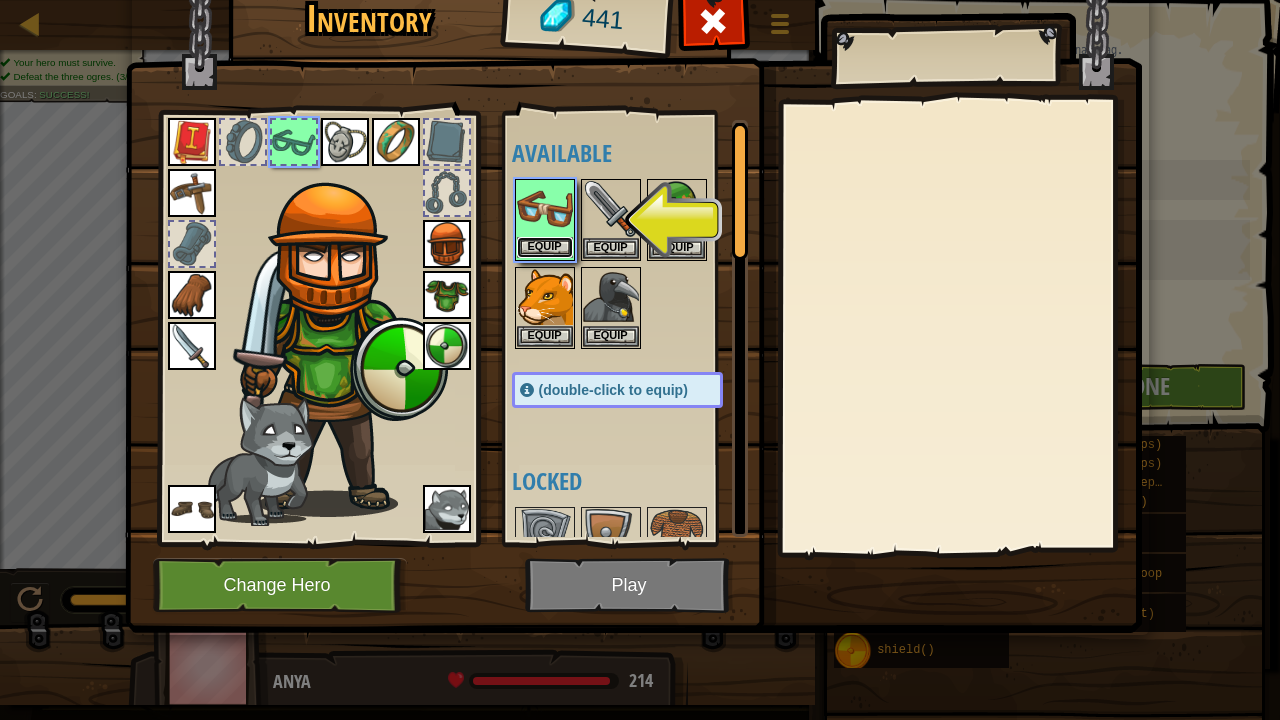 click on "Equip" at bounding box center [545, 247] 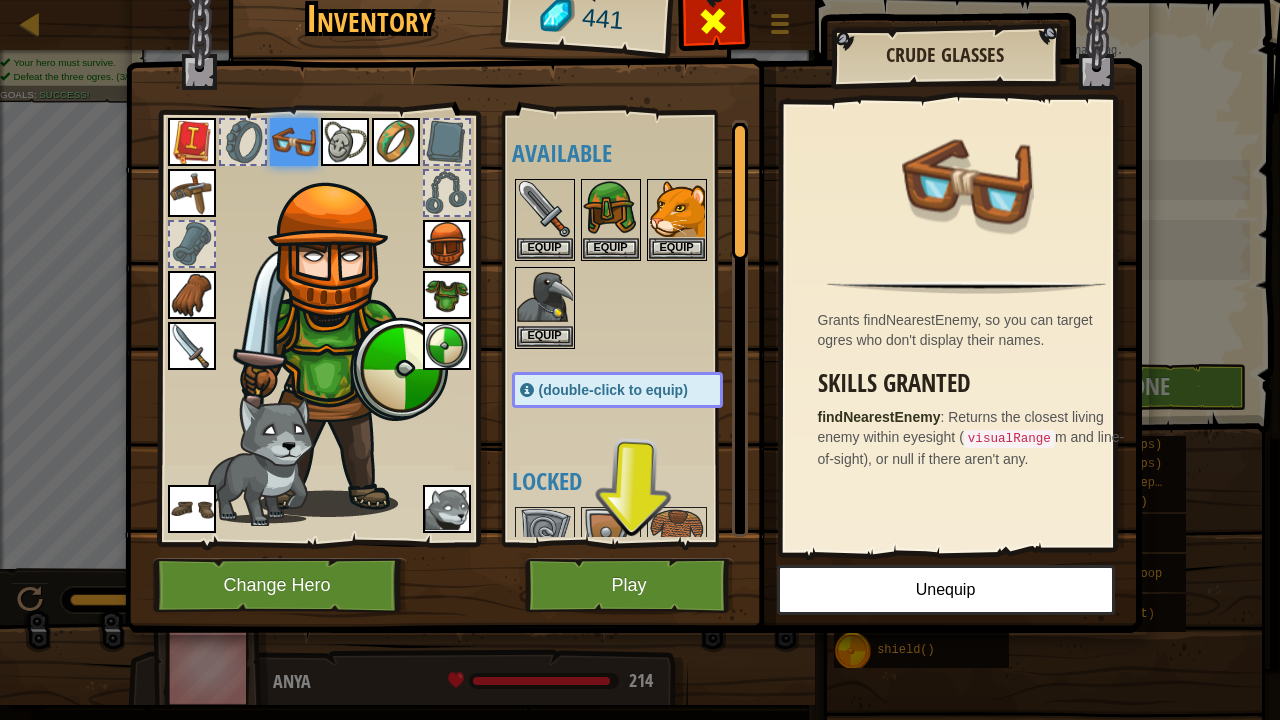 click at bounding box center (713, 21) 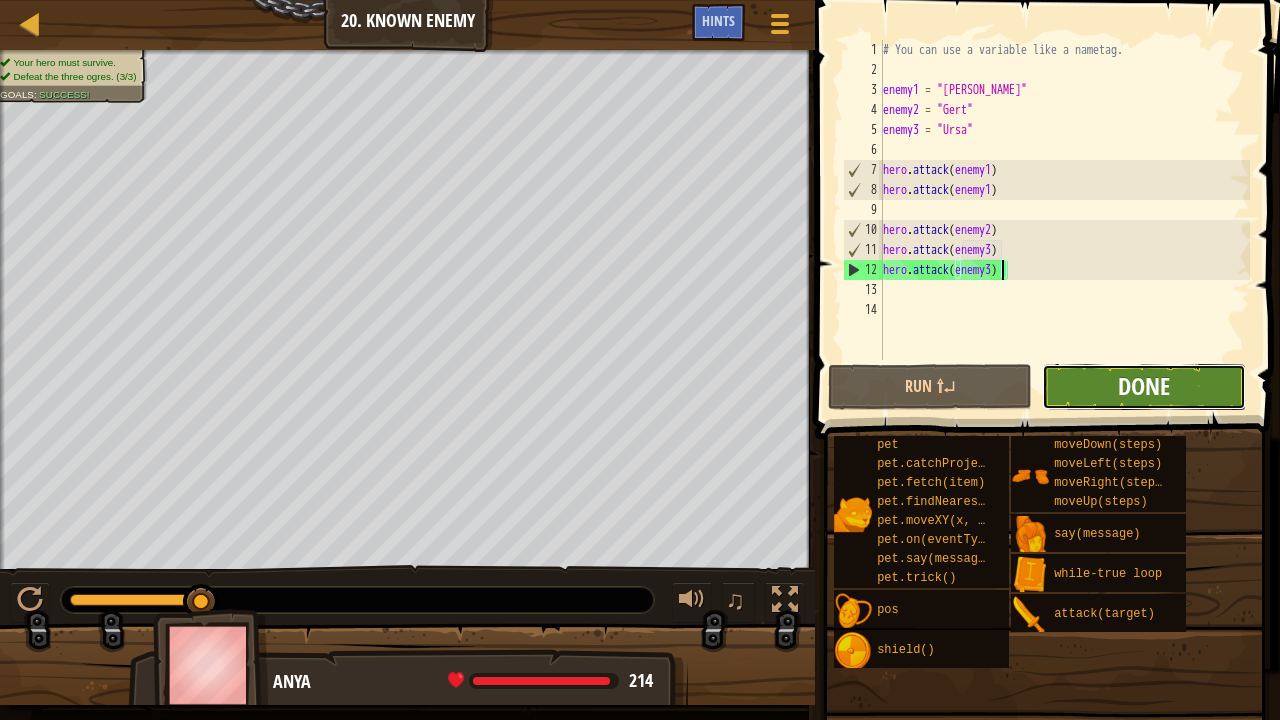 click on "Done" at bounding box center [1144, 386] 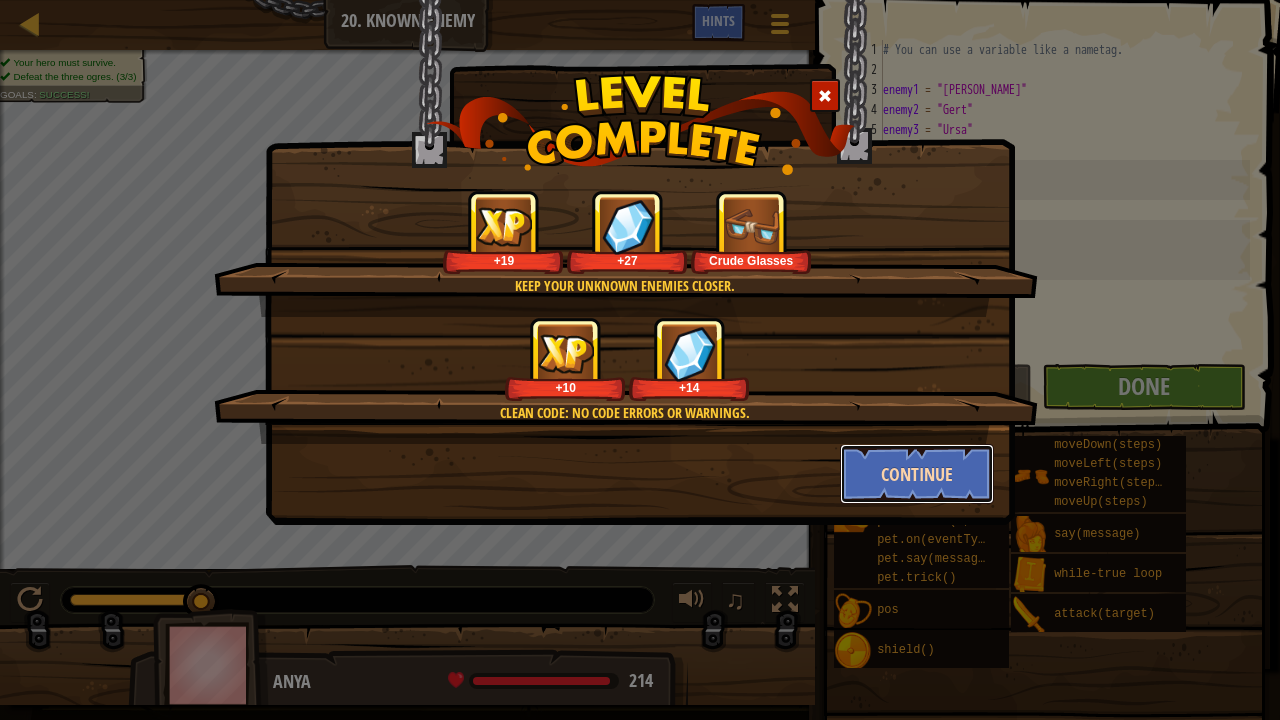 click on "Continue" at bounding box center (917, 474) 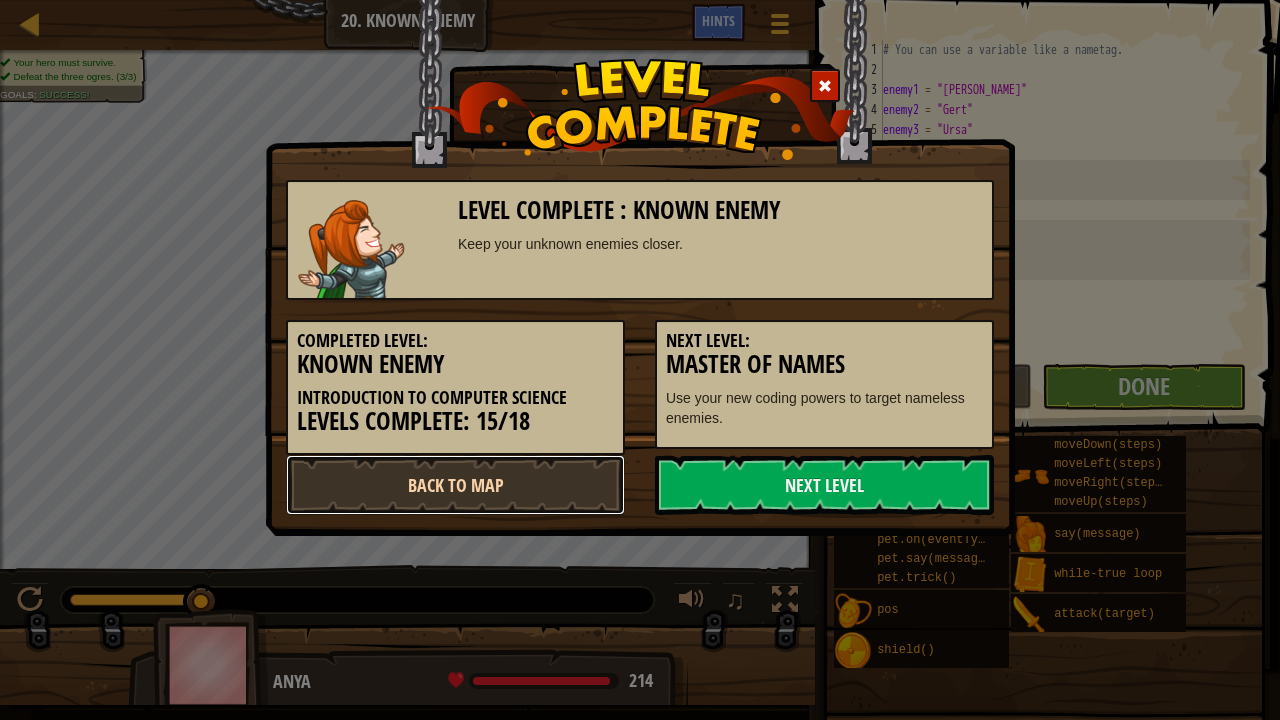 click on "Back to Map" at bounding box center [455, 485] 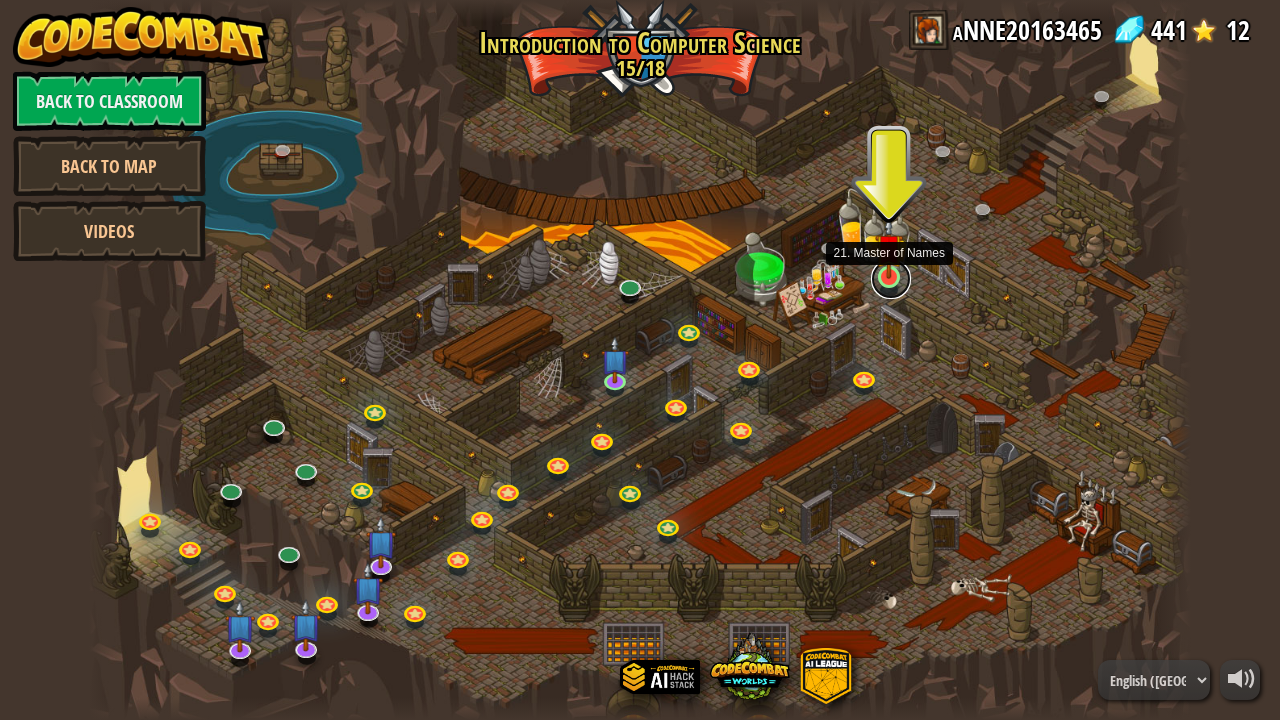click at bounding box center [891, 279] 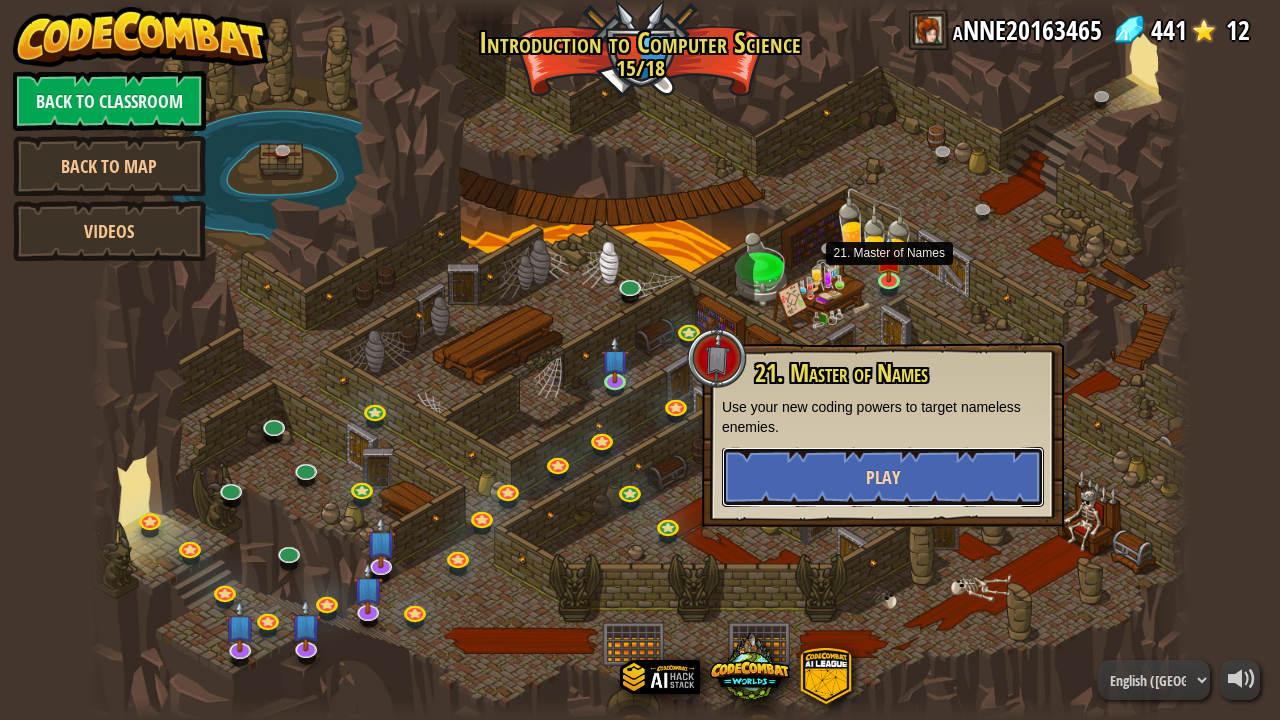 click on "Play" at bounding box center (883, 477) 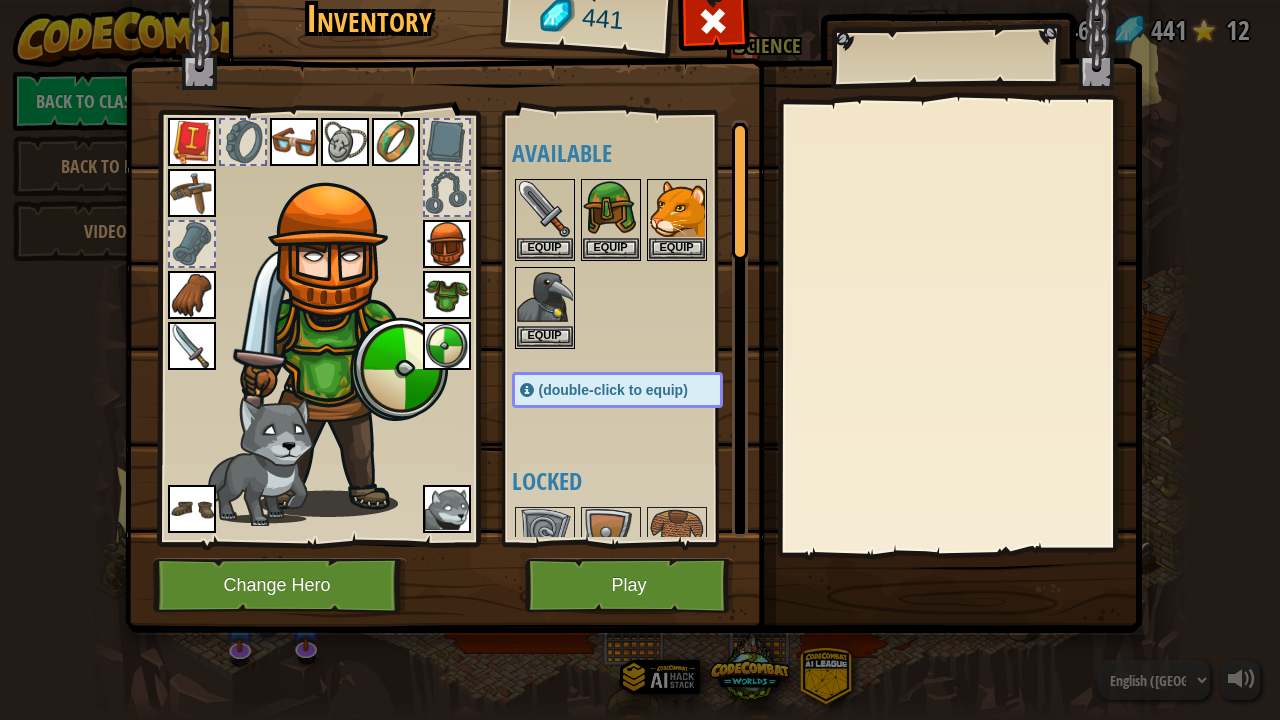click at bounding box center (294, 142) 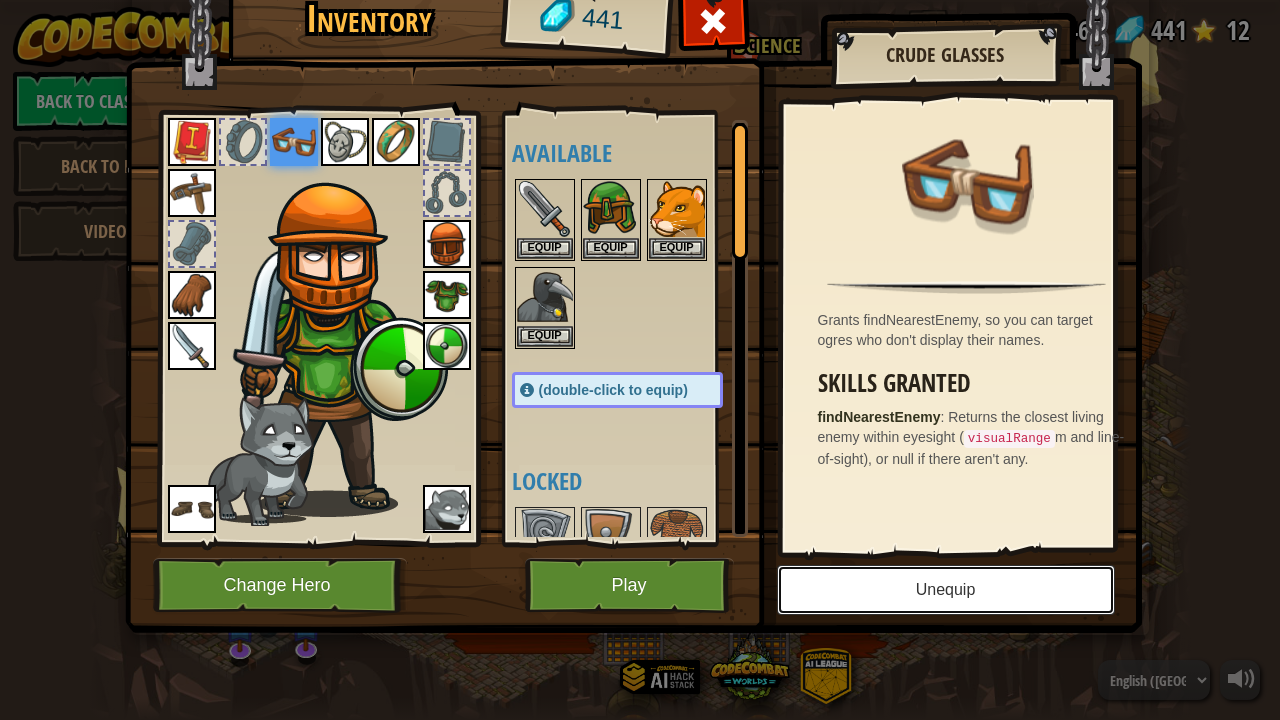 click on "Unequip" at bounding box center [946, 590] 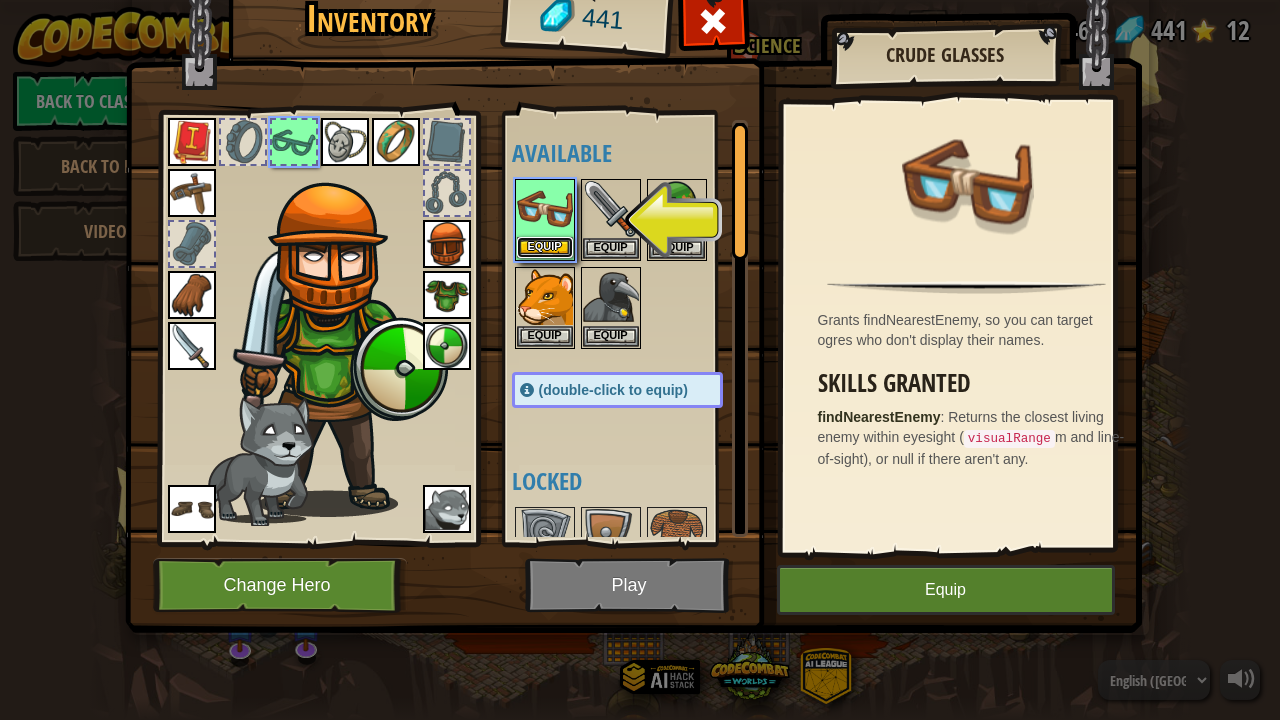 click on "Equip" at bounding box center (545, 247) 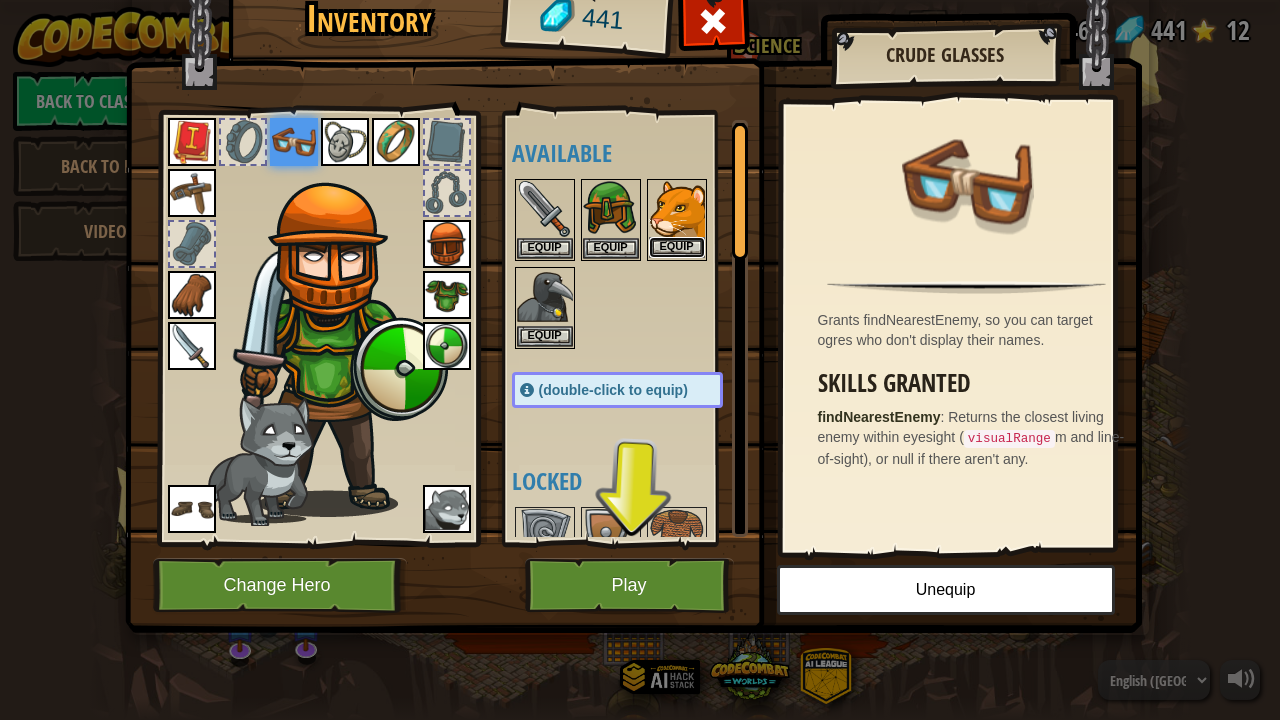 click on "Equip" at bounding box center [677, 247] 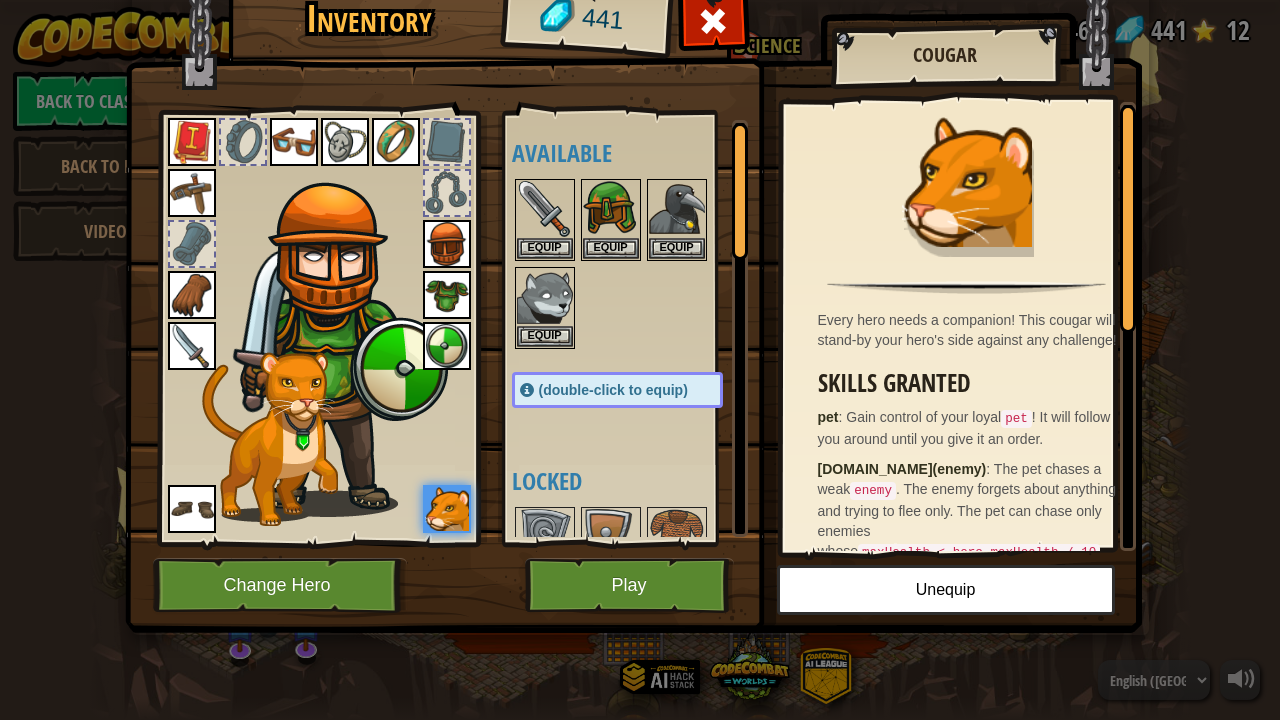 click at bounding box center [243, 142] 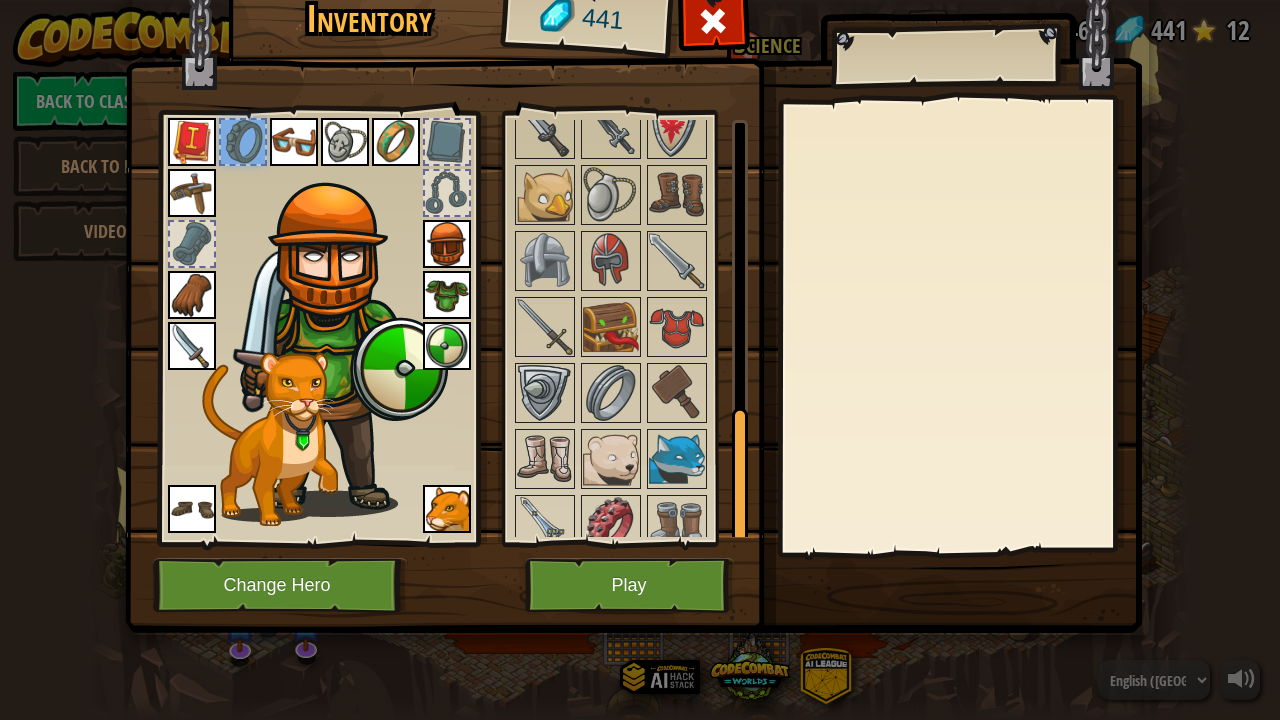 scroll, scrollTop: 890, scrollLeft: 0, axis: vertical 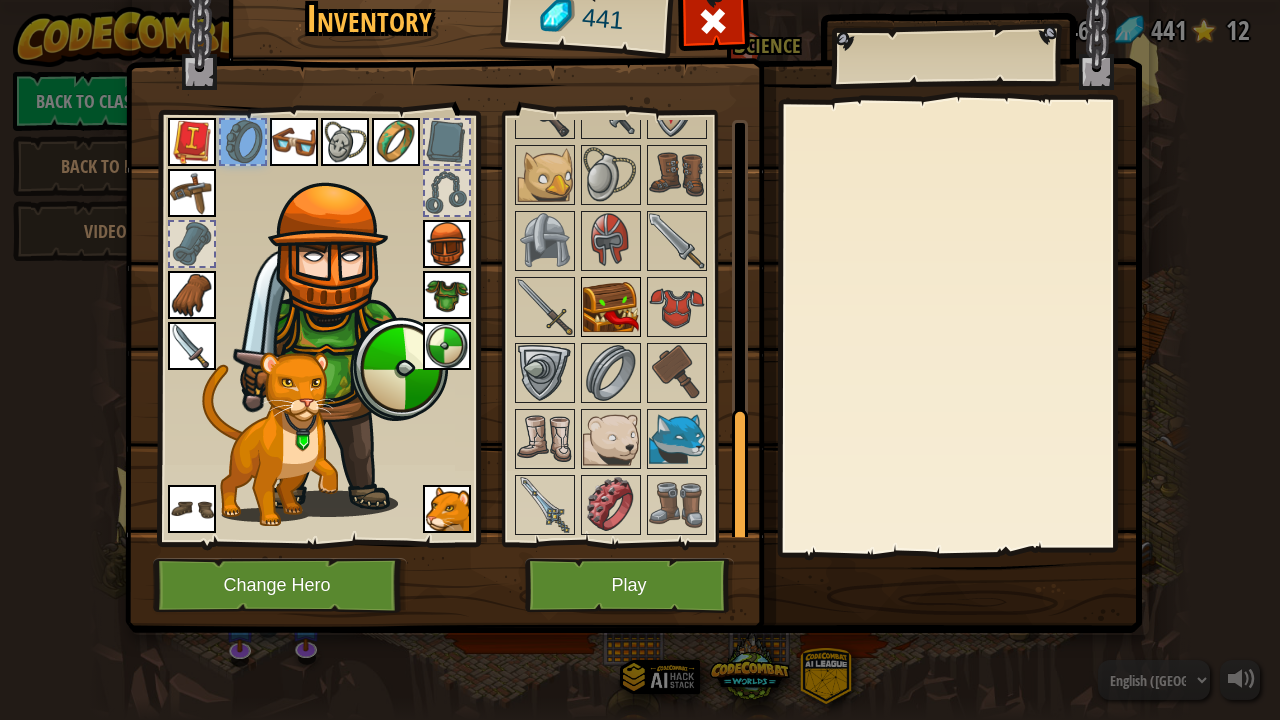click at bounding box center [611, 307] 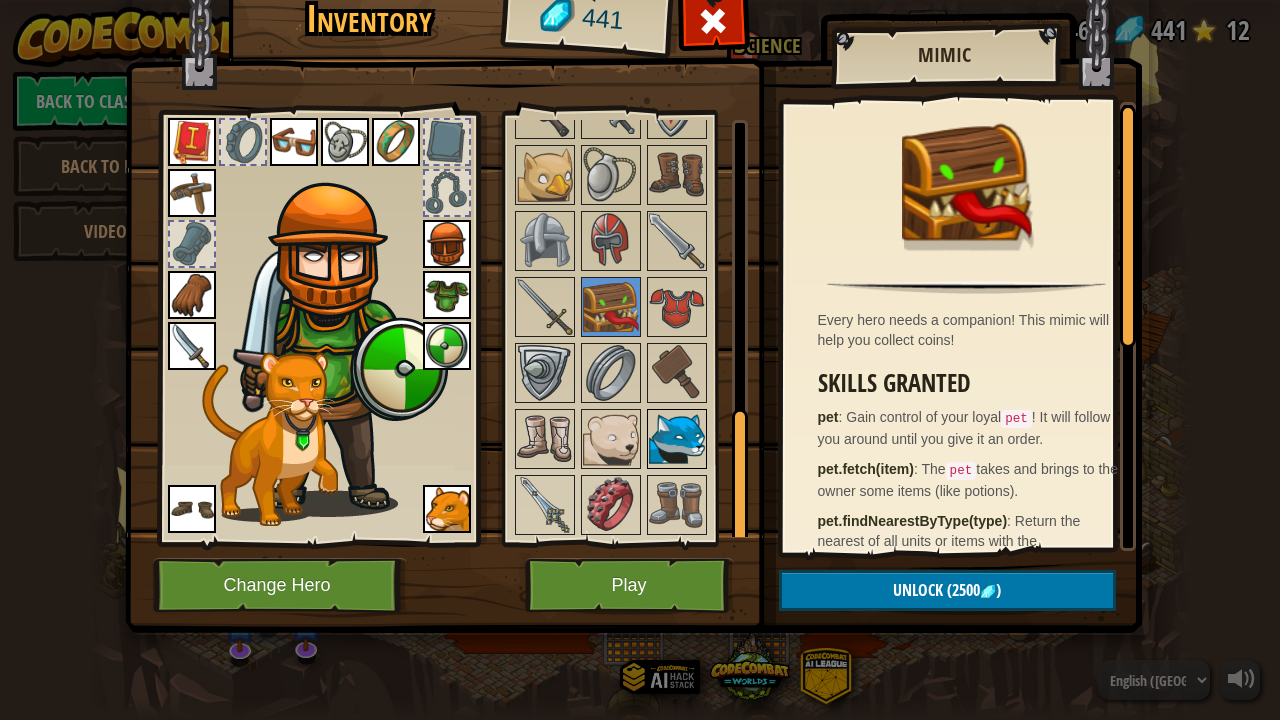 click at bounding box center (677, 439) 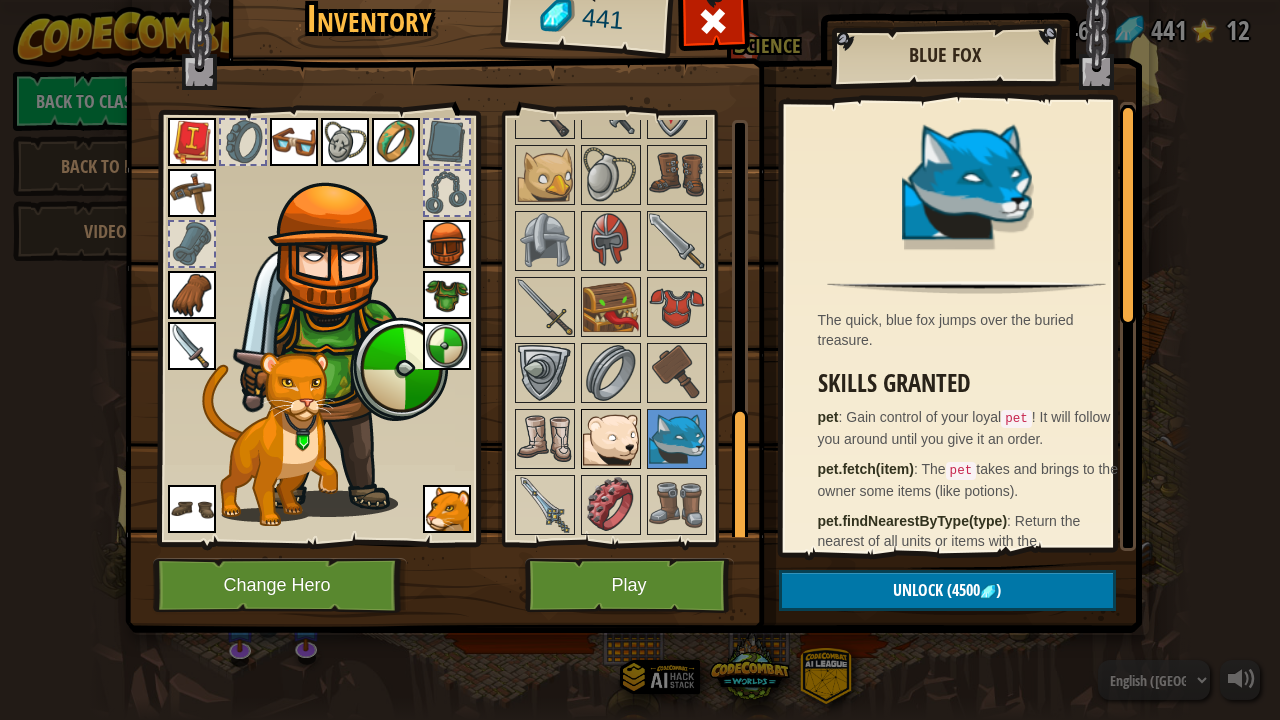 click at bounding box center [611, 439] 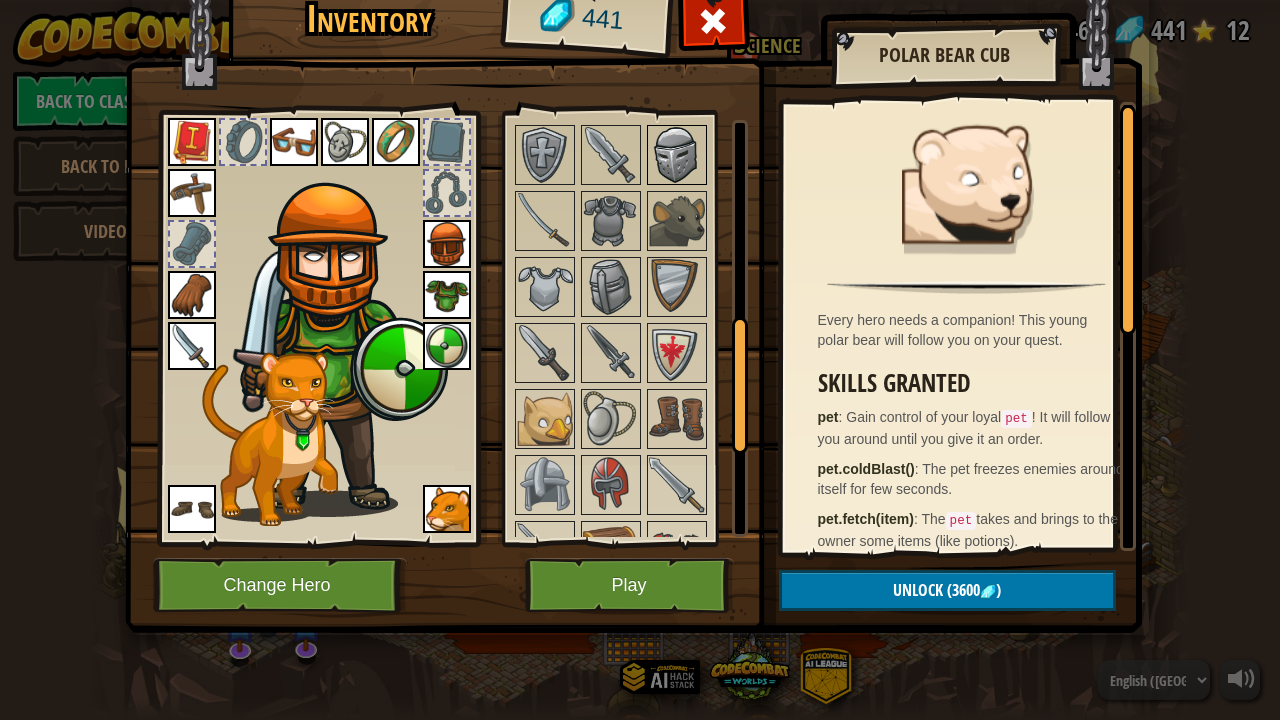scroll, scrollTop: 700, scrollLeft: 0, axis: vertical 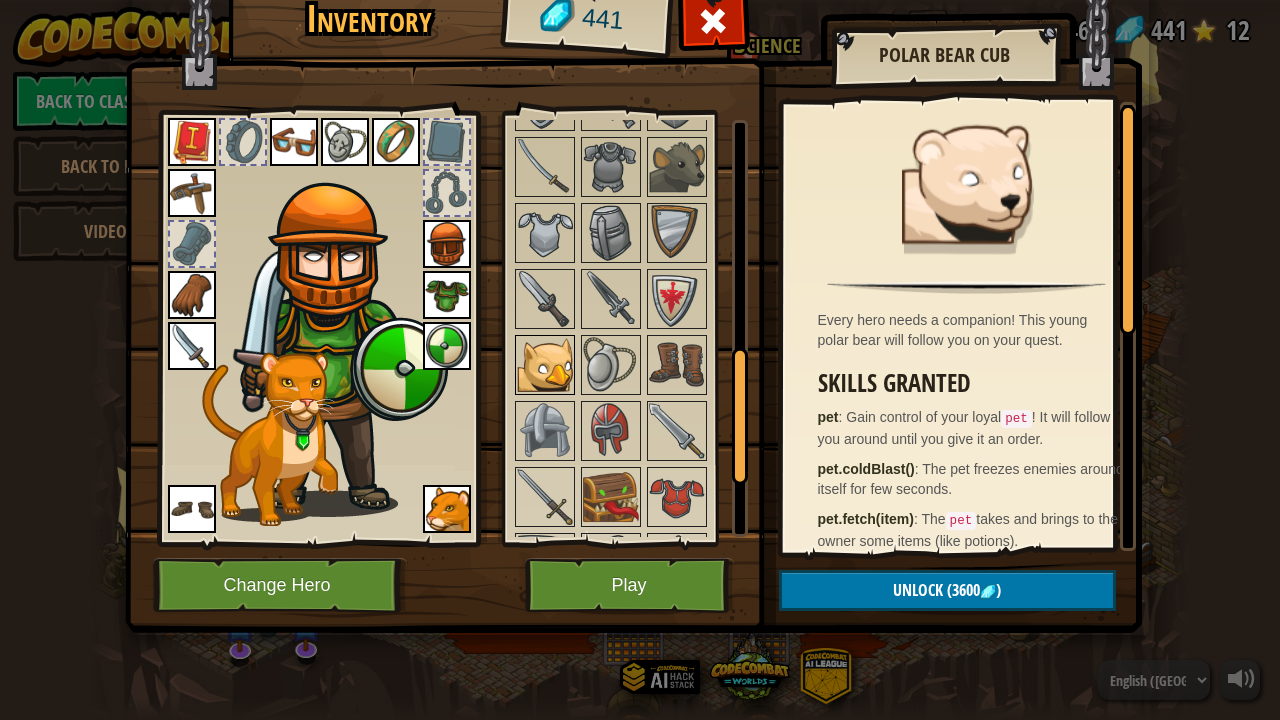 click at bounding box center [545, 365] 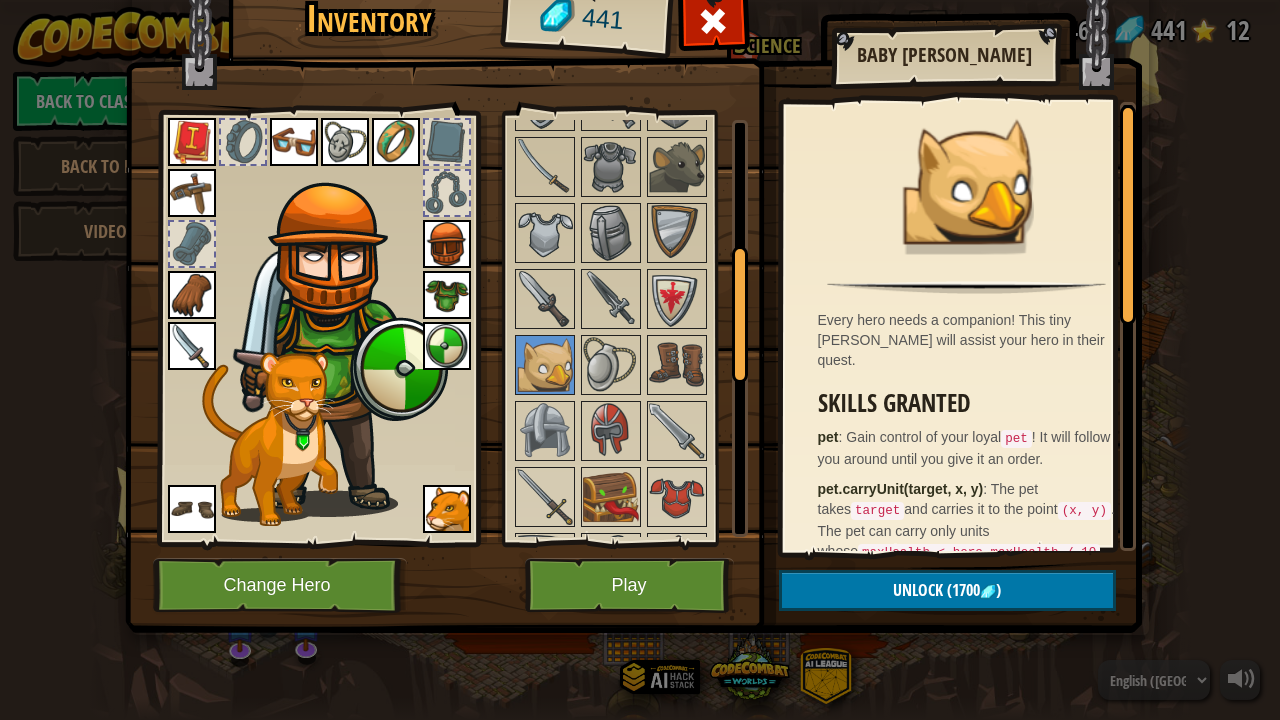 scroll, scrollTop: 0, scrollLeft: 0, axis: both 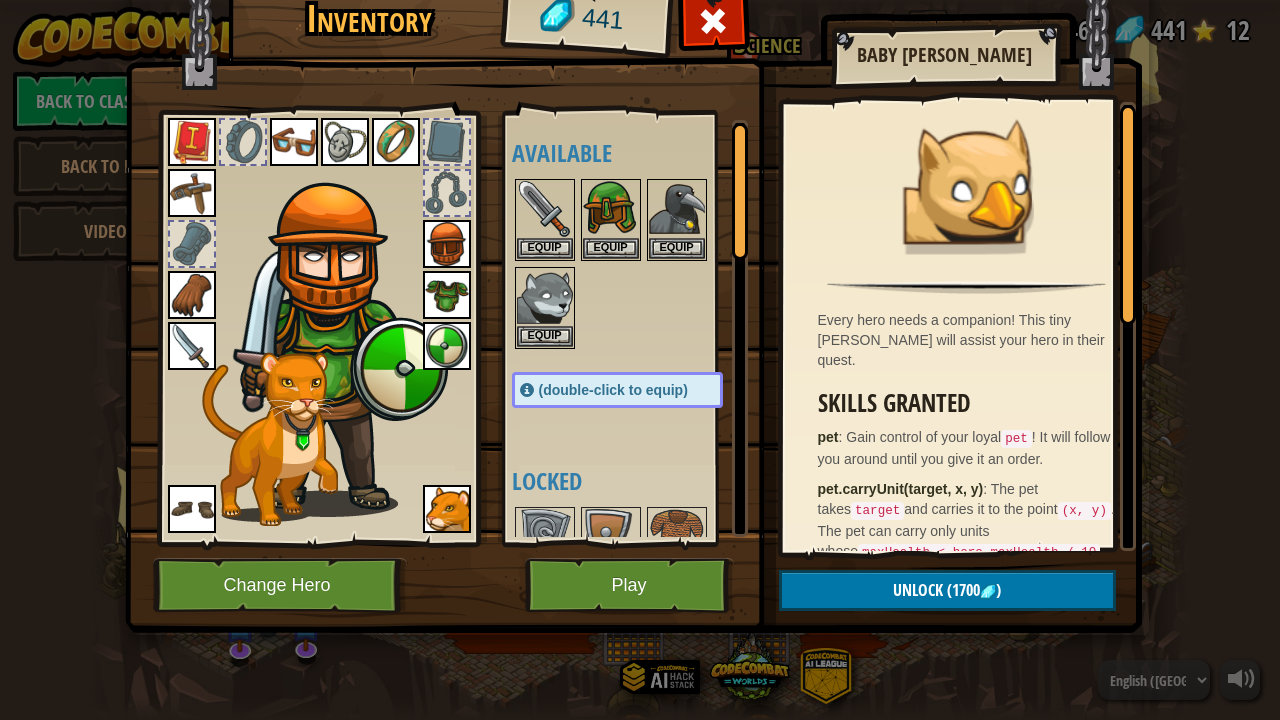 click at bounding box center [447, 509] 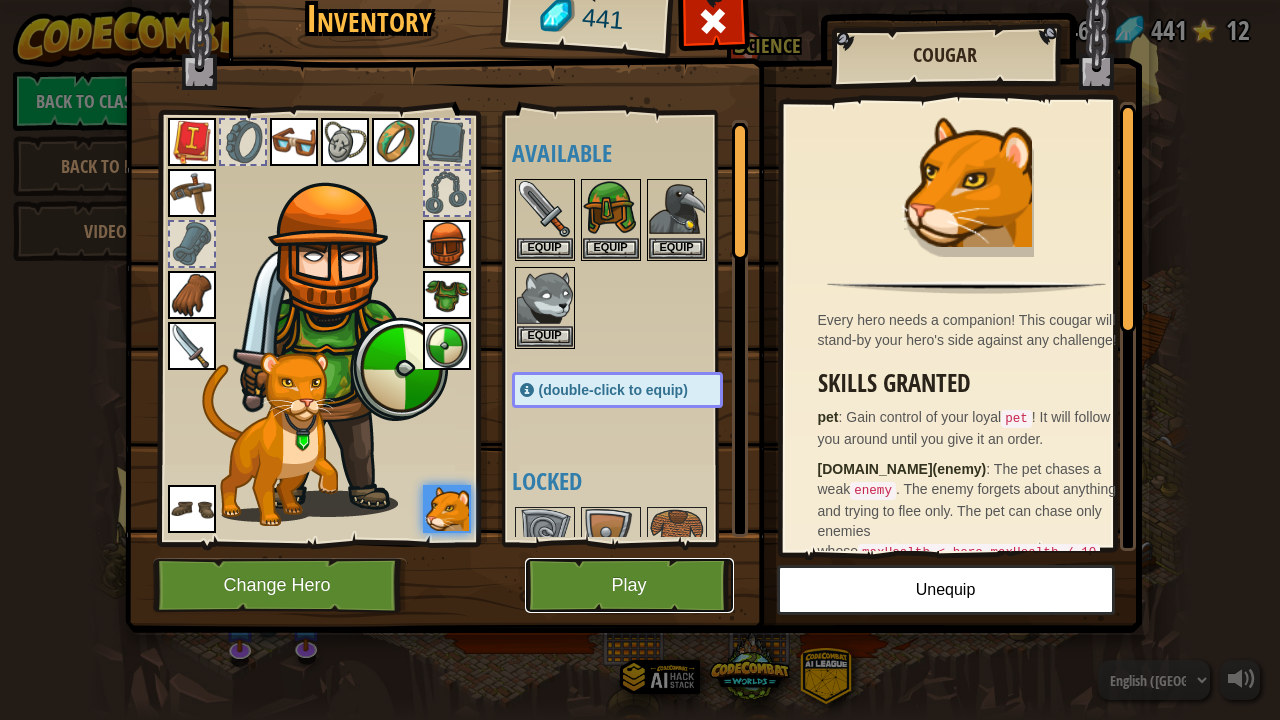 click on "Play" at bounding box center [629, 585] 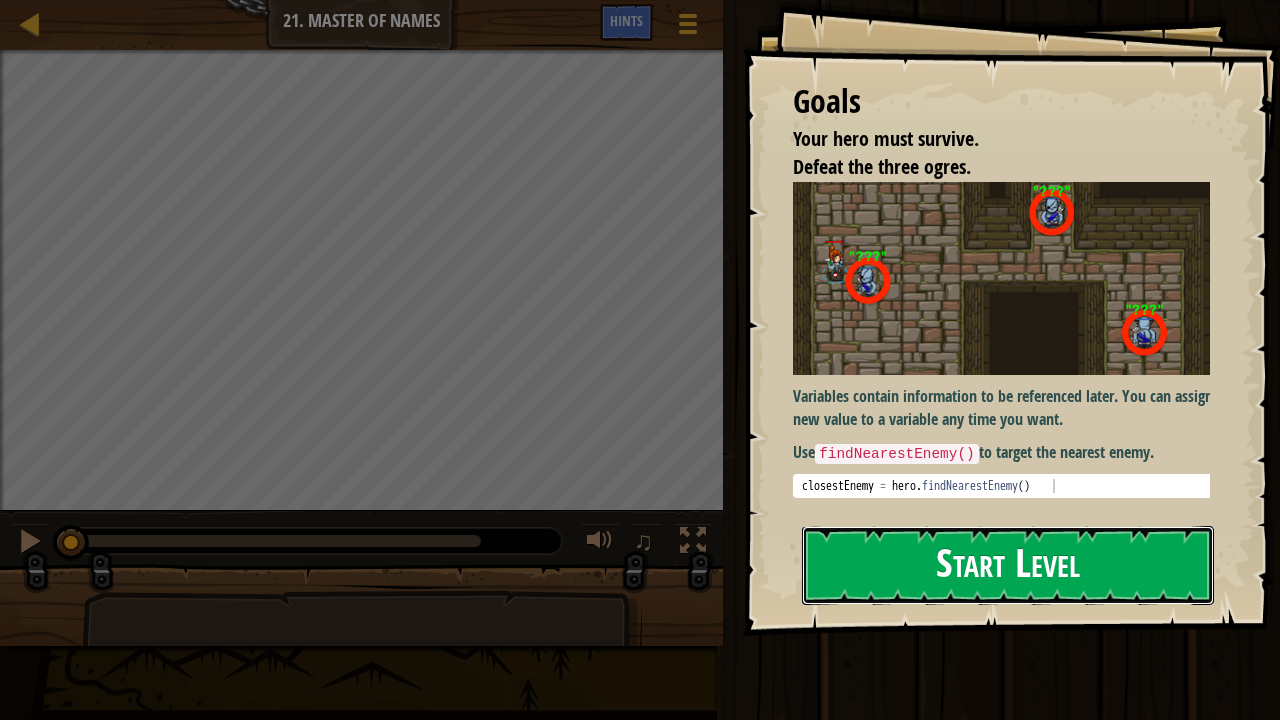 click on "Start Level" at bounding box center (1008, 565) 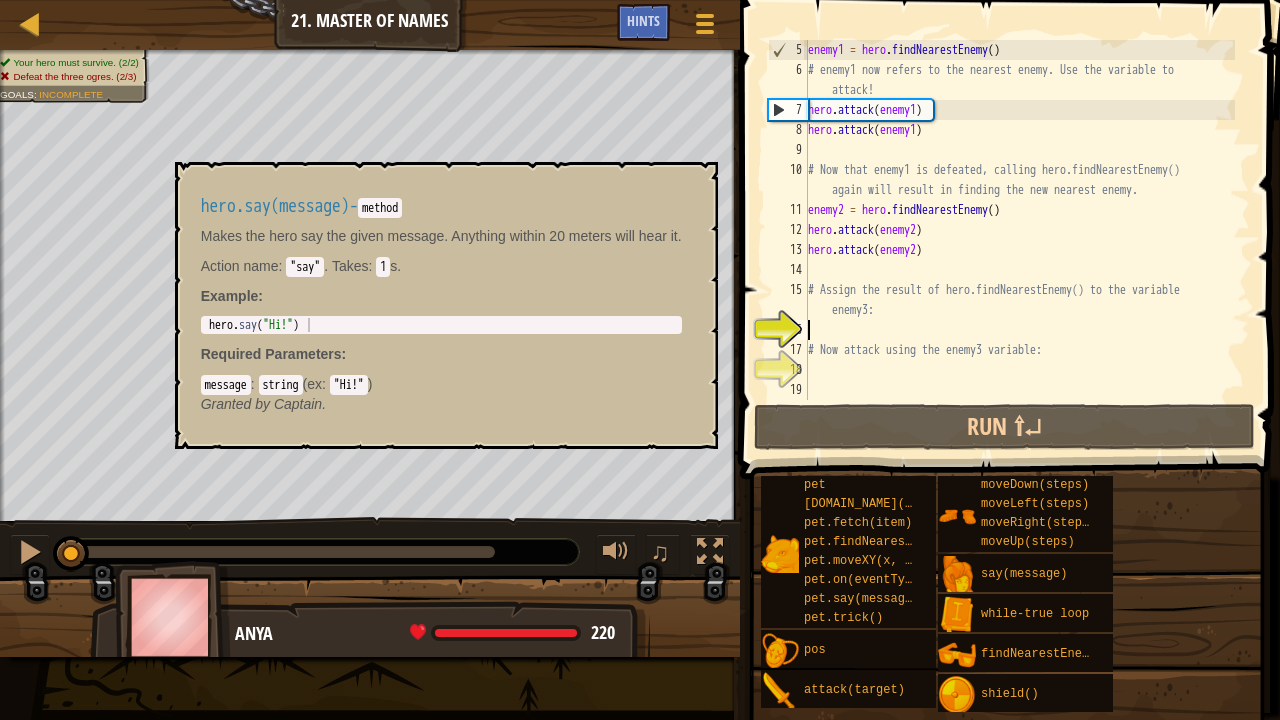 scroll, scrollTop: 100, scrollLeft: 0, axis: vertical 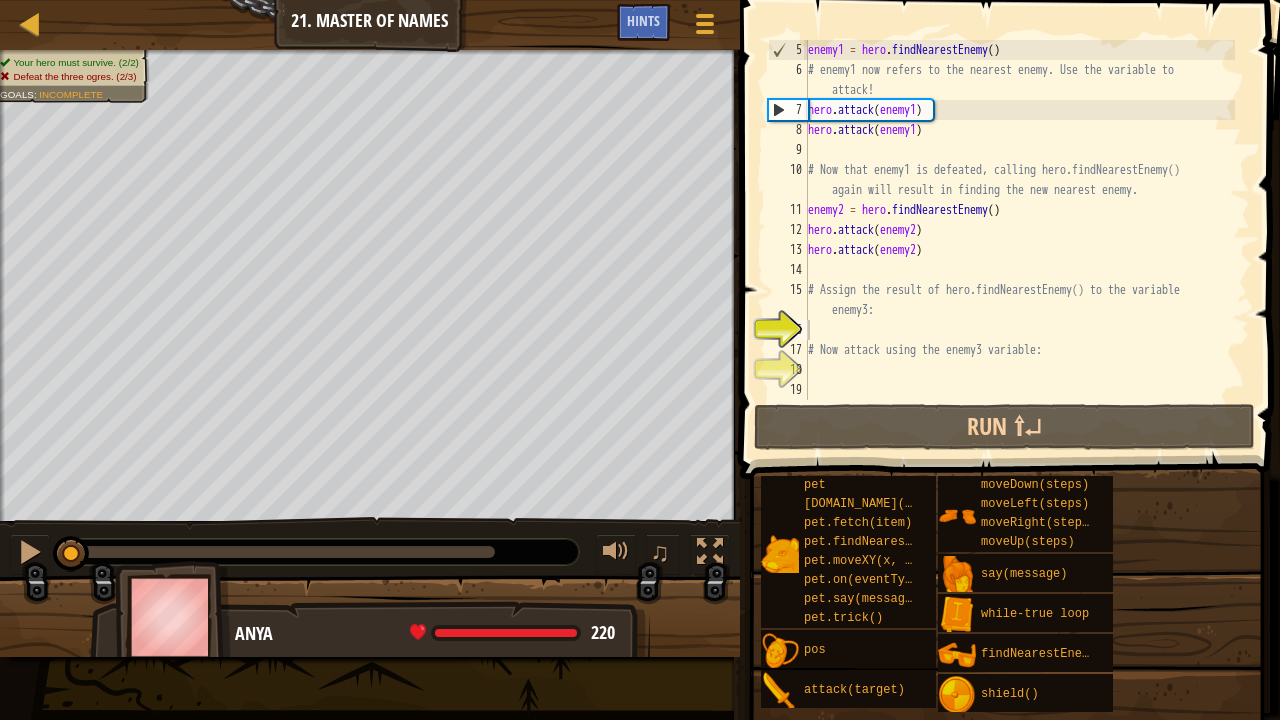 click on "pet pet.chase(enemy) pet.fetch(item) pet.findNearestByType(type) pet.moveXY(x, y) pet.on(eventType, handler) pet.say(message) pet.trick() pos attack(target) moveDown(steps) moveLeft(steps) moveRight(steps) moveUp(steps) say(message) while-true loop findNearestEnemy() shield()" at bounding box center (1013, 594) 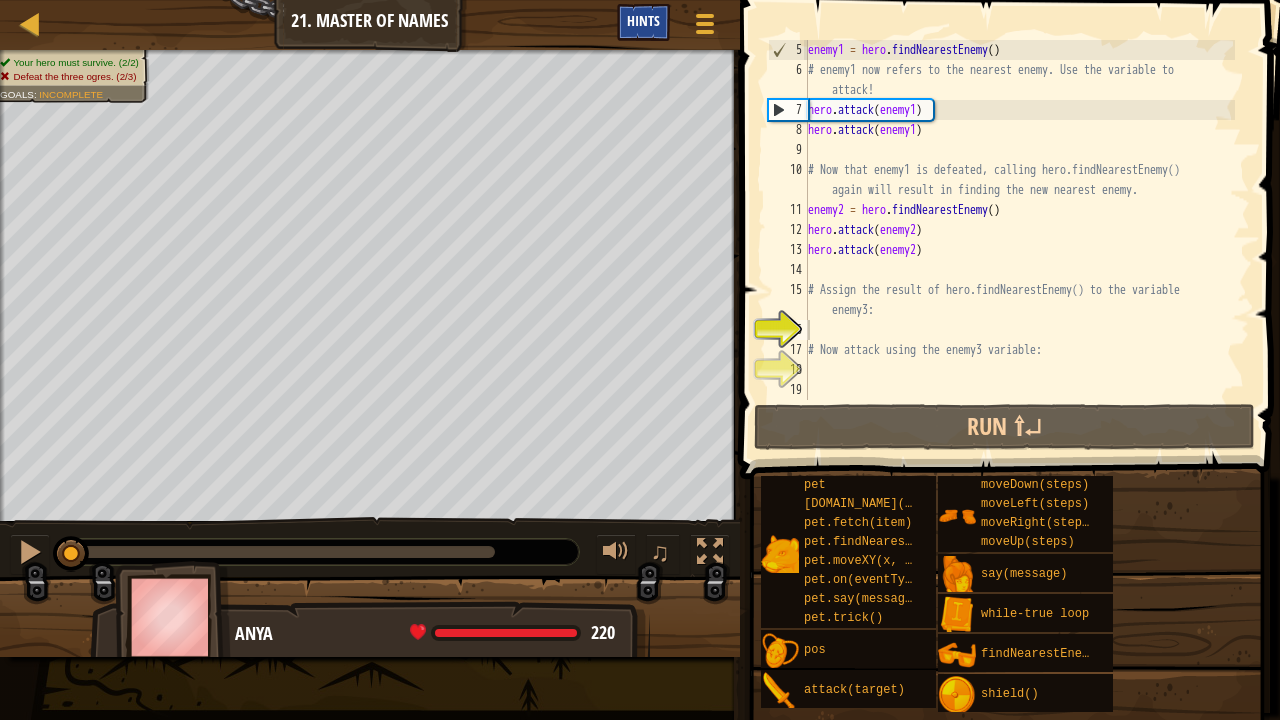click on "Hints" at bounding box center (643, 20) 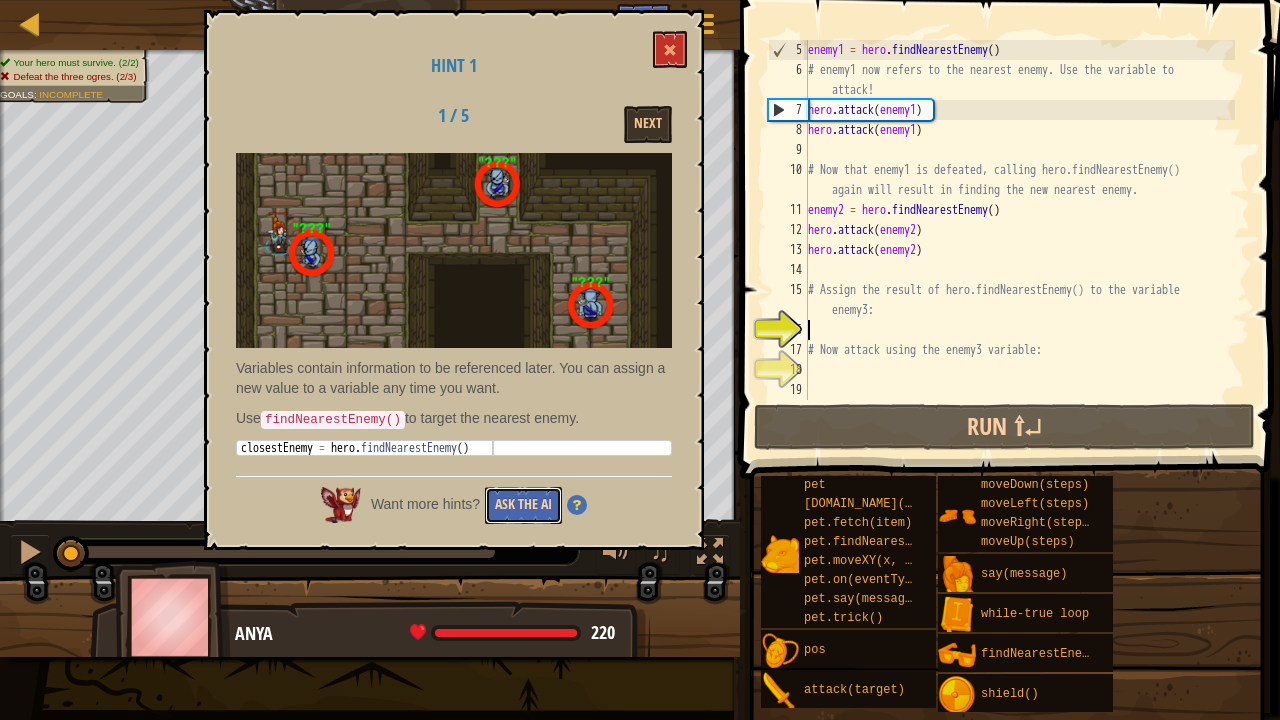 click on "Ask the AI" at bounding box center [523, 505] 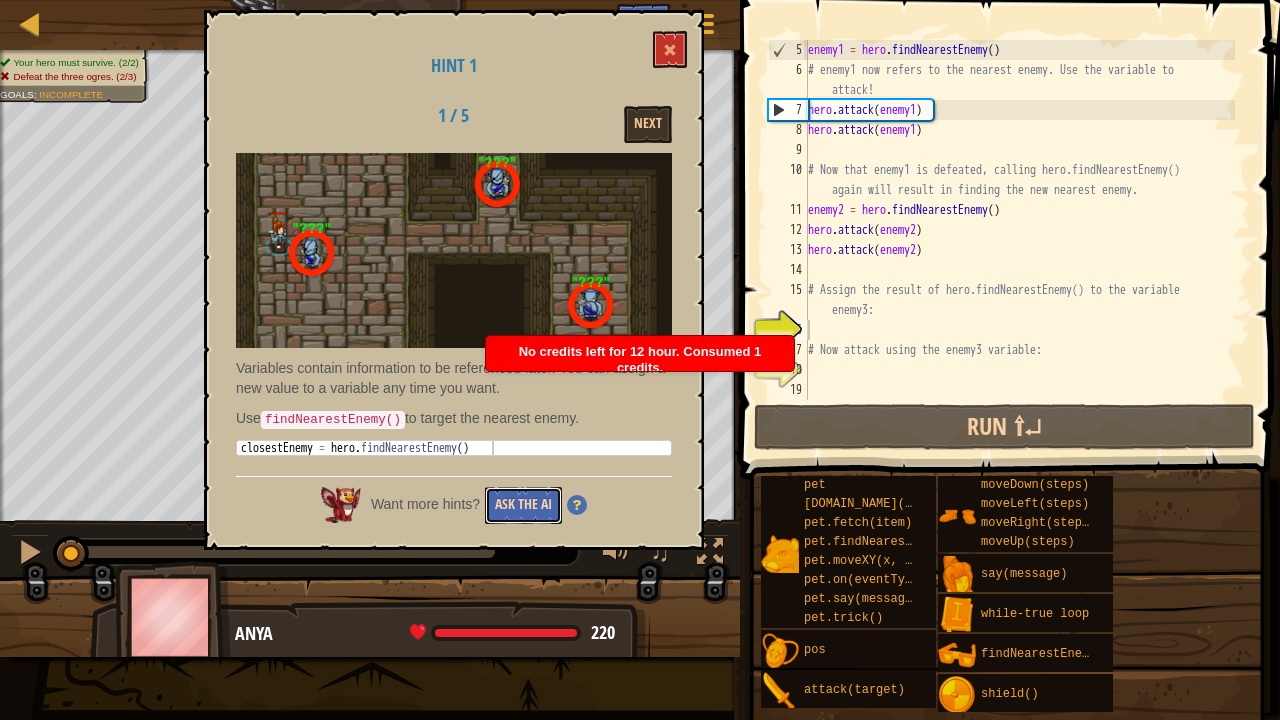 click on "Ask the AI" at bounding box center (523, 505) 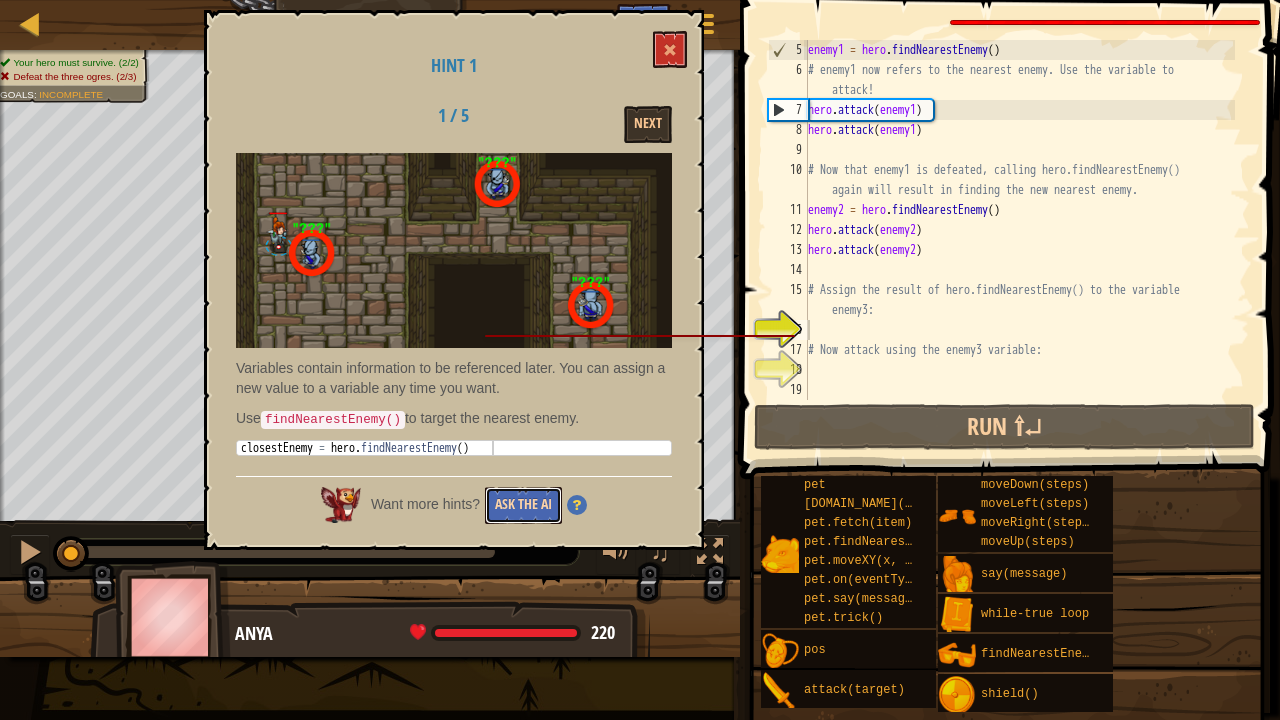 click on "Ask the AI" at bounding box center (523, 505) 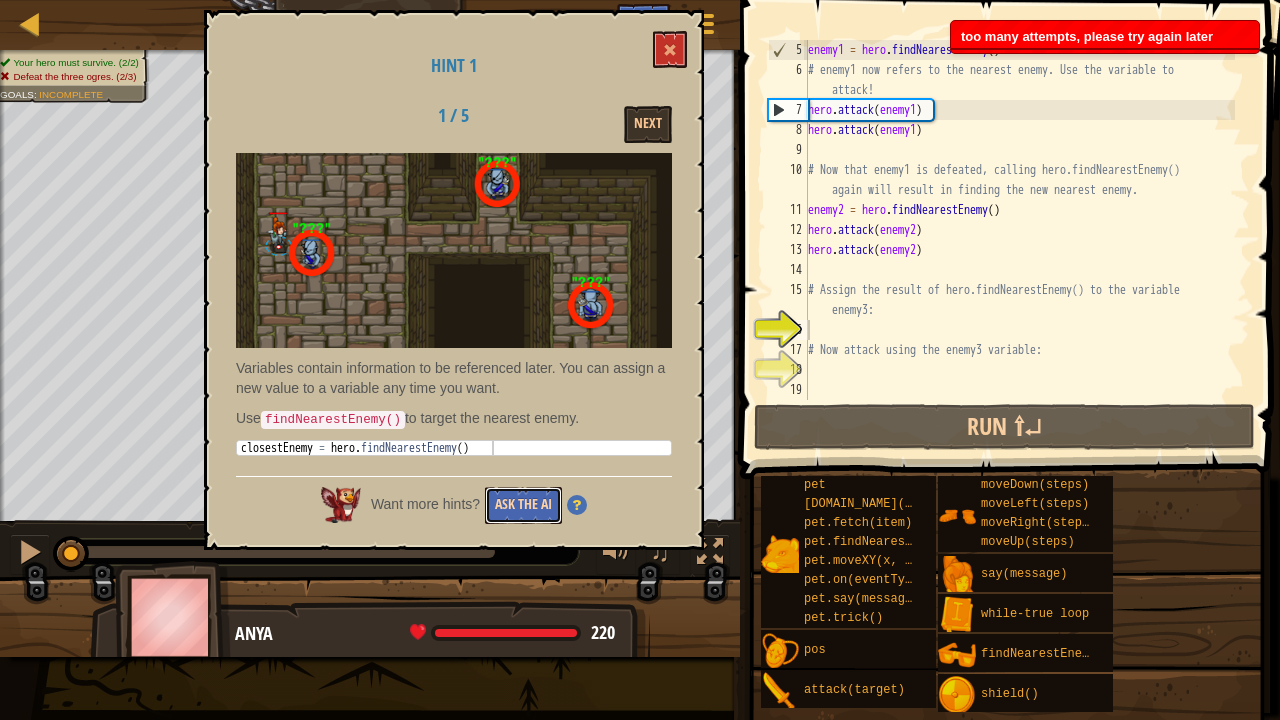 click on "Ask the AI" at bounding box center [523, 505] 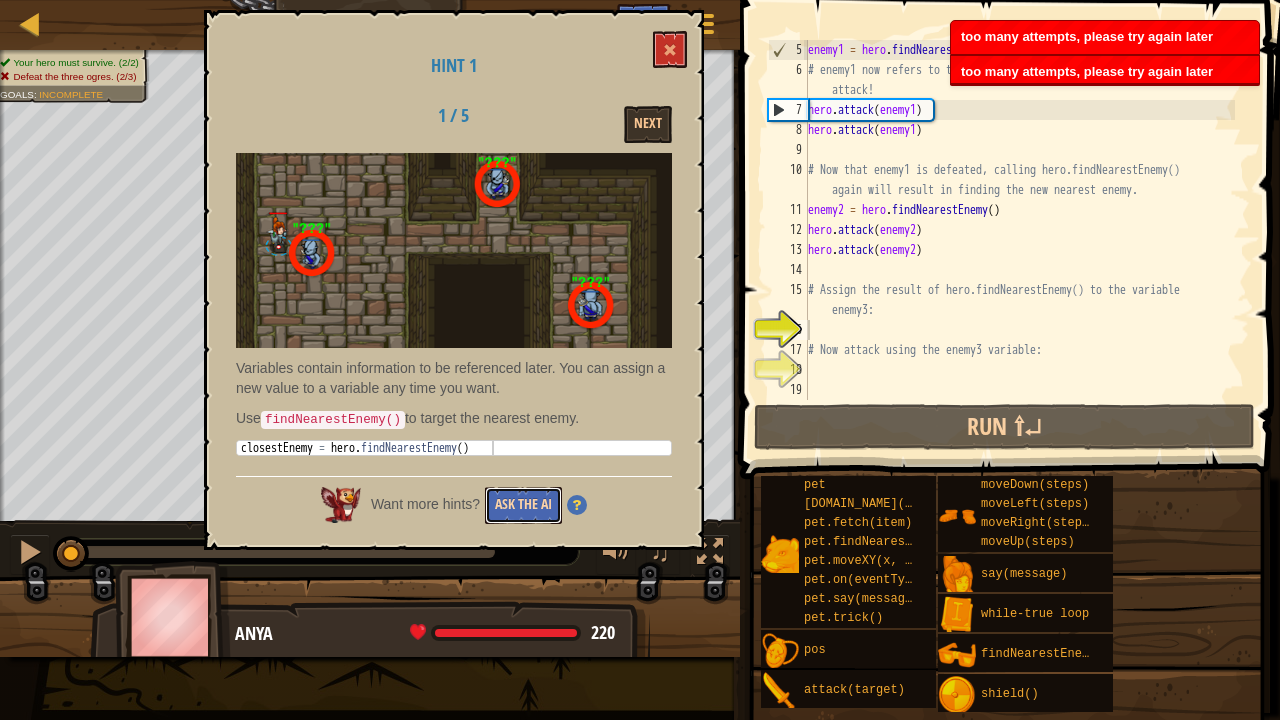 click on "Ask the AI" at bounding box center [523, 505] 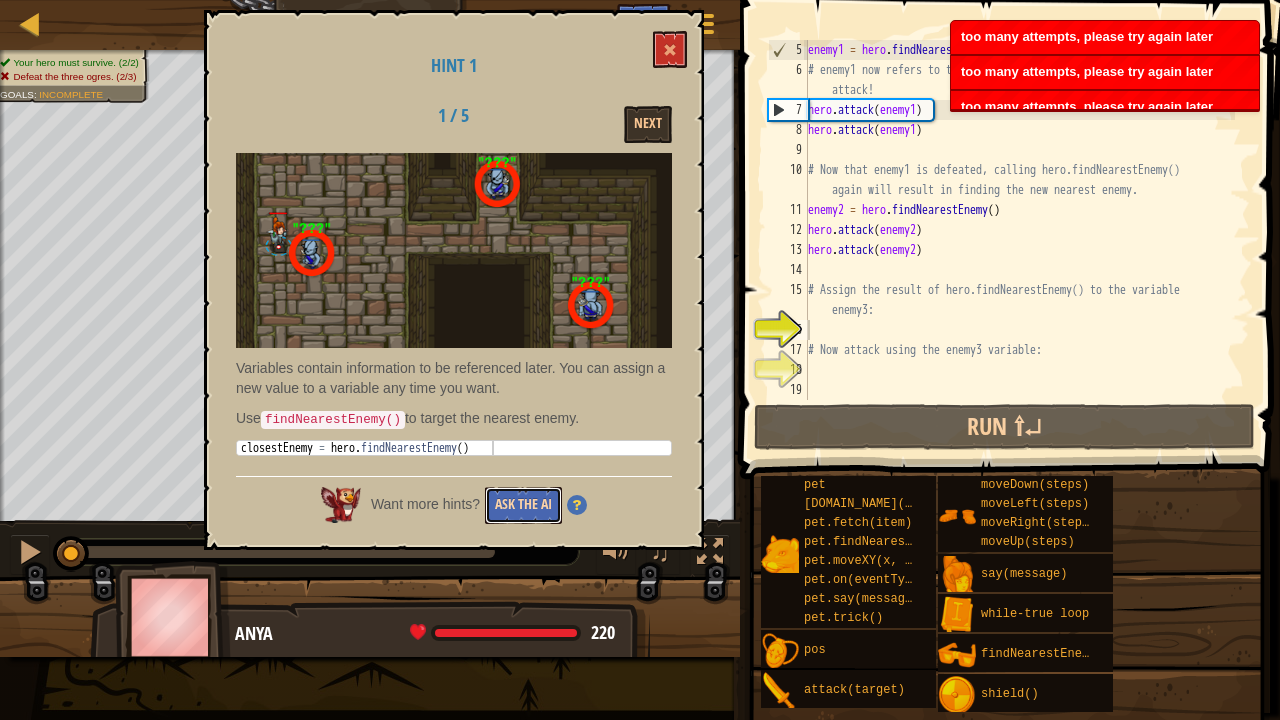 click on "Ask the AI" at bounding box center (523, 505) 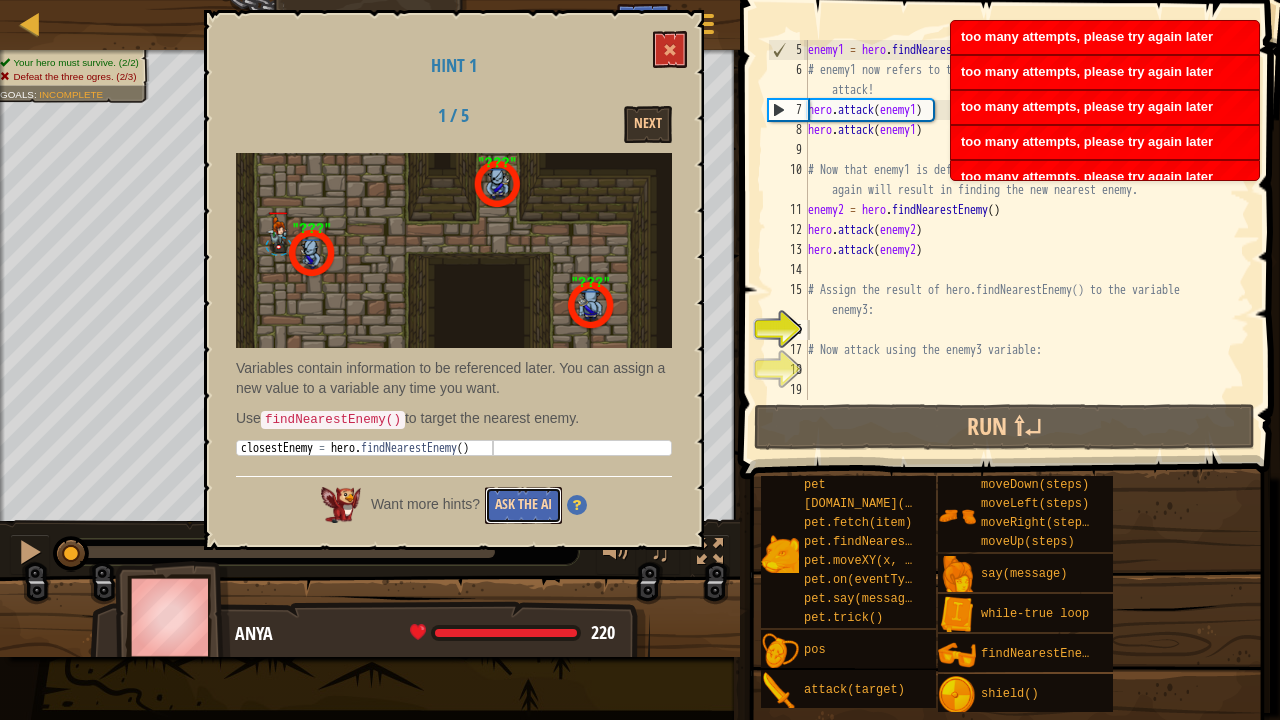 click on "Ask the AI" at bounding box center (523, 505) 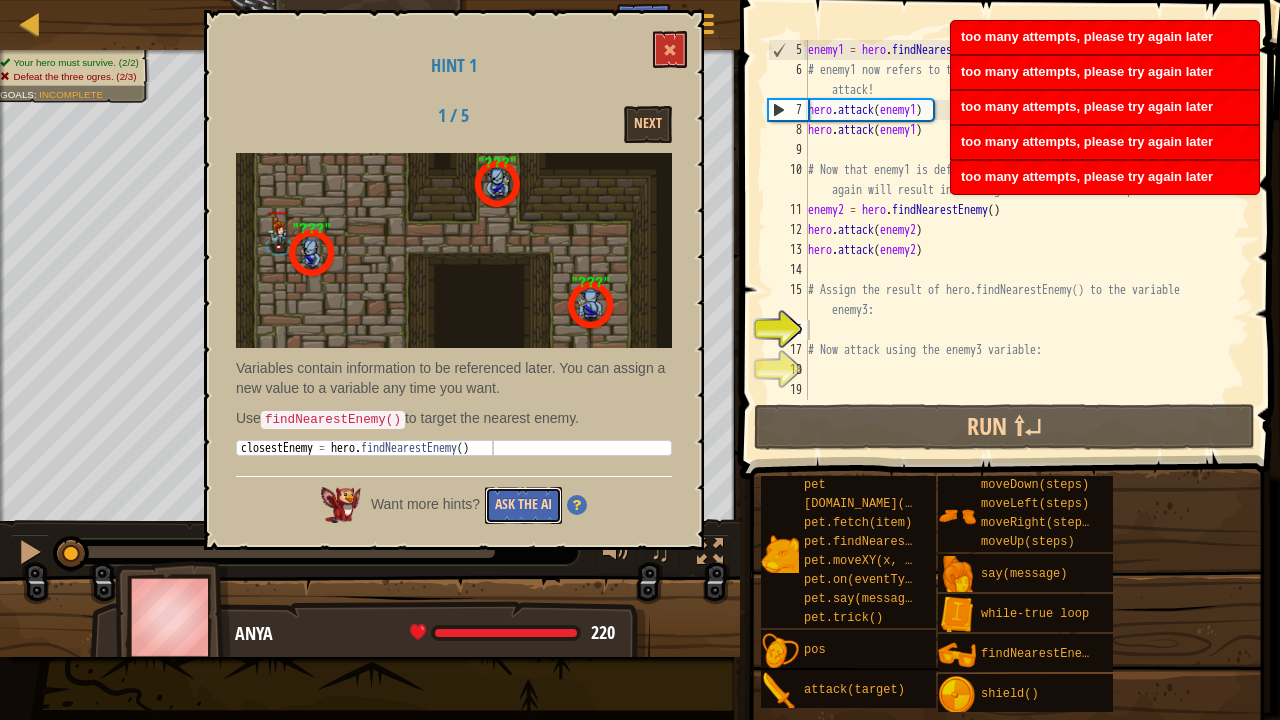 click on "Ask the AI" at bounding box center [523, 505] 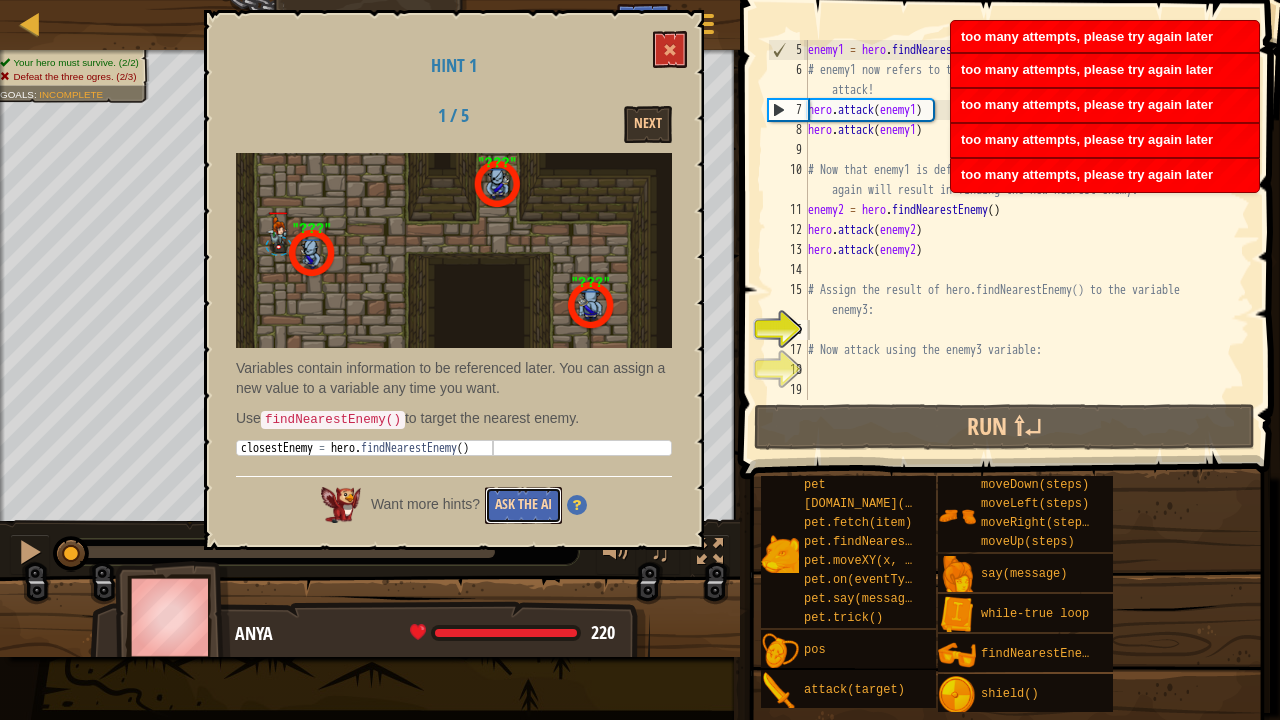 click on "Ask the AI" at bounding box center [523, 505] 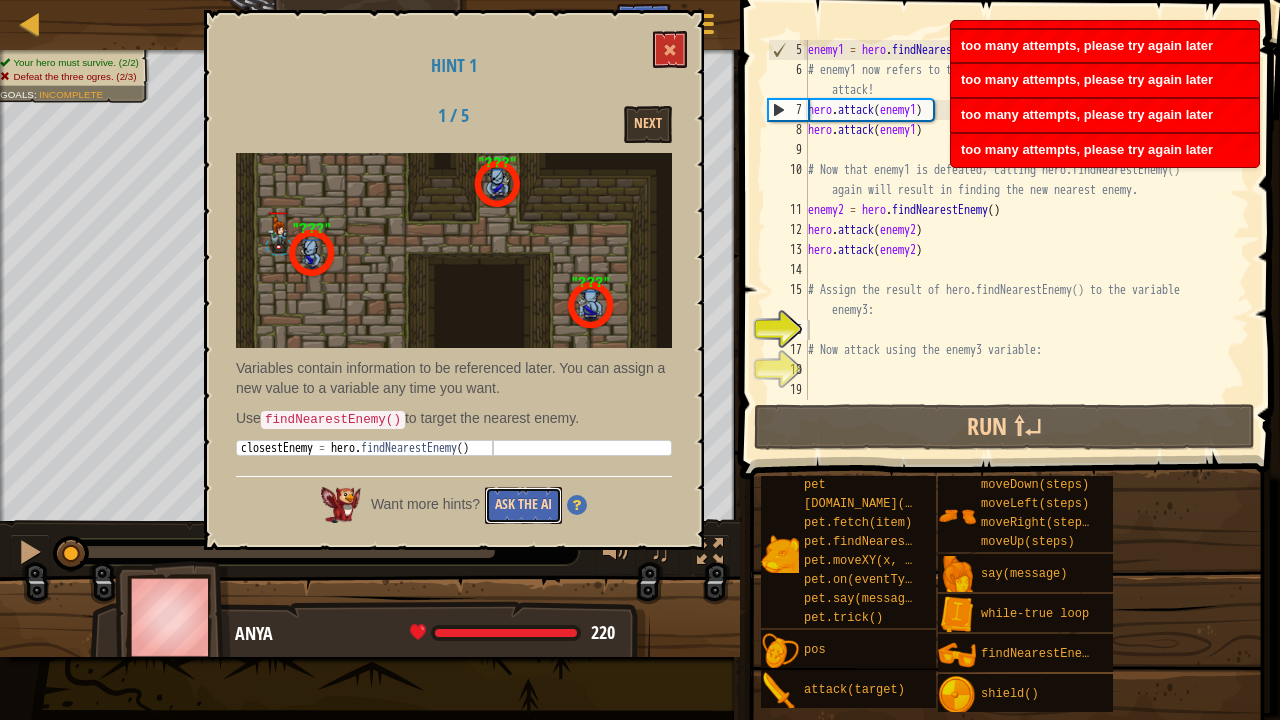 click on "Ask the AI" at bounding box center [523, 505] 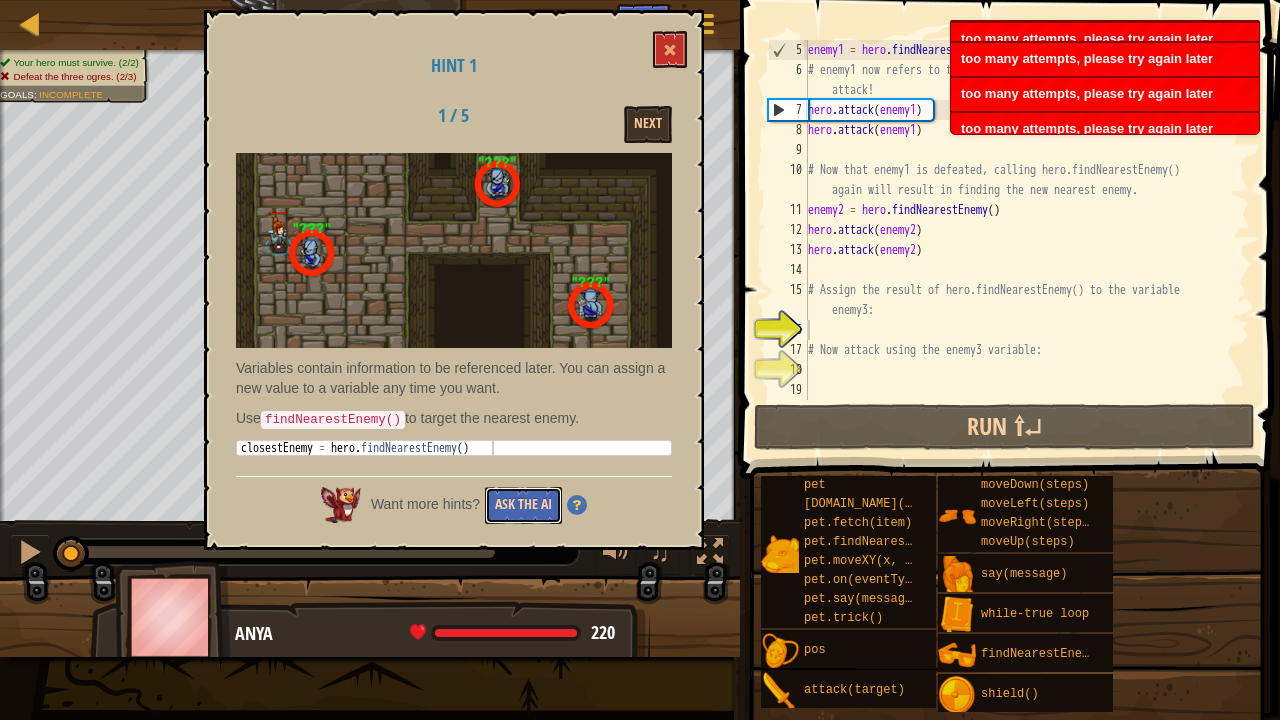 click on "Ask the AI" at bounding box center (523, 505) 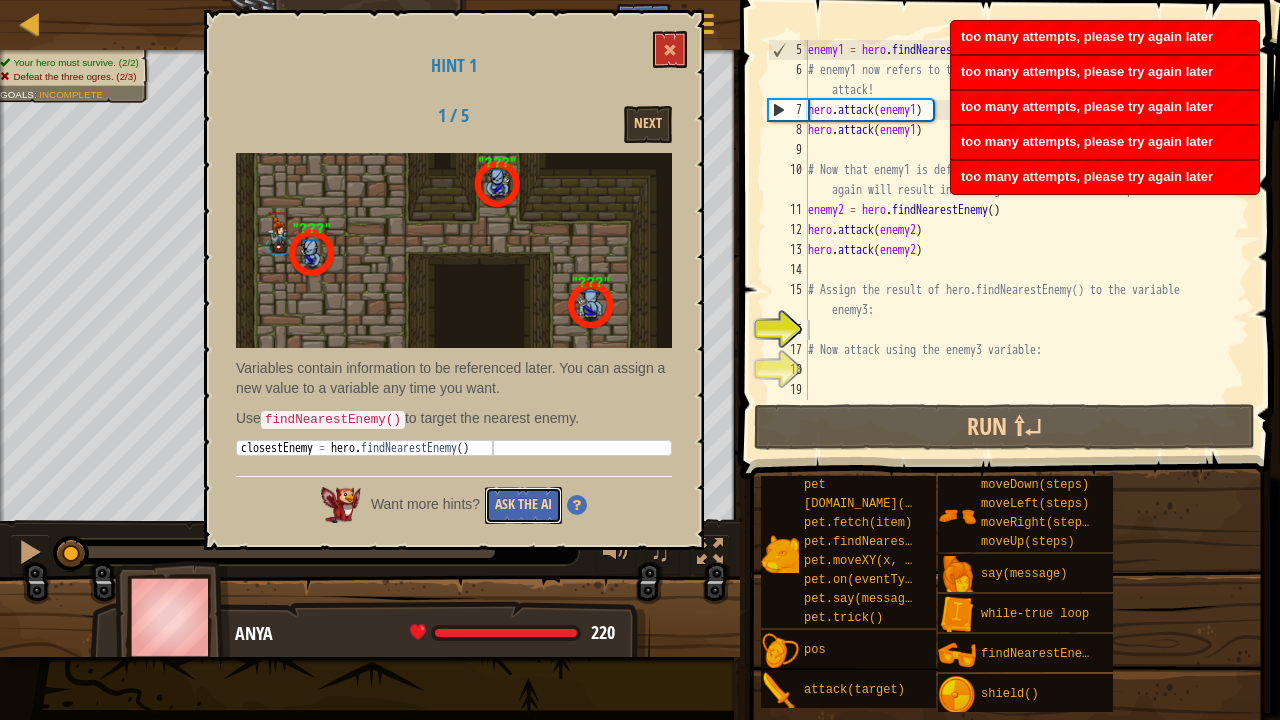 click on "Ask the AI" at bounding box center [523, 505] 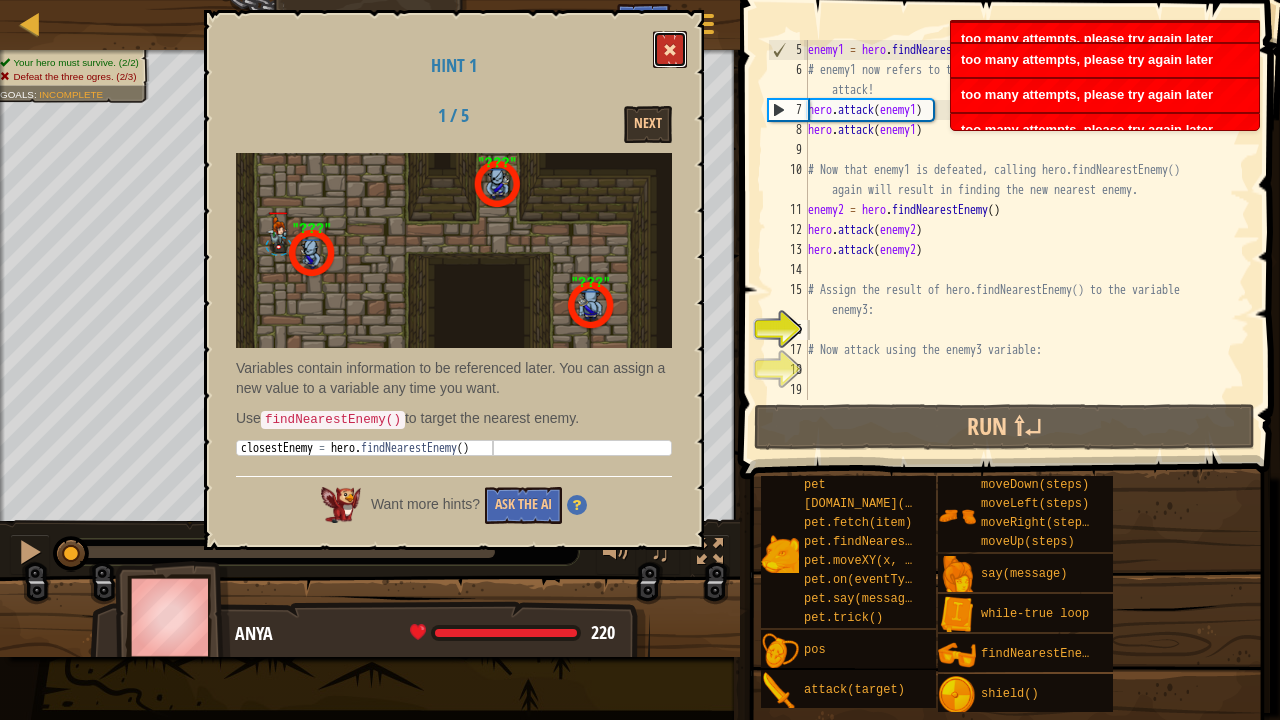 click at bounding box center [670, 49] 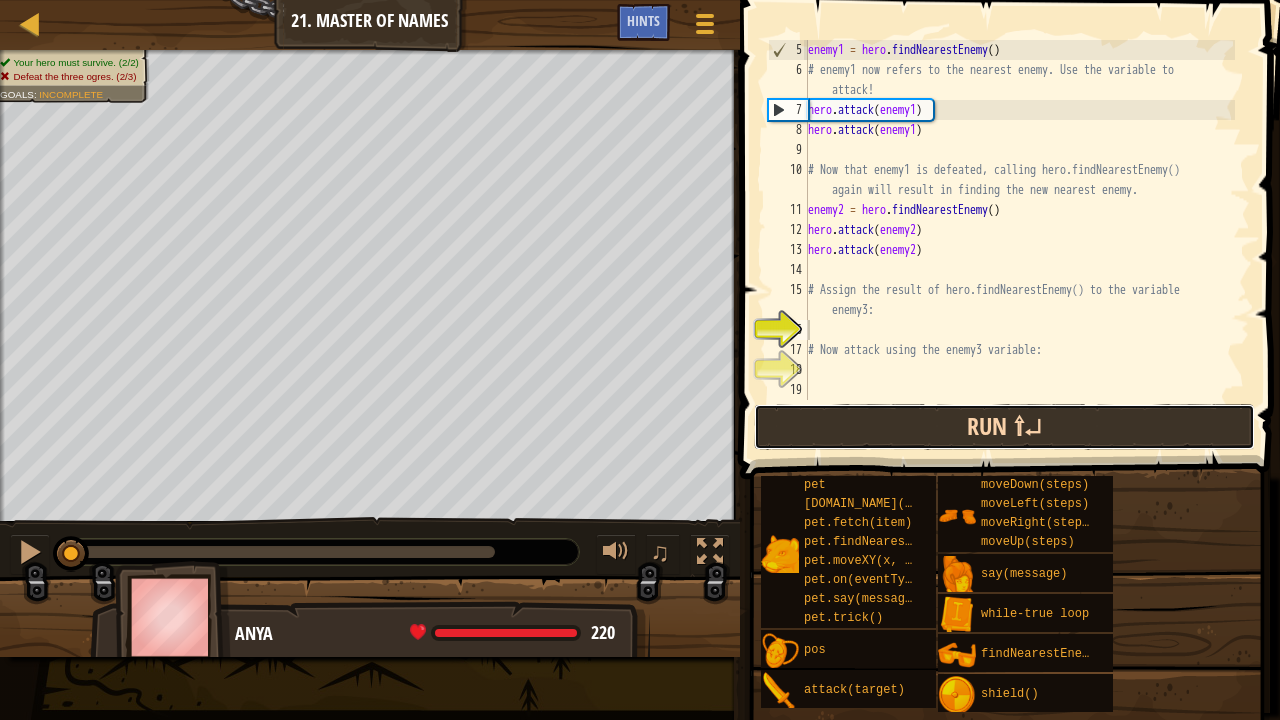 click on "Run ⇧↵" at bounding box center (1004, 427) 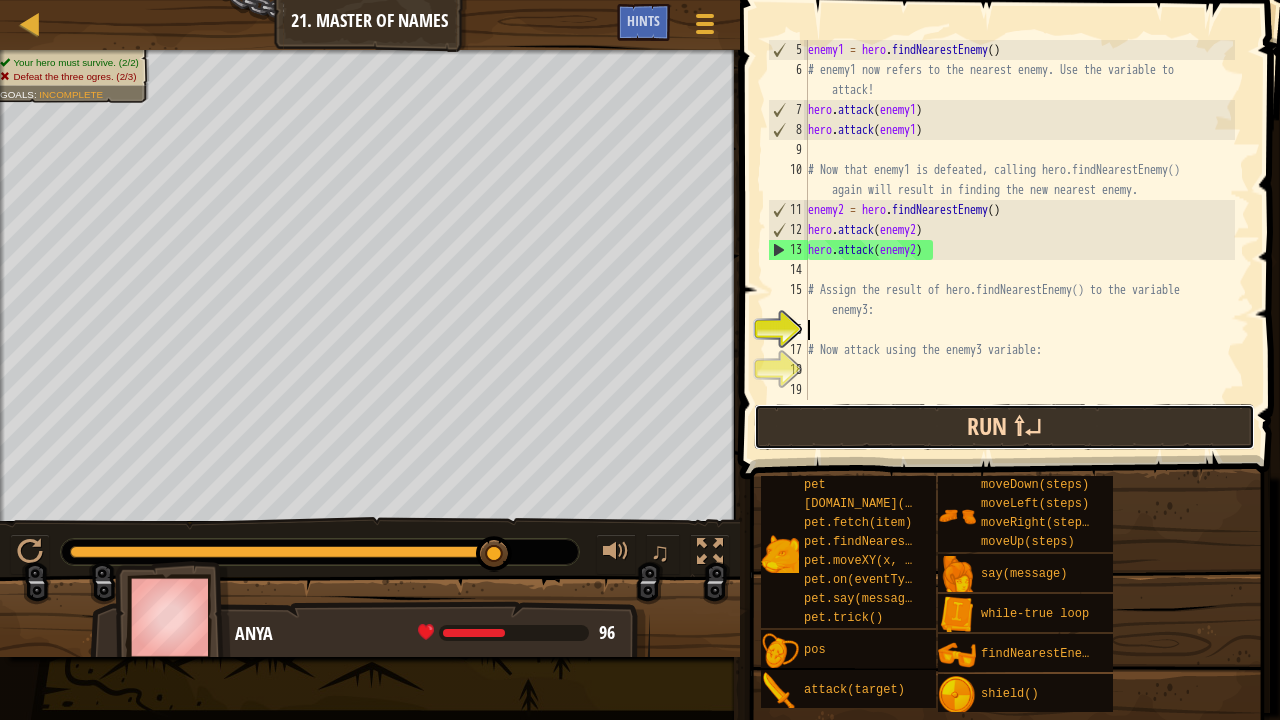 click on "Run ⇧↵" at bounding box center [1004, 427] 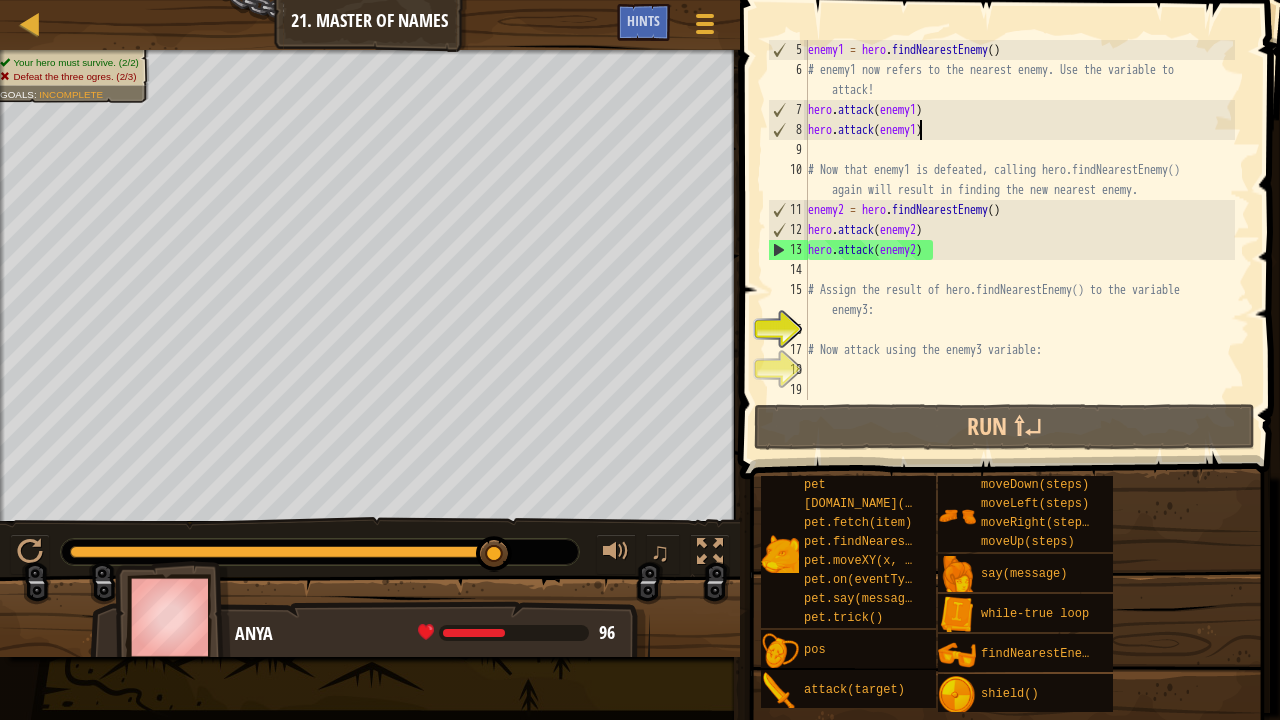 click on "enemy1   =   hero . findNearestEnemy ( ) # enemy1 now refers to the nearest enemy. Use the variable to       attack! hero . attack ( enemy1 ) hero . attack ( enemy1 ) # Now that enemy1 is defeated, calling hero.findNearestEnemy()       again will result in finding the new nearest enemy. enemy2   =   hero . findNearestEnemy ( ) hero . attack ( enemy2 ) hero . attack ( enemy2 ) # Assign the result of hero.findNearestEnemy() to the variable       enemy3: # Now attack using the enemy3 variable:" at bounding box center (1019, 240) 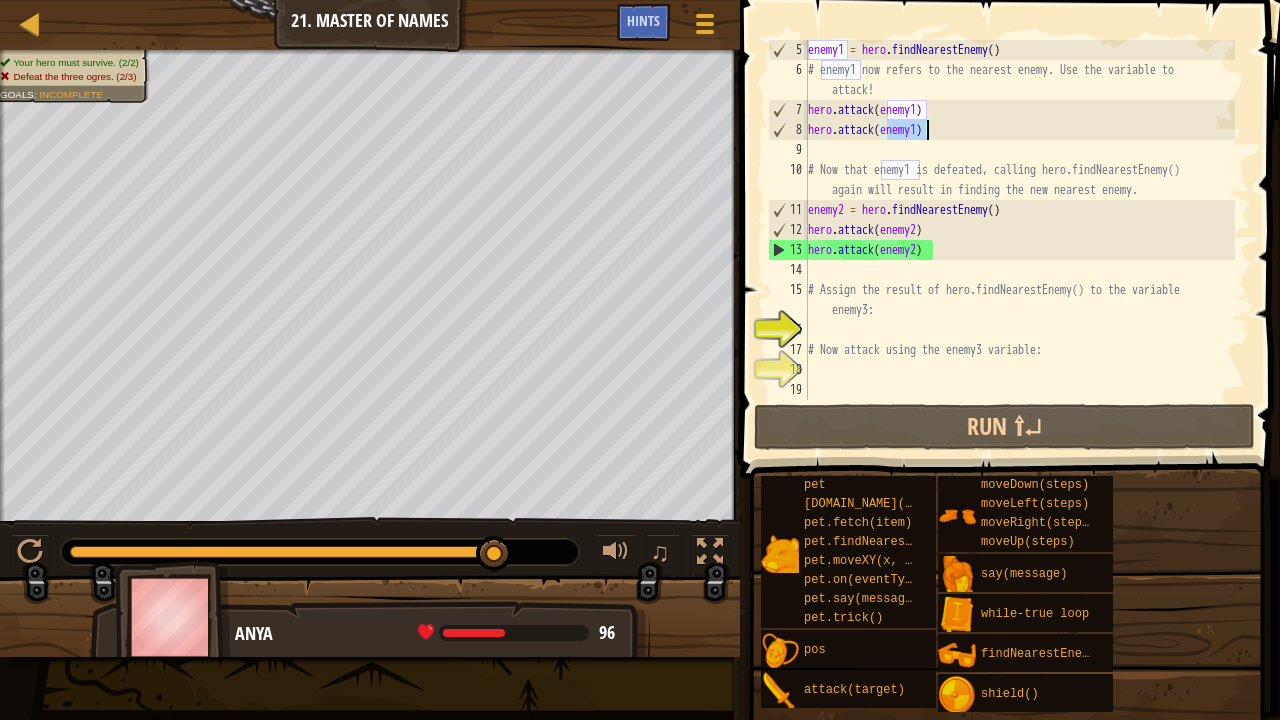 click on "enemy1   =   hero . findNearestEnemy ( ) # enemy1 now refers to the nearest enemy. Use the variable to       attack! hero . attack ( enemy1 ) hero . attack ( enemy1 ) # Now that enemy1 is defeated, calling hero.findNearestEnemy()       again will result in finding the new nearest enemy. enemy2   =   hero . findNearestEnemy ( ) hero . attack ( enemy2 ) hero . attack ( enemy2 ) # Assign the result of hero.findNearestEnemy() to the variable       enemy3: # Now attack using the enemy3 variable:" at bounding box center (1019, 220) 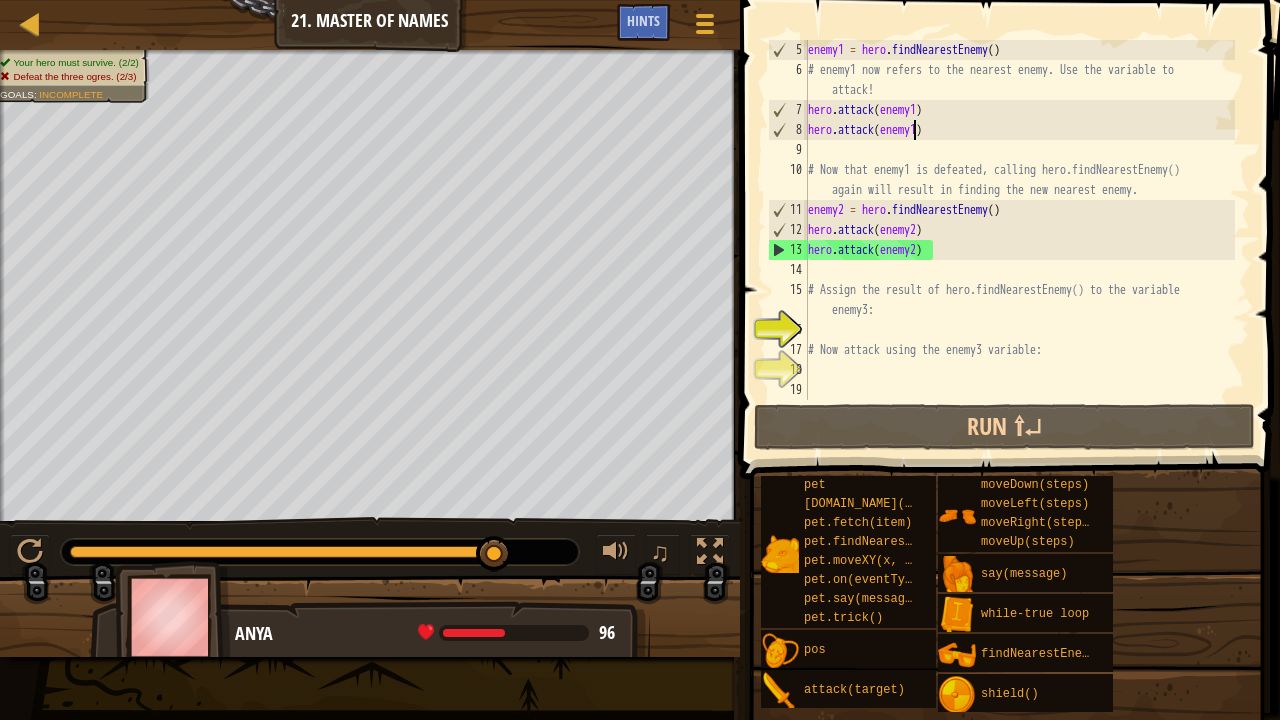 click on "enemy1   =   hero . findNearestEnemy ( ) # enemy1 now refers to the nearest enemy. Use the variable to       attack! hero . attack ( enemy1 ) hero . attack ( enemy1 ) # Now that enemy1 is defeated, calling hero.findNearestEnemy()       again will result in finding the new nearest enemy. enemy2   =   hero . findNearestEnemy ( ) hero . attack ( enemy2 ) hero . attack ( enemy2 ) # Assign the result of hero.findNearestEnemy() to the variable       enemy3: # Now attack using the enemy3 variable:" at bounding box center (1019, 240) 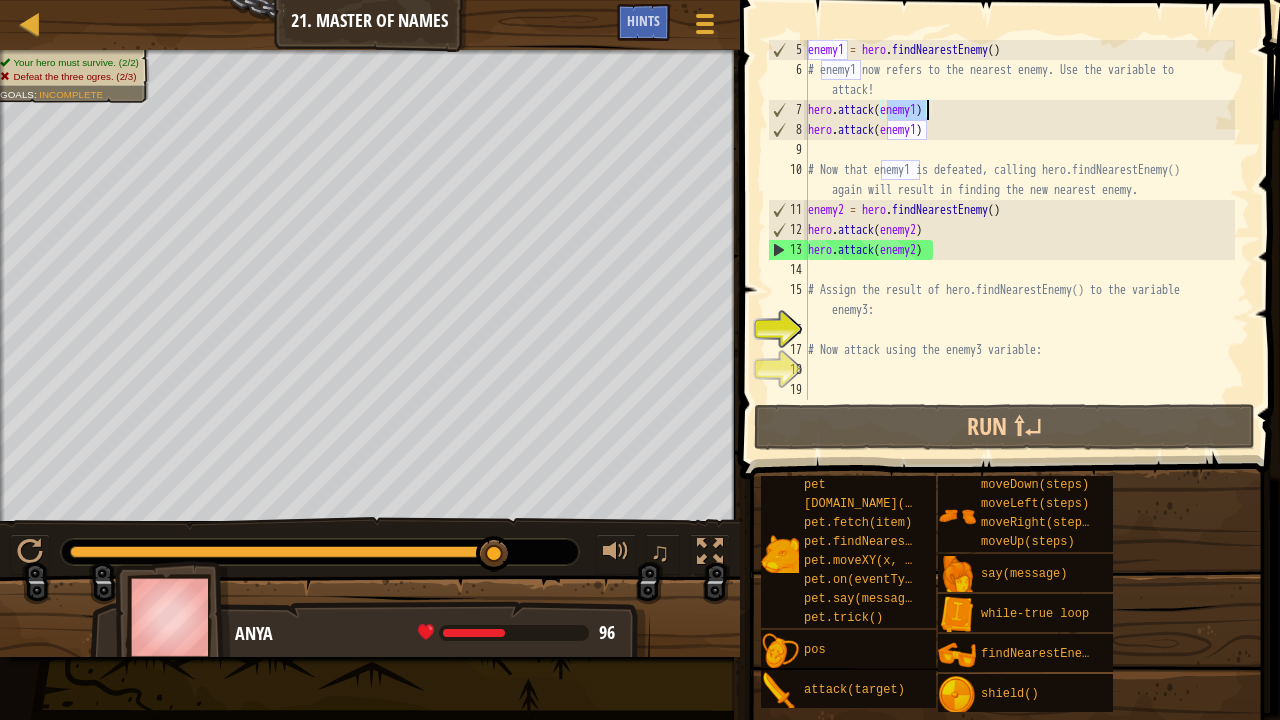 click on "enemy1   =   hero . findNearestEnemy ( ) # enemy1 now refers to the nearest enemy. Use the variable to       attack! hero . attack ( enemy1 ) hero . attack ( enemy1 ) # Now that enemy1 is defeated, calling hero.findNearestEnemy()       again will result in finding the new nearest enemy. enemy2   =   hero . findNearestEnemy ( ) hero . attack ( enemy2 ) hero . attack ( enemy2 ) # Assign the result of hero.findNearestEnemy() to the variable       enemy3: # Now attack using the enemy3 variable:" at bounding box center (1019, 240) 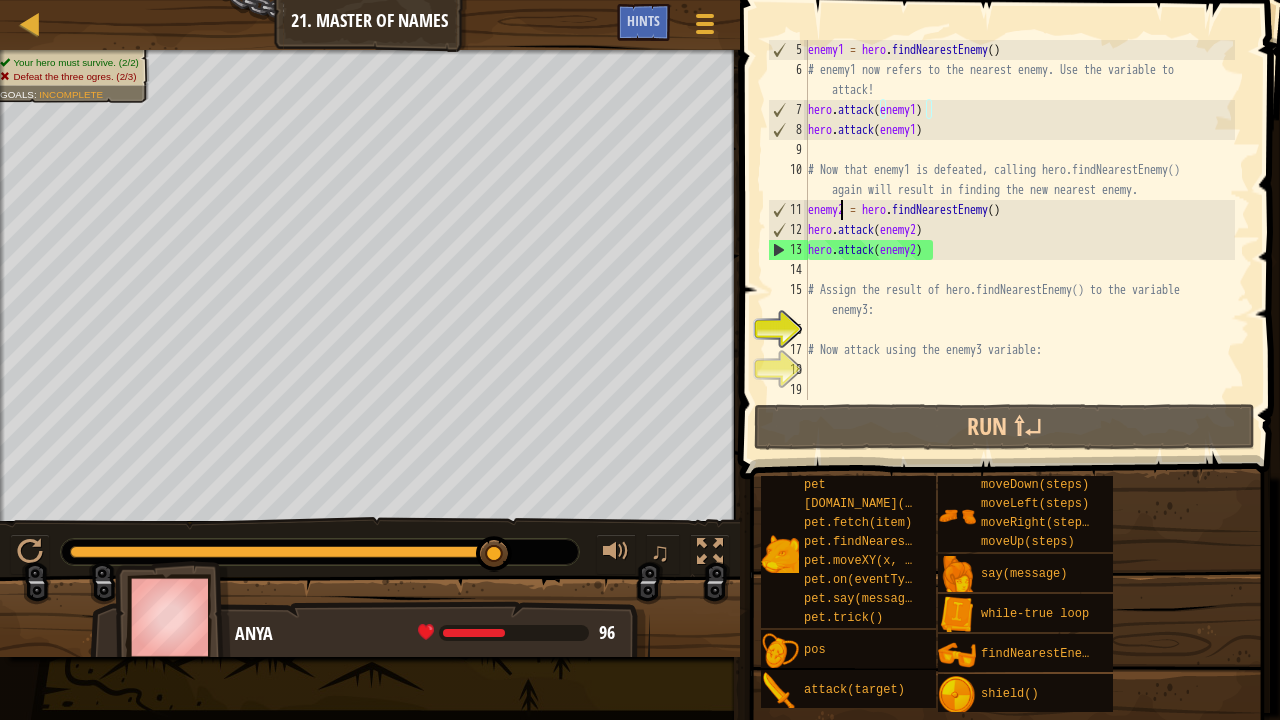 click on "enemy1   =   hero . findNearestEnemy ( ) # enemy1 now refers to the nearest enemy. Use the variable to       attack! hero . attack ( enemy1 ) hero . attack ( enemy1 ) # Now that enemy1 is defeated, calling hero.findNearestEnemy()       again will result in finding the new nearest enemy. enemy2   =   hero . findNearestEnemy ( ) hero . attack ( enemy2 ) hero . attack ( enemy2 ) # Assign the result of hero.findNearestEnemy() to the variable       enemy3: # Now attack using the enemy3 variable:" at bounding box center (1019, 240) 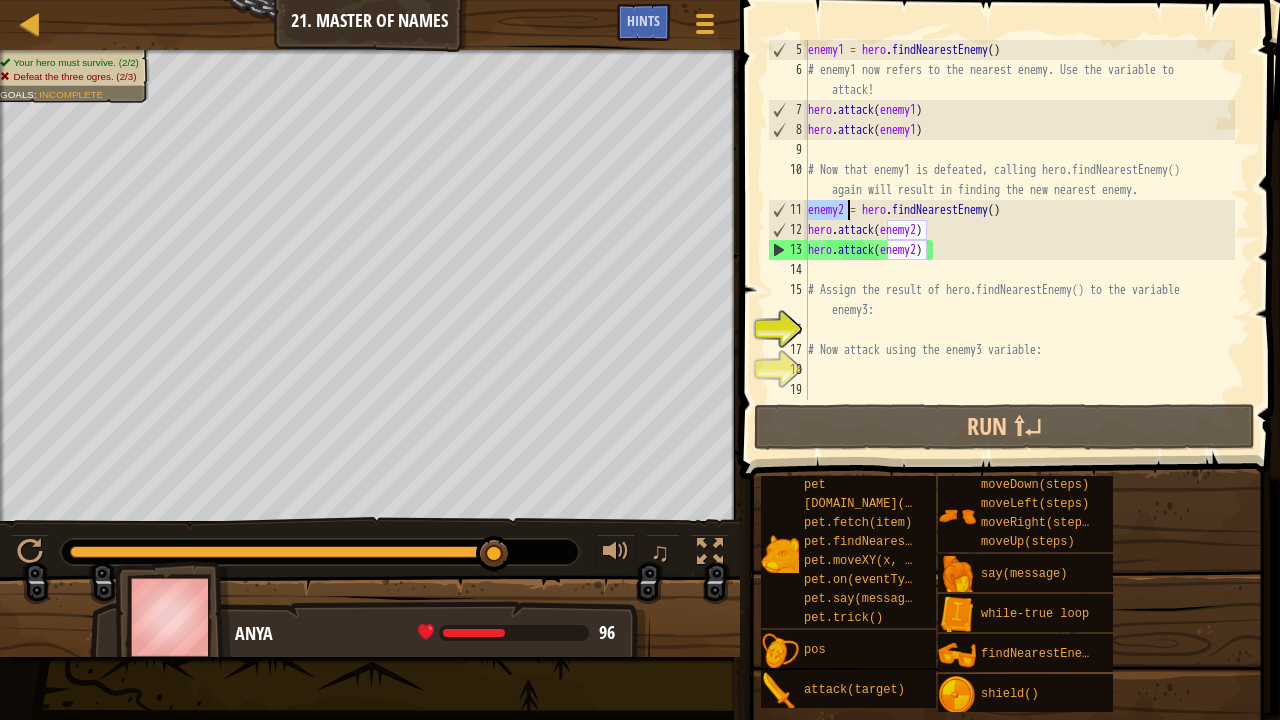 click on "enemy1   =   hero . findNearestEnemy ( ) # enemy1 now refers to the nearest enemy. Use the variable to       attack! hero . attack ( enemy1 ) hero . attack ( enemy1 ) # Now that enemy1 is defeated, calling hero.findNearestEnemy()       again will result in finding the new nearest enemy. enemy2   =   hero . findNearestEnemy ( ) hero . attack ( enemy2 ) hero . attack ( enemy2 ) # Assign the result of hero.findNearestEnemy() to the variable       enemy3: # Now attack using the enemy3 variable:" at bounding box center (1019, 240) 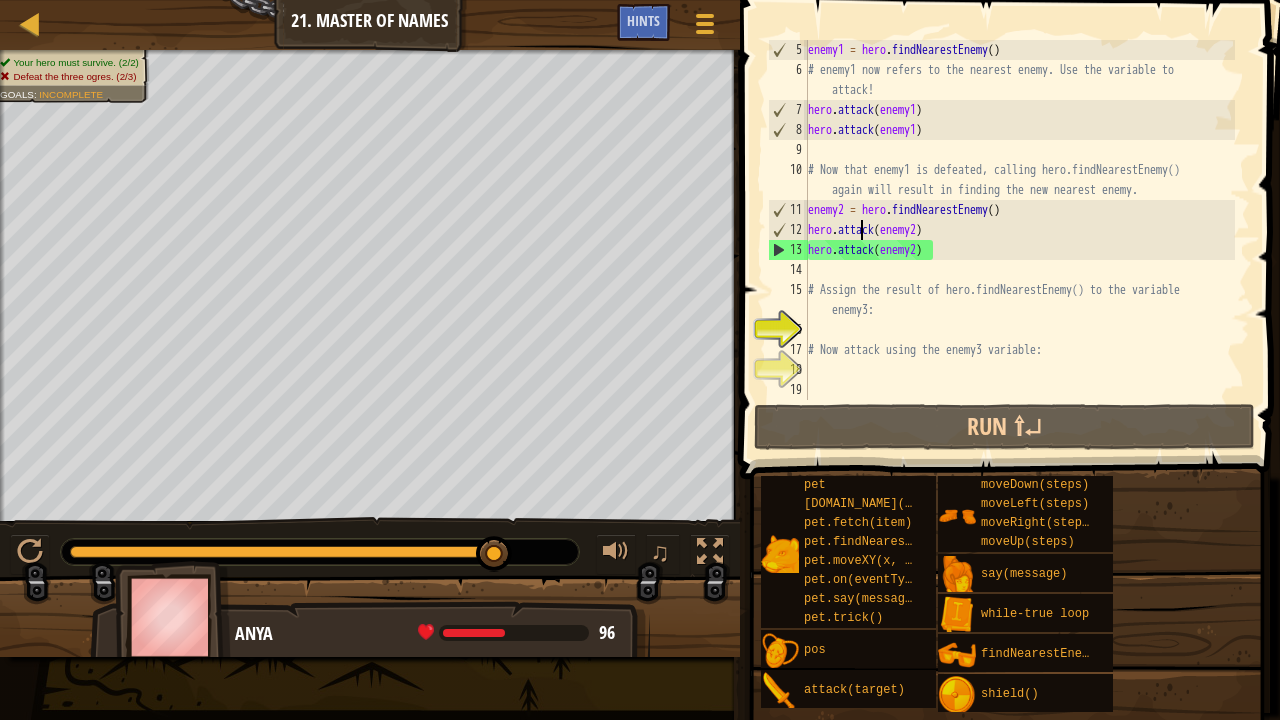 click on "enemy1   =   hero . findNearestEnemy ( ) # enemy1 now refers to the nearest enemy. Use the variable to       attack! hero . attack ( enemy1 ) hero . attack ( enemy1 ) # Now that enemy1 is defeated, calling hero.findNearestEnemy()       again will result in finding the new nearest enemy. enemy2   =   hero . findNearestEnemy ( ) hero . attack ( enemy2 ) hero . attack ( enemy2 ) # Assign the result of hero.findNearestEnemy() to the variable       enemy3: # Now attack using the enemy3 variable:" at bounding box center (1019, 240) 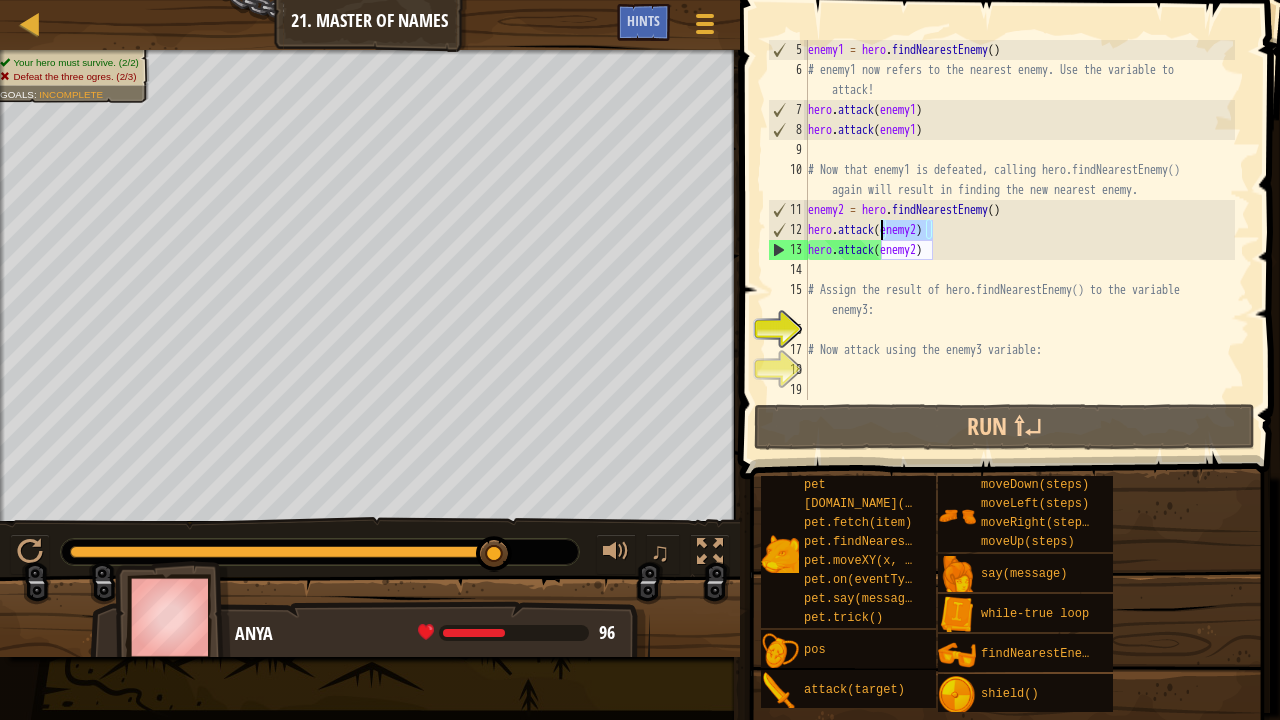 click on "enemy1   =   hero . findNearestEnemy ( ) # enemy1 now refers to the nearest enemy. Use the variable to       attack! hero . attack ( enemy1 ) hero . attack ( enemy1 ) # Now that enemy1 is defeated, calling hero.findNearestEnemy()       again will result in finding the new nearest enemy. enemy2   =   hero . findNearestEnemy ( ) hero . attack ( enemy2 ) hero . attack ( enemy2 ) # Assign the result of hero.findNearestEnemy() to the variable       enemy3: # Now attack using the enemy3 variable:" at bounding box center (1019, 220) 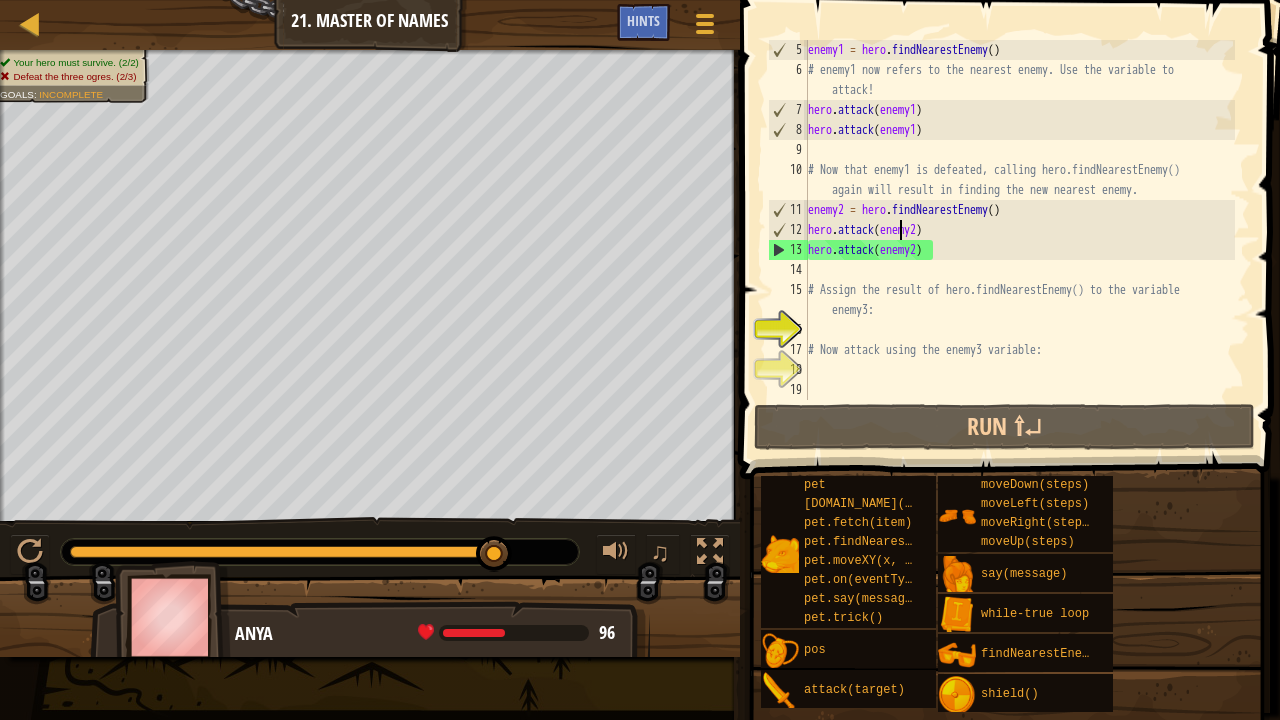 click on "enemy1   =   hero . findNearestEnemy ( ) # enemy1 now refers to the nearest enemy. Use the variable to       attack! hero . attack ( enemy1 ) hero . attack ( enemy1 ) # Now that enemy1 is defeated, calling hero.findNearestEnemy()       again will result in finding the new nearest enemy. enemy2   =   hero . findNearestEnemy ( ) hero . attack ( enemy2 ) hero . attack ( enemy2 ) # Assign the result of hero.findNearestEnemy() to the variable       enemy3: # Now attack using the enemy3 variable:" at bounding box center [1019, 240] 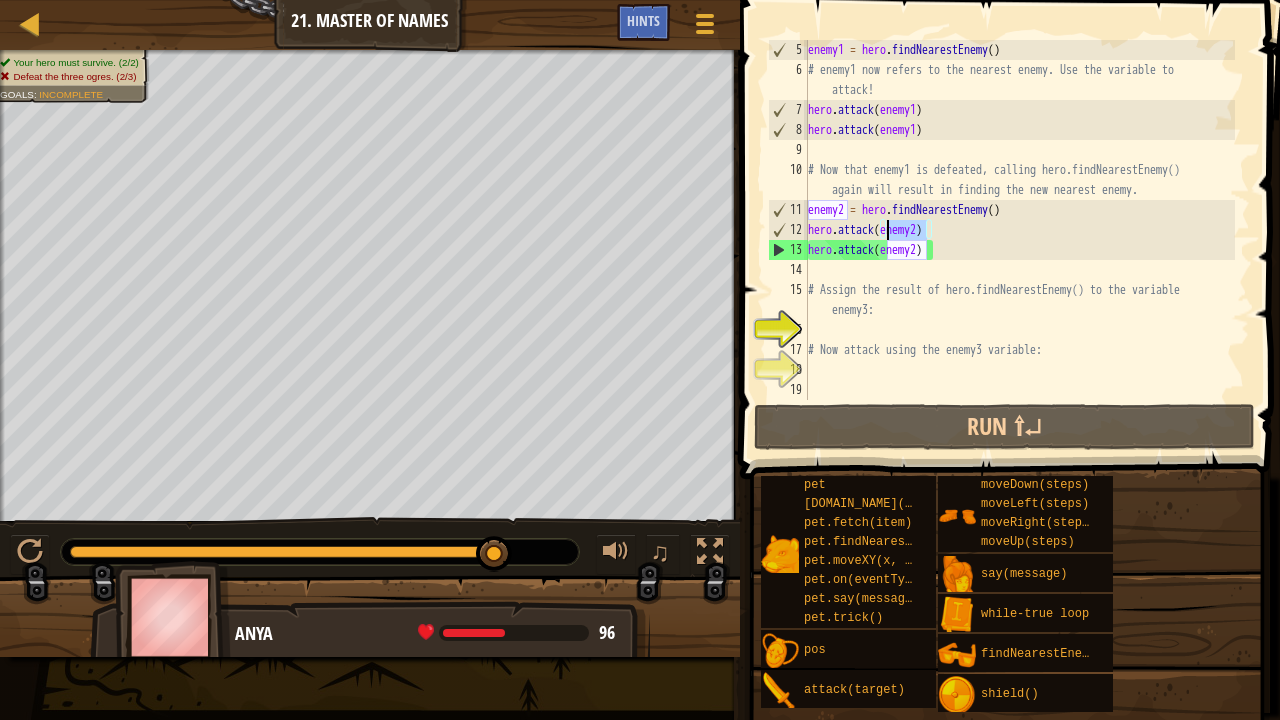 click on "enemy1   =   hero . findNearestEnemy ( ) # enemy1 now refers to the nearest enemy. Use the variable to       attack! hero . attack ( enemy1 ) hero . attack ( enemy1 ) # Now that enemy1 is defeated, calling hero.findNearestEnemy()       again will result in finding the new nearest enemy. enemy2   =   hero . findNearestEnemy ( ) hero . attack ( enemy2 ) hero . attack ( enemy2 ) # Assign the result of hero.findNearestEnemy() to the variable       enemy3: # Now attack using the enemy3 variable:" at bounding box center (1019, 240) 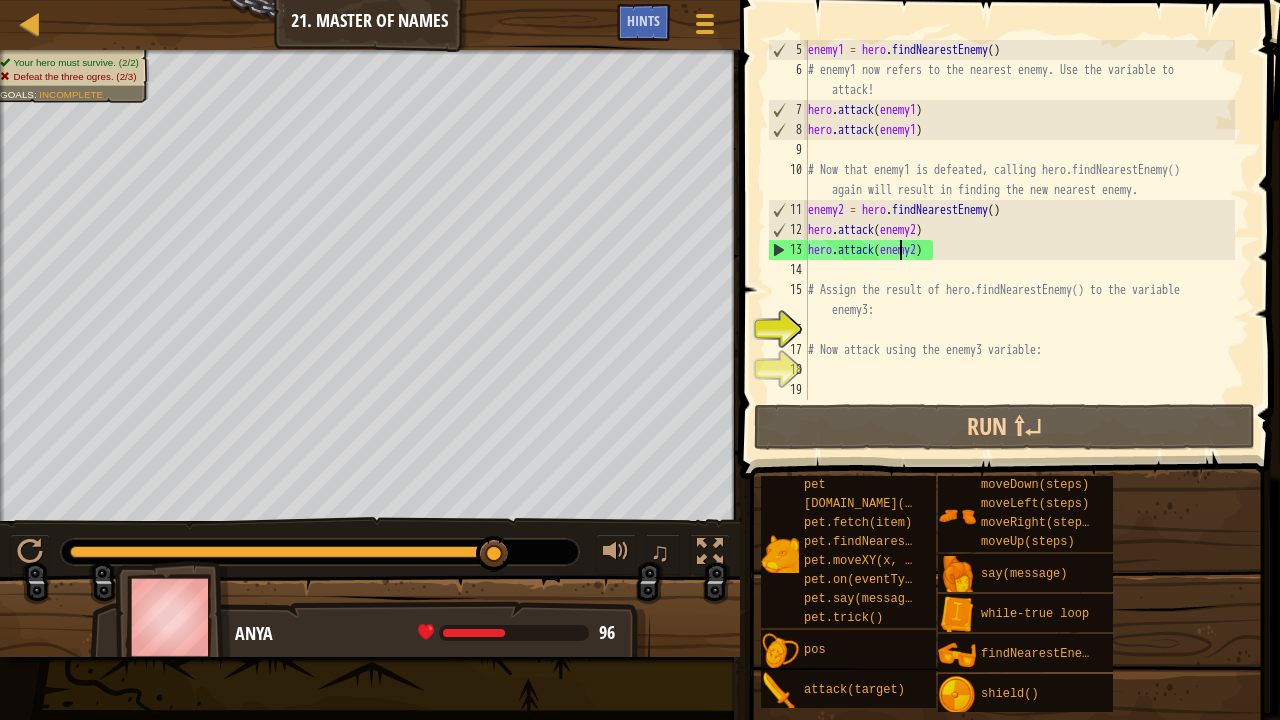 click on "enemy1   =   hero . findNearestEnemy ( ) # enemy1 now refers to the nearest enemy. Use the variable to       attack! hero . attack ( enemy1 ) hero . attack ( enemy1 ) # Now that enemy1 is defeated, calling hero.findNearestEnemy()       again will result in finding the new nearest enemy. enemy2   =   hero . findNearestEnemy ( ) hero . attack ( enemy2 ) hero . attack ( enemy2 ) # Assign the result of hero.findNearestEnemy() to the variable       enemy3: # Now attack using the enemy3 variable:" at bounding box center (1019, 240) 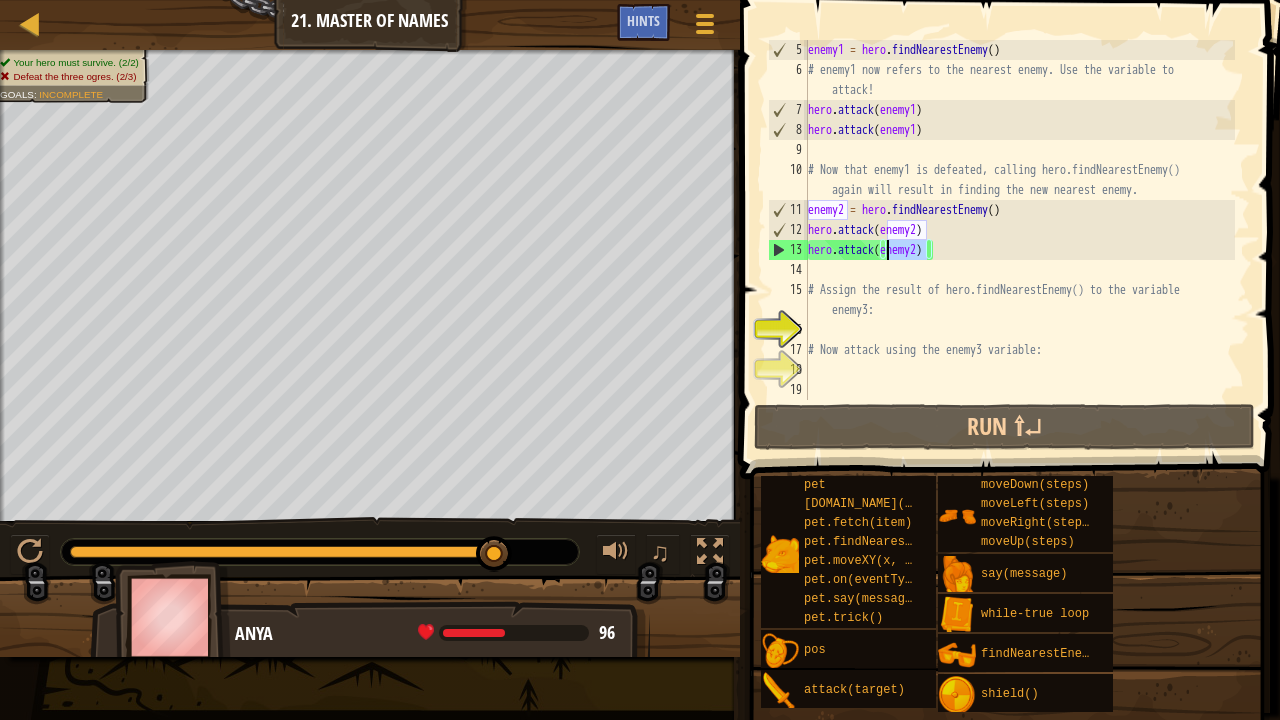 click on "enemy1   =   hero . findNearestEnemy ( ) # enemy1 now refers to the nearest enemy. Use the variable to       attack! hero . attack ( enemy1 ) hero . attack ( enemy1 ) # Now that enemy1 is defeated, calling hero.findNearestEnemy()       again will result in finding the new nearest enemy. enemy2   =   hero . findNearestEnemy ( ) hero . attack ( enemy2 ) hero . attack ( enemy2 ) # Assign the result of hero.findNearestEnemy() to the variable       enemy3: # Now attack using the enemy3 variable:" at bounding box center (1019, 240) 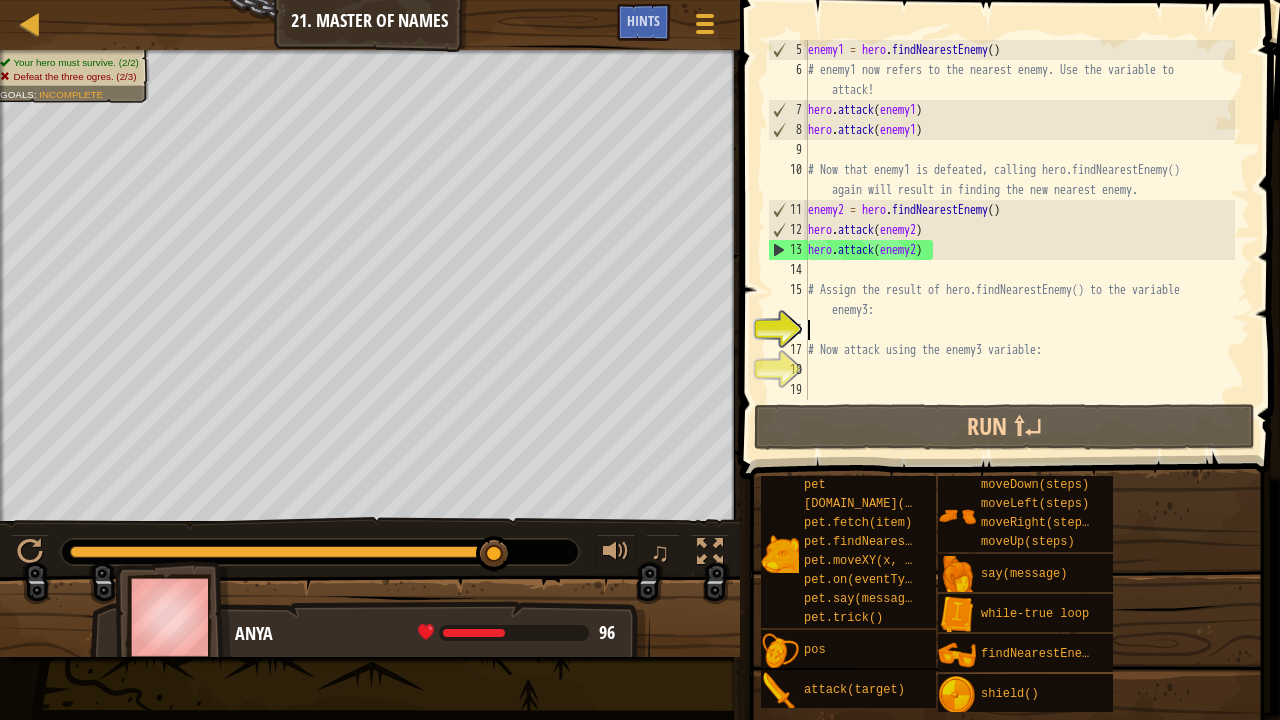 type on "=" 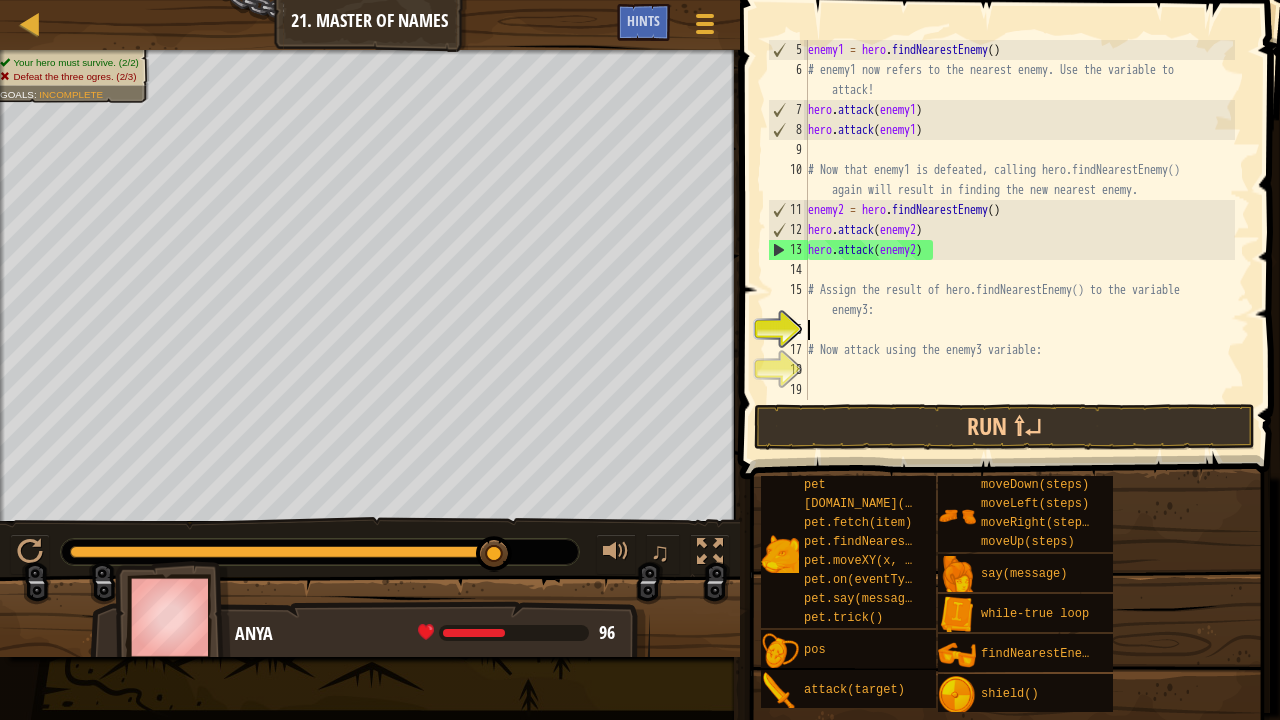 type on "=" 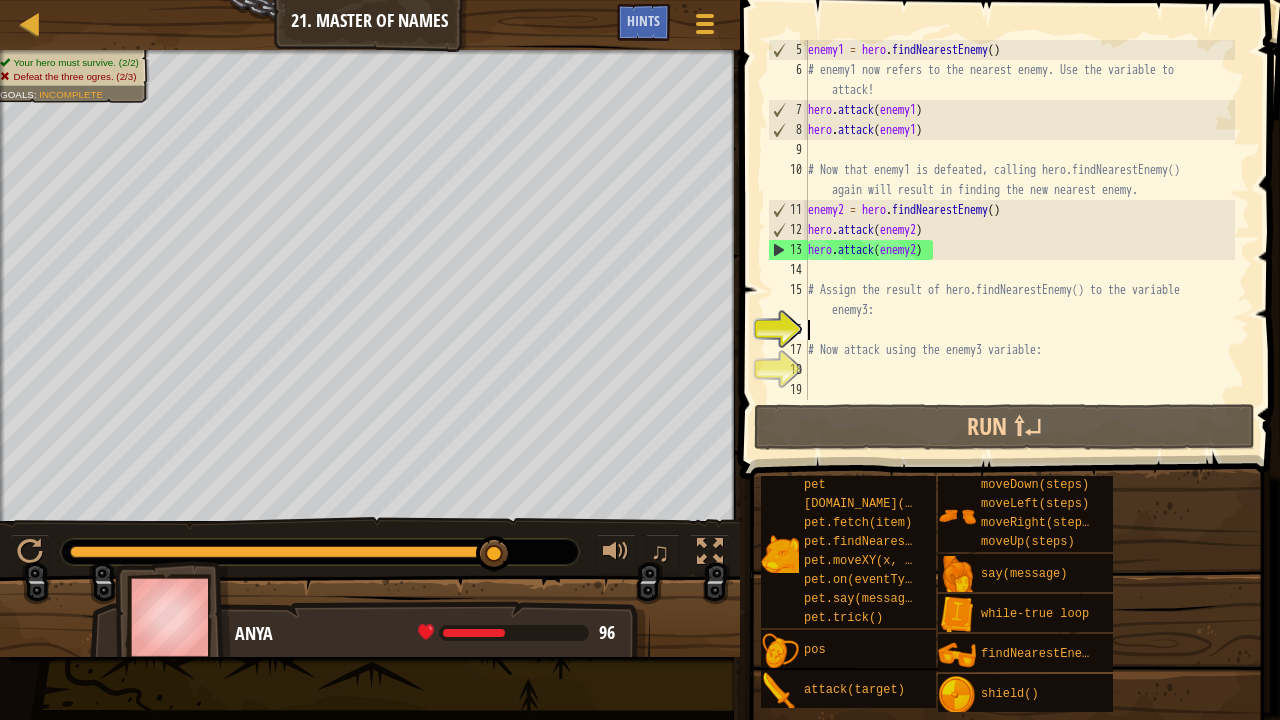 type on "=" 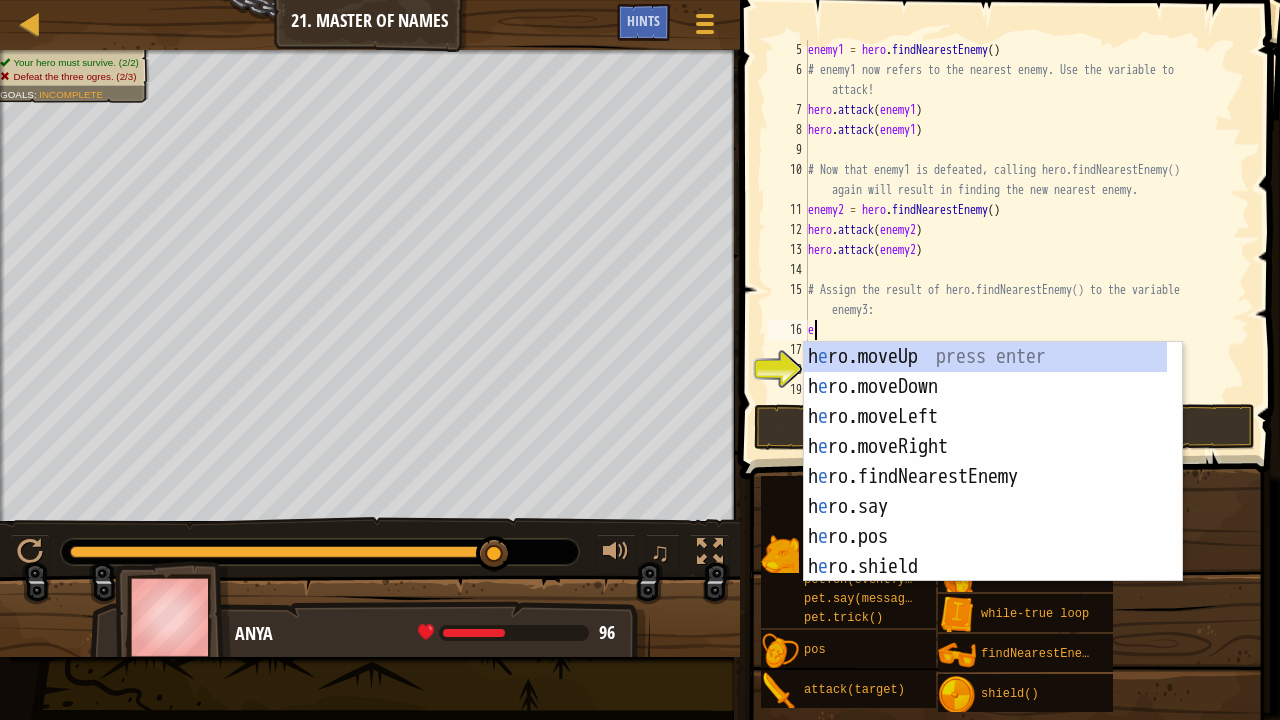 type on "en" 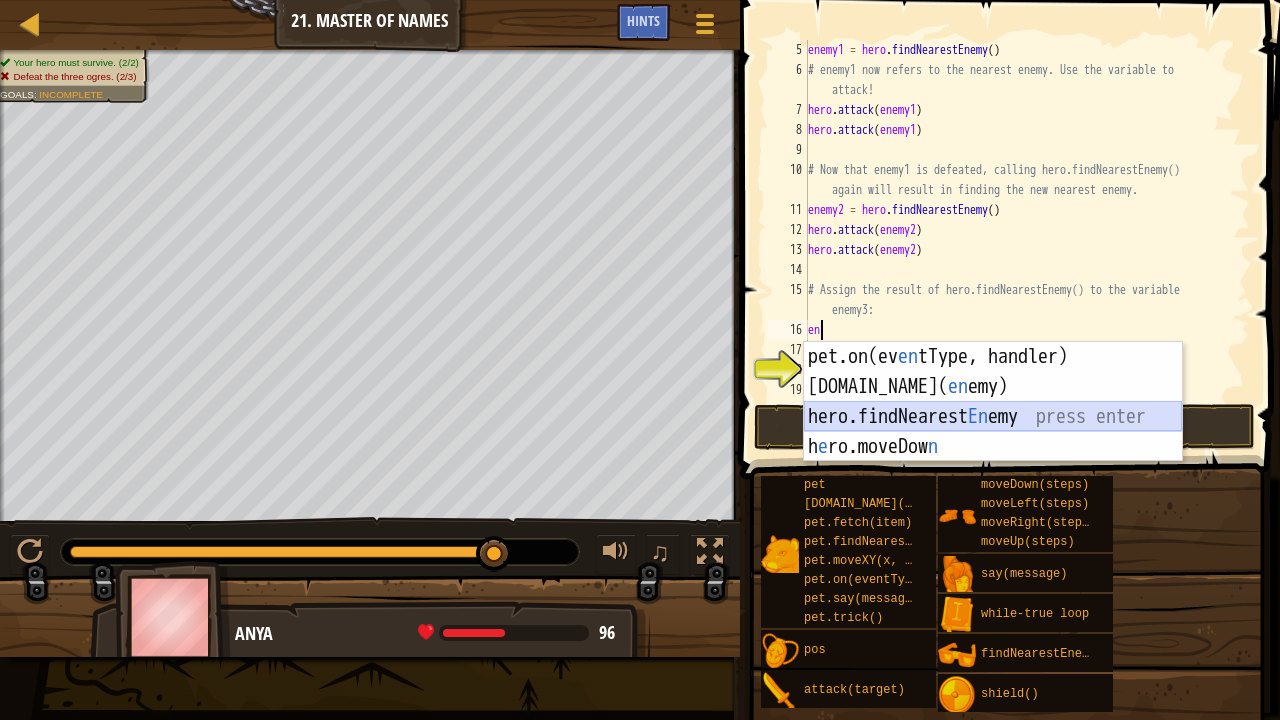 click on "pet.on(ev en tType, handler) press enter pet.chase( en emy) press enter hero.findNearest En emy press enter h e ro.moveDow n press enter" at bounding box center [993, 432] 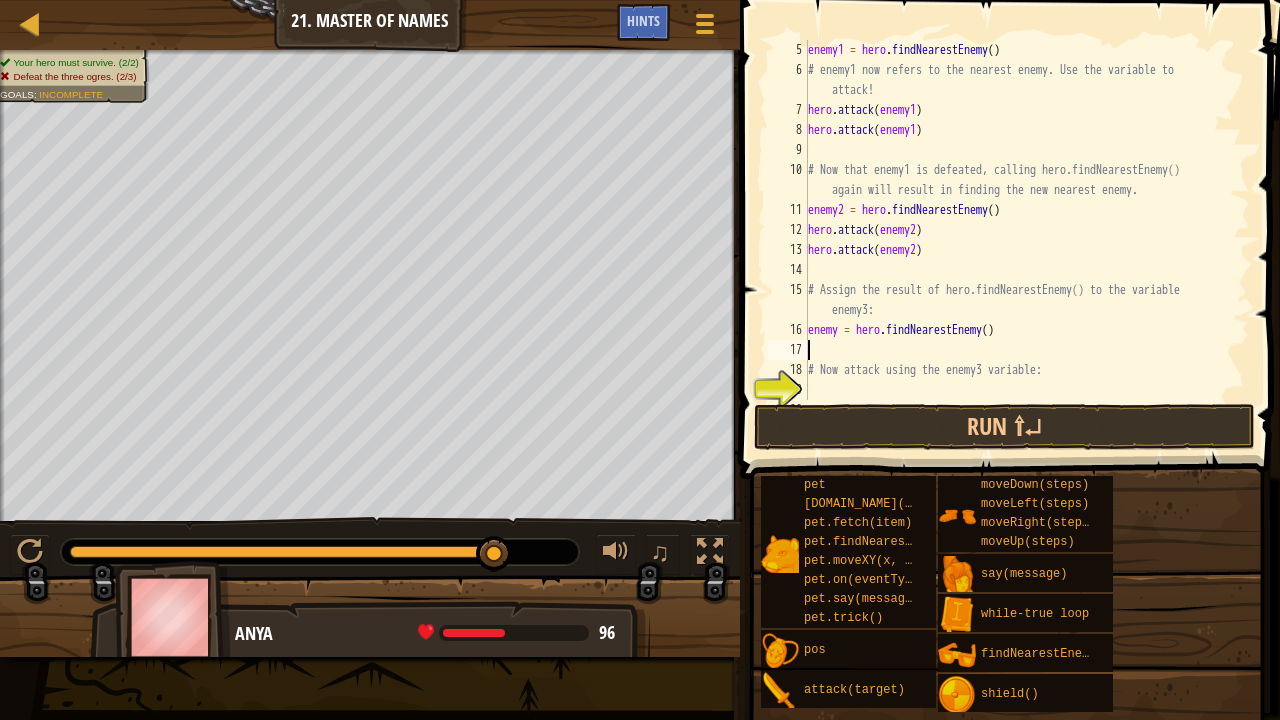 click on "enemy1   =   hero . findNearestEnemy ( ) # enemy1 now refers to the nearest enemy. Use the variable to       attack! hero . attack ( enemy1 ) hero . attack ( enemy1 ) # Now that enemy1 is defeated, calling hero.findNearestEnemy()       again will result in finding the new nearest enemy. enemy2   =   hero . findNearestEnemy ( ) hero . attack ( enemy2 ) hero . attack ( enemy2 ) # Assign the result of hero.findNearestEnemy() to the variable       enemy3: enemy   =   hero . findNearestEnemy ( ) # Now attack using the enemy3 variable:" at bounding box center (1019, 240) 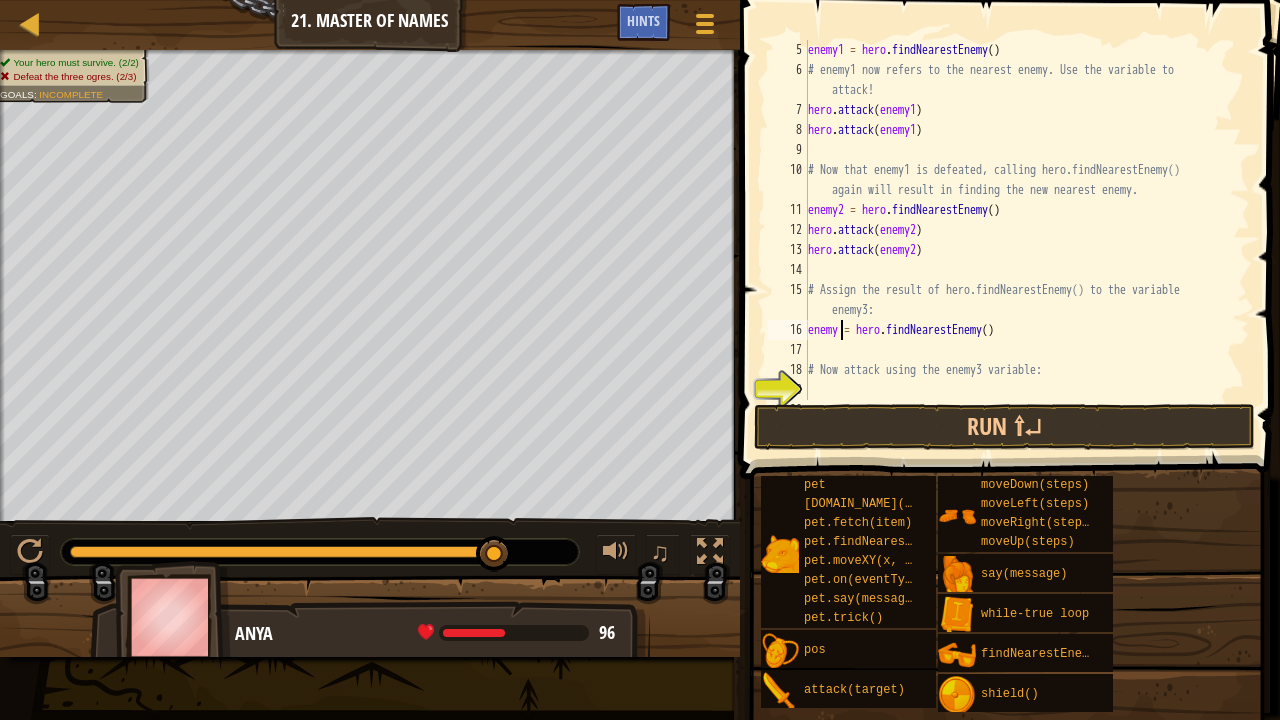type on "enemy3 = hero.findNearestEnemy()" 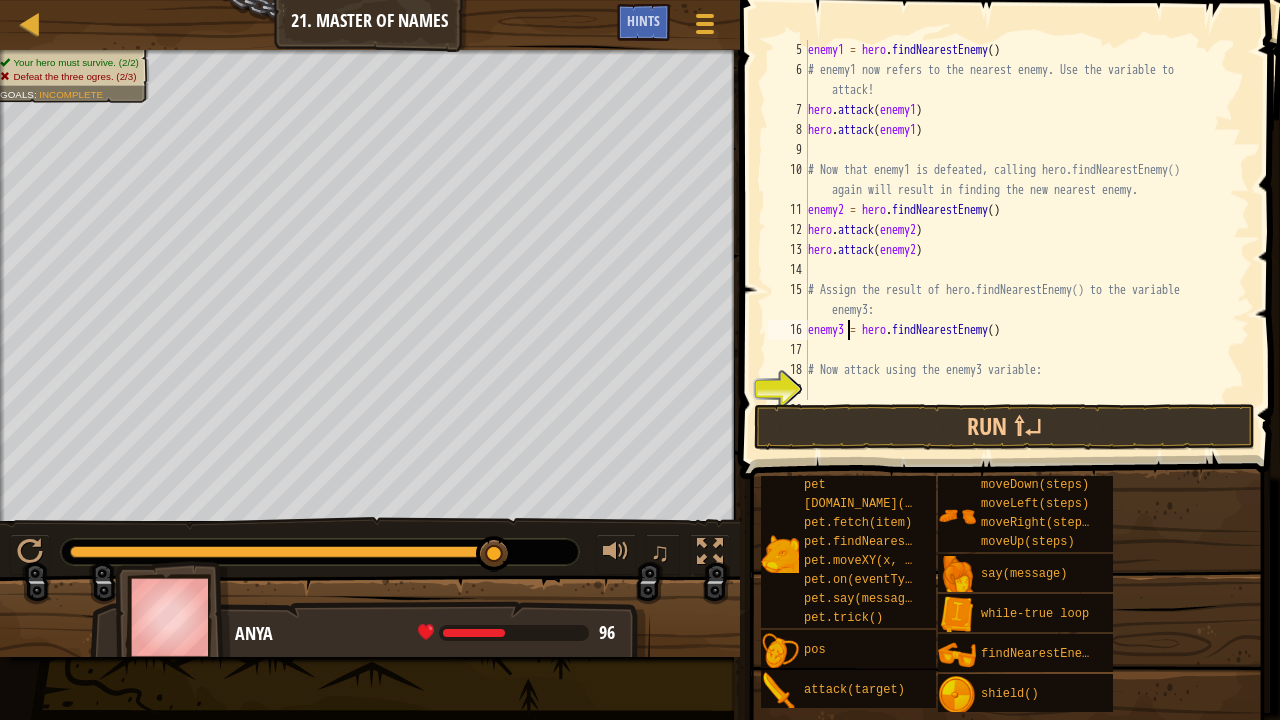 click on "enemy1   =   hero . findNearestEnemy ( ) # enemy1 now refers to the nearest enemy. Use the variable to       attack! hero . attack ( enemy1 ) hero . attack ( enemy1 ) # Now that enemy1 is defeated, calling hero.findNearestEnemy()       again will result in finding the new nearest enemy. enemy2   =   hero . findNearestEnemy ( ) hero . attack ( enemy2 ) hero . attack ( enemy2 ) # Assign the result of hero.findNearestEnemy() to the variable       enemy3: enemy3   =   hero . findNearestEnemy ( ) # Now attack using the enemy3 variable:" at bounding box center (1019, 240) 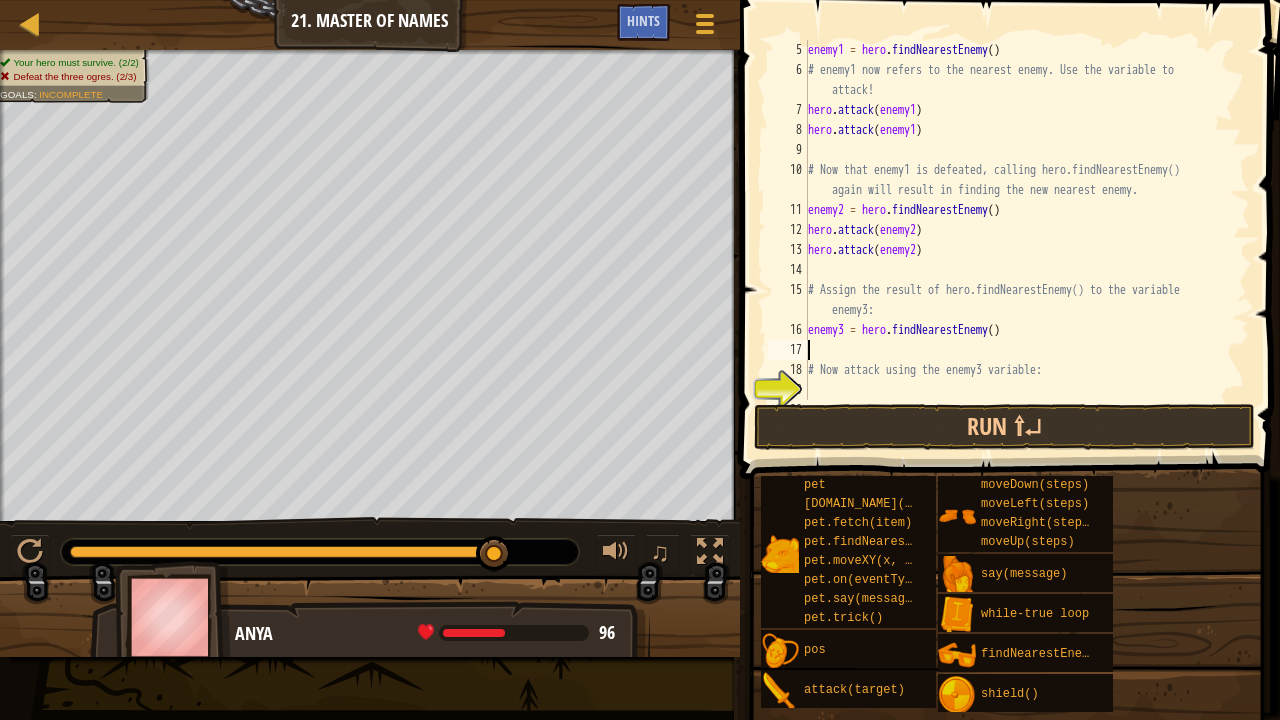 scroll, scrollTop: 9, scrollLeft: 0, axis: vertical 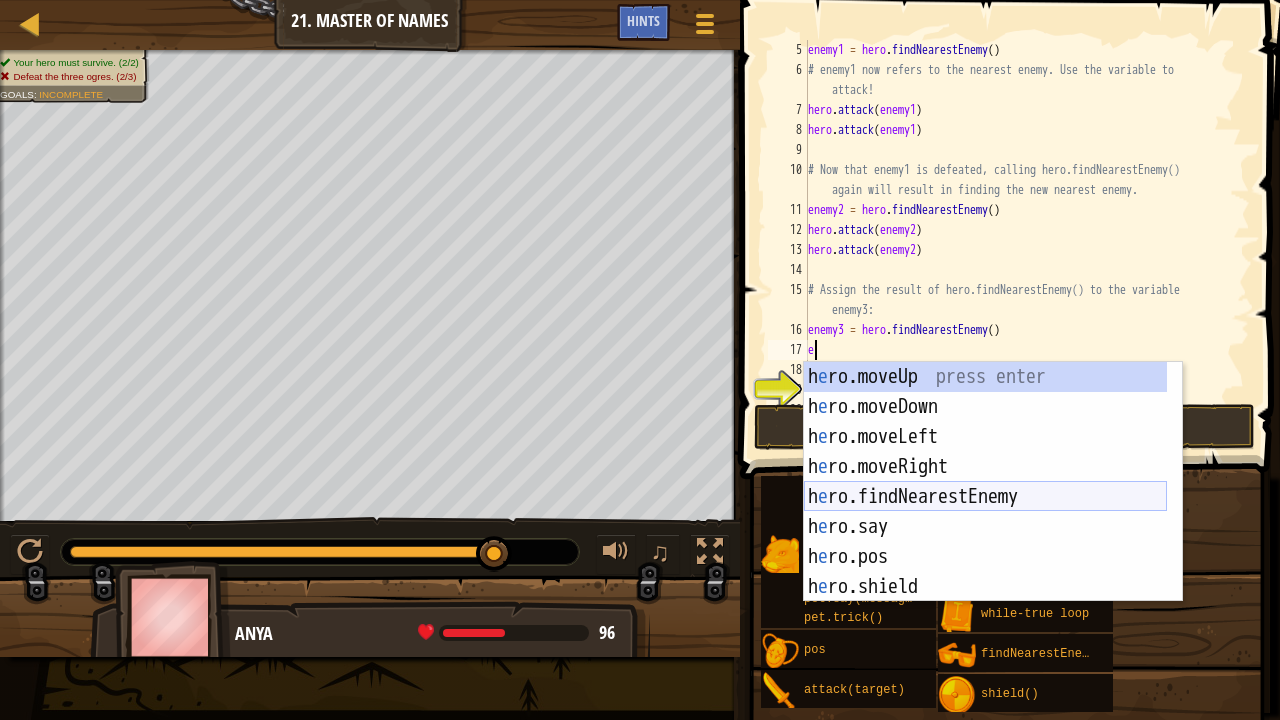 click on "h e ro.moveUp press enter h e ro.moveDown press enter h e ro.moveLeft press enter h e ro.moveRight press enter h e ro.findNearestEnemy press enter h e ro.say press enter h e ro.pos press enter h e ro.shield press enter h e ro.attack press enter" at bounding box center (985, 512) 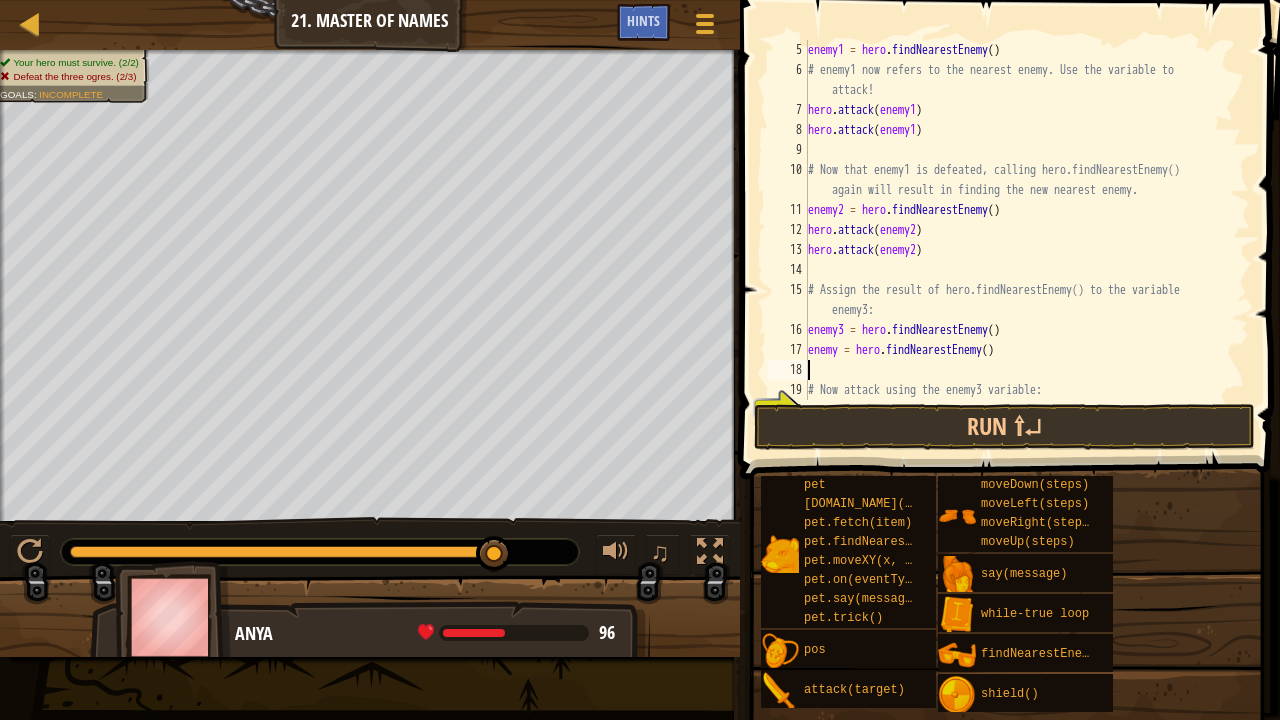 click on "enemy1   =   hero . findNearestEnemy ( ) # enemy1 now refers to the nearest enemy. Use the variable to       attack! hero . attack ( enemy1 ) hero . attack ( enemy1 ) # Now that enemy1 is defeated, calling hero.findNearestEnemy()       again will result in finding the new nearest enemy. enemy2   =   hero . findNearestEnemy ( ) hero . attack ( enemy2 ) hero . attack ( enemy2 ) # Assign the result of hero.findNearestEnemy() to the variable       enemy3: enemy3   =   hero . findNearestEnemy ( ) enemy   =   hero . findNearestEnemy ( ) # Now attack using the enemy3 variable:" at bounding box center [1019, 240] 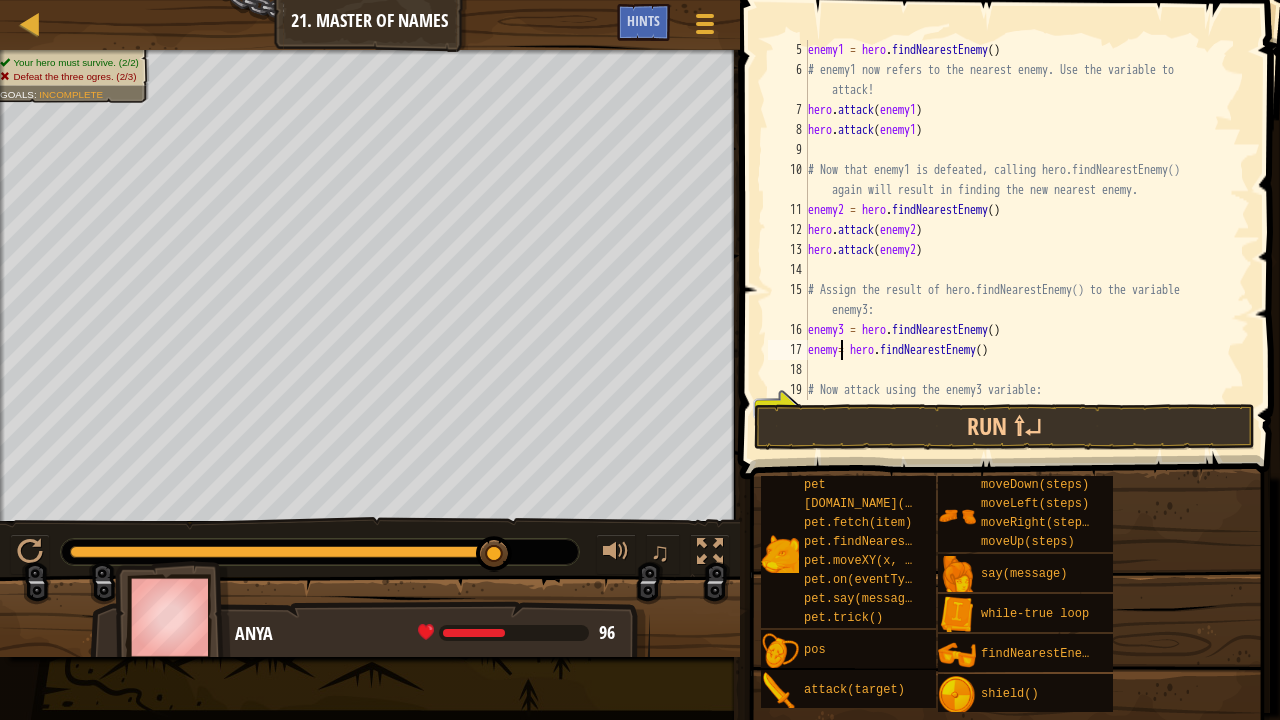scroll, scrollTop: 9, scrollLeft: 3, axis: both 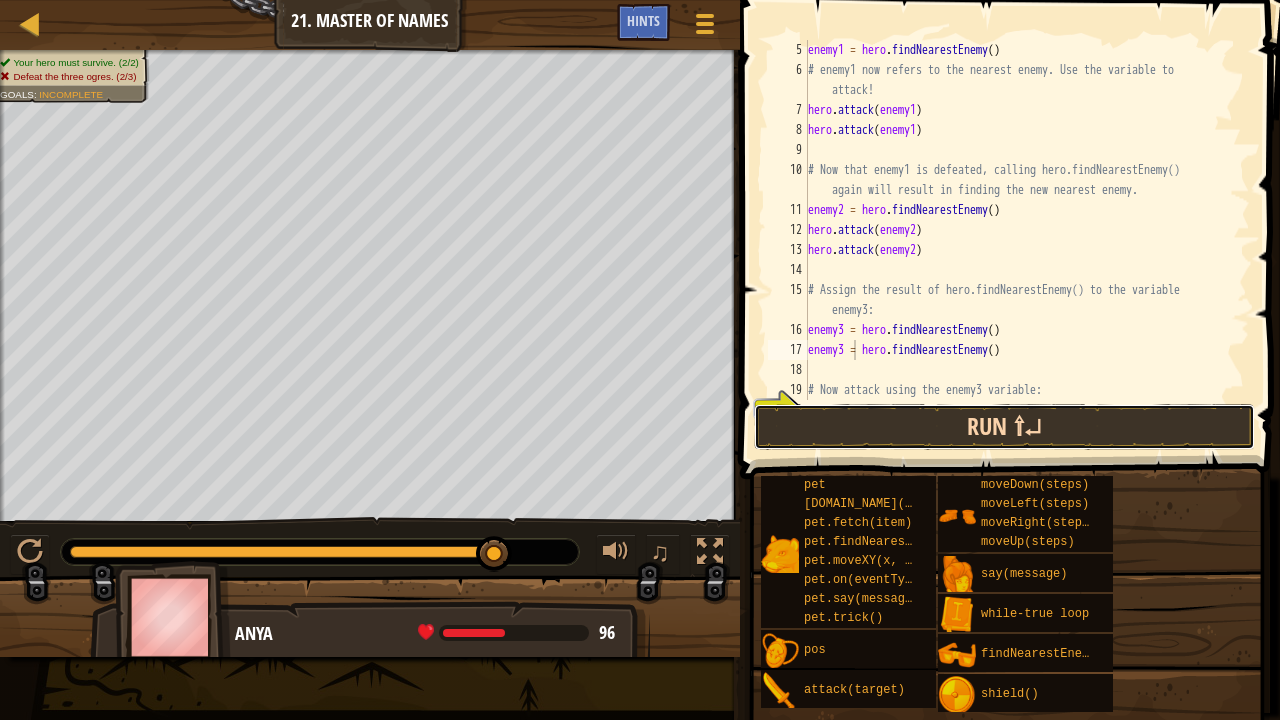 click on "Run ⇧↵" at bounding box center (1004, 427) 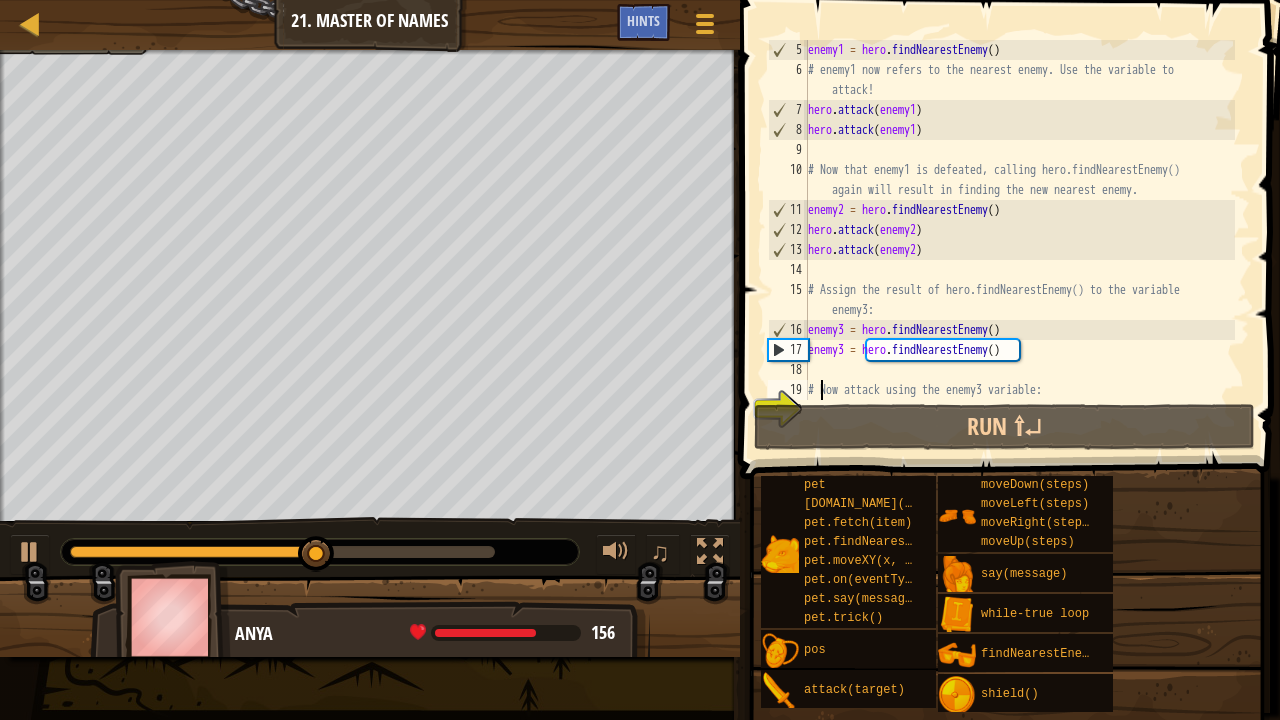 click on "enemy1   =   hero . findNearestEnemy ( ) # enemy1 now refers to the nearest enemy. Use the variable to       attack! hero . attack ( enemy1 ) hero . attack ( enemy1 ) # Now that enemy1 is defeated, calling hero.findNearestEnemy()       again will result in finding the new nearest enemy. enemy2   =   hero . findNearestEnemy ( ) hero . attack ( enemy2 ) hero . attack ( enemy2 ) # Assign the result of hero.findNearestEnemy() to the variable       enemy3: enemy3   =   hero . findNearestEnemy ( ) enemy3   =   hero . findNearestEnemy ( ) # Now attack using the enemy3 variable:" at bounding box center (1019, 240) 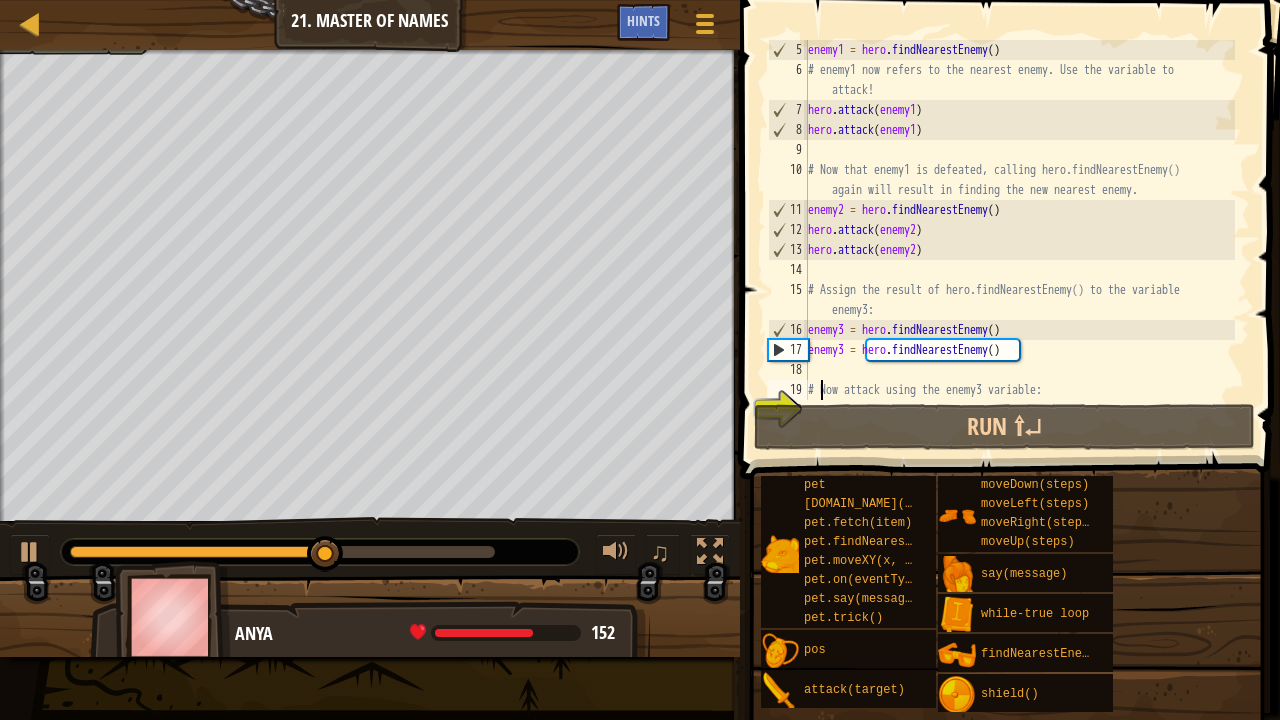 click on "enemy1   =   hero . findNearestEnemy ( ) # enemy1 now refers to the nearest enemy. Use the variable to       attack! hero . attack ( enemy1 ) hero . attack ( enemy1 ) # Now that enemy1 is defeated, calling hero.findNearestEnemy()       again will result in finding the new nearest enemy. enemy2   =   hero . findNearestEnemy ( ) hero . attack ( enemy2 ) hero . attack ( enemy2 ) # Assign the result of hero.findNearestEnemy() to the variable       enemy3: enemy3   =   hero . findNearestEnemy ( ) enemy3   =   hero . findNearestEnemy ( ) # Now attack using the enemy3 variable:" at bounding box center [1019, 240] 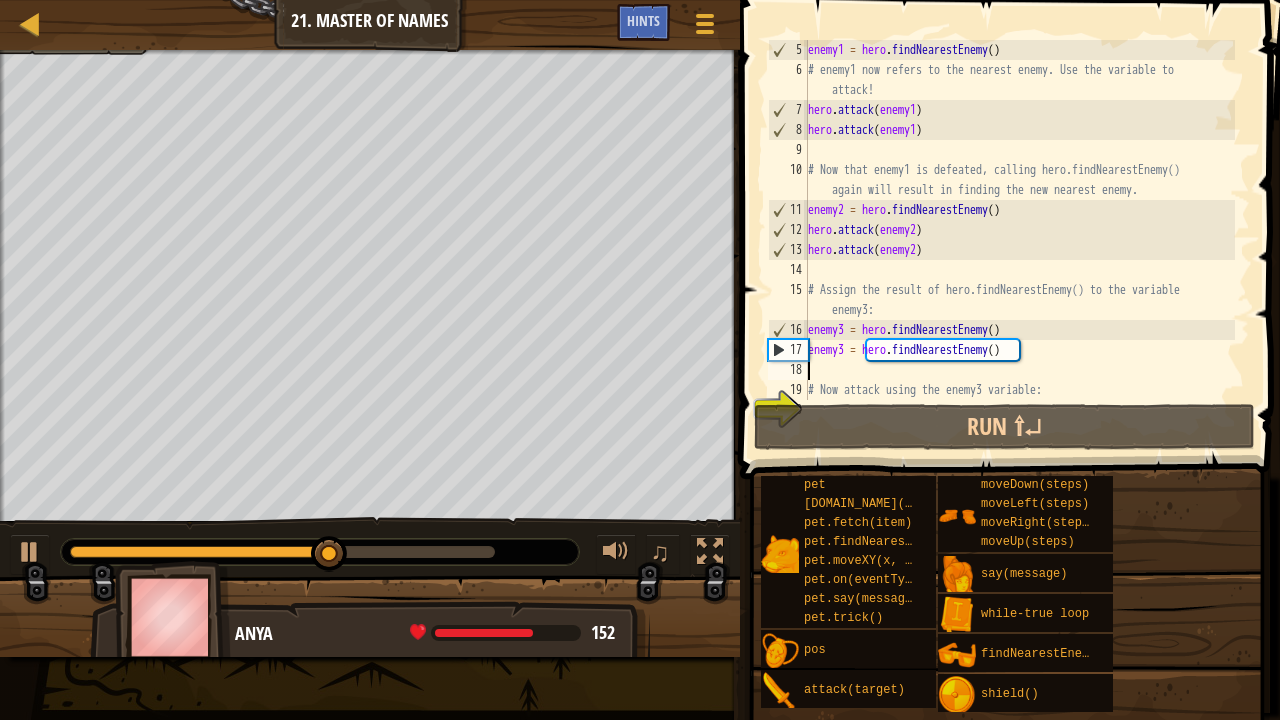 scroll, scrollTop: 9, scrollLeft: 0, axis: vertical 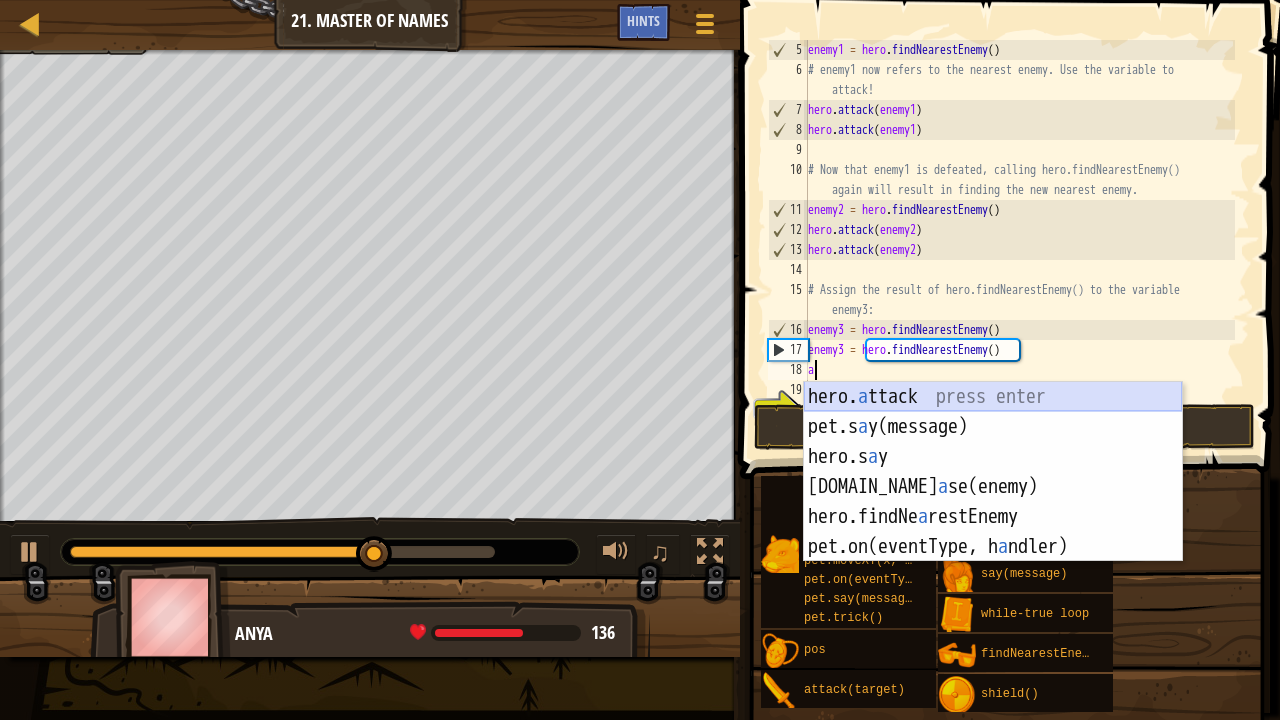 click on "hero. a ttack press enter pet.s a y(message) press enter hero.s a y press enter pet.ch a se(enemy) press enter hero.findNe a restEnemy press enter pet.on(eventType, h a ndler) press enter" at bounding box center [993, 502] 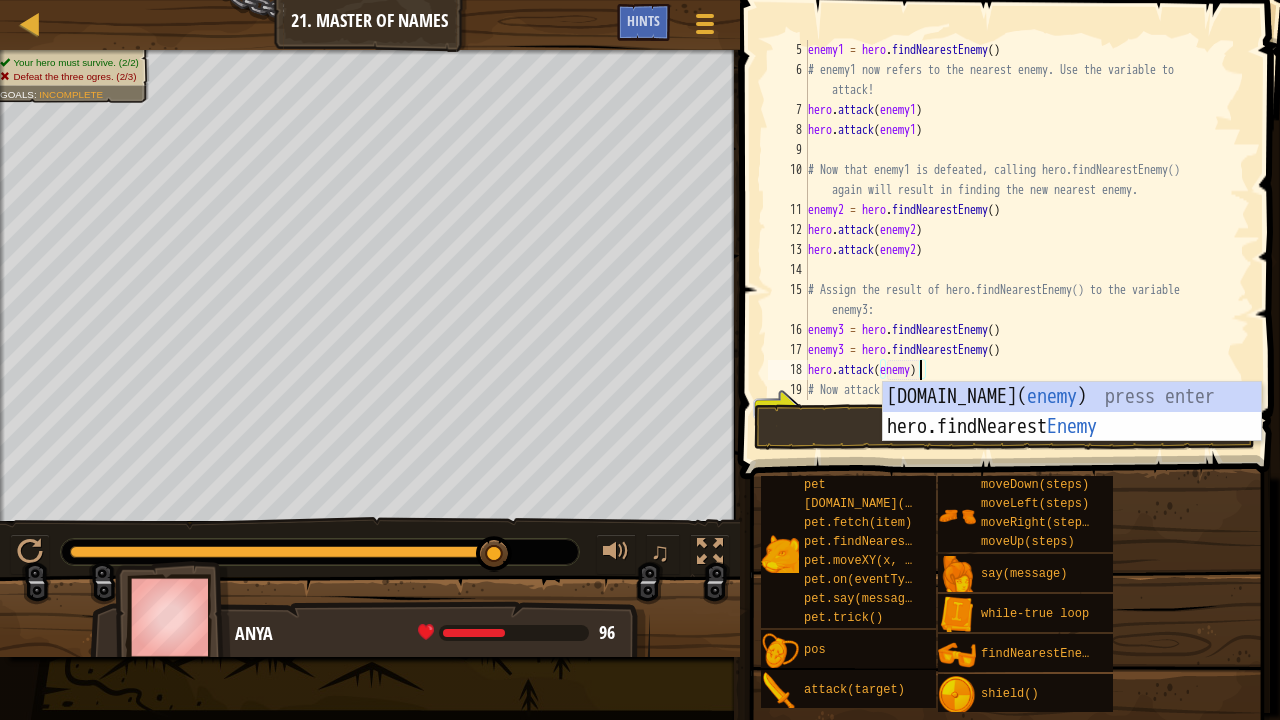 scroll, scrollTop: 9, scrollLeft: 9, axis: both 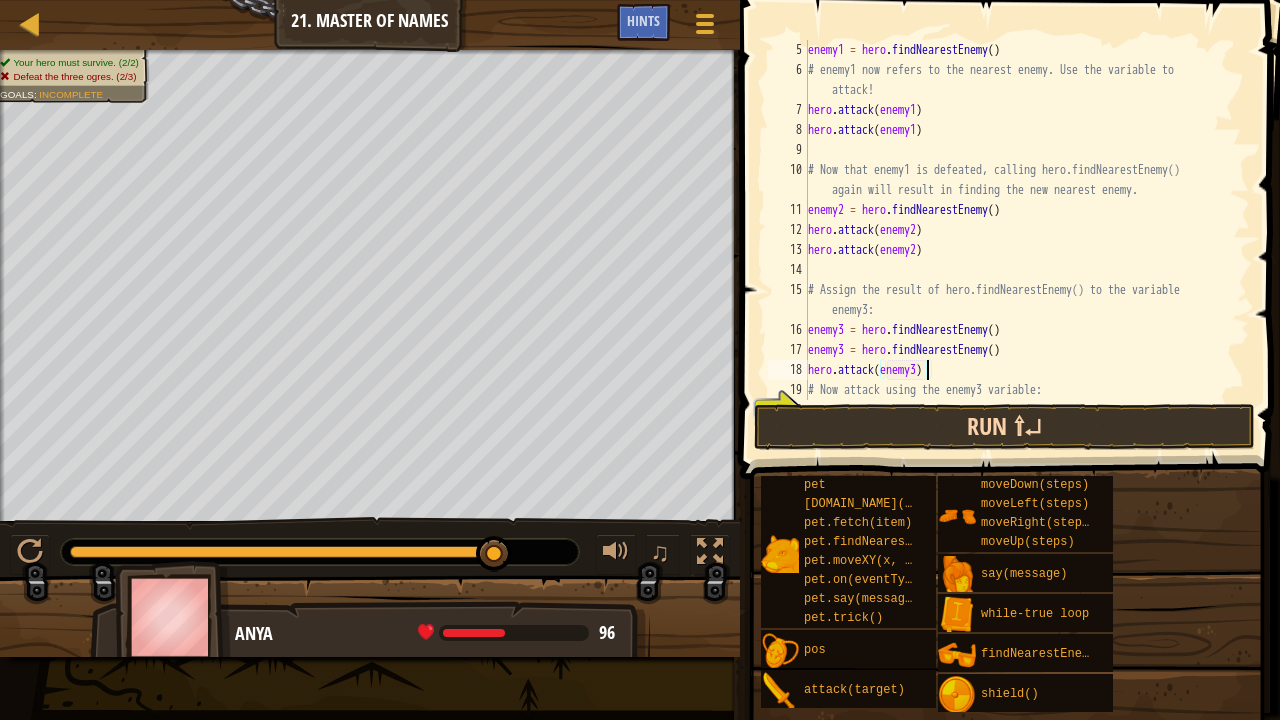type on "hero.attack(enemy3)" 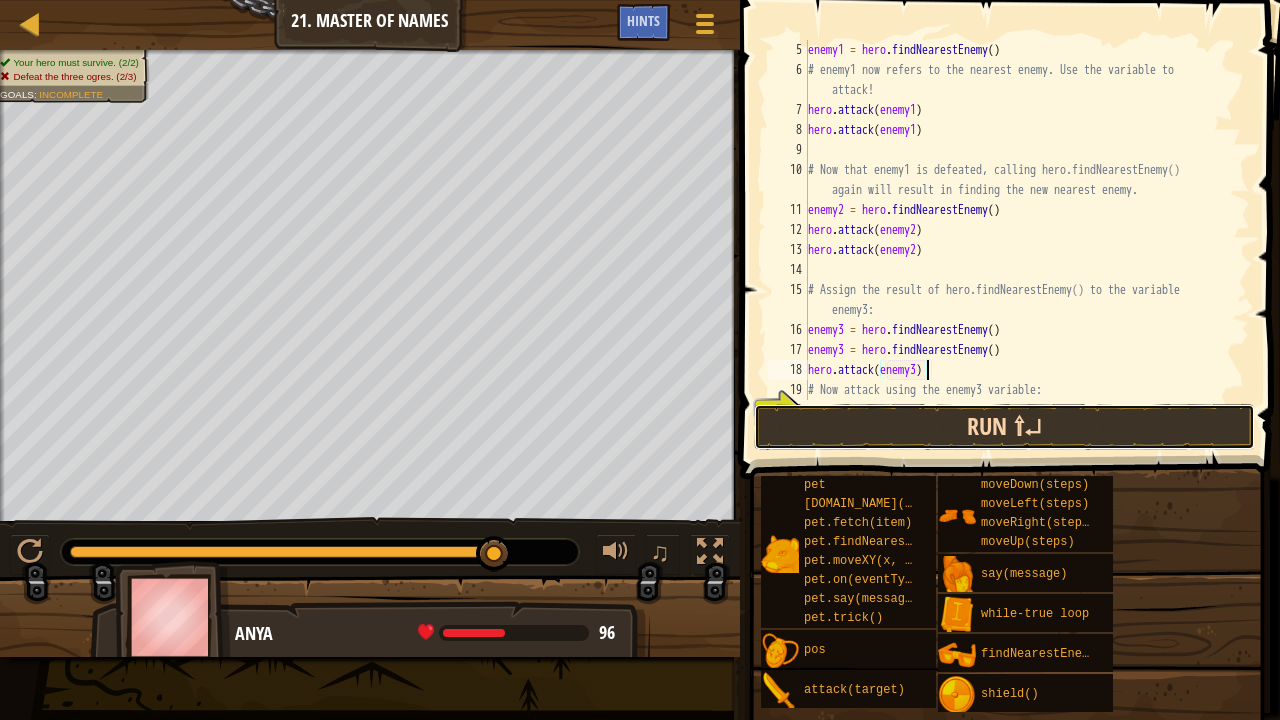 click on "Run ⇧↵" at bounding box center (1004, 427) 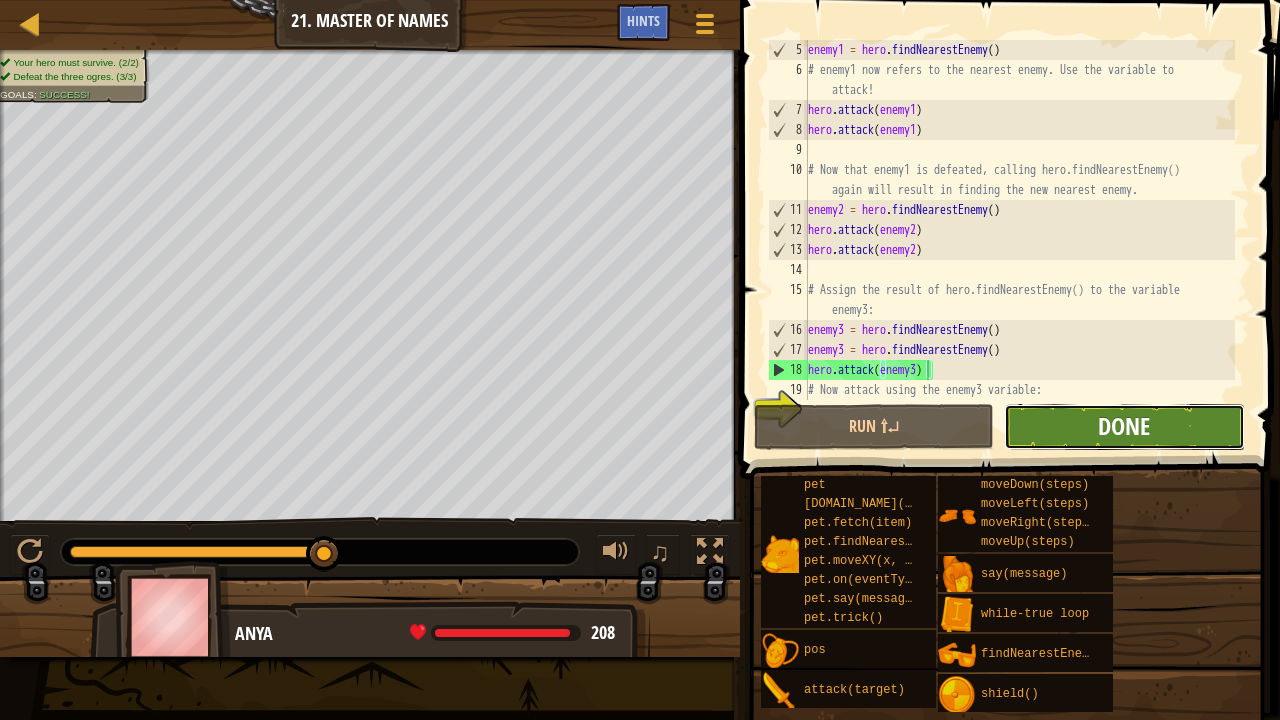 click on "Done" at bounding box center (1124, 426) 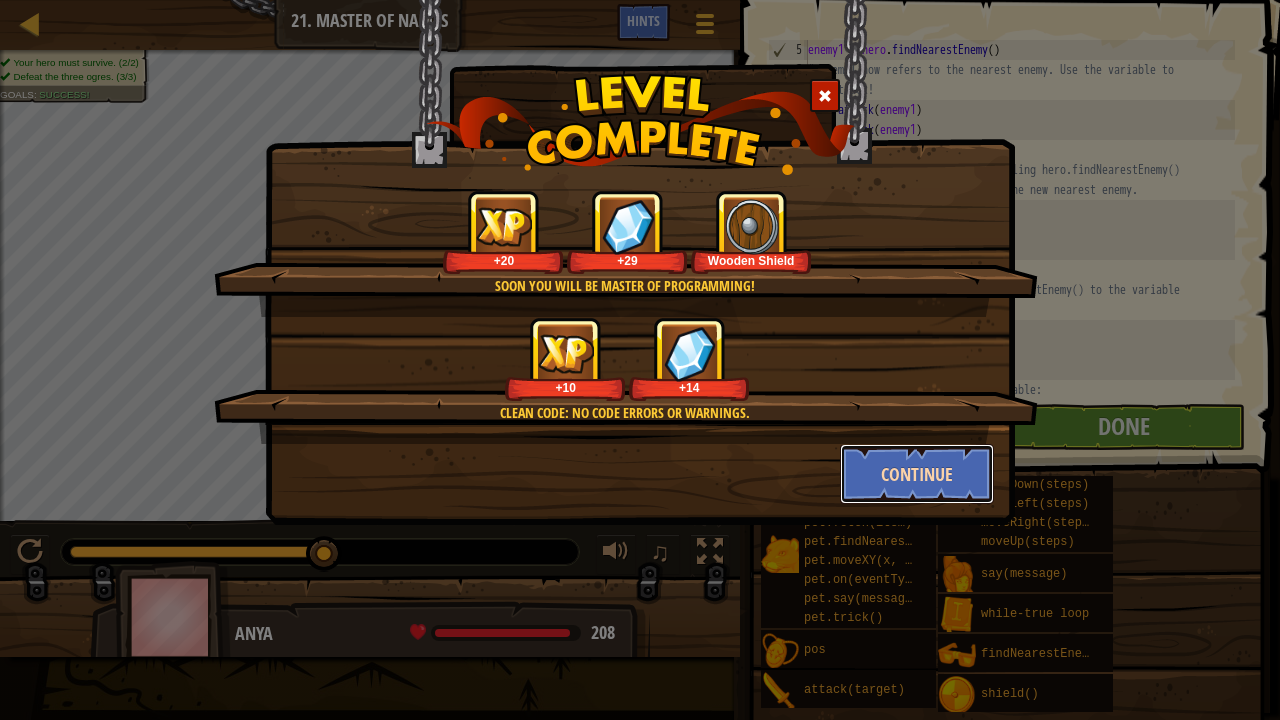click on "Continue" at bounding box center (917, 474) 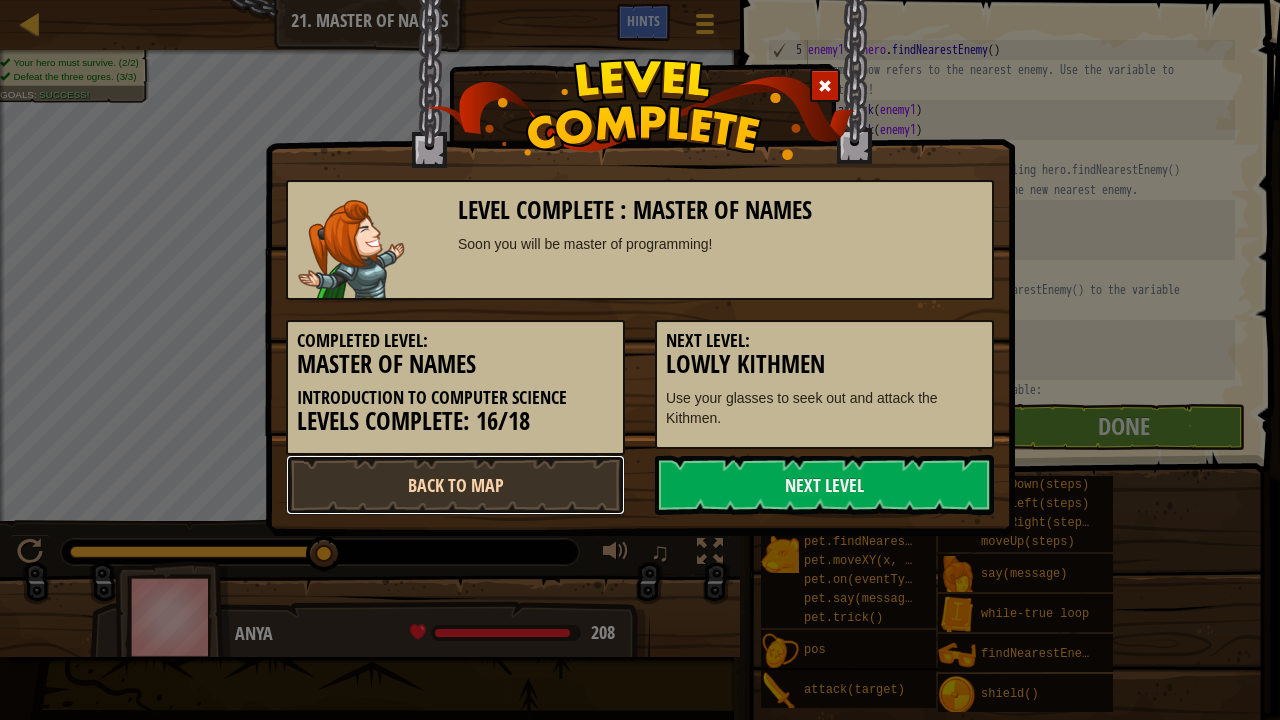 click on "Back to Map" at bounding box center (455, 485) 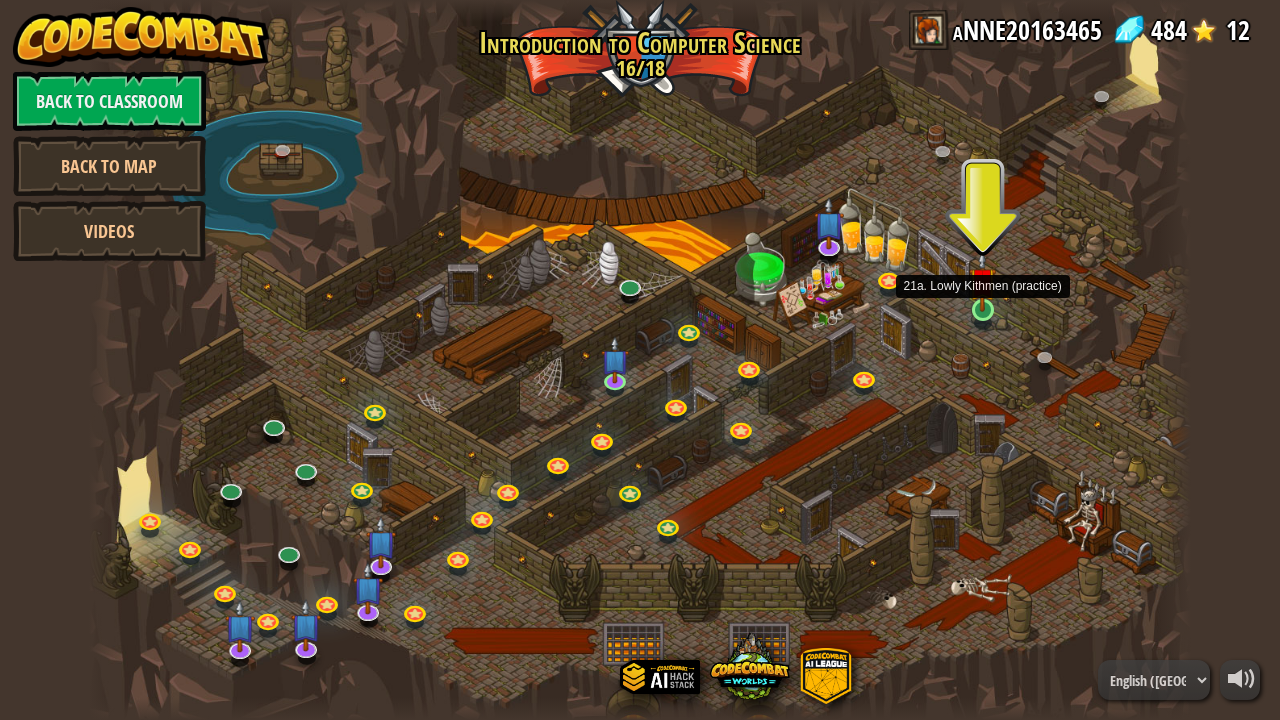 click at bounding box center (982, 281) 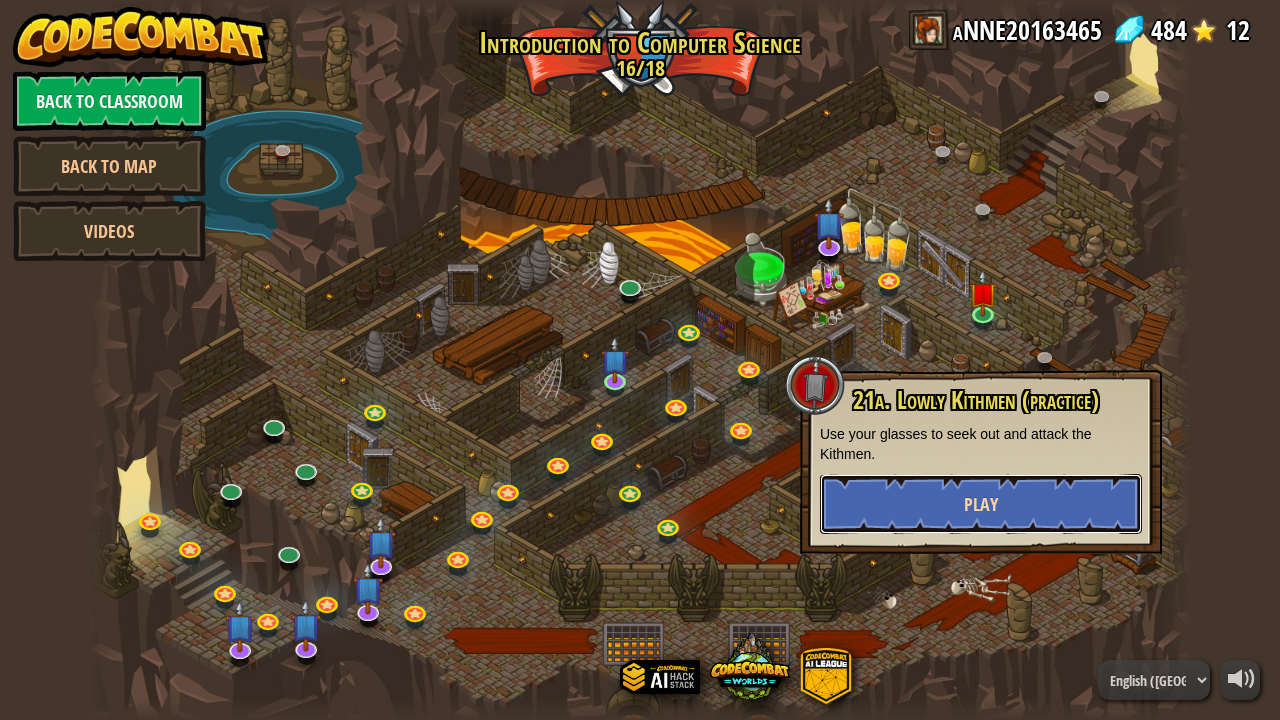 click on "Play" at bounding box center [981, 504] 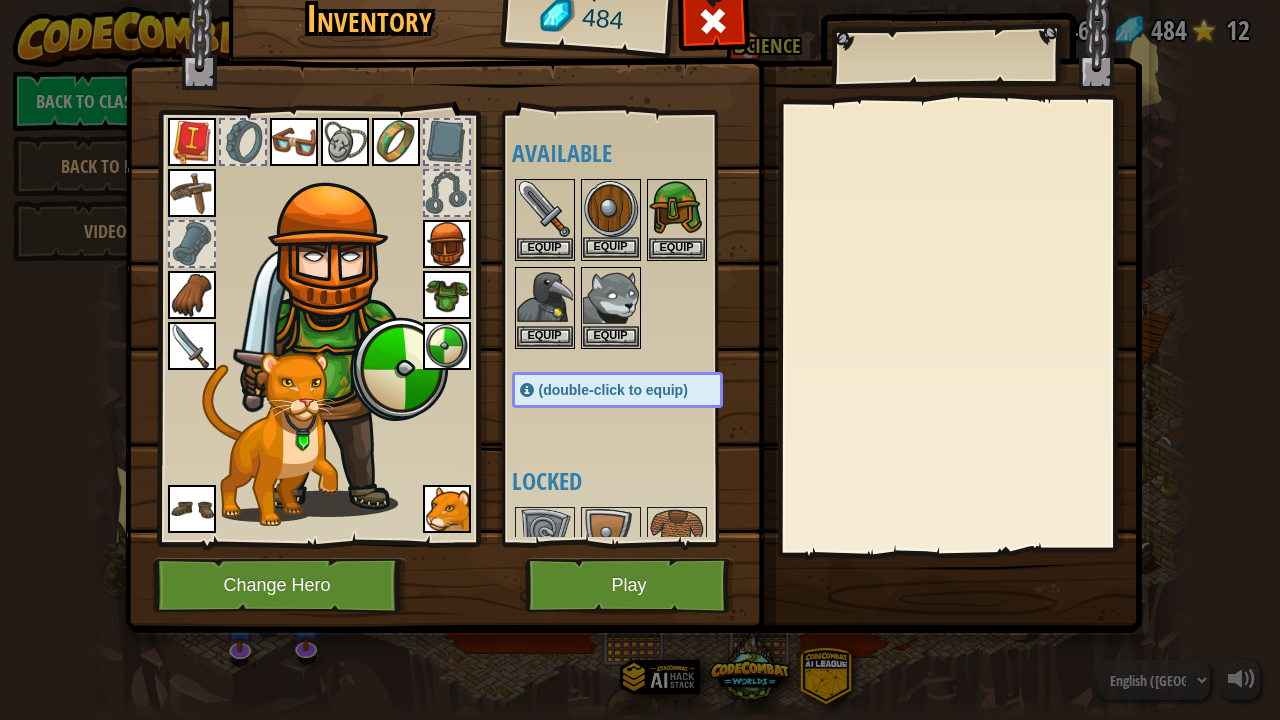 click at bounding box center [611, 209] 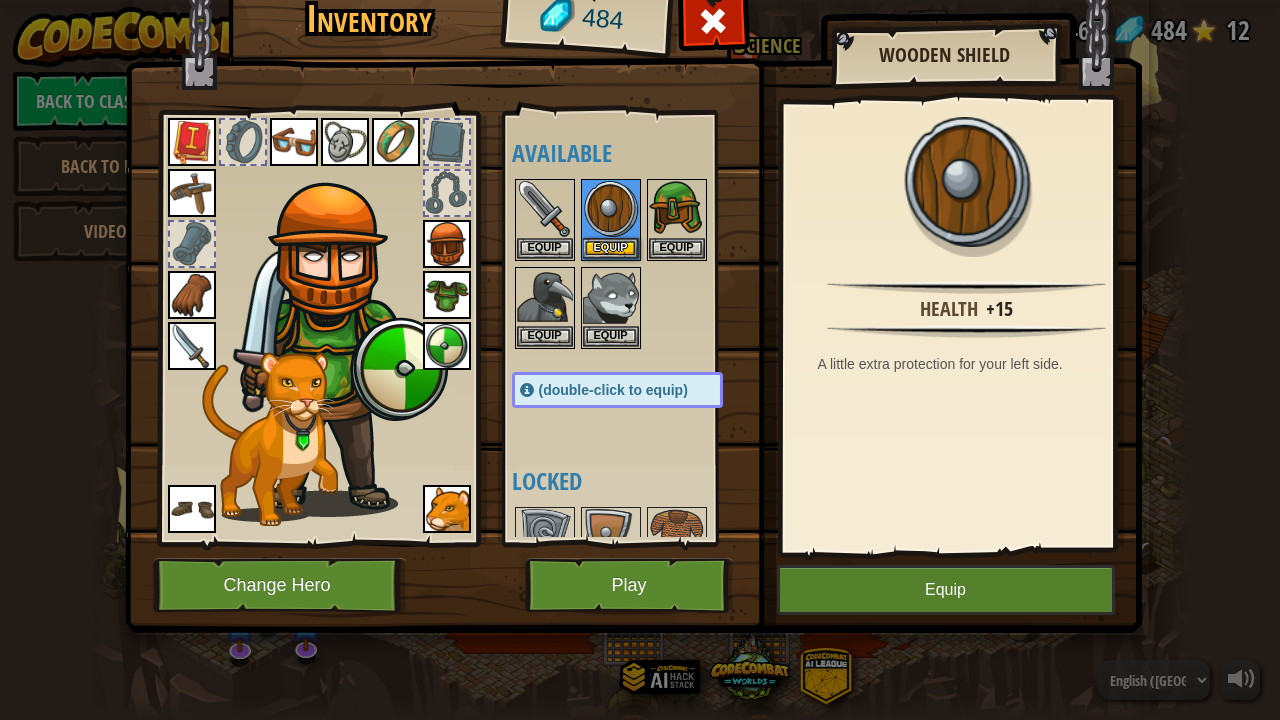 click at bounding box center [447, 346] 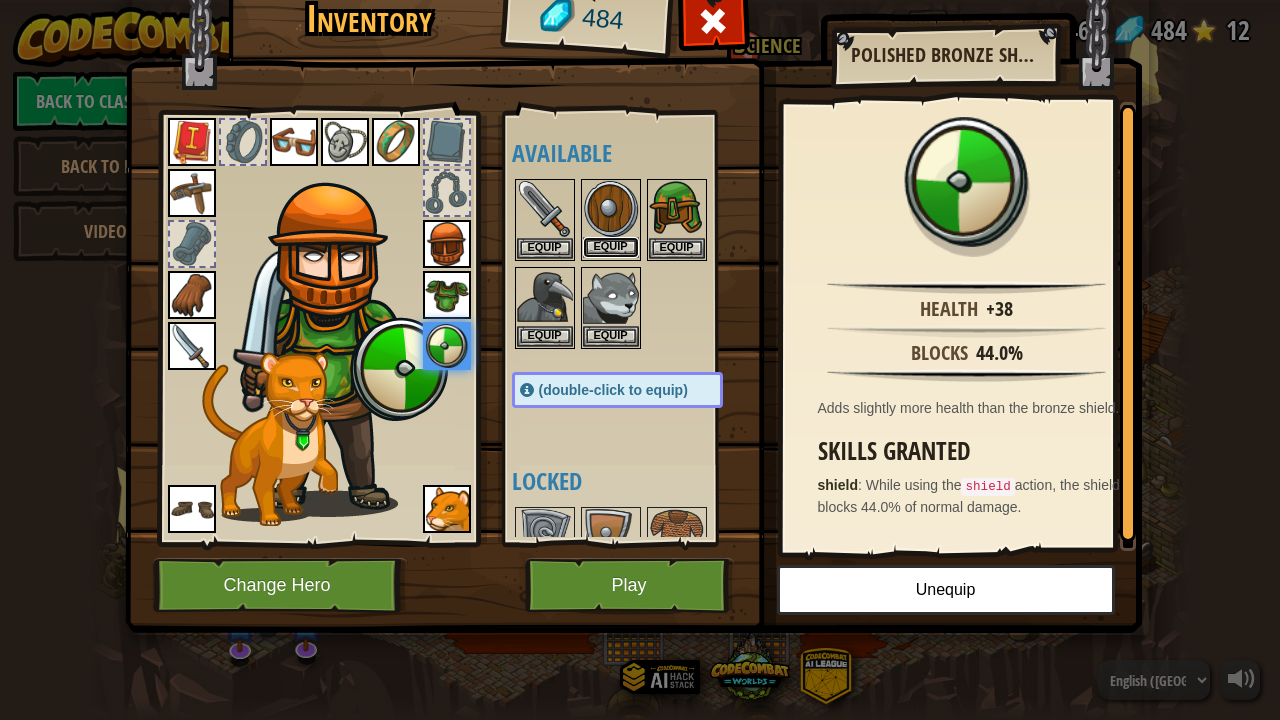 click on "Equip" at bounding box center (611, 247) 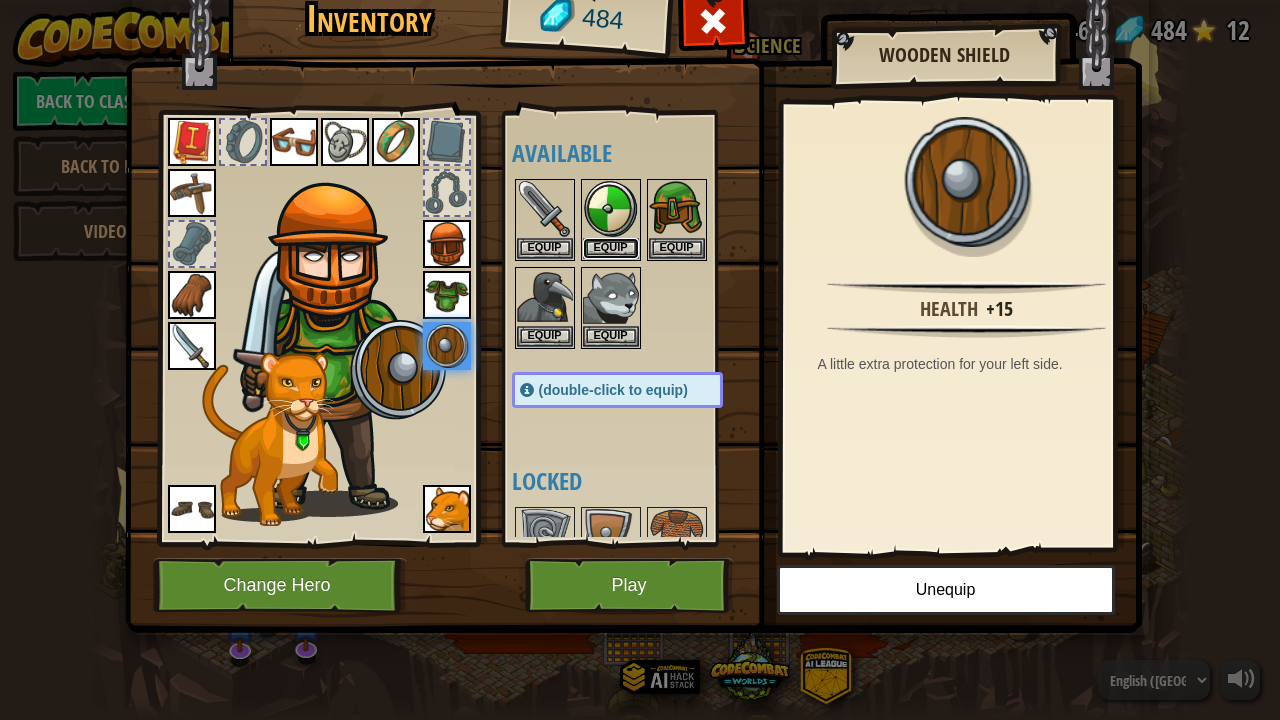 click on "Equip" at bounding box center [611, 248] 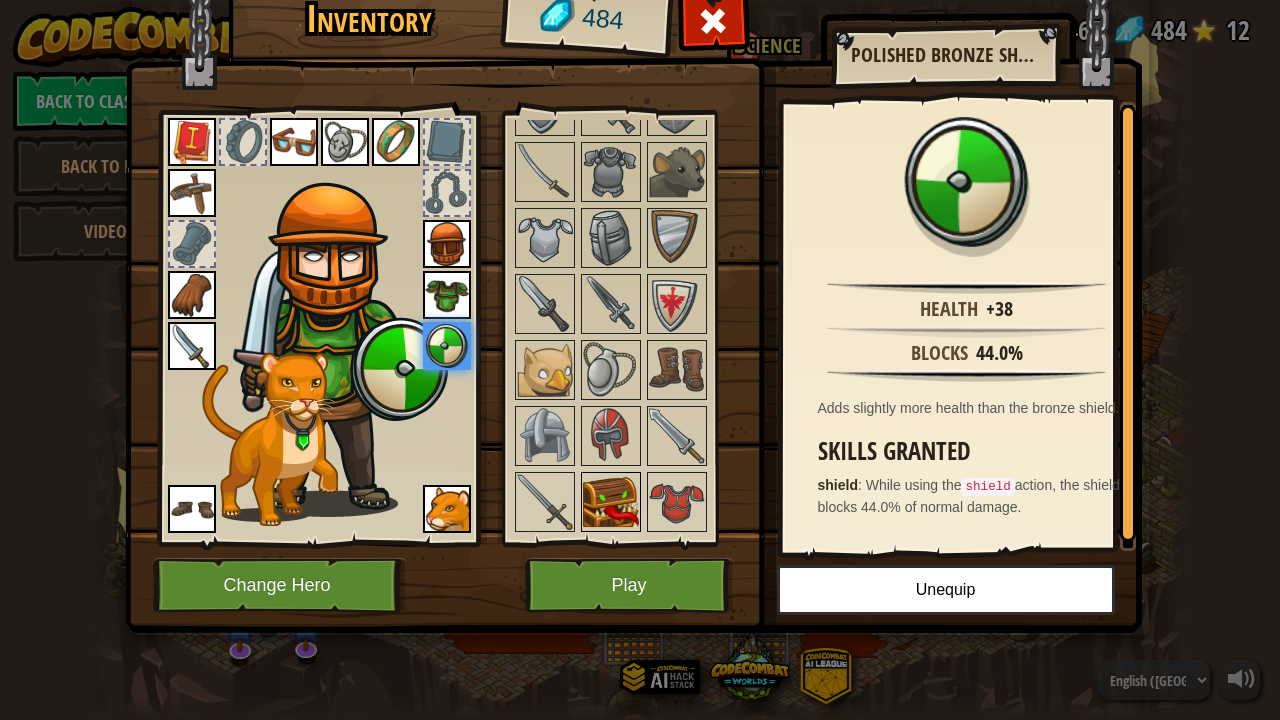 scroll, scrollTop: 890, scrollLeft: 0, axis: vertical 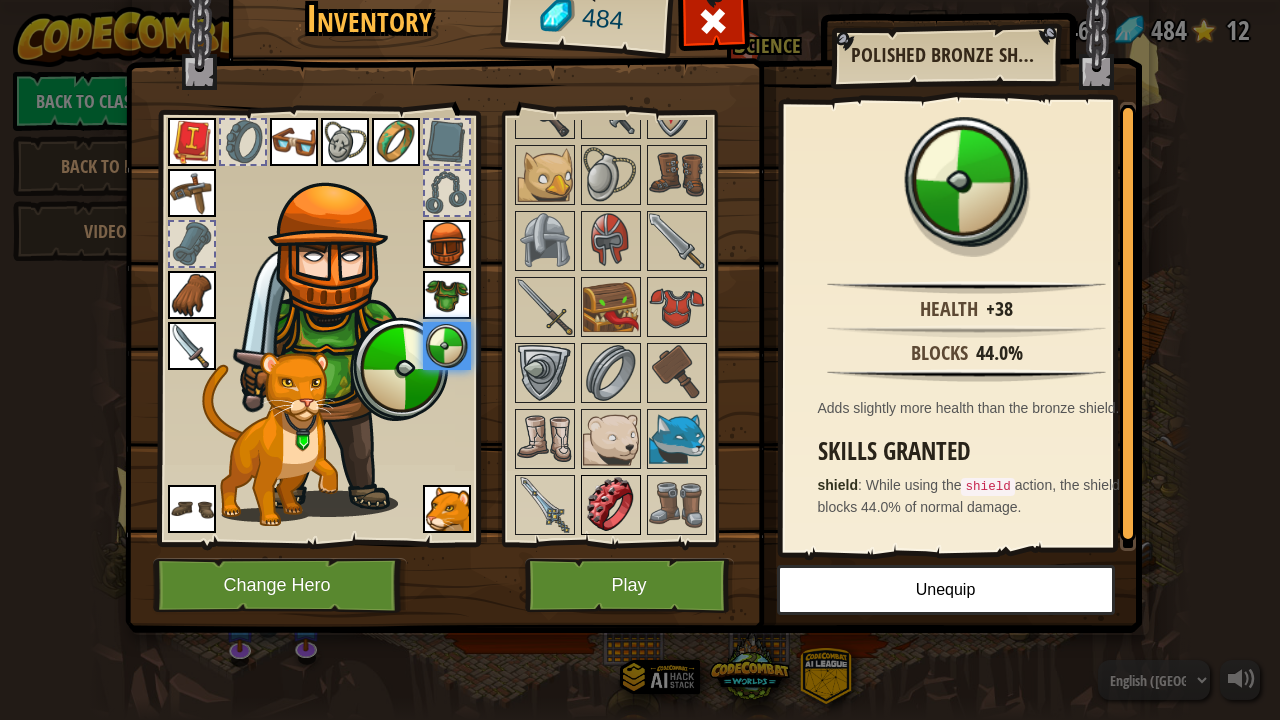 click at bounding box center [611, 505] 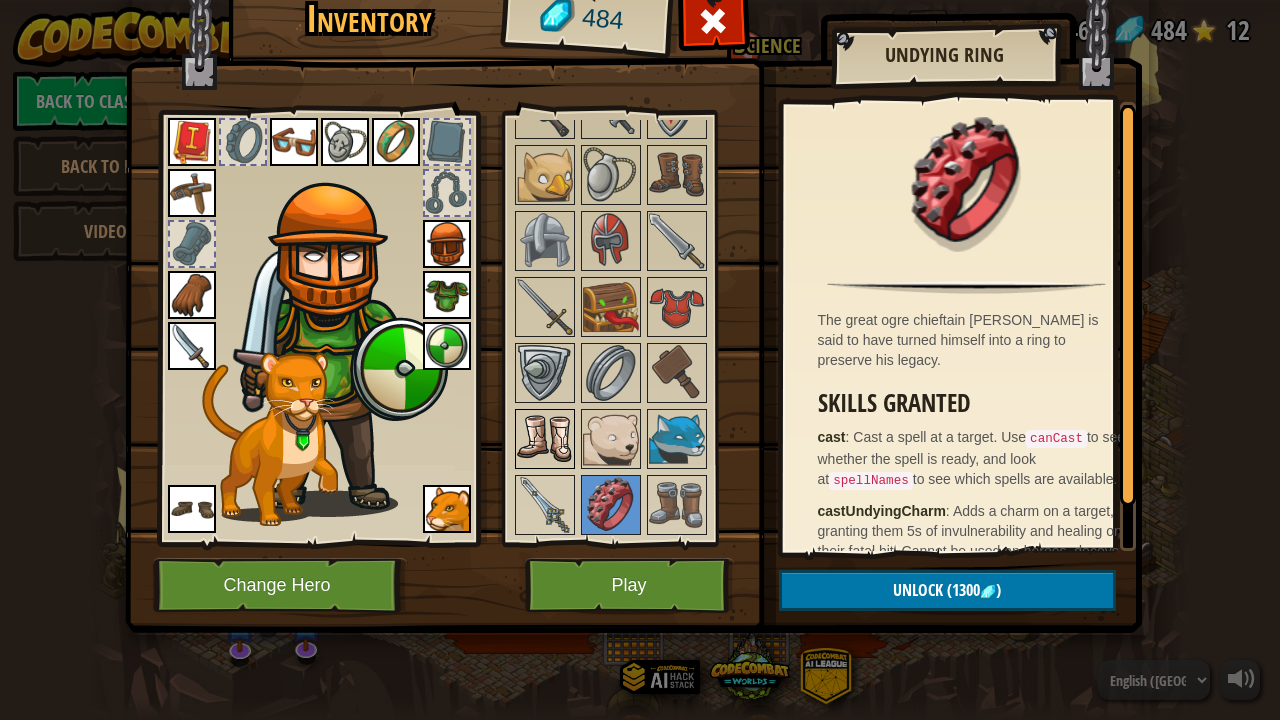 click at bounding box center [545, 439] 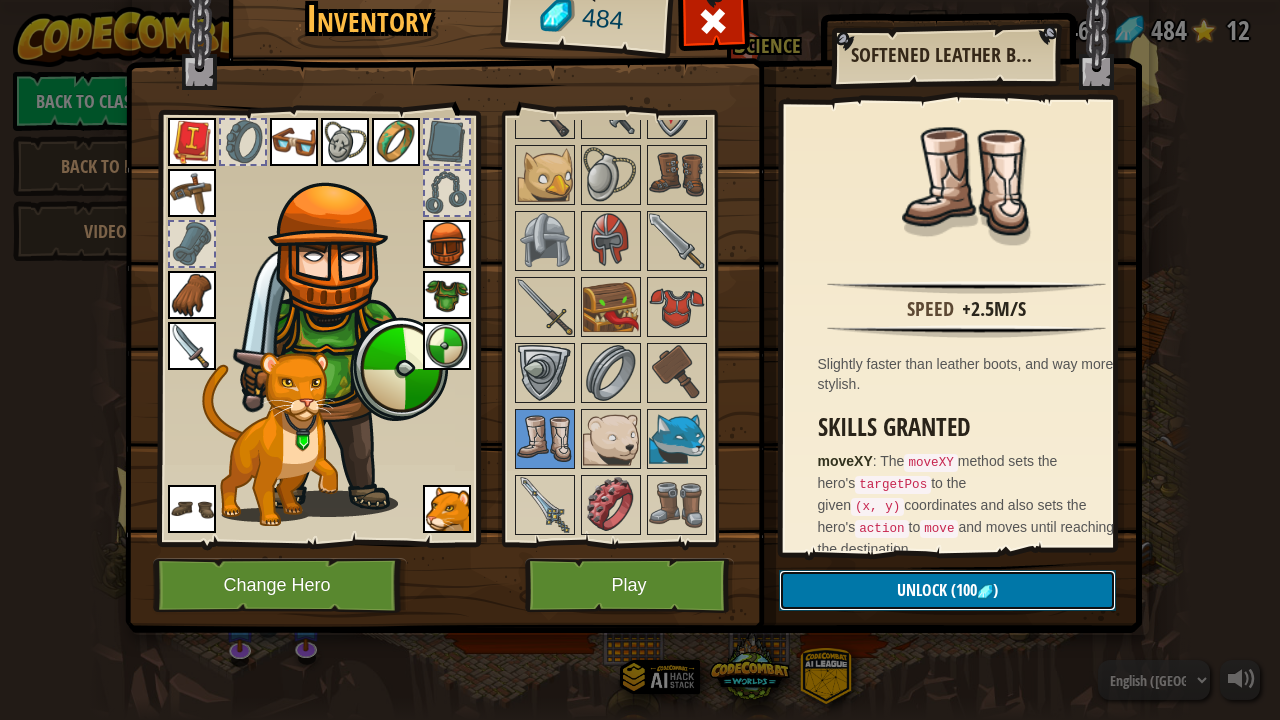 click on "(100" at bounding box center (962, 590) 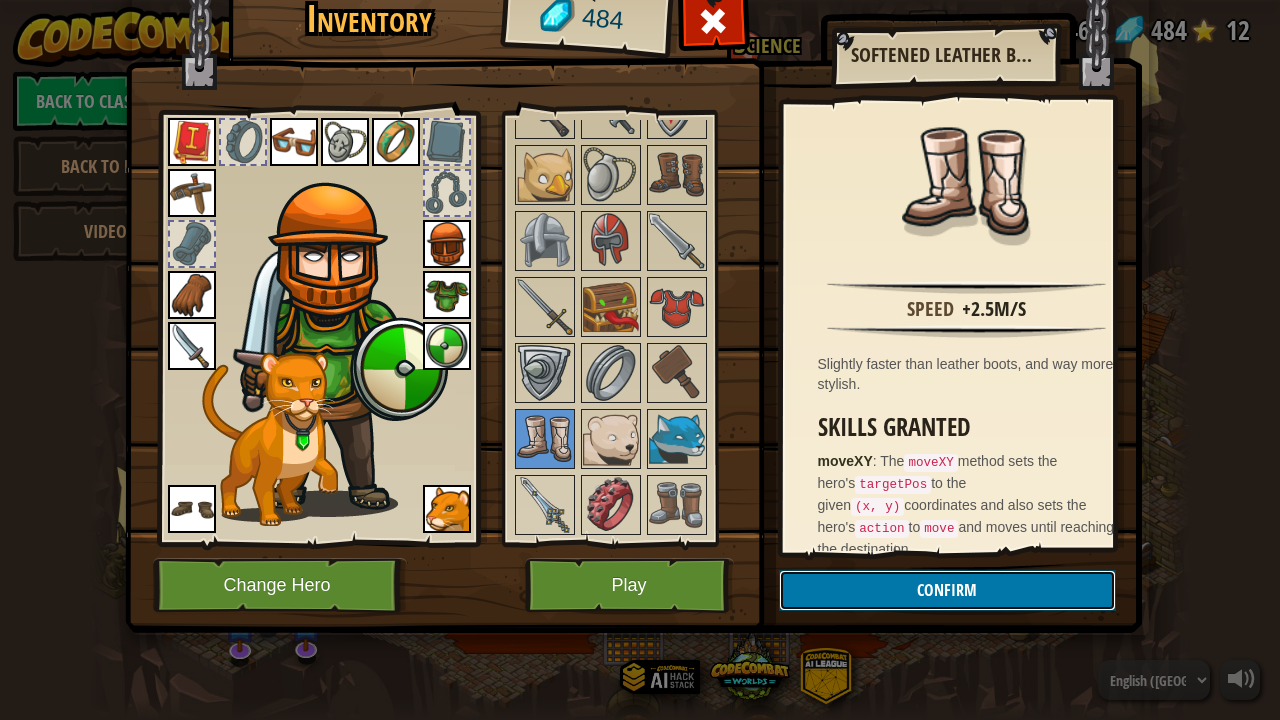 click on "Confirm" at bounding box center [947, 590] 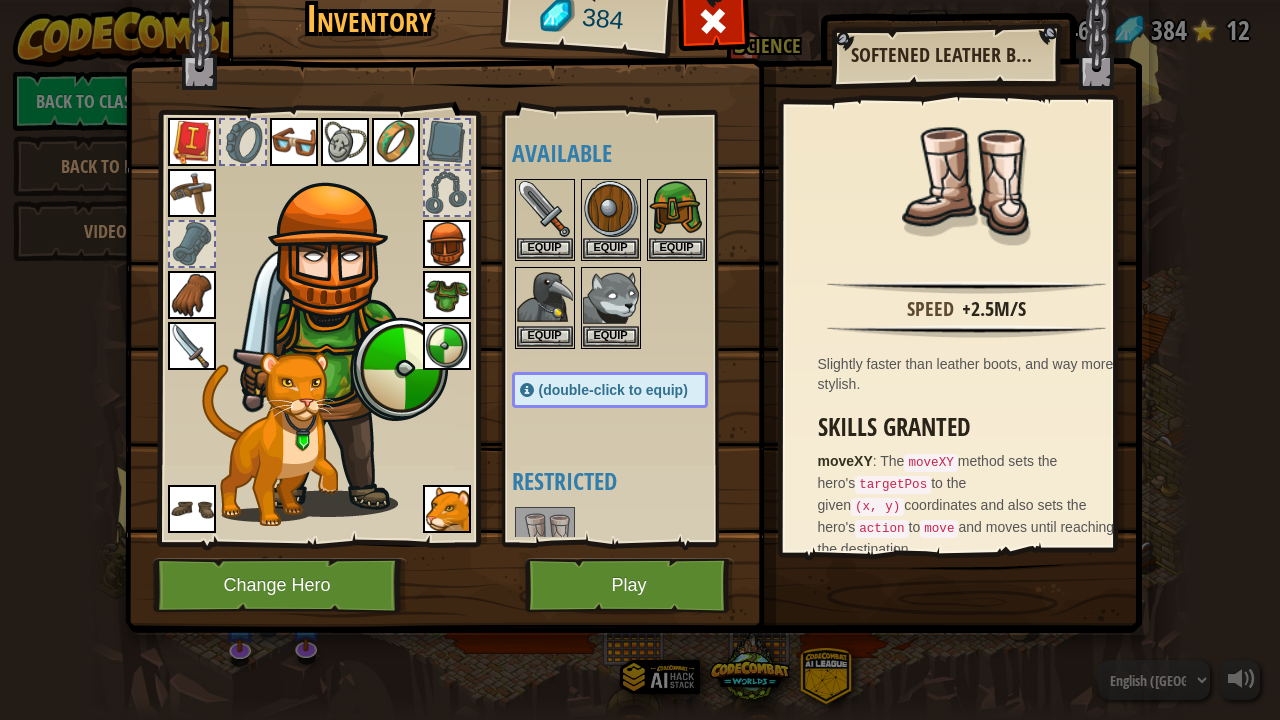 scroll, scrollTop: 300, scrollLeft: 0, axis: vertical 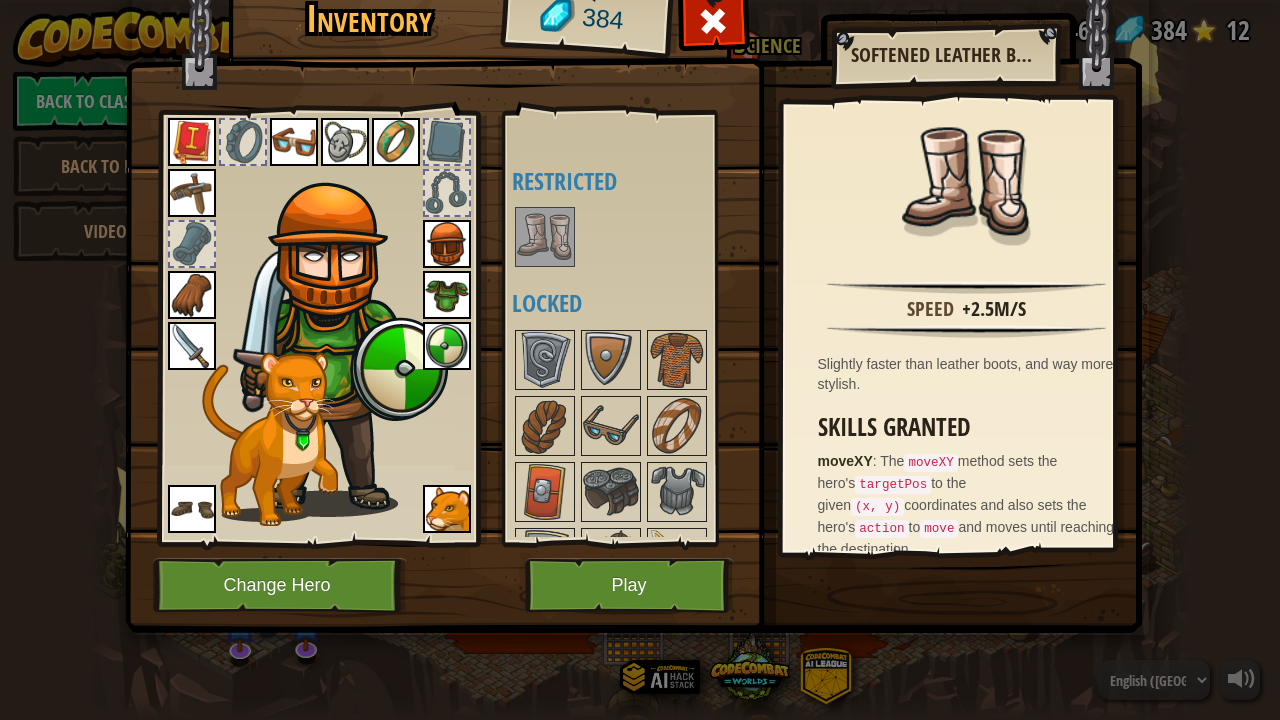 click at bounding box center (545, 237) 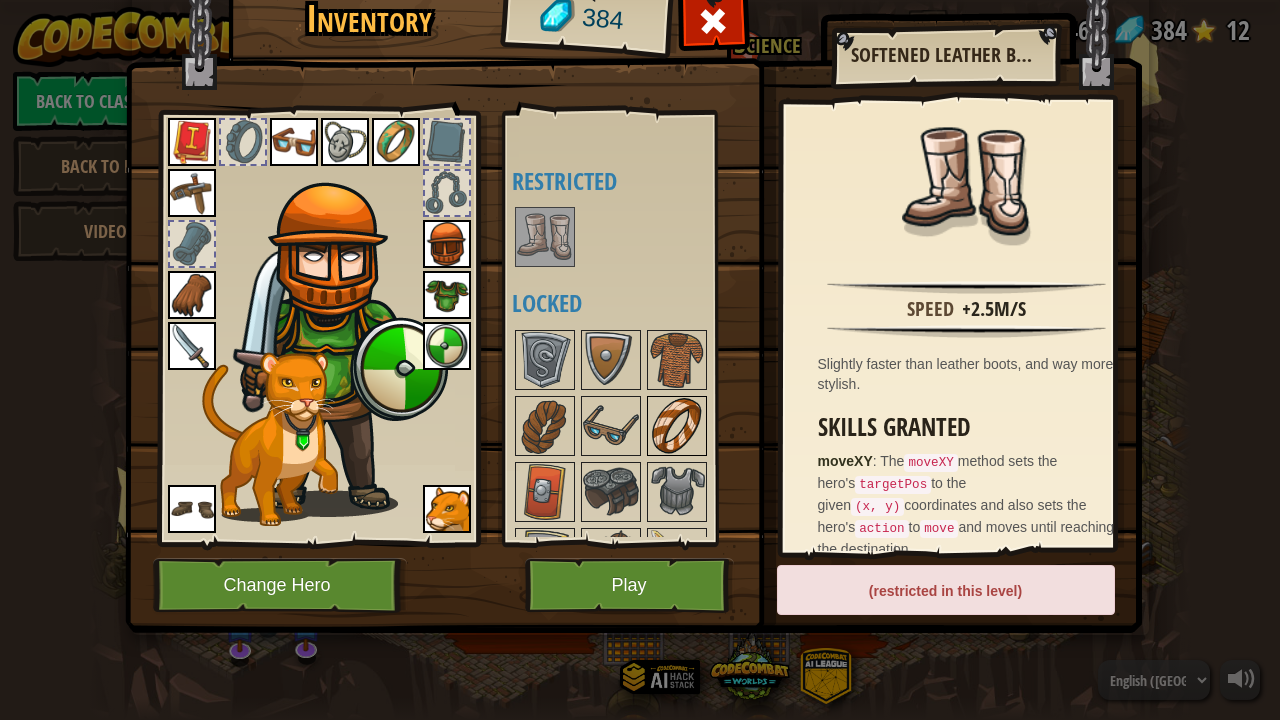 click at bounding box center [677, 426] 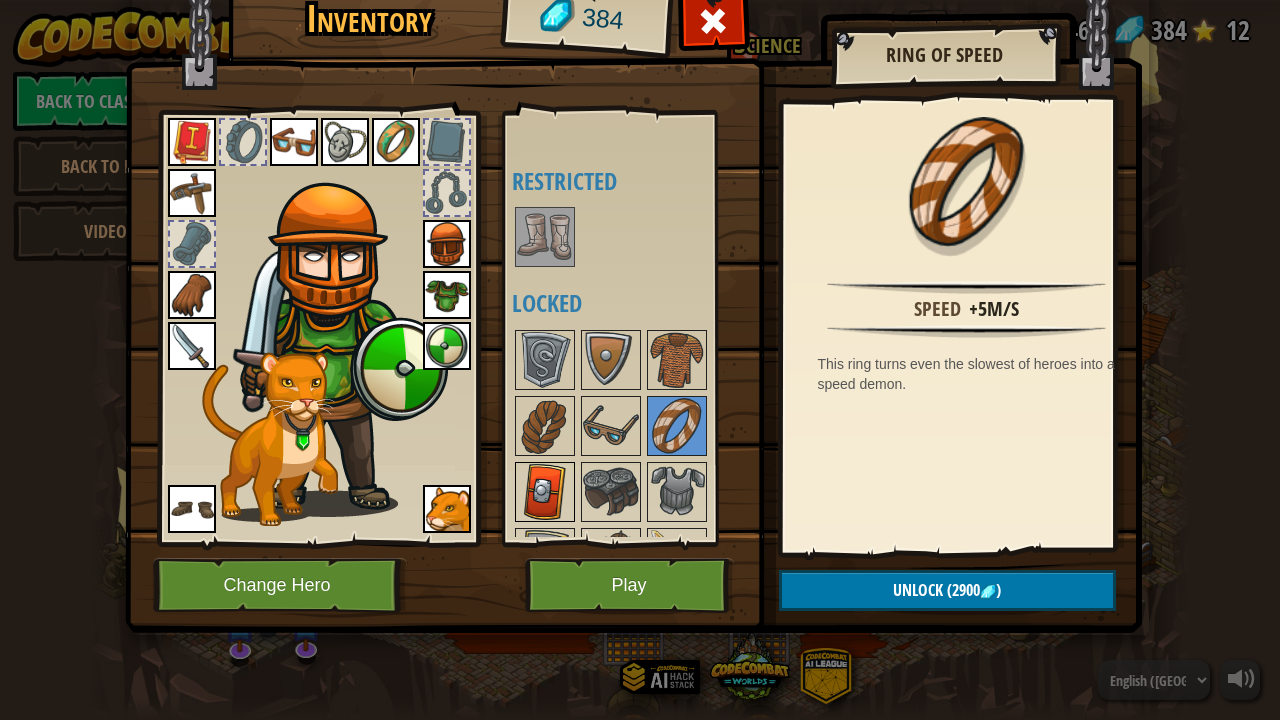 click at bounding box center (545, 492) 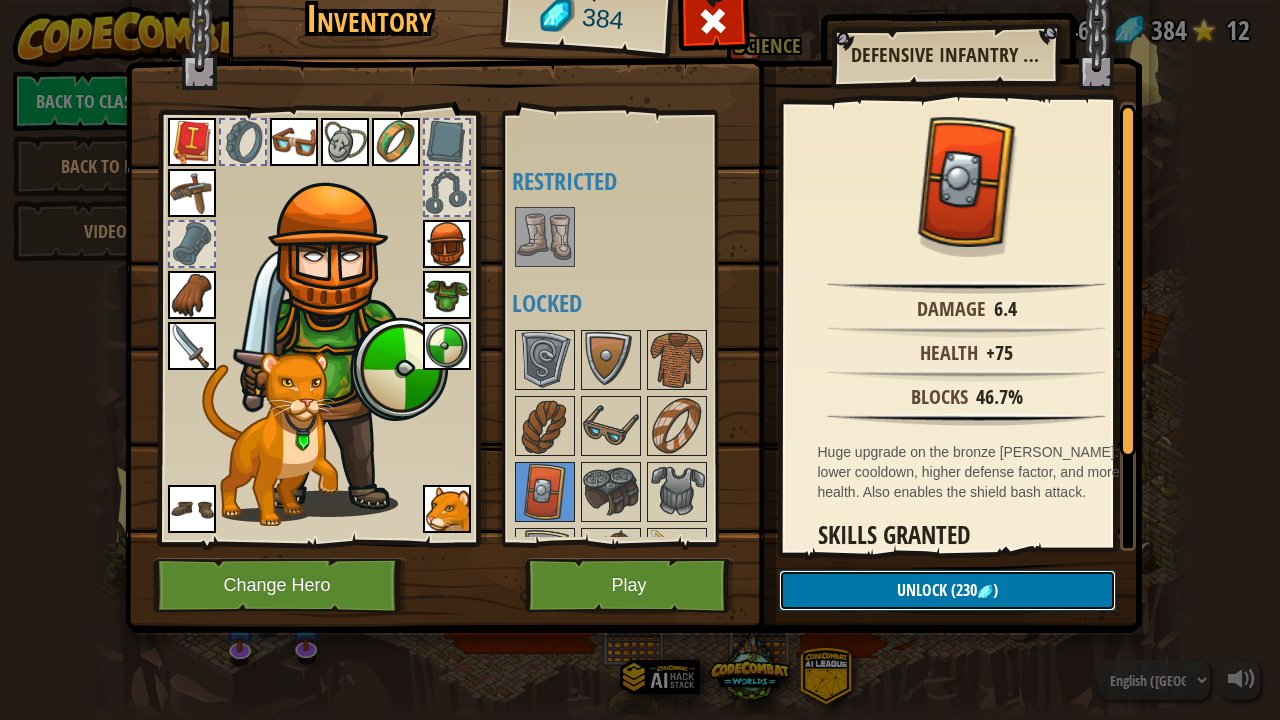 drag, startPoint x: 902, startPoint y: 590, endPoint x: 915, endPoint y: 592, distance: 13.152946 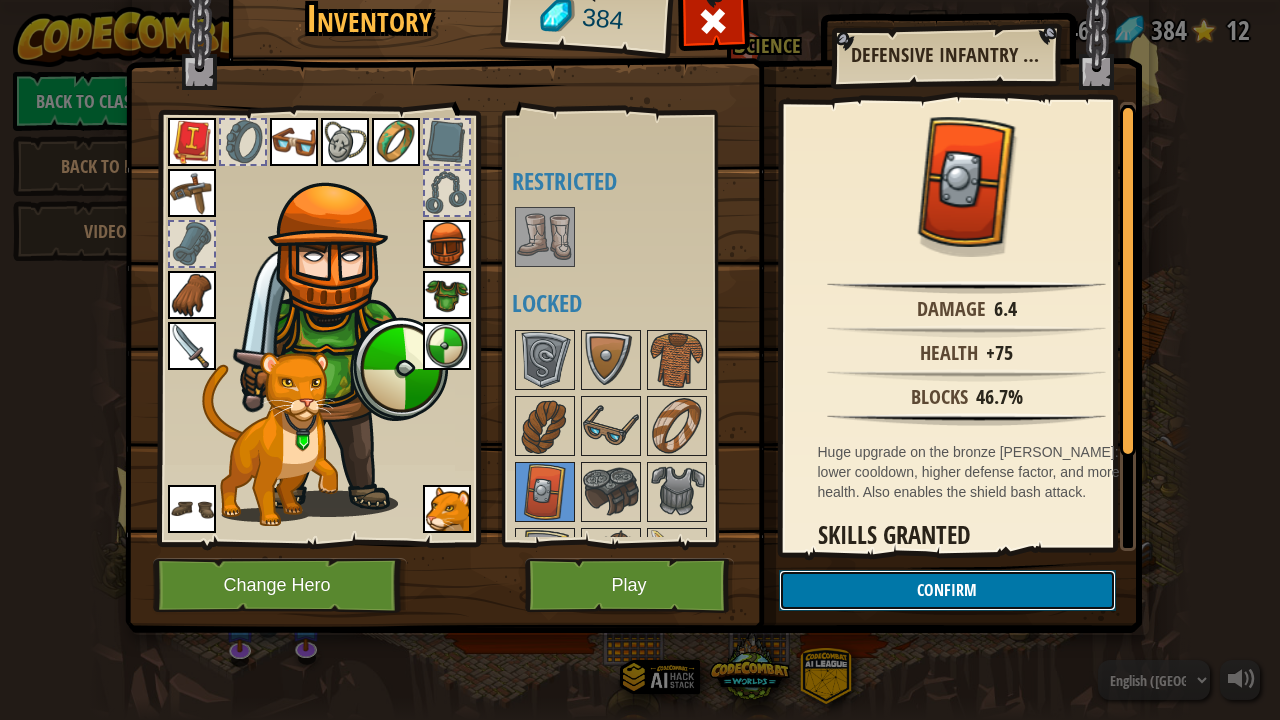 click on "Confirm" at bounding box center [947, 590] 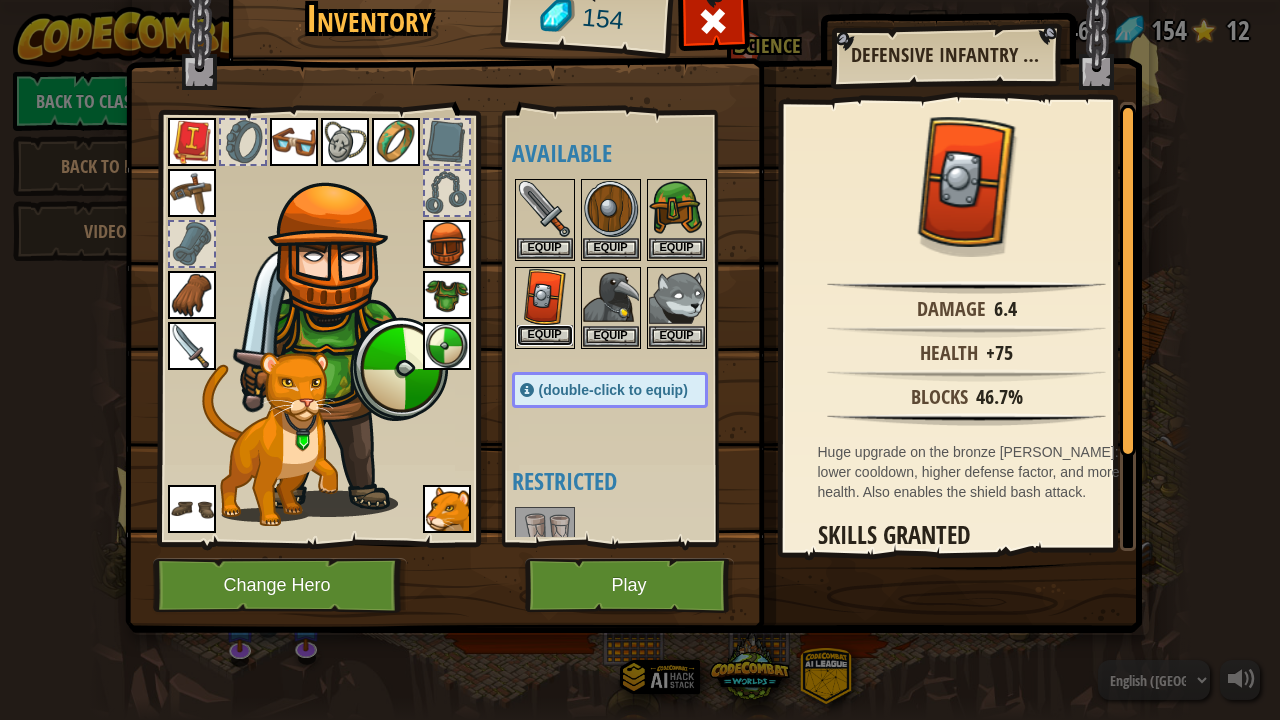 click on "Equip" at bounding box center (545, 335) 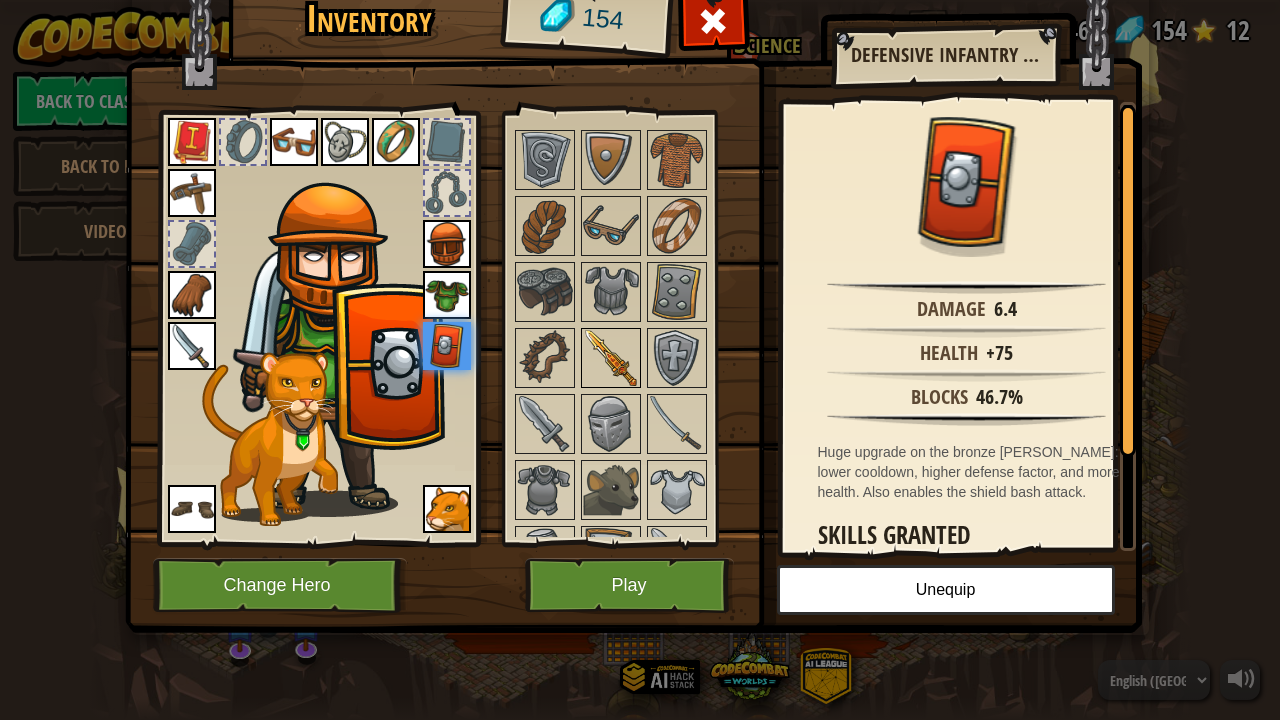 scroll, scrollTop: 0, scrollLeft: 0, axis: both 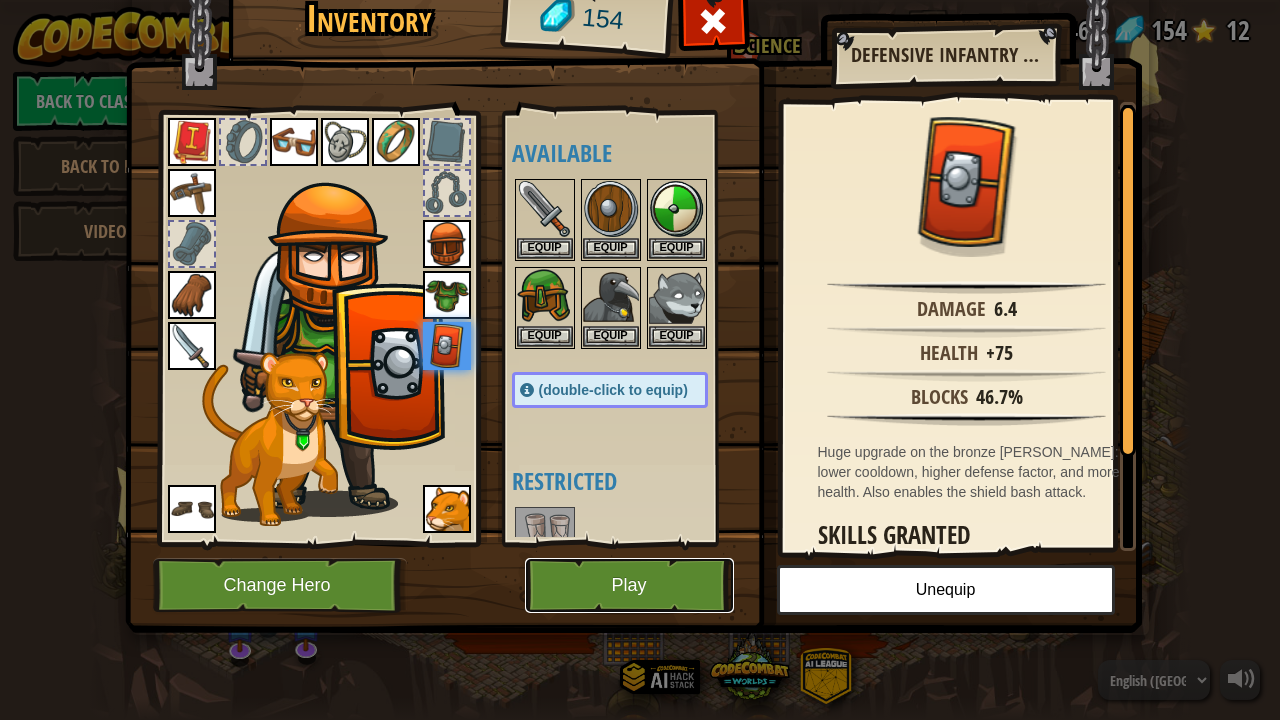 click on "Play" at bounding box center [629, 585] 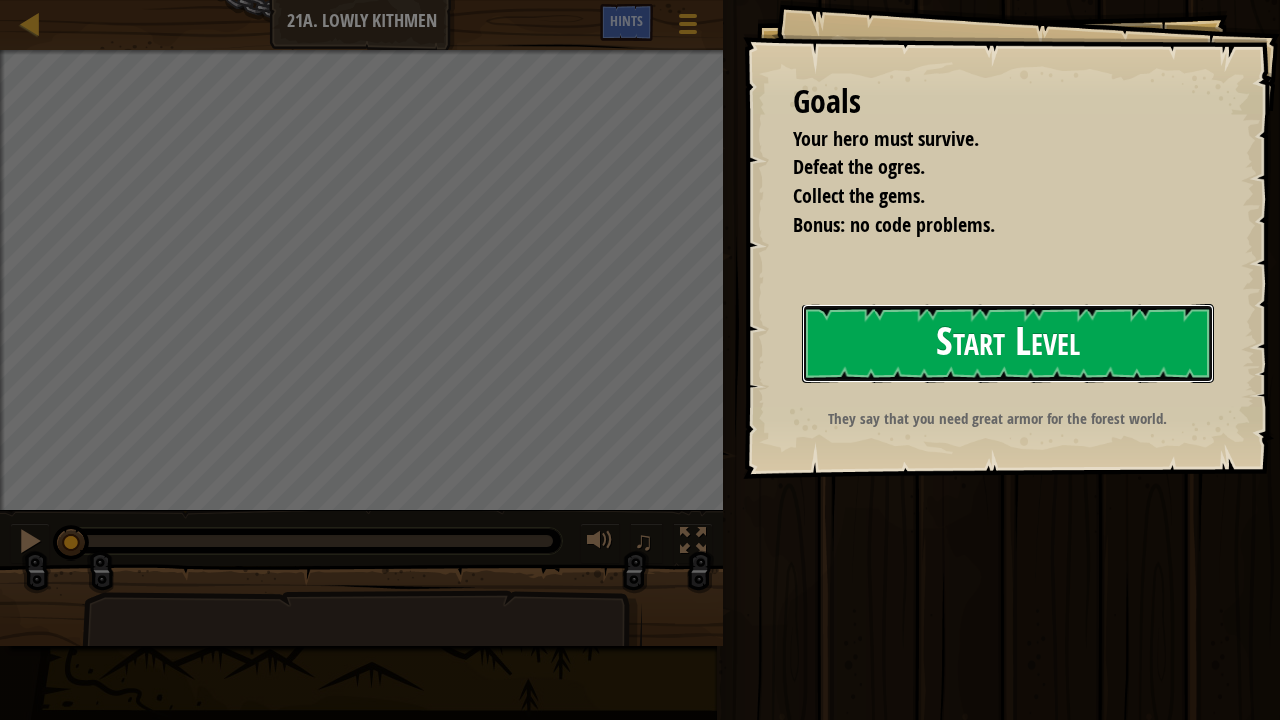 click on "Start Level" at bounding box center [1008, 343] 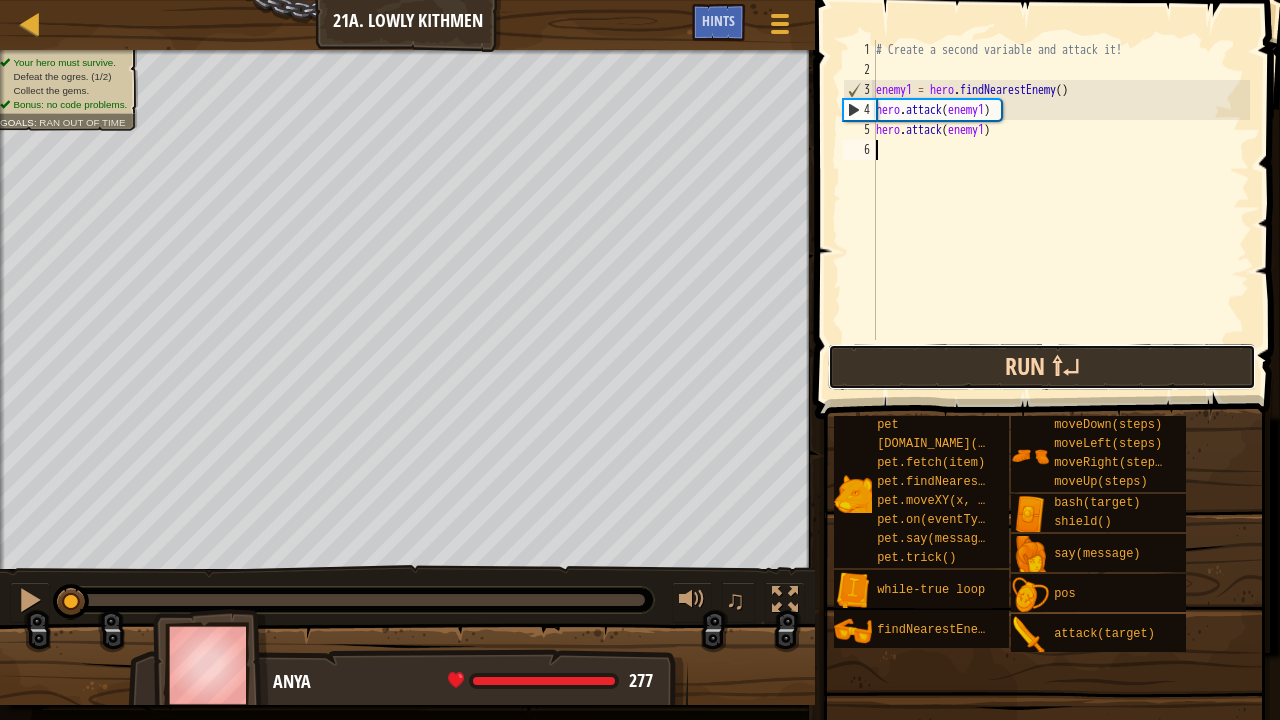 click on "Run ⇧↵" at bounding box center (1042, 367) 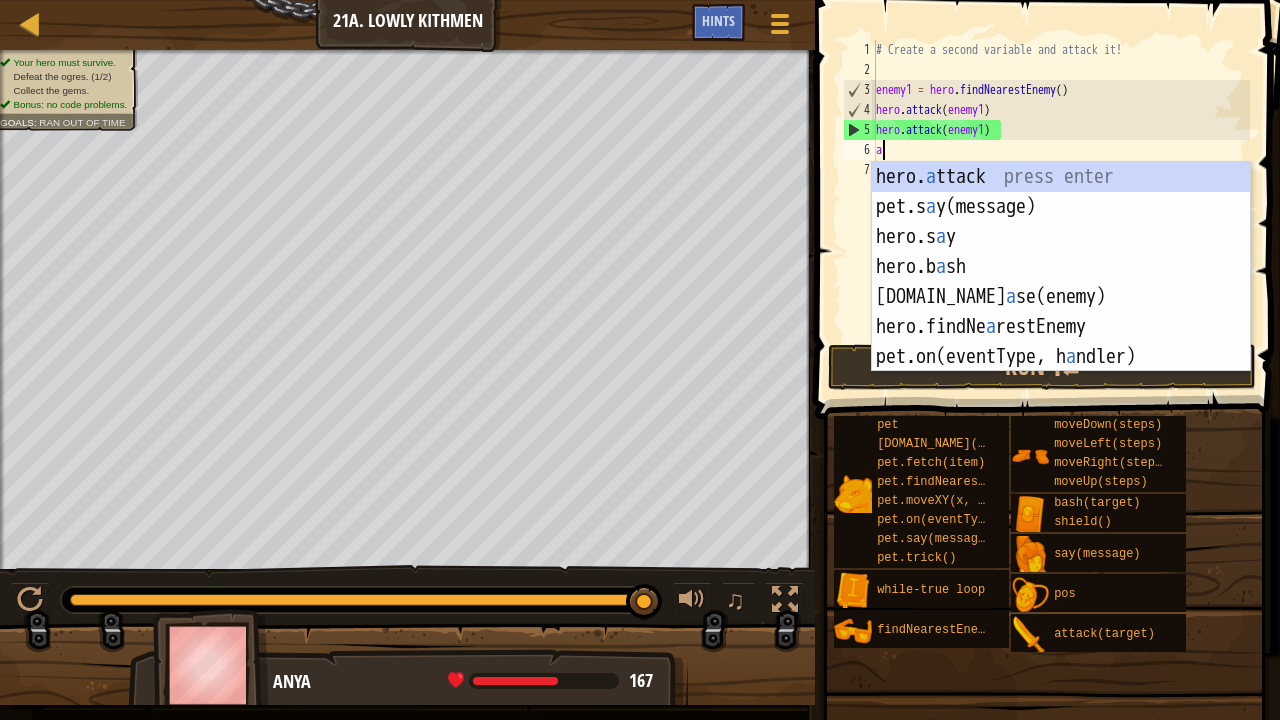 scroll, scrollTop: 9, scrollLeft: 0, axis: vertical 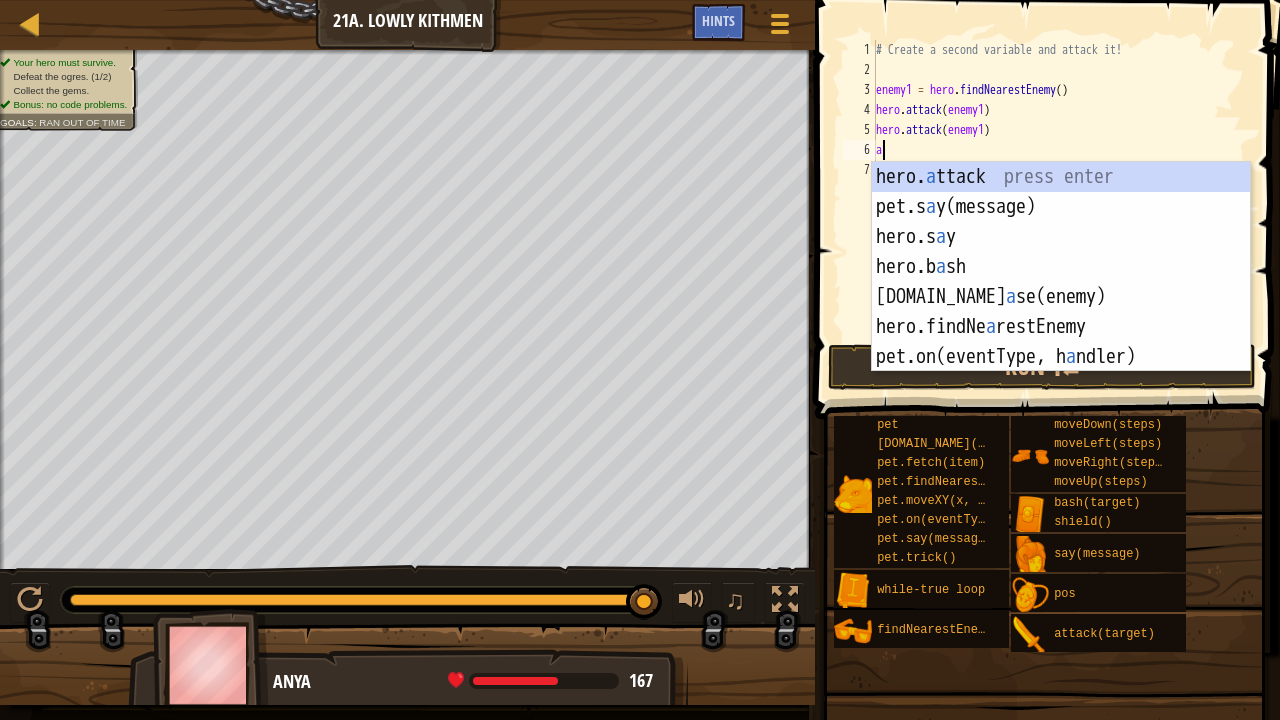 click on "hero. a ttack press enter pet.s a y(message) press enter hero.s a y press enter hero.b a sh press enter pet.ch a se(enemy) press enter hero.findNe a restEnemy press enter pet.on(eventType, h a ndler) press enter" at bounding box center [1061, 297] 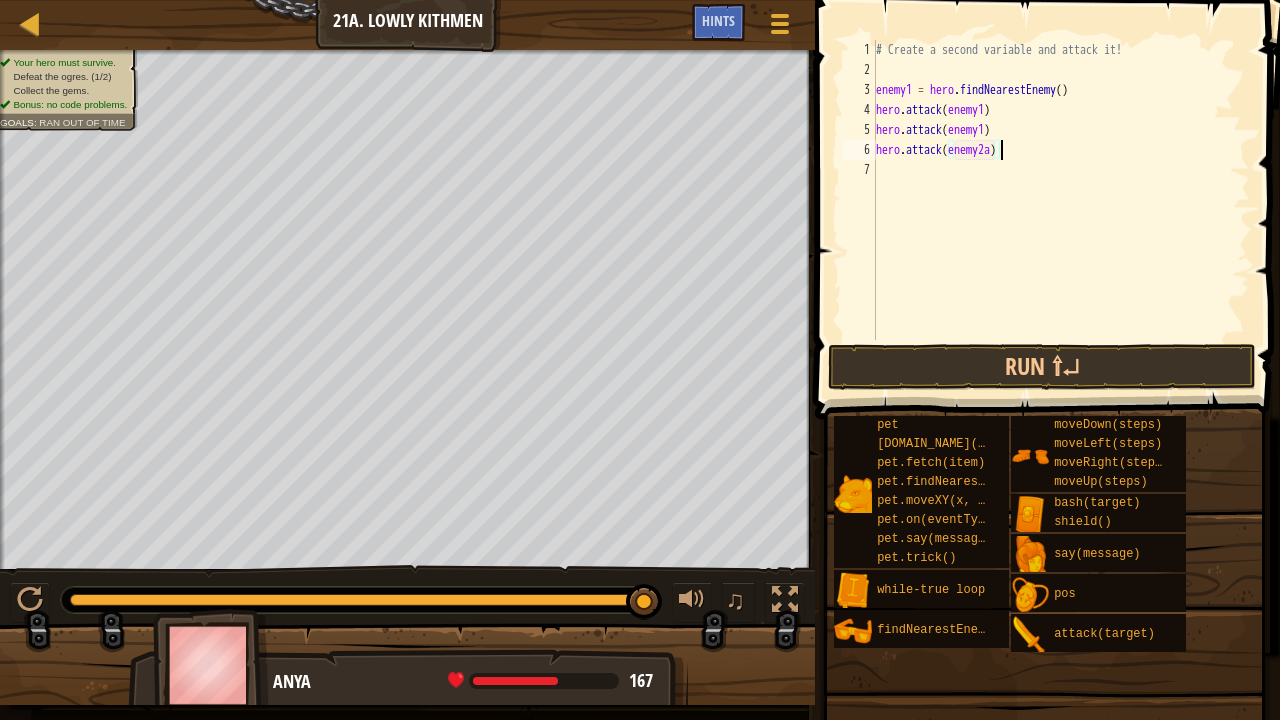 scroll, scrollTop: 9, scrollLeft: 10, axis: both 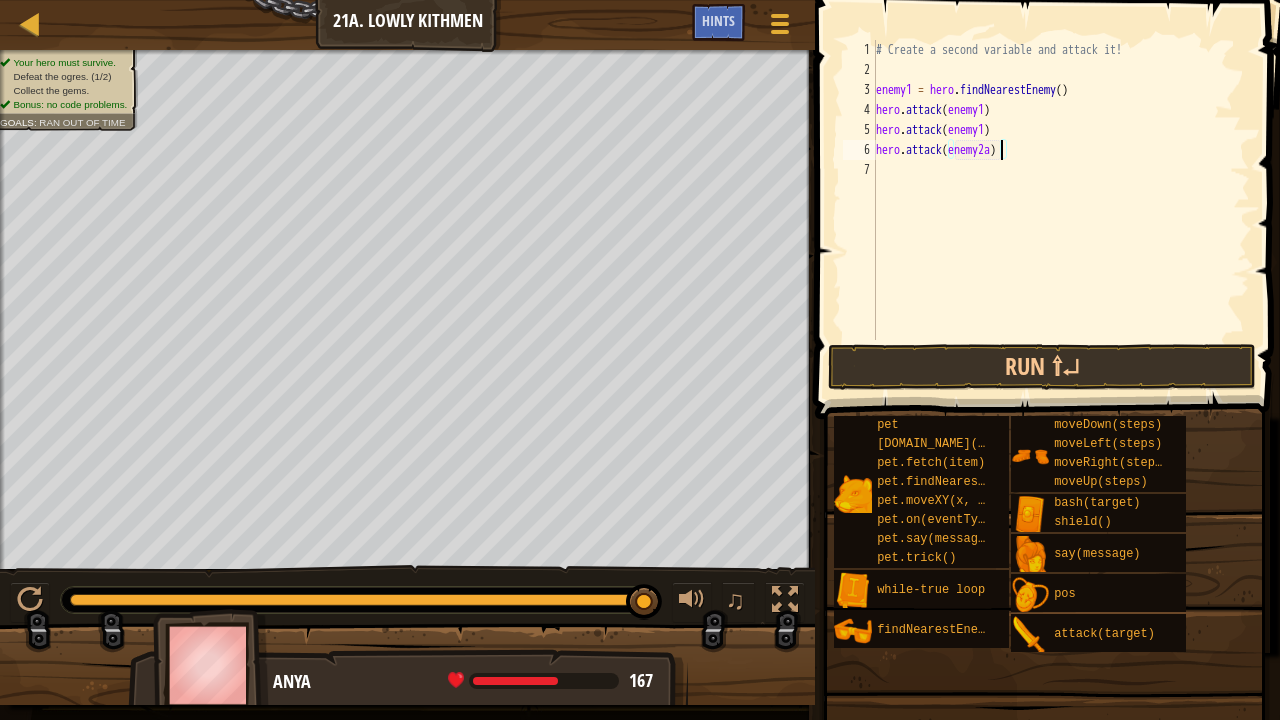 type on "hero.attack(enemy2)" 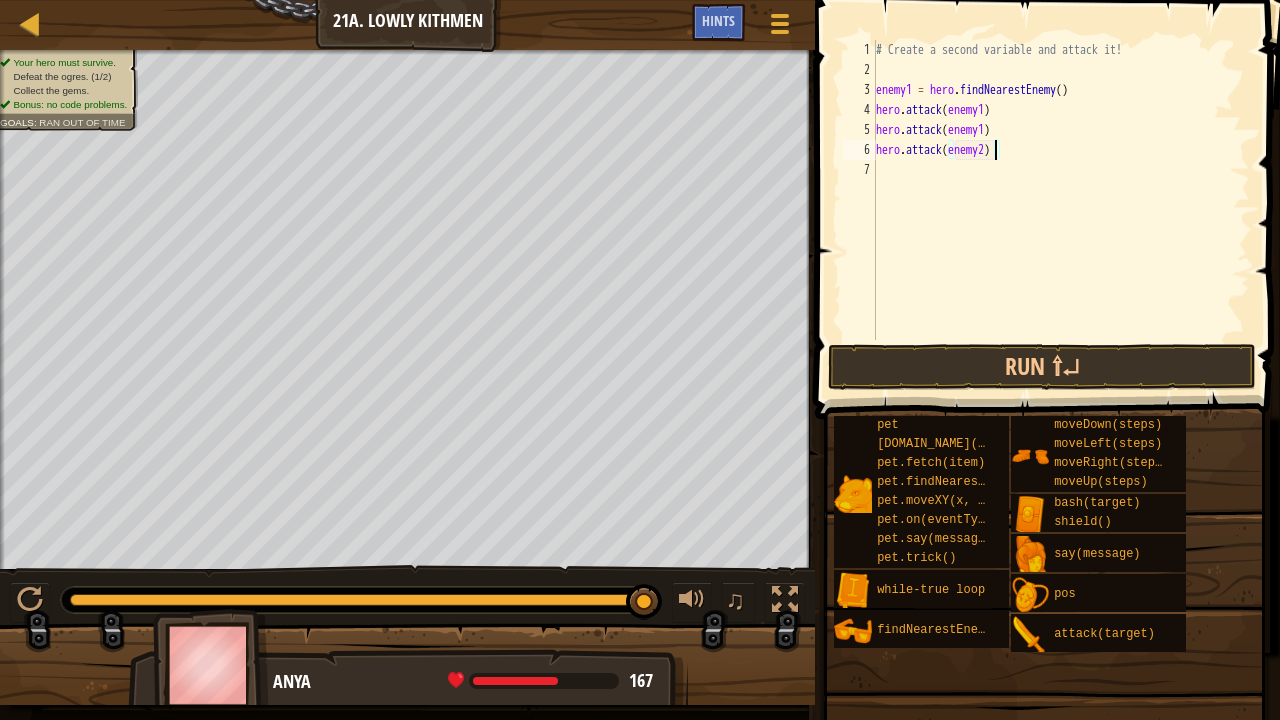 click on "# Create a second variable and attack it! enemy1   =   hero . findNearestEnemy ( ) hero . attack ( enemy1 ) hero . attack ( enemy1 ) hero . attack ( enemy2 )" at bounding box center (1061, 210) 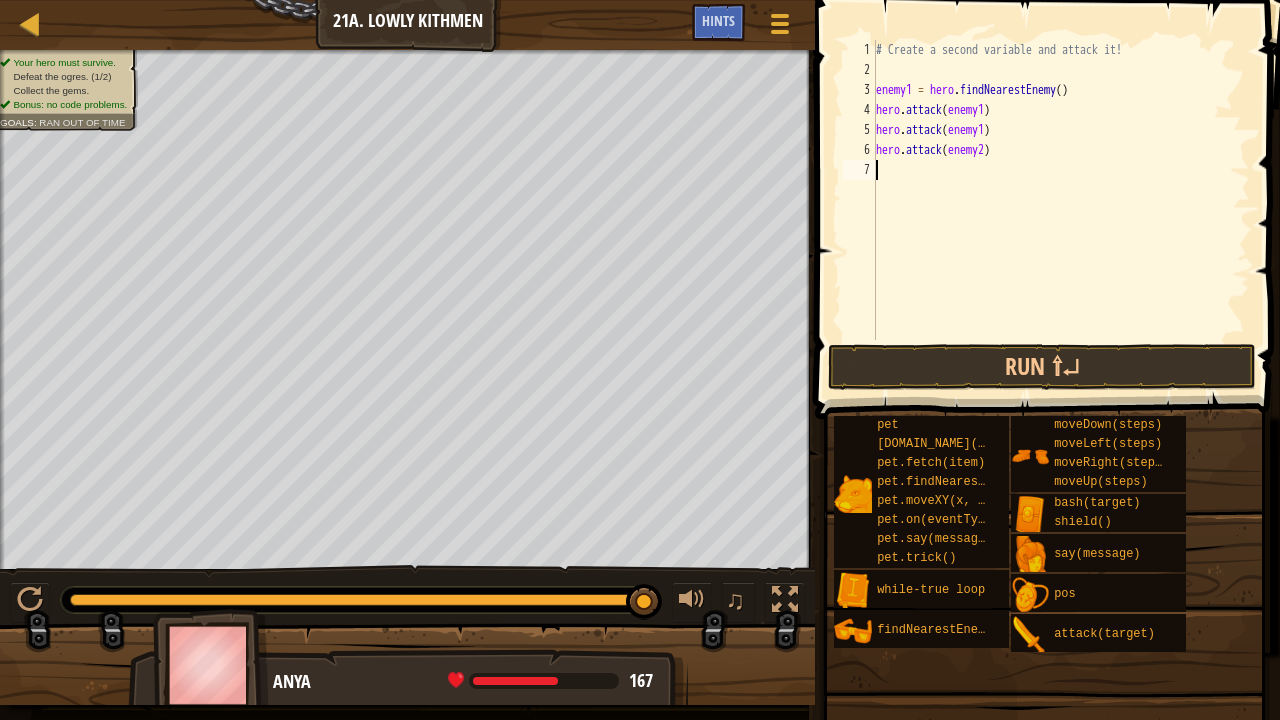 scroll, scrollTop: 9, scrollLeft: 0, axis: vertical 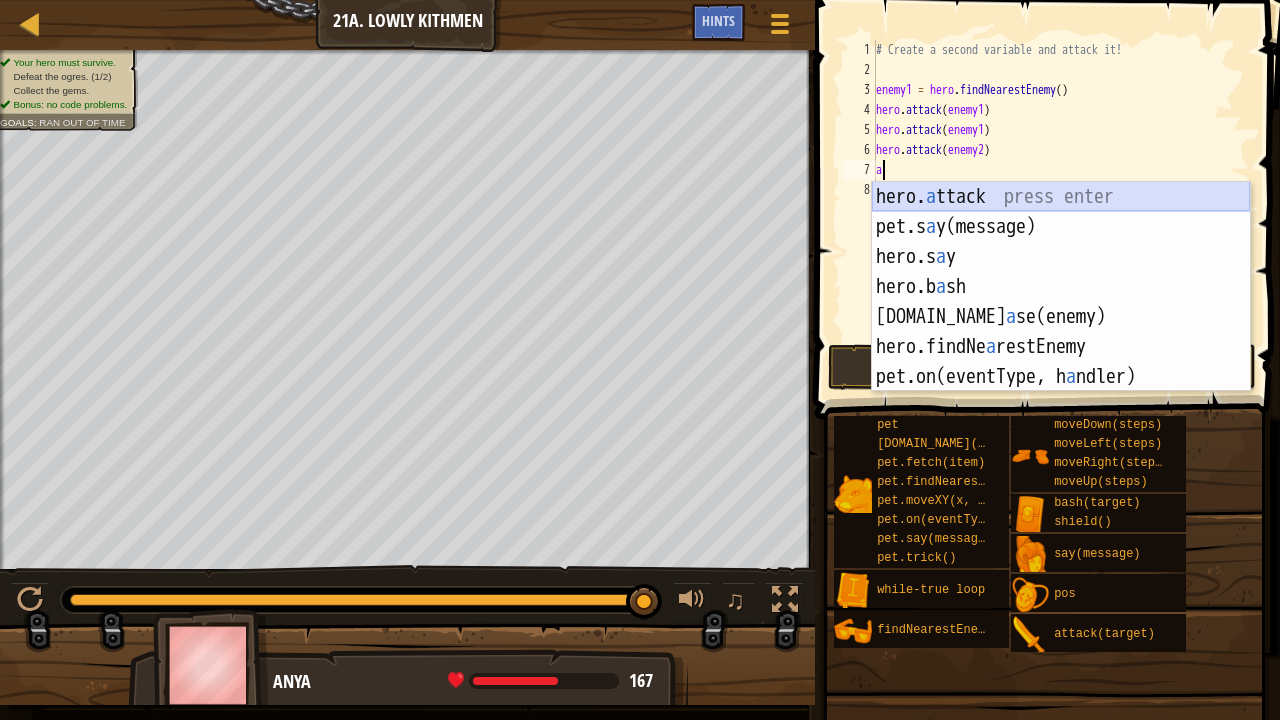 click on "hero. a ttack press enter pet.s a y(message) press enter hero.s a y press enter hero.b a sh press enter pet.ch a se(enemy) press enter hero.findNe a restEnemy press enter pet.on(eventType, h a ndler) press enter" at bounding box center [1061, 317] 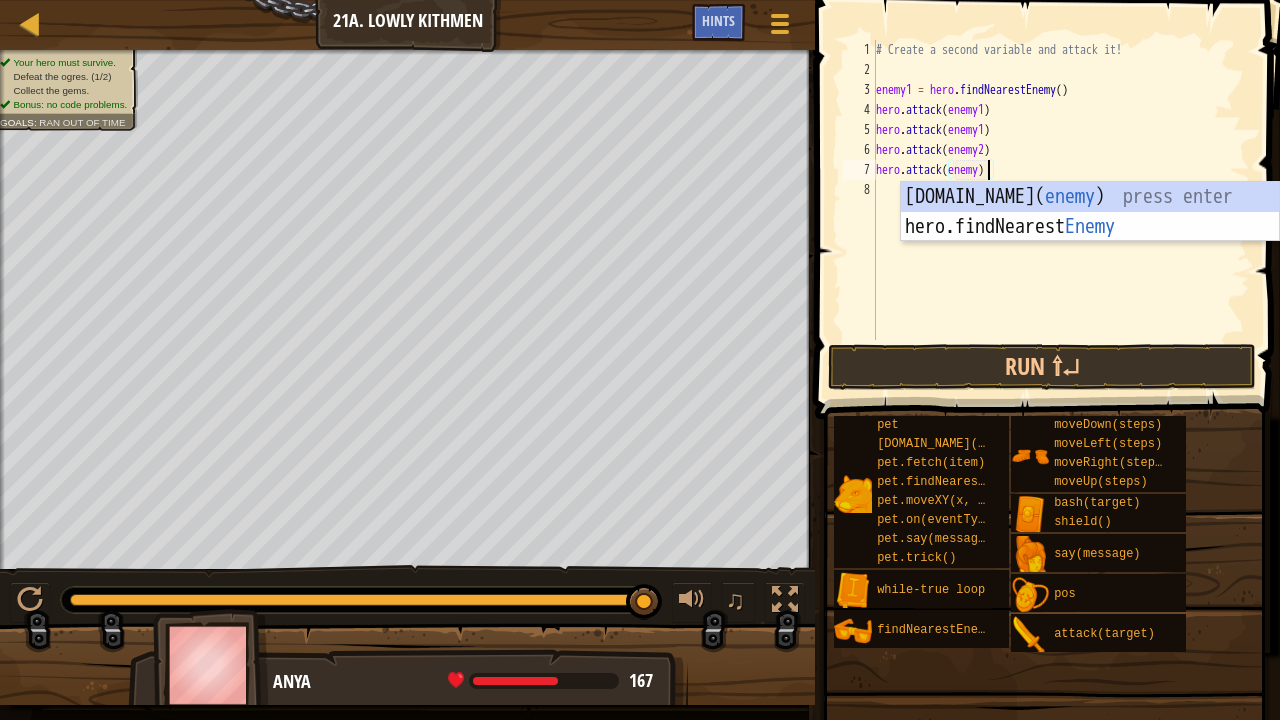 scroll, scrollTop: 9, scrollLeft: 9, axis: both 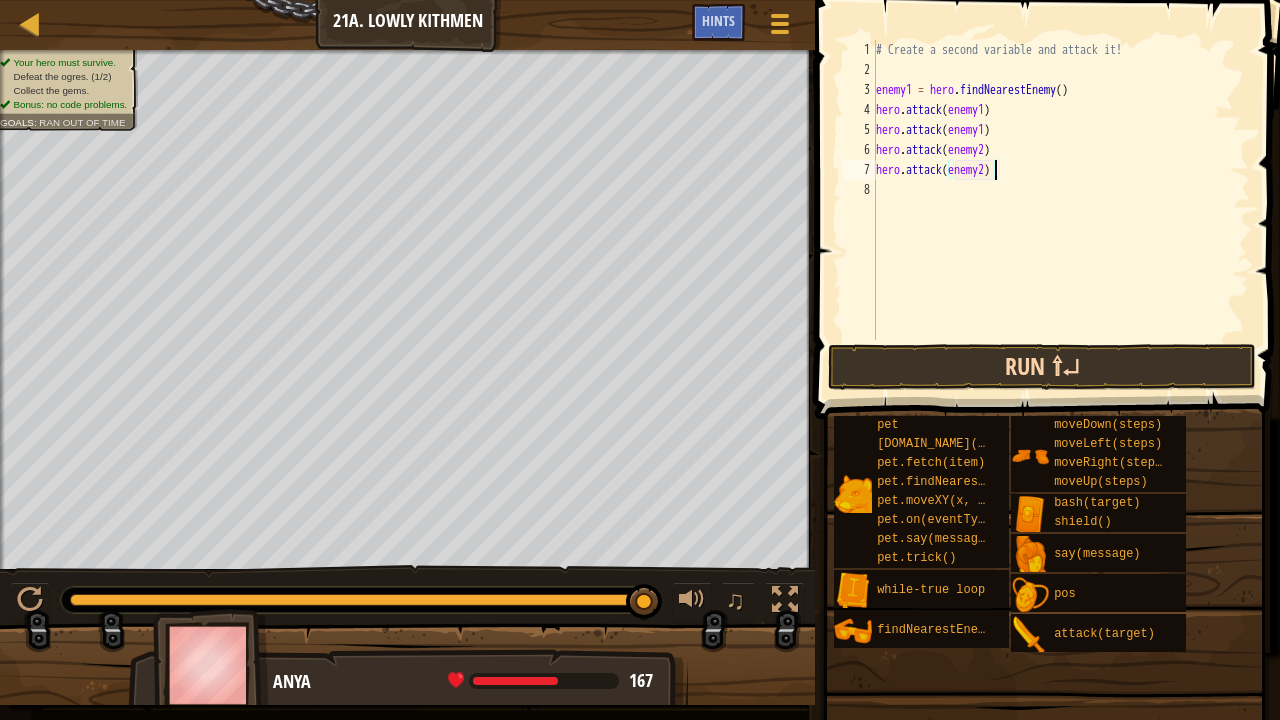 type on "hero.attack(enemy2)" 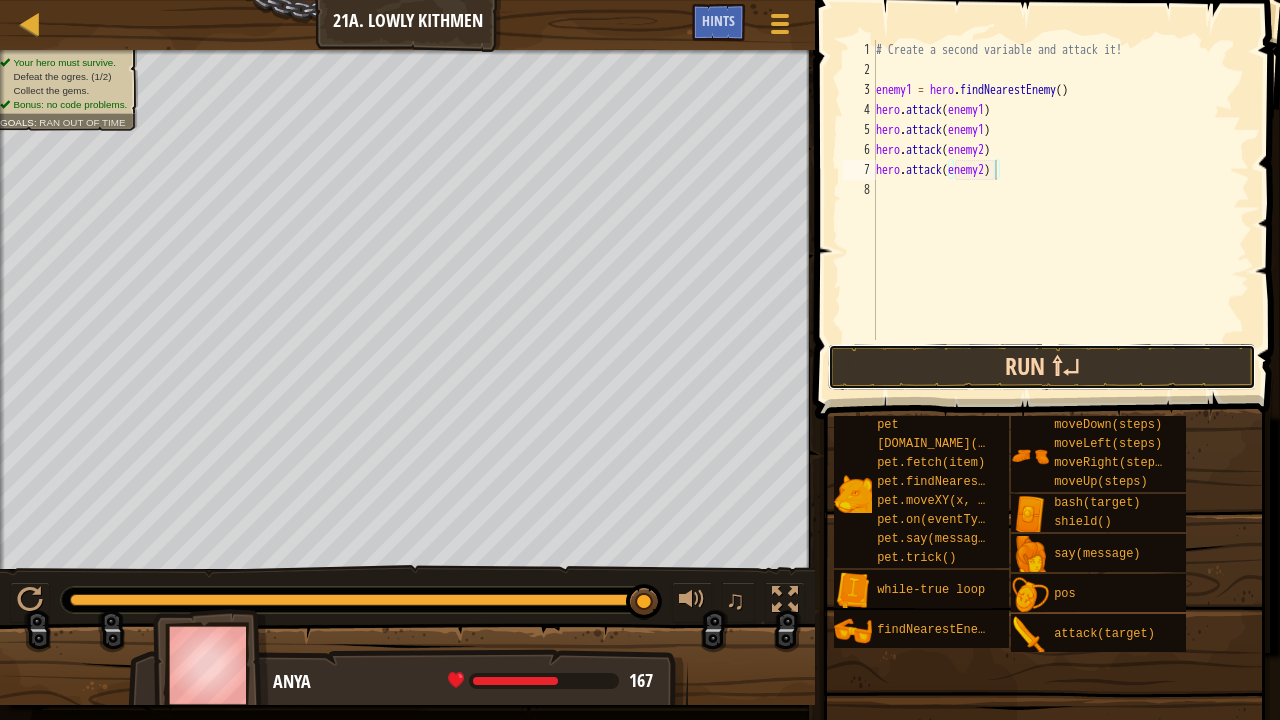 click on "Run ⇧↵" at bounding box center (1042, 367) 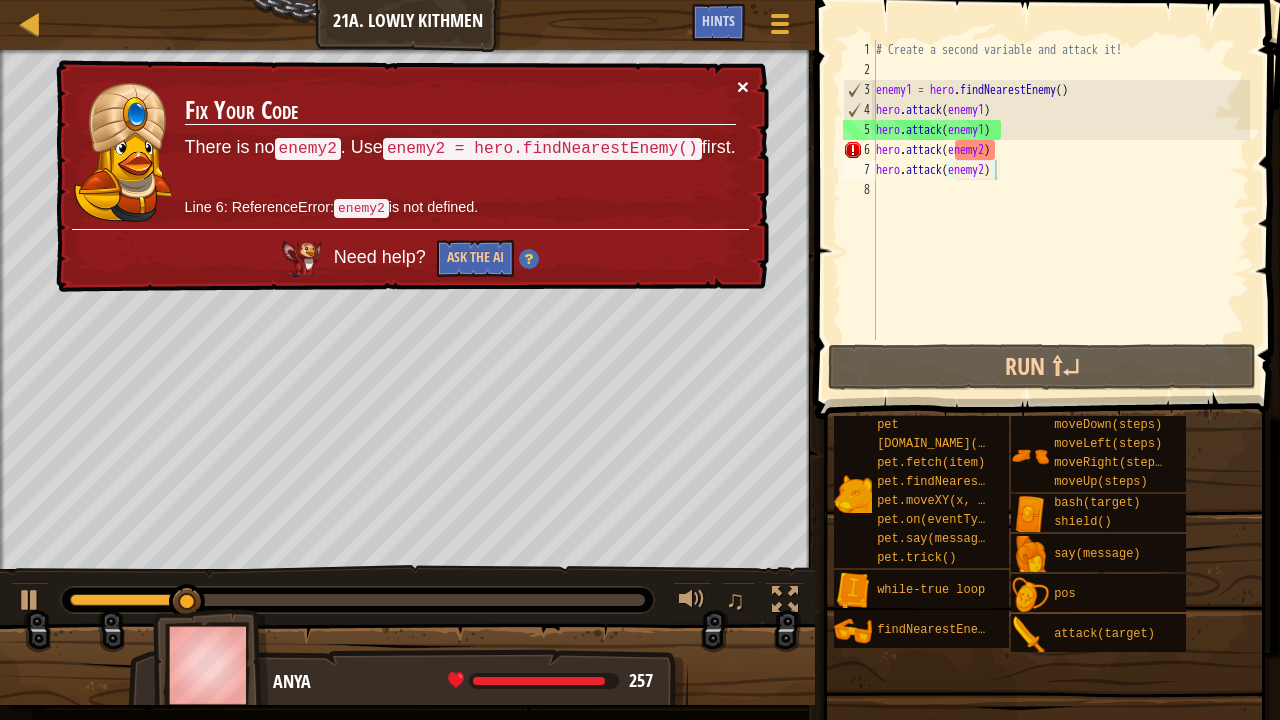 click on "×" at bounding box center (743, 86) 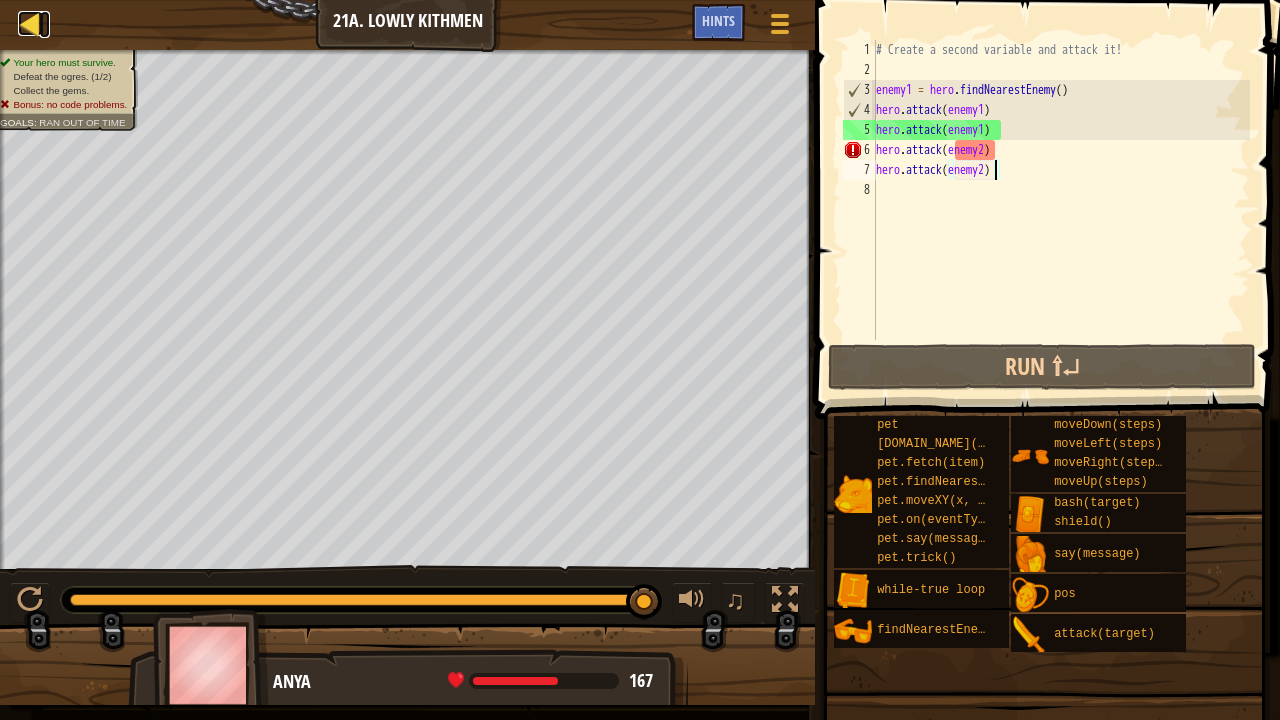 click at bounding box center [30, 23] 